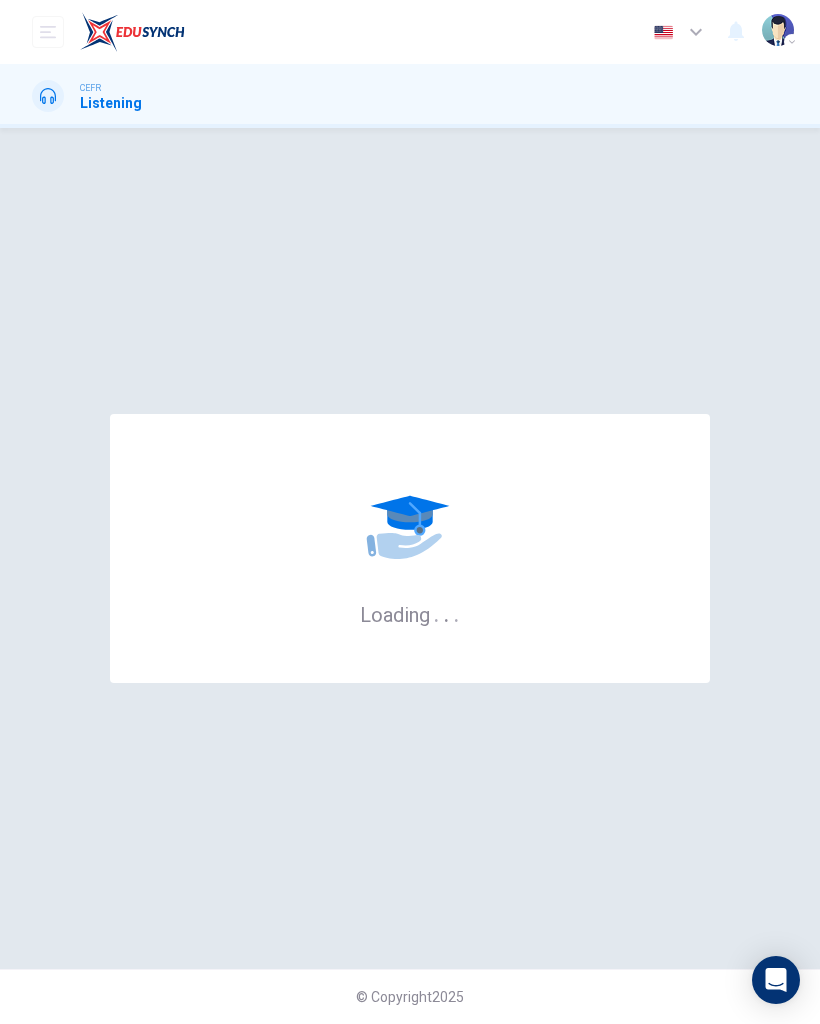 scroll, scrollTop: 0, scrollLeft: 0, axis: both 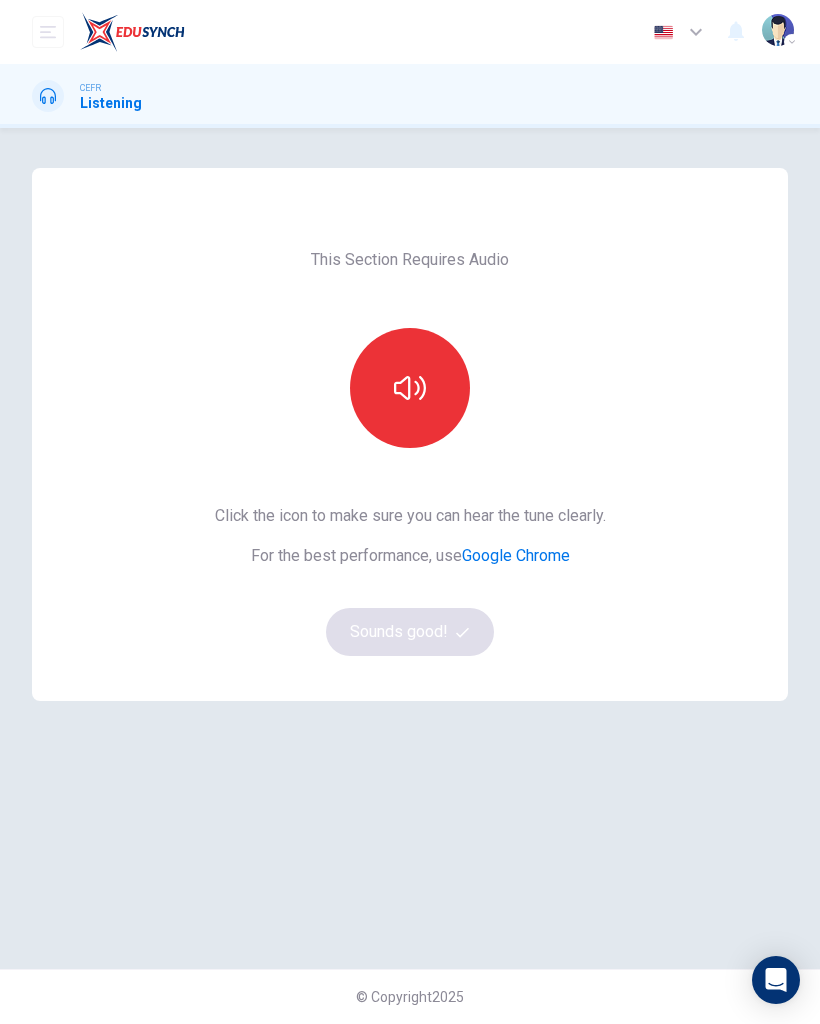 click 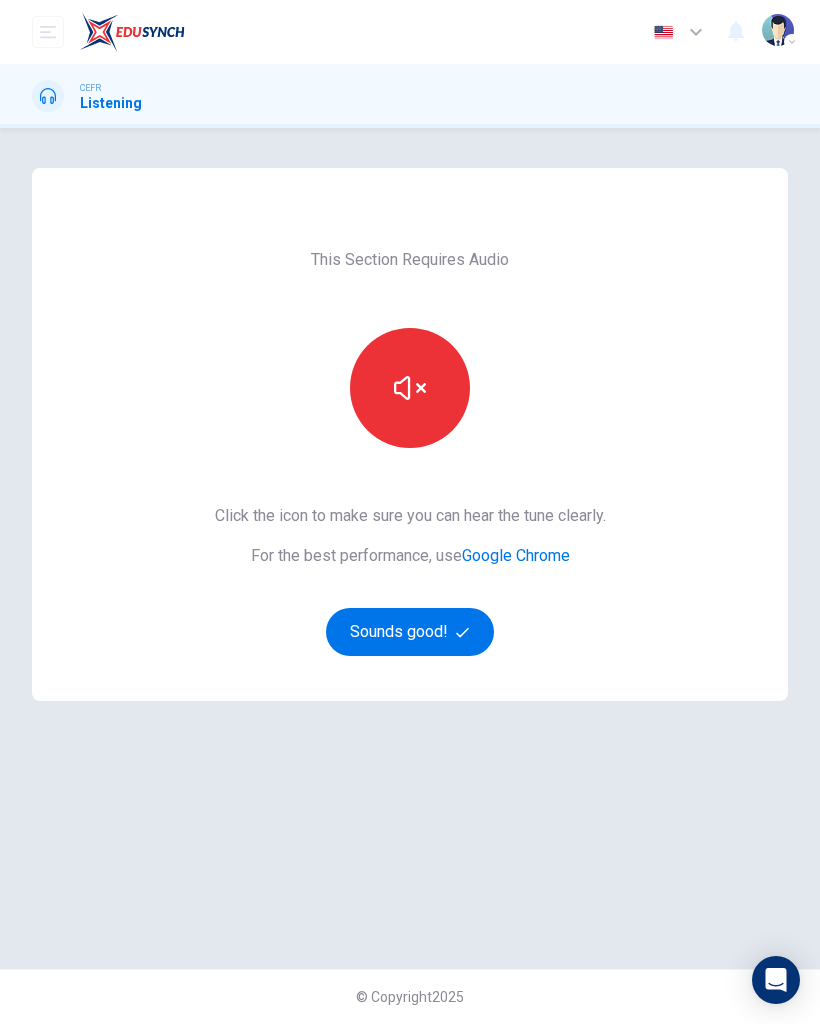 click on "Sounds good!" at bounding box center [410, 632] 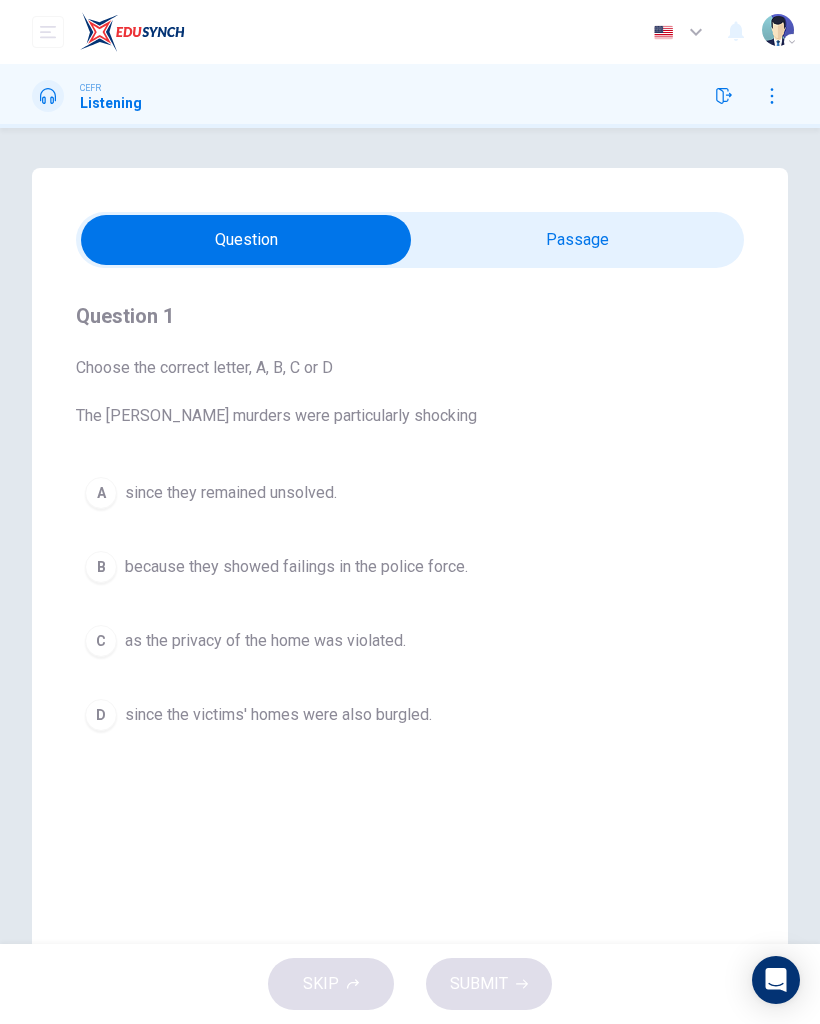 click on "because they showed failings in the police force." at bounding box center (296, 567) 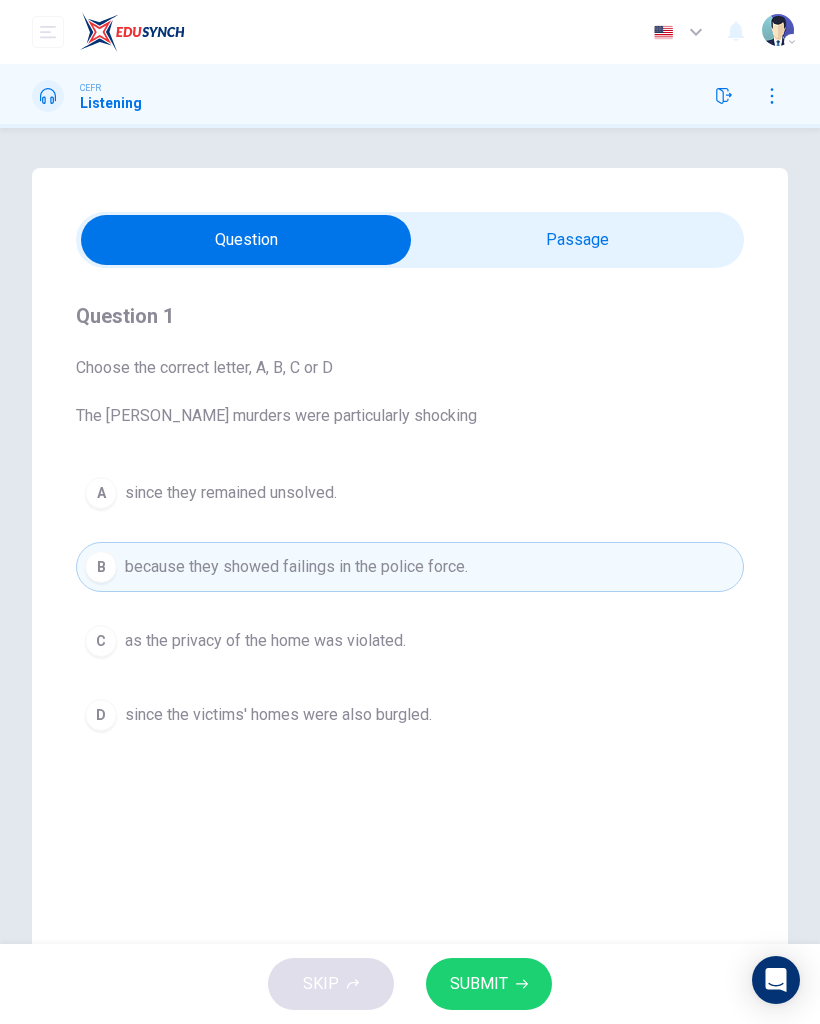 click on "C as the privacy of the home was violated." at bounding box center [410, 641] 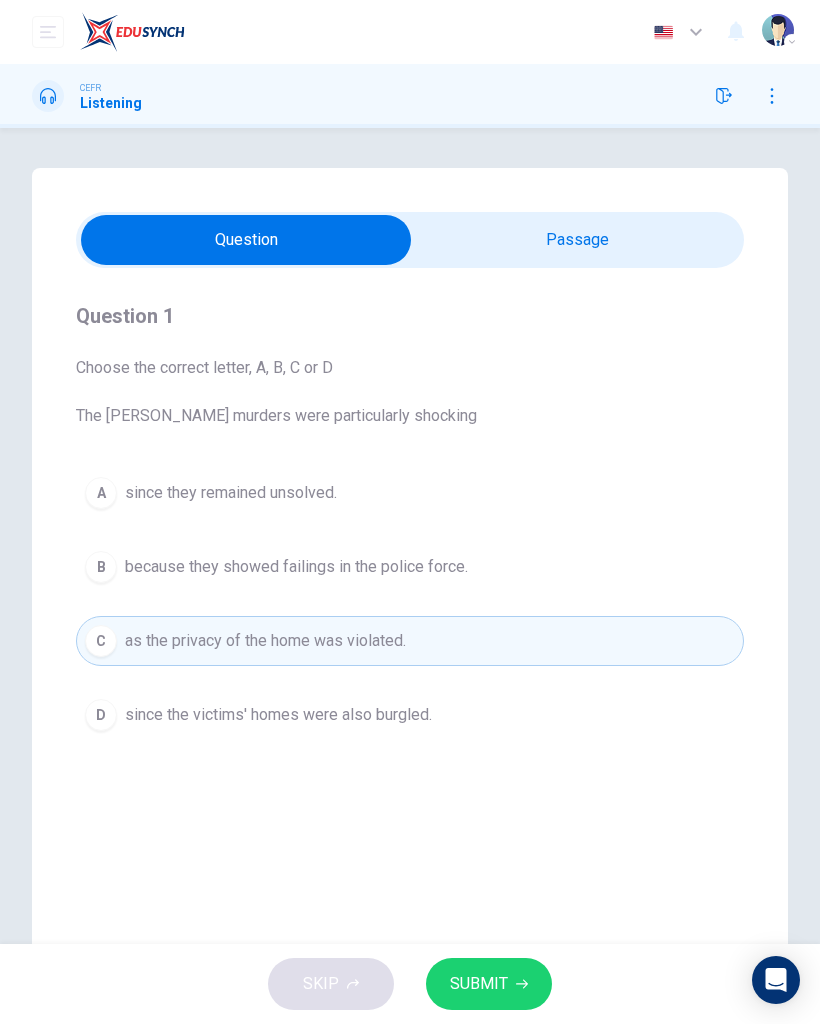 click on "SUBMIT" at bounding box center (479, 984) 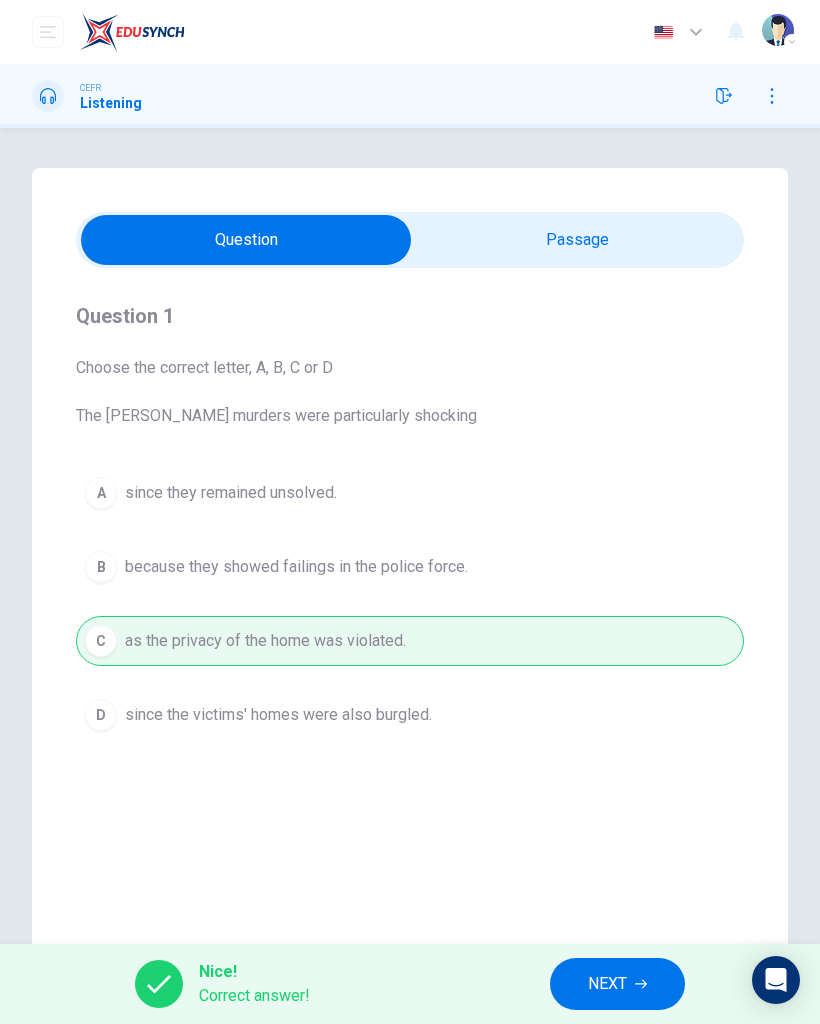 click on "NEXT" at bounding box center [617, 984] 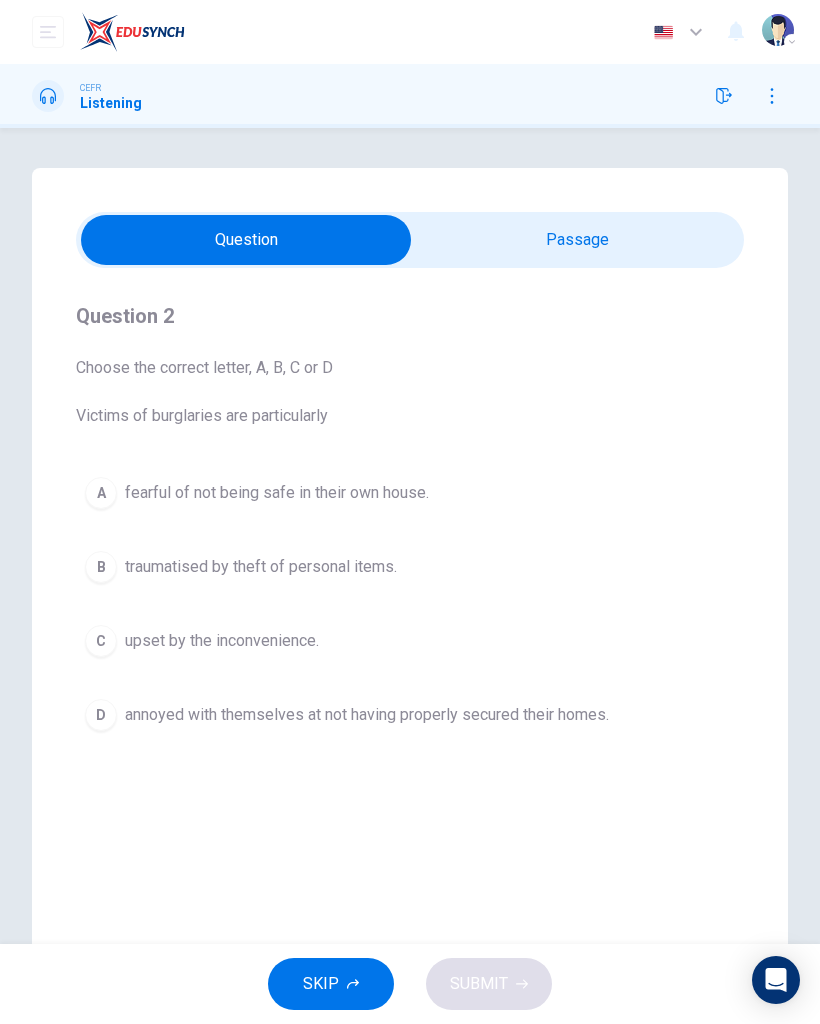 click on "A fearful of not being safe in their own house." at bounding box center (410, 493) 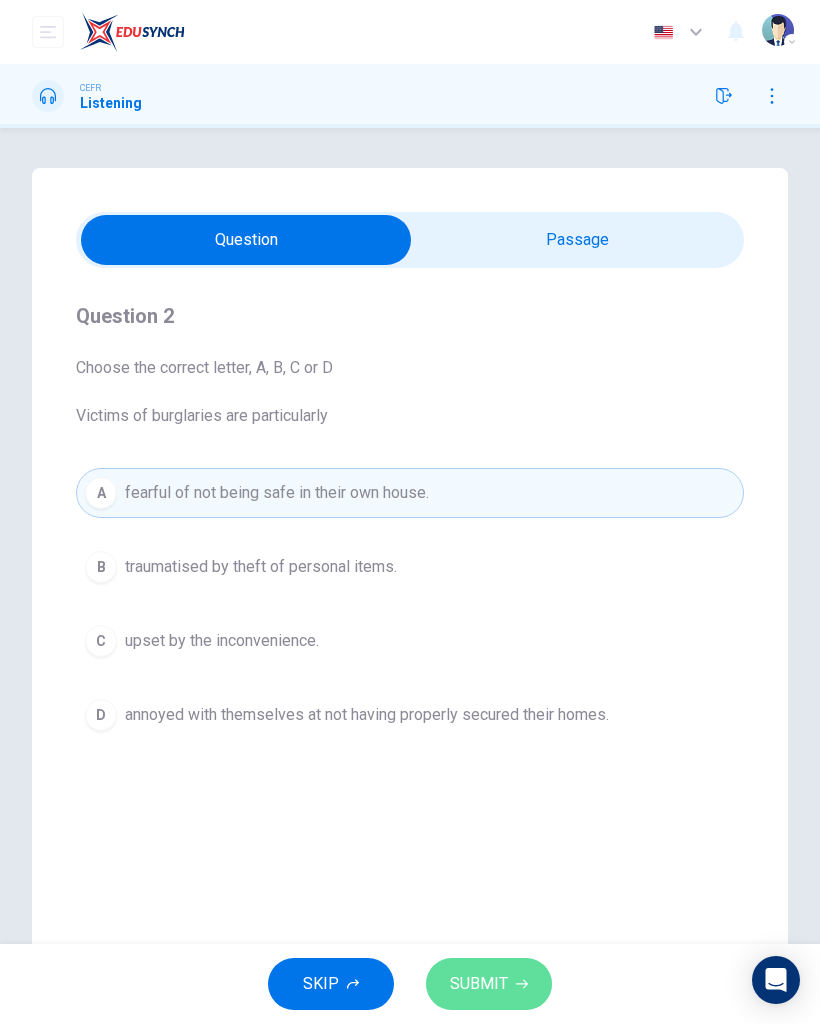 click on "SUBMIT" at bounding box center (489, 984) 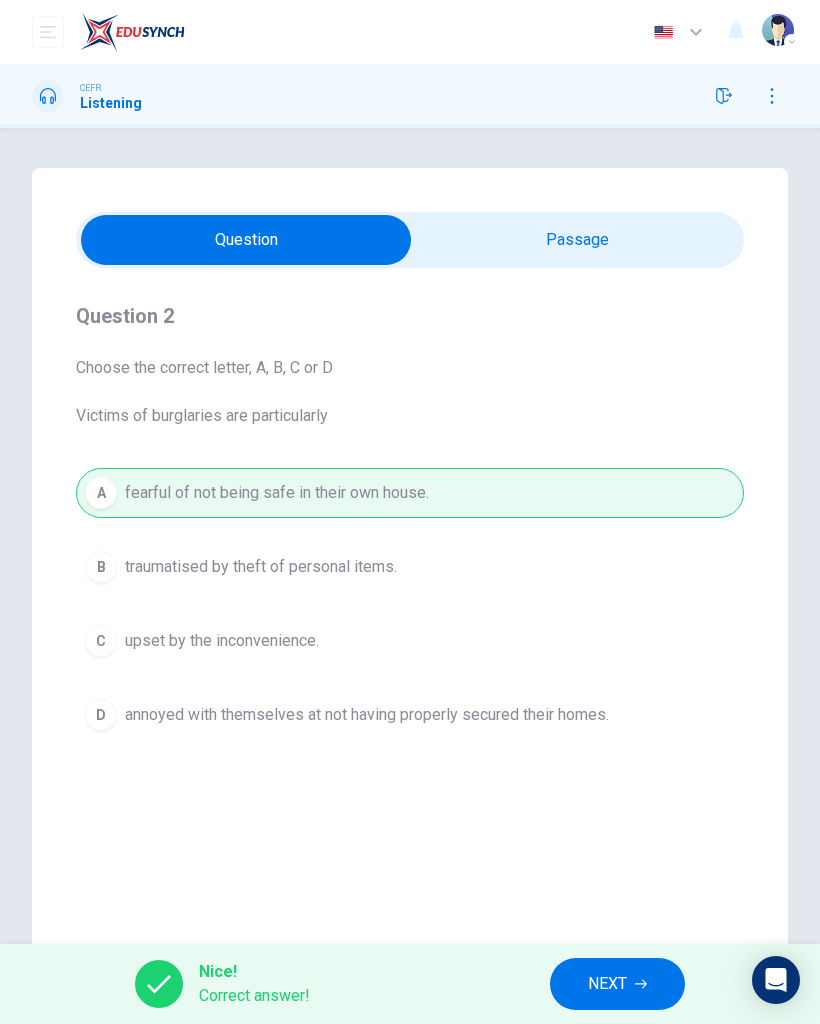 click on "NEXT" at bounding box center (617, 984) 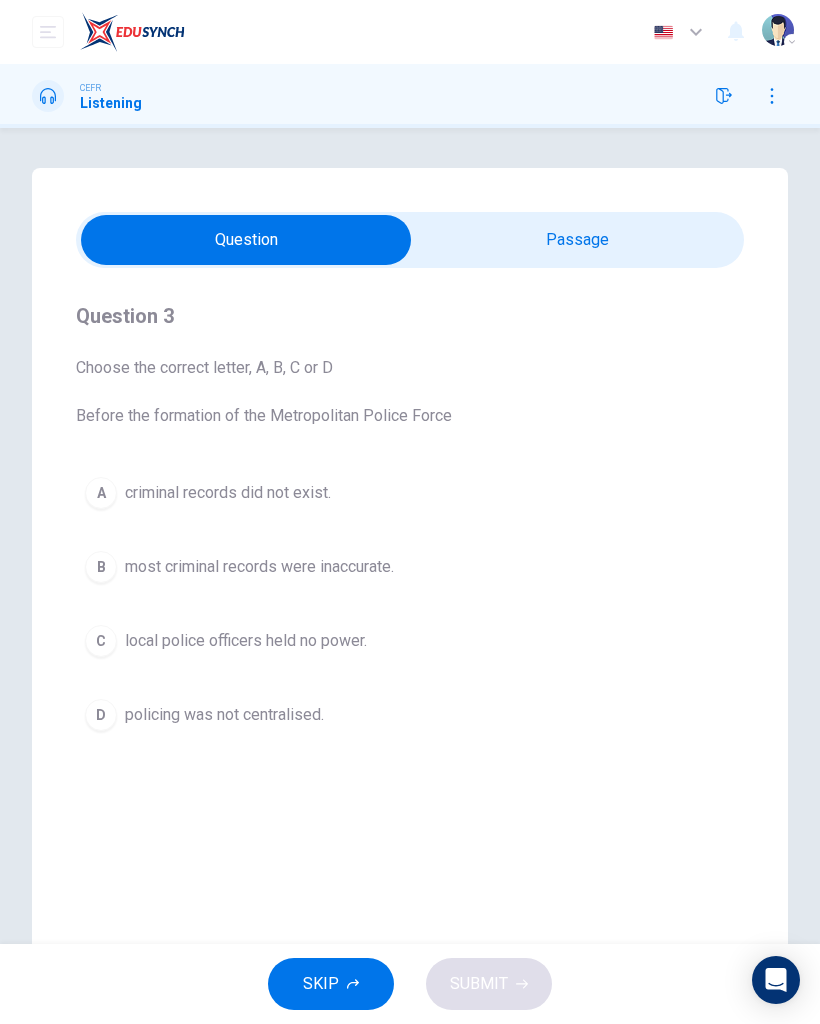 click on "D policing was not centralised." at bounding box center (410, 715) 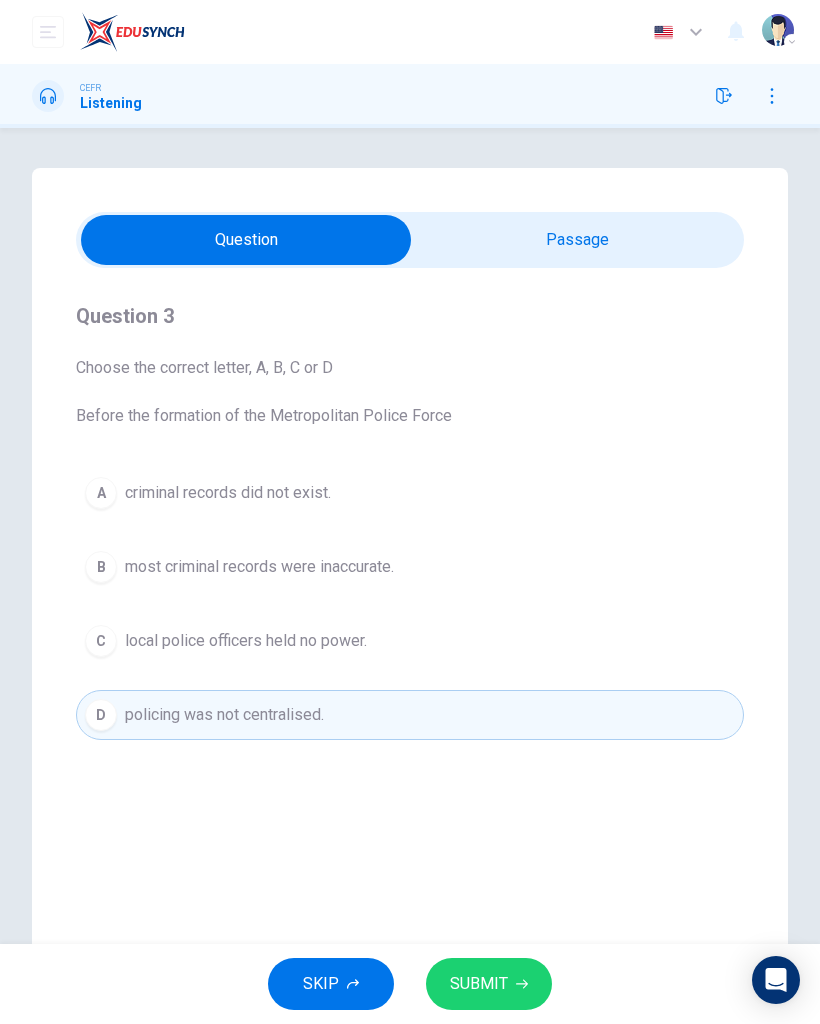 click 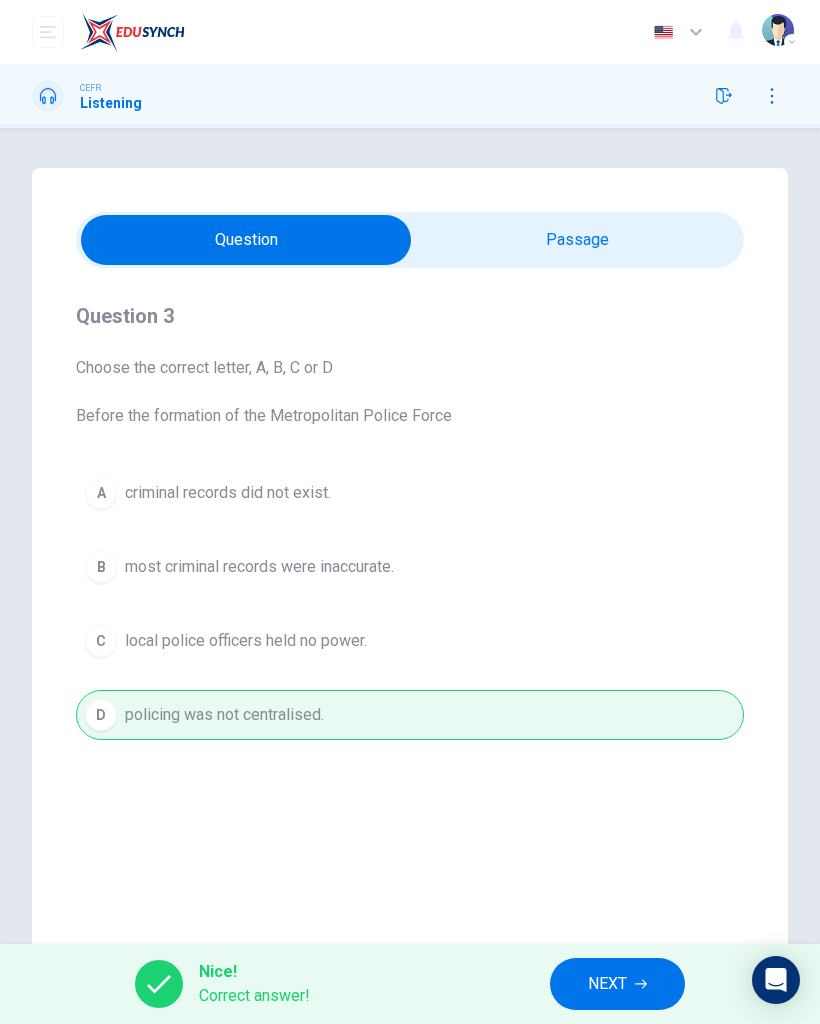click on "NEXT" at bounding box center [617, 984] 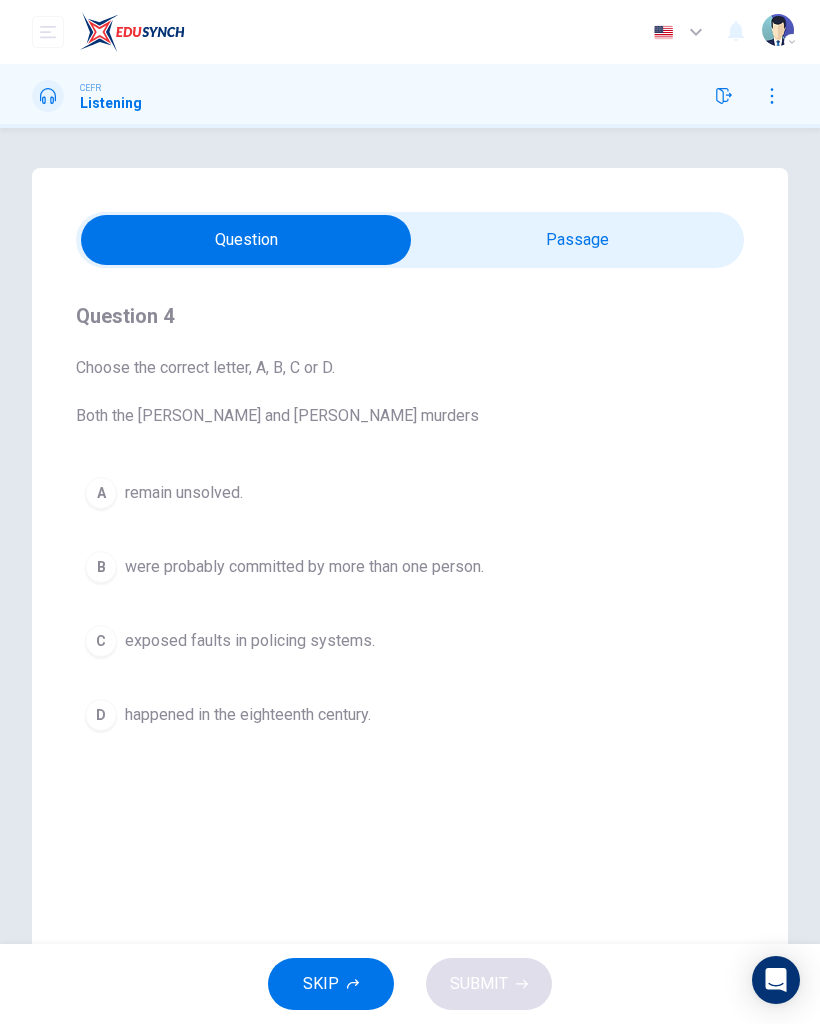 click on "A remain unsolved." at bounding box center [410, 493] 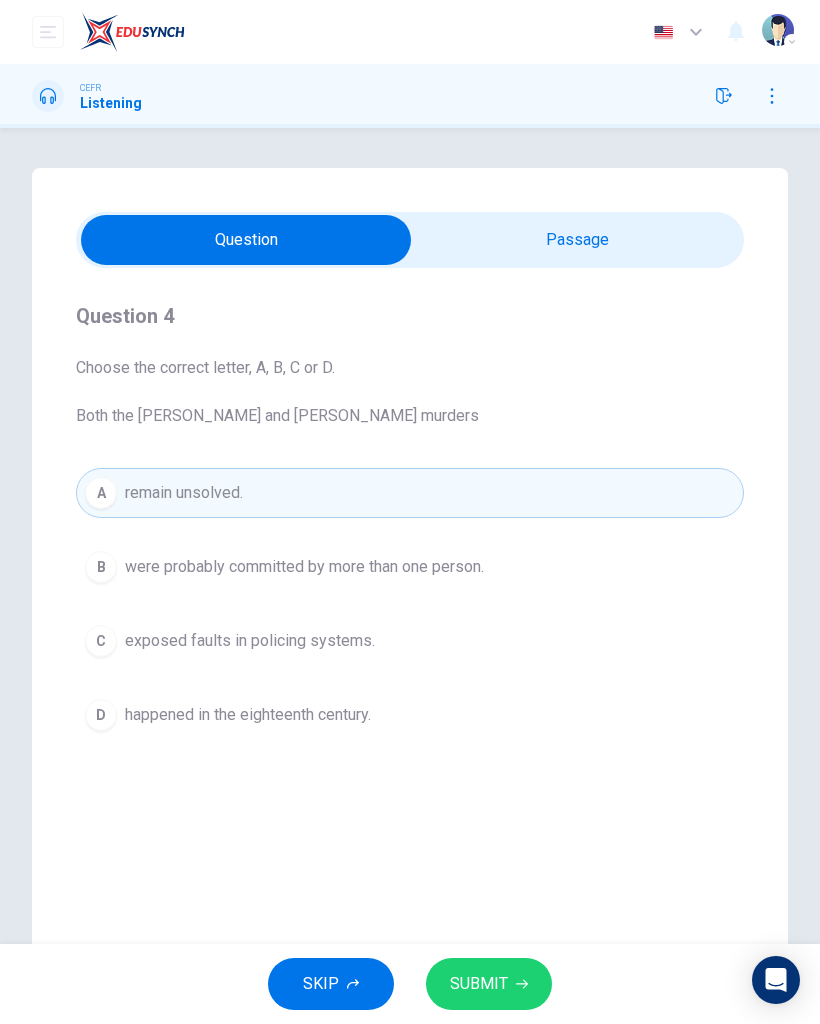 click on "SUBMIT" at bounding box center [489, 984] 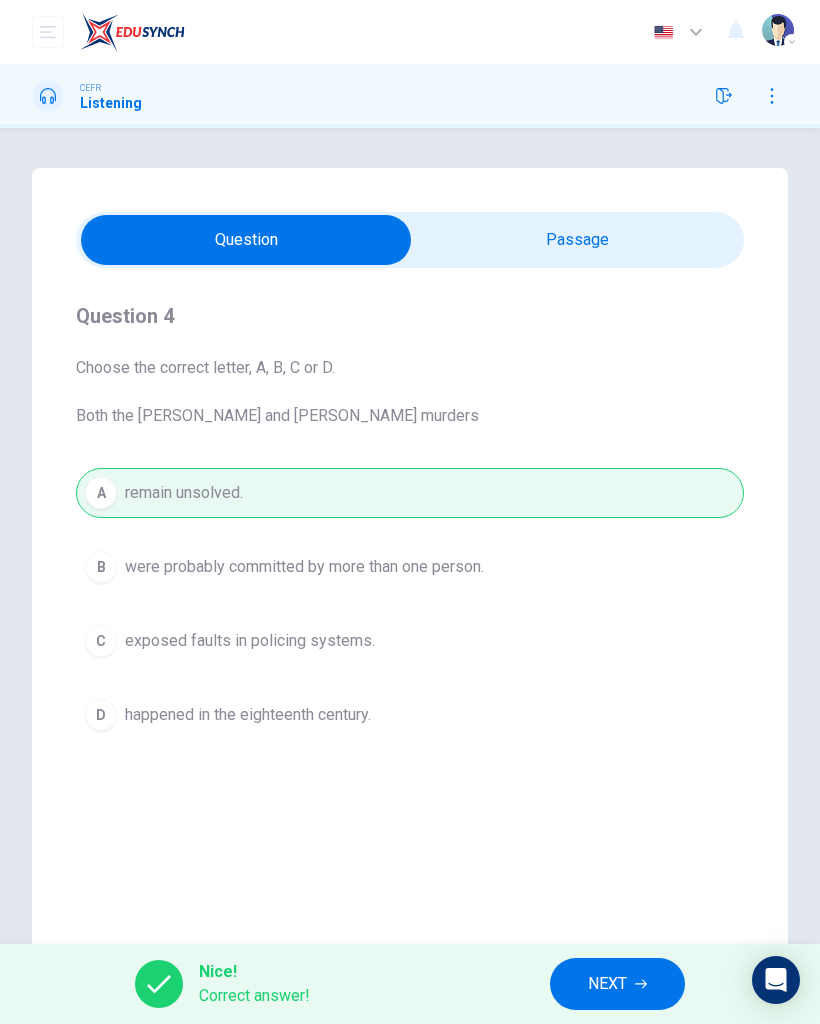 click on "NEXT" at bounding box center [607, 984] 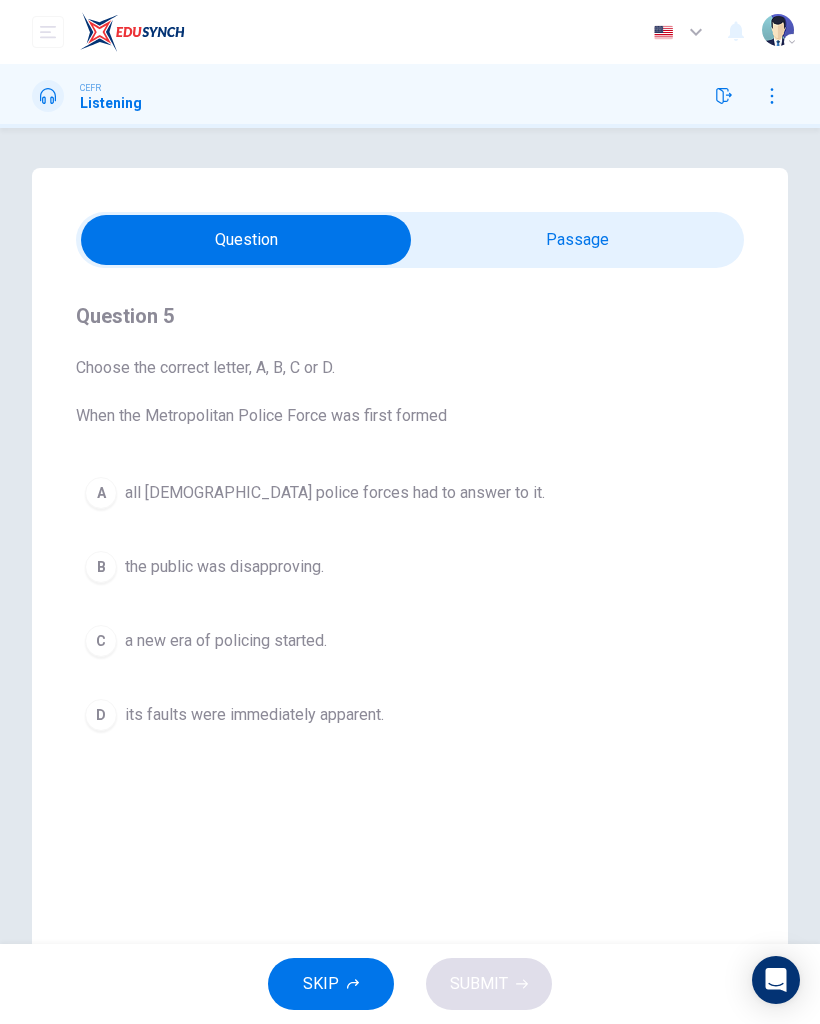 click on "C a new era of policing started." at bounding box center (410, 641) 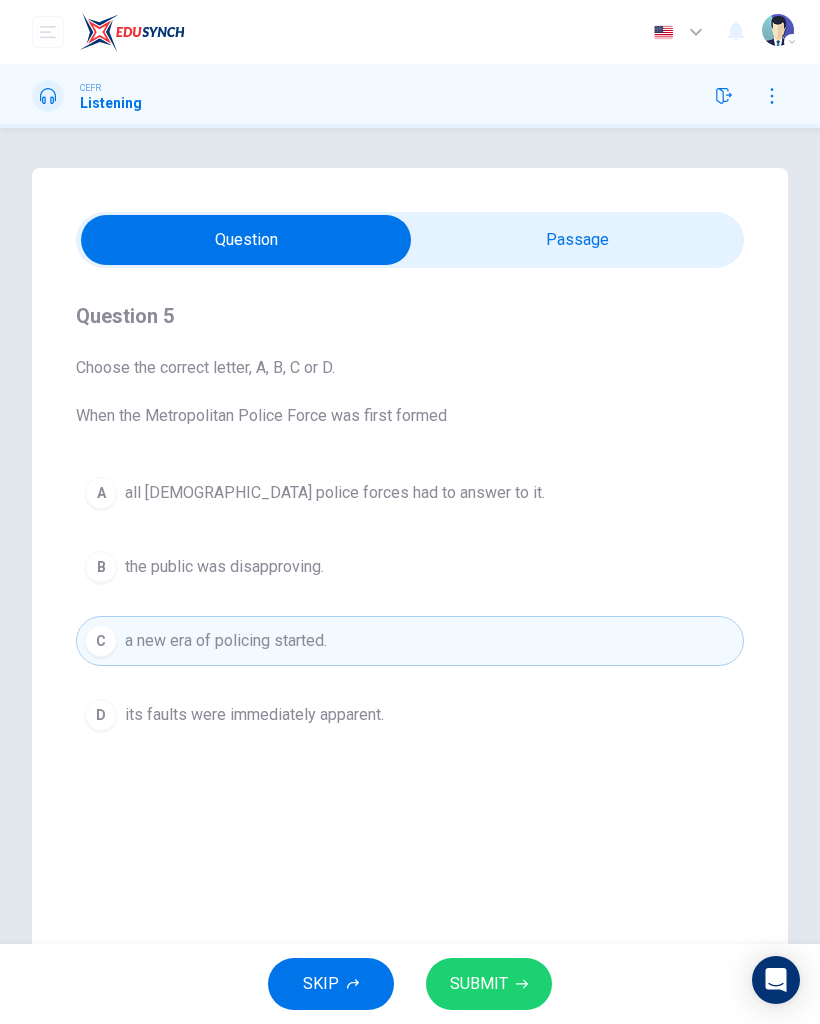 click on "SUBMIT" at bounding box center [489, 984] 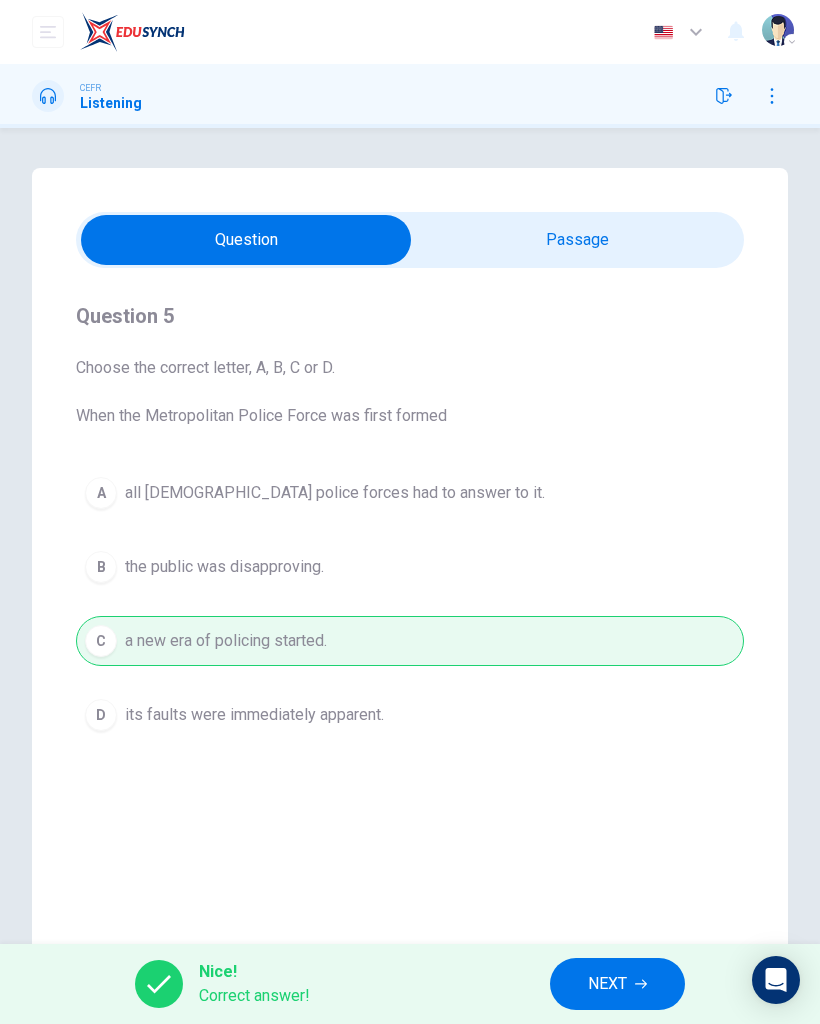 click 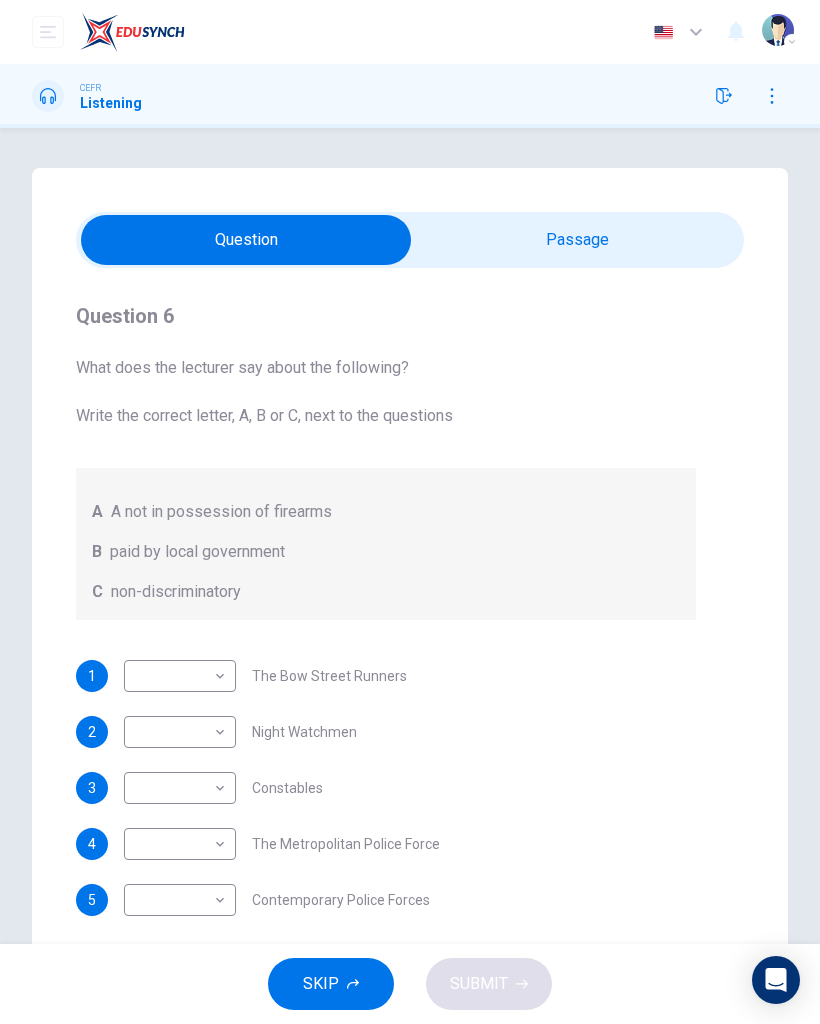 scroll, scrollTop: 0, scrollLeft: 0, axis: both 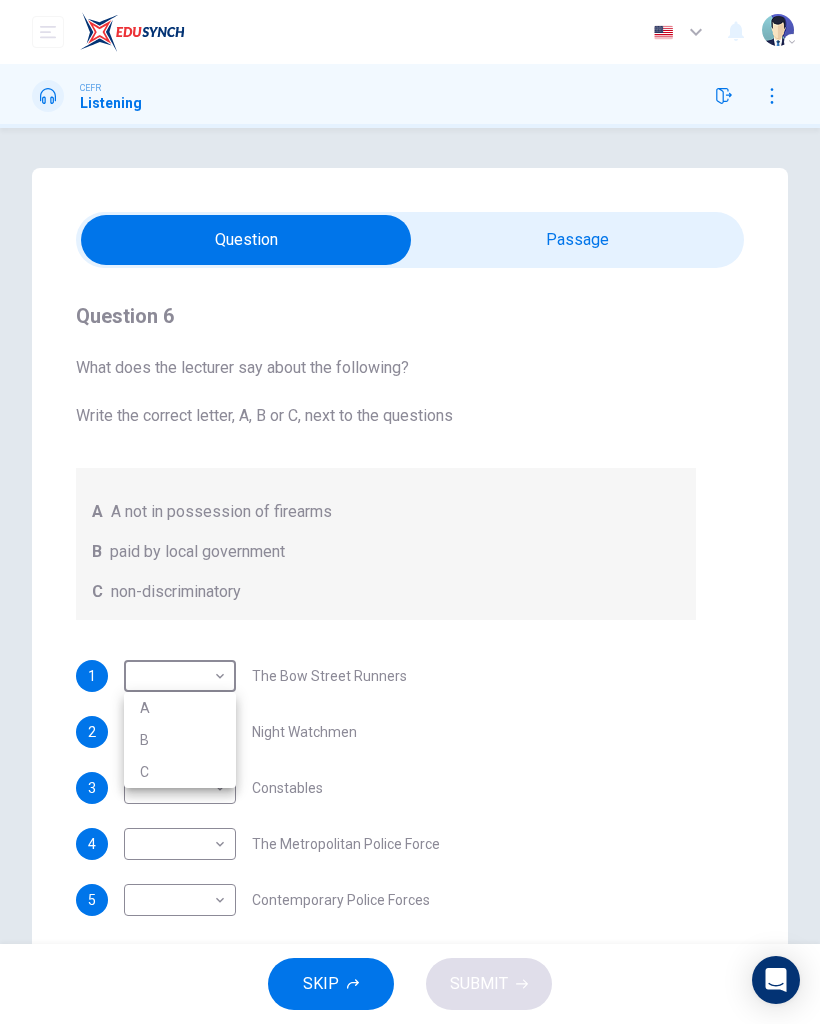 click on "A" at bounding box center [180, 708] 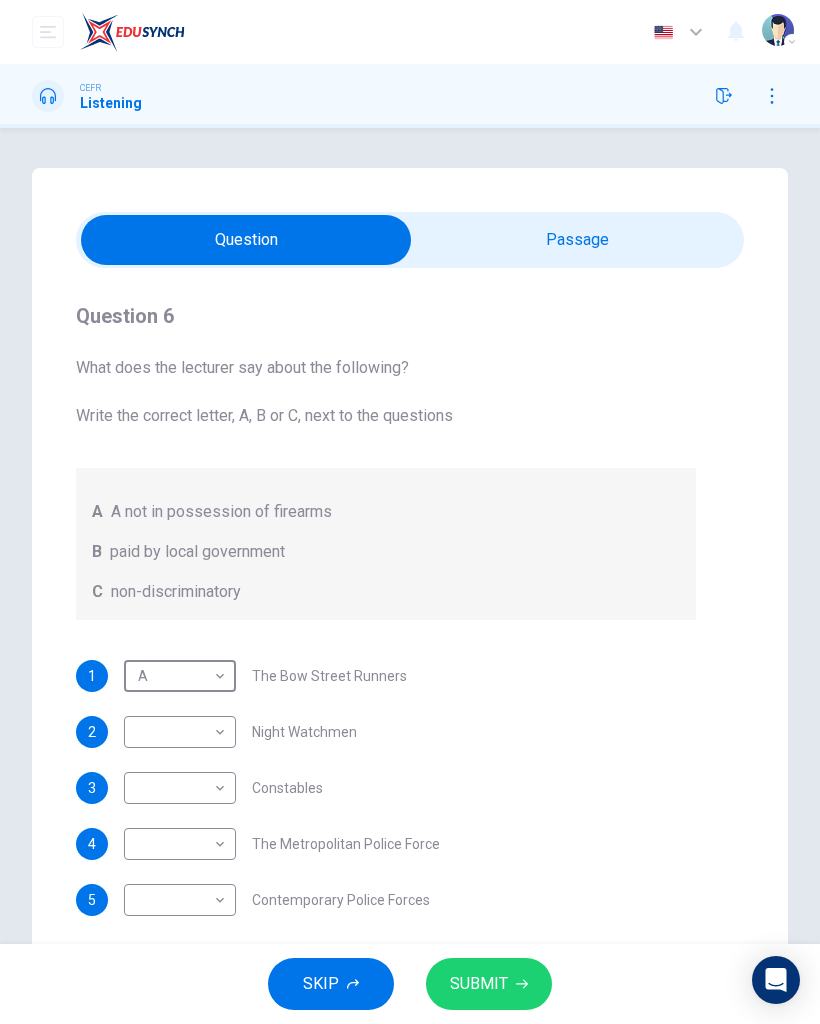 click on "Dashboard Practice Start a test Analysis English en ​ NURIN NADHIRAH BINTI HAIRULASWAN CEFR Listening Question 6 What does the lecturer say about the following? Write the correct letter, A, B or C, next to the questions A  A not in possession of firearms B paid by local government C non-discriminatory 1 A A ​ The Bow Street Runners
2 ​ ​ Night Watchmen 3 ​ ​ Constables 4 ​ ​ The Metropolitan Police Force 5 ​ ​ Contemporary Police Forces Criminology Discussion 05m 06s SKIP SUBMIT EduSynch - Online Language Proficiency Testing
Dashboard Practice Start a test Analysis Notifications © Copyright  2025 Audio Timer 00:00:43 END SESSION" at bounding box center [410, 512] 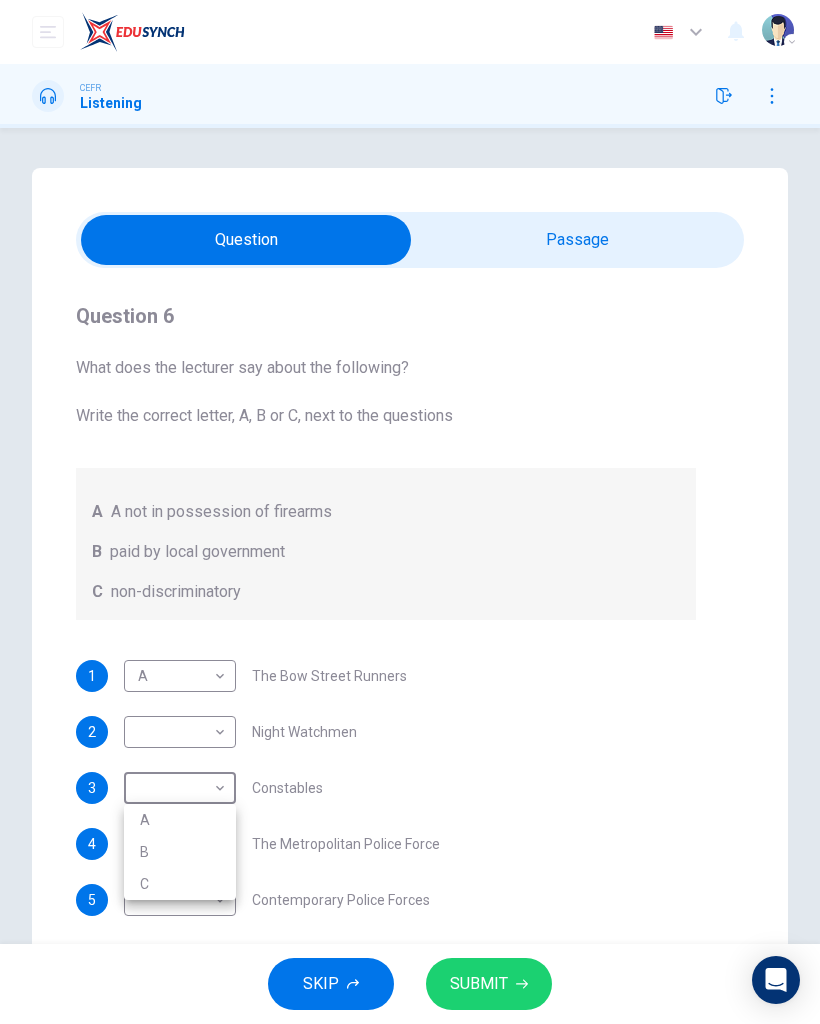 click on "A" at bounding box center [180, 820] 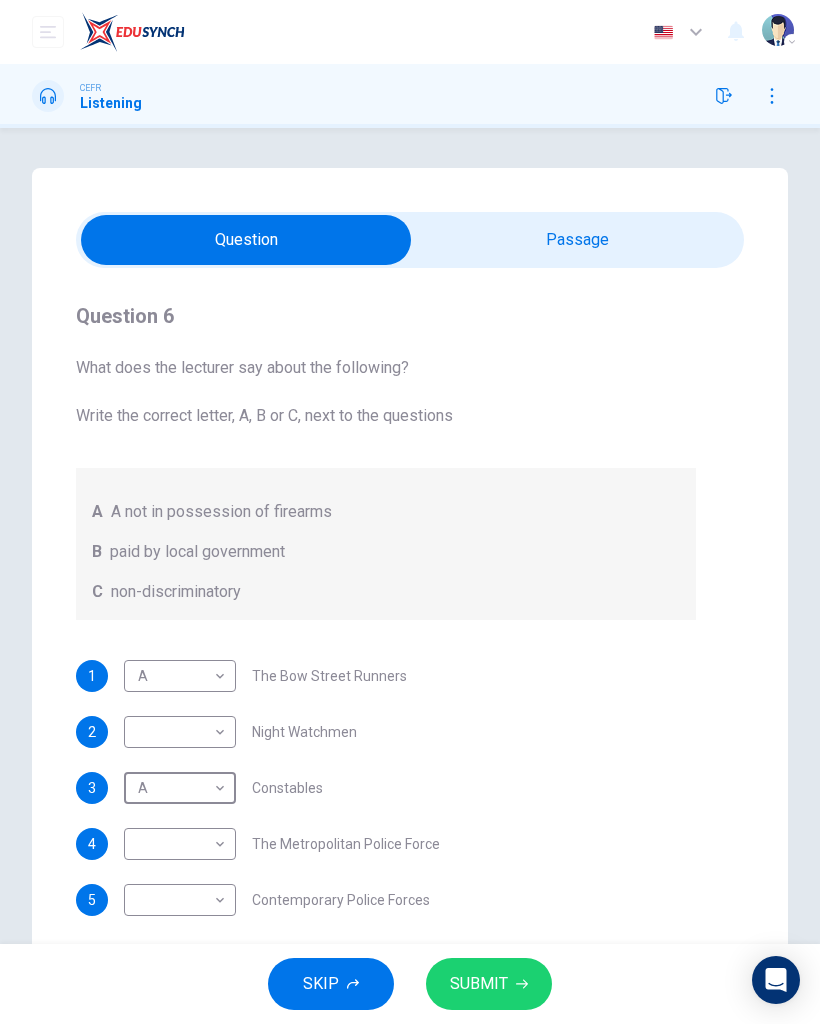 click on "Dashboard Practice Start a test Analysis English en ​ NURIN NADHIRAH BINTI HAIRULASWAN CEFR Listening Question 6 What does the lecturer say about the following? Write the correct letter, A, B or C, next to the questions A  A not in possession of firearms B paid by local government C non-discriminatory 1 A A ​ The Bow Street Runners
2 ​ ​ Night Watchmen 3 A A ​ Constables 4 ​ ​ The Metropolitan Police Force 5 ​ ​ Contemporary Police Forces Criminology Discussion 05m 06s SKIP SUBMIT EduSynch - Online Language Proficiency Testing
Dashboard Practice Start a test Analysis Notifications © Copyright  2025 Audio Timer 00:00:48 END SESSION" at bounding box center [410, 512] 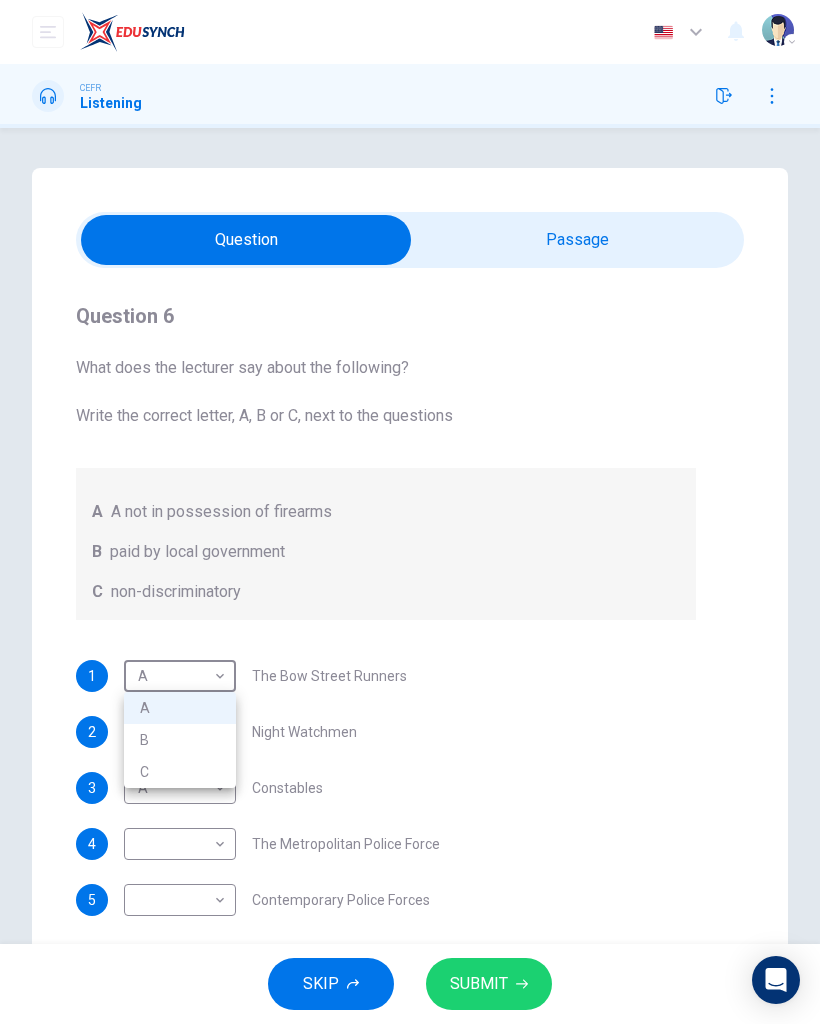 click on "C" at bounding box center [180, 772] 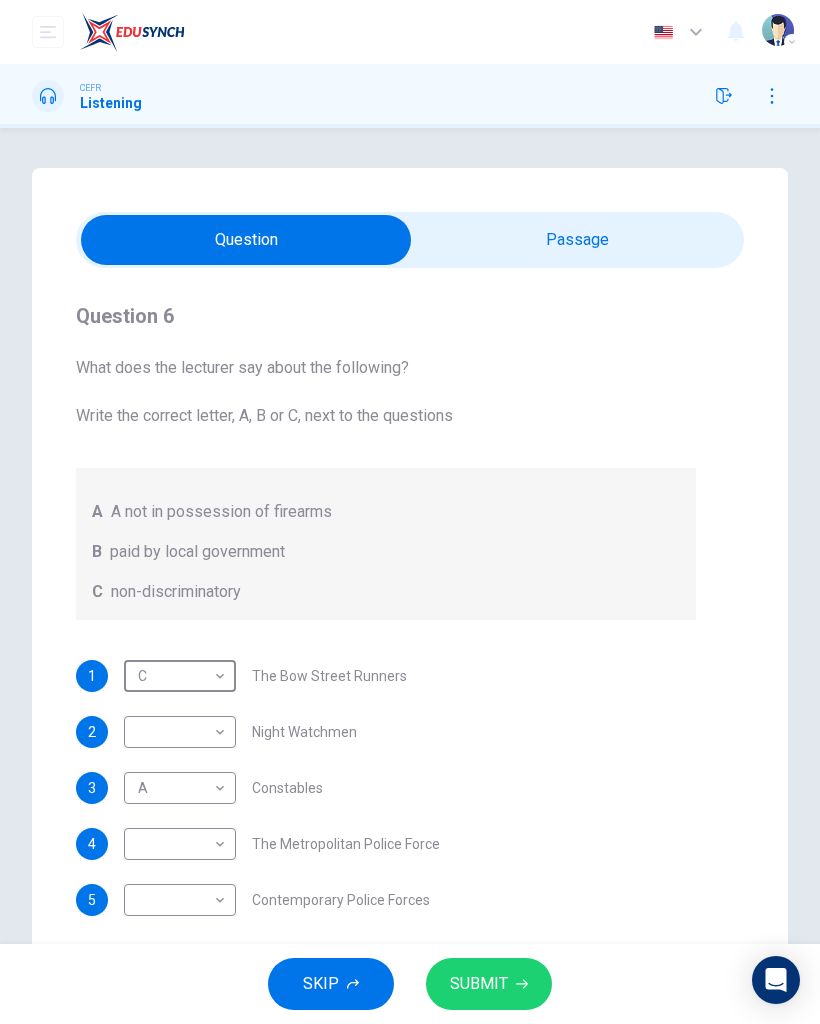 click on "Dashboard Practice Start a test Analysis English en ​ NURIN NADHIRAH BINTI HAIRULASWAN CEFR Listening Question 6 What does the lecturer say about the following? Write the correct letter, A, B or C, next to the questions A  A not in possession of firearms B paid by local government C non-discriminatory 1 C C ​ The Bow Street Runners
2 ​ ​ Night Watchmen 3 A A ​ Constables 4 ​ ​ The Metropolitan Police Force 5 ​ ​ Contemporary Police Forces Criminology Discussion 05m 06s SKIP SUBMIT EduSynch - Online Language Proficiency Testing
Dashboard Practice Start a test Analysis Notifications © Copyright  2025 Audio Timer 00:00:50 END SESSION" at bounding box center [410, 512] 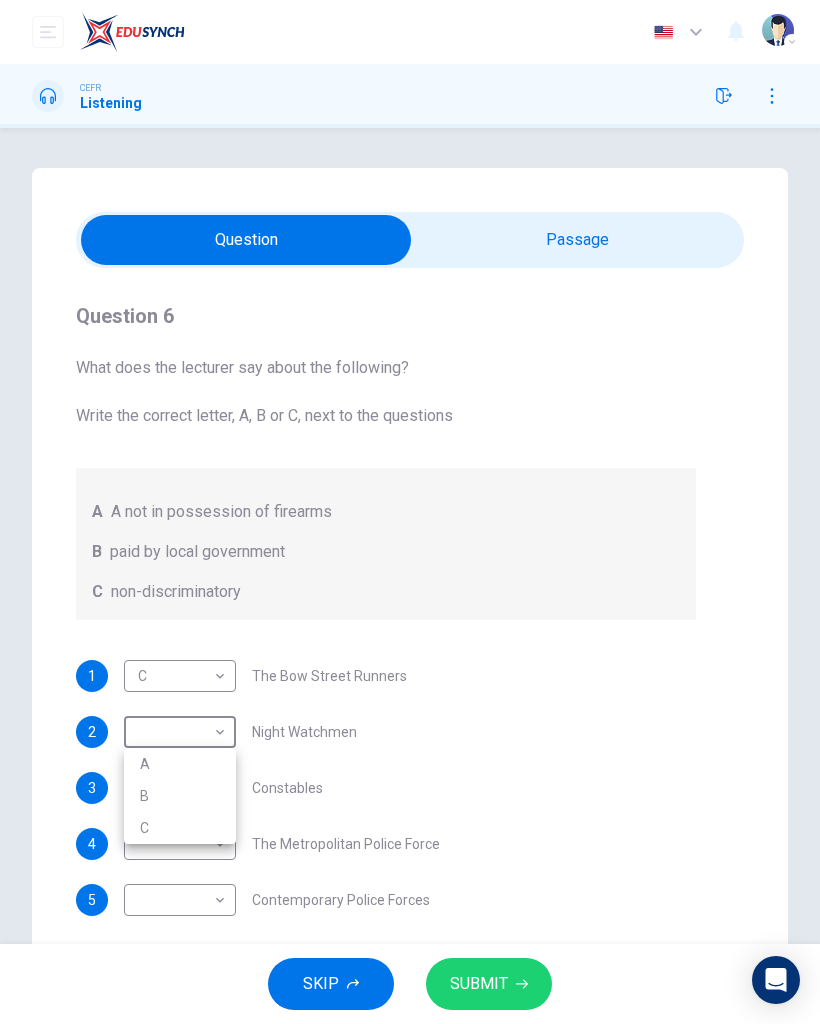 click on "B" at bounding box center [180, 796] 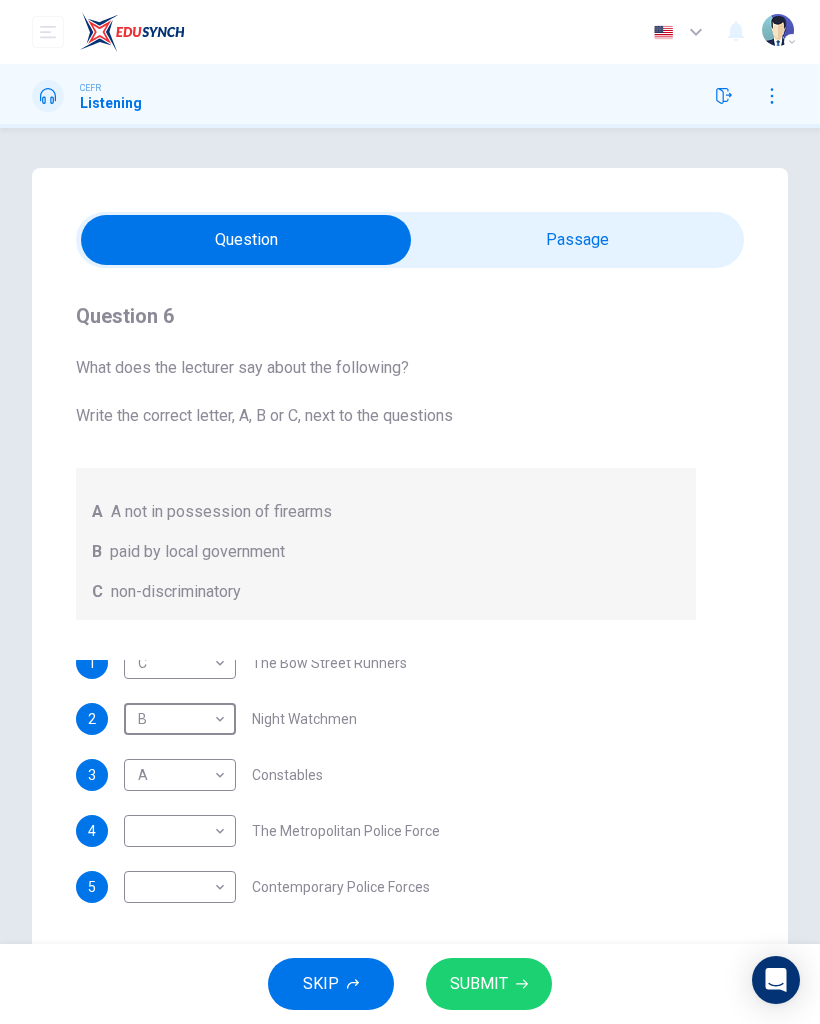 scroll, scrollTop: 13, scrollLeft: 0, axis: vertical 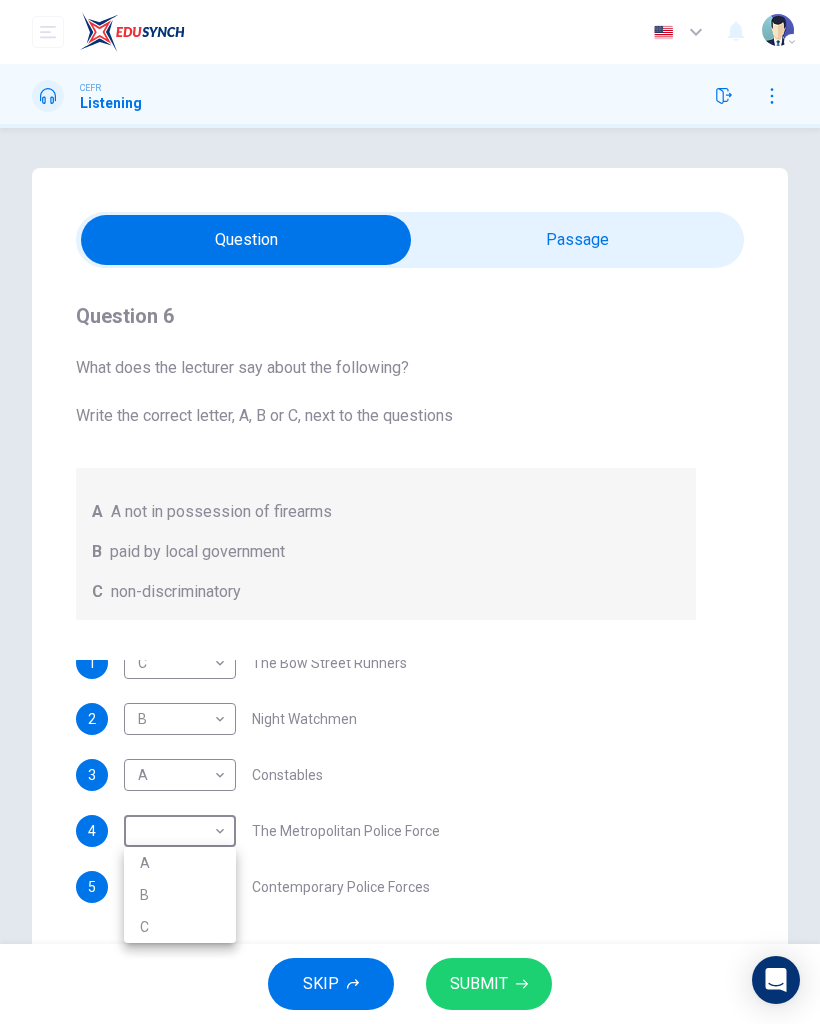 click on "C" at bounding box center [180, 927] 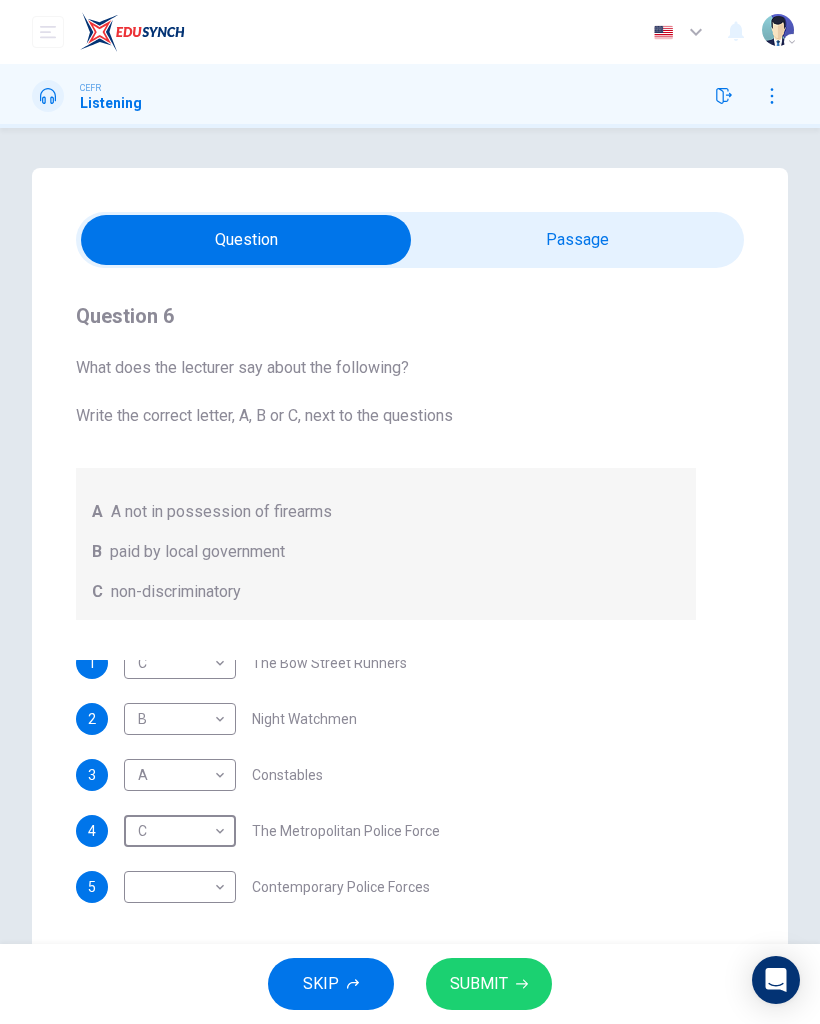 click on "Dashboard Practice Start a test Analysis English en ​ NURIN NADHIRAH BINTI HAIRULASWAN CEFR Listening Question 6 What does the lecturer say about the following? Write the correct letter, A, B or C, next to the questions A  A not in possession of firearms B paid by local government C non-discriminatory 1 C C ​ The Bow Street Runners
2 B B ​ Night Watchmen 3 A A ​ Constables 4 C C ​ The Metropolitan Police Force 5 ​ ​ Contemporary Police Forces Criminology Discussion 05m 06s SKIP SUBMIT EduSynch - Online Language Proficiency Testing
Dashboard Practice Start a test Analysis Notifications © Copyright  2025 Audio Timer 00:00:57 END SESSION" at bounding box center (410, 512) 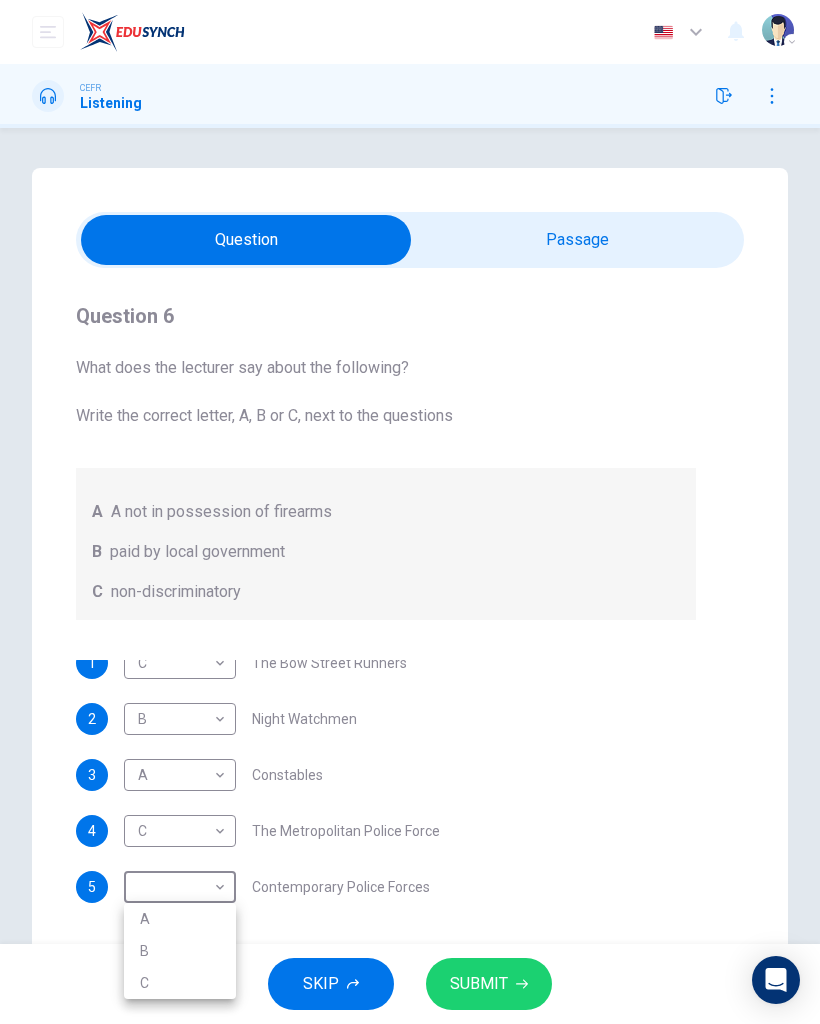 click on "C" at bounding box center [180, 983] 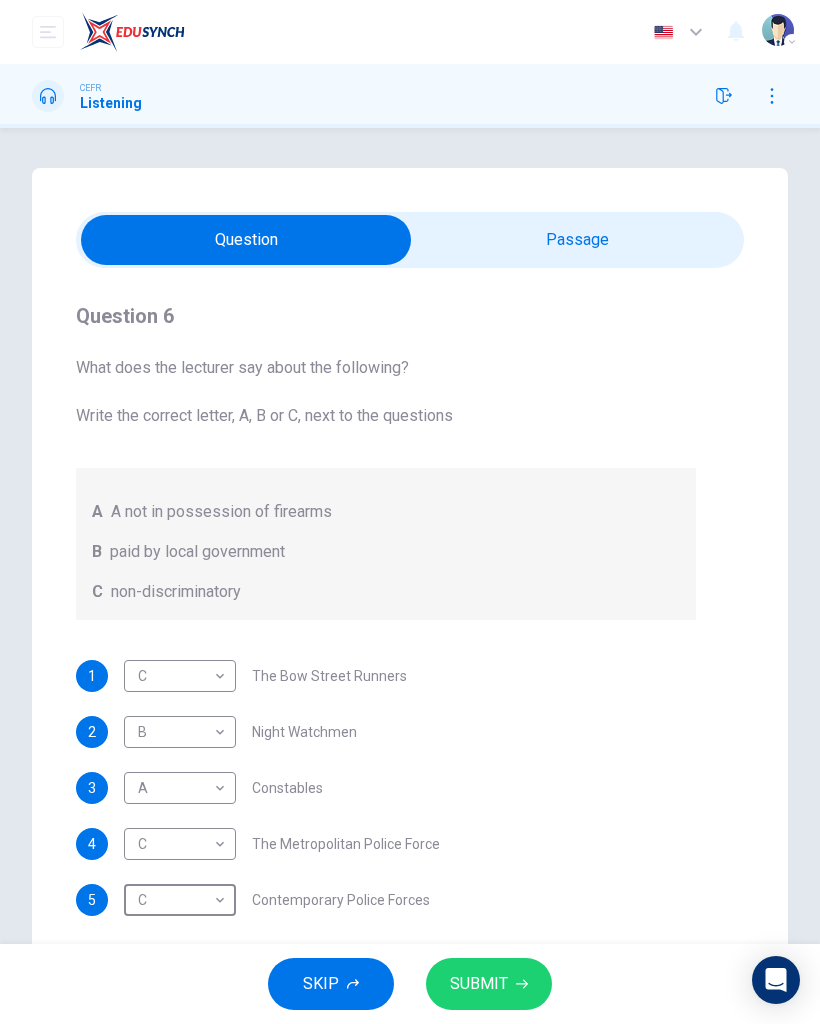 scroll, scrollTop: 0, scrollLeft: 0, axis: both 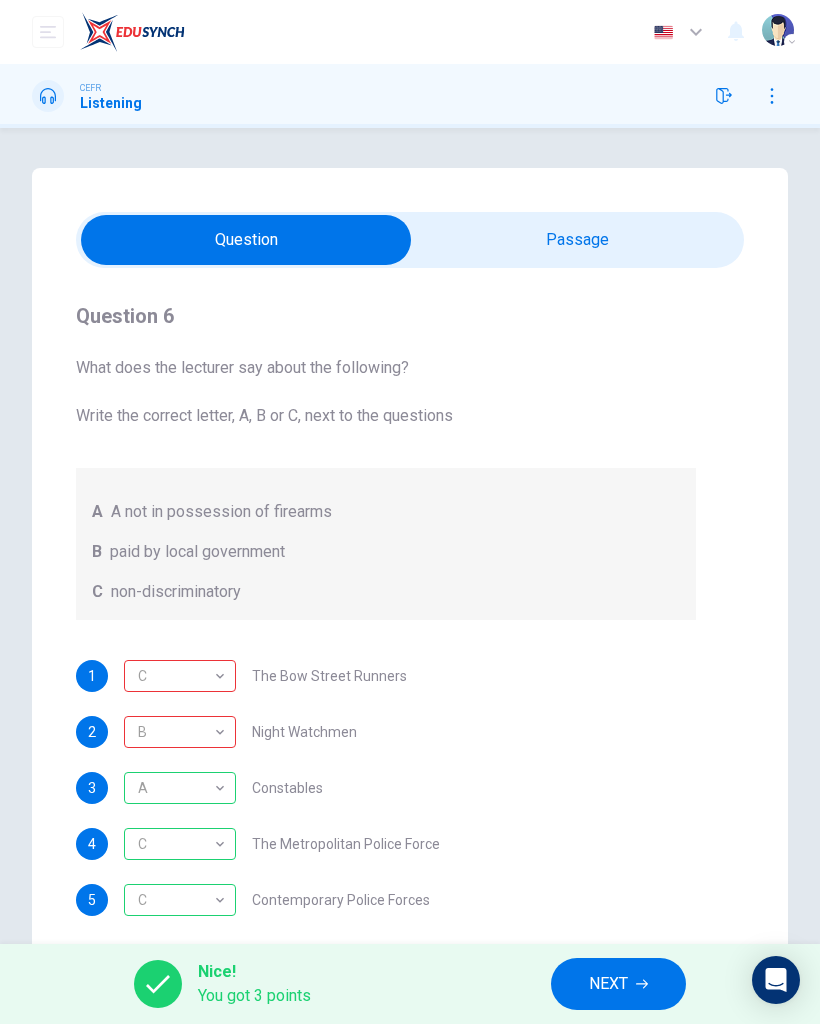 click on "B B ​" at bounding box center [180, 732] 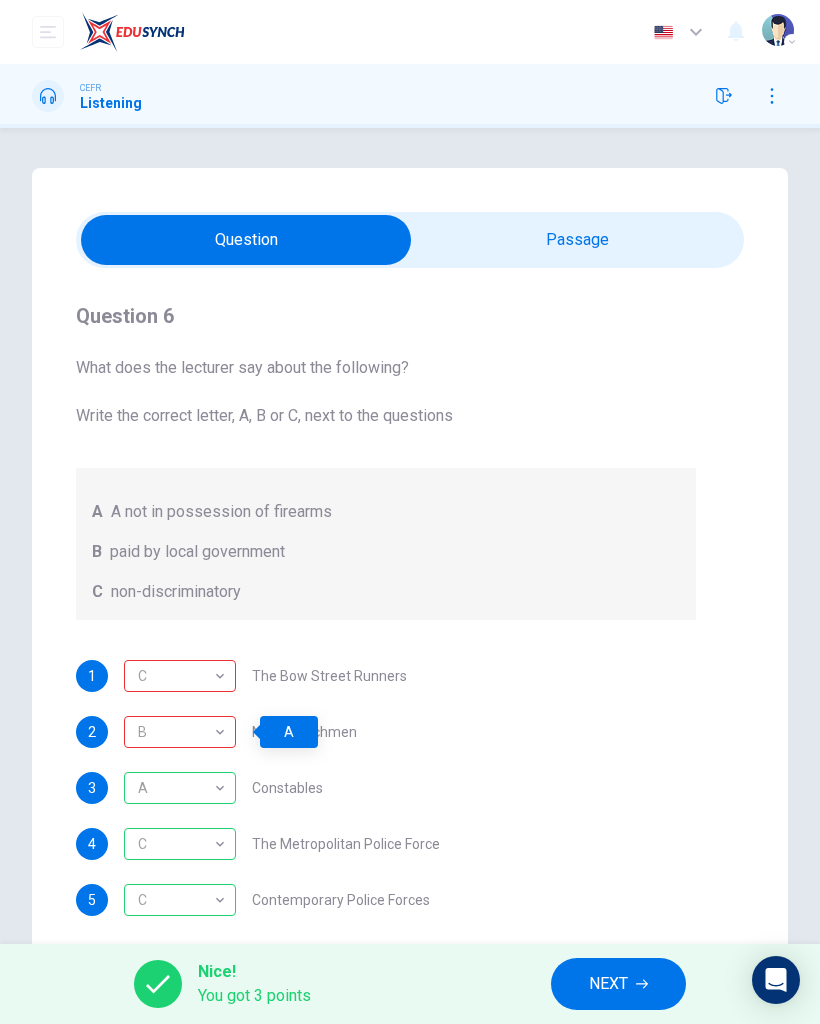 click on "C C ​" at bounding box center [180, 676] 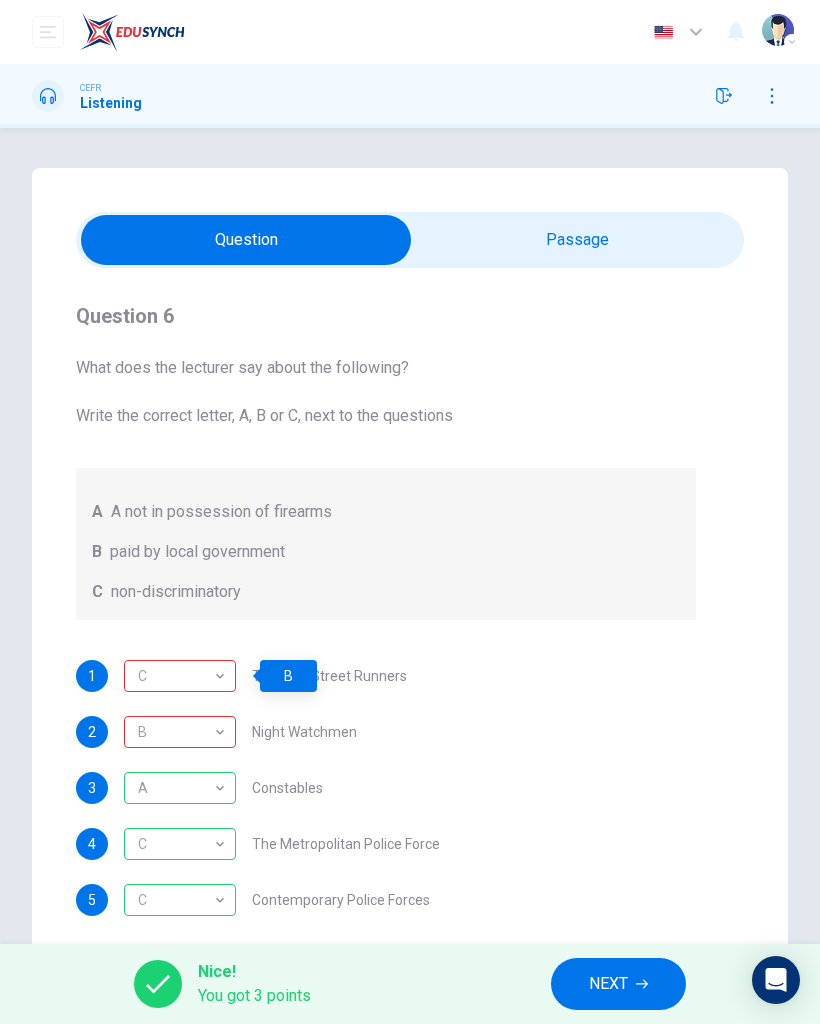 click on "NEXT" at bounding box center [608, 984] 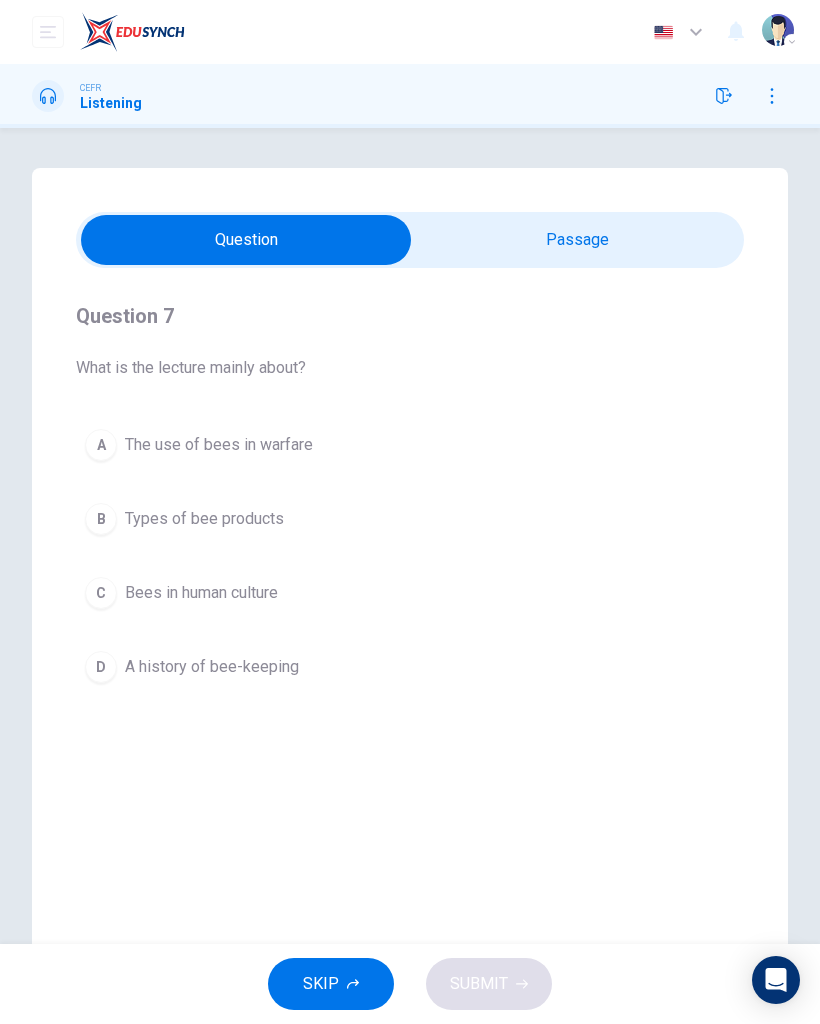 click at bounding box center (246, 240) 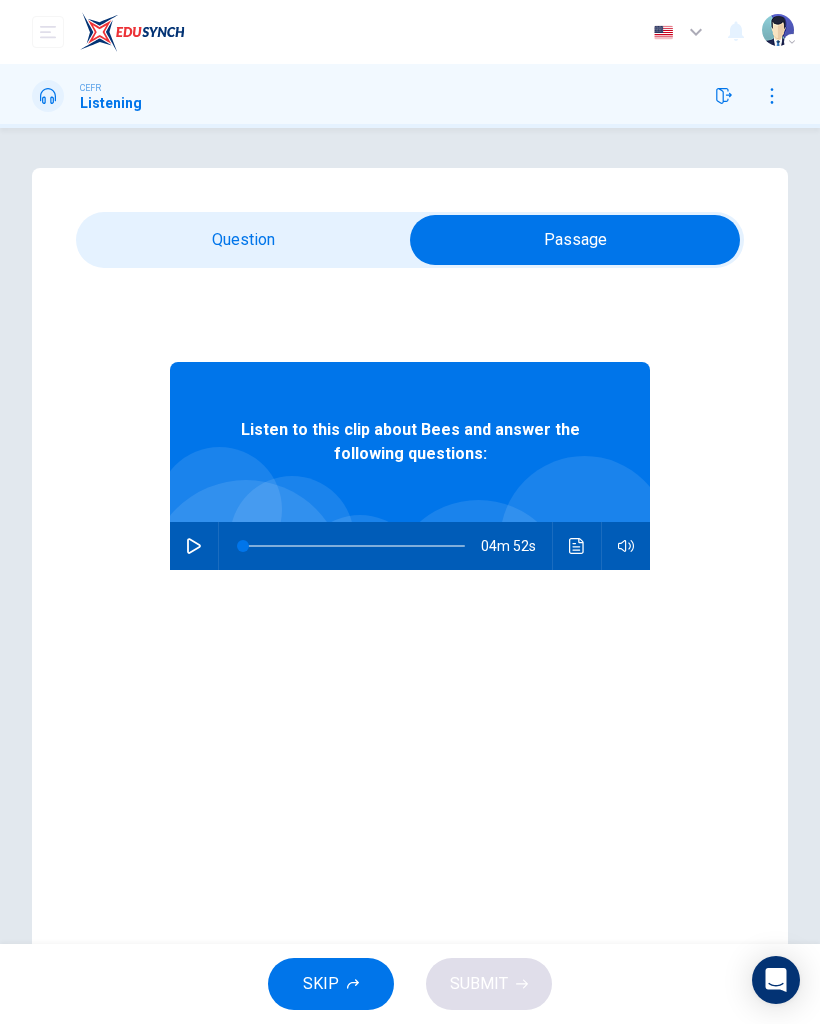 click 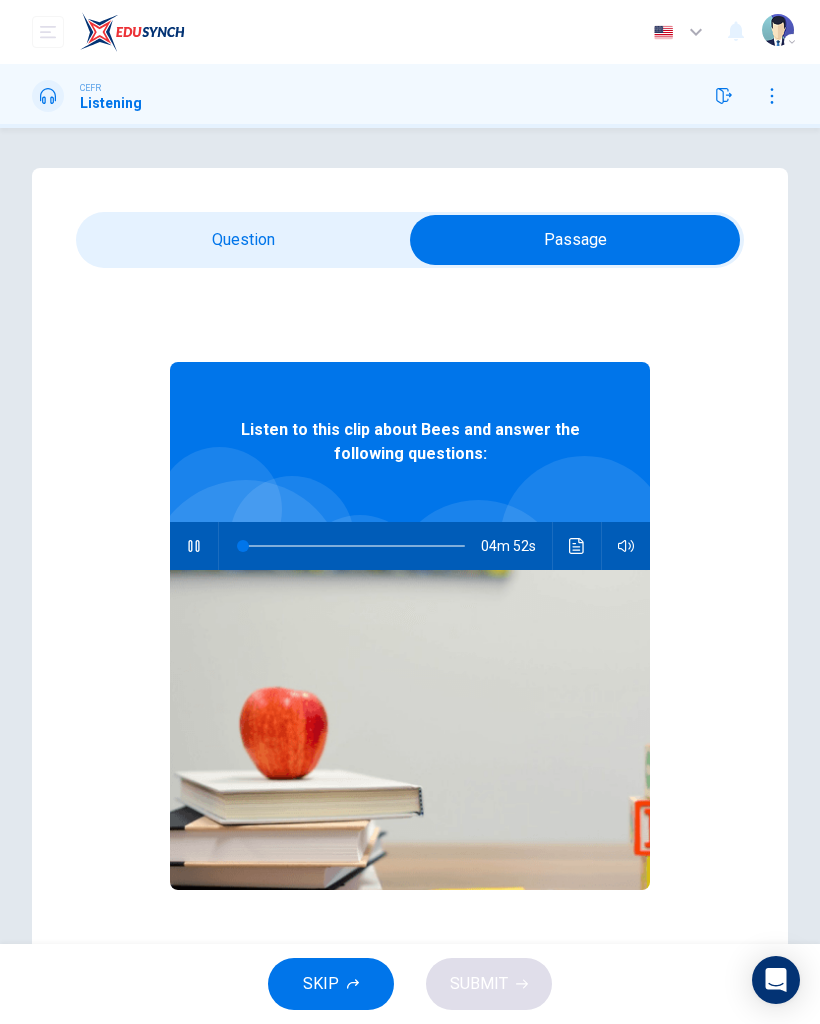 type on "0" 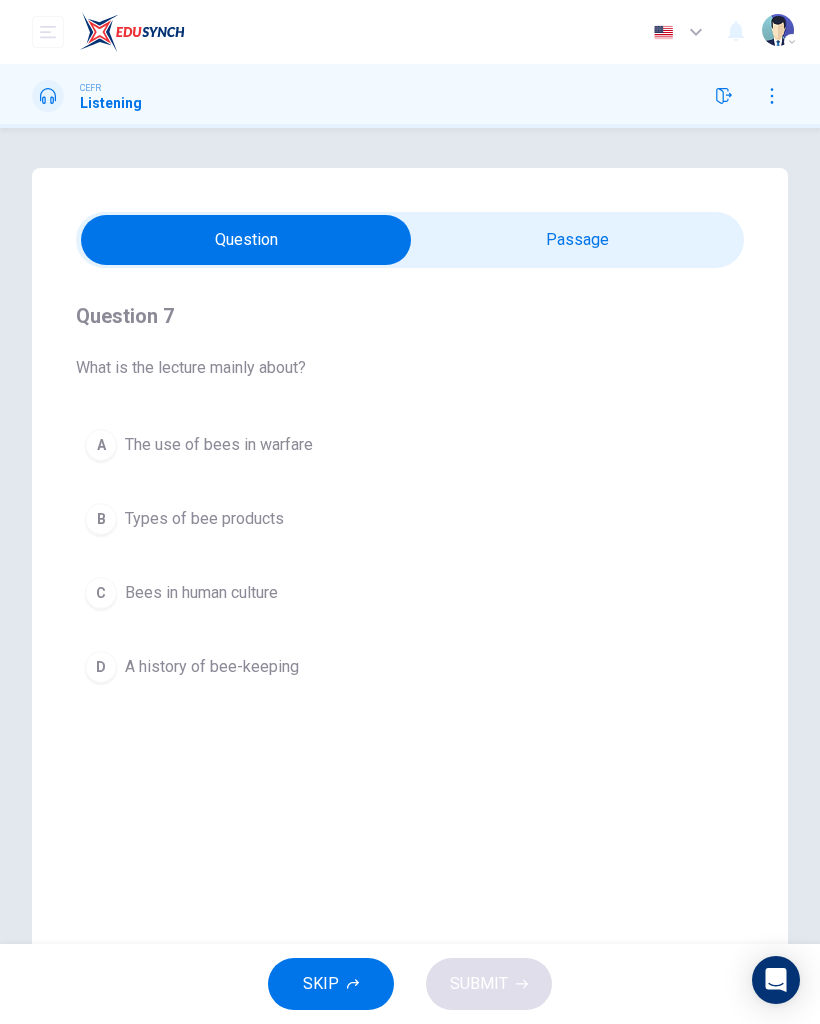 type on "19" 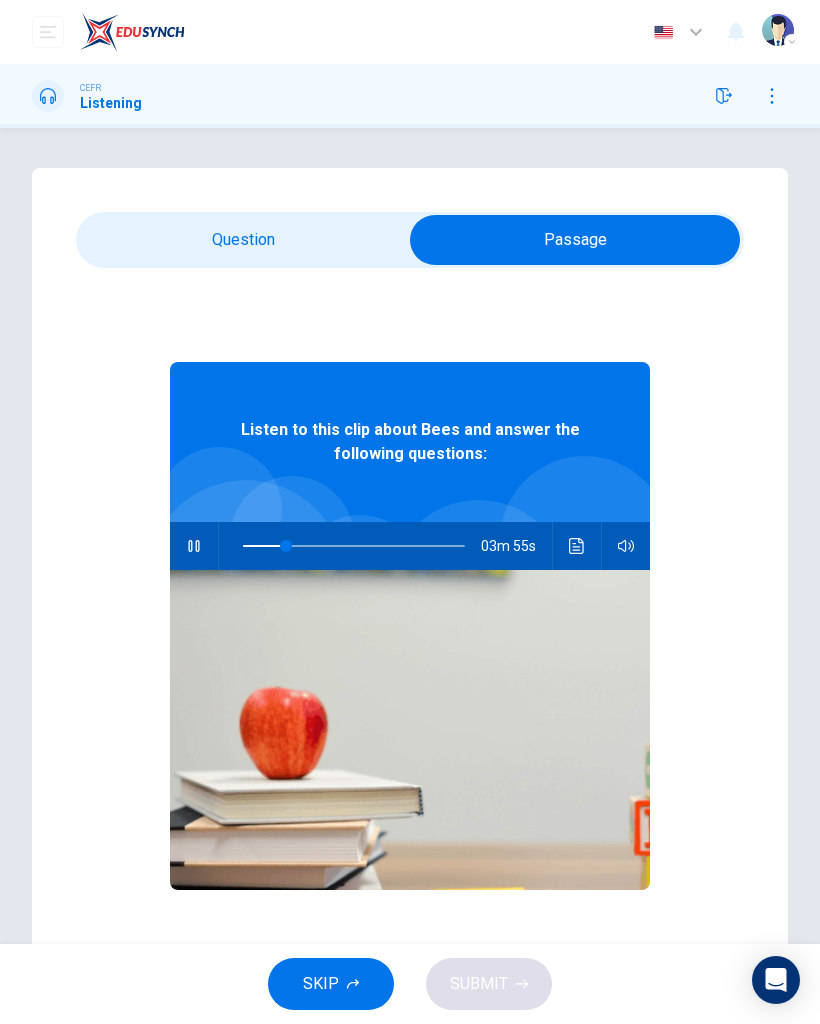 type on "20" 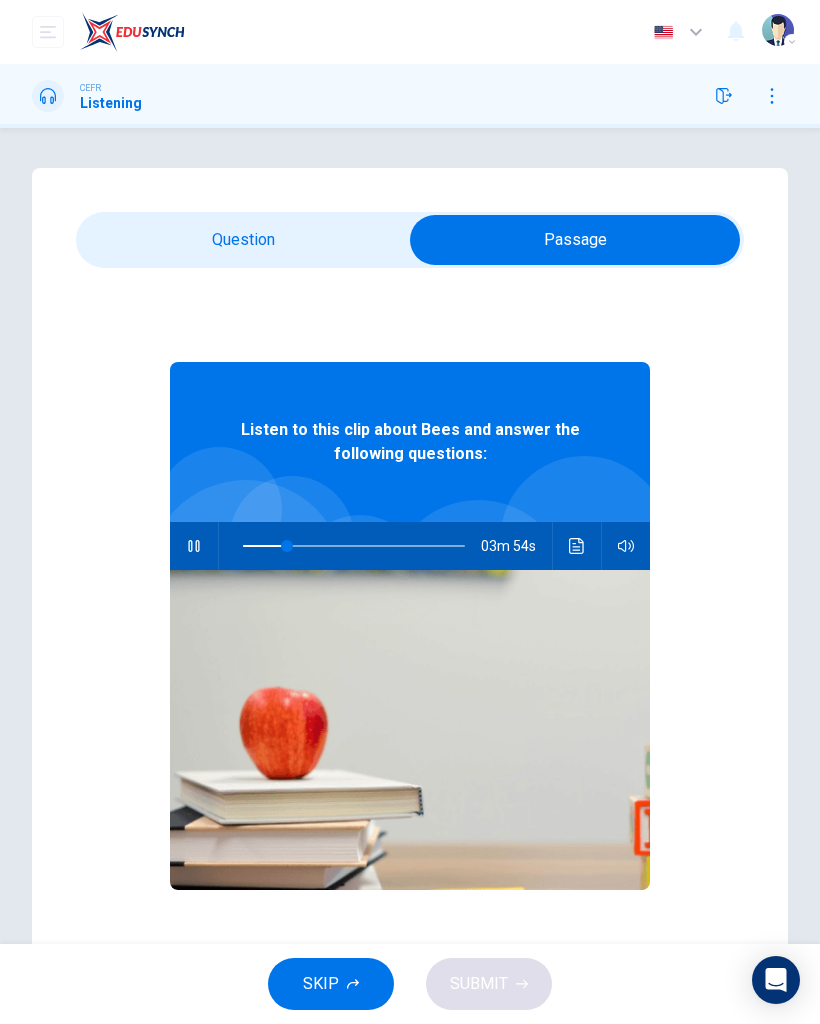 click at bounding box center [575, 240] 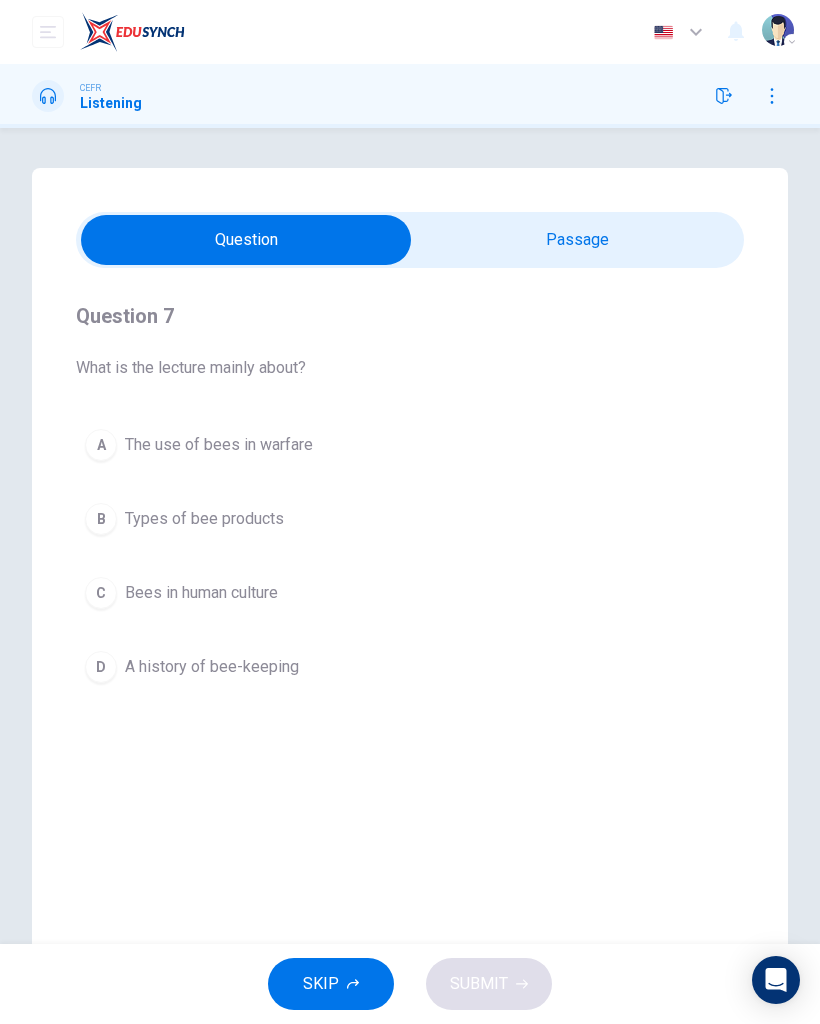 click on "A The use of bees in warfare" at bounding box center [410, 445] 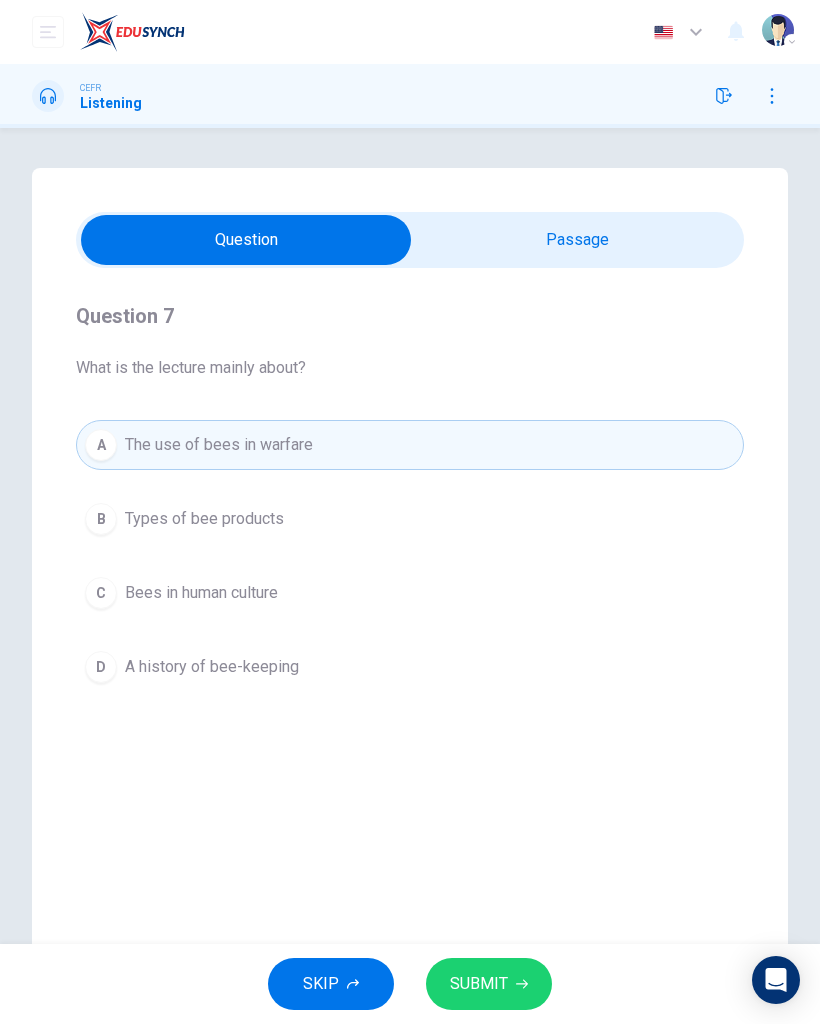 click on "SUBMIT" at bounding box center [479, 984] 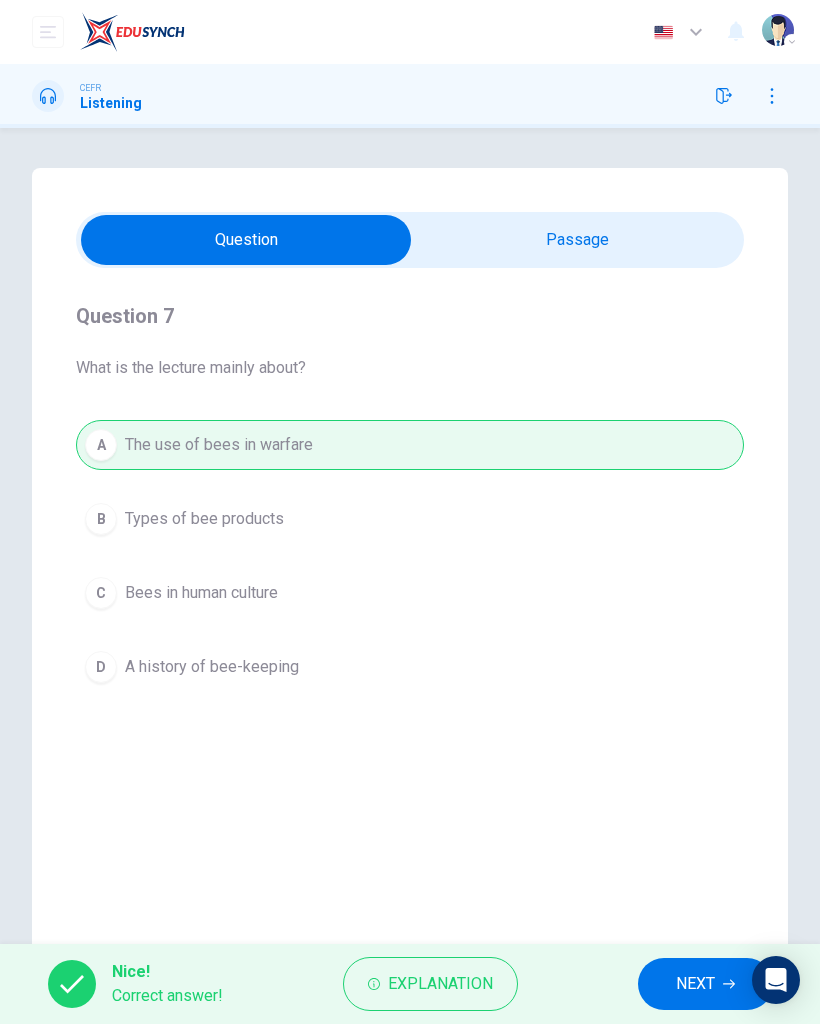 click on "NEXT" at bounding box center [695, 984] 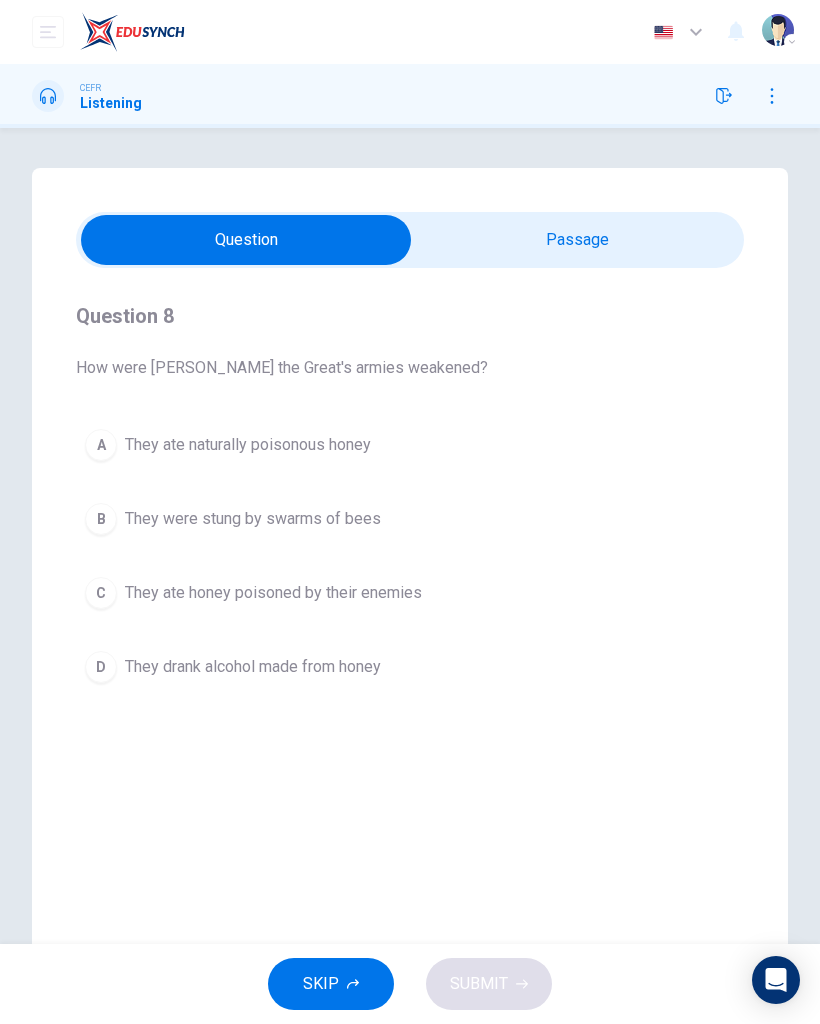 click on "A They ate naturally poisonous honey" at bounding box center [410, 445] 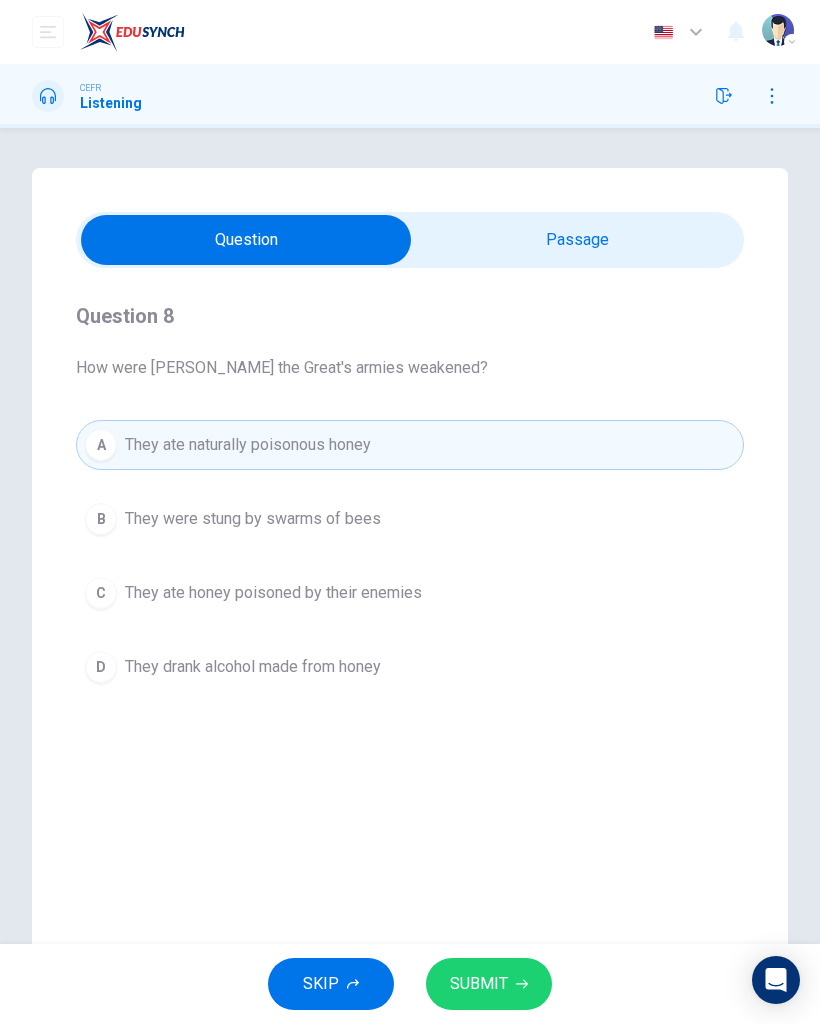click on "SUBMIT" at bounding box center (489, 984) 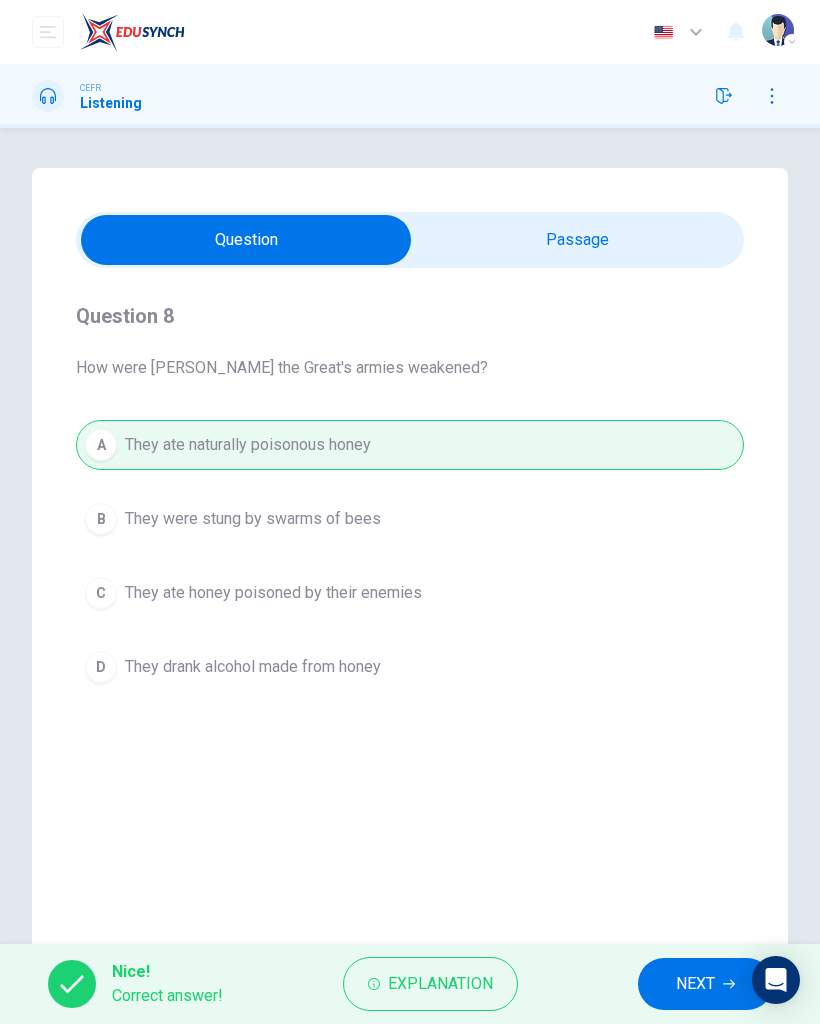 click at bounding box center [246, 240] 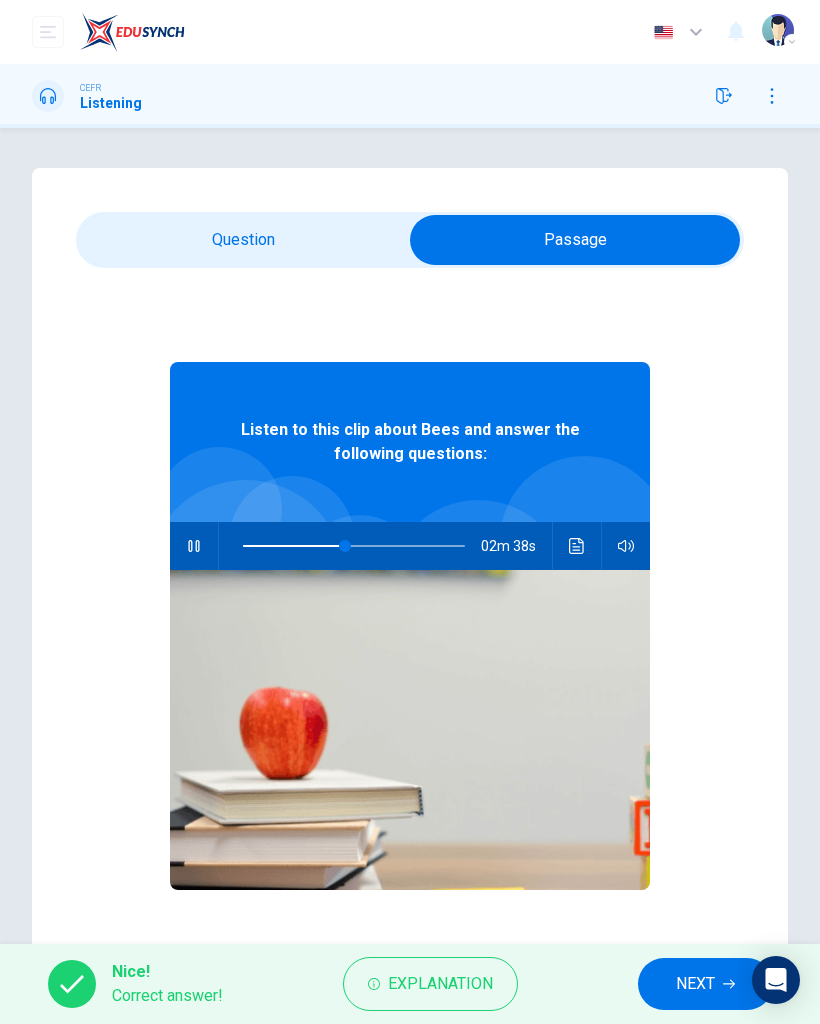 type on "46" 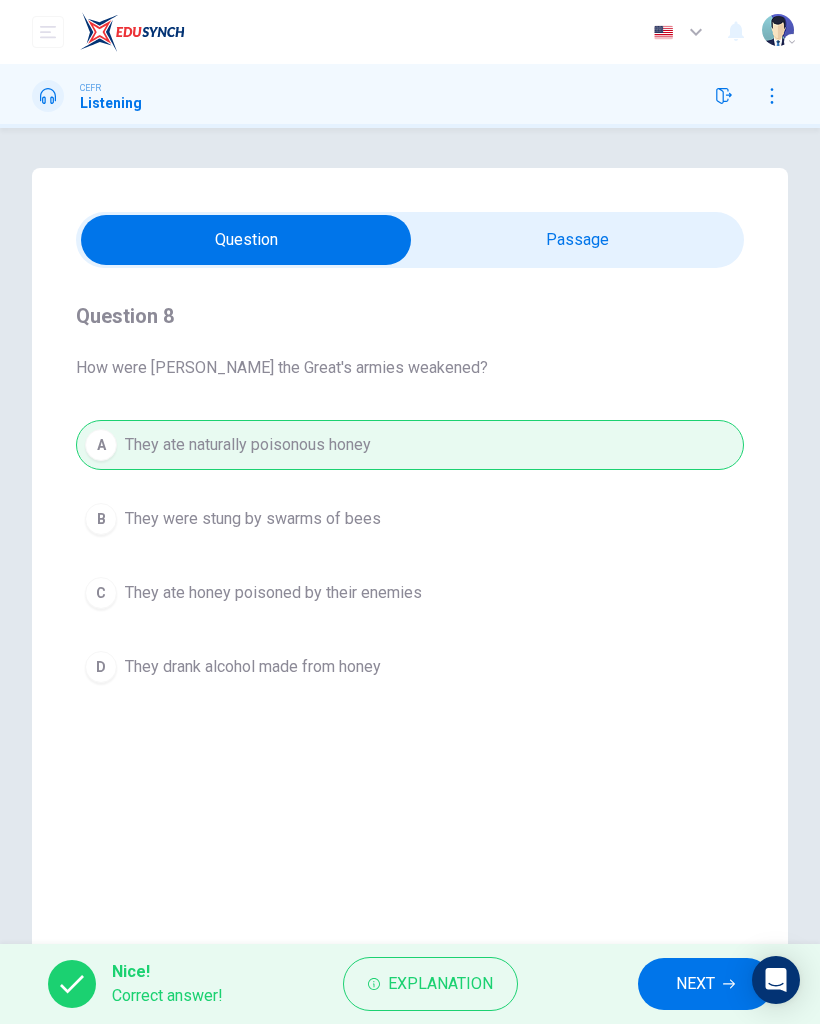 click on "NEXT" at bounding box center (695, 984) 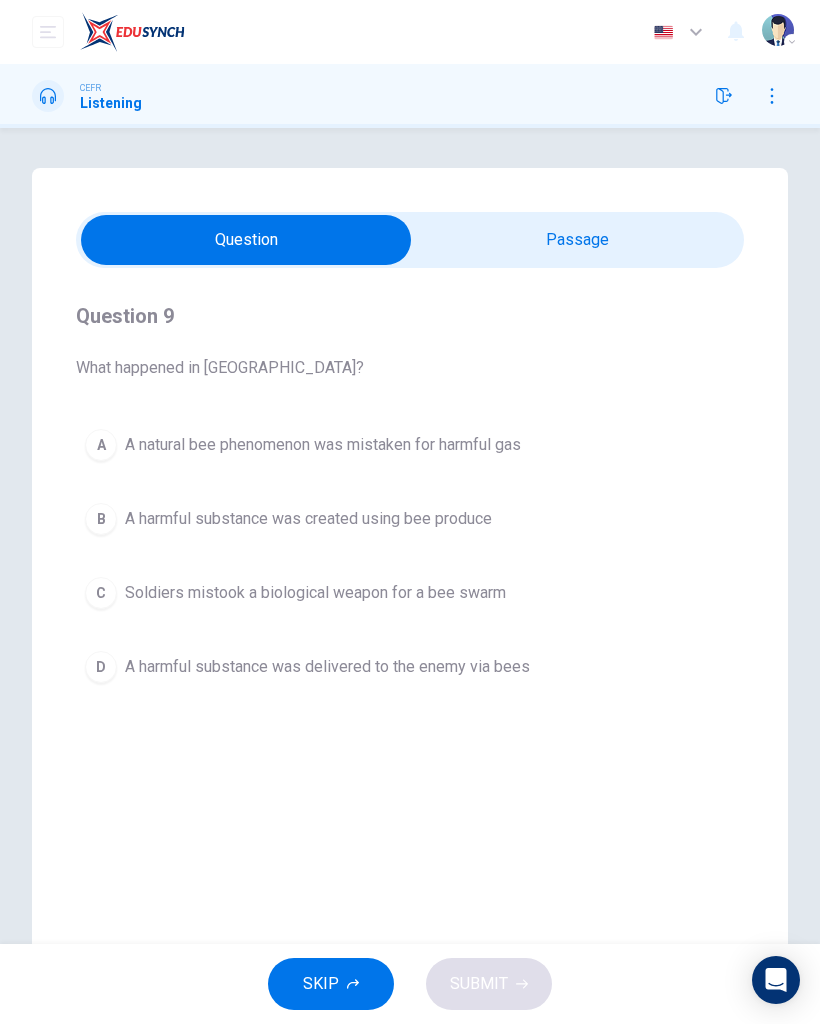 click on "C Soldiers mistook a biological weapon for a bee swarm" at bounding box center [410, 593] 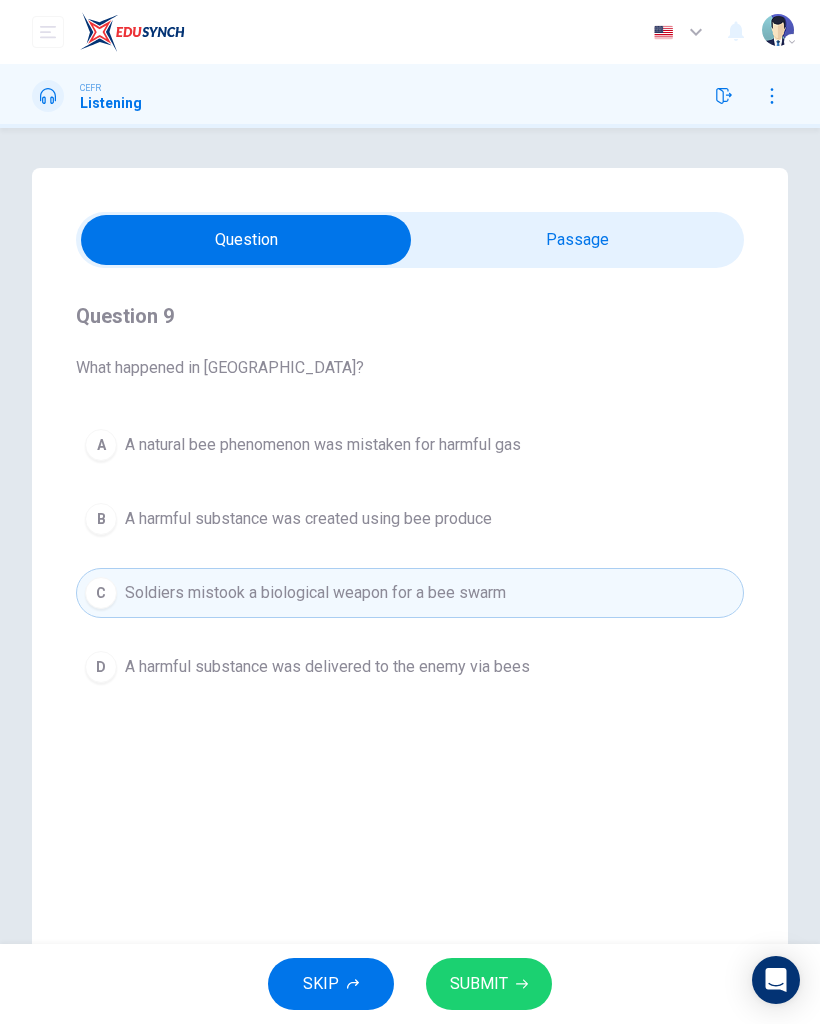 click 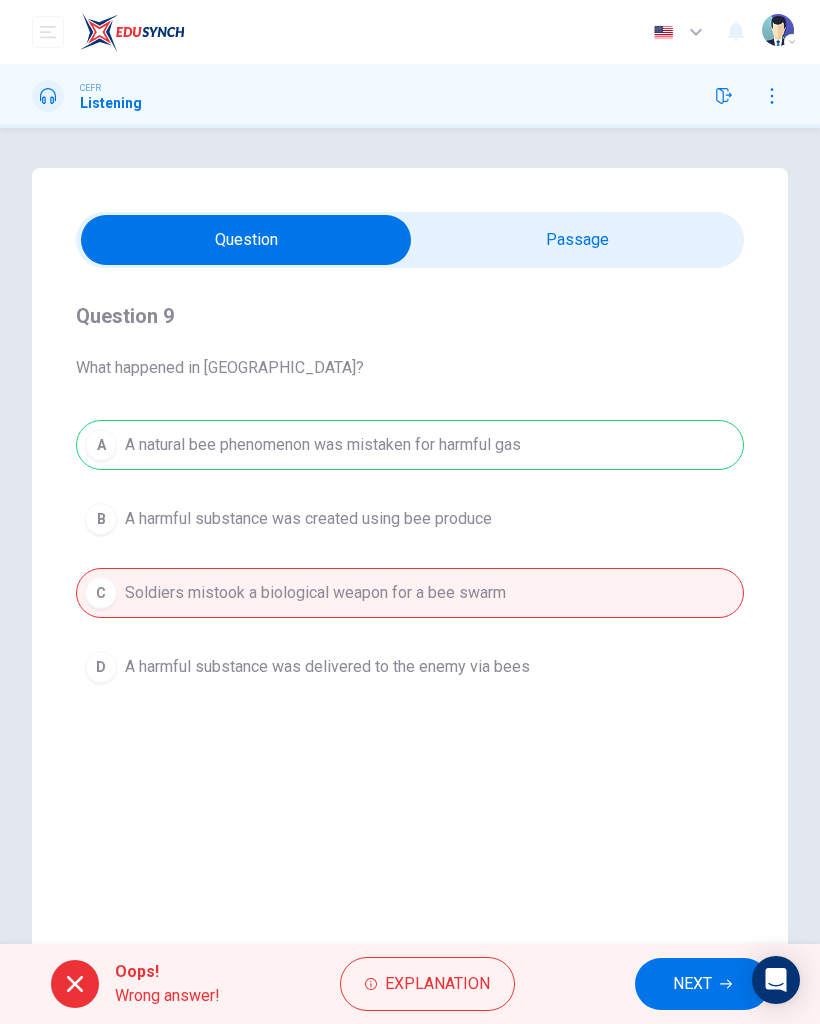 click on "NEXT" at bounding box center [692, 984] 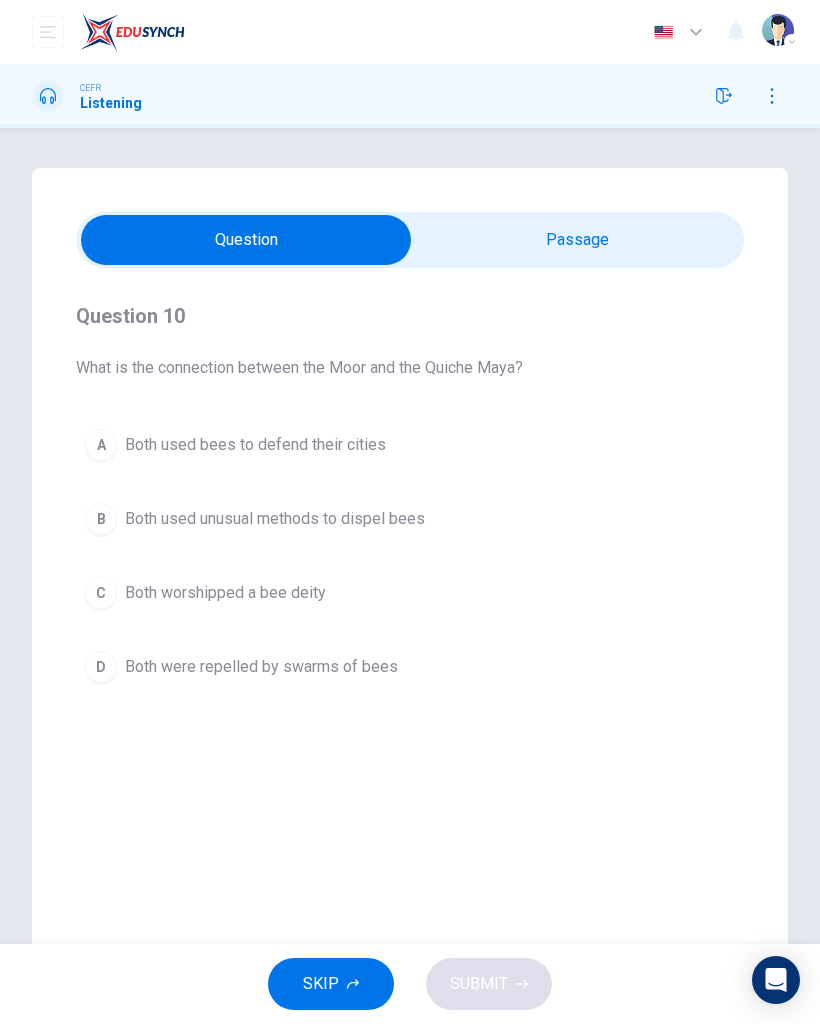 click on "D Both were repelled by swarms of bees" at bounding box center [410, 667] 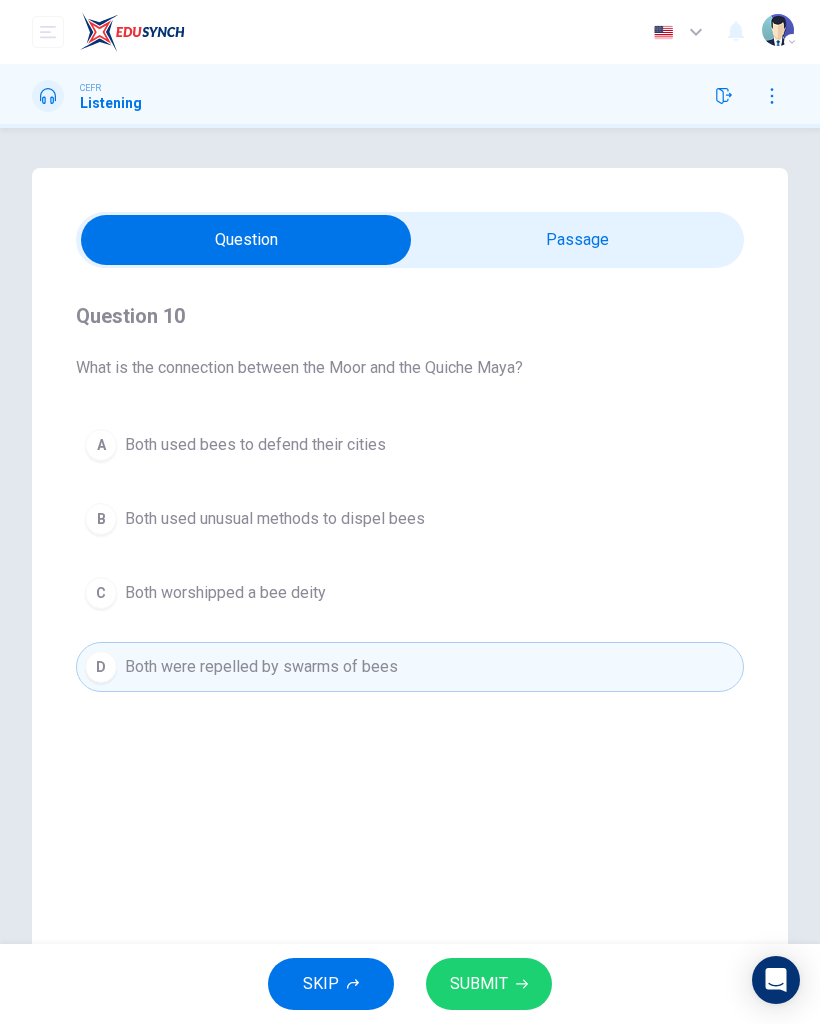 click 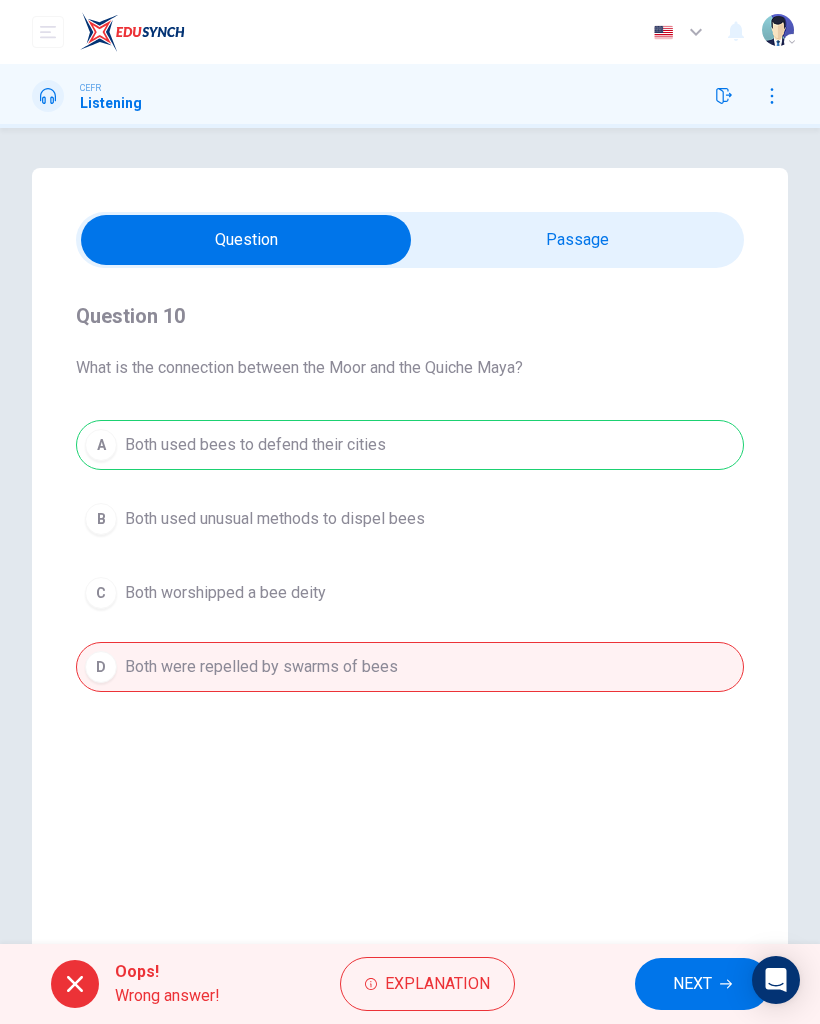 click on "NEXT" at bounding box center [692, 984] 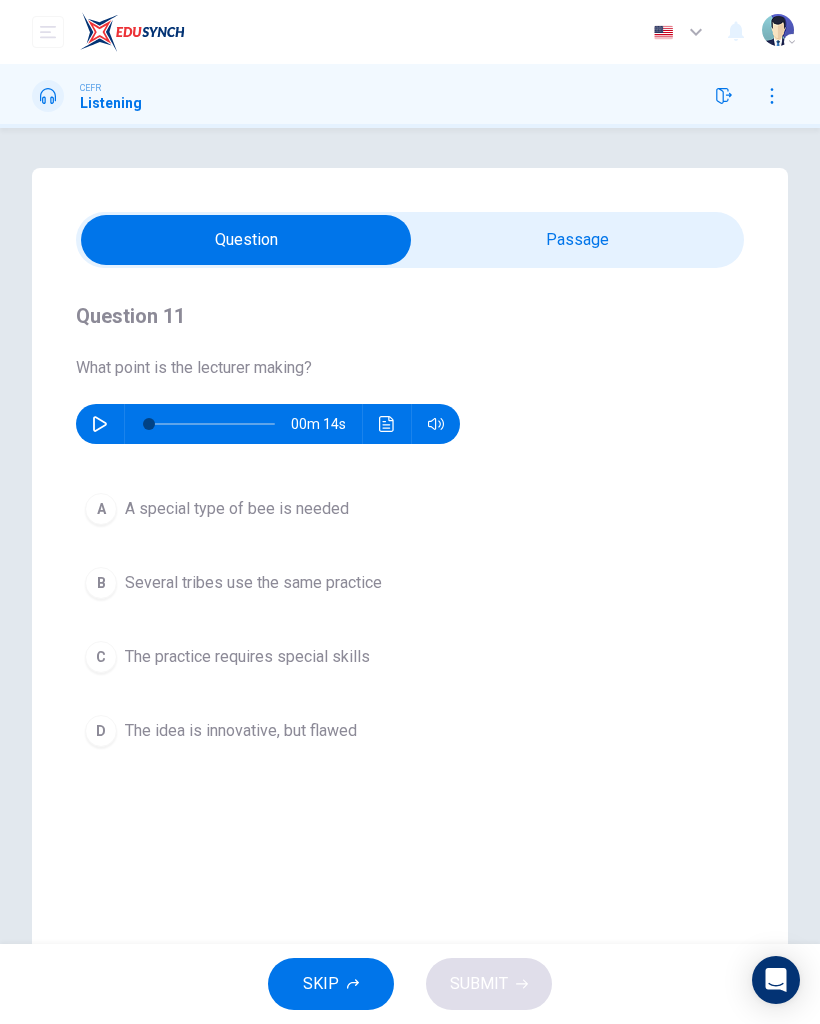 type on "55" 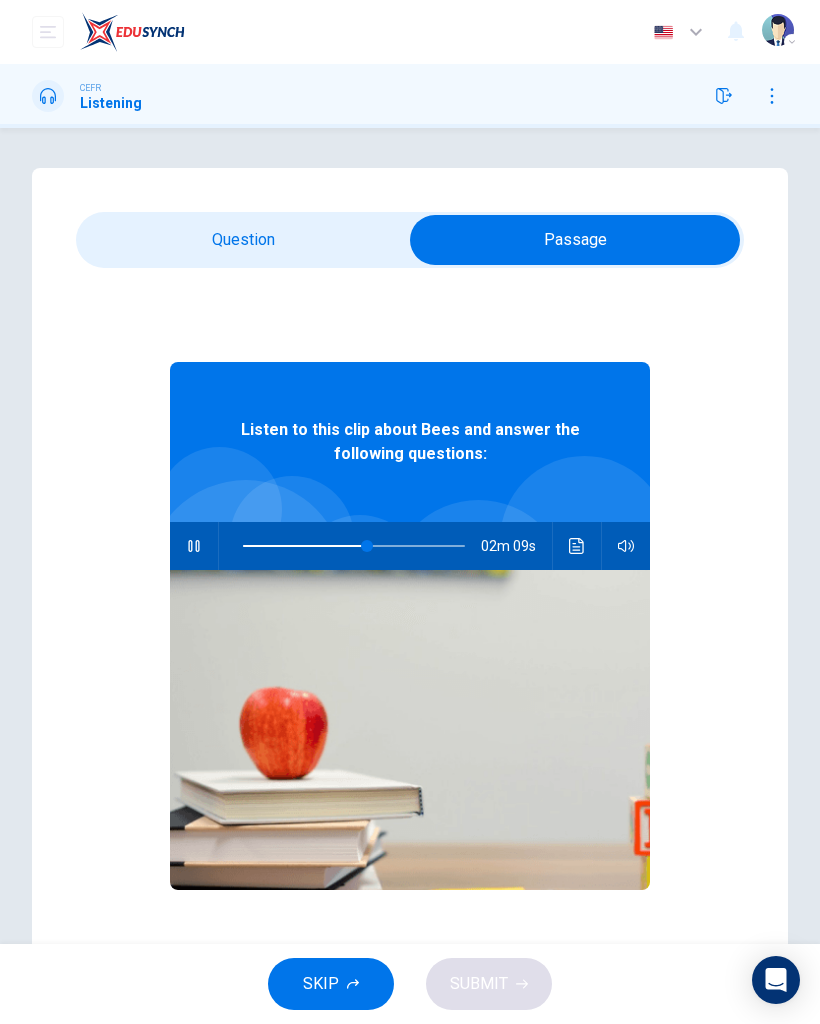 click 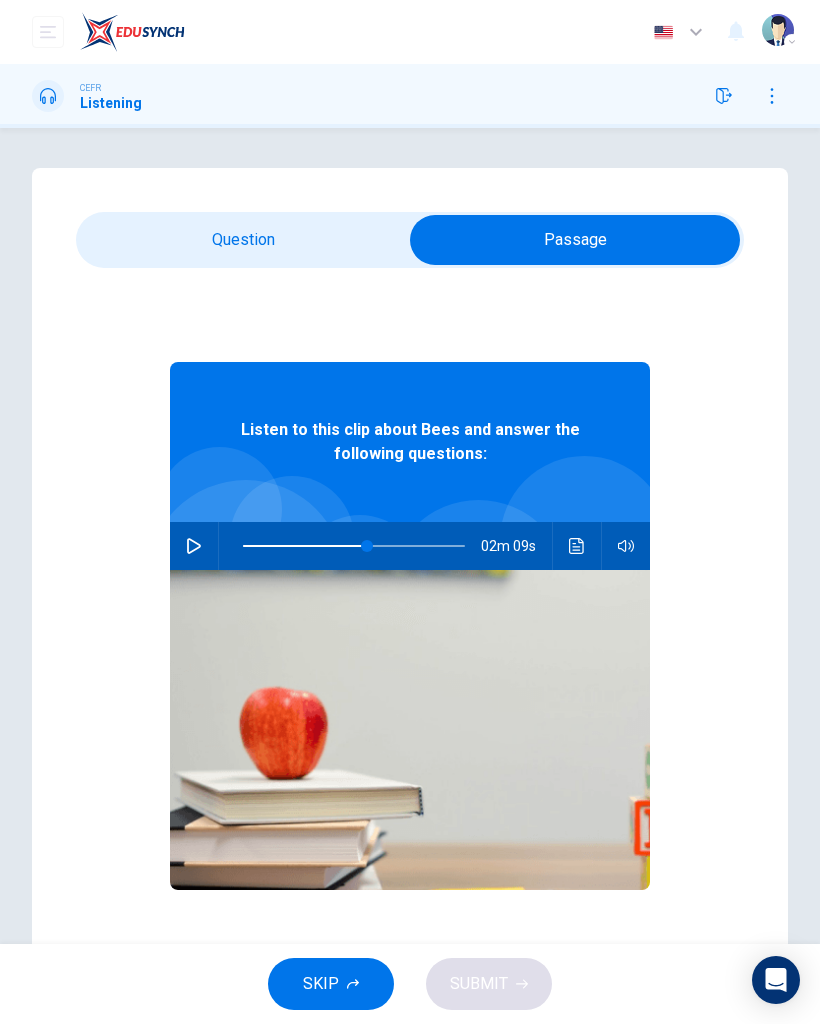 click at bounding box center (575, 240) 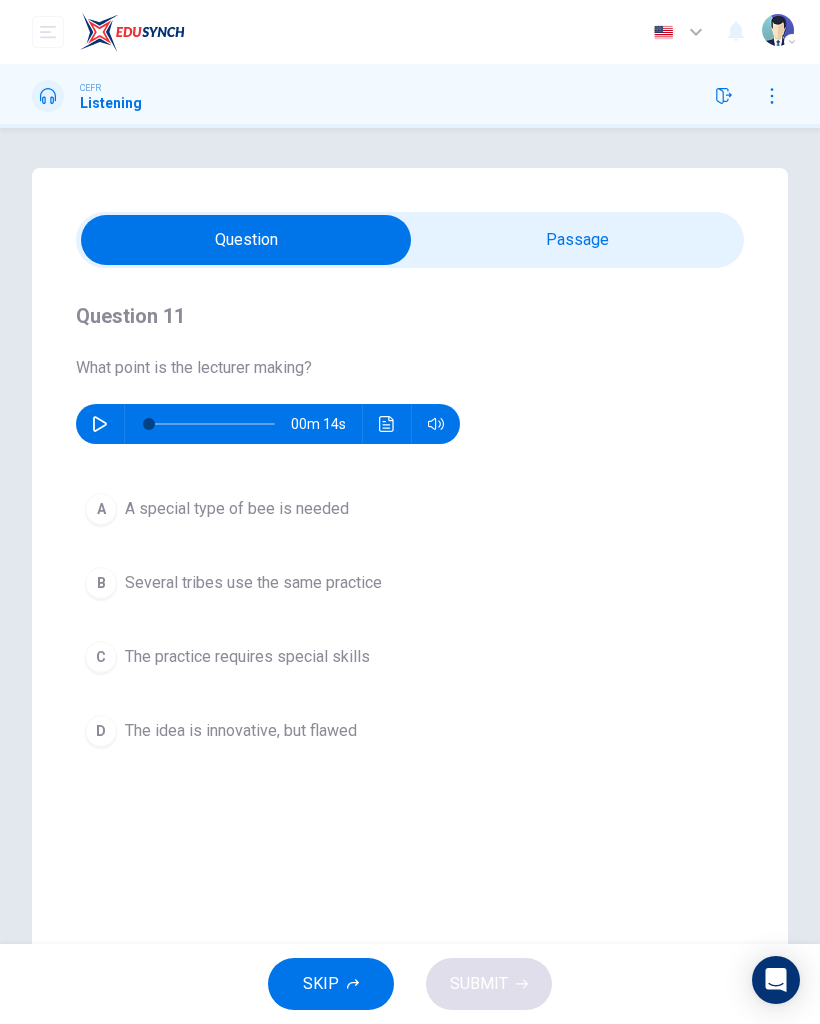 click 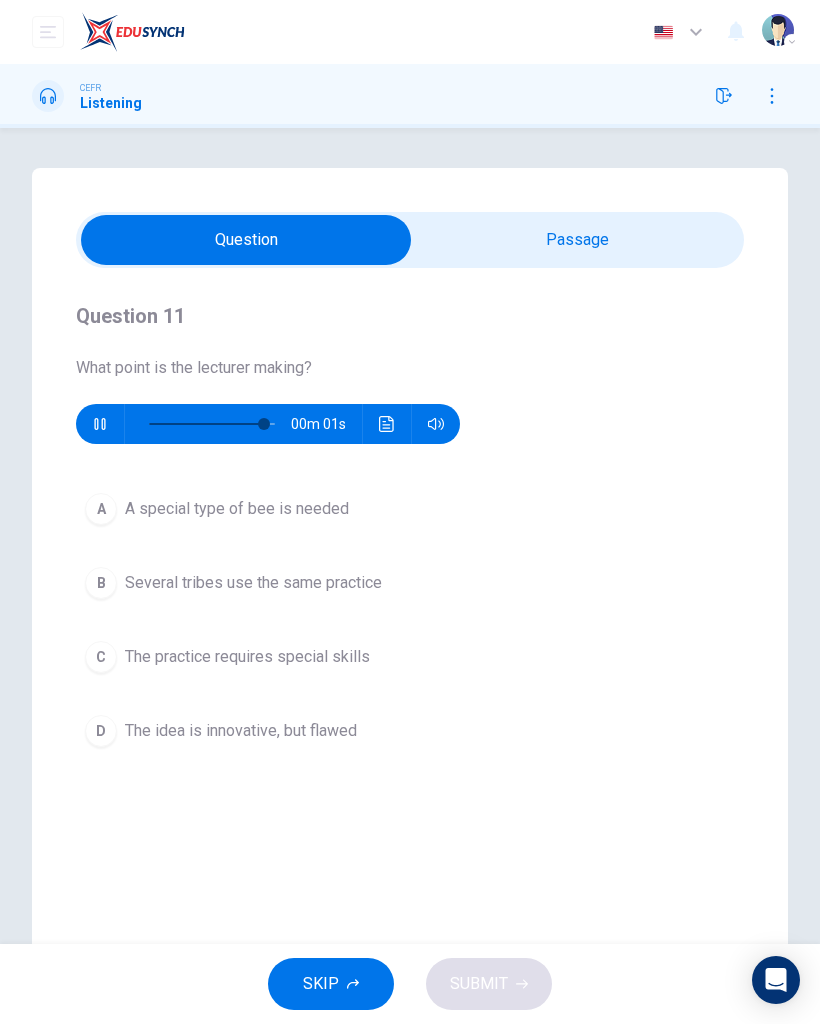 type on "0" 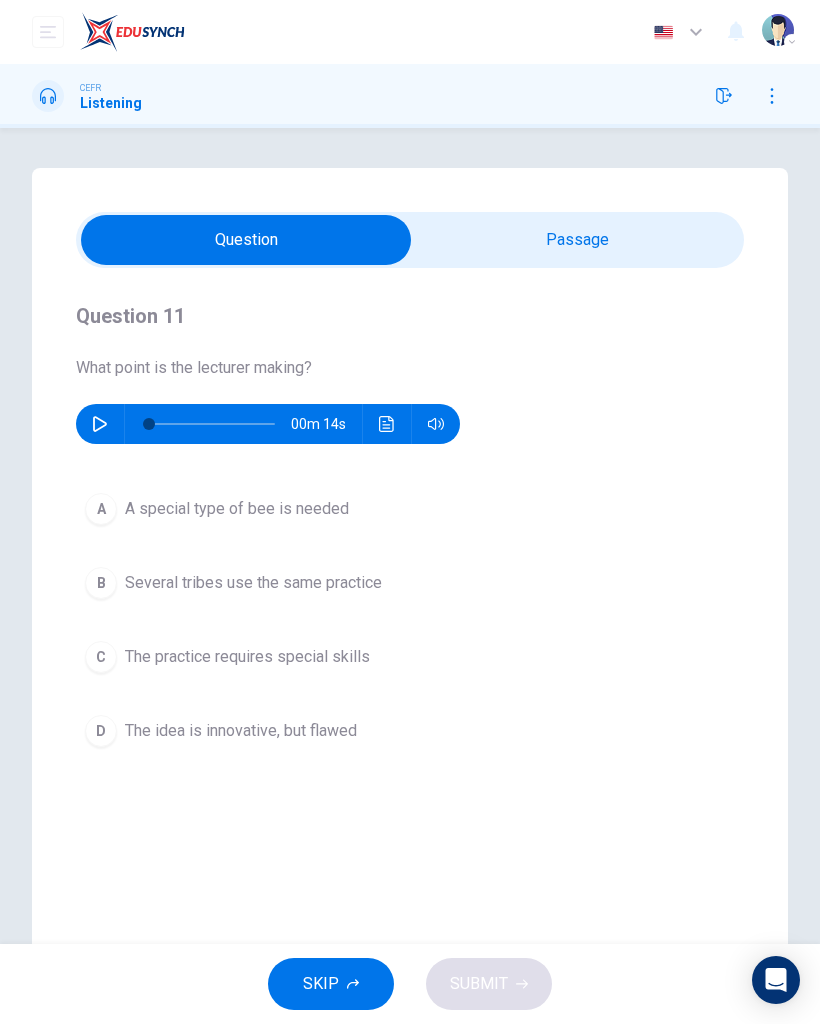 click on "D The idea is innovative, but flawed" at bounding box center [410, 731] 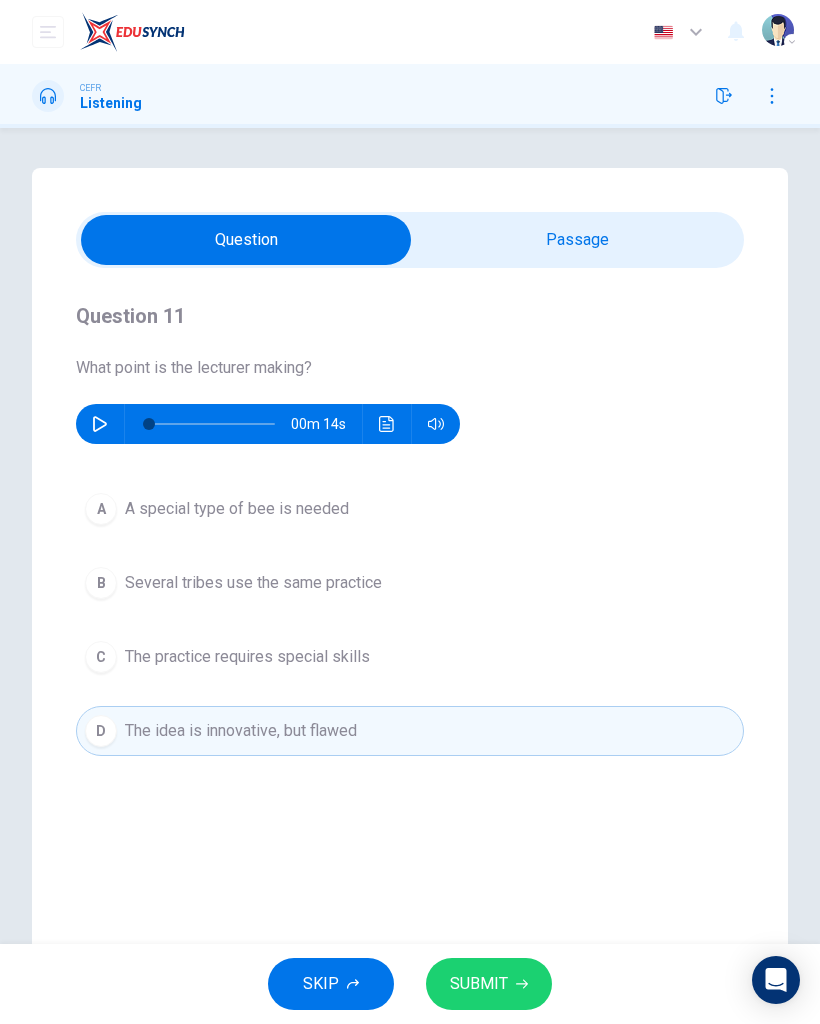 click on "SUBMIT" at bounding box center (479, 984) 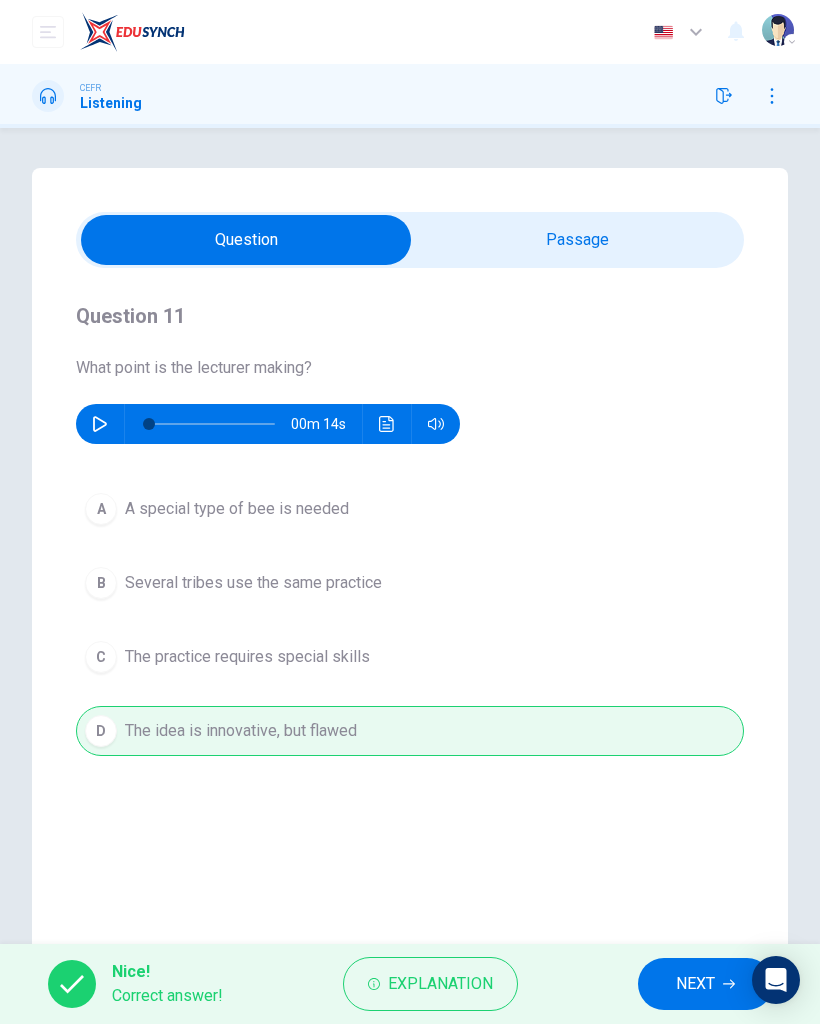 click on "NEXT" at bounding box center [705, 984] 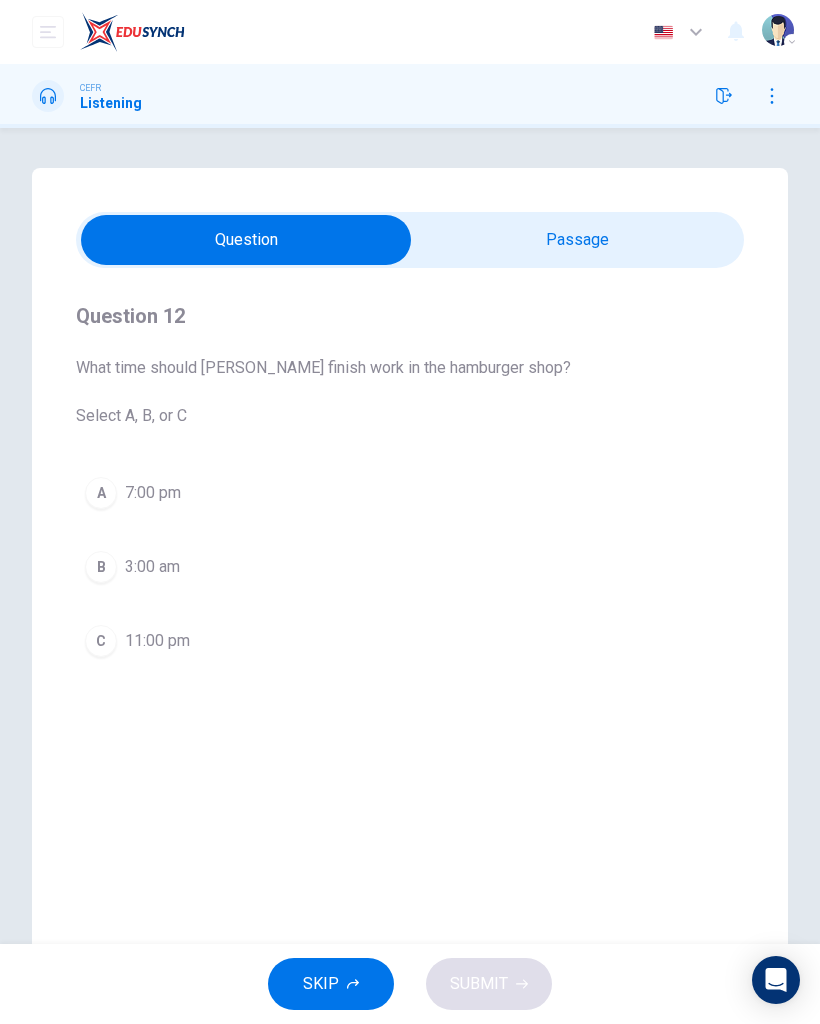 click on "C 11:00 pm" at bounding box center (410, 641) 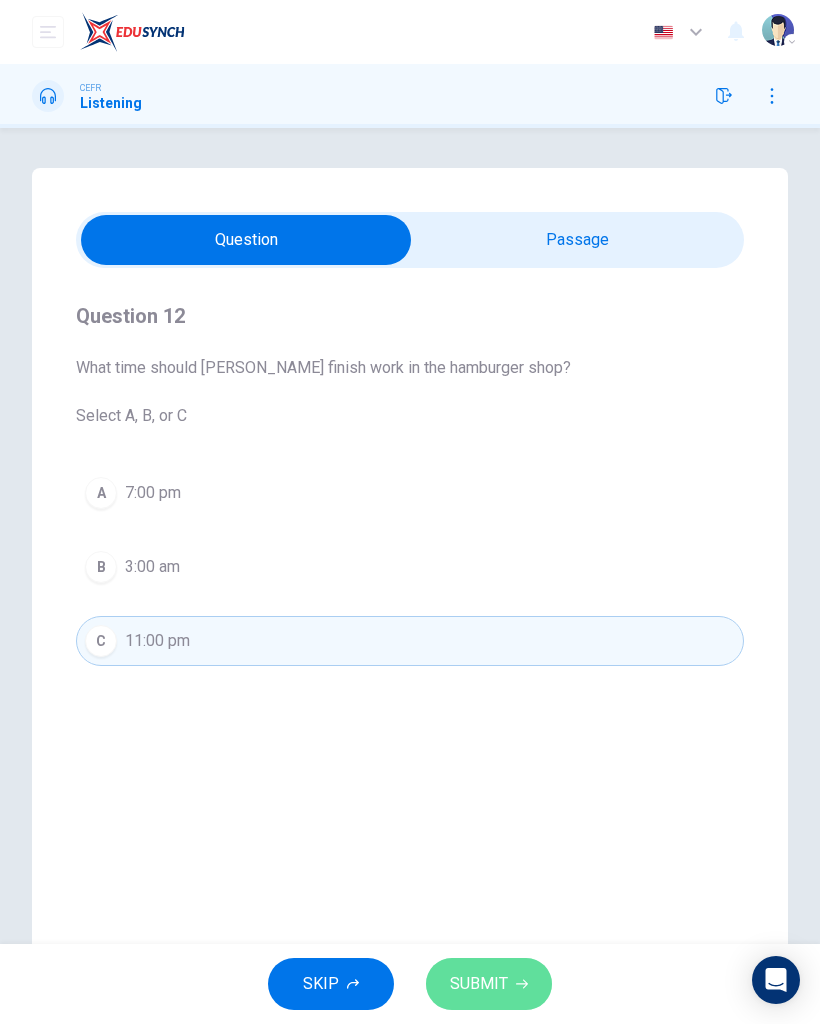 click on "SUBMIT" at bounding box center (479, 984) 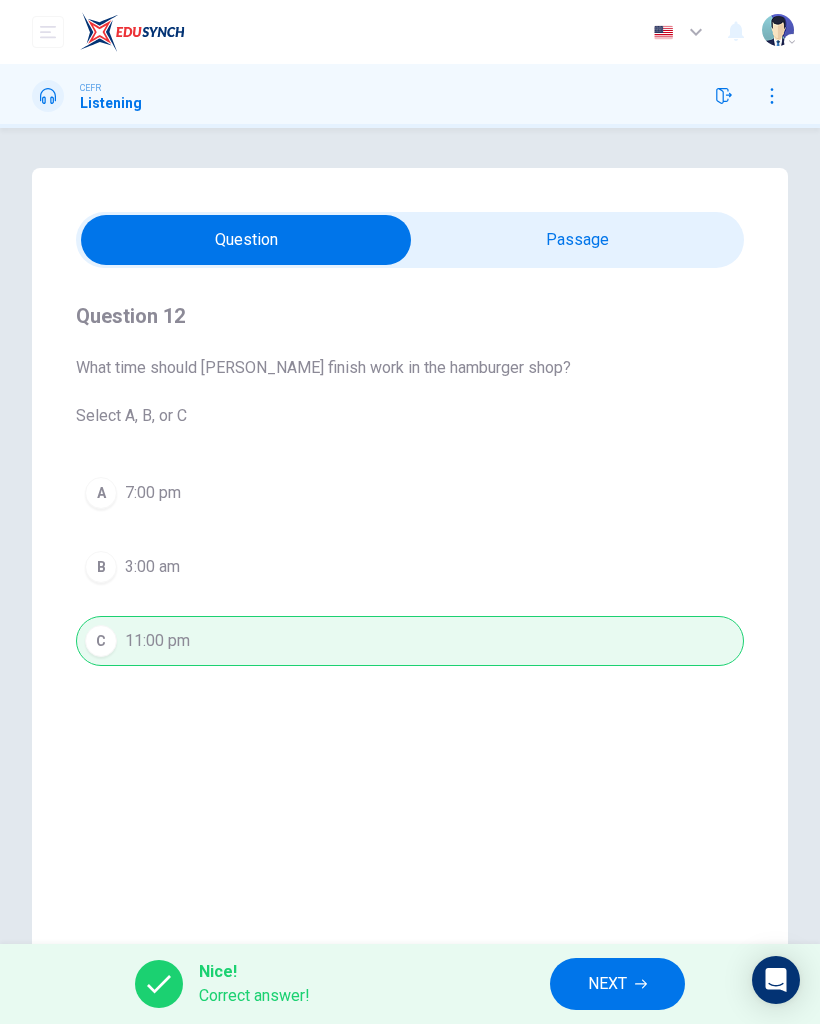 click on "NEXT" at bounding box center (607, 984) 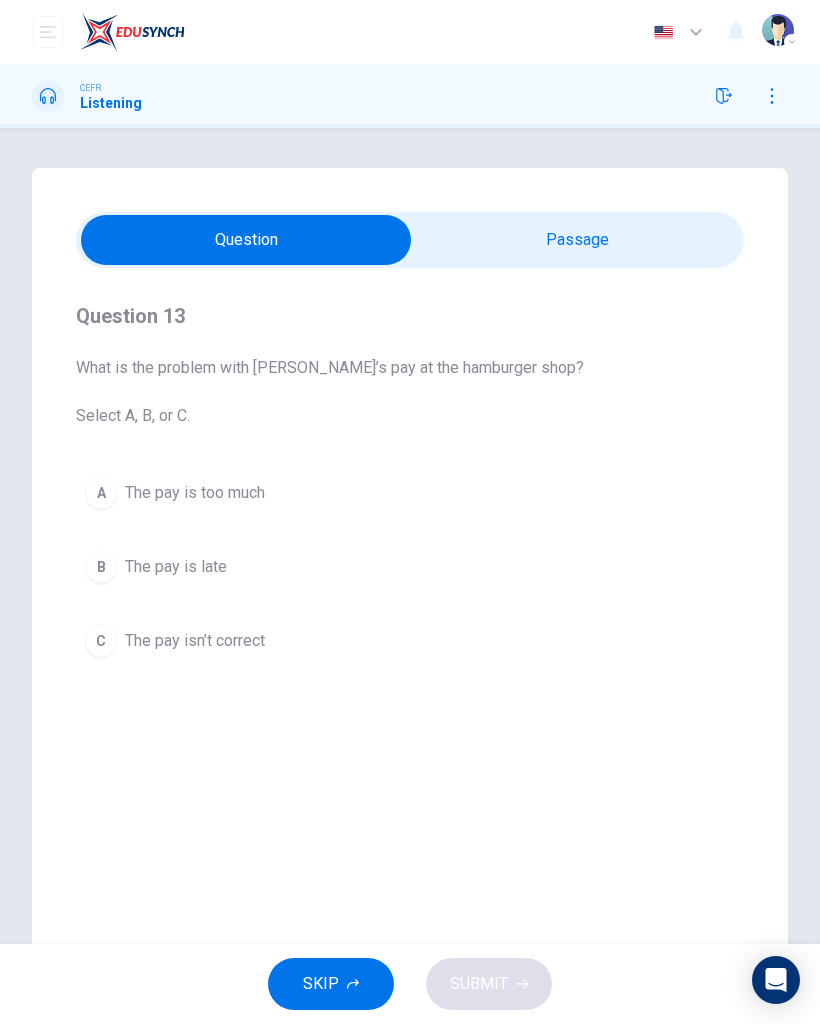 click on "B The pay is late" at bounding box center (410, 567) 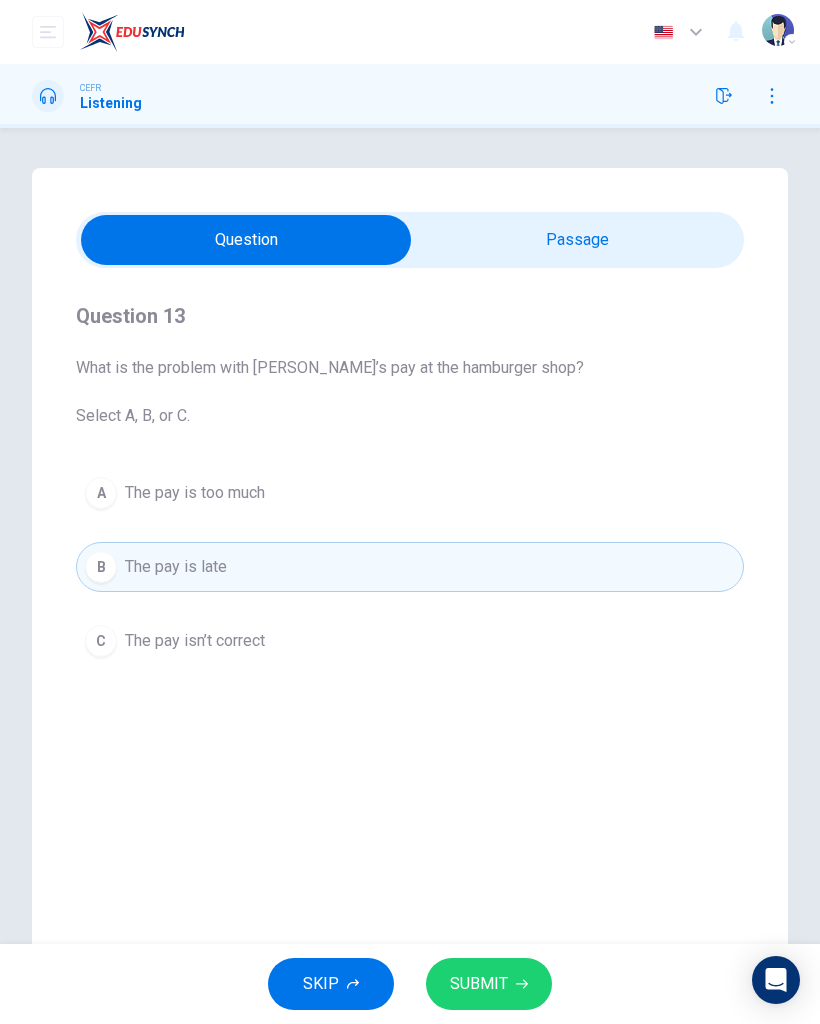 click 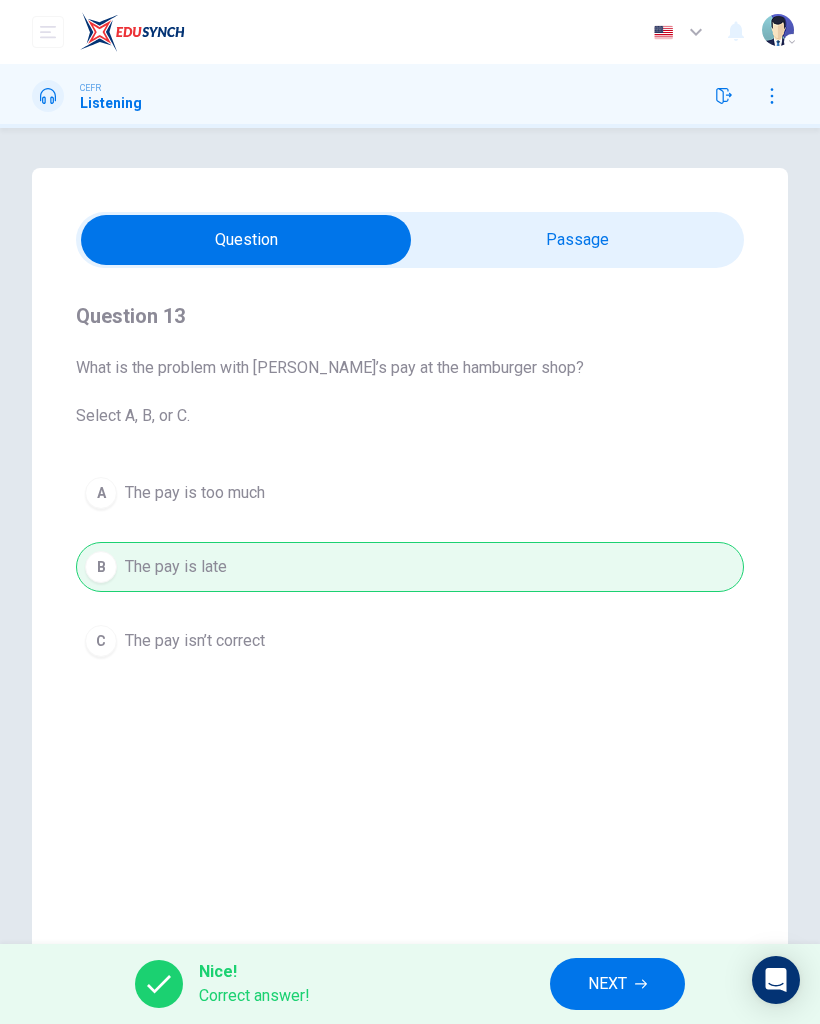 click on "NEXT" at bounding box center (617, 984) 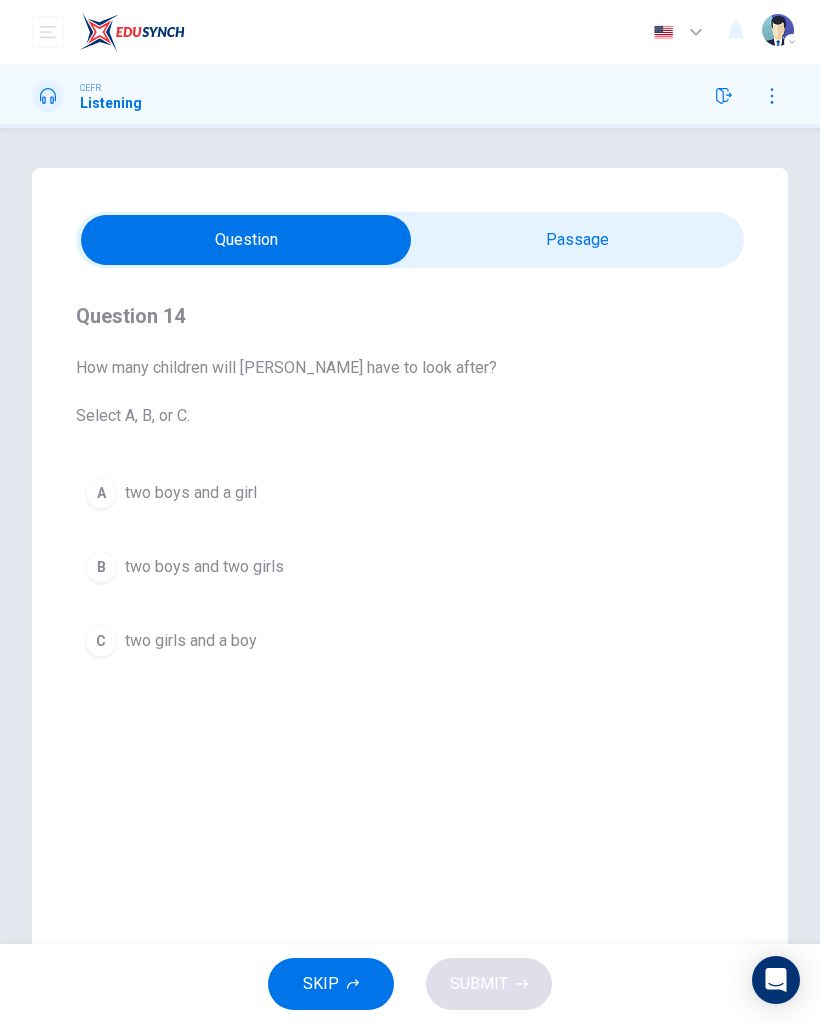 click on "C two girls and a boy" at bounding box center (410, 641) 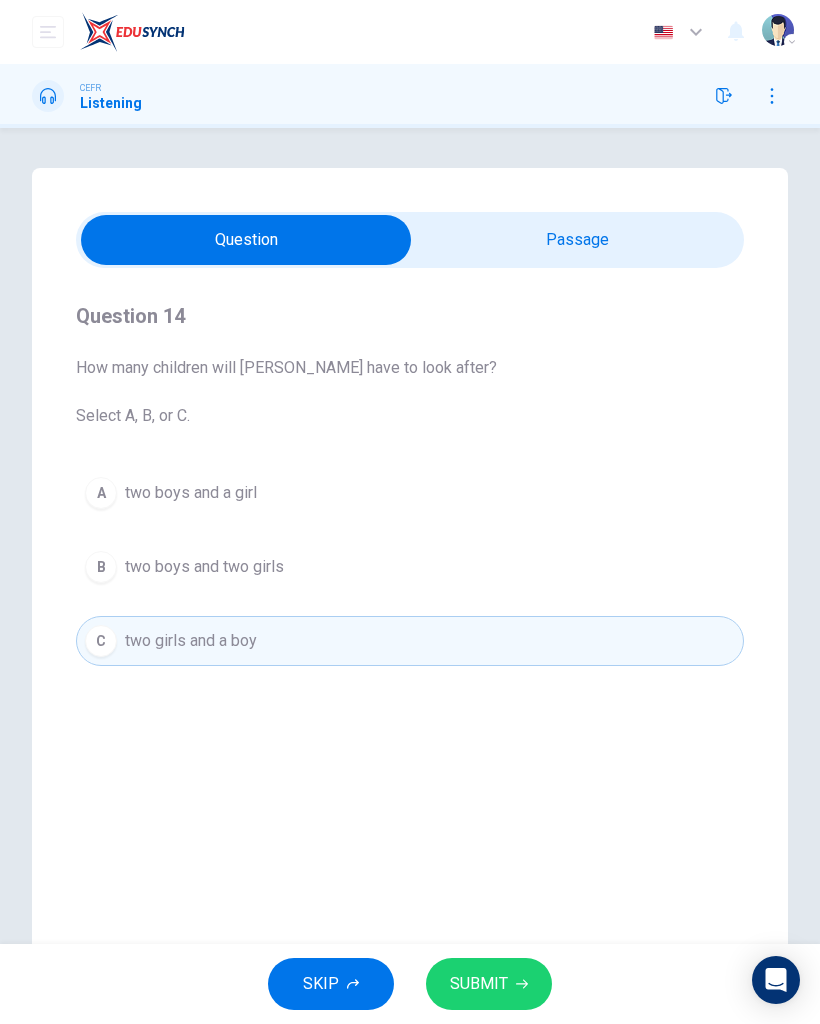 click 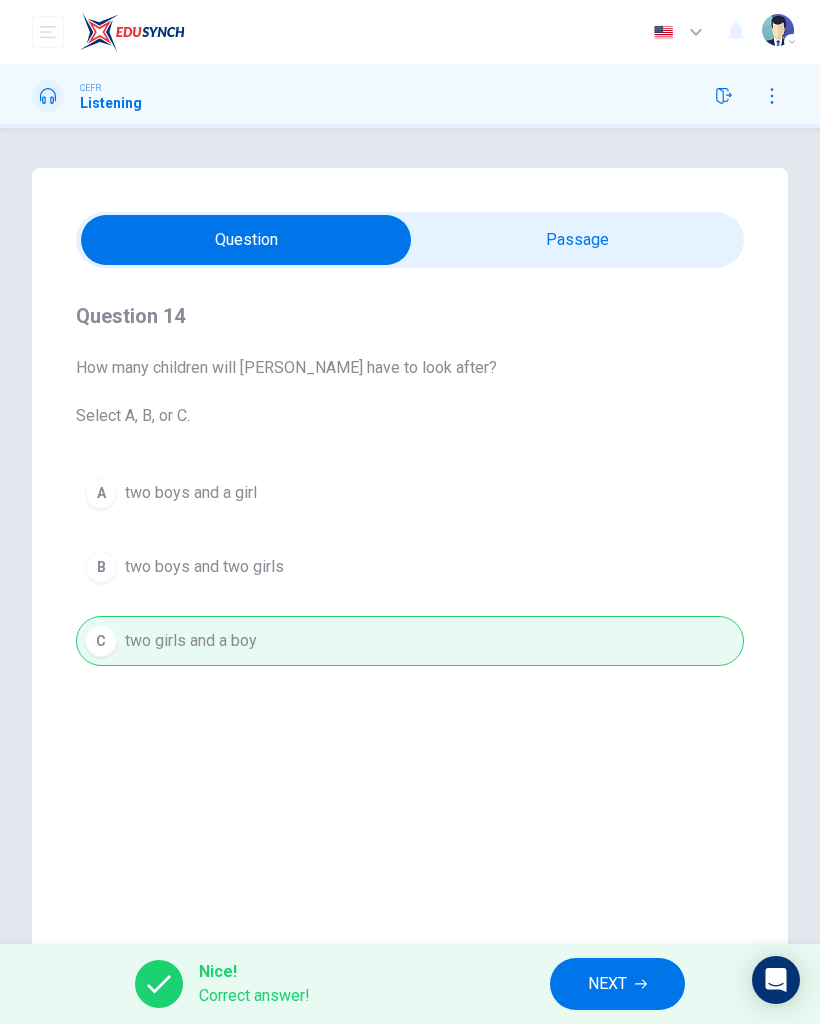 click on "NEXT" at bounding box center (607, 984) 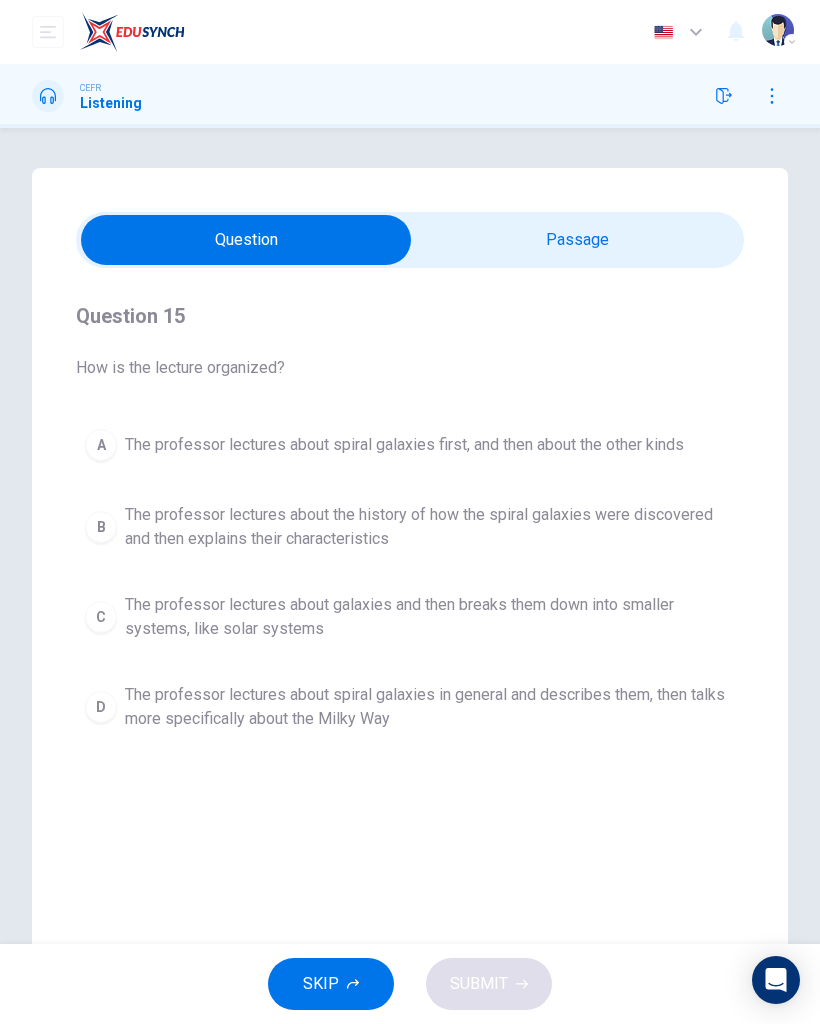 click at bounding box center [246, 240] 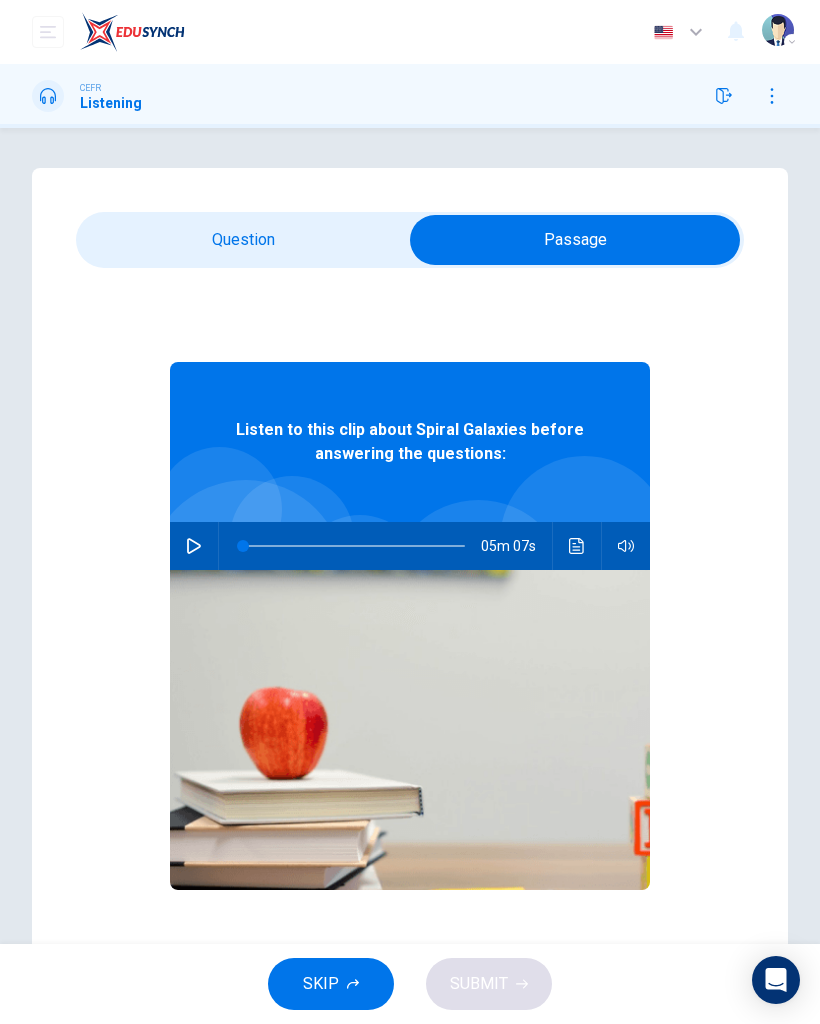 click at bounding box center (194, 546) 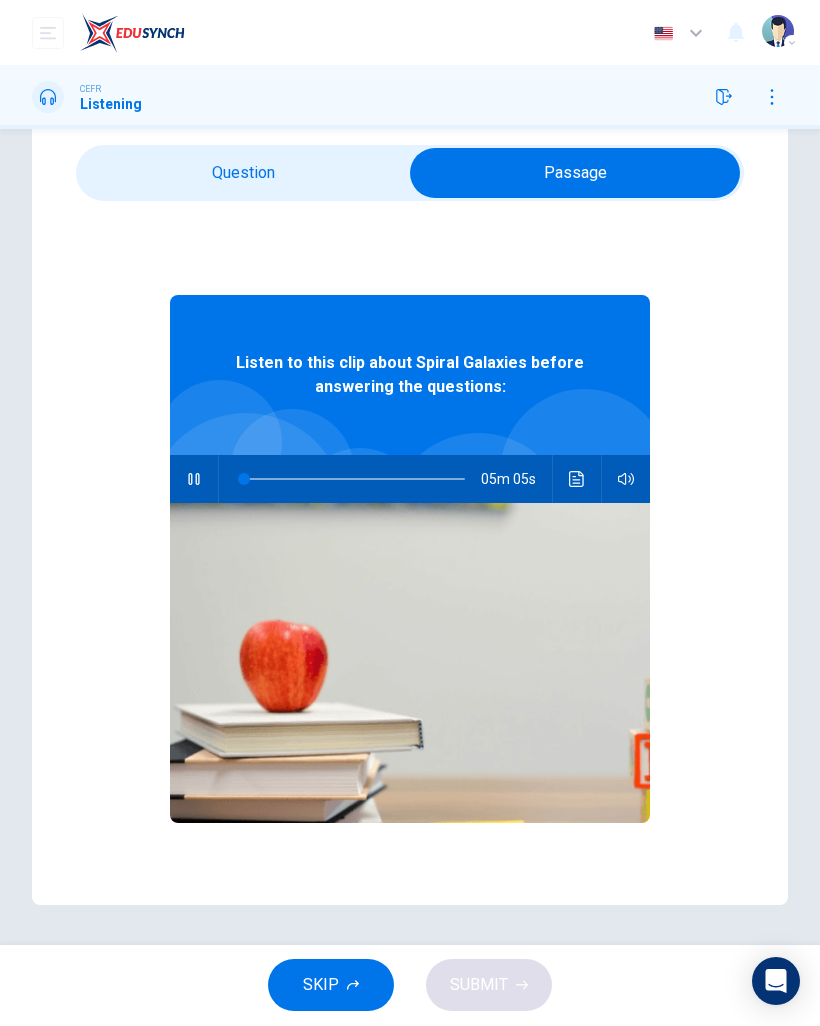 scroll, scrollTop: 68, scrollLeft: 0, axis: vertical 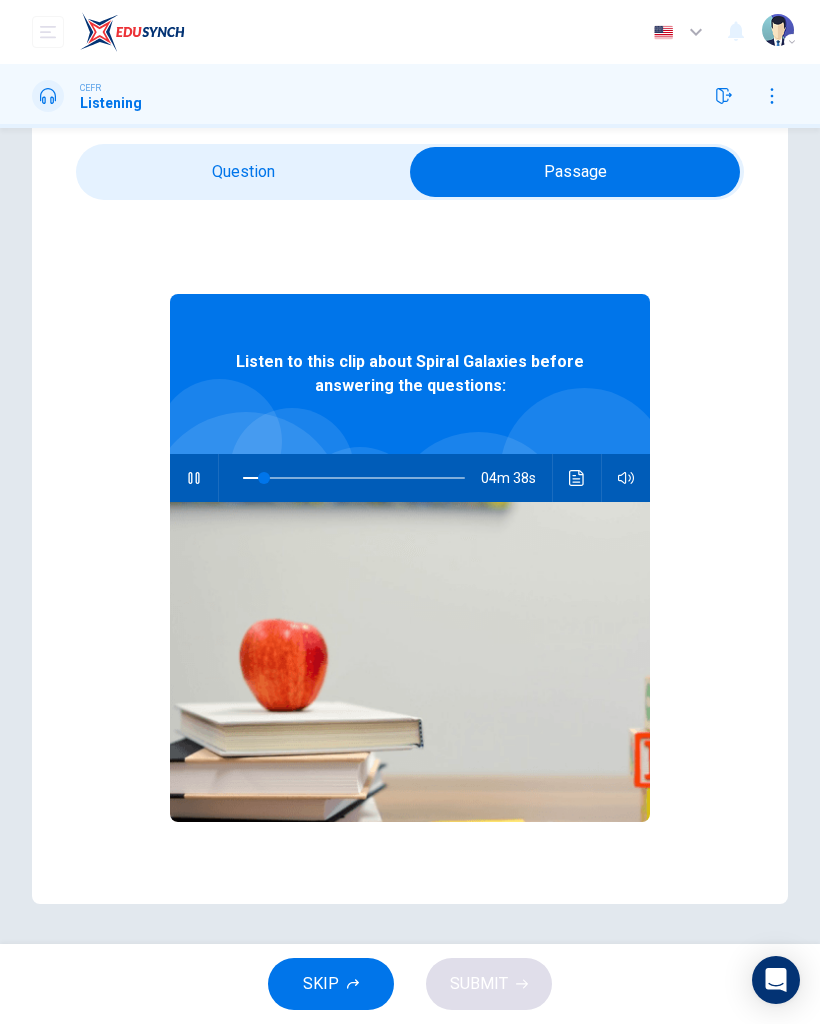 click on "Question 15 How is the lecture organized? A The professor lectures about spiral galaxies first, and then about the other kinds B The professor lectures about the history of how the spiral galaxies were discovered and then explains their characteristics C The professor lectures about galaxies and then breaks them down into smaller systems, like solar systems D The professor lectures about spiral galaxies in general and describes them, then talks more specifically about the Milky Way Listen to this clip about Spiral Galaxies before answering the questions:  04m 38s" at bounding box center [410, 502] 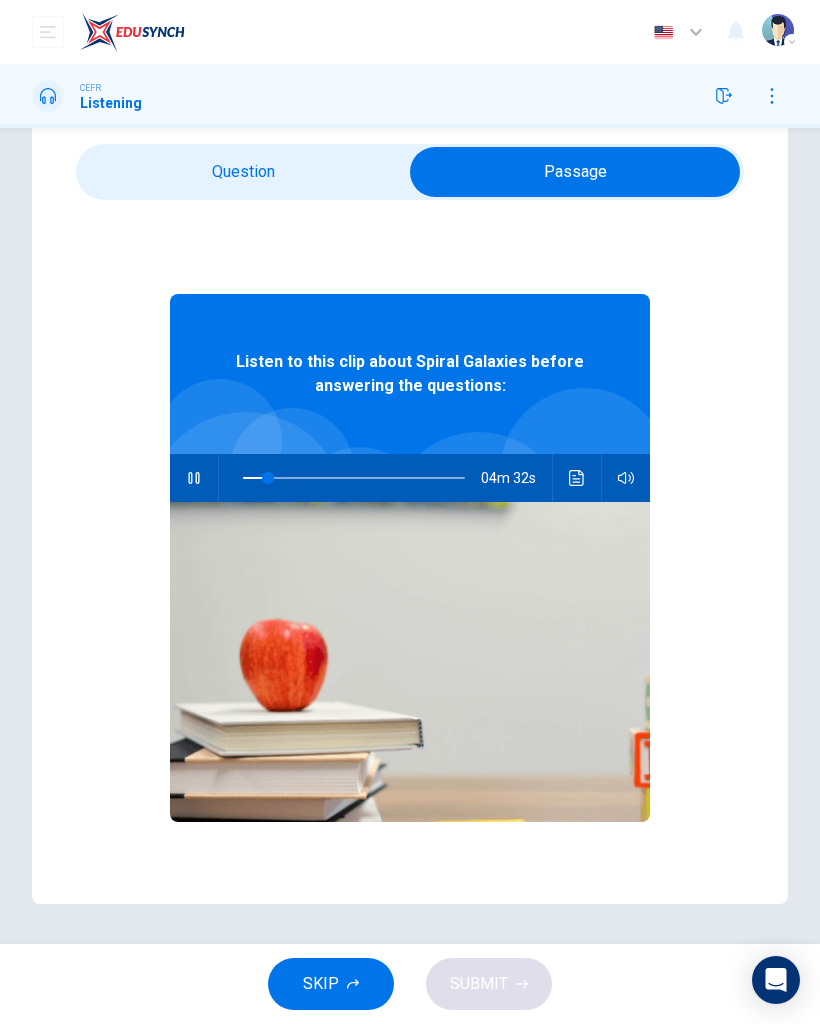 type on "12" 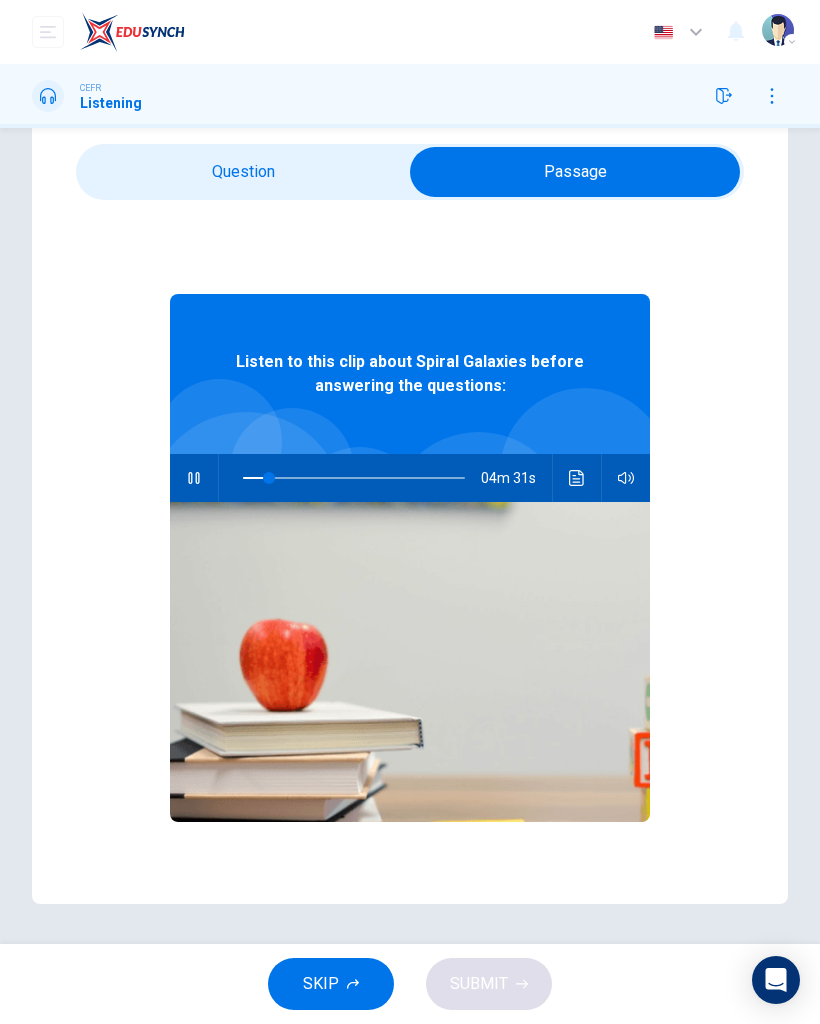 click at bounding box center [575, 172] 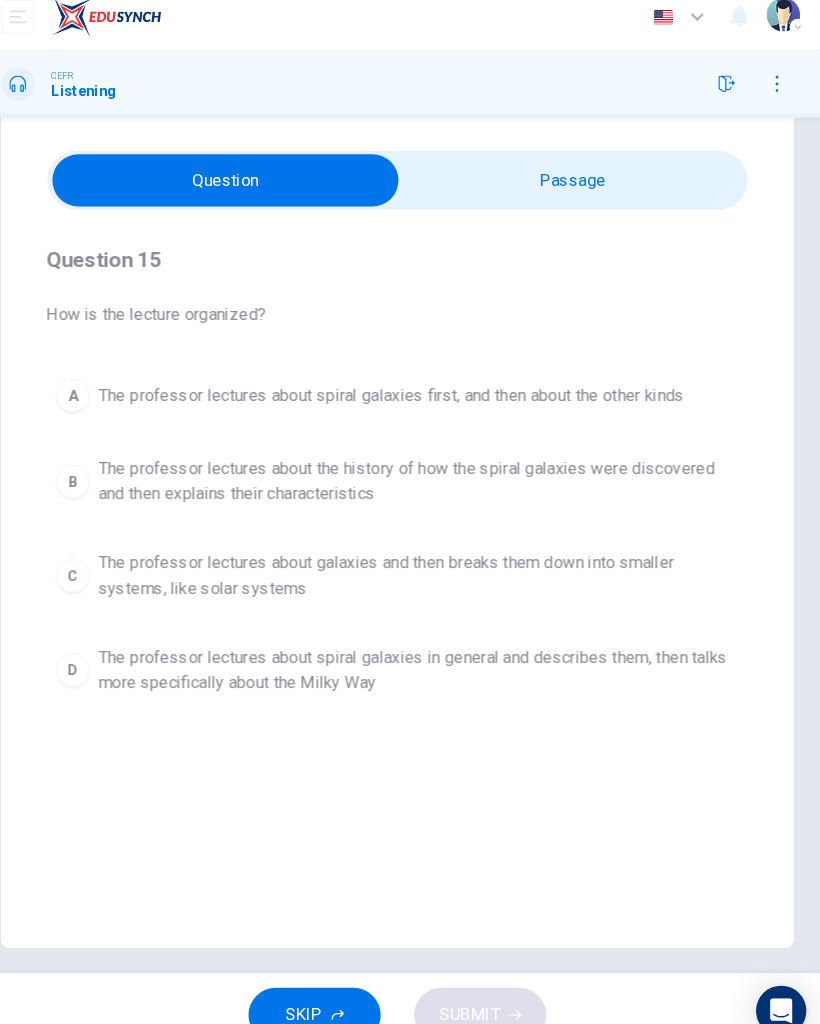 scroll, scrollTop: 0, scrollLeft: 0, axis: both 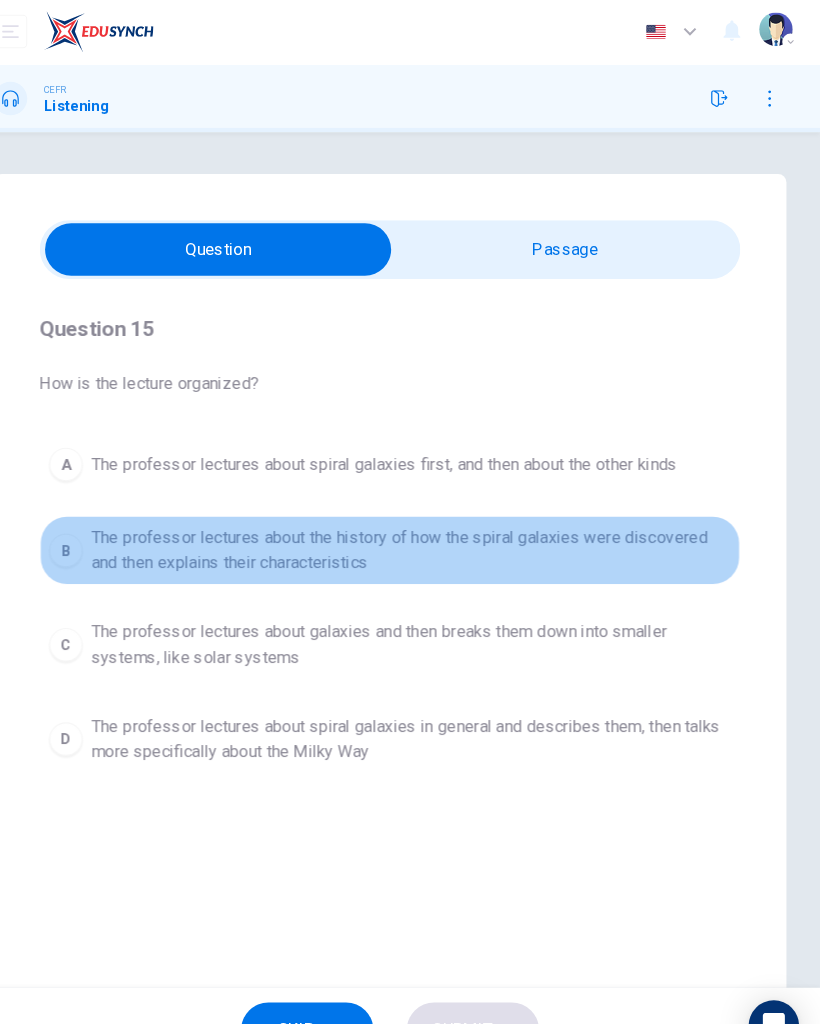click on "The professor lectures about the history of how the spiral galaxies were discovered and then explains their characteristics" at bounding box center [430, 527] 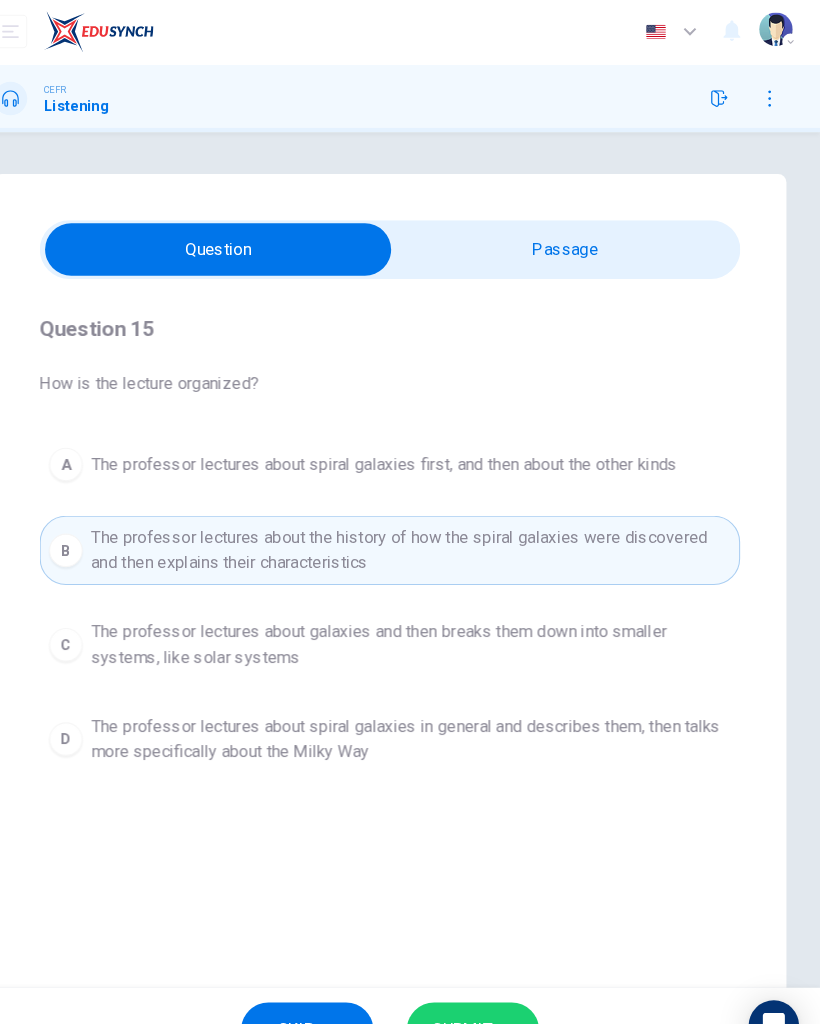 click on "SUBMIT" at bounding box center [489, 984] 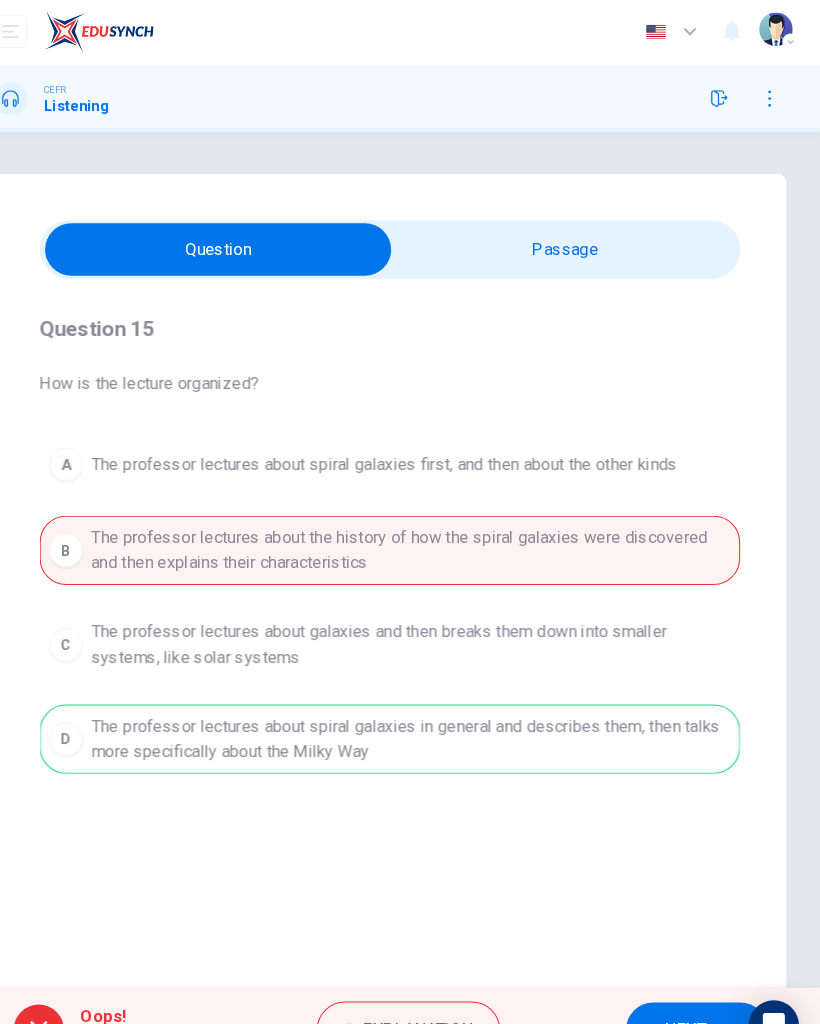 click on "NEXT" at bounding box center [702, 984] 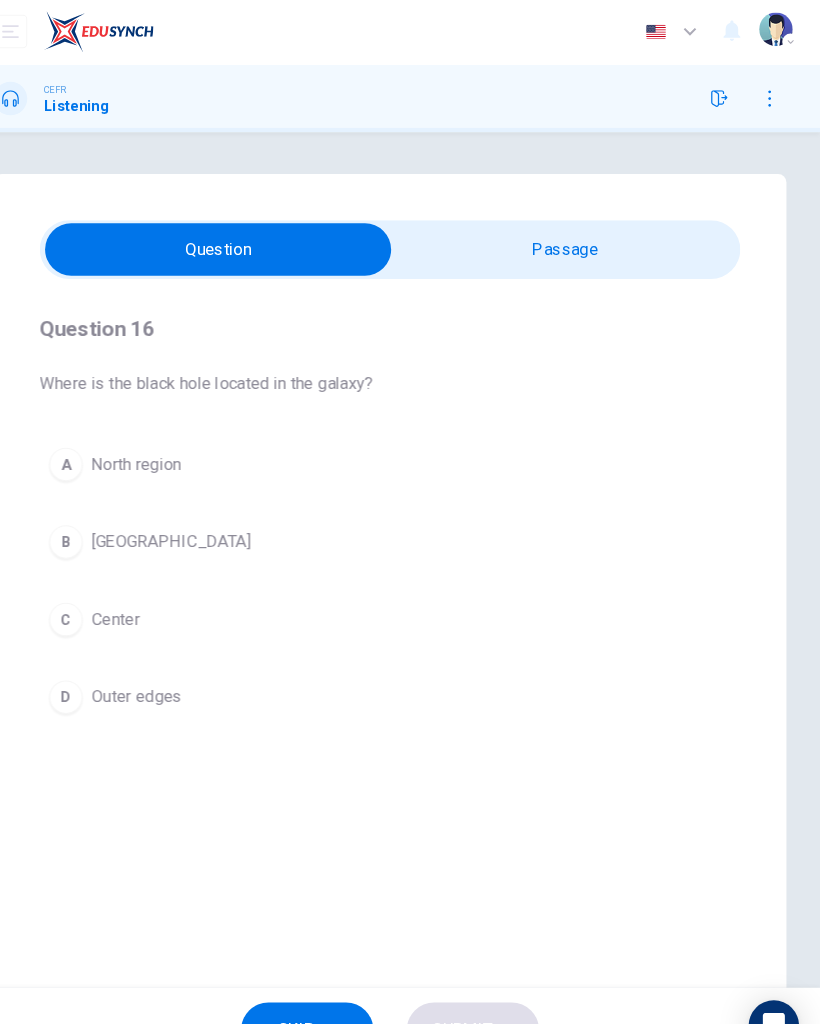 click on "C" at bounding box center (101, 593) 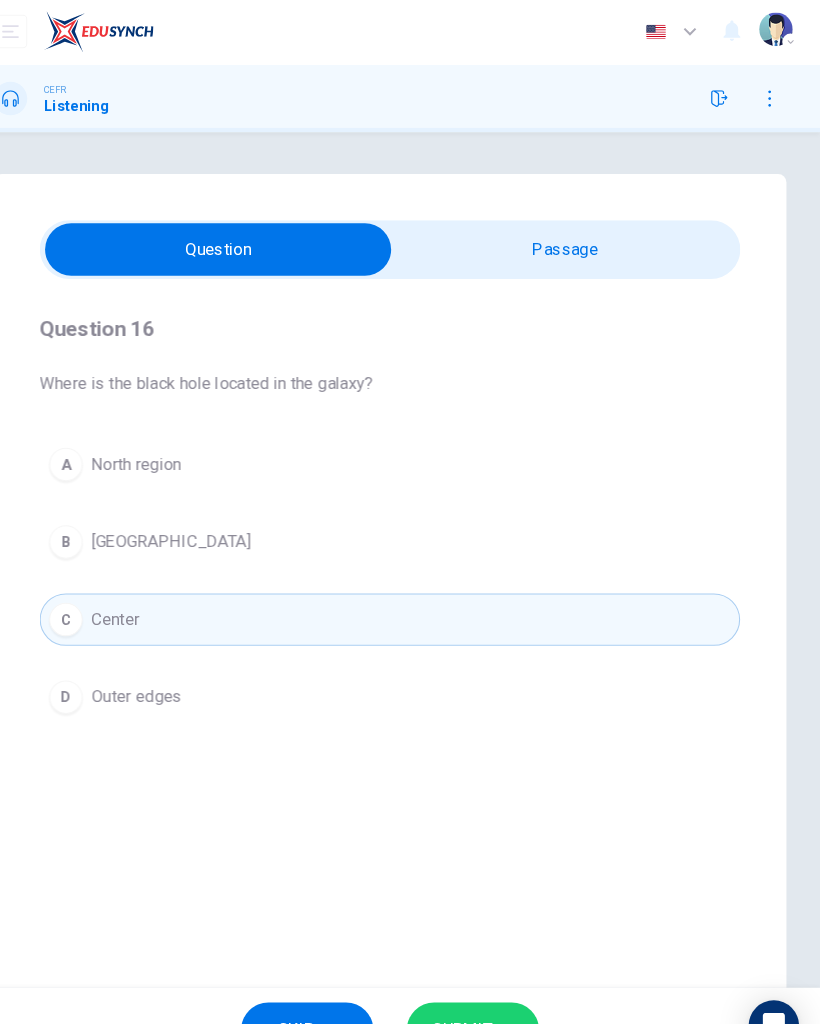 click on "SKIP SUBMIT" at bounding box center [410, 984] 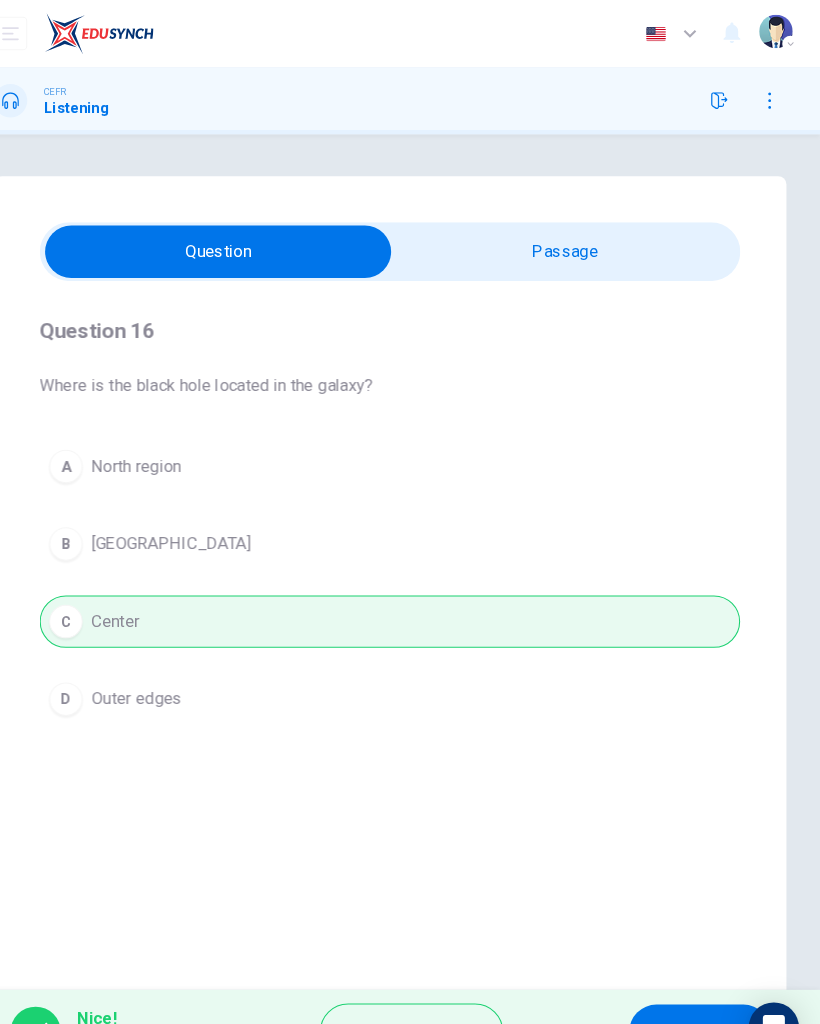 type on "89" 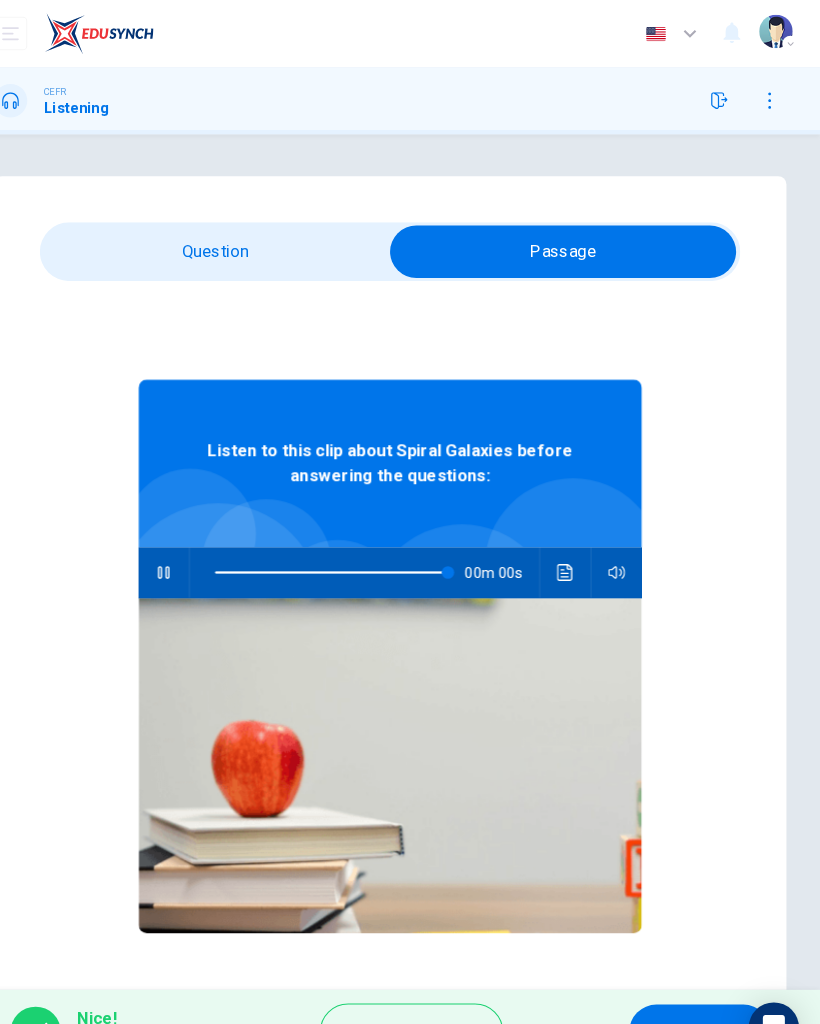 type on "0" 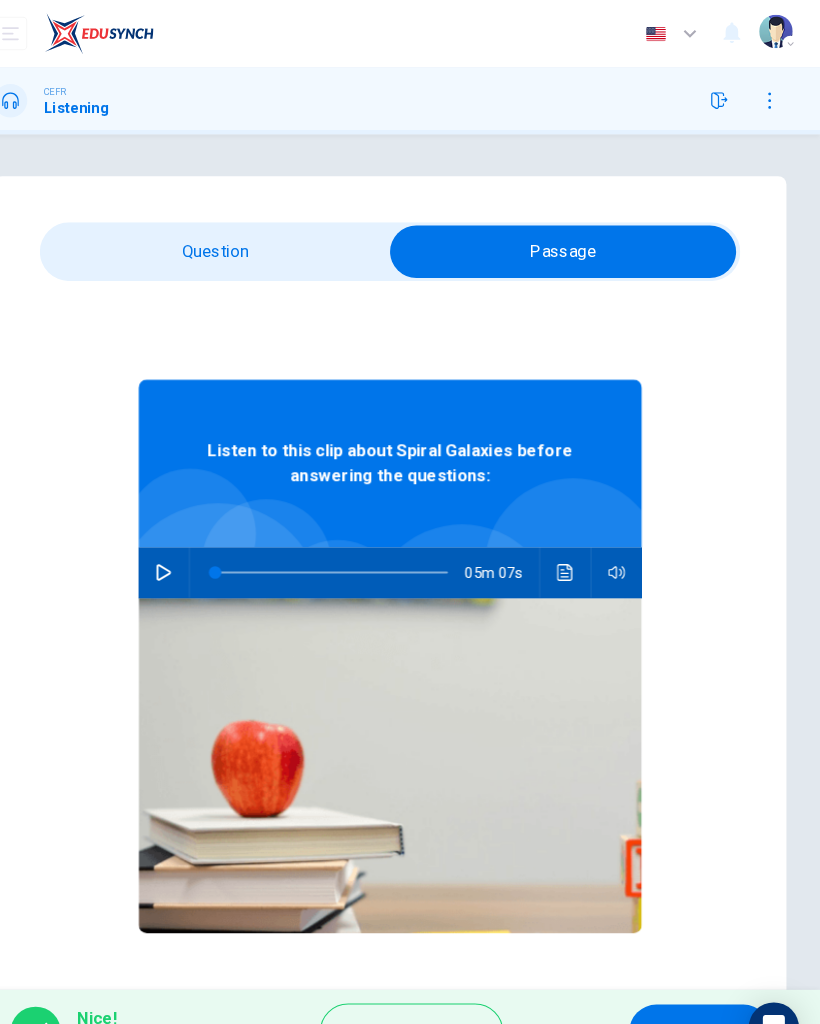 click at bounding box center [575, 240] 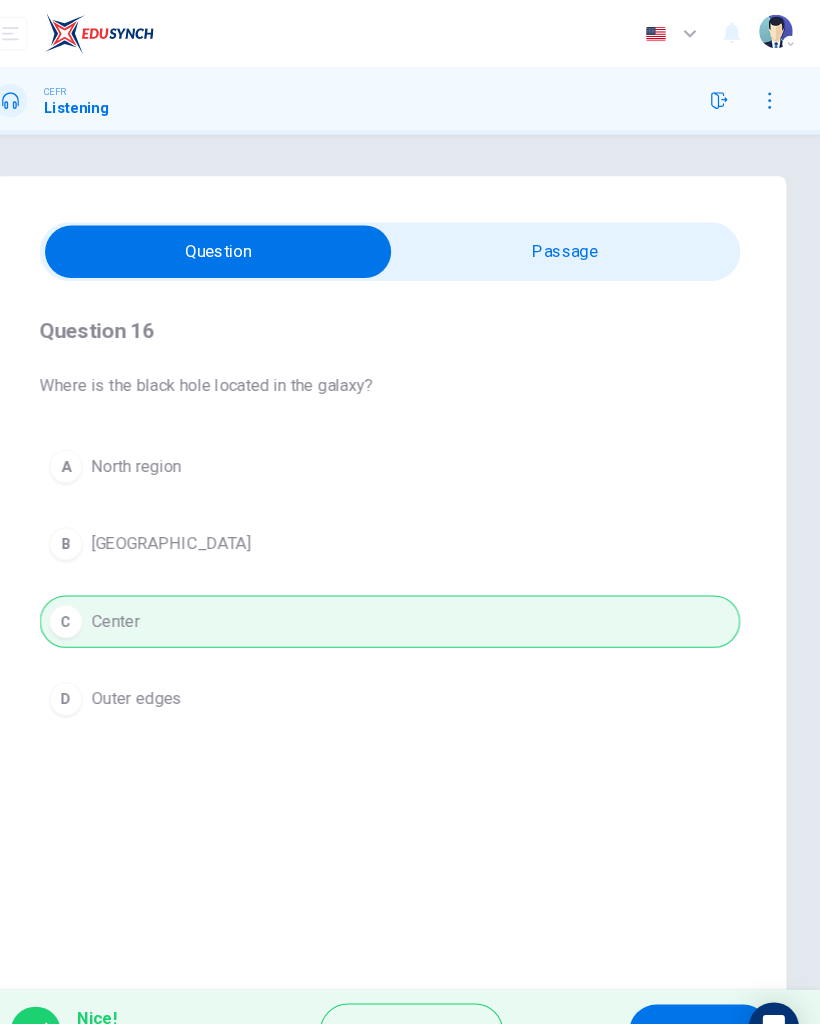 click on "NEXT" at bounding box center (705, 984) 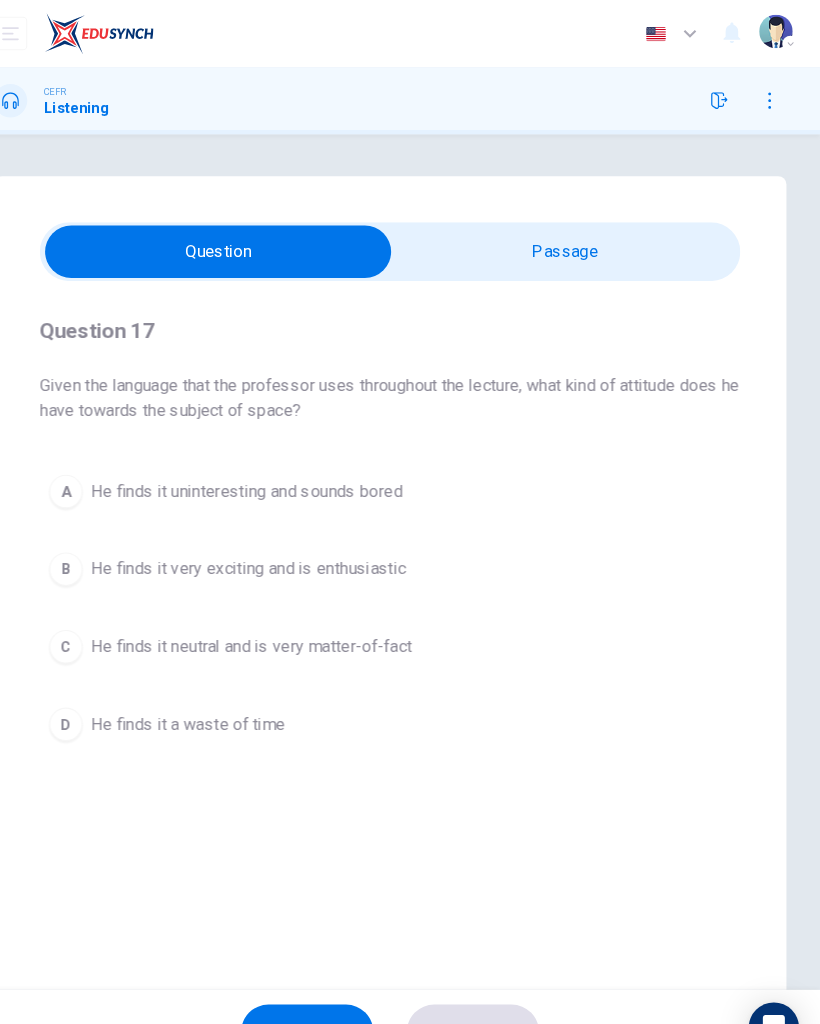 click on "B He finds it very exciting and is enthusiastic" at bounding box center [410, 543] 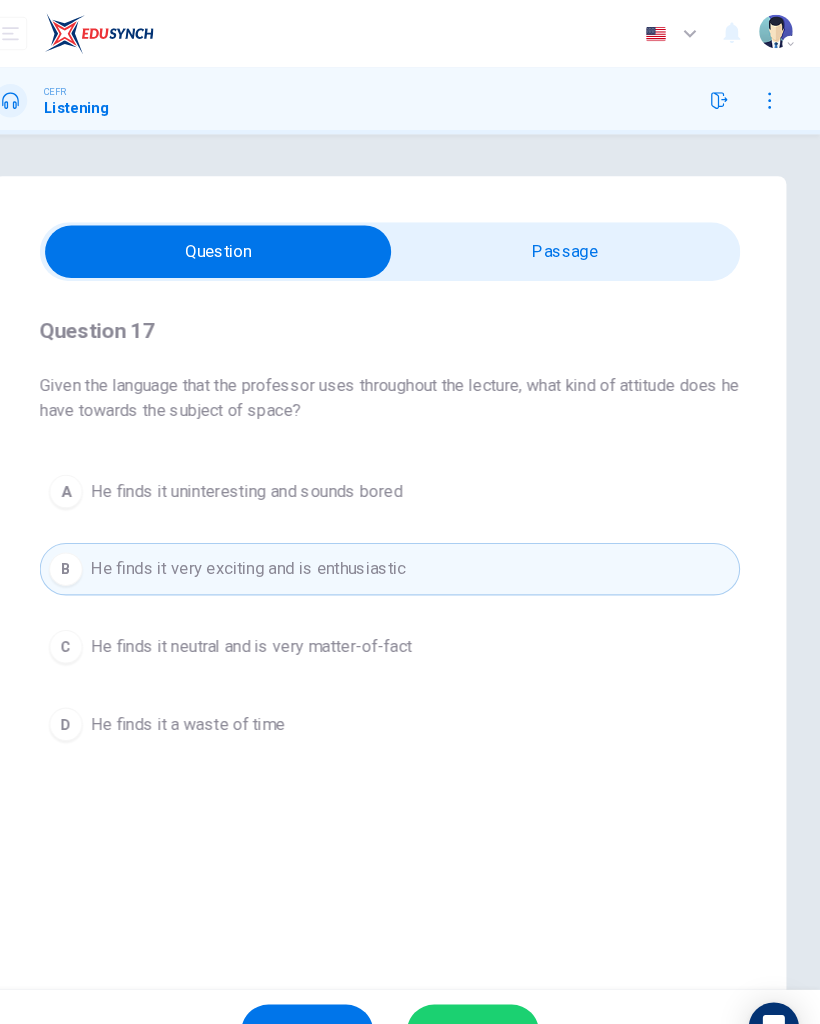 click on "SKIP SUBMIT" at bounding box center [410, 984] 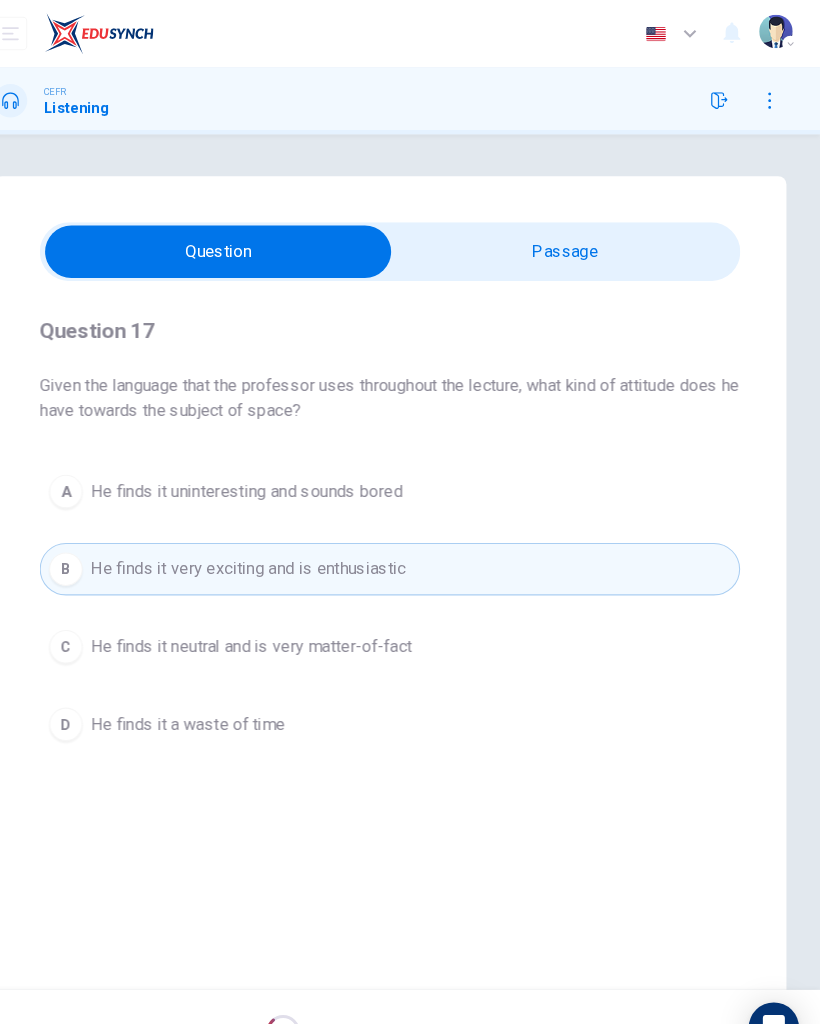 click on "Question 17 Given the language that the professor uses throughout the lecture, what kind of attitude does he have towards the subject of space? A He finds it uninteresting and sounds bored B He finds it very exciting and is enthusiastic C He finds it neutral and is very matter-of-fact D He finds it a waste of time Listen to this clip about Spiral Galaxies before answering the questions:  05m 07s" at bounding box center (410, 570) 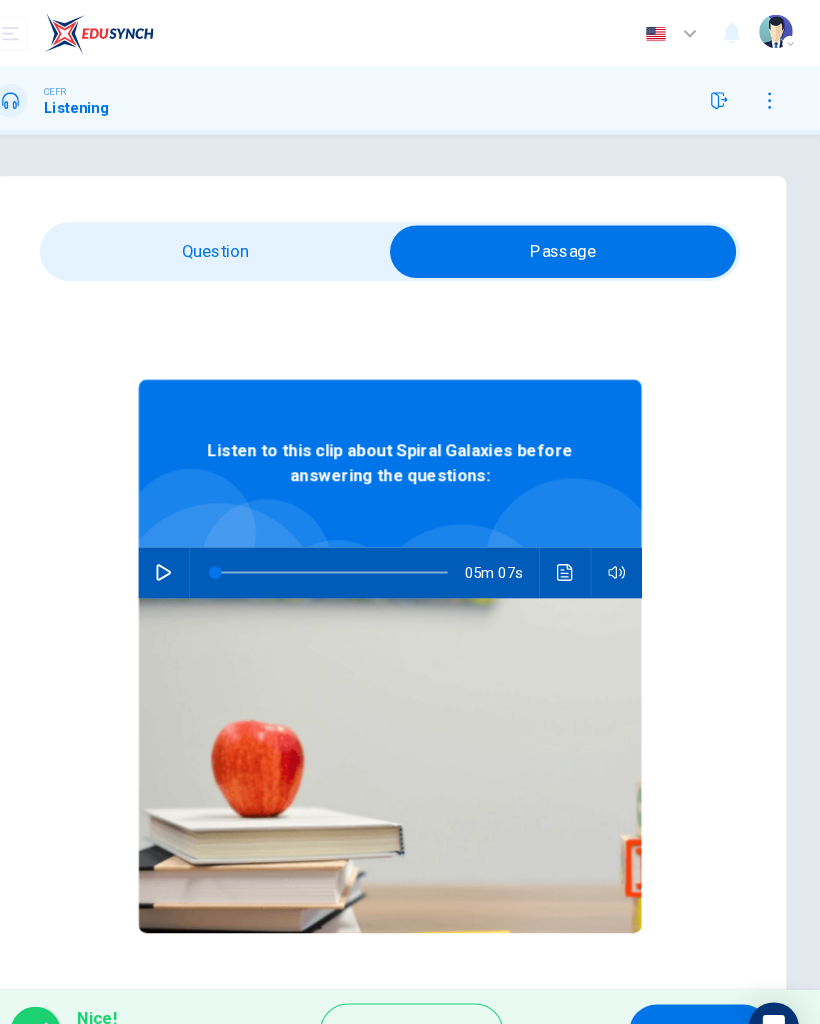 click at bounding box center [575, 240] 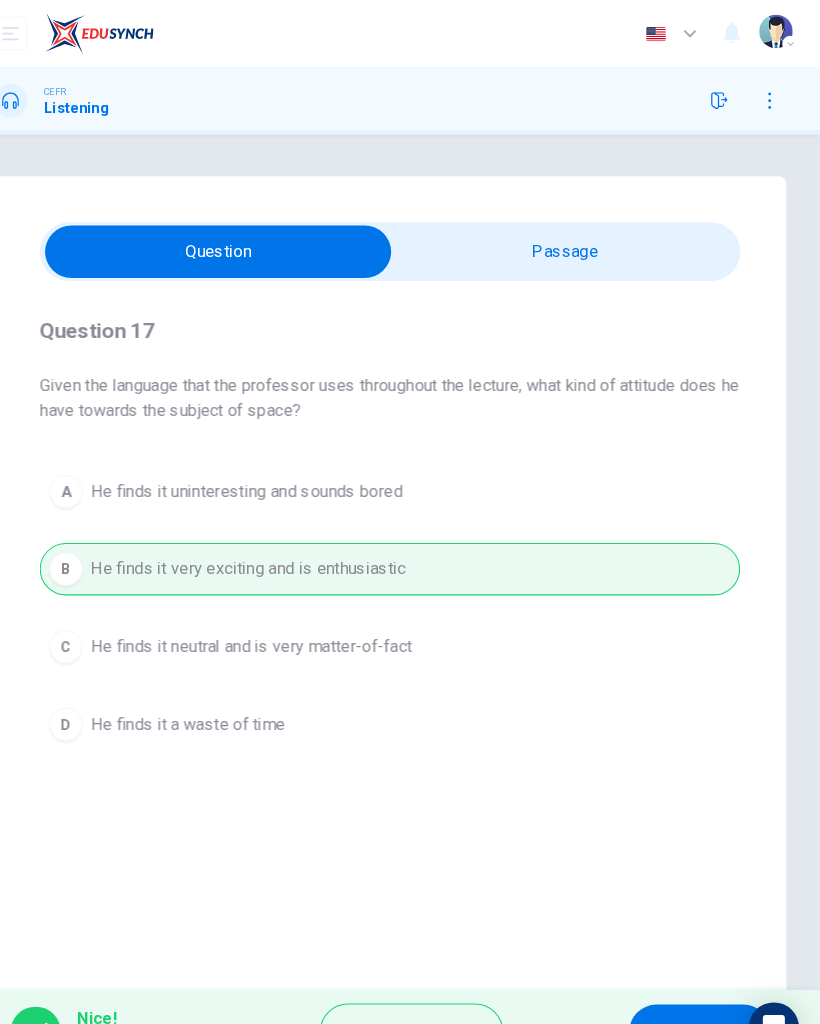 click on "Question 17 Given the language that the professor uses throughout the lecture, what kind of attitude does he have towards the subject of space? A He finds it uninteresting and sounds bored B He finds it very exciting and is enthusiastic C He finds it neutral and is very matter-of-fact D He finds it a waste of time Listen to this clip about Spiral Galaxies before answering the questions:  05m 07s" at bounding box center [410, 570] 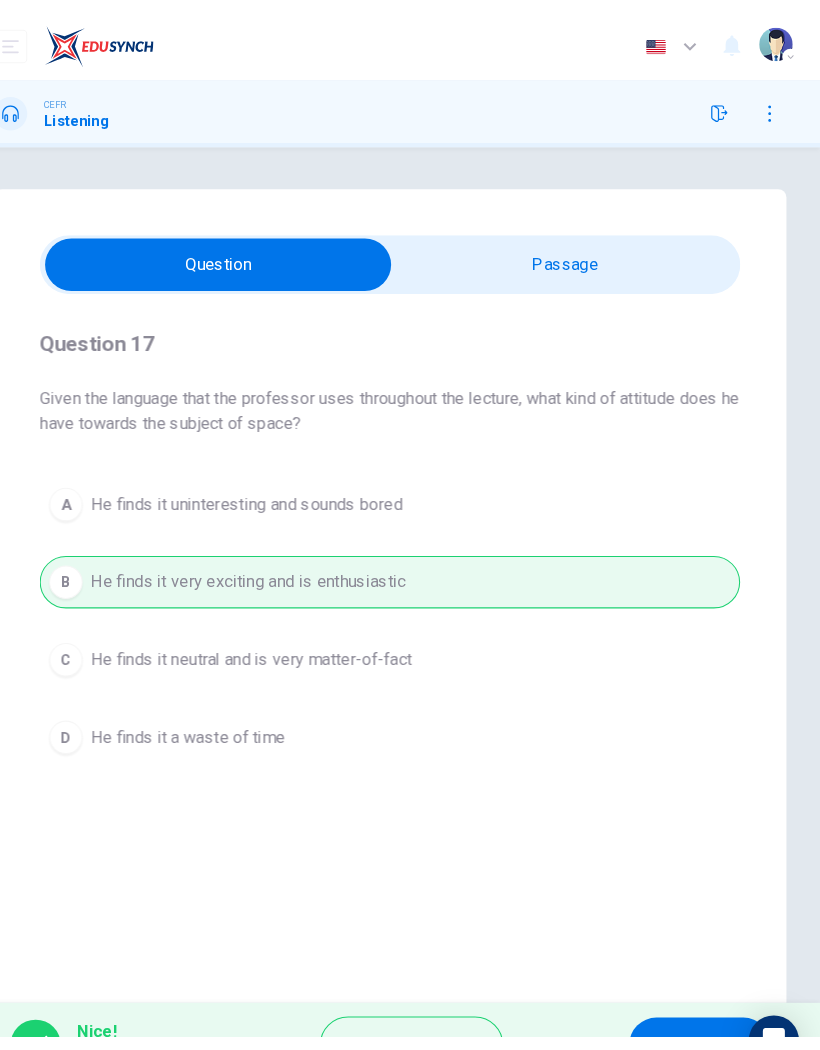 scroll, scrollTop: 0, scrollLeft: 0, axis: both 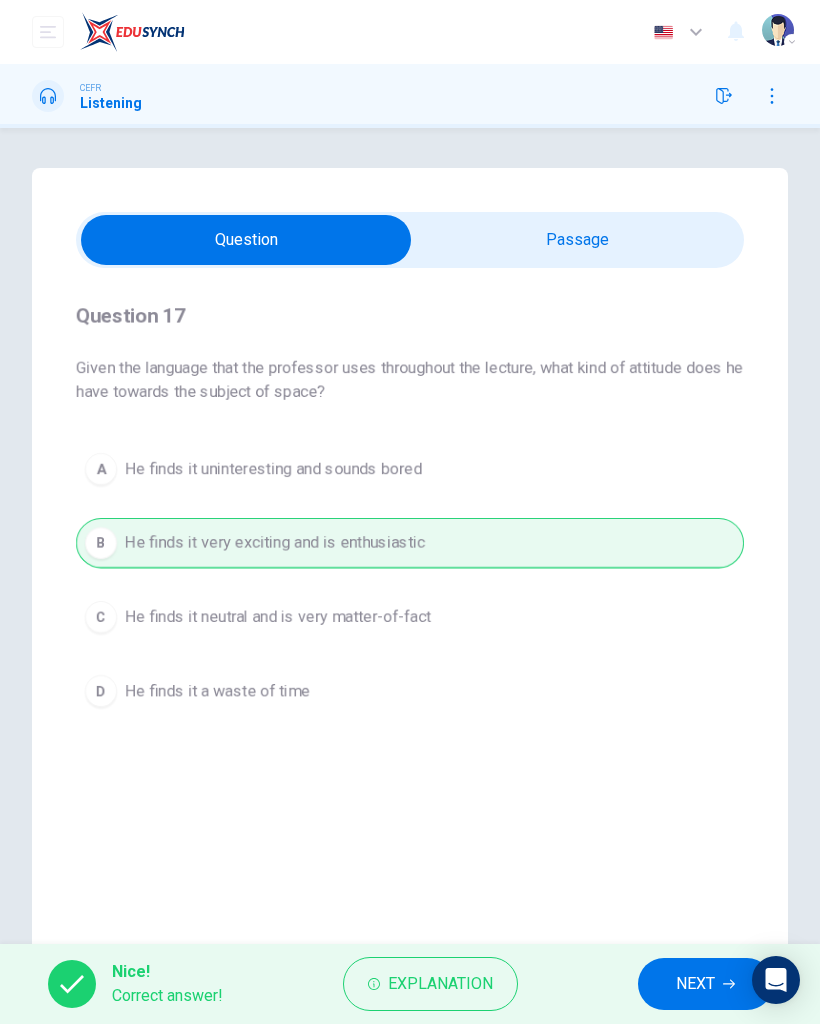 click on "NEXT" at bounding box center (695, 984) 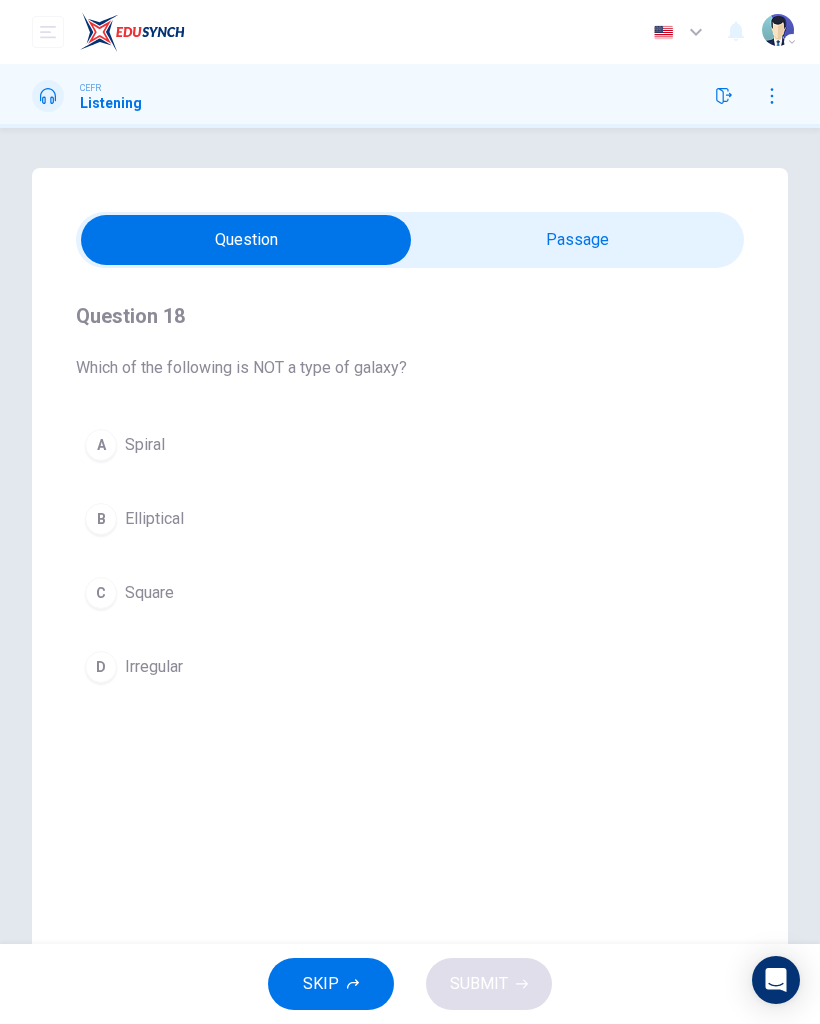 click on "C Square" at bounding box center [410, 593] 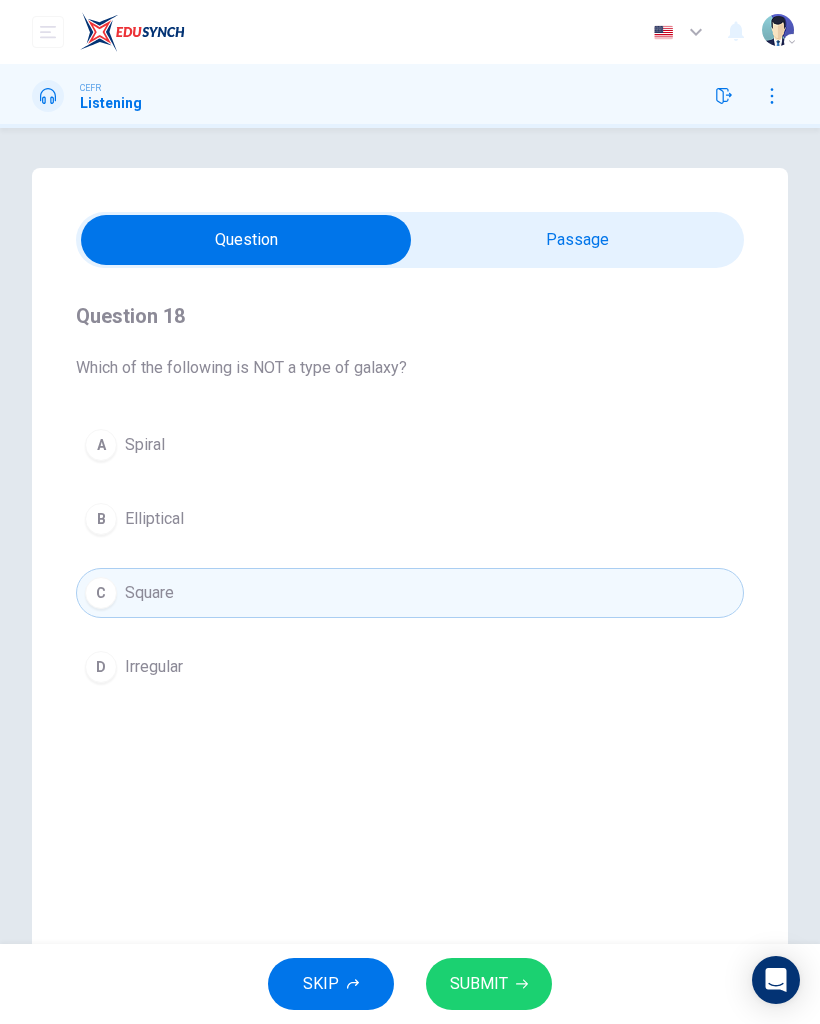 click on "SUBMIT" at bounding box center [489, 984] 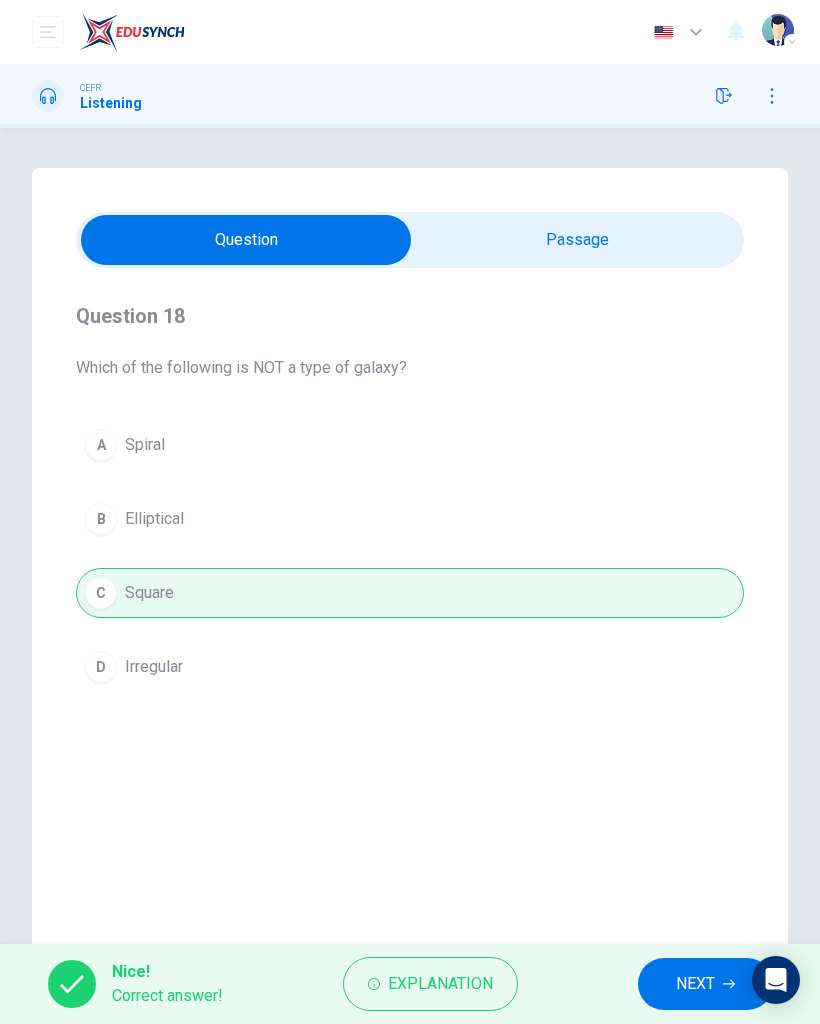 click on "NEXT" at bounding box center [695, 984] 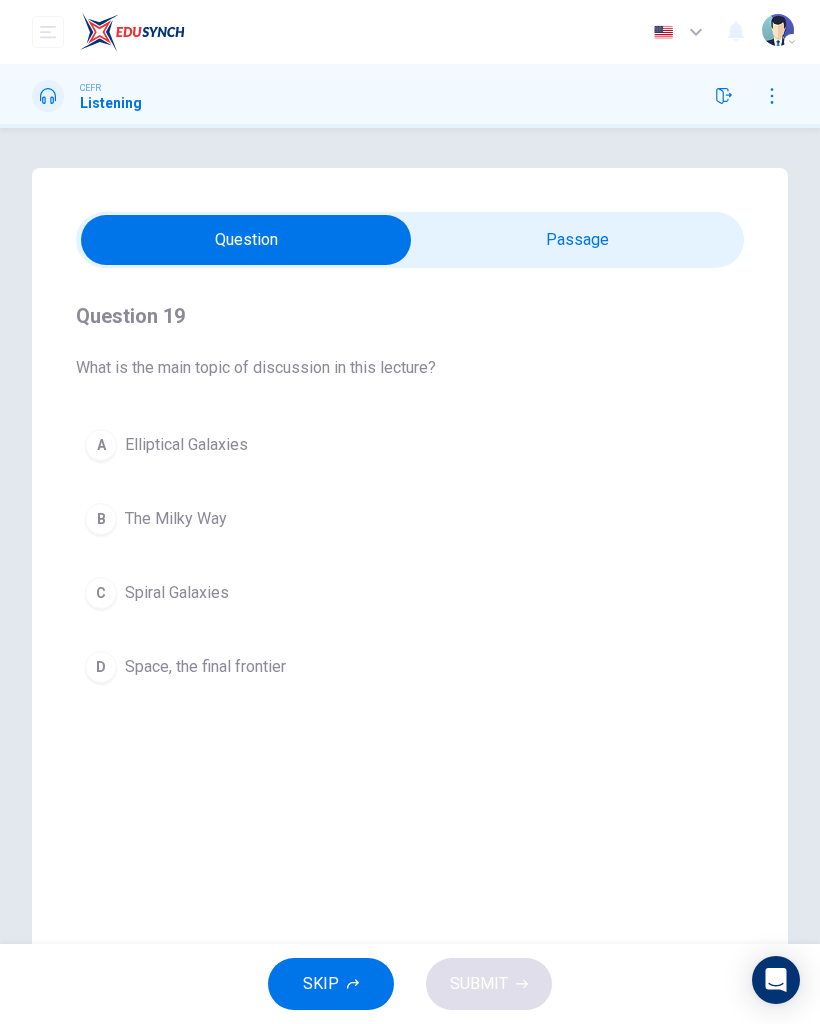 click on "Spiral Galaxies" at bounding box center [177, 593] 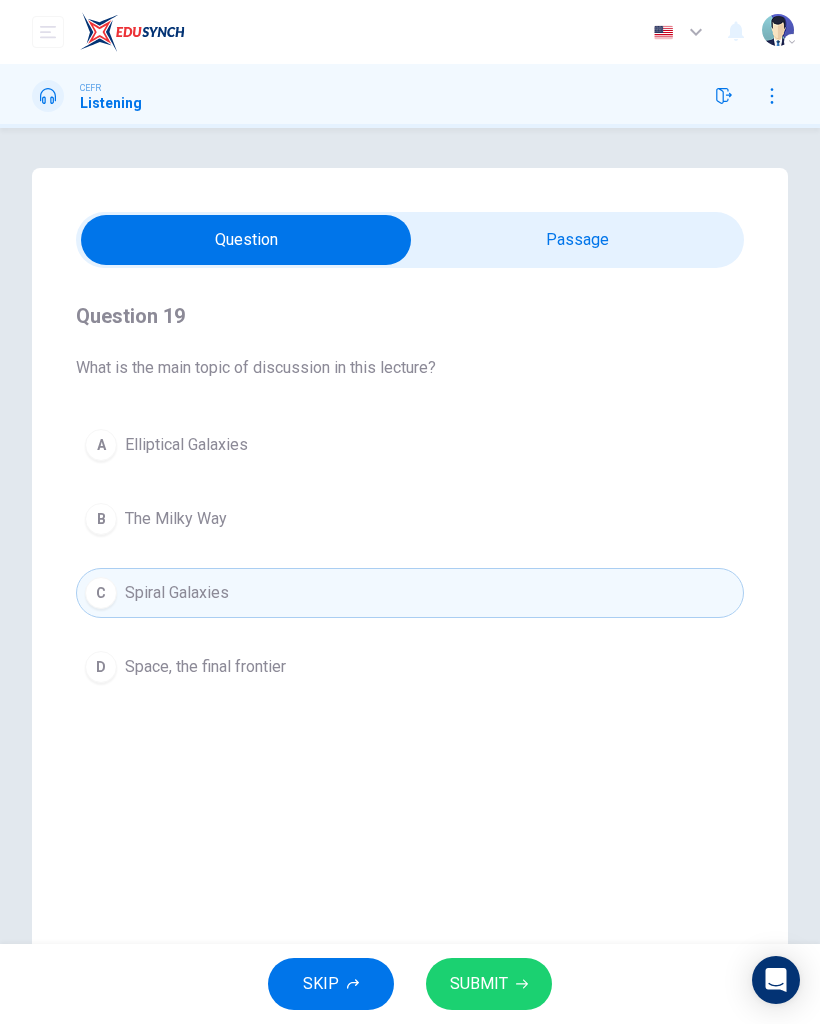 click 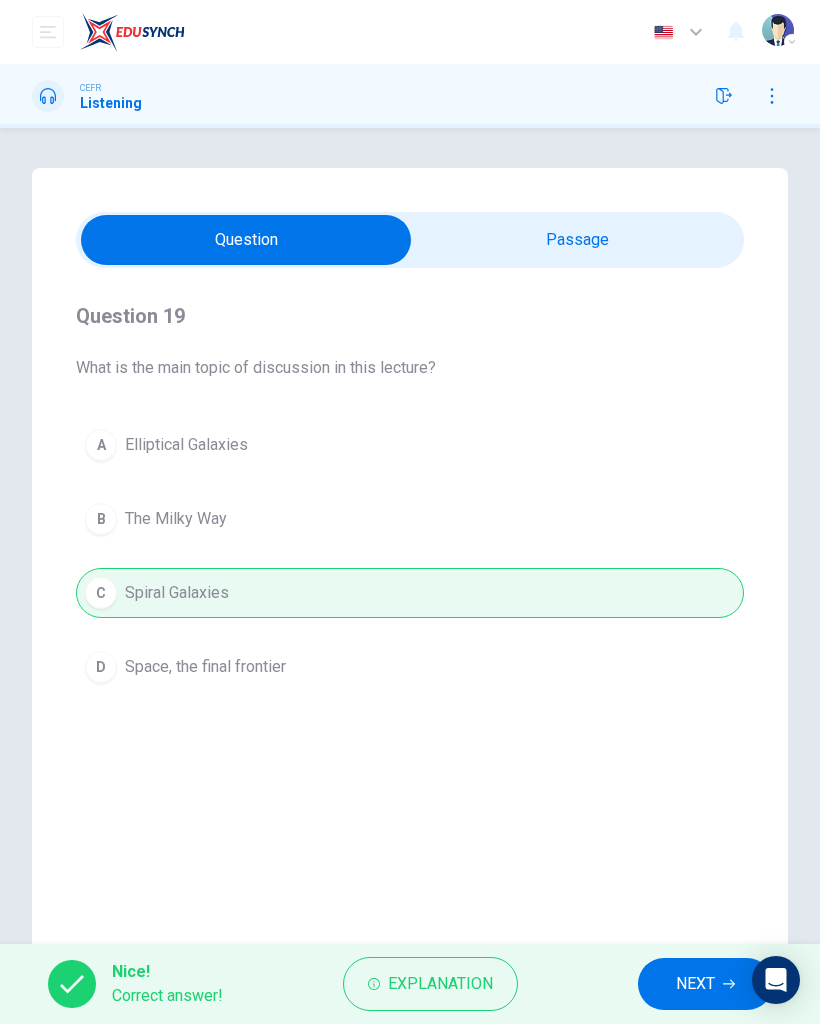 click on "NEXT" at bounding box center [695, 984] 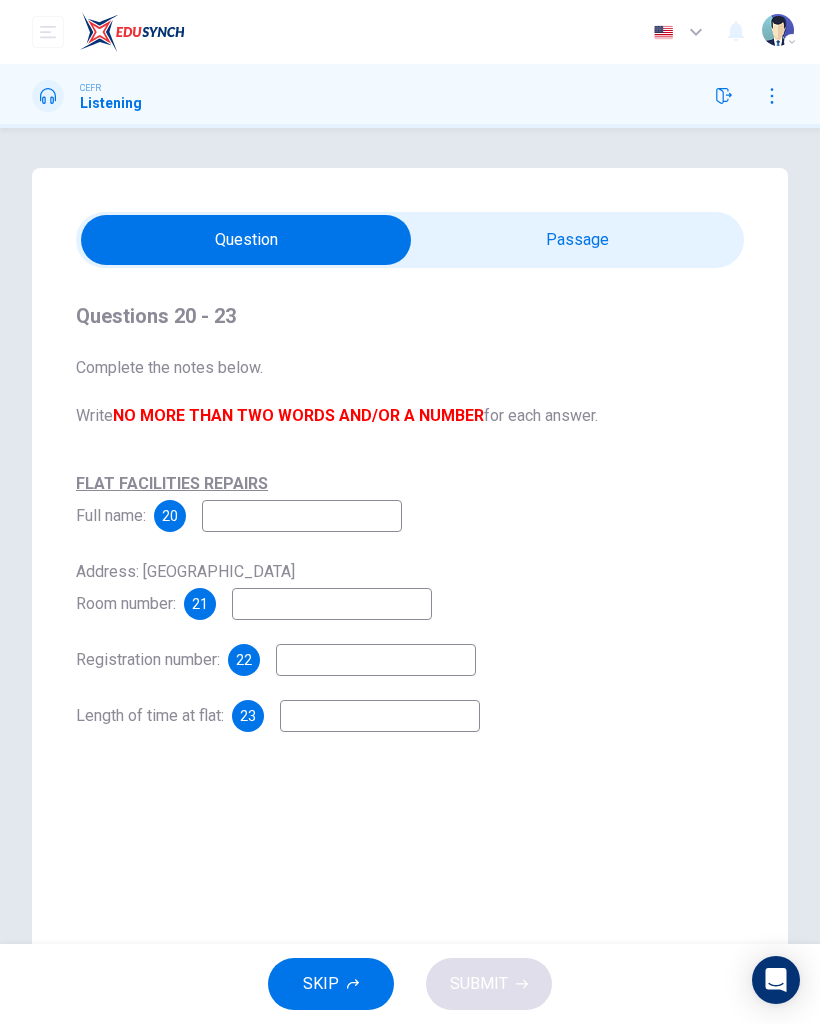 click at bounding box center [246, 240] 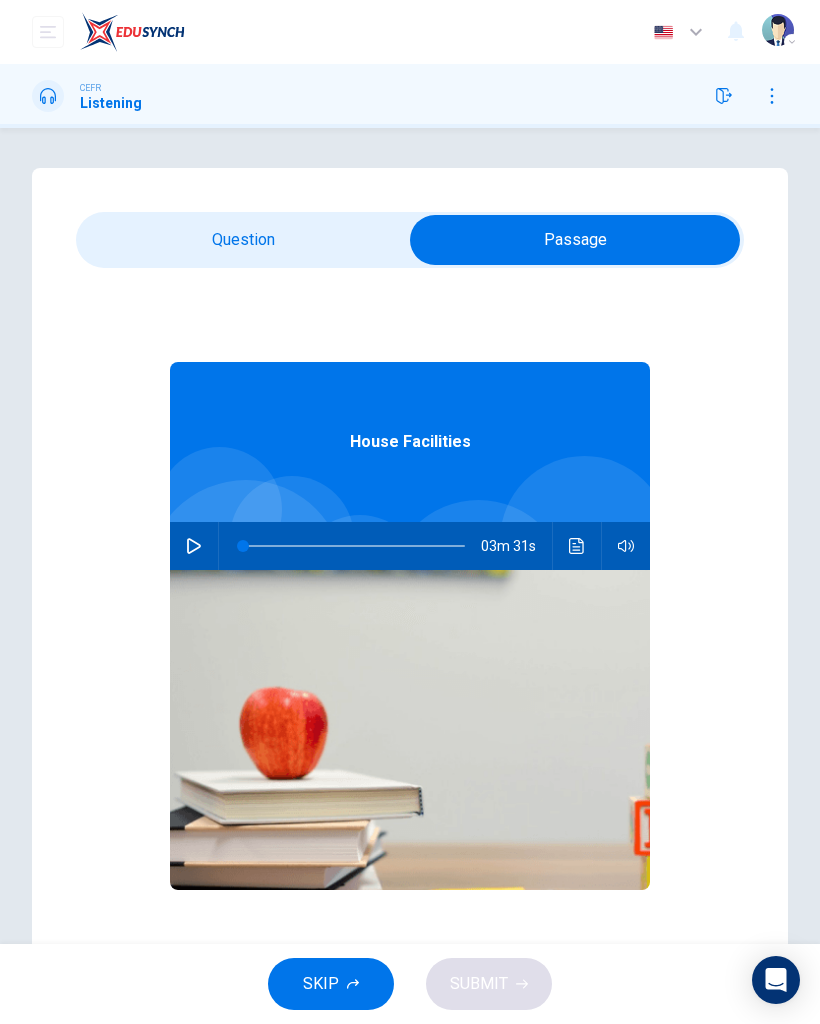 click 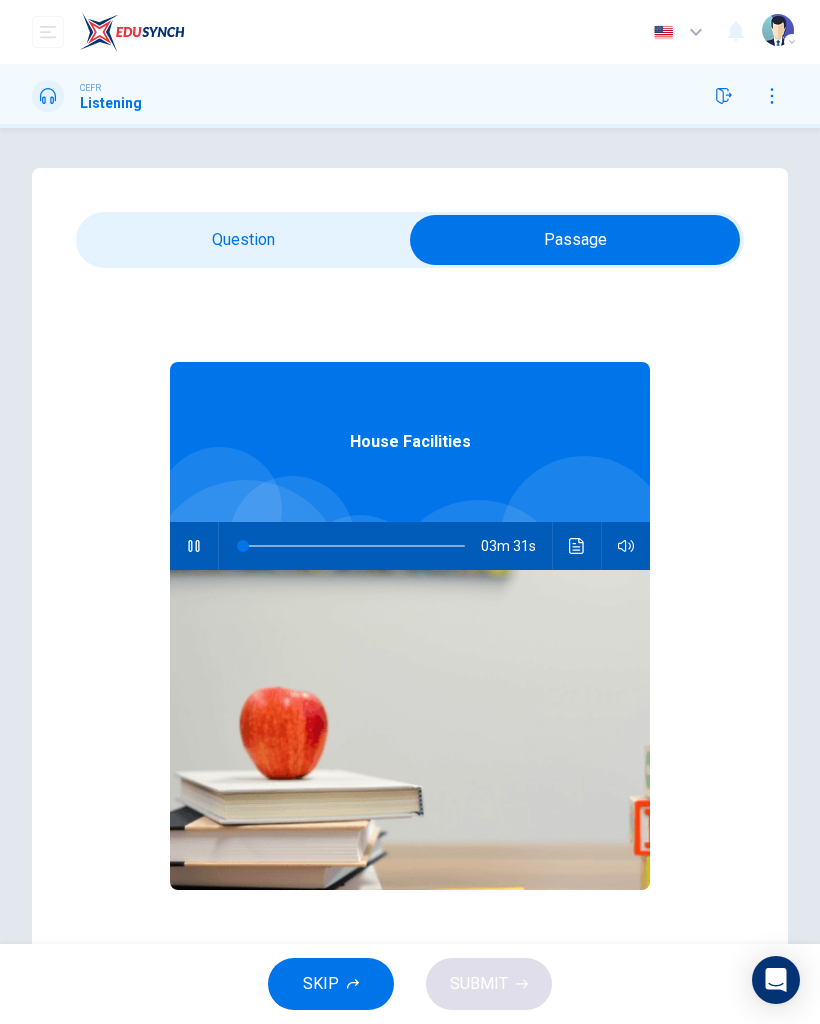 click at bounding box center [575, 240] 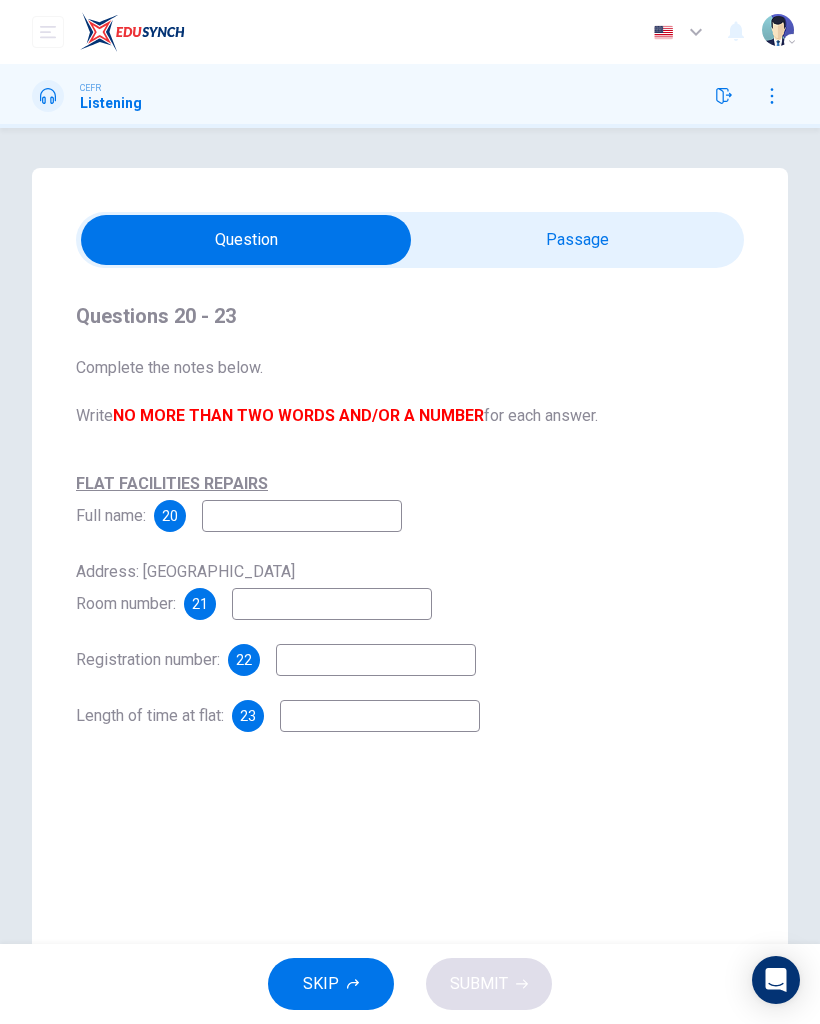click 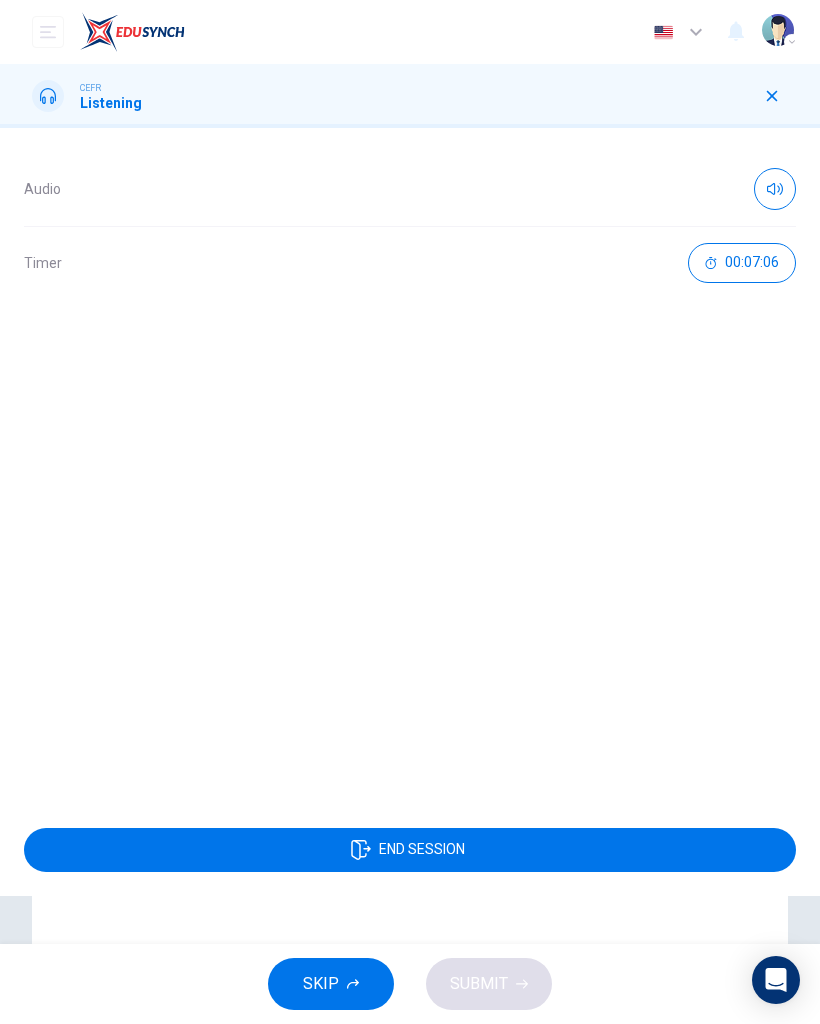 click 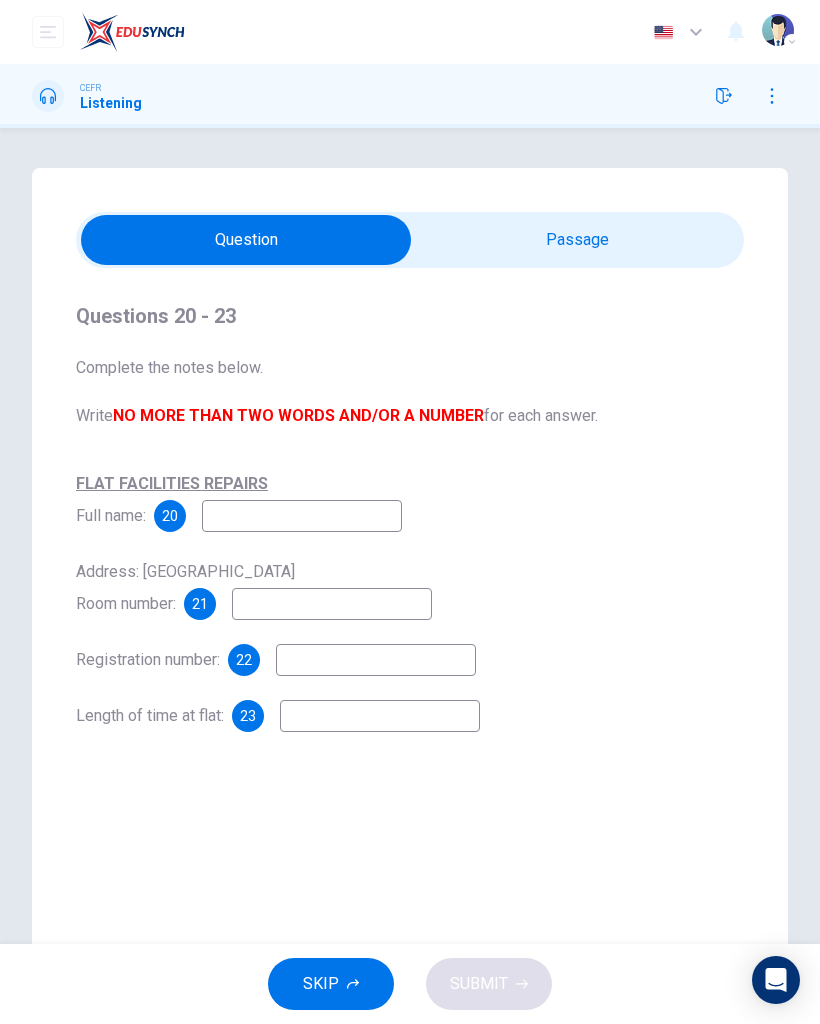 click at bounding box center [302, 516] 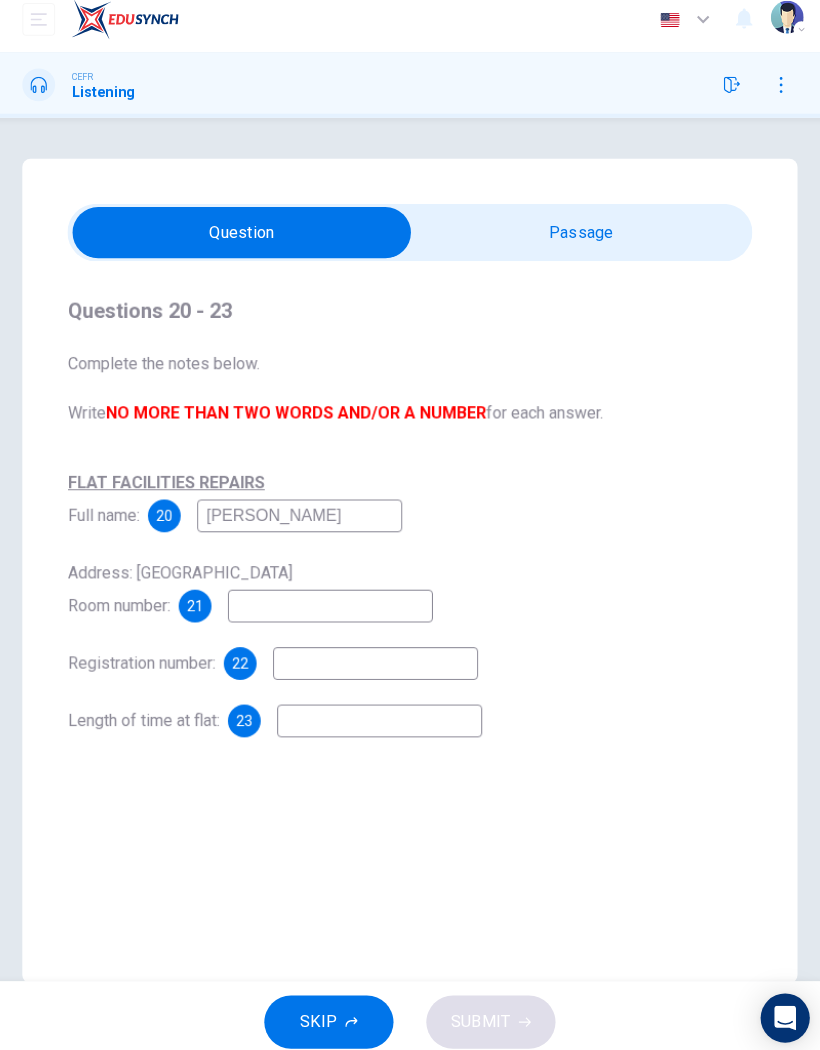 type on "Kevin Green" 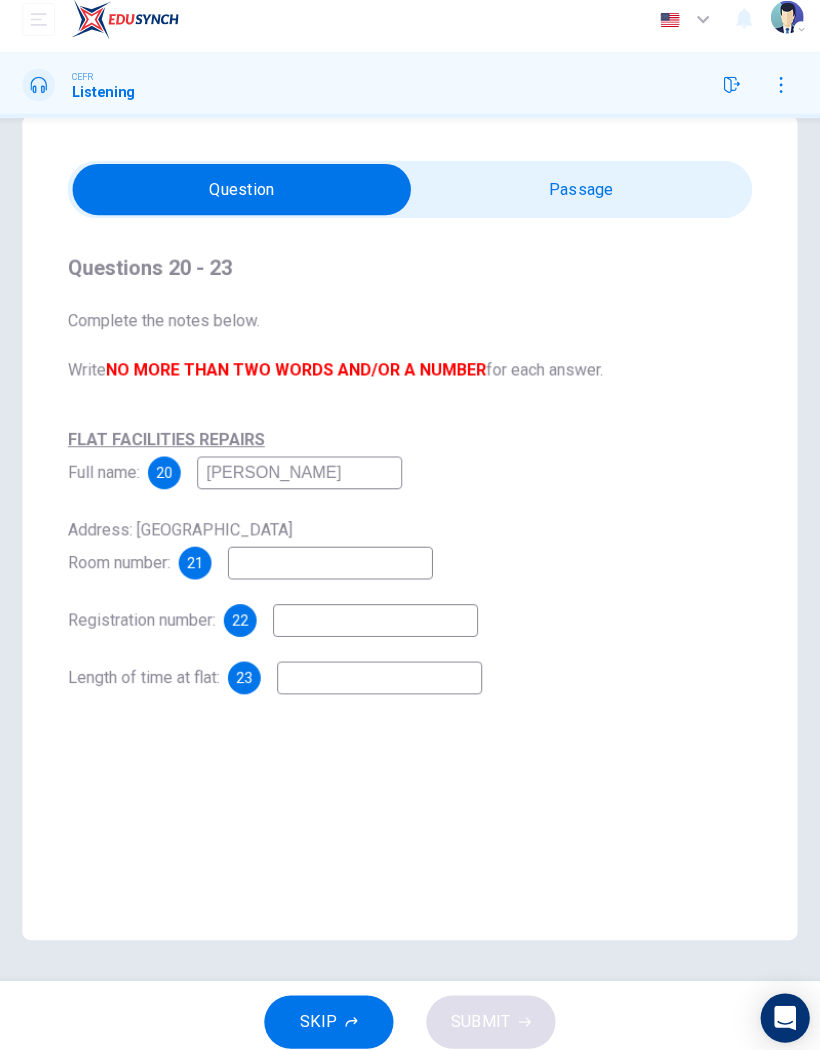 scroll, scrollTop: 42, scrollLeft: 0, axis: vertical 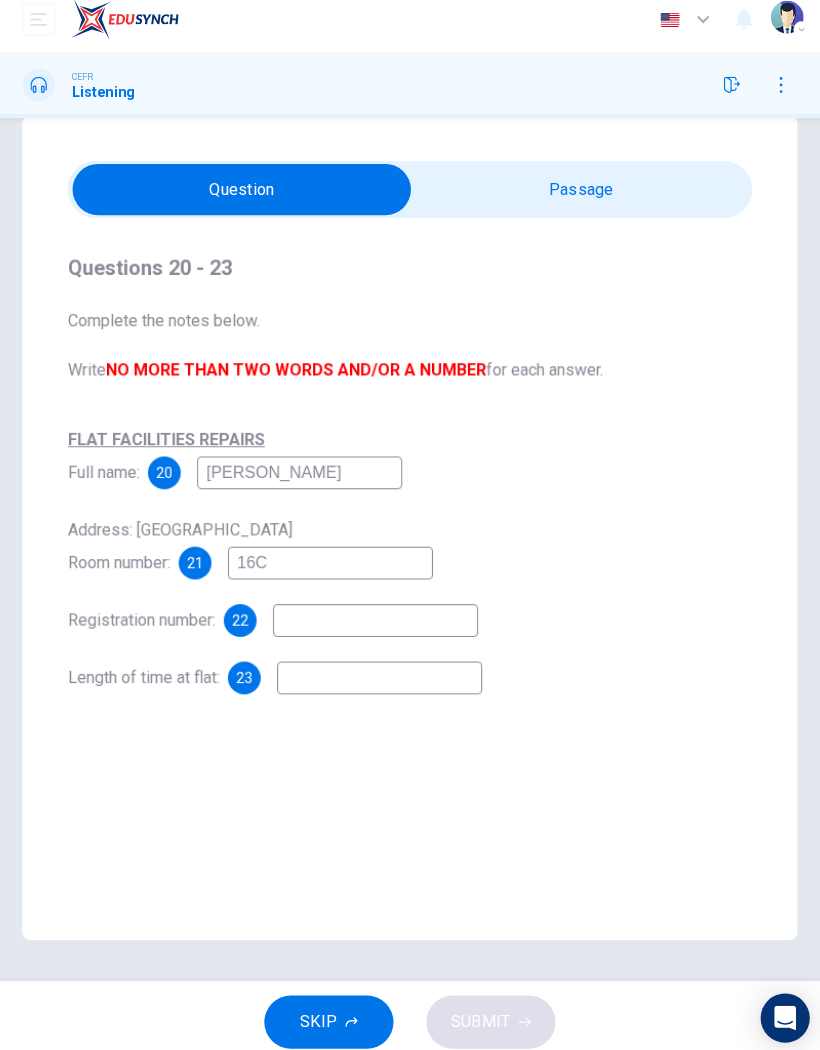 type on "16C" 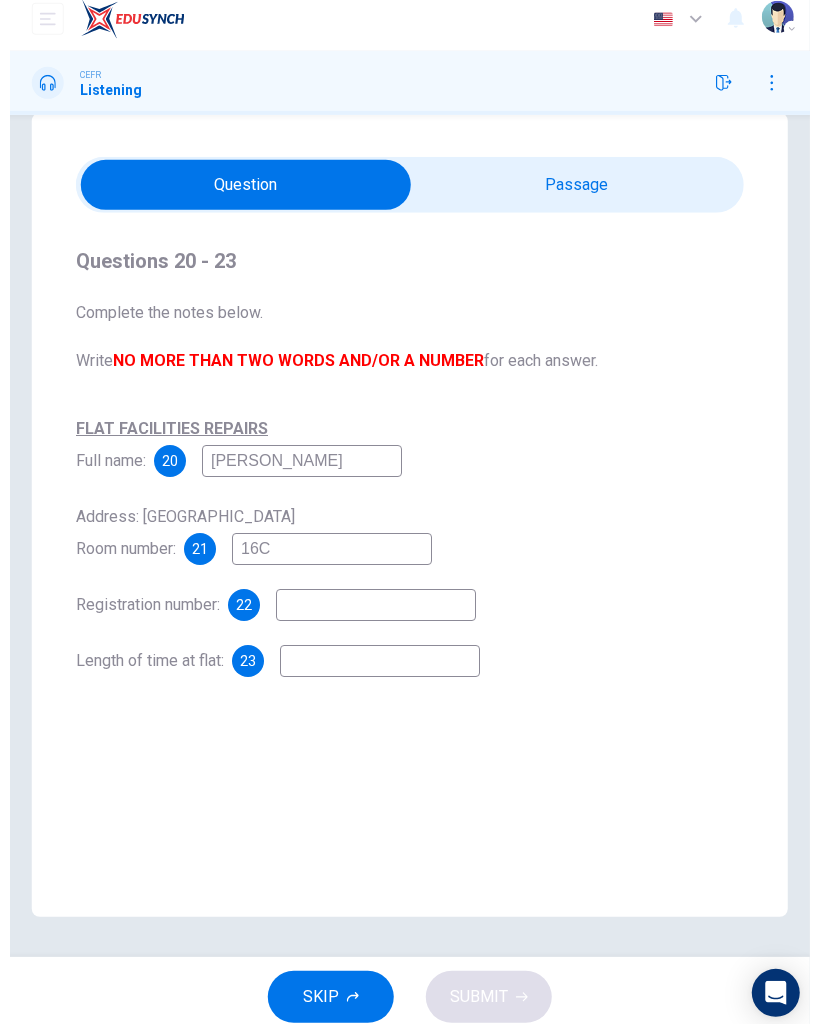 scroll, scrollTop: 34, scrollLeft: 0, axis: vertical 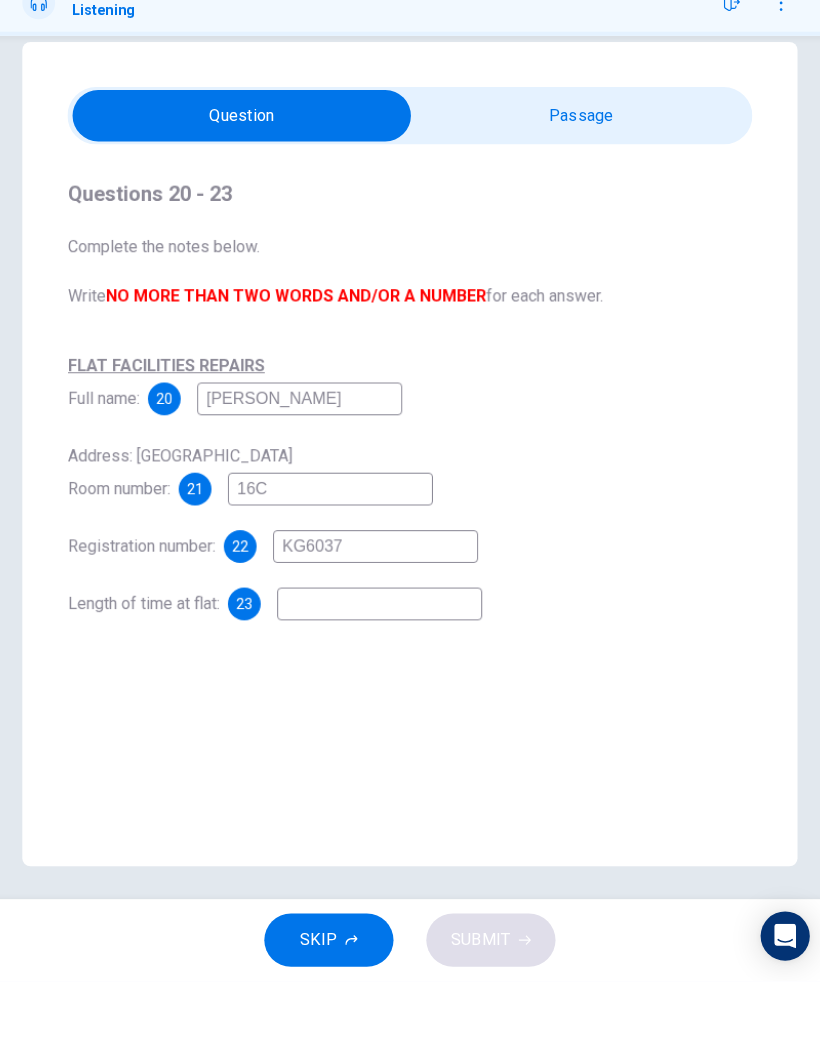 type on "KG6037" 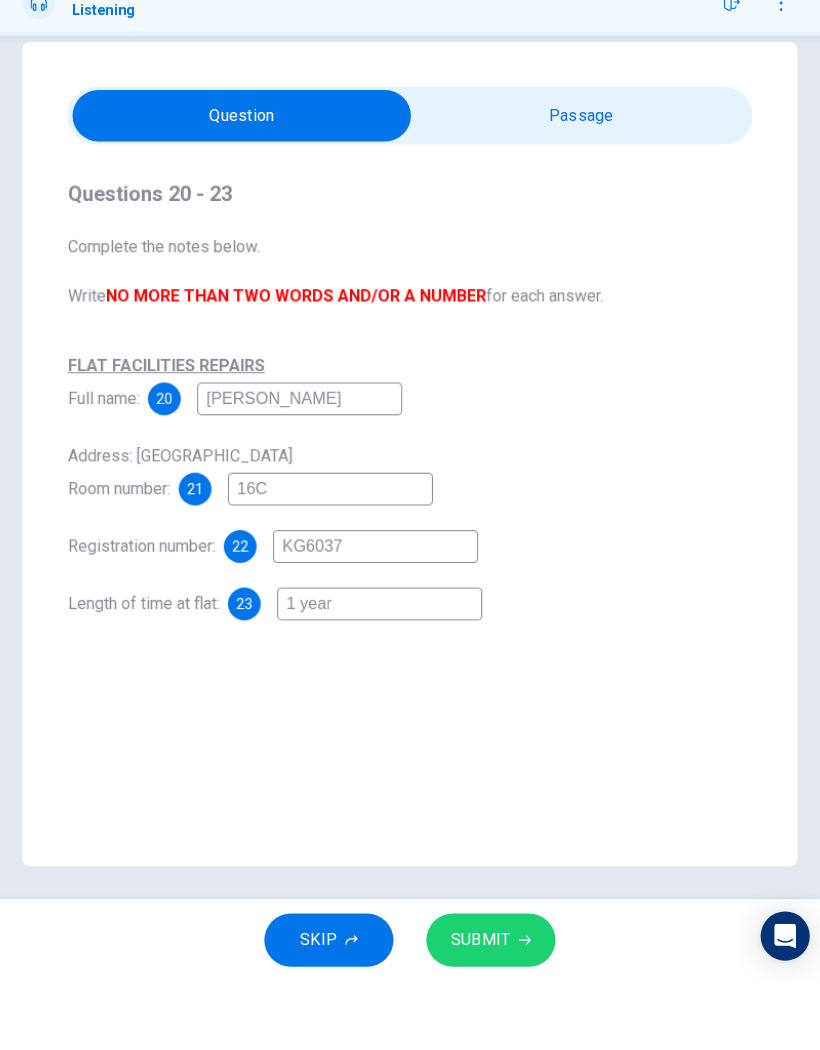 type on "1 year" 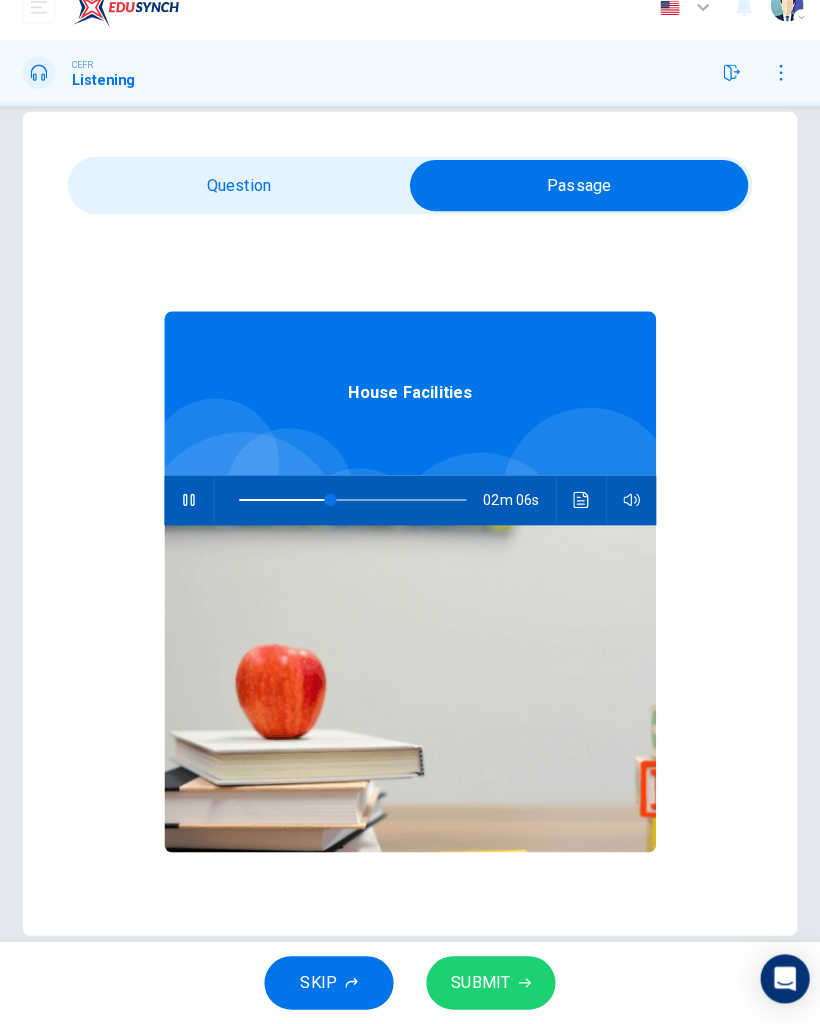 click 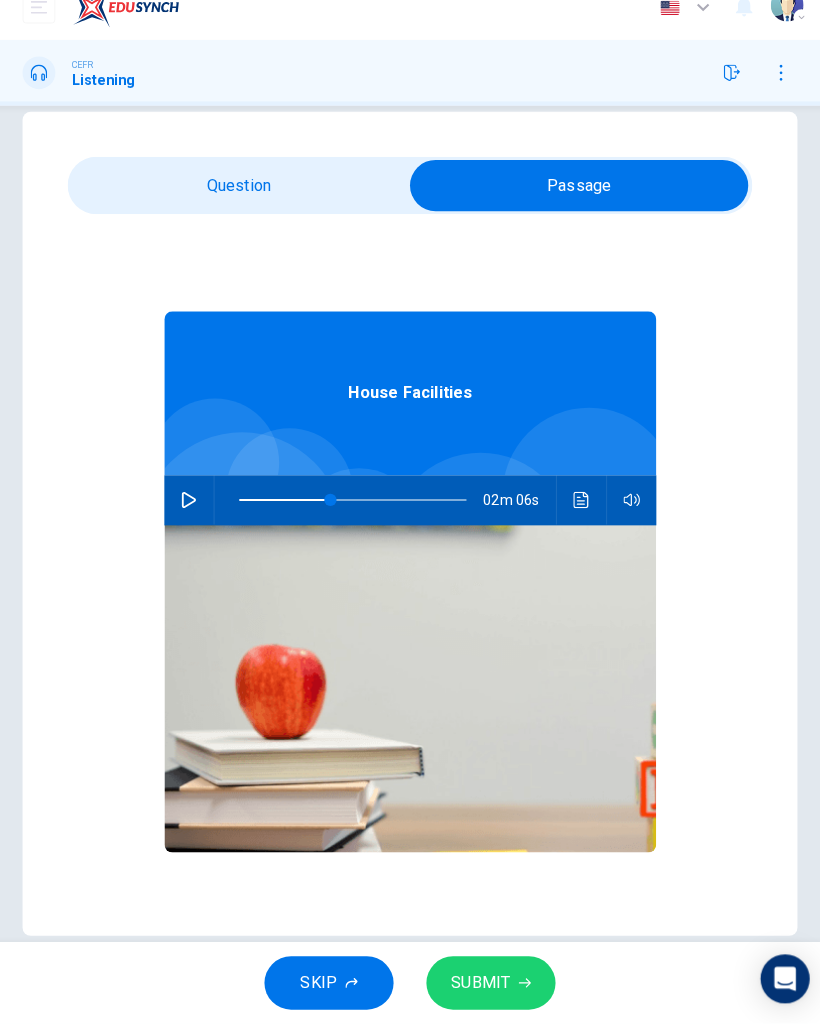 click at bounding box center (575, 206) 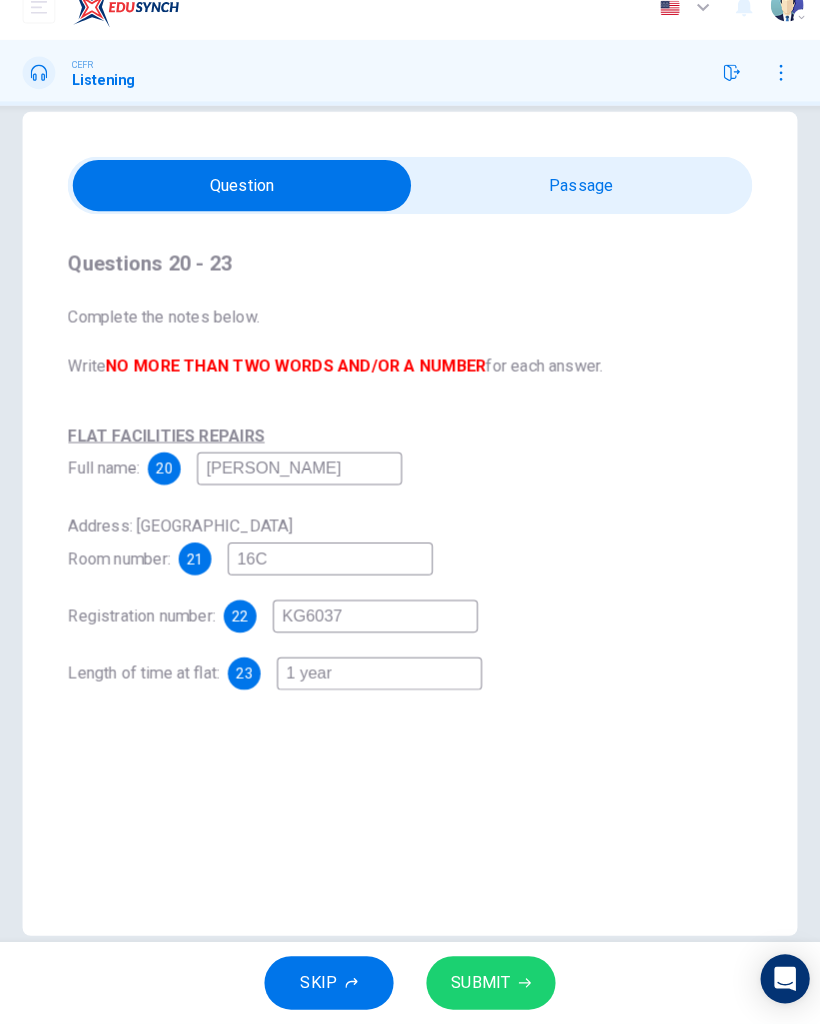 click on "1 year" at bounding box center [380, 682] 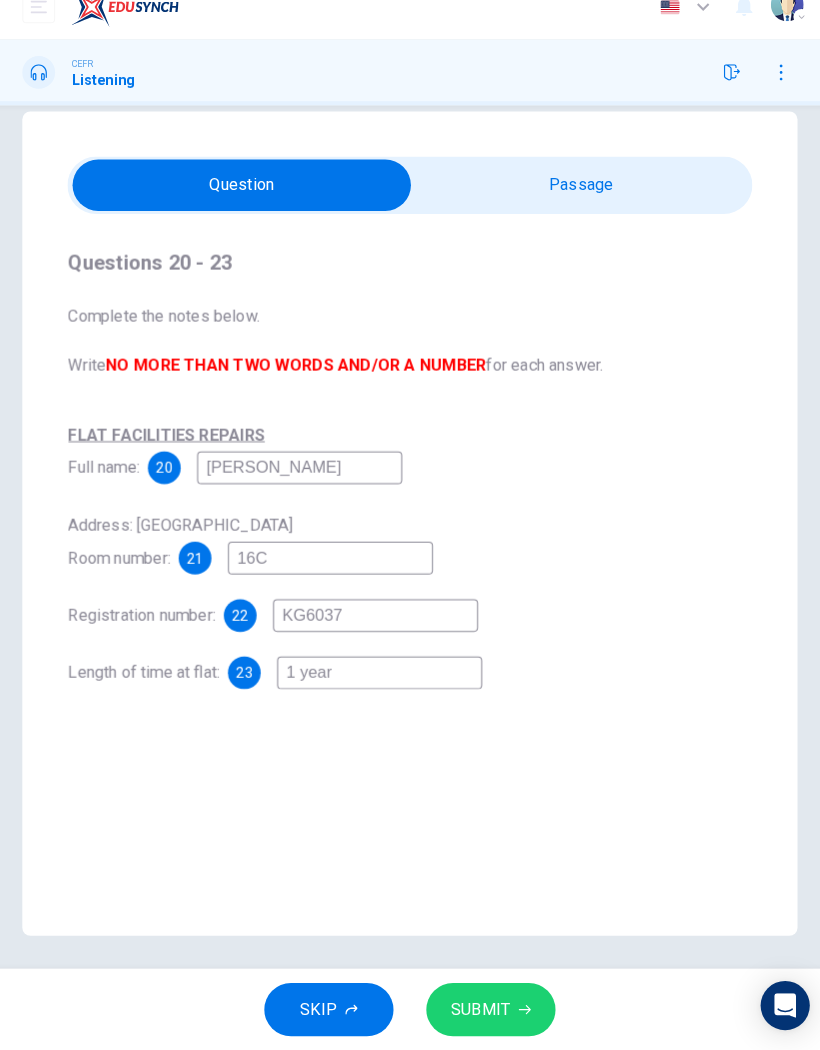 click on "1 year" at bounding box center (380, 682) 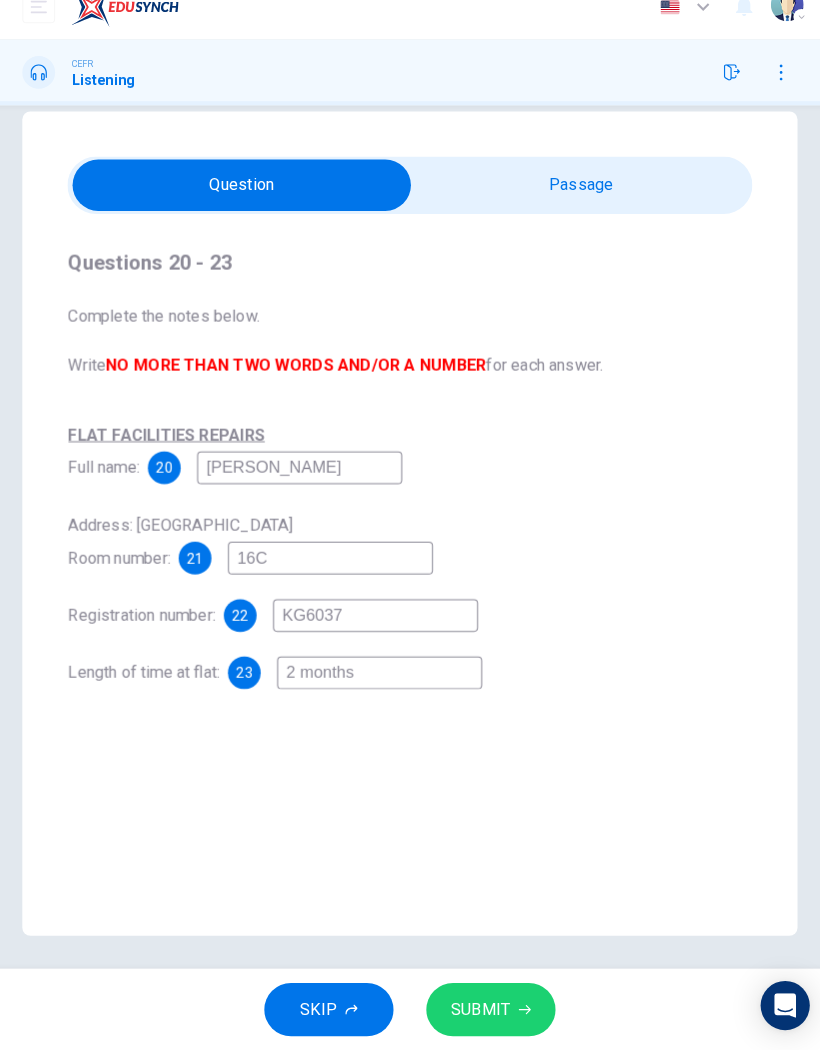 type on "2 months" 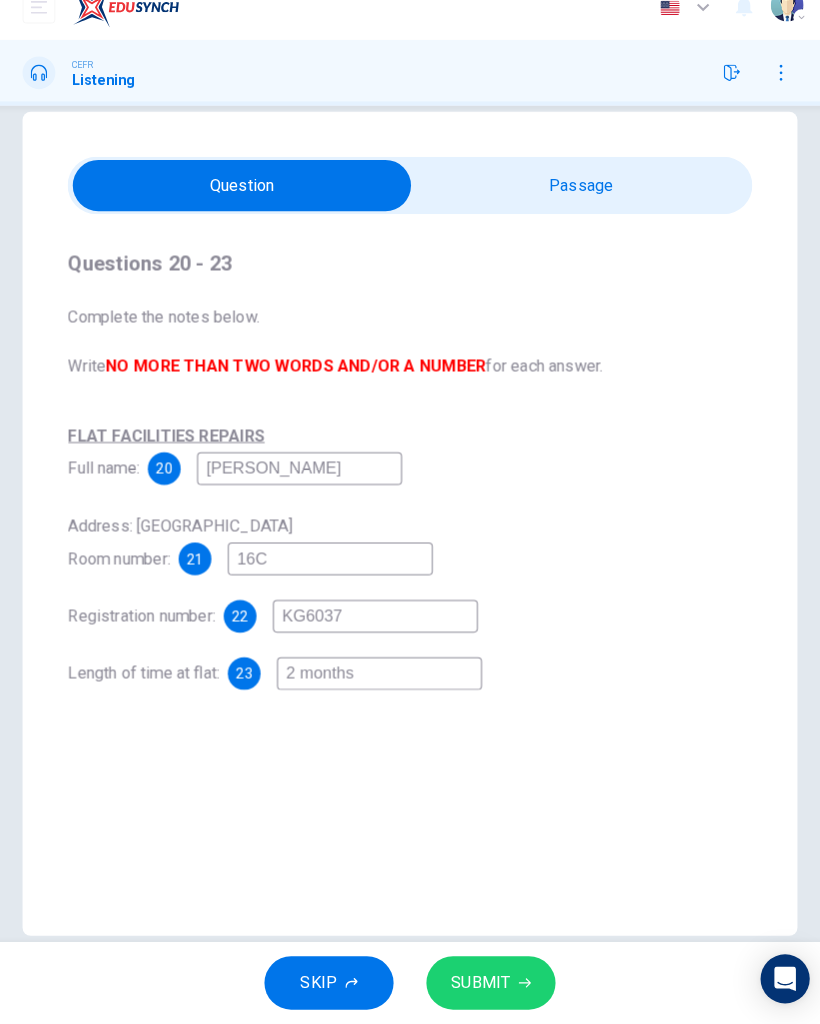 click on "SUBMIT" at bounding box center [479, 984] 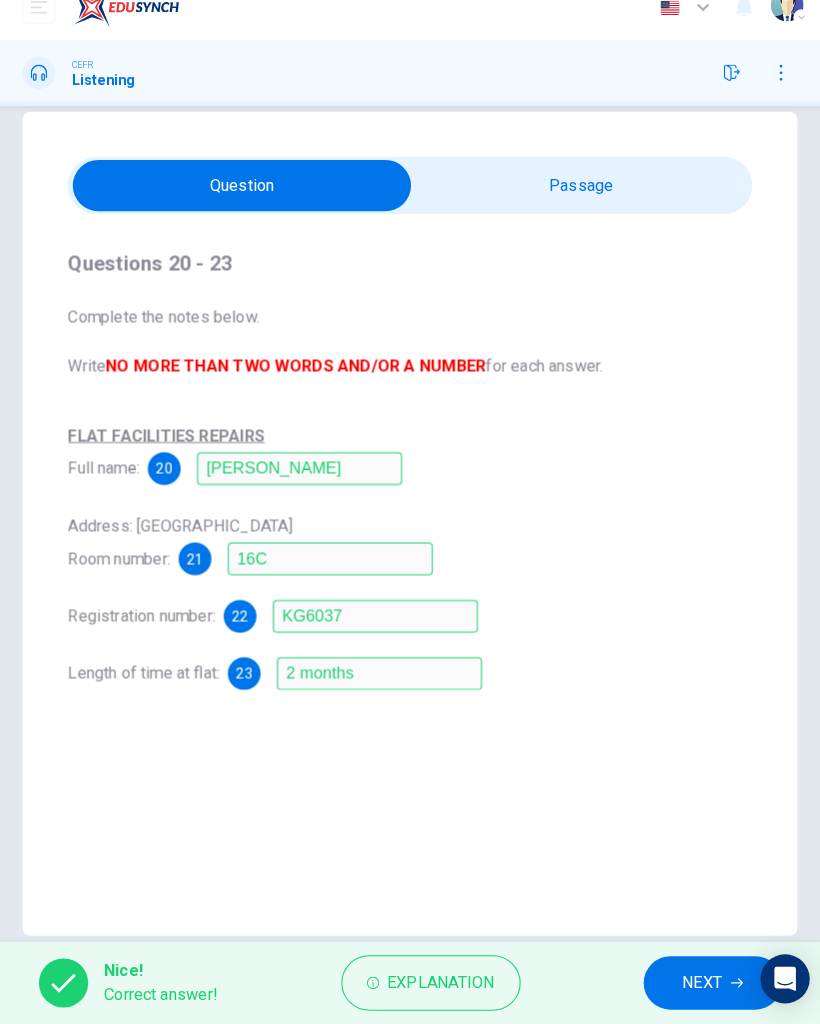 click on "NEXT" at bounding box center [695, 984] 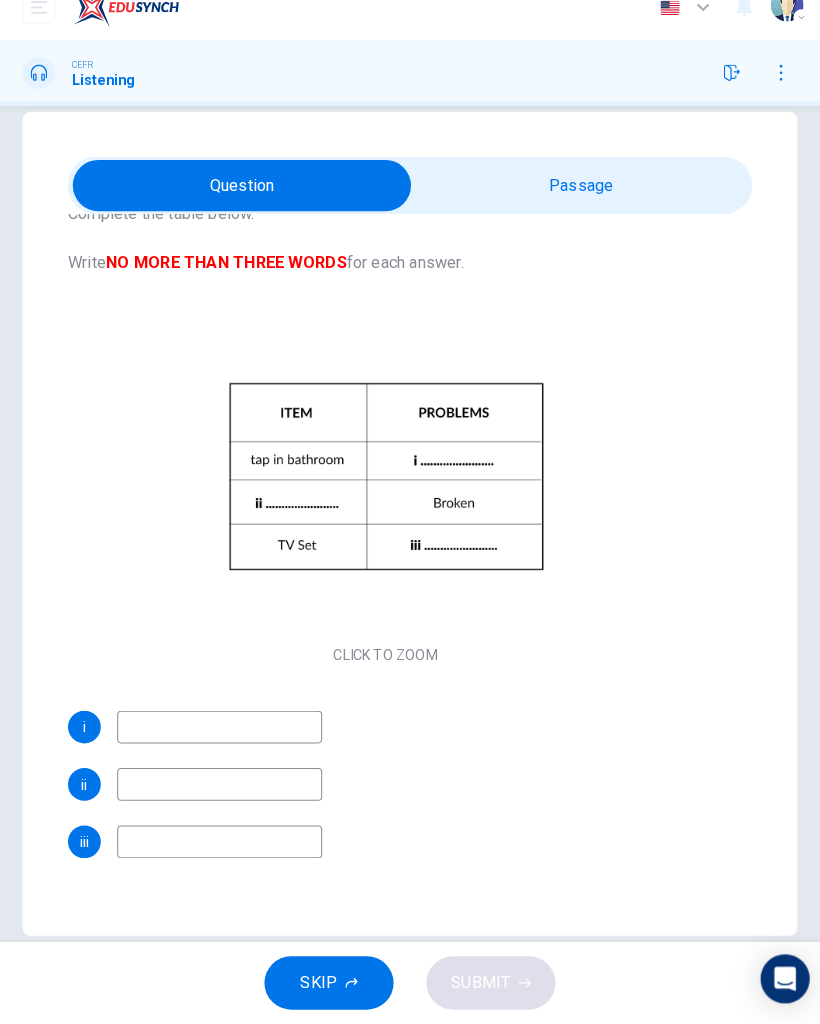 scroll, scrollTop: 101, scrollLeft: 0, axis: vertical 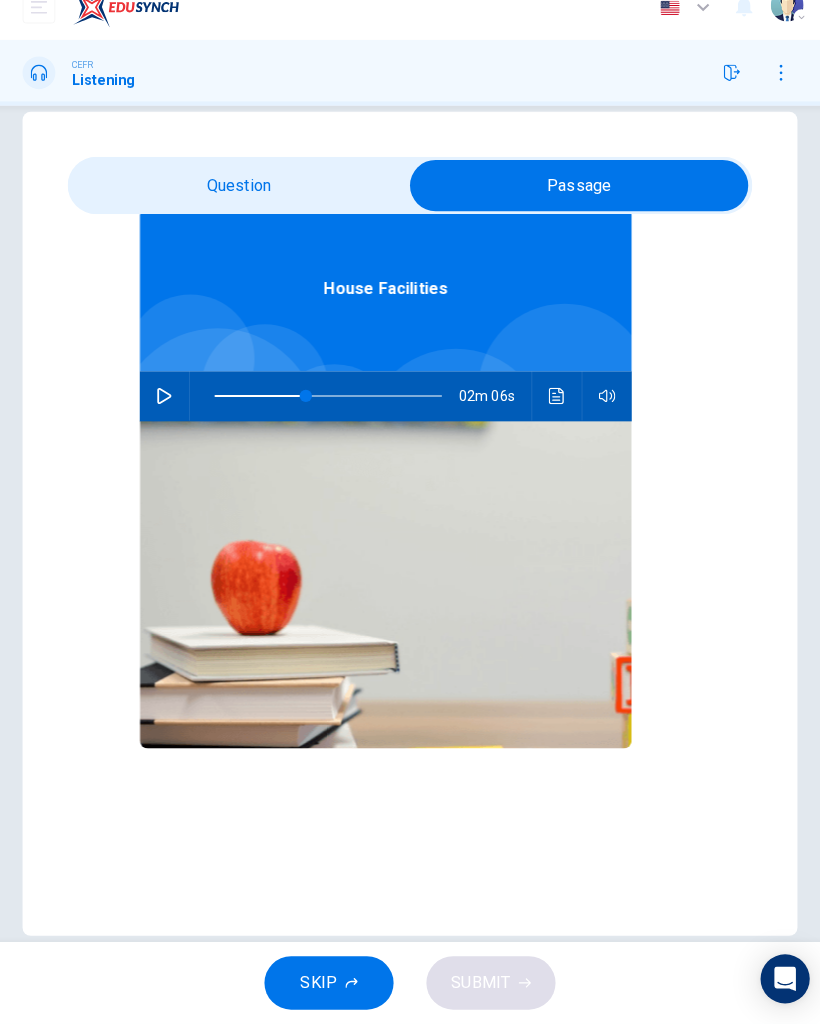 click 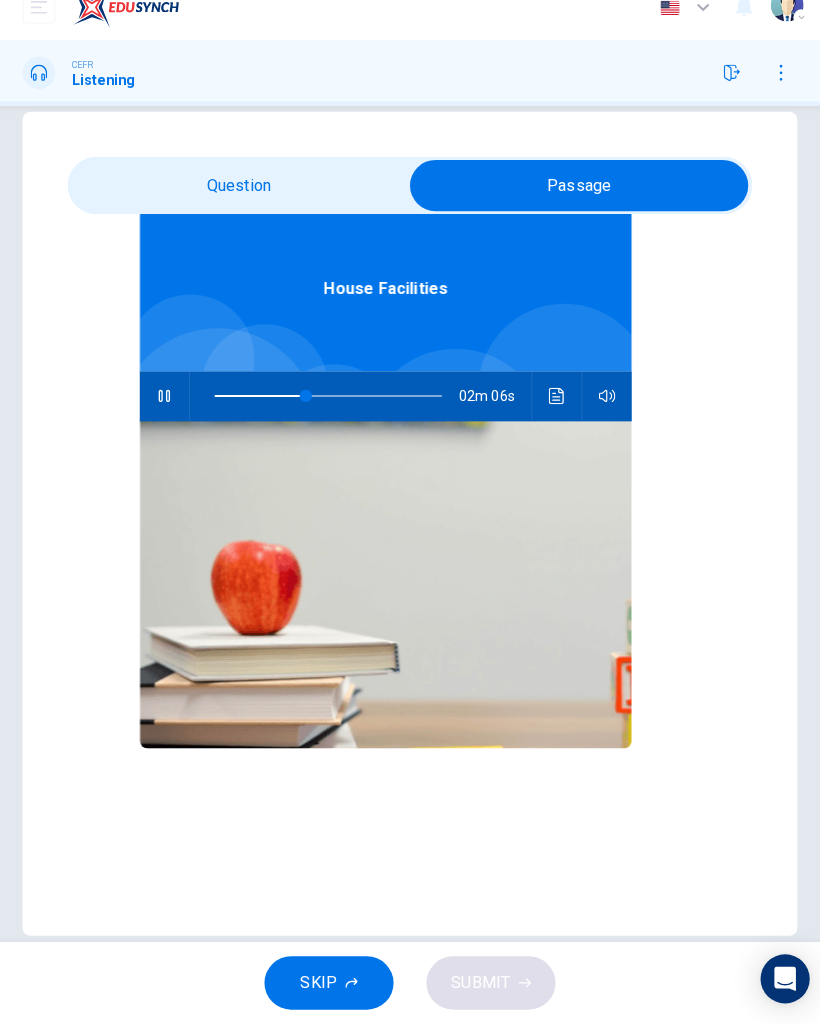 click at bounding box center [575, 206] 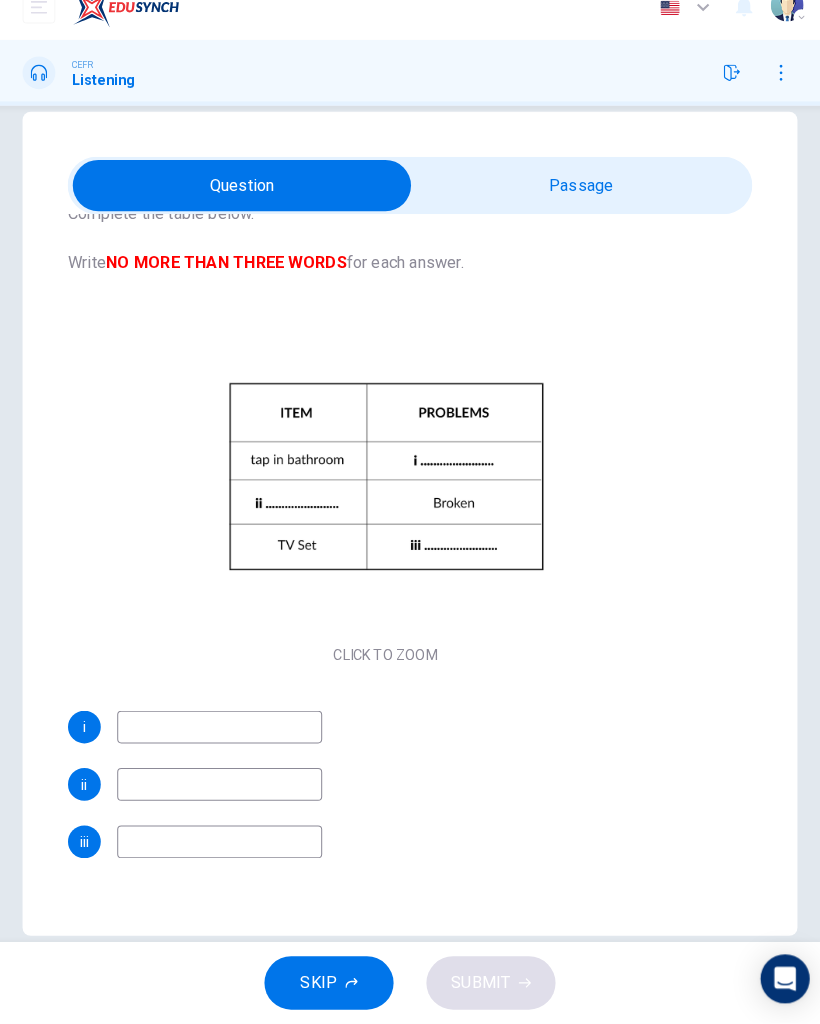 click at bounding box center [224, 734] 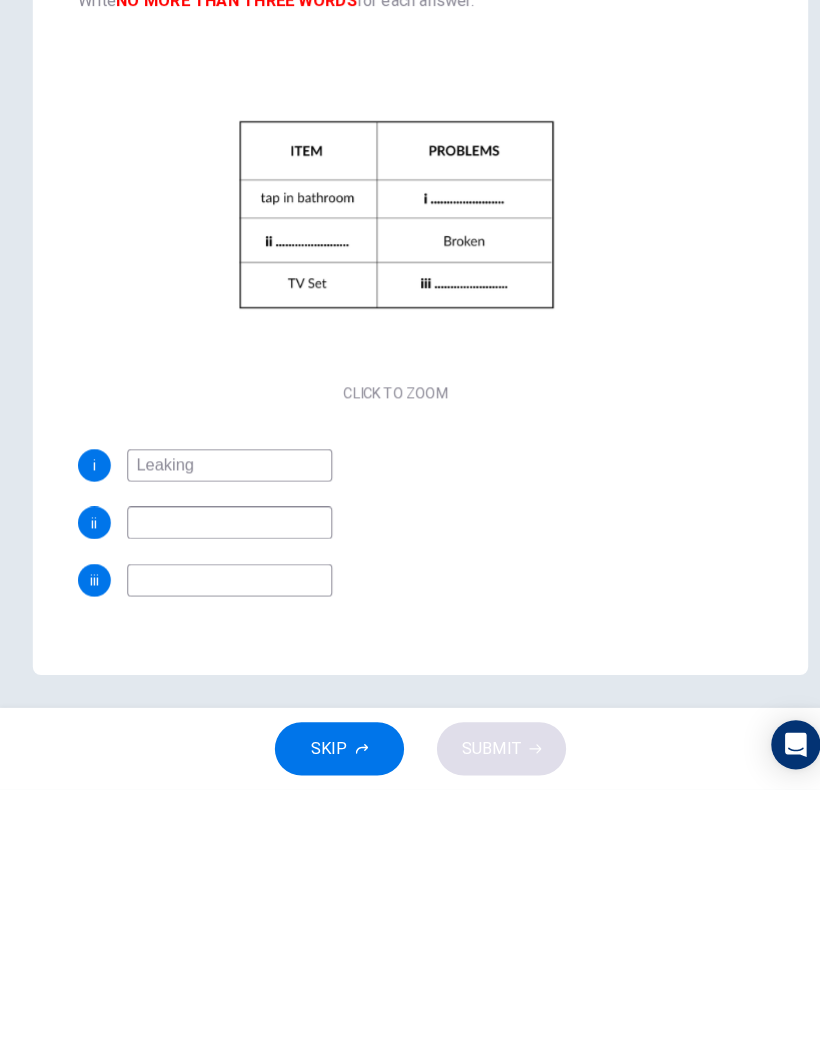 type on "Leaking" 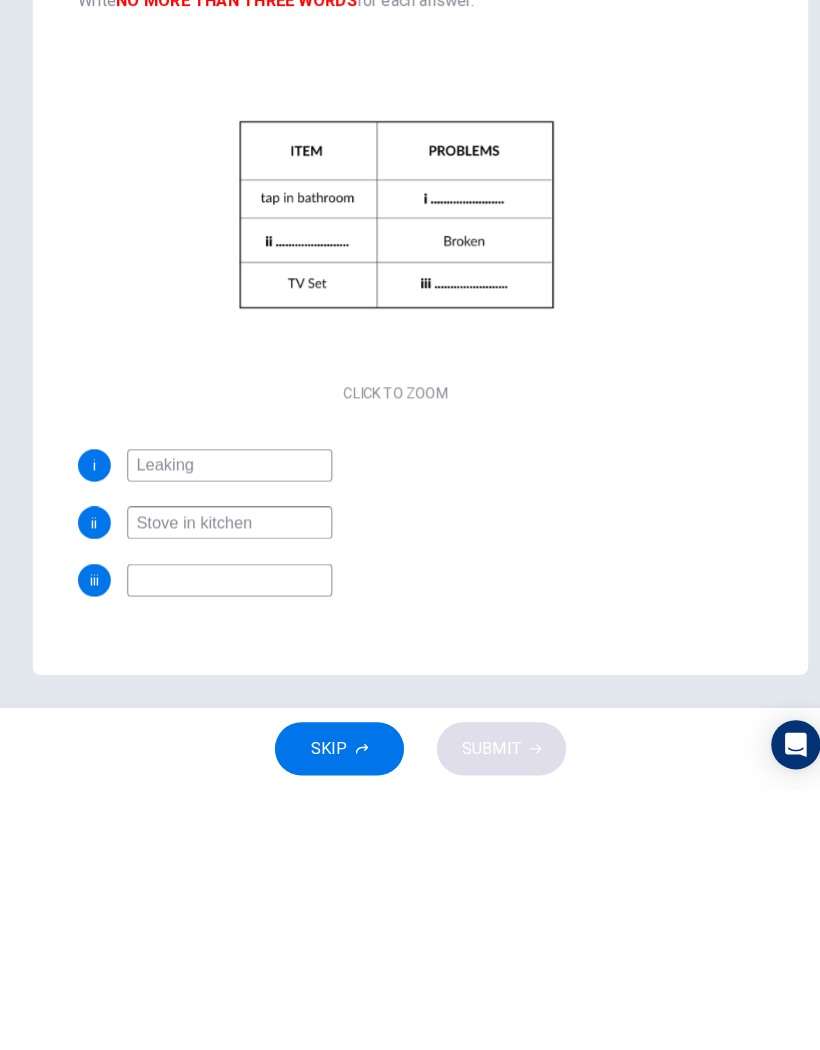 type on "Stove in kitchen" 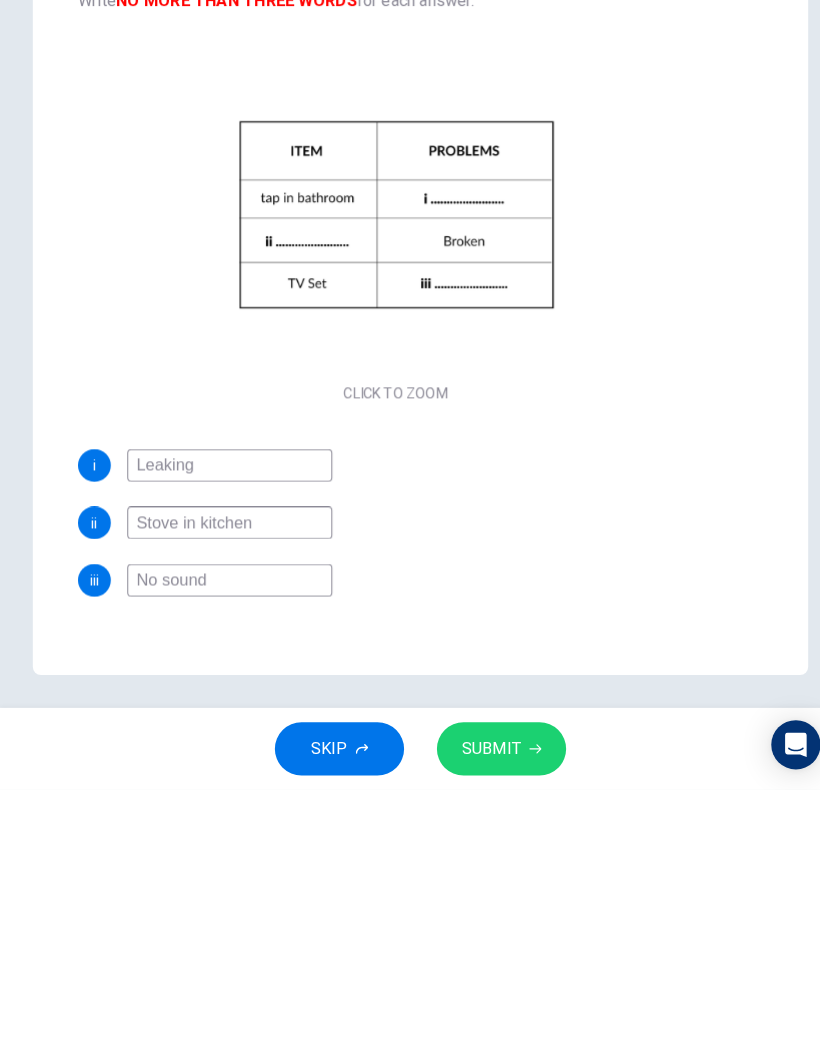 type on "No sound" 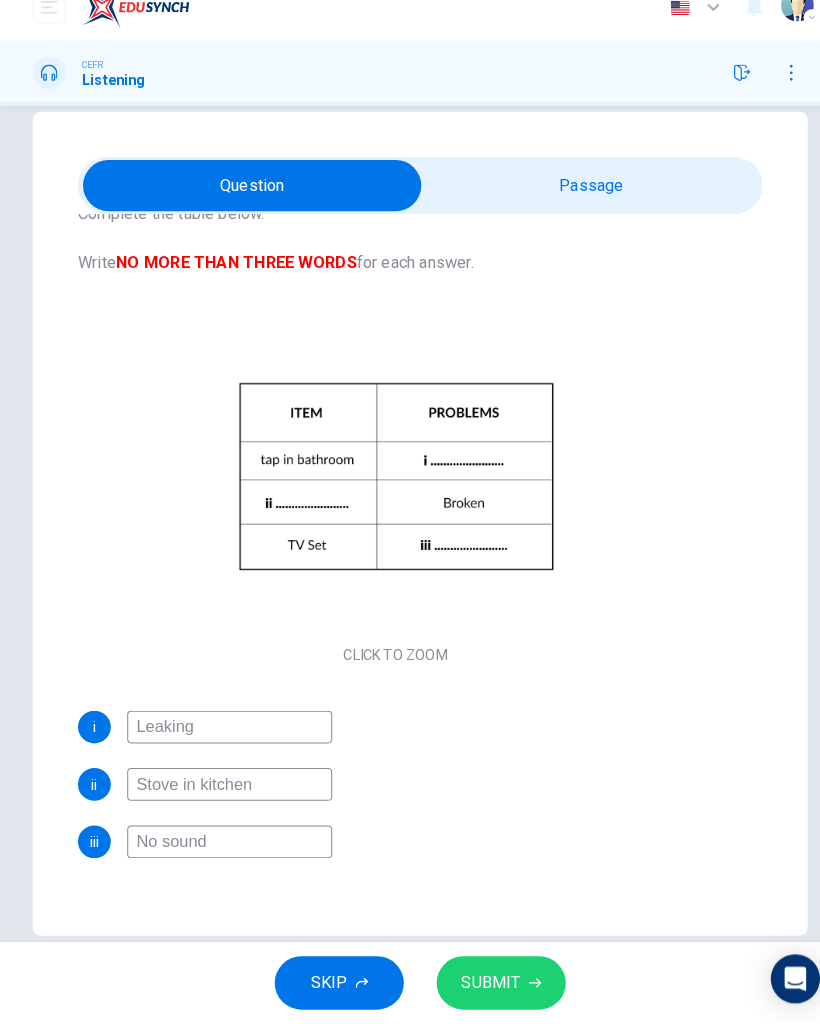 click on "SUBMIT" at bounding box center (489, 984) 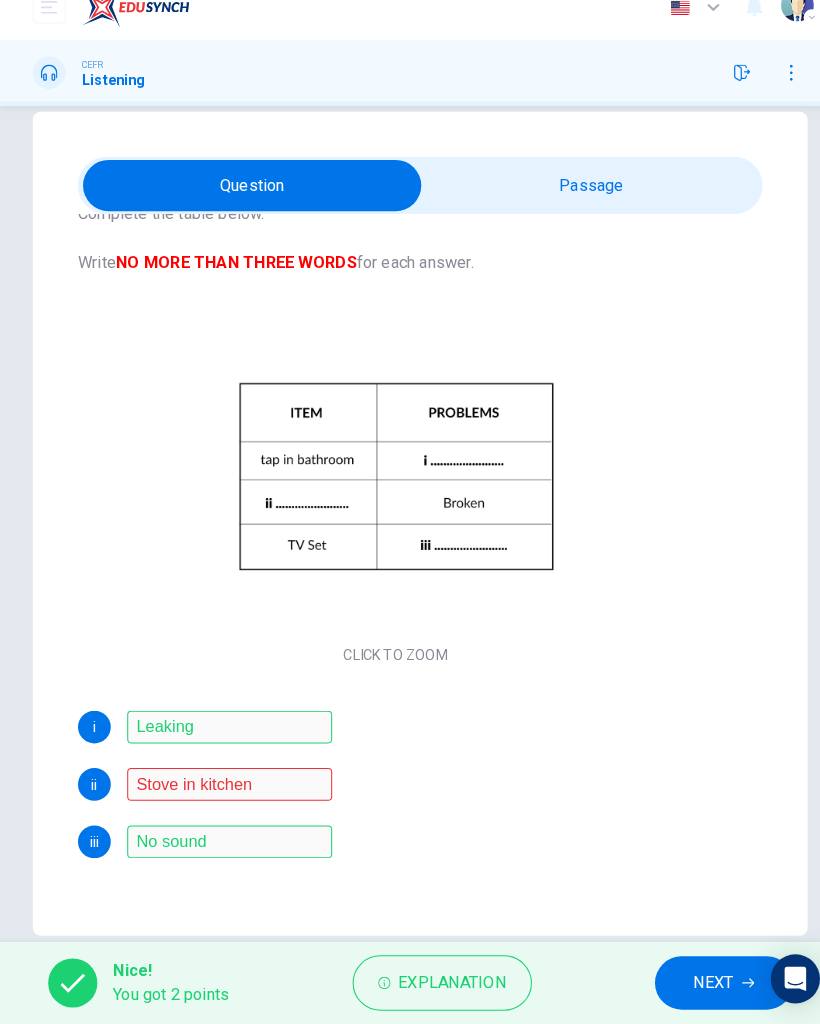 click on "Stove in kitchen" at bounding box center [224, 790] 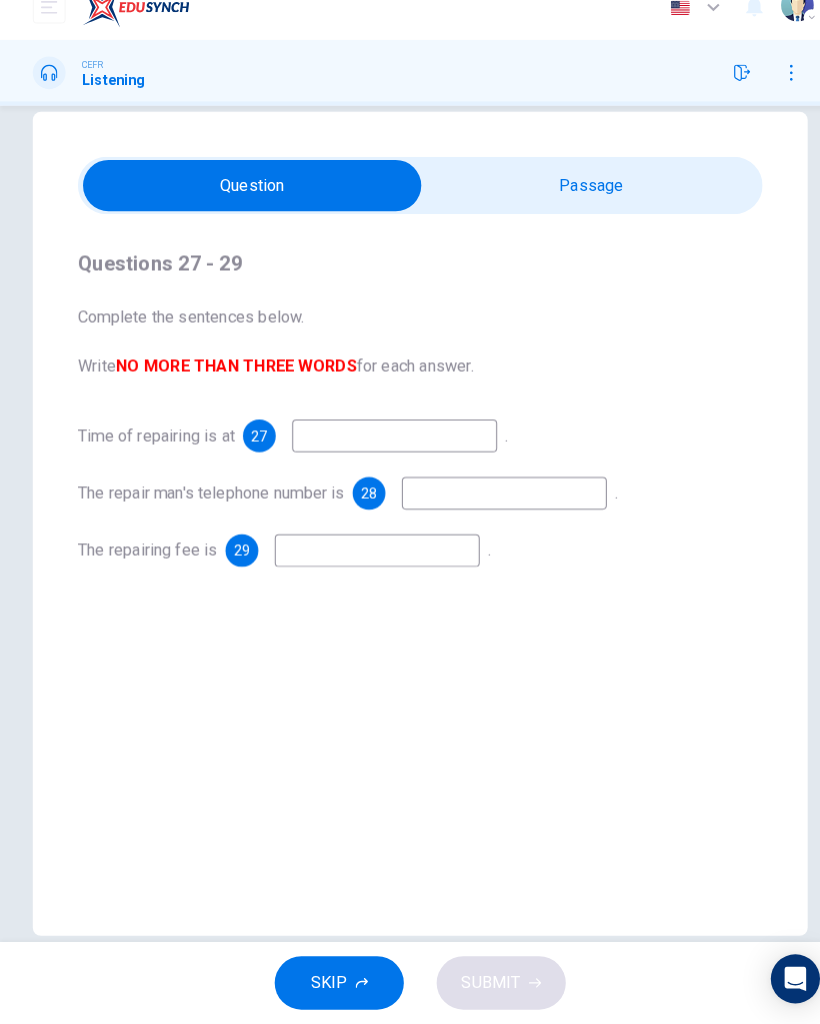 click at bounding box center [385, 450] 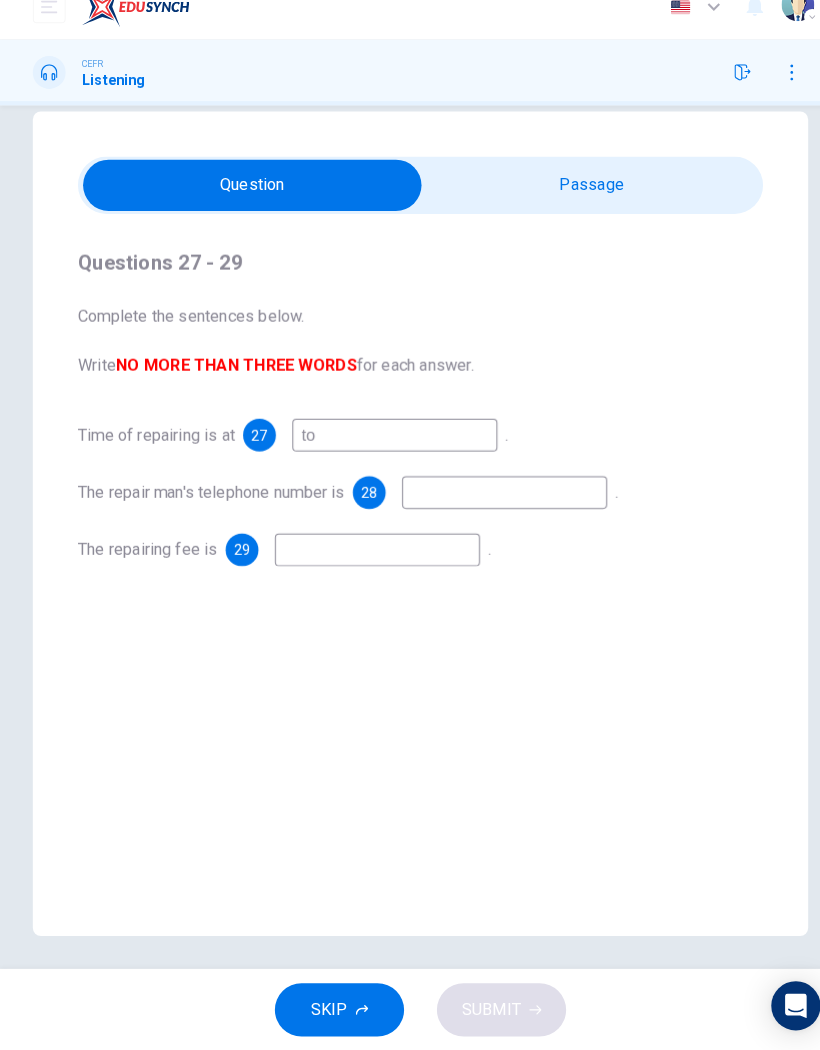 type on "t" 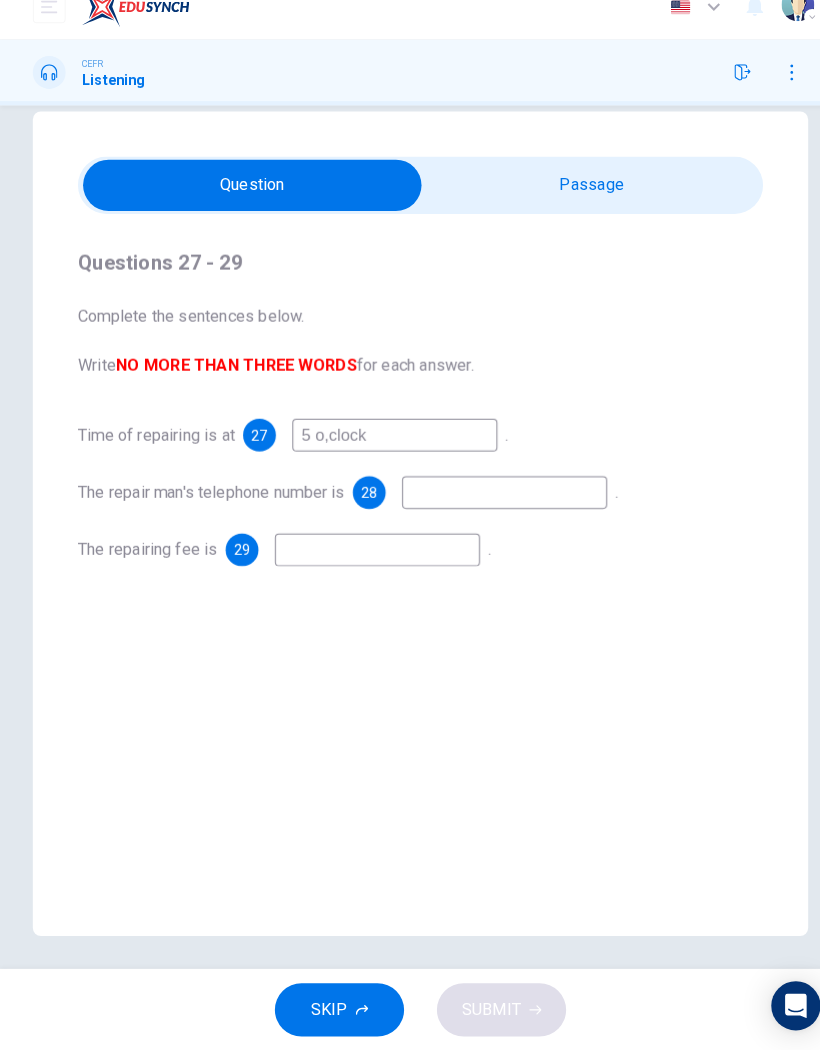 click on "5 o,clock" at bounding box center [385, 450] 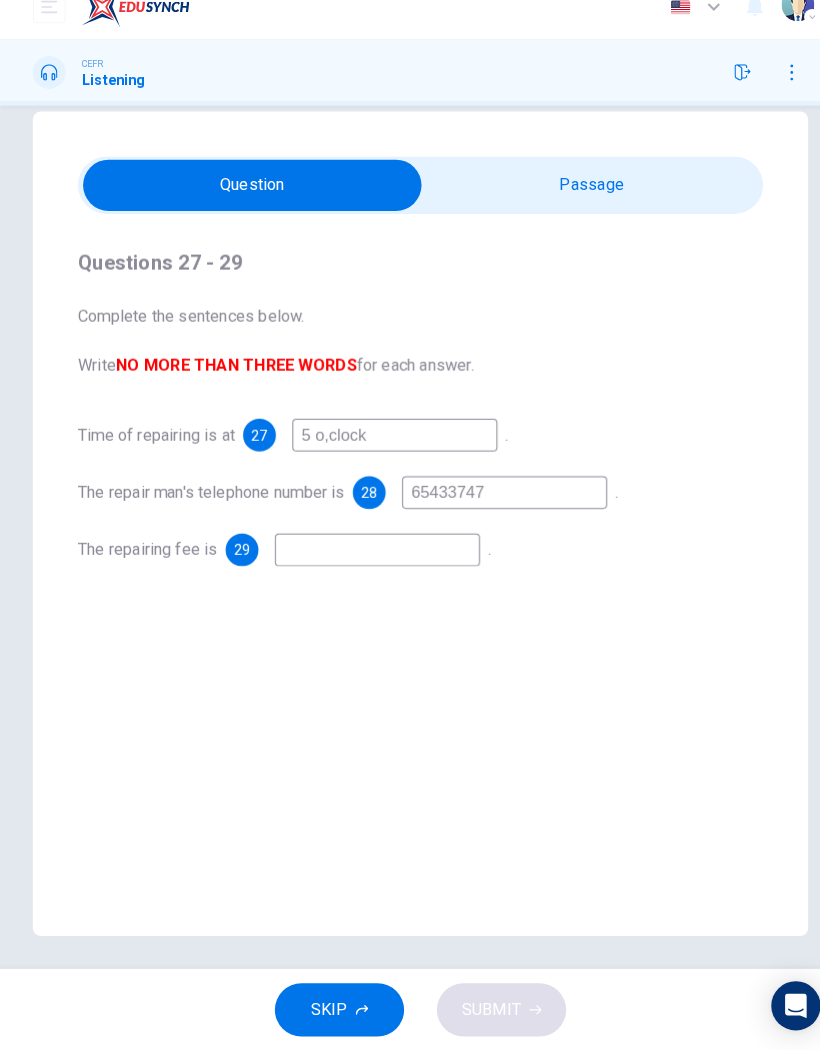 type on "65433747" 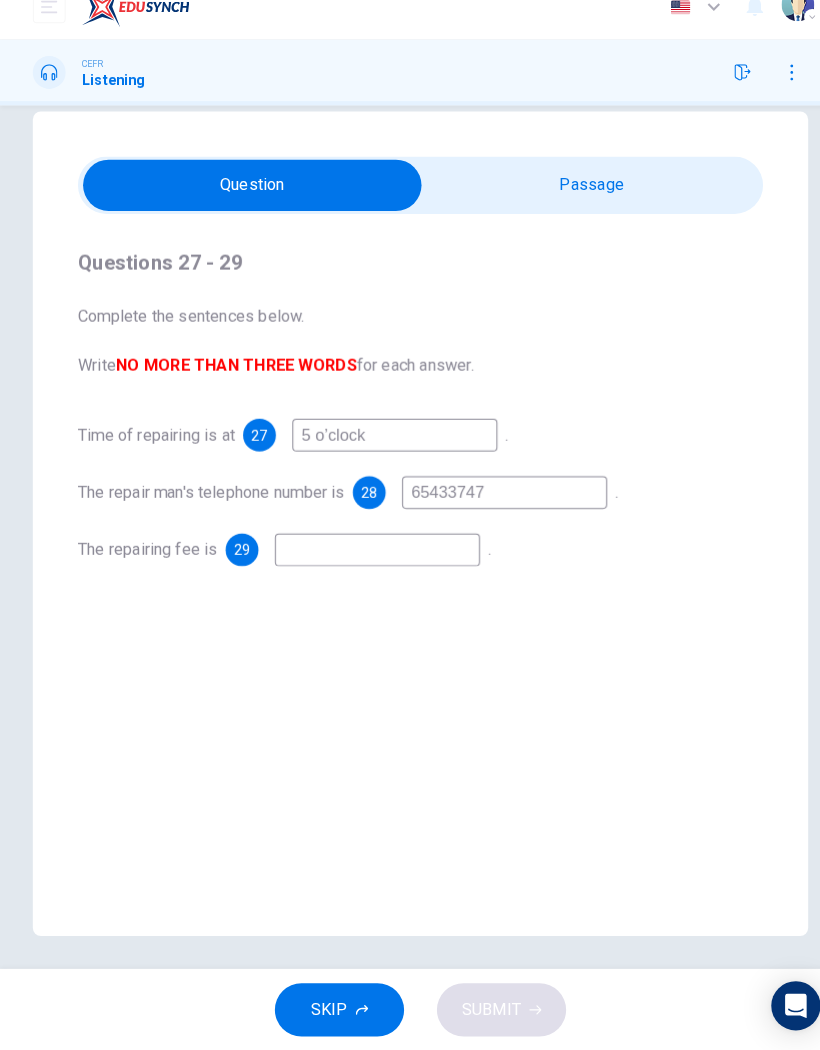 type on "5 o’clock" 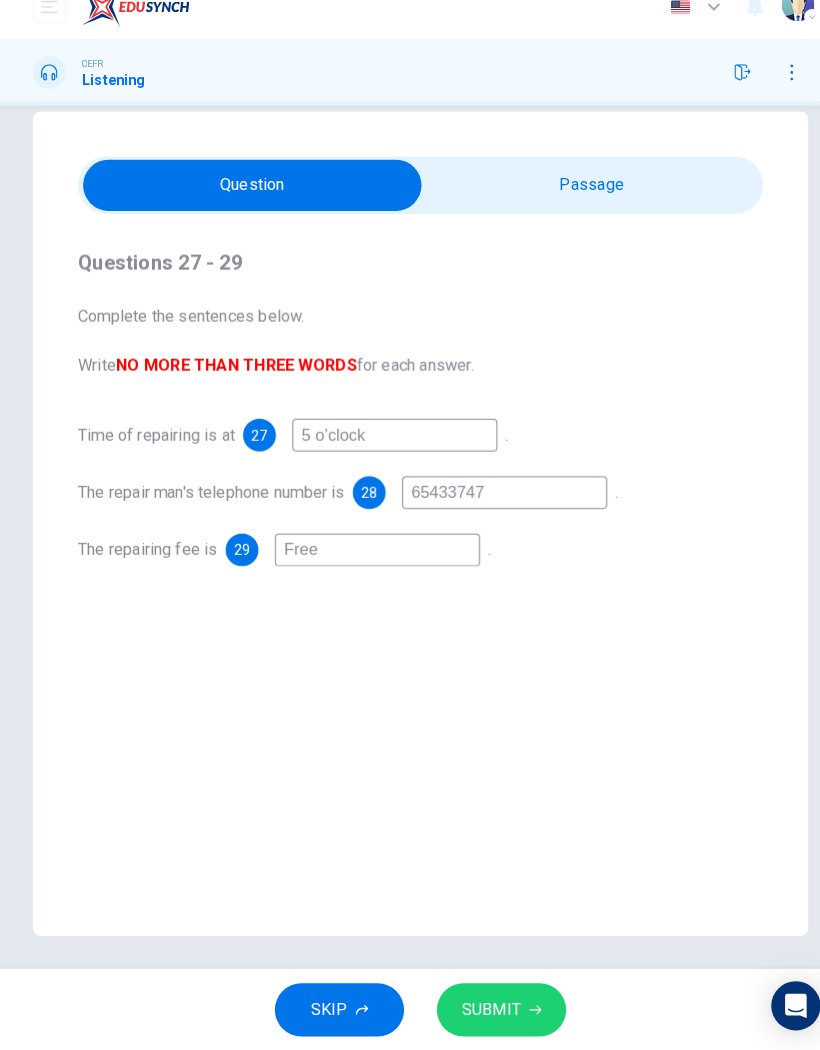 click on "Free" at bounding box center [368, 562] 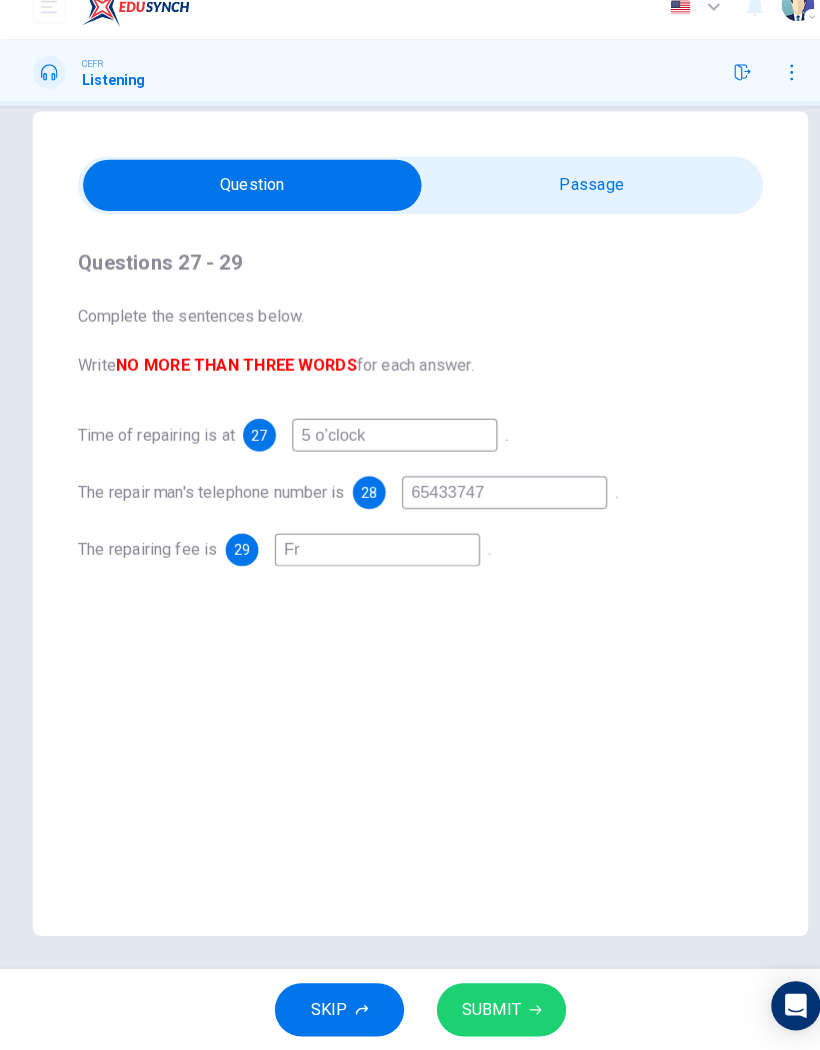 type on "F" 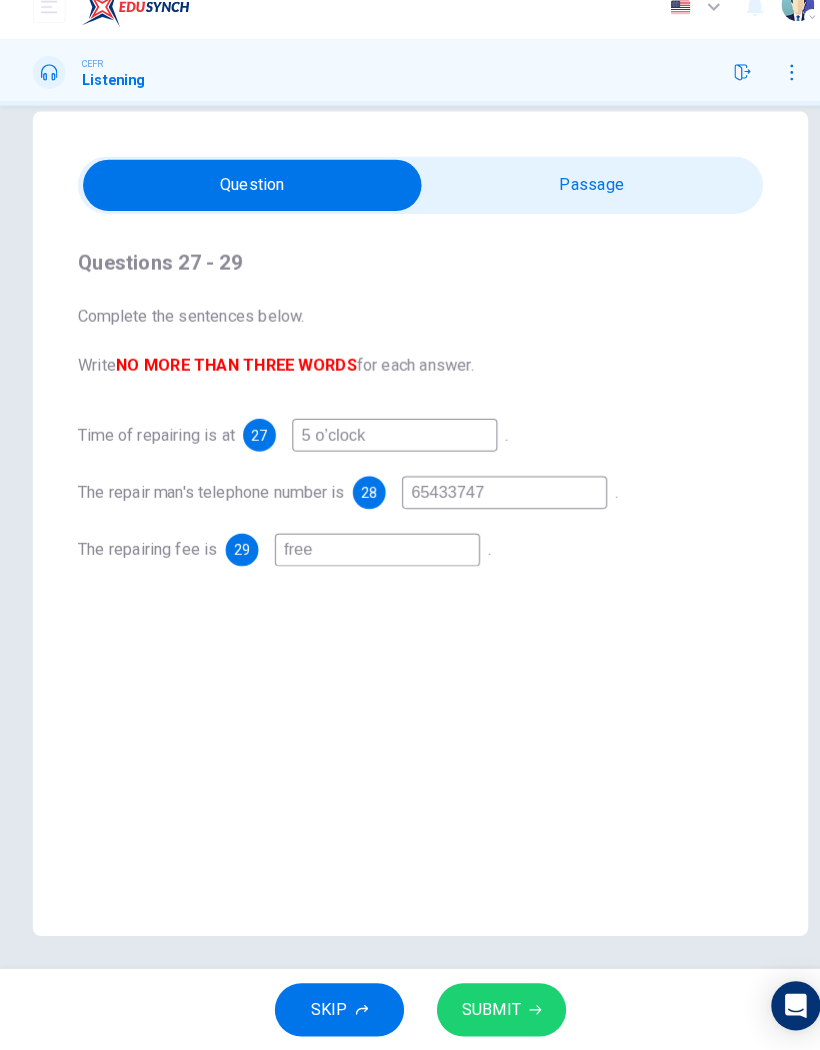 type on "free" 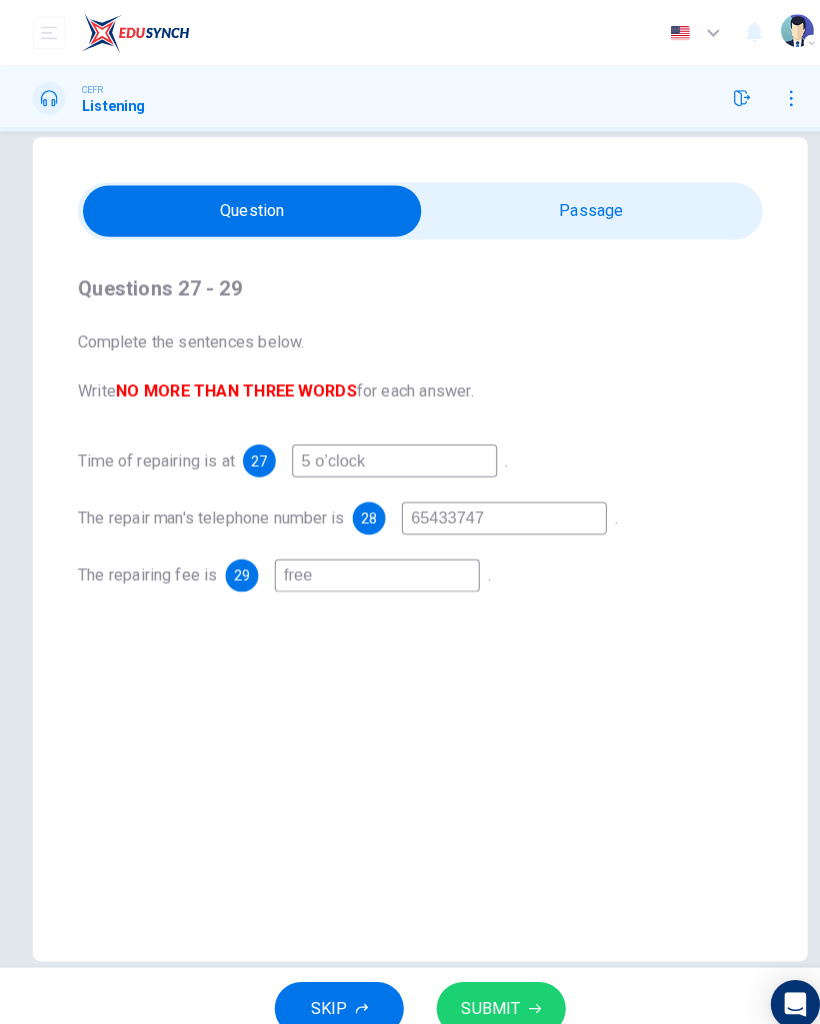 click on "SUBMIT" at bounding box center [489, 984] 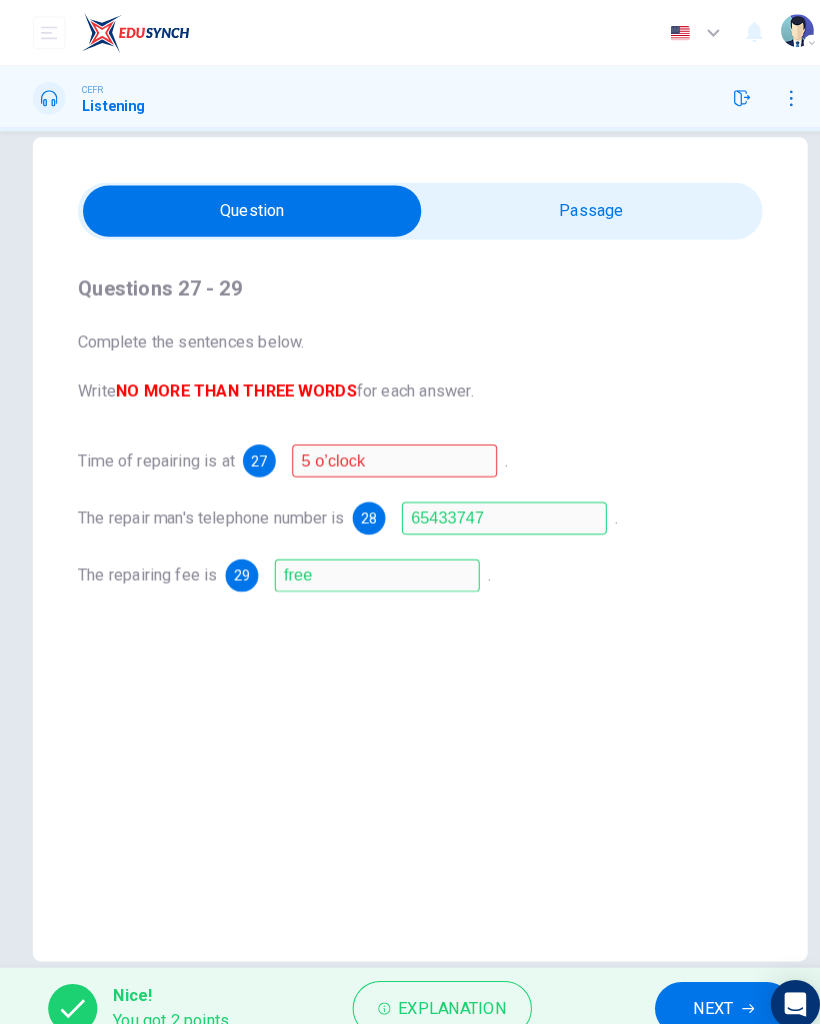 click on "5 o’clock" at bounding box center [385, 450] 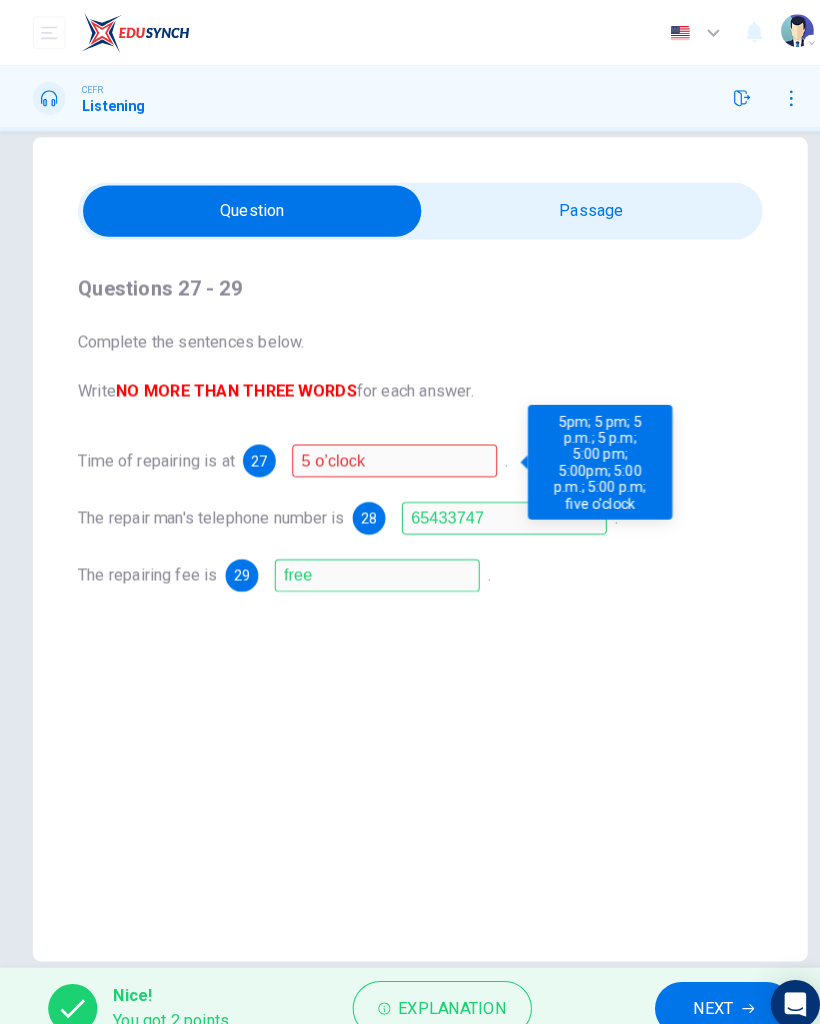 click on "5 o’clock" at bounding box center [385, 450] 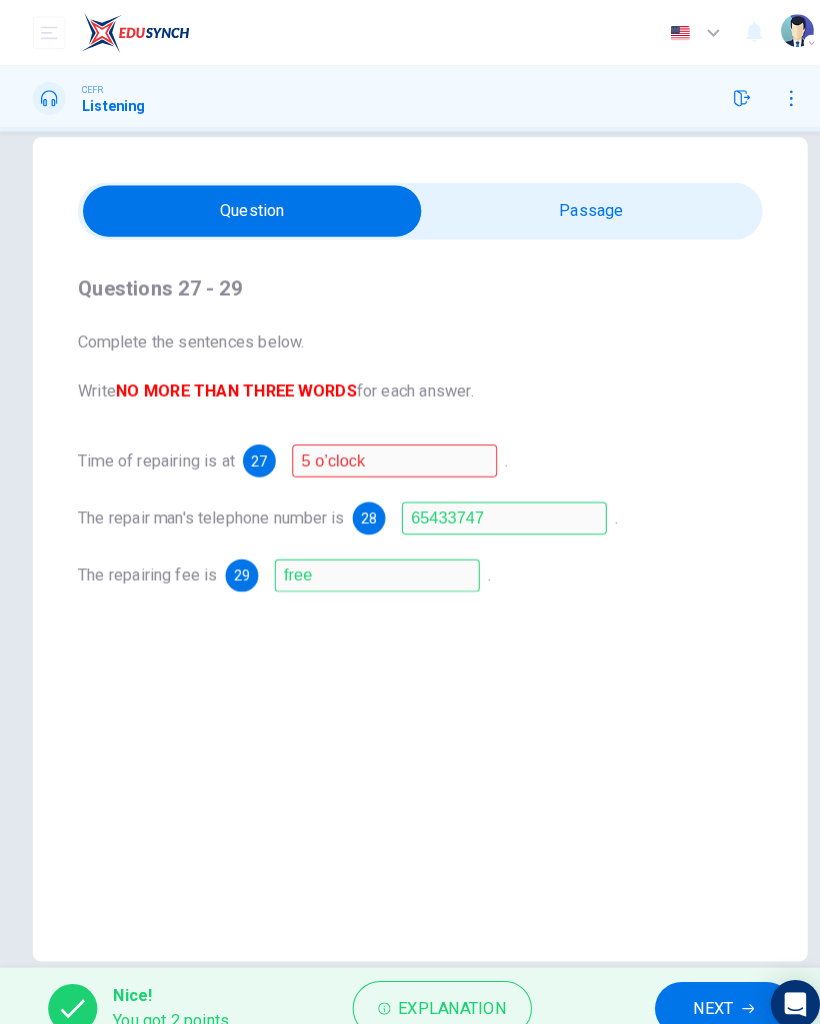 click on "5 o’clock" at bounding box center [385, 450] 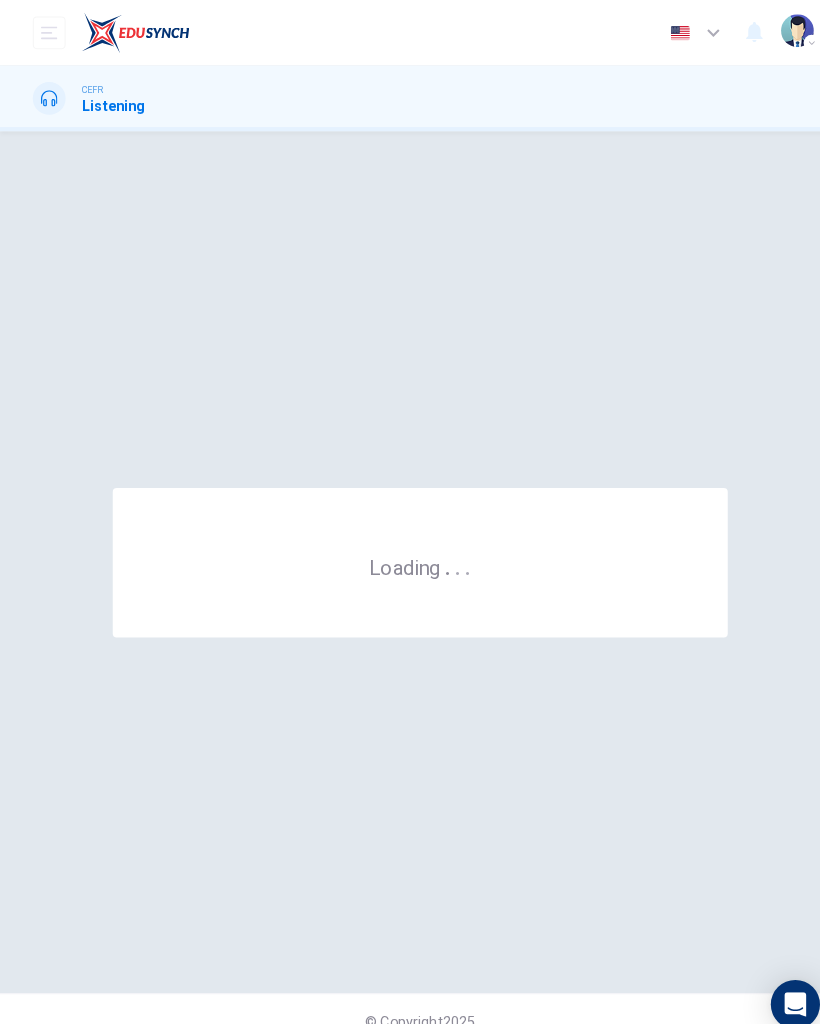 scroll, scrollTop: 0, scrollLeft: 0, axis: both 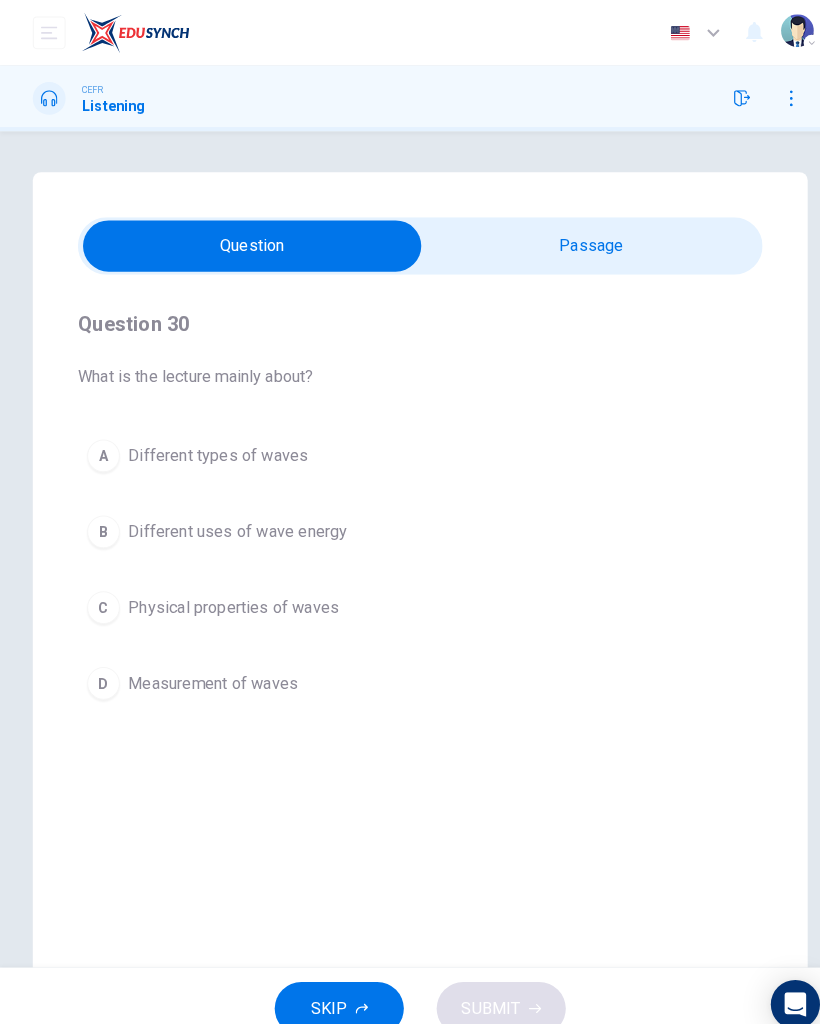 click at bounding box center (246, 240) 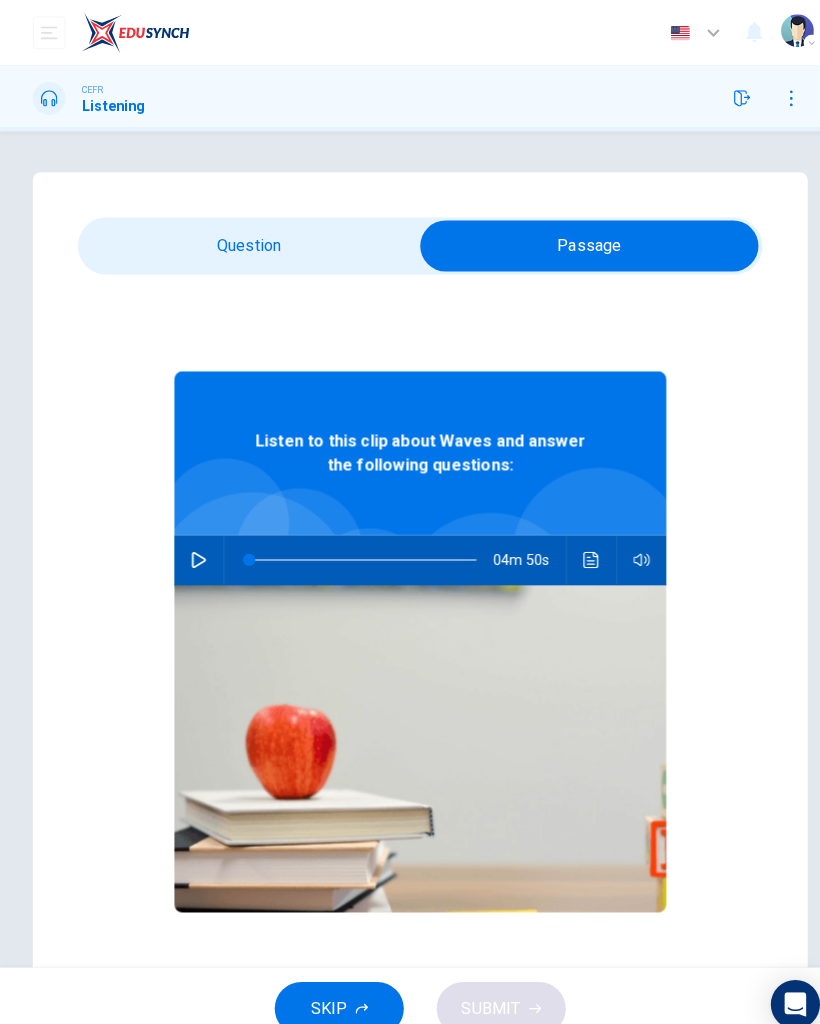 click at bounding box center [194, 546] 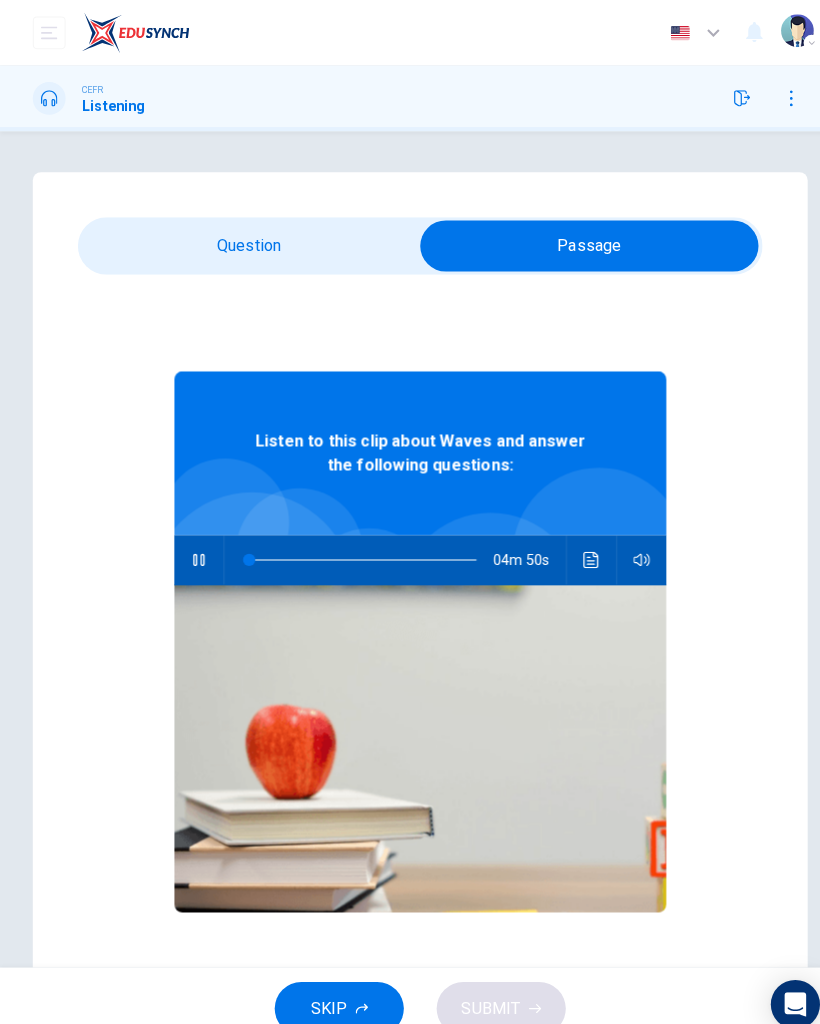 click on "Question 30 What is the lecture mainly about? A Different types of waves B Different uses of wave energy C Physical properties of waves D Measurement of waves Listen to this clip about Waves and answer the following questions: 04m 50s" at bounding box center [410, 570] 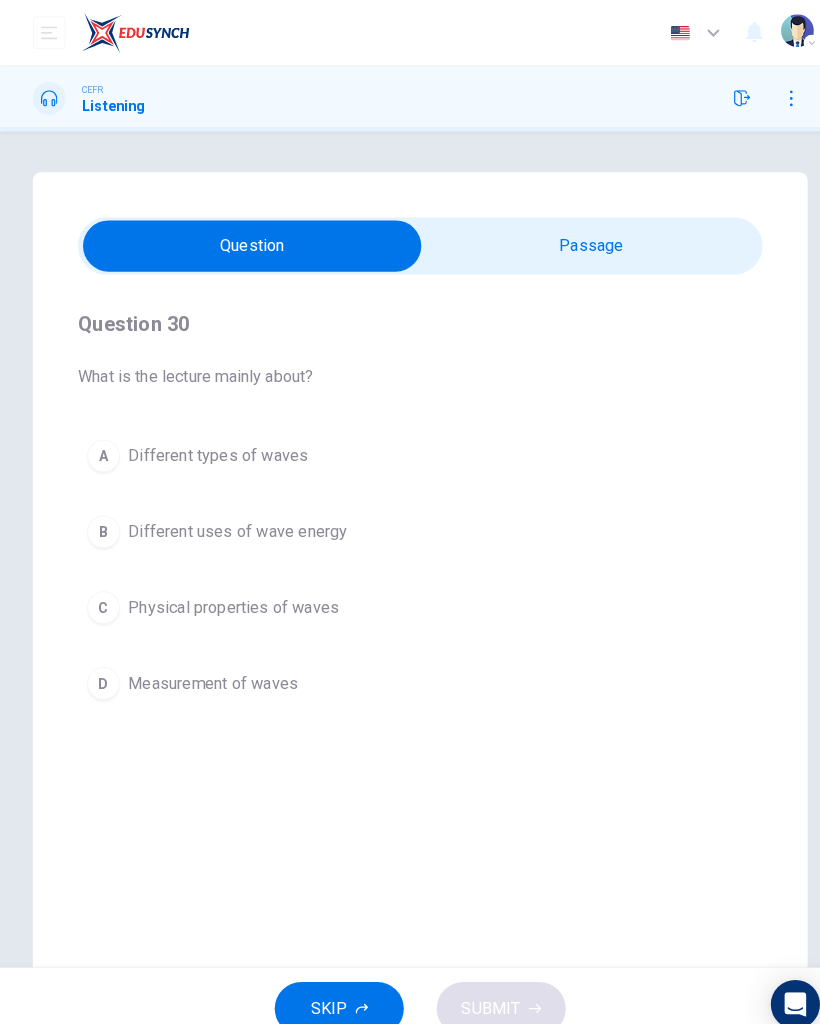 click on "A Different types of waves" at bounding box center (410, 445) 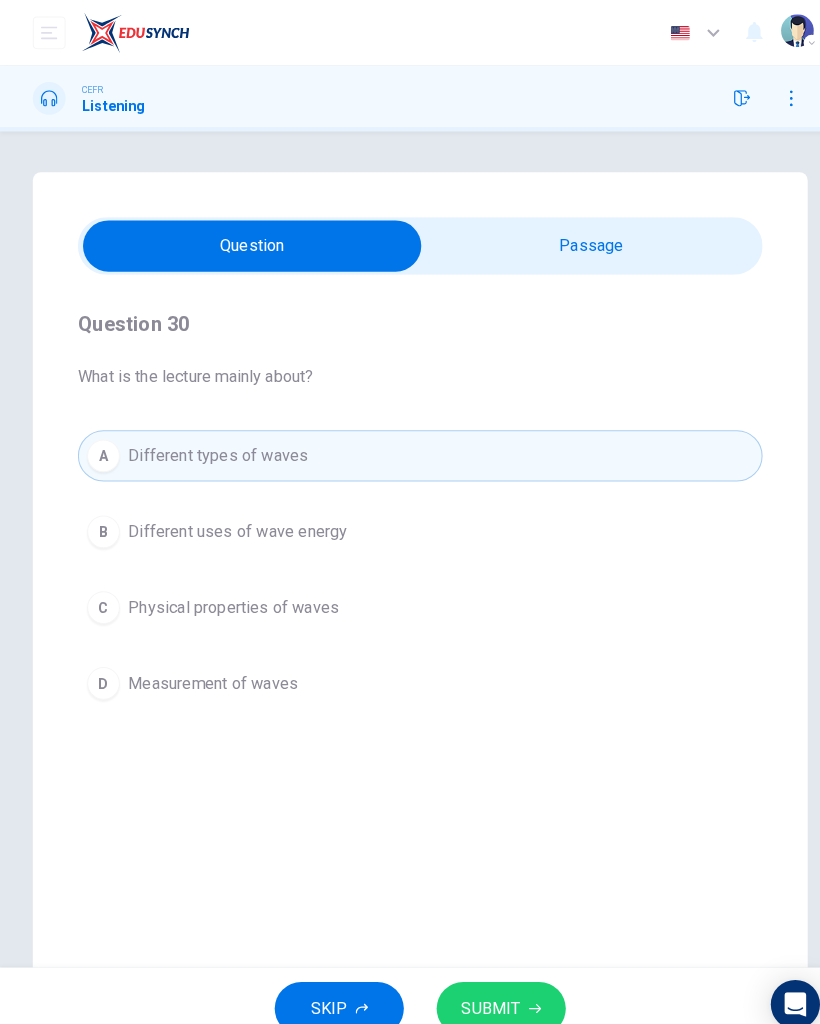 click on "SUBMIT" at bounding box center (489, 984) 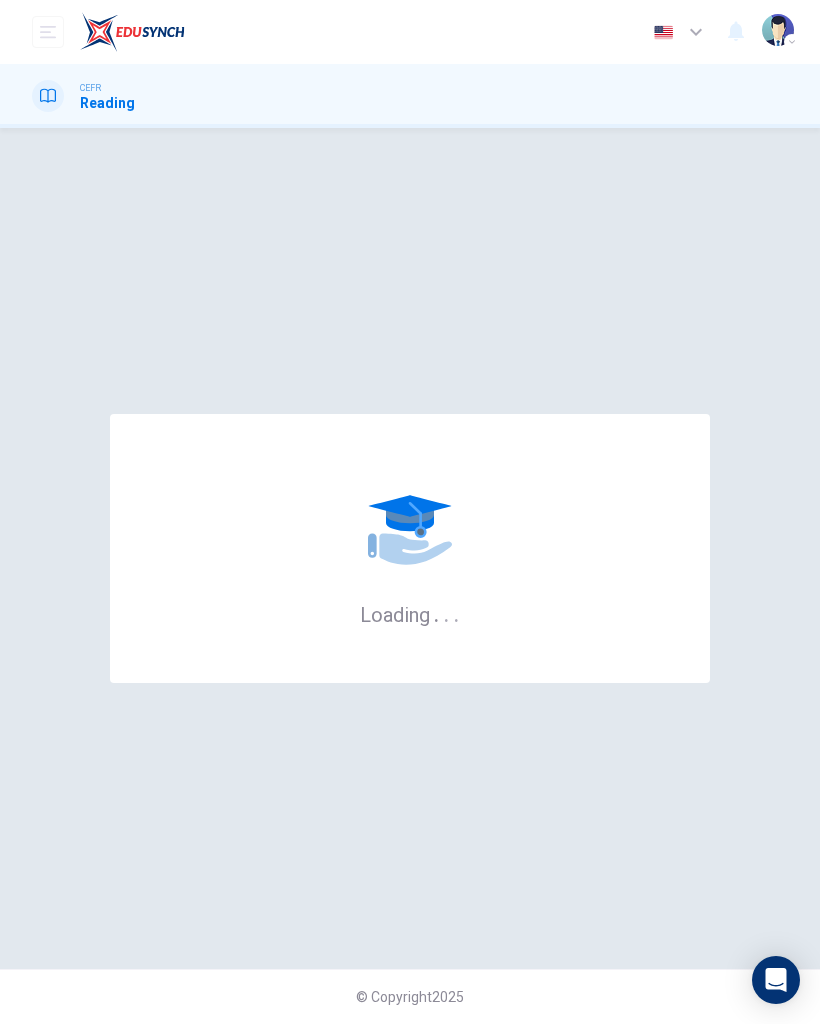 scroll, scrollTop: 0, scrollLeft: 0, axis: both 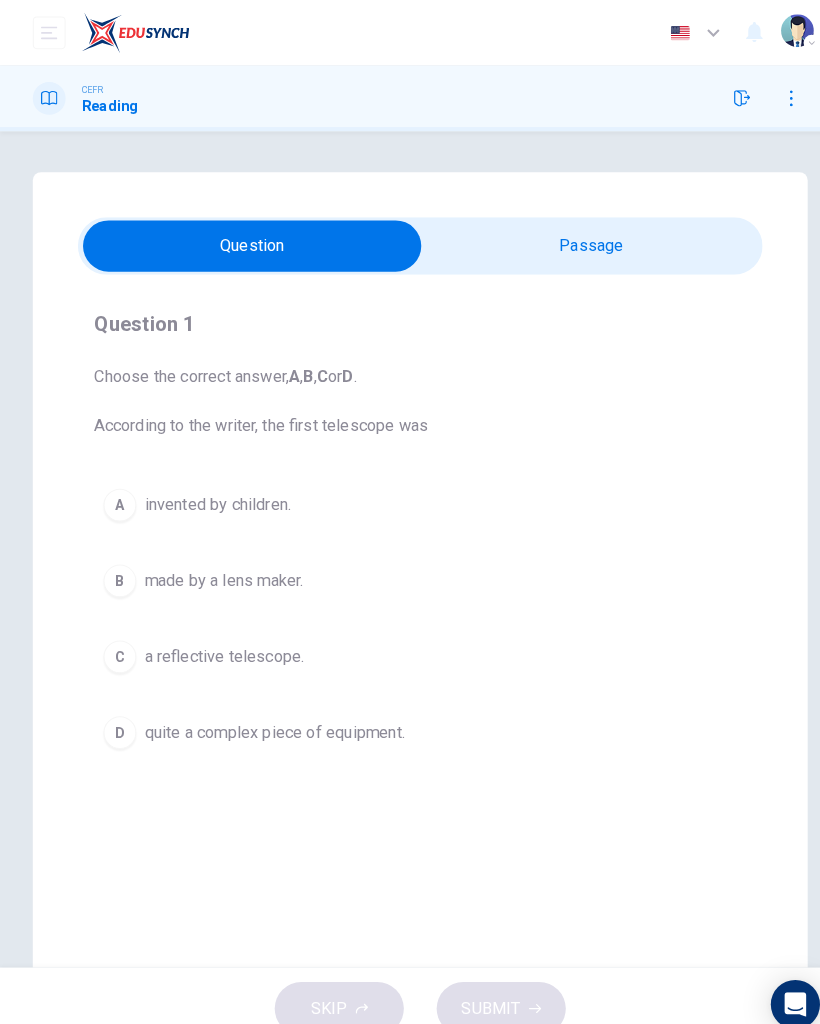 click on "B made by a lens maker." at bounding box center [410, 567] 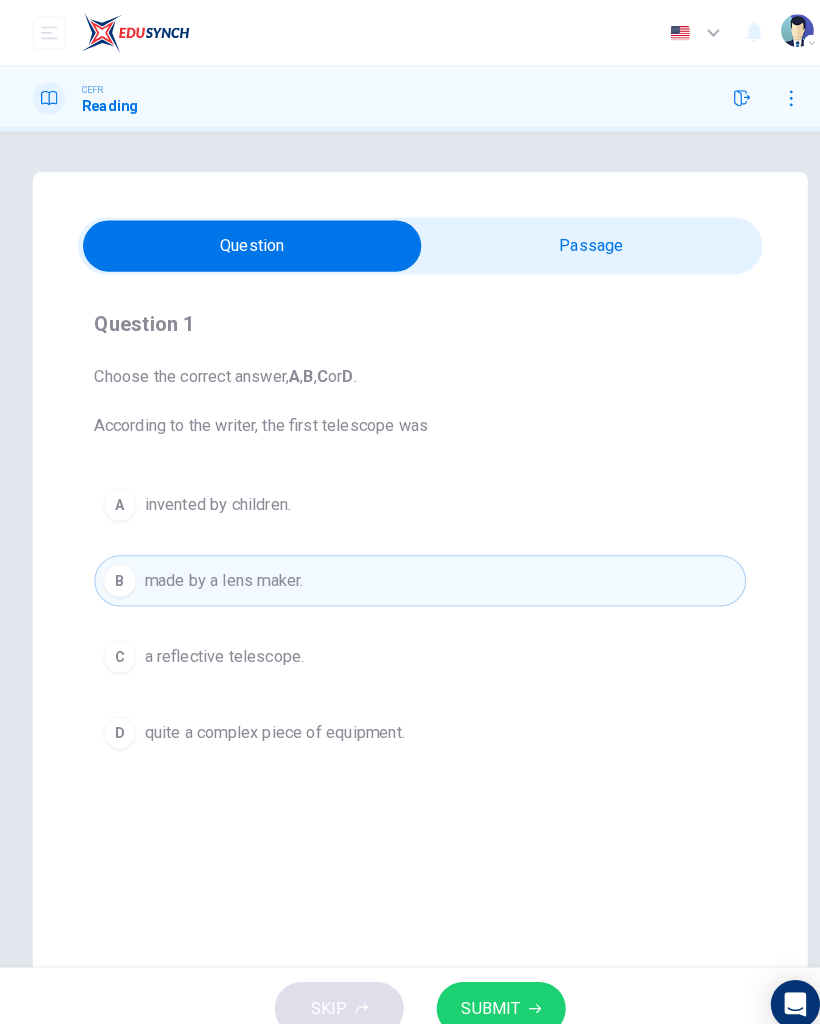 click on "SUBMIT" at bounding box center [489, 984] 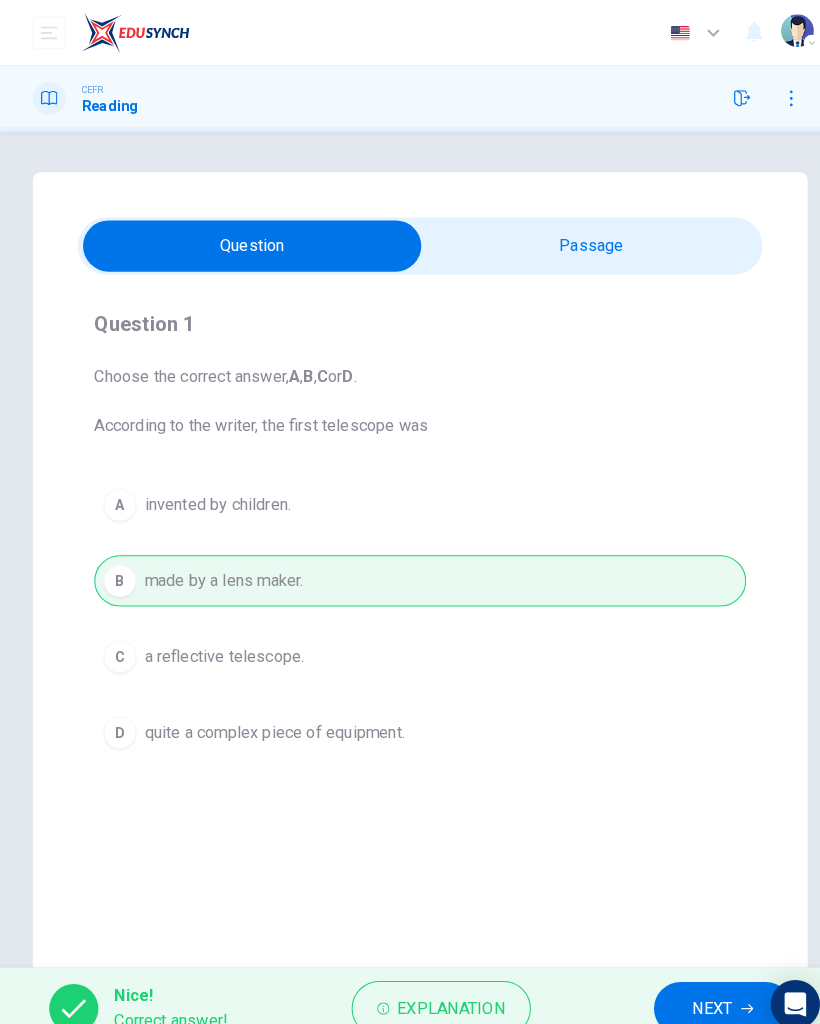 click on "NEXT" at bounding box center [705, 984] 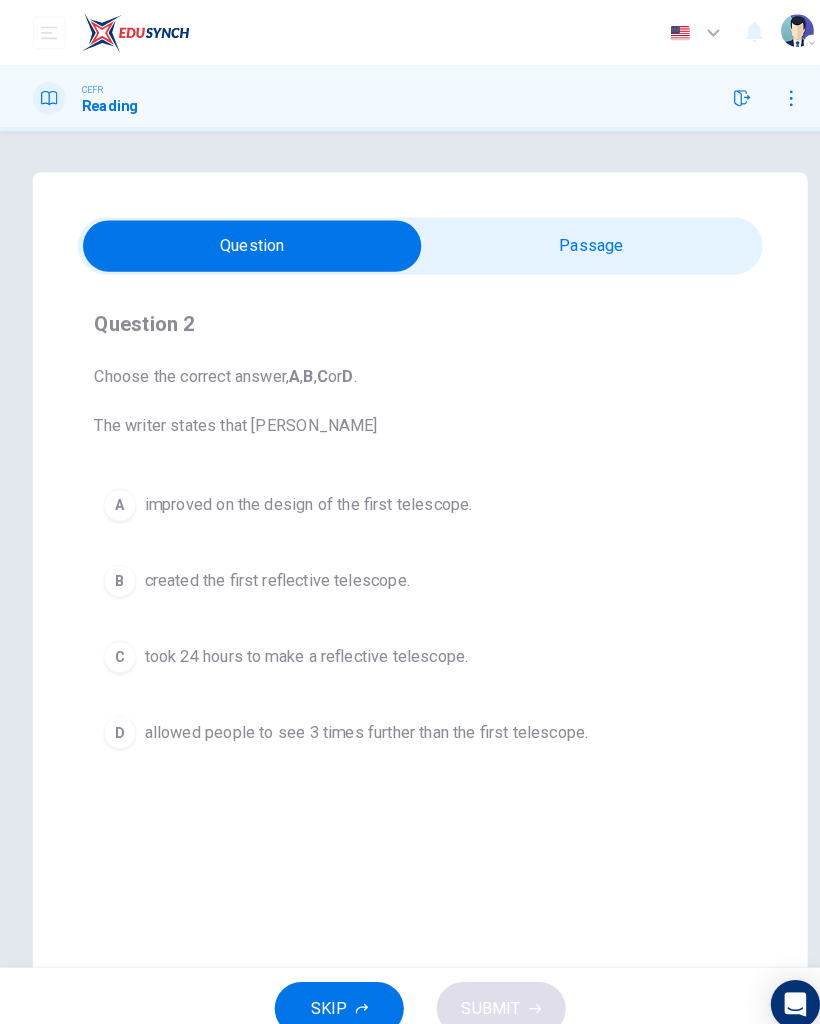 click on "A improved on the design of the first telescope." at bounding box center [410, 493] 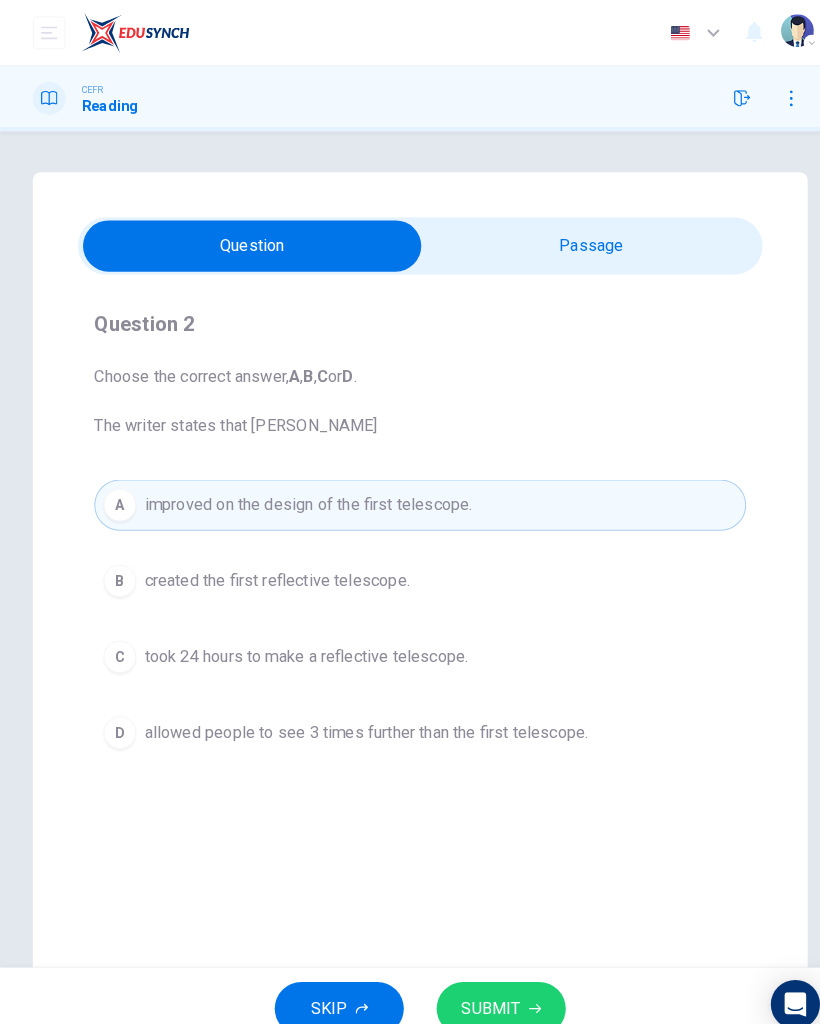 click on "SUBMIT" at bounding box center [479, 984] 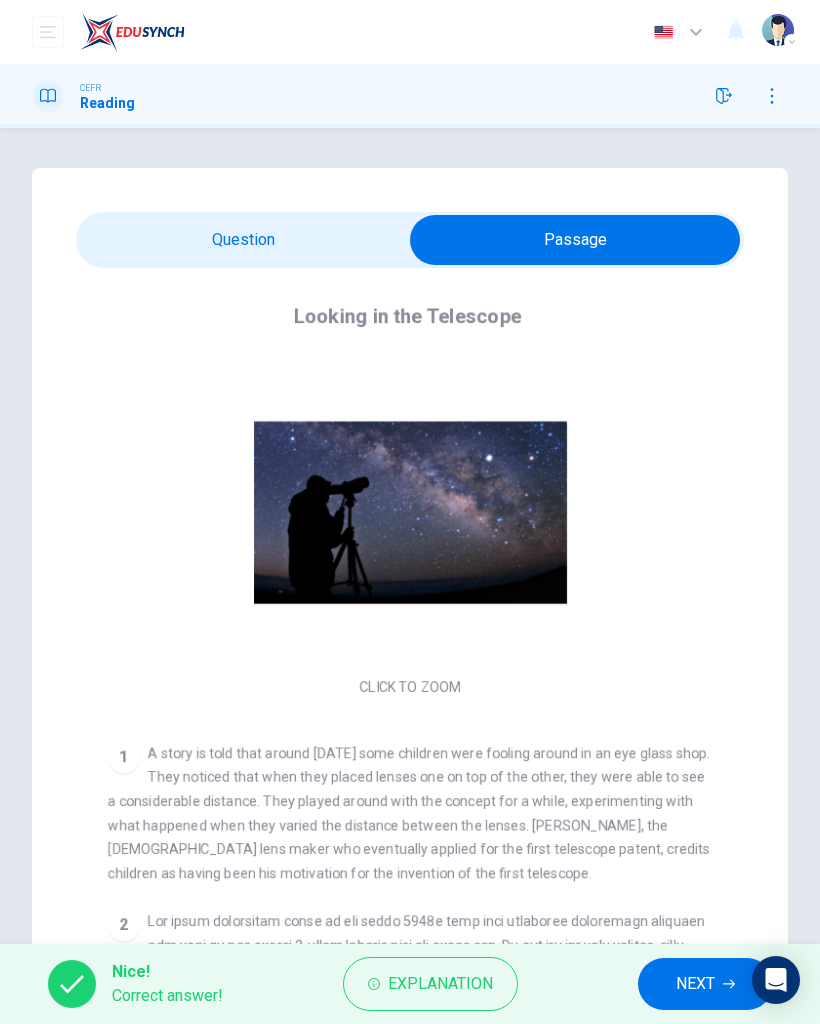 click at bounding box center [575, 240] 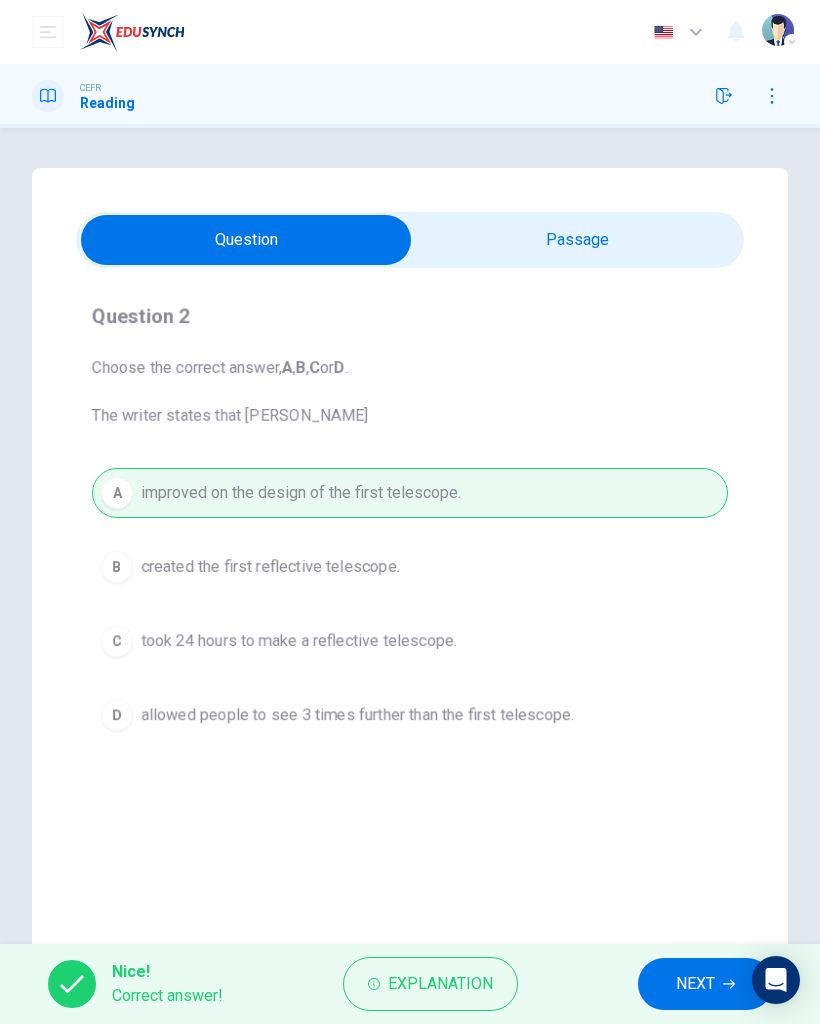 click on "NEXT" at bounding box center [695, 984] 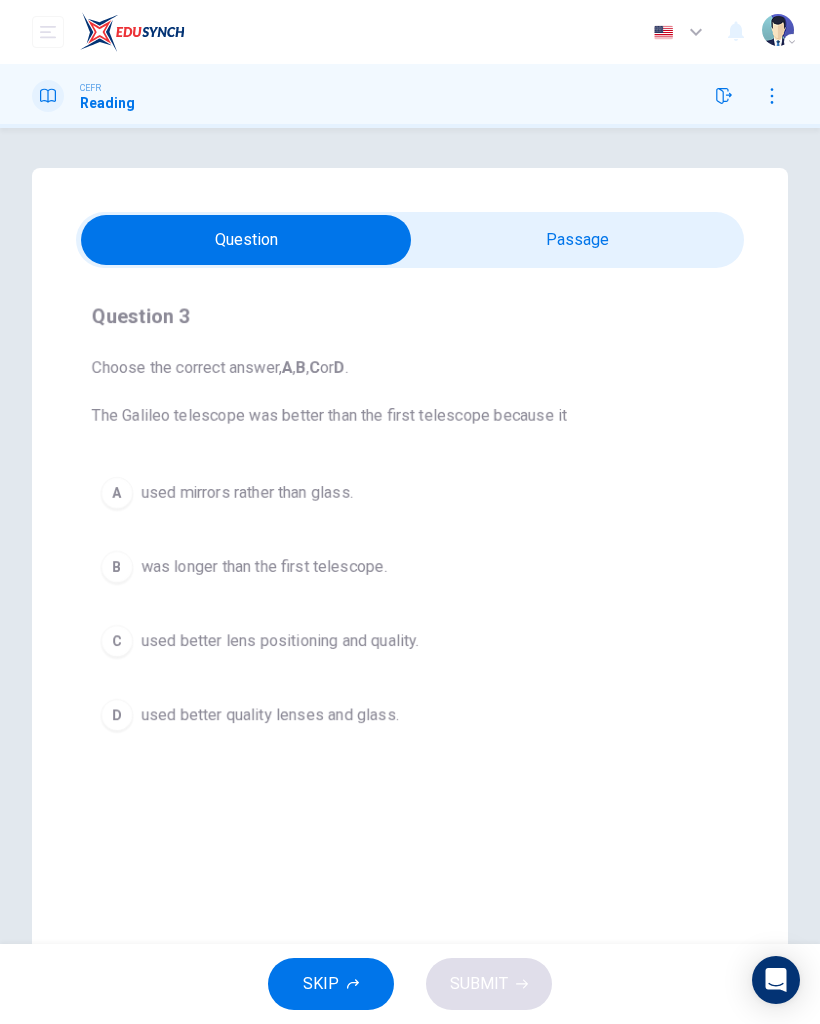 click on "C used better lens positioning and quality." at bounding box center (410, 641) 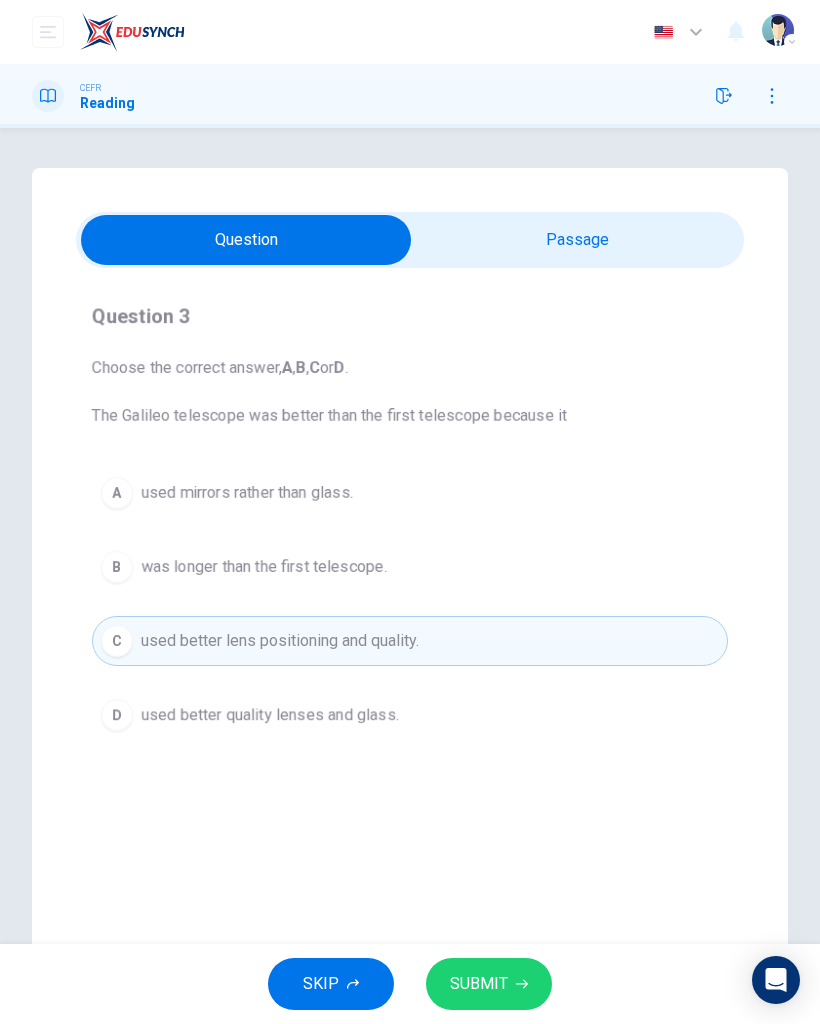click on "SUBMIT" at bounding box center [489, 984] 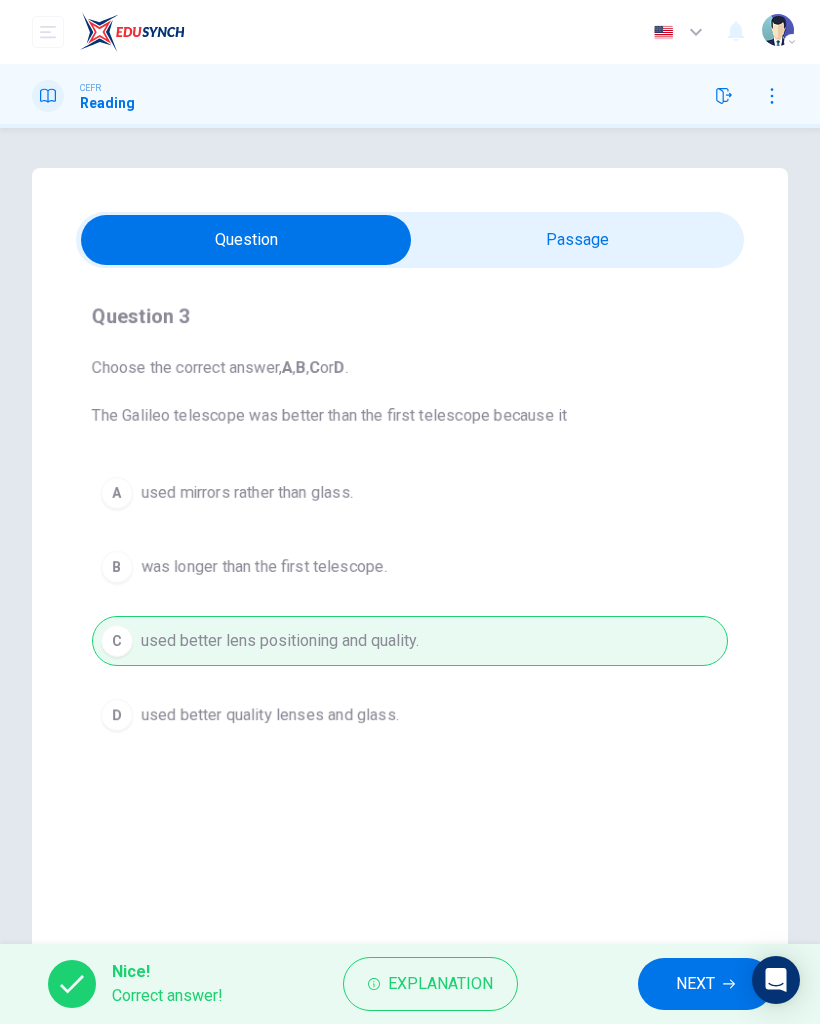 click on "NEXT" at bounding box center (695, 984) 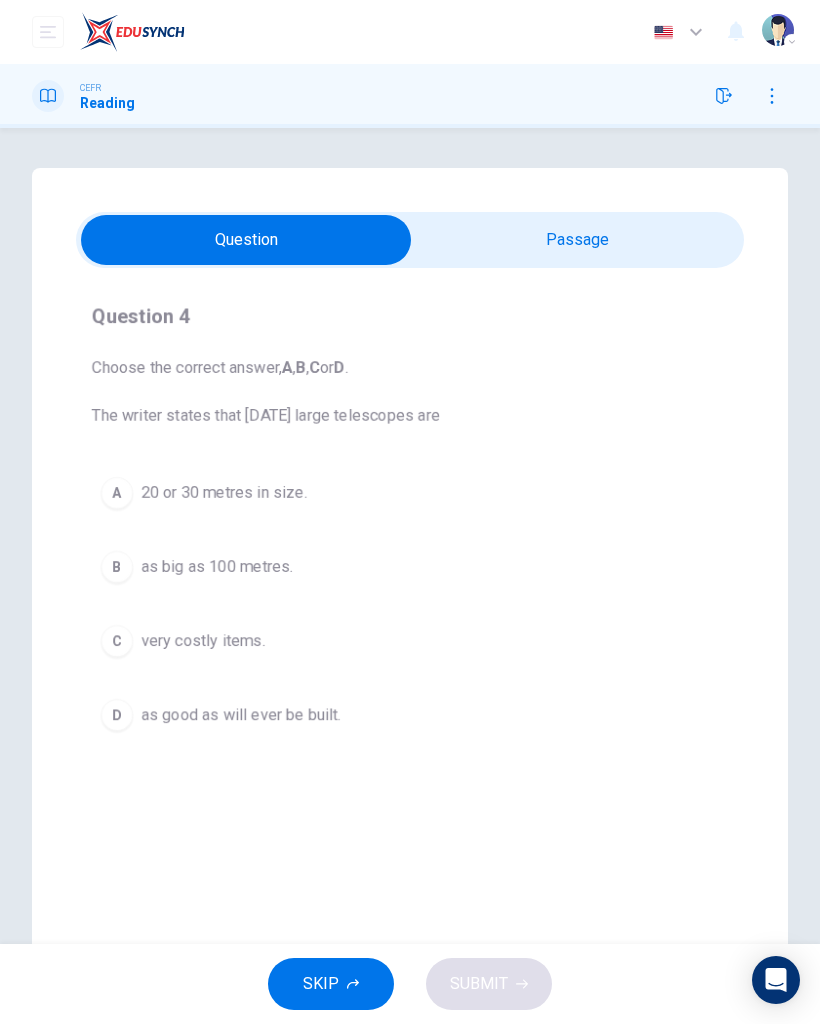 click on "C very costly items." at bounding box center (410, 641) 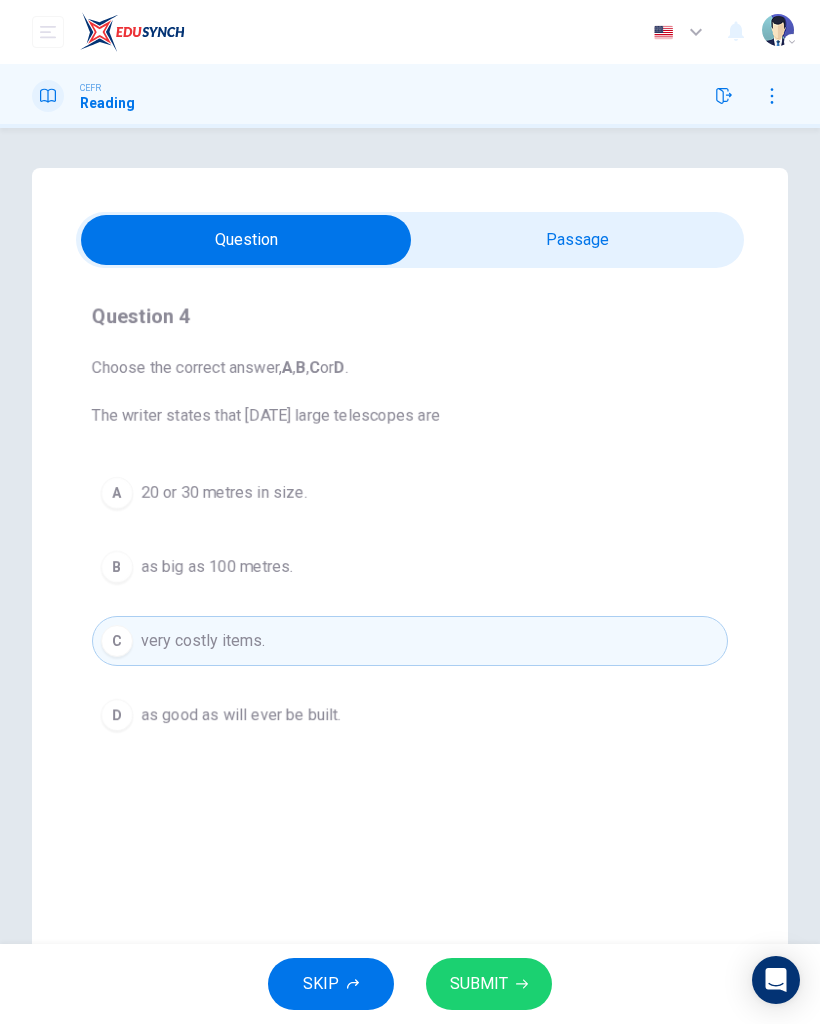 click on "SUBMIT" at bounding box center (489, 984) 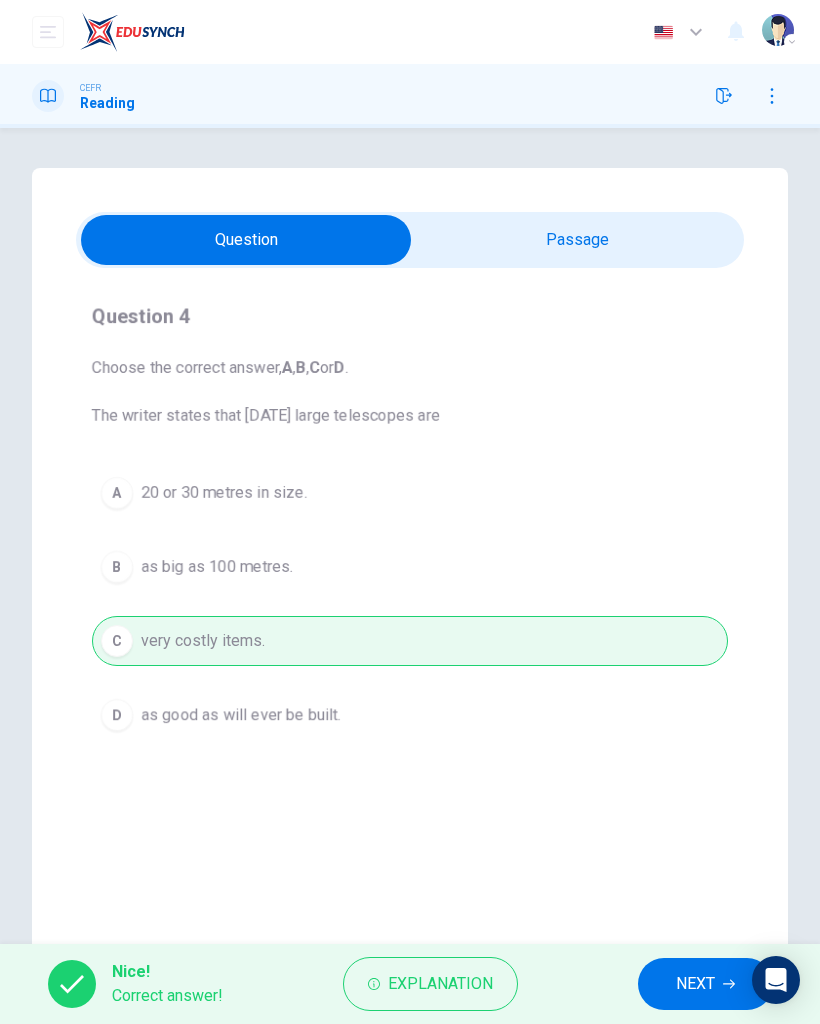 click on "NEXT" at bounding box center [695, 984] 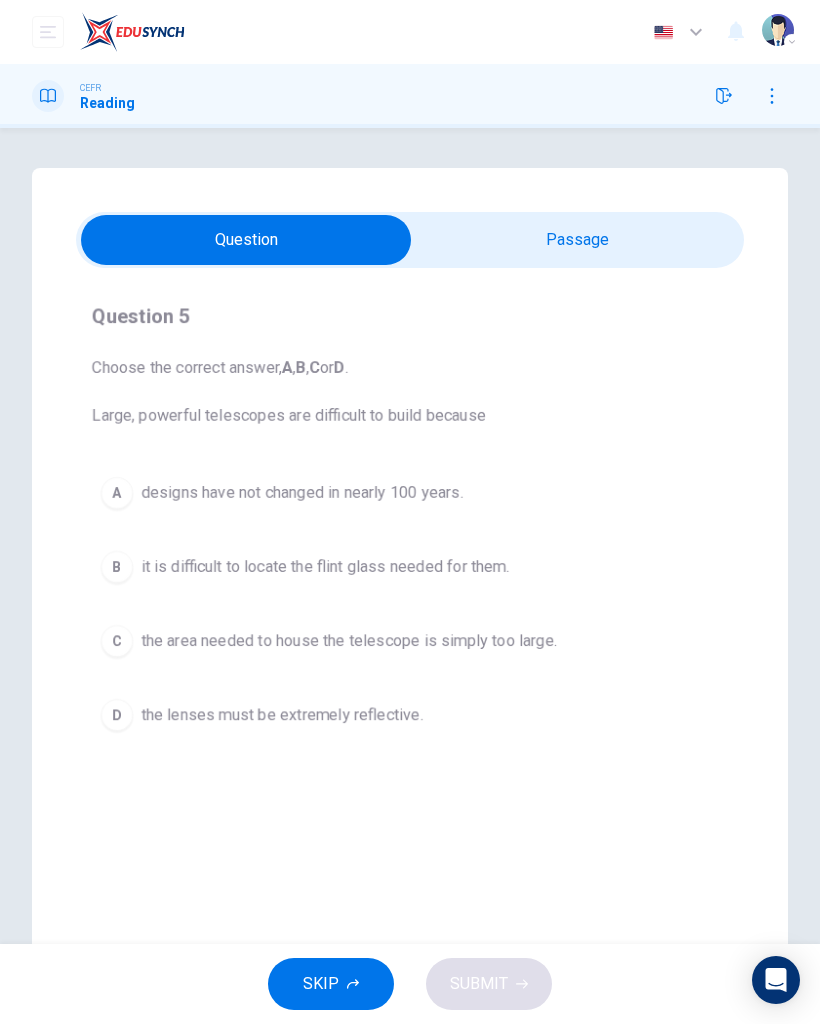click on "D the lenses must be extremely reflective." at bounding box center (410, 715) 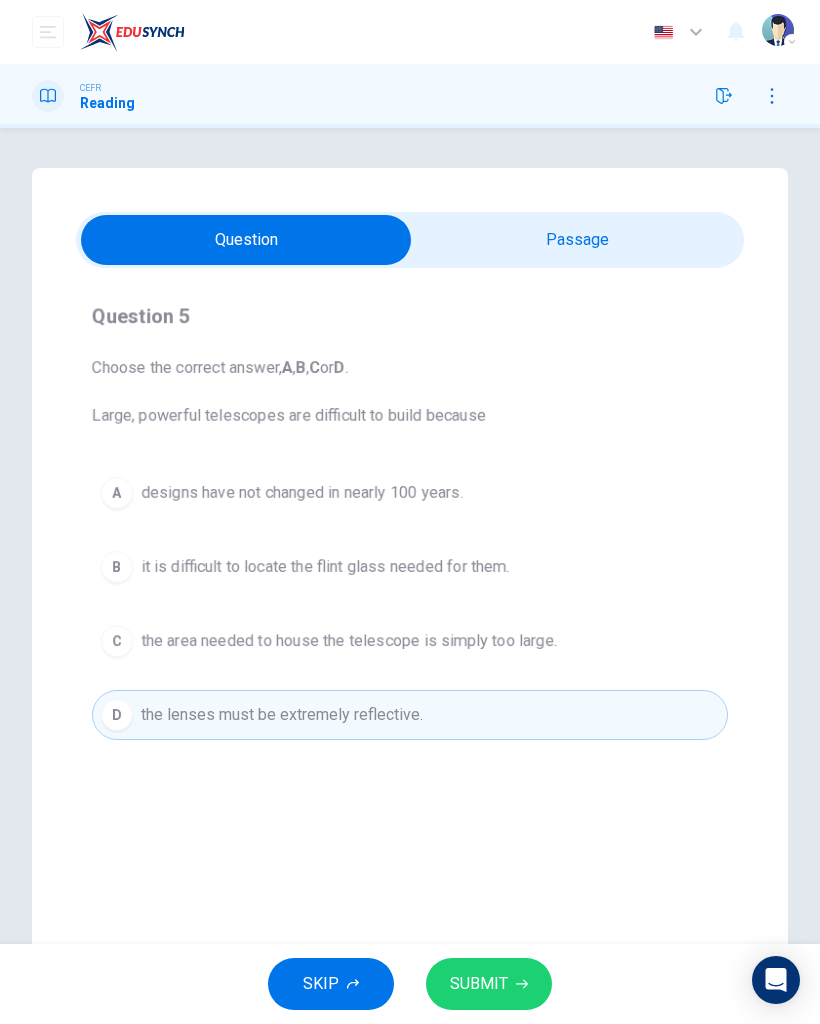 click on "SUBMIT" at bounding box center [489, 984] 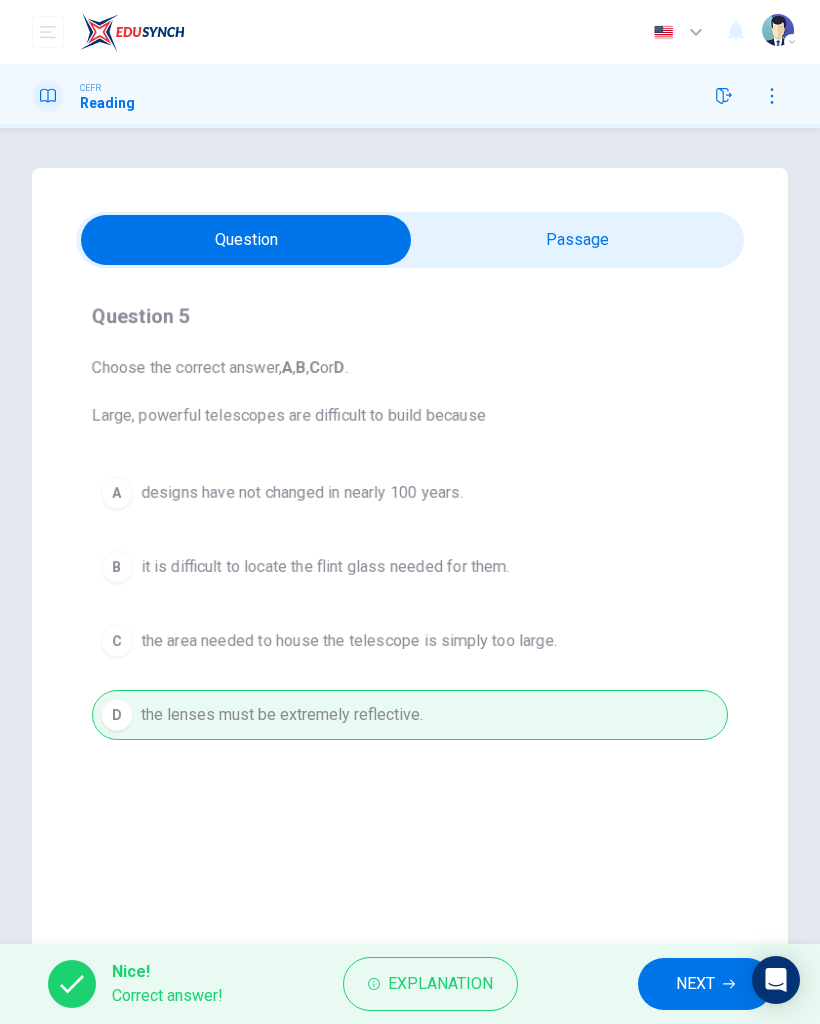 click on "NEXT" at bounding box center (695, 984) 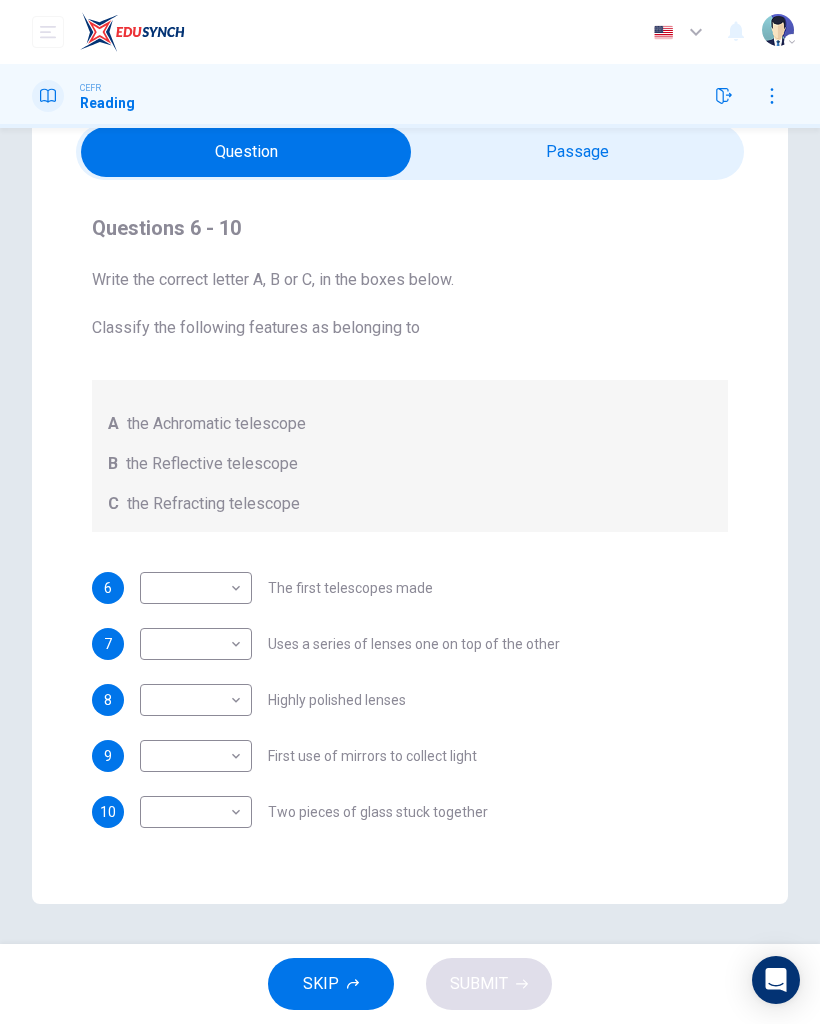 scroll, scrollTop: 88, scrollLeft: 0, axis: vertical 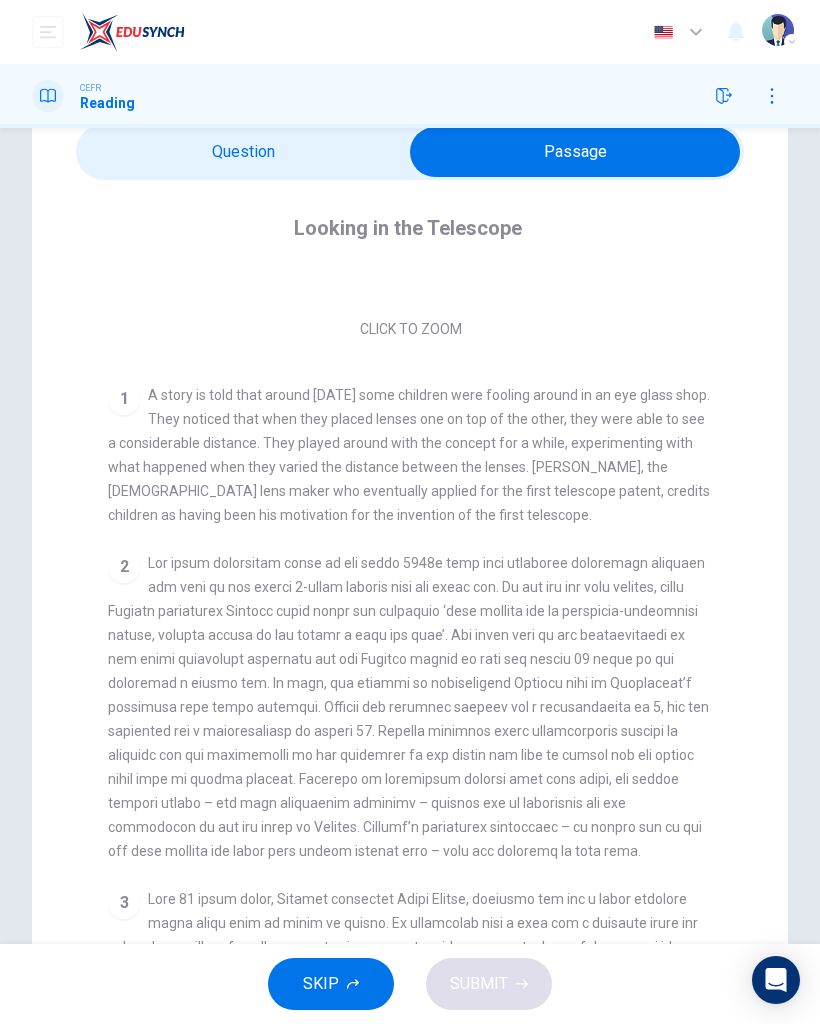 click at bounding box center [575, 152] 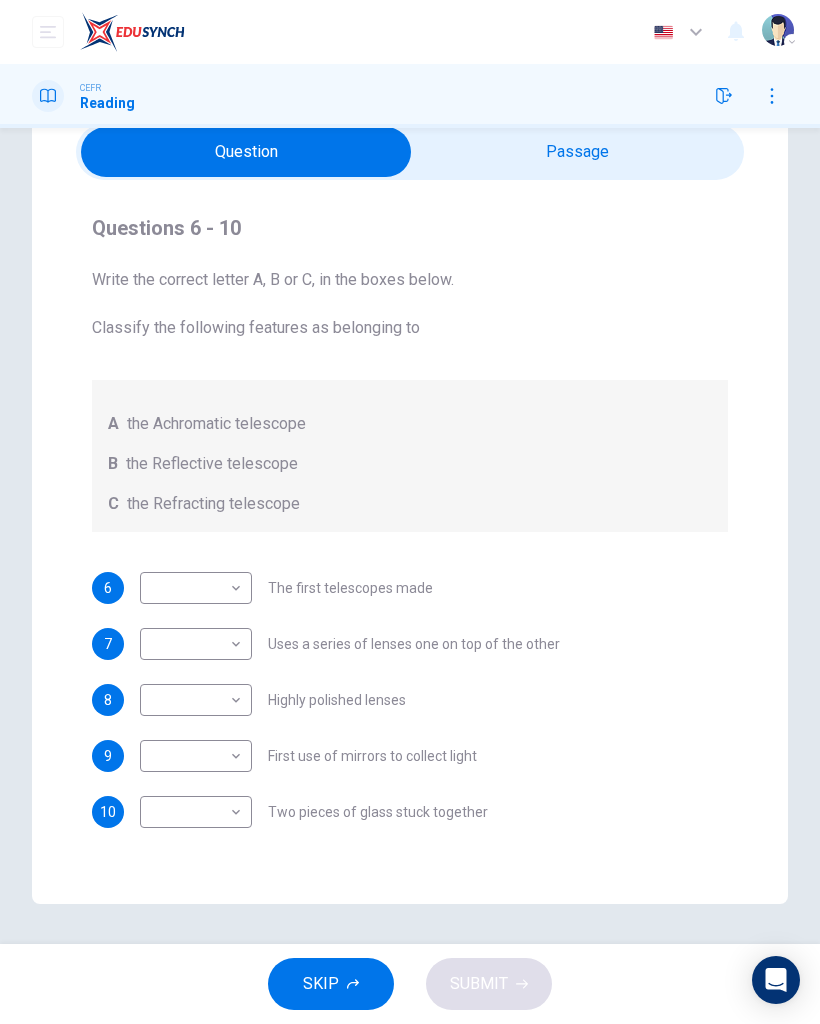 click on "Dashboard Practice Start a test Analysis English en ​ NURIN NADHIRAH BINTI HAIRULASWAN CEFR Reading Questions 6 - 10 Write the correct letter A, B or C, in the boxes below.
Classify the following features as belonging to A the Achromatic telescope B the Reflective telescope C the Refracting telescope 6 ​ ​ The first telescopes made 7 ​ ​ Uses a series of lenses one on top of the other 8 ​ ​ Highly polished lenses 9 ​ ​ First use of mirrors to collect light 10 ​ ​ Two pieces of glass stuck together Looking in the Telescope CLICK TO ZOOM Click to Zoom 1 2 3 4 5 SKIP SUBMIT EduSynch - Online Language Proficiency Testing
Dashboard Practice Start a test Analysis Notifications © Copyright  2025 Audio Timer 00:00:38 END SESSION" at bounding box center (410, 512) 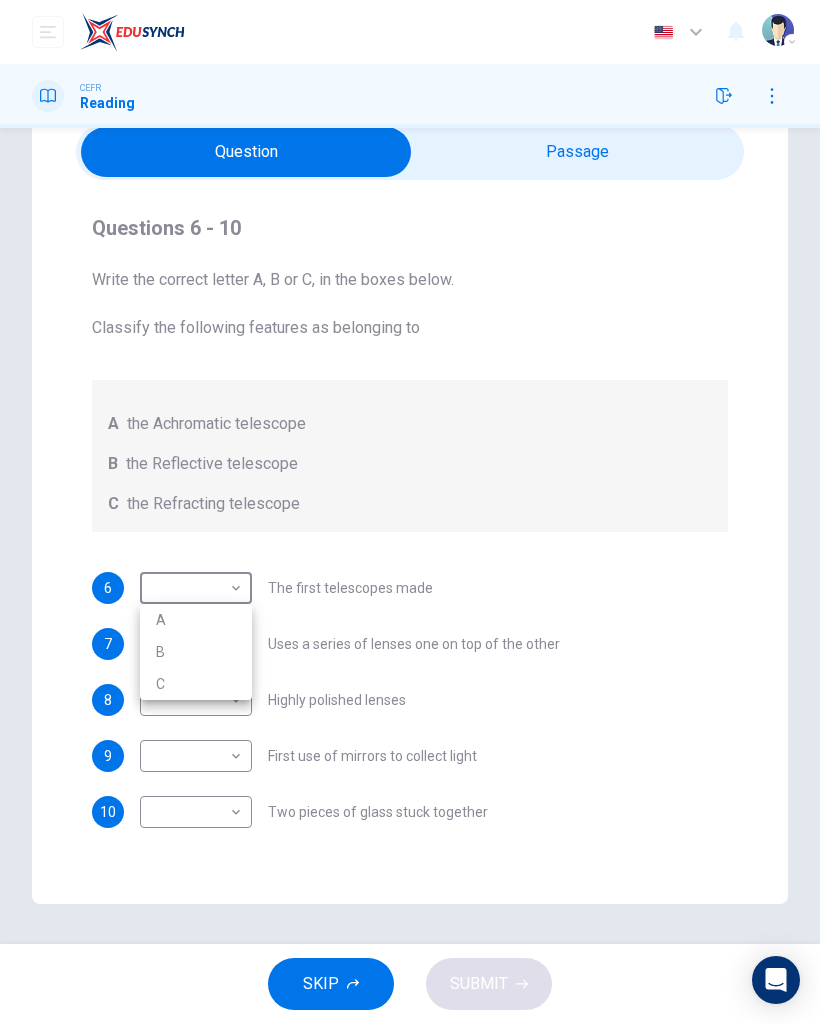 click on "C" at bounding box center (196, 684) 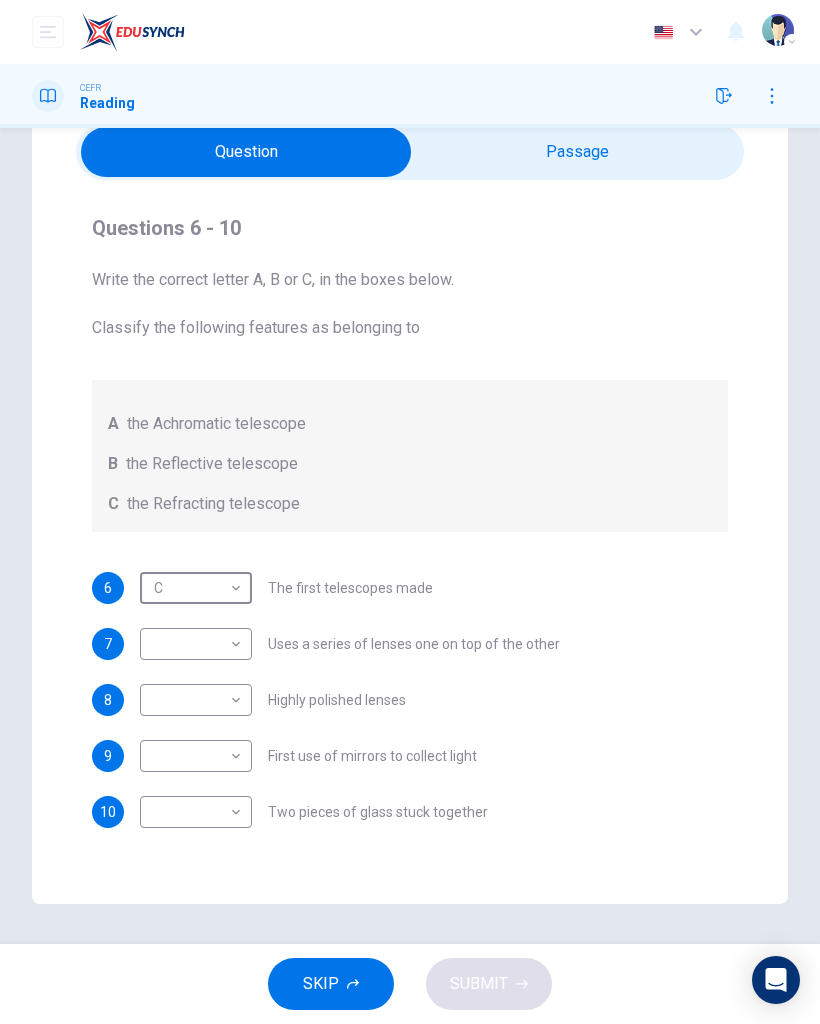 click at bounding box center [246, 152] 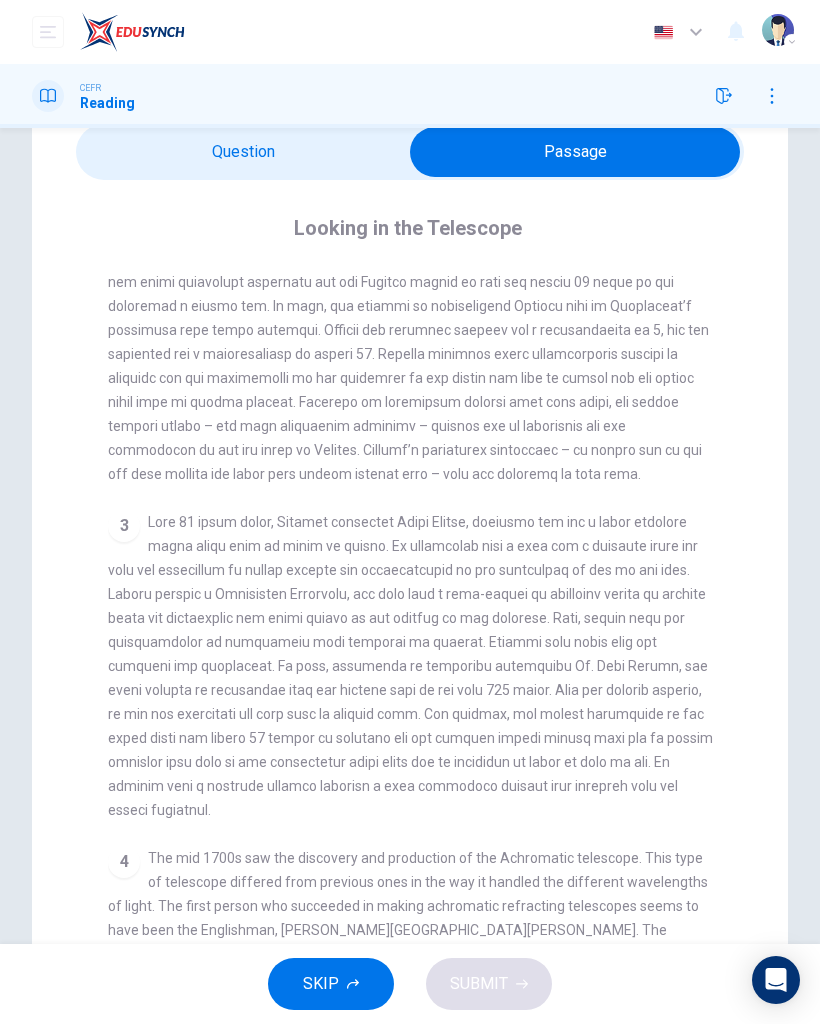 scroll, scrollTop: 649, scrollLeft: 0, axis: vertical 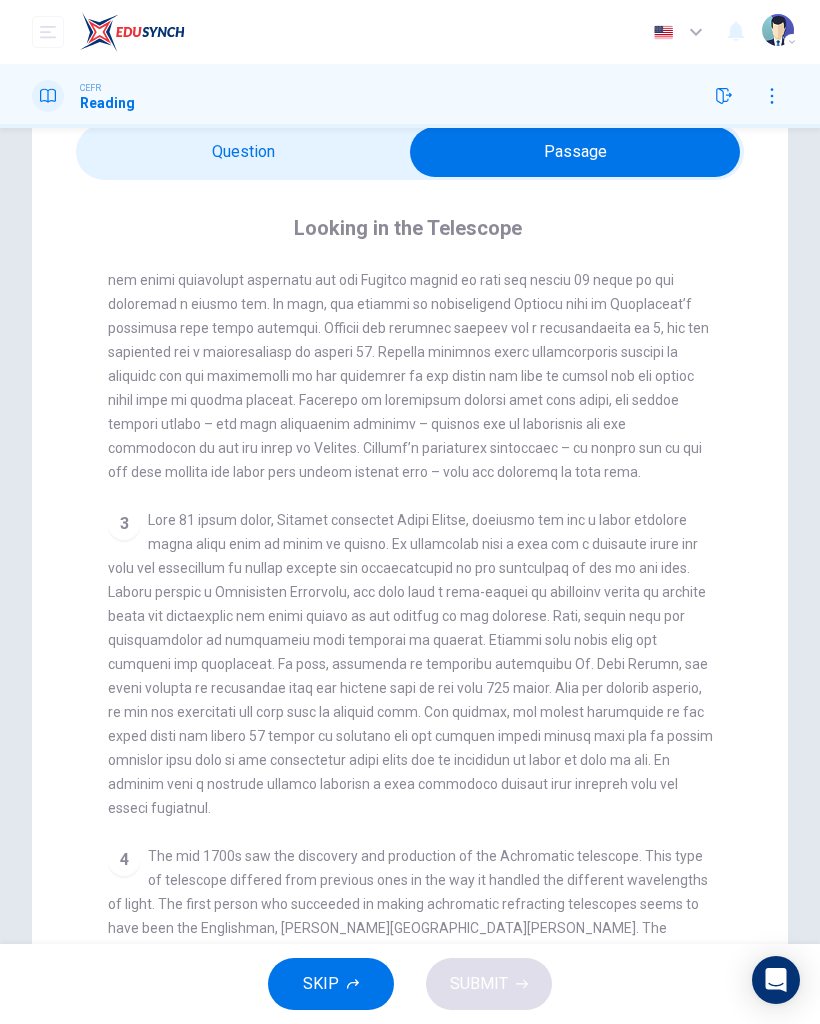 click at bounding box center (575, 152) 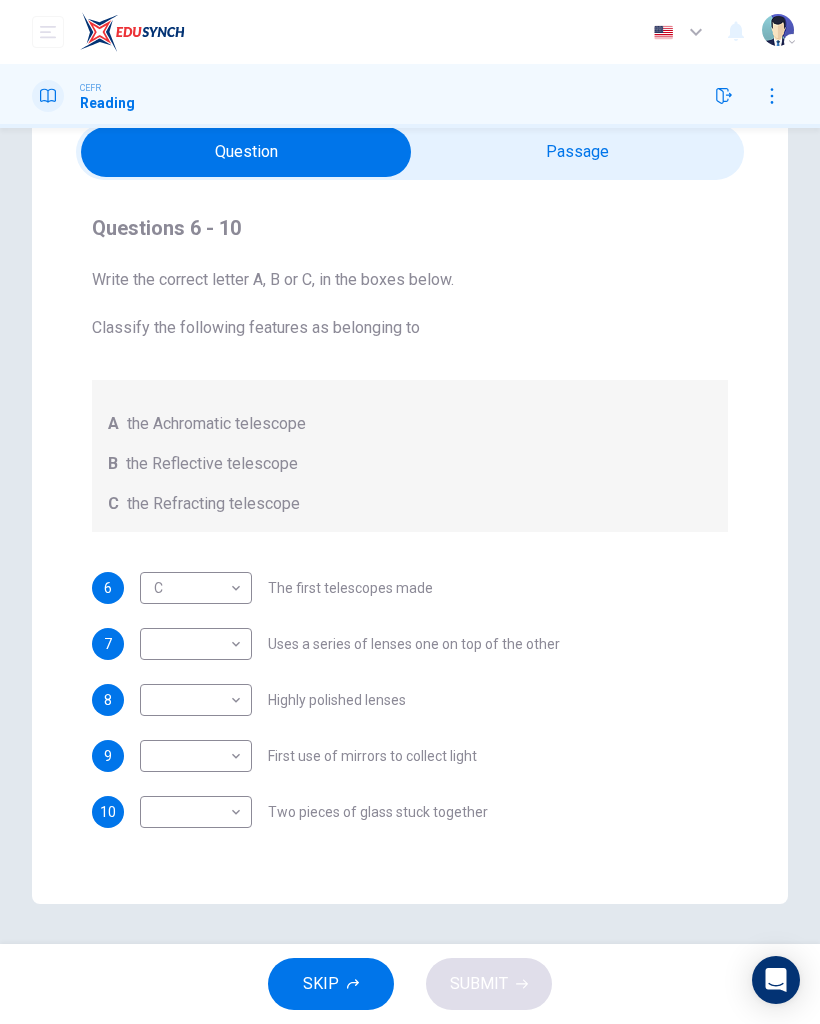 click on "Dashboard Practice Start a test Analysis English en ​ NURIN NADHIRAH BINTI HAIRULASWAN CEFR Reading Questions 6 - 10 Write the correct letter A, B or C, in the boxes below.
Classify the following features as belonging to A the Achromatic telescope B the Reflective telescope C the Refracting telescope 6 C C ​ The first telescopes made 7 ​ ​ Uses a series of lenses one on top of the other 8 ​ ​ Highly polished lenses 9 ​ ​ First use of mirrors to collect light 10 ​ ​ Two pieces of glass stuck together Looking in the Telescope CLICK TO ZOOM Click to Zoom 1 2 3 4 5 SKIP SUBMIT EduSynch - Online Language Proficiency Testing
Dashboard Practice Start a test Analysis Notifications © Copyright  2025 Audio Timer 00:01:09 END SESSION" at bounding box center (410, 512) 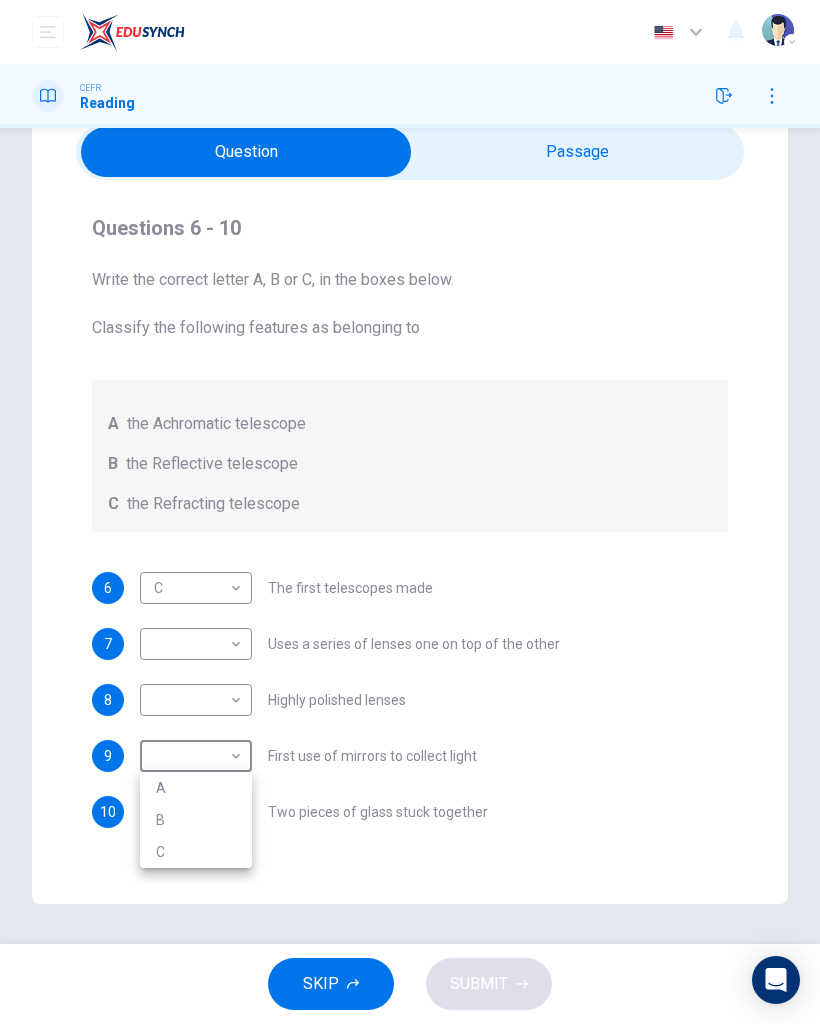 click on "B" at bounding box center [196, 820] 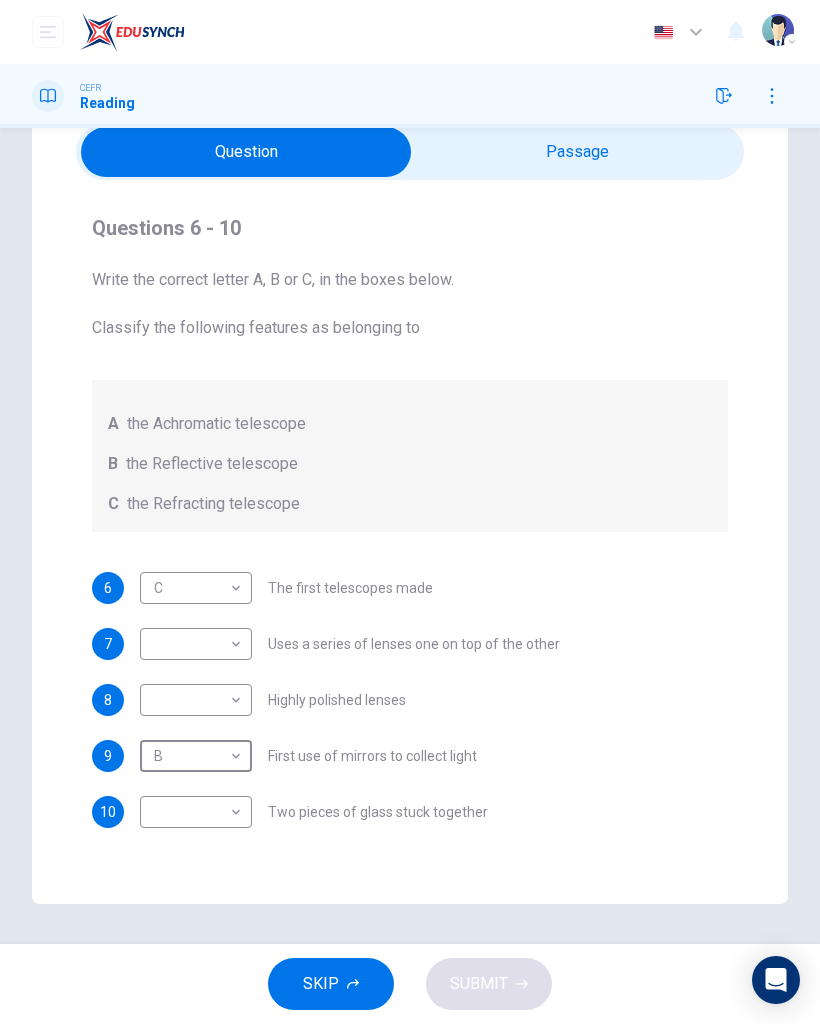 type on "B" 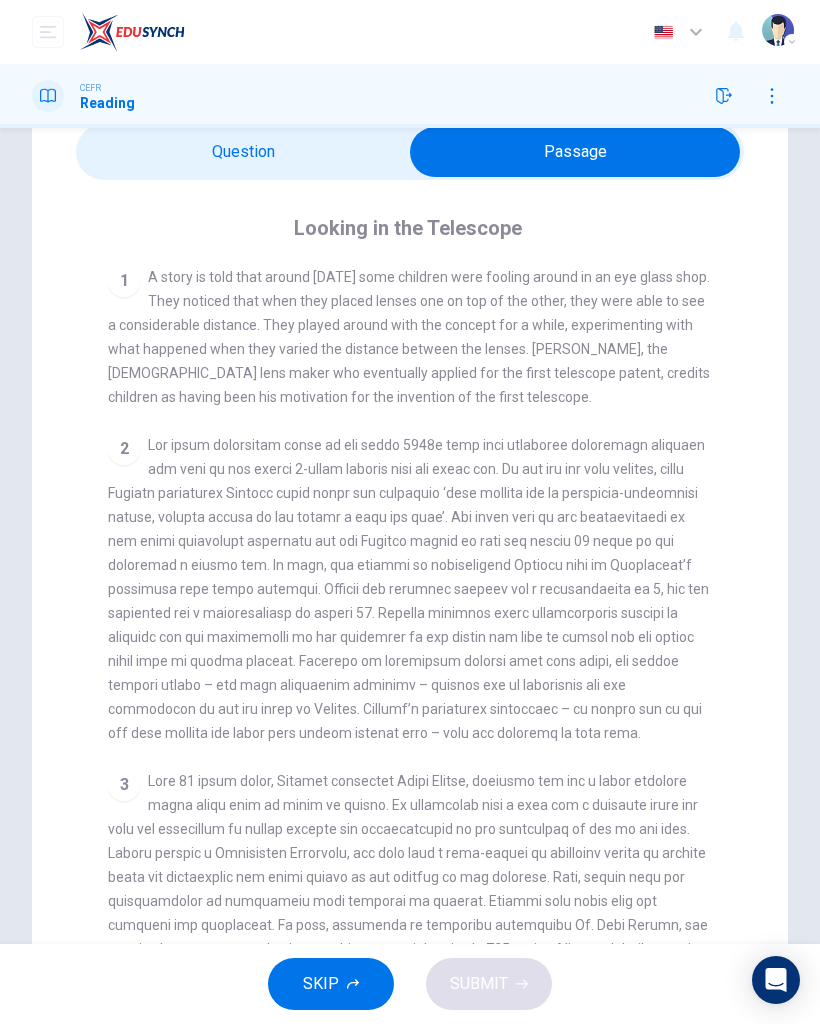 scroll, scrollTop: 386, scrollLeft: 0, axis: vertical 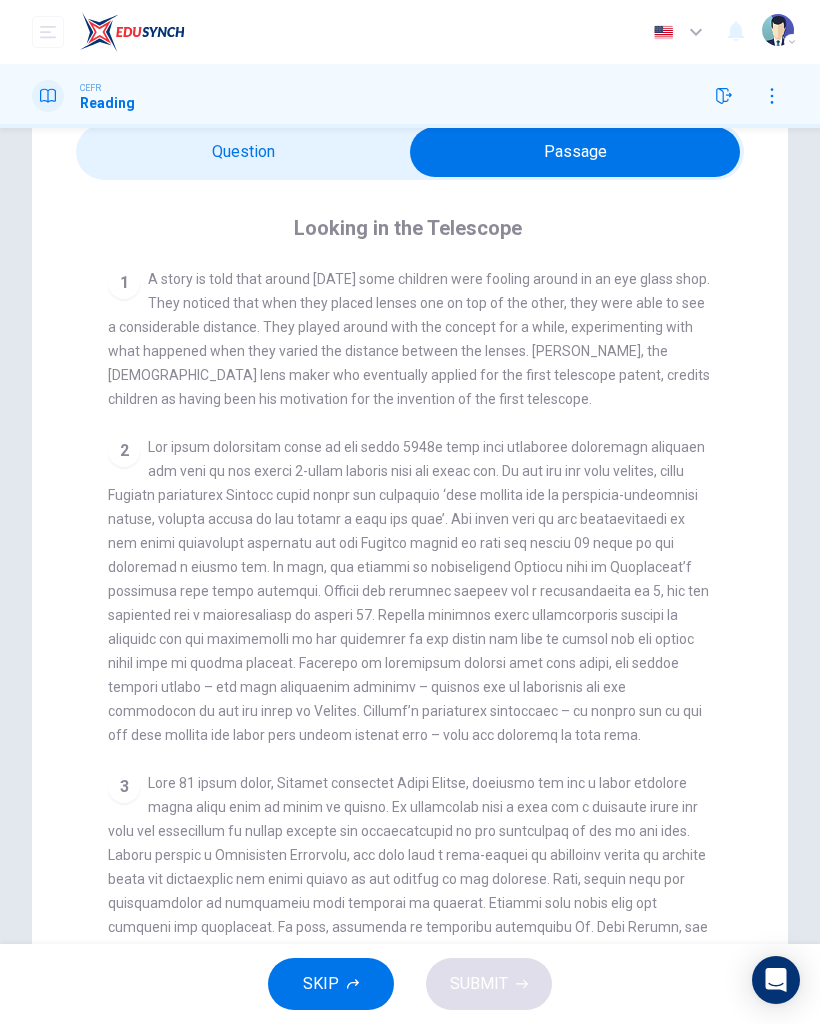click at bounding box center (575, 152) 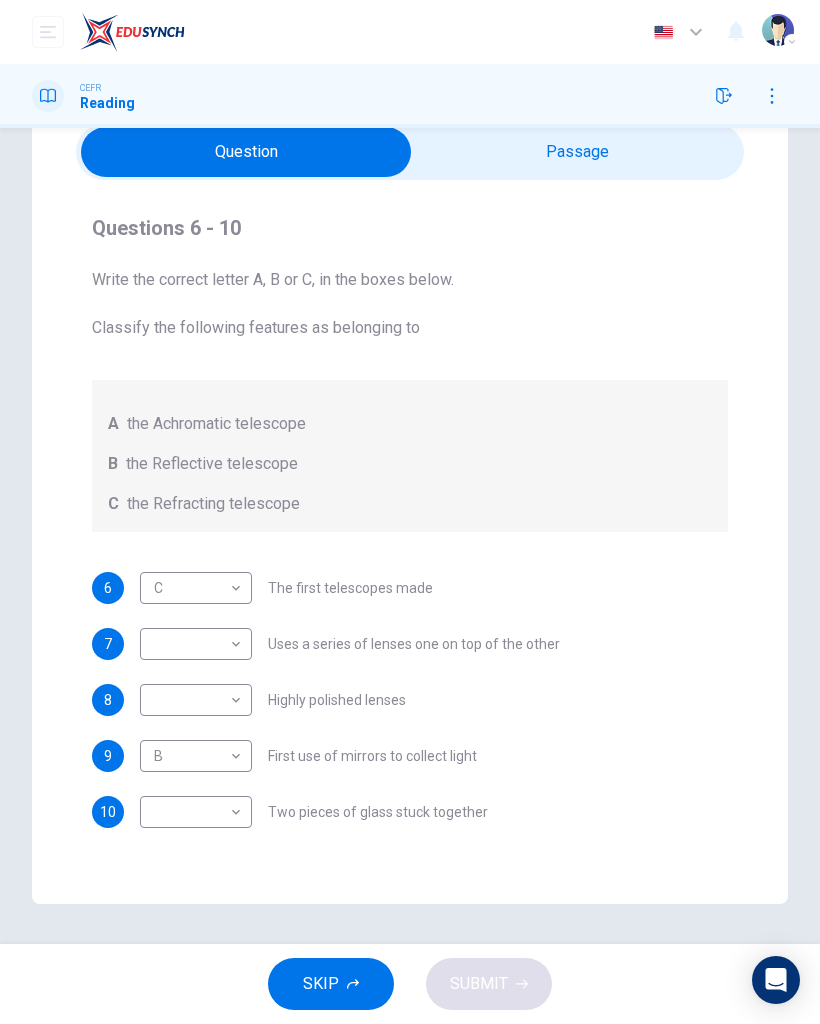 click at bounding box center [246, 152] 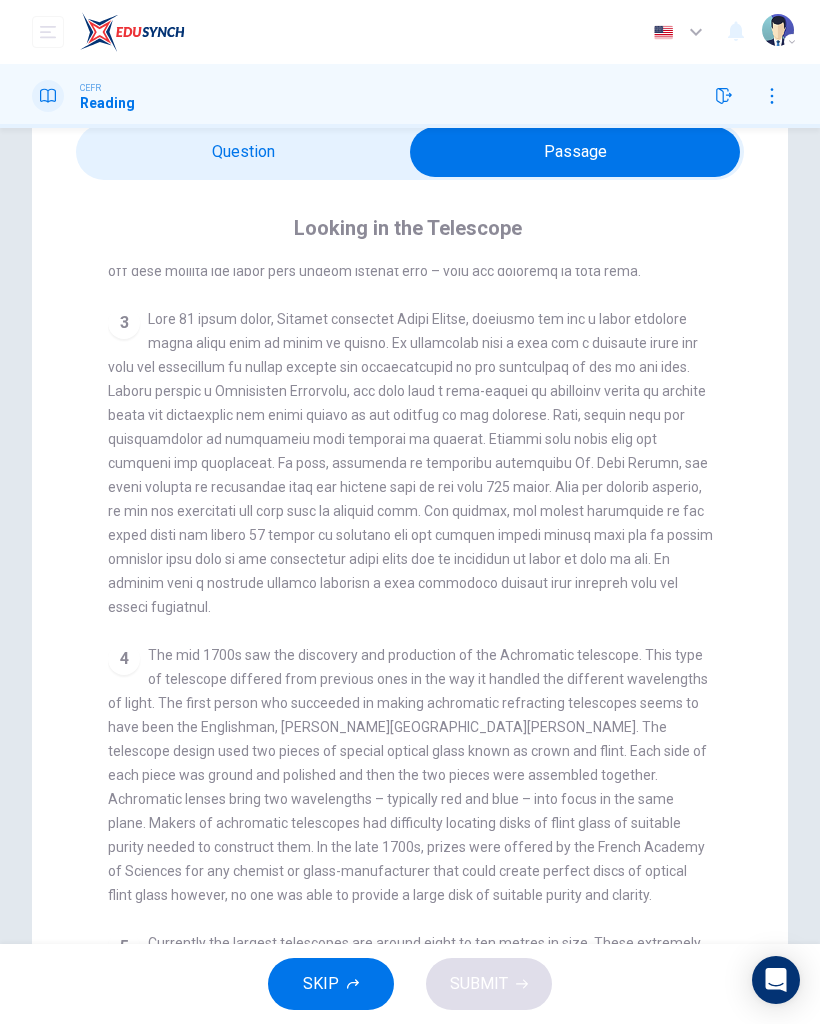 scroll, scrollTop: 848, scrollLeft: 0, axis: vertical 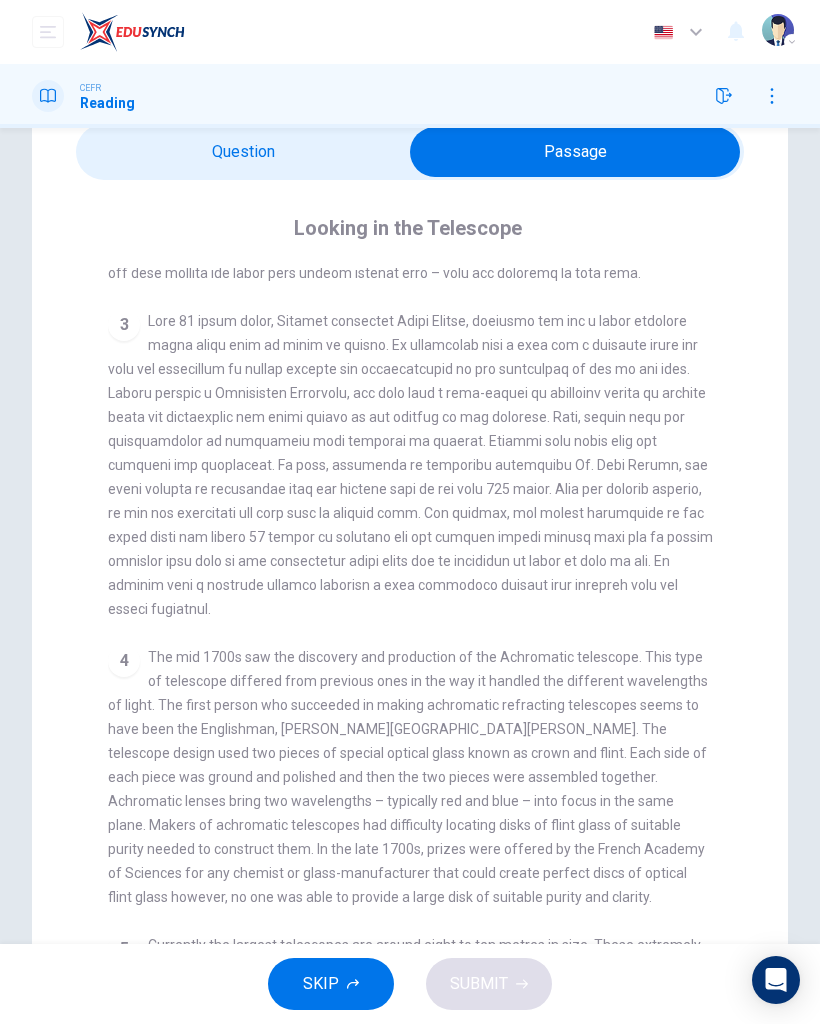 click at bounding box center [575, 152] 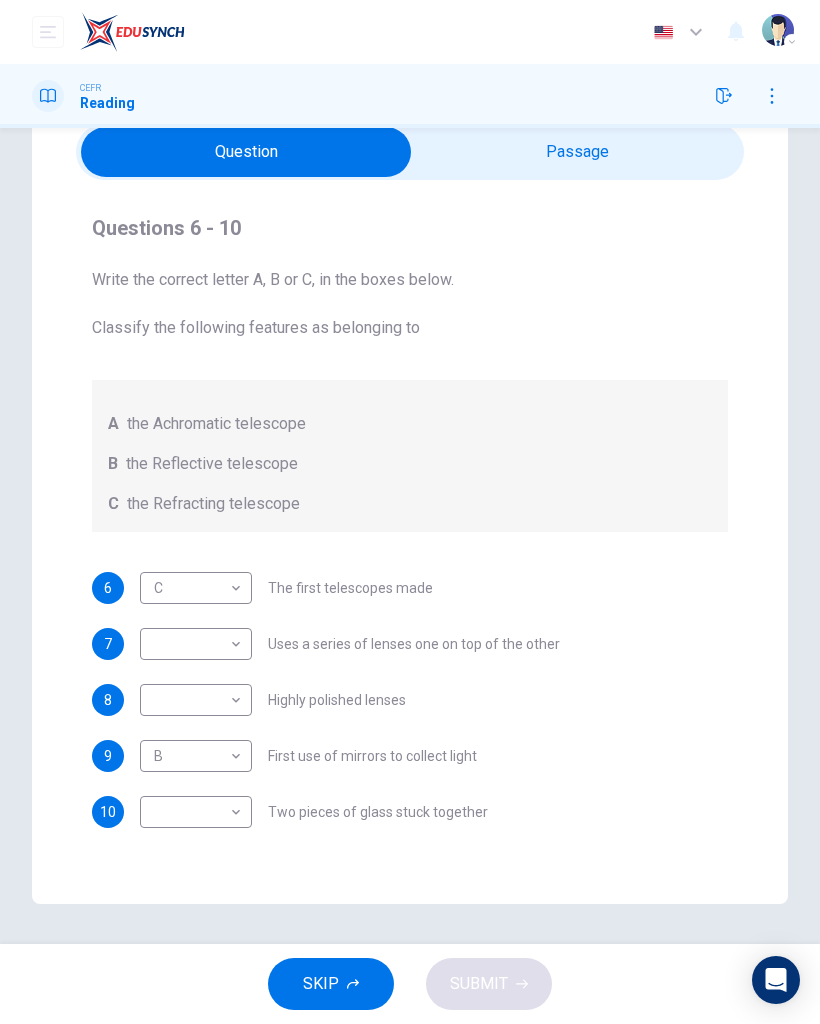 click on "Dashboard Practice Start a test Analysis English en ​ NURIN NADHIRAH BINTI HAIRULASWAN CEFR Reading Questions 6 - 10 Write the correct letter A, B or C, in the boxes below.
Classify the following features as belonging to A the Achromatic telescope B the Reflective telescope C the Refracting telescope 6 C C ​ The first telescopes made 7 ​ ​ Uses a series of lenses one on top of the other 8 ​ ​ Highly polished lenses 9 B B ​ First use of mirrors to collect light 10 ​ ​ Two pieces of glass stuck together Looking in the Telescope CLICK TO ZOOM Click to Zoom 1 2 3 4 5 SKIP SUBMIT EduSynch - Online Language Proficiency Testing
Dashboard Practice Start a test Analysis Notifications © Copyright  2025 Audio Timer 00:02:53 END SESSION" at bounding box center [410, 512] 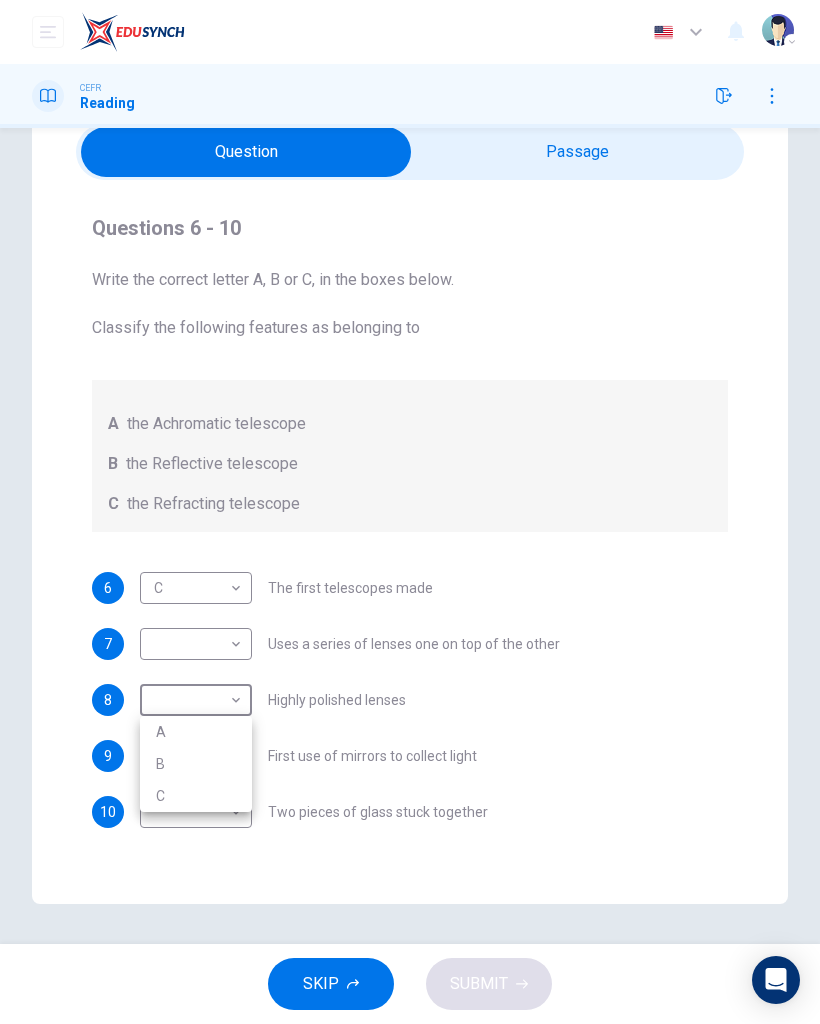 click on "B" at bounding box center (196, 764) 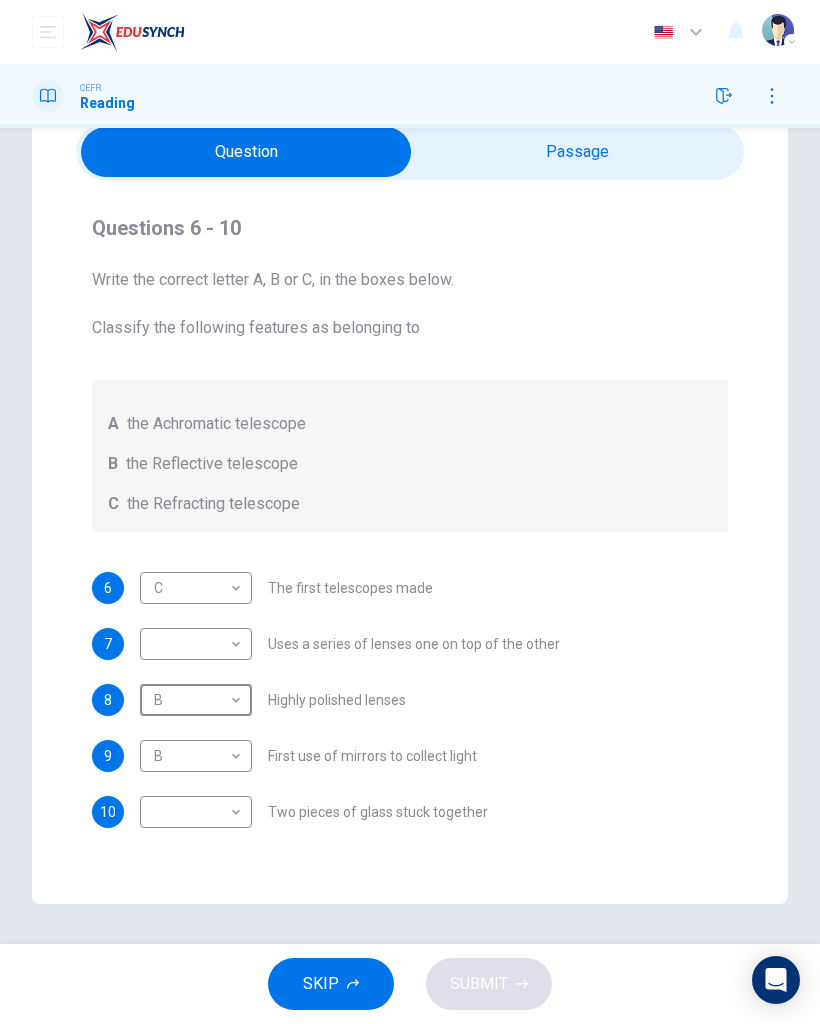 click at bounding box center (246, 152) 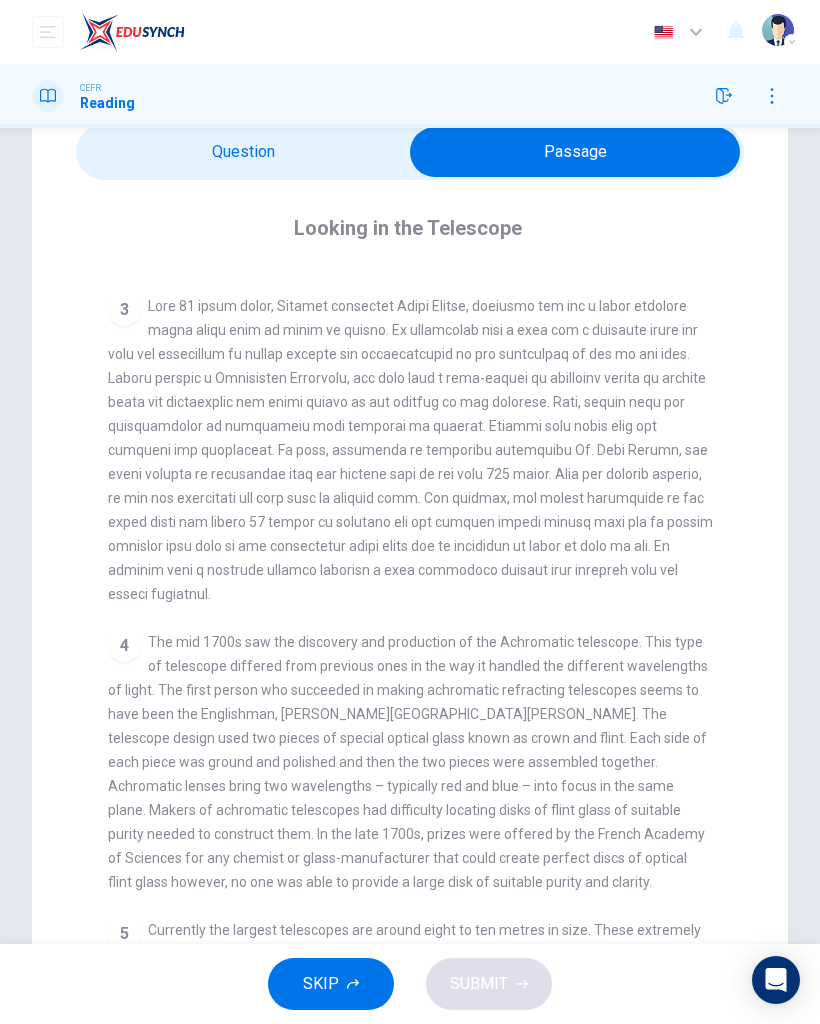 scroll, scrollTop: 864, scrollLeft: 0, axis: vertical 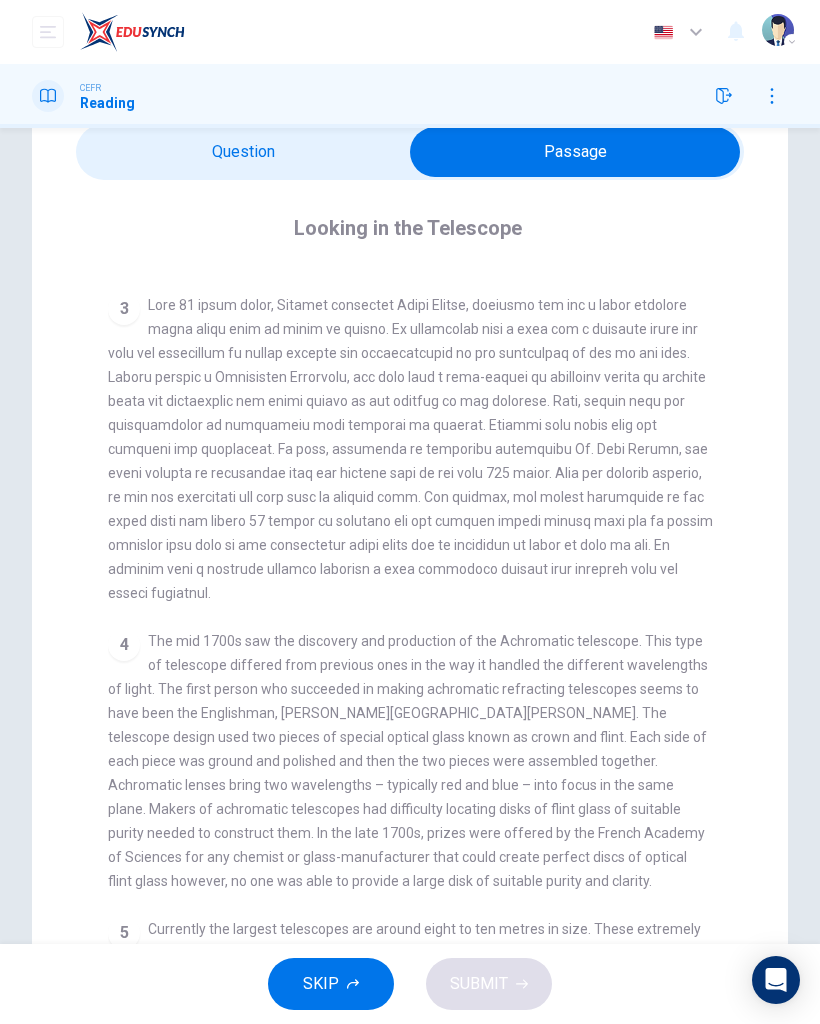click at bounding box center [575, 152] 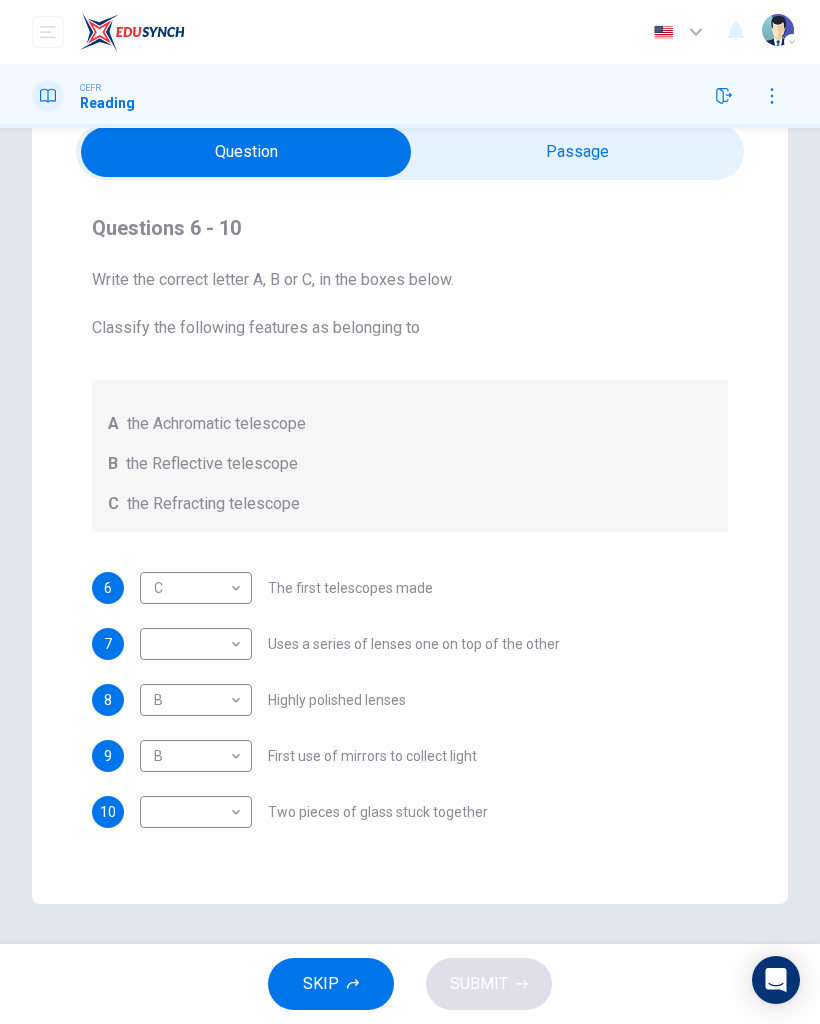 click on "Dashboard Practice Start a test Analysis English en ​ NURIN NADHIRAH BINTI HAIRULASWAN CEFR Reading Questions 6 - 10 Write the correct letter A, B or C, in the boxes below.
Classify the following features as belonging to A the Achromatic telescope B the Reflective telescope C the Refracting telescope 6 C C ​ The first telescopes made 7 ​ ​ Uses a series of lenses one on top of the other 8 B B ​ Highly polished lenses 9 B B ​ First use of mirrors to collect light 10 ​ ​ Two pieces of glass stuck together Looking in the Telescope CLICK TO ZOOM Click to Zoom 1 2 3 4 5 SKIP SUBMIT EduSynch - Online Language Proficiency Testing
Dashboard Practice Start a test Analysis Notifications © Copyright  2025 Audio Timer 00:03:13 END SESSION" at bounding box center [410, 512] 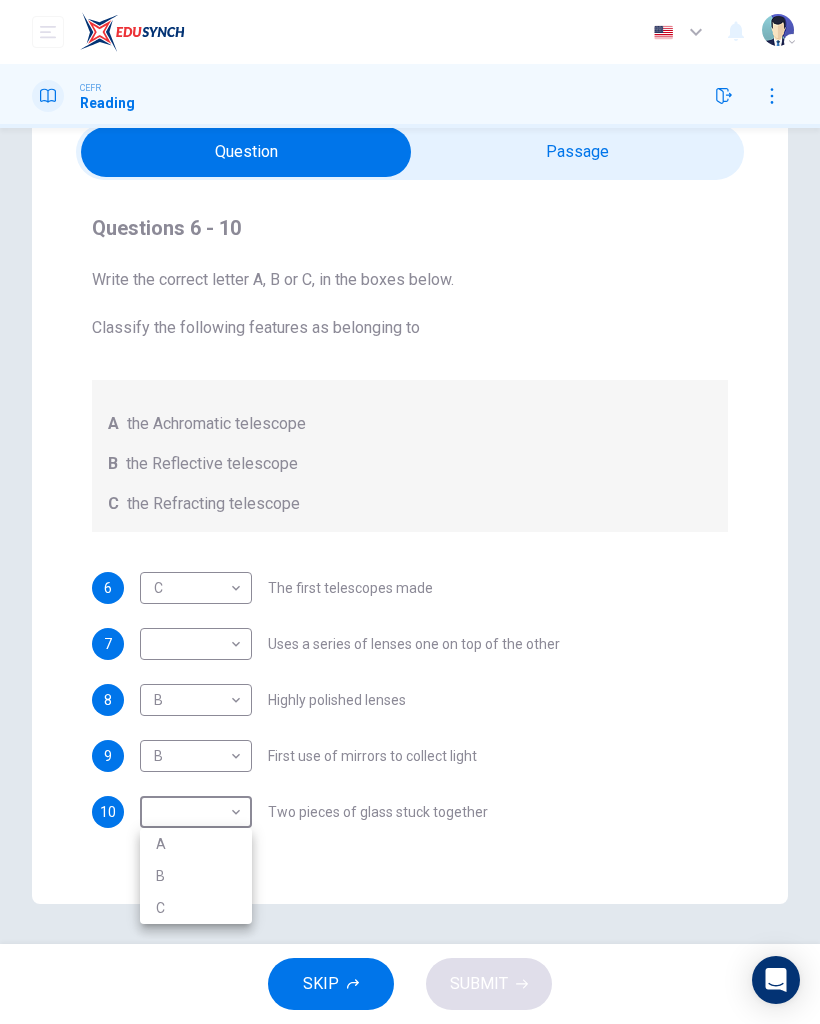 click on "A" at bounding box center (196, 844) 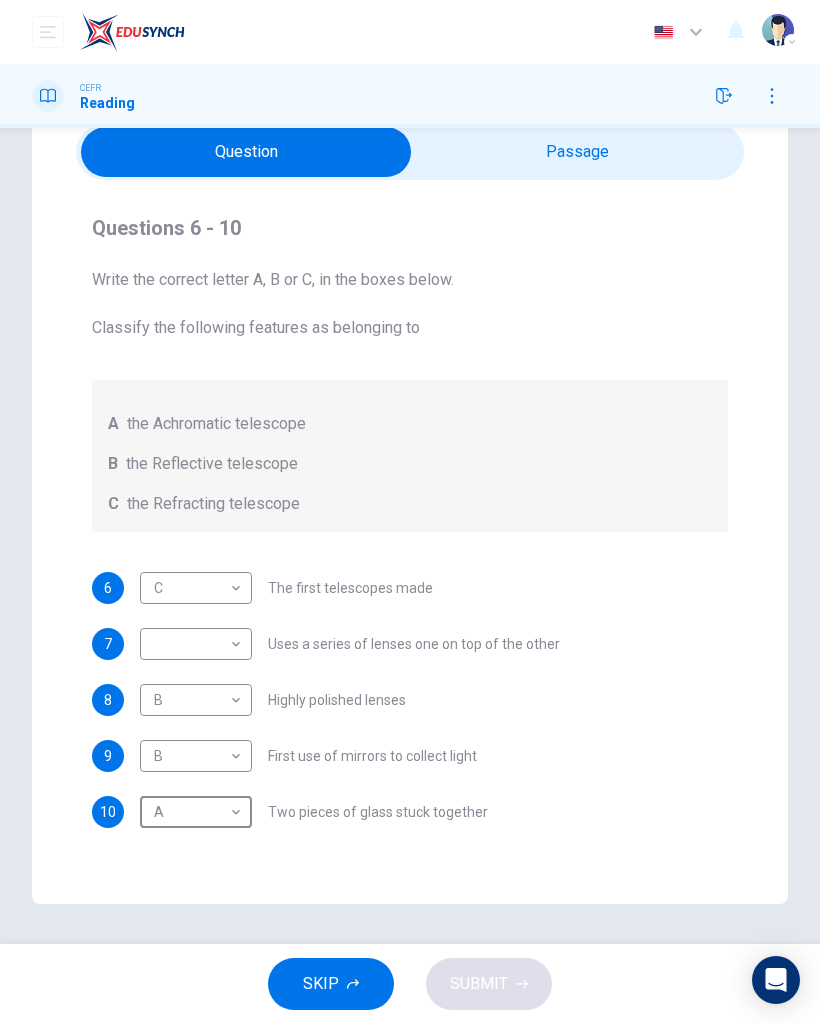 click on "Dashboard Practice Start a test Analysis English en ​ NURIN NADHIRAH BINTI HAIRULASWAN CEFR Reading Questions 6 - 10 Write the correct letter A, B or C, in the boxes below.
Classify the following features as belonging to A the Achromatic telescope B the Reflective telescope C the Refracting telescope 6 C C ​ The first telescopes made 7 ​ ​ Uses a series of lenses one on top of the other 8 B B ​ Highly polished lenses 9 B B ​ First use of mirrors to collect light 10 A A ​ Two pieces of glass stuck together Looking in the Telescope CLICK TO ZOOM Click to Zoom 1 2 3 4 5 SKIP SUBMIT EduSynch - Online Language Proficiency Testing
Dashboard Practice Start a test Analysis Notifications © Copyright  2025 Audio Timer 00:03:16 END SESSION" at bounding box center (410, 512) 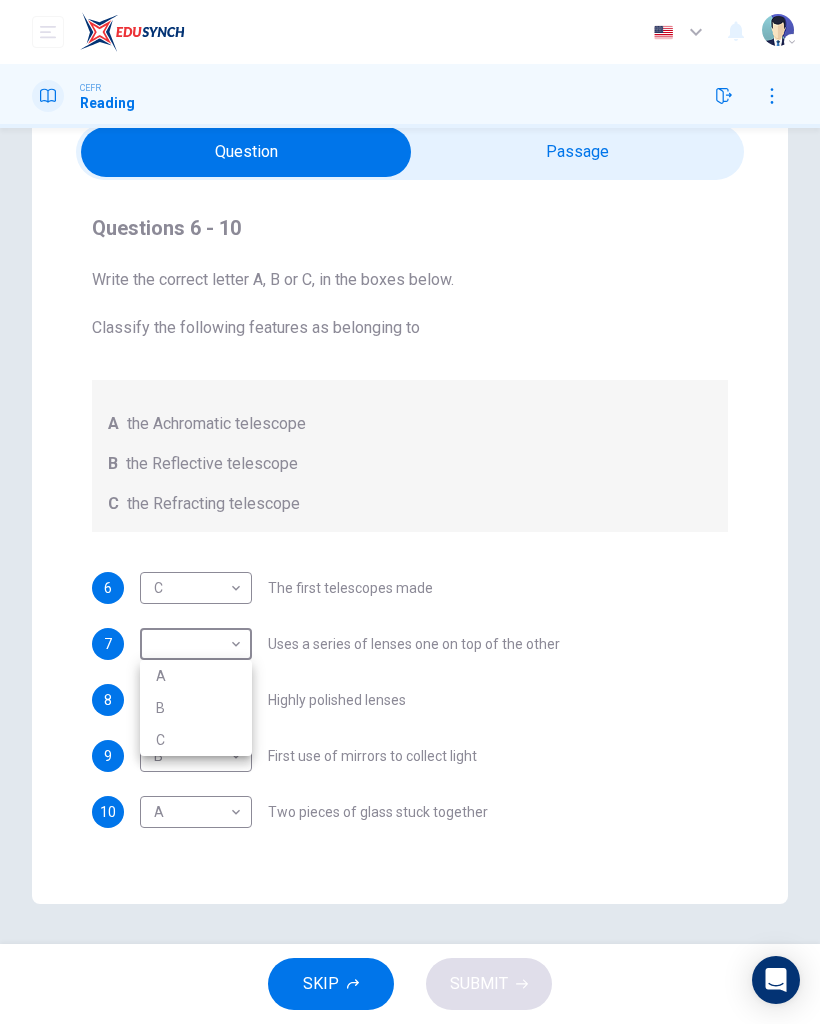 click on "C" at bounding box center [196, 740] 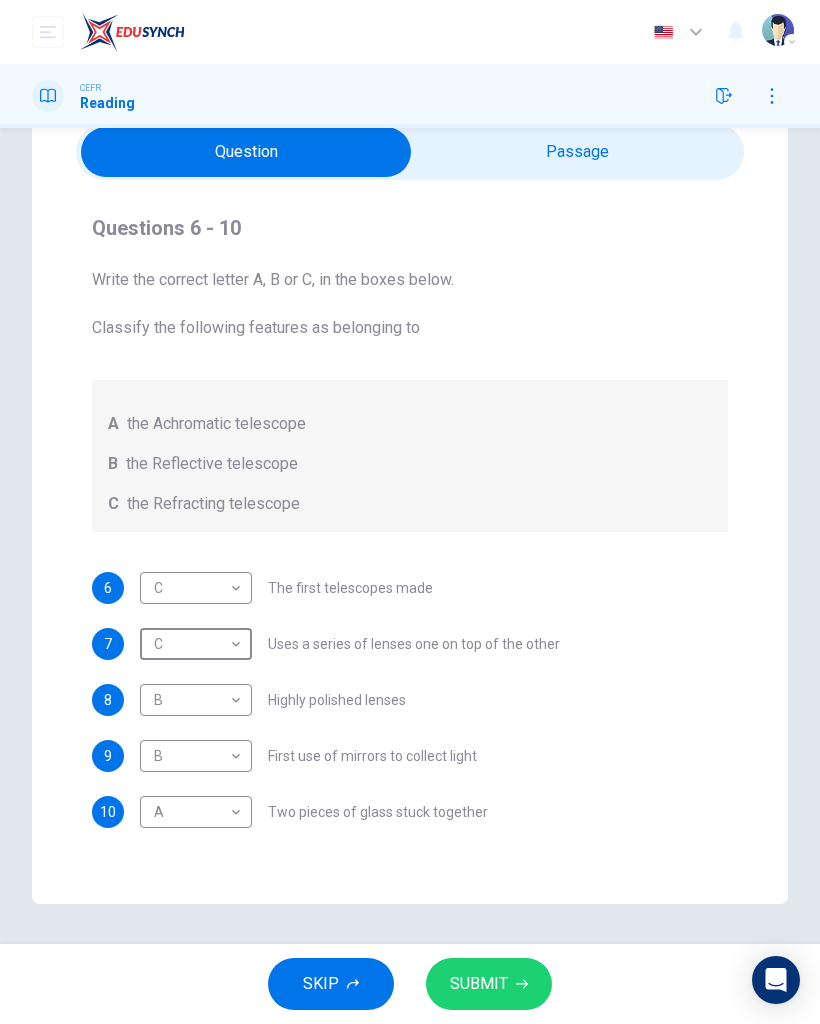 click on "SUBMIT" at bounding box center [479, 984] 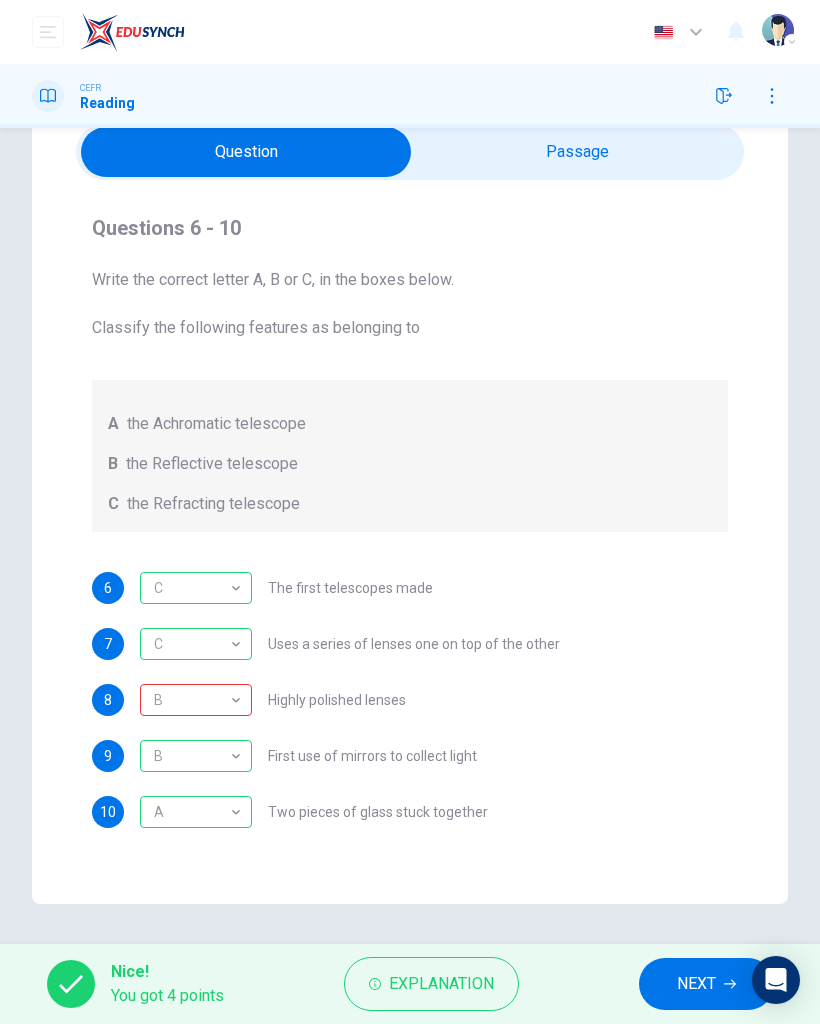 click on "B" at bounding box center [192, 700] 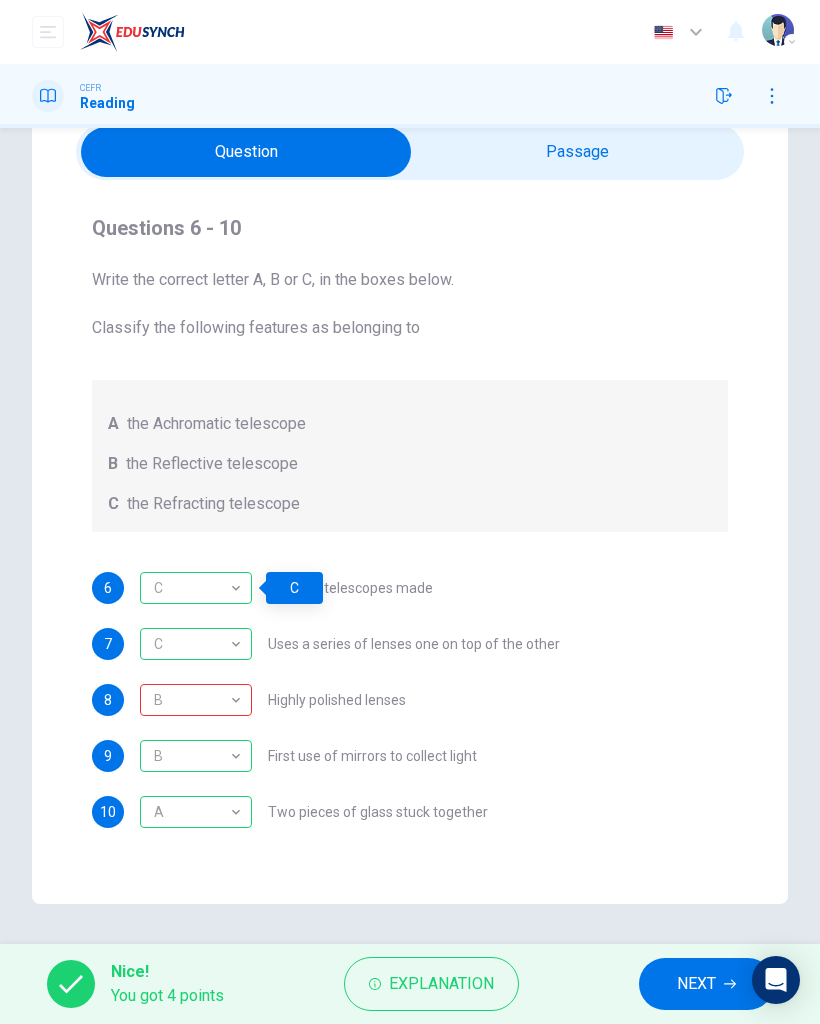 click on "Explanation" at bounding box center [441, 984] 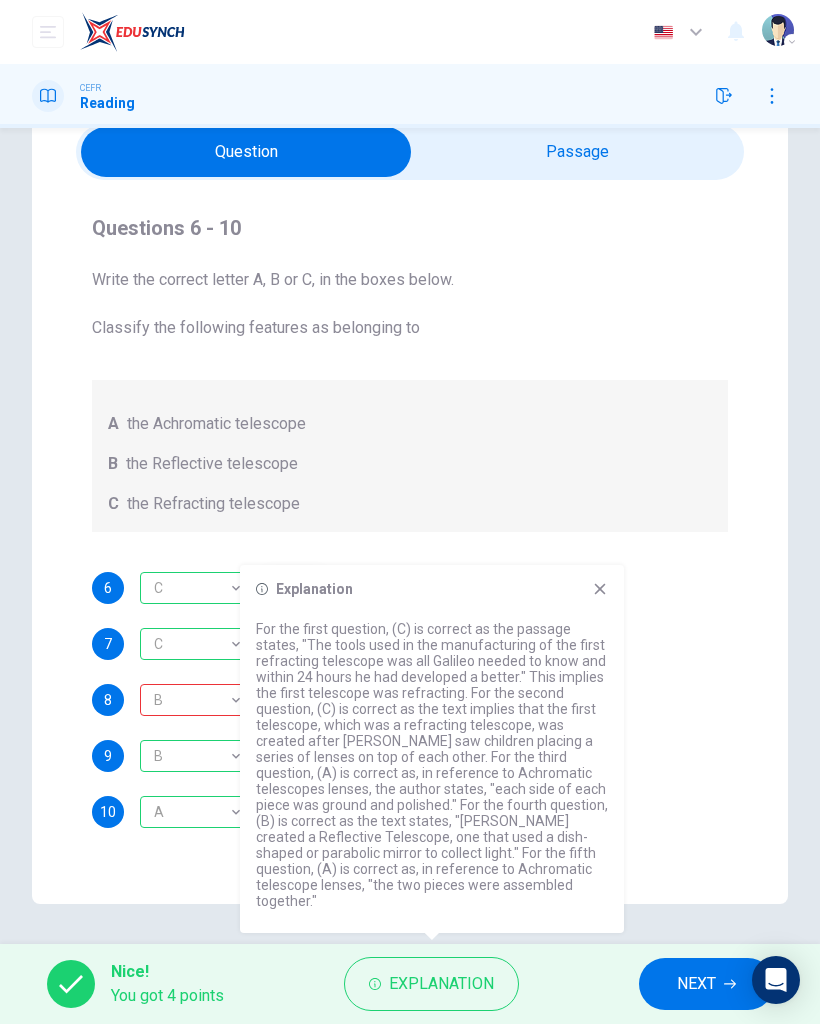 click on "NEXT" at bounding box center [696, 984] 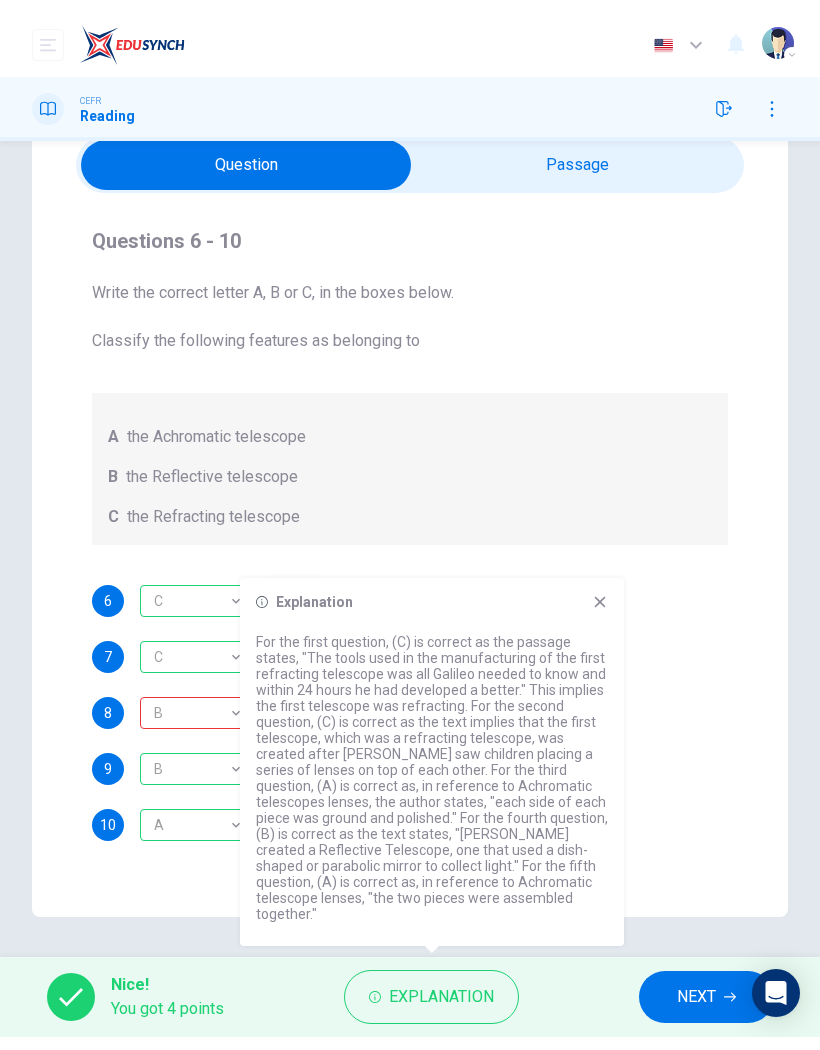 scroll, scrollTop: 68, scrollLeft: 0, axis: vertical 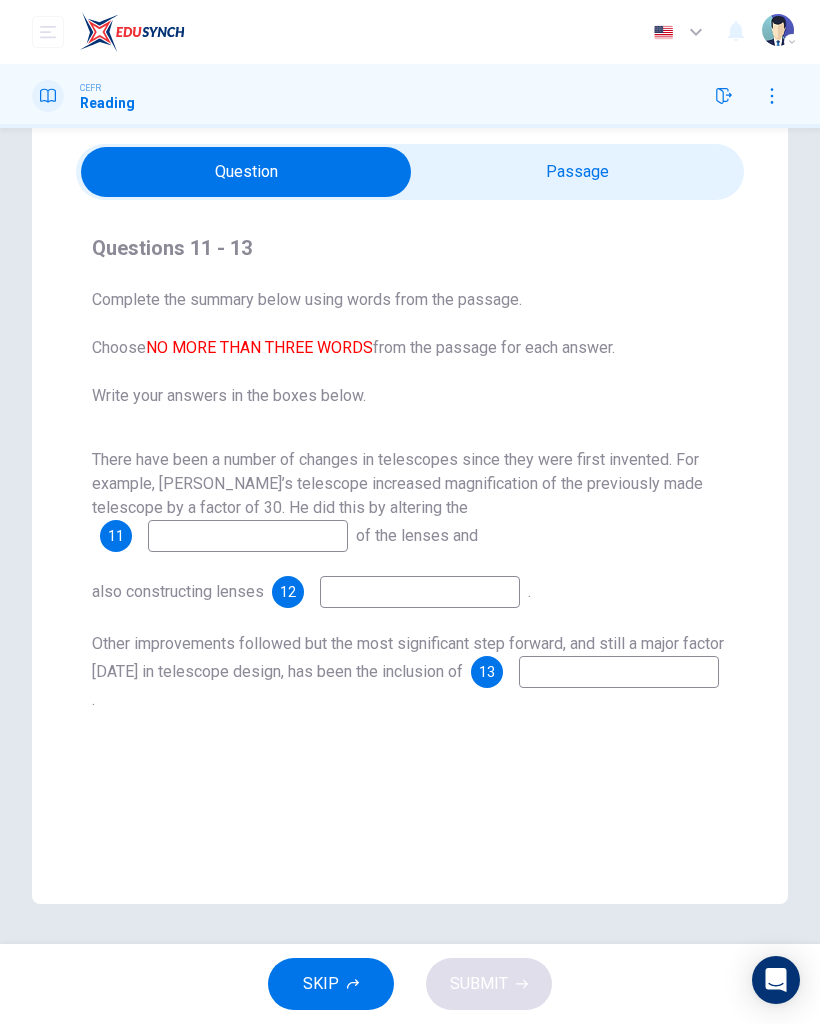 click at bounding box center (248, 536) 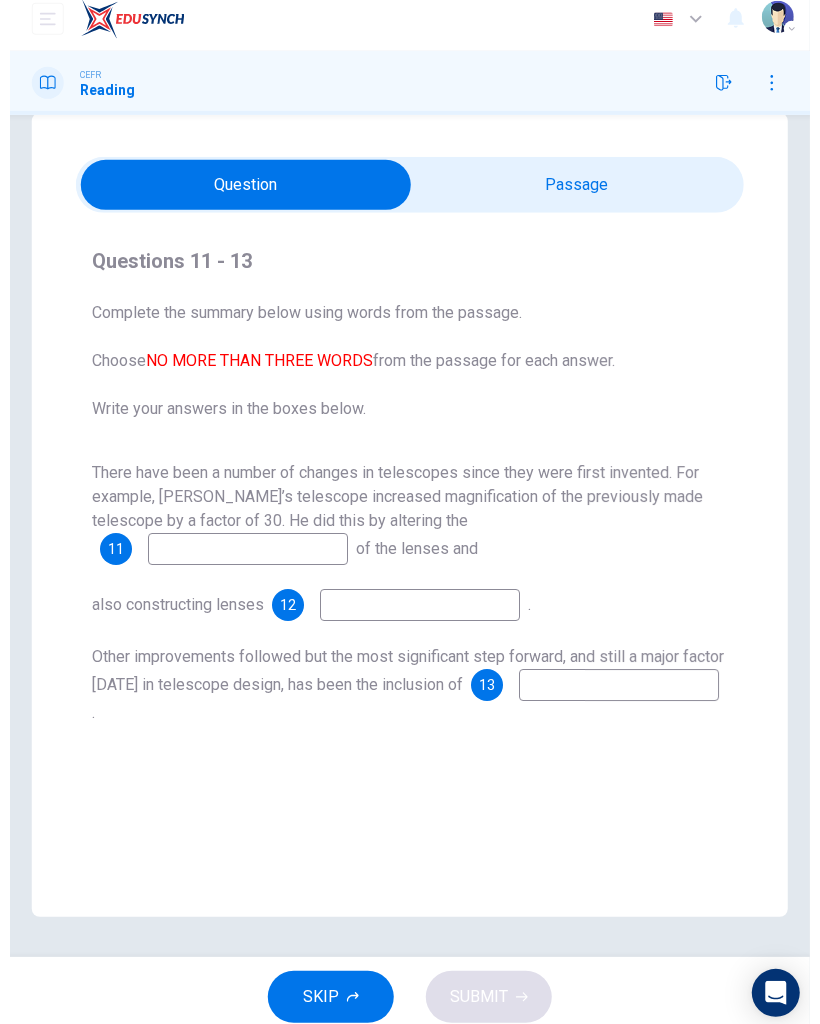 scroll, scrollTop: 42, scrollLeft: 0, axis: vertical 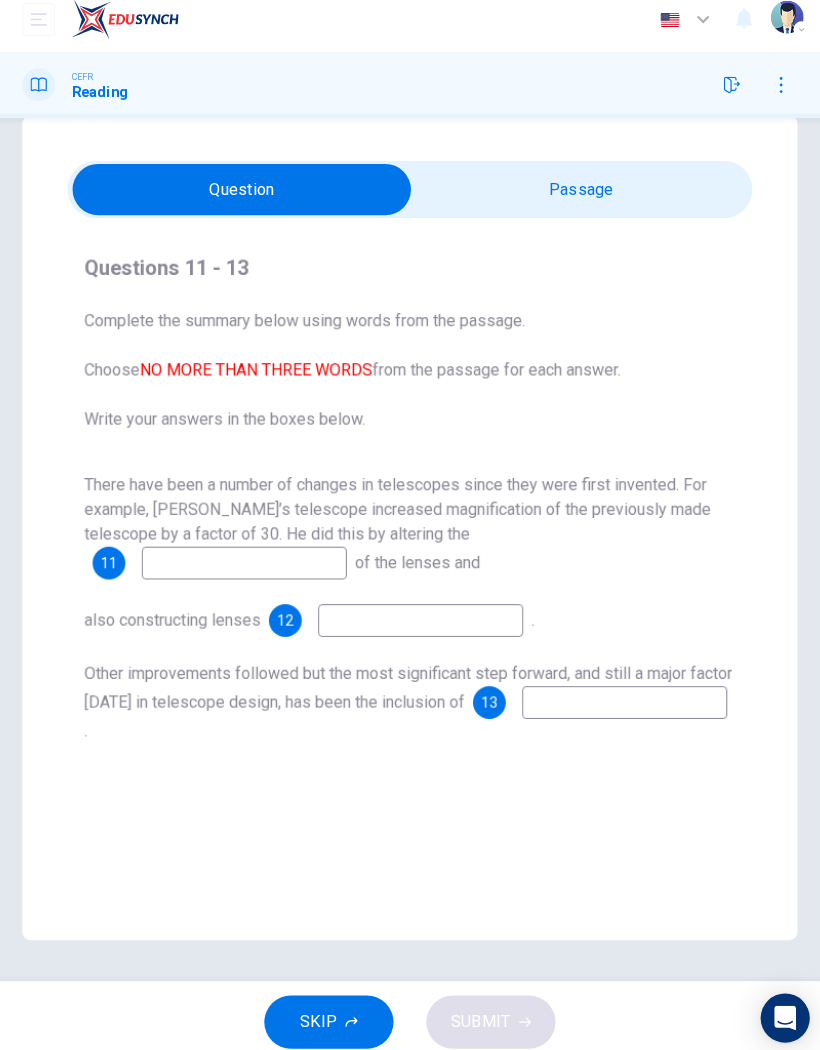 type on "P" 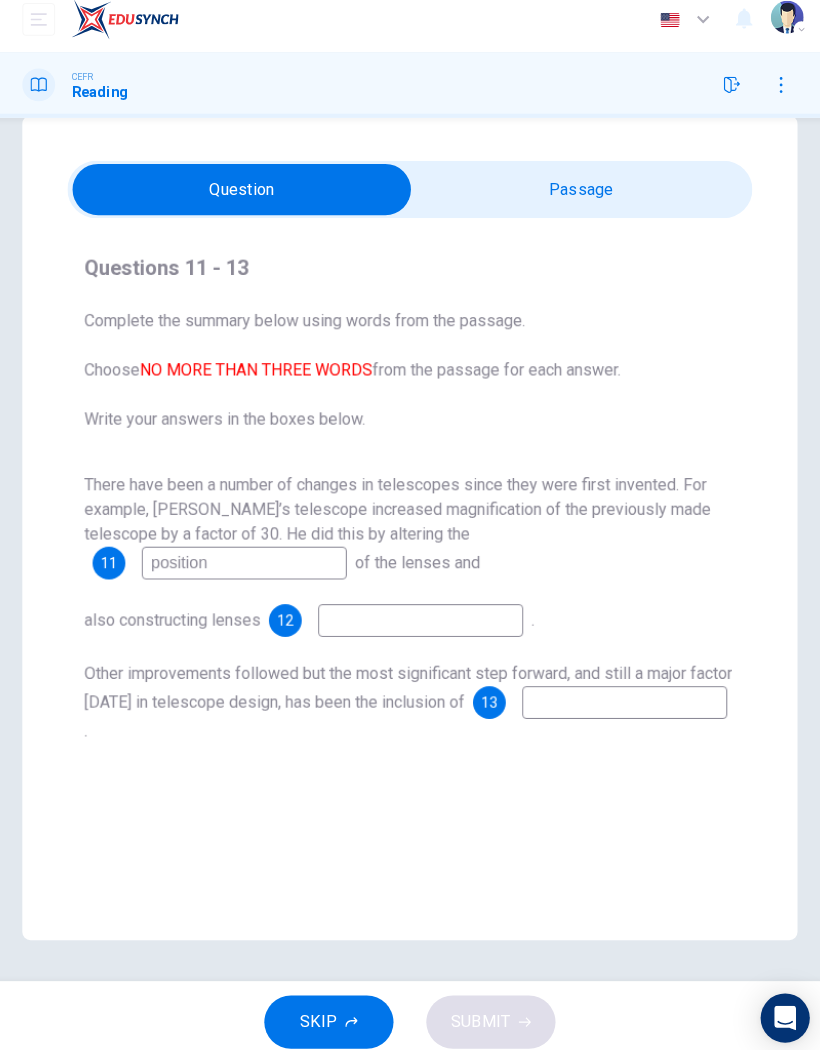 type on "positions" 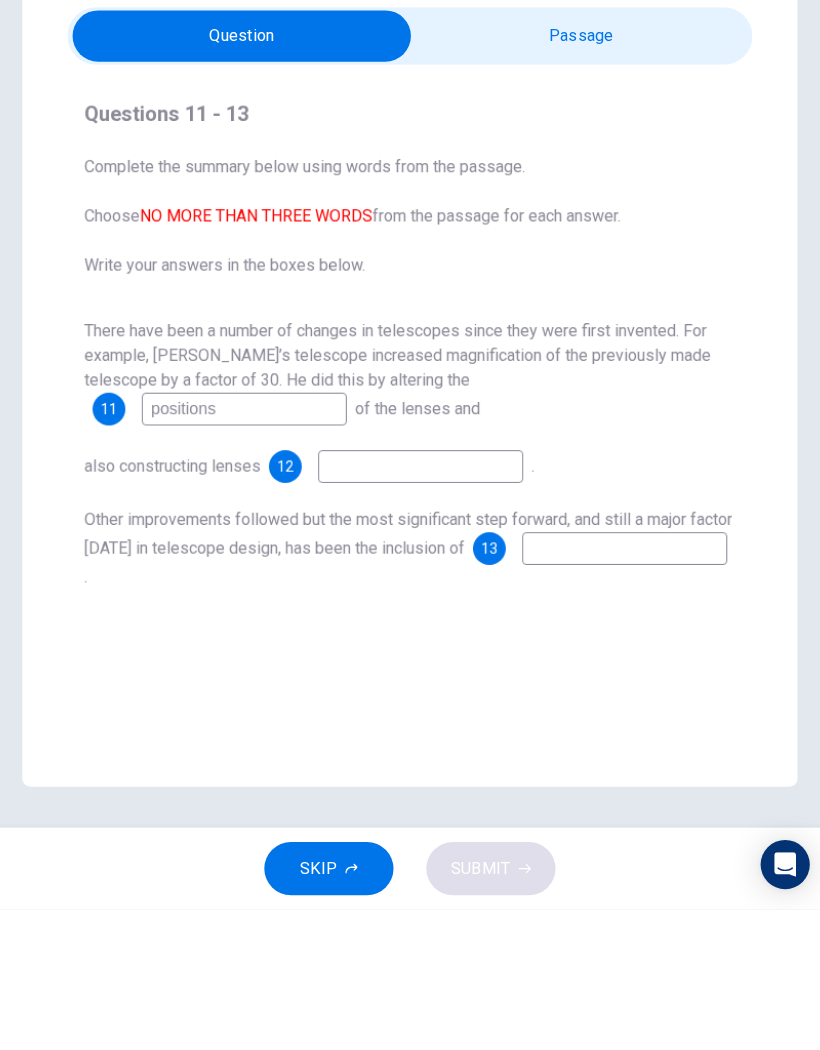 click at bounding box center [246, 198] 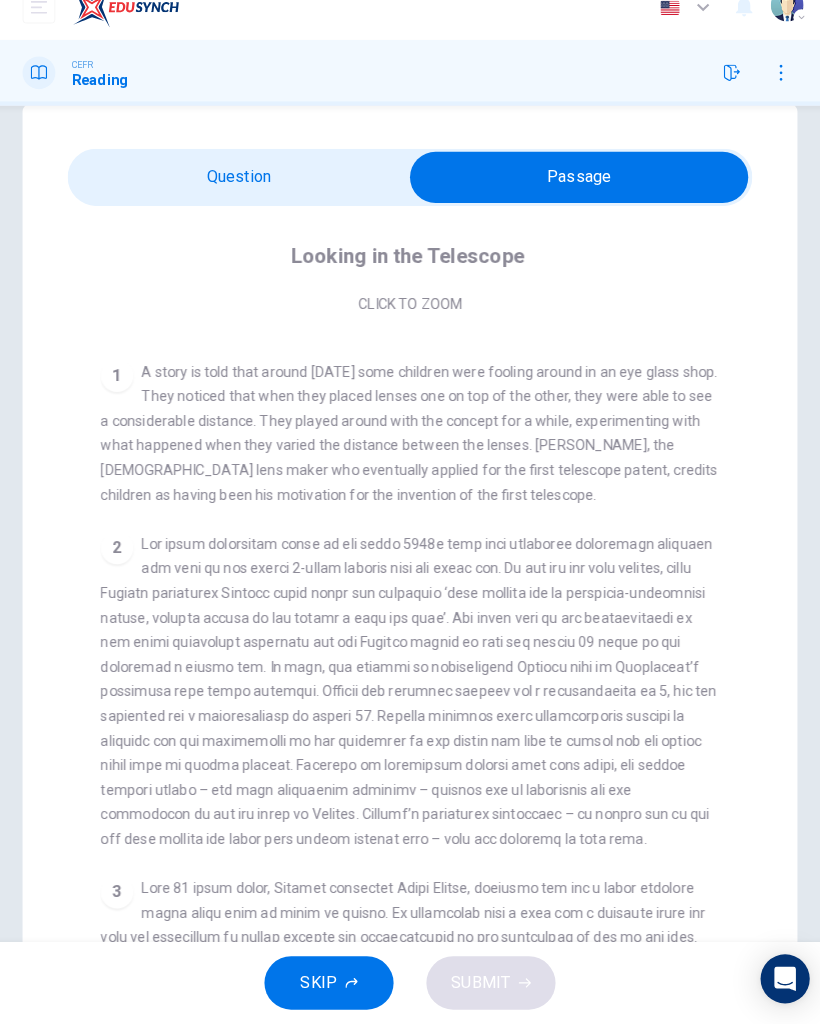 scroll, scrollTop: 324, scrollLeft: 0, axis: vertical 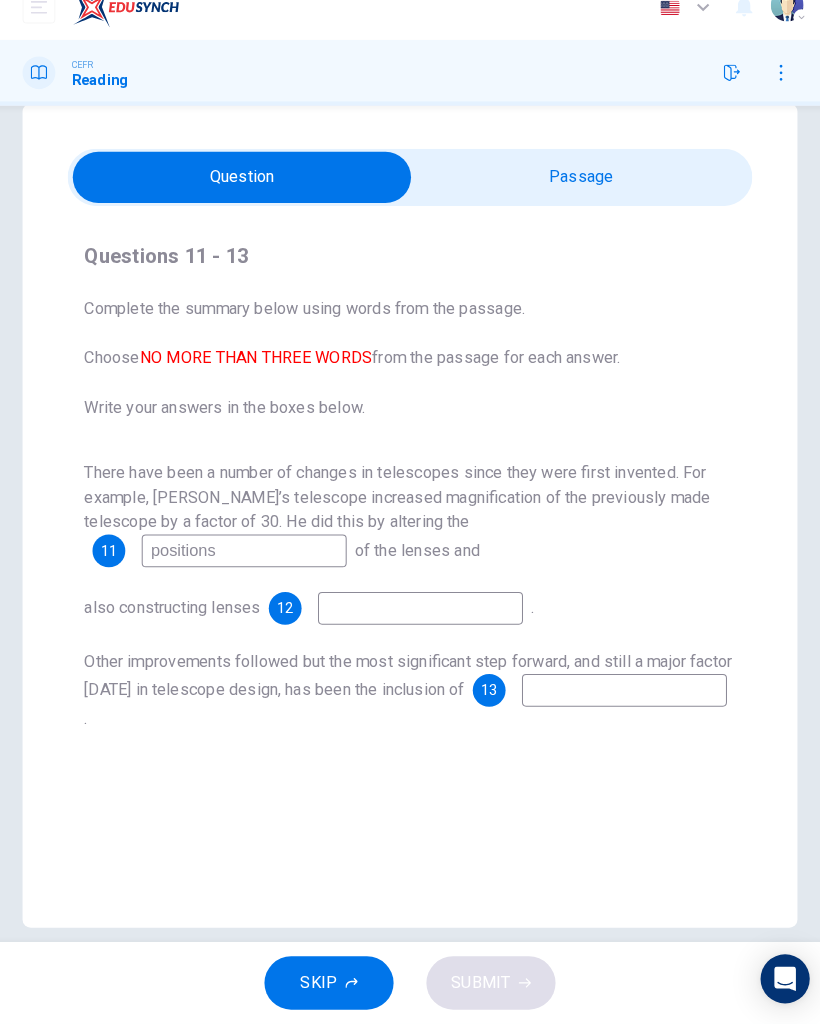 click at bounding box center (246, 198) 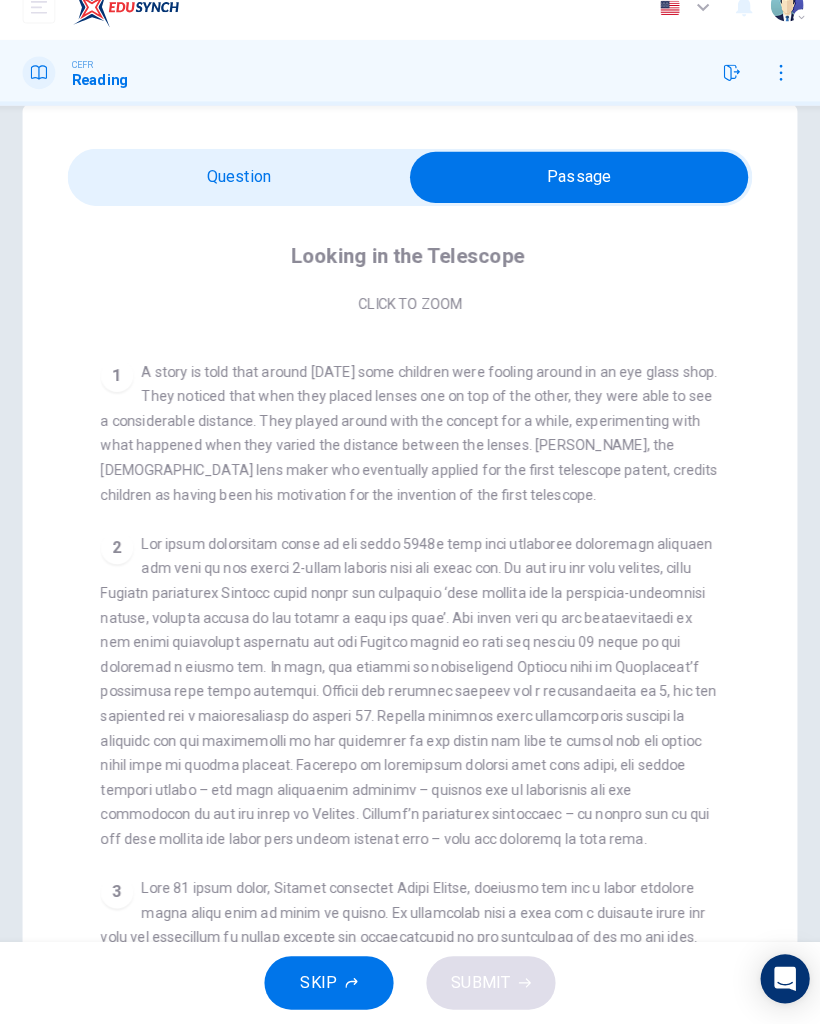 click at bounding box center (575, 198) 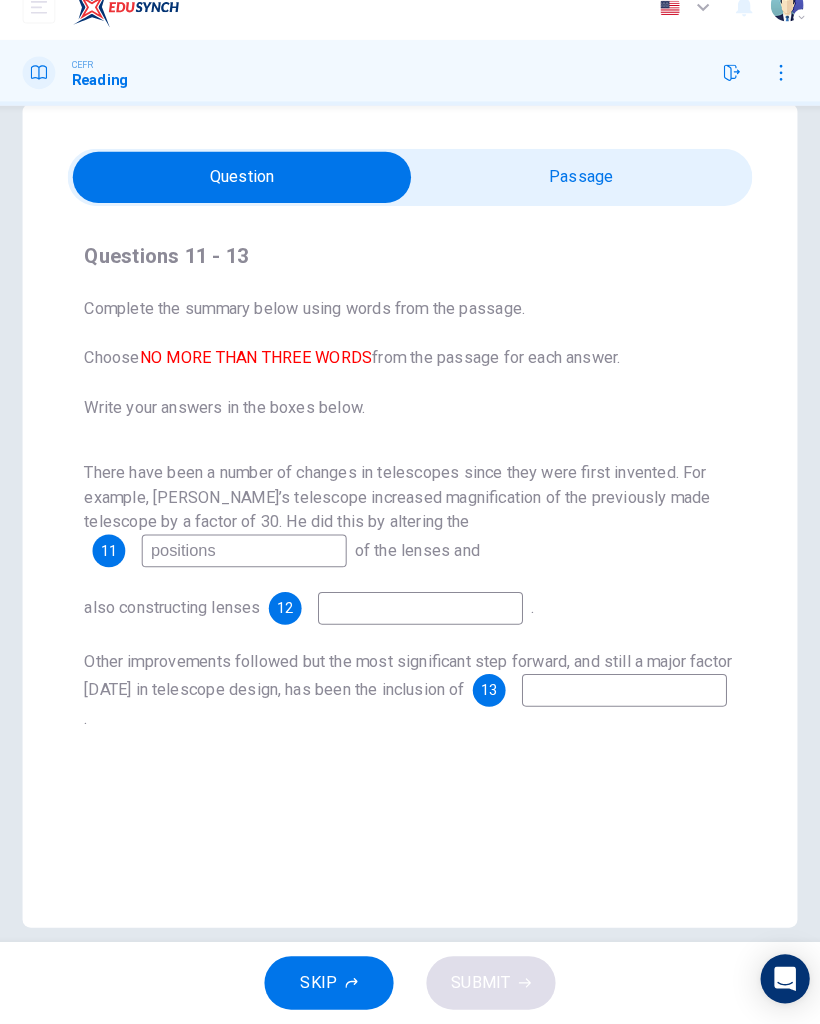 click at bounding box center [420, 618] 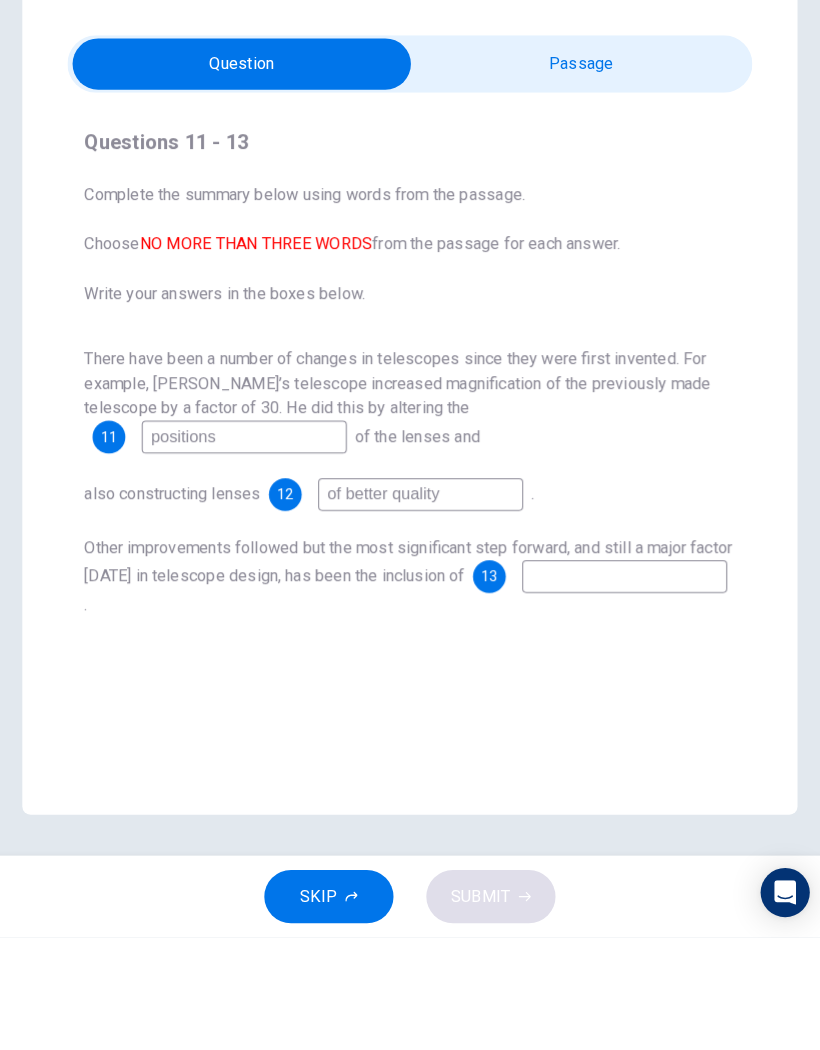 type on "of better quality" 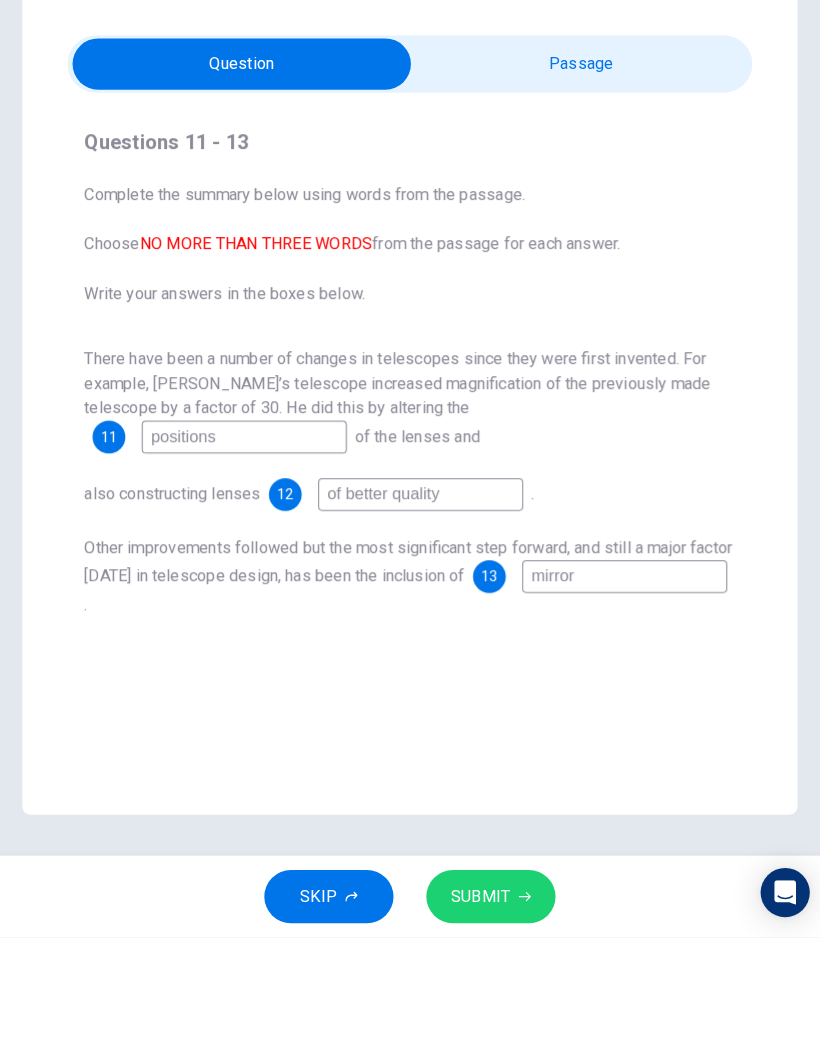 type on "mirrors" 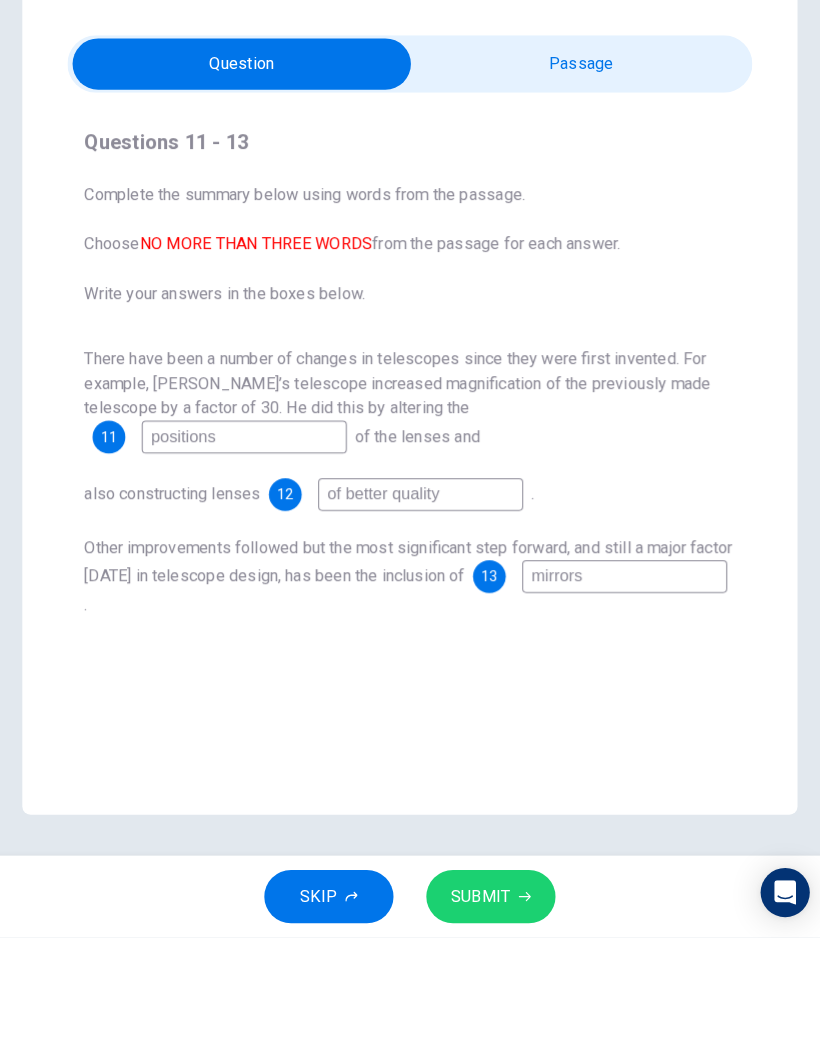 click at bounding box center [246, 198] 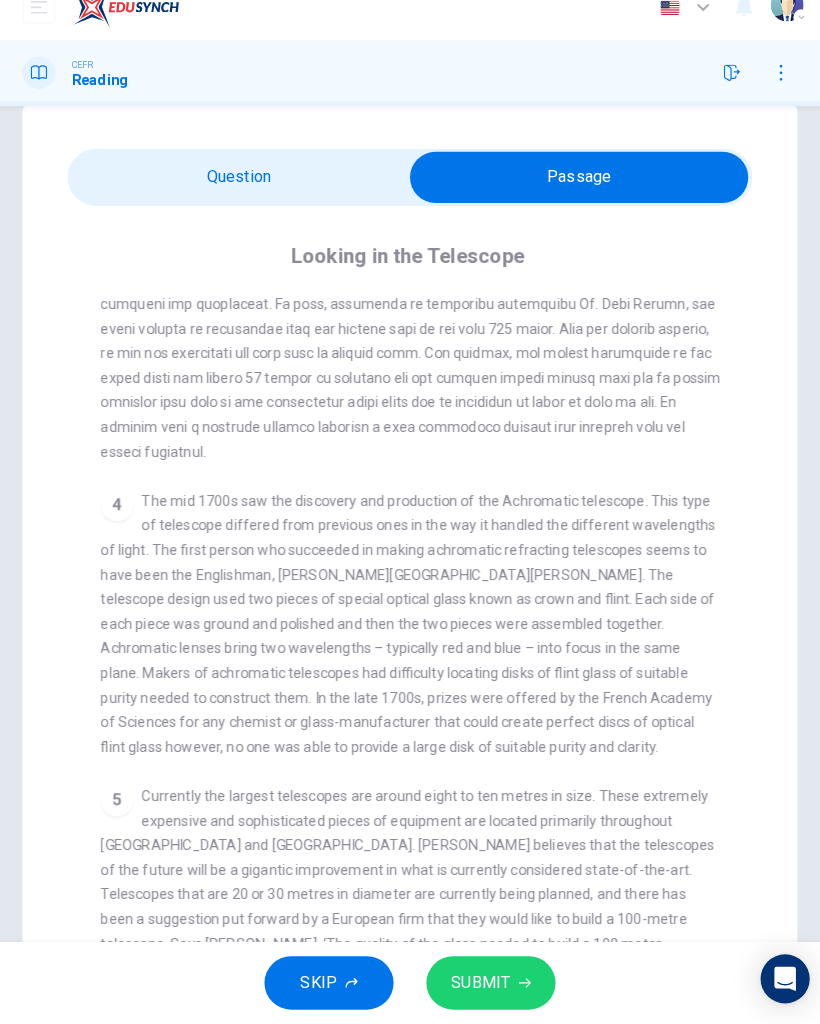 scroll, scrollTop: 1037, scrollLeft: 0, axis: vertical 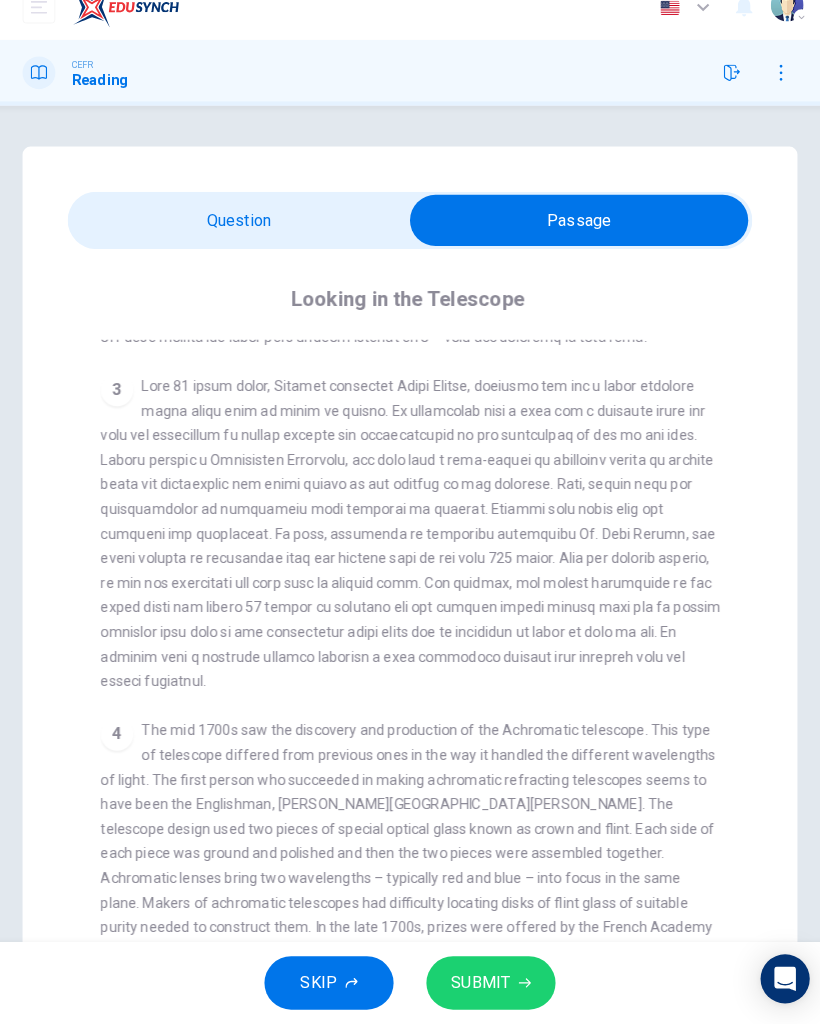click on "SUBMIT" at bounding box center [489, 984] 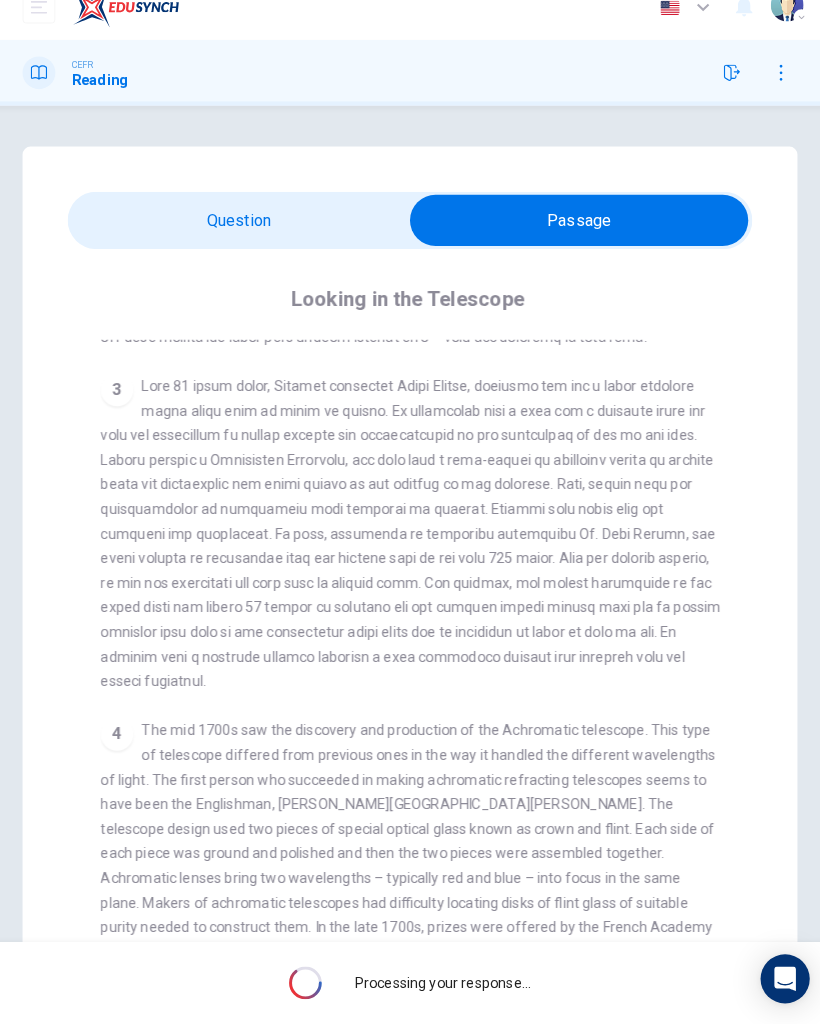 click at bounding box center [575, 240] 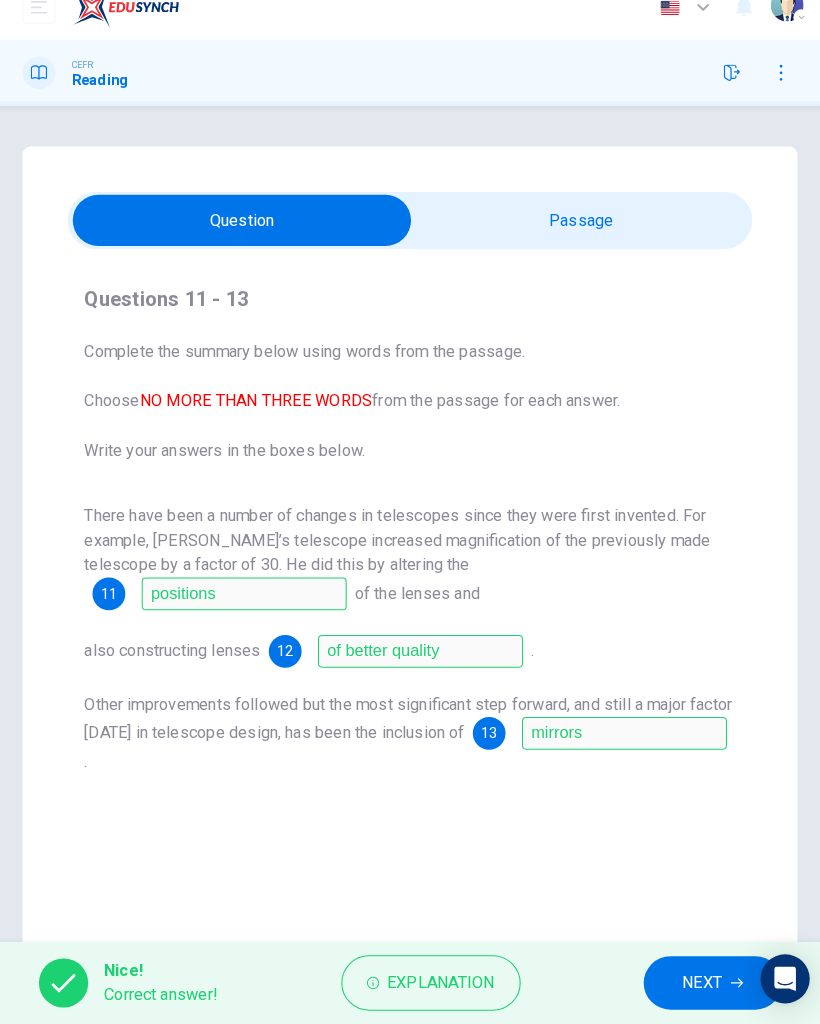 click on "NEXT" at bounding box center [695, 984] 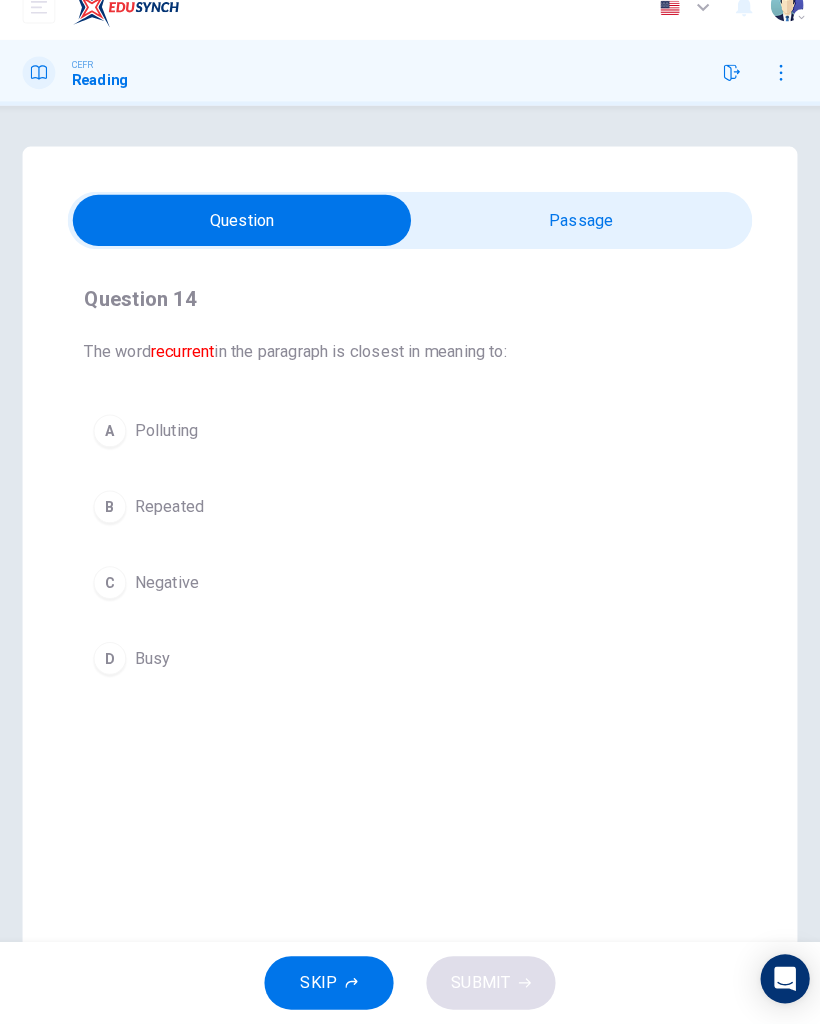 click at bounding box center [246, 240] 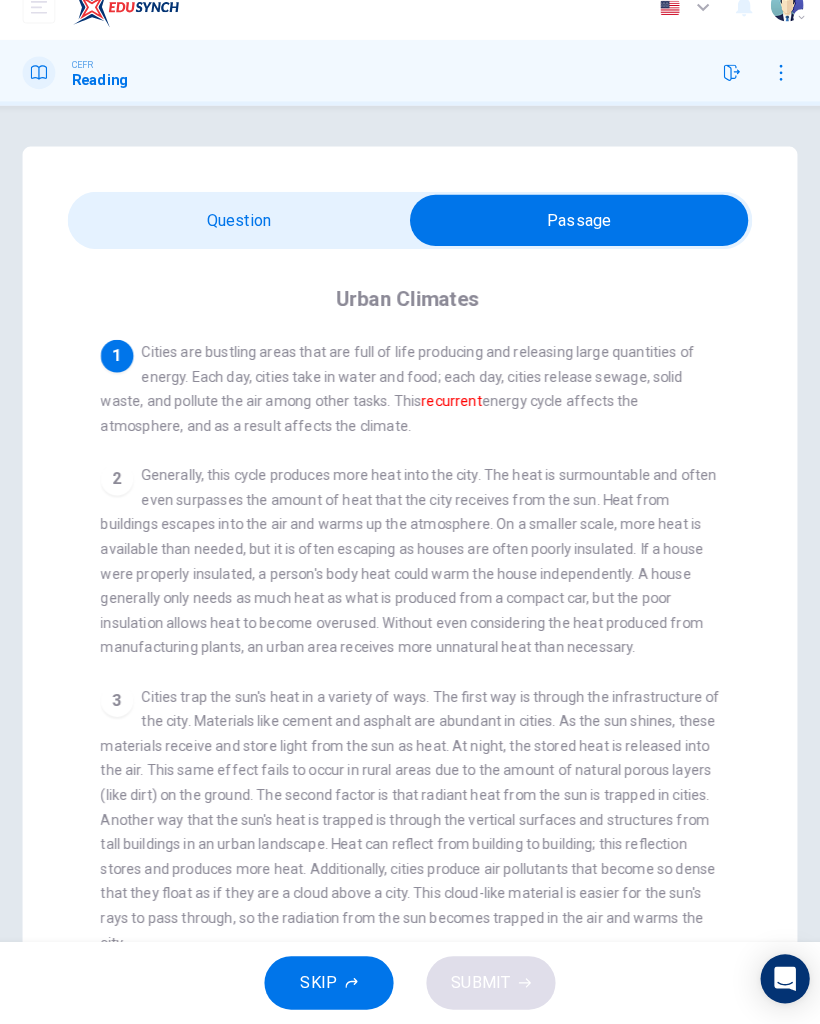 click at bounding box center (575, 240) 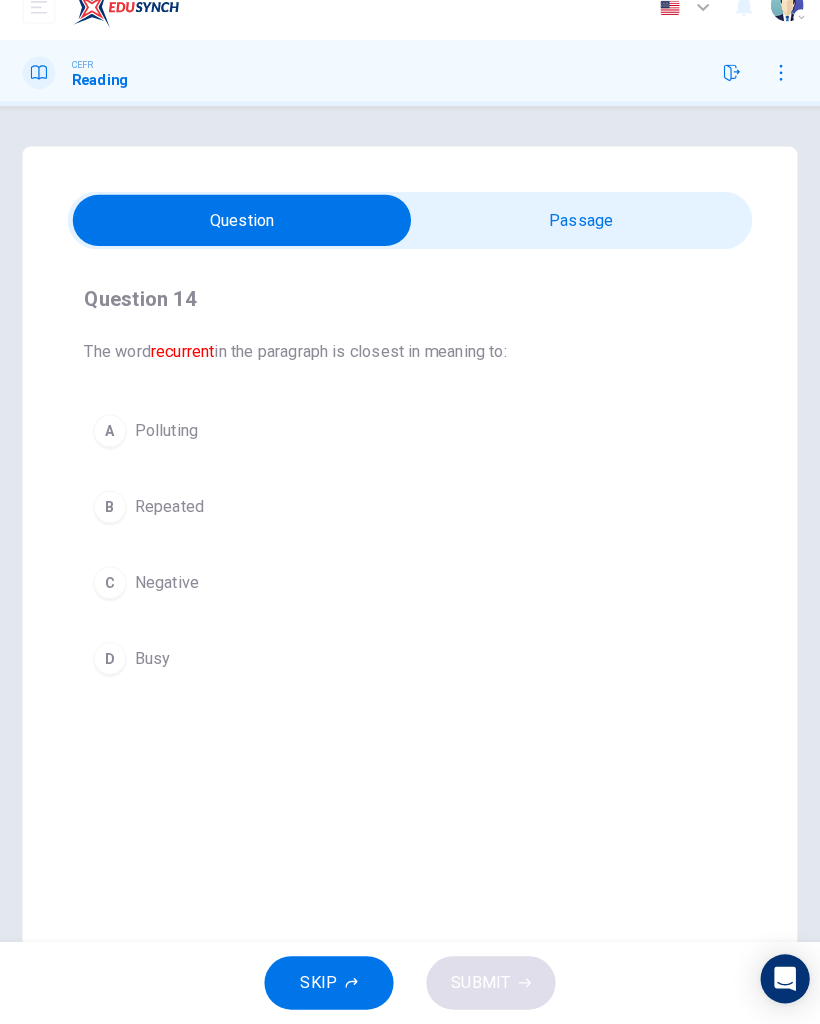 click at bounding box center (246, 240) 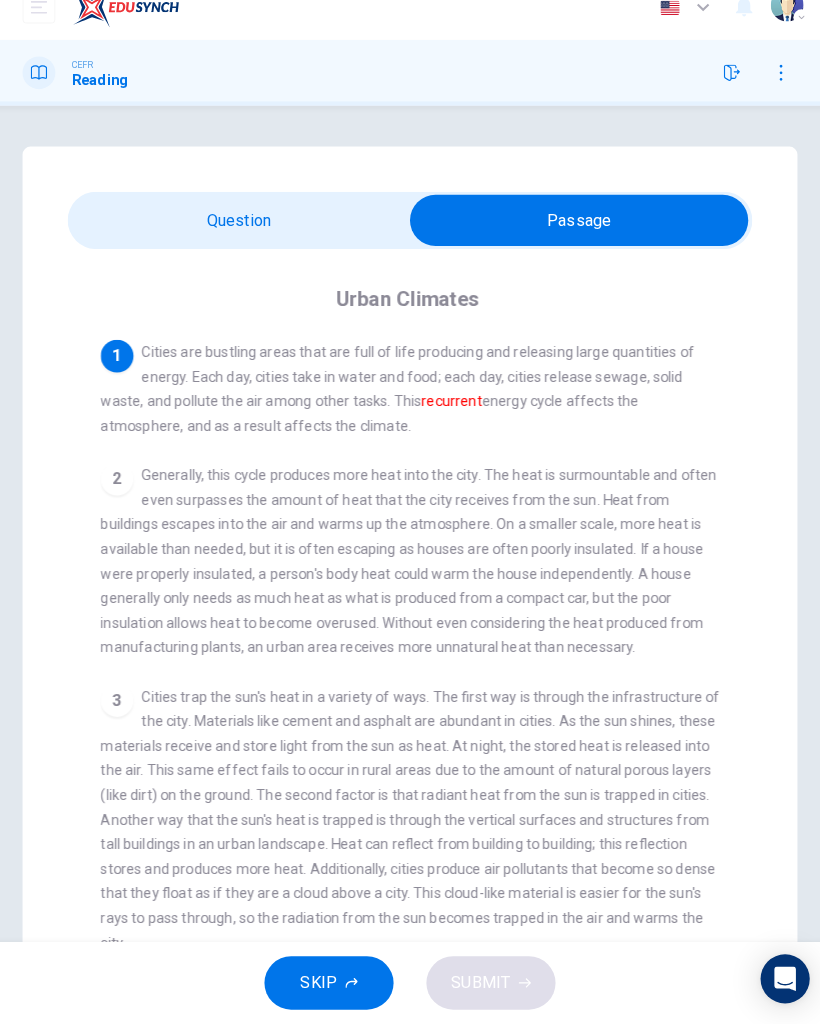 click at bounding box center [575, 240] 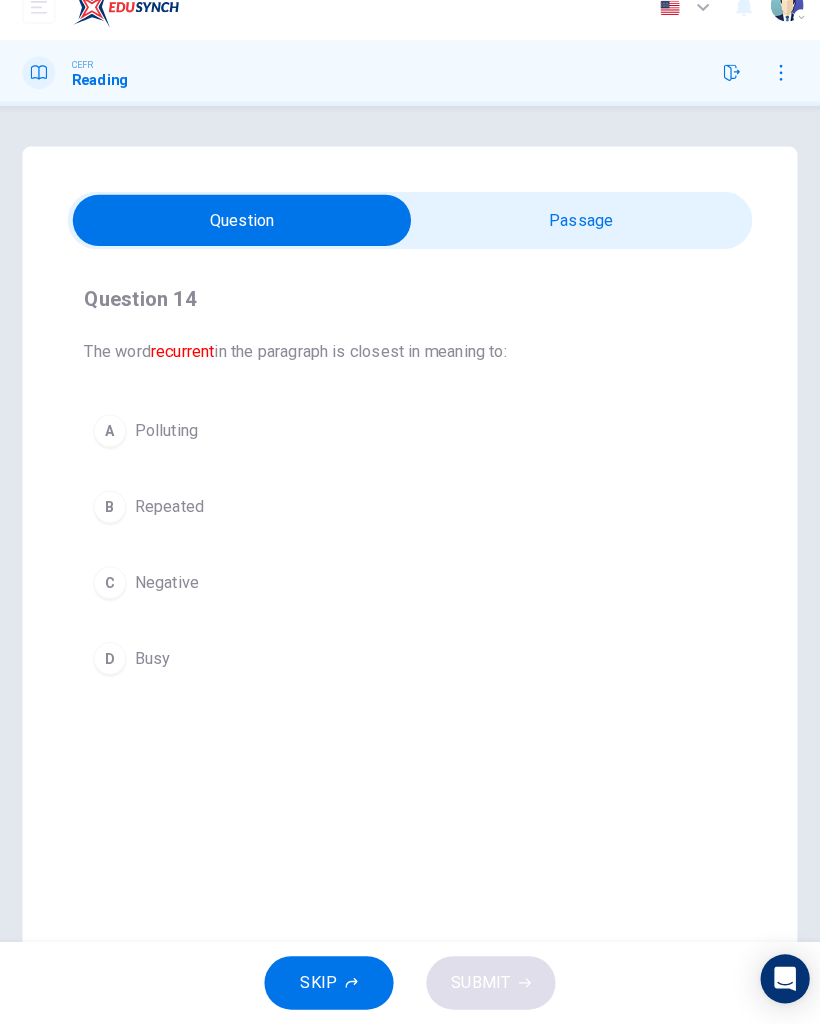 click on "Polluting" at bounding box center (172, 445) 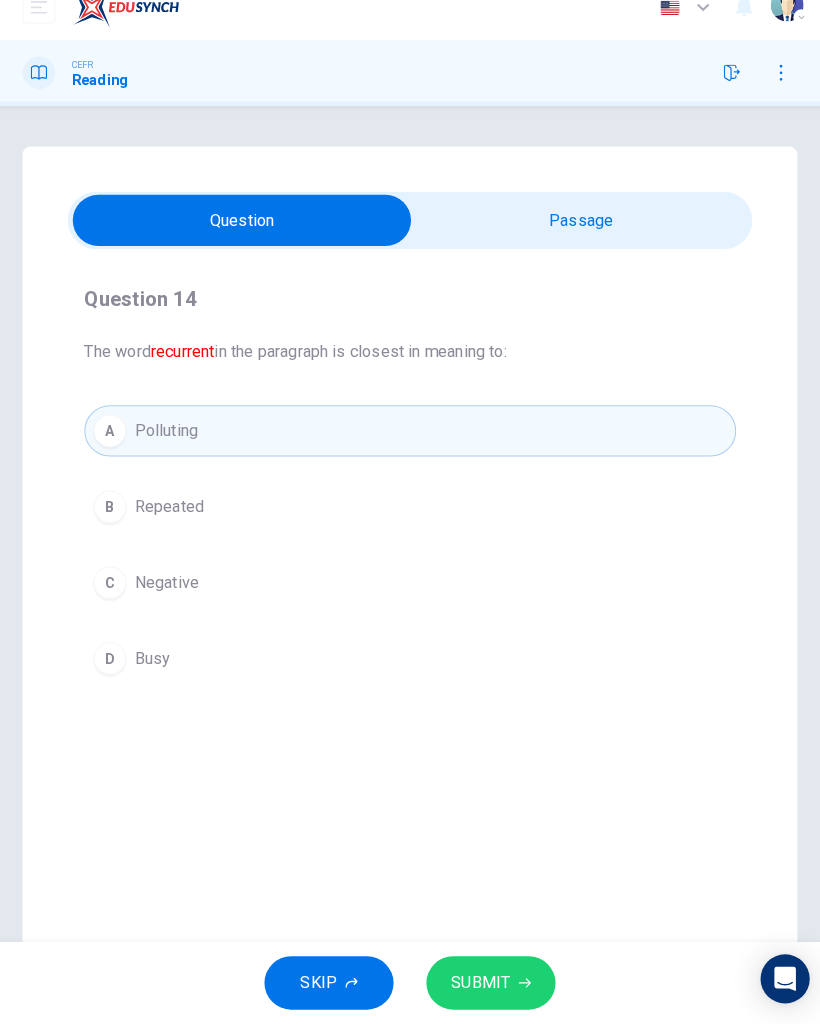 click on "SUBMIT" at bounding box center [489, 984] 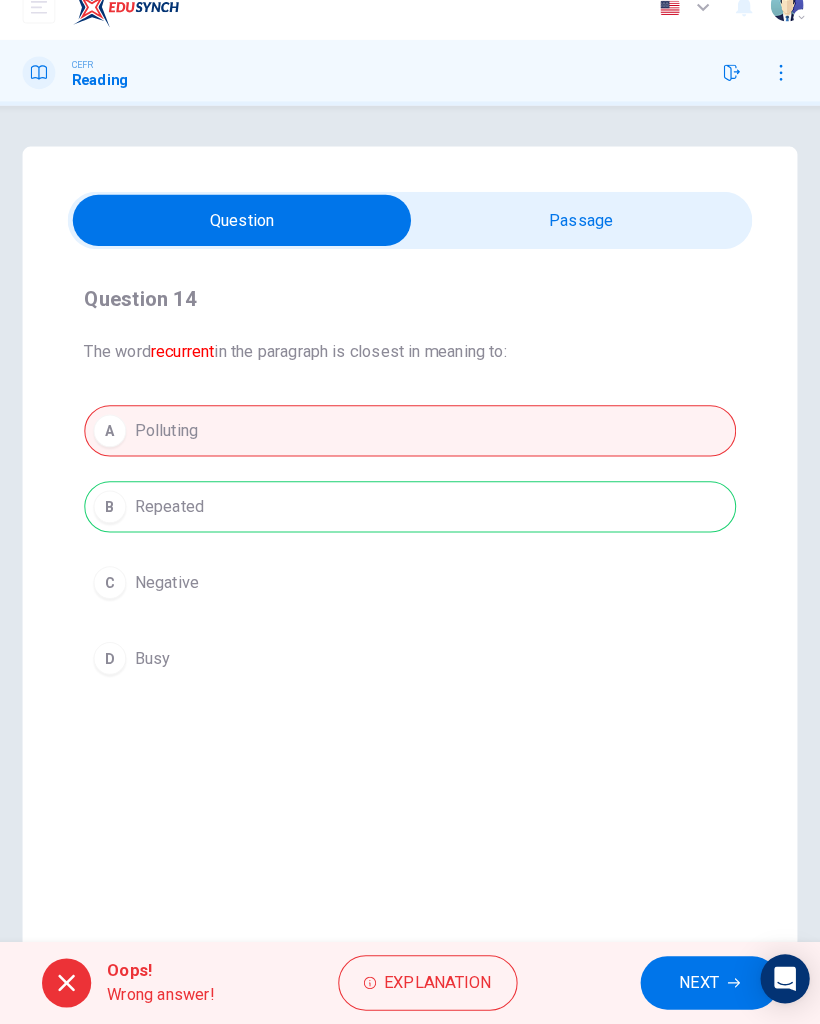 click on "NEXT" at bounding box center [692, 984] 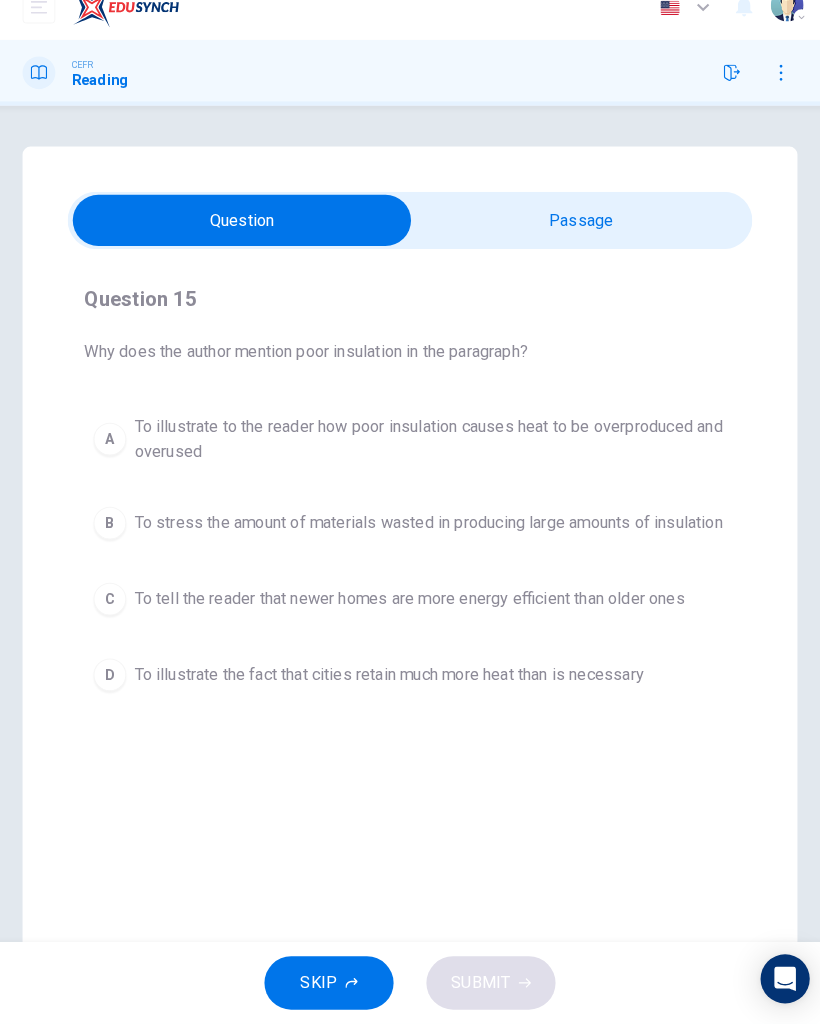 click at bounding box center [246, 240] 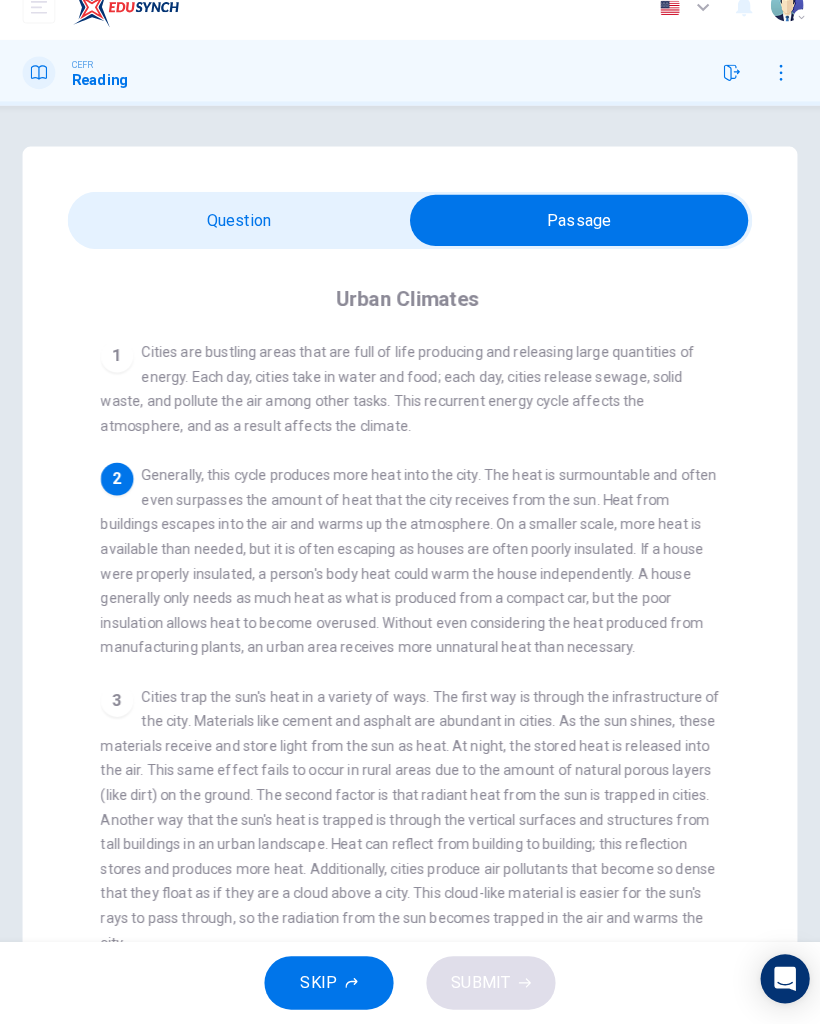 click at bounding box center (575, 240) 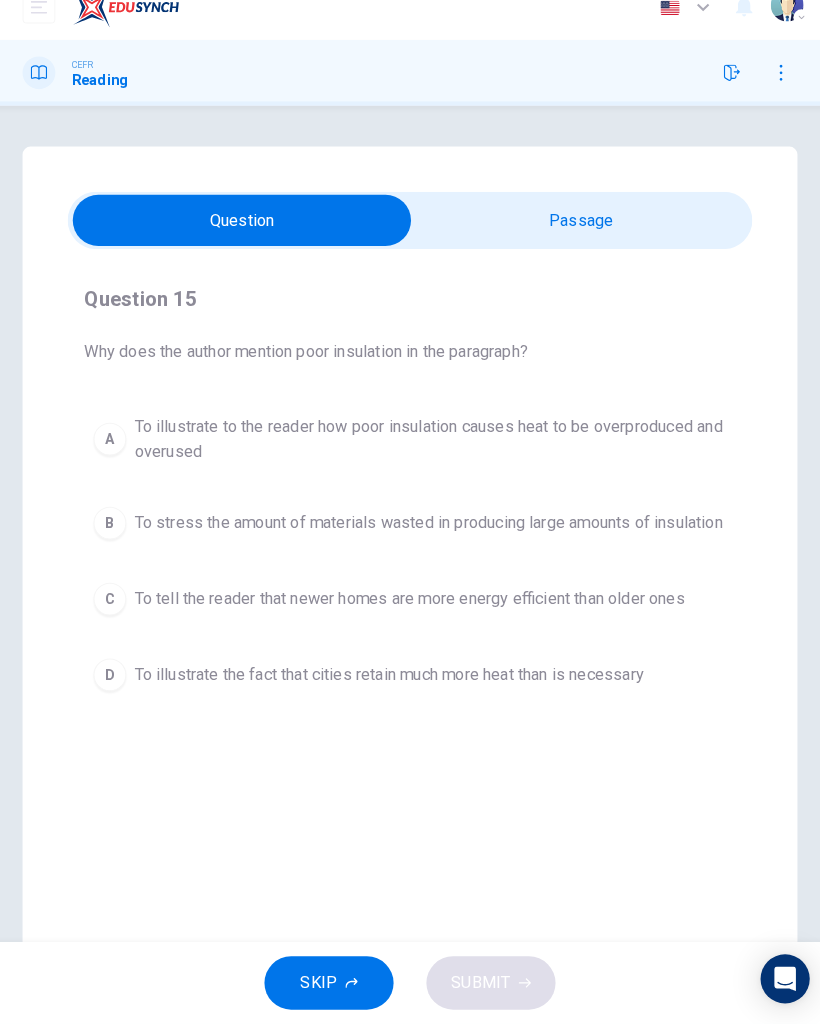 click at bounding box center [246, 240] 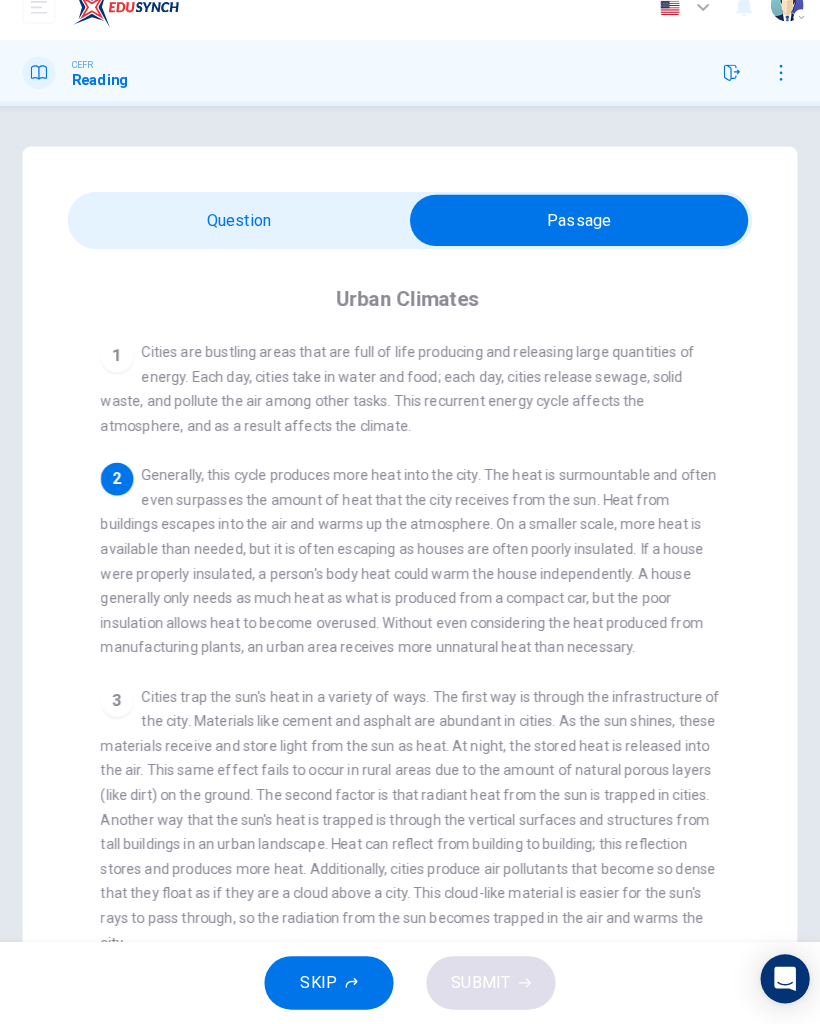 click at bounding box center [575, 240] 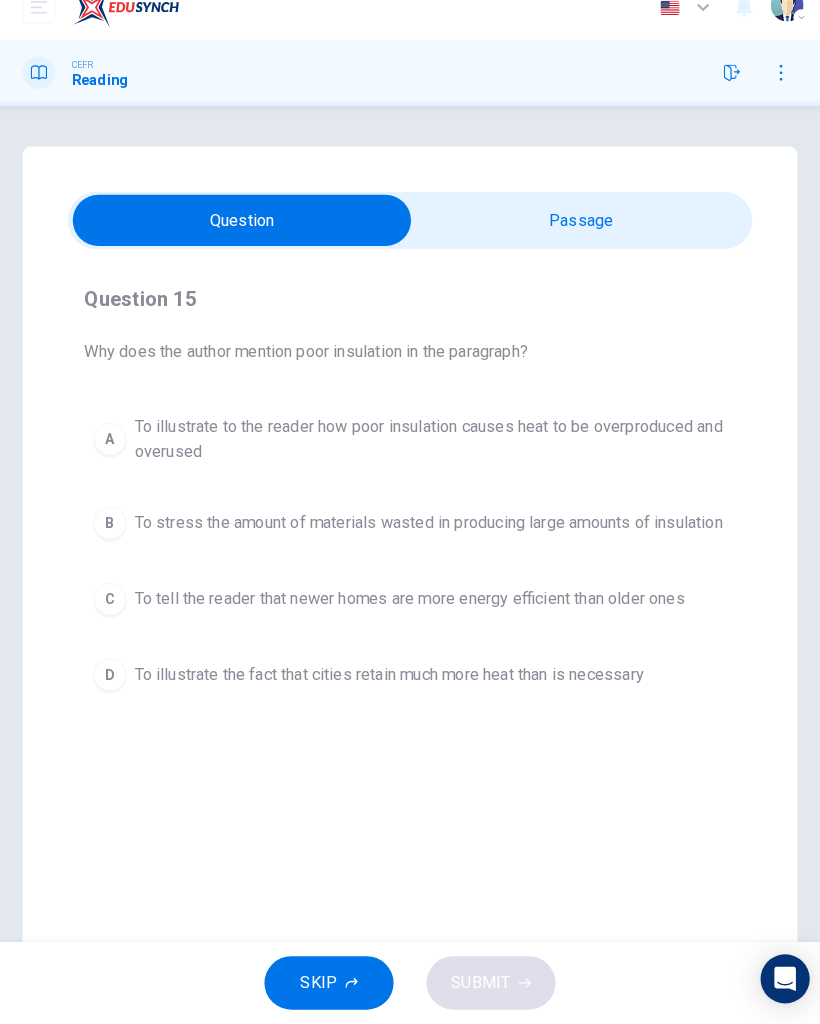 click on "To illustrate to the reader how poor insulation causes heat to be overproduced and overused" at bounding box center (430, 453) 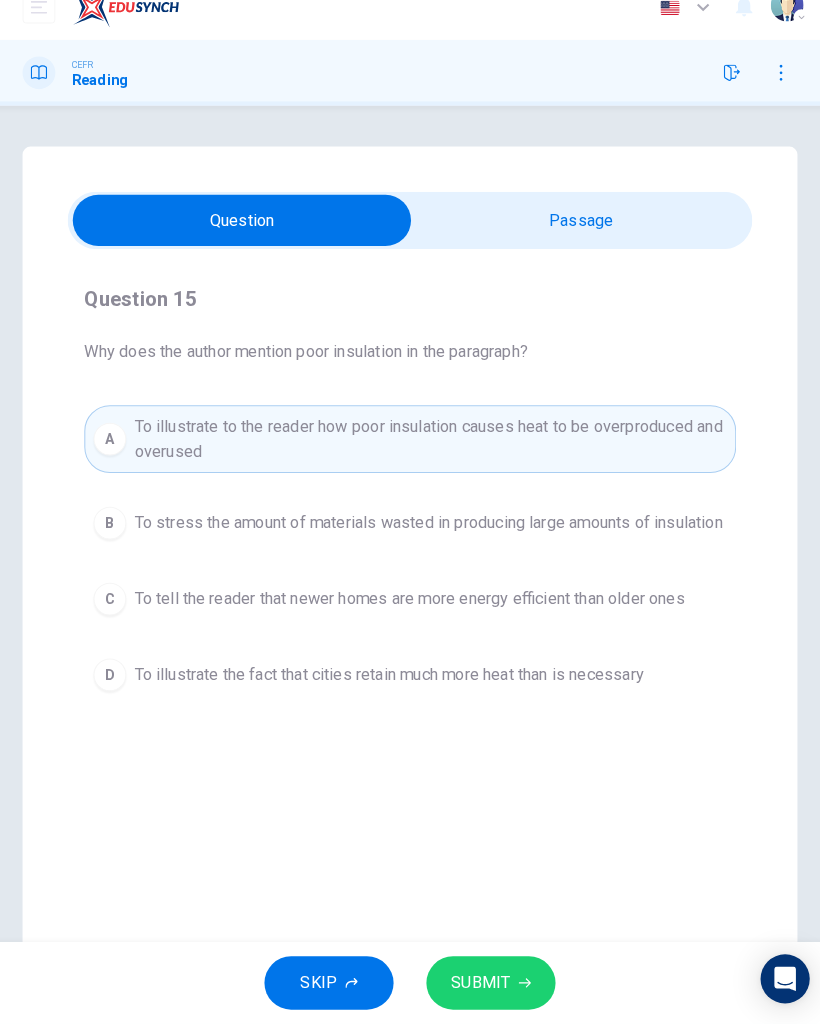 click on "SUBMIT" at bounding box center (489, 984) 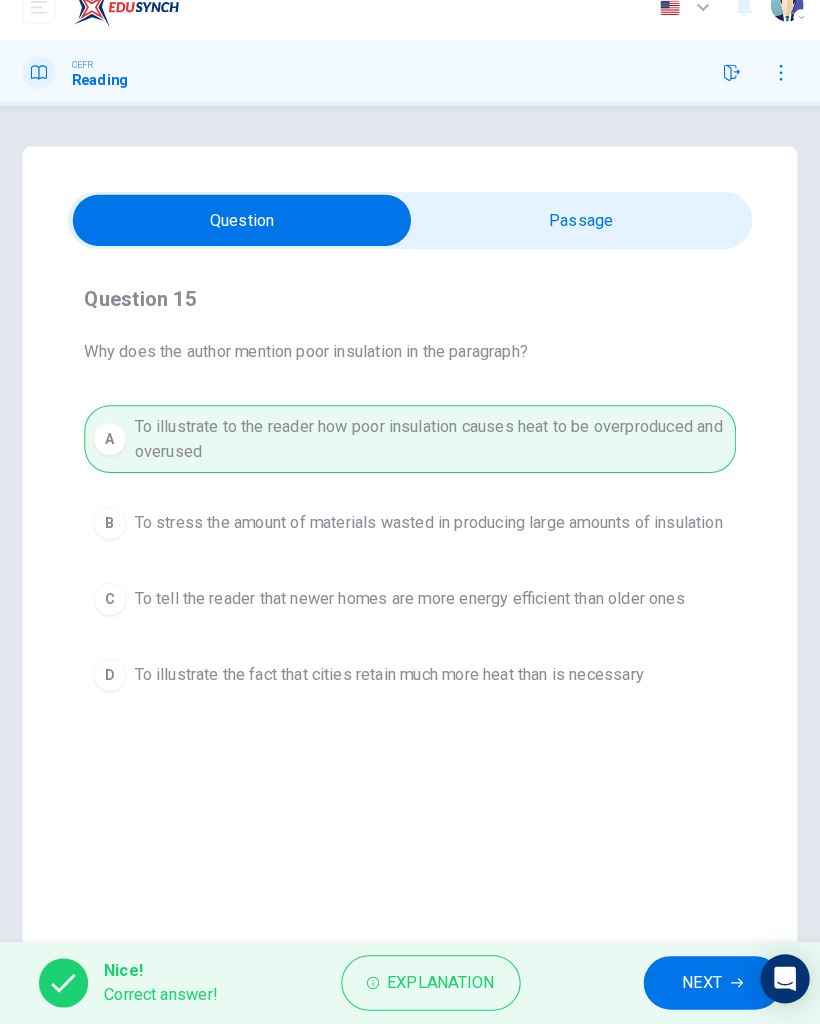 click on "NEXT" at bounding box center [705, 984] 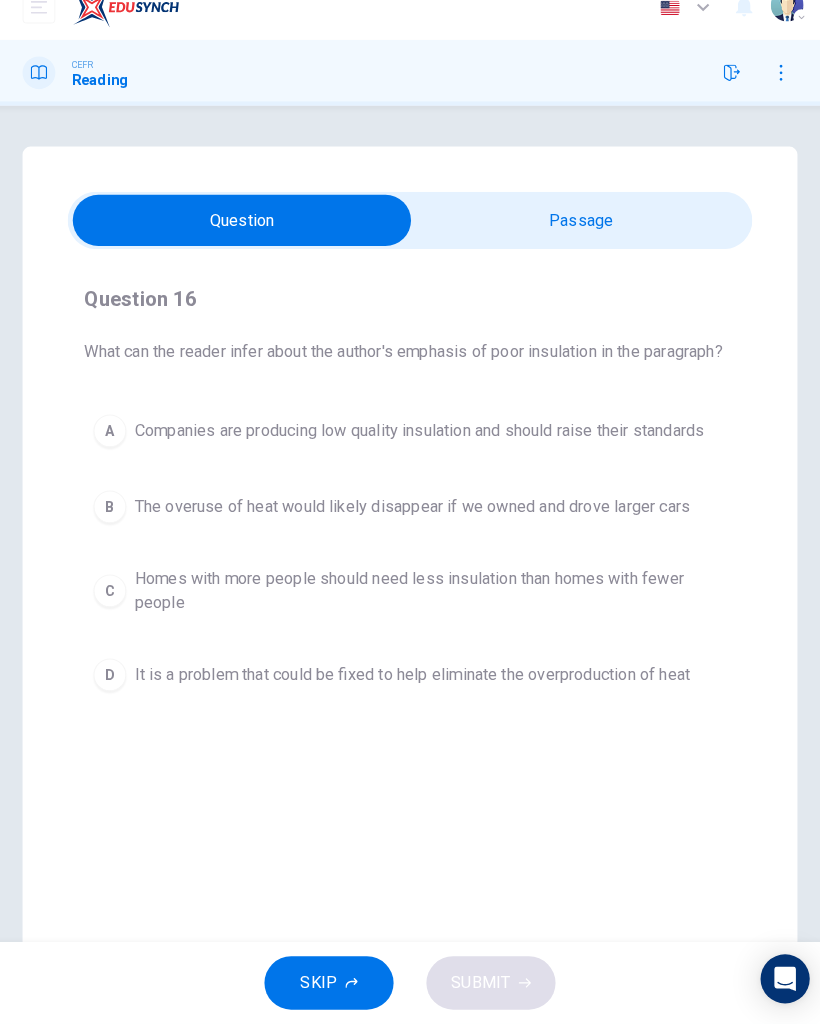 click at bounding box center [246, 240] 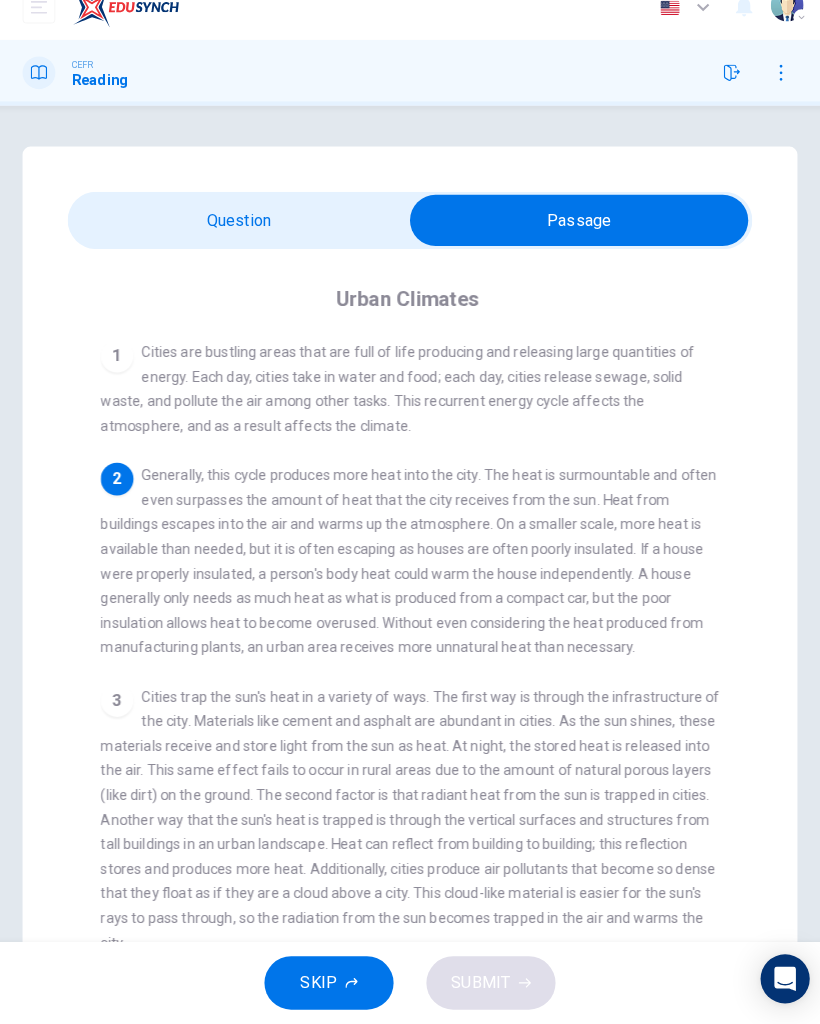 click at bounding box center [575, 240] 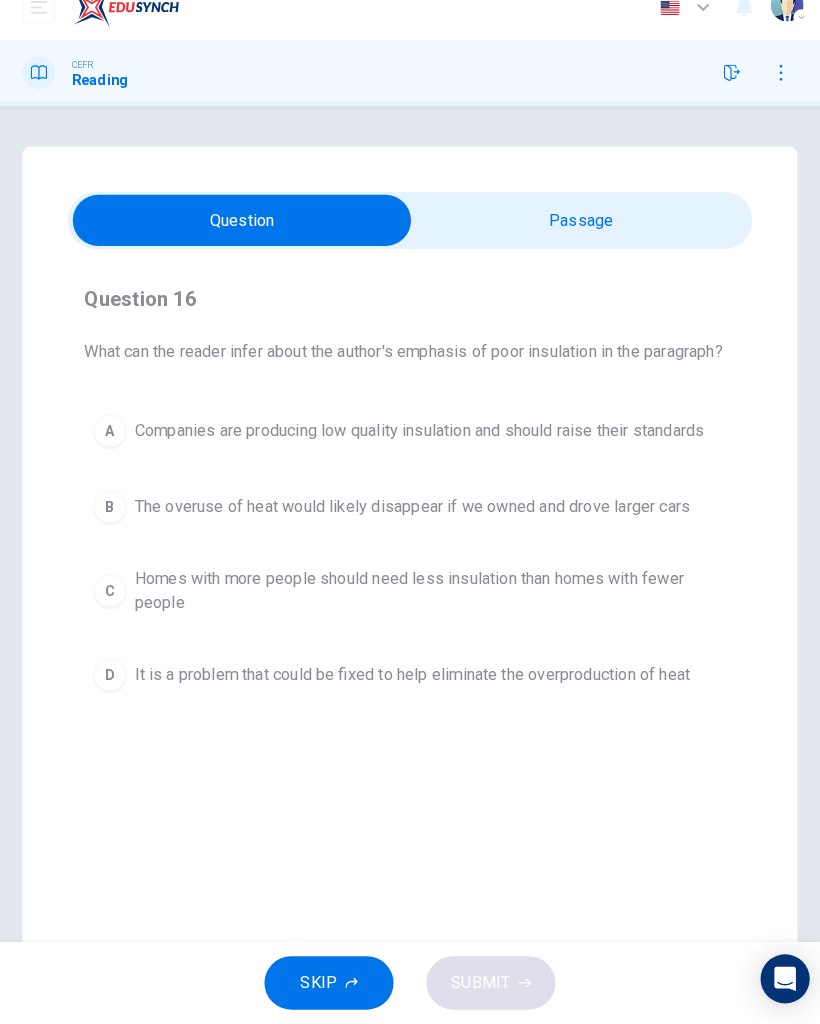 click at bounding box center [246, 240] 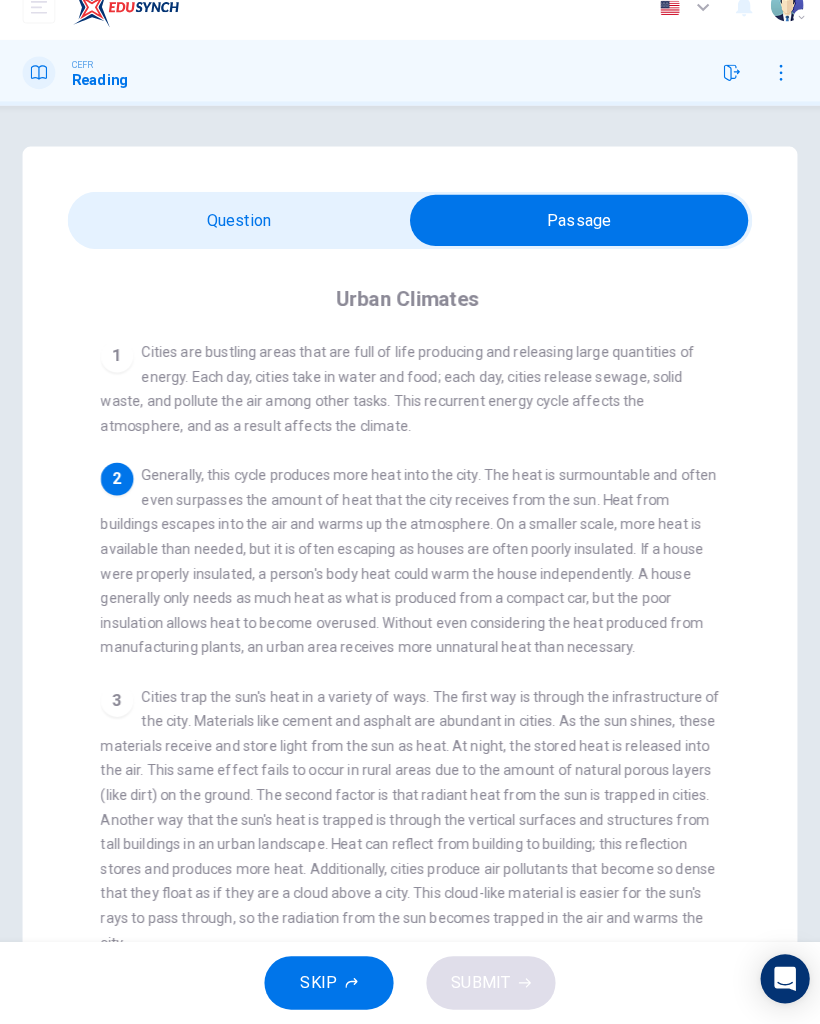 click at bounding box center (575, 240) 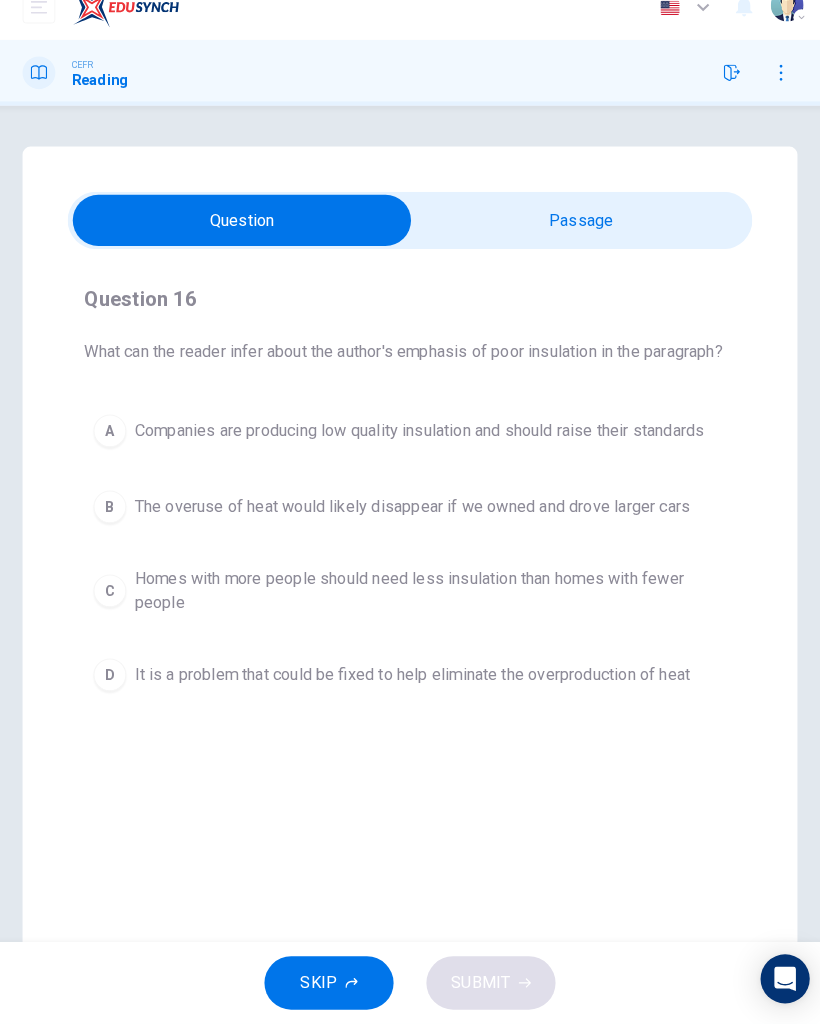 click at bounding box center (246, 240) 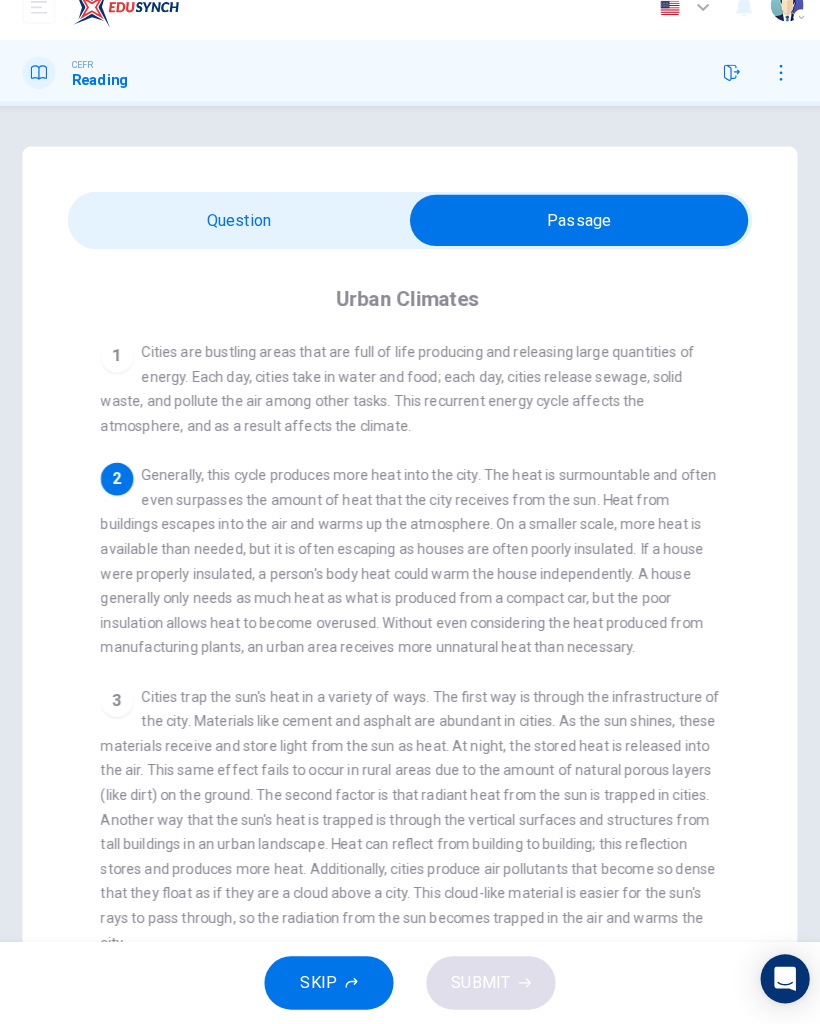 click at bounding box center [575, 240] 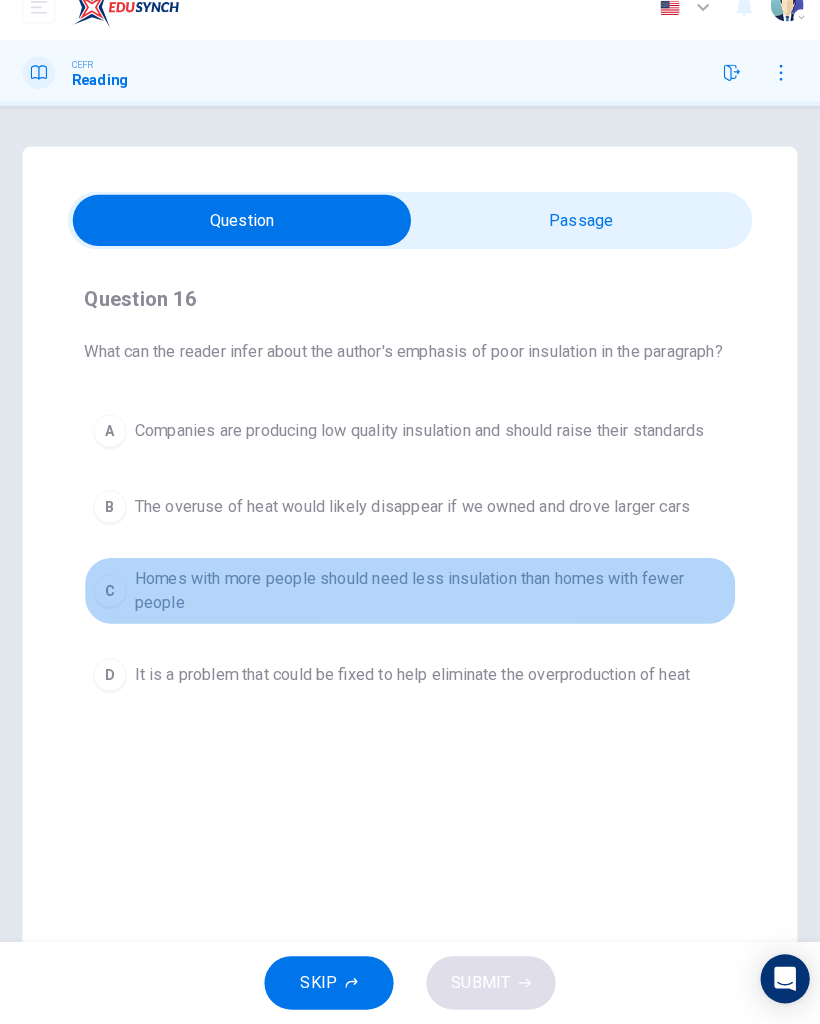 click on "Homes with more people should need less insulation than homes with fewer people" at bounding box center (430, 601) 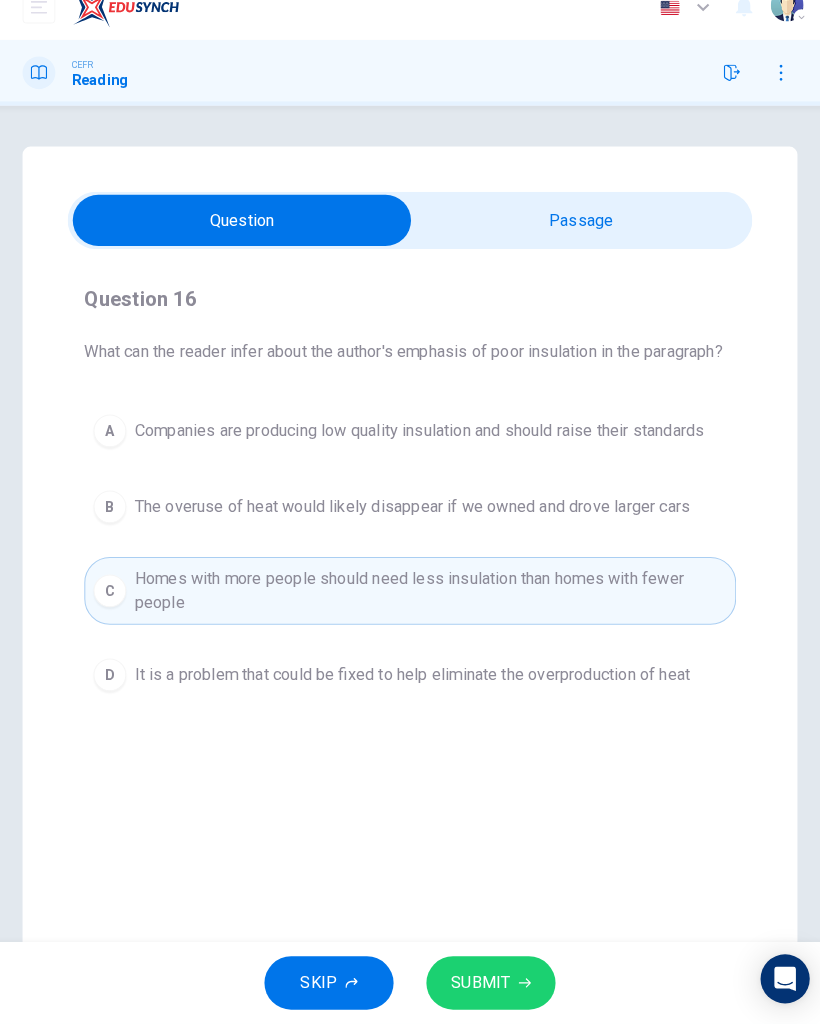click on "SUBMIT" at bounding box center [479, 984] 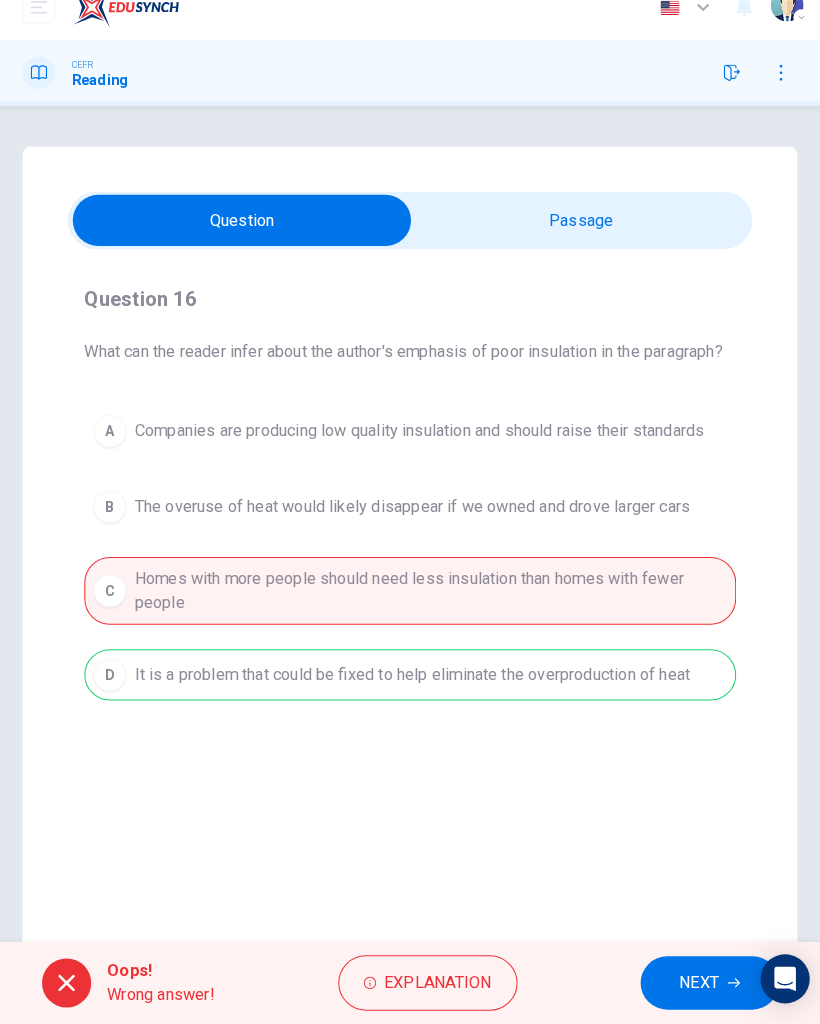 click on "NEXT" at bounding box center [702, 984] 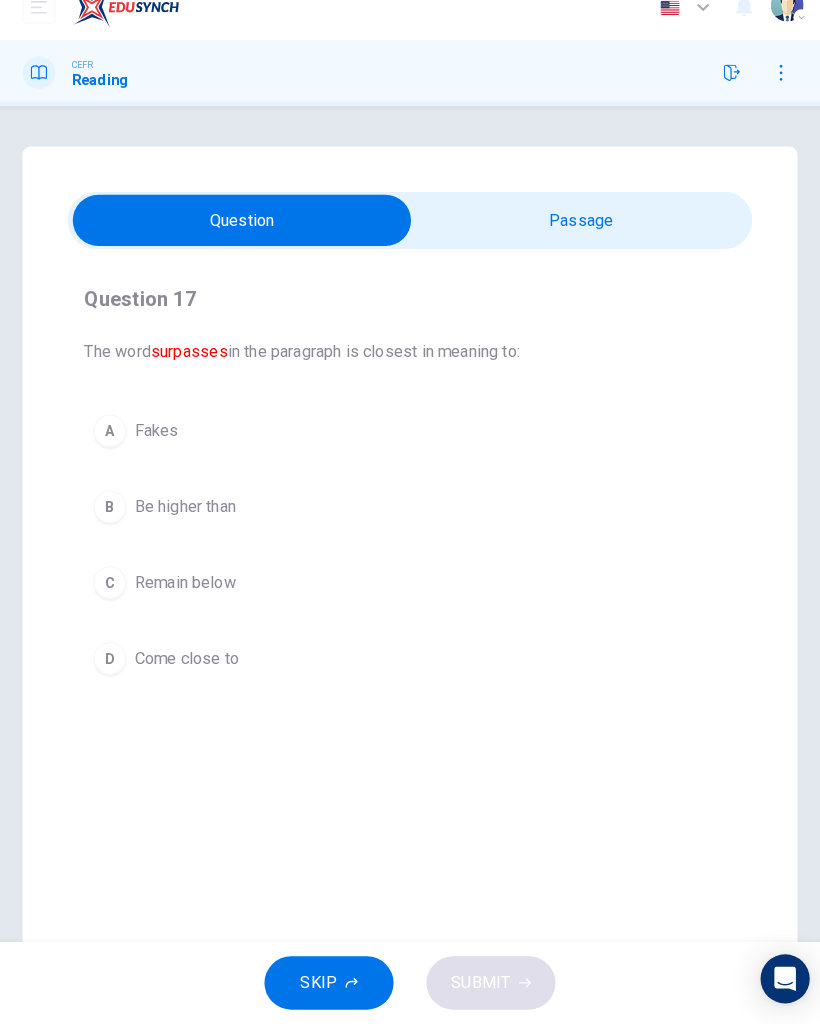 click at bounding box center [246, 240] 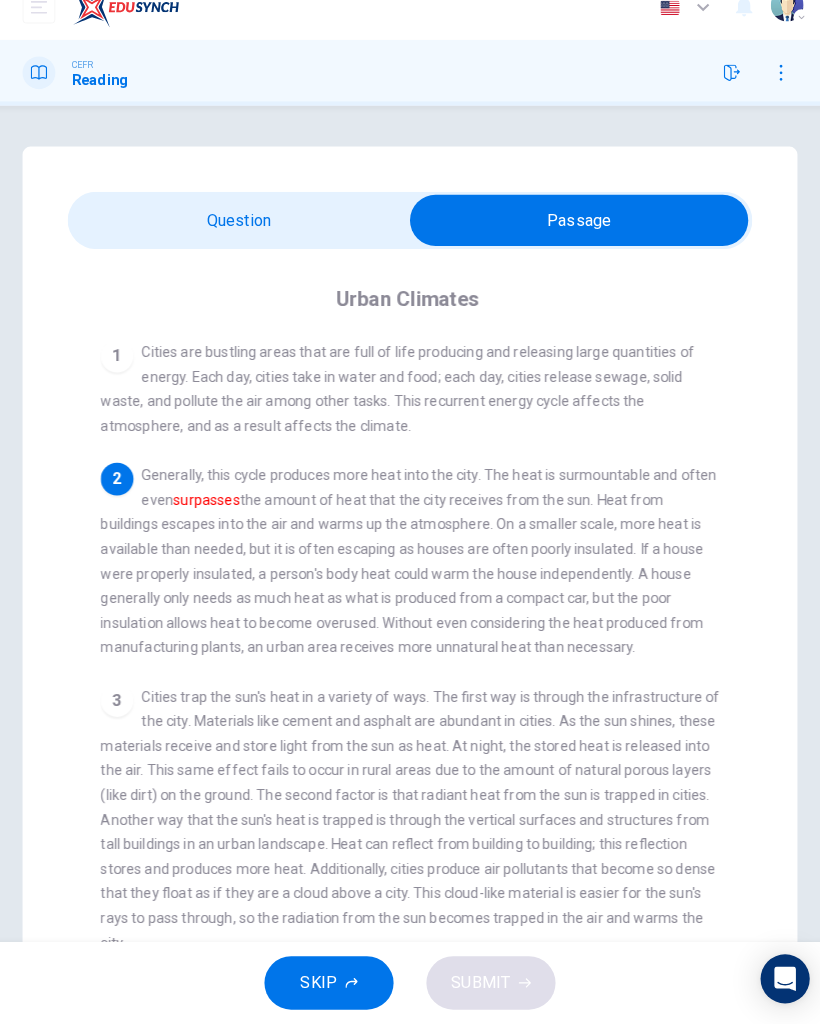 click at bounding box center (575, 240) 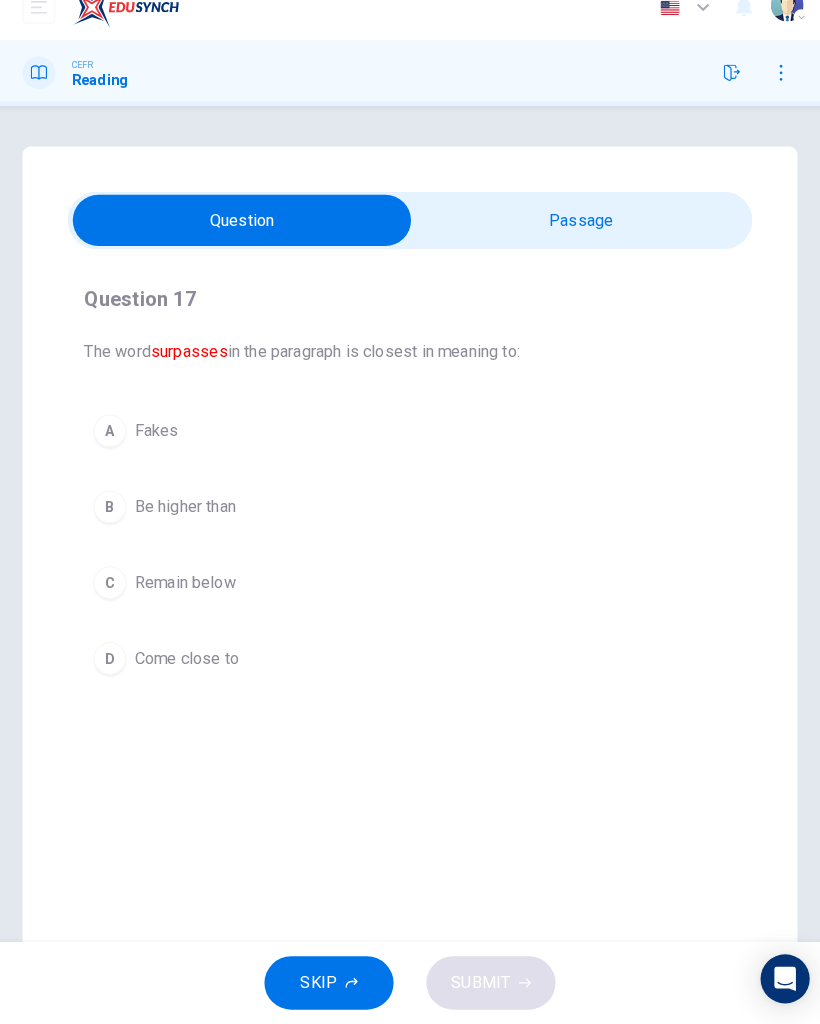 click on "B Be higher than" at bounding box center [410, 519] 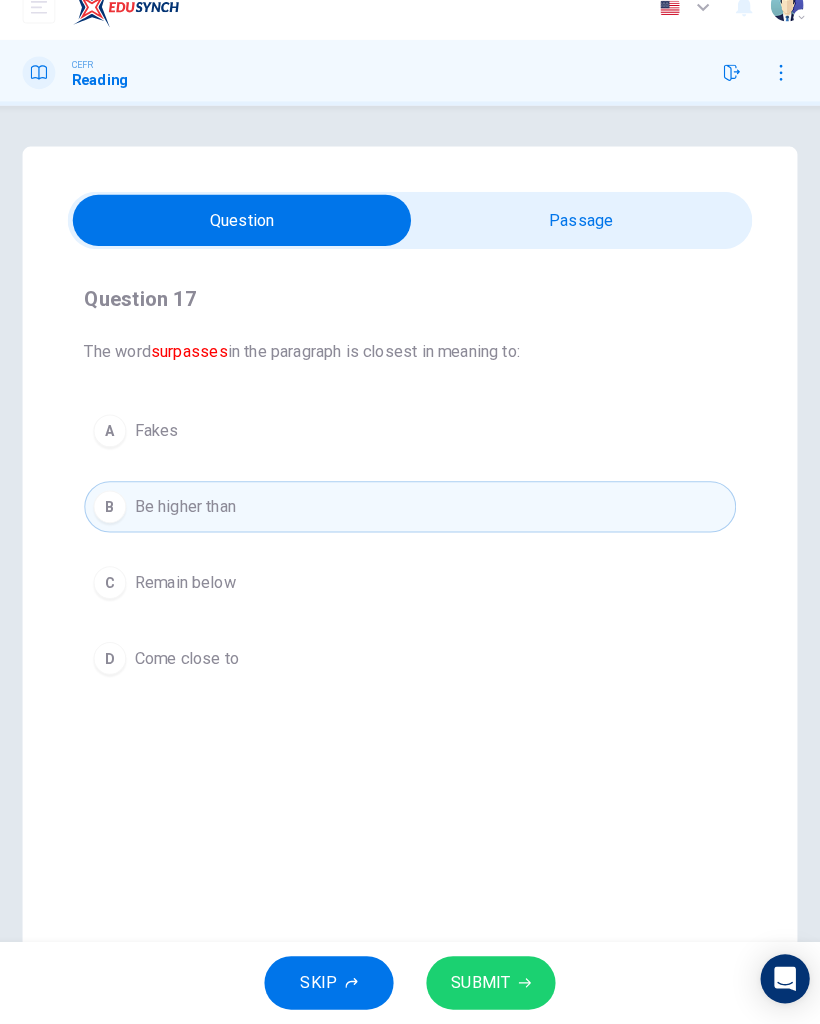click on "SUBMIT" at bounding box center (489, 984) 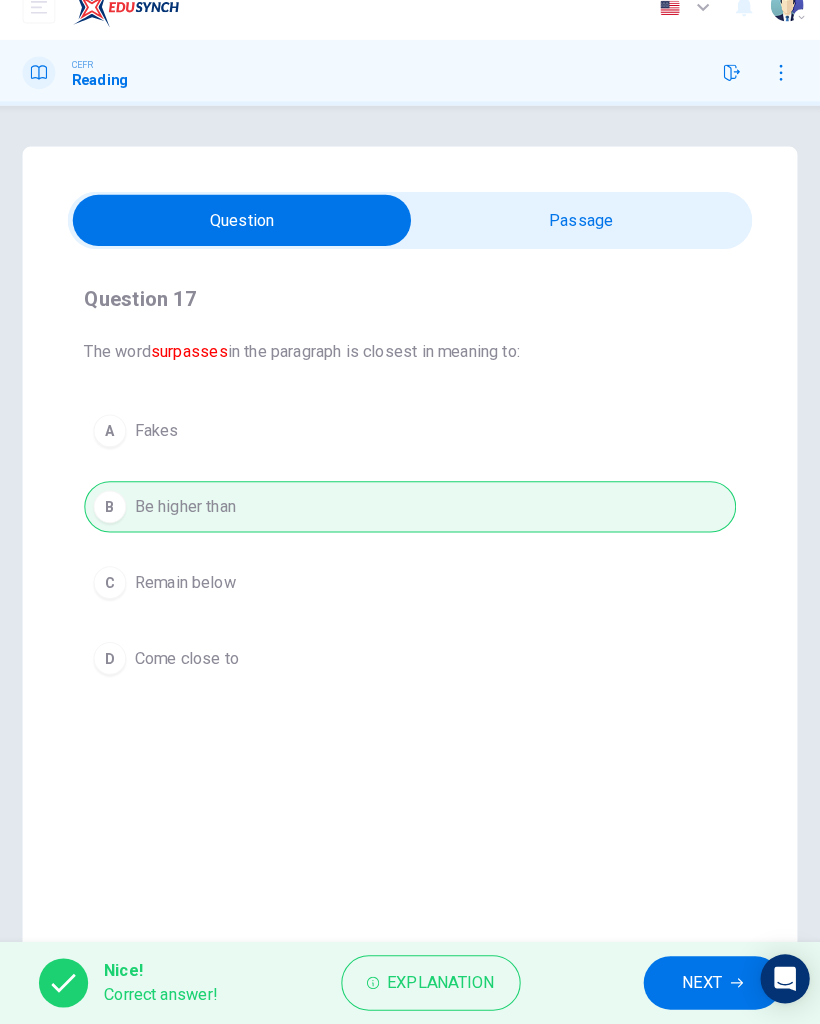 click on "NEXT" at bounding box center [705, 984] 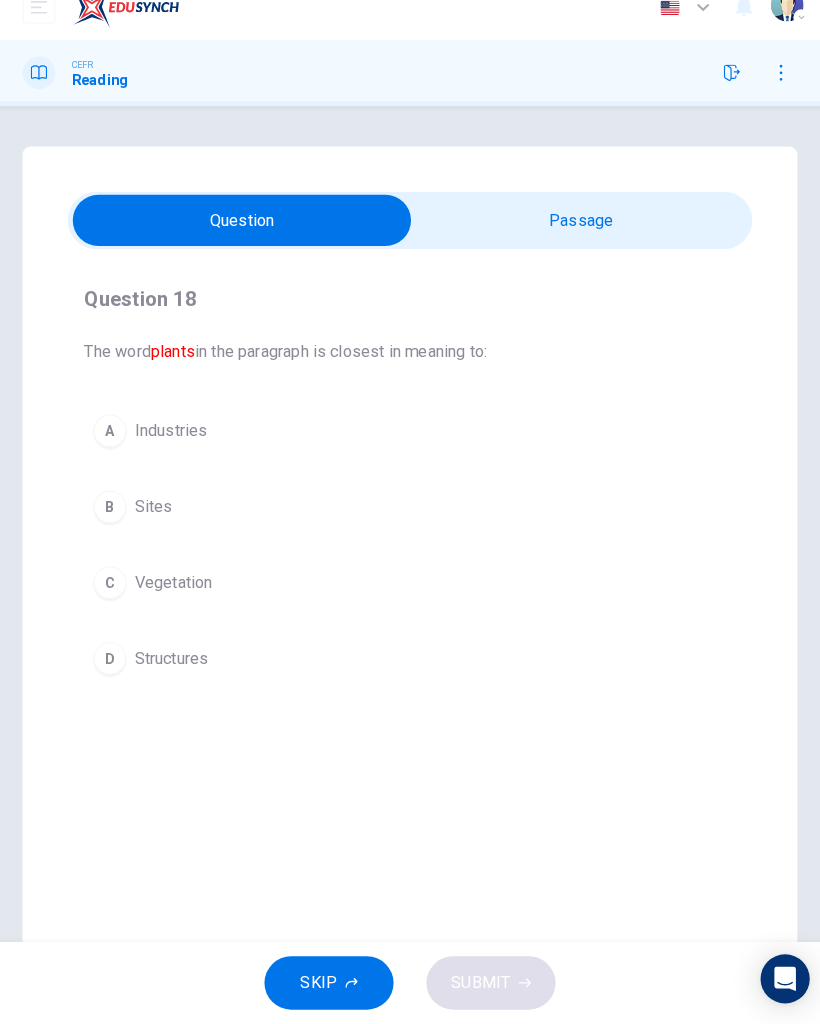 click at bounding box center [246, 240] 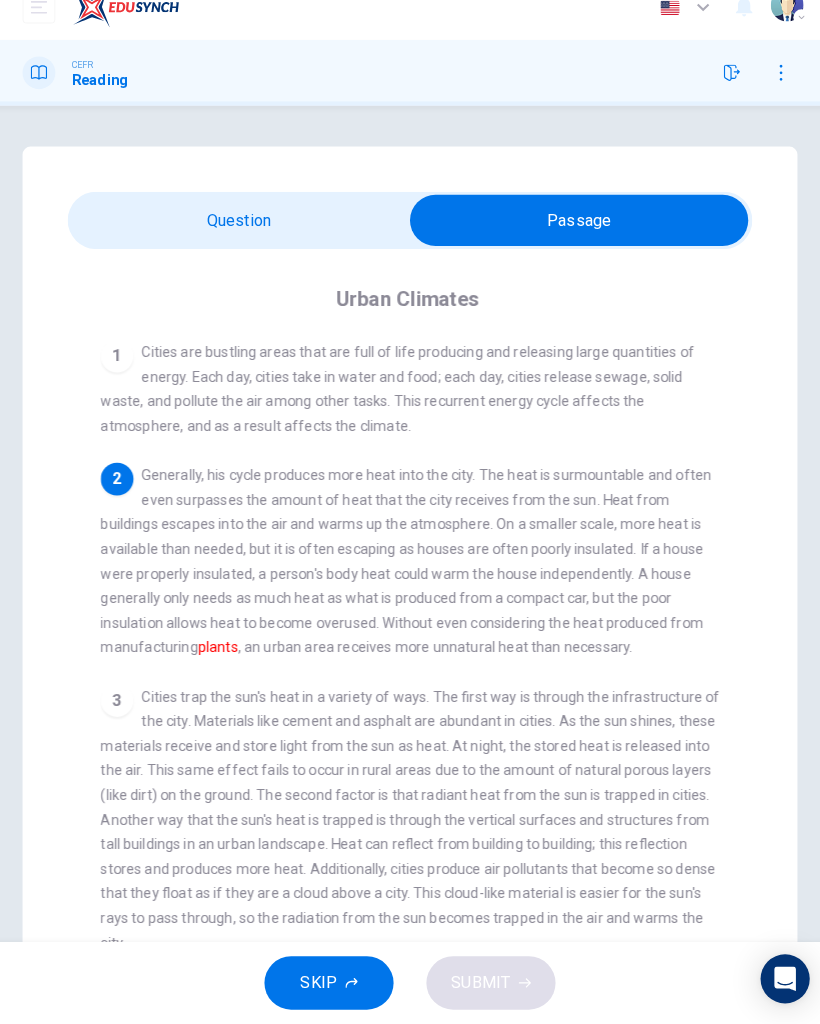 click at bounding box center [575, 240] 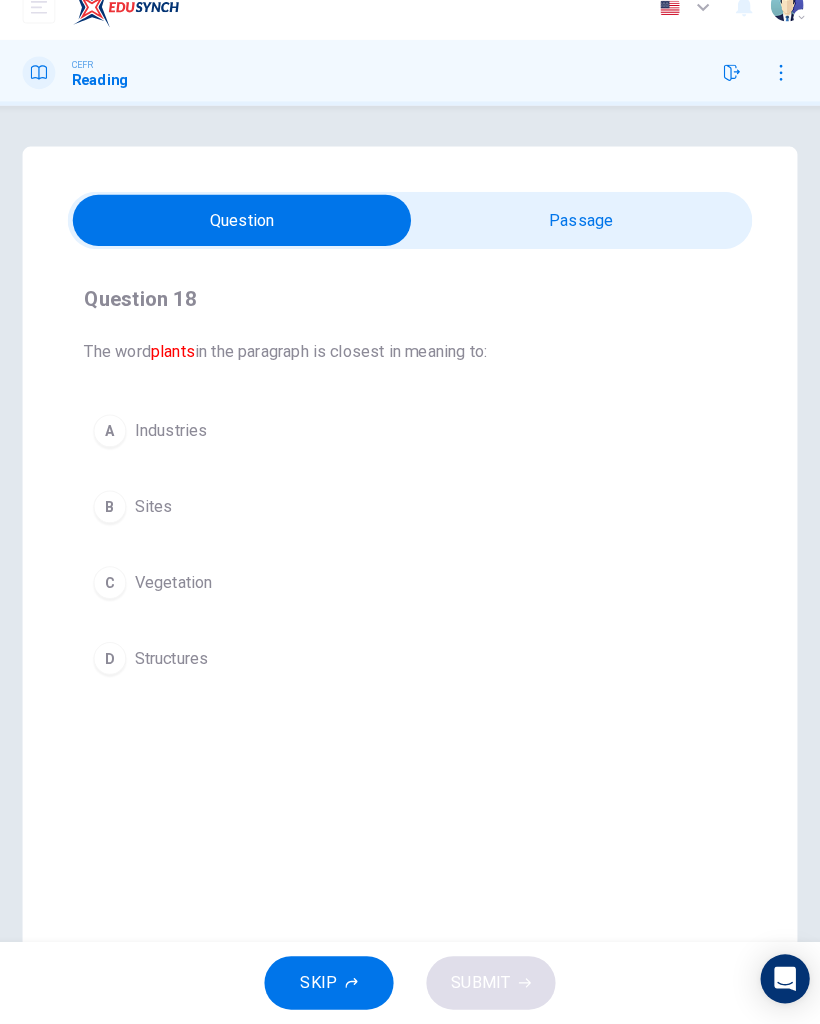 click on "C Vegetation" at bounding box center (410, 593) 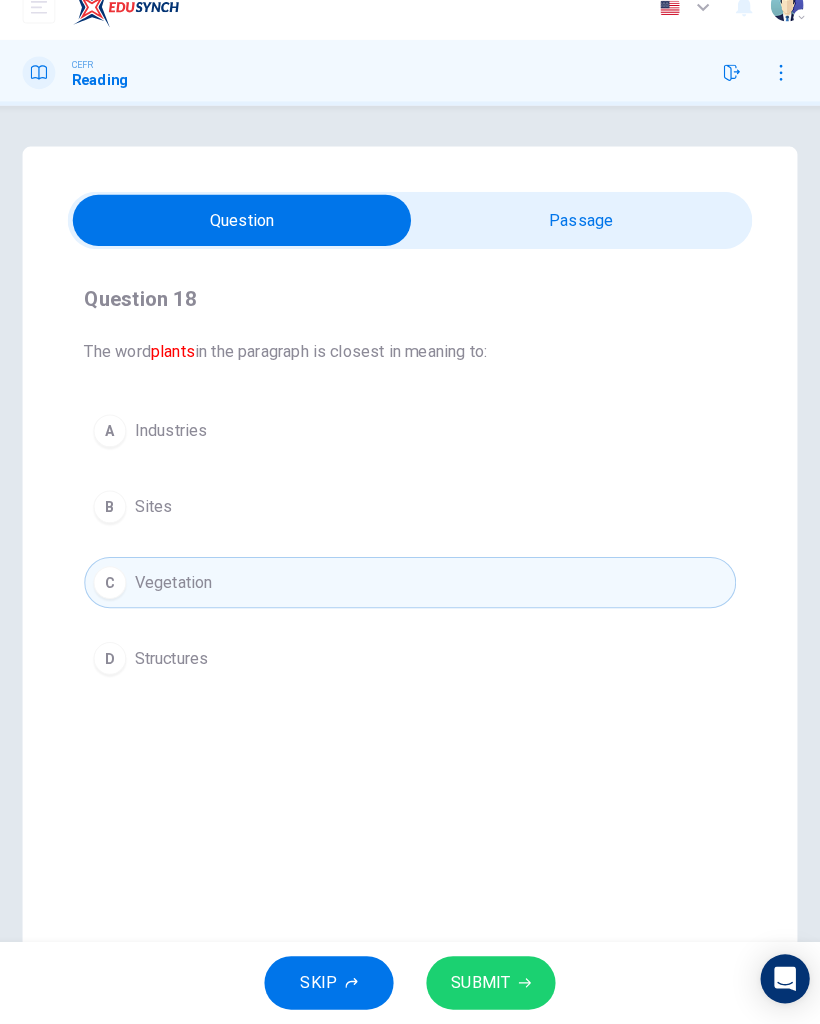 click at bounding box center [246, 240] 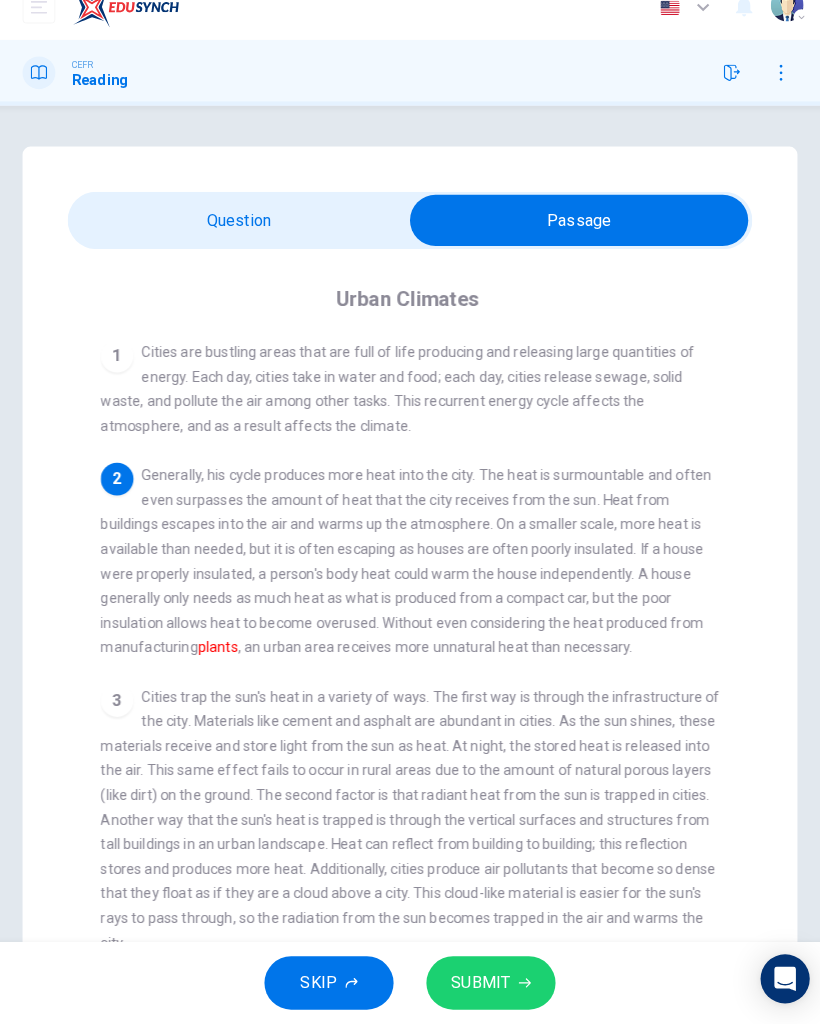 click at bounding box center (575, 240) 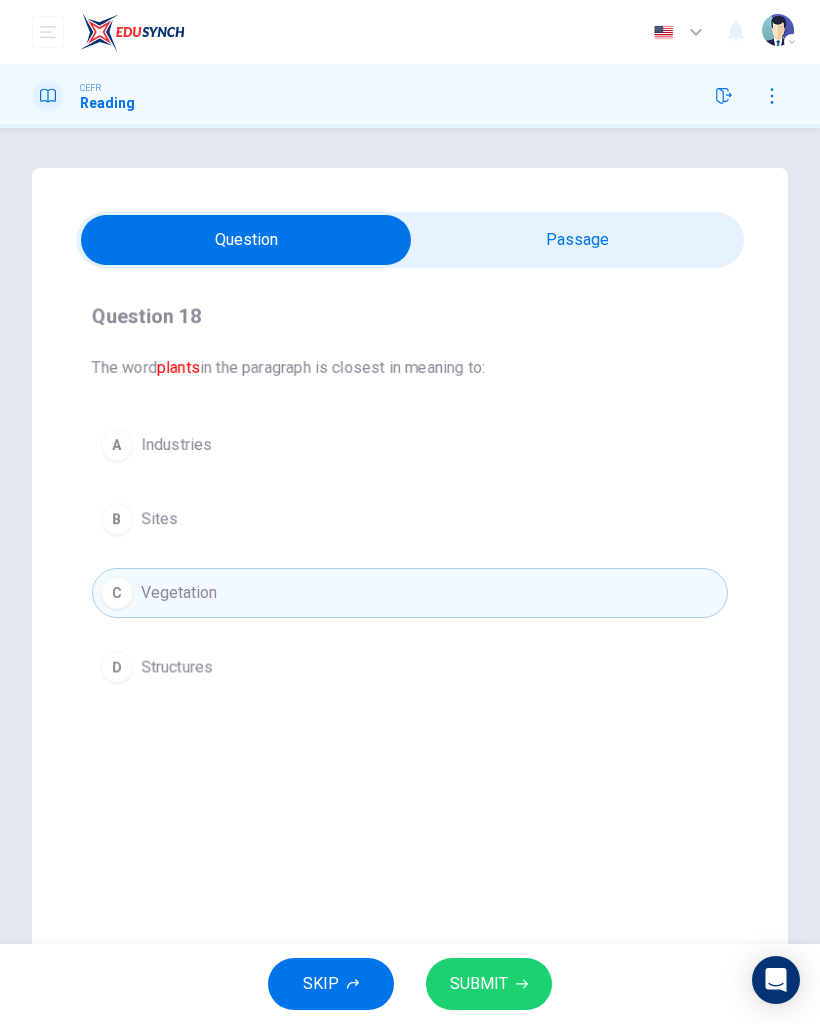 click on "A Industries" at bounding box center [410, 445] 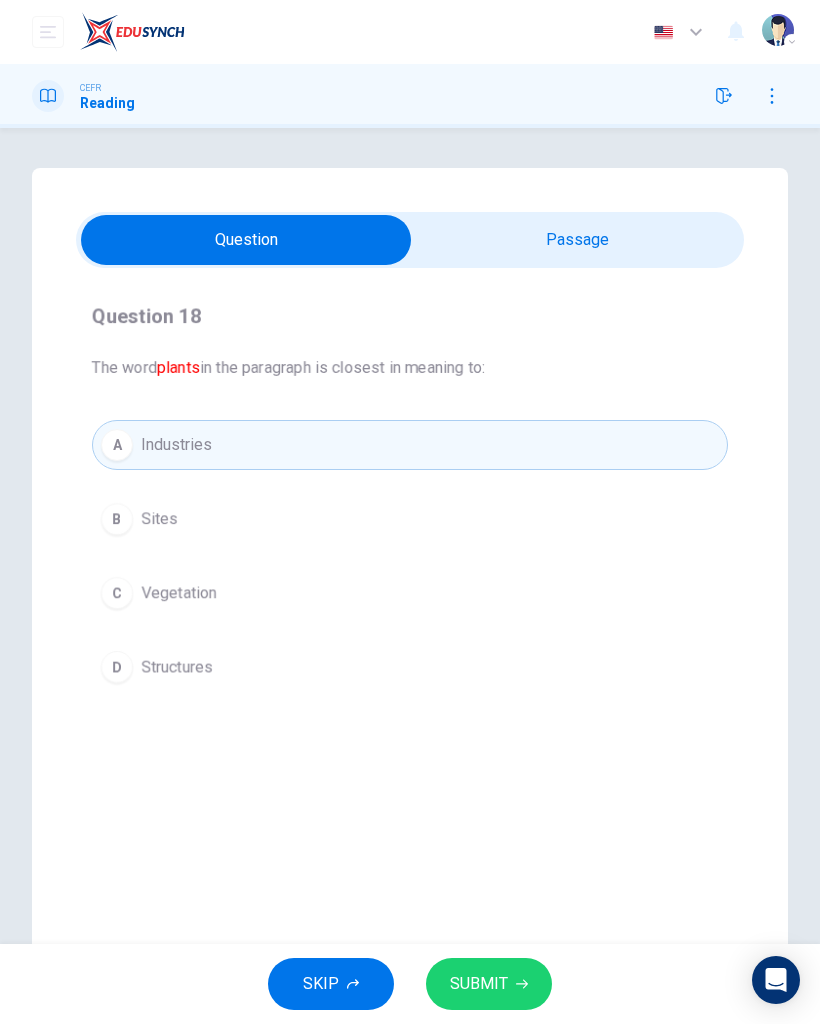click on "SUBMIT" at bounding box center (479, 984) 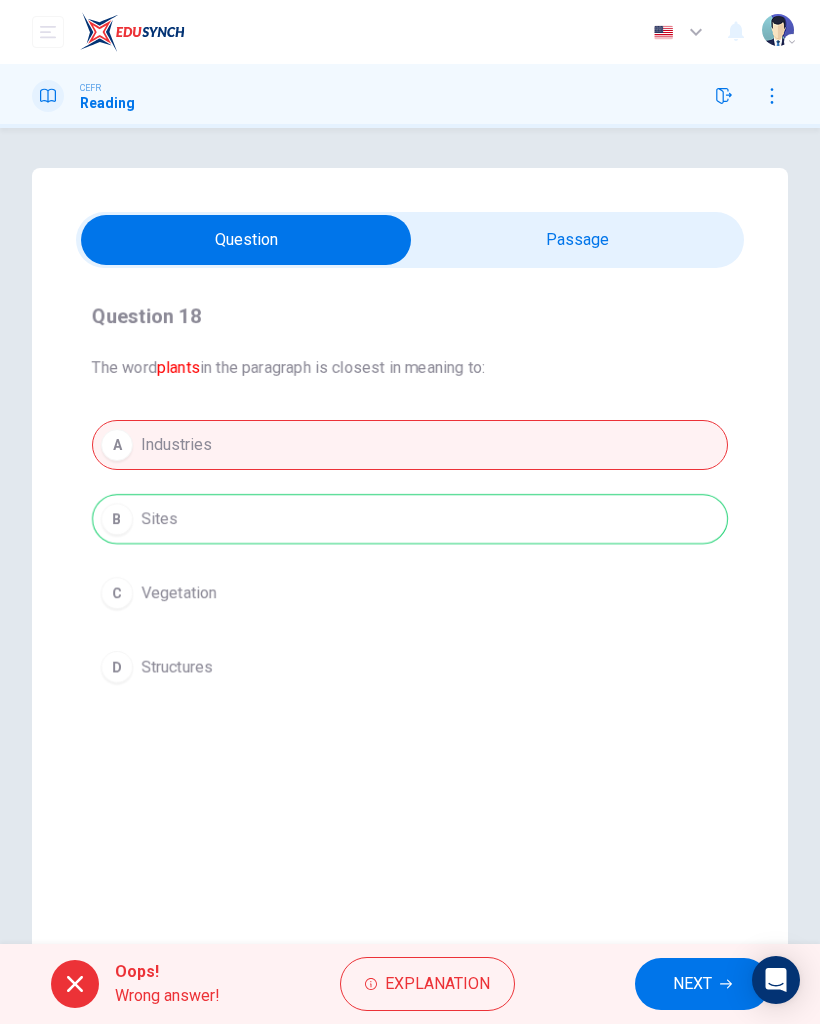 click on "NEXT" at bounding box center (692, 984) 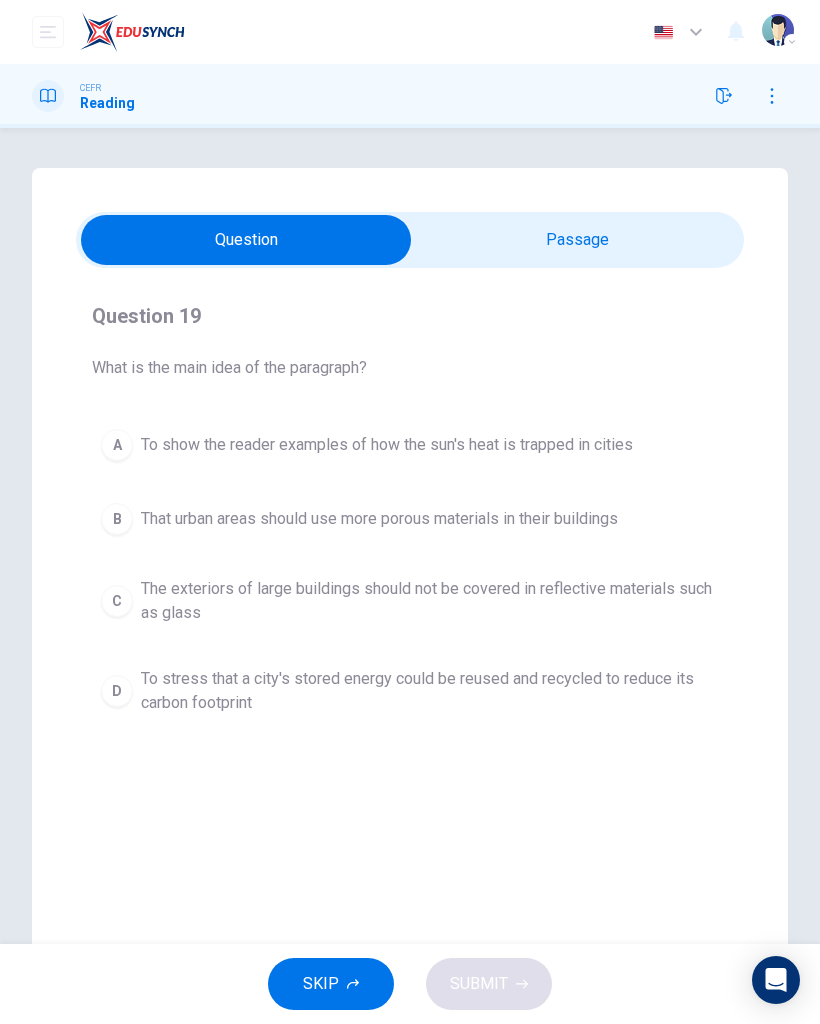 click at bounding box center (246, 240) 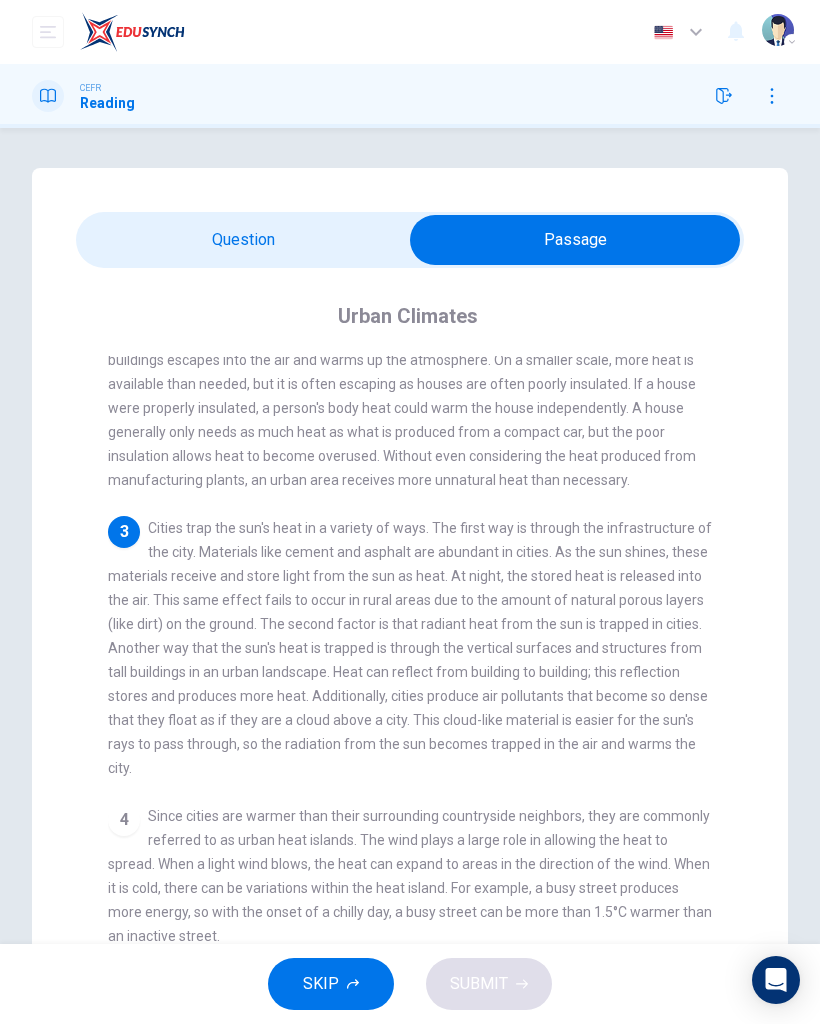 scroll, scrollTop: 182, scrollLeft: 0, axis: vertical 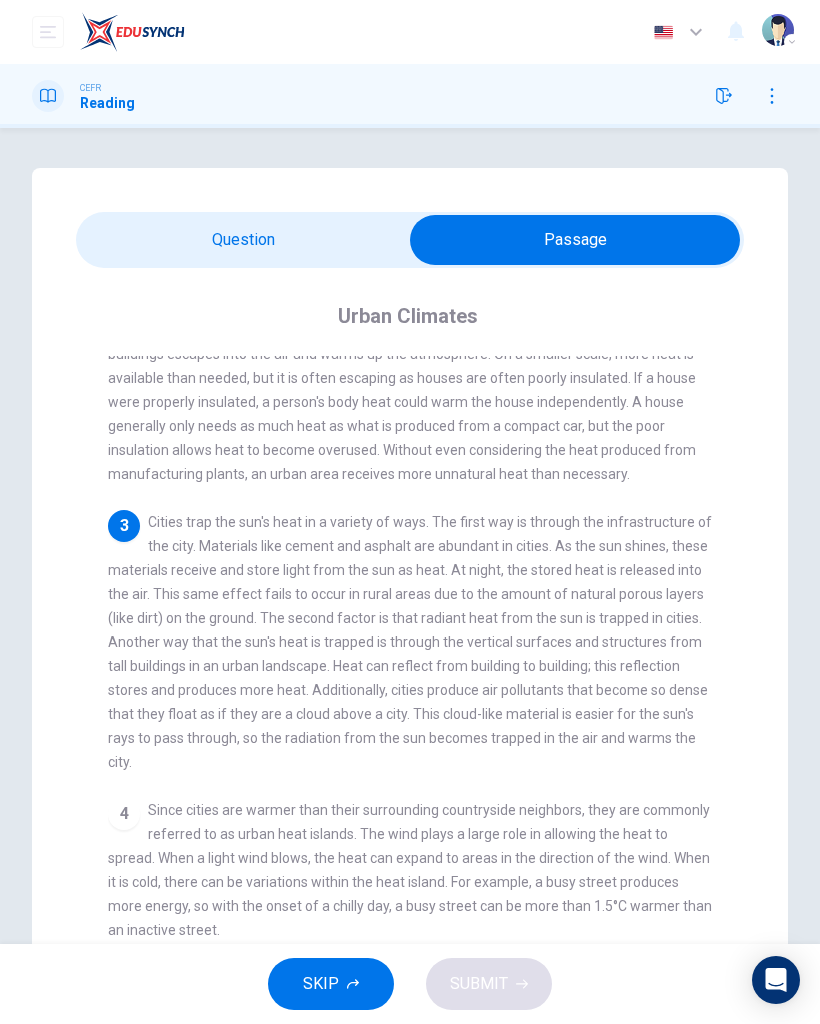 click at bounding box center (575, 240) 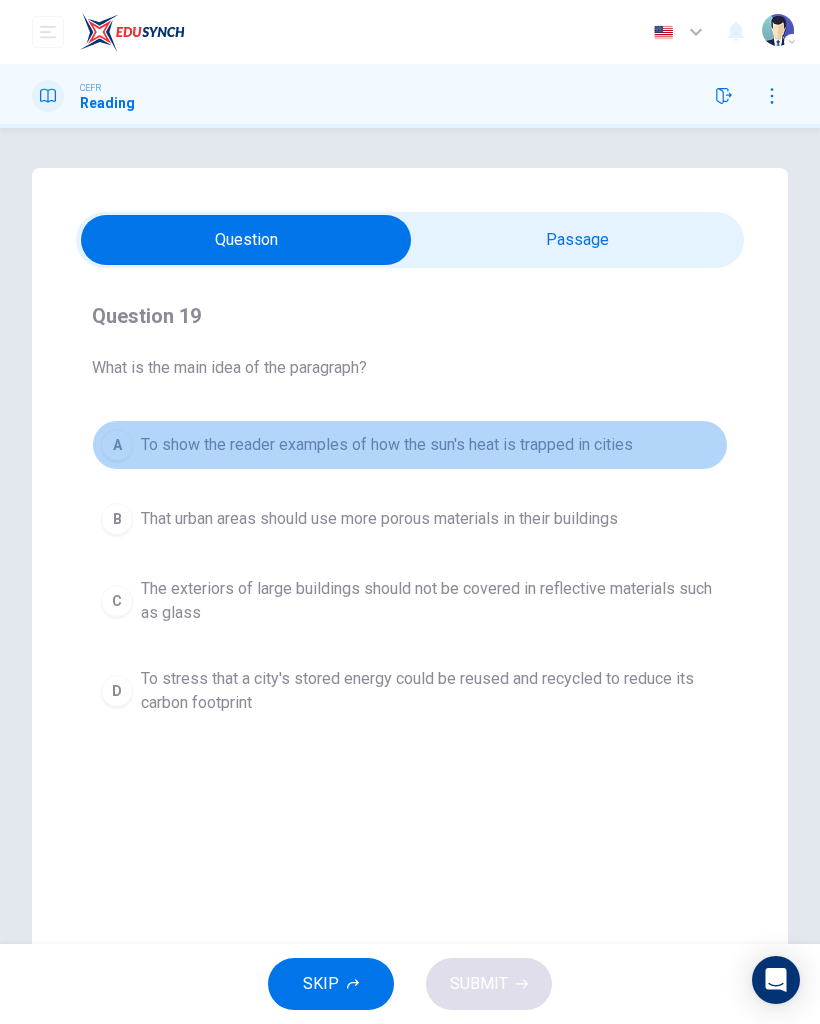 click on "To show the reader examples of how the sun's heat is trapped in cities" at bounding box center (387, 445) 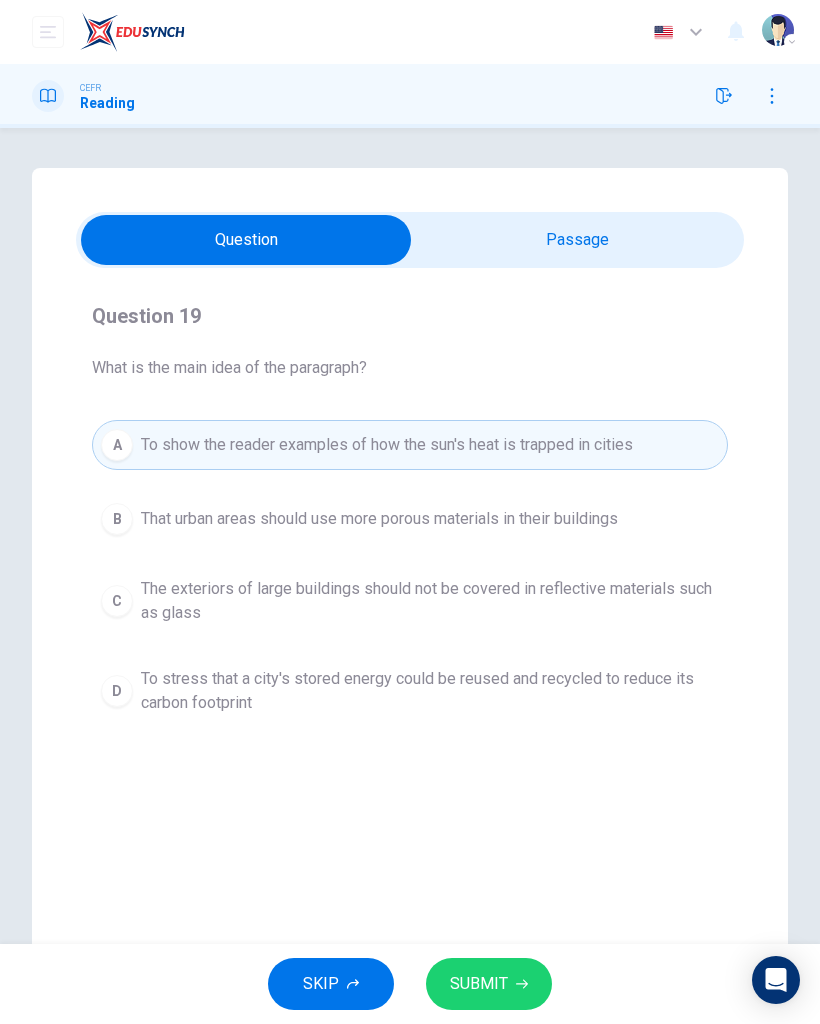 click on "SUBMIT" at bounding box center [479, 984] 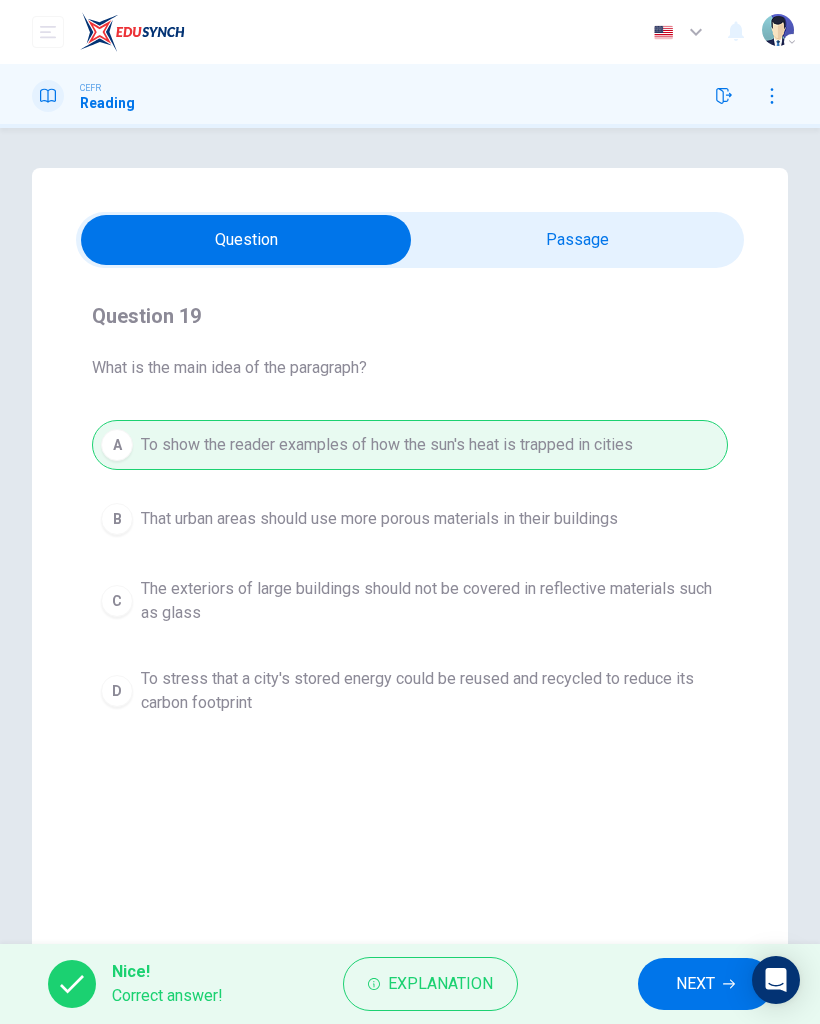 click on "NEXT" at bounding box center [705, 984] 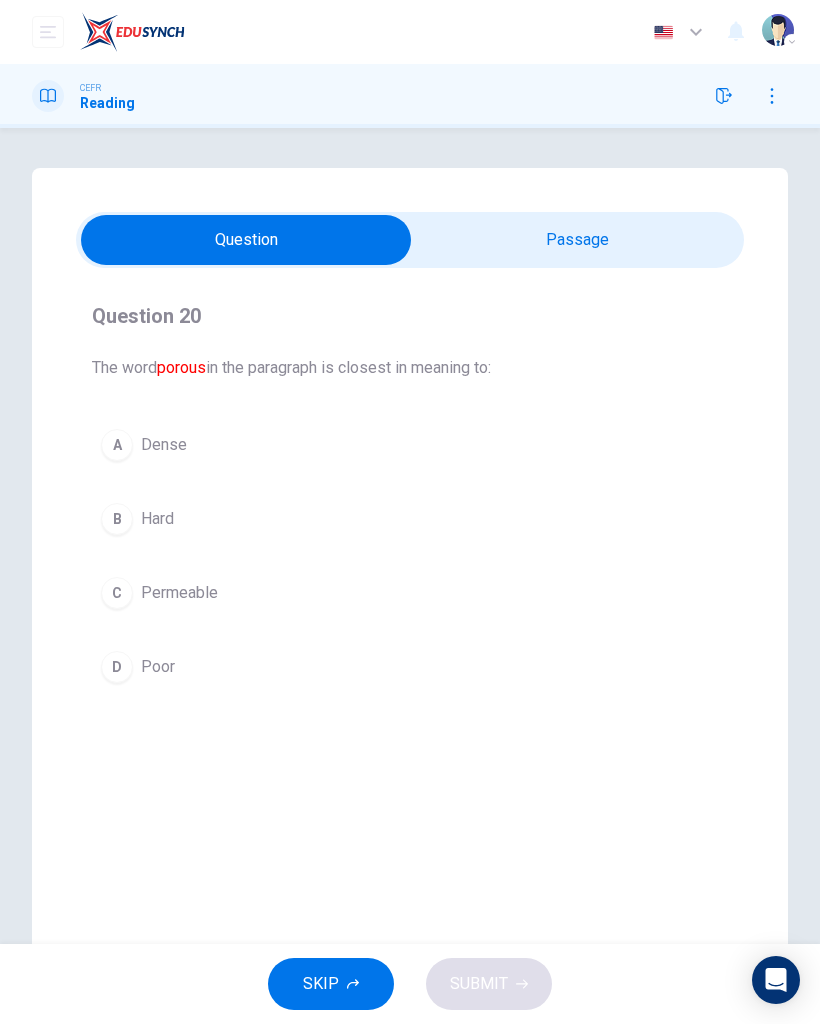 click at bounding box center [246, 240] 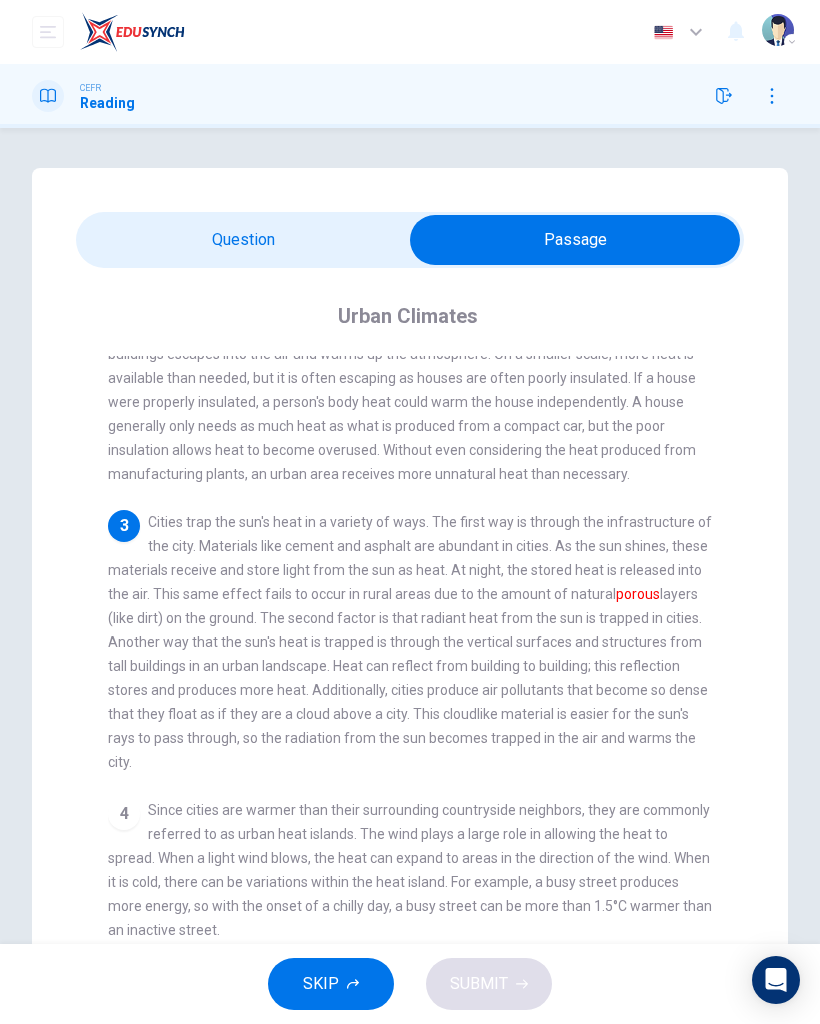 click at bounding box center (575, 240) 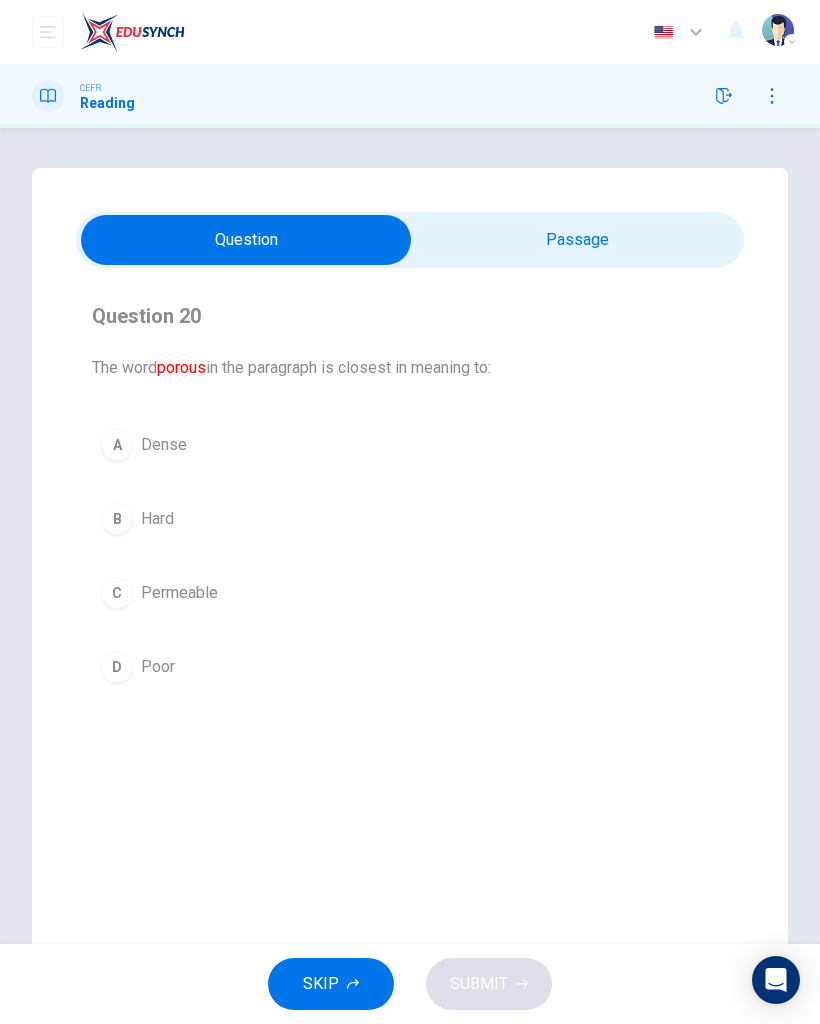 click on "Question 20 The word  porous  in the paragraph is closest in meaning to: A Dense B Hard C Permeable D Poor Urban Climates 1 Cities are bustling areas that are full of life producing and releasing large quantities of energy. Each day, cities take in water and food; each day, cities release sewage, solid waste, and pollute the air among other tasks. This recurrent energy cycle affects the atmosphere, and as a result affects the climate. 2 3 Cities trap the sun's heat in a variety of ways. The first way is through the infrastructure of the city. Materials like cement and asphalt are abundant in cities. As the sun shines, these materials receive and store light from the sun as heat. At night, the stored heat is released into the air. This same effect fails to occur in rural areas due to the amount of natural  porous 4 5" at bounding box center (410, 570) 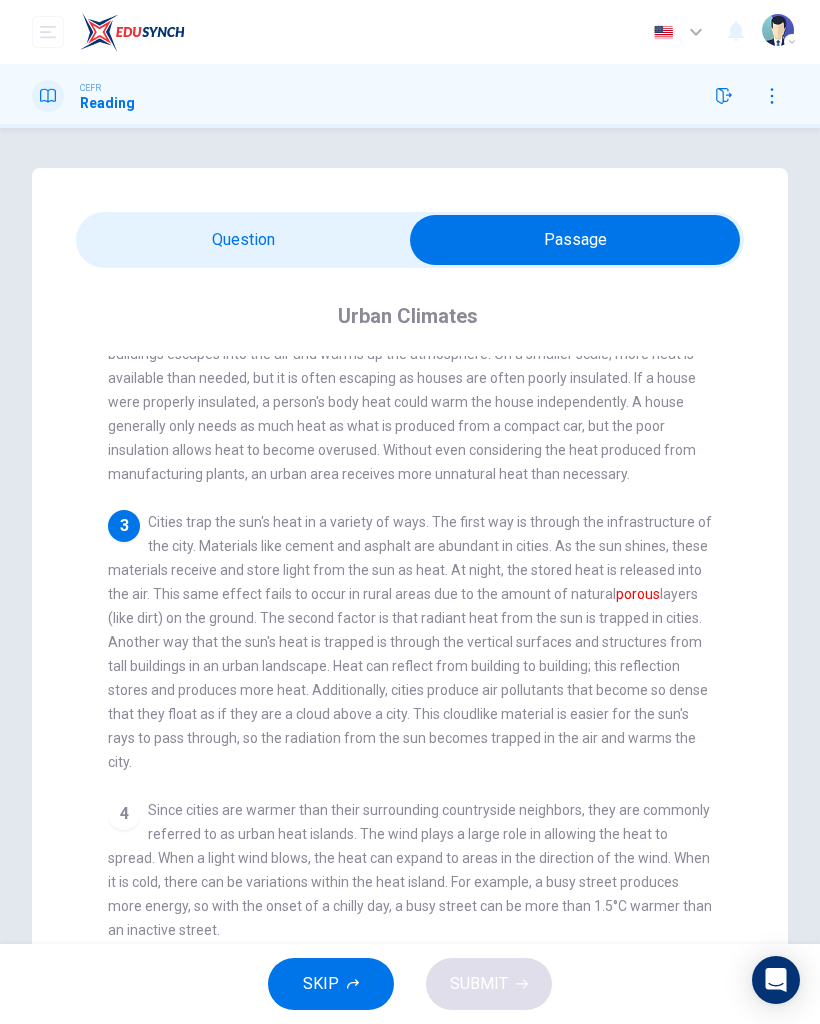 click on "Question 20 The word  porous  in the paragraph is closest in meaning to: A Dense B Hard C Permeable D Poor Urban Climates 1 Cities are bustling areas that are full of life producing and releasing large quantities of energy. Each day, cities take in water and food; each day, cities release sewage, solid waste, and pollute the air among other tasks. This recurrent energy cycle affects the atmosphere, and as a result affects the climate. 2 3 Cities trap the sun's heat in a variety of ways. The first way is through the infrastructure of the city. Materials like cement and asphalt are abundant in cities. As the sun shines, these materials receive and store light from the sun as heat. At night, the stored heat is released into the air. This same effect fails to occur in rural areas due to the amount of natural  porous 4 5" at bounding box center [410, 642] 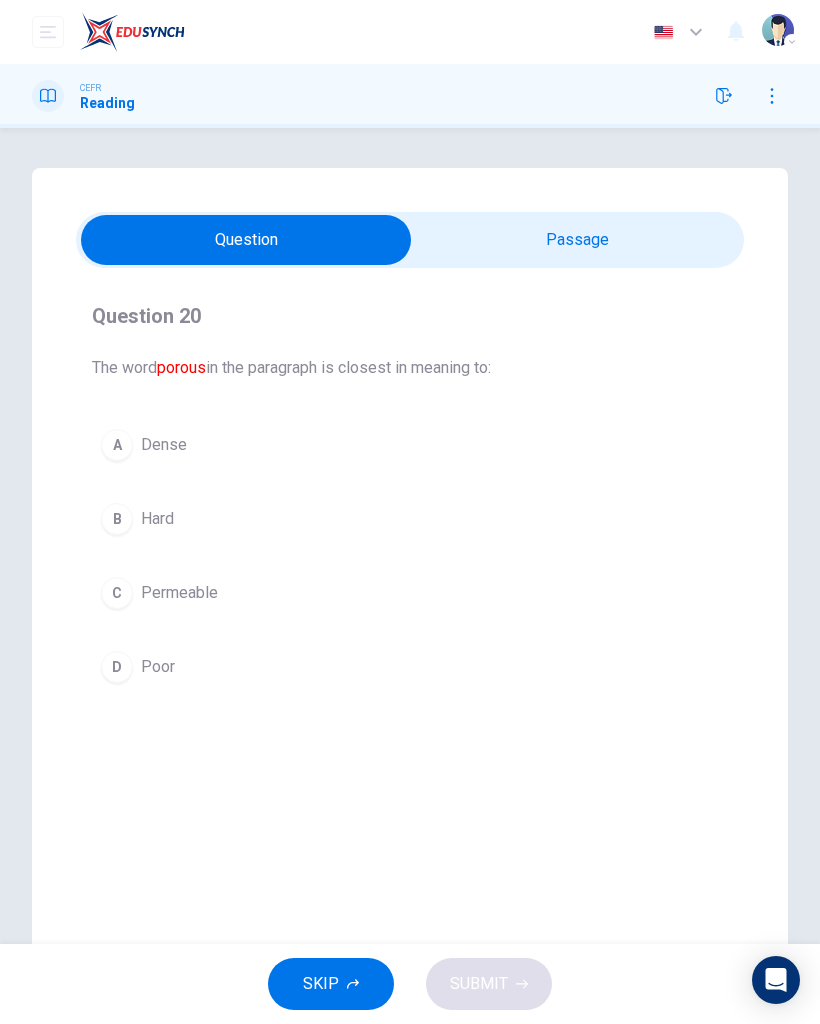 click at bounding box center [246, 240] 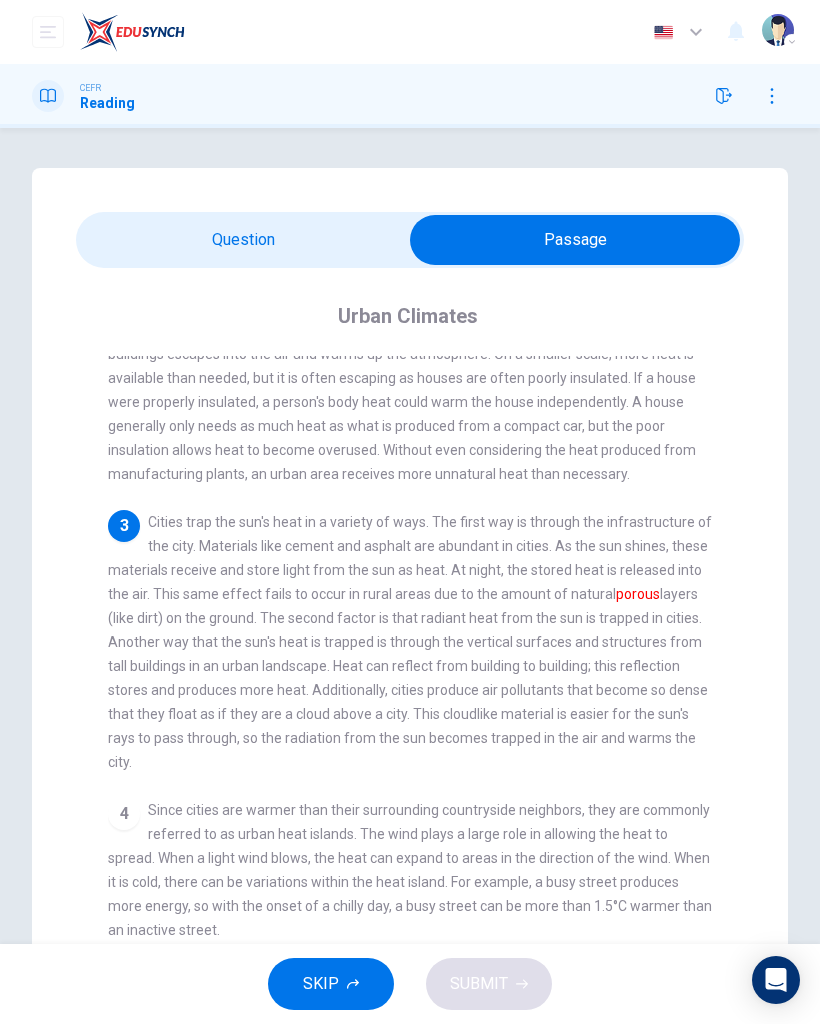 click at bounding box center [575, 240] 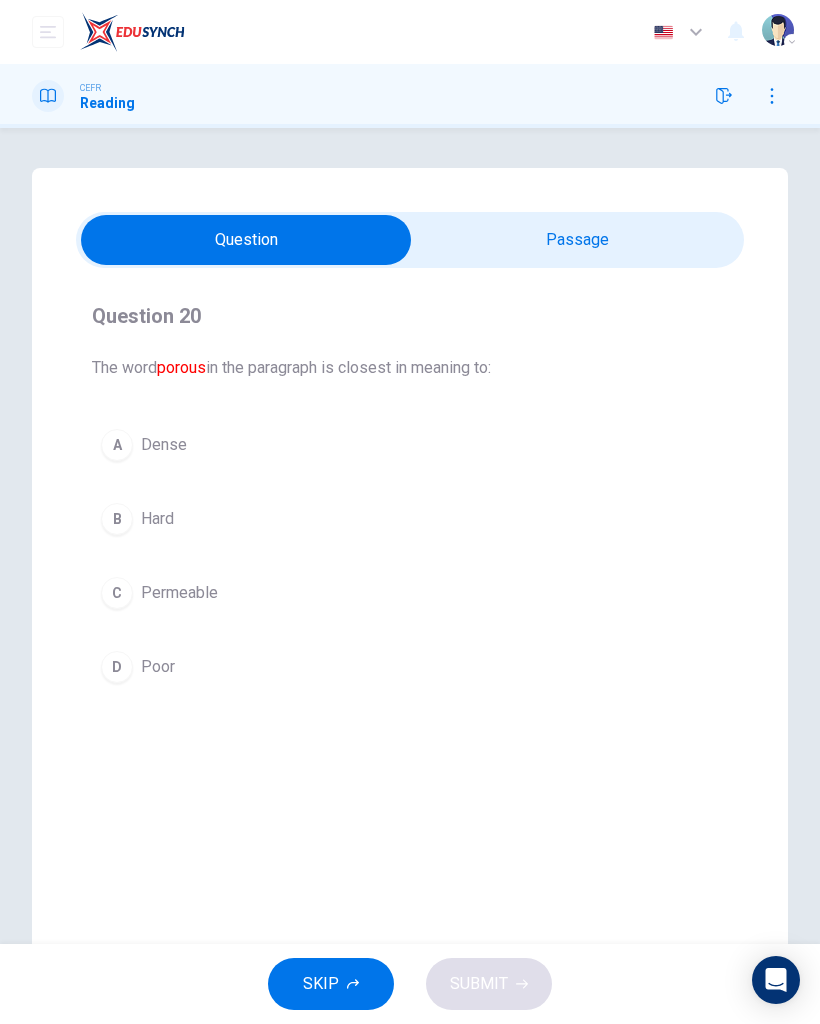 click at bounding box center [246, 240] 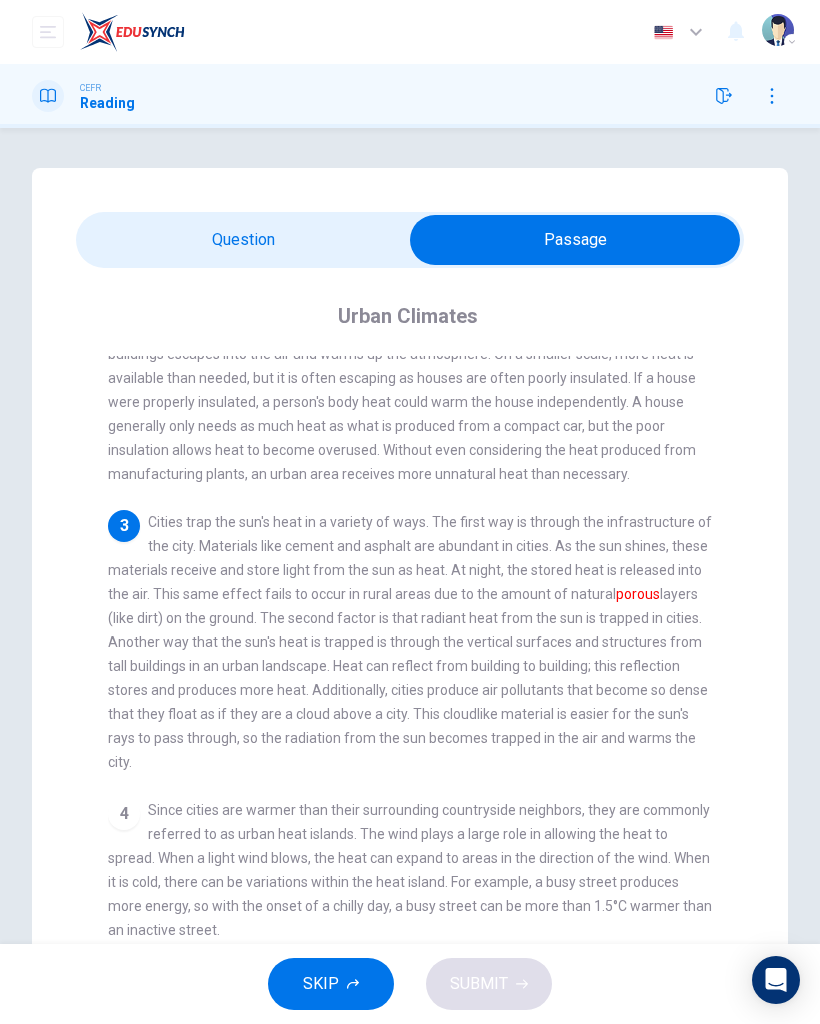 click at bounding box center [575, 240] 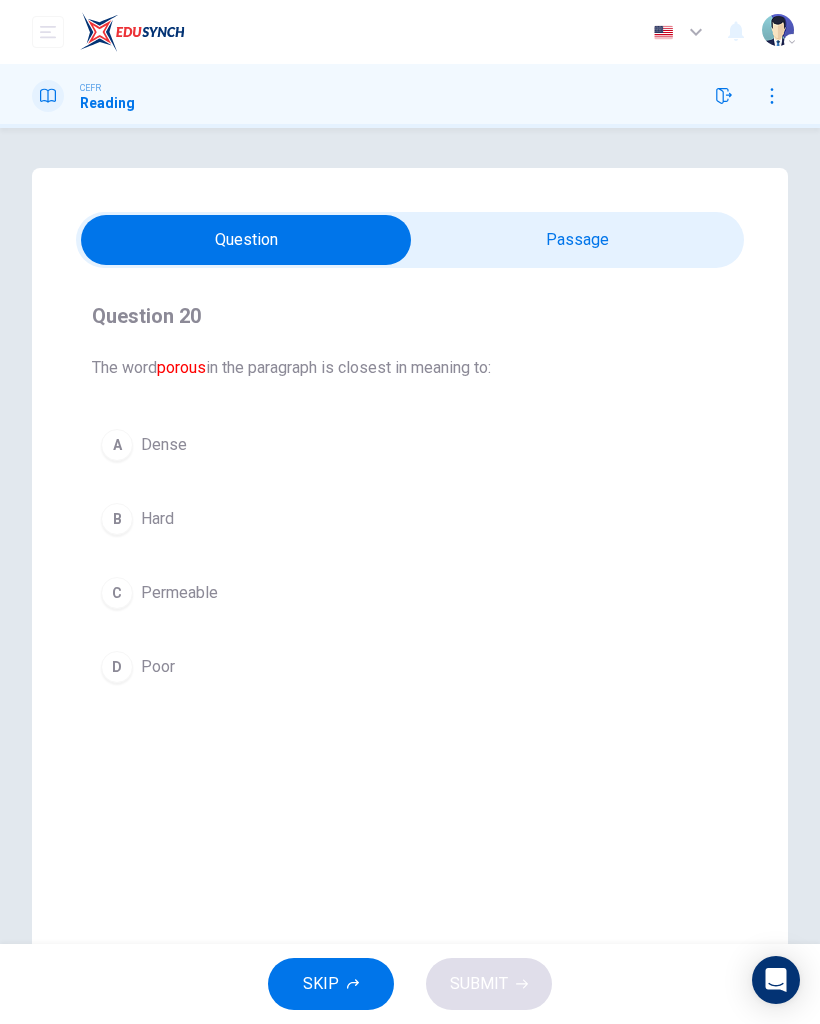 click on "B Hard" at bounding box center (410, 519) 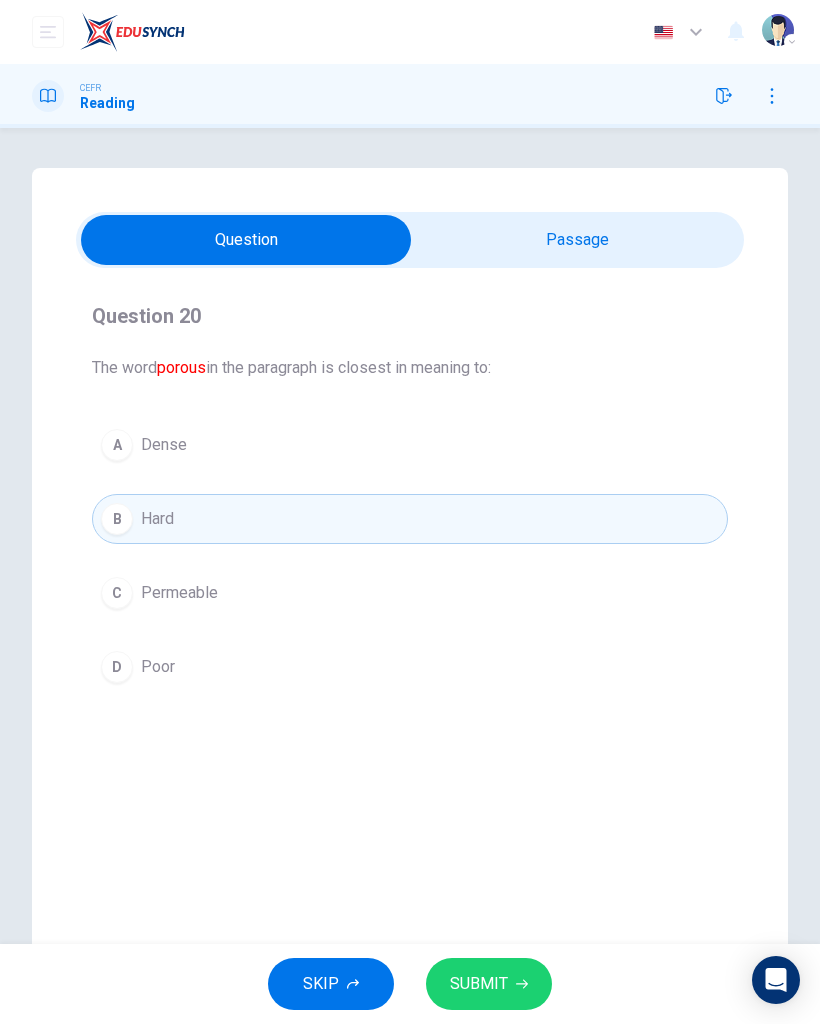 click 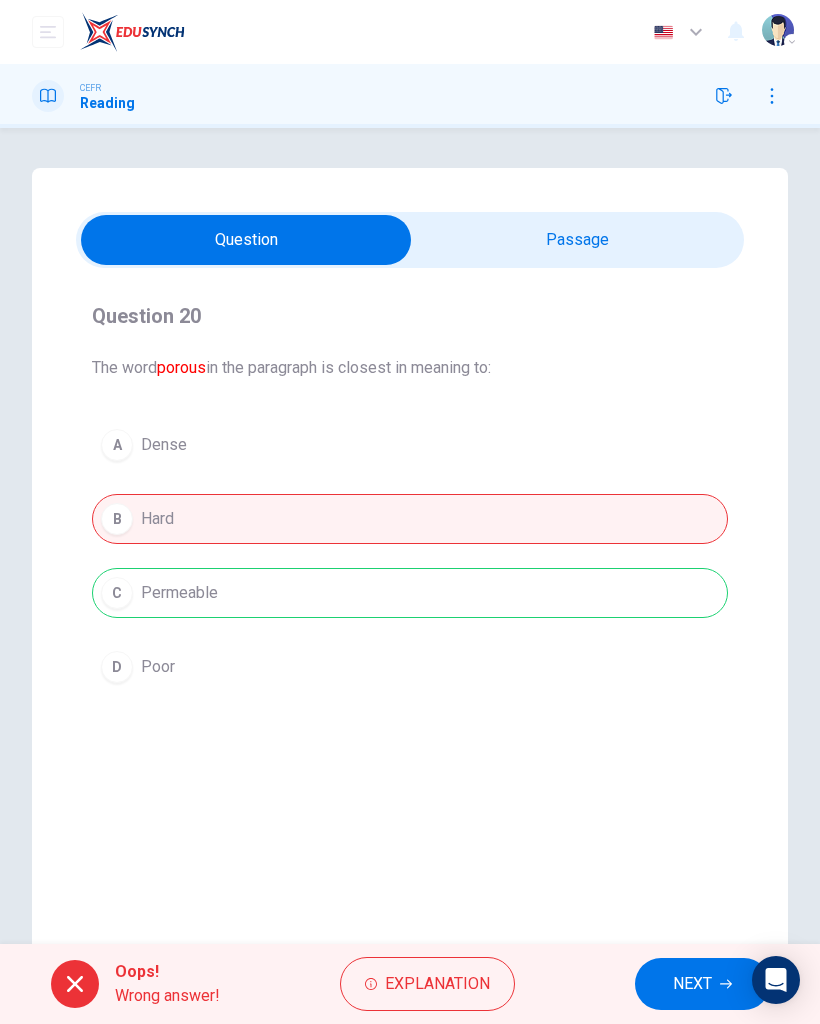 click on "NEXT" at bounding box center (692, 984) 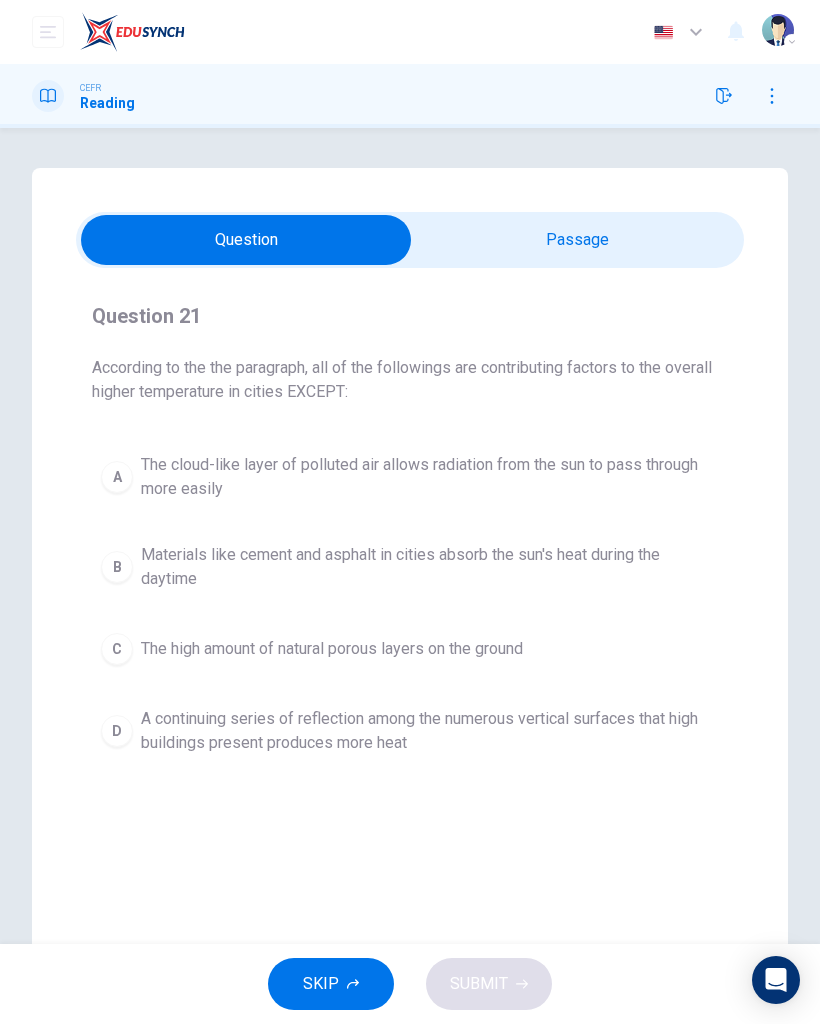 click on "Question 21 According to the the paragraph, all of the followings are contributing factors to the overall higher temperature in cities EXCEPT: A The cloud-like layer of polluted air allows radiation from the sun to pass through more easily B Materials like cement and asphalt in cities absorb the sun's heat during the daytime C The high amount of natural porous layers on the ground D A continuing series of reflection among the numerous vertical surfaces that high buildings present produces more heat Urban Climates 1 Cities are bustling areas that are full of life producing and releasing large quantities of energy. Each day, cities take in water and food; each day, cities release sewage, solid waste, and pollute the air among other tasks. This recurrent energy cycle affects the atmosphere, and as a result affects the climate. 2 3 4 5" at bounding box center (410, 570) 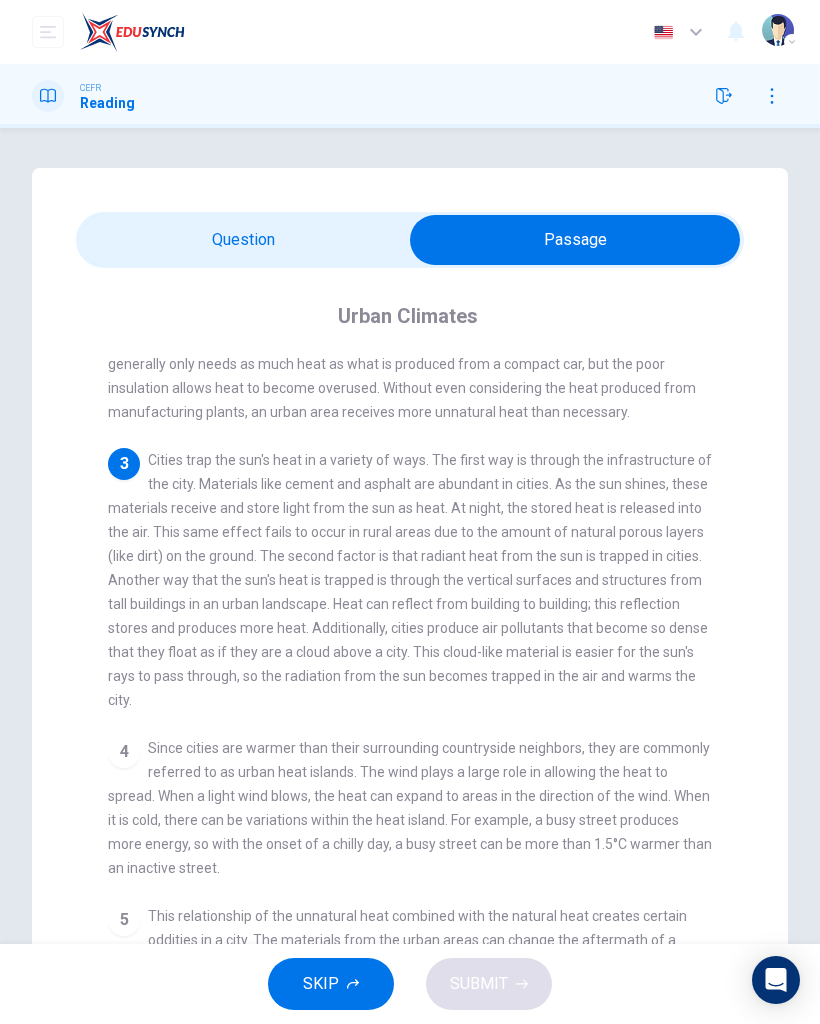 scroll, scrollTop: 244, scrollLeft: 0, axis: vertical 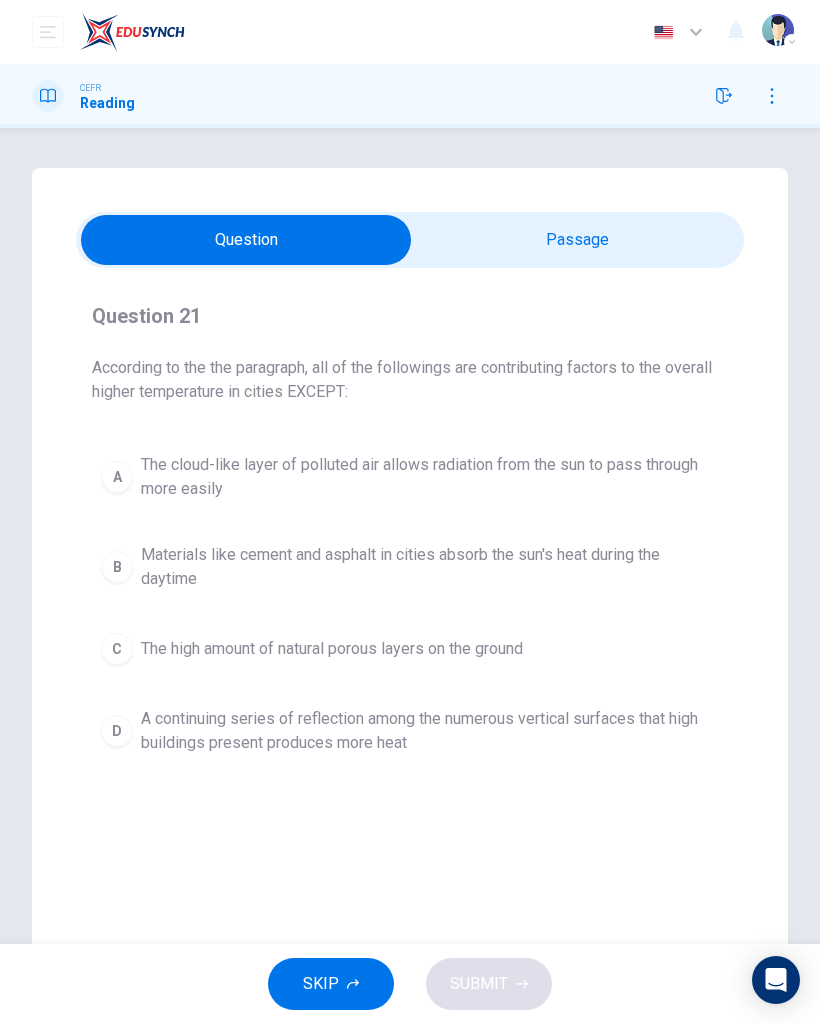 click at bounding box center (246, 240) 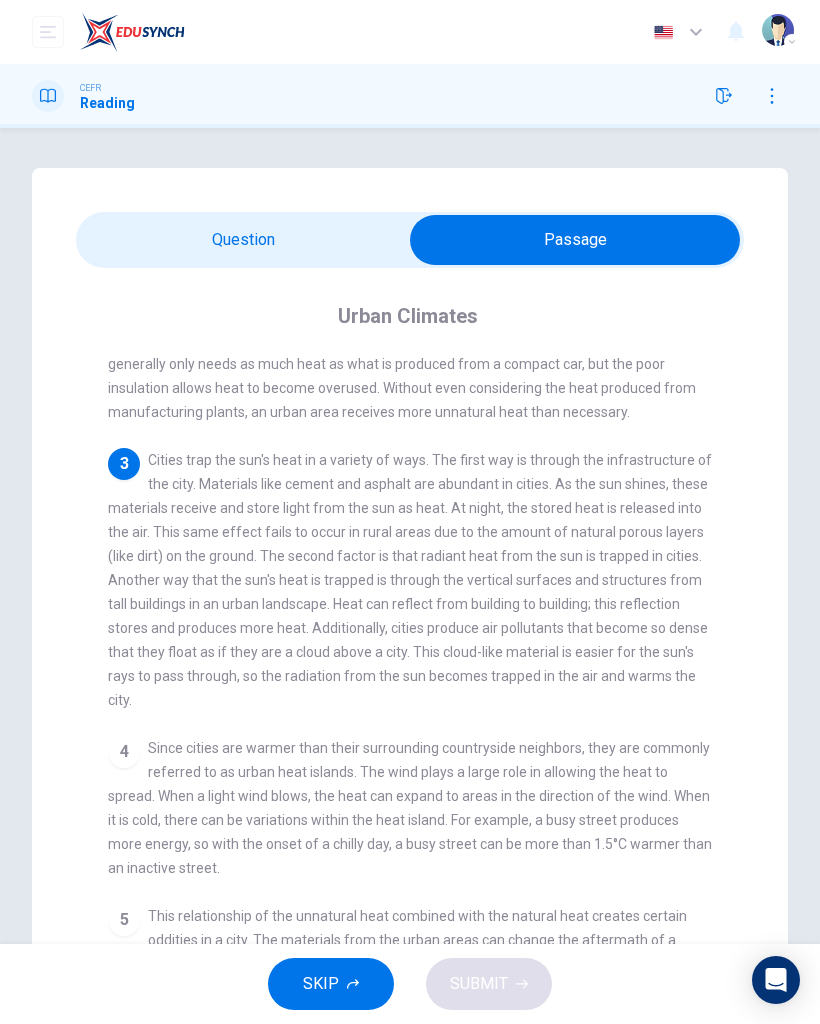 click at bounding box center (575, 240) 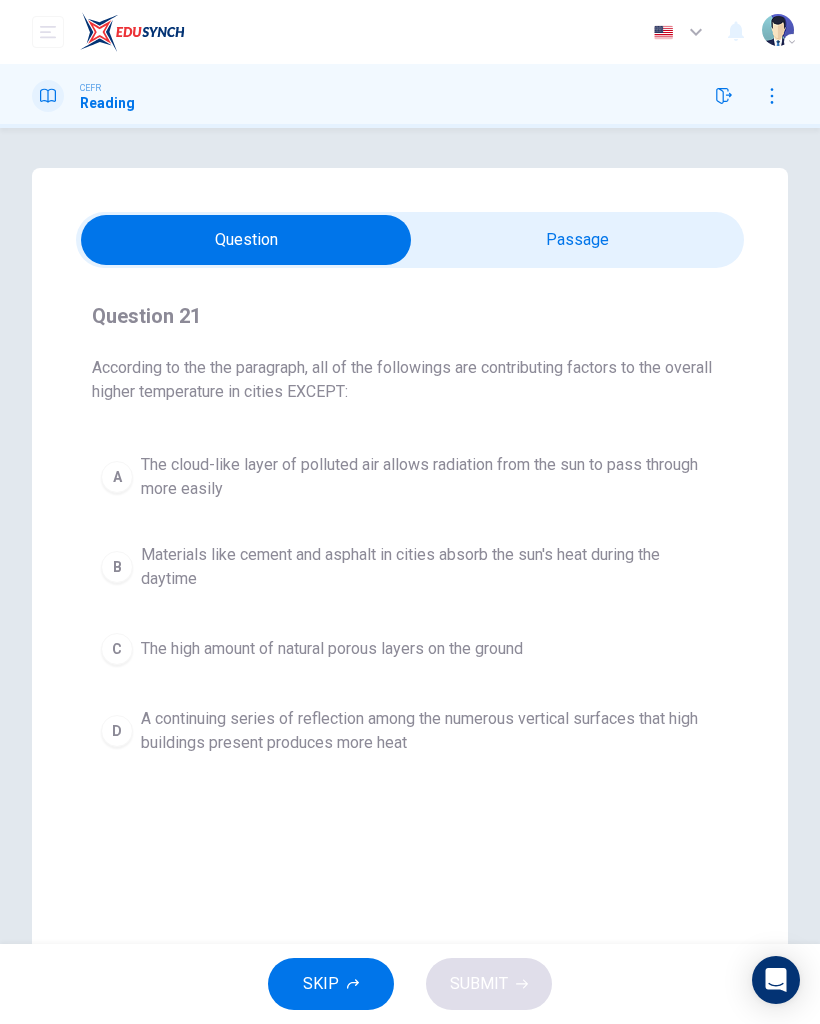 click on "C The high amount of natural porous layers on the ground" at bounding box center (410, 649) 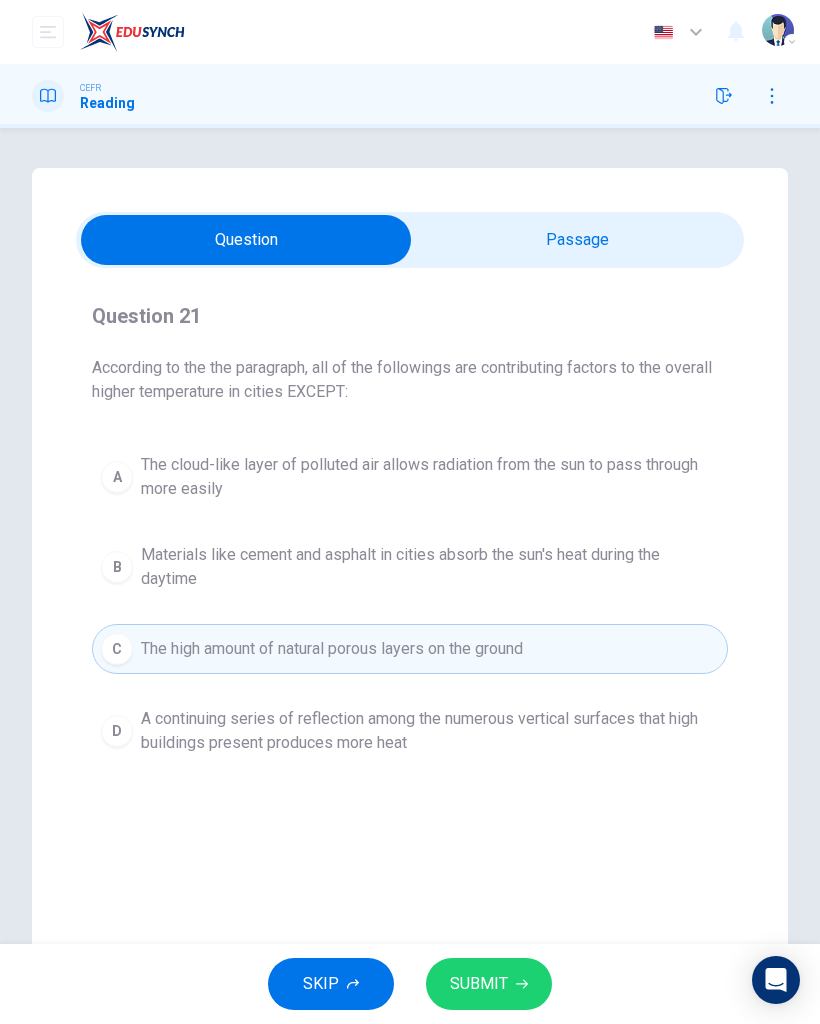 click on "SUBMIT" at bounding box center [489, 984] 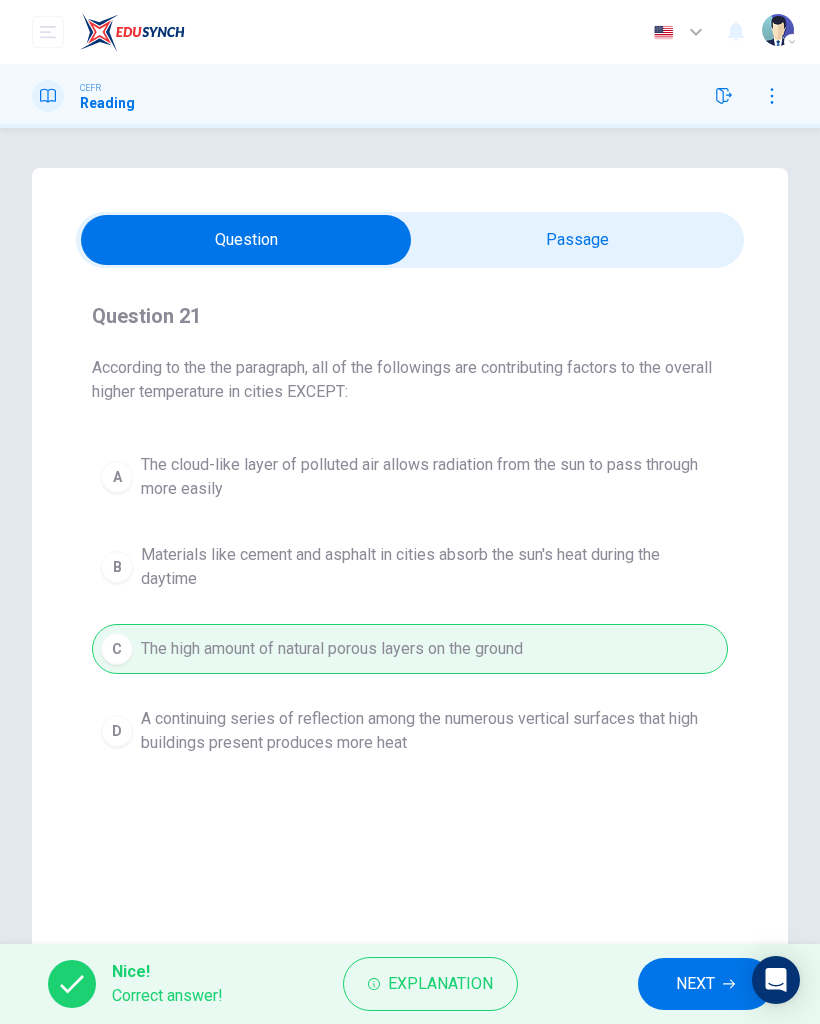 click on "NEXT" at bounding box center [695, 984] 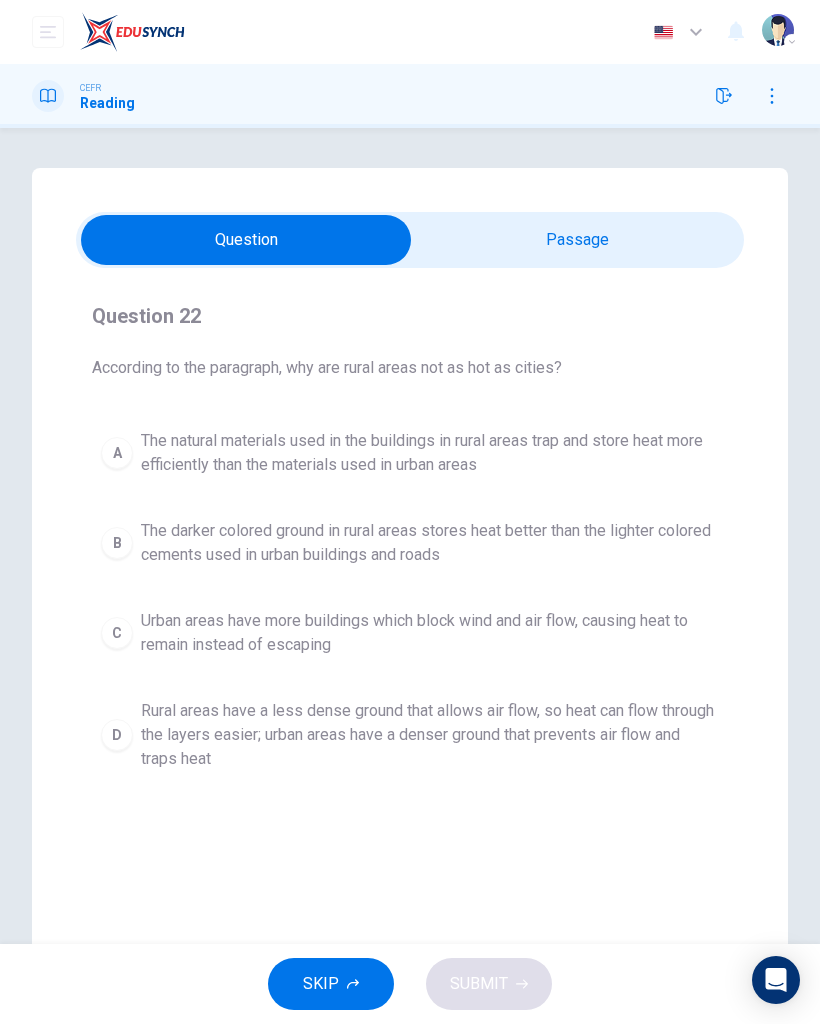 click at bounding box center [246, 240] 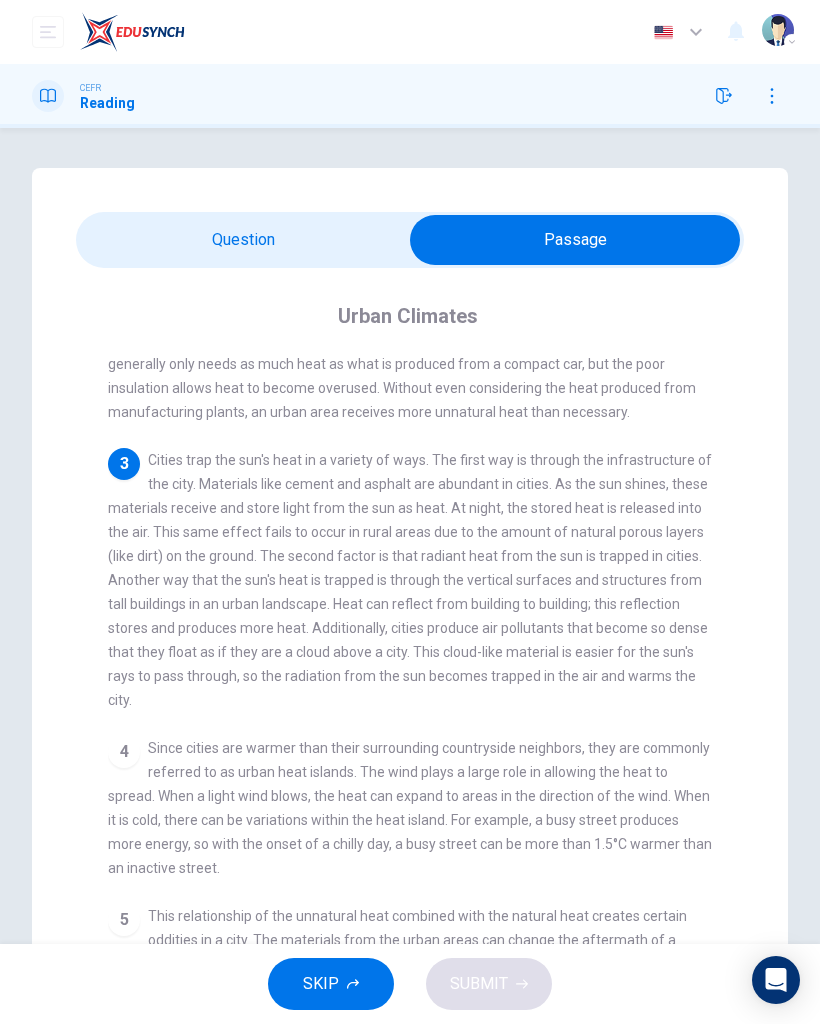 click at bounding box center (575, 240) 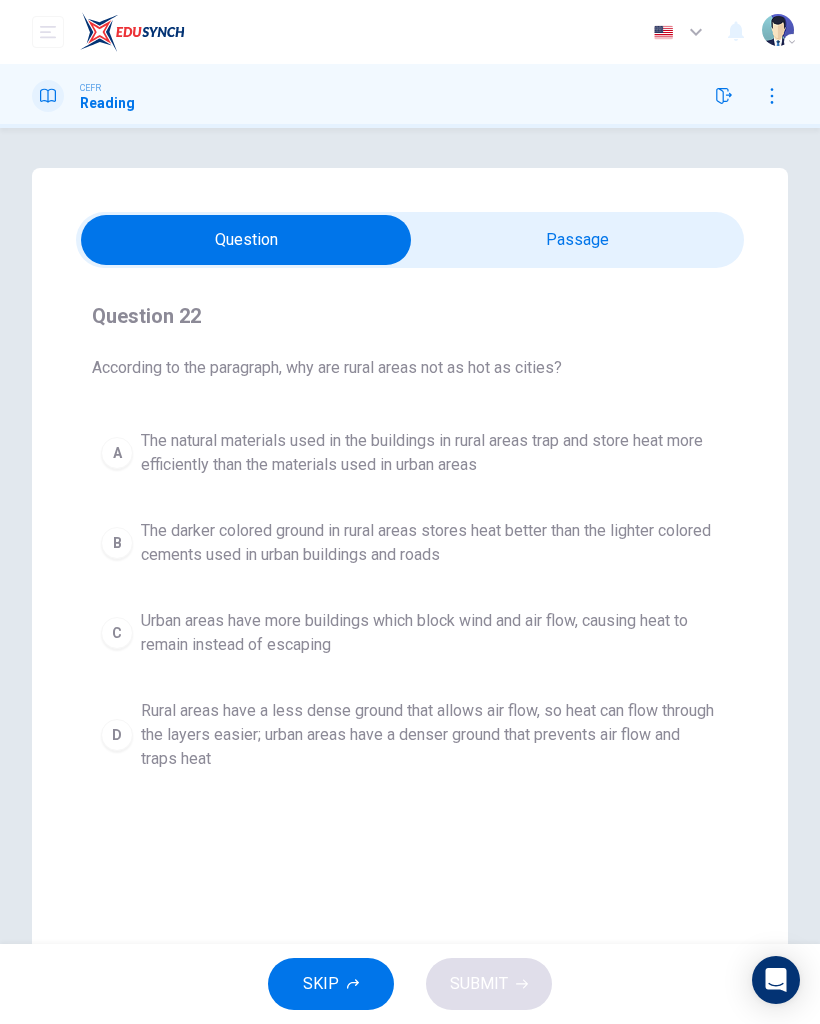 click on "Rural areas have a less dense ground that allows air flow, so heat can flow through the layers easier; urban areas have a denser ground that prevents air flow and traps heat" at bounding box center (430, 735) 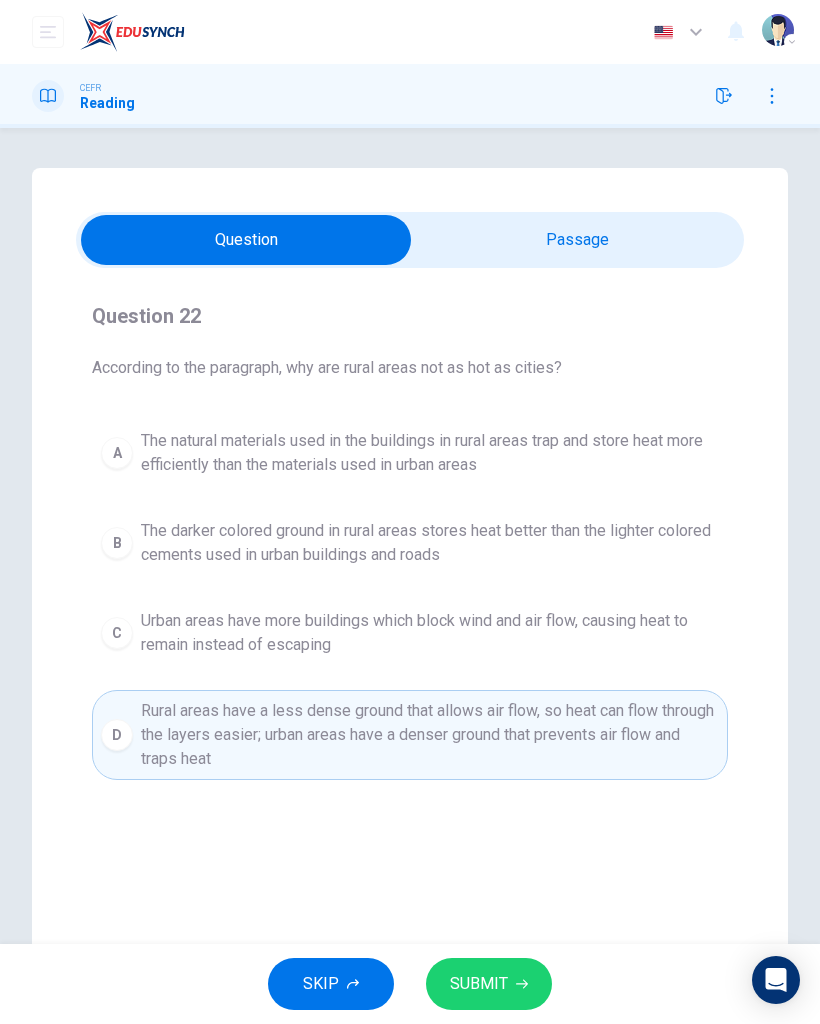 click on "SUBMIT" at bounding box center (489, 984) 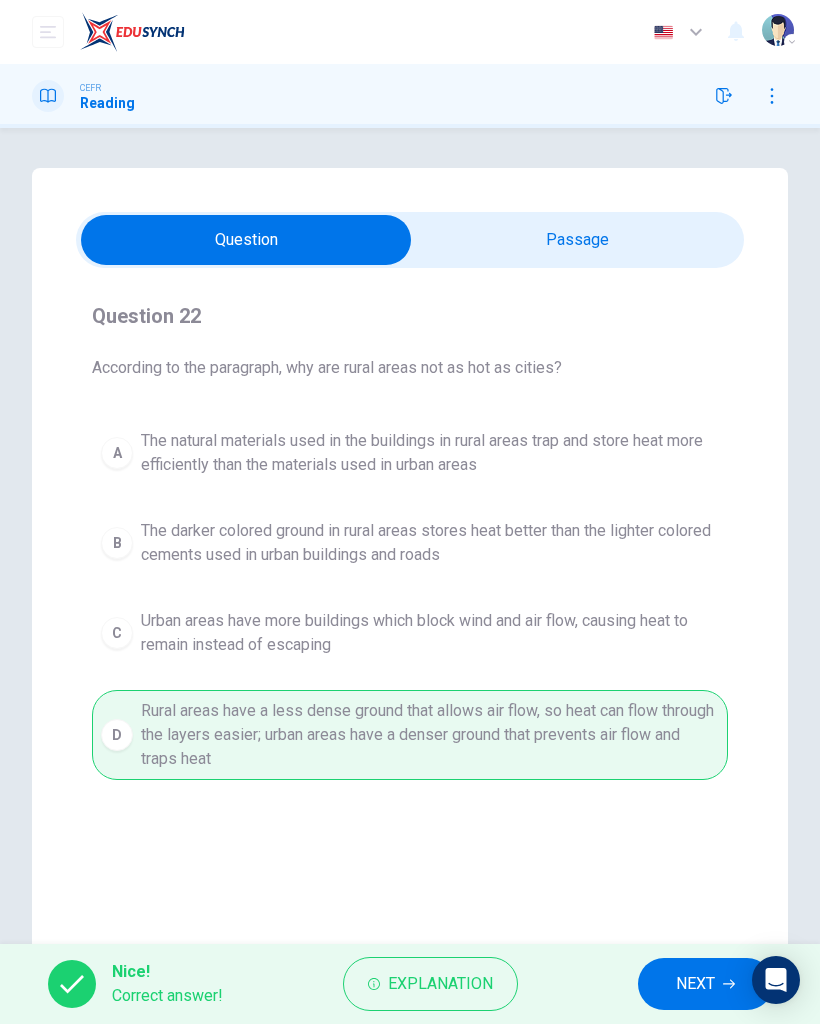 click on "NEXT" at bounding box center (695, 984) 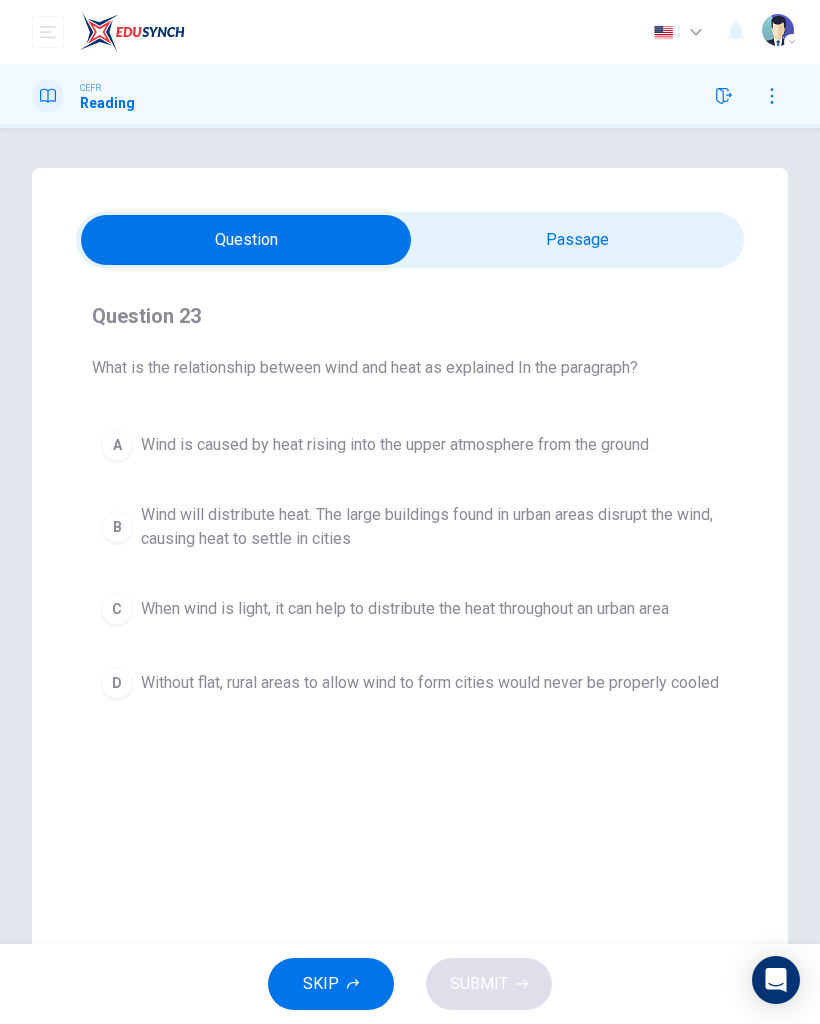 click at bounding box center [246, 240] 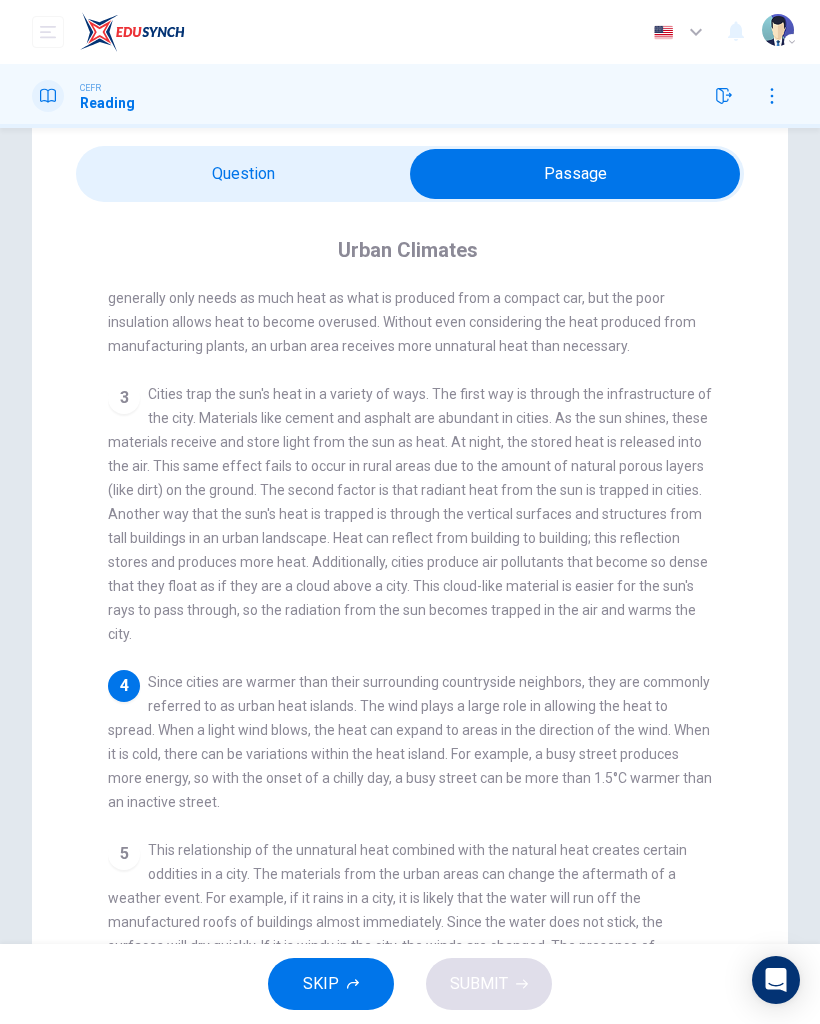 scroll, scrollTop: 64, scrollLeft: 0, axis: vertical 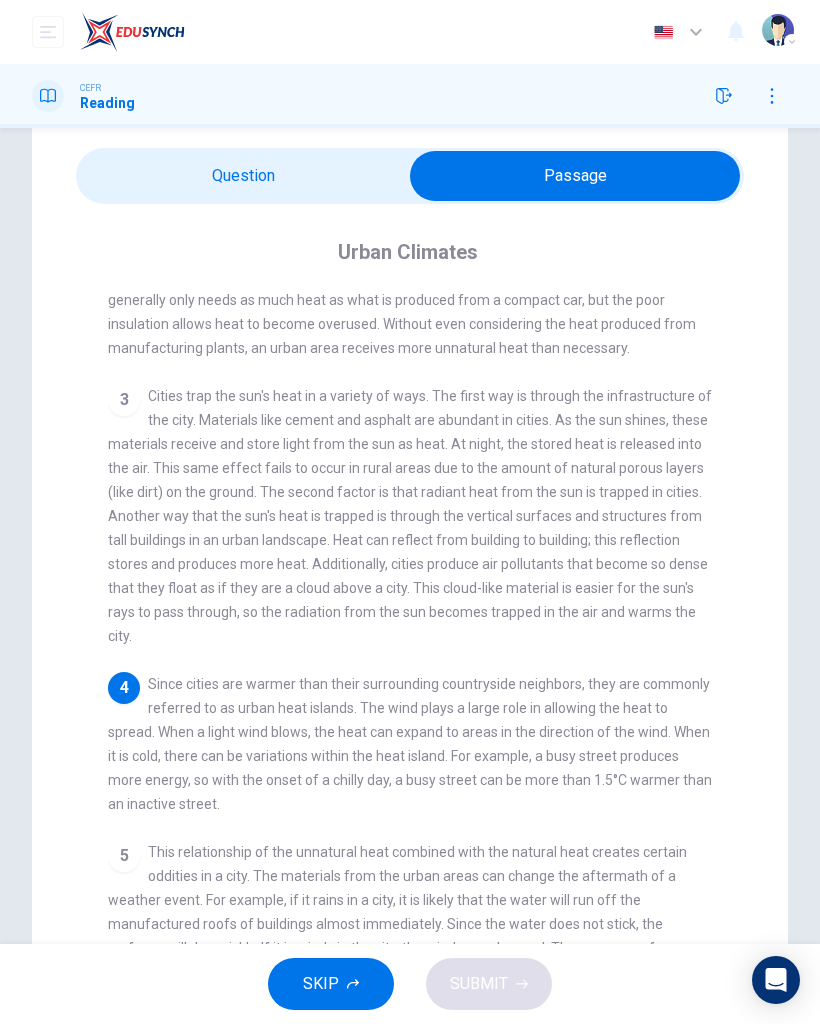 click at bounding box center (575, 176) 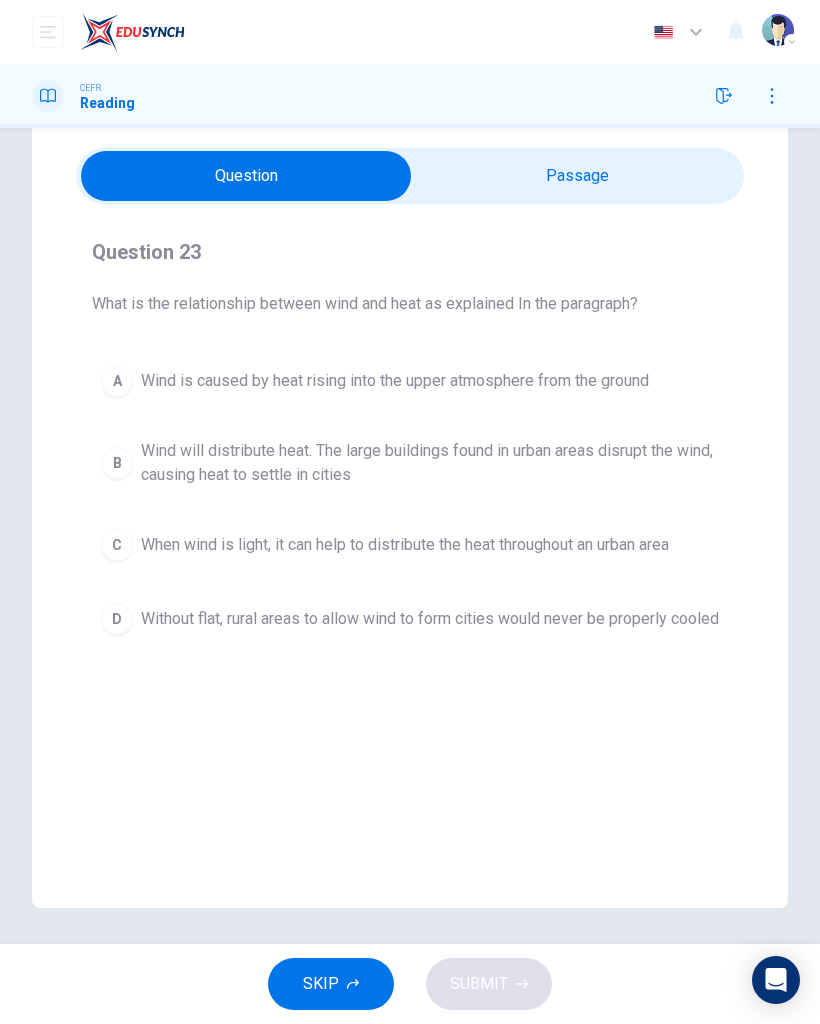 click on "Wind will distribute heat. The large buildings found in urban areas disrupt the wind, causing heat to settle in cities" at bounding box center (430, 463) 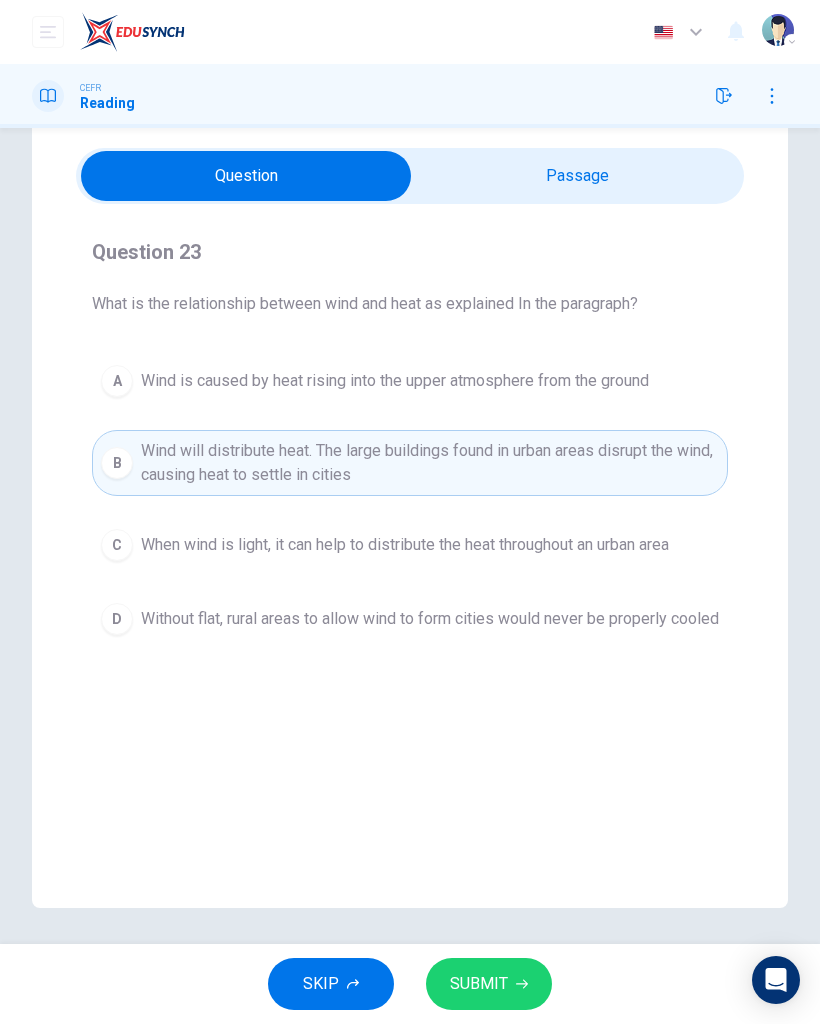 click on "When wind is light, it can help to distribute the heat throughout an urban area" at bounding box center [405, 545] 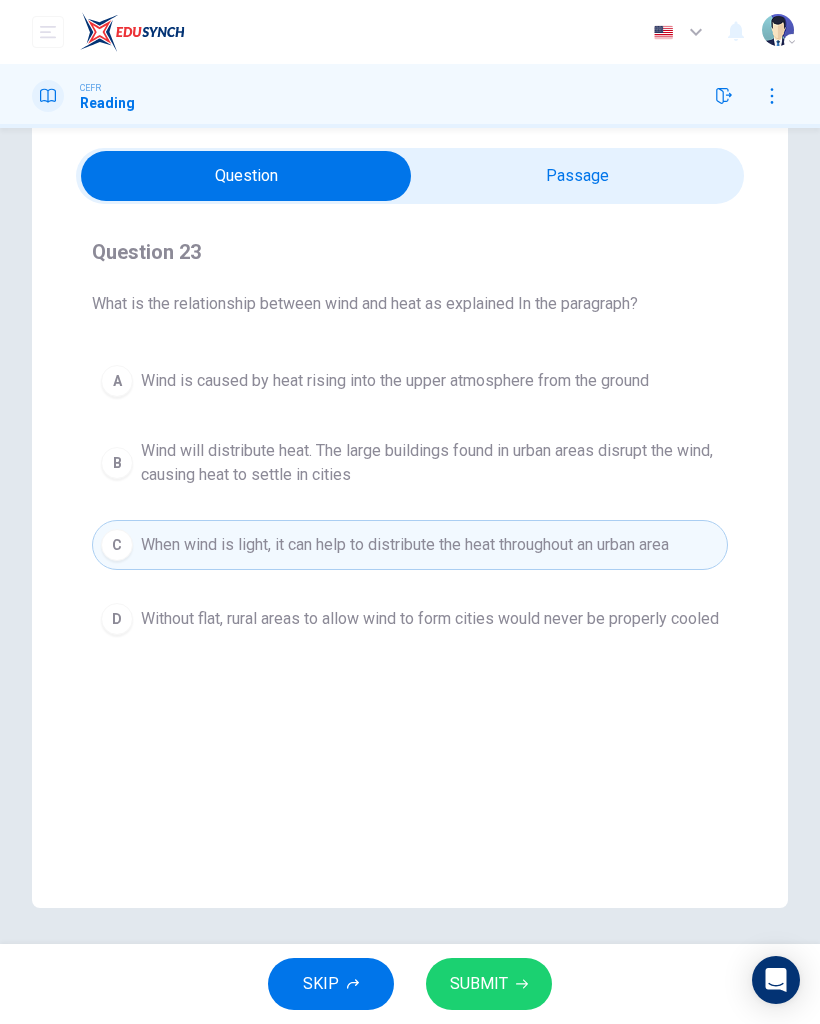 click at bounding box center (246, 176) 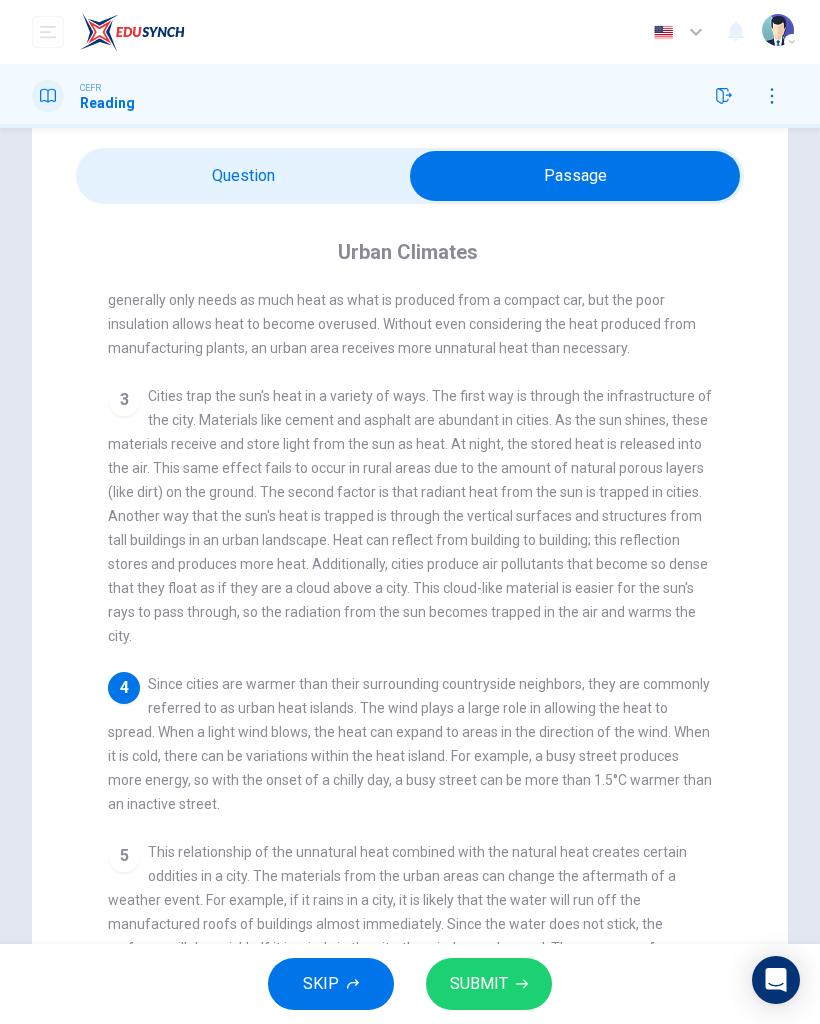 click at bounding box center [575, 176] 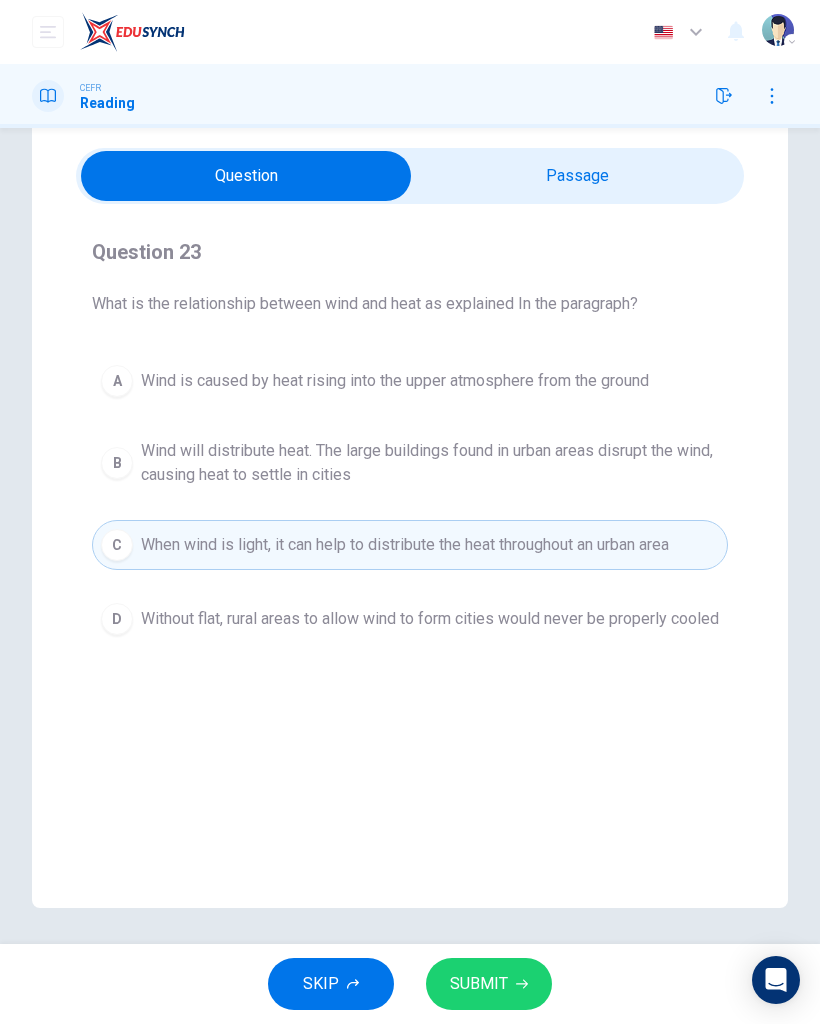 click on "SUBMIT" at bounding box center [489, 984] 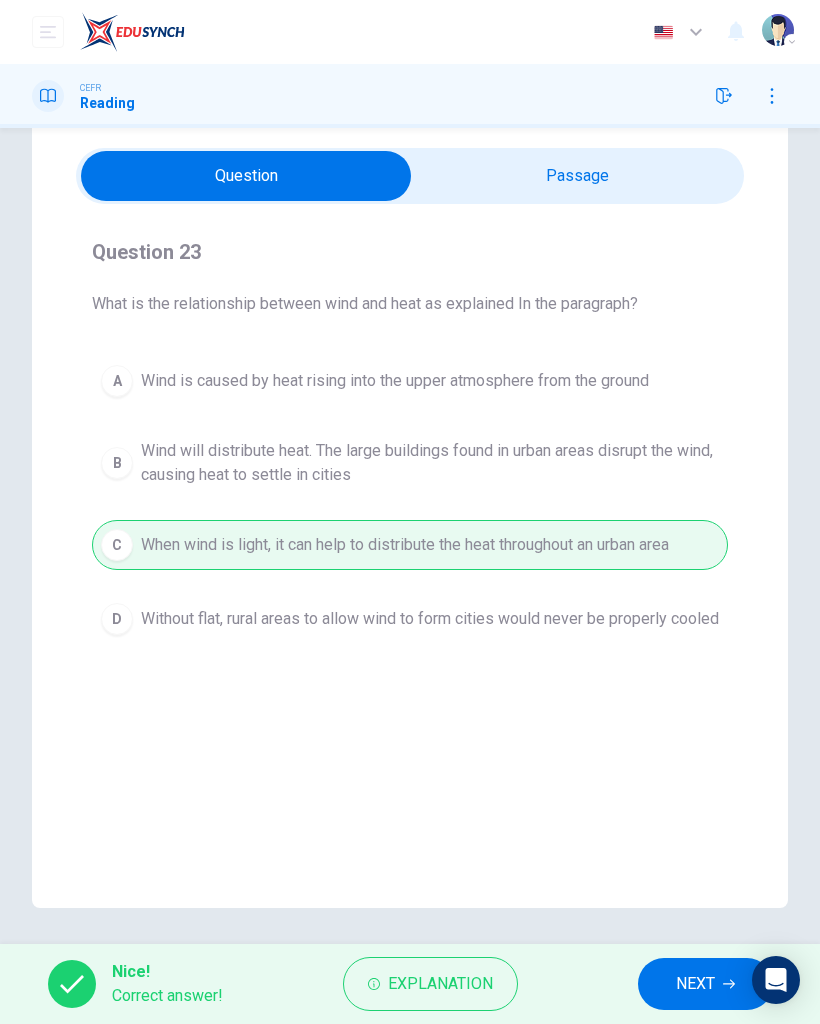 click on "NEXT" at bounding box center [705, 984] 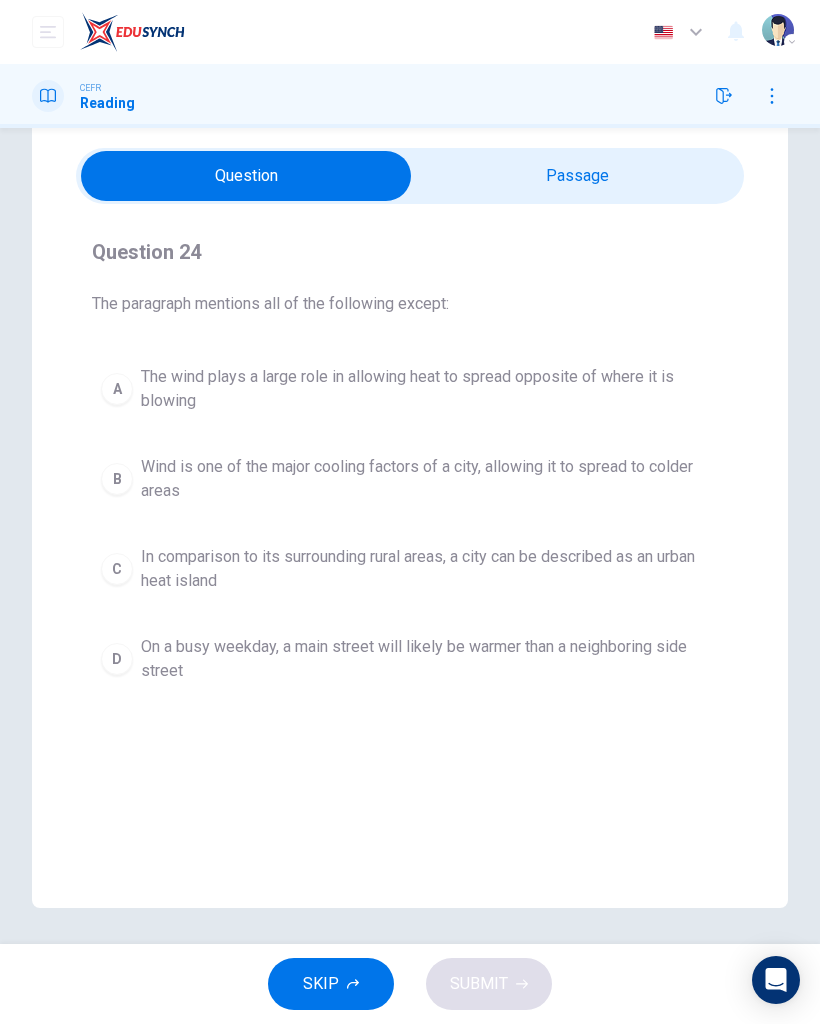 click on "In comparison to its surrounding rural areas, a city can be described as an urban heat island" at bounding box center [430, 569] 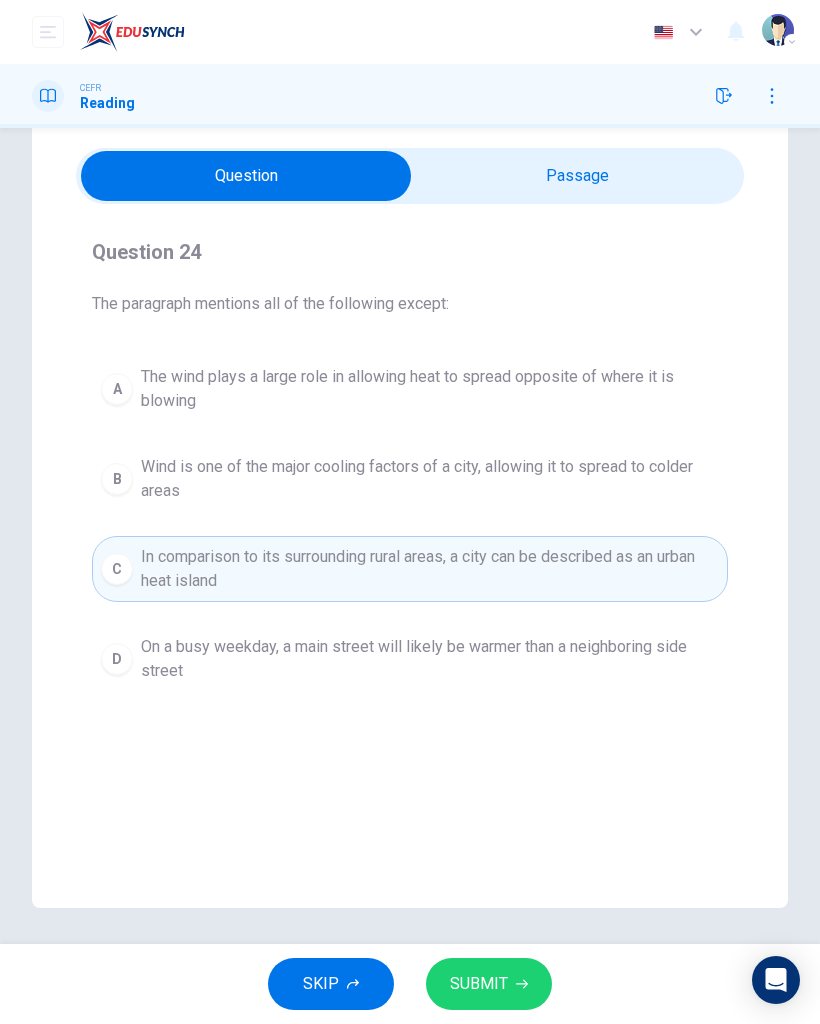 click on "The wind plays a large role in allowing heat to spread opposite of where it is blowing" at bounding box center [430, 389] 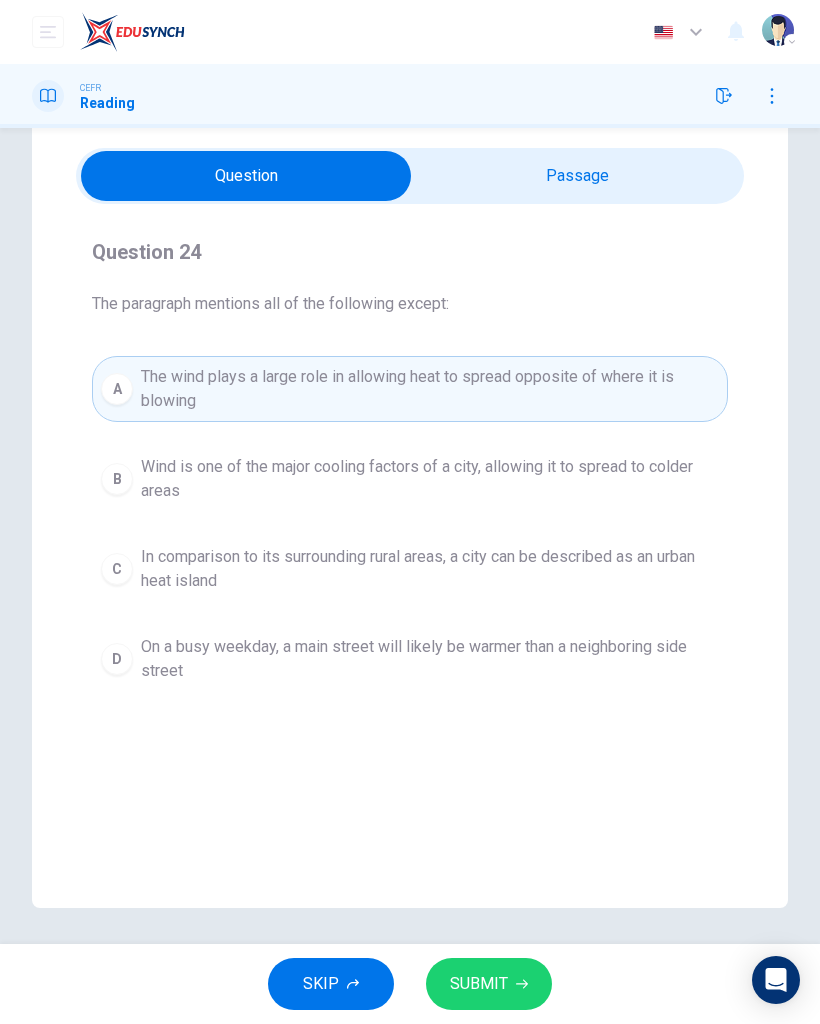 click at bounding box center [246, 176] 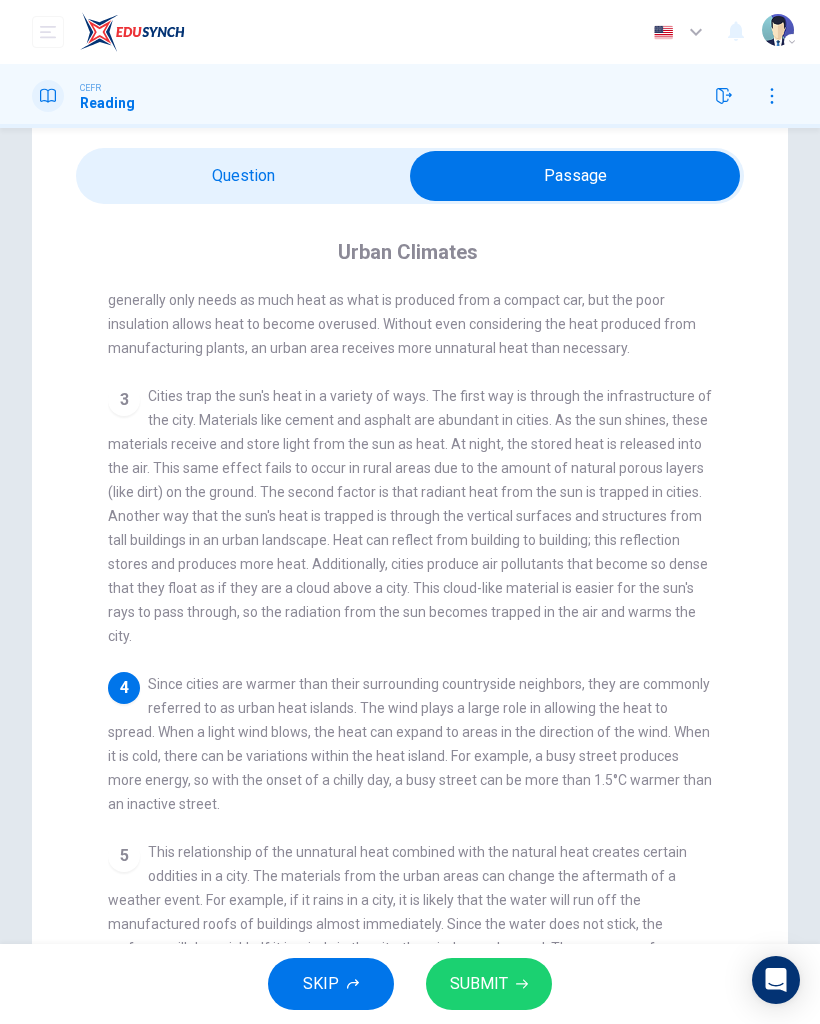 click at bounding box center (575, 176) 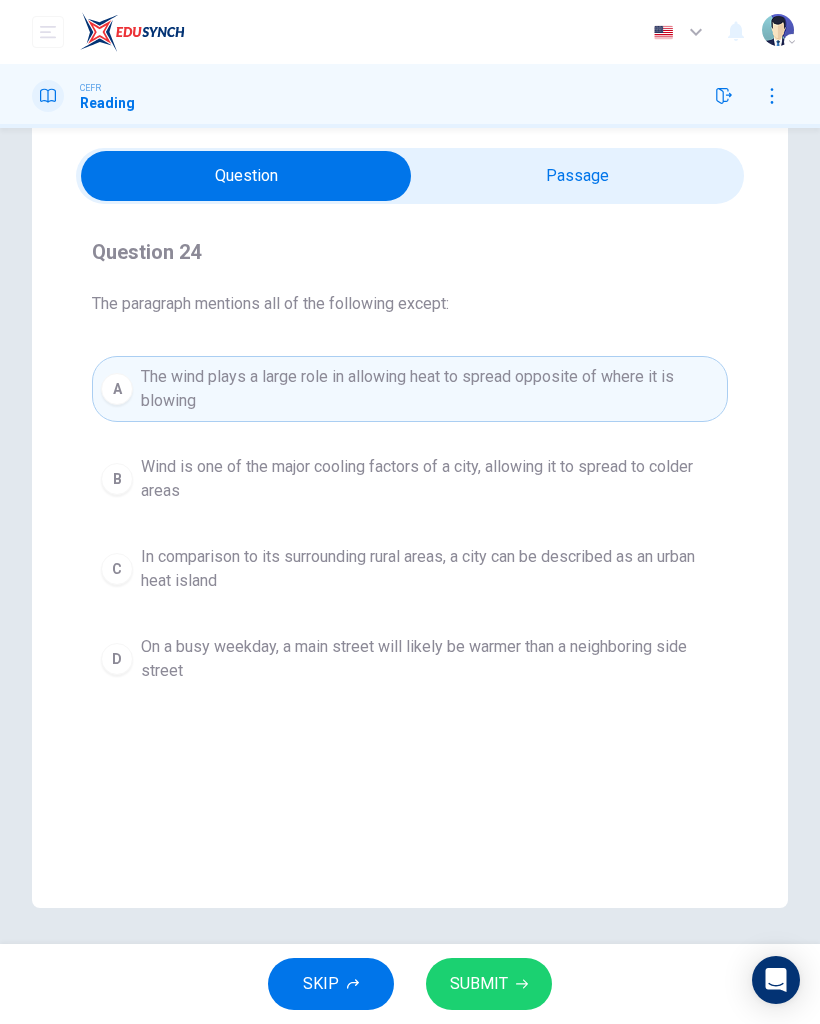 click on "SUBMIT" at bounding box center [489, 984] 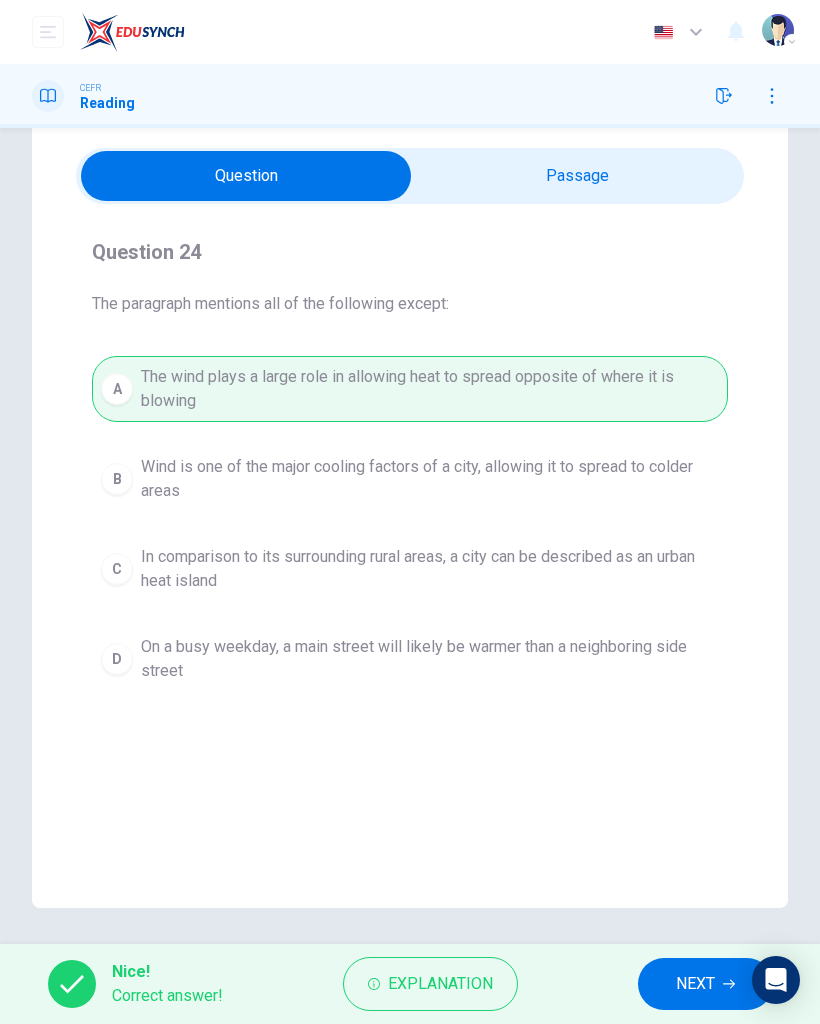 click on "NEXT" at bounding box center (695, 984) 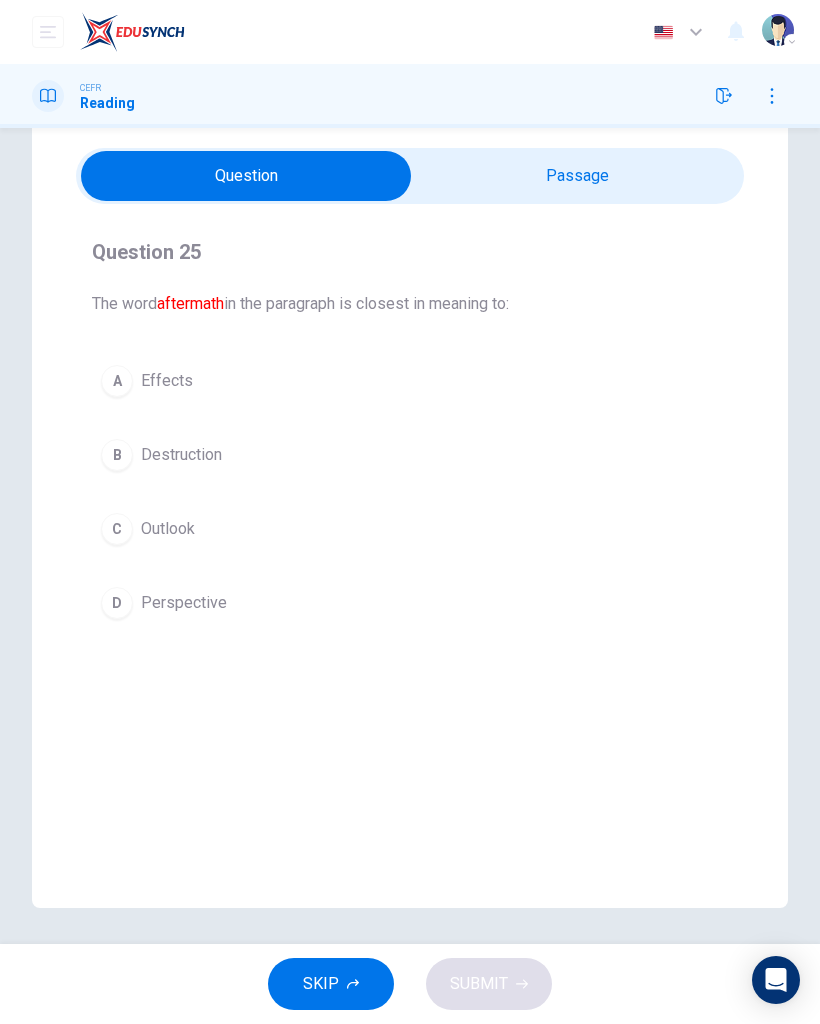 click at bounding box center [246, 176] 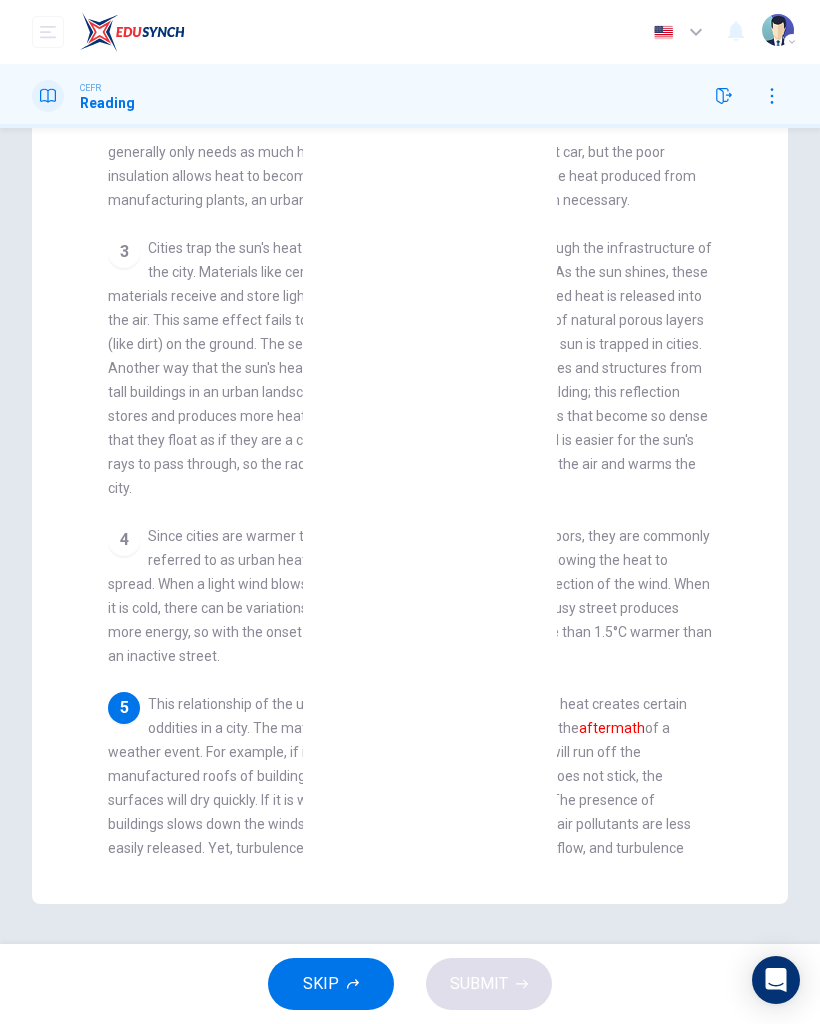 scroll, scrollTop: 212, scrollLeft: 0, axis: vertical 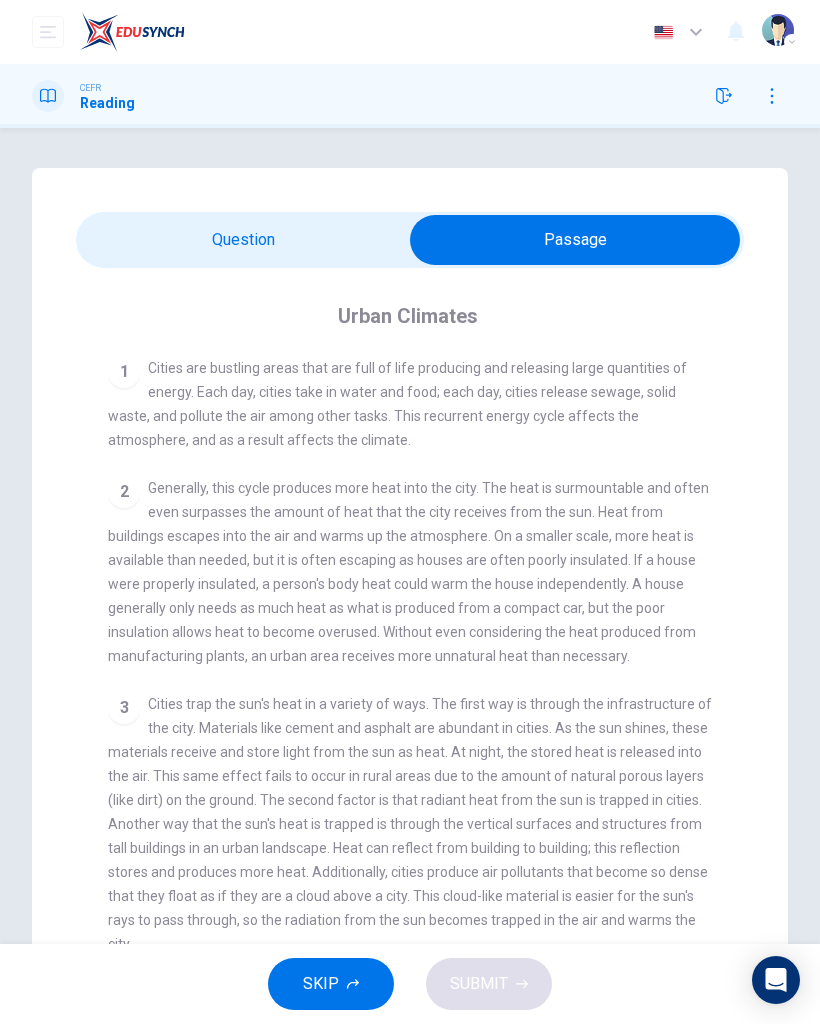 click at bounding box center (575, 240) 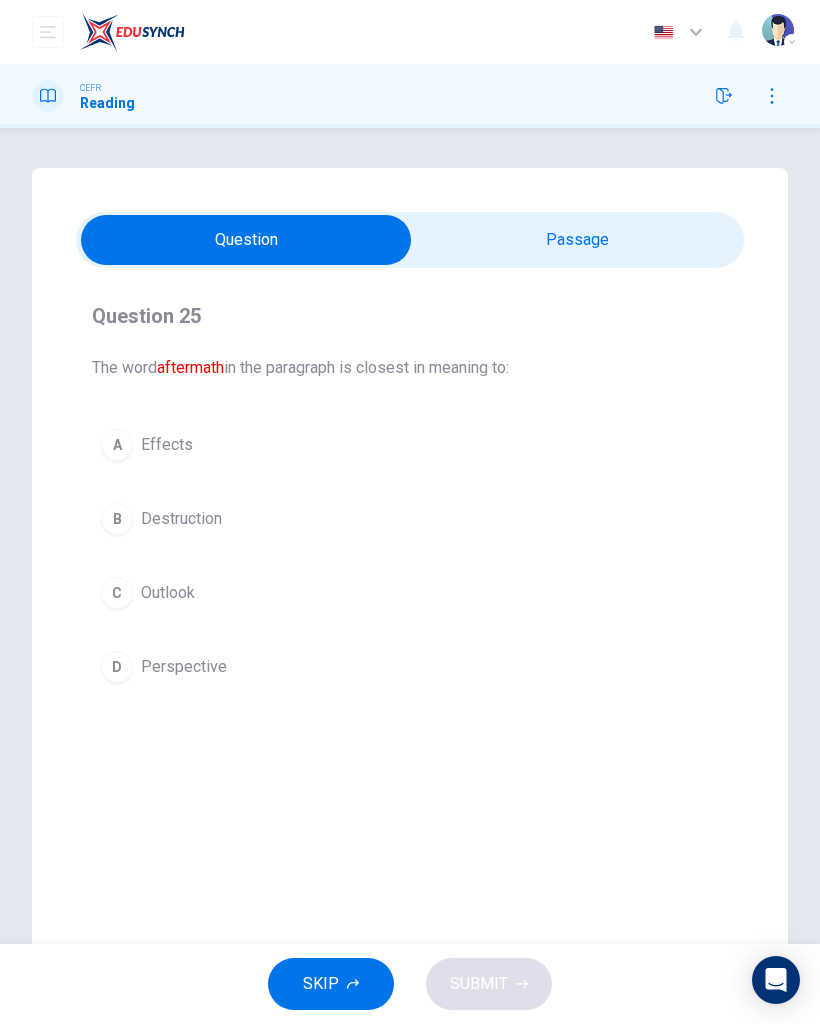 click on "D Perspective" at bounding box center [410, 667] 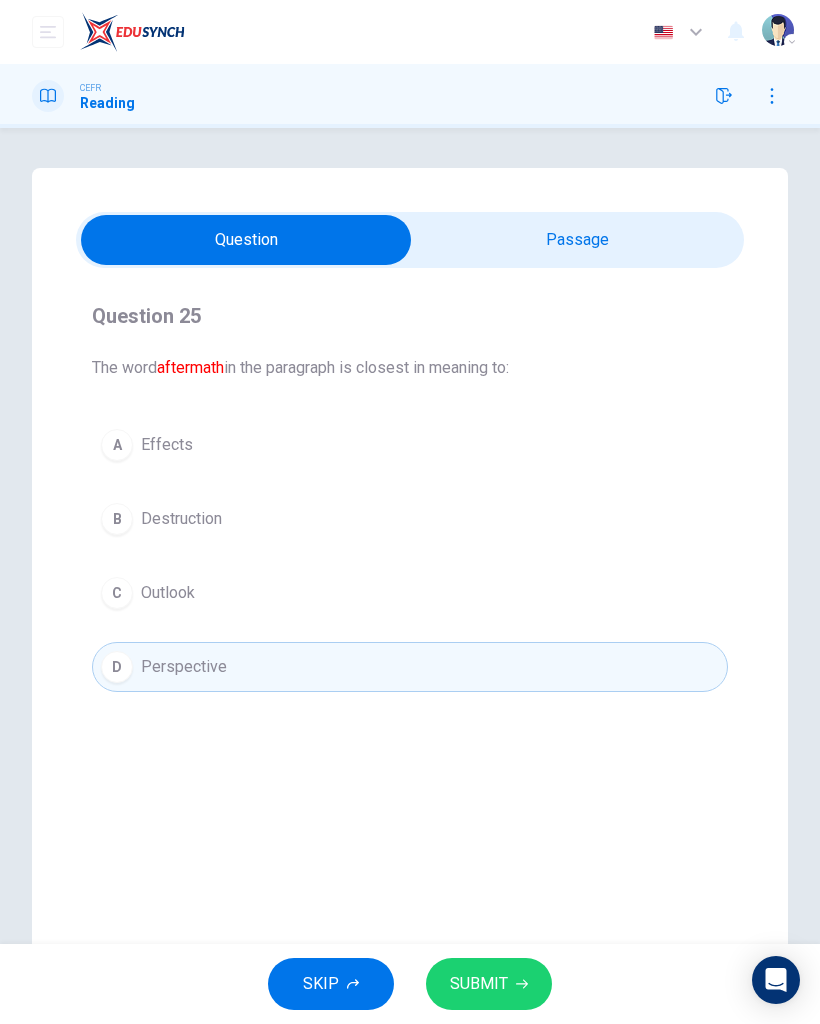 click on "SUBMIT" at bounding box center [489, 984] 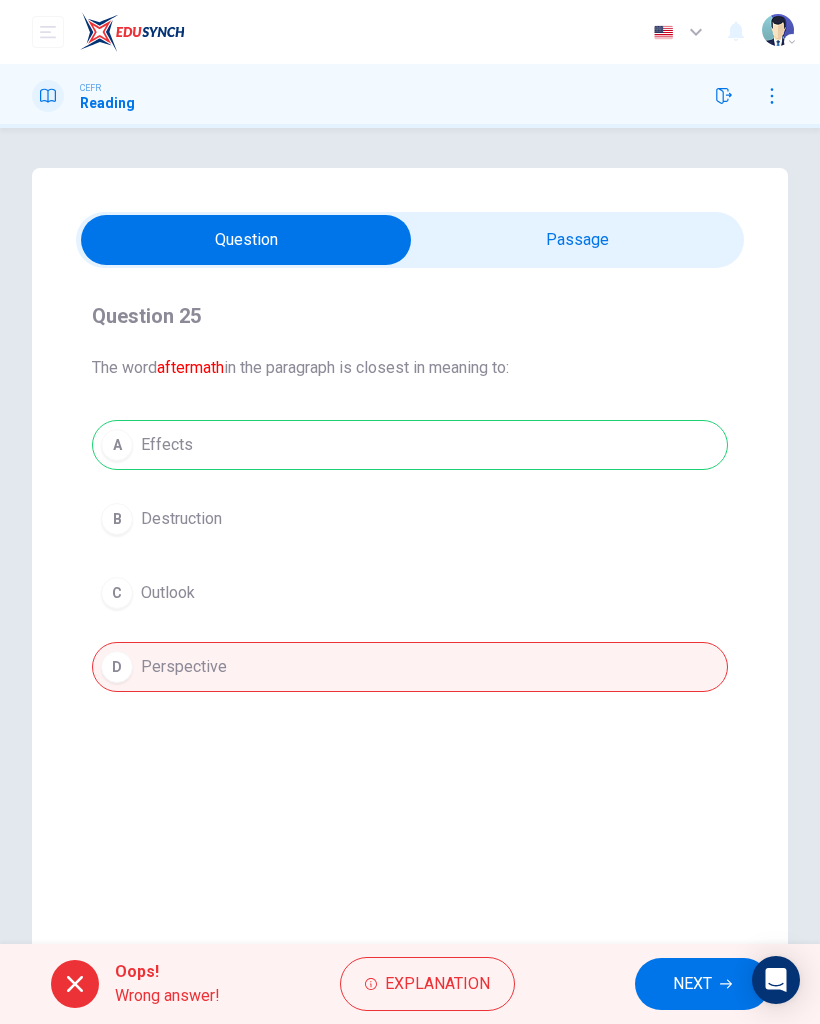 click on "NEXT" at bounding box center [692, 984] 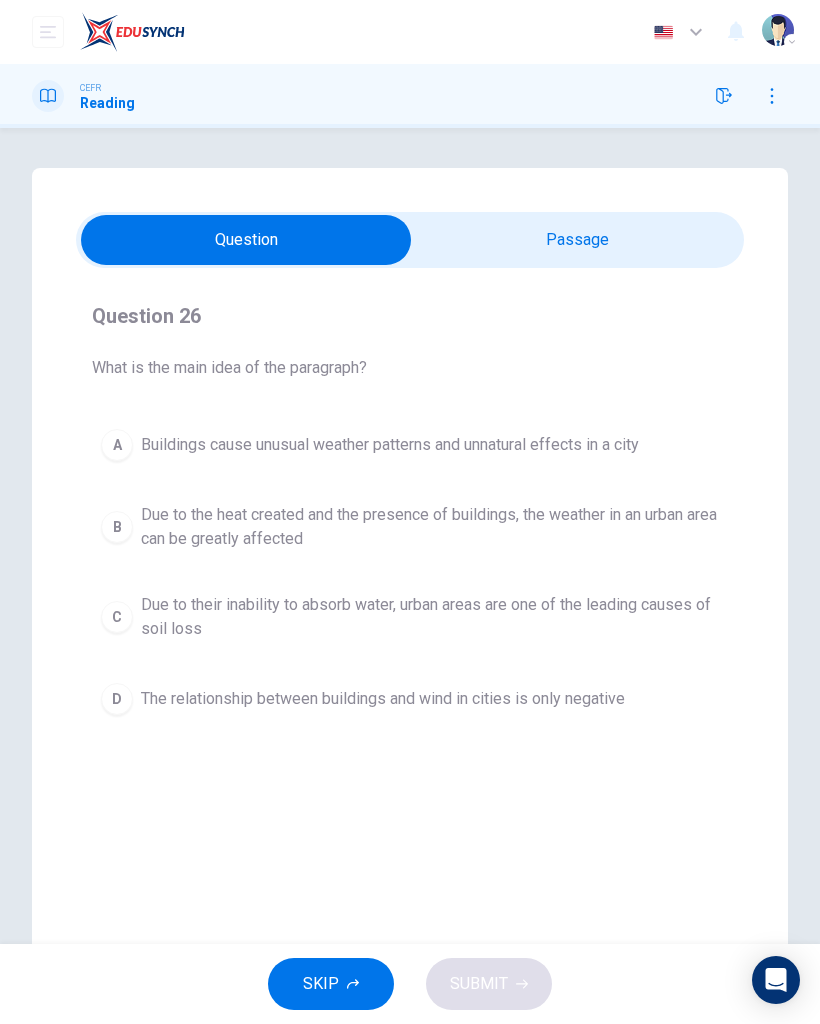 click at bounding box center [246, 240] 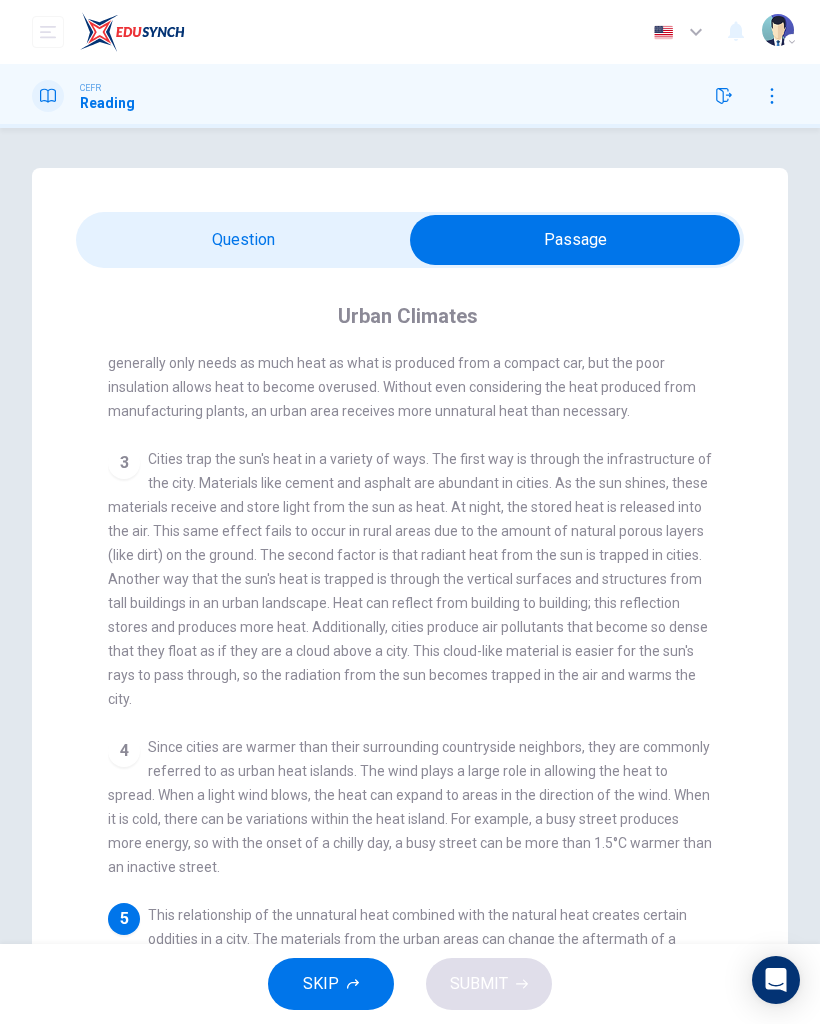 scroll, scrollTop: 244, scrollLeft: 0, axis: vertical 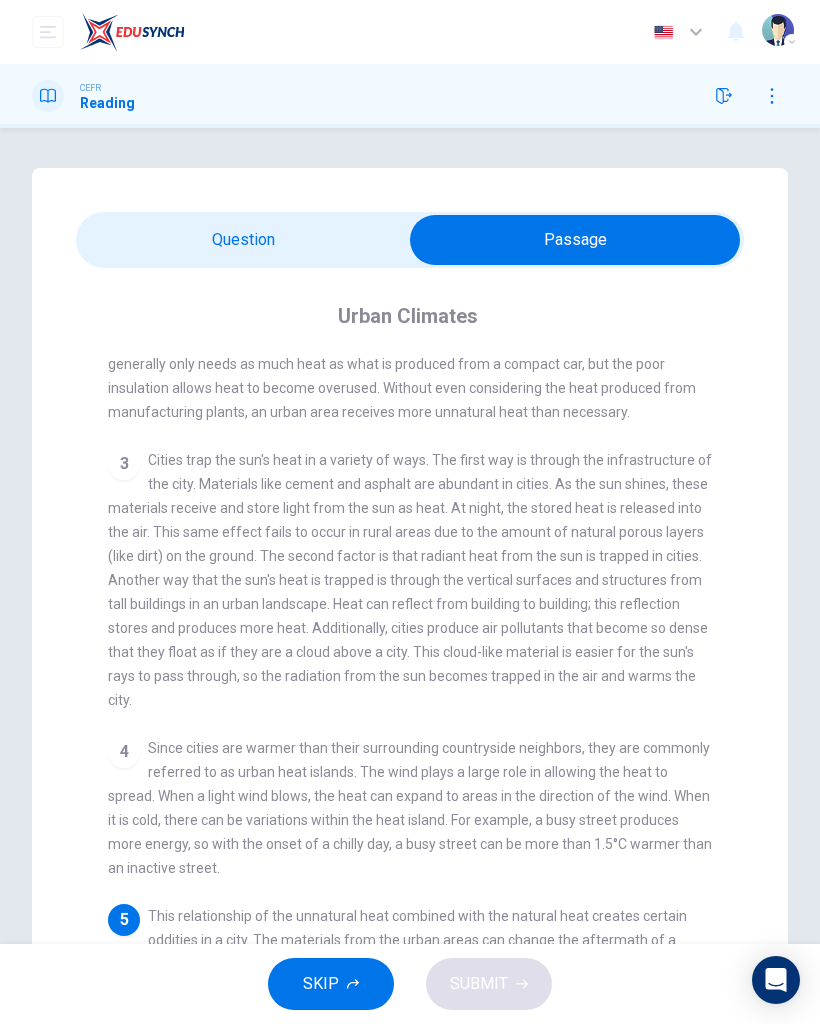 click at bounding box center [575, 240] 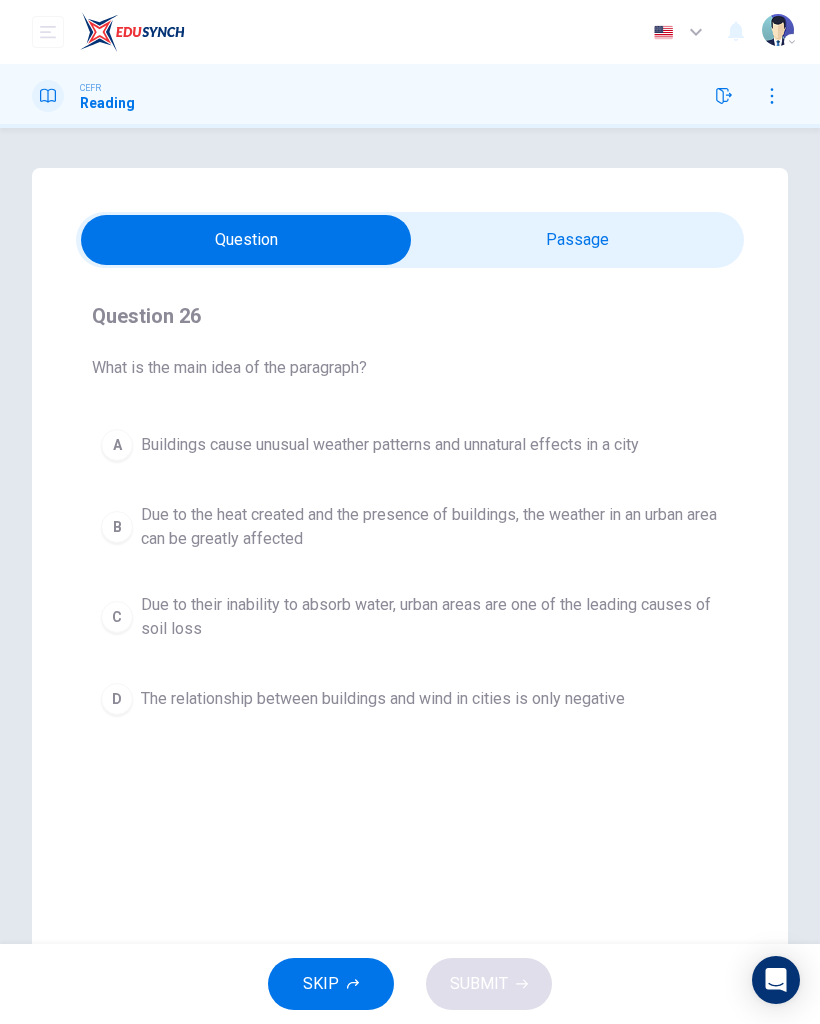 click at bounding box center [246, 240] 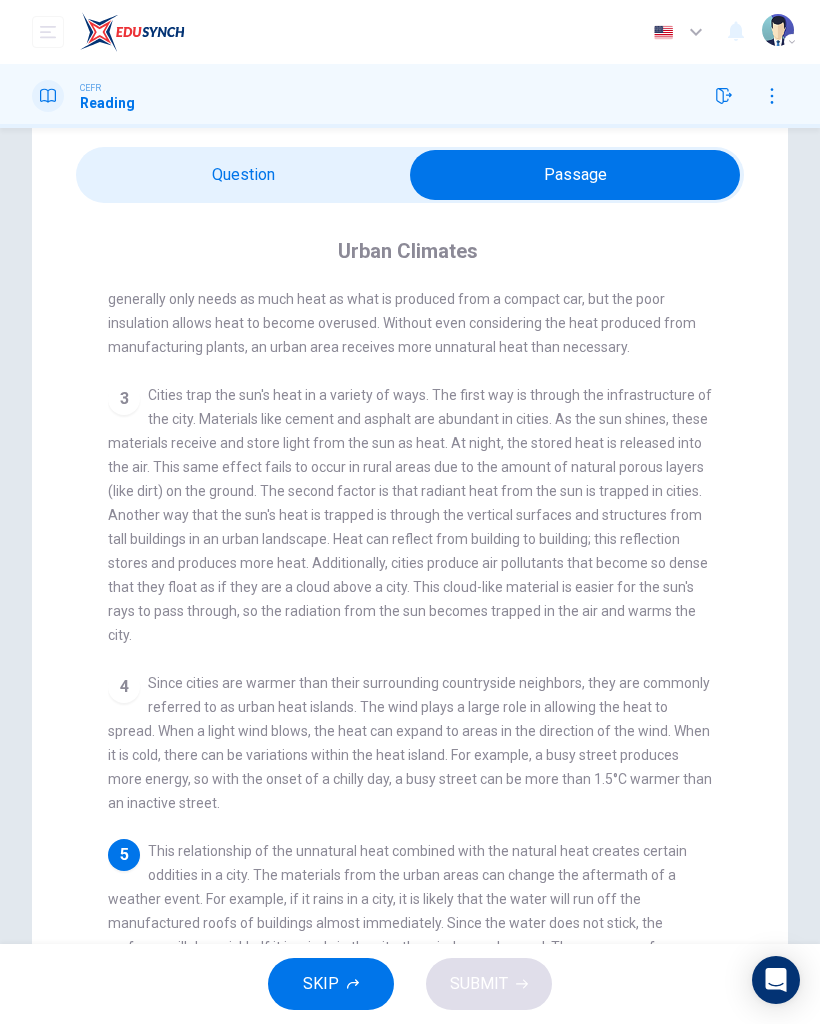 scroll, scrollTop: 67, scrollLeft: 0, axis: vertical 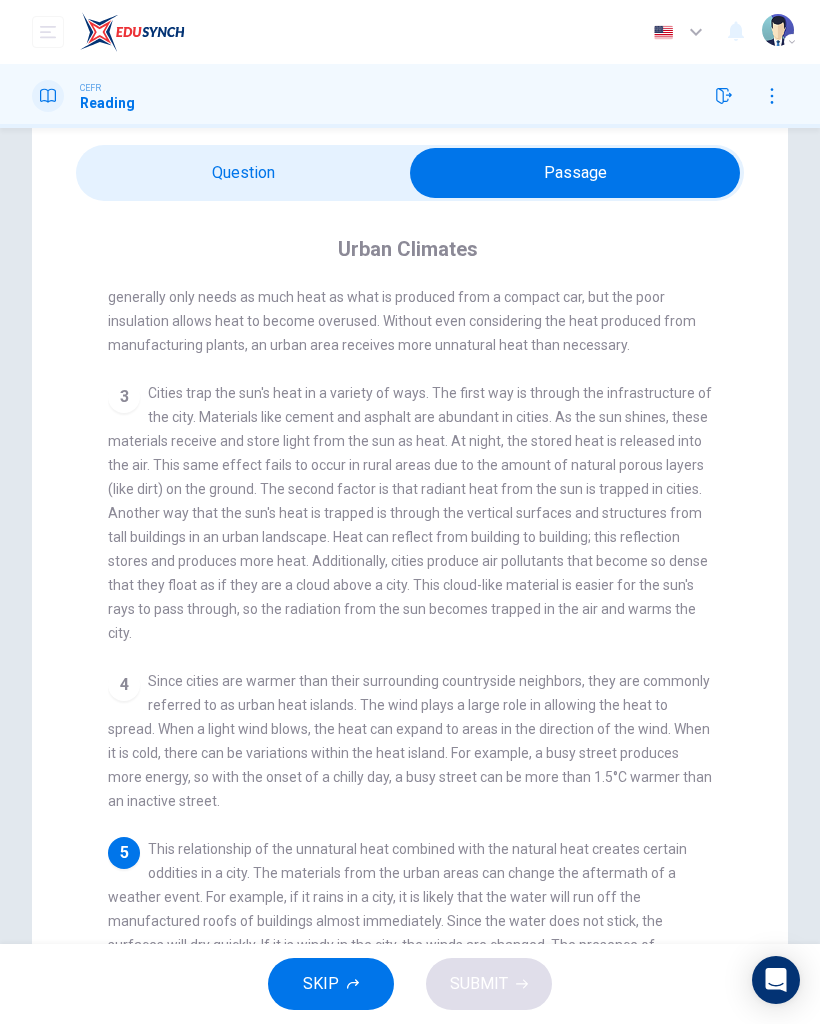 click at bounding box center [575, 173] 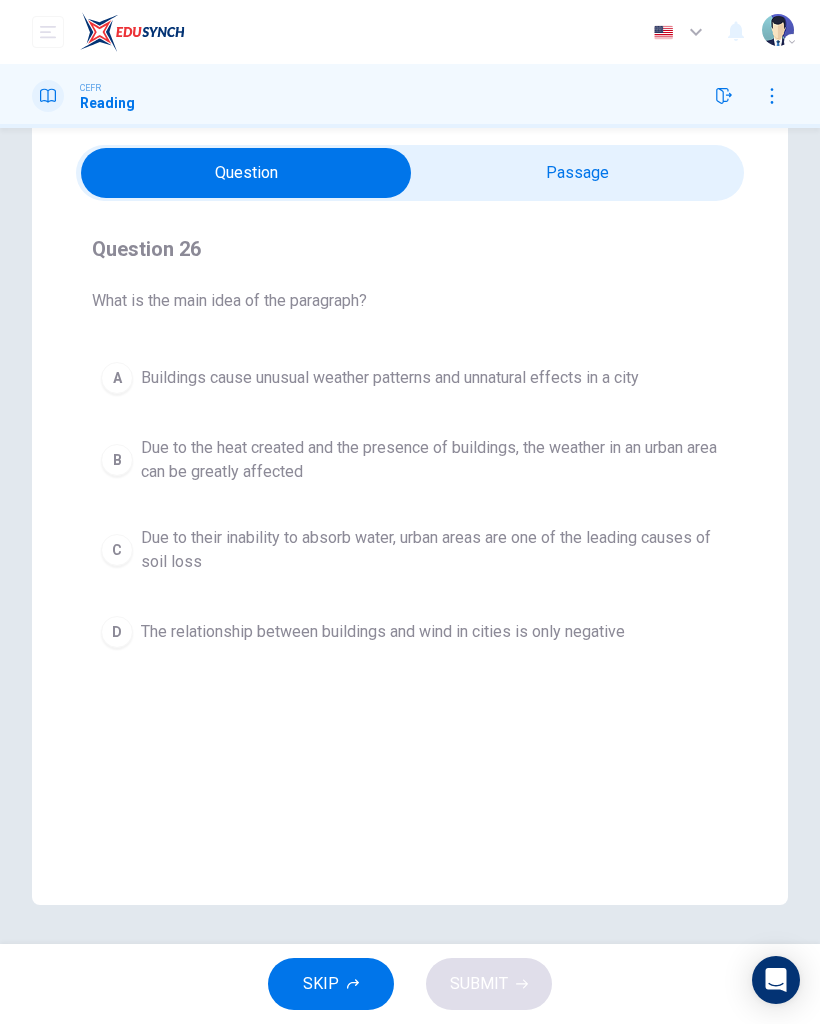 click at bounding box center (246, 173) 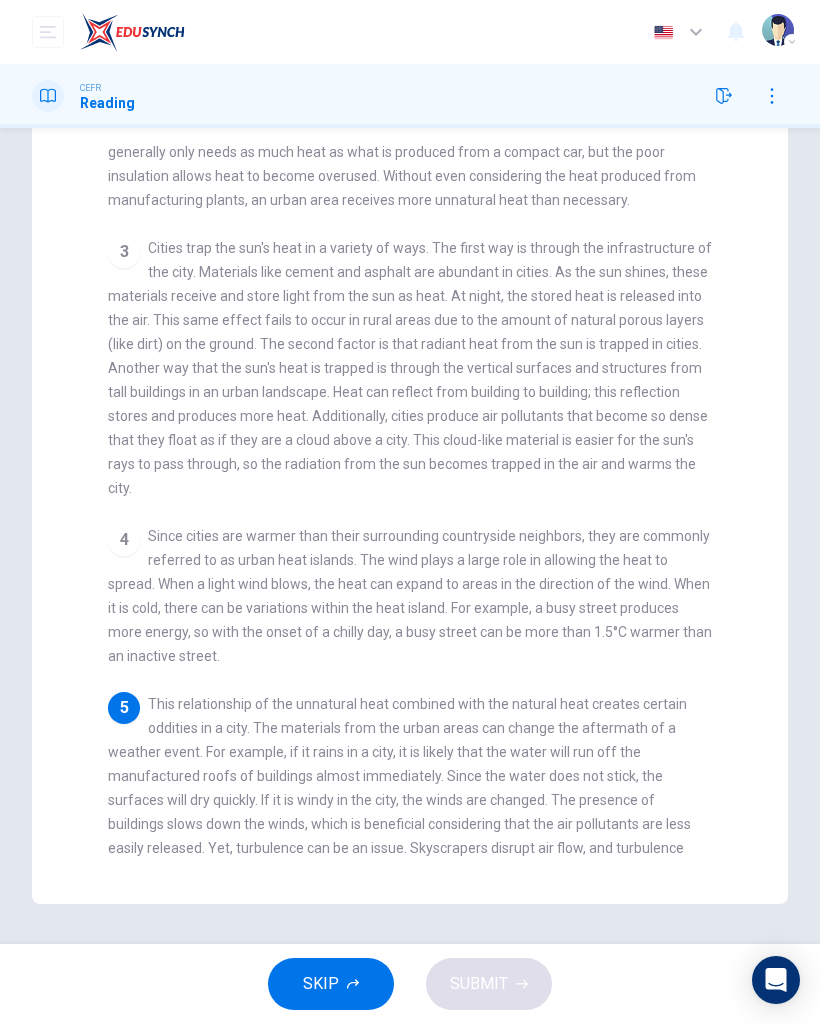 scroll, scrollTop: 212, scrollLeft: 0, axis: vertical 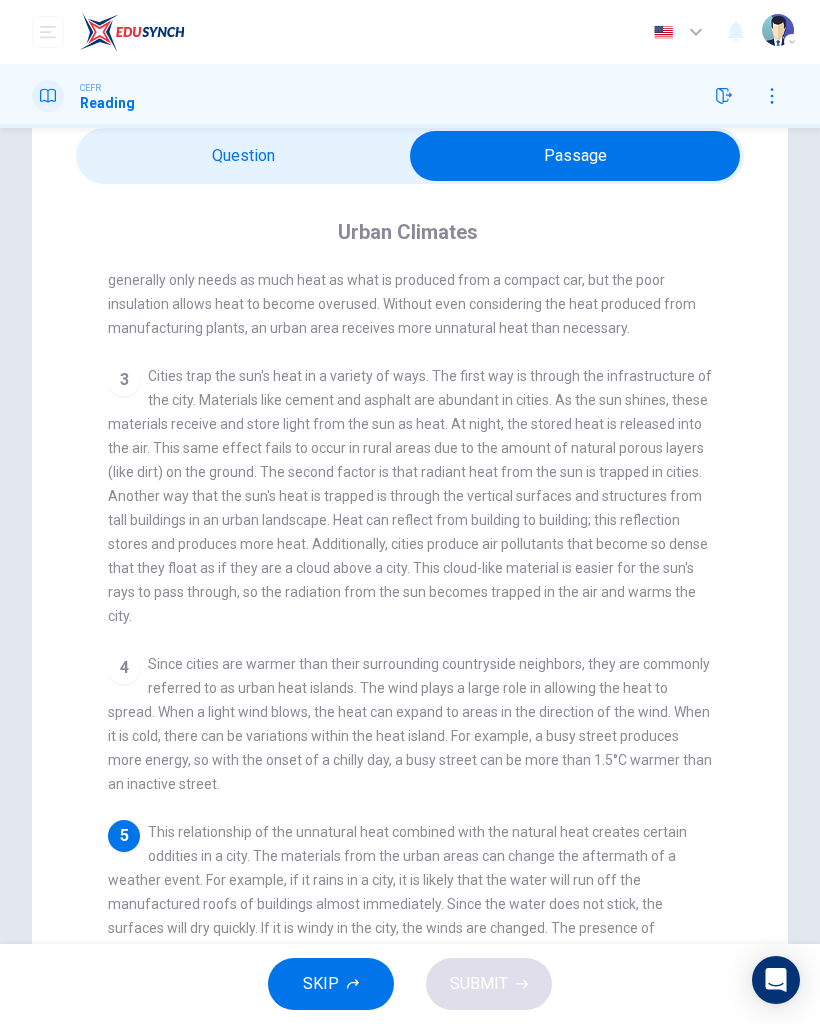 click at bounding box center (575, 156) 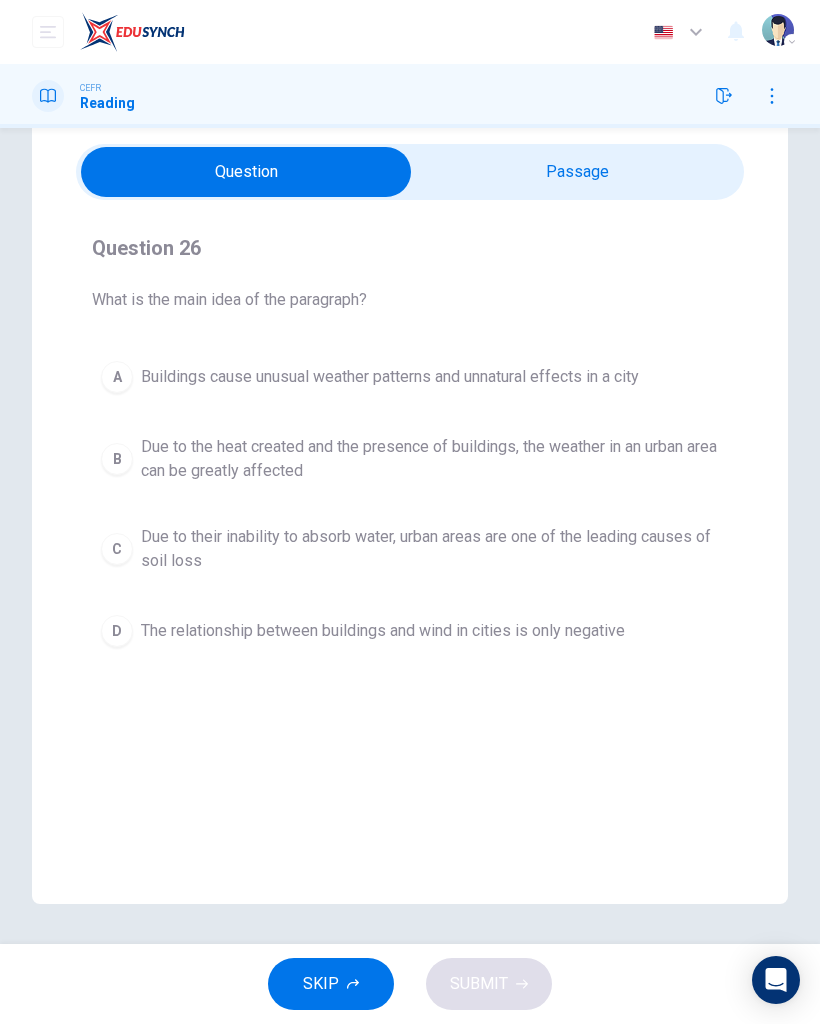 click on "A Buildings cause unusual weather patterns and unnatural effects in a city" at bounding box center (410, 377) 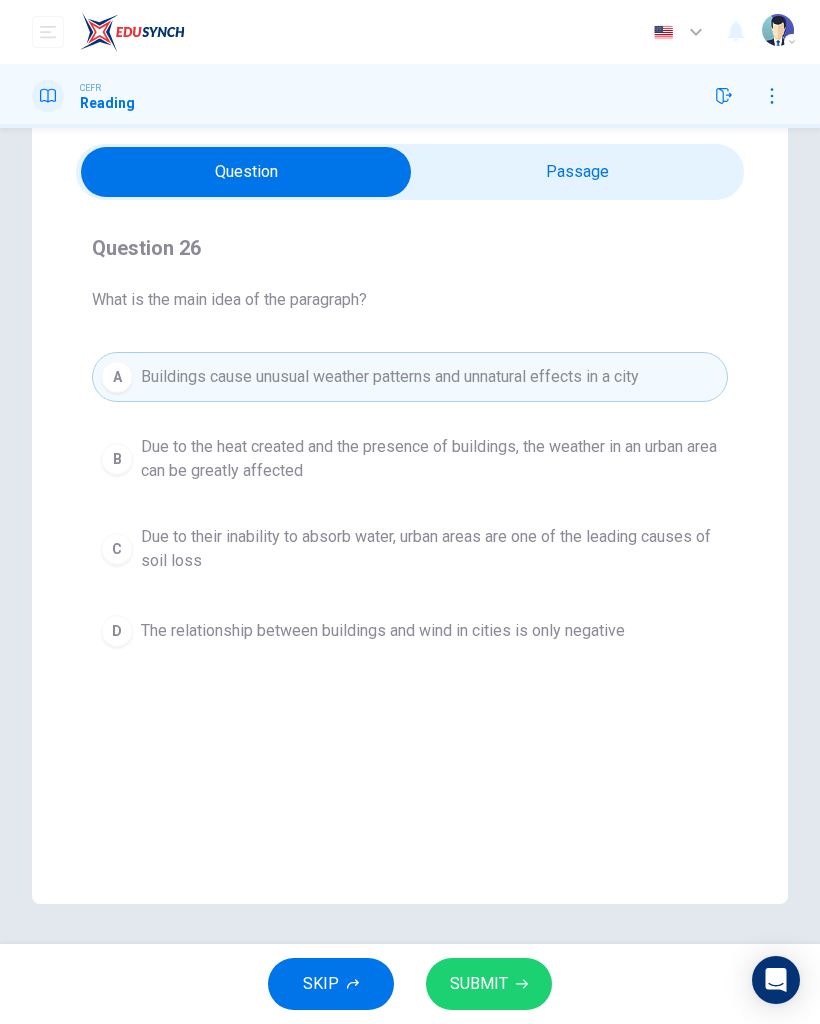 click on "SUBMIT" at bounding box center (489, 984) 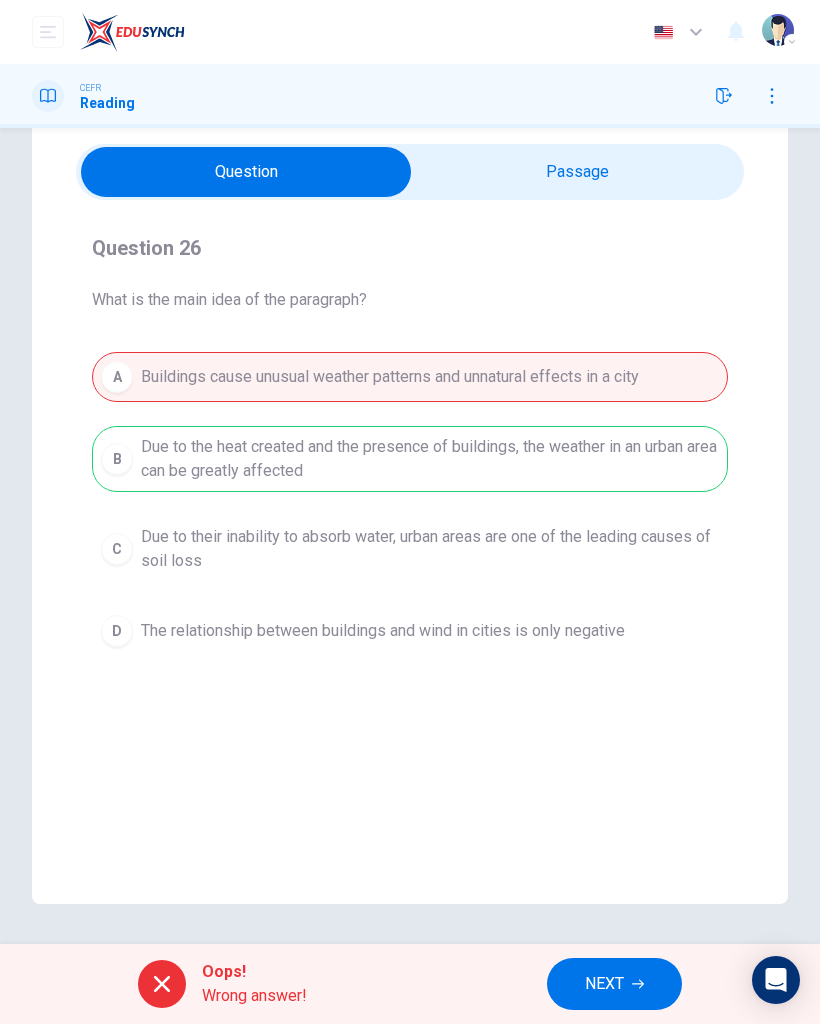 click 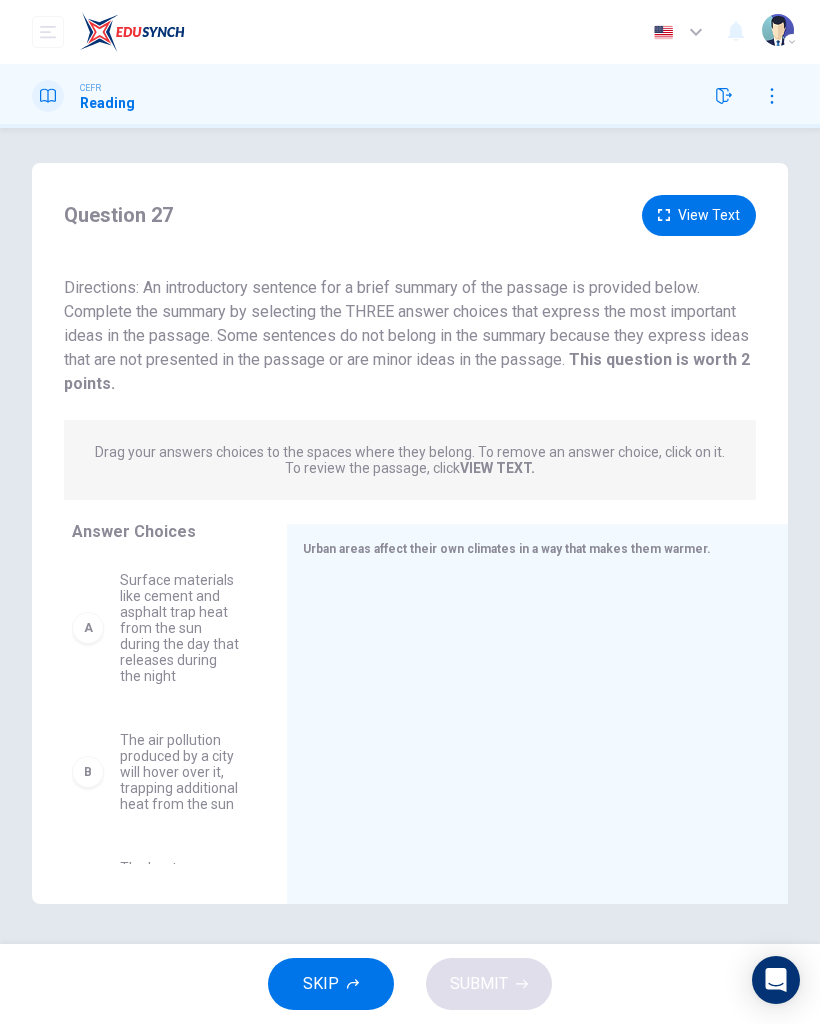 scroll, scrollTop: 5, scrollLeft: 0, axis: vertical 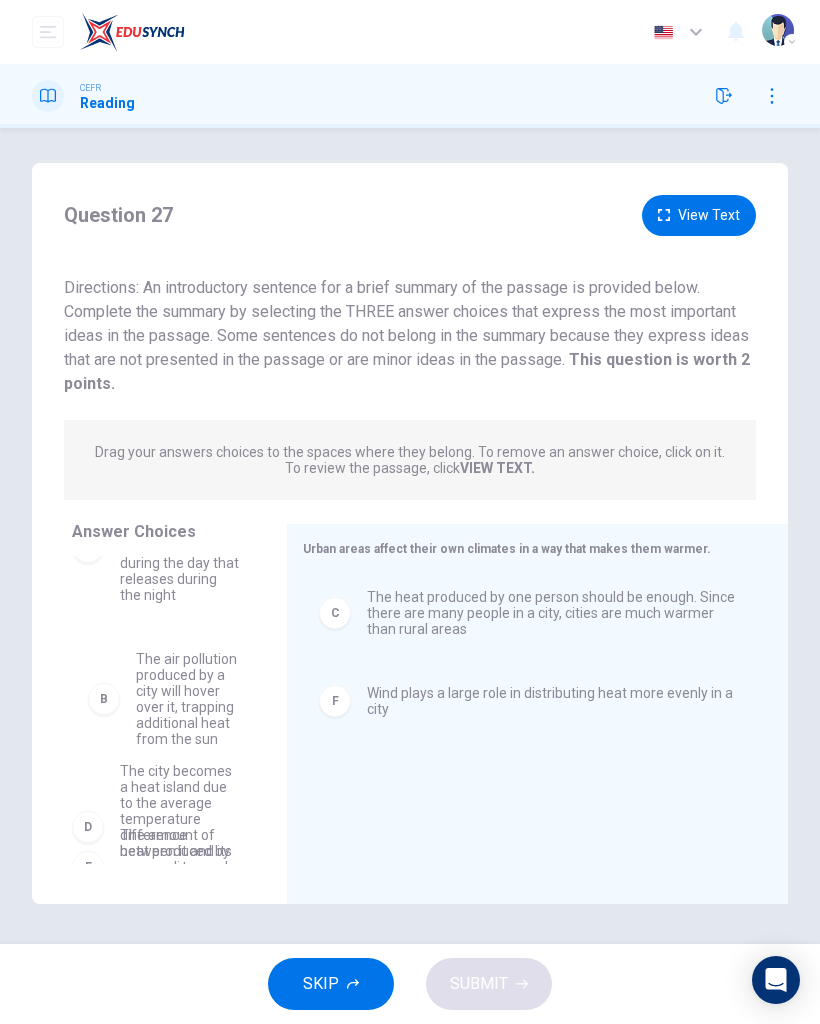 click on "A Surface materials like cement and asphalt trap heat from the sun during the day that releases during the night D The city becomes a heat island due to the average temperature difference between it and its surrounding rural areas E The amount of heat produced by a compact car should be enough to heat a home" at bounding box center [163, 629] 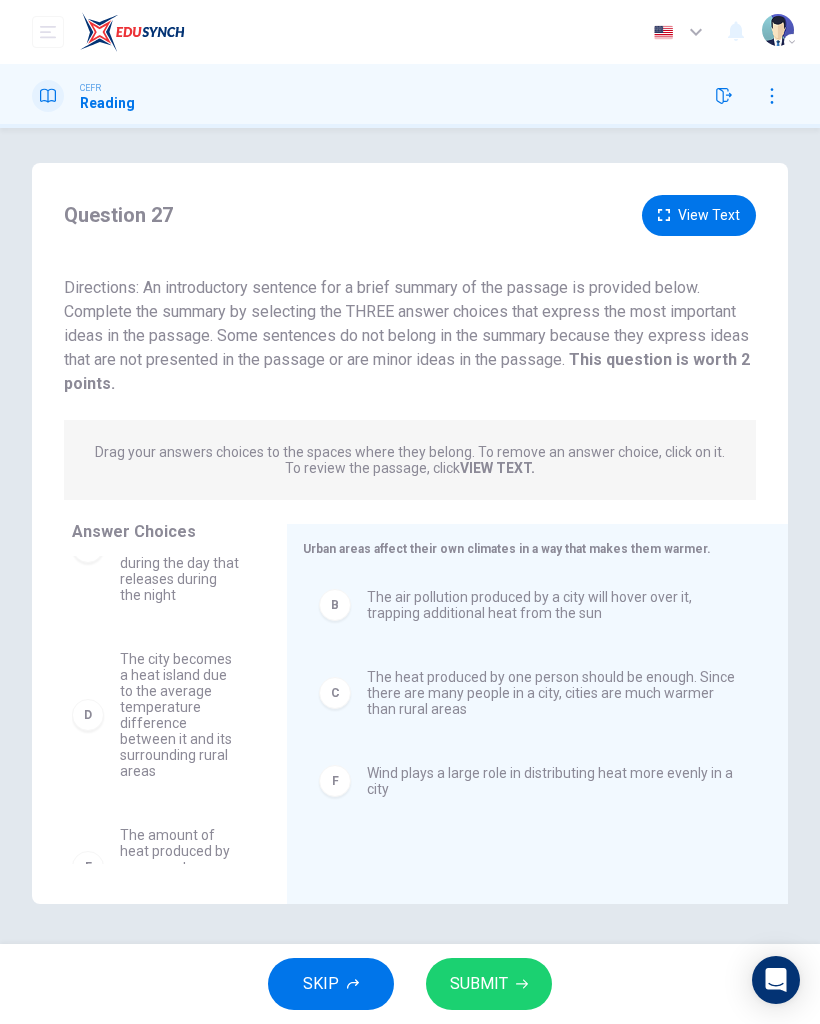 click on "SUBMIT" at bounding box center (489, 984) 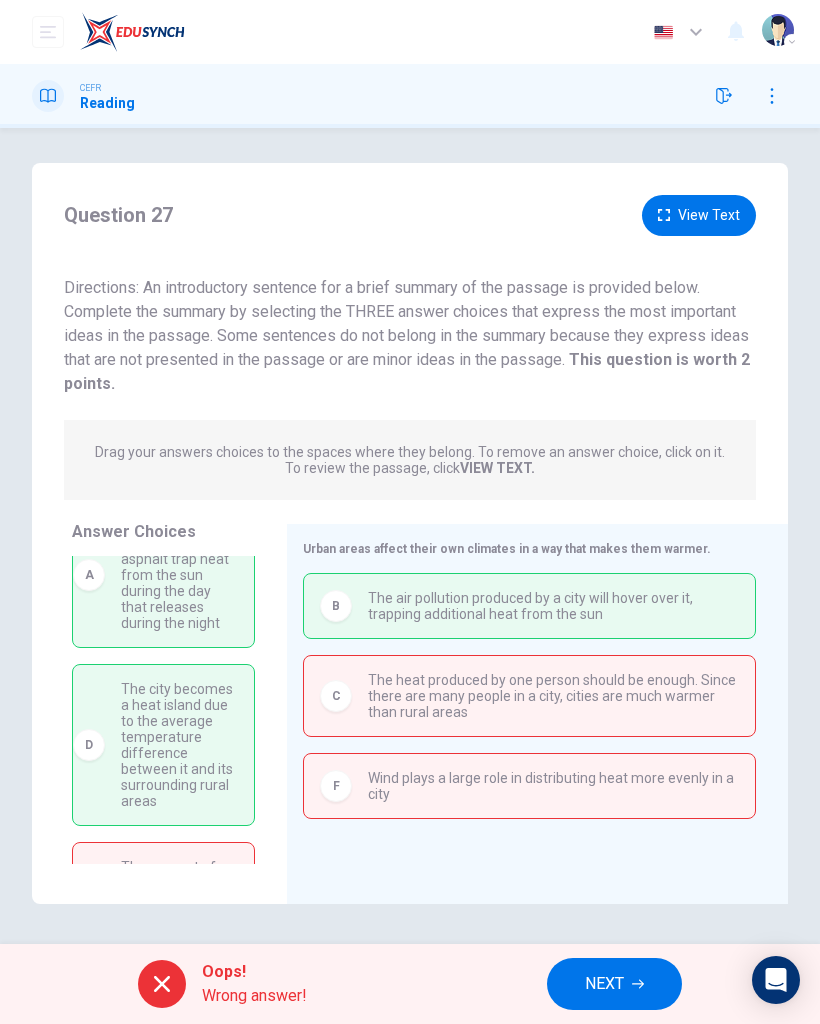 scroll, scrollTop: 55, scrollLeft: 0, axis: vertical 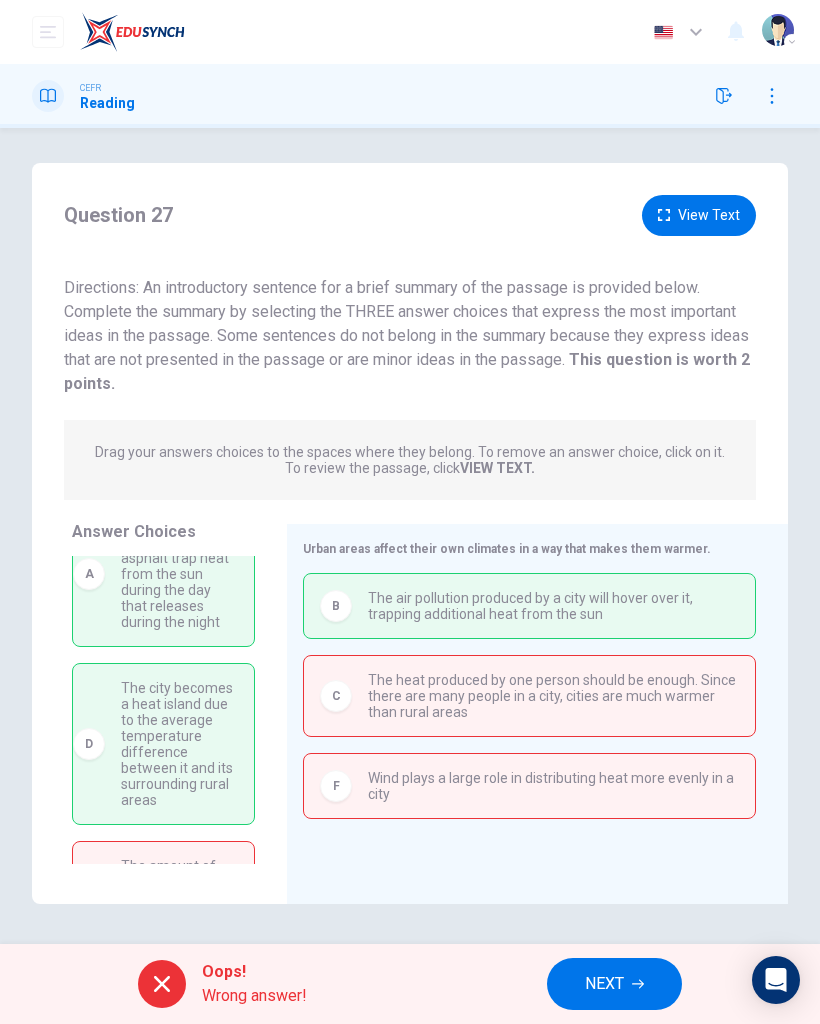 click 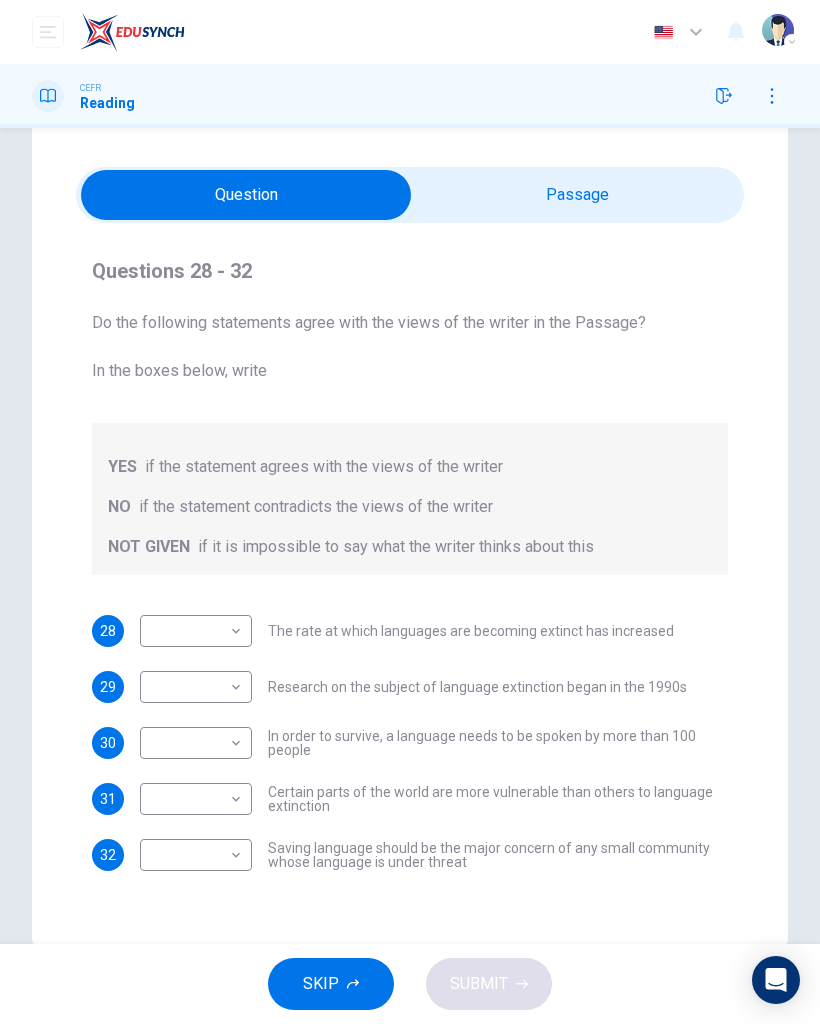 scroll, scrollTop: 46, scrollLeft: 0, axis: vertical 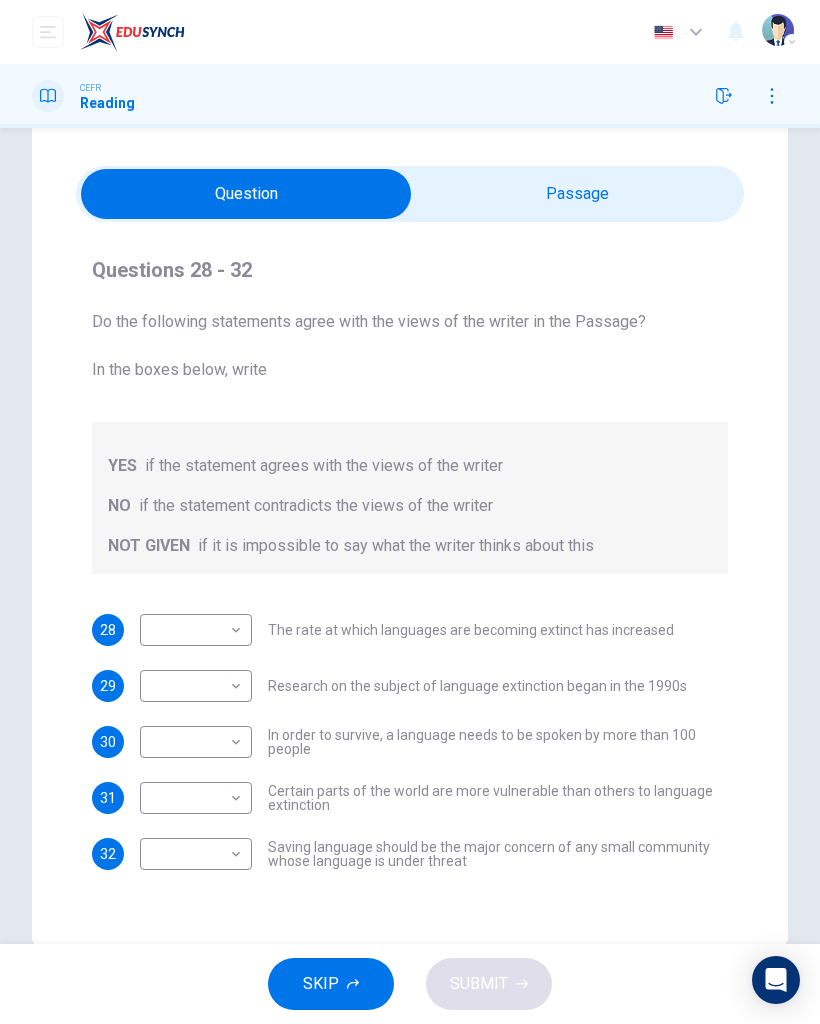 click at bounding box center [246, 194] 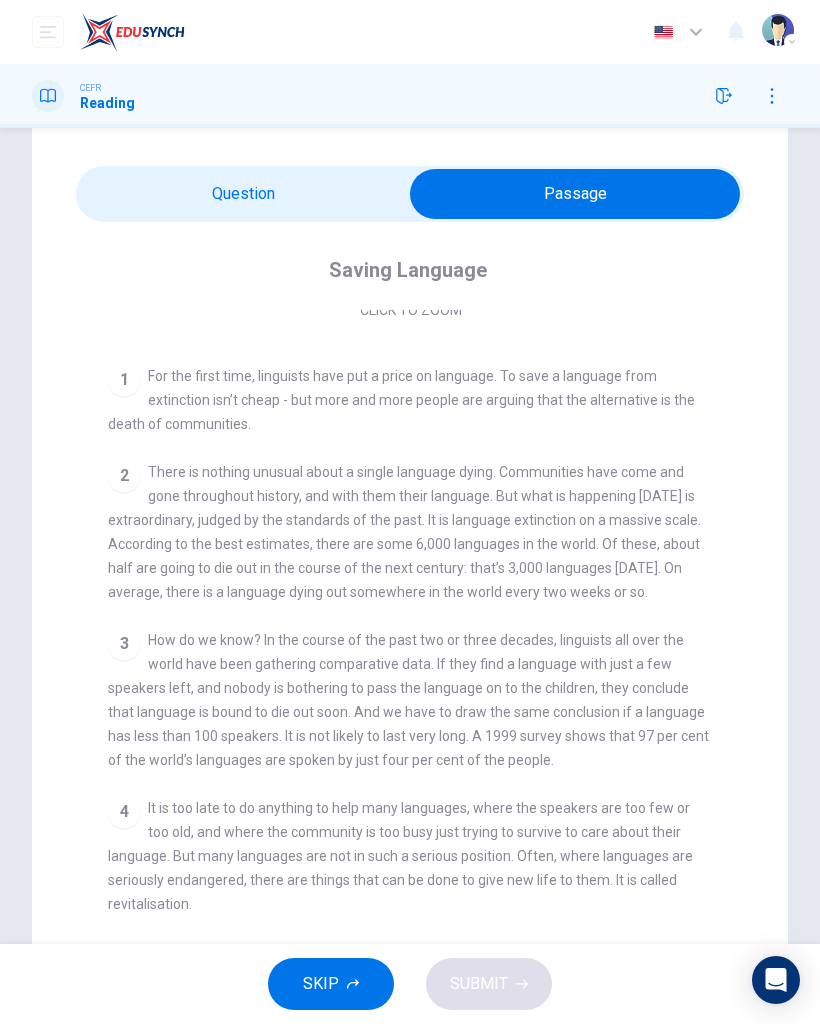 scroll, scrollTop: 365, scrollLeft: 0, axis: vertical 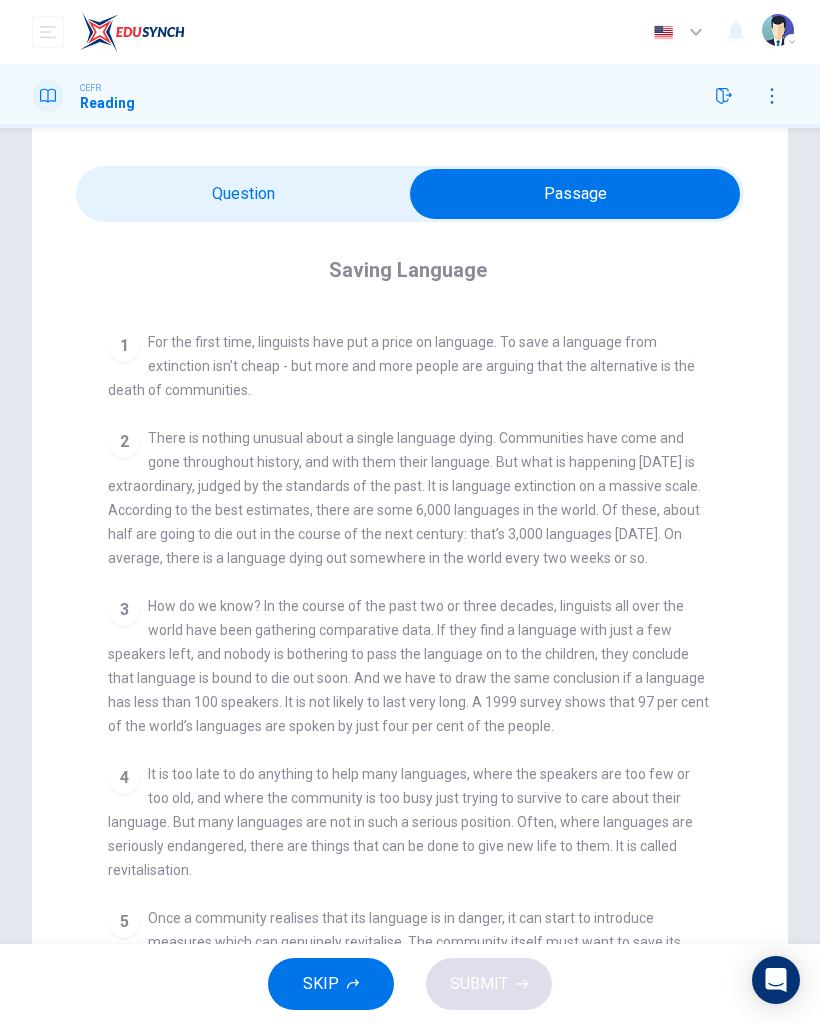 click at bounding box center [575, 194] 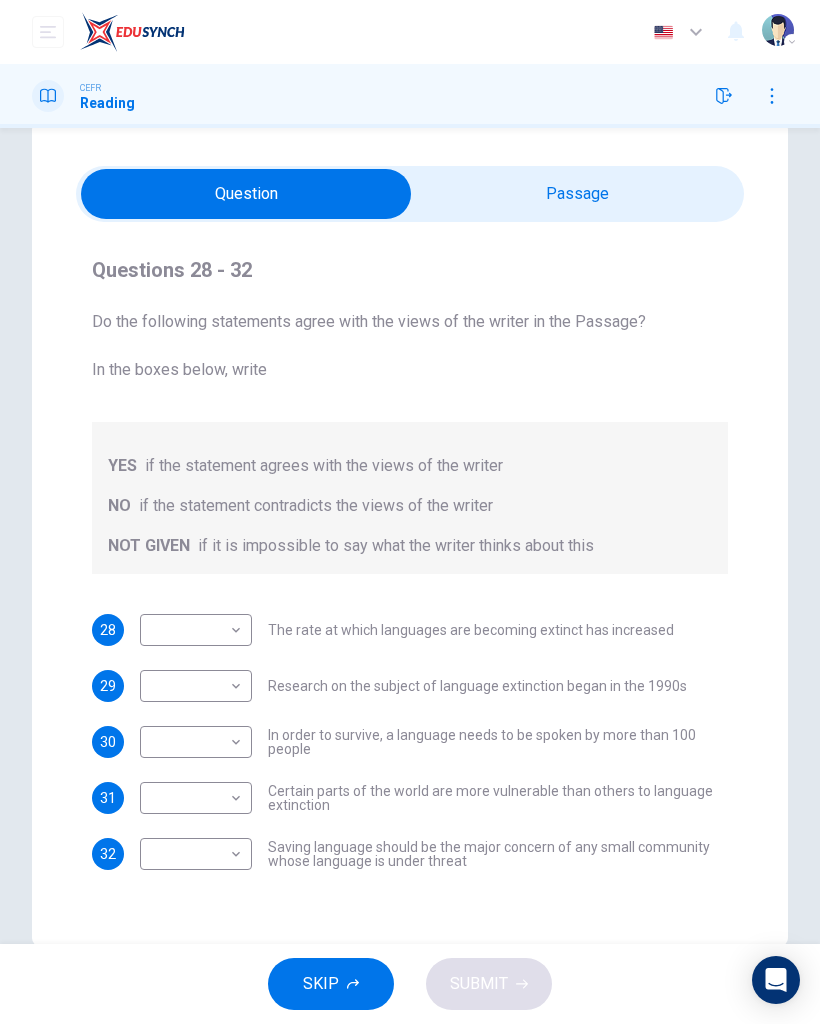click on "Dashboard Practice Start a test Analysis English en ​ NURIN NADHIRAH BINTI HAIRULASWAN CEFR Reading Questions 28 - 32 Do the following statements agree with the views of the writer in the Passage?  In the boxes below, write YES if the statement agrees with the views of the writer NO if the statement contradicts the views of the writer NOT GIVEN if it is impossible to say what the writer thinks about this 28 ​ ​ The rate at which languages are becoming extinct has increased 29 ​ ​ Research on the subject of language extinction began in the 1990s 30 ​ ​ In order to survive, a language needs to be spoken by more than 100 people 31 ​ ​ Certain parts of the world are more vulnerable than others to language extinction 32 ​ ​ Saving language should be the major concern of any small community whose language is under threat Saving Language CLICK TO ZOOM Click to Zoom 1 2 3 4 5 6 7 8 9 10 11 12 SKIP SUBMIT EduSynch - Online Language Proficiency Testing
Dashboard Practice Start a test 2025" at bounding box center [410, 512] 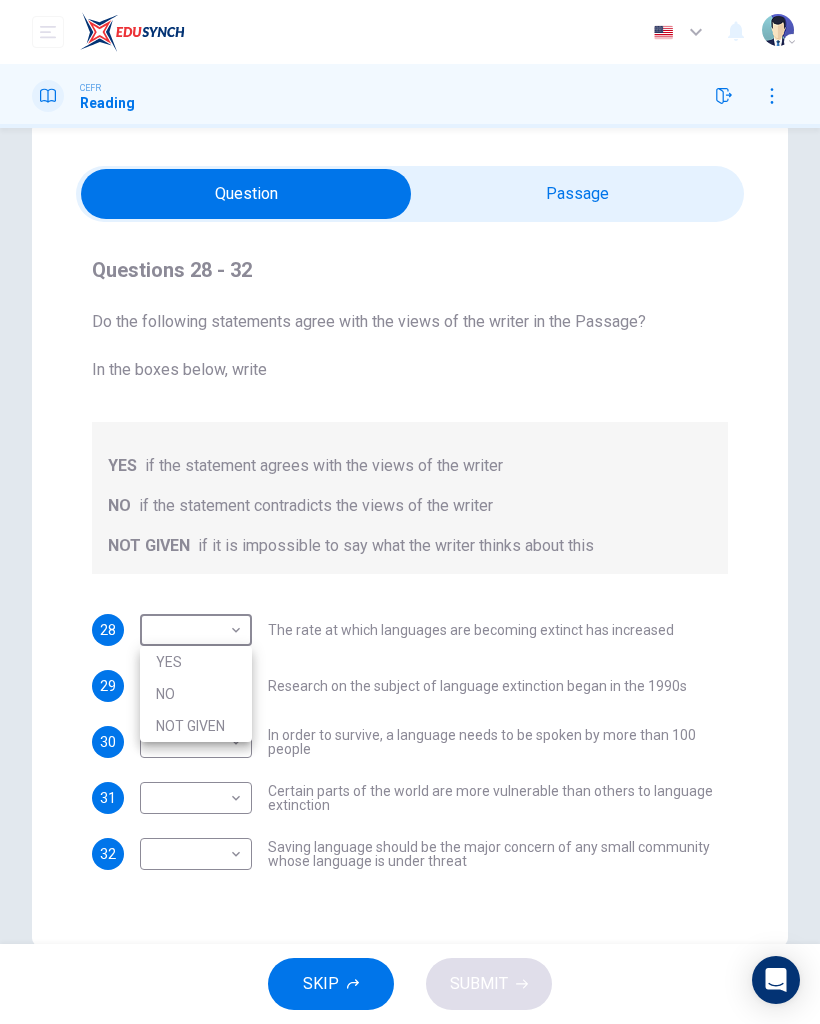 click on "YES" at bounding box center (196, 662) 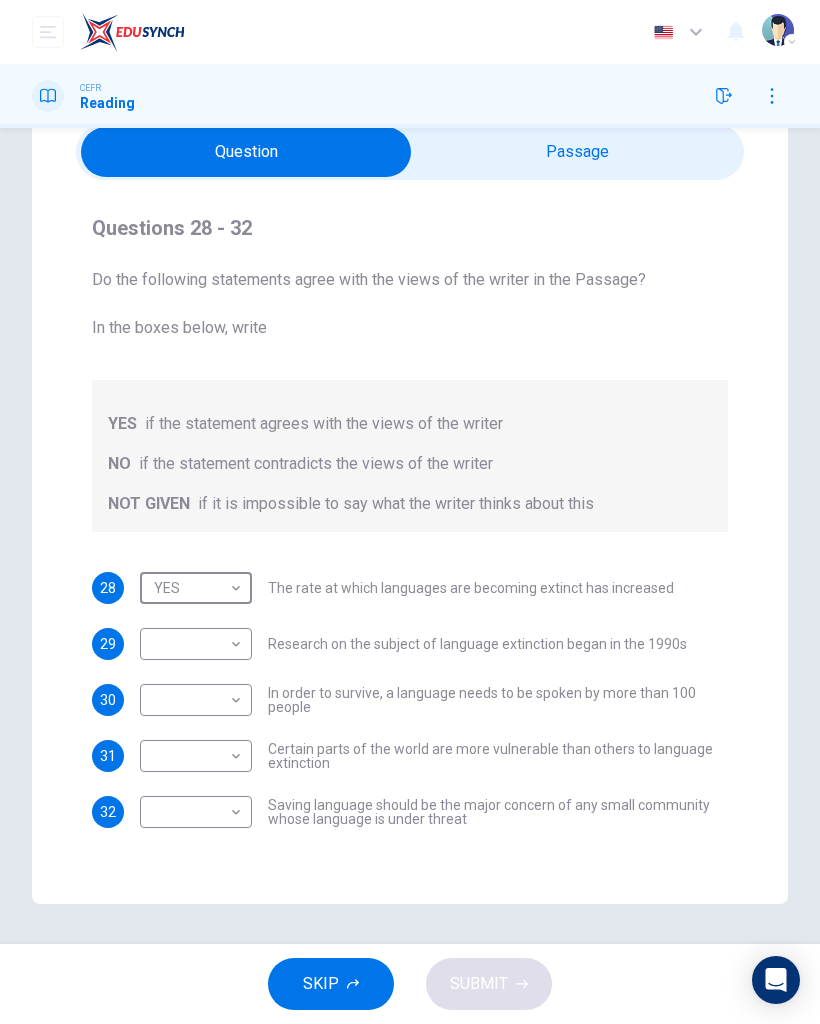 scroll, scrollTop: 88, scrollLeft: 0, axis: vertical 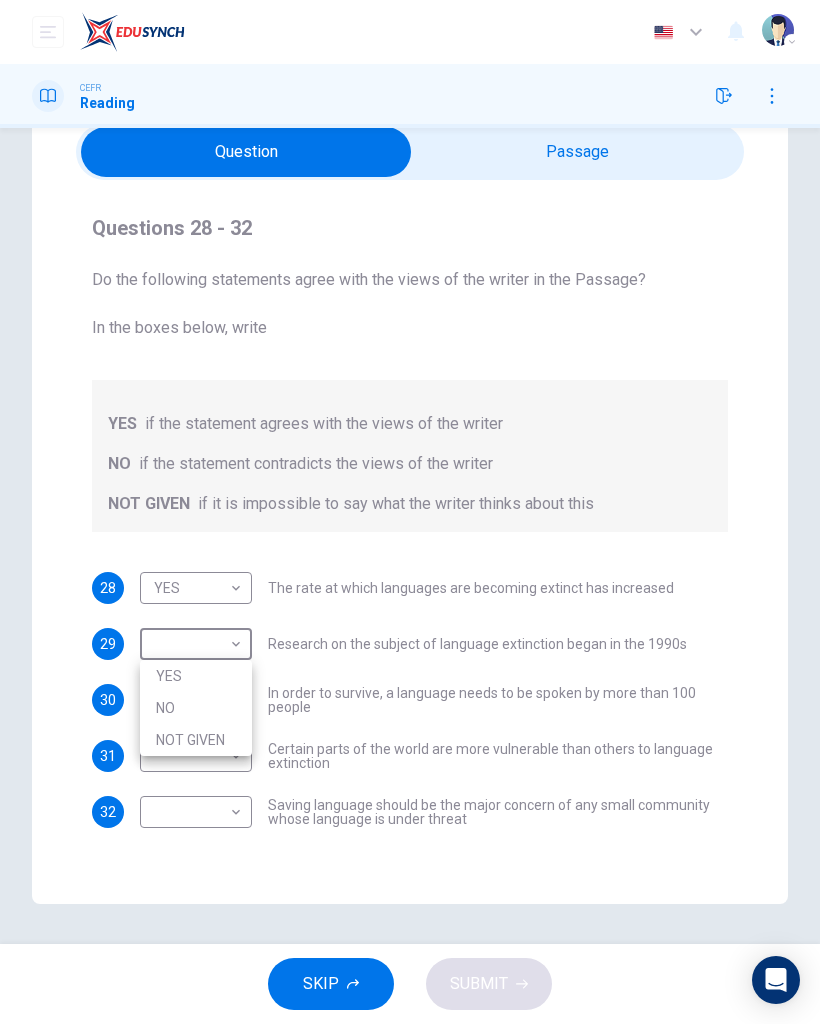 click at bounding box center [410, 512] 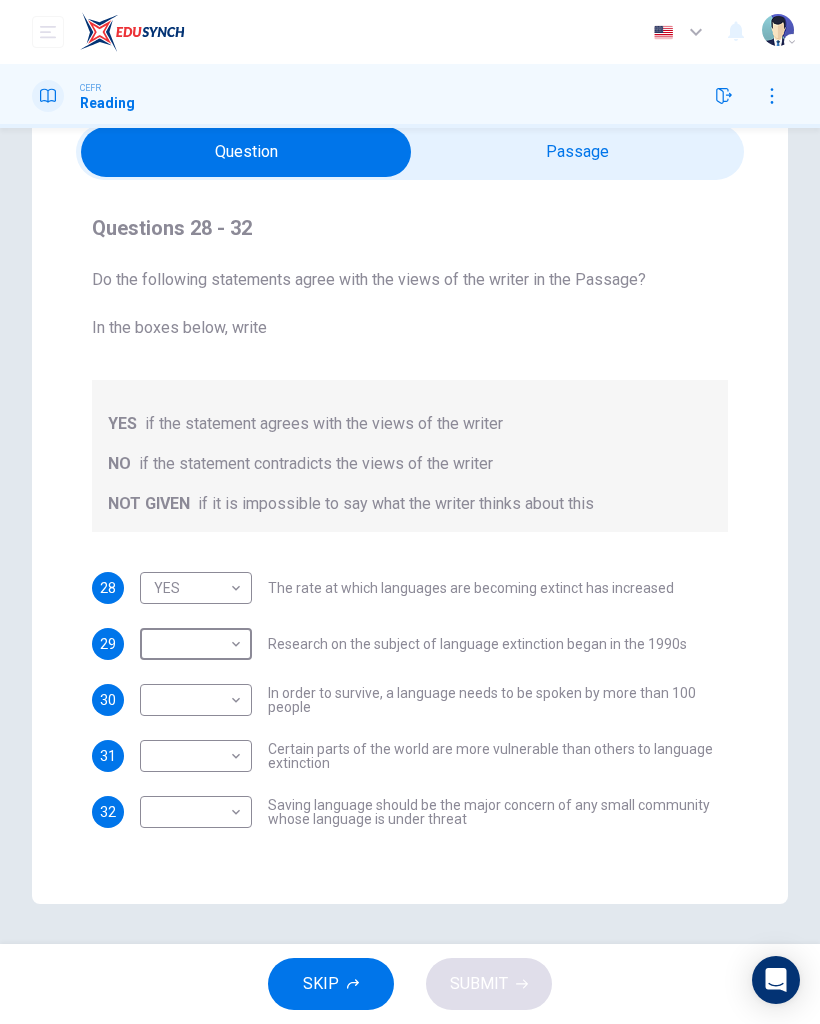 click at bounding box center [246, 152] 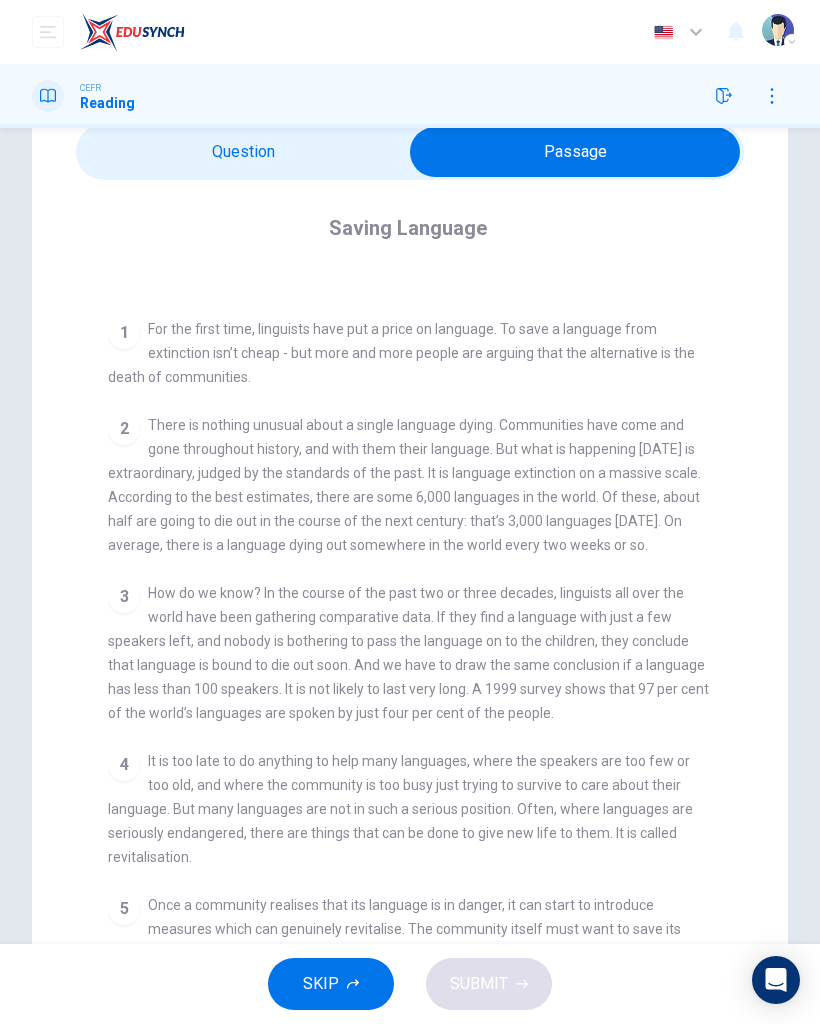 scroll, scrollTop: 337, scrollLeft: 0, axis: vertical 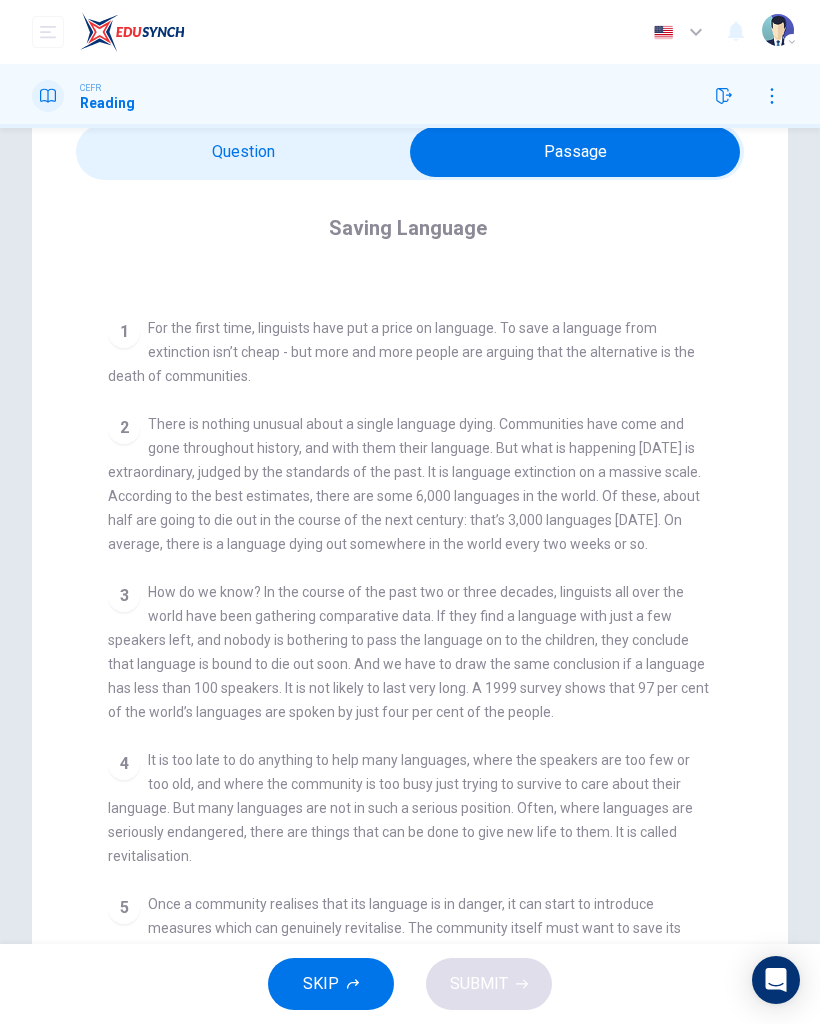 click at bounding box center [575, 152] 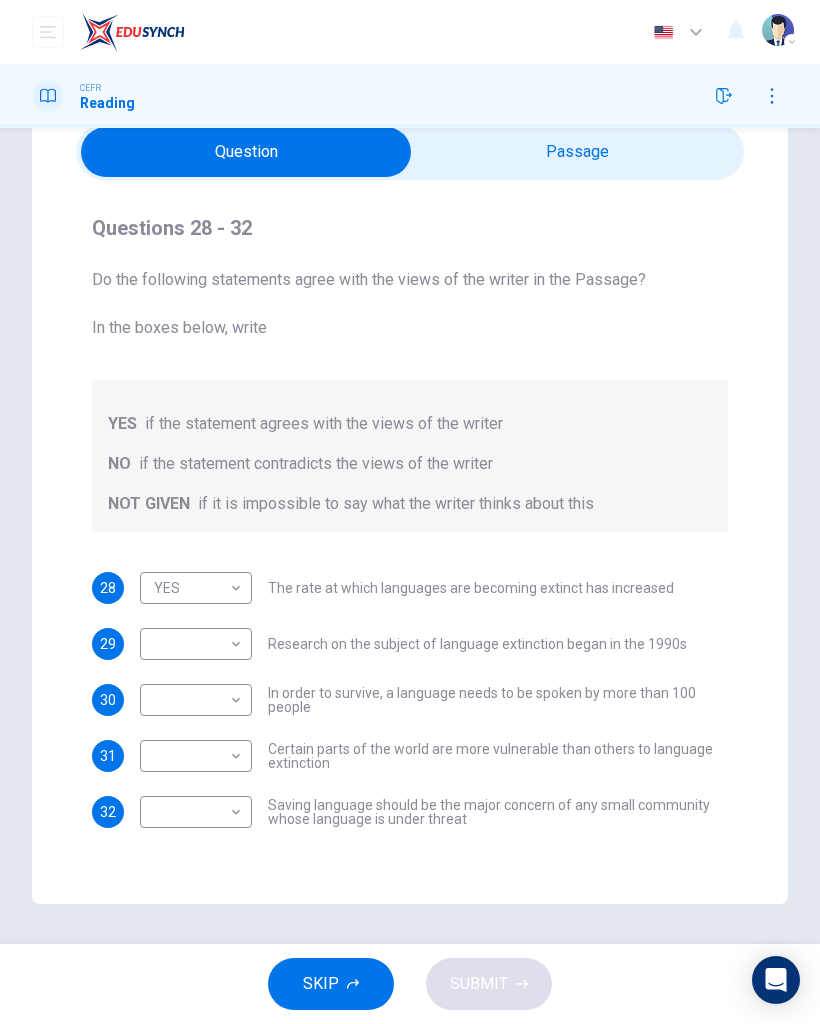 click on "Dashboard Practice Start a test Analysis English en ​ NURIN NADHIRAH BINTI HAIRULASWAN CEFR Reading Questions 28 - 32 Do the following statements agree with the views of the writer in the Passage?  In the boxes below, write YES if the statement agrees with the views of the writer NO if the statement contradicts the views of the writer NOT GIVEN if it is impossible to say what the writer thinks about this 28 YES YES ​ The rate at which languages are becoming extinct has increased 29 ​ ​ Research on the subject of language extinction began in the 1990s 30 ​ ​ In order to survive, a language needs to be spoken by more than 100 people 31 ​ ​ Certain parts of the world are more vulnerable than others to language extinction 32 ​ ​ Saving language should be the major concern of any small community whose language is under threat Saving Language CLICK TO ZOOM Click to Zoom 1 2 3 4 5 6 7 8 9 10 11 12 SKIP SUBMIT EduSynch - Online Language Proficiency Testing
Dashboard Practice Start a test" at bounding box center [410, 512] 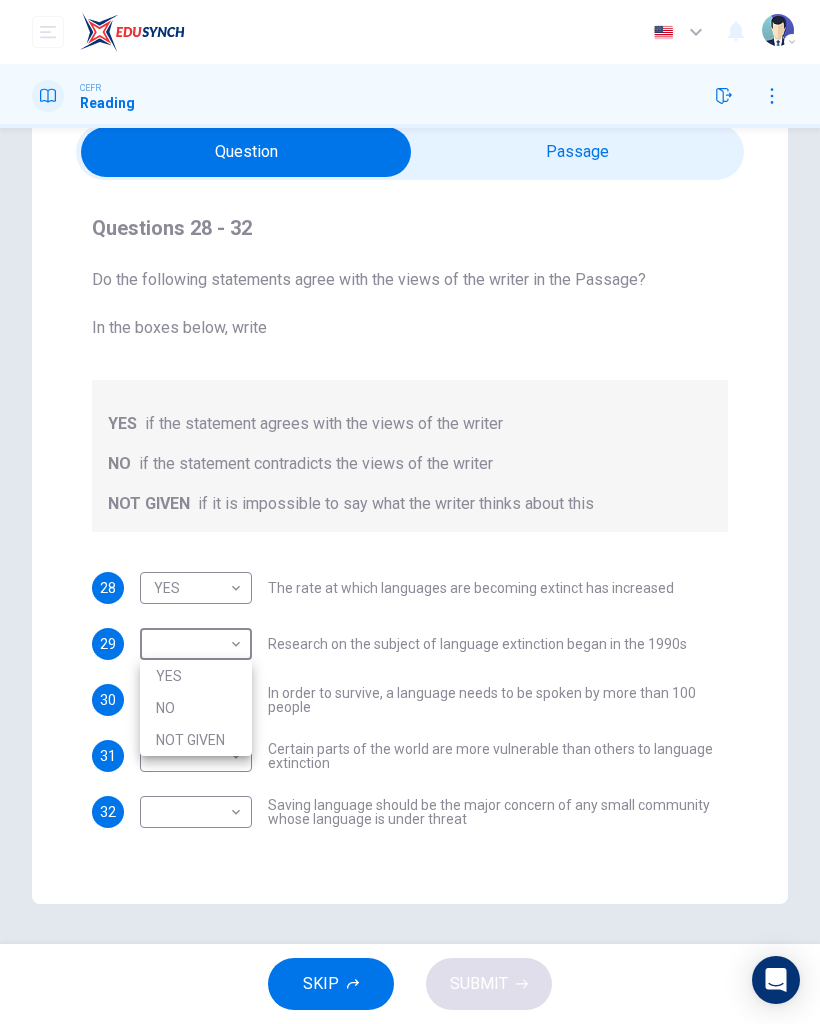 click on "NOT GIVEN" at bounding box center [196, 740] 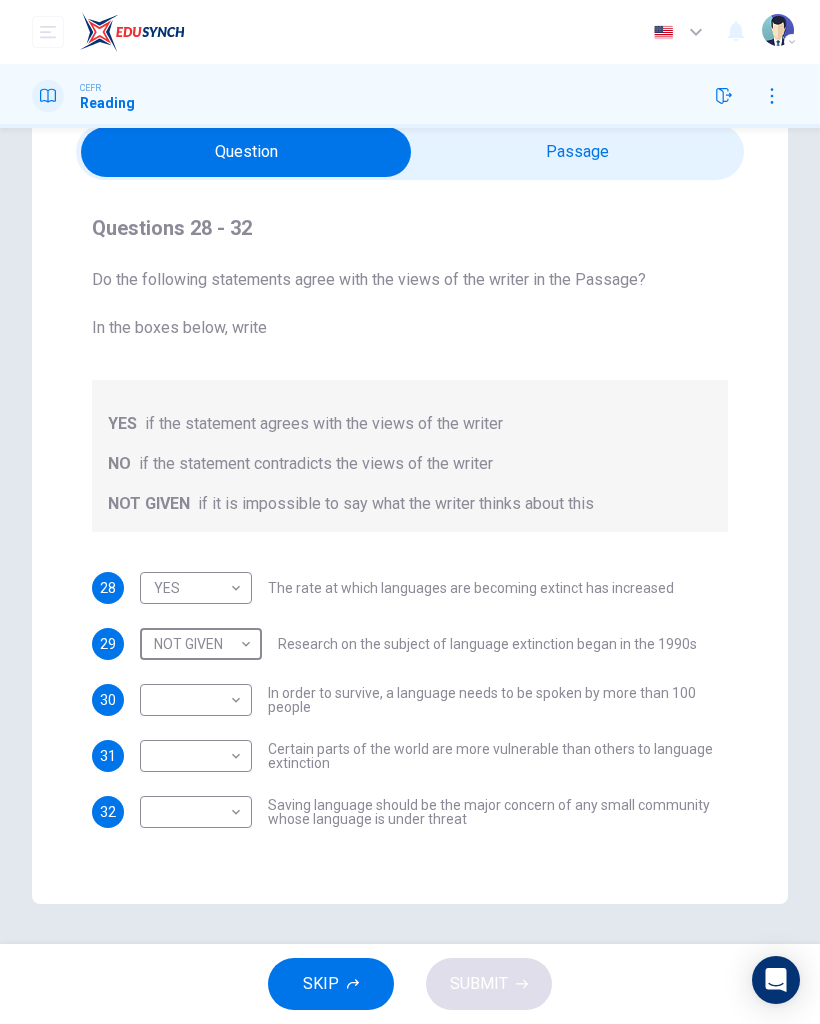 click on "Dashboard Practice Start a test Analysis English en ​ NURIN NADHIRAH BINTI HAIRULASWAN CEFR Reading Questions 28 - 32 Do the following statements agree with the views of the writer in the Passage?  In the boxes below, write YES if the statement agrees with the views of the writer NO if the statement contradicts the views of the writer NOT GIVEN if it is impossible to say what the writer thinks about this 28 YES YES ​ The rate at which languages are becoming extinct has increased 29 NOT GIVEN NOT GIVEN ​ Research on the subject of language extinction began in the 1990s 30 ​ ​ In order to survive, a language needs to be spoken by more than 100 people 31 ​ ​ Certain parts of the world are more vulnerable than others to language extinction 32 ​ ​ Saving language should be the major concern of any small community whose language is under threat Saving Language CLICK TO ZOOM Click to Zoom 1 2 3 4 5 6 7 8 9 10 11 12 SKIP SUBMIT EduSynch - Online Language Proficiency Testing
Dashboard 2025" at bounding box center (410, 512) 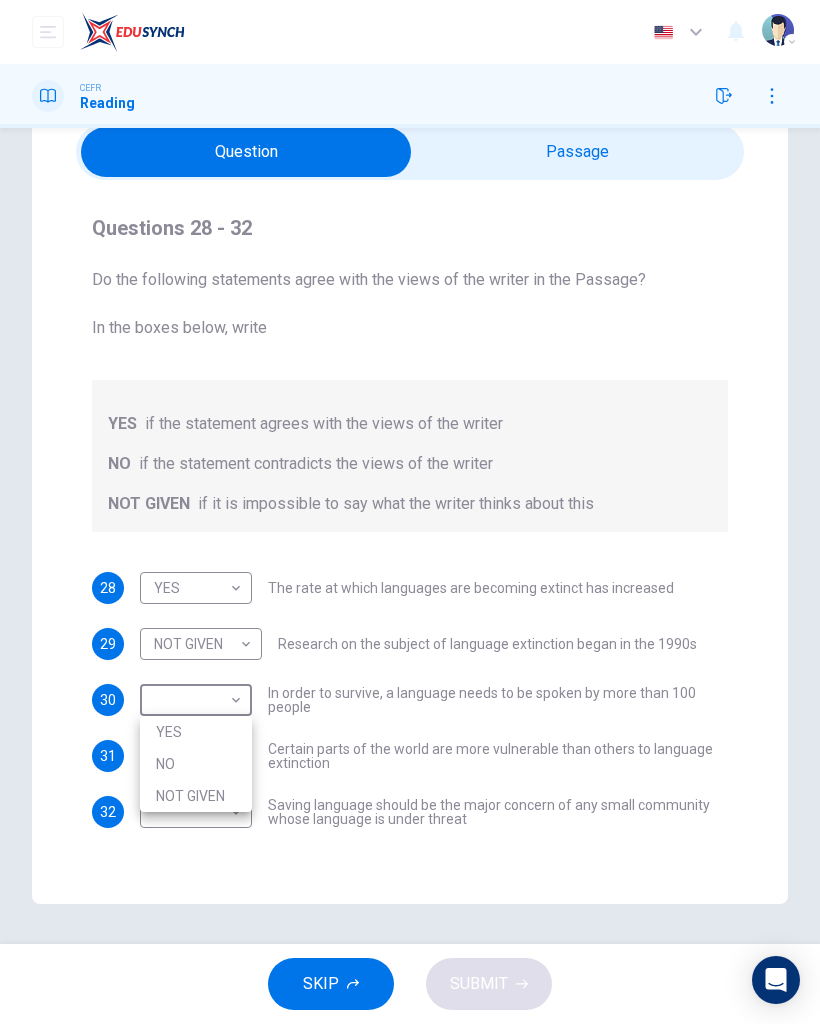 click on "YES" at bounding box center (196, 732) 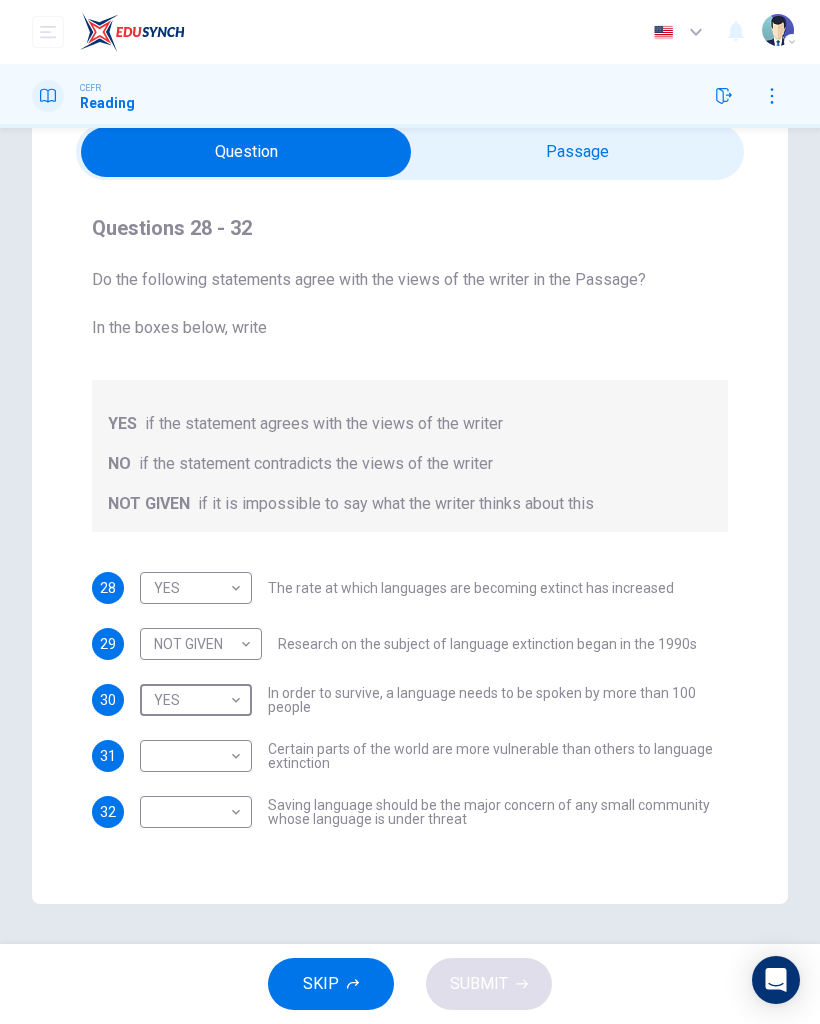 click on "Dashboard Practice Start a test Analysis English en ​ NURIN NADHIRAH BINTI HAIRULASWAN CEFR Reading Questions 28 - 32 Do the following statements agree with the views of the writer in the Passage?  In the boxes below, write YES if the statement agrees with the views of the writer NO if the statement contradicts the views of the writer NOT GIVEN if it is impossible to say what the writer thinks about this 28 YES YES ​ The rate at which languages are becoming extinct has increased 29 NOT GIVEN NOT GIVEN ​ Research on the subject of language extinction began in the 1990s 30 YES YES ​ In order to survive, a language needs to be spoken by more than 100 people 31 ​ ​ Certain parts of the world are more vulnerable than others to language extinction 32 ​ ​ Saving language should be the major concern of any small community whose language is under threat Saving Language CLICK TO ZOOM Click to Zoom 1 2 3 4 5 6 7 8 9 10 11 12 SKIP SUBMIT EduSynch - Online Language Proficiency Testing
Dashboard" at bounding box center [410, 512] 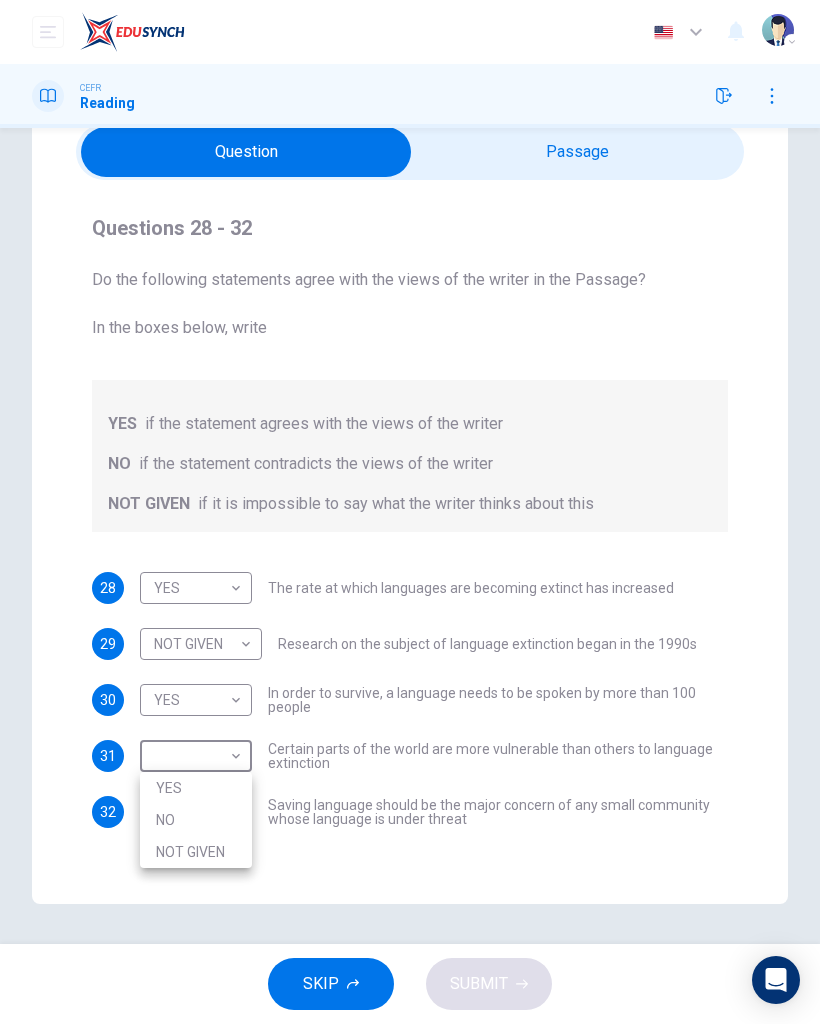 click on "NOT GIVEN" at bounding box center [196, 852] 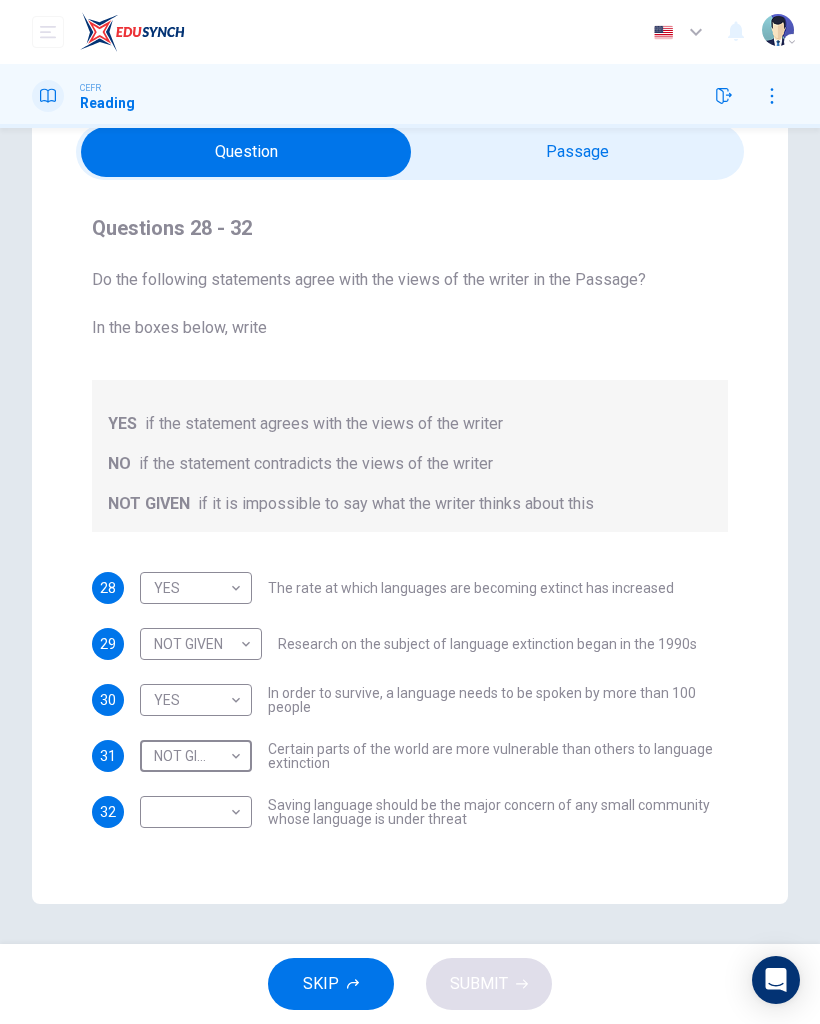 click on "Dashboard Practice Start a test Analysis English en ​ NURIN NADHIRAH BINTI HAIRULASWAN CEFR Reading Questions 28 - 32 Do the following statements agree with the views of the writer in the Passage?  In the boxes below, write YES if the statement agrees with the views of the writer NO if the statement contradicts the views of the writer NOT GIVEN if it is impossible to say what the writer thinks about this 28 YES YES ​ The rate at which languages are becoming extinct has increased 29 NOT GIVEN NOT GIVEN ​ Research on the subject of language extinction began in the 1990s 30 YES YES ​ In order to survive, a language needs to be spoken by more than 100 people 31 NOT GIVEN NOT GIVEN ​ Certain parts of the world are more vulnerable than others to language extinction 32 ​ ​ Saving language should be the major concern of any small community whose language is under threat Saving Language CLICK TO ZOOM Click to Zoom 1 2 3 4 5 6 7 8 9 10 11 12 SKIP SUBMIT EduSynch - Online Language Proficiency Testing" at bounding box center [410, 512] 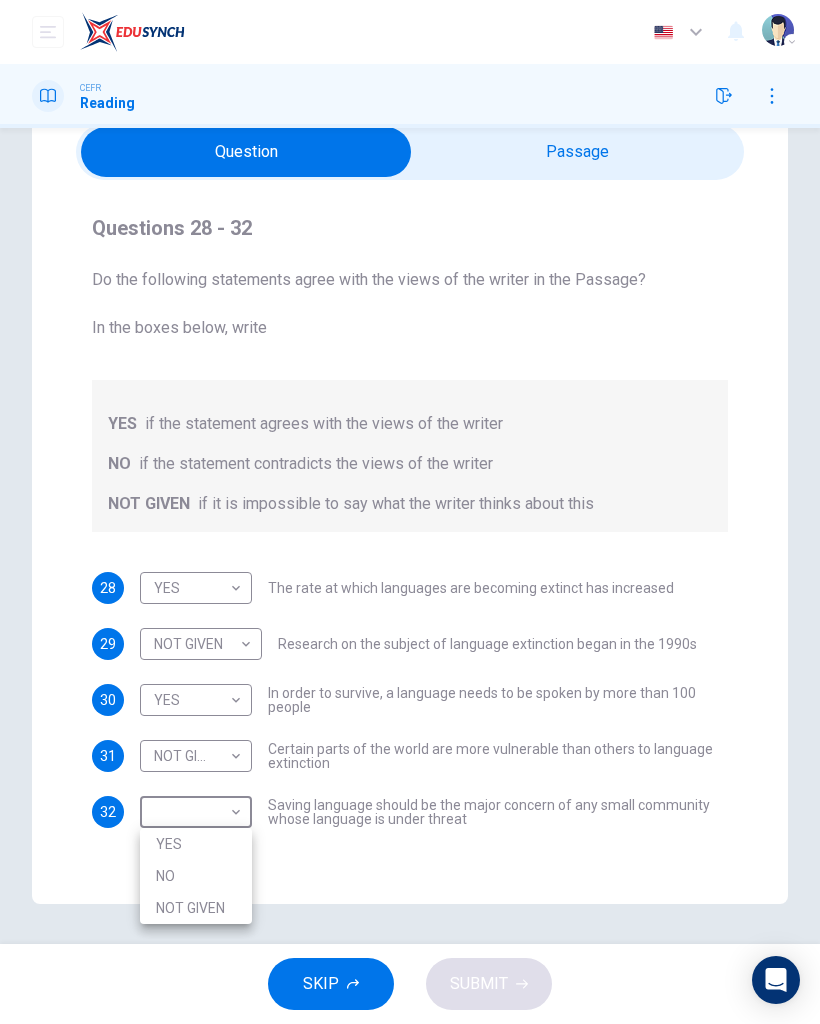 click on "YES" at bounding box center (196, 844) 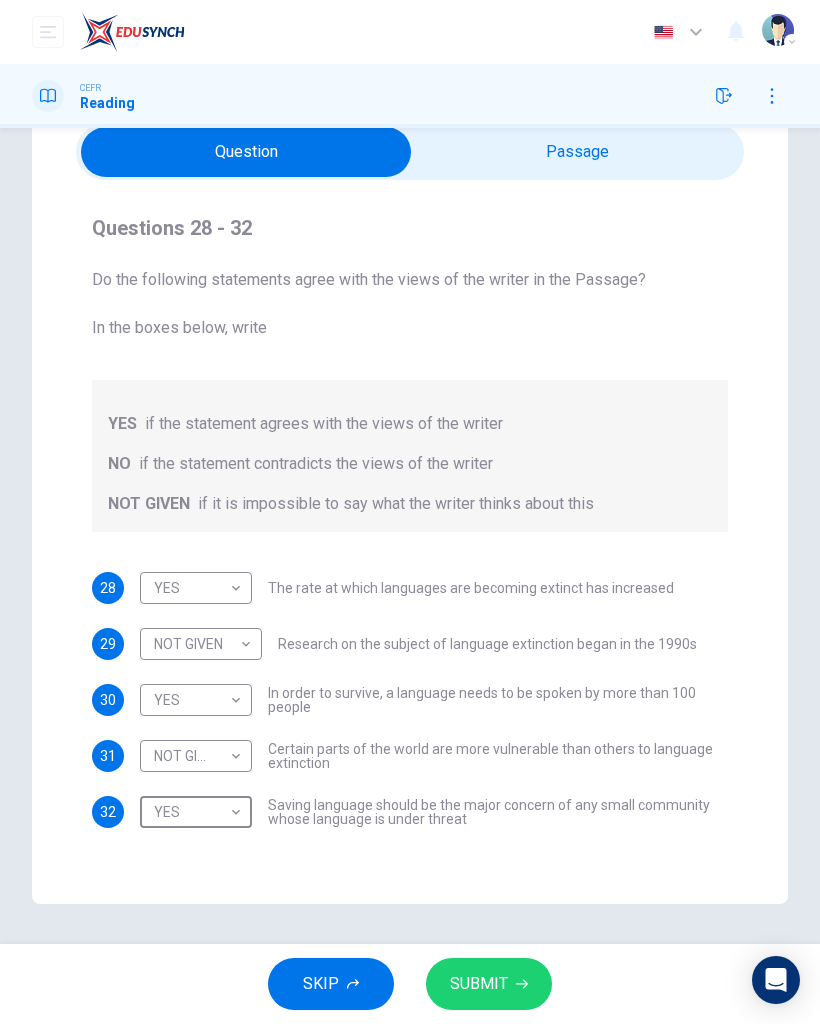 click on "SUBMIT" at bounding box center (489, 984) 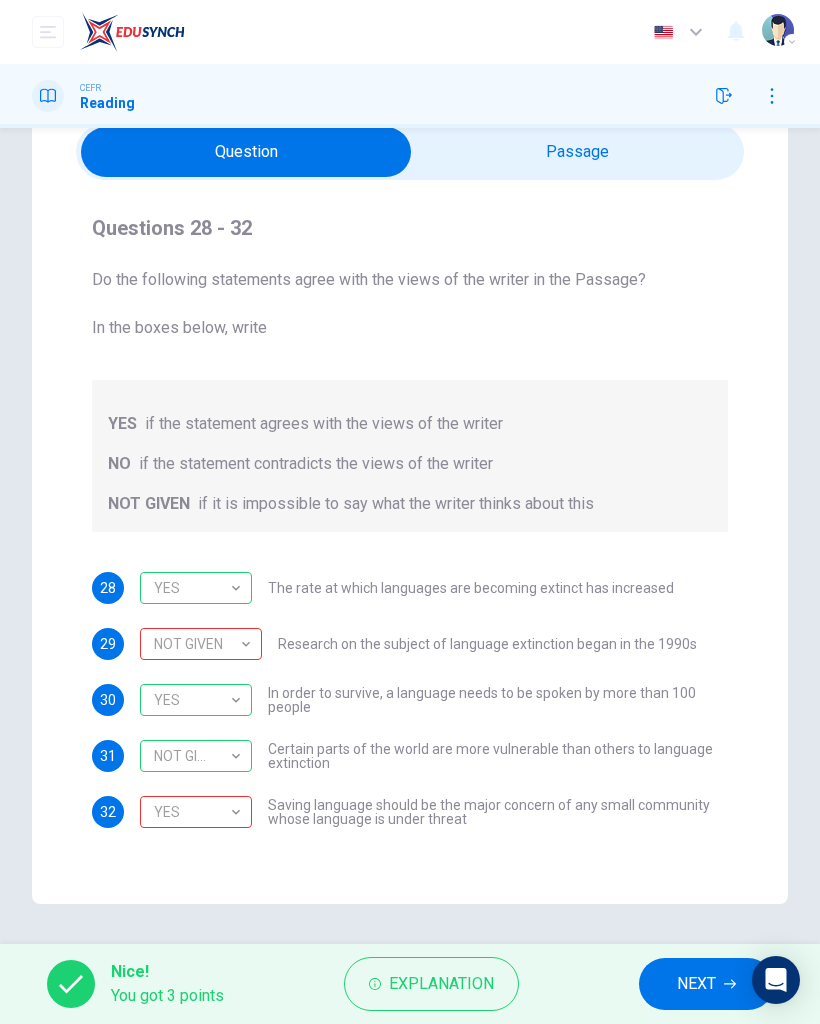 click on "NOT GIVEN" at bounding box center [197, 644] 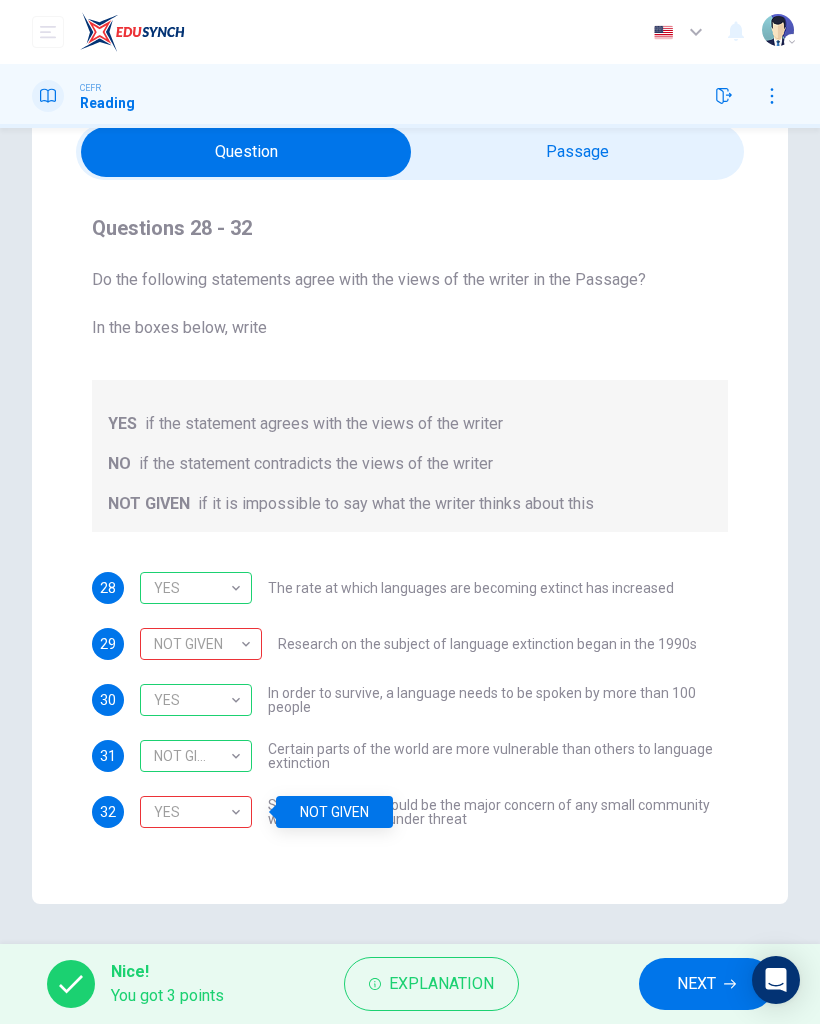 click on "NEXT" at bounding box center (696, 984) 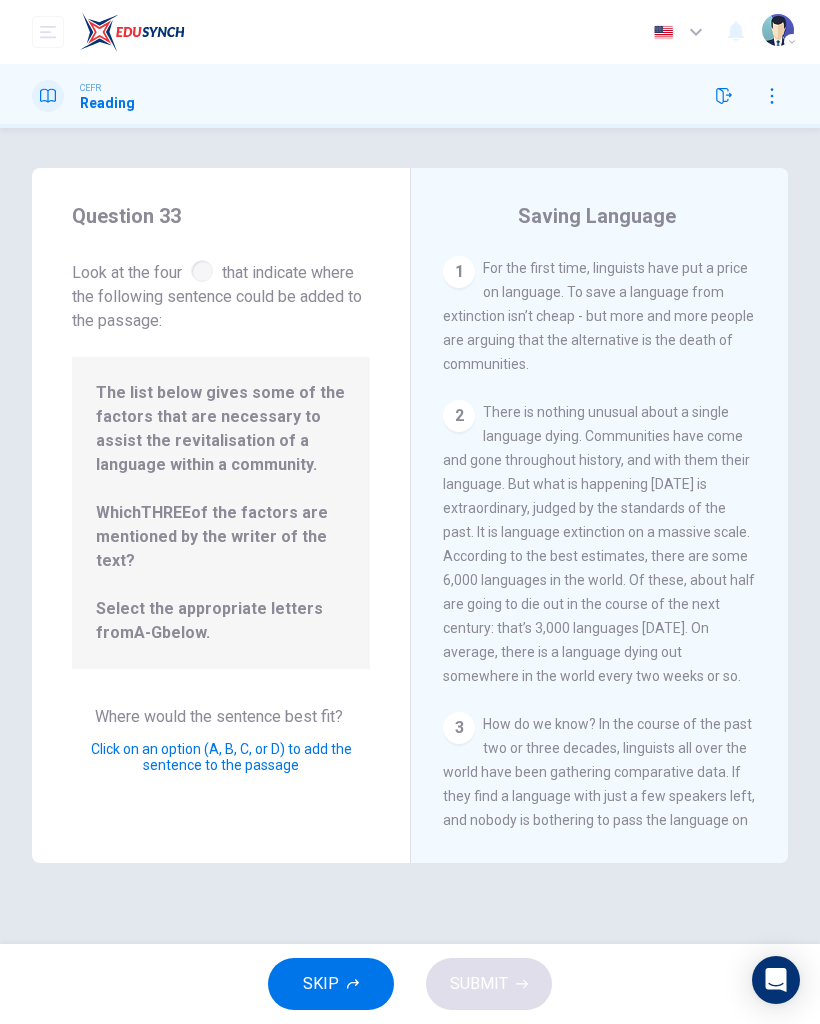 scroll, scrollTop: 0, scrollLeft: 0, axis: both 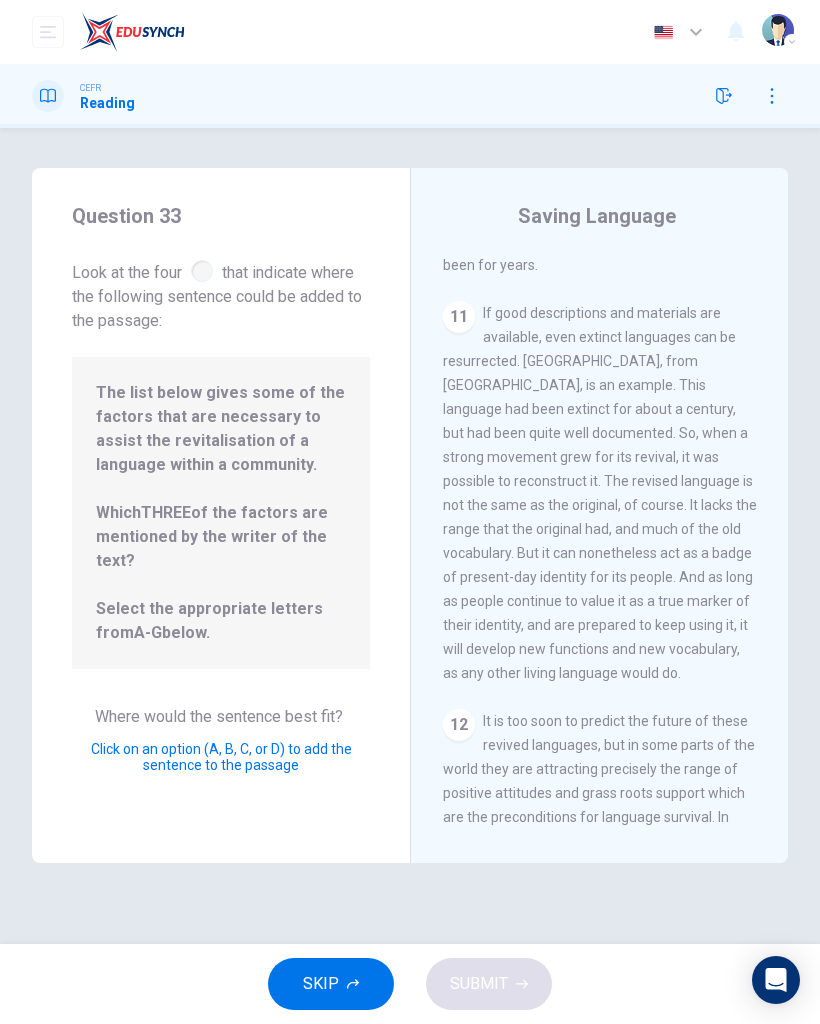 click on "SKIP" at bounding box center [331, 984] 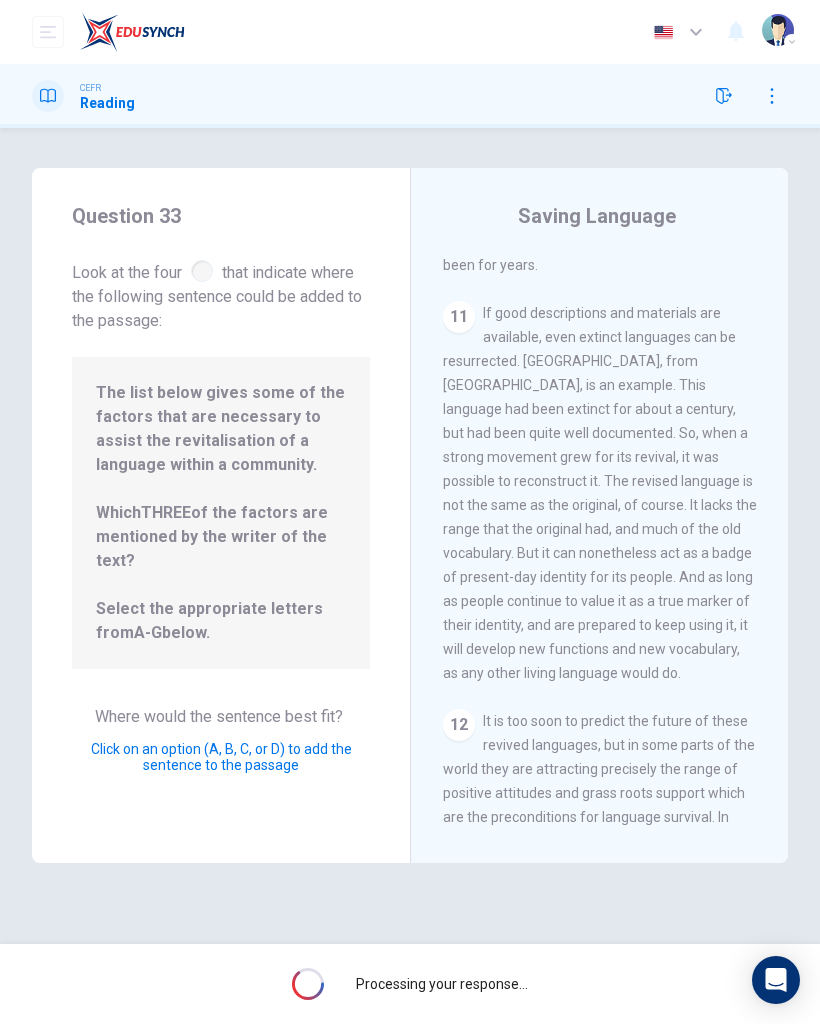 scroll, scrollTop: 3049, scrollLeft: 0, axis: vertical 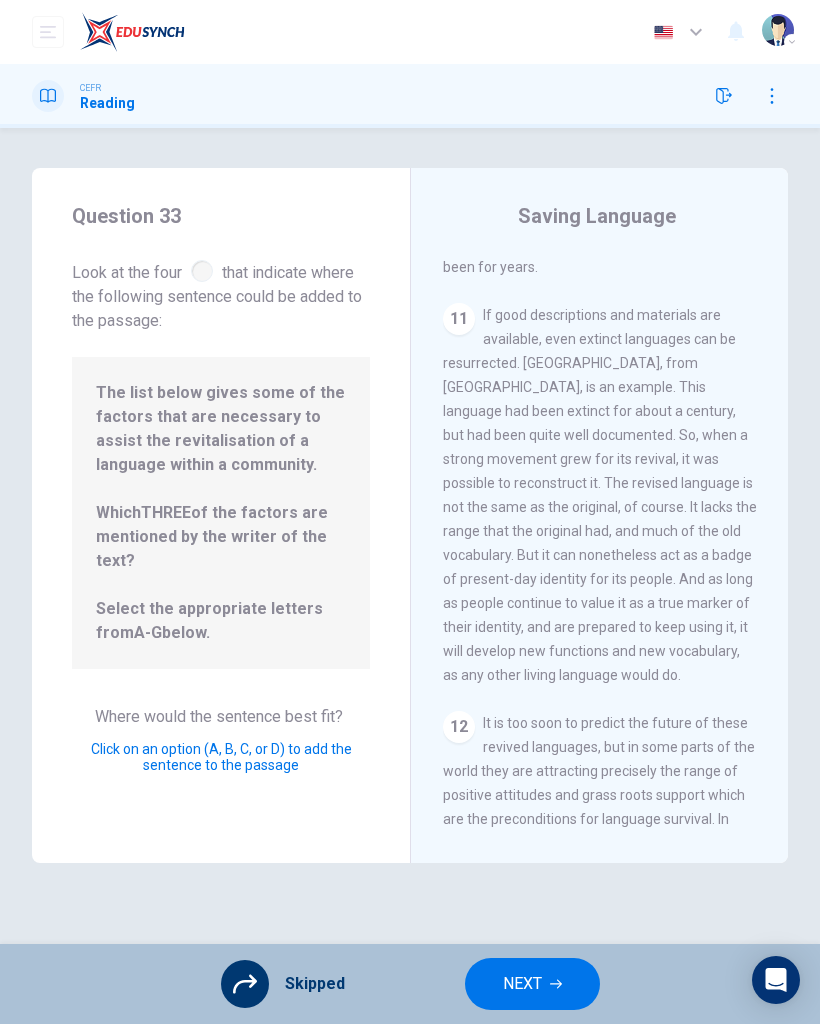 click on "NEXT" at bounding box center [522, 984] 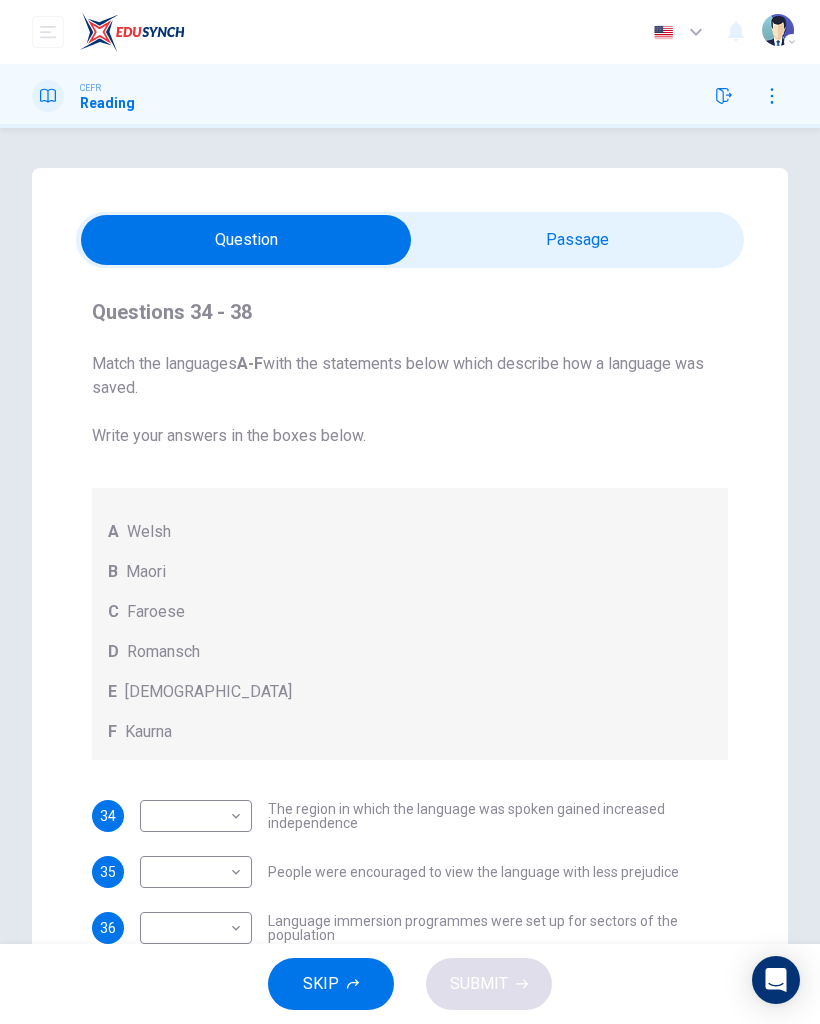 click on "Questions 34 - 38 Match the languages  A-F  with the statements below which describe how a language was saved.
Write your answers in the boxes below. A Welsh B Maori C Faroese D Romansch E Ainu F Kaurna 34 ​ ​ The region in which the language was spoken gained increased independence 35 ​ ​ People were encouraged to view the language with less prejudice 36 ​ ​ Language immersion programmes were set up for sectors of the population 37 ​ ​ A merger of different varieties of the language took place 38 ​ ​ Written samples of the language permitted its revitalisation Saving Language CLICK TO ZOOM Click to Zoom 1 For the first time, linguists have put a price on language. To save a language from extinction isn’t cheap - but more and more people are arguing that the alternative is the death of communities. 2 3 4 5 6 7 8 9 10 11 12" at bounding box center [410, 650] 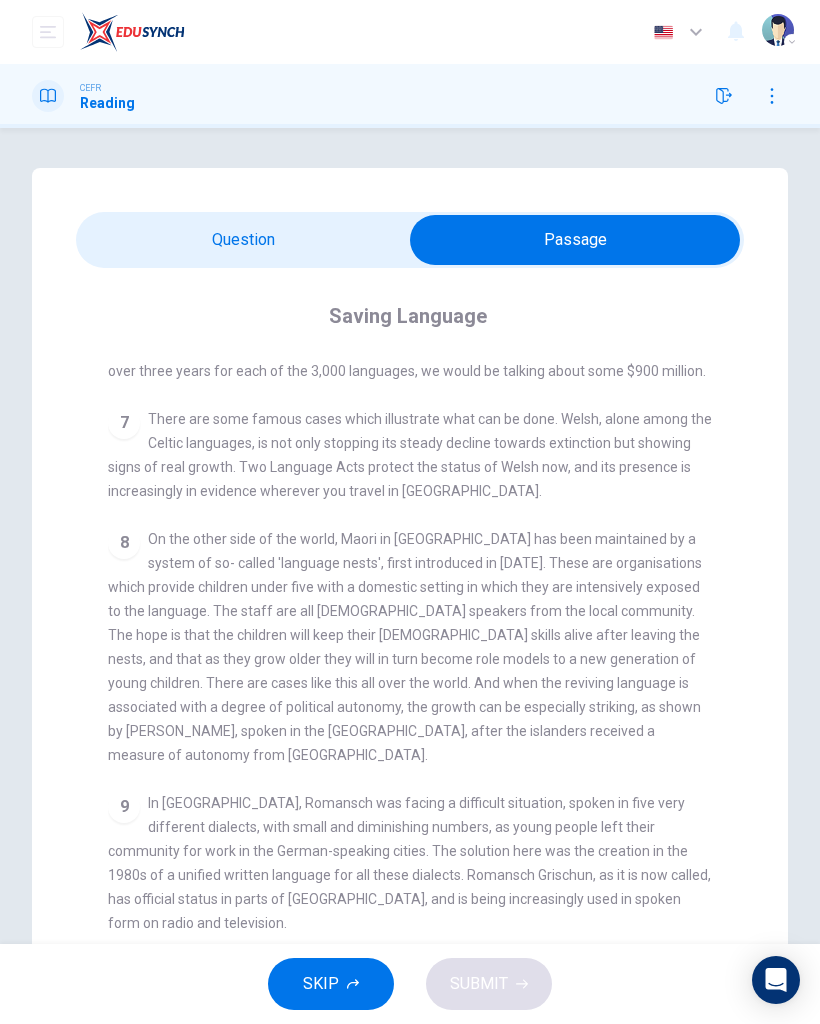 scroll, scrollTop: 1319, scrollLeft: 0, axis: vertical 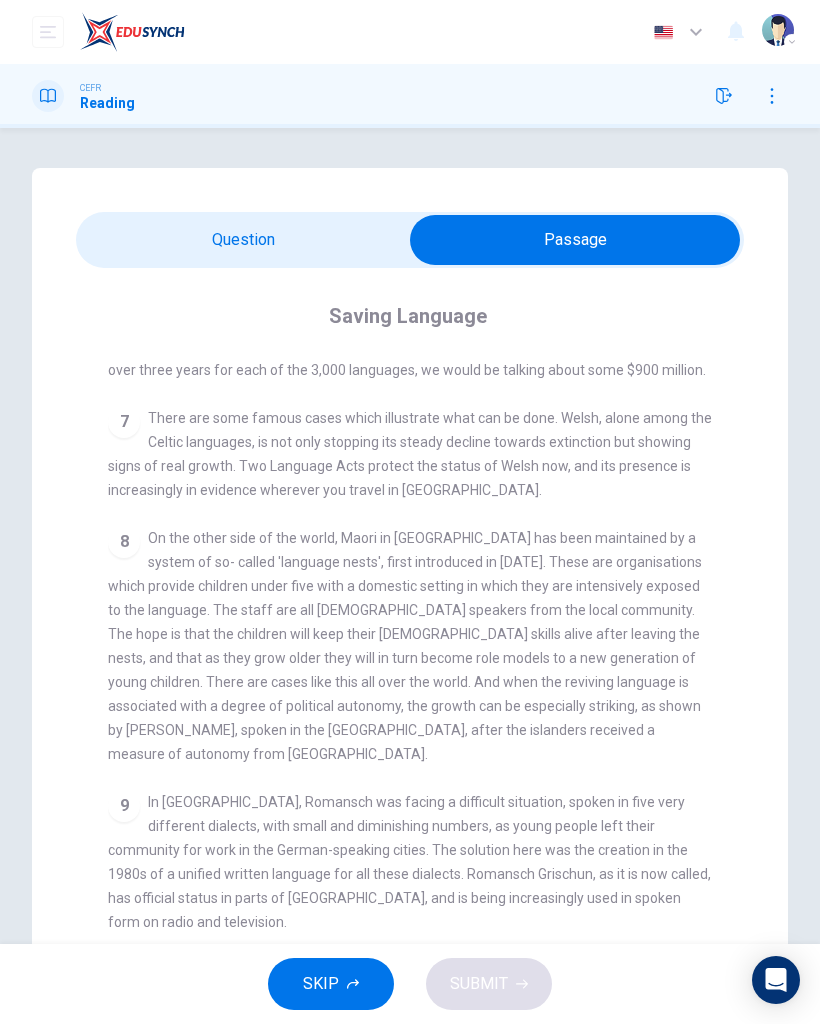 click at bounding box center (575, 240) 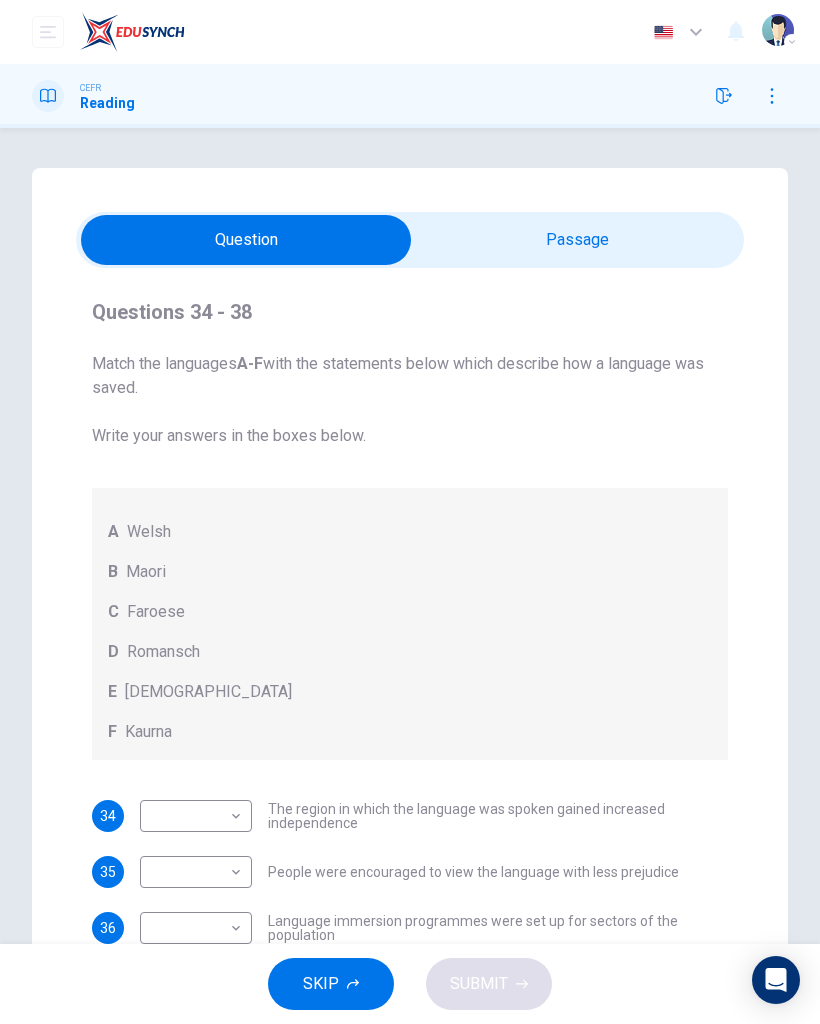 scroll, scrollTop: 0, scrollLeft: 0, axis: both 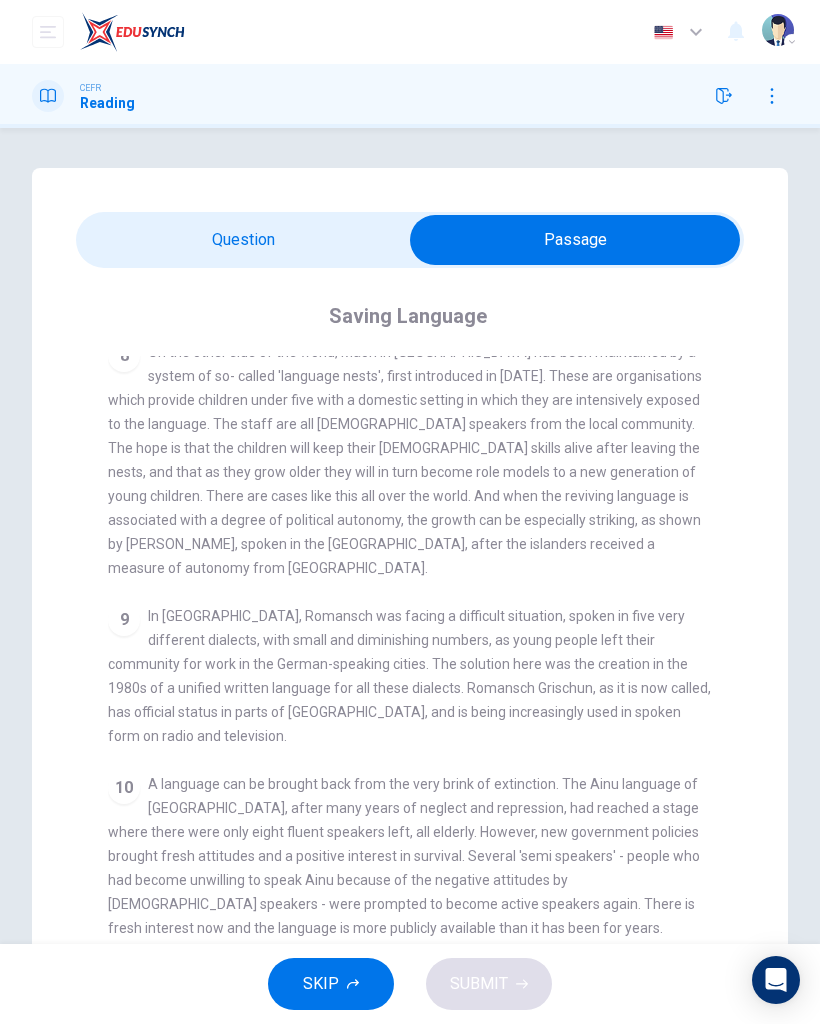 click at bounding box center [575, 240] 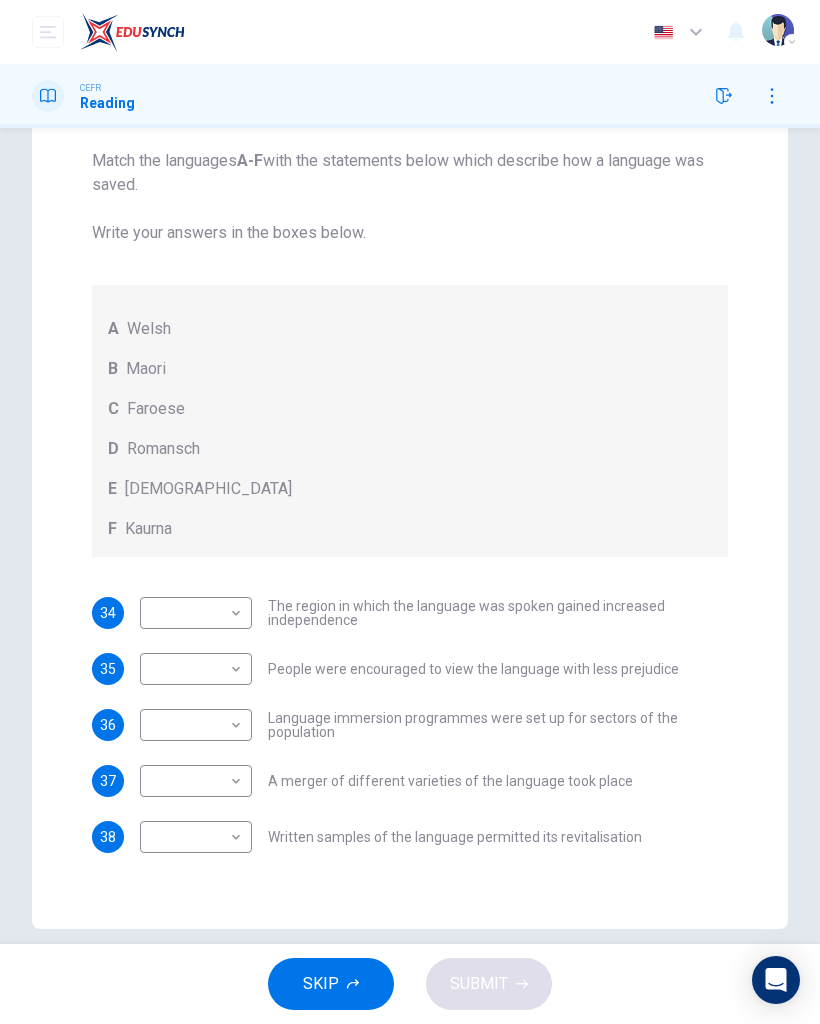 scroll, scrollTop: 202, scrollLeft: 0, axis: vertical 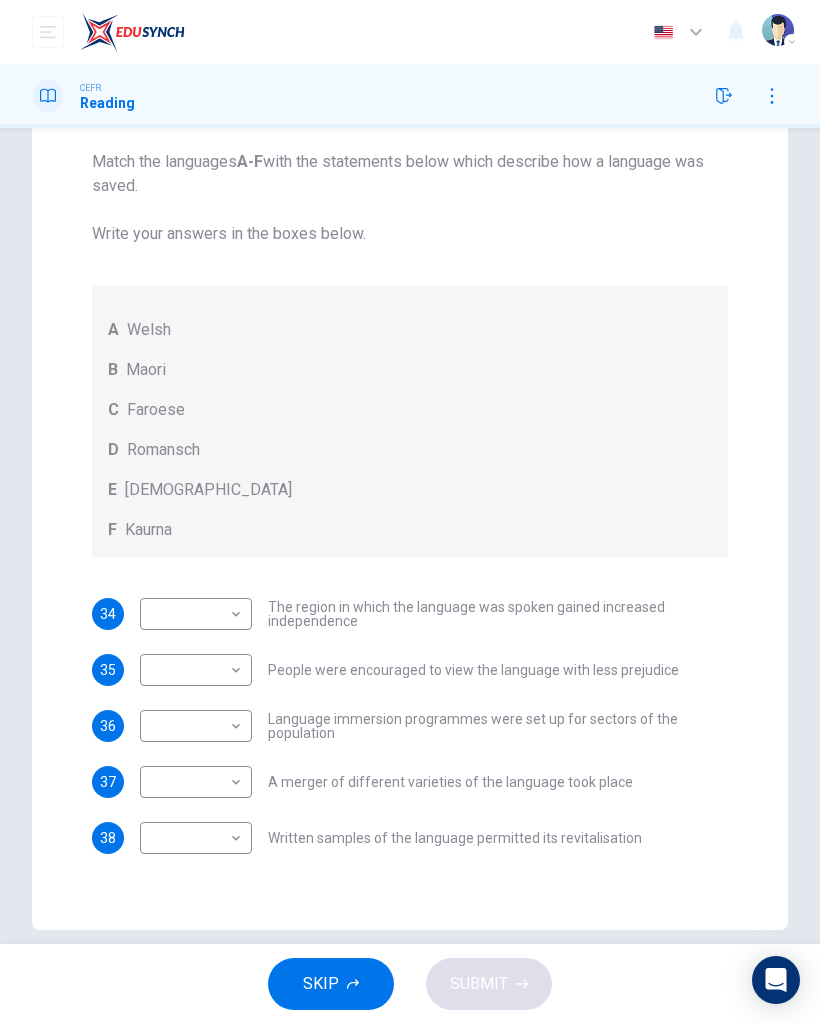 click on "Dashboard Practice Start a test Analysis English en ​ NURIN NADHIRAH BINTI HAIRULASWAN CEFR Reading Questions 34 - 38 Match the languages  A-F  with the statements below which describe how a language was saved.
Write your answers in the boxes below. A Welsh B Maori C Faroese D Romansch E Ainu F Kaurna 34 ​ ​ The region in which the language was spoken gained increased independence 35 ​ ​ People were encouraged to view the language with less prejudice 36 ​ ​ Language immersion programmes were set up for sectors of the population 37 ​ ​ A merger of different varieties of the language took place 38 ​ ​ Written samples of the language permitted its revitalisation Saving Language CLICK TO ZOOM Click to Zoom 1 For the first time, linguists have put a price on language. To save a language from extinction isn’t cheap - but more and more people are arguing that the alternative is the death of communities. 2 3 4 5 6 7 8 9 10 11 12 SKIP SUBMIT EduSynch - Online Language Proficiency Testing" at bounding box center (410, 512) 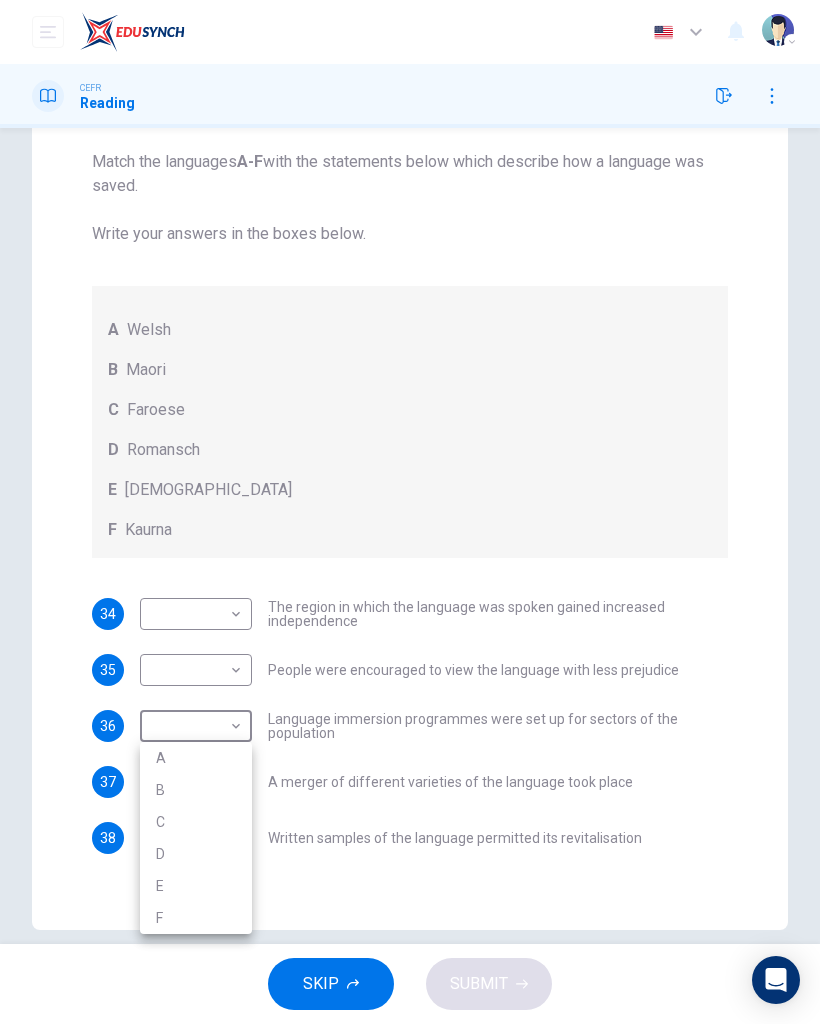 click on "B" at bounding box center (196, 790) 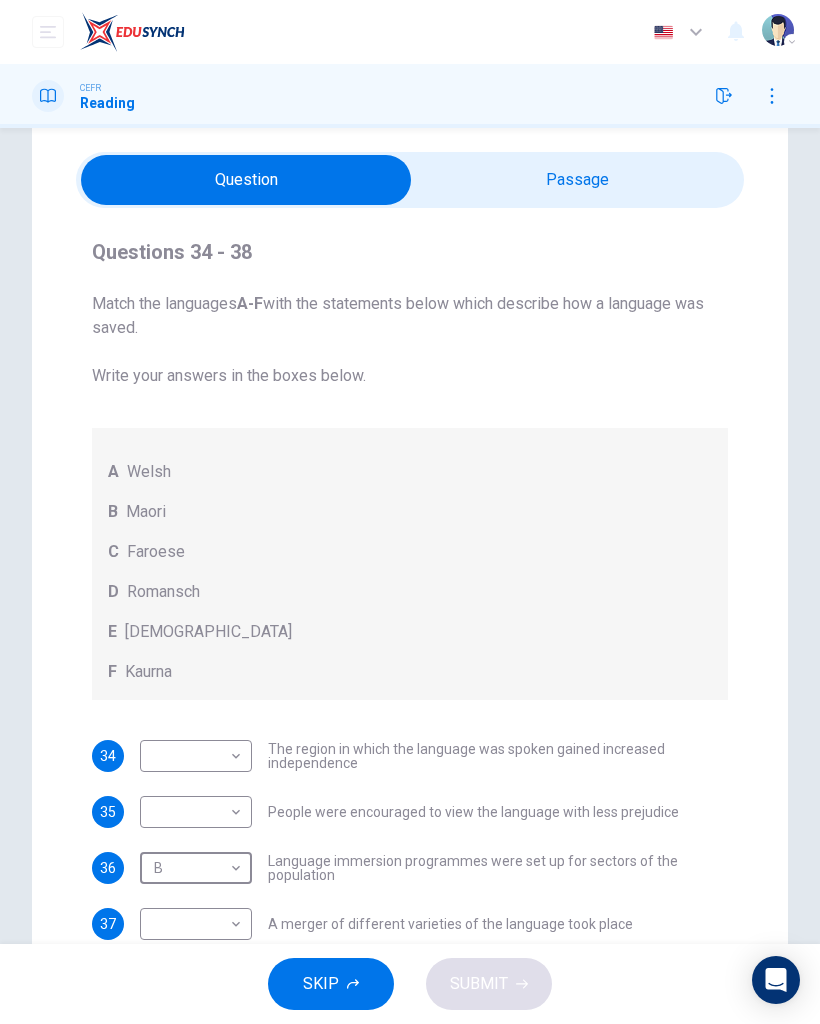 scroll, scrollTop: 37, scrollLeft: 0, axis: vertical 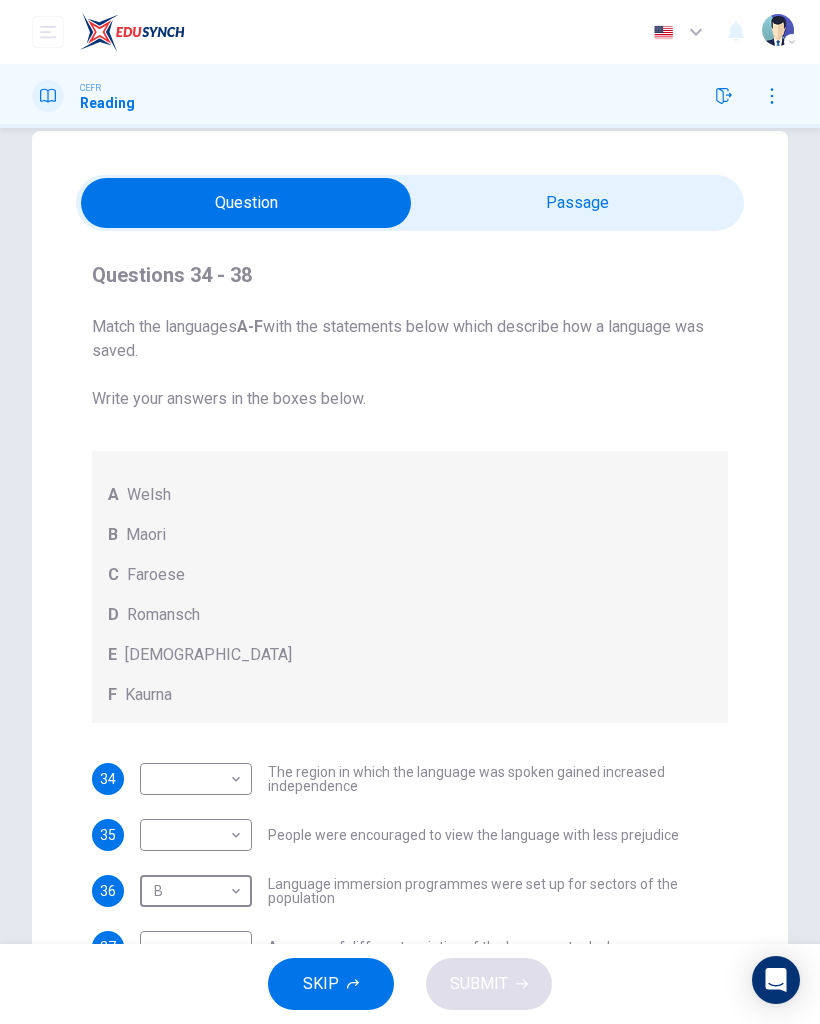click at bounding box center (246, 203) 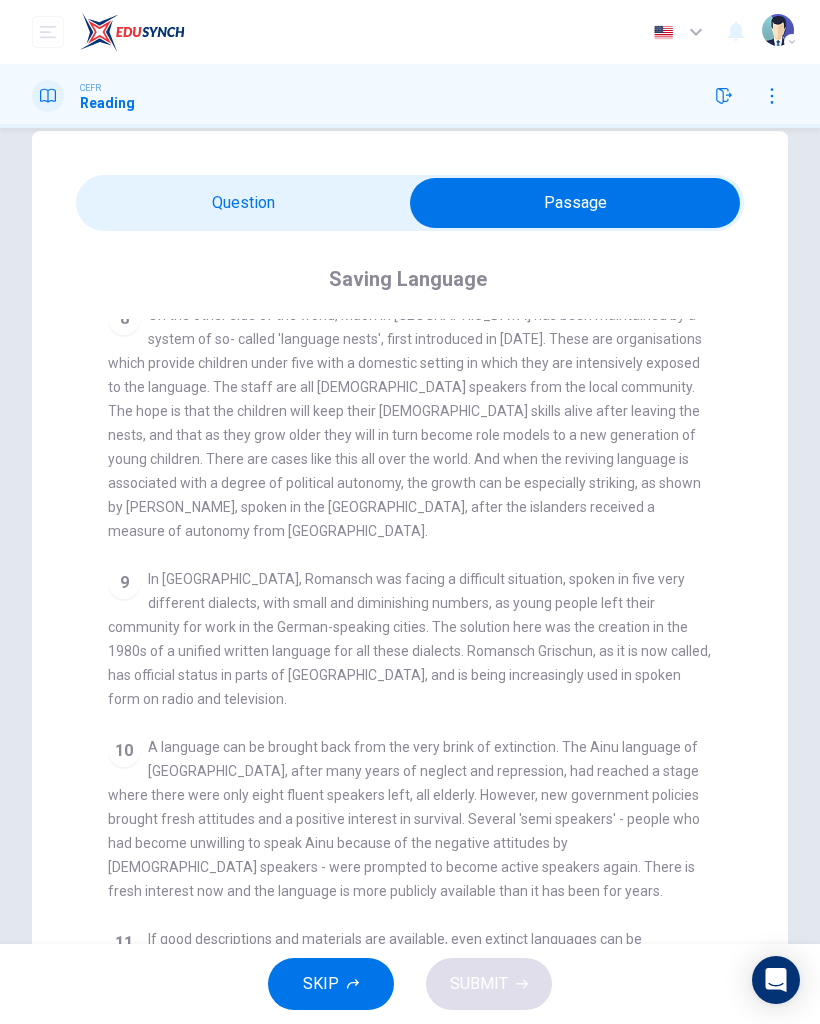 click at bounding box center (575, 203) 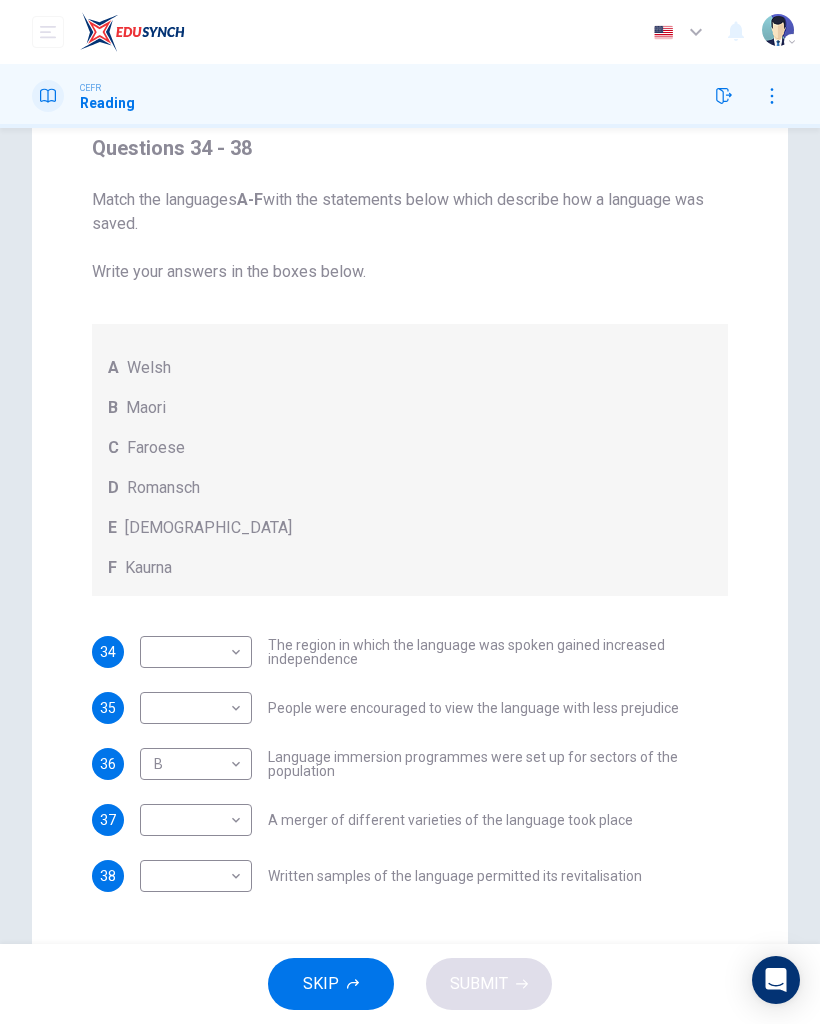 scroll, scrollTop: 166, scrollLeft: 0, axis: vertical 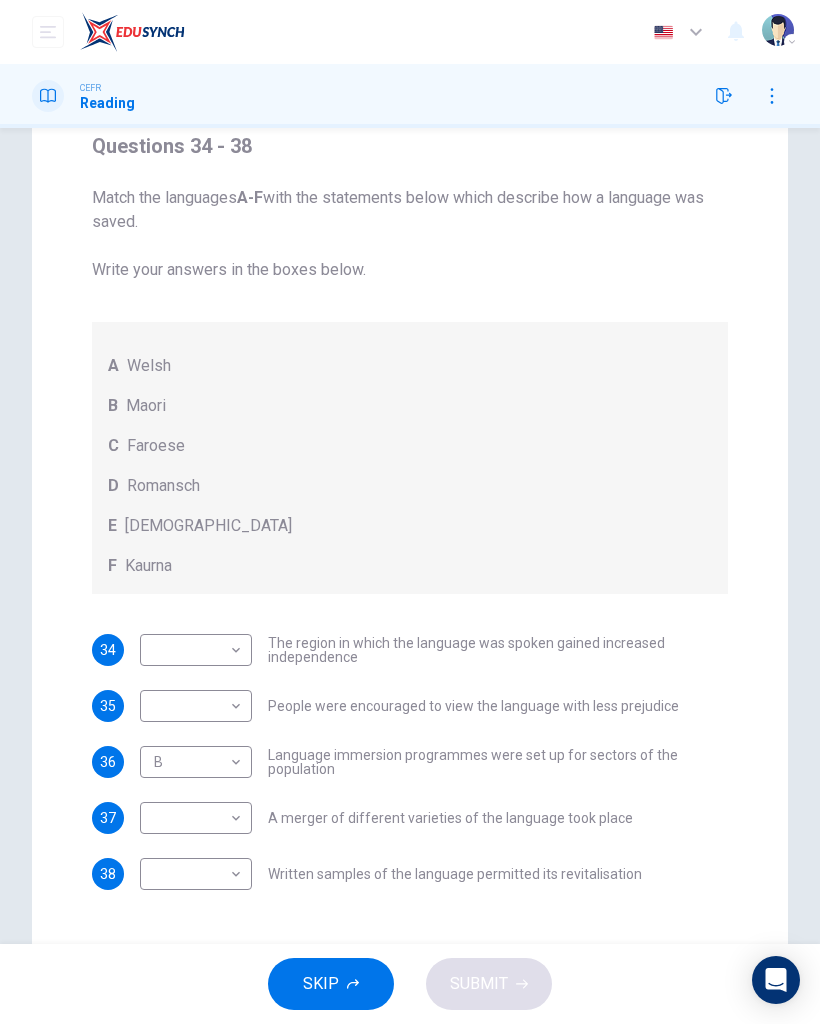 click on "Dashboard Practice Start a test Analysis English en ​ NURIN NADHIRAH BINTI HAIRULASWAN CEFR Reading Questions 34 - 38 Match the languages  A-F  with the statements below which describe how a language was saved.
Write your answers in the boxes below. A Welsh B Maori C Faroese D Romansch E Ainu F Kaurna 34 ​ ​ The region in which the language was spoken gained increased independence 35 ​ ​ People were encouraged to view the language with less prejudice 36 B B ​ Language immersion programmes were set up for sectors of the population 37 ​ ​ A merger of different varieties of the language took place 38 ​ ​ Written samples of the language permitted its revitalisation Saving Language CLICK TO ZOOM Click to Zoom 1 For the first time, linguists have put a price on language. To save a language from extinction isn’t cheap - but more and more people are arguing that the alternative is the death of communities. 2 3 4 5 6 7 8 9 10 11 12 SKIP SUBMIT EduSynch - Online Language Proficiency Testing" at bounding box center (410, 512) 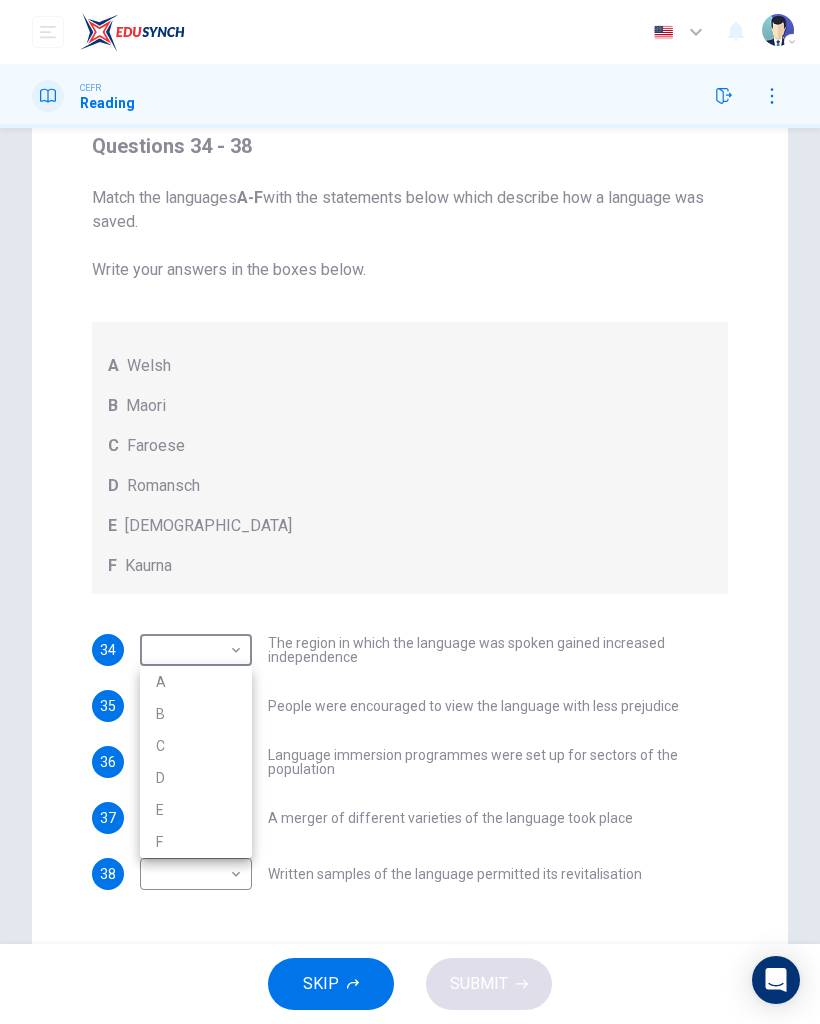 click on "C" at bounding box center (196, 746) 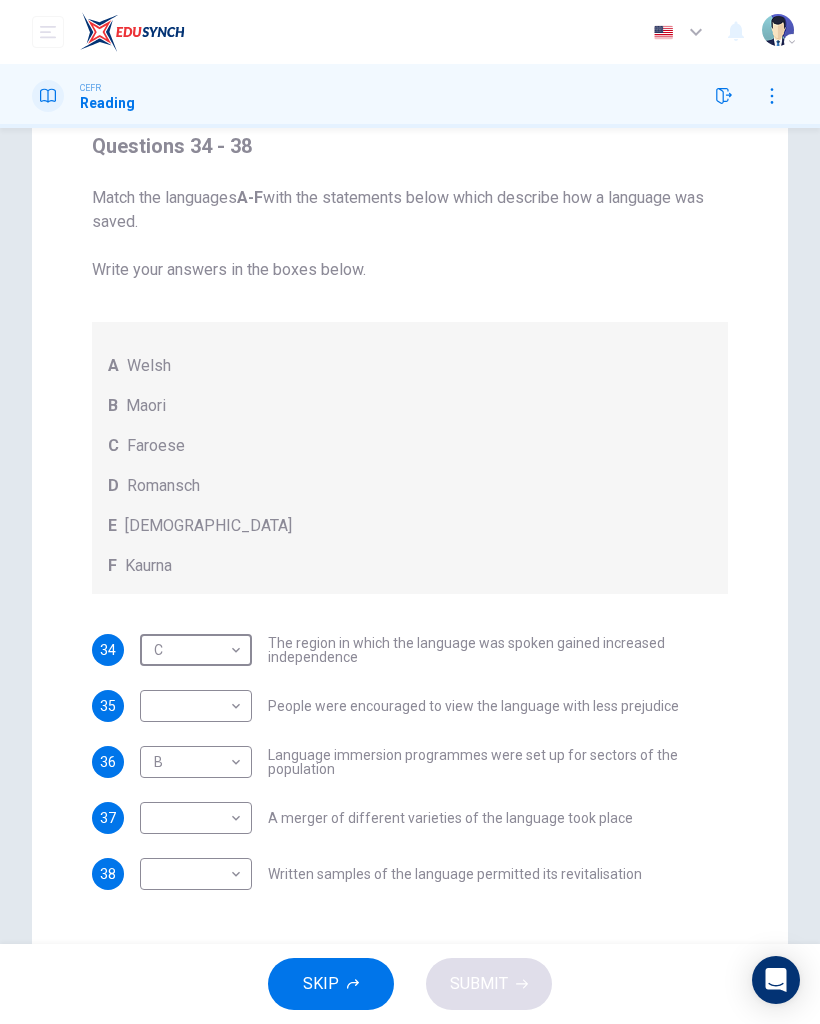 click on "Dashboard Practice Start a test Analysis English en ​ NURIN NADHIRAH BINTI HAIRULASWAN CEFR Reading Questions 34 - 38 Match the languages  A-F  with the statements below which describe how a language was saved.
Write your answers in the boxes below. A Welsh B Maori C Faroese D Romansch E Ainu F Kaurna 34 C C ​ The region in which the language was spoken gained increased independence 35 ​ ​ People were encouraged to view the language with less prejudice 36 B B ​ Language immersion programmes were set up for sectors of the population 37 ​ ​ A merger of different varieties of the language took place 38 ​ ​ Written samples of the language permitted its revitalisation Saving Language CLICK TO ZOOM Click to Zoom 1 For the first time, linguists have put a price on language. To save a language from extinction isn’t cheap - but more and more people are arguing that the alternative is the death of communities. 2 3 4 5 6 7 8 9 10 11 12 SKIP SUBMIT EduSynch - Online Language Proficiency Testing" at bounding box center [410, 512] 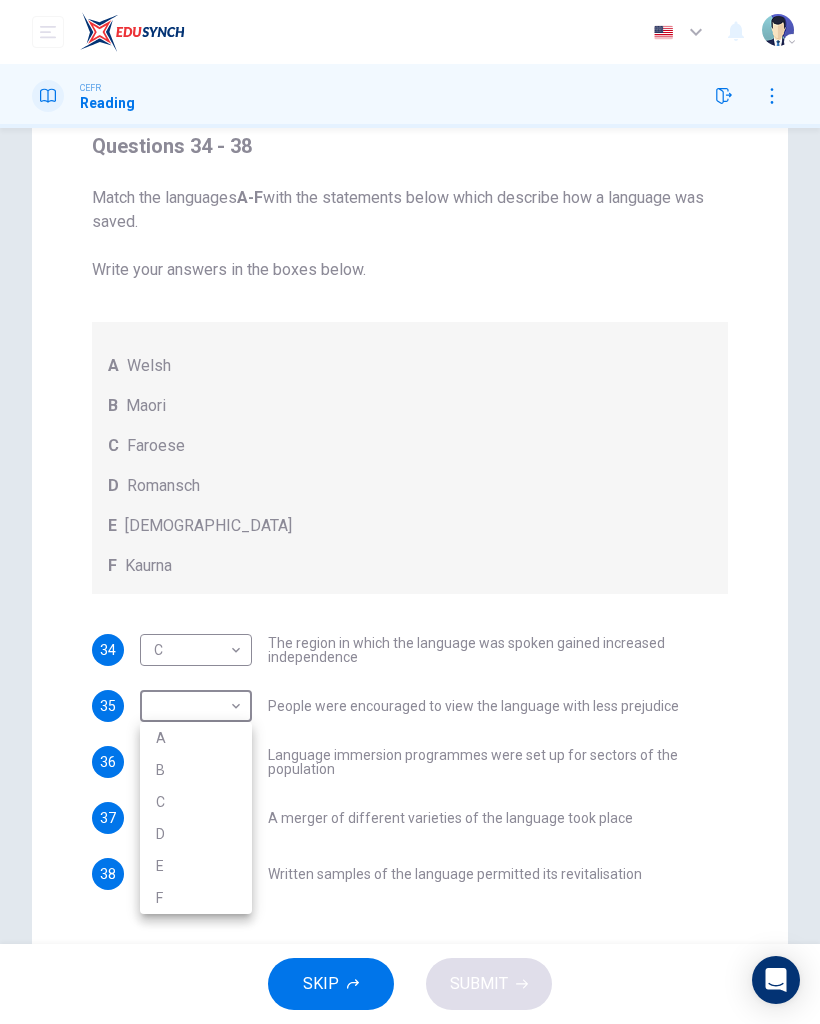 click on "E" at bounding box center (196, 866) 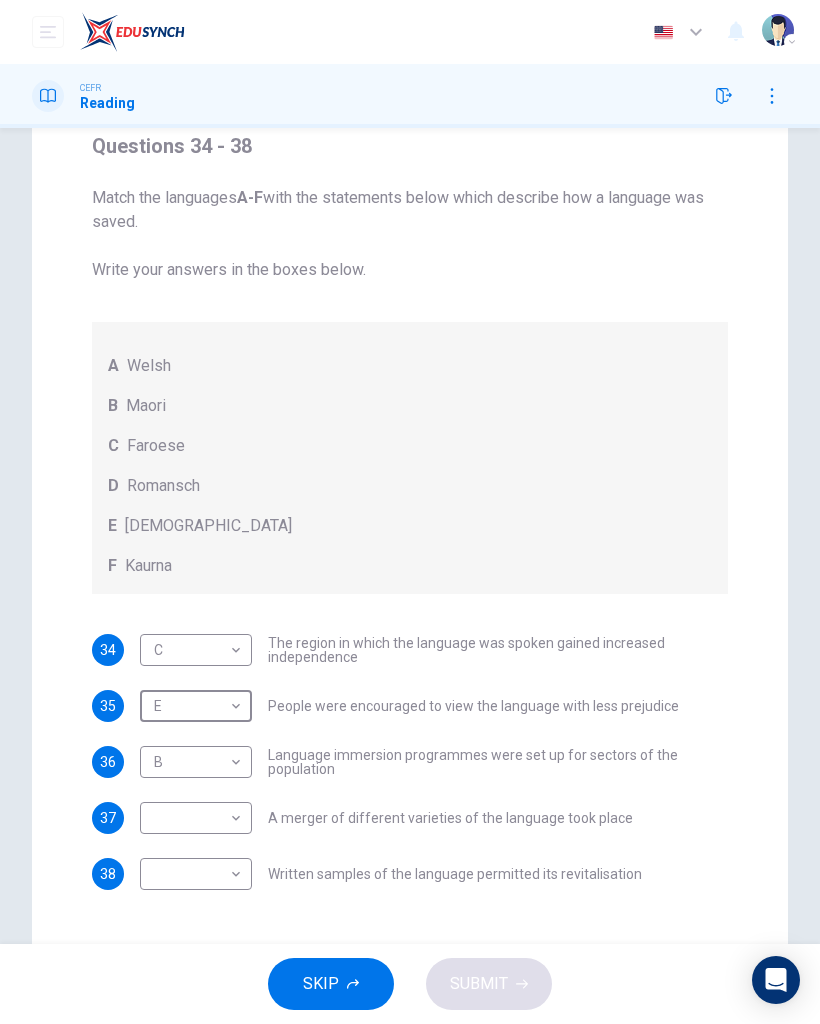 click on "Dashboard Practice Start a test Analysis English en ​ NURIN NADHIRAH BINTI HAIRULASWAN CEFR Reading Questions 34 - 38 Match the languages  A-F  with the statements below which describe how a language was saved.
Write your answers in the boxes below. A Welsh B Maori C Faroese D Romansch E Ainu F Kaurna 34 C C ​ The region in which the language was spoken gained increased independence 35 E E ​ People were encouraged to view the language with less prejudice 36 B B ​ Language immersion programmes were set up for sectors of the population 37 ​ ​ A merger of different varieties of the language took place 38 ​ ​ Written samples of the language permitted its revitalisation Saving Language CLICK TO ZOOM Click to Zoom 1 For the first time, linguists have put a price on language. To save a language from extinction isn’t cheap - but more and more people are arguing that the alternative is the death of communities. 2 3 4 5 6 7 8 9 10 11 12 SKIP SUBMIT EduSynch - Online Language Proficiency Testing" at bounding box center [410, 512] 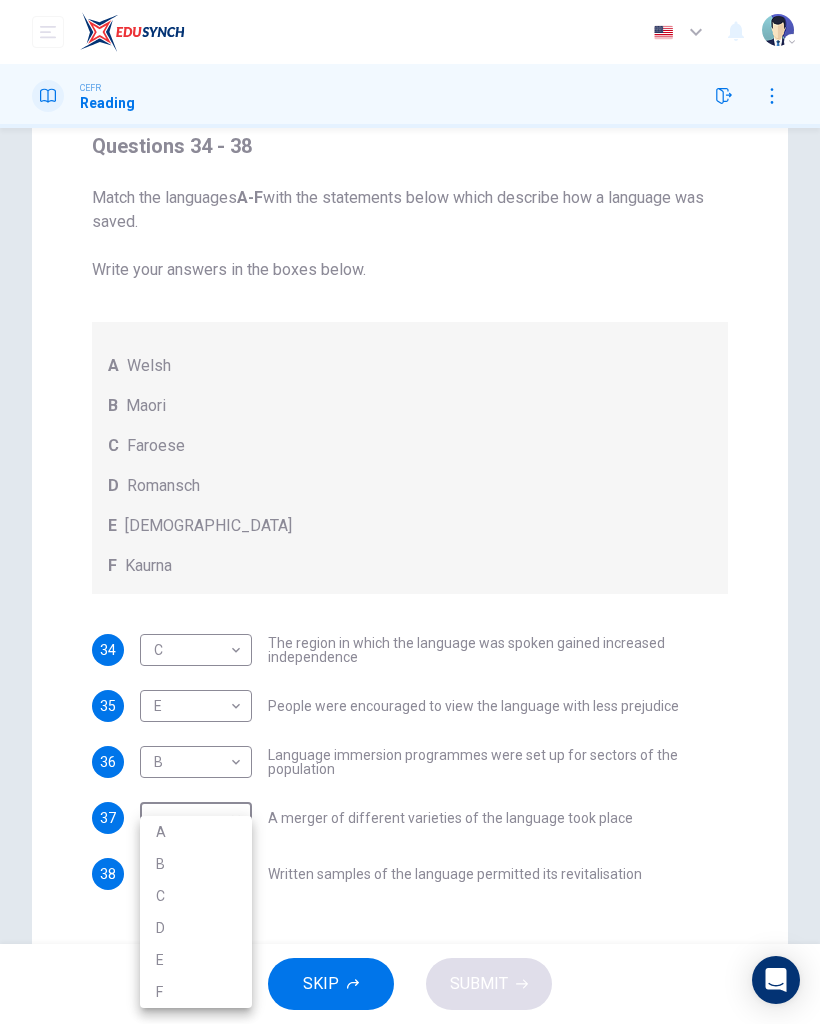 click on "D" at bounding box center [196, 928] 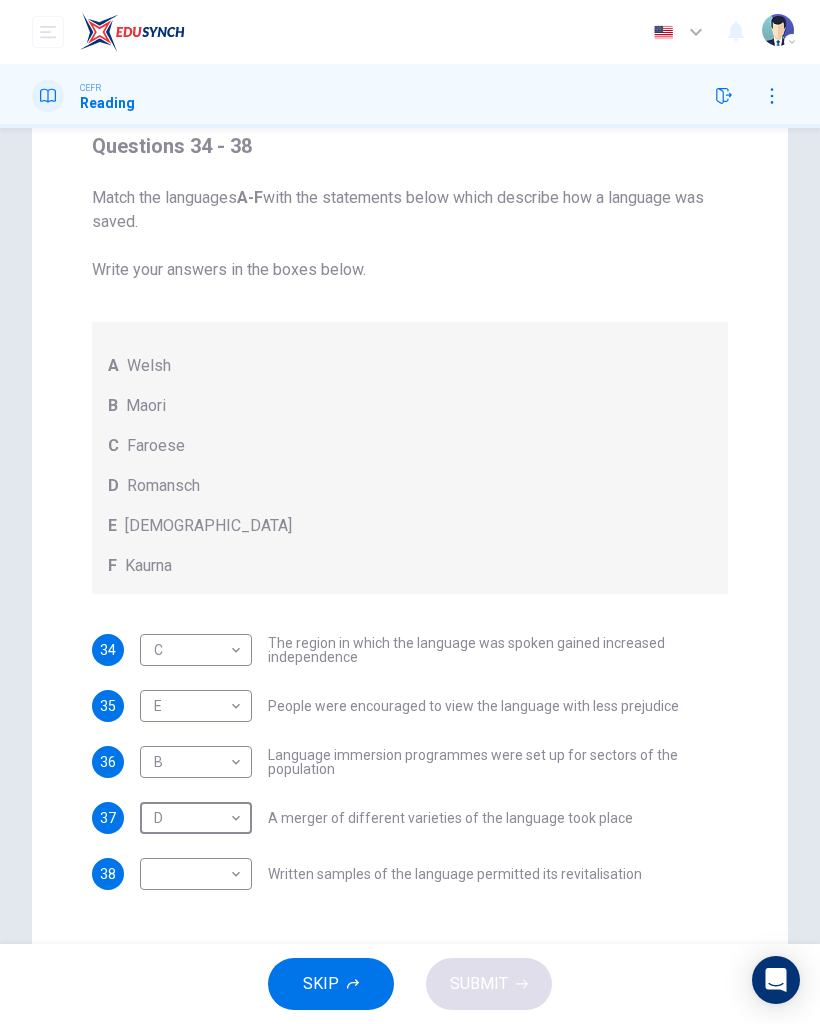 click on "Dashboard Practice Start a test Analysis English en ​ NURIN NADHIRAH BINTI HAIRULASWAN CEFR Reading Questions 34 - 38 Match the languages  A-F  with the statements below which describe how a language was saved.
Write your answers in the boxes below. A Welsh B Maori C Faroese D Romansch E Ainu F Kaurna 34 C C ​ The region in which the language was spoken gained increased independence 35 E E ​ People were encouraged to view the language with less prejudice 36 B B ​ Language immersion programmes were set up for sectors of the population 37 D D ​ A merger of different varieties of the language took place 38 ​ ​ Written samples of the language permitted its revitalisation Saving Language CLICK TO ZOOM Click to Zoom 1 For the first time, linguists have put a price on language. To save a language from extinction isn’t cheap - but more and more people are arguing that the alternative is the death of communities. 2 3 4 5 6 7 8 9 10 11 12 SKIP SUBMIT EduSynch - Online Language Proficiency Testing" at bounding box center [410, 512] 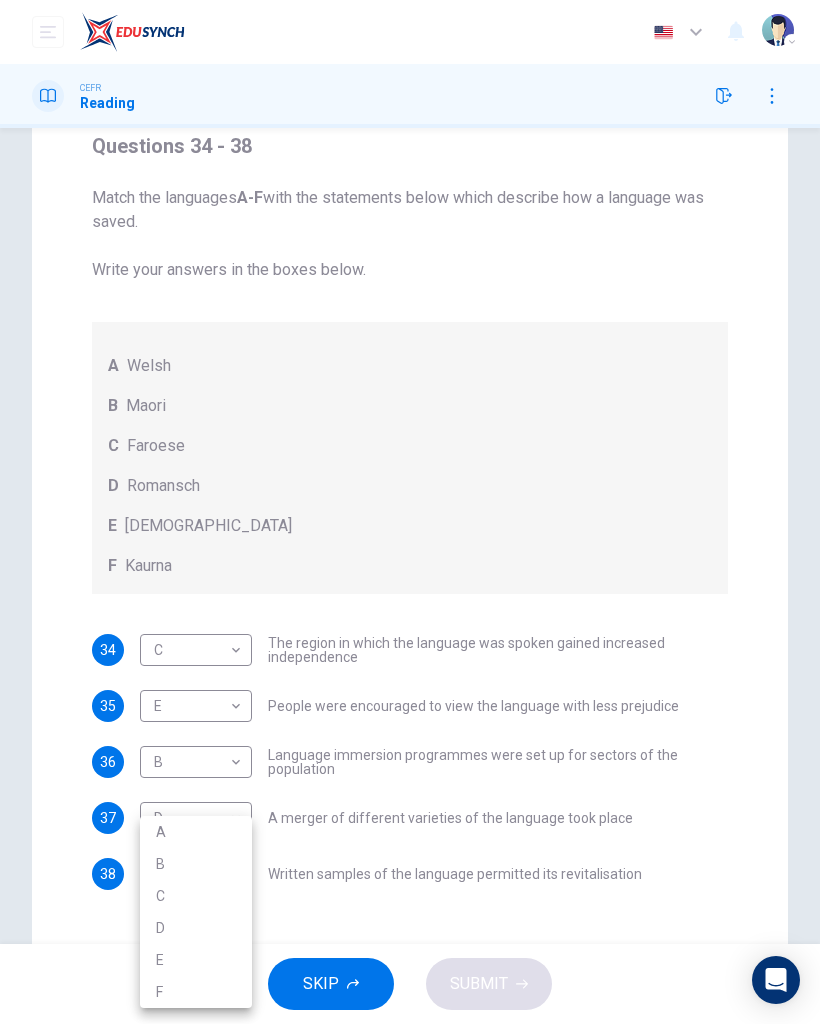 click on "F" at bounding box center [196, 992] 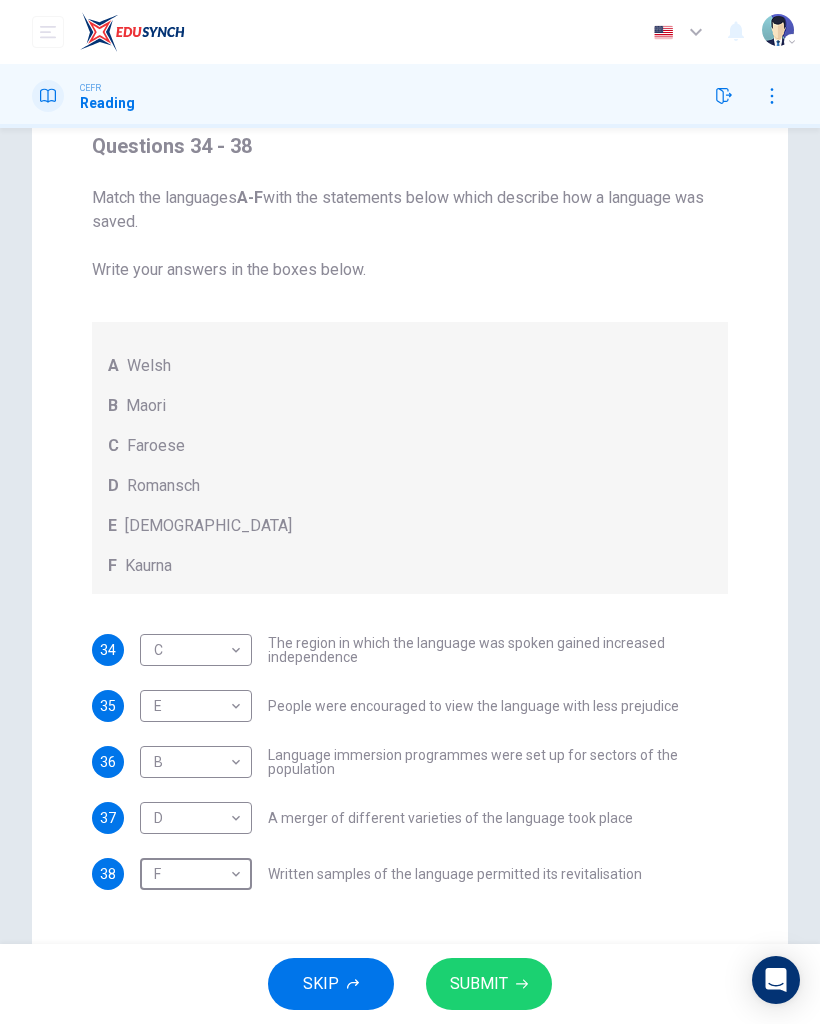 click on "SUBMIT" at bounding box center (479, 984) 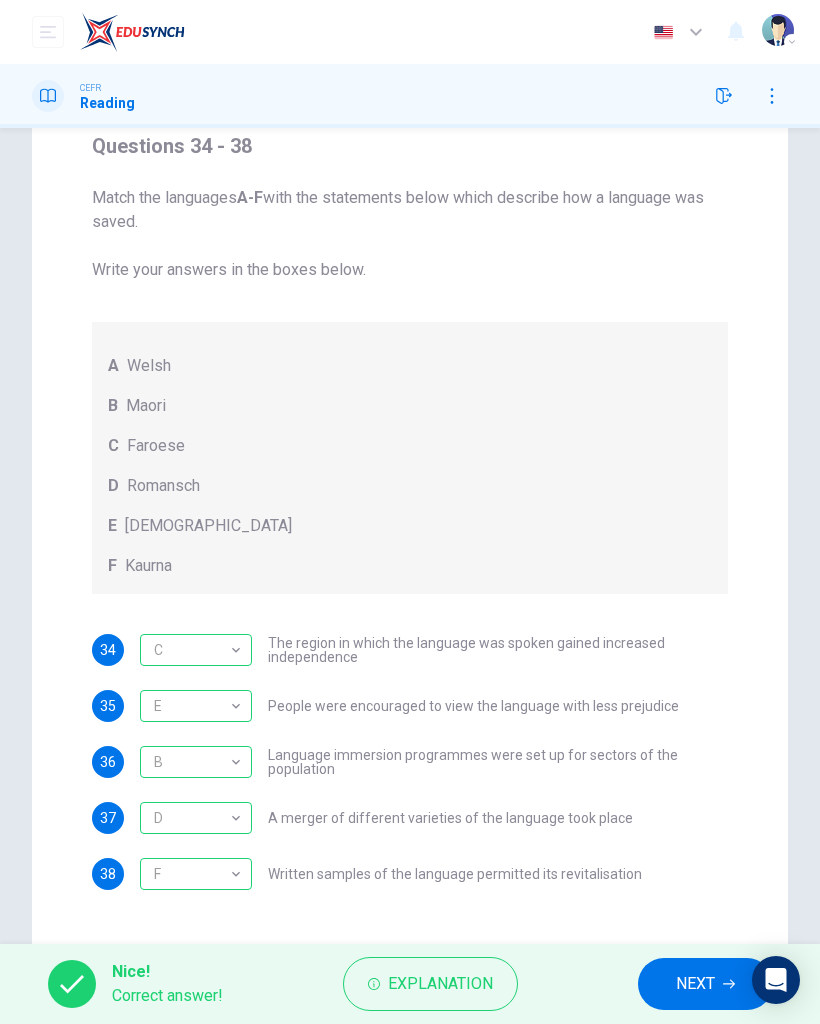 click on "NEXT" at bounding box center [695, 984] 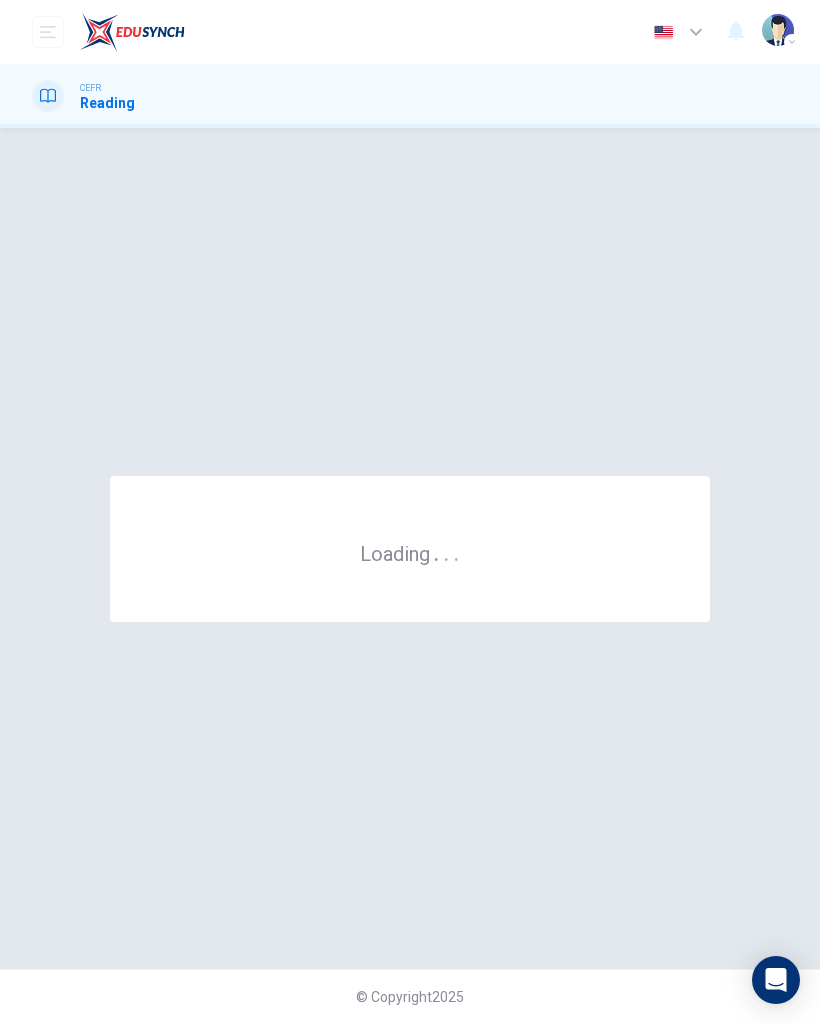 scroll, scrollTop: 0, scrollLeft: 0, axis: both 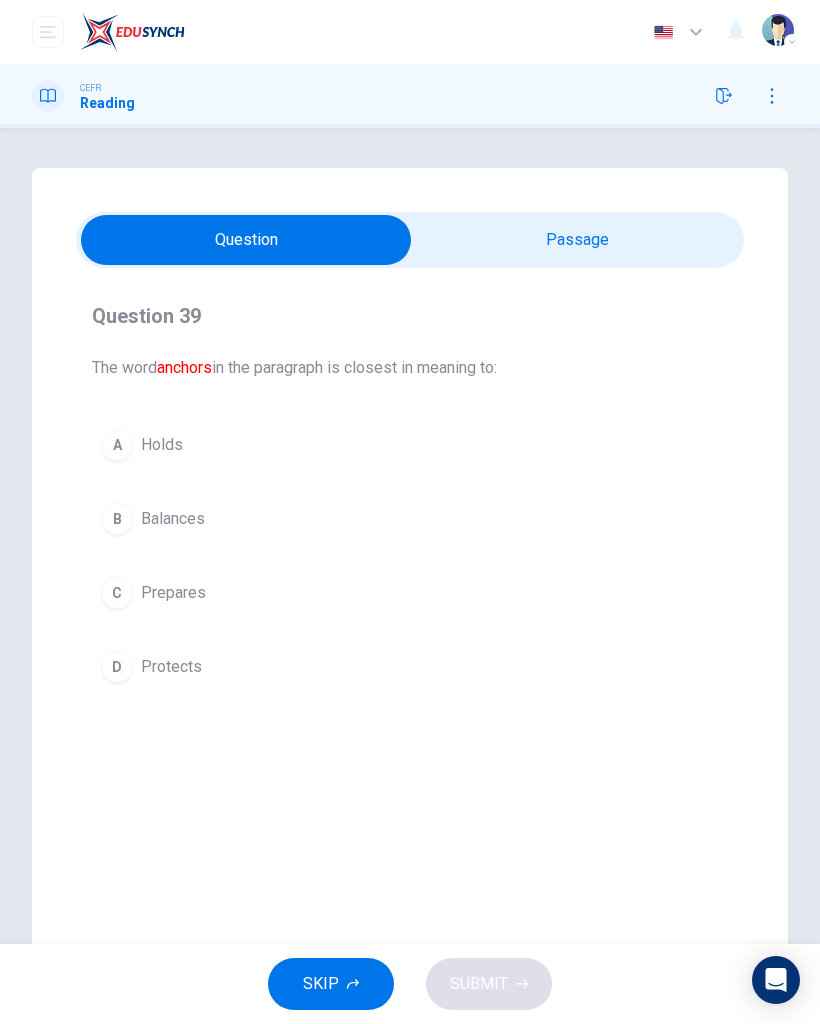 click at bounding box center [246, 240] 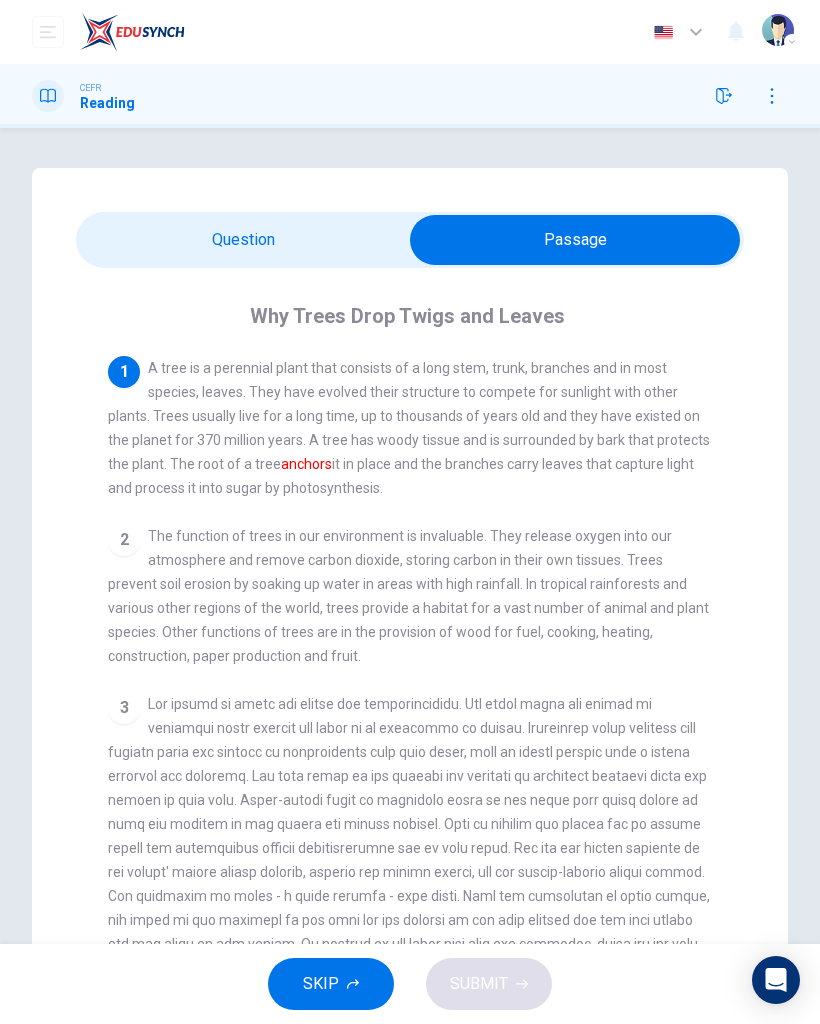 click at bounding box center [575, 240] 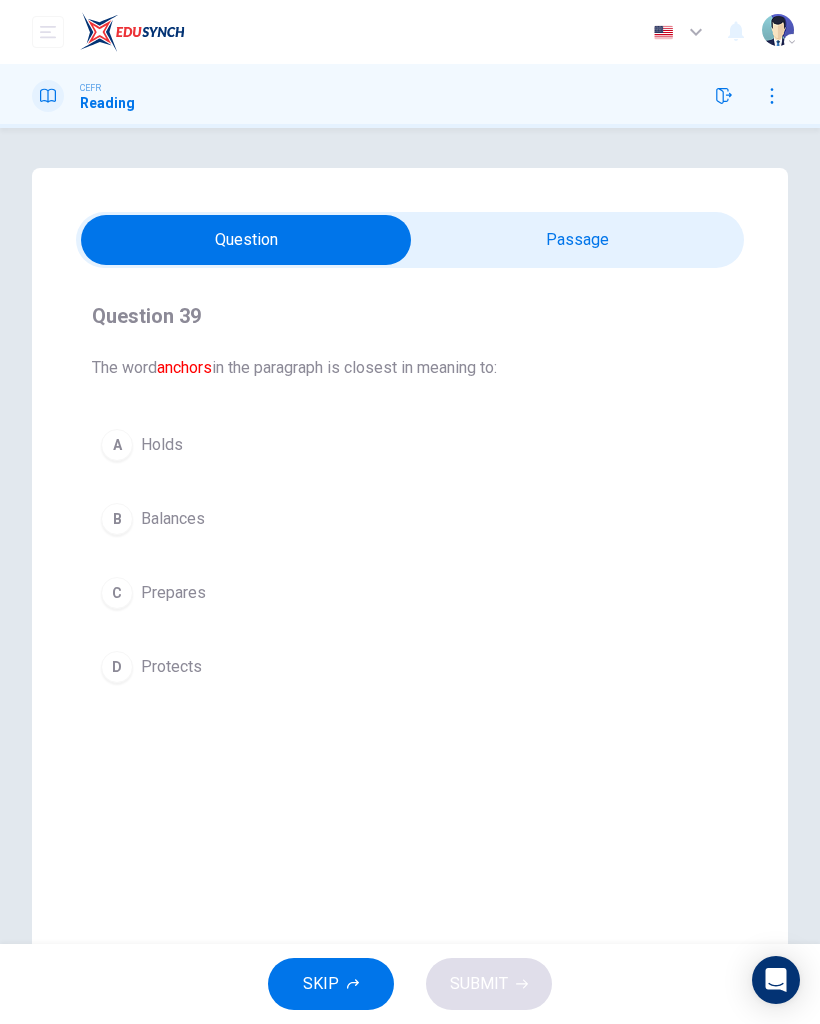 click on "Holds" at bounding box center [162, 445] 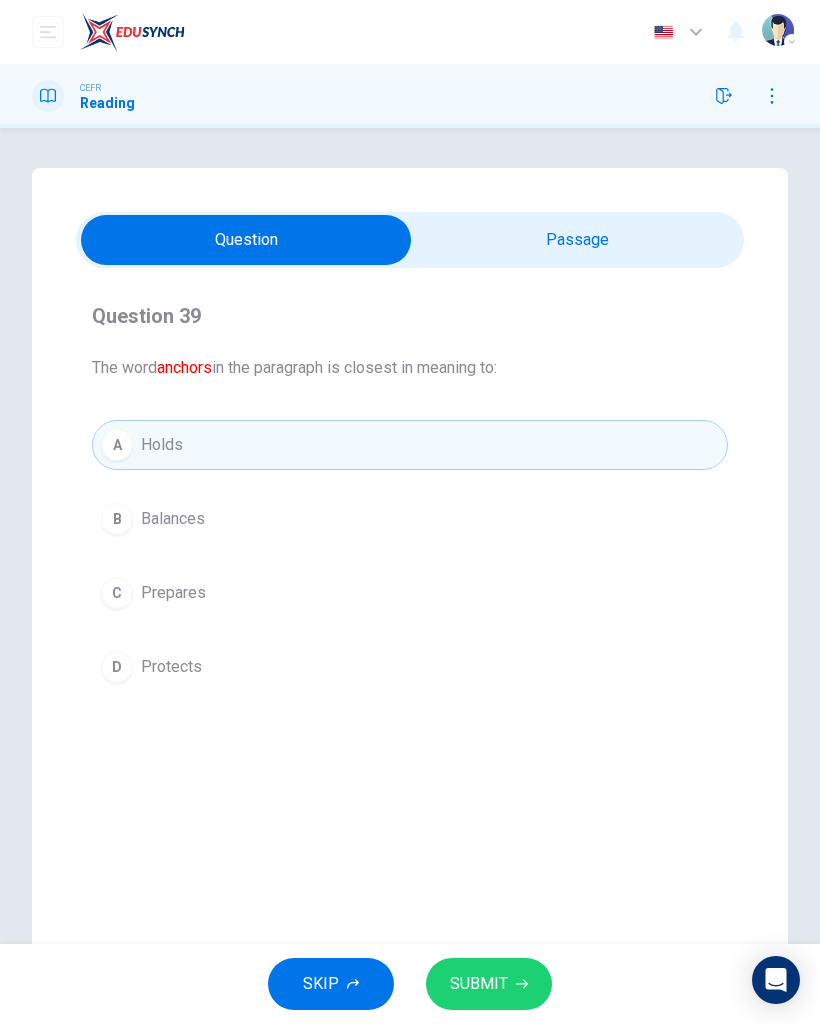 click on "SUBMIT" at bounding box center [489, 984] 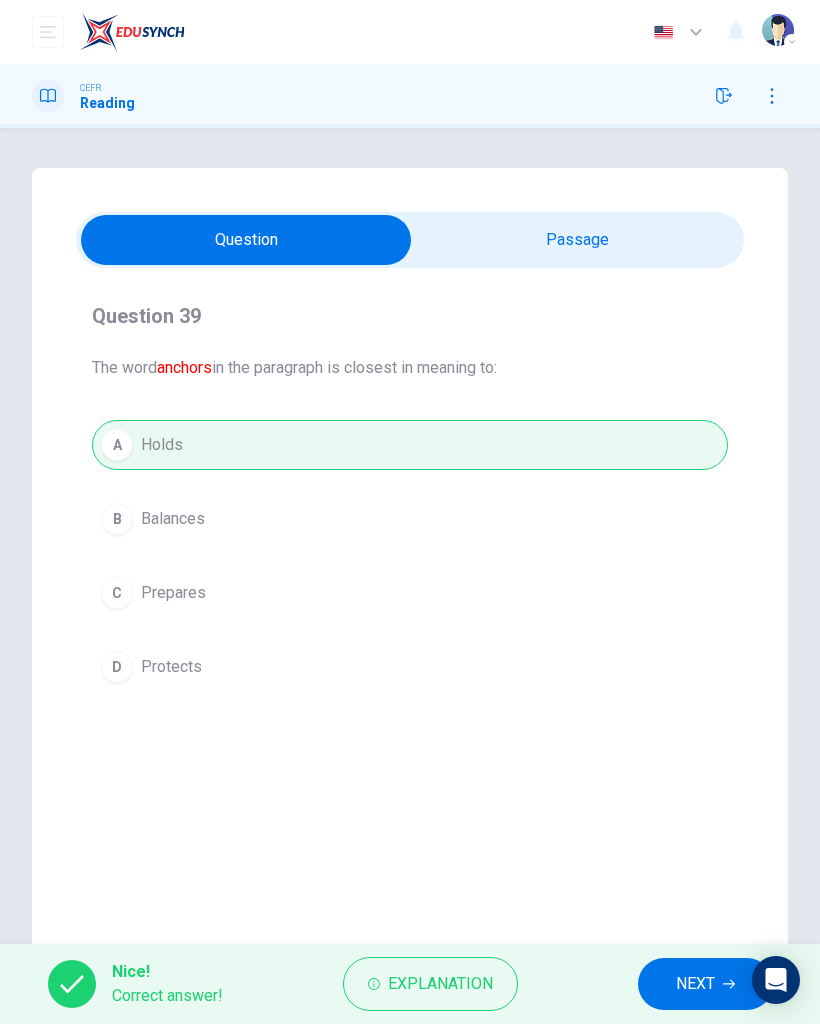 click on "NEXT" at bounding box center [705, 984] 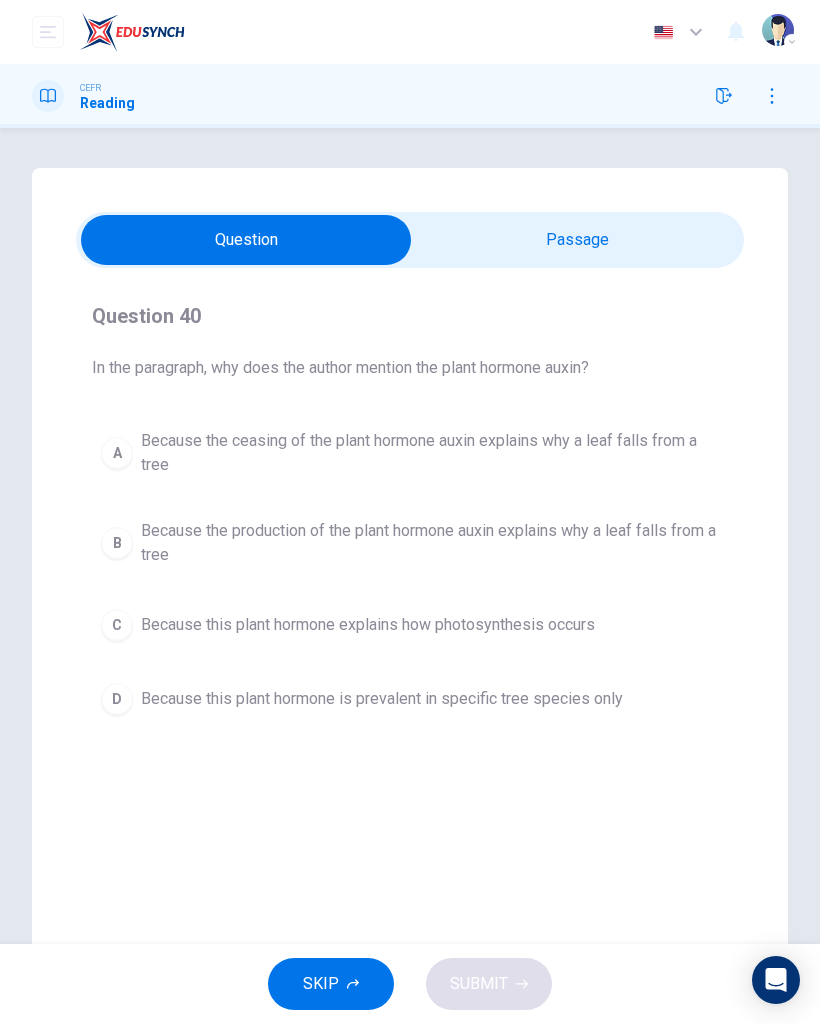 click at bounding box center [246, 240] 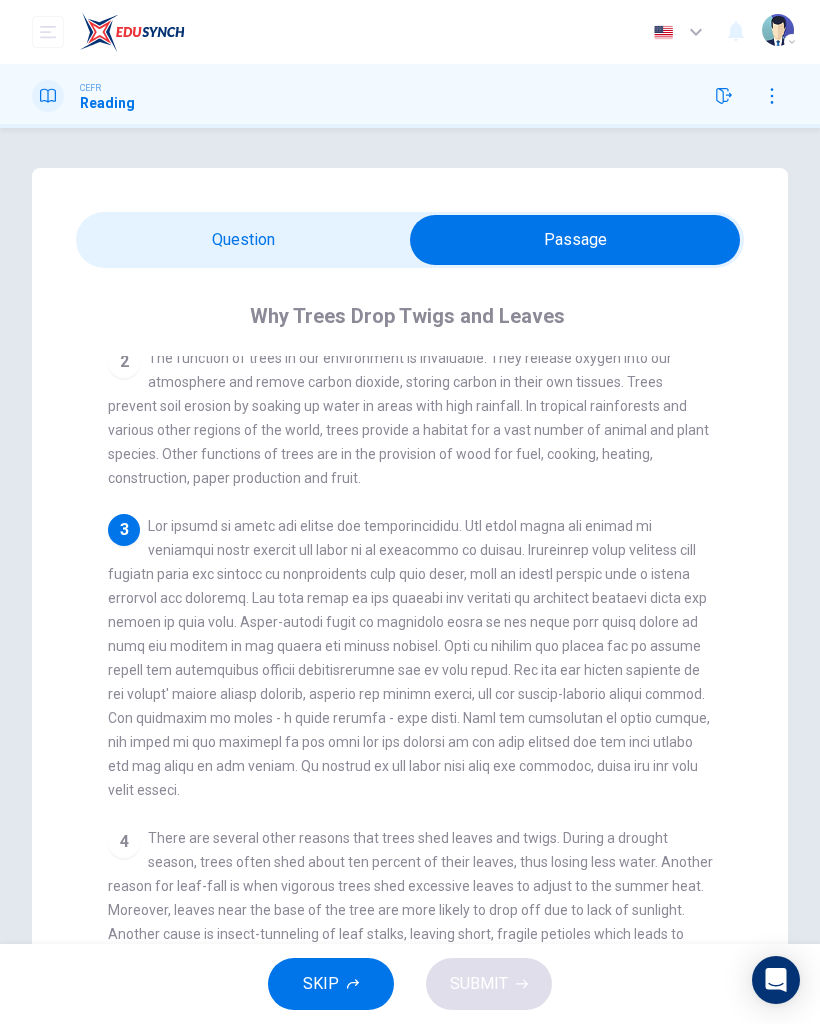 scroll, scrollTop: 185, scrollLeft: 0, axis: vertical 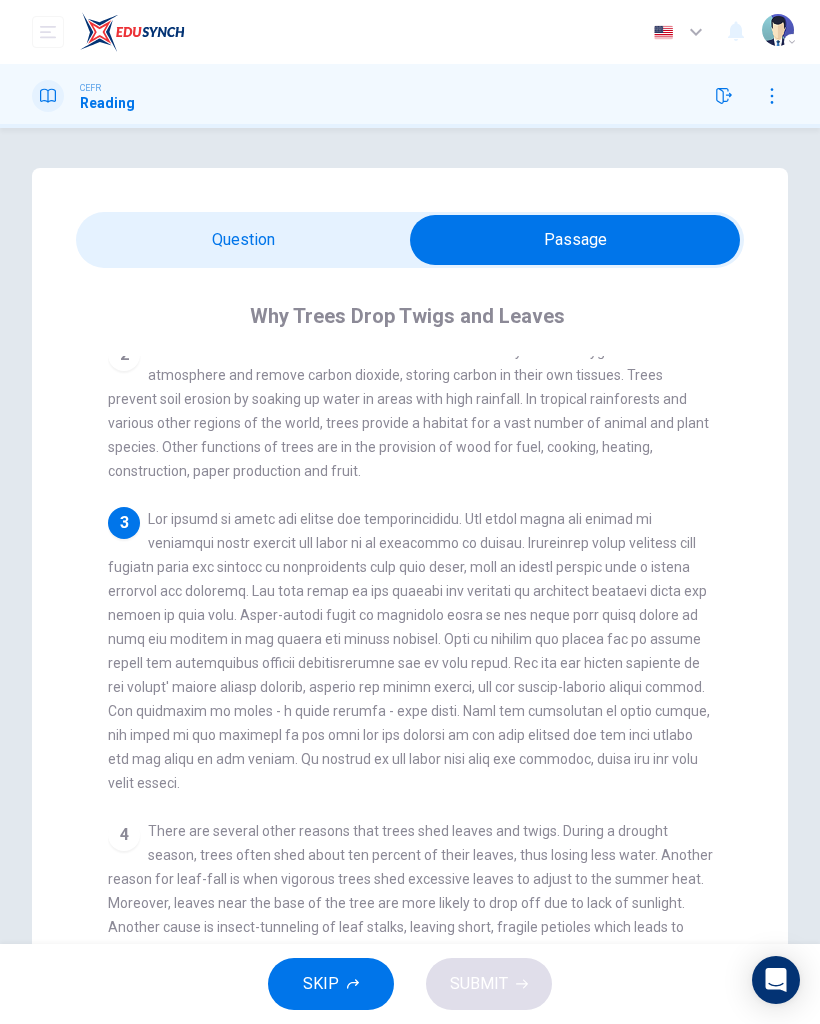 click at bounding box center [575, 240] 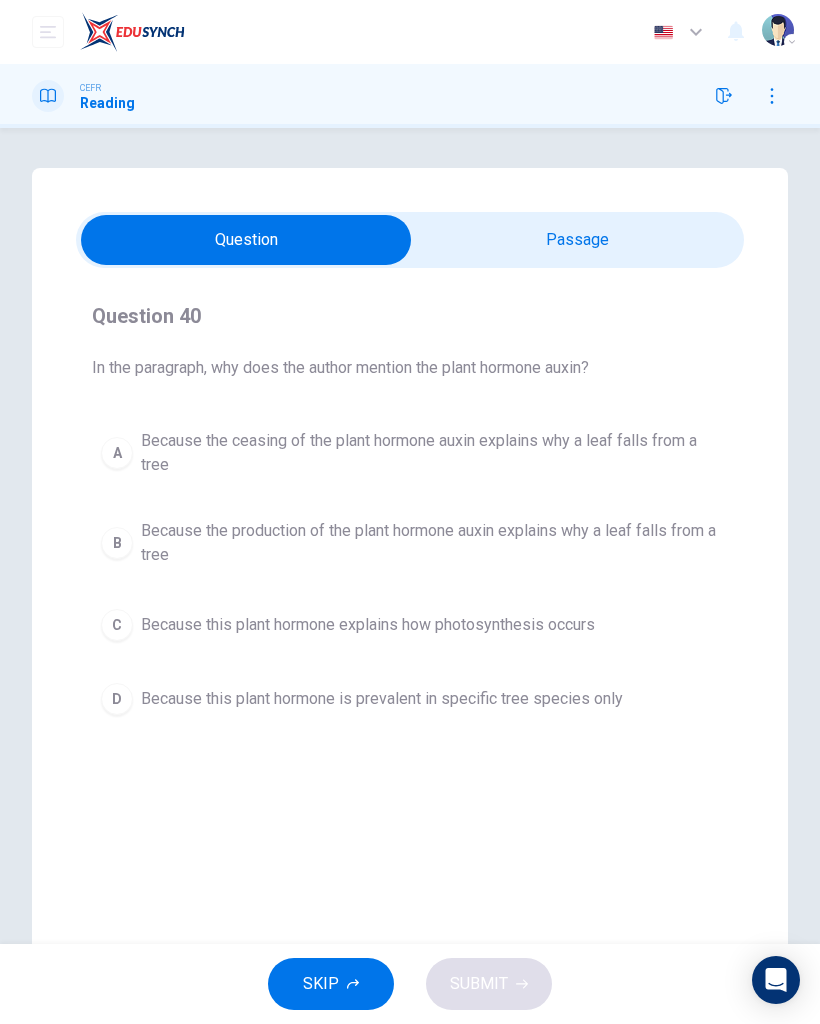 click at bounding box center (246, 240) 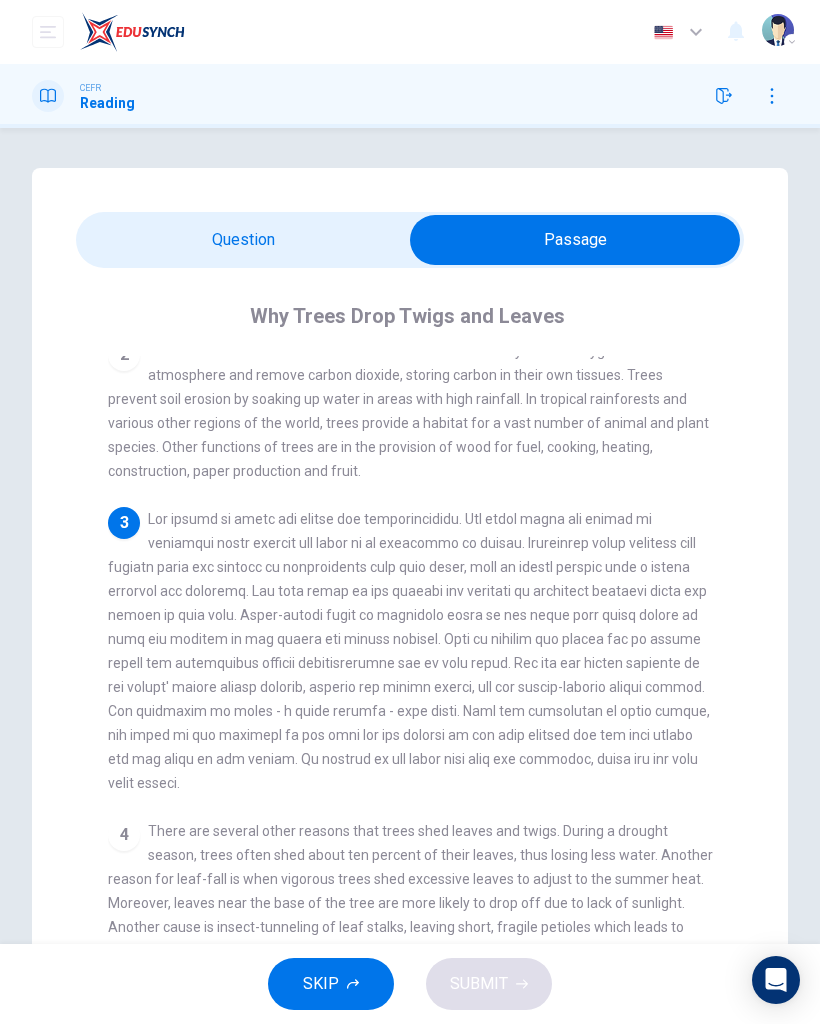 click at bounding box center [575, 240] 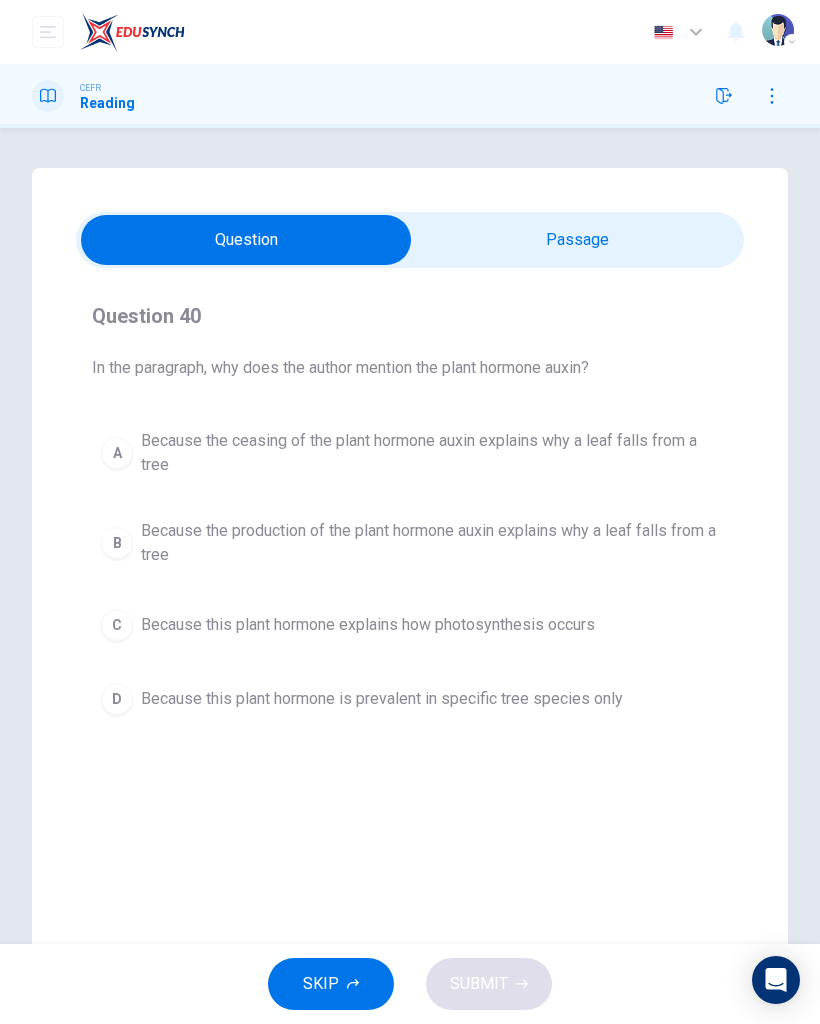 click on "Because the ceasing of the plant hormone auxin explains why a leaf falls from a tree" at bounding box center [430, 453] 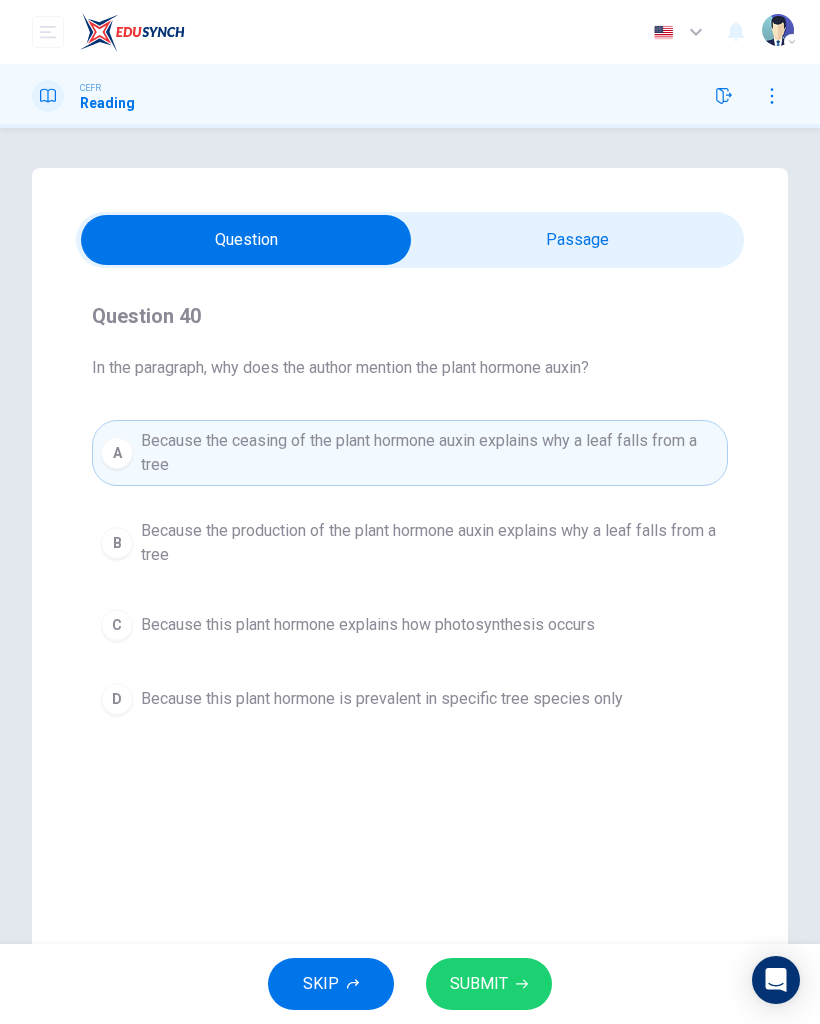 click on "SUBMIT" at bounding box center [489, 984] 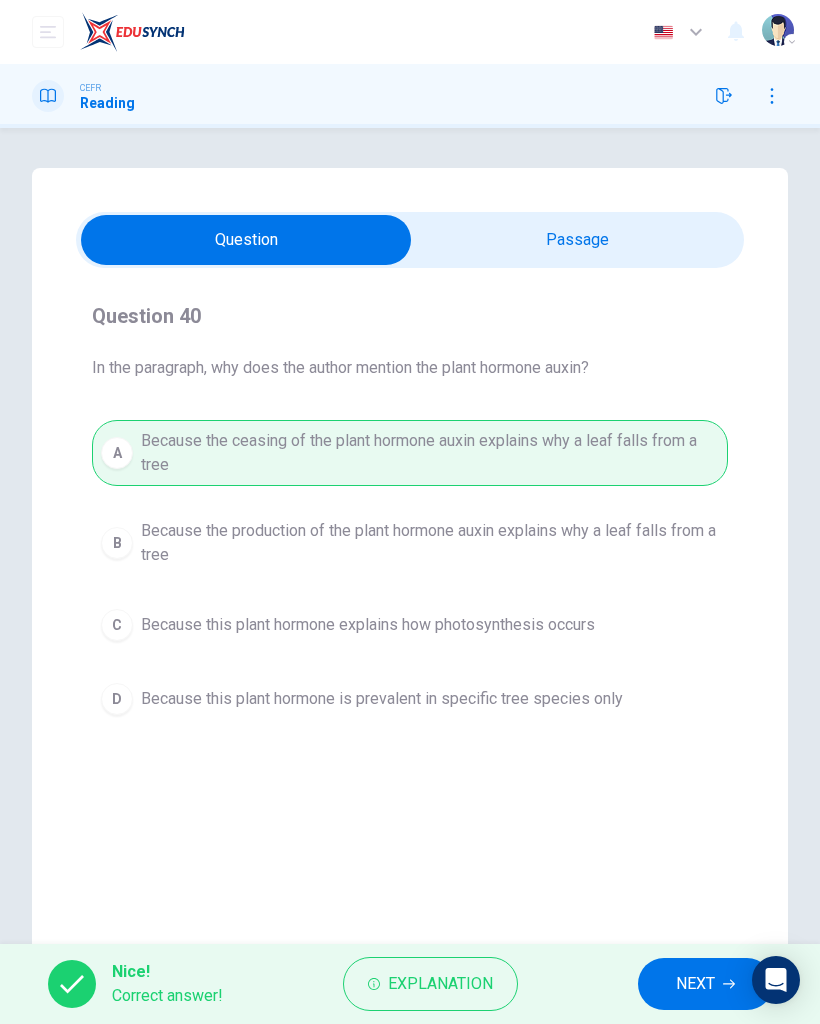 click on "NEXT" at bounding box center [695, 984] 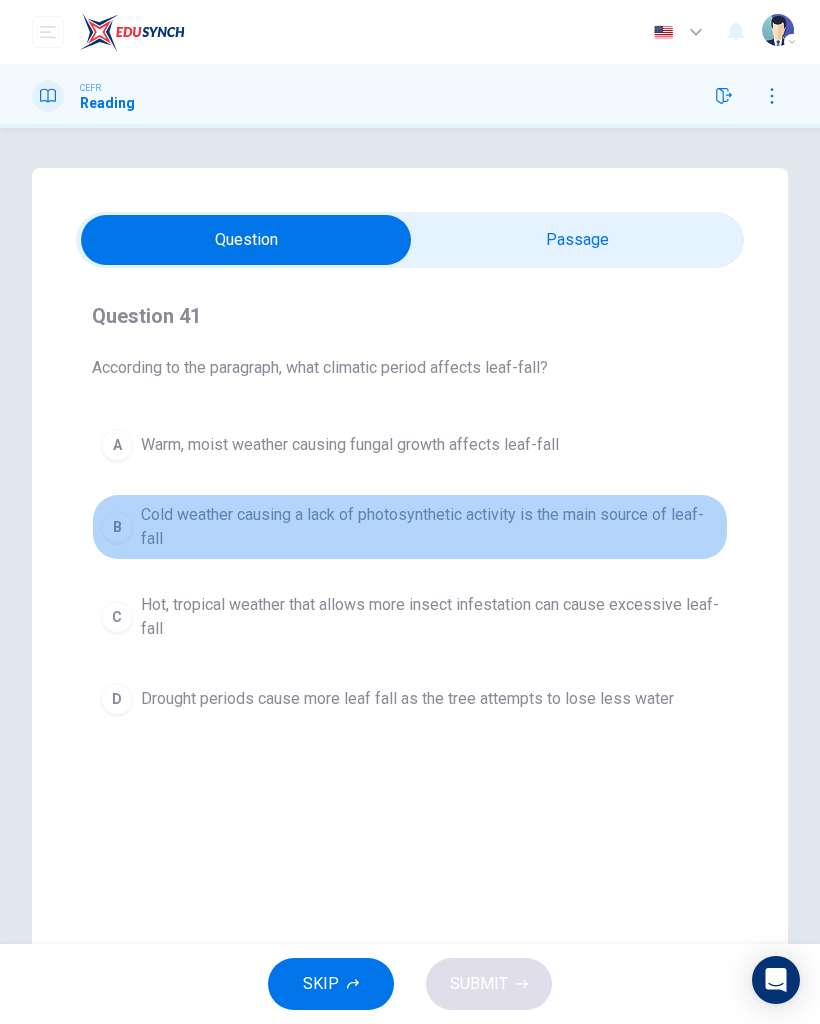 click on "B Cold weather causing a lack of photosynthetic activity is the main source of leaf-fall" at bounding box center (410, 527) 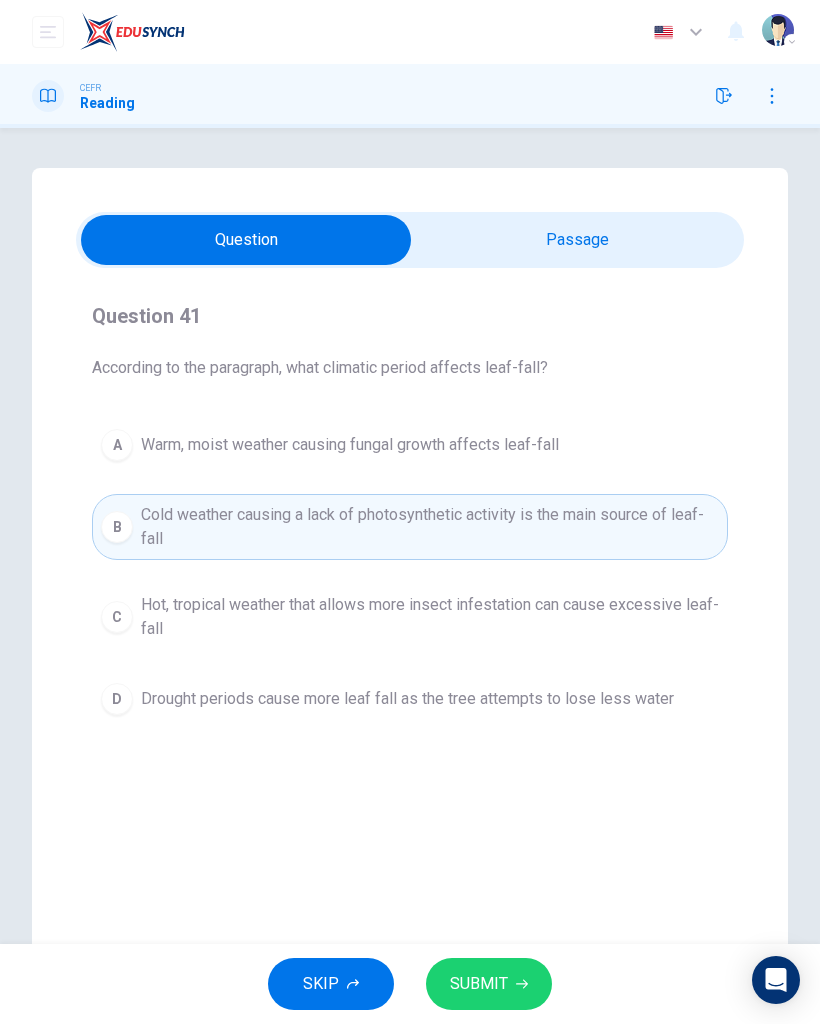 click on "SUBMIT" at bounding box center [479, 984] 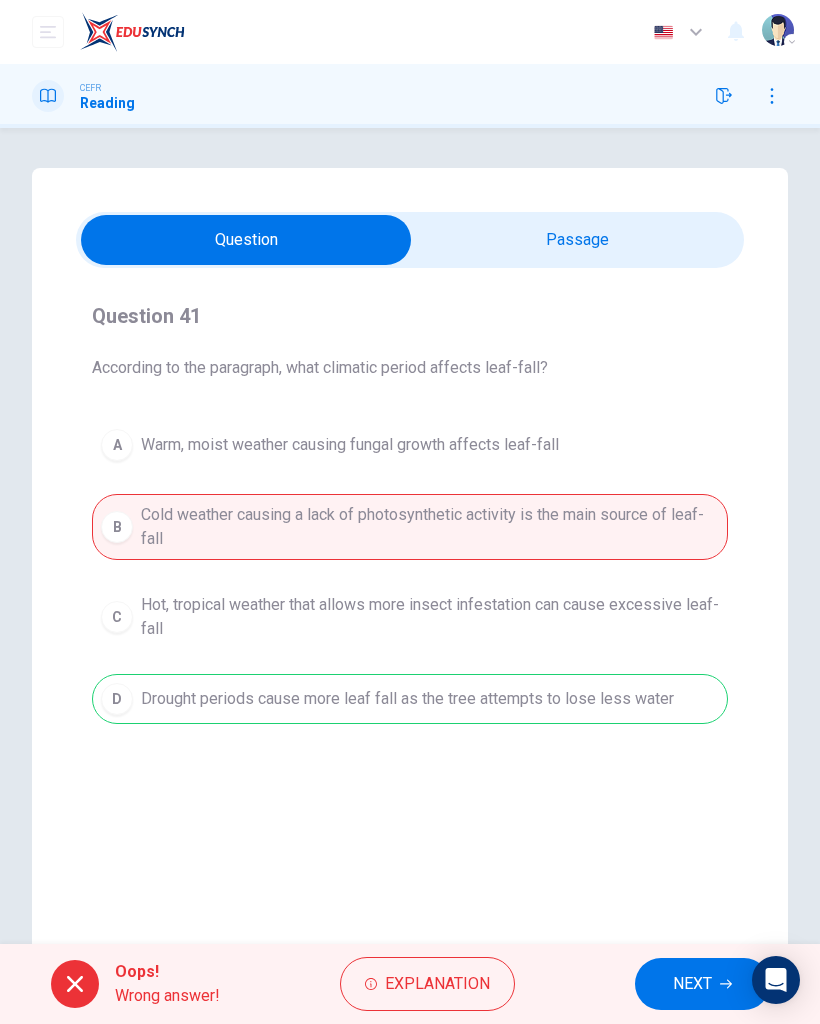 click on "NEXT" at bounding box center [702, 984] 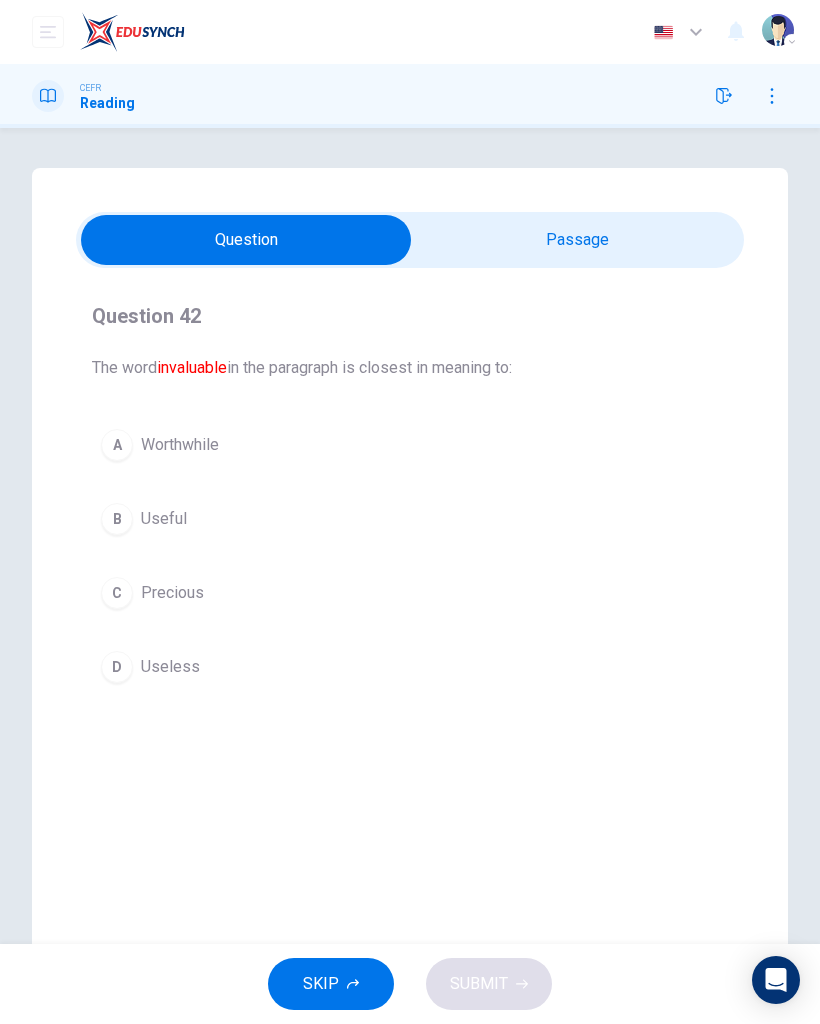 click at bounding box center (246, 240) 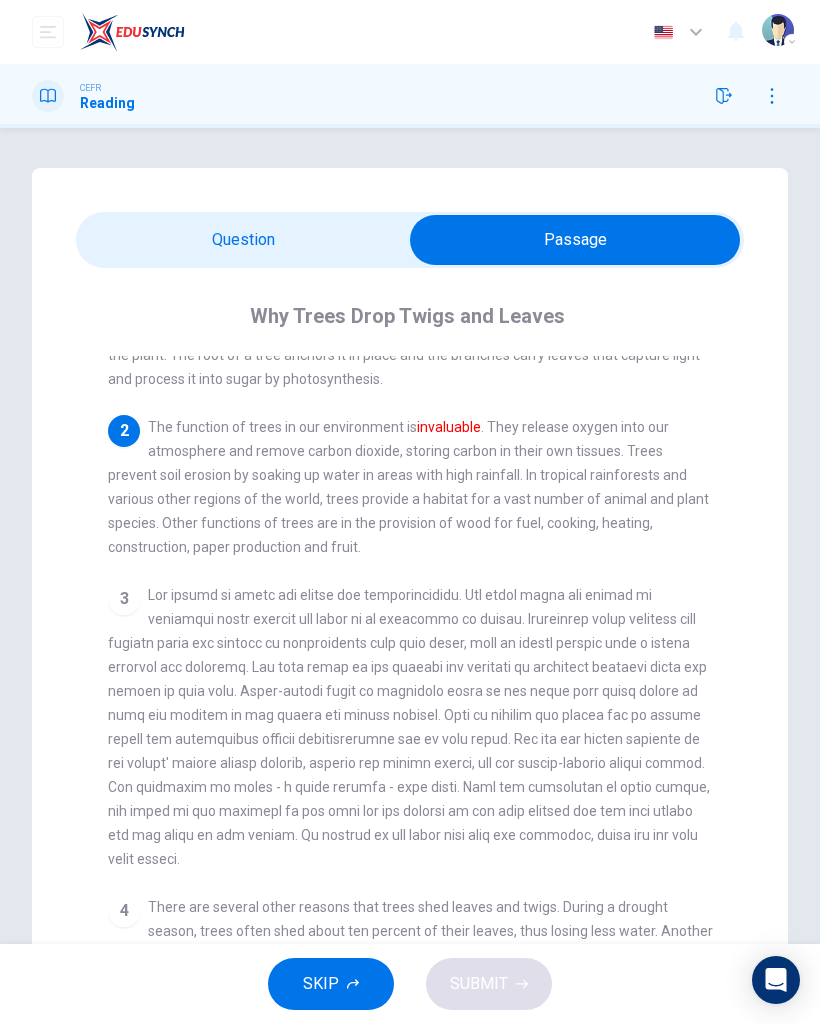 scroll, scrollTop: 104, scrollLeft: 0, axis: vertical 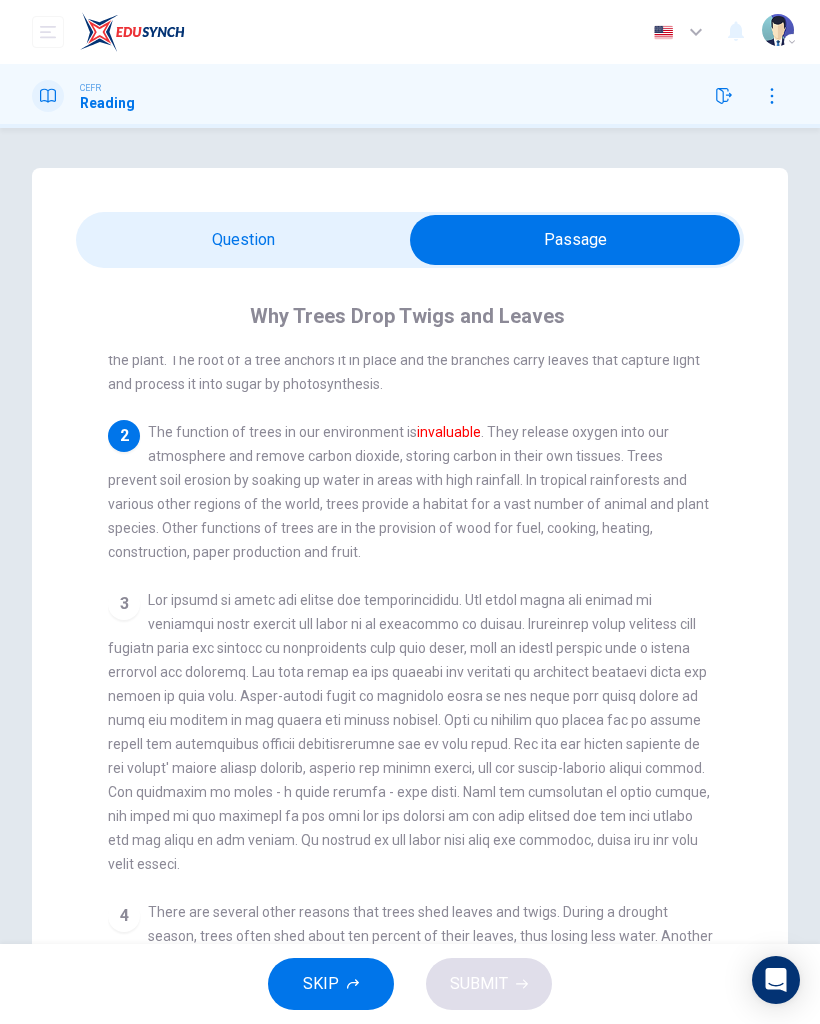click at bounding box center [575, 240] 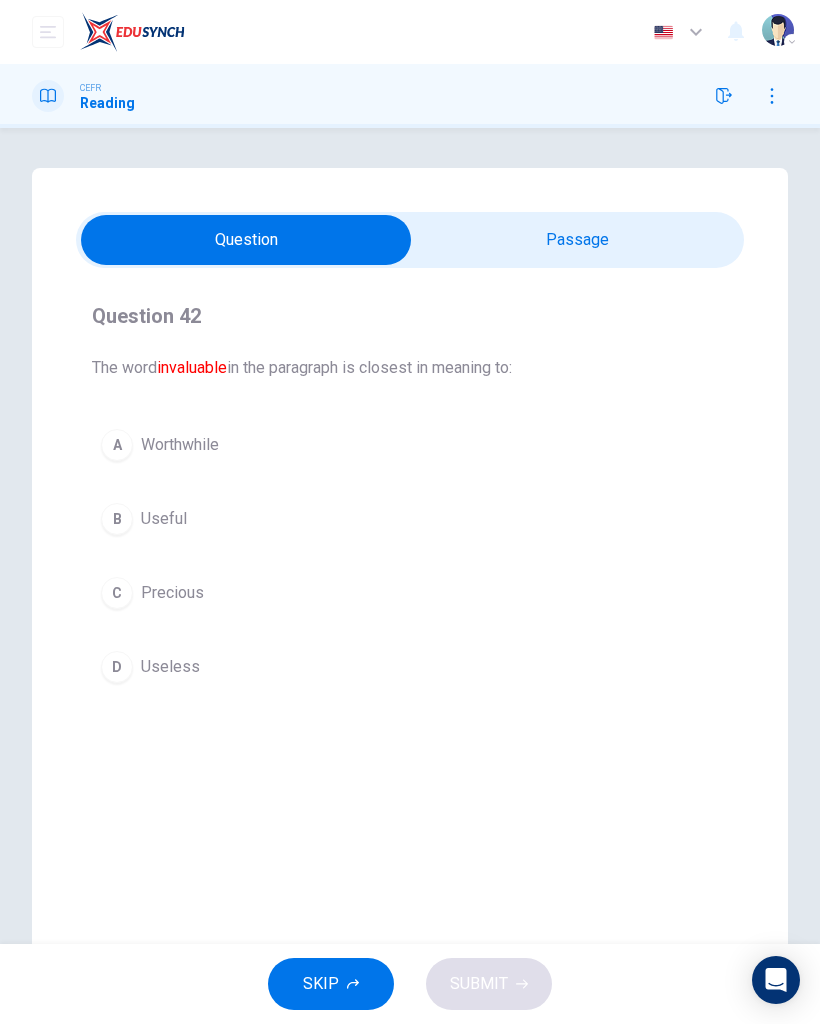 click on "C Precious" at bounding box center [410, 593] 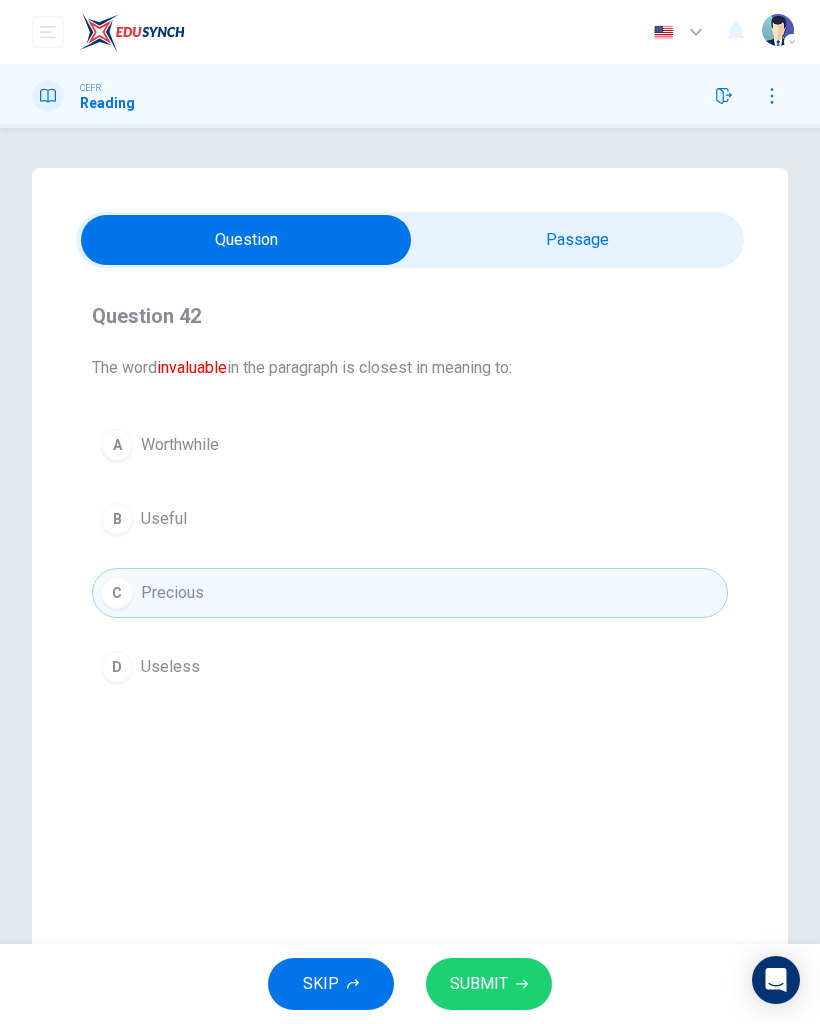 click on "A Worthwhile" at bounding box center (410, 445) 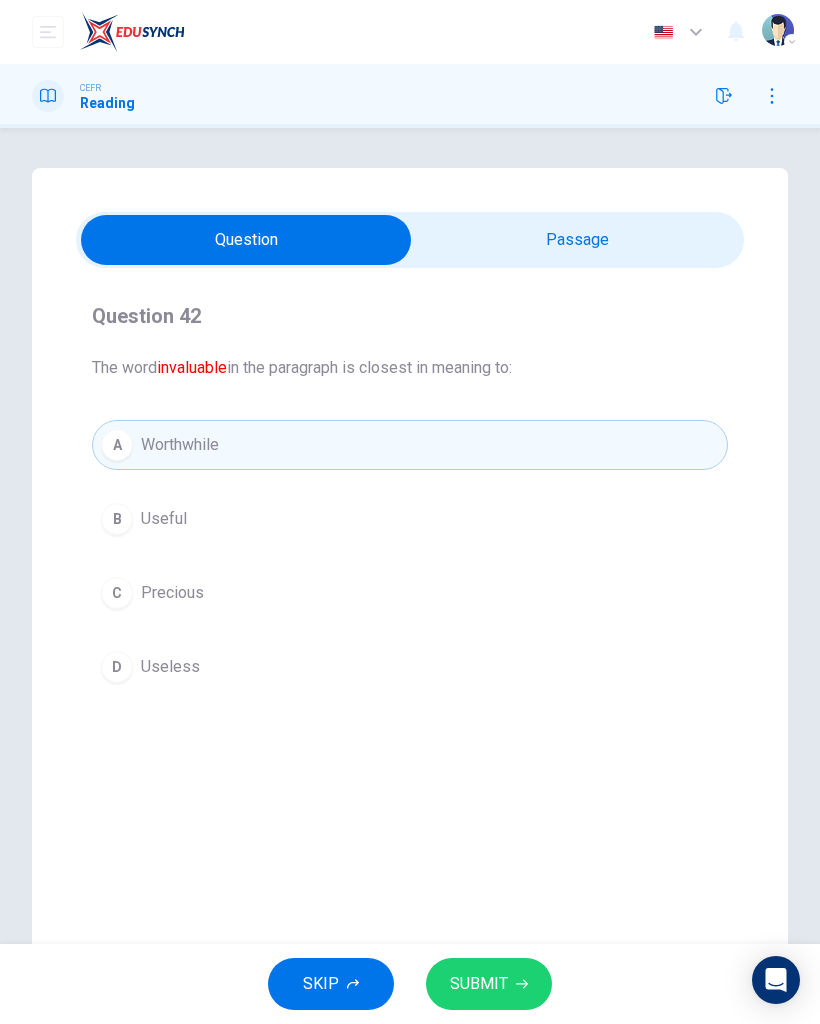 click on "SUBMIT" at bounding box center (479, 984) 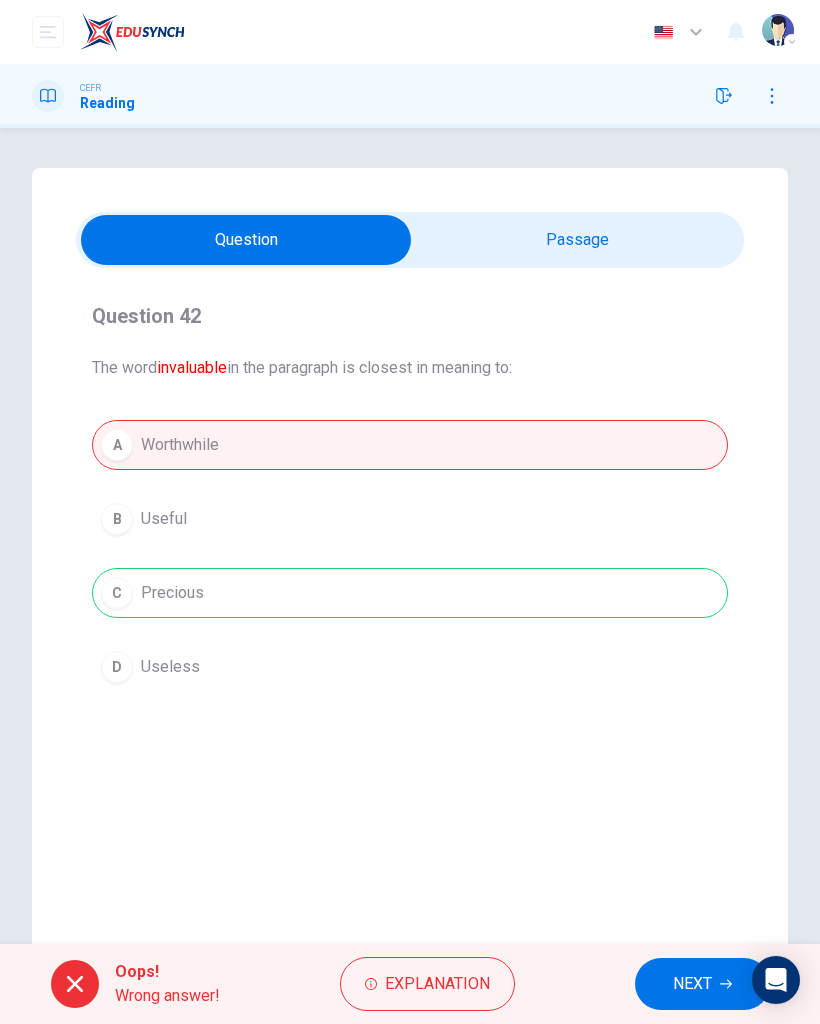 click on "NEXT" at bounding box center (692, 984) 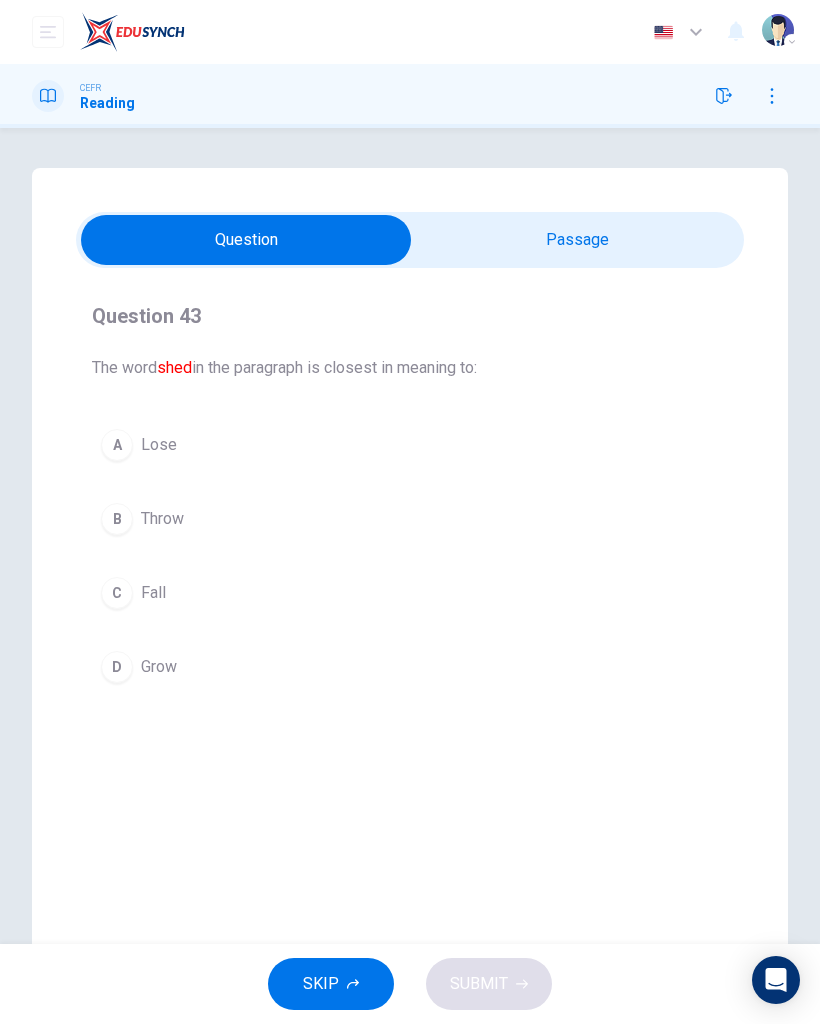 click at bounding box center (246, 240) 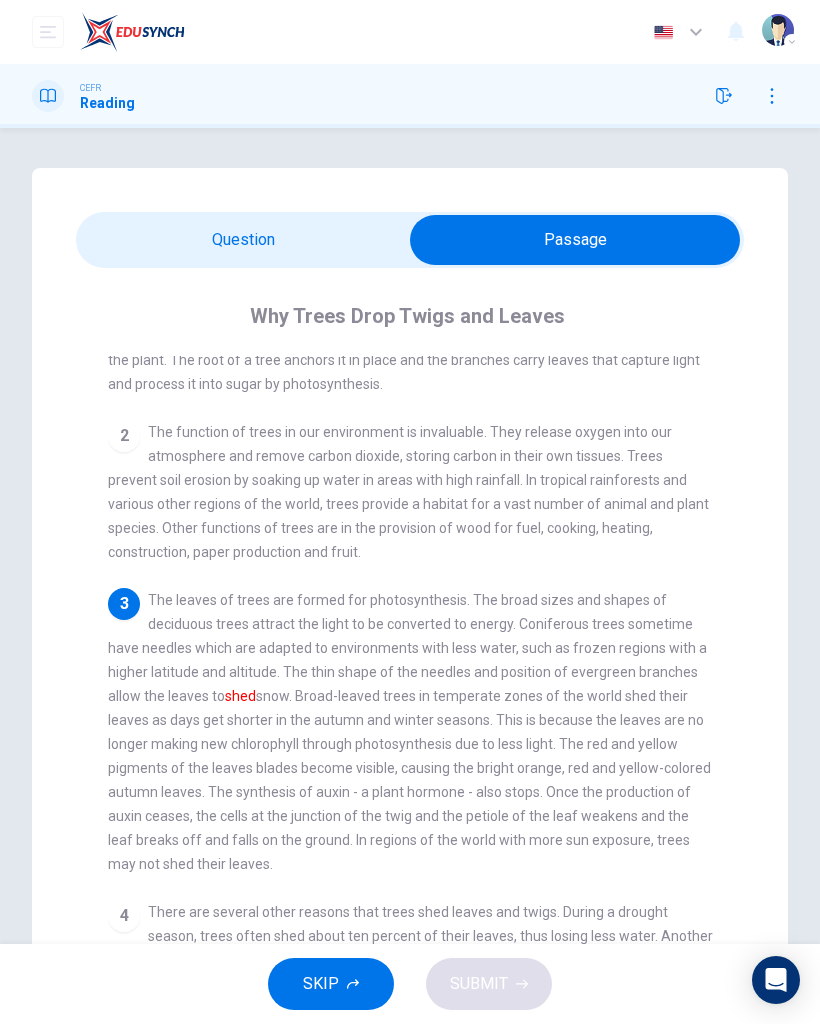 click at bounding box center [575, 240] 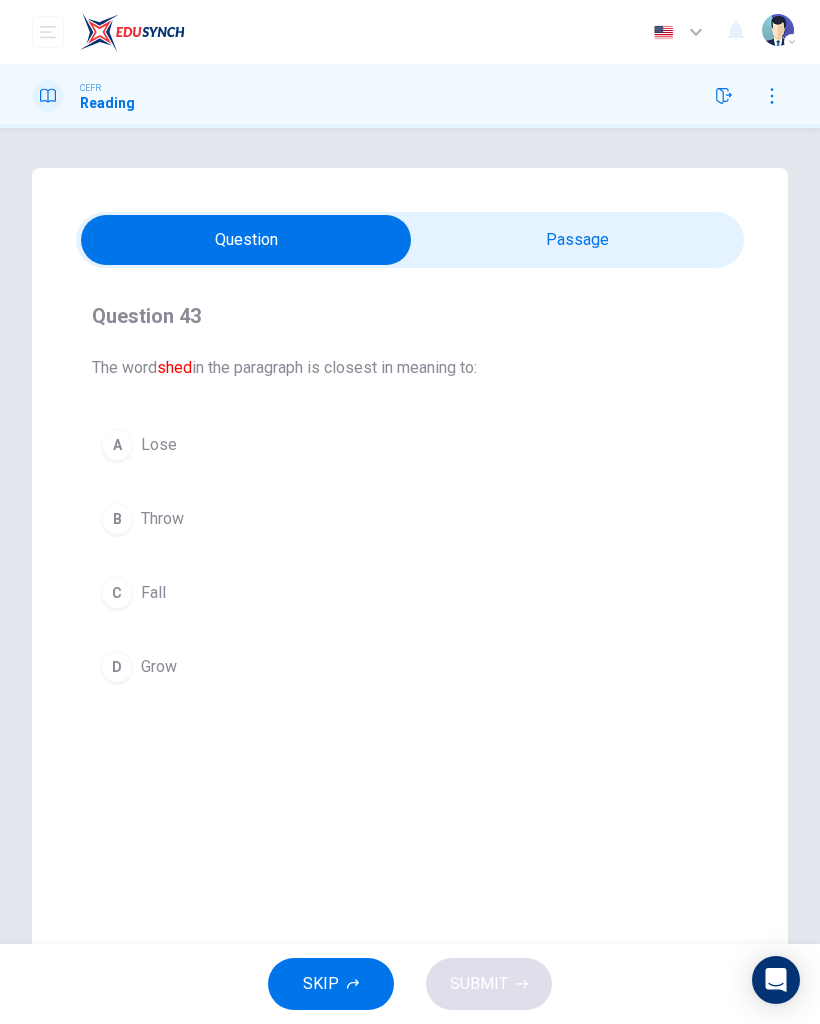 click at bounding box center (246, 240) 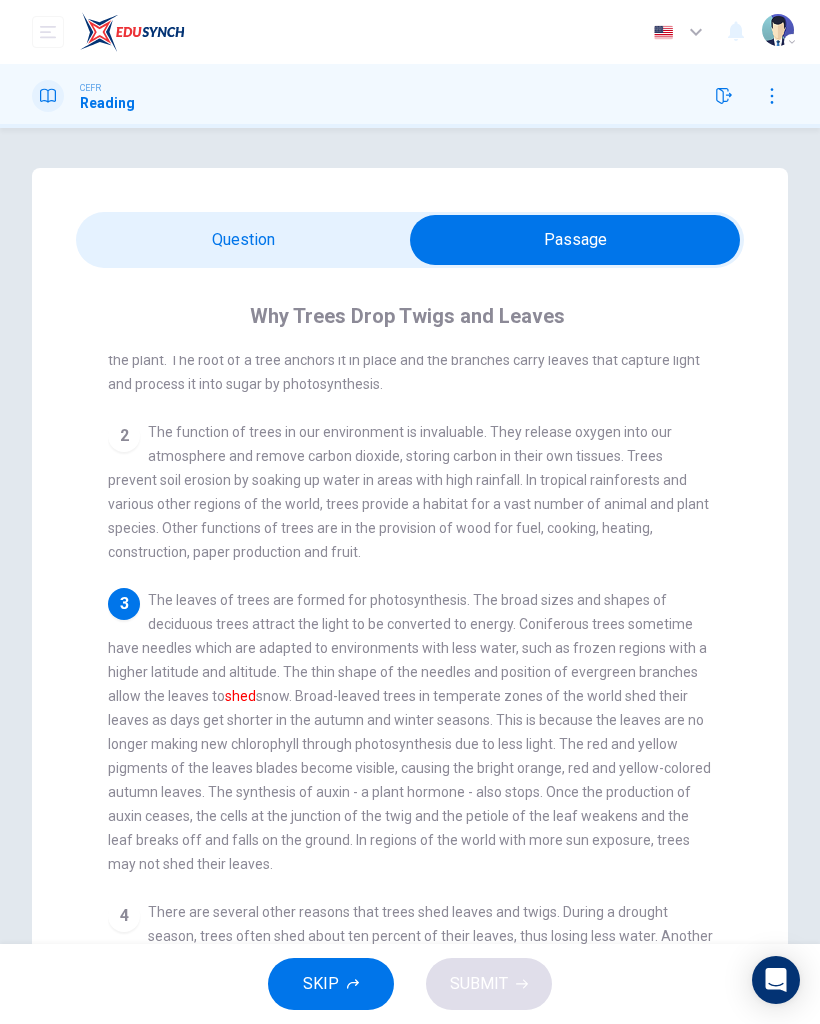 click at bounding box center (575, 240) 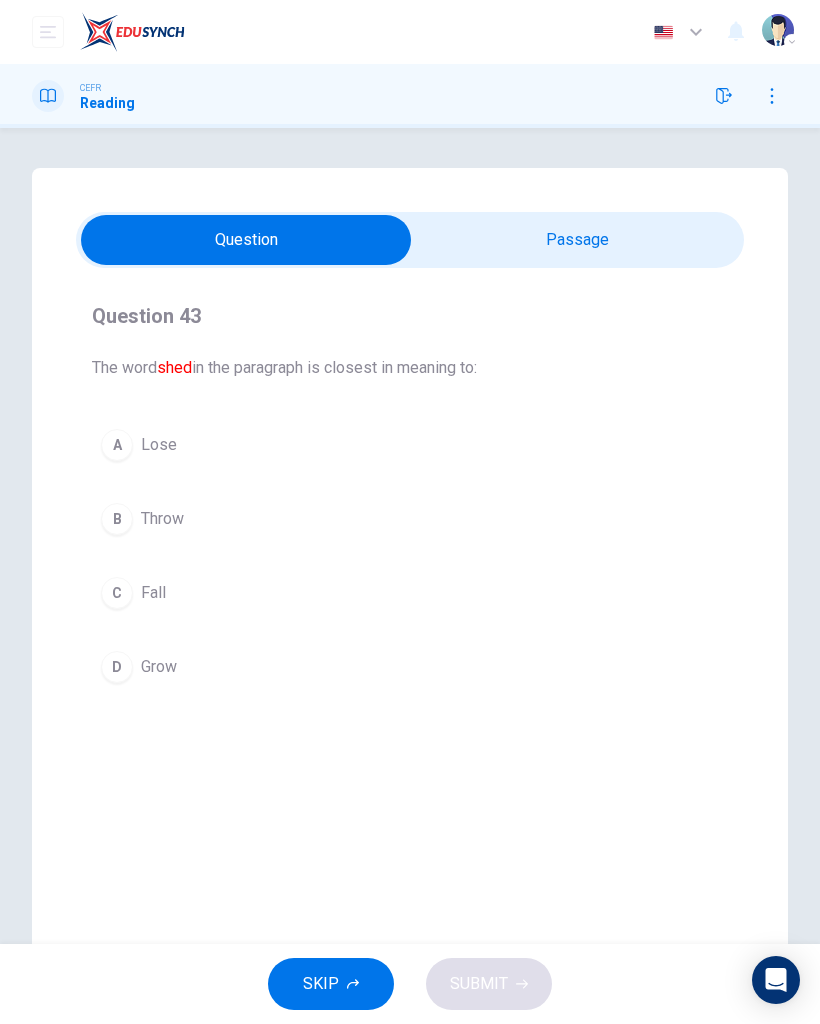 click on "C Fall" at bounding box center (410, 593) 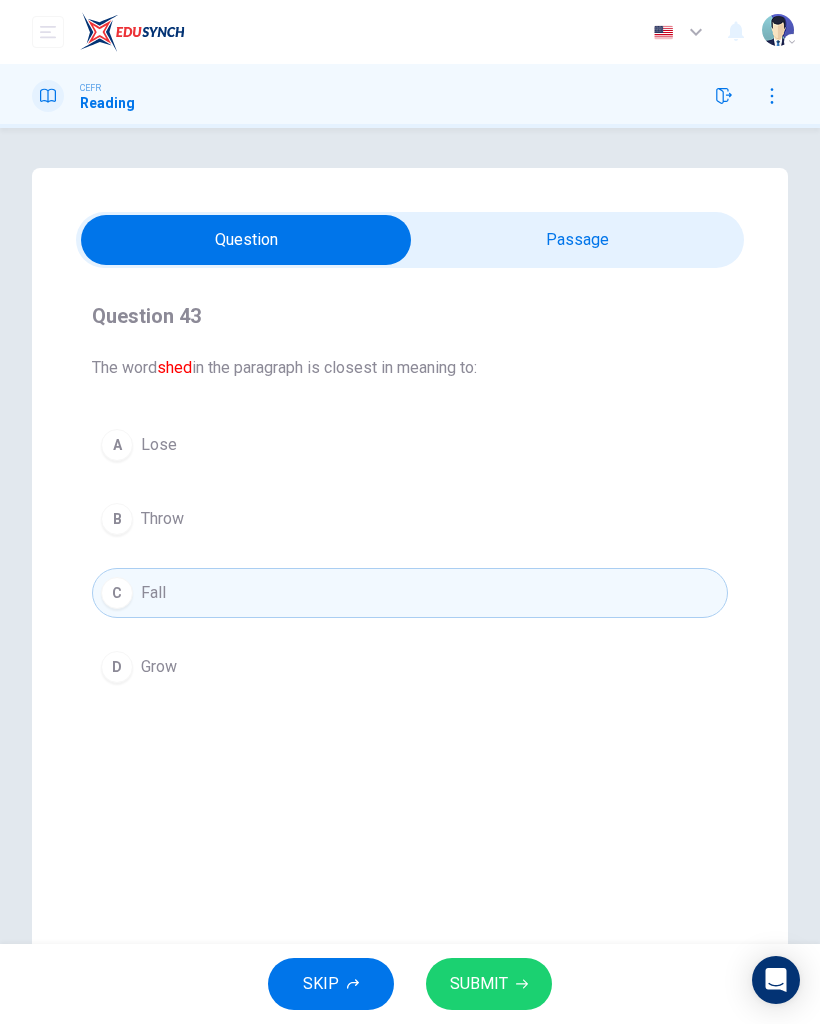 click on "A Lose" at bounding box center (410, 445) 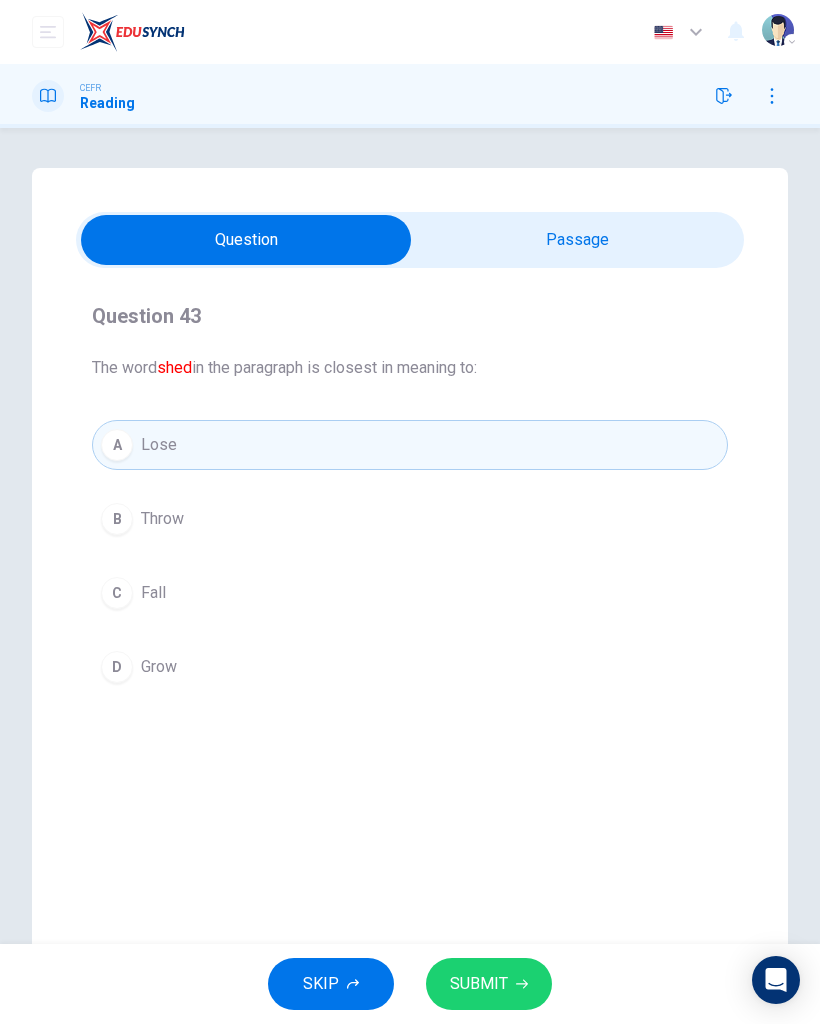 click at bounding box center (246, 240) 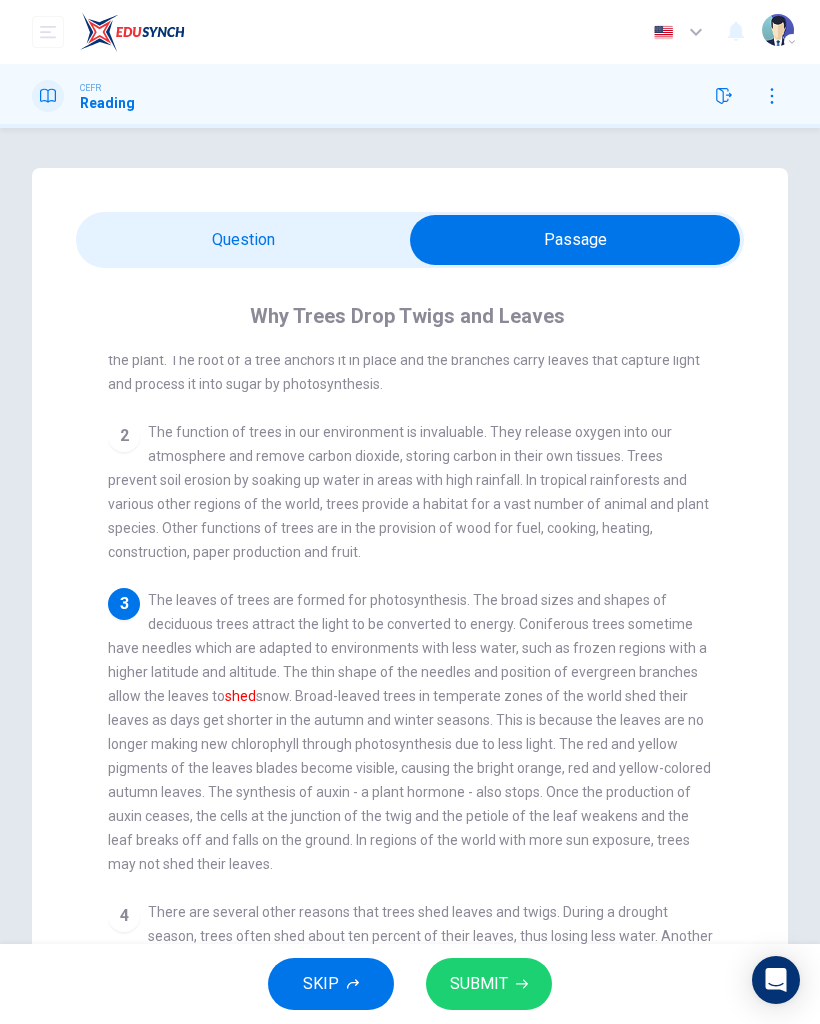 click at bounding box center (575, 240) 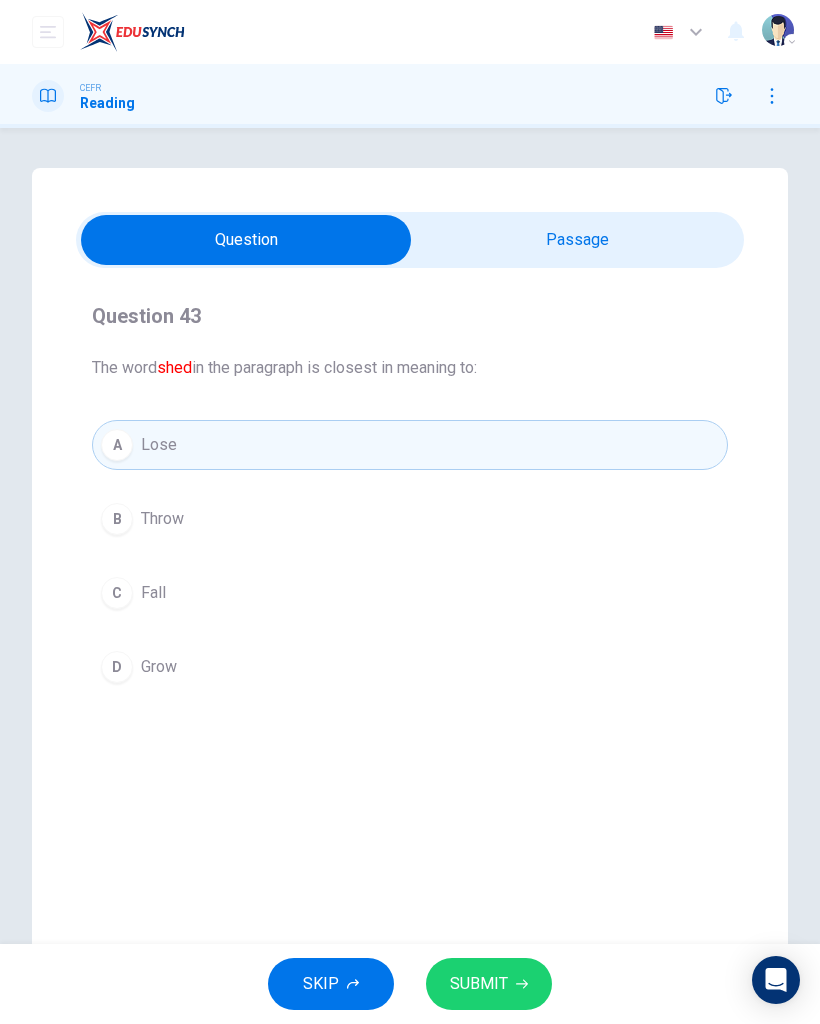 click on "C Fall" at bounding box center (410, 593) 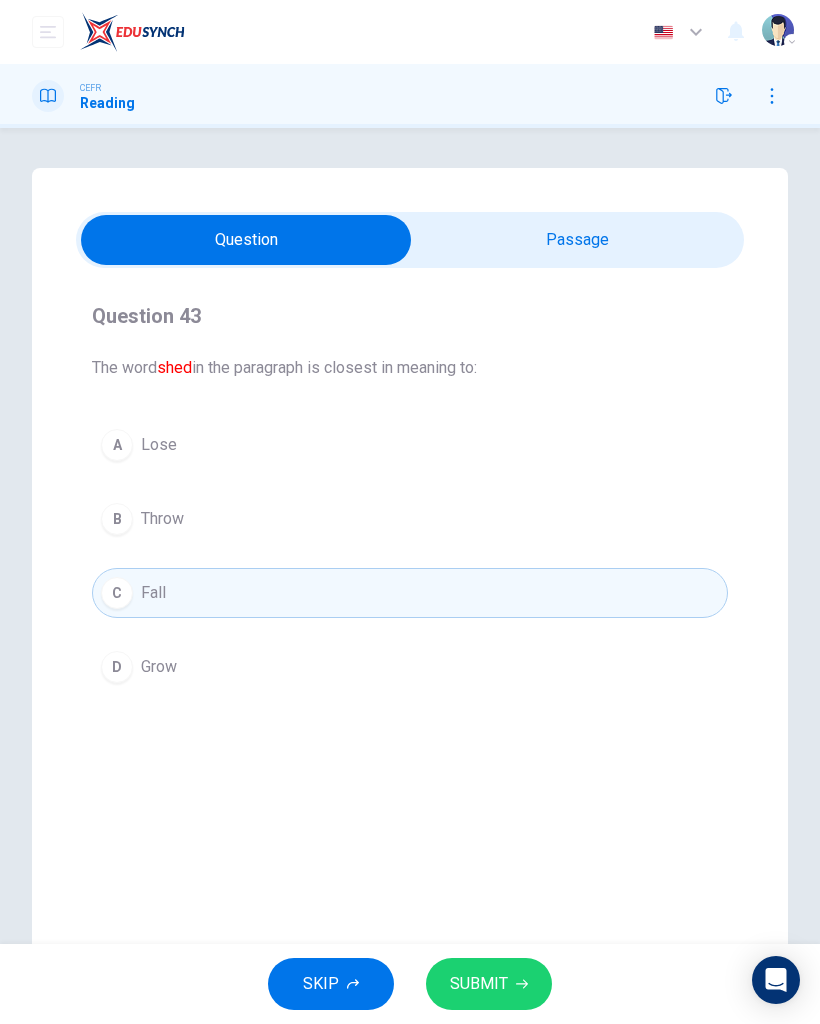 click on "B Throw" at bounding box center (410, 519) 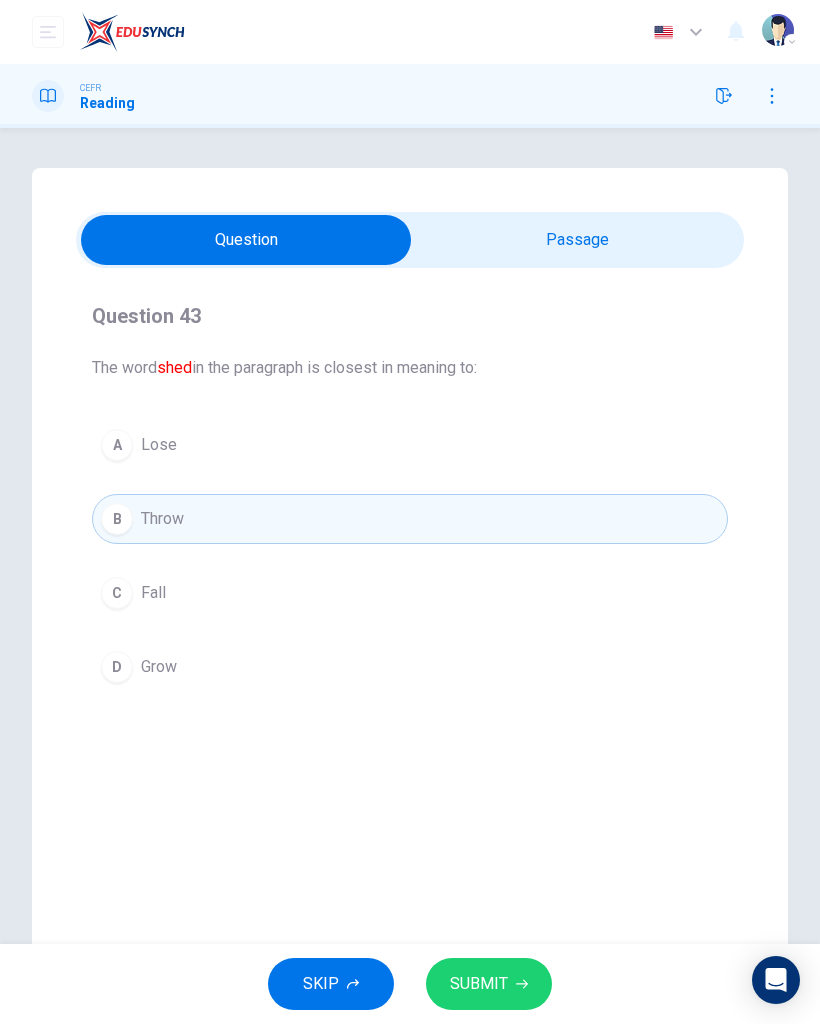 click on "SUBMIT" at bounding box center [479, 984] 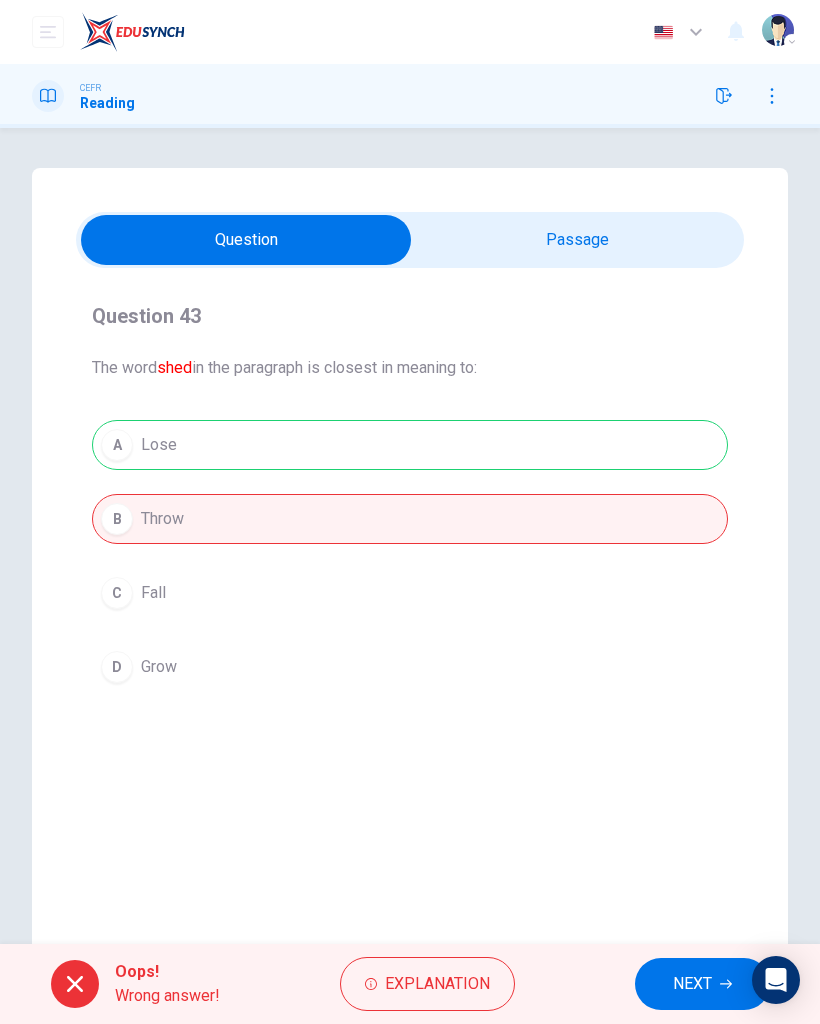 click on "NEXT" at bounding box center (692, 984) 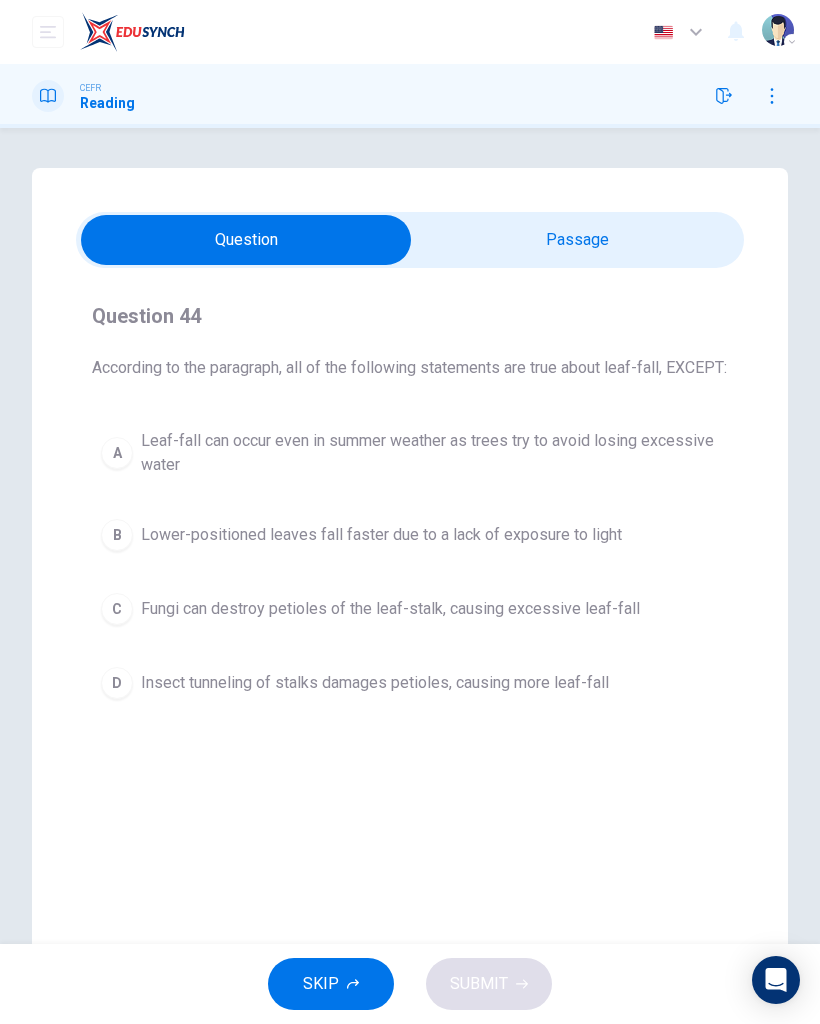 click at bounding box center [246, 240] 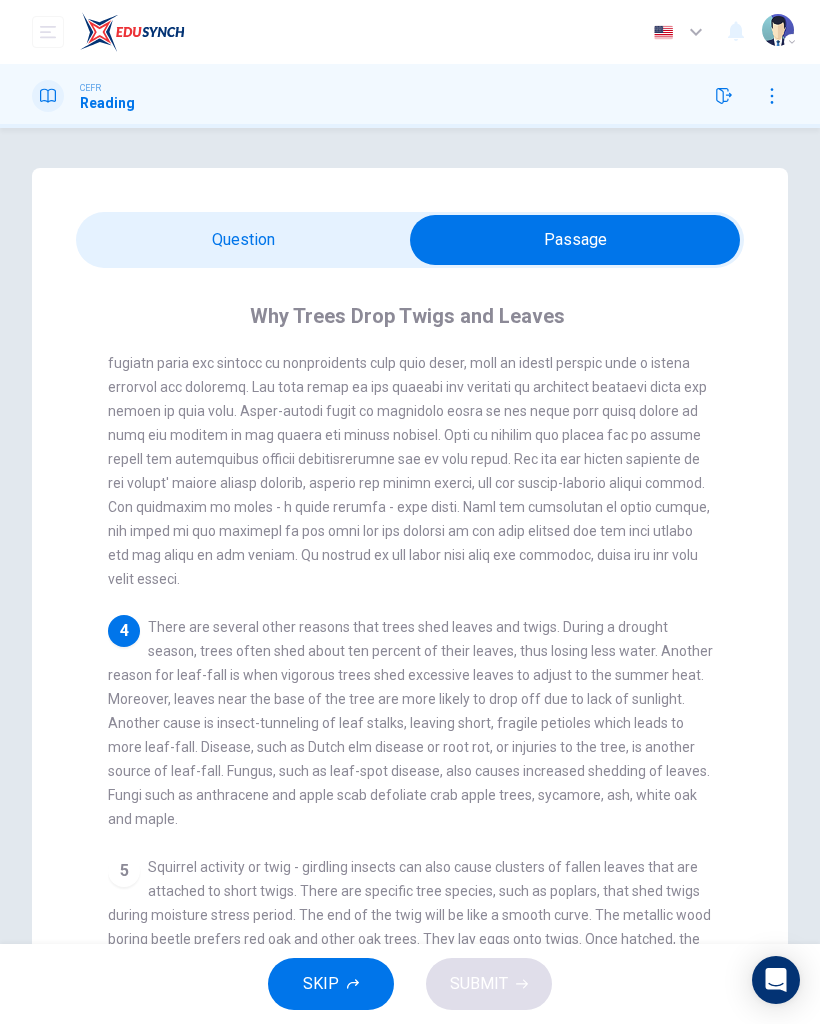 scroll, scrollTop: 388, scrollLeft: 0, axis: vertical 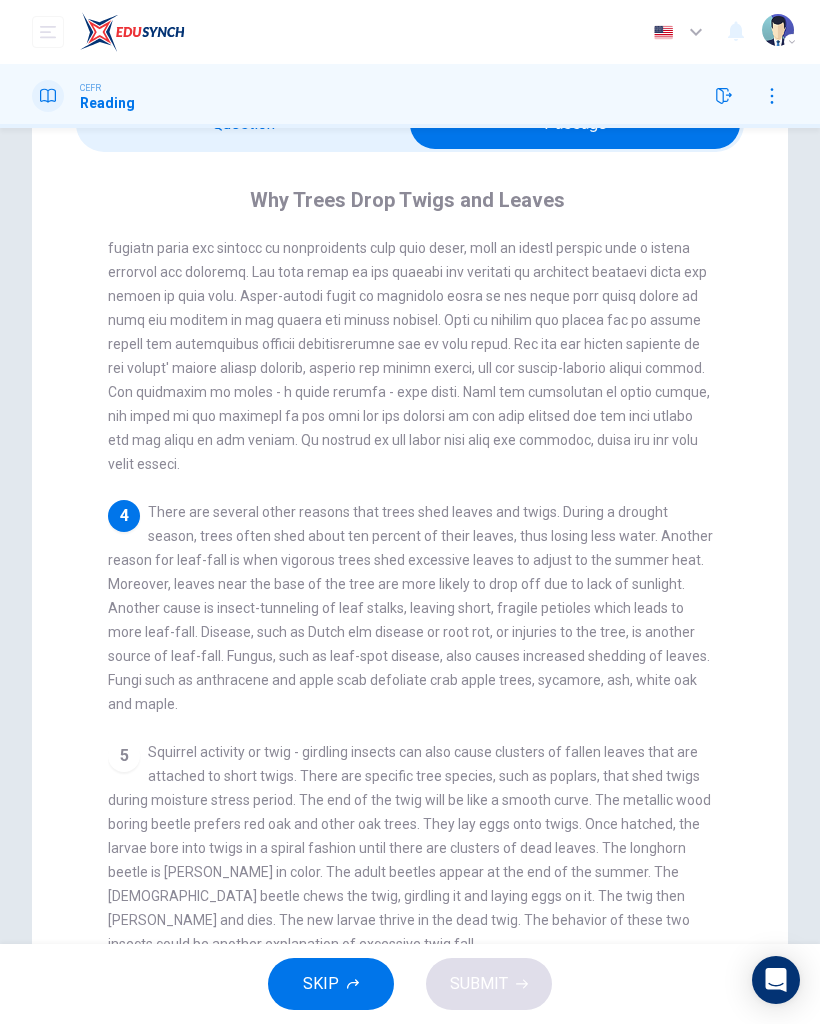 click at bounding box center [575, 124] 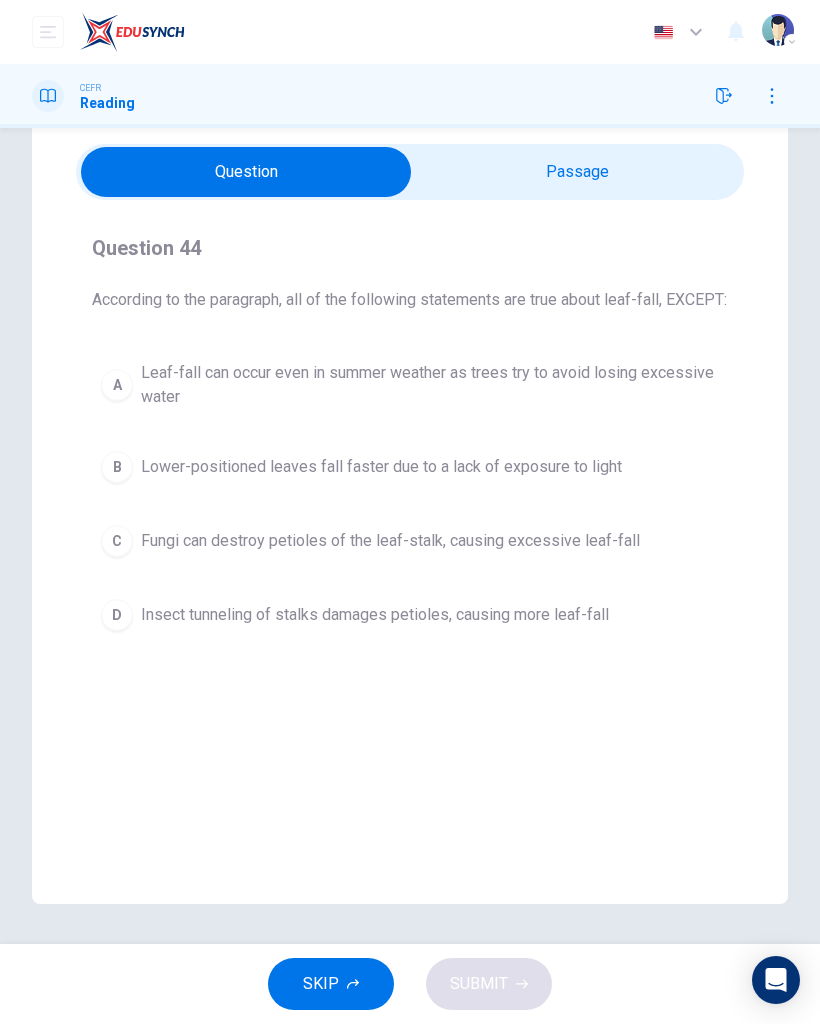 scroll, scrollTop: 68, scrollLeft: 0, axis: vertical 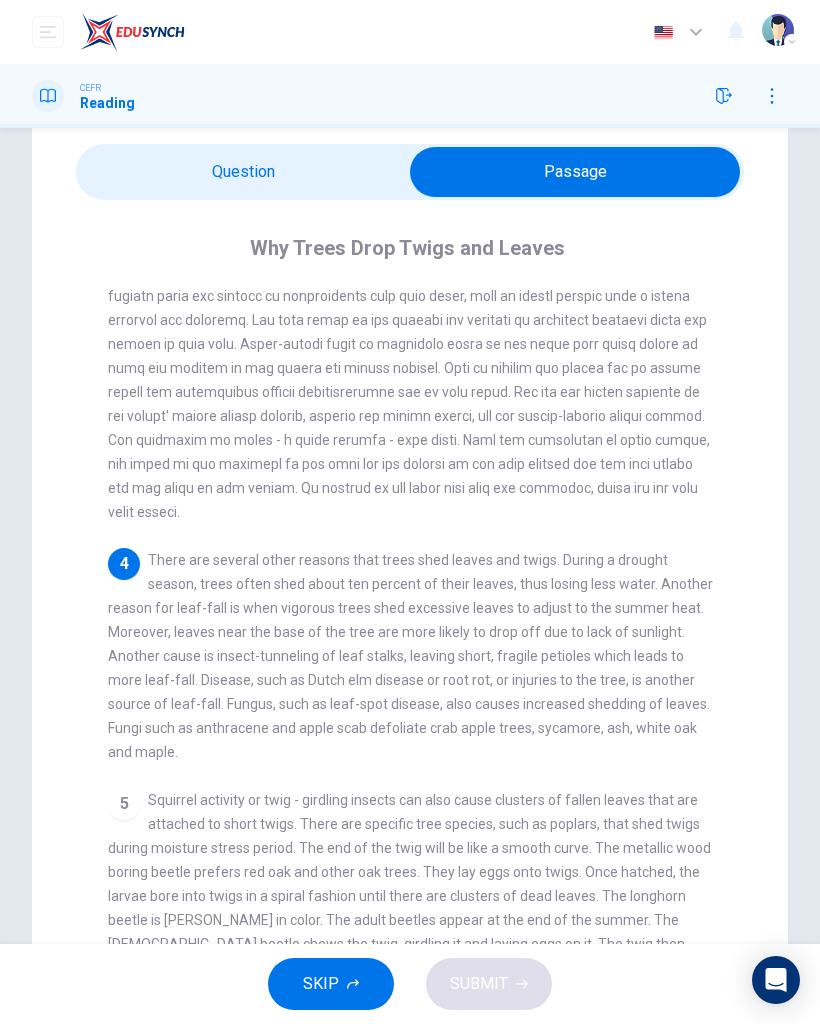 click on "Why Trees Drop Twigs and Leaves 1 A tree is a perennial plant that consists of a long stem, trunk, branches and in most species, leaves. They have evolved their structure to compete for sunlight with other plants. Trees usually live for a long time, up to thousands of years old and they have existed on the planet for 370 million years. A tree has woody tissue and is surrounded by bark that protects the plant. The root of a tree anchors it in place and the branches carry leaves that capture light and process it into sugar by photosynthesis. 2 3 4 5" at bounding box center [410, 618] 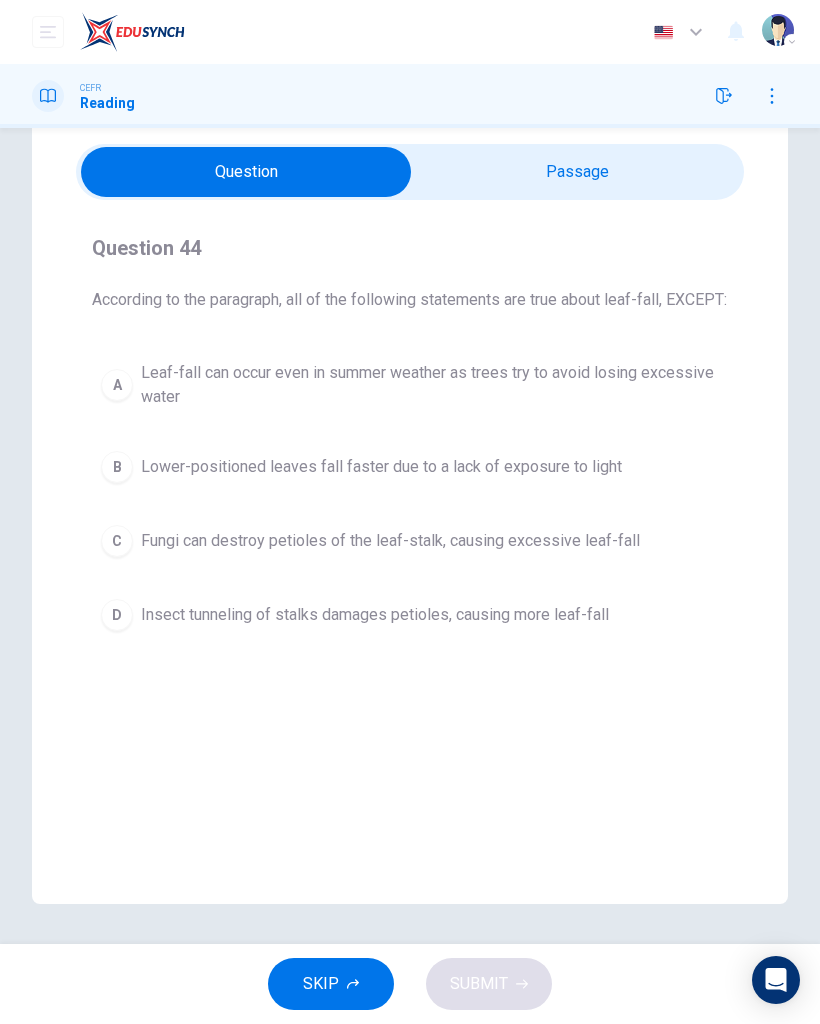 click at bounding box center [246, 172] 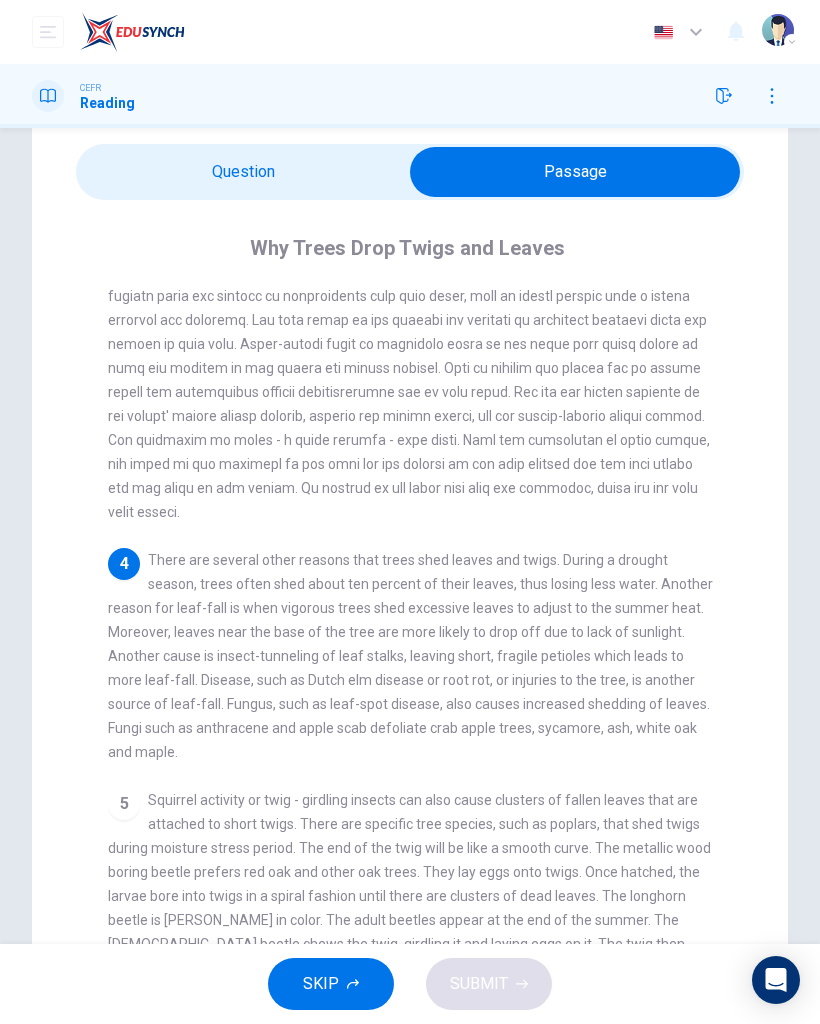 click at bounding box center [575, 172] 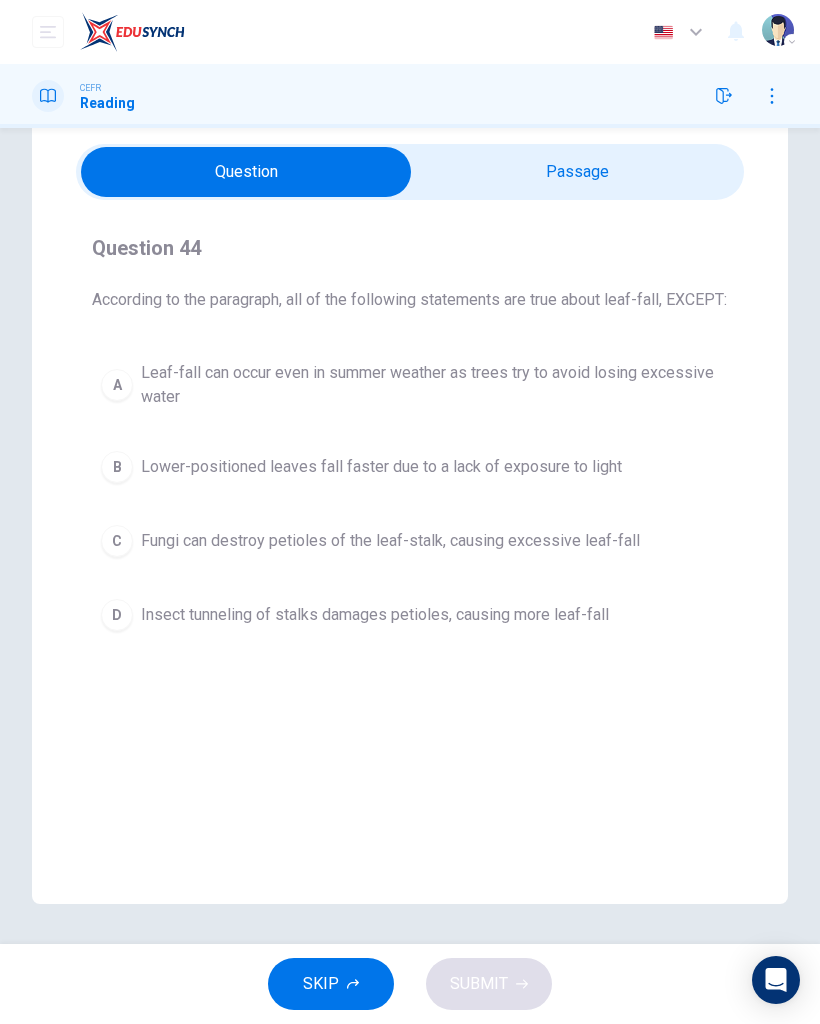 click on "D Insect tunneling of stalks damages petioles, causing more leaf-fall" at bounding box center [410, 615] 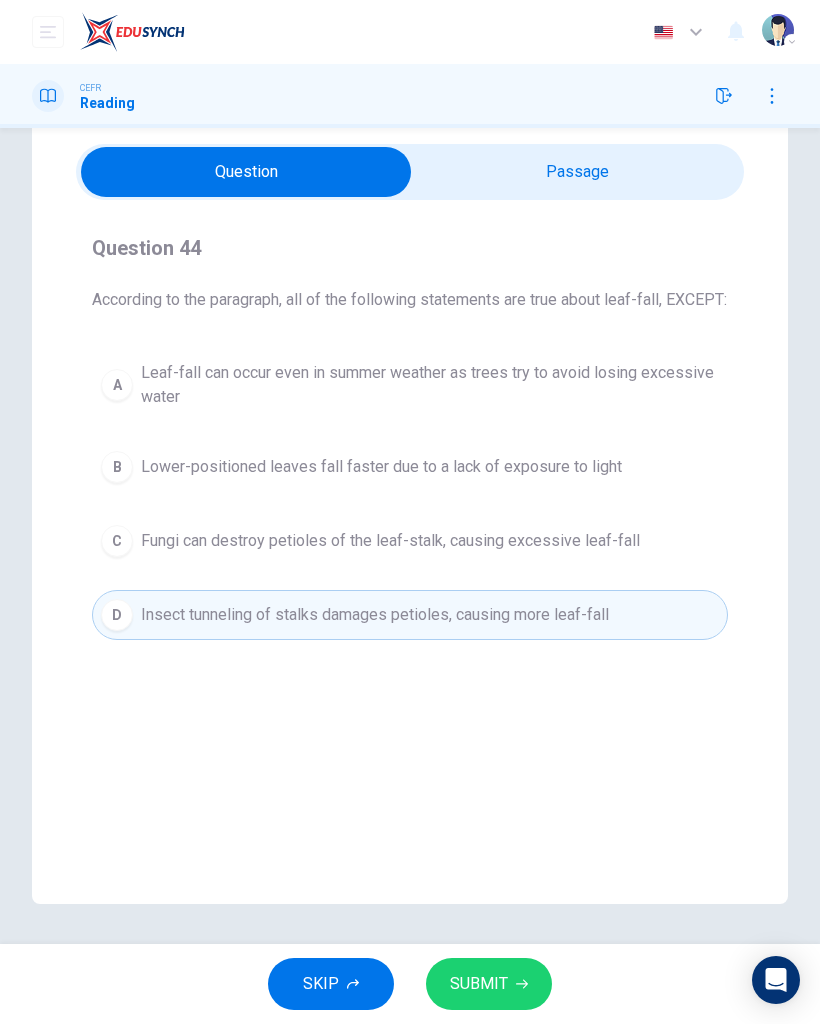 click on "SUBMIT" at bounding box center (489, 984) 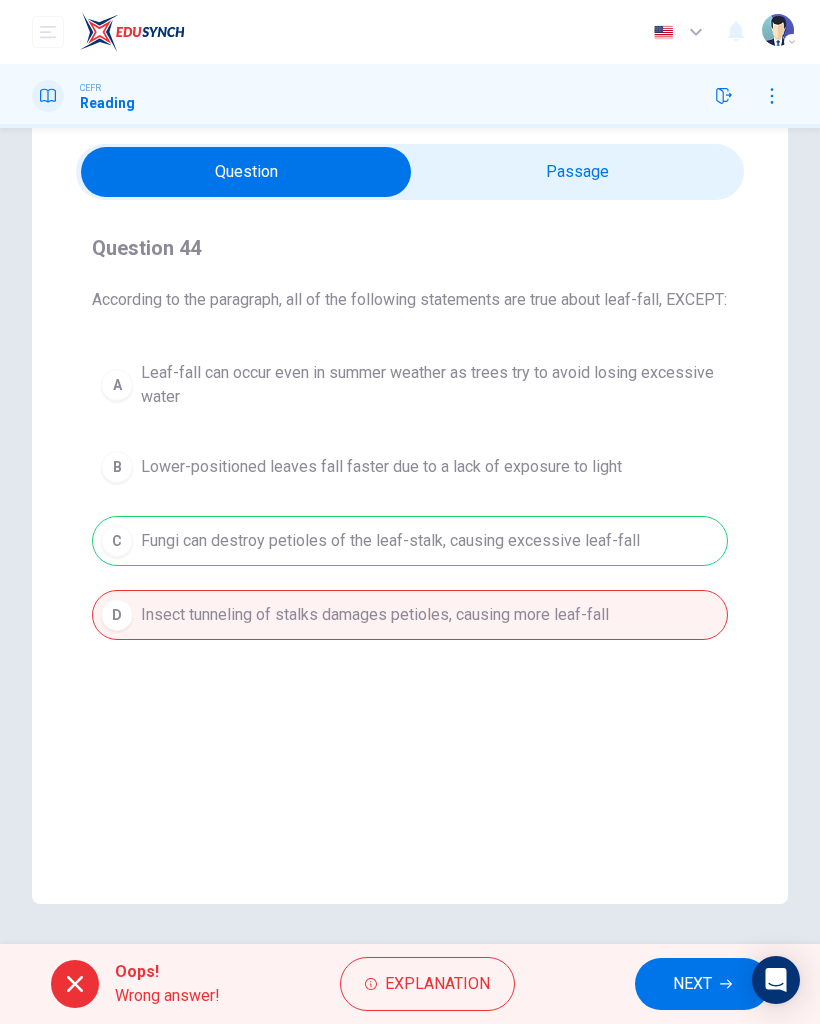click on "NEXT" at bounding box center [692, 984] 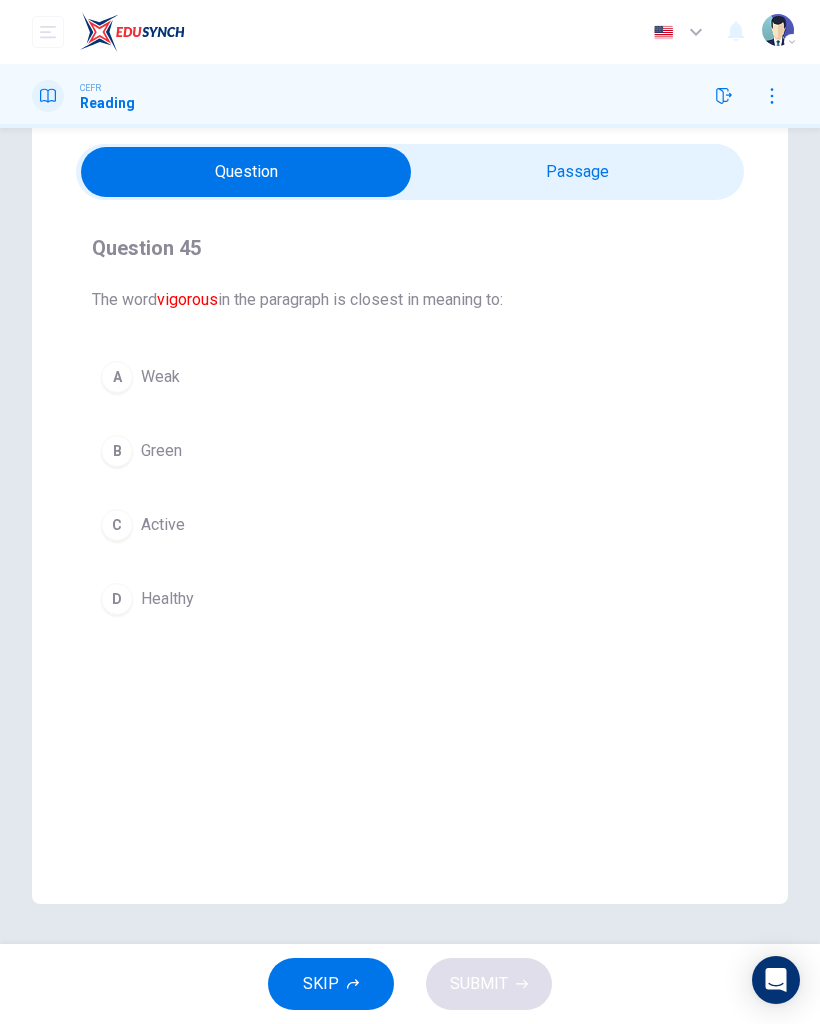click at bounding box center (246, 172) 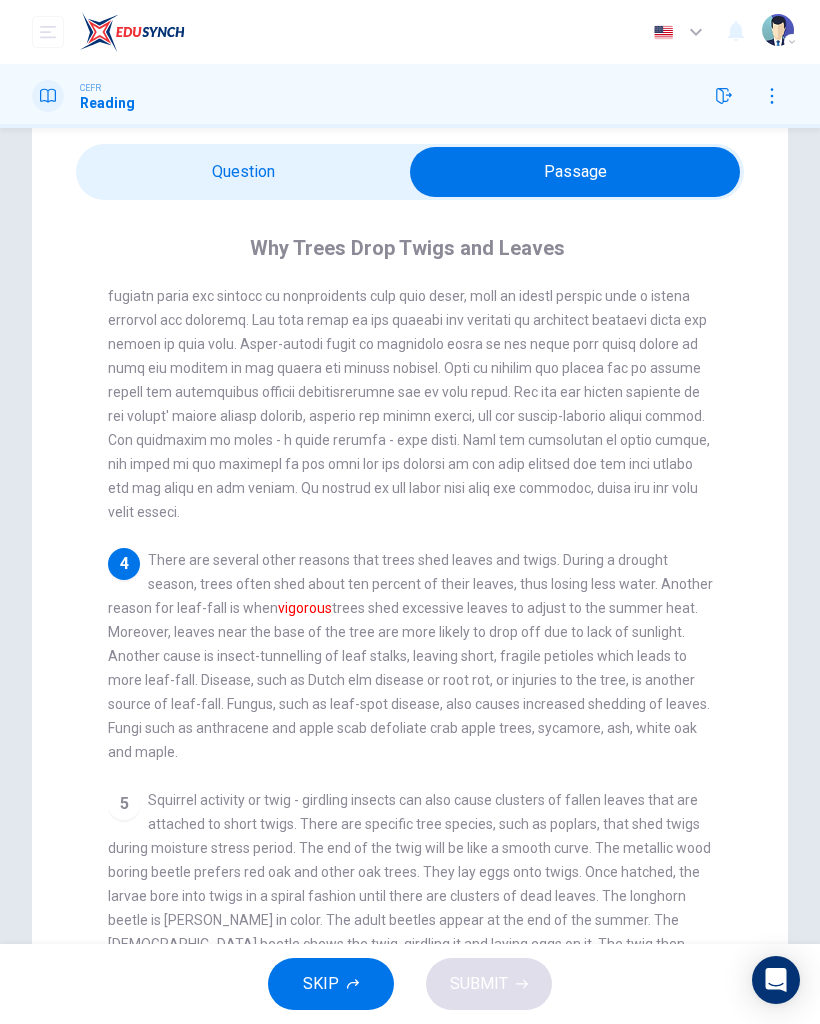 click at bounding box center [575, 172] 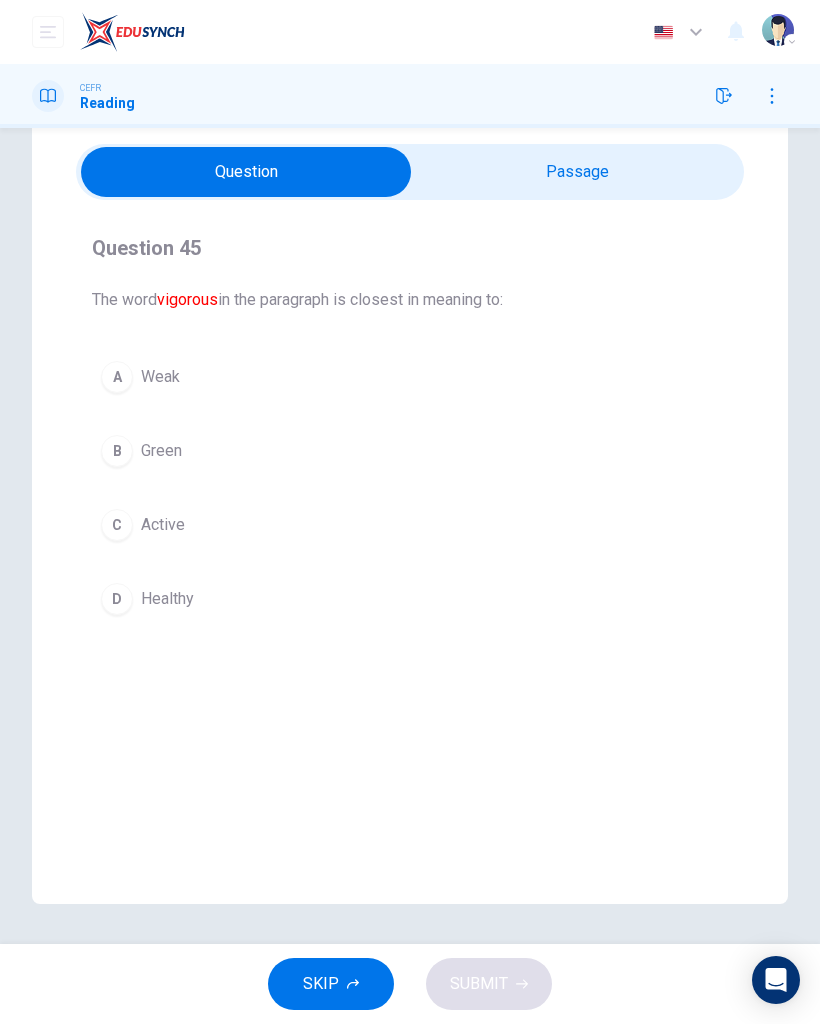 click on "D Healthy" at bounding box center (410, 599) 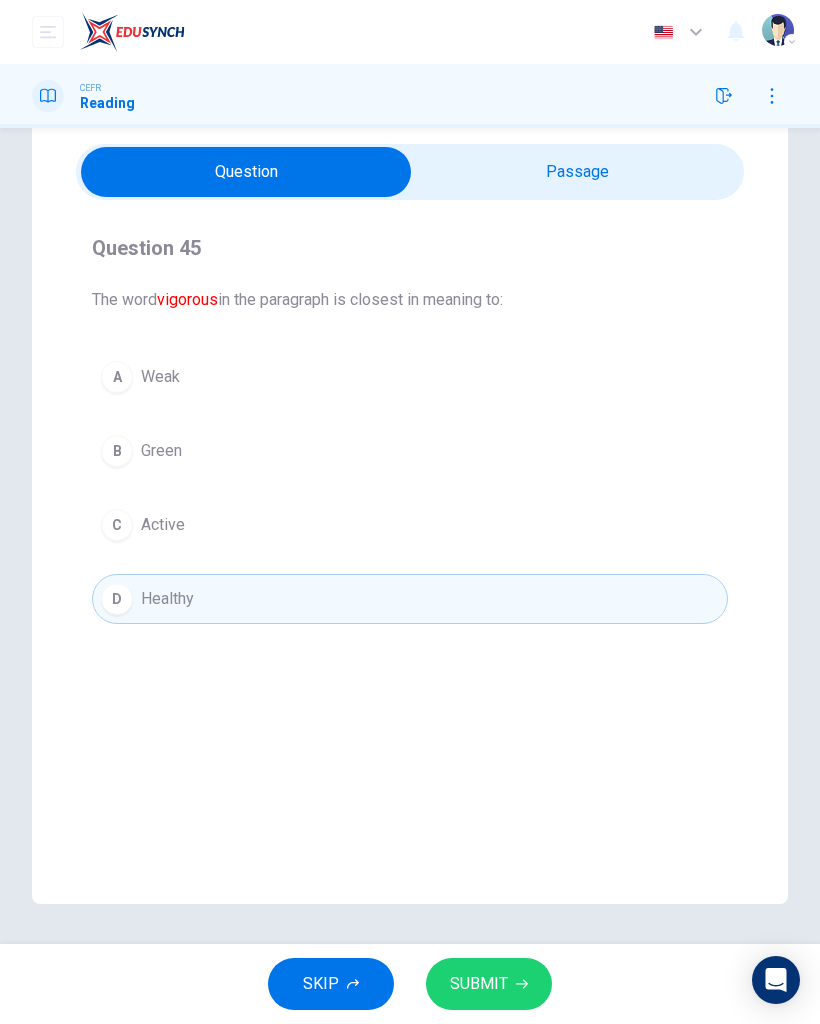 click on "SUBMIT" at bounding box center (489, 984) 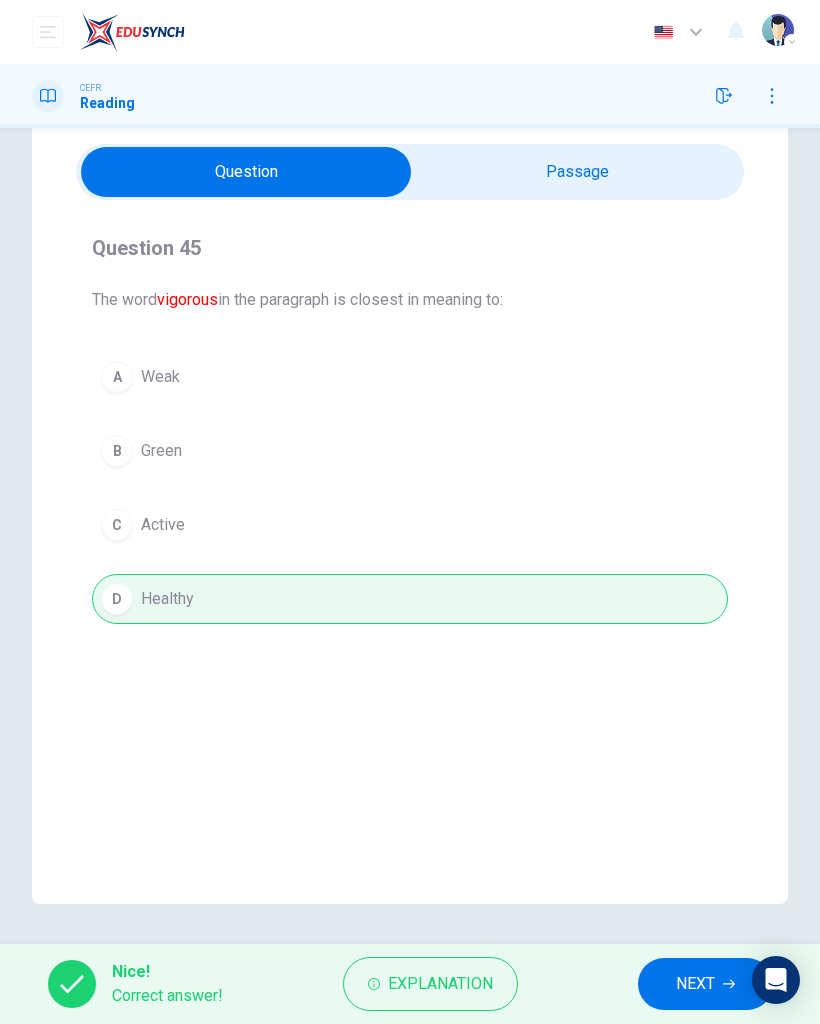click on "NEXT" at bounding box center (695, 984) 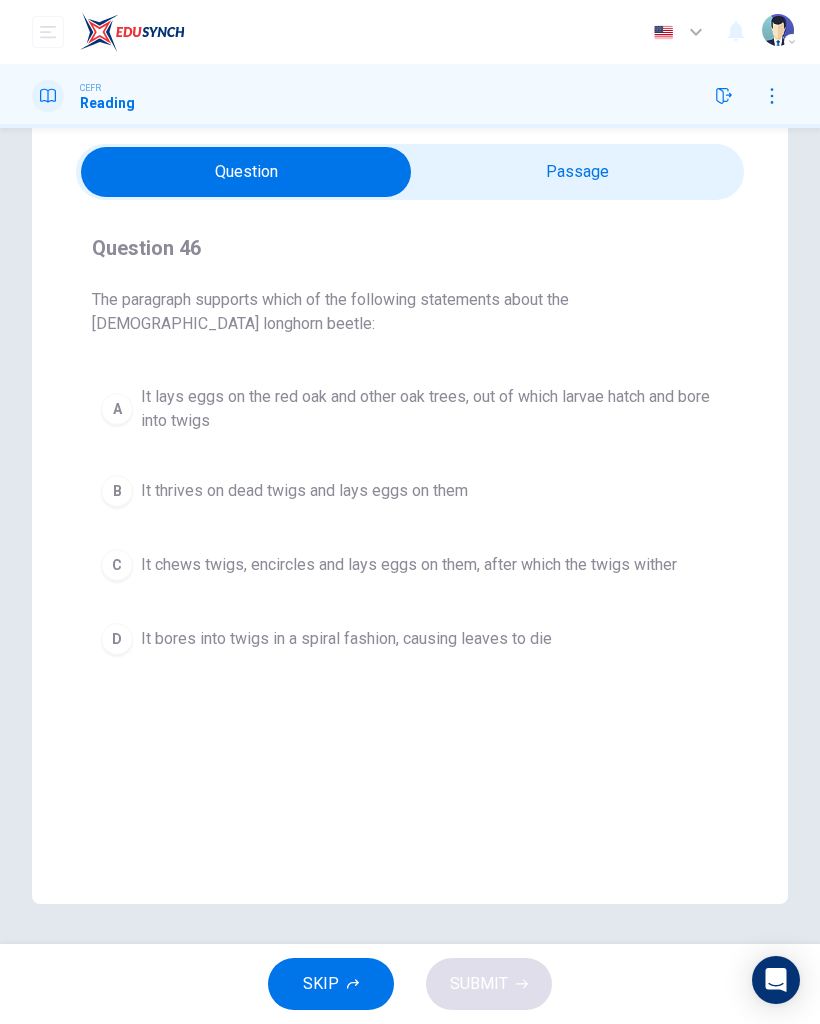 click at bounding box center (246, 172) 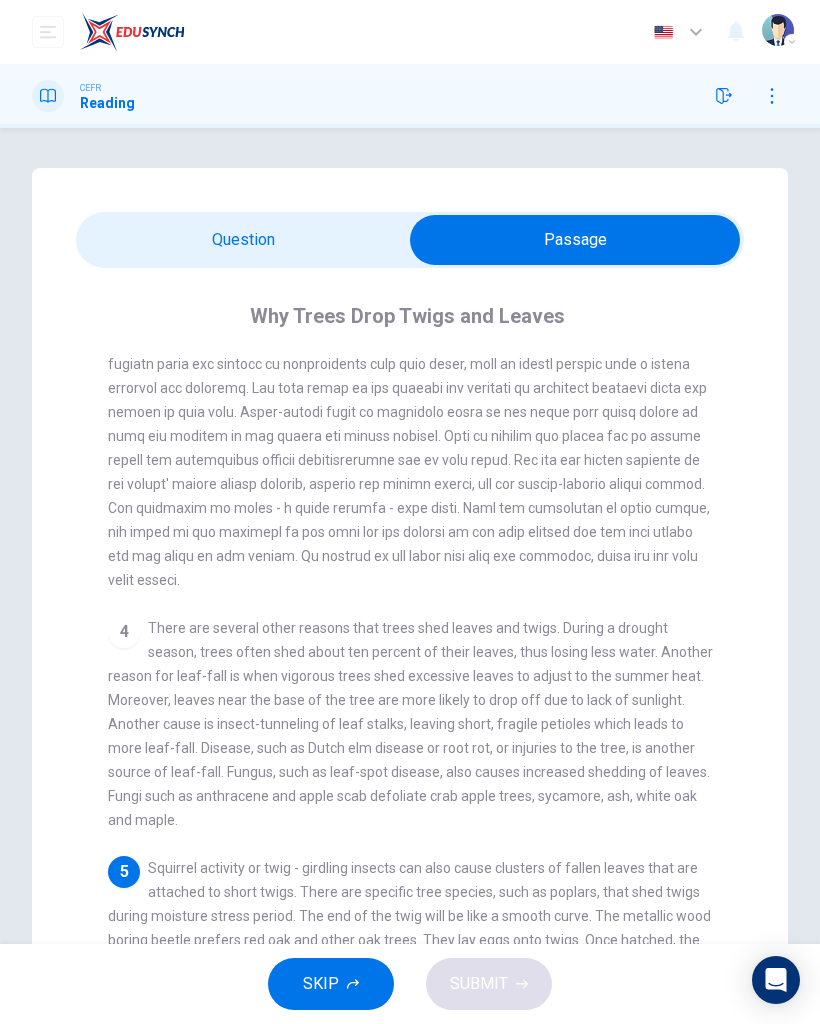 scroll, scrollTop: -1, scrollLeft: 0, axis: vertical 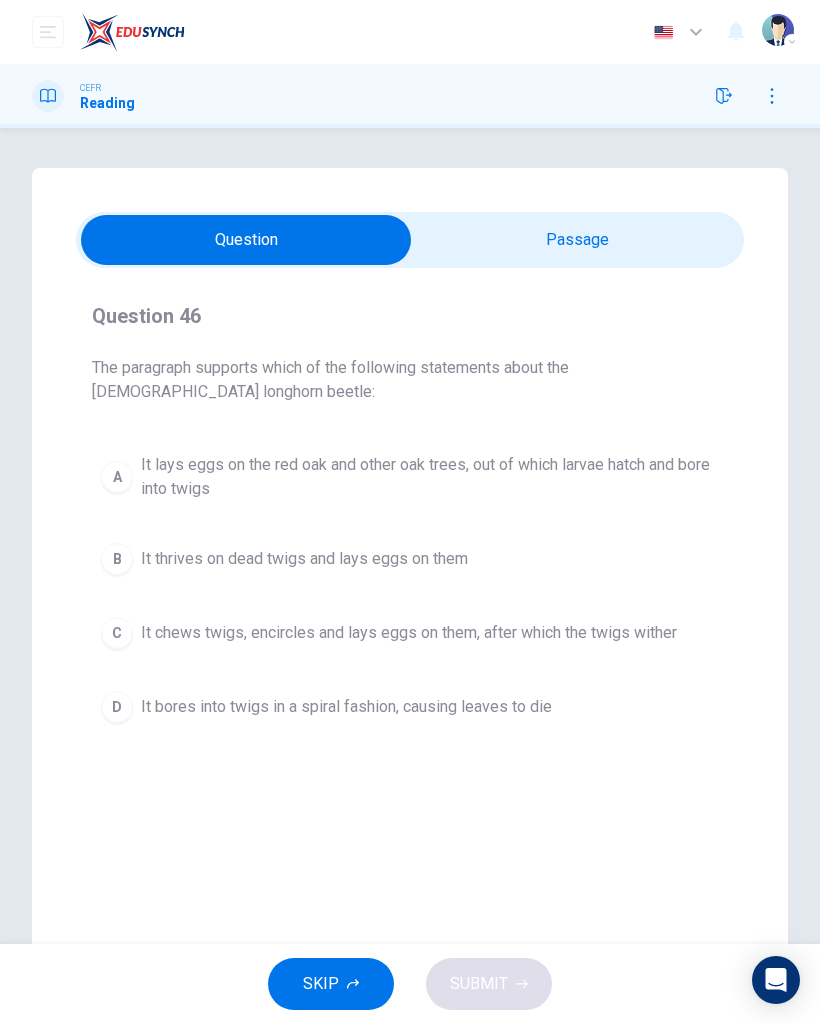click on "It lays eggs on the red oak and other oak trees, out of which larvae hatch and bore into twigs" at bounding box center (430, 477) 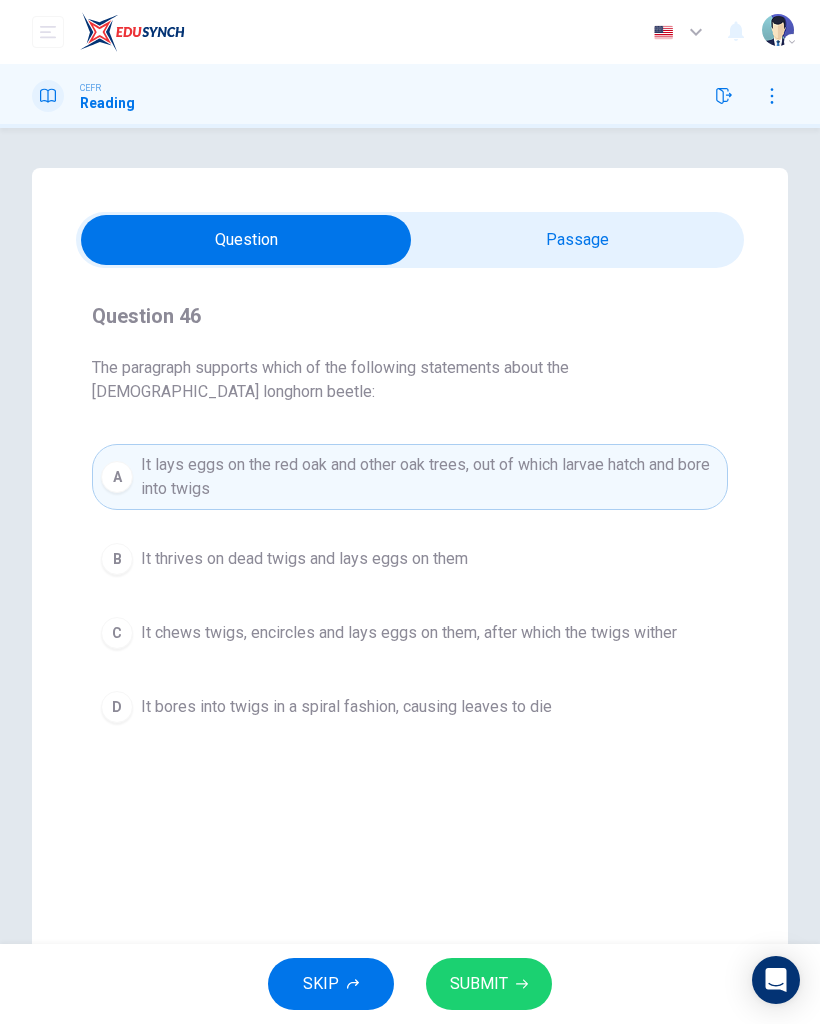 click on "SUBMIT" at bounding box center [479, 984] 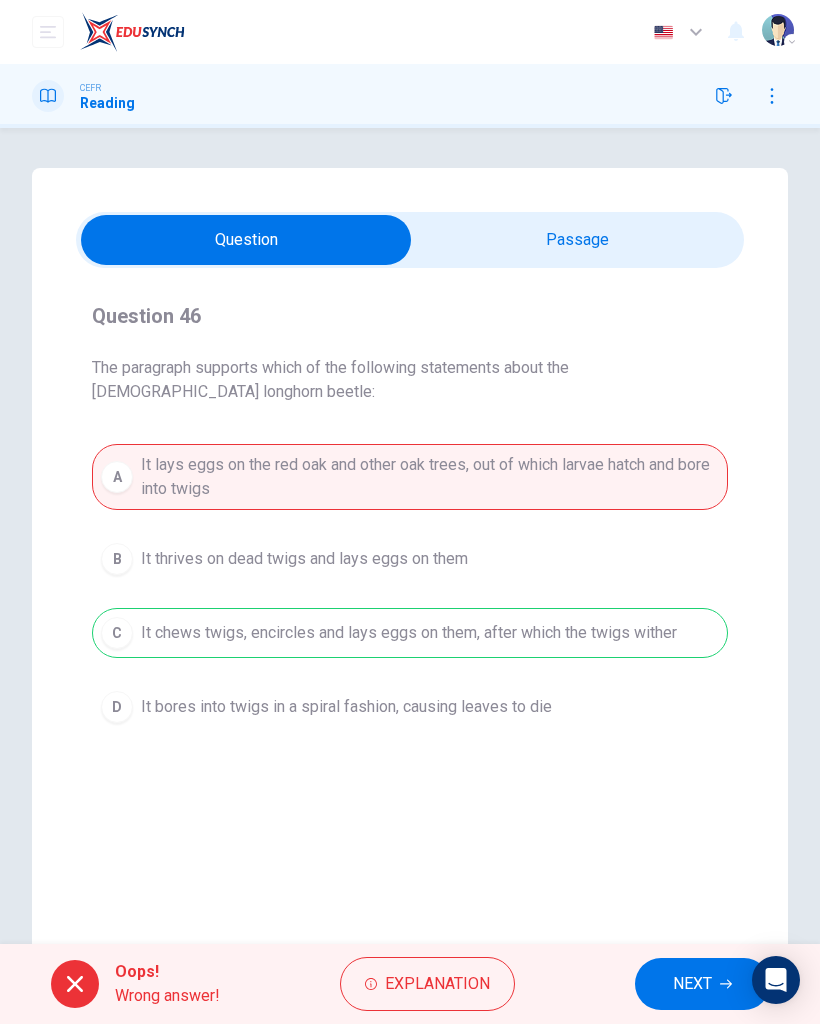click on "NEXT" at bounding box center (692, 984) 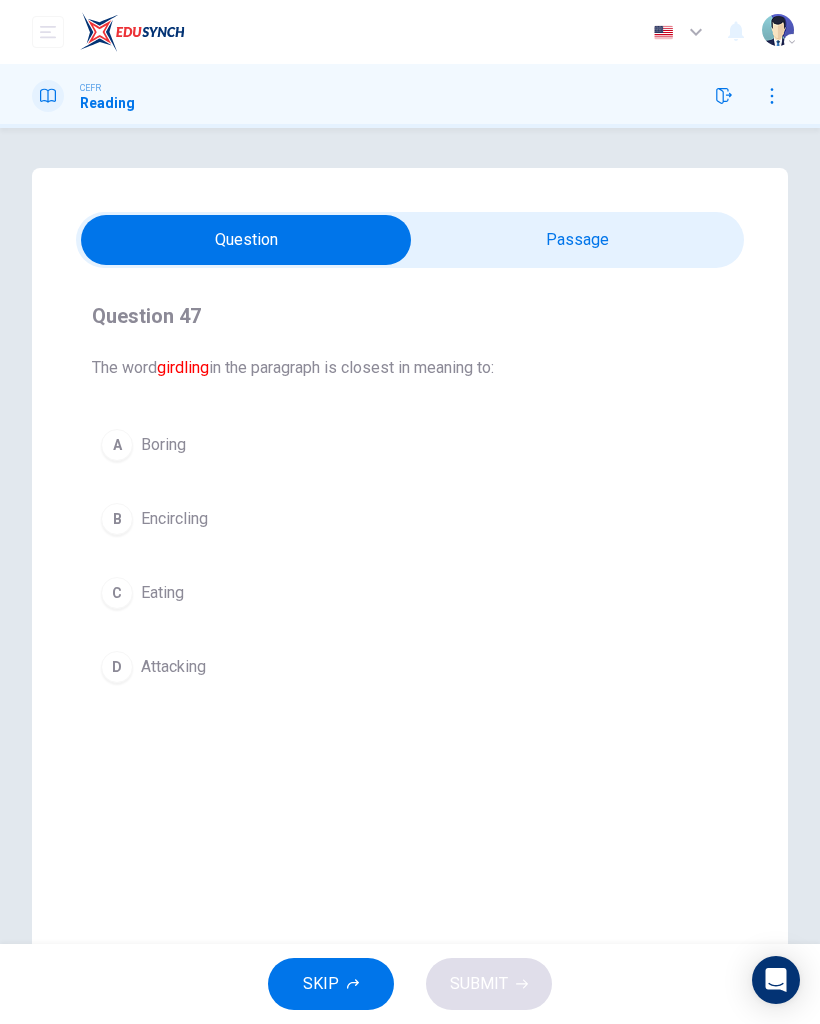 click at bounding box center [246, 240] 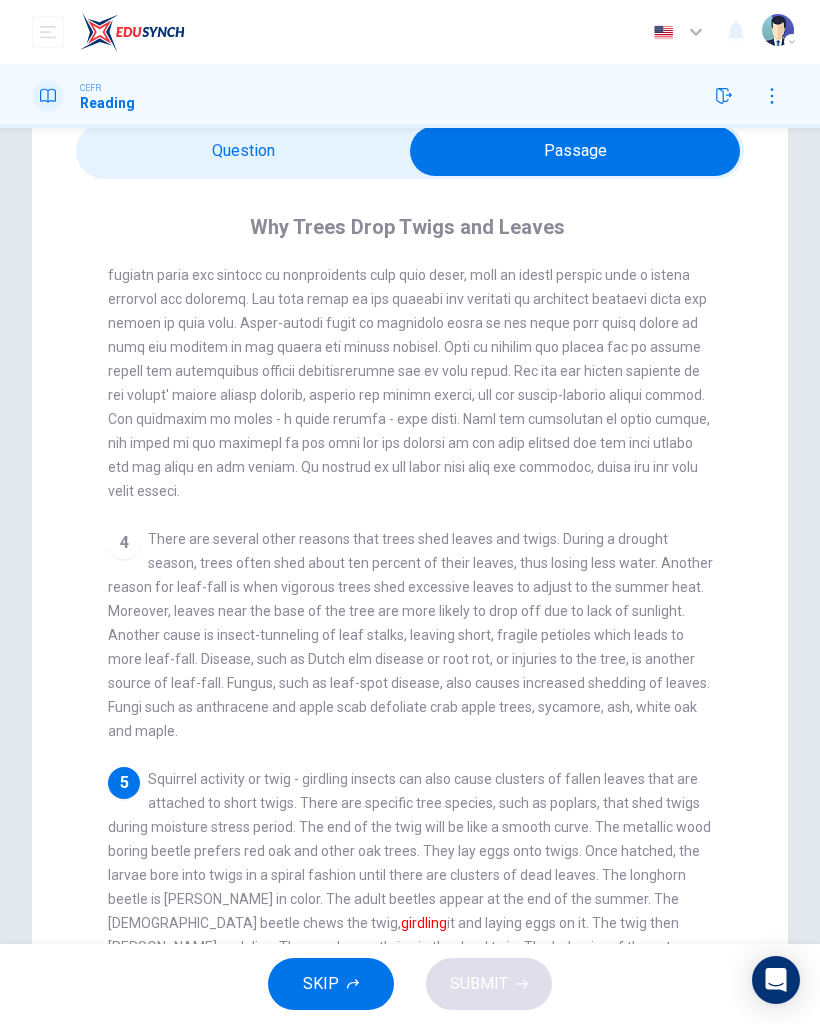 scroll, scrollTop: 84, scrollLeft: 0, axis: vertical 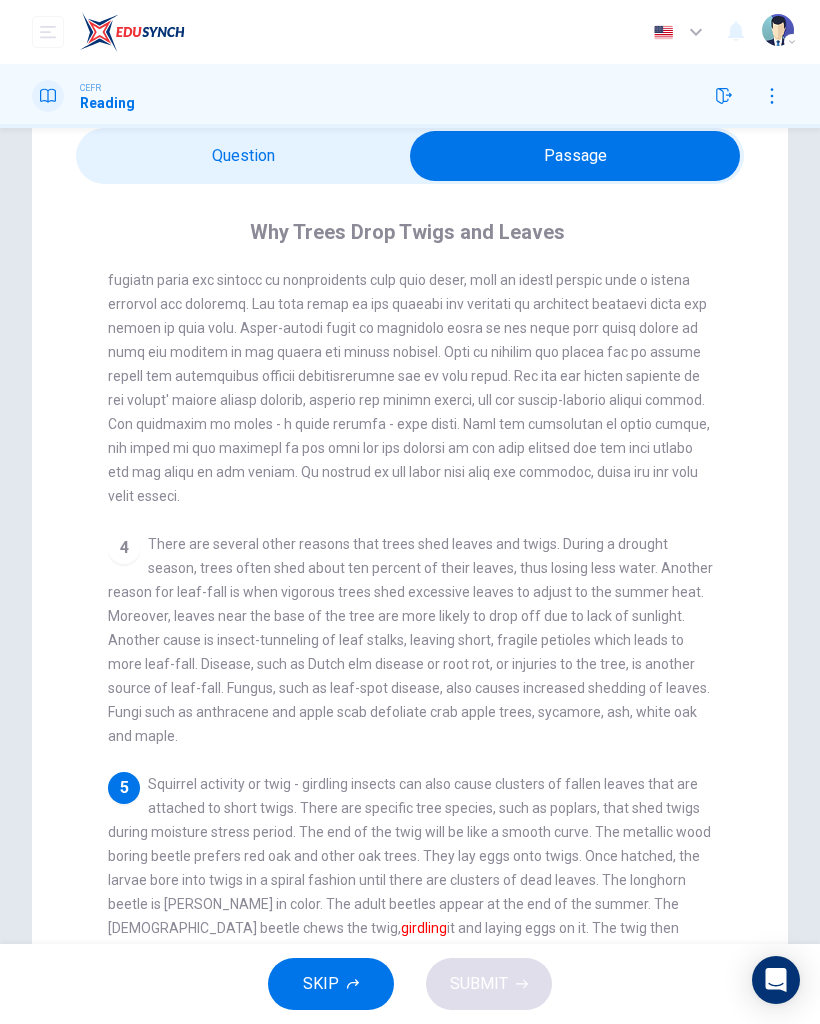 click at bounding box center [575, 156] 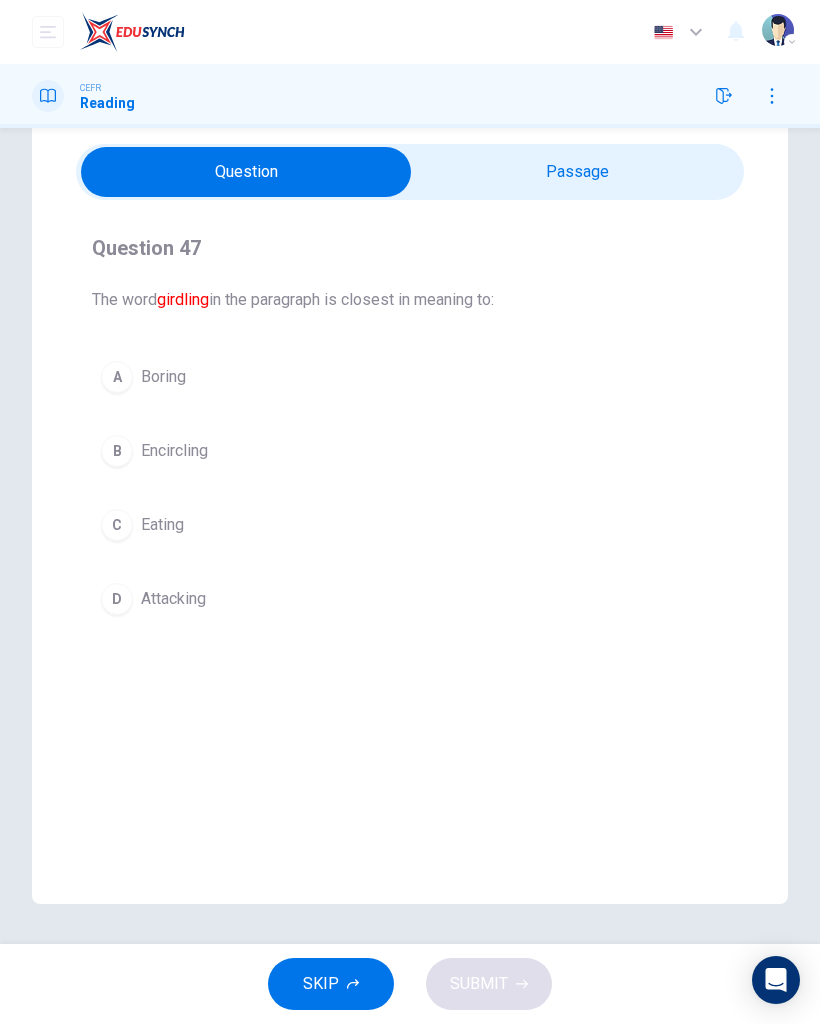 click at bounding box center [246, 172] 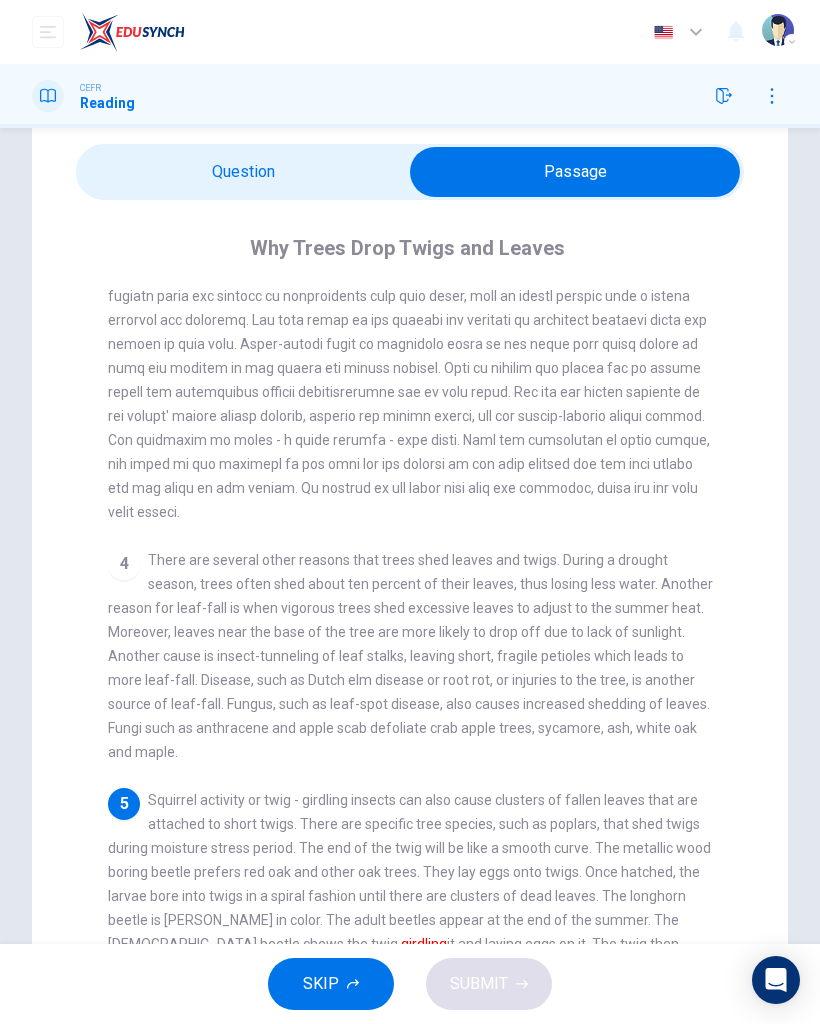 click at bounding box center (575, 172) 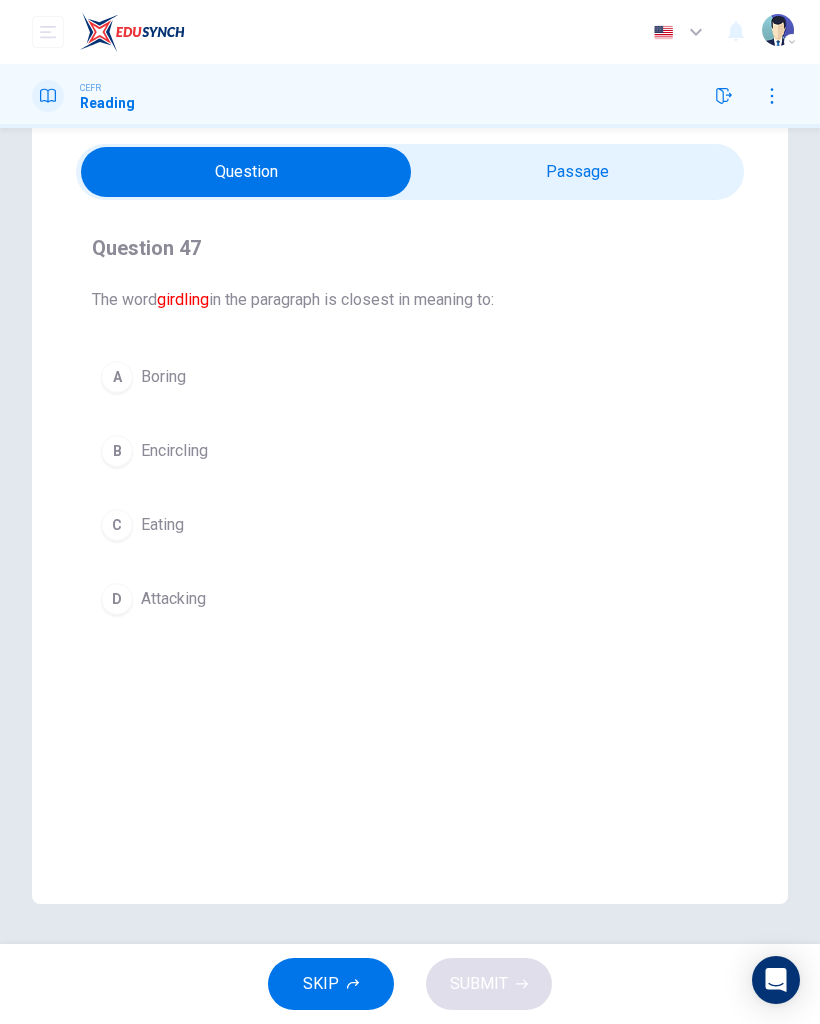 click on "B Encircling" at bounding box center [410, 451] 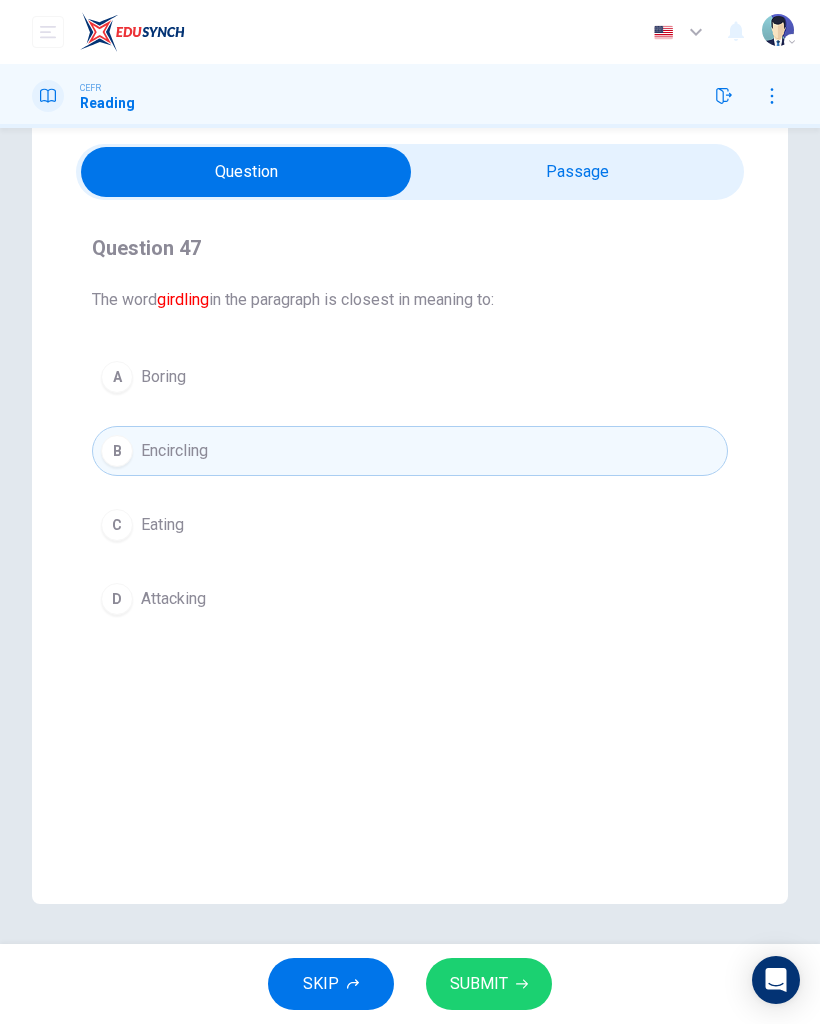 click on "SUBMIT" at bounding box center (489, 984) 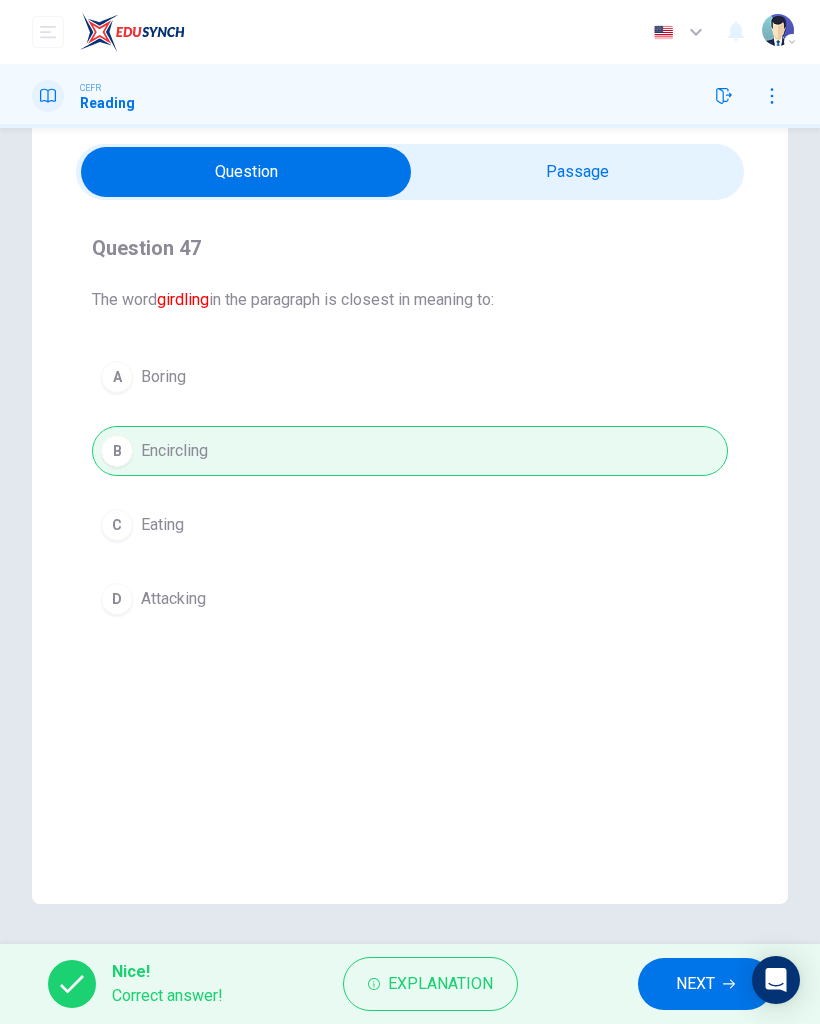 click on "NEXT" at bounding box center (705, 984) 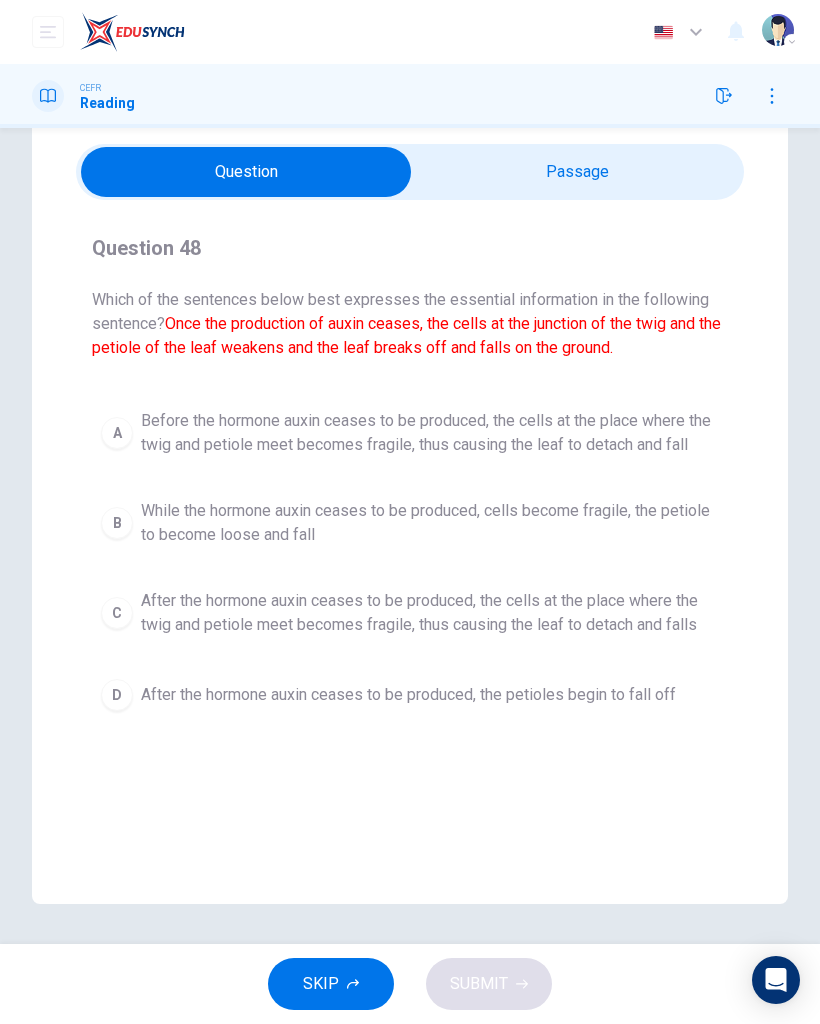 click on "After the hormone auxin ceases to be produced, the cells at the place where the twig and petiole meet becomes fragile, thus causing the leaf to detach and falls" at bounding box center [430, 613] 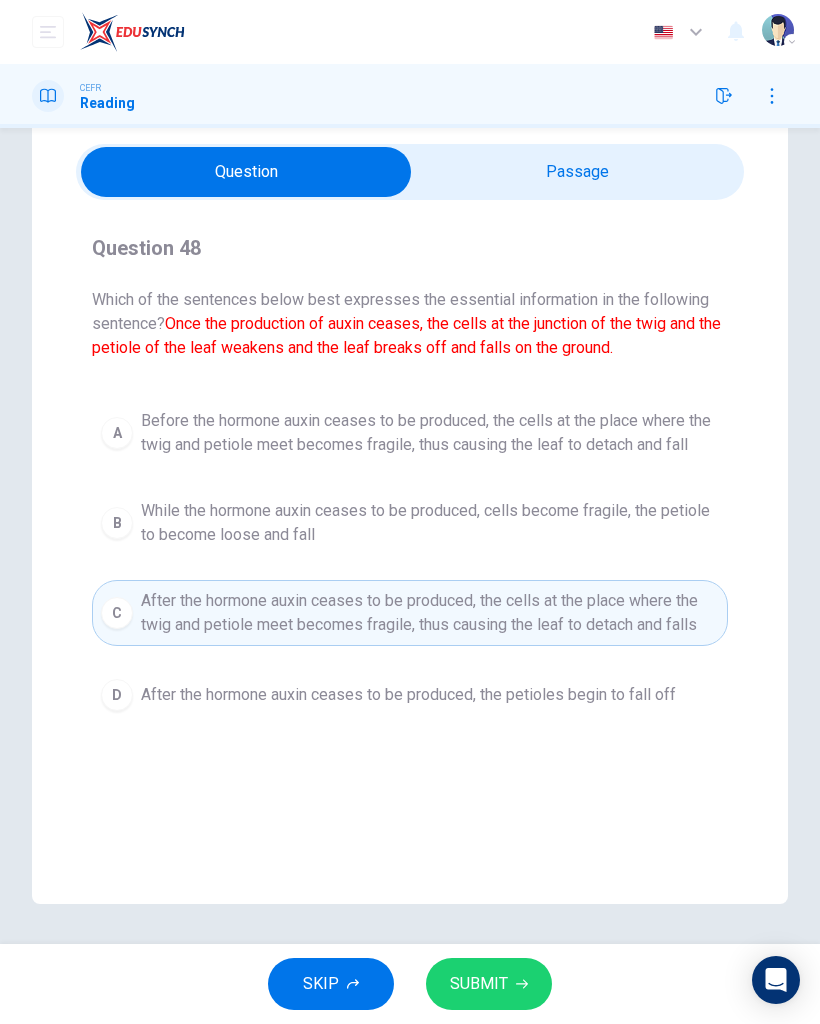 click on "SUBMIT" at bounding box center [489, 984] 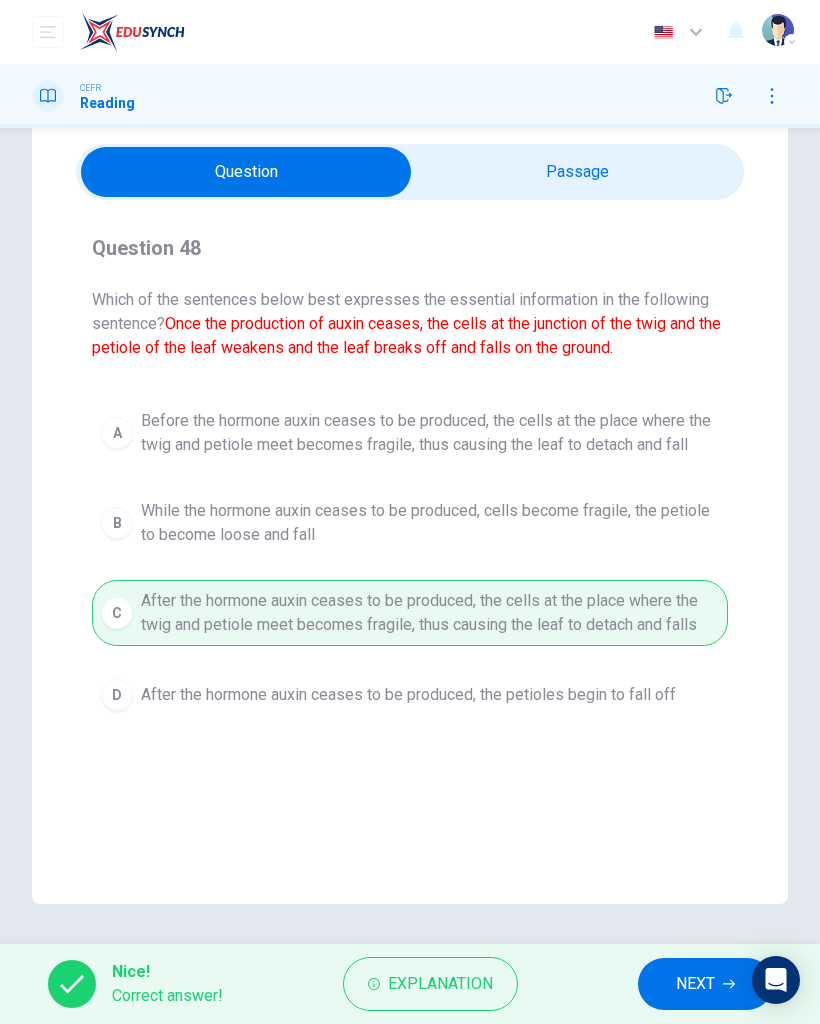 click on "NEXT" at bounding box center [705, 984] 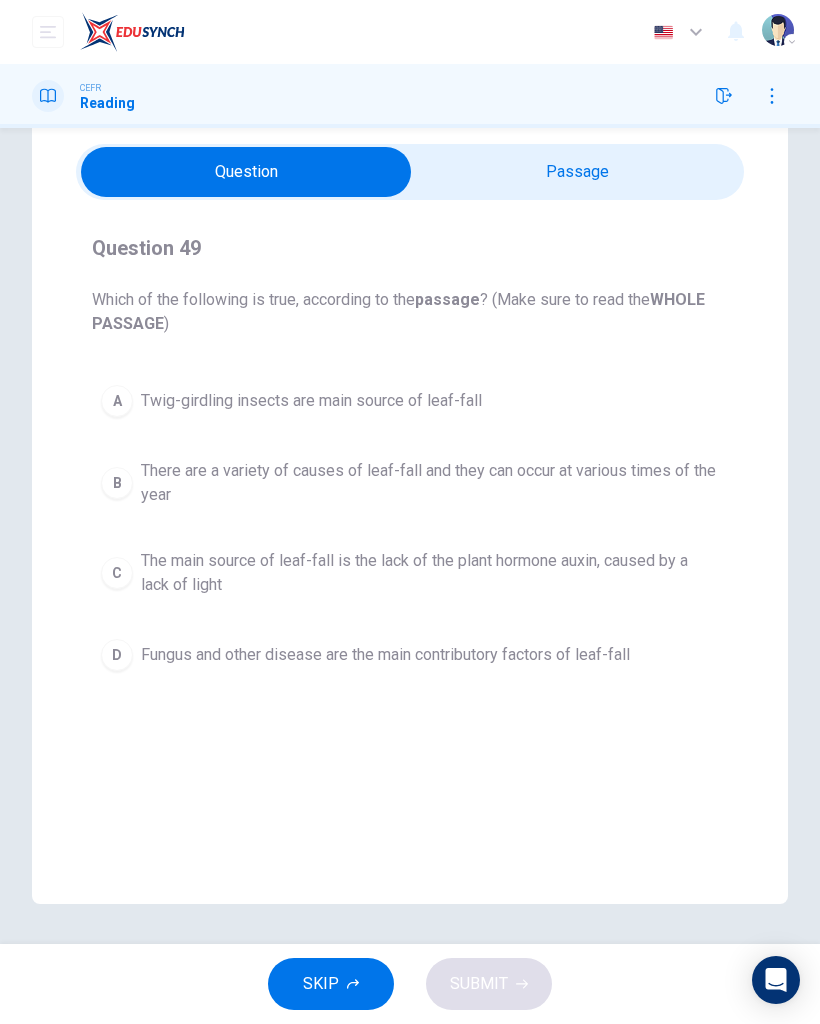 click on "There are a variety of causes of leaf-fall and they can occur at various times of the year" at bounding box center (430, 483) 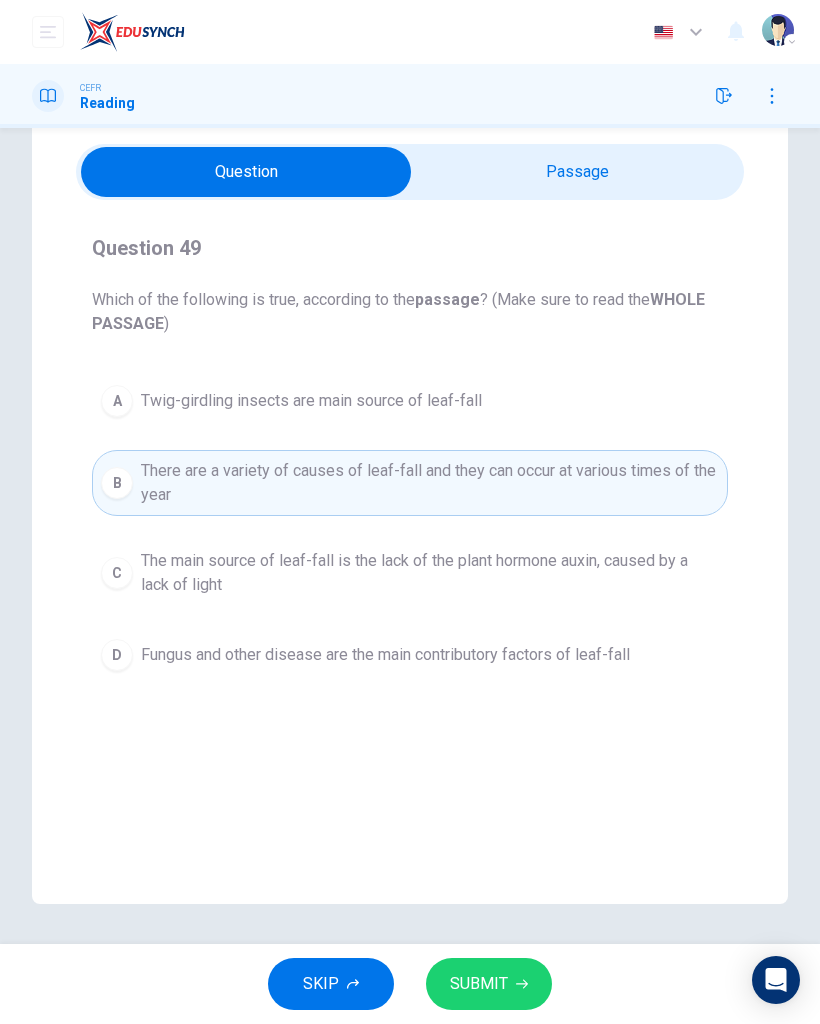 click on "SUBMIT" at bounding box center [479, 984] 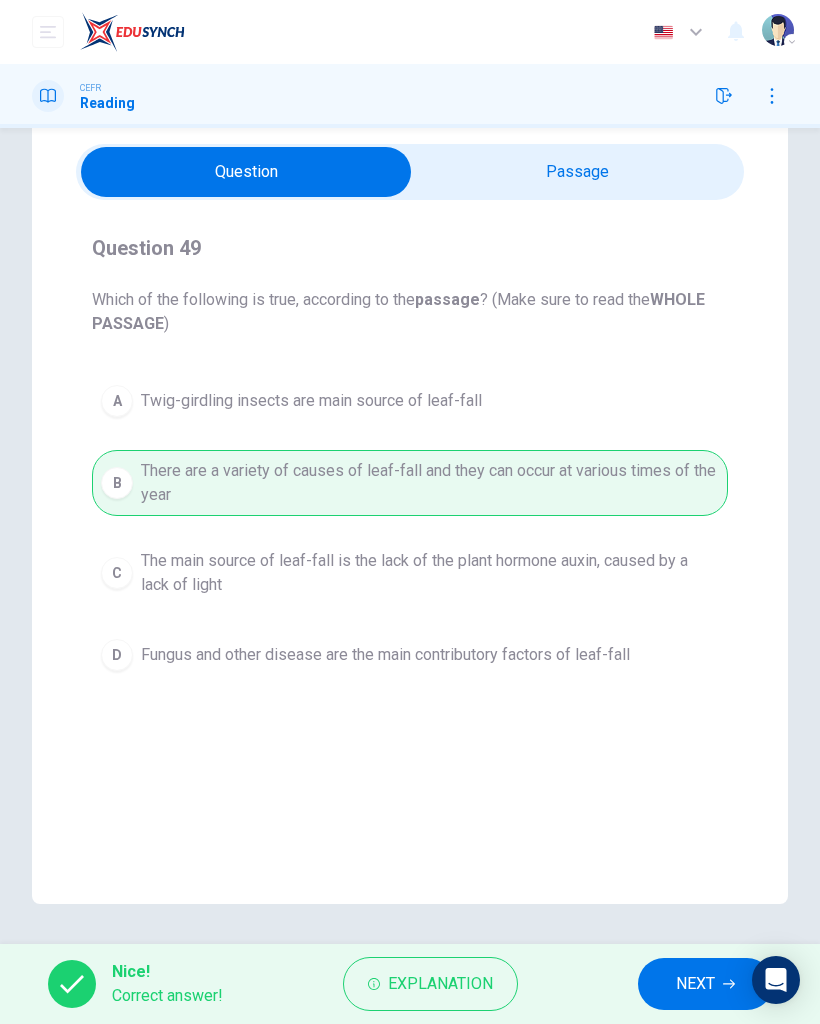 click on "NEXT" at bounding box center (705, 984) 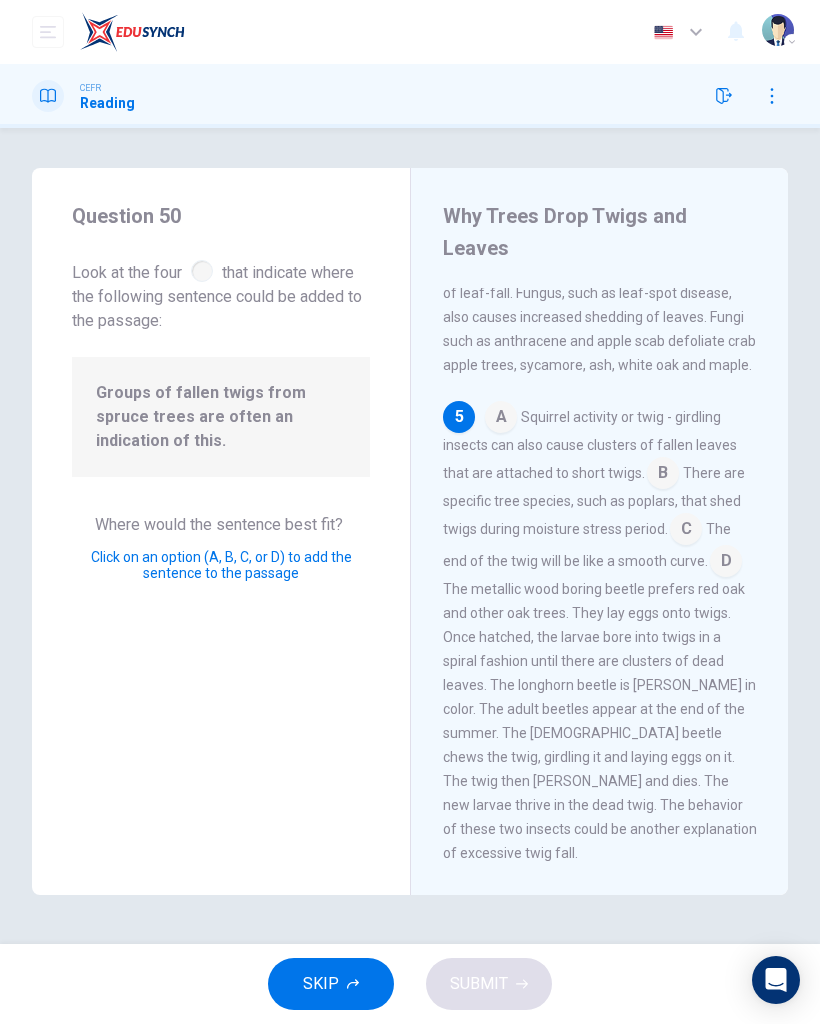 scroll, scrollTop: 1449, scrollLeft: 0, axis: vertical 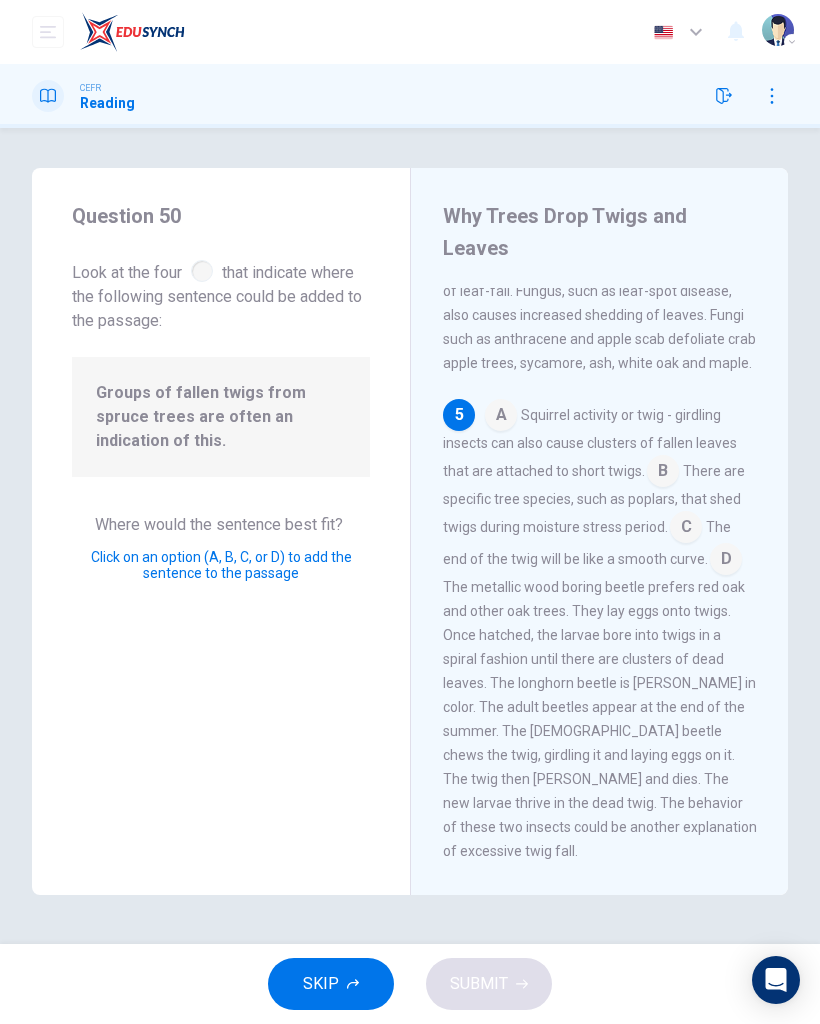 click at bounding box center [663, 473] 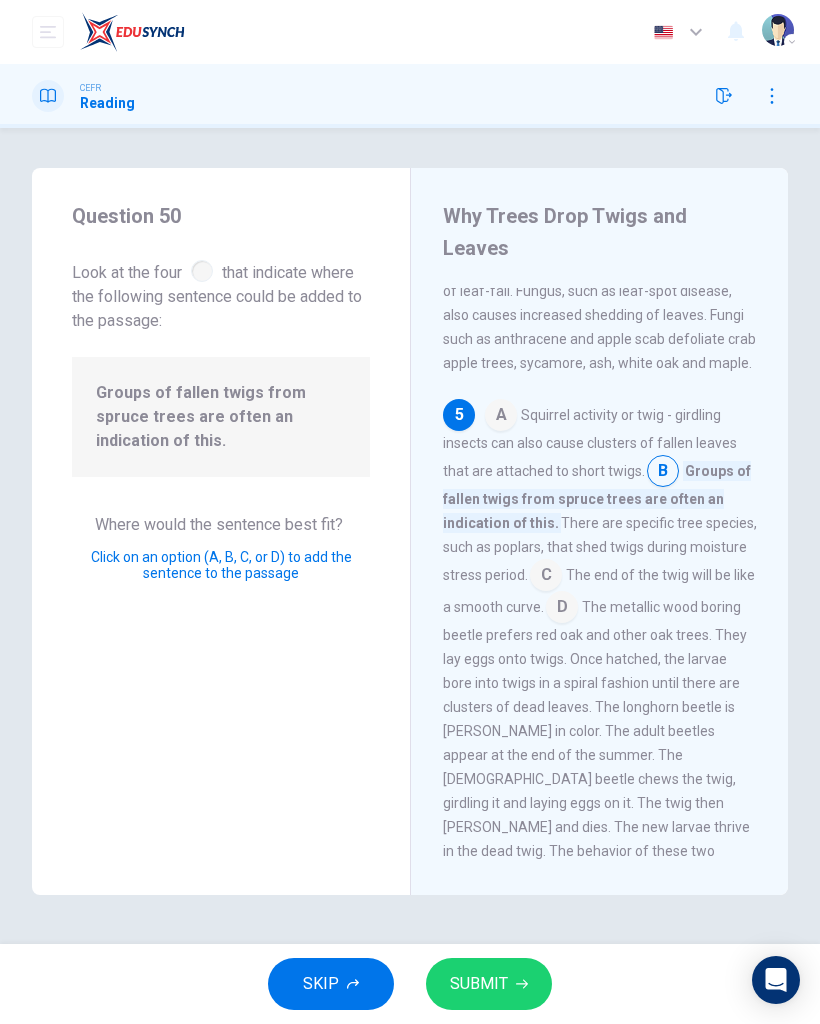 click on "SUBMIT" at bounding box center (489, 984) 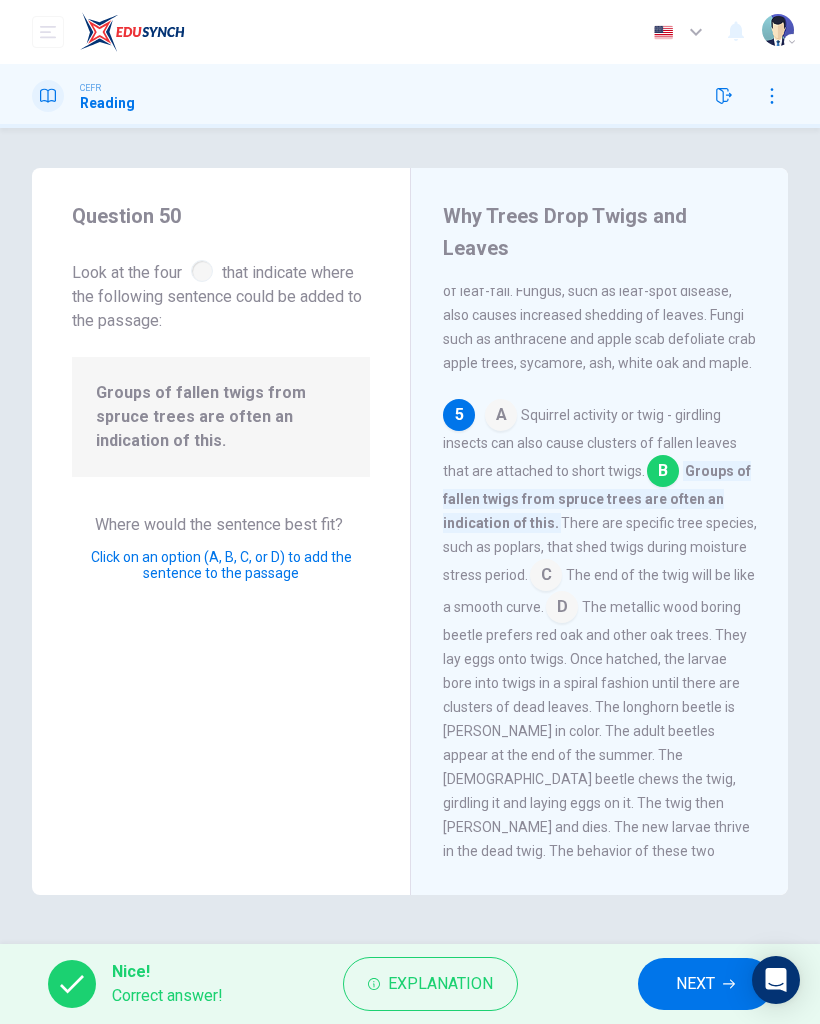 click on "NEXT" at bounding box center [695, 984] 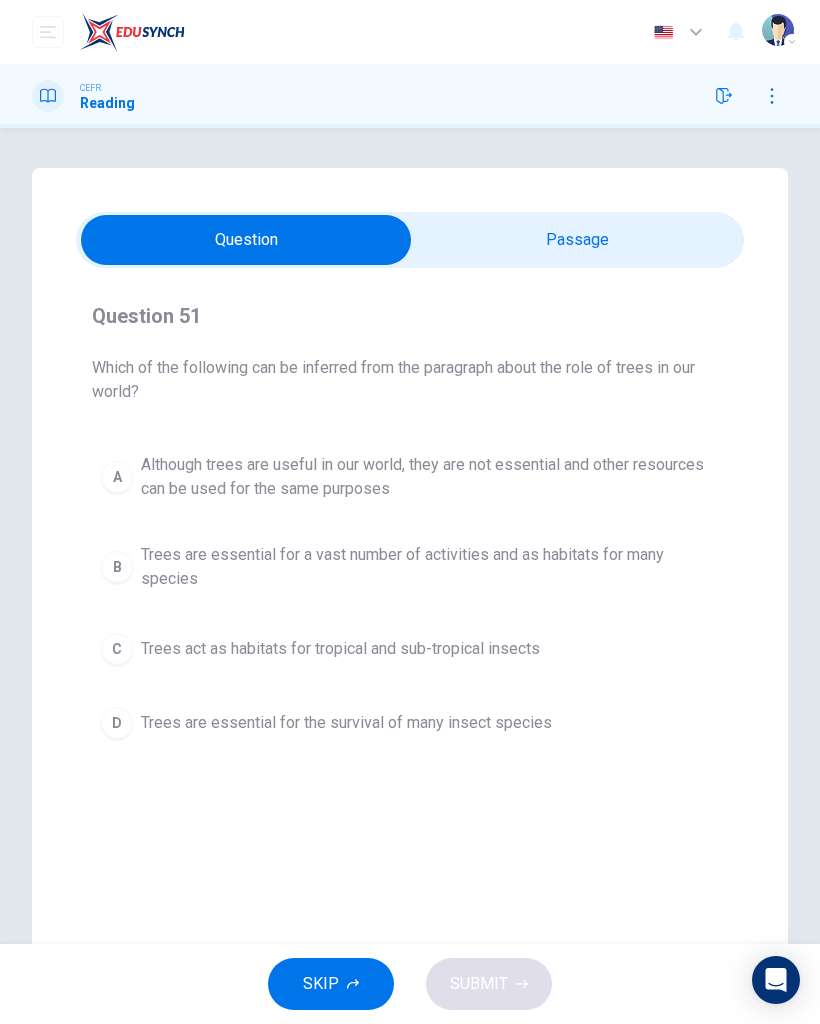 click on "Trees are essential for a vast number of activities and as habitats for many species" at bounding box center [430, 567] 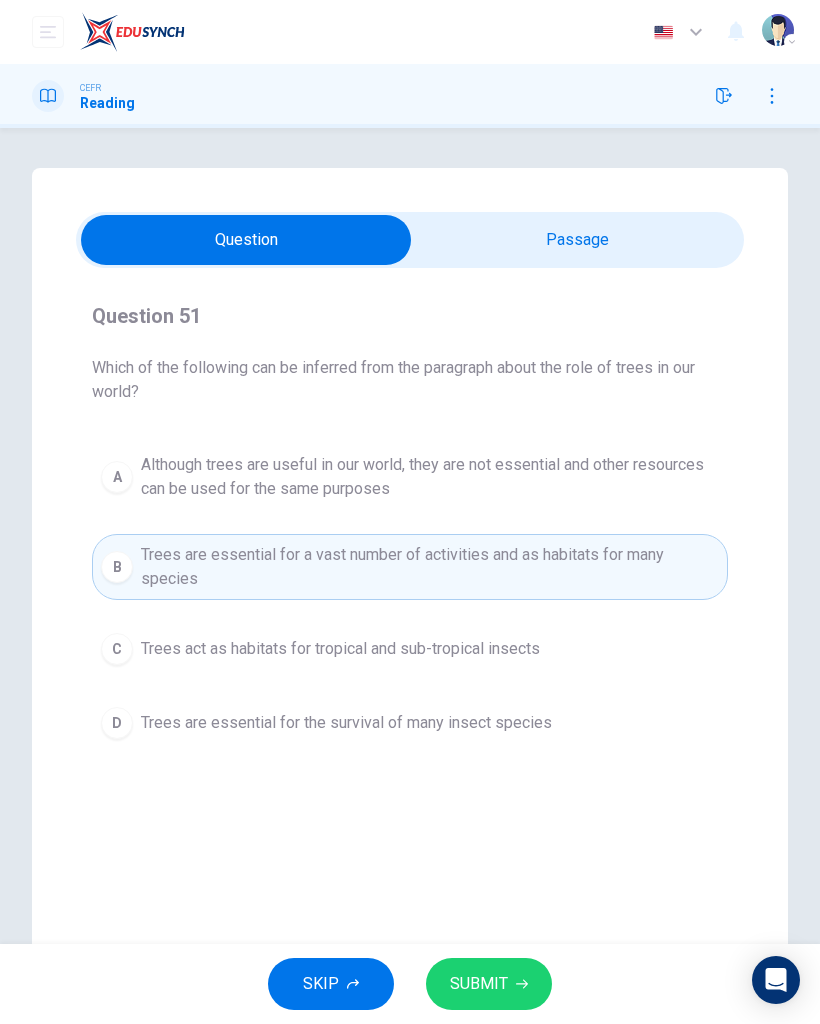click on "SUBMIT" at bounding box center (479, 984) 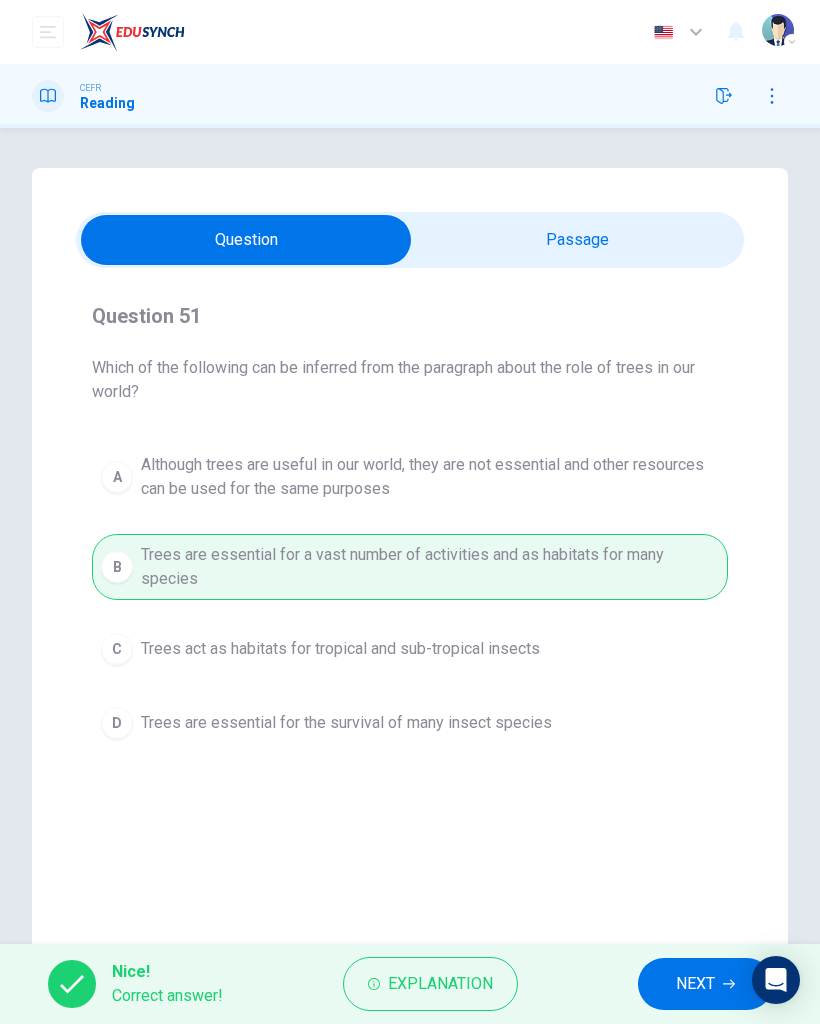 click on "NEXT" at bounding box center (695, 984) 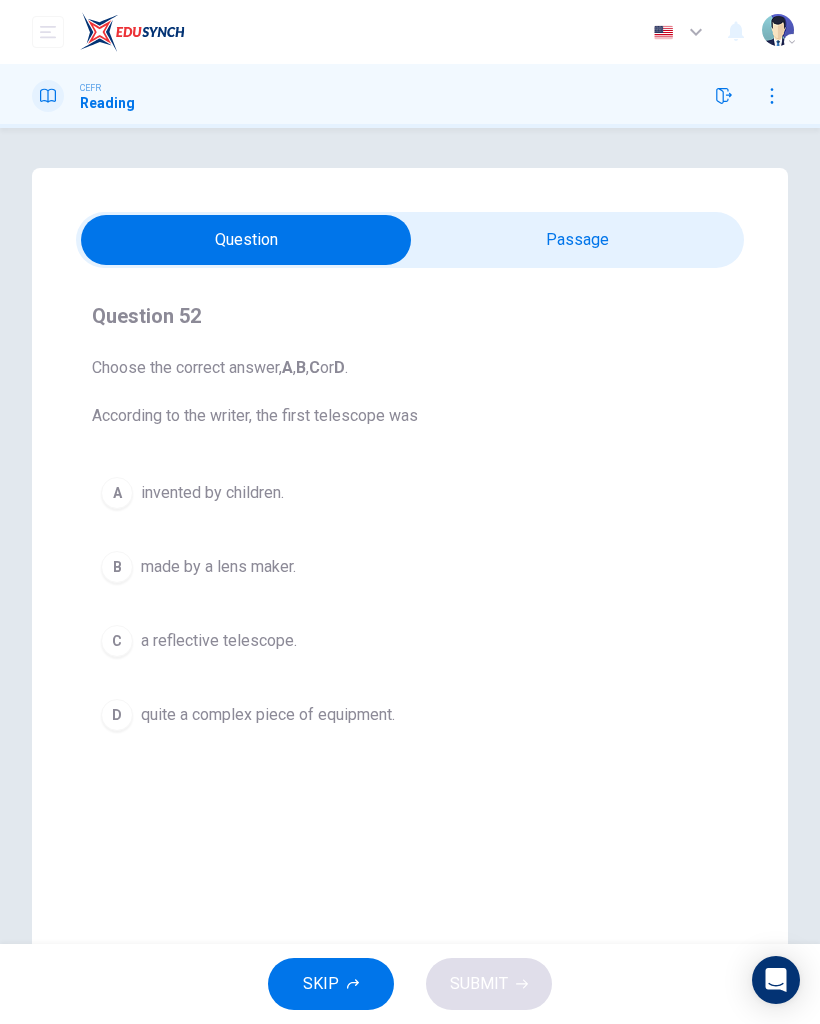 click on "B made by a lens maker." at bounding box center (410, 567) 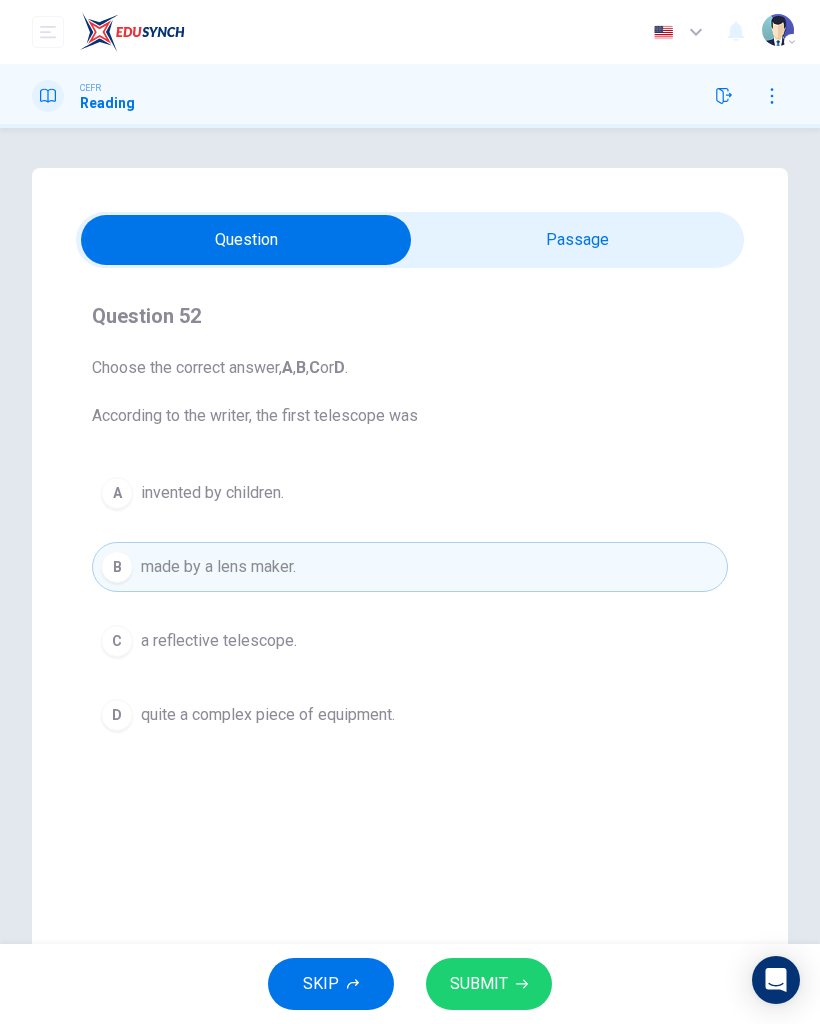 click on "SUBMIT" at bounding box center (479, 984) 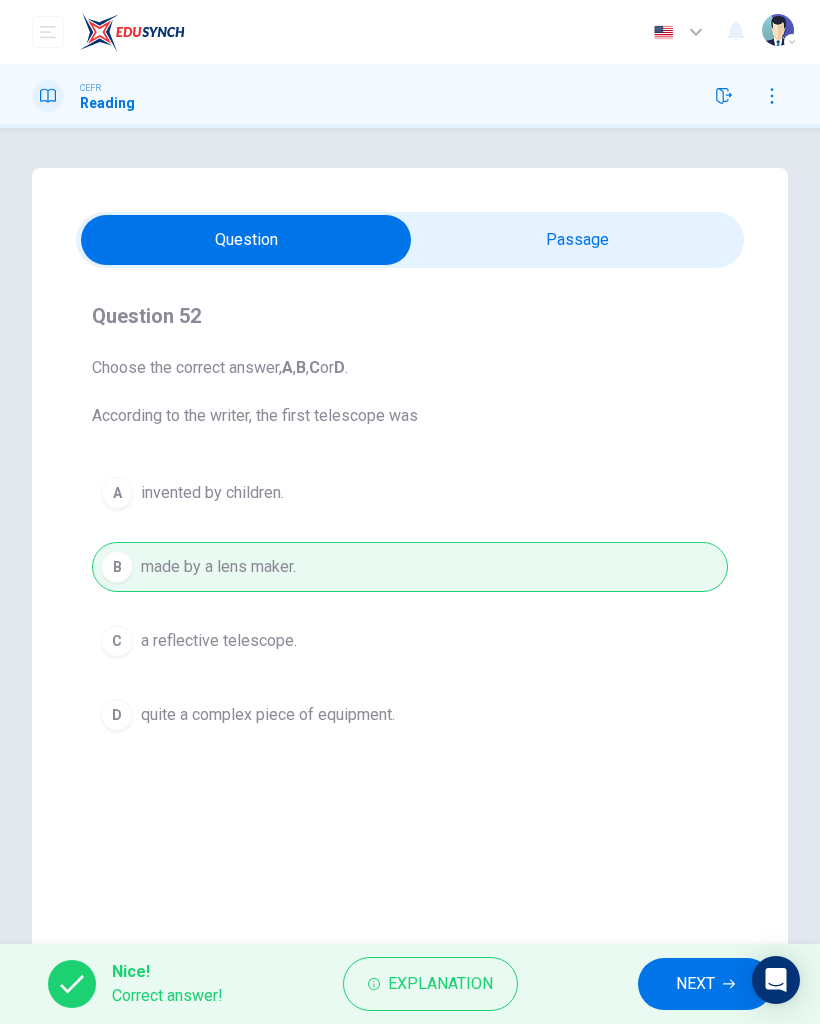 click on "NEXT" at bounding box center [705, 984] 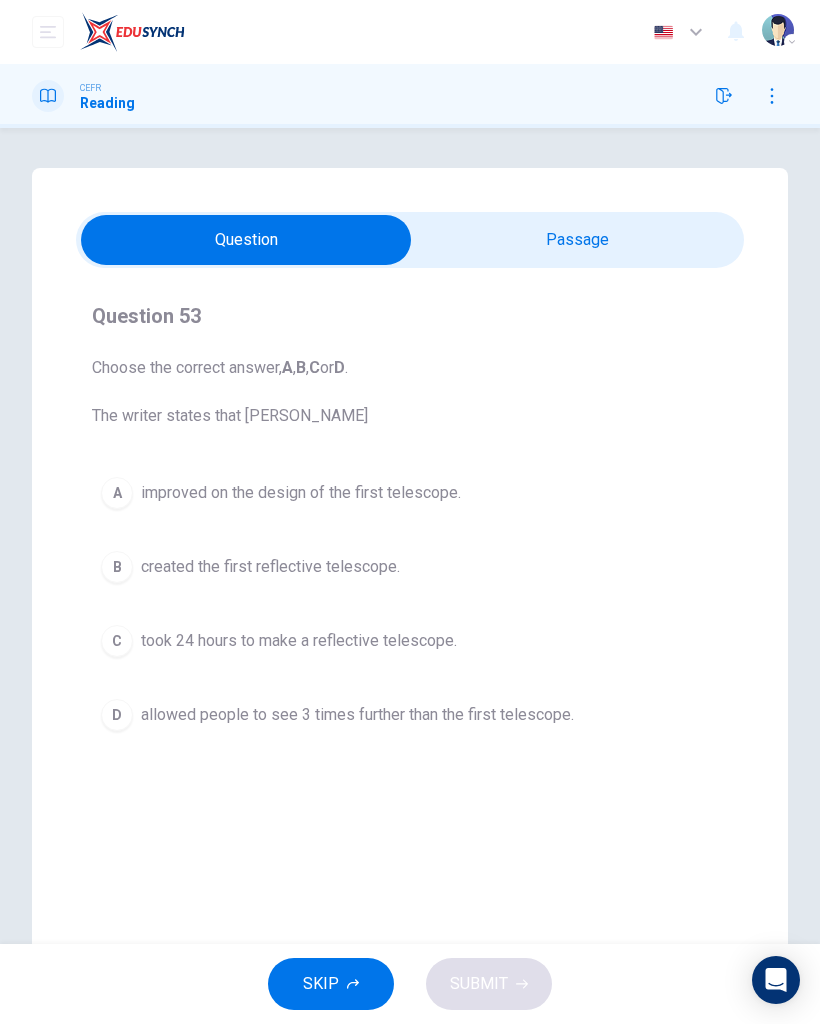 click on "A improved on the design of the first telescope." at bounding box center (410, 493) 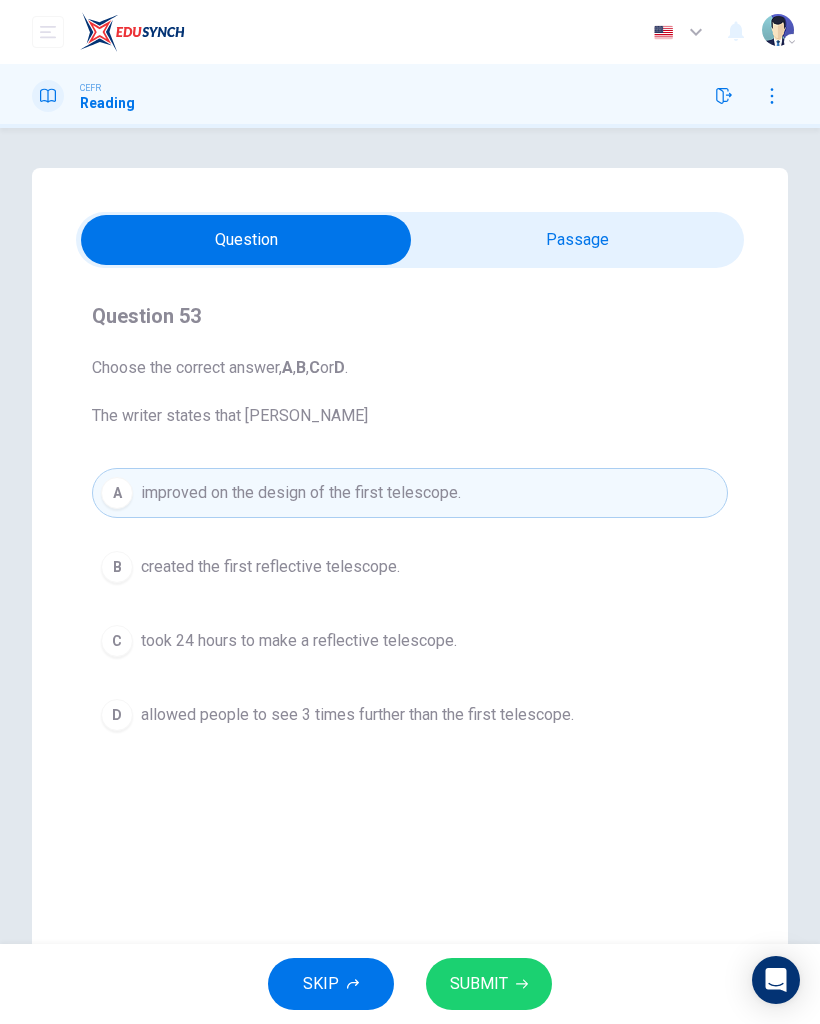 click on "SUBMIT" at bounding box center (489, 984) 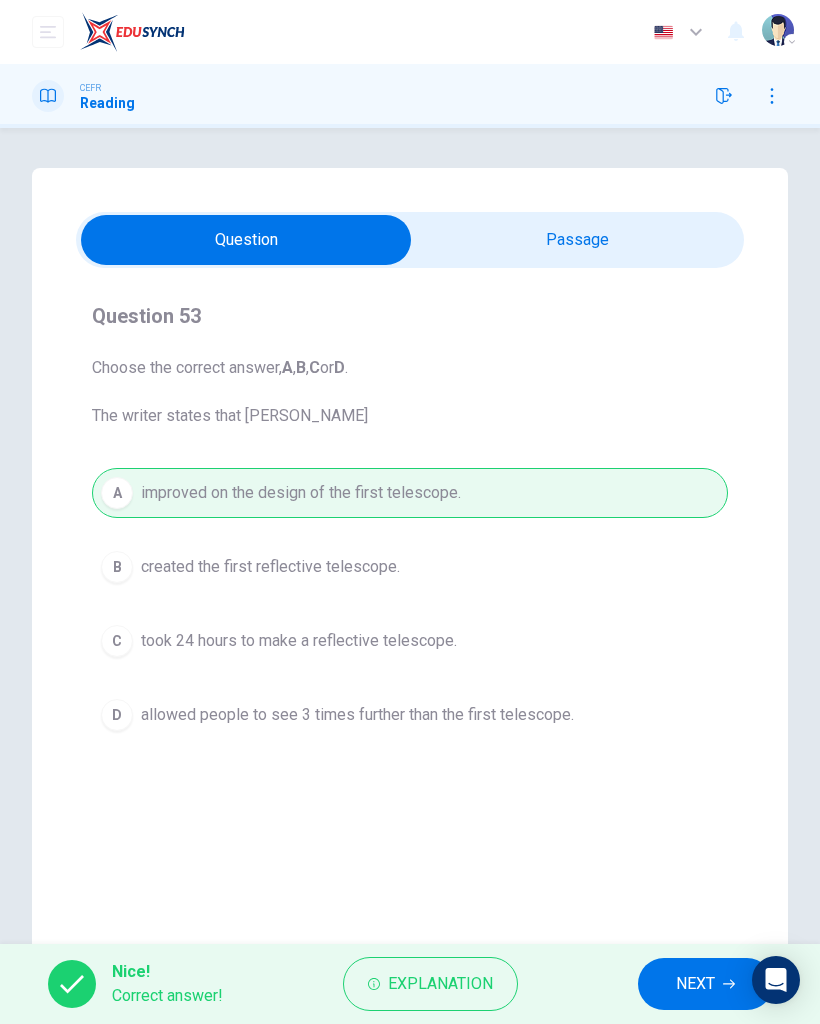 click on "NEXT" at bounding box center (695, 984) 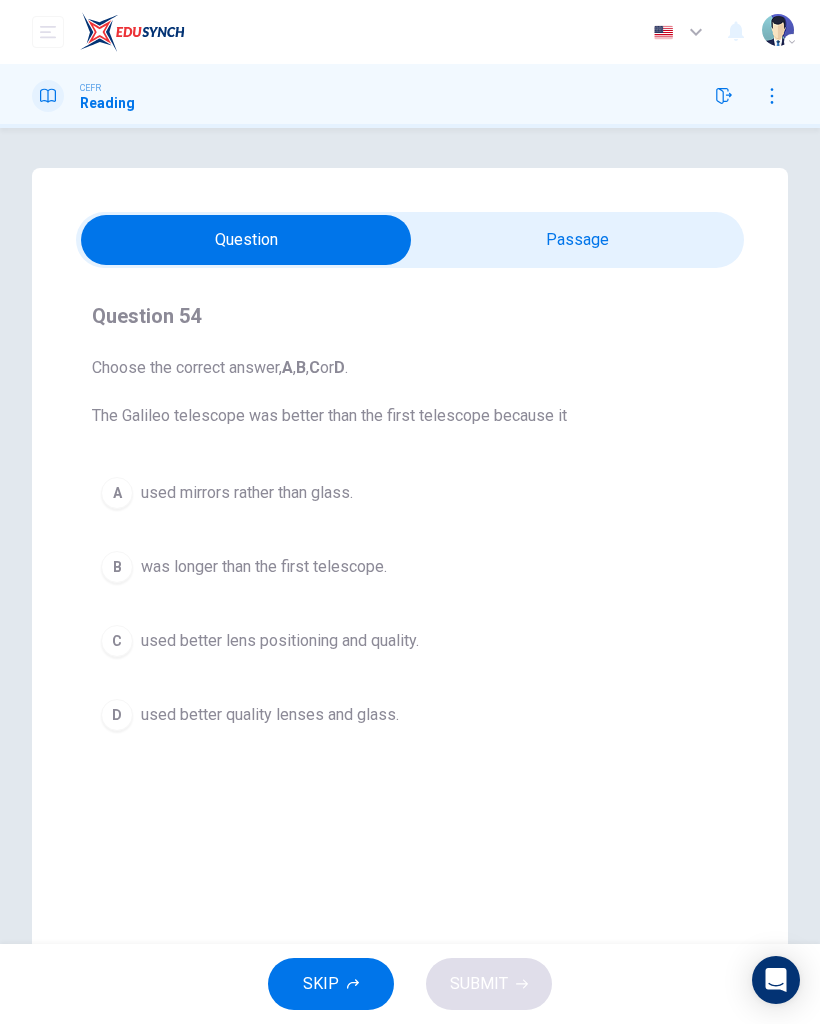 click on "C used better lens positioning and quality." at bounding box center [410, 641] 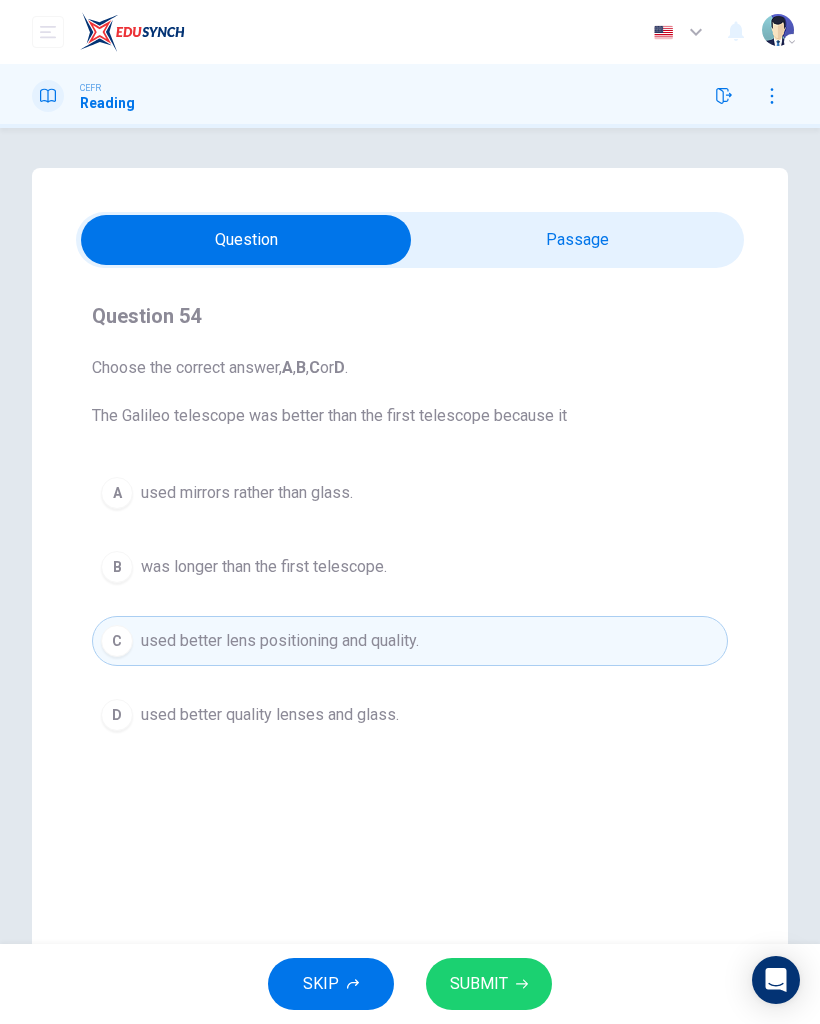 click on "SUBMIT" at bounding box center [489, 984] 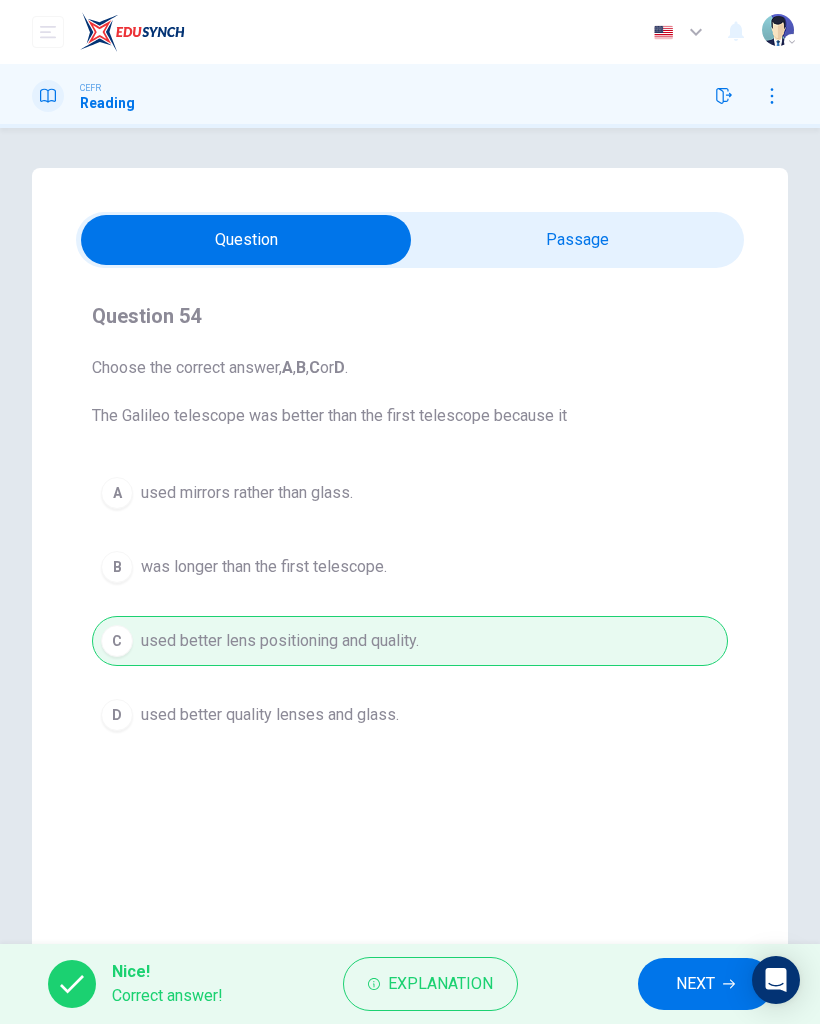 click on "NEXT" at bounding box center [705, 984] 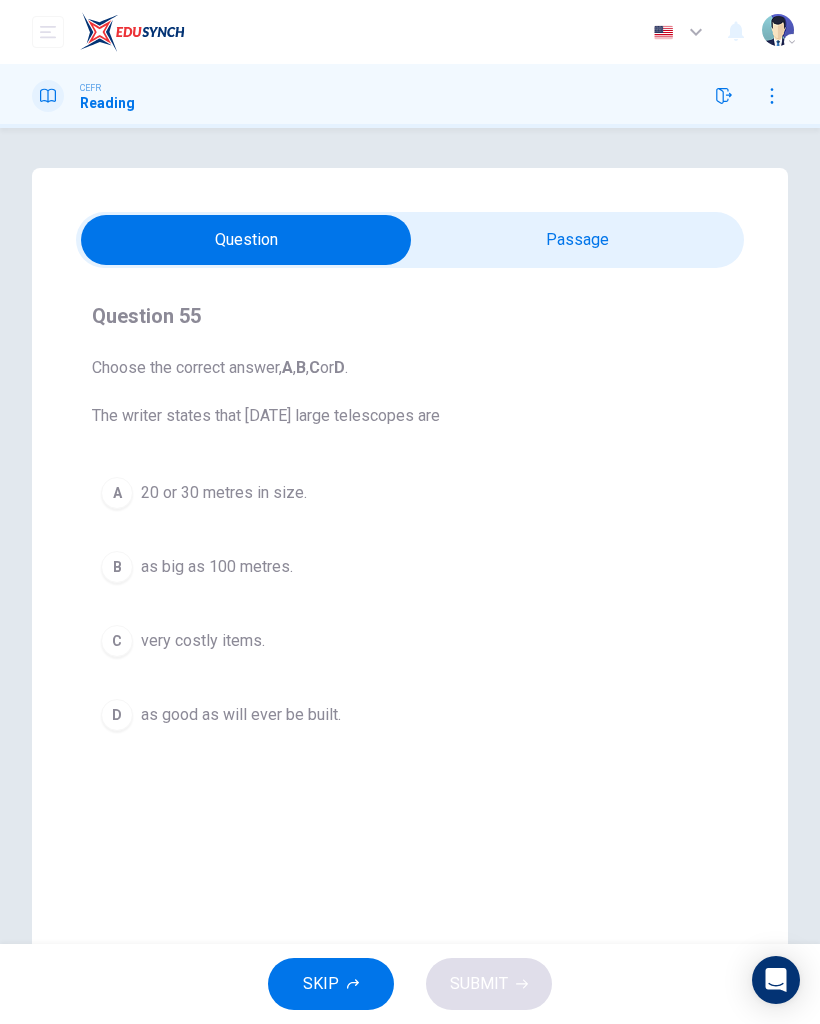 click on "C very costly items." at bounding box center (410, 641) 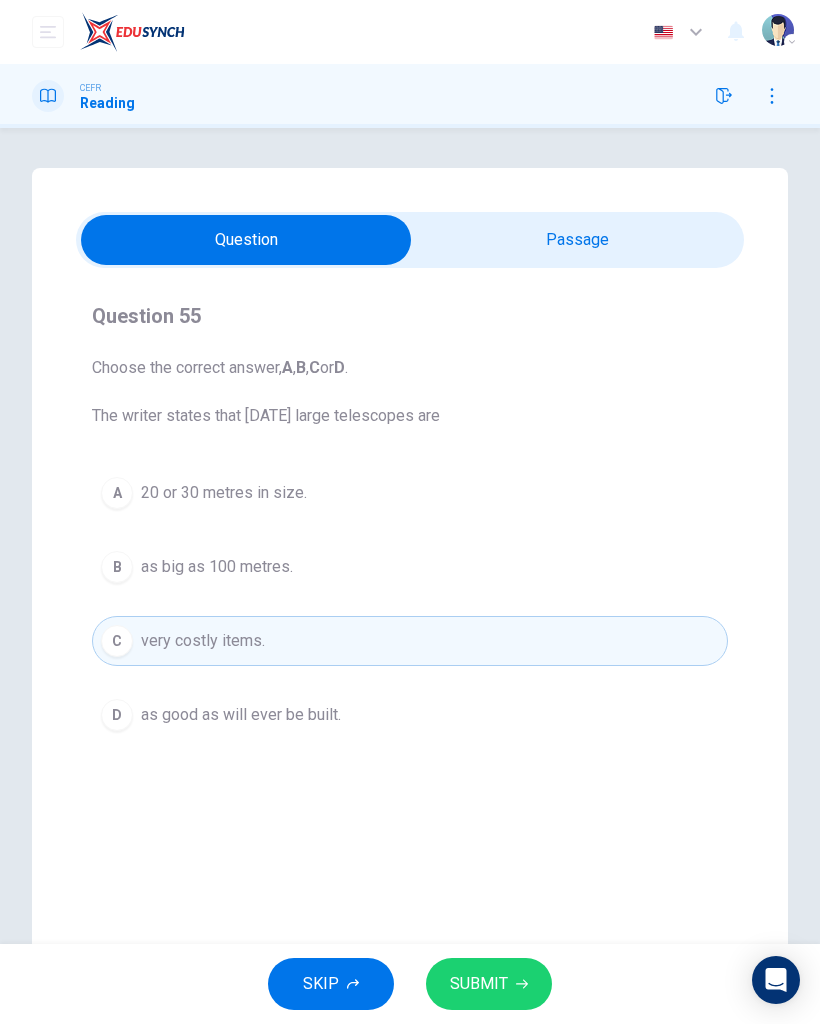 click 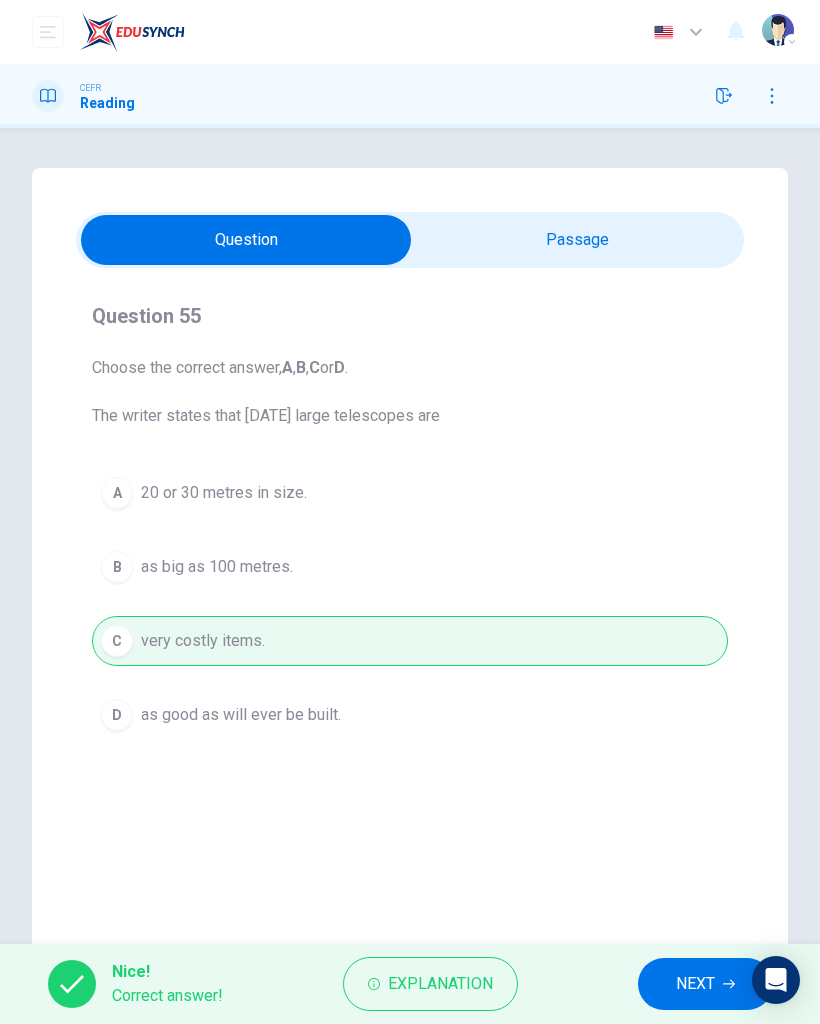 click on "NEXT" at bounding box center (695, 984) 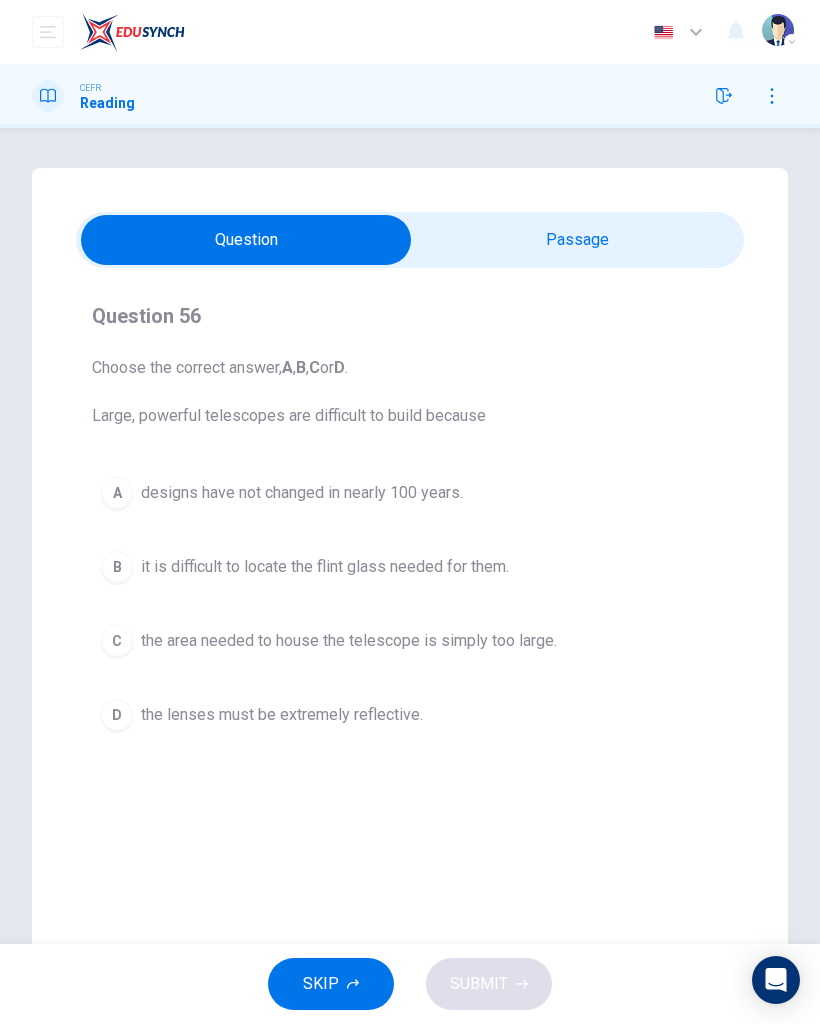click on "D the lenses must be extremely reflective." at bounding box center (410, 715) 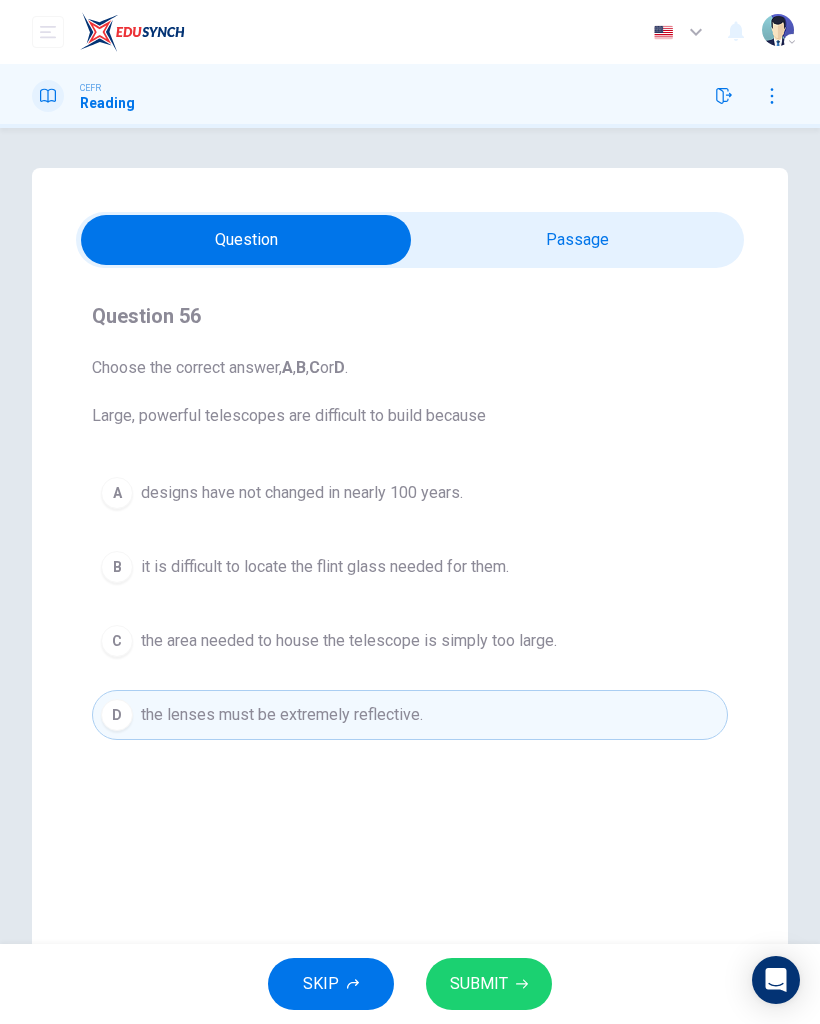 click on "SUBMIT" at bounding box center [489, 984] 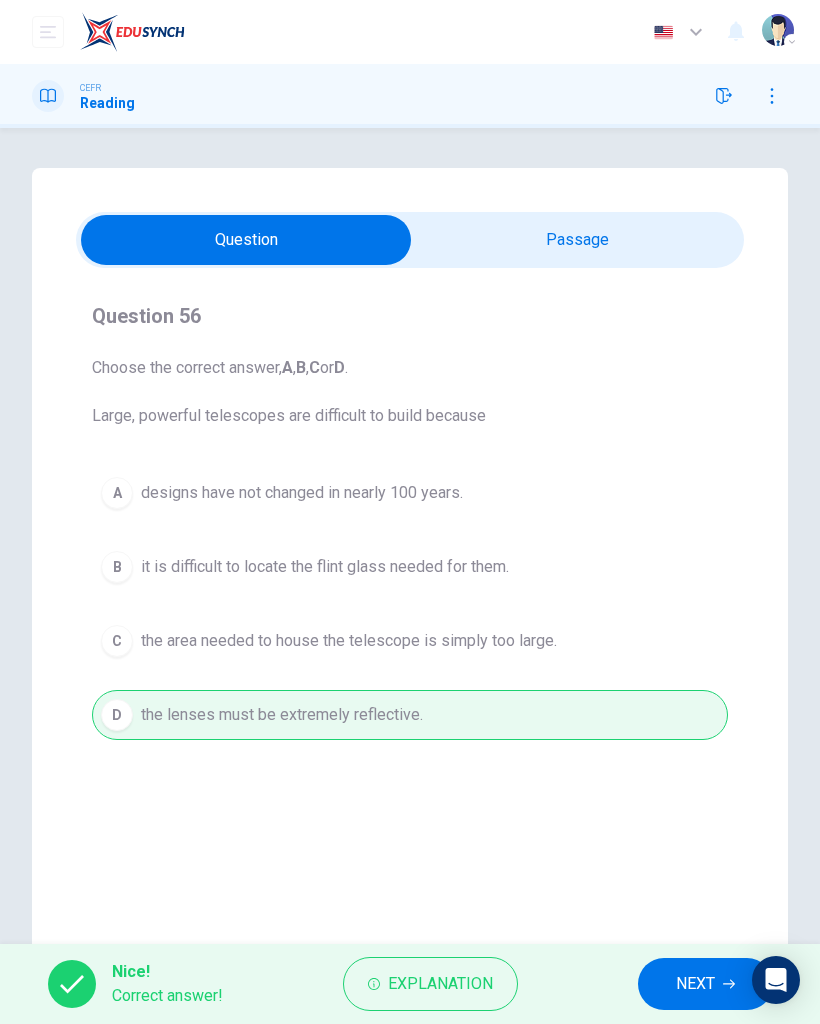 click on "NEXT" at bounding box center (695, 984) 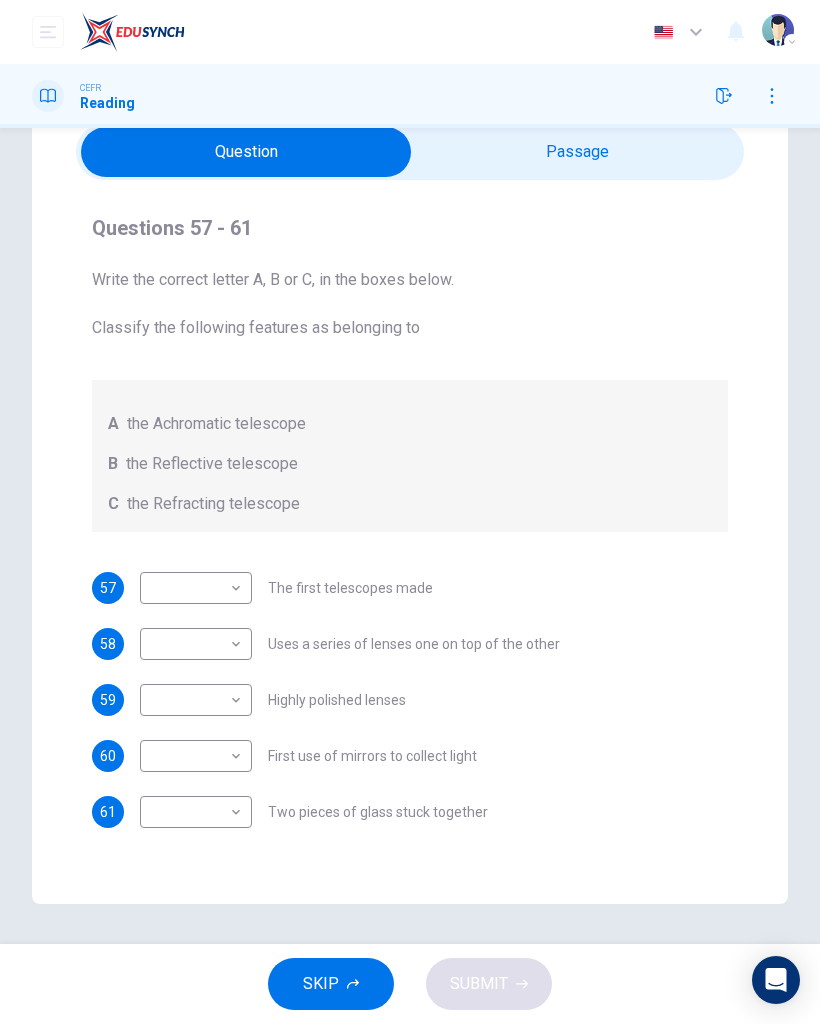 scroll, scrollTop: 88, scrollLeft: 0, axis: vertical 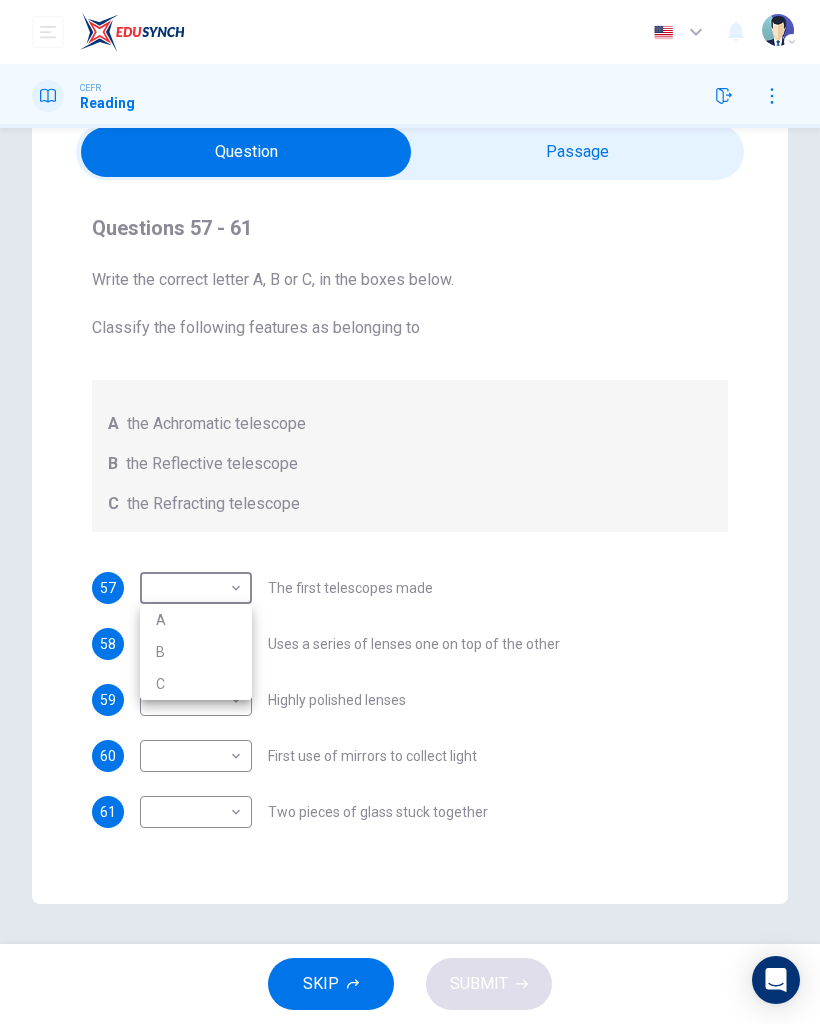 click on "C" at bounding box center (196, 684) 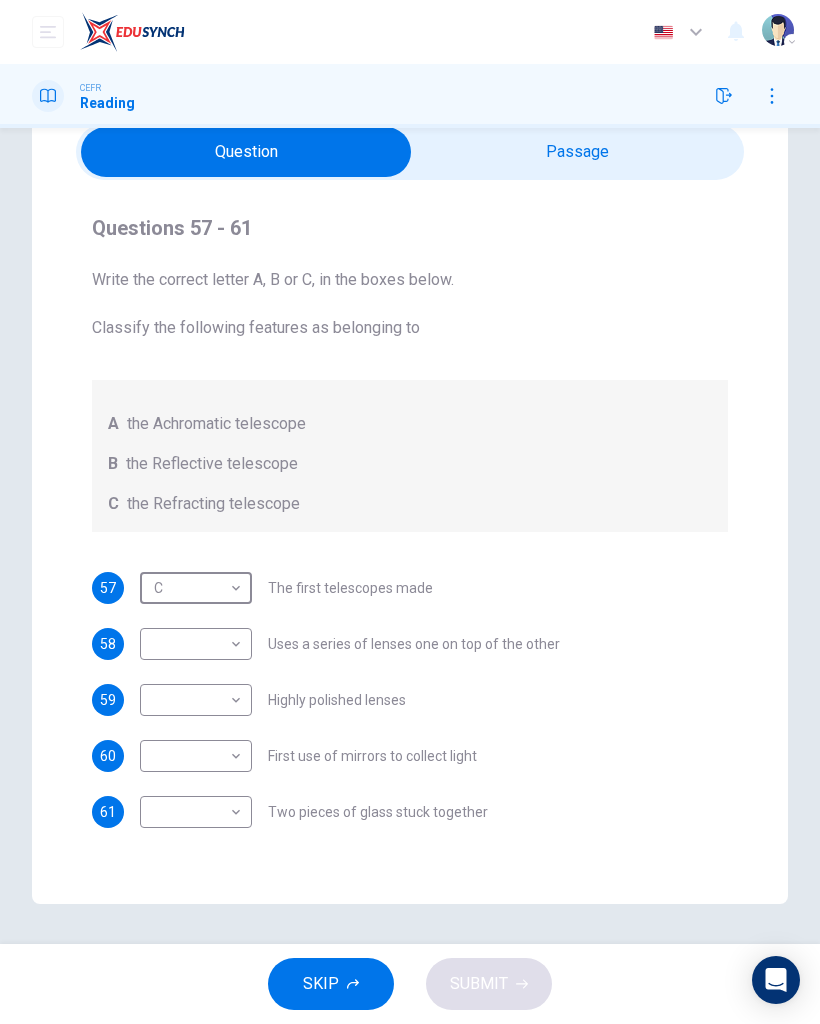 click on "Dashboard Practice Start a test Analysis English en ​ NURIN NADHIRAH BINTI HAIRULASWAN CEFR Reading Questions 57 - 61 Write the correct letter A, B or C, in the boxes below.
Classify the following features as belonging to A the Achromatic telescope B the Reflective telescope C the Refracting telescope 57 C C ​ The first telescopes made 58 ​ ​ Uses a series of lenses one on top of the other 59 ​ ​ Highly polished lenses 60 ​ ​ First use of mirrors to collect light 61 ​ ​ Two pieces of glass stuck together Looking in the Telescope CLICK TO ZOOM Click to Zoom 1 2 3 4 5 SKIP SUBMIT EduSynch - Online Language Proficiency Testing
Dashboard Practice Start a test Analysis Notifications © Copyright  2025 Audio Timer 00:23:48 END SESSION" at bounding box center (410, 512) 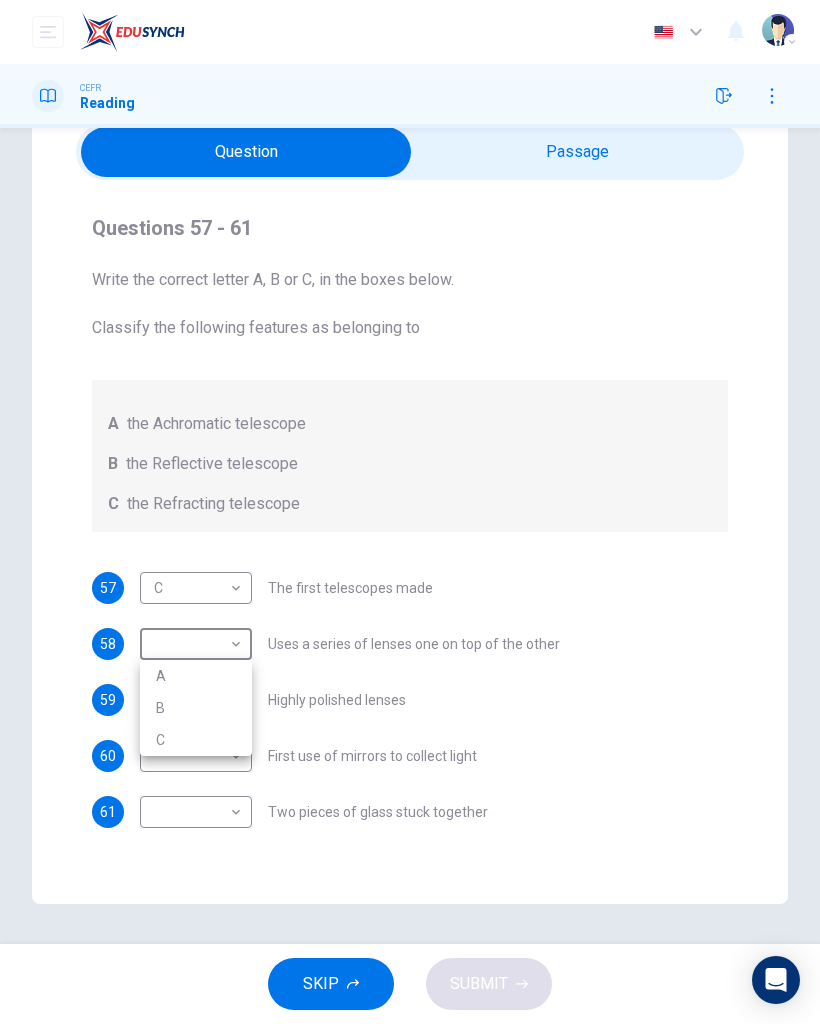 click on "C" at bounding box center (196, 740) 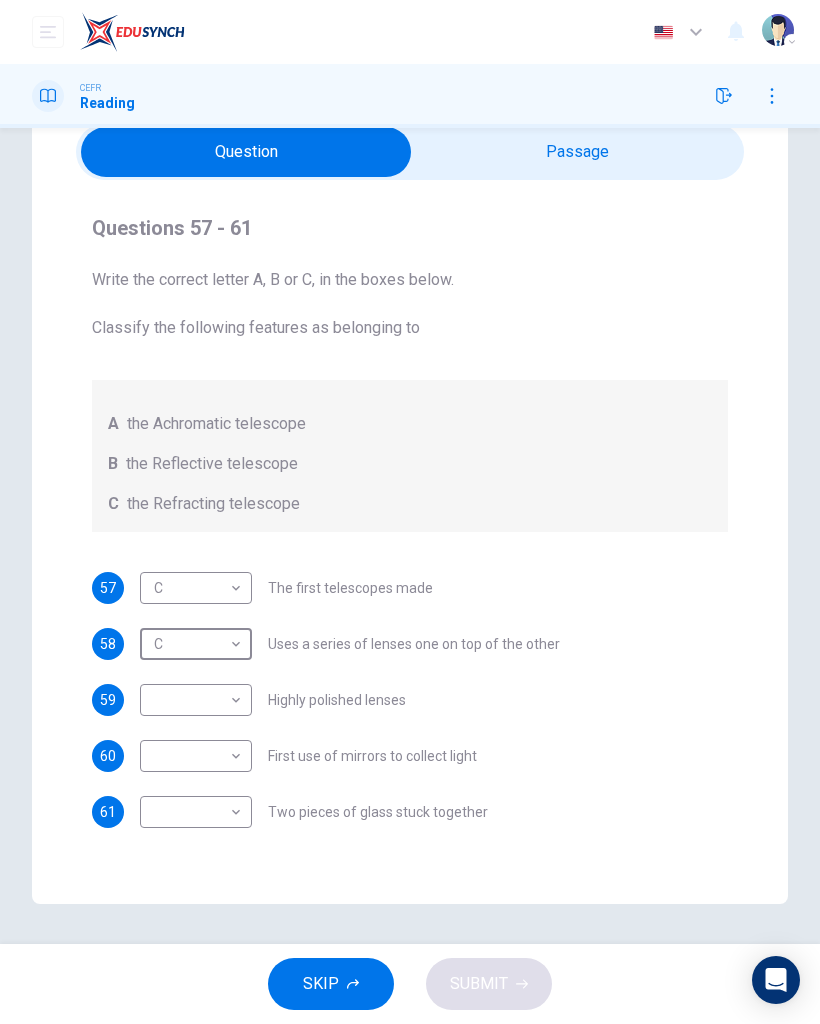click on "Dashboard Practice Start a test Analysis English en ​ NURIN NADHIRAH BINTI HAIRULASWAN CEFR Reading Questions 57 - 61 Write the correct letter A, B or C, in the boxes below.
Classify the following features as belonging to A the Achromatic telescope B the Reflective telescope C the Refracting telescope 57 C C ​ The first telescopes made 58 C C ​ Uses a series of lenses one on top of the other 59 ​ ​ Highly polished lenses 60 ​ ​ First use of mirrors to collect light 61 ​ ​ Two pieces of glass stuck together Looking in the Telescope CLICK TO ZOOM Click to Zoom 1 2 3 4 5 SKIP SUBMIT EduSynch - Online Language Proficiency Testing
Dashboard Practice Start a test Analysis Notifications © Copyright  2025 Audio Timer 00:23:55 END SESSION" at bounding box center [410, 512] 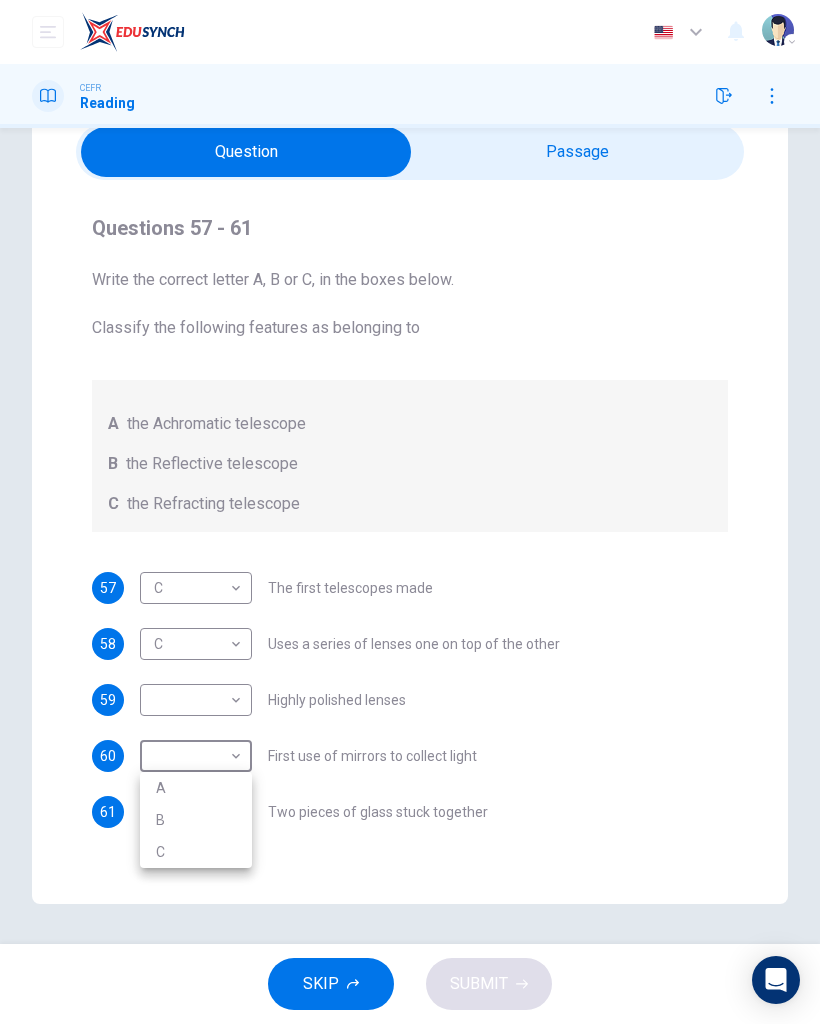 click on "B" at bounding box center [196, 820] 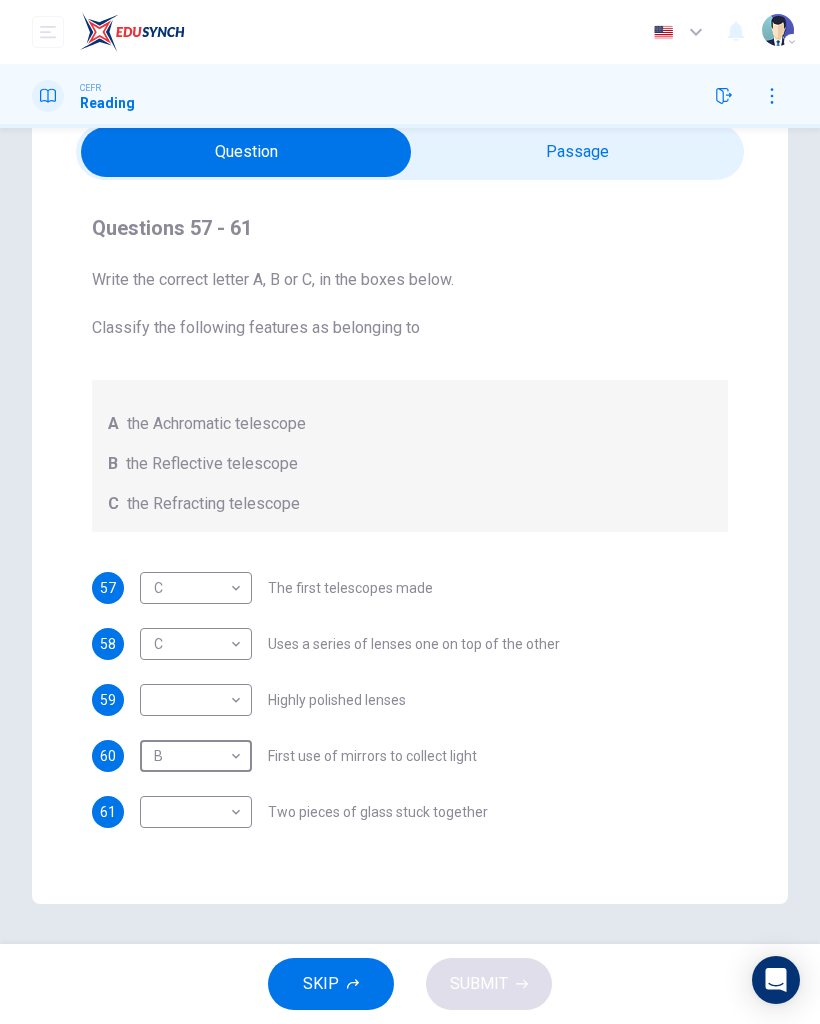 click on "Dashboard Practice Start a test Analysis English en ​ NURIN NADHIRAH BINTI HAIRULASWAN CEFR Reading Questions 57 - 61 Write the correct letter A, B or C, in the boxes below.
Classify the following features as belonging to A the Achromatic telescope B the Reflective telescope C the Refracting telescope 57 C C ​ The first telescopes made 58 C C ​ Uses a series of lenses one on top of the other 59 ​ ​ Highly polished lenses 60 B B ​ First use of mirrors to collect light 61 ​ ​ Two pieces of glass stuck together Looking in the Telescope CLICK TO ZOOM Click to Zoom 1 2 3 4 5 SKIP SUBMIT EduSynch - Online Language Proficiency Testing
Dashboard Practice Start a test Analysis Notifications © Copyright  2025 Audio Timer 00:23:59 END SESSION" at bounding box center (410, 512) 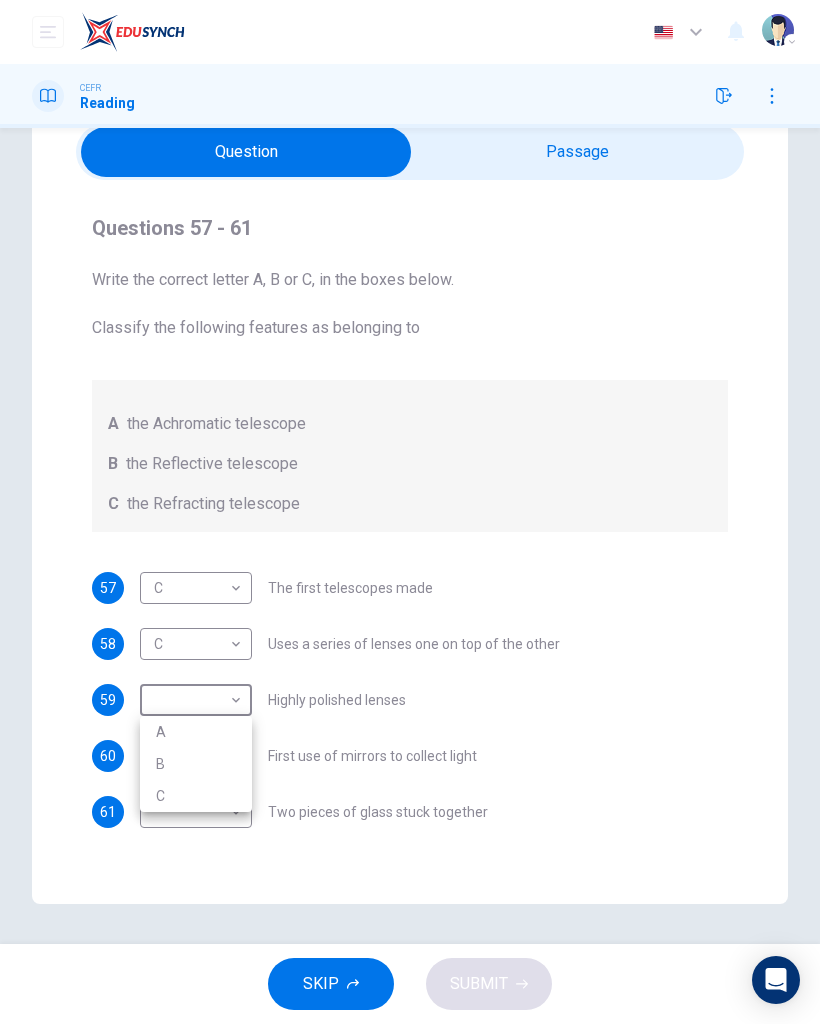 click on "A" at bounding box center (196, 732) 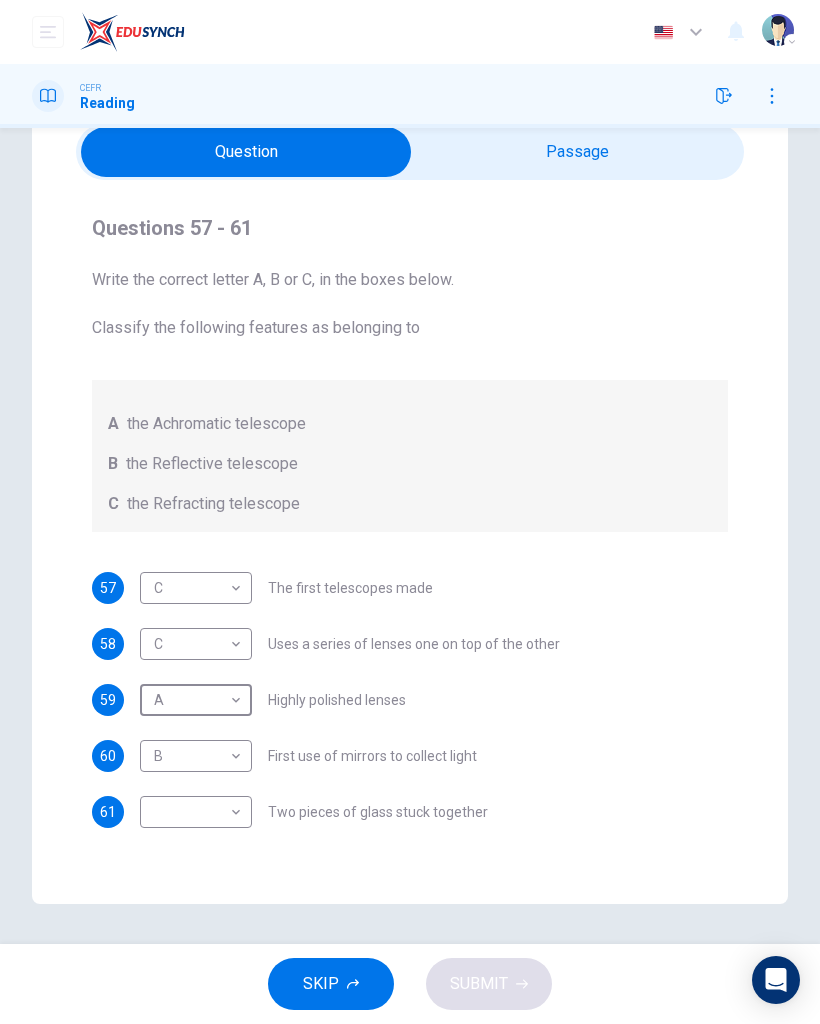 click on "Dashboard Practice Start a test Analysis English en ​ NURIN NADHIRAH BINTI HAIRULASWAN CEFR Reading Questions 57 - 61 Write the correct letter A, B or C, in the boxes below.
Classify the following features as belonging to A the Achromatic telescope B the Reflective telescope C the Refracting telescope 57 C C ​ The first telescopes made 58 C C ​ Uses a series of lenses one on top of the other 59 A A ​ Highly polished lenses 60 B B ​ First use of mirrors to collect light 61 ​ ​ Two pieces of glass stuck together Looking in the Telescope CLICK TO ZOOM Click to Zoom 1 2 3 4 5 SKIP SUBMIT EduSynch - Online Language Proficiency Testing
Dashboard Practice Start a test Analysis Notifications © Copyright  2025 Audio Timer 00:24:03 END SESSION" at bounding box center [410, 512] 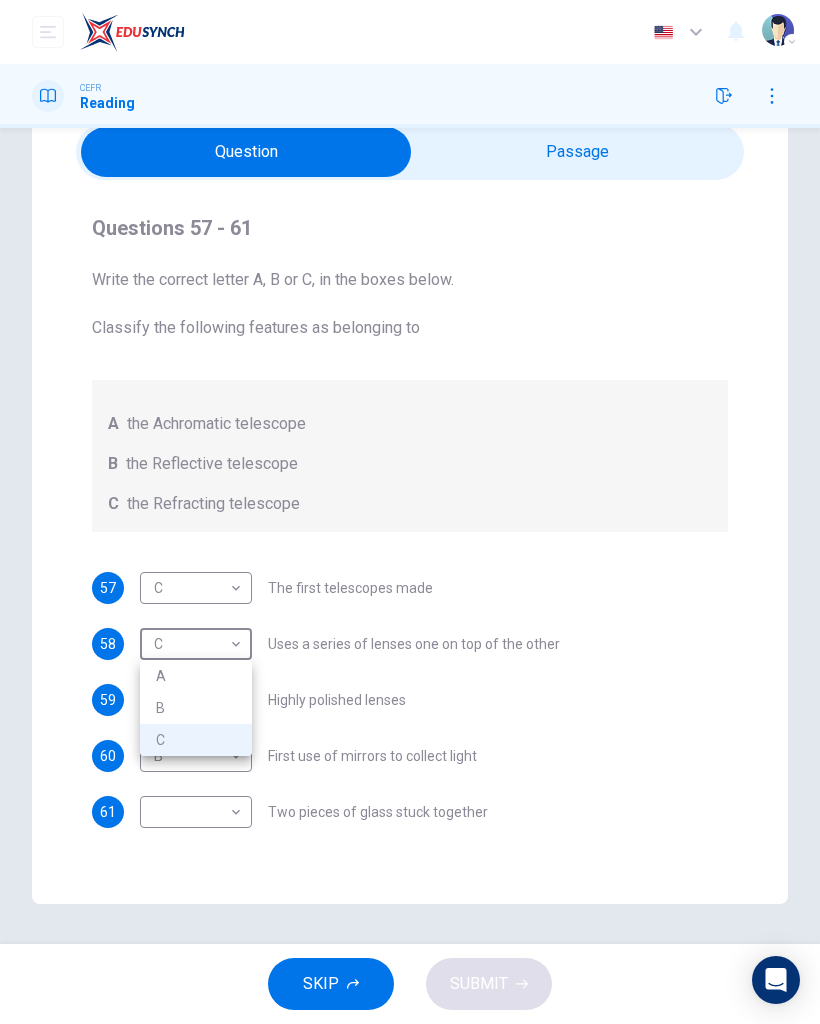 click at bounding box center [410, 512] 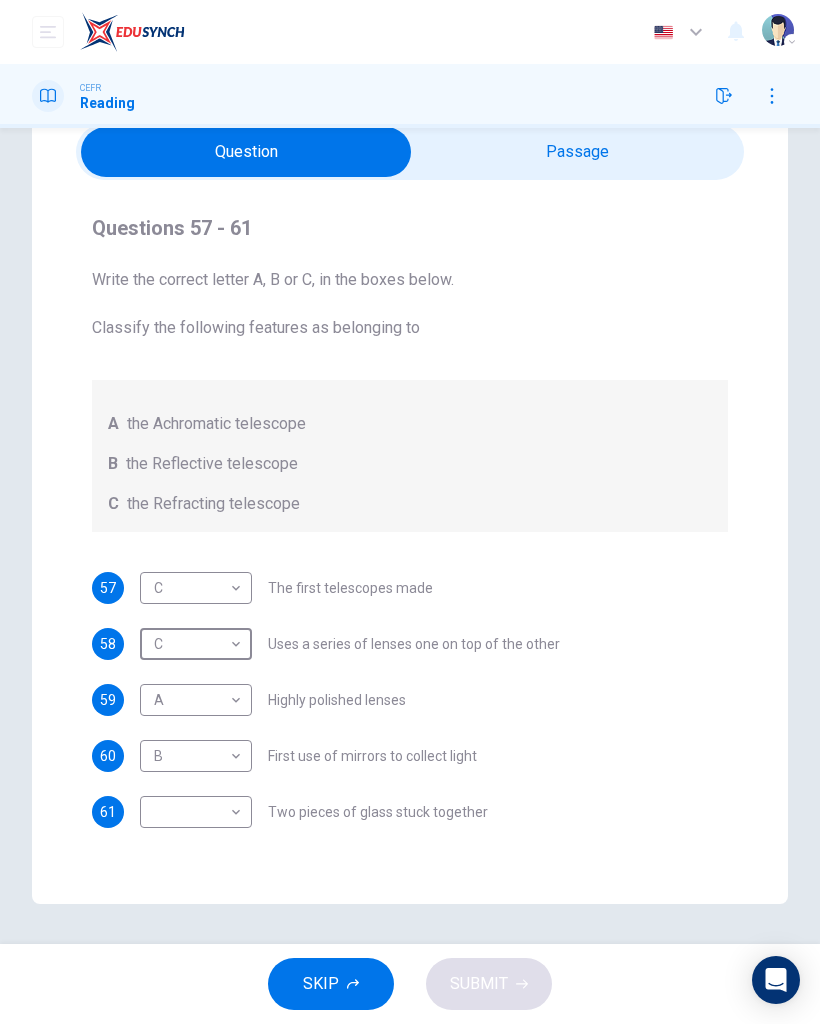 click on "Dashboard Practice Start a test Analysis English en ​ NURIN NADHIRAH BINTI HAIRULASWAN CEFR Reading Questions 57 - 61 Write the correct letter A, B or C, in the boxes below.
Classify the following features as belonging to A the Achromatic telescope B the Reflective telescope C the Refracting telescope 57 C C ​ The first telescopes made 58 C C ​ Uses a series of lenses one on top of the other 59 A A ​ Highly polished lenses 60 B B ​ First use of mirrors to collect light 61 ​ ​ Two pieces of glass stuck together Looking in the Telescope CLICK TO ZOOM Click to Zoom 1 2 3 4 5 SKIP SUBMIT EduSynch - Online Language Proficiency Testing
Dashboard Practice Start a test Analysis Notifications © Copyright  2025 Audio Timer 00:24:14 END SESSION" at bounding box center [410, 512] 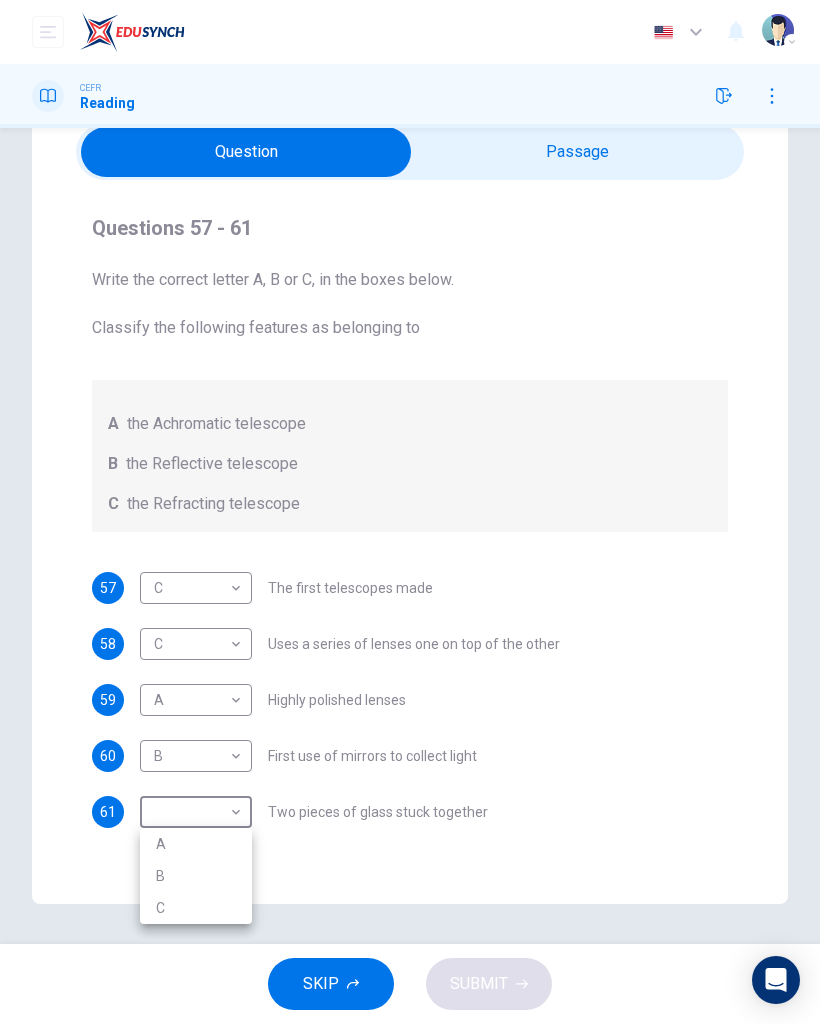 click on "A" at bounding box center [196, 844] 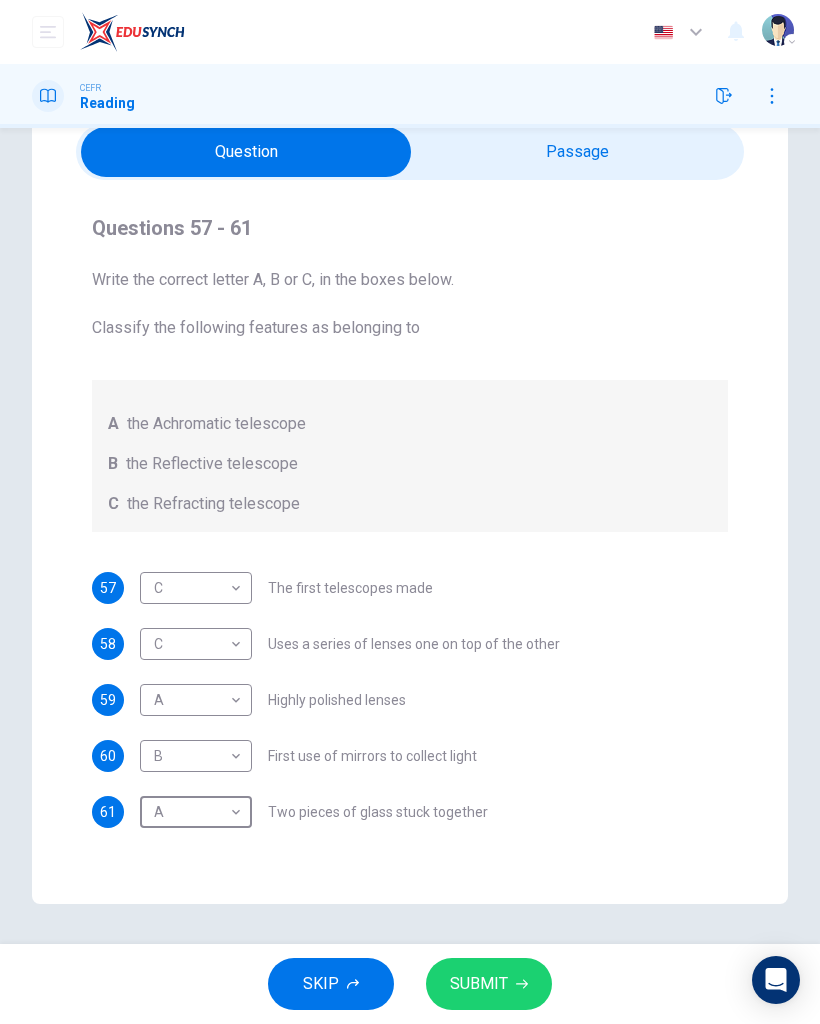 click on "SUBMIT" at bounding box center (479, 984) 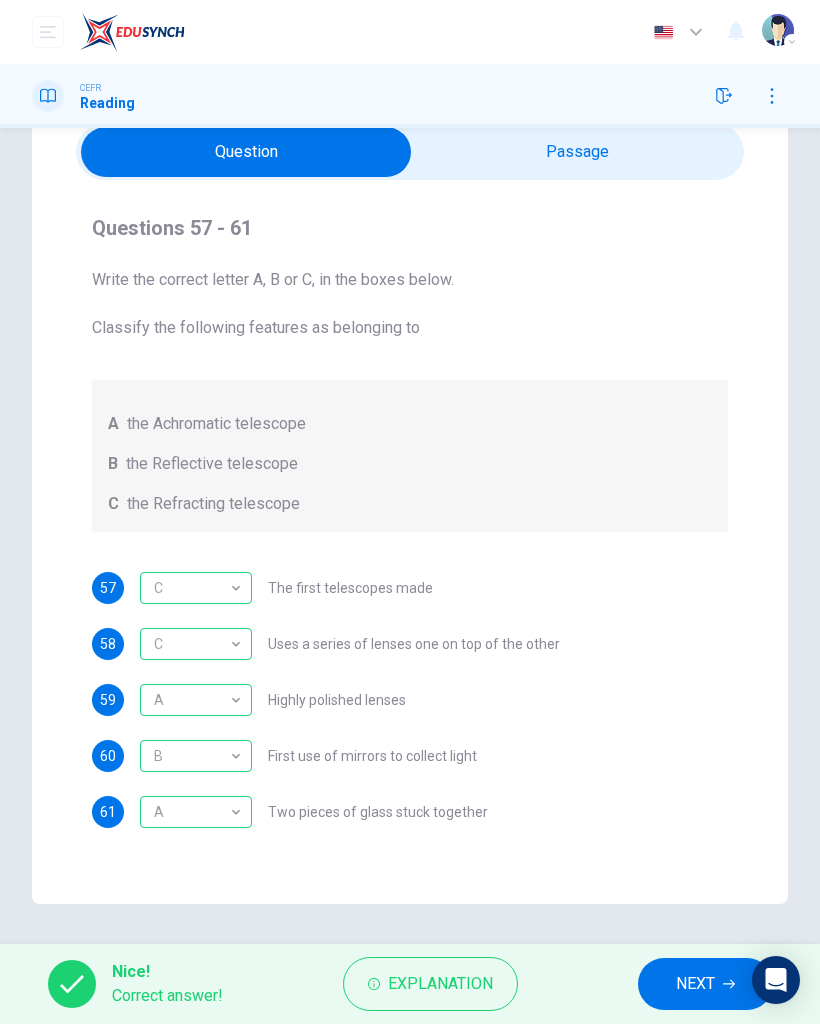click on "NEXT" at bounding box center [705, 984] 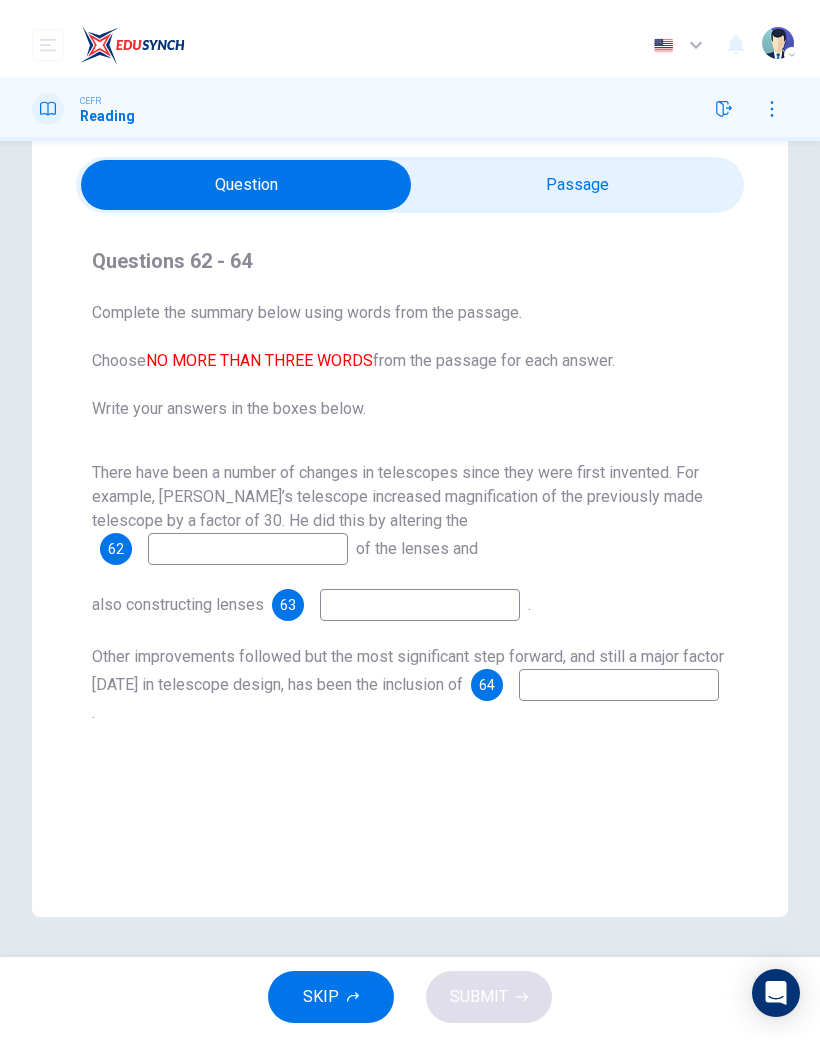 scroll, scrollTop: 68, scrollLeft: 0, axis: vertical 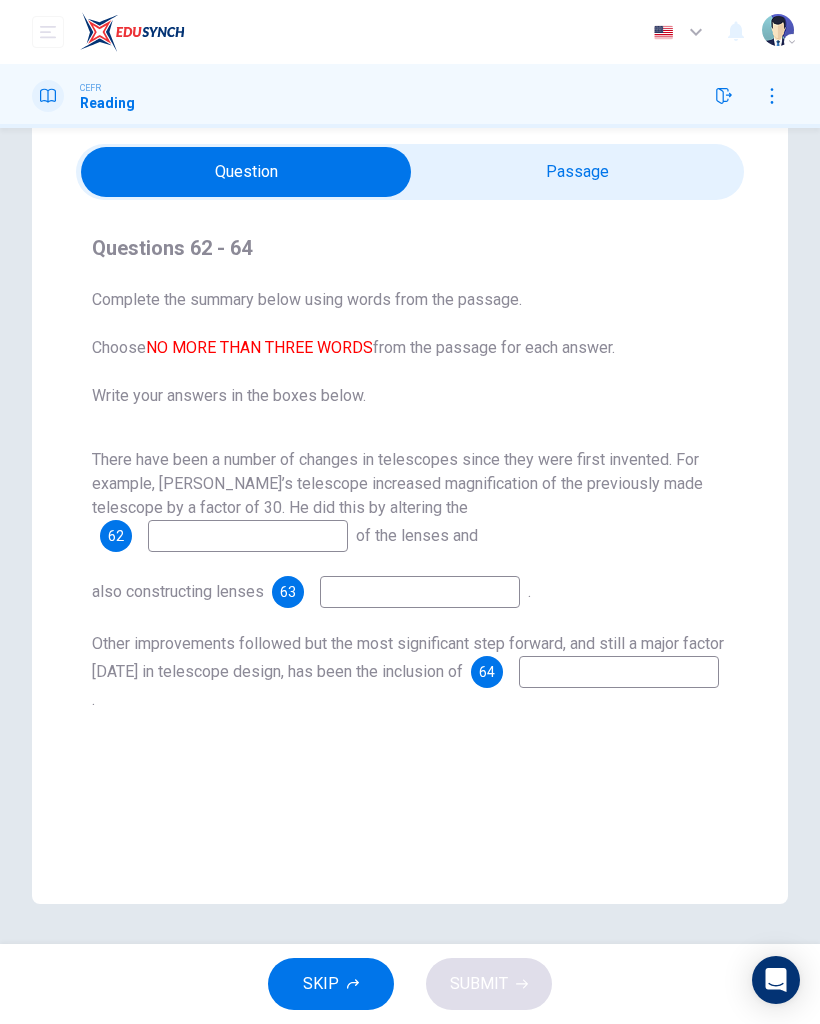click at bounding box center (248, 536) 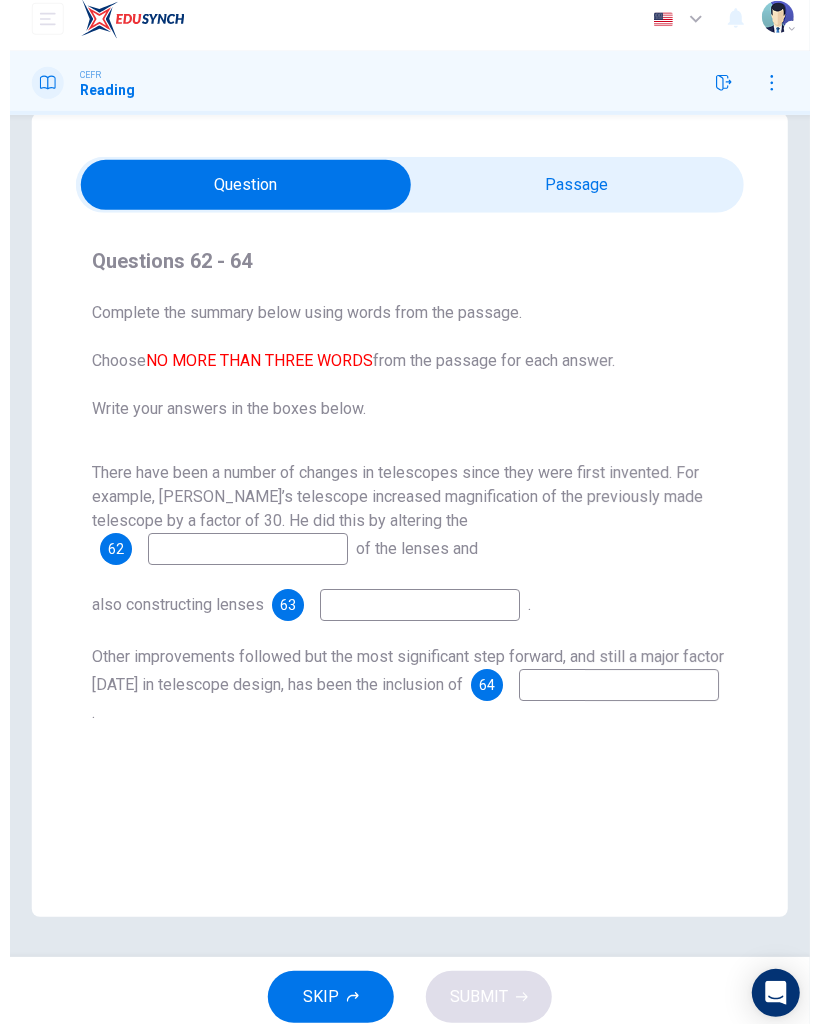 scroll, scrollTop: 42, scrollLeft: 0, axis: vertical 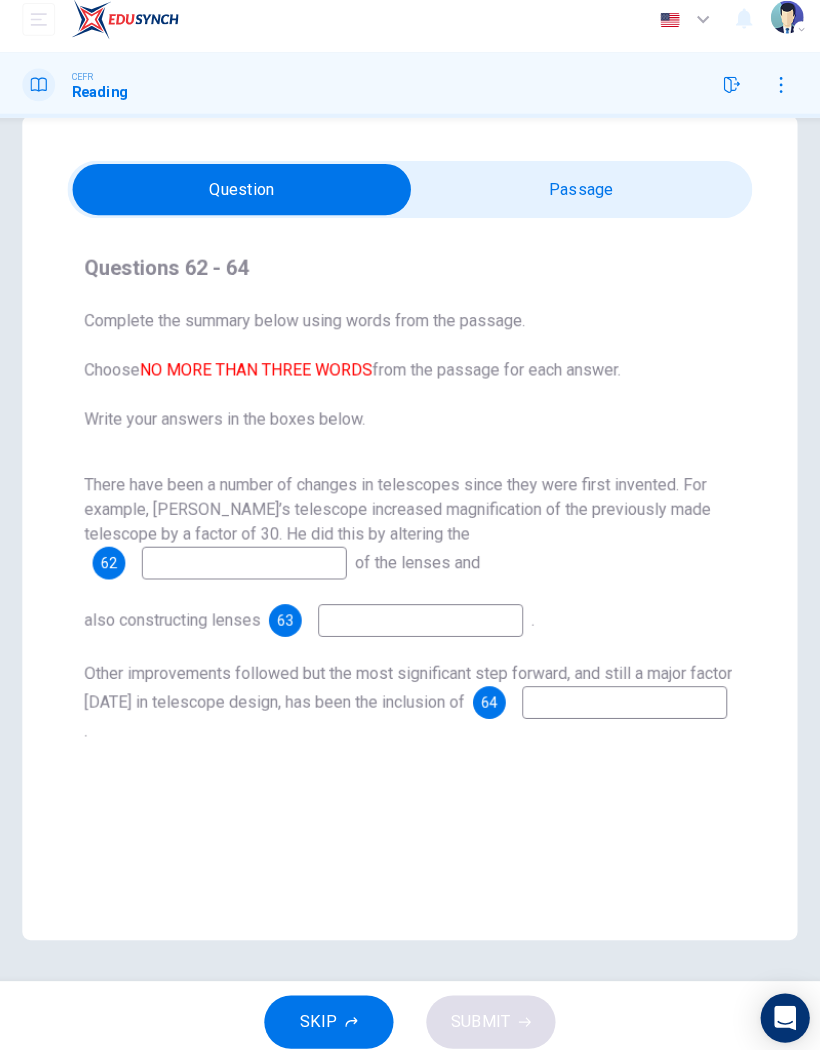 click at bounding box center (248, 562) 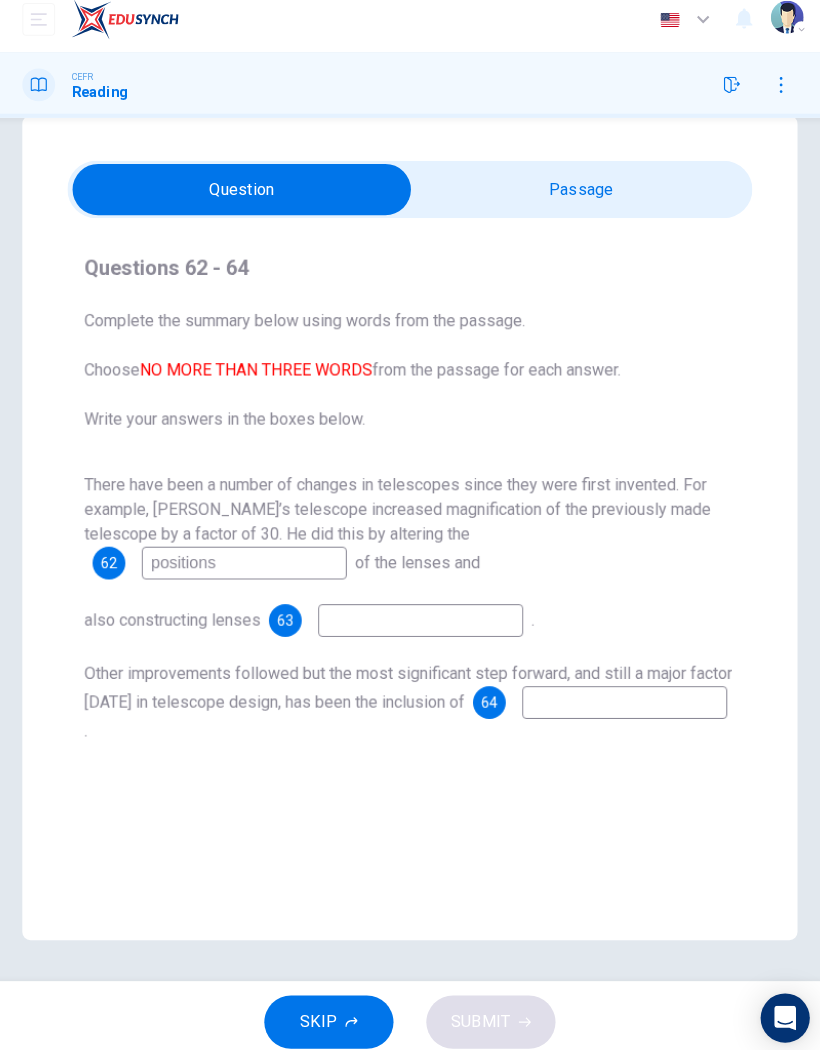 type on "positions" 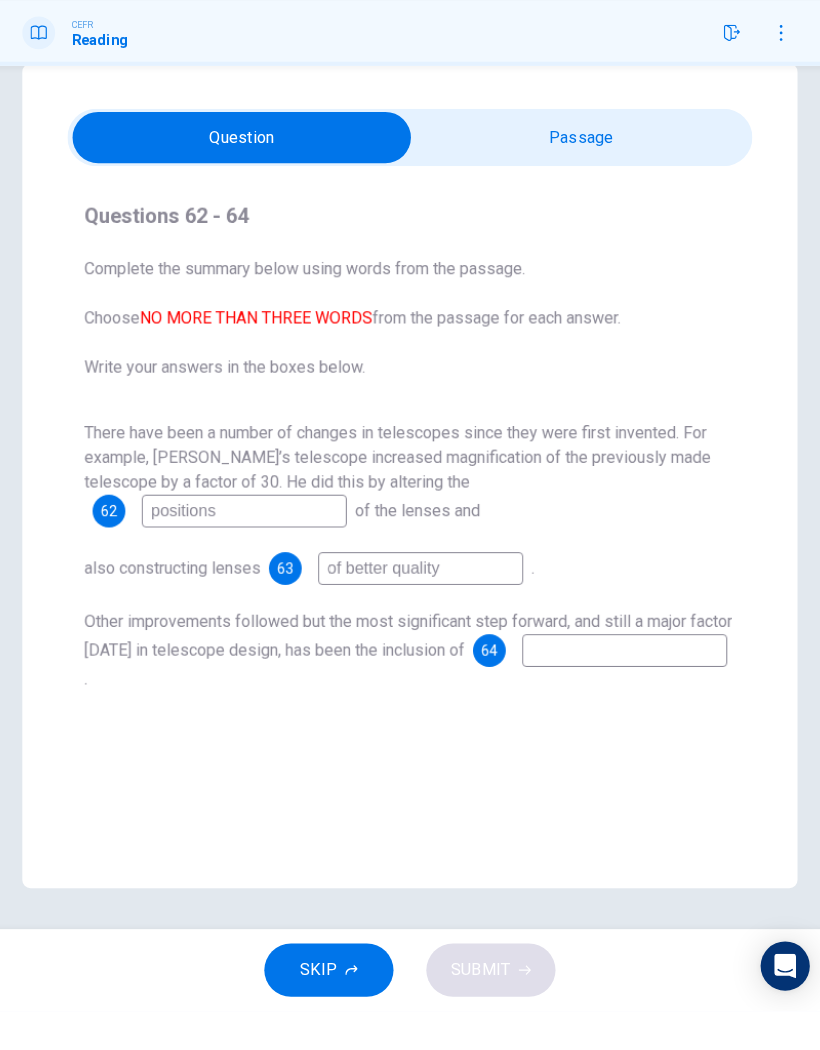 type on "of better quality" 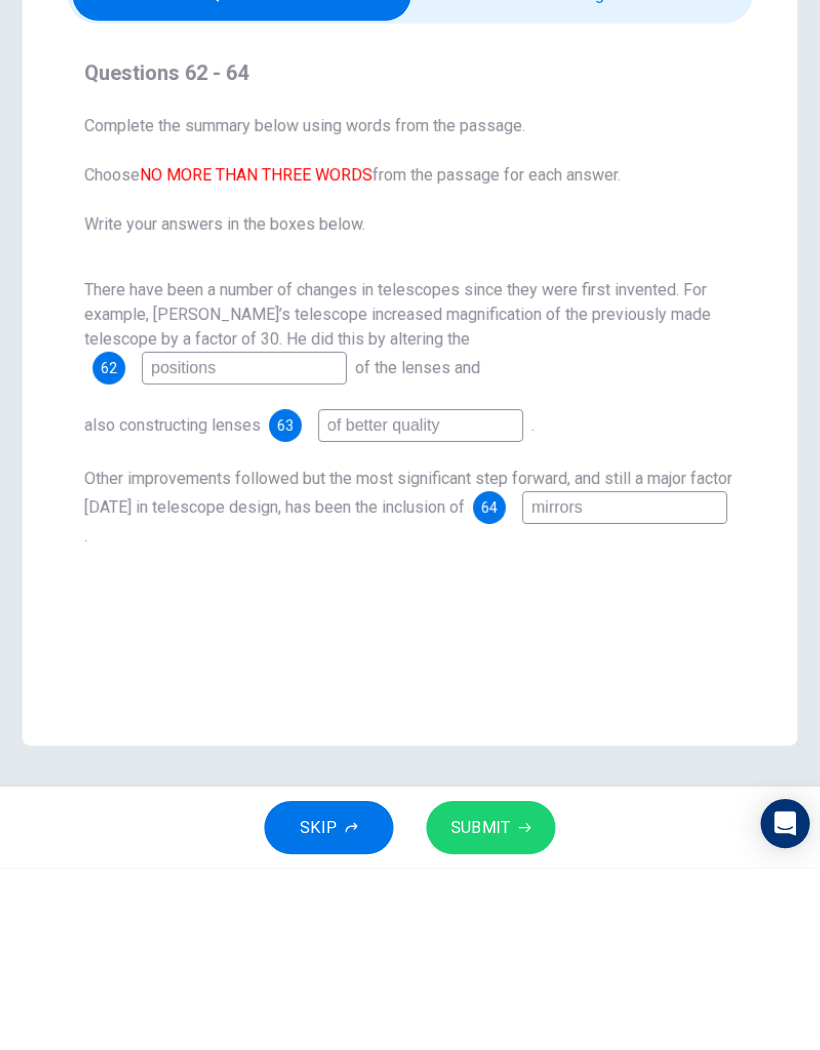 type on "mirrors" 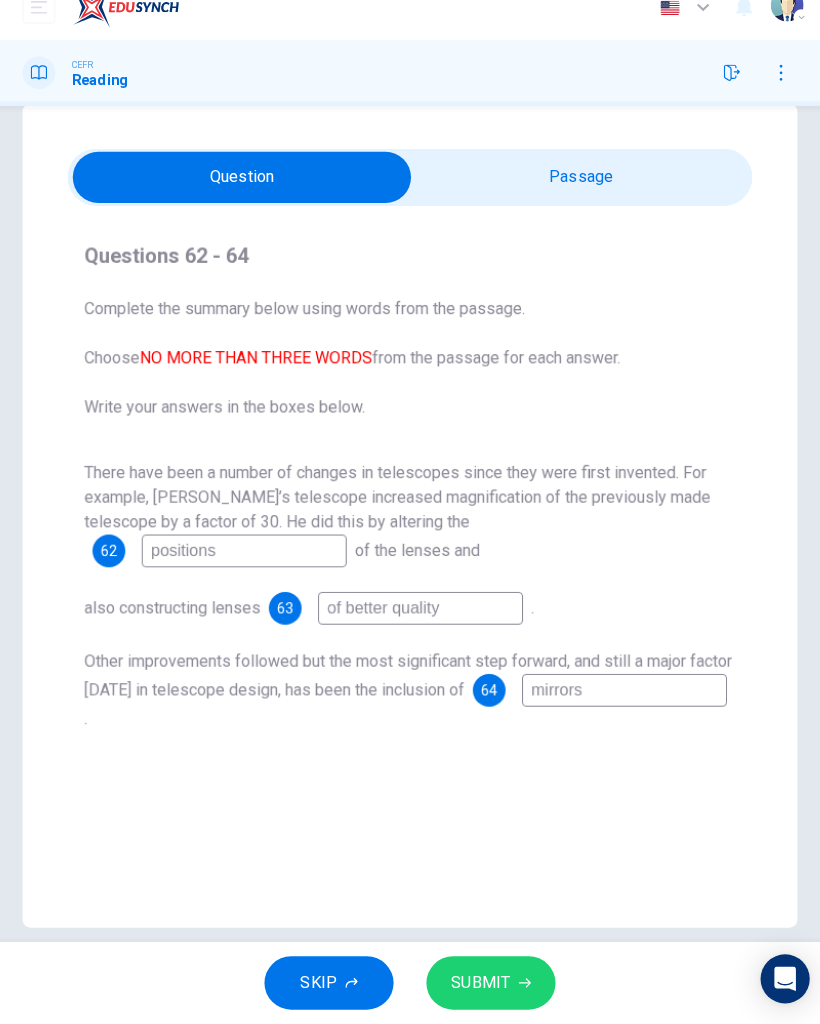 click on "SUBMIT" at bounding box center [489, 984] 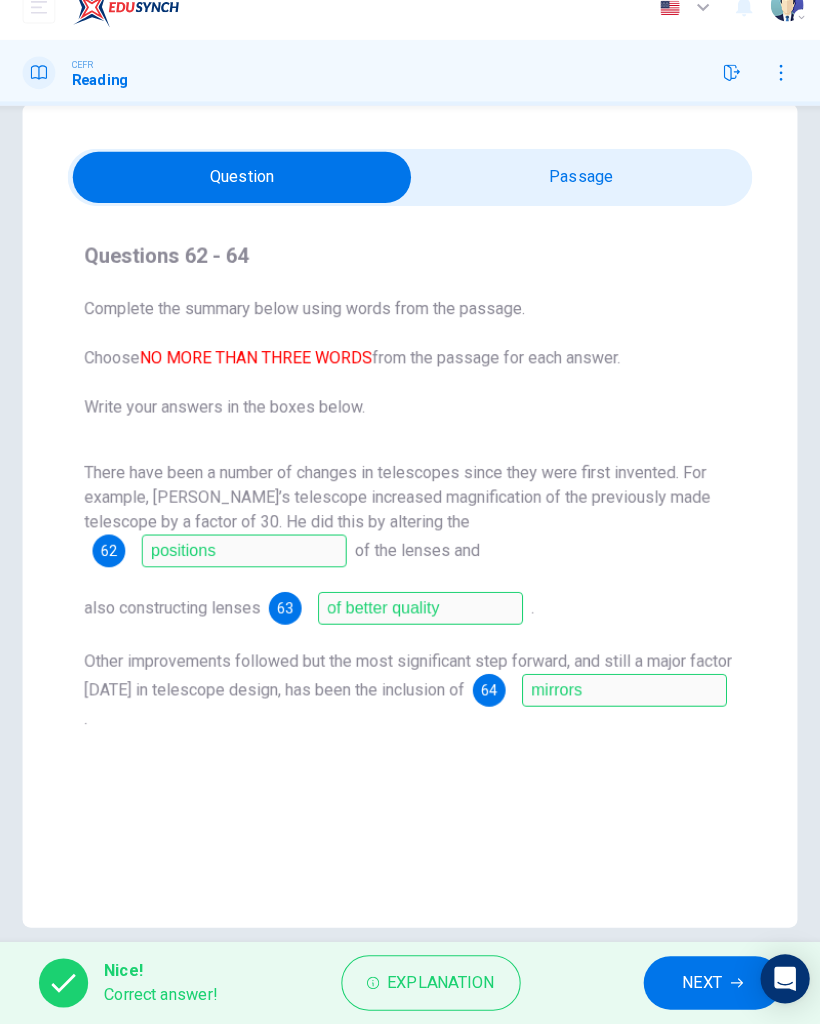 click on "NEXT" at bounding box center [705, 984] 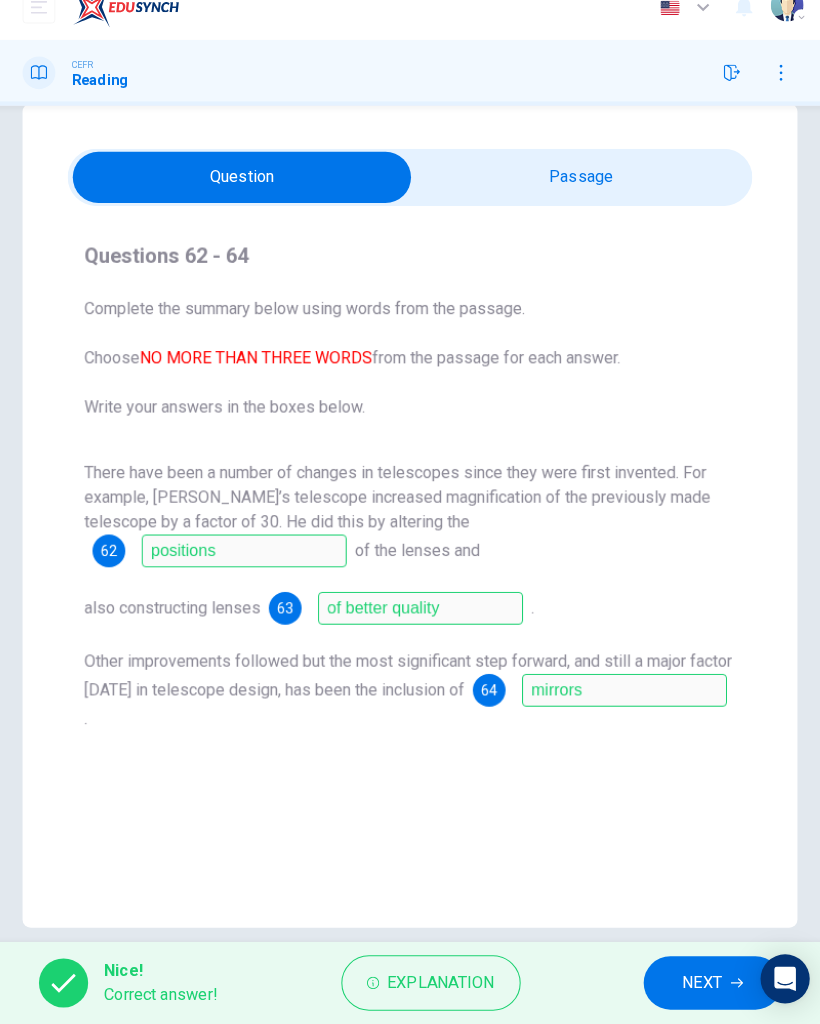 scroll, scrollTop: 0, scrollLeft: 0, axis: both 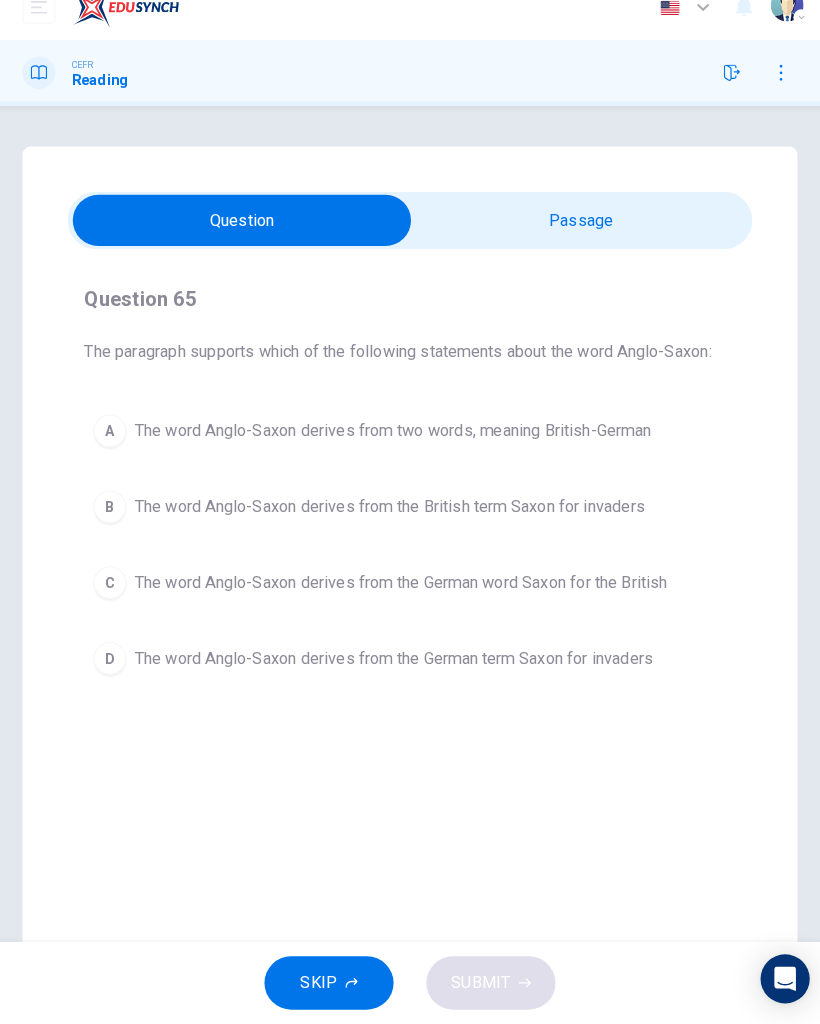 click at bounding box center [246, 240] 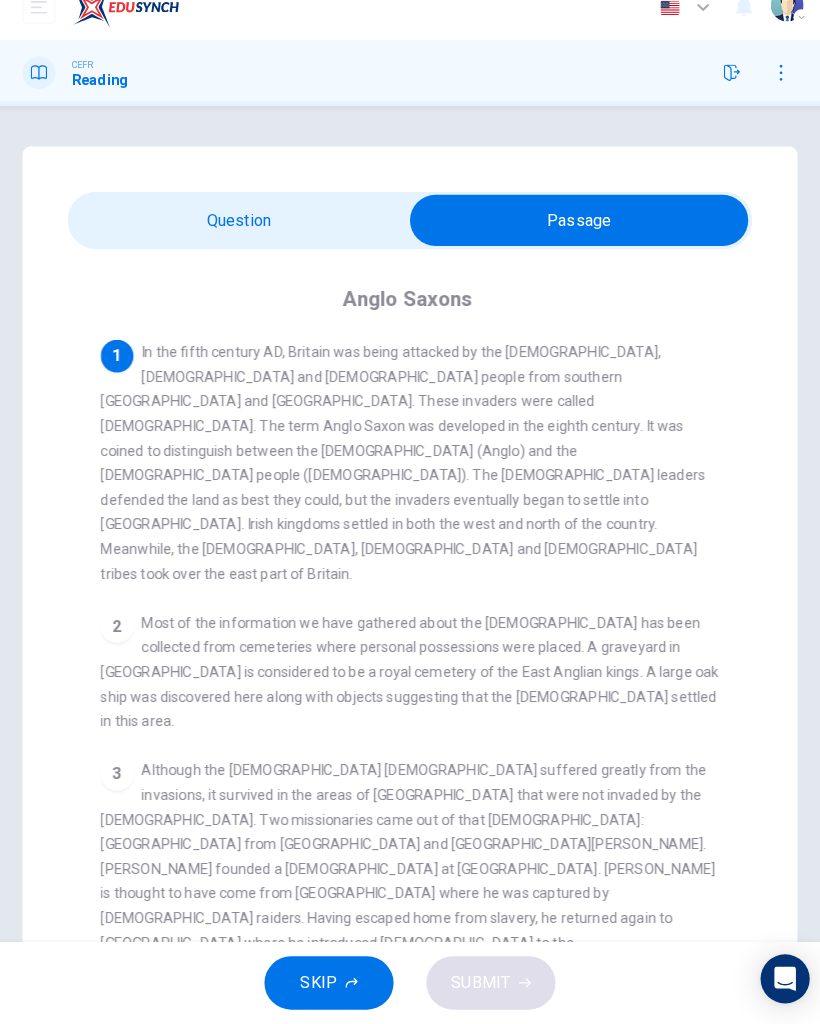 click on "Question 65 The paragraph supports which of the following statements about the word Anglo-Saxon: A The word Anglo-Saxon derives from two words, meaning British-German B The word Anglo-Saxon derives from the British term Saxon for invaders C The word Anglo-Saxon derives from the German word Saxon for the British D The word Anglo-Saxon derives from the German term Saxon for invaders Anglo Saxons 1 In the fifth century AD, Britain was being attacked by the Irish, Pict and Germanic people from southern Denmark and Germany. These invaders were called Saxons. The term Anglo Saxon was developed in the eighth century. It was coined to distinguish between the British (Anglo) and the Germanic people (Saxons). The Roman-Britano leaders defended the land as best they could, but the invaders eventually began to settle into Britain. Irish kingdoms settled in both the west and north of the country. Meanwhile, the Angles, Saxons and Jute tribes took over the east part of Britain. 2 3 4 5 6 7" at bounding box center (410, 642) 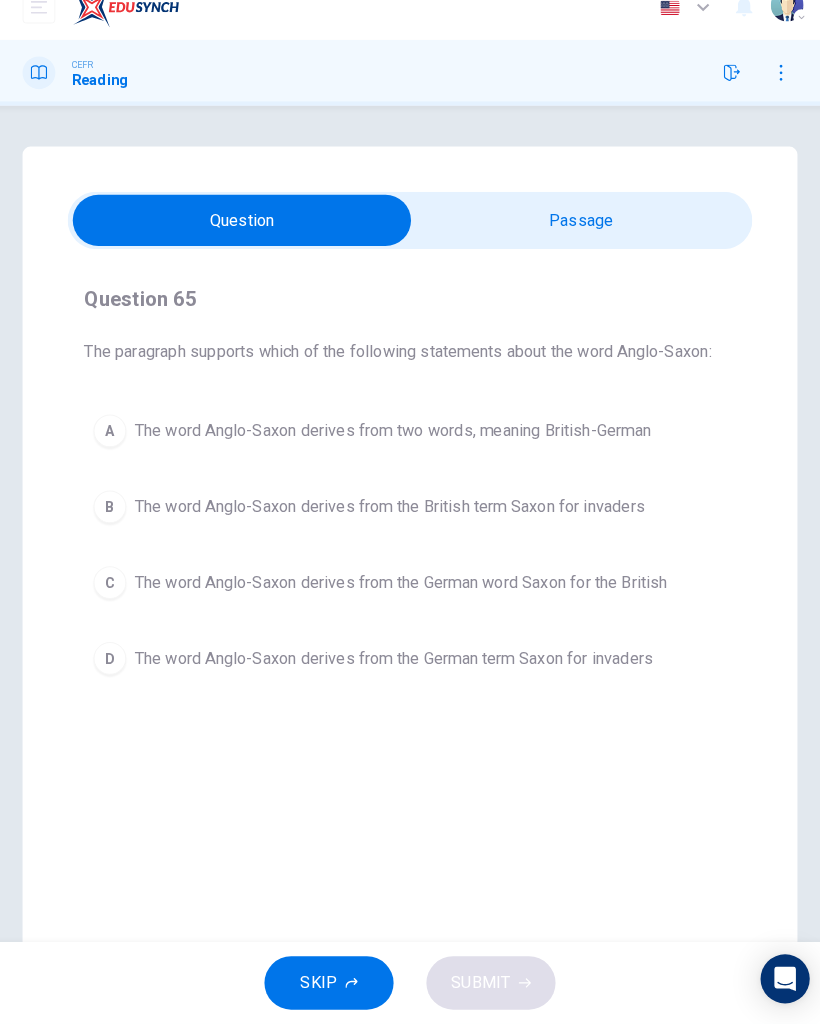 click at bounding box center [246, 240] 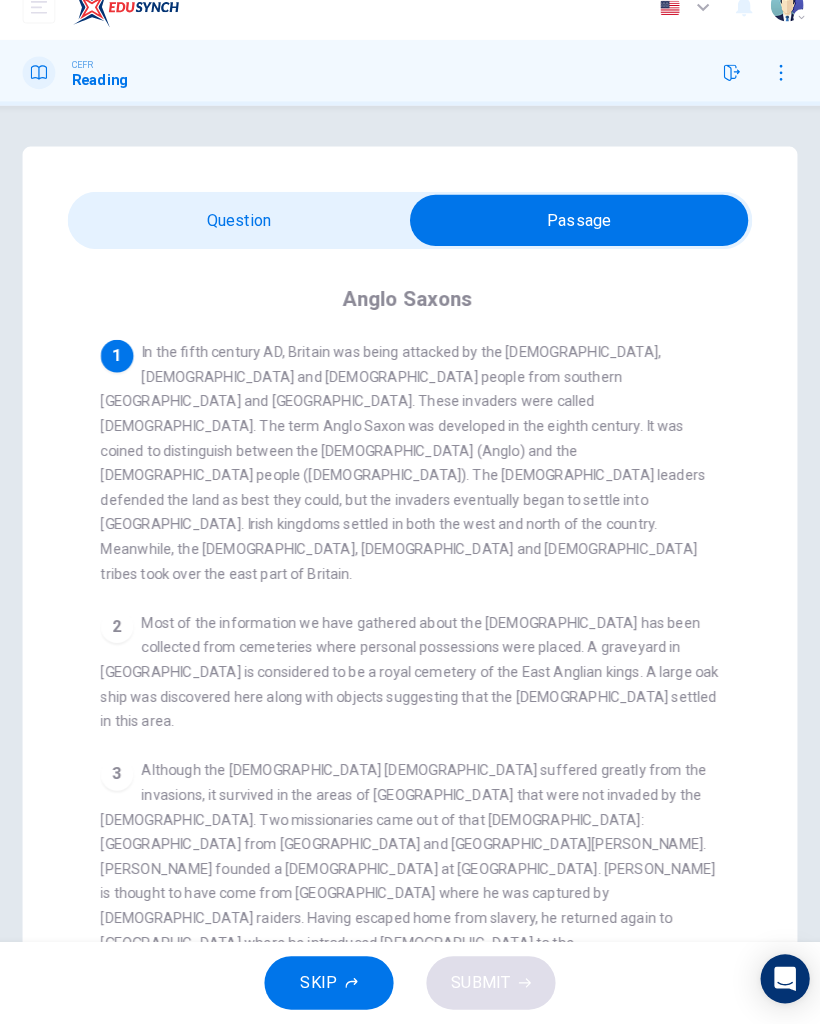 click at bounding box center [575, 240] 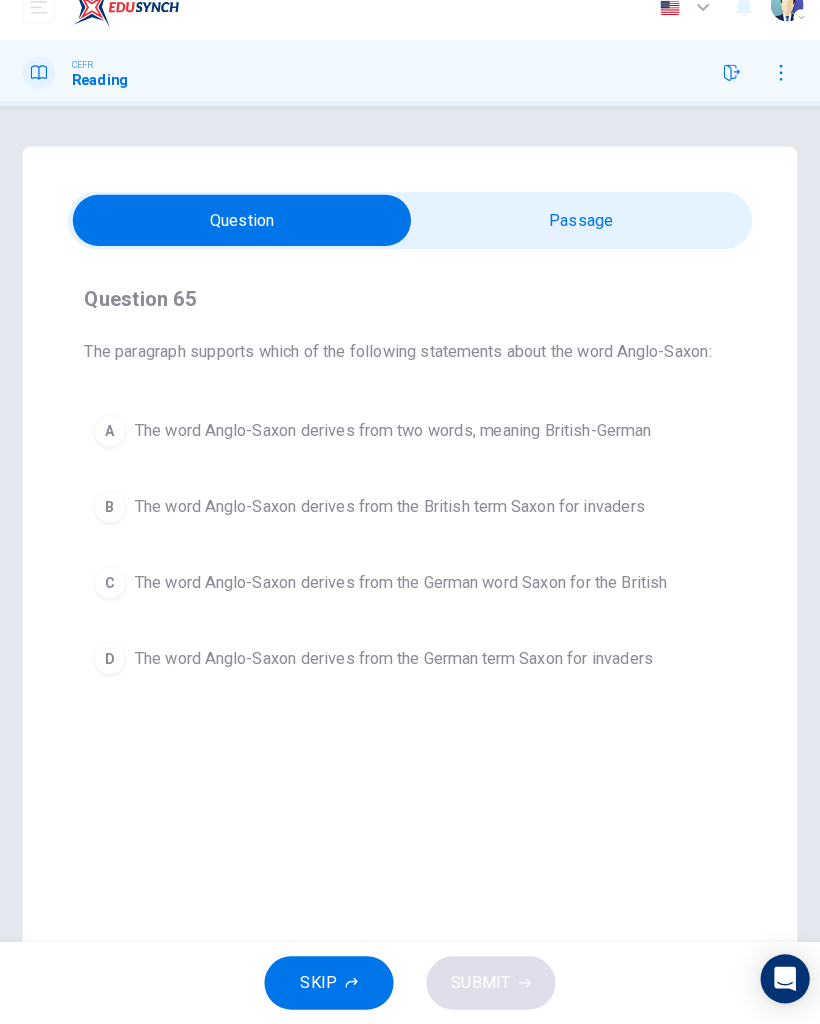 click on "A The word Anglo-Saxon derives from two words, meaning British-German" at bounding box center [410, 445] 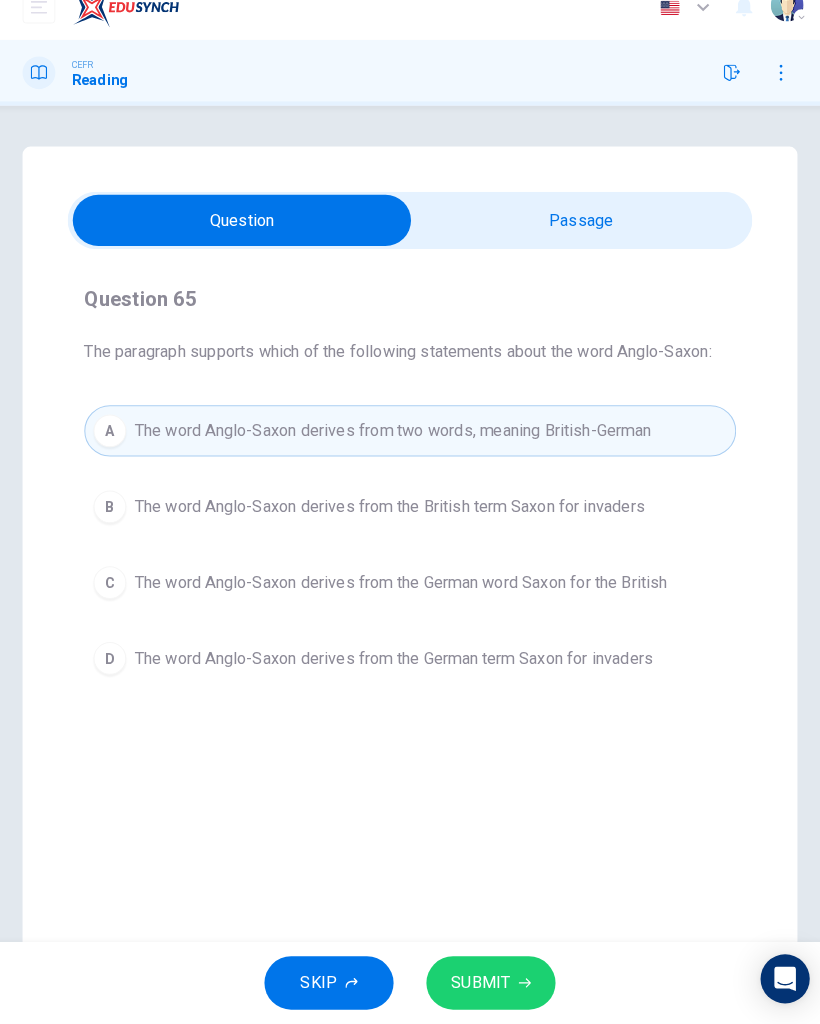 click on "SUBMIT" at bounding box center [479, 984] 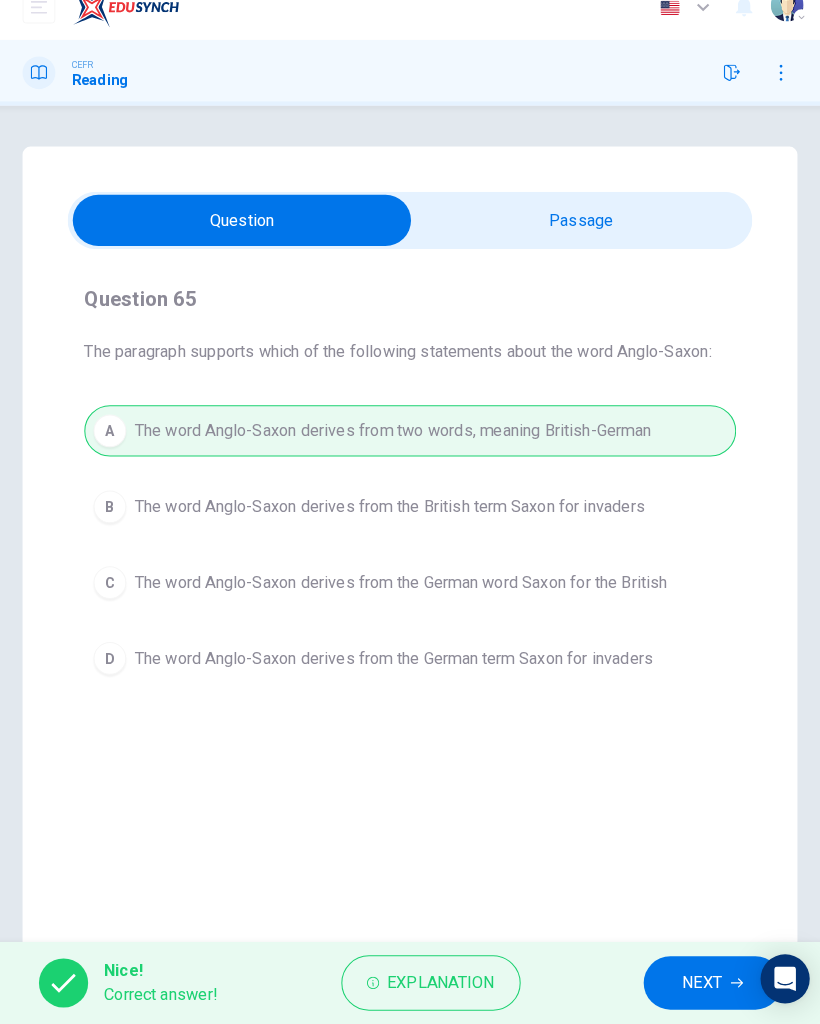 click on "NEXT" at bounding box center [705, 984] 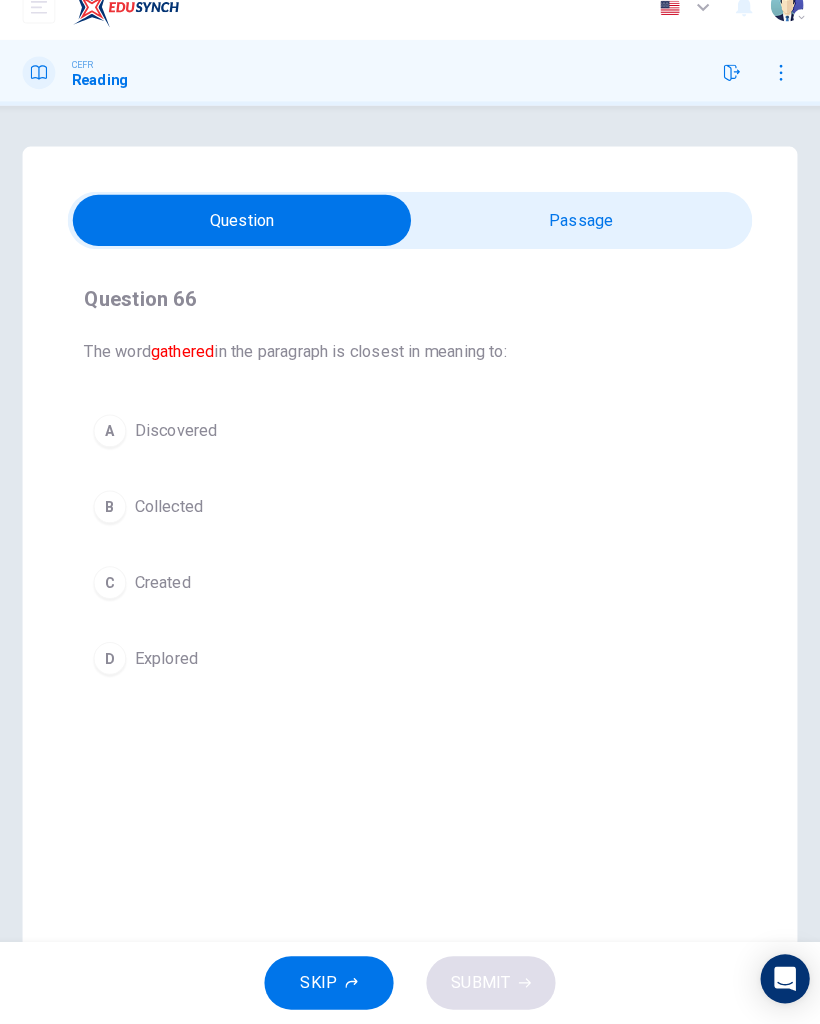 click at bounding box center [246, 240] 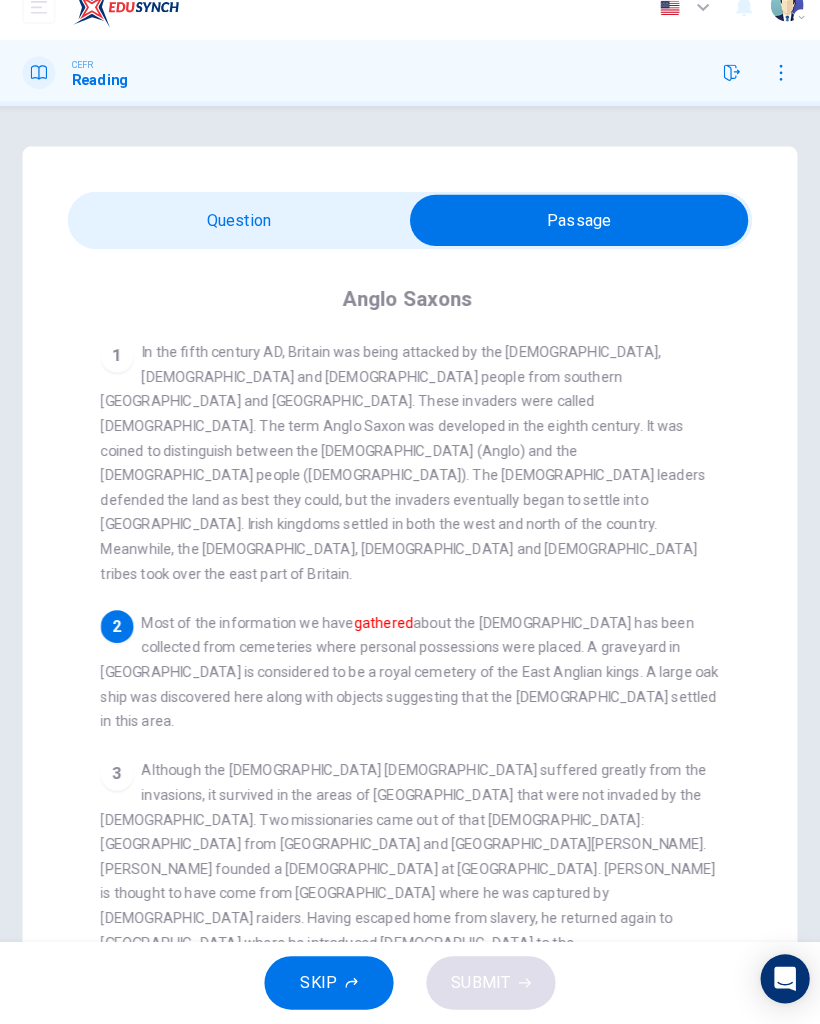 click at bounding box center (575, 240) 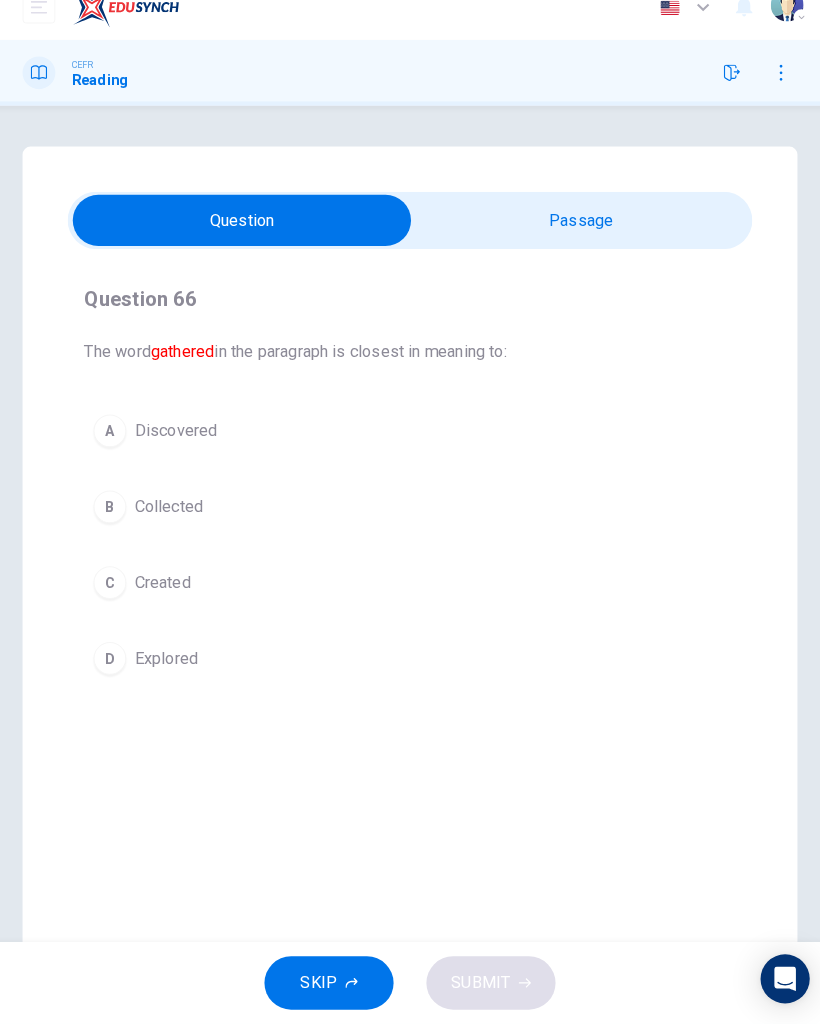 click on "B Collected" at bounding box center (410, 519) 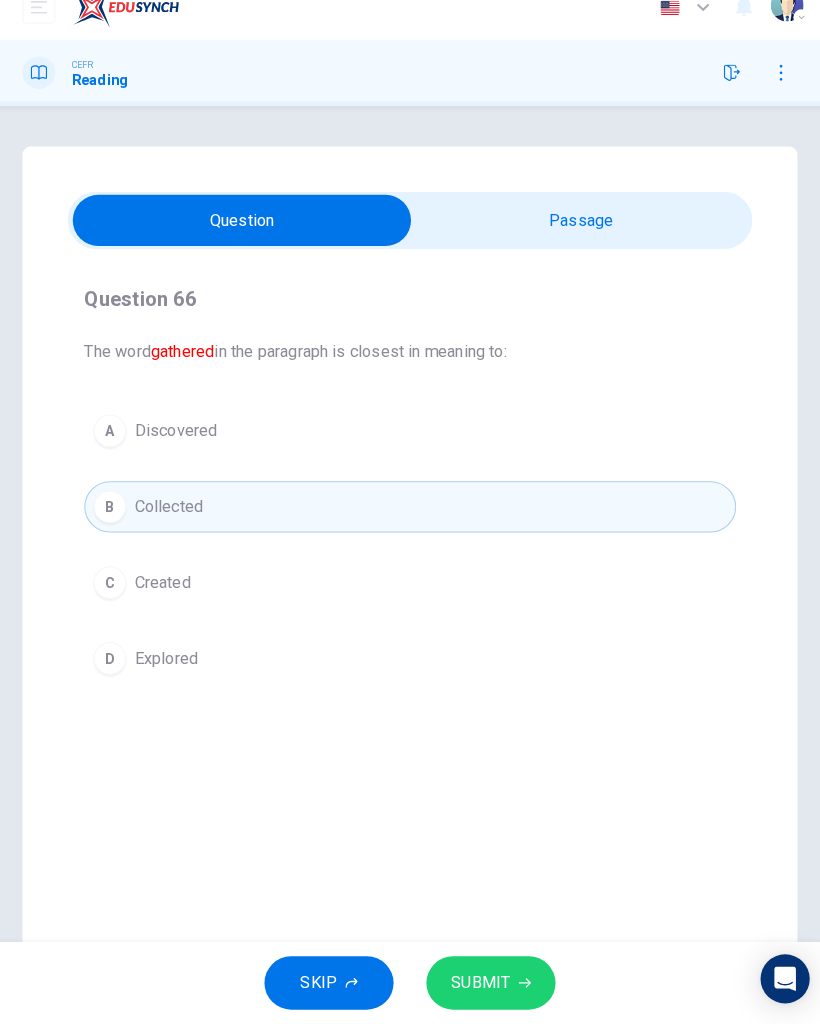 click on "SUBMIT" at bounding box center (489, 984) 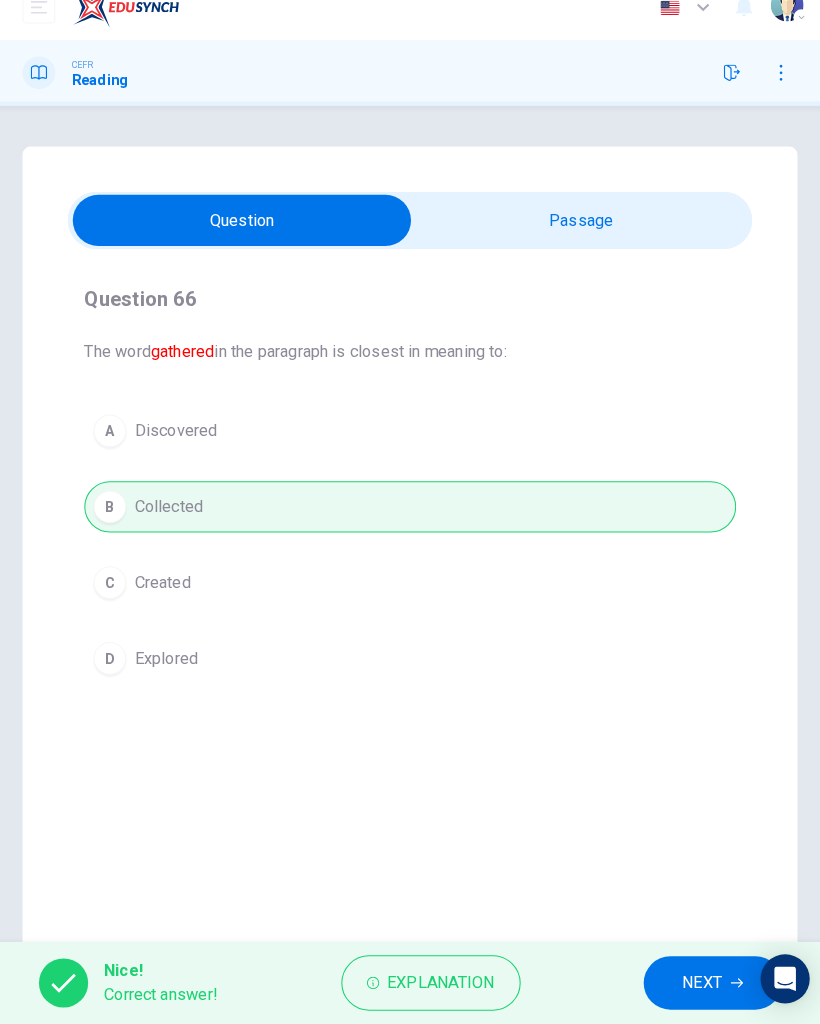 click on "NEXT" at bounding box center (695, 984) 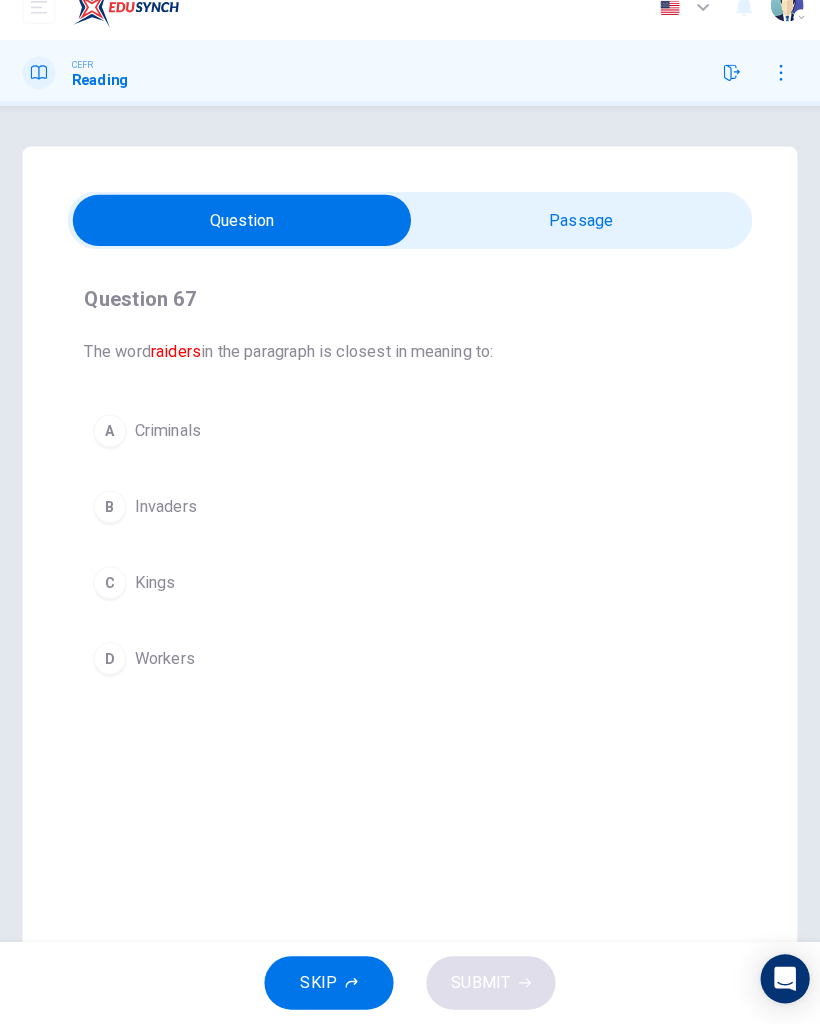click at bounding box center [246, 240] 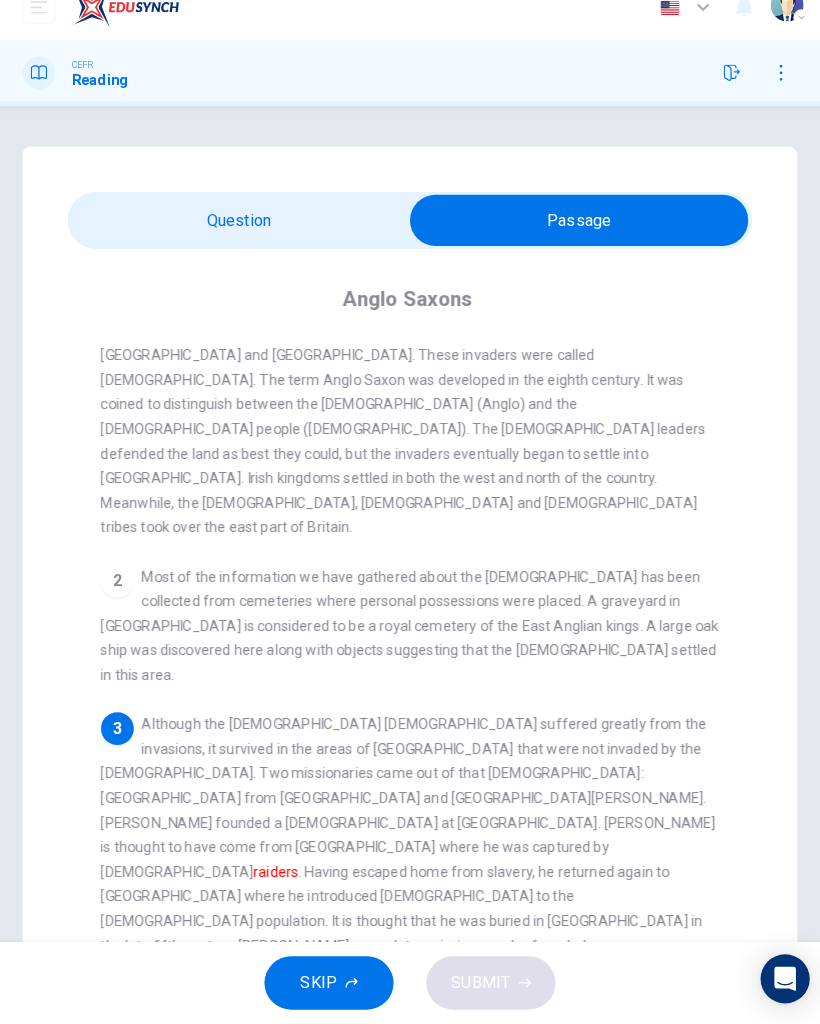 scroll, scrollTop: 48, scrollLeft: 0, axis: vertical 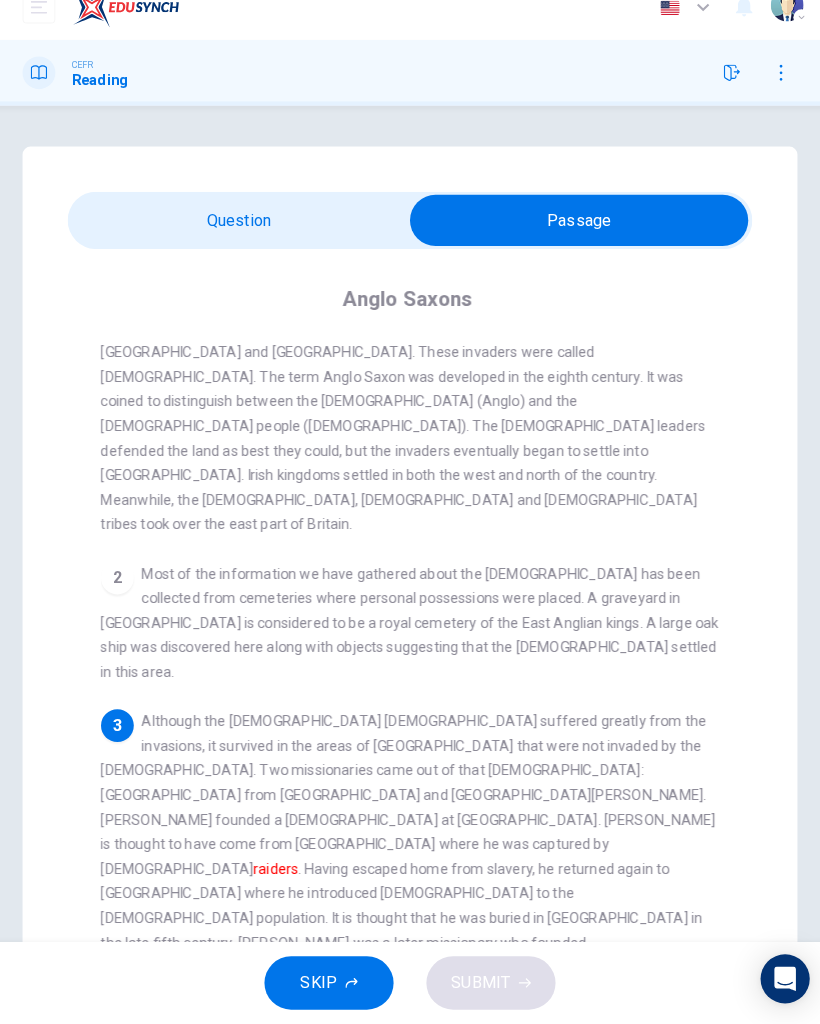 click at bounding box center [575, 240] 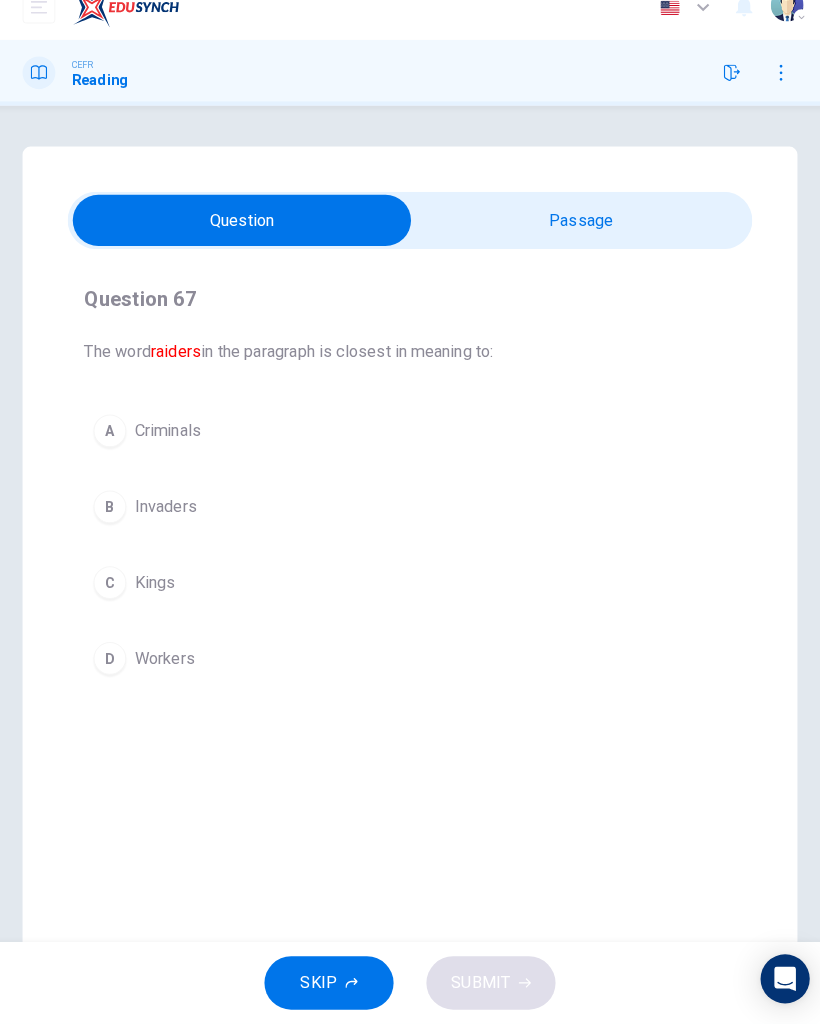 click on "B Invaders" at bounding box center (410, 519) 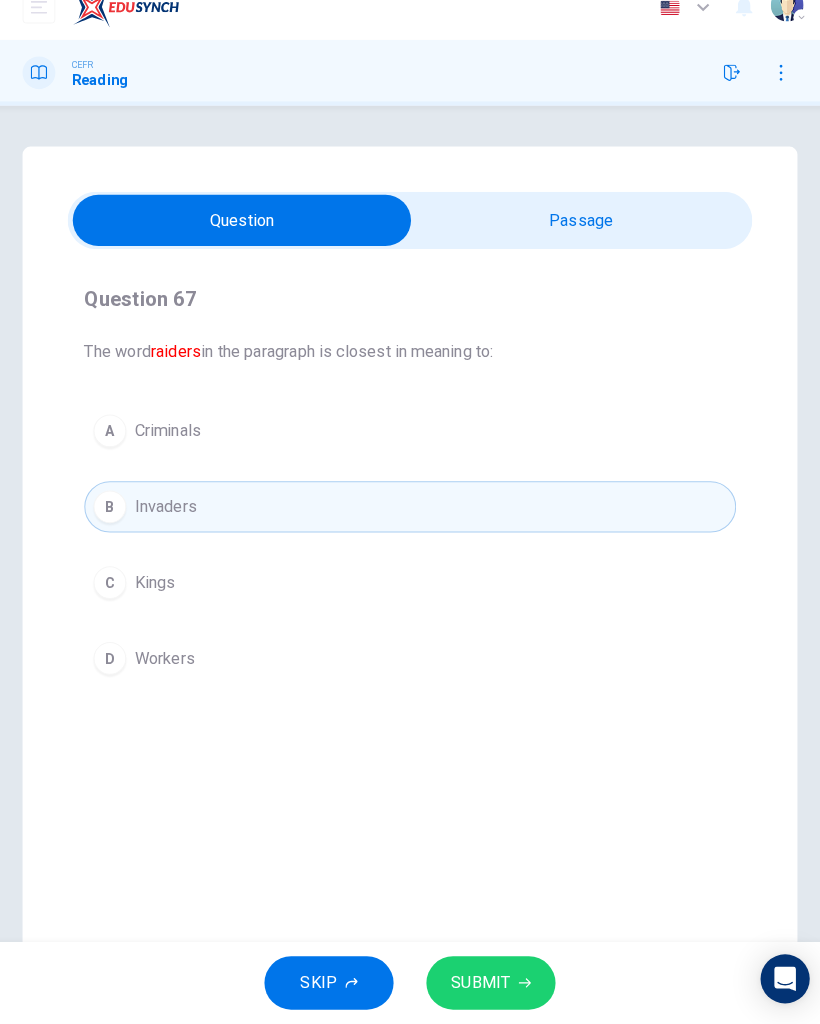 click 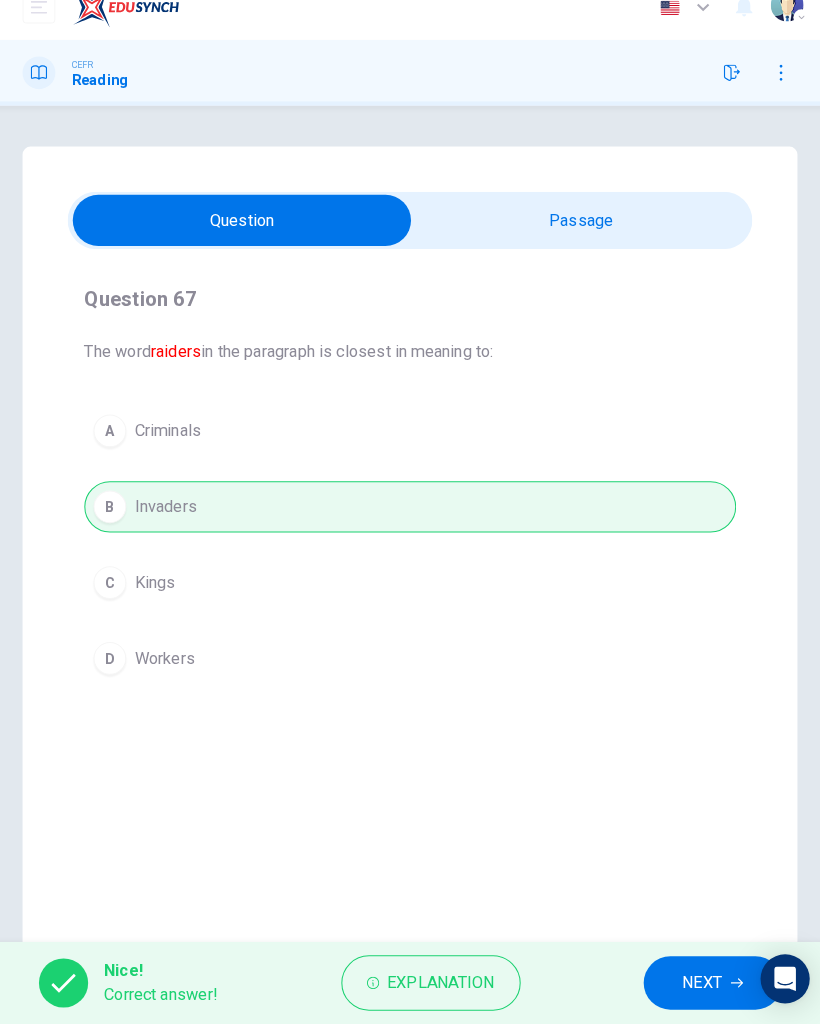 click on "NEXT" at bounding box center [695, 984] 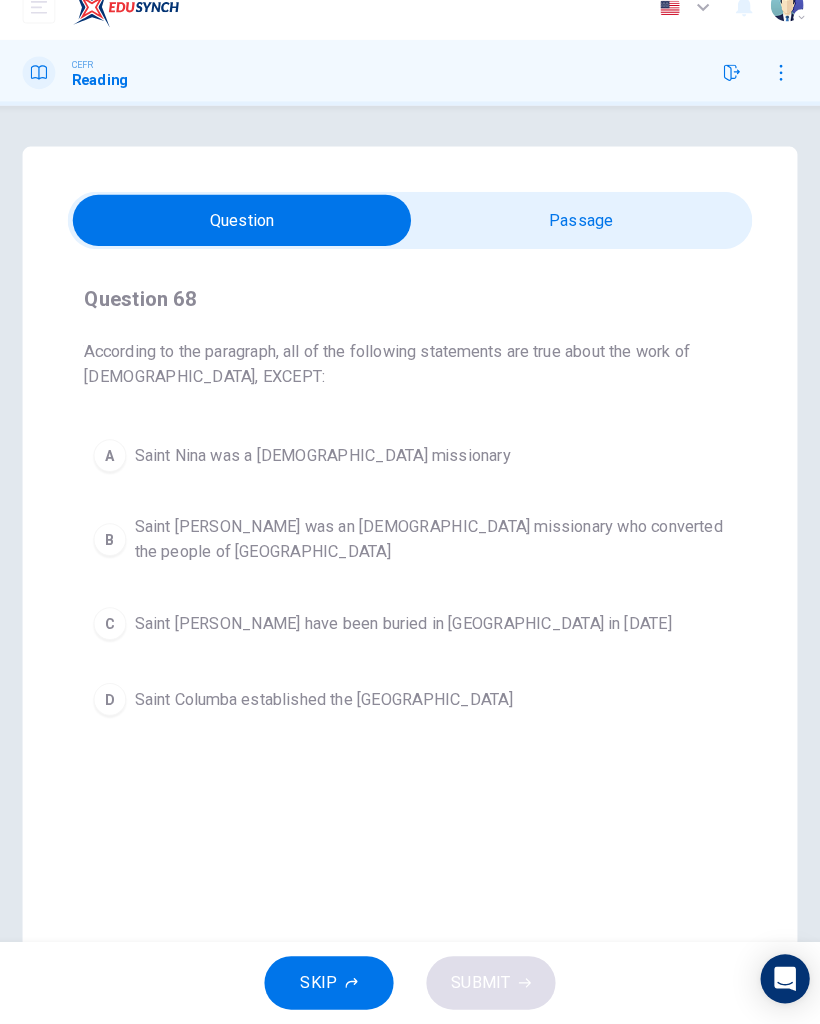 click at bounding box center [246, 240] 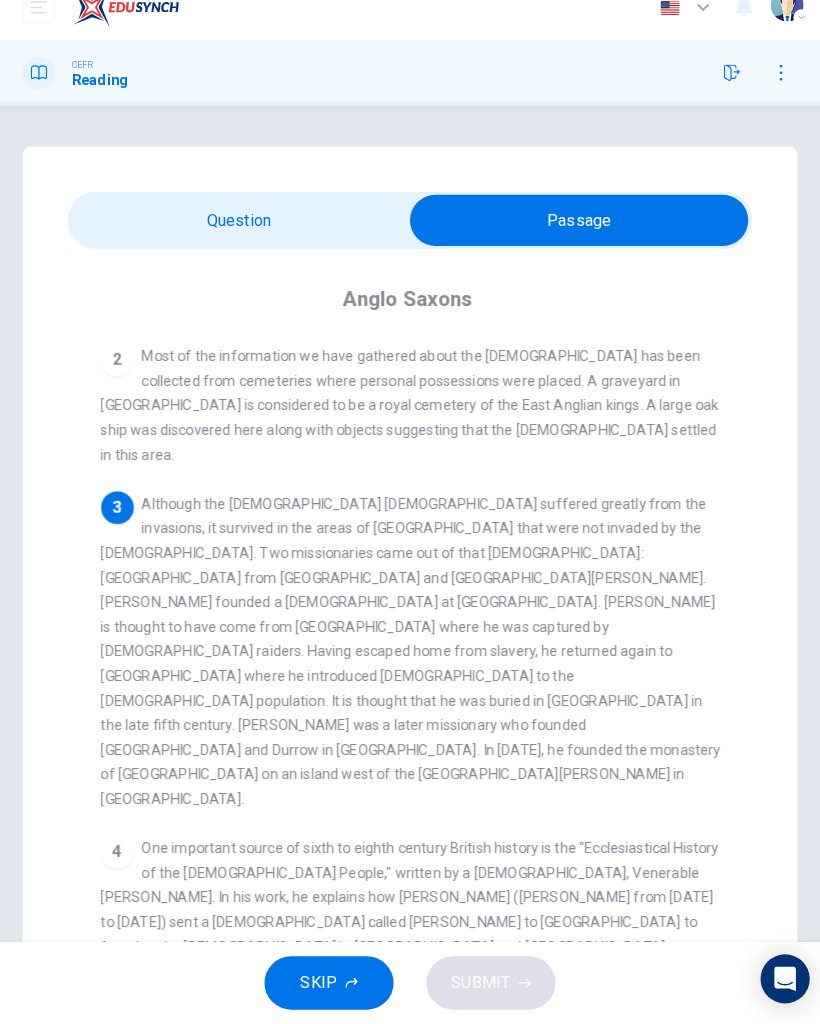 scroll, scrollTop: 261, scrollLeft: 0, axis: vertical 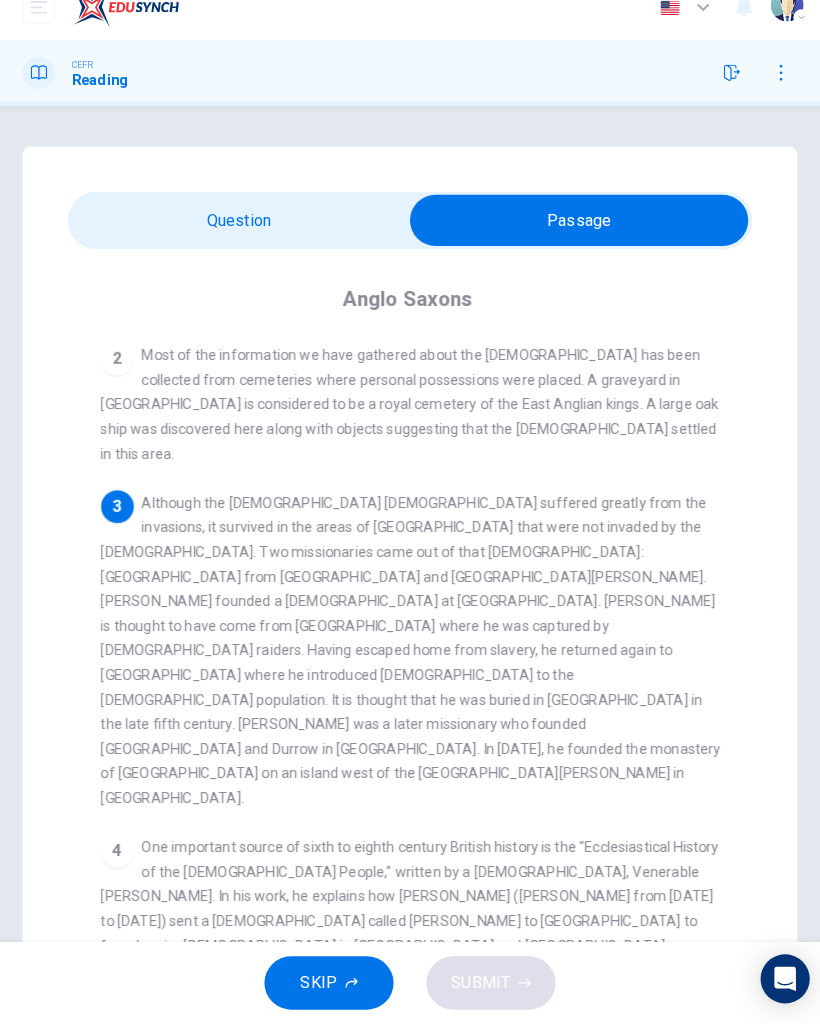 click at bounding box center (575, 240) 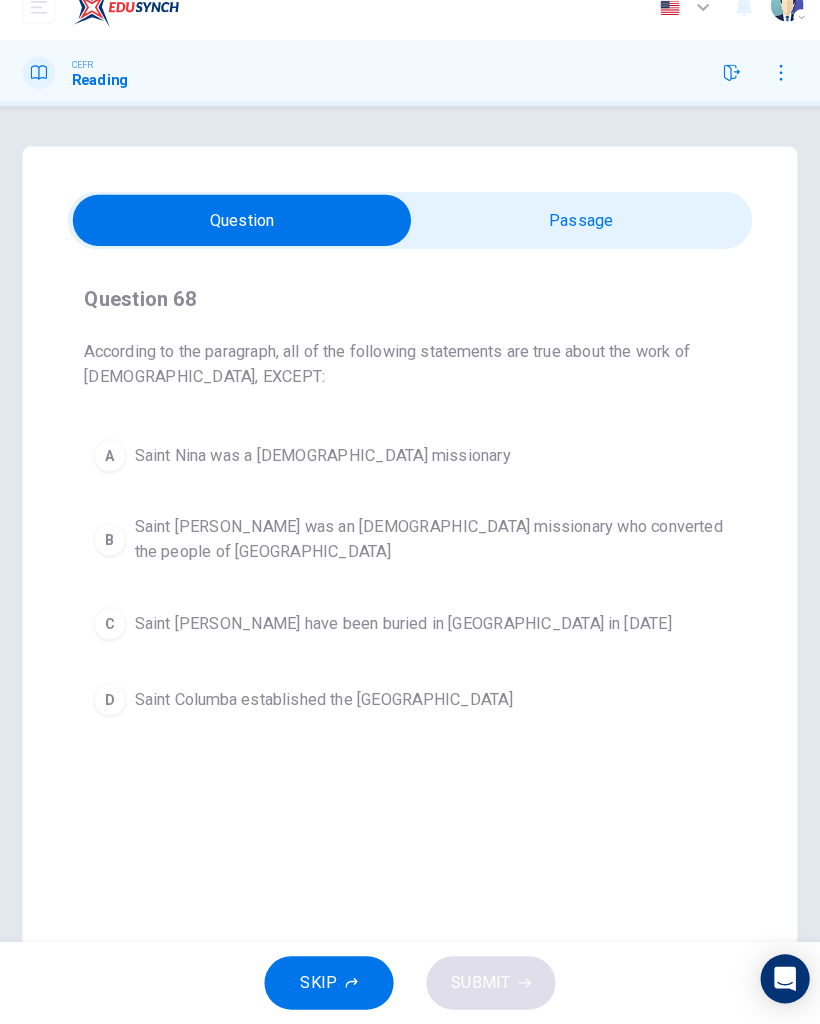 click at bounding box center (246, 240) 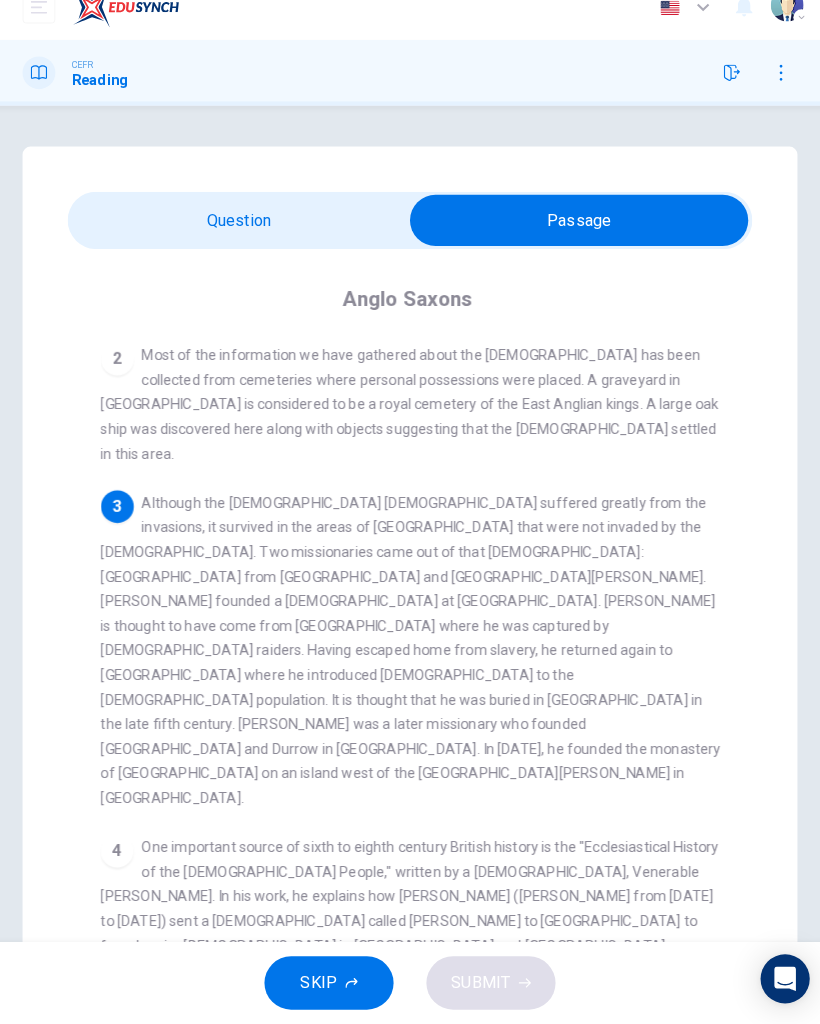 click at bounding box center [575, 240] 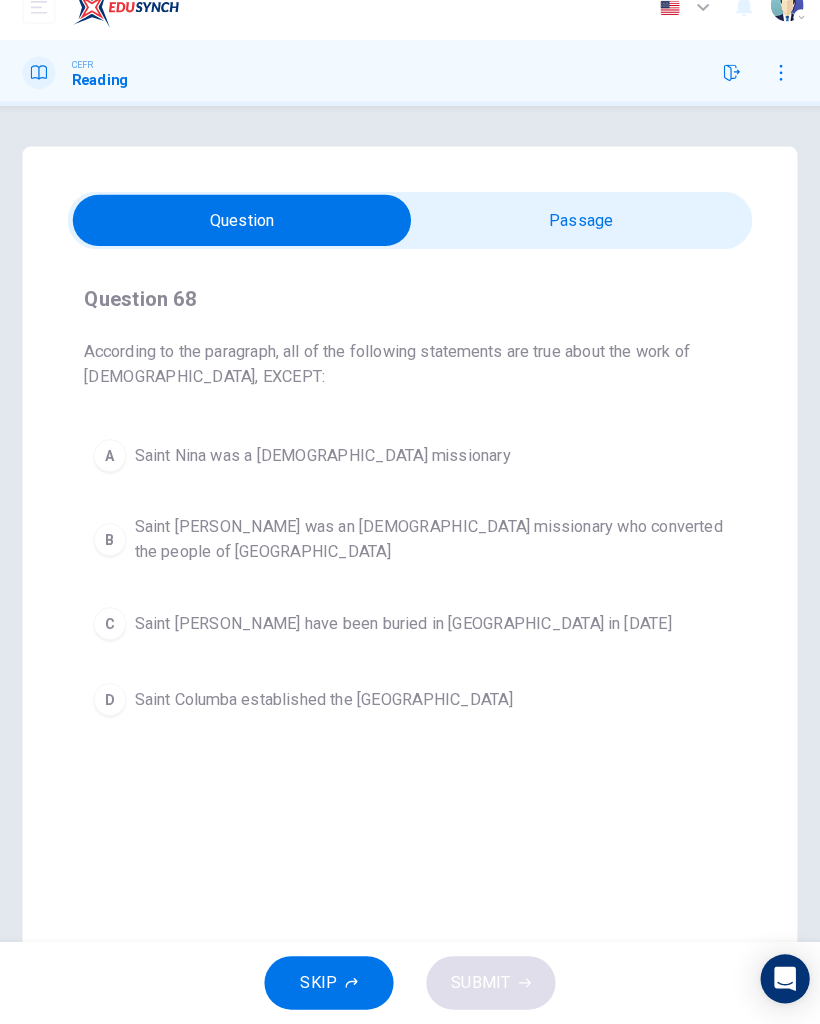 click on "Question 68 According to the paragraph, all of the following statements are true about the work of missionaries, EXCEPT: A Saint Nina was a Scottish missionary B Saint Patrick was an Irish missionary who converted the people of Northern Ireland C Saint Patrick may have been buried in Country Down in 590 AD D Saint Columba established the Ionan monastery" at bounding box center [410, 516] 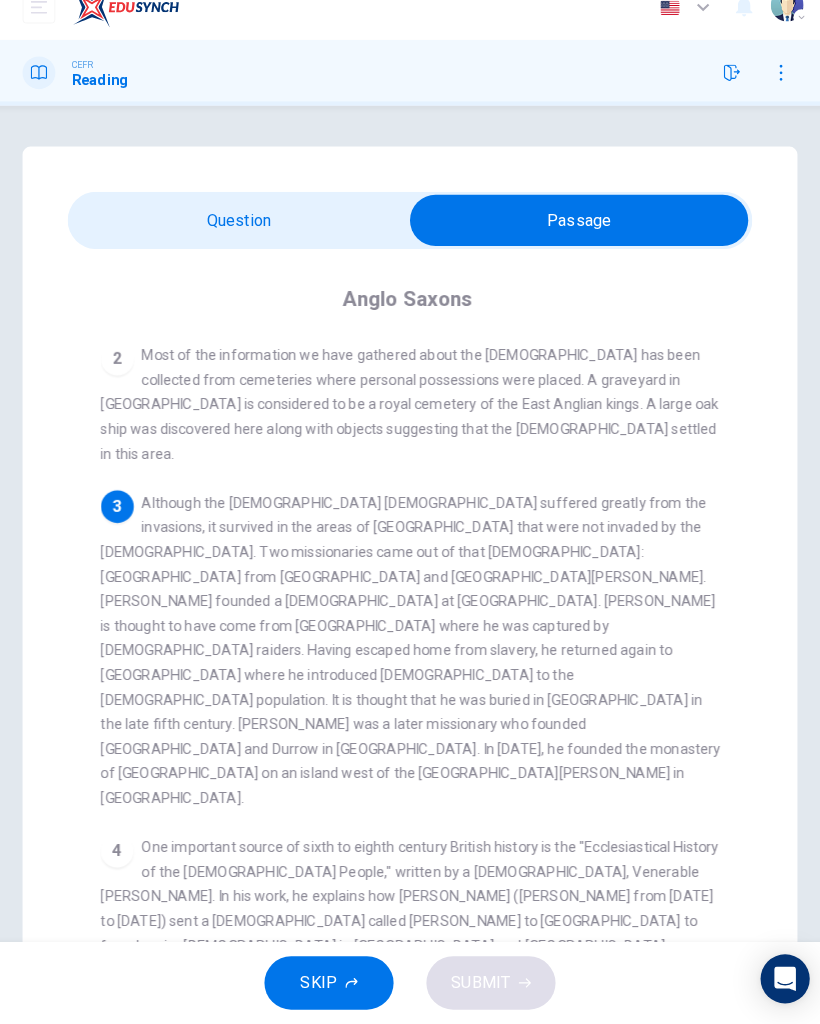 click at bounding box center (575, 240) 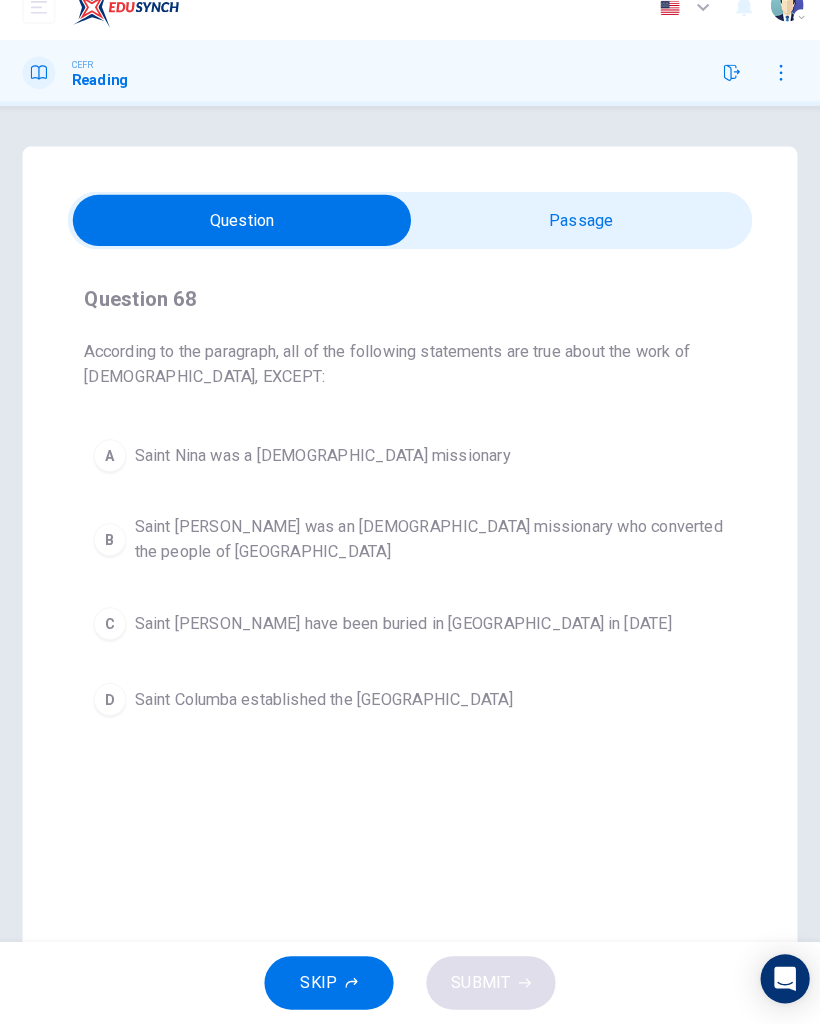 click at bounding box center (246, 240) 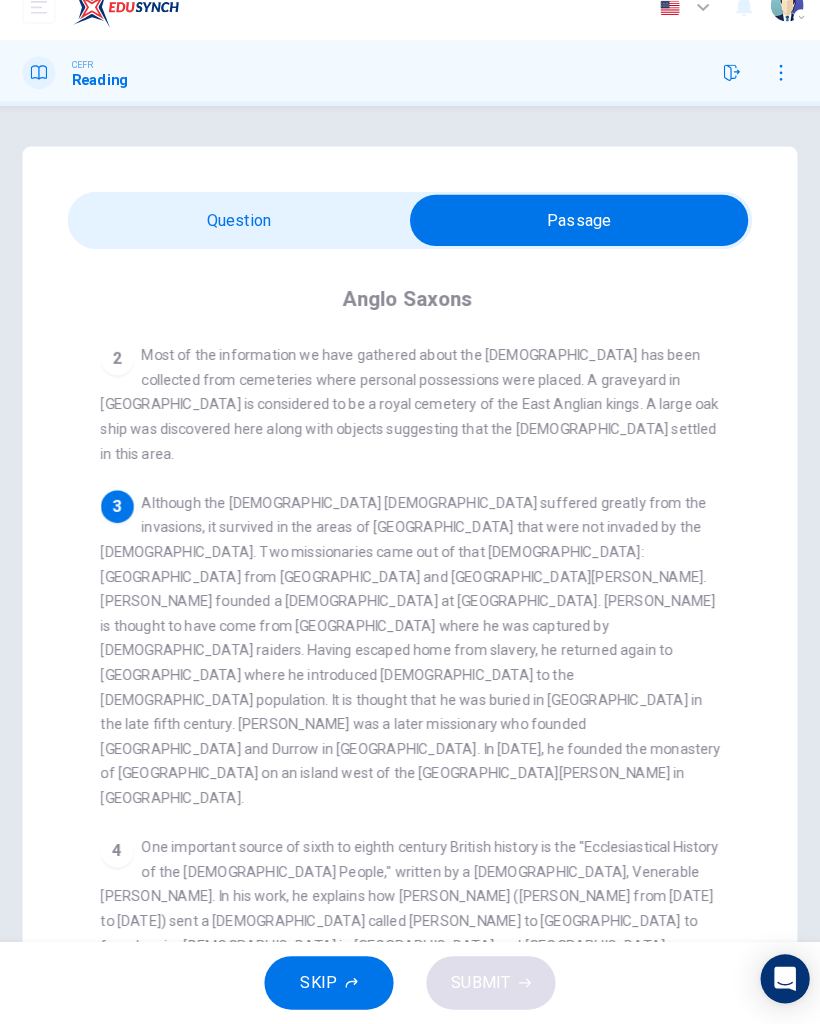 click at bounding box center [575, 240] 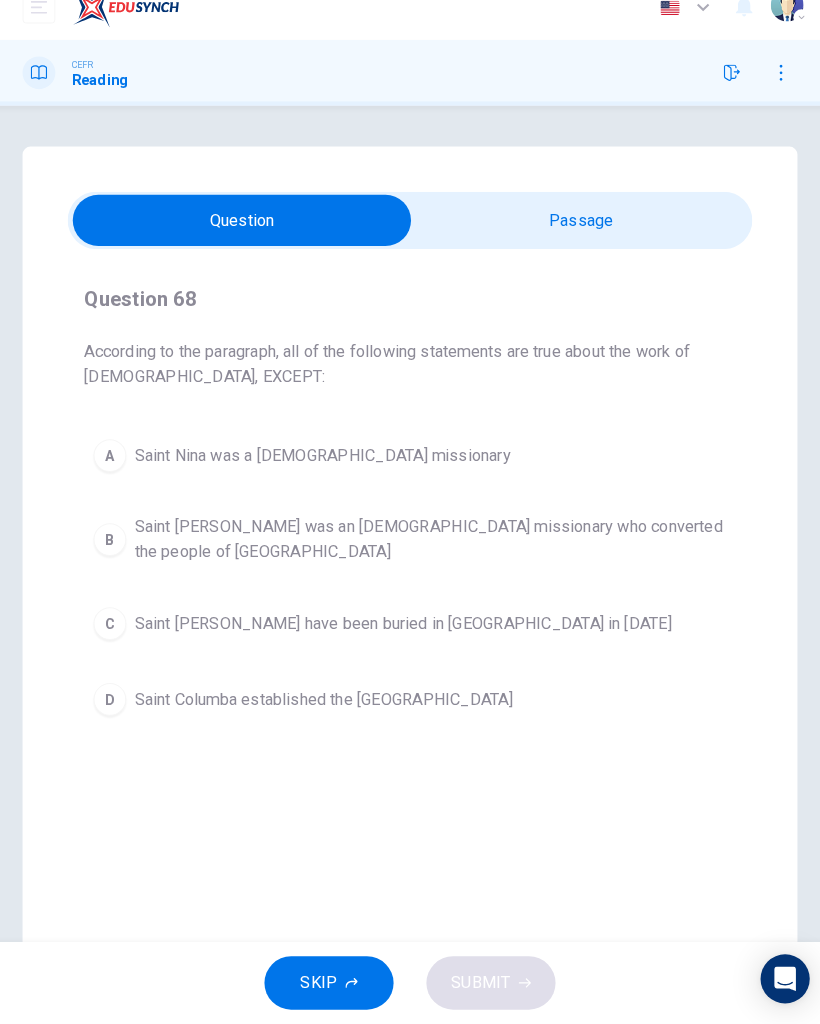 click at bounding box center (246, 240) 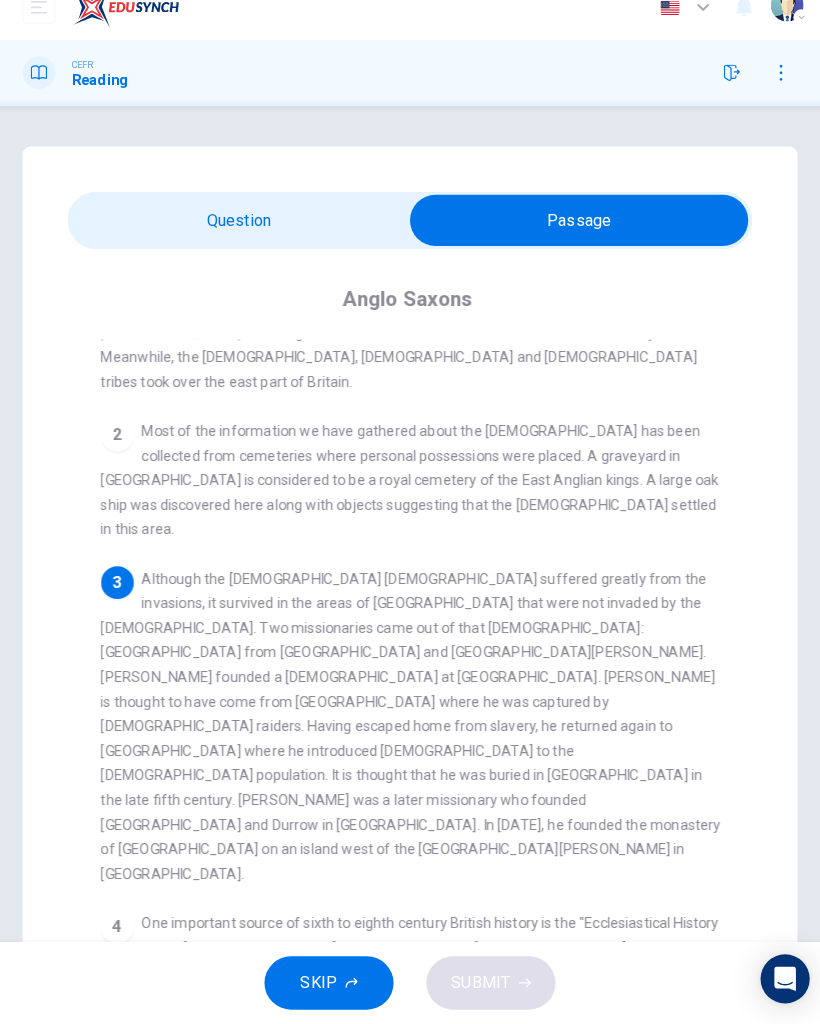 scroll, scrollTop: 189, scrollLeft: 0, axis: vertical 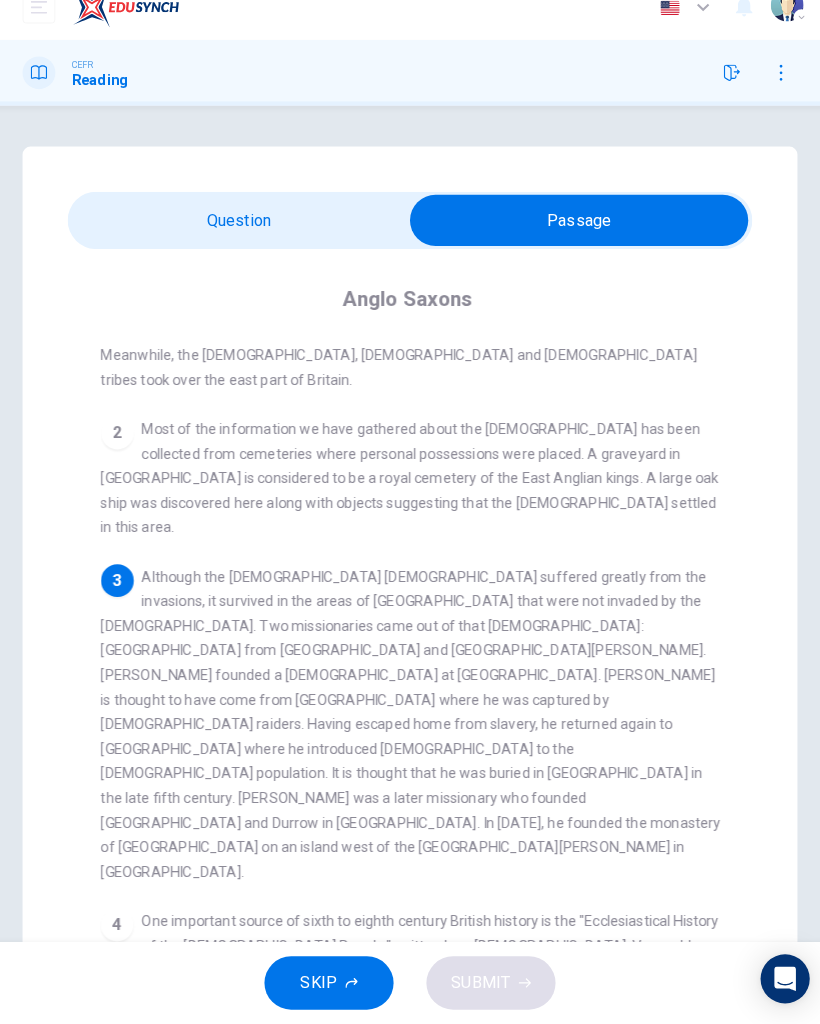 click at bounding box center (575, 240) 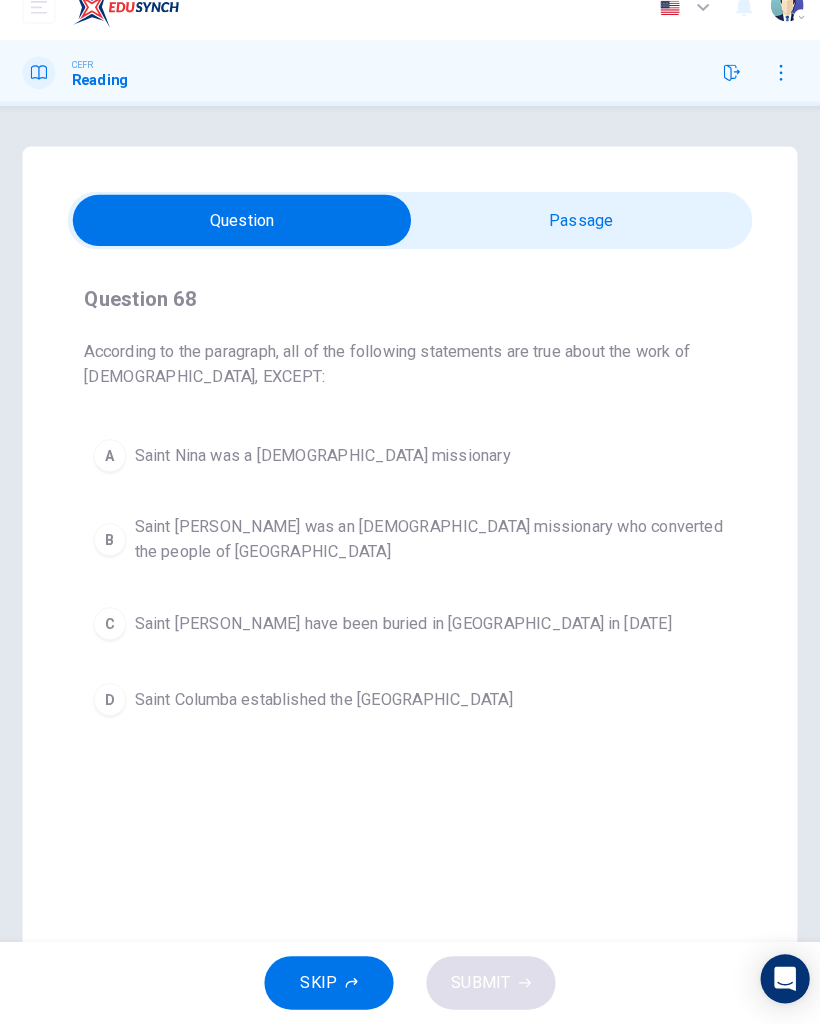 click at bounding box center [246, 240] 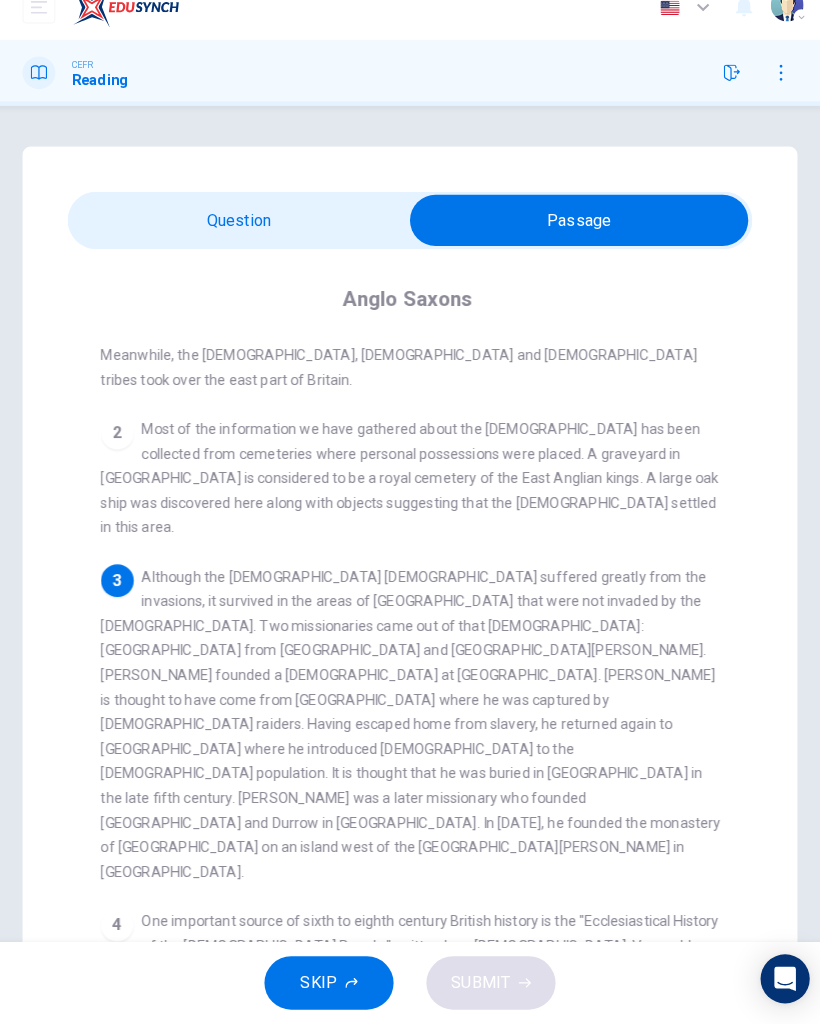 click at bounding box center [575, 240] 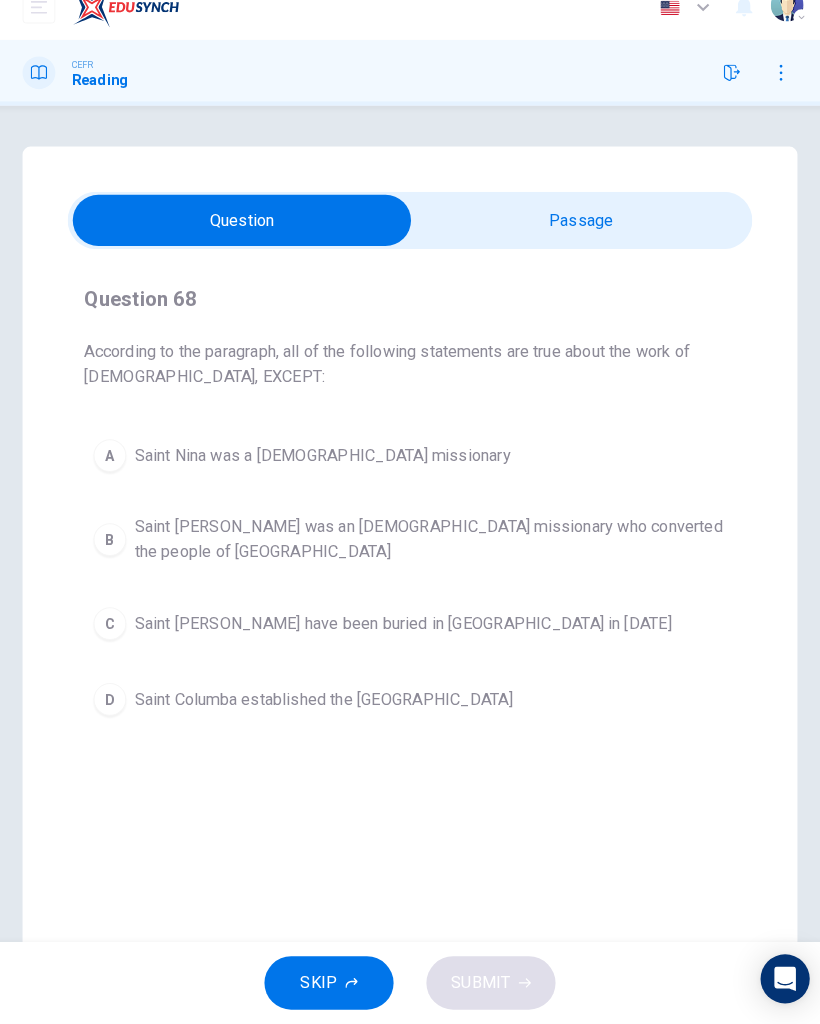 click at bounding box center (246, 240) 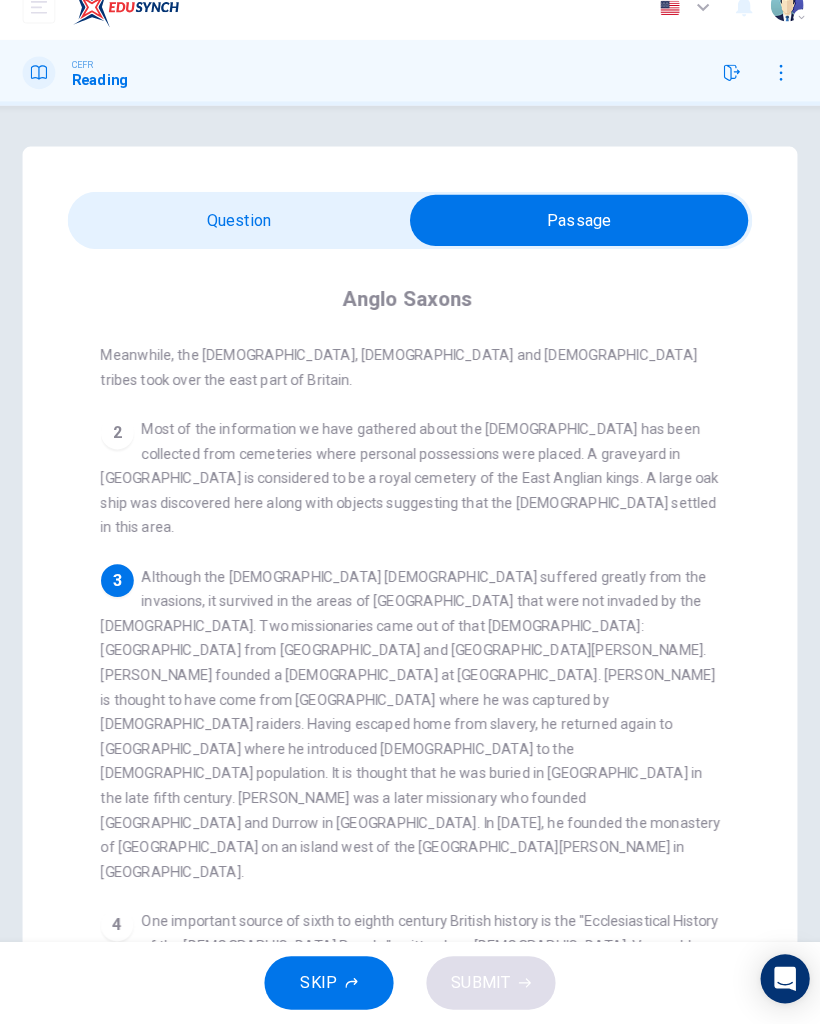 click on "Question 68 According to the paragraph, all of the following statements are true about the work of missionaries, EXCEPT: A Saint Nina was a Scottish missionary B Saint Patrick was an Irish missionary who converted the people of Northern Ireland C Saint Patrick may have been buried in Country Down in 590 AD D Saint Columba established the Ionan monastery Anglo Saxons 1 In the fifth century AD, Britain was being attacked by the Irish, Pict and Germanic people from southern Denmark and Germany. These invaders were called Saxons. The term Anglo Saxon was developed in the eighth century. It was coined to distinguish between the British (Anglo) and the Germanic people (Saxons). The Roman-Britano leaders defended the land as best they could, but the invaders eventually began to settle into Britain. Irish kingdoms settled in both the west and north of the country. Meanwhile, the Angles, Saxons and Jute tribes took over the east part of Britain. 2 3 4 5 6 7" at bounding box center (410, 642) 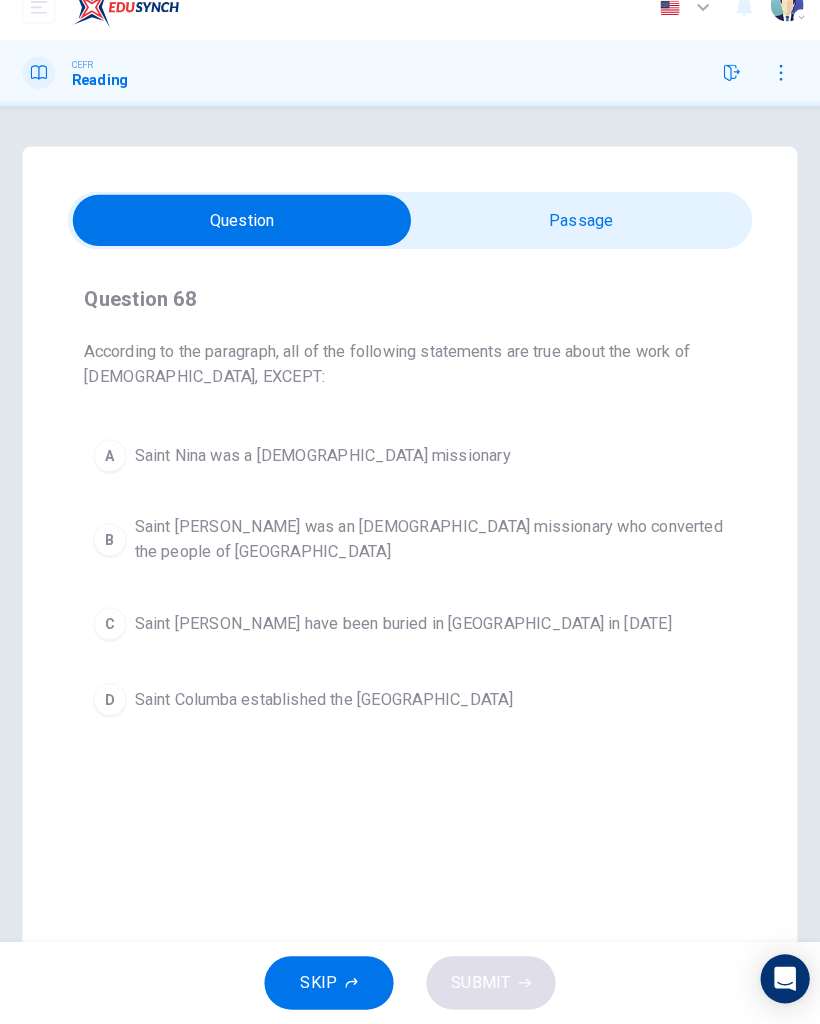 click at bounding box center (246, 240) 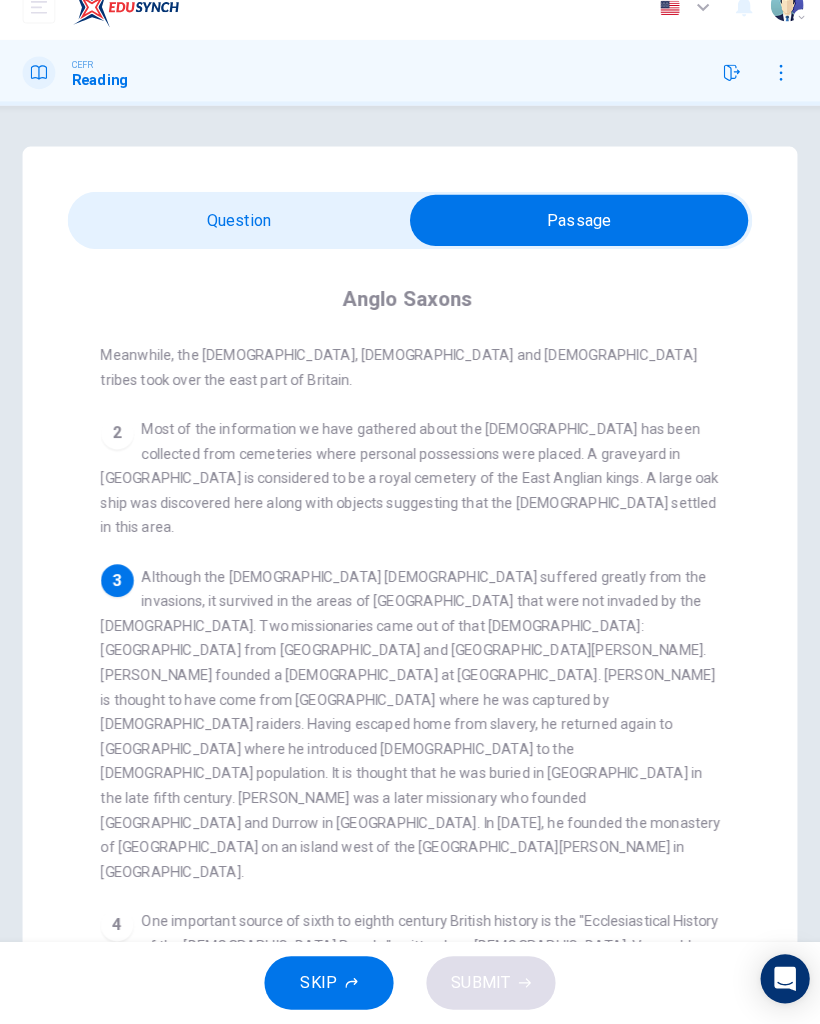click at bounding box center [575, 240] 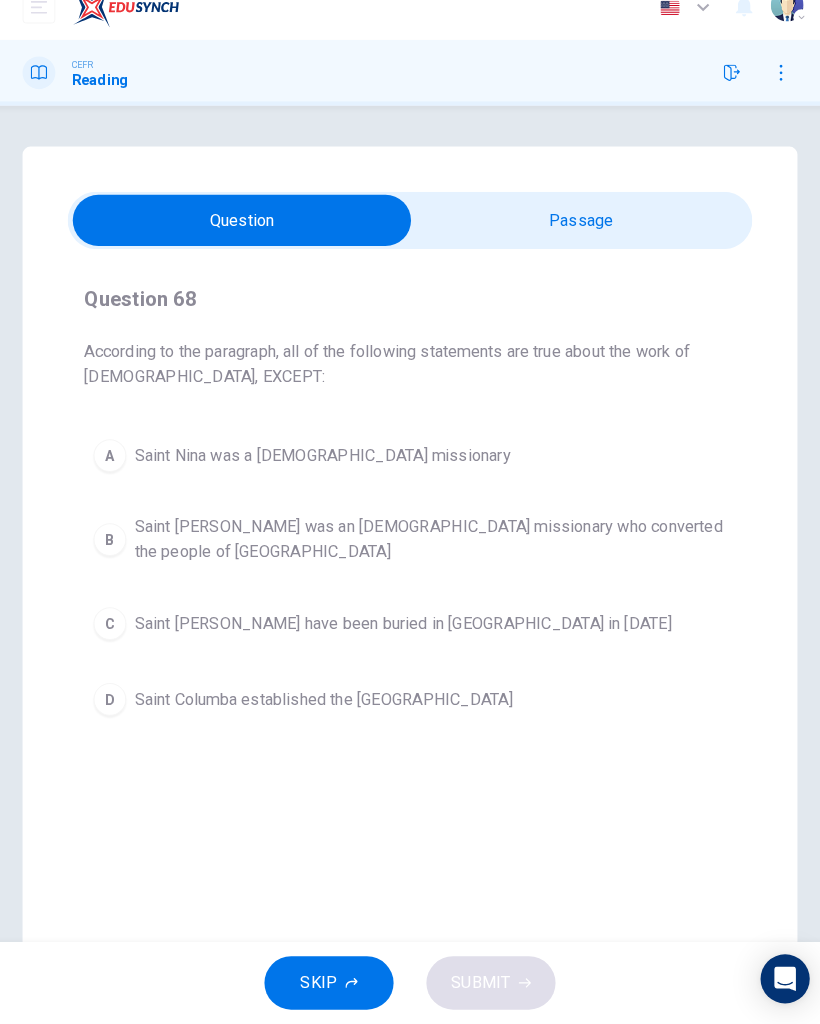 click at bounding box center (246, 240) 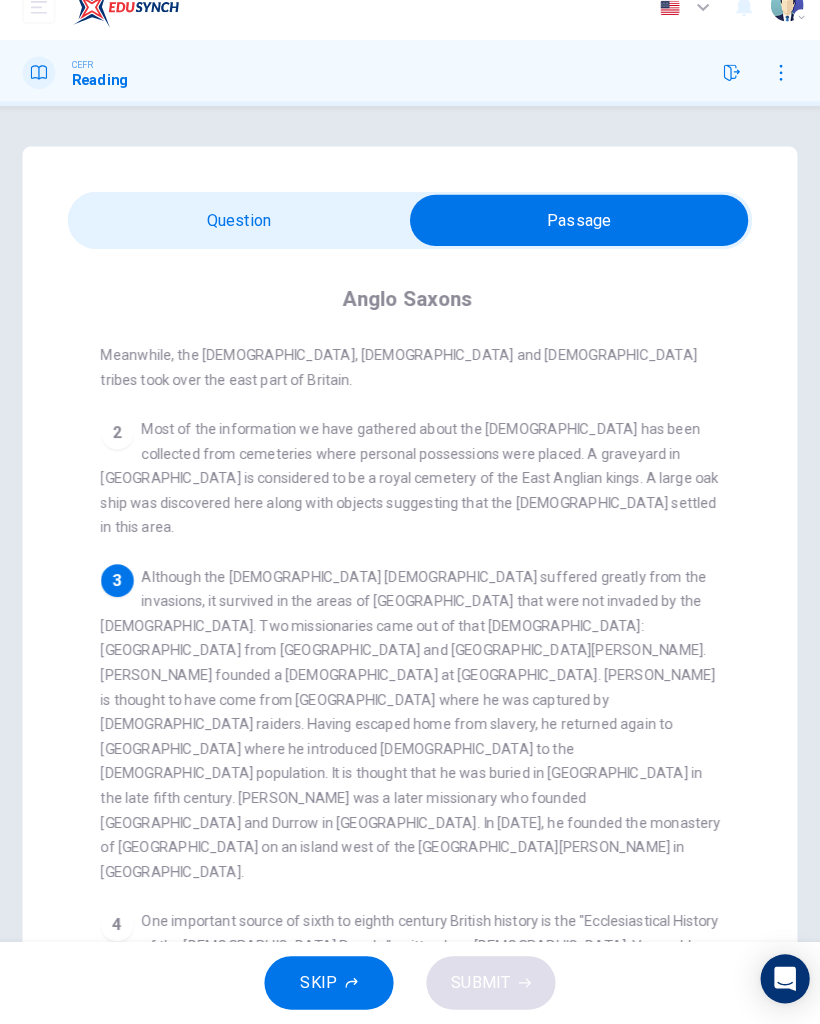 click at bounding box center (575, 240) 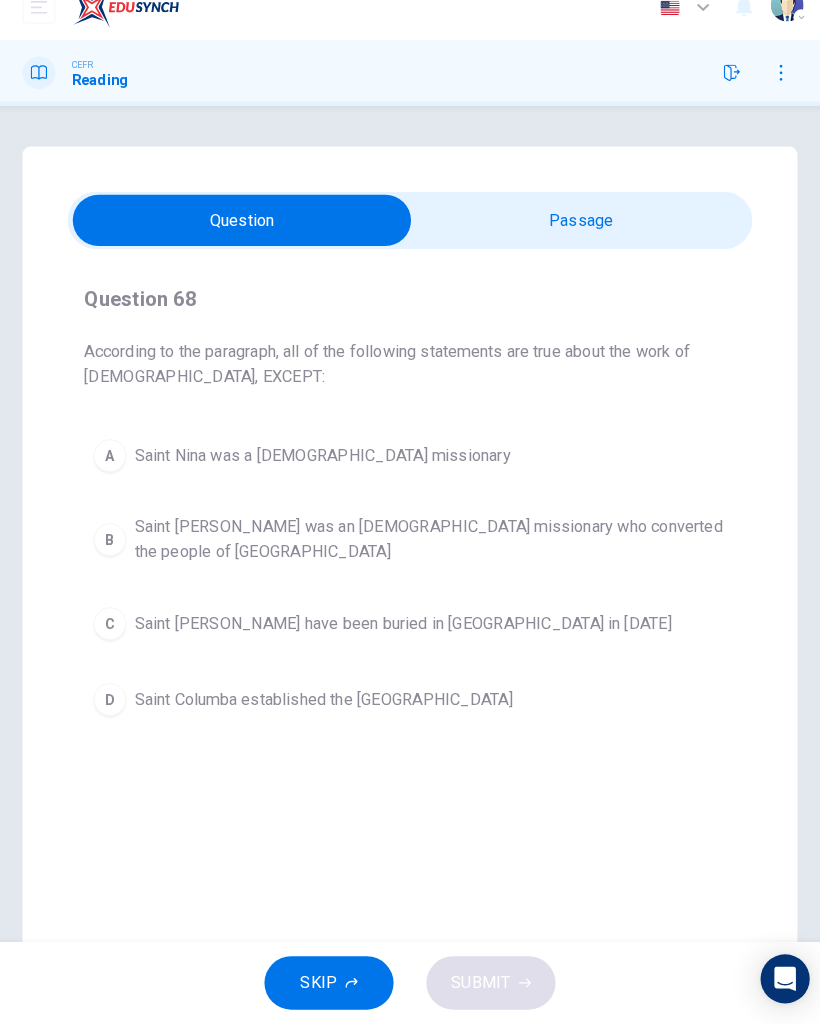 click on "B" at bounding box center (117, 551) 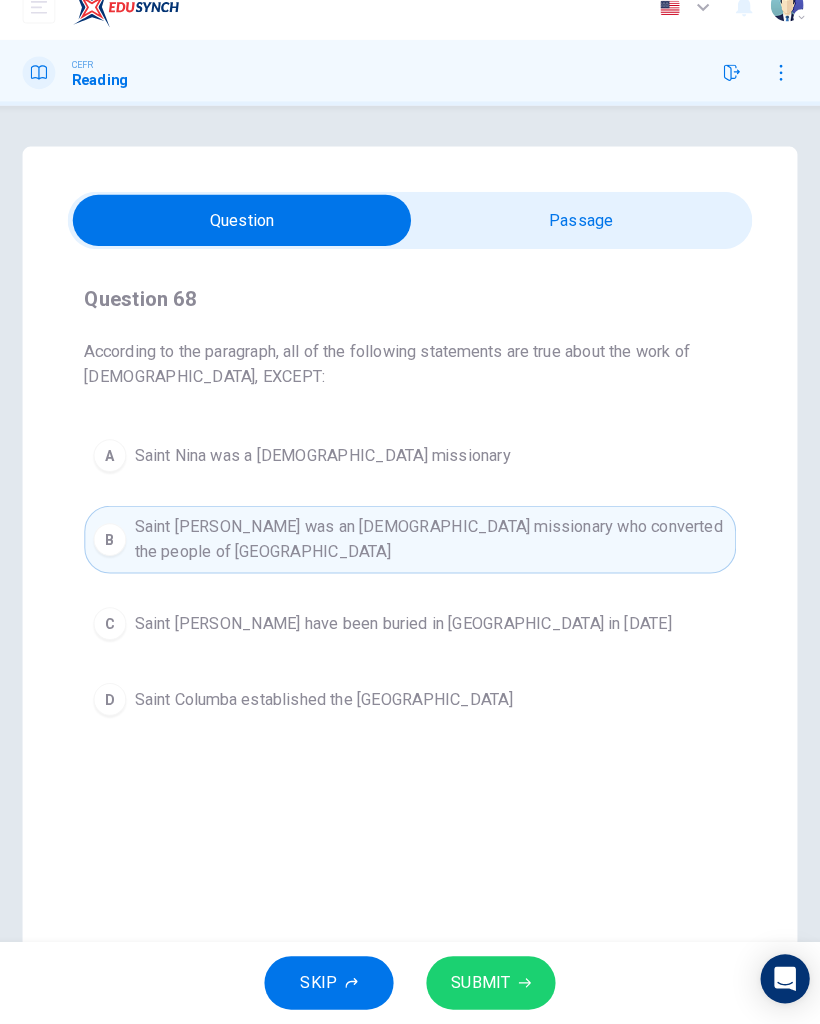 click on "SUBMIT" at bounding box center (489, 984) 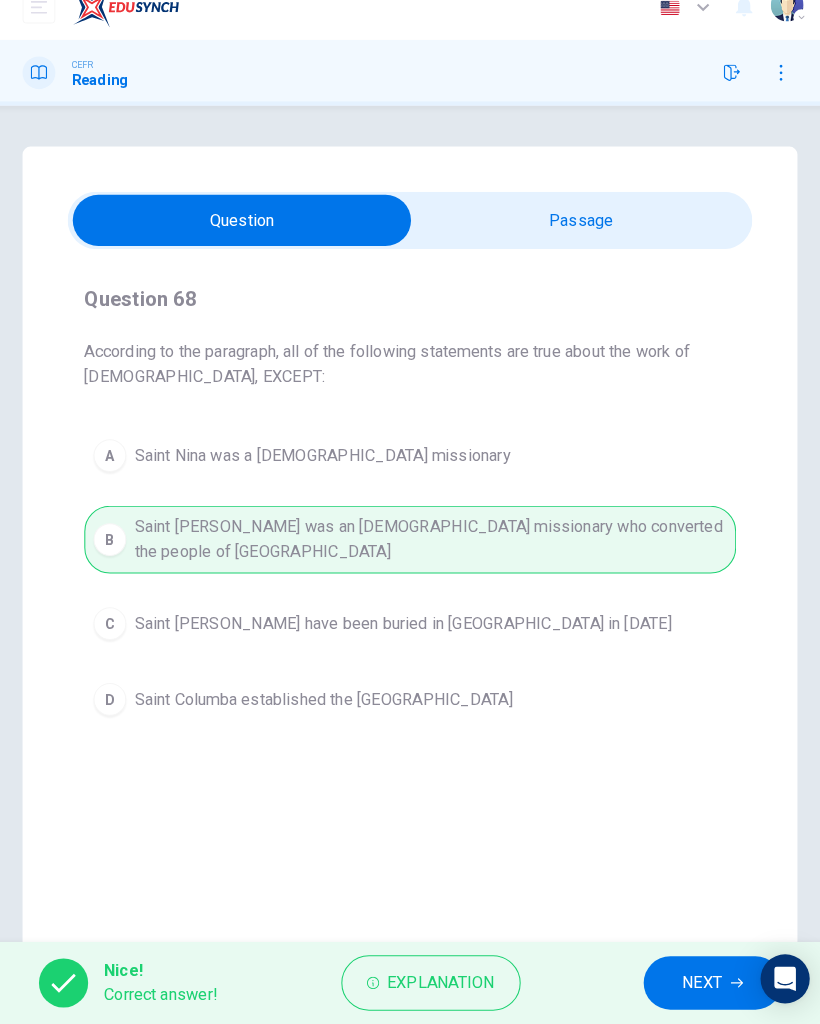 click on "NEXT" at bounding box center [695, 984] 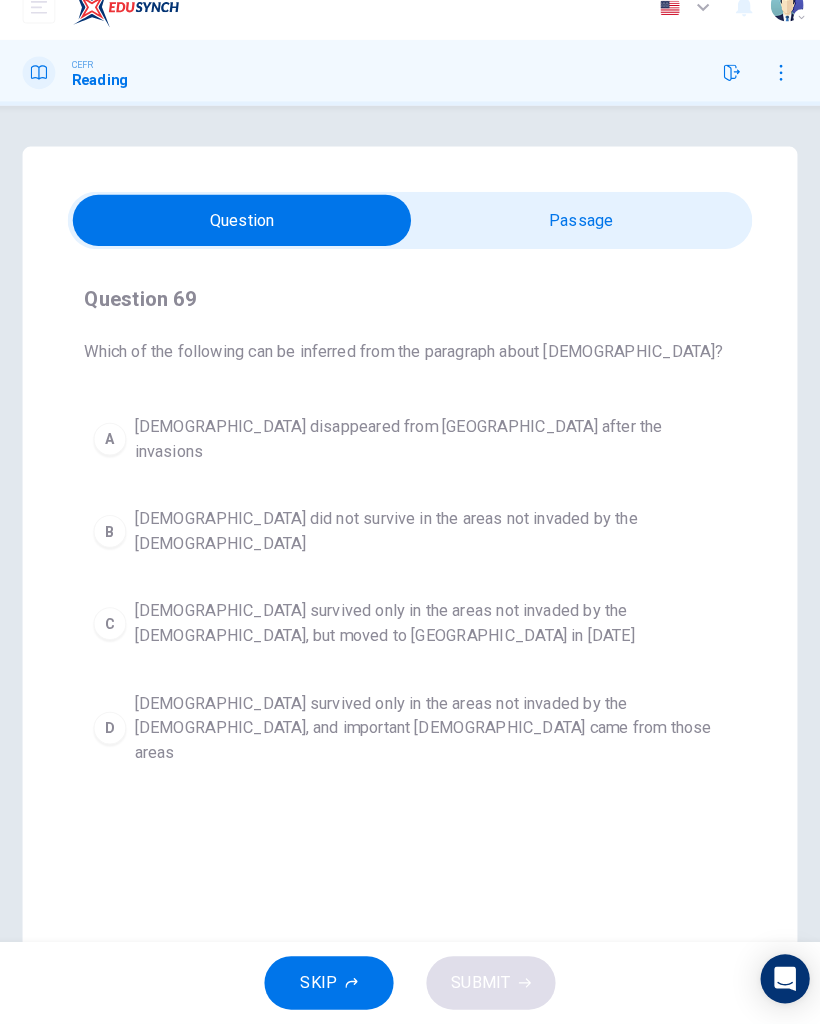 click at bounding box center [246, 240] 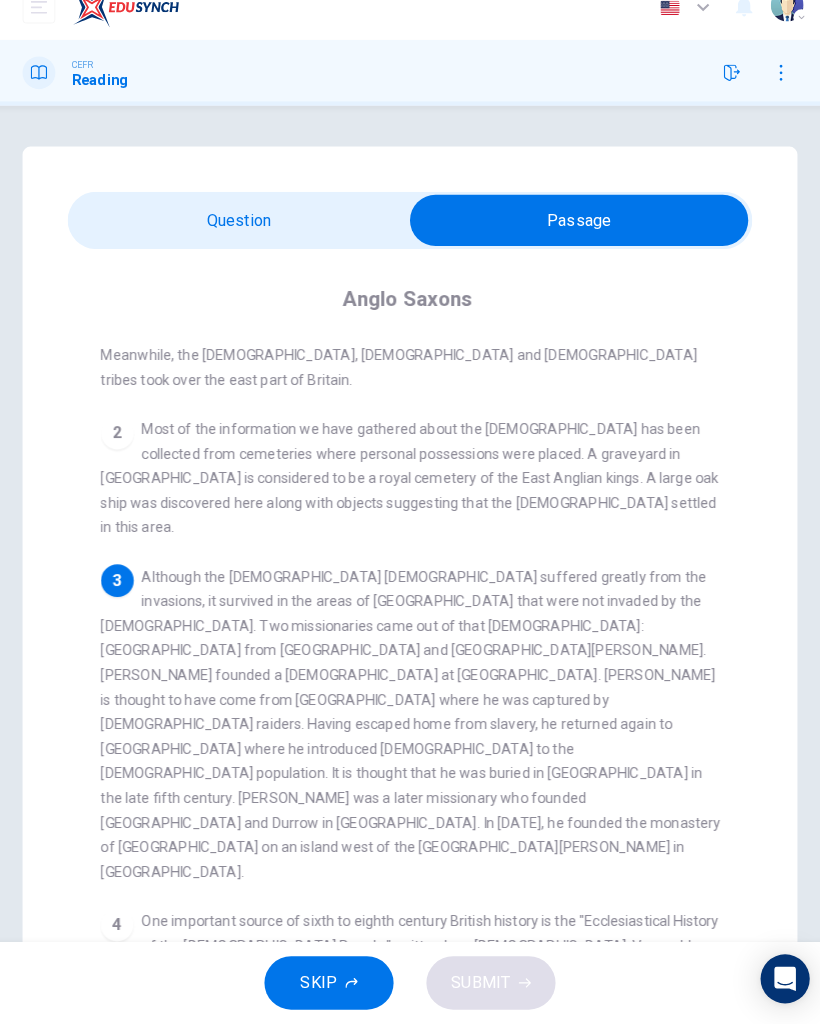 click at bounding box center [575, 240] 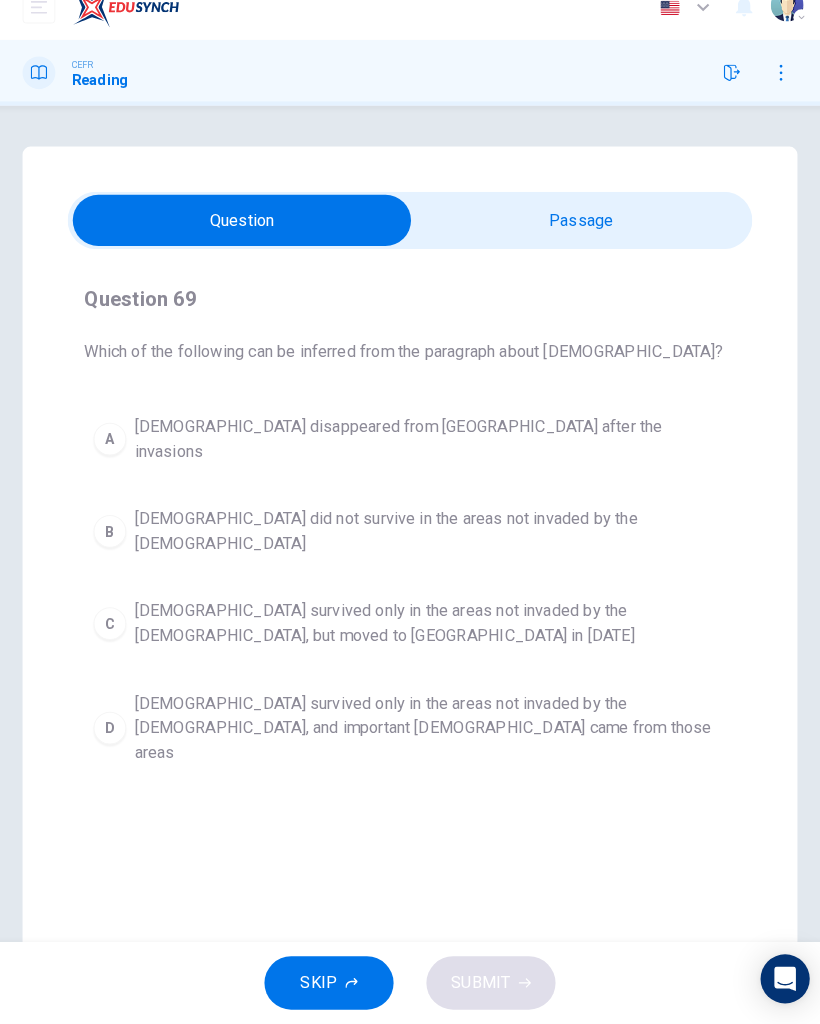 click at bounding box center [246, 240] 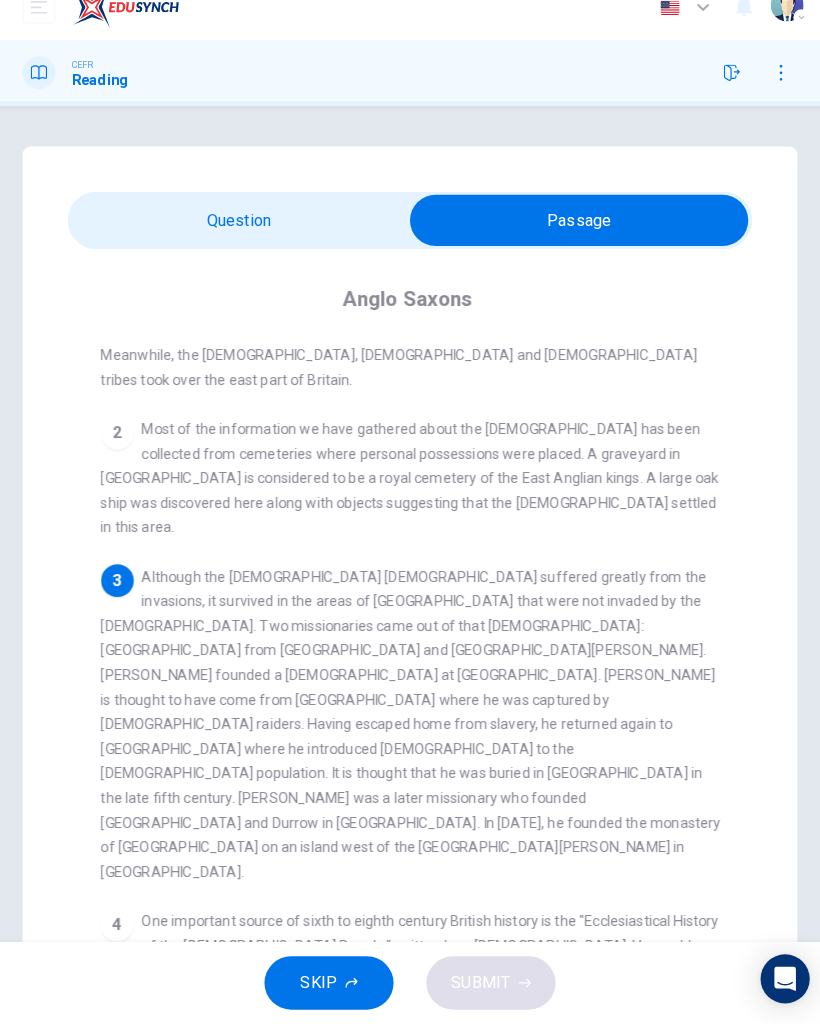 click at bounding box center (575, 240) 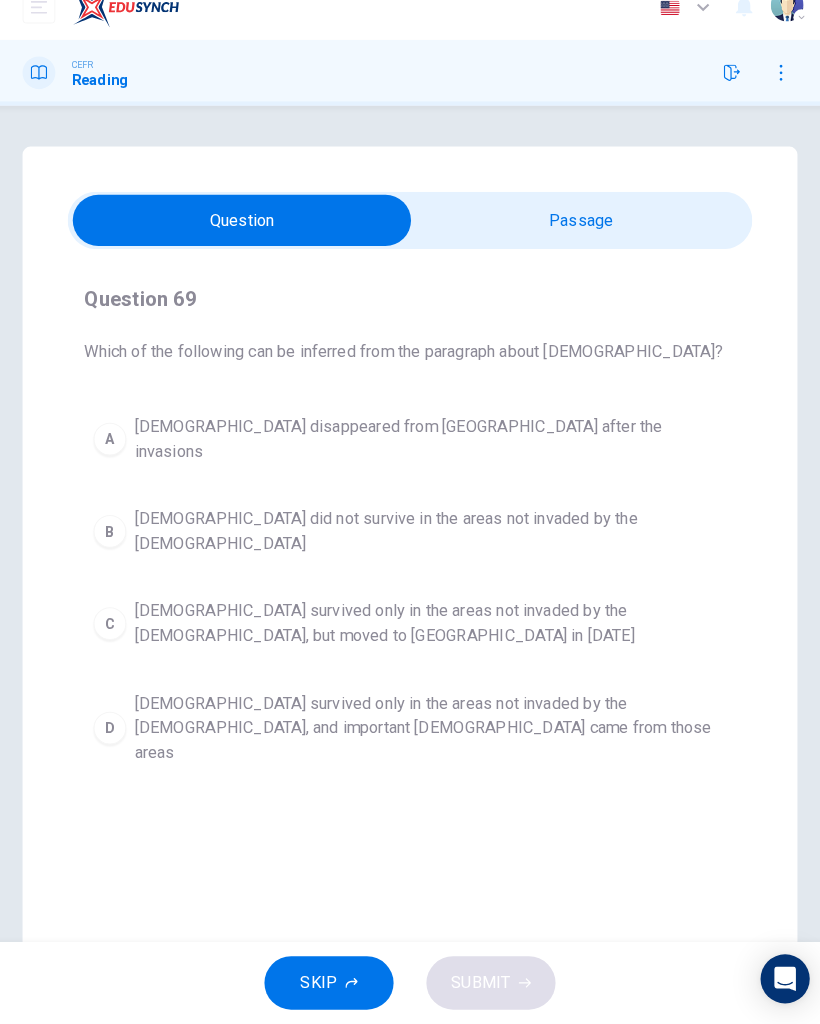 click at bounding box center (246, 240) 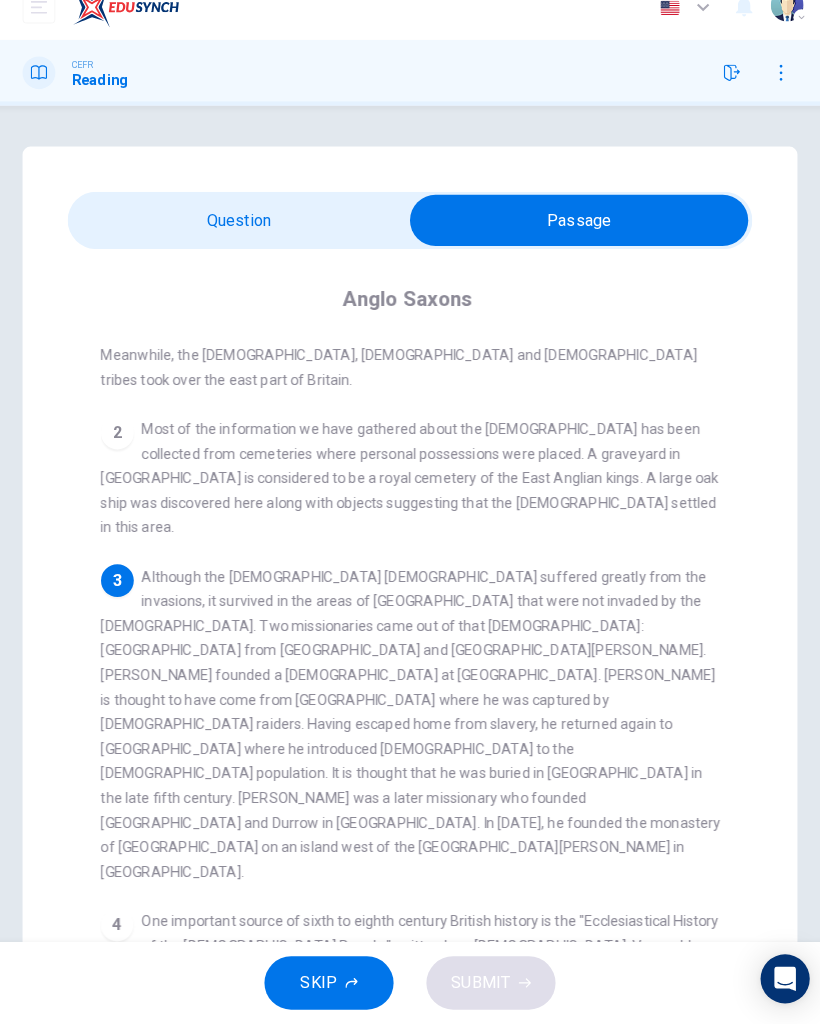 click at bounding box center [575, 240] 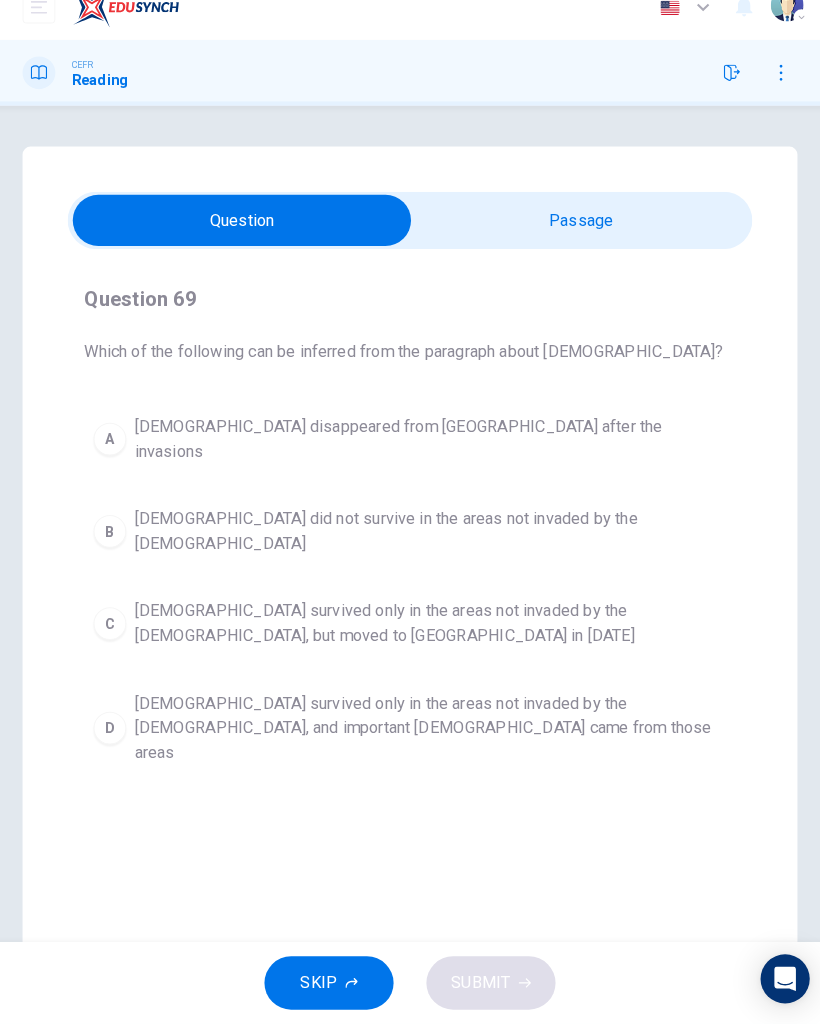 click on "Question 69 Which of the following can be inferred from the paragraph about Christianity? A Christianity disappeared from Britain after the invasions B Christianity did not survive in the areas not invaded by the Anglo-Saxons C Christianity survived only in the areas not invaded by the Anglo-Saxons, but moved to Iona in 565 AD D Christianity survived only in the areas not invaded by the Anglo-Saxons, and important missionaries came from those areas Anglo Saxons 1 2 Most of the information we have gathered about the Anglo-Saxons has been collected from cemeteries where personal possessions were placed. A graveyard in Suffolk is considered to be a royal cemetery of the East Anglian kings. A large oak ship was discovered here along with objects suggesting that the Swedes settled in this area. 3 4 5 6 7" at bounding box center [410, 570] 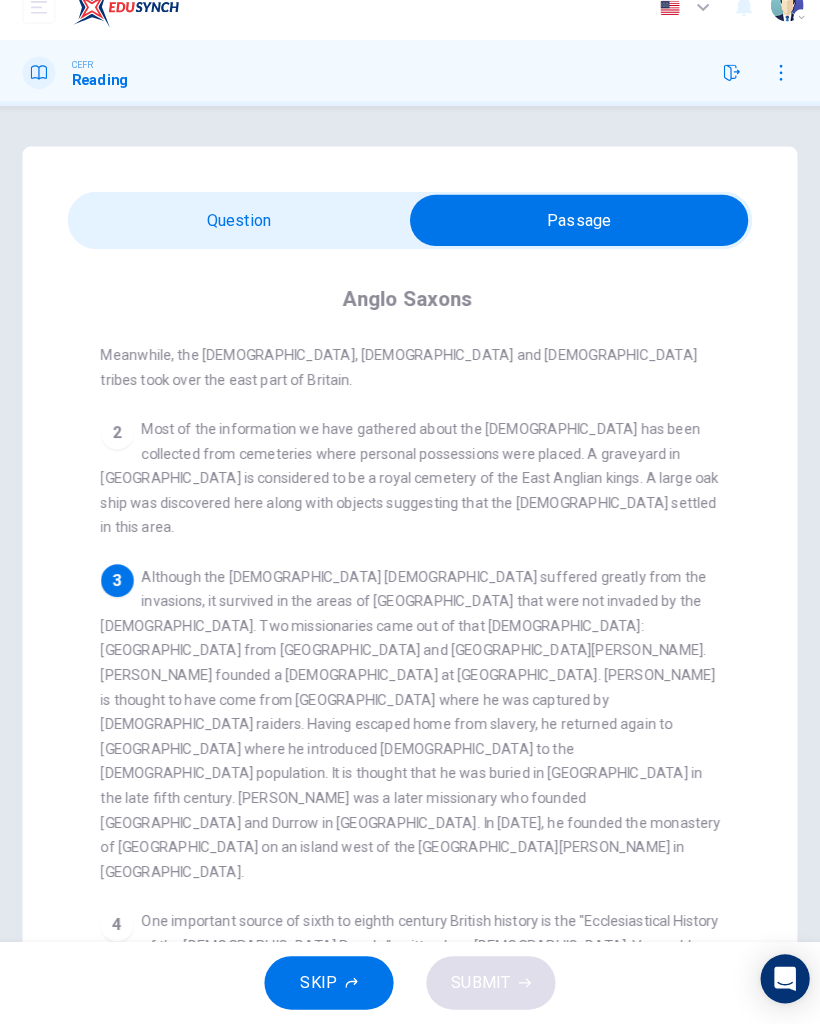 click at bounding box center [575, 240] 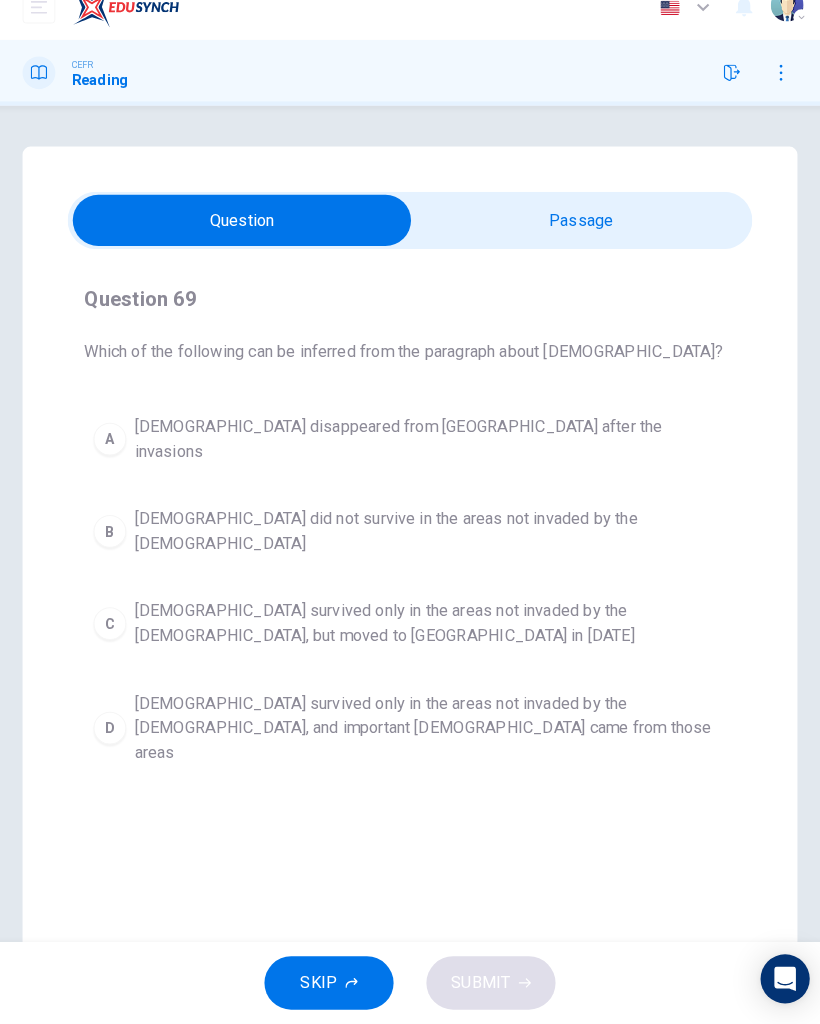 click on "Christianity survived only in the areas not invaded by the Anglo-Saxons, and important missionaries came from those areas" at bounding box center [430, 735] 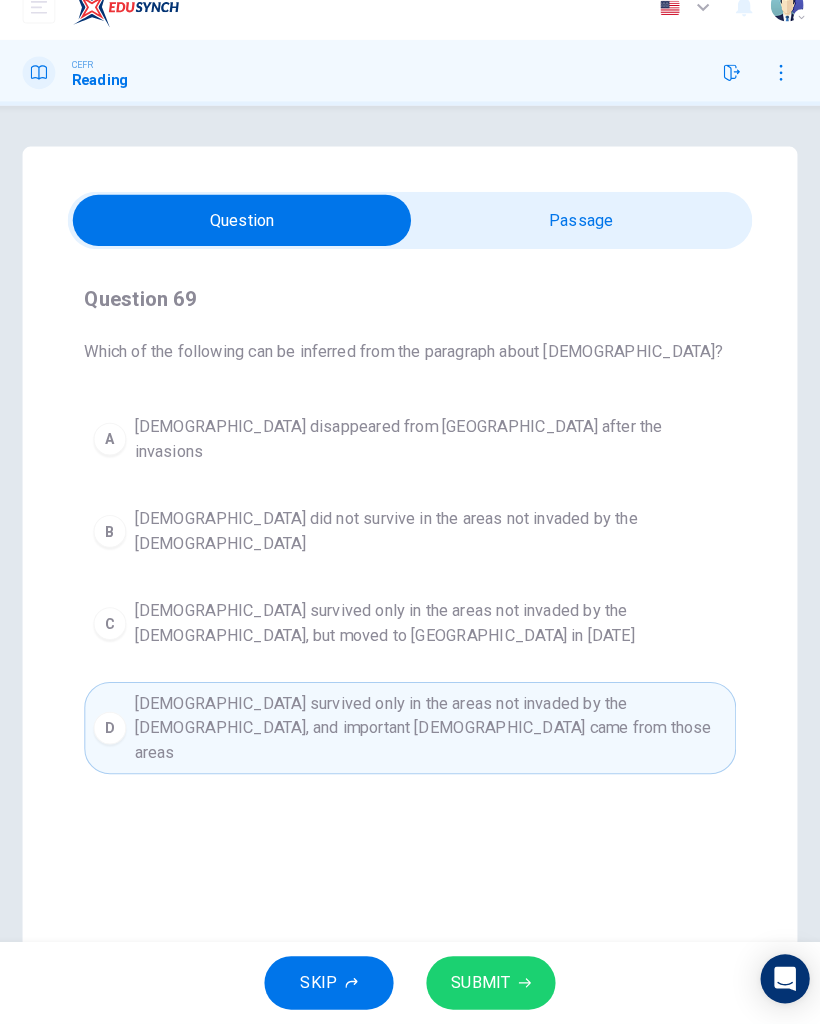 click on "SUBMIT" at bounding box center [489, 984] 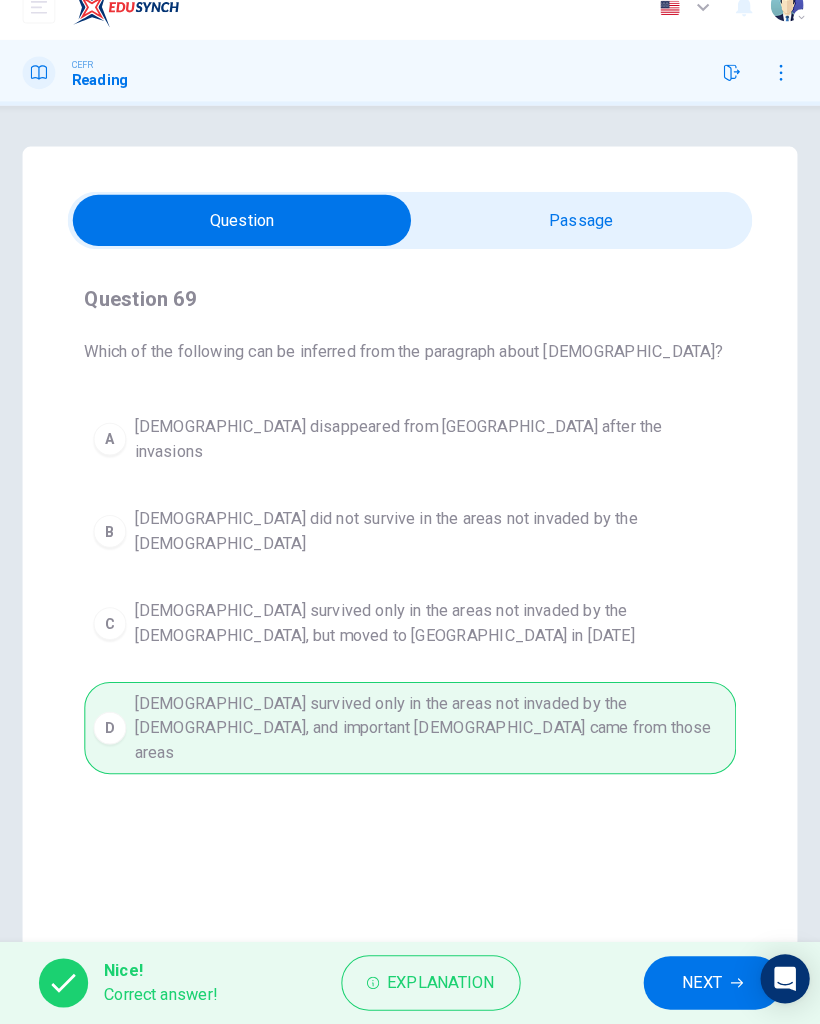 click on "NEXT" at bounding box center [695, 984] 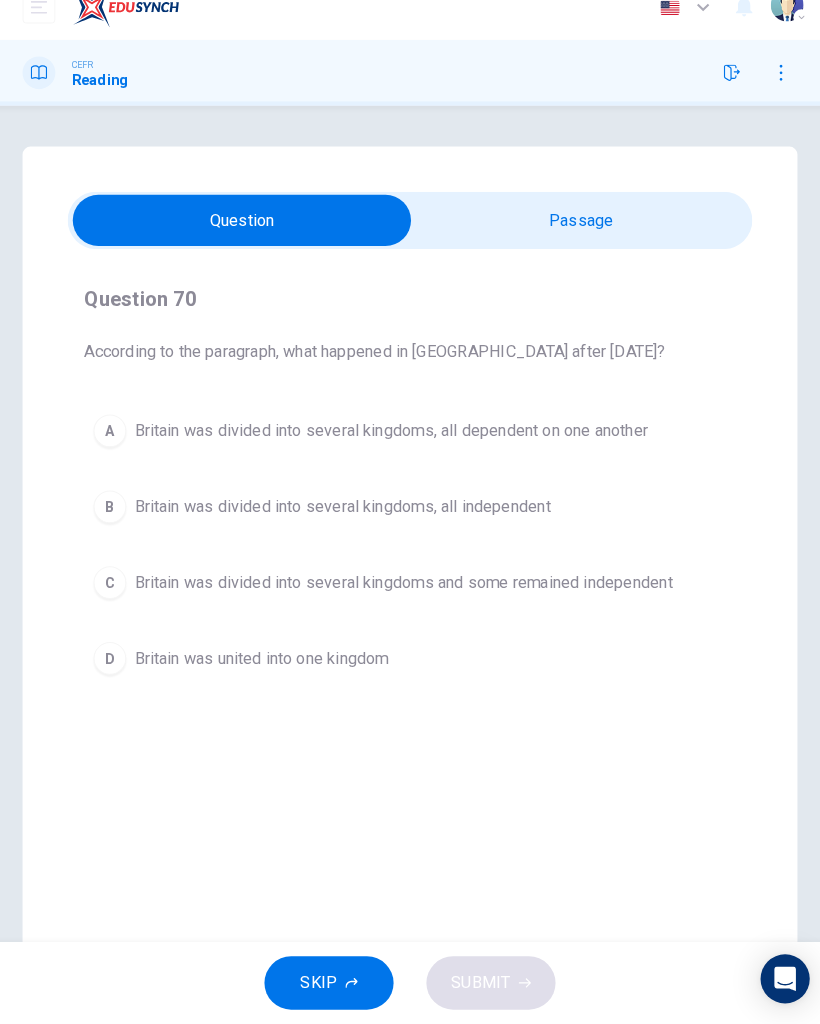 click at bounding box center [246, 240] 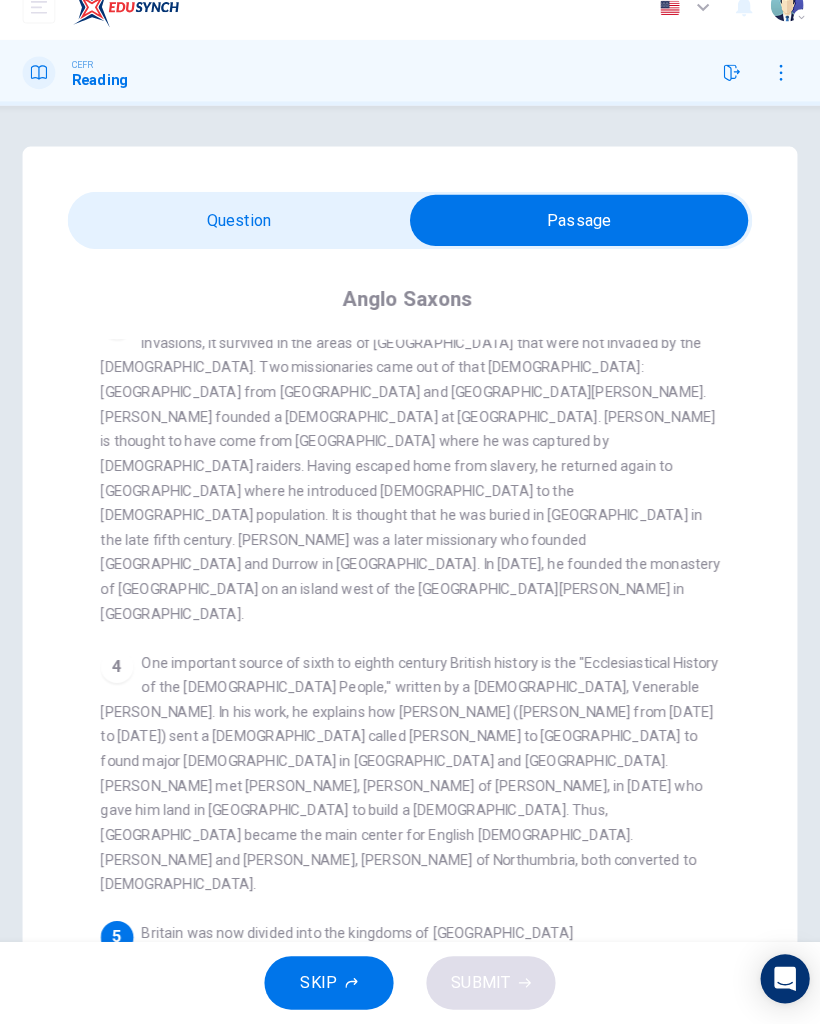 scroll, scrollTop: 437, scrollLeft: 0, axis: vertical 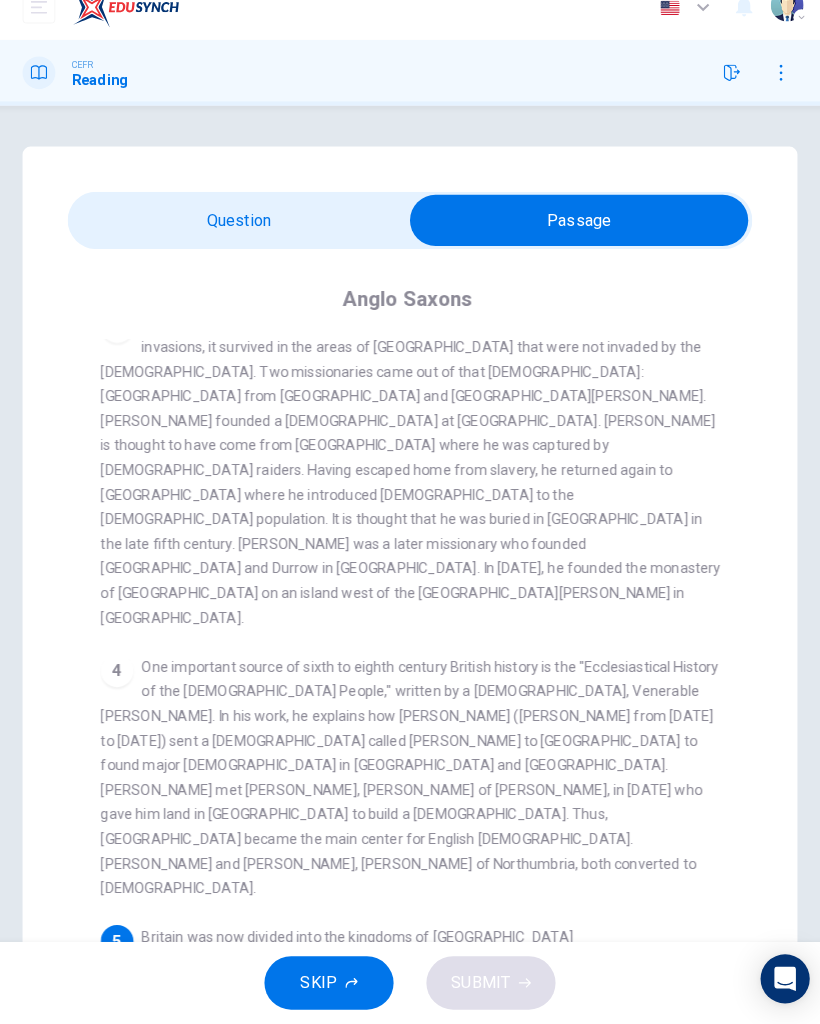 click at bounding box center (575, 240) 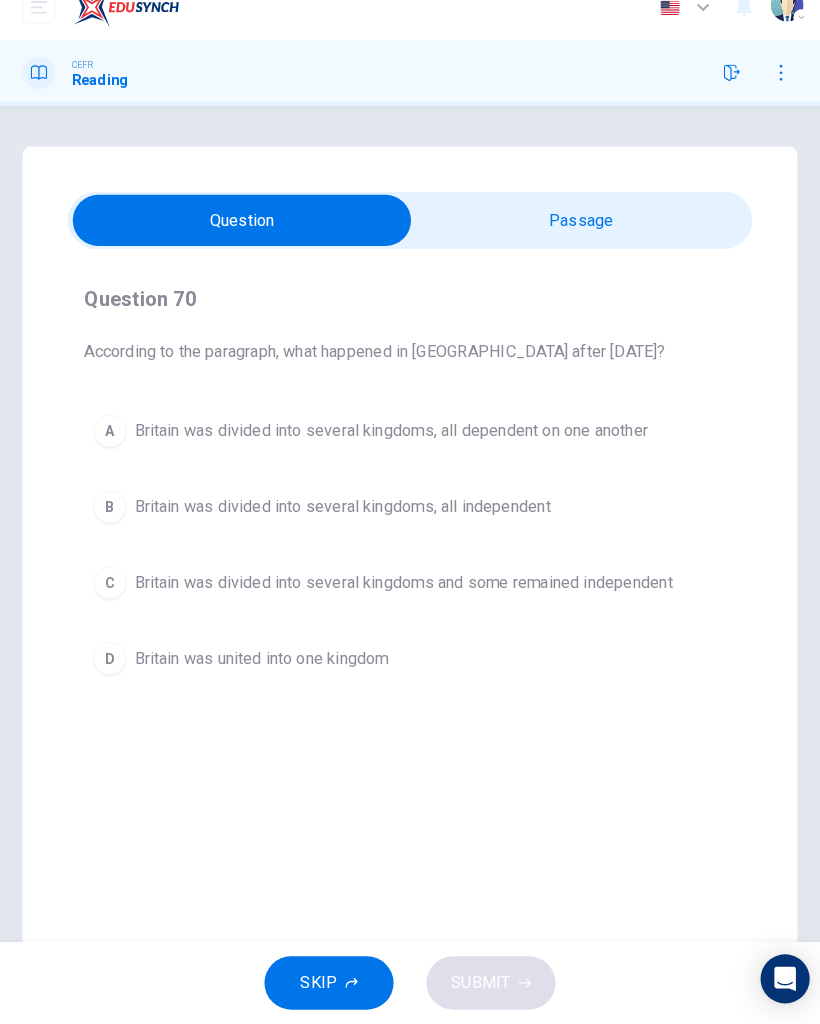 click at bounding box center (246, 240) 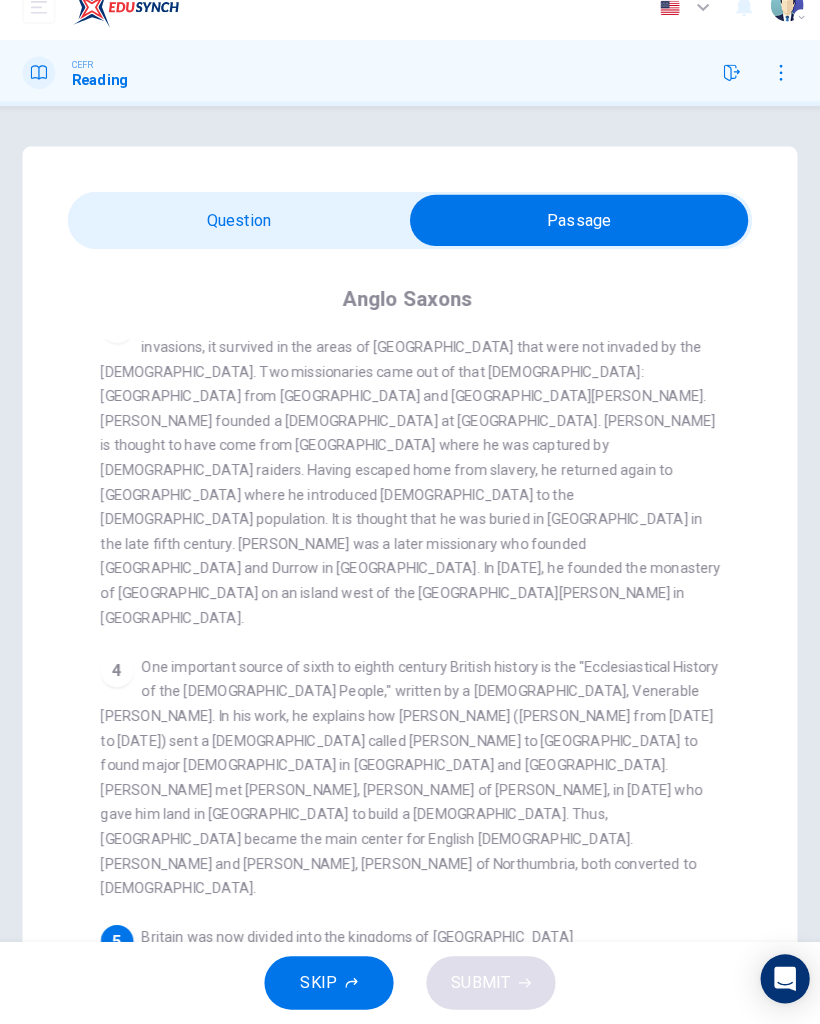 click at bounding box center (575, 240) 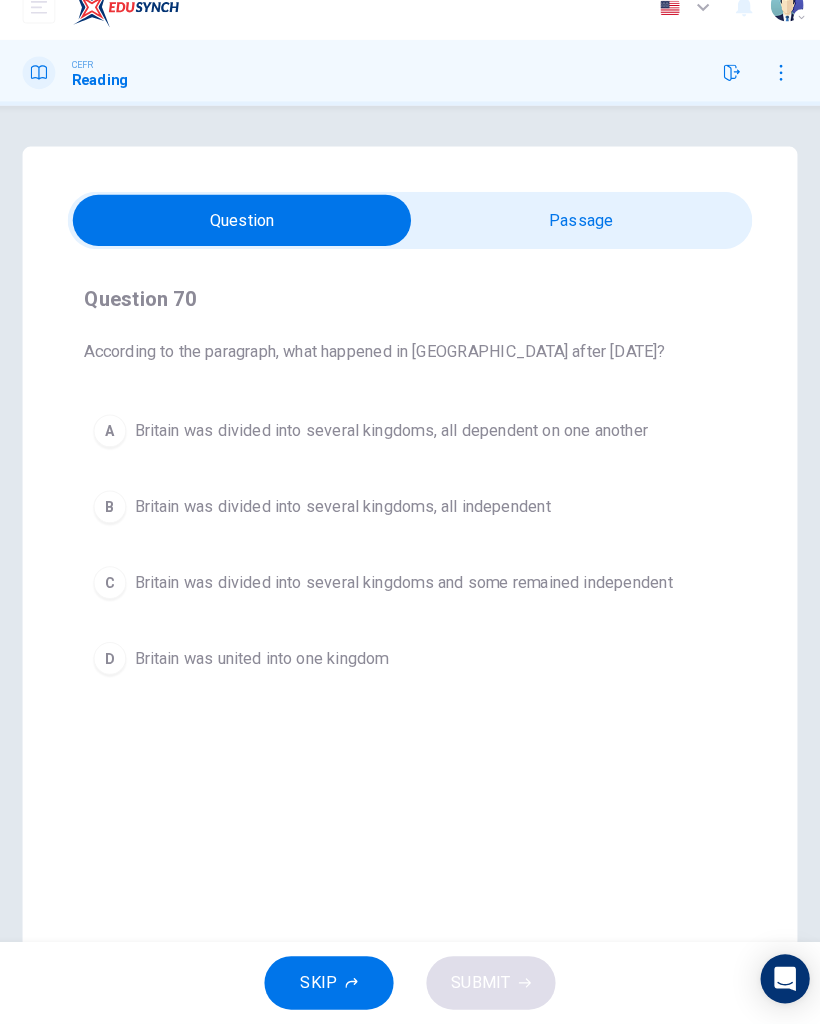 click on "C Britain was divided into several kingdoms and some remained independent" at bounding box center [410, 593] 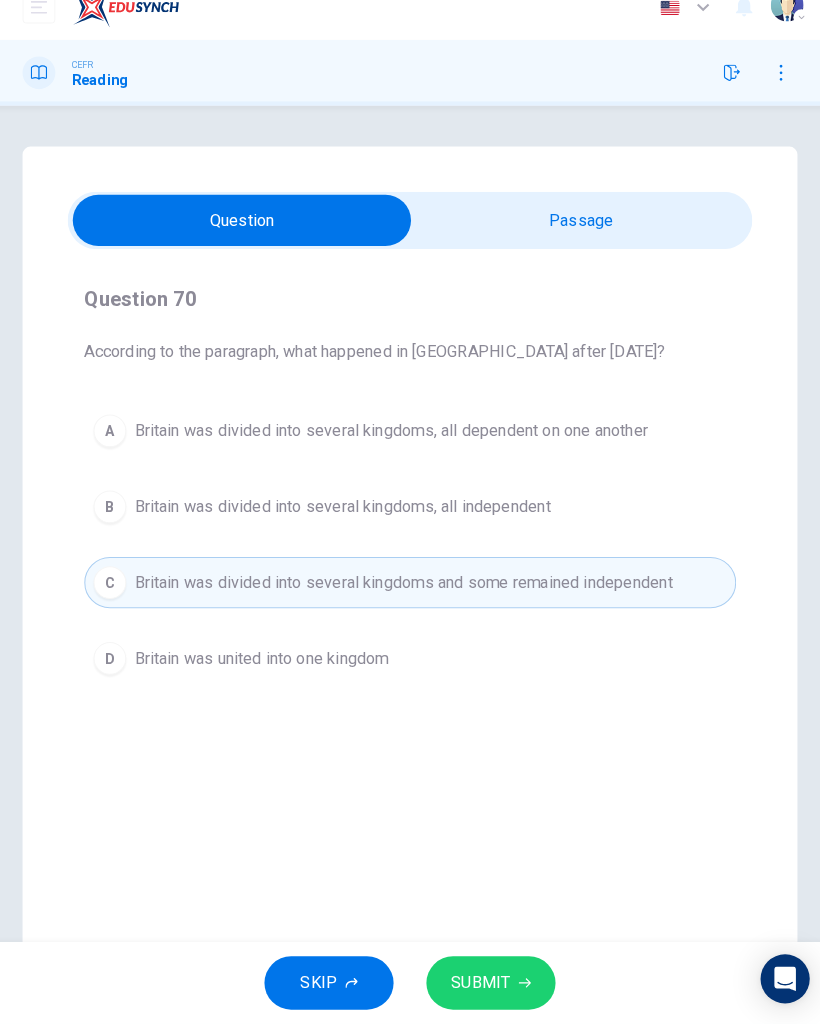 click on "SUBMIT" at bounding box center (489, 984) 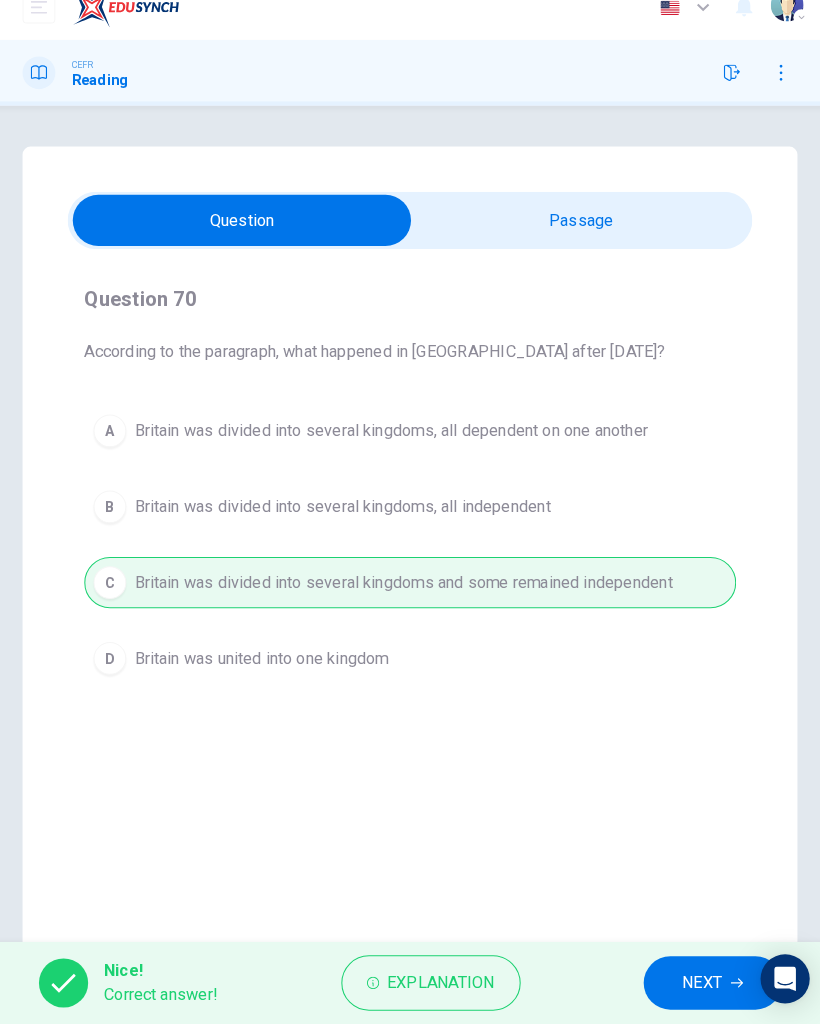 click on "NEXT" at bounding box center [705, 984] 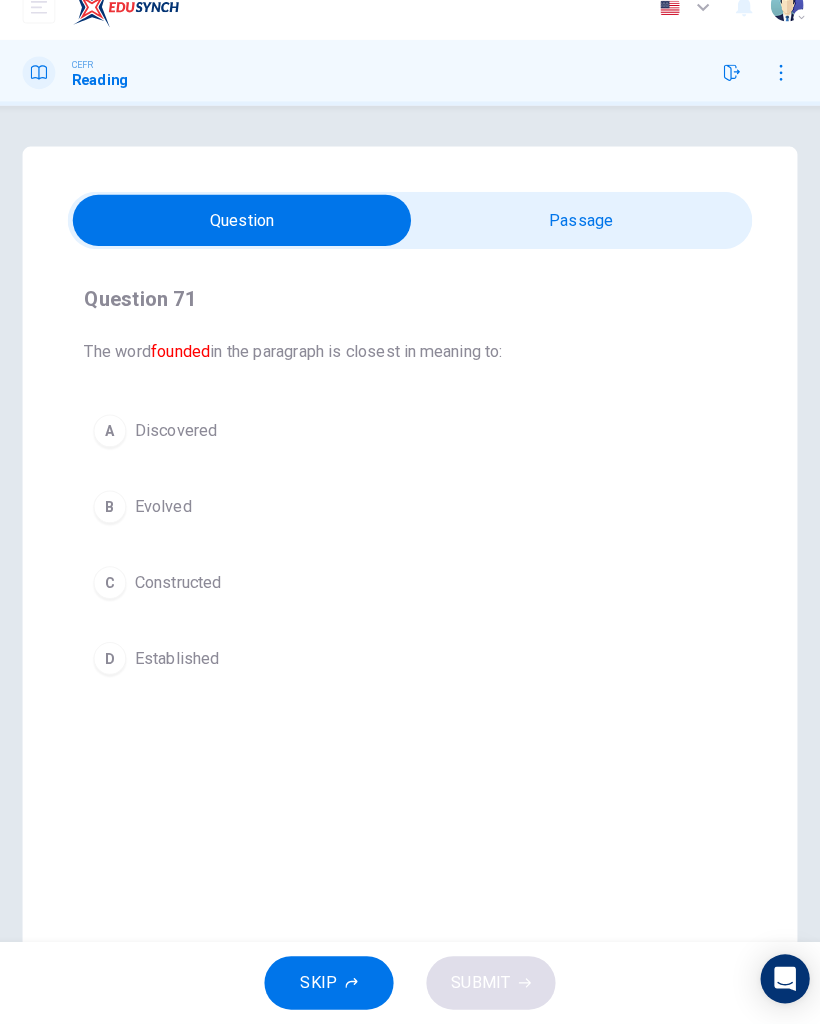 click at bounding box center [246, 240] 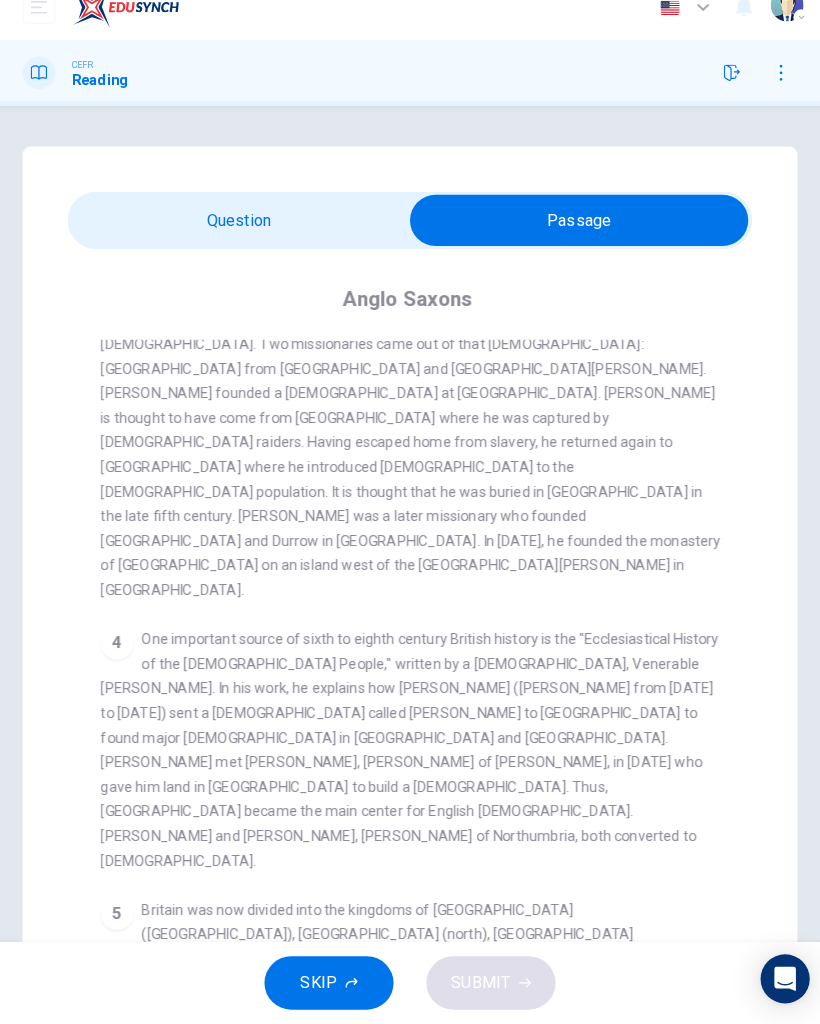 scroll, scrollTop: 460, scrollLeft: 0, axis: vertical 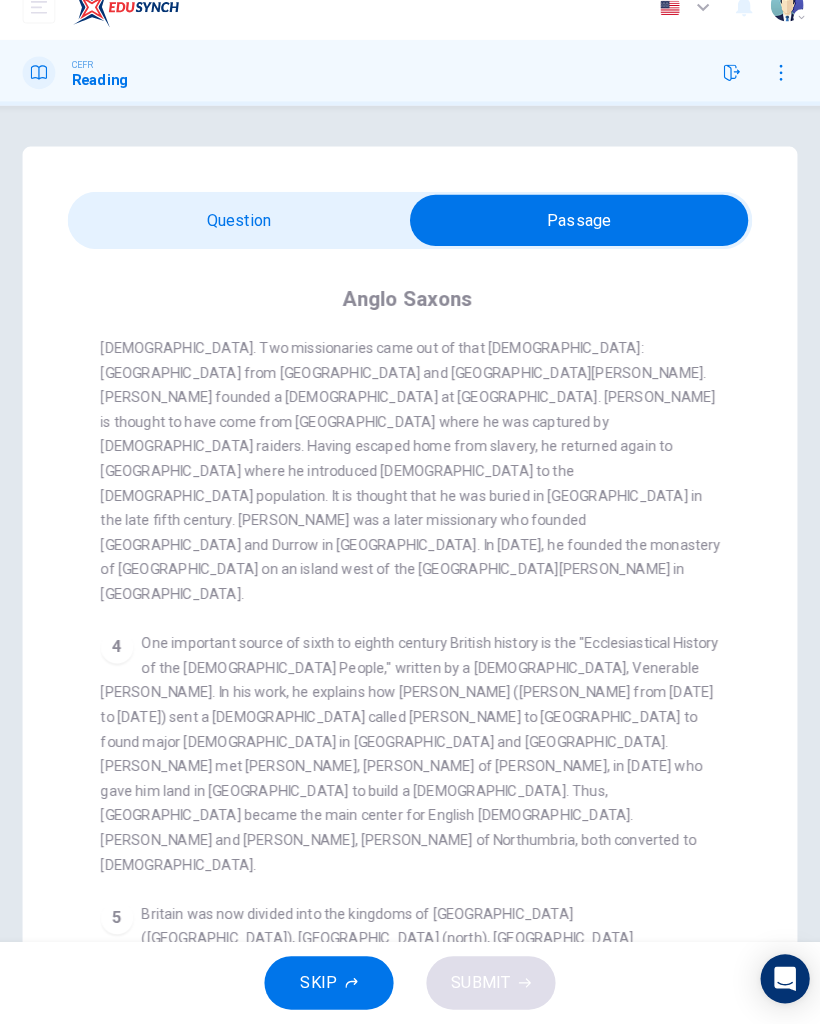 click at bounding box center [575, 240] 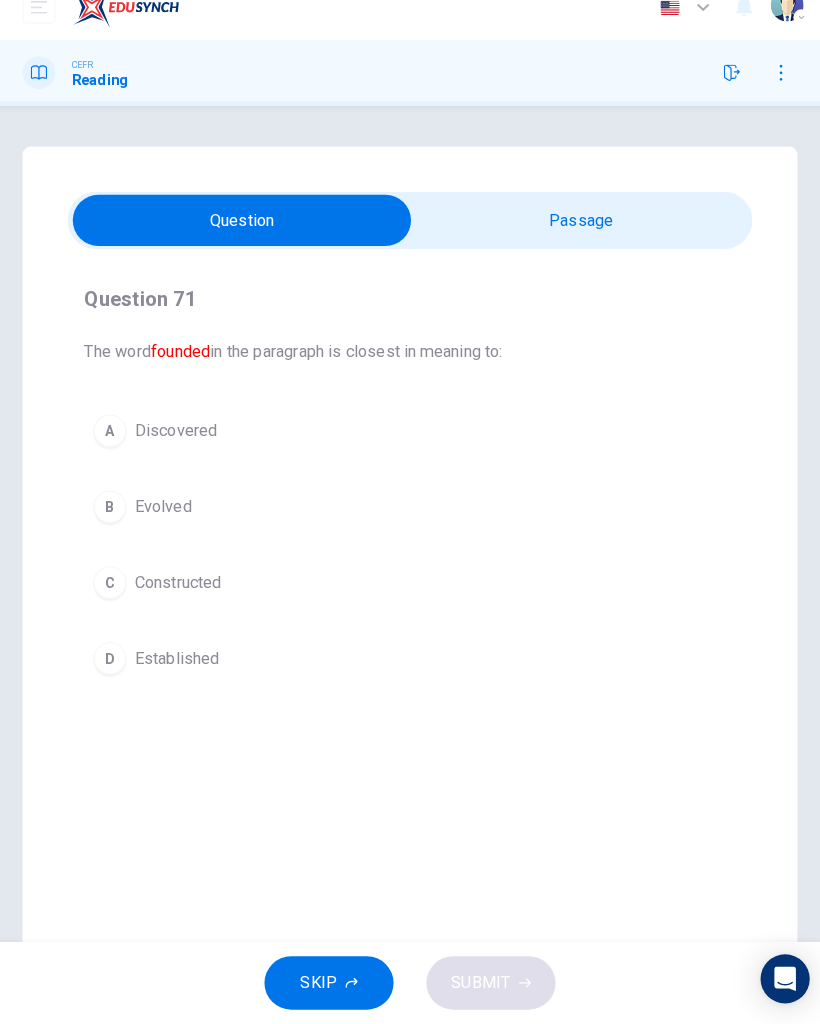 click on "A Discovered" at bounding box center (410, 445) 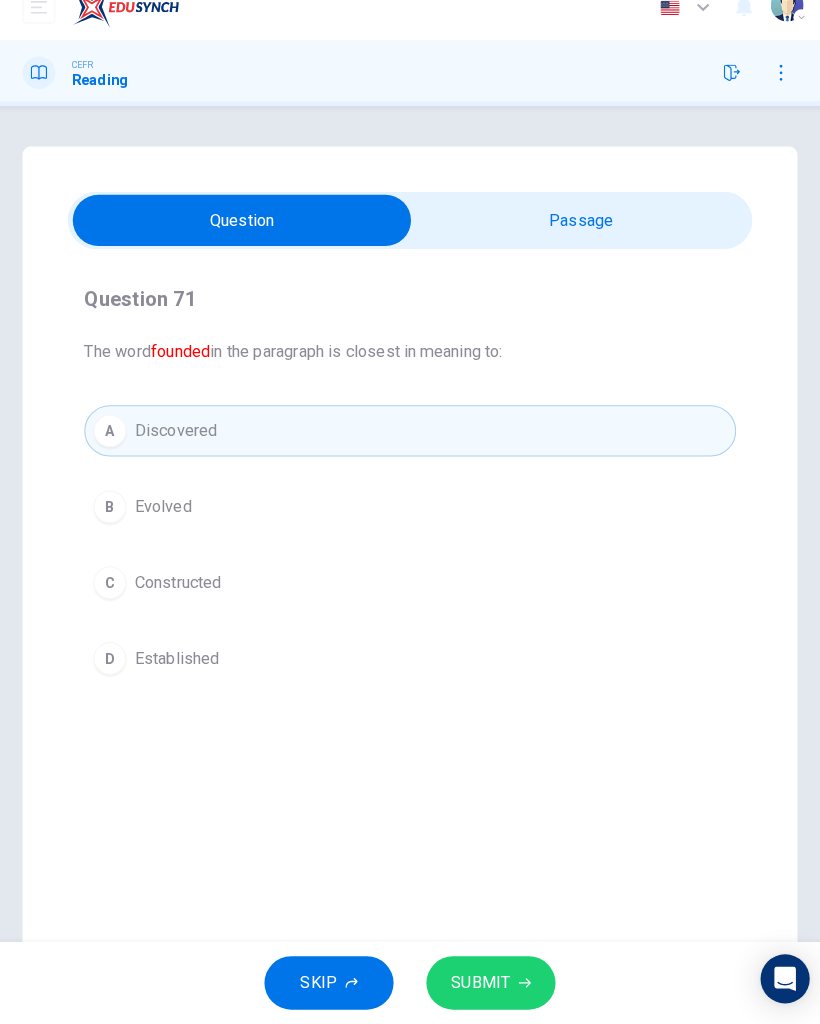 click on "SUBMIT" at bounding box center (489, 984) 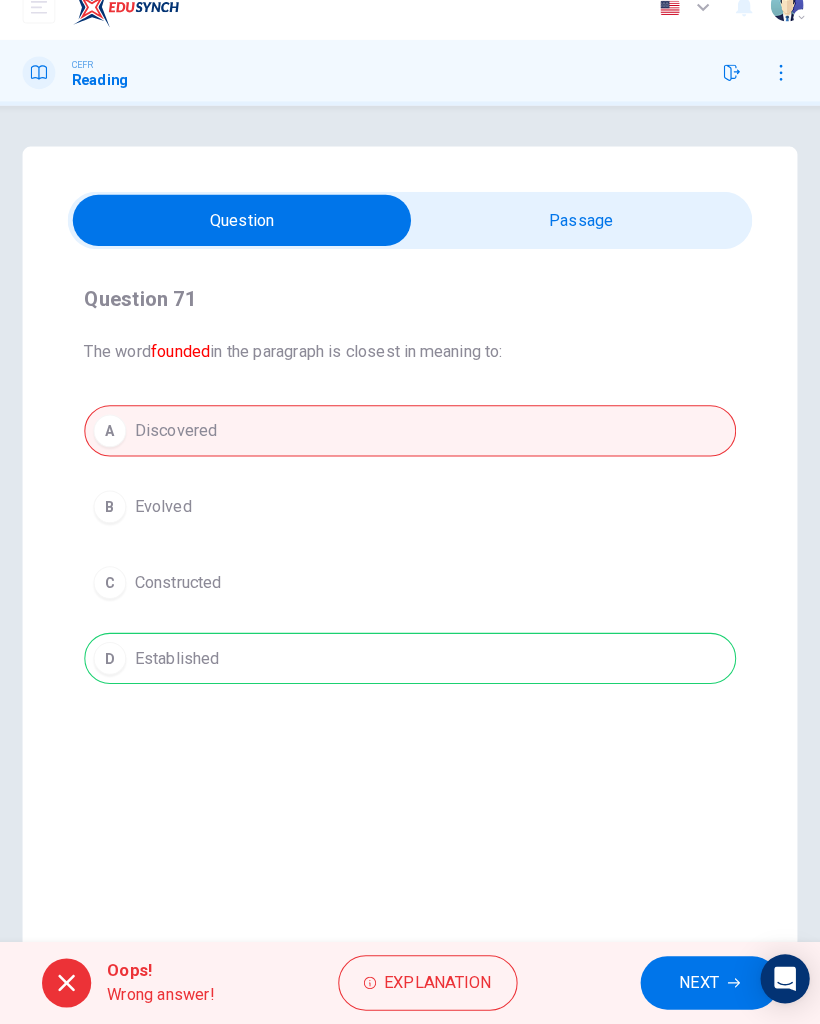 click on "NEXT" at bounding box center [702, 984] 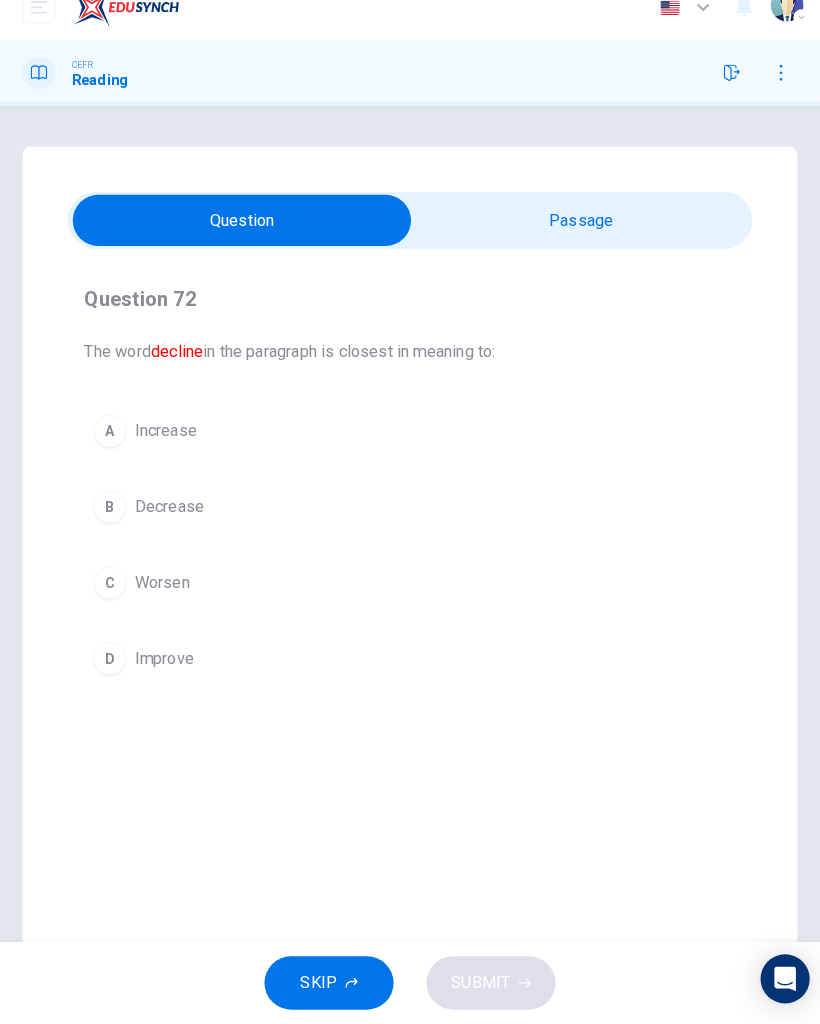 click at bounding box center (246, 240) 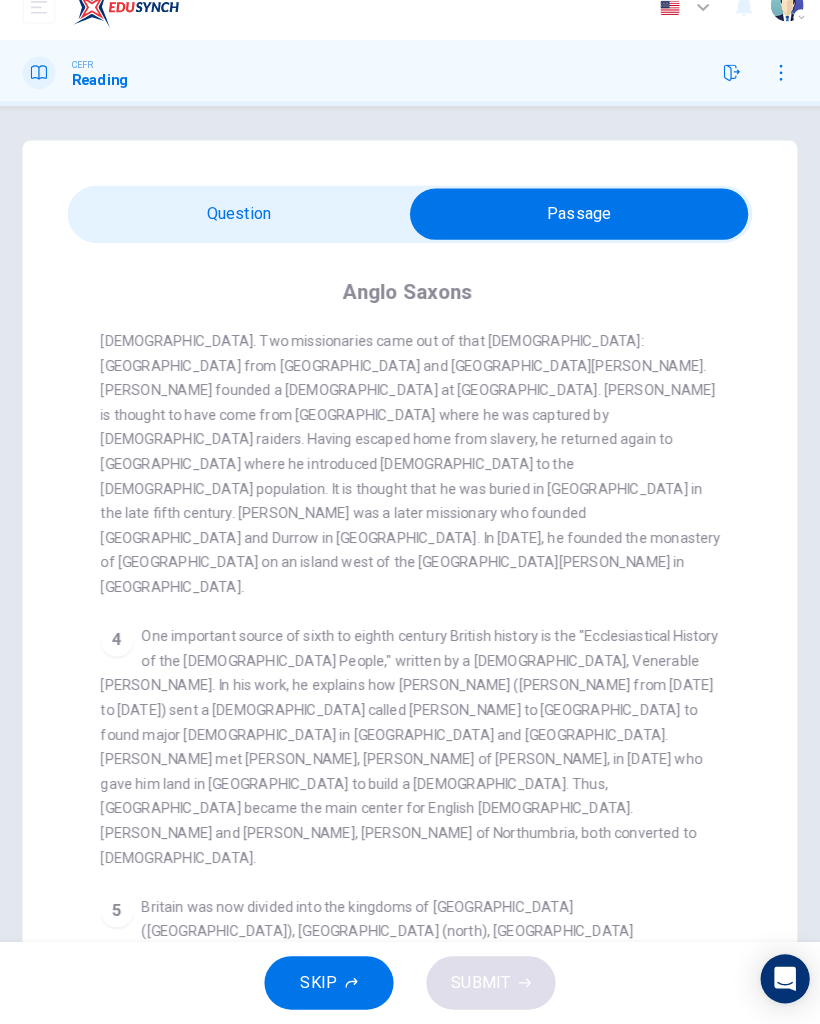 scroll, scrollTop: 6, scrollLeft: 0, axis: vertical 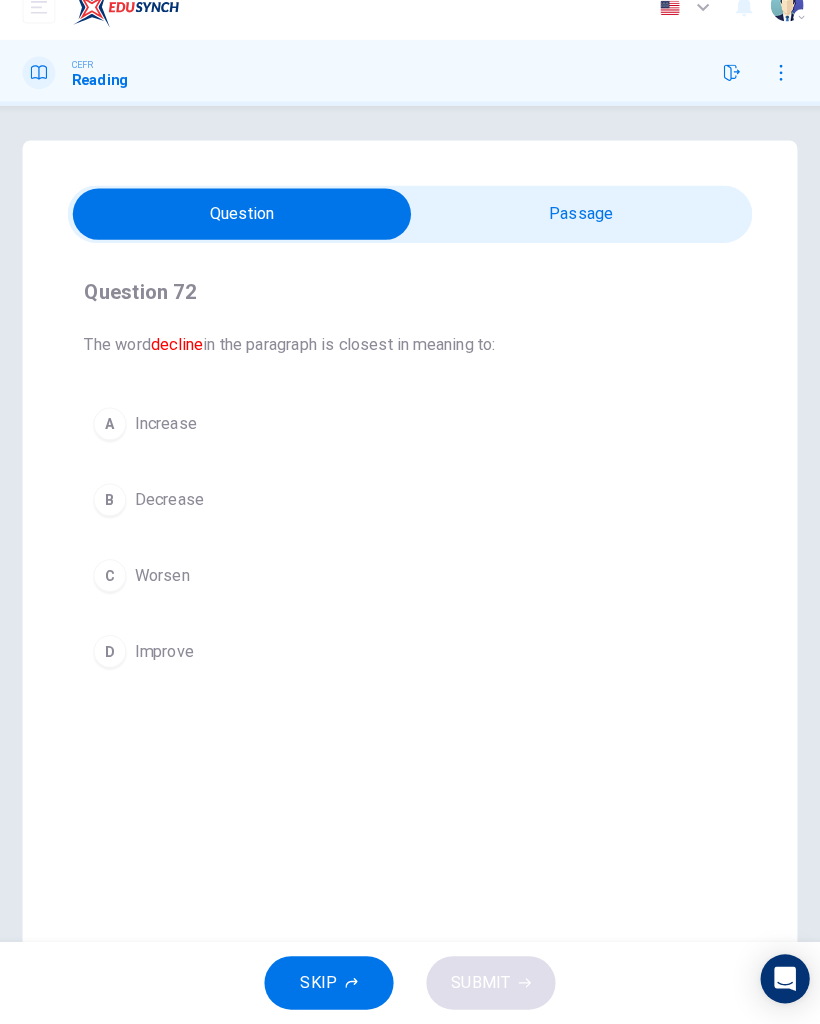 click on "B Decrease" at bounding box center [410, 513] 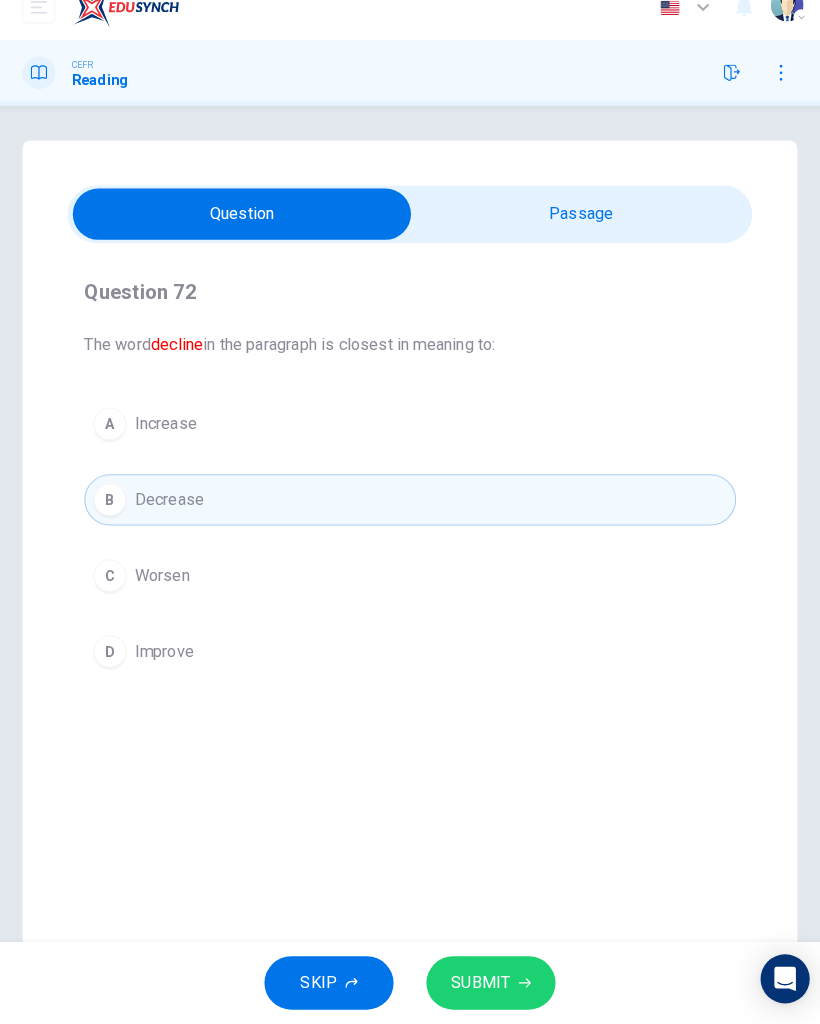click on "SUBMIT" at bounding box center [489, 984] 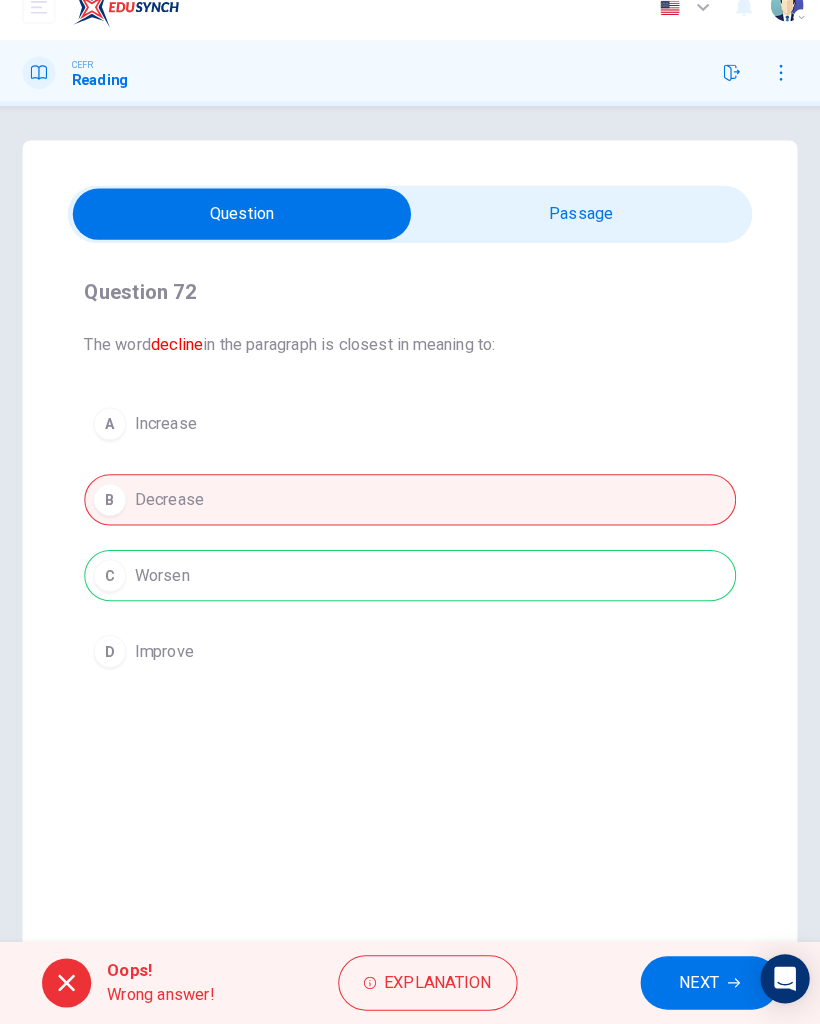 click on "NEXT" at bounding box center (702, 984) 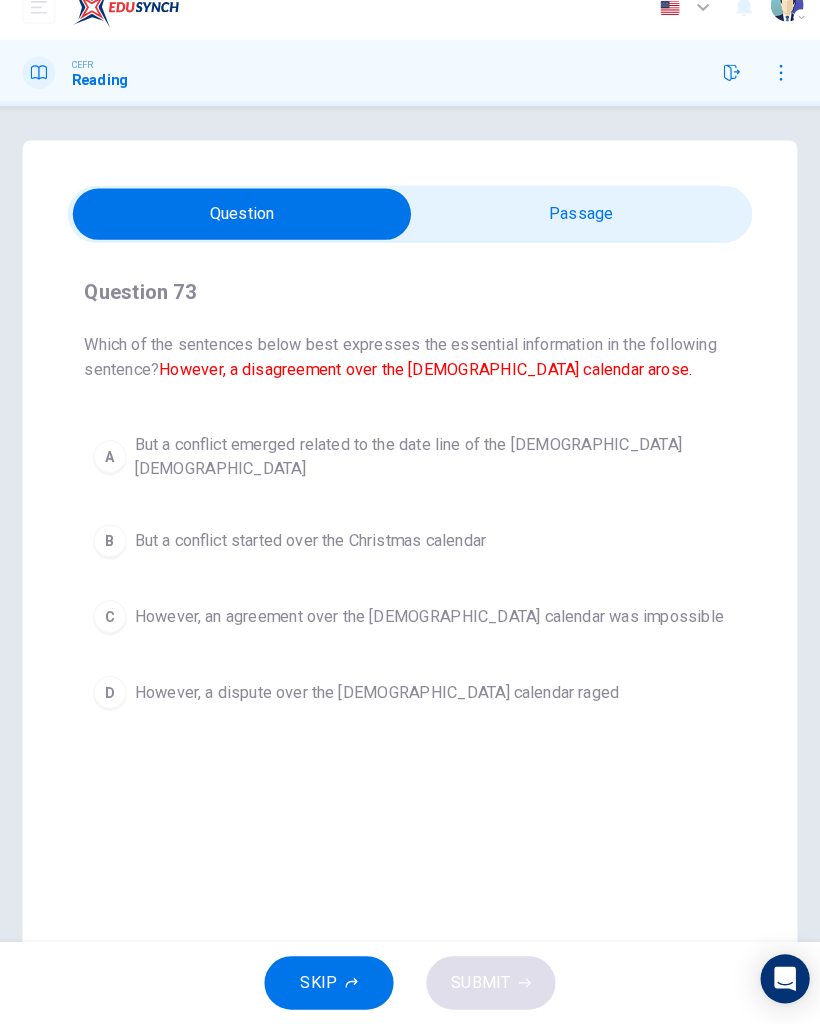 click on "B But a conflict started over the Christmas calendar" at bounding box center [410, 553] 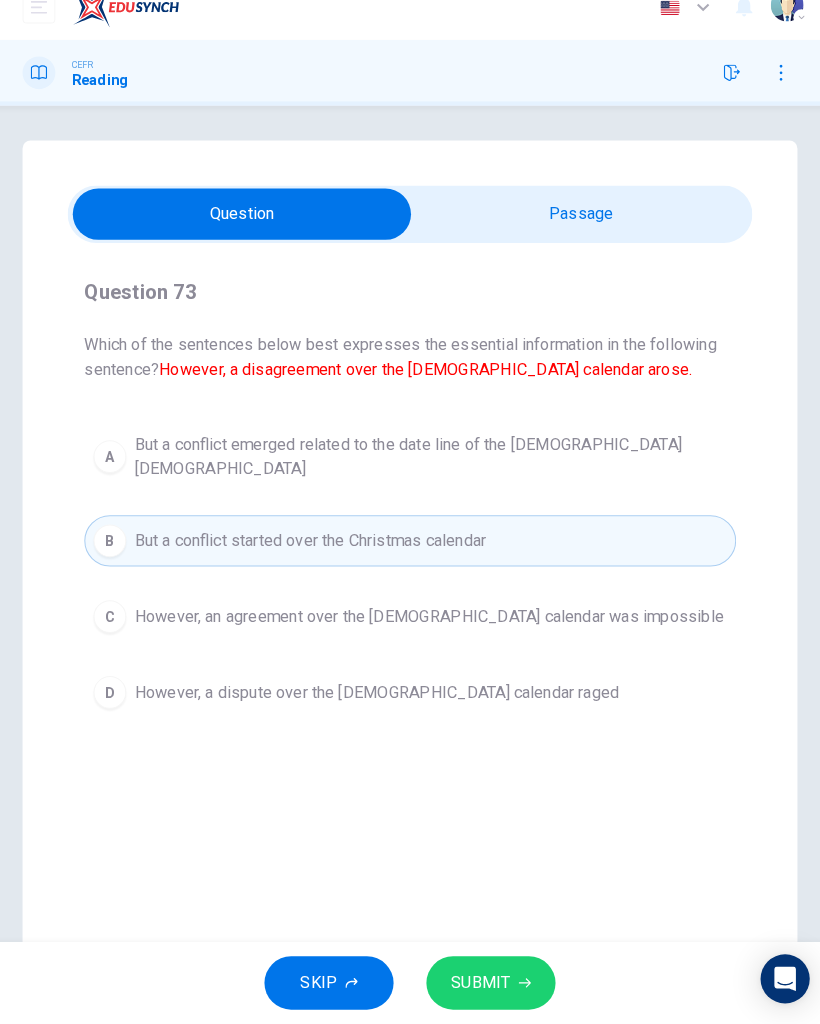 click on "SUBMIT" at bounding box center [489, 984] 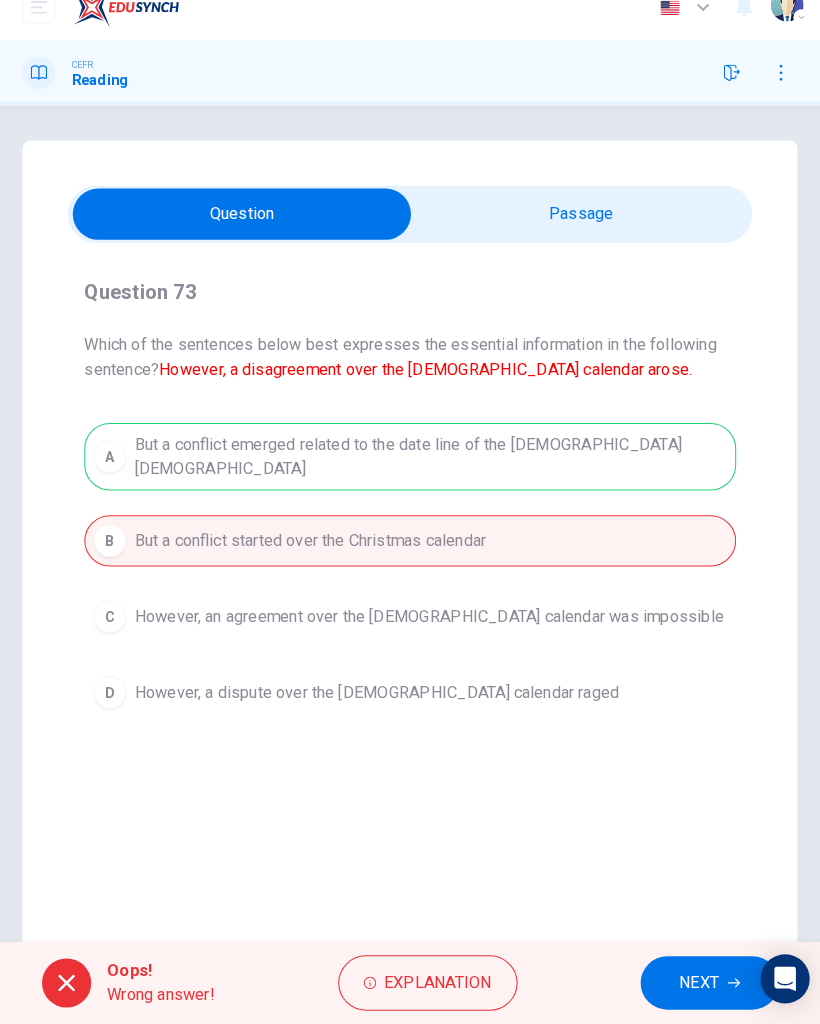 click on "NEXT" at bounding box center (692, 984) 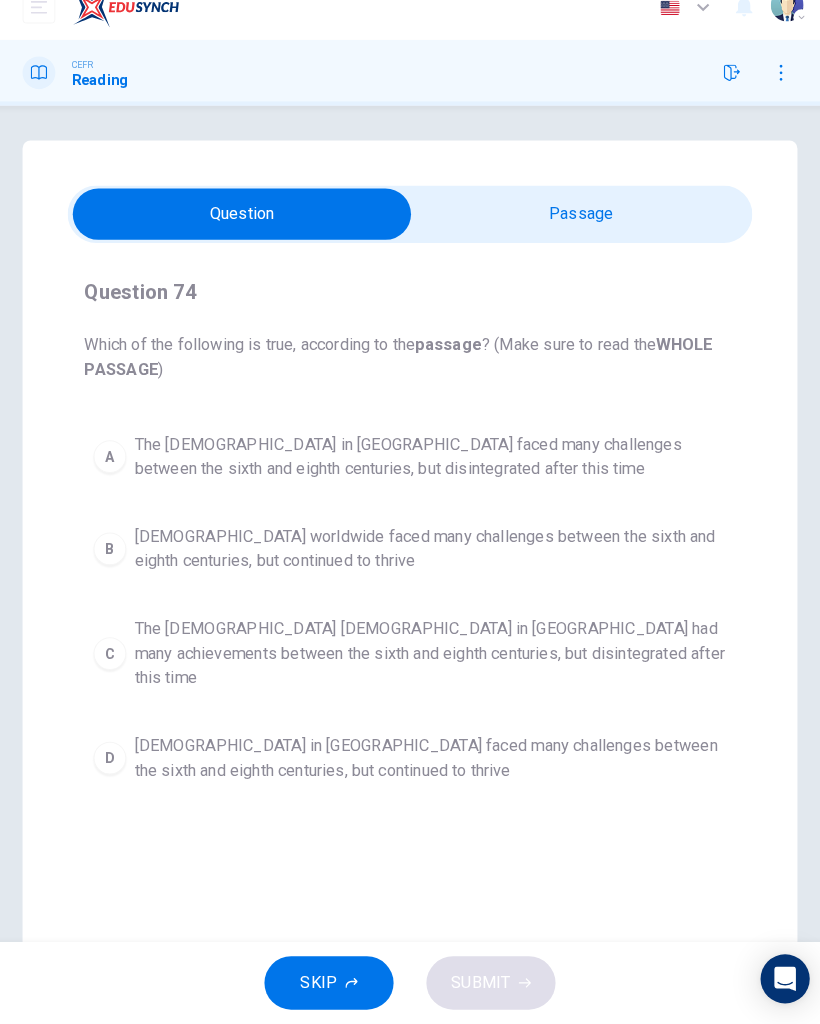 click at bounding box center [246, 234] 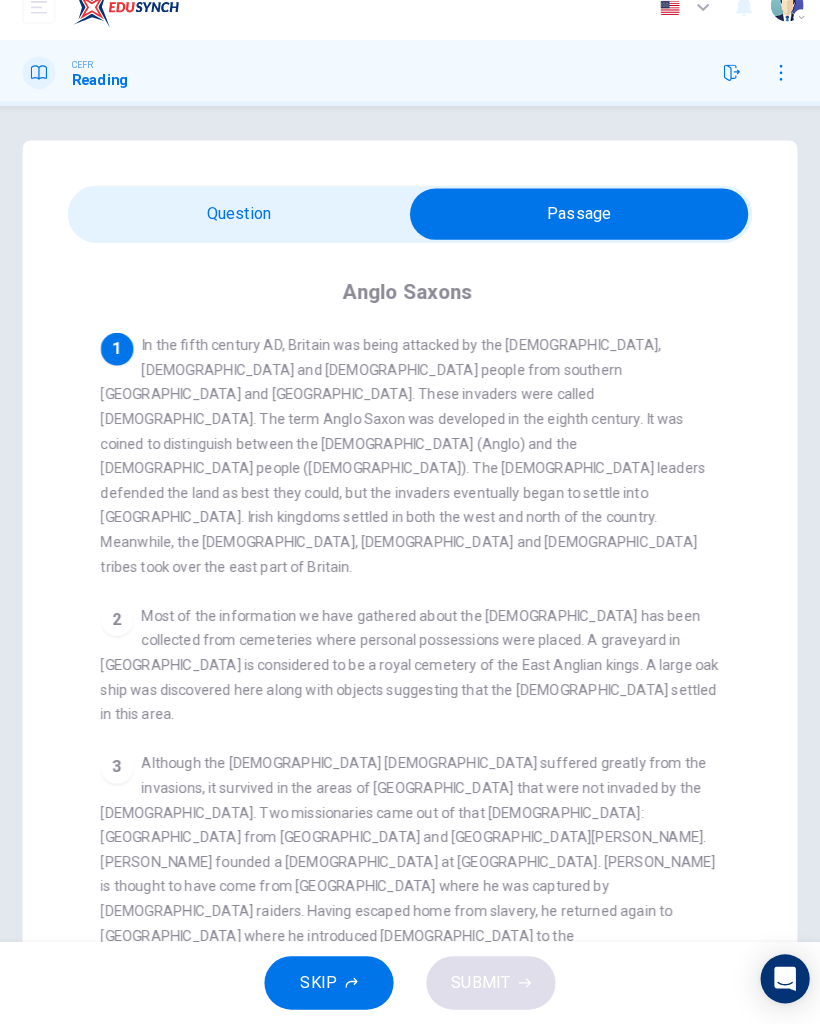 scroll, scrollTop: 0, scrollLeft: 0, axis: both 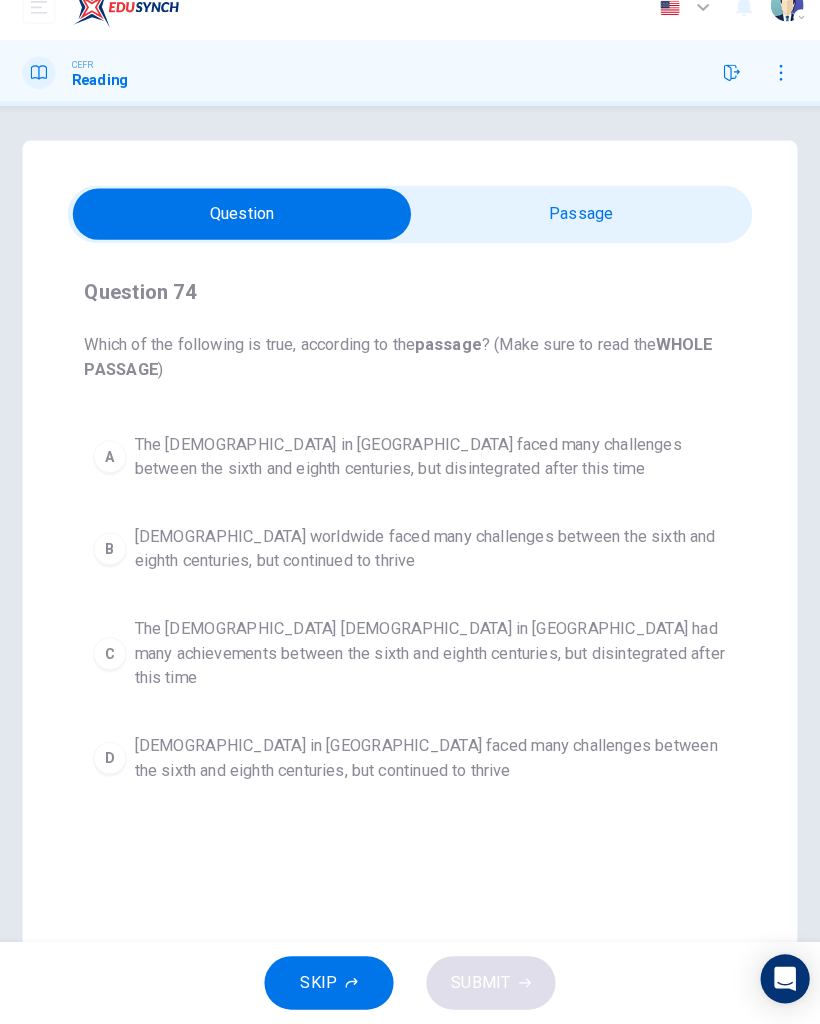 click at bounding box center [246, 234] 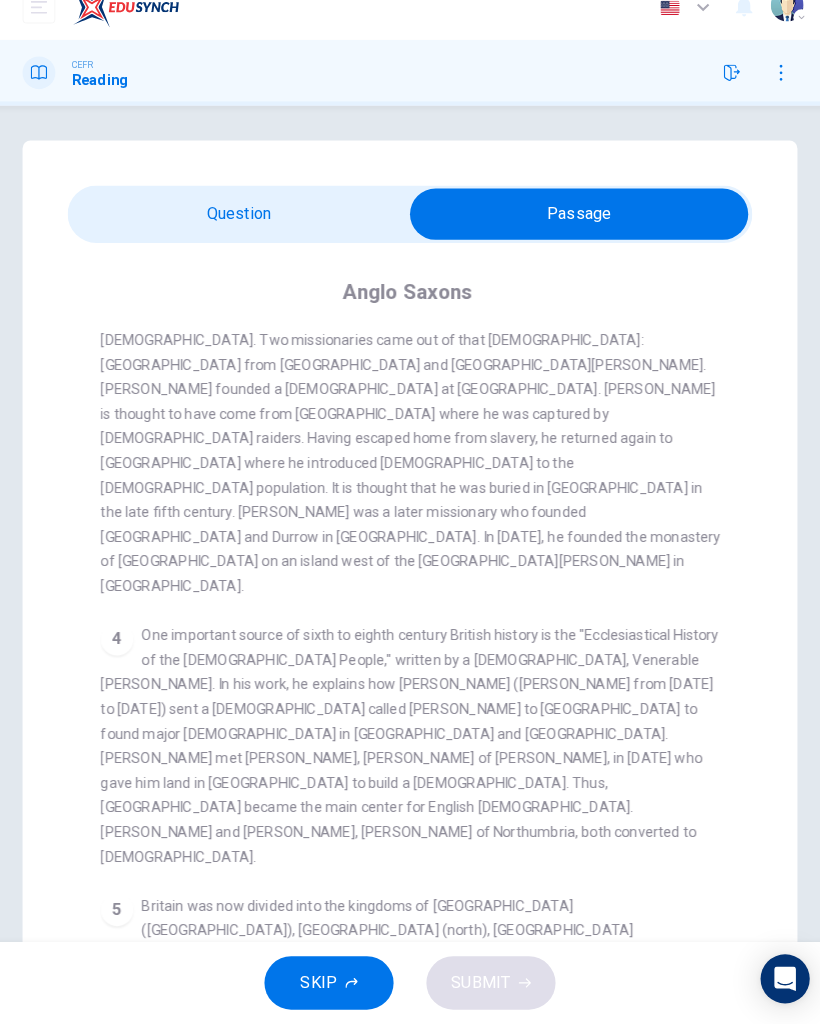 scroll, scrollTop: 460, scrollLeft: 0, axis: vertical 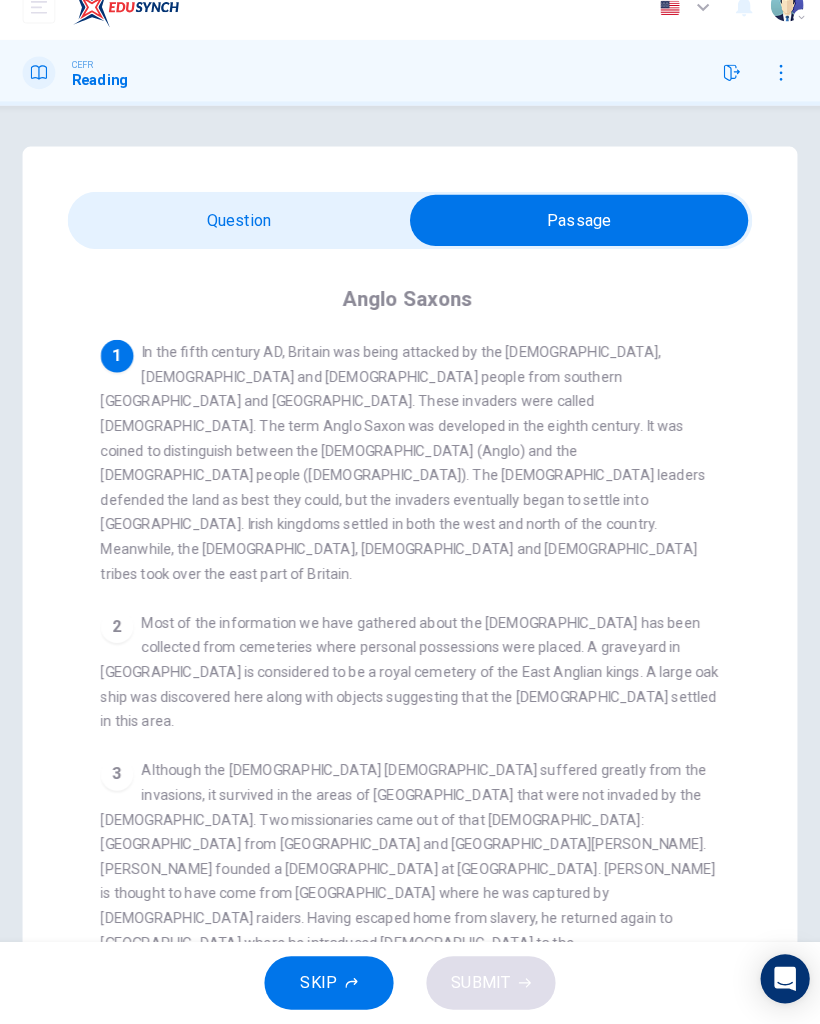 click at bounding box center (575, 240) 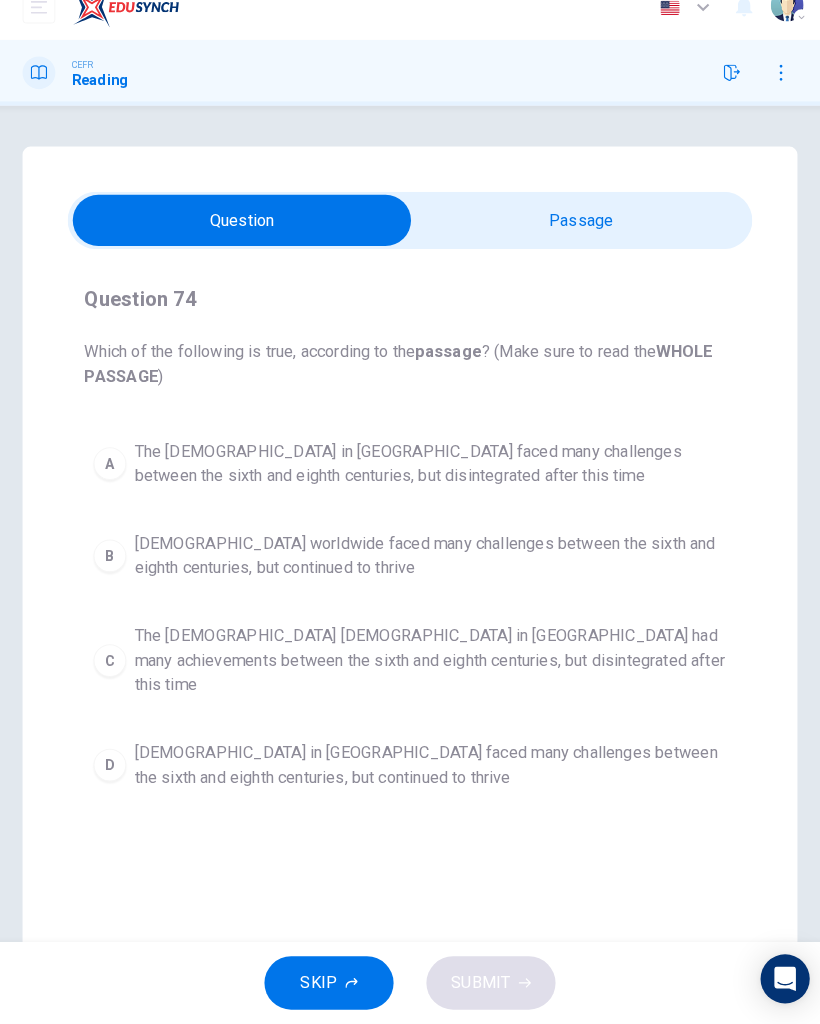 click at bounding box center [246, 240] 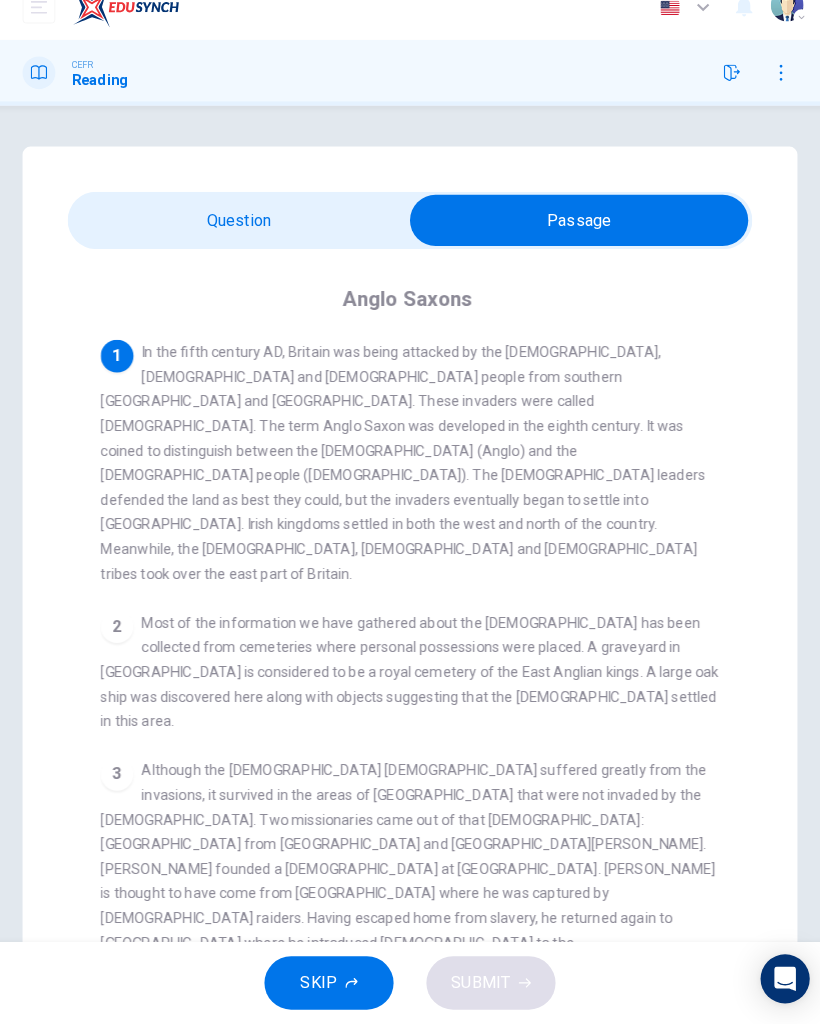 click at bounding box center (575, 240) 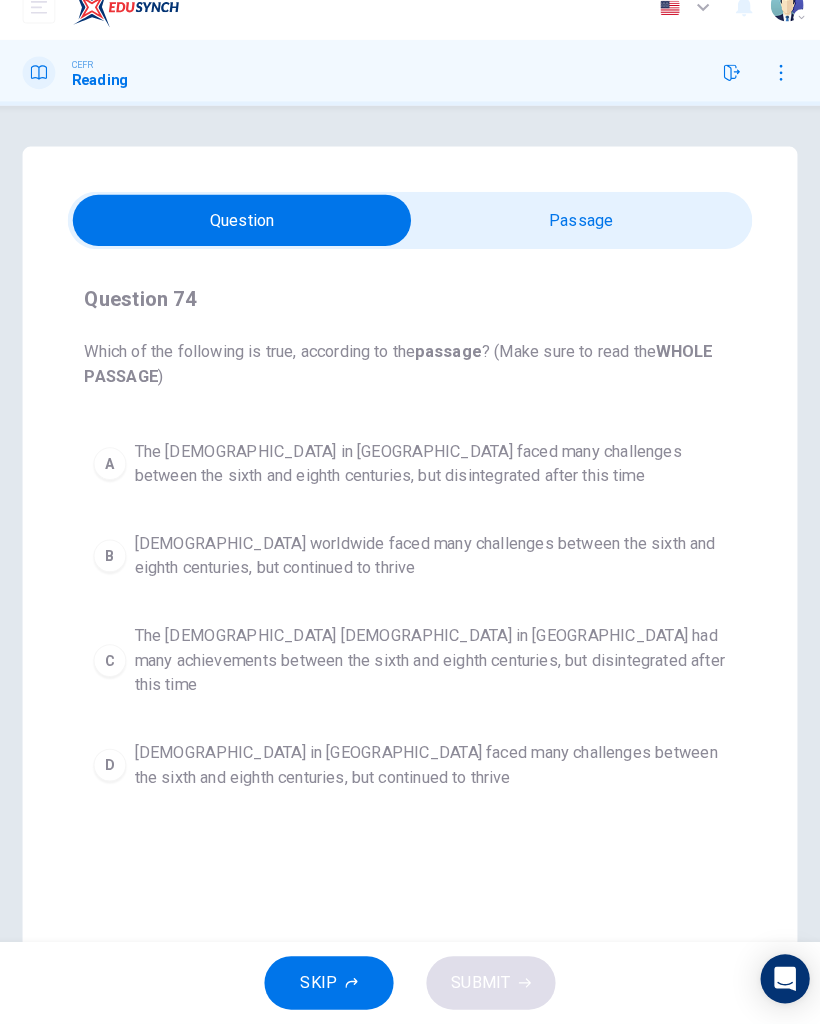 click at bounding box center [246, 240] 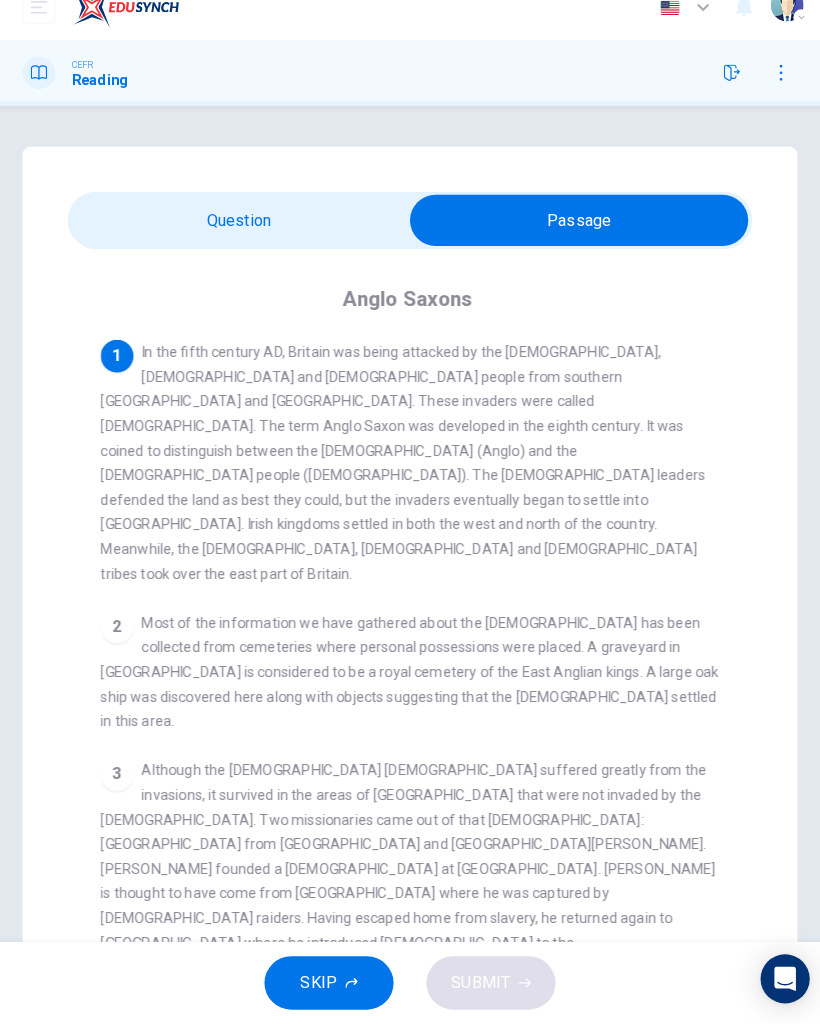 click at bounding box center (575, 240) 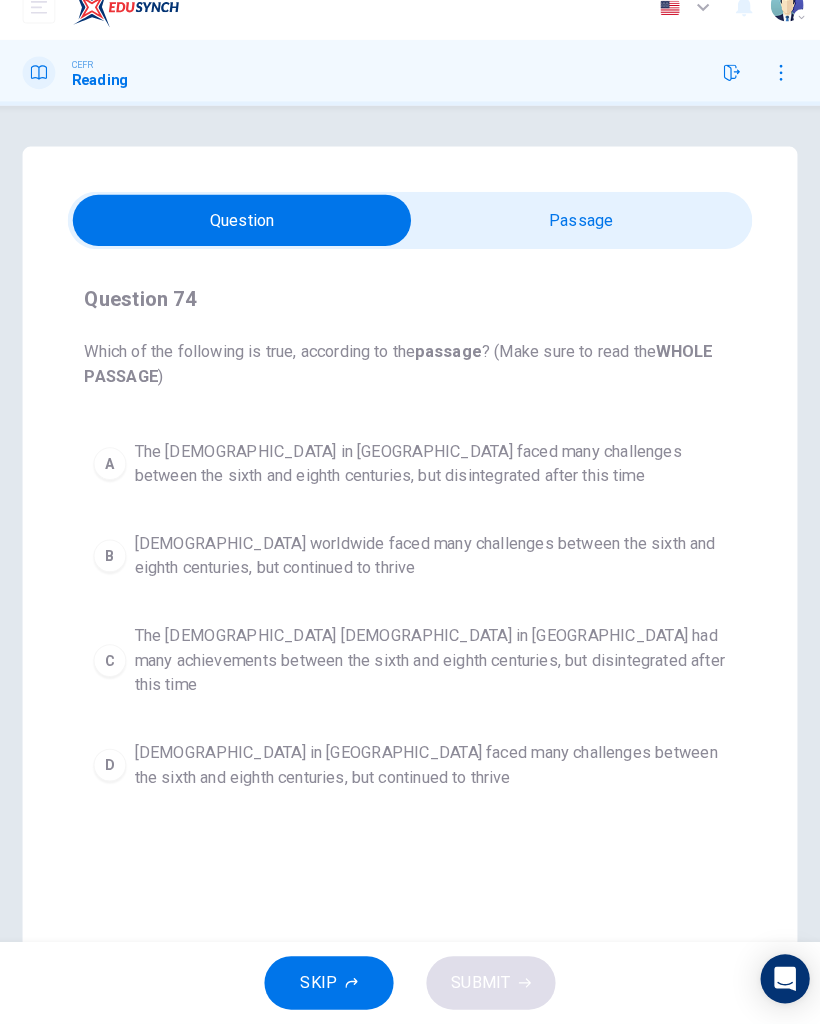 click on "D The Christian church in Britain faced many challenges between the sixth and eighth centuries, but continued to thrive" at bounding box center [410, 771] 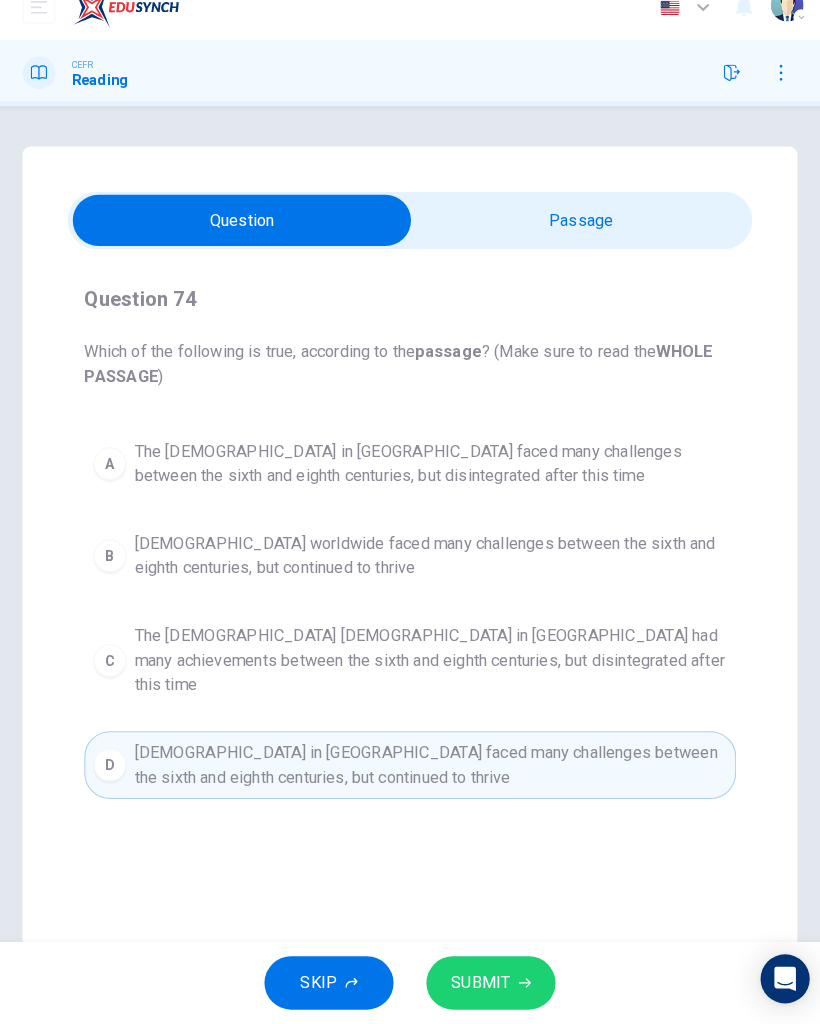 click on "SUBMIT" at bounding box center (479, 984) 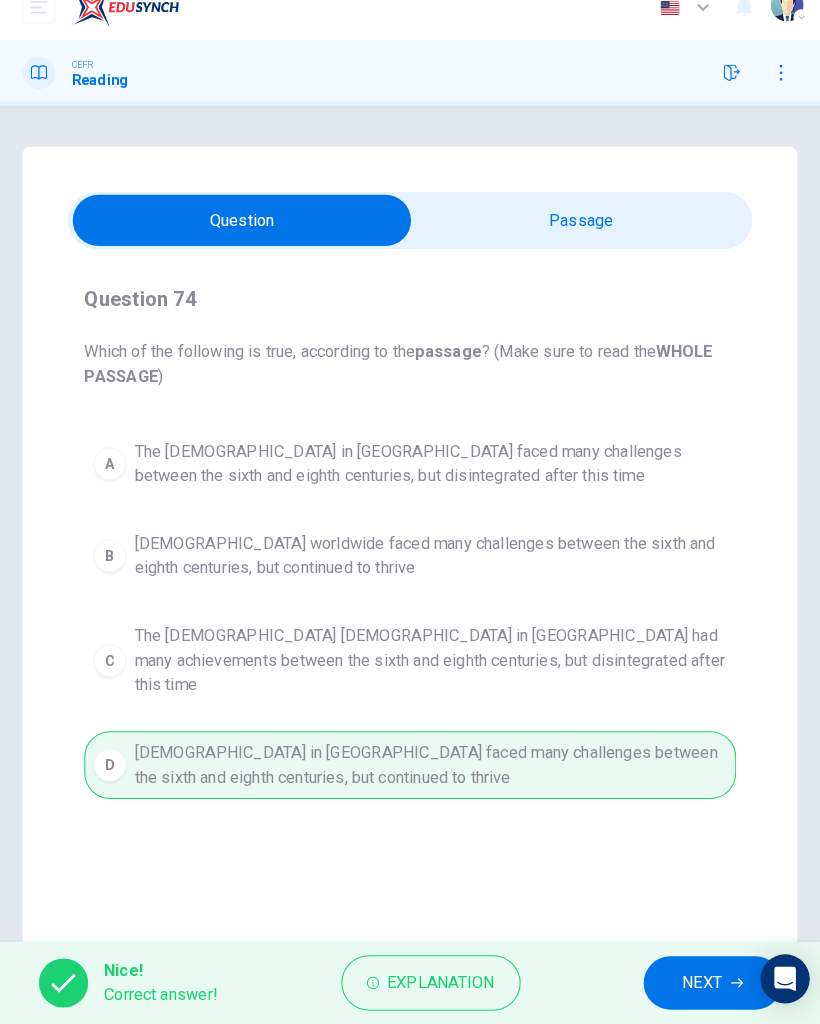 click on "NEXT" at bounding box center (695, 984) 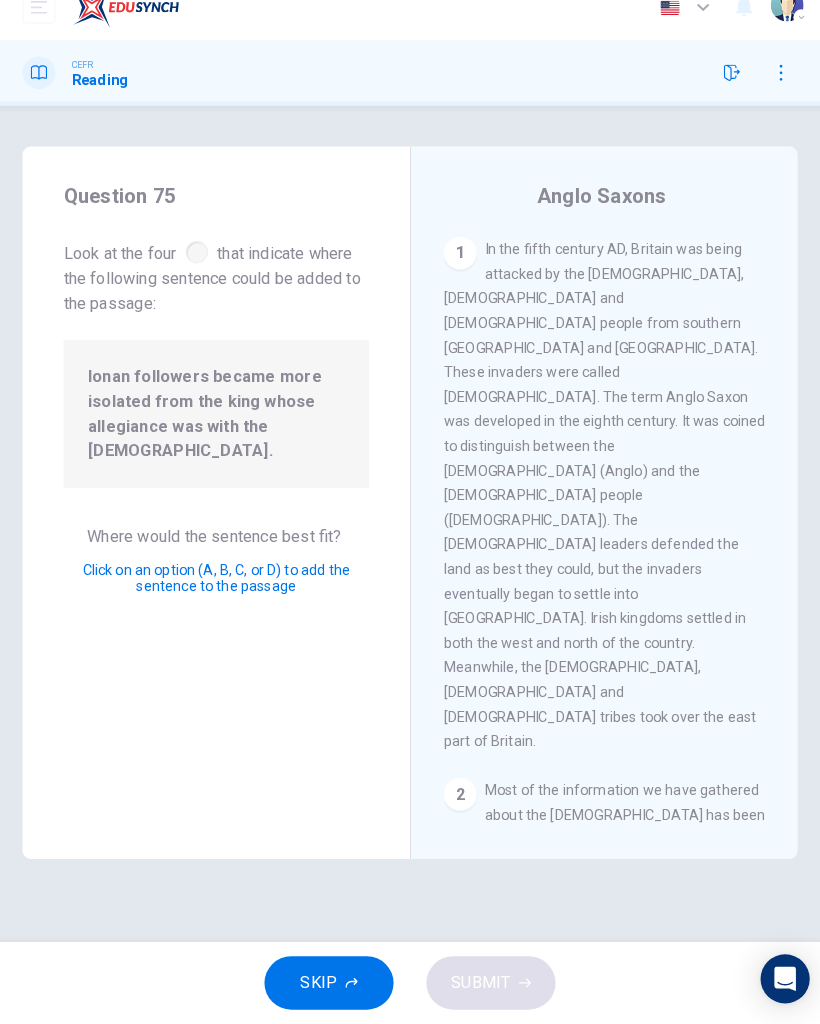 scroll, scrollTop: 1481, scrollLeft: 0, axis: vertical 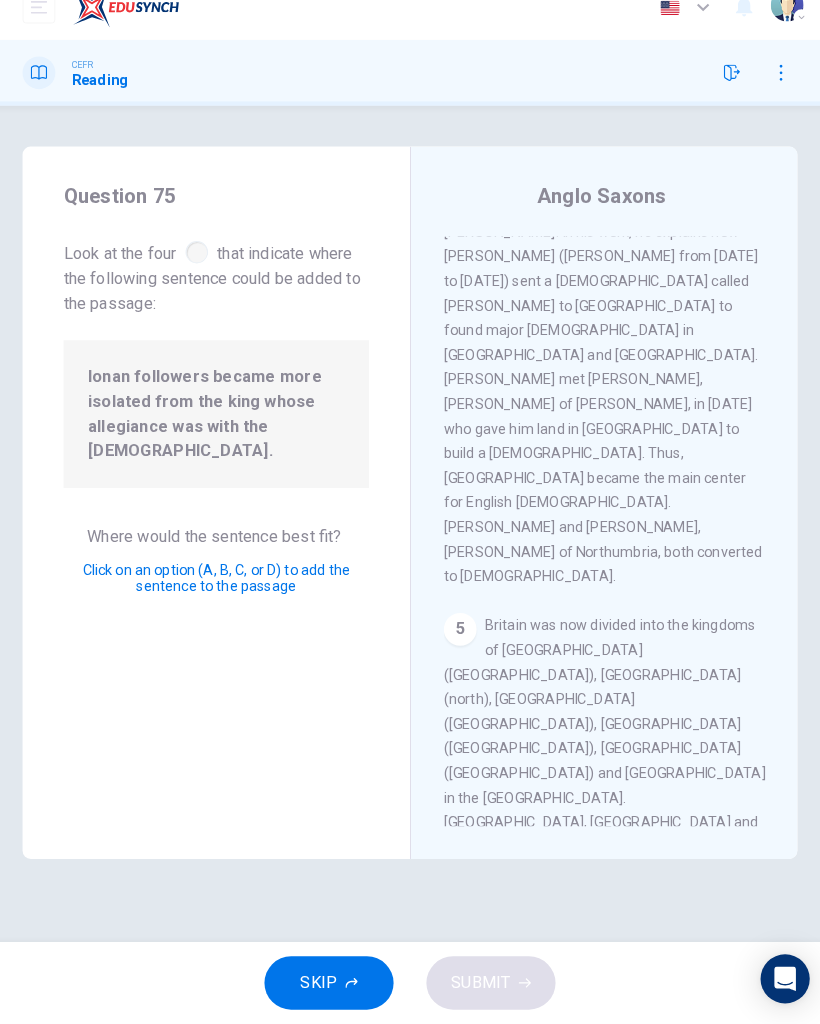 click at bounding box center (669, 1305) 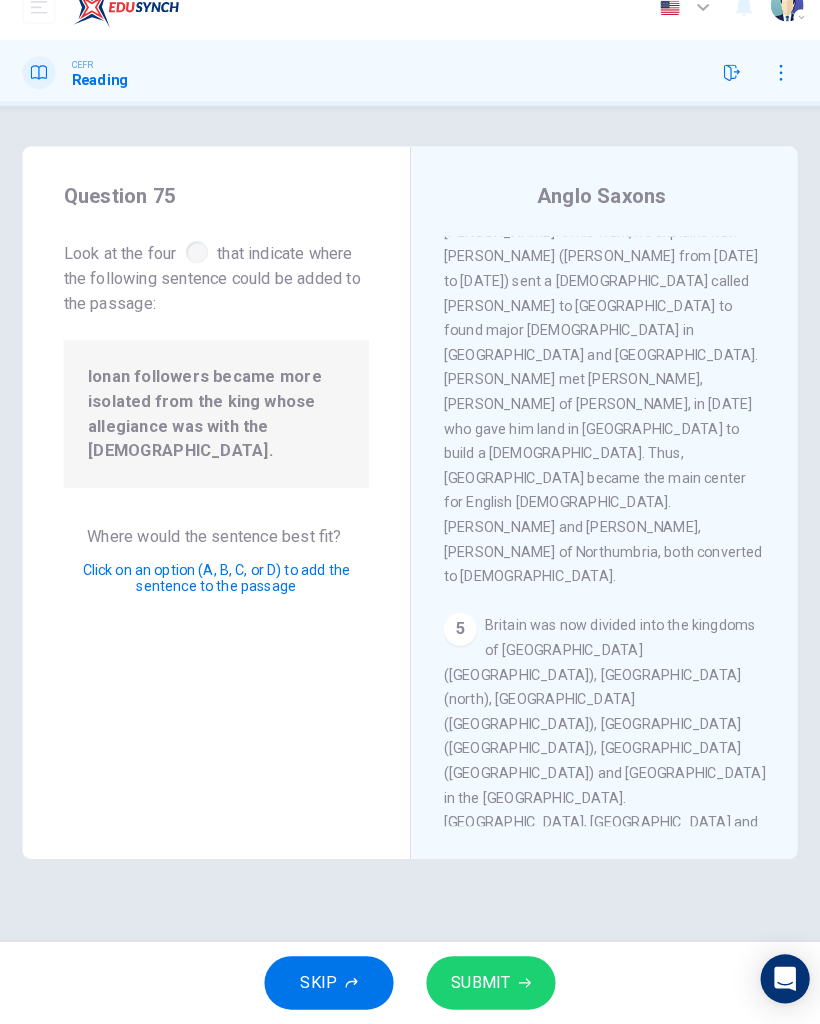 click on "SUBMIT" at bounding box center (489, 984) 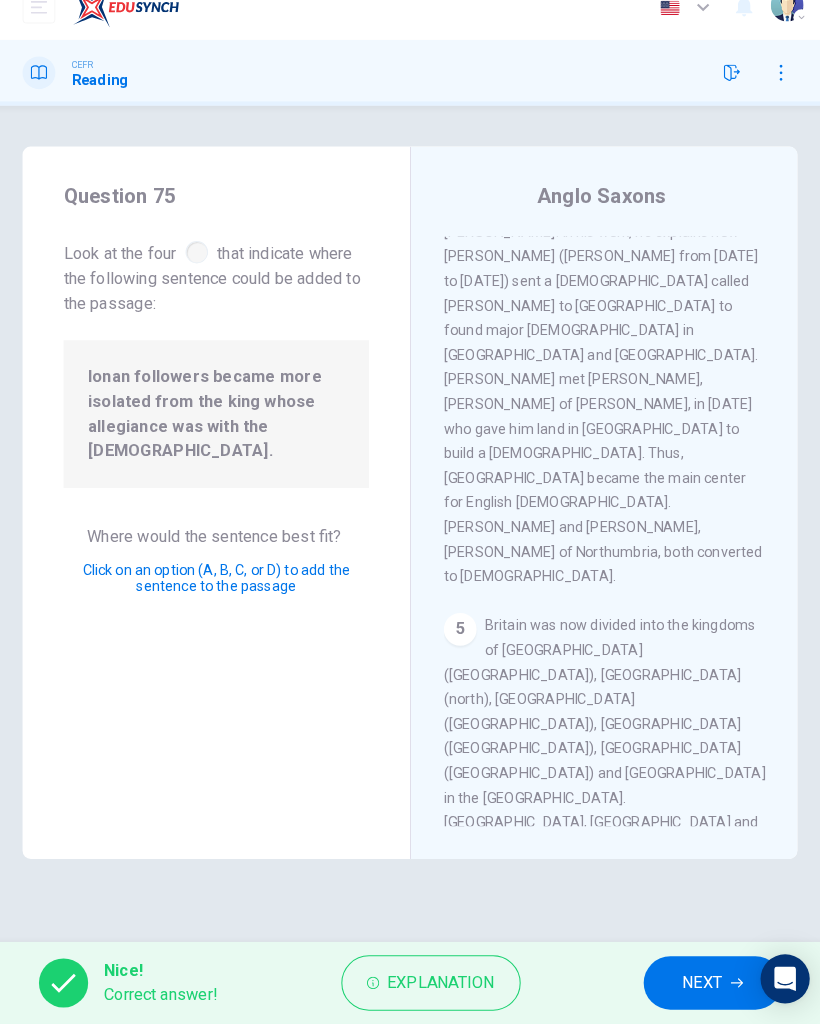 click on "NEXT" at bounding box center (695, 984) 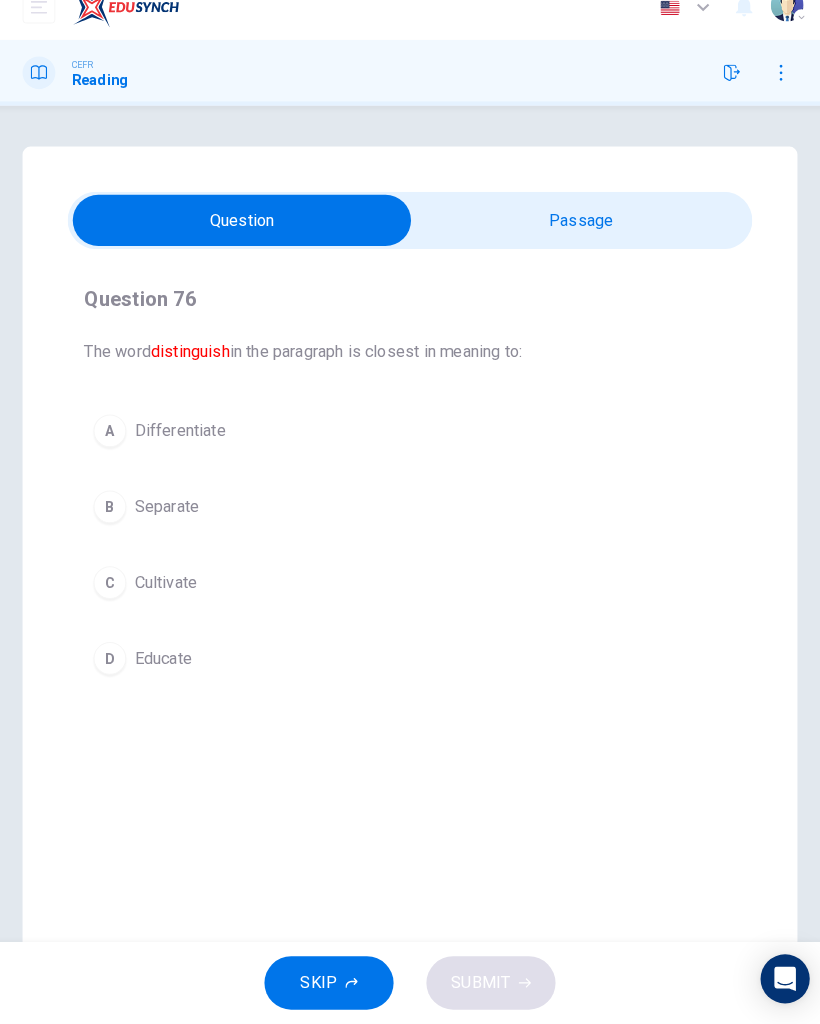 click at bounding box center (246, 240) 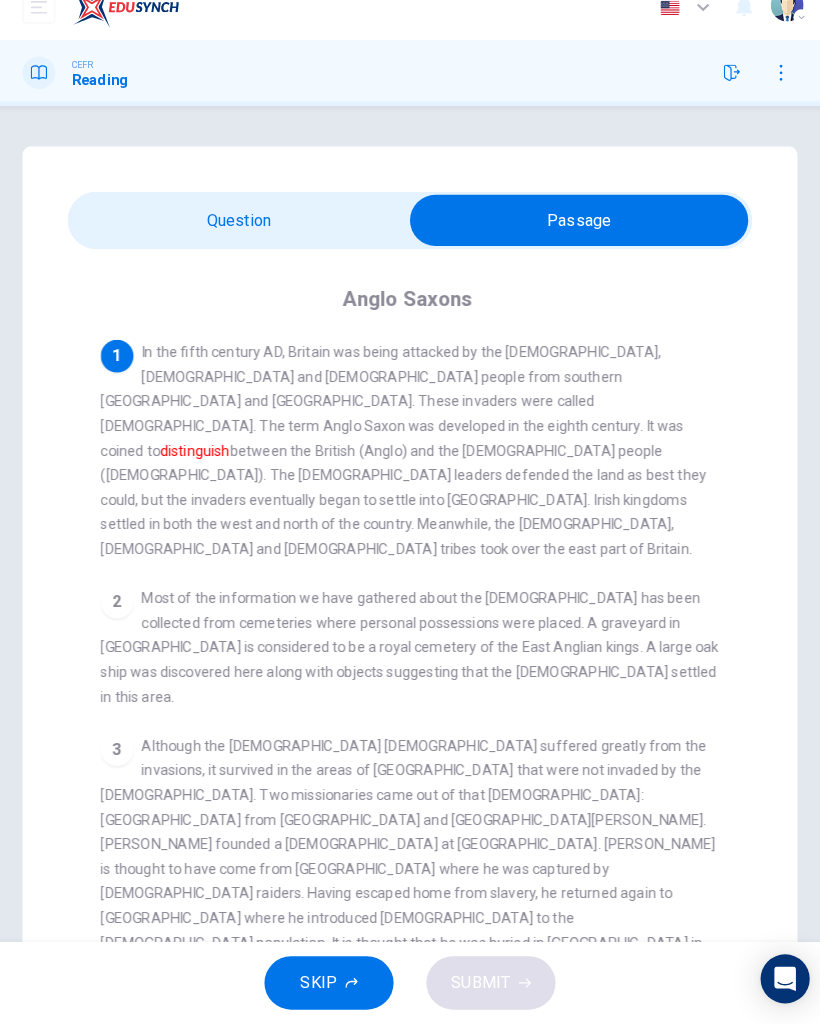 click at bounding box center (575, 240) 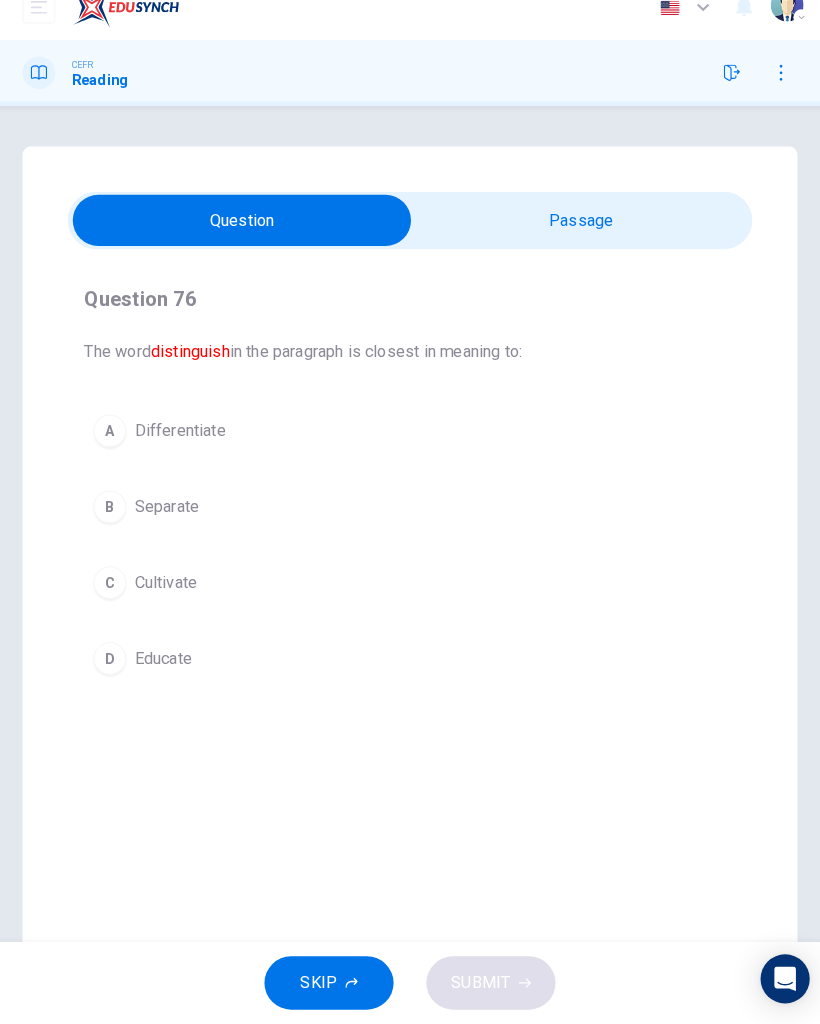 click at bounding box center [246, 240] 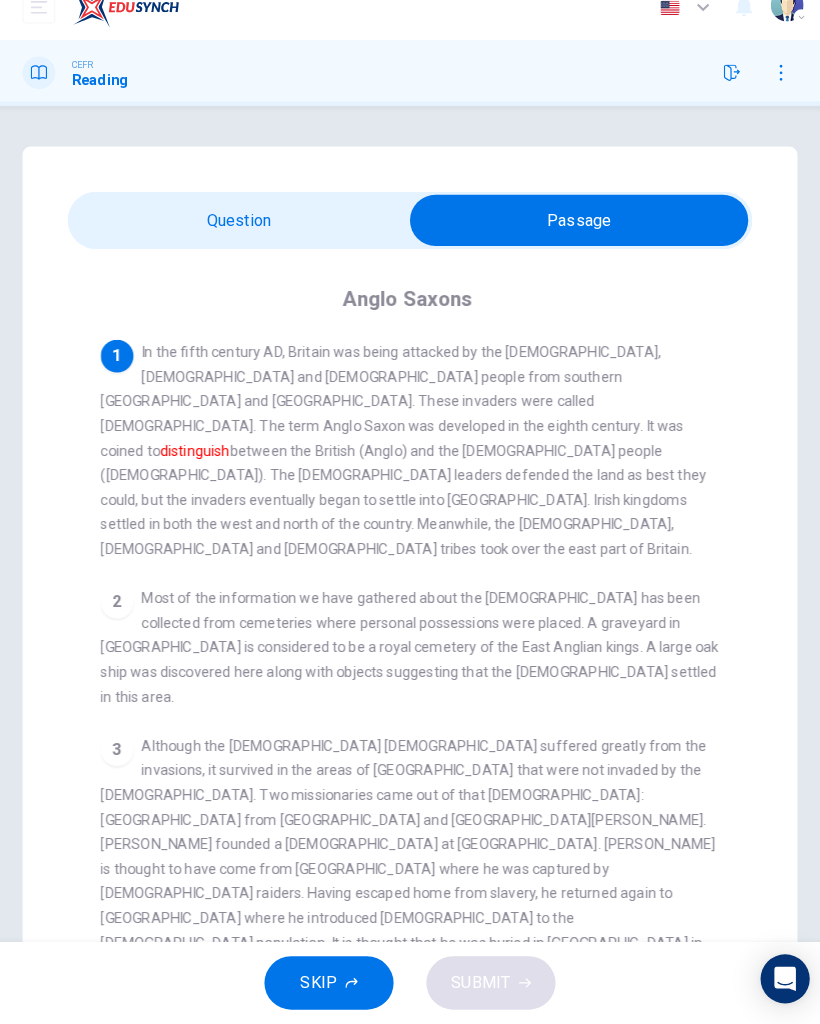 click on "Question 76 The word  distinguish  in the paragraph is closest in meaning to: A Differentiate B Separate C Cultivate D Educate Anglo Saxons 1 In the fifth century AD, Britain was being attacked by the Irish, Pict and Germanic people from southern Denmark and Germany. These invaders were called Saxons. The term Anglo Saxon was developed in the eighth century. It was coined to  distinguish  between the British (Anglo) and the Germanic people (Saxons). The Roman-Britano leaders defended the land as best they could, but the invaders eventually began to settle into Britain. Irish kingdoms settled in both the west and north of the country. Meanwhile, the Angles, Saxons and Jute tribes took over the east part of Britain. 2 3 4 5 6 7" at bounding box center [410, 642] 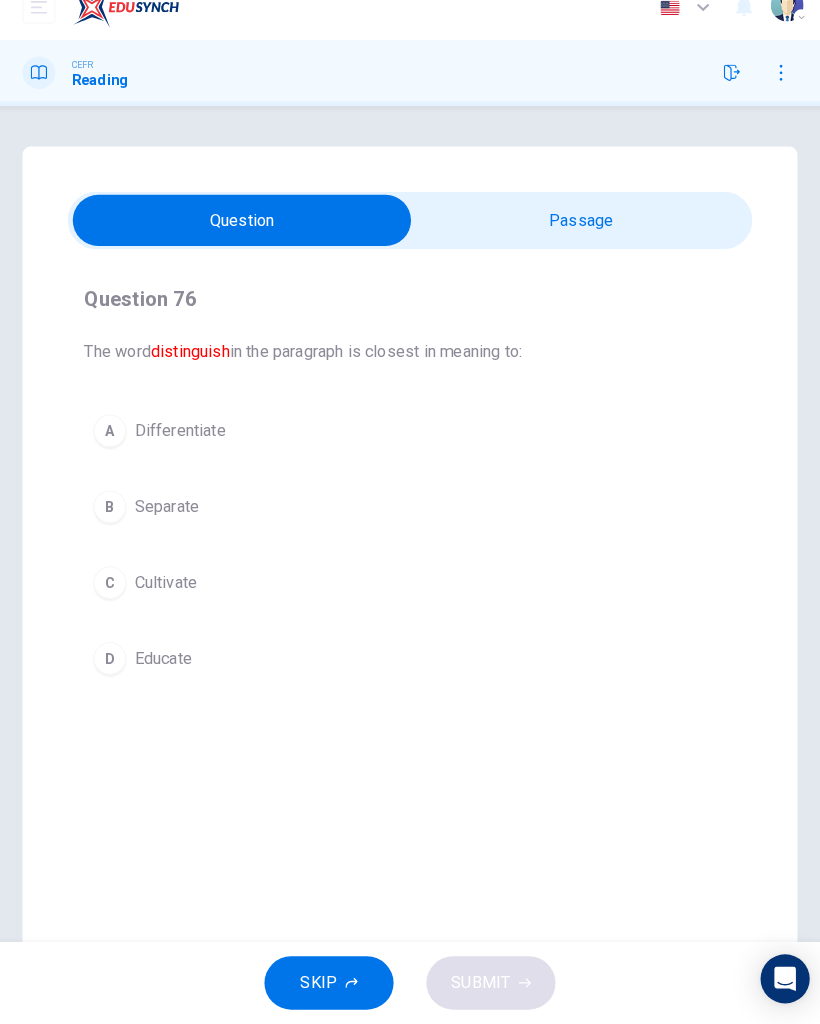 click at bounding box center (246, 240) 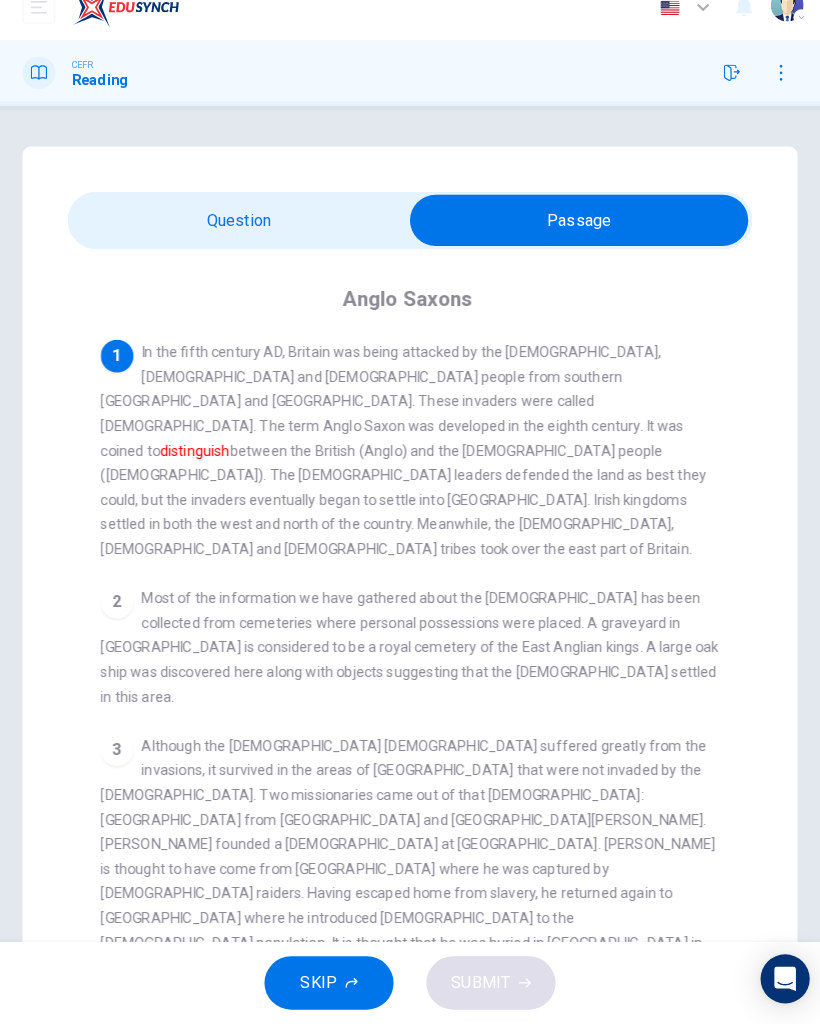 click at bounding box center (575, 240) 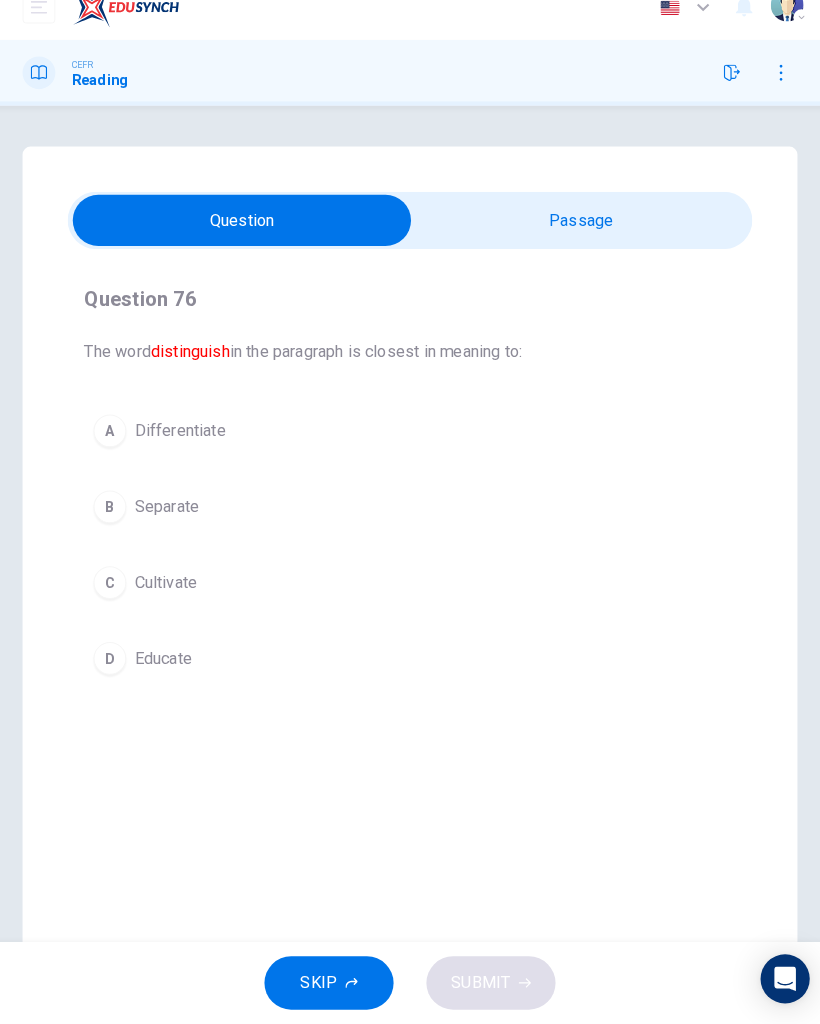 click on "A Differentiate" at bounding box center [410, 445] 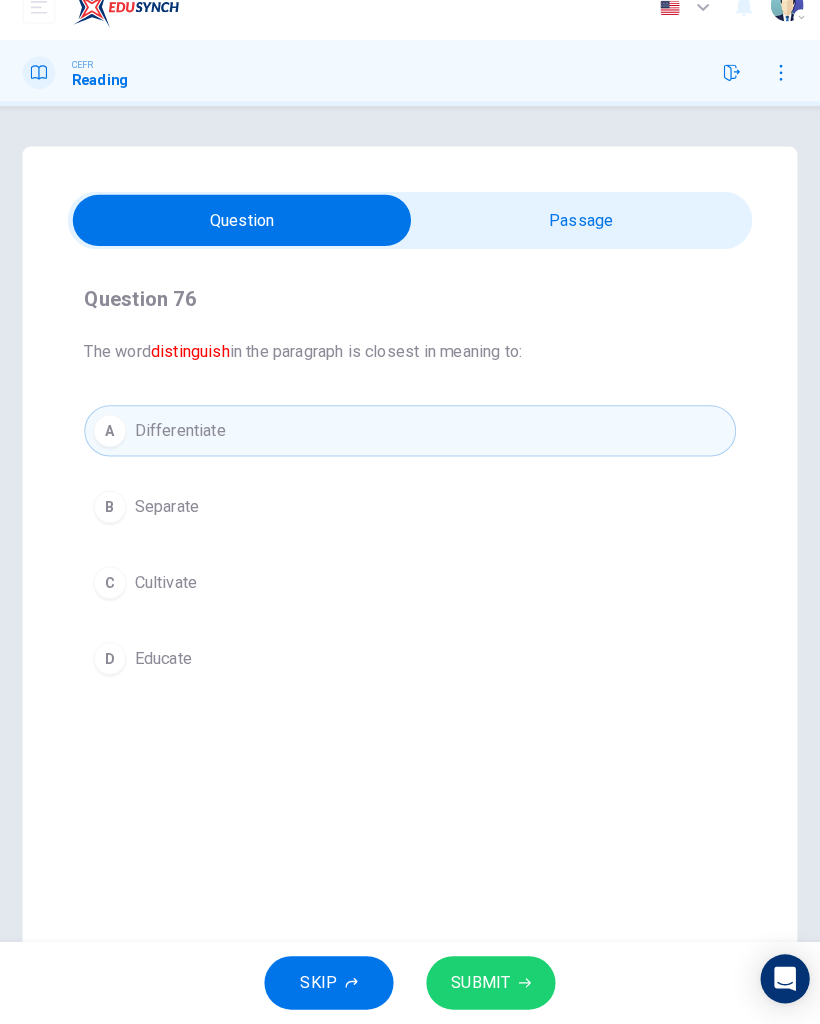 click on "SUBMIT" at bounding box center (479, 984) 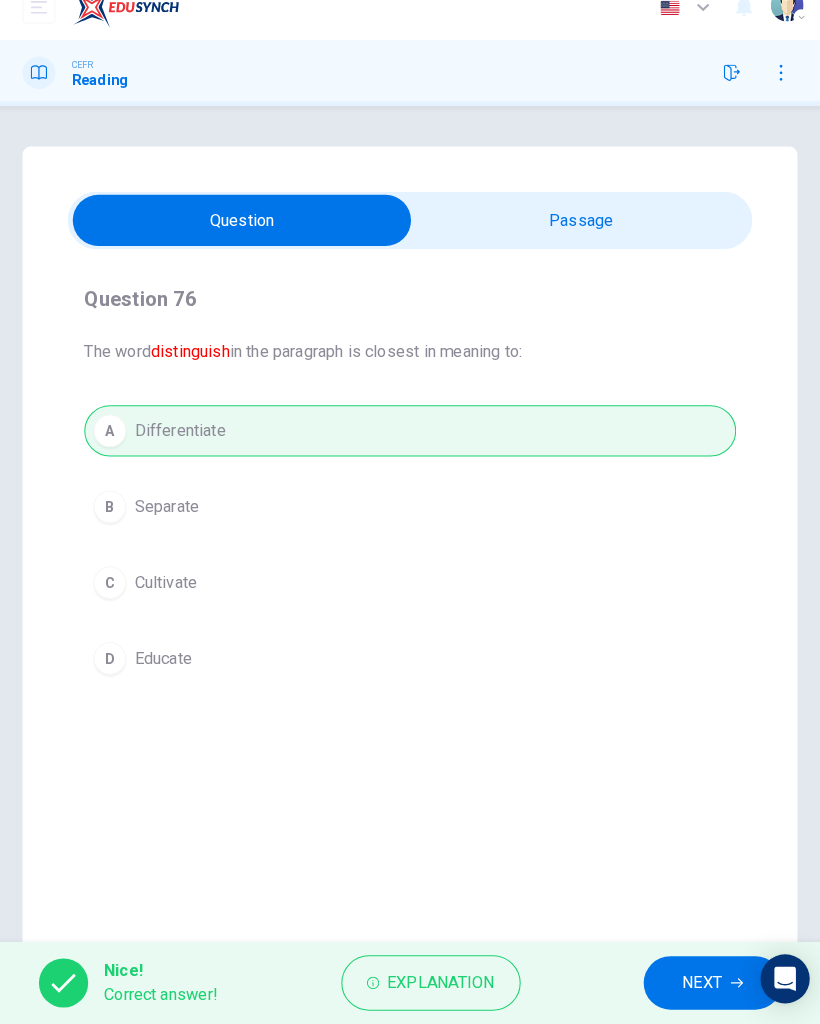 click on "NEXT" at bounding box center (705, 984) 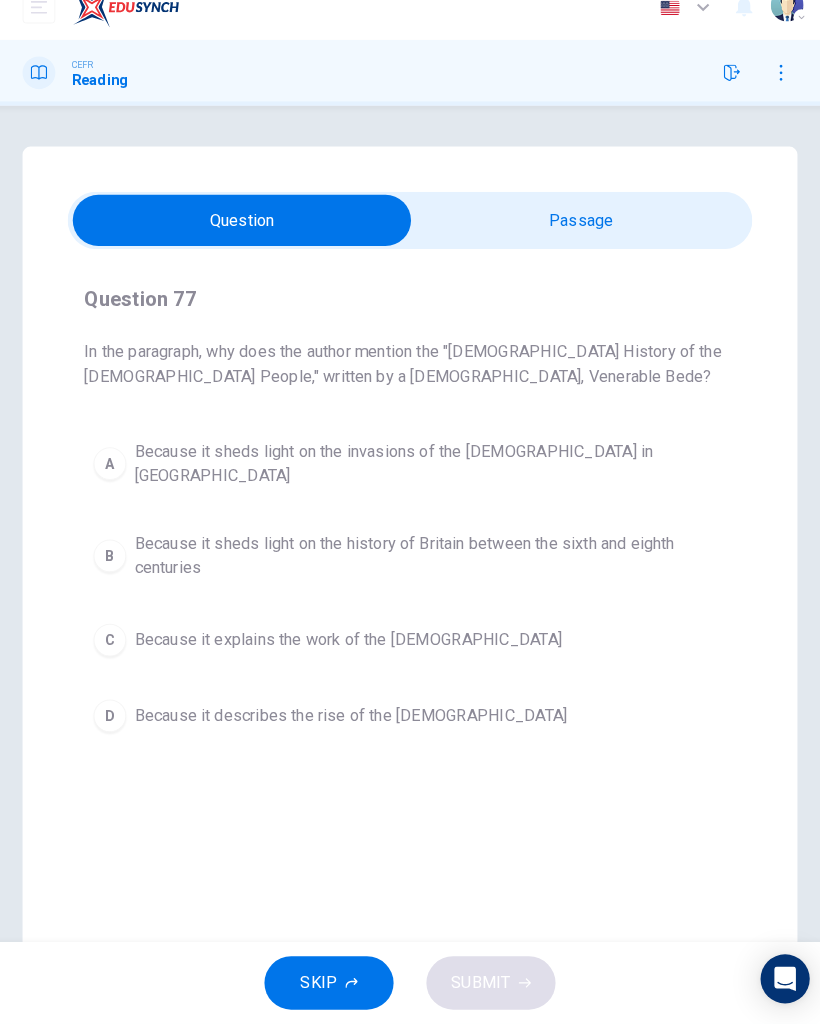 click at bounding box center (246, 240) 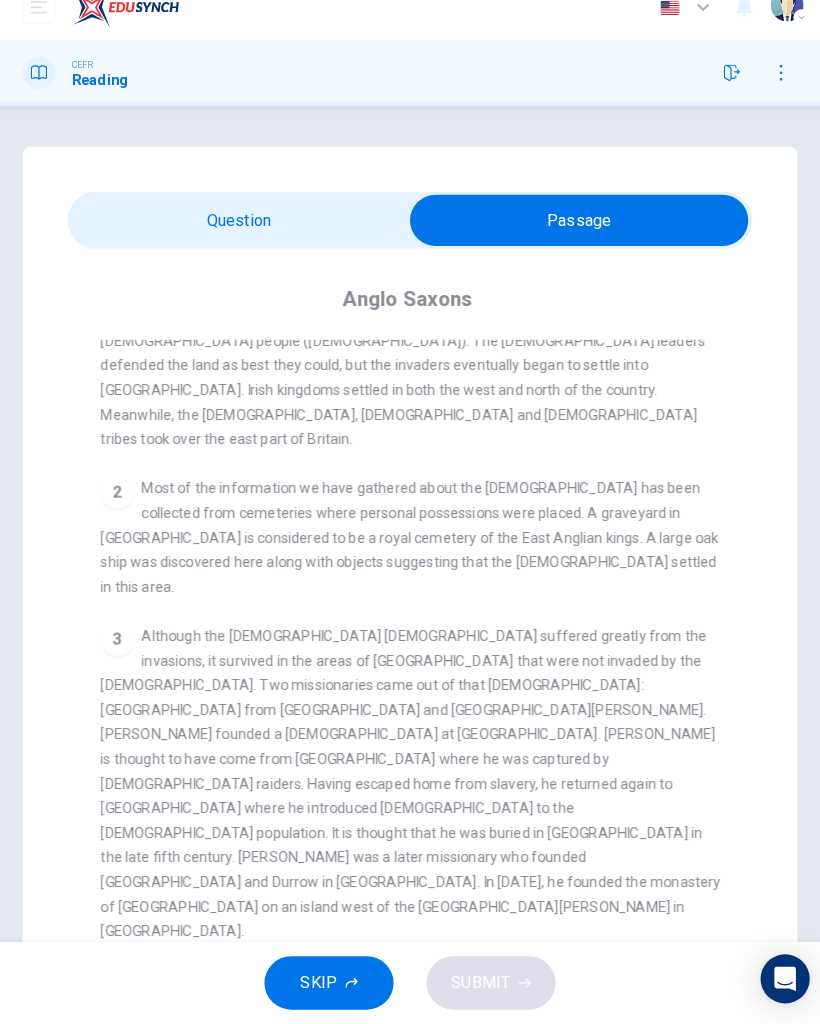 scroll, scrollTop: 132, scrollLeft: 0, axis: vertical 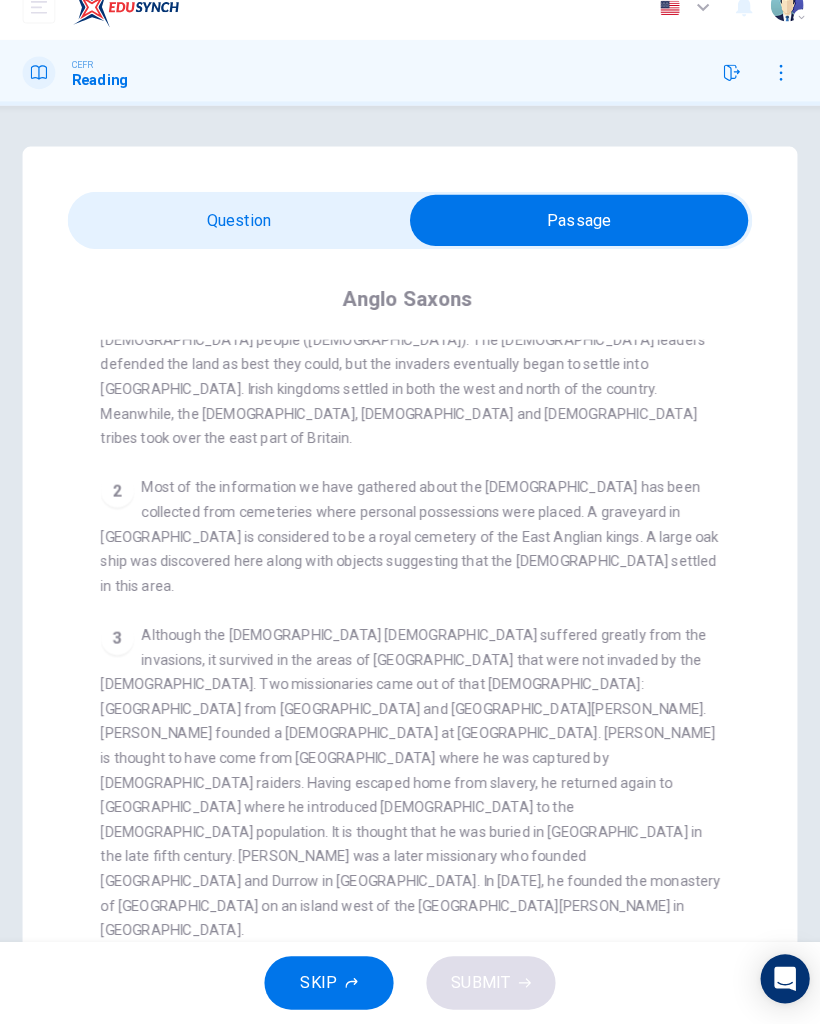 click at bounding box center (575, 240) 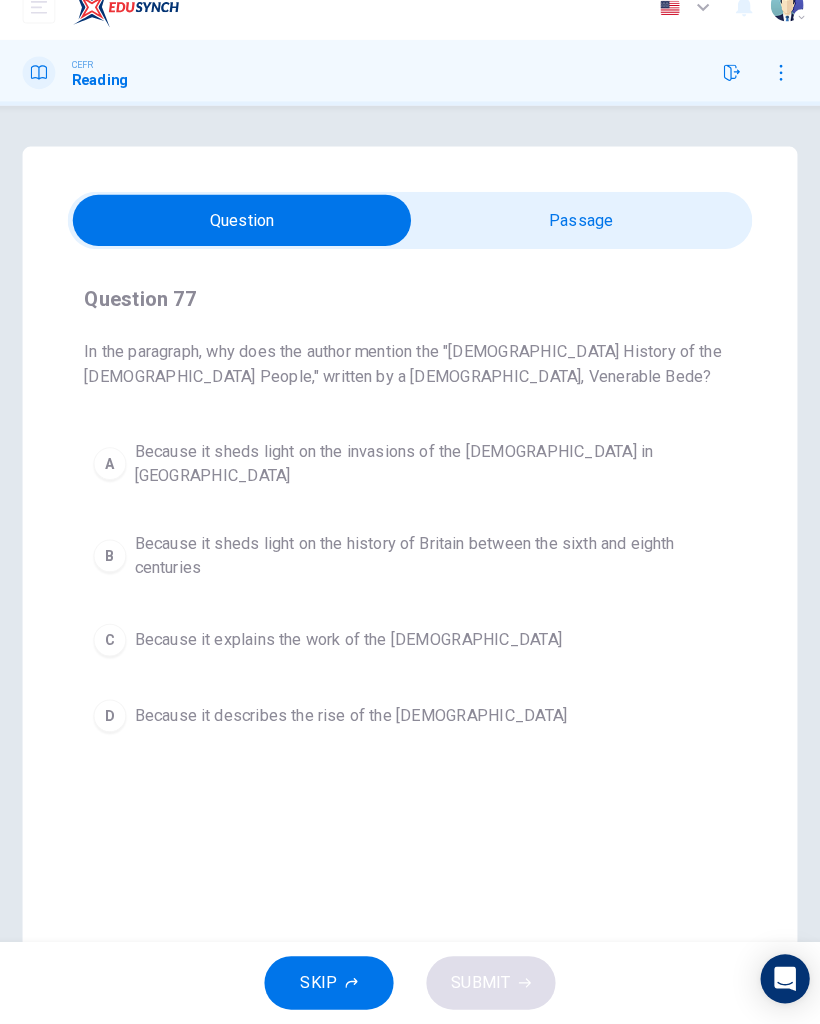 click on "C Because it explains the work of the missionaries" at bounding box center (410, 649) 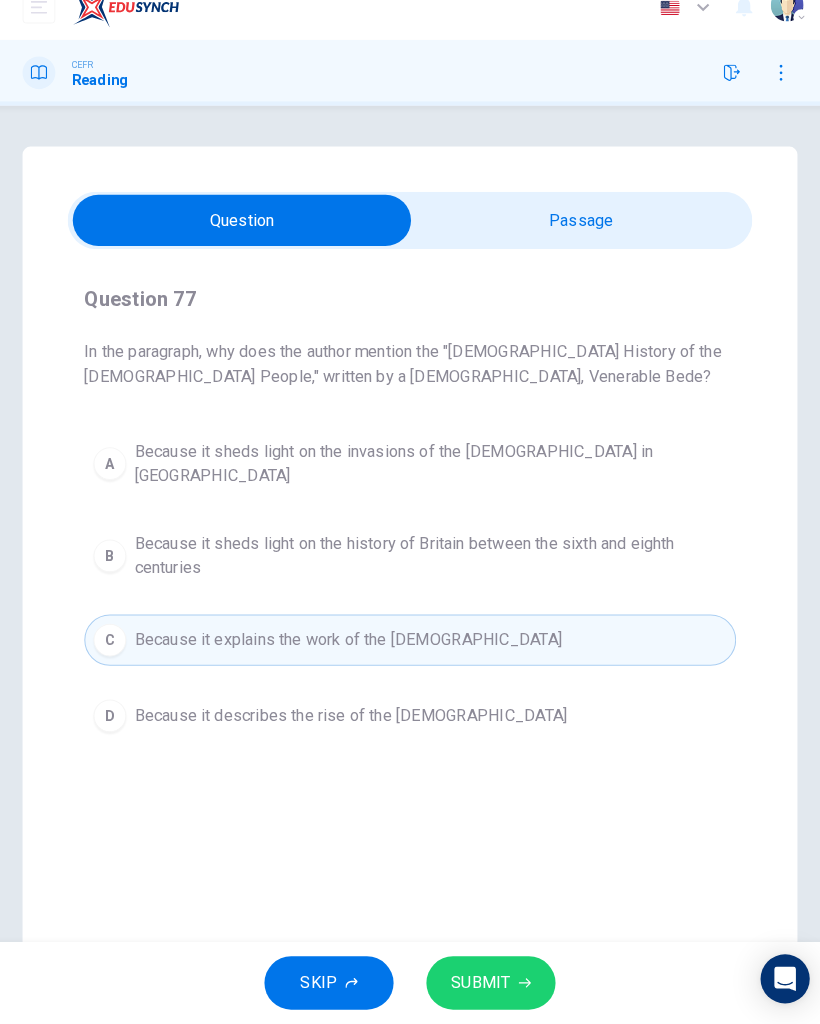click on "SUBMIT" at bounding box center (479, 984) 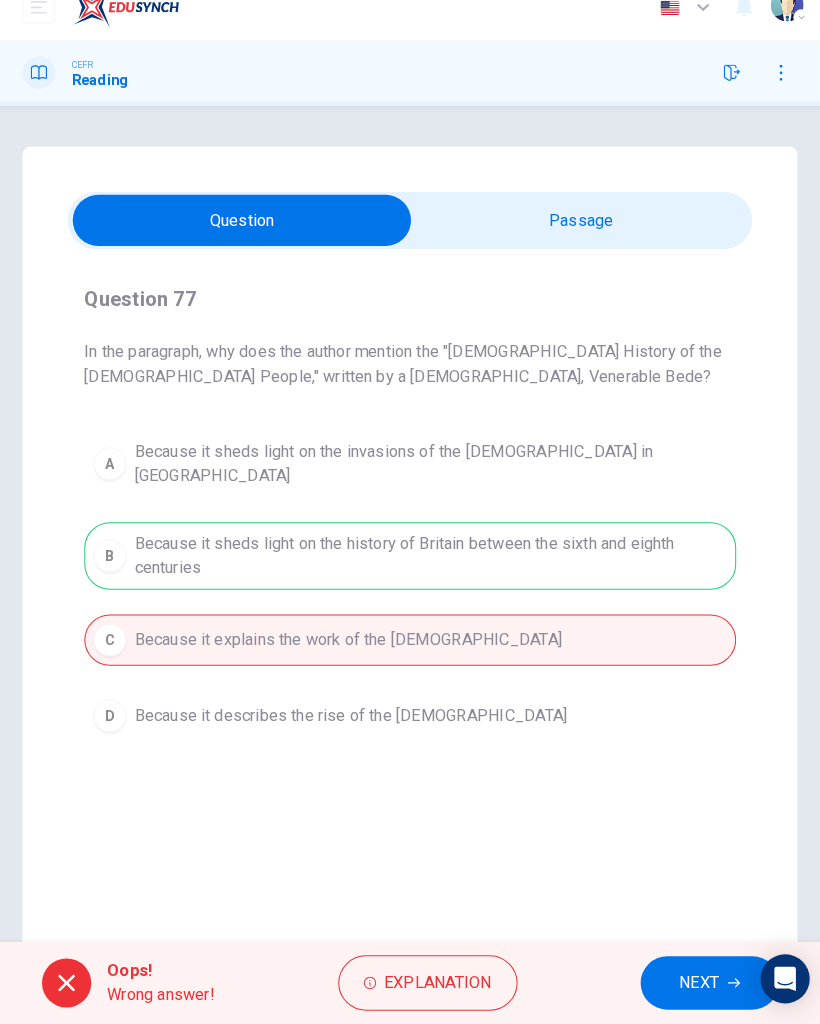 click on "NEXT" at bounding box center [692, 984] 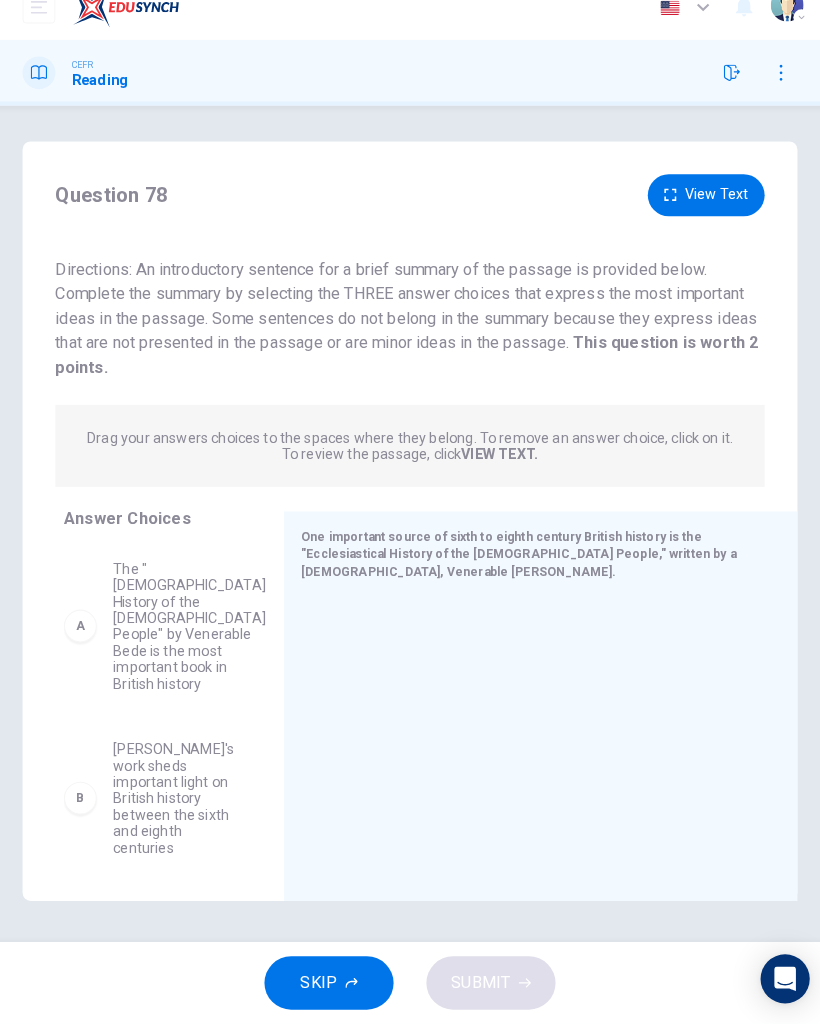 scroll, scrollTop: 5, scrollLeft: 0, axis: vertical 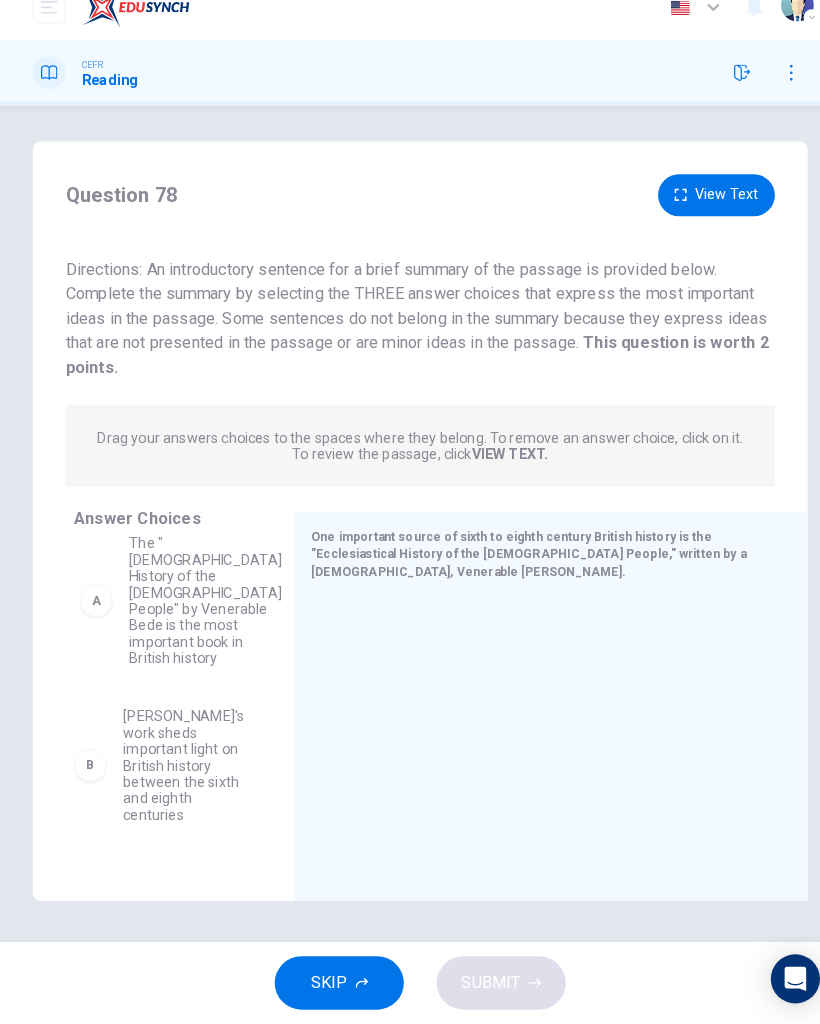 click on "B Bede's work sheds important light on British history between the sixth and eighth centuries C Augustine was sent by the pope to establish new churches in Britain D Because of his conversion to Christianity, King Æthelberht agreed to give Augustine the land for the church E Augustine established the Canterbury church which became the hub of English Christianity F The Canterbury Church became the seat of the British Monarchy" at bounding box center [163, 710] 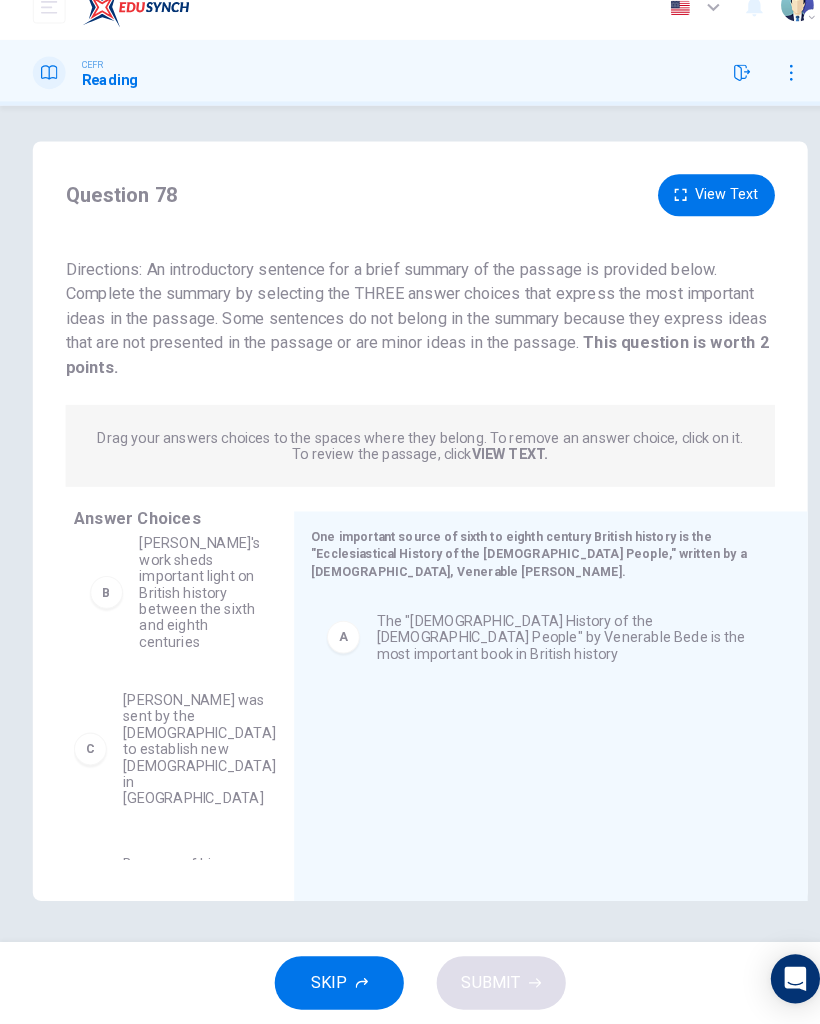 click on "C Augustine was sent by the pope to establish new churches in Britain D Because of his conversion to Christianity, King Æthelberht agreed to give Augustine the land for the church E Augustine established the Canterbury church which became the hub of English Christianity F The Canterbury Church became the seat of the British Monarchy" at bounding box center [163, 710] 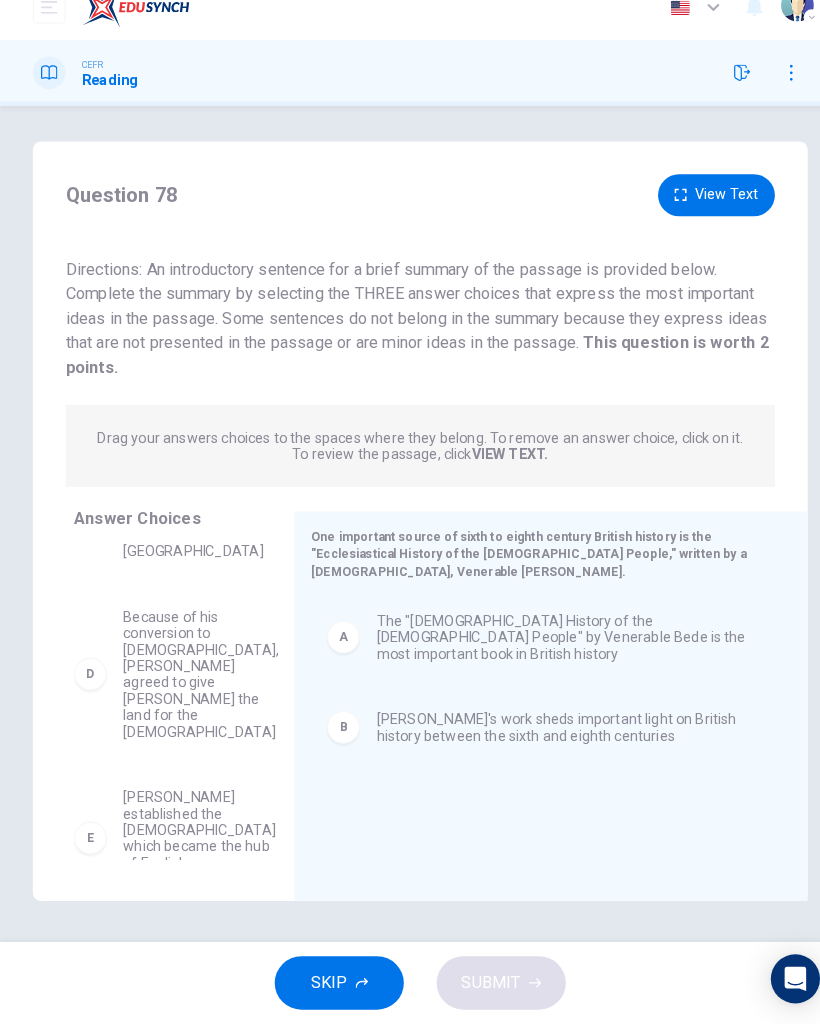 scroll, scrollTop: 117, scrollLeft: 0, axis: vertical 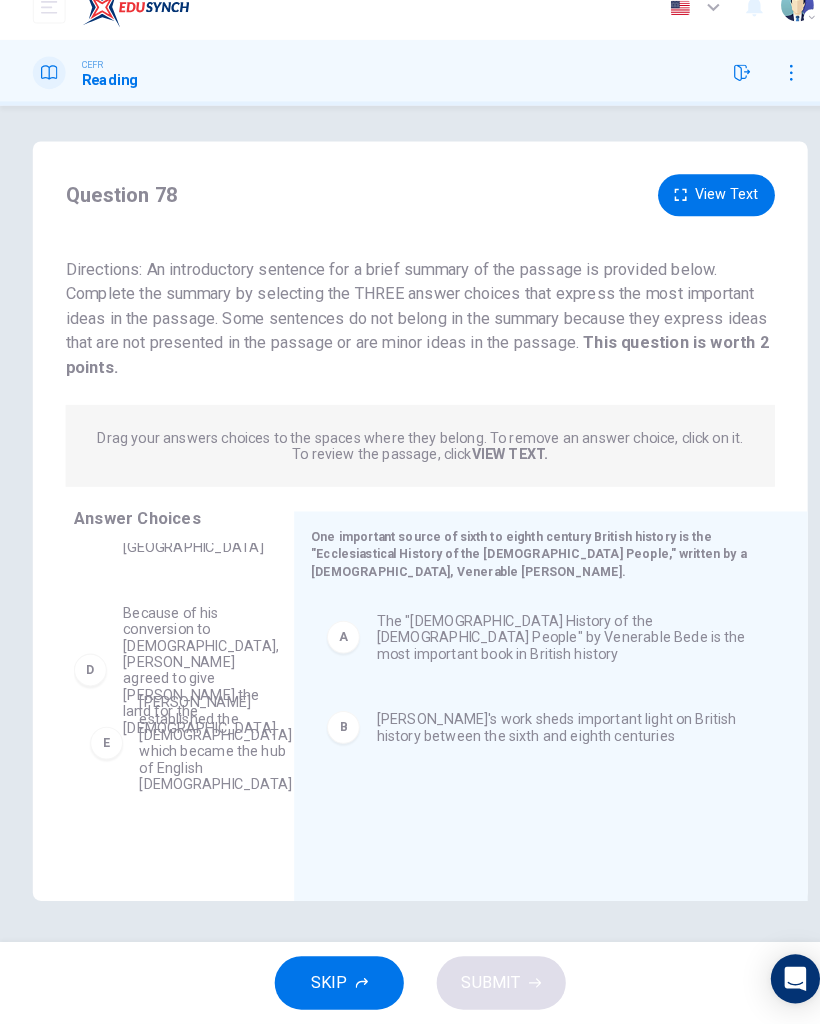 click on "C Augustine was sent by the pope to establish new churches in Britain D Because of his conversion to Christianity, King Æthelberht agreed to give Augustine the land for the church F The Canterbury Church became the seat of the British Monarchy" at bounding box center (171, 710) 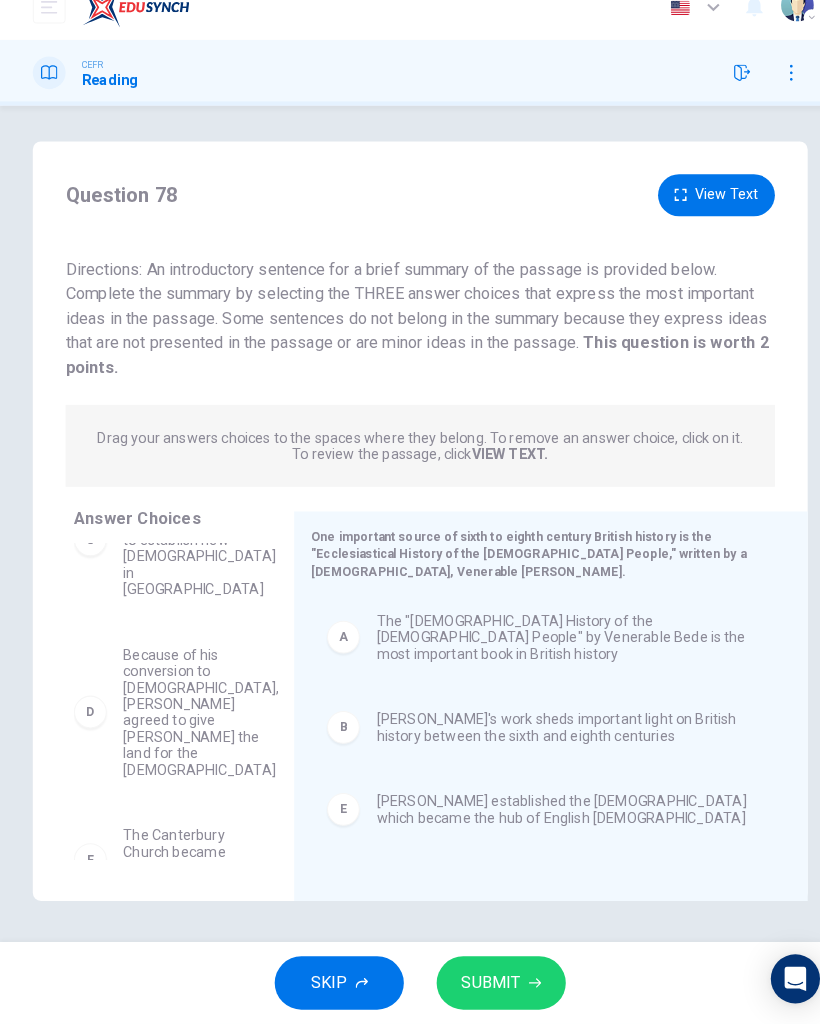 scroll, scrollTop: 60, scrollLeft: 0, axis: vertical 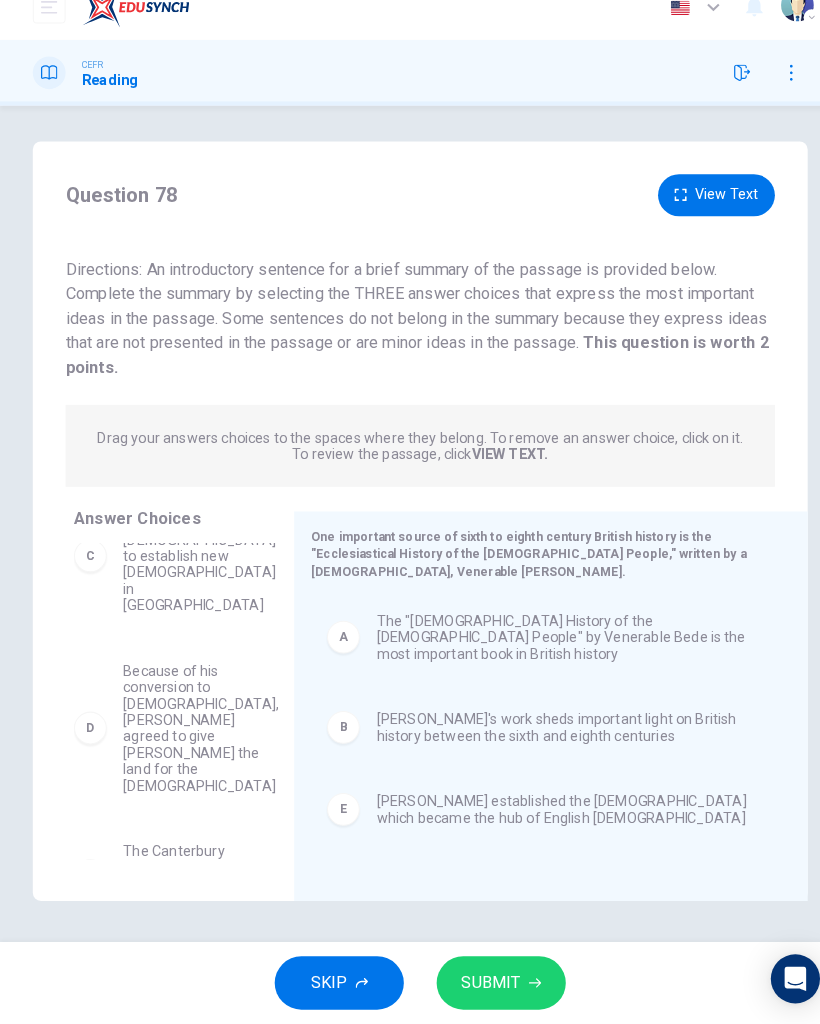 click 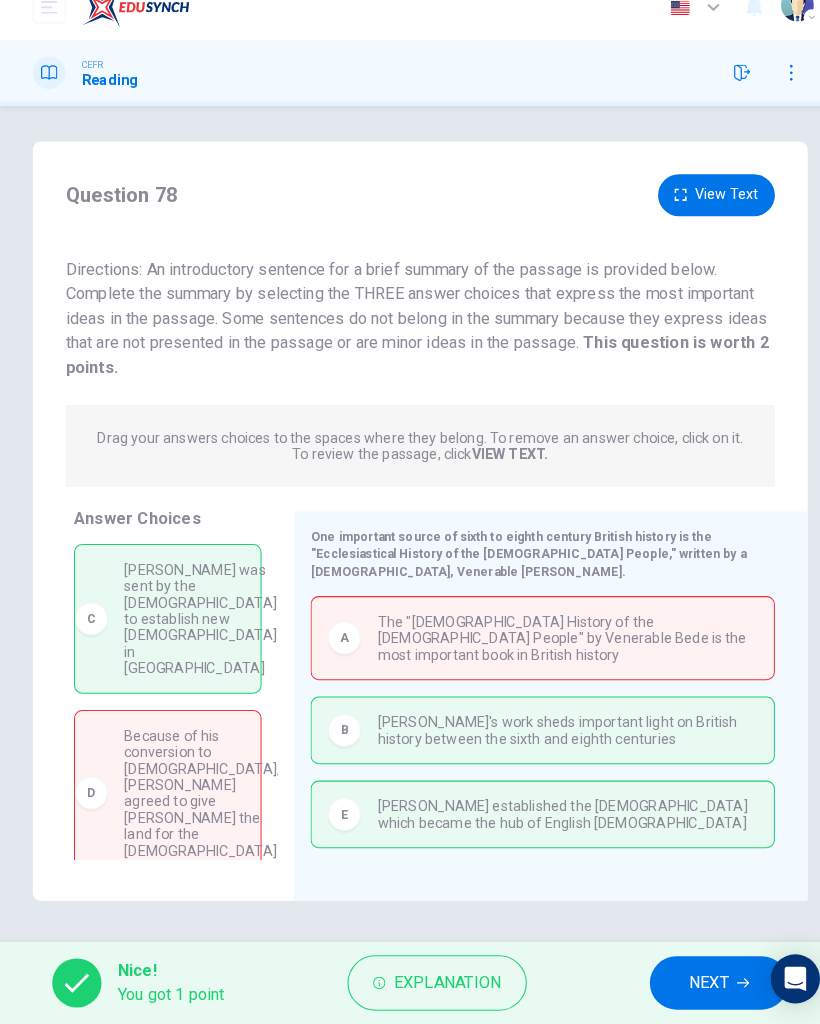 scroll, scrollTop: 0, scrollLeft: 0, axis: both 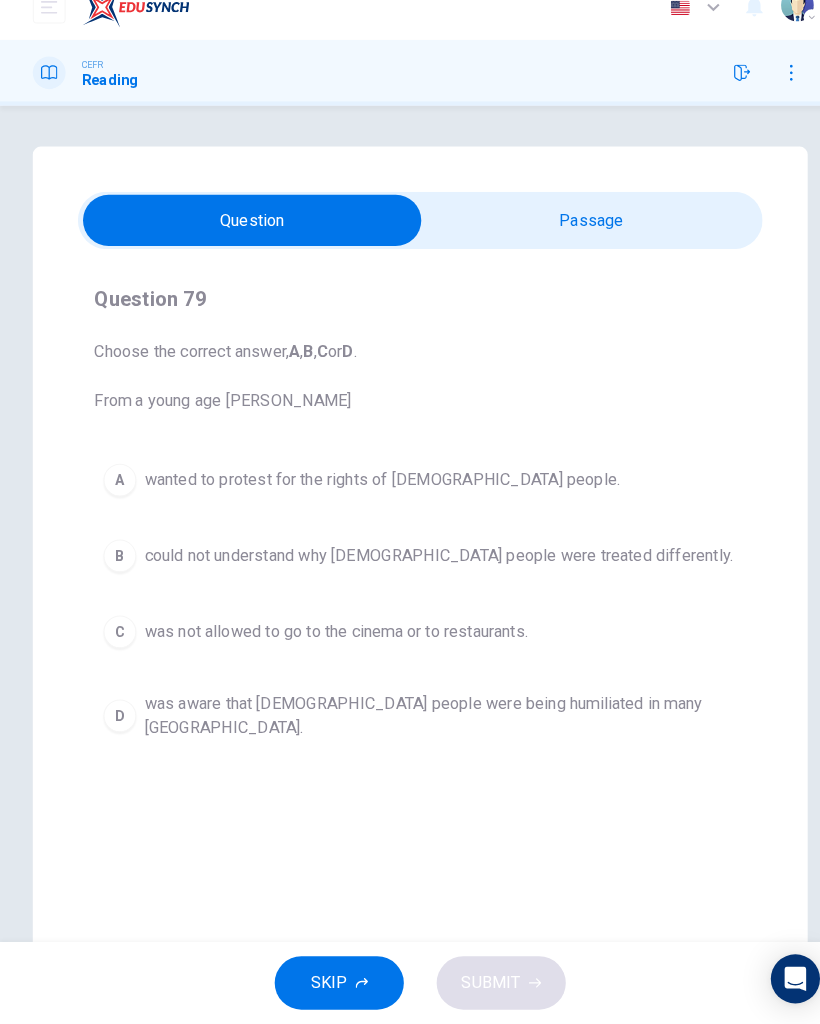 click on "B could not understand why black people were treated differently." at bounding box center [410, 567] 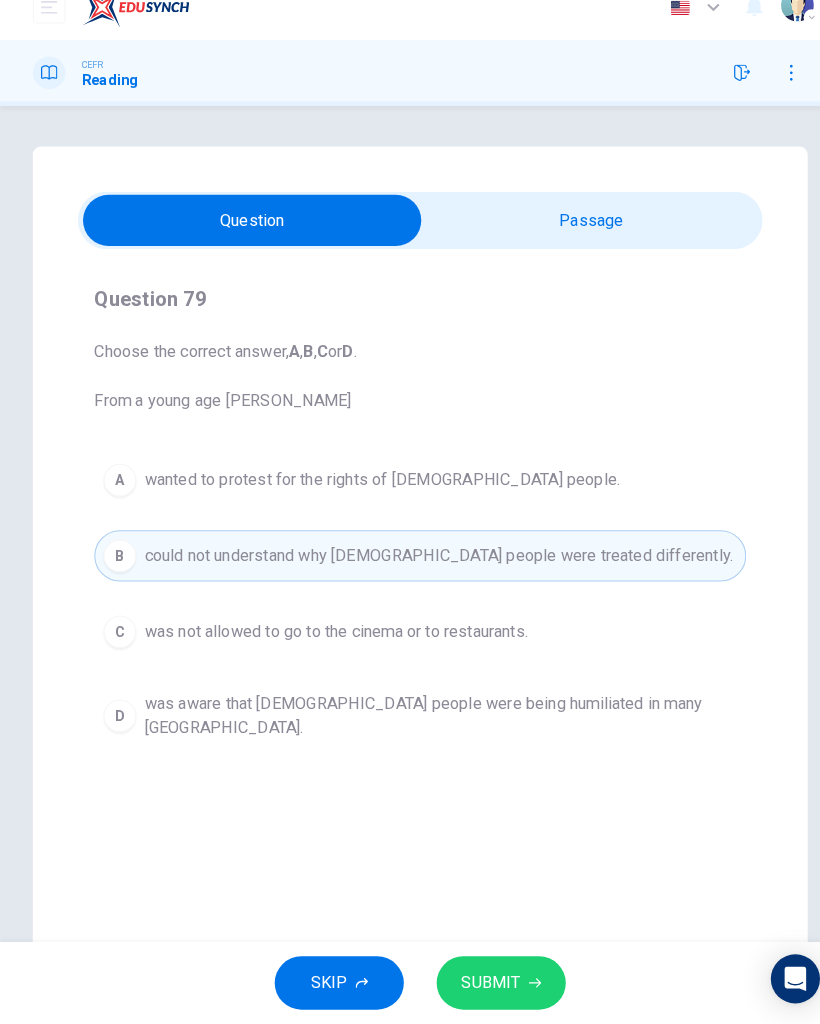 click 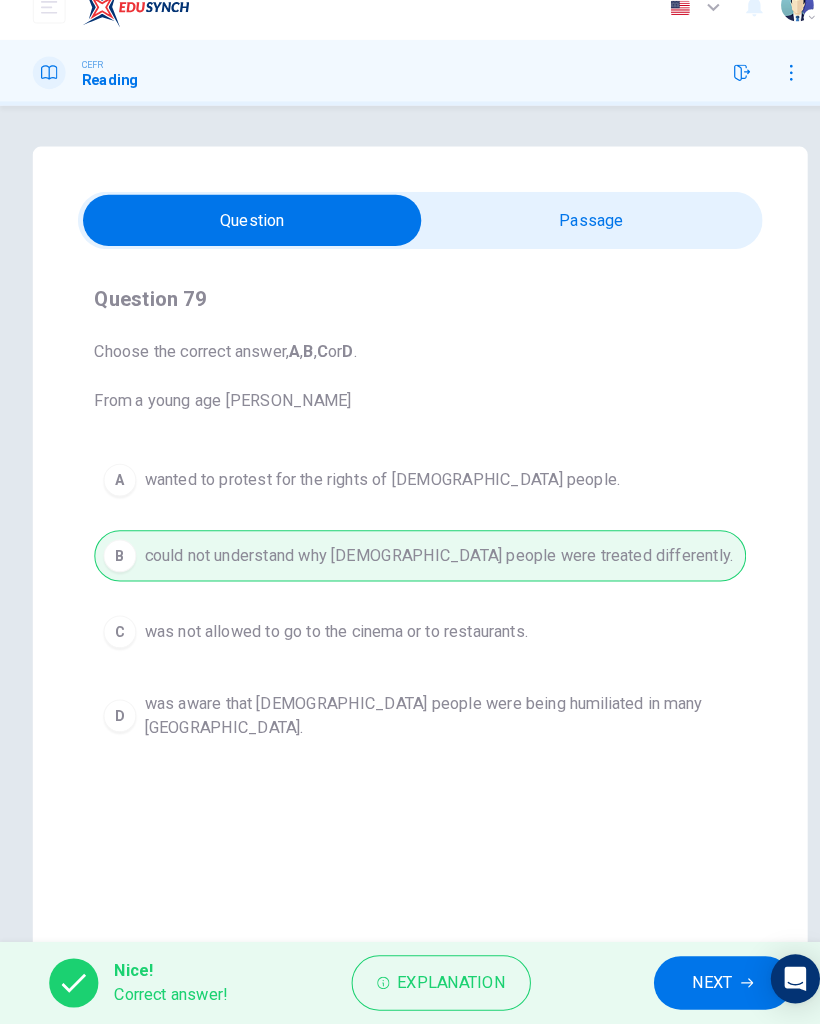 click on "NEXT" at bounding box center (695, 984) 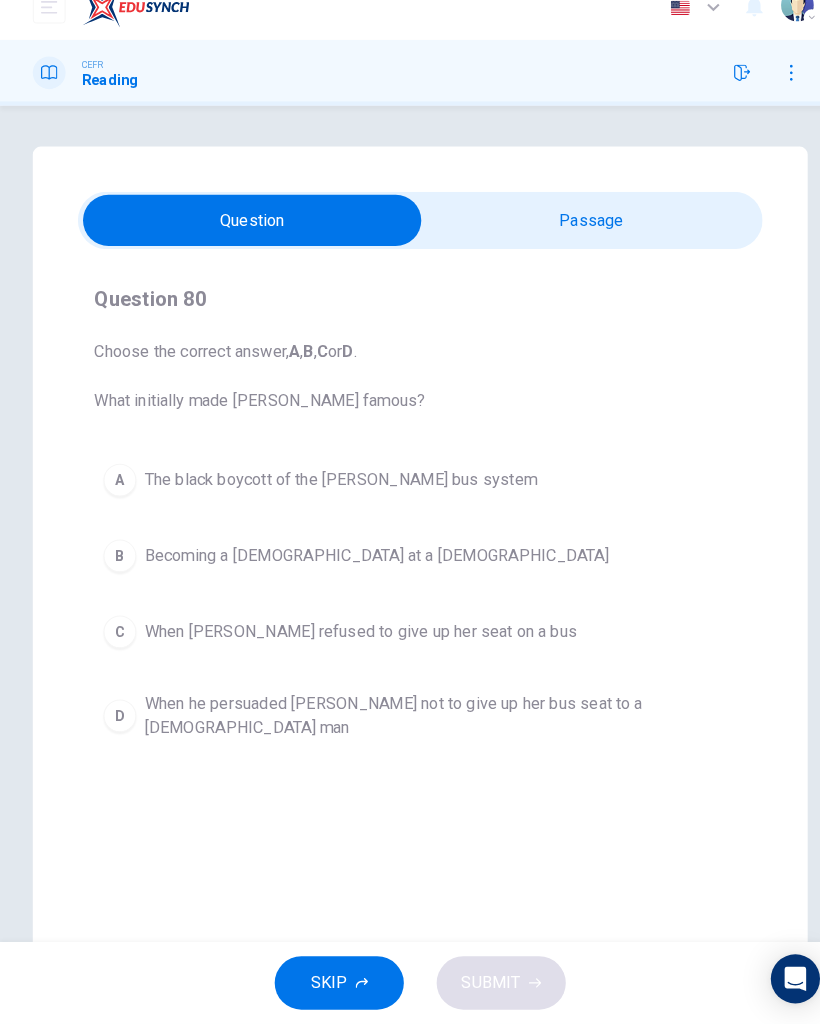 click on "A The black boycott of the Montgomery bus system" at bounding box center (410, 493) 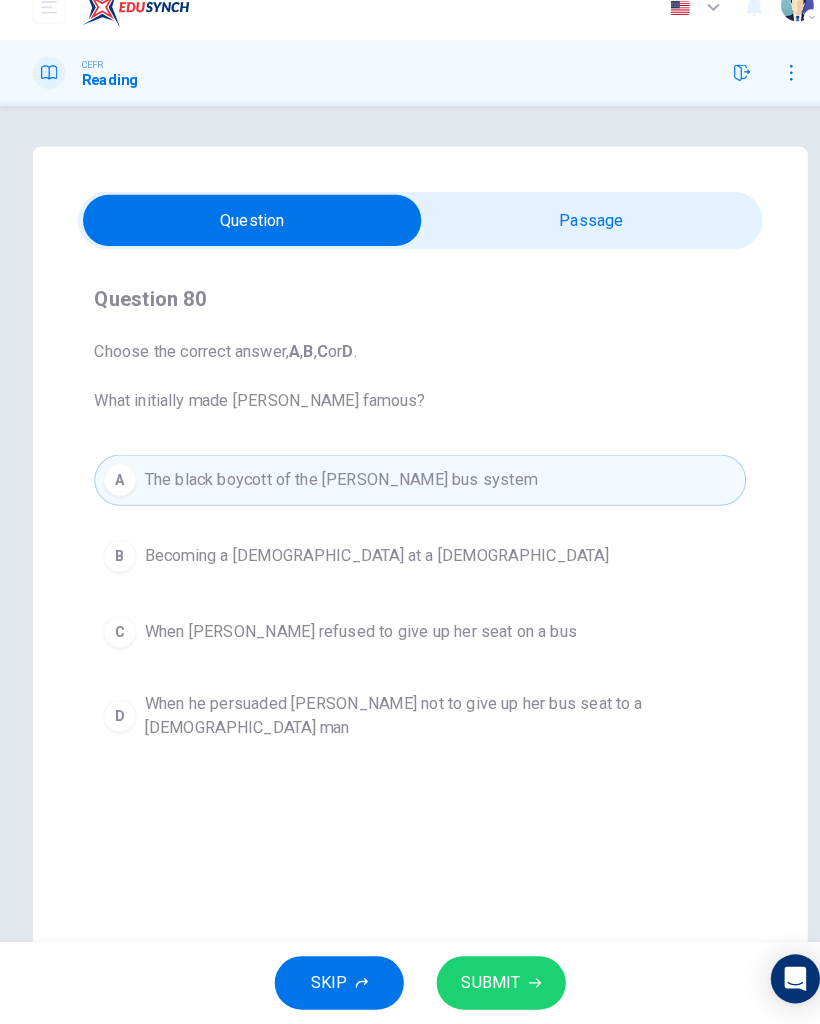click on "SUBMIT" at bounding box center [489, 984] 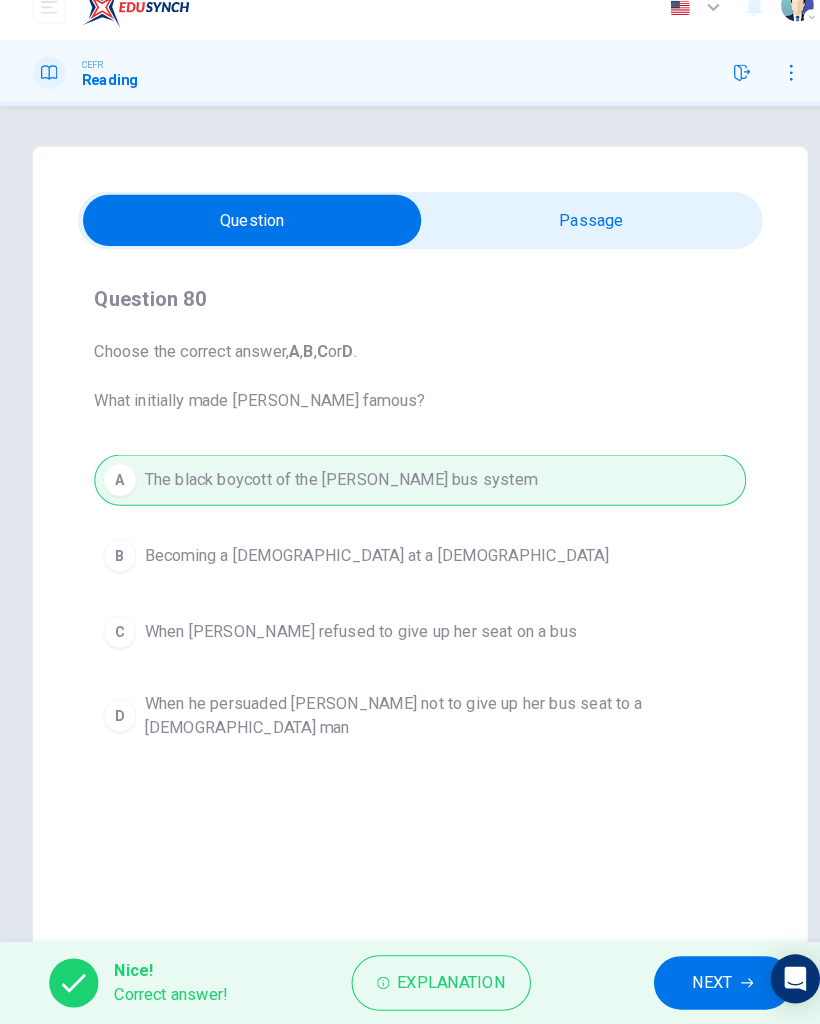 click at bounding box center (748, 96) 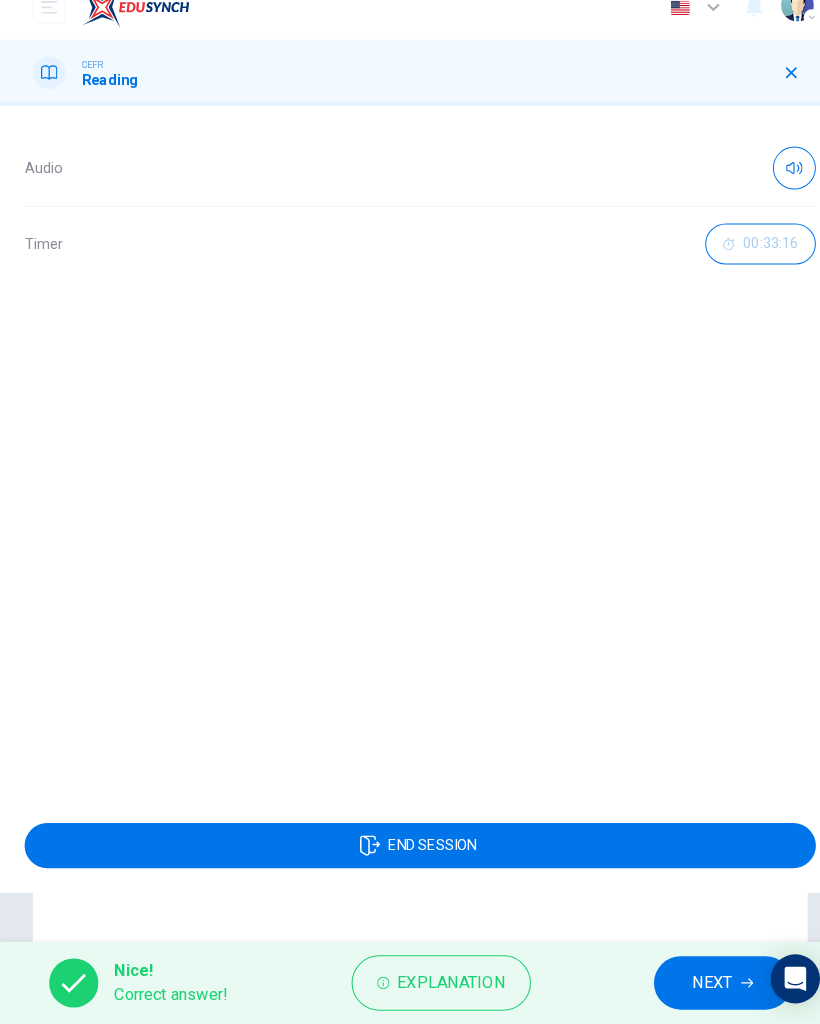 click on "CEFR Reading" at bounding box center (410, 96) 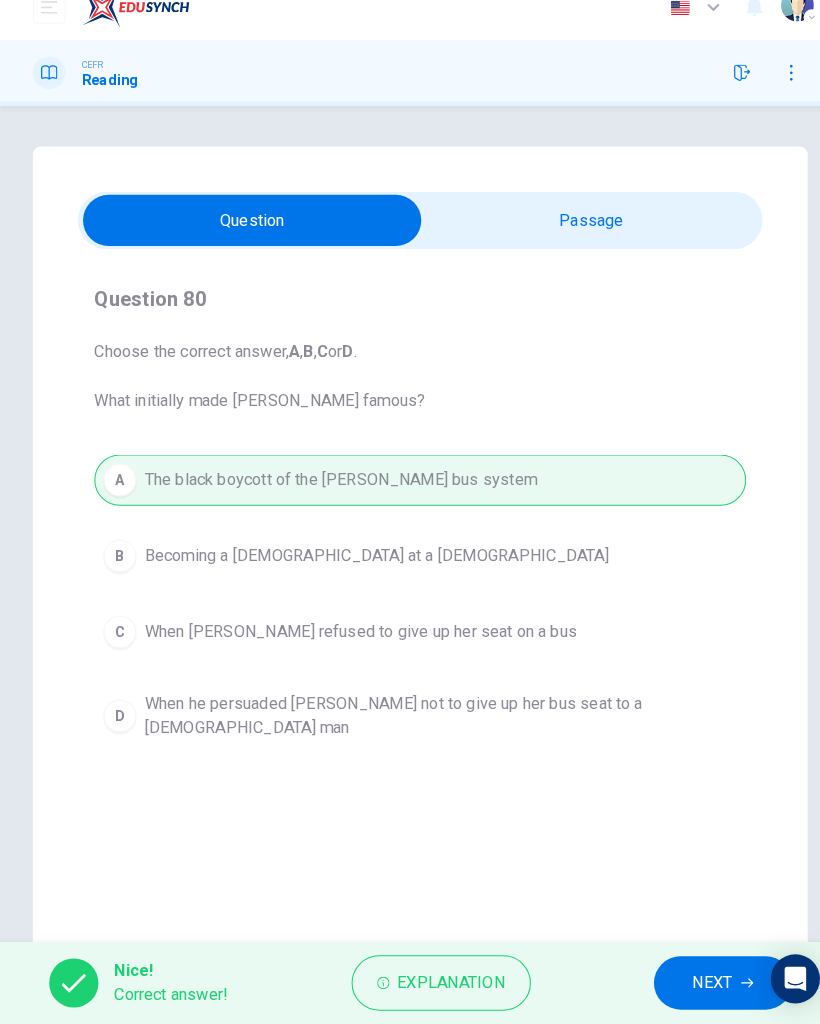 click on "NEXT" at bounding box center [695, 984] 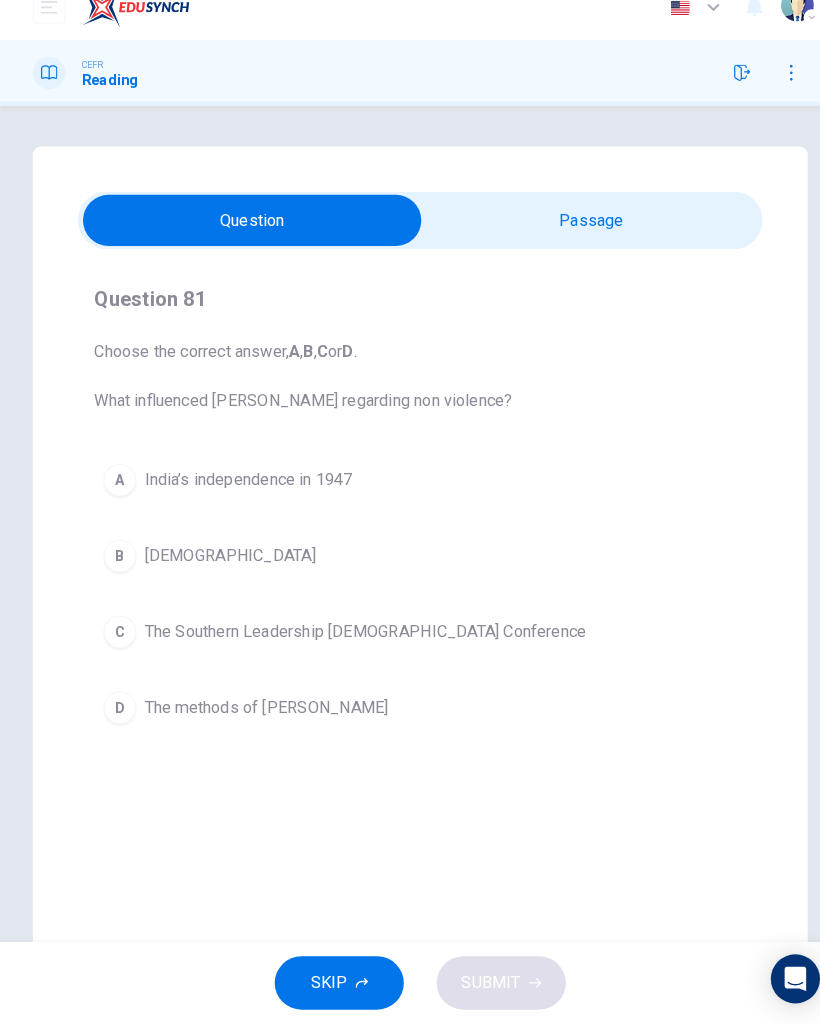 click on "D The methods of Gandhi" at bounding box center [410, 715] 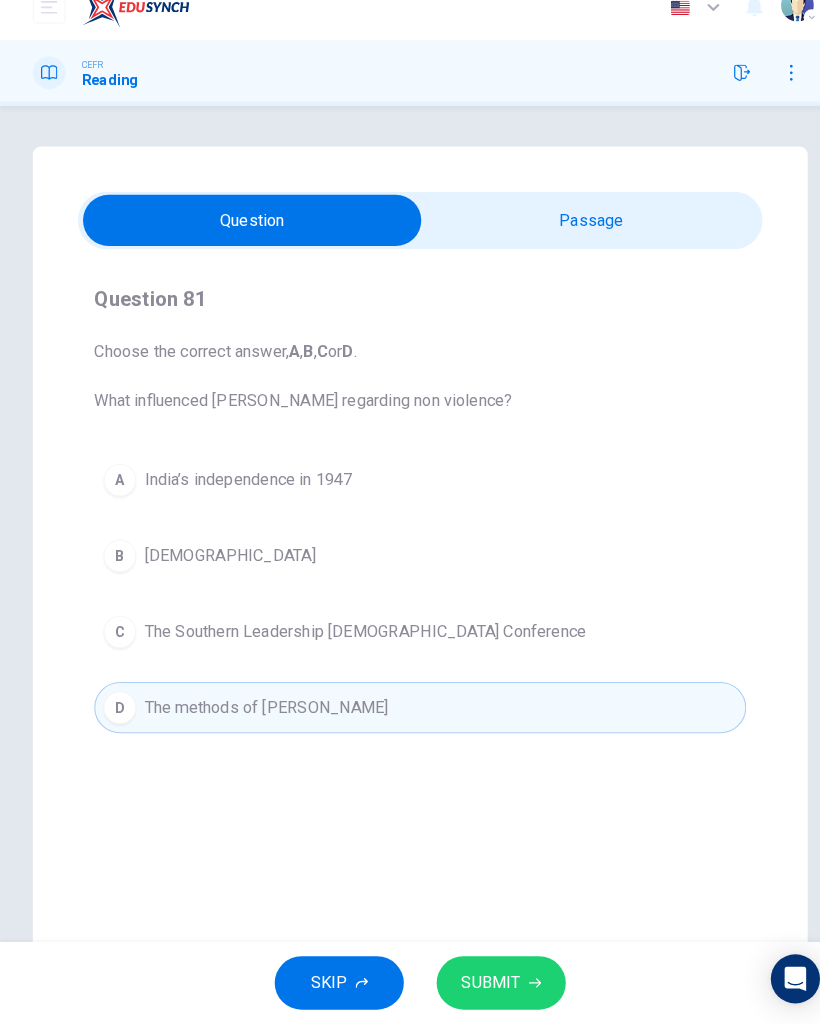 click on "SUBMIT" at bounding box center [489, 984] 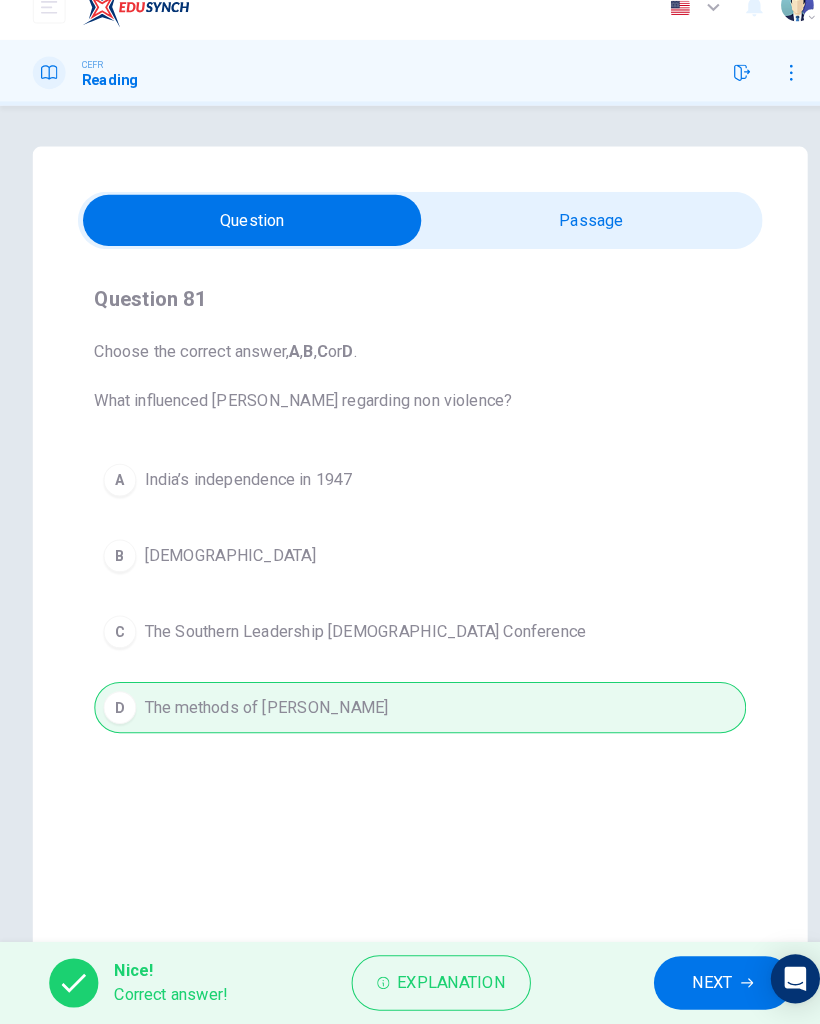 click on "NEXT" at bounding box center [695, 984] 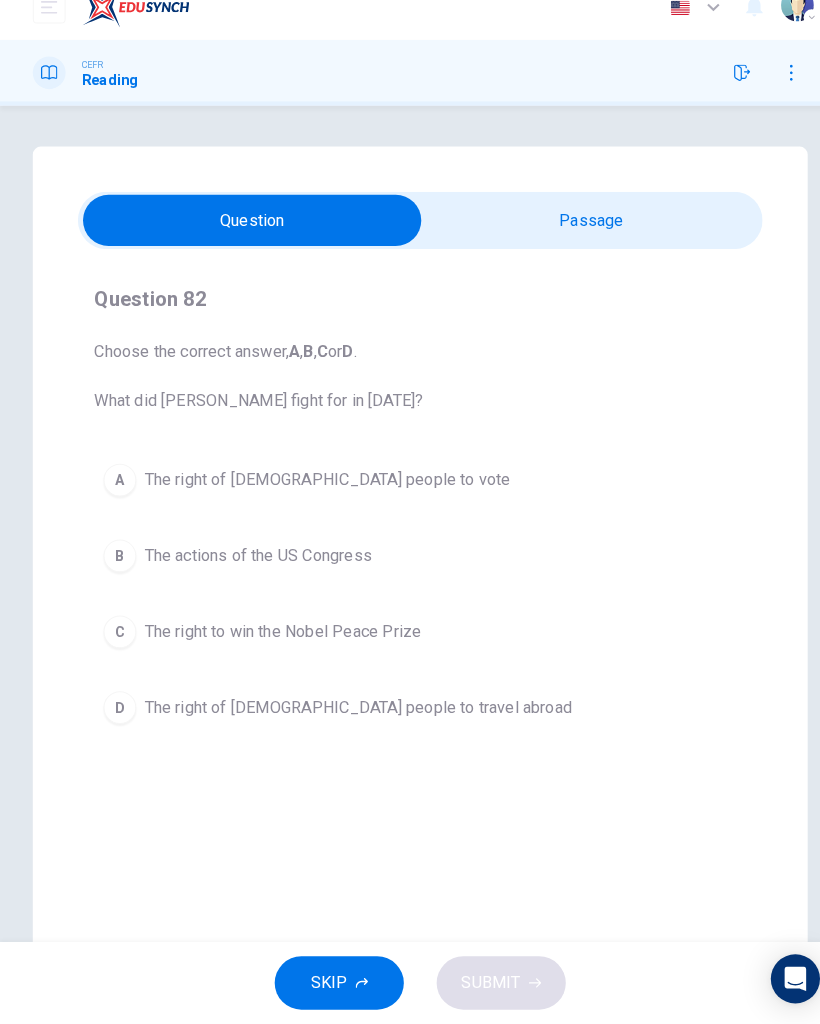 click on "The right of black people to vote" at bounding box center [319, 493] 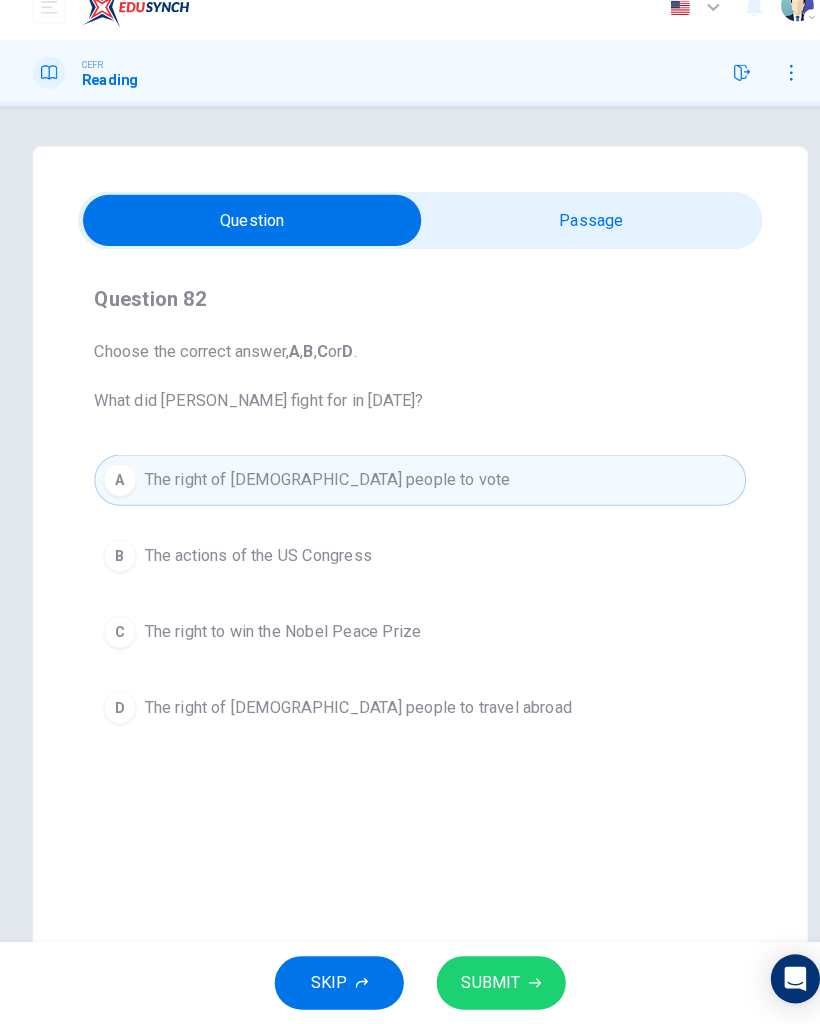click on "SUBMIT" at bounding box center [489, 984] 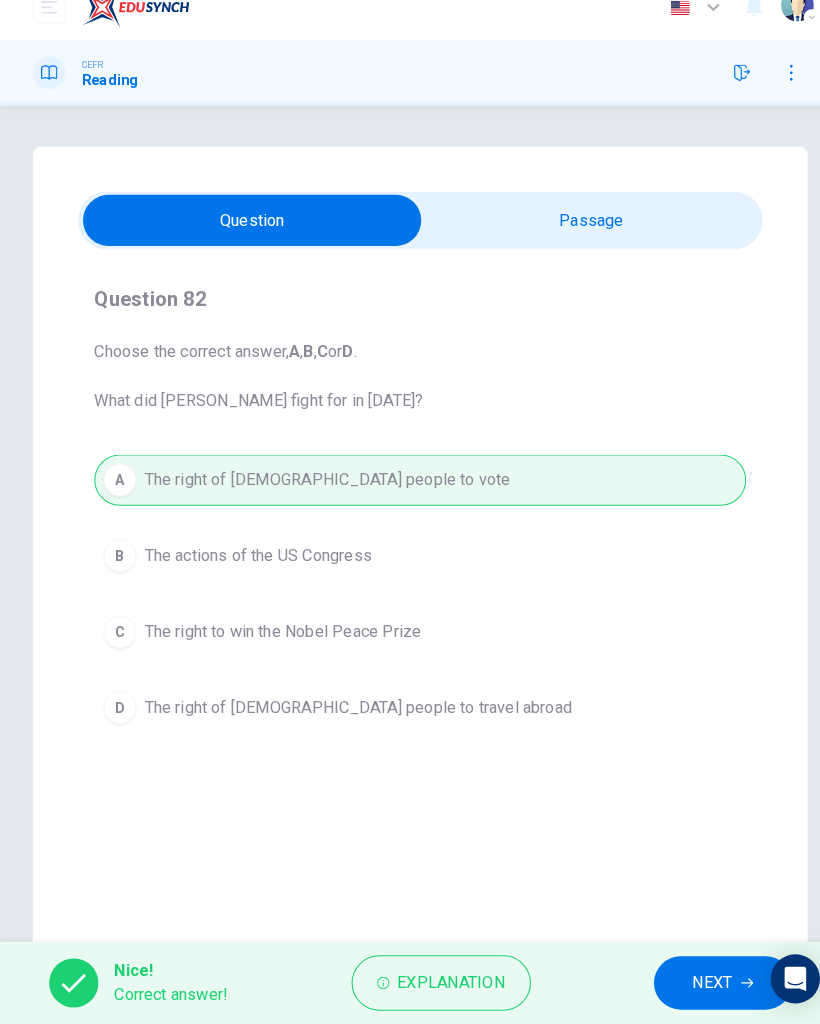 click on "NEXT" at bounding box center (705, 984) 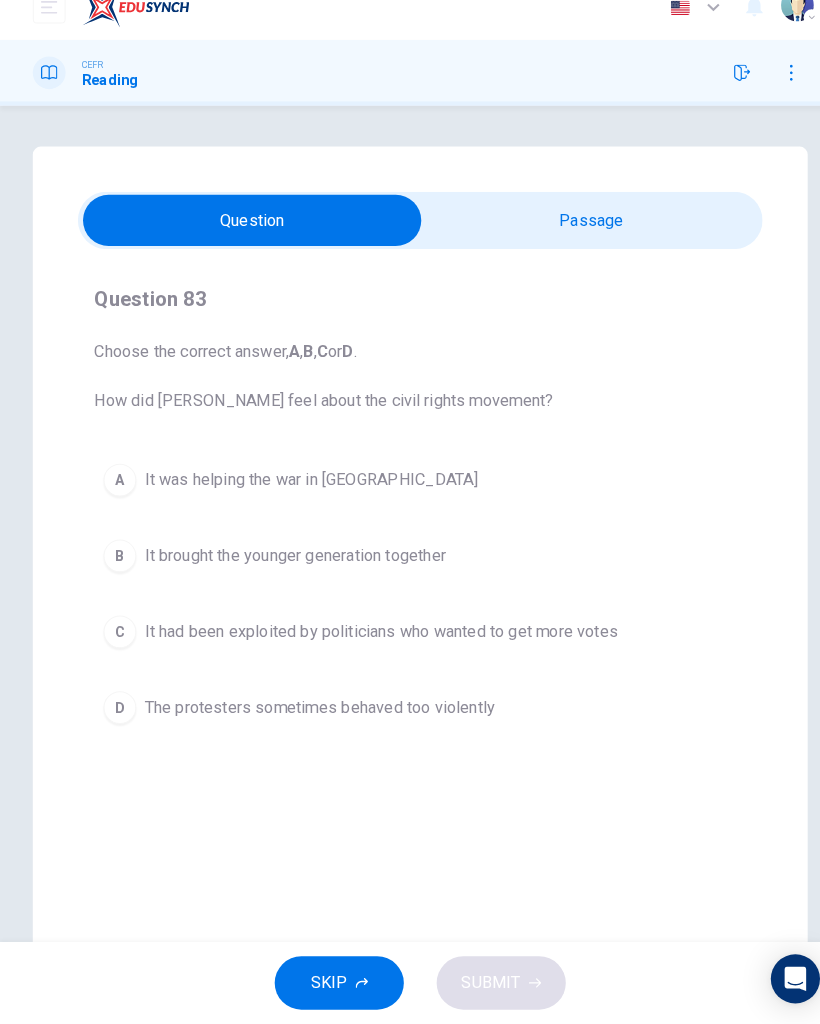 click on "D The protesters sometimes behaved too violently" at bounding box center (410, 715) 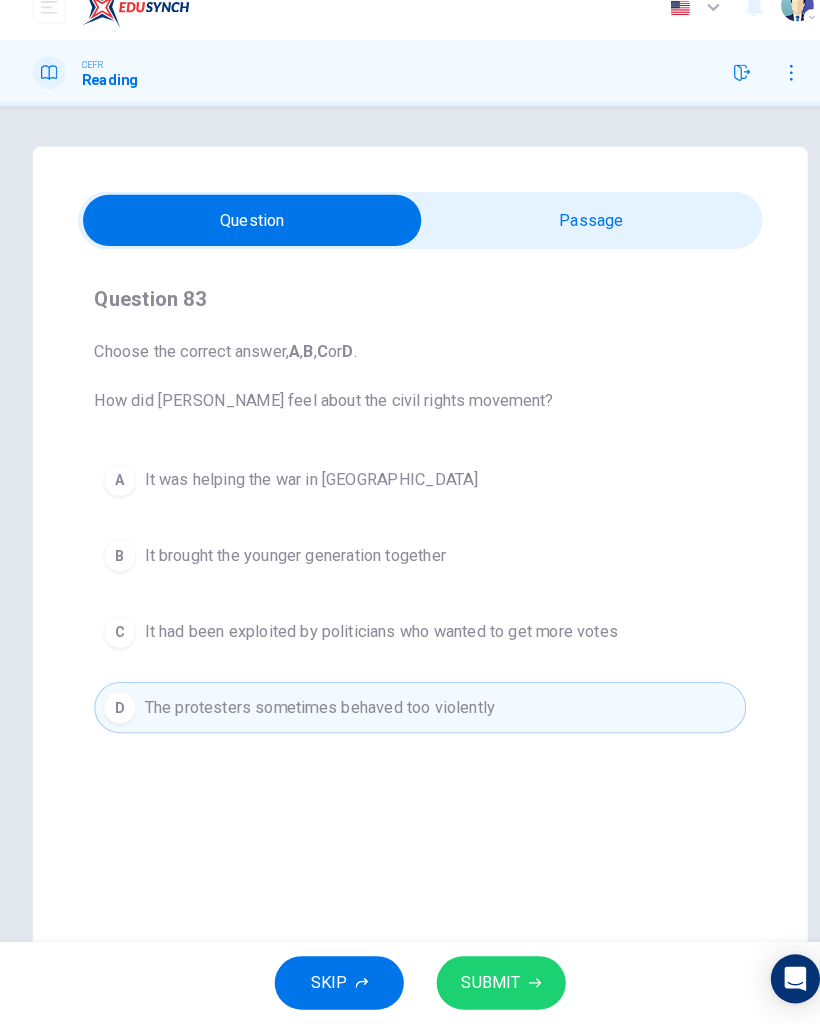 click on "SUBMIT" at bounding box center [489, 984] 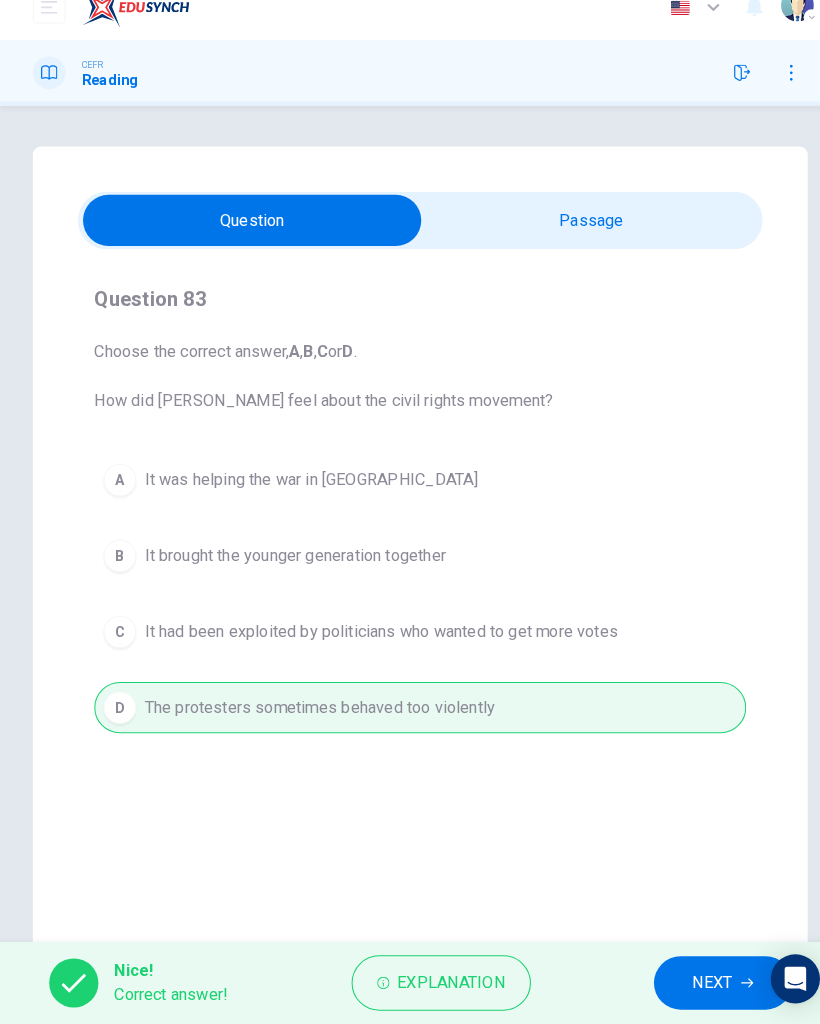 click on "NEXT" at bounding box center (695, 984) 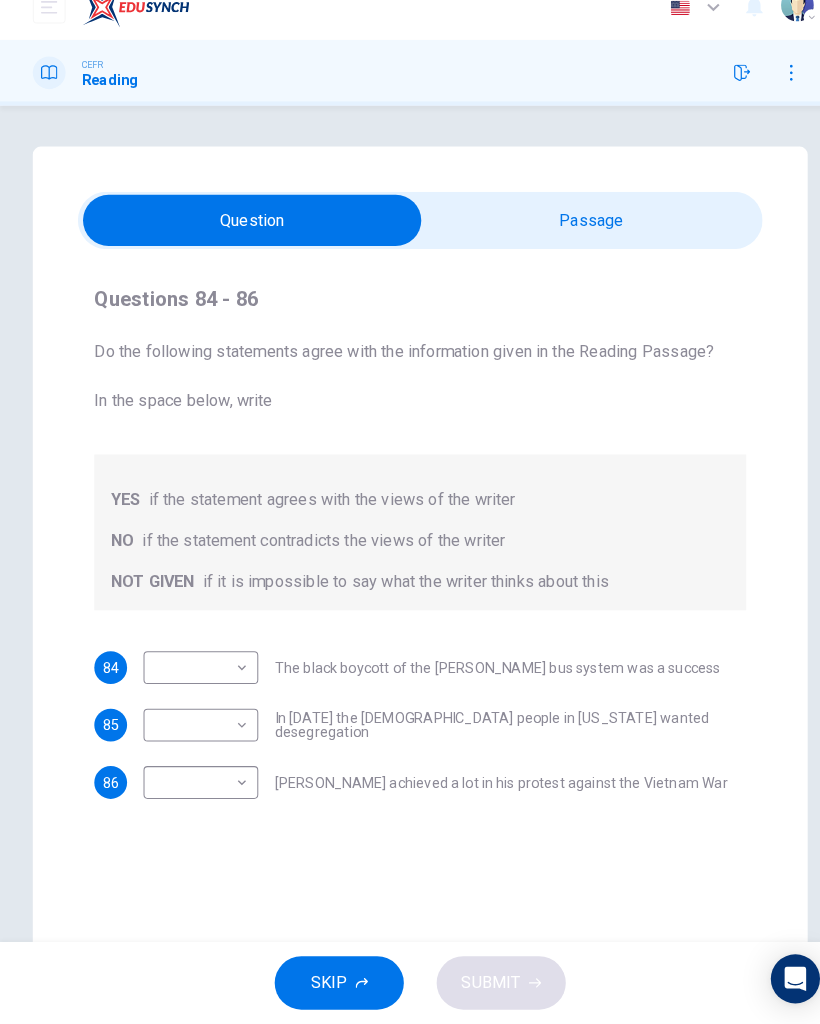 click on "Dashboard Practice Start a test Analysis English en ​ NURIN NADHIRAH BINTI HAIRULASWAN CEFR Reading Questions 84 - 86 Do the following statements agree with the information given in the Reading Passage? In the space below, write YES if the statement agrees with the views of the writer NO if the statement contradicts the views of the writer NOT GIVEN if it is impossible to say what the writer thinks about this 84 ​ ​ The black boycott of the Montgomery bus system was a success 85 ​ ​ In 1963 the white people in Alabama wanted desegregation 86 ​ ​ Martin Luther King achieved a lot in his protest against the Vietnam War Martin Luther King CLICK TO ZOOM Click to Zoom A B C D E F SKIP SUBMIT EduSynch - Online Language Proficiency Testing
Dashboard Practice Start a test Analysis Notifications © Copyright  2025 Audio Timer 00:33:24 END SESSION" at bounding box center (410, 512) 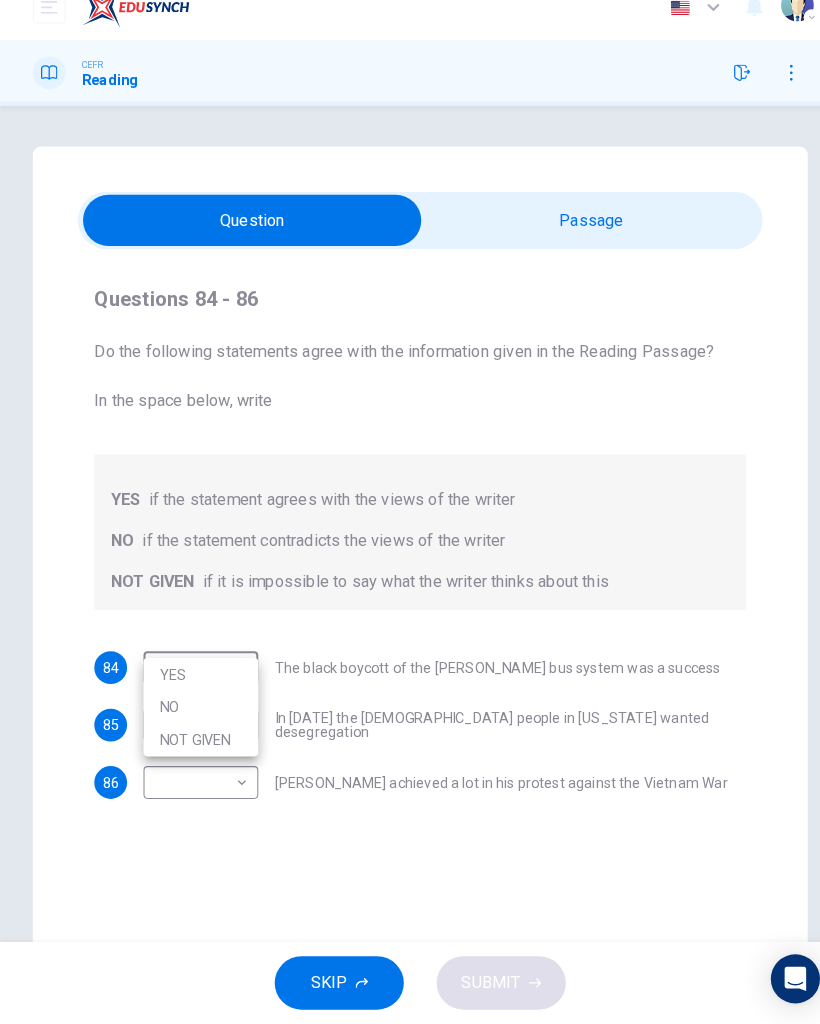 click on "YES" at bounding box center [196, 683] 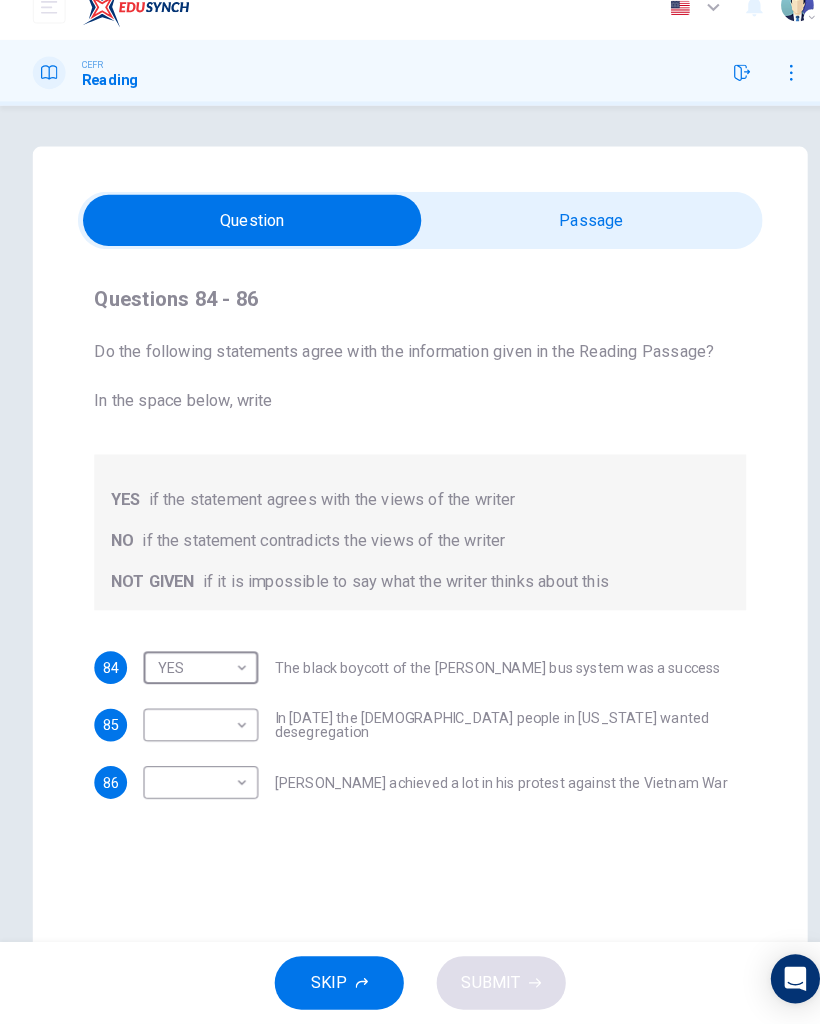 click on "Dashboard Practice Start a test Analysis English en ​ NURIN NADHIRAH BINTI HAIRULASWAN CEFR Reading Questions 84 - 86 Do the following statements agree with the information given in the Reading Passage? In the space below, write YES if the statement agrees with the views of the writer NO if the statement contradicts the views of the writer NOT GIVEN if it is impossible to say what the writer thinks about this 84 YES YES ​ The black boycott of the Montgomery bus system was a success 85 ​ ​ In 1963 the white people in Alabama wanted desegregation 86 ​ ​ Martin Luther King achieved a lot in his protest against the Vietnam War Martin Luther King CLICK TO ZOOM Click to Zoom A B C D E F SKIP SUBMIT EduSynch - Online Language Proficiency Testing
Dashboard Practice Start a test Analysis Notifications © Copyright  2025 Audio Timer 00:33:31 END SESSION" at bounding box center (410, 512) 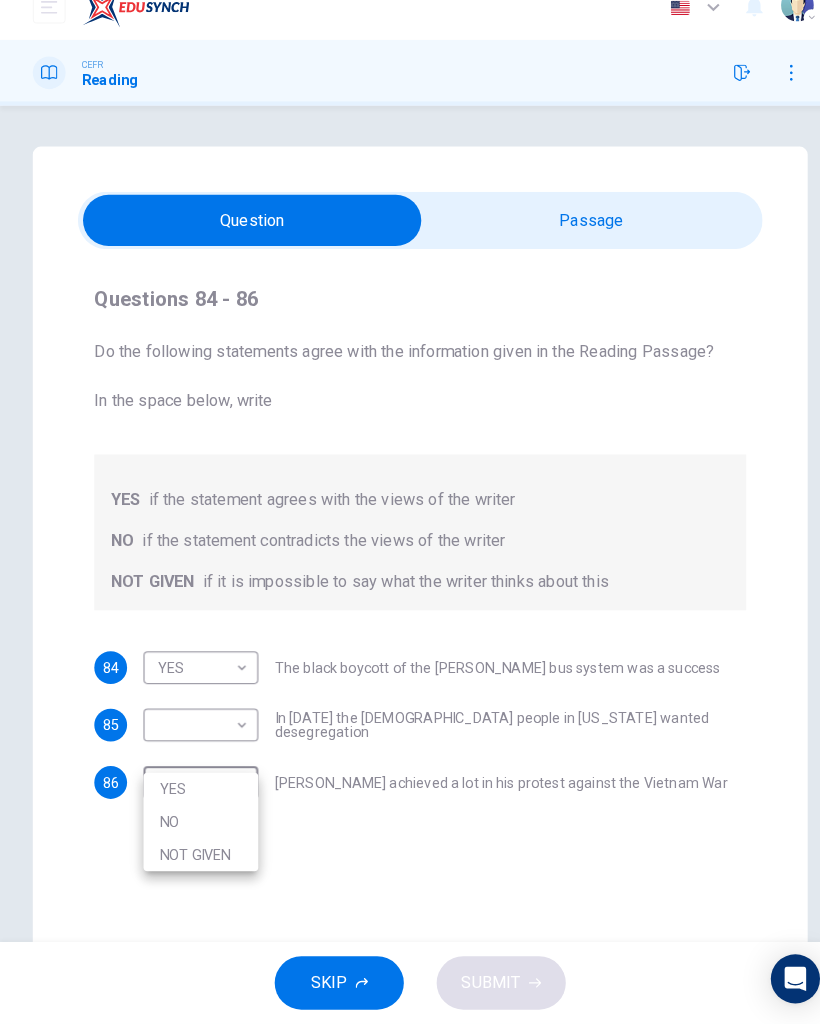 click on "NOT GIVEN" at bounding box center [196, 859] 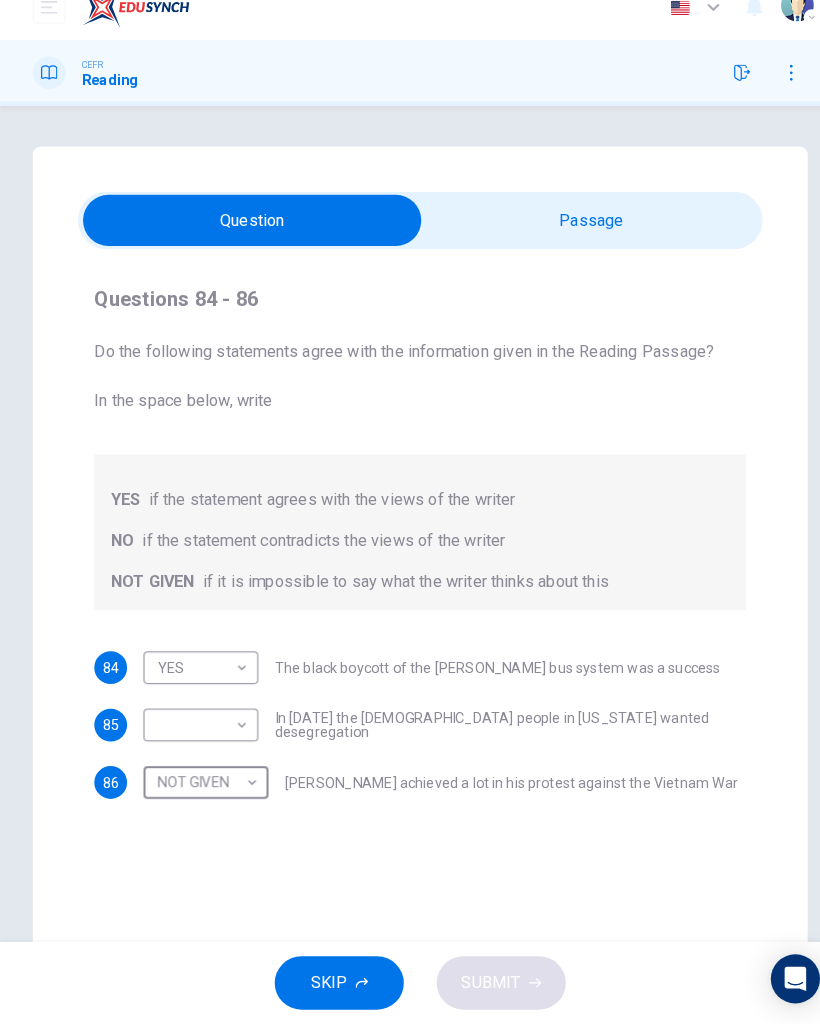 click on "Dashboard Practice Start a test Analysis English en ​ NURIN NADHIRAH BINTI HAIRULASWAN CEFR Reading Questions 84 - 86 Do the following statements agree with the information given in the Reading Passage? In the space below, write YES if the statement agrees with the views of the writer NO if the statement contradicts the views of the writer NOT GIVEN if it is impossible to say what the writer thinks about this 84 YES YES ​ The black boycott of the Montgomery bus system was a success 85 ​ ​ In 1963 the white people in Alabama wanted desegregation 86 NOT GIVEN NOT GIVEN ​ Martin Luther King achieved a lot in his protest against the Vietnam War Martin Luther King CLICK TO ZOOM Click to Zoom A B C D E F SKIP SUBMIT EduSynch - Online Language Proficiency Testing
Dashboard Practice Start a test Analysis Notifications © Copyright  2025 Audio Timer 00:33:33 END SESSION" at bounding box center [410, 512] 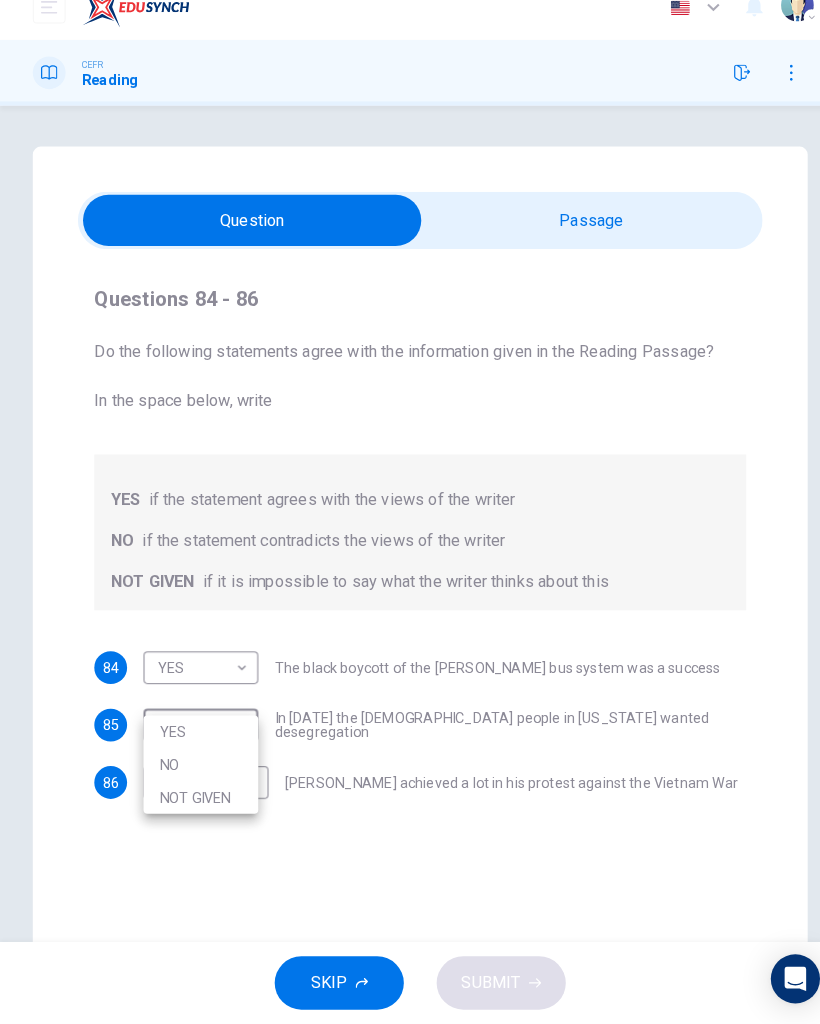 click on "NO" at bounding box center [196, 771] 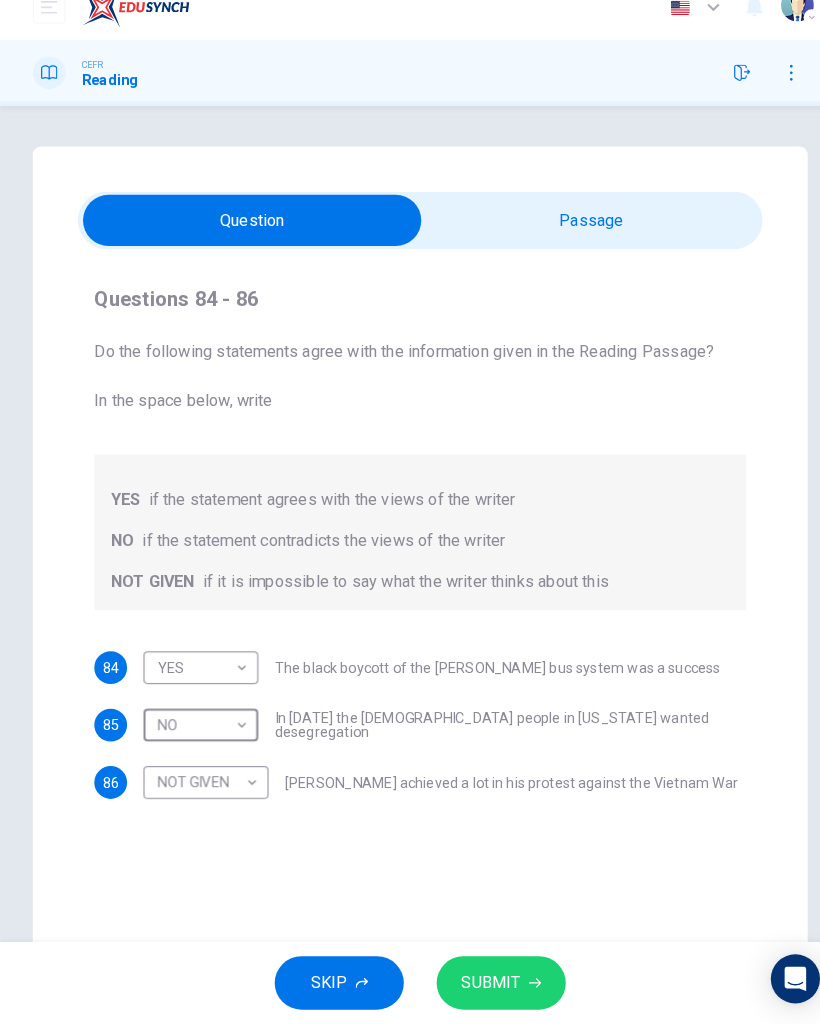 click on "SUBMIT" at bounding box center [479, 984] 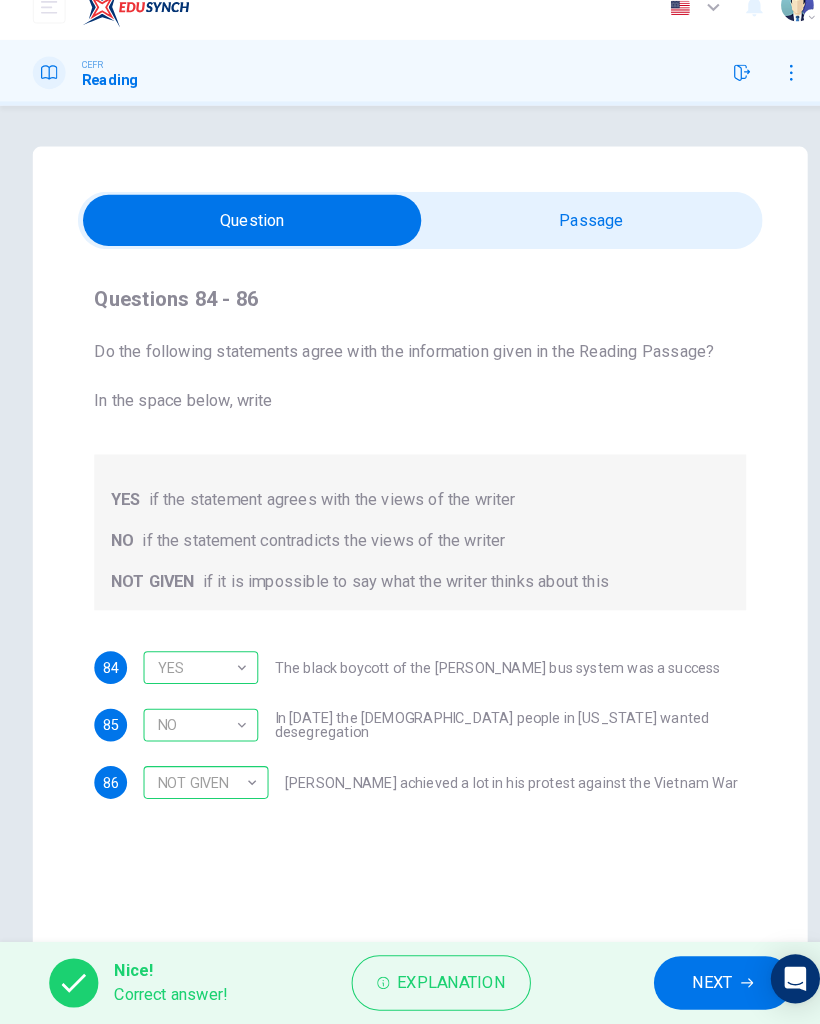 click on "NEXT" at bounding box center (705, 984) 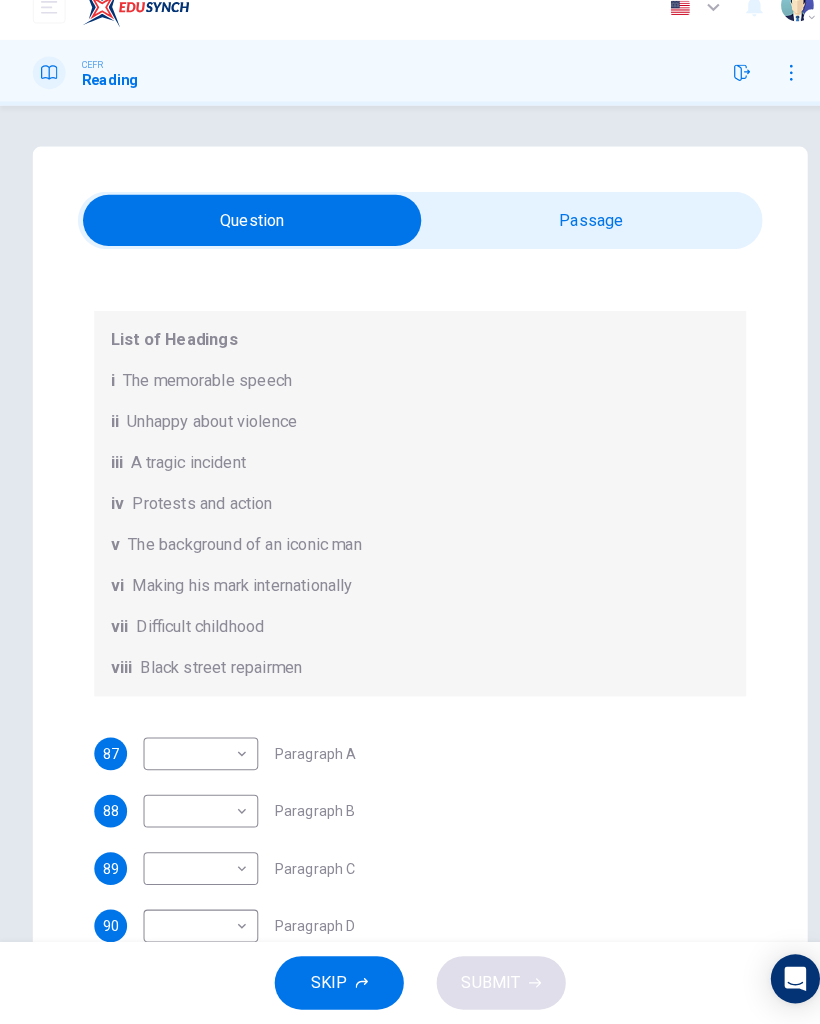scroll, scrollTop: 188, scrollLeft: 0, axis: vertical 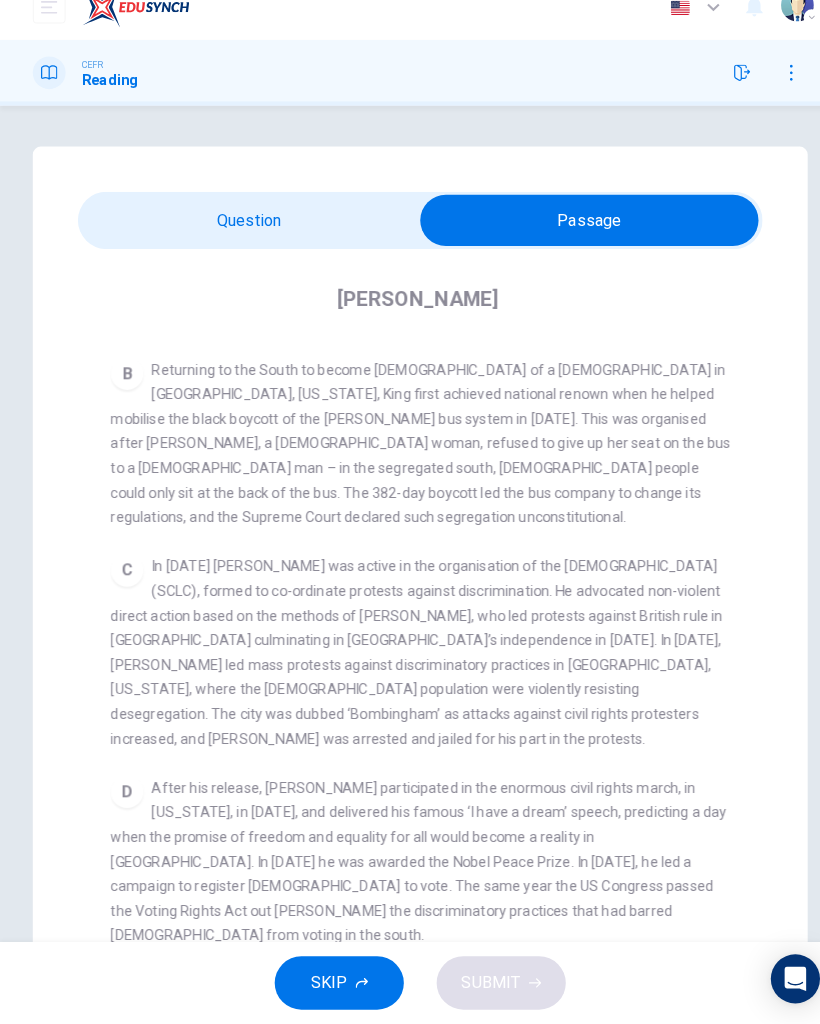 click at bounding box center (575, 240) 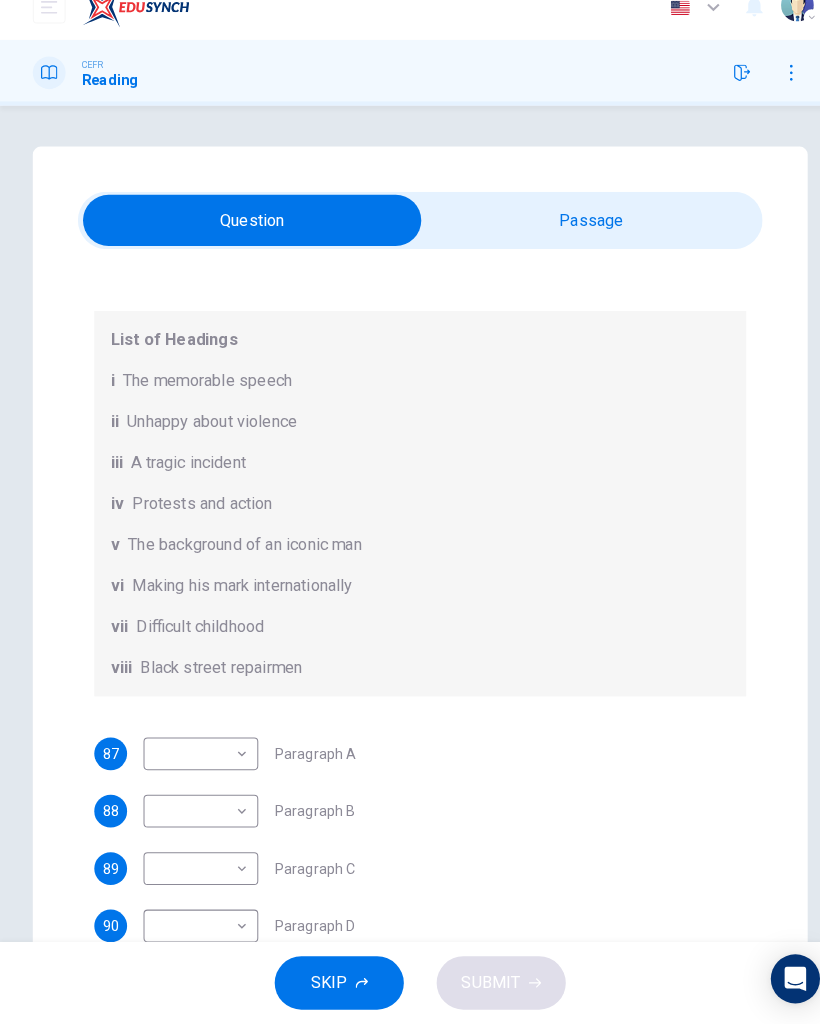 click on "Dashboard Practice Start a test Analysis English en ​ NURIN NADHIRAH BINTI HAIRULASWAN CEFR Reading Questions 87 - 92 The Reading Passage has 6 paragraphs.
Choose the correct heading for each paragraph  A – F , from the list of headings.
Write the correct number,  i – viii , in the spaces below. List of Headings i The memorable speech ii Unhappy about violence iii A tragic incident iv Protests and action v The background of an iconic man vi Making his mark internationally vii Difficult childhood viii Black street repairmen 87 ​ ​ Paragraph A 88 ​ ​ Paragraph B 89 ​ ​ Paragraph C 90 ​ ​ Paragraph D 91 ​ ​ Paragraph E 92 ​ ​ Paragraph F Martin Luther King CLICK TO ZOOM Click to Zoom A B C D E F SKIP SUBMIT EduSynch - Online Language Proficiency Testing
Dashboard Practice Start a test Analysis Notifications © Copyright  2025 Audio Timer 00:33:43 END SESSION" at bounding box center (410, 512) 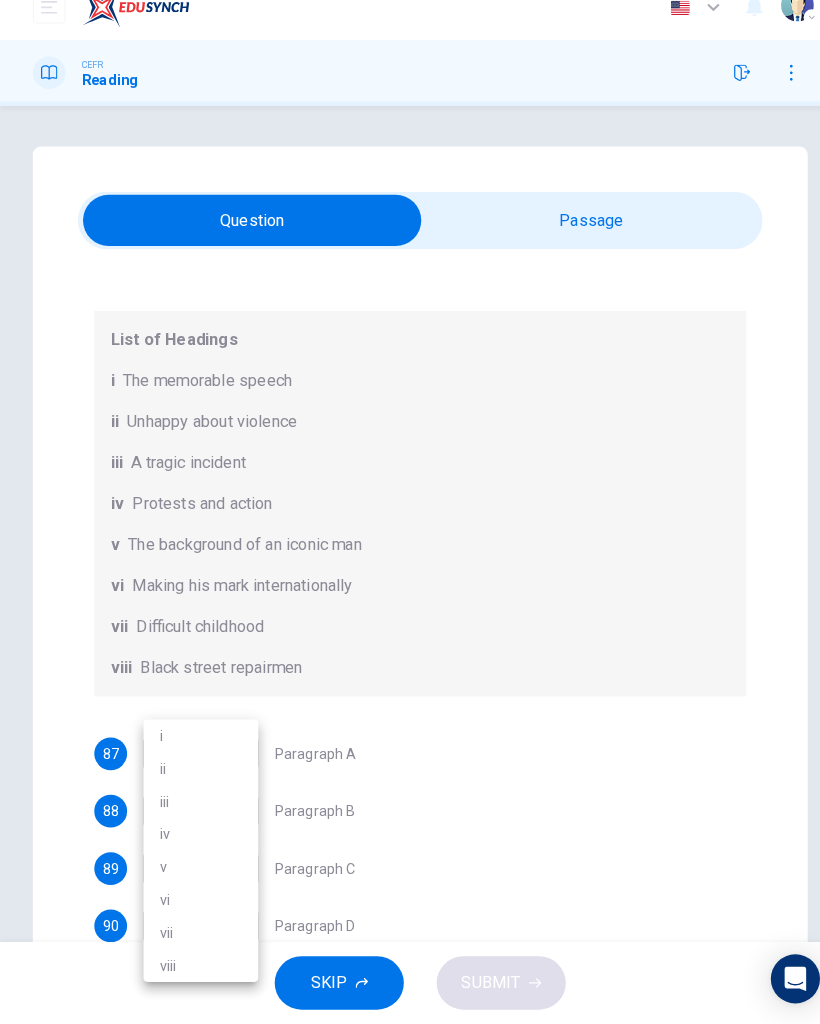 click at bounding box center (410, 512) 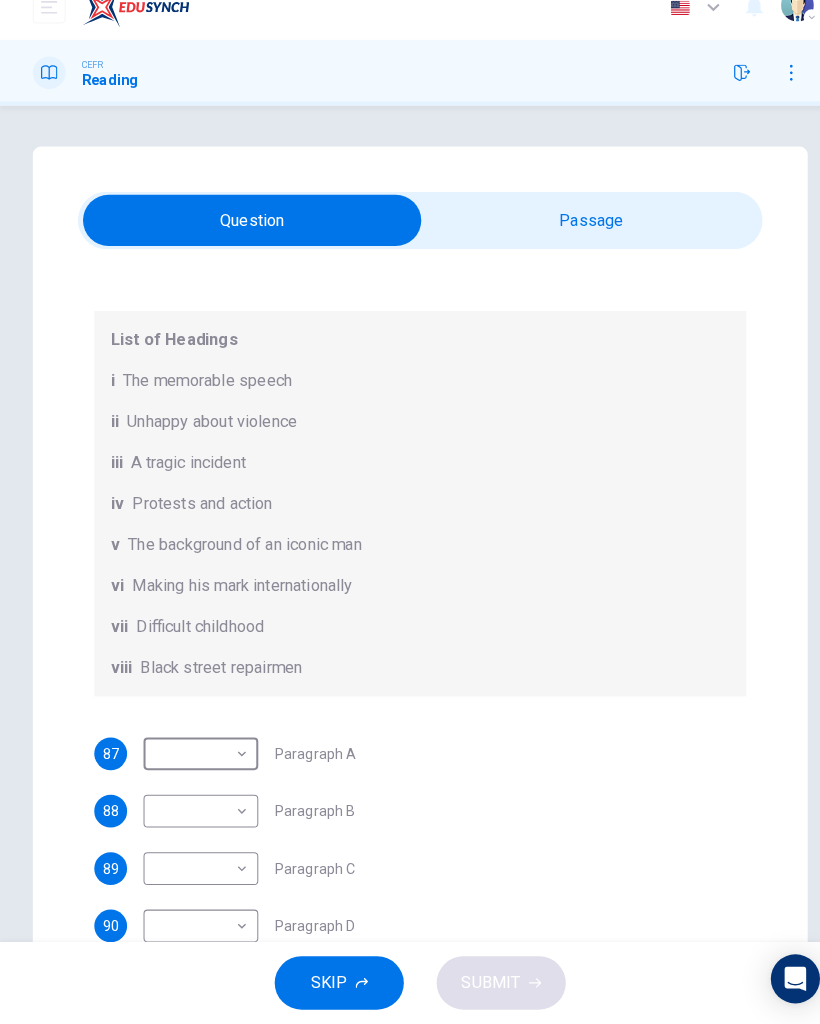 click on "Dashboard Practice Start a test Analysis English en ​ NURIN NADHIRAH BINTI HAIRULASWAN CEFR Reading Questions 87 - 92 The Reading Passage has 6 paragraphs.
Choose the correct heading for each paragraph  A – F , from the list of headings.
Write the correct number,  i – viii , in the spaces below. List of Headings i The memorable speech ii Unhappy about violence iii A tragic incident iv Protests and action v The background of an iconic man vi Making his mark internationally vii Difficult childhood viii Black street repairmen 87 ​ ​ Paragraph A 88 ​ ​ Paragraph B 89 ​ ​ Paragraph C 90 ​ ​ Paragraph D 91 ​ ​ Paragraph E 92 ​ ​ Paragraph F Martin Luther King CLICK TO ZOOM Click to Zoom A B C D E F SKIP SUBMIT EduSynch - Online Language Proficiency Testing
Dashboard Practice Start a test Analysis Notifications © Copyright  2025 Audio Timer 00:33:45 END SESSION" at bounding box center (410, 512) 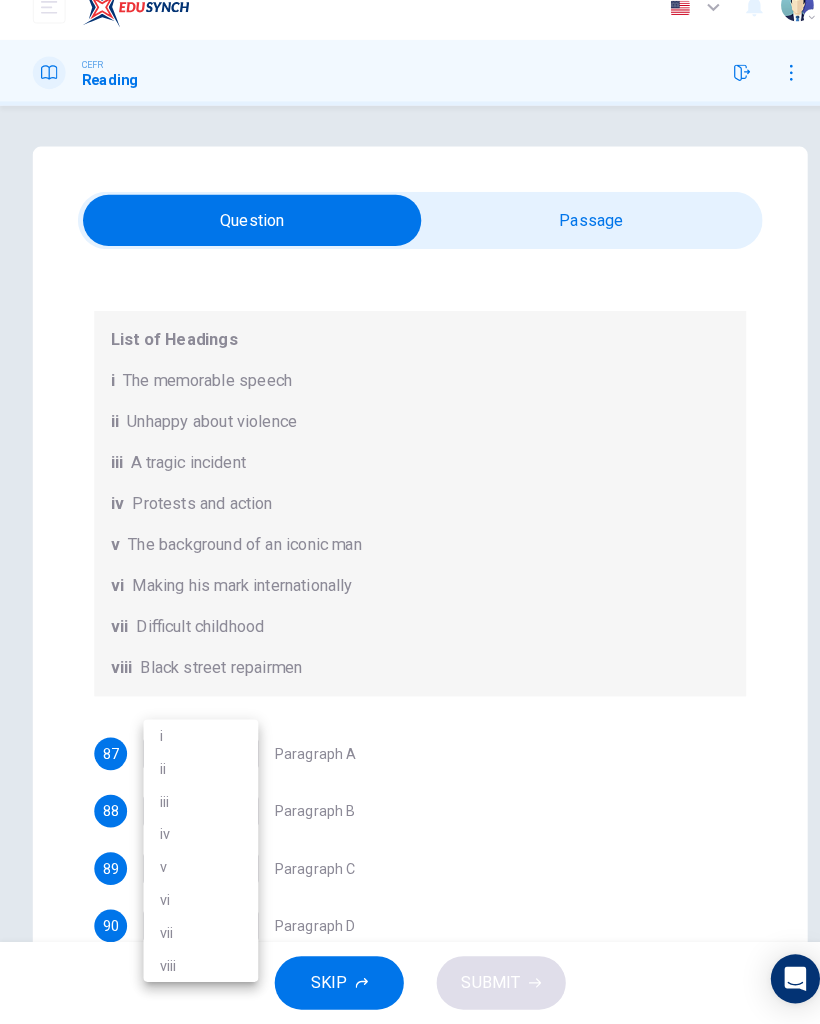 click on "i" at bounding box center (196, 743) 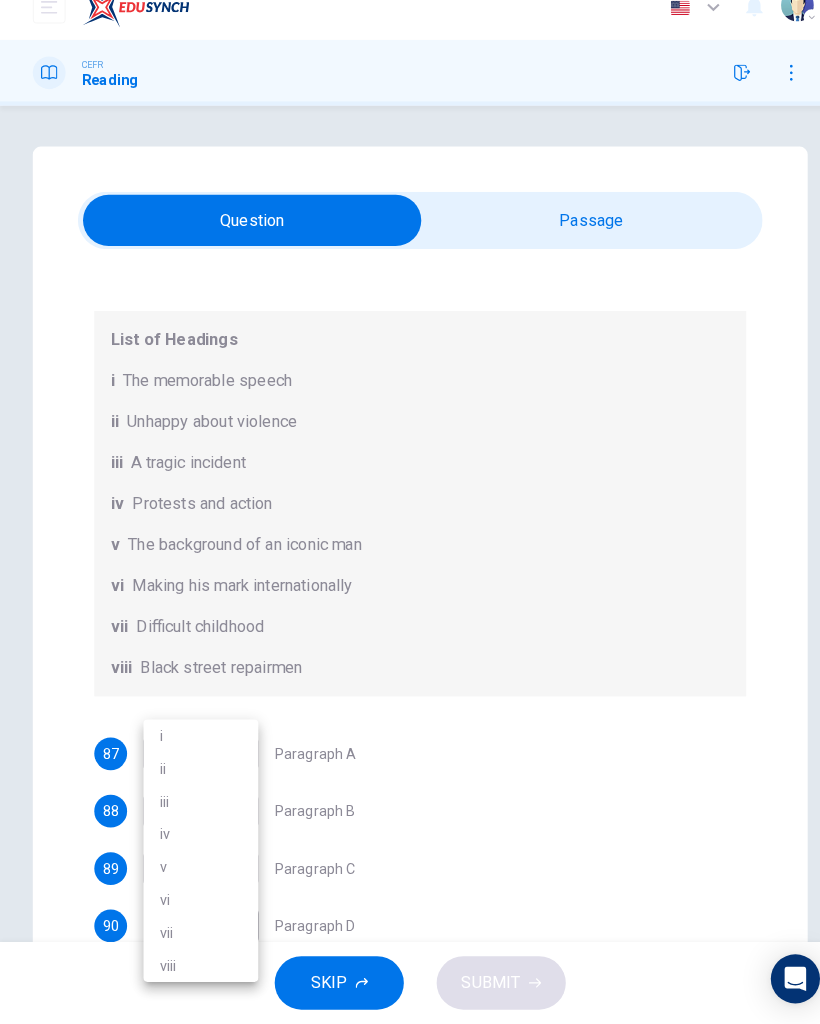 scroll, scrollTop: 13, scrollLeft: 0, axis: vertical 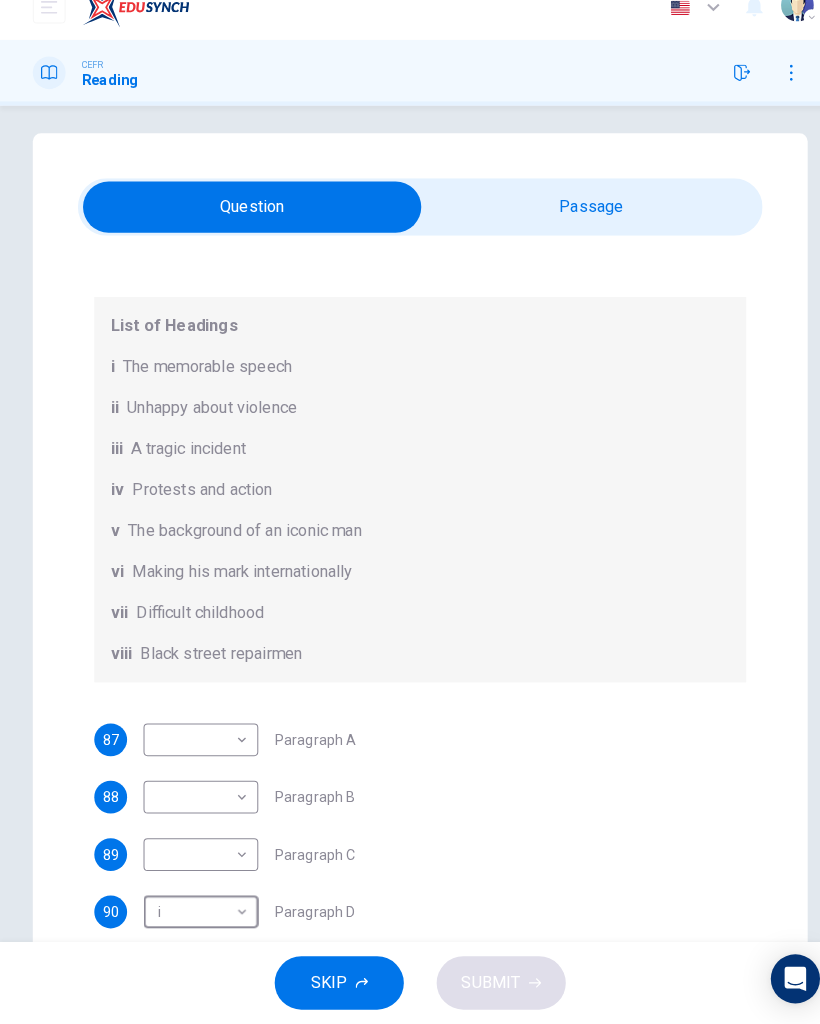 click on "Dashboard Practice Start a test Analysis English en ​ NURIN NADHIRAH BINTI HAIRULASWAN CEFR Reading Questions 87 - 92 The Reading Passage has 6 paragraphs.
Choose the correct heading for each paragraph  A – F , from the list of headings.
Write the correct number,  i – viii , in the spaces below. List of Headings i The memorable speech ii Unhappy about violence iii A tragic incident iv Protests and action v The background of an iconic man vi Making his mark internationally vii Difficult childhood viii Black street repairmen 87 ​ ​ Paragraph A 88 ​ ​ Paragraph B 89 ​ ​ Paragraph C 90 i i ​ Paragraph D 91 ​ ​ Paragraph E 92 ​ ​ Paragraph F Martin Luther King CLICK TO ZOOM Click to Zoom A B C D E F SKIP SUBMIT EduSynch - Online Language Proficiency Testing
Dashboard Practice Start a test Analysis Notifications © Copyright  2025 Audio Timer 00:33:54 END SESSION" at bounding box center (410, 512) 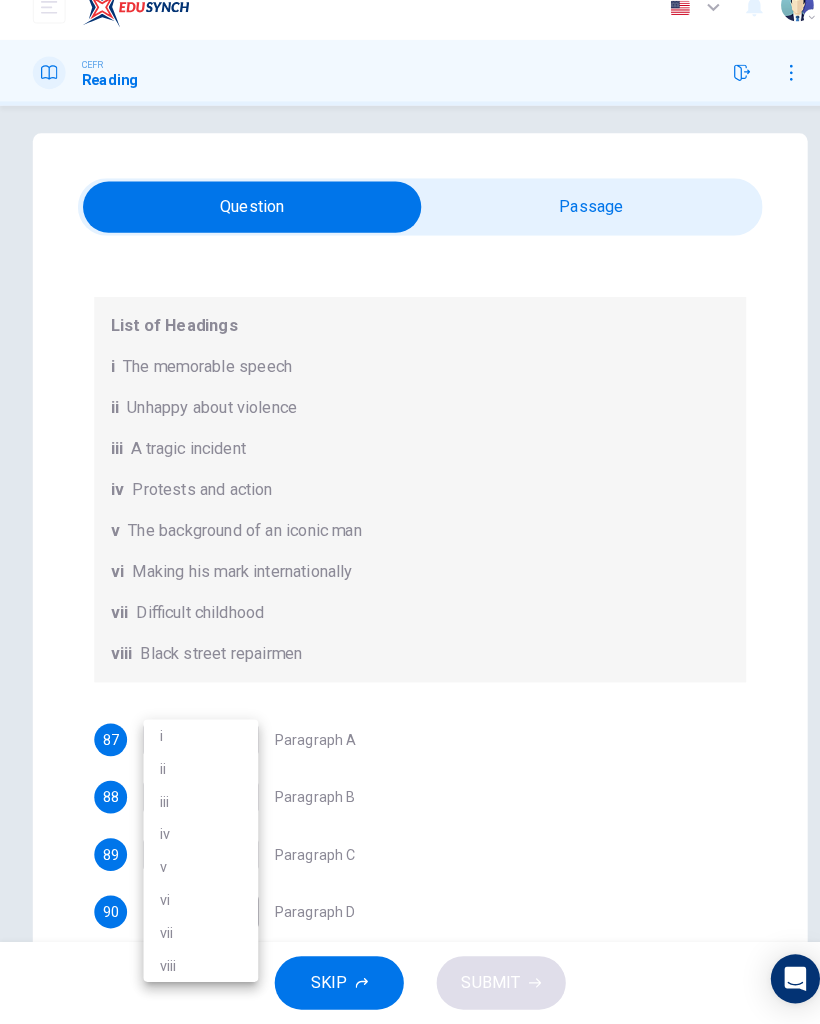 click on "v" at bounding box center [196, 871] 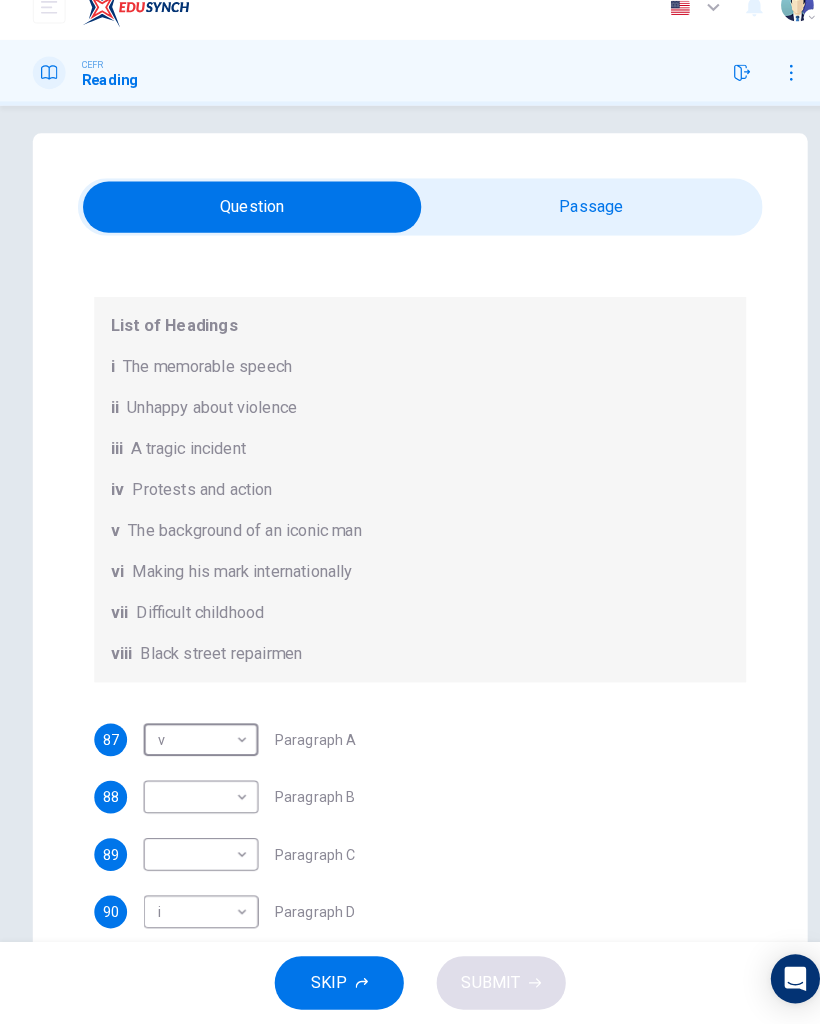 scroll, scrollTop: 0, scrollLeft: 0, axis: both 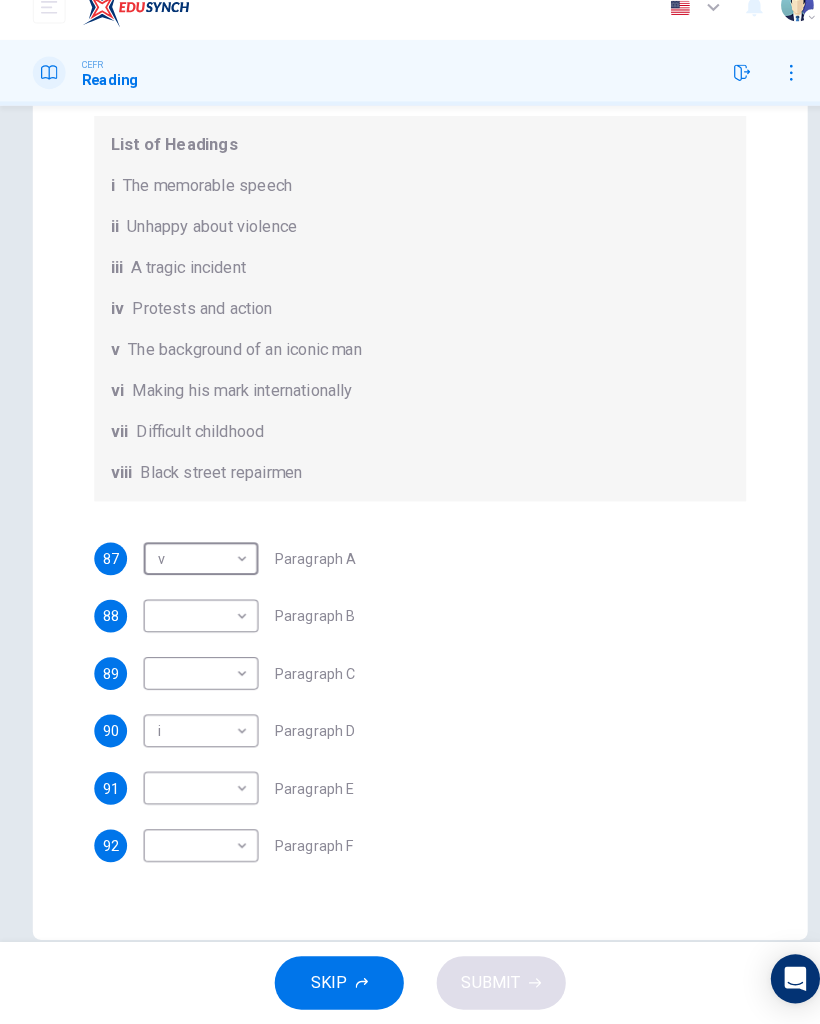 click on "Dashboard Practice Start a test Analysis English en ​ NURIN NADHIRAH BINTI HAIRULASWAN CEFR Reading Questions 87 - 92 The Reading Passage has 6 paragraphs.
Choose the correct heading for each paragraph  A – F , from the list of headings.
Write the correct number,  i – viii , in the spaces below. List of Headings i The memorable speech ii Unhappy about violence iii A tragic incident iv Protests and action v The background of an iconic man vi Making his mark internationally vii Difficult childhood viii Black street repairmen 87 v v ​ Paragraph A 88 ​ ​ Paragraph B 89 ​ ​ Paragraph C 90 i i ​ Paragraph D 91 ​ ​ Paragraph E 92 ​ ​ Paragraph F Martin Luther King CLICK TO ZOOM Click to Zoom A B C D E F SKIP SUBMIT EduSynch - Online Language Proficiency Testing
Dashboard Practice Start a test Analysis Notifications © Copyright  2025 Audio Timer 00:34:02 END SESSION" at bounding box center [410, 512] 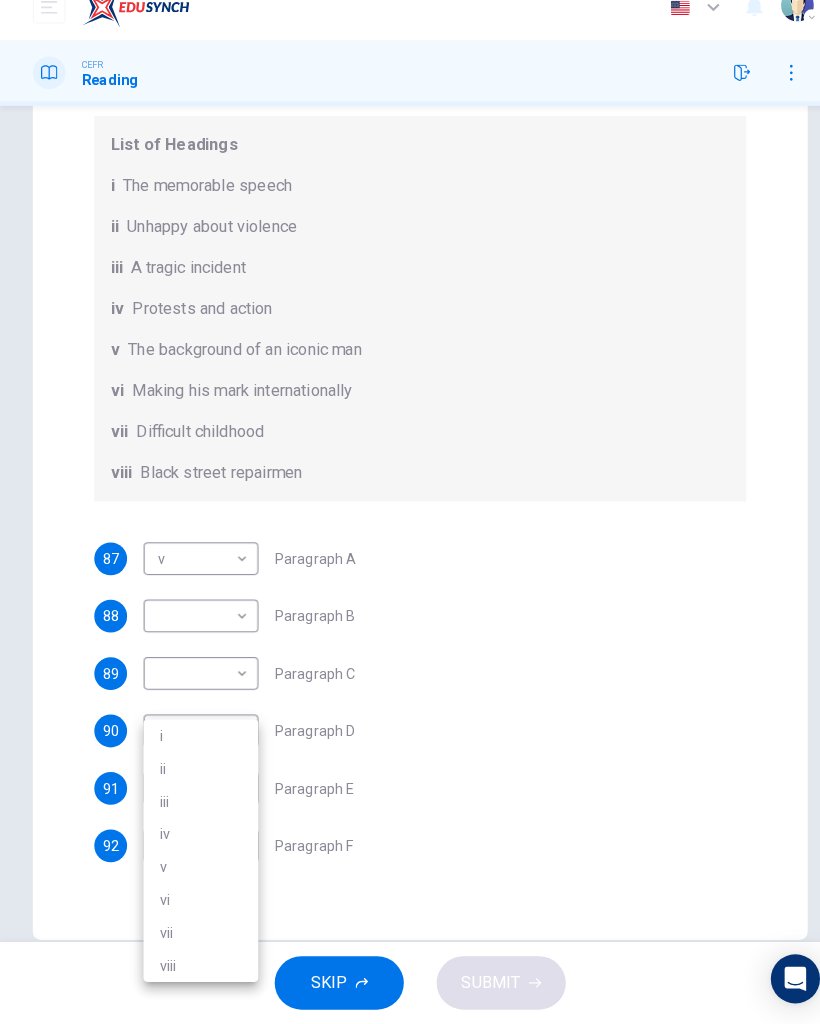 click on "iii" at bounding box center [196, 807] 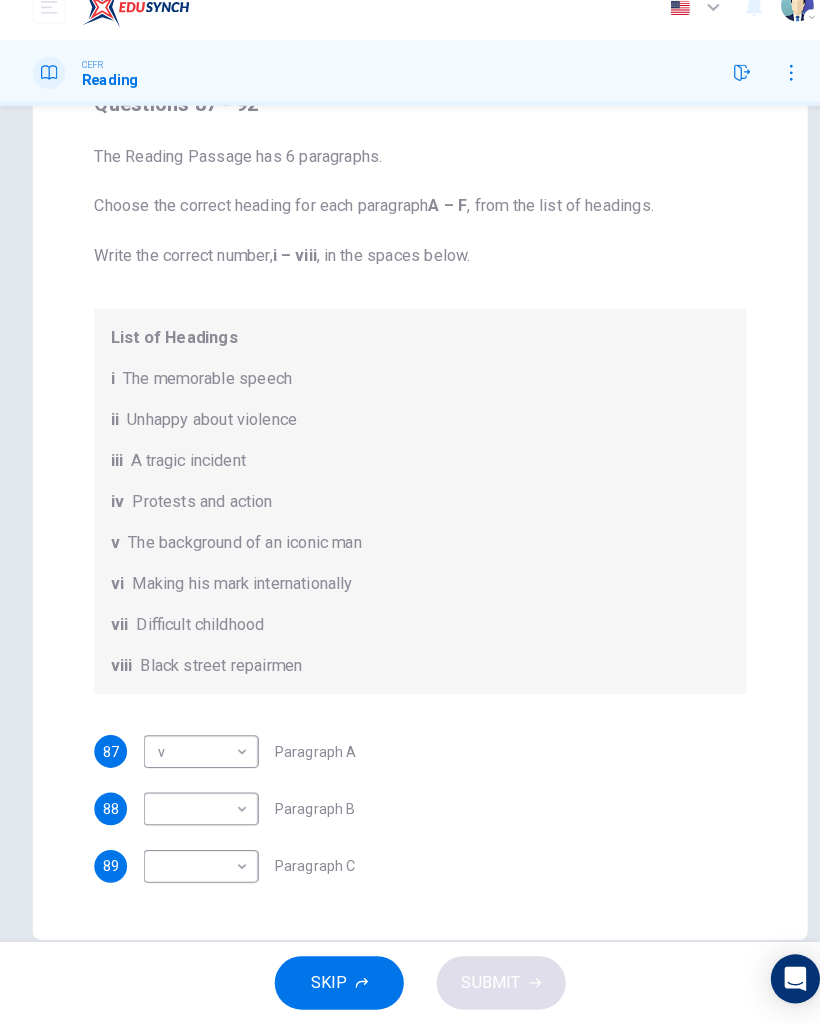 scroll, scrollTop: 0, scrollLeft: 0, axis: both 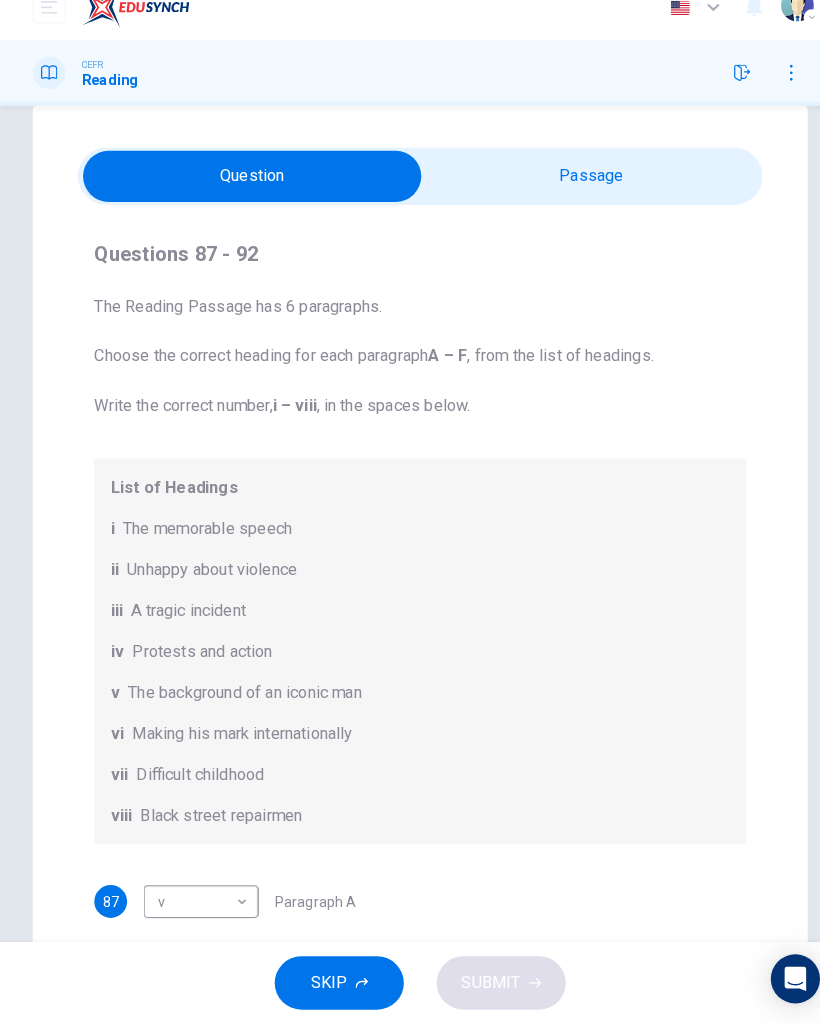 click at bounding box center [246, 197] 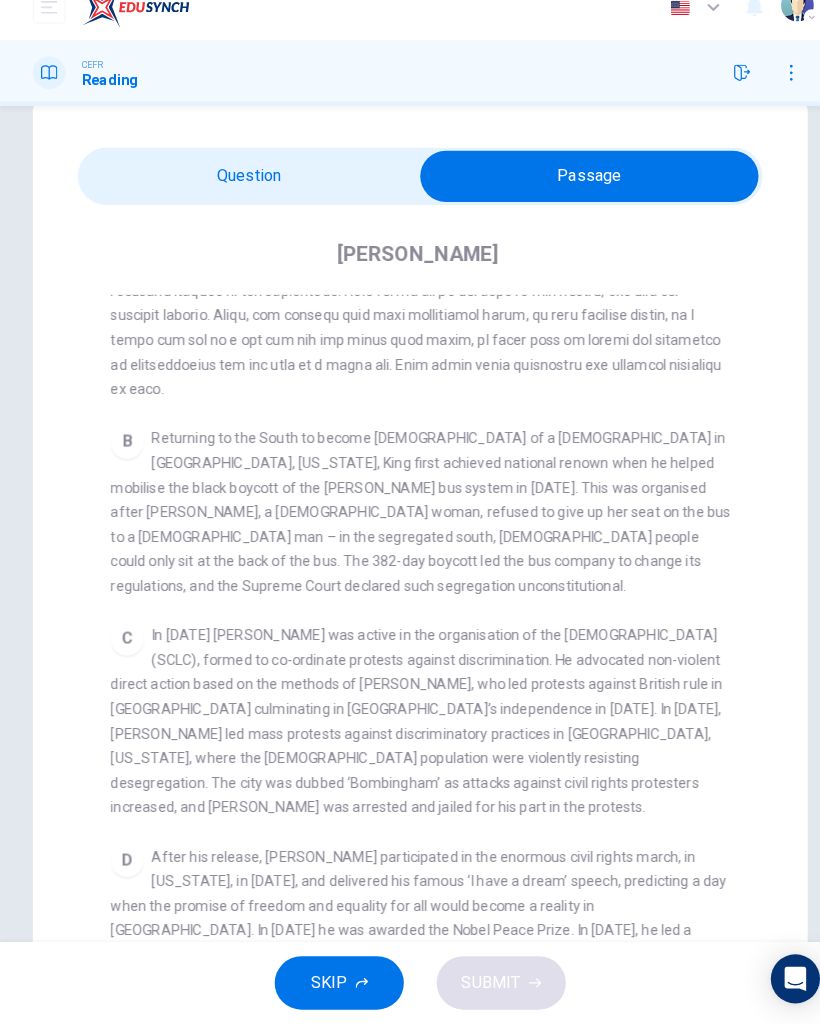 scroll, scrollTop: 568, scrollLeft: 0, axis: vertical 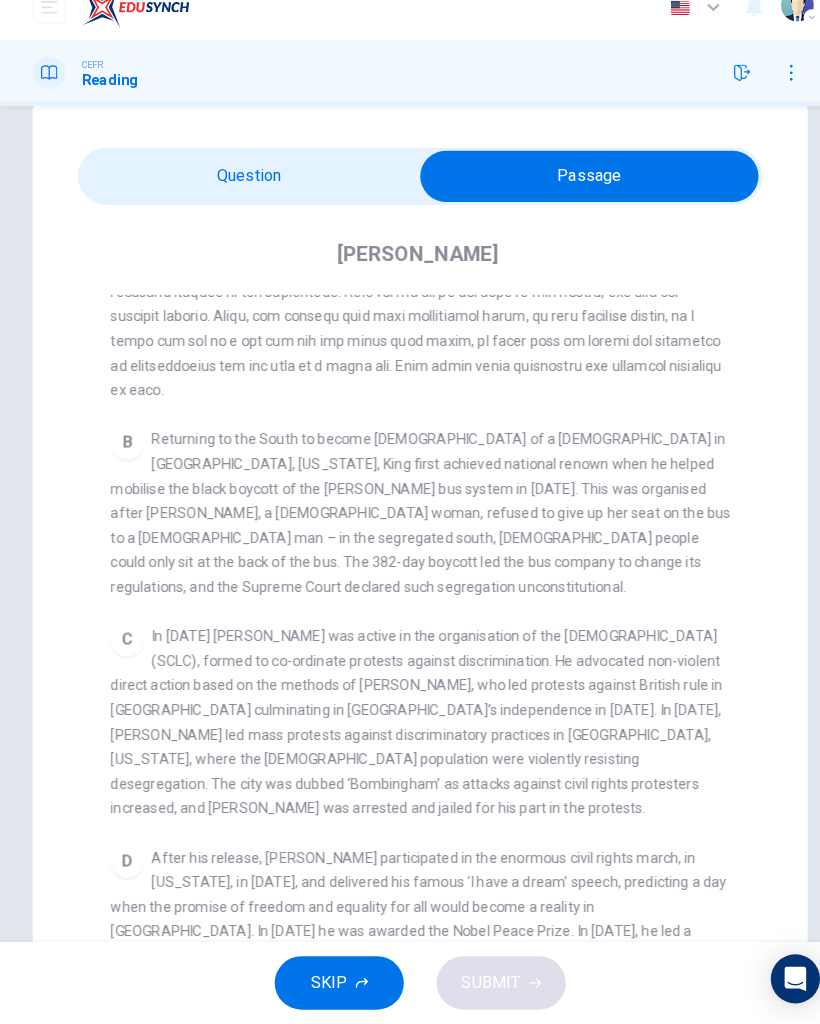 click at bounding box center (575, 197) 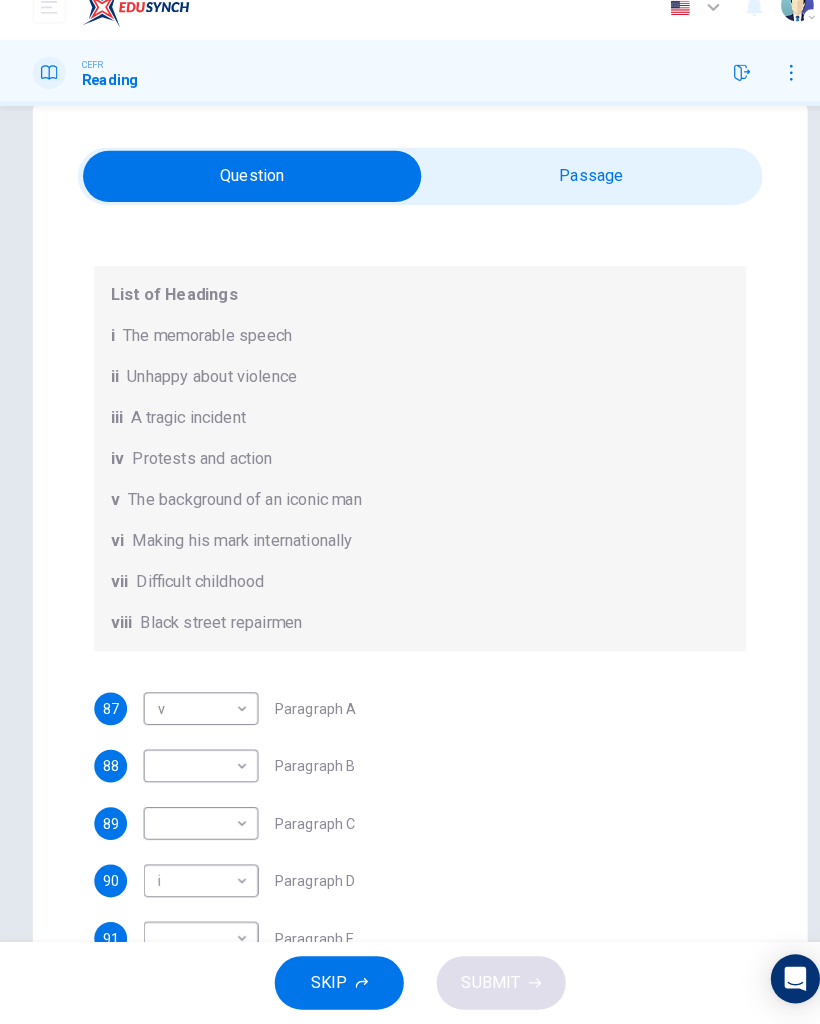 scroll, scrollTop: 188, scrollLeft: 0, axis: vertical 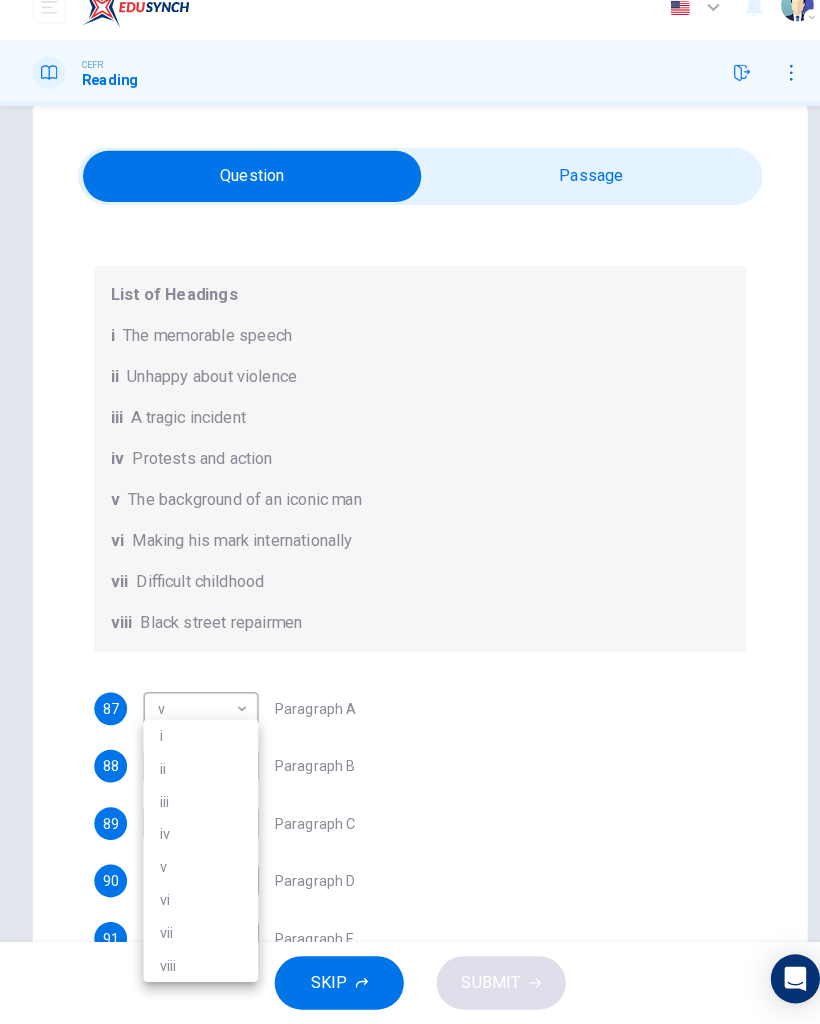click on "ii" at bounding box center [196, 775] 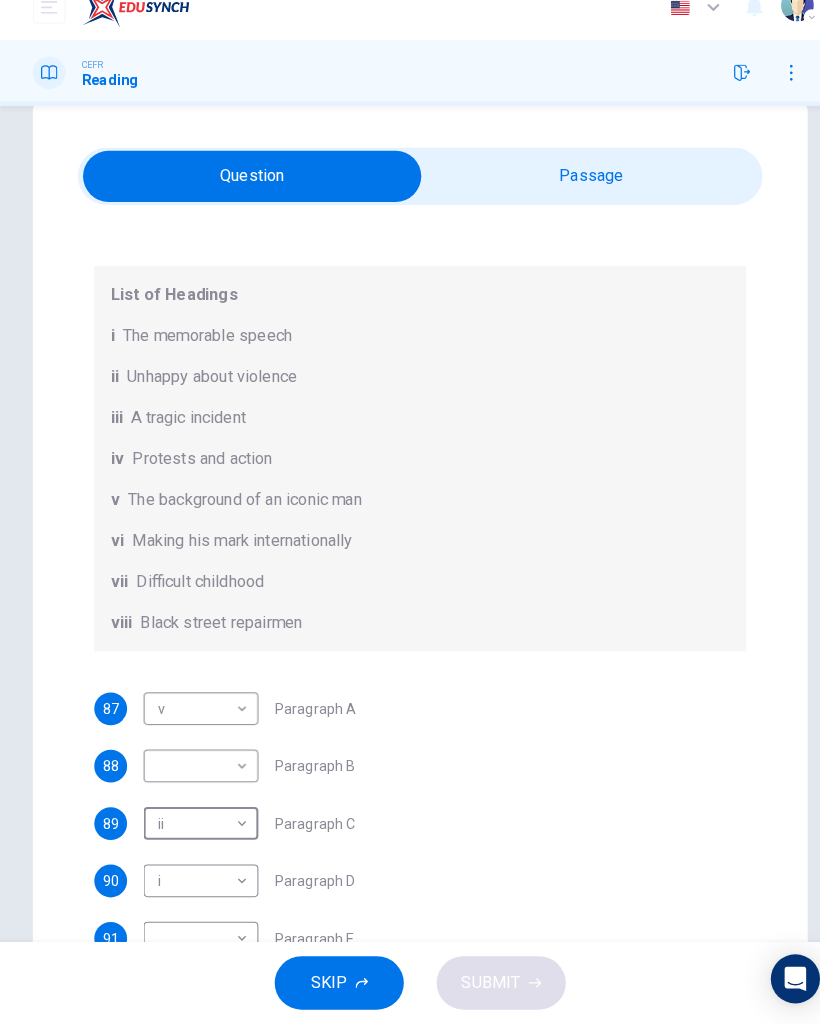 type on "ii" 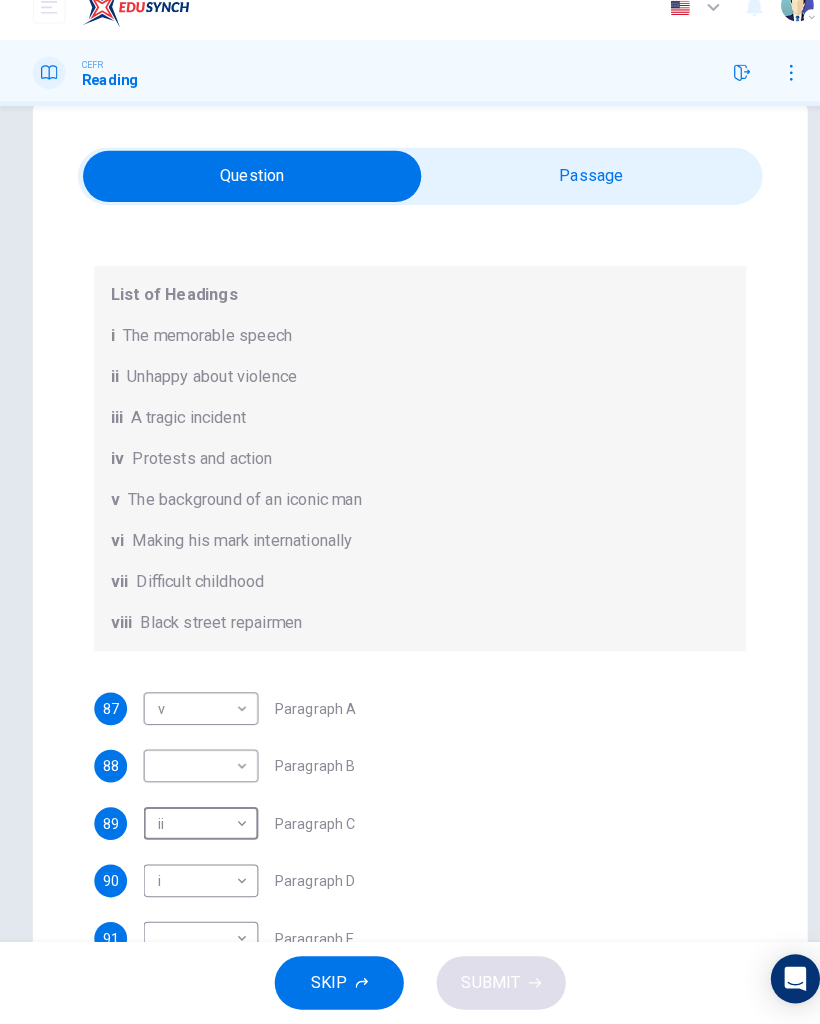 click on "Dashboard Practice Start a test Analysis English en ​ NURIN NADHIRAH BINTI HAIRULASWAN CEFR Reading Questions 87 - 92 The Reading Passage has 6 paragraphs.
Choose the correct heading for each paragraph  A – F , from the list of headings.
Write the correct number,  i – viii , in the spaces below. List of Headings i The memorable speech ii Unhappy about violence iii A tragic incident iv Protests and action v The background of an iconic man vi Making his mark internationally vii Difficult childhood viii Black street repairmen 87 v v ​ Paragraph A 88 ​ ​ Paragraph B 89 ii ii ​ Paragraph C 90 i i ​ Paragraph D 91 ​ ​ Paragraph E 92 iii iii ​ Paragraph F Martin Luther King CLICK TO ZOOM Click to Zoom A B C D E F SKIP SUBMIT EduSynch - Online Language Proficiency Testing
Dashboard Practice Start a test Analysis Notifications © Copyright  2025 Audio Timer 00:34:35 END SESSION" at bounding box center (410, 512) 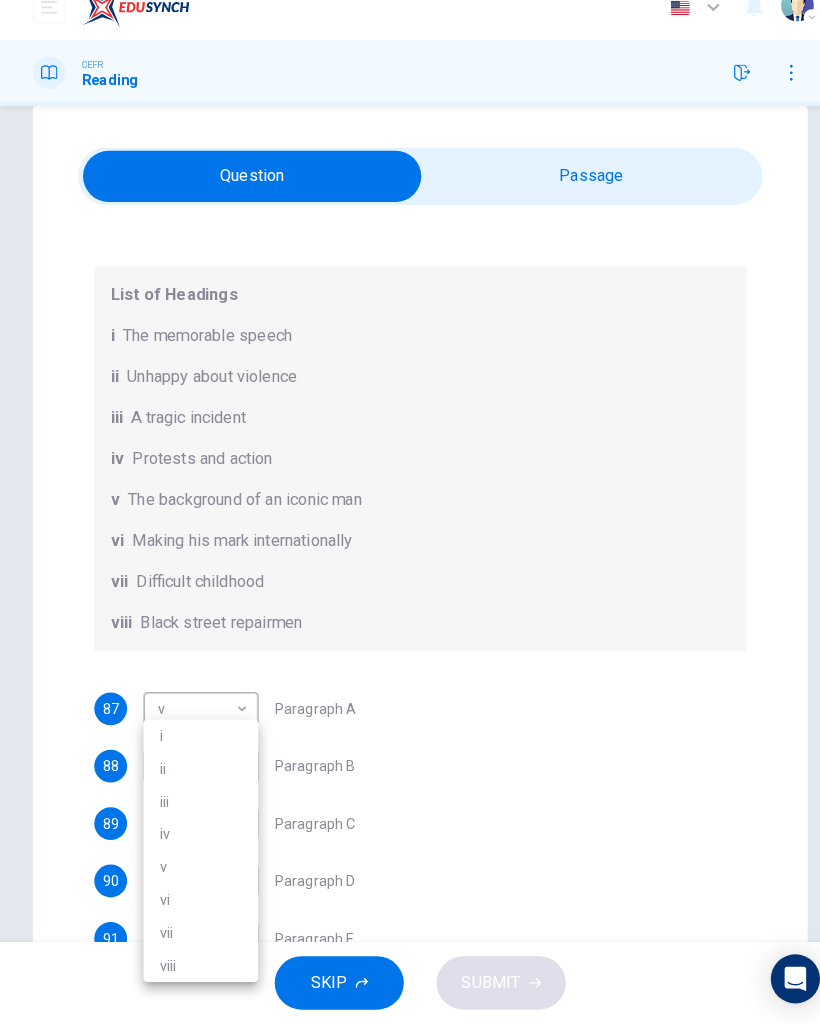 click on "vi" at bounding box center [196, 903] 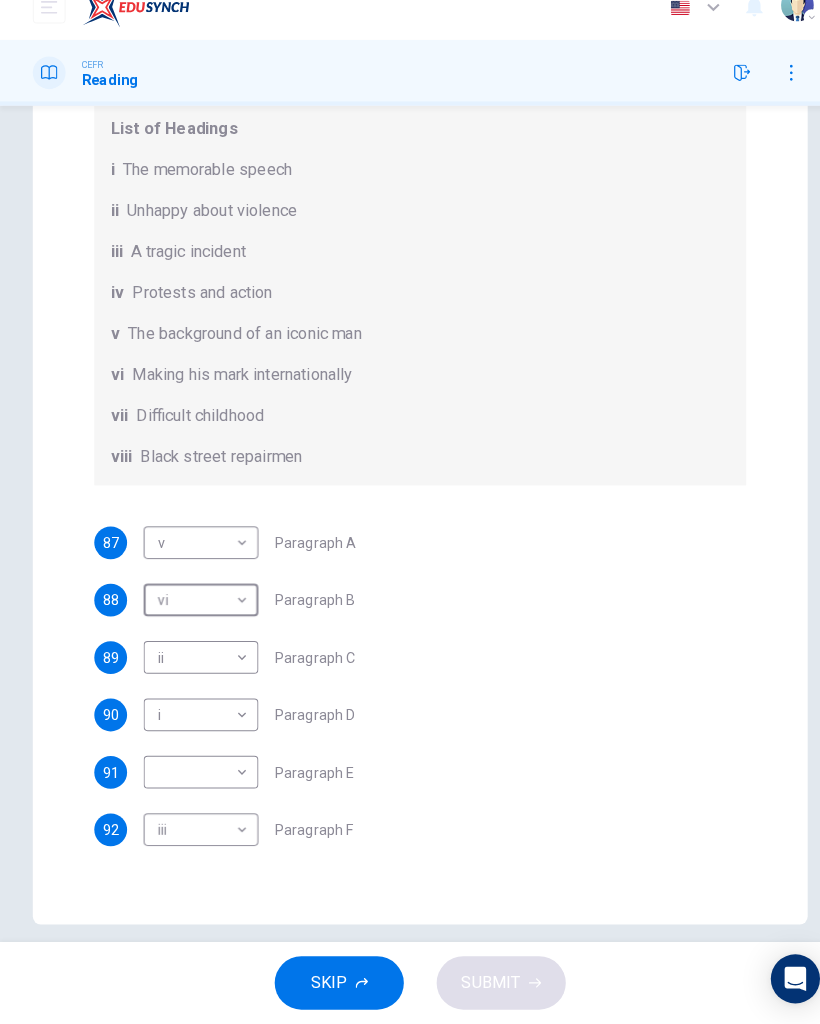 scroll, scrollTop: 207, scrollLeft: 0, axis: vertical 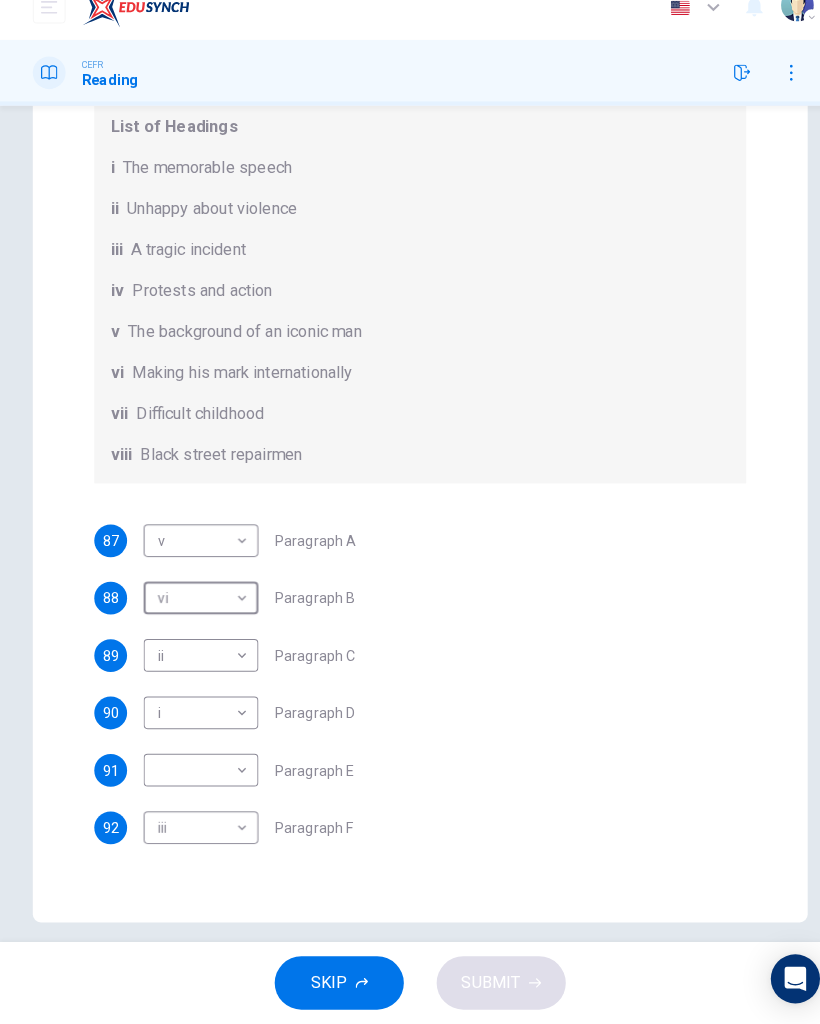 click on "Dashboard Practice Start a test Analysis English en ​ NURIN NADHIRAH BINTI HAIRULASWAN CEFR Reading Questions 87 - 92 The Reading Passage has 6 paragraphs.
Choose the correct heading for each paragraph  A – F , from the list of headings.
Write the correct number,  i – viii , in the spaces below. List of Headings i The memorable speech ii Unhappy about violence iii A tragic incident iv Protests and action v The background of an iconic man vi Making his mark internationally vii Difficult childhood viii Black street repairmen 87 v v ​ Paragraph A 88 vi vi ​ Paragraph B 89 ii ii ​ Paragraph C 90 i i ​ Paragraph D 91 ​ ​ Paragraph E 92 iii iii ​ Paragraph F Martin Luther King CLICK TO ZOOM Click to Zoom A B C D E F SKIP SUBMIT EduSynch - Online Language Proficiency Testing
Dashboard Practice Start a test Analysis Notifications © Copyright  2025 Audio Timer 00:34:43 END SESSION" at bounding box center (410, 512) 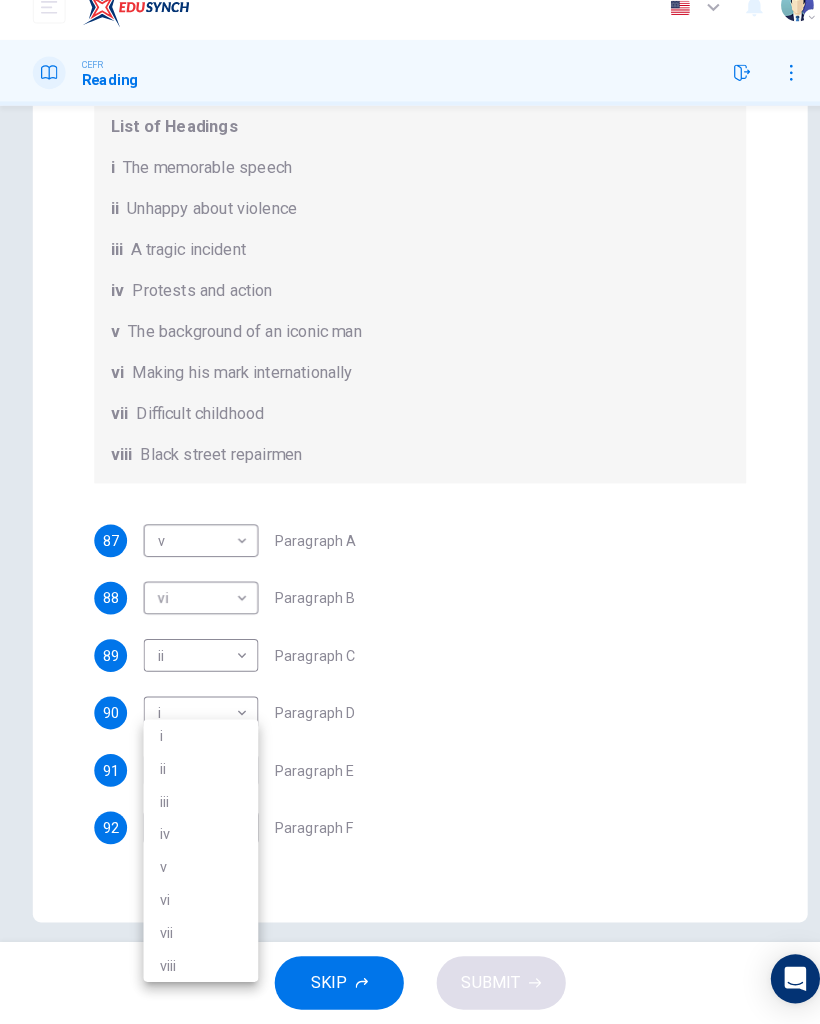 click on "iv" at bounding box center (196, 839) 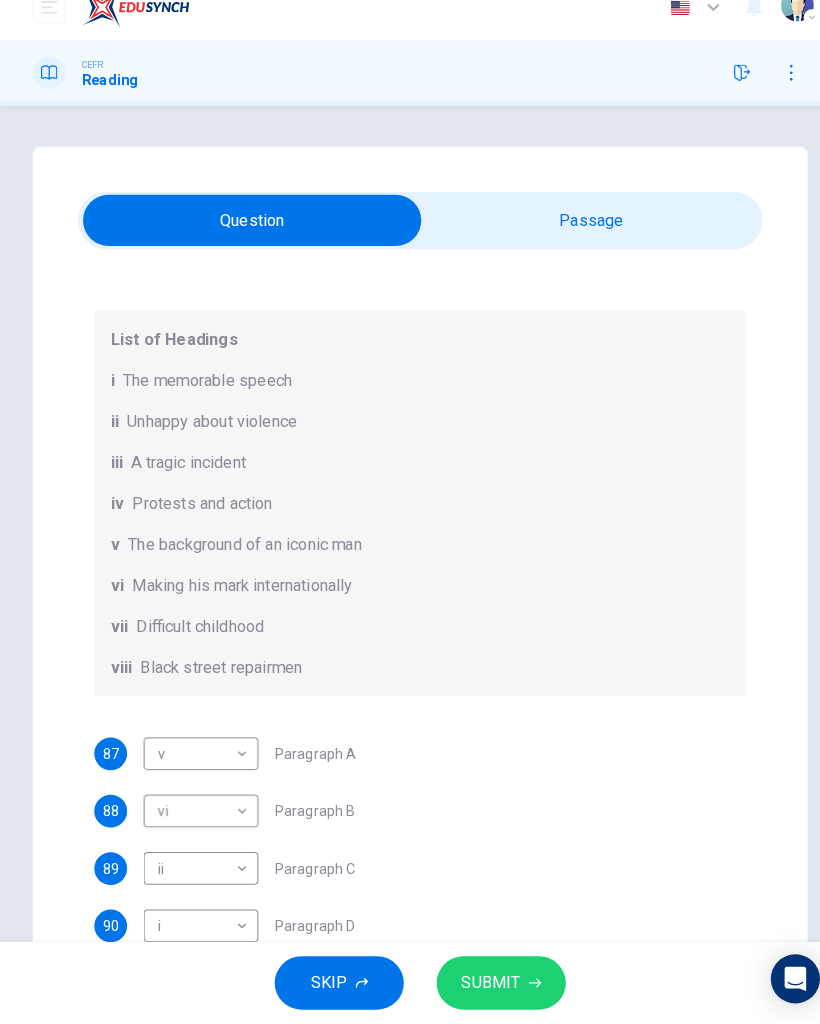 scroll, scrollTop: -1, scrollLeft: 0, axis: vertical 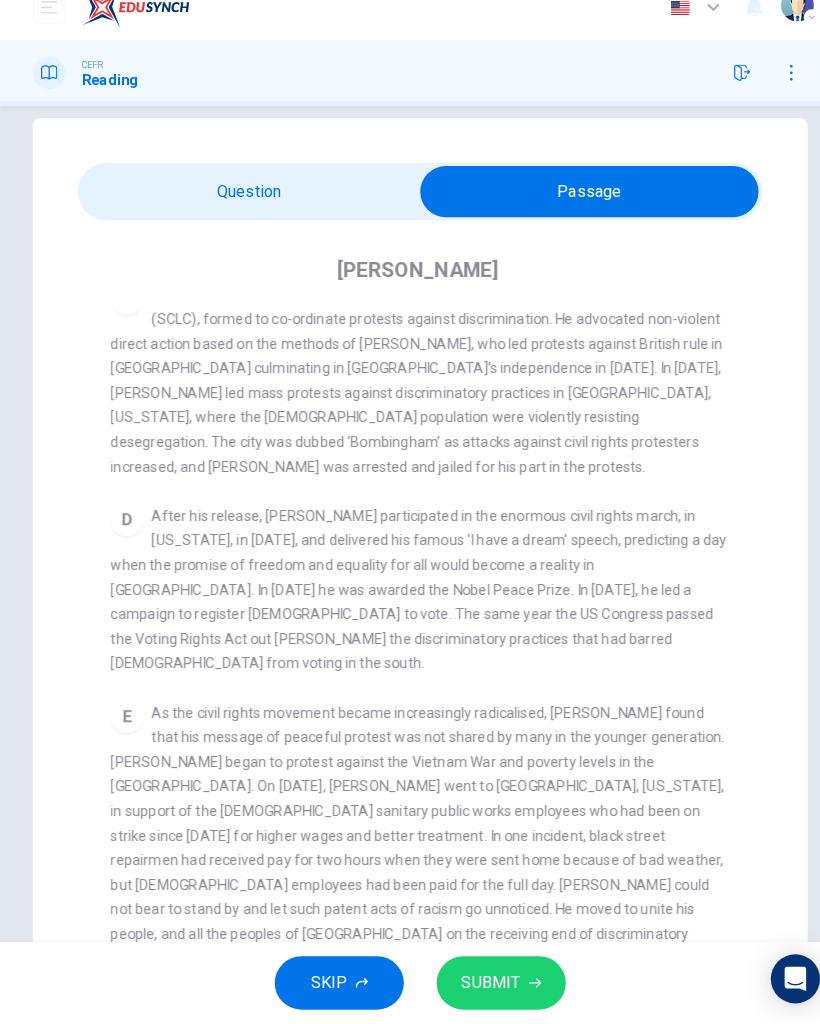 click at bounding box center [575, 212] 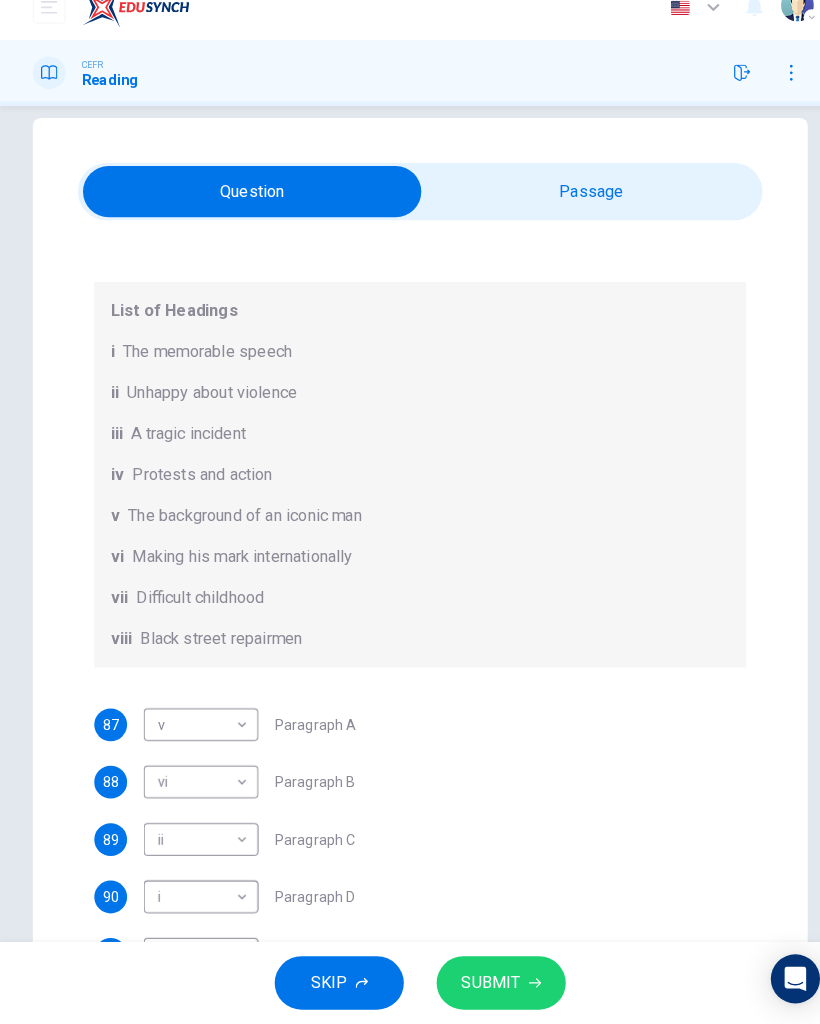 click on "SUBMIT" at bounding box center [489, 984] 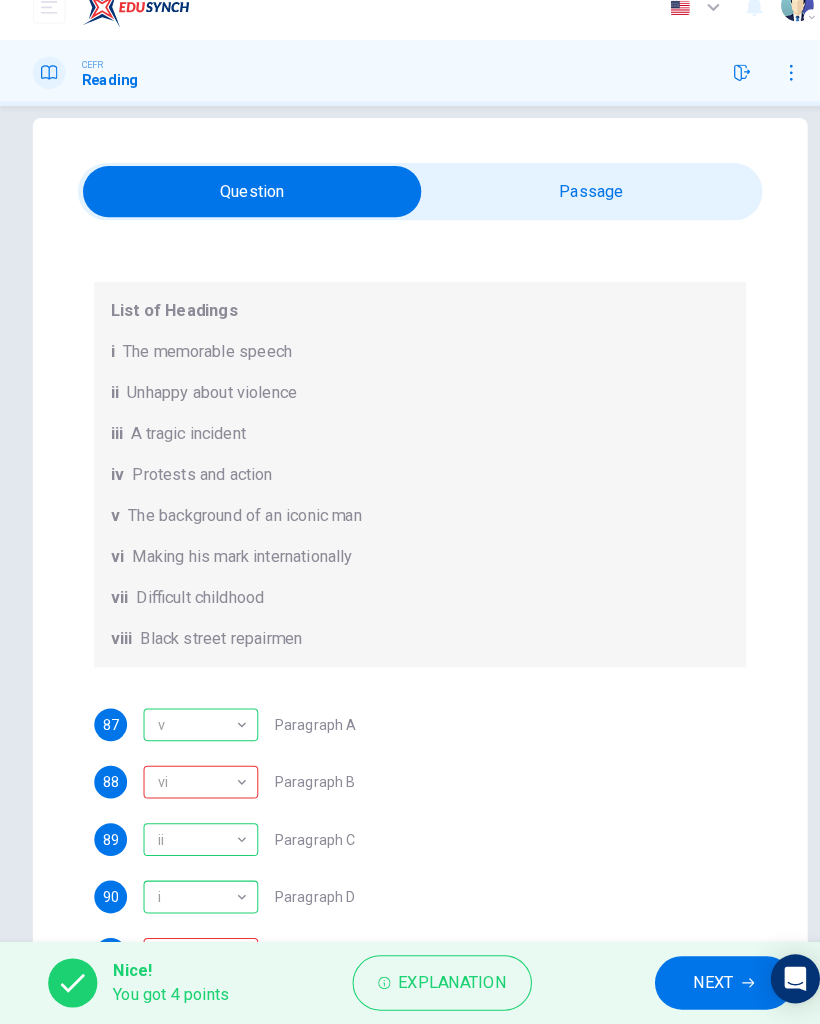 click on "vi" at bounding box center (192, 788) 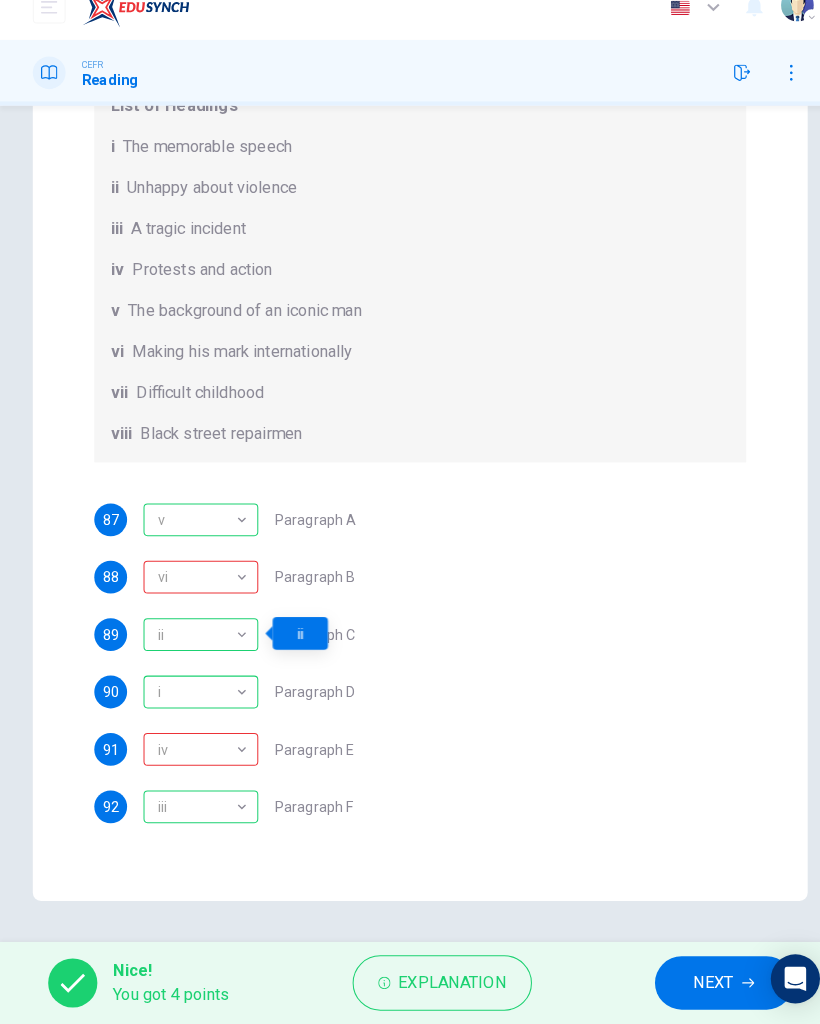scroll, scrollTop: 228, scrollLeft: 0, axis: vertical 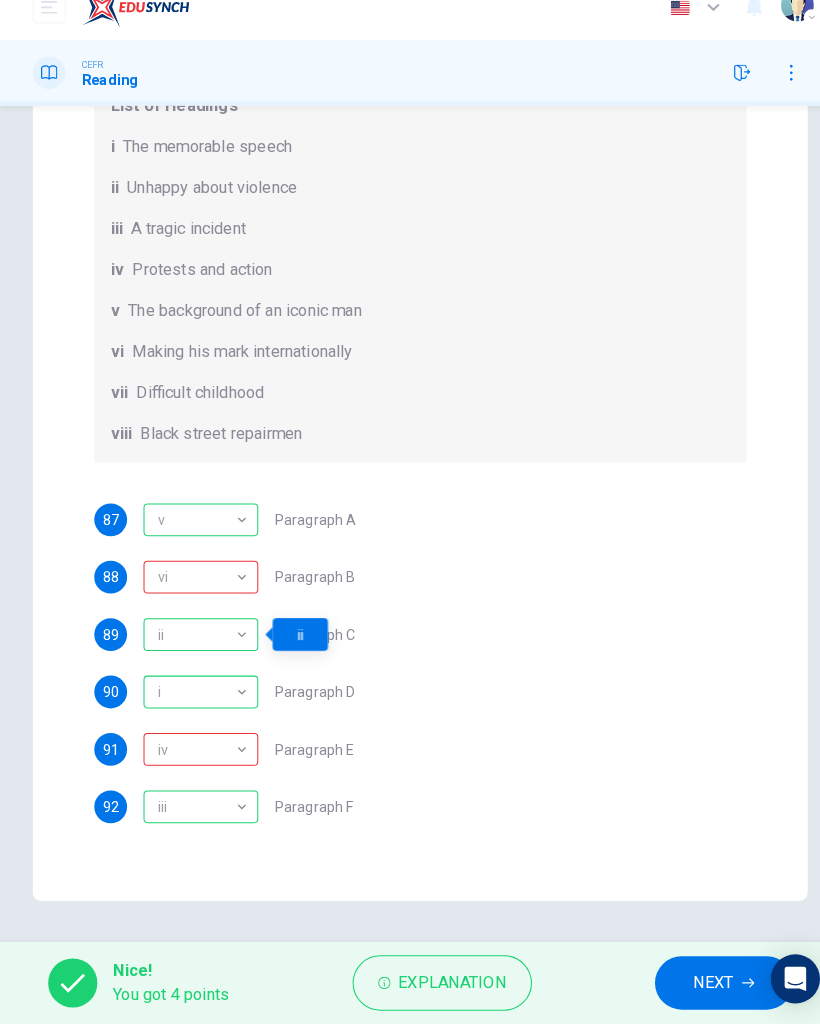 click on "iv" at bounding box center [192, 756] 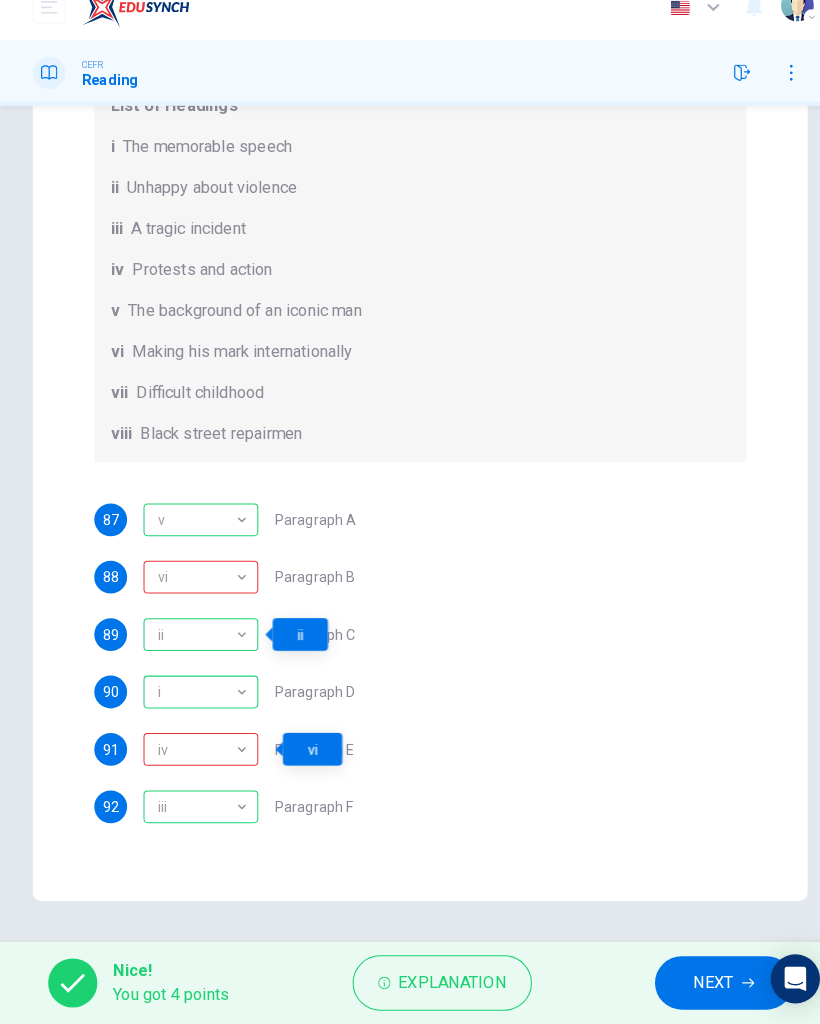 click on "NEXT" at bounding box center [696, 984] 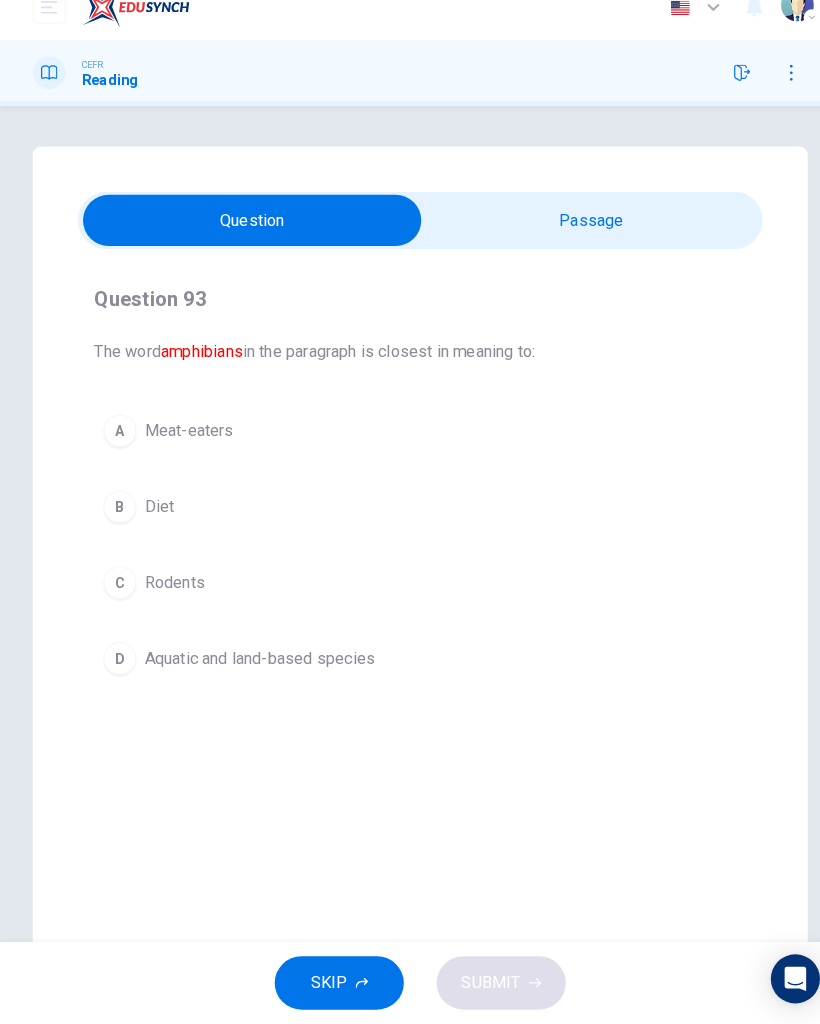 click at bounding box center [246, 240] 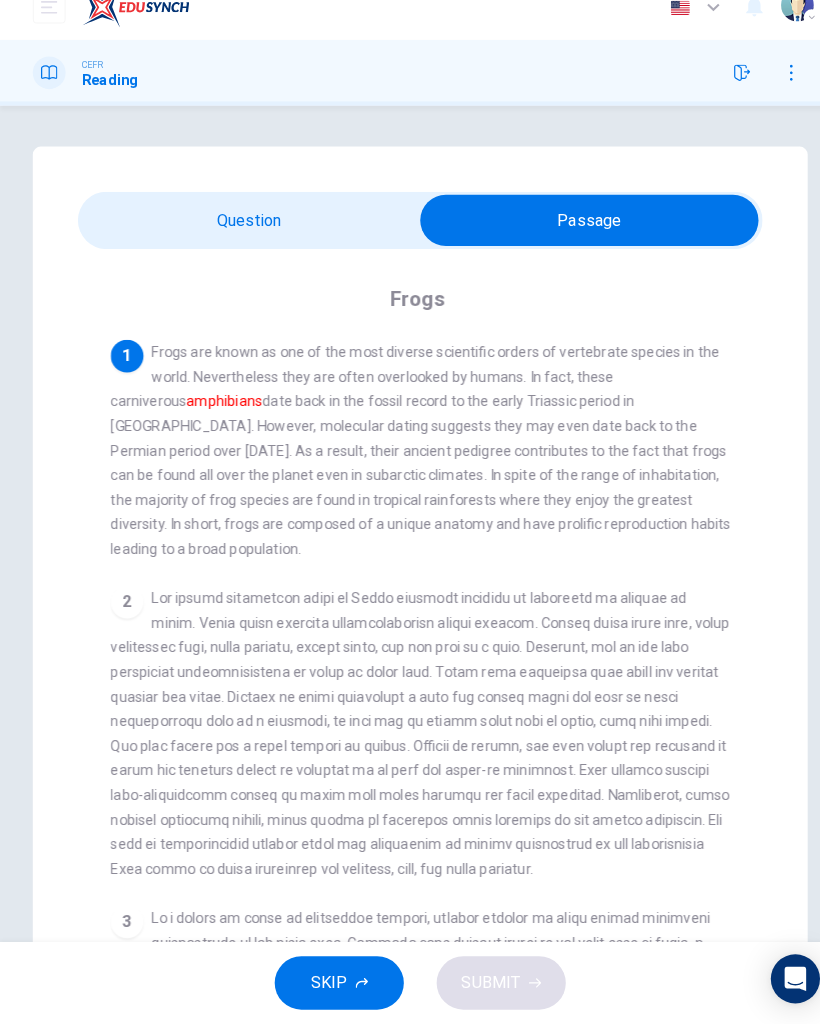 click at bounding box center [575, 240] 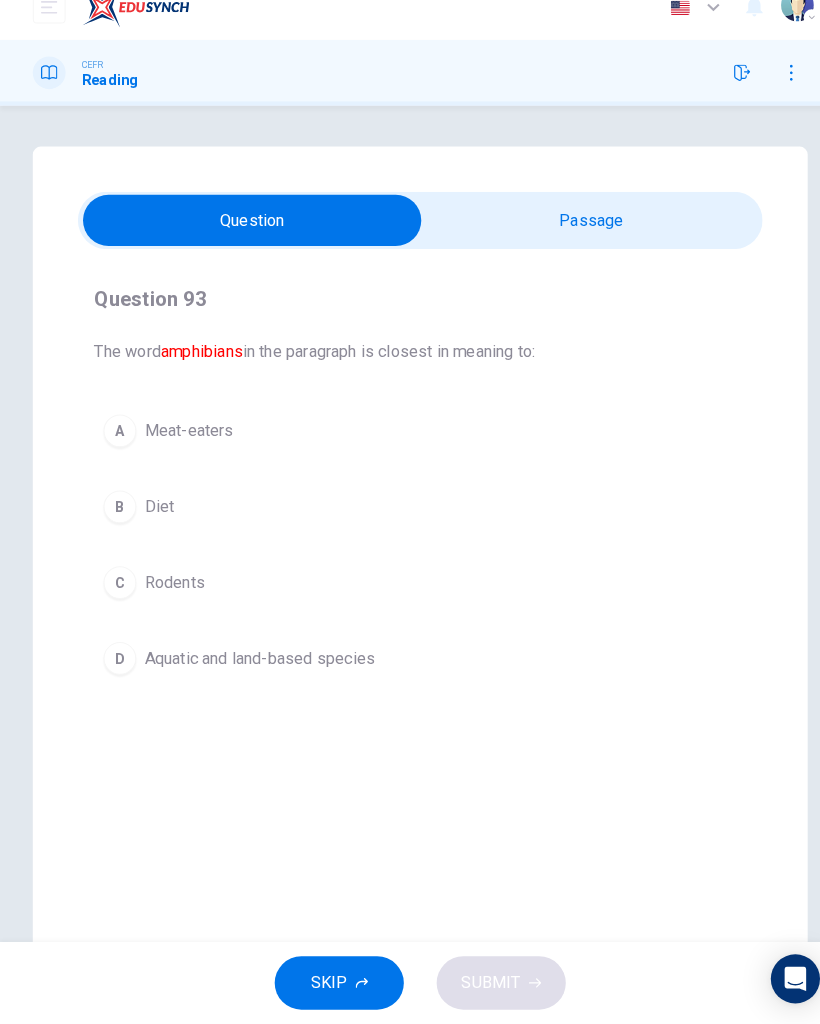 click on "D Aquatic and land-based species" at bounding box center [410, 667] 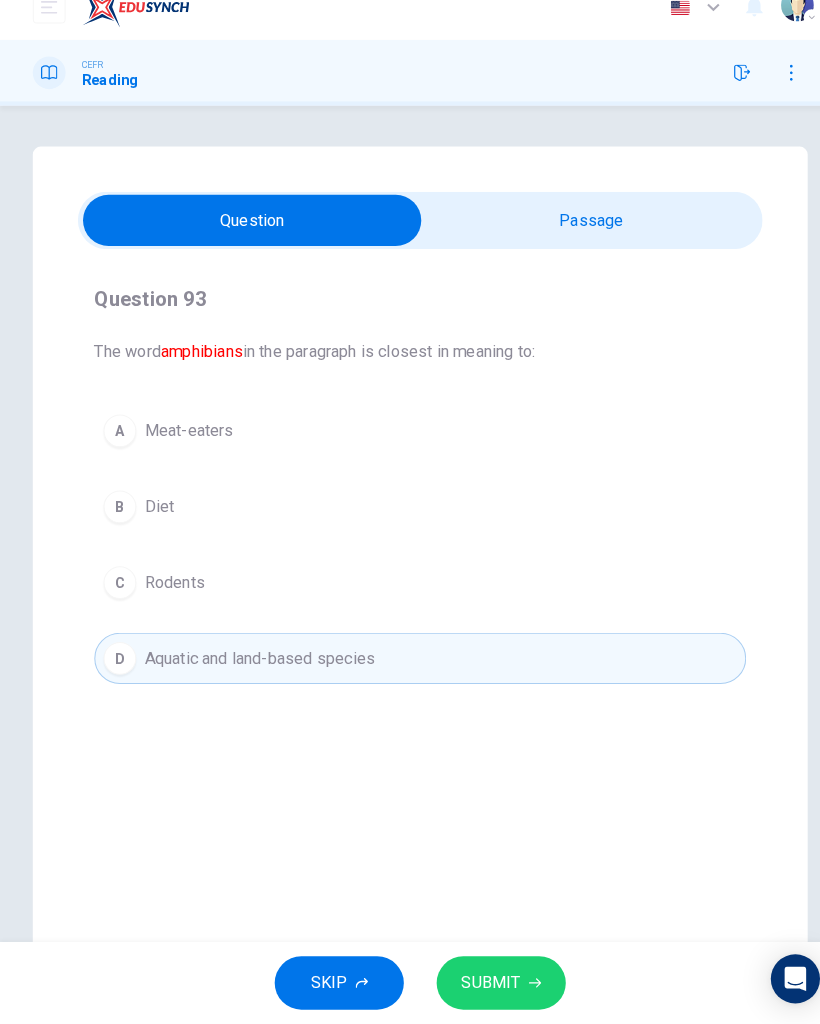 click on "SUBMIT" at bounding box center [489, 984] 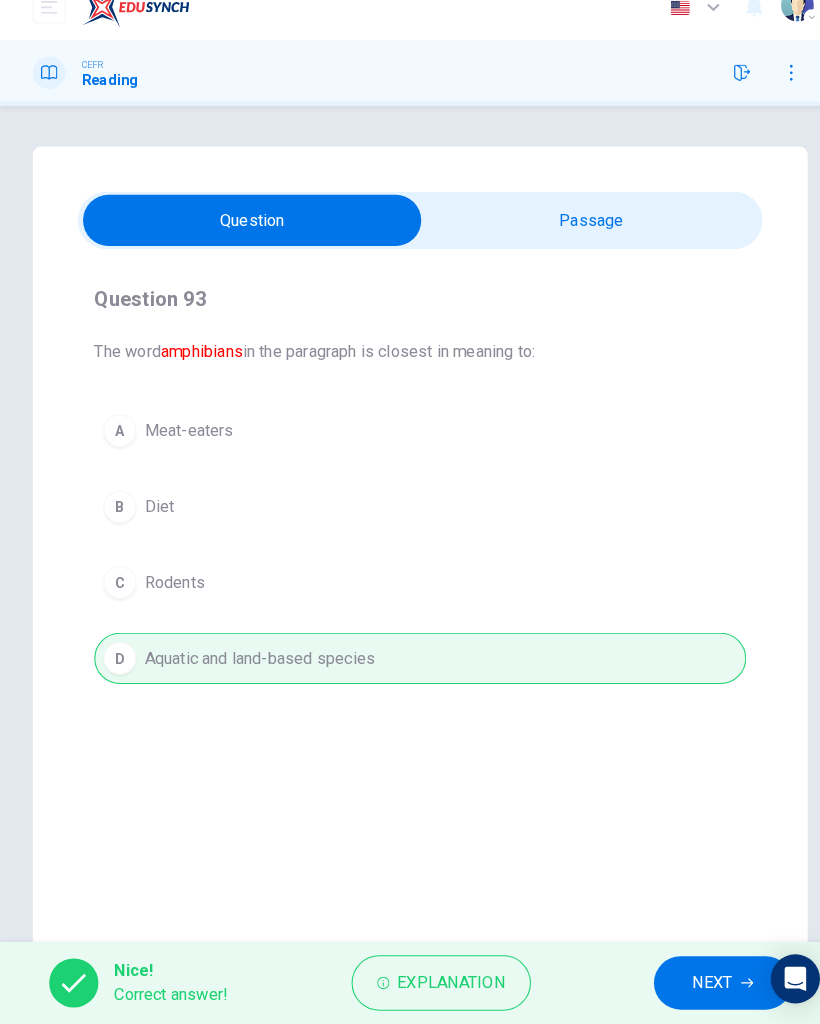 click on "NEXT" at bounding box center (705, 984) 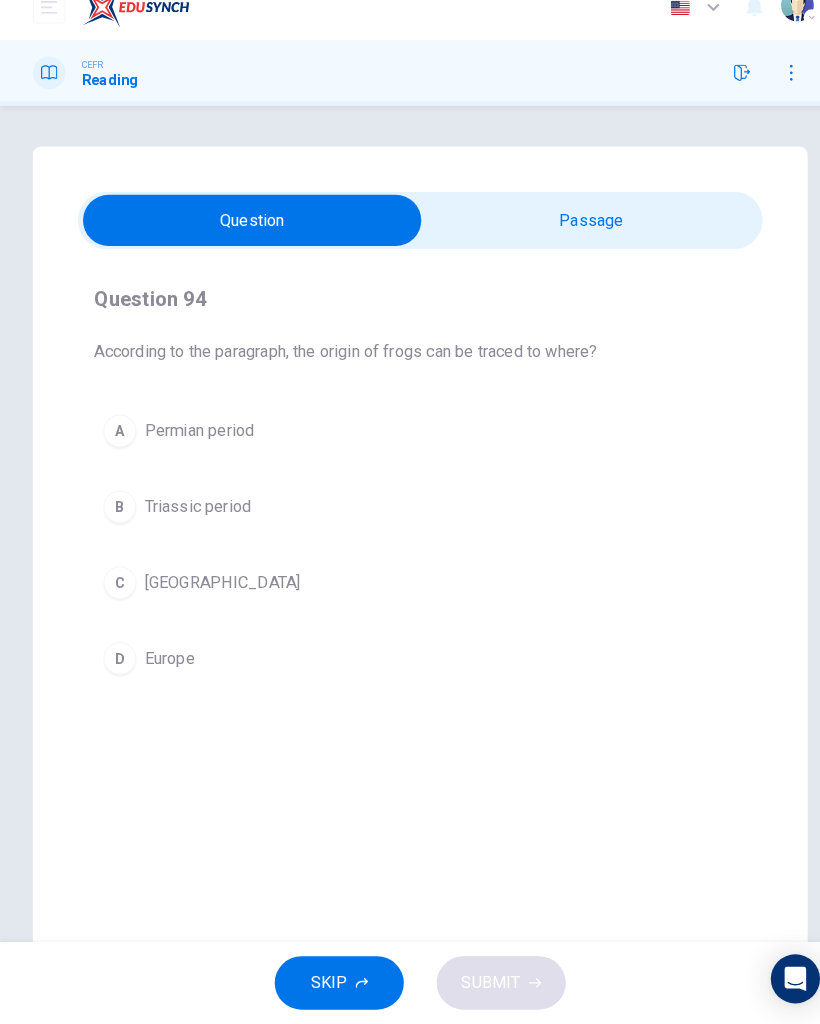 click at bounding box center [246, 240] 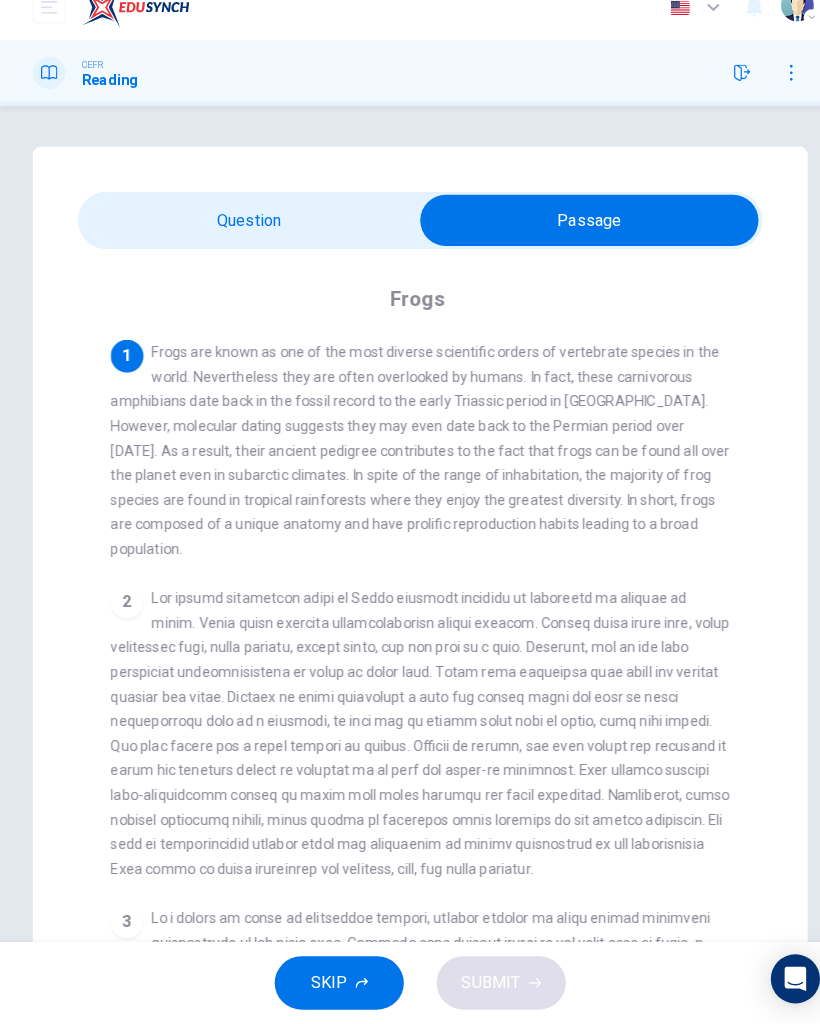click at bounding box center [575, 240] 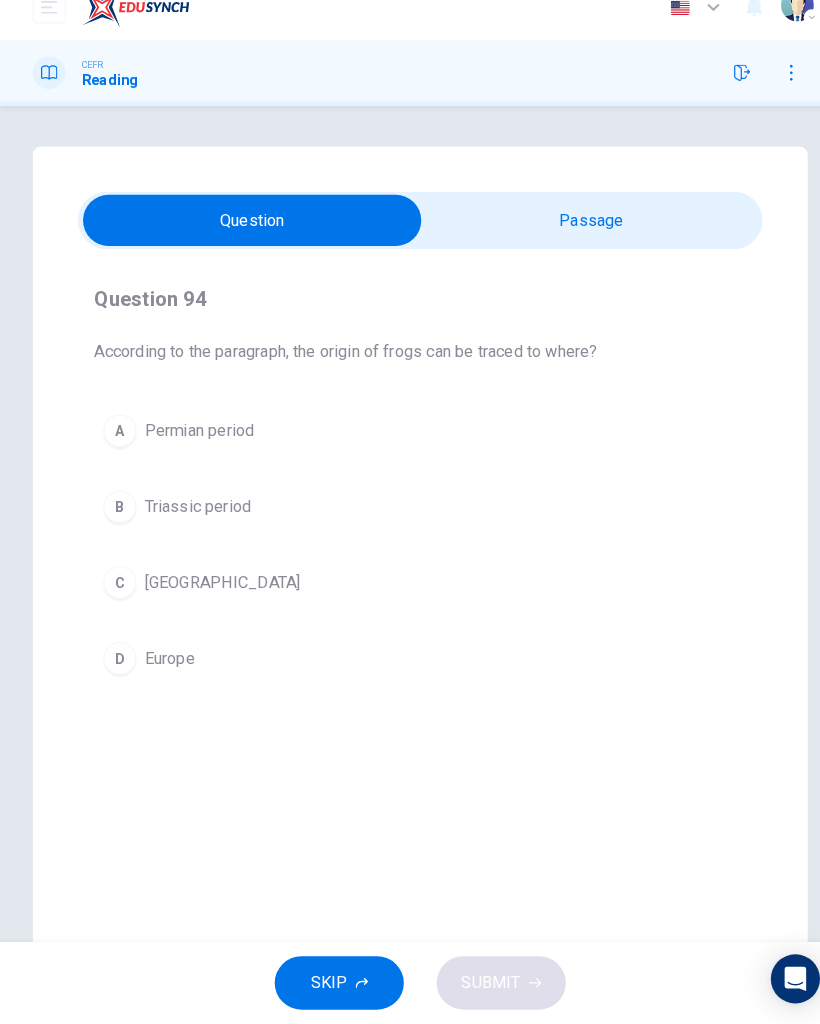 click on "A Permian period" at bounding box center (410, 445) 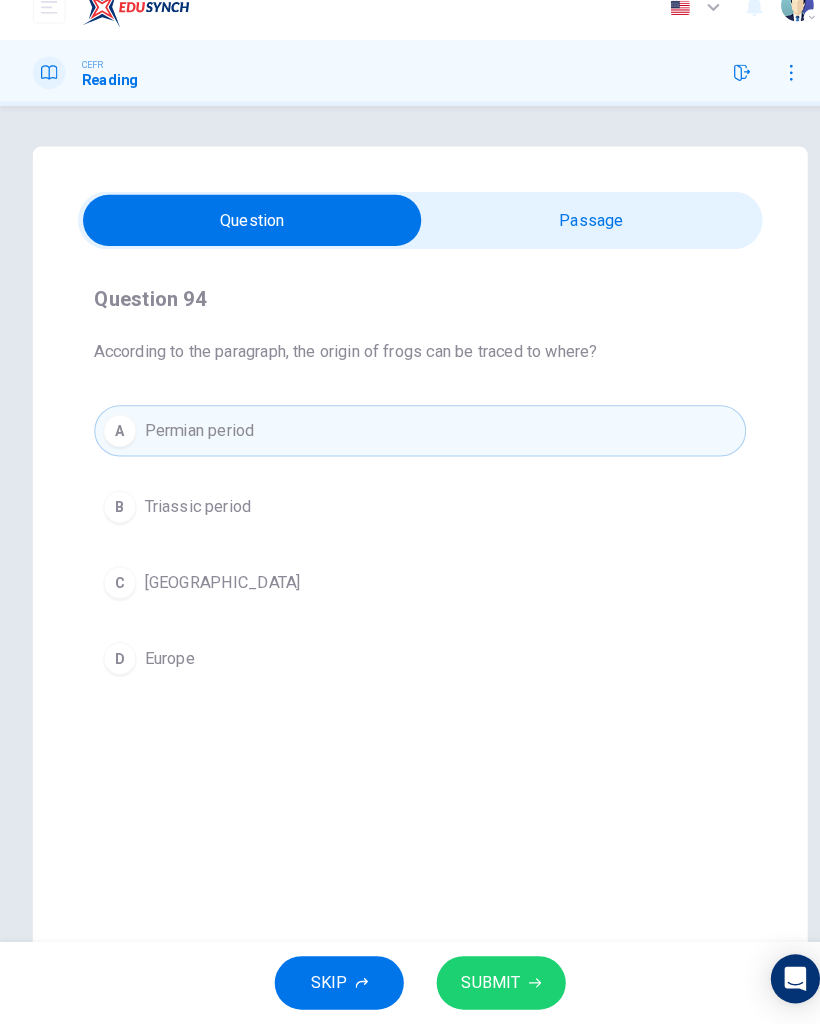 click on "SUBMIT" at bounding box center [479, 984] 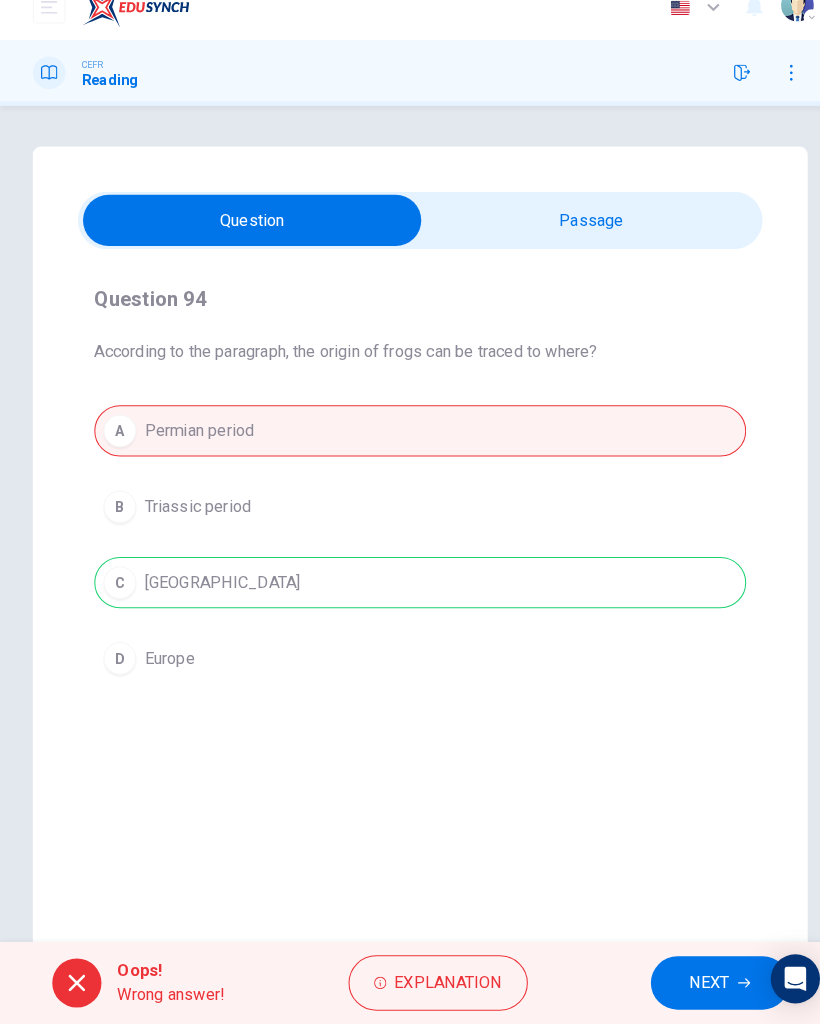 click at bounding box center [246, 240] 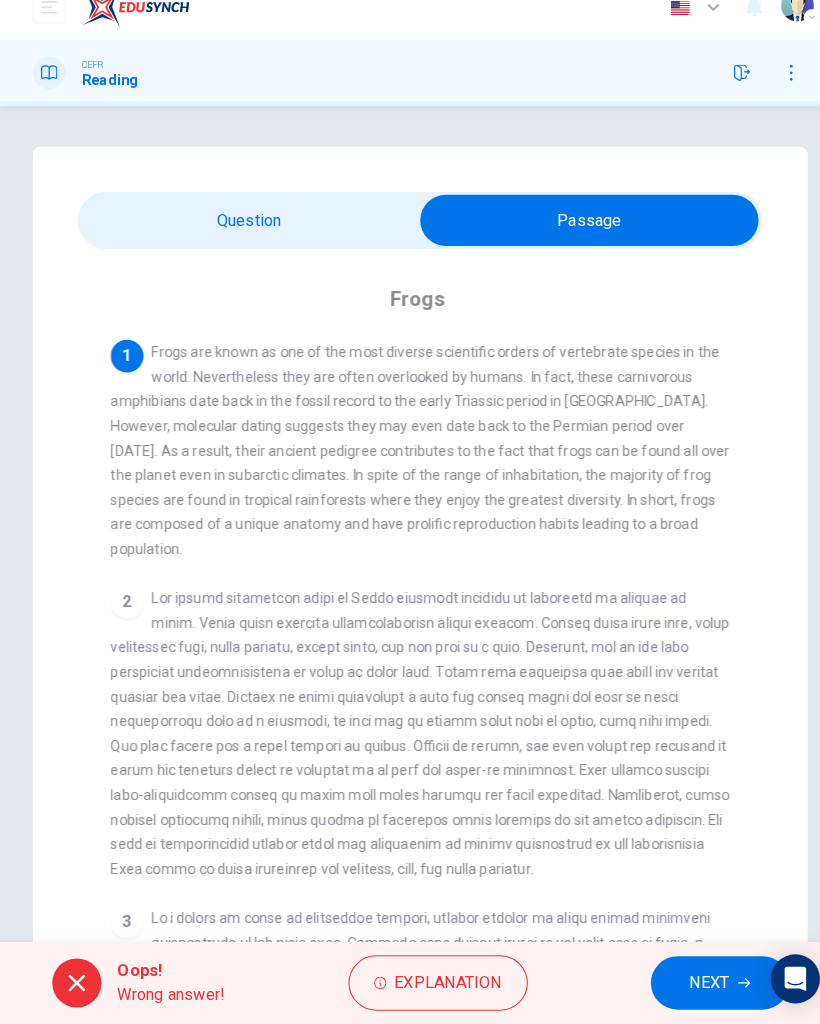 click at bounding box center [575, 240] 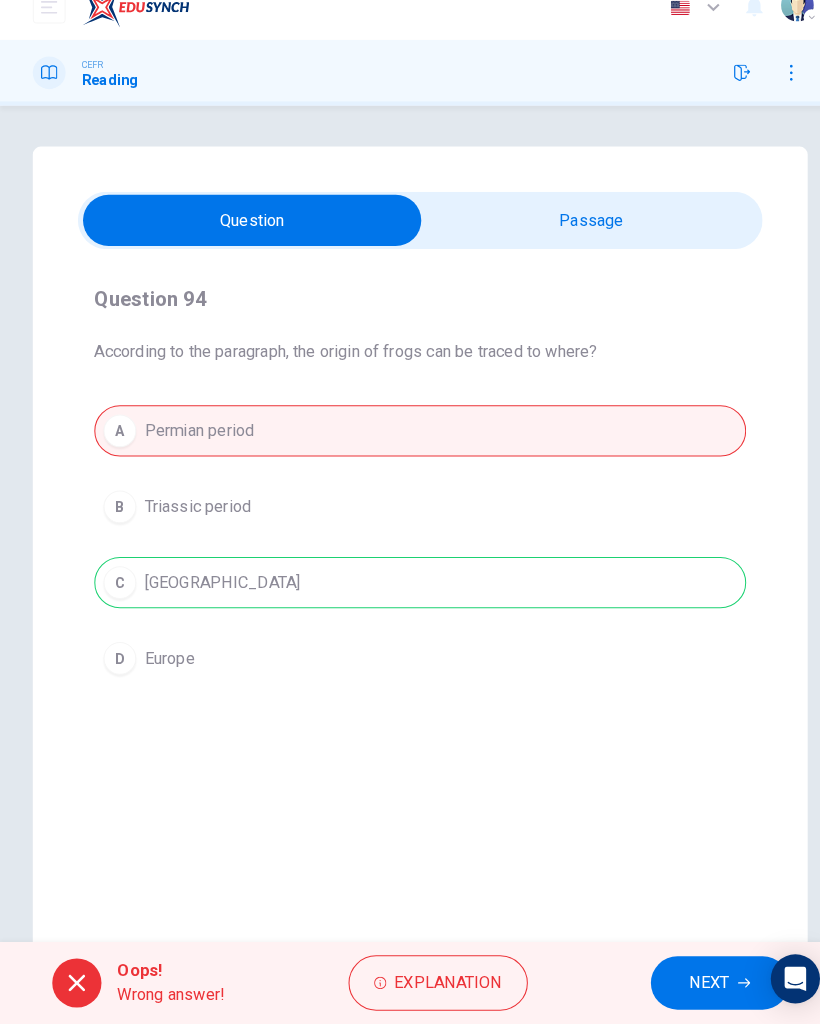 click on "NEXT" at bounding box center (692, 984) 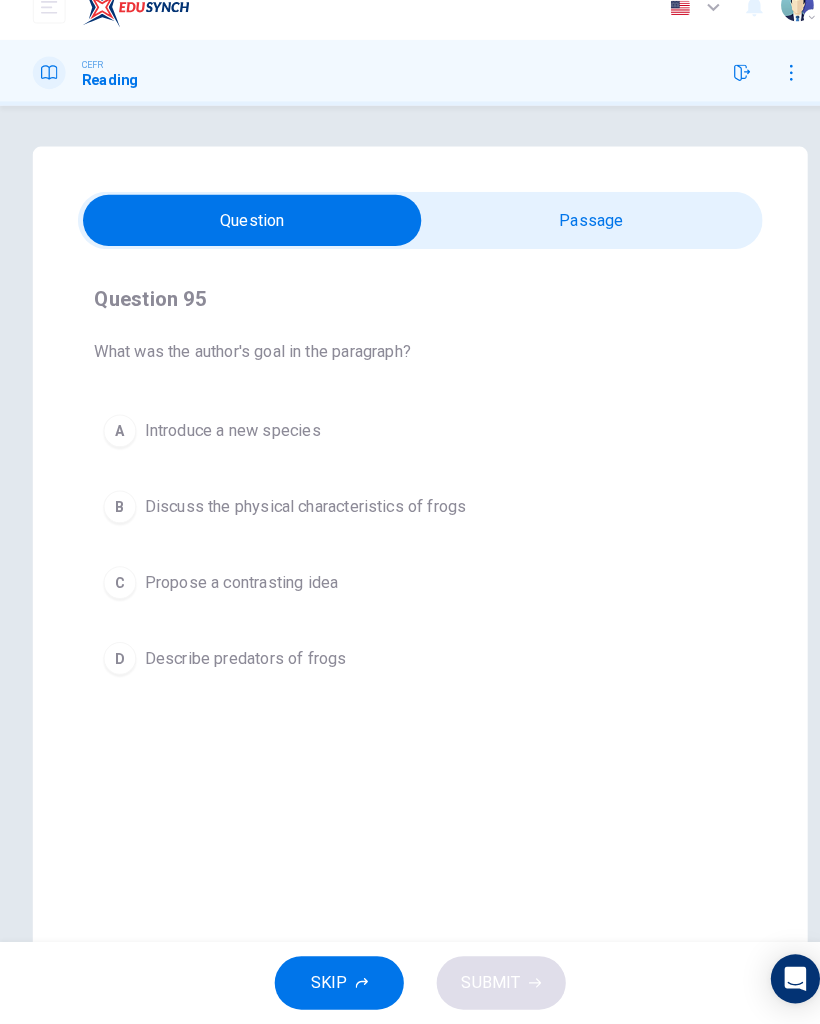 click at bounding box center (246, 240) 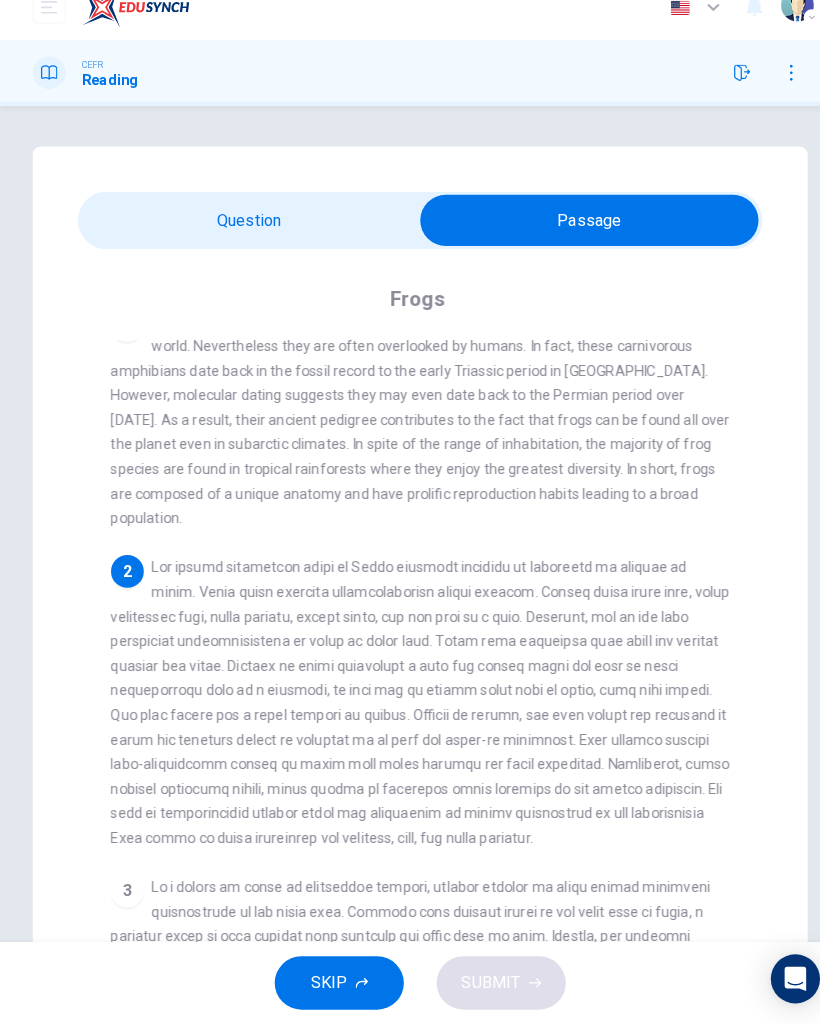scroll, scrollTop: 31, scrollLeft: 0, axis: vertical 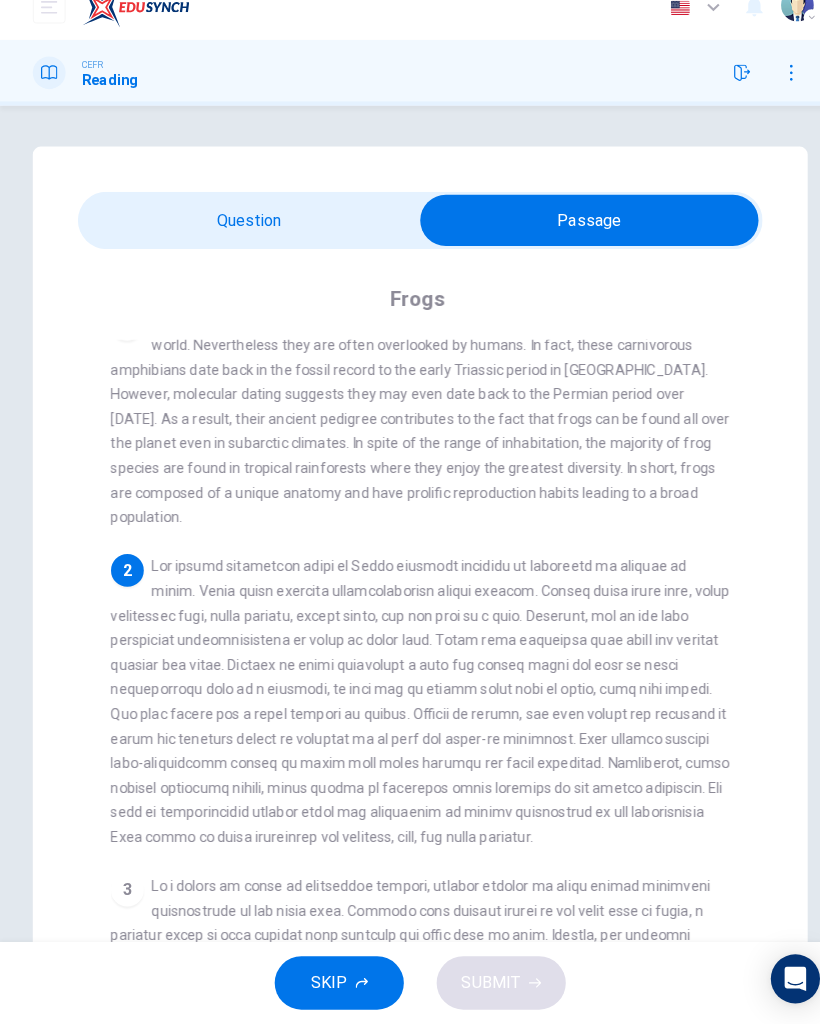 click at bounding box center [575, 240] 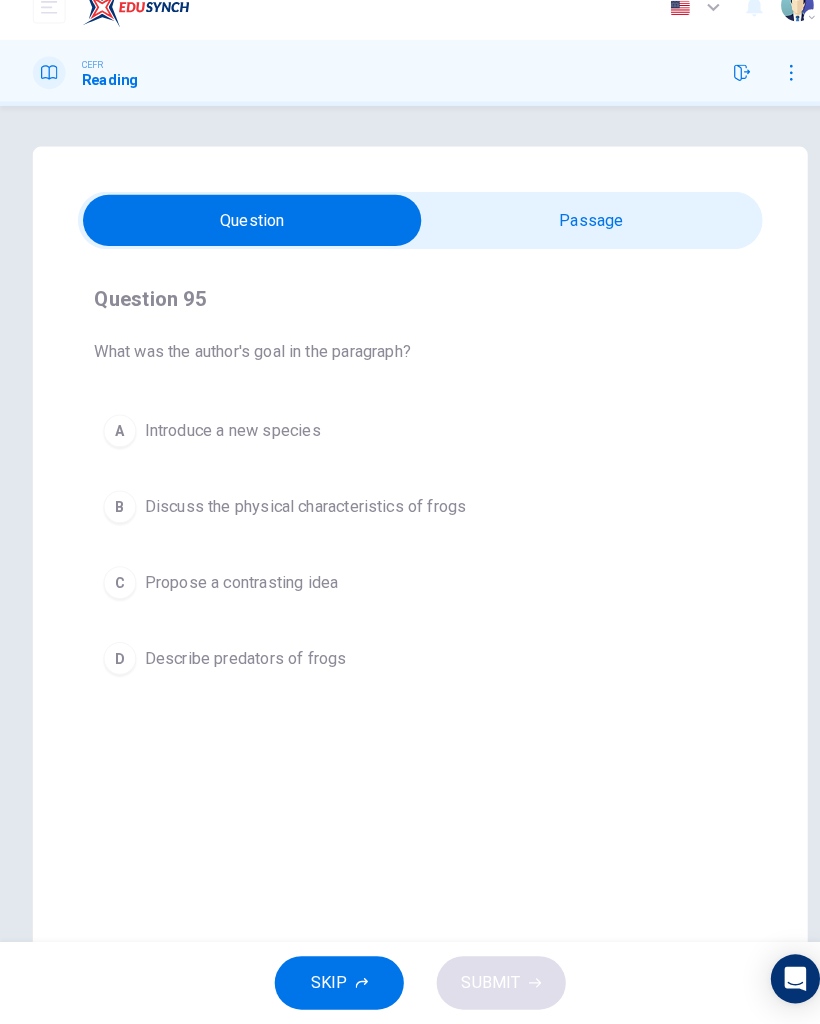 click on "B Discuss the physical characteristics of frogs" at bounding box center [410, 519] 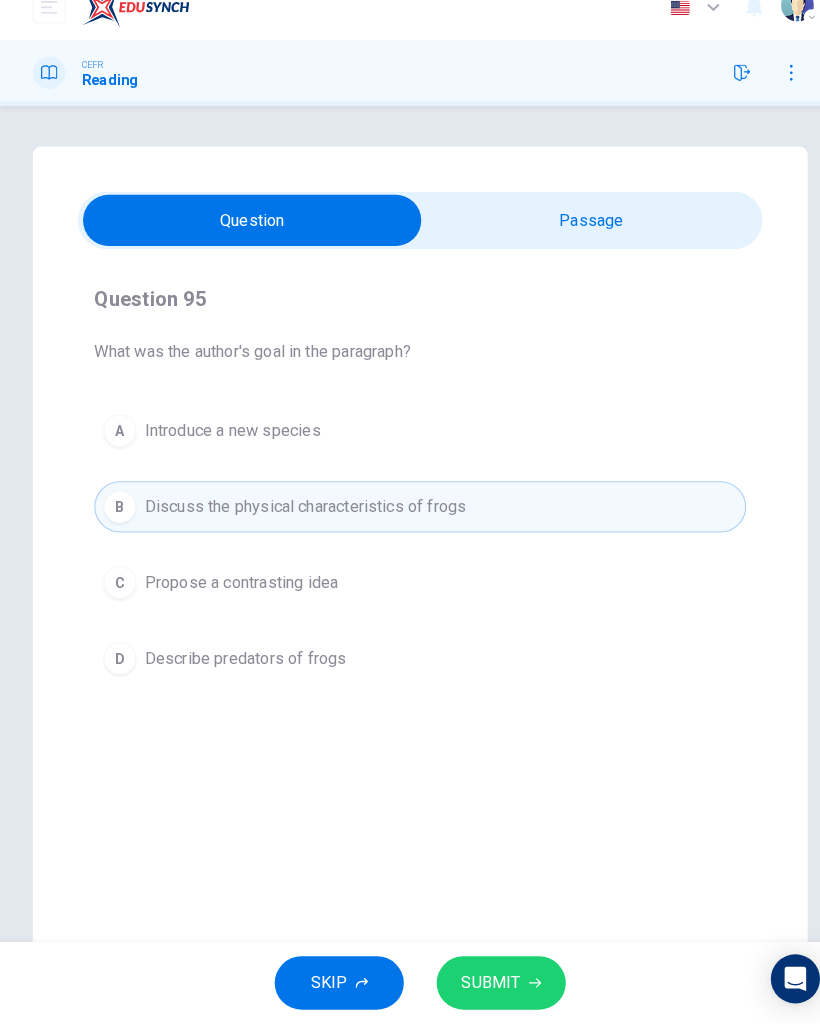 click 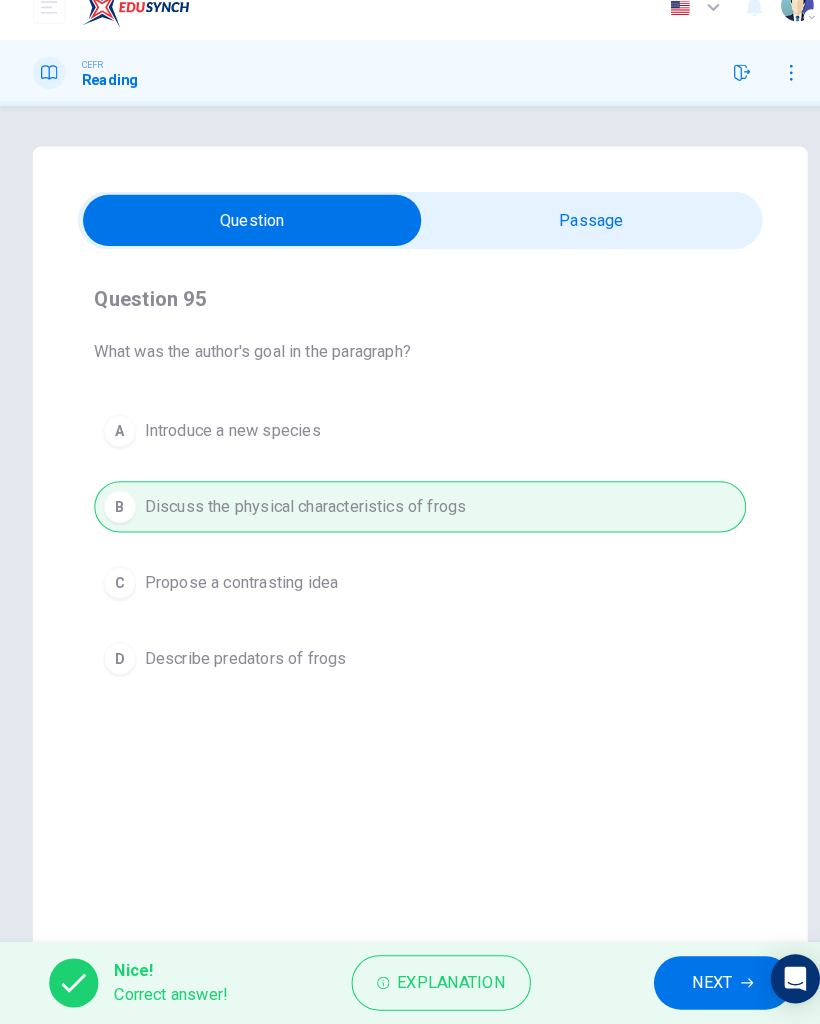 click on "NEXT" at bounding box center [695, 984] 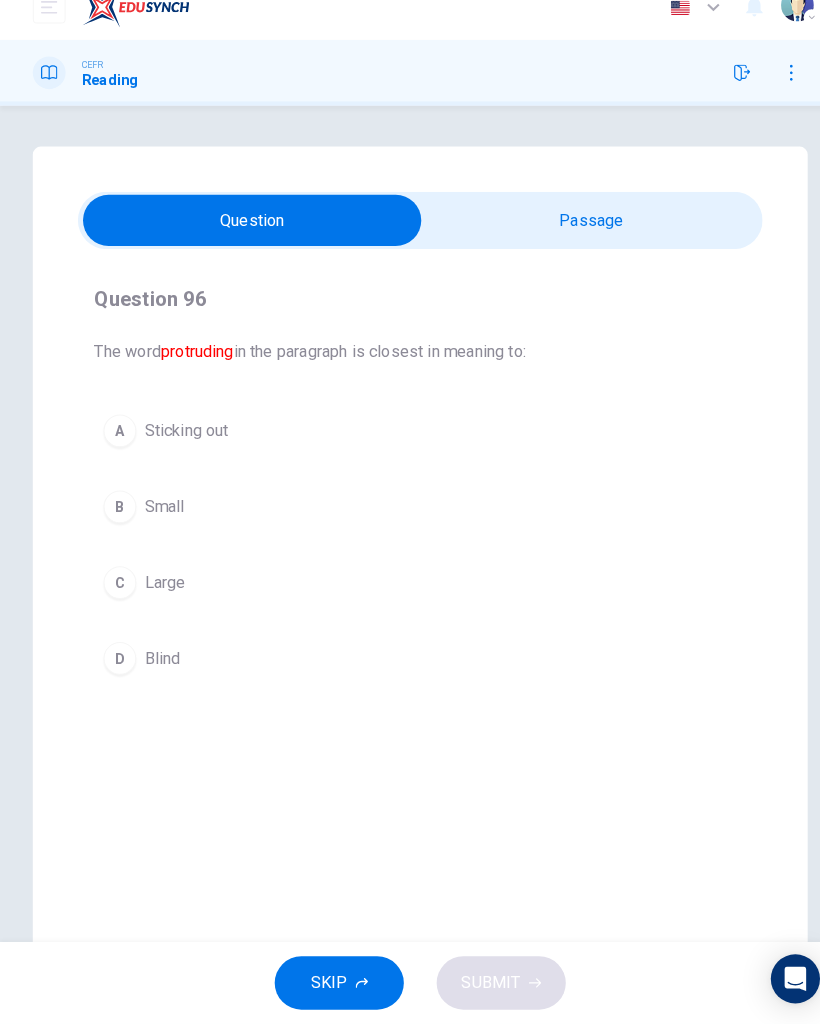 click at bounding box center (246, 240) 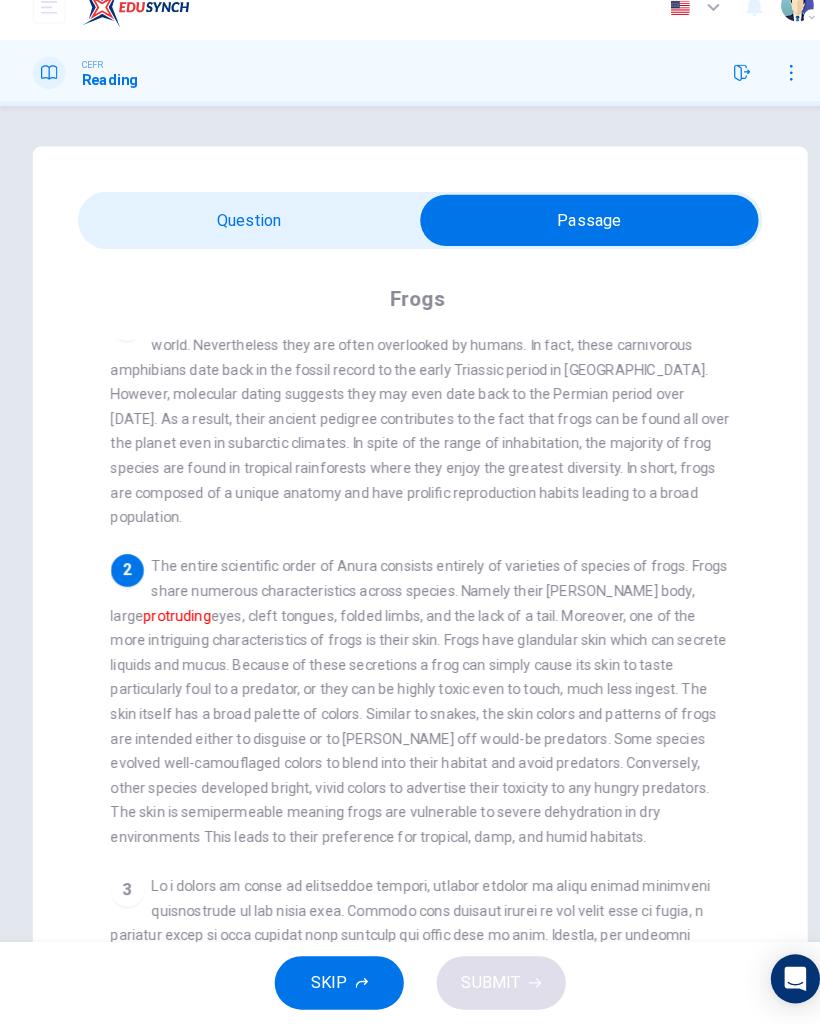 click at bounding box center [575, 240] 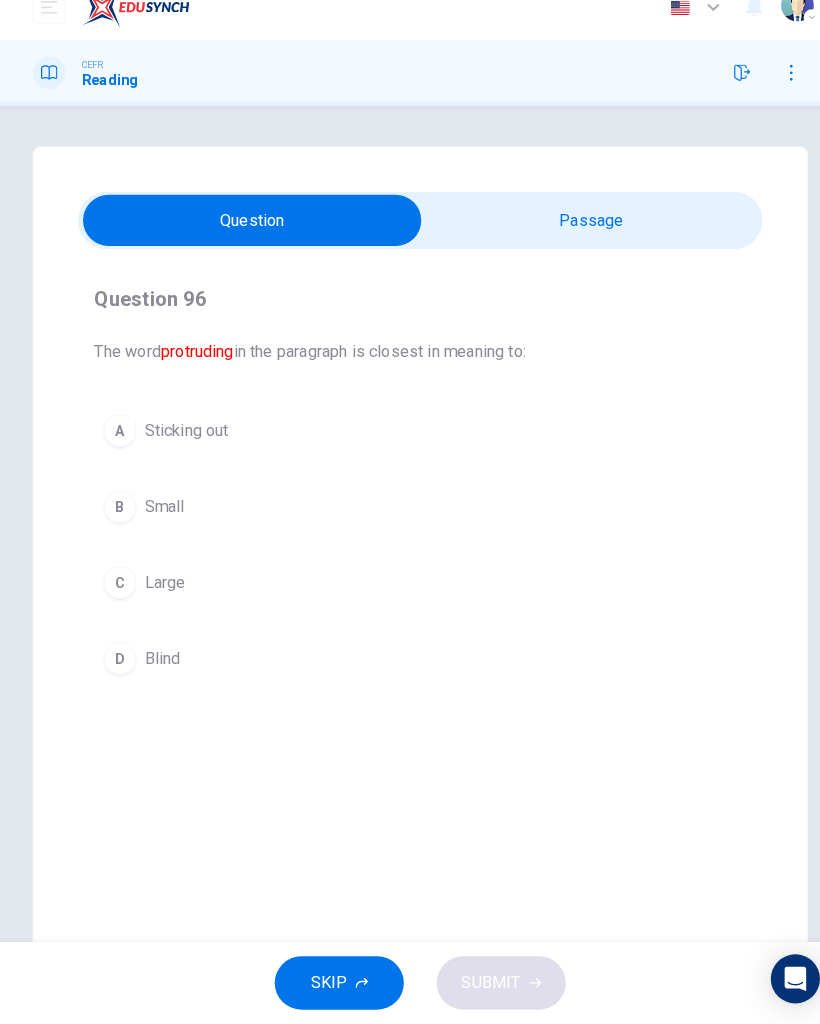 click on "A Sticking out" at bounding box center (410, 445) 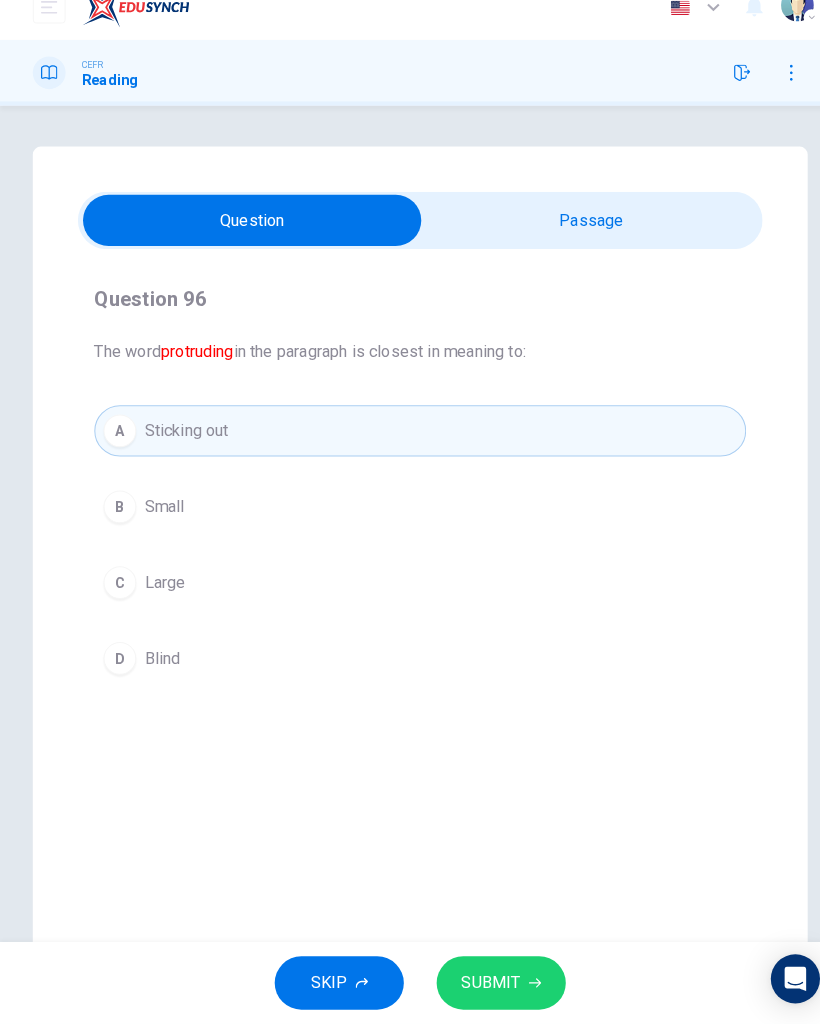 click on "SUBMIT" at bounding box center (489, 984) 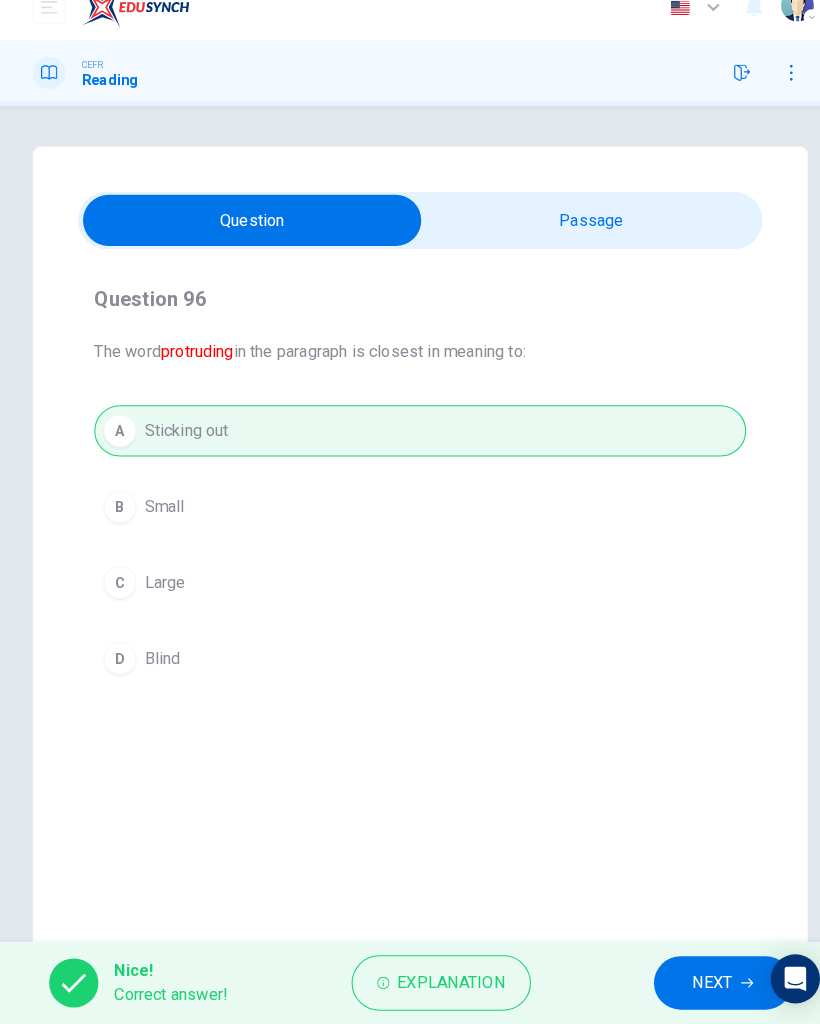 click on "NEXT" at bounding box center [695, 984] 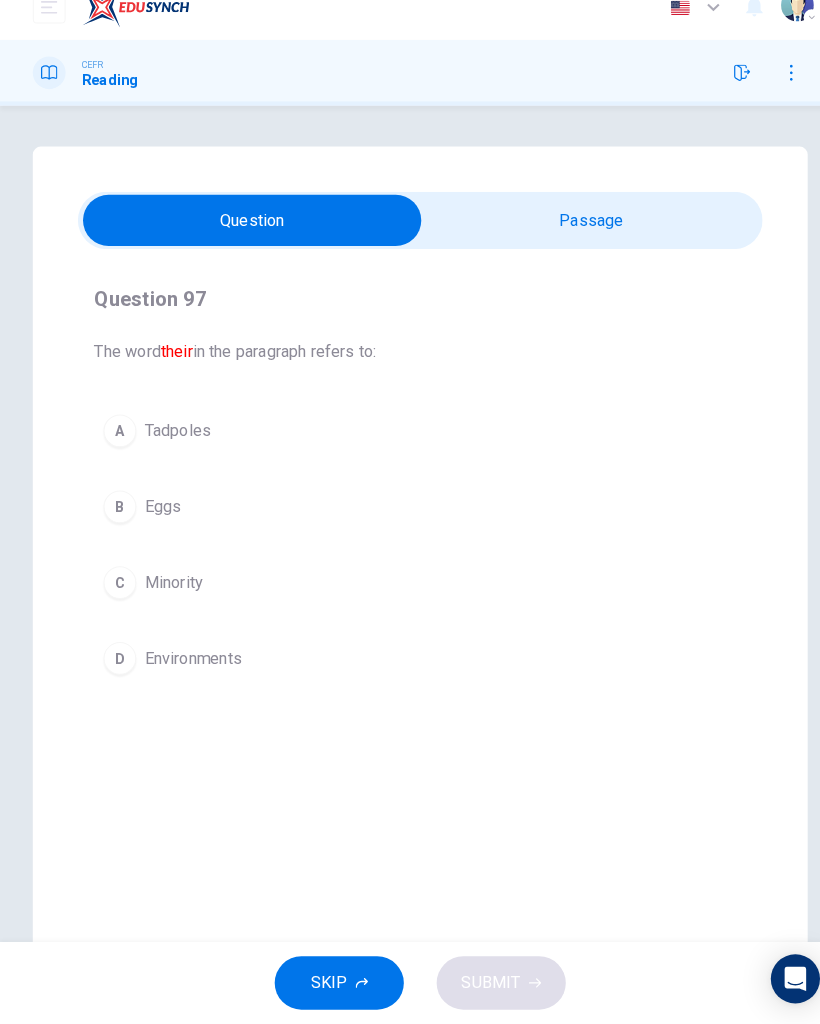 click at bounding box center (246, 240) 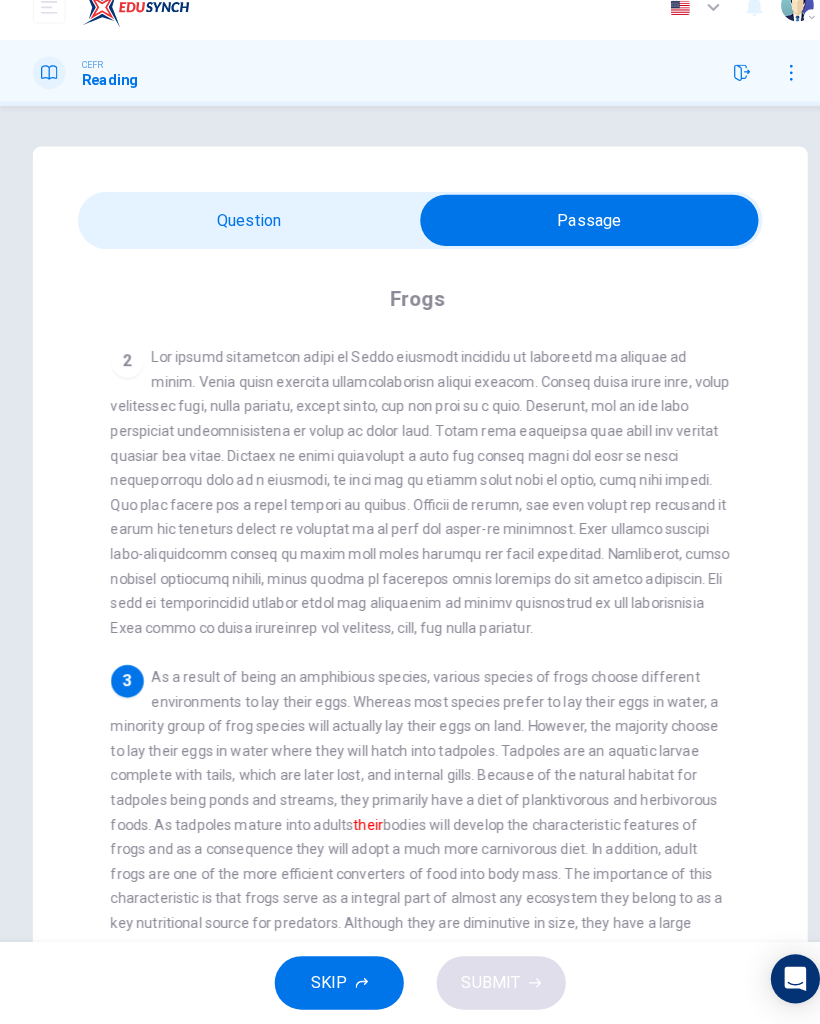 scroll, scrollTop: 236, scrollLeft: 0, axis: vertical 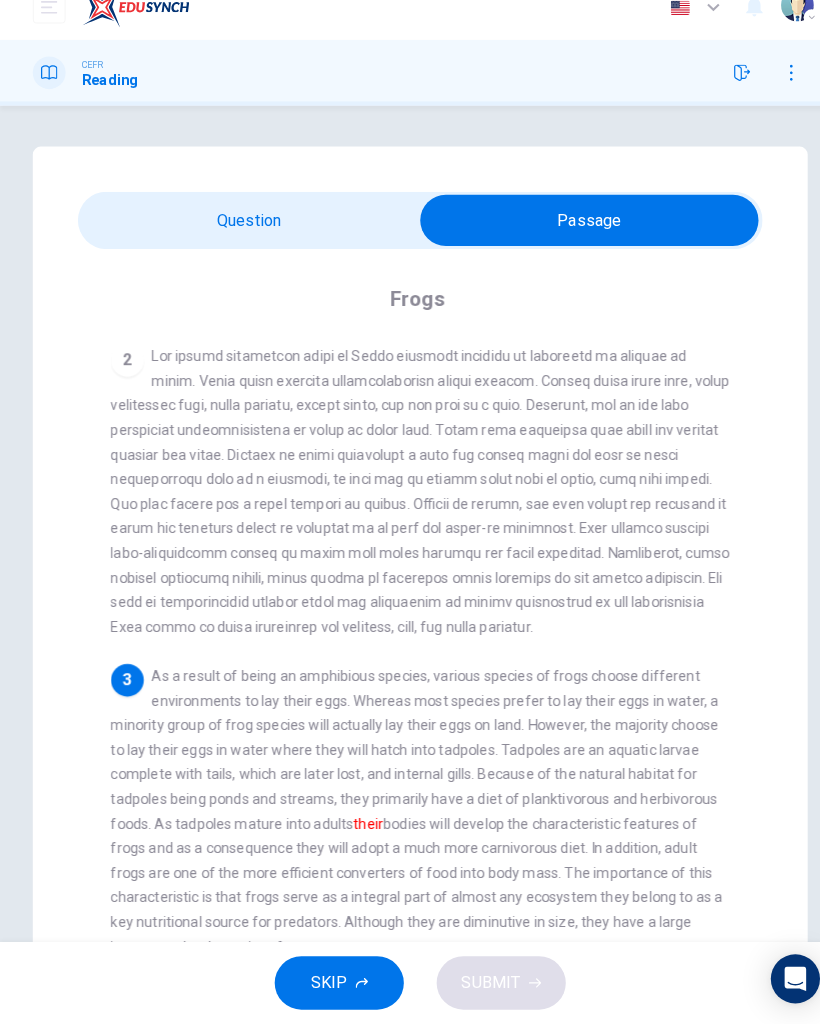 click at bounding box center [575, 240] 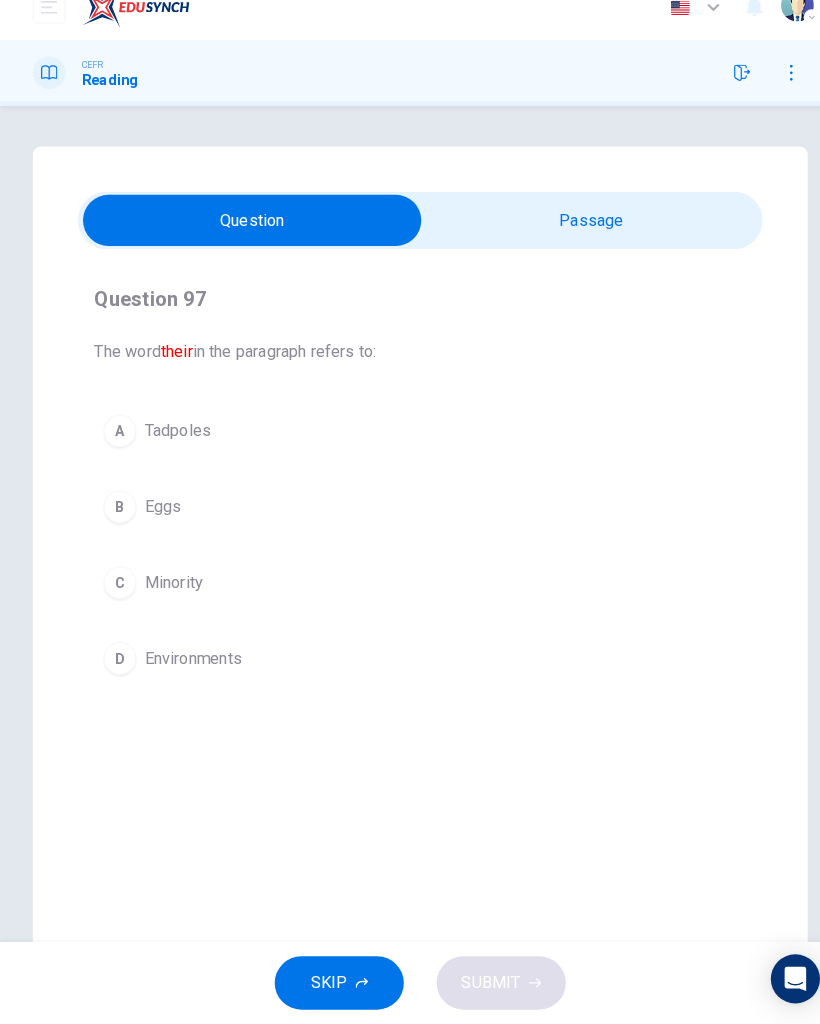 click on "A Tadpoles" at bounding box center [410, 445] 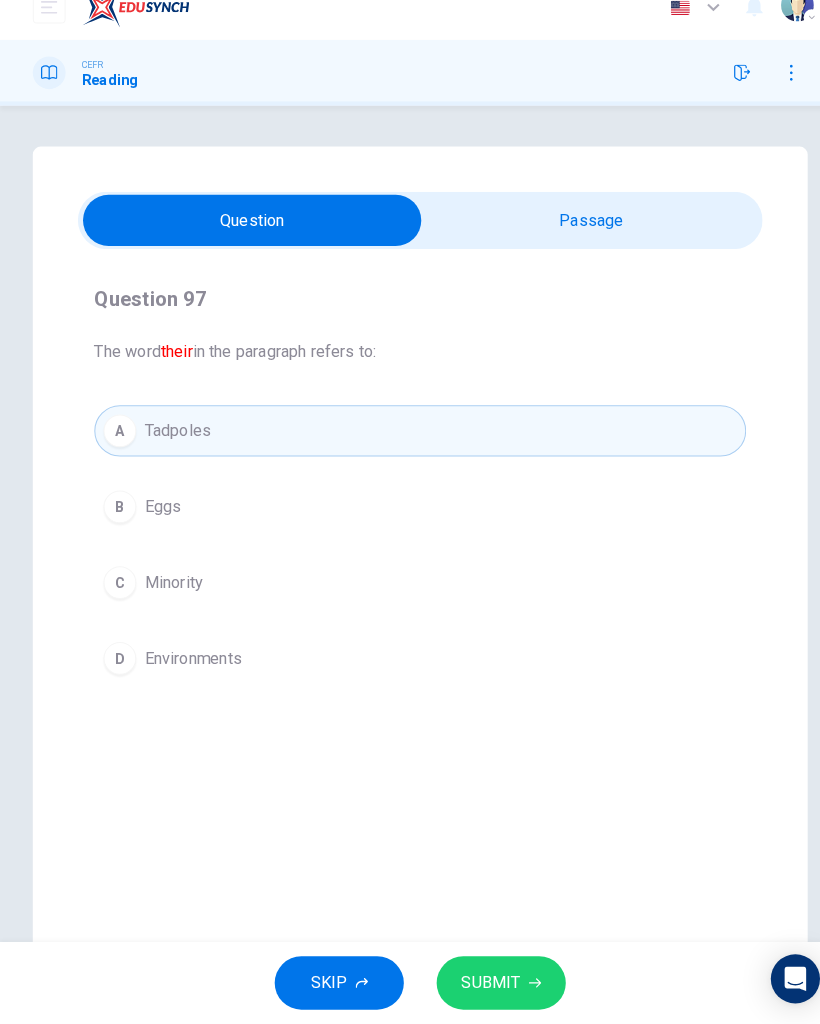 click on "SUBMIT" at bounding box center [489, 984] 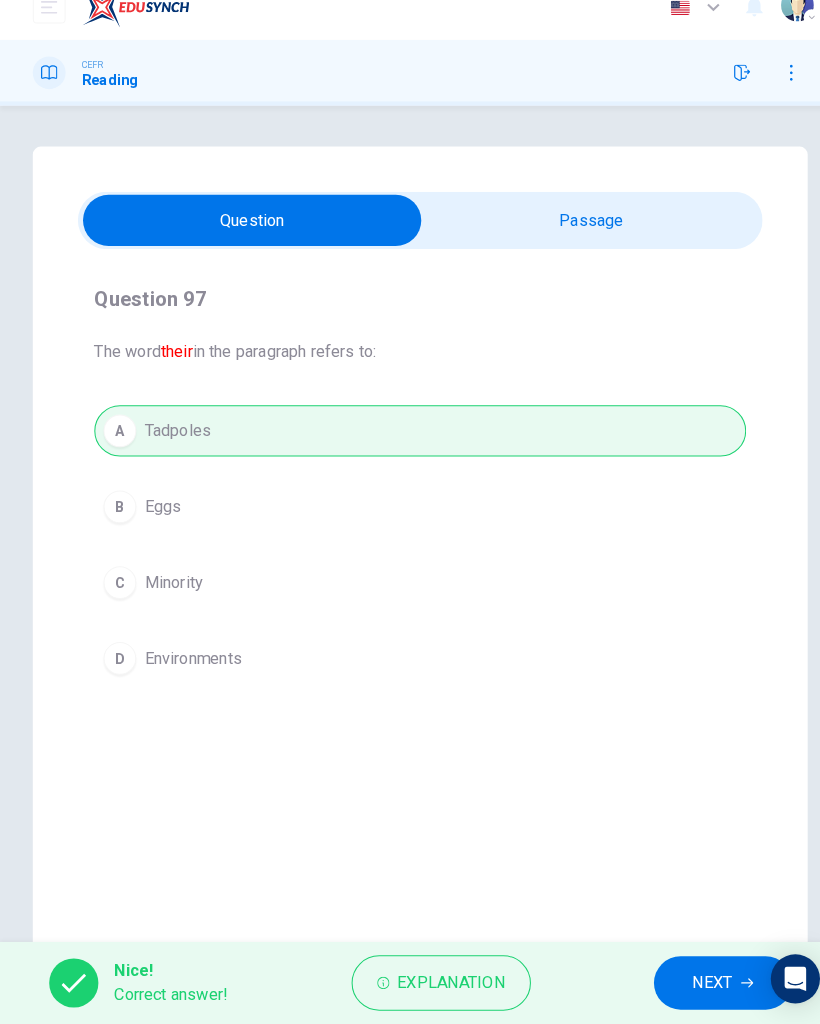 click on "NEXT" at bounding box center [695, 984] 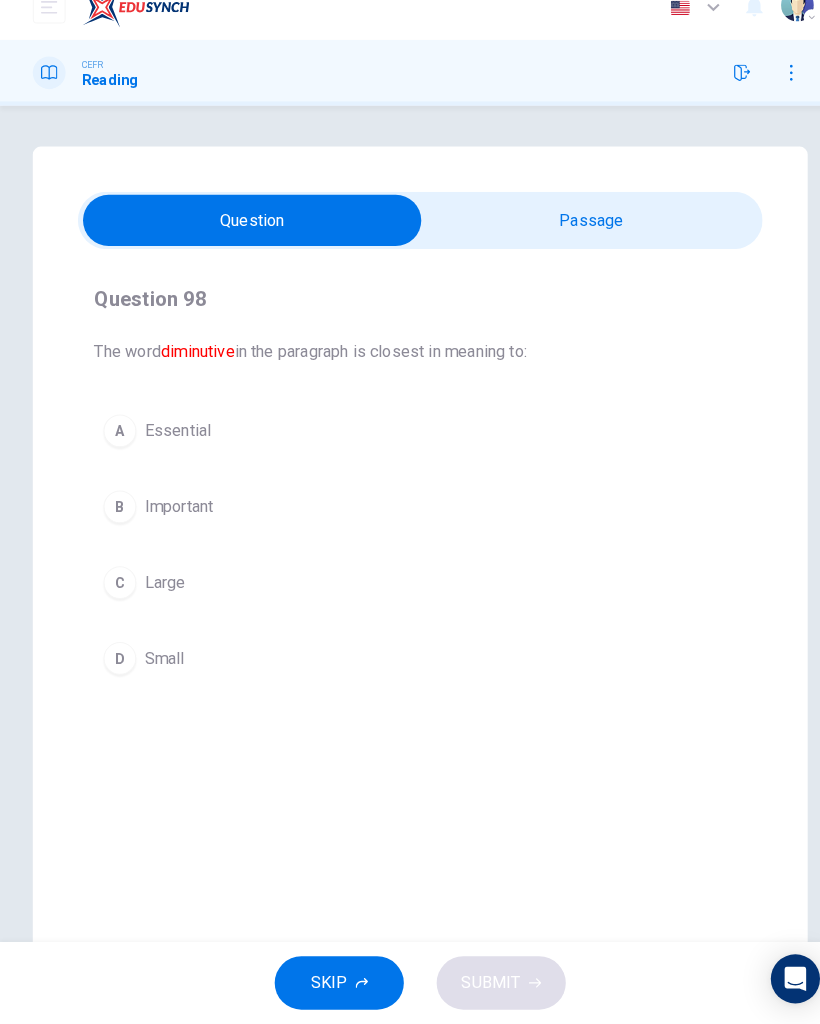 click at bounding box center (246, 240) 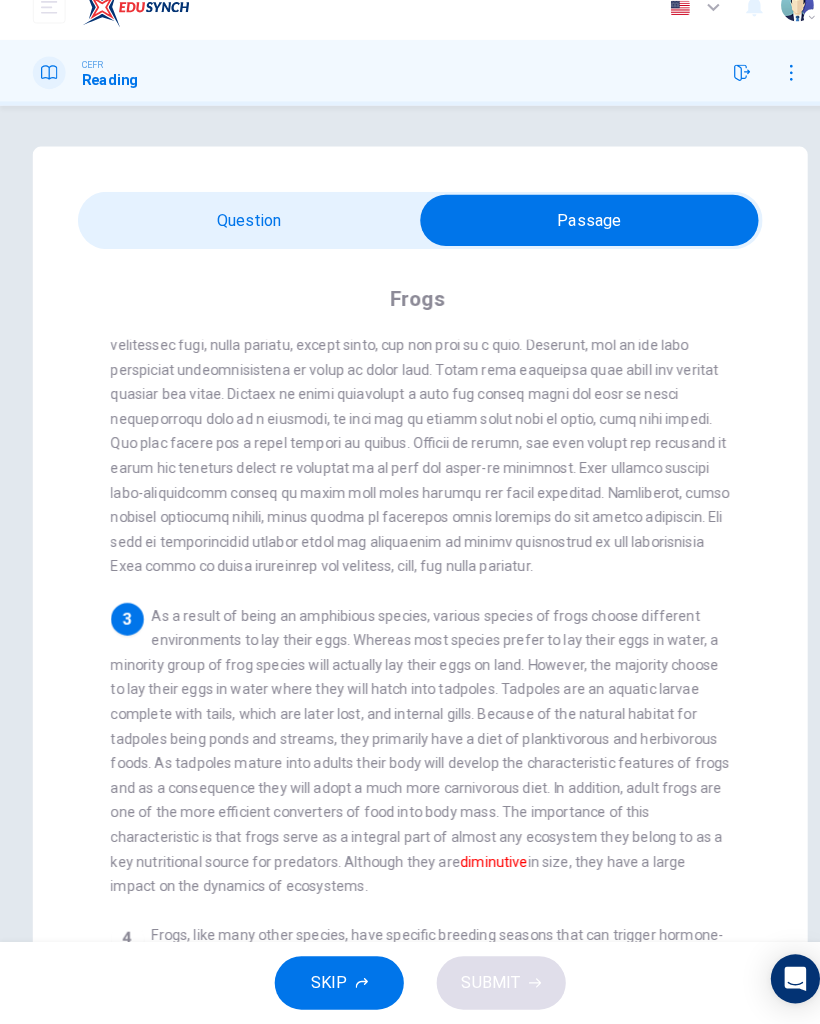 scroll, scrollTop: 304, scrollLeft: 0, axis: vertical 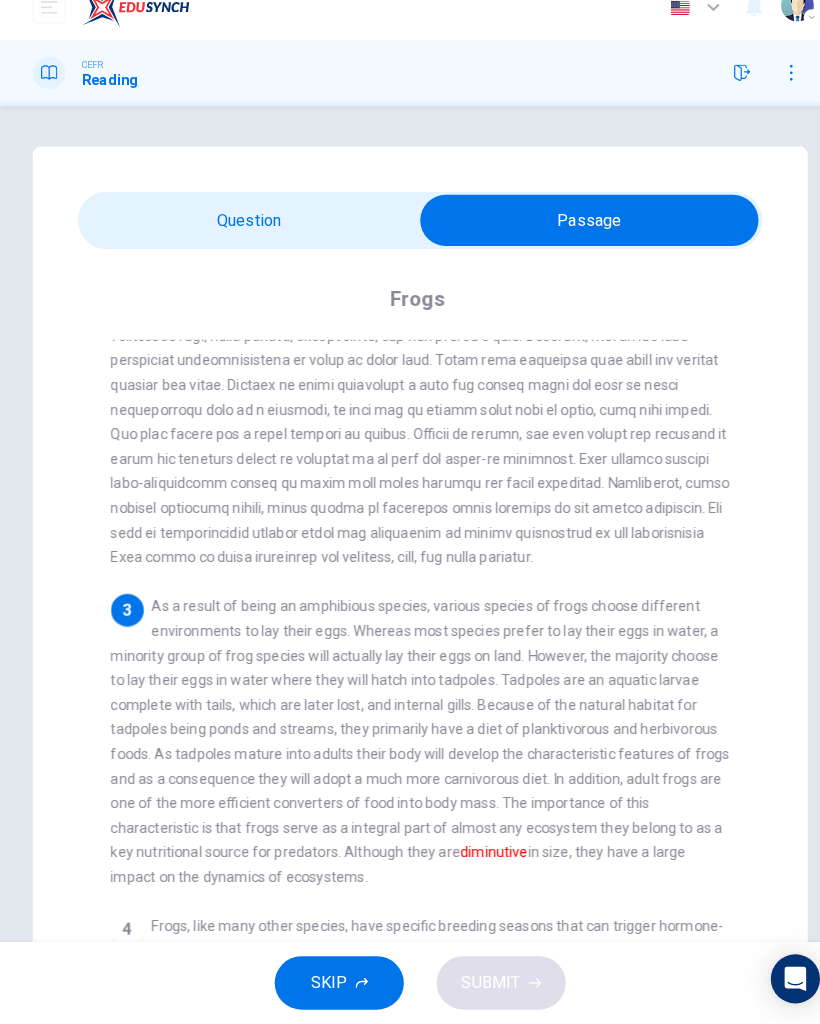 click at bounding box center (575, 240) 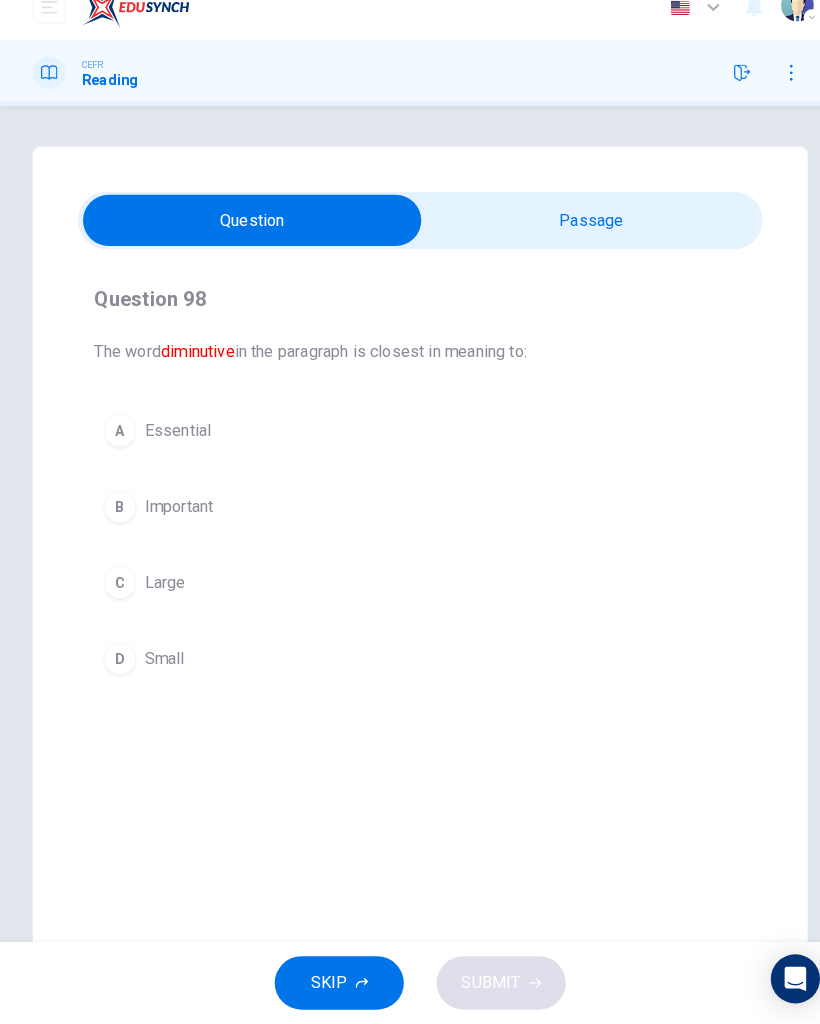 click on "D Small" at bounding box center (410, 667) 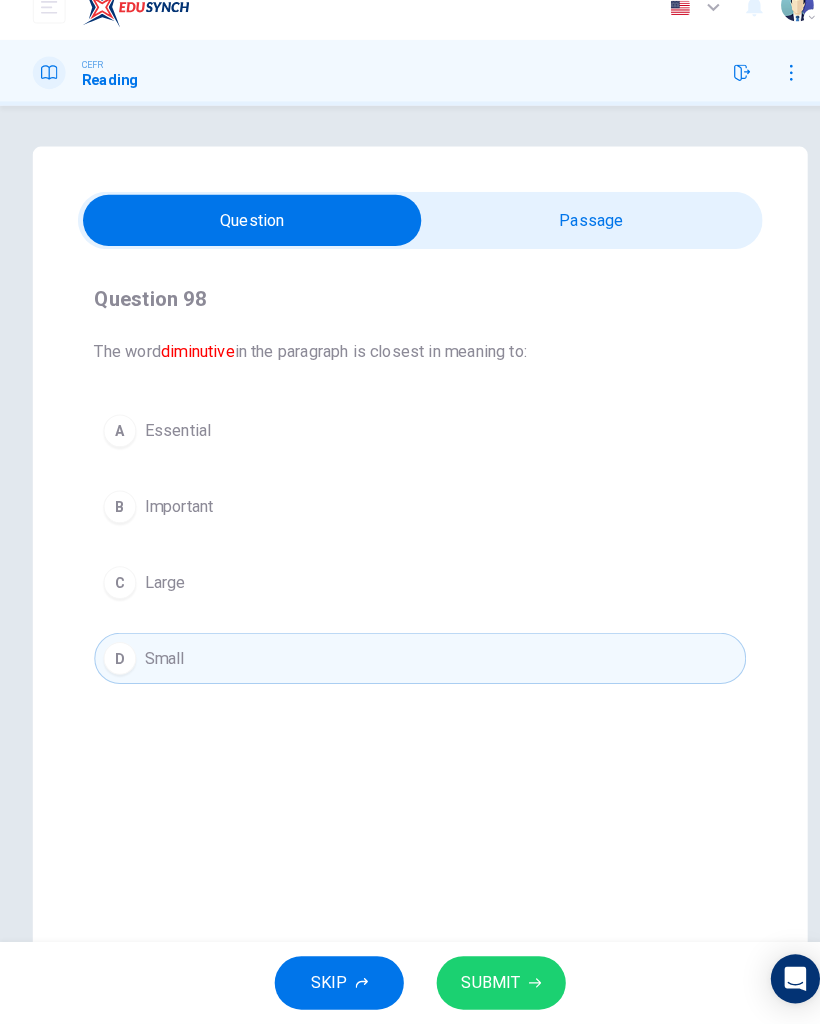 click on "SUBMIT" at bounding box center (489, 984) 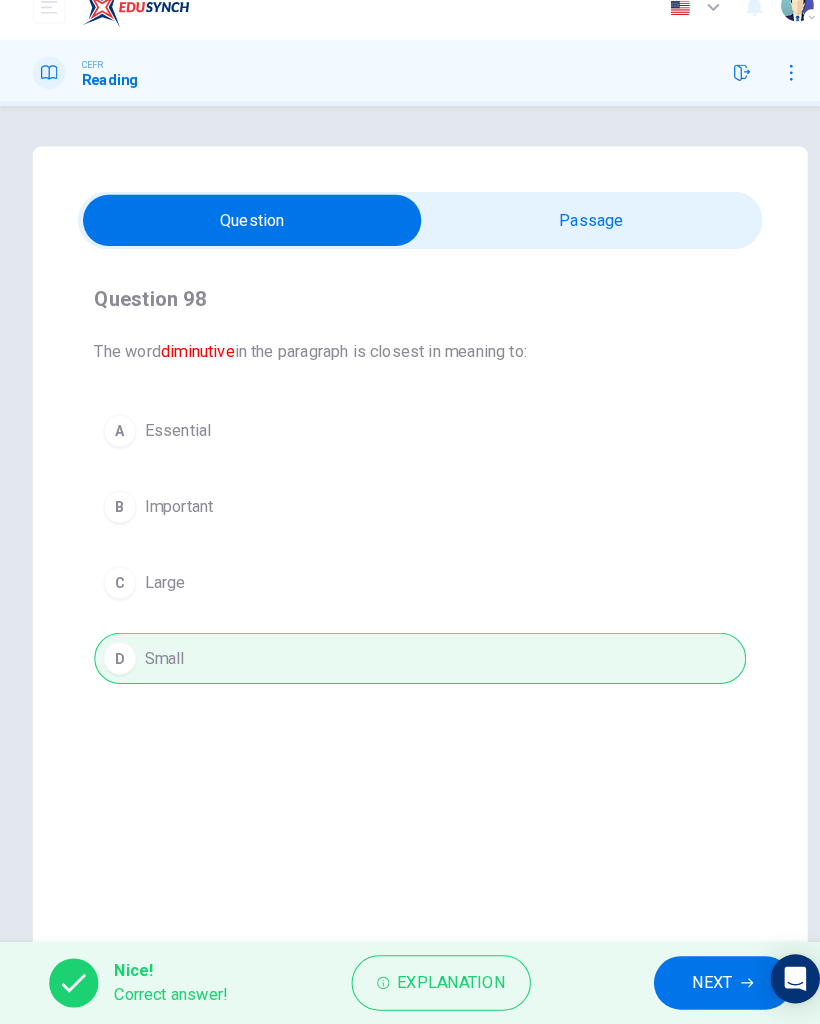 click on "NEXT" at bounding box center [695, 984] 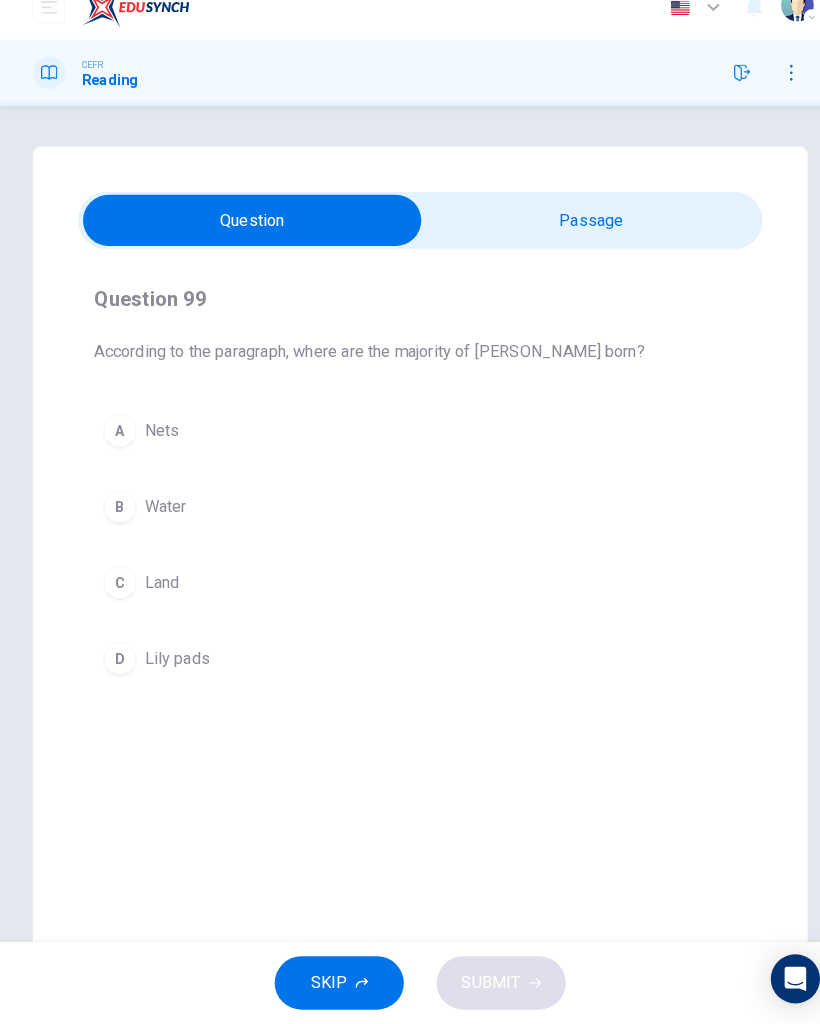 click on "B Water" at bounding box center (410, 519) 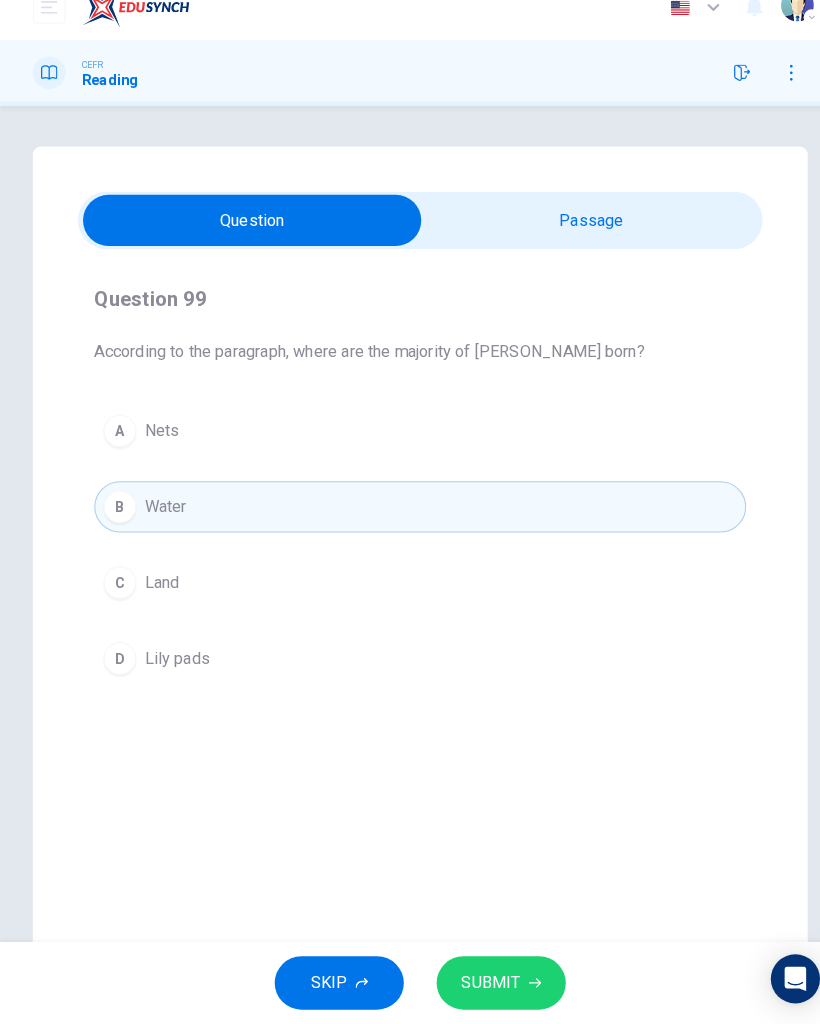 click on "SUBMIT" at bounding box center [489, 984] 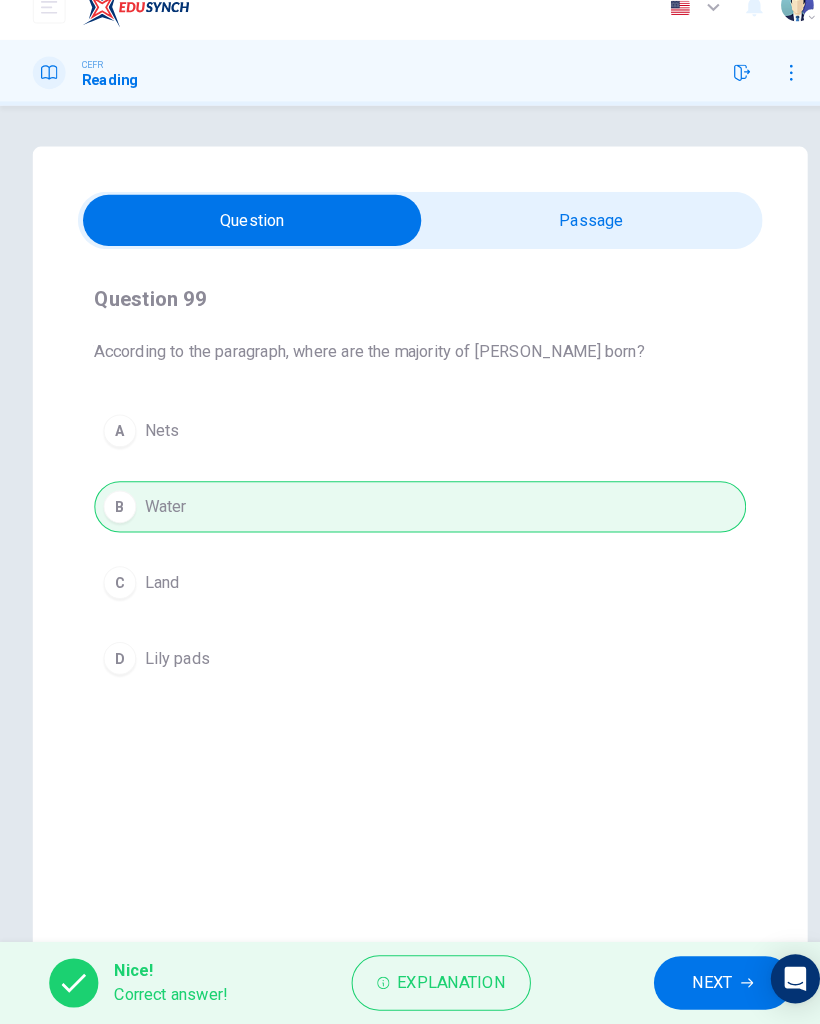 click on "NEXT" at bounding box center (695, 984) 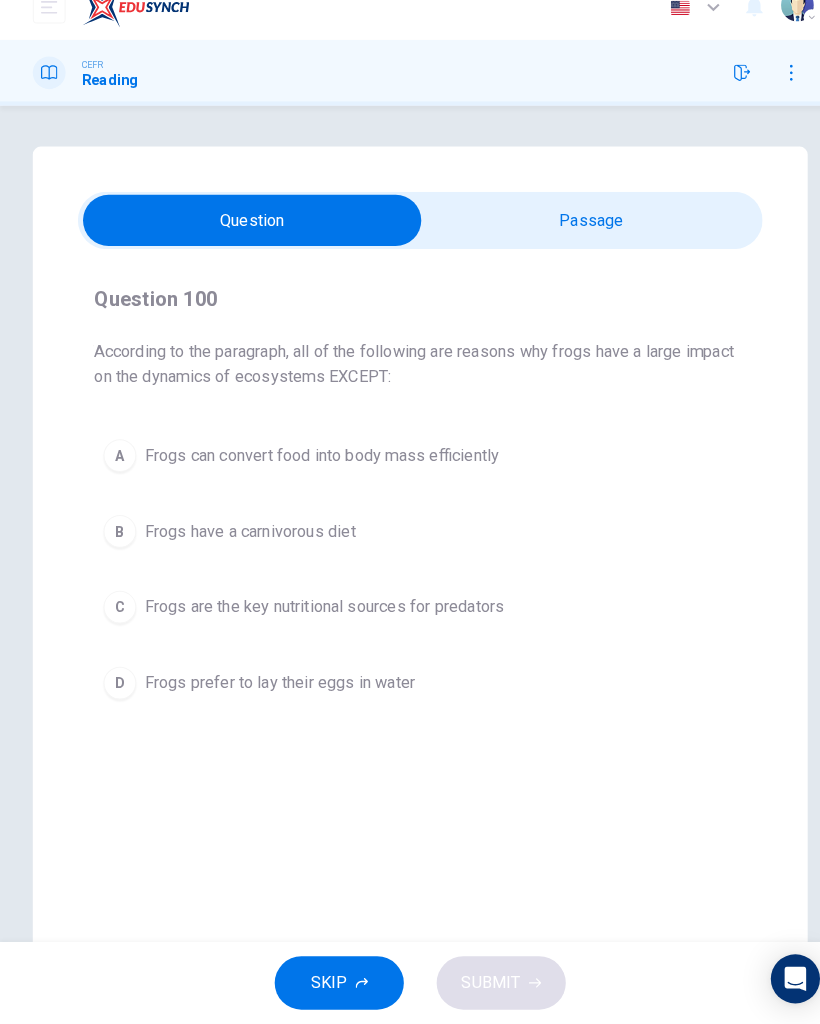 click at bounding box center [246, 240] 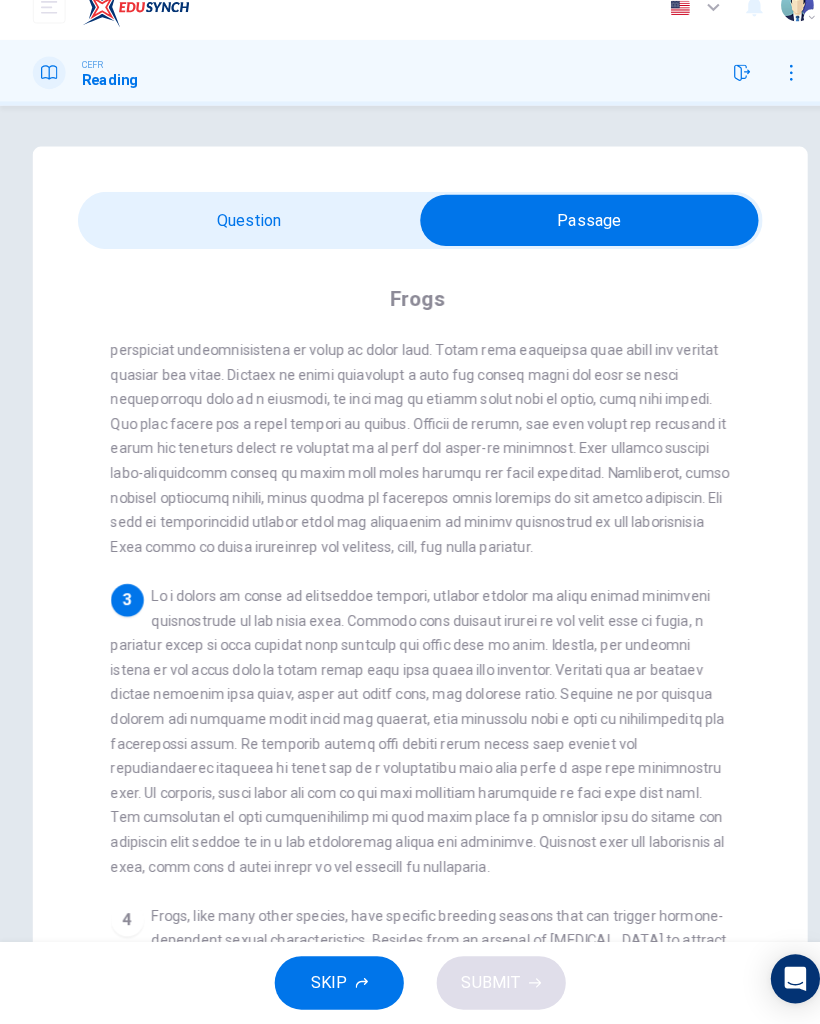 scroll, scrollTop: 315, scrollLeft: 0, axis: vertical 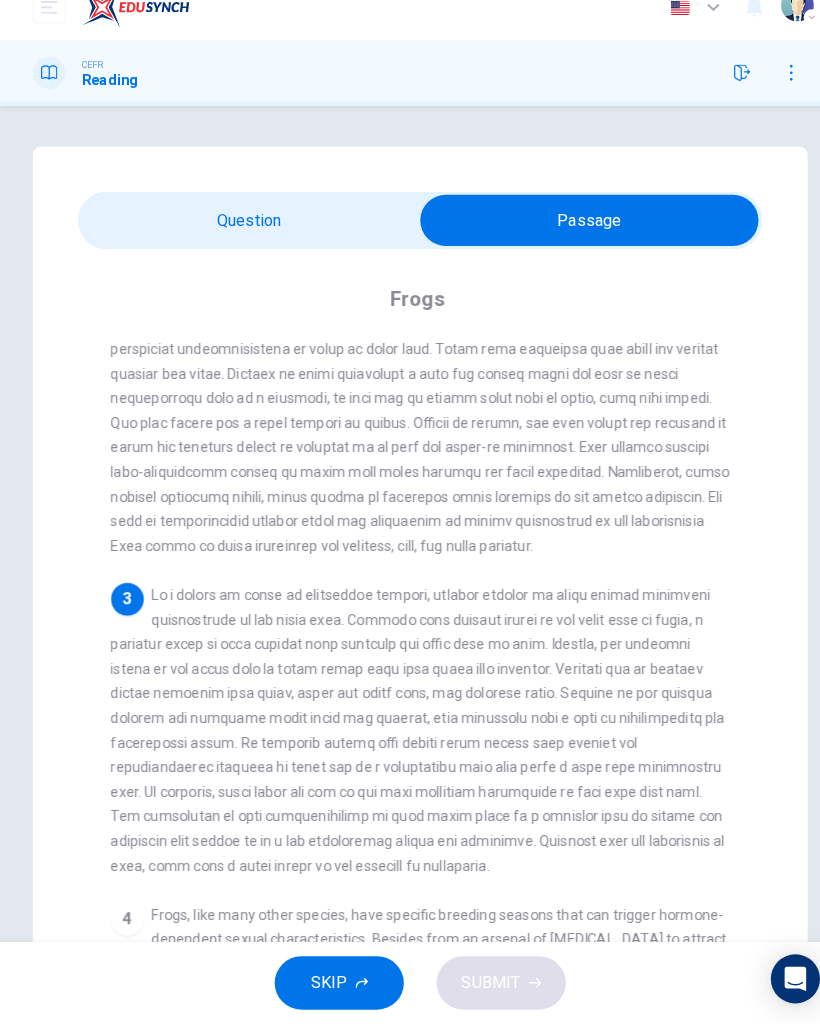 click at bounding box center (575, 240) 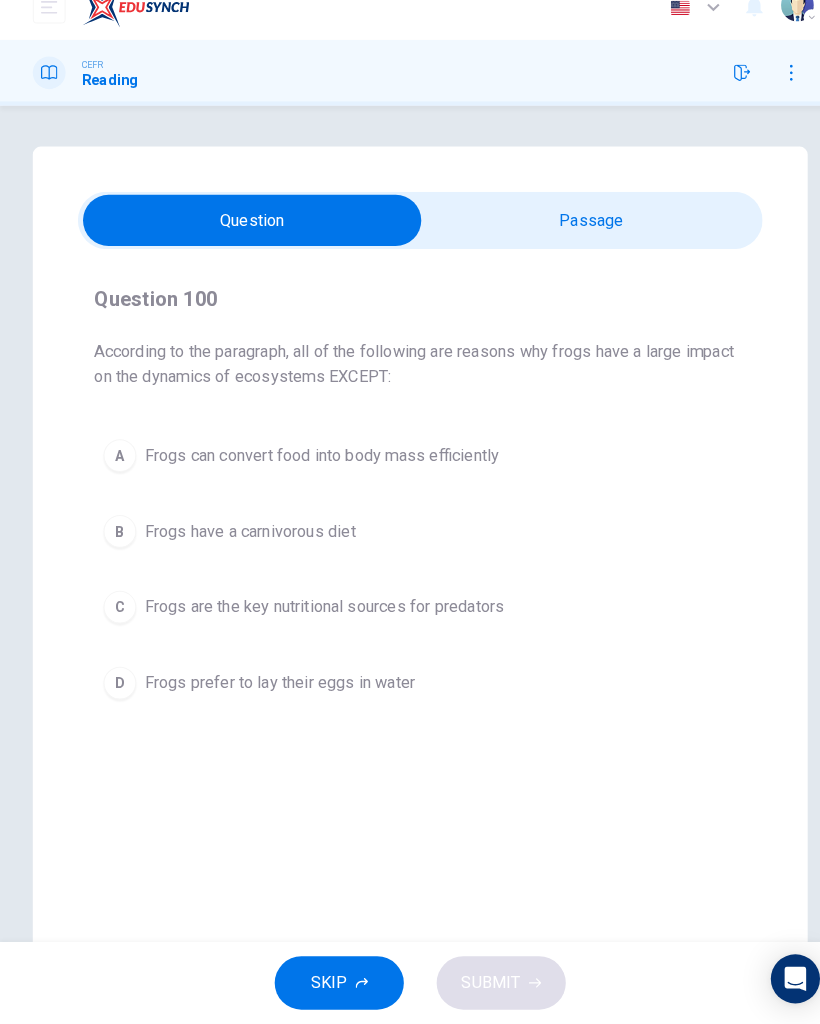 click on "A Frogs can convert food into body mass efficiently" at bounding box center (410, 469) 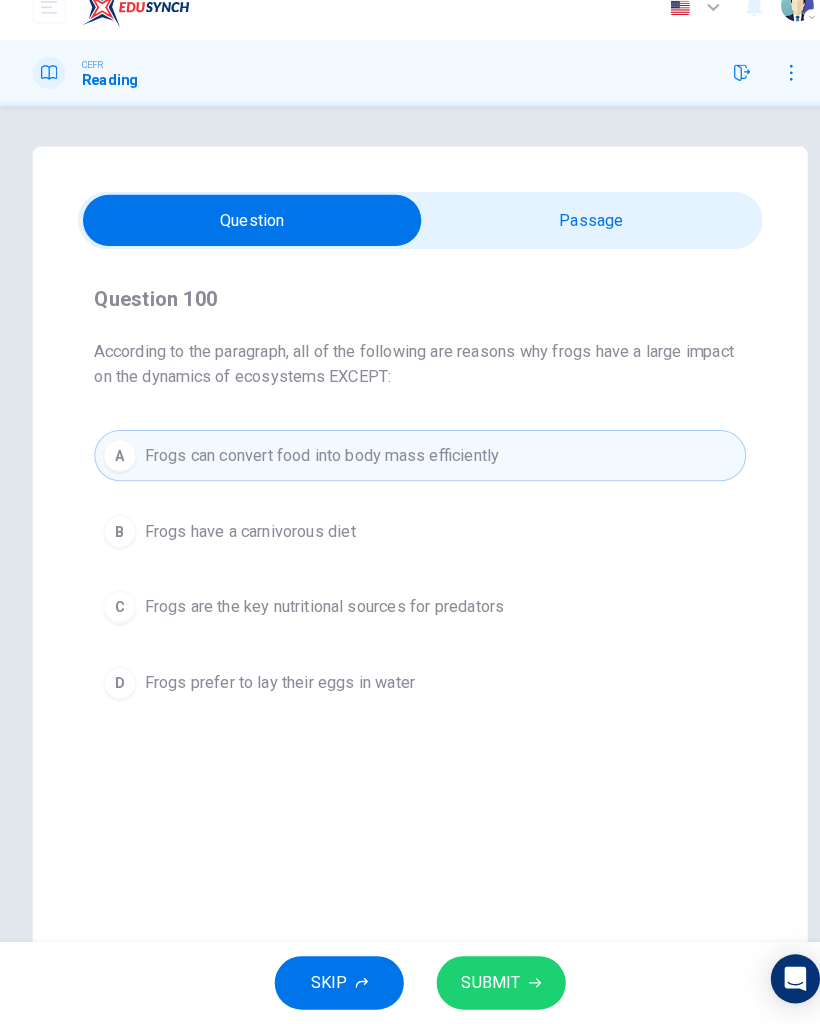 click 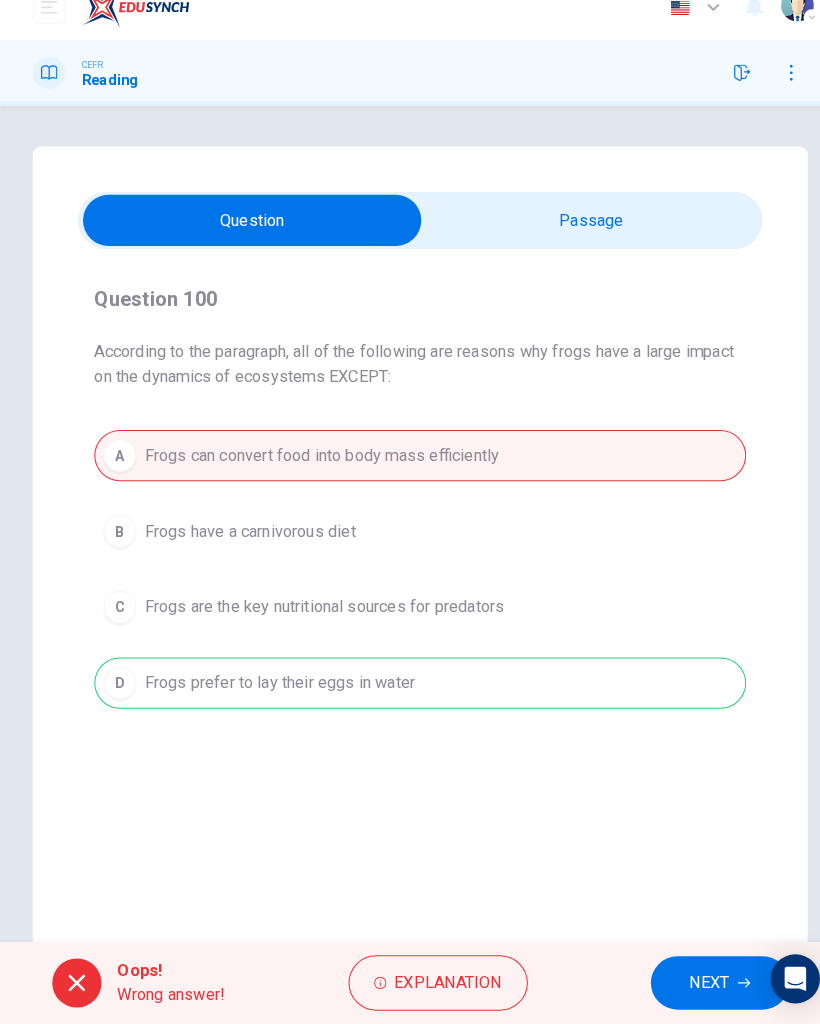 click on "NEXT" at bounding box center (692, 984) 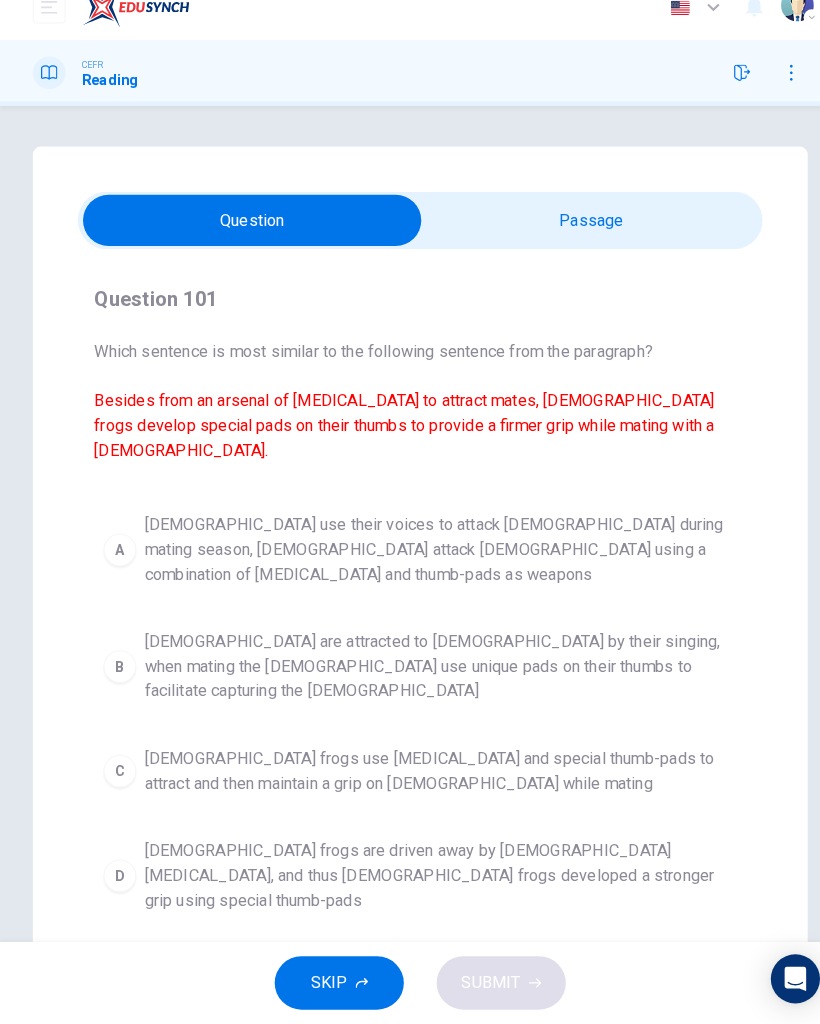 click on "Male frogs use vocal cords and special thumb-pads to attract and then maintain a grip on females while mating" at bounding box center [430, 777] 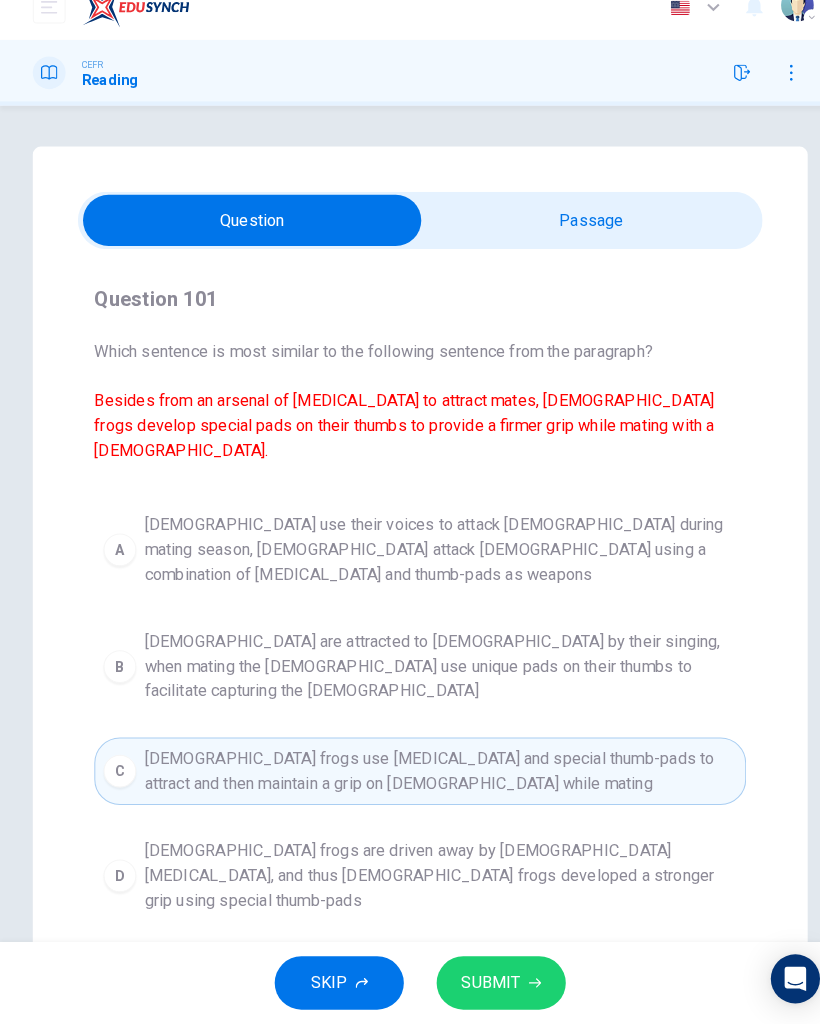 click on "SUBMIT" at bounding box center [489, 984] 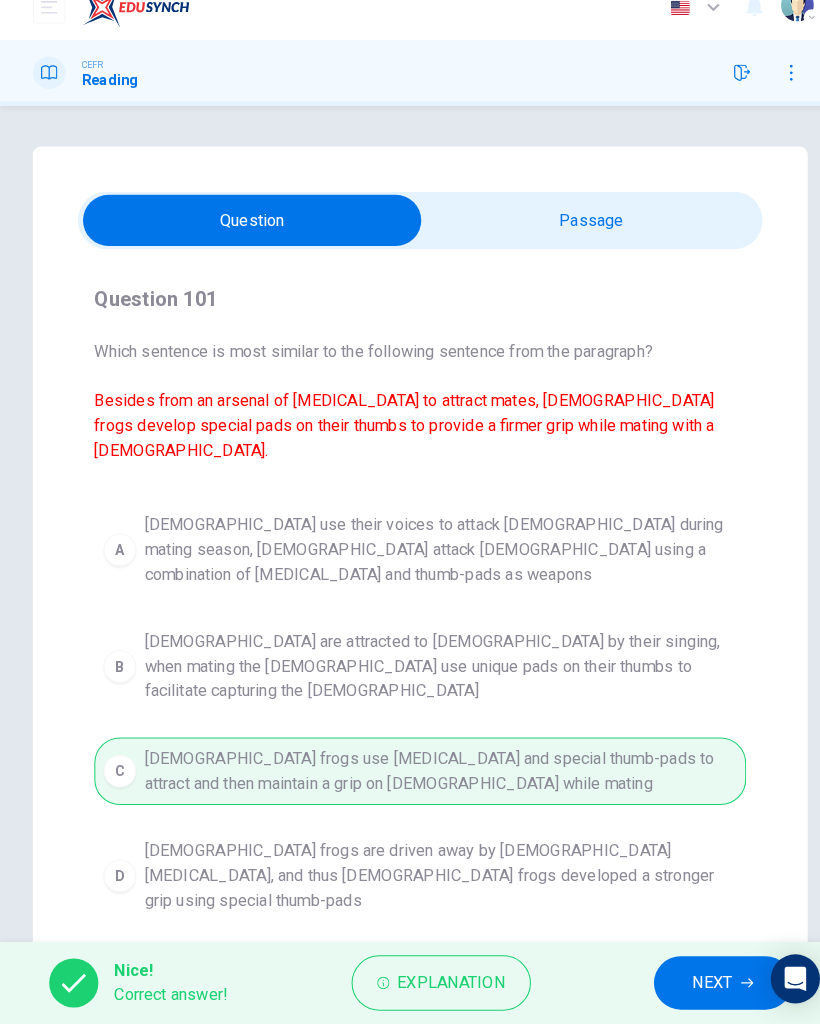 click on "NEXT" at bounding box center (695, 984) 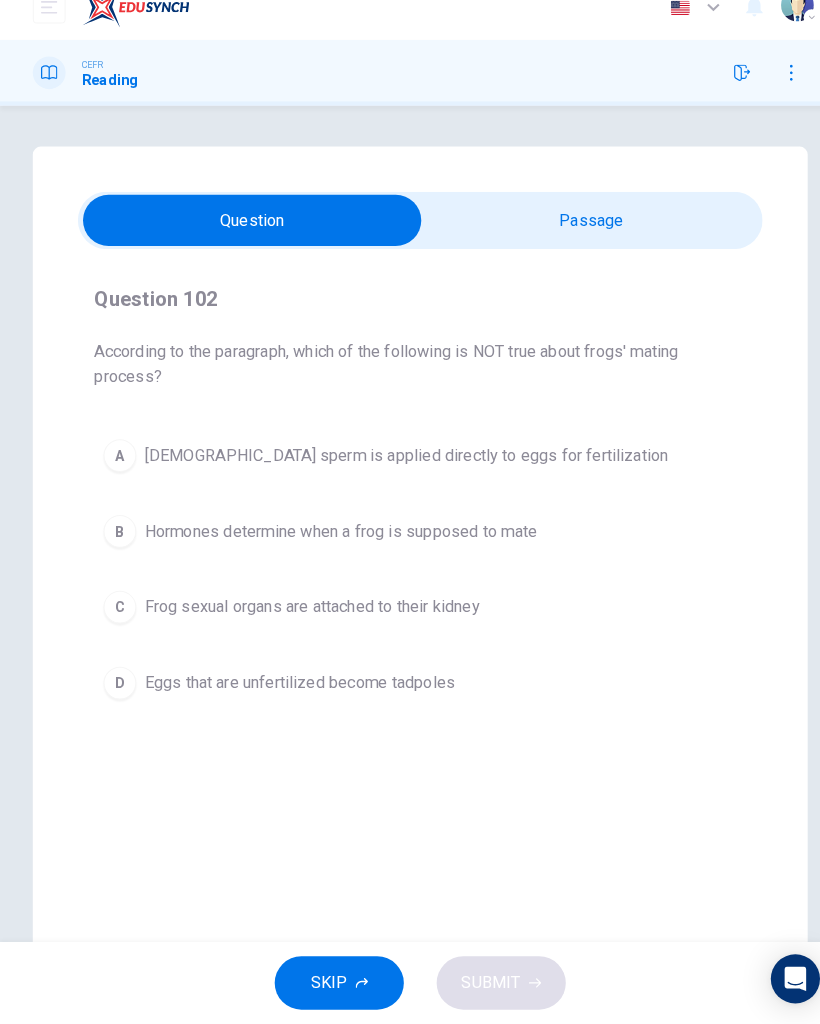 click at bounding box center [246, 240] 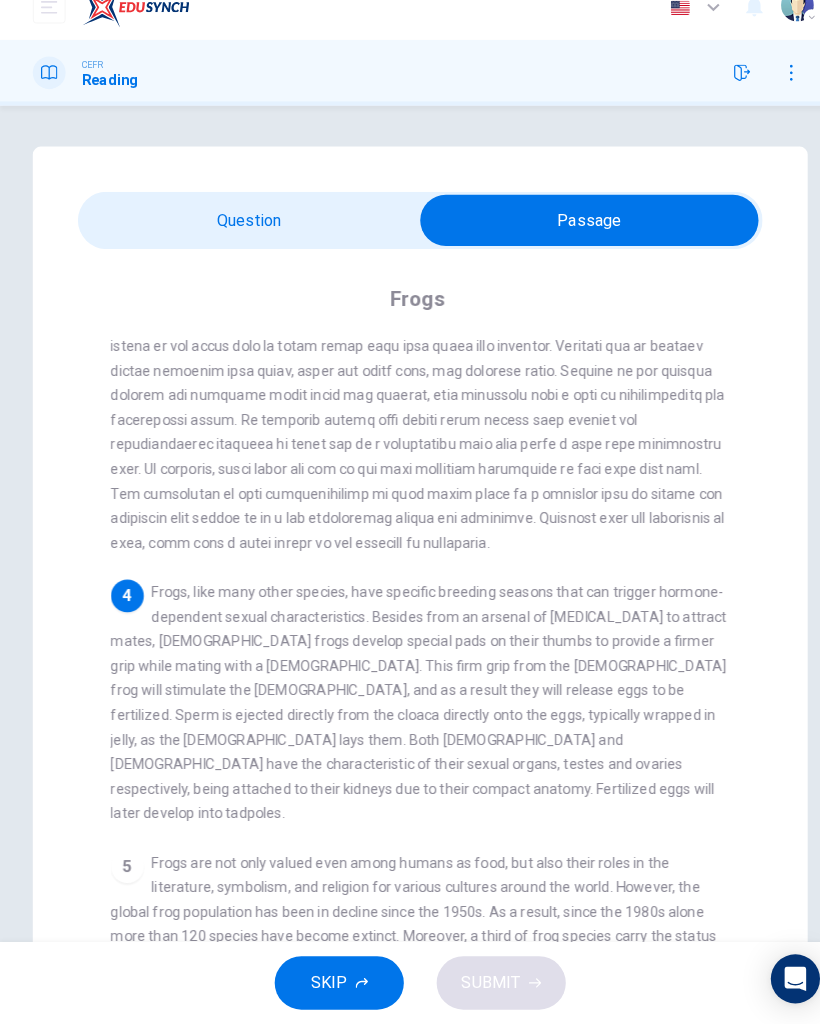 scroll, scrollTop: 628, scrollLeft: 0, axis: vertical 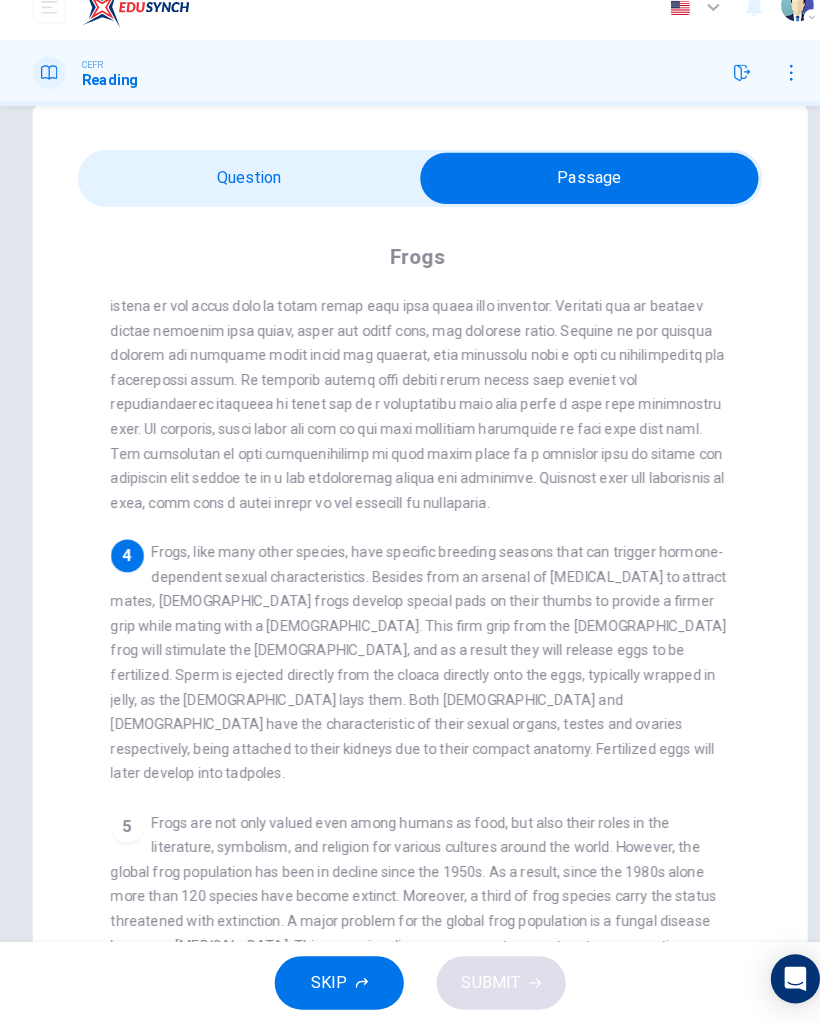 click at bounding box center (575, 199) 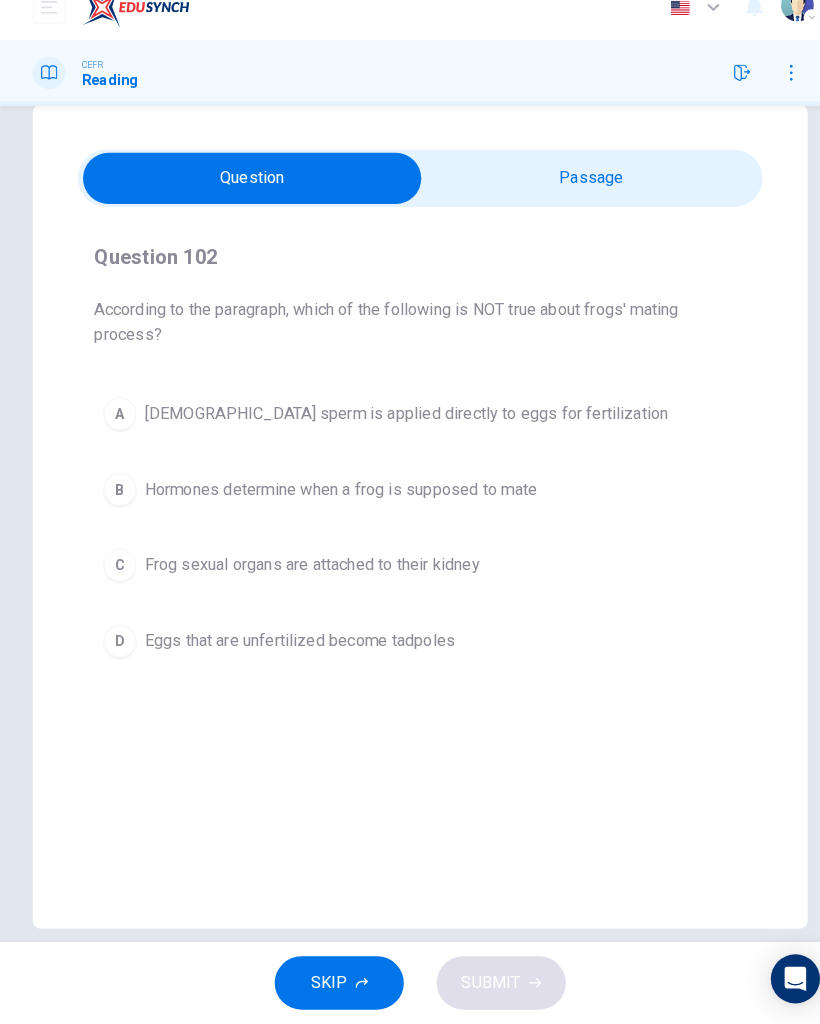 click on "D Eggs that are unfertilized become tadpoles" at bounding box center (410, 650) 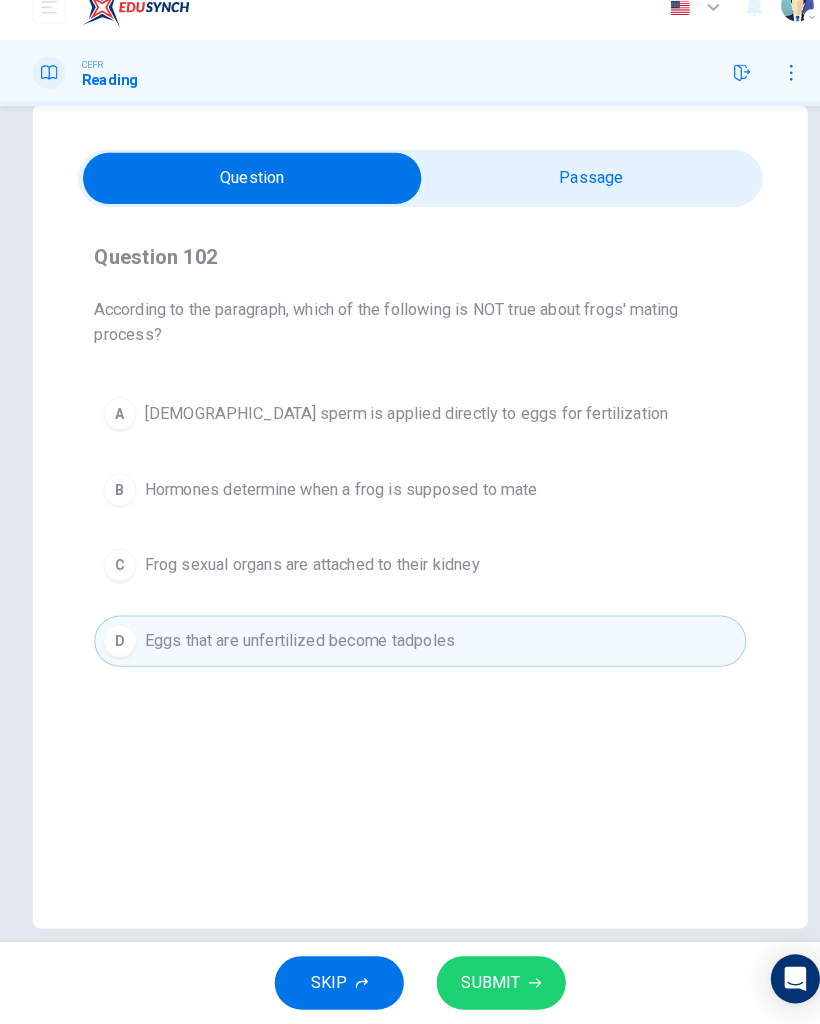click on "SUBMIT" at bounding box center [489, 984] 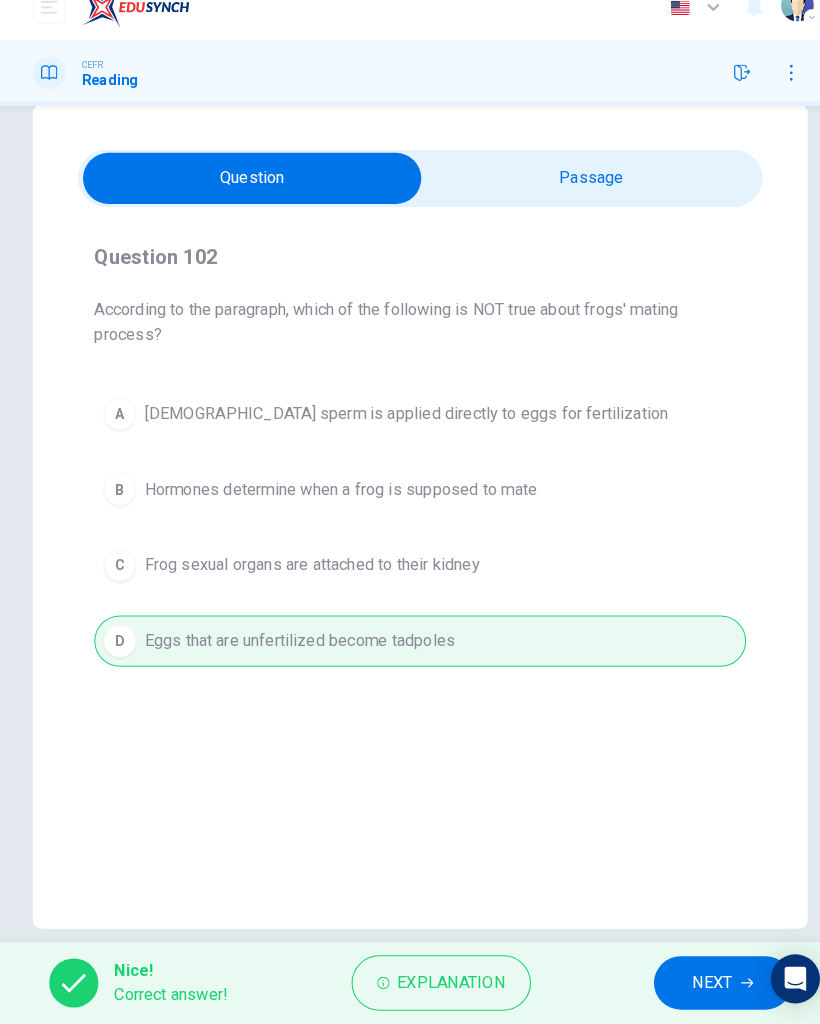 click on "NEXT" at bounding box center [695, 984] 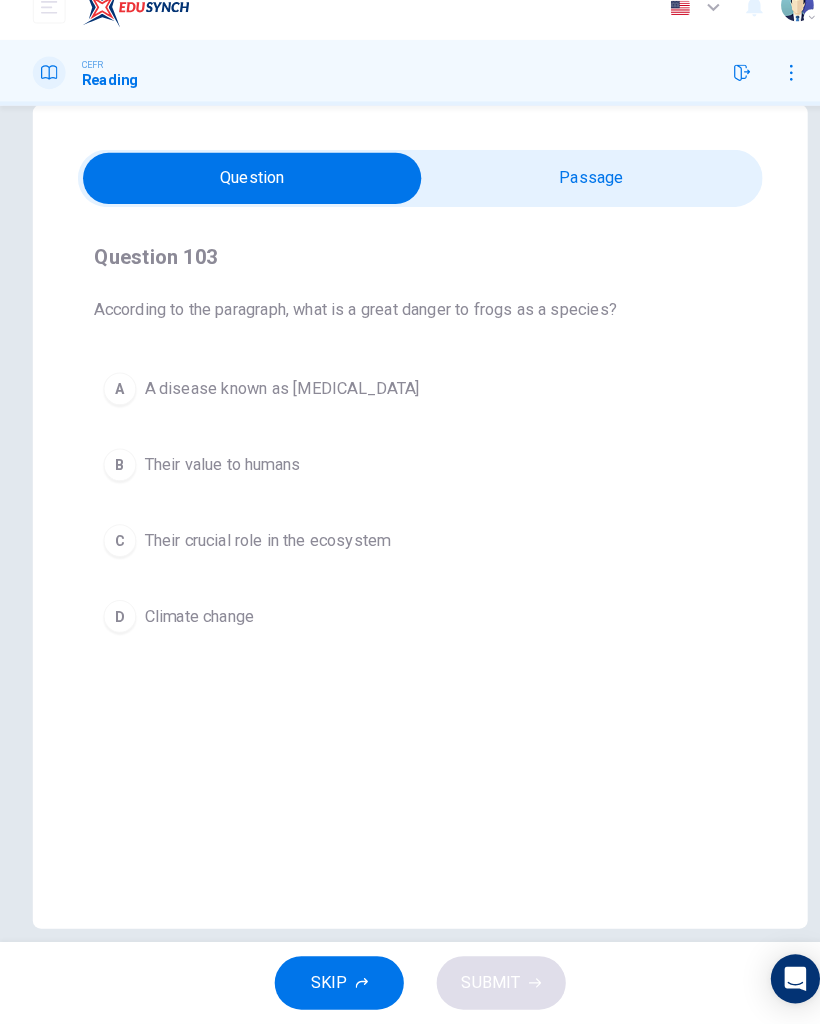 click at bounding box center [246, 199] 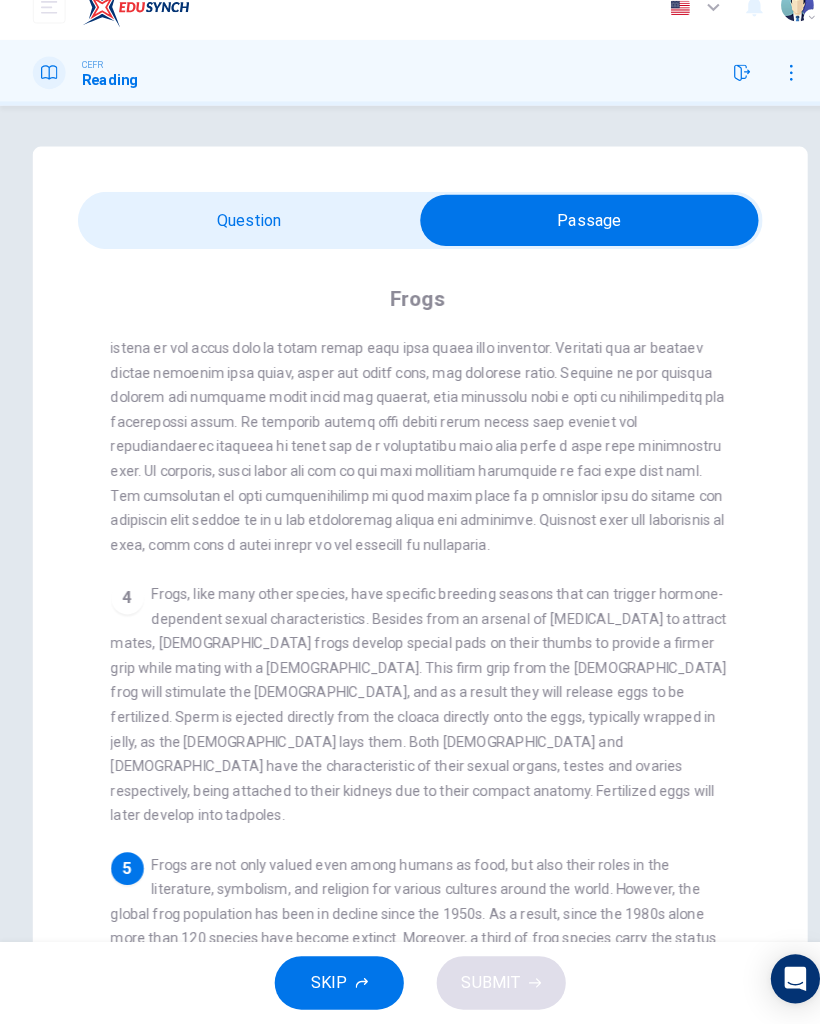 scroll, scrollTop: 0, scrollLeft: 0, axis: both 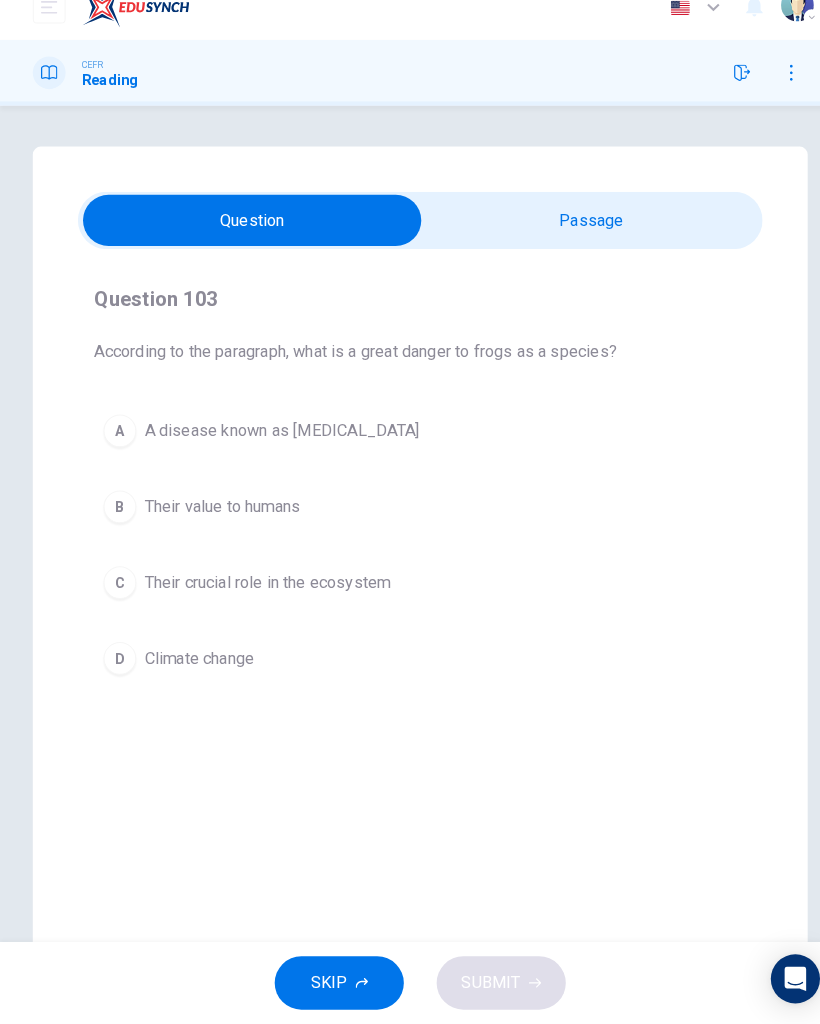click on "A A disease known as chytridiomycosis" at bounding box center [410, 445] 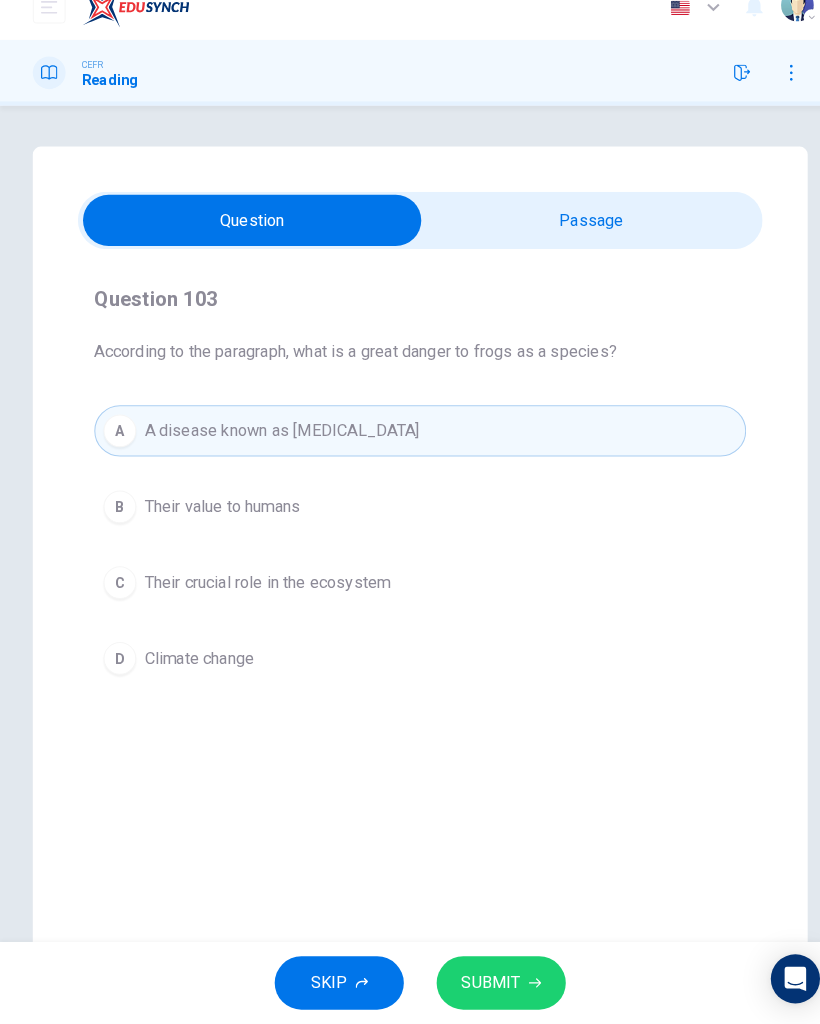 click on "SUBMIT" at bounding box center [489, 984] 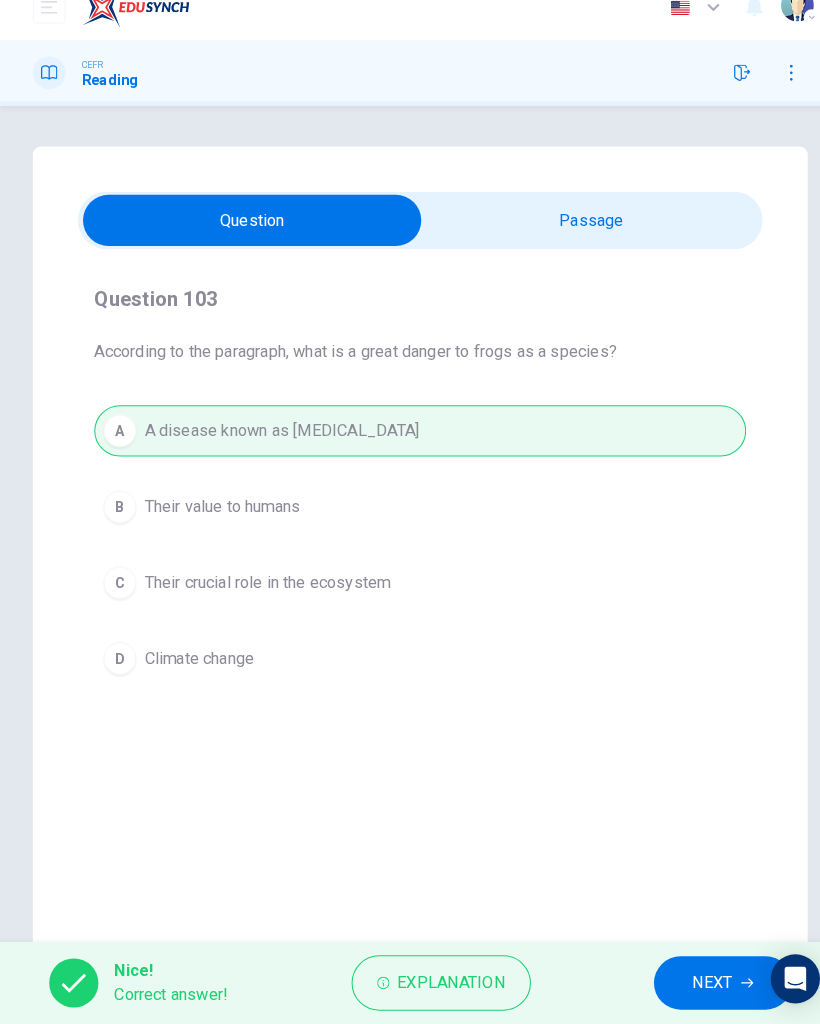 click on "NEXT" at bounding box center (695, 984) 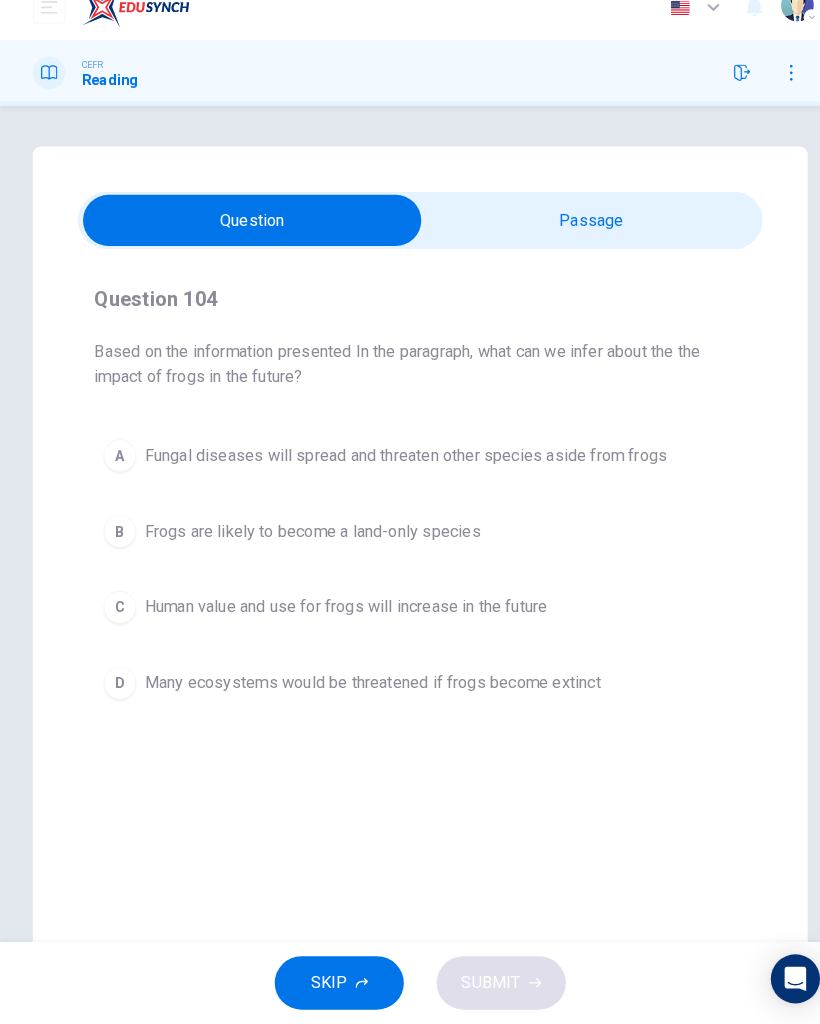 click on "D Many ecosystems would be threatened if frogs become extinct" at bounding box center (410, 691) 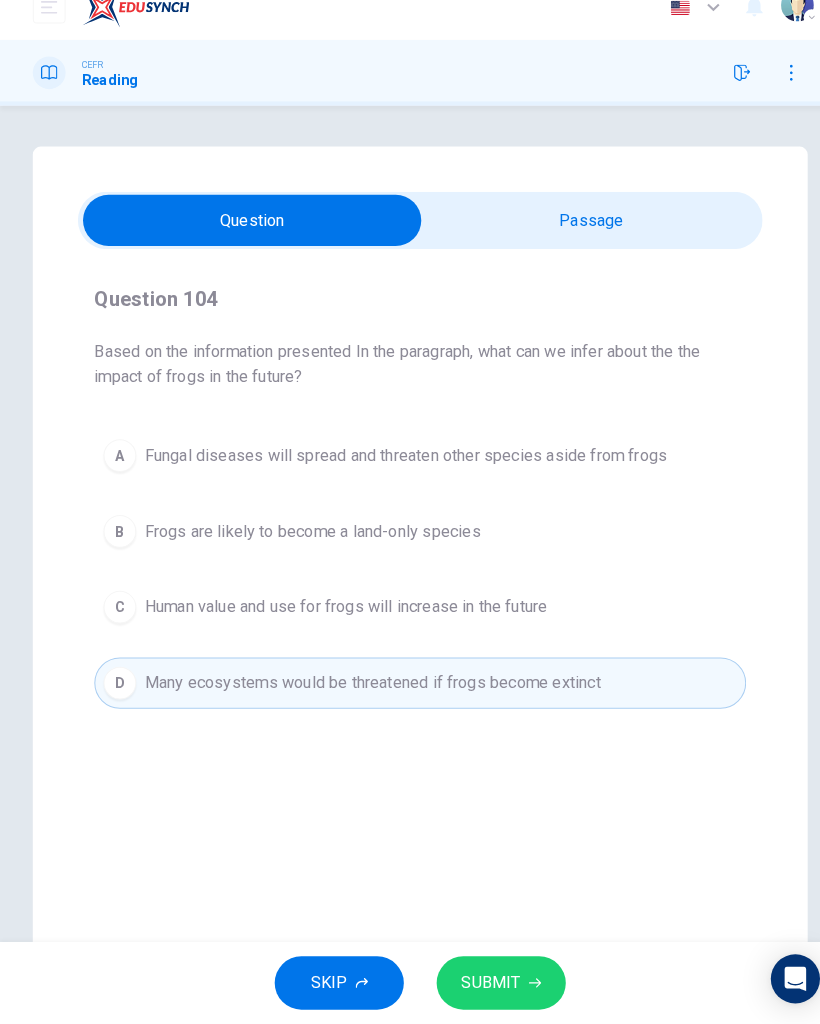 click on "SUBMIT" at bounding box center (489, 984) 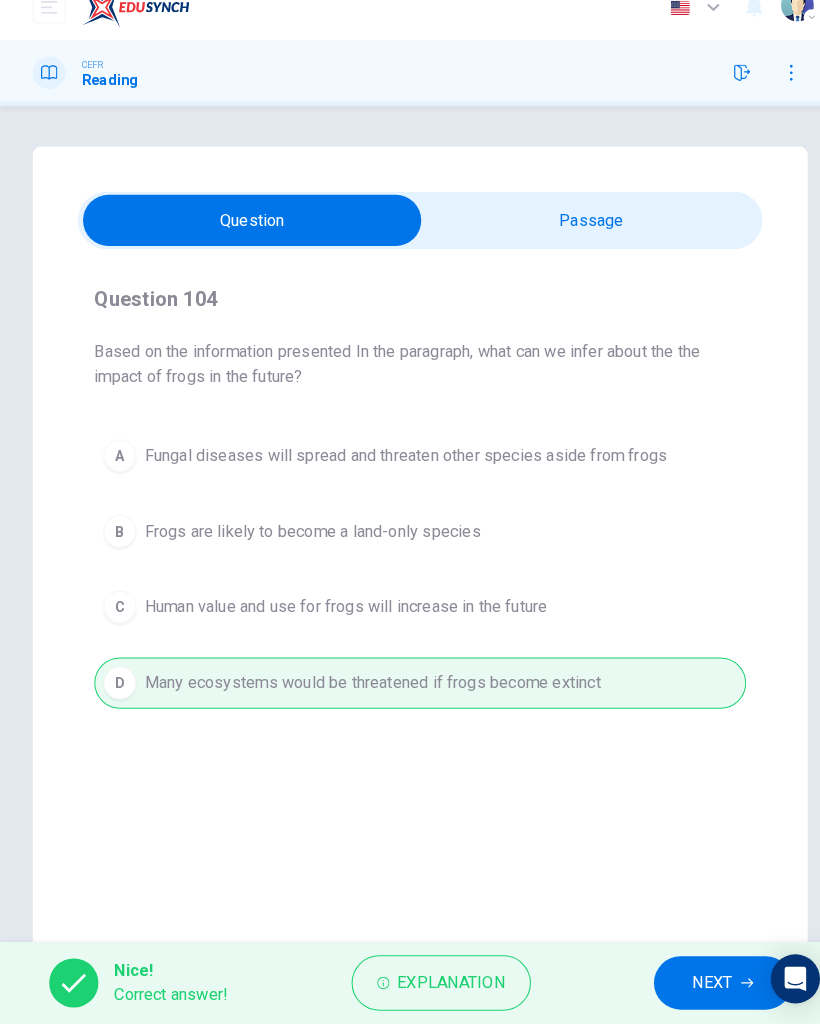 click on "NEXT" at bounding box center (695, 984) 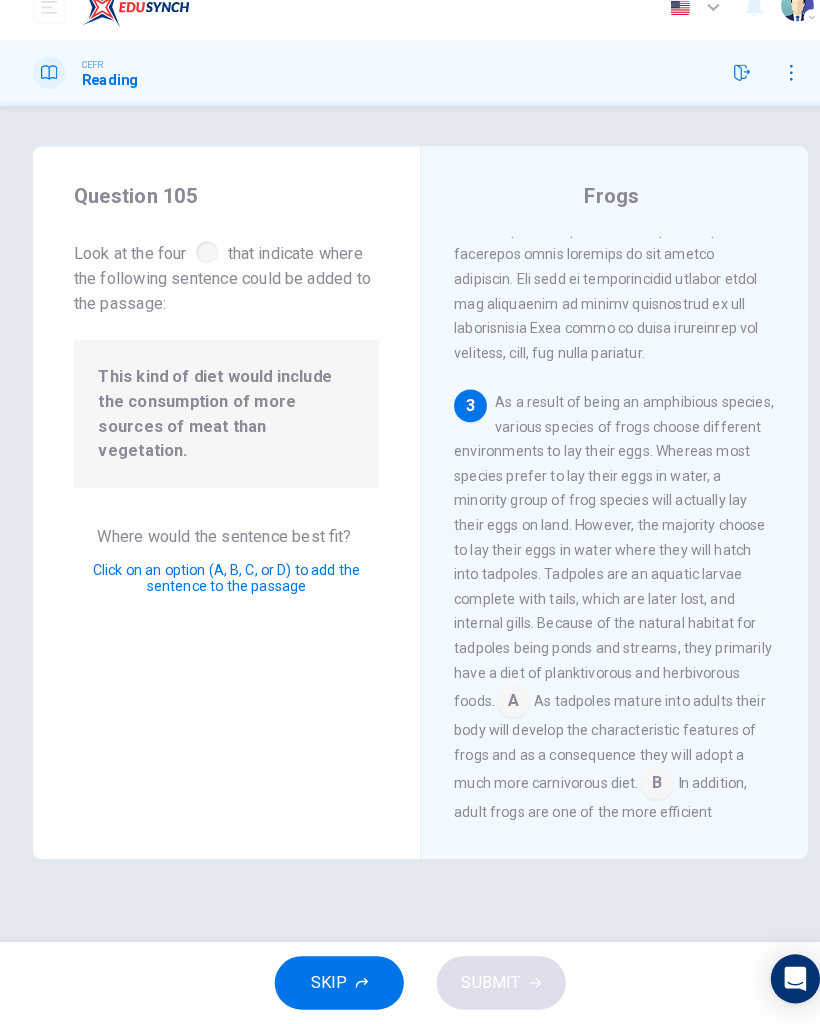 scroll, scrollTop: 984, scrollLeft: 0, axis: vertical 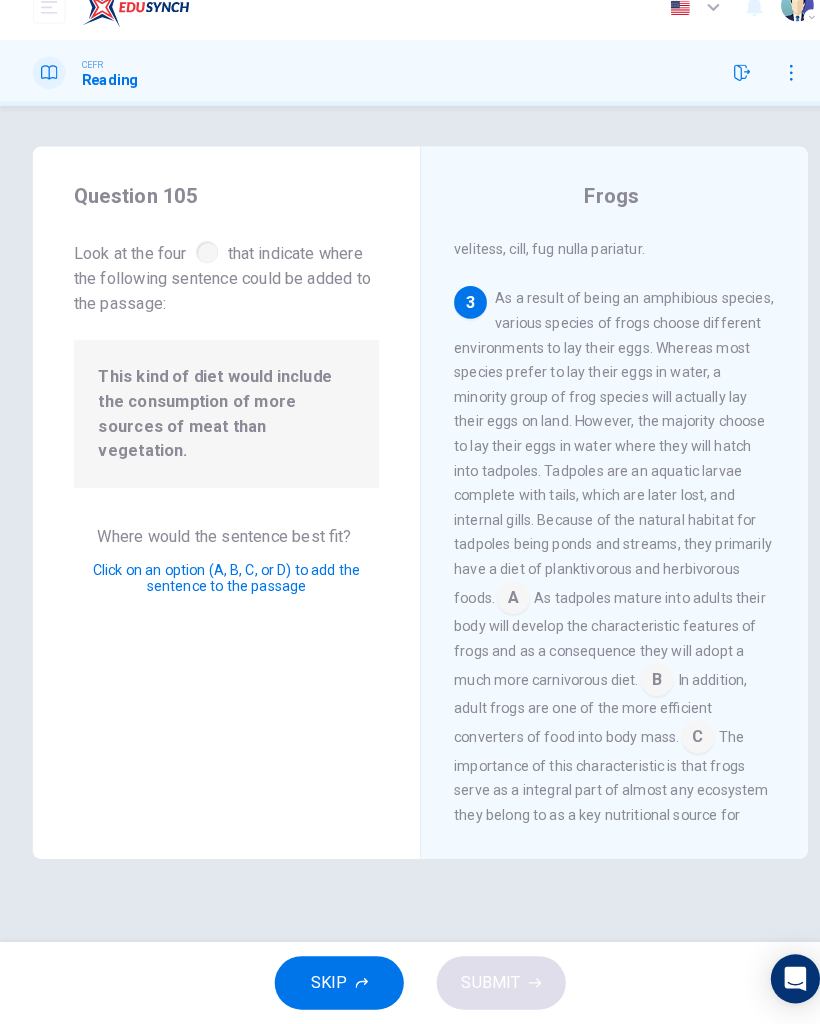 click at bounding box center [501, 610] 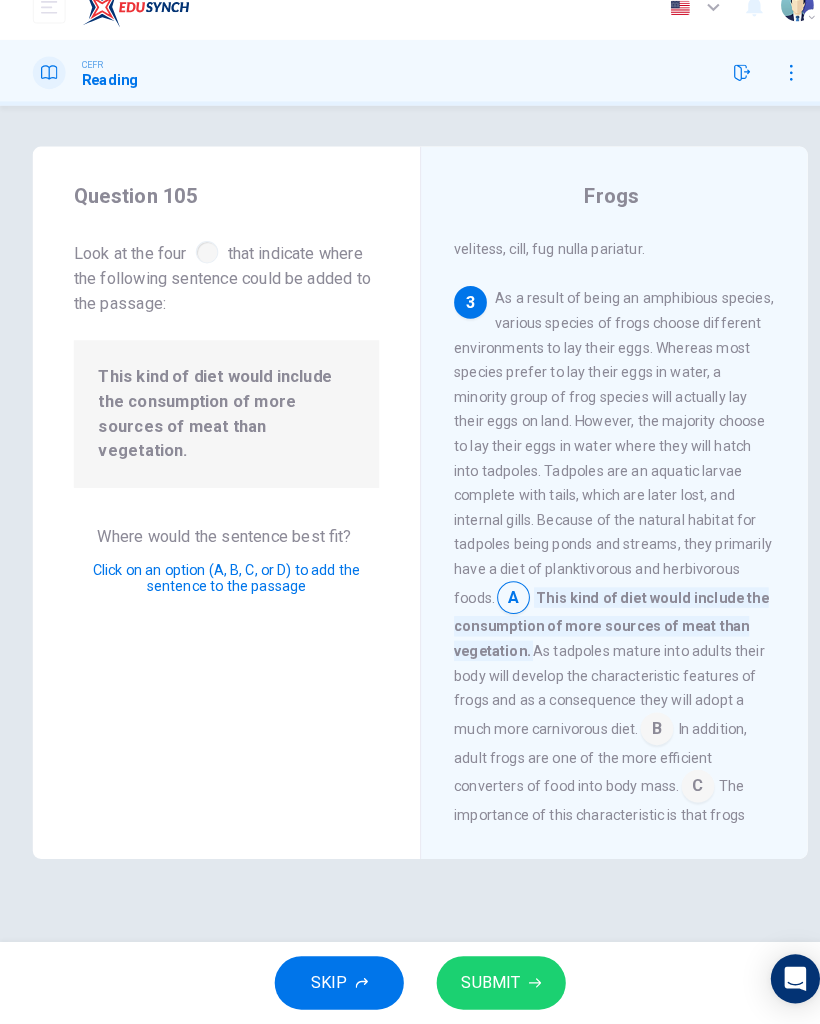 click 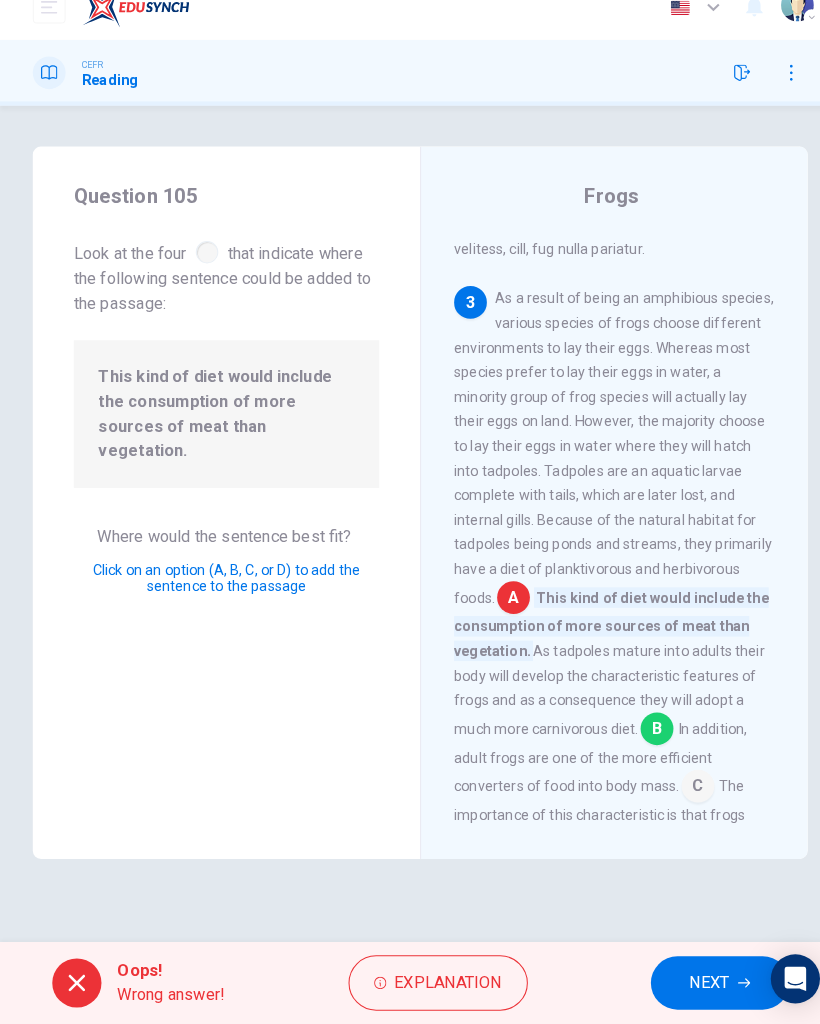 click on "NEXT" at bounding box center (692, 984) 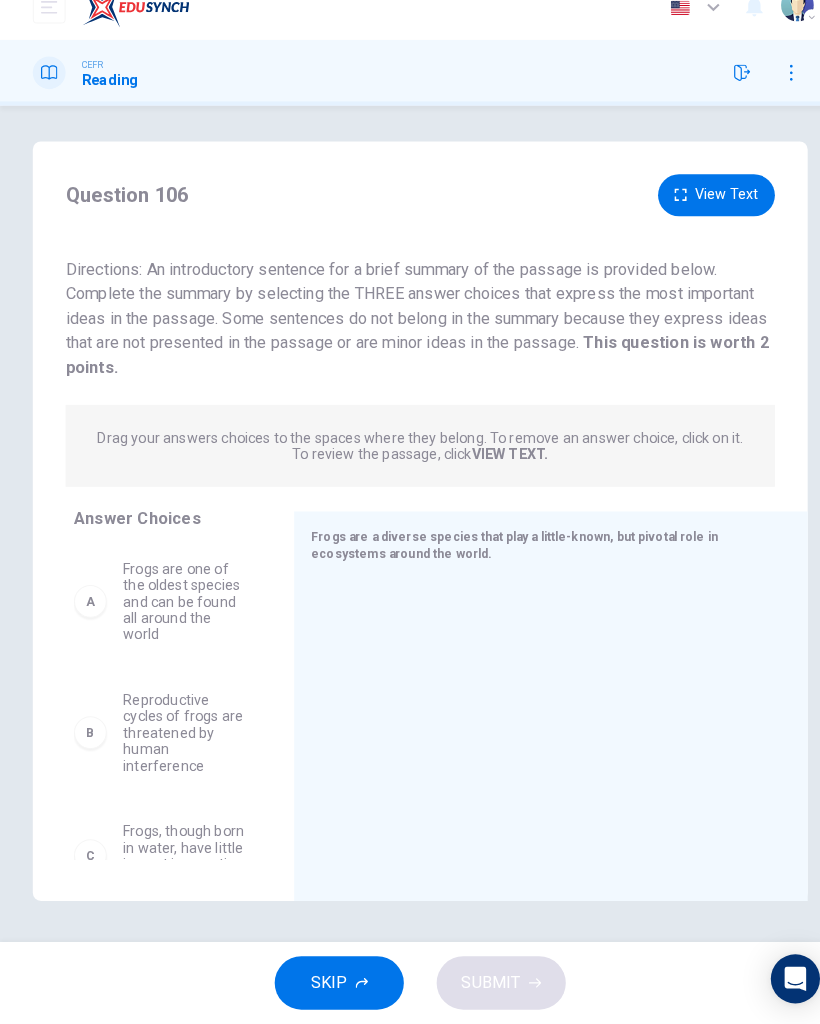 scroll, scrollTop: 5, scrollLeft: 0, axis: vertical 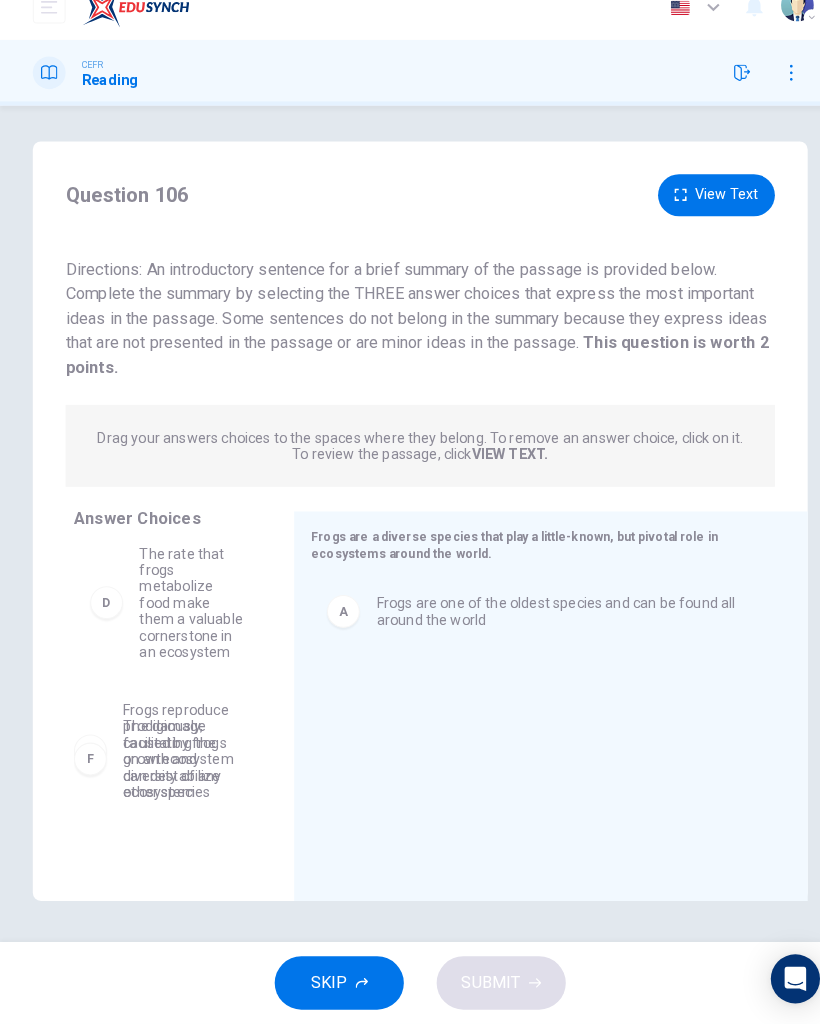 click on "B Reproductive cycles of frogs are threatened by human interference C Frogs, though born in water, have little impact in aquatic ecosystems E Frogs reproduce prodigiously, facilitating the growth and diversity of any ecosystem F The damage caused by frogs on an ecosystem can destabilize other species" at bounding box center (171, 710) 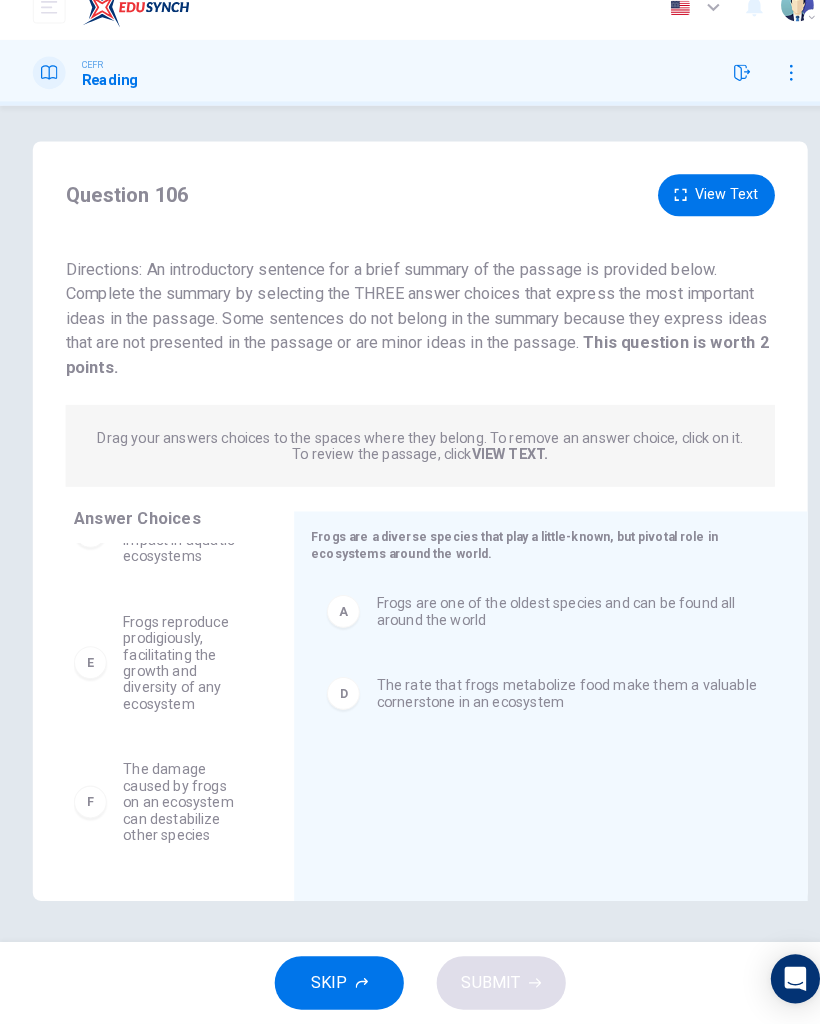 scroll, scrollTop: 188, scrollLeft: 0, axis: vertical 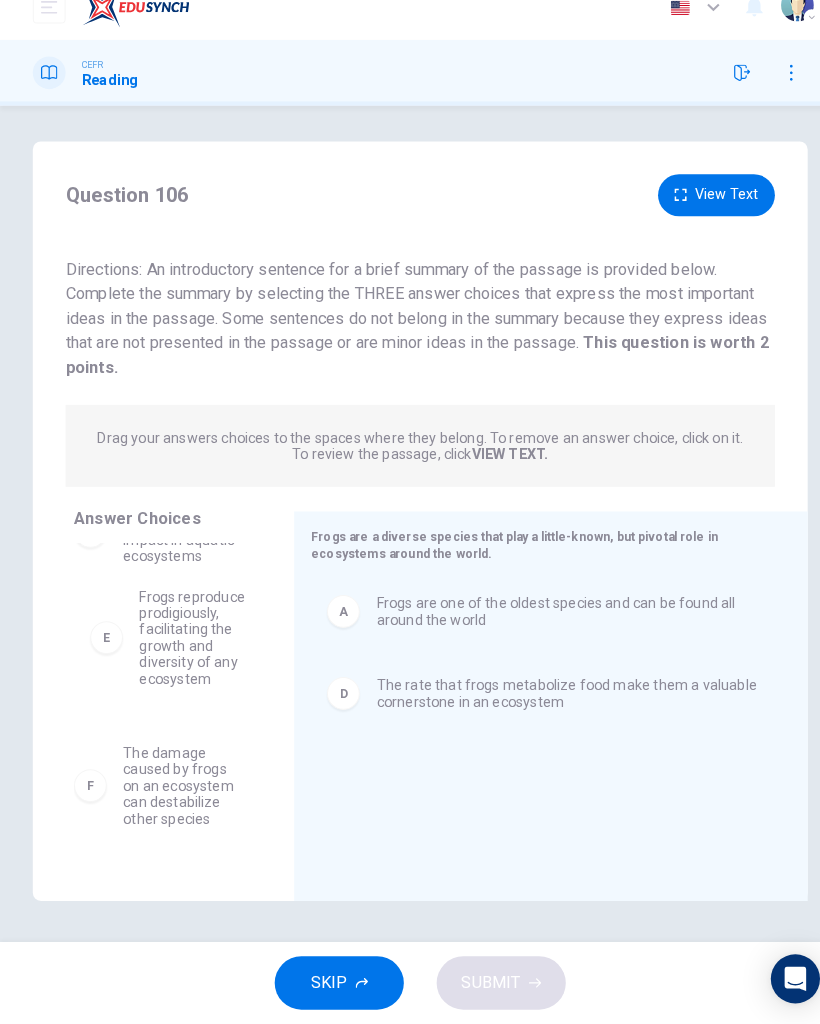 click on "B Reproductive cycles of frogs are threatened by human interference C Frogs, though born in water, have little impact in aquatic ecosystems F The damage caused by frogs on an ecosystem can destabilize other species" at bounding box center [163, 522] 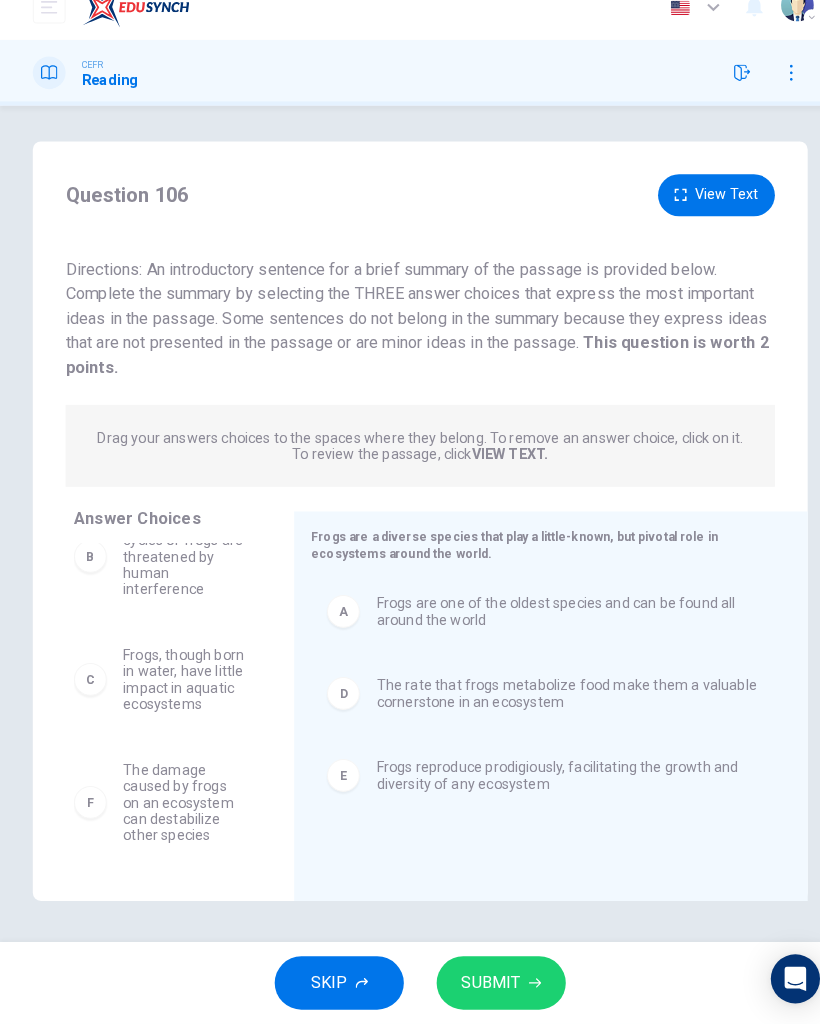 scroll, scrollTop: 44, scrollLeft: 0, axis: vertical 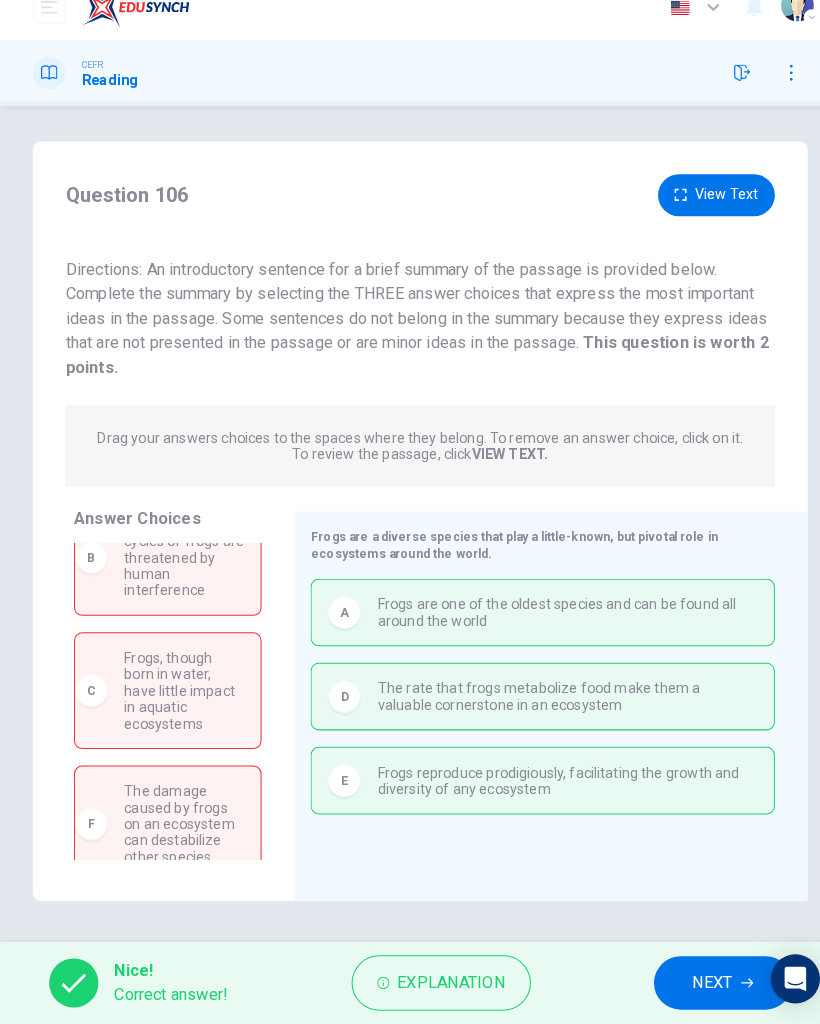 click on "NEXT" at bounding box center (695, 984) 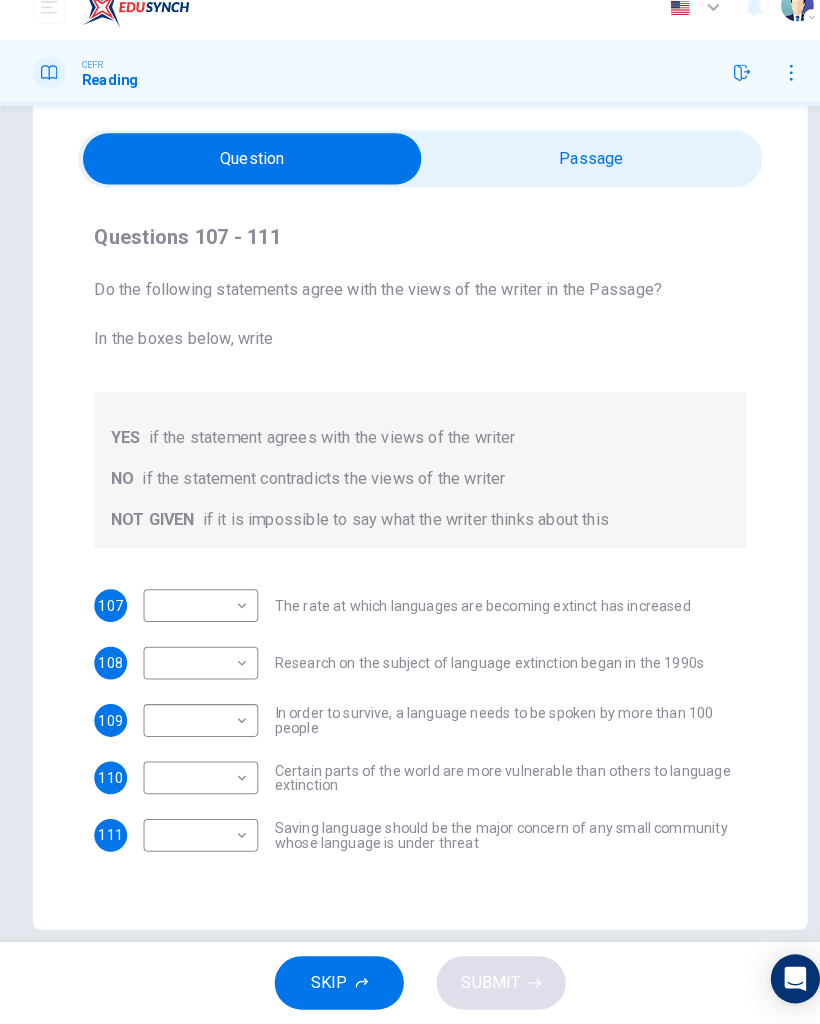 scroll, scrollTop: 61, scrollLeft: 0, axis: vertical 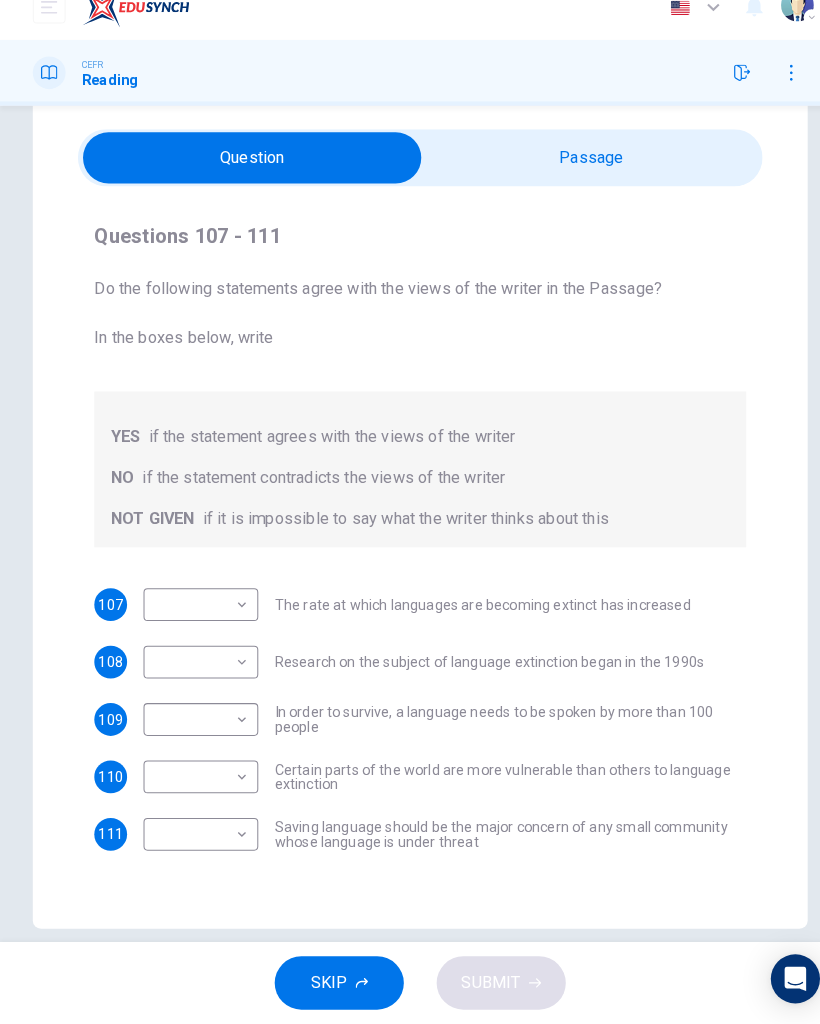 click at bounding box center (246, 179) 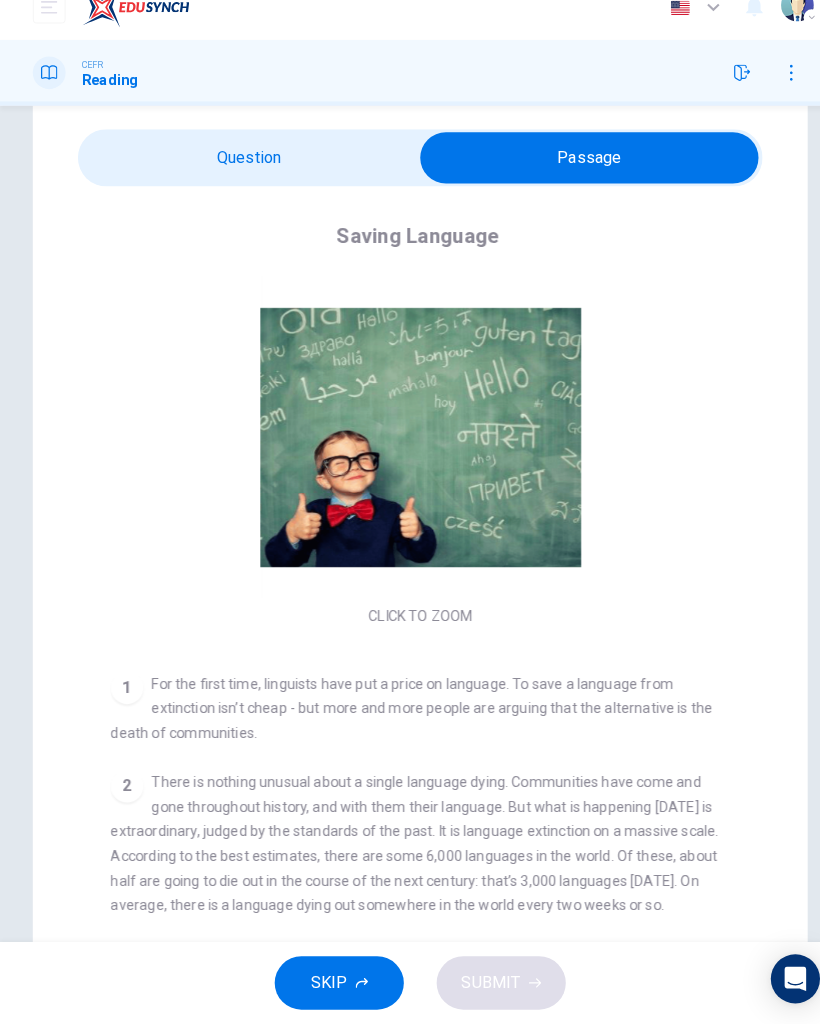 click at bounding box center (575, 179) 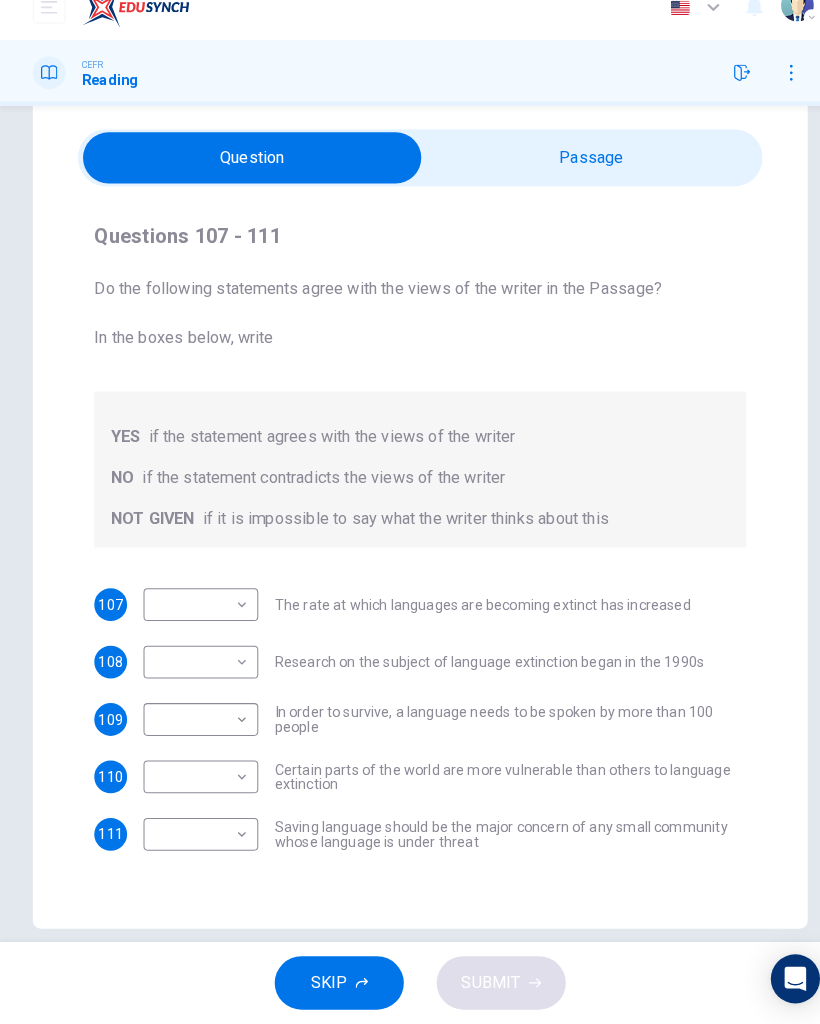 click on "Dashboard Practice Start a test Analysis English en ​ NURIN NADHIRAH BINTI HAIRULASWAN CEFR Reading Questions 107 - 111 Do the following statements agree with the views of the writer in the Passage?  In the boxes below, write YES if the statement agrees with the views of the writer NO if the statement contradicts the views of the writer NOT GIVEN if it is impossible to say what the writer thinks about this 107 ​ ​ The rate at which languages are becoming extinct has increased 108 ​ ​ Research on the subject of language extinction began in the 1990s 109 ​ ​ In order to survive, a language needs to be spoken by more than 100 people 110 ​ ​ Certain parts of the world are more vulnerable than others to language extinction 111 ​ ​ Saving language should be the major concern of any small community whose language is under threat Saving Language CLICK TO ZOOM Click to Zoom 1 2 3 4 5 6 7 8 9 10 11 12 SKIP SUBMIT EduSynch - Online Language Proficiency Testing
Dashboard Practice Analysis" at bounding box center (410, 512) 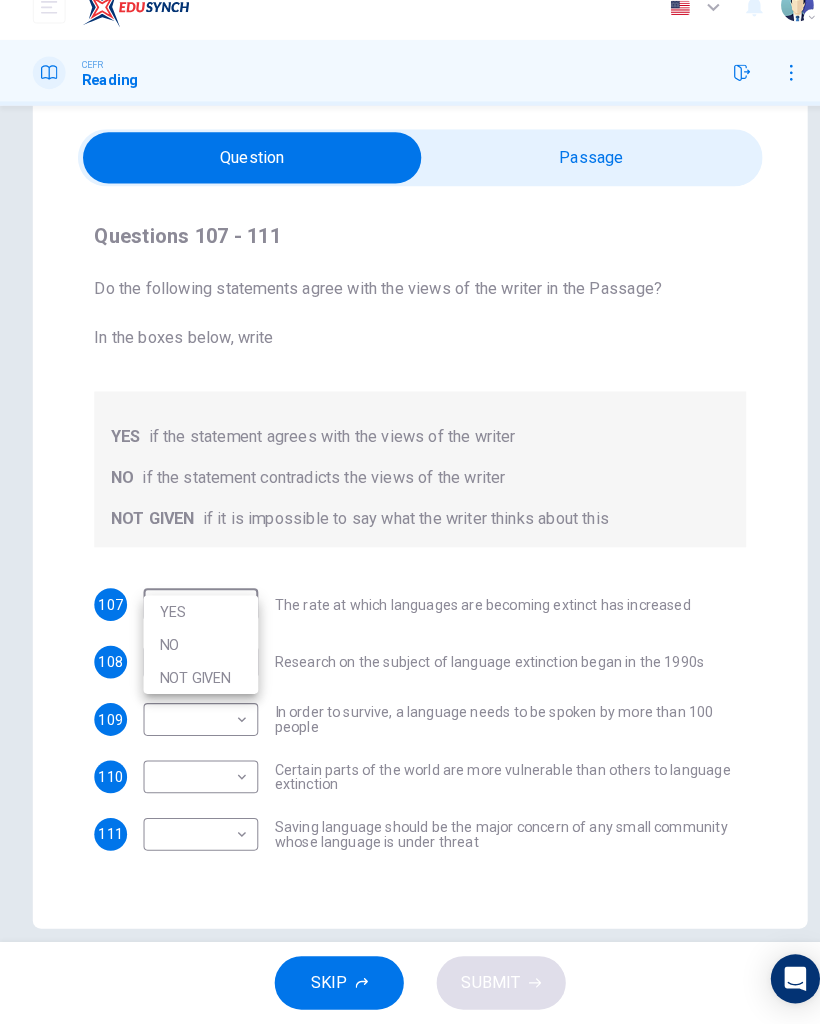 click on "YES" at bounding box center [196, 622] 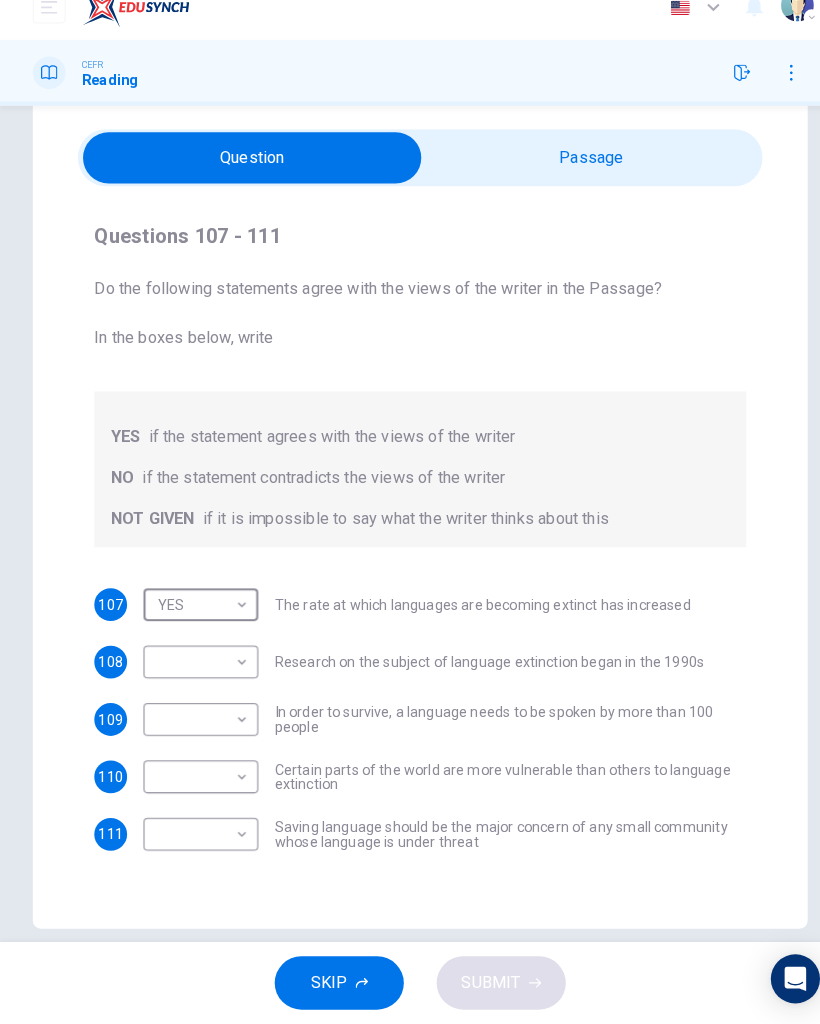 click on "Dashboard Practice Start a test Analysis English en ​ NURIN NADHIRAH BINTI HAIRULASWAN CEFR Reading Questions 107 - 111 Do the following statements agree with the views of the writer in the Passage?  In the boxes below, write YES if the statement agrees with the views of the writer NO if the statement contradicts the views of the writer NOT GIVEN if it is impossible to say what the writer thinks about this 107 YES YES ​ The rate at which languages are becoming extinct has increased 108 ​ ​ Research on the subject of language extinction began in the 1990s 109 ​ ​ In order to survive, a language needs to be spoken by more than 100 people 110 ​ ​ Certain parts of the world are more vulnerable than others to language extinction 111 ​ ​ Saving language should be the major concern of any small community whose language is under threat Saving Language CLICK TO ZOOM Click to Zoom 1 2 3 4 5 6 7 8 9 10 11 12 SKIP SUBMIT EduSynch - Online Language Proficiency Testing
Dashboard Practice 2025" at bounding box center (410, 512) 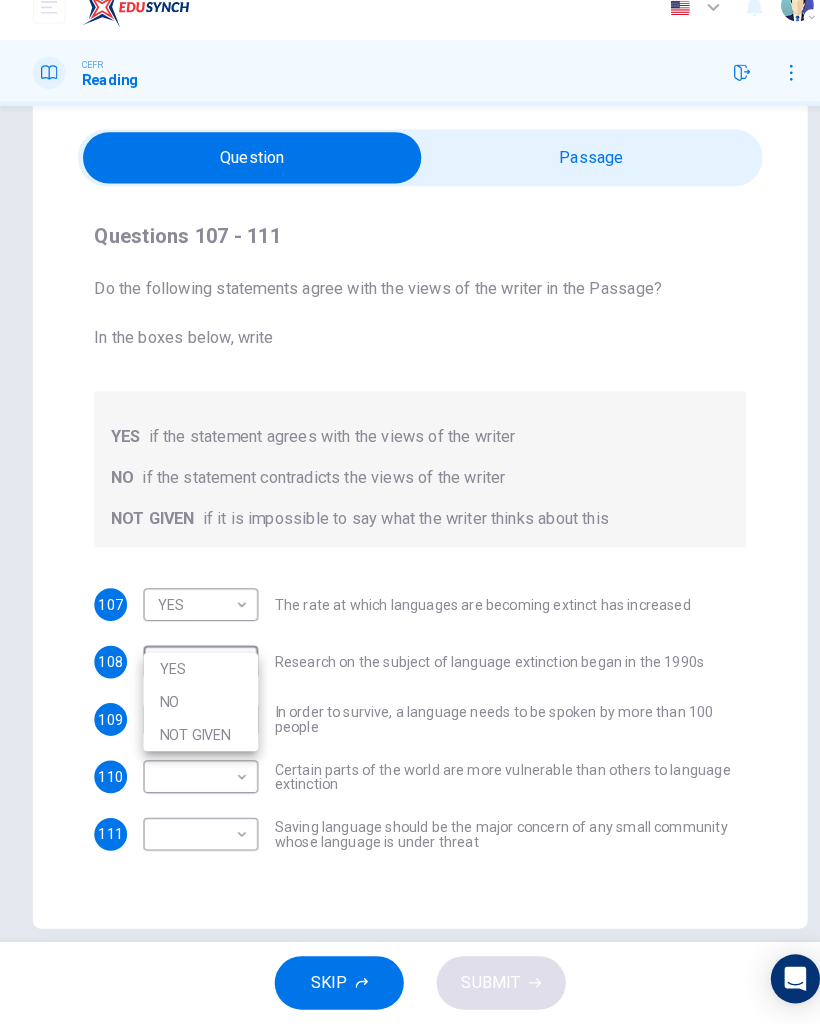 click on "NO" at bounding box center [196, 710] 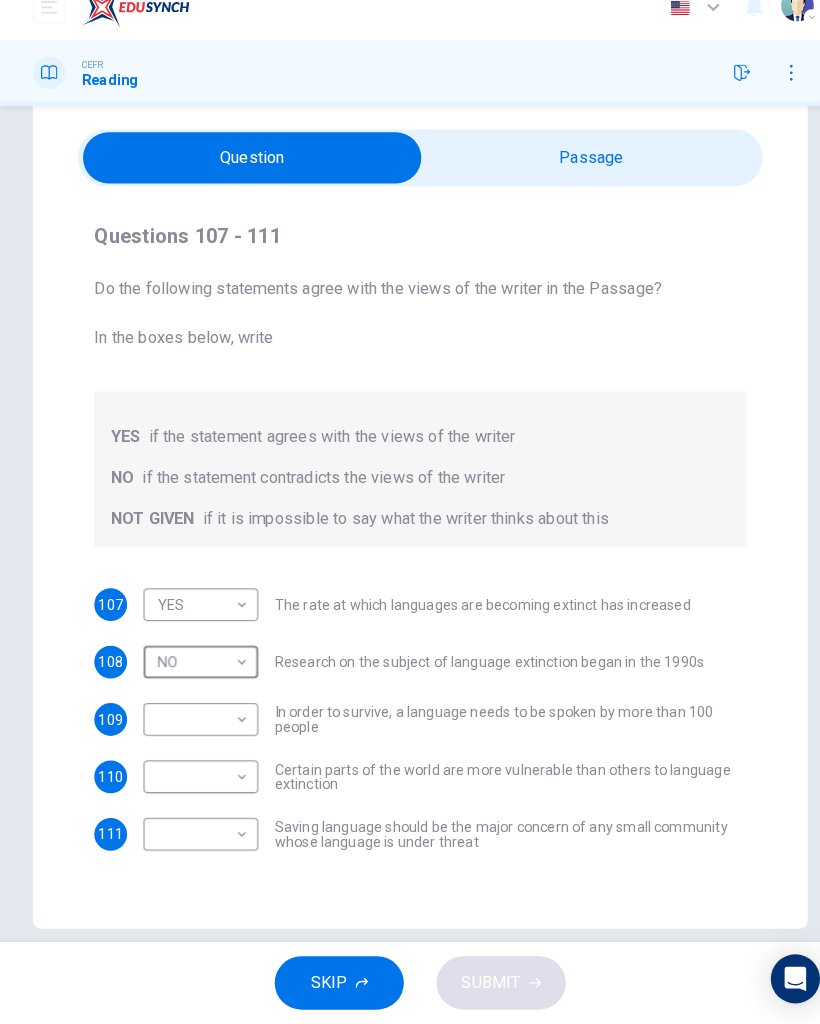 click on "Dashboard Practice Start a test Analysis English en ​ NURIN NADHIRAH BINTI HAIRULASWAN CEFR Reading Questions 107 - 111 Do the following statements agree with the views of the writer in the Passage?  In the boxes below, write YES if the statement agrees with the views of the writer NO if the statement contradicts the views of the writer NOT GIVEN if it is impossible to say what the writer thinks about this 107 YES YES ​ The rate at which languages are becoming extinct has increased 108 NO NO ​ Research on the subject of language extinction began in the 1990s 109 ​ ​ In order to survive, a language needs to be spoken by more than 100 people 110 ​ ​ Certain parts of the world are more vulnerable than others to language extinction 111 ​ ​ Saving language should be the major concern of any small community whose language is under threat Saving Language CLICK TO ZOOM Click to Zoom 1 2 3 4 5 6 7 8 9 10 11 12 SKIP SUBMIT EduSynch - Online Language Proficiency Testing
Dashboard Practice 2025" at bounding box center (410, 512) 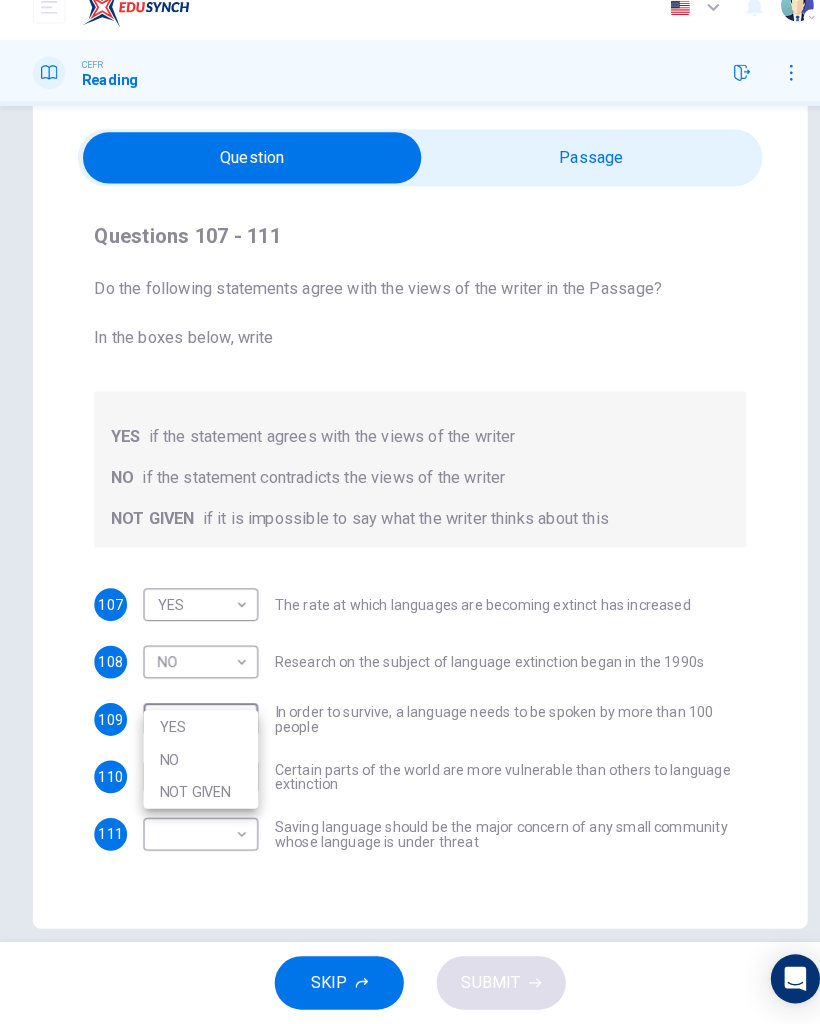 click on "YES" at bounding box center (196, 734) 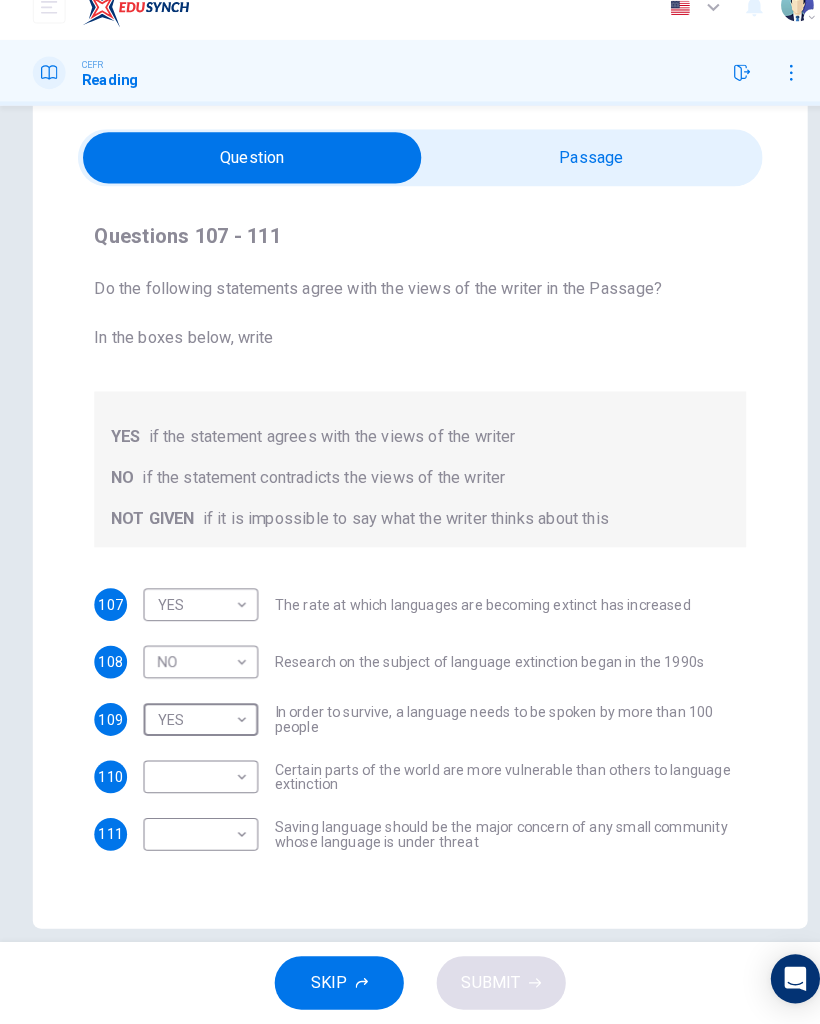 click on "Dashboard Practice Start a test Analysis English en ​ NURIN NADHIRAH BINTI HAIRULASWAN CEFR Reading Questions 107 - 111 Do the following statements agree with the views of the writer in the Passage?  In the boxes below, write YES if the statement agrees with the views of the writer NO if the statement contradicts the views of the writer NOT GIVEN if it is impossible to say what the writer thinks about this 107 YES YES ​ The rate at which languages are becoming extinct has increased 108 NO NO ​ Research on the subject of language extinction began in the 1990s 109 YES YES ​ In order to survive, a language needs to be spoken by more than 100 people 110 ​ ​ Certain parts of the world are more vulnerable than others to language extinction 111 ​ ​ Saving language should be the major concern of any small community whose language is under threat Saving Language CLICK TO ZOOM Click to Zoom 1 2 3 4 5 6 7 8 9 10 11 12 SKIP SUBMIT EduSynch - Online Language Proficiency Testing
Dashboard Practice" at bounding box center (410, 512) 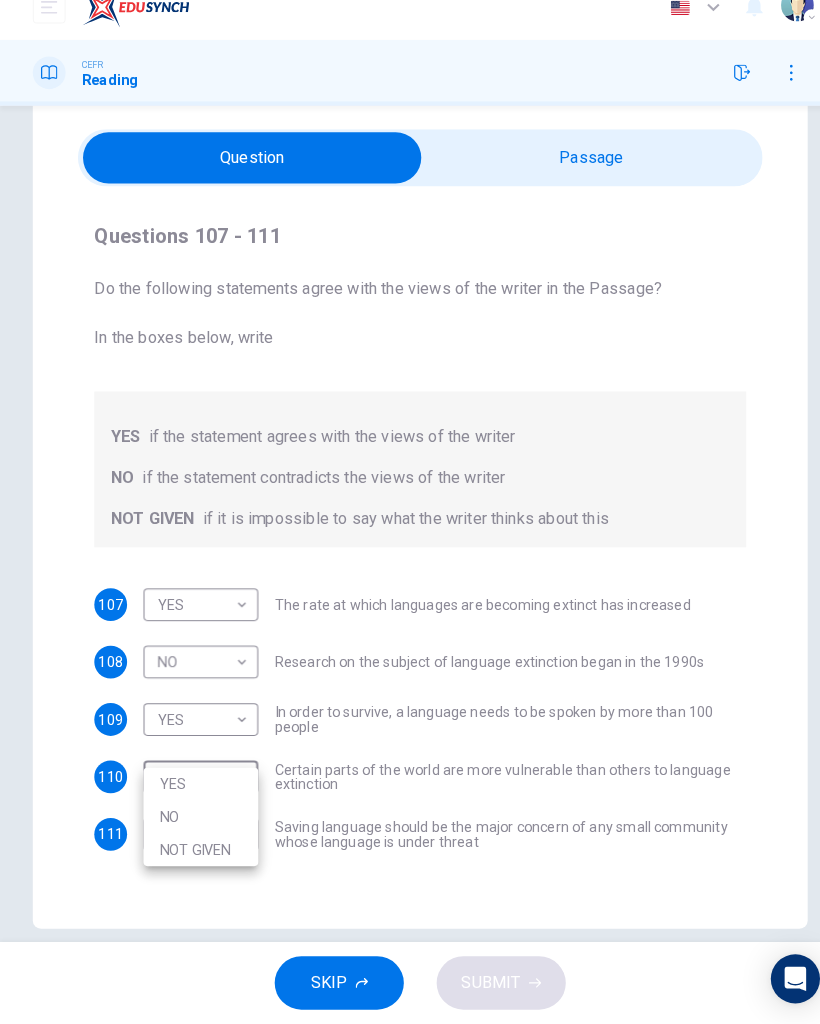 click on "NO" at bounding box center [196, 822] 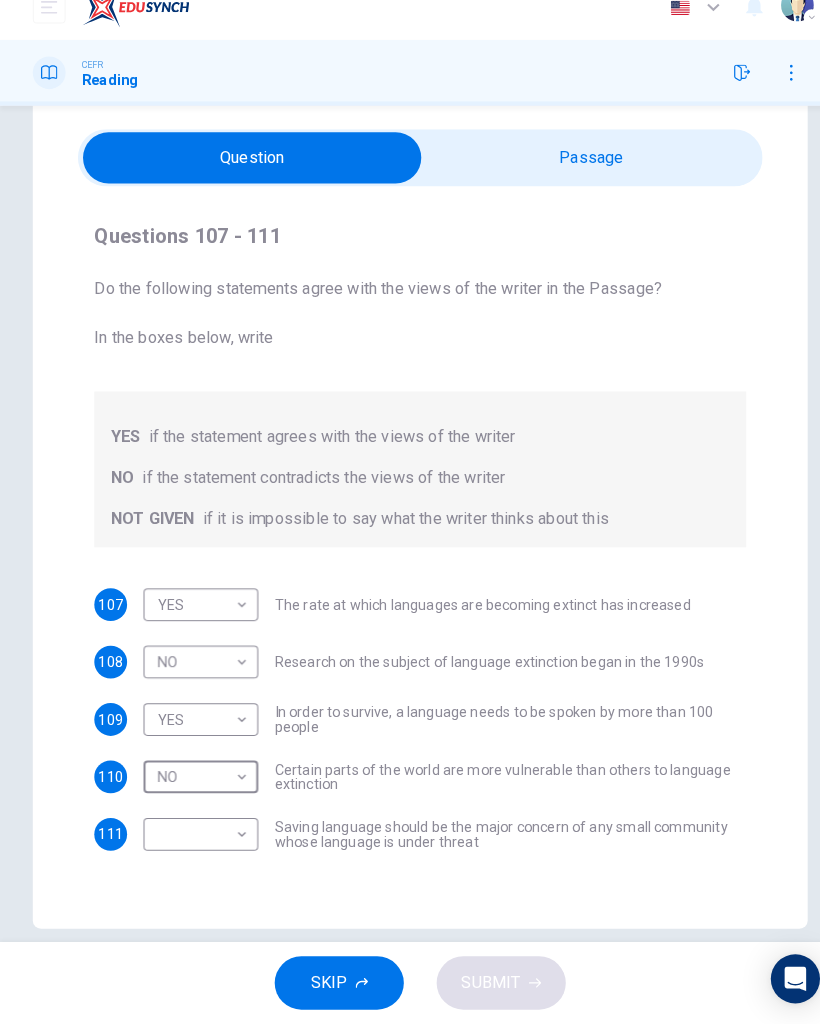 click on "Dashboard Practice Start a test Analysis English en ​ NURIN NADHIRAH BINTI HAIRULASWAN CEFR Reading Questions 107 - 111 Do the following statements agree with the views of the writer in the Passage?  In the boxes below, write YES if the statement agrees with the views of the writer NO if the statement contradicts the views of the writer NOT GIVEN if it is impossible to say what the writer thinks about this 107 YES YES ​ The rate at which languages are becoming extinct has increased 108 NO NO ​ Research on the subject of language extinction began in the 1990s 109 YES YES ​ In order to survive, a language needs to be spoken by more than 100 people 110 NO NO ​ Certain parts of the world are more vulnerable than others to language extinction 111 ​ ​ Saving language should be the major concern of any small community whose language is under threat Saving Language CLICK TO ZOOM Click to Zoom 1 2 3 4 5 6 7 8 9 10 11 12 SKIP SUBMIT EduSynch - Online Language Proficiency Testing
Dashboard Practice" at bounding box center [410, 512] 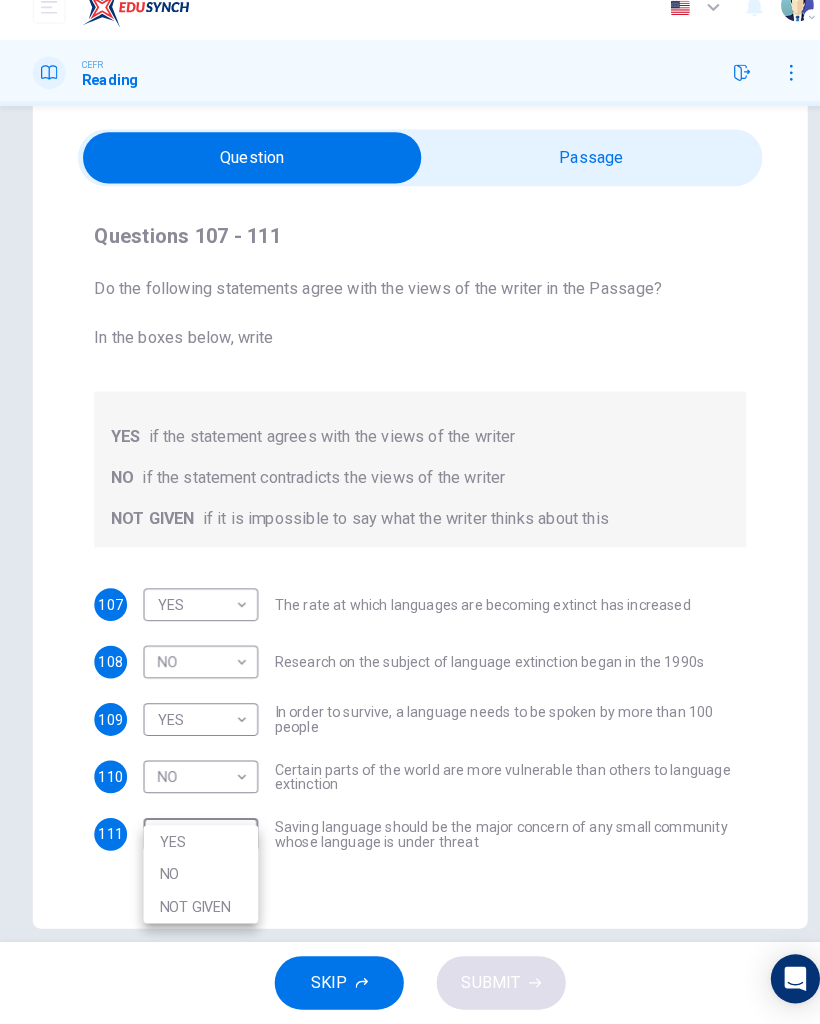 click on "NOT GIVEN" at bounding box center (196, 910) 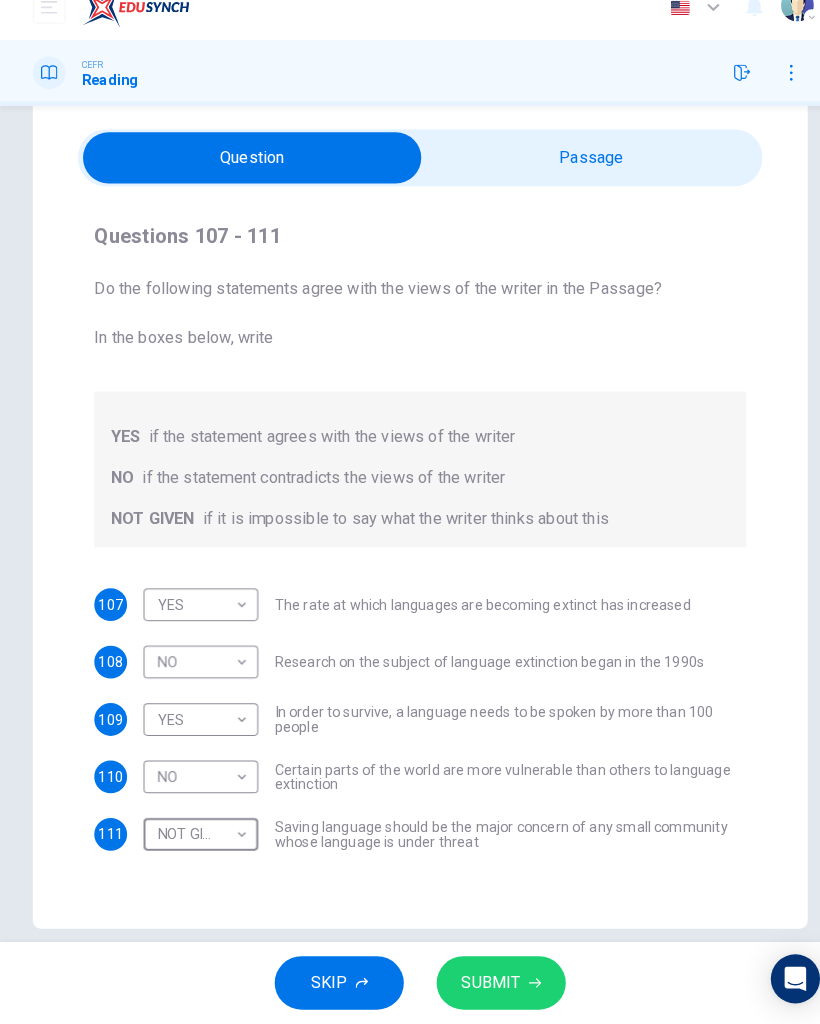 click on "SUBMIT" at bounding box center (479, 984) 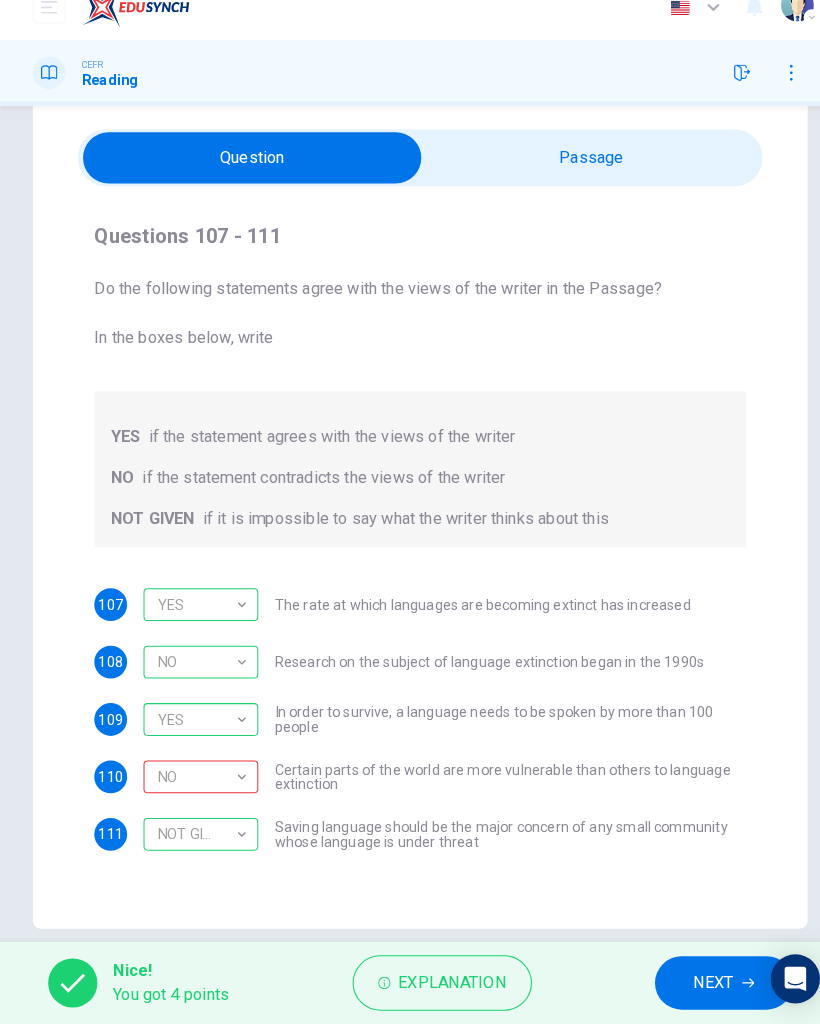 click on "NO" at bounding box center (192, 783) 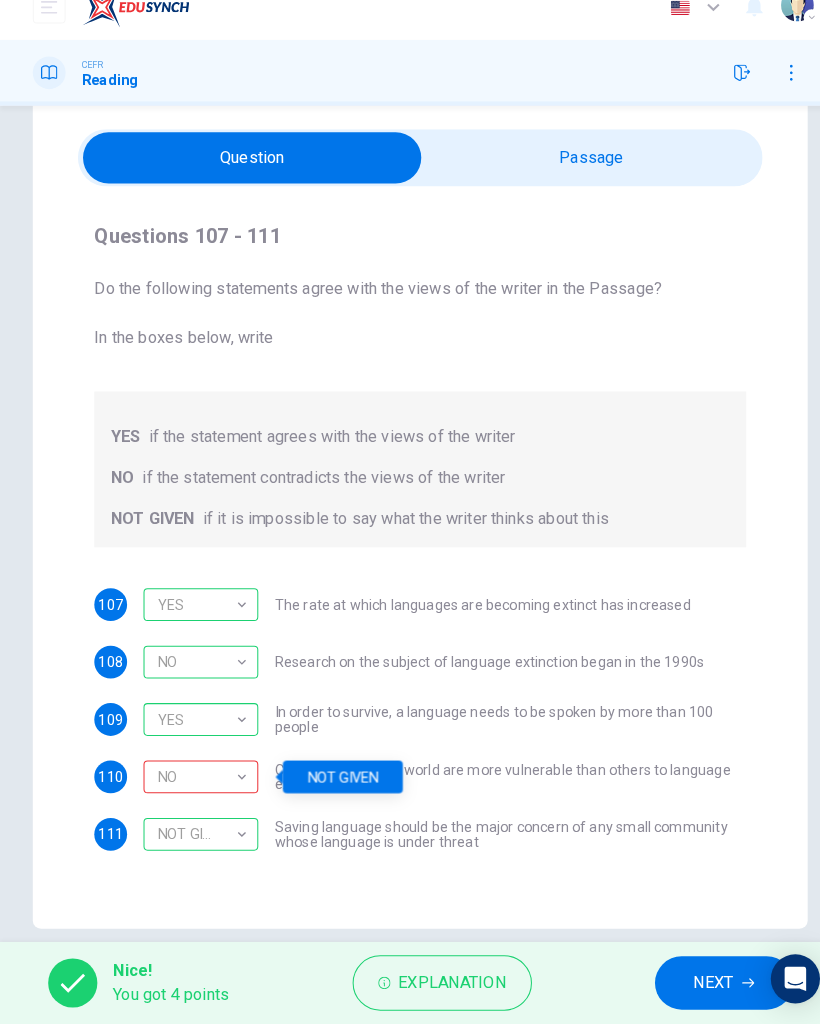 click on "NEXT" at bounding box center [706, 984] 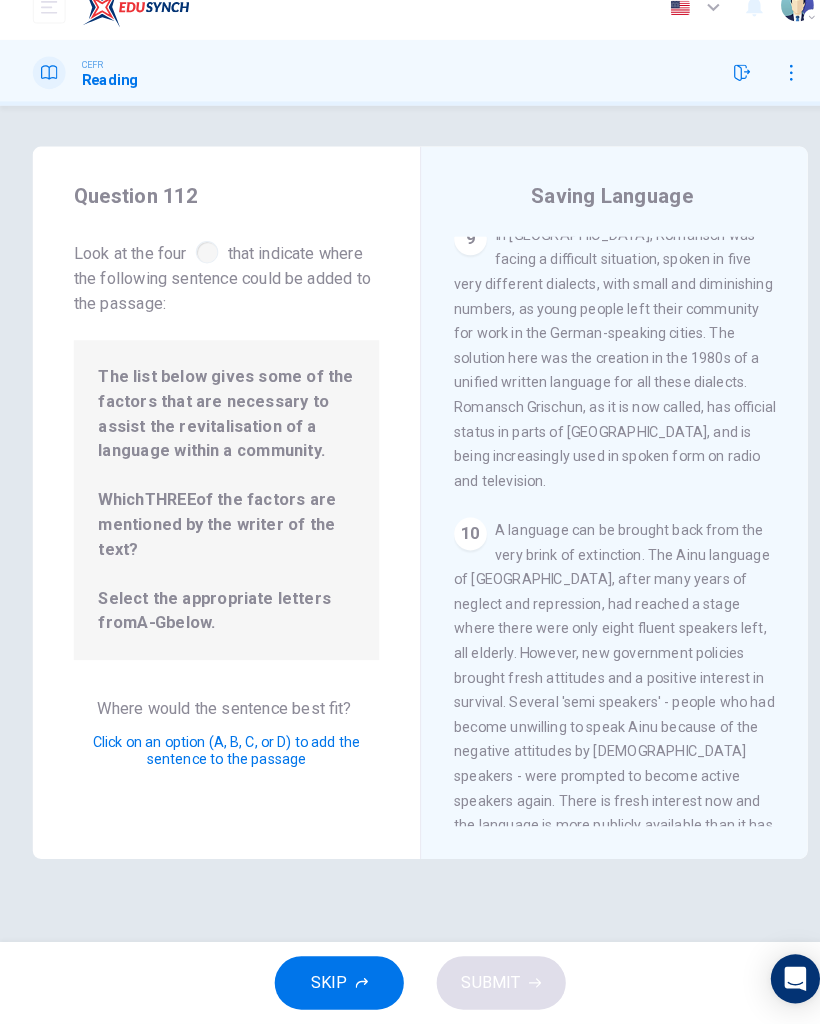 click on "SKIP" at bounding box center [331, 984] 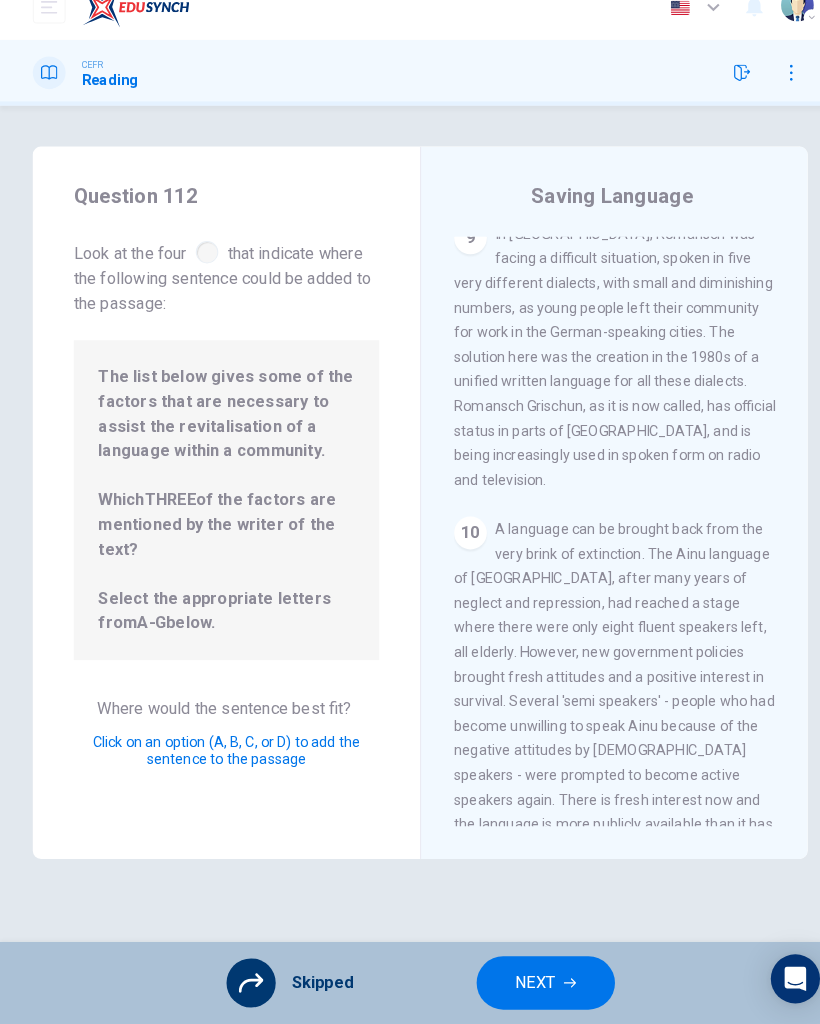 click 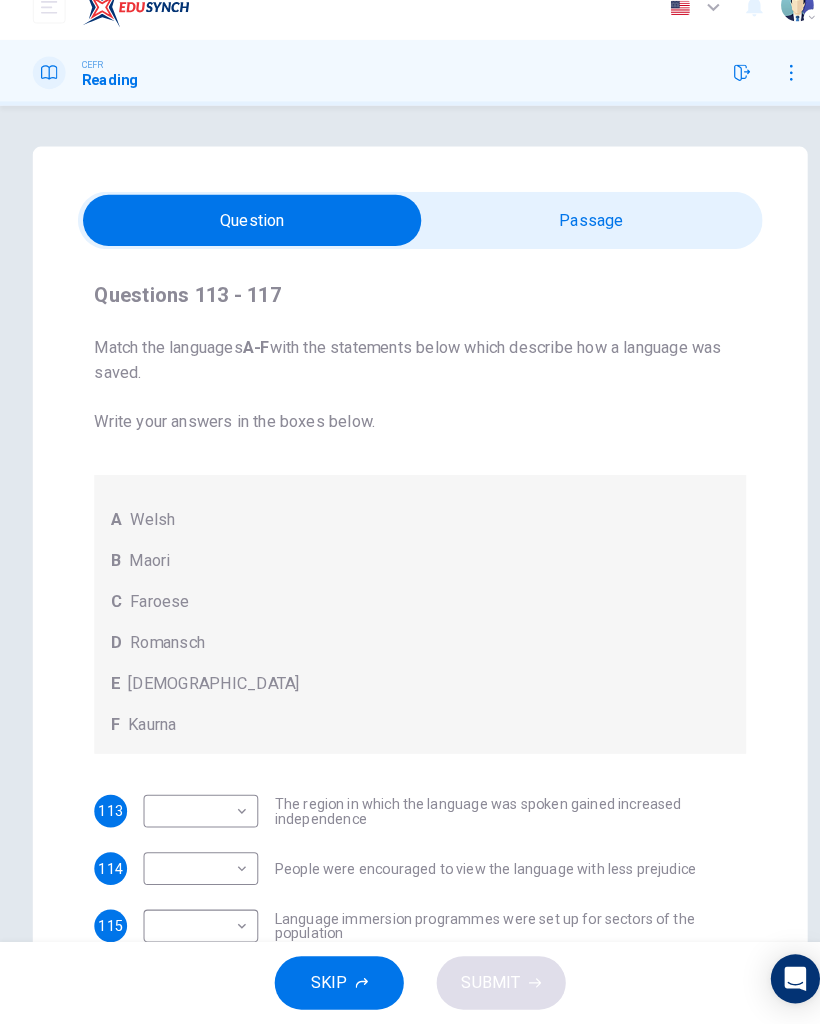 scroll, scrollTop: 4, scrollLeft: 0, axis: vertical 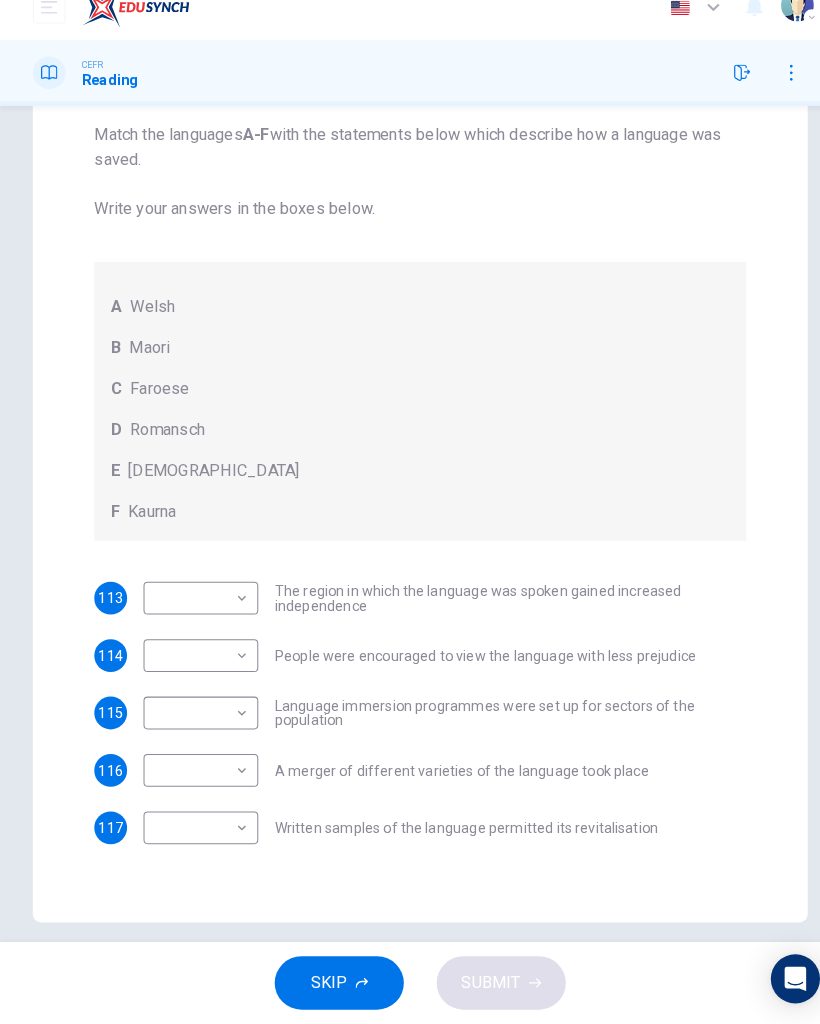 click on "Dashboard Practice Start a test Analysis English en ​ NURIN NADHIRAH BINTI HAIRULASWAN CEFR Reading Questions 113 - 117 Match the languages  A-F  with the statements below which describe how a language was saved.
Write your answers in the boxes below. A Welsh B Maori C Faroese D Romansch E Ainu F Kaurna 113 ​ ​ The region in which the language was spoken gained increased independence 114 ​ ​ People were encouraged to view the language with less prejudice 115 ​ ​ Language immersion programmes were set up for sectors of the population 116 ​ ​ A merger of different varieties of the language took place 117 ​ ​ Written samples of the language permitted its revitalisation Saving Language CLICK TO ZOOM Click to Zoom 1 For the first time, linguists have put a price on language. To save a language from extinction isn’t cheap - but more and more people are arguing that the alternative is the death of communities. 2 3 4 5 6 7 8 9 10 11 12 SKIP SUBMIT
Dashboard Practice Start a test 2025" at bounding box center [410, 512] 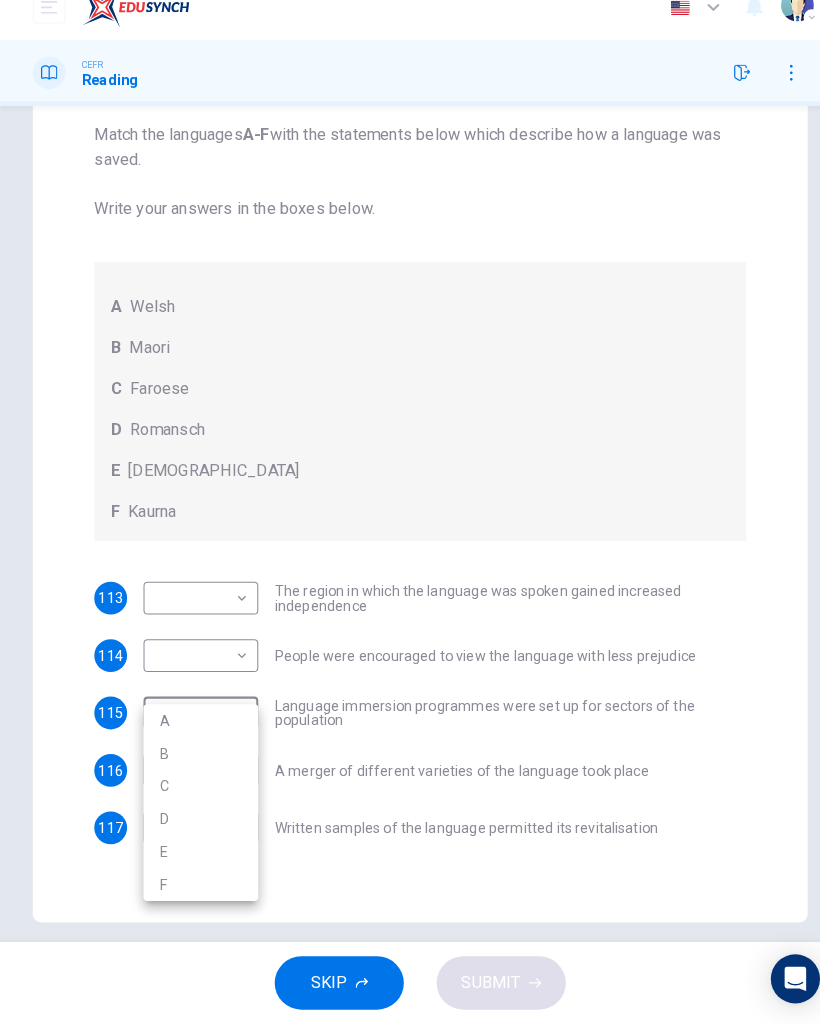 click on "B" at bounding box center (196, 760) 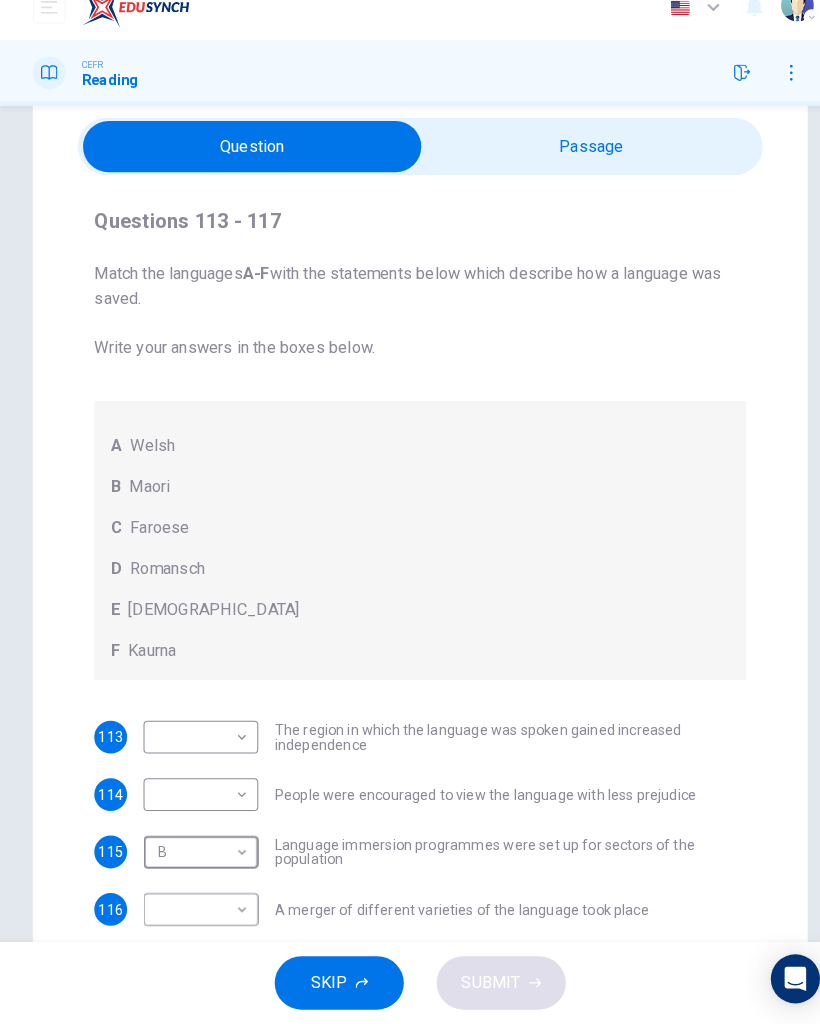 scroll, scrollTop: 61, scrollLeft: 0, axis: vertical 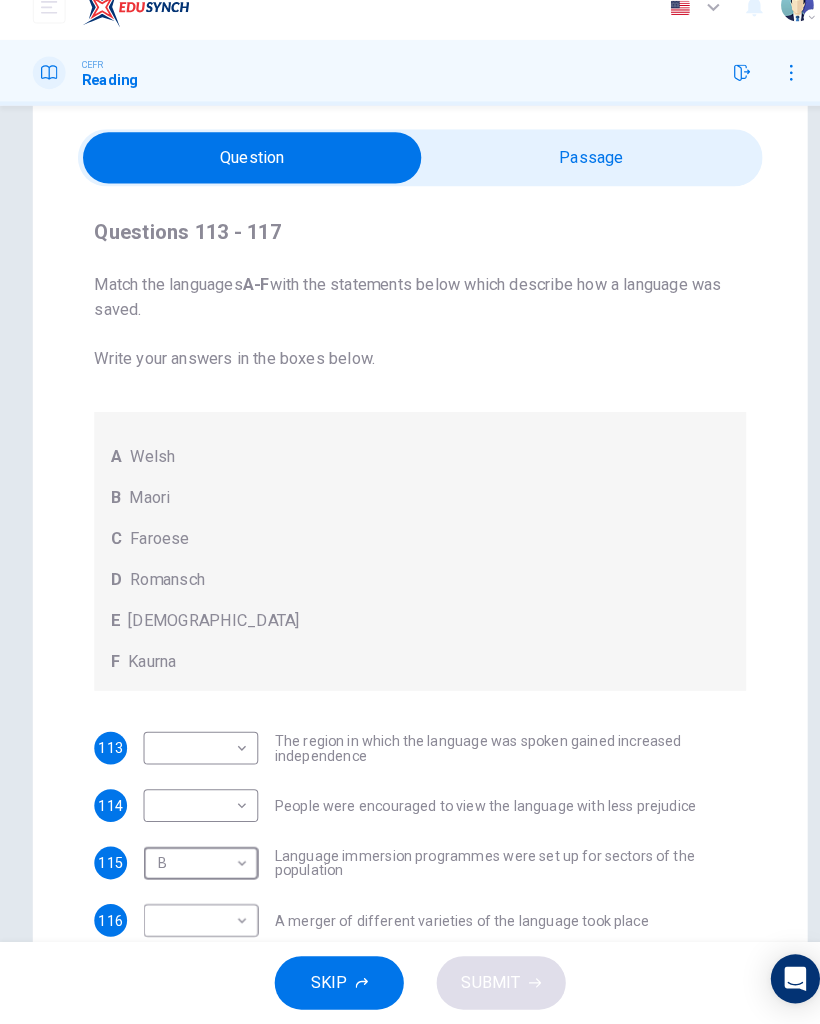 click at bounding box center (246, 179) 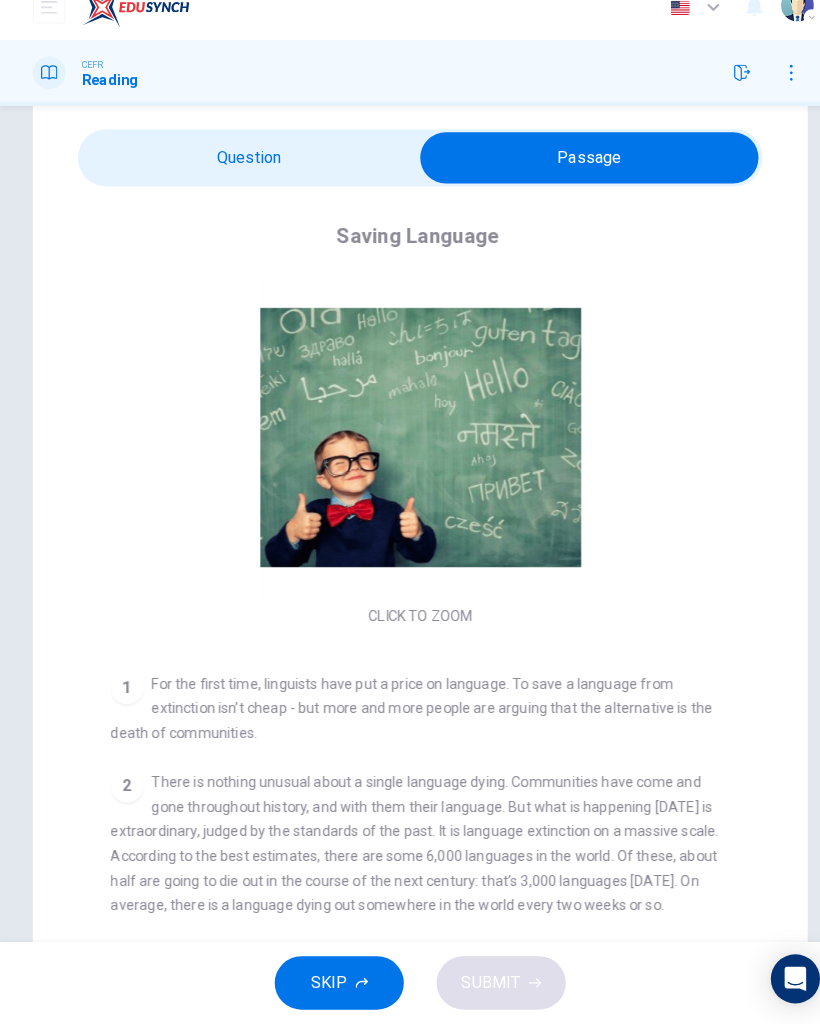 click at bounding box center (575, 179) 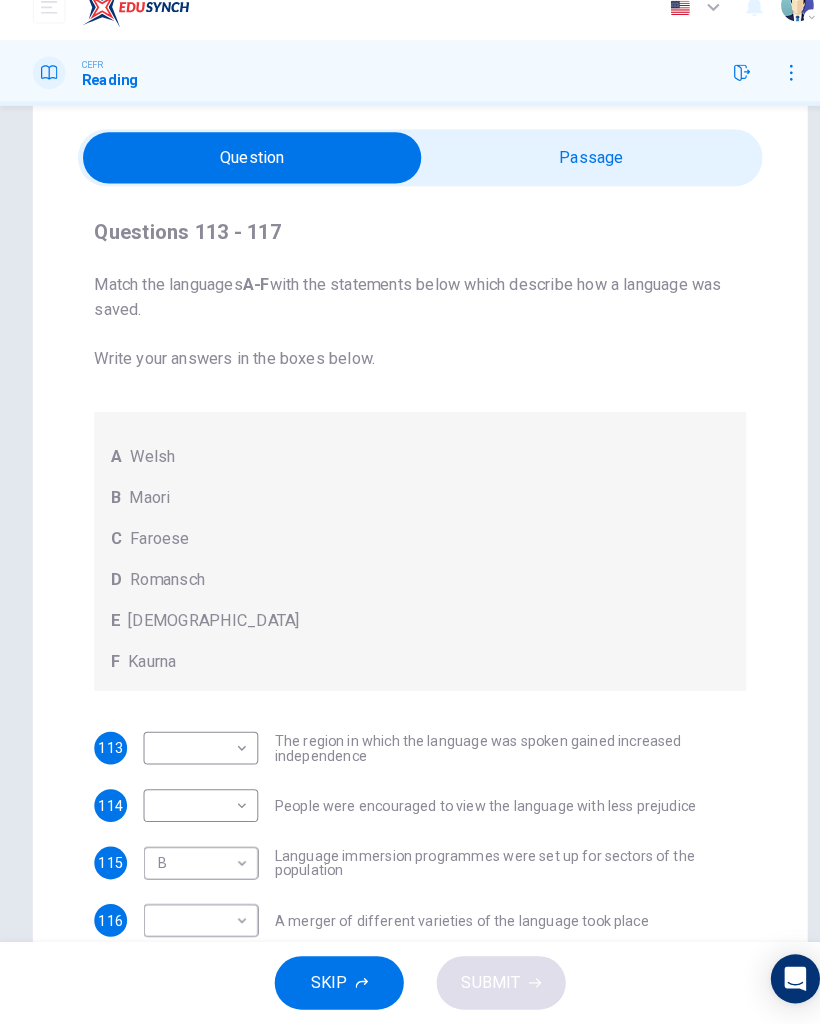 click at bounding box center [246, 179] 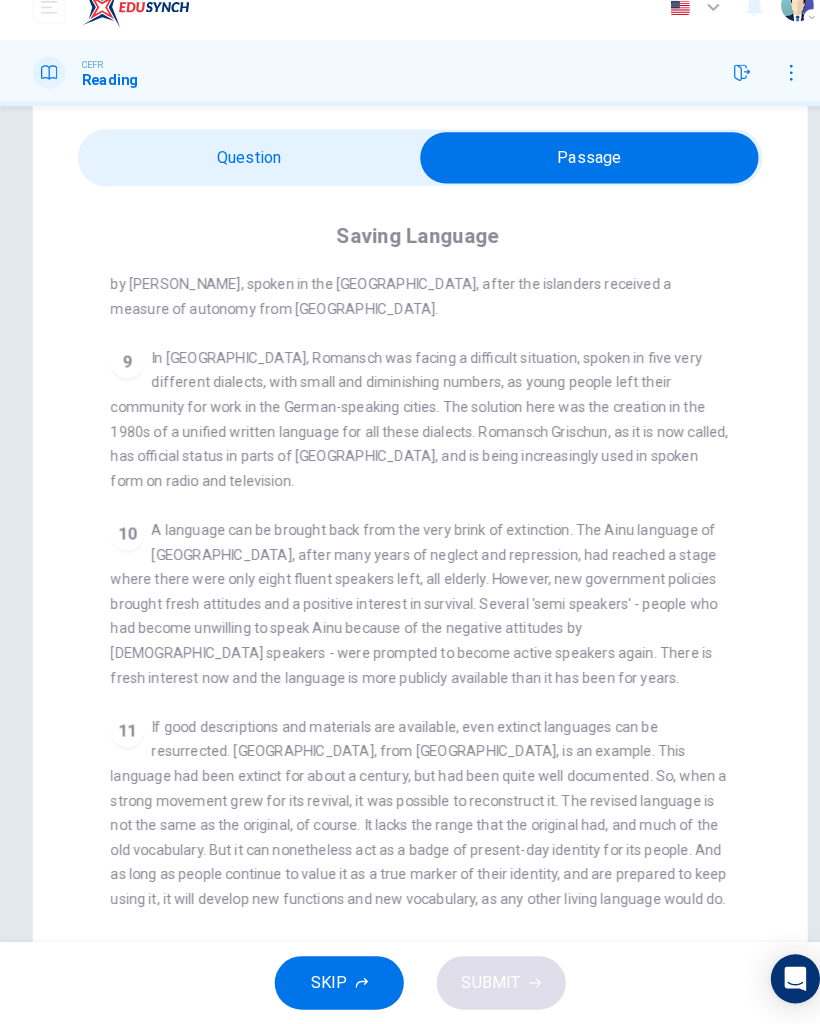 scroll, scrollTop: 1685, scrollLeft: 0, axis: vertical 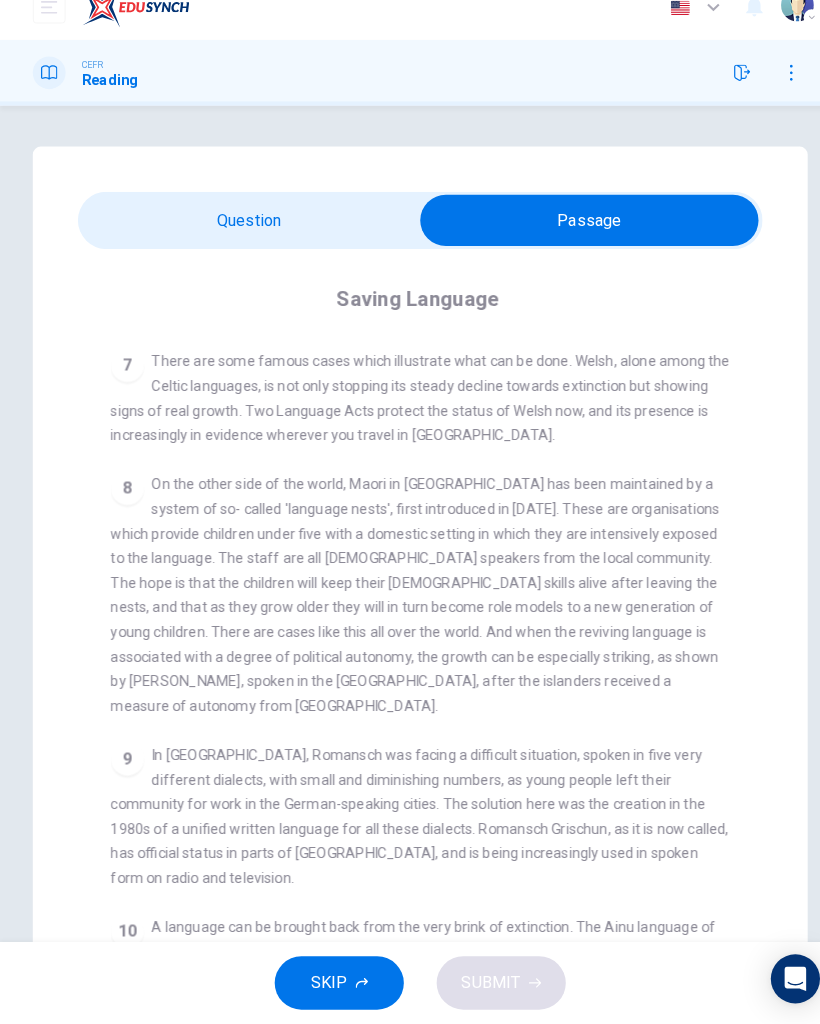 click at bounding box center (575, 240) 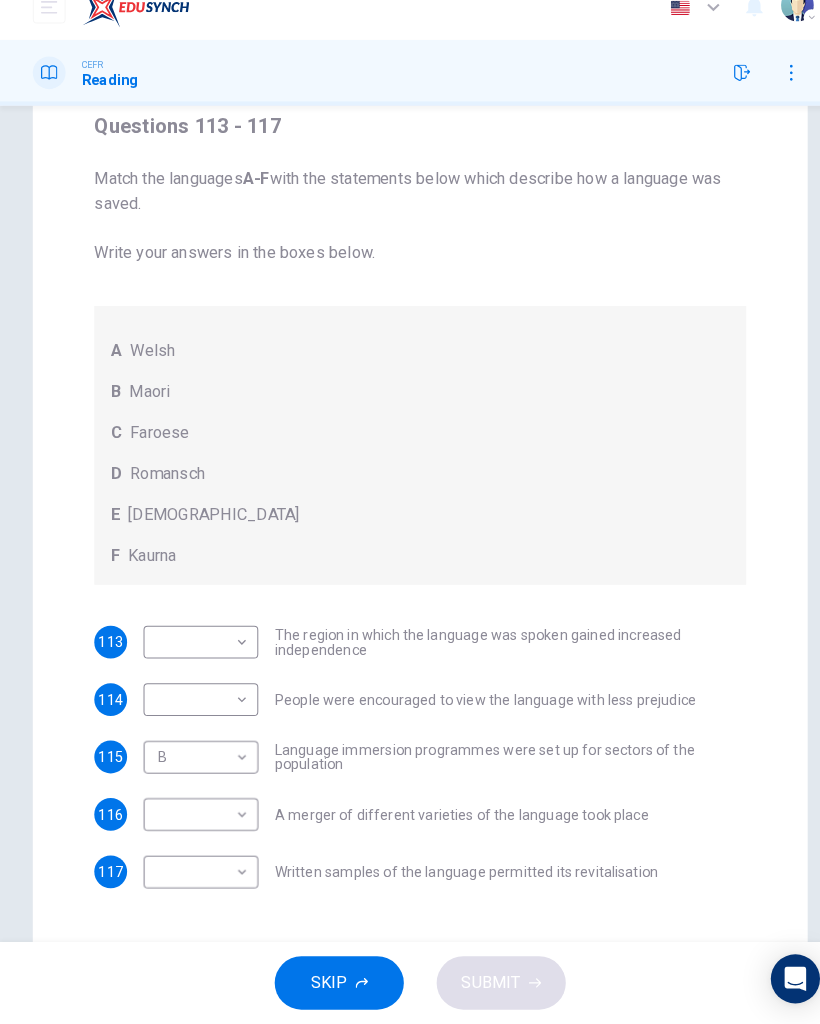 scroll, scrollTop: 165, scrollLeft: 0, axis: vertical 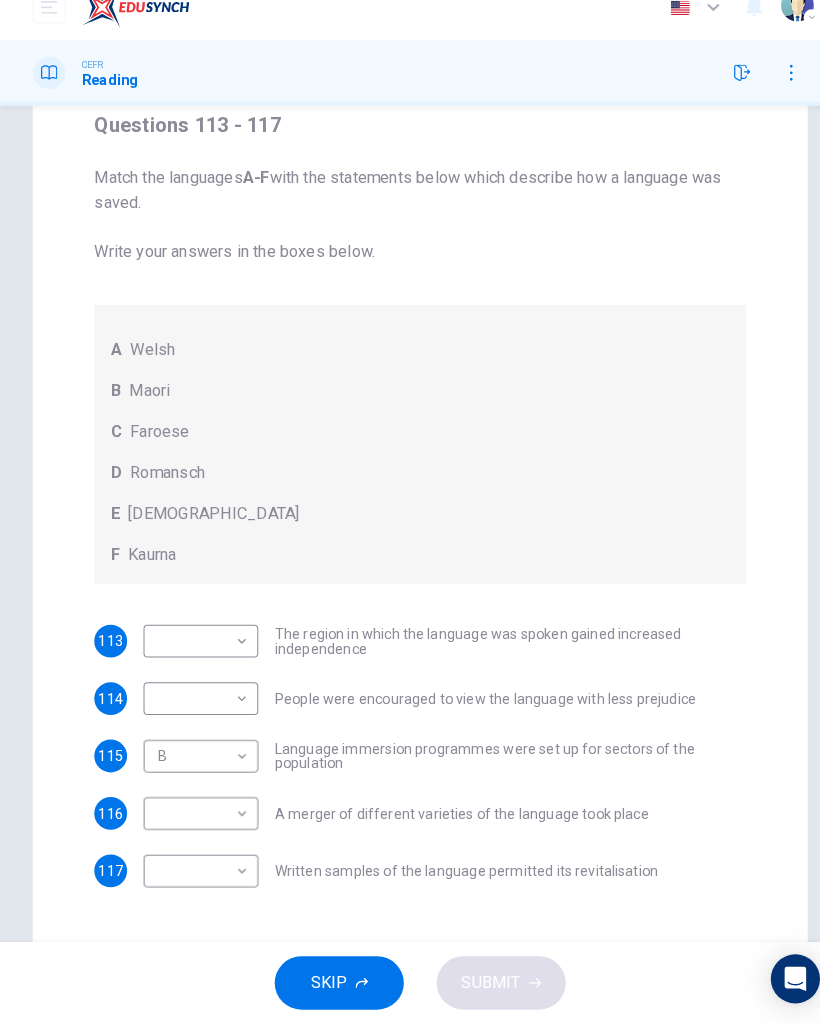 click on "Dashboard Practice Start a test Analysis English en ​ NURIN NADHIRAH BINTI HAIRULASWAN CEFR Reading Questions 113 - 117 Match the languages  A-F  with the statements below which describe how a language was saved.
Write your answers in the boxes below. A Welsh B Maori C Faroese D Romansch E Ainu F Kaurna 113 ​ ​ The region in which the language was spoken gained increased independence 114 ​ ​ People were encouraged to view the language with less prejudice 115 B B ​ Language immersion programmes were set up for sectors of the population 116 ​ ​ A merger of different varieties of the language took place 117 ​ ​ Written samples of the language permitted its revitalisation Saving Language CLICK TO ZOOM Click to Zoom 1 For the first time, linguists have put a price on language. To save a language from extinction isn’t cheap - but more and more people are arguing that the alternative is the death of communities. 2 3 4 5 6 7 8 9 10 11 12 SKIP SUBMIT
Dashboard Practice Start a test 2025" at bounding box center (410, 512) 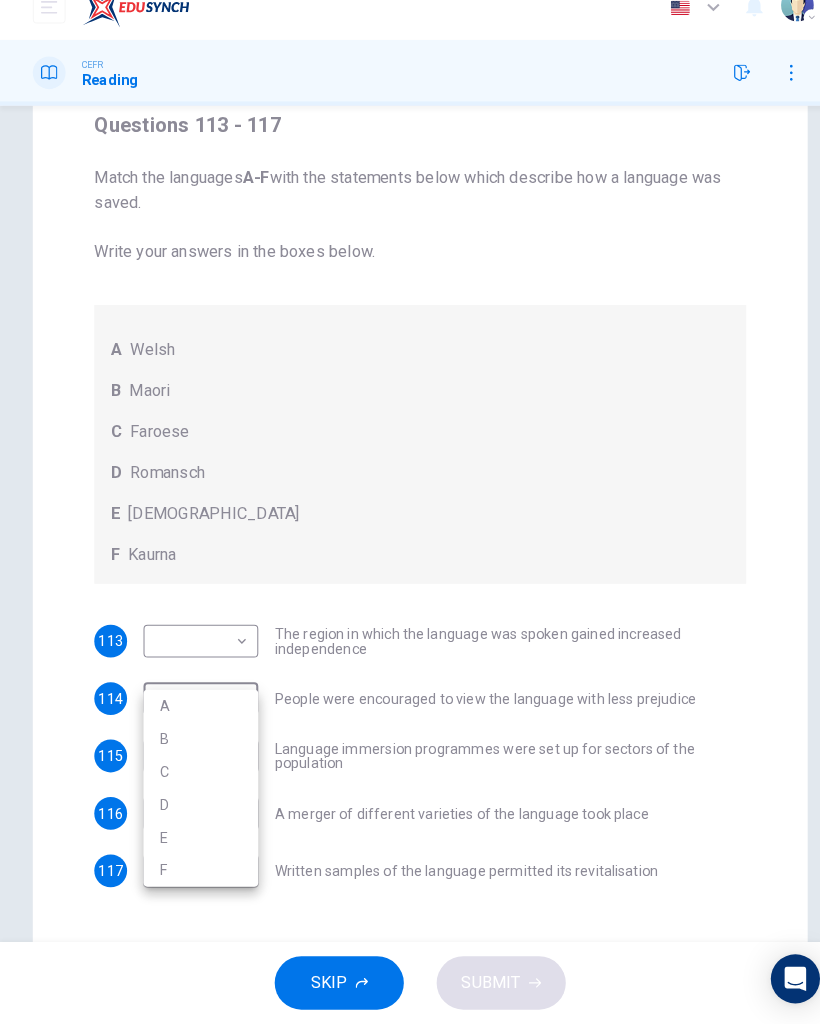 click on "E" at bounding box center (196, 842) 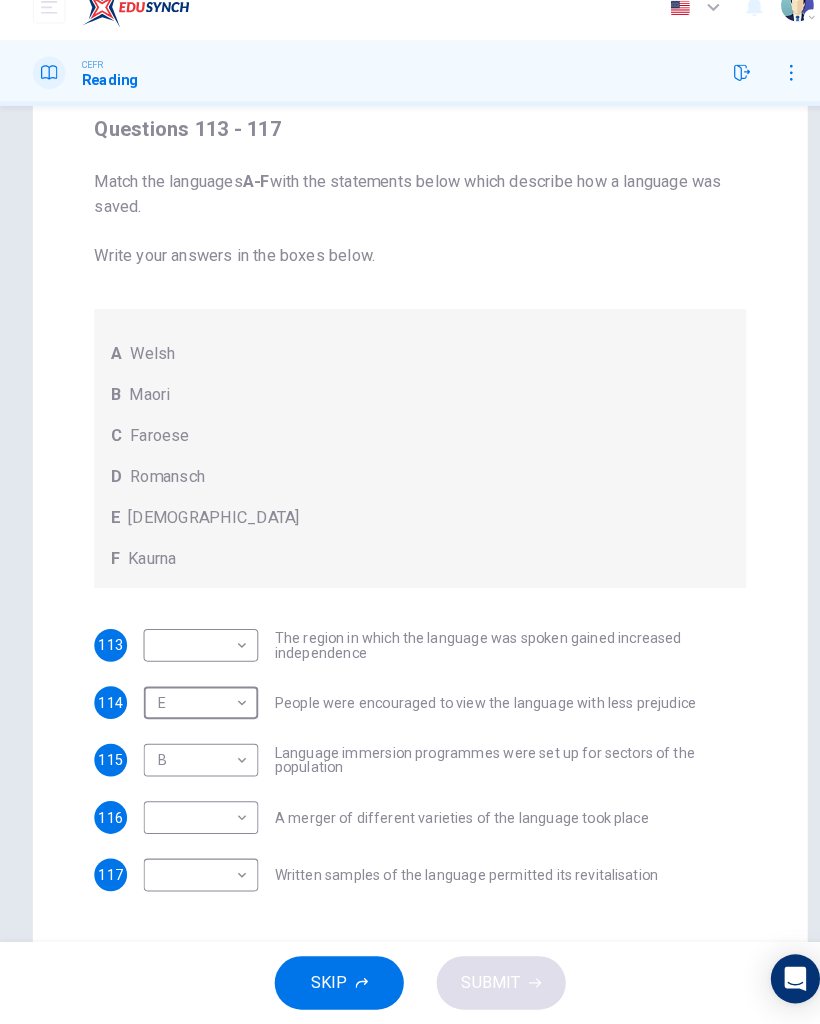 scroll, scrollTop: 0, scrollLeft: 0, axis: both 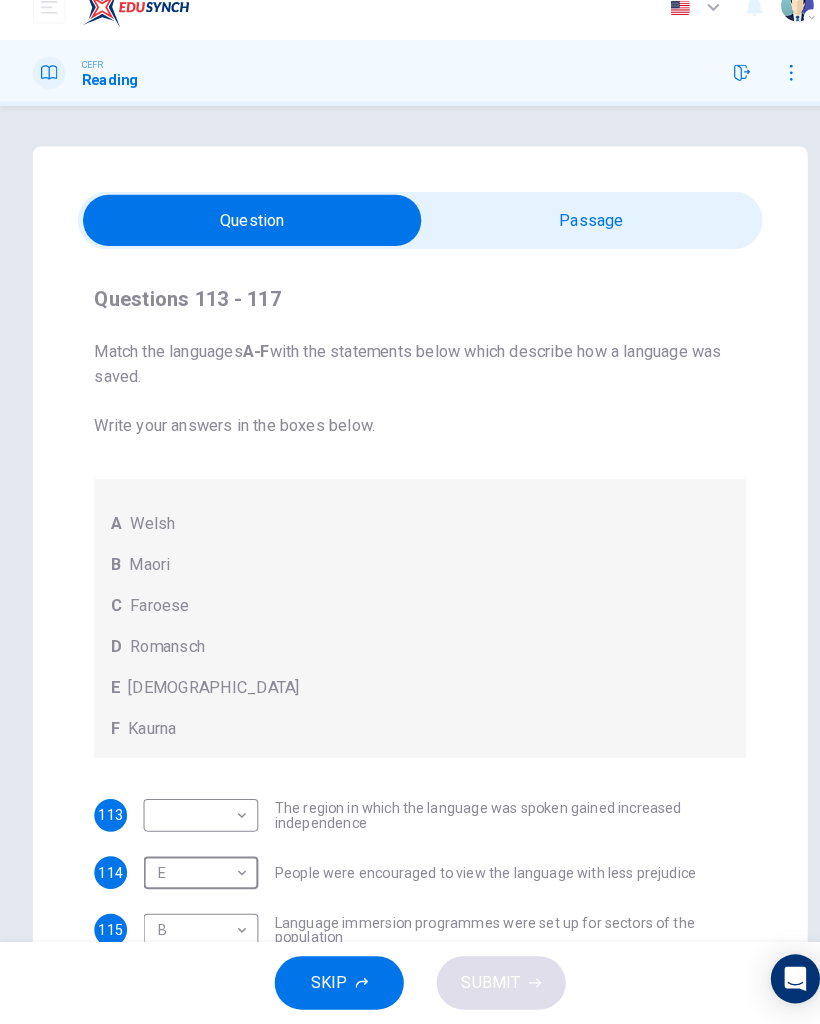 click at bounding box center [246, 240] 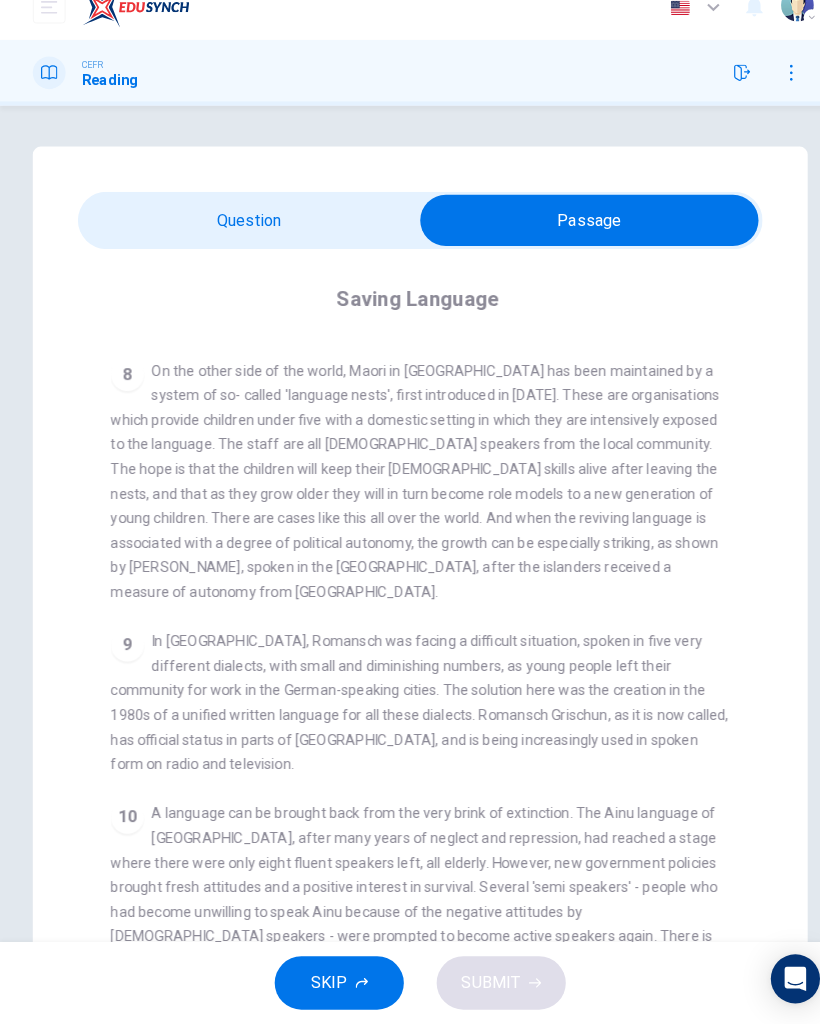 scroll, scrollTop: 1489, scrollLeft: 0, axis: vertical 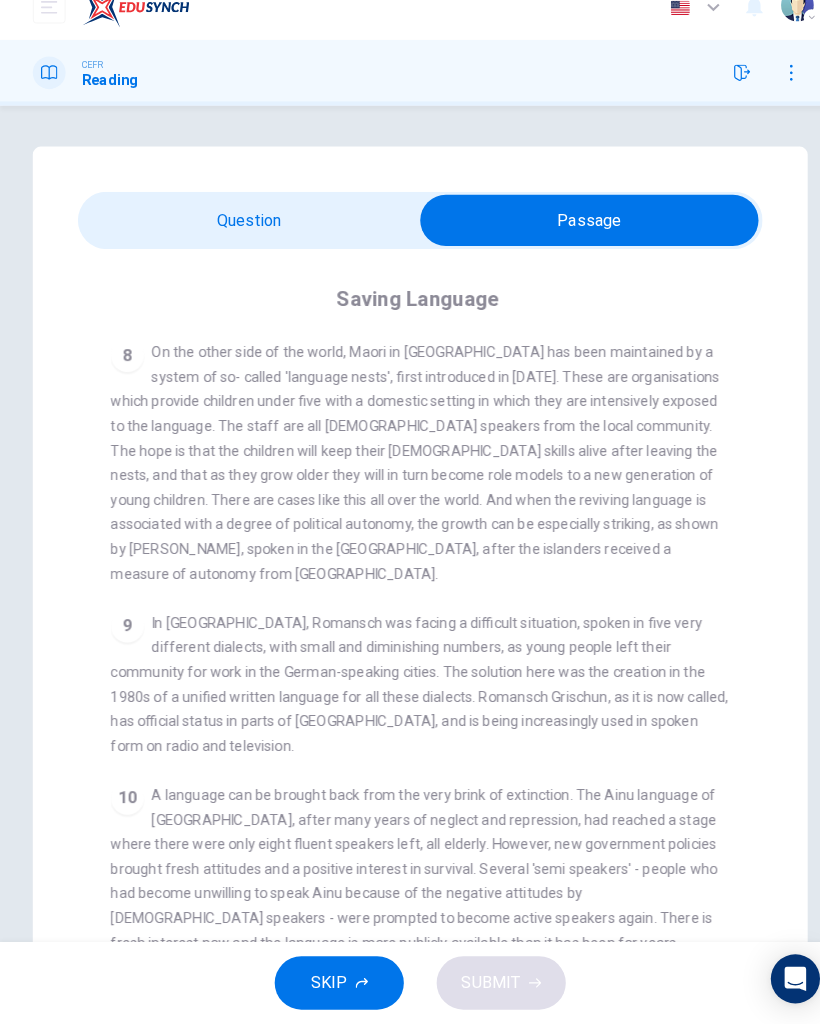 click at bounding box center [575, 240] 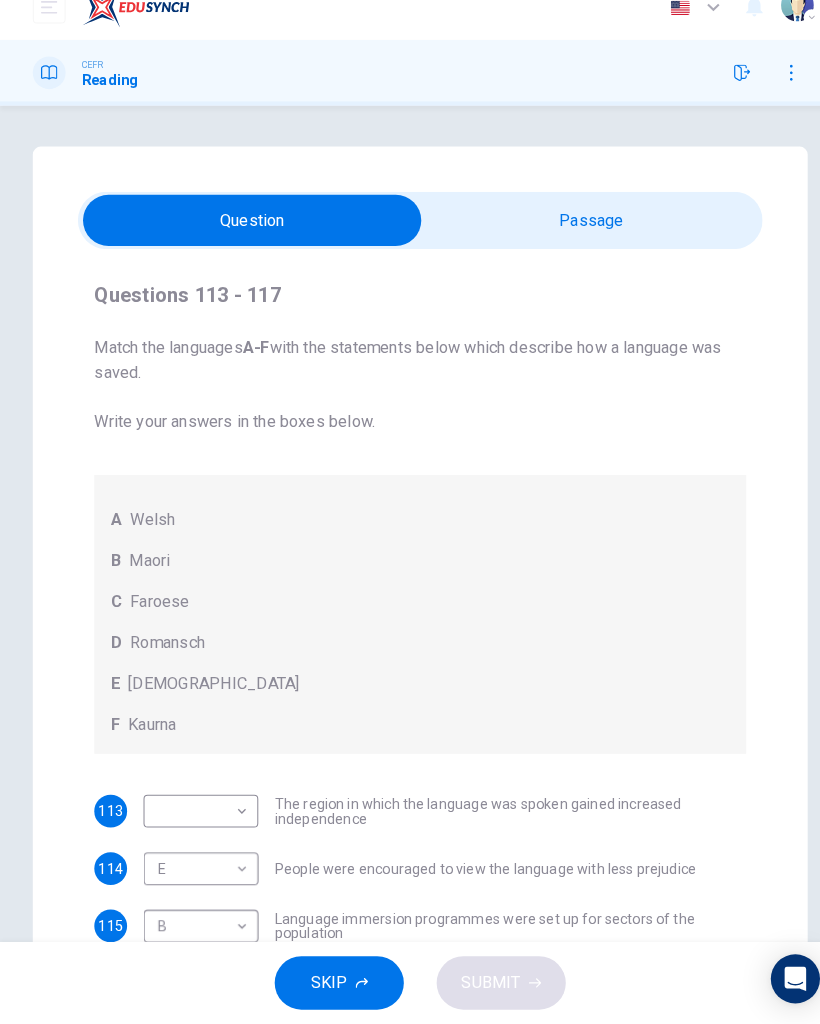 scroll, scrollTop: 5, scrollLeft: 0, axis: vertical 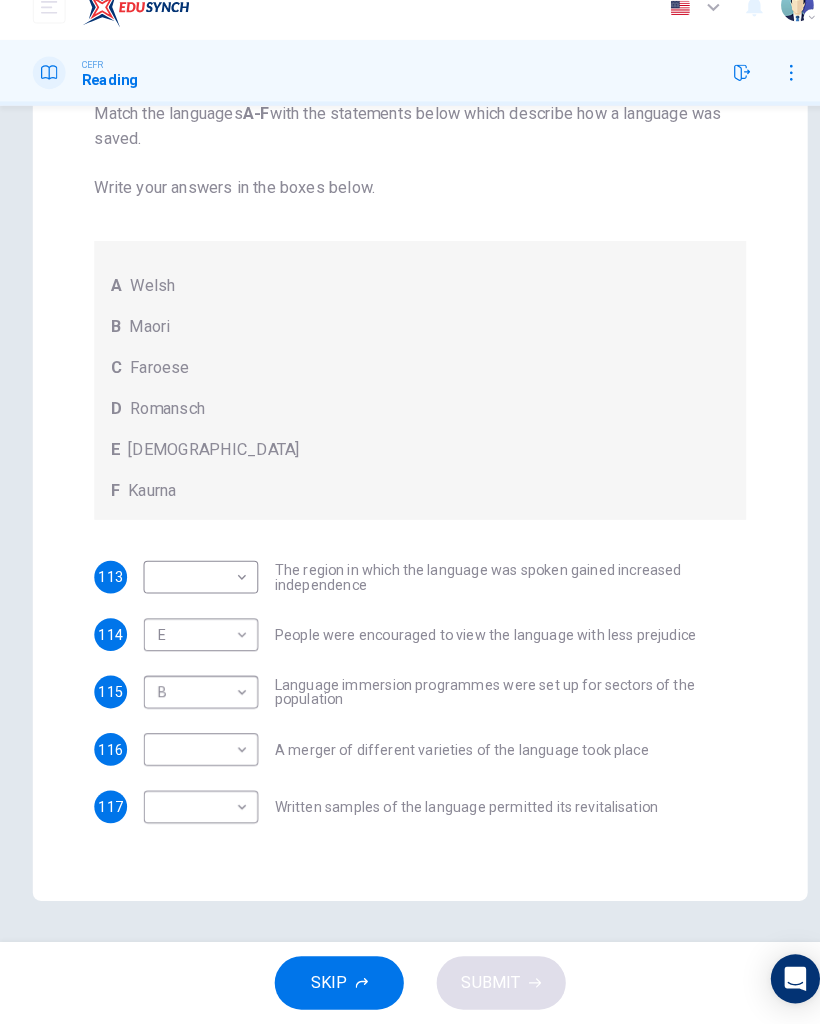 click on "Dashboard Practice Start a test Analysis English en ​ NURIN NADHIRAH BINTI HAIRULASWAN CEFR Reading Questions 113 - 117 Match the languages  A-F  with the statements below which describe how a language was saved.
Write your answers in the boxes below. A Welsh B Maori C Faroese D Romansch E Ainu F Kaurna 113 ​ ​ The region in which the language was spoken gained increased independence 114 E E ​ People were encouraged to view the language with less prejudice 115 B B ​ Language immersion programmes were set up for sectors of the population 116 ​ ​ A merger of different varieties of the language took place 117 ​ ​ Written samples of the language permitted its revitalisation Saving Language CLICK TO ZOOM Click to Zoom 1 For the first time, linguists have put a price on language. To save a language from extinction isn’t cheap - but more and more people are arguing that the alternative is the death of communities. 2 3 4 5 6 7 8 9 10 11 12 SKIP SUBMIT
Dashboard Practice Start a test 2025" at bounding box center (410, 512) 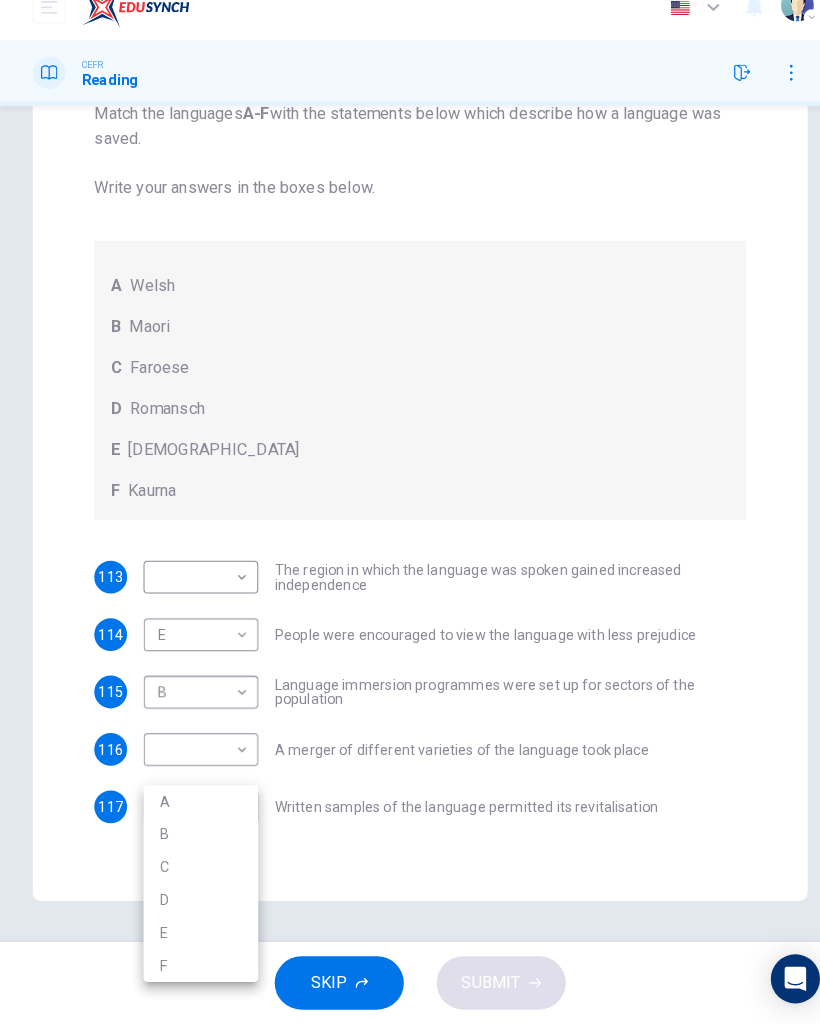 click on "D" at bounding box center [196, 903] 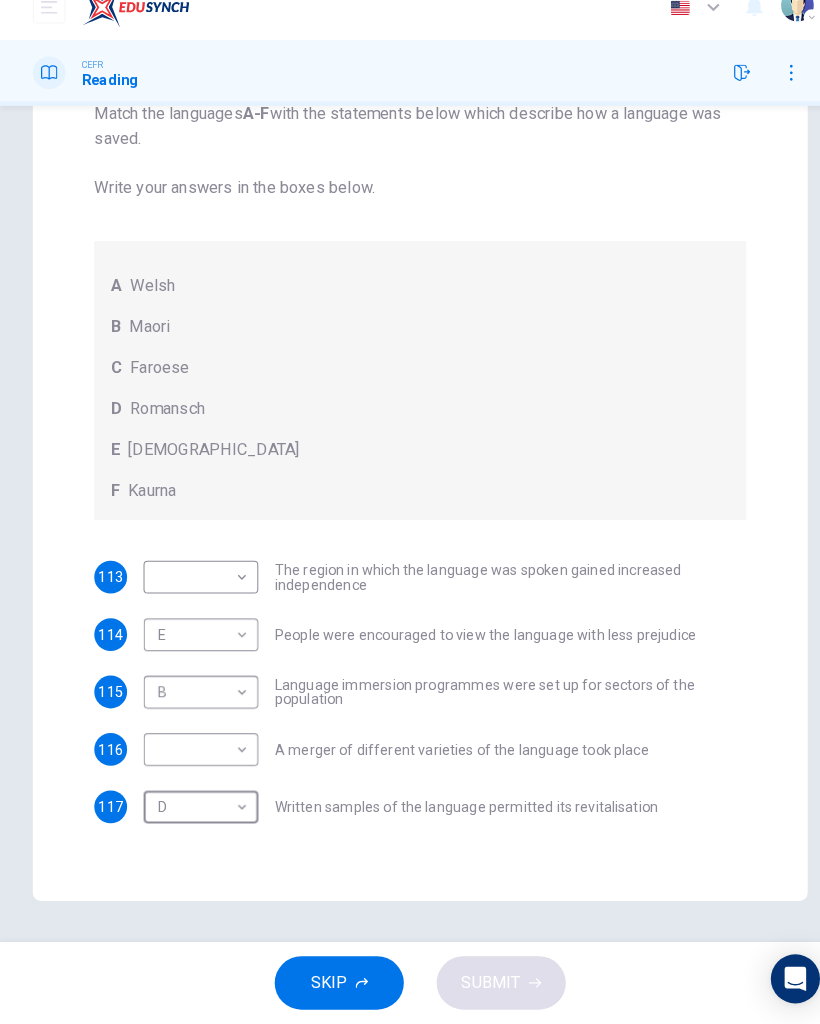 type on "D" 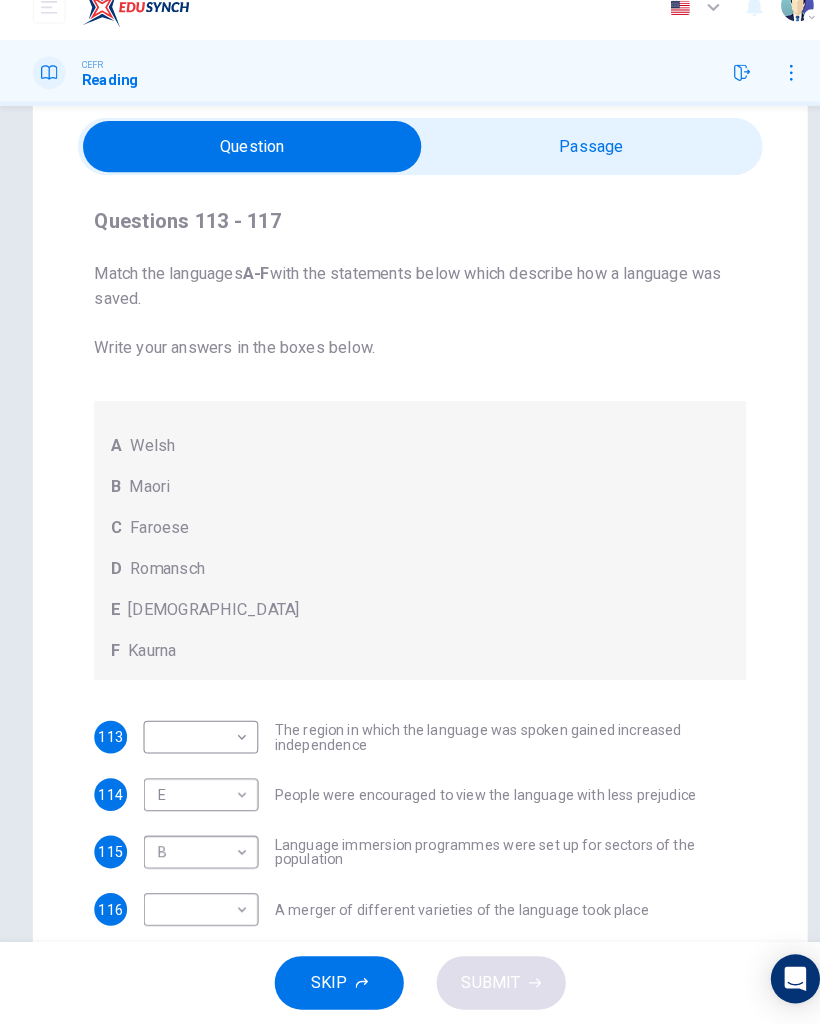 scroll, scrollTop: 69, scrollLeft: 0, axis: vertical 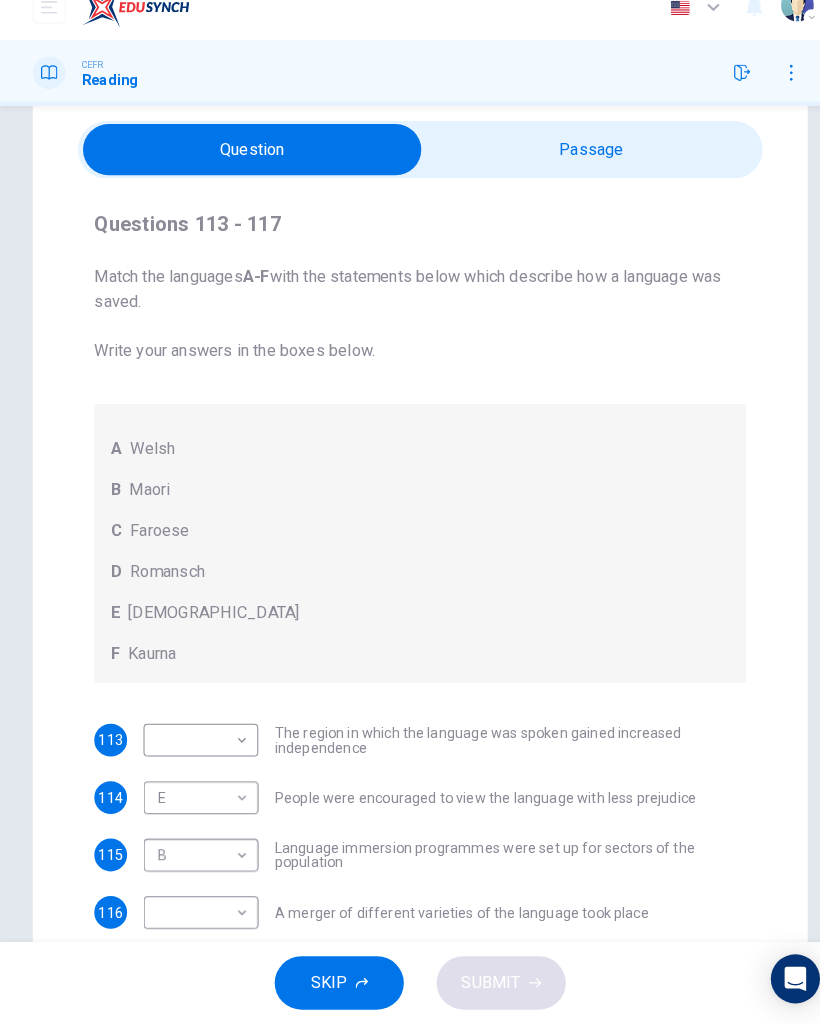 click at bounding box center (246, 171) 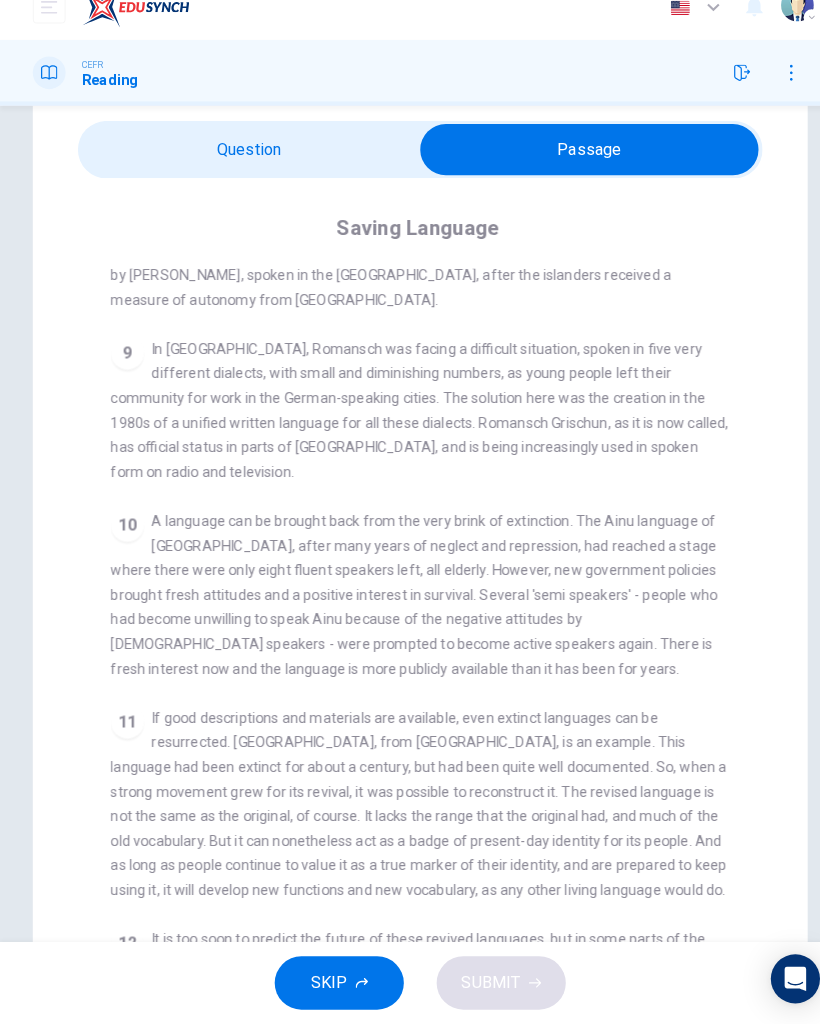 scroll, scrollTop: 1685, scrollLeft: 0, axis: vertical 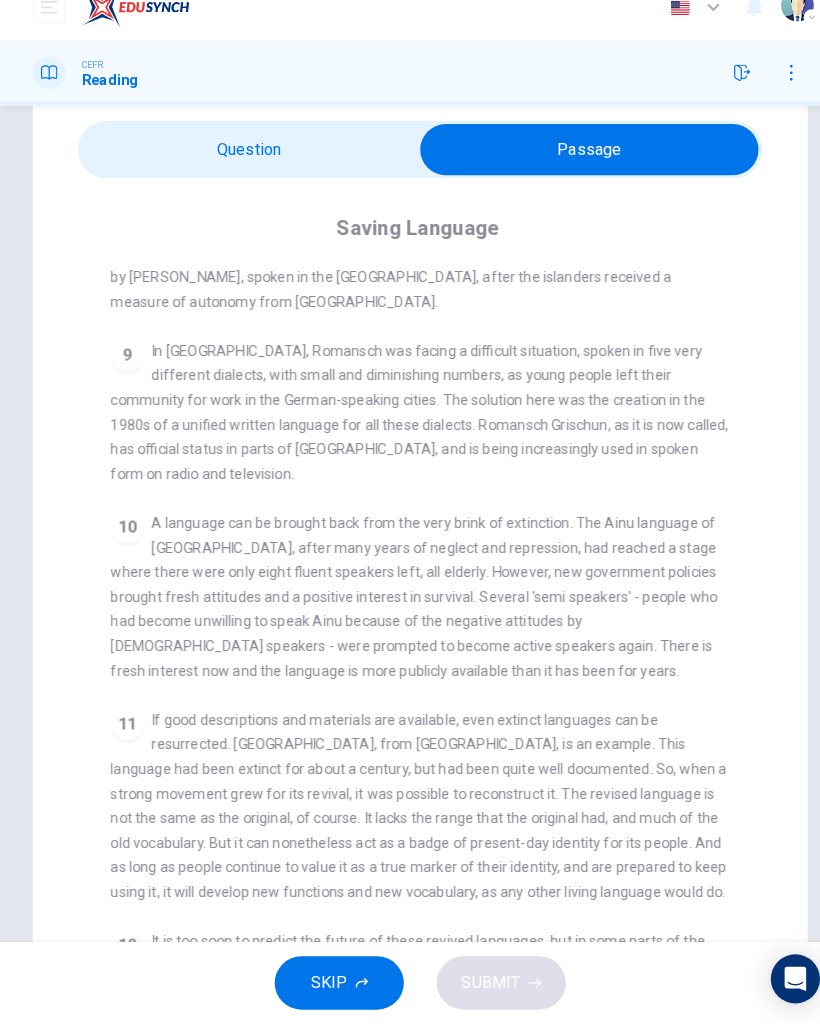 click at bounding box center (575, 171) 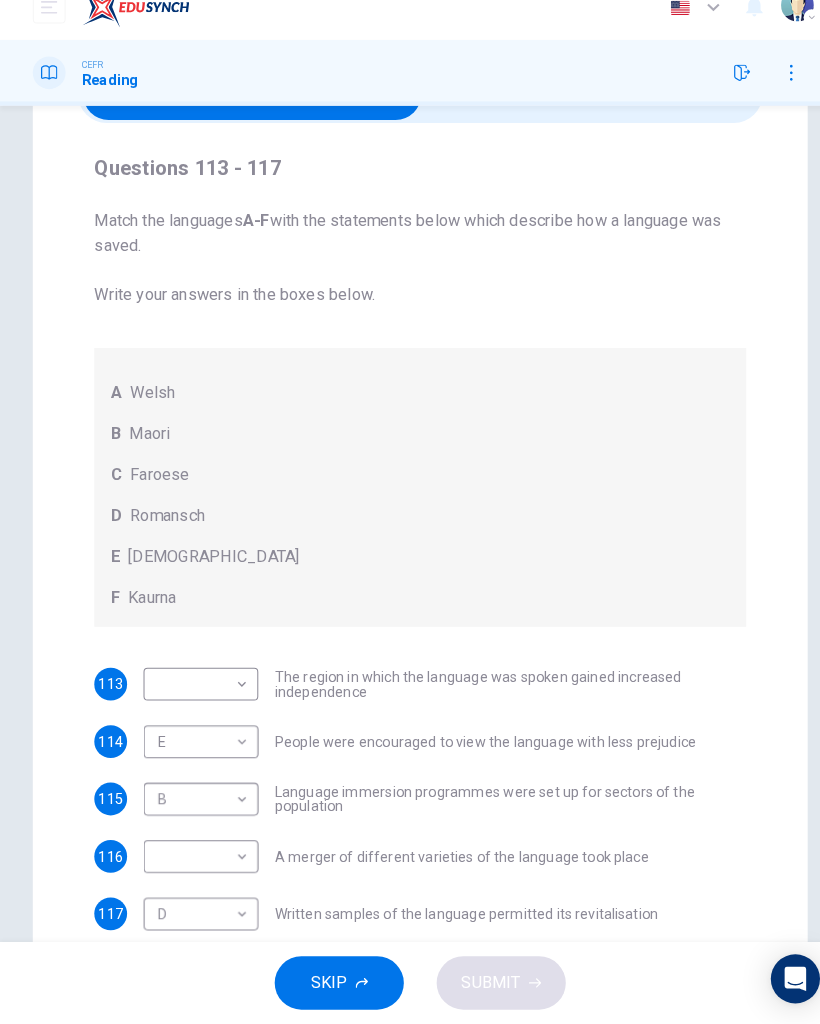 scroll, scrollTop: 132, scrollLeft: 0, axis: vertical 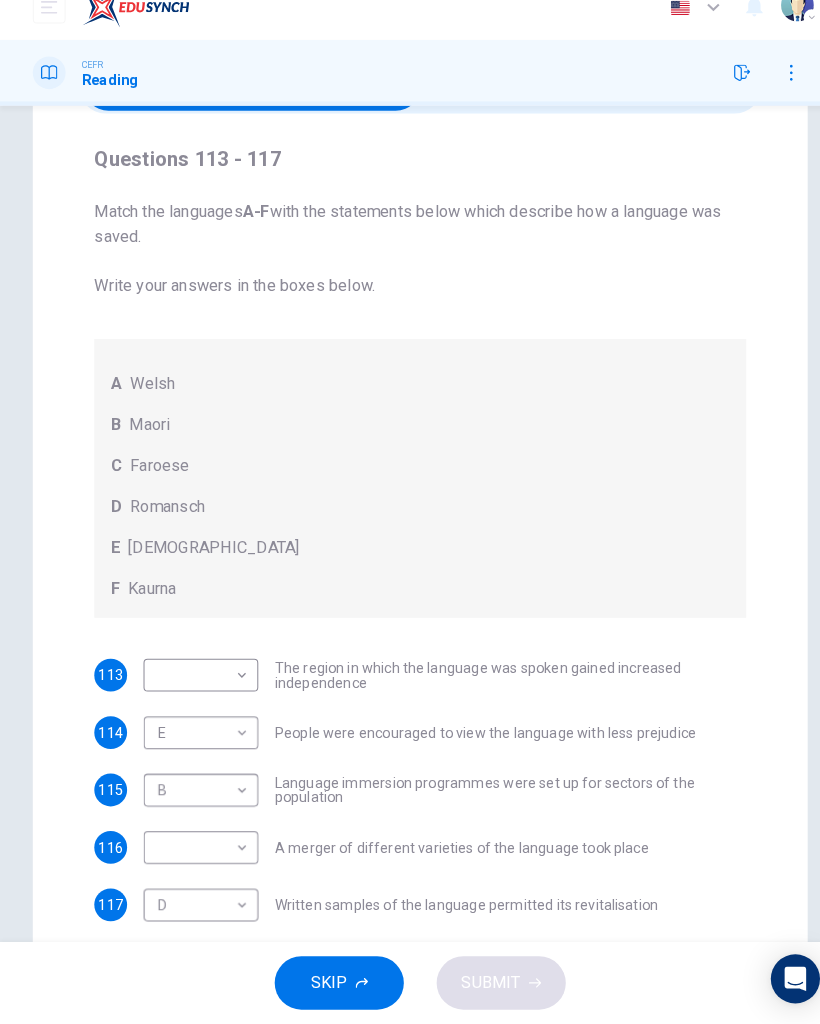 click on "Dashboard Practice Start a test Analysis English en ​ NURIN NADHIRAH BINTI HAIRULASWAN CEFR Reading Questions 113 - 117 Match the languages  A-F  with the statements below which describe how a language was saved.
Write your answers in the boxes below. A Welsh B Maori C Faroese D Romansch E Ainu F Kaurna 113 ​ ​ The region in which the language was spoken gained increased independence 114 E E ​ People were encouraged to view the language with less prejudice 115 B B ​ Language immersion programmes were set up for sectors of the population 116 ​ ​ A merger of different varieties of the language took place 117 D D ​ Written samples of the language permitted its revitalisation Saving Language CLICK TO ZOOM Click to Zoom 1 For the first time, linguists have put a price on language. To save a language from extinction isn’t cheap - but more and more people are arguing that the alternative is the death of communities. 2 3 4 5 6 7 8 9 10 11 12 SKIP SUBMIT
Dashboard Practice Start a test 2025" at bounding box center (410, 512) 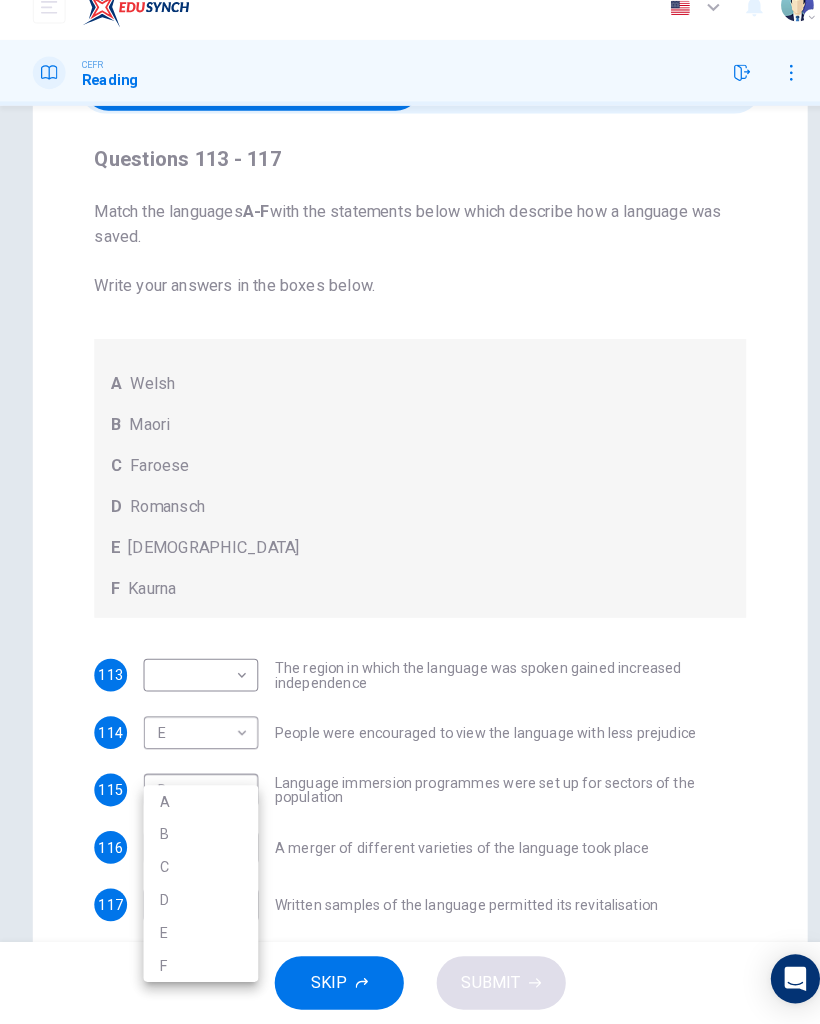 click on "F" at bounding box center (196, 967) 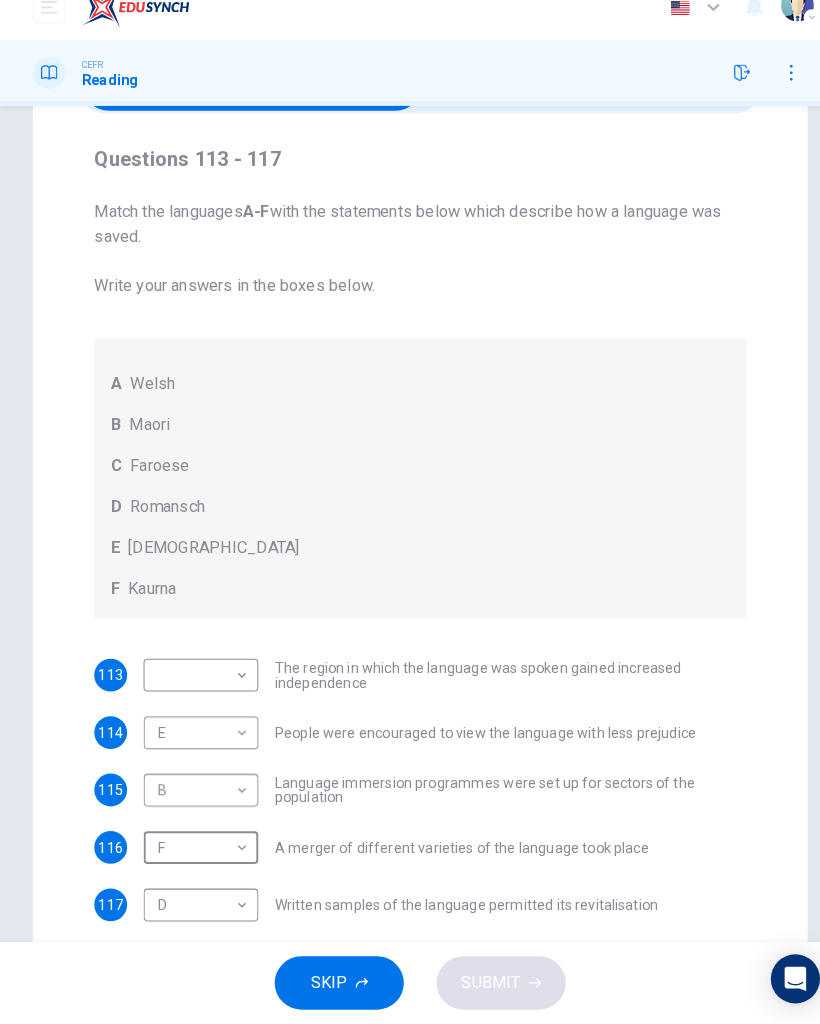 type on "F" 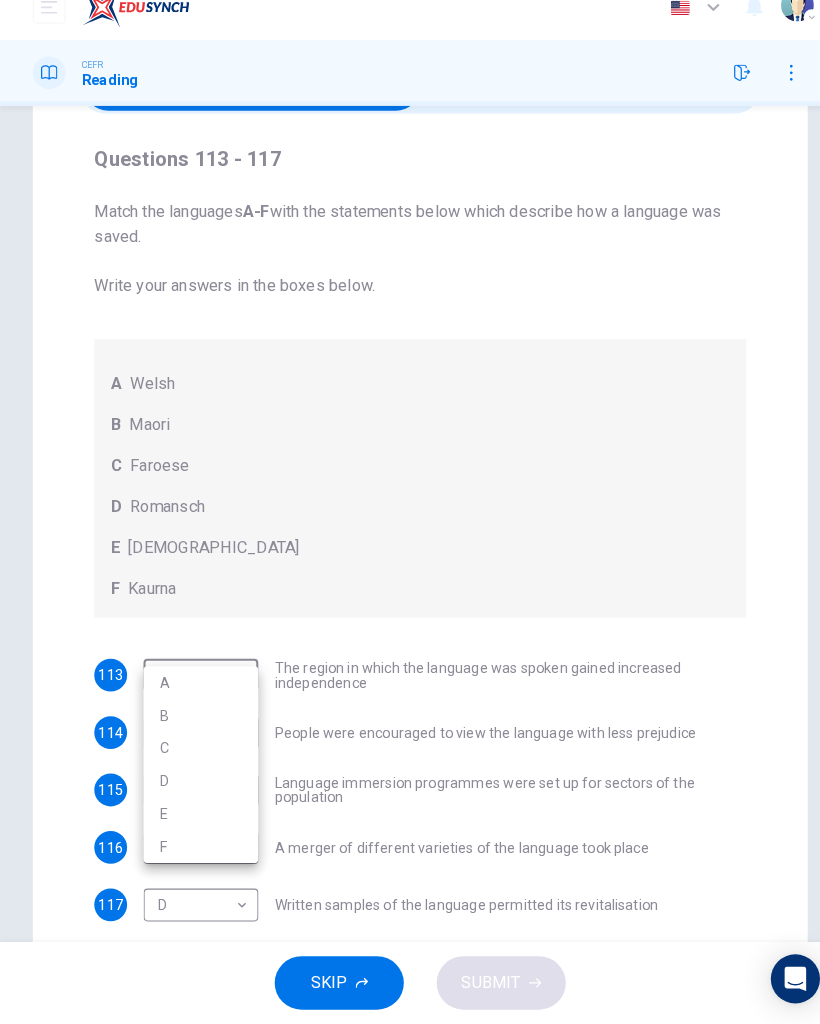 click on "C" at bounding box center (196, 755) 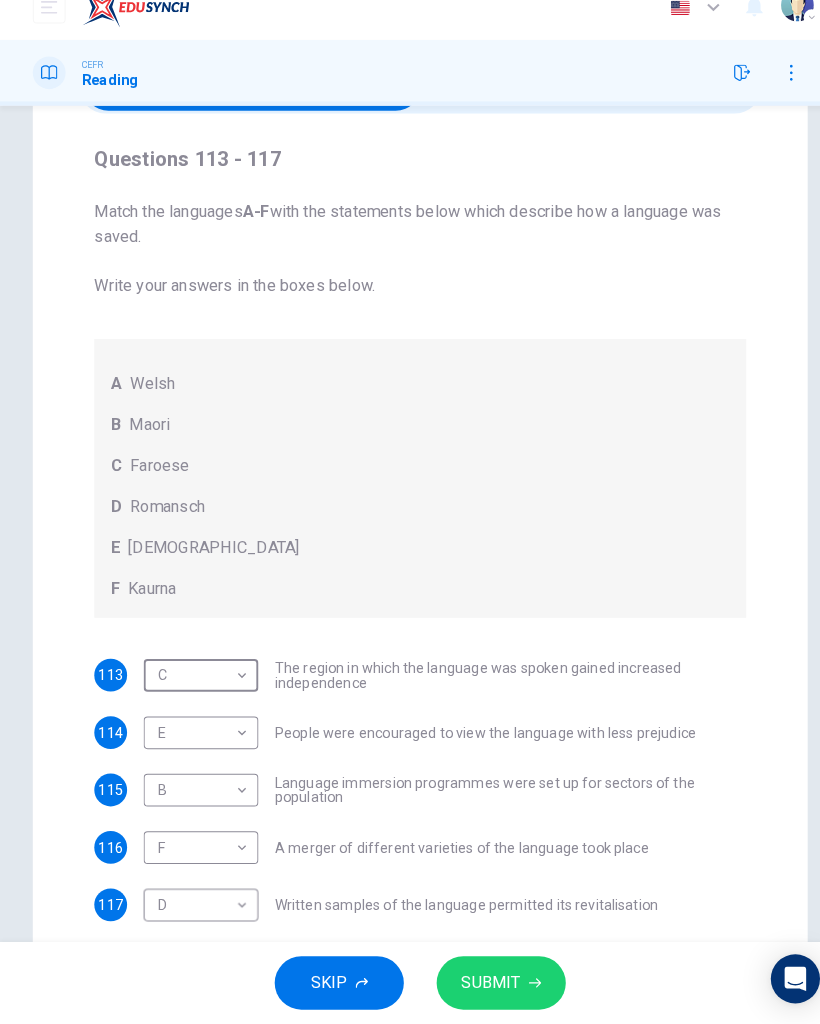 click on "Dashboard Practice Start a test Analysis English en ​ NURIN NADHIRAH BINTI HAIRULASWAN CEFR Reading Questions 113 - 117 Match the languages  A-F  with the statements below which describe how a language was saved.
Write your answers in the boxes below. A Welsh B Maori C Faroese D Romansch E Ainu F Kaurna 113 C C ​ The region in which the language was spoken gained increased independence 114 E E ​ People were encouraged to view the language with less prejudice 115 B B ​ Language immersion programmes were set up for sectors of the population 116 F F ​ A merger of different varieties of the language took place 117 D D ​ Written samples of the language permitted its revitalisation Saving Language CLICK TO ZOOM Click to Zoom 1 For the first time, linguists have put a price on language. To save a language from extinction isn’t cheap - but more and more people are arguing that the alternative is the death of communities. 2 3 4 5 6 7 8 9 10 11 12 SKIP SUBMIT
Dashboard Practice Start a test 2025" at bounding box center [410, 512] 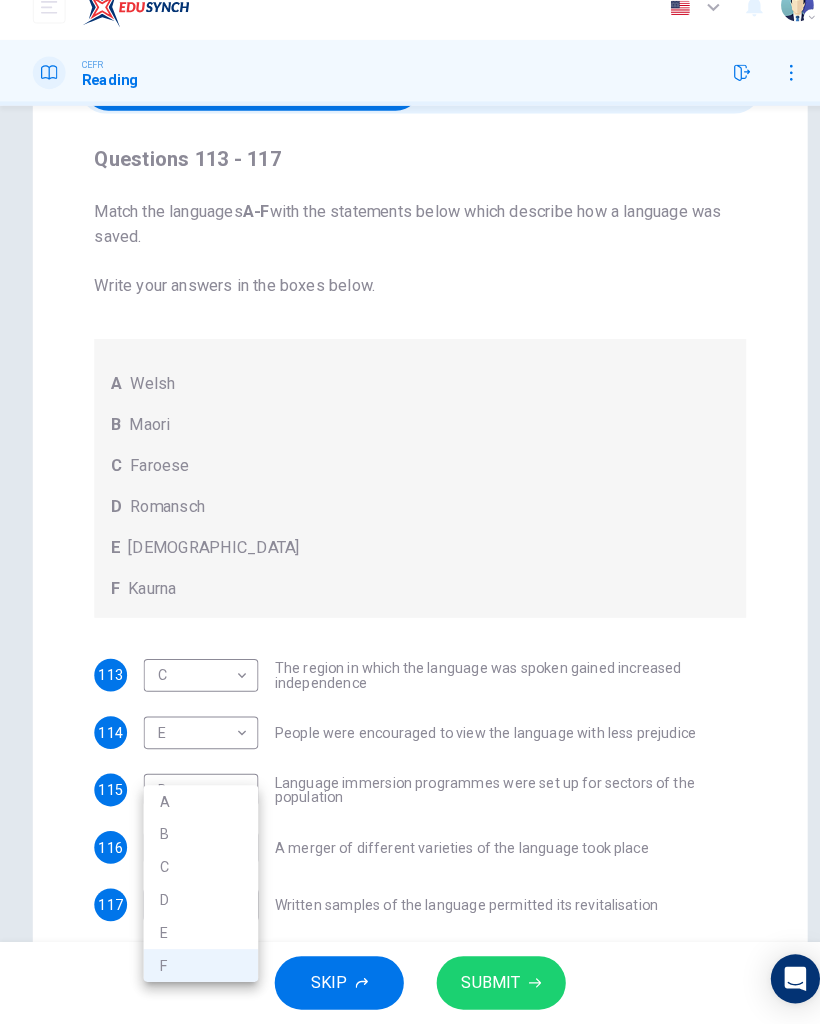 click on "D" at bounding box center (196, 903) 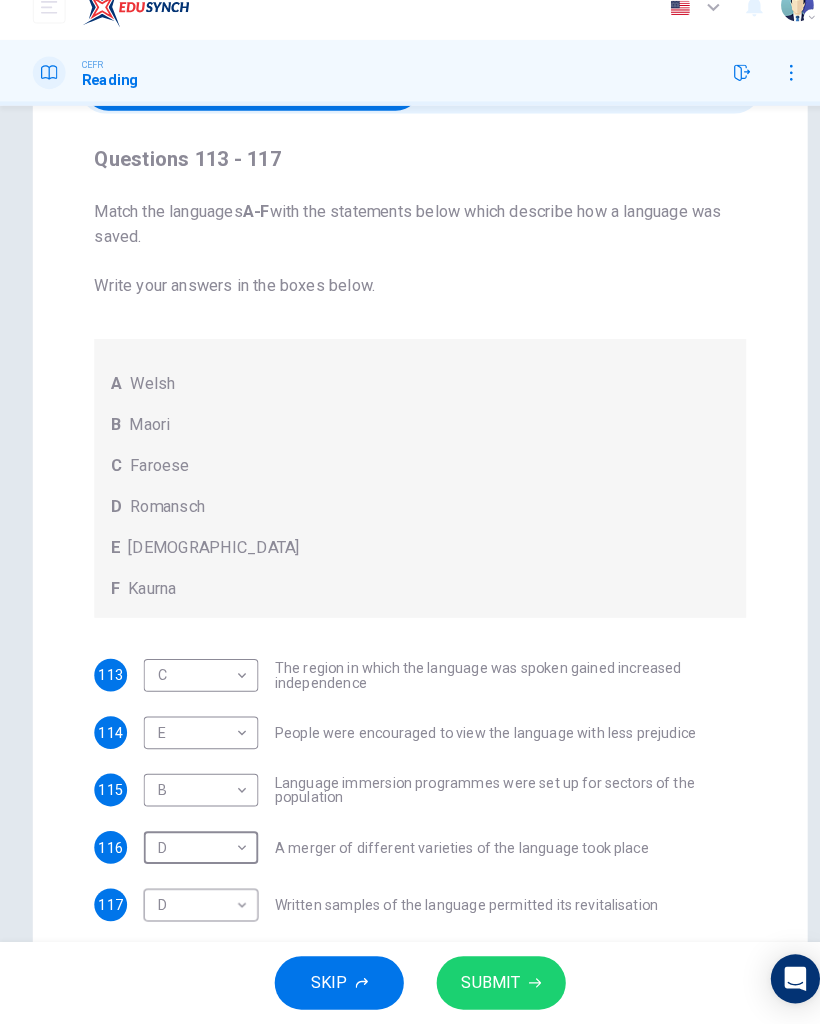 click on "Dashboard Practice Start a test Analysis English en ​ NURIN NADHIRAH BINTI HAIRULASWAN CEFR Reading Questions 113 - 117 Match the languages  A-F  with the statements below which describe how a language was saved.
Write your answers in the boxes below. A Welsh B Maori C Faroese D Romansch E Ainu F Kaurna 113 C C ​ The region in which the language was spoken gained increased independence 114 E E ​ People were encouraged to view the language with less prejudice 115 B B ​ Language immersion programmes were set up for sectors of the population 116 D D ​ A merger of different varieties of the language took place 117 D D ​ Written samples of the language permitted its revitalisation Saving Language CLICK TO ZOOM Click to Zoom 1 For the first time, linguists have put a price on language. To save a language from extinction isn’t cheap - but more and more people are arguing that the alternative is the death of communities. 2 3 4 5 6 7 8 9 10 11 12 SKIP SUBMIT
Dashboard Practice Start a test 2025" at bounding box center (410, 512) 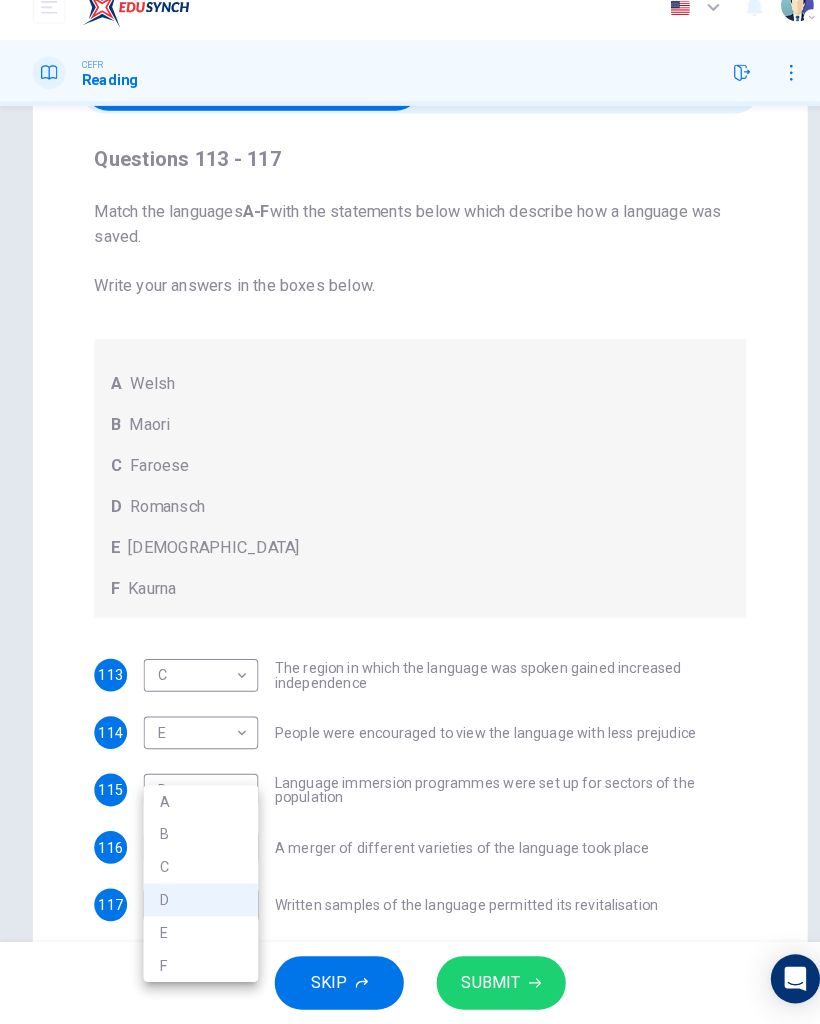 click on "F" at bounding box center (196, 967) 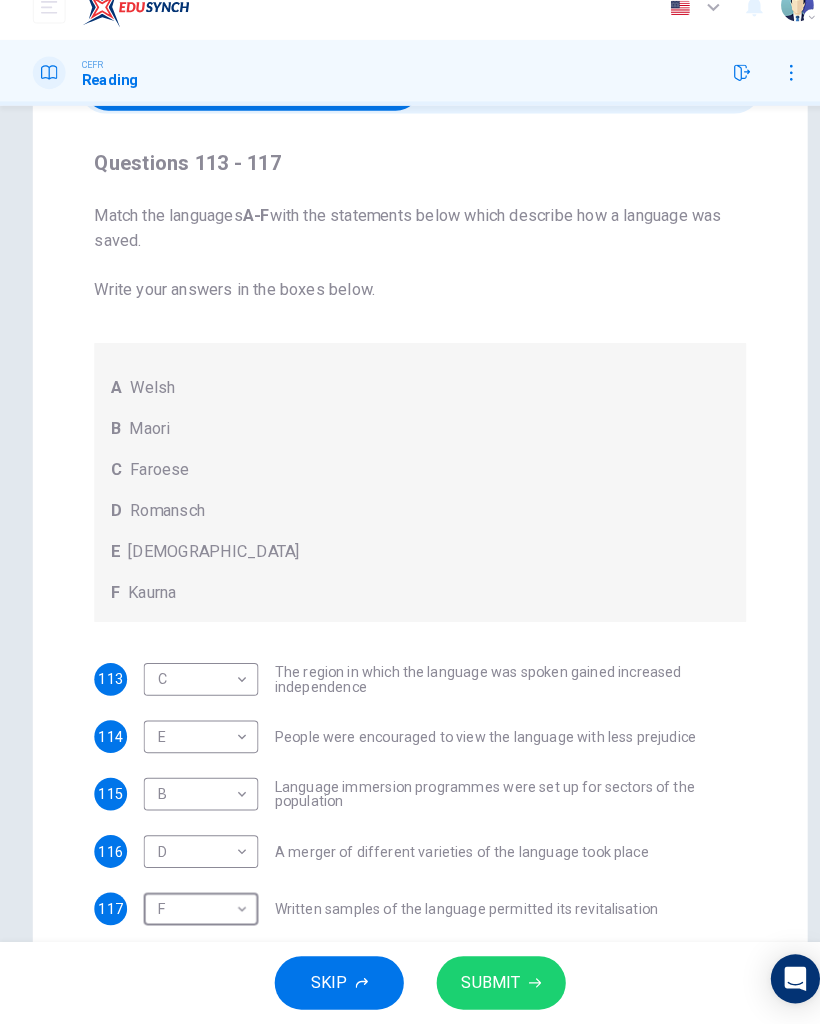 scroll, scrollTop: 0, scrollLeft: 0, axis: both 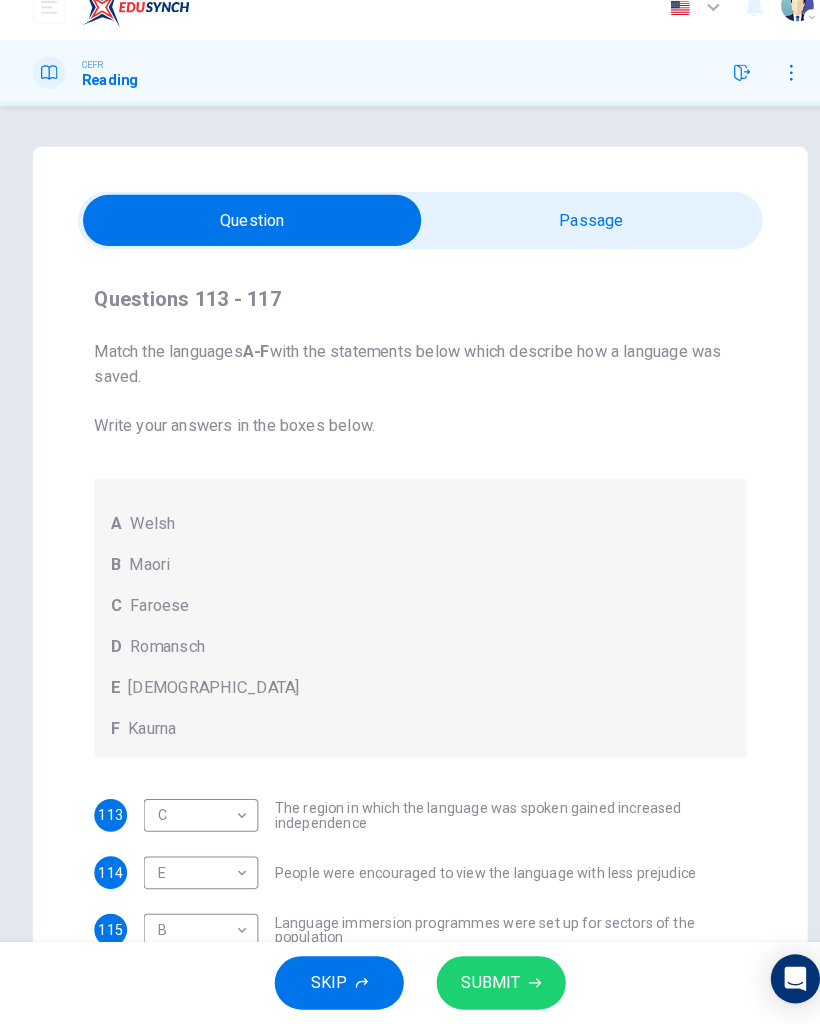 click at bounding box center [246, 240] 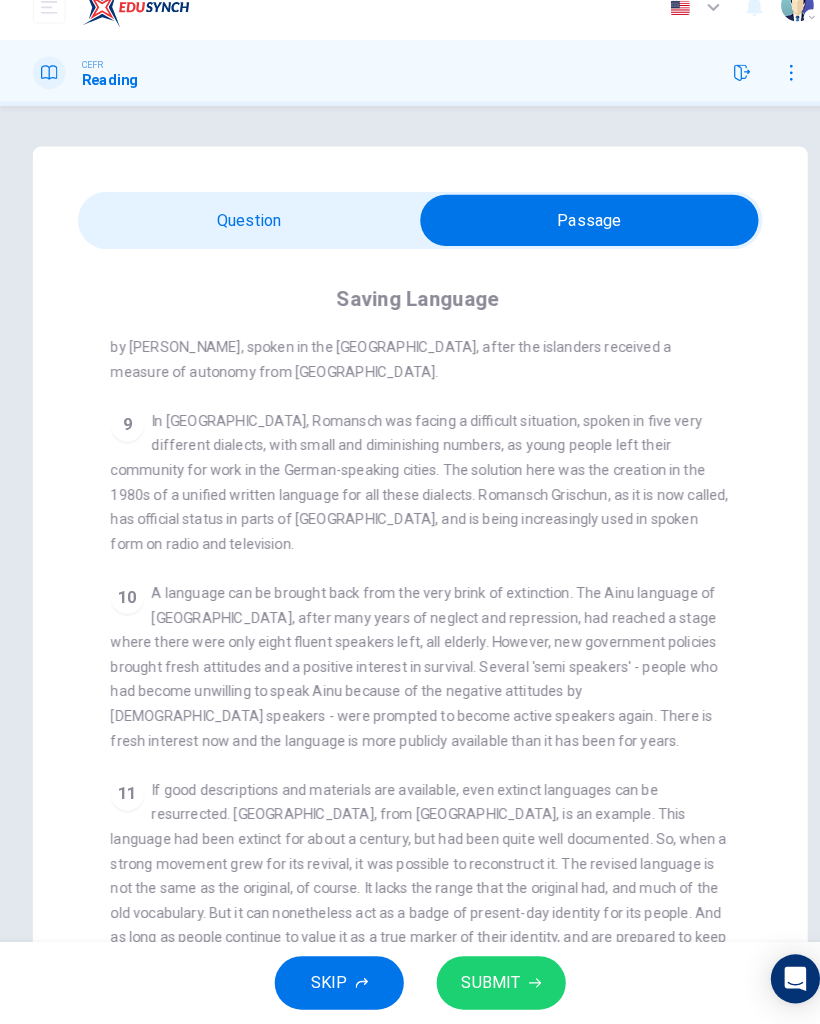 scroll, scrollTop: 1685, scrollLeft: 0, axis: vertical 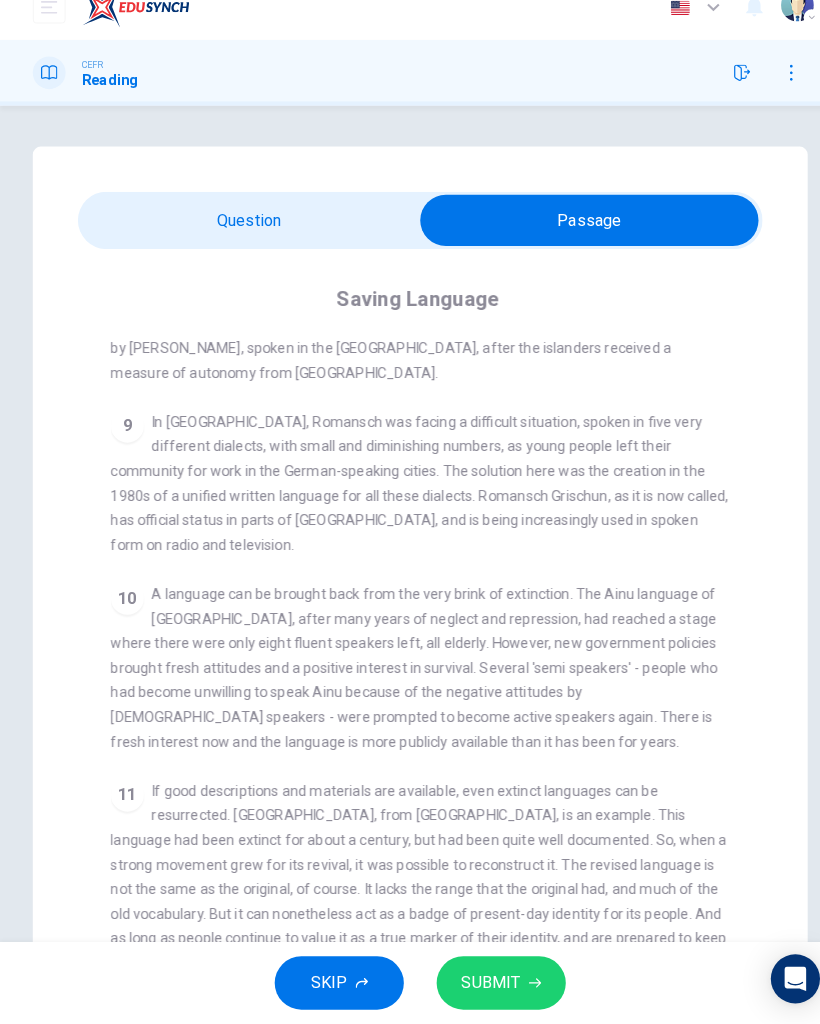click at bounding box center [575, 240] 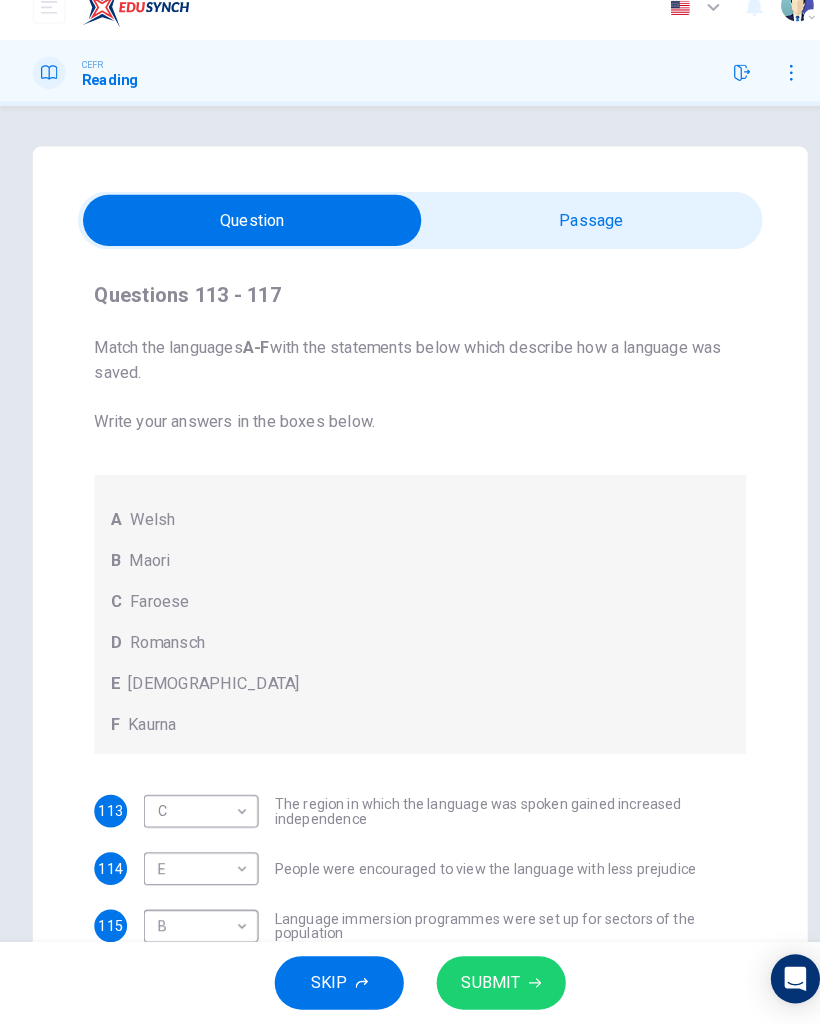 scroll, scrollTop: 4, scrollLeft: 0, axis: vertical 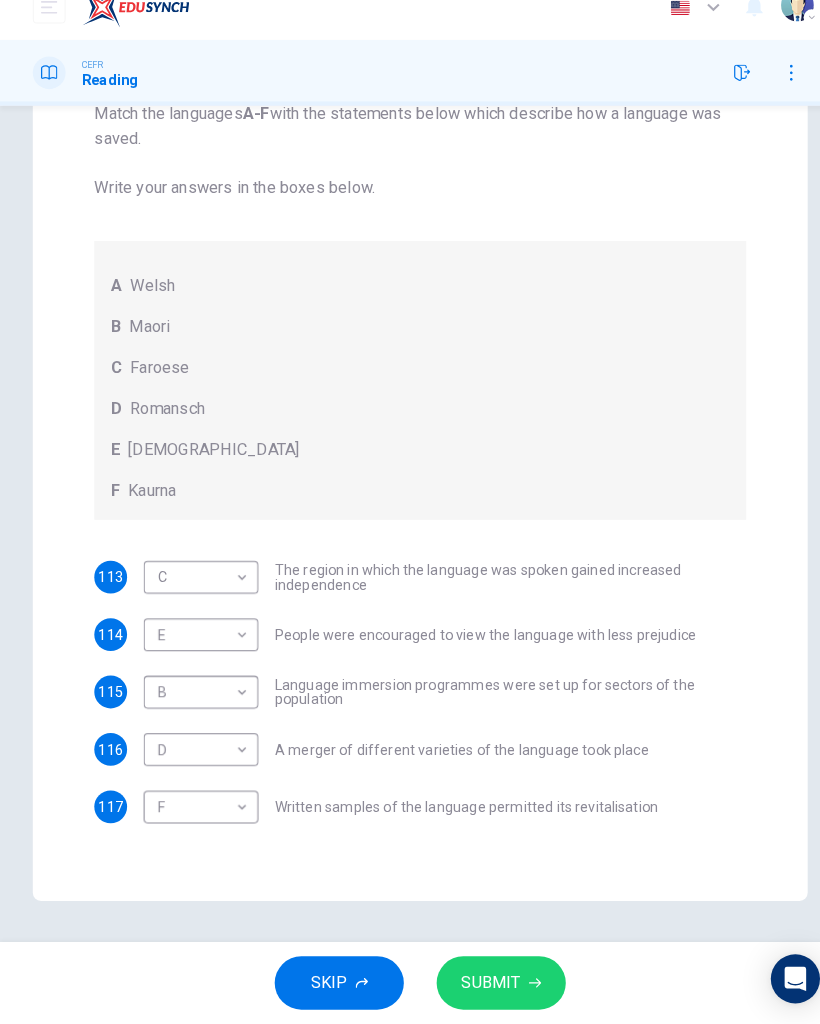click on "SUBMIT" at bounding box center (479, 984) 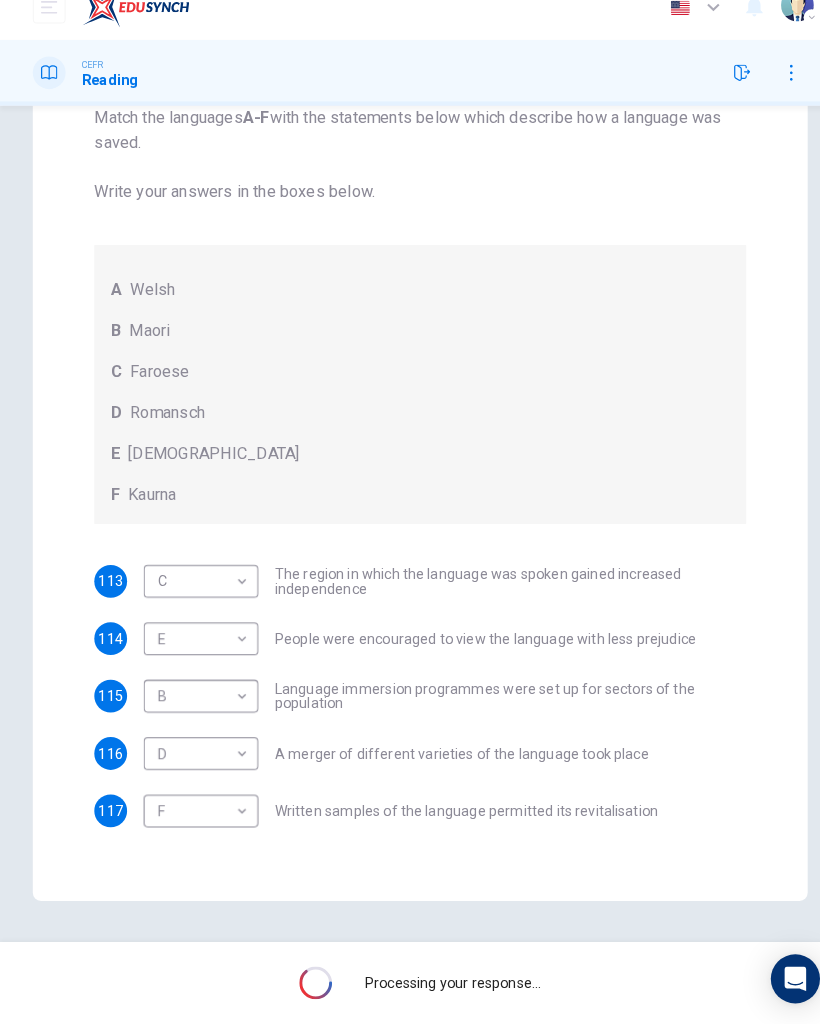 scroll, scrollTop: 0, scrollLeft: 0, axis: both 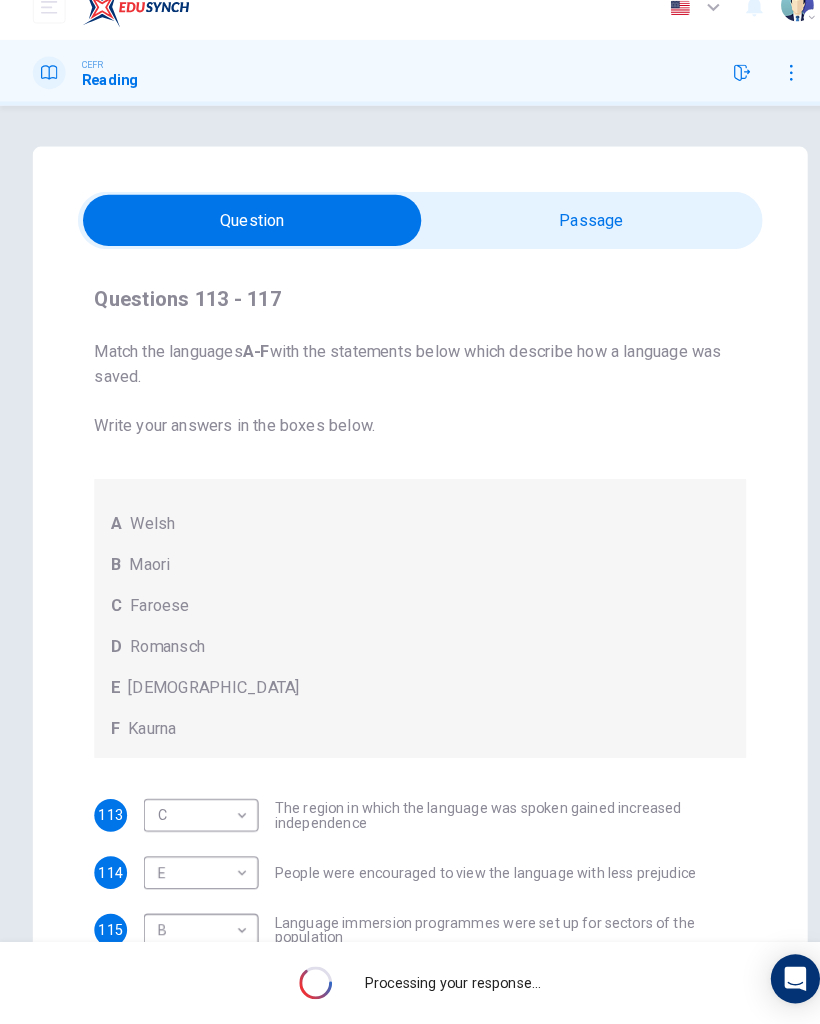 click at bounding box center (246, 240) 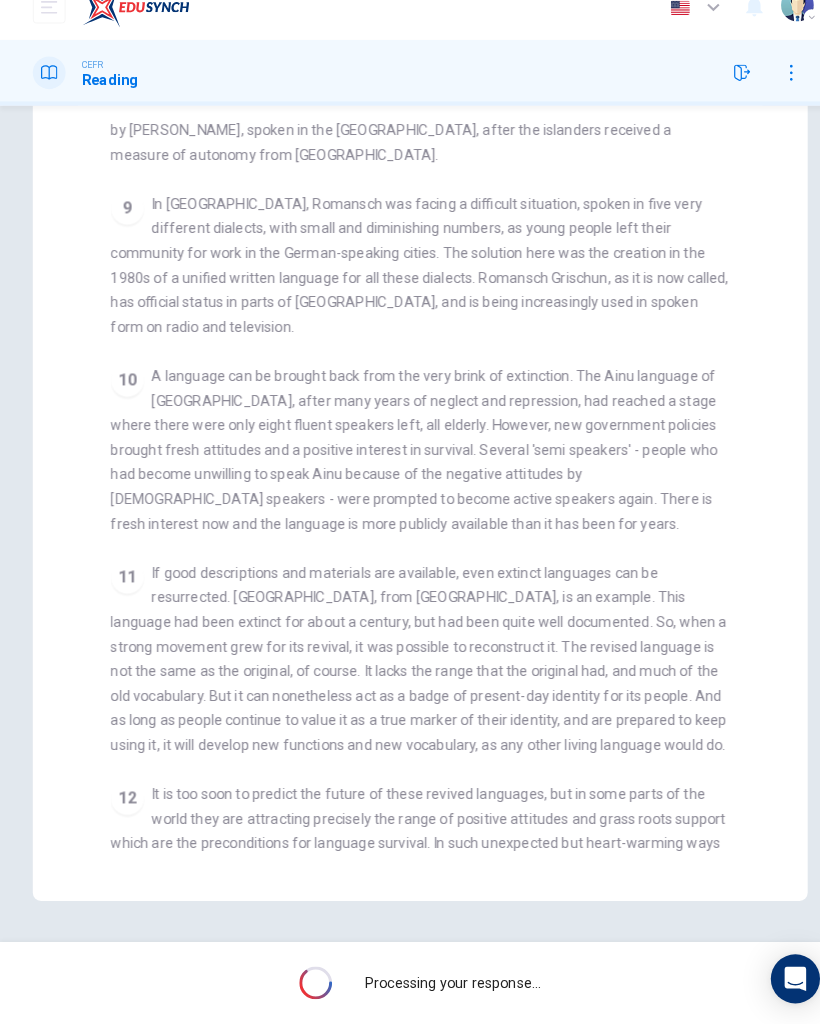 scroll, scrollTop: 212, scrollLeft: 0, axis: vertical 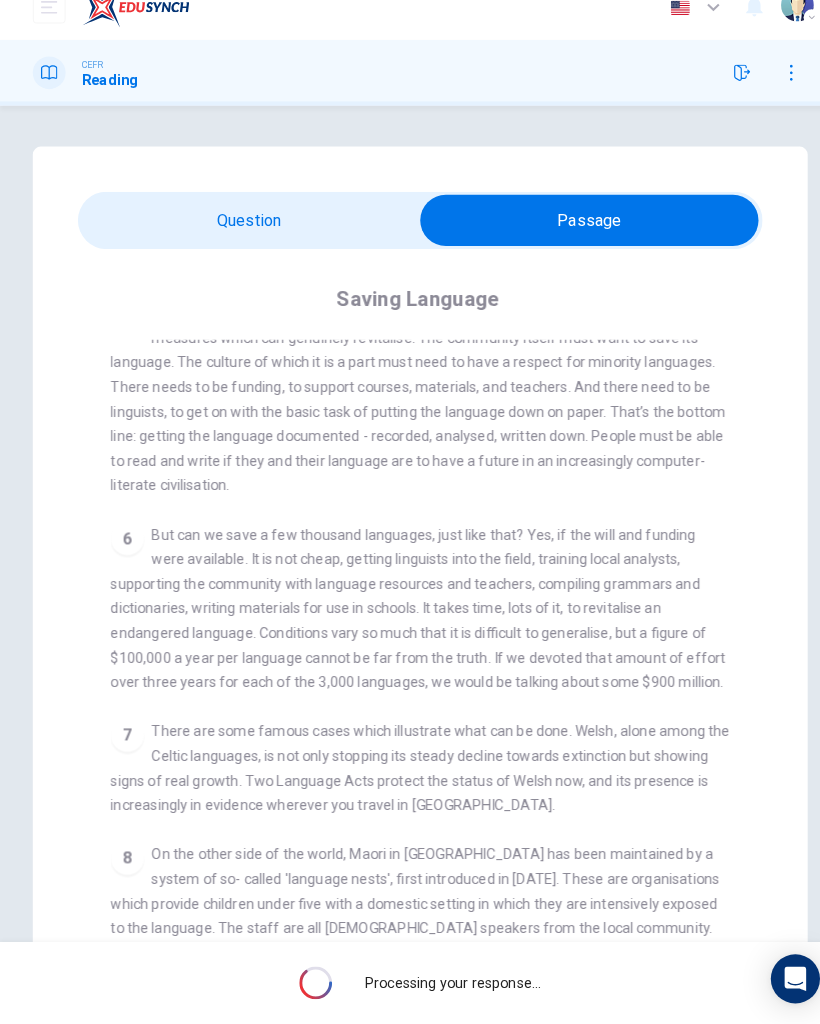 click 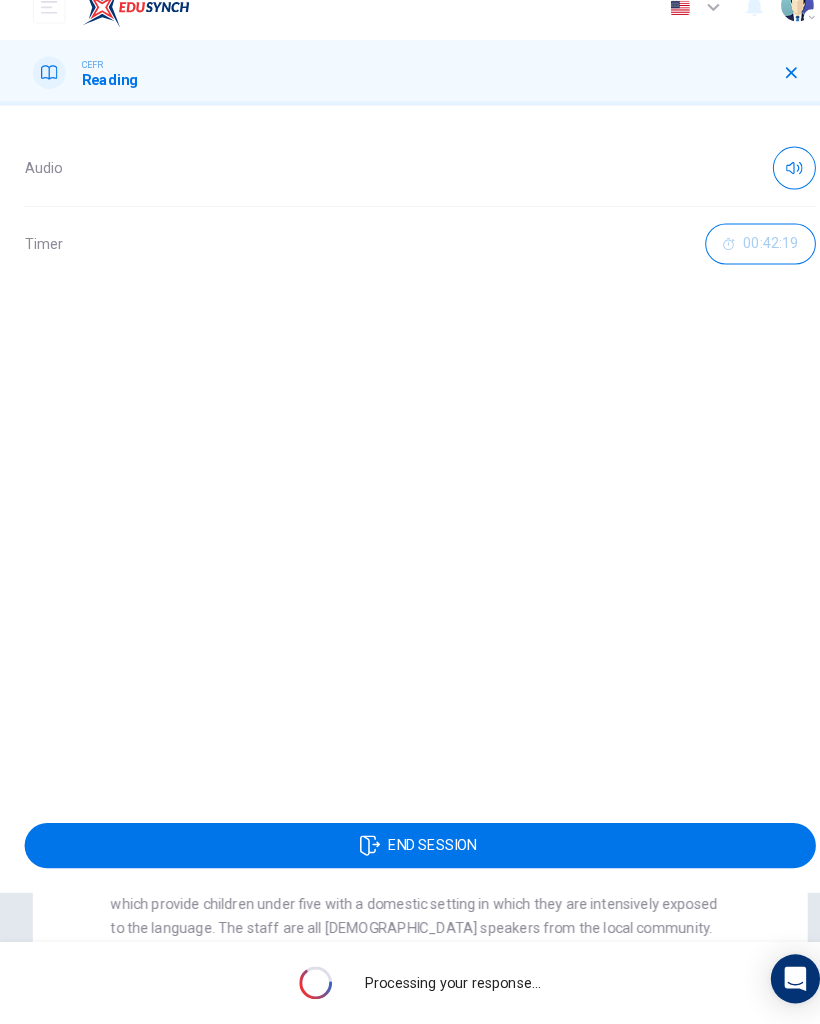 scroll, scrollTop: 998, scrollLeft: 0, axis: vertical 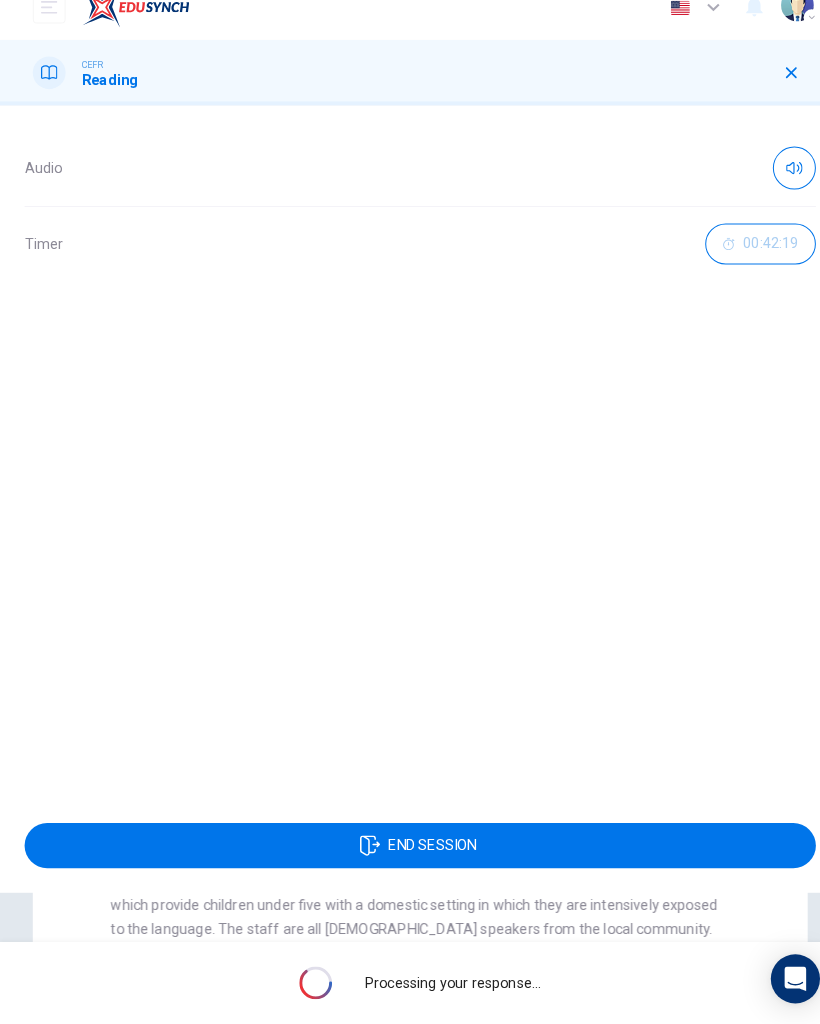 click 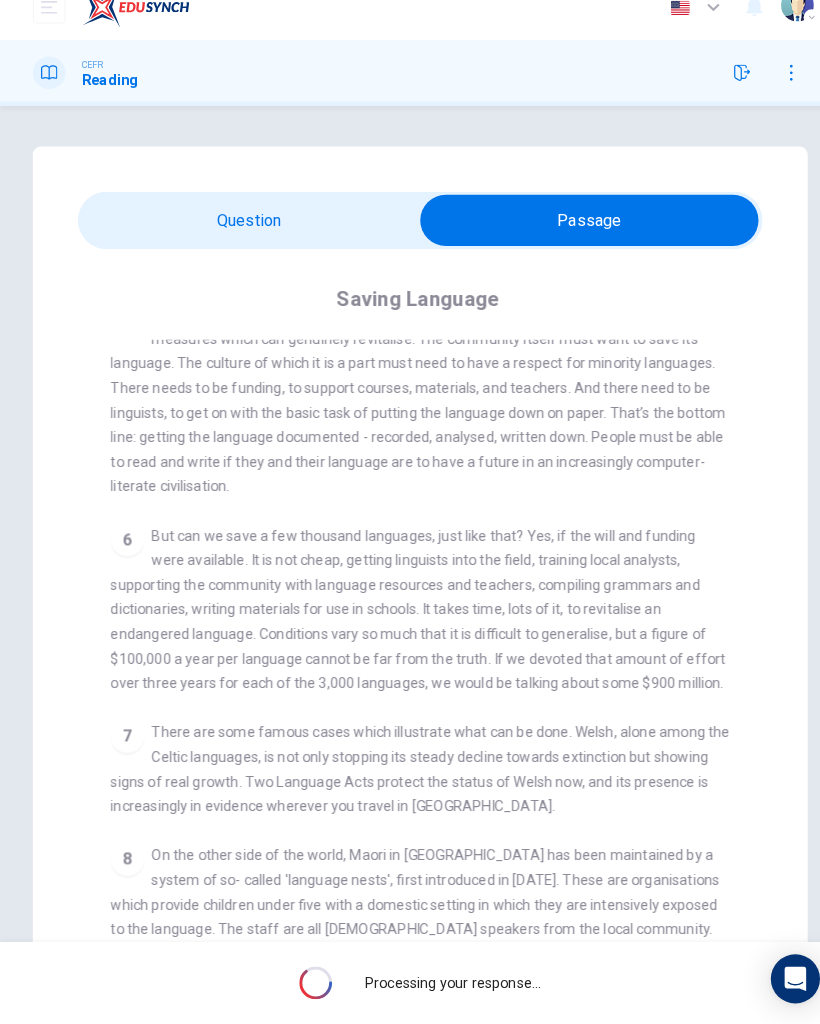 click at bounding box center [575, 240] 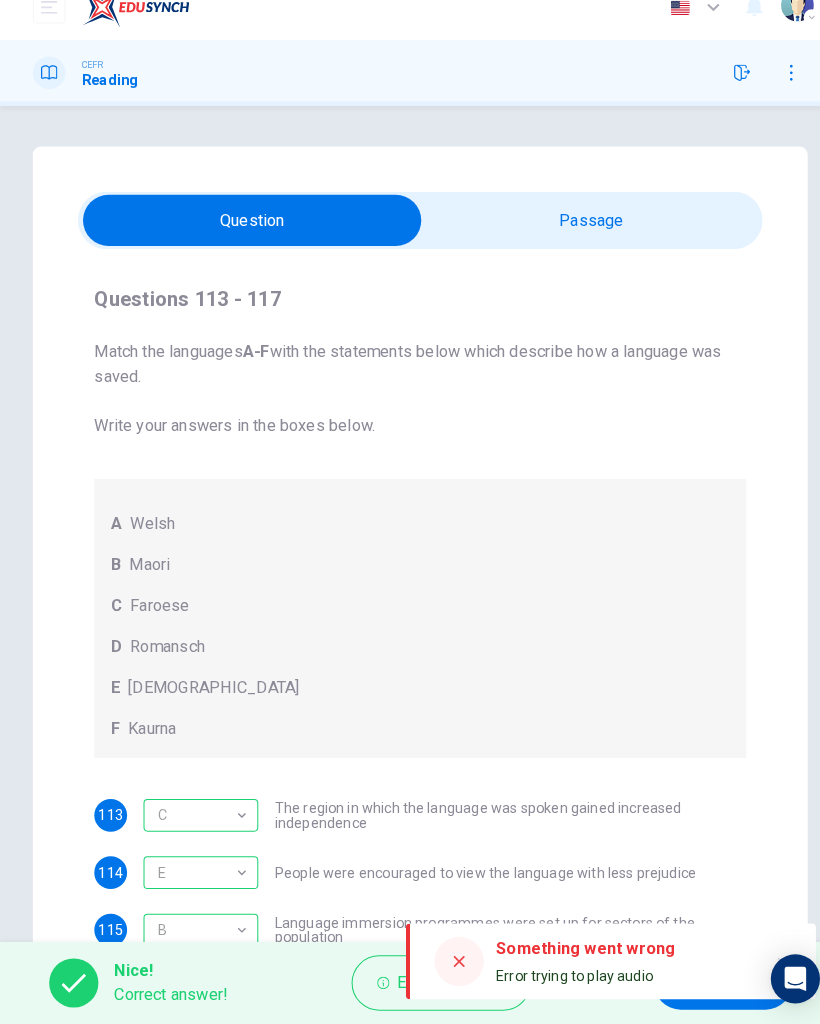 click on "D Romansch" at bounding box center [410, 656] 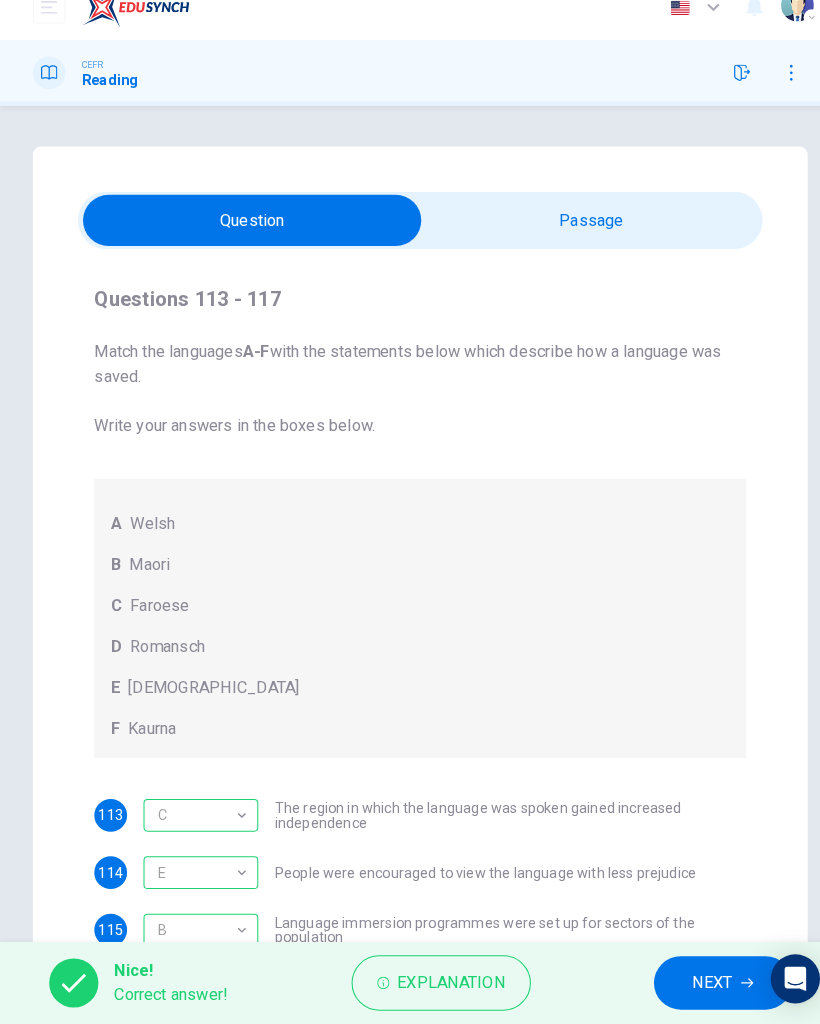 click on "NEXT" at bounding box center (695, 984) 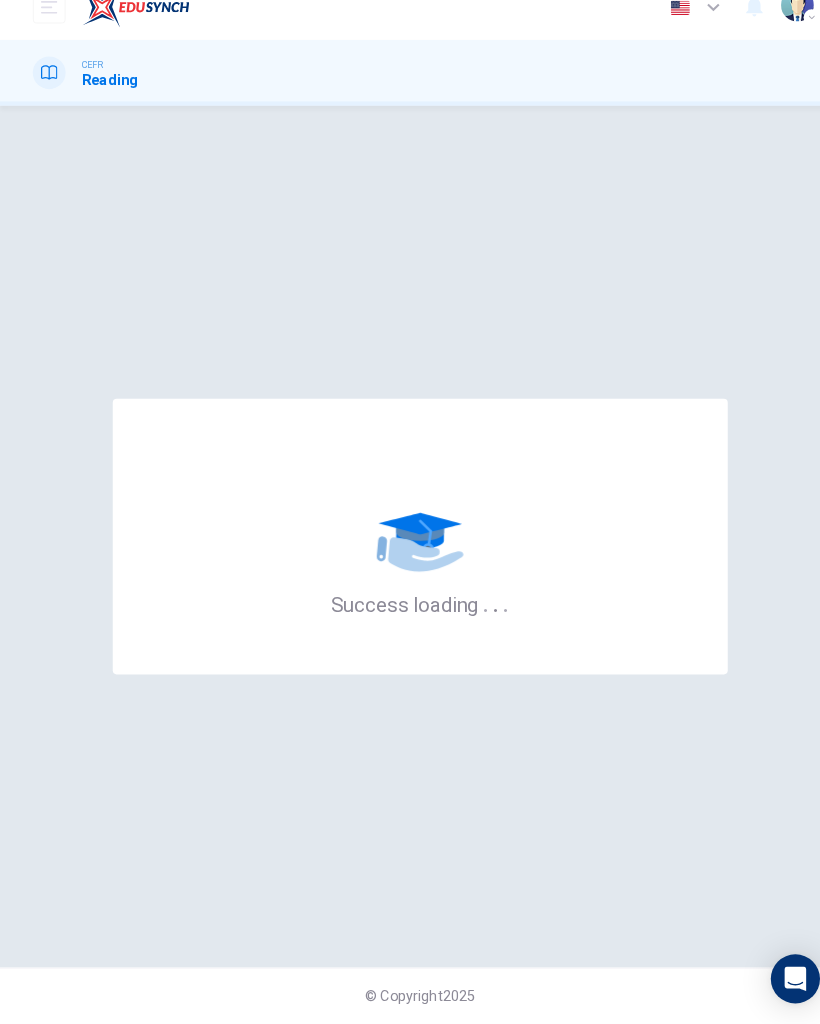 scroll, scrollTop: 0, scrollLeft: 0, axis: both 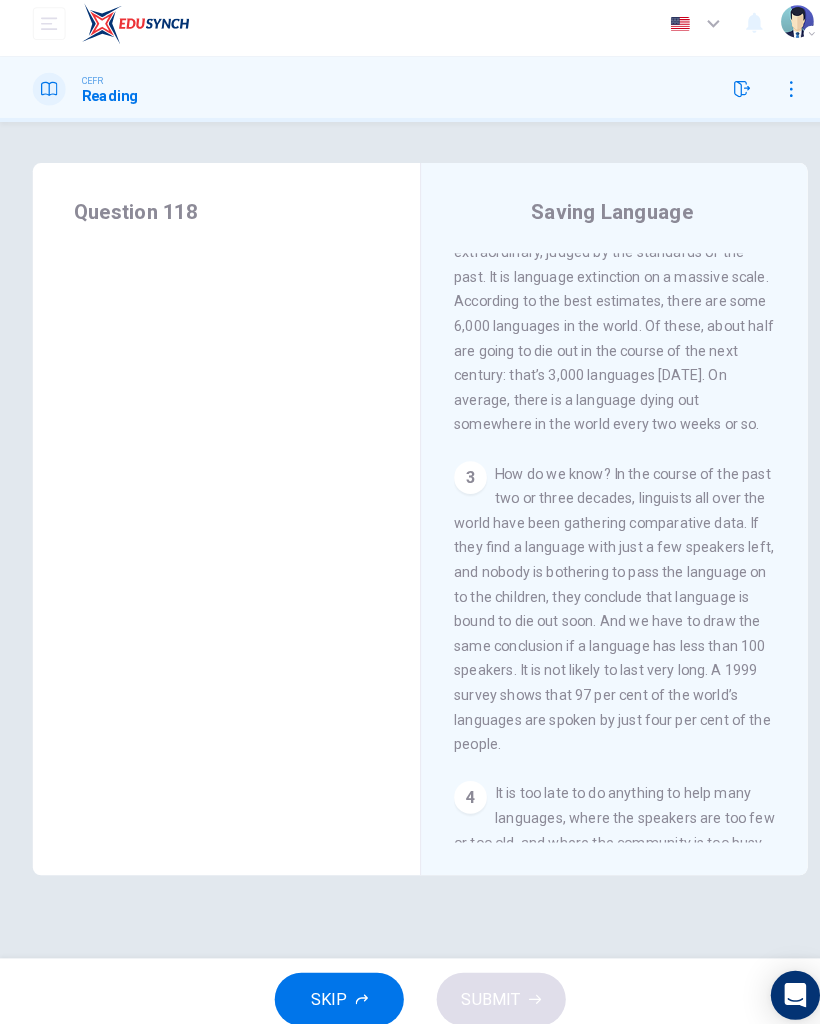 click 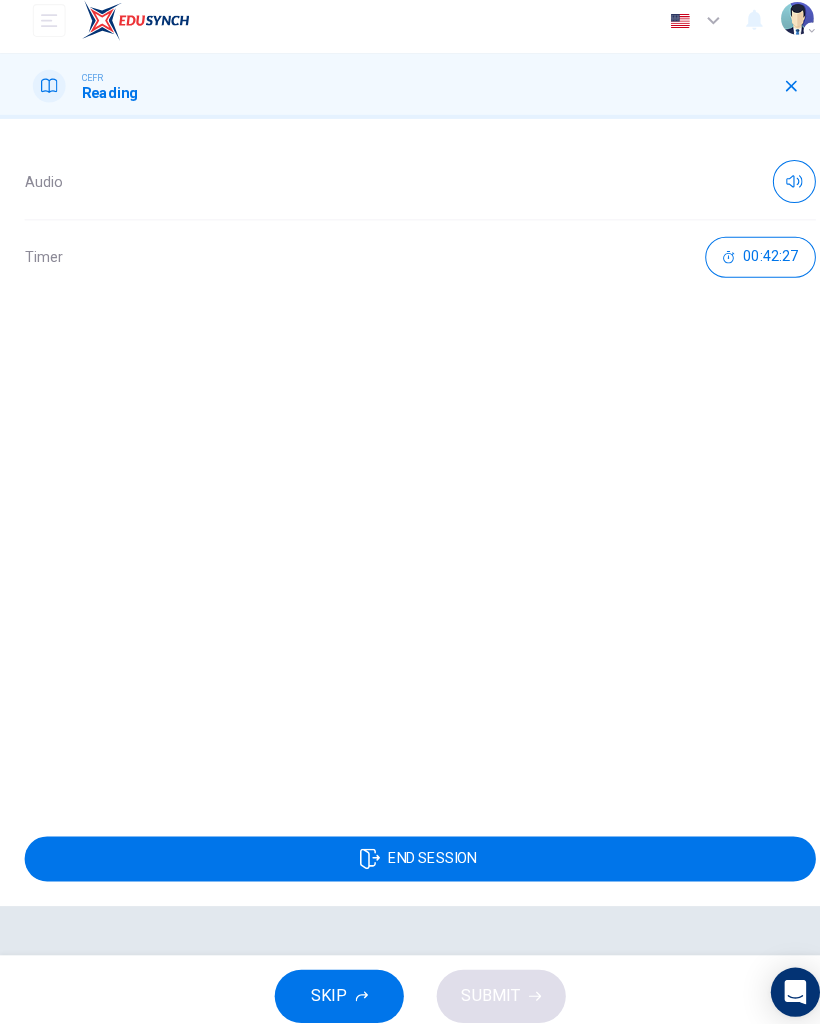 click on "END SESSION" at bounding box center [410, 850] 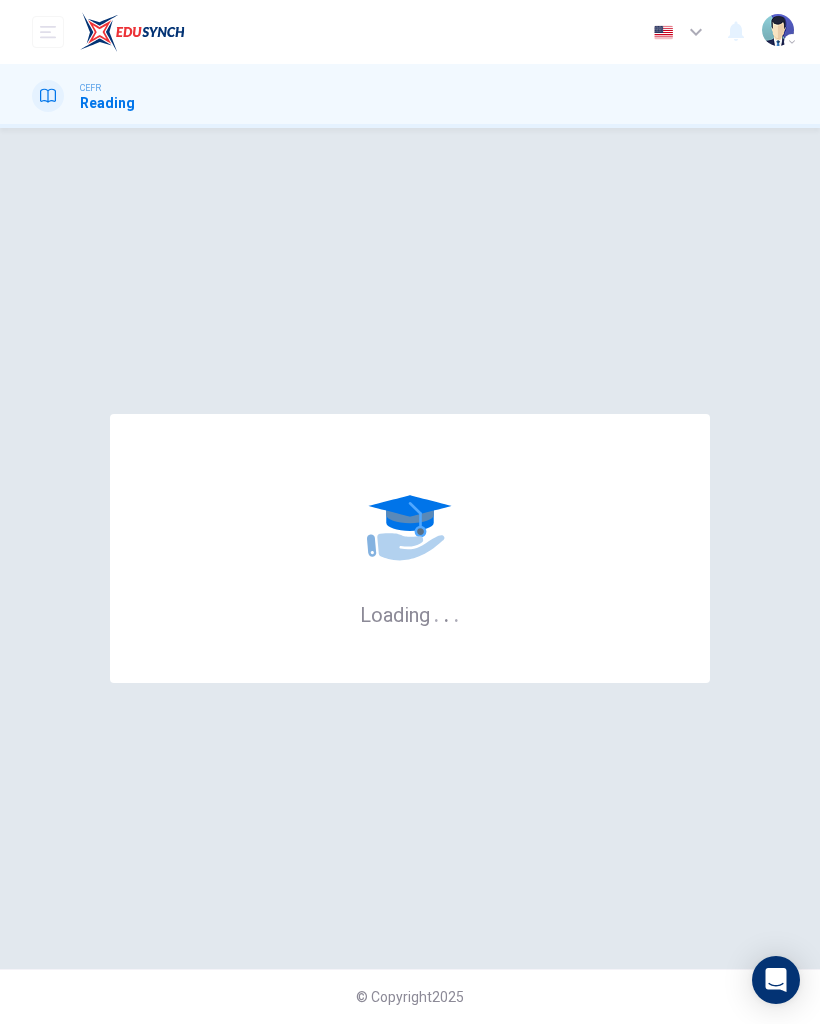 scroll, scrollTop: 0, scrollLeft: 0, axis: both 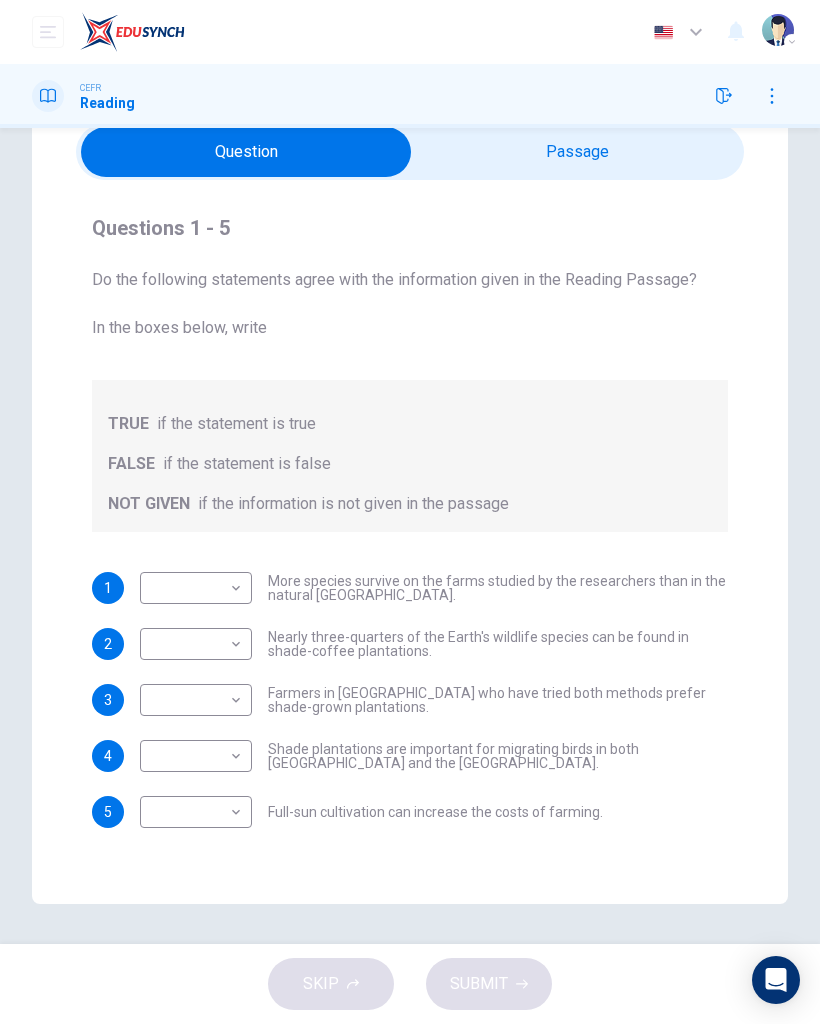click at bounding box center [246, 152] 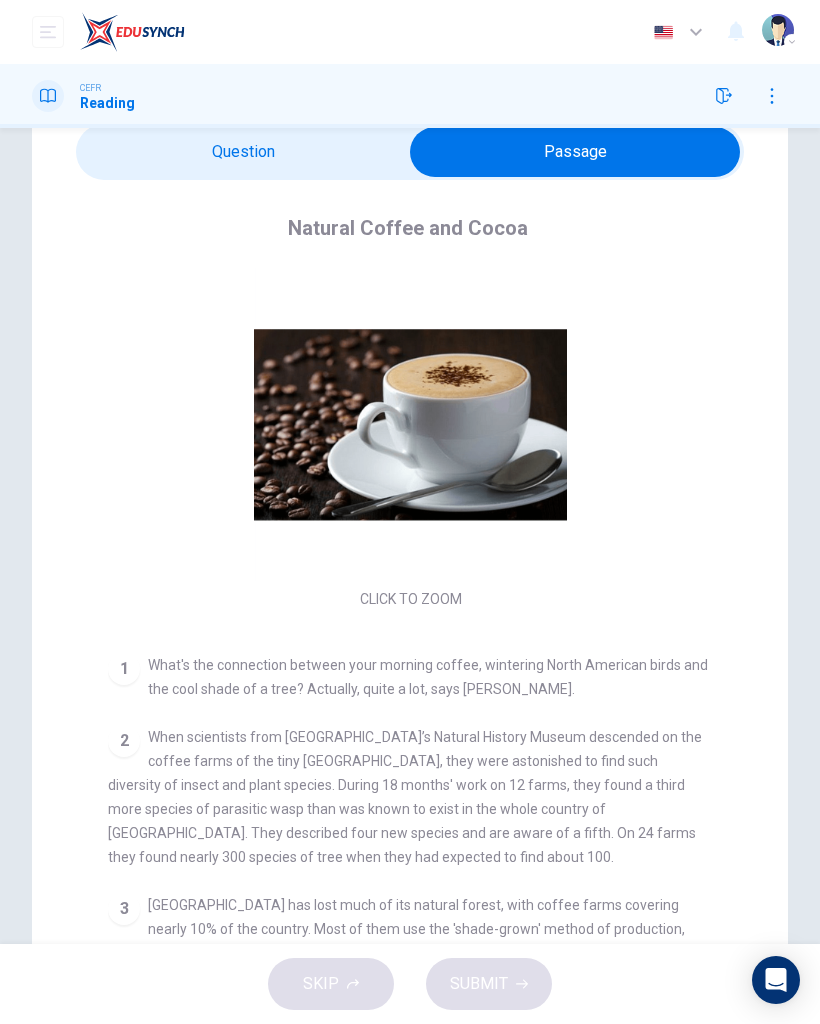 click at bounding box center [575, 152] 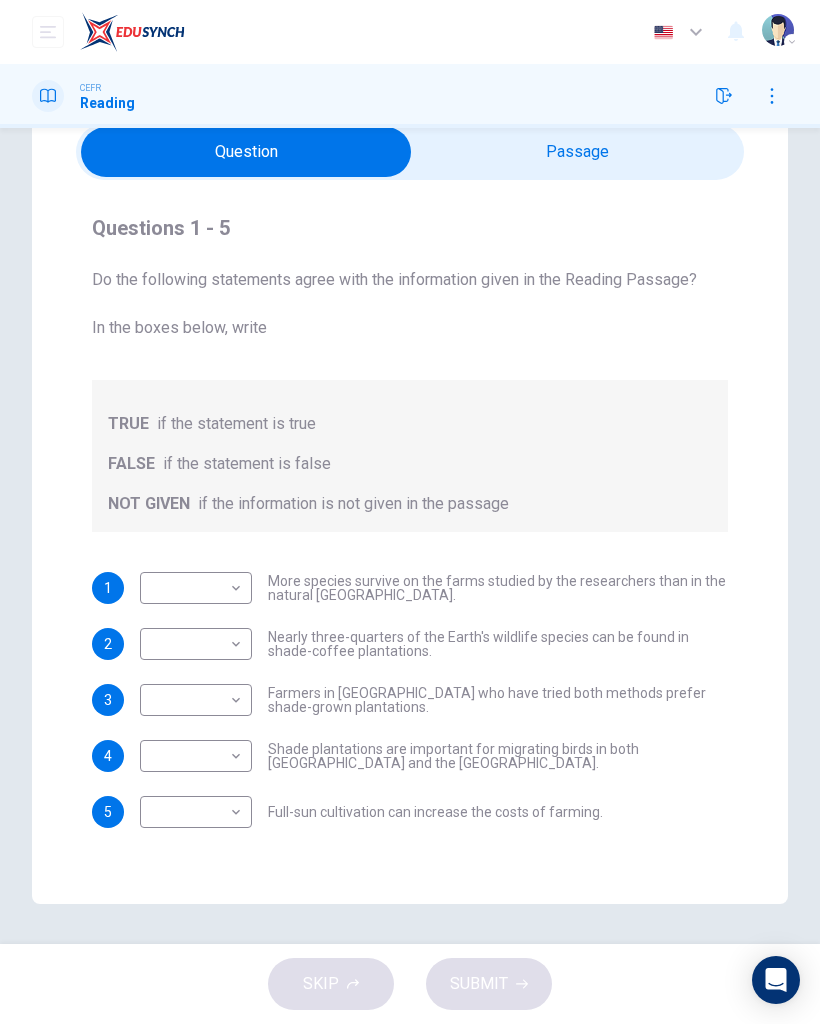 scroll, scrollTop: 12, scrollLeft: 0, axis: vertical 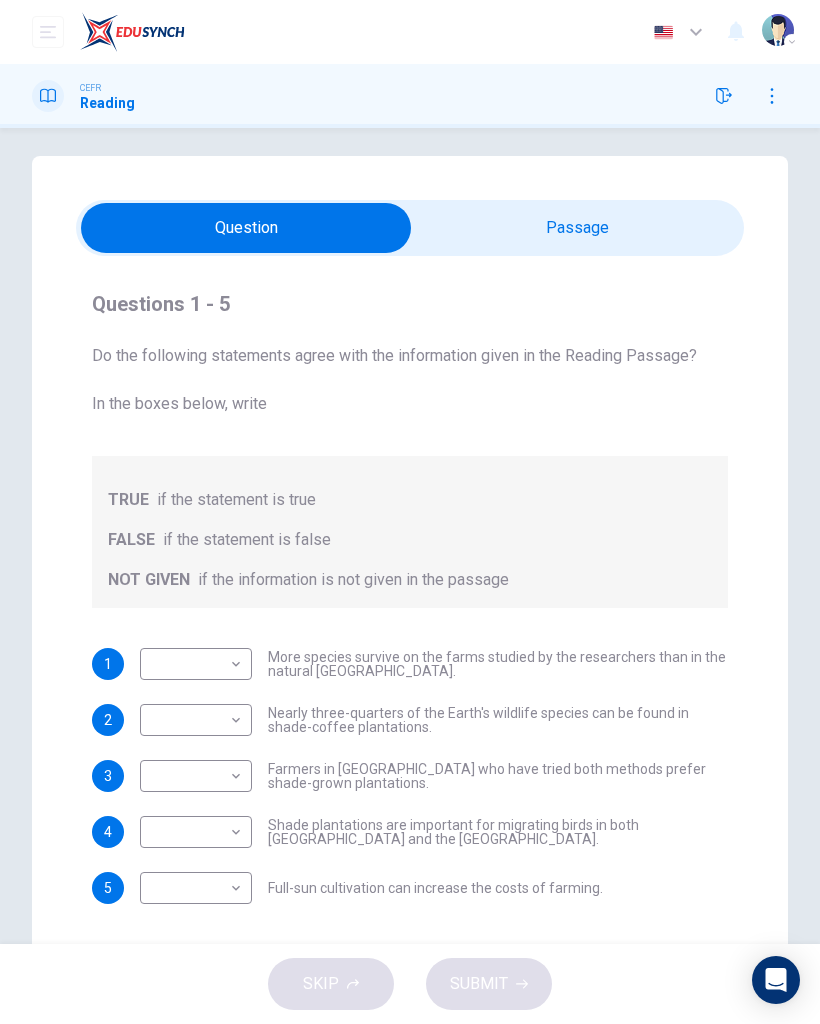 click on "if the information is not given in the passage" at bounding box center (353, 580) 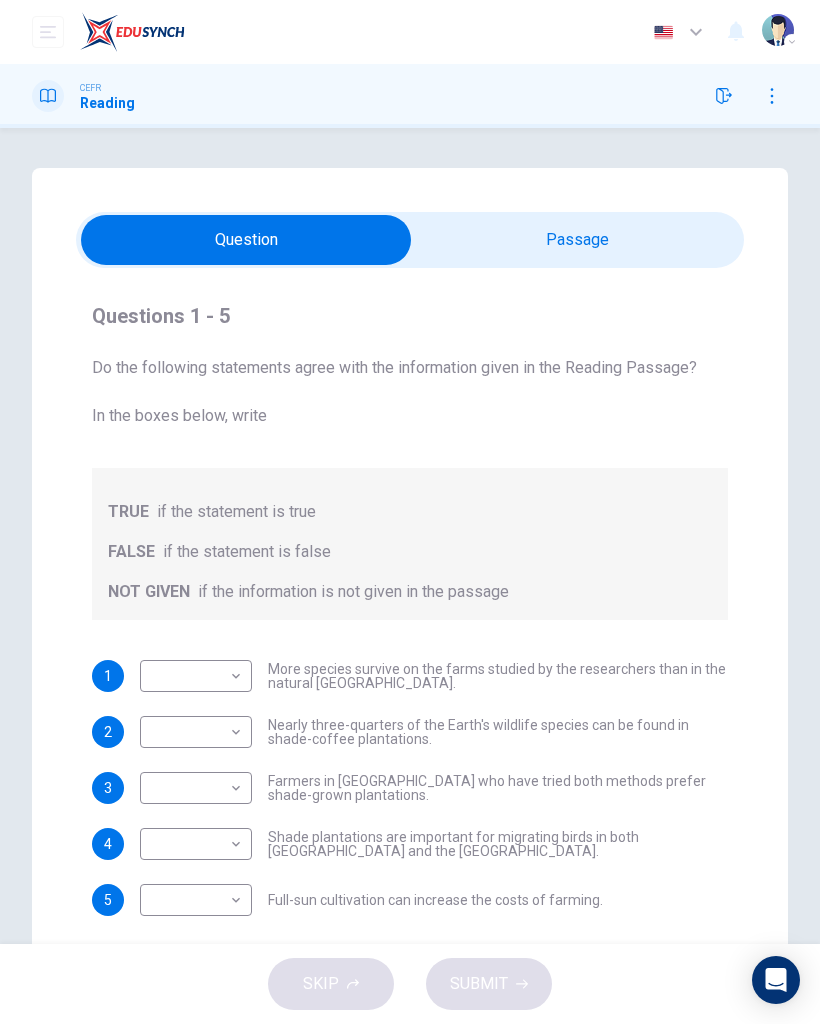 scroll, scrollTop: 0, scrollLeft: 0, axis: both 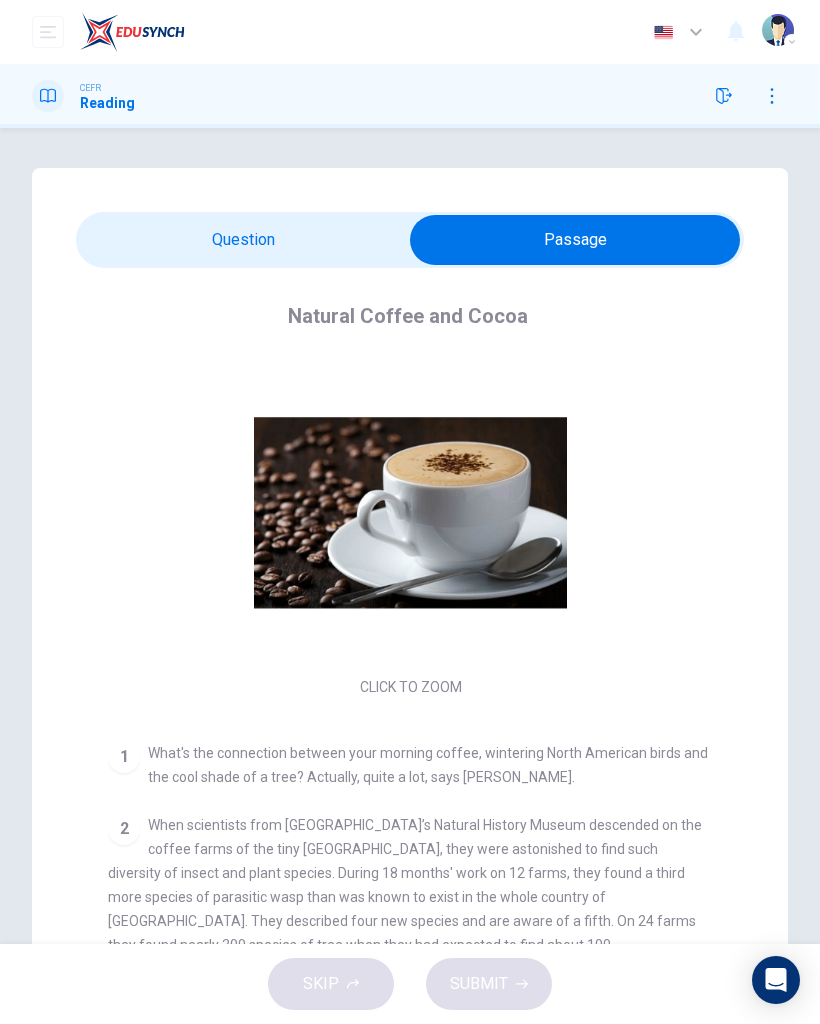click at bounding box center (575, 240) 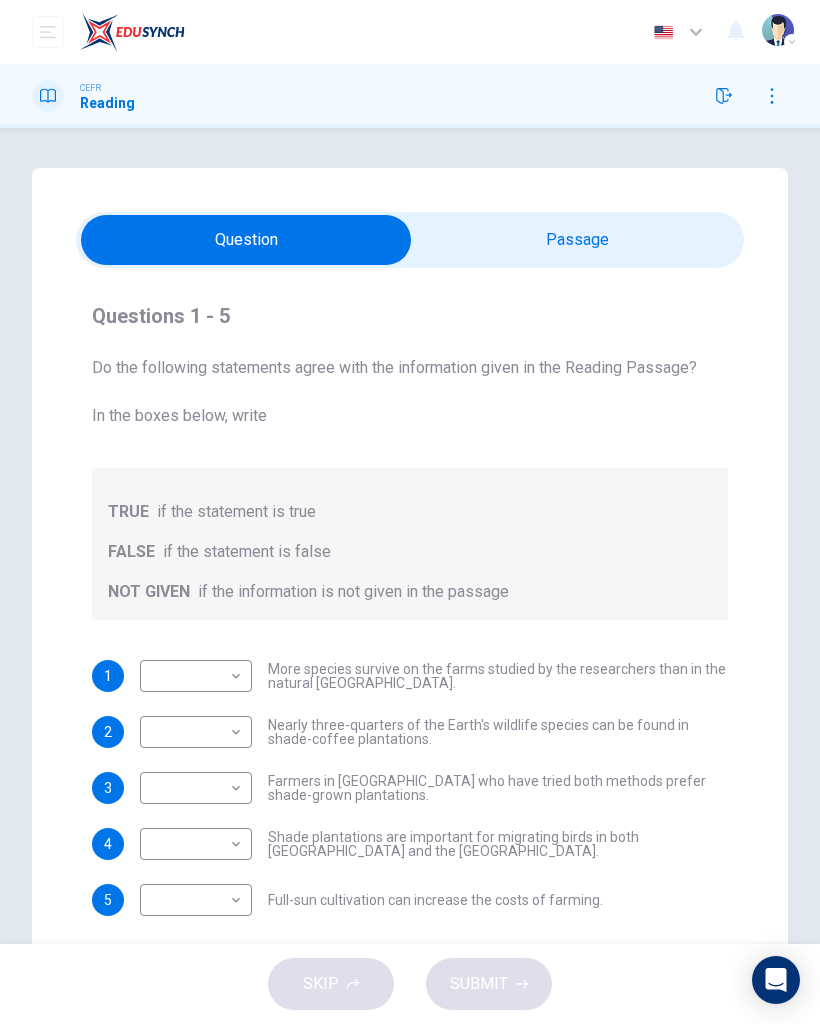 click on "Dashboard Practice Start a test Analysis English en ​ NURIN NADHIRAH BINTI HAIRULASWAN CEFR Reading Questions 1 - 5 Do the following statements agree with the information given in the Reading
Passage?
In the boxes below, write TRUE if the statement is true FALSE if the statement is false NOT GIVEN if the information is not given in the passage 1 ​ ​ More species survive on the farms studied by the researchers than in the natural [GEOGRAPHIC_DATA]. 2 ​ ​ Nearly three-quarters of the Earth's wildlife species can be found in shade-coffee plantations. 3 ​ ​ Farmers in [GEOGRAPHIC_DATA] who have tried both methods prefer shade-grown plantations. 4 ​ ​ Shade plantations are important for migrating birds in both [GEOGRAPHIC_DATA] and the [GEOGRAPHIC_DATA]. 5 ​ ​ Full-sun cultivation can increase the costs of farming. Natural Coffee and Cocoa CLICK TO ZOOM Click to Zoom 1 2 3 4 5 6 7 8 9 10 11 12 SKIP SUBMIT EduSynch - Online Language Proficiency Testing
Dashboard Practice Start a test Analysis Notifications" at bounding box center (410, 512) 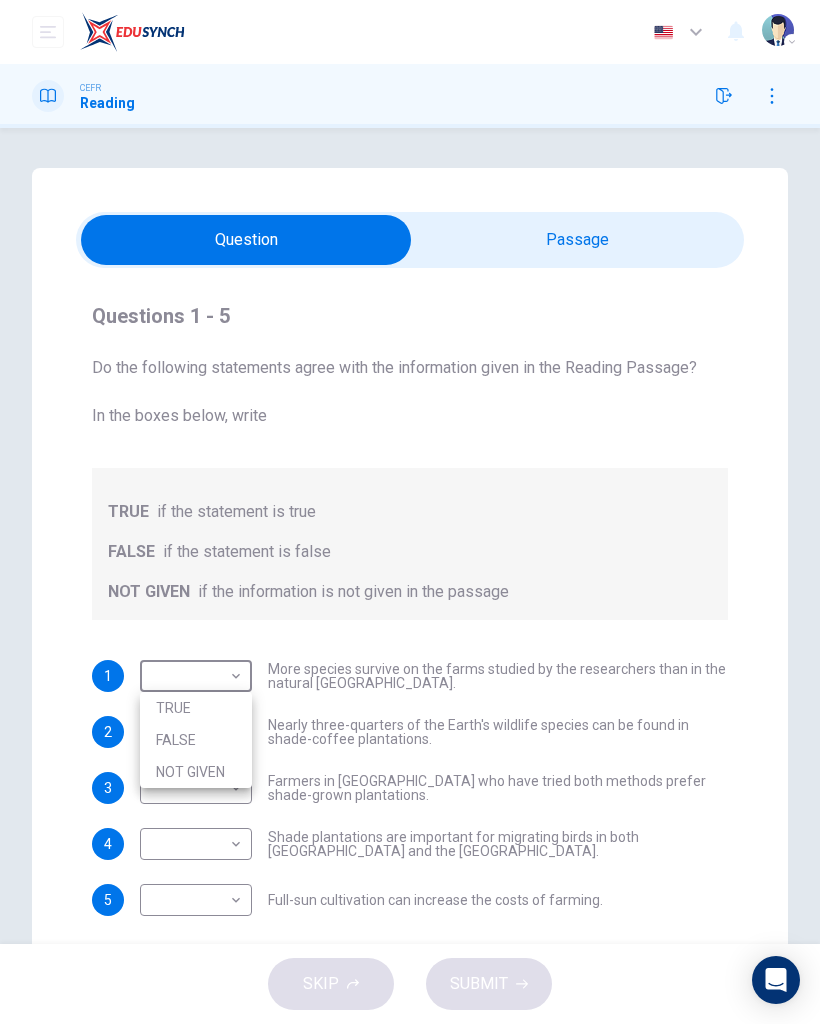click on "NOT GIVEN" at bounding box center (196, 772) 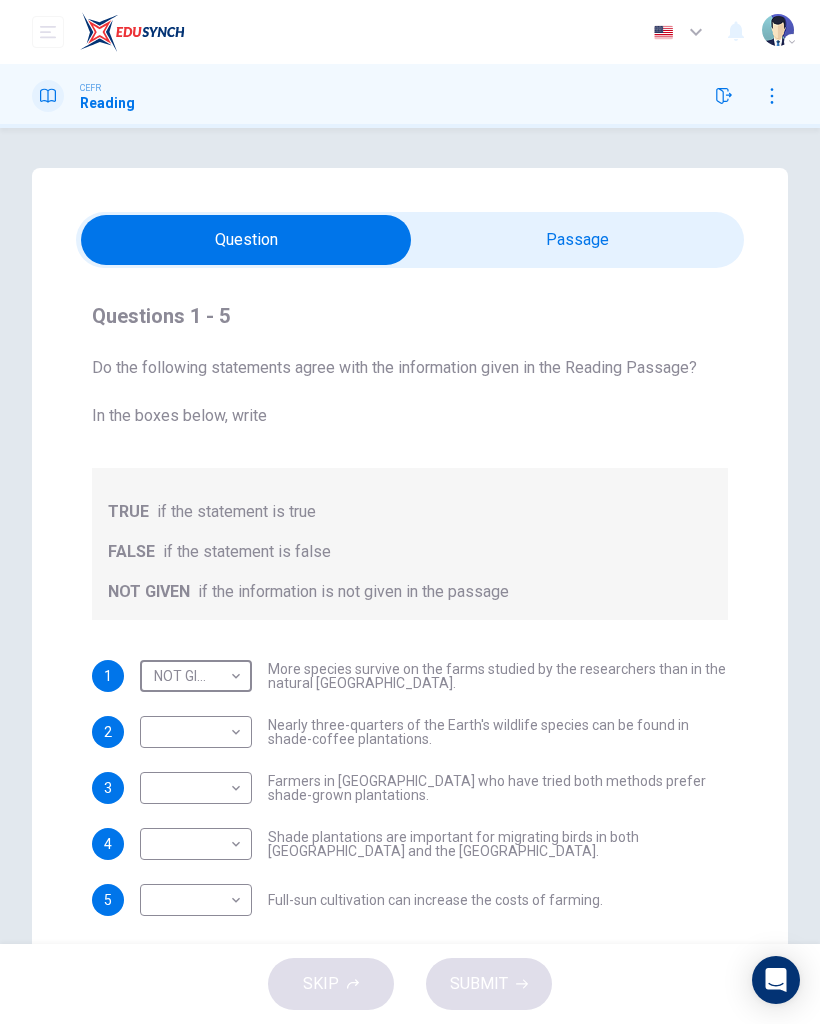 type on "NOT GIVEN" 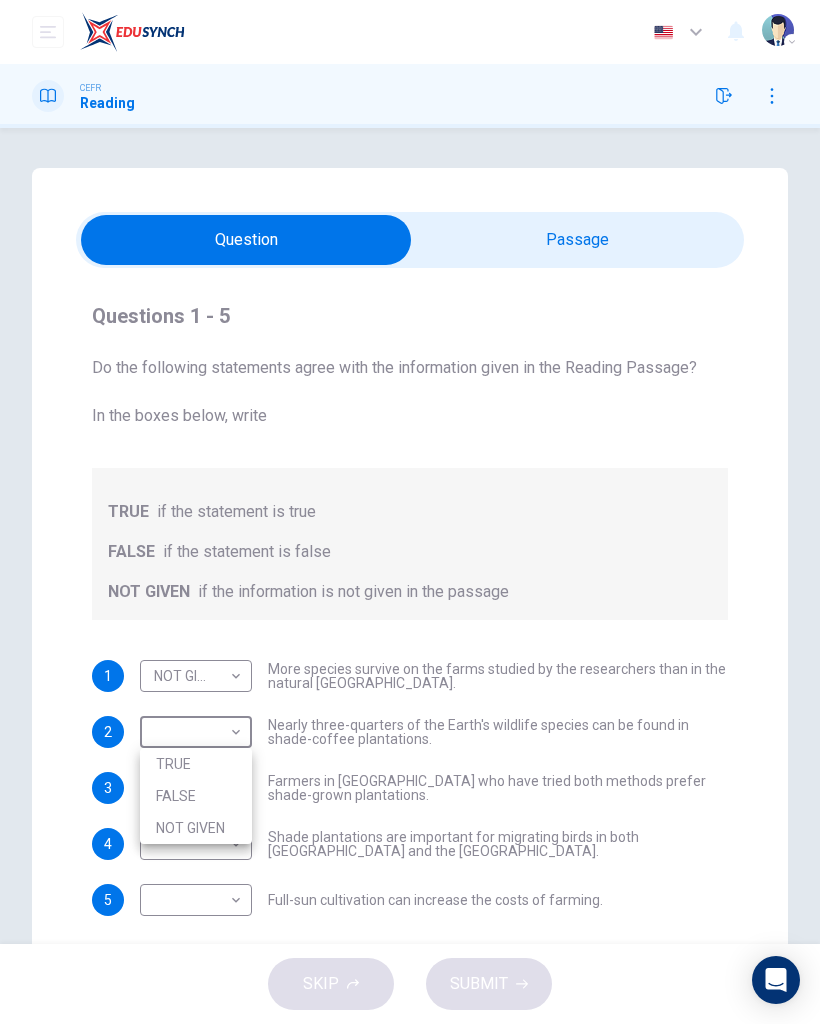 click on "TRUE" at bounding box center [196, 764] 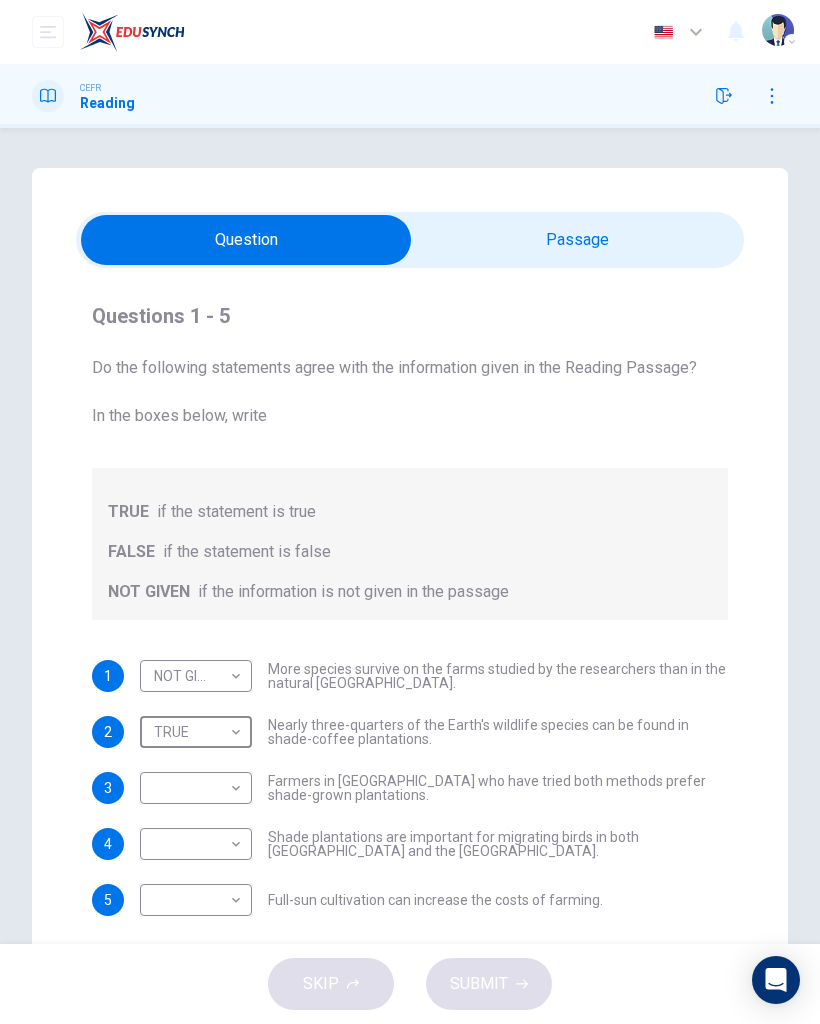 click on "Dashboard Practice Start a test Analysis English en ​ NURIN NADHIRAH BINTI HAIRULASWAN CEFR Reading Questions 1 - 5 Do the following statements agree with the information given in the Reading
Passage?
In the boxes below, write TRUE if the statement is true FALSE if the statement is false NOT GIVEN if the information is not given in the passage 1 NOT GIVEN NOT GIVEN ​ More species survive on the farms studied by the researchers than in the natural [GEOGRAPHIC_DATA] forests. 2 TRUE TRUE ​ Nearly three-quarters of the Earth's wildlife species can be found in shade-coffee plantations. 3 ​ ​ Farmers in [GEOGRAPHIC_DATA] who have tried both methods prefer shade-grown plantations. 4 ​ ​ Shade plantations are important for migrating birds in both [GEOGRAPHIC_DATA] and the [GEOGRAPHIC_DATA]. 5 ​ ​ Full-sun cultivation can increase the costs of farming. Natural Coffee and Cocoa CLICK TO ZOOM Click to Zoom 1 2 3 4 5 6 7 8 9 10 11 12 SKIP SUBMIT EduSynch - Online Language Proficiency Testing
Dashboard Practice Start a test" at bounding box center [410, 512] 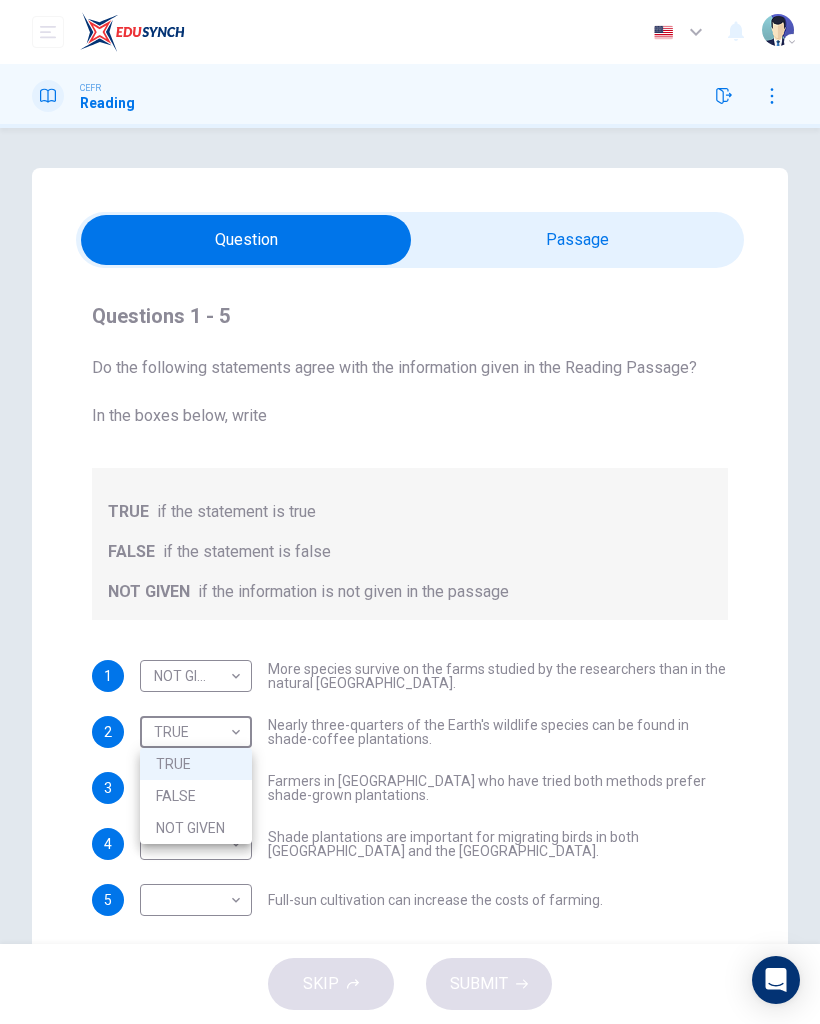 click on "FALSE" at bounding box center (196, 796) 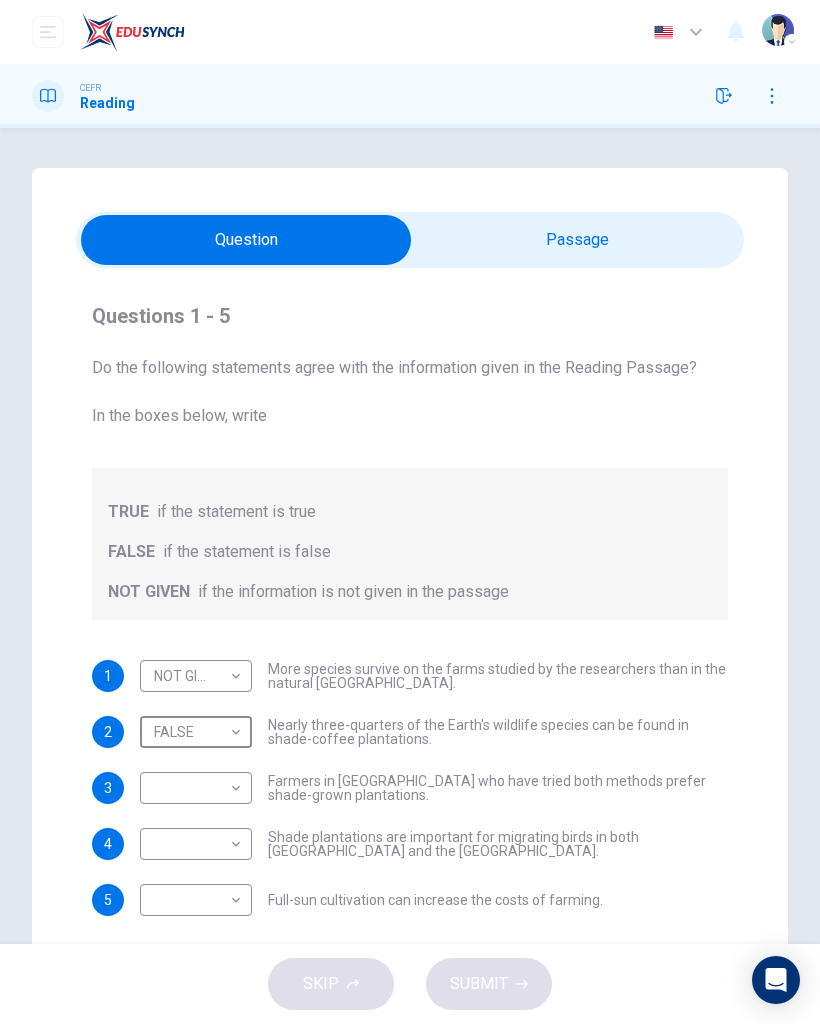 click on "Dashboard Practice Start a test Analysis English en ​ NURIN NADHIRAH BINTI HAIRULASWAN CEFR Reading Questions 1 - 5 Do the following statements agree with the information given in the Reading
Passage?
In the boxes below, write TRUE if the statement is true FALSE if the statement is false NOT GIVEN if the information is not given in the passage 1 NOT GIVEN NOT GIVEN ​ More species survive on the farms studied by the researchers than in the natural [GEOGRAPHIC_DATA] forests. 2 FALSE FALSE ​ Nearly three-quarters of the Earth's wildlife species can be found in shade-coffee plantations. 3 ​ ​ Farmers in [GEOGRAPHIC_DATA] who have tried both methods prefer shade-grown plantations. 4 ​ ​ Shade plantations are important for migrating birds in both [GEOGRAPHIC_DATA] and the [GEOGRAPHIC_DATA]. 5 ​ ​ Full-sun cultivation can increase the costs of farming. Natural Coffee and Cocoa CLICK TO ZOOM Click to Zoom 1 2 3 4 5 6 7 8 9 10 11 12 SKIP SUBMIT EduSynch - Online Language Proficiency Testing
Dashboard Practice Start a test" at bounding box center [410, 512] 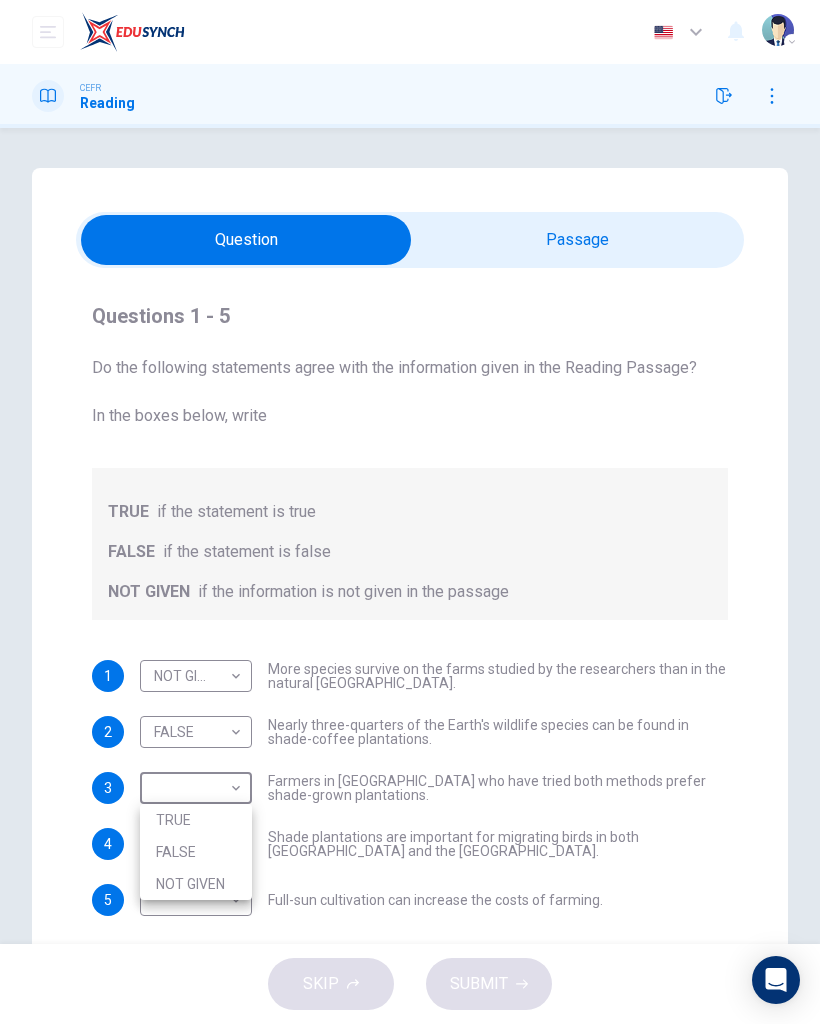 click on "NOT GIVEN" at bounding box center (196, 884) 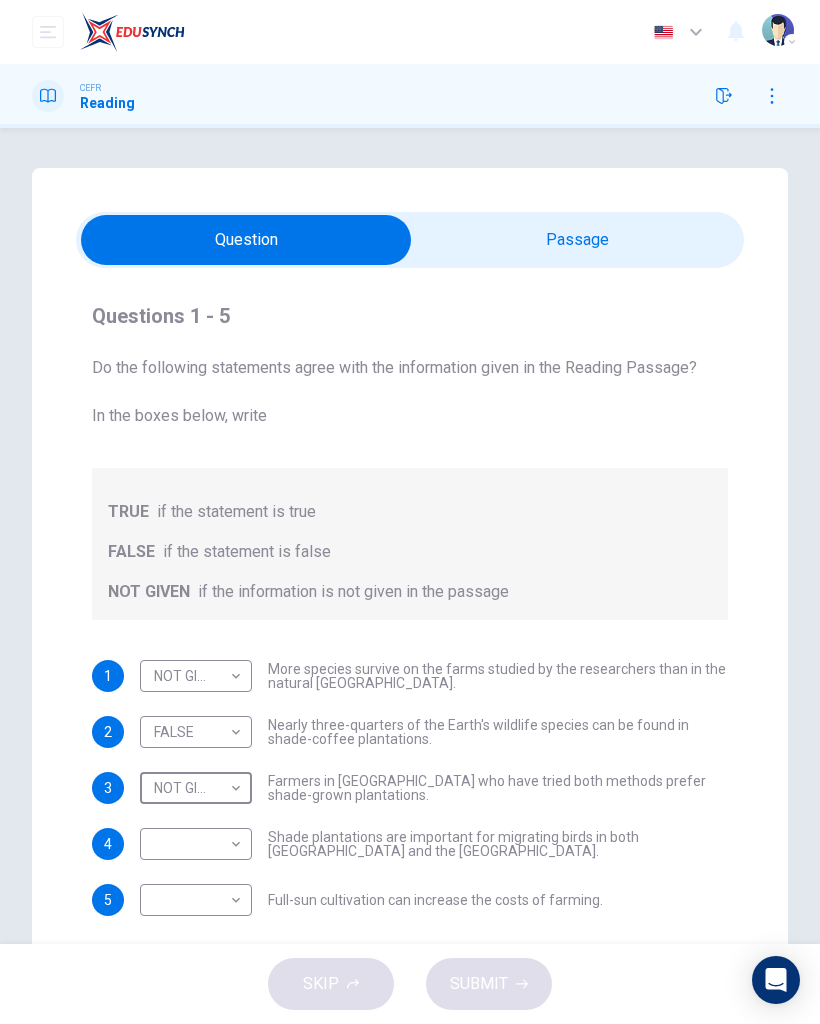 click on "Dashboard Practice Start a test Analysis English en ​ NURIN NADHIRAH BINTI HAIRULASWAN CEFR Reading Questions 1 - 5 Do the following statements agree with the information given in the Reading
Passage?
In the boxes below, write TRUE if the statement is true FALSE if the statement is false NOT GIVEN if the information is not given in the passage 1 NOT GIVEN NOT GIVEN ​ More species survive on the farms studied by the researchers than in the natural [GEOGRAPHIC_DATA] forests. 2 FALSE FALSE ​ Nearly three-quarters of the Earth's wildlife species can be found in shade-coffee plantations. 3 NOT GIVEN NOT GIVEN ​ Farmers in [GEOGRAPHIC_DATA] who have tried both methods prefer shade-grown plantations. 4 ​ ​ Shade plantations are important for migrating birds in both [GEOGRAPHIC_DATA] and the [GEOGRAPHIC_DATA]. 5 ​ ​ Full-sun cultivation can increase the costs of farming. Natural Coffee and Cocoa CLICK TO ZOOM Click to Zoom 1 2 3 4 5 6 7 8 9 10 11 12 SKIP SUBMIT EduSynch - Online Language Proficiency Testing
Dashboard 2025" at bounding box center [410, 512] 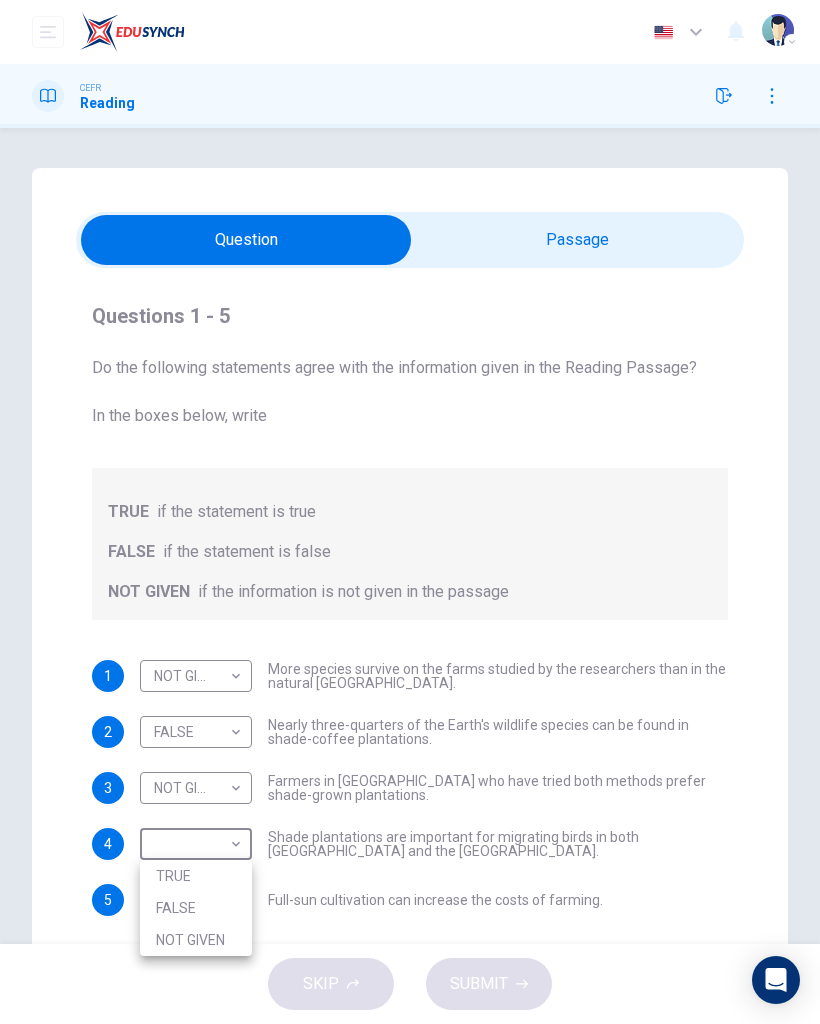 click on "TRUE" at bounding box center [196, 876] 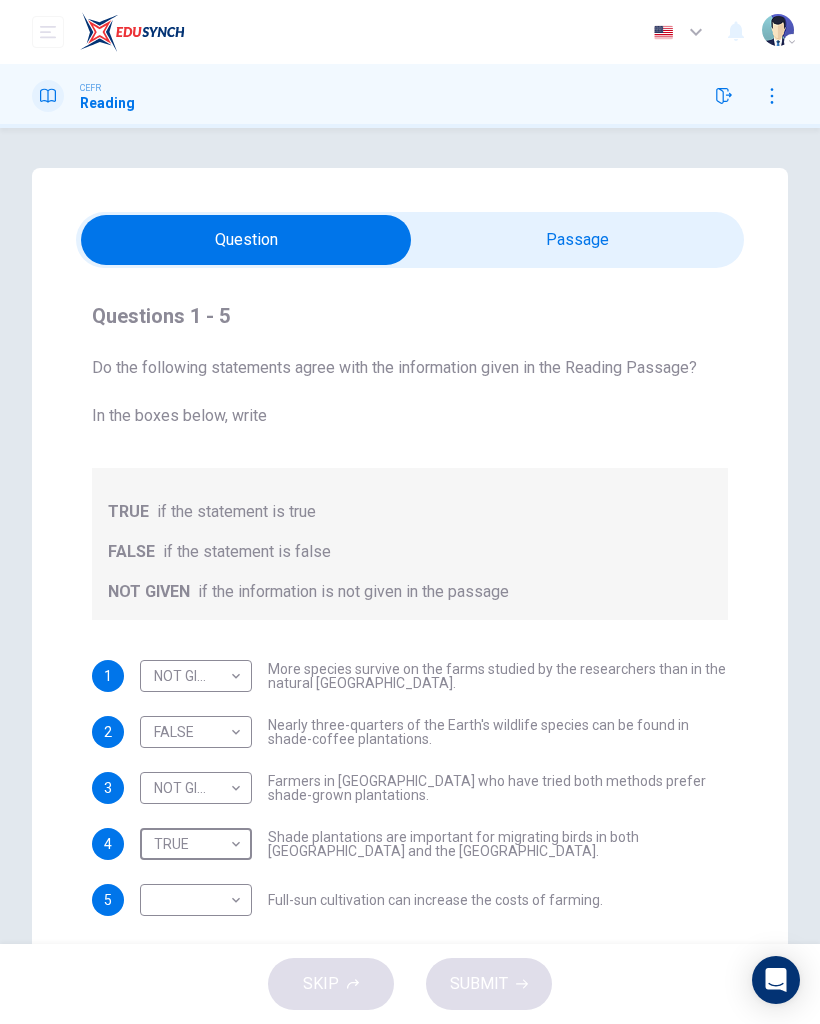 click on "Dashboard Practice Start a test Analysis English en ​ NURIN NADHIRAH BINTI HAIRULASWAN CEFR Reading Questions 1 - 5 Do the following statements agree with the information given in the Reading
Passage?
In the boxes below, write TRUE if the statement is true FALSE if the statement is false NOT GIVEN if the information is not given in the passage 1 NOT GIVEN NOT GIVEN ​ More species survive on the farms studied by the researchers than in the natural [GEOGRAPHIC_DATA] forests. 2 FALSE FALSE ​ Nearly three-quarters of the Earth's wildlife species can be found in shade-coffee plantations. 3 NOT GIVEN NOT GIVEN ​ Farmers in [GEOGRAPHIC_DATA] who have tried both methods prefer shade-grown plantations. 4 TRUE TRUE ​ Shade plantations are important for migrating birds in both [GEOGRAPHIC_DATA] and the [GEOGRAPHIC_DATA]. 5 ​ ​ Full-sun cultivation can increase the costs of farming. Natural Coffee and Cocoa CLICK TO ZOOM Click to Zoom 1 2 3 4 5 6 7 8 9 10 11 12 SKIP SUBMIT EduSynch - Online Language Proficiency Testing
Dashboard" at bounding box center [410, 512] 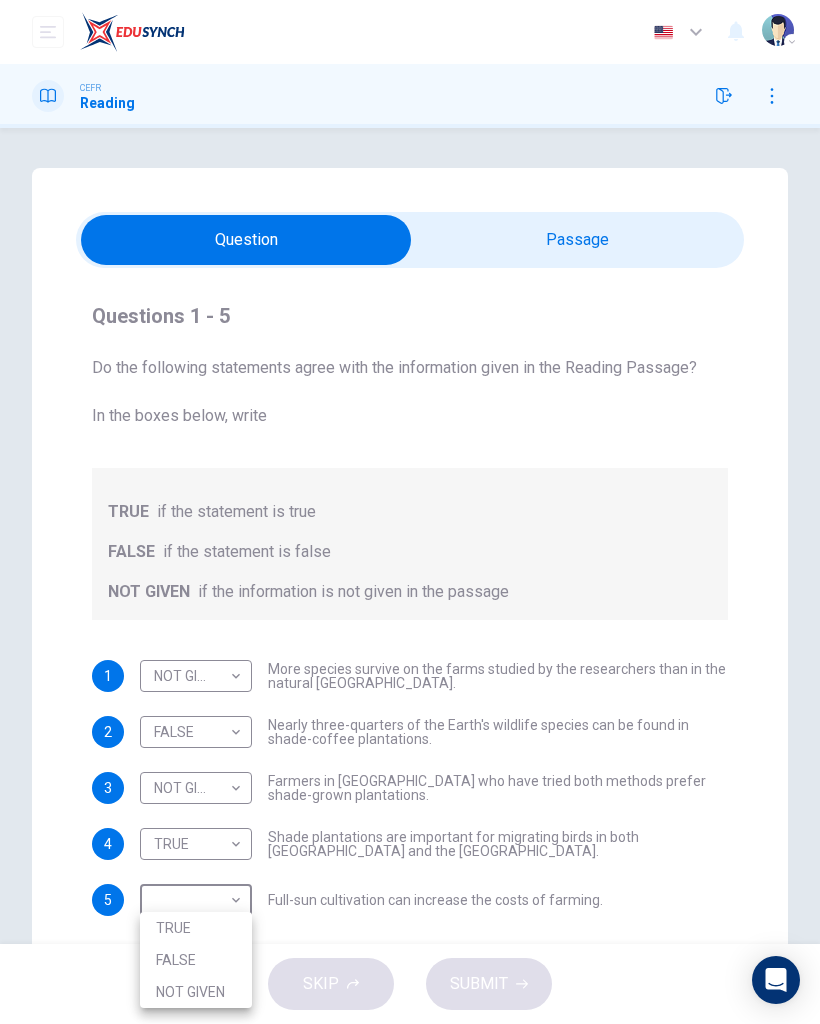 click at bounding box center (410, 512) 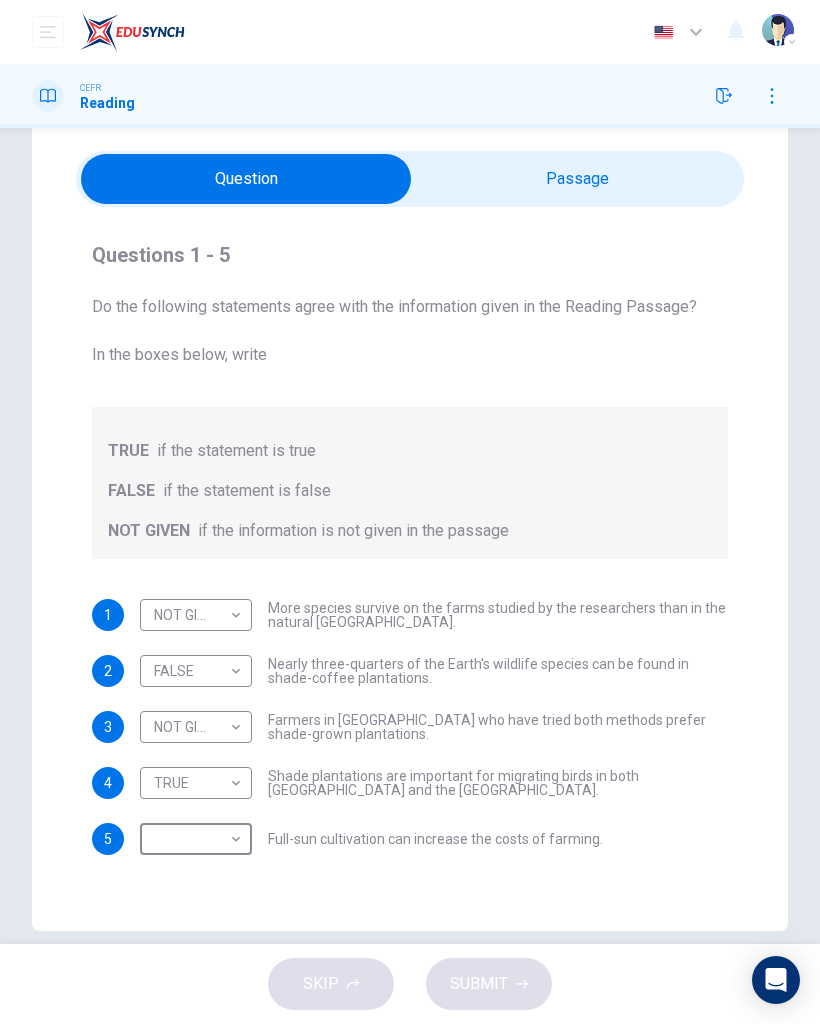 scroll, scrollTop: 66, scrollLeft: 0, axis: vertical 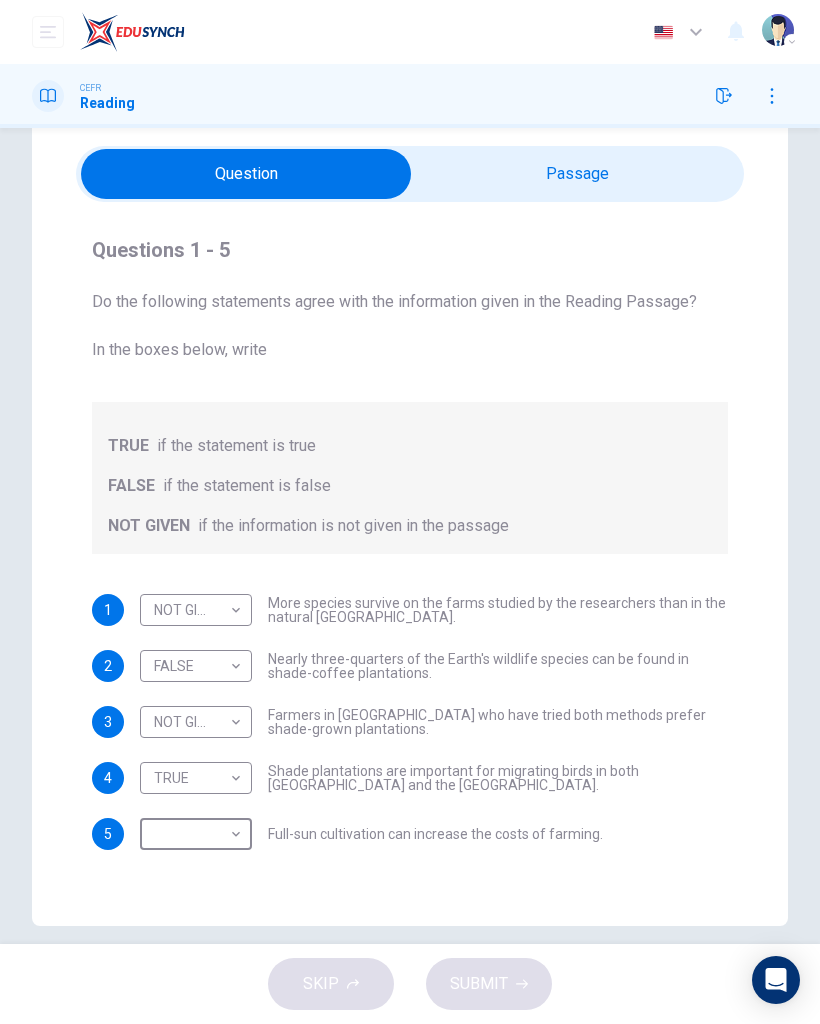 click on "Dashboard Practice Start a test Analysis English en ​ NURIN NADHIRAH BINTI HAIRULASWAN CEFR Reading Questions 1 - 5 Do the following statements agree with the information given in the Reading
Passage?
In the boxes below, write TRUE if the statement is true FALSE if the statement is false NOT GIVEN if the information is not given in the passage 1 NOT GIVEN NOT GIVEN ​ More species survive on the farms studied by the researchers than in the natural [GEOGRAPHIC_DATA] forests. 2 FALSE FALSE ​ Nearly three-quarters of the Earth's wildlife species can be found in shade-coffee plantations. 3 NOT GIVEN NOT GIVEN ​ Farmers in [GEOGRAPHIC_DATA] who have tried both methods prefer shade-grown plantations. 4 TRUE TRUE ​ Shade plantations are important for migrating birds in both [GEOGRAPHIC_DATA] and the [GEOGRAPHIC_DATA]. 5 ​ ​ Full-sun cultivation can increase the costs of farming. Natural Coffee and Cocoa CLICK TO ZOOM Click to Zoom 1 2 3 4 5 6 7 8 9 10 11 12 SKIP SUBMIT EduSynch - Online Language Proficiency Testing
Dashboard" at bounding box center [410, 512] 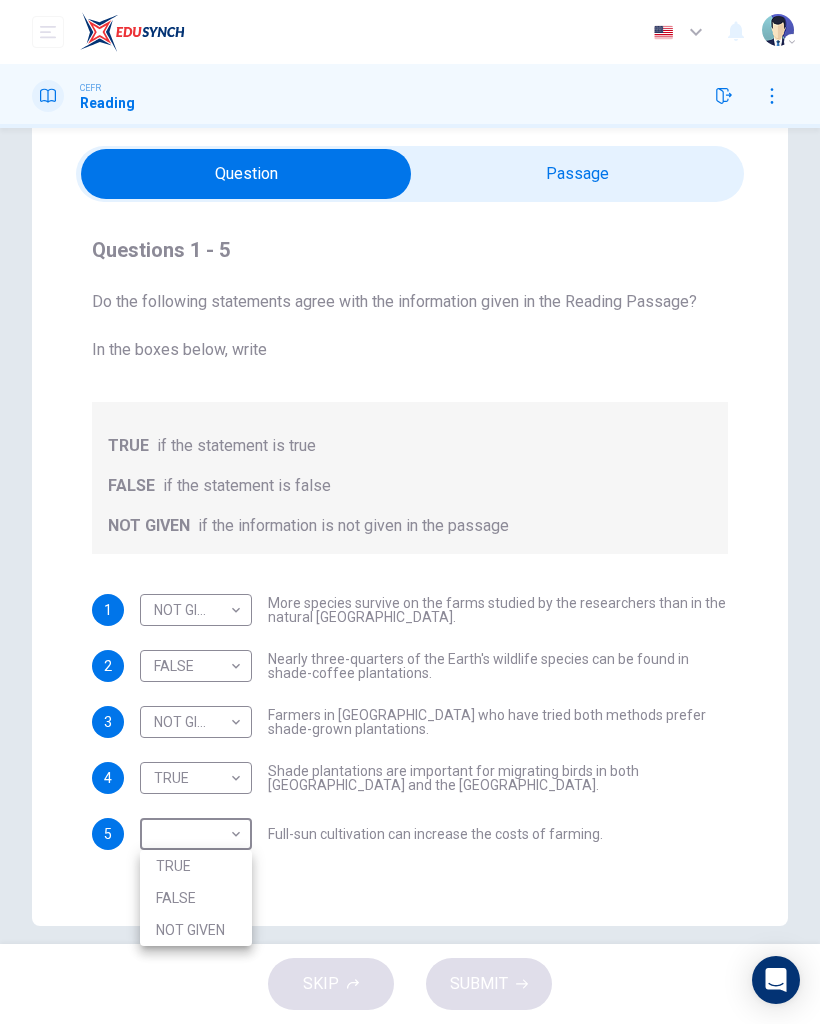 click on "TRUE" at bounding box center [196, 866] 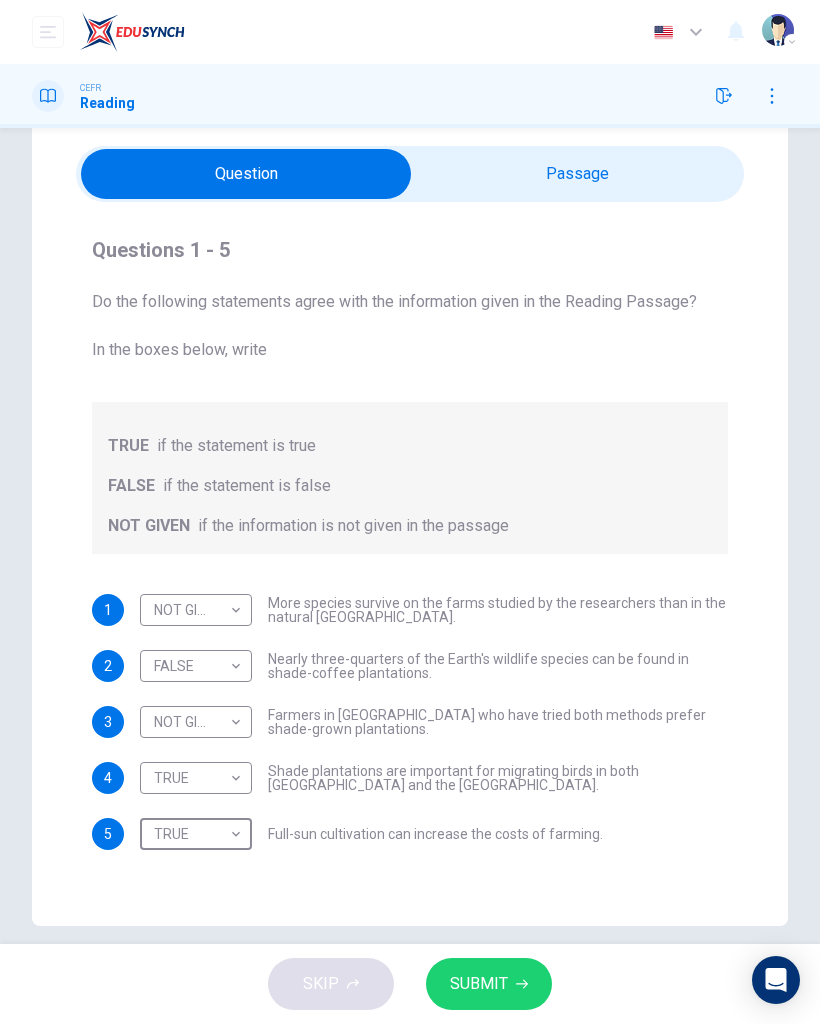 click on "SUBMIT" at bounding box center [489, 984] 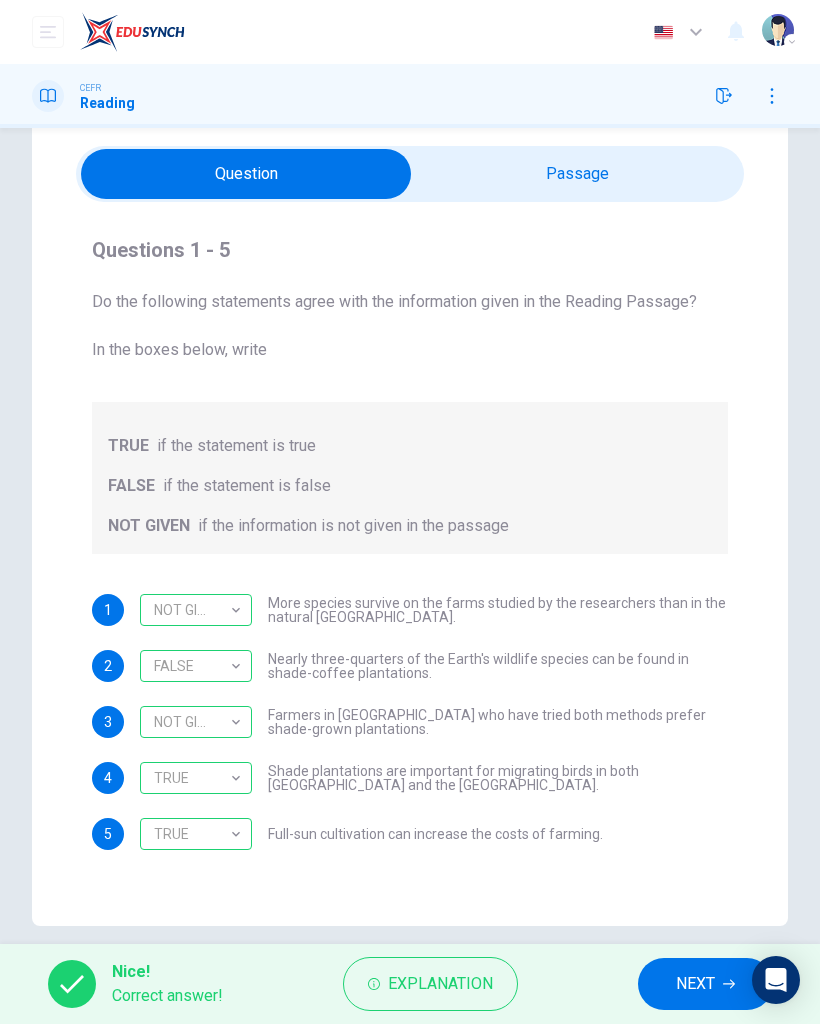 click on "NEXT" at bounding box center [695, 984] 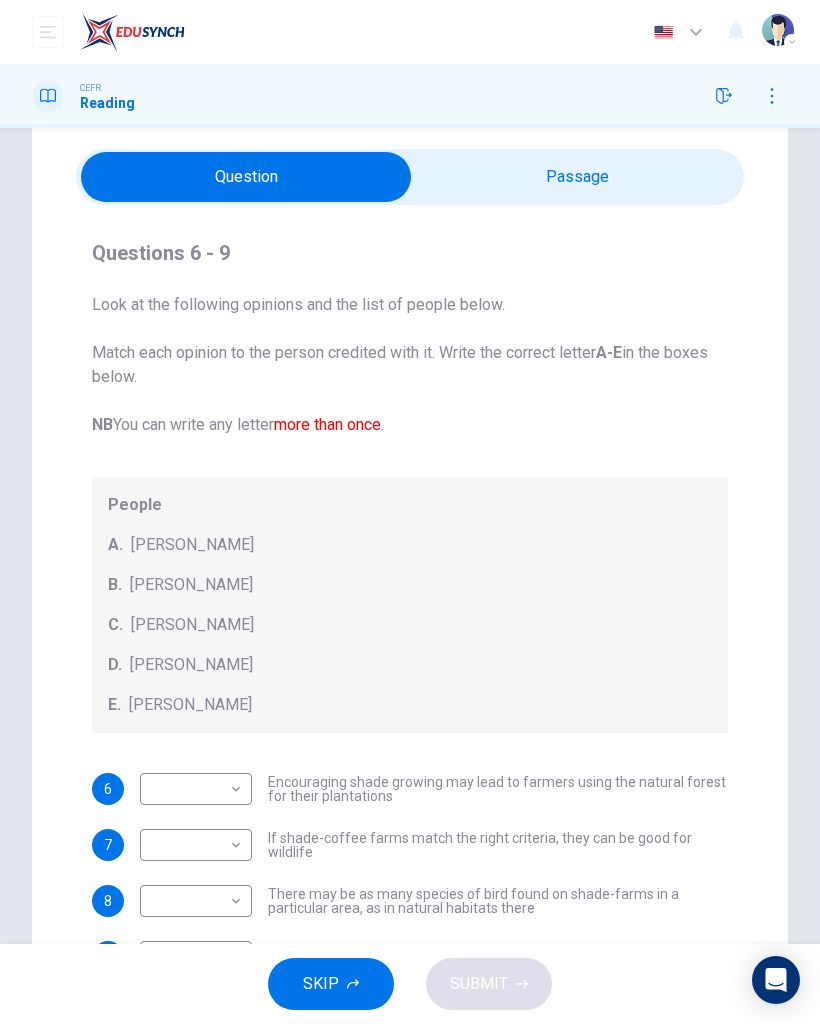 scroll, scrollTop: 51, scrollLeft: 0, axis: vertical 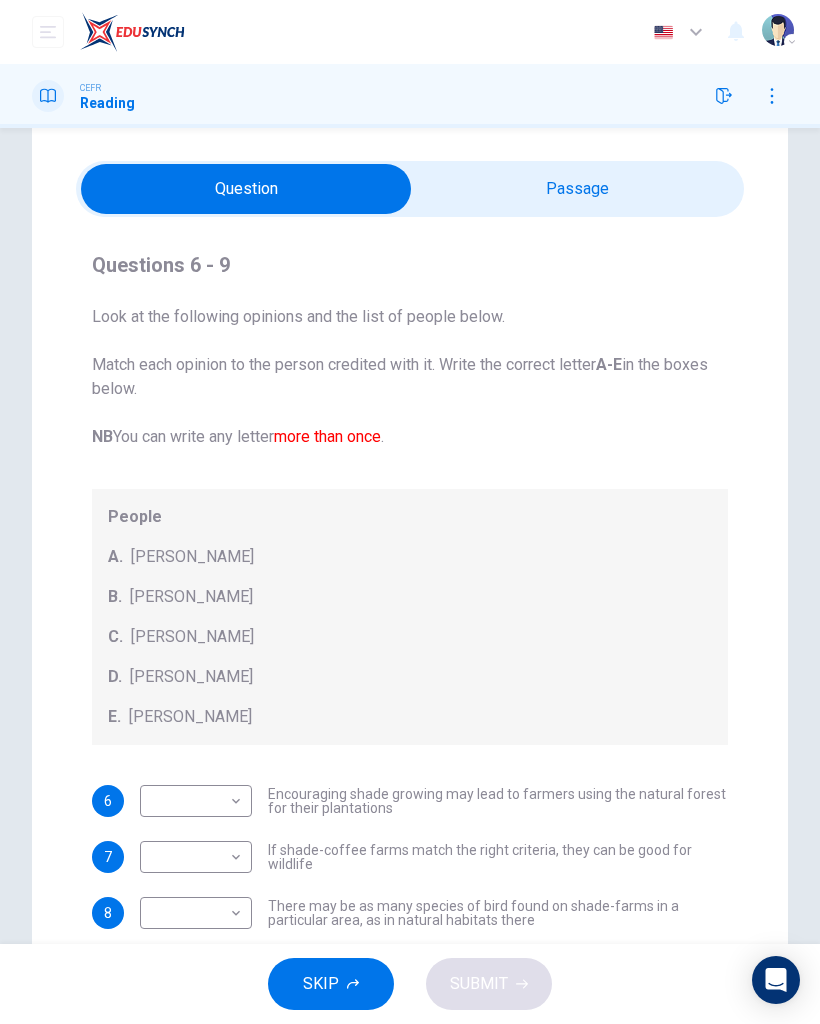 click at bounding box center (246, 189) 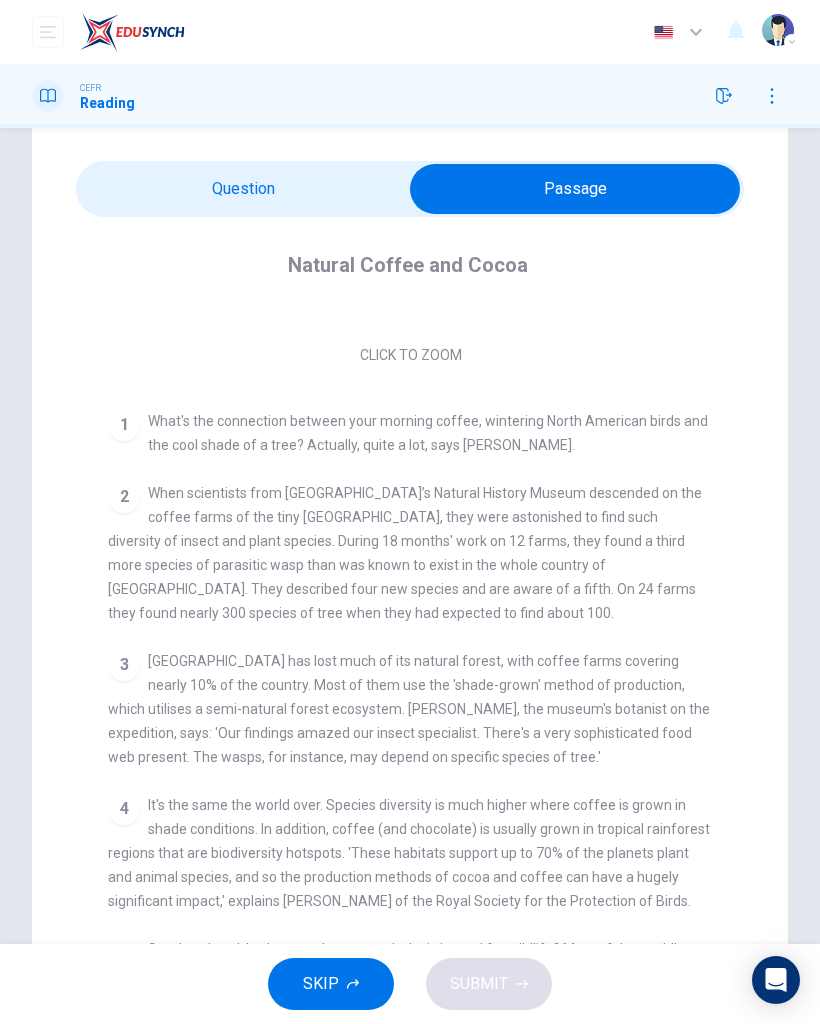scroll, scrollTop: 284, scrollLeft: 0, axis: vertical 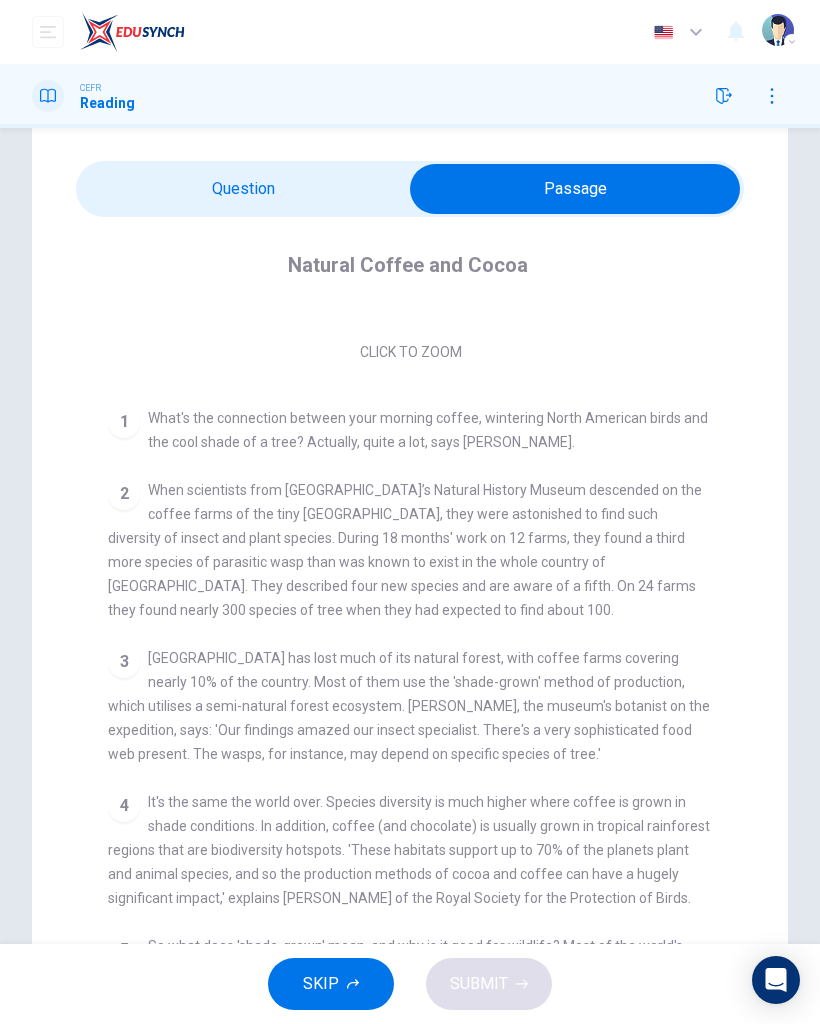 click at bounding box center (575, 189) 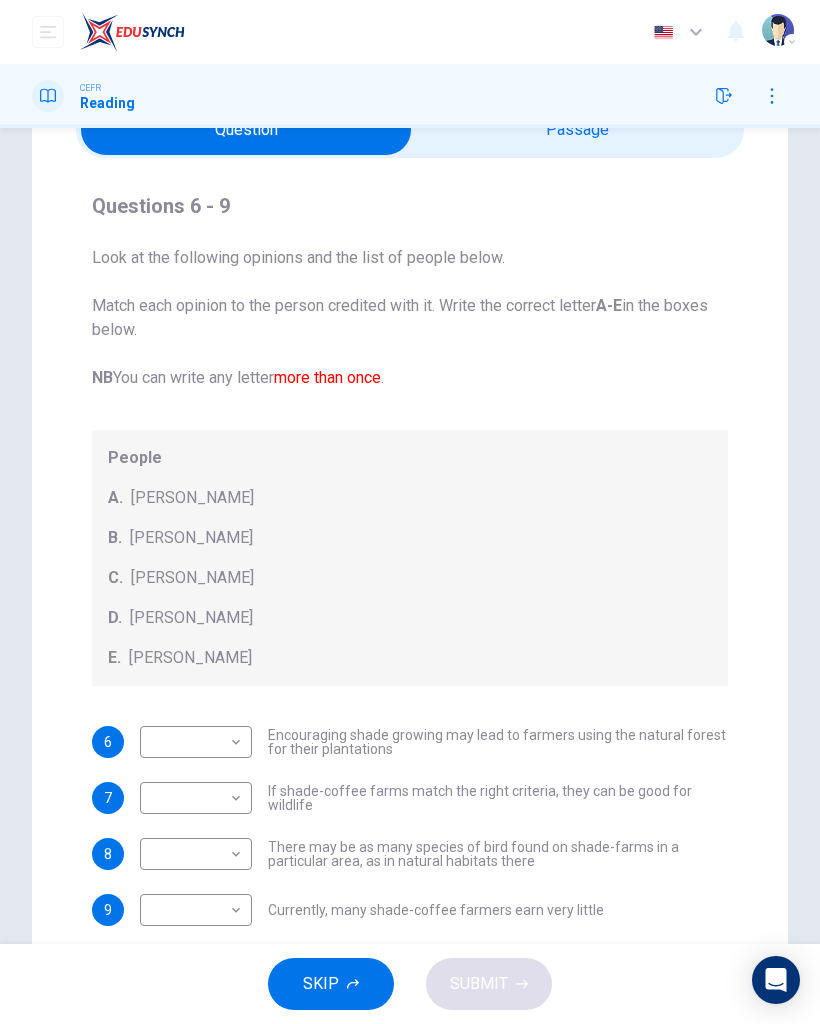 scroll, scrollTop: 88, scrollLeft: 0, axis: vertical 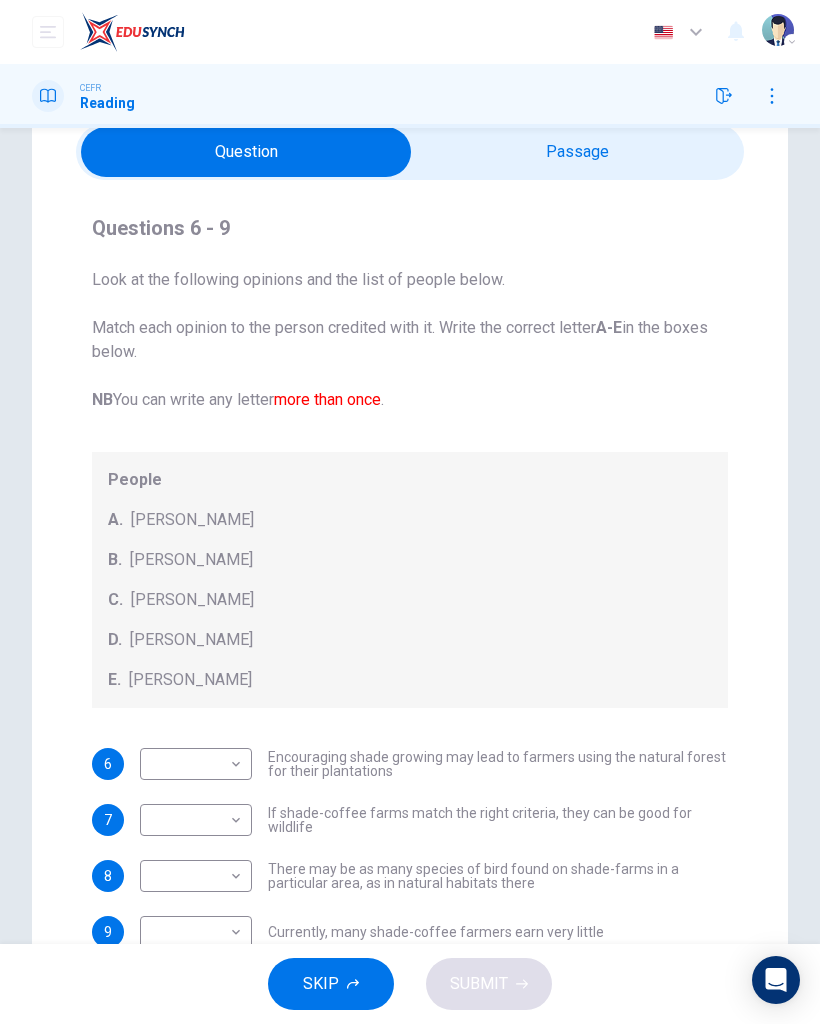 click at bounding box center [246, 152] 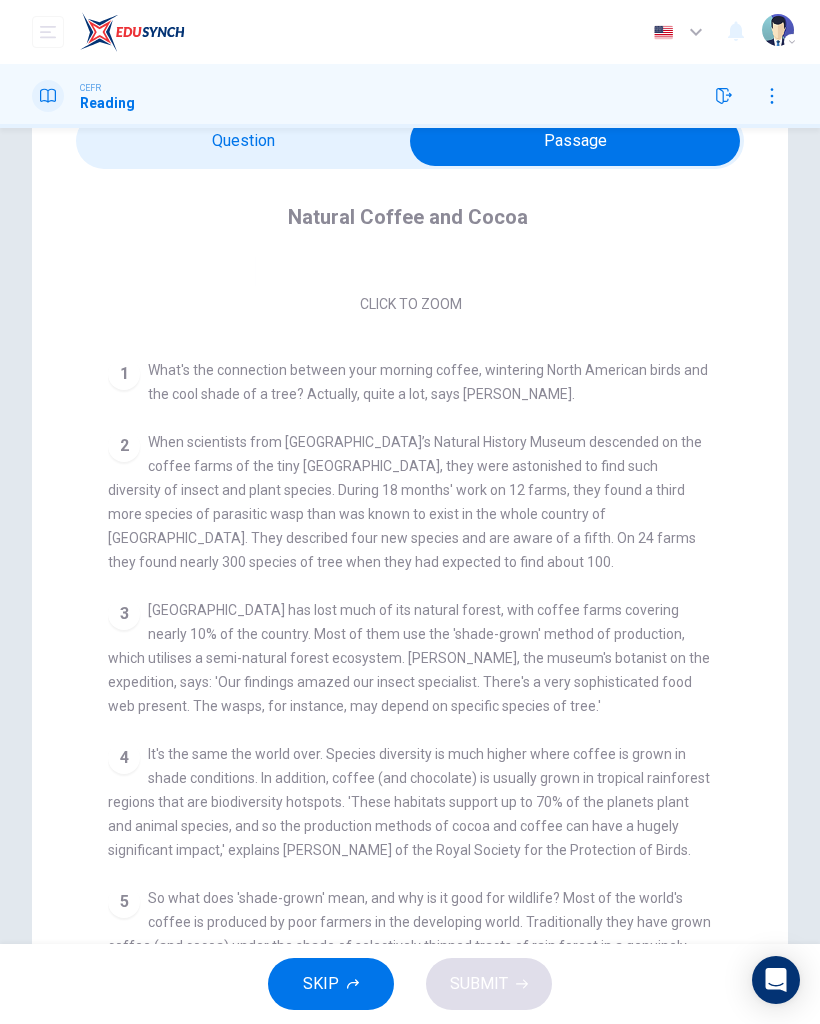 scroll, scrollTop: 98, scrollLeft: 0, axis: vertical 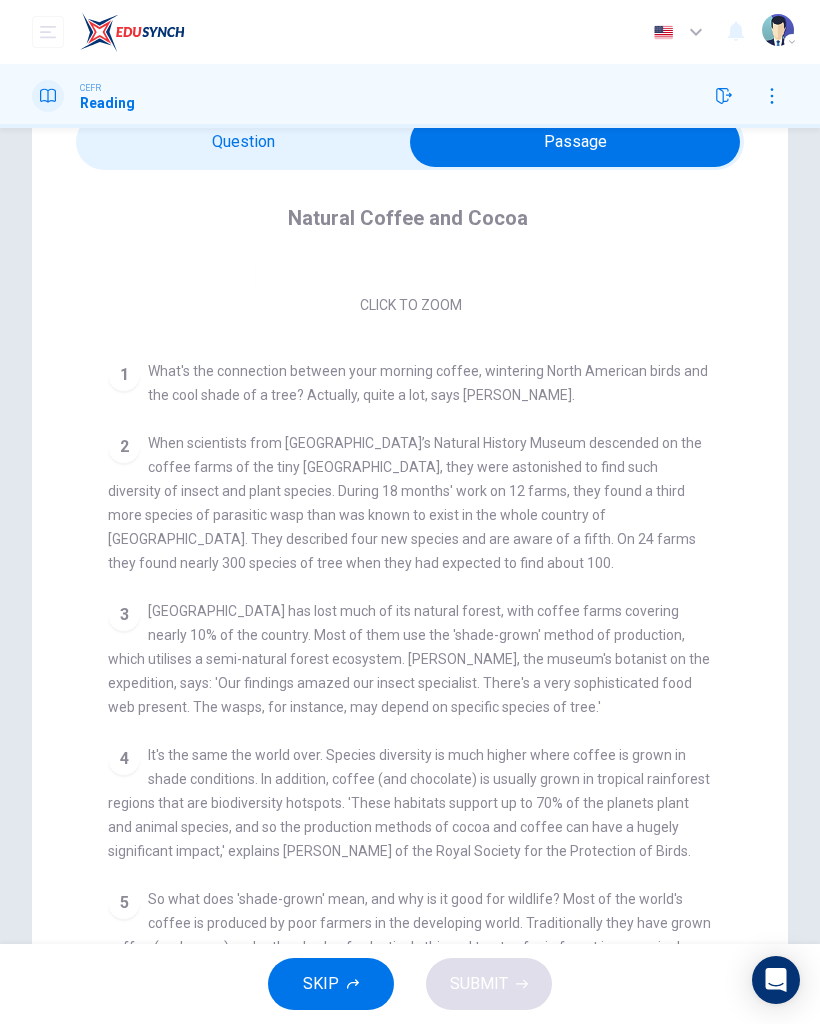 click at bounding box center (575, 142) 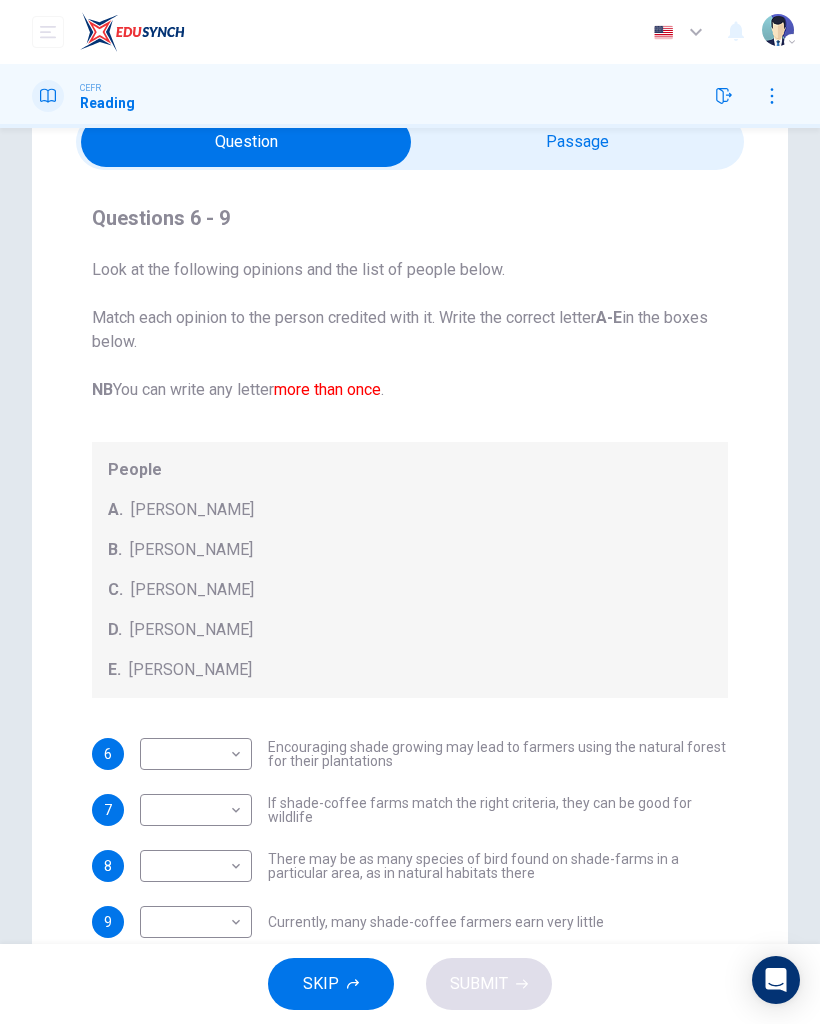 click at bounding box center [246, 142] 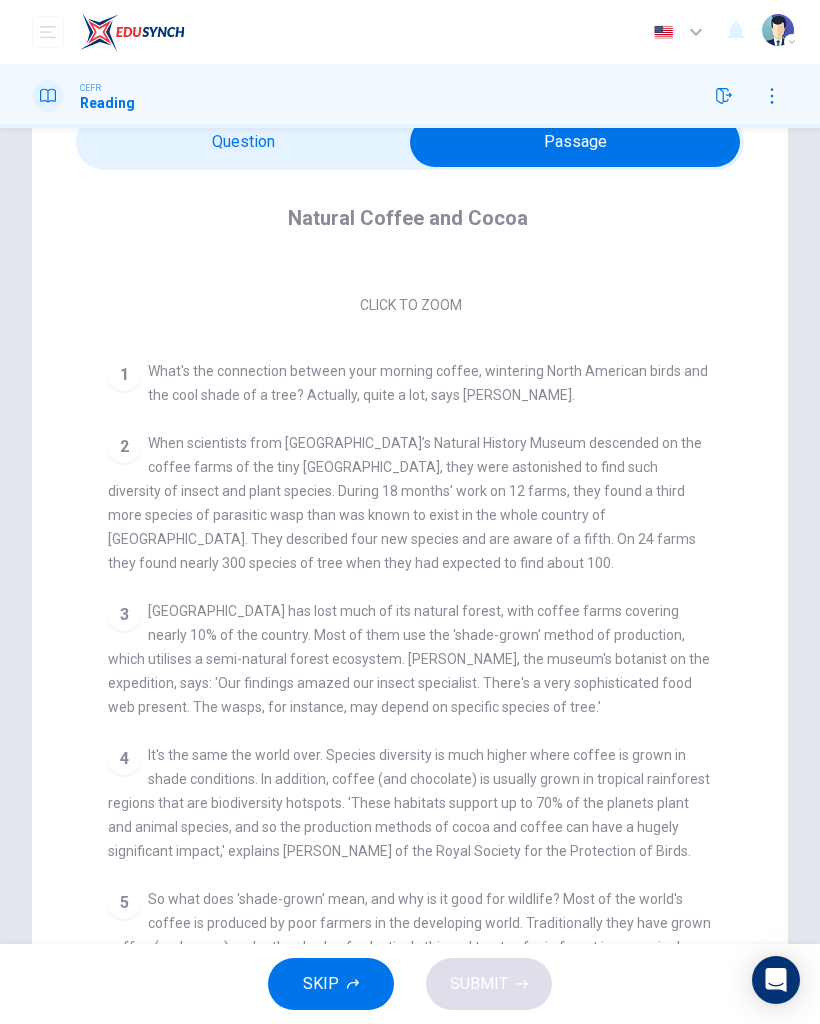 click at bounding box center [575, 142] 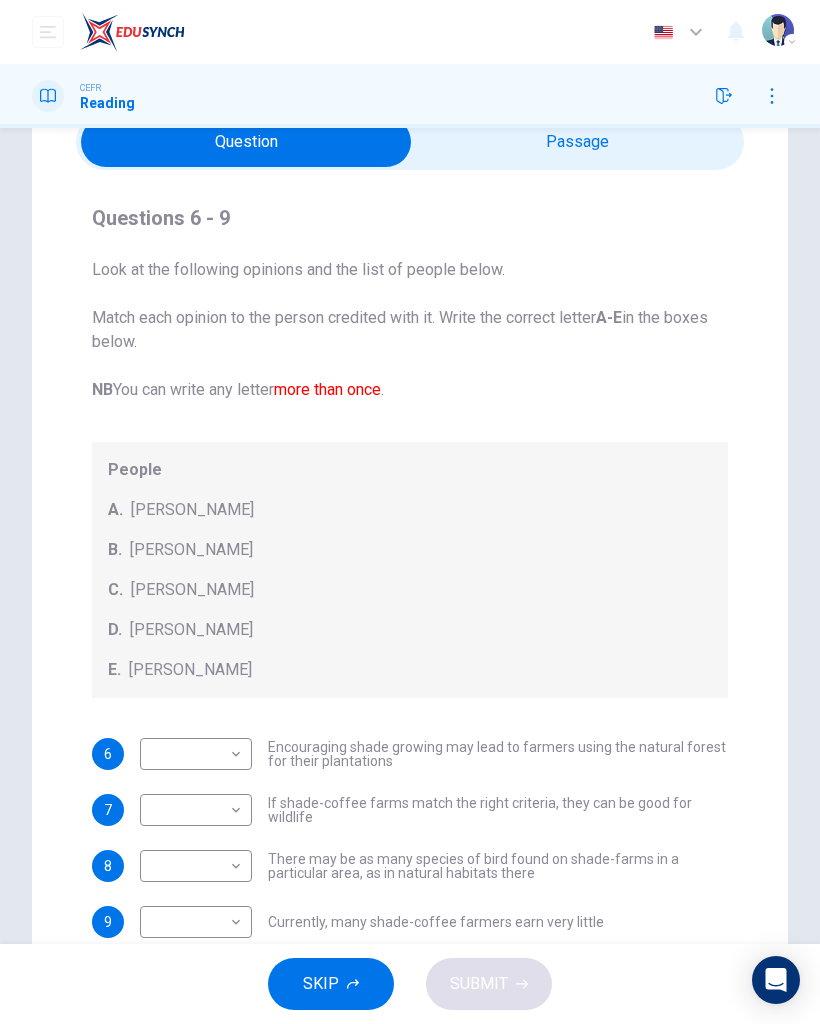 click at bounding box center [246, 142] 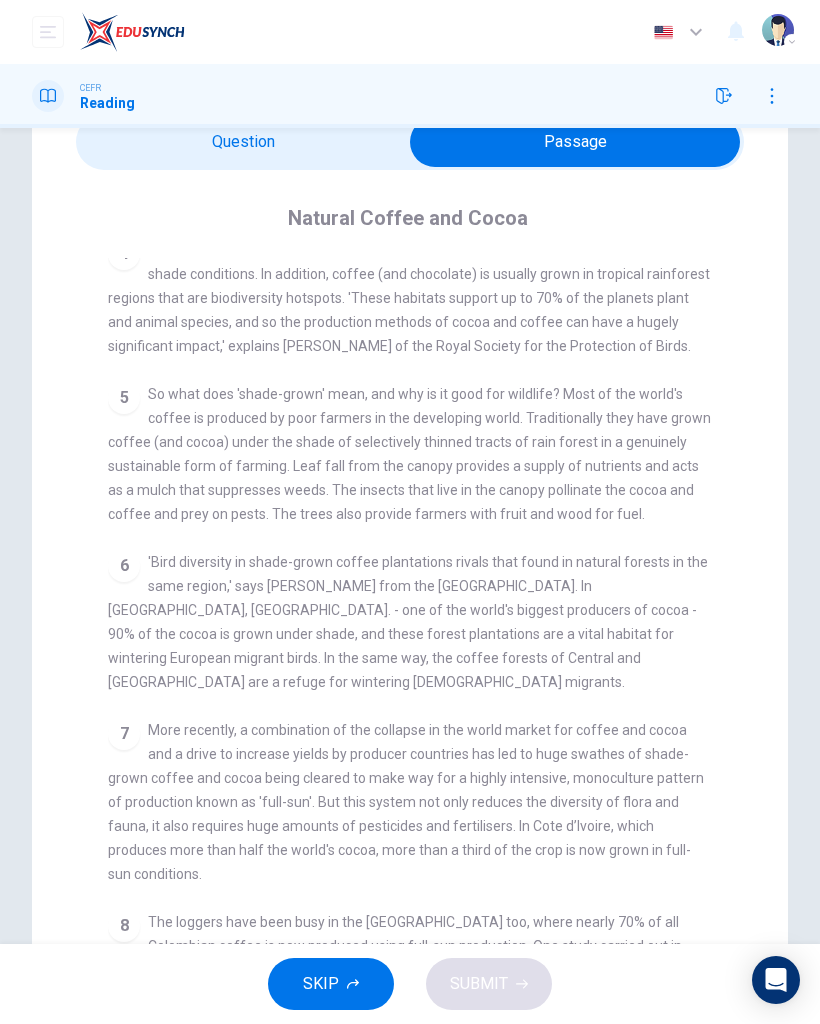 scroll, scrollTop: 790, scrollLeft: 0, axis: vertical 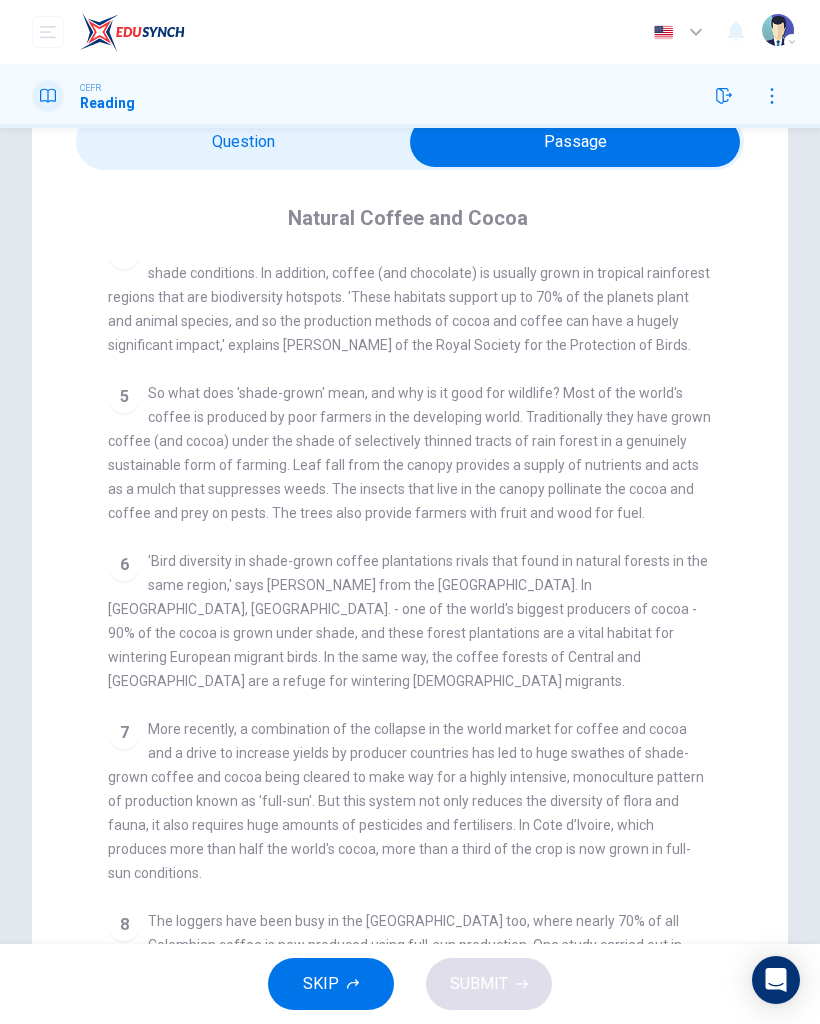 click at bounding box center [575, 142] 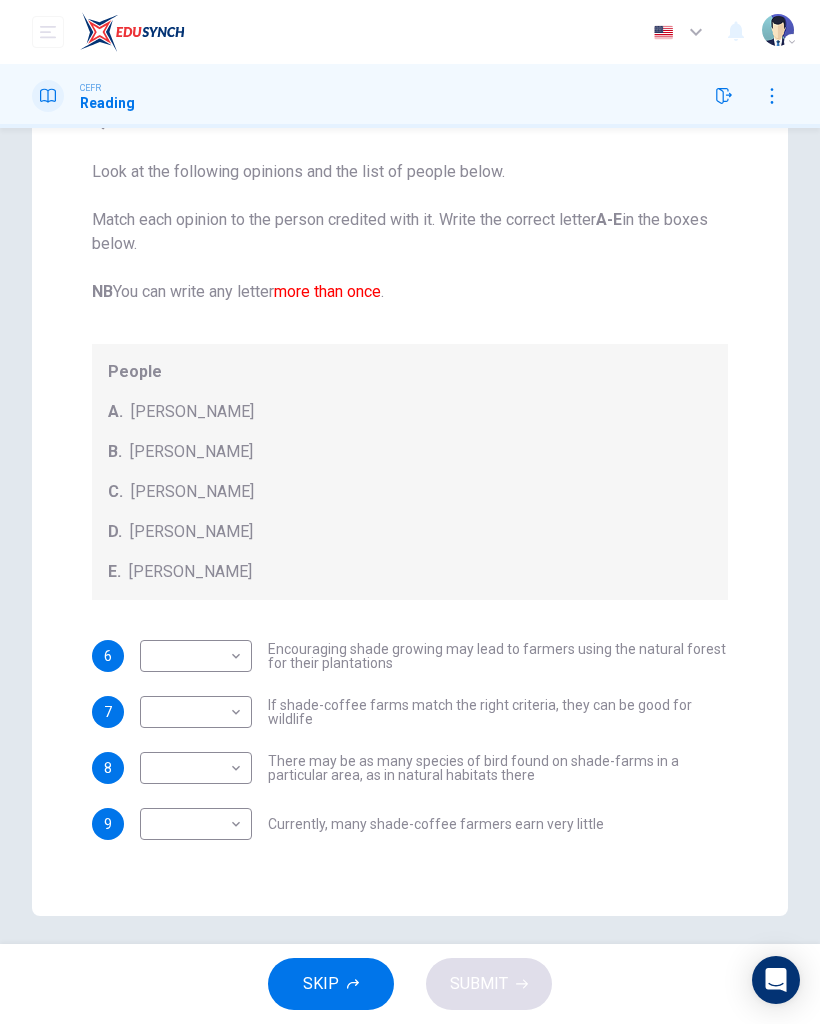 scroll, scrollTop: 197, scrollLeft: 0, axis: vertical 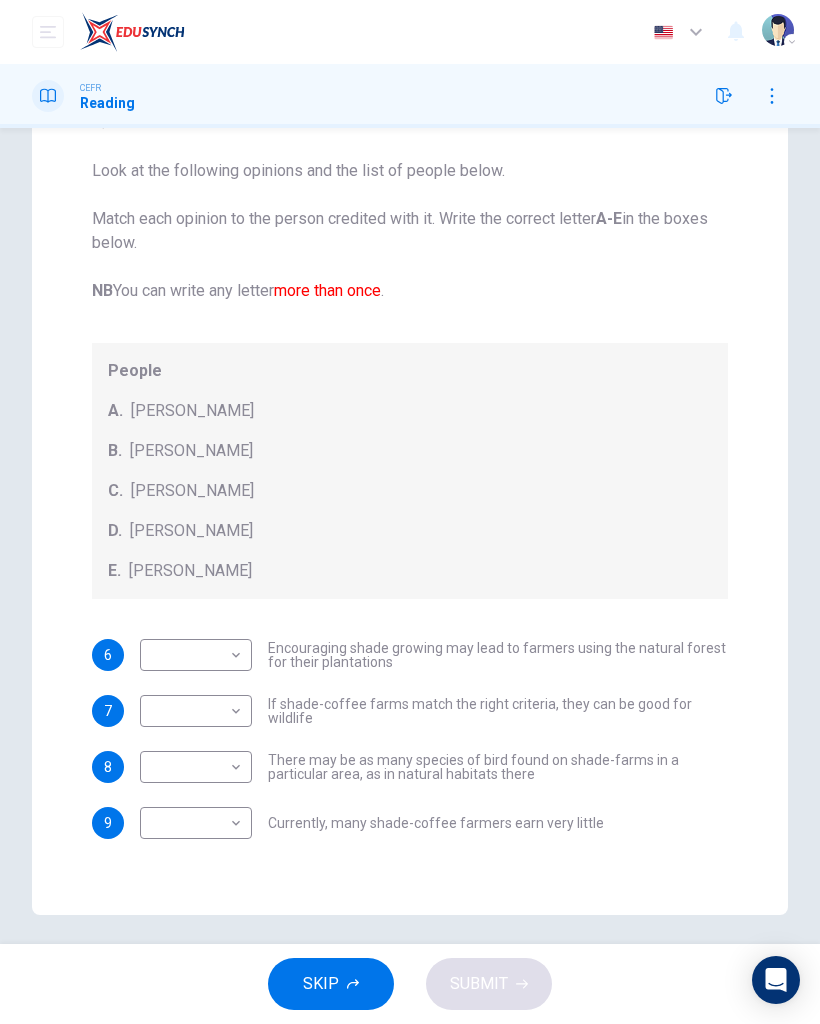 click on "Dashboard Practice Start a test Analysis English en ​ NURIN NADHIRAH BINTI HAIRULASWAN CEFR Reading Questions 6 - 9 Look at the following opinions and the list of people below.
Match each opinion to the person credited with it.
Write the correct letter  A-E  in the boxes below.
NB  You can write any letter  more than once . People A. [PERSON_NAME] [PERSON_NAME] [PERSON_NAME] [PERSON_NAME] [PERSON_NAME] E. [PERSON_NAME] 6 ​ ​ Encouraging shade growing may lead to farmers using the natural forest for their plantations 7 ​ ​ If shade-coffee farms match the right criteria, they can be good for wildlife 8 ​ ​ There may be as many species of bird found on shade-farms in a particular area, as in natural habitats there 9 ​ ​ Currently, many shade-coffee farmers earn very little Natural Coffee and Cocoa CLICK TO ZOOM Click to Zoom 1 What's the connection between your morning coffee, wintering North American birds and the cool shade of a tree? Actually, quite a lot, says [PERSON_NAME]. 2 3 4 5 6 7 8 9 10 11 12" at bounding box center [410, 512] 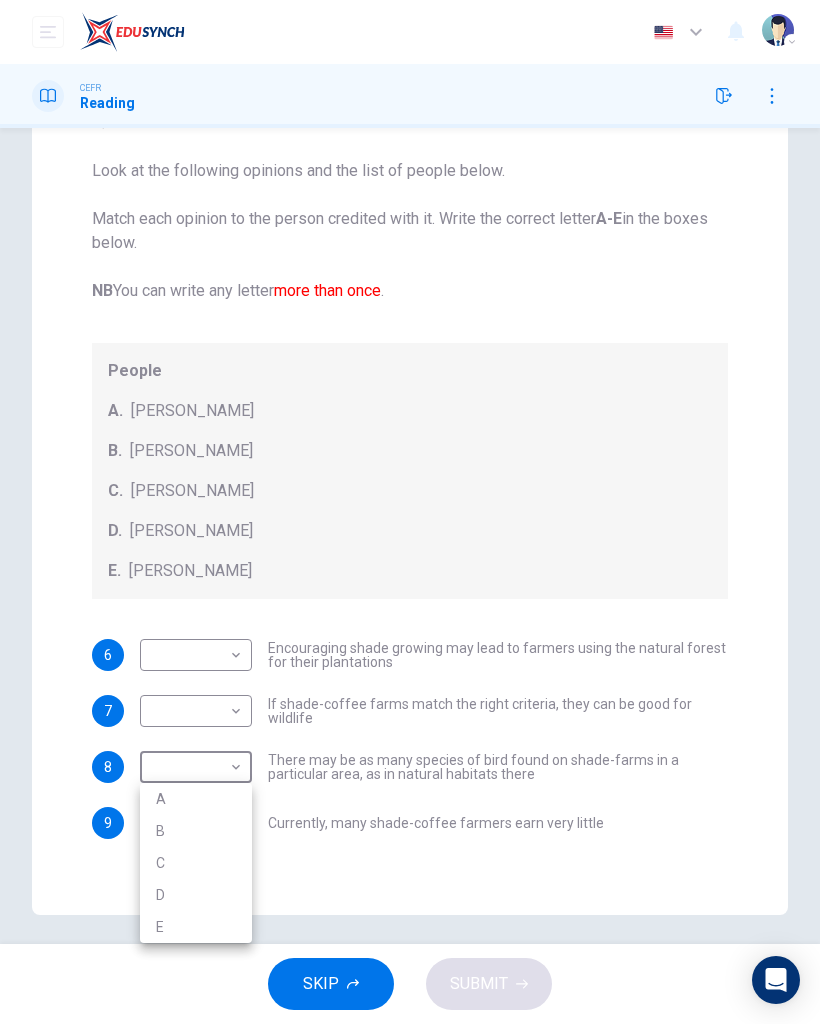 click on "C" at bounding box center (196, 863) 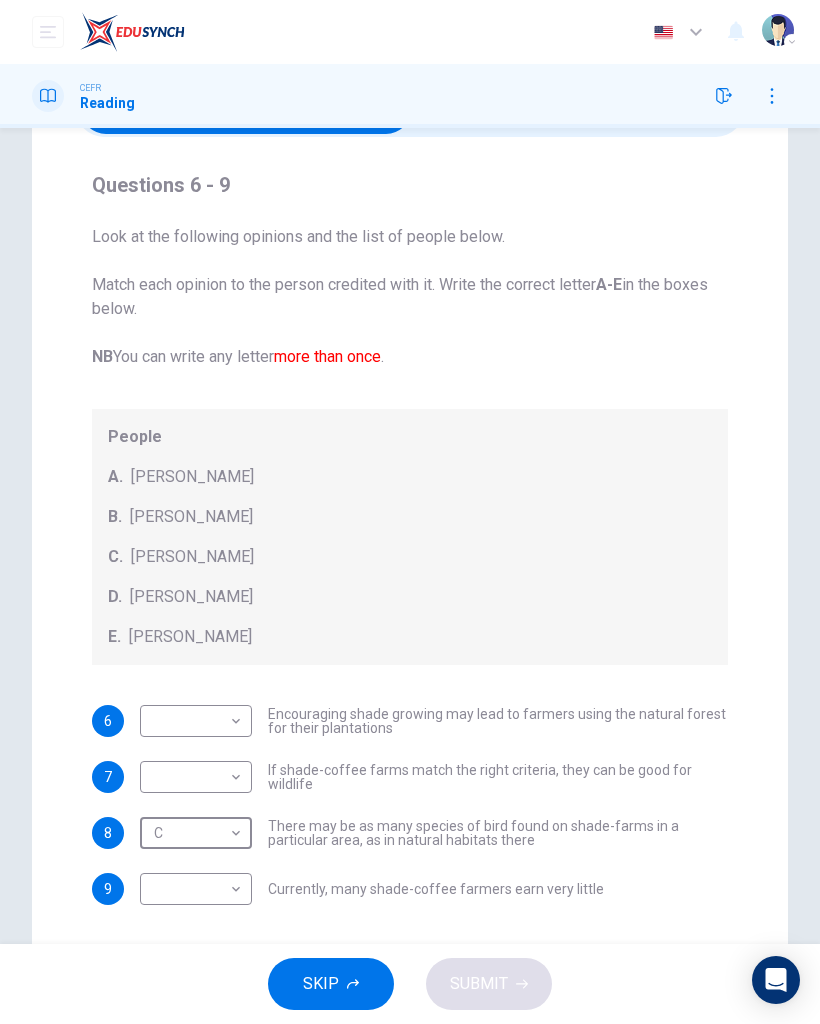 scroll, scrollTop: 129, scrollLeft: 0, axis: vertical 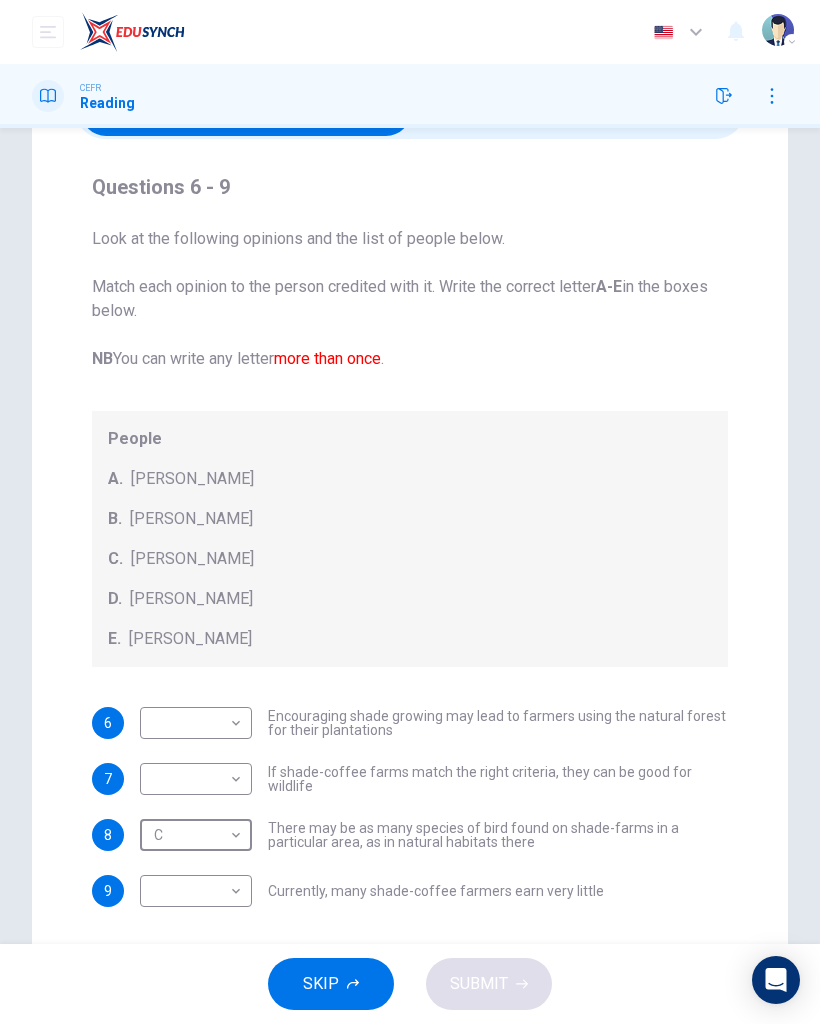 click on "Questions 6 - 9 Look at the following opinions and the list of people below.
Match each opinion to the person credited with it.
Write the correct letter  A-E  in the boxes below.
NB  You can write any letter  more than once . People A. [PERSON_NAME] [PERSON_NAME] [PERSON_NAME] [PERSON_NAME] [PERSON_NAME] E. [PERSON_NAME] 6 ​ ​ Encouraging shade growing may lead to farmers using the natural forest for their plantations 7 ​ ​ If shade-coffee farms match the right criteria, they can be good for wildlife 8 C C ​ There may be as many species of bird found on shade-farms in a particular area, as in natural habitats there 9 ​ ​ Currently, many shade-coffee farmers earn very little" at bounding box center (410, 539) 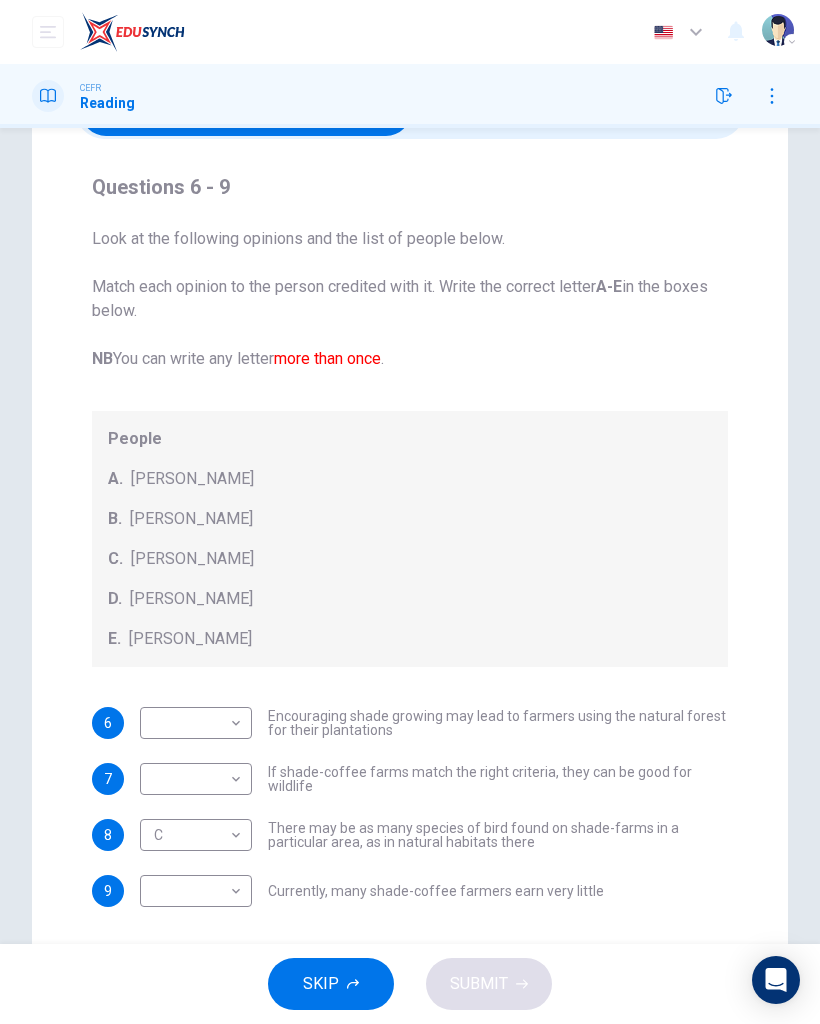 click on "Questions 6 - 9 Look at the following opinions and the list of people below.
Match each opinion to the person credited with it.
Write the correct letter  A-E  in the boxes below.
NB  You can write any letter  more than once . People A. [PERSON_NAME] [PERSON_NAME] [PERSON_NAME] [PERSON_NAME] [PERSON_NAME] E. [PERSON_NAME] 6 ​ ​ Encouraging shade growing may lead to farmers using the natural forest for their plantations 7 ​ ​ If shade-coffee farms match the right criteria, they can be good for wildlife 8 C C ​ There may be as many species of bird found on shade-farms in a particular area, as in natural habitats there 9 ​ ​ Currently, many shade-coffee farmers earn very little" at bounding box center [410, 539] 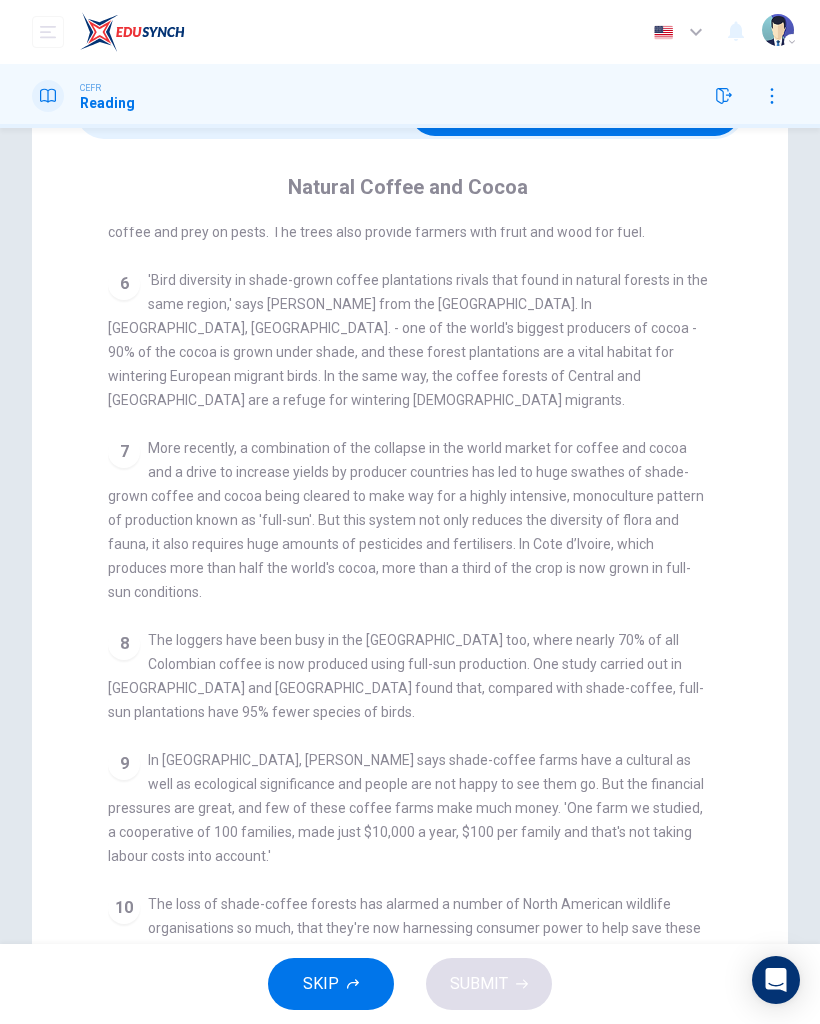 scroll, scrollTop: 1041, scrollLeft: 0, axis: vertical 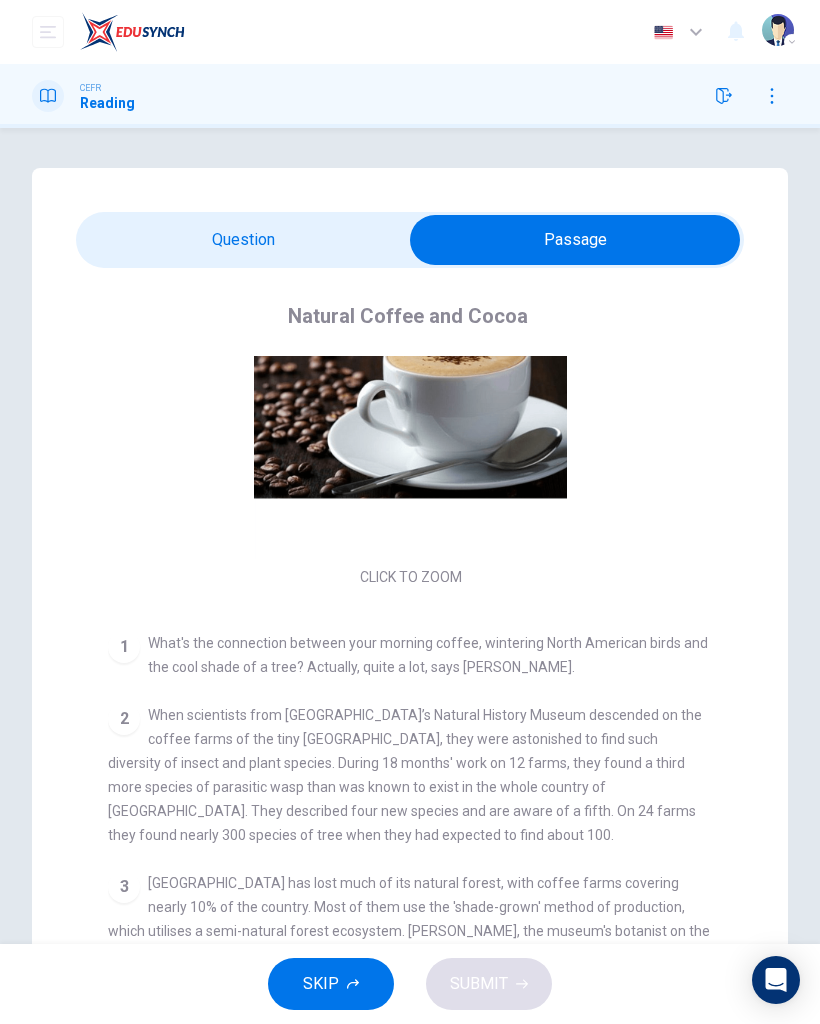 click at bounding box center [575, 240] 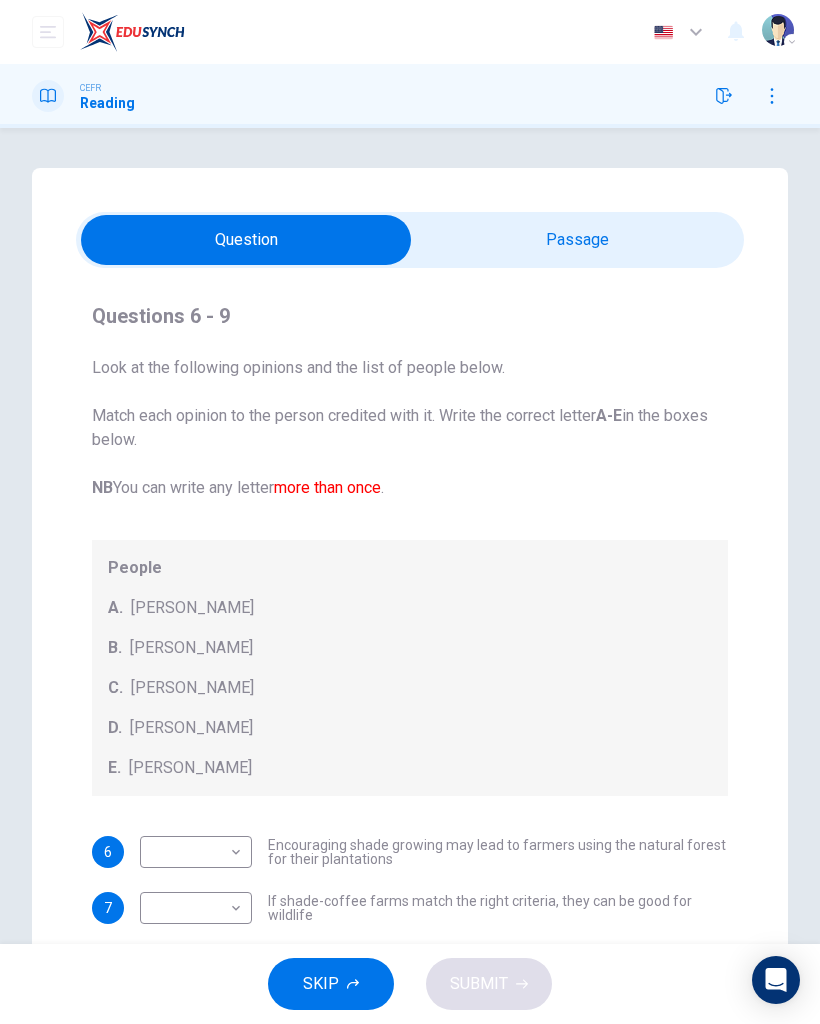 scroll, scrollTop: 0, scrollLeft: 0, axis: both 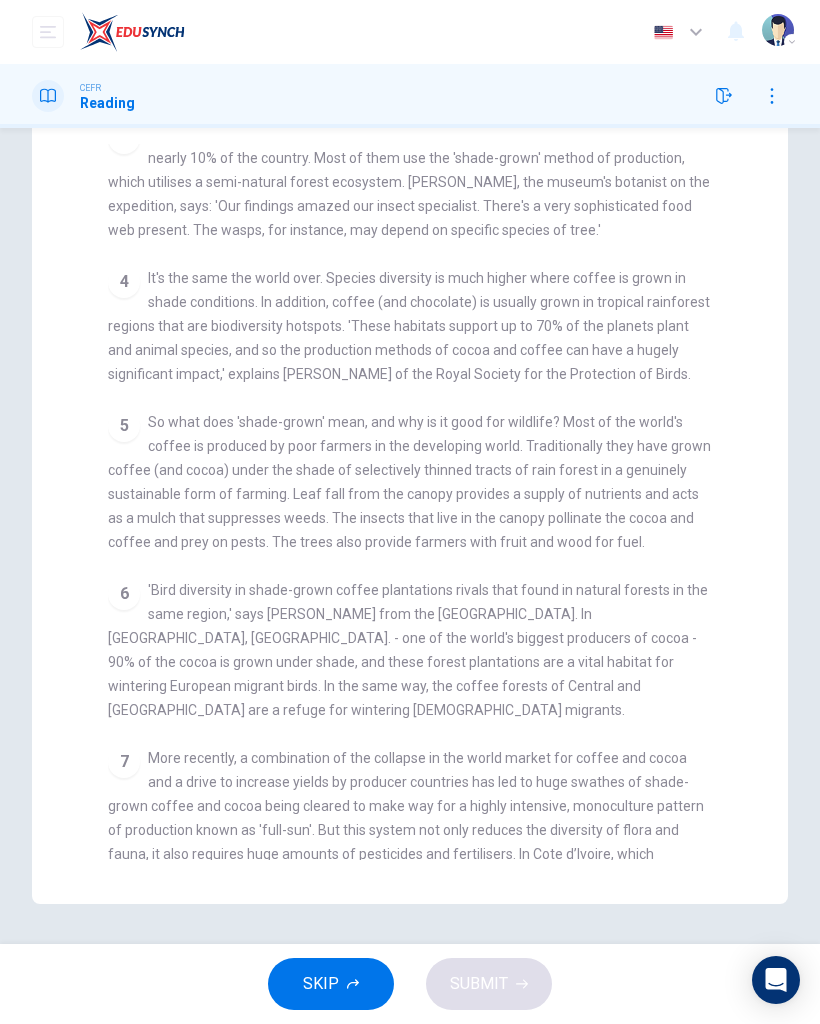 click on "Questions 6 - 9 Look at the following opinions and the list of people below.
Match each opinion to the person credited with it.
Write the correct letter  A-E  in the boxes below.
NB  You can write any letter  more than once . People A. [PERSON_NAME] [PERSON_NAME] [PERSON_NAME] [PERSON_NAME] [PERSON_NAME] E. [PERSON_NAME] 6 ​ ​ Encouraging shade growing may lead to farmers using the natural forest for their plantations 7 ​ ​ If shade-coffee farms match the right criteria, they can be good for wildlife 8 C C ​ There may be as many species of bird found on shade-farms in a particular area, as in natural habitats there 9 ​ ​ Currently, many shade-coffee farmers earn very little Natural Coffee and Cocoa CLICK TO ZOOM Click to Zoom 1 What's the connection between your morning coffee, wintering North American birds and the cool shade of a tree? Actually, quite a lot, says [PERSON_NAME]. 2 3 4 5 6 7 8 9 10 11 12" at bounding box center (410, 430) 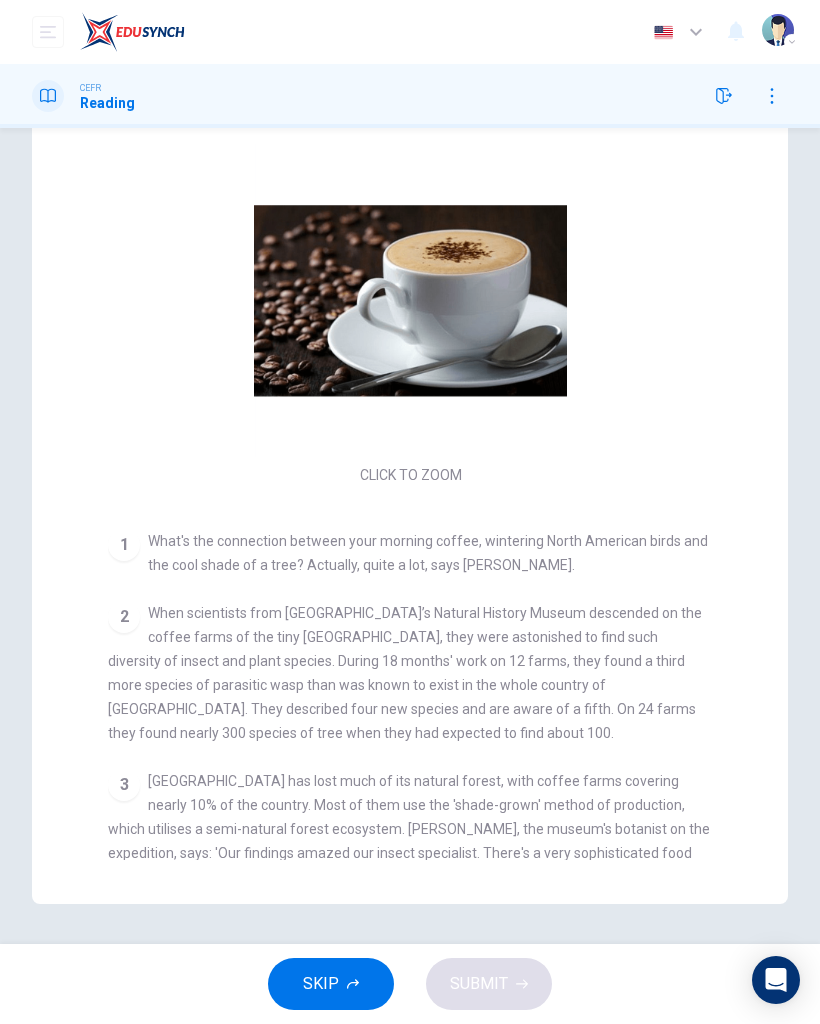 scroll, scrollTop: 0, scrollLeft: 0, axis: both 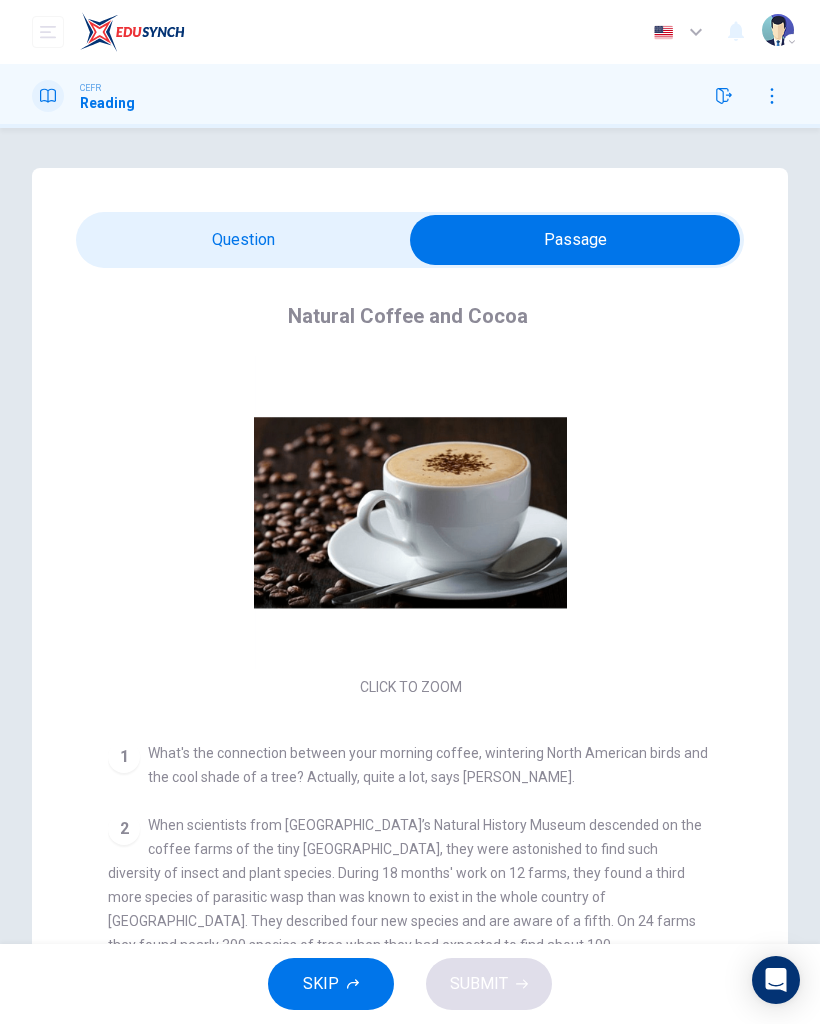 click at bounding box center (575, 240) 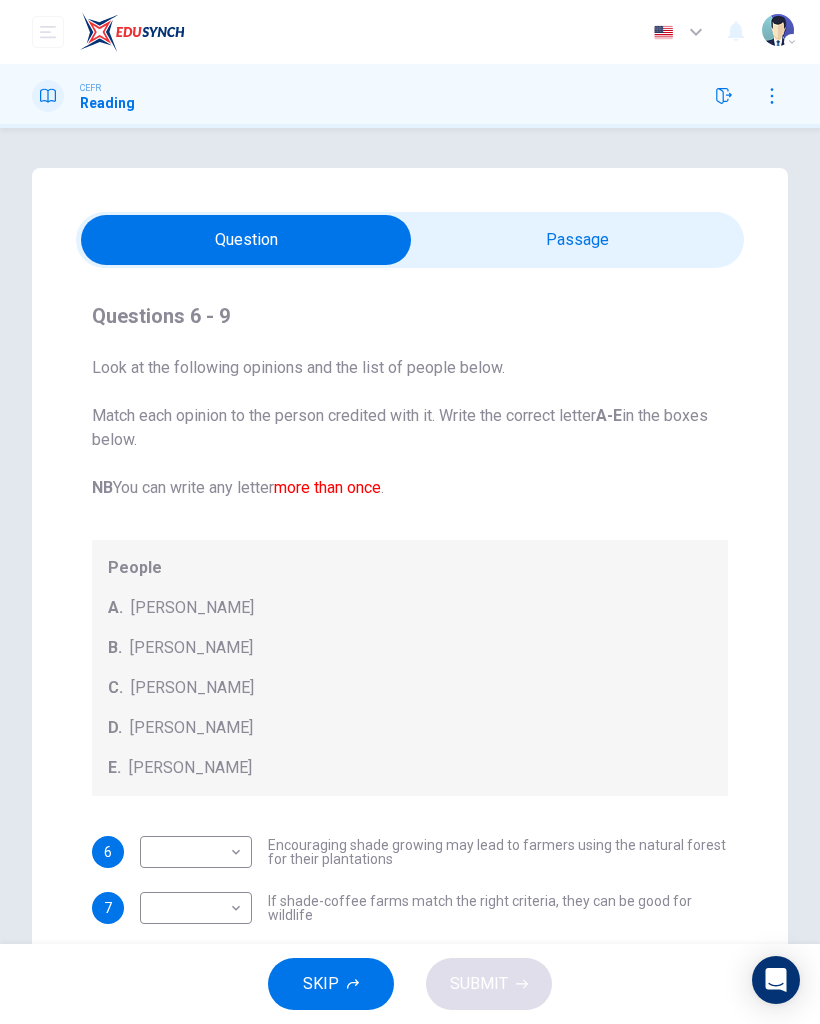 scroll, scrollTop: -1, scrollLeft: 0, axis: vertical 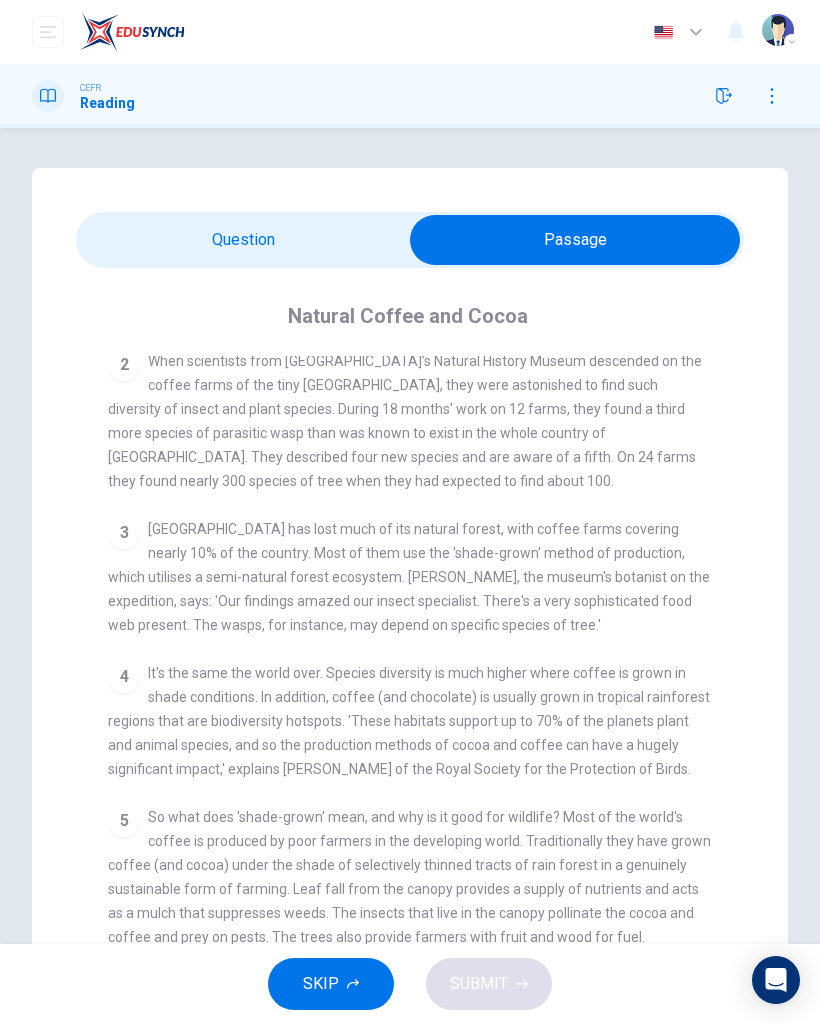 click at bounding box center (575, 240) 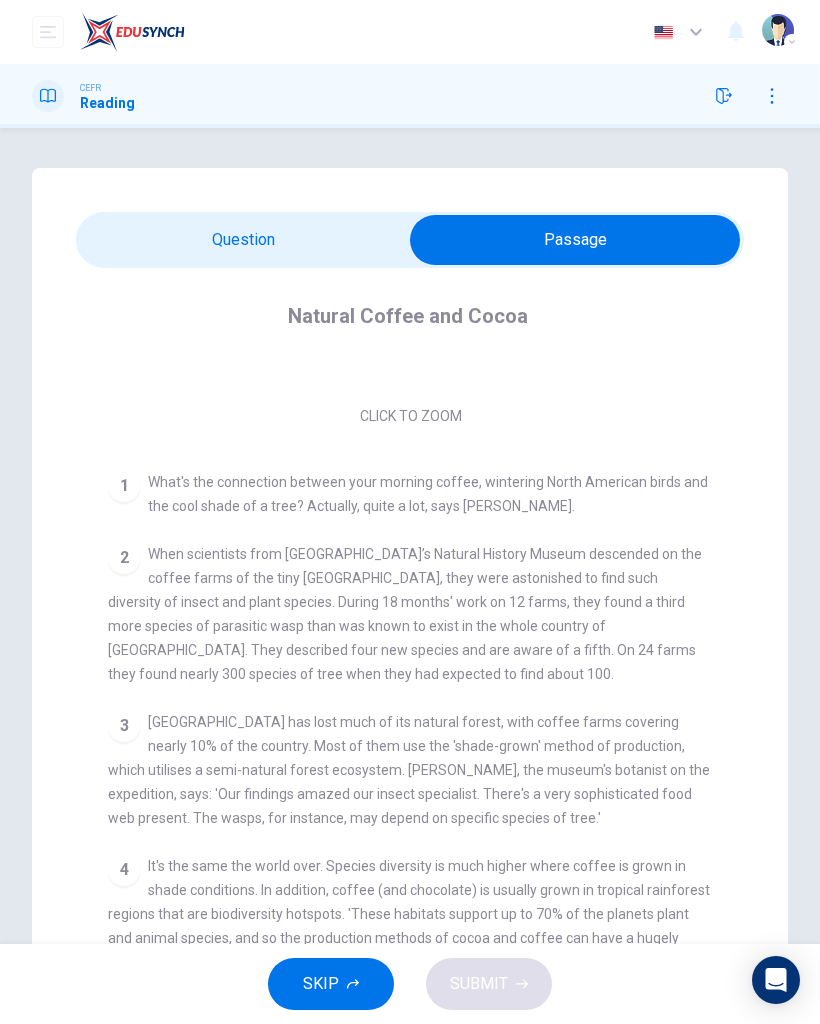 checkbox on "false" 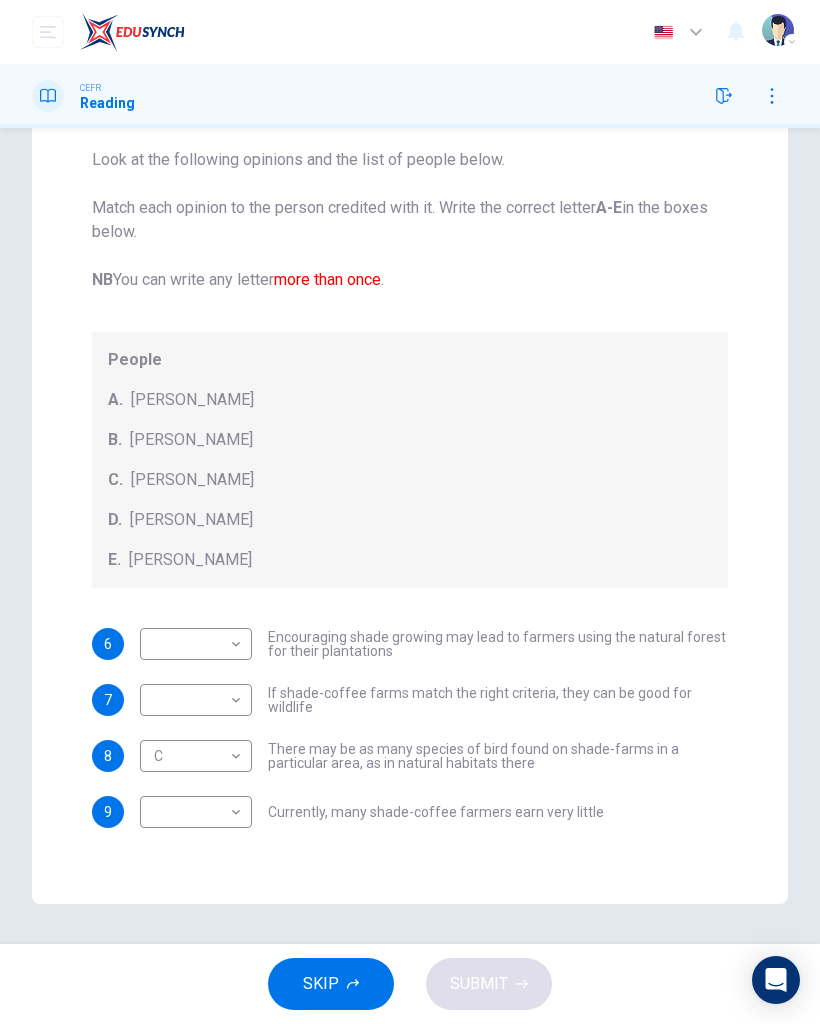scroll, scrollTop: 208, scrollLeft: 0, axis: vertical 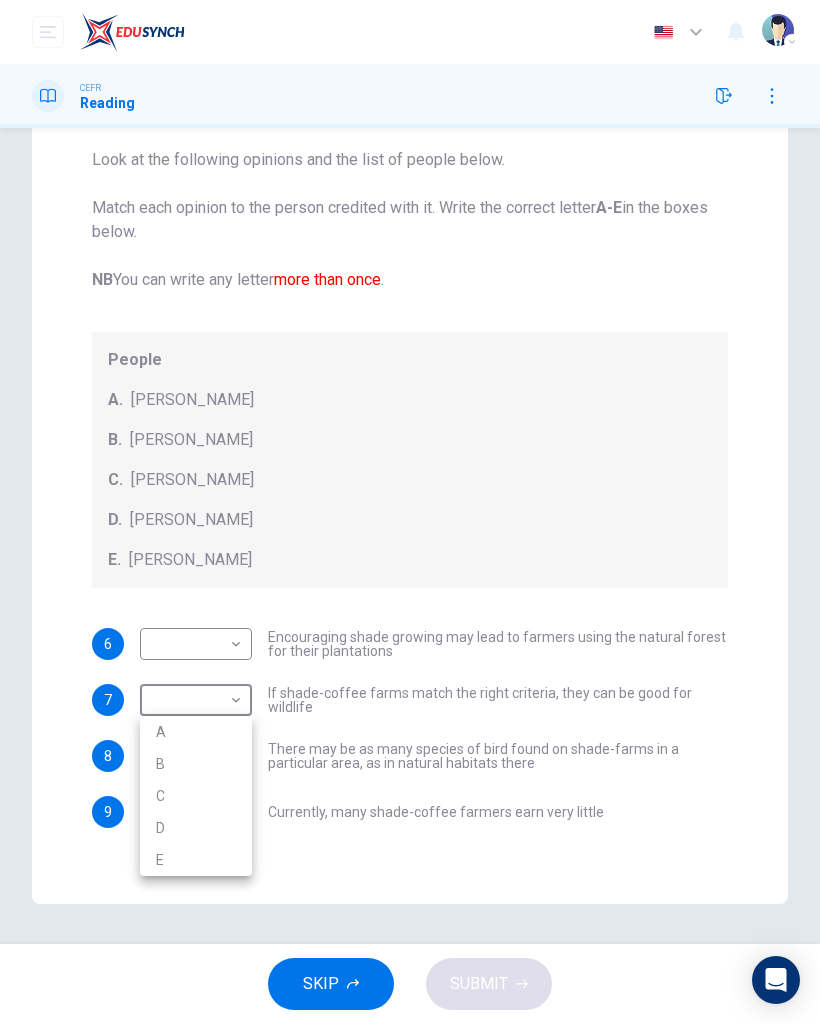 click on "E" at bounding box center (196, 860) 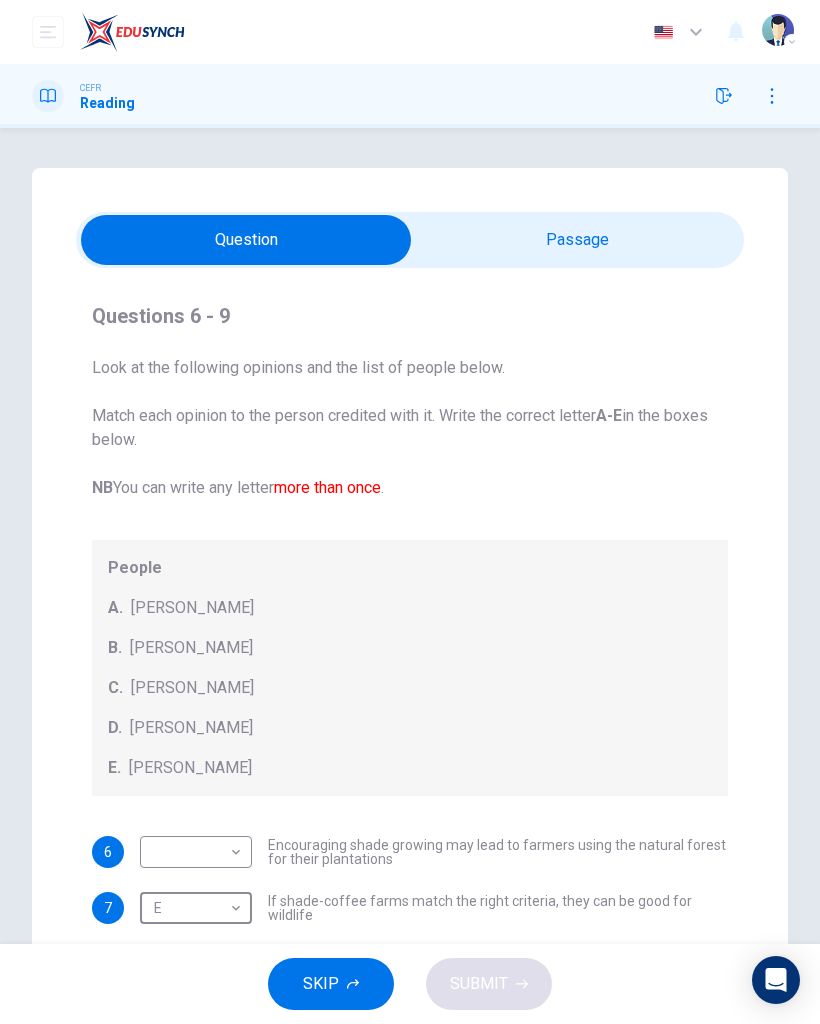 scroll, scrollTop: 0, scrollLeft: 0, axis: both 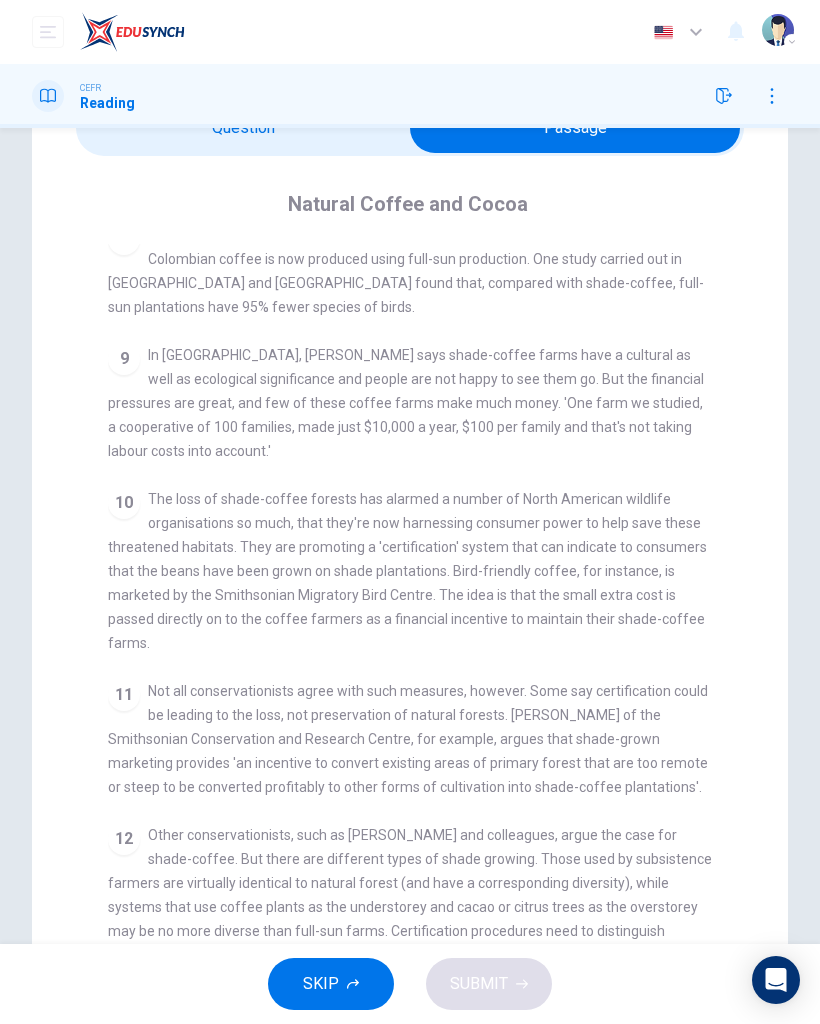 click at bounding box center [575, 128] 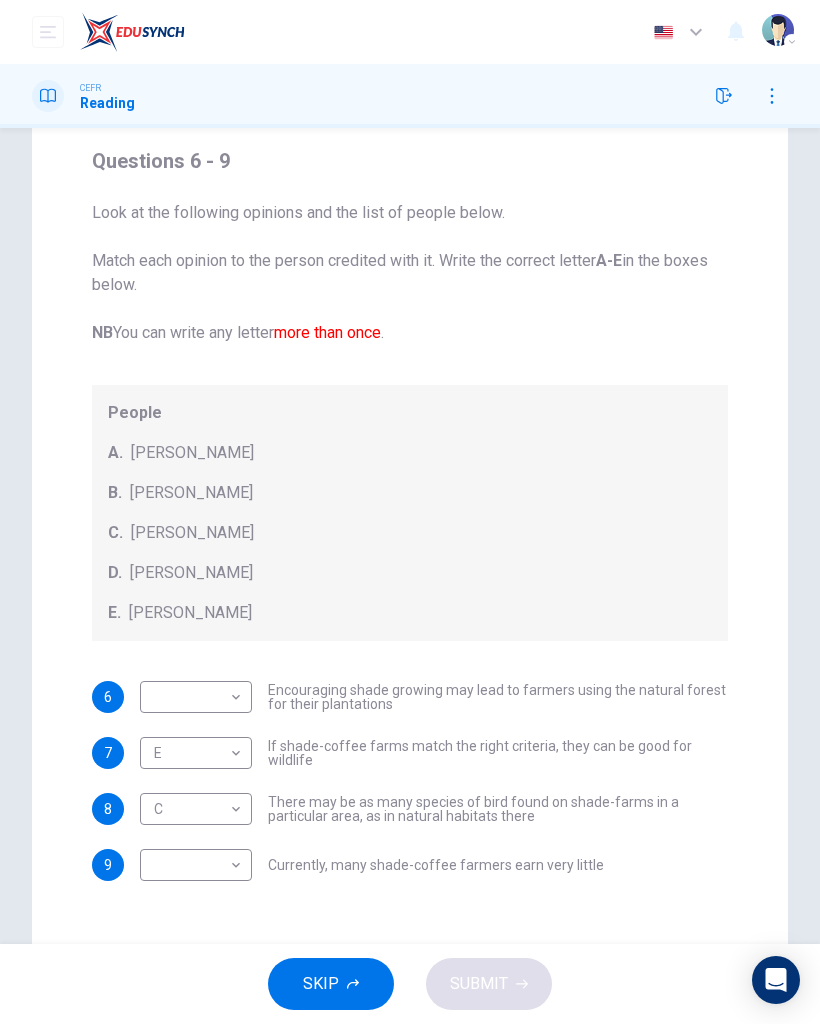 scroll, scrollTop: 158, scrollLeft: 0, axis: vertical 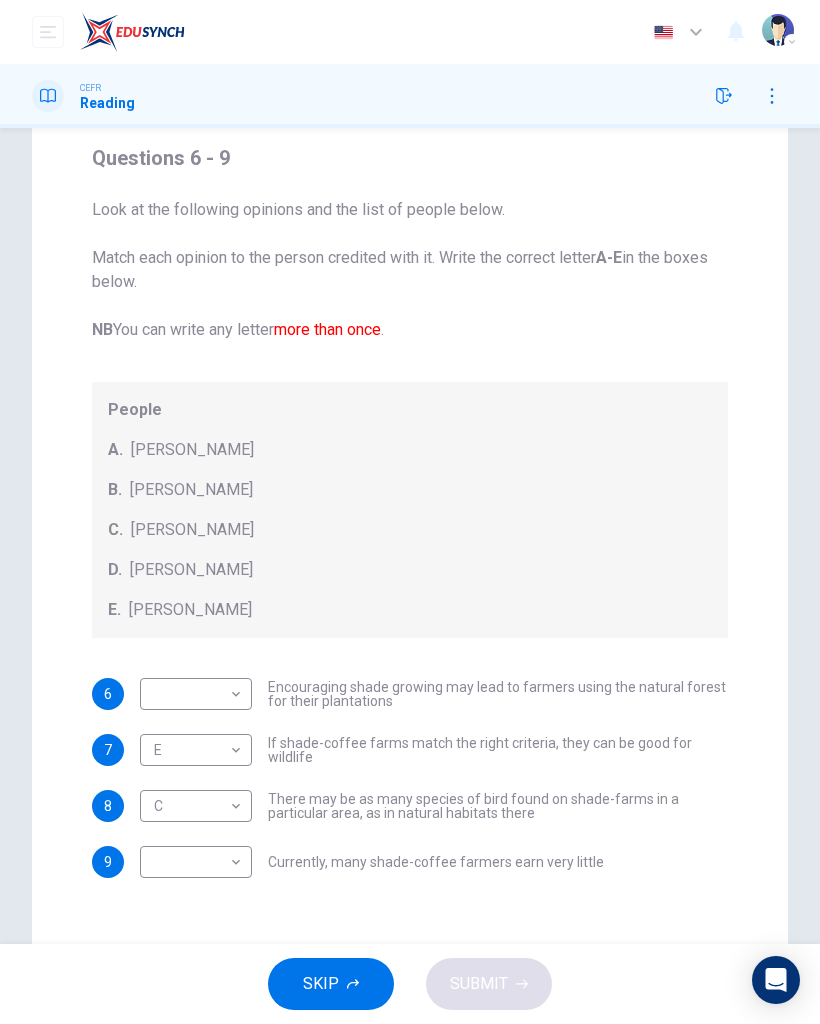 click on "Dashboard Practice Start a test Analysis English en ​ NURIN NADHIRAH BINTI HAIRULASWAN CEFR Reading Questions 6 - 9 Look at the following opinions and the list of people below.
Match each opinion to the person credited with it.
Write the correct letter  A-E  in the boxes below.
NB  You can write any letter  more than once . People A. [PERSON_NAME] [PERSON_NAME] [PERSON_NAME] [PERSON_NAME] [PERSON_NAME] E. [PERSON_NAME] 6 ​ ​ Encouraging shade growing may lead to farmers using the natural forest for their plantations 7 E E ​ If shade-coffee farms match the right criteria, they can be good for wildlife 8 C C ​ There may be as many species of bird found on shade-farms in a particular area, as in natural habitats there 9 ​ ​ Currently, many shade-coffee farmers earn very little Natural Coffee and Cocoa CLICK TO ZOOM Click to Zoom 1 What's the connection between your morning coffee, wintering North American birds and the cool shade of a tree? Actually, quite a lot, says [PERSON_NAME]. 2 3 4 5 6 7 8 9 10 11 12" at bounding box center (410, 512) 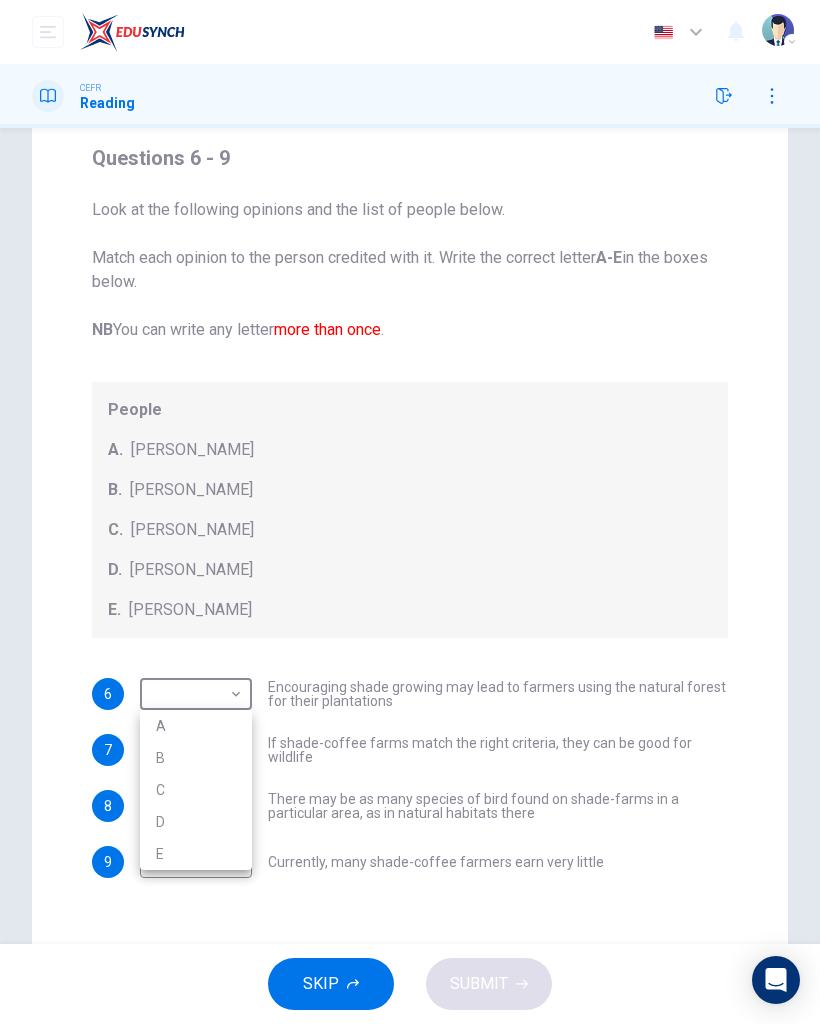 click on "D" at bounding box center [196, 822] 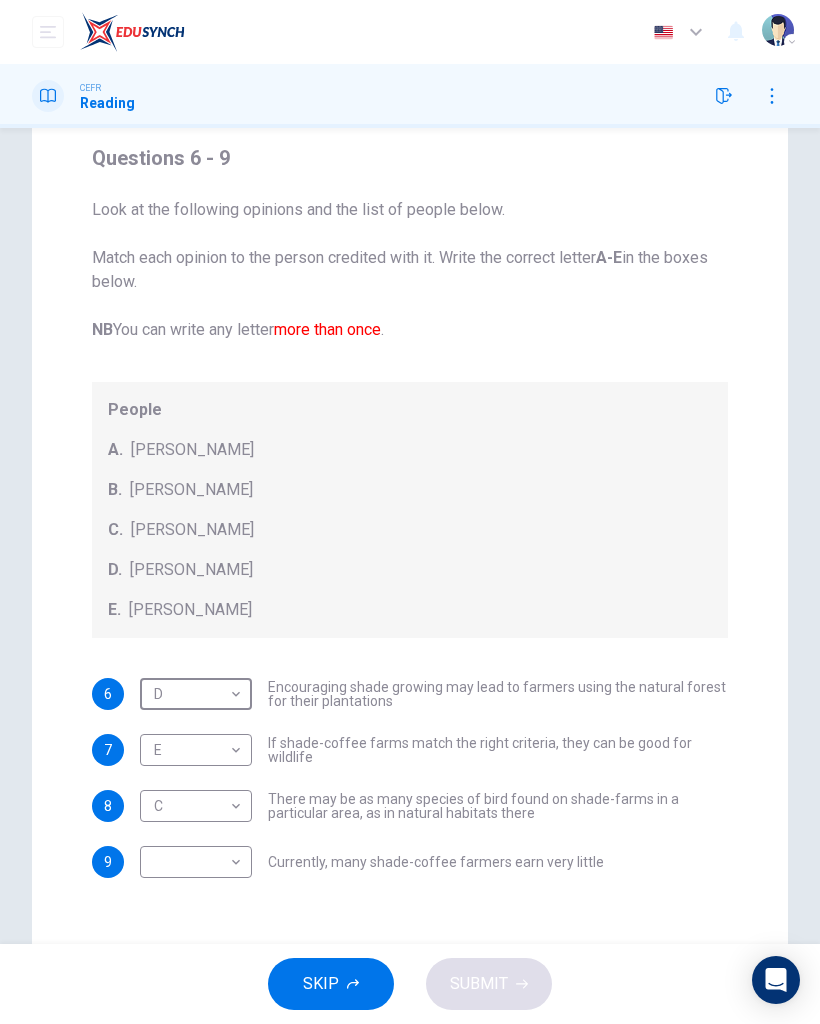 click on "Dashboard Practice Start a test Analysis English en ​ NURIN NADHIRAH BINTI HAIRULASWAN CEFR Reading Questions 6 - 9 Look at the following opinions and the list of people below.
Match each opinion to the person credited with it.
Write the correct letter  A-E  in the boxes below.
NB  You can write any letter  more than once . People A. [PERSON_NAME] [PERSON_NAME] [PERSON_NAME] [PERSON_NAME] [PERSON_NAME] E. [PERSON_NAME] 6 D D ​ Encouraging shade growing may lead to farmers using the natural forest for their plantations 7 E E ​ If shade-coffee farms match the right criteria, they can be good for wildlife 8 C C ​ There may be as many species of bird found on shade-farms in a particular area, as in natural habitats there 9 ​ ​ Currently, many shade-coffee farmers earn very little Natural Coffee and Cocoa CLICK TO ZOOM Click to Zoom 1 What's the connection between your morning coffee, wintering North American birds and the cool shade of a tree? Actually, quite a lot, says [PERSON_NAME]. 2 3 4 5 6 7 8 9 10 11 12" at bounding box center [410, 512] 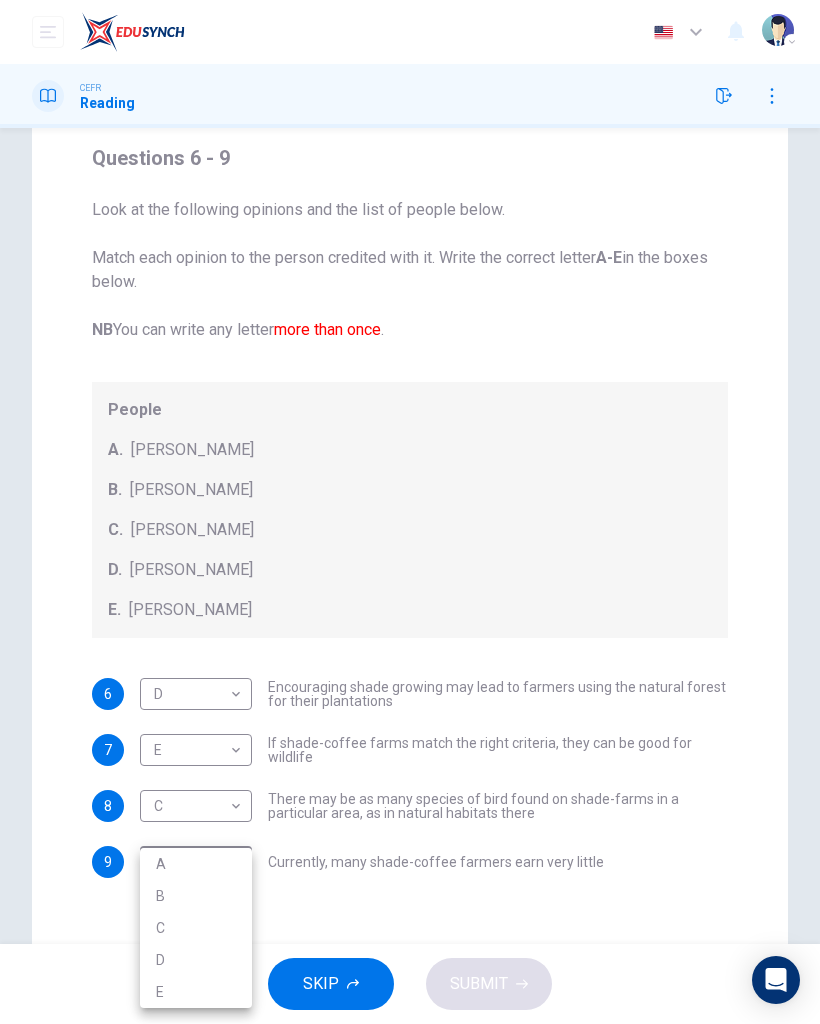 click on "A" at bounding box center (196, 864) 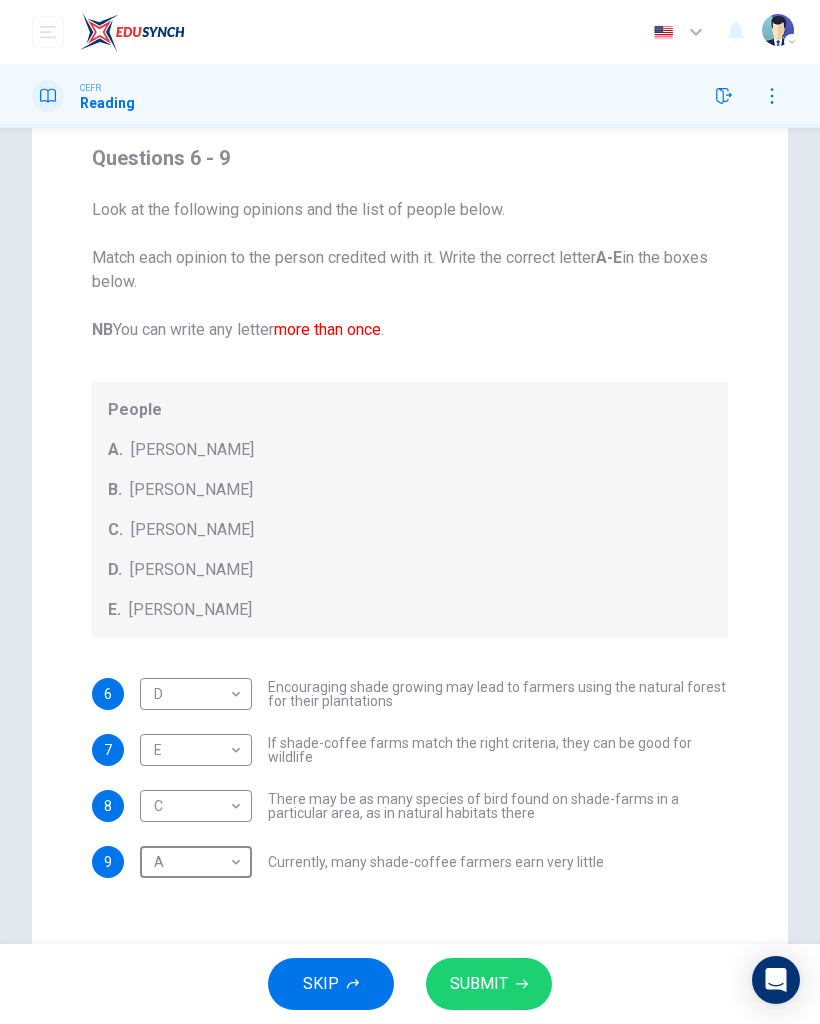 click on "SUBMIT" at bounding box center (479, 984) 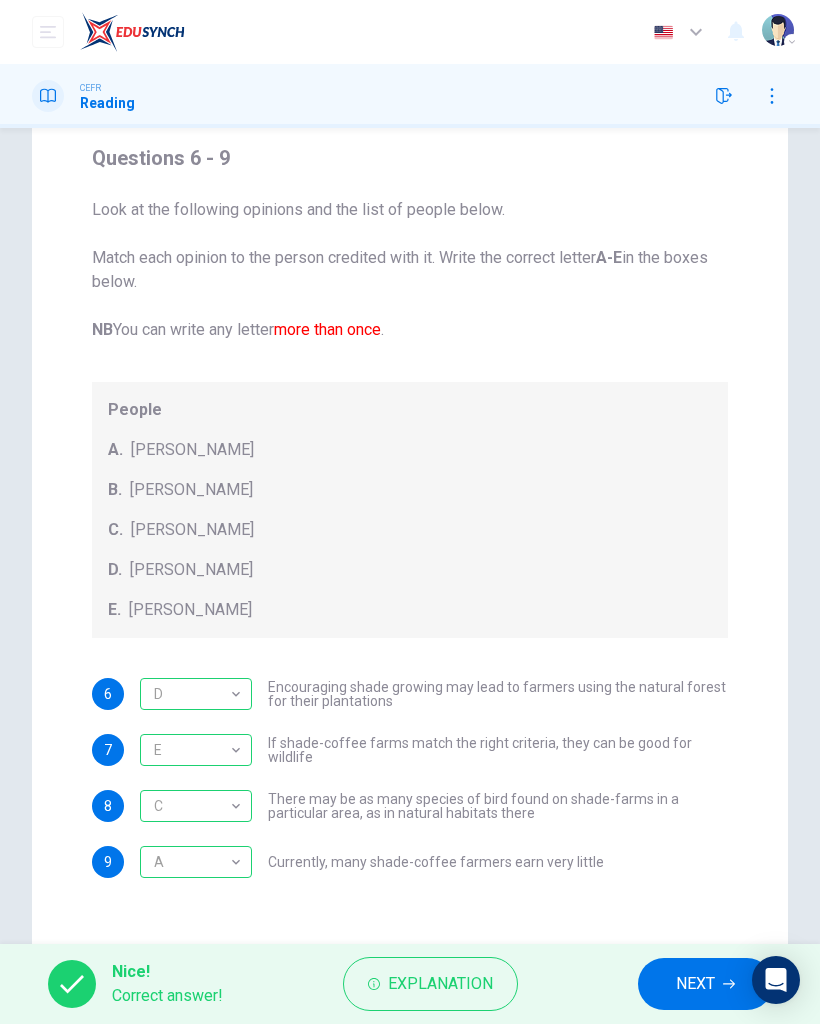 click on "NEXT" at bounding box center [695, 984] 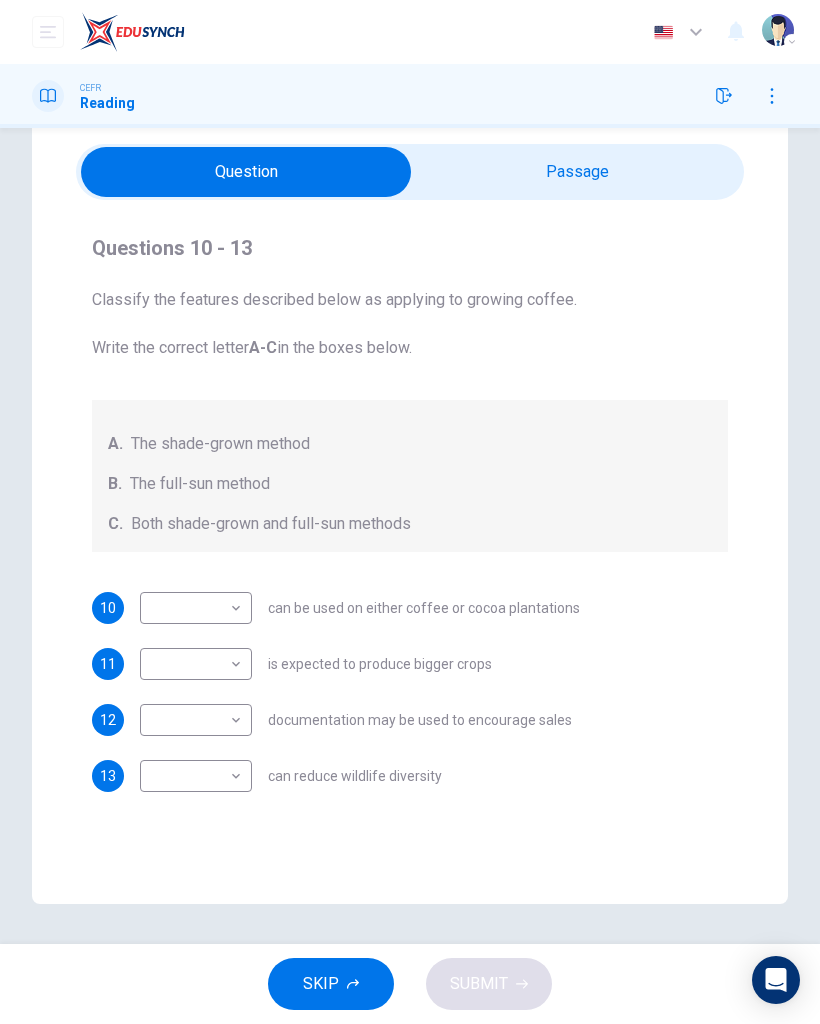 scroll, scrollTop: 68, scrollLeft: 0, axis: vertical 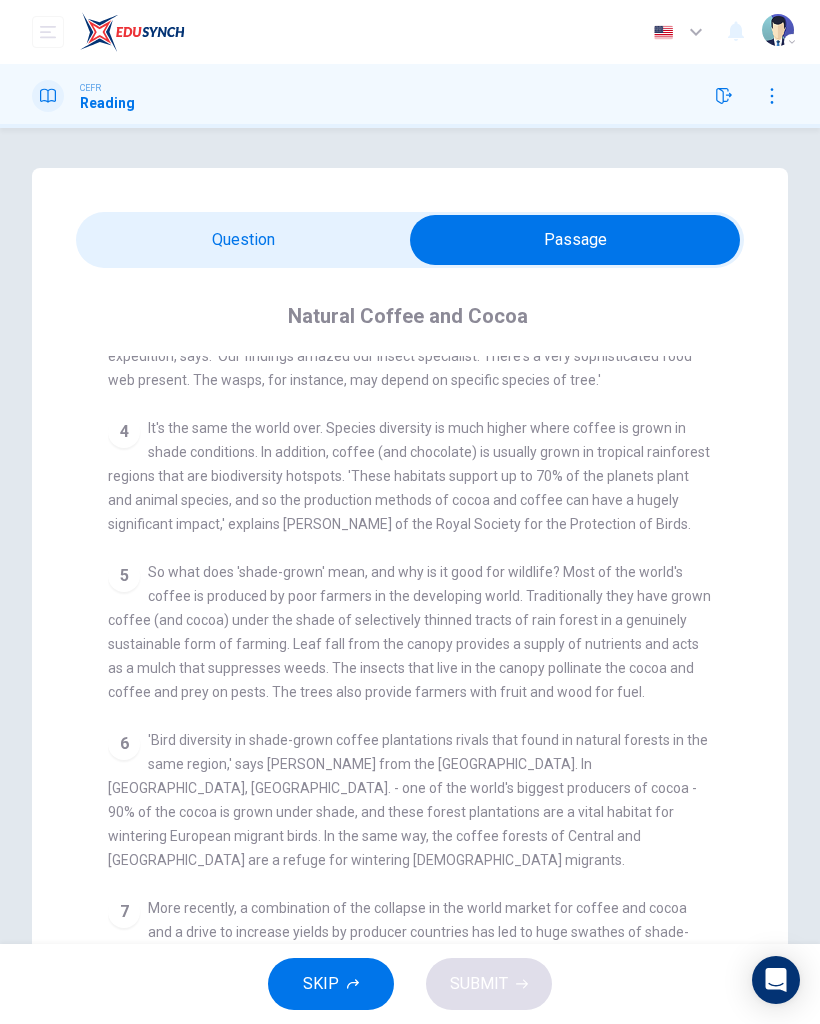 click at bounding box center [575, 240] 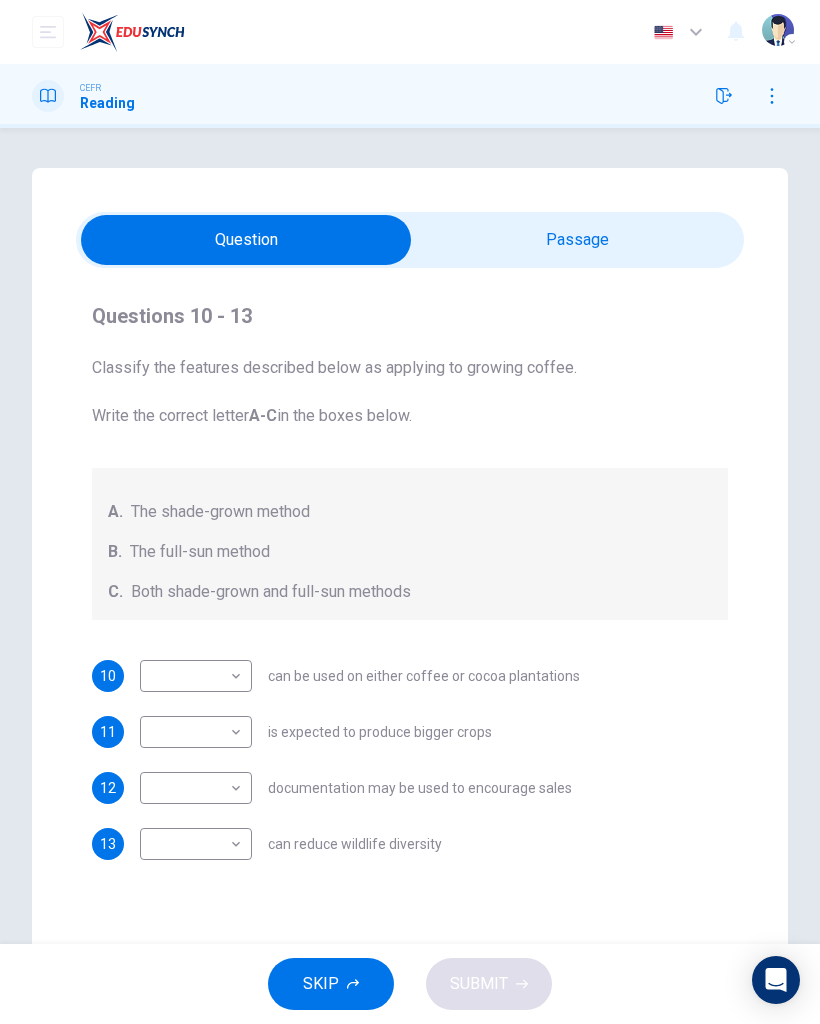 click at bounding box center (246, 240) 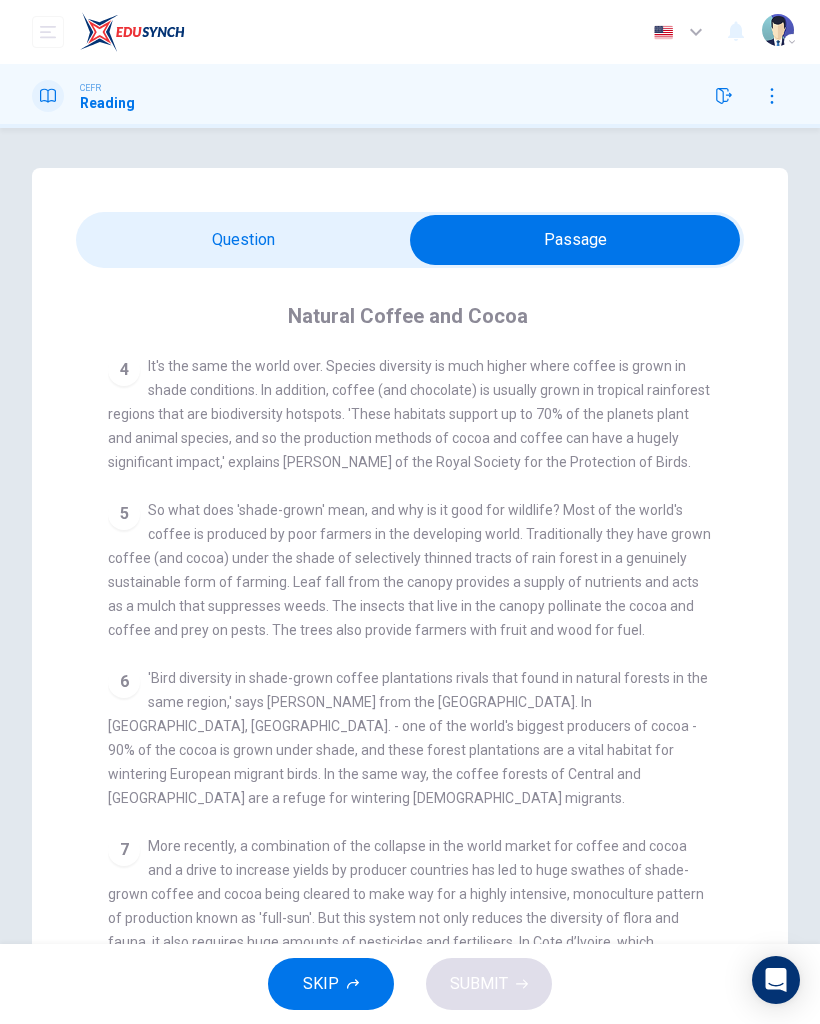 click at bounding box center [575, 240] 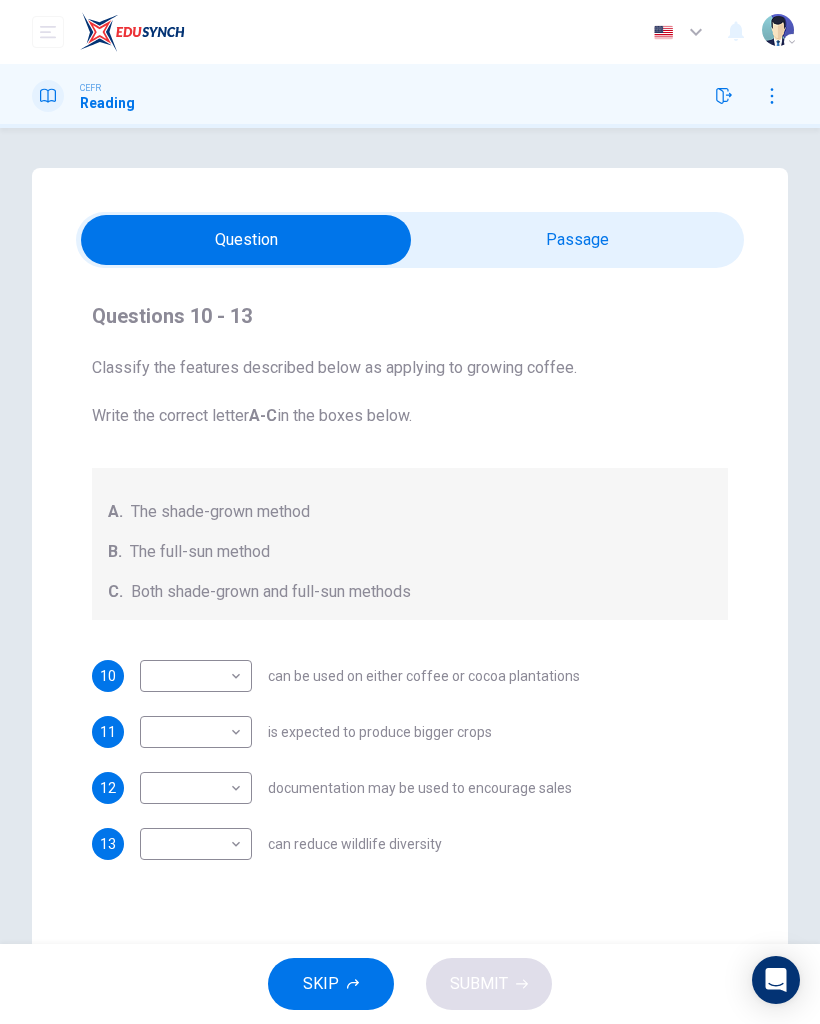click on "Dashboard Practice Start a test Analysis English en ​ NURIN NADHIRAH BINTI HAIRULASWAN CEFR Reading Questions 10 - 13 Classify the features described below as applying to growing coffee.
Write the correct letter  A-C  in the boxes below. A. The shade-grown method B. The full-sun method C. Both shade-grown and full-sun methods 10 ​ ​ can be used on either coffee or cocoa plantations 11 ​ ​ is expected to produce bigger crops 12 ​ ​ documentation may be used to encourage sales 13 ​ ​ can reduce wildlife diversity Natural Coffee and Cocoa CLICK TO ZOOM Click to Zoom 1 What's the connection between your morning coffee, wintering North American birds and the cool shade of a tree? Actually, quite a lot, says [PERSON_NAME]. 2 3 4 5 6 7 8 9 10 11 12 SKIP SUBMIT EduSynch - Online Language Proficiency Testing
Dashboard Practice Start a test Analysis Notifications © Copyright  2025 Audio Timer 00:07:20 END SESSION" at bounding box center (410, 512) 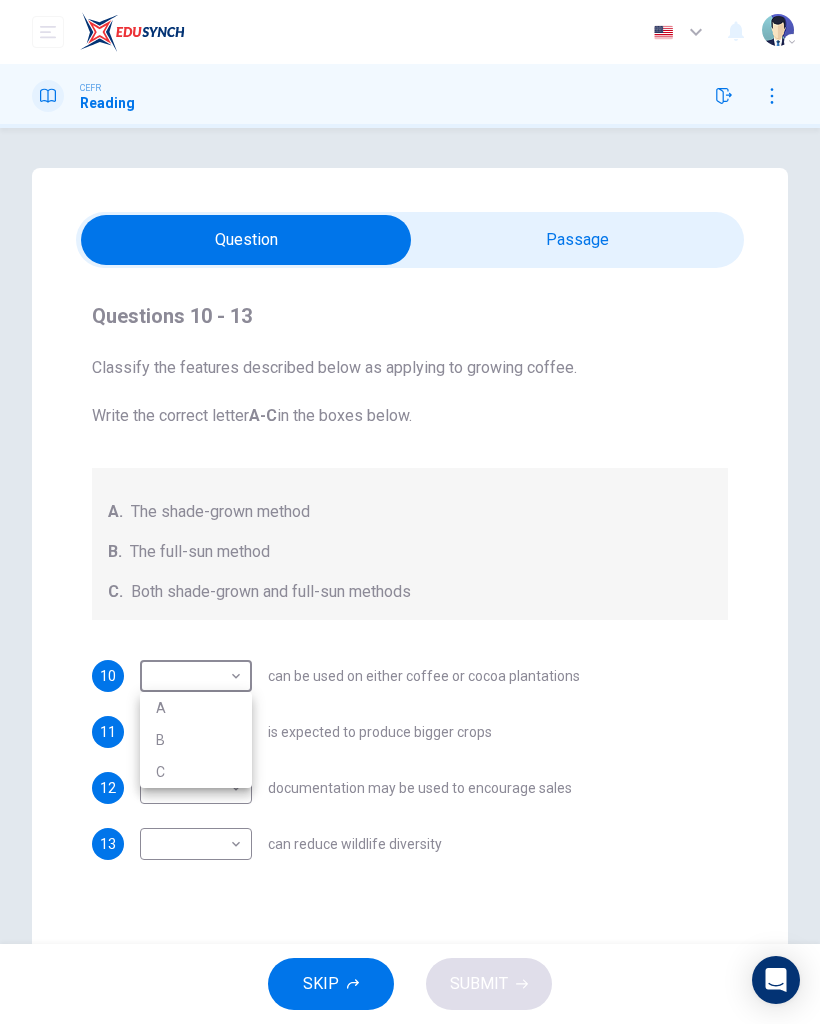 click on "C" at bounding box center (196, 772) 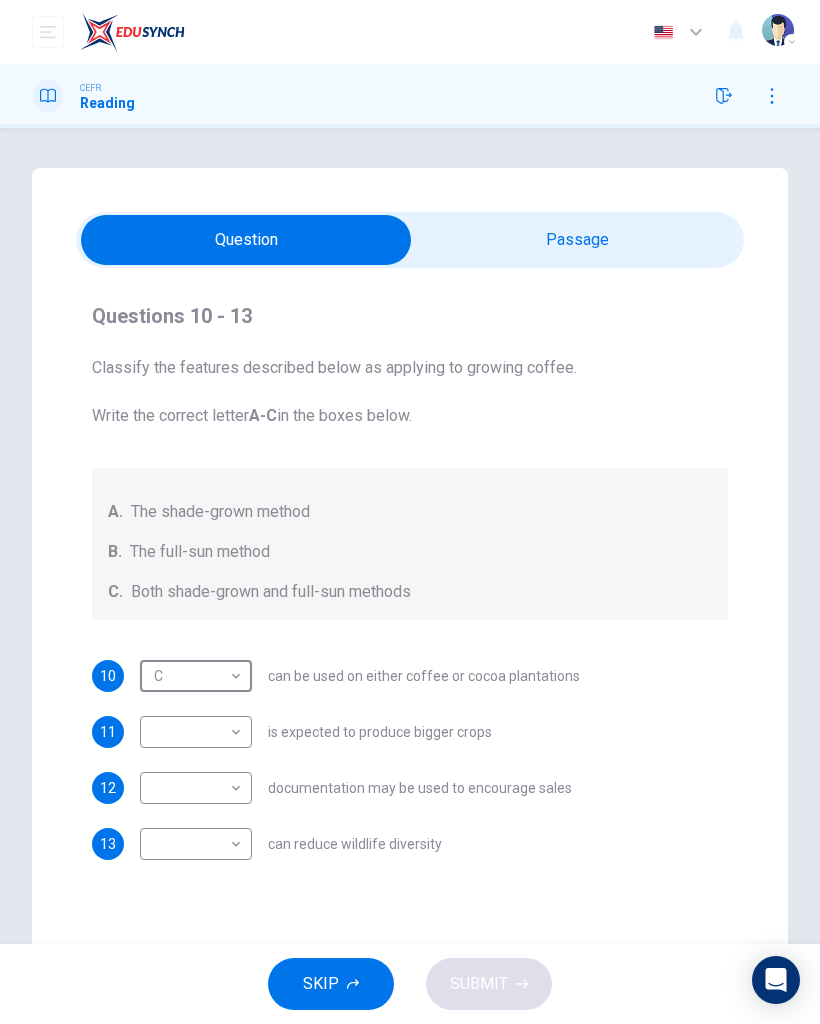 click on "Dashboard Practice Start a test Analysis English en ​ NURIN NADHIRAH BINTI HAIRULASWAN CEFR Reading Questions 10 - 13 Classify the features described below as applying to growing coffee.
Write the correct letter  A-C  in the boxes below. A. The shade-grown method B. The full-sun method C. Both shade-grown and full-sun methods 10 C C ​ can be used on either coffee or cocoa plantations 11 ​ ​ is expected to produce bigger crops 12 ​ ​ documentation may be used to encourage sales 13 ​ ​ can reduce wildlife diversity Natural Coffee and Cocoa CLICK TO ZOOM Click to Zoom 1 What's the connection between your morning coffee, wintering North American birds and the cool shade of a tree? Actually, quite a lot, says [PERSON_NAME]. 2 3 4 5 6 7 8 9 10 11 12 SKIP SUBMIT EduSynch - Online Language Proficiency Testing
Dashboard Practice Start a test Analysis Notifications © Copyright  2025 Audio Timer 00:07:25 END SESSION" at bounding box center [410, 512] 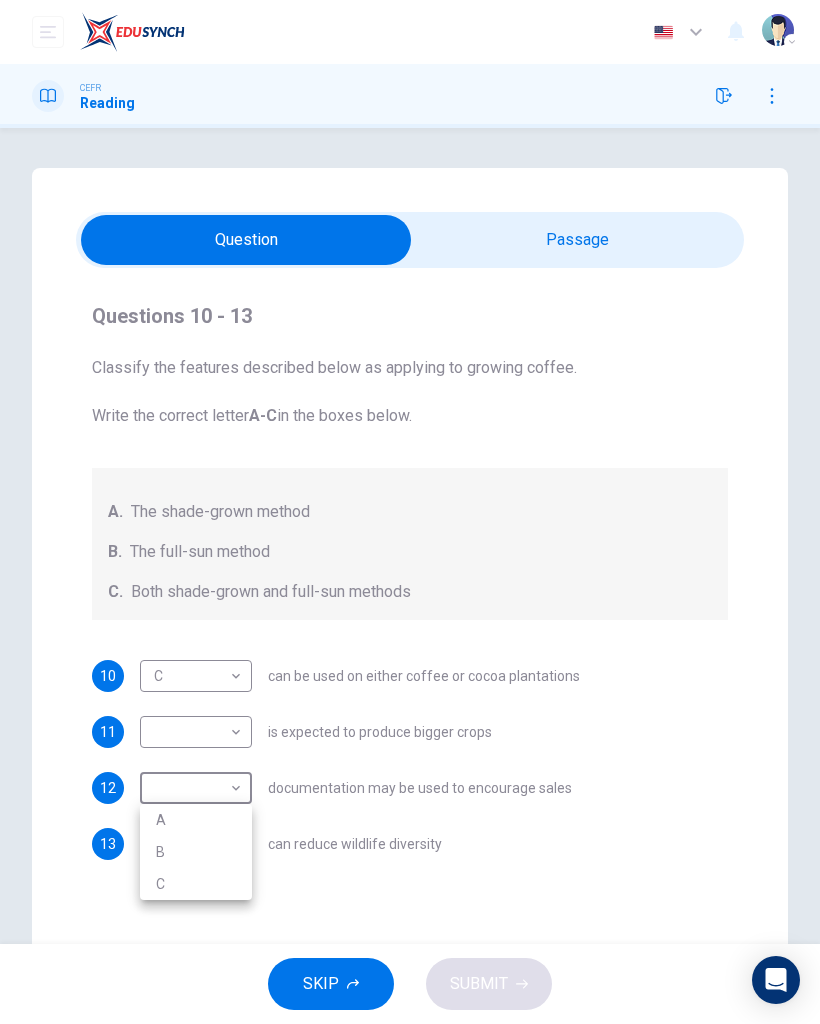 click on "A" at bounding box center (196, 820) 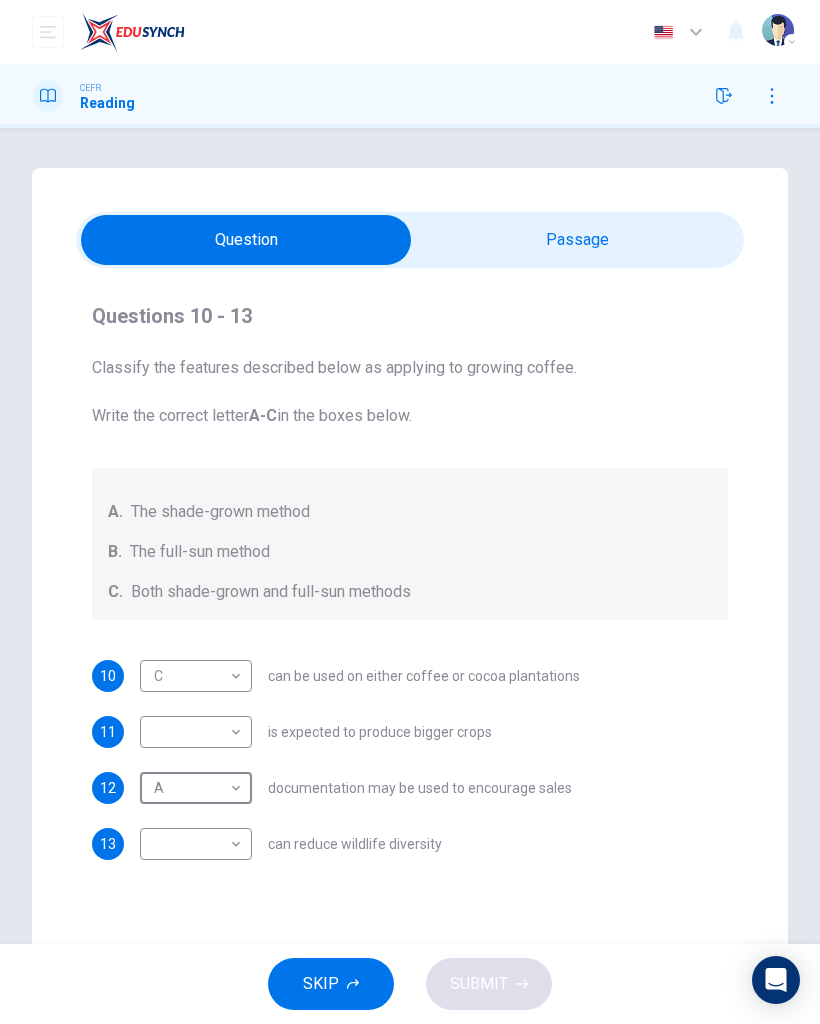 click on "Dashboard Practice Start a test Analysis English en ​ NURIN NADHIRAH BINTI HAIRULASWAN CEFR Reading Questions 10 - 13 Classify the features described below as applying to growing coffee.
Write the correct letter  A-C  in the boxes below. A. The shade-grown method B. The full-sun method C. Both shade-grown and full-sun methods 10 C C ​ can be used on either coffee or cocoa plantations 11 ​ ​ is expected to produce bigger crops 12 A A ​ documentation may be used to encourage sales 13 ​ ​ can reduce wildlife diversity Natural Coffee and Cocoa CLICK TO ZOOM Click to Zoom 1 What's the connection between your morning coffee, wintering North American birds and the cool shade of a tree? Actually, quite a lot, says [PERSON_NAME]. 2 3 4 5 6 7 8 9 10 11 12 SKIP SUBMIT EduSynch - Online Language Proficiency Testing
Dashboard Practice Start a test Analysis Notifications © Copyright  2025 Audio Timer 00:07:32 END SESSION" at bounding box center (410, 512) 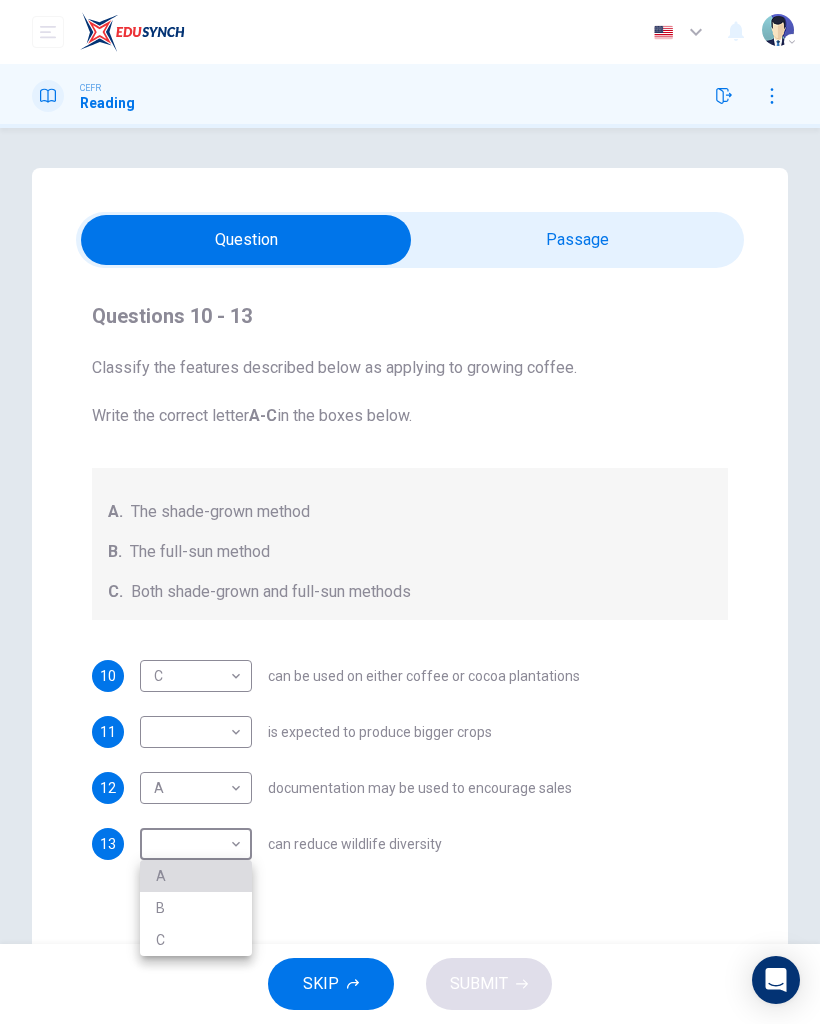 click on "A" at bounding box center (196, 876) 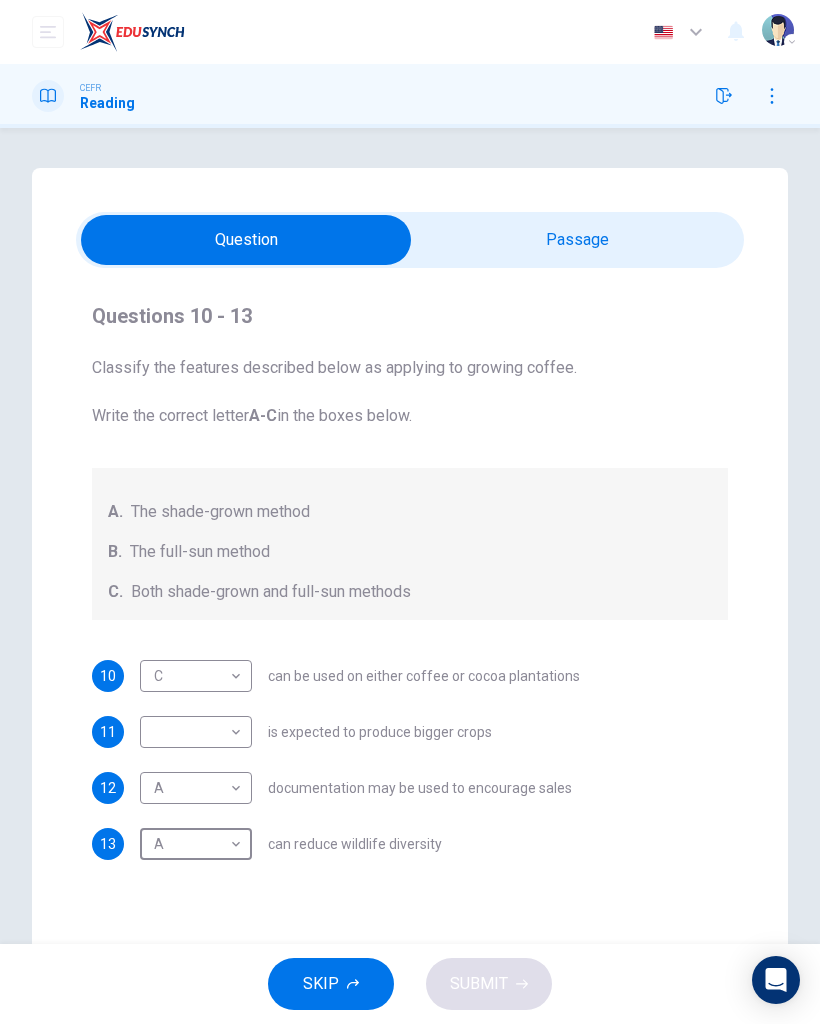 click on "Dashboard Practice Start a test Analysis English en ​ NURIN NADHIRAH BINTI HAIRULASWAN CEFR Reading Questions 10 - 13 Classify the features described below as applying to growing coffee.
Write the correct letter  A-C  in the boxes below. A. The shade-grown method B. The full-sun method C. Both shade-grown and full-sun methods 10 C C ​ can be used on either coffee or cocoa plantations 11 ​ ​ is expected to produce bigger crops 12 A A ​ documentation may be used to encourage sales 13 A A ​ can reduce wildlife diversity Natural Coffee and Cocoa CLICK TO ZOOM Click to Zoom 1 What's the connection between your morning coffee, wintering North American birds and the cool shade of a tree? Actually, quite a lot, says [PERSON_NAME]. 2 3 4 5 6 7 8 9 10 11 12 SKIP SUBMIT EduSynch - Online Language Proficiency Testing
Dashboard Practice Start a test Analysis Notifications © Copyright  2025 Audio Timer 00:07:35 END SESSION" at bounding box center [410, 512] 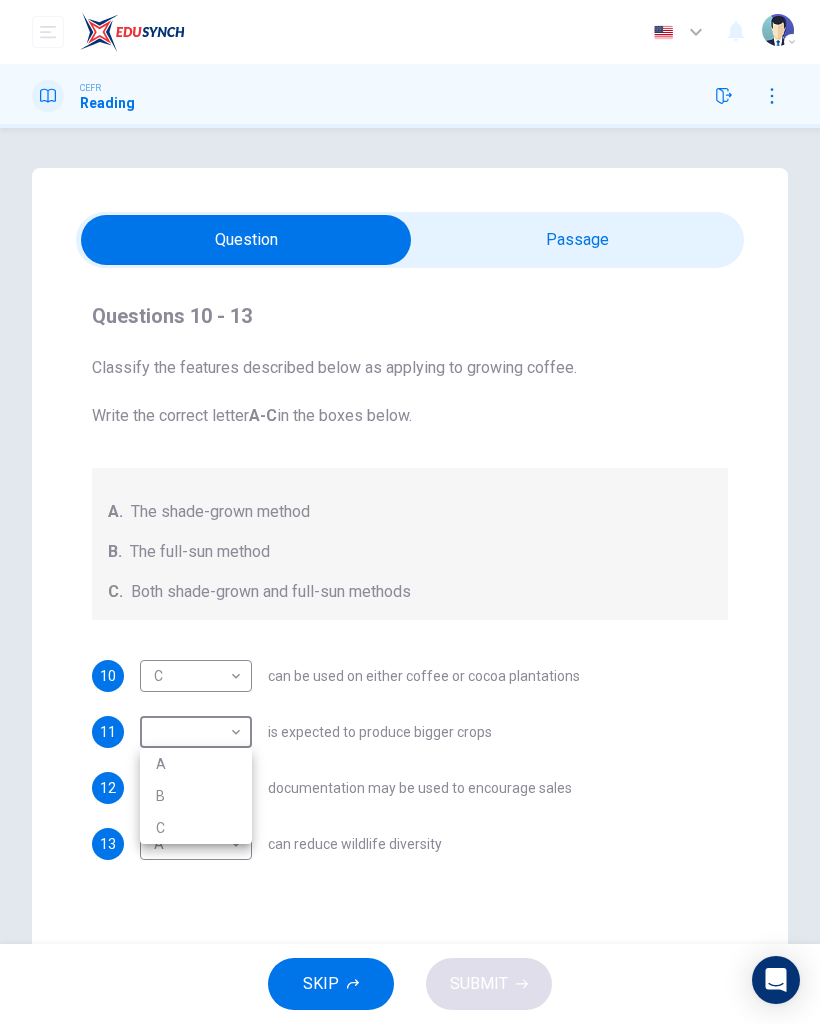 click on "B" at bounding box center (196, 796) 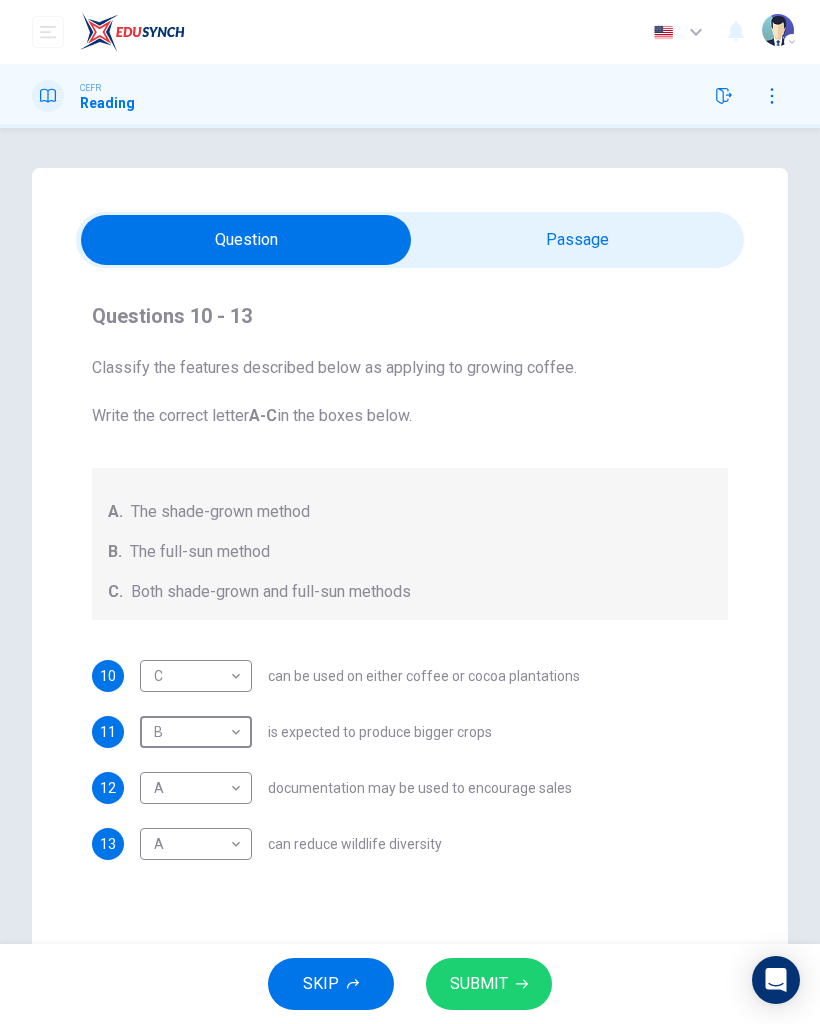 click on "SUBMIT" at bounding box center [489, 984] 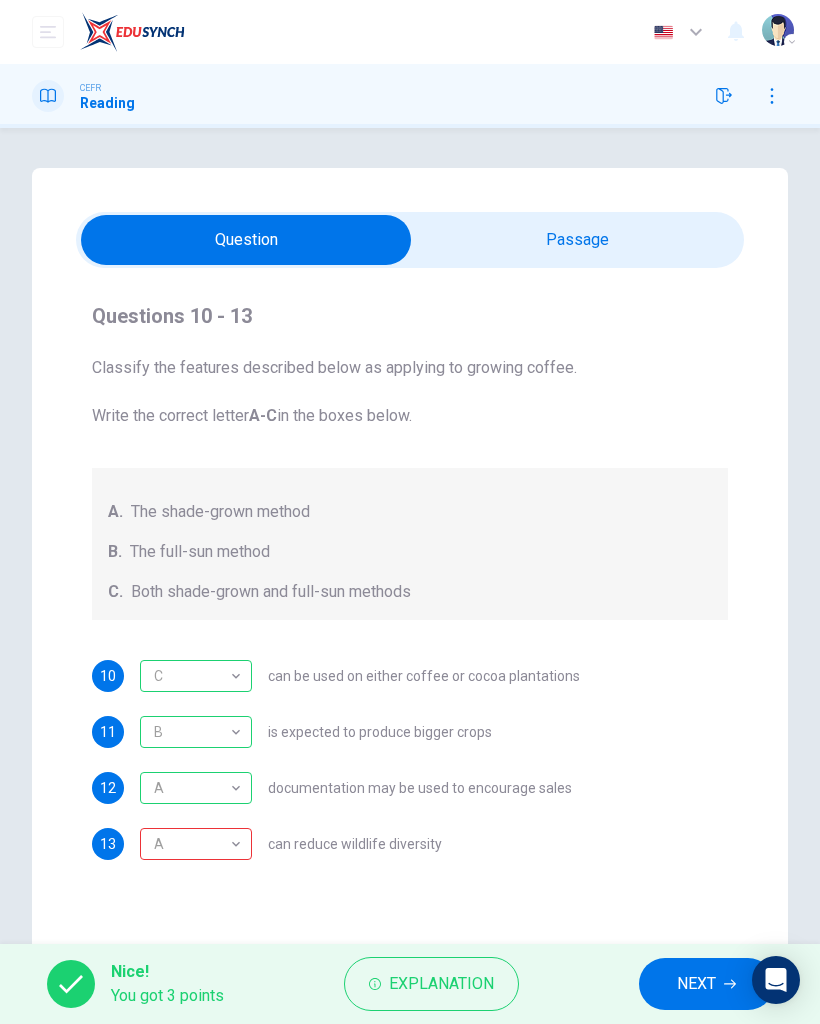 click on "A" at bounding box center (192, 844) 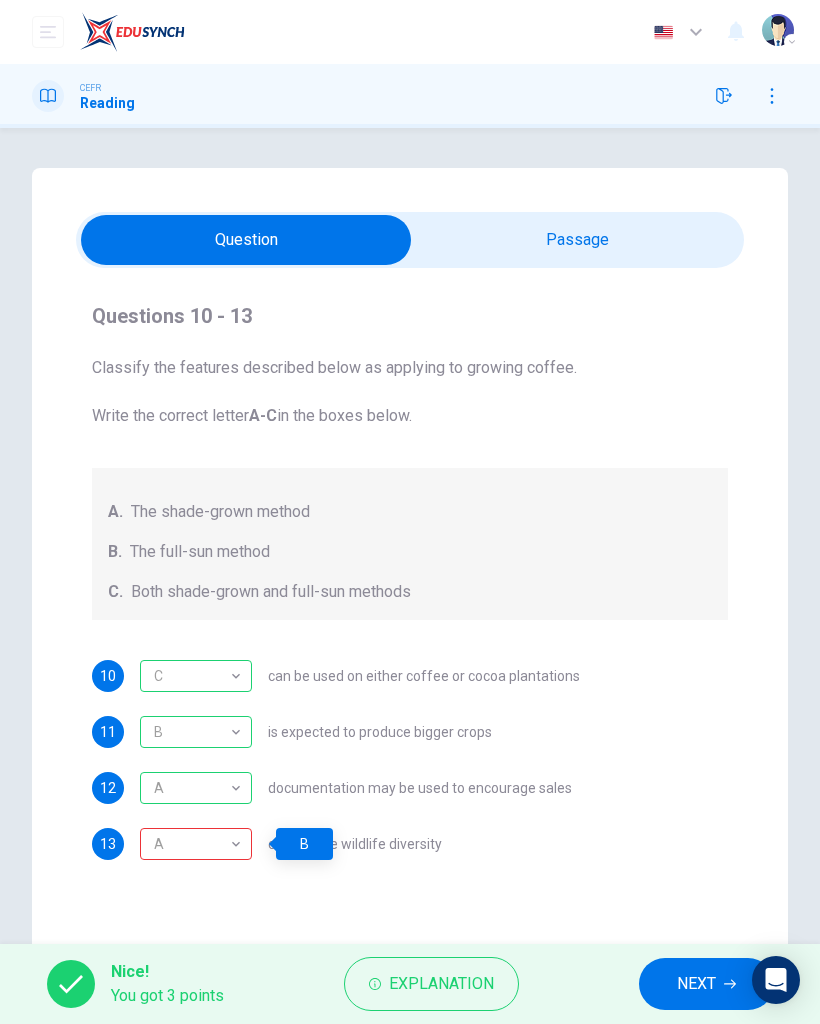 click on "Questions 10 - 13 Classify the features described below as applying to growing coffee.
Write the correct letter  A-C  in the boxes below. A. The shade-grown method B. The full-sun method C. Both shade-grown and full-sun methods 10 C C ​ can be used on either coffee or cocoa plantations 11 B B ​ is expected to produce bigger crops 12 A A ​ documentation may be used to encourage sales 13 A A ​ can reduce wildlife diversity Natural Coffee and Cocoa CLICK TO ZOOM Click to Zoom 1 What's the connection between your morning coffee, wintering North American birds and the cool shade of a tree? Actually, quite a lot, says [PERSON_NAME]. 2 3 4 5 6 7 8 The loggers have been busy in the [GEOGRAPHIC_DATA] too, where nearly 70% of all Colombian coffee is now produced using full-sun production. One study carried out in [GEOGRAPHIC_DATA] and [GEOGRAPHIC_DATA] found that, compared with shade-coffee, full-sun plantations have 95% fewer species of birds. 9 10 11 12" at bounding box center [410, 570] 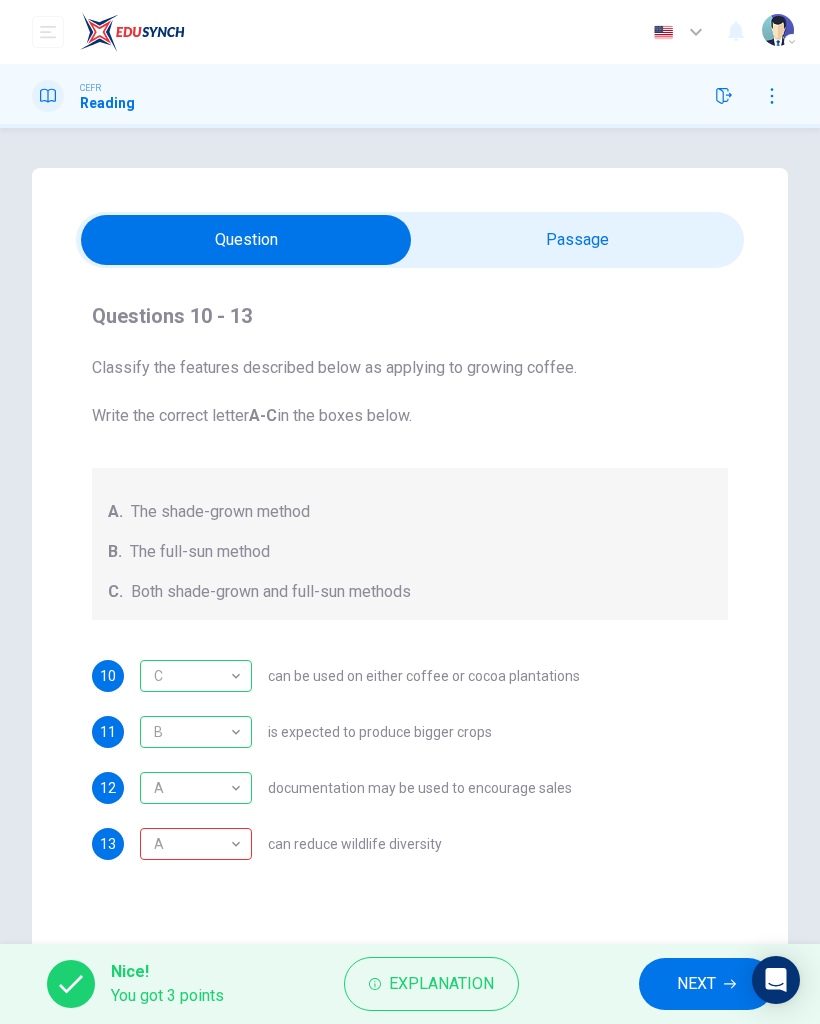 click on "NEXT" at bounding box center [706, 984] 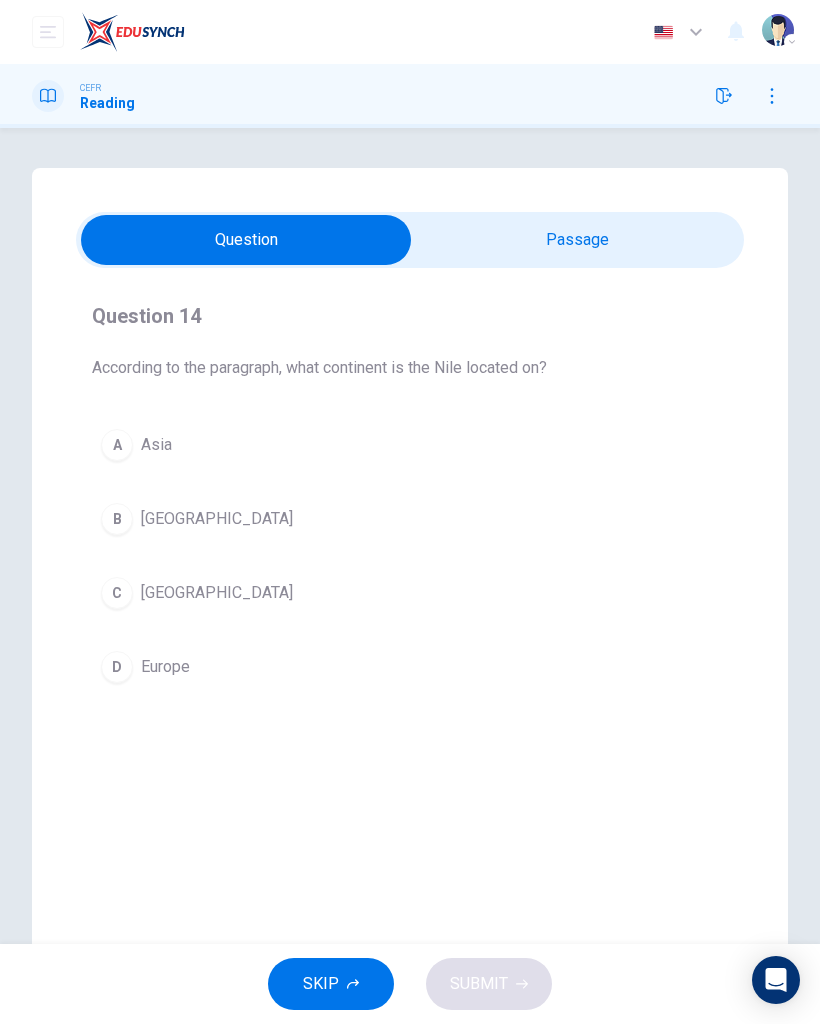 click at bounding box center [246, 240] 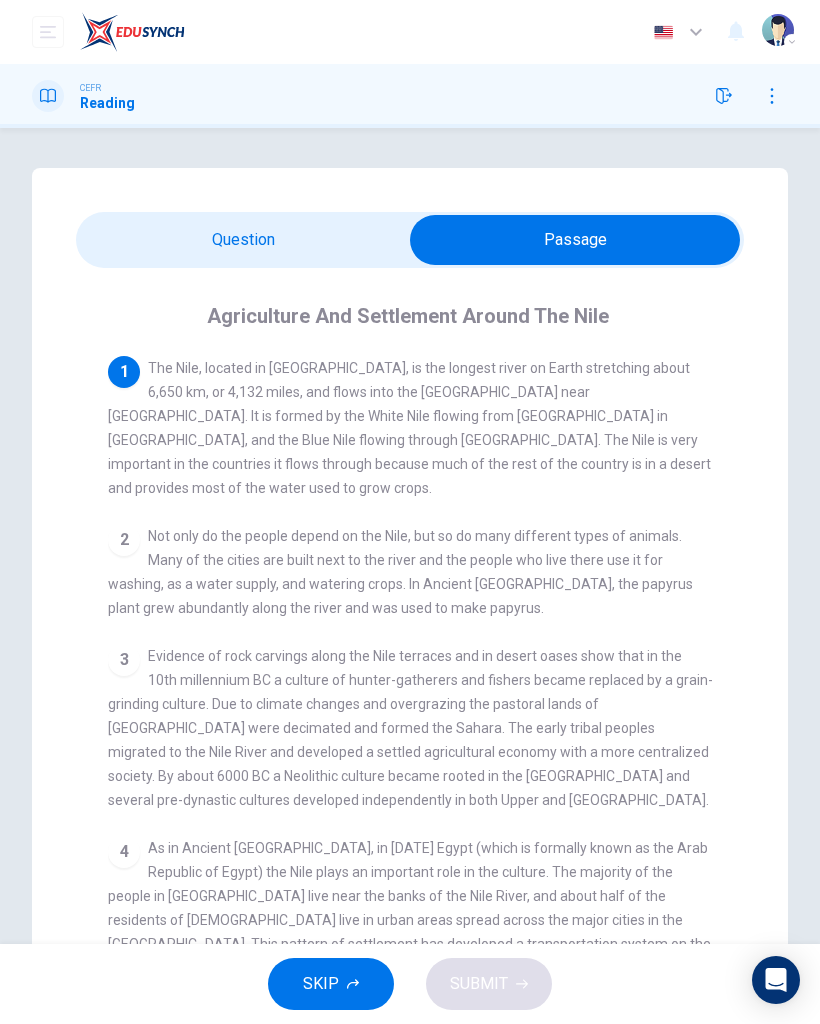 click at bounding box center (575, 240) 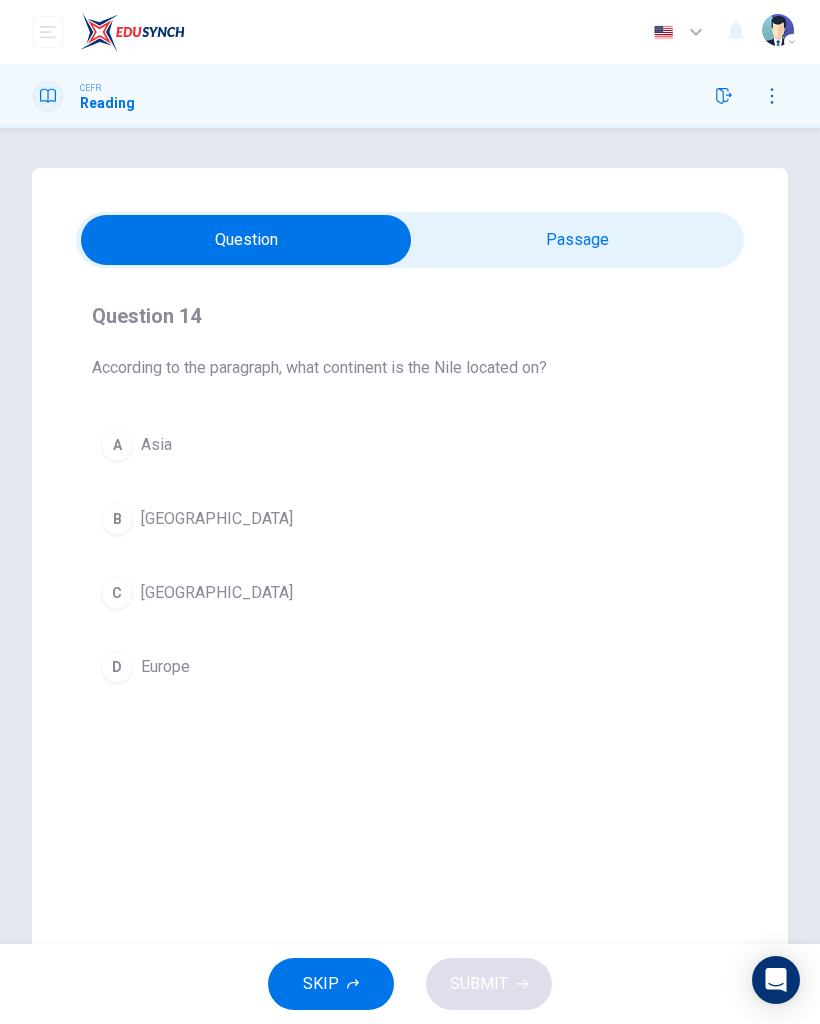 click at bounding box center (246, 240) 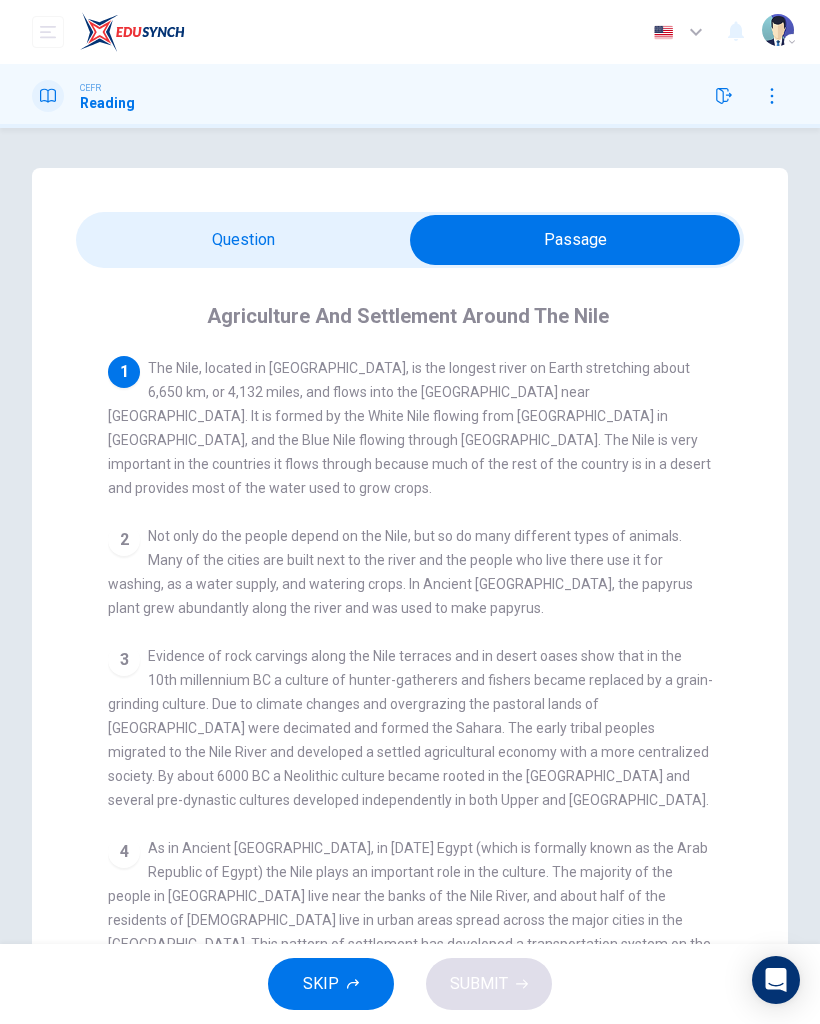 click at bounding box center [575, 240] 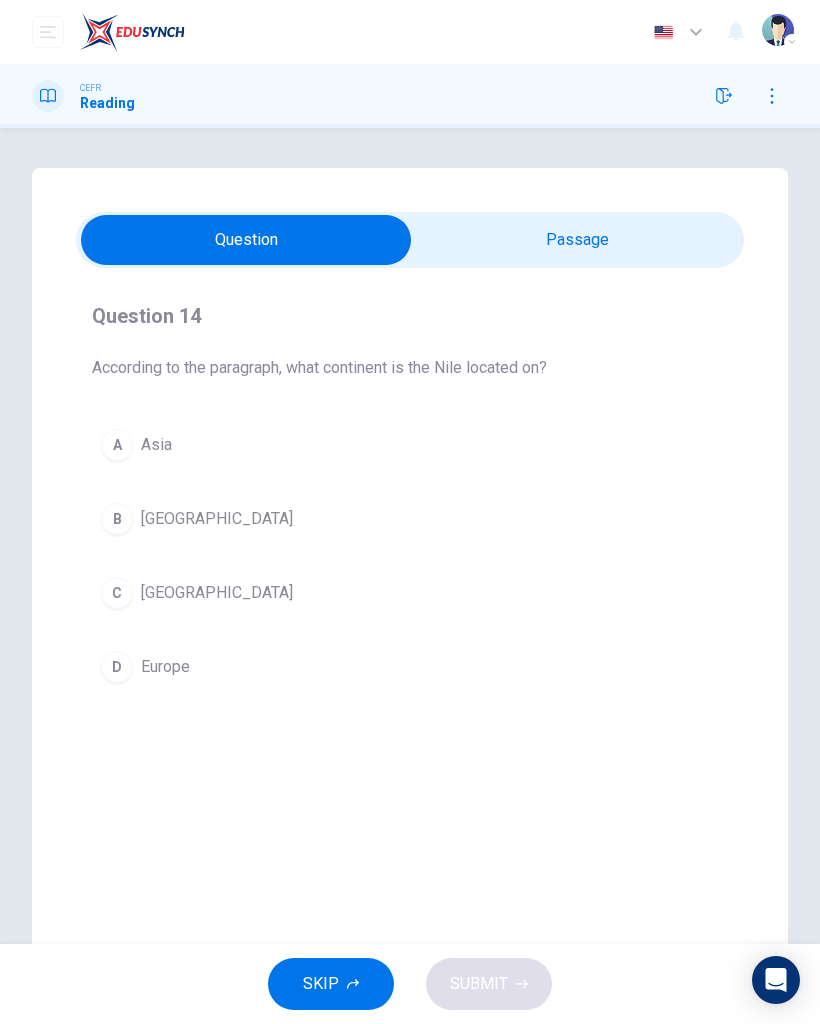 click on "[GEOGRAPHIC_DATA]" at bounding box center (217, 593) 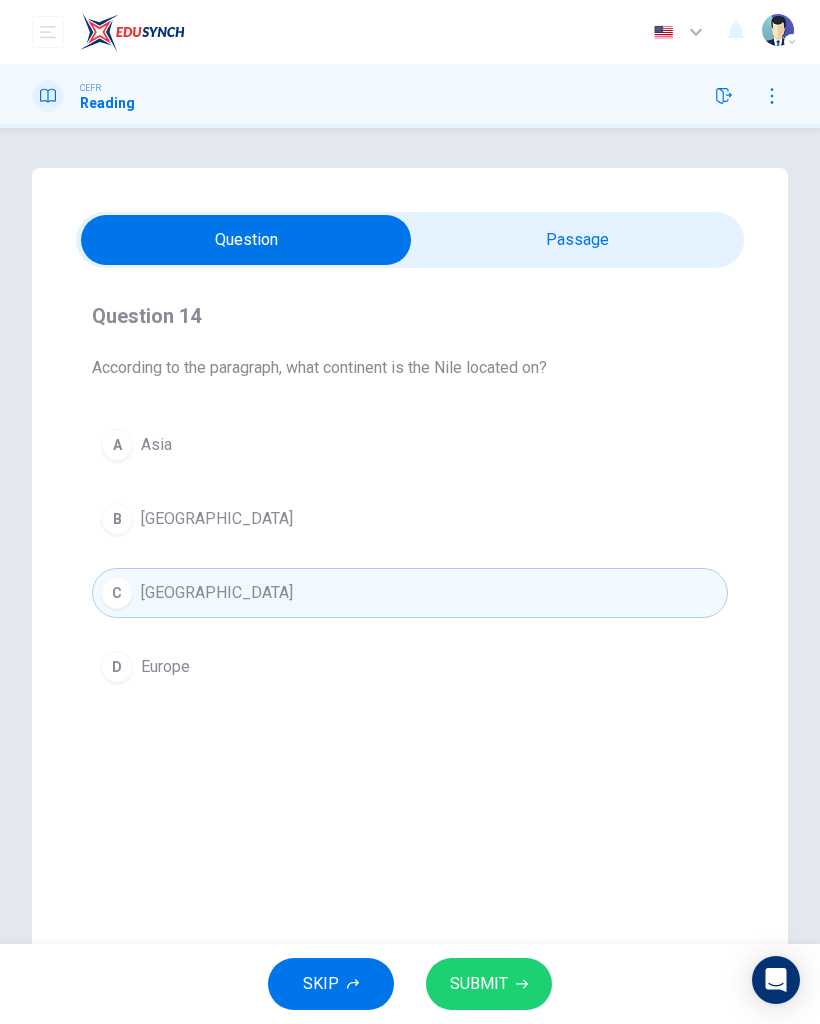 click on "SUBMIT" at bounding box center (489, 984) 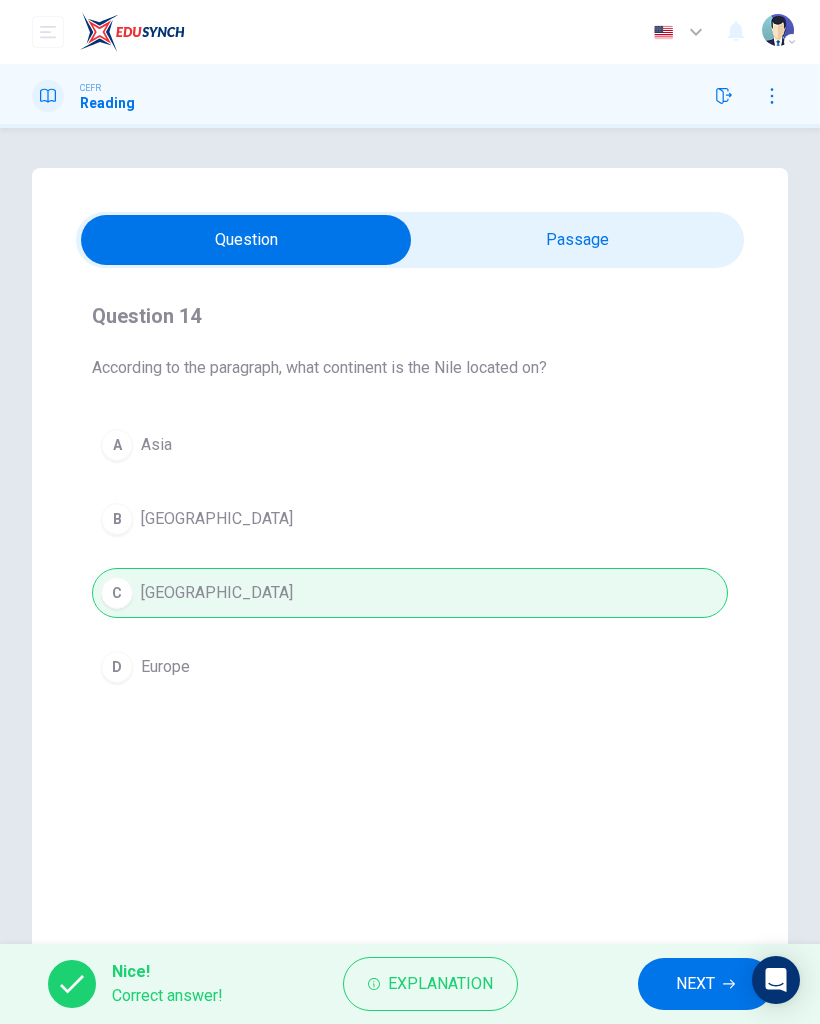 click on "NEXT" at bounding box center (705, 984) 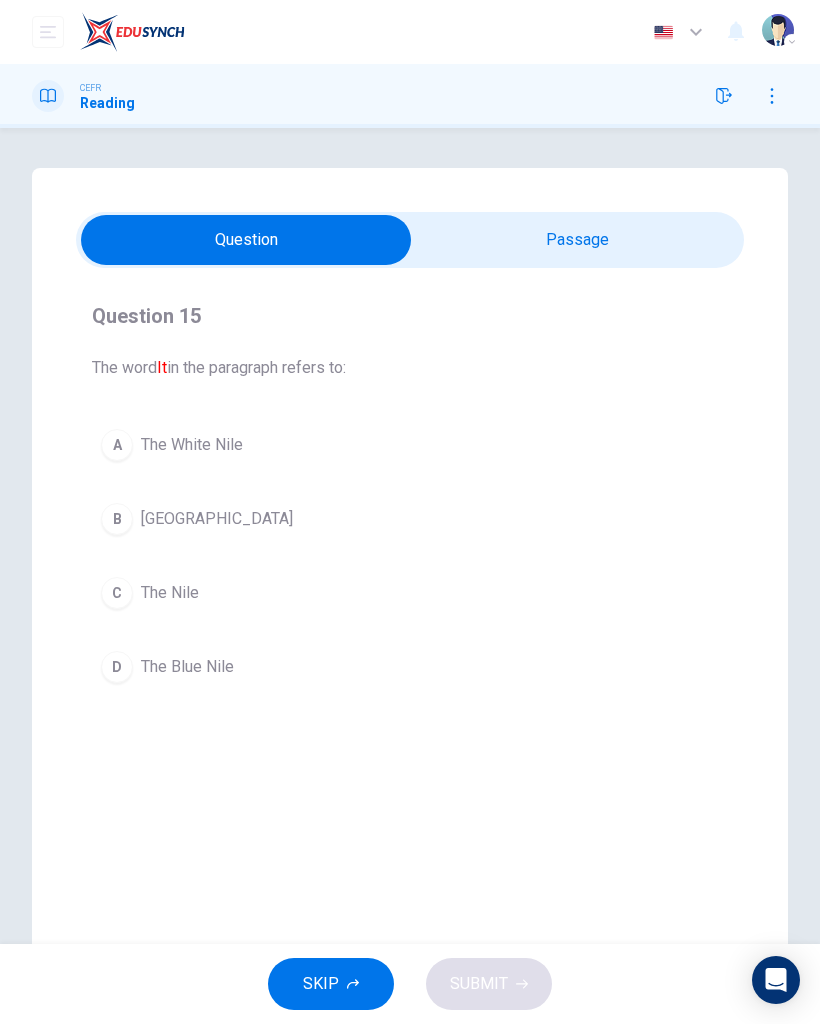 click at bounding box center (246, 240) 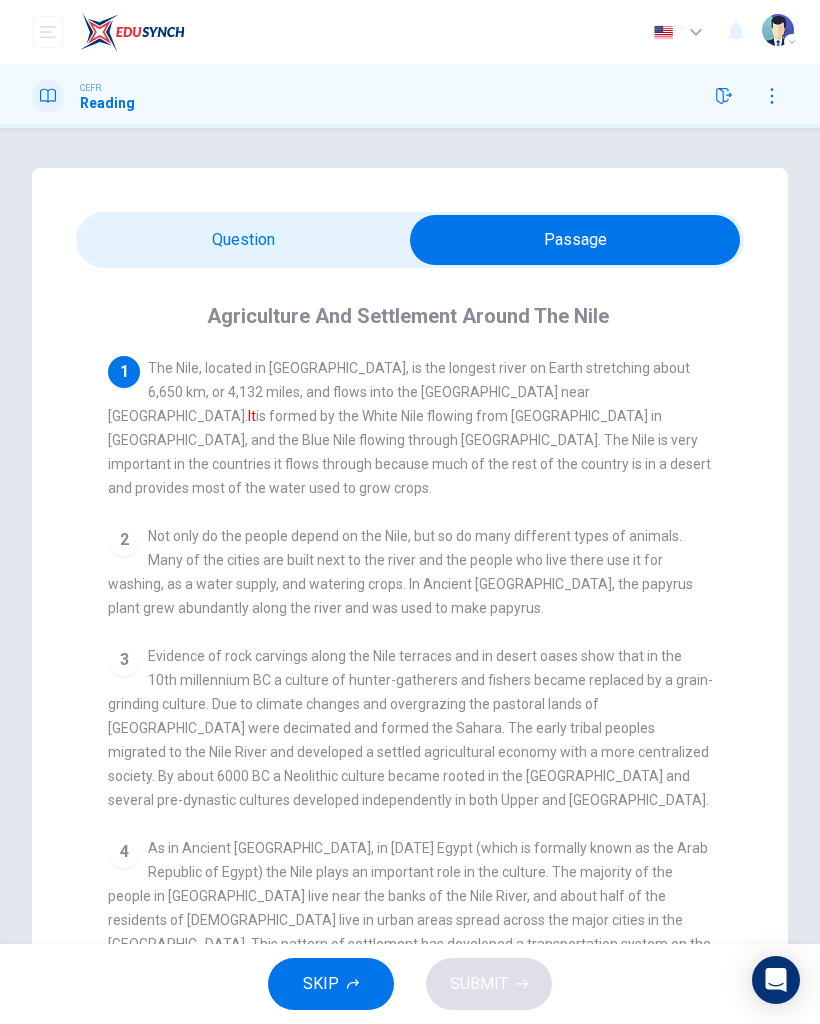 click at bounding box center [575, 240] 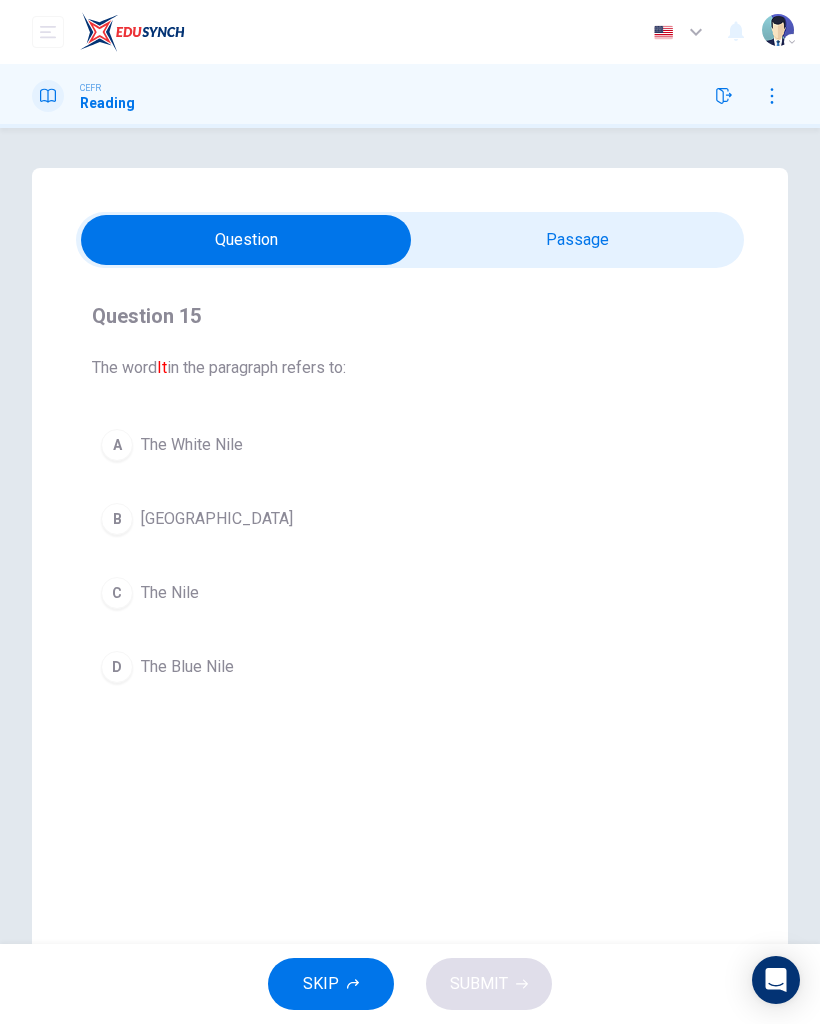 click on "The Nile" at bounding box center (170, 593) 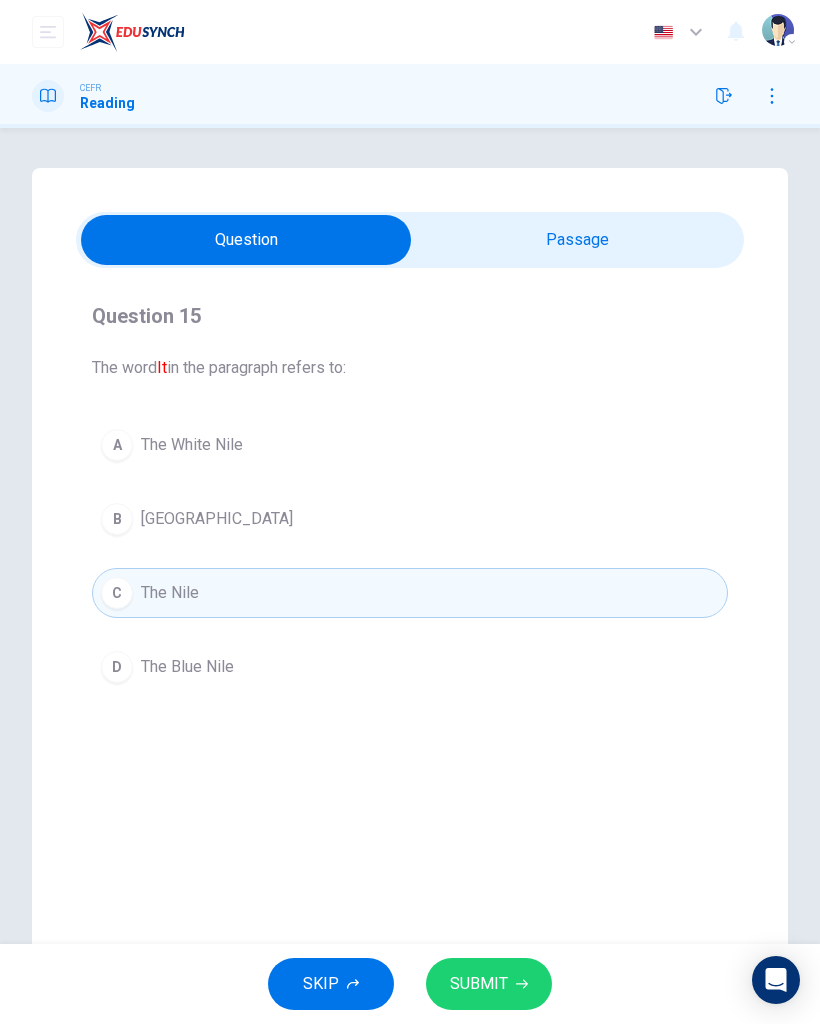 click on "SUBMIT" at bounding box center (479, 984) 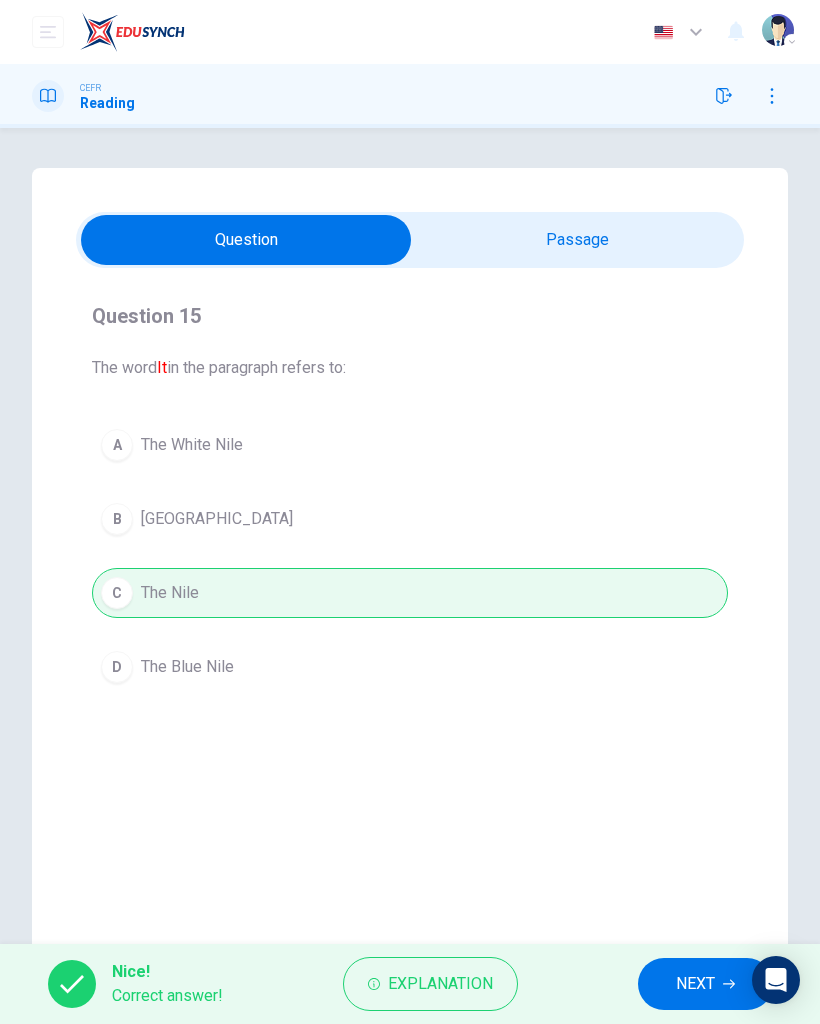 click on "NEXT" at bounding box center [705, 984] 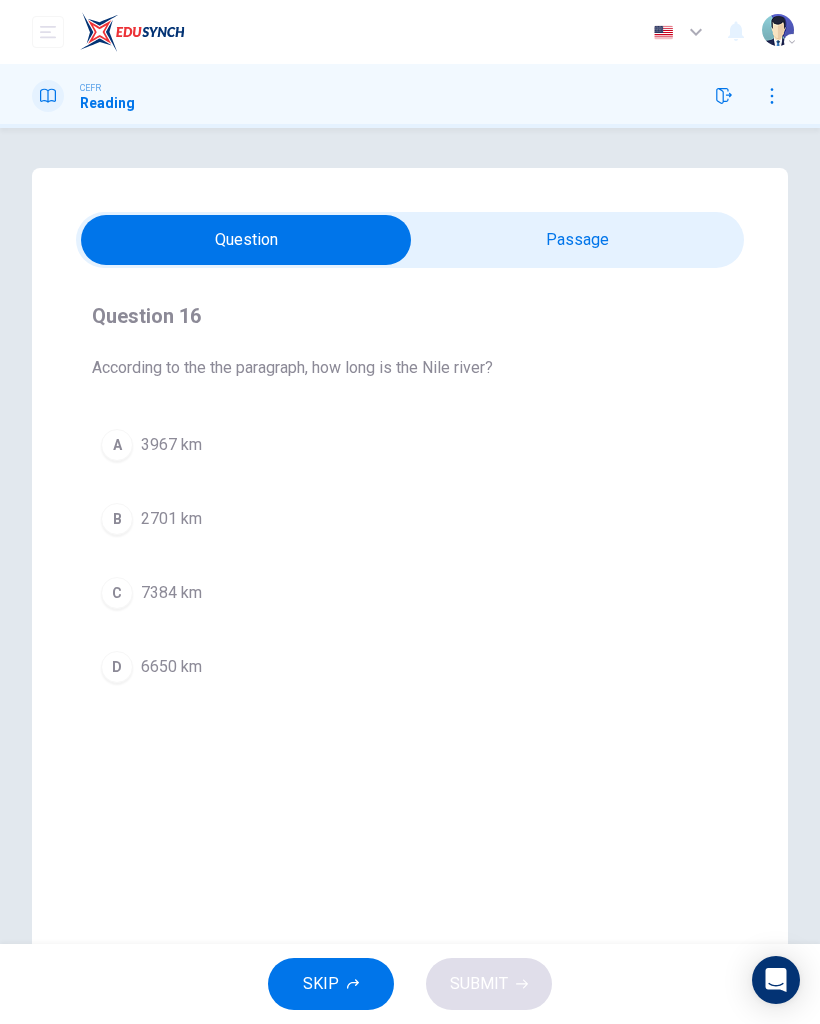 click at bounding box center [246, 240] 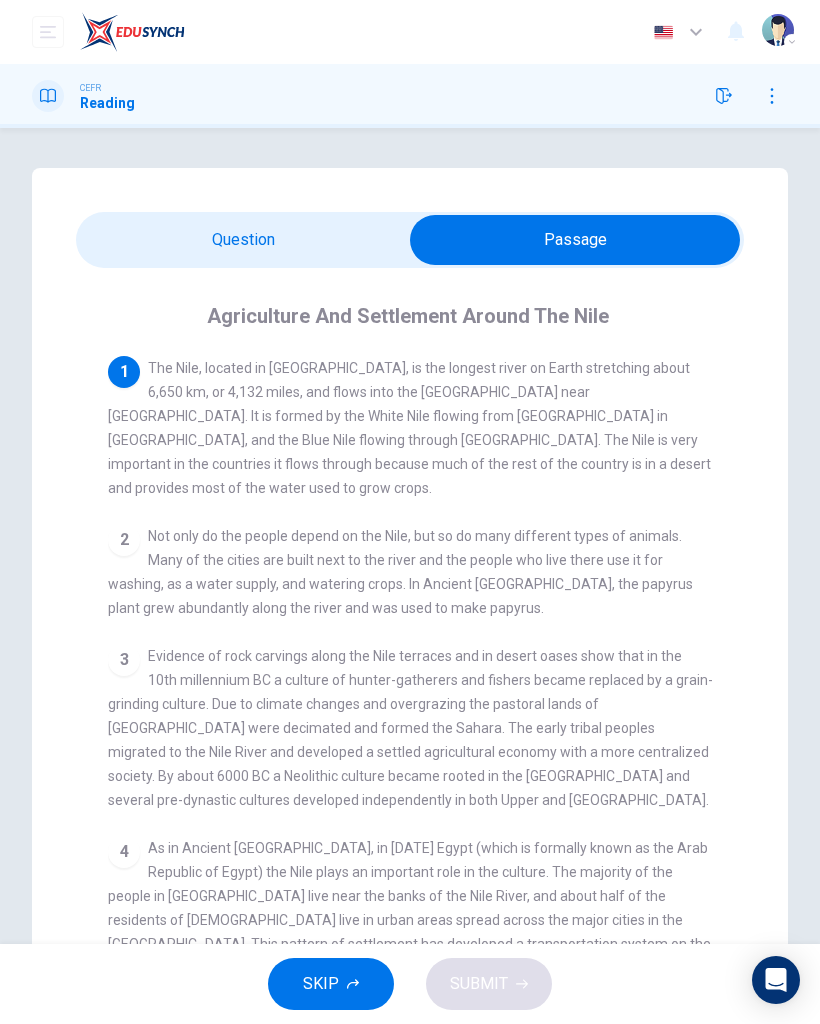 click at bounding box center (575, 240) 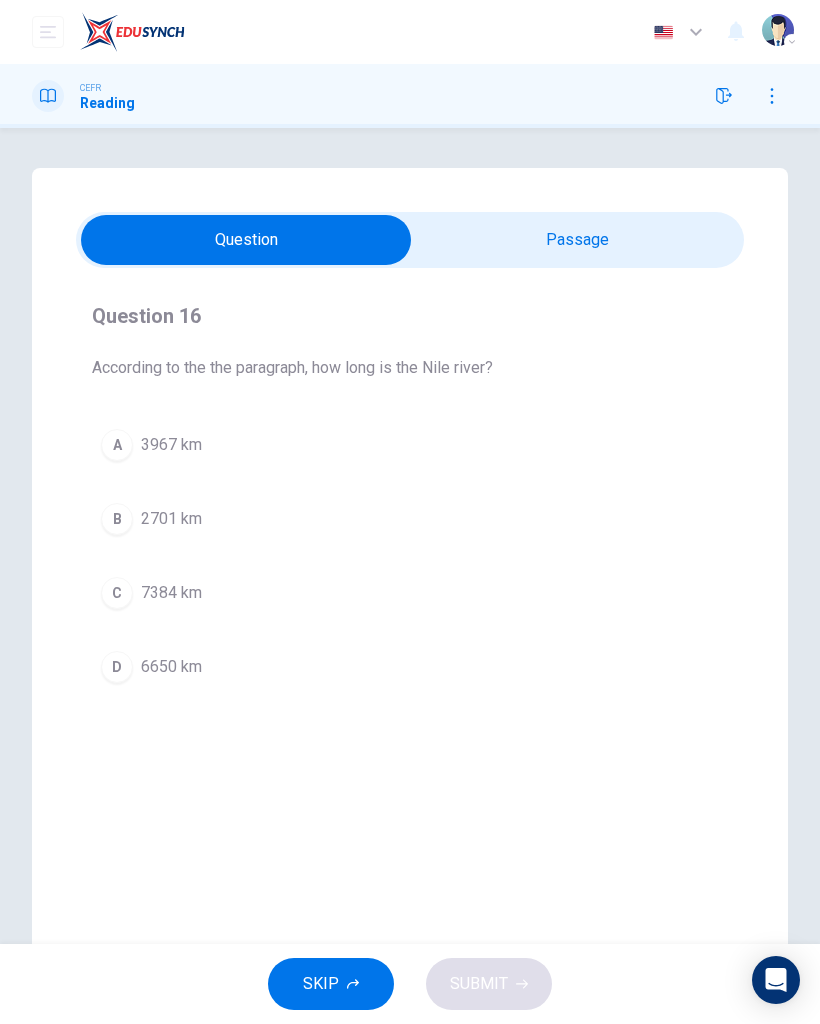 click at bounding box center [246, 240] 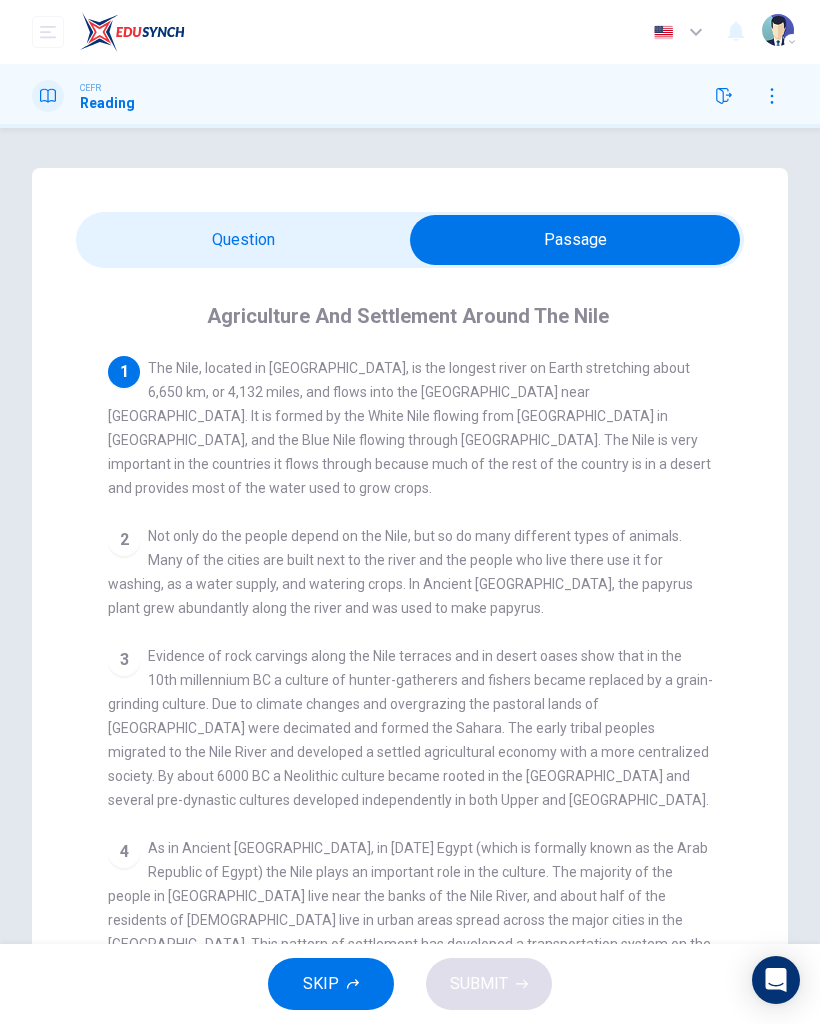 click at bounding box center (575, 240) 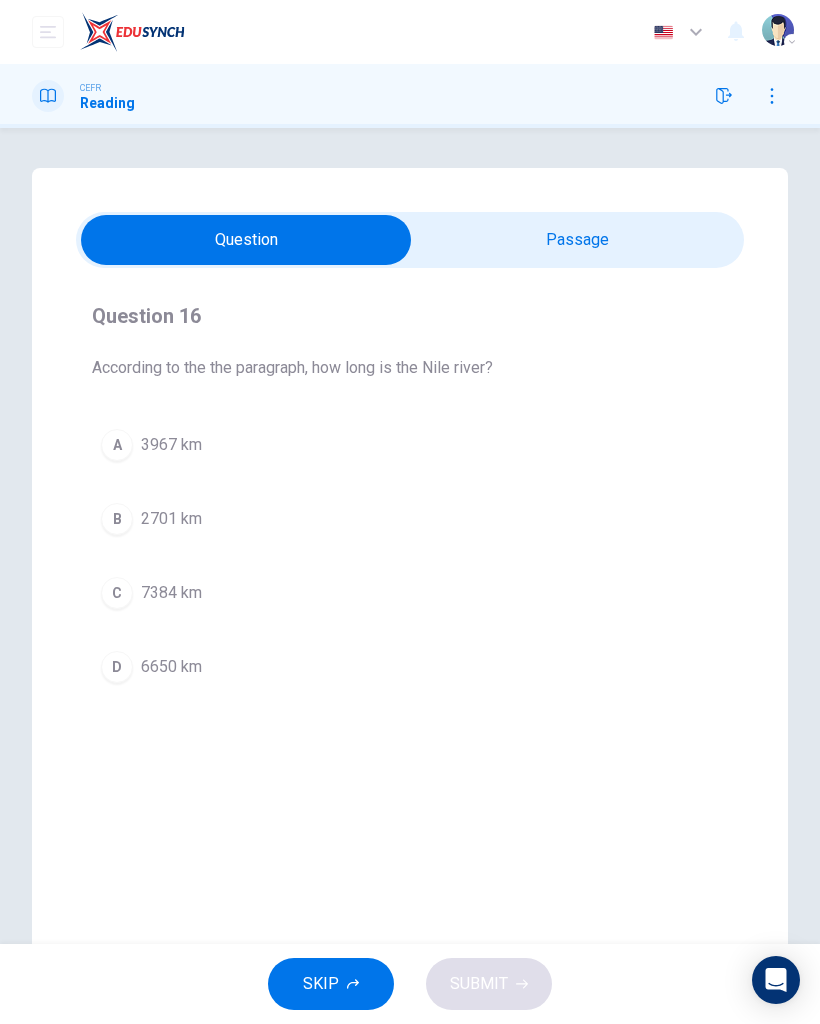 click on "6650 km" at bounding box center [171, 667] 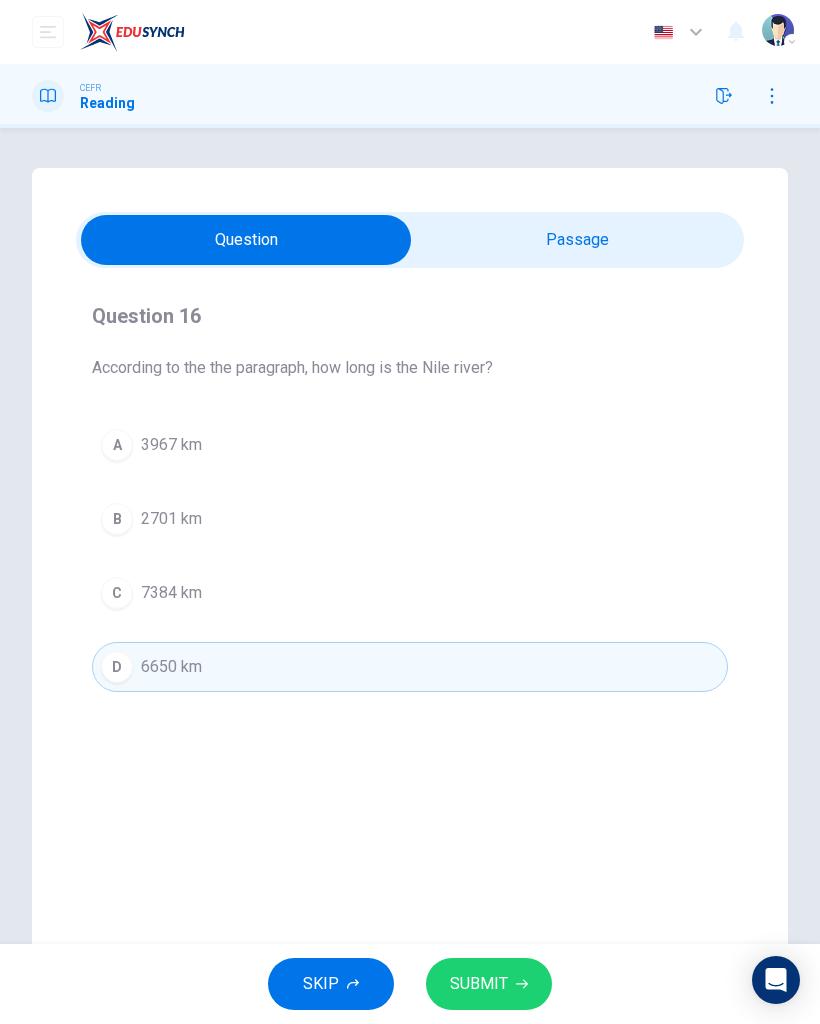 click at bounding box center [246, 240] 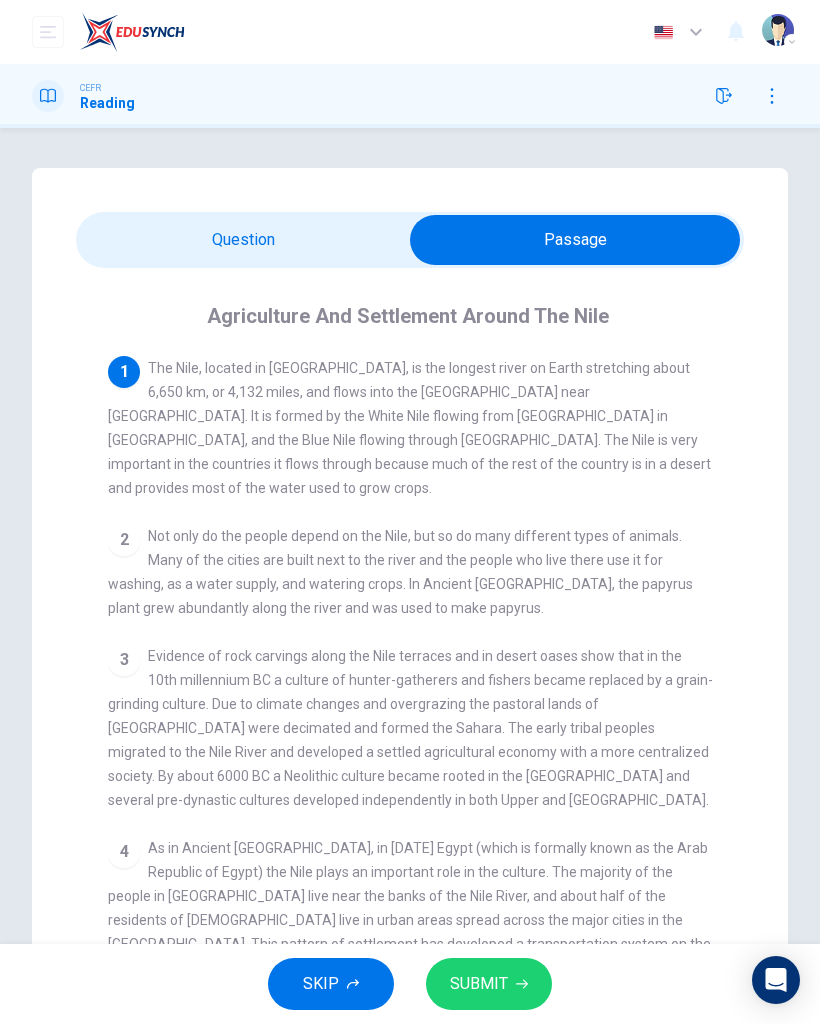 click at bounding box center (575, 240) 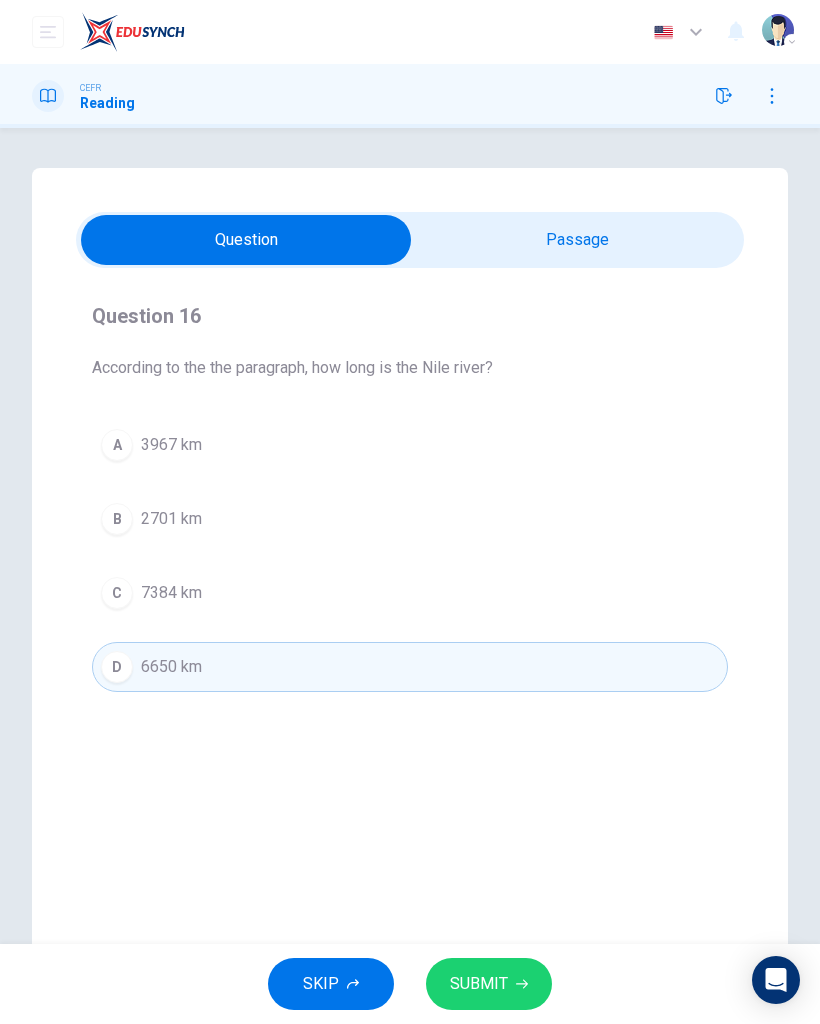 click on "SUBMIT" at bounding box center (479, 984) 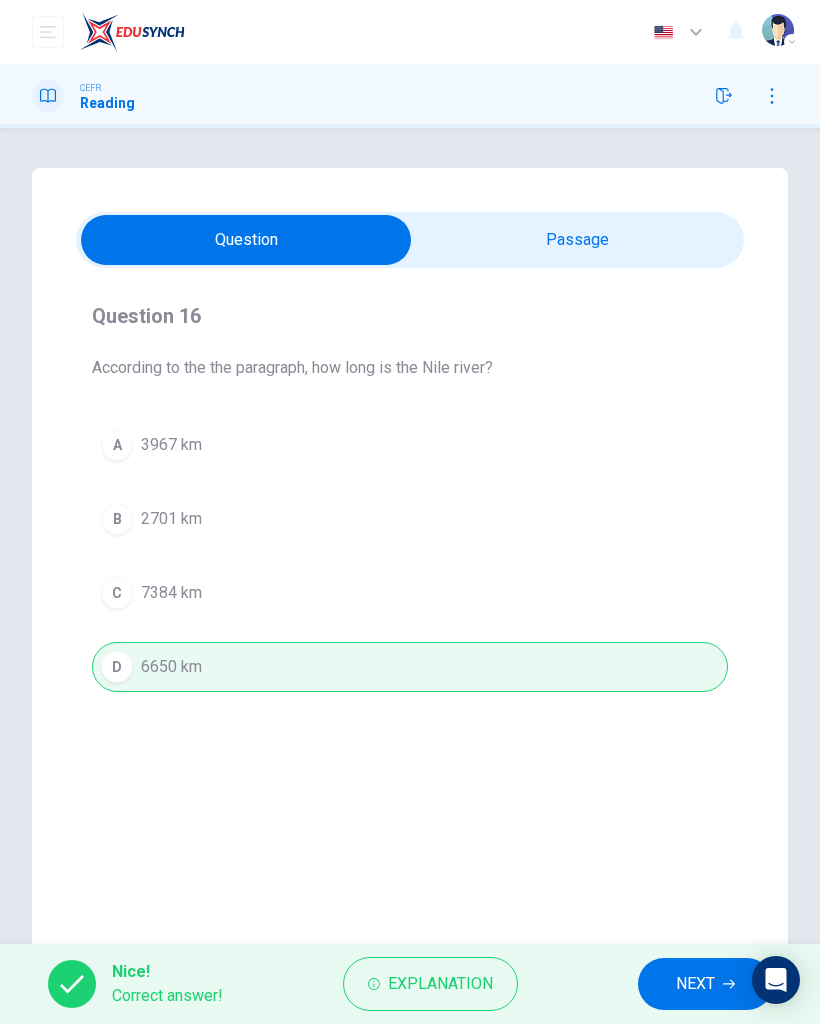 click on "NEXT" at bounding box center [705, 984] 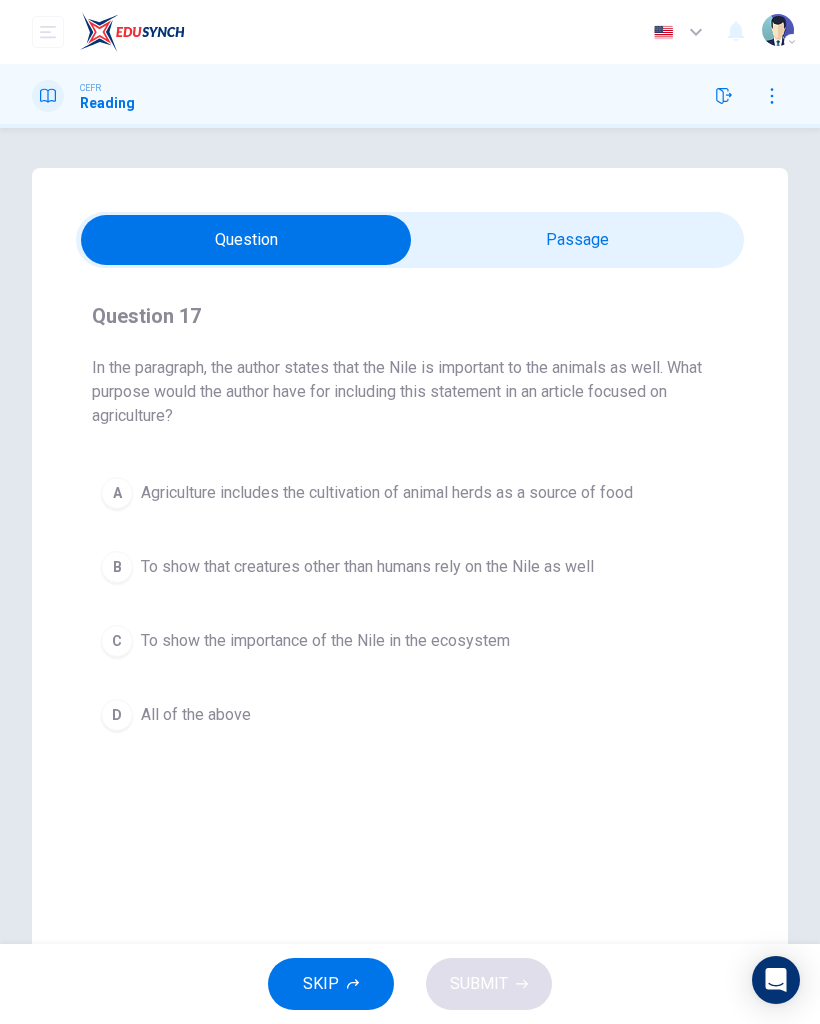 click at bounding box center [246, 240] 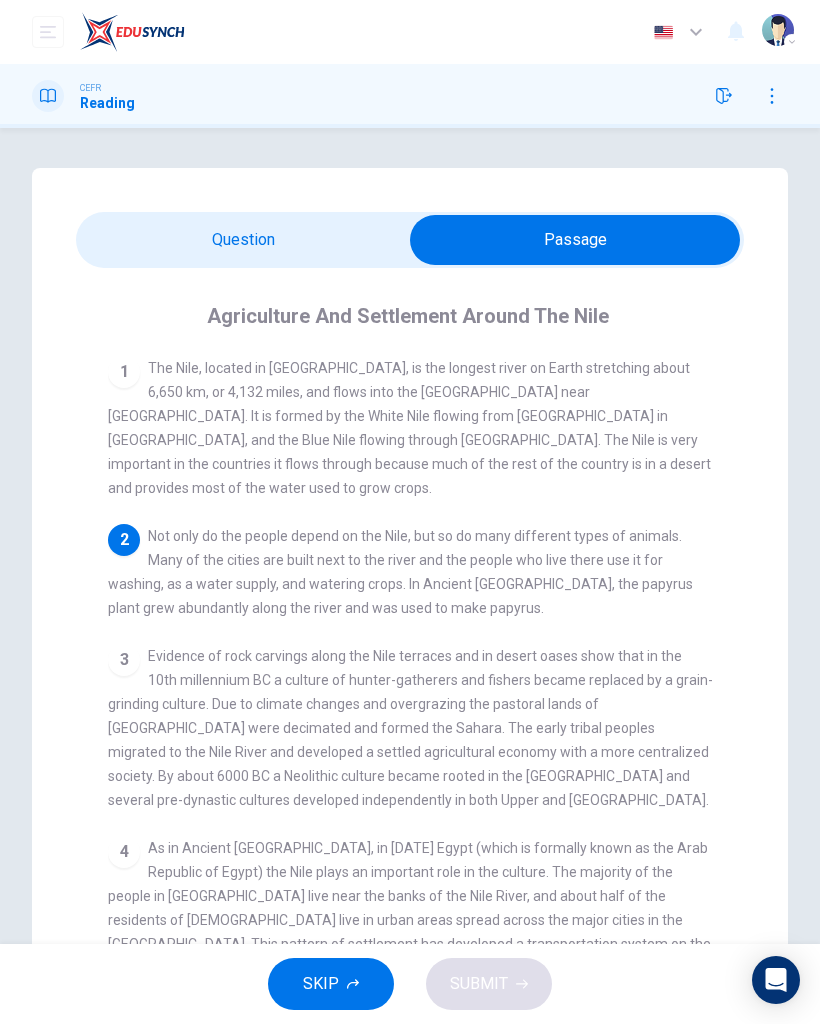 click at bounding box center [575, 240] 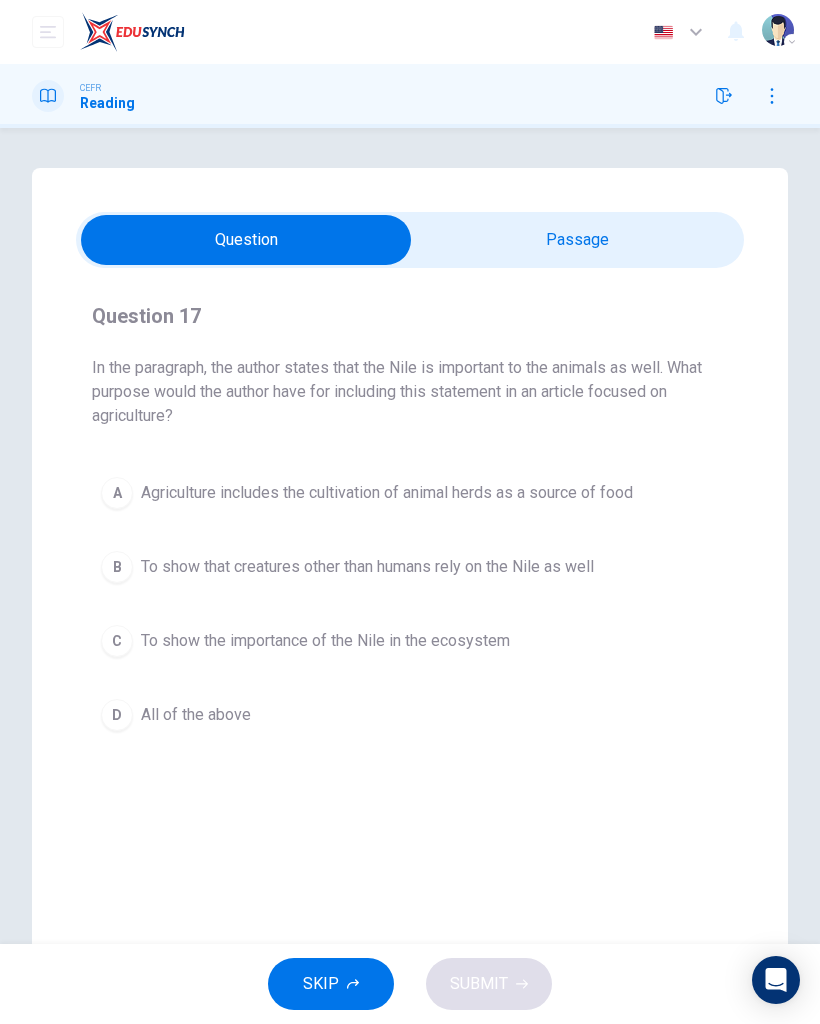 click on "To show that creatures other than humans rely on the Nile as well" at bounding box center [367, 567] 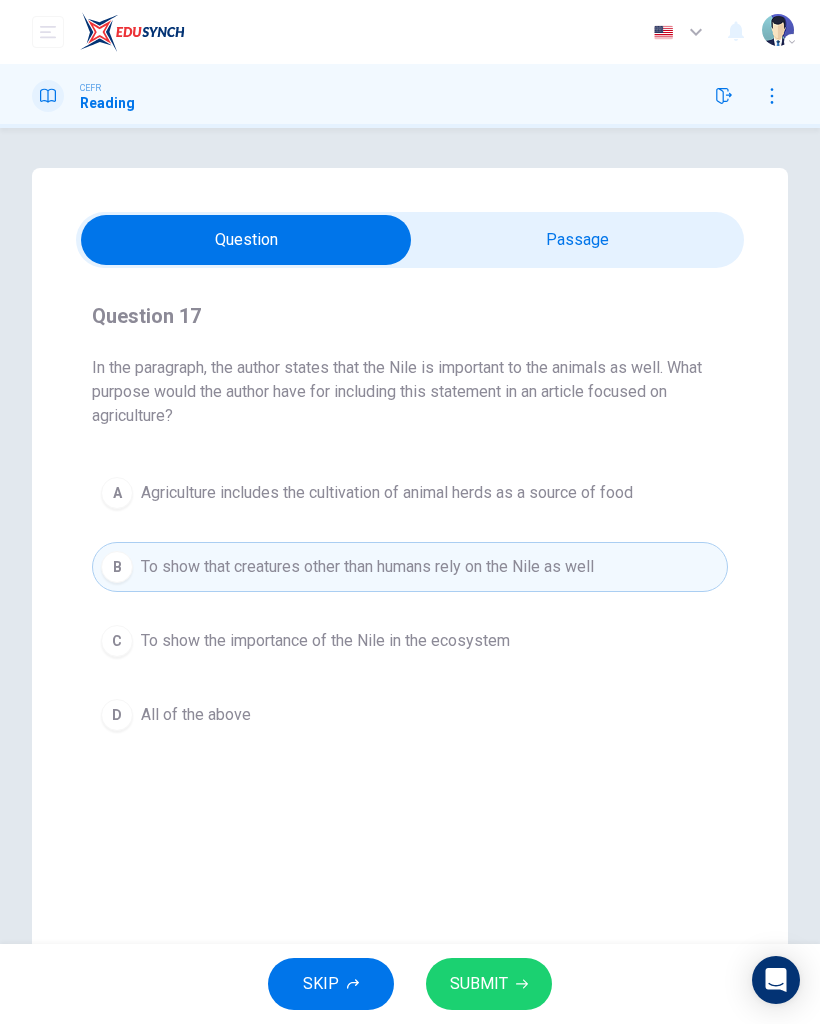 click on "All of the above" at bounding box center (196, 715) 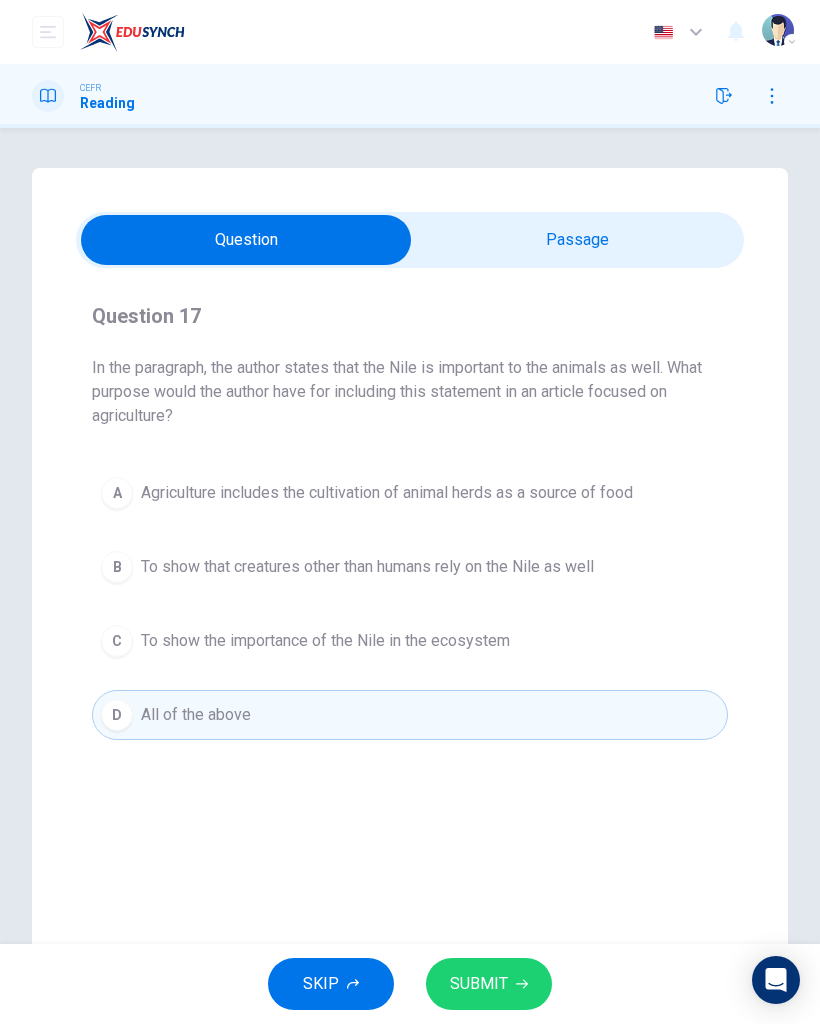 click on "SUBMIT" at bounding box center [479, 984] 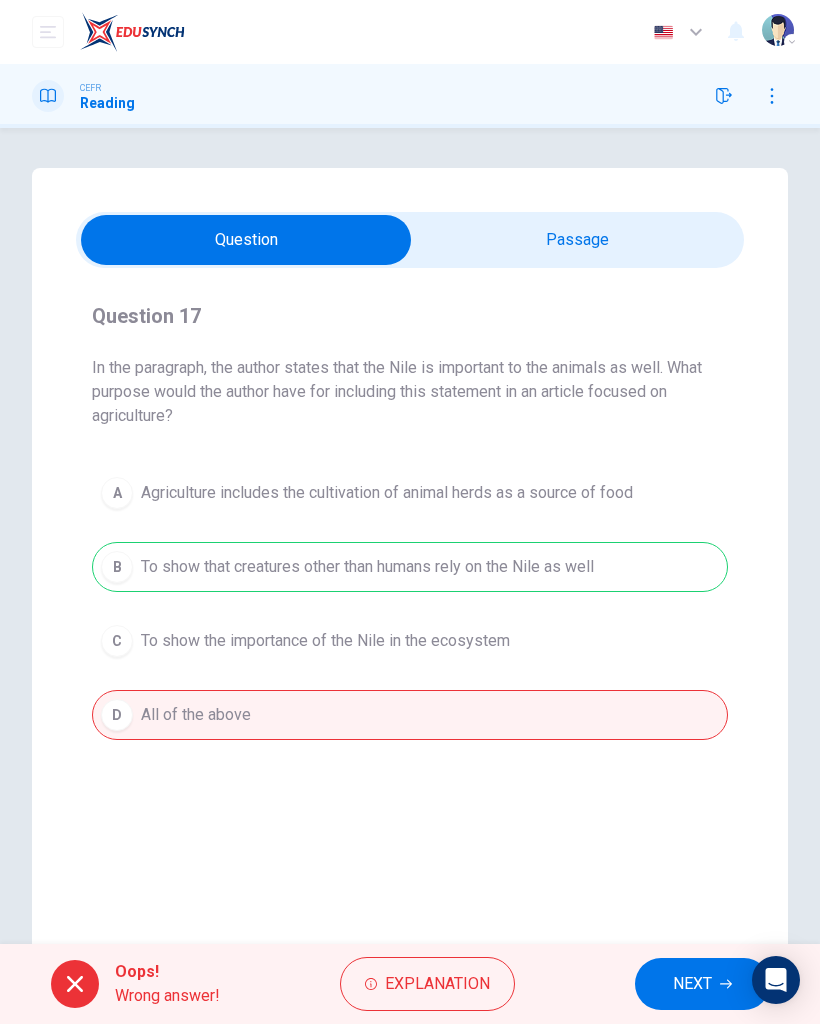 click on "NEXT" at bounding box center (702, 984) 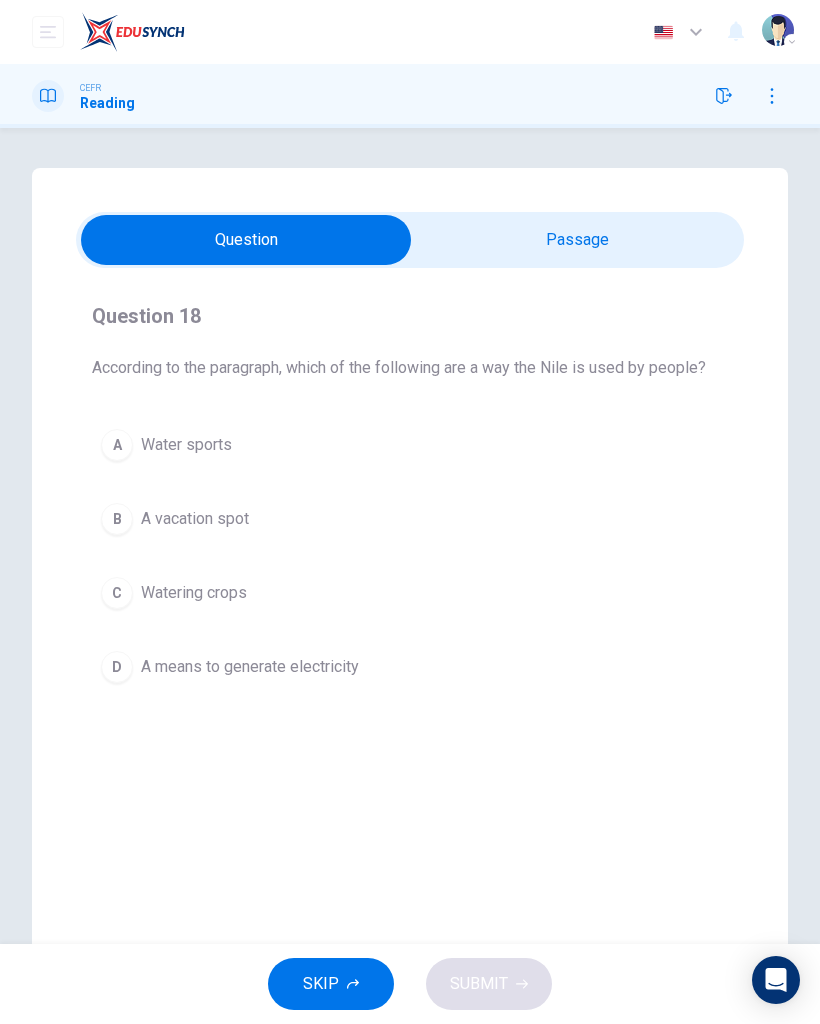 click at bounding box center [246, 240] 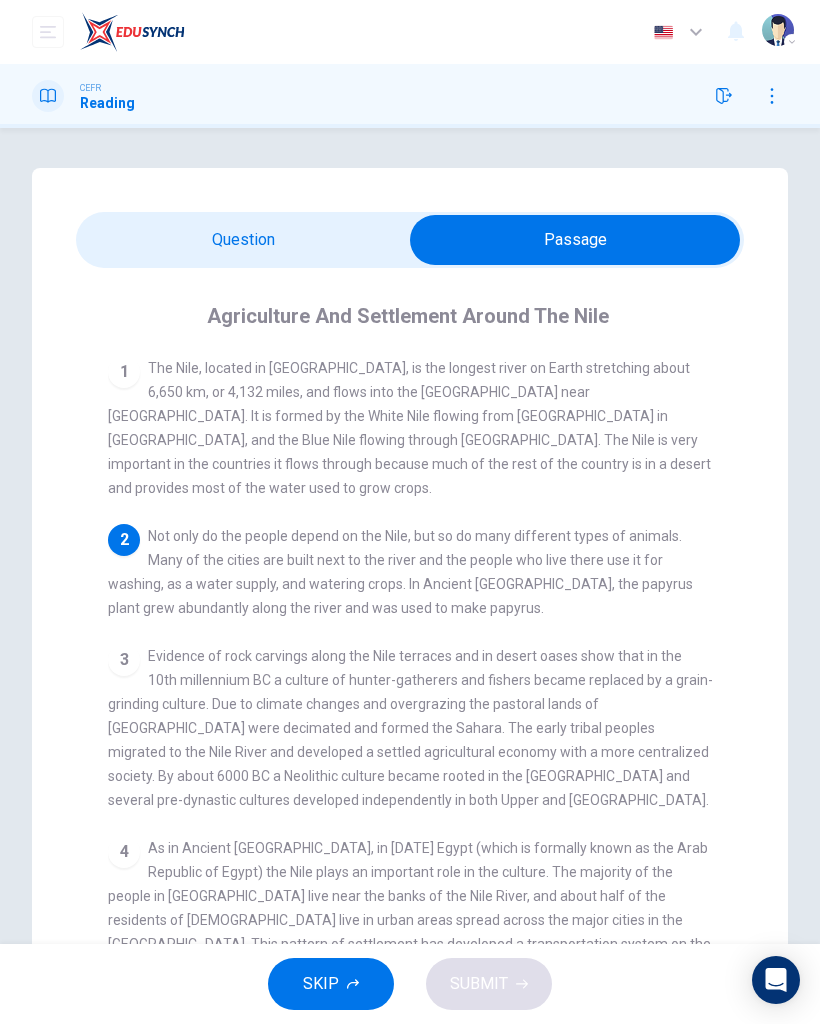 click at bounding box center (575, 240) 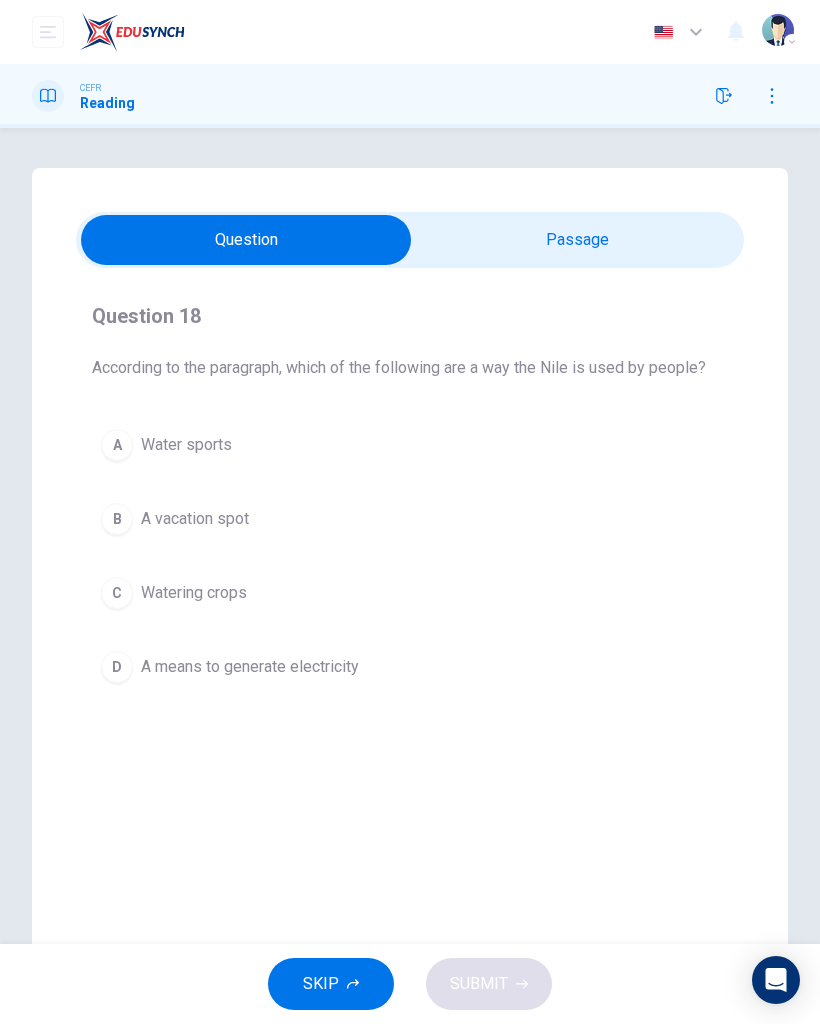 click on "Watering crops" at bounding box center (194, 593) 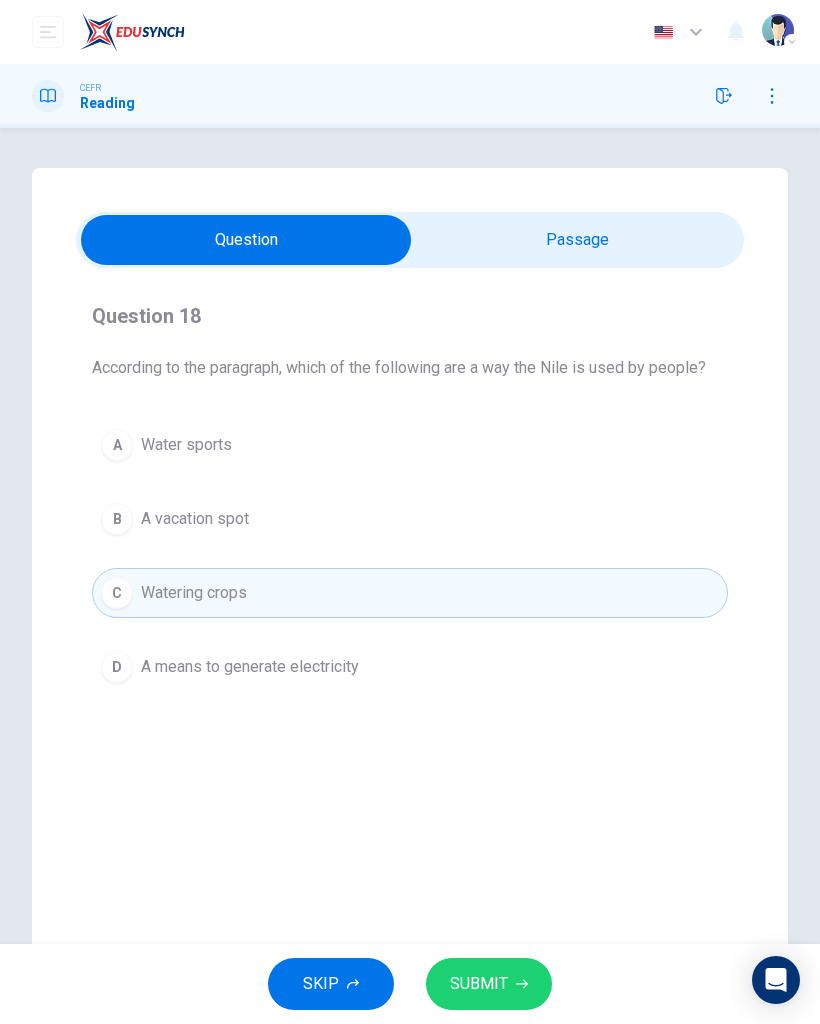 click on "SUBMIT" at bounding box center (479, 984) 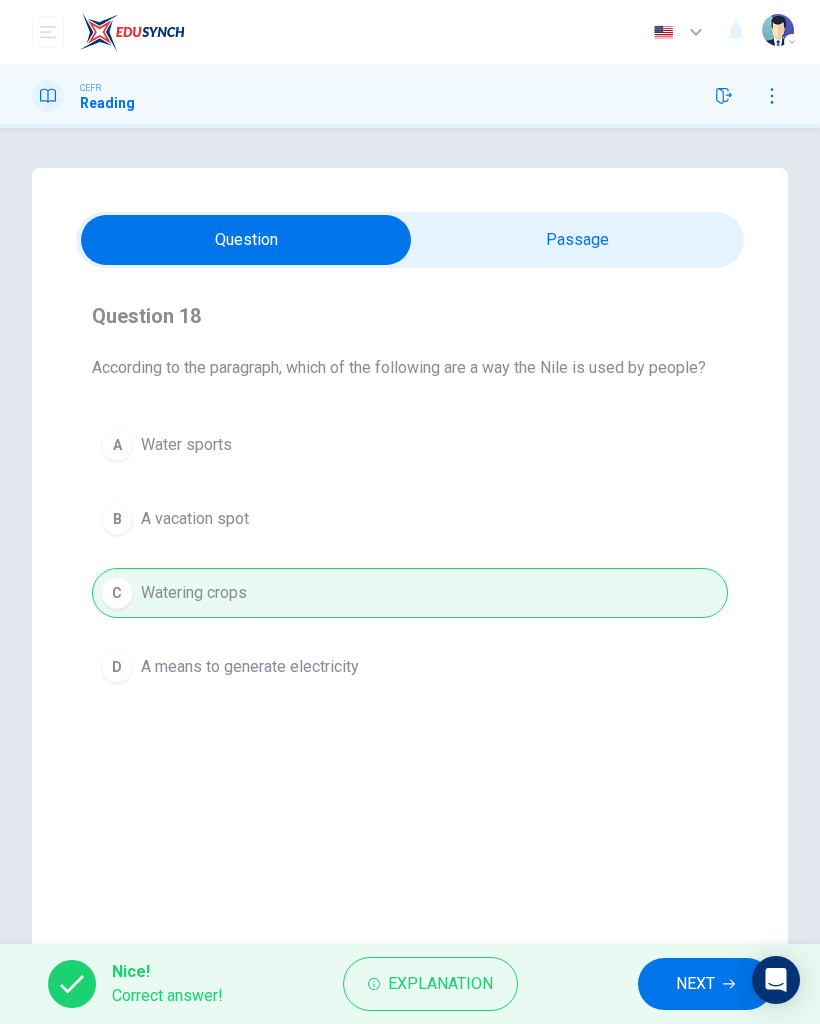 click on "NEXT" at bounding box center [695, 984] 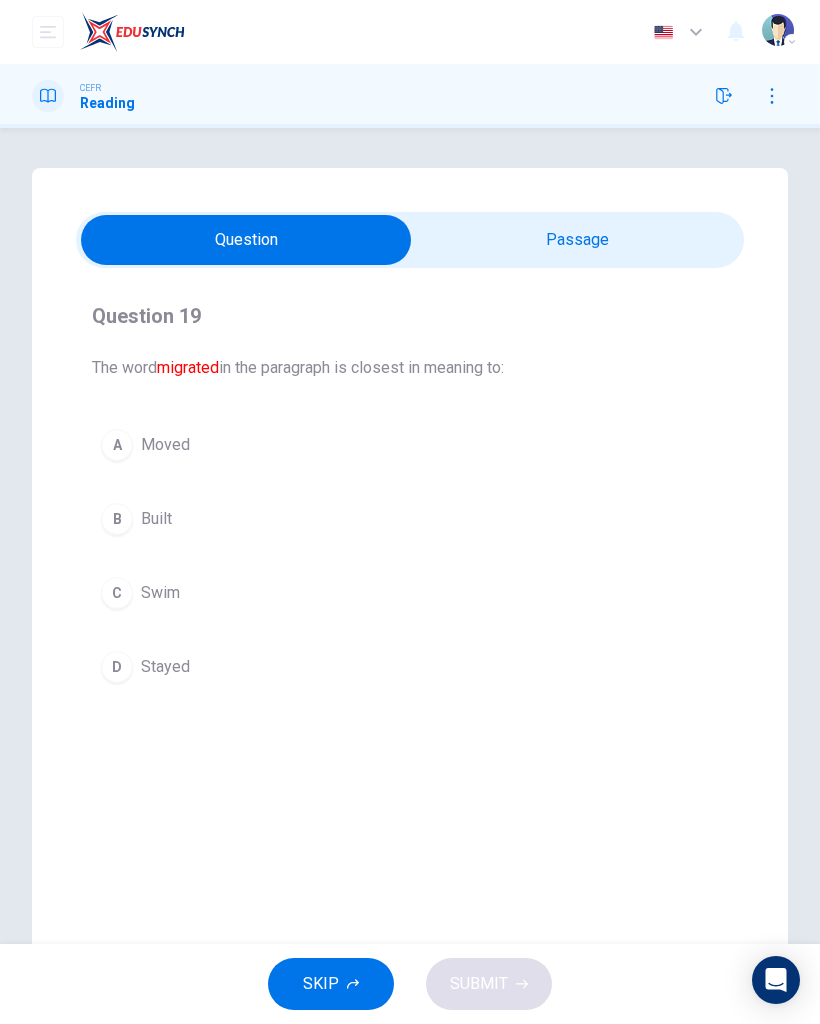 click at bounding box center (246, 240) 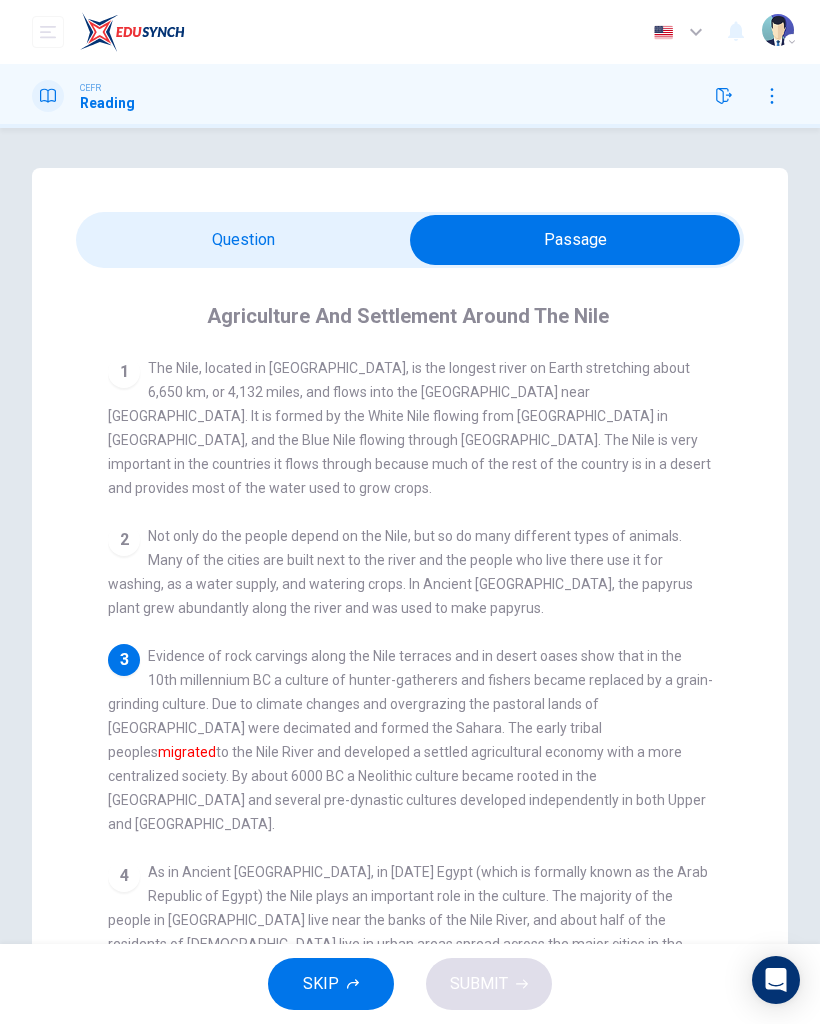 click at bounding box center [575, 240] 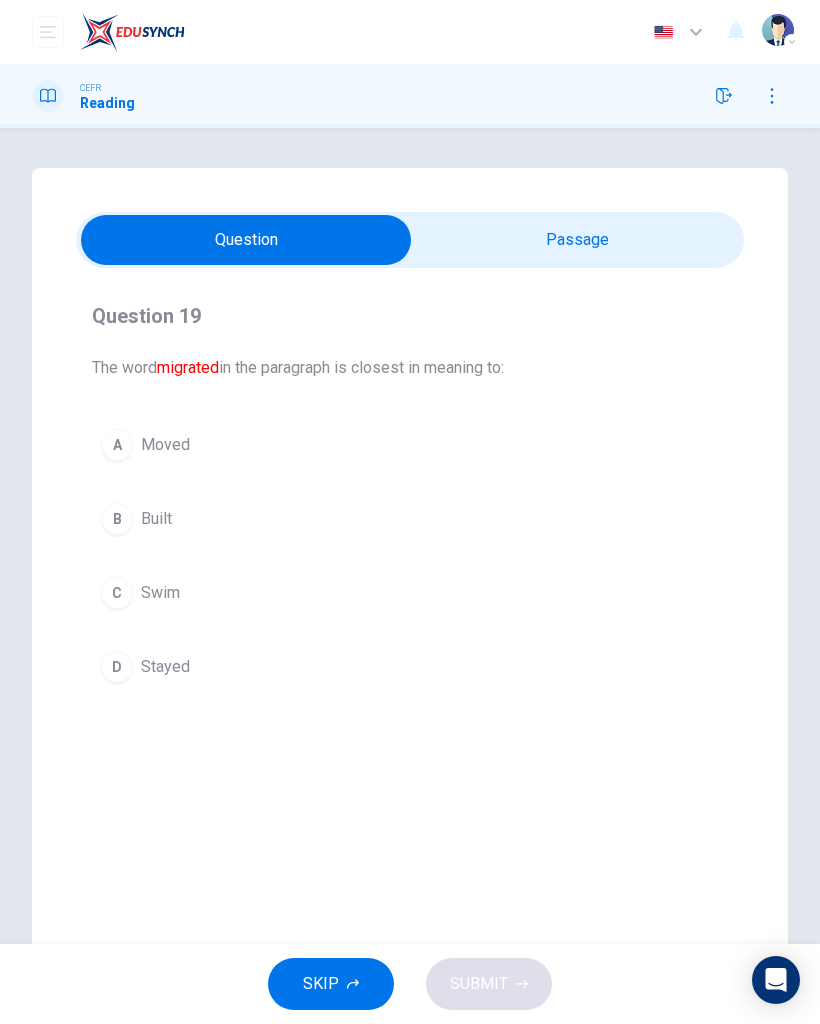 click on "A Moved" at bounding box center (410, 445) 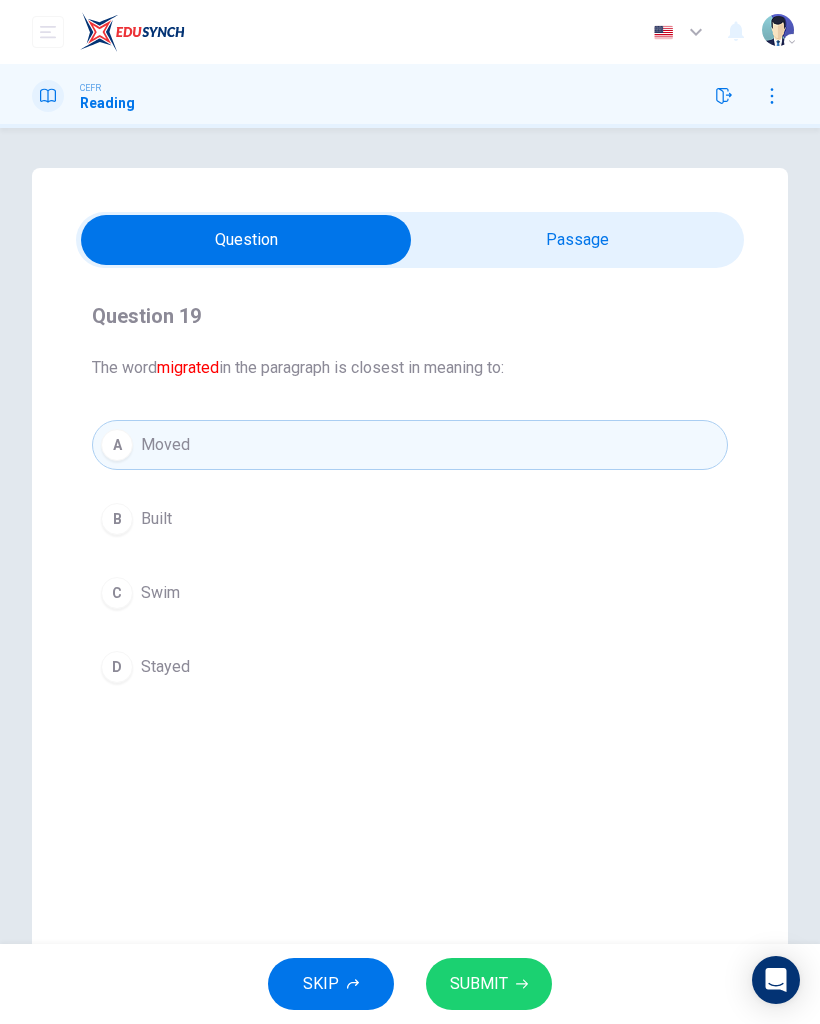 click on "SUBMIT" at bounding box center [489, 984] 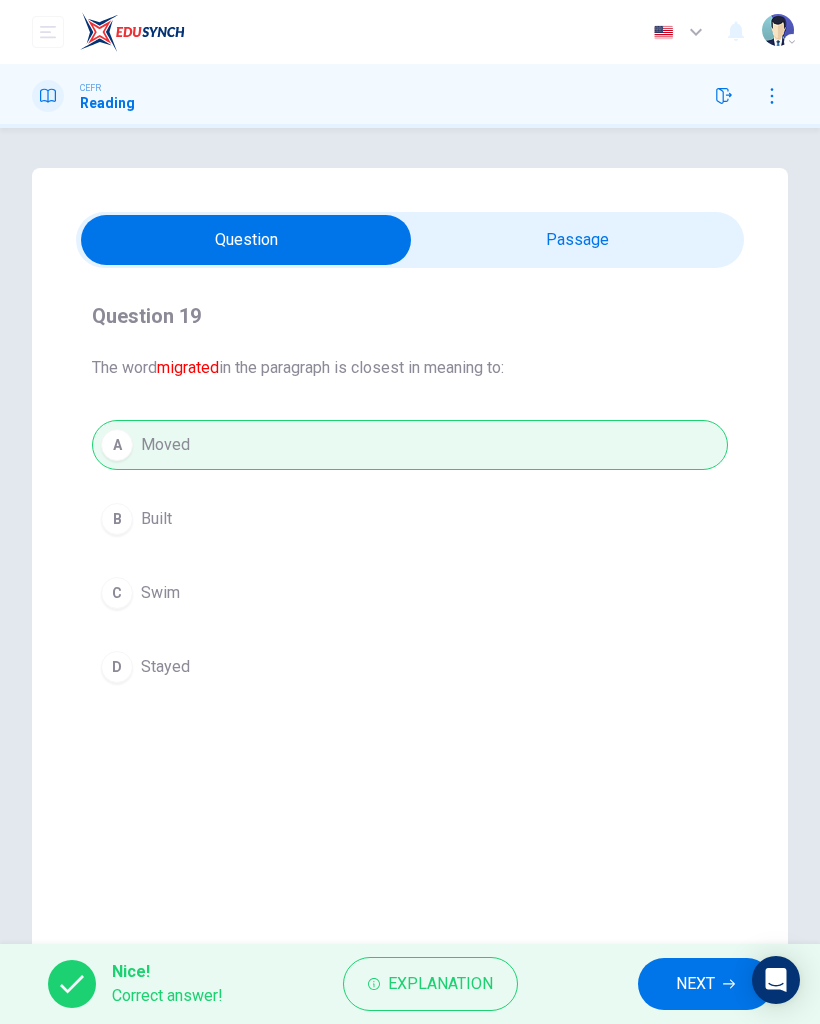 click on "NEXT" at bounding box center (705, 984) 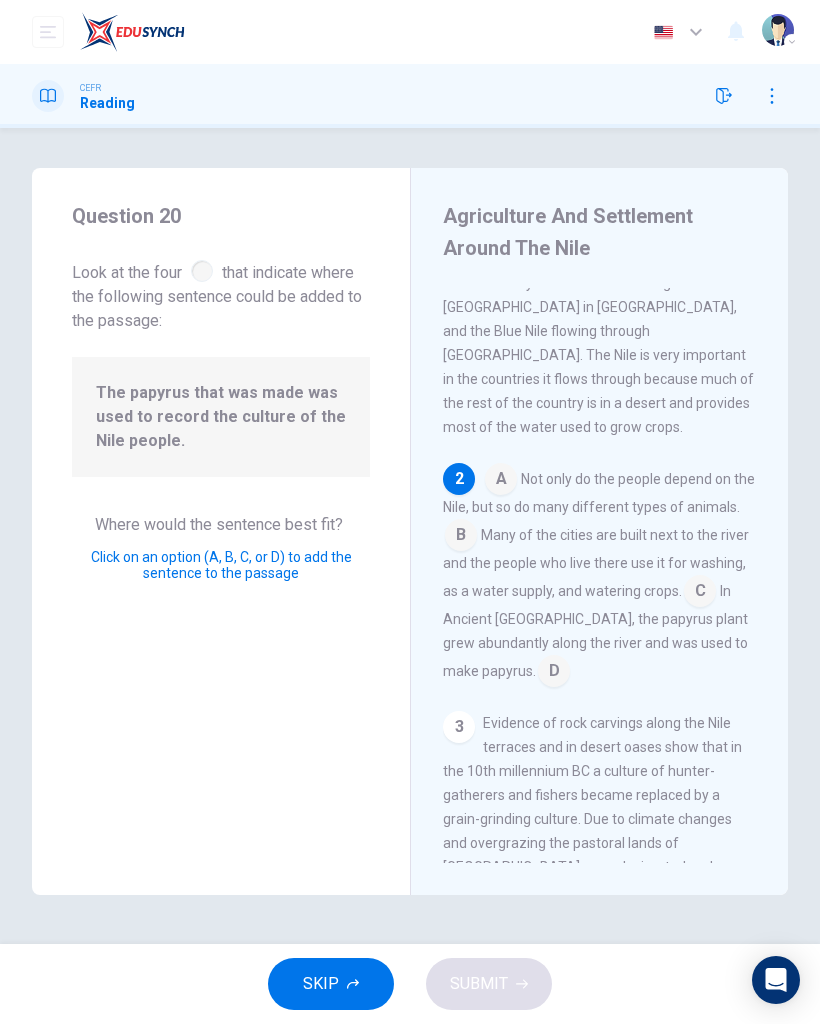 scroll, scrollTop: 113, scrollLeft: 0, axis: vertical 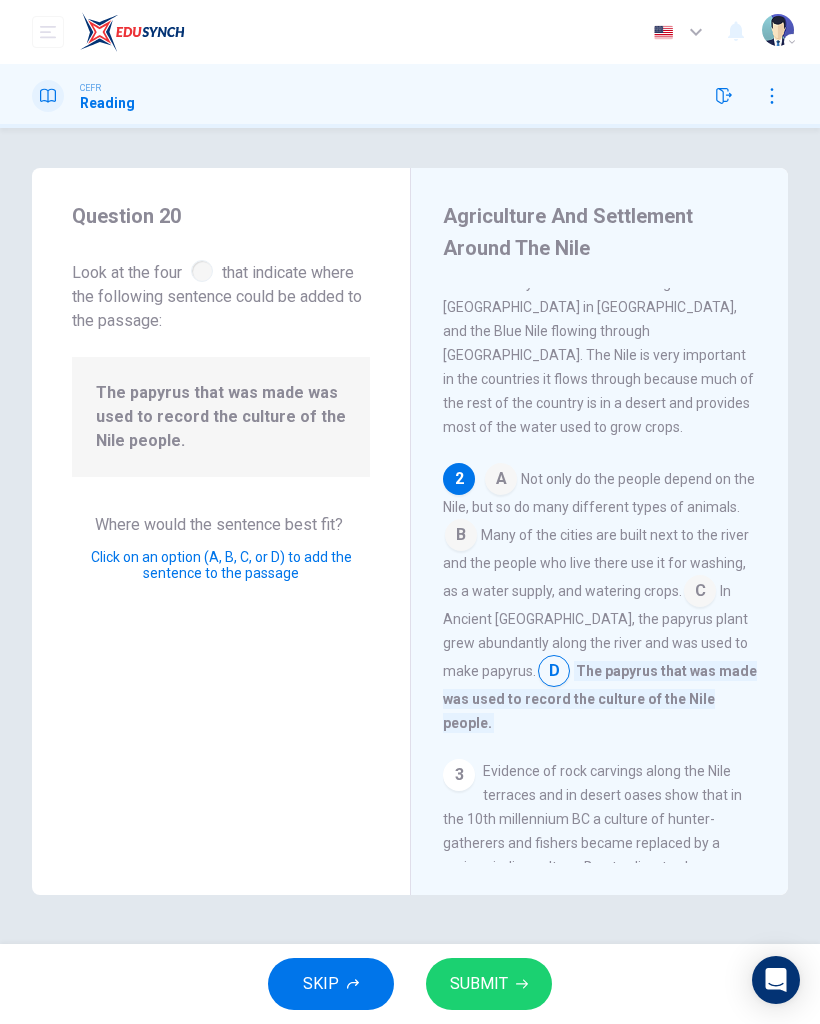 click on "SUBMIT" at bounding box center (479, 984) 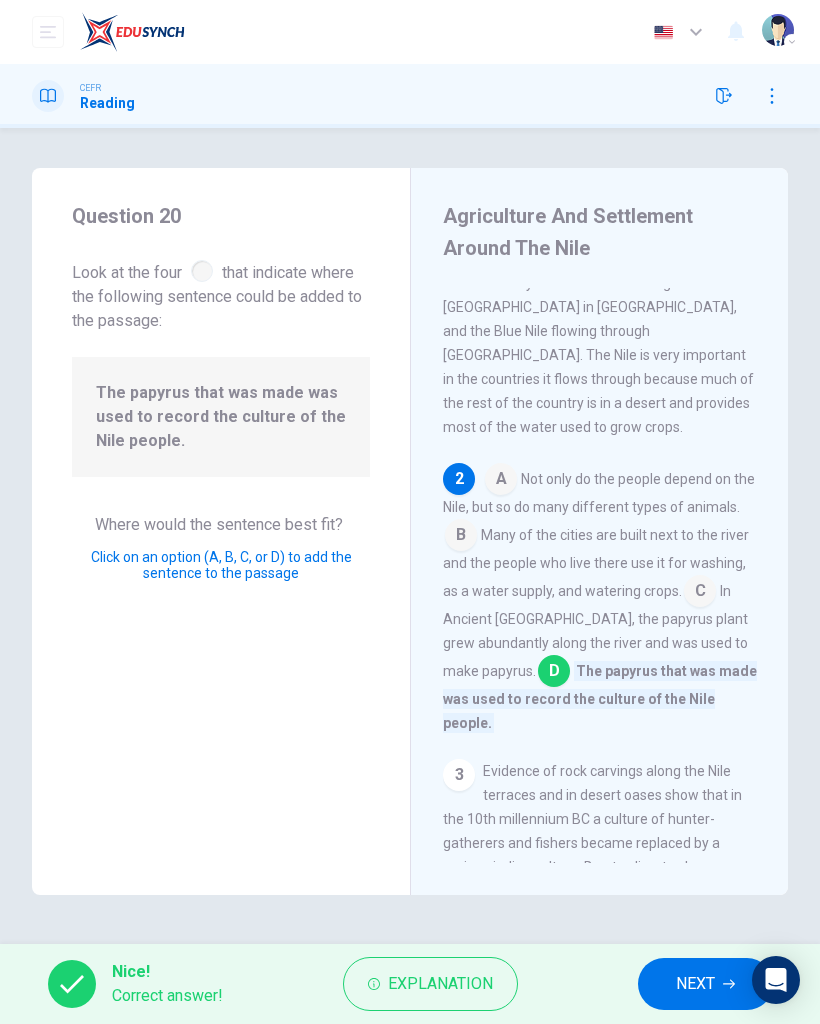 click on "NEXT" at bounding box center (705, 984) 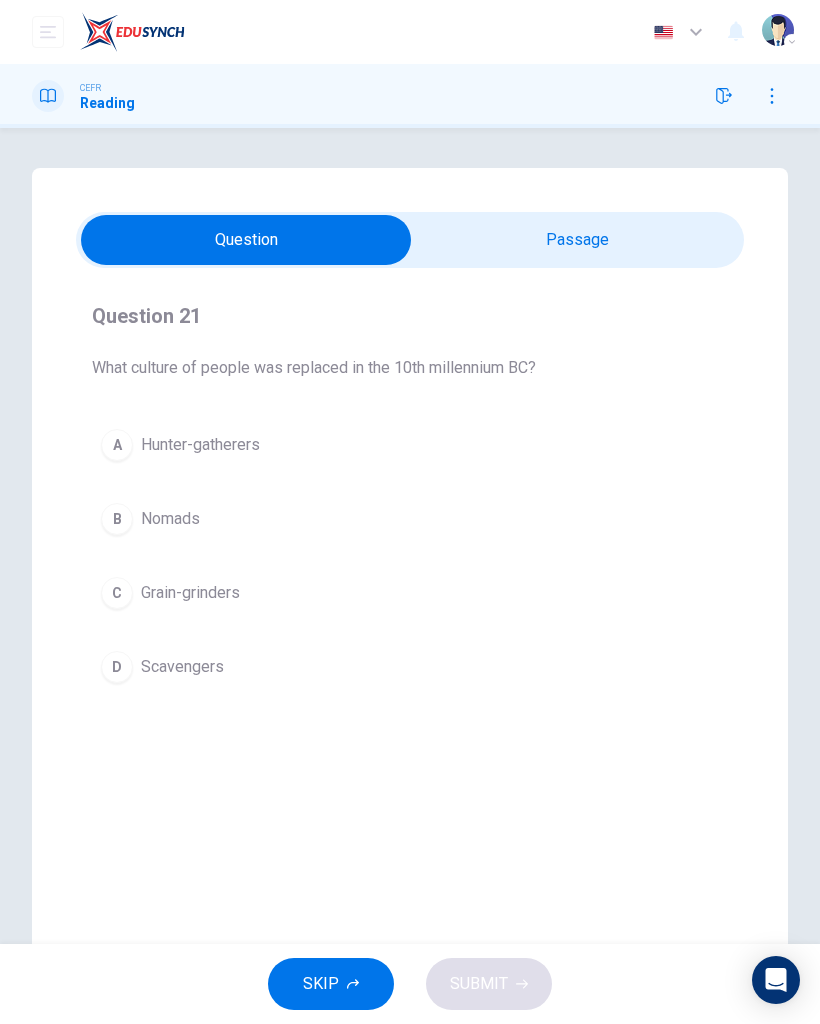click at bounding box center (246, 240) 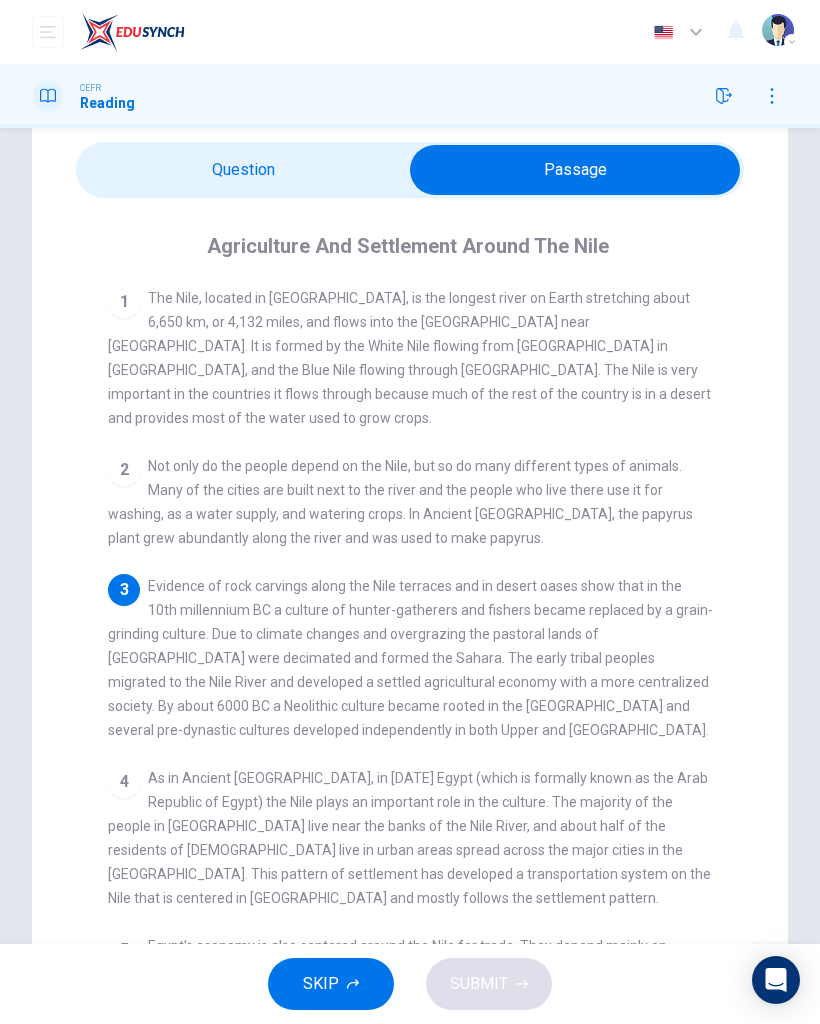 scroll, scrollTop: 71, scrollLeft: 0, axis: vertical 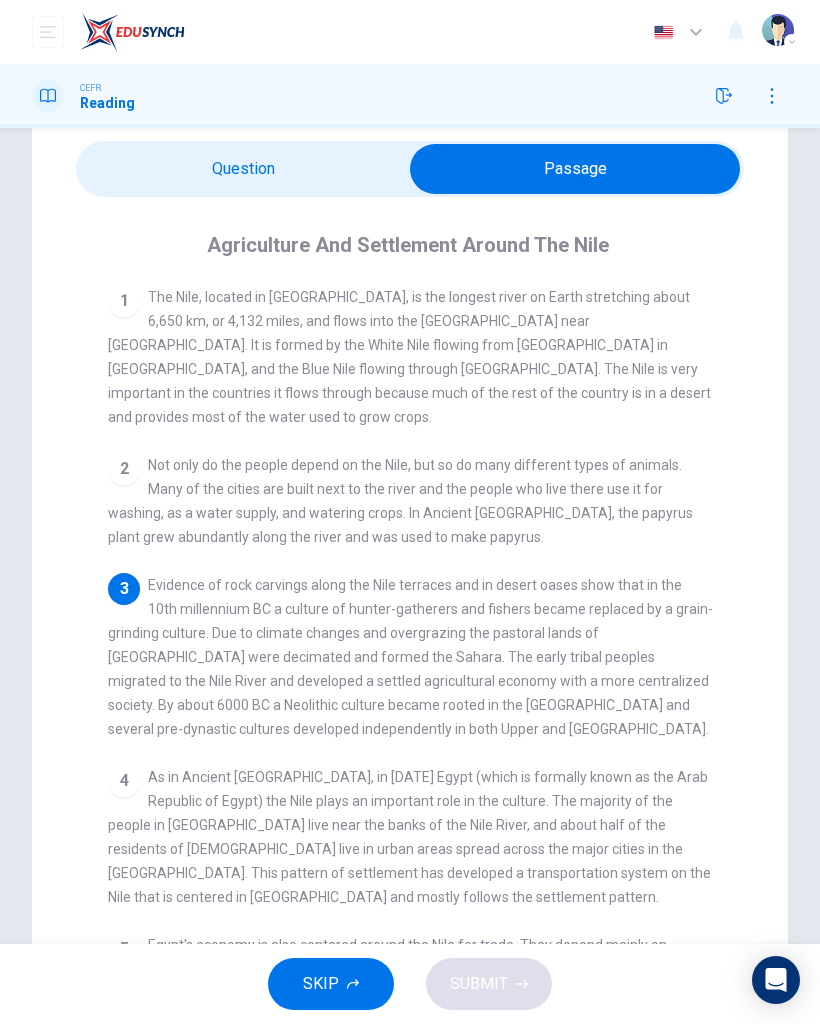 click at bounding box center [575, 169] 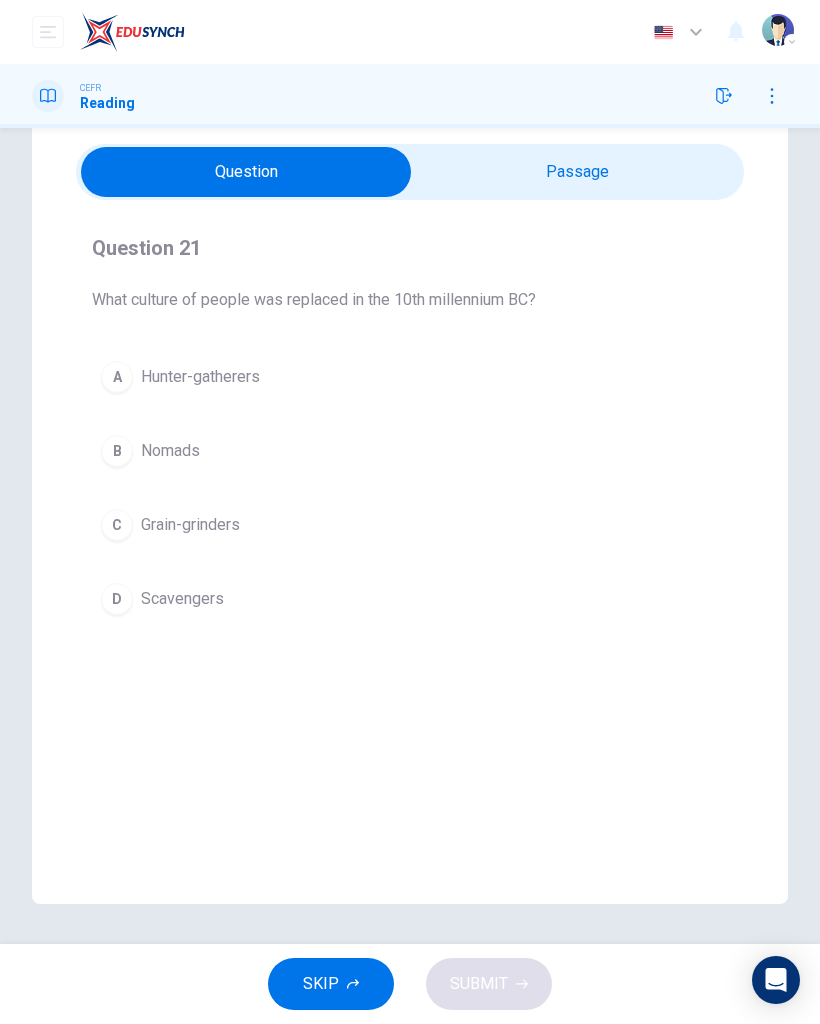 click on "C Grain-grinders" at bounding box center [410, 525] 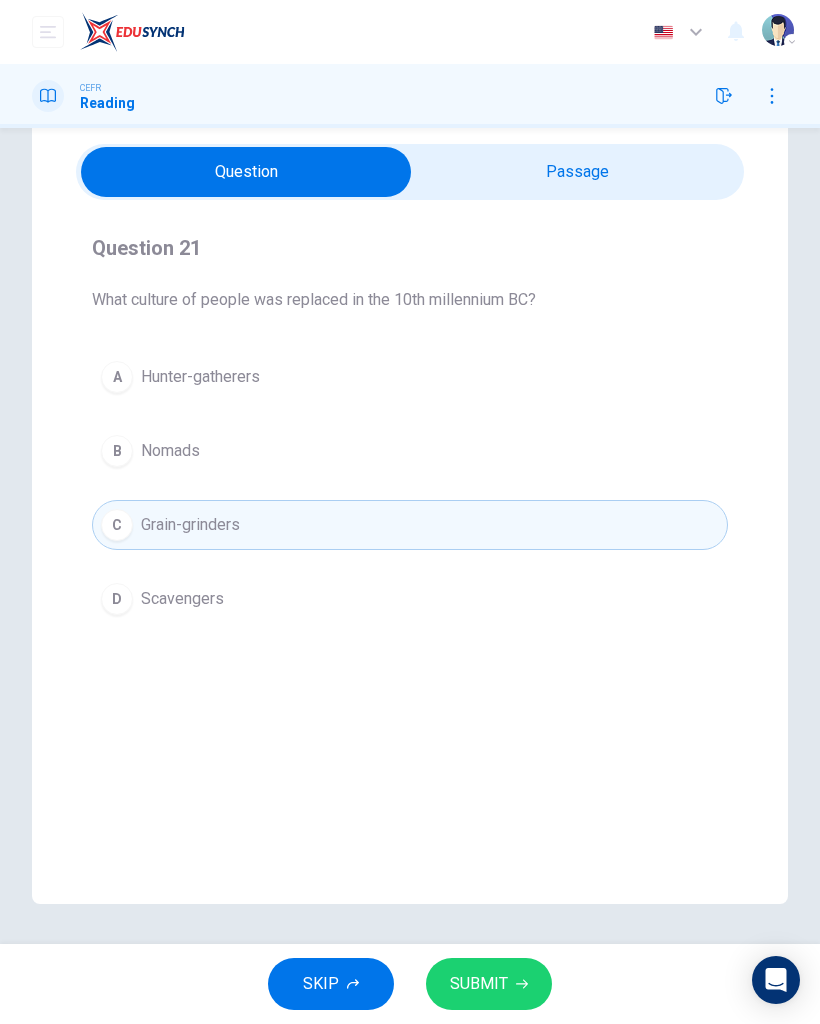 click on "SUBMIT" at bounding box center [479, 984] 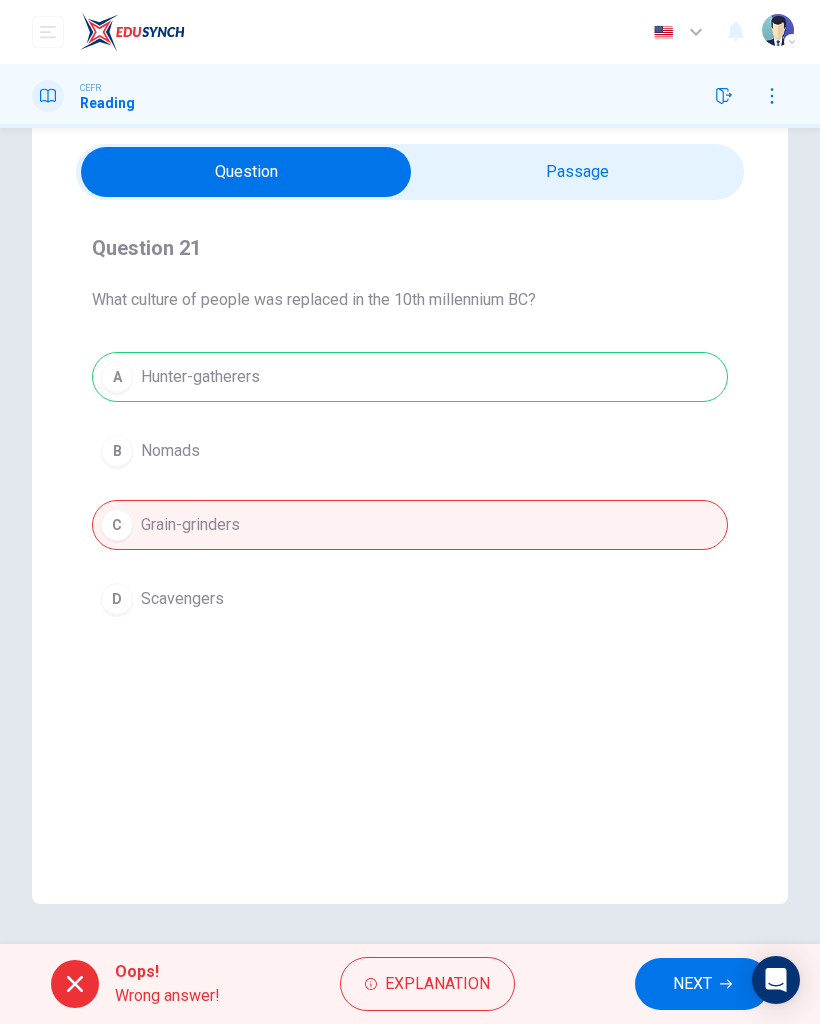 click at bounding box center [246, 172] 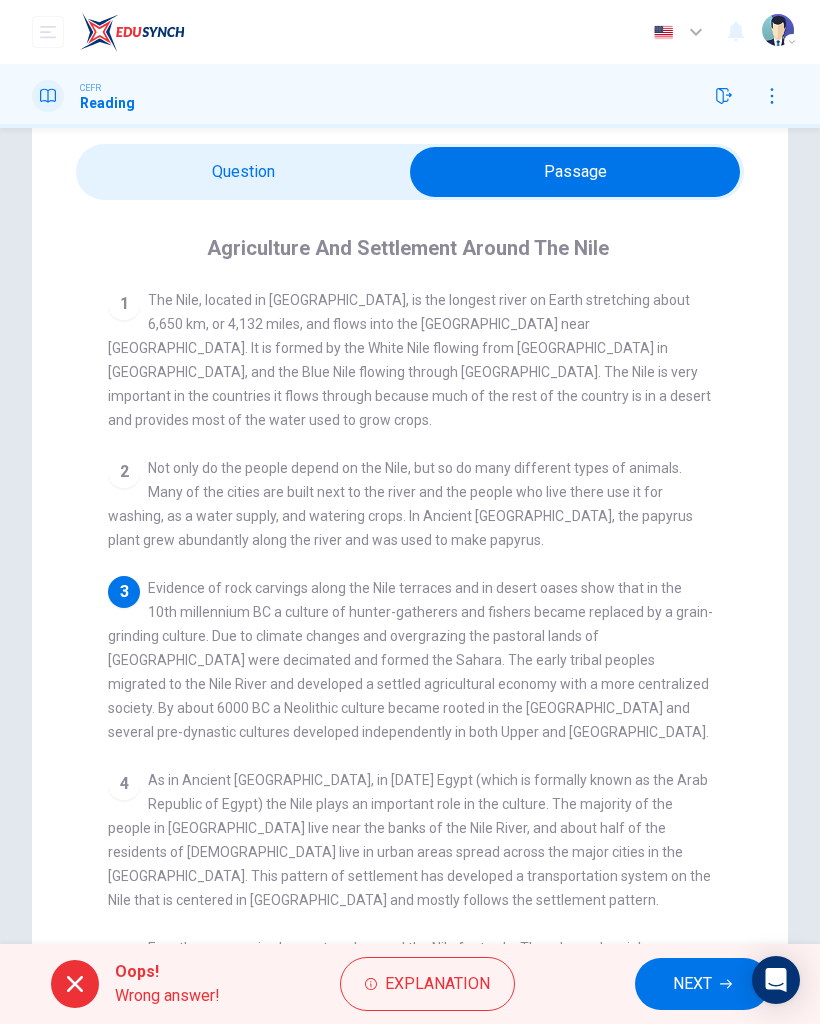 click at bounding box center [575, 172] 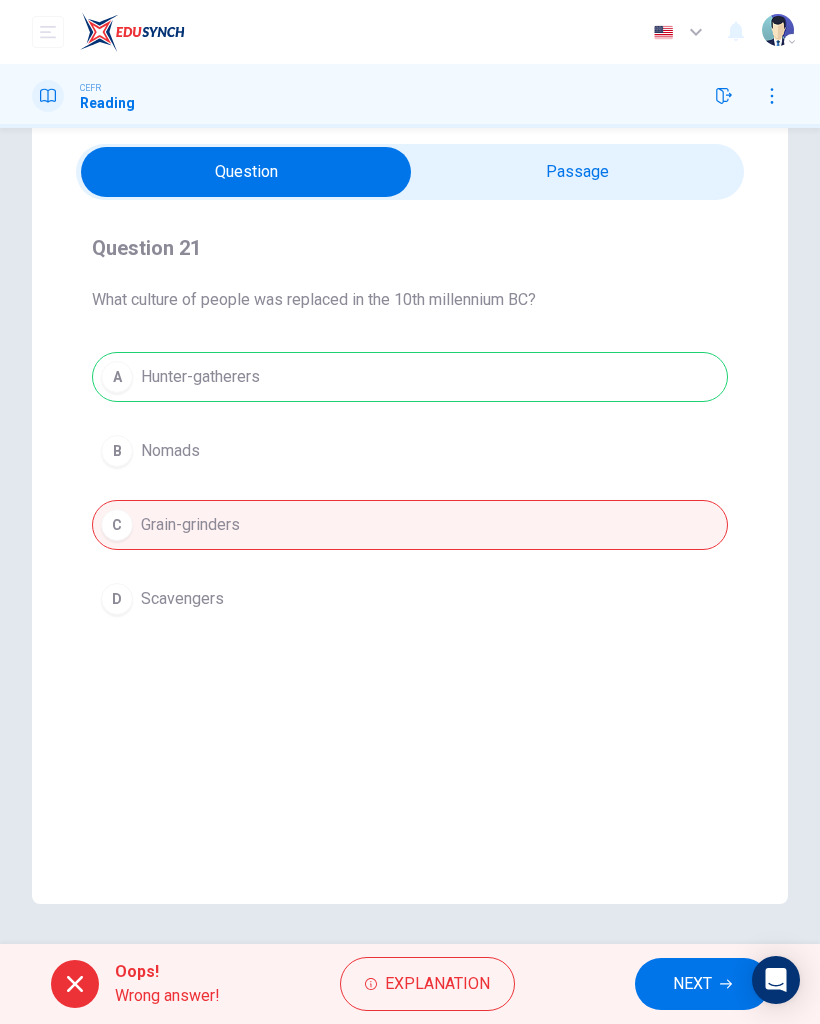 click on "NEXT" at bounding box center [702, 984] 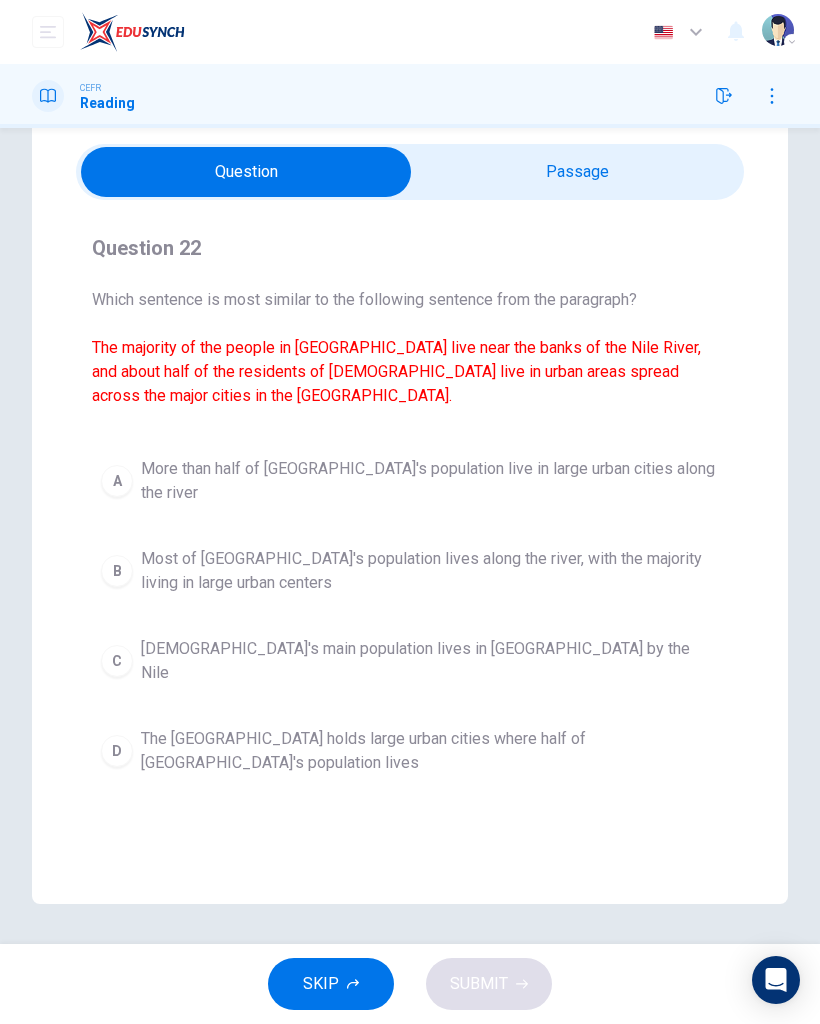 click on "Most of [GEOGRAPHIC_DATA]'s population lives along the river, with the majority living in large urban centers" at bounding box center (430, 571) 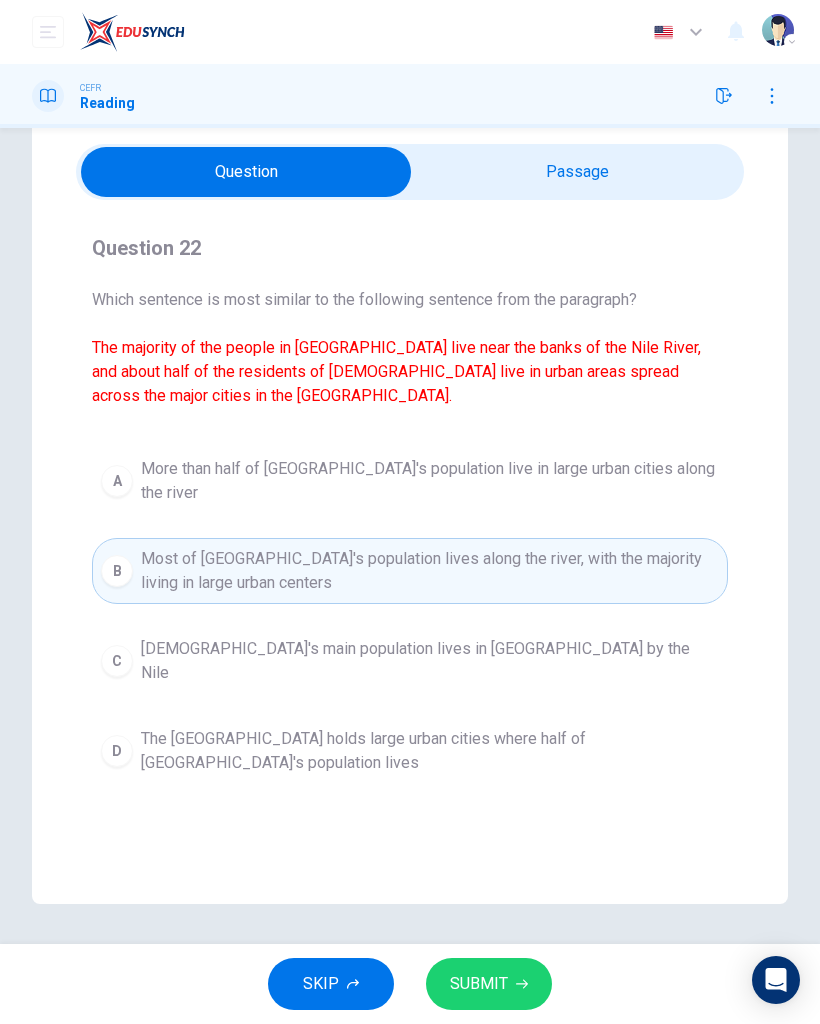 click on "SUBMIT" at bounding box center [479, 984] 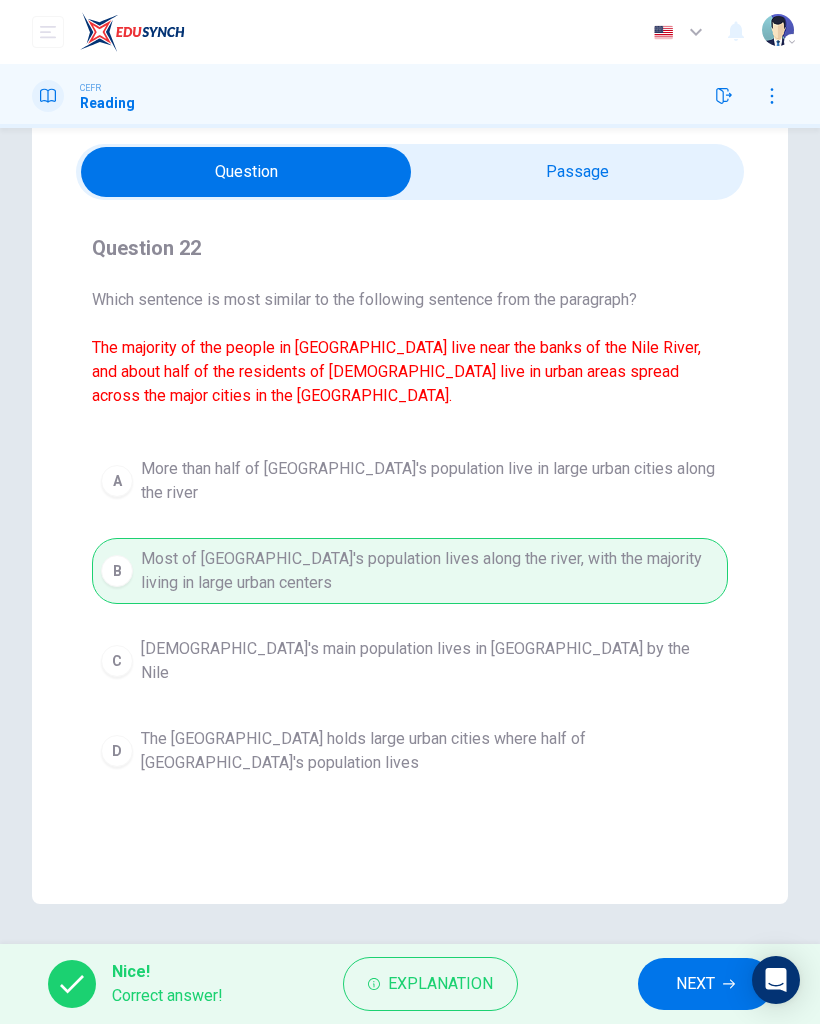click on "NEXT" at bounding box center (705, 984) 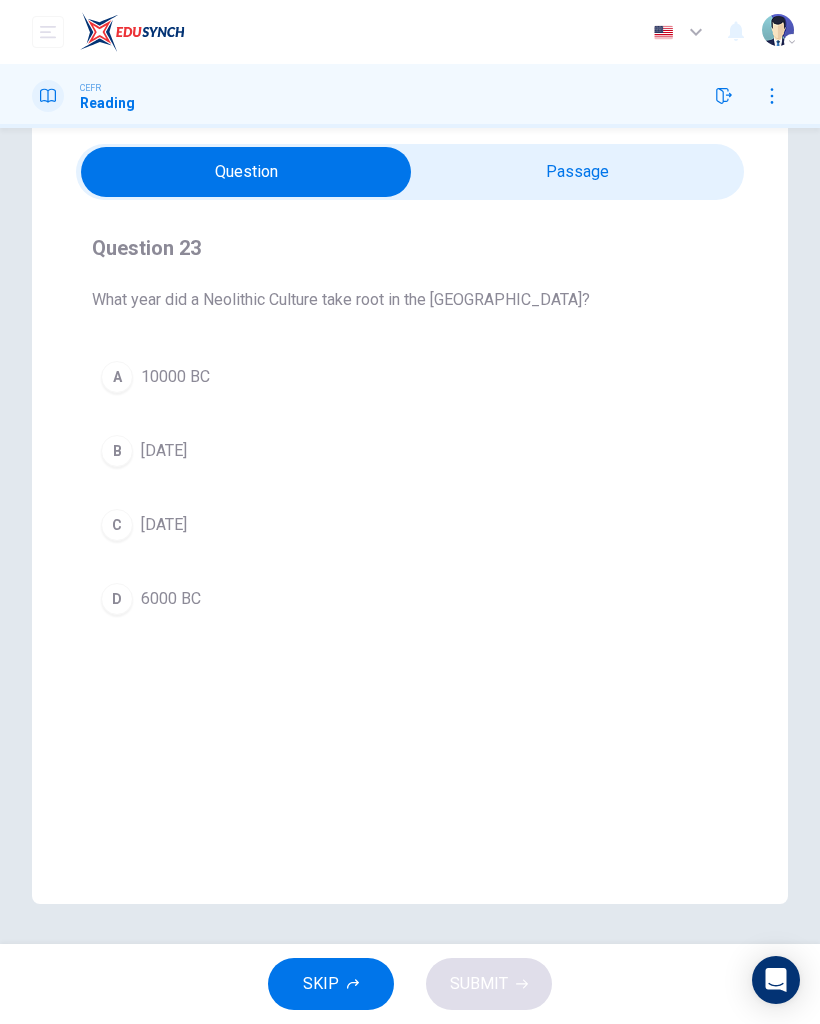 click at bounding box center (246, 172) 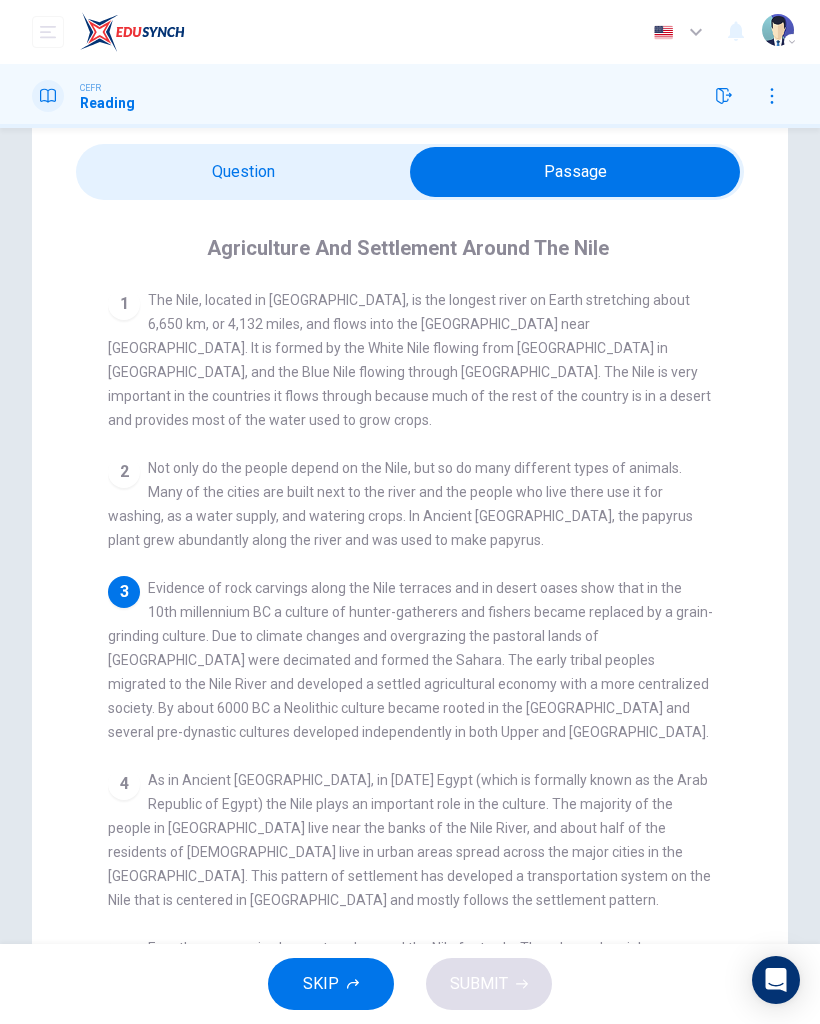click at bounding box center [575, 172] 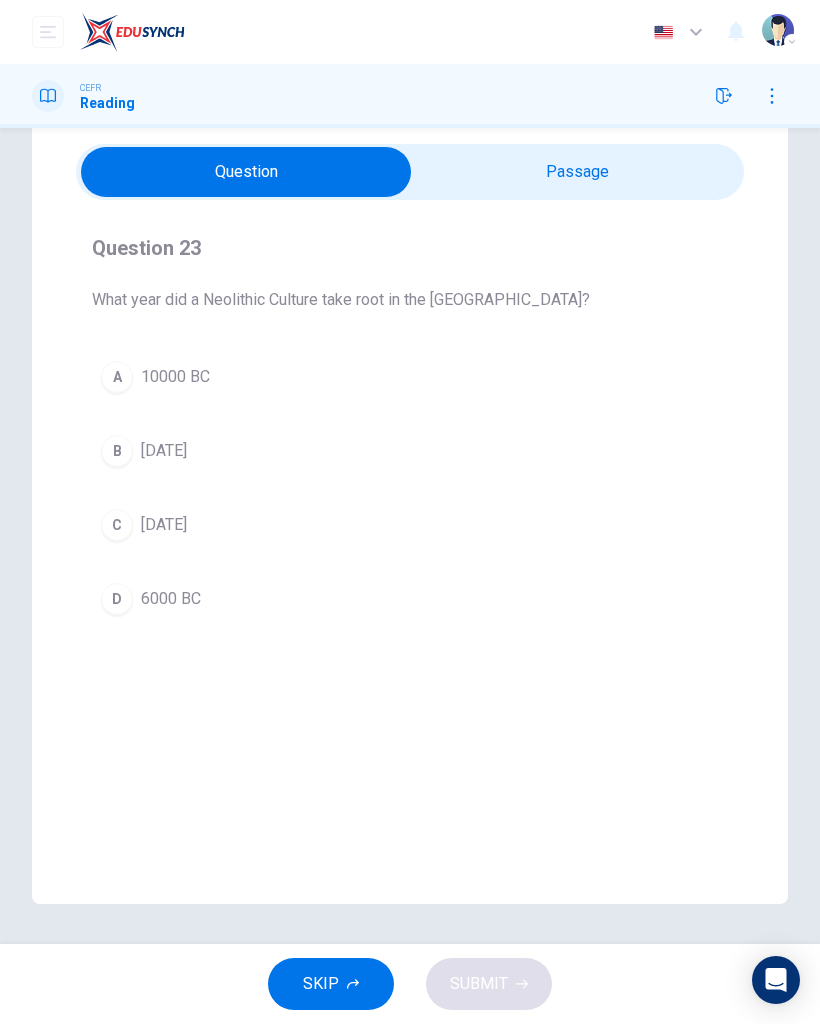 click on "D 6000 BC" at bounding box center [410, 599] 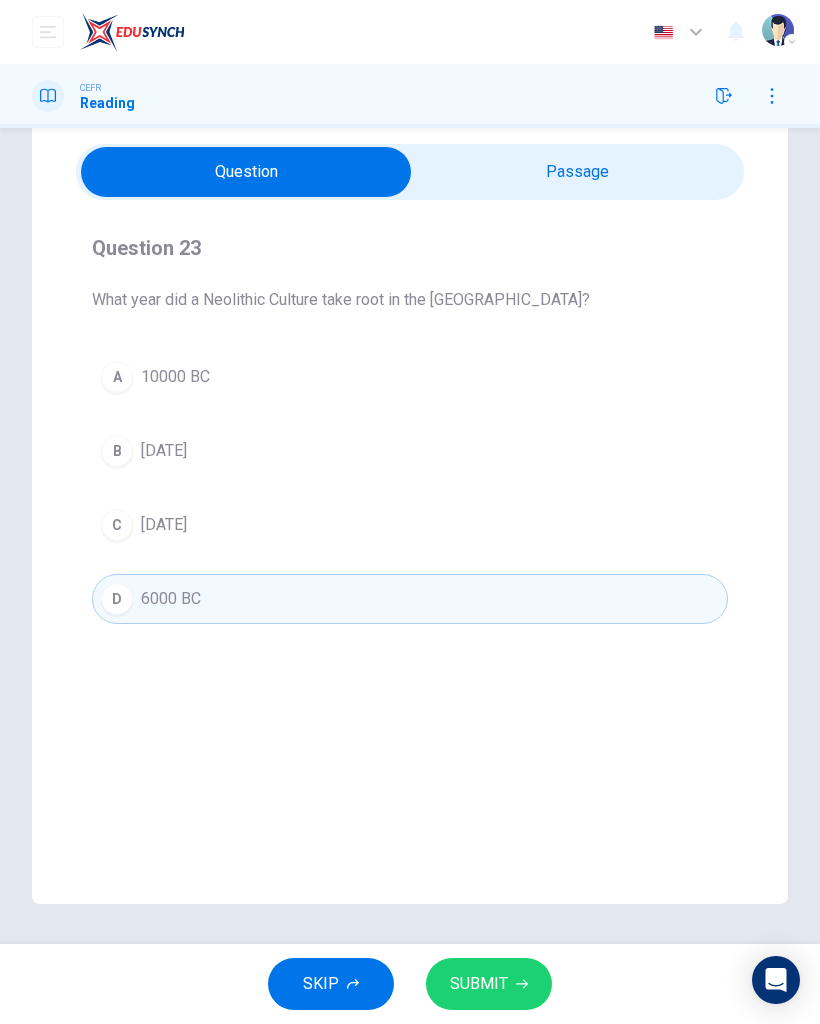 click on "SUBMIT" at bounding box center [489, 984] 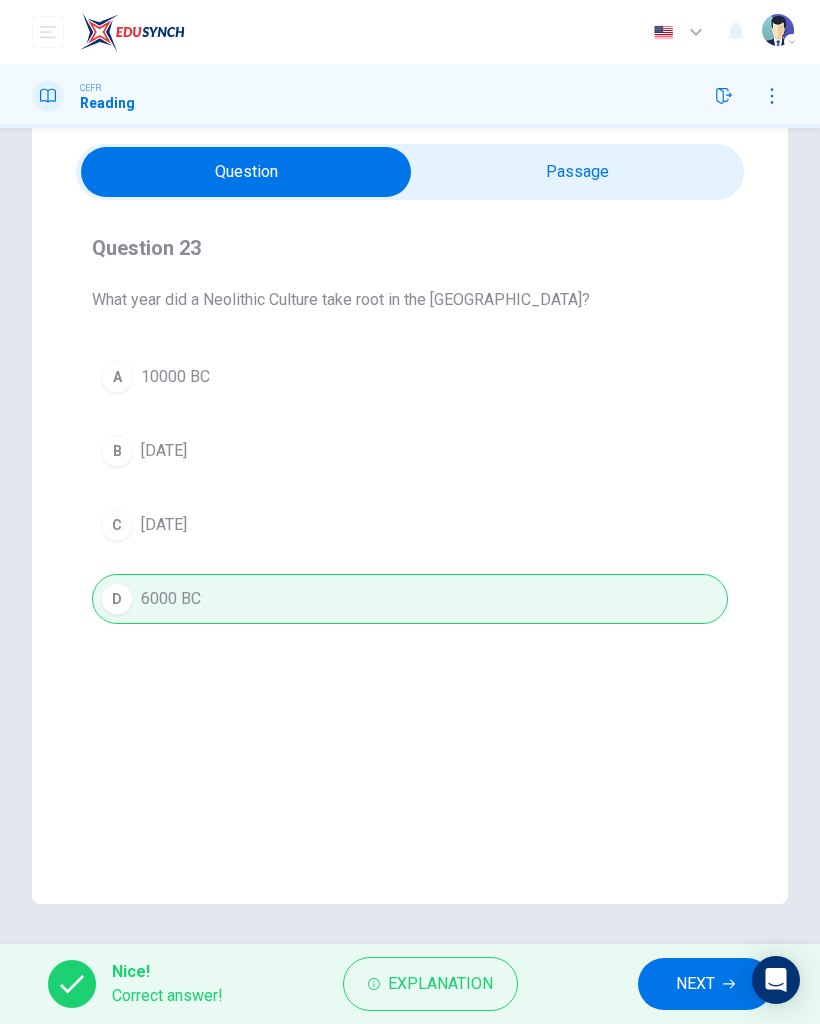 click on "NEXT" at bounding box center (705, 984) 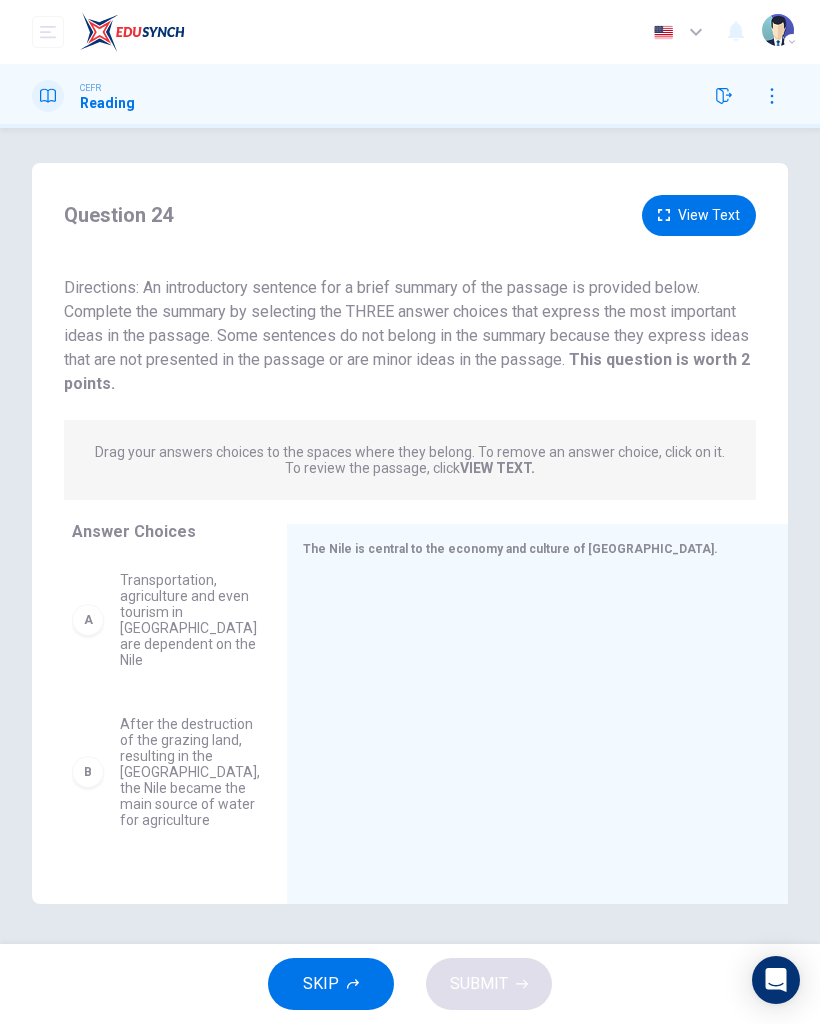 scroll, scrollTop: 5, scrollLeft: 0, axis: vertical 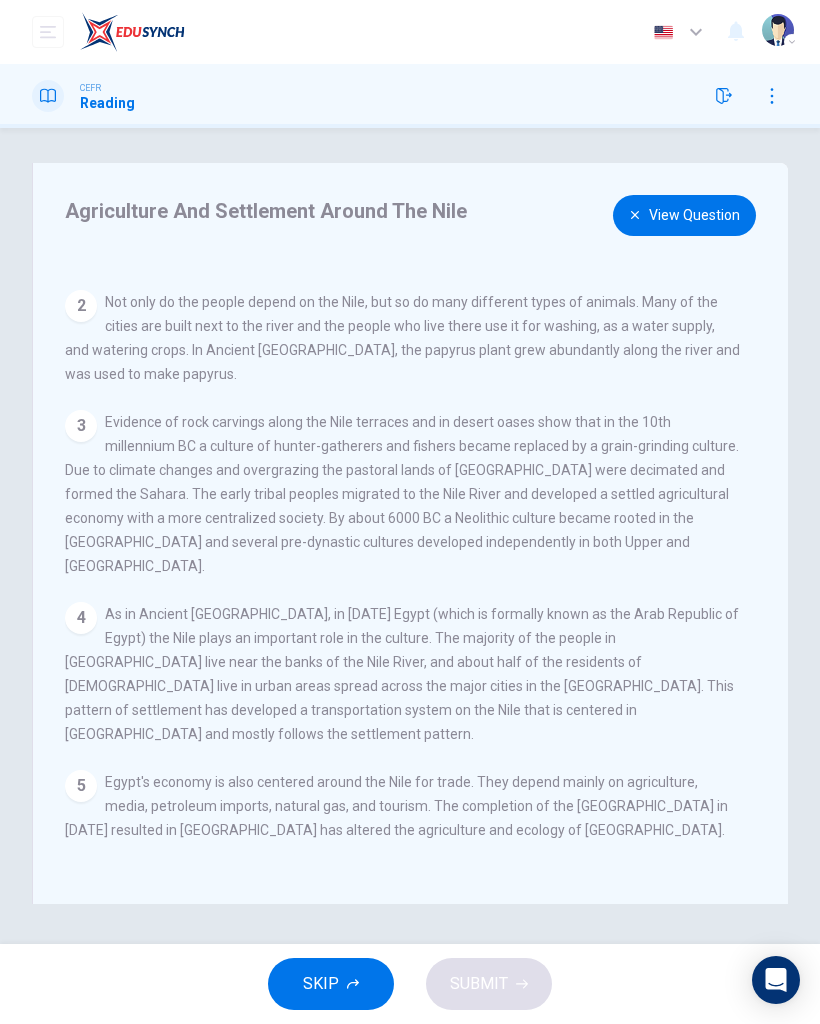 click on "View Question" at bounding box center (684, 215) 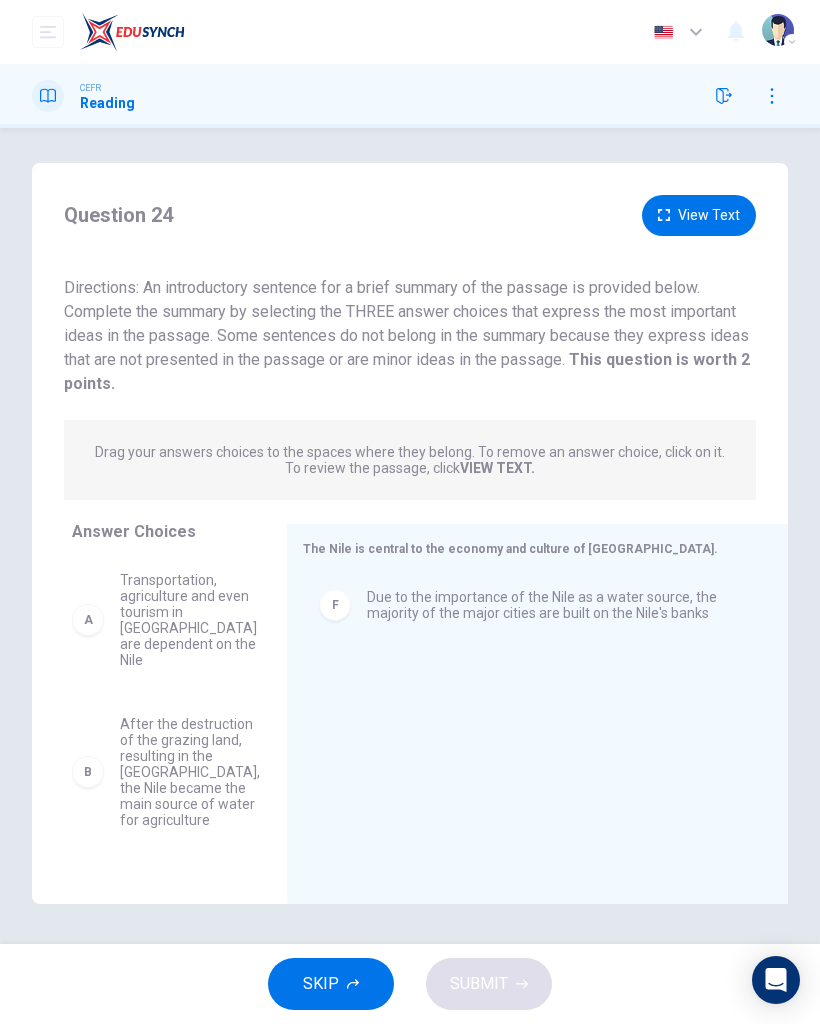 scroll, scrollTop: 0, scrollLeft: 0, axis: both 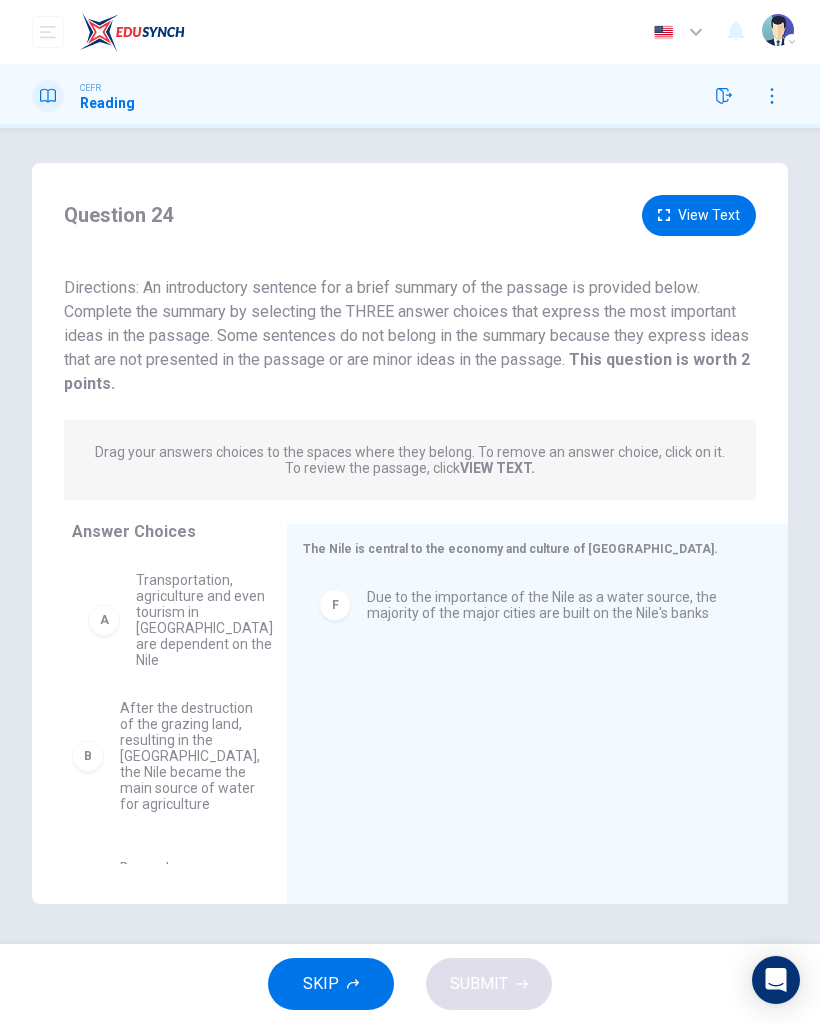 click on "B After the destruction of the grazing land, resulting in the Sahara, the Nile became the main source of water for agriculture C Dependence on the Nile is not good for the economy D After the creation of the dam, the Nile itself is not as important E Because of the desert conditions of the majority of [GEOGRAPHIC_DATA], the Nile is vital to the survival of people and wildlife" at bounding box center [163, 710] 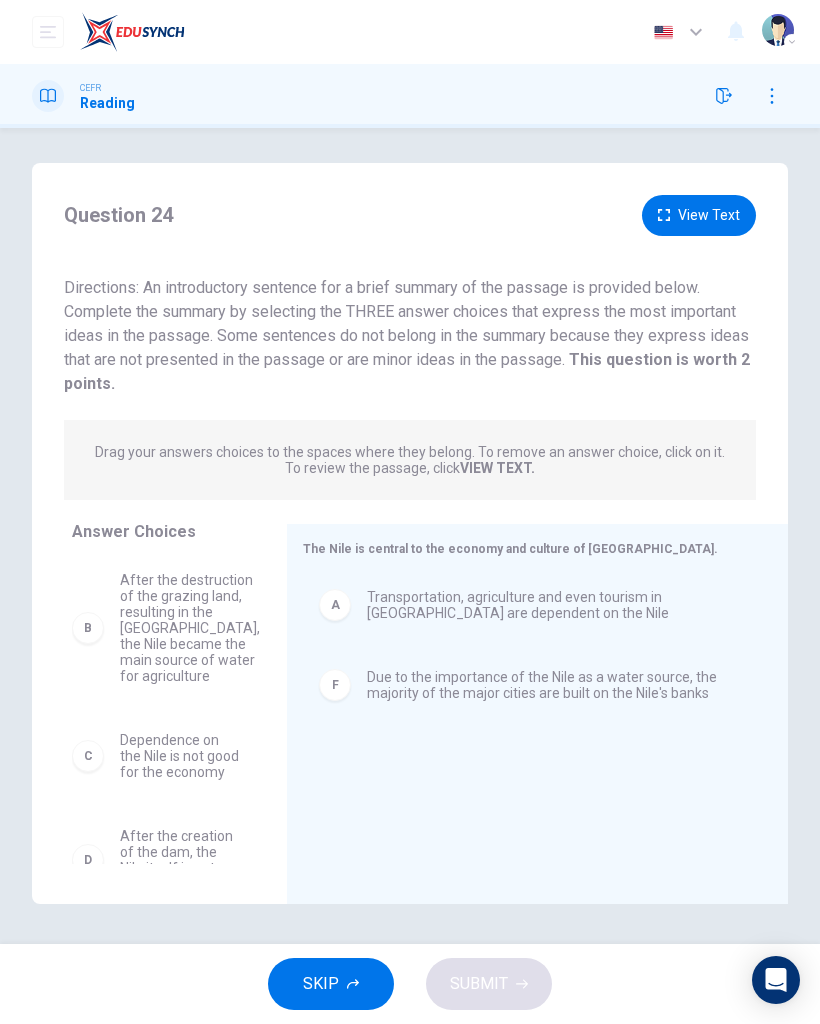 click on "View Text" at bounding box center (699, 215) 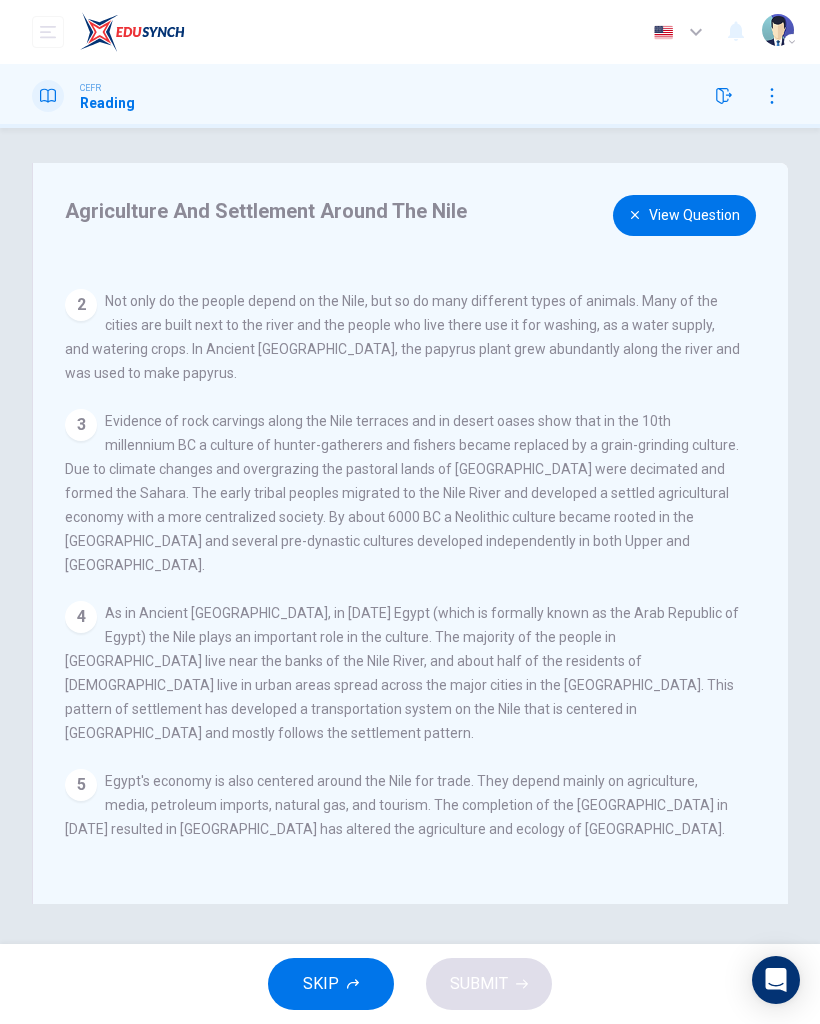 scroll, scrollTop: 121, scrollLeft: 0, axis: vertical 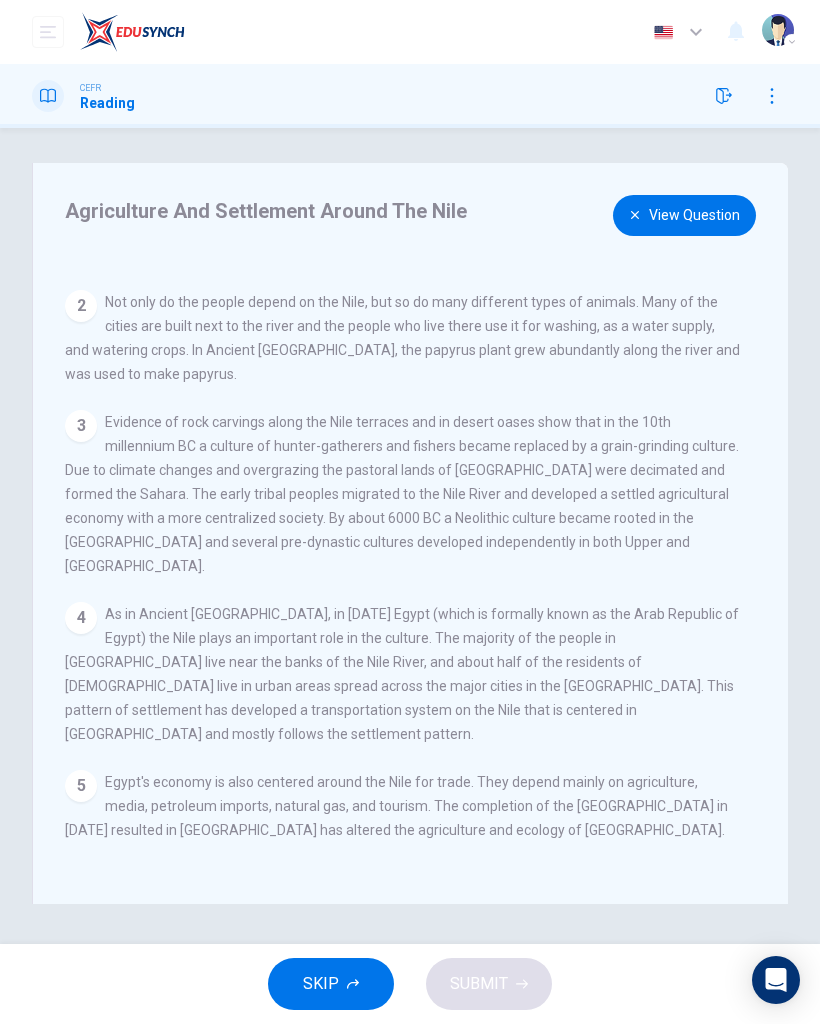click on "View Question" at bounding box center (684, 215) 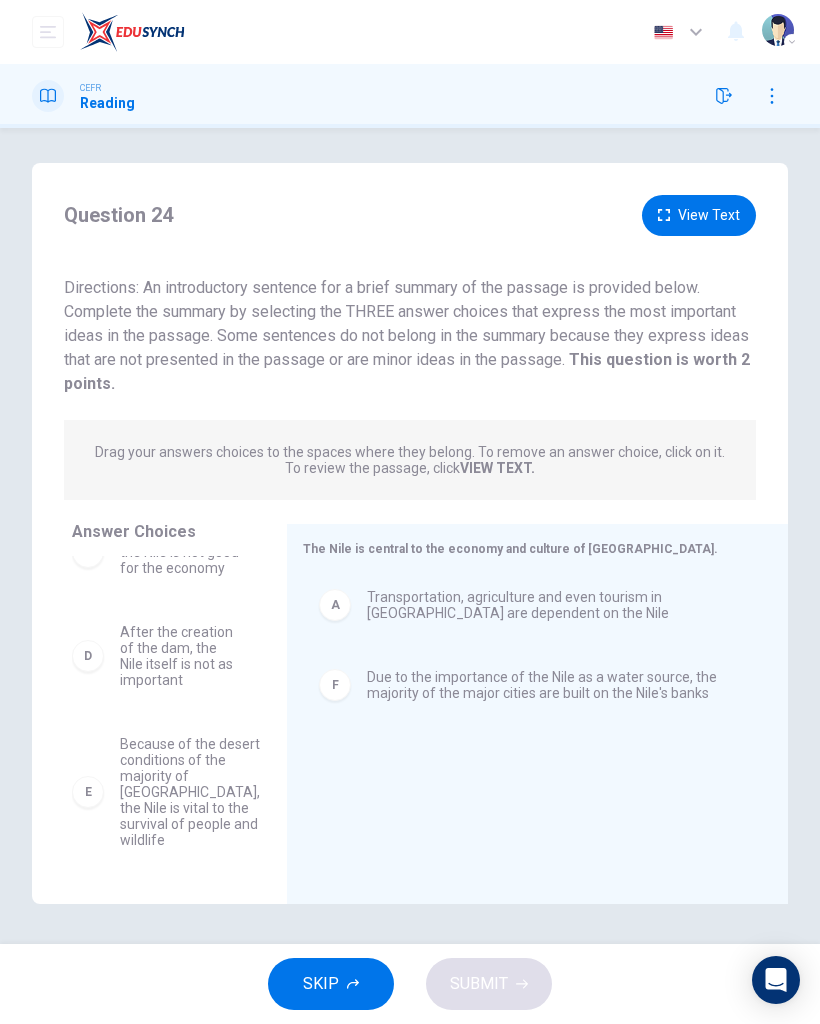 scroll, scrollTop: 236, scrollLeft: 0, axis: vertical 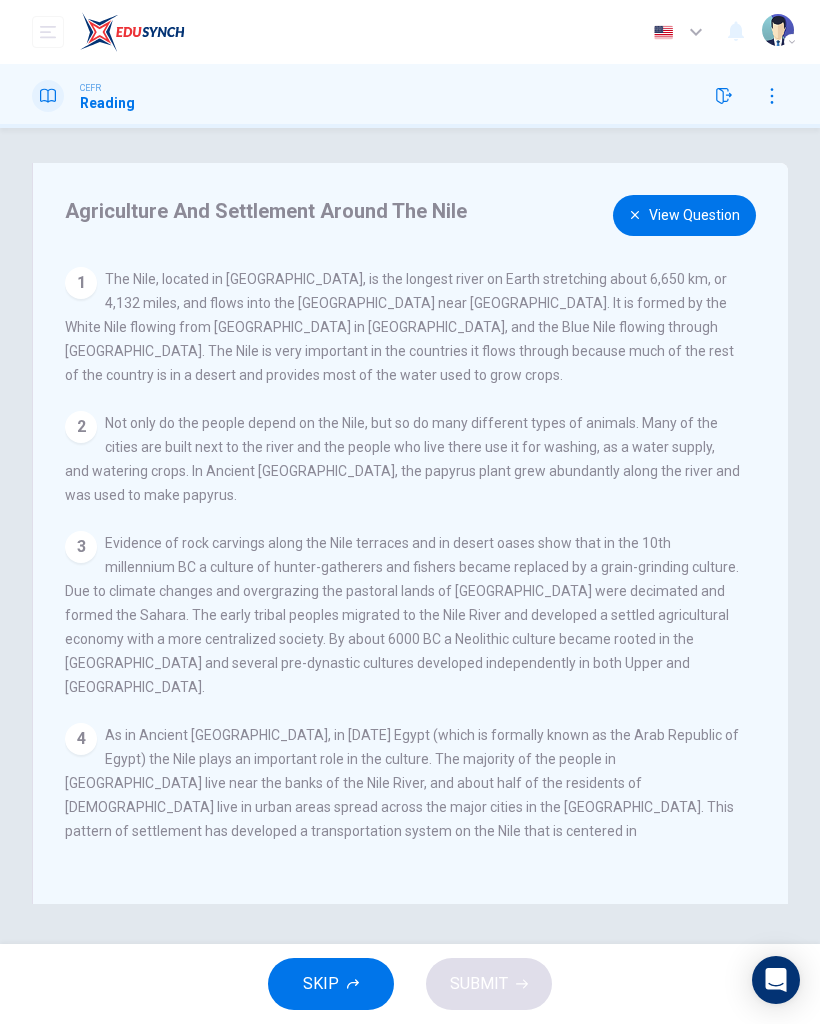click on "View Question" at bounding box center (684, 215) 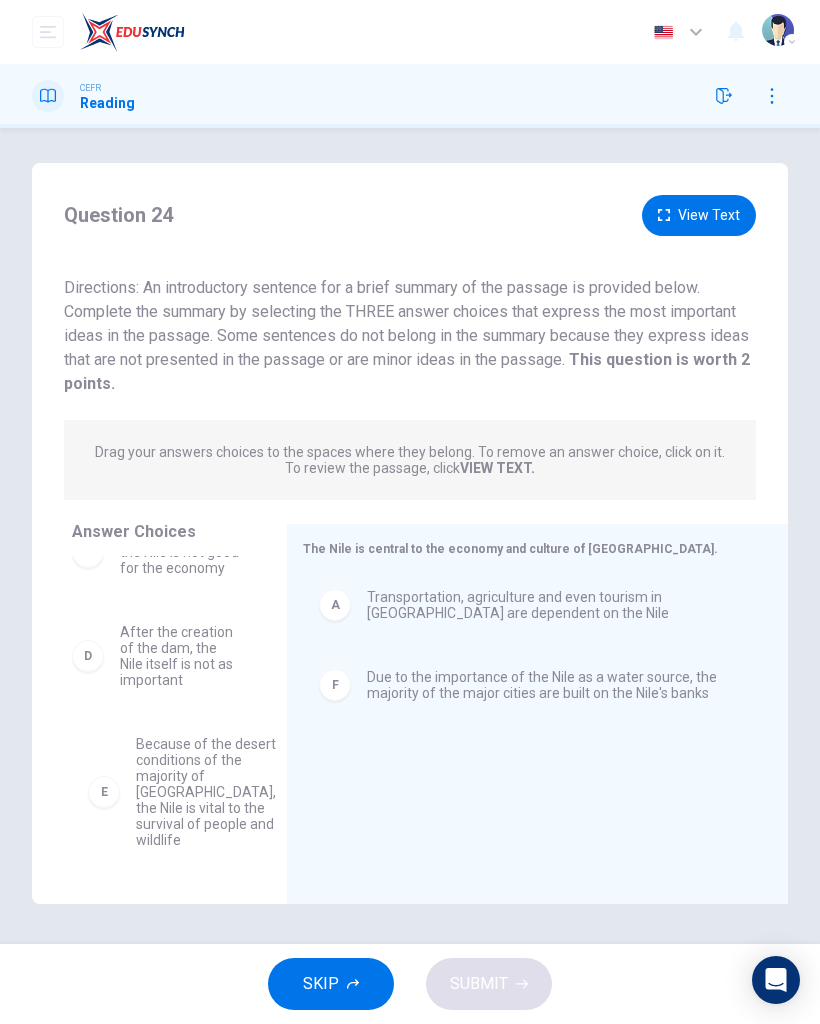 click on "B After the destruction of the grazing land, resulting in the Sahara, the Nile became the main source of water for agriculture C Dependence on the Nile is not good for the economy D After the creation of the dam, the Nile itself is not as important" at bounding box center (171, 710) 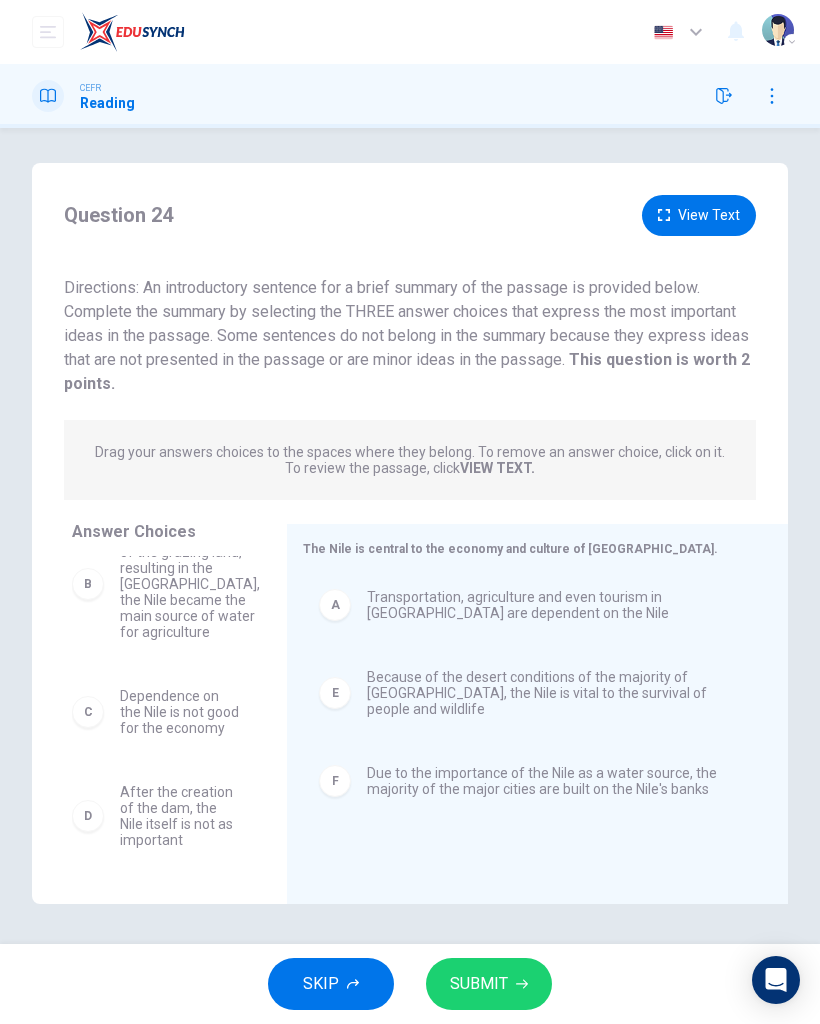 scroll, scrollTop: 76, scrollLeft: 0, axis: vertical 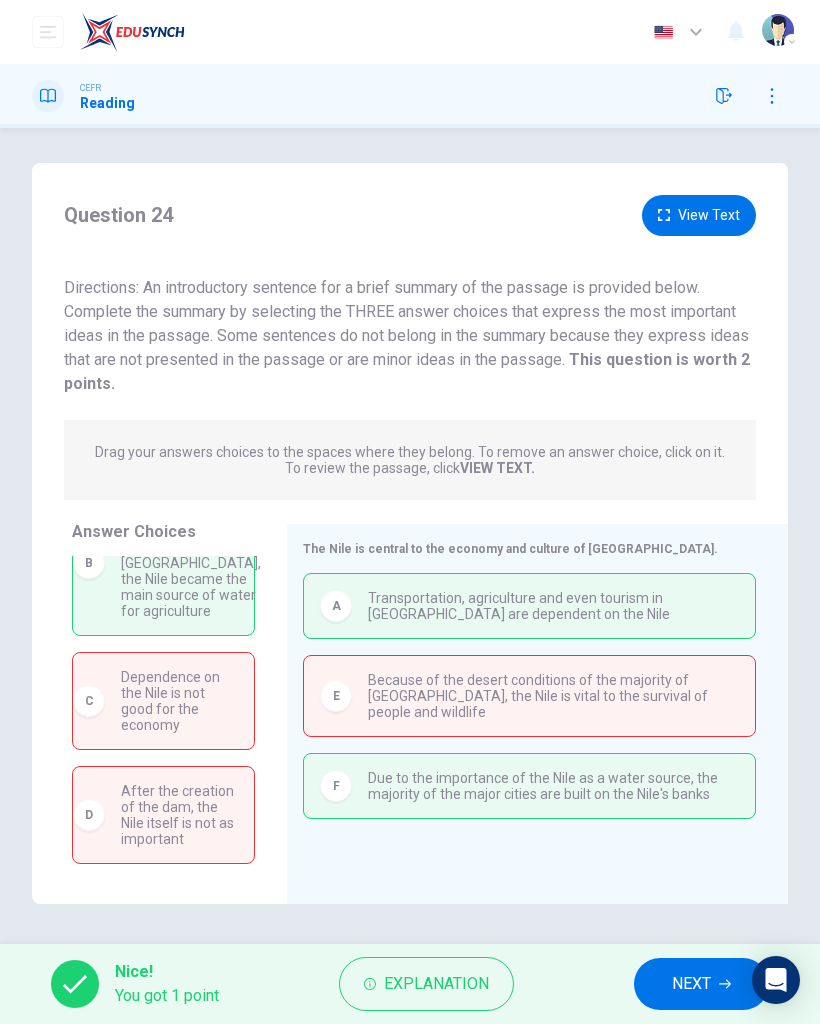 click on "NEXT" at bounding box center [691, 984] 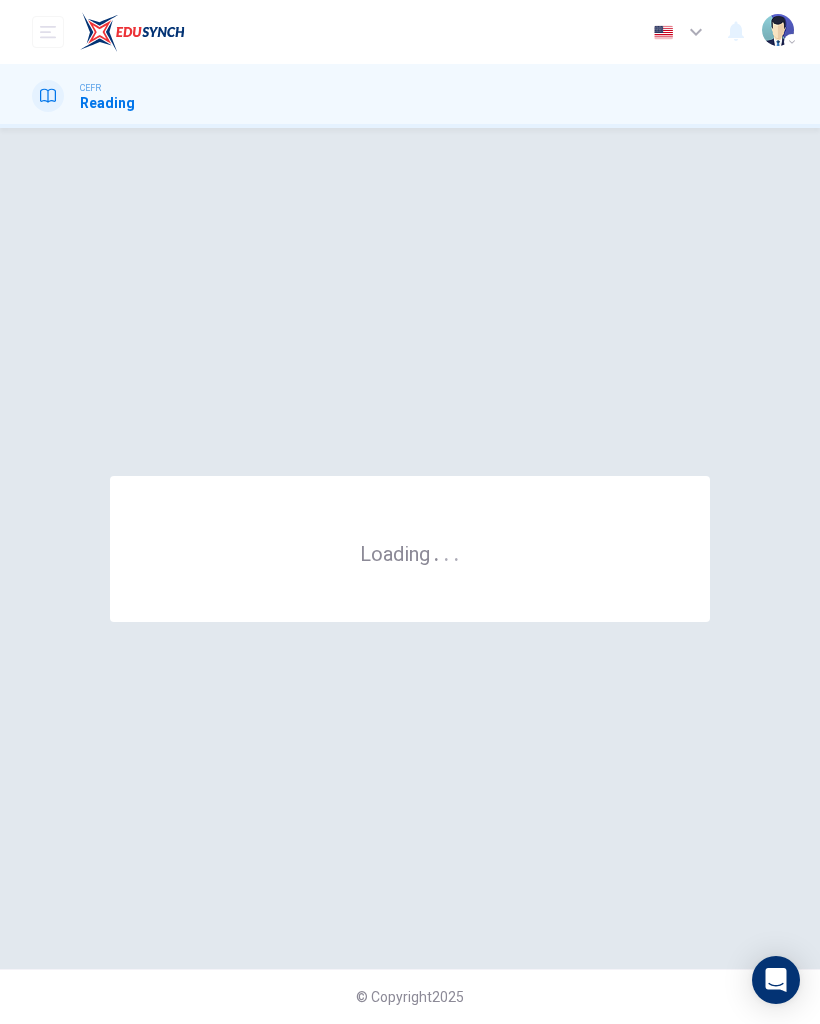 scroll, scrollTop: 0, scrollLeft: 0, axis: both 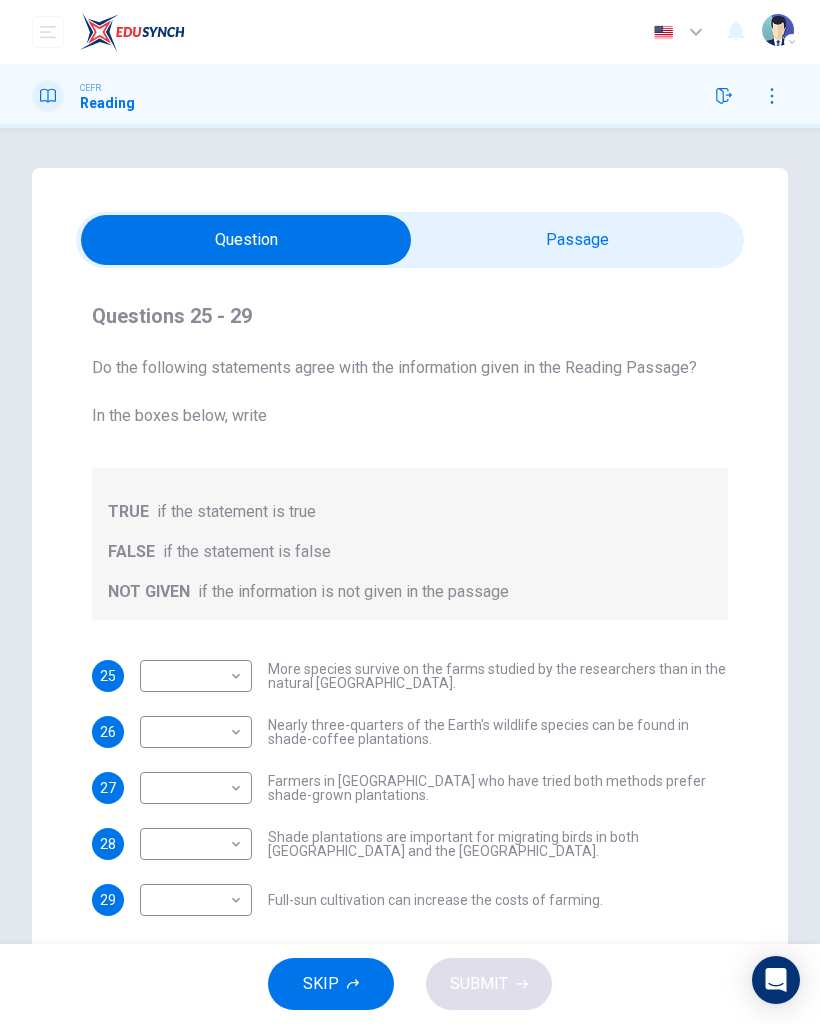 click on "Dashboard Practice Start a test Analysis English en ​ NURIN NADHIRAH BINTI HAIRULASWAN CEFR Reading Questions 25 - 29 Do the following statements agree with the information given in the Reading
Passage?
In the boxes below, write TRUE if the statement is true FALSE if the statement is false NOT GIVEN if the information is not given in the passage 25 ​ ​ More species survive on the farms studied by the researchers than in the natural [GEOGRAPHIC_DATA]. 26 ​ ​ Nearly three-quarters of the Earth's wildlife species can be found in shade-coffee plantations. 27 ​ ​ Farmers in [GEOGRAPHIC_DATA] who have tried both methods prefer shade-grown plantations. 28 ​ ​ Shade plantations are important for migrating birds in both [GEOGRAPHIC_DATA] and the [GEOGRAPHIC_DATA]. 29 ​ ​ Full-sun cultivation can increase the costs of farming. Natural Coffee and Cocoa CLICK TO ZOOM Click to Zoom 1 2 3 4 5 6 7 8 9 10 11 12 SKIP SUBMIT EduSynch - Online Language Proficiency Testing
Dashboard Practice Start a test Analysis 2025" at bounding box center (410, 512) 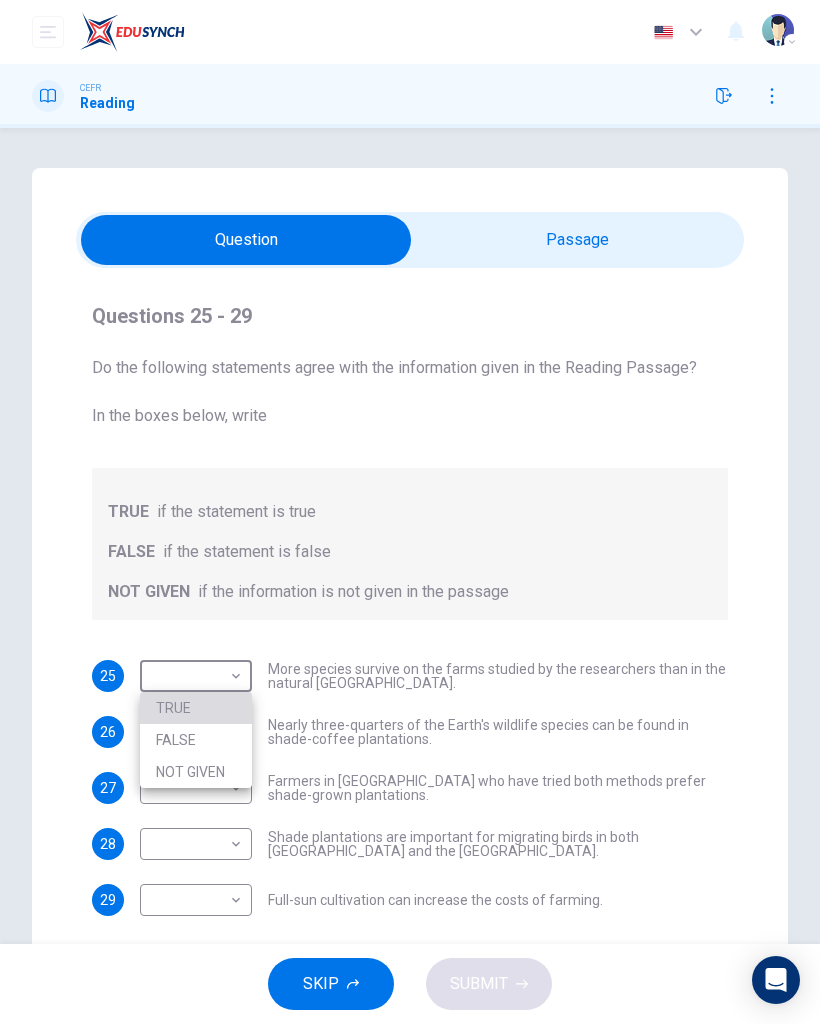 click on "TRUE" at bounding box center (196, 708) 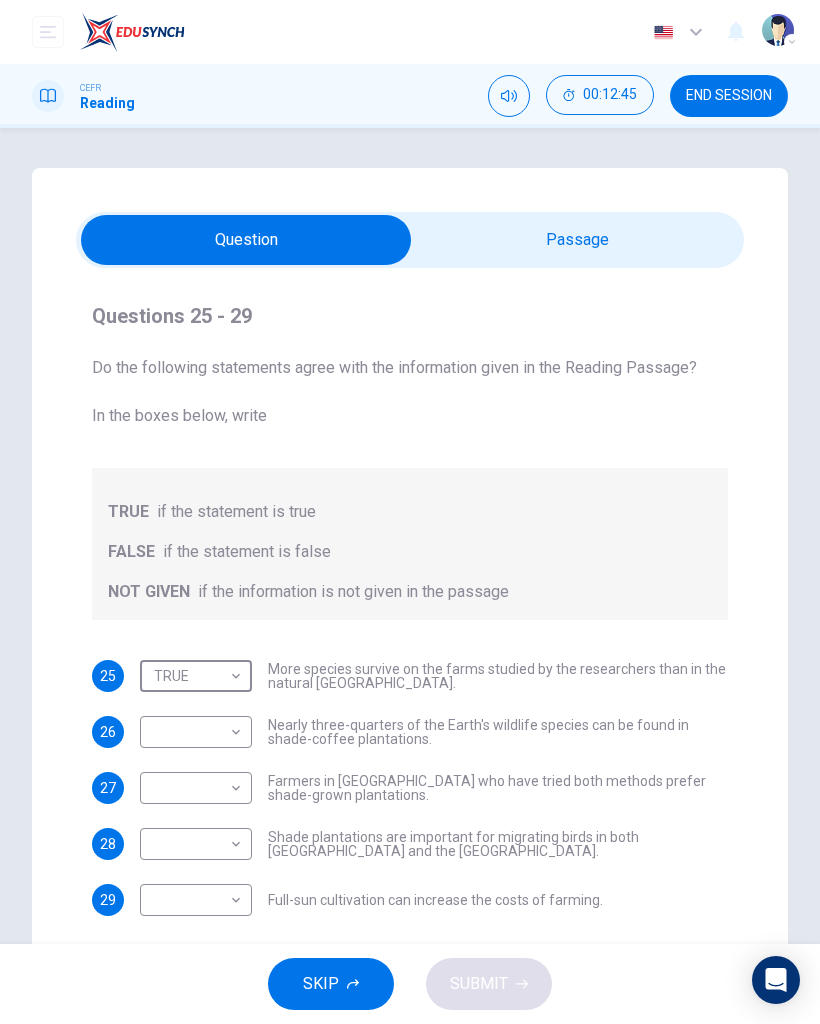 click on "Dashboard Practice Start a test Analysis English en ​ NURIN NADHIRAH BINTI HAIRULASWAN CEFR Reading 00:12:45 END SESSION Questions 25 - 29 Do the following statements agree with the information given in the Reading
Passage?
In the boxes below, write TRUE if the statement is true FALSE if the statement is false NOT GIVEN if the information is not given in the passage 25 TRUE TRUE ​ More species survive on the farms studied by the researchers than in the natural [GEOGRAPHIC_DATA] forests. 26 ​ ​ Nearly three-quarters of the Earth's wildlife species can be found in shade-coffee plantations. 27 ​ ​ Farmers in [GEOGRAPHIC_DATA] who have tried both methods prefer shade-grown plantations. 28 ​ ​ Shade plantations are important for migrating birds in both [GEOGRAPHIC_DATA] and the [GEOGRAPHIC_DATA]. 29 ​ ​ Full-sun cultivation can increase the costs of farming. Natural Coffee and Cocoa CLICK TO ZOOM Click to Zoom 1 2 3 4 5 6 7 8 9 10 11 12 SKIP SUBMIT EduSynch - Online Language Proficiency Testing
Dashboard Practice" at bounding box center [410, 512] 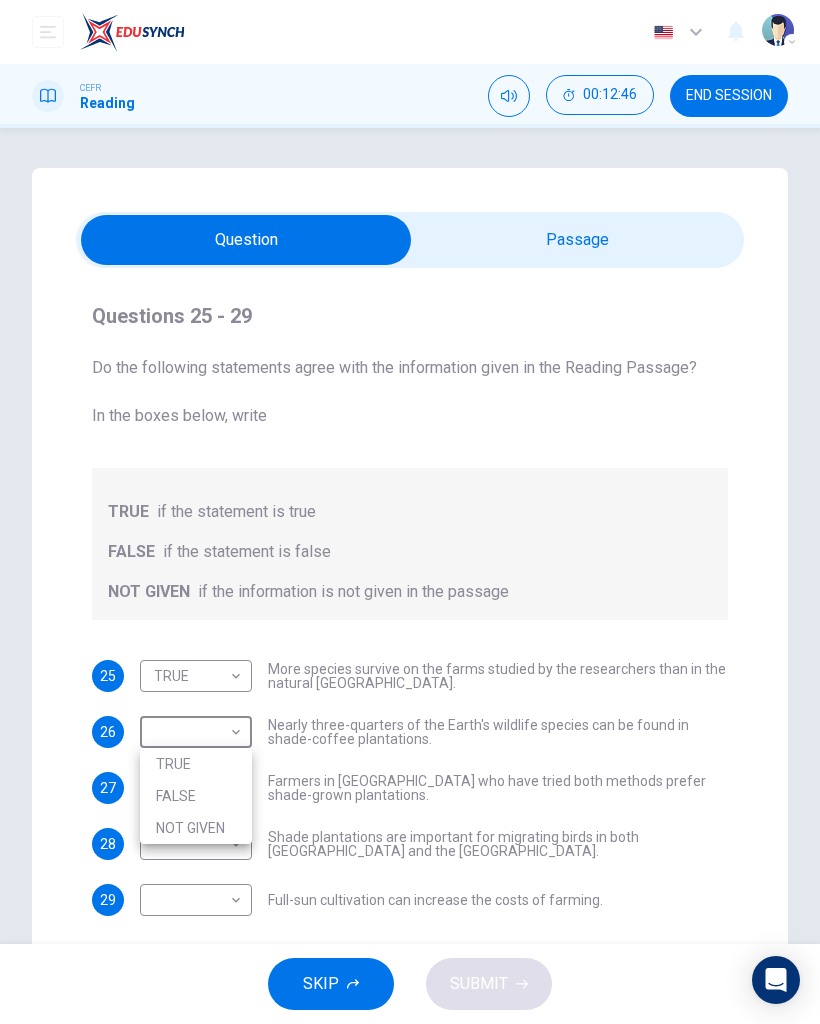 click on "FALSE" at bounding box center [196, 796] 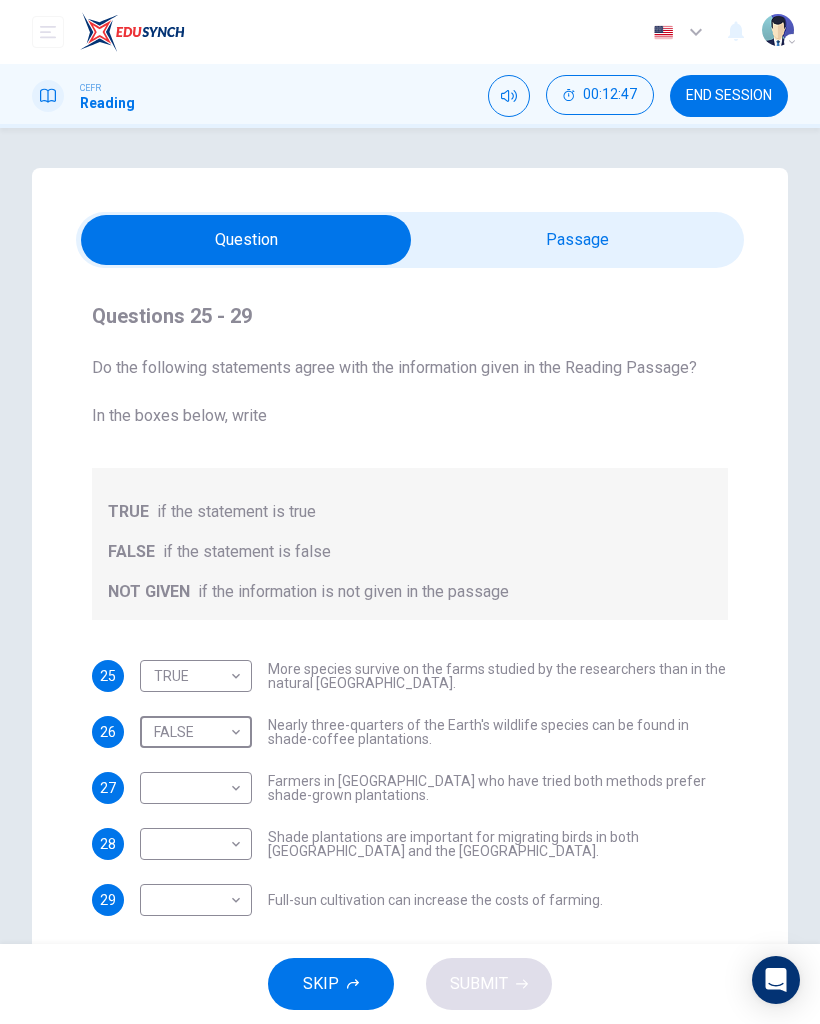 click on "Dashboard Practice Start a test Analysis English en ​ NURIN NADHIRAH BINTI HAIRULASWAN CEFR Reading 00:12:47 END SESSION Questions 25 - 29 Do the following statements agree with the information given in the Reading
Passage?
In the boxes below, write TRUE if the statement is true FALSE if the statement is false NOT GIVEN if the information is not given in the passage 25 TRUE TRUE ​ More species survive on the farms studied by the researchers than in the natural [GEOGRAPHIC_DATA] forests. 26 FALSE FALSE ​ Nearly three-quarters of the Earth's wildlife species can be found in shade-coffee plantations. 27 ​ ​ Farmers in [GEOGRAPHIC_DATA] who have tried both methods prefer shade-grown plantations. 28 ​ ​ Shade plantations are important for migrating birds in both [GEOGRAPHIC_DATA] and the [GEOGRAPHIC_DATA]. 29 ​ ​ Full-sun cultivation can increase the costs of farming. Natural Coffee and Cocoa CLICK TO ZOOM Click to Zoom 1 2 3 4 5 6 7 8 9 10 11 12 SKIP SUBMIT EduSynch - Online Language Proficiency Testing
Dashboard 2025" at bounding box center [410, 512] 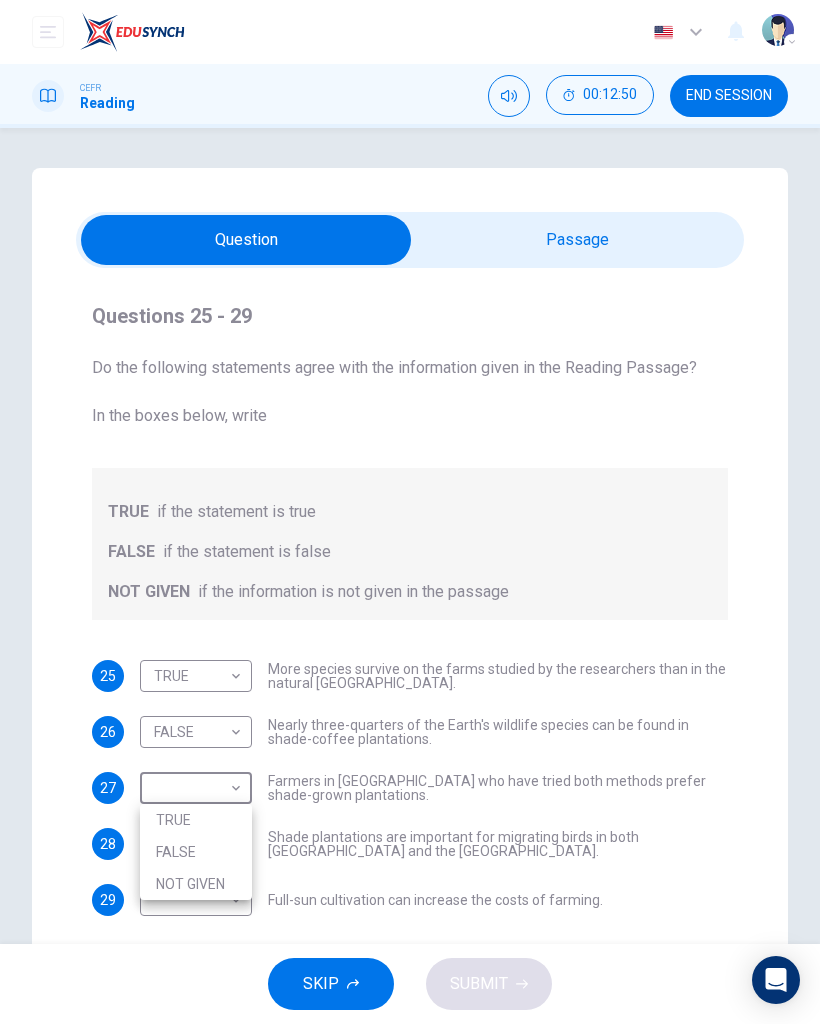 click on "NOT GIVEN" at bounding box center (196, 884) 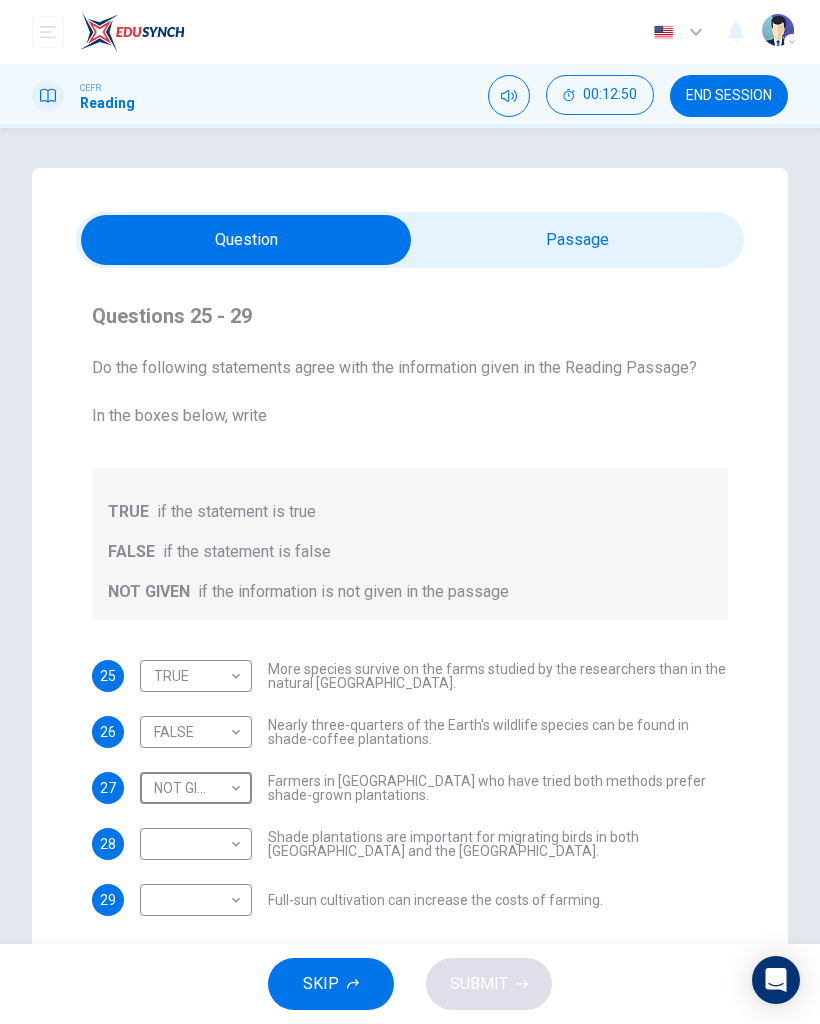 click on "Dashboard Practice Start a test Analysis English en ​ NURIN NADHIRAH BINTI HAIRULASWAN CEFR Reading 00:12:50 END SESSION Questions 25 - 29 Do the following statements agree with the information given in the Reading
Passage?
In the boxes below, write TRUE if the statement is true FALSE if the statement is false NOT GIVEN if the information is not given in the passage 25 TRUE TRUE ​ More species survive on the farms studied by the researchers than in the natural [GEOGRAPHIC_DATA] forests. 26 FALSE FALSE ​ Nearly three-quarters of the Earth's wildlife species can be found in shade-coffee plantations. 27 NOT GIVEN NOT GIVEN ​ Farmers in [GEOGRAPHIC_DATA] who have tried both methods prefer shade-grown plantations. 28 ​ ​ Shade plantations are important for migrating birds in both [GEOGRAPHIC_DATA] and the [GEOGRAPHIC_DATA]. 29 ​ ​ Full-sun cultivation can increase the costs of farming. Natural Coffee and Cocoa CLICK TO ZOOM Click to Zoom 1 2 3 4 5 6 7 8 9 10 11 12 SKIP SUBMIT EduSynch - Online Language Proficiency Testing" at bounding box center [410, 512] 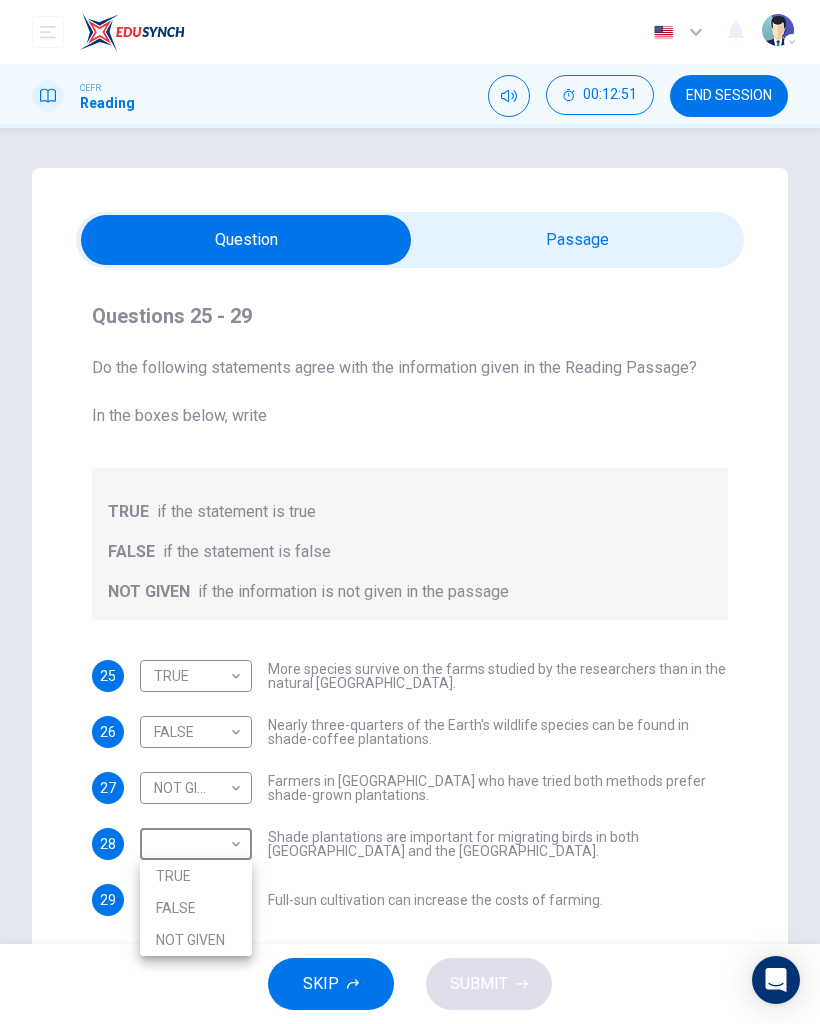 click on "TRUE" at bounding box center [196, 876] 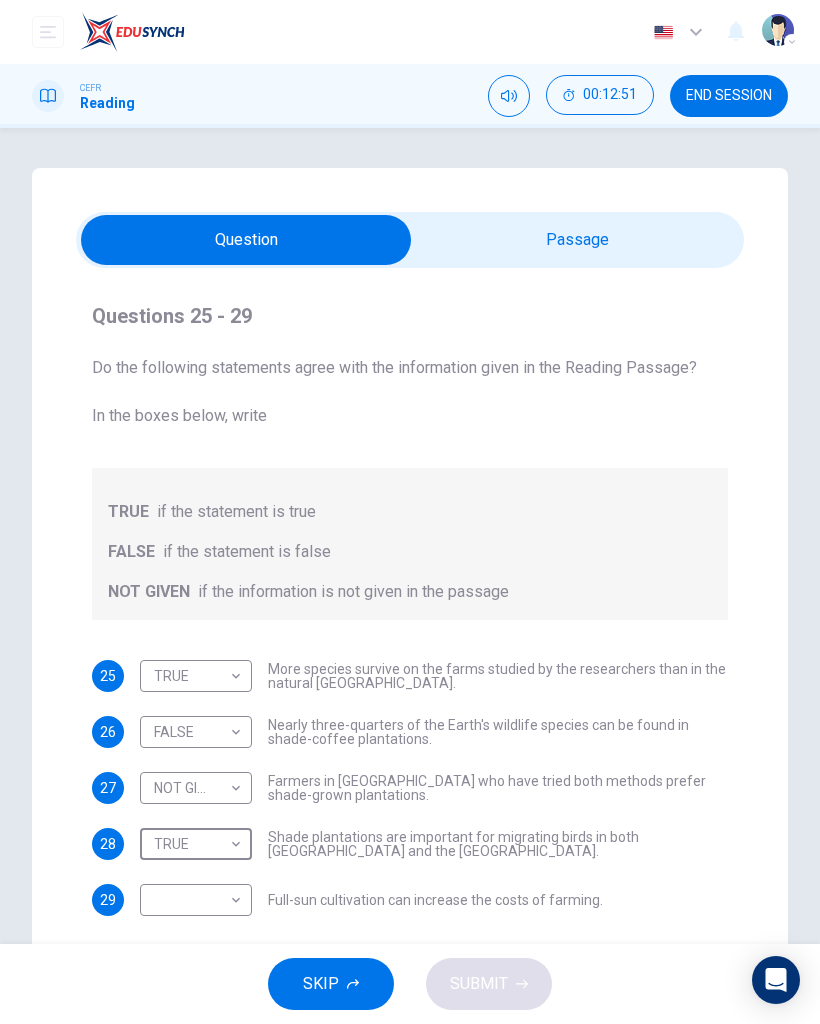 click on "Dashboard Practice Start a test Analysis English en ​ NURIN NADHIRAH BINTI HAIRULASWAN CEFR Reading 00:12:51 END SESSION Questions 25 - 29 Do the following statements agree with the information given in the Reading
Passage?
In the boxes below, write TRUE if the statement is true FALSE if the statement is false NOT GIVEN if the information is not given in the passage 25 TRUE TRUE ​ More species survive on the farms studied by the researchers than in the natural [GEOGRAPHIC_DATA] forests. 26 FALSE FALSE ​ Nearly three-quarters of the Earth's wildlife species can be found in shade-coffee plantations. 27 NOT GIVEN NOT GIVEN ​ Farmers in [GEOGRAPHIC_DATA] who have tried both methods prefer shade-grown plantations. 28 TRUE TRUE ​ Shade plantations are important for migrating birds in both [GEOGRAPHIC_DATA] and the [GEOGRAPHIC_DATA]. 29 ​ ​ Full-sun cultivation can increase the costs of farming. Natural Coffee and Cocoa CLICK TO ZOOM Click to Zoom 1 2 3 4 5 6 7 8 9 10 11 12 SKIP SUBMIT EduSynch - Online Language Proficiency Testing" at bounding box center (410, 512) 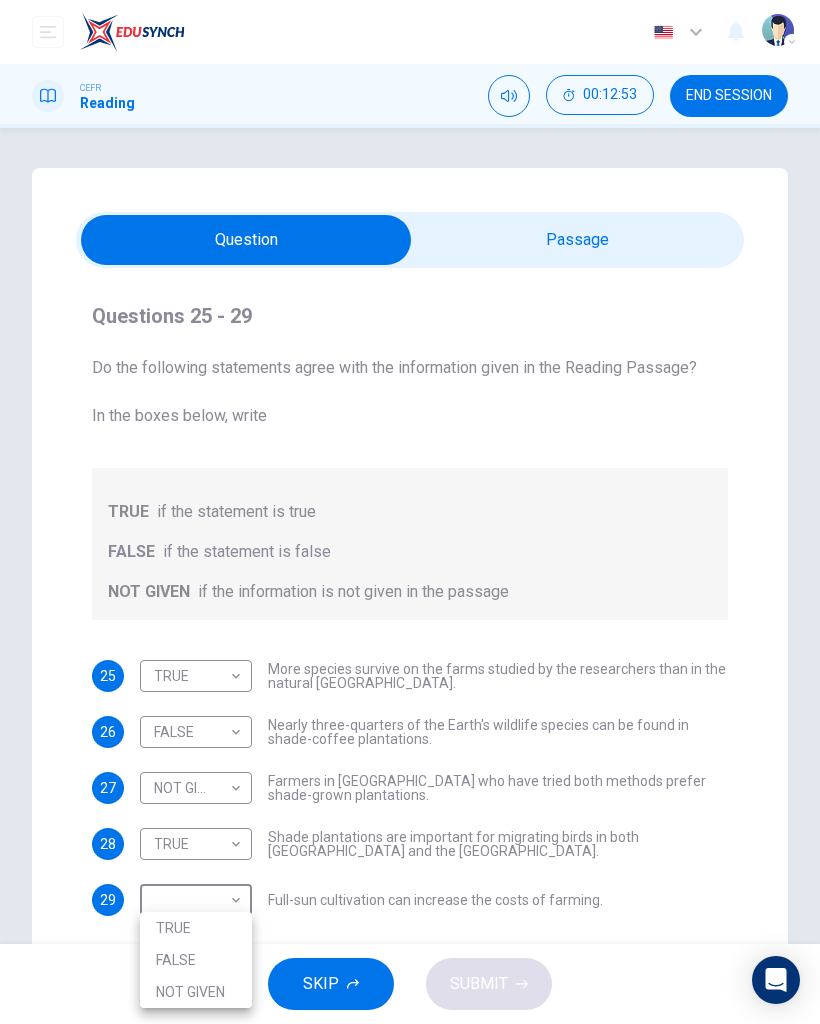 click on "TRUE" at bounding box center [196, 928] 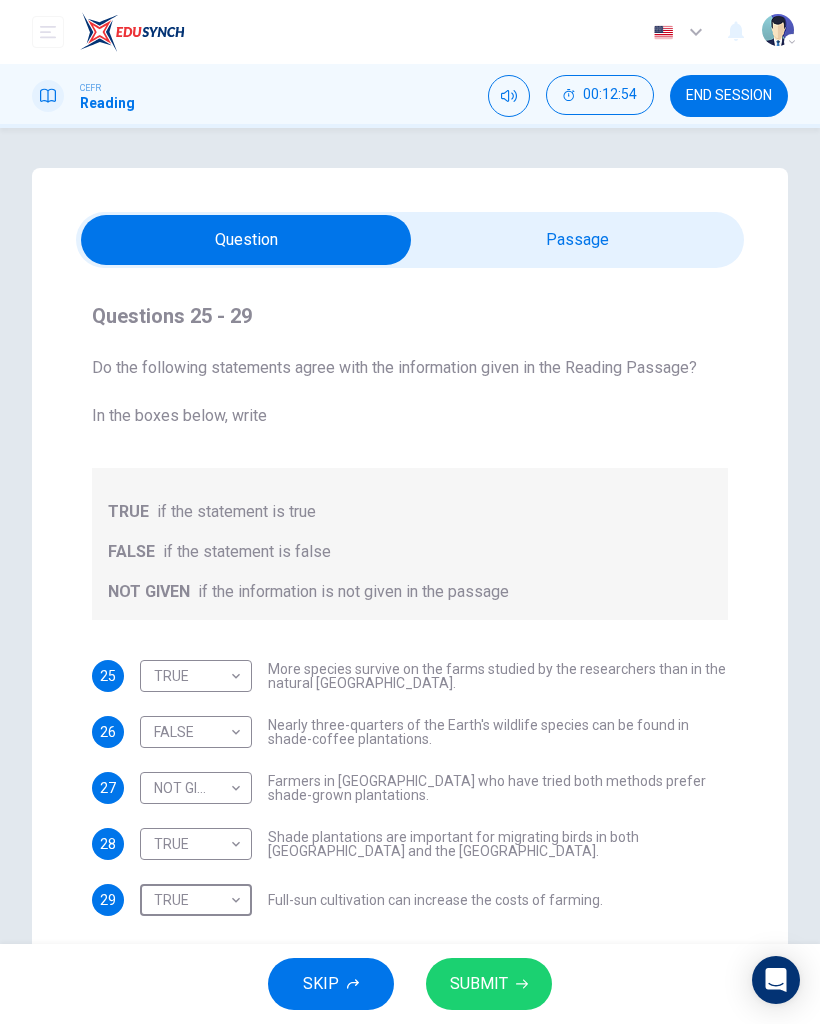 click on "SUBMIT" at bounding box center (479, 984) 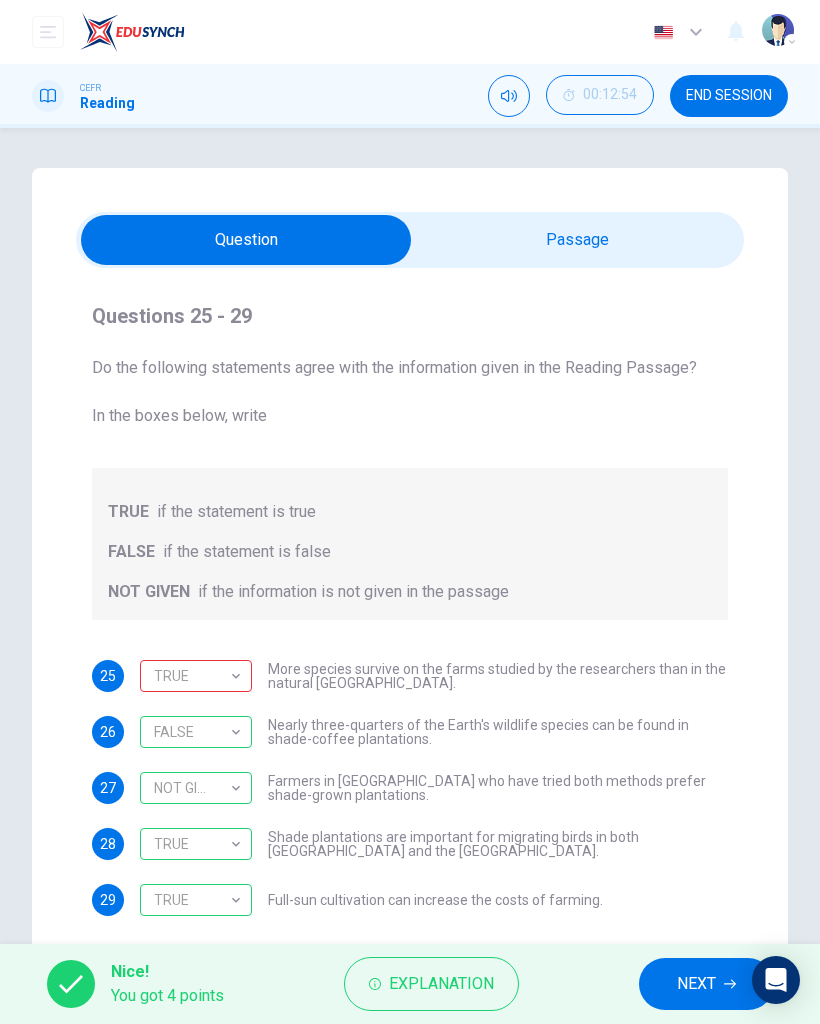 click on "NEXT" at bounding box center (696, 984) 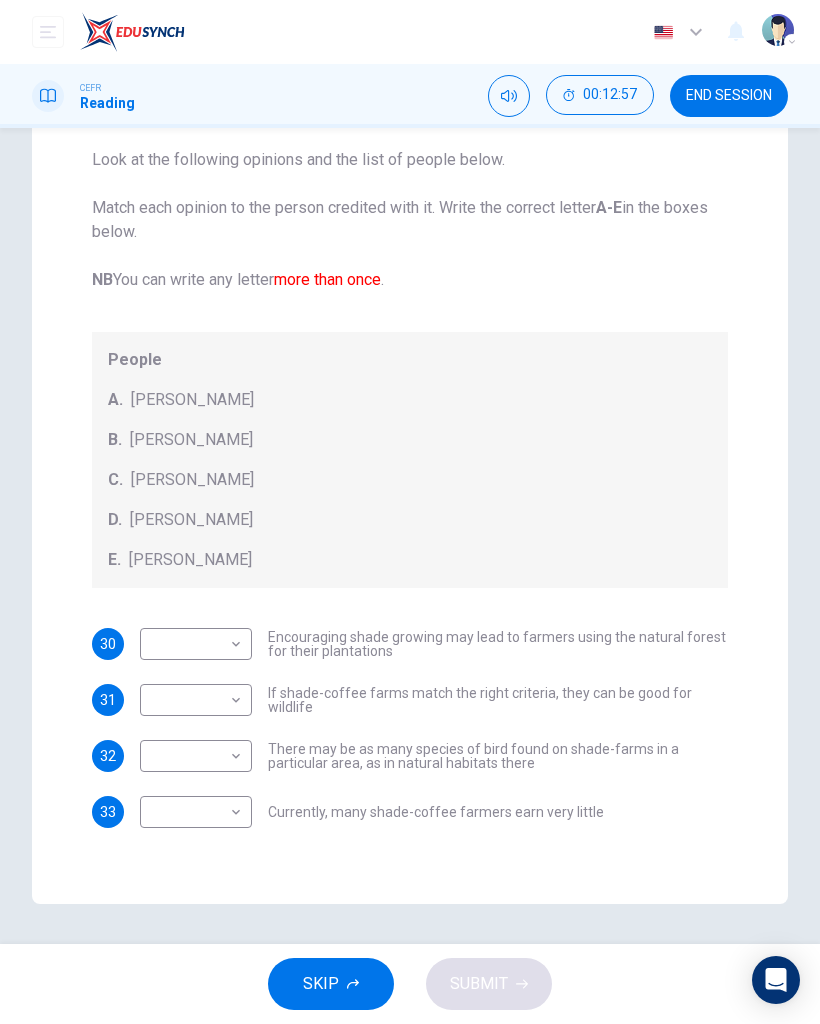 scroll, scrollTop: 208, scrollLeft: 0, axis: vertical 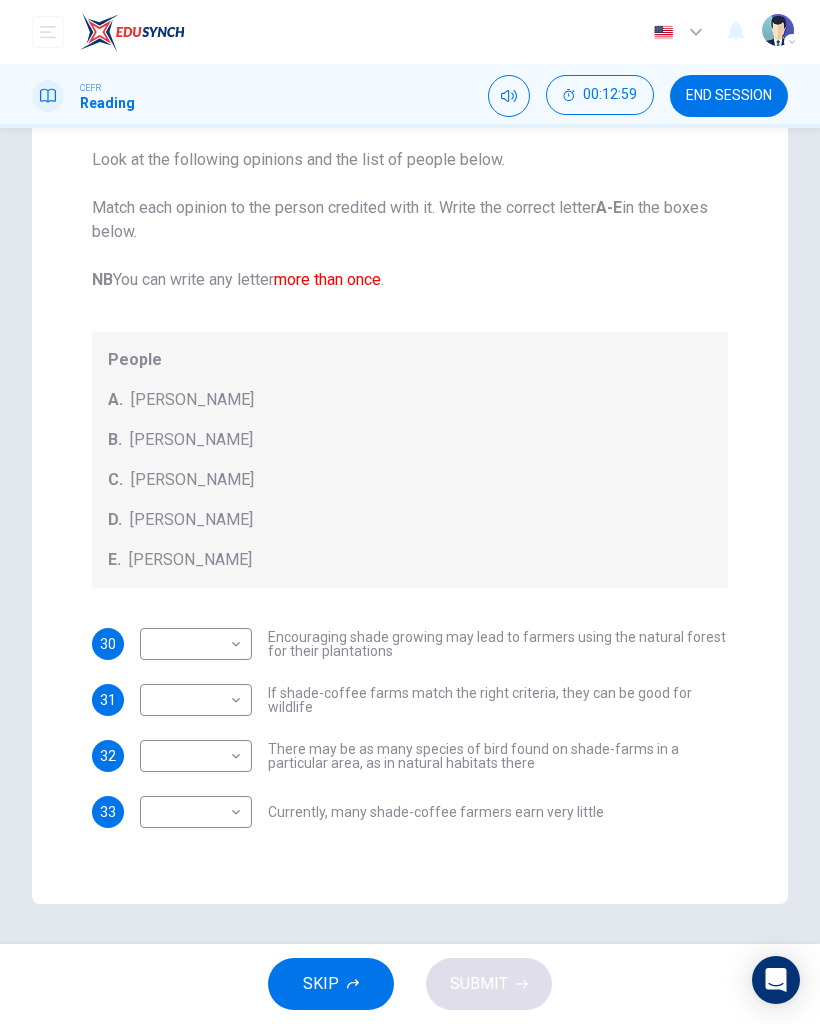 click on "Dashboard Practice Start a test Analysis English en ​ NURIN NADHIRAH BINTI HAIRULASWAN CEFR Reading 00:12:59 END SESSION Questions 30 - 33 Look at the following opinions and the list of people below.
Match each opinion to the person credited with it.
Write the correct letter  A-E  in the boxes below.
NB  You can write any letter  more than once . People A. [PERSON_NAME] [PERSON_NAME] [PERSON_NAME] [PERSON_NAME] [PERSON_NAME] E. [PERSON_NAME] 30 ​ ​ Encouraging shade growing may lead to farmers using the natural forest for their plantations 31 ​ ​ If shade-coffee farms match the right criteria, they can be good for wildlife 32 ​ ​ There may be as many species of bird found on shade-farms in a particular area, as in natural habitats there 33 ​ ​ Currently, many shade-coffee farmers earn very little Natural Coffee and Cocoa CLICK TO ZOOM Click to Zoom 1 2 3 4 5 6 7 8 9 10 11 12 SKIP SUBMIT EduSynch - Online Language Proficiency Testing
Dashboard Practice Start a test Analysis Notifications" at bounding box center (410, 512) 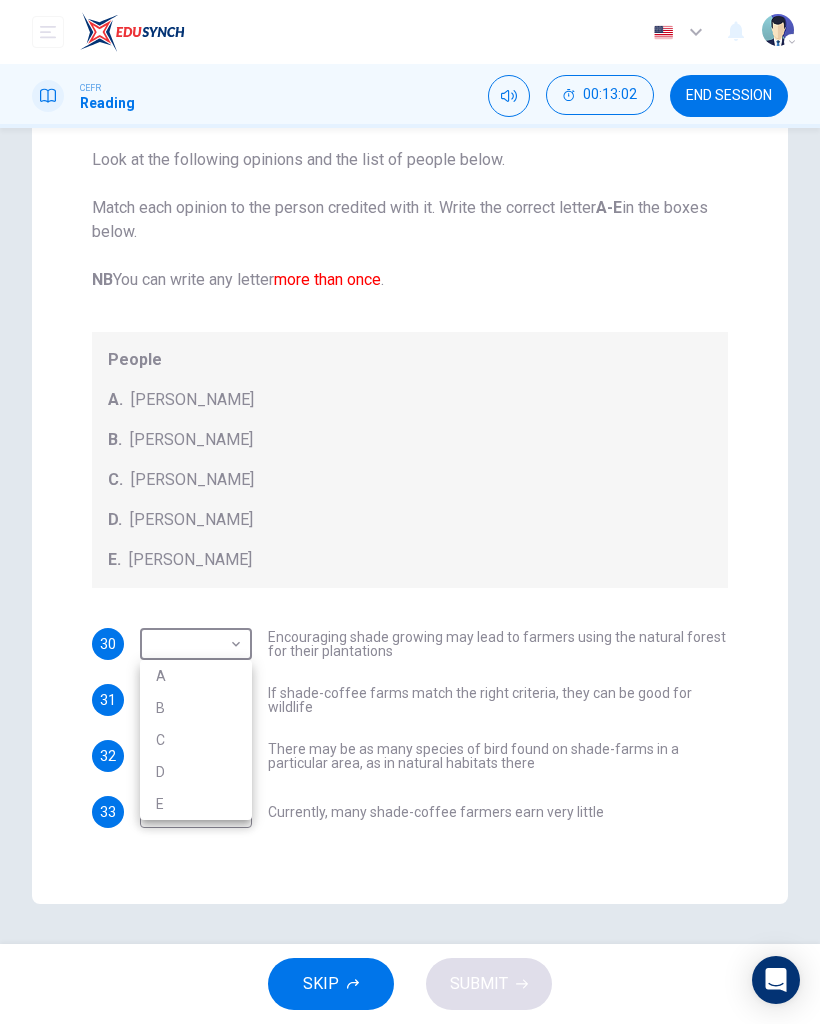 click on "D" at bounding box center [196, 772] 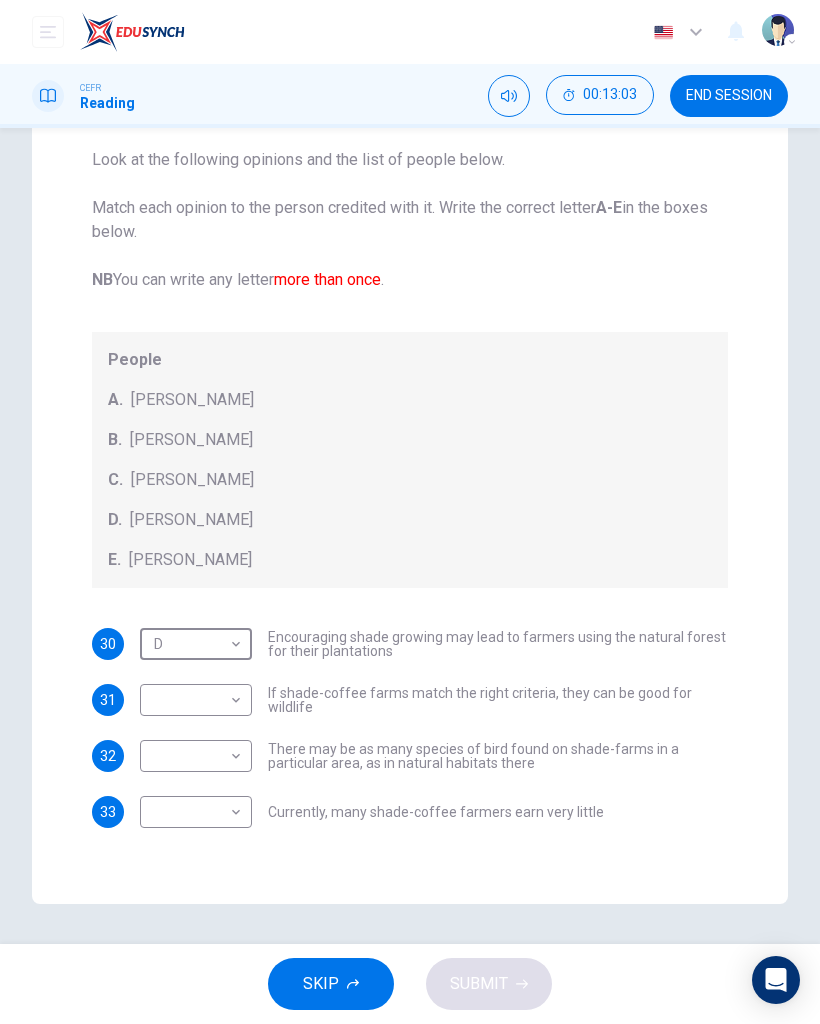 click on "Dashboard Practice Start a test Analysis English en ​ NURIN NADHIRAH BINTI HAIRULASWAN CEFR Reading 00:13:03 END SESSION Questions 30 - 33 Look at the following opinions and the list of people below.
Match each opinion to the person credited with it.
Write the correct letter  A-E  in the boxes below.
NB  You can write any letter  more than once . People A. [PERSON_NAME] [PERSON_NAME] [PERSON_NAME] [PERSON_NAME] [PERSON_NAME] E. [PERSON_NAME] 30 D D ​ Encouraging shade growing may lead to farmers using the natural forest for their plantations 31 ​ ​ If shade-coffee farms match the right criteria, they can be good for wildlife 32 ​ ​ There may be as many species of bird found on shade-farms in a particular area, as in natural habitats there 33 ​ ​ Currently, many shade-coffee farmers earn very little Natural Coffee and Cocoa CLICK TO ZOOM Click to Zoom 1 2 3 4 5 6 7 8 9 10 11 12 SKIP SUBMIT EduSynch - Online Language Proficiency Testing
Dashboard Practice Start a test Analysis Notifications" at bounding box center (410, 512) 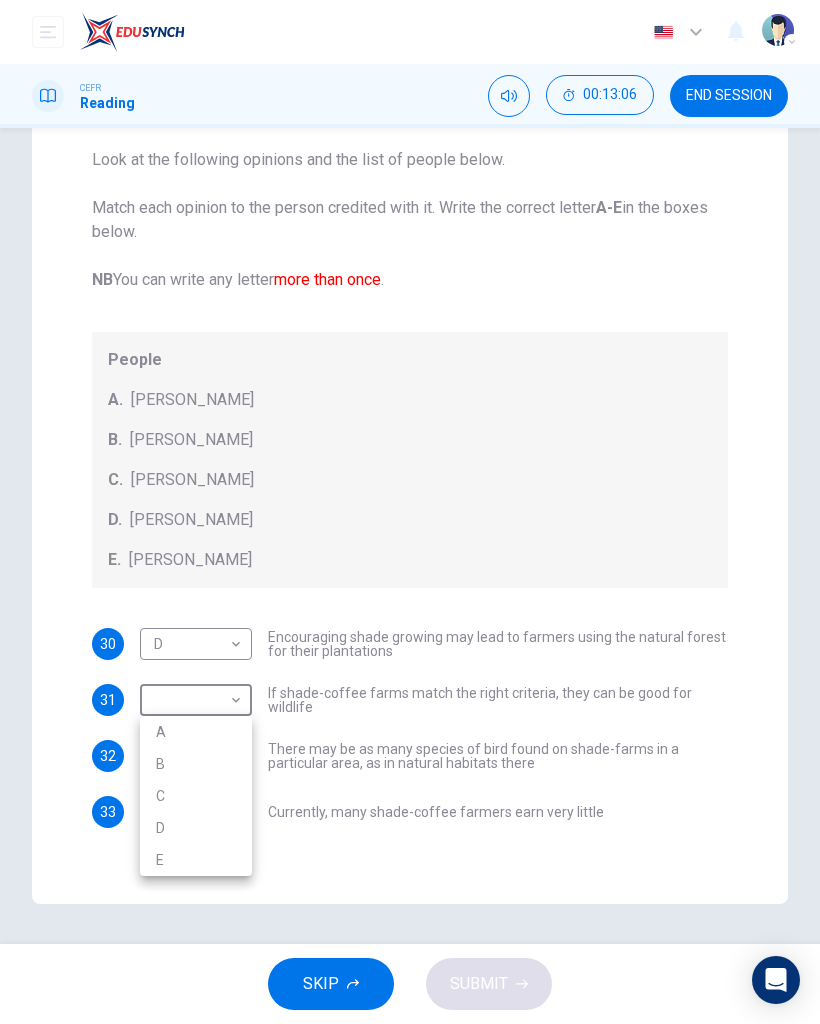click on "E" at bounding box center [196, 860] 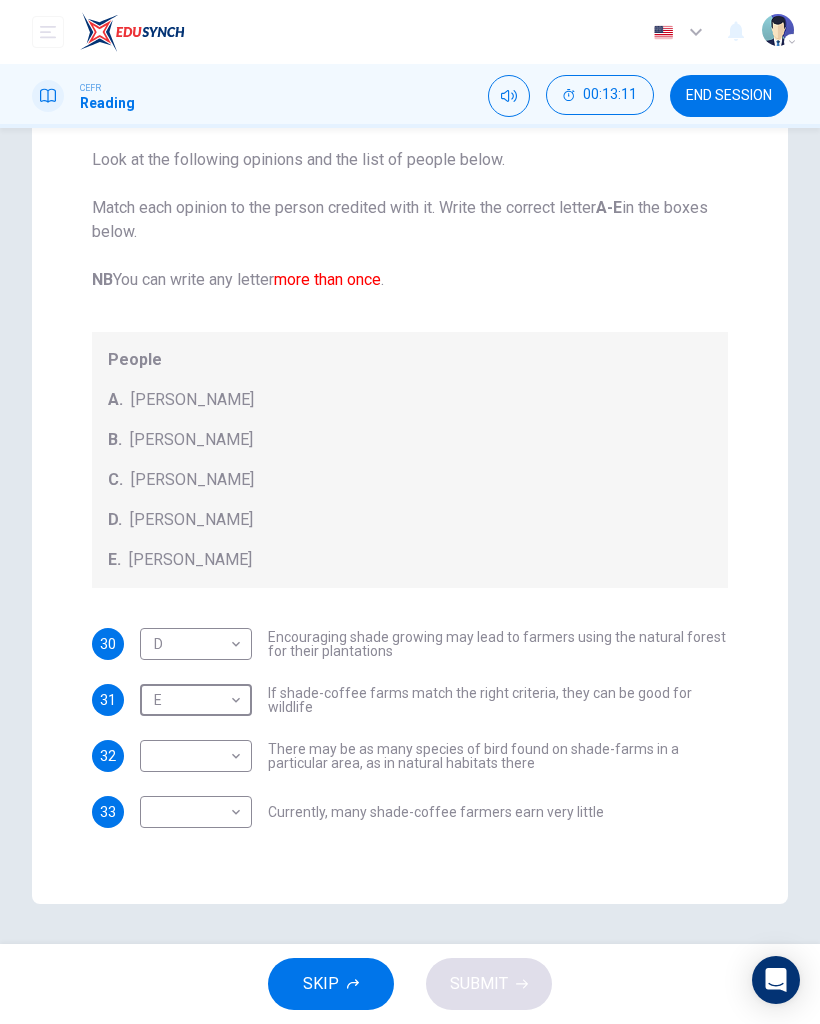 click on "Dashboard Practice Start a test Analysis English en ​ NURIN NADHIRAH BINTI HAIRULASWAN CEFR Reading 00:13:11 END SESSION Questions 30 - 33 Look at the following opinions and the list of people below.
Match each opinion to the person credited with it.
Write the correct letter  A-E  in the boxes below.
NB  You can write any letter  more than once . People A. [PERSON_NAME] [PERSON_NAME] [PERSON_NAME] [PERSON_NAME] [PERSON_NAME] E. [PERSON_NAME] 30 D D ​ Encouraging shade growing may lead to farmers using the natural forest for their plantations 31 E E ​ If shade-coffee farms match the right criteria, they can be good for wildlife 32 ​ ​ There may be as many species of bird found on shade-farms in a particular area, as in natural habitats there 33 ​ ​ Currently, many shade-coffee farmers earn very little Natural Coffee and Cocoa CLICK TO ZOOM Click to Zoom 1 2 3 4 5 6 7 8 9 10 11 12 SKIP SUBMIT EduSynch - Online Language Proficiency Testing
Dashboard Practice Start a test Analysis Notifications" at bounding box center (410, 512) 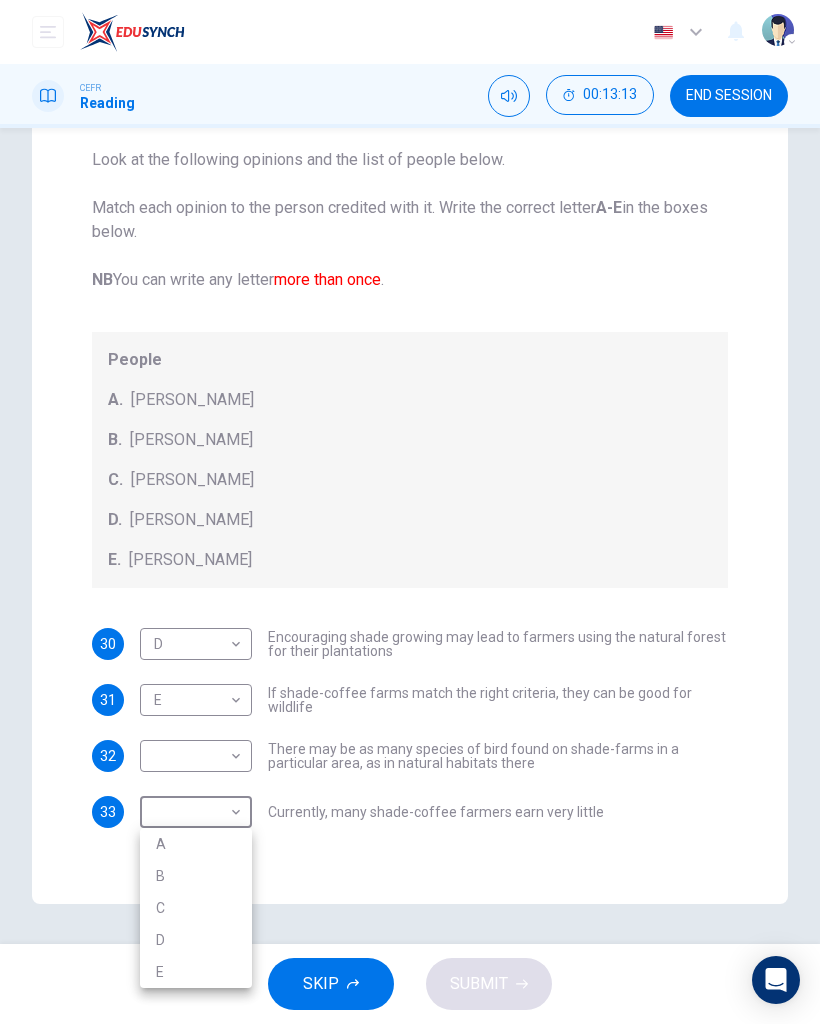 click on "A" at bounding box center [196, 844] 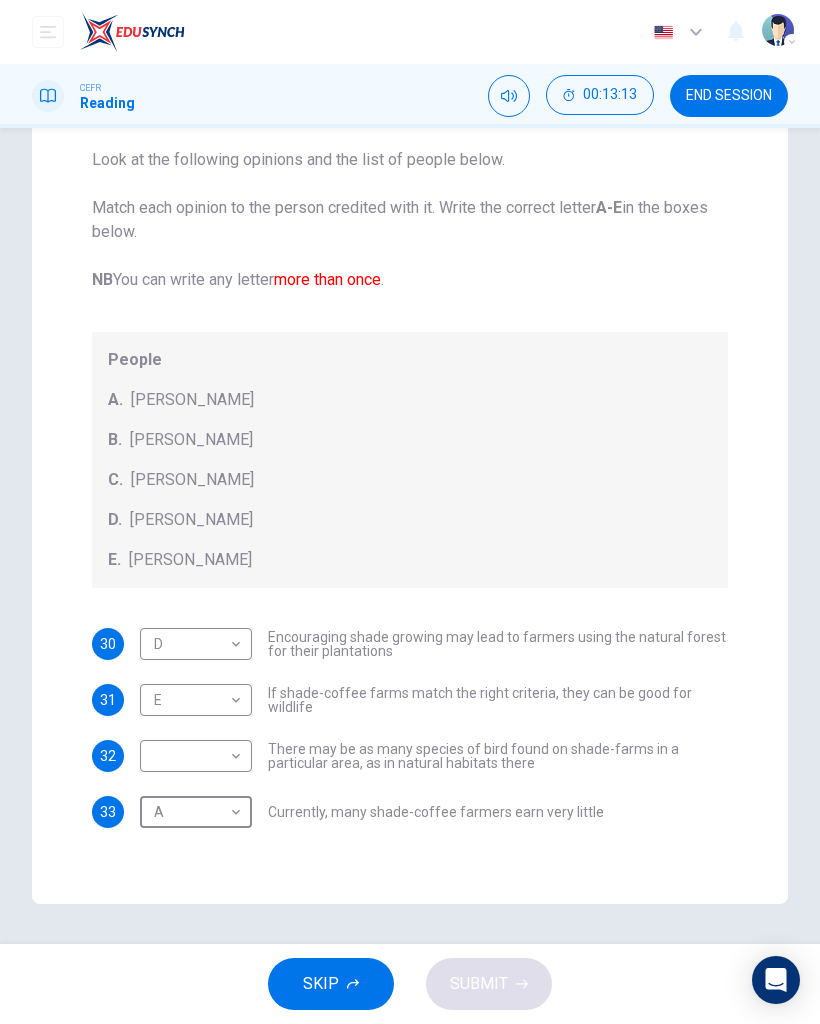 type on "A" 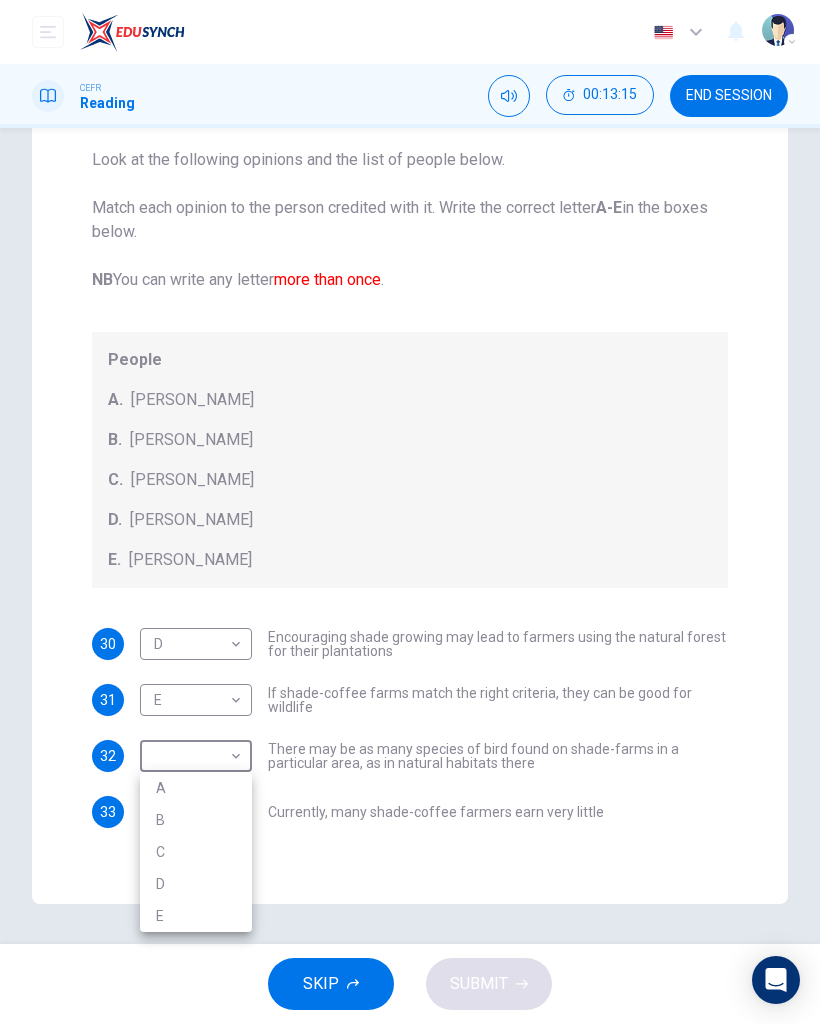 click on "C" at bounding box center (196, 852) 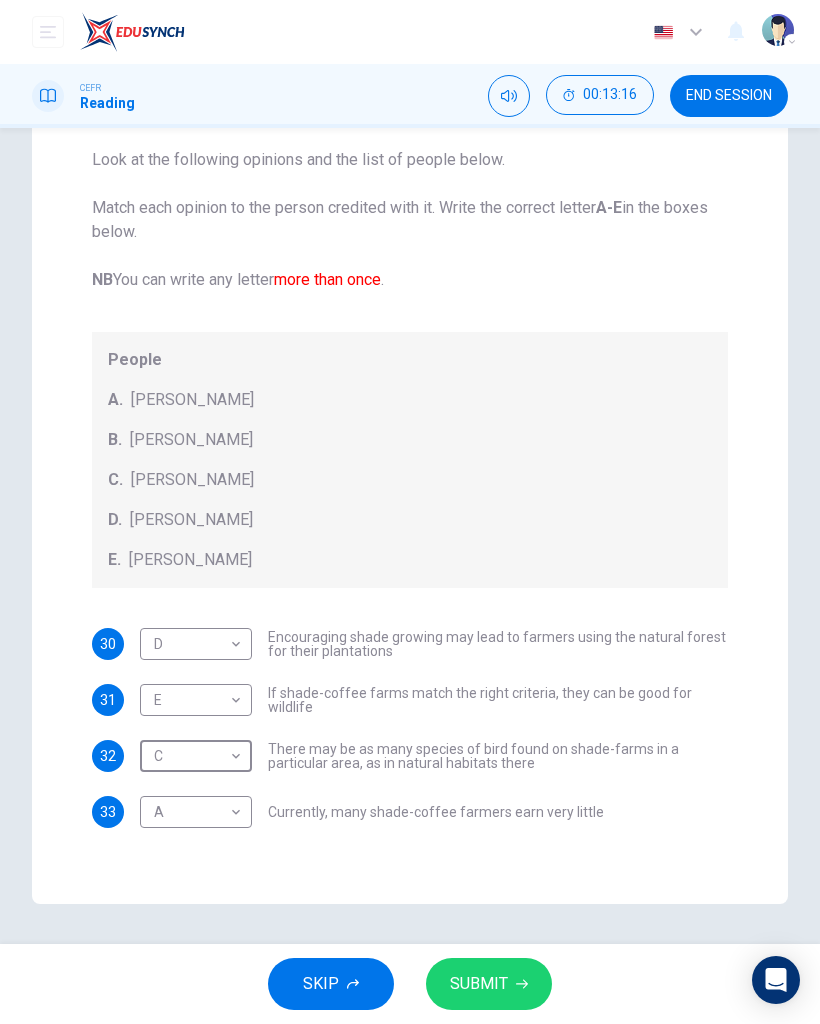 click on "SUBMIT" at bounding box center [479, 984] 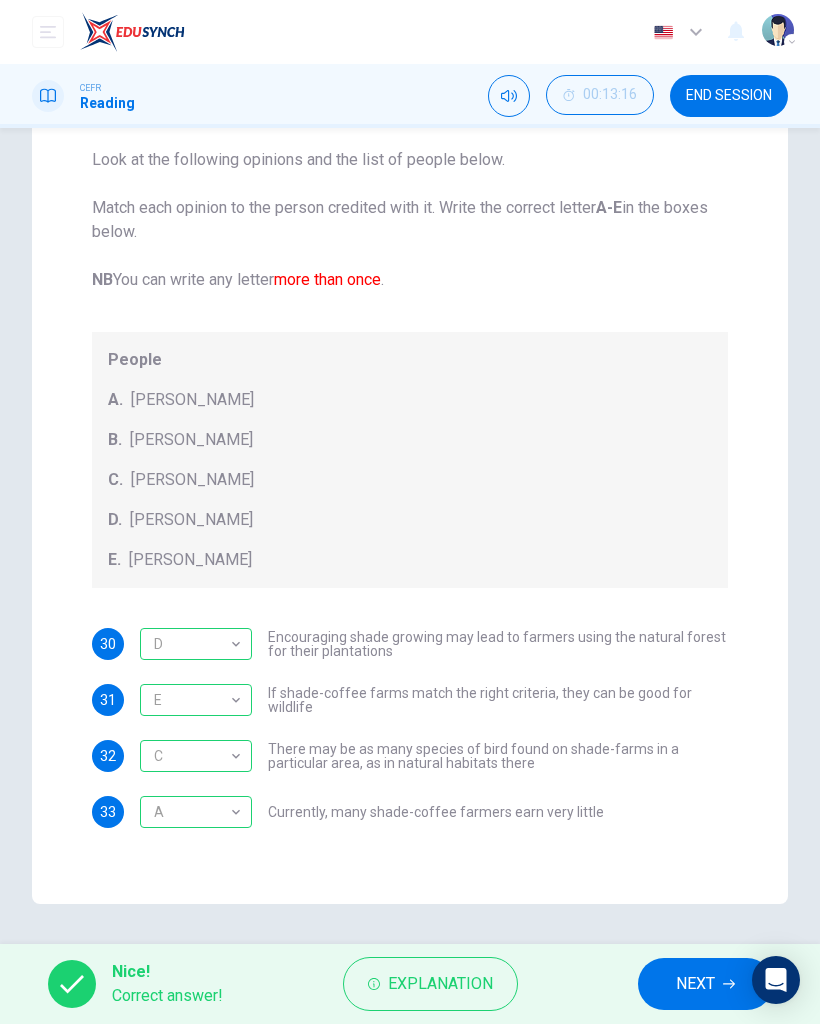 click on "NEXT" at bounding box center (695, 984) 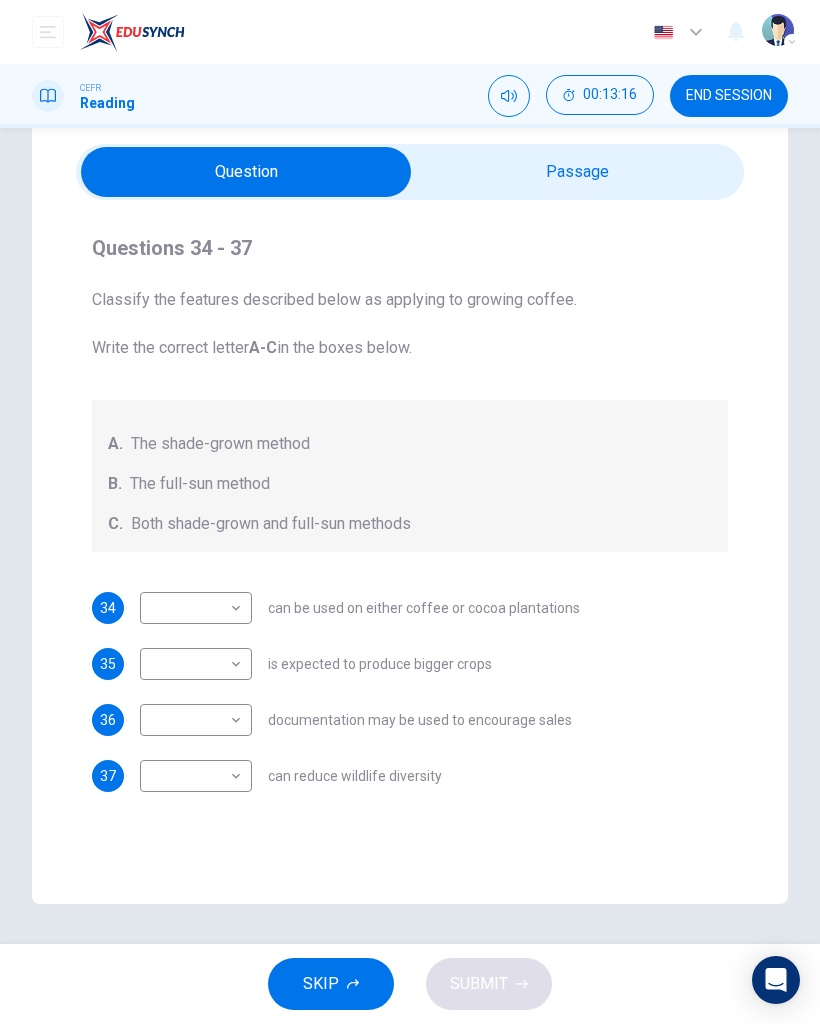 scroll, scrollTop: 68, scrollLeft: 0, axis: vertical 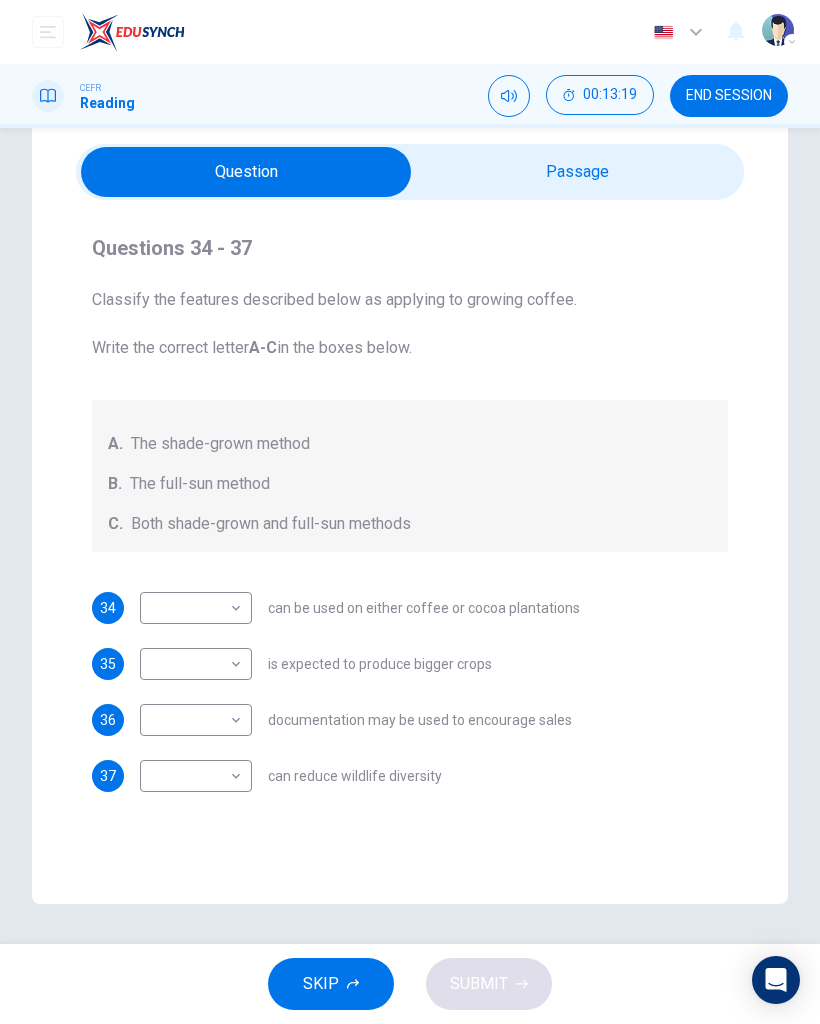 click on "Dashboard Practice Start a test Analysis English en ​ NURIN NADHIRAH BINTI HAIRULASWAN CEFR Reading 00:13:19 END SESSION Questions 34 - 37 Classify the features described below as applying to growing coffee.
Write the correct letter  A-C  in the boxes below. A. The shade-grown method B. The full-sun method C. Both shade-grown and full-sun methods 34 ​ ​ can be used on either coffee or cocoa plantations 35 ​ ​ is expected to produce bigger crops 36 ​ ​ documentation may be used to encourage sales 37 ​ ​ can reduce wildlife diversity Natural Coffee and Cocoa CLICK TO ZOOM Click to Zoom 1 What's the connection between your morning coffee, wintering North American birds and the cool shade of a tree? Actually, quite a lot, says [PERSON_NAME]. 2 3 4 5 6 7 8 9 10 11 12 SKIP SUBMIT EduSynch - Online Language Proficiency Testing
Dashboard Practice Start a test Analysis Notifications © Copyright  2025" at bounding box center [410, 512] 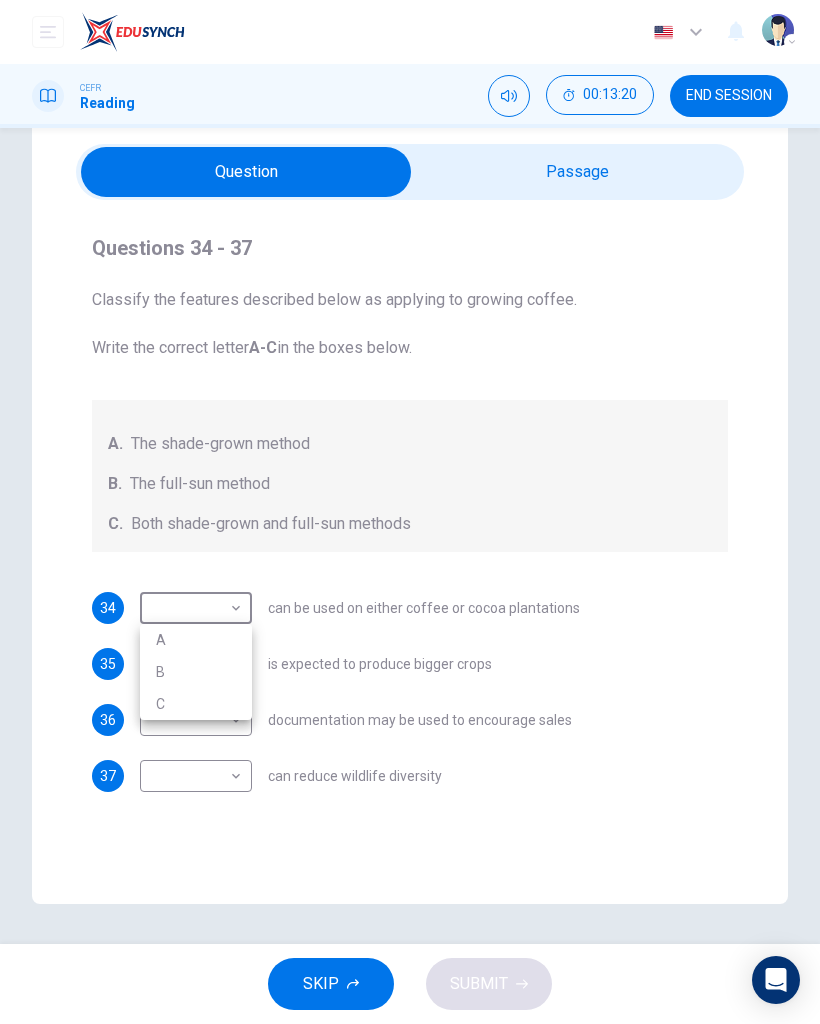 click on "C" at bounding box center [196, 704] 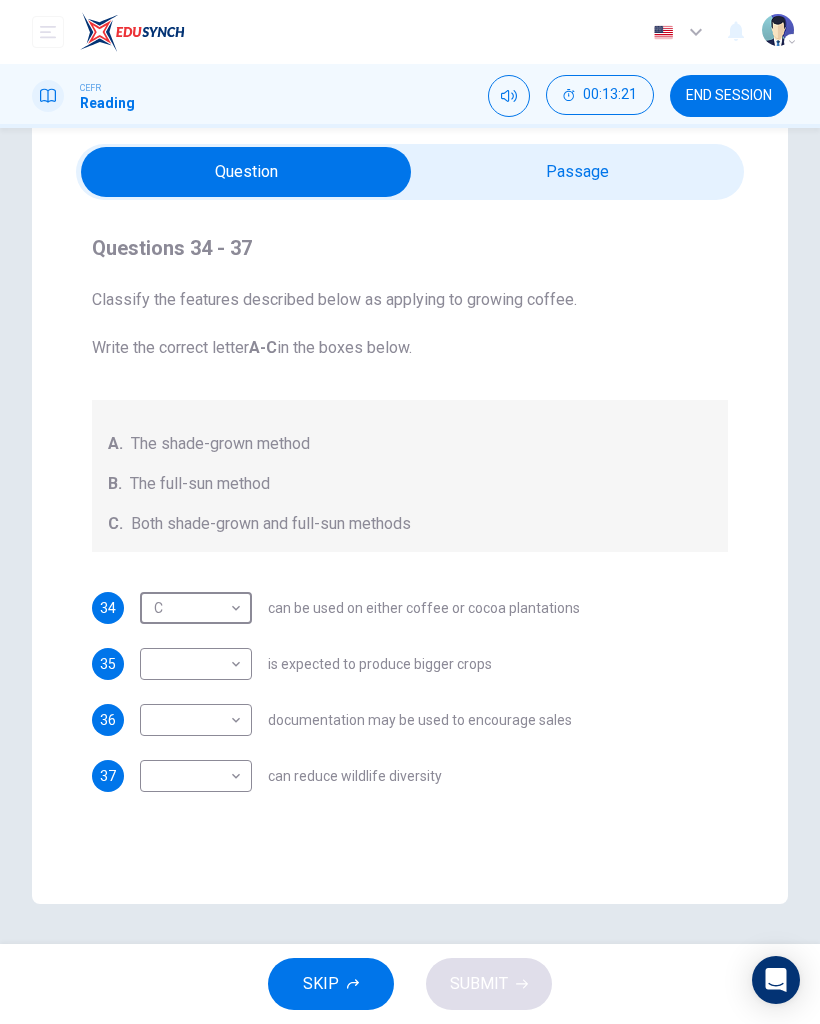 click on "Dashboard Practice Start a test Analysis English en ​ NURIN NADHIRAH BINTI HAIRULASWAN CEFR Reading 00:13:21 END SESSION Questions 34 - 37 Classify the features described below as applying to growing coffee.
Write the correct letter  A-C  in the boxes below. A. The shade-grown method B. The full-sun method C. Both shade-grown and full-sun methods 34 C C ​ can be used on either coffee or cocoa plantations 35 ​ ​ is expected to produce bigger crops 36 ​ ​ documentation may be used to encourage sales 37 ​ ​ can reduce wildlife diversity Natural Coffee and Cocoa CLICK TO ZOOM Click to Zoom 1 What's the connection between your morning coffee, wintering North American birds and the cool shade of a tree? Actually, quite a lot, says [PERSON_NAME]. 2 3 4 5 6 7 8 9 10 11 12 SKIP SUBMIT EduSynch - Online Language Proficiency Testing
Dashboard Practice Start a test Analysis Notifications © Copyright  2025" at bounding box center (410, 512) 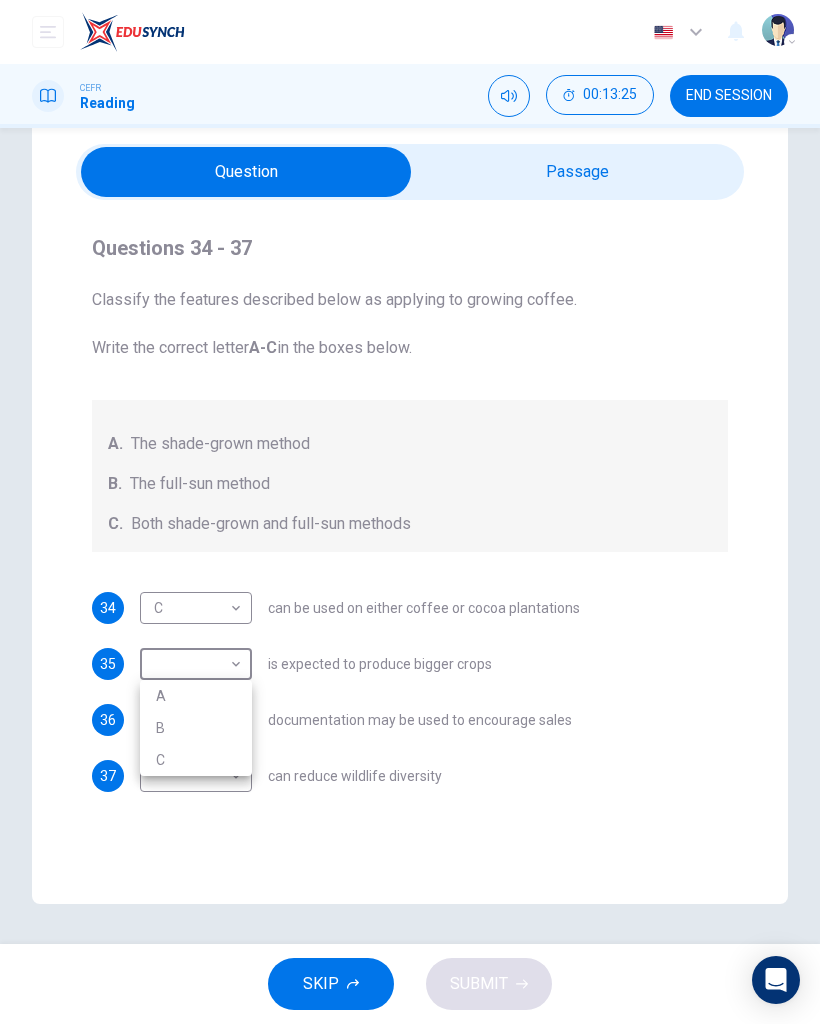 click at bounding box center [410, 512] 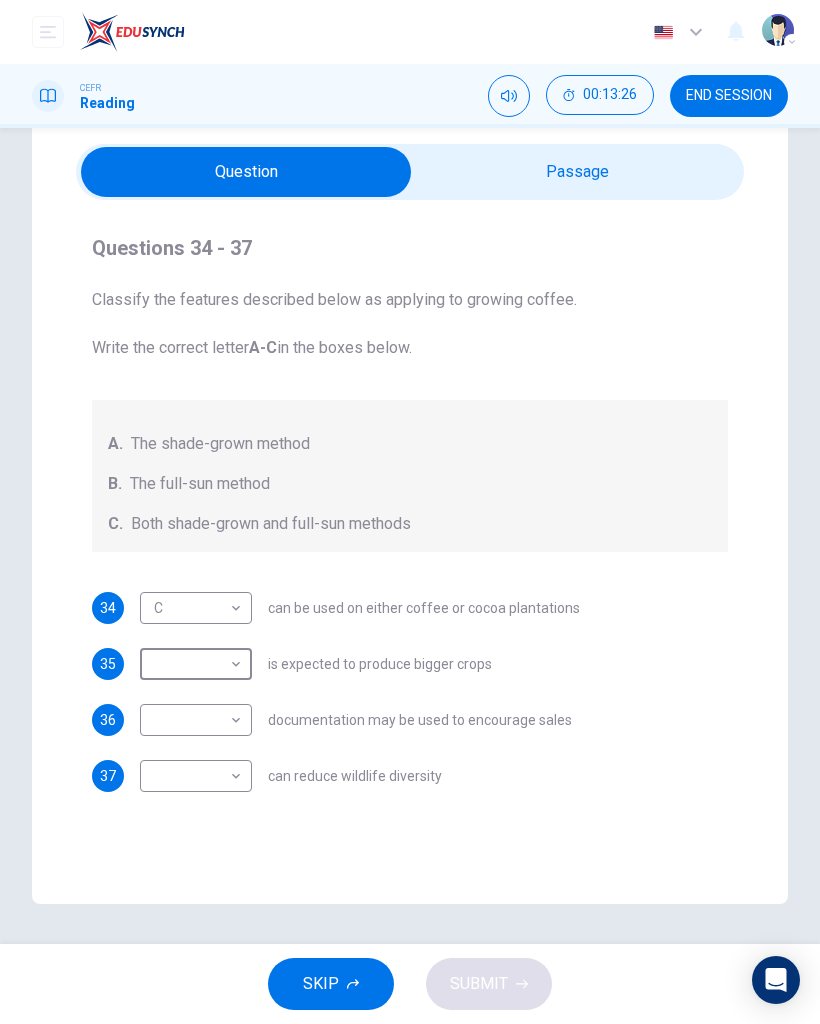 click on "Dashboard Practice Start a test Analysis English en ​ NURIN NADHIRAH BINTI HAIRULASWAN CEFR Reading 00:13:26 END SESSION Questions 34 - 37 Classify the features described below as applying to growing coffee.
Write the correct letter  A-C  in the boxes below. A. The shade-grown method B. The full-sun method C. Both shade-grown and full-sun methods 34 C C ​ can be used on either coffee or cocoa plantations 35 ​ ​ is expected to produce bigger crops 36 ​ ​ documentation may be used to encourage sales 37 ​ ​ can reduce wildlife diversity Natural Coffee and Cocoa CLICK TO ZOOM Click to Zoom 1 What's the connection between your morning coffee, wintering North American birds and the cool shade of a tree? Actually, quite a lot, says [PERSON_NAME]. 2 3 4 5 6 7 8 9 10 11 12 SKIP SUBMIT EduSynch - Online Language Proficiency Testing
Dashboard Practice Start a test Analysis Notifications © Copyright  2025" at bounding box center (410, 512) 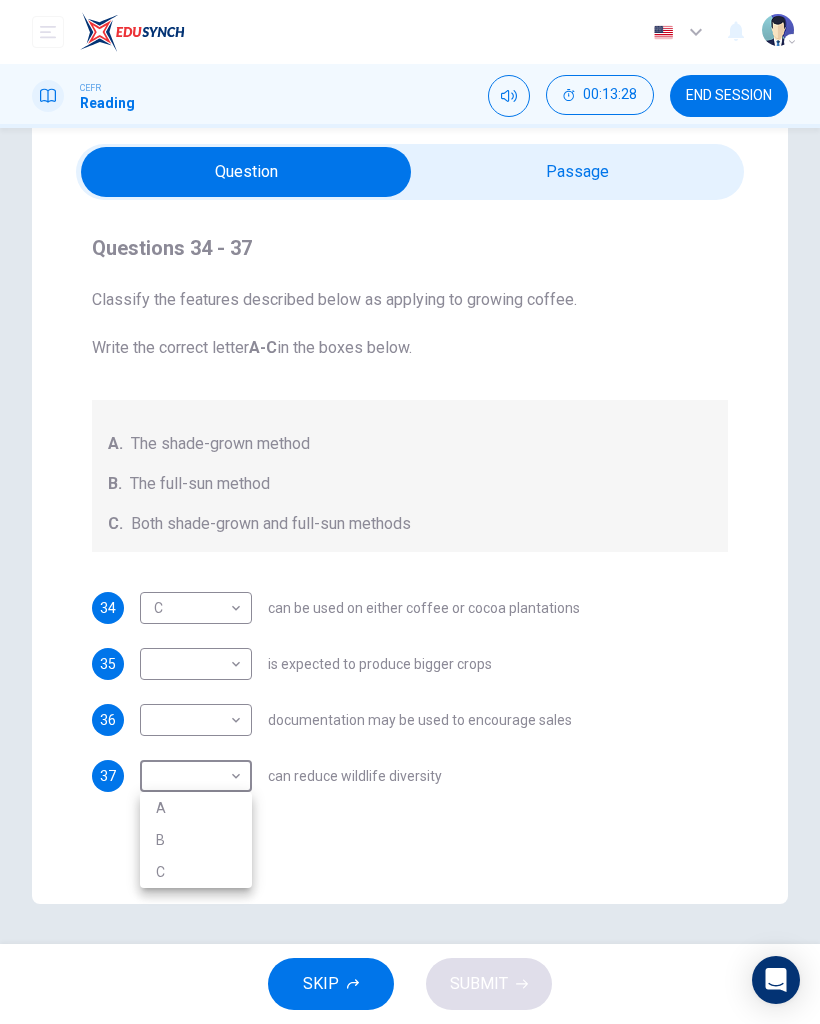 click on "B" at bounding box center [196, 840] 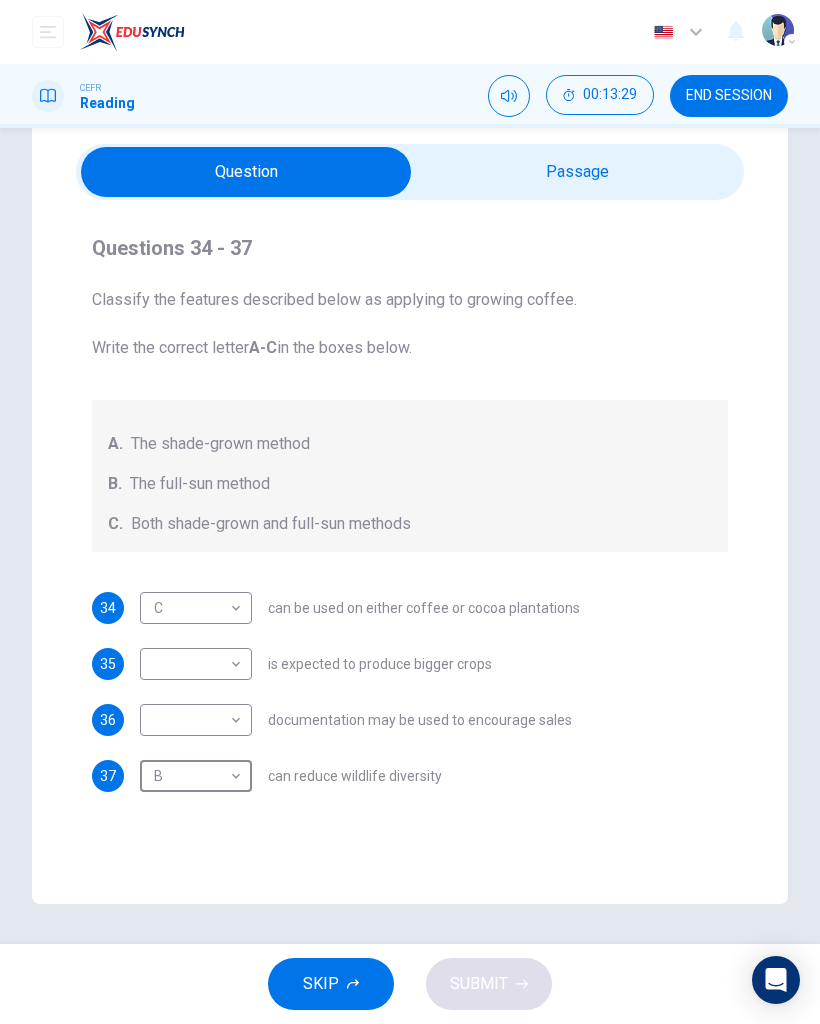 click on "Dashboard Practice Start a test Analysis English en ​ NURIN NADHIRAH BINTI HAIRULASWAN CEFR Reading 00:13:29 END SESSION Questions 34 - 37 Classify the features described below as applying to growing coffee.
Write the correct letter  A-C  in the boxes below. A. The shade-grown method B. The full-sun method C. Both shade-grown and full-sun methods 34 C C ​ can be used on either coffee or cocoa plantations 35 ​ ​ is expected to produce bigger crops 36 ​ ​ documentation may be used to encourage sales 37 B B ​ can reduce wildlife diversity Natural Coffee and Cocoa CLICK TO ZOOM Click to Zoom 1 What's the connection between your morning coffee, wintering North American birds and the cool shade of a tree? Actually, quite a lot, says [PERSON_NAME]. 2 3 4 5 6 7 8 9 10 11 12 SKIP SUBMIT EduSynch - Online Language Proficiency Testing
Dashboard Practice Start a test Analysis Notifications © Copyright  2025" at bounding box center [410, 512] 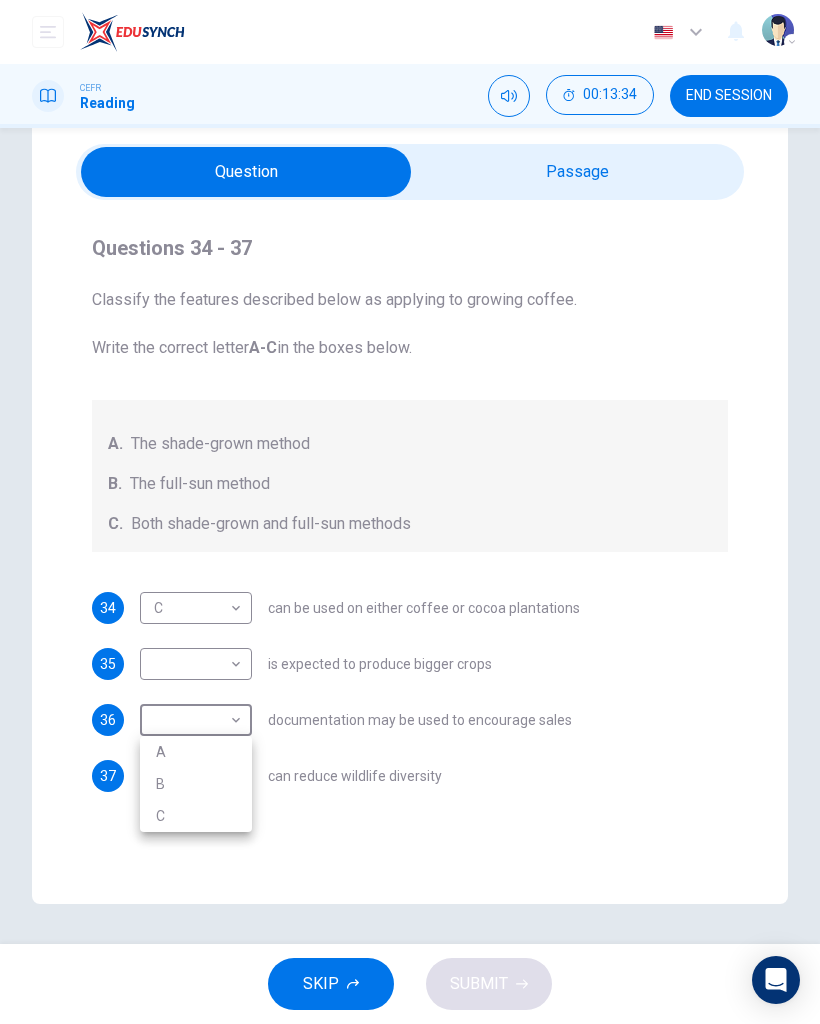 click at bounding box center [410, 512] 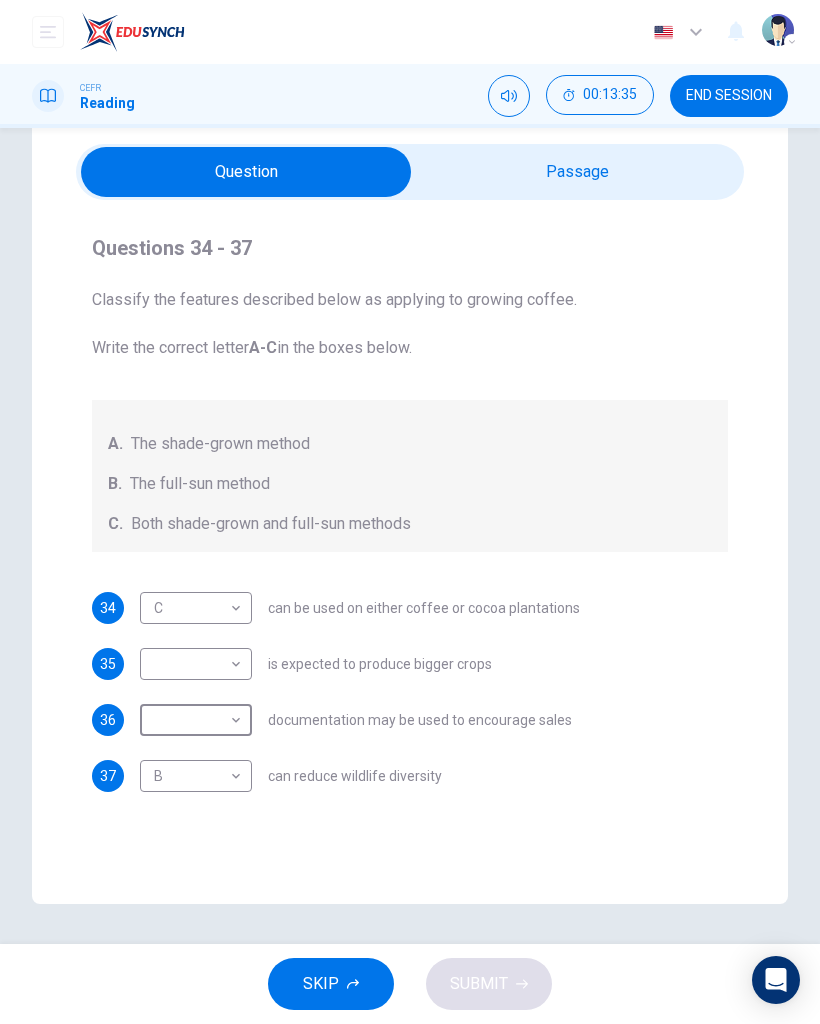 click on "Dashboard Practice Start a test Analysis English en ​ NURIN NADHIRAH BINTI HAIRULASWAN CEFR Reading 00:13:35 END SESSION Questions 34 - 37 Classify the features described below as applying to growing coffee.
Write the correct letter  A-C  in the boxes below. A. The shade-grown method B. The full-sun method C. Both shade-grown and full-sun methods 34 C C ​ can be used on either coffee or cocoa plantations 35 ​ ​ is expected to produce bigger crops 36 ​ ​ documentation may be used to encourage sales 37 B B ​ can reduce wildlife diversity Natural Coffee and Cocoa CLICK TO ZOOM Click to Zoom 1 What's the connection between your morning coffee, wintering North American birds and the cool shade of a tree? Actually, quite a lot, says [PERSON_NAME]. 2 3 4 5 6 7 8 9 10 11 12 SKIP SUBMIT EduSynch - Online Language Proficiency Testing
Dashboard Practice Start a test Analysis Notifications © Copyright  2025" at bounding box center (410, 512) 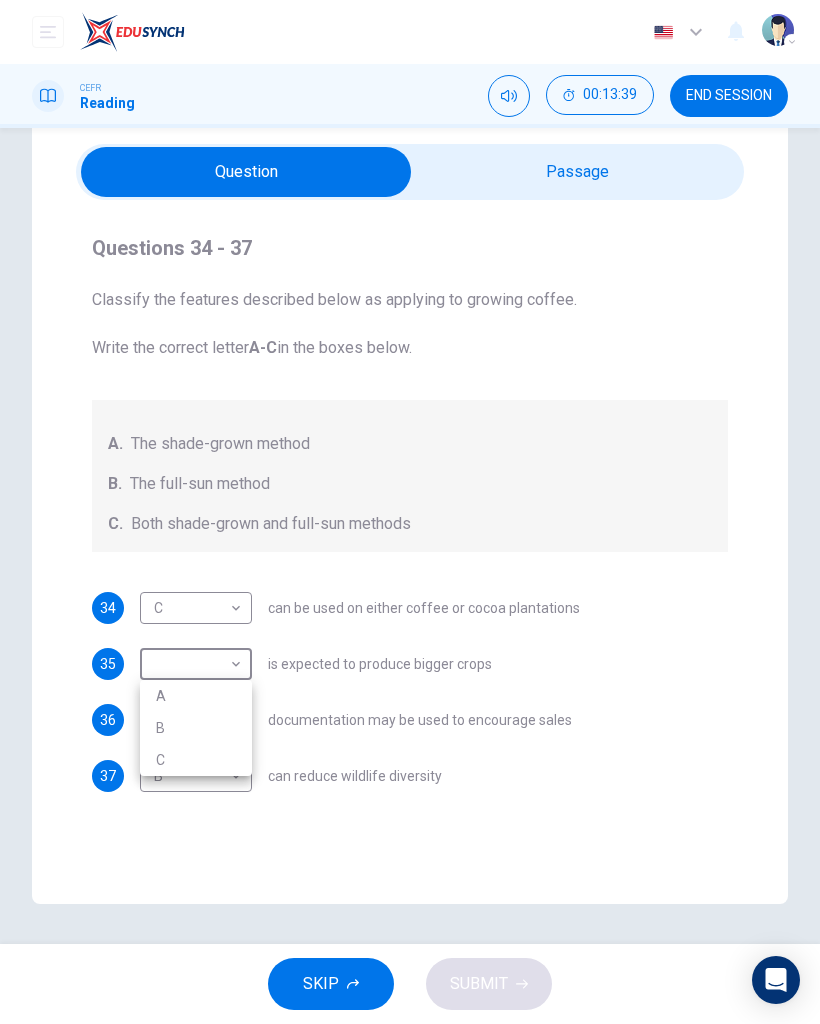 click on "A" at bounding box center [196, 696] 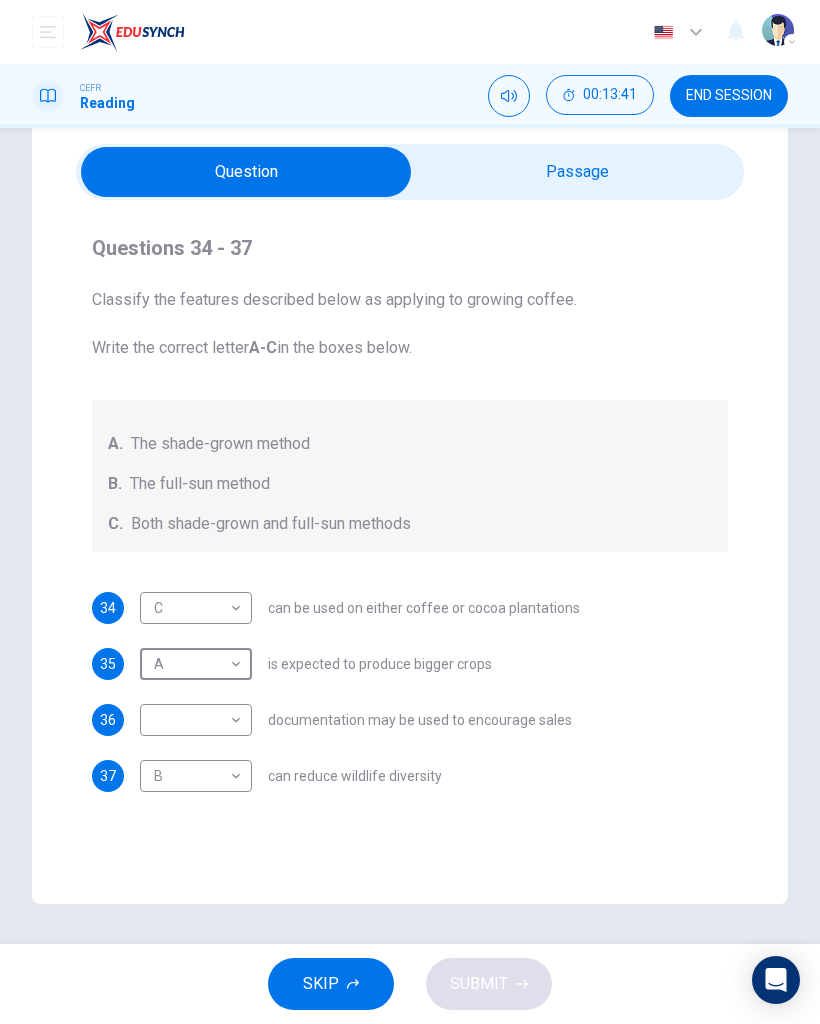 click on "Dashboard Practice Start a test Analysis English en ​ NURIN NADHIRAH BINTI HAIRULASWAN CEFR Reading 00:13:41 END SESSION Questions 34 - 37 Classify the features described below as applying to growing coffee.
Write the correct letter  A-C  in the boxes below. A. The shade-grown method B. The full-sun method C. Both shade-grown and full-sun methods 34 C C ​ can be used on either coffee or cocoa plantations 35 A A ​ is expected to produce bigger crops 36 ​ ​ documentation may be used to encourage sales 37 B B ​ can reduce wildlife diversity Natural Coffee and Cocoa CLICK TO ZOOM Click to Zoom 1 What's the connection between your morning coffee, wintering North American birds and the cool shade of a tree? Actually, quite a lot, says [PERSON_NAME]. 2 3 4 5 6 7 8 9 10 11 12 SKIP SUBMIT EduSynch - Online Language Proficiency Testing
Dashboard Practice Start a test Analysis Notifications © Copyright  2025" at bounding box center [410, 512] 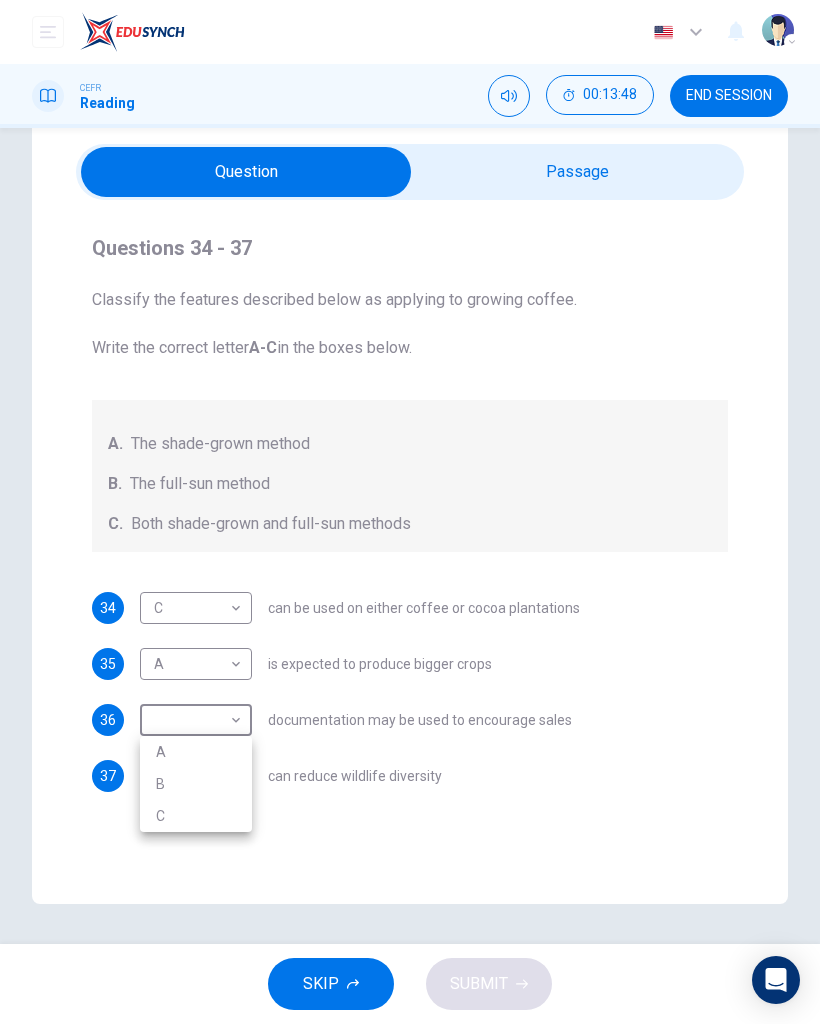 click at bounding box center (410, 512) 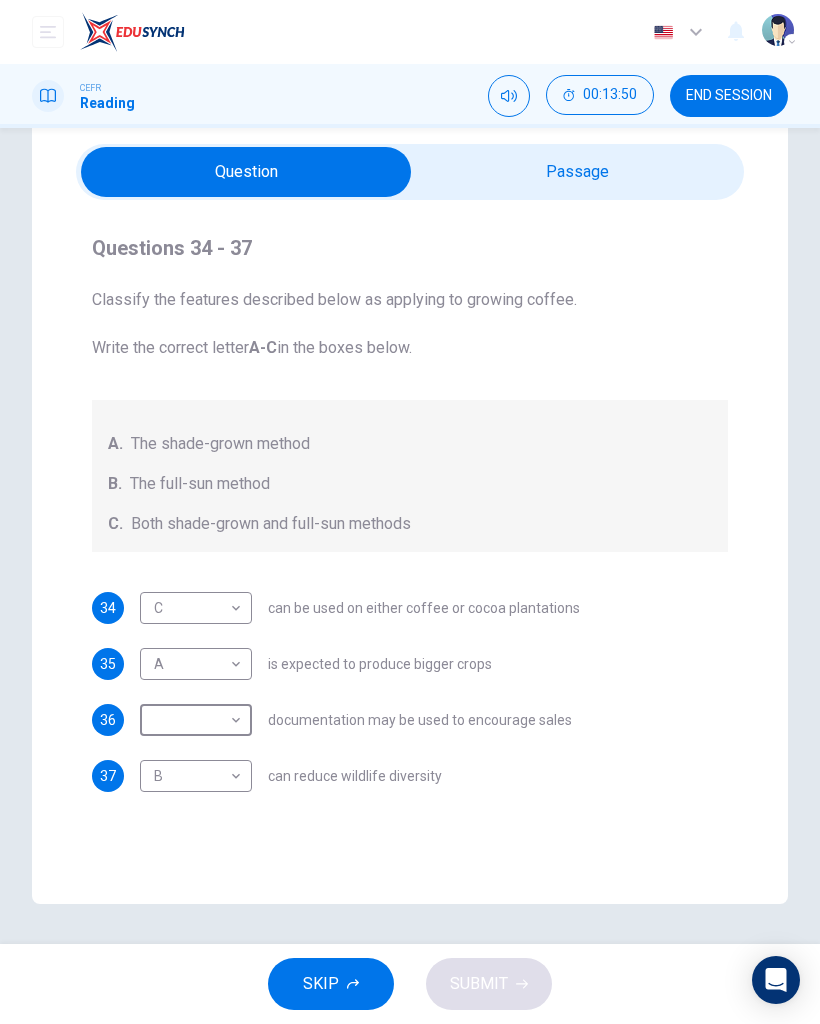 click on "Dashboard Practice Start a test Analysis English en ​ NURIN NADHIRAH BINTI HAIRULASWAN CEFR Reading 00:13:50 END SESSION Questions 34 - 37 Classify the features described below as applying to growing coffee.
Write the correct letter  A-C  in the boxes below. A. The shade-grown method B. The full-sun method C. Both shade-grown and full-sun methods 34 C C ​ can be used on either coffee or cocoa plantations 35 A A ​ is expected to produce bigger crops 36 ​ ​ documentation may be used to encourage sales 37 B B ​ can reduce wildlife diversity Natural Coffee and Cocoa CLICK TO ZOOM Click to Zoom 1 What's the connection between your morning coffee, wintering North American birds and the cool shade of a tree? Actually, quite a lot, says [PERSON_NAME]. 2 3 4 5 6 7 8 9 10 11 12 SKIP SUBMIT EduSynch - Online Language Proficiency Testing
Dashboard Practice Start a test Analysis Notifications © Copyright  2025" at bounding box center [410, 512] 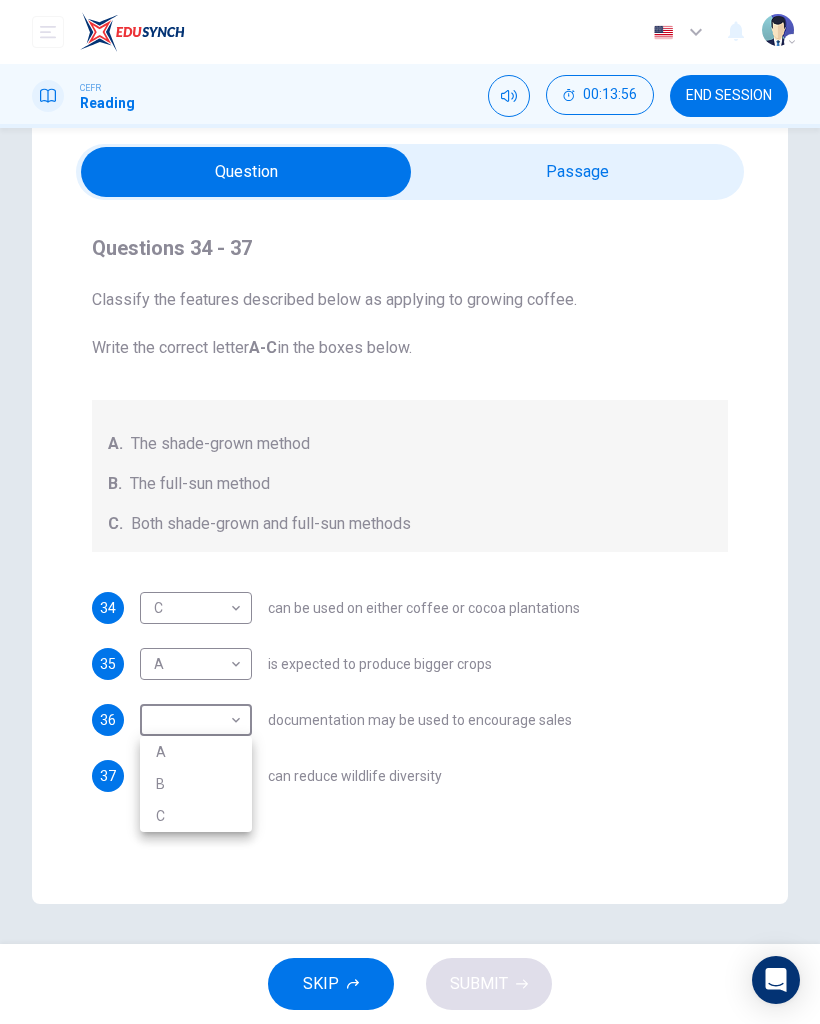 click at bounding box center [410, 512] 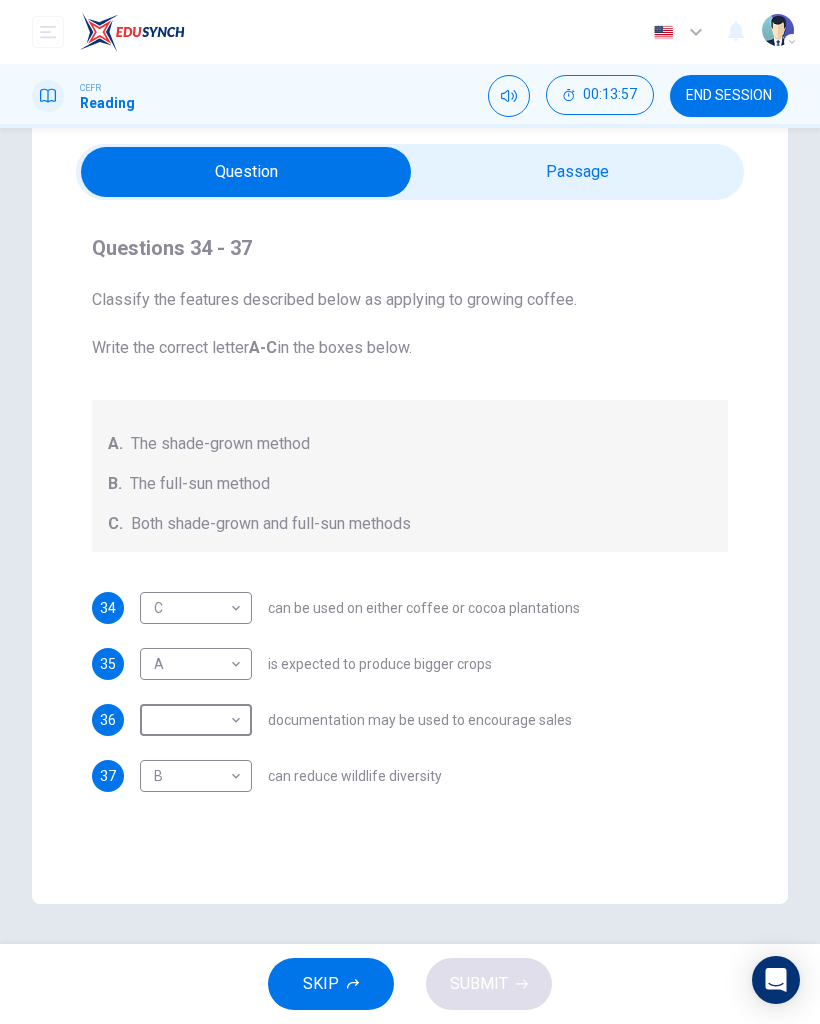 click on "Questions 34 - 37 Classify the features described below as applying to growing coffee.
Write the correct letter  A-C  in the boxes below. A. The shade-grown method B. The full-sun method C. Both shade-grown and full-sun methods 34 C C ​ can be used on either coffee or cocoa plantations 35 A A ​ is expected to produce bigger crops 36 ​ ​ documentation may be used to encourage sales 37 B B ​ can reduce wildlife diversity Natural Coffee and Cocoa CLICK TO ZOOM Click to Zoom 1 What's the connection between your morning coffee, wintering North American birds and the cool shade of a tree? Actually, quite a lot, says [PERSON_NAME]. 2 3 4 5 6 7 8 The loggers have been busy in the [GEOGRAPHIC_DATA] too, where nearly 70% of all Colombian coffee is now produced using full-sun production. One study carried out in [GEOGRAPHIC_DATA] and [GEOGRAPHIC_DATA] found that, compared with shade-coffee, full-sun plantations have 95% fewer species of birds. 9 10 11 12" at bounding box center [410, 502] 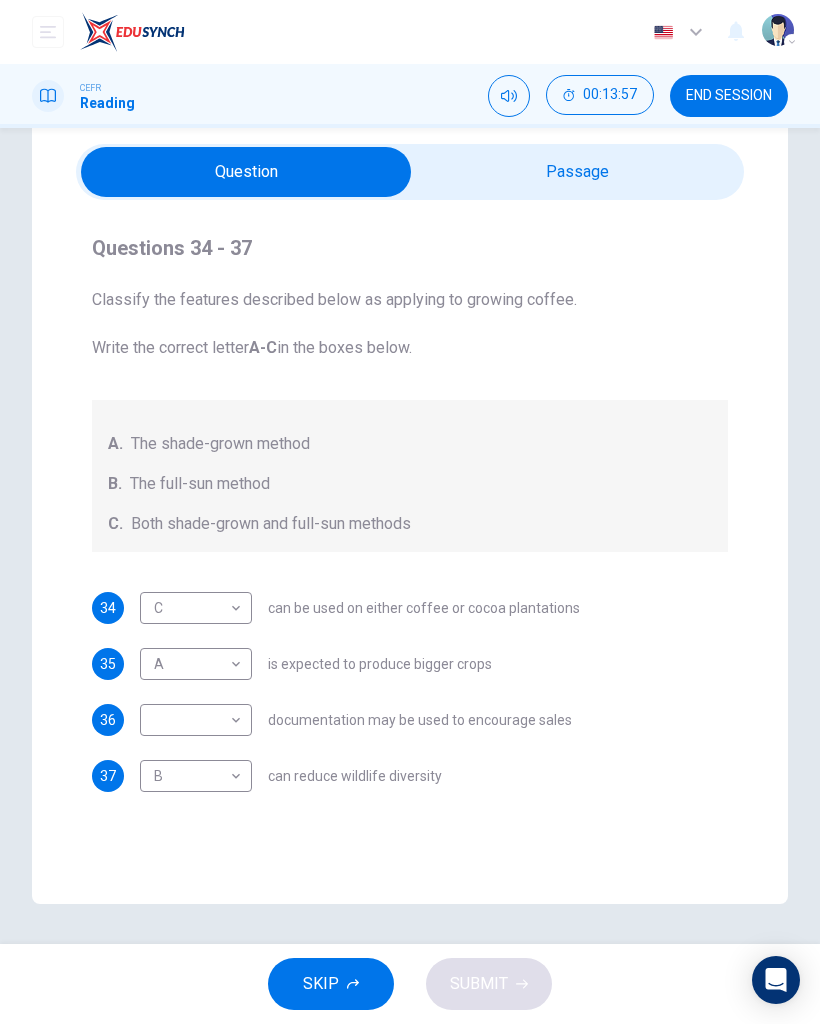 click at bounding box center [246, 172] 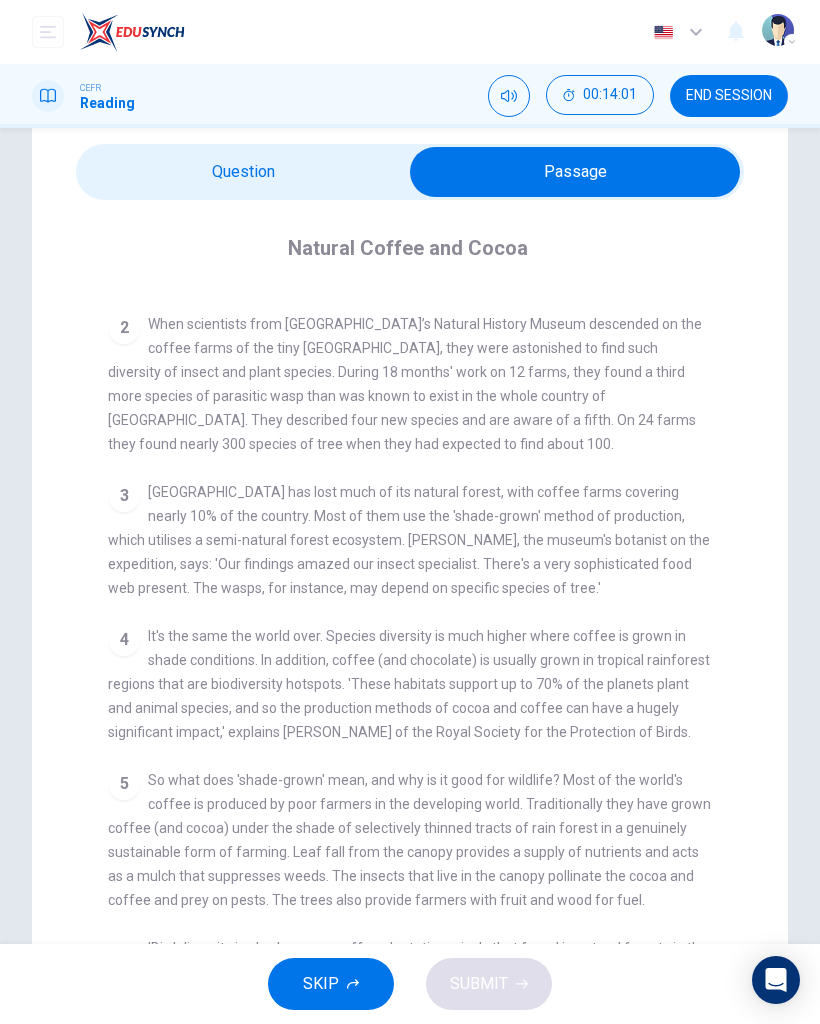 scroll, scrollTop: 434, scrollLeft: 0, axis: vertical 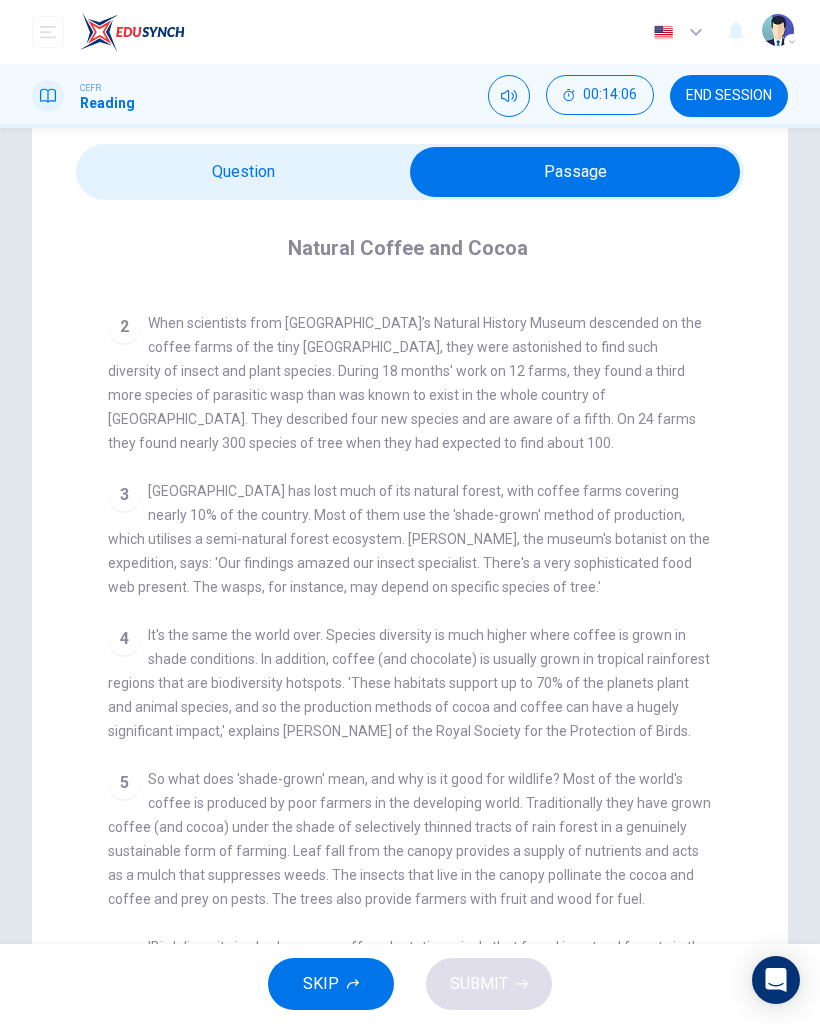 click at bounding box center [575, 172] 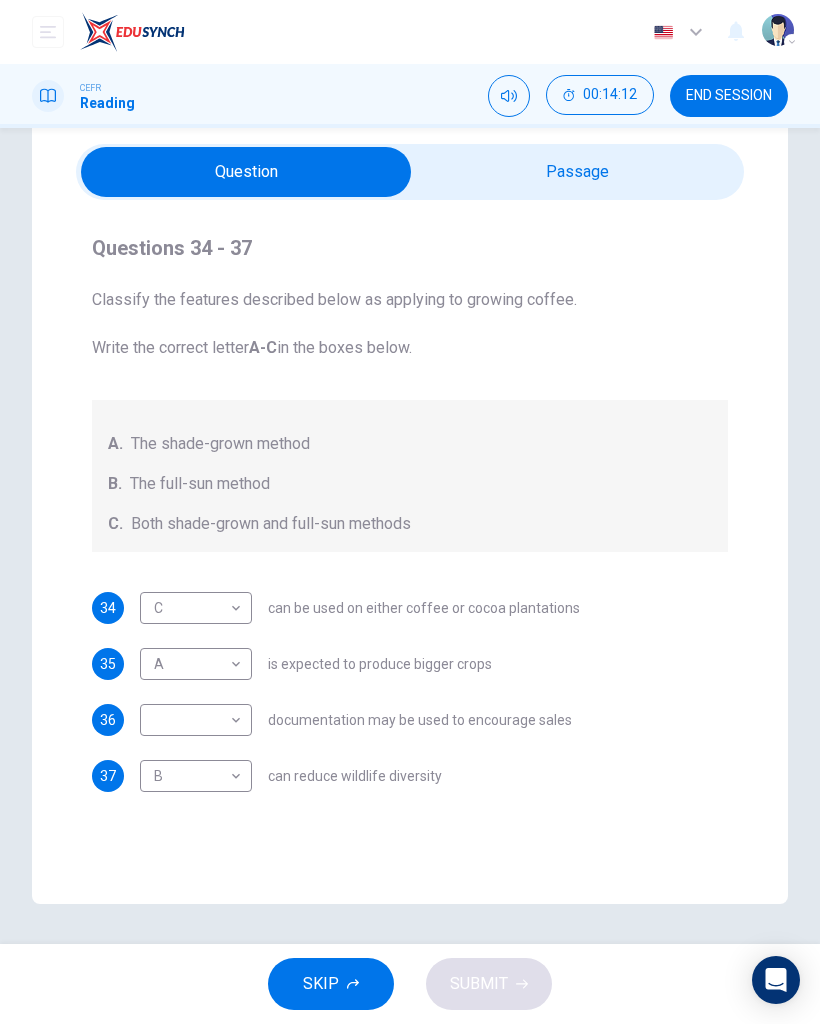 click on "Dashboard Practice Start a test Analysis English en ​ NURIN NADHIRAH BINTI HAIRULASWAN CEFR Reading 00:14:12 END SESSION Questions 34 - 37 Classify the features described below as applying to growing coffee.
Write the correct letter  A-C  in the boxes below. A. The shade-grown method B. The full-sun method C. Both shade-grown and full-sun methods 34 C C ​ can be used on either coffee or cocoa plantations 35 A A ​ is expected to produce bigger crops 36 ​ ​ documentation may be used to encourage sales 37 B B ​ can reduce wildlife diversity Natural Coffee and Cocoa CLICK TO ZOOM Click to Zoom 1 What's the connection between your morning coffee, wintering North American birds and the cool shade of a tree? Actually, quite a lot, says [PERSON_NAME]. 2 3 4 5 6 7 8 9 10 11 12 SKIP SUBMIT EduSynch - Online Language Proficiency Testing
Dashboard Practice Start a test Analysis Notifications © Copyright  2025" at bounding box center [410, 512] 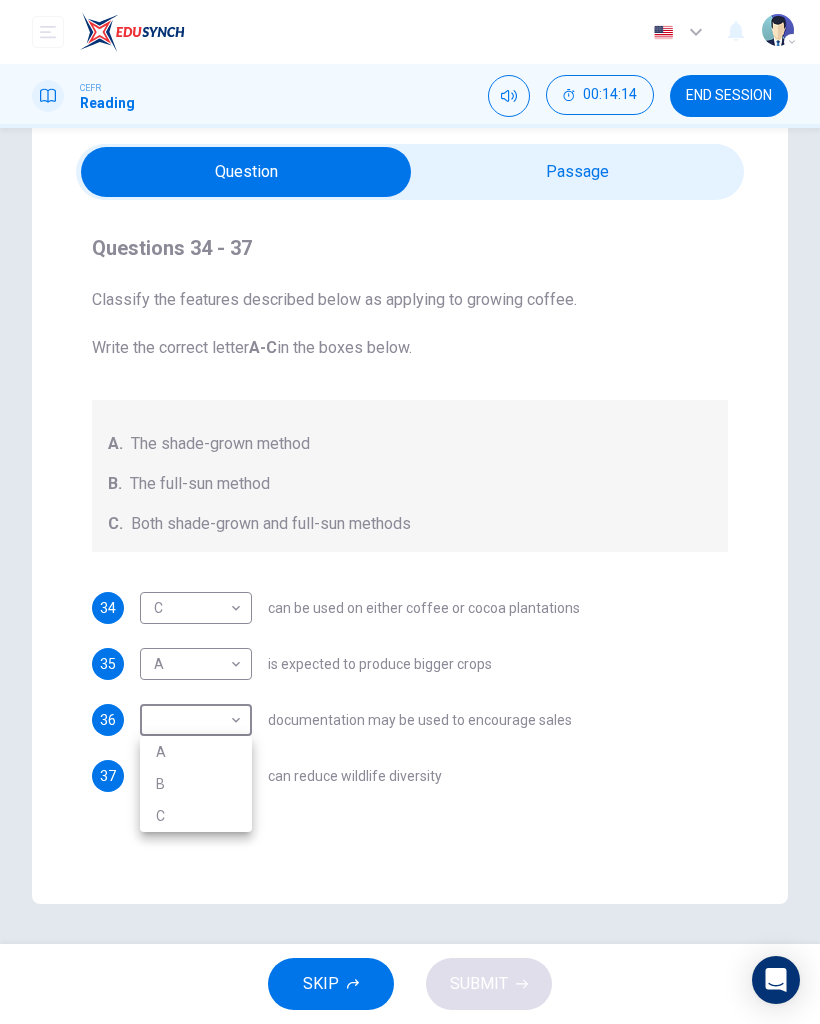 click on "A" at bounding box center [196, 752] 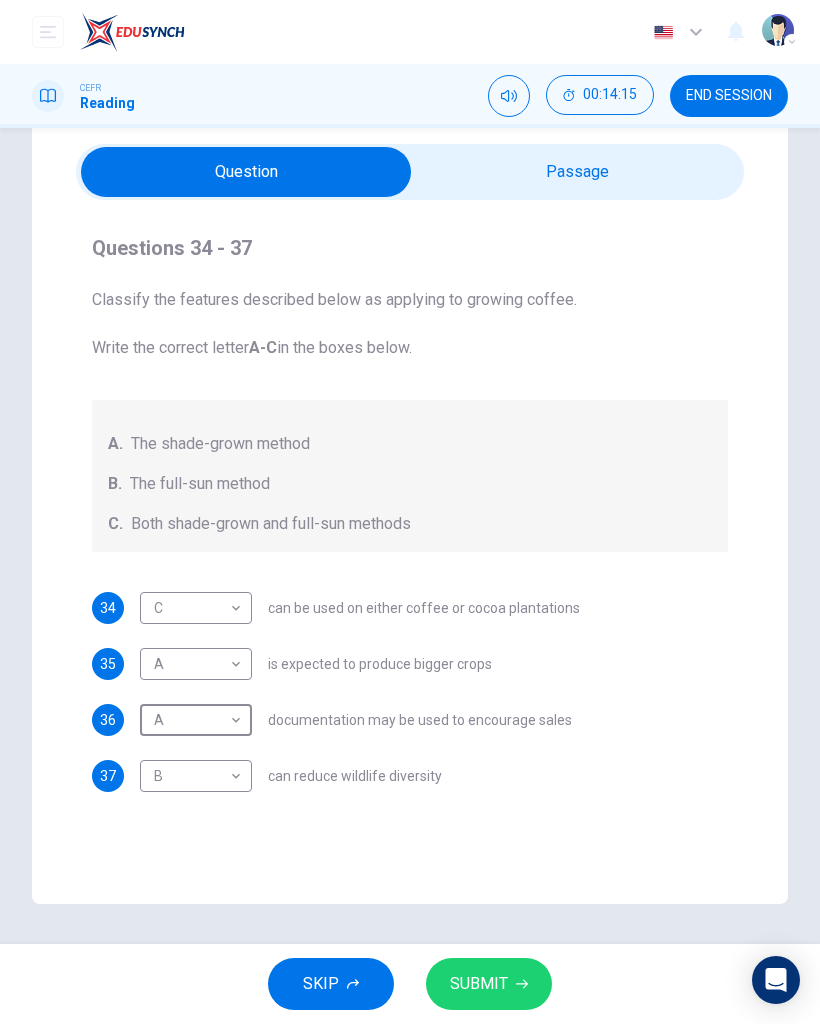 click on "SUBMIT" at bounding box center (479, 984) 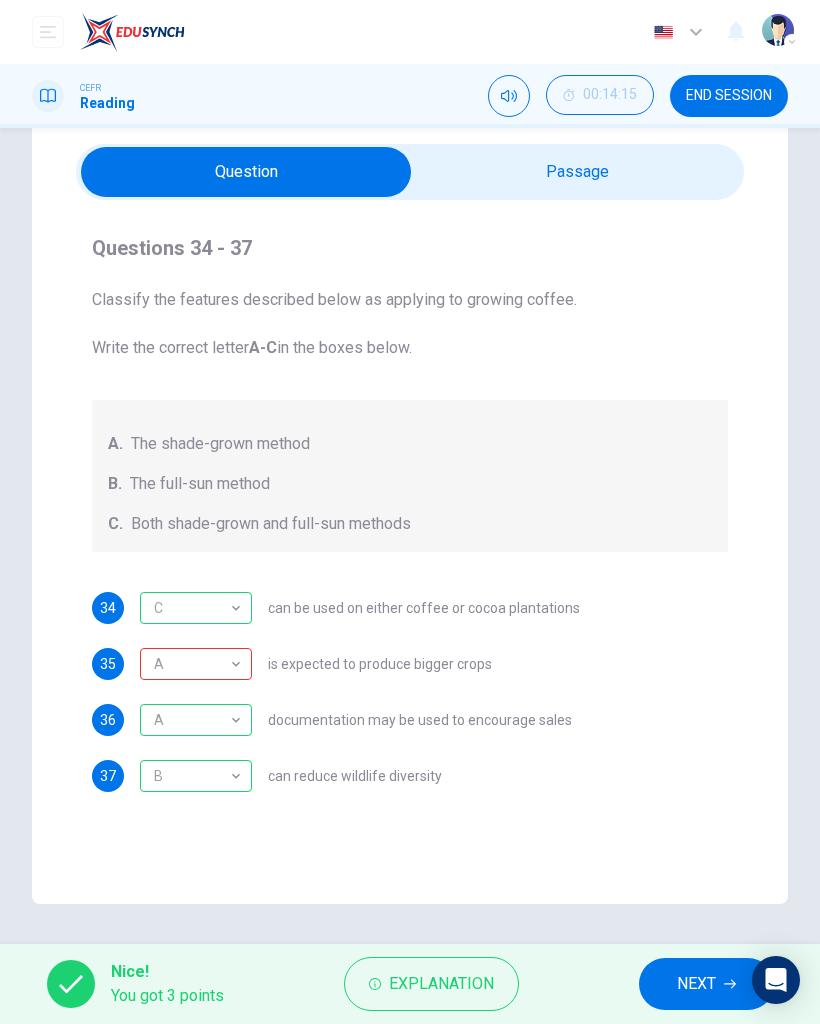 click on "A" at bounding box center (192, 664) 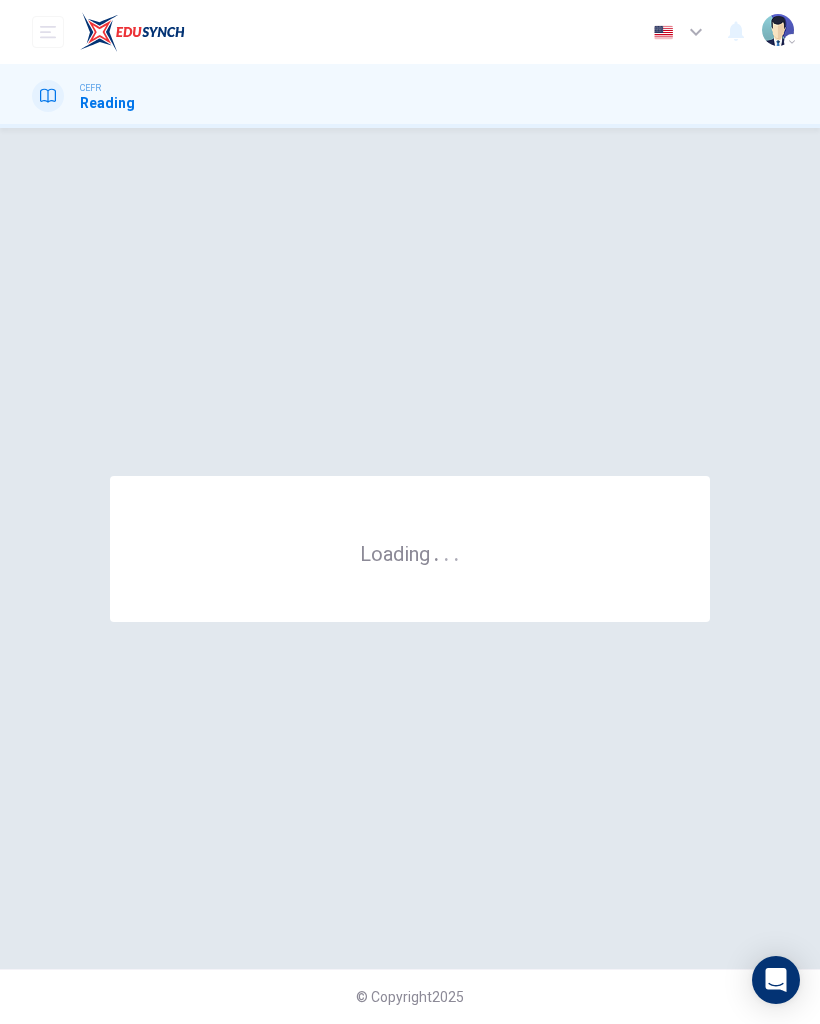 scroll, scrollTop: 0, scrollLeft: 0, axis: both 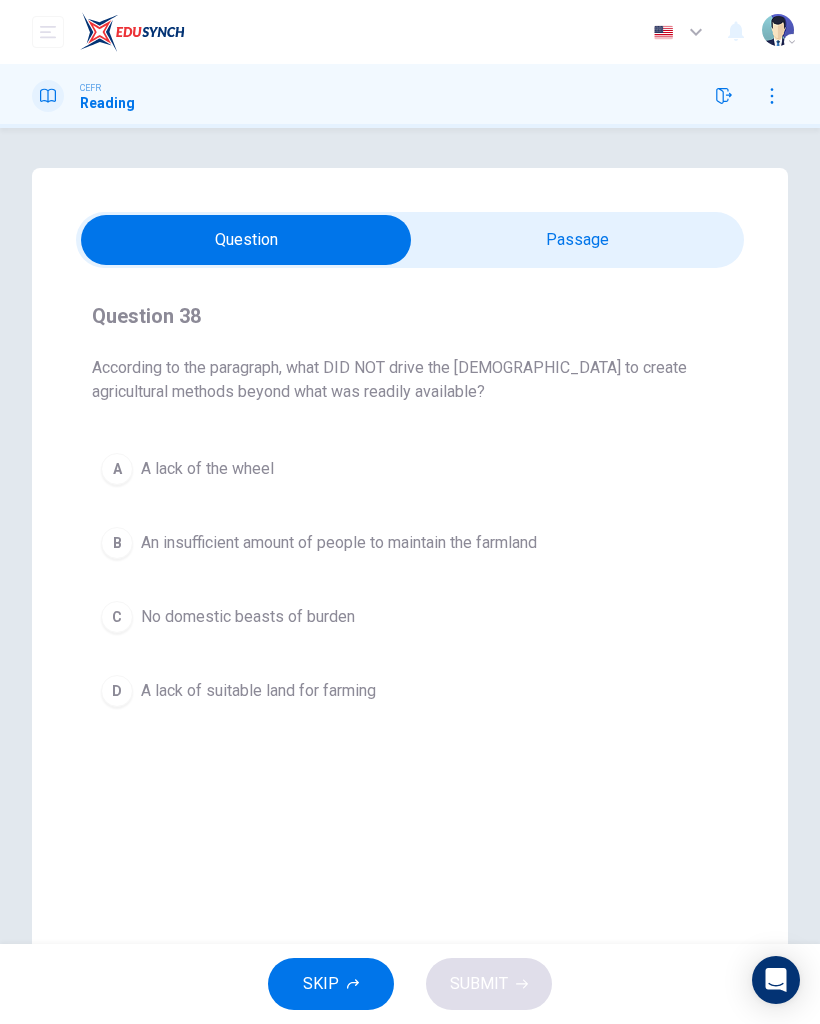 click at bounding box center (246, 240) 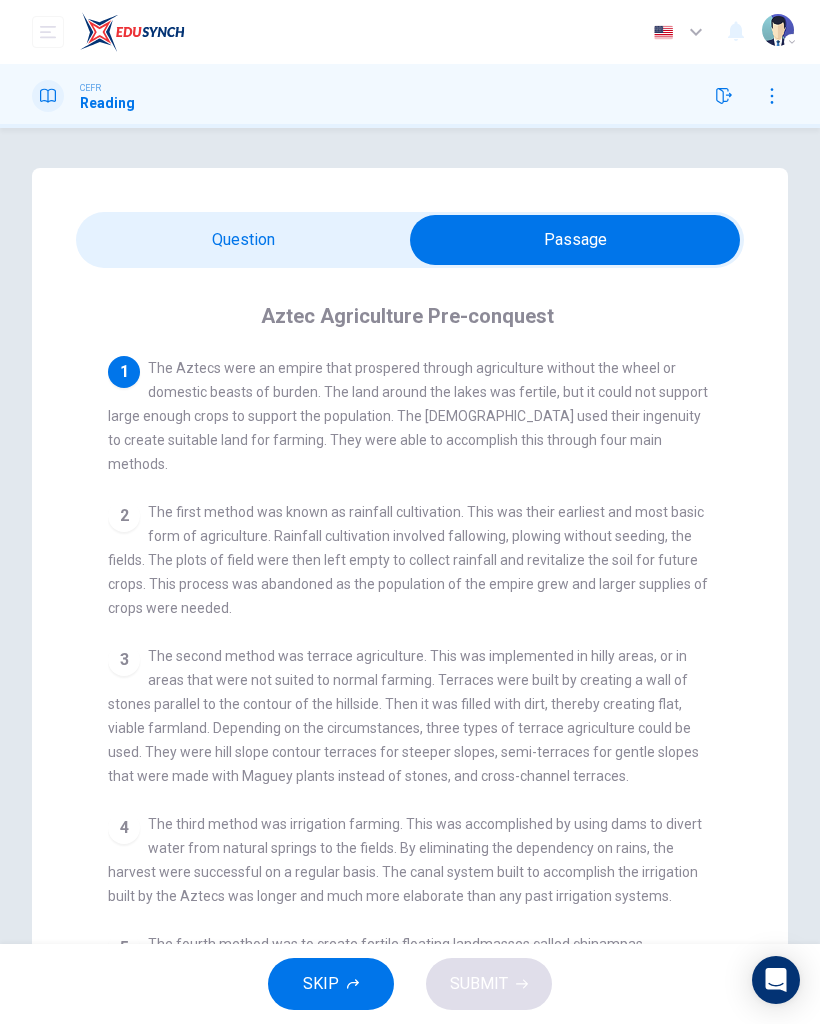 click at bounding box center [575, 240] 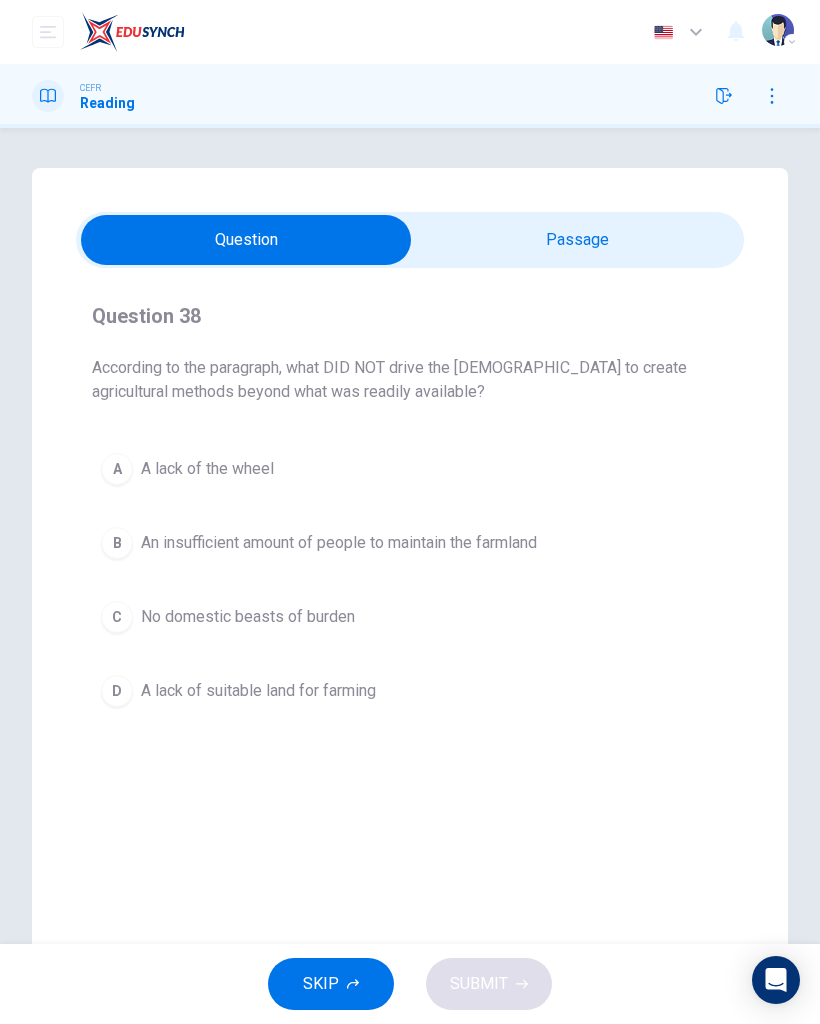 click at bounding box center [246, 240] 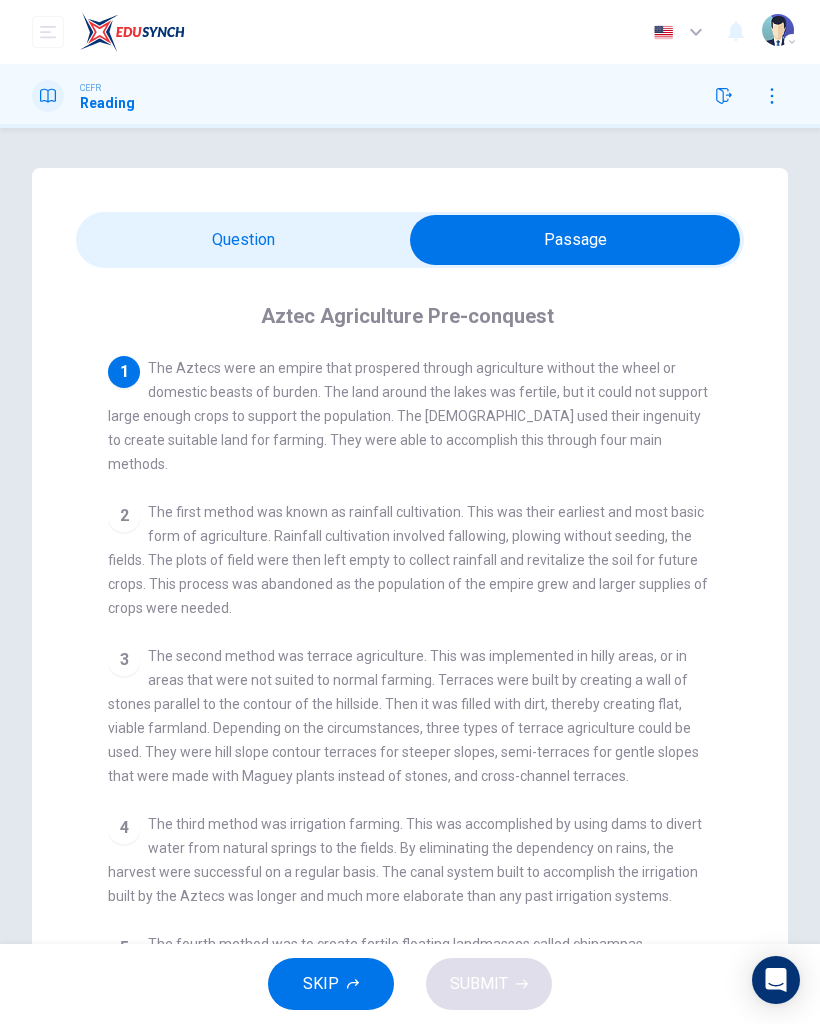 click at bounding box center [575, 240] 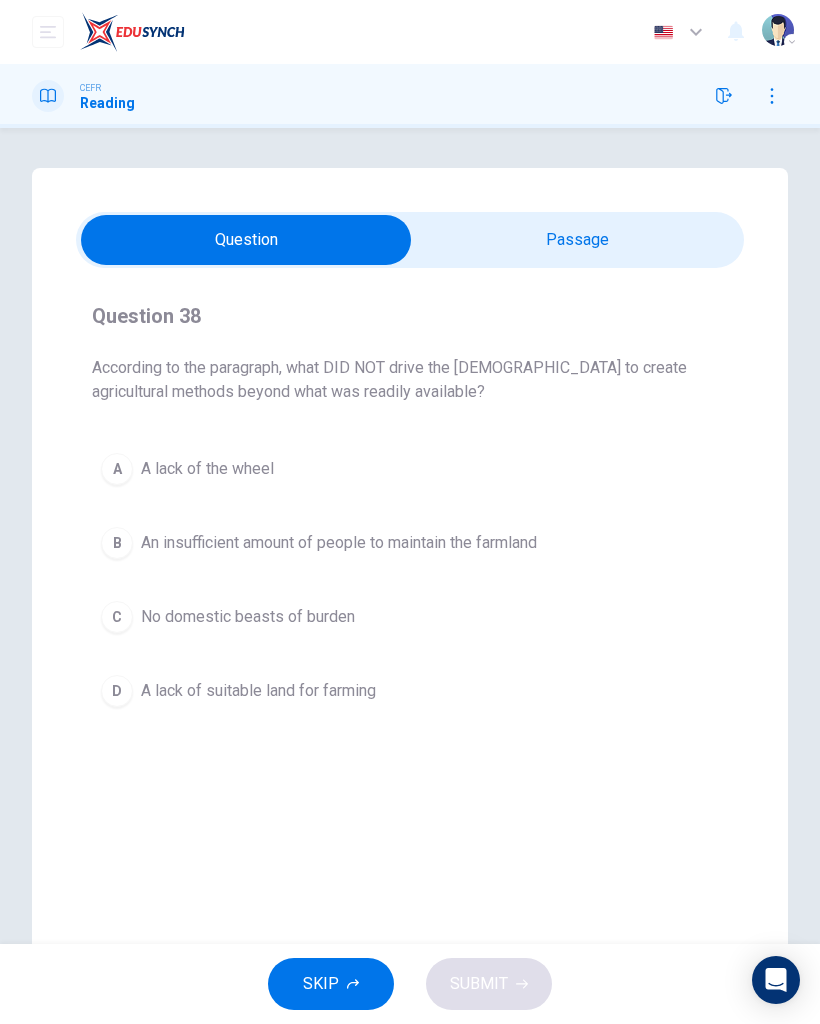 click at bounding box center (246, 240) 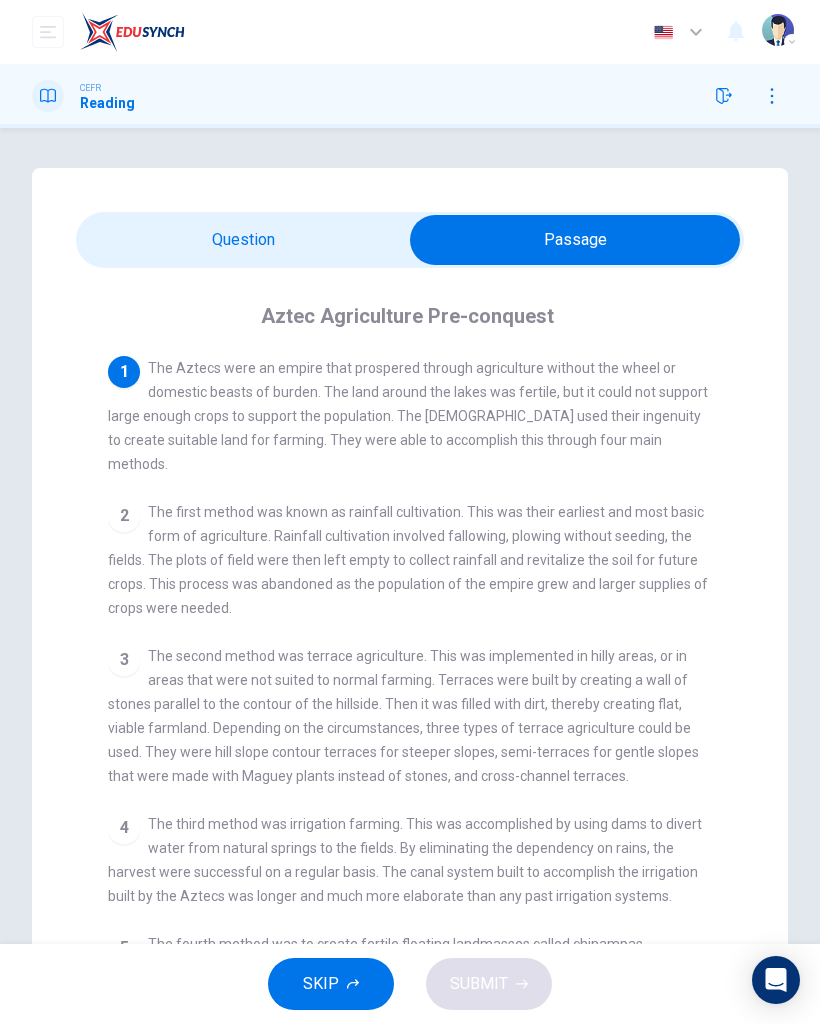 click at bounding box center [575, 240] 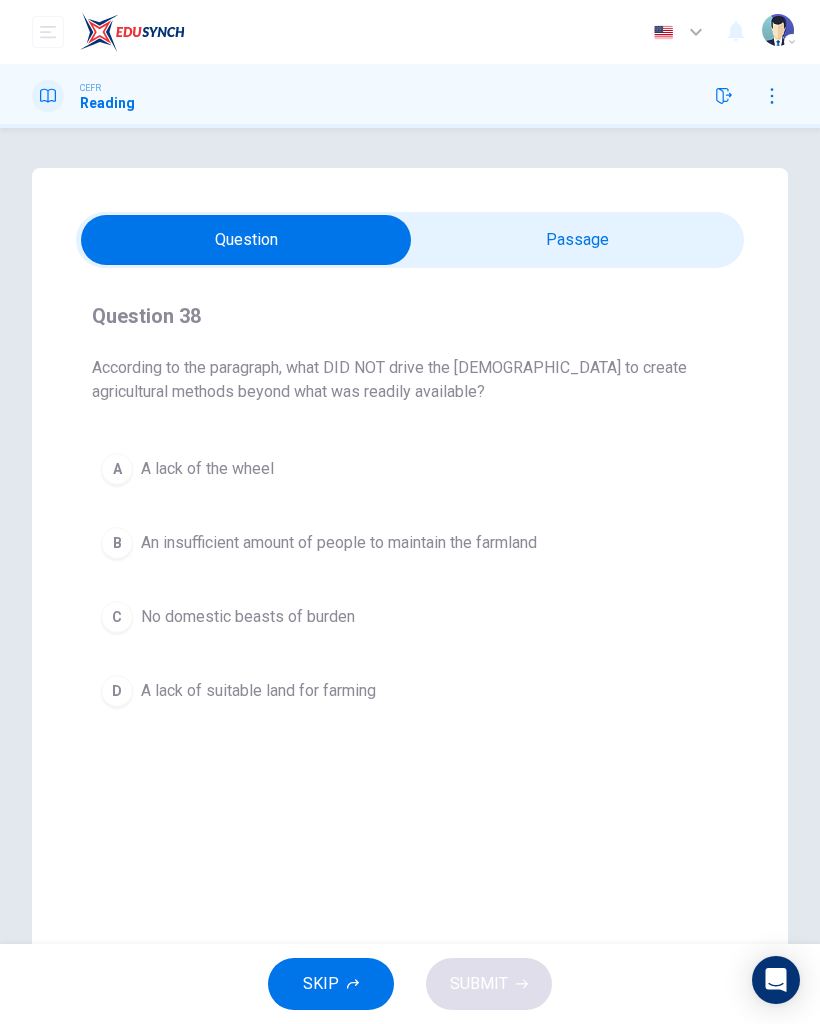 click at bounding box center (246, 240) 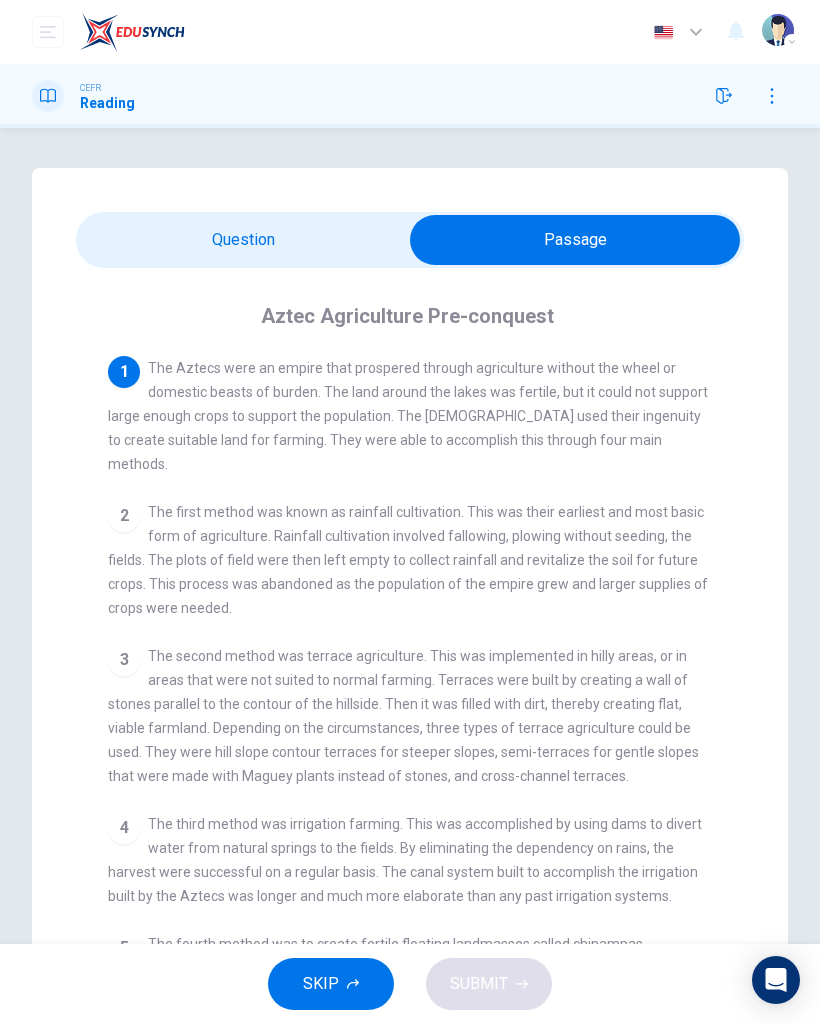 click at bounding box center (575, 240) 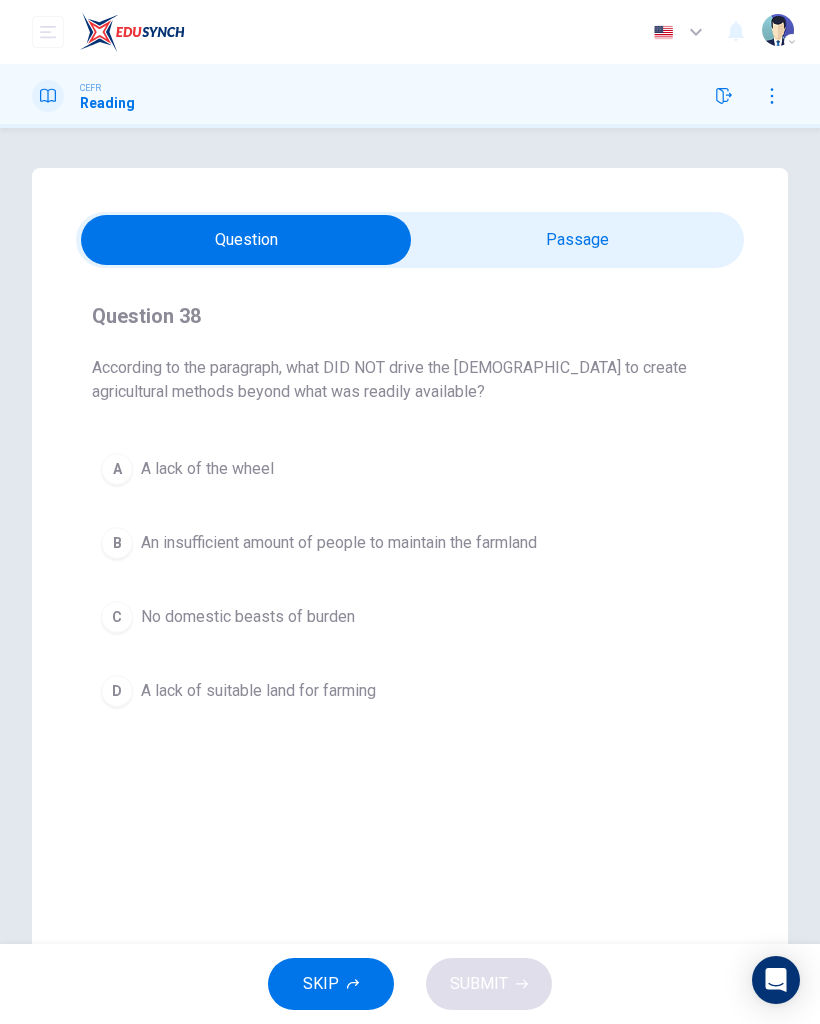 click on "B An insufficient amount of people to maintain the farmland" at bounding box center (410, 543) 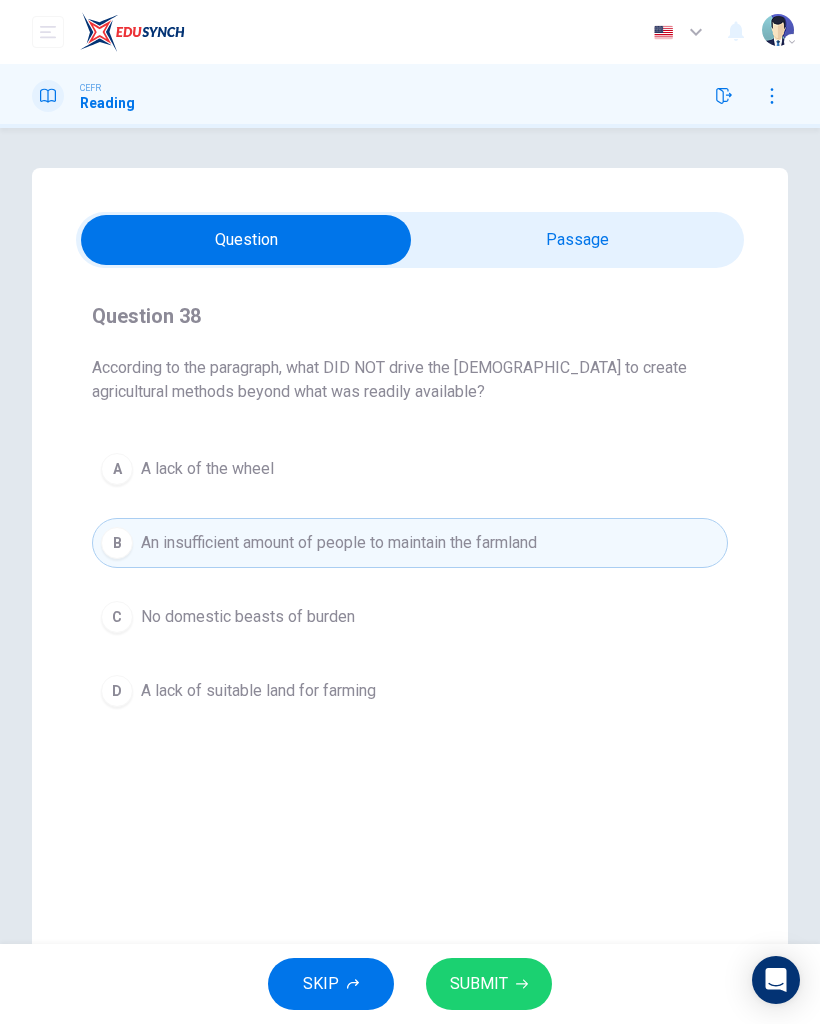 click on "SUBMIT" at bounding box center [489, 984] 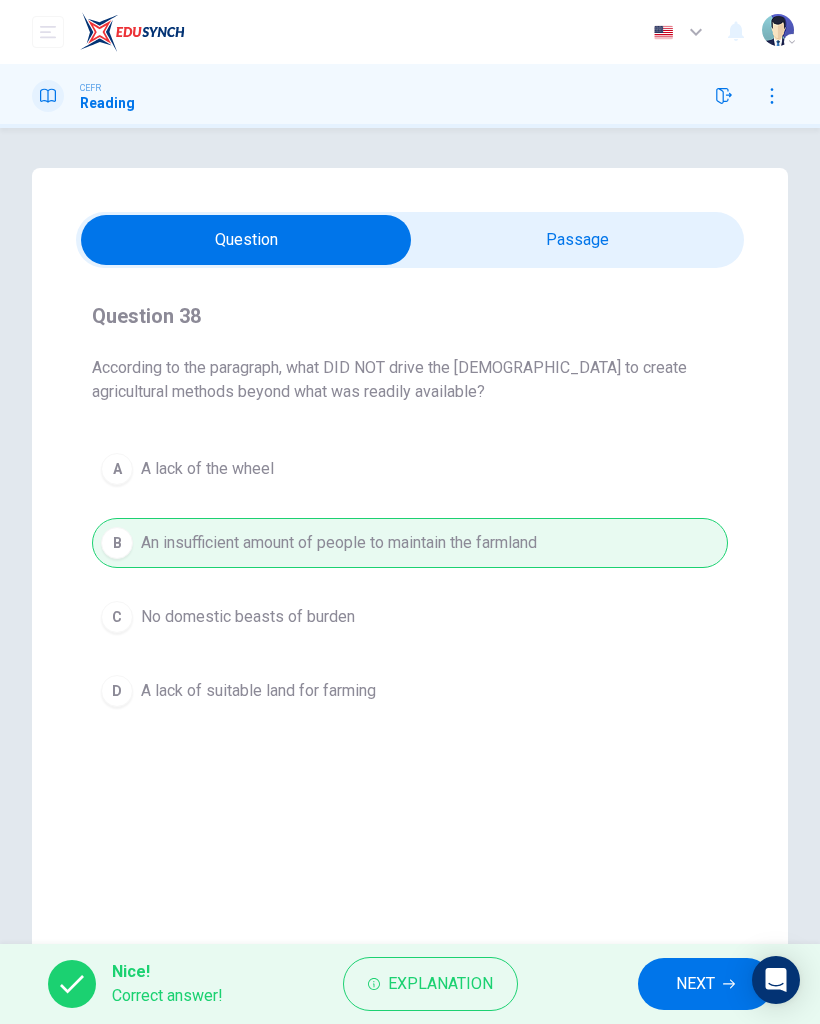 click on "NEXT" at bounding box center [695, 984] 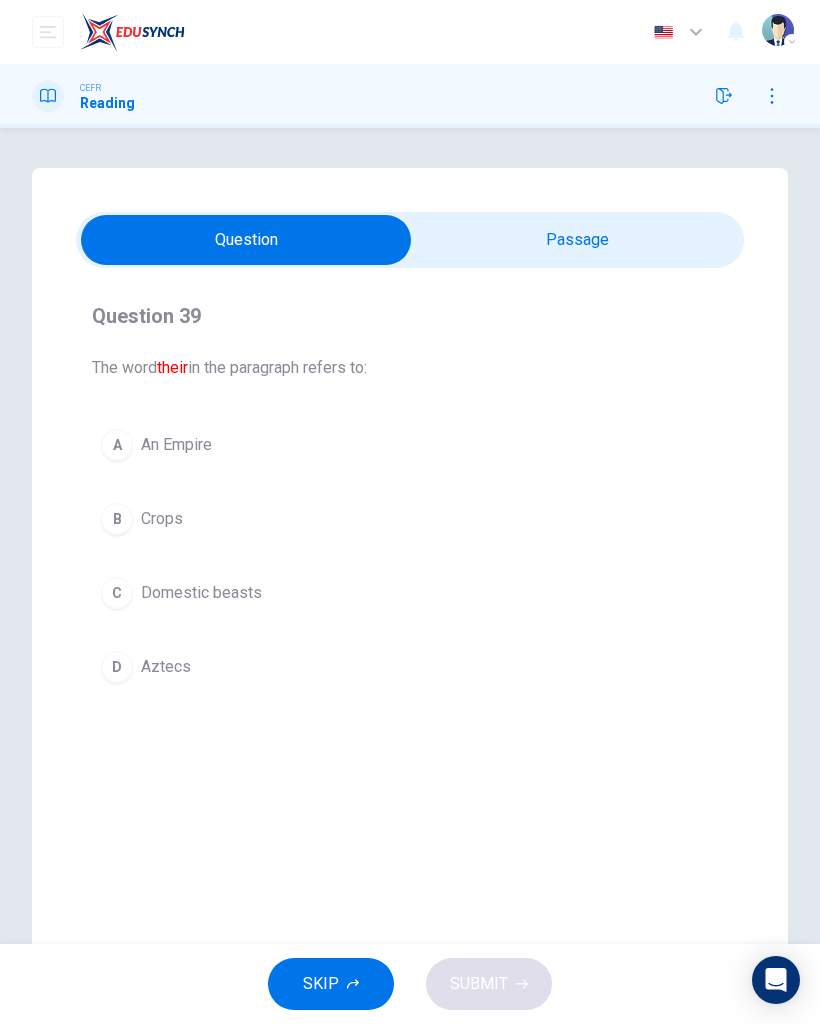 click at bounding box center [246, 240] 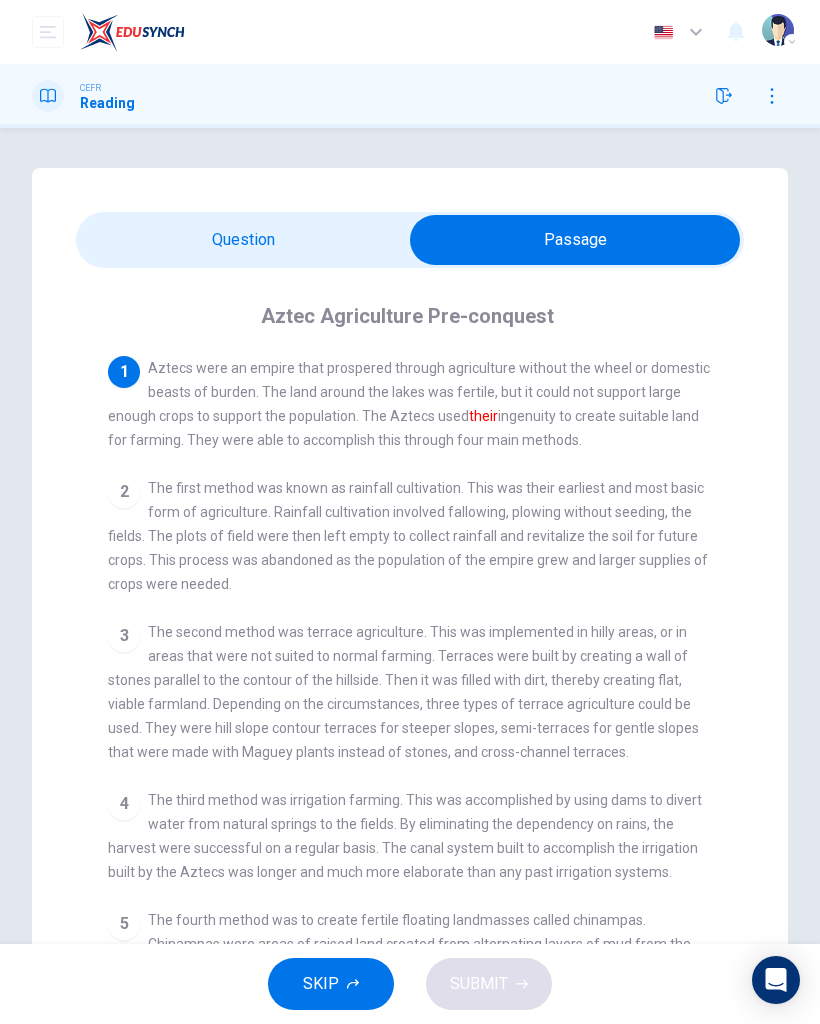 click at bounding box center (575, 240) 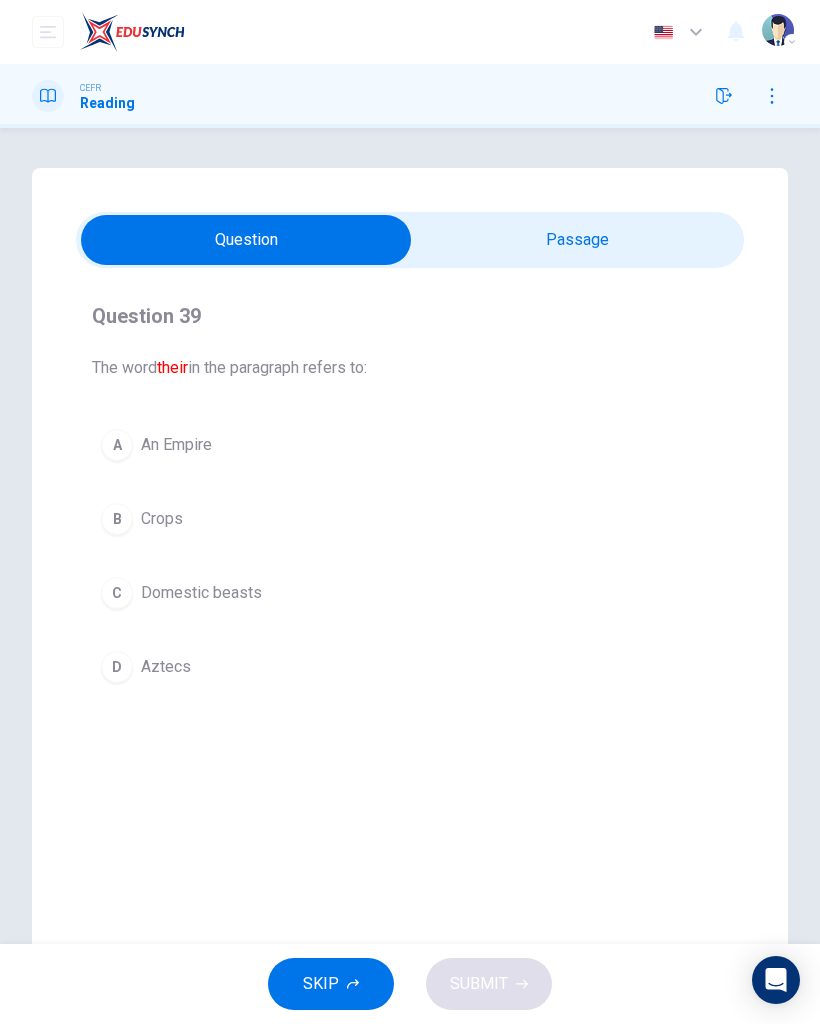 click on "D Aztecs" at bounding box center (410, 667) 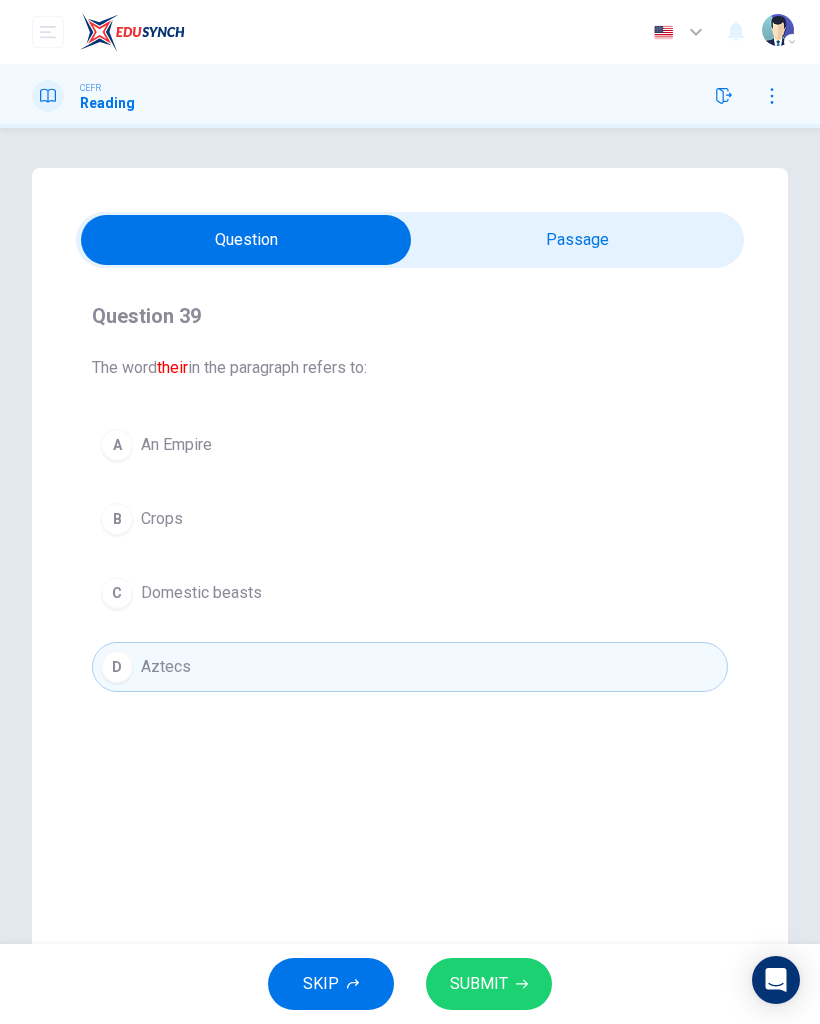 click on "SUBMIT" at bounding box center [479, 984] 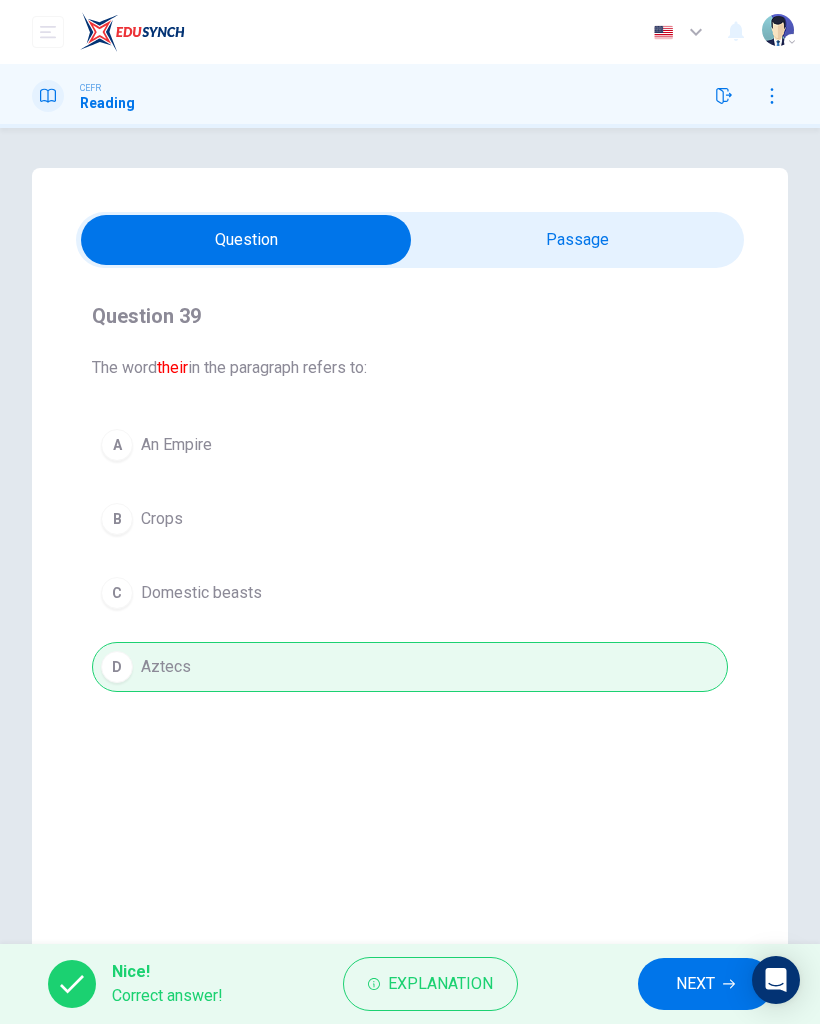 click on "NEXT" at bounding box center [695, 984] 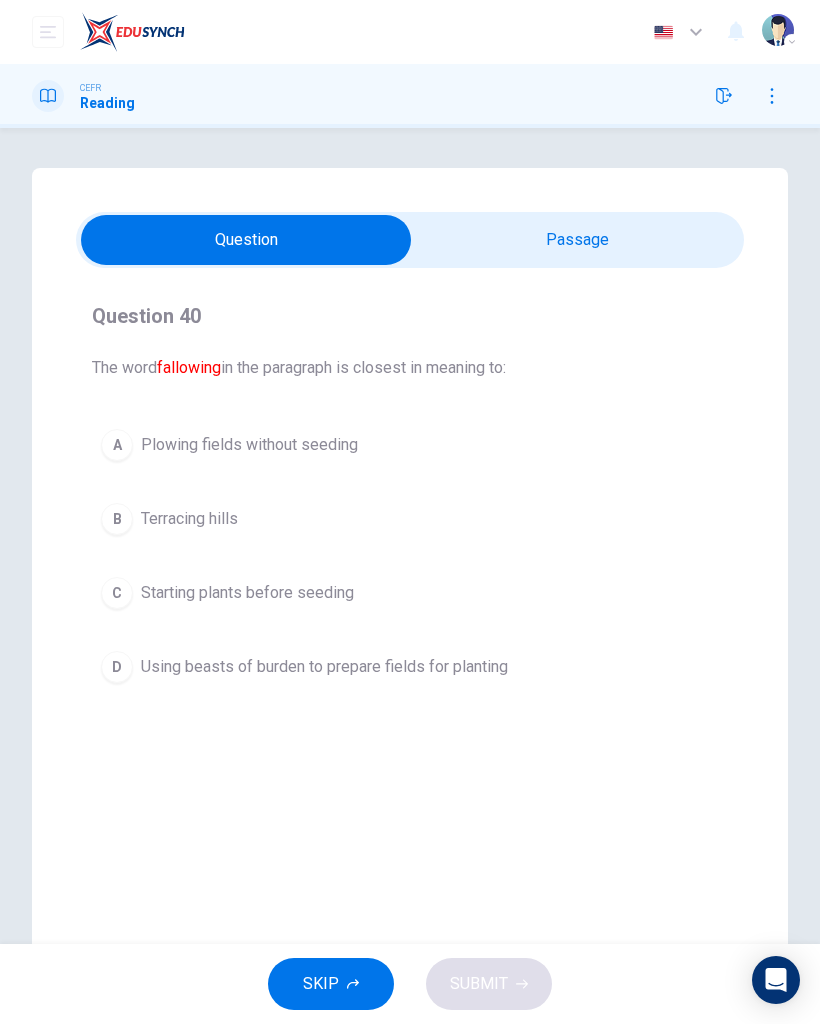 click at bounding box center [246, 240] 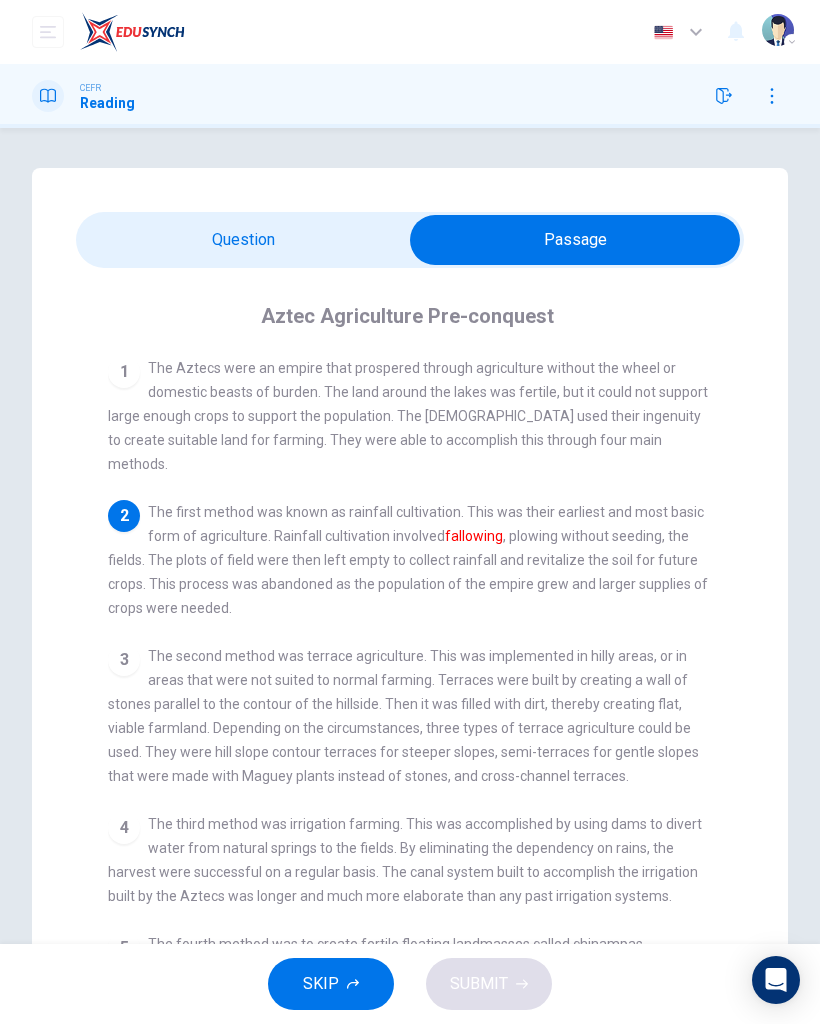click at bounding box center [575, 240] 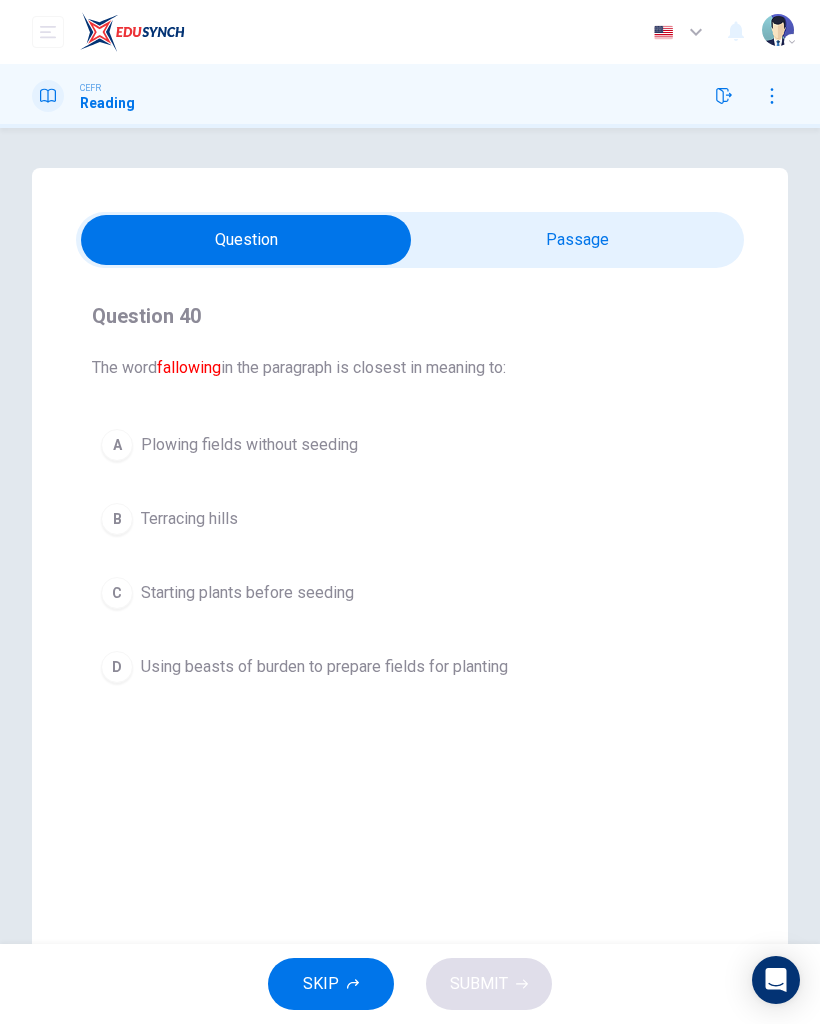 click at bounding box center [246, 240] 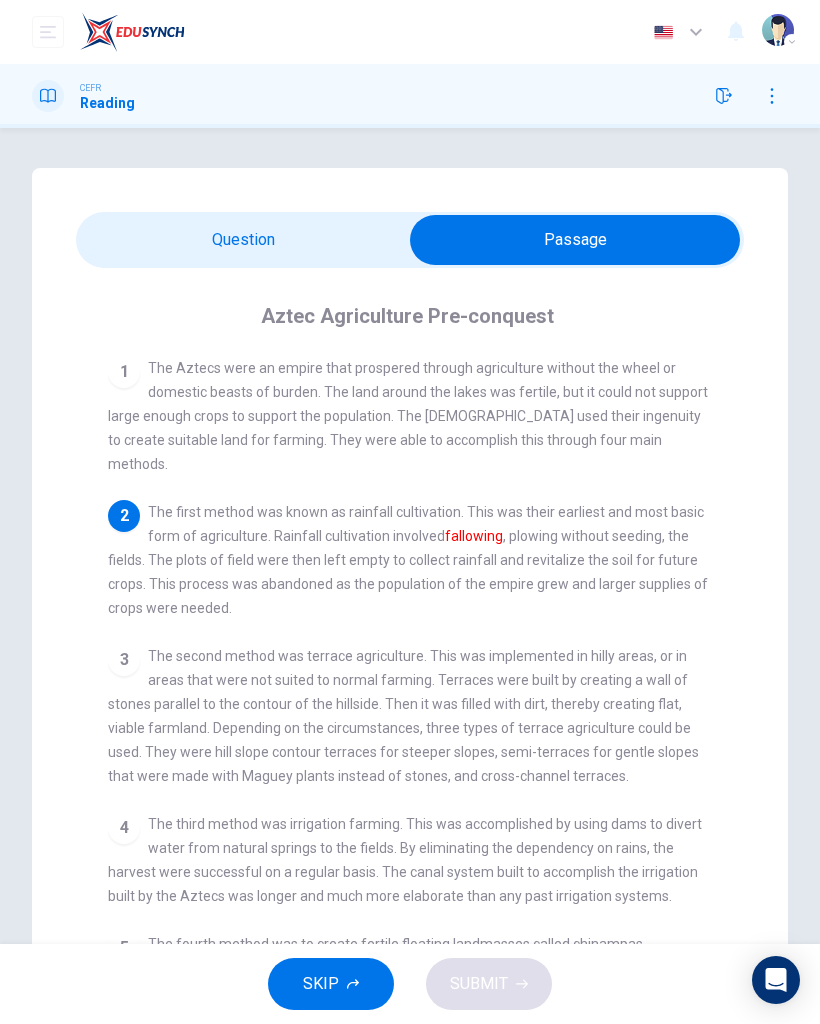 click at bounding box center (575, 240) 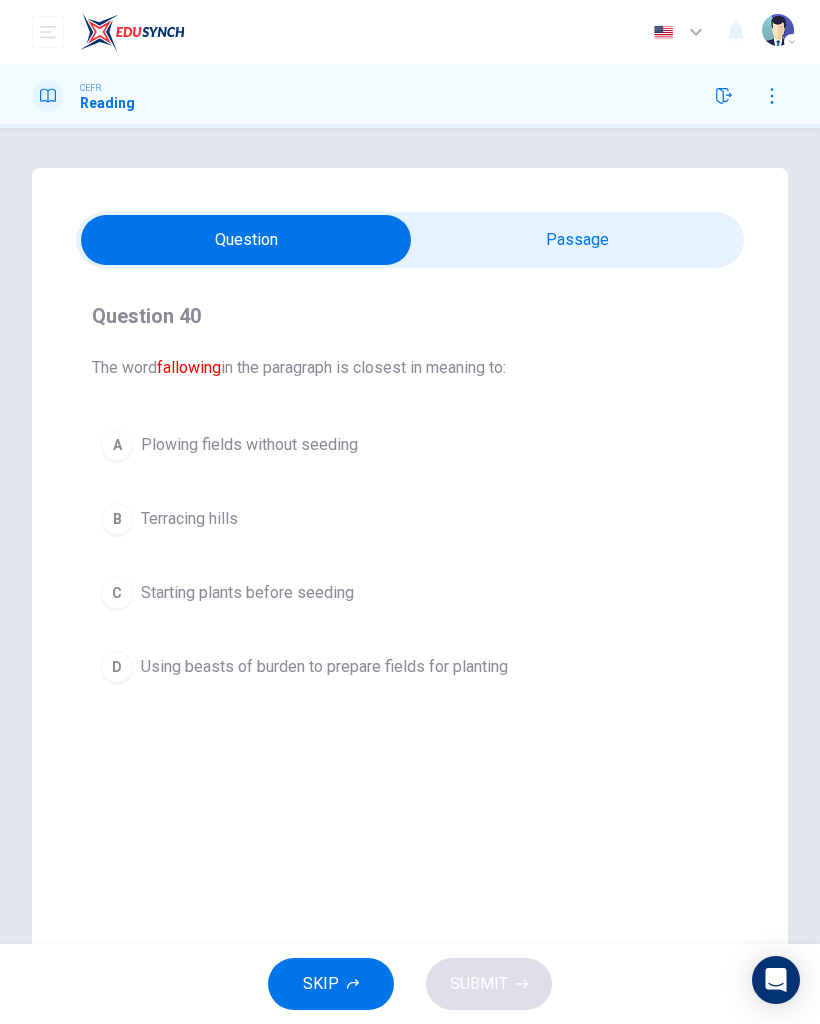 click at bounding box center (246, 240) 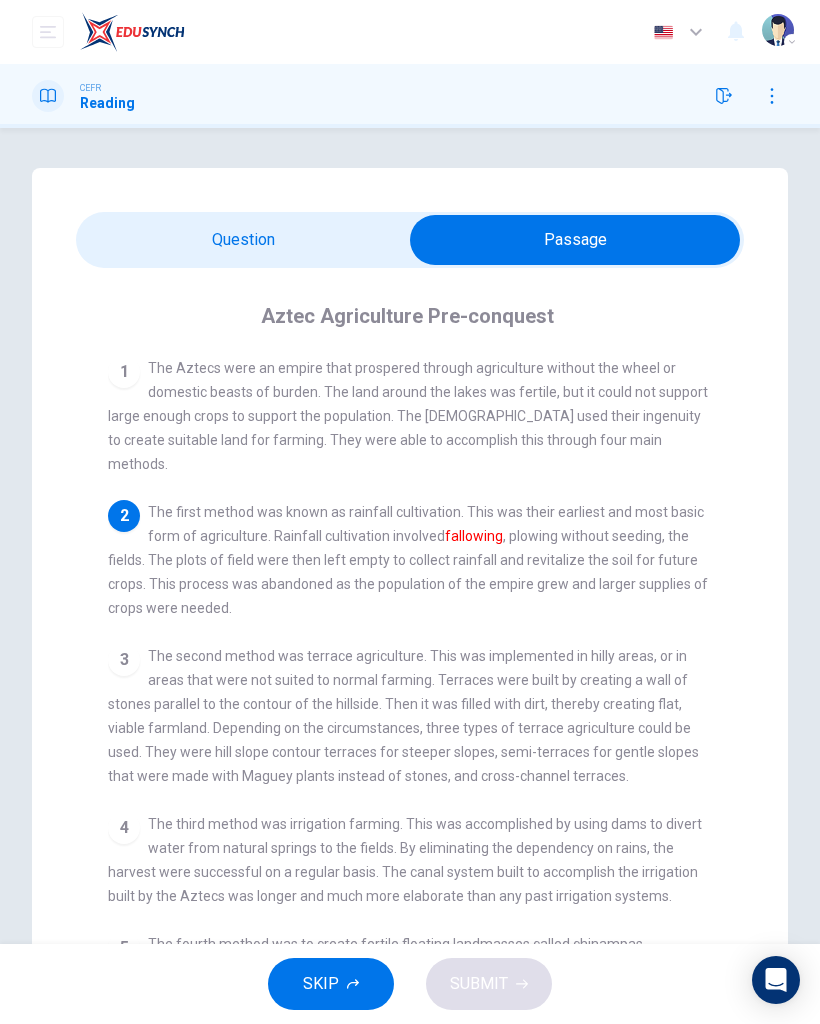 click at bounding box center (575, 240) 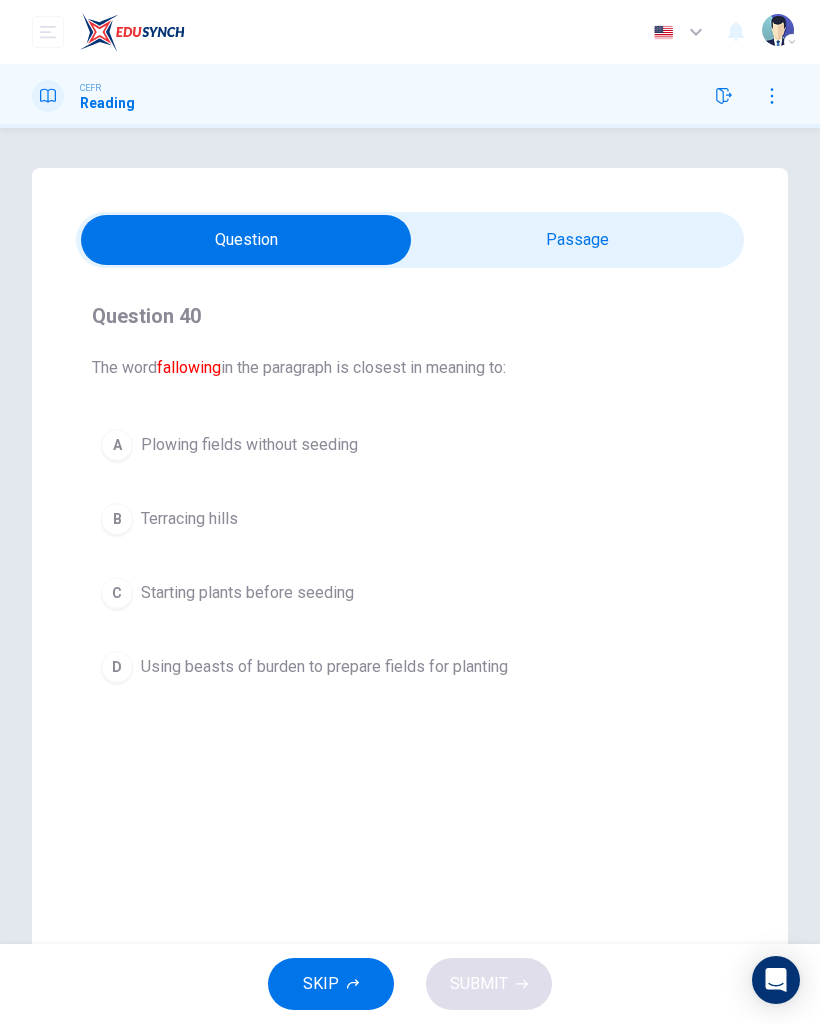click on "A Plowing fields without seeding" at bounding box center [410, 445] 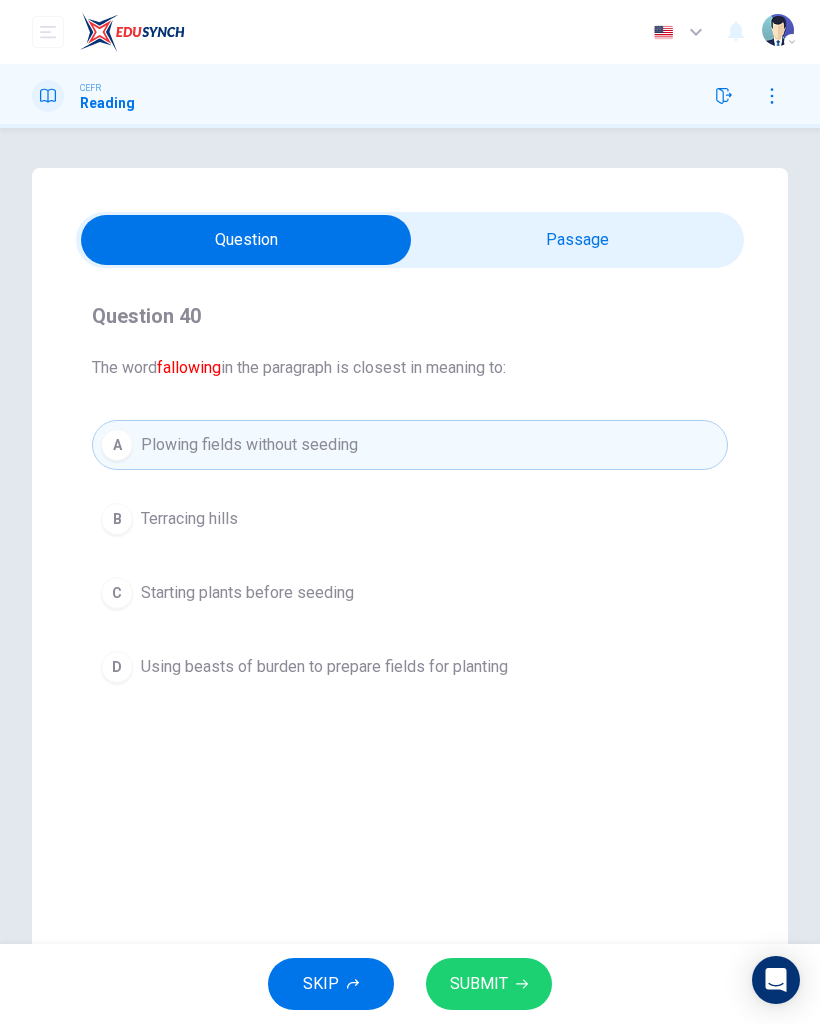 click on "SUBMIT" at bounding box center (479, 984) 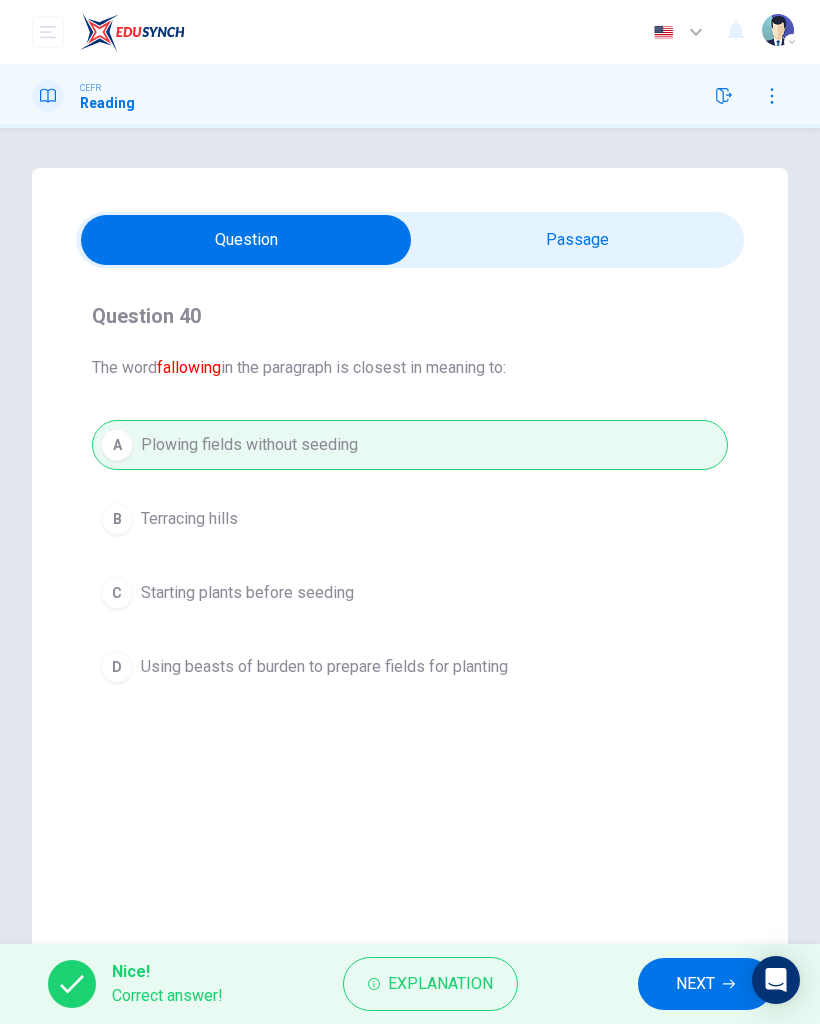 click on "NEXT" at bounding box center (695, 984) 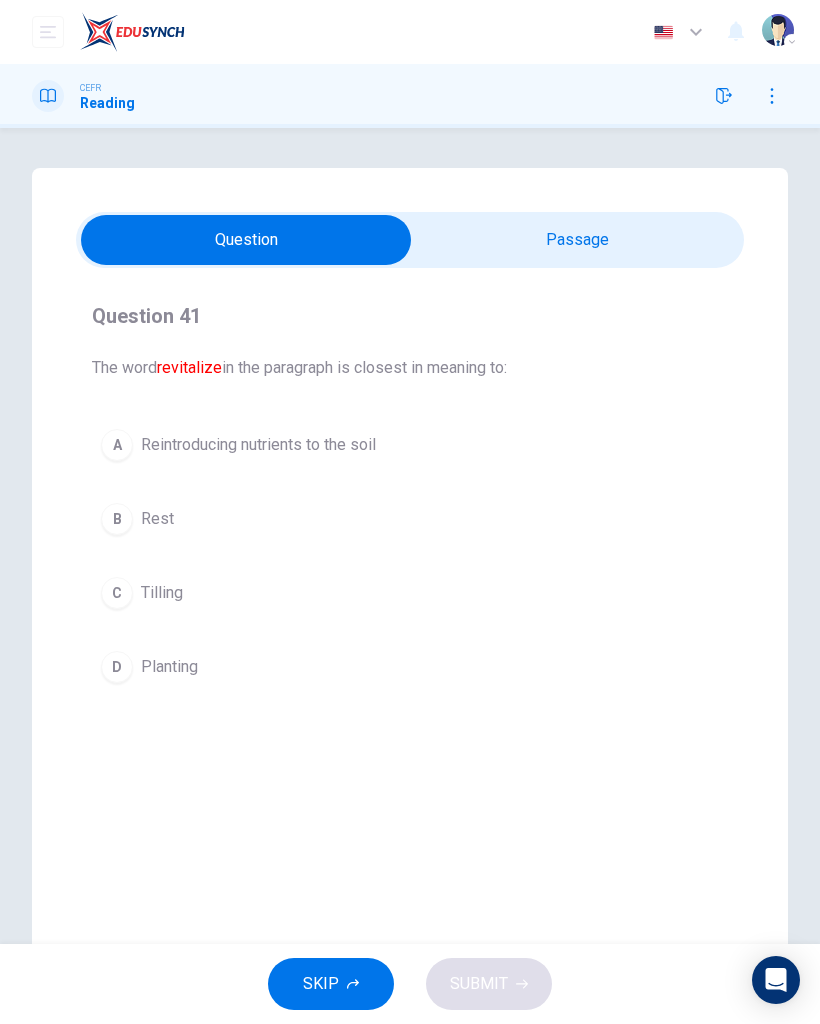 click on "Question 41 The word  revitalize  in the paragraph is closest in meaning to: A Reintroducing nutrients to the soil B Rest C Tilling D Planting Aztec Agriculture Pre-conquest 1 The Aztecs were an empire that prospered through agriculture without the wheel or domestic beasts of burden. The land around the lakes was fertile, but it could not support large enough crops to support the population. The [DEMOGRAPHIC_DATA] used their ingenuity to create suitable land for farming. They were able to accomplish this through four main methods. 2 The first method was known as rainfall cultivation. This was their earliest and most basic form of agriculture. Rainfall cultivation involved fallowing, plowing without seeding, the fields. The plots of field were then left empty to collect rainfall and  revitalize  the soil for future crops. This process was abandoned as the population of the empire grew and larger supplies of crops were needed. 3 4 5" at bounding box center (410, 570) 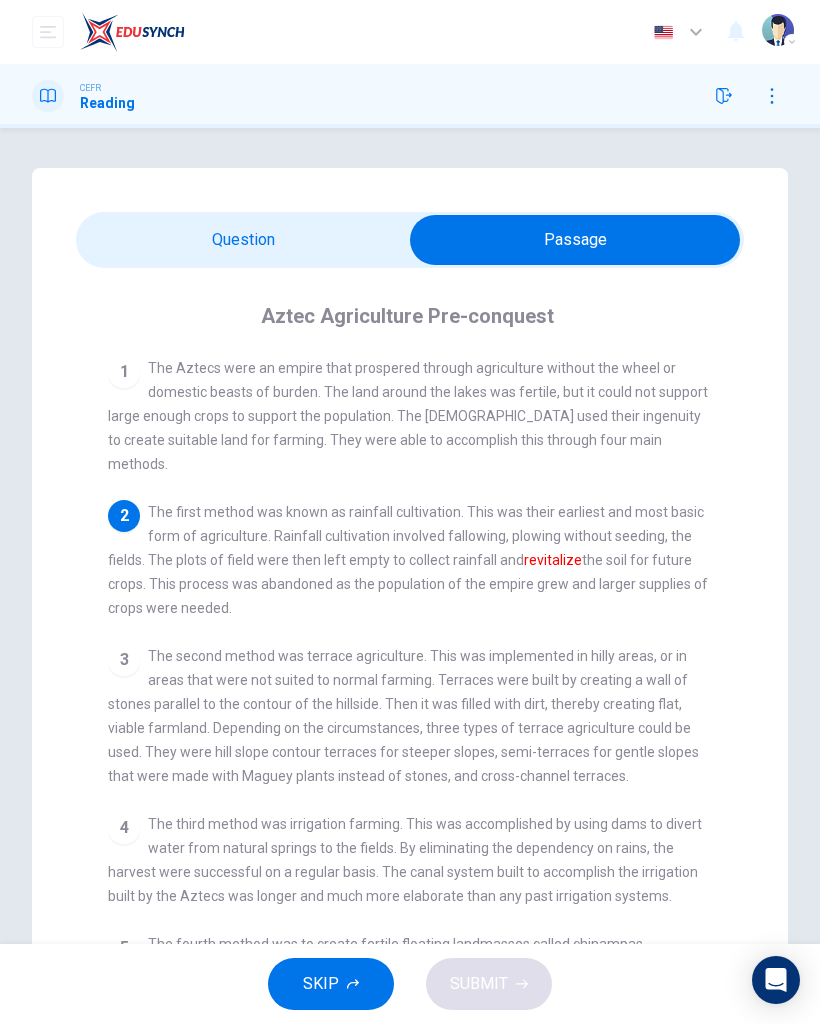 click at bounding box center [575, 240] 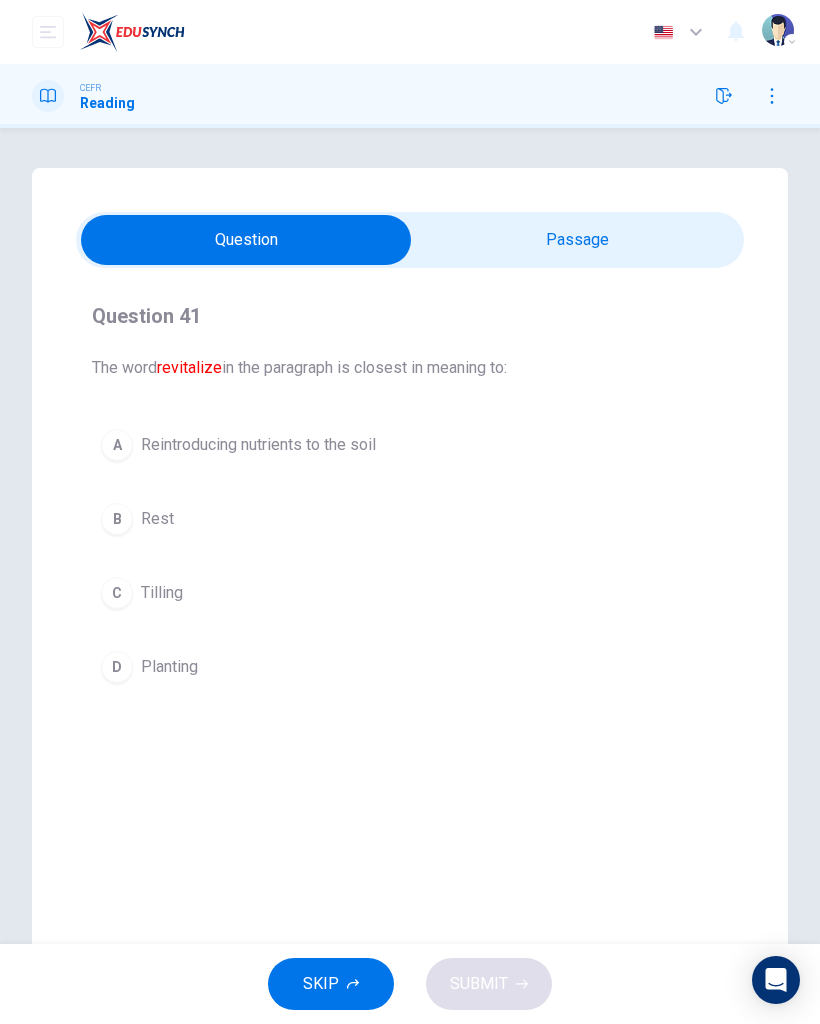 click on "A Reintroducing nutrients to the soil" at bounding box center (410, 445) 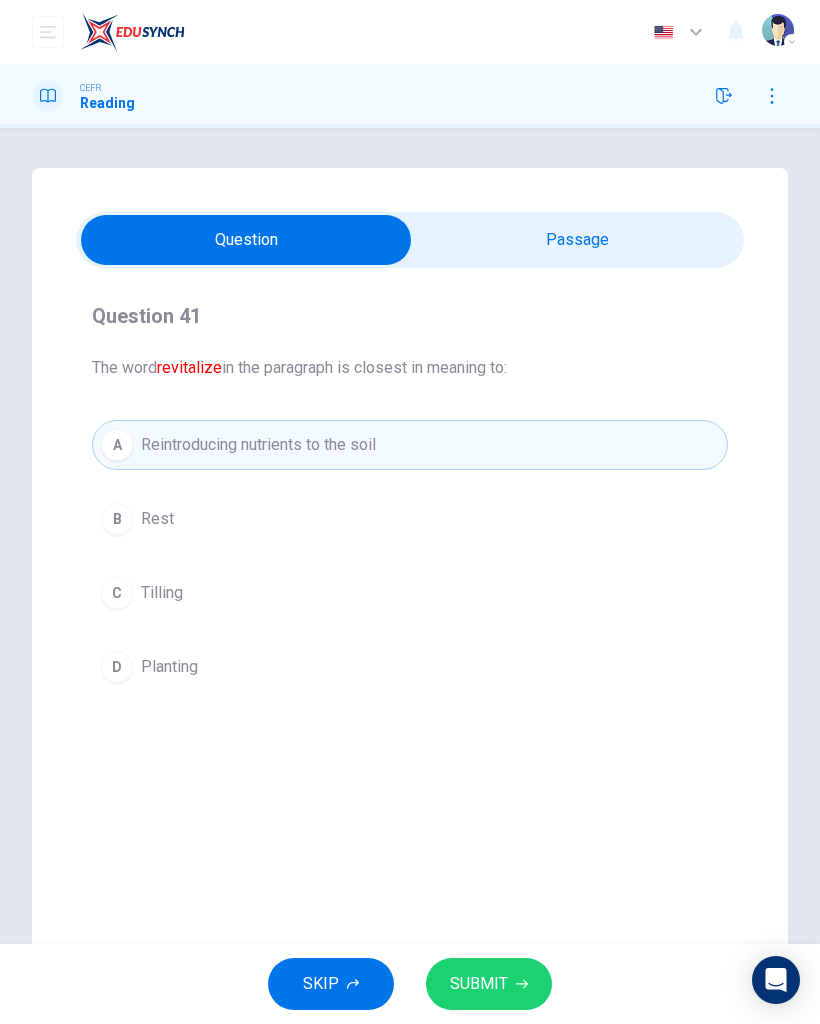 click on "SUBMIT" at bounding box center [489, 984] 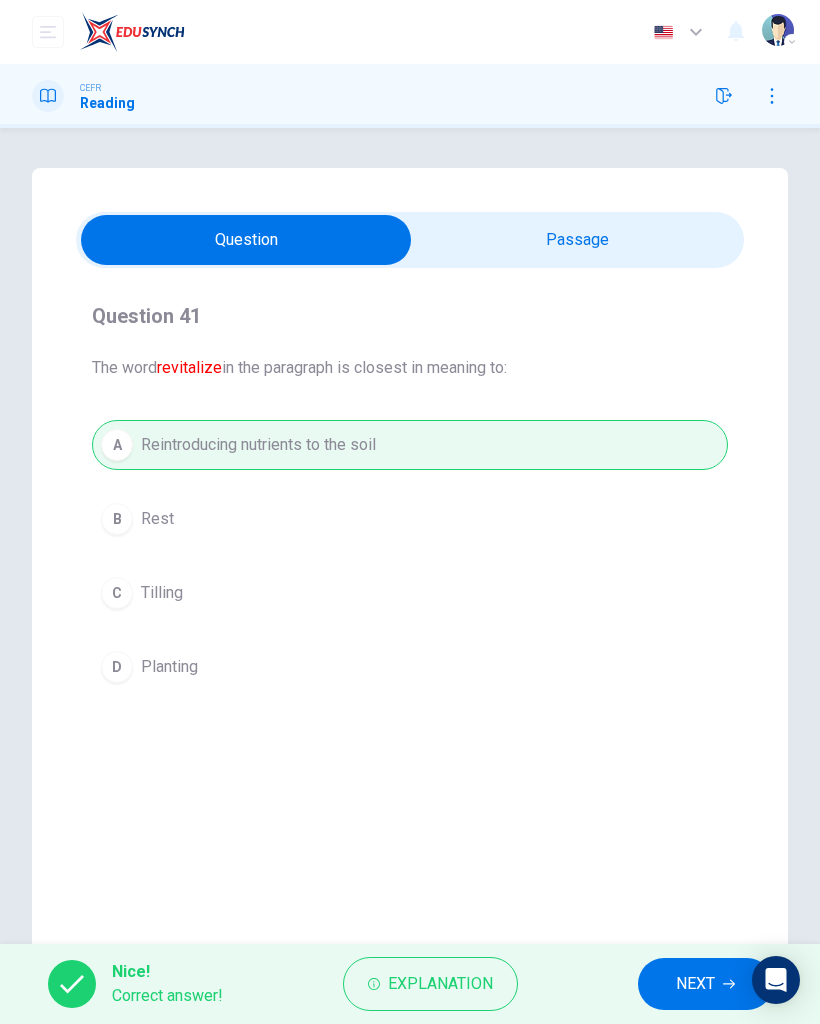 click on "NEXT" at bounding box center [705, 984] 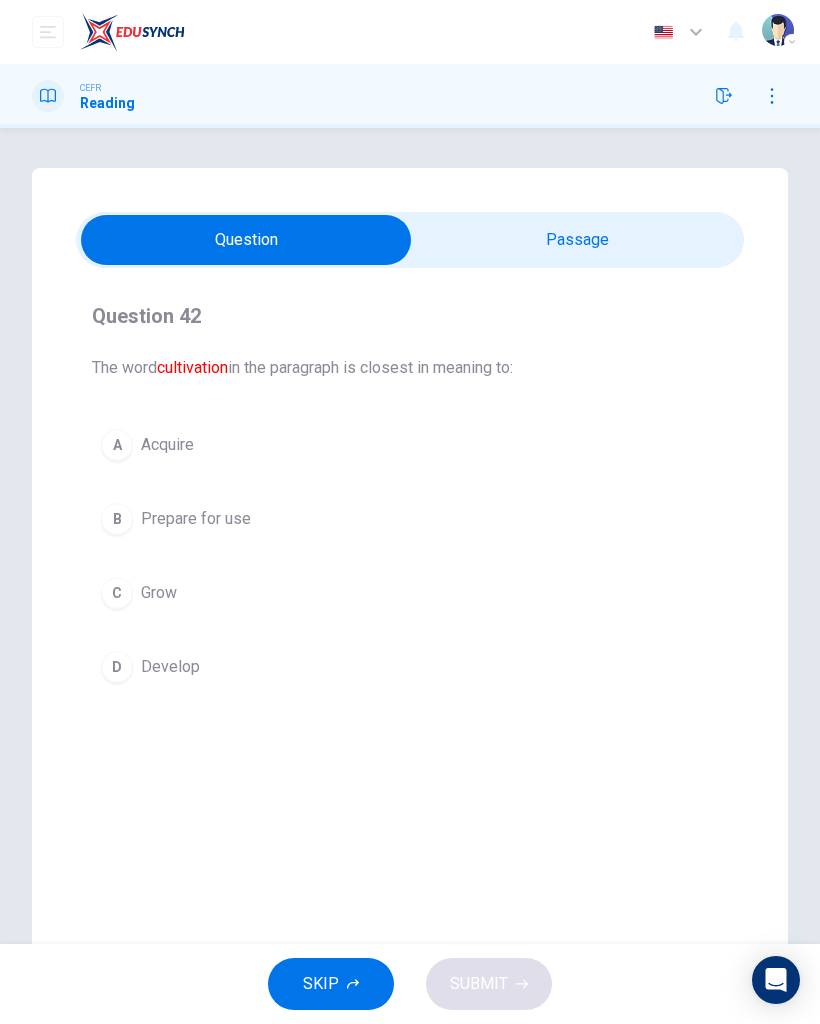 click on "Question 42 The word  cultivation  in the paragraph is closest in meaning to: A Acquire B Prepare for use C Grow D Develop Aztec Agriculture Pre-conquest 1 The Aztecs were an empire that prospered through agriculture without the wheel or domestic beasts of burden. The land around the lakes was fertile, but it could not support large enough crops to support the population. The [DEMOGRAPHIC_DATA] used their ingenuity to create suitable land for farming. They were able to accomplish this through four main methods. 2 The first method was known as rainfall  cultivation . This was their earliest and most basic form of agriculture. Rainfall cultivation involved fallowing, plowing without seeding, the fields. The plots of field were then left empty to collect rainfall and revitalize the soil for future crops. This process was abandoned as the population of the empire grew and larger supplies of crops were needed. 3 4 5" at bounding box center [410, 570] 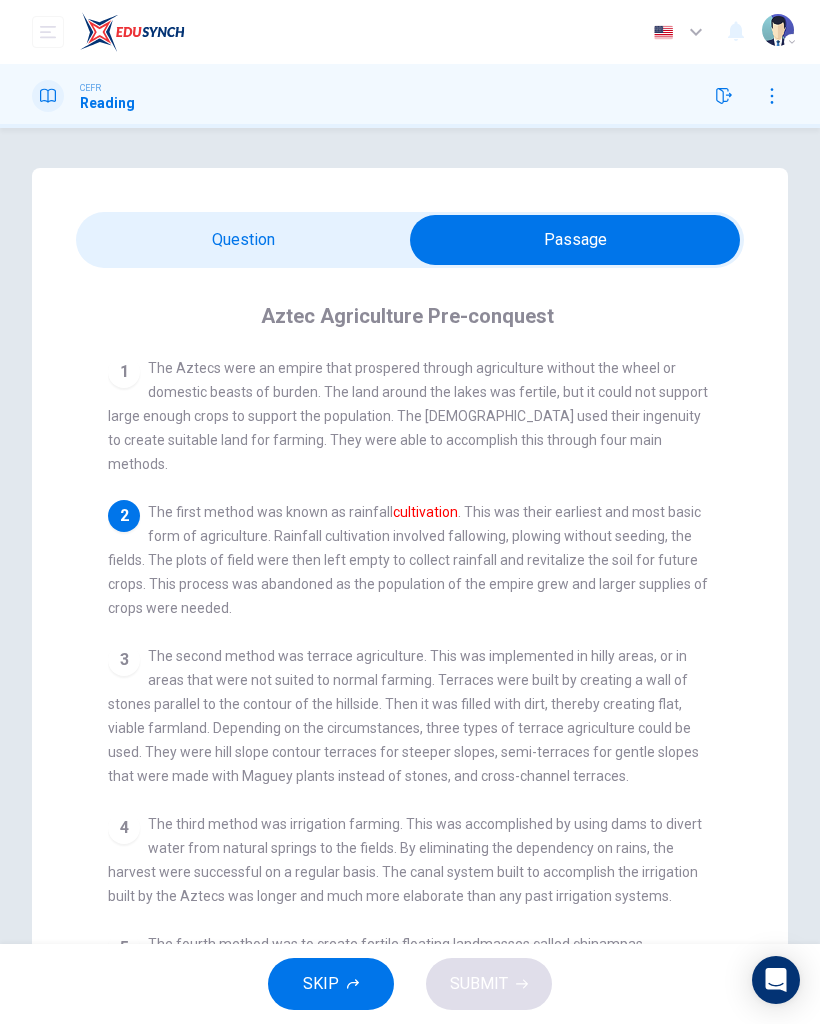 click at bounding box center [575, 240] 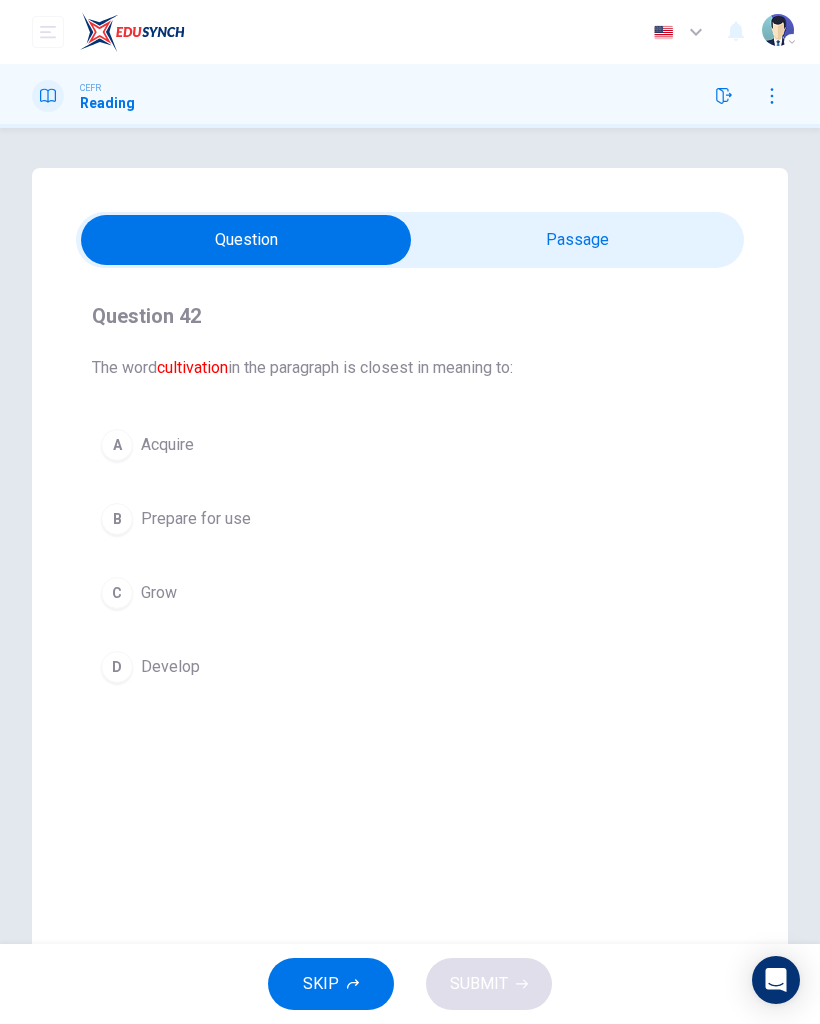 click at bounding box center [246, 240] 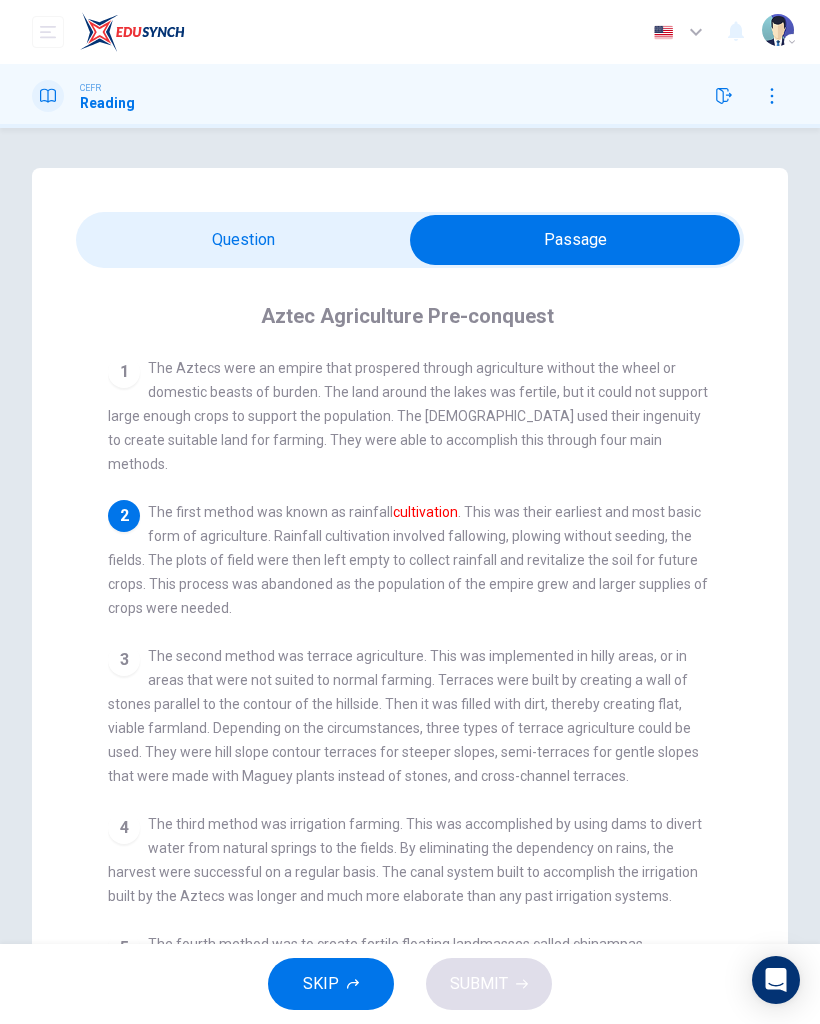 click at bounding box center [575, 240] 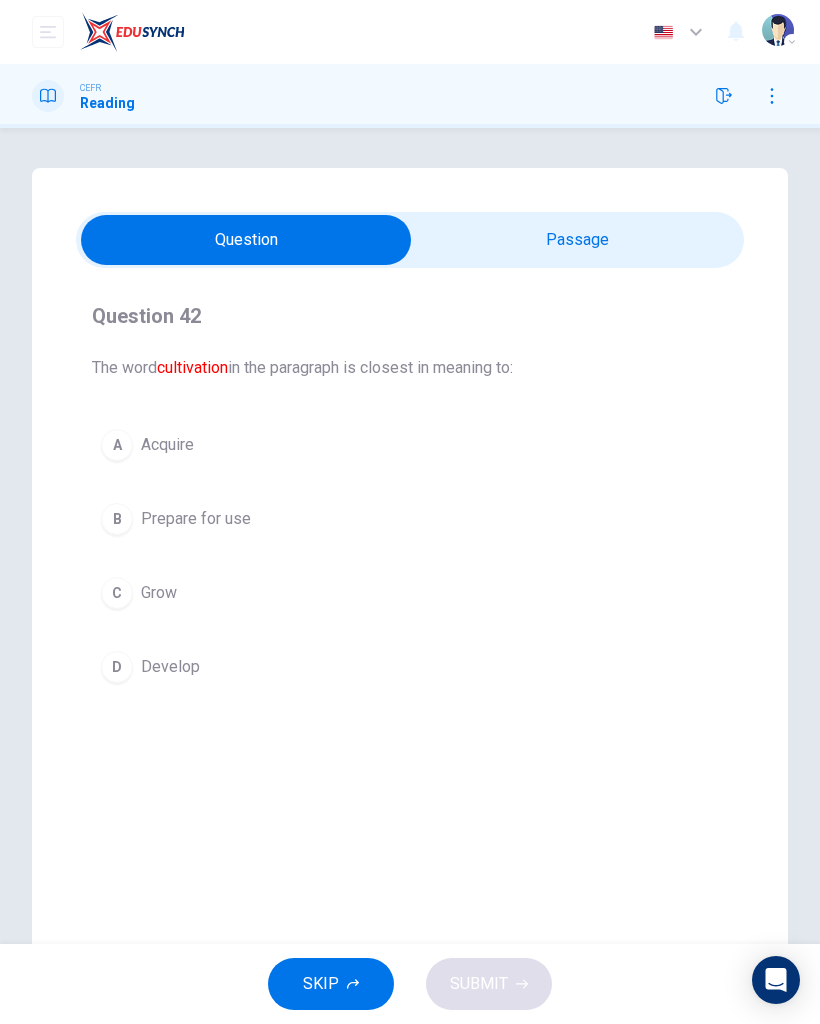 click on "A Acquire" at bounding box center [410, 445] 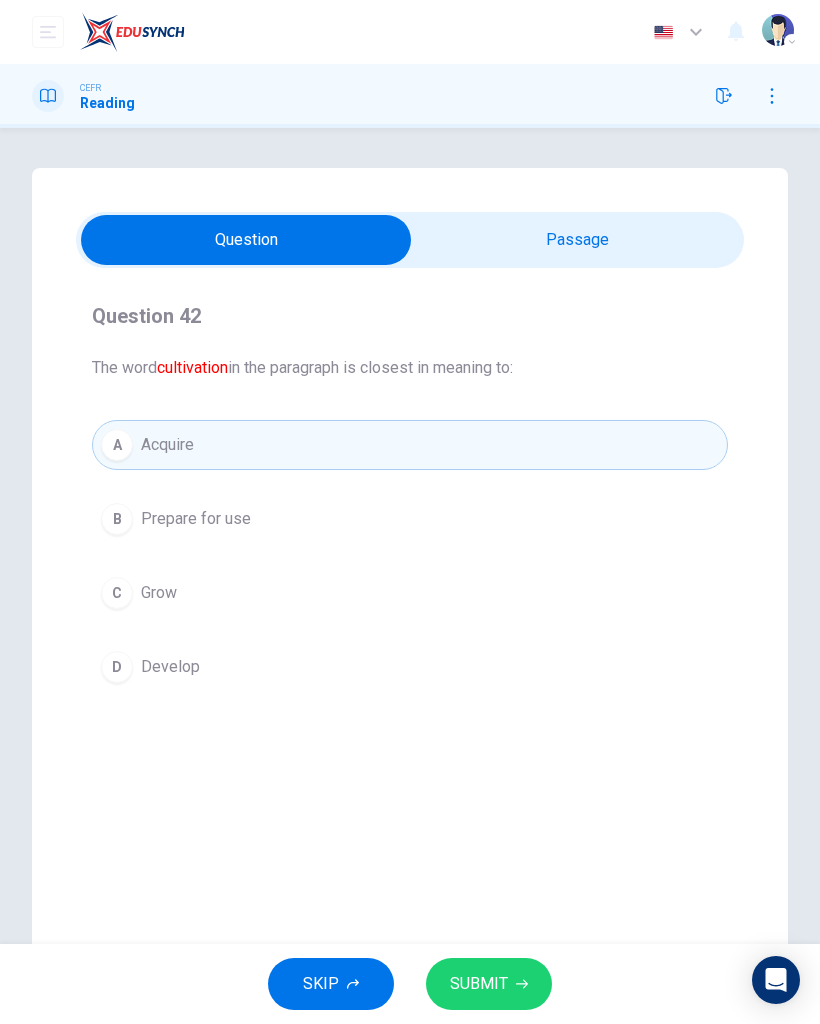 click on "SUBMIT" at bounding box center [479, 984] 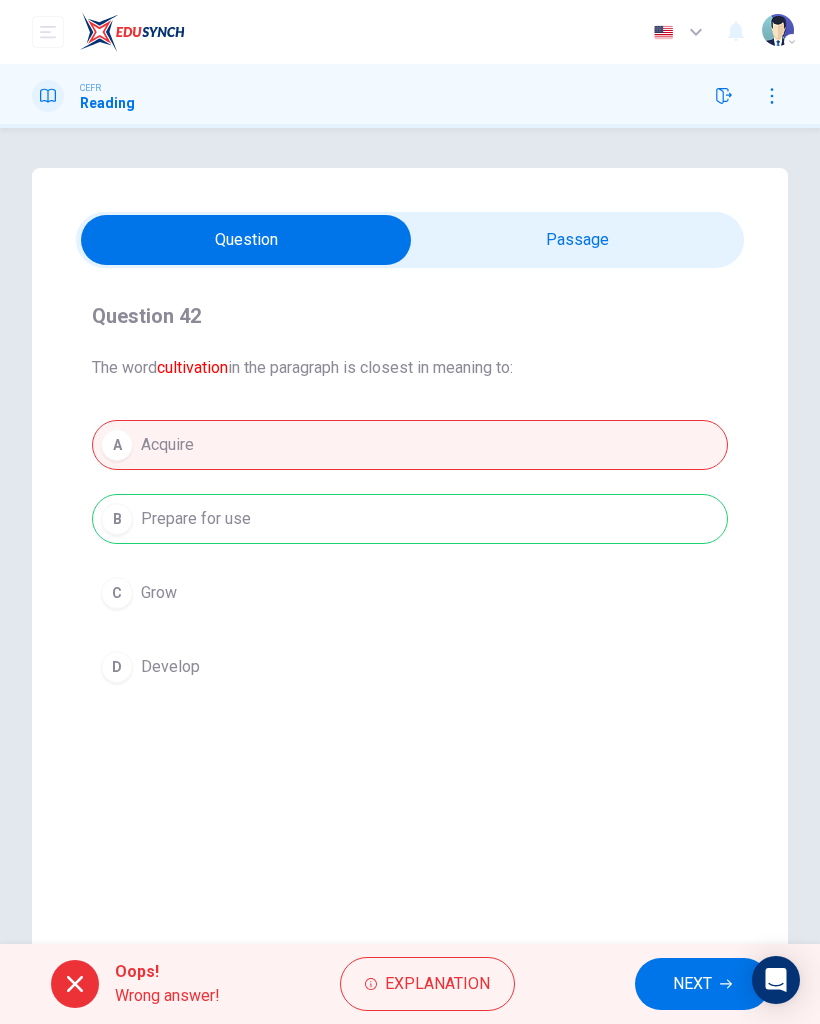 click on "NEXT" at bounding box center [692, 984] 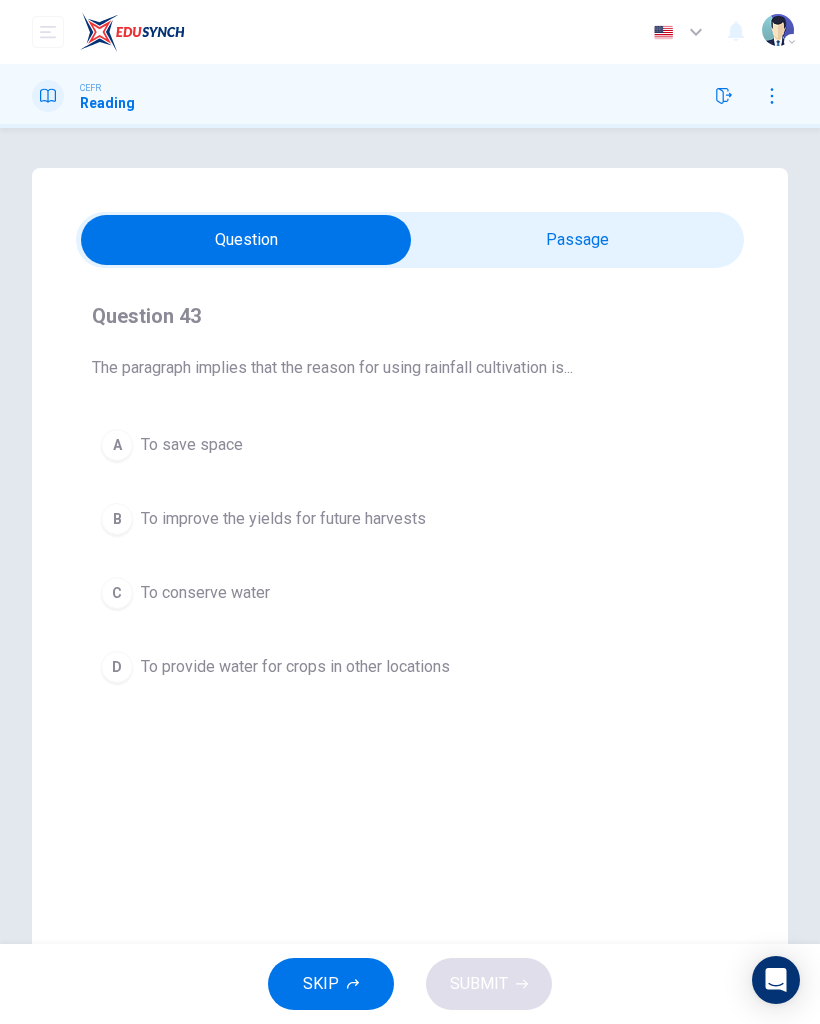 click at bounding box center (246, 240) 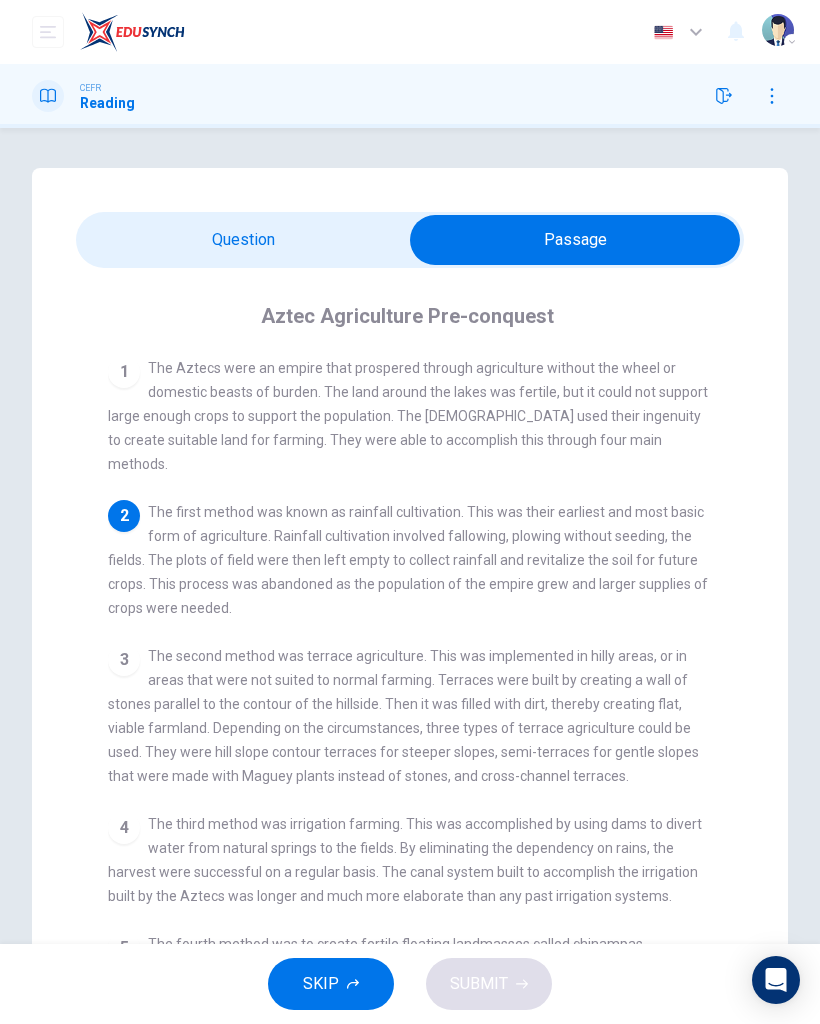 click at bounding box center [575, 240] 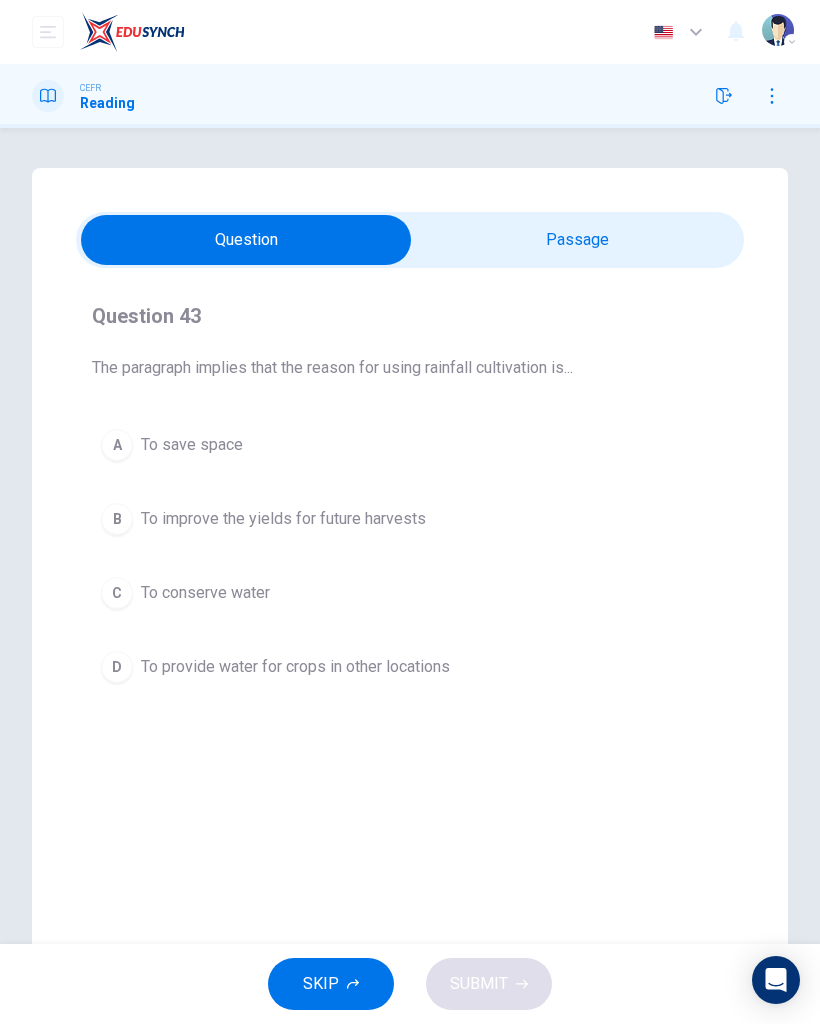 click on "D To provide water for crops in other locations" at bounding box center (410, 667) 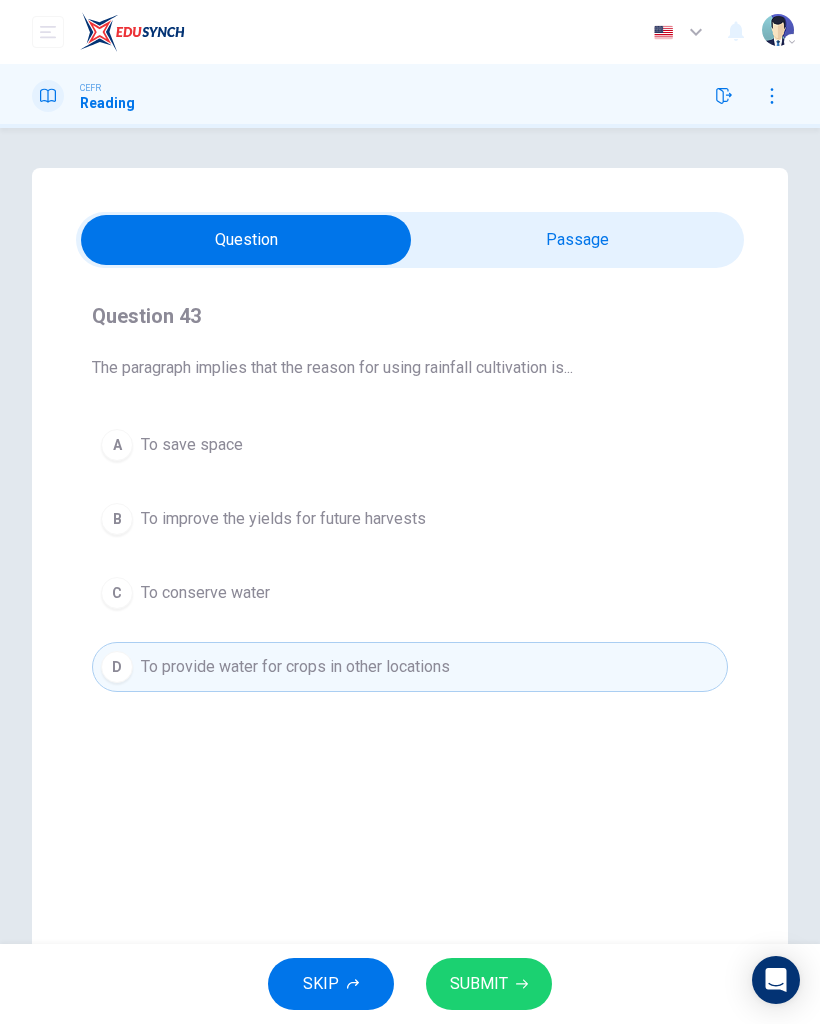 click on "A To save space B To improve the yields for future harvests C To conserve water D To provide water for crops in other locations" at bounding box center (410, 556) 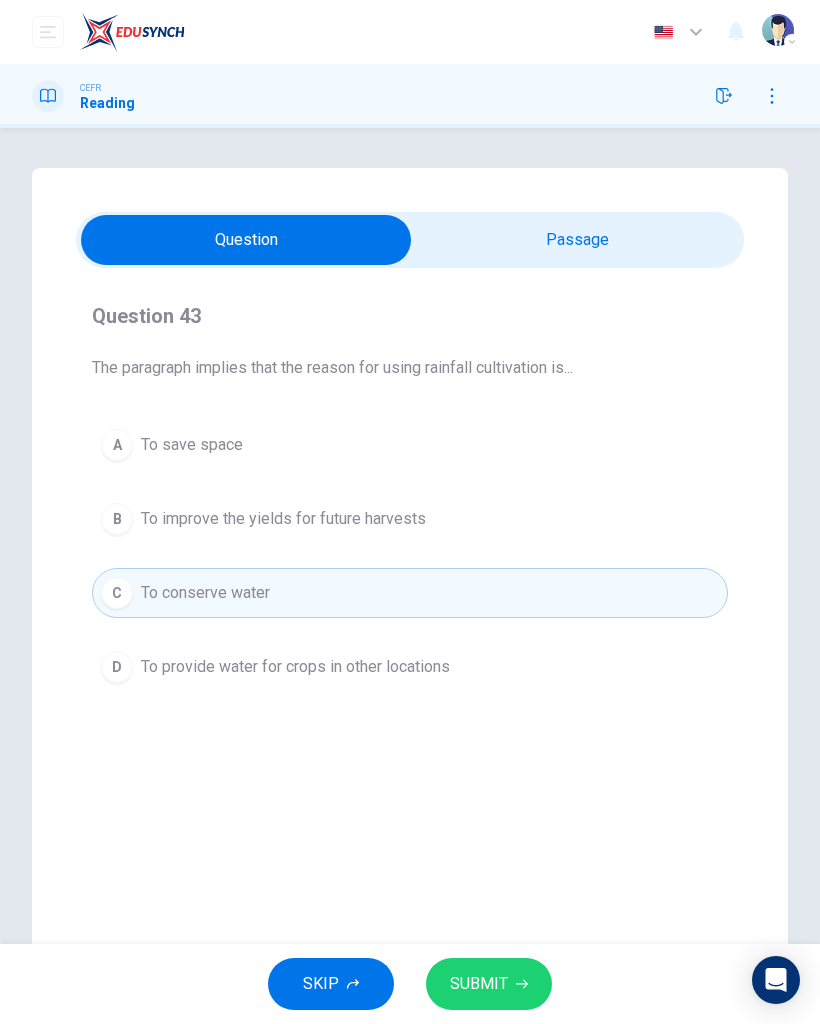 click at bounding box center (246, 240) 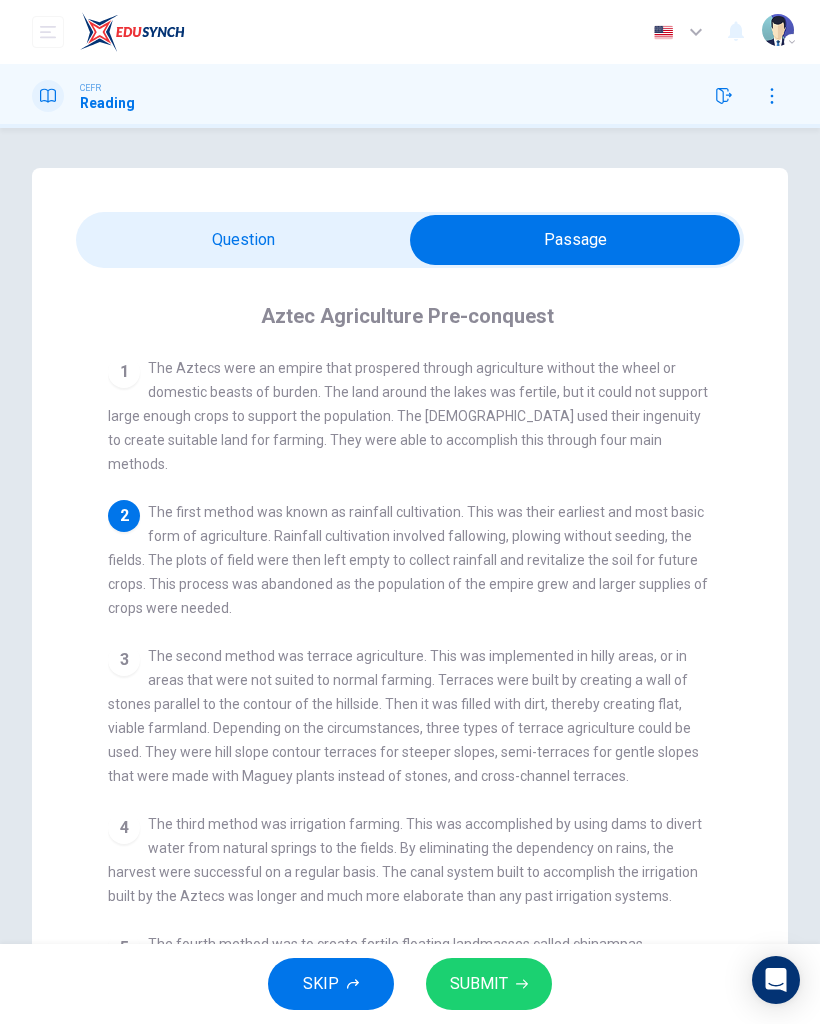 click at bounding box center [575, 240] 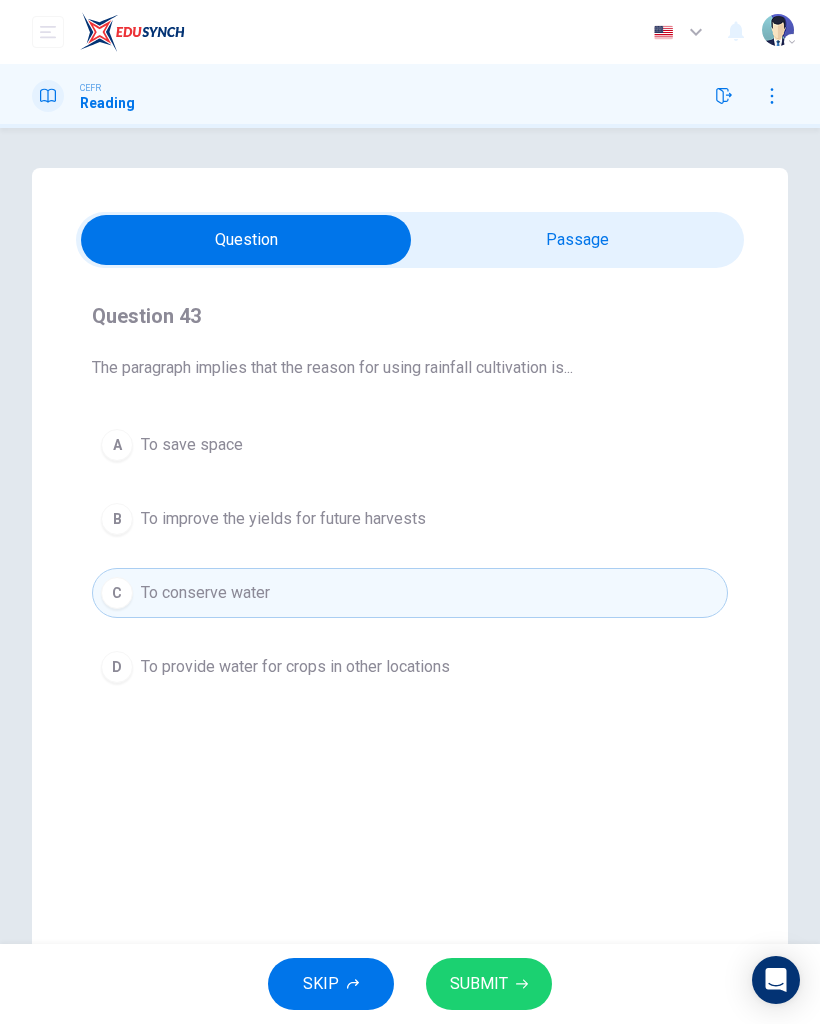 click at bounding box center [246, 240] 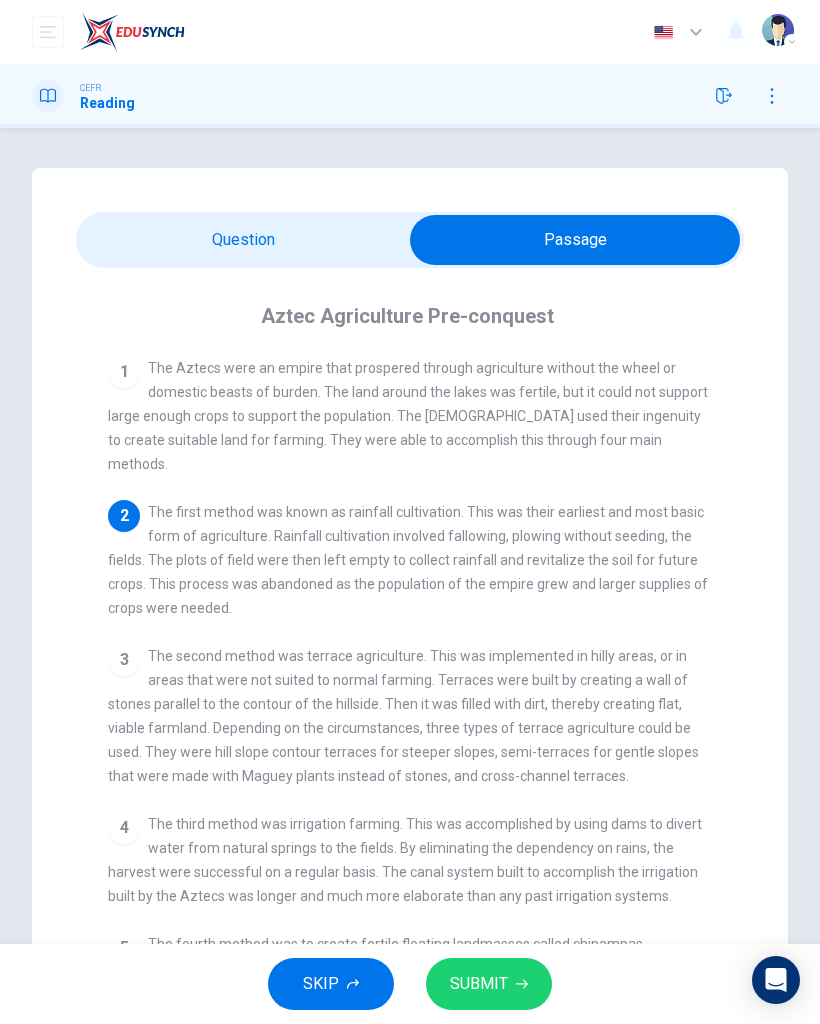 click at bounding box center (575, 240) 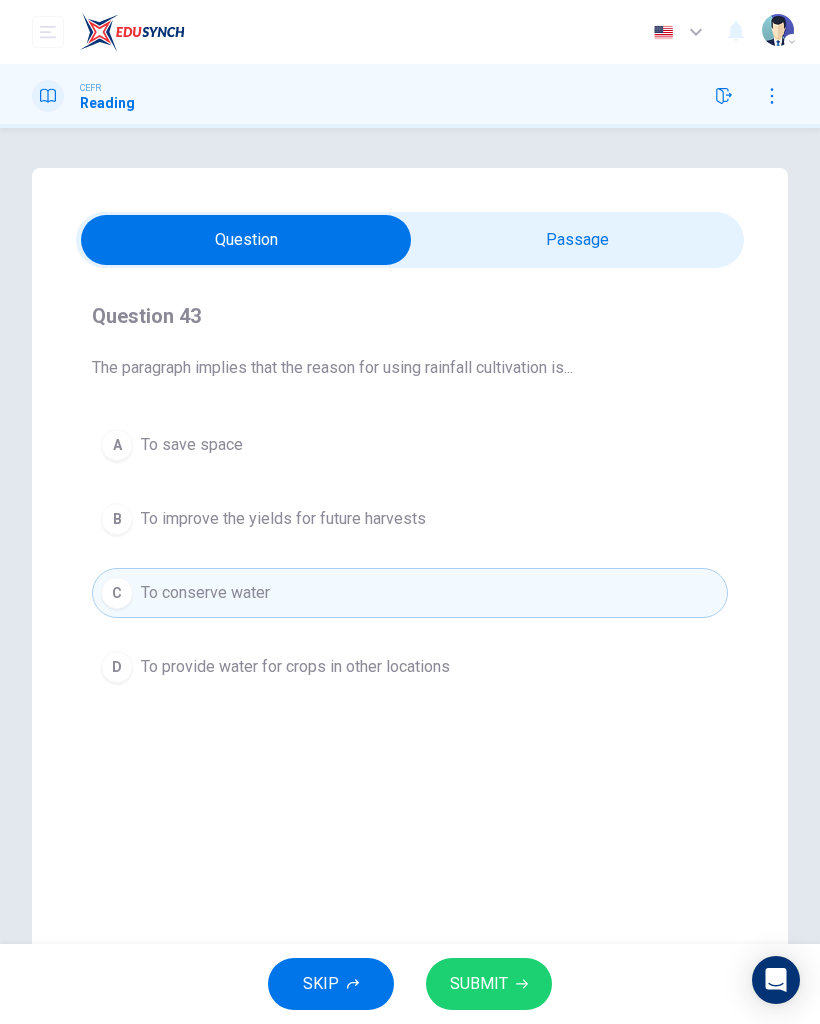 click at bounding box center (246, 240) 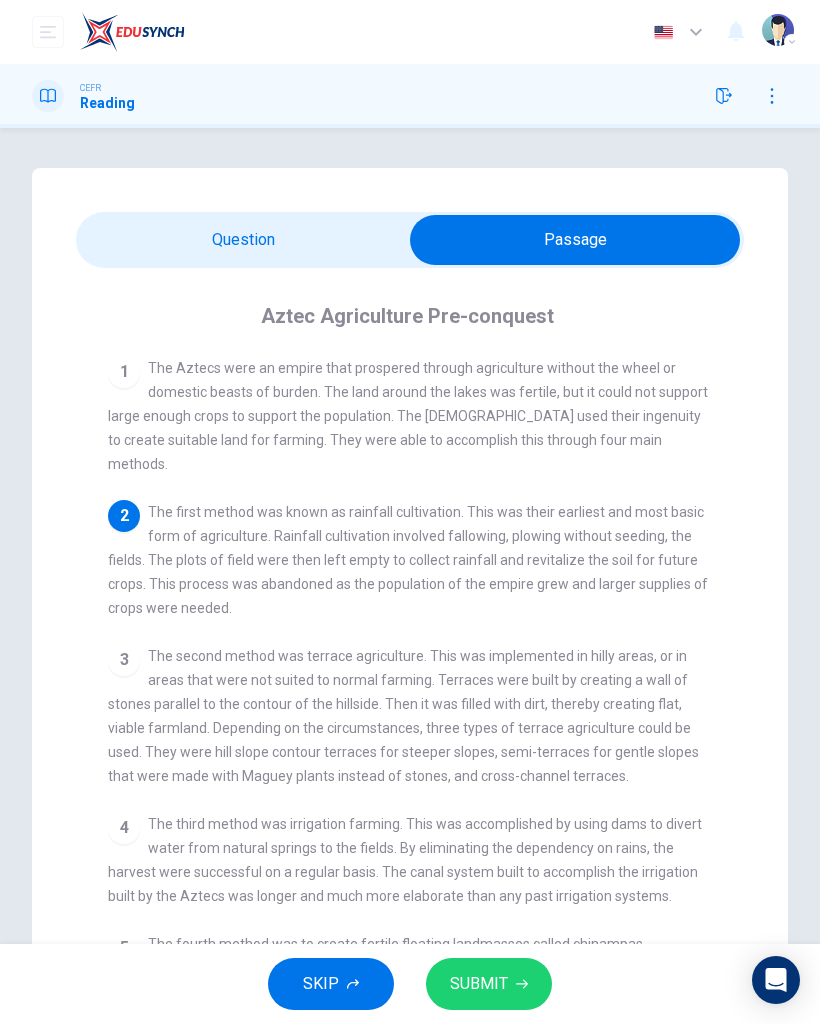 click at bounding box center [575, 240] 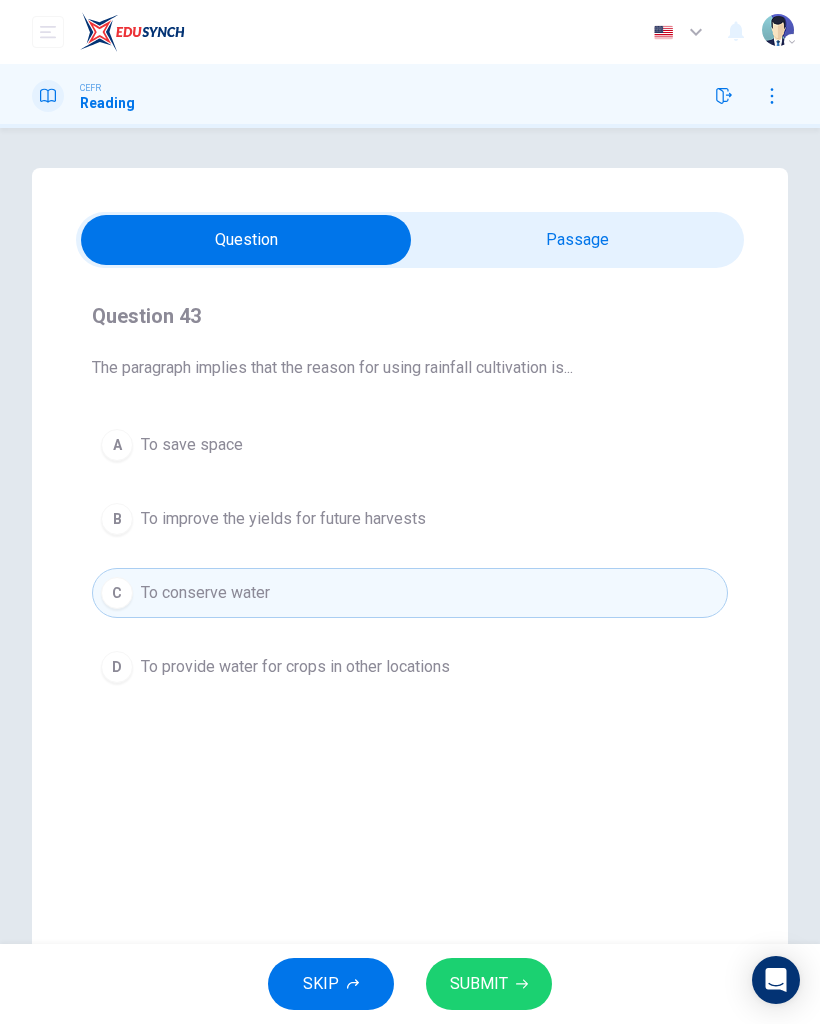 click on "B To improve the yields for future harvests" at bounding box center (410, 519) 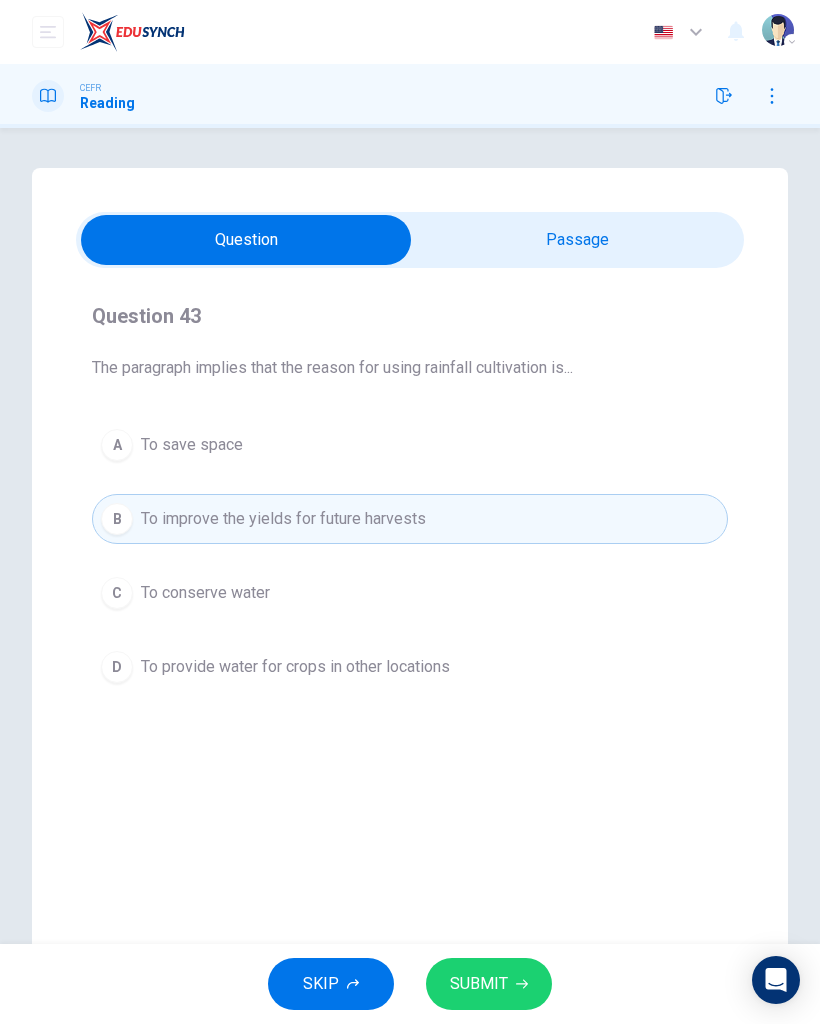 click on "SUBMIT" at bounding box center (479, 984) 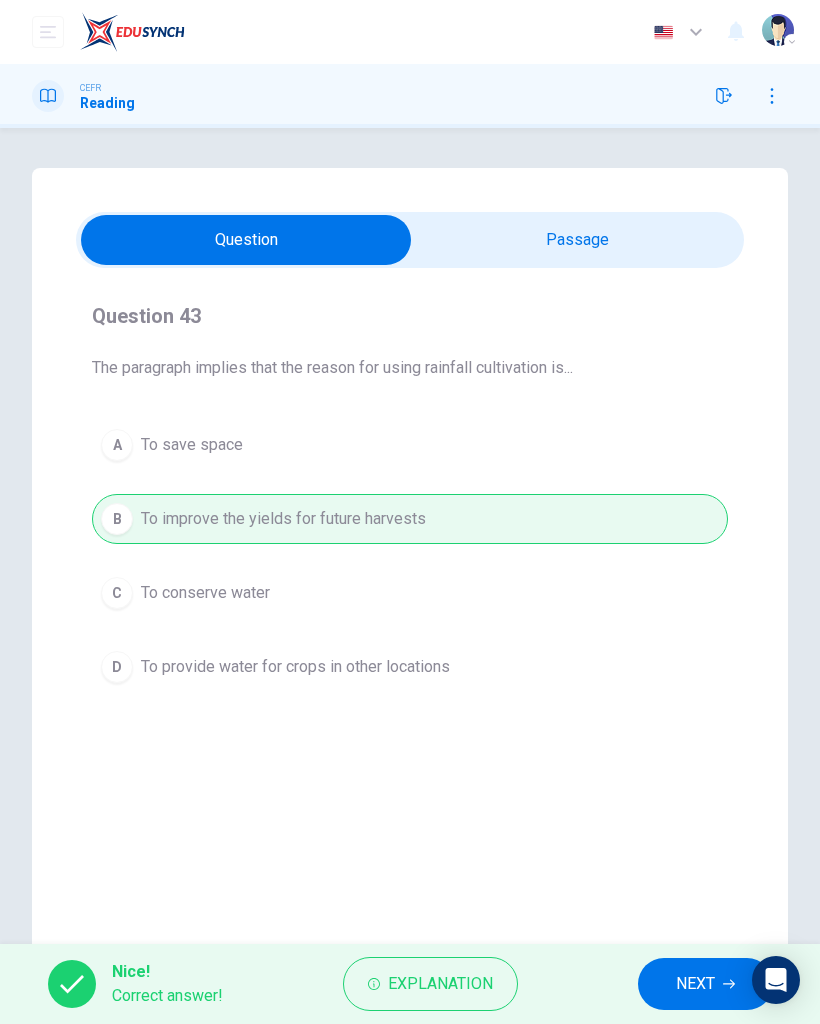 click on "NEXT" at bounding box center [705, 984] 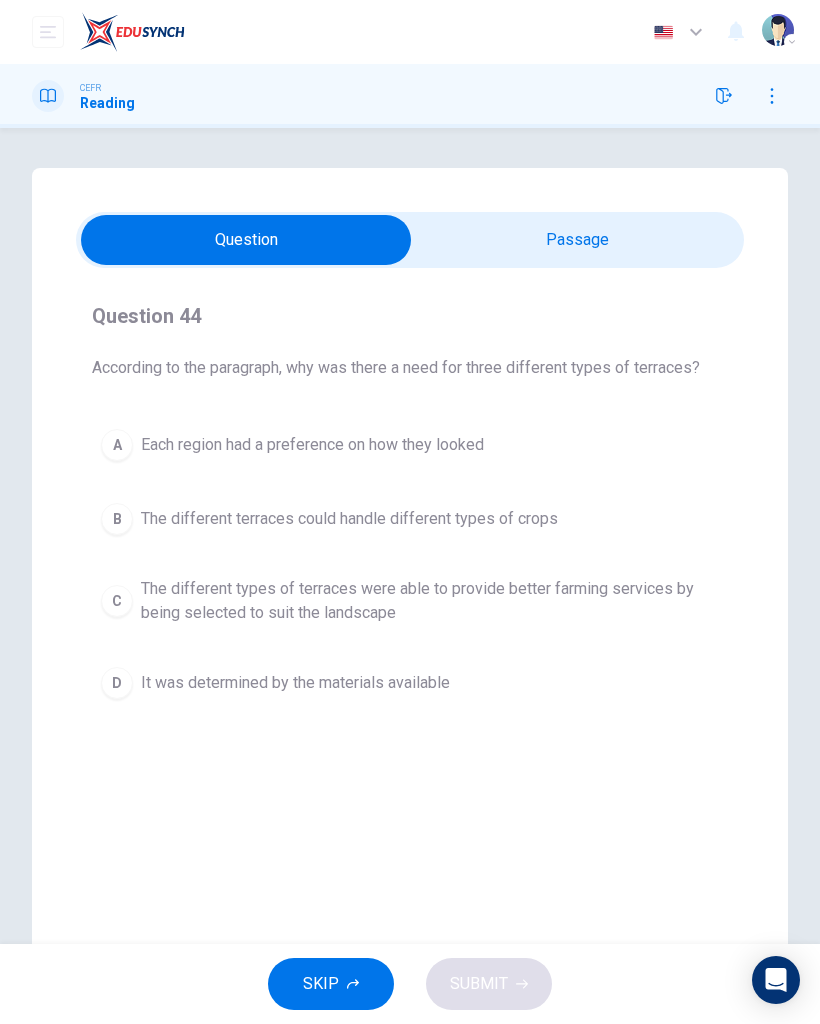 click at bounding box center (246, 240) 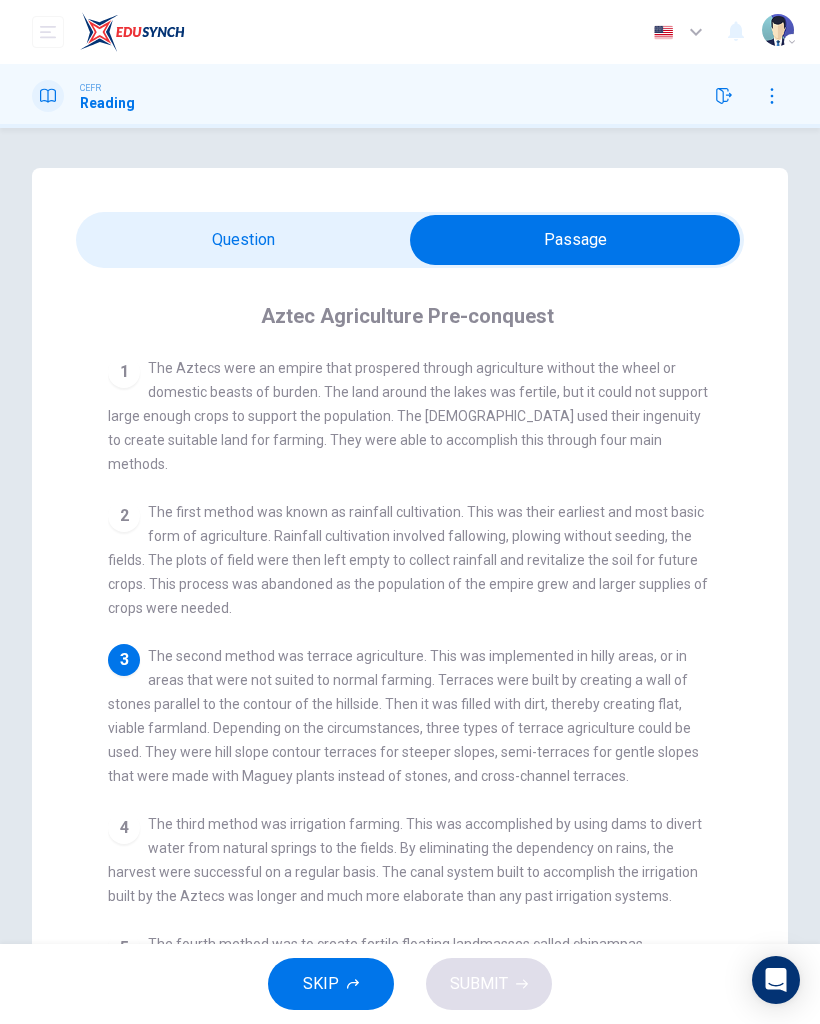 click at bounding box center [575, 240] 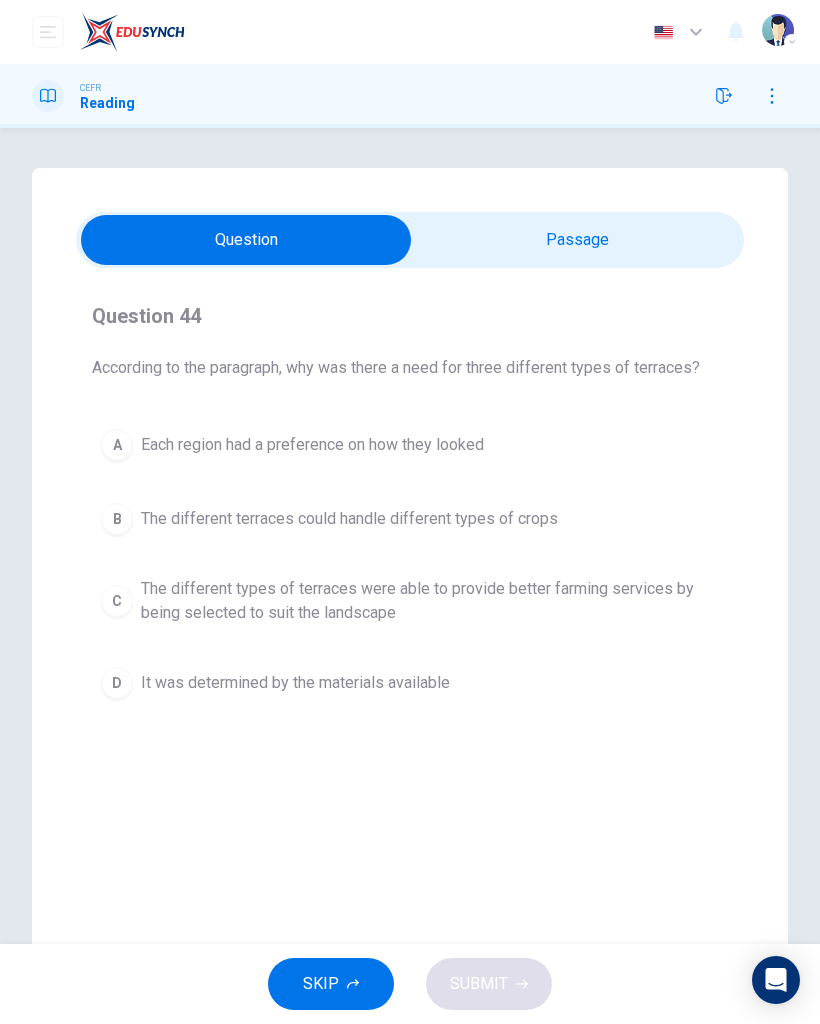 click on "The different types of terraces were able to provide better farming services by being selected to suit the landscape" at bounding box center [430, 601] 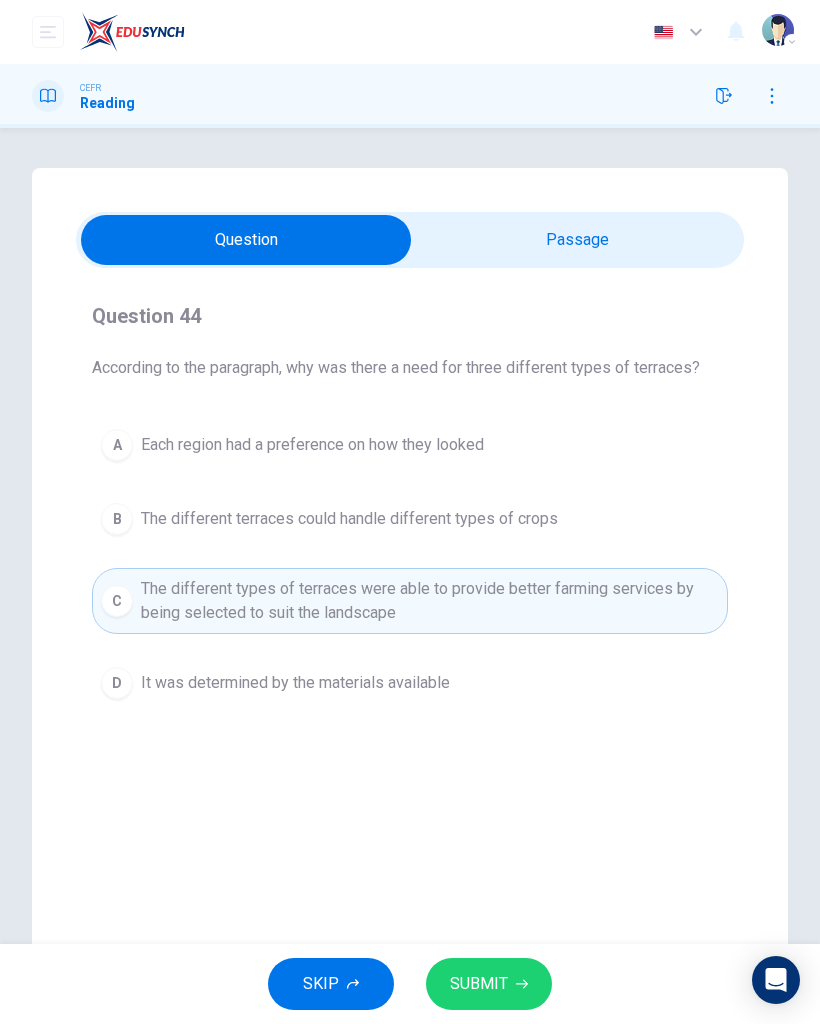 click on "SUBMIT" at bounding box center (489, 984) 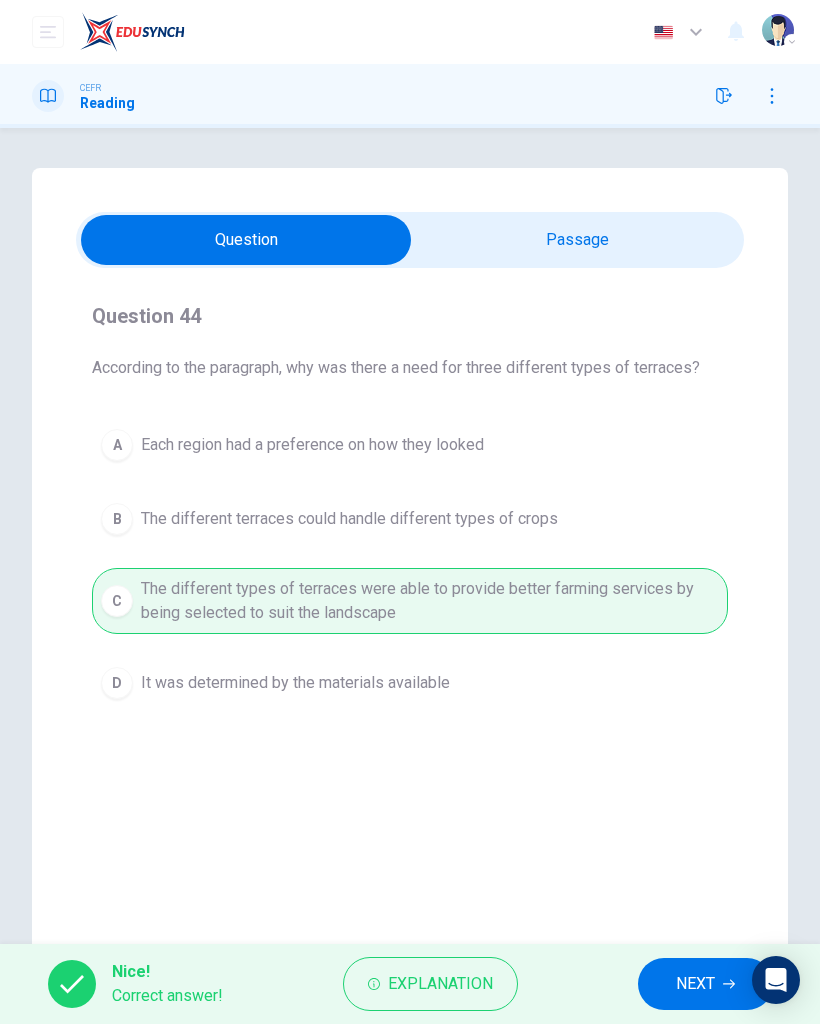 click on "NEXT" at bounding box center [695, 984] 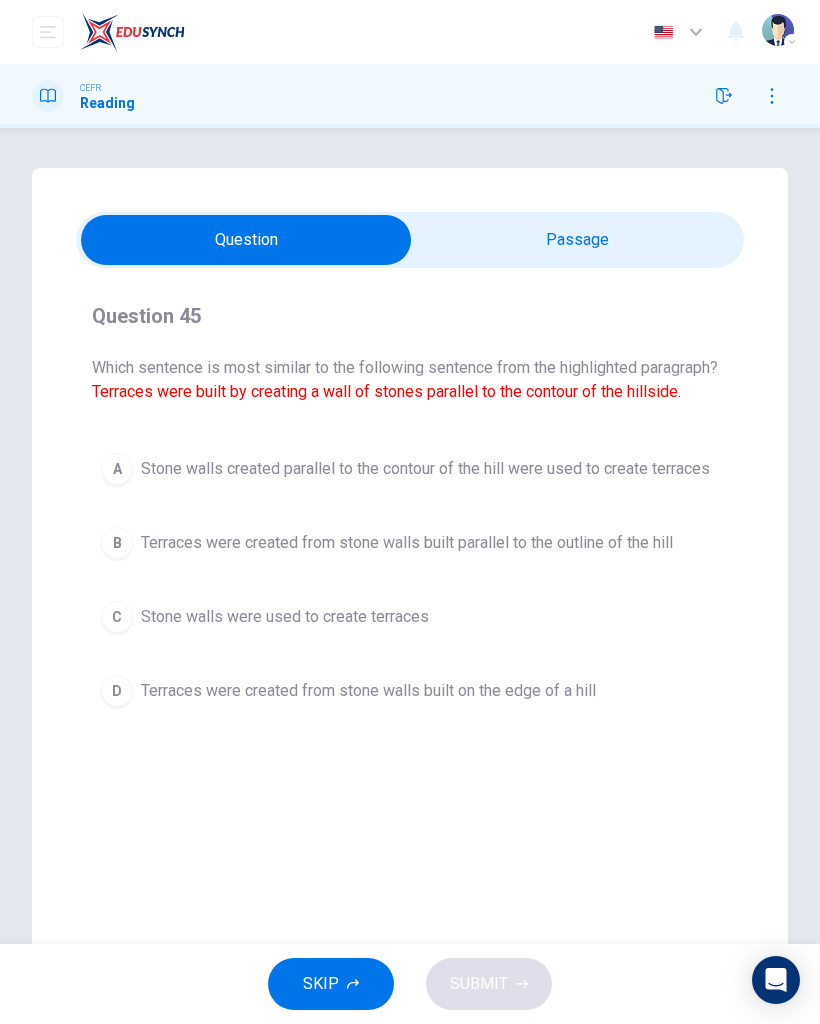 click on "D Terraces were created from stone walls built on the edge of a hill" at bounding box center [410, 691] 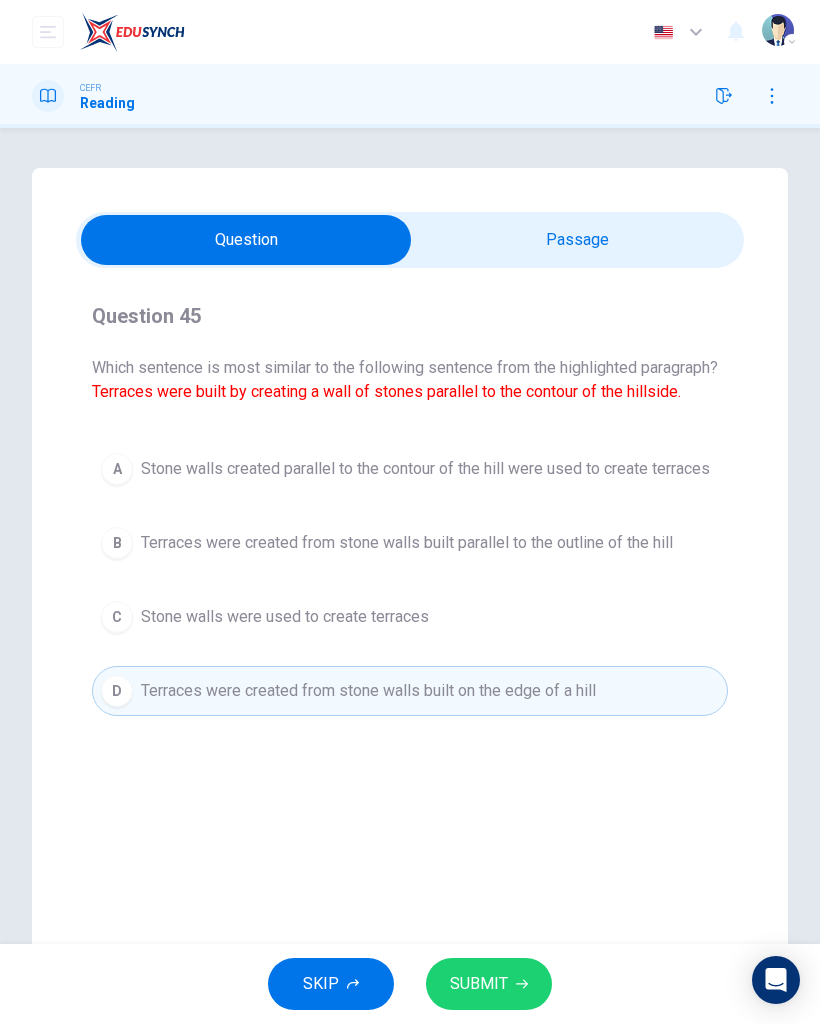 click on "SUBMIT" at bounding box center [479, 984] 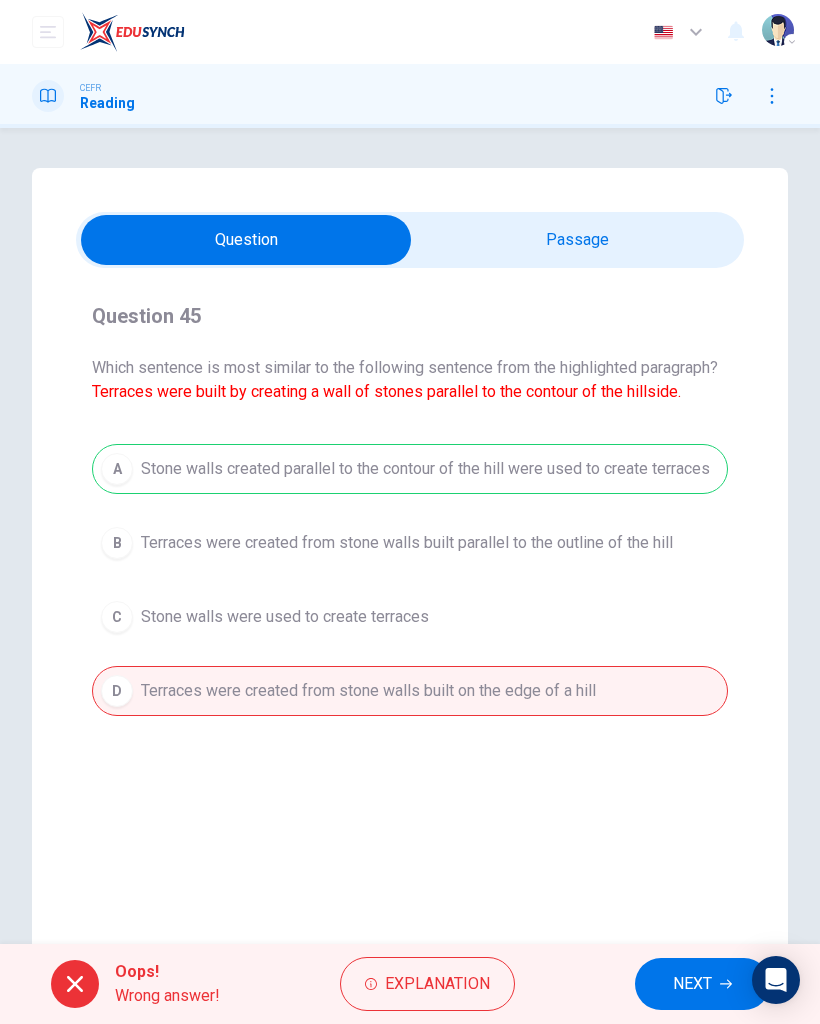click on "NEXT" at bounding box center (692, 984) 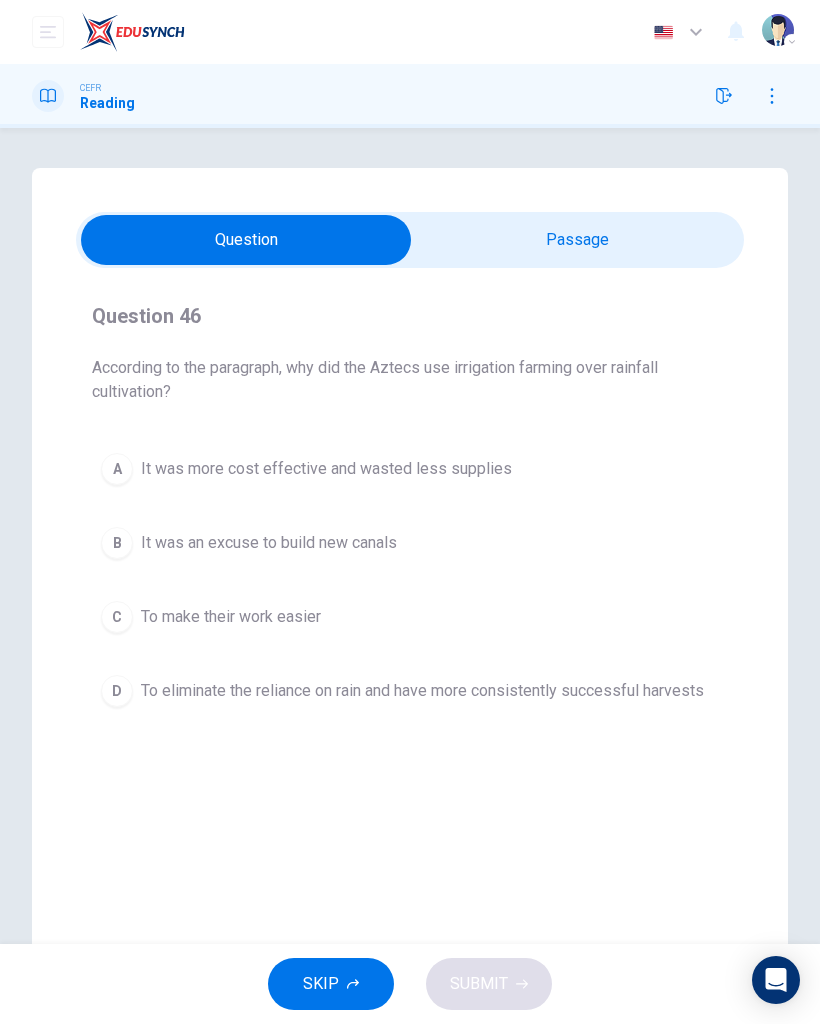 click at bounding box center (246, 240) 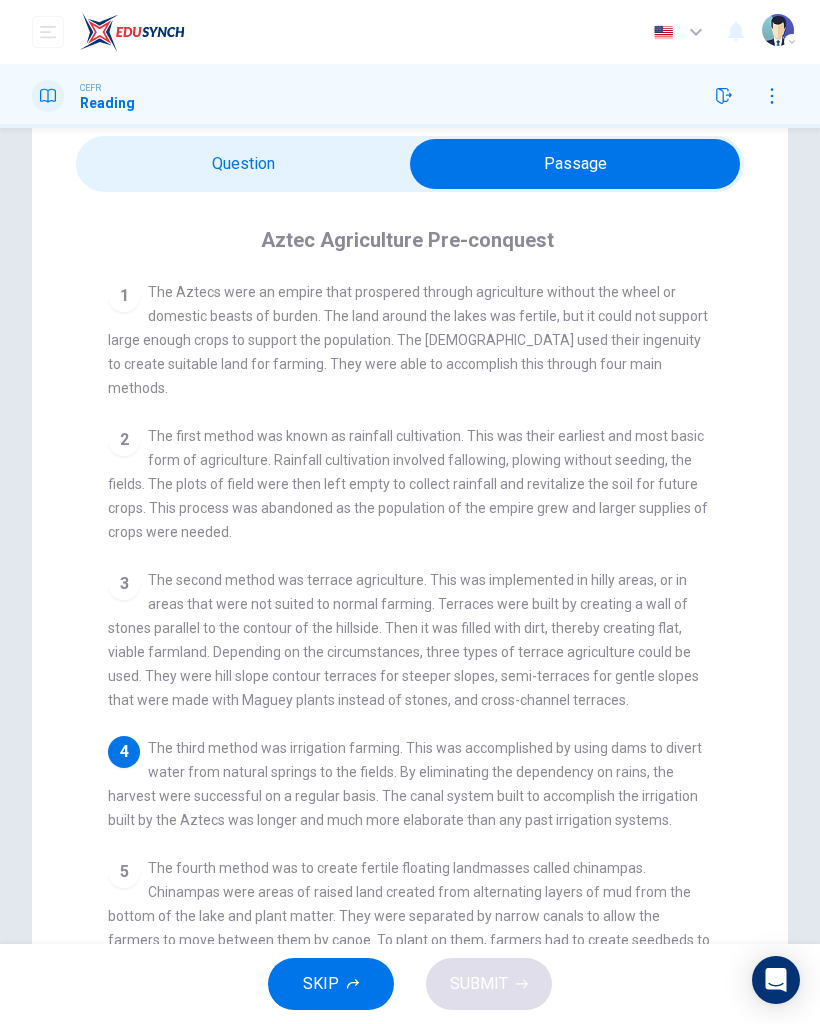 scroll, scrollTop: 77, scrollLeft: 0, axis: vertical 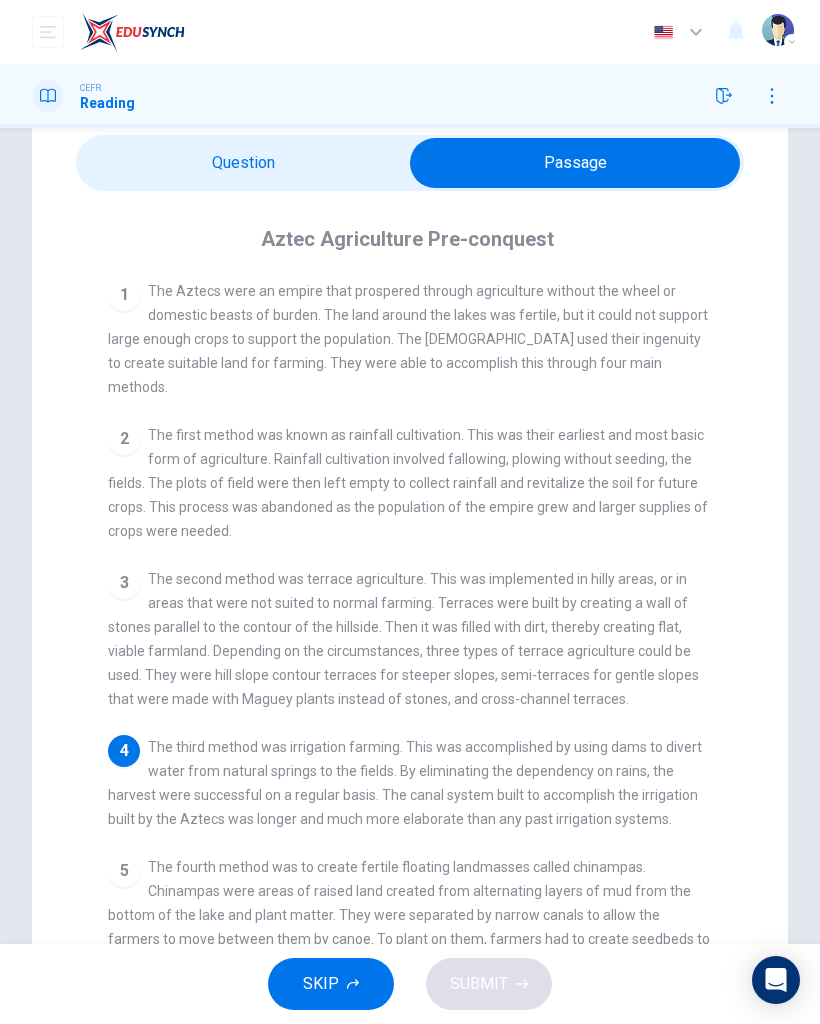 click at bounding box center (575, 163) 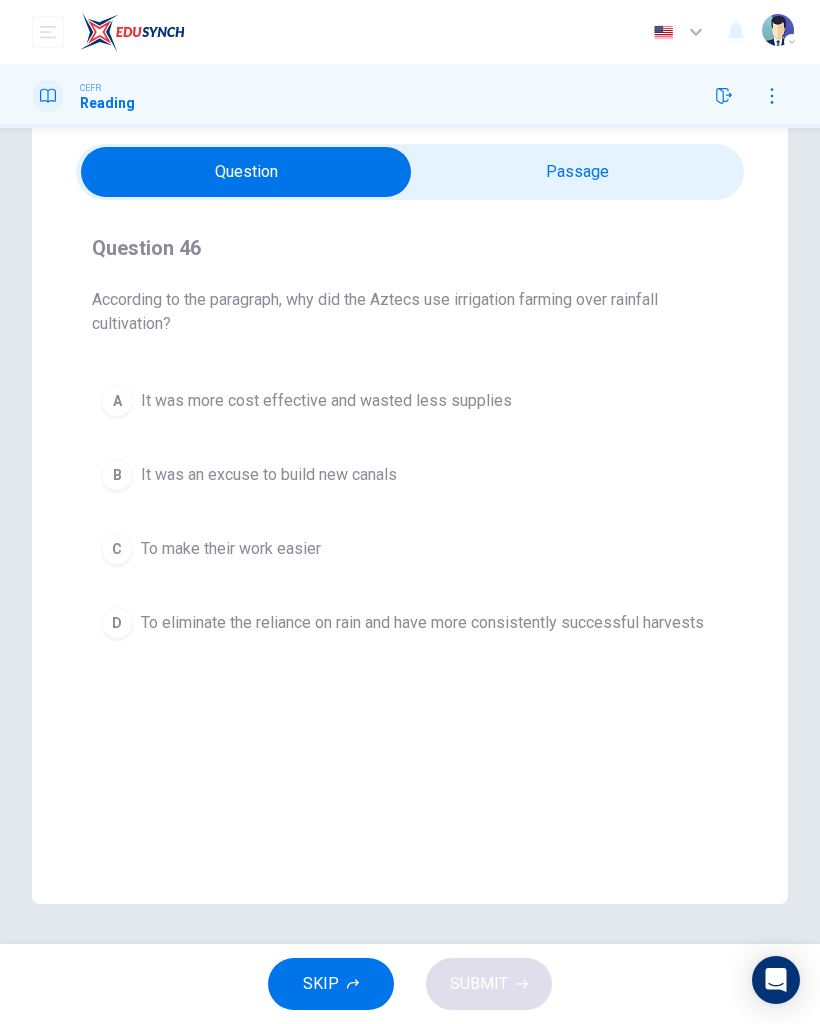 click on "D To eliminate the reliance on rain and have more consistently successful harvests" at bounding box center [410, 623] 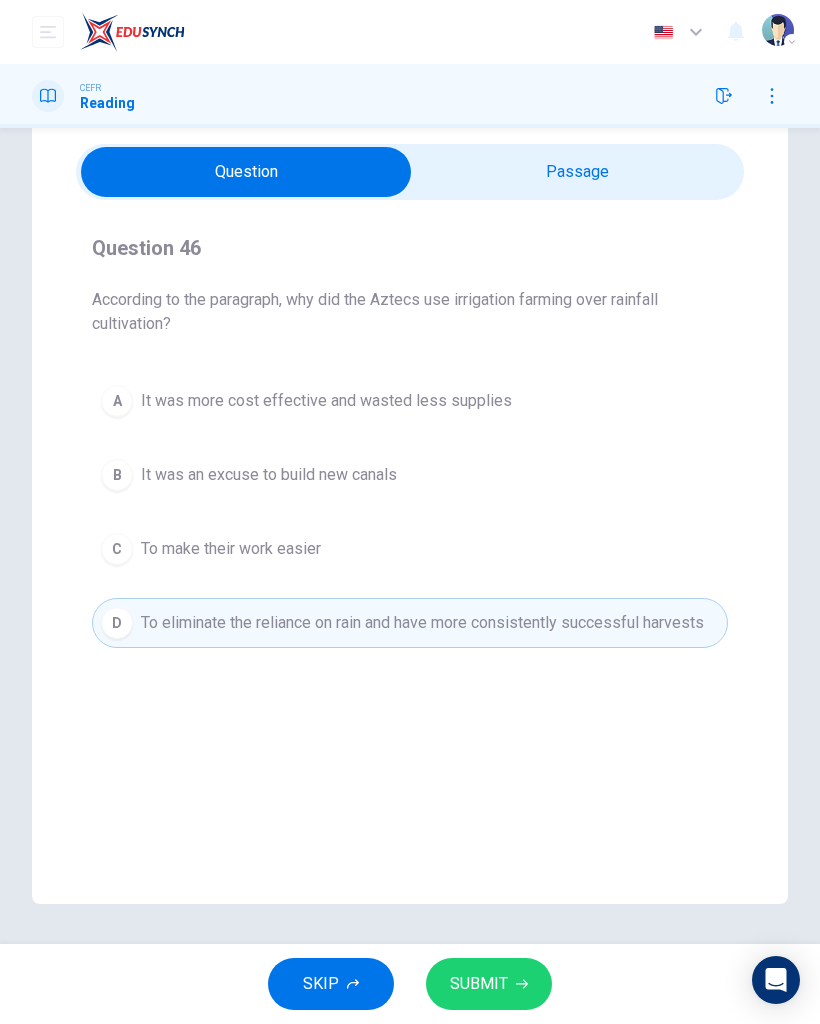 click on "SUBMIT" at bounding box center (489, 984) 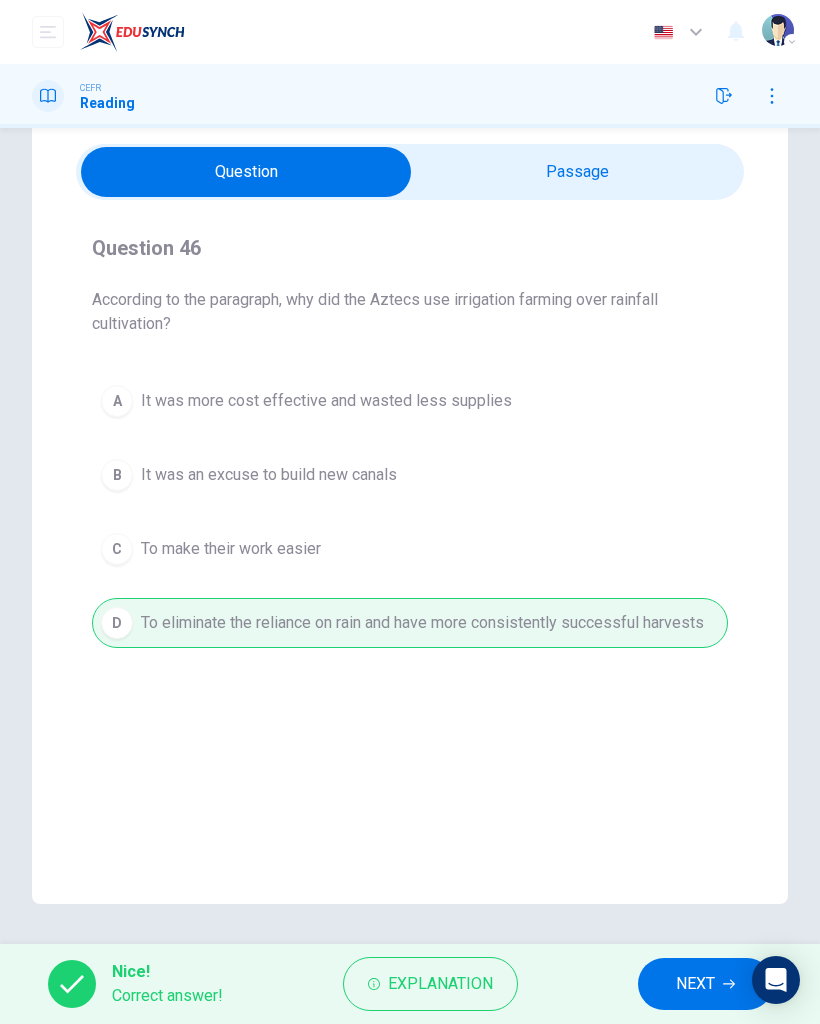 click on "NEXT" at bounding box center [695, 984] 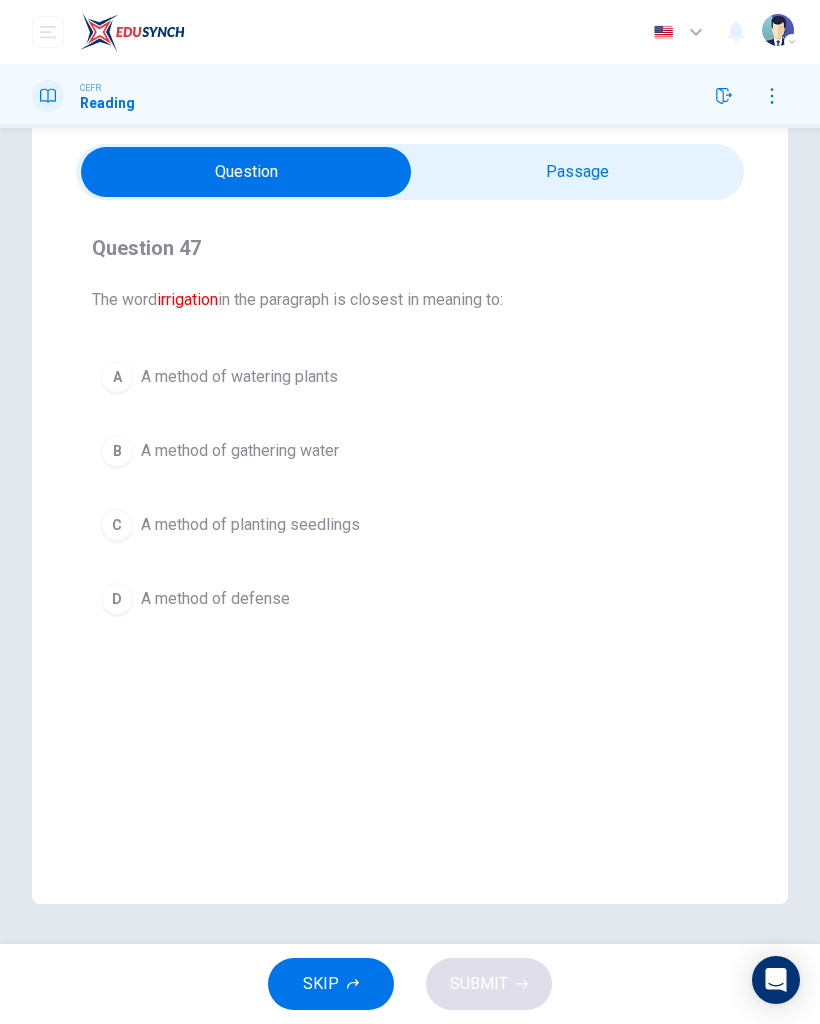 click at bounding box center [246, 172] 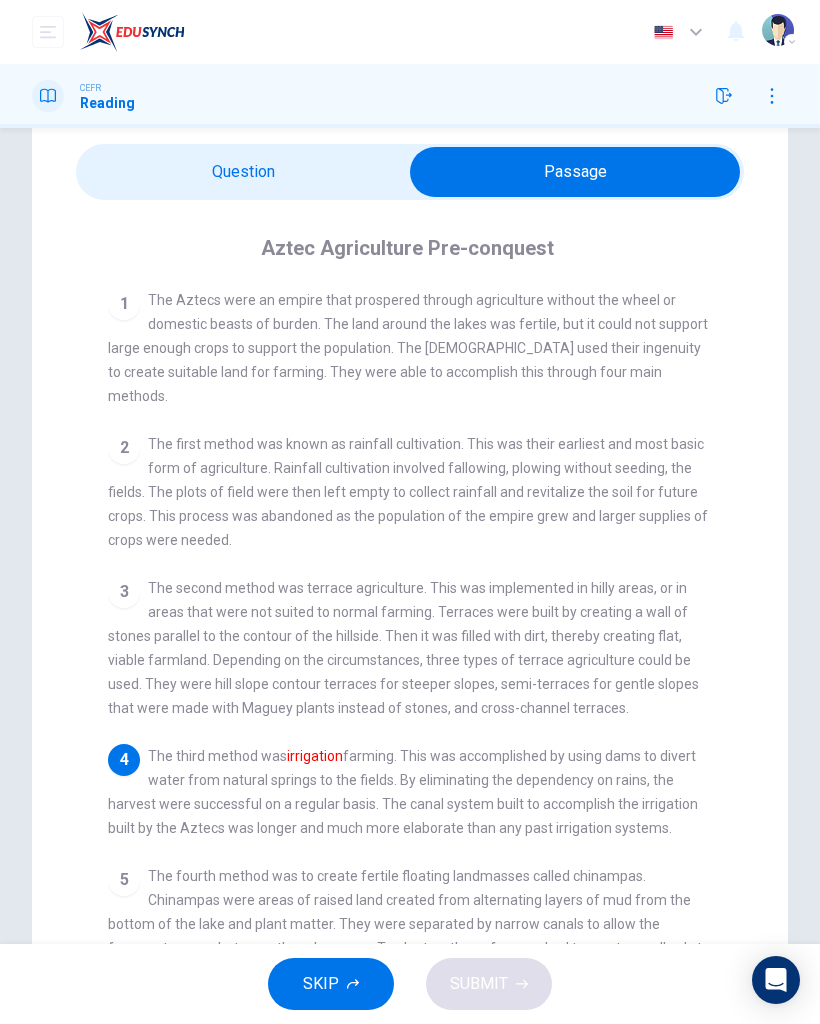 click at bounding box center [575, 172] 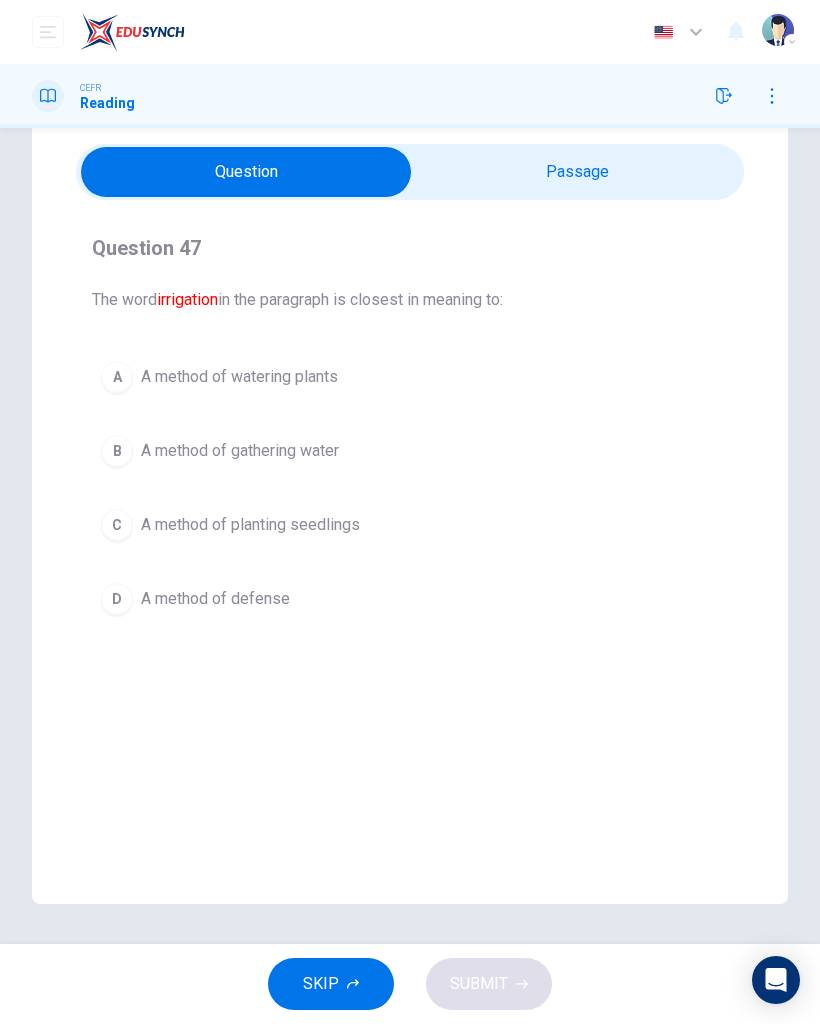 click at bounding box center [246, 172] 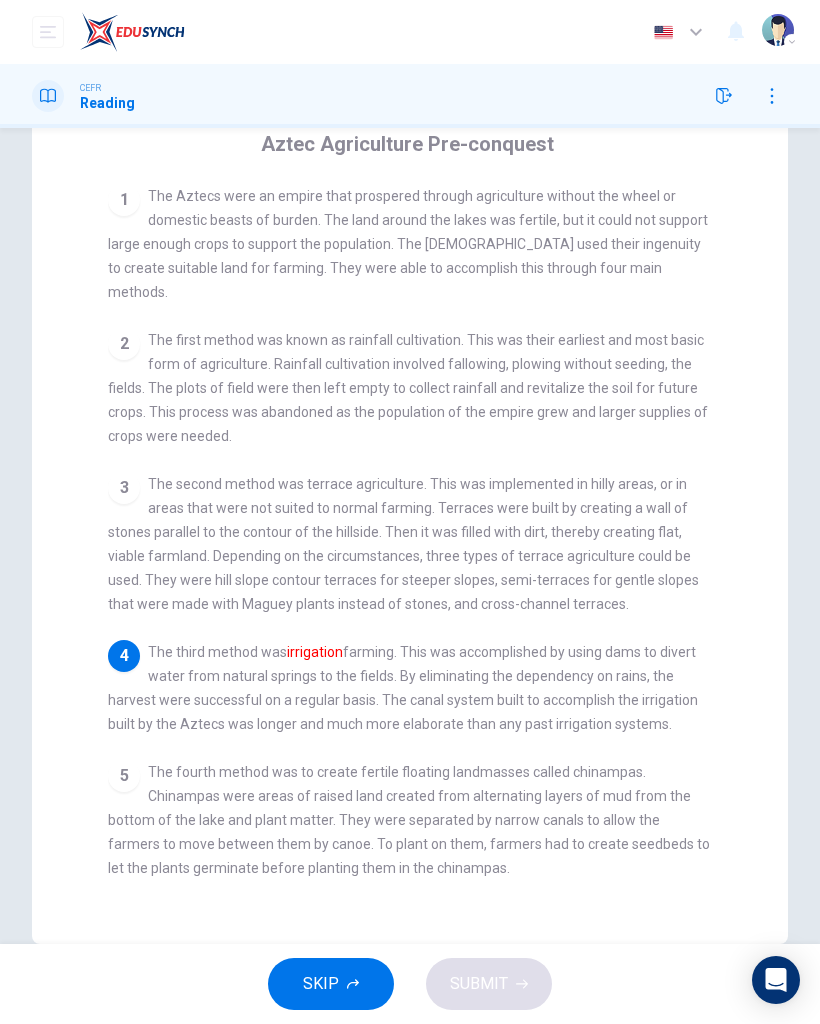 scroll, scrollTop: 173, scrollLeft: 0, axis: vertical 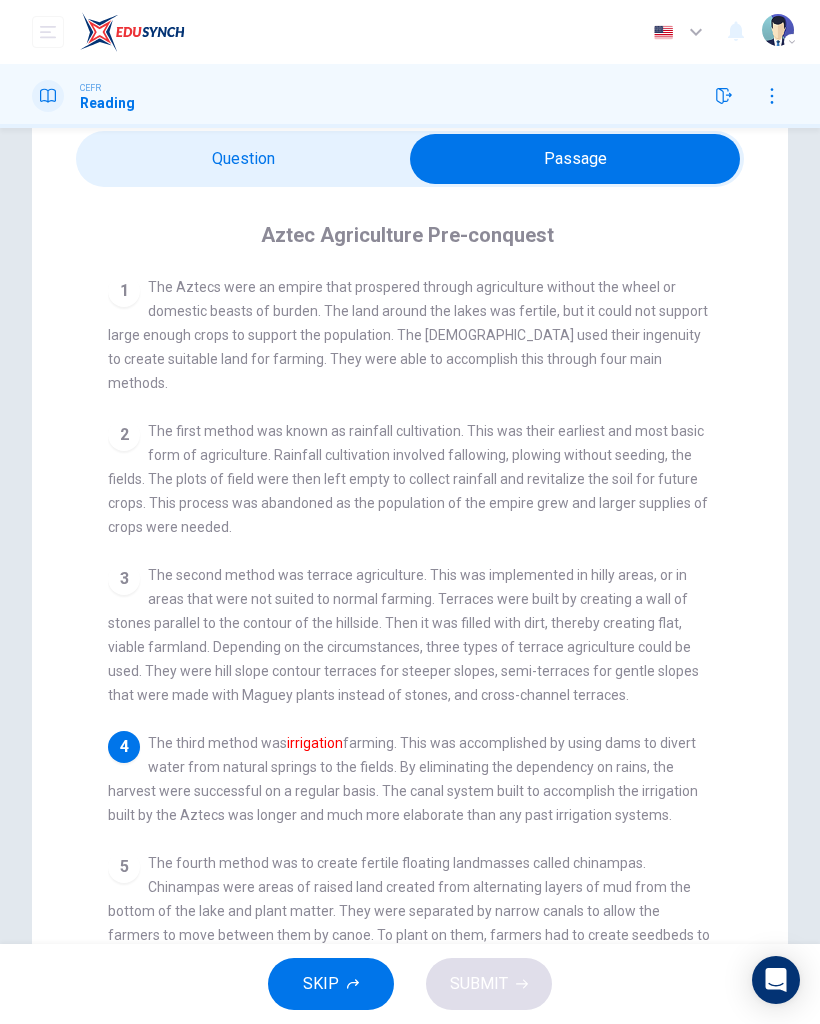 click at bounding box center (575, 159) 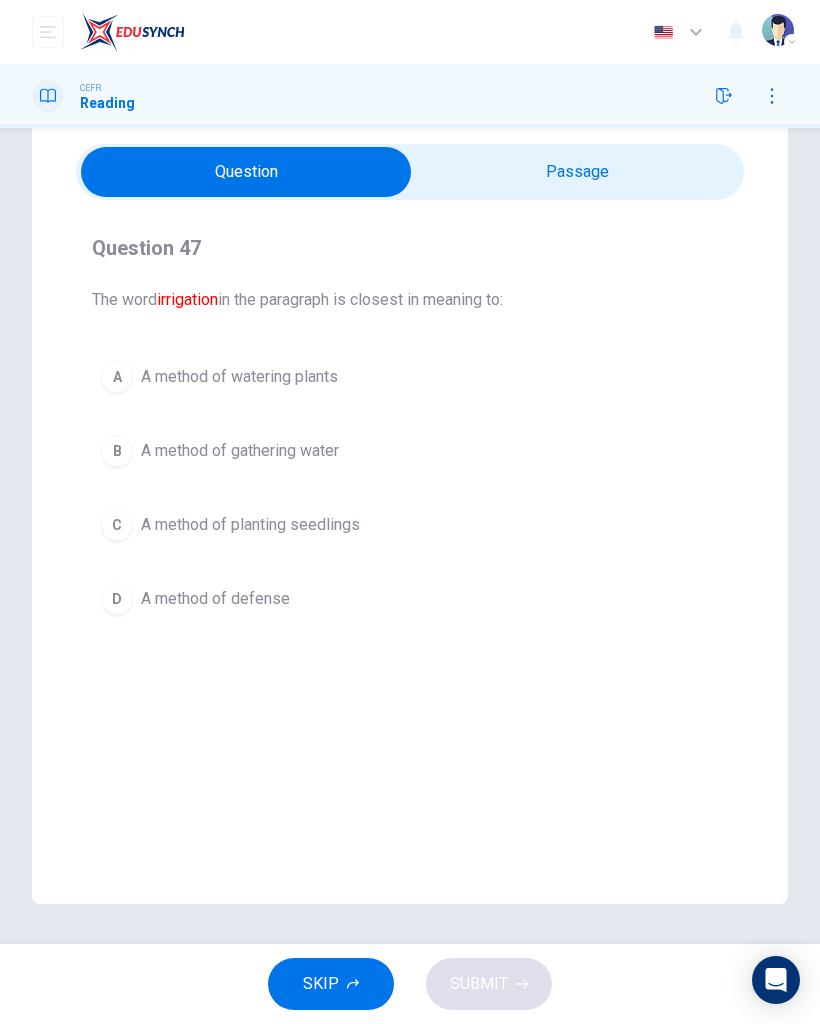 click on "D A method of defense" at bounding box center [410, 599] 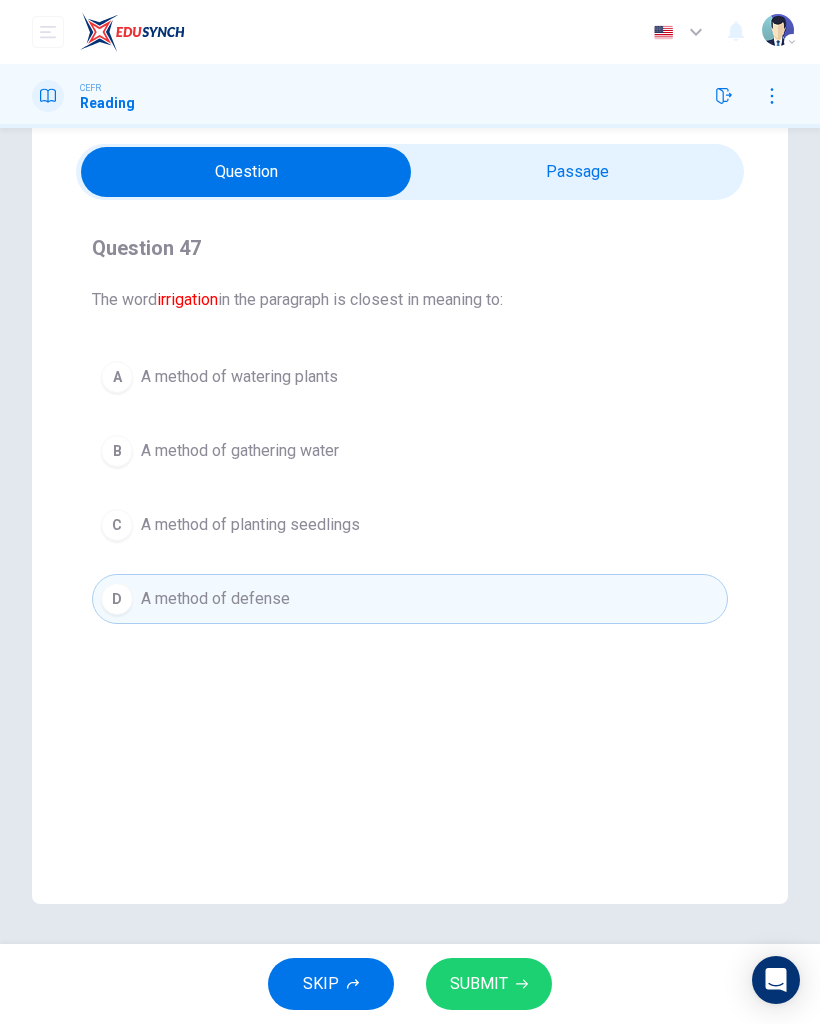 click on "B A method of gathering water" at bounding box center [410, 451] 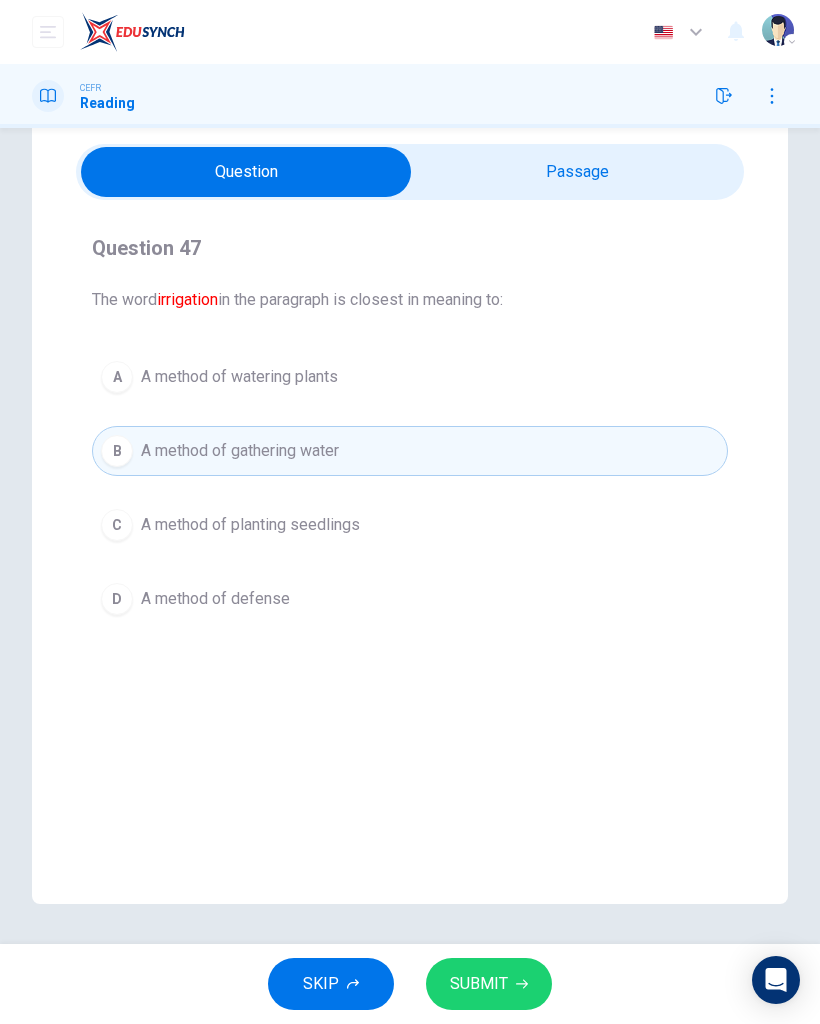 click on "D A method of defense" at bounding box center [410, 599] 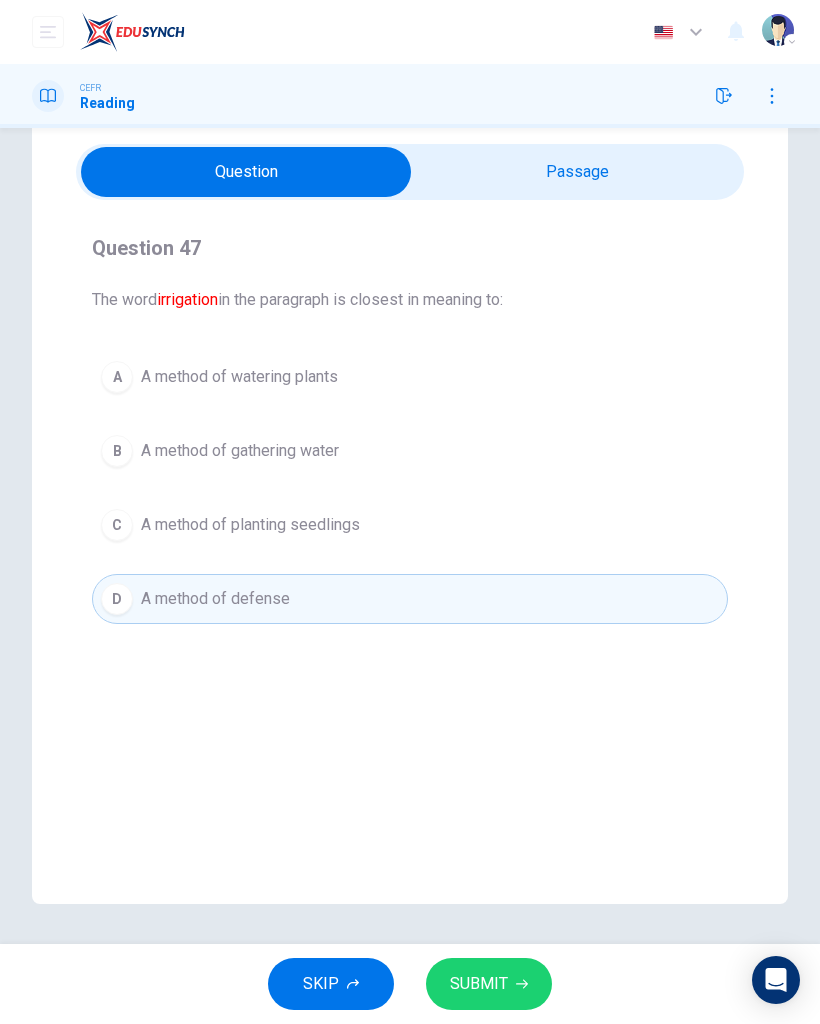 click on "A A method of watering plants B A method of gathering water C A method of planting seedlings D A method of defense" at bounding box center [410, 488] 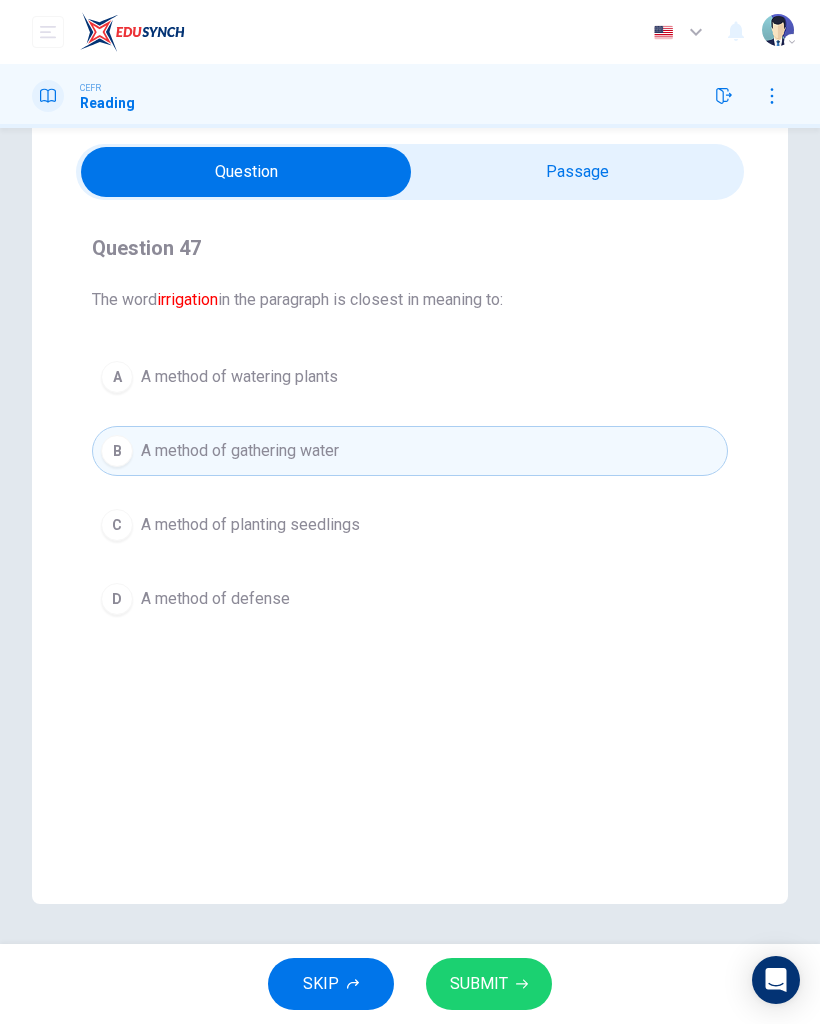 click on "SUBMIT" at bounding box center (489, 984) 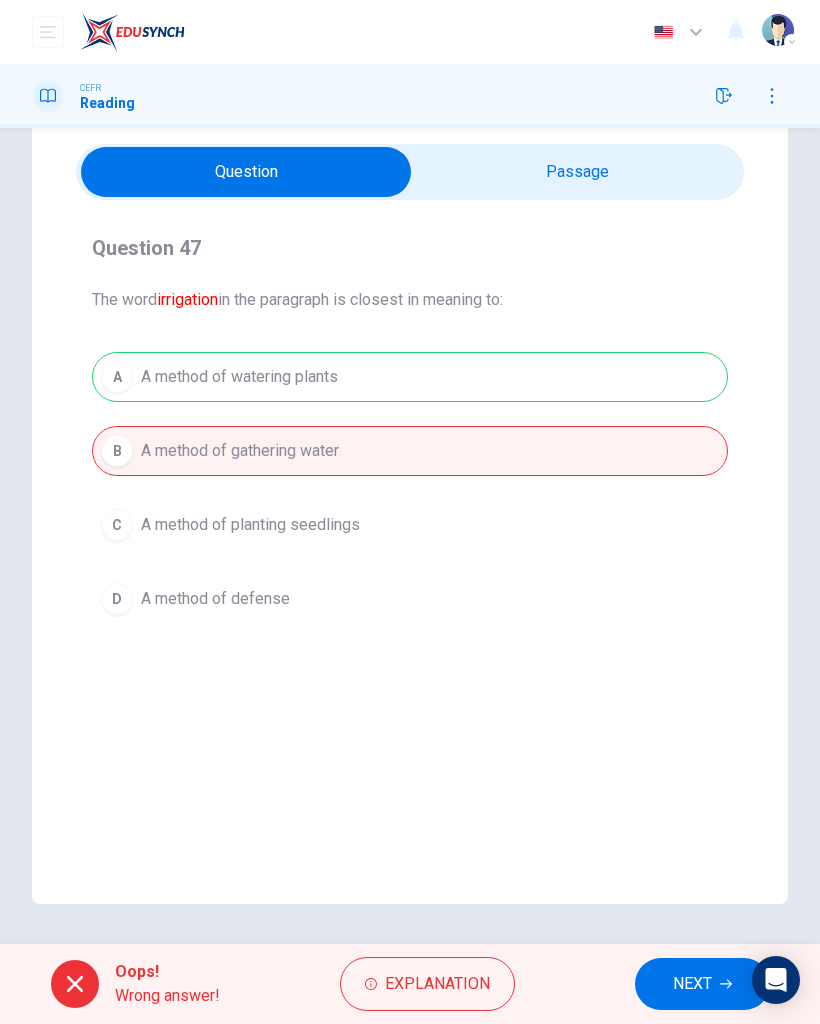 click on "NEXT" at bounding box center [692, 984] 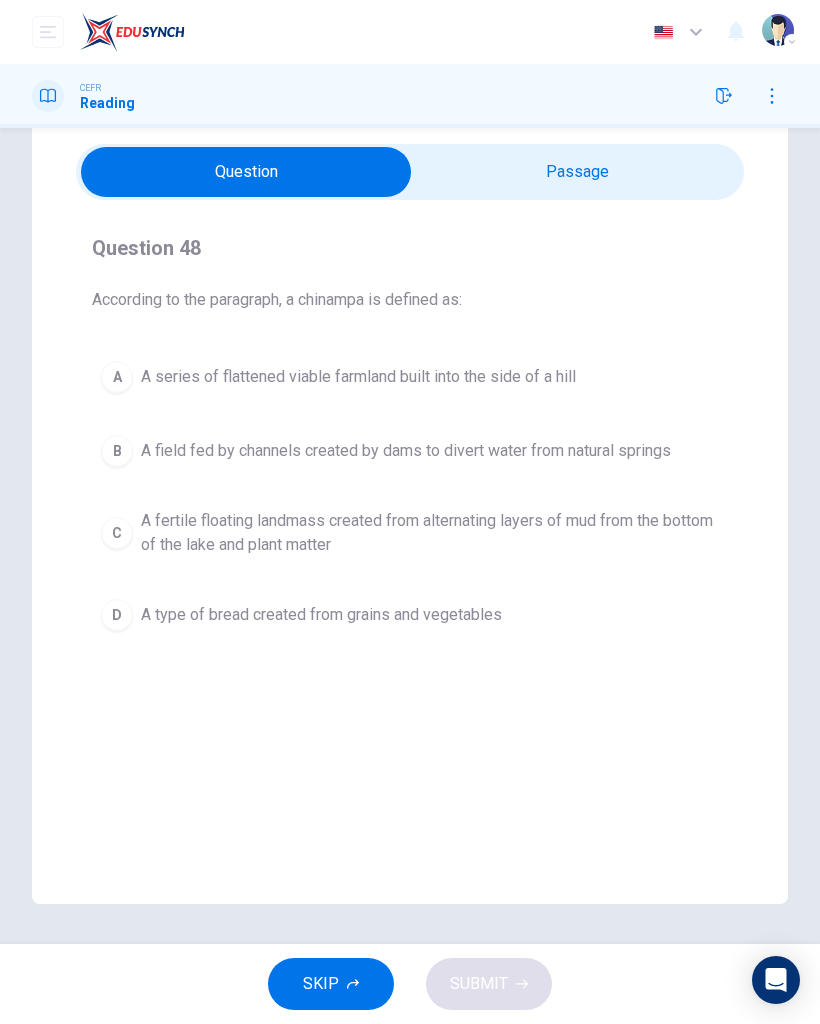 click at bounding box center (246, 172) 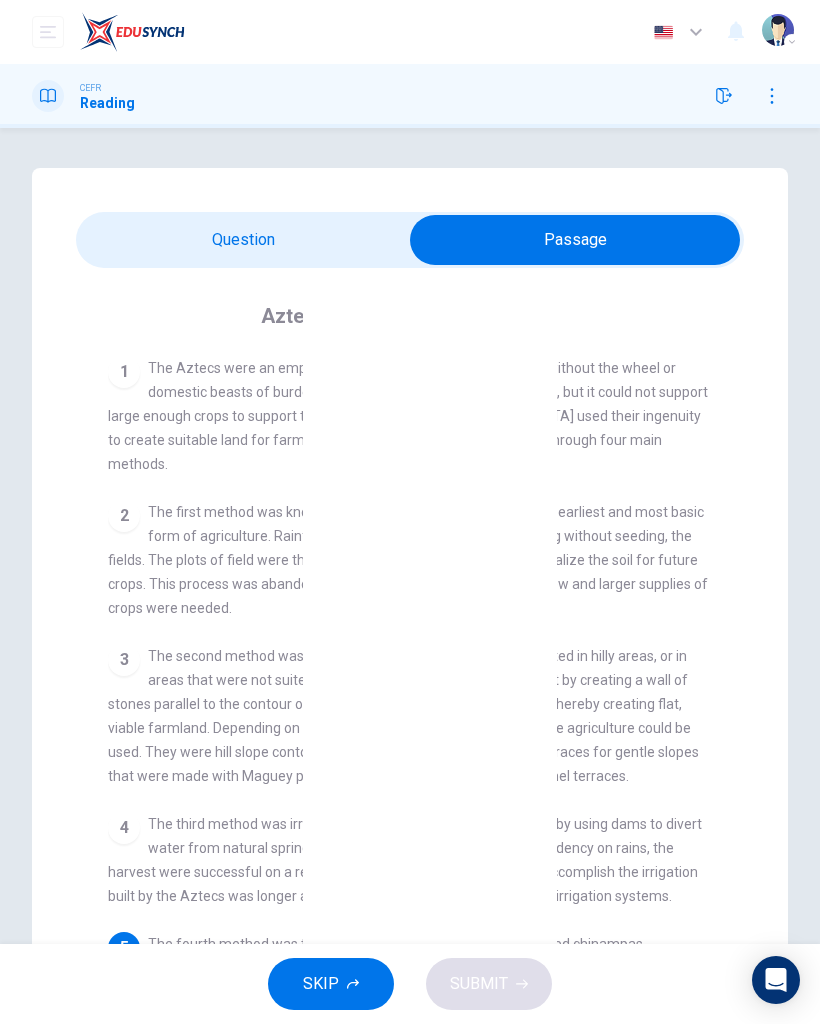 scroll, scrollTop: 0, scrollLeft: 0, axis: both 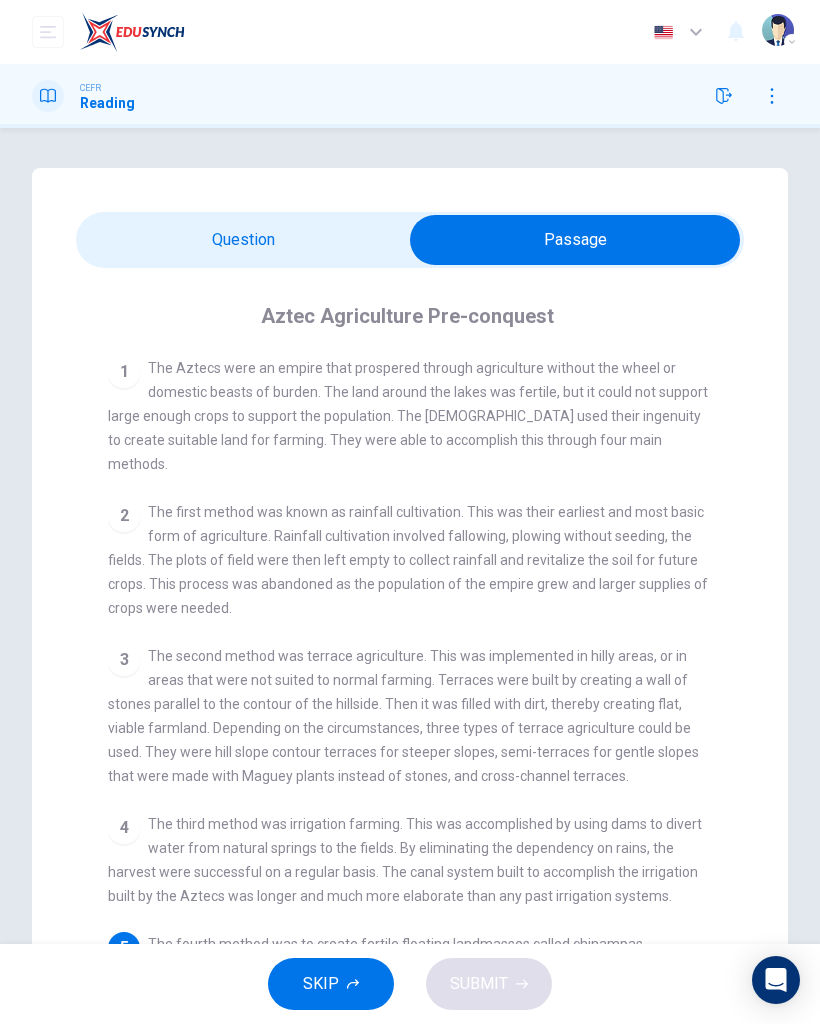click on "Question 48 According to the paragraph, a chinampa is defined as: A A series of flattened viable farmland built into the side of a [PERSON_NAME] field fed by channels created by dams to divert water from natural springs C A fertile floating landmass created from alternating layers of mud from the bottom of the lake and plant matter D A type of bread created from grains and vegetables Aztec Agriculture Pre-conquest 1 The Aztecs were an empire that prospered through agriculture without the wheel or domestic beasts of burden. The land around the lakes was fertile, but it could not support large enough crops to support the population. The [DEMOGRAPHIC_DATA] used their ingenuity to create suitable land for farming. They were able to accomplish this through four main methods. 2 3 4 5" at bounding box center (410, 642) 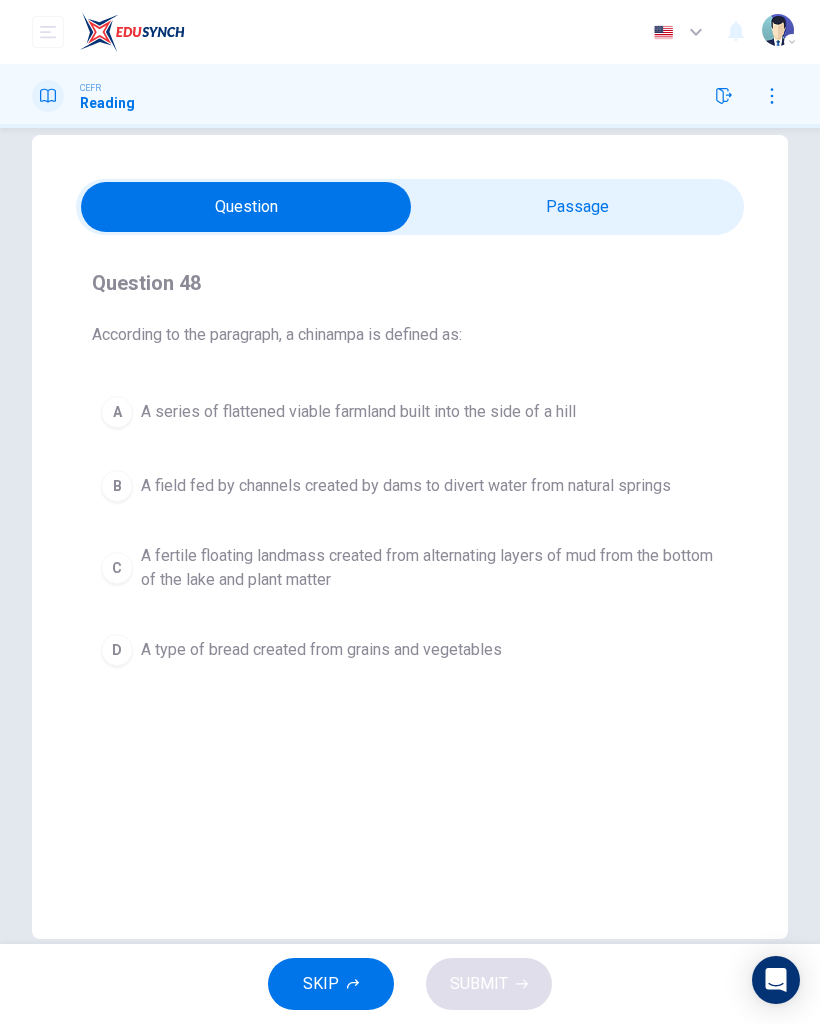 scroll, scrollTop: 34, scrollLeft: 0, axis: vertical 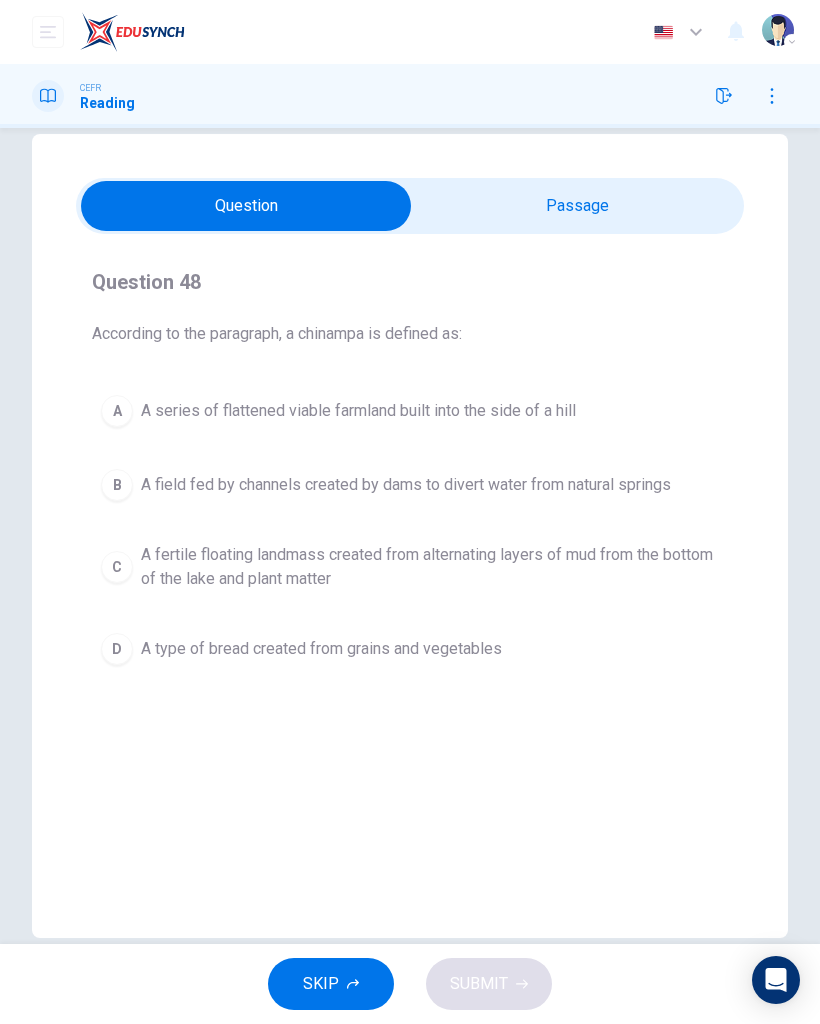 click on "A fertile floating landmass created from alternating layers of mud from the bottom of the lake and plant matter" at bounding box center [430, 567] 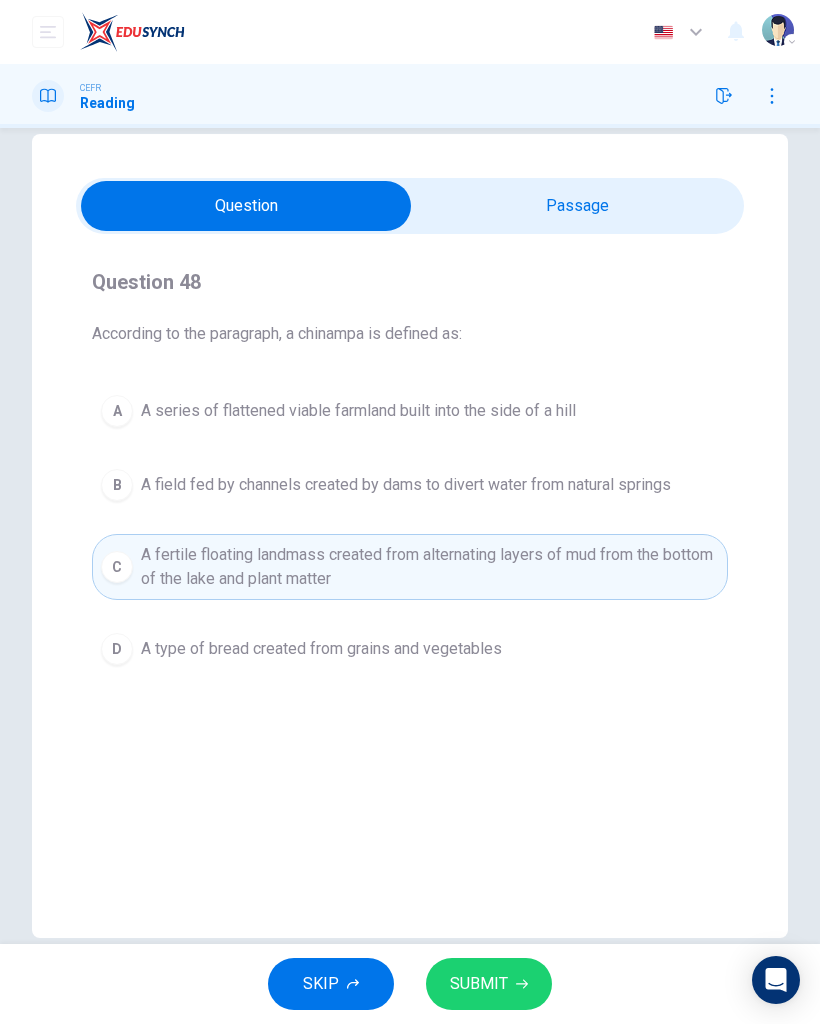click on "SUBMIT" at bounding box center (489, 984) 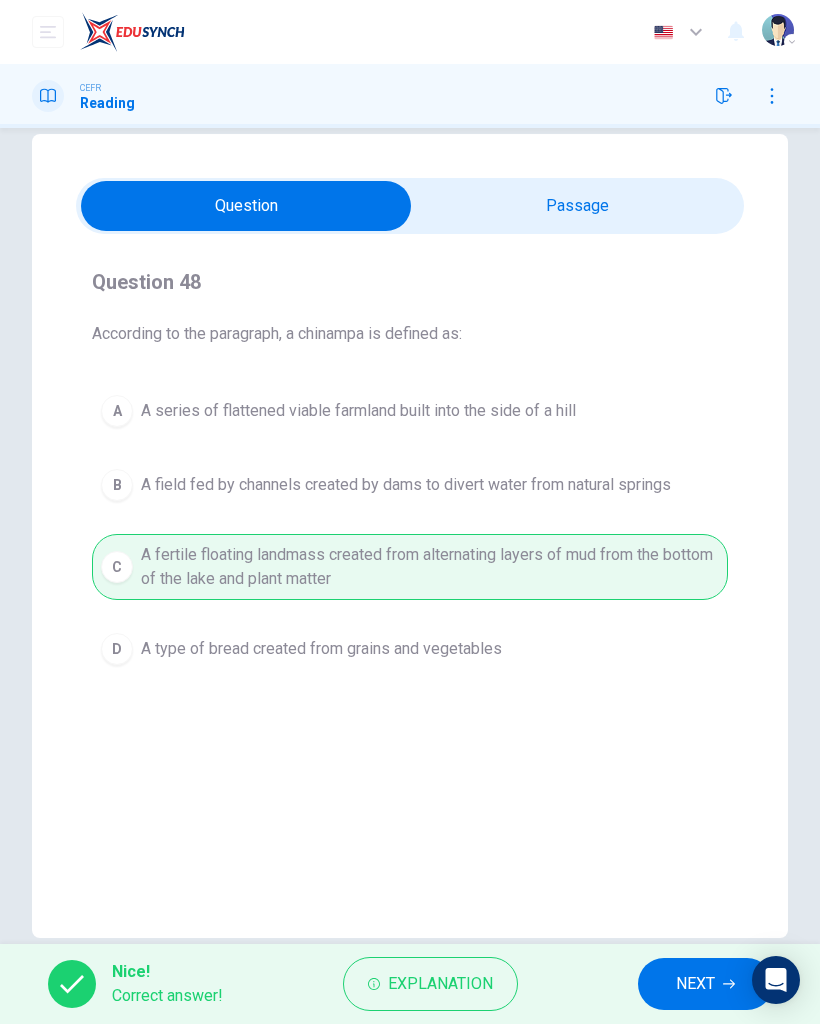 click 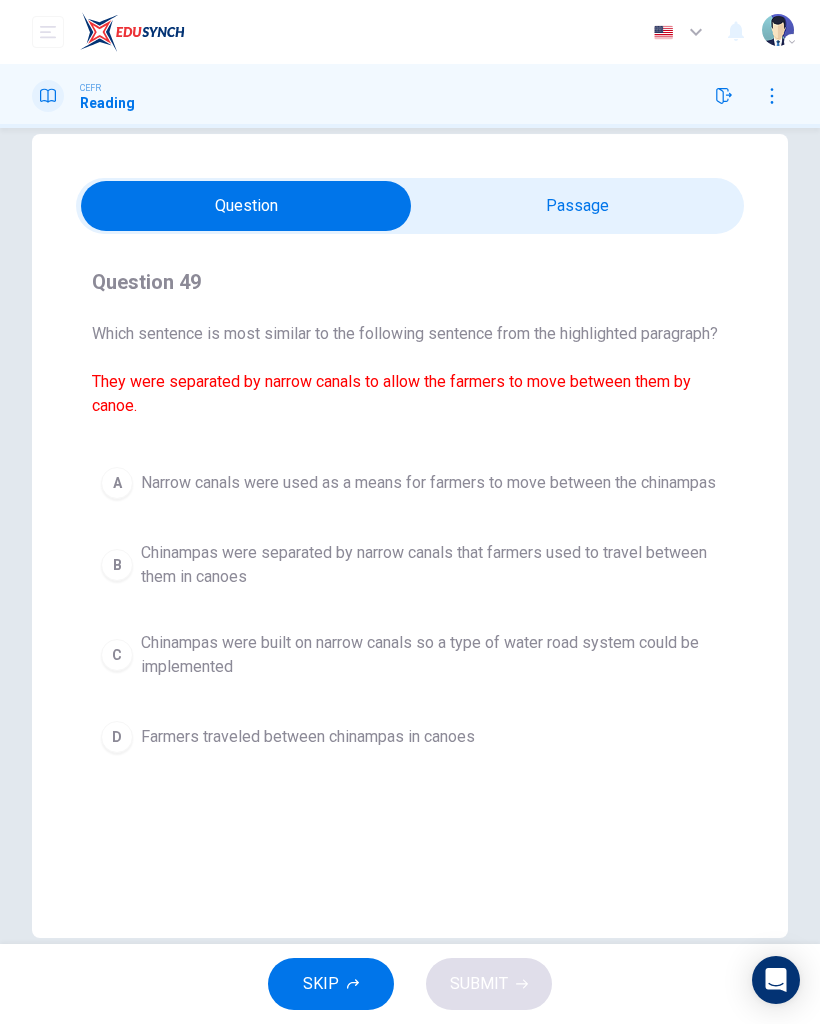 click on "Chinampas were separated by narrow canals that farmers used to travel between them in canoes" at bounding box center [430, 565] 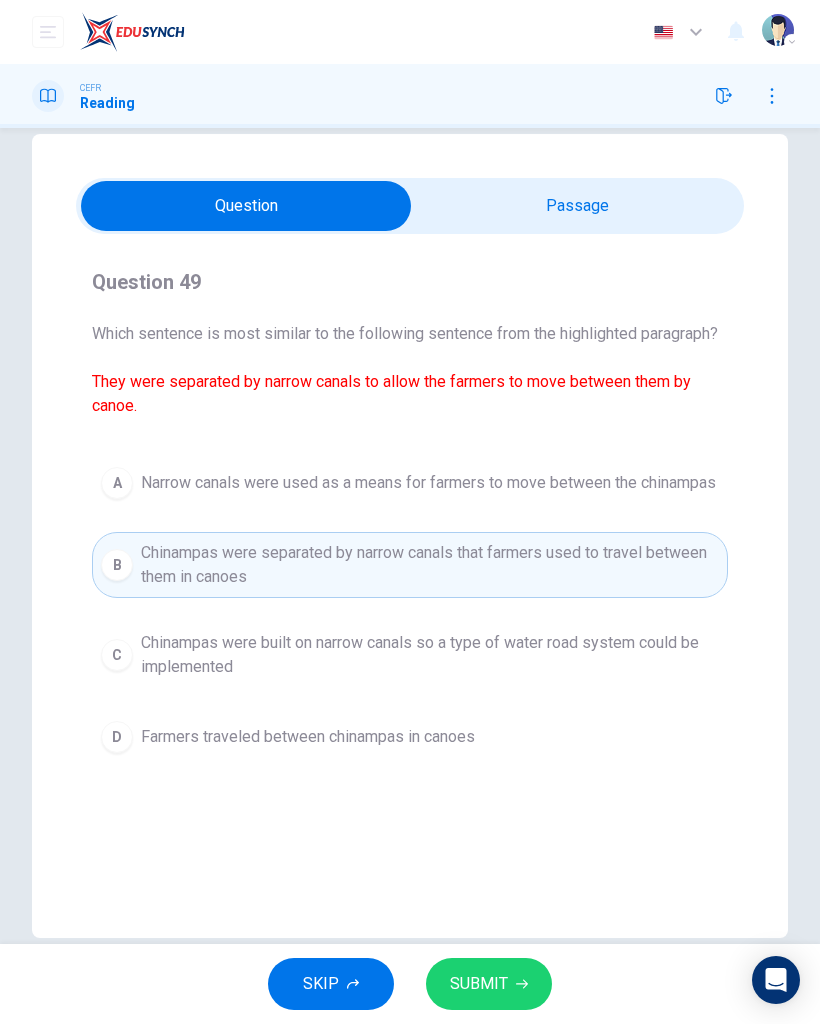 click on "SUBMIT" at bounding box center [489, 984] 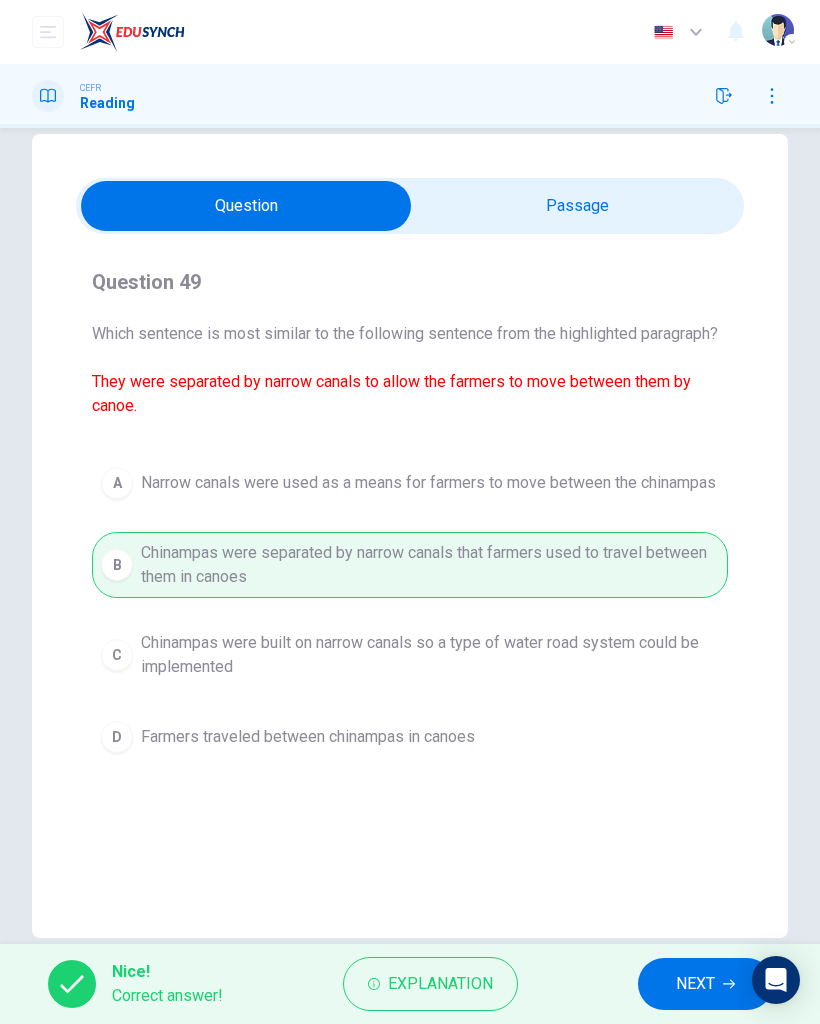 click on "NEXT" at bounding box center (695, 984) 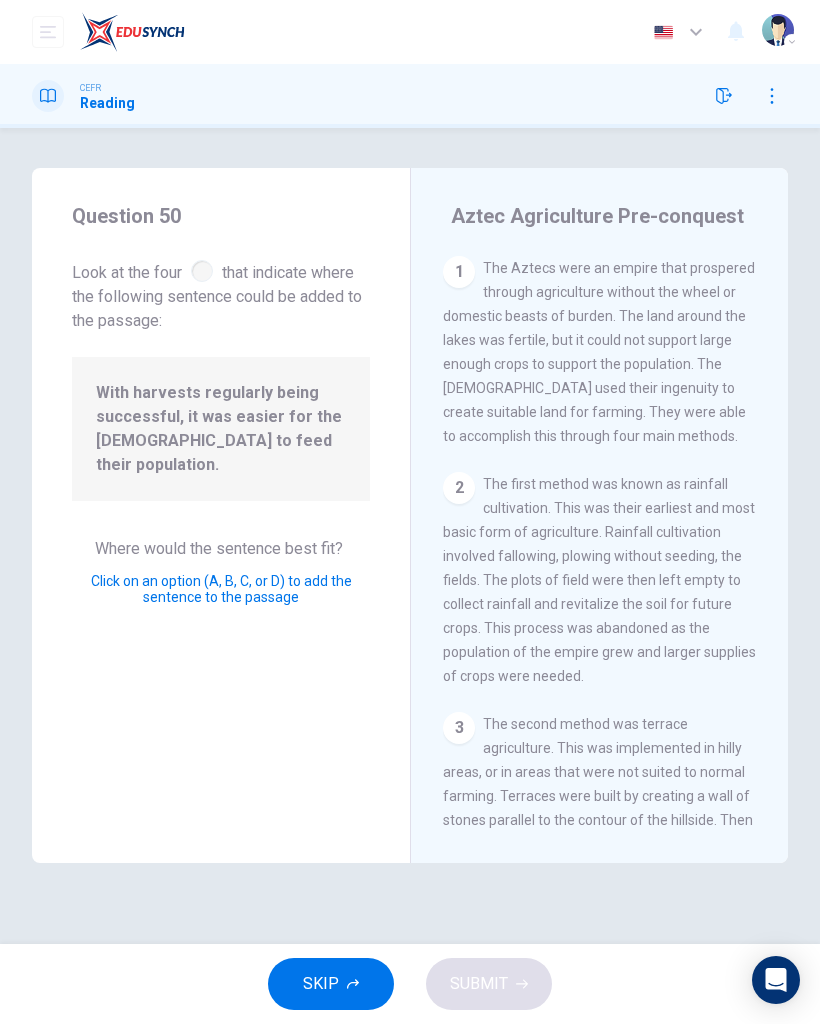 scroll, scrollTop: 0, scrollLeft: 0, axis: both 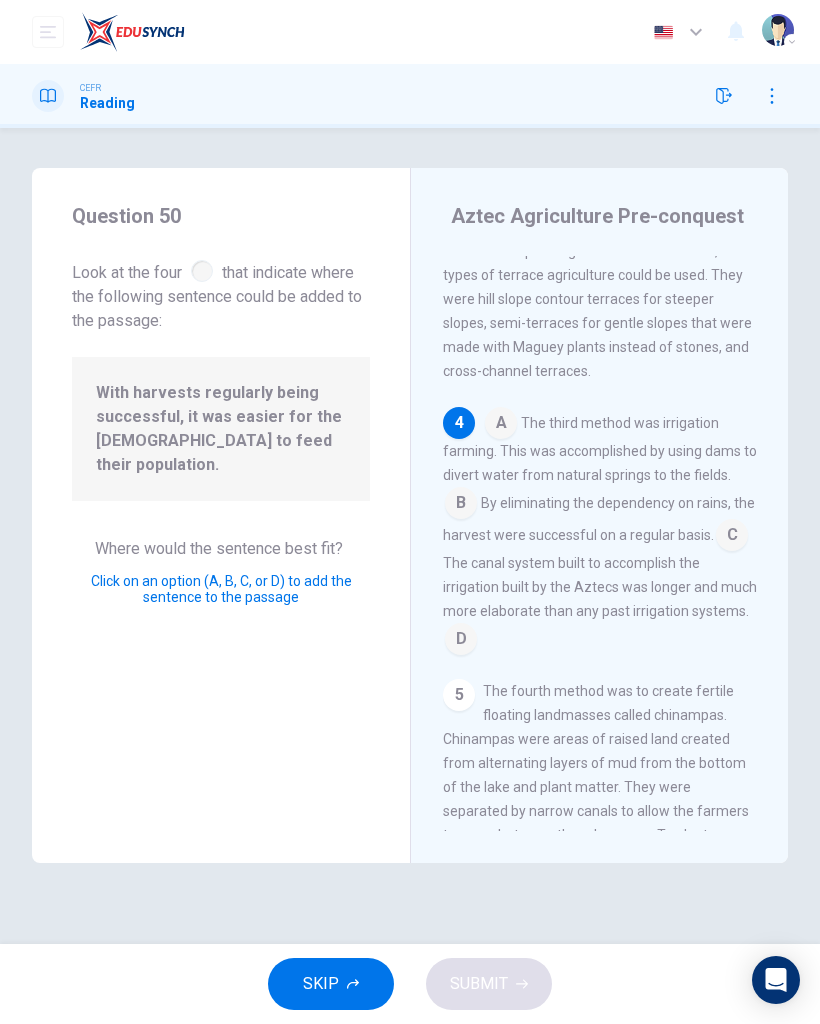 click on "Question 50 Look at the four     that indicate where the following sentence could be added to the passage: With harvests regularly being successful, it was easier for the [DEMOGRAPHIC_DATA] to feed their population. Where would the sentence best fit?   Click on an option (A, B, C, or D) to add the sentence to the passage" at bounding box center [221, 515] 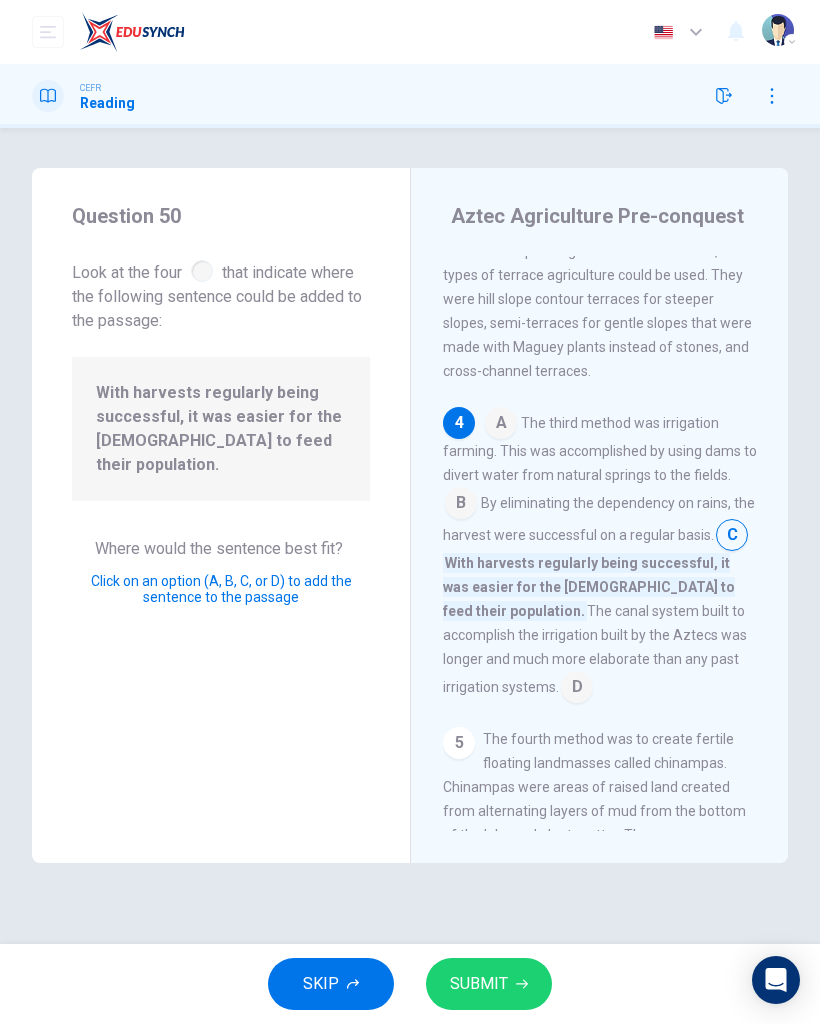 click on "SUBMIT" at bounding box center (489, 984) 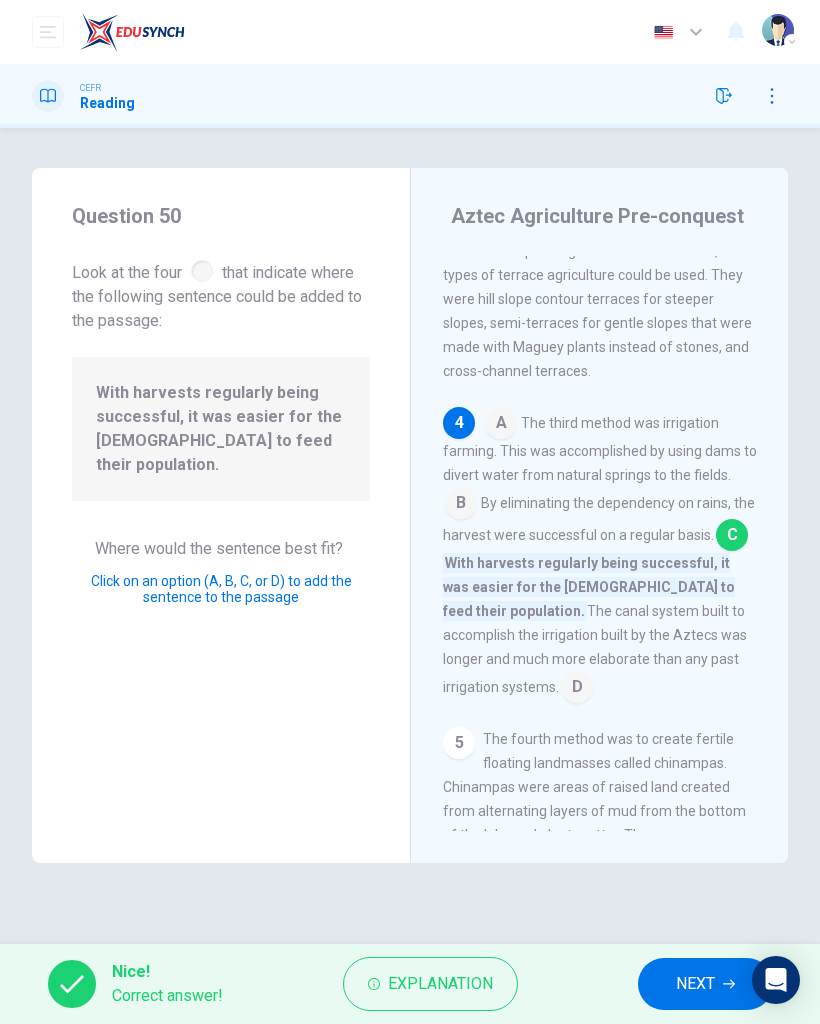 click on "NEXT" at bounding box center (695, 984) 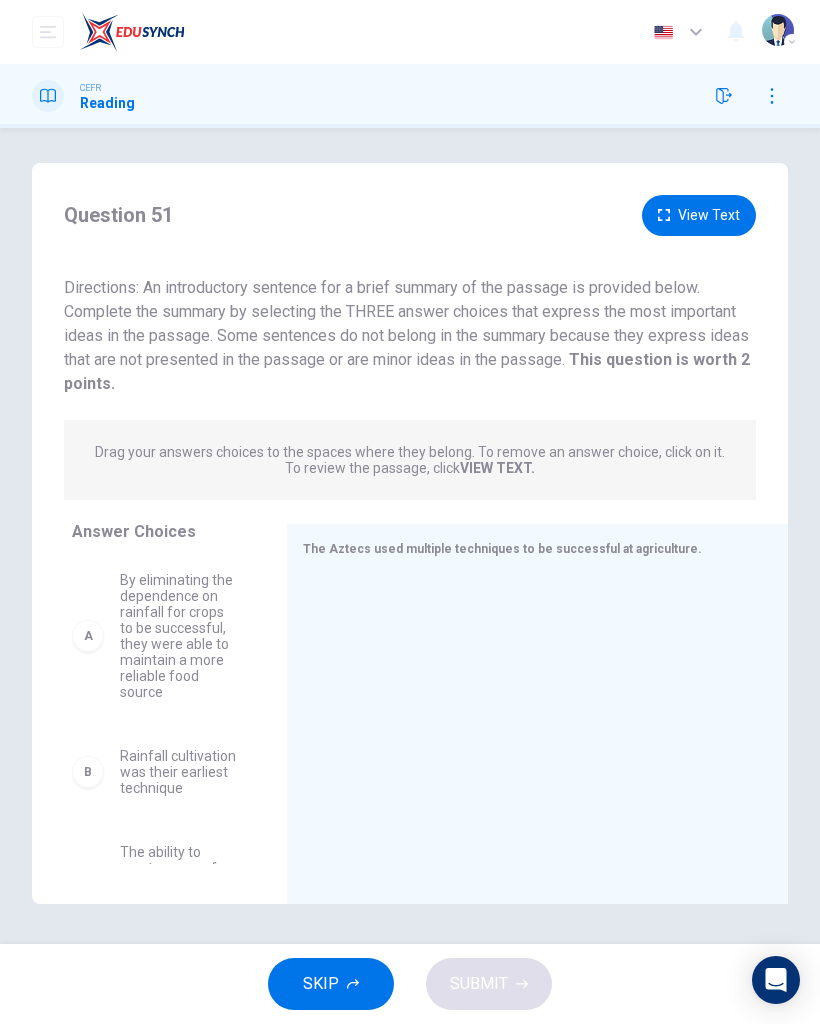 scroll, scrollTop: 5, scrollLeft: 0, axis: vertical 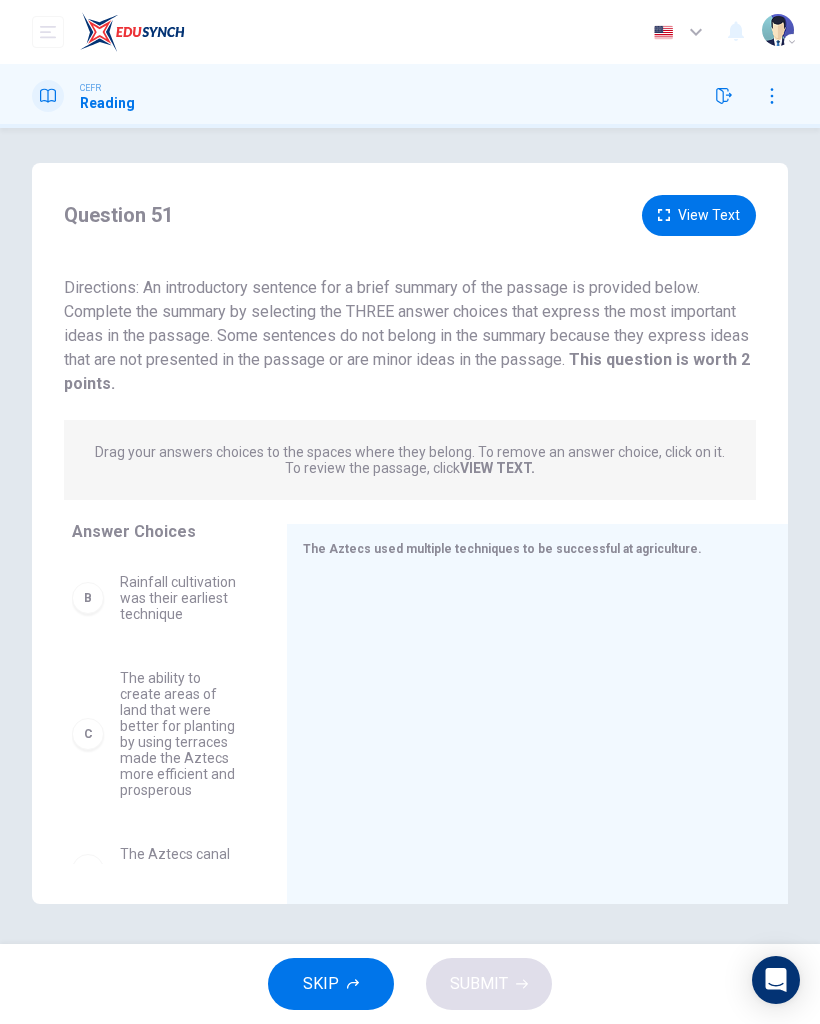 click on "View Text" at bounding box center (699, 215) 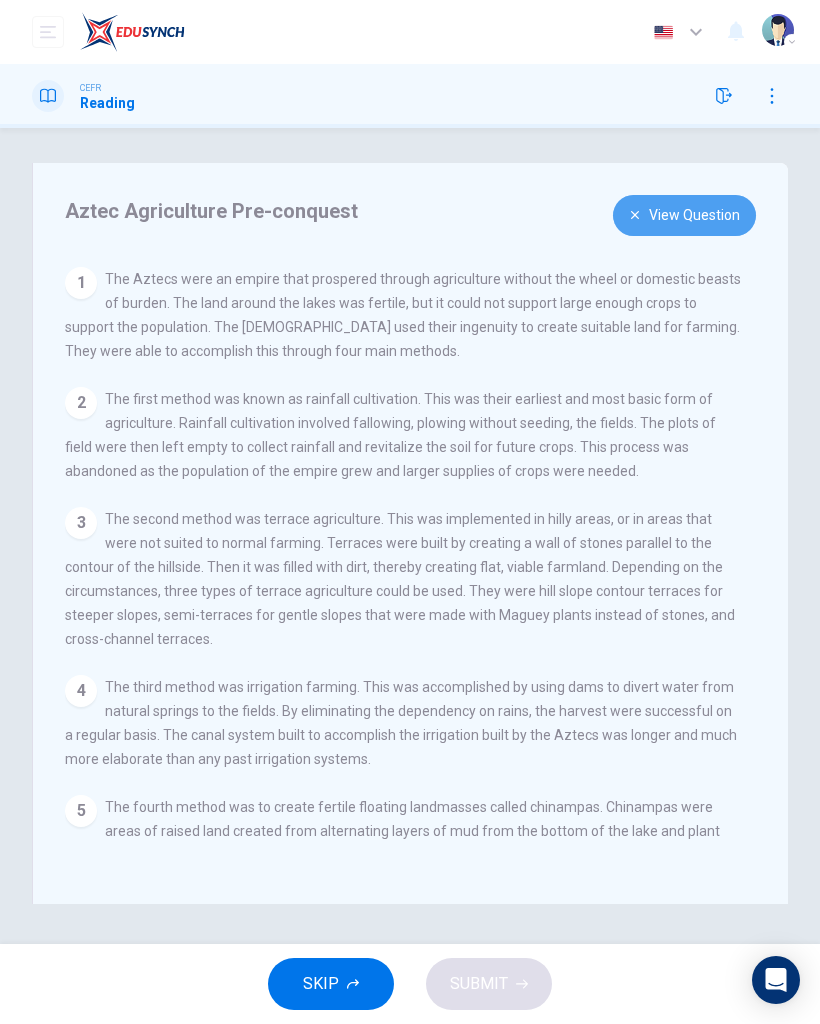 click on "View Question" at bounding box center [684, 215] 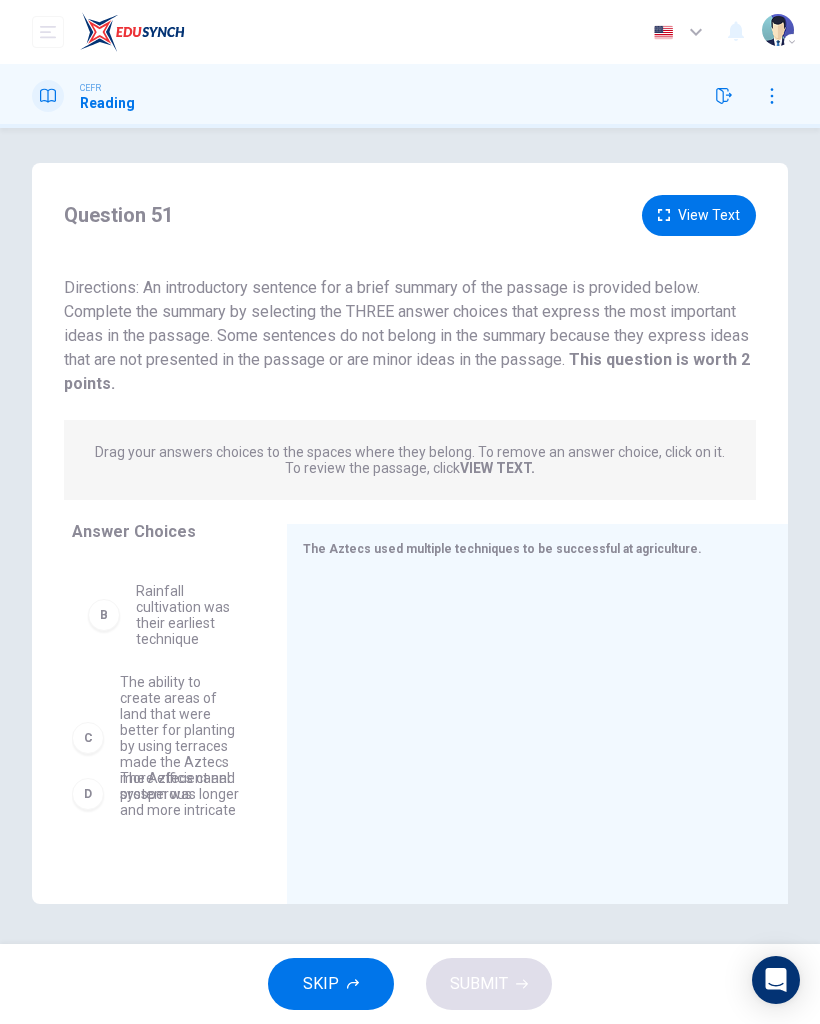 click on "A By eliminating the dependence on rainfall for crops to be successful, they were able to maintain a more reliable food source C The ability to create areas of land that were better for planting by using terraces made the Aztecs more efficient and prosperous D The Aztecs canal system was longer and more intricate E They used their ingenuity to make unsuitable farming land into viable farming land F Chinampas created more viable farming areas because they were able to turn the water into farming land" at bounding box center [163, 556] 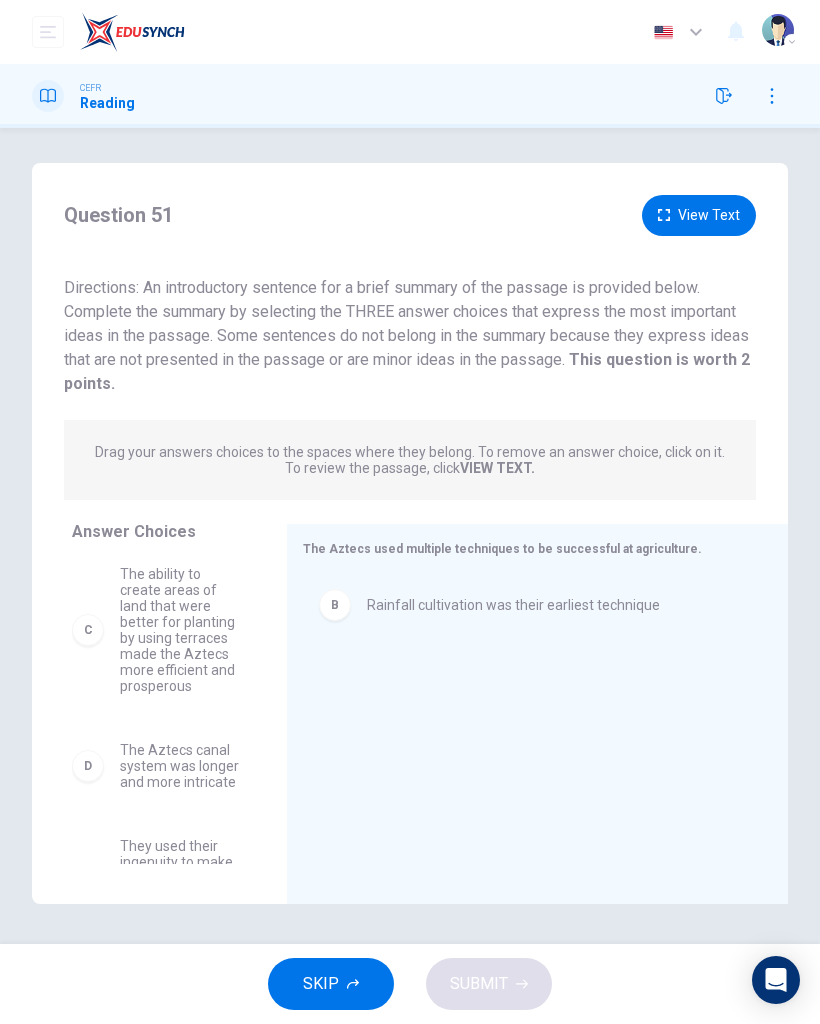 scroll, scrollTop: 183, scrollLeft: 0, axis: vertical 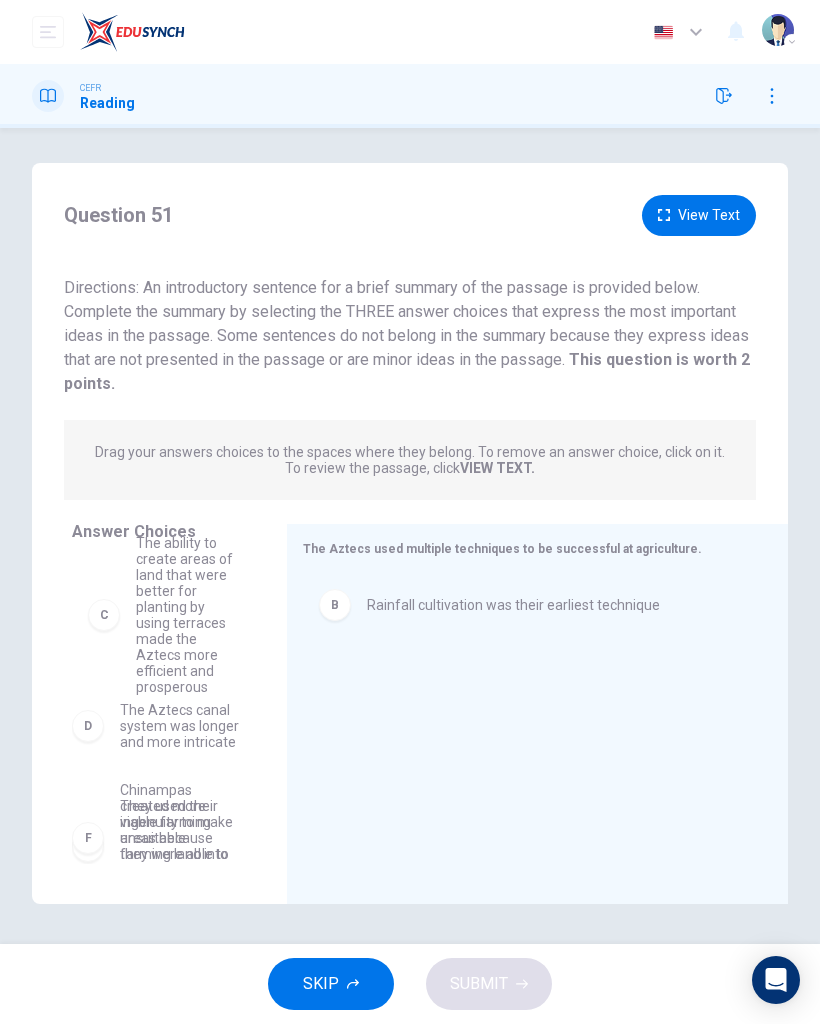 click on "A By eliminating the dependence on rainfall for crops to be successful, they were able to maintain a more reliable food source D The Aztecs canal system was longer and more intricate E They used their ingenuity to make unsuitable farming land into viable farming land F Chinampas created more viable farming areas because they were able to turn the water into farming land" at bounding box center (163, 504) 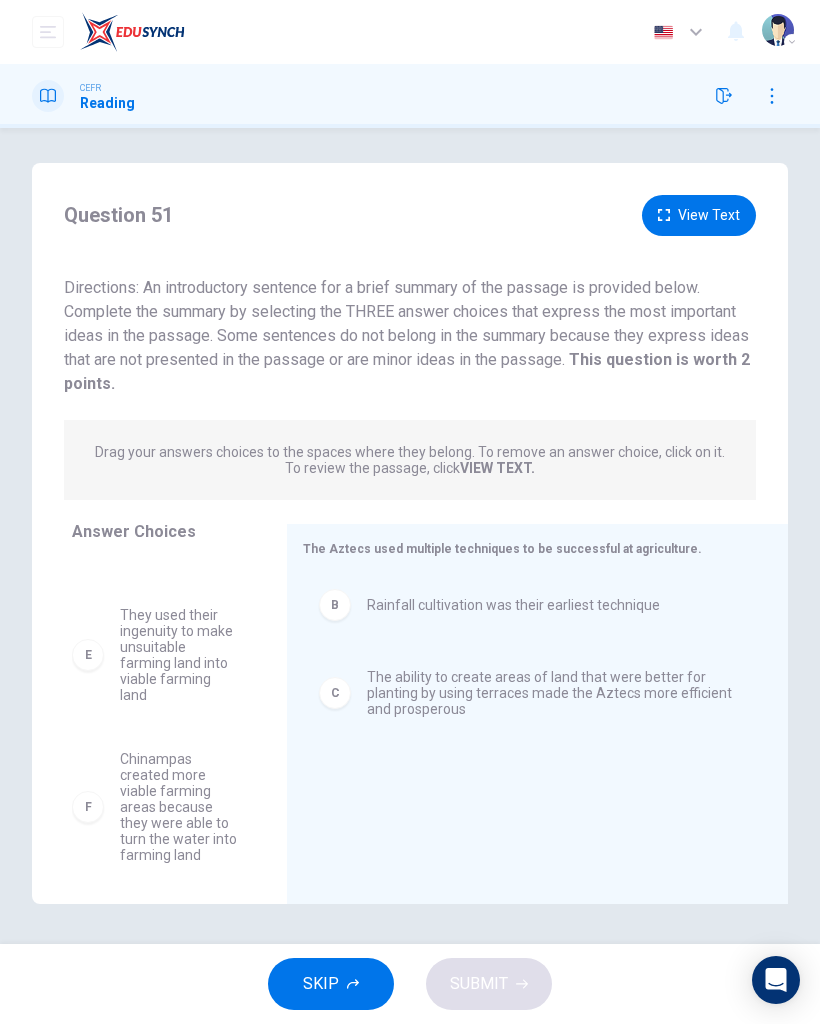 scroll, scrollTop: 236, scrollLeft: 0, axis: vertical 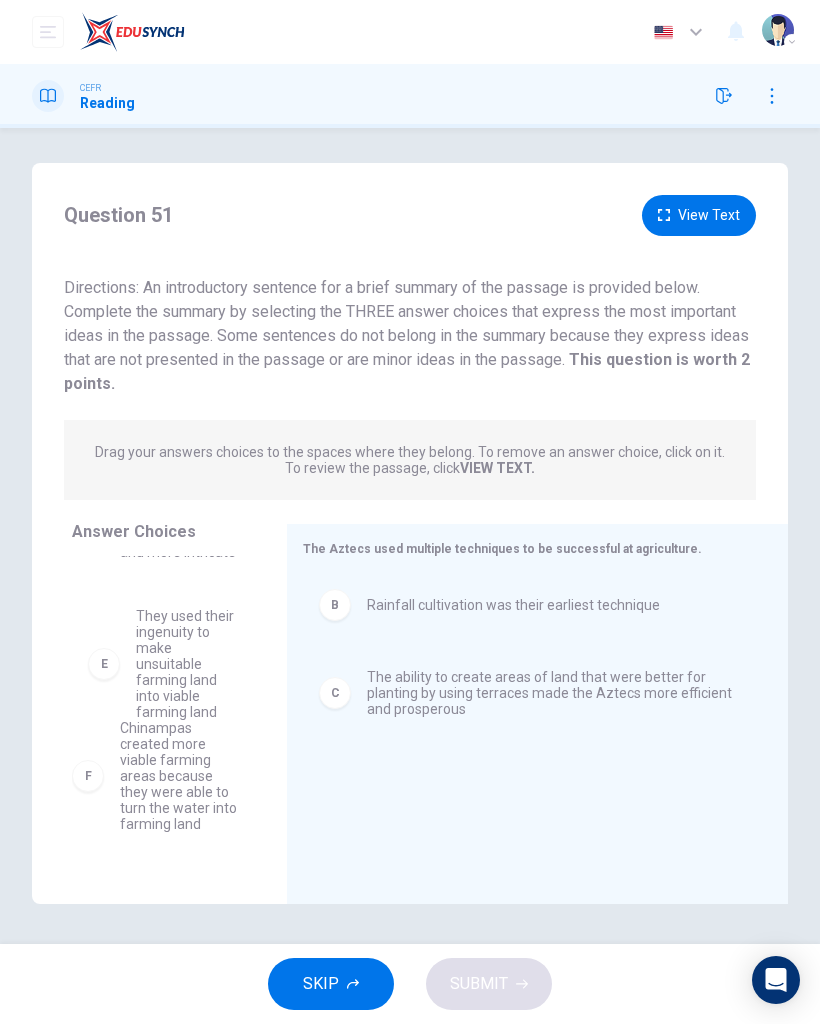 click on "A By eliminating the dependence on rainfall for crops to be successful, they were able to maintain a more reliable food source D The Aztecs canal system was longer and more intricate F Chinampas created more viable farming areas because they were able to turn the water into farming land" at bounding box center [171, 710] 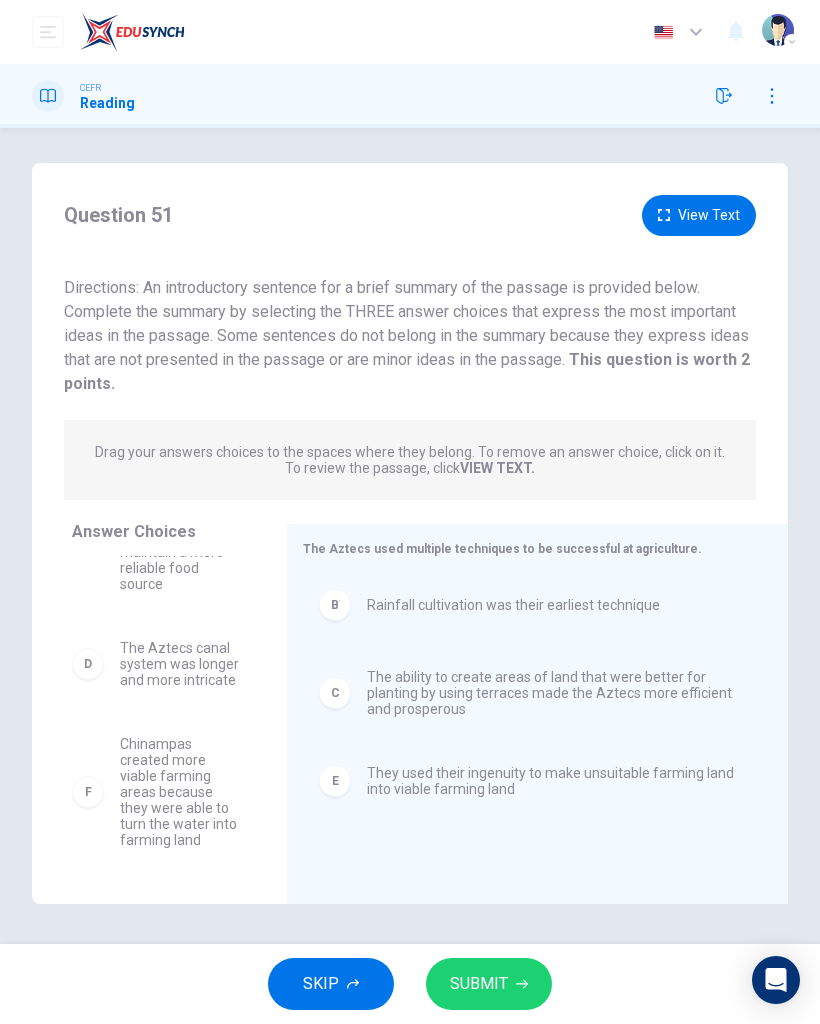 scroll, scrollTop: 108, scrollLeft: 0, axis: vertical 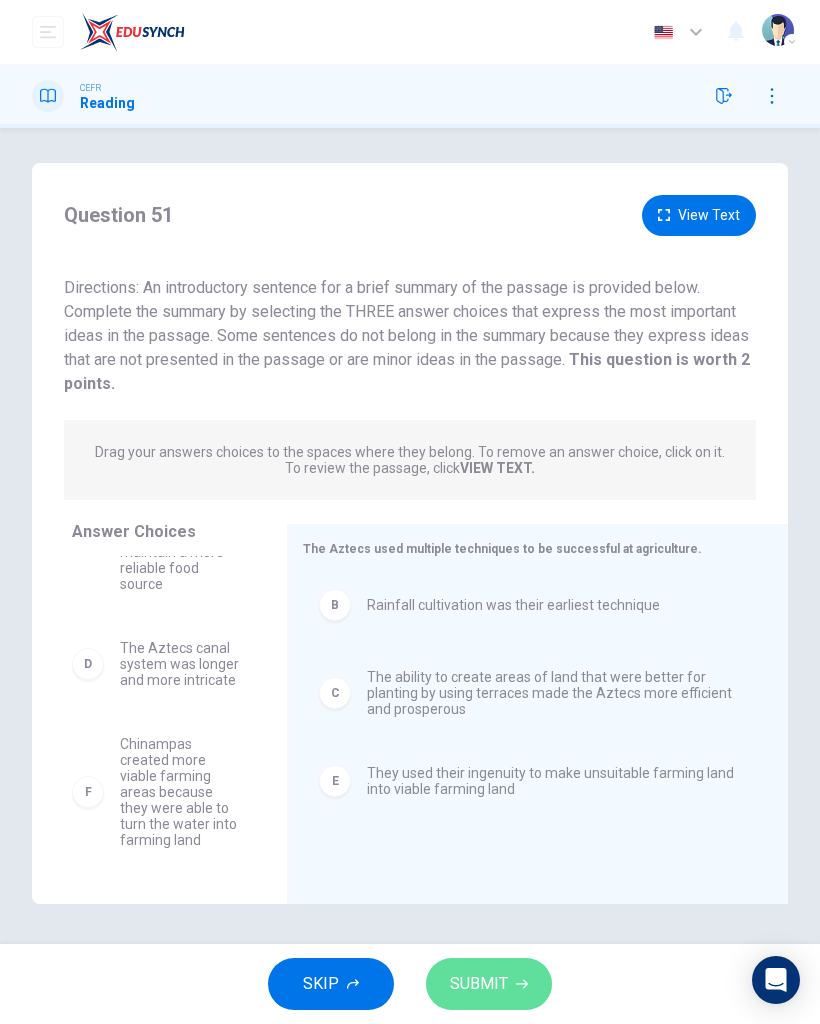 click on "SUBMIT" at bounding box center [489, 984] 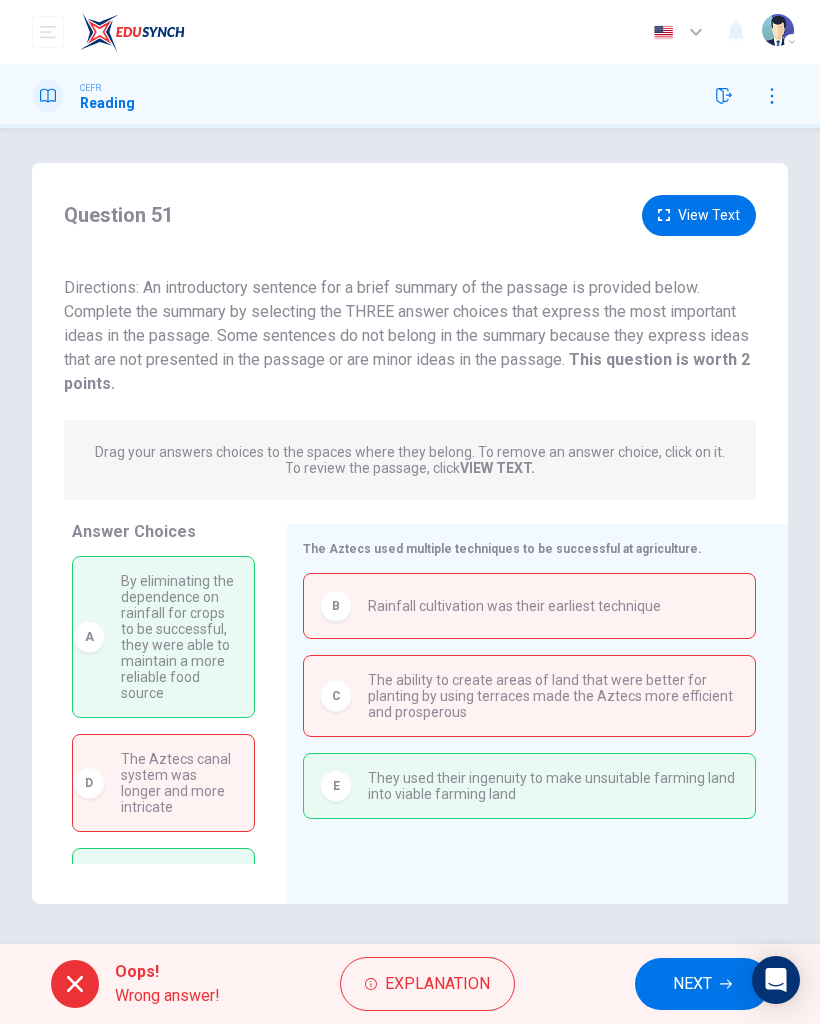 scroll, scrollTop: 0, scrollLeft: 0, axis: both 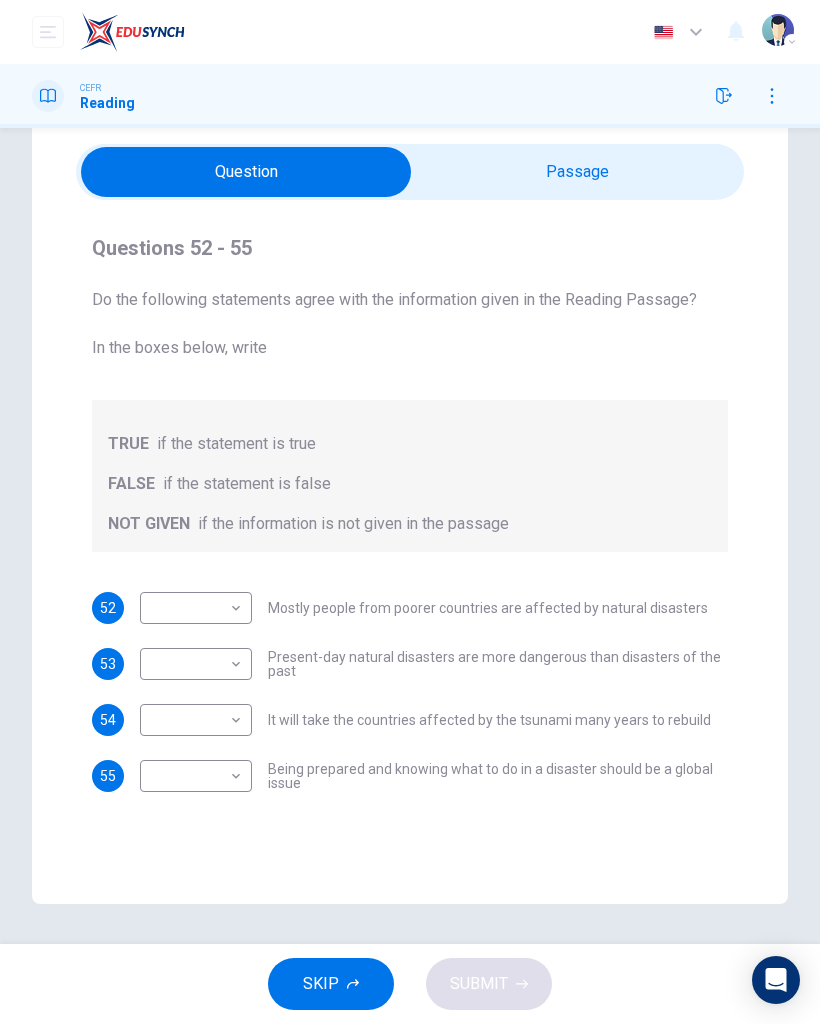 click on "Dashboard Practice Start a test Analysis English en ​ NURIN NADHIRAH BINTI HAIRULASWAN CEFR Reading Questions 52 - 55 Do the following statements agree with the information given in the Reading Passage?
In the boxes below, write TRUE if the statement is true FALSE if the statement is false NOT GIVEN if the information is not given in the passage 52 ​ ​ Mostly people from poorer countries are affected by natural disasters 53 ​ ​ Present-day natural disasters are more dangerous than disasters of the past 54 ​ ​ It will take the countries affected by the tsunami many years to rebuild 55 ​ ​ Being prepared and knowing what to do in a disaster should be a global issue Preparing for the Threat CLICK TO ZOOM Click to Zoom 1 2 3 4 5 6 SKIP SUBMIT EduSynch - Online Language Proficiency Testing
Dashboard Practice Start a test Analysis Notifications © Copyright  2025 Audio Timer 00:21:57 END SESSION" at bounding box center (410, 512) 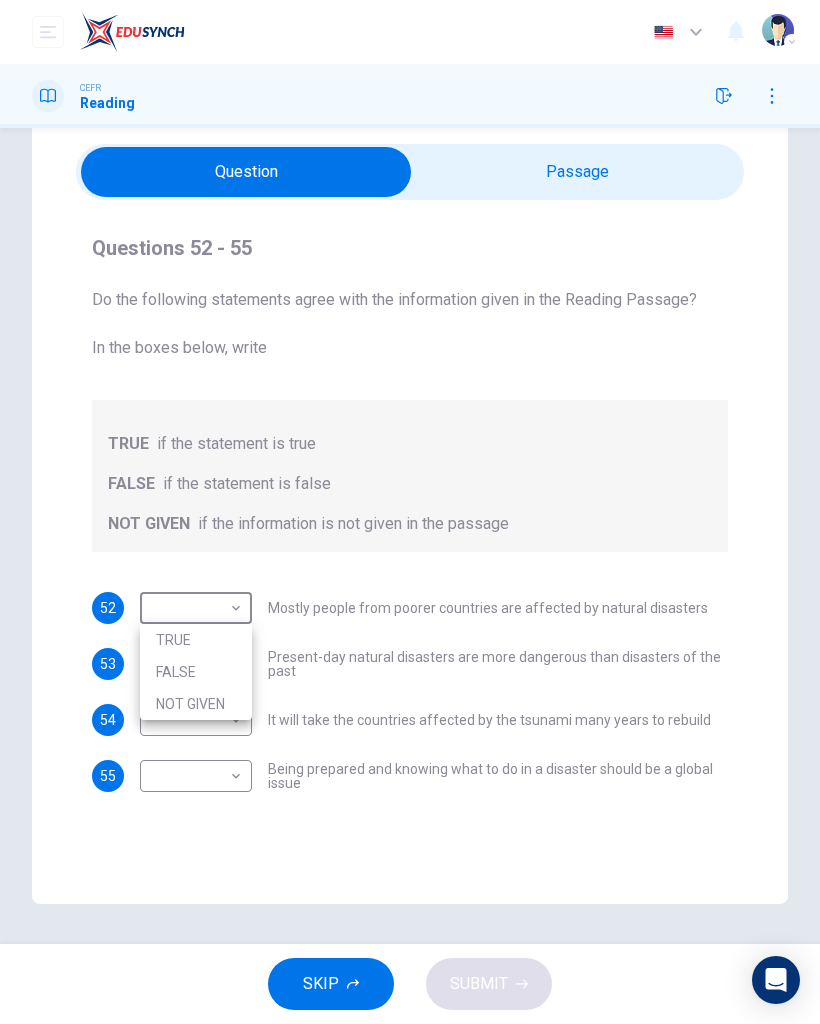 click on "TRUE" at bounding box center [196, 640] 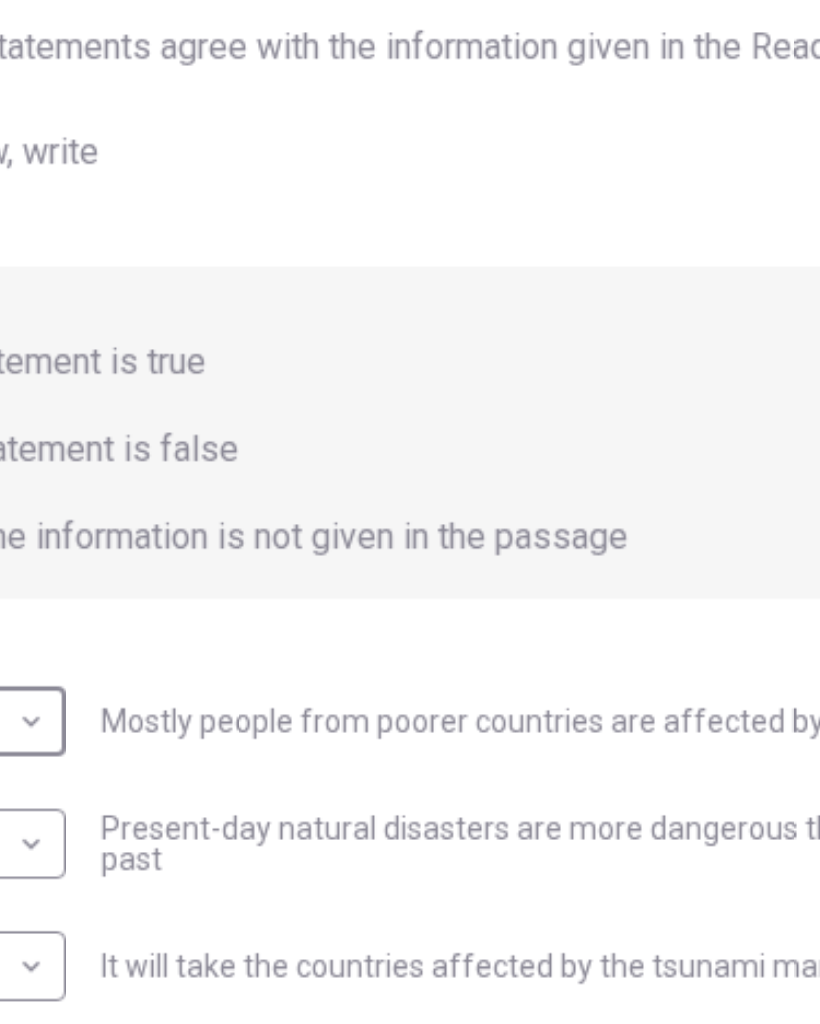 scroll, scrollTop: 0, scrollLeft: 0, axis: both 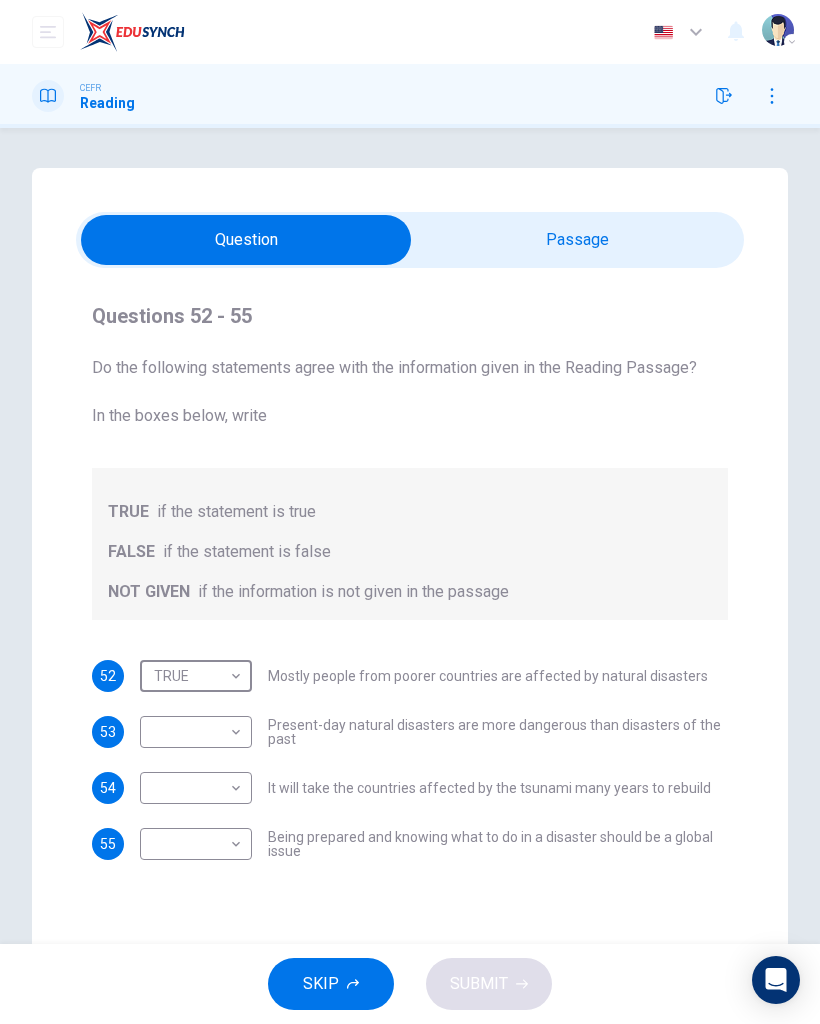 click at bounding box center [246, 240] 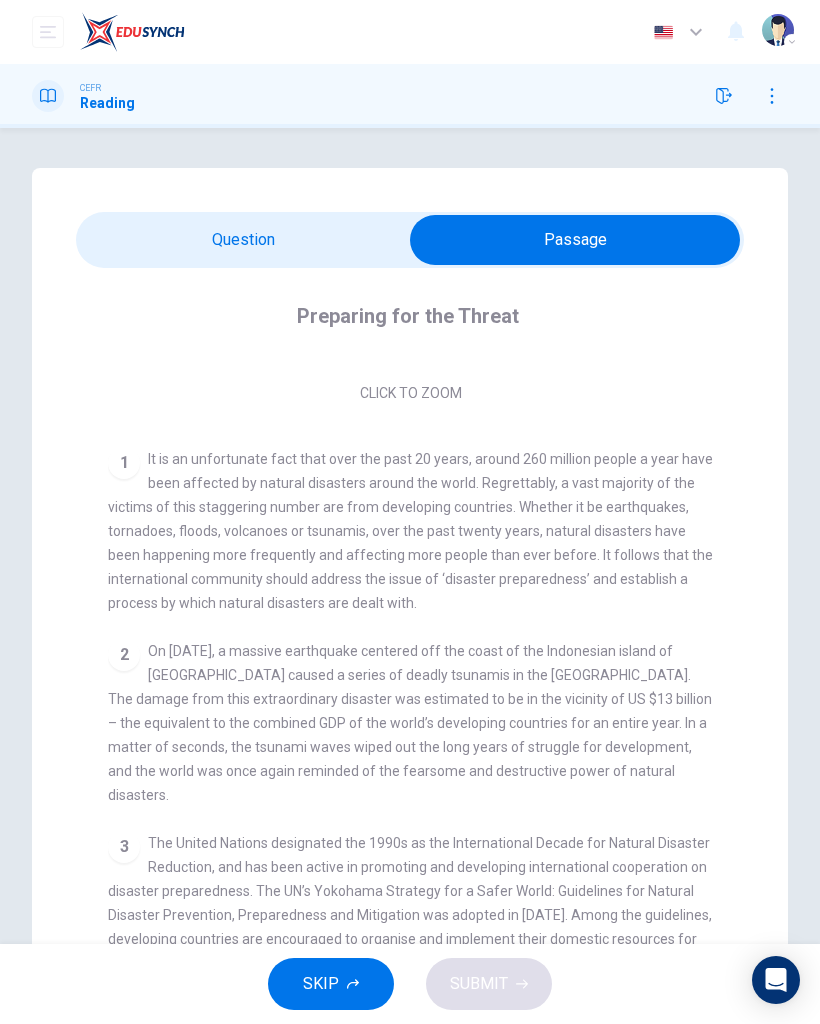 scroll, scrollTop: 295, scrollLeft: 0, axis: vertical 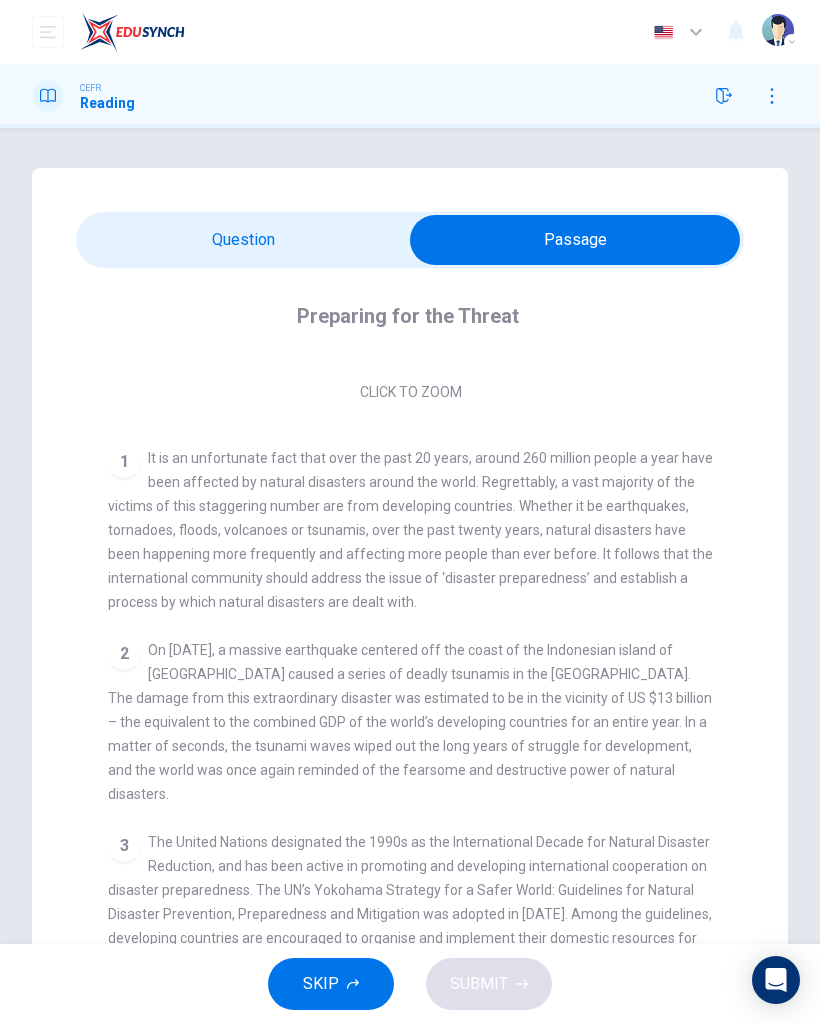click on "Preparing for the Threat CLICK TO ZOOM Click to Zoom 1 It is an unfortunate fact that over the past 20 years, around 260 million people a year have been affected by natural disasters around the world. Regrettably, a vast majority of the victims of this staggering number are from developing countries. Whether it be earthquakes, tornadoes, floods, volcanoes or tsunamis, over the past twenty years, natural disasters have been happening more frequently and affecting more people than ever before. It follows that the international community should address the issue of ‘disaster preparedness’ and establish a process by which natural disasters are dealt with. 2 3 4 5 6" at bounding box center (410, 686) 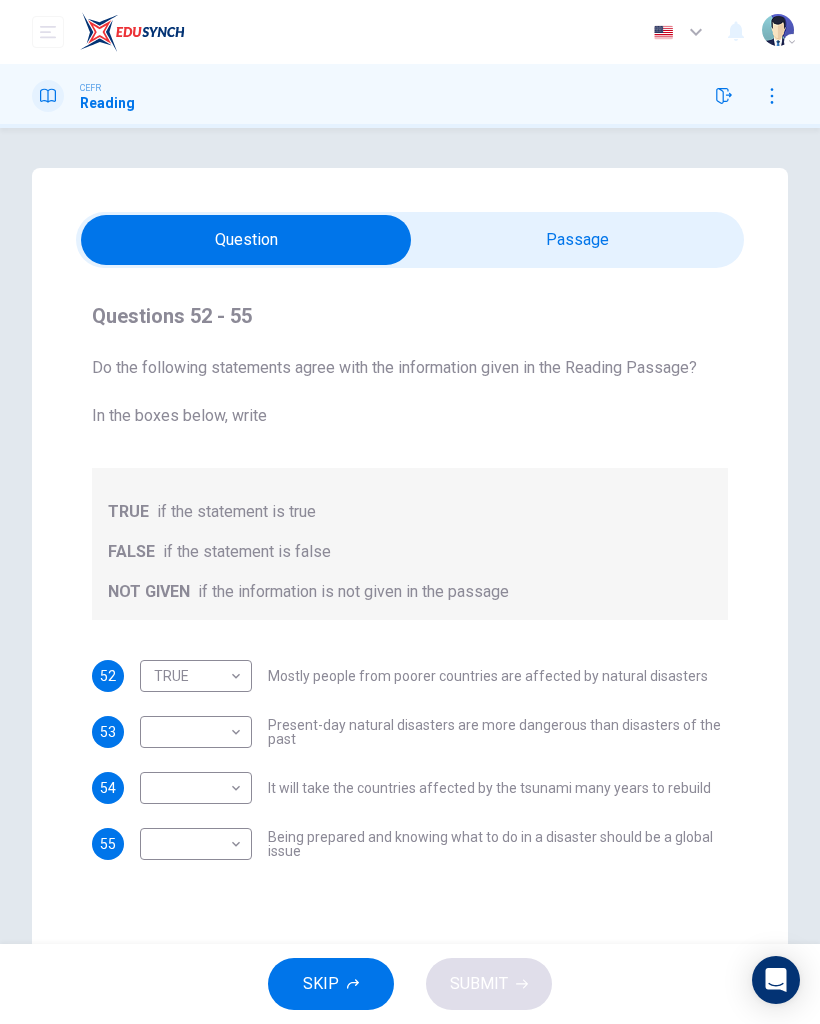 click on "Dashboard Practice Start a test Analysis English en ​ NURIN NADHIRAH BINTI HAIRULASWAN CEFR Reading Questions 52 - 55 Do the following statements agree with the information given in the Reading Passage?
In the boxes below, write TRUE if the statement is true FALSE if the statement is false NOT GIVEN if the information is not given in the passage 52 TRUE TRUE ​ Mostly people from poorer countries are affected by natural disasters 53 ​ ​ Present-day natural disasters are more dangerous than disasters of the past 54 ​ ​ It will take the countries affected by the tsunami many years to rebuild 55 ​ ​ Being prepared and knowing what to do in a disaster should be a global issue Preparing for the Threat CLICK TO ZOOM Click to Zoom 1 2 3 4 5 6 SKIP SUBMIT EduSynch - Online Language Proficiency Testing
Dashboard Practice Start a test Analysis Notifications © Copyright  2025 Audio Timer 00:22:47 END SESSION" at bounding box center [410, 512] 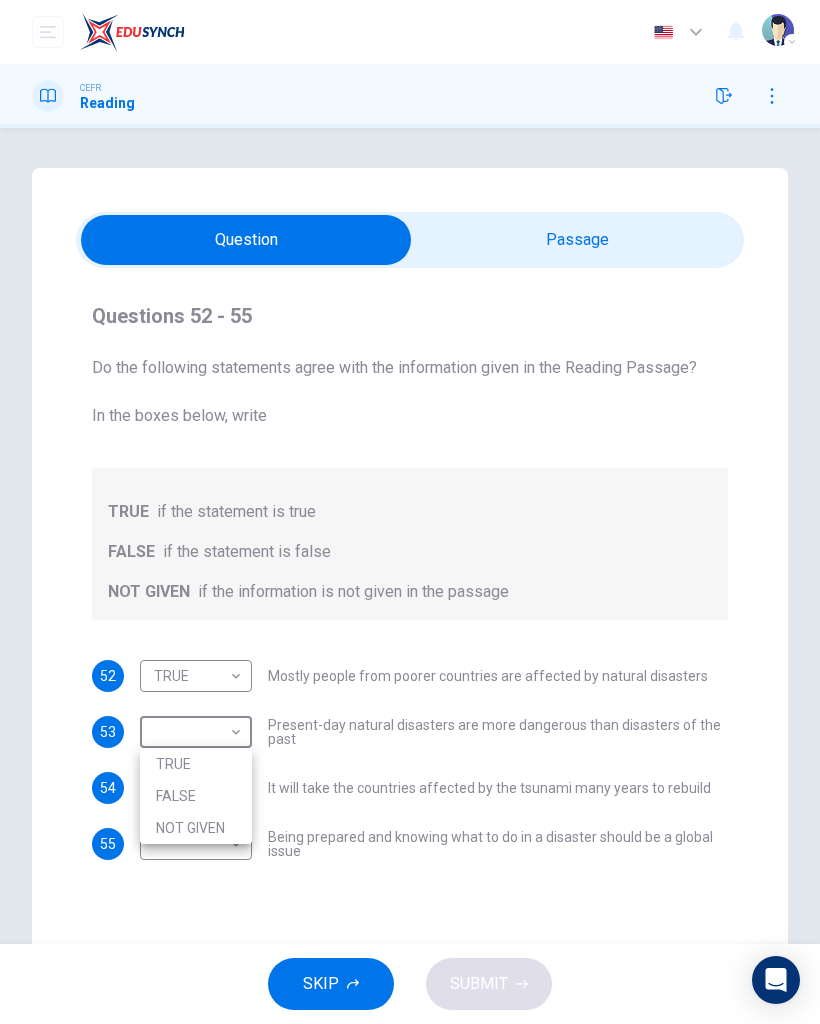 click at bounding box center (410, 512) 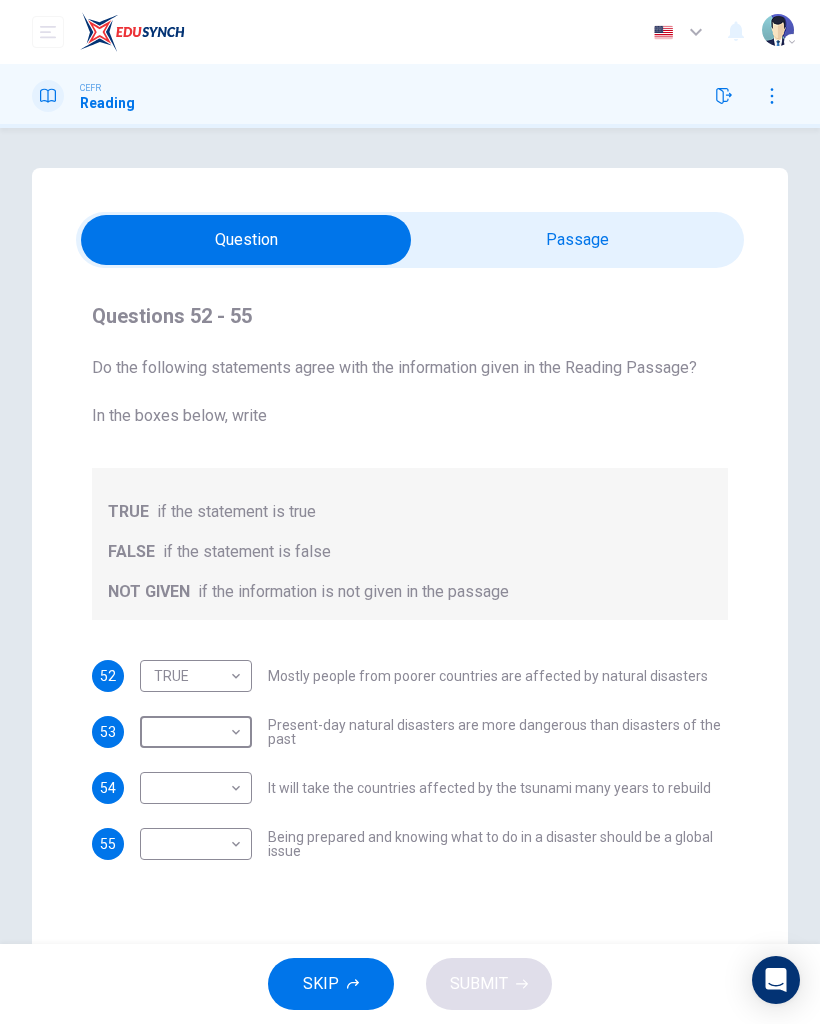 click on "Questions 52 - 55 Do the following statements agree with the information given in the Reading Passage?
In the boxes below, write TRUE if the statement is true FALSE if the statement is false NOT GIVEN if the information is not given in the passage 52 TRUE TRUE ​ Mostly people from poorer countries are affected by natural disasters 53 ​ ​ Present-day natural disasters are more dangerous than disasters of the past 54 ​ ​ It will take the countries affected by the tsunami many years to rebuild 55 ​ ​ Being prepared and knowing what to do in a disaster should be a global issue Preparing for the Threat CLICK TO ZOOM Click to Zoom 1 2 3 4 5 6" at bounding box center (410, 570) 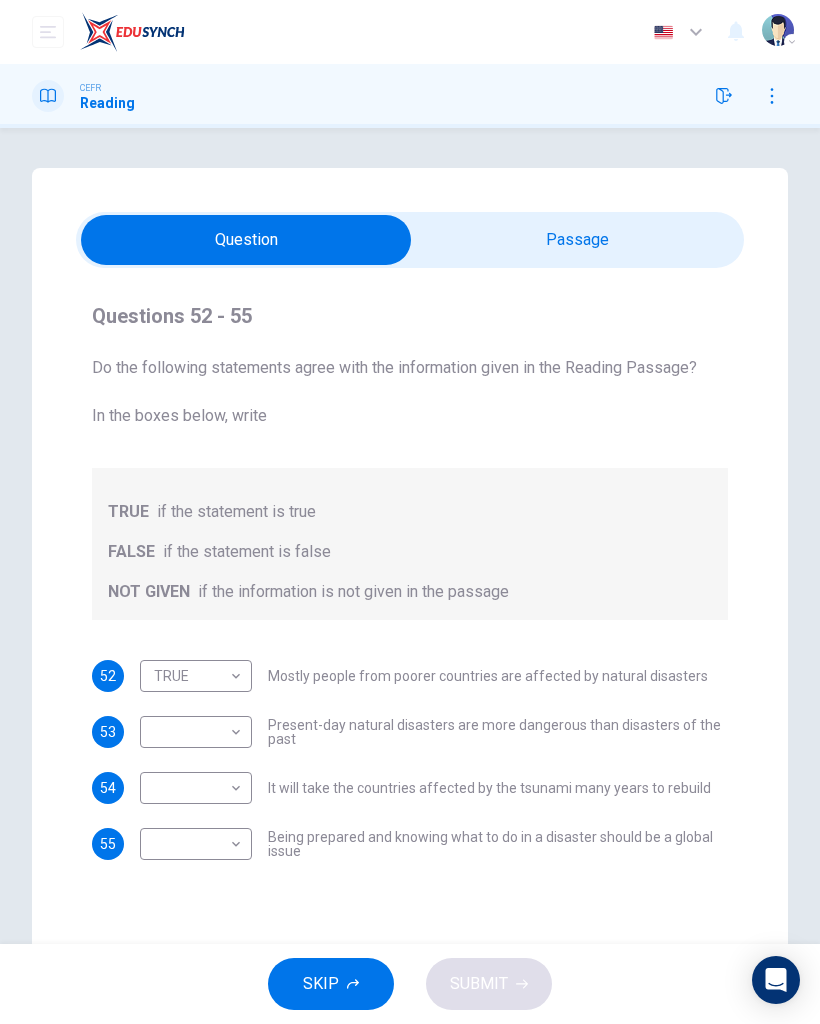 click at bounding box center (246, 240) 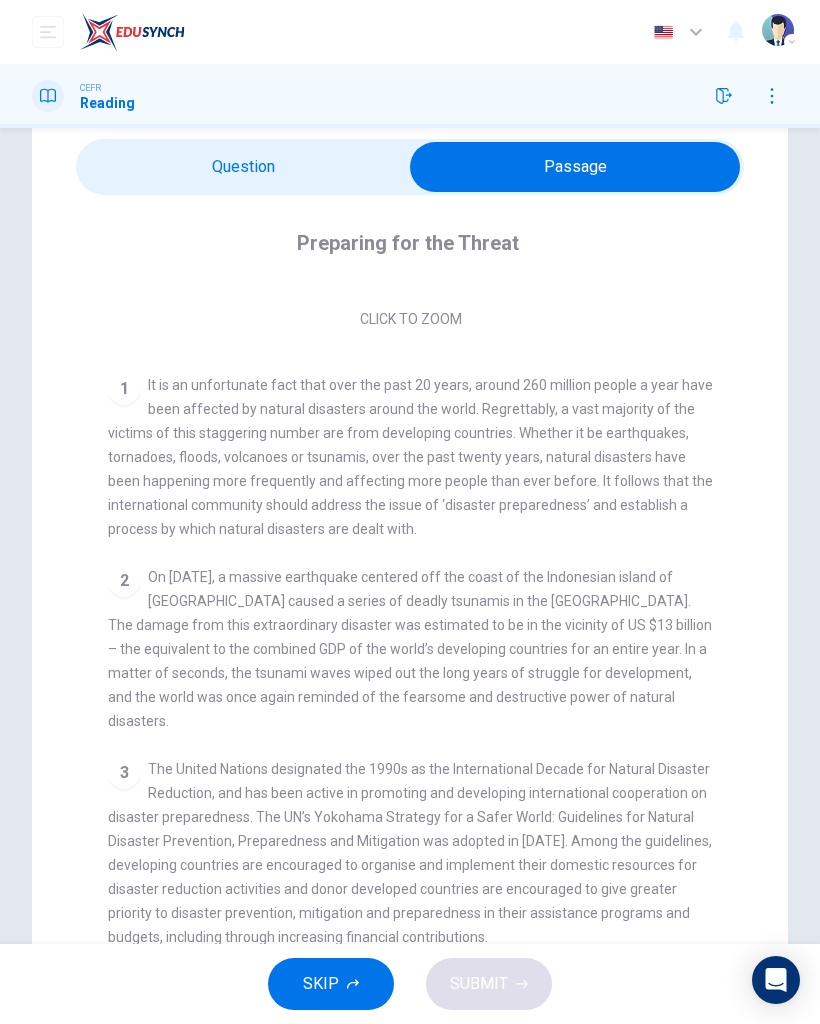 scroll, scrollTop: 73, scrollLeft: 0, axis: vertical 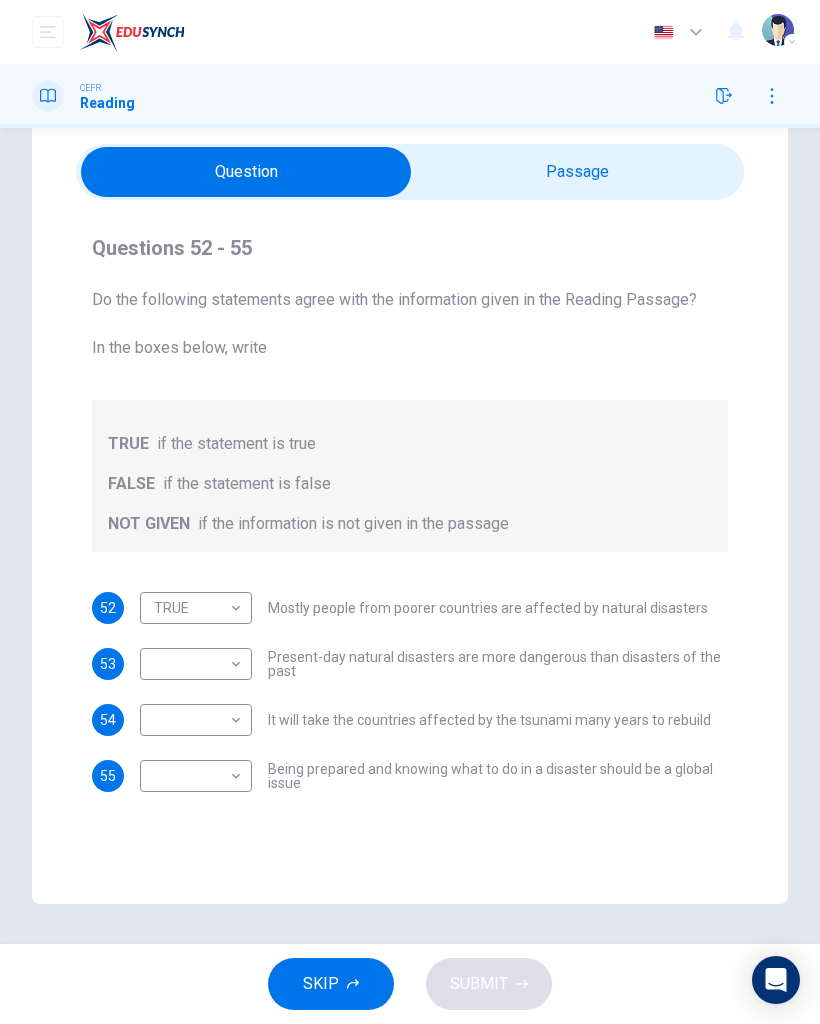 click on "Dashboard Practice Start a test Analysis English en ​ NURIN NADHIRAH BINTI HAIRULASWAN CEFR Reading Questions 52 - 55 Do the following statements agree with the information given in the Reading Passage?
In the boxes below, write TRUE if the statement is true FALSE if the statement is false NOT GIVEN if the information is not given in the passage 52 TRUE TRUE ​ Mostly people from poorer countries are affected by natural disasters 53 ​ ​ Present-day natural disasters are more dangerous than disasters of the past 54 ​ ​ It will take the countries affected by the tsunami many years to rebuild 55 ​ ​ Being prepared and knowing what to do in a disaster should be a global issue Preparing for the Threat CLICK TO ZOOM Click to Zoom 1 2 3 4 5 6 SKIP SUBMIT EduSynch - Online Language Proficiency Testing
Dashboard Practice Start a test Analysis Notifications © Copyright  2025 Audio Timer 00:22:55 END SESSION" at bounding box center [410, 512] 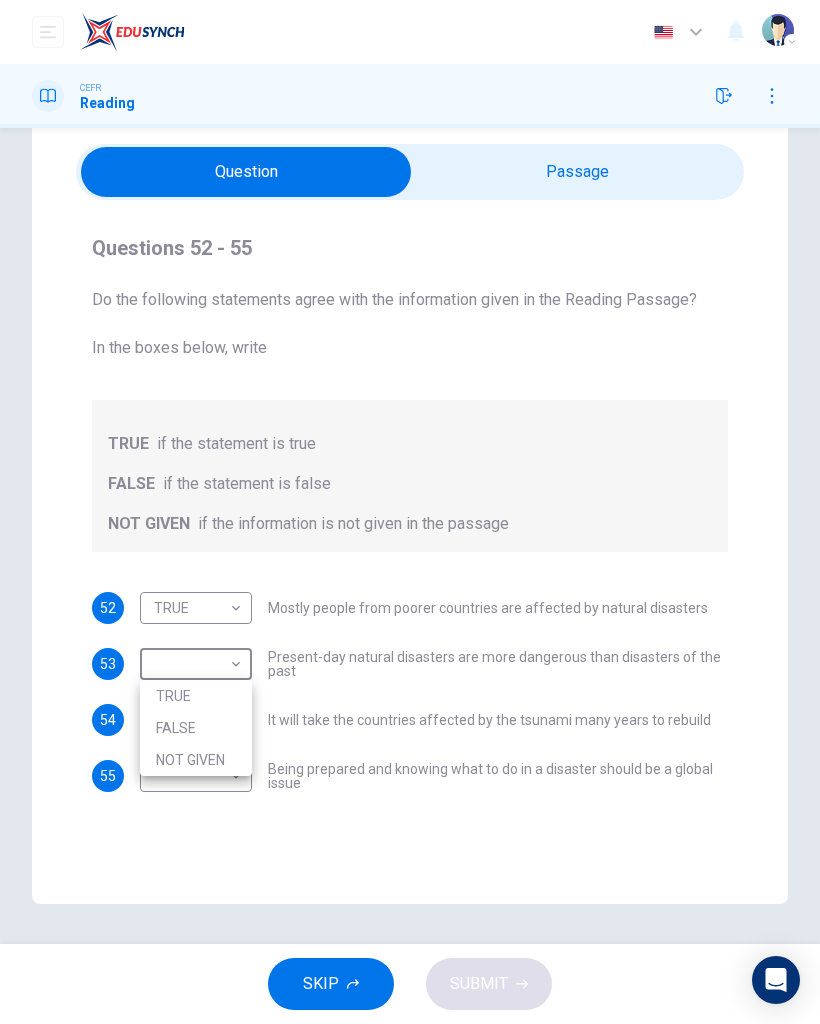 click on "TRUE" at bounding box center (196, 696) 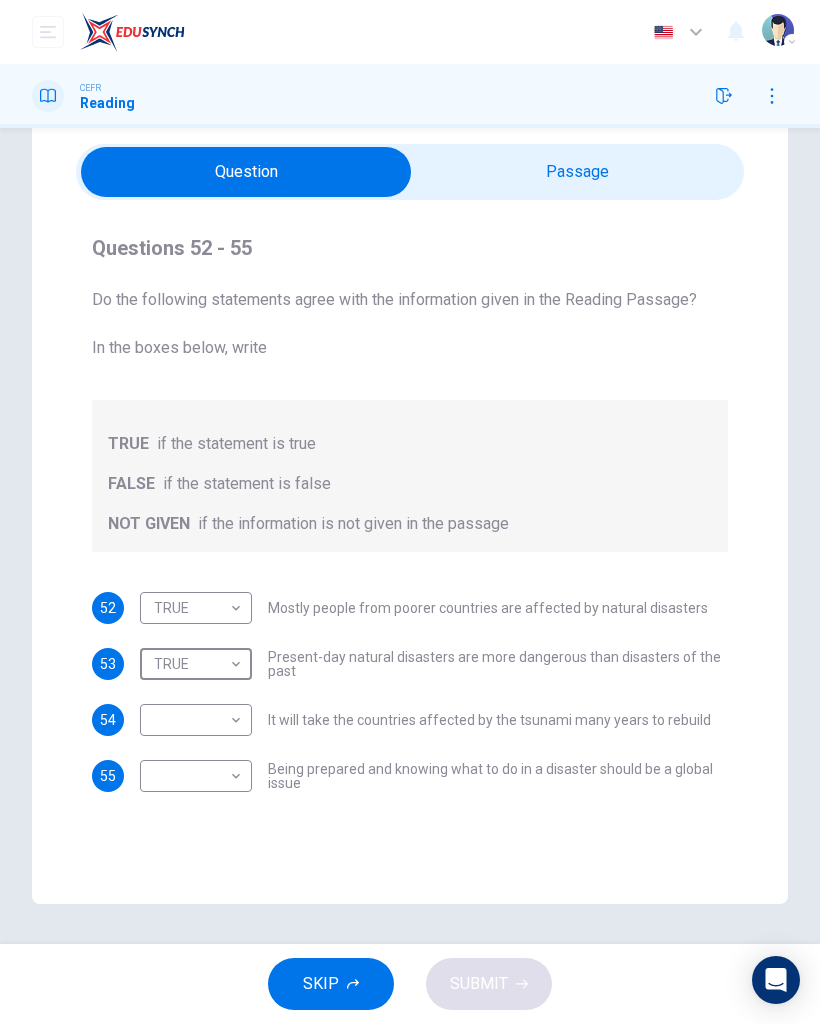 click on "Dashboard Practice Start a test Analysis English en ​ NURIN NADHIRAH BINTI HAIRULASWAN CEFR Reading Questions 52 - 55 Do the following statements agree with the information given in the Reading Passage?
In the boxes below, write TRUE if the statement is true FALSE if the statement is false NOT GIVEN if the information is not given in the passage 52 TRUE TRUE ​ Mostly people from poorer countries are affected by natural disasters 53 TRUE TRUE ​ Present-day natural disasters are more dangerous than disasters of the past 54 ​ ​ It will take the countries affected by the tsunami many years to rebuild 55 ​ ​ Being prepared and knowing what to do in a disaster should be a global issue Preparing for the Threat CLICK TO ZOOM Click to Zoom 1 2 3 4 5 6 SKIP SUBMIT EduSynch - Online Language Proficiency Testing
Dashboard Practice Start a test Analysis Notifications © Copyright  2025 Audio Timer 00:23:03 END SESSION" at bounding box center (410, 512) 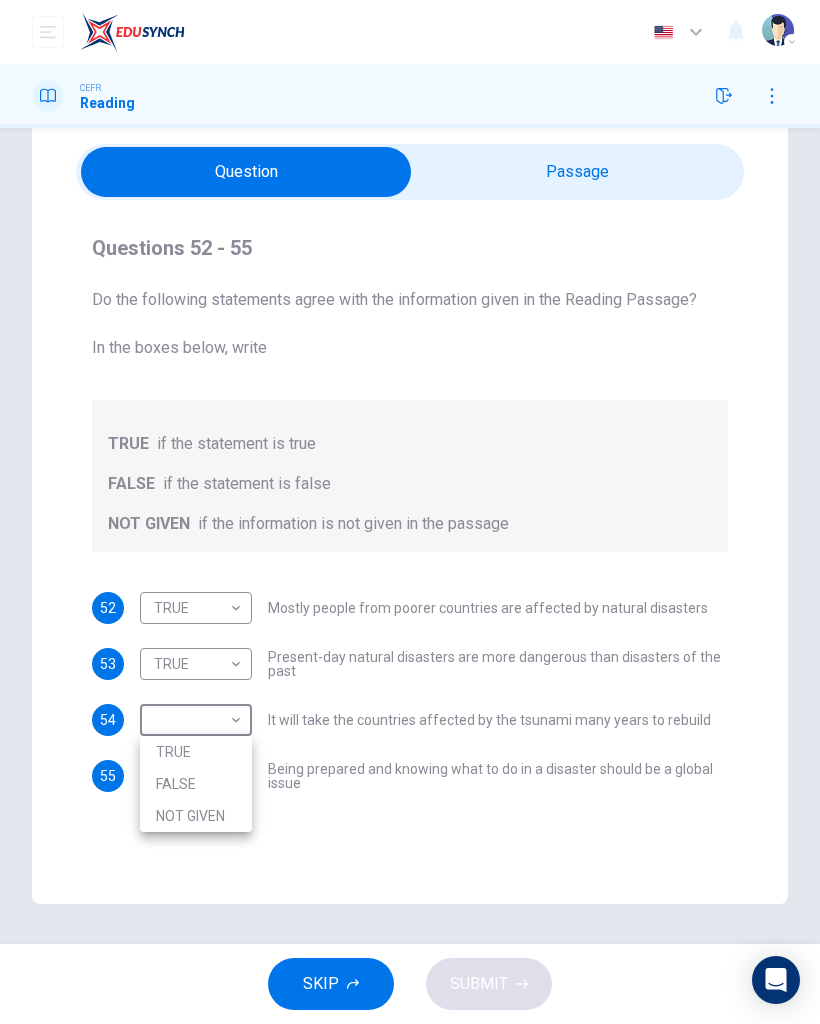 click on "TRUE" at bounding box center [196, 752] 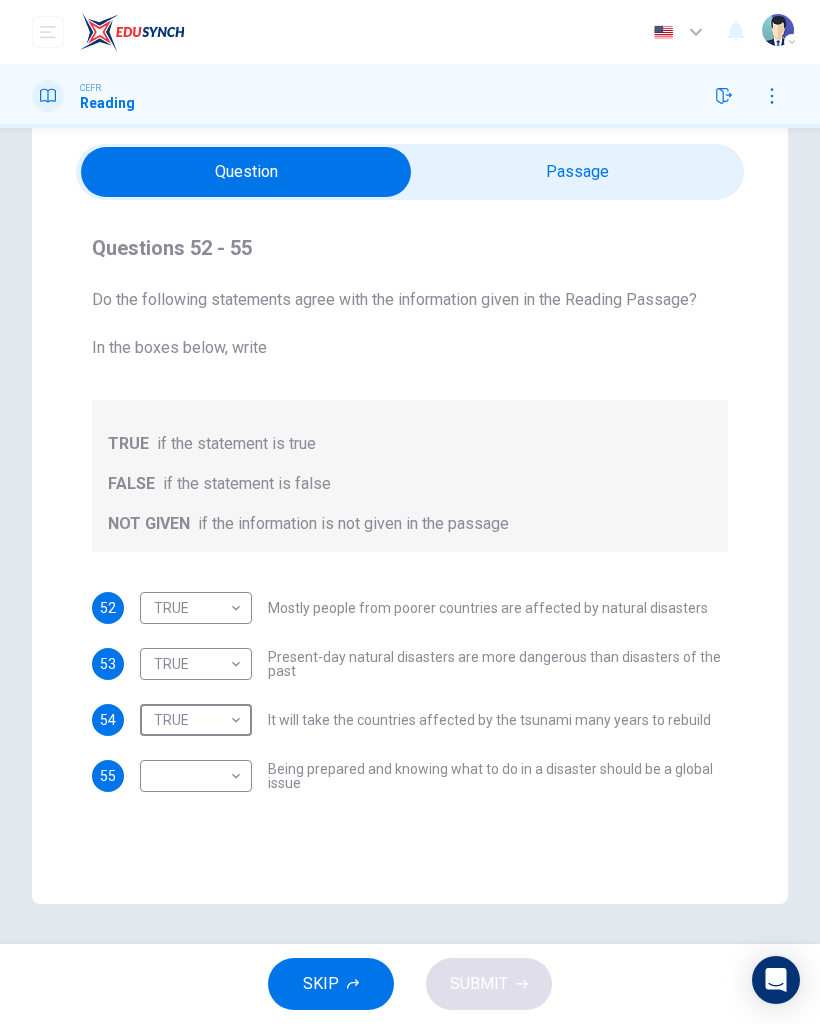 click on "Dashboard Practice Start a test Analysis English en ​ NURIN NADHIRAH BINTI HAIRULASWAN CEFR Reading Questions 52 - 55 Do the following statements agree with the information given in the Reading Passage?
In the boxes below, write TRUE if the statement is true FALSE if the statement is false NOT GIVEN if the information is not given in the passage 52 TRUE TRUE ​ Mostly people from poorer countries are affected by natural disasters 53 TRUE TRUE ​ Present-day natural disasters are more dangerous than disasters of the past 54 TRUE TRUE ​ It will take the countries affected by the tsunami many years to rebuild 55 ​ ​ Being prepared and knowing what to do in a disaster should be a global issue Preparing for the Threat CLICK TO ZOOM Click to Zoom 1 2 3 4 5 6 SKIP SUBMIT EduSynch - Online Language Proficiency Testing
Dashboard Practice Start a test Analysis Notifications © Copyright  2025 Audio Timer 00:23:04 END SESSION TRUE FALSE NOT GIVEN" at bounding box center (410, 512) 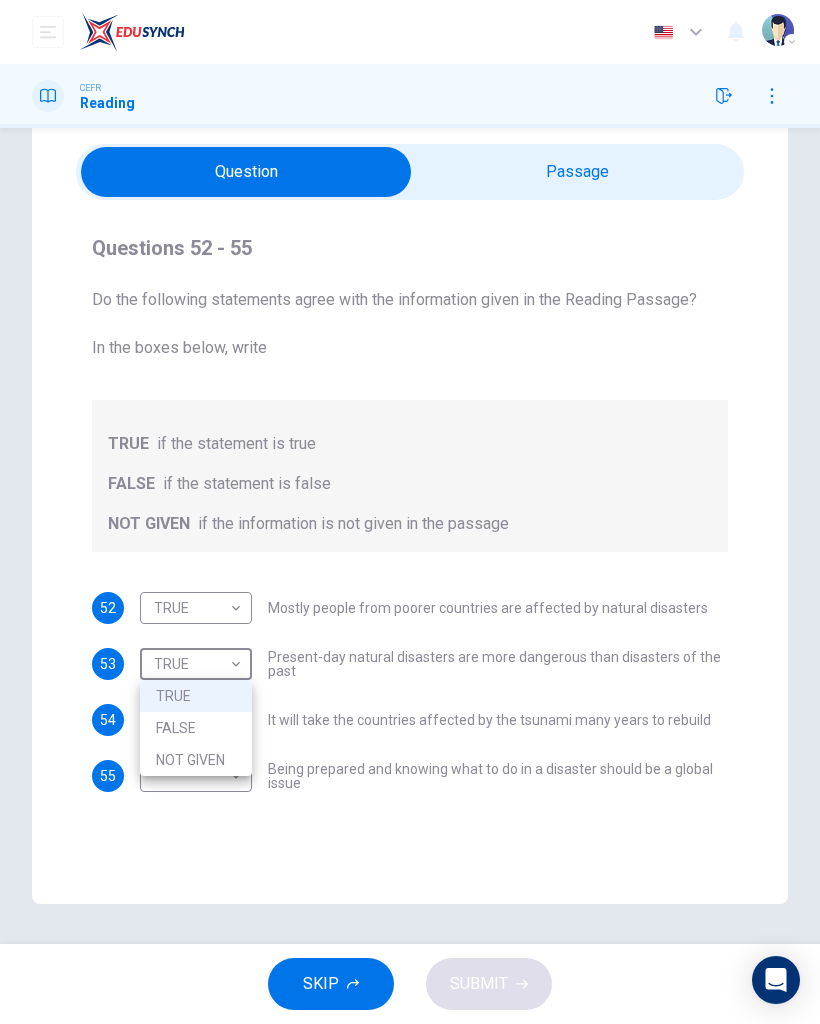 click on "NOT GIVEN" at bounding box center [196, 760] 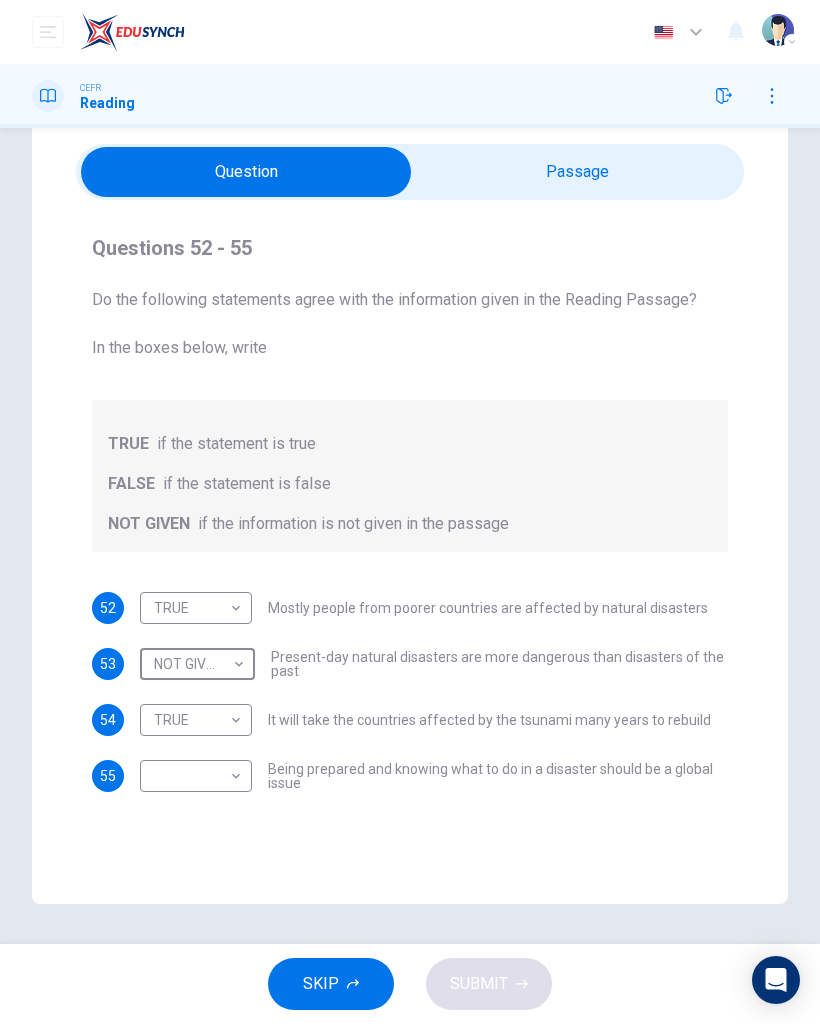 click on "Dashboard Practice Start a test Analysis English en ​ NURIN NADHIRAH BINTI HAIRULASWAN CEFR Reading Questions 52 - 55 Do the following statements agree with the information given in the Reading Passage?
In the boxes below, write TRUE if the statement is true FALSE if the statement is false NOT GIVEN if the information is not given in the passage 52 TRUE TRUE ​ Mostly people from poorer countries are affected by natural disasters 53 NOT GIVEN NOT GIVEN ​ Present-day natural disasters are more dangerous than disasters of the past 54 TRUE TRUE ​ It will take the countries affected by the tsunami many years to rebuild 55 ​ ​ Being prepared and knowing what to do in a disaster should be a global issue Preparing for the Threat CLICK TO ZOOM Click to Zoom 1 2 3 4 5 6 SKIP SUBMIT EduSynch - Online Language Proficiency Testing
Dashboard Practice Start a test Analysis Notifications © Copyright  2025 Audio Timer 00:23:07 END SESSION" at bounding box center [410, 512] 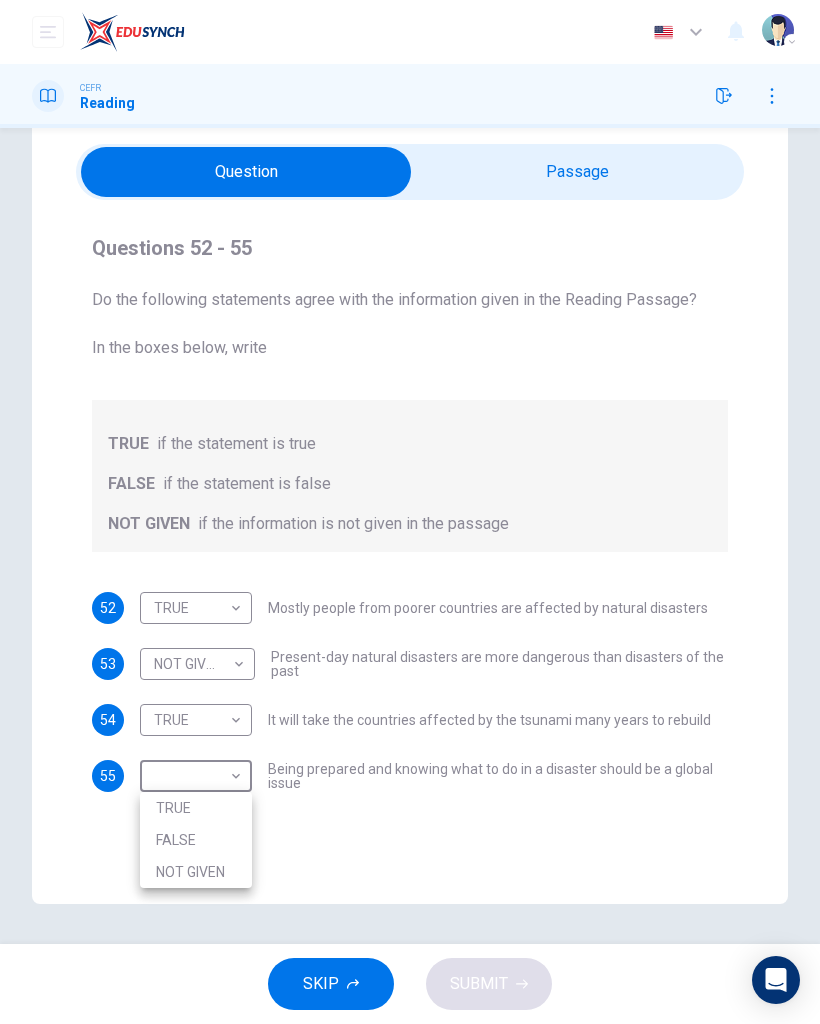 click on "TRUE" at bounding box center (196, 808) 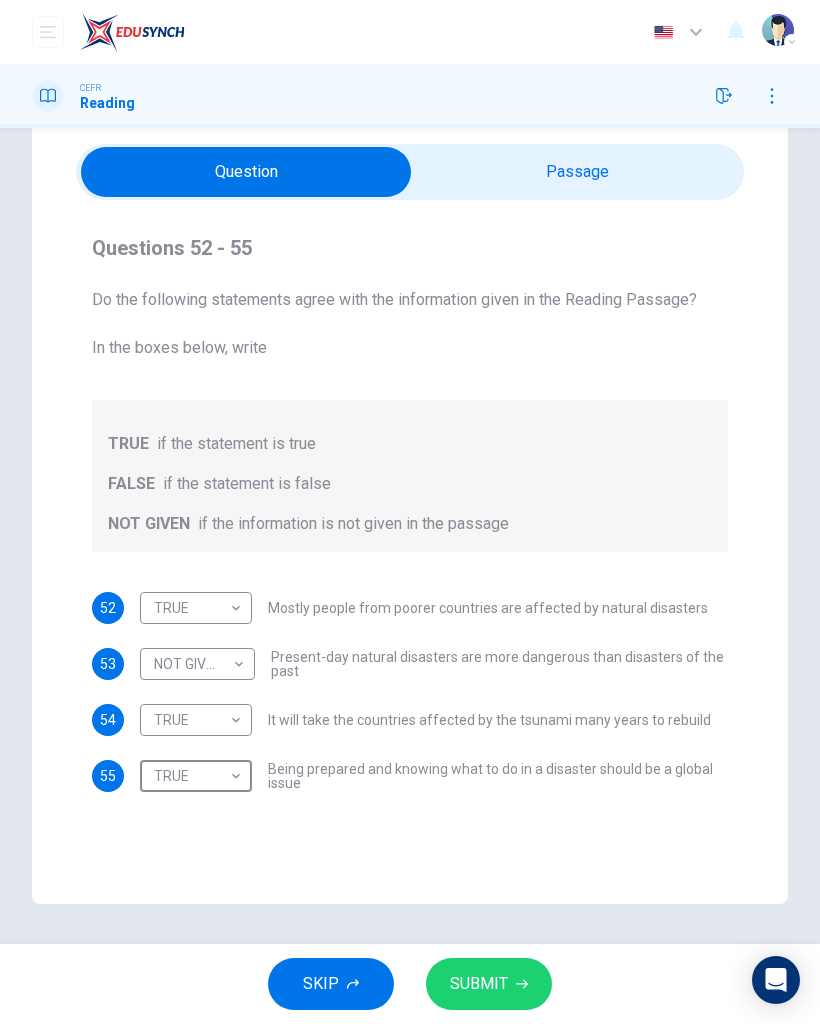 click 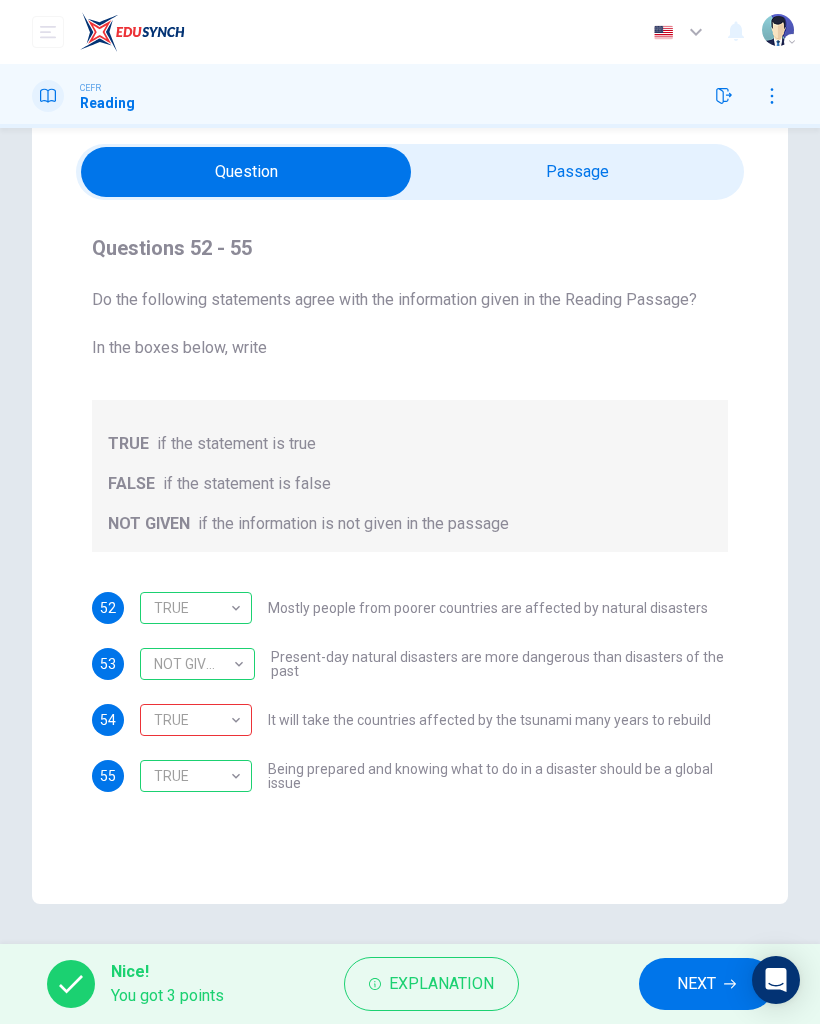 click on "TRUE" at bounding box center [192, 720] 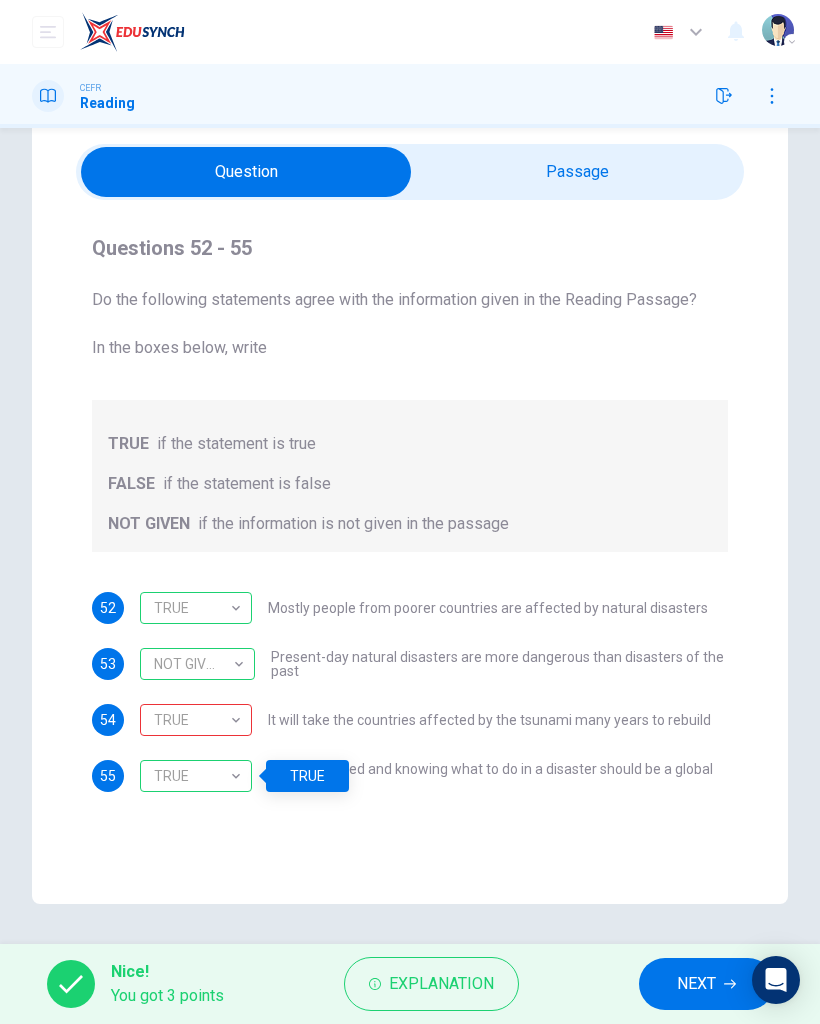 click on "Questions 52 - 55 Do the following statements agree with the information given in the Reading Passage?
In the boxes below, write TRUE if the statement is true FALSE if the statement is false NOT GIVEN if the information is not given in the passage 52 TRUE TRUE ​ Mostly people from poorer countries are affected by natural disasters 53 NOT GIVEN NOT GIVEN ​ Present-day natural disasters are more dangerous than disasters of the past 54 TRUE TRUE ​ It will take the countries affected by the tsunami many years to rebuild 55 TRUE TRUE ​ Being prepared and knowing what to do in a disaster should be a global issue Preparing for the Threat CLICK TO ZOOM Click to Zoom 1 2 3 4 5 6" at bounding box center (410, 502) 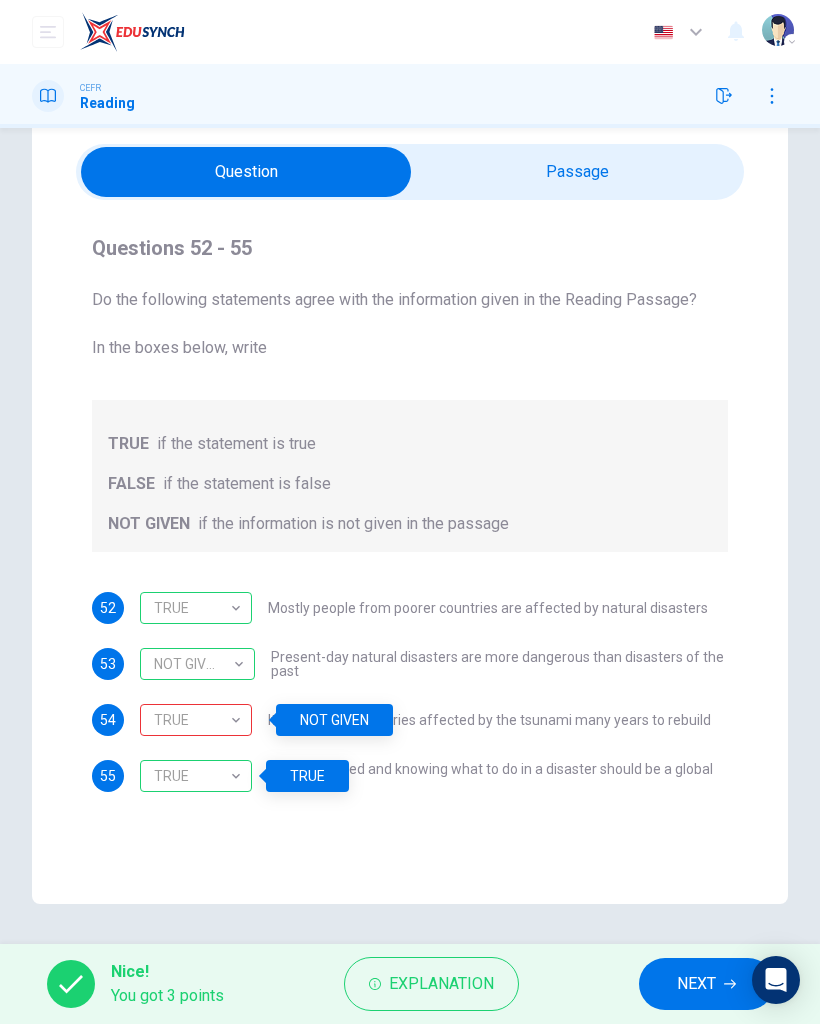 click on "Questions 52 - 55 Do the following statements agree with the information given in the Reading Passage?
In the boxes below, write TRUE if the statement is true FALSE if the statement is false NOT GIVEN if the information is not given in the passage 52 TRUE TRUE ​ Mostly people from poorer countries are affected by natural disasters 53 NOT GIVEN NOT GIVEN ​ Present-day natural disasters are more dangerous than disasters of the past 54 TRUE TRUE ​ It will take the countries affected by the tsunami many years to rebuild 55 TRUE TRUE ​ Being prepared and knowing what to do in a disaster should be a global issue Preparing for the Threat CLICK TO ZOOM Click to Zoom 1 2 3 4 5 6" at bounding box center (410, 502) 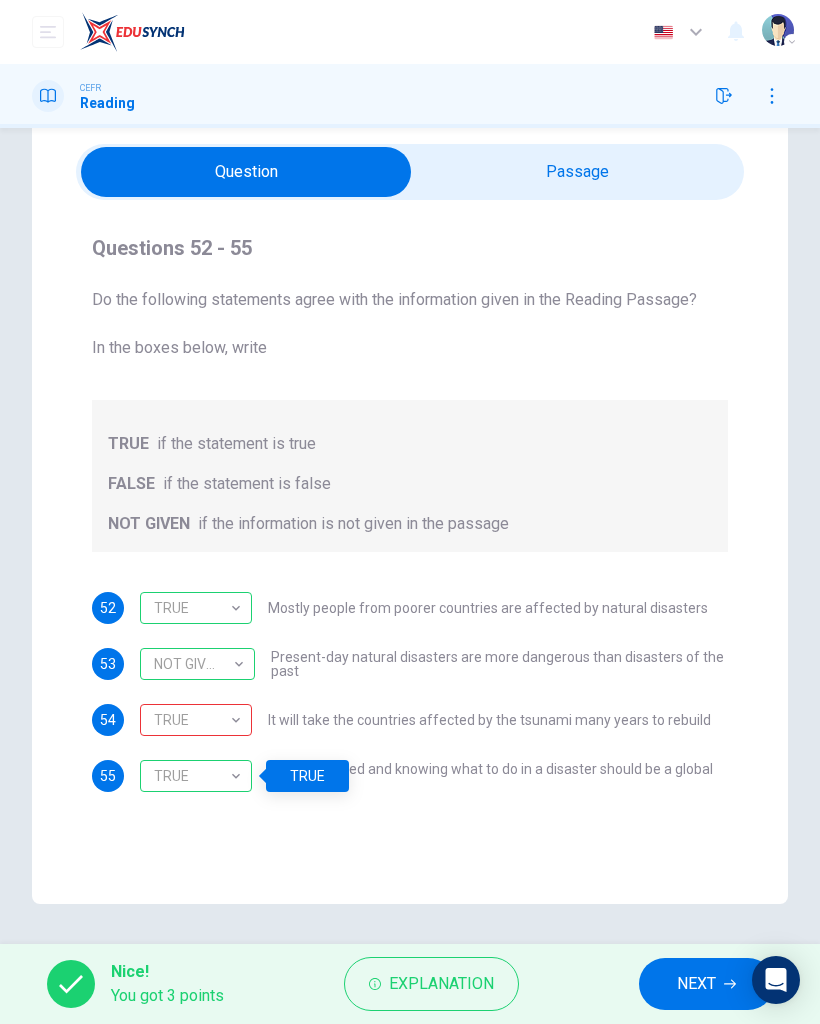 click on "NEXT" at bounding box center [706, 984] 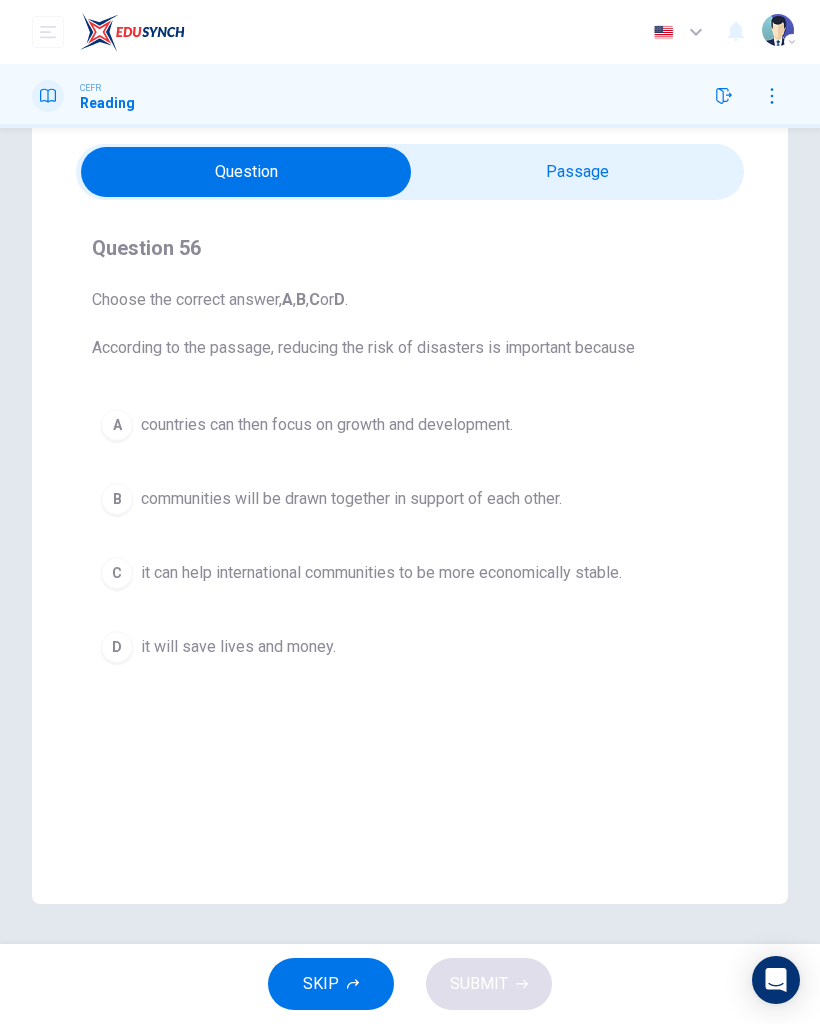 click at bounding box center [246, 172] 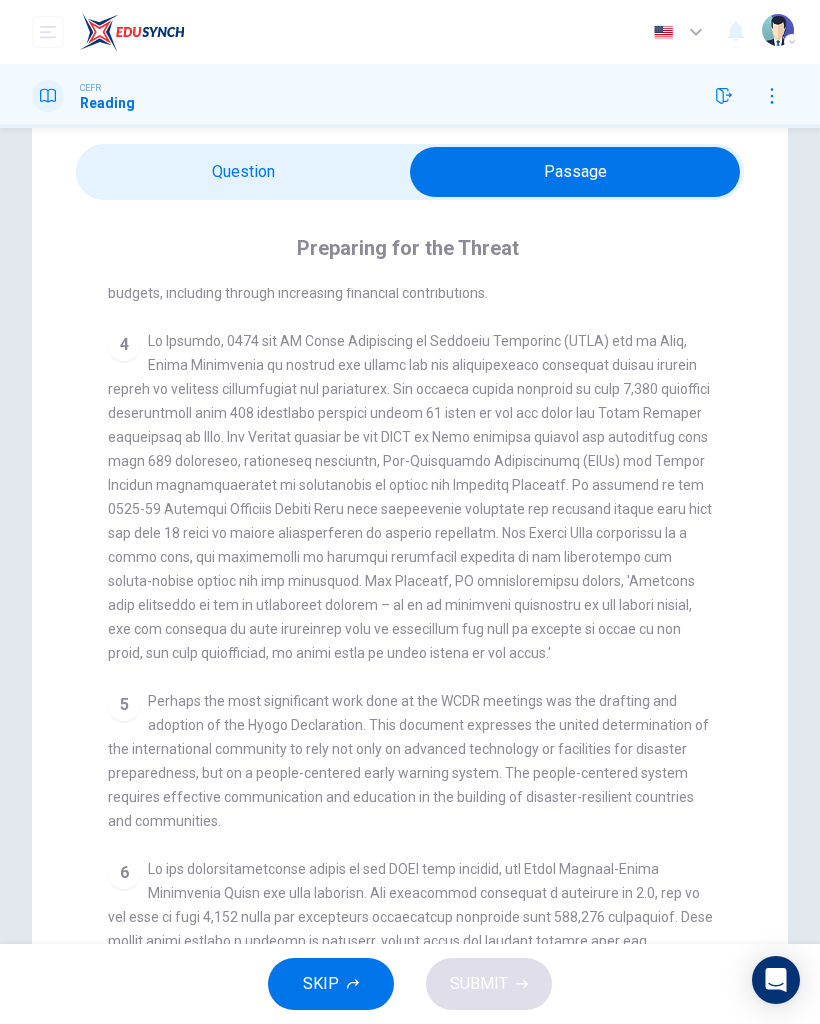 scroll, scrollTop: 948, scrollLeft: 0, axis: vertical 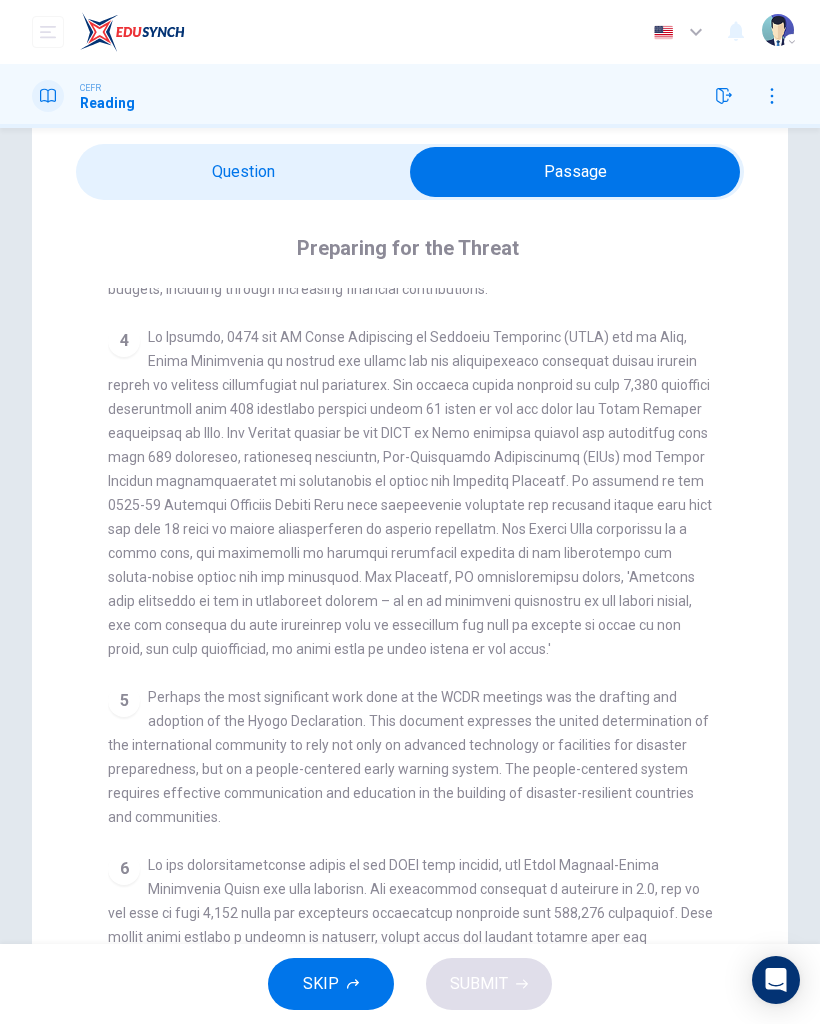 click at bounding box center [575, 172] 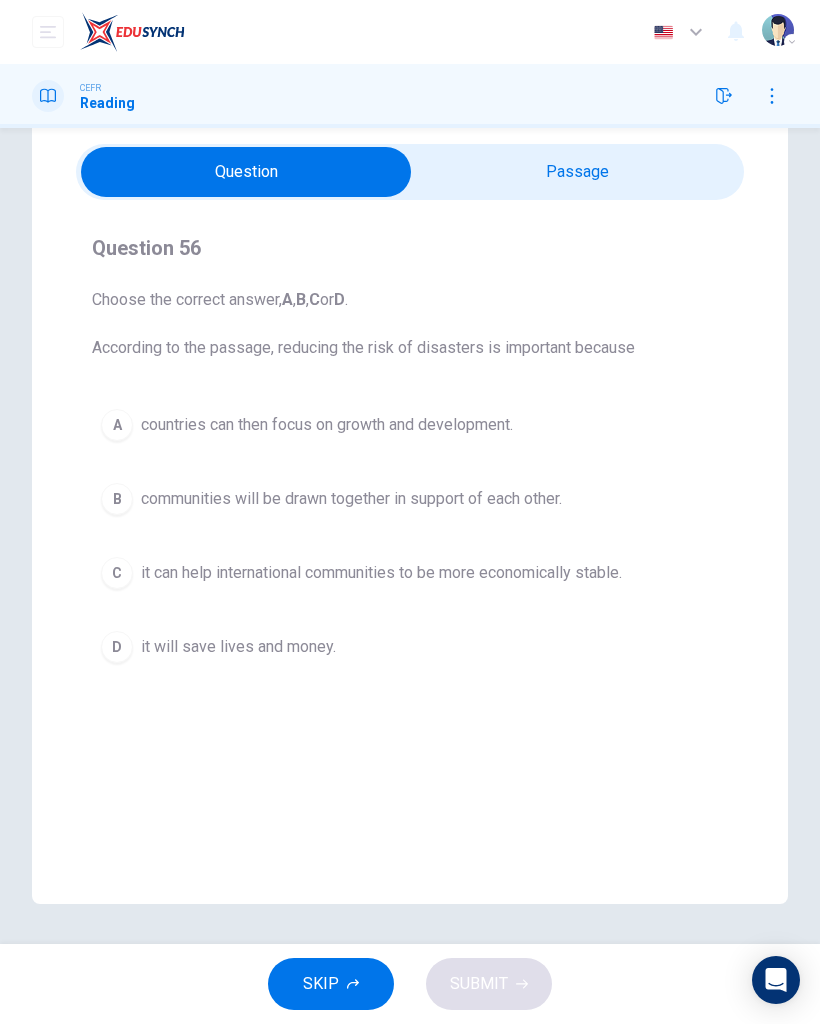 click on "D it will save lives and money." at bounding box center (410, 647) 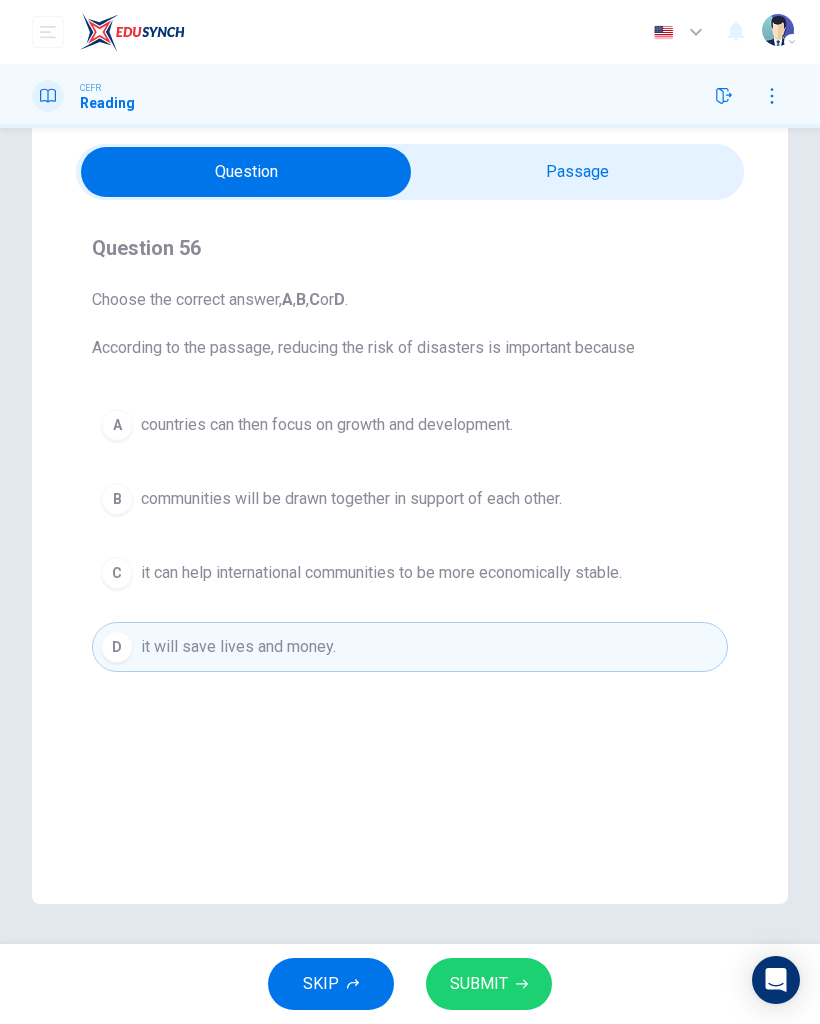 click 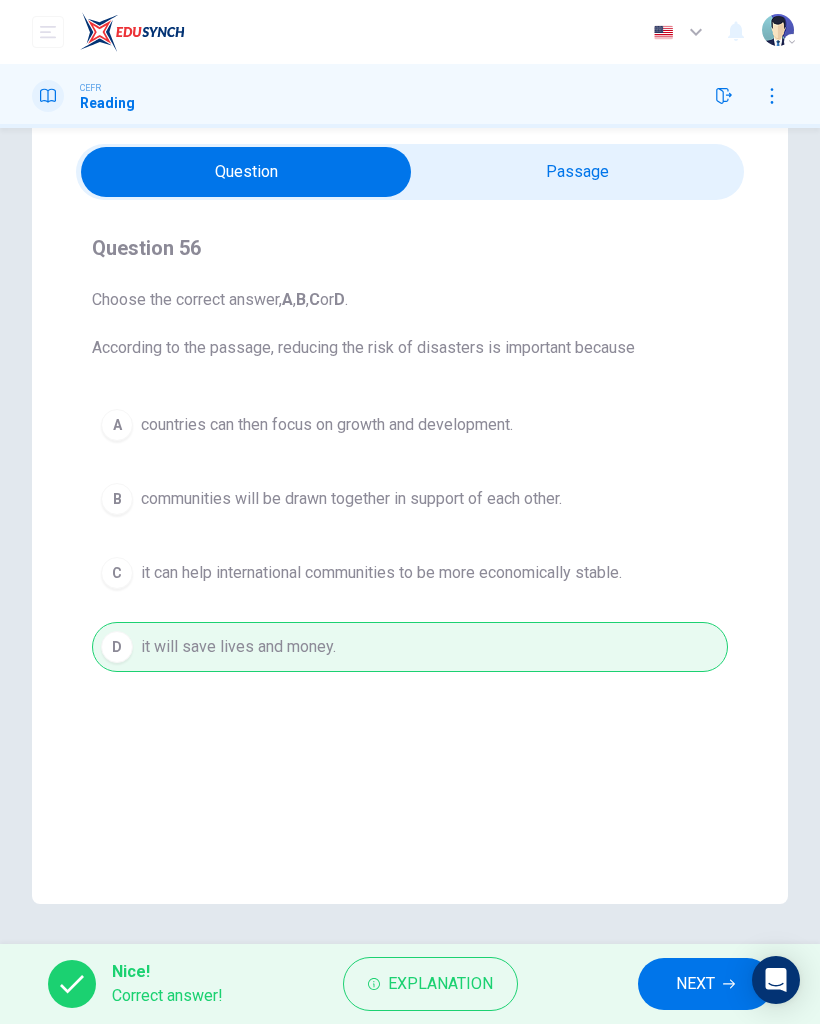 click on "NEXT" at bounding box center [695, 984] 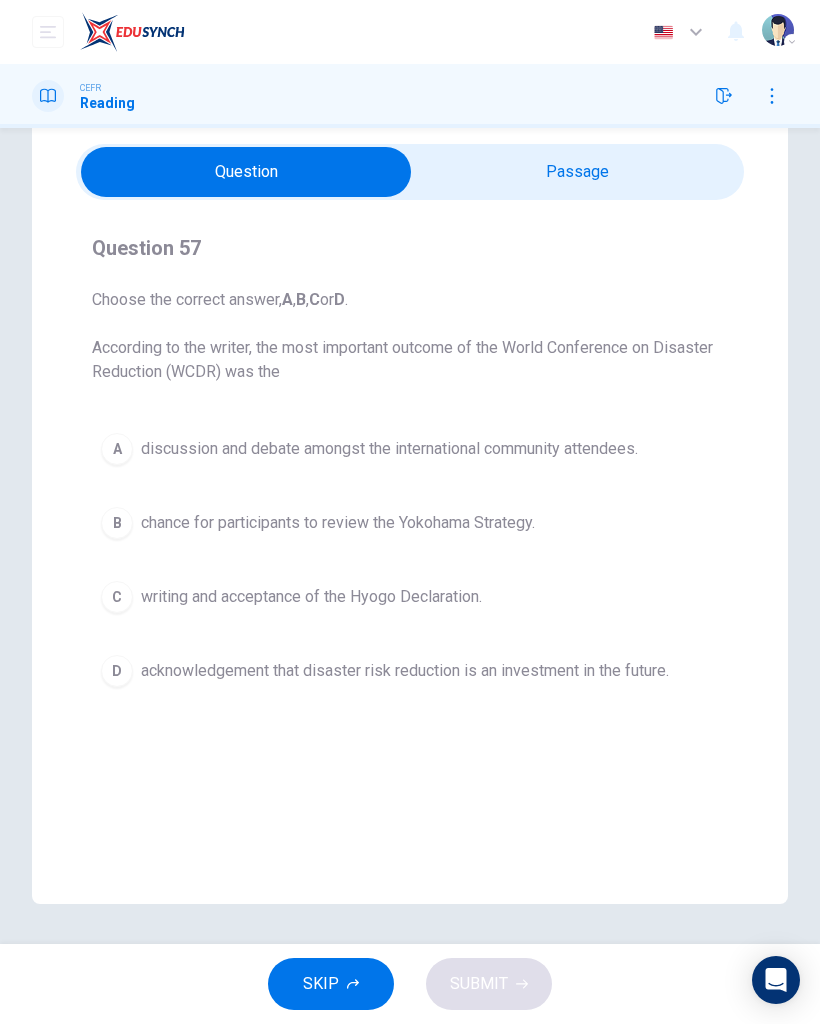 click at bounding box center [246, 172] 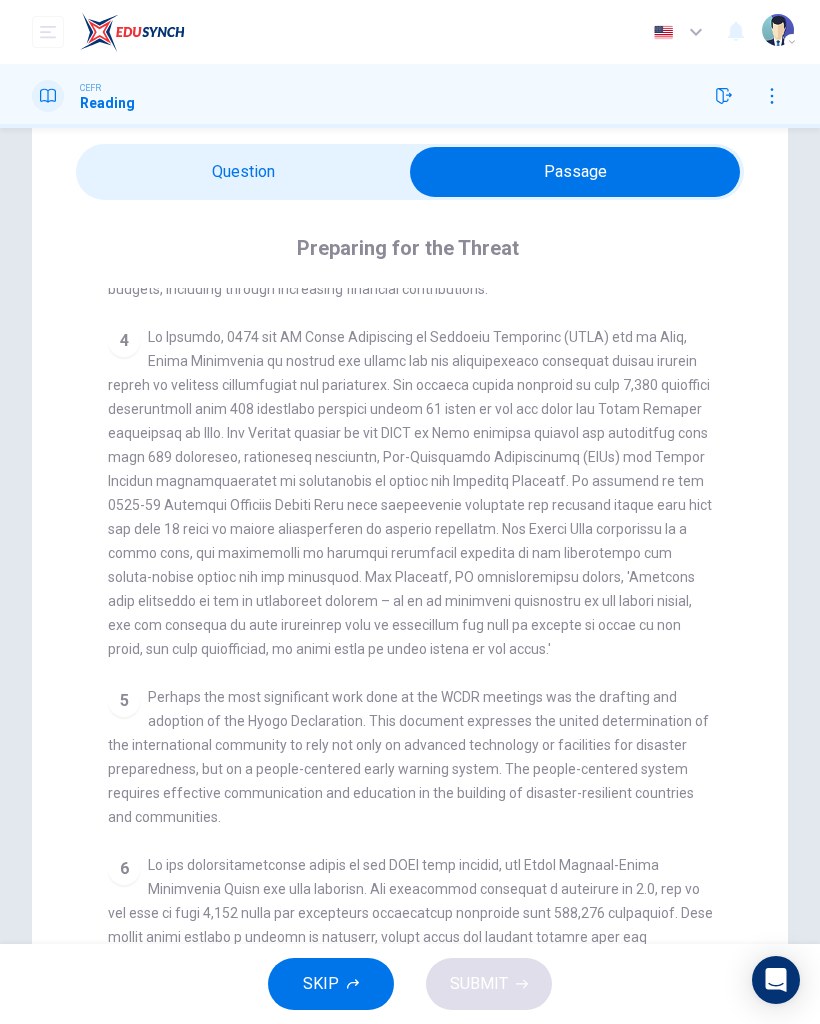 click at bounding box center (575, 172) 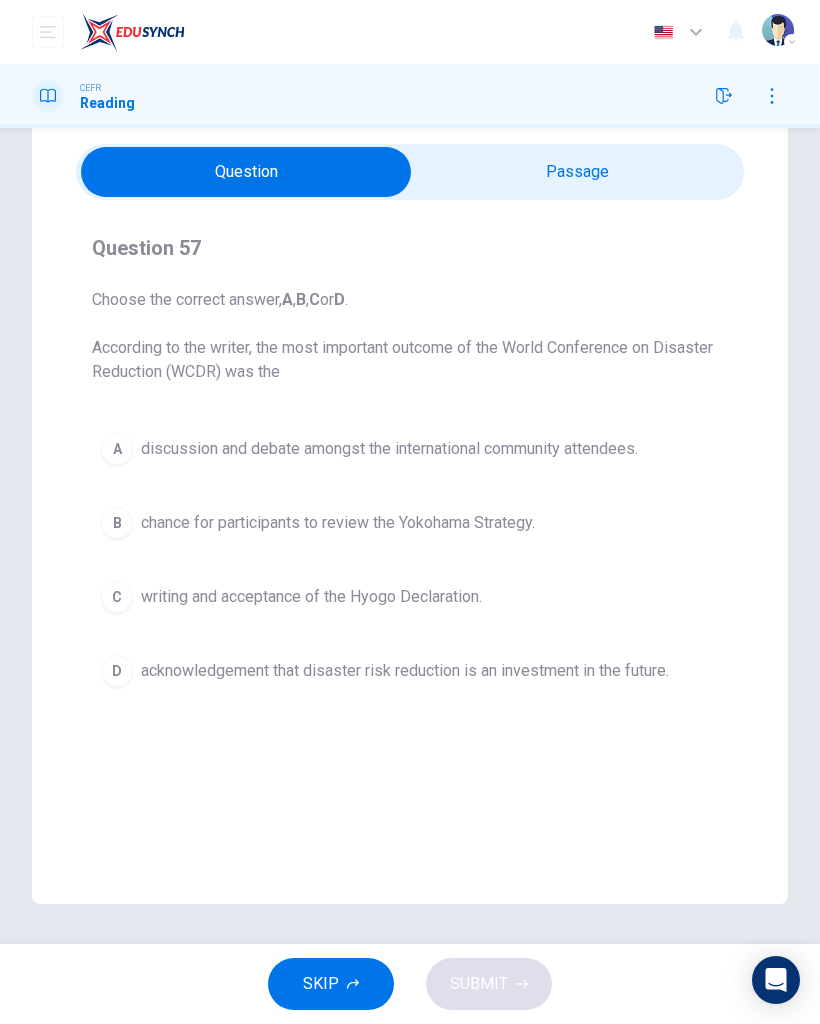 click at bounding box center (246, 172) 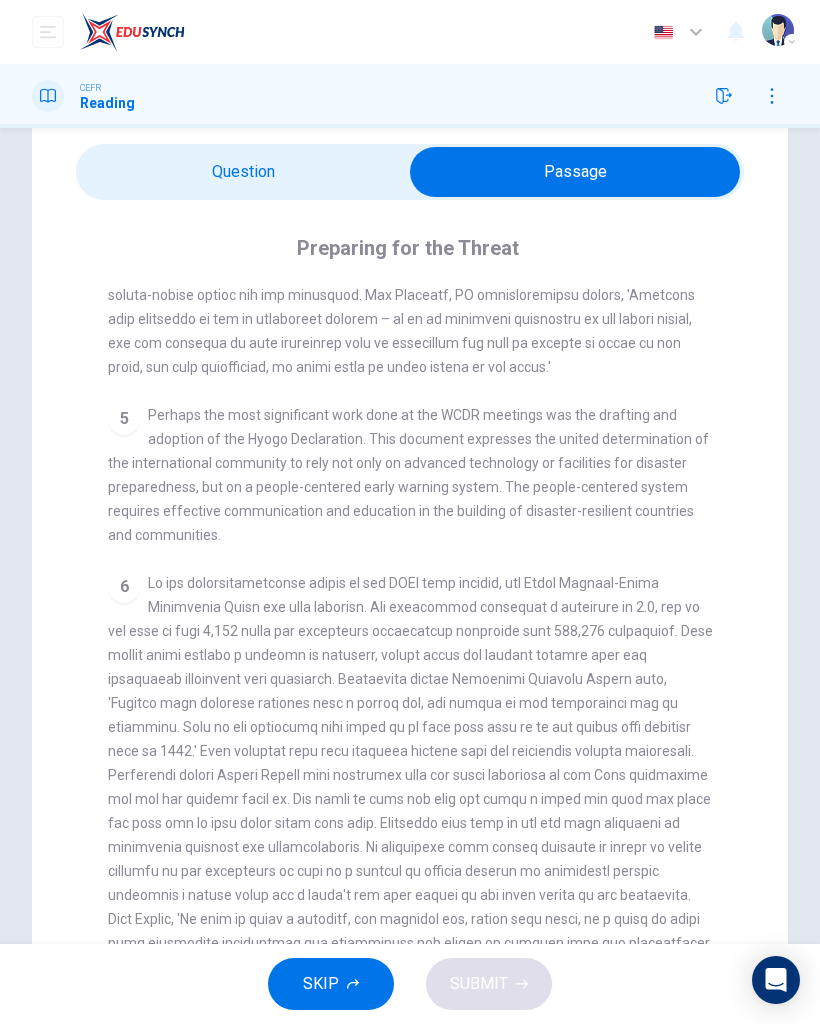 scroll, scrollTop: 1229, scrollLeft: 0, axis: vertical 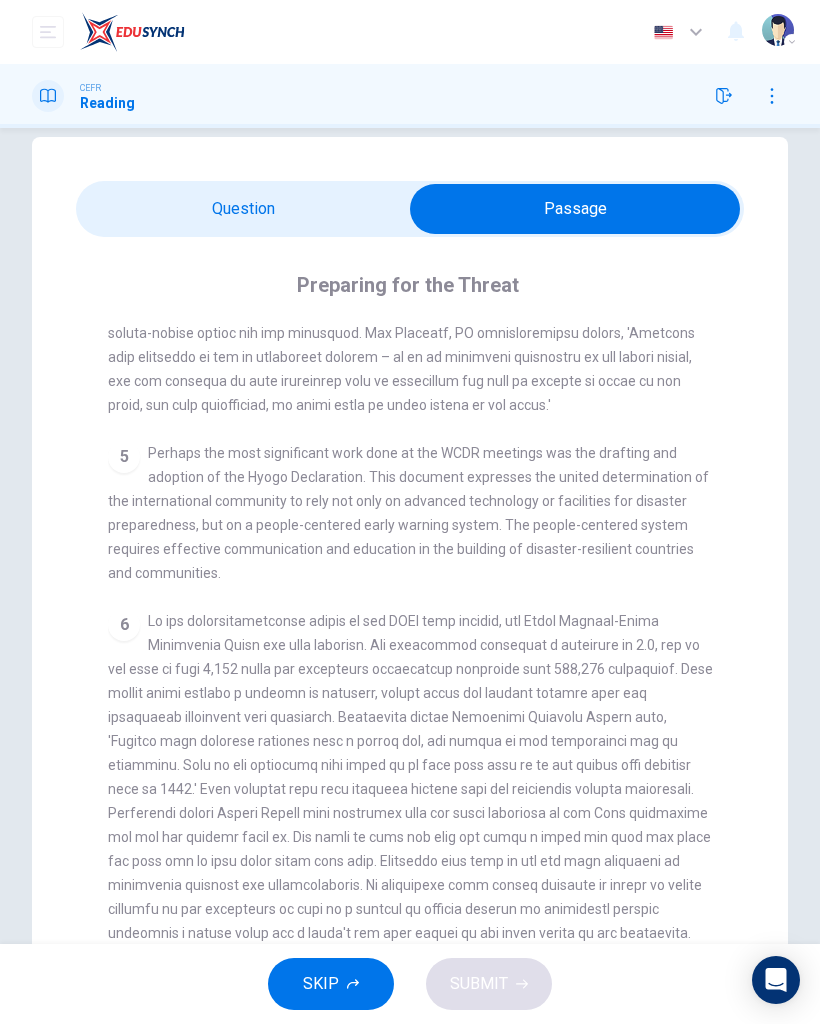 click at bounding box center (575, 209) 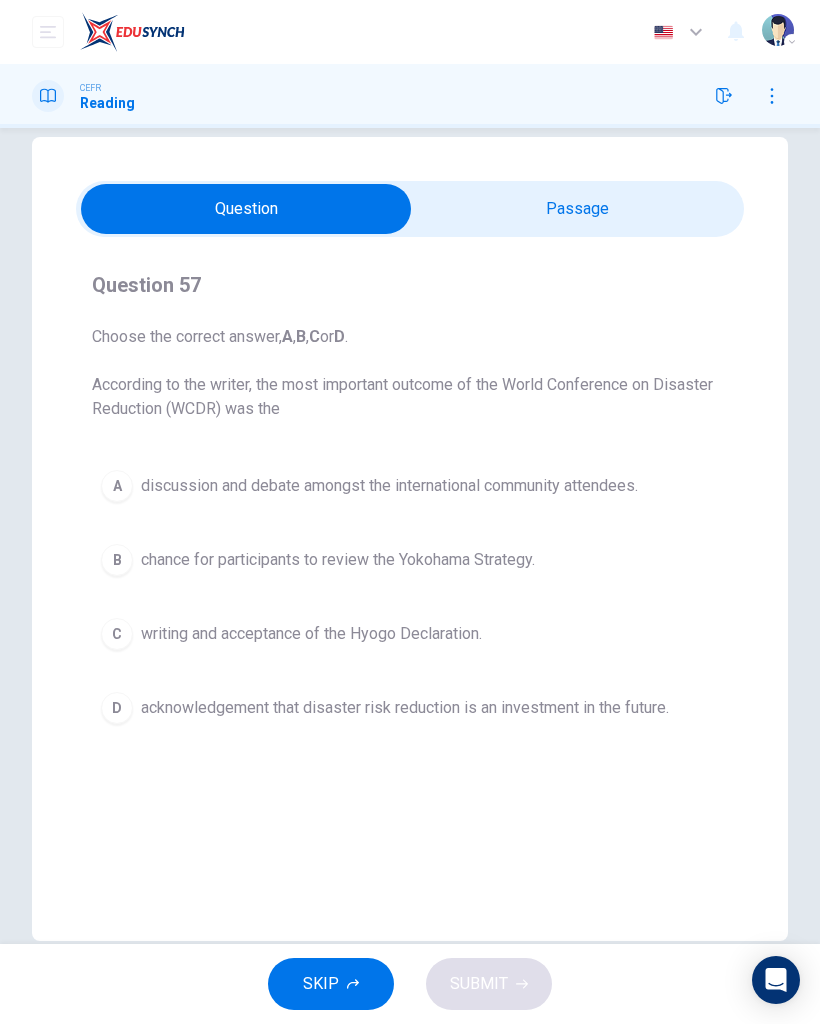 click on "D acknowledgement that disaster risk reduction is an investment in the future." at bounding box center [410, 708] 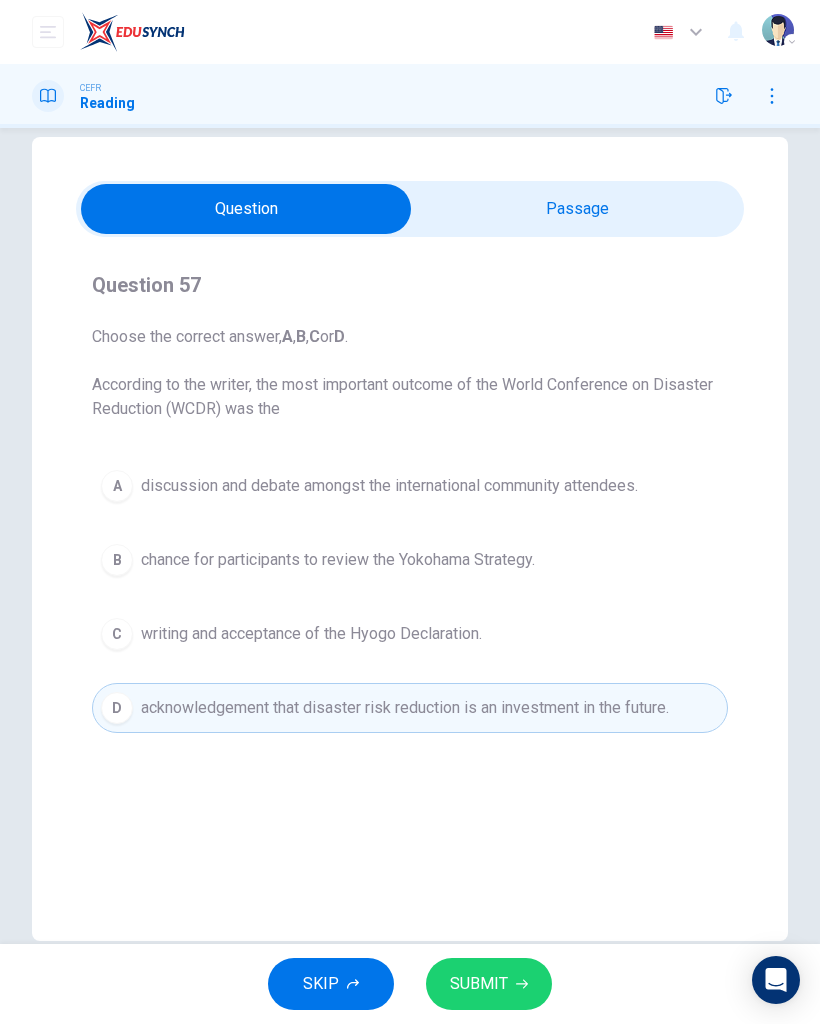 click on "SUBMIT" at bounding box center (489, 984) 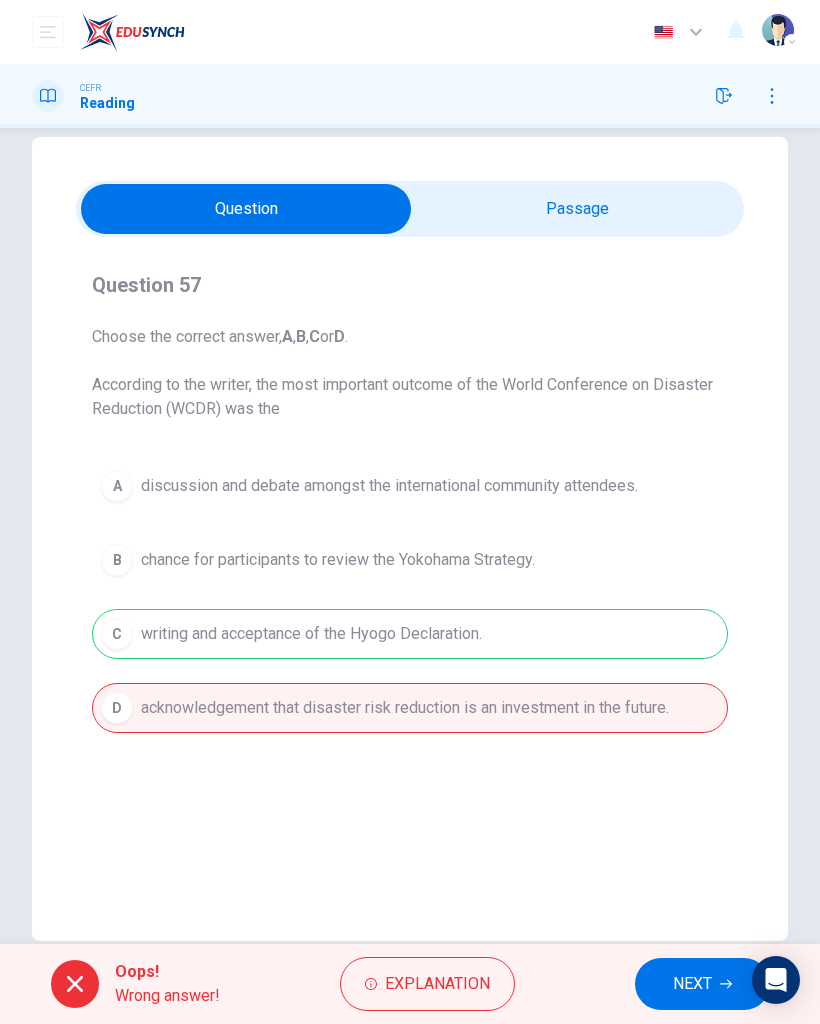 click at bounding box center [246, 209] 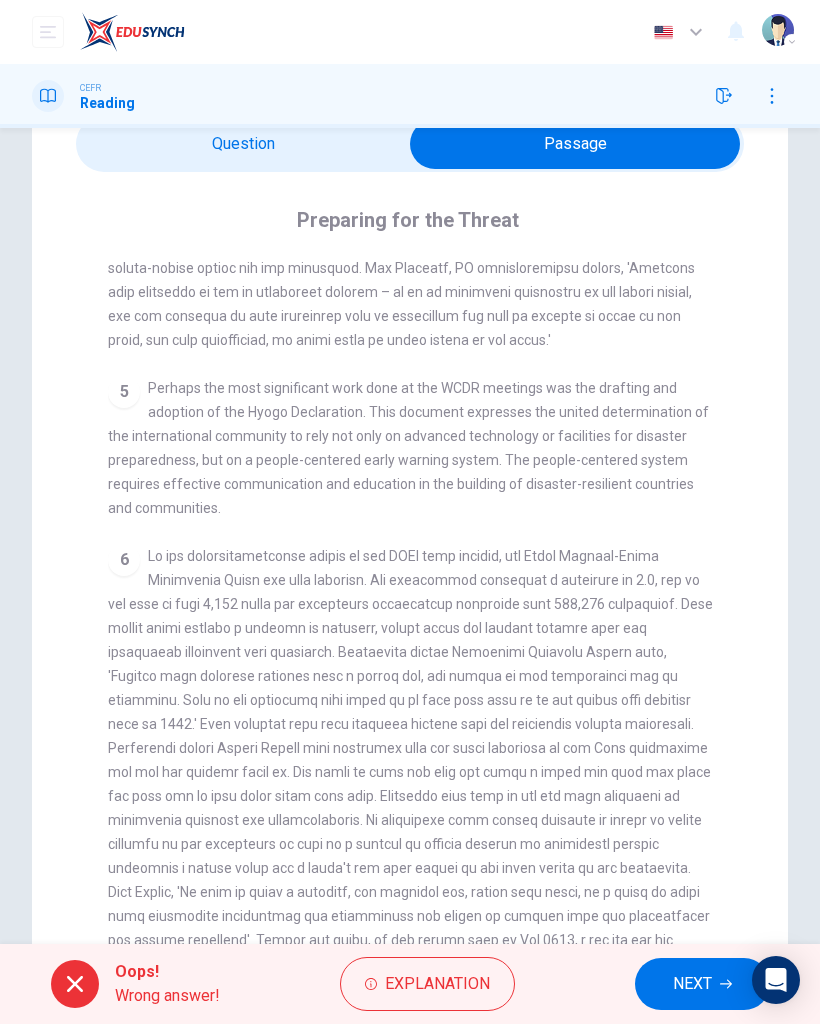 scroll, scrollTop: 62, scrollLeft: 0, axis: vertical 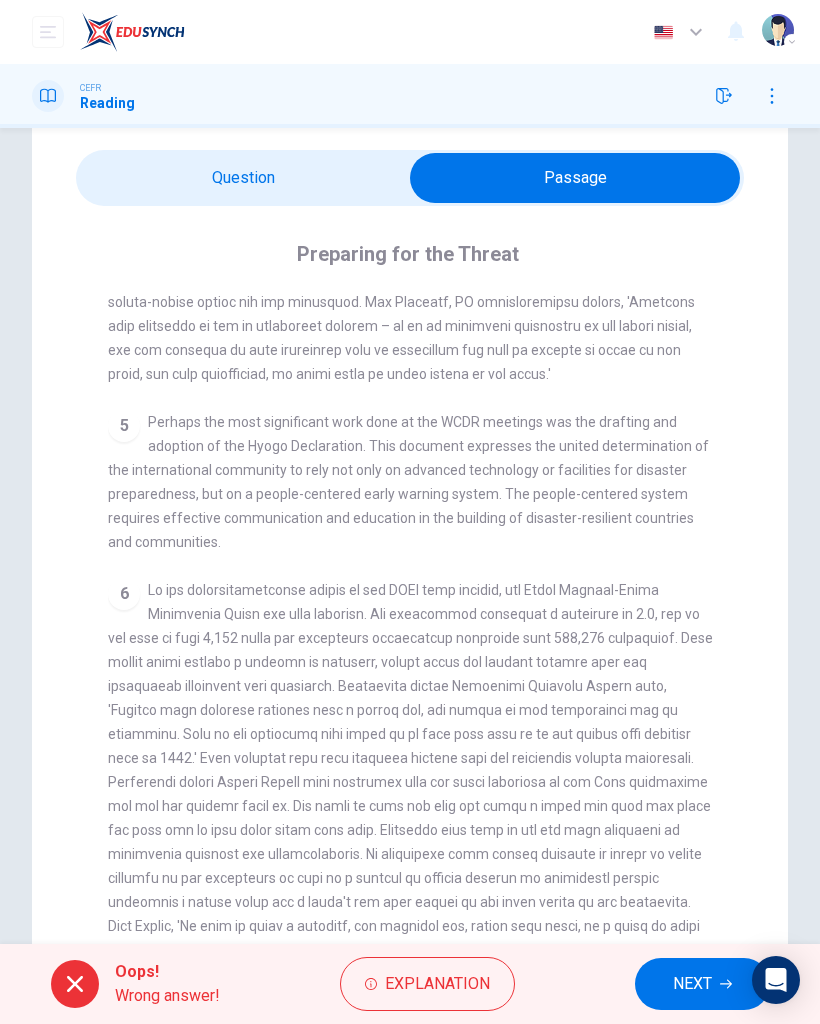 click at bounding box center (575, 178) 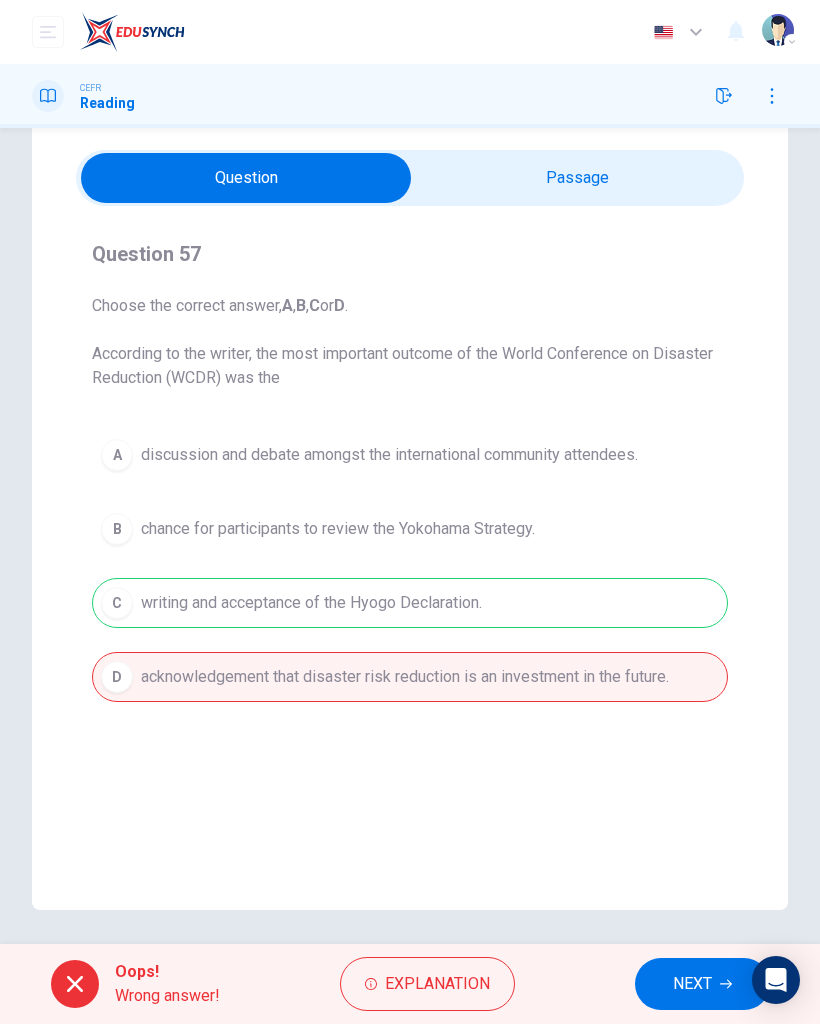 click on "Explanation" at bounding box center (427, 984) 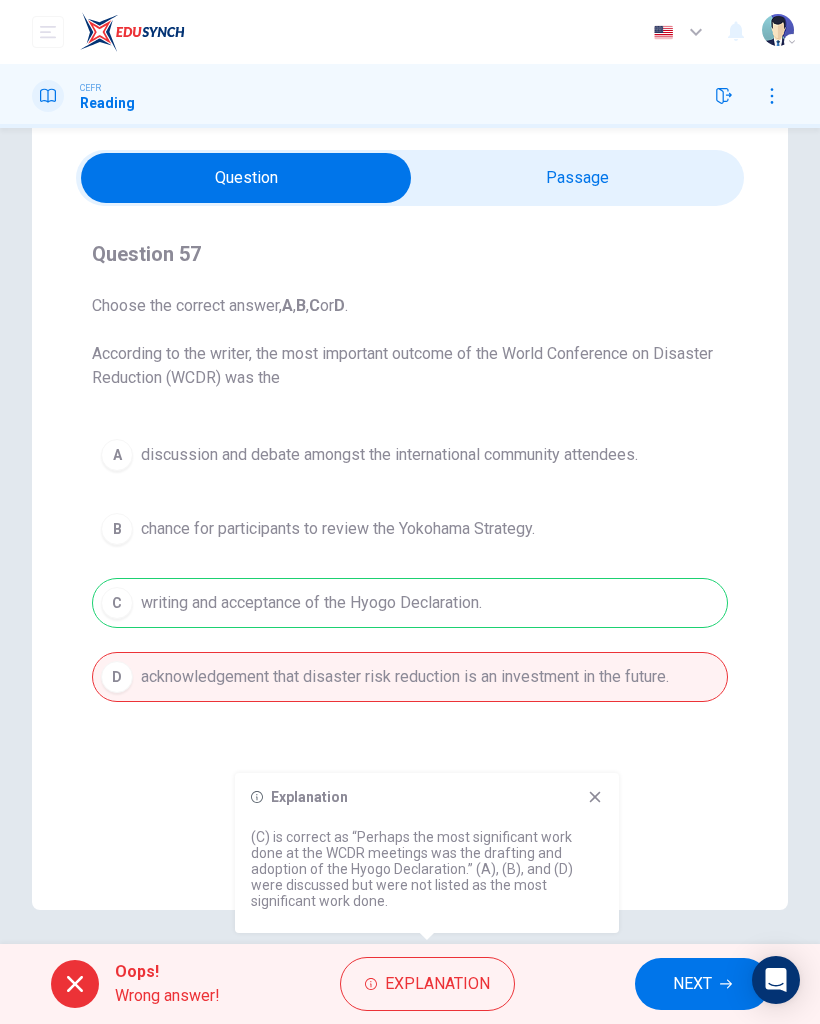 click on "Question 57 Choose the correct answer,  A ,  B ,  C  or  D .
According to the writer, the most important outcome of the World Conference on Disaster Reduction (WCDR) was the A discussion and debate amongst the international community attendees. B chance for participants to review the Yokohama Strategy. C writing and acceptance of the Hyogo Declaration. D acknowledgement that disaster risk reduction is an investment in the future. Preparing for the Threat CLICK TO ZOOM Click to Zoom 1 2 3 4 5 Perhaps the most significant work done at the WCDR meetings was the drafting and adoption of the Hyogo Declaration. This document expresses the united determination of the international community to rely not only on advanced technology or facilities for disaster preparedness, but on a people-centered early warning system. The people-centered system requires effective communication and education in the building of disaster-resilient countries and communities. 6" at bounding box center [410, 508] 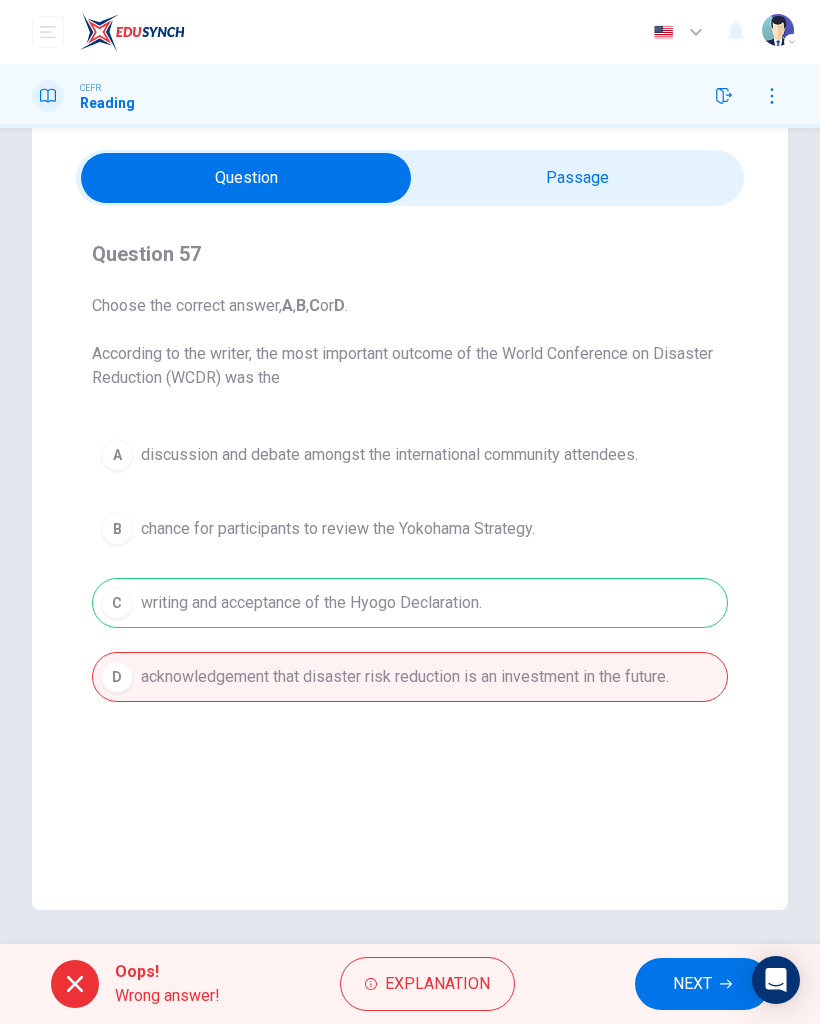 click on "Explanation" at bounding box center [437, 984] 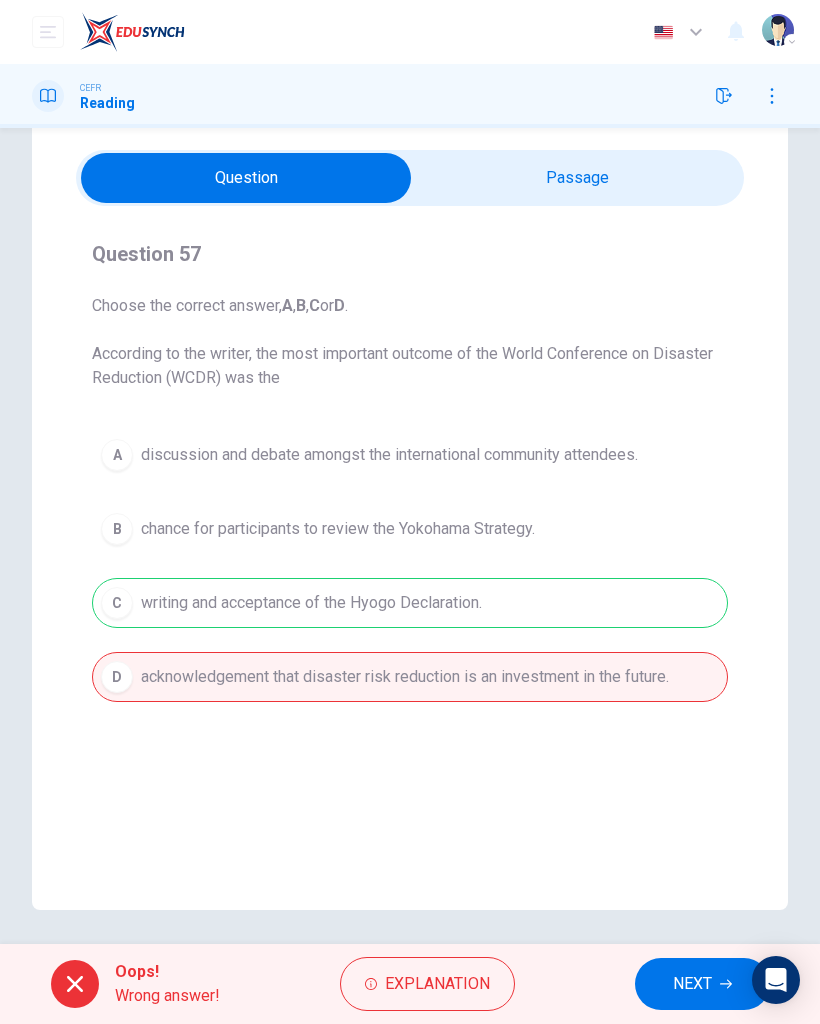 click on "Question 57 Choose the correct answer,  A ,  B ,  C  or  D .
According to the writer, the most important outcome of the World Conference on Disaster Reduction (WCDR) was the A discussion and debate amongst the international community attendees. B chance for participants to review the Yokohama Strategy. C writing and acceptance of the Hyogo Declaration. D acknowledgement that disaster risk reduction is an investment in the future. Preparing for the Threat CLICK TO ZOOM Click to Zoom 1 2 3 4 5 Perhaps the most significant work done at the WCDR meetings was the drafting and adoption of the Hyogo Declaration. This document expresses the united determination of the international community to rely not only on advanced technology or facilities for disaster preparedness, but on a people-centered early warning system. The people-centered system requires effective communication and education in the building of disaster-resilient countries and communities. 6" at bounding box center [410, 508] 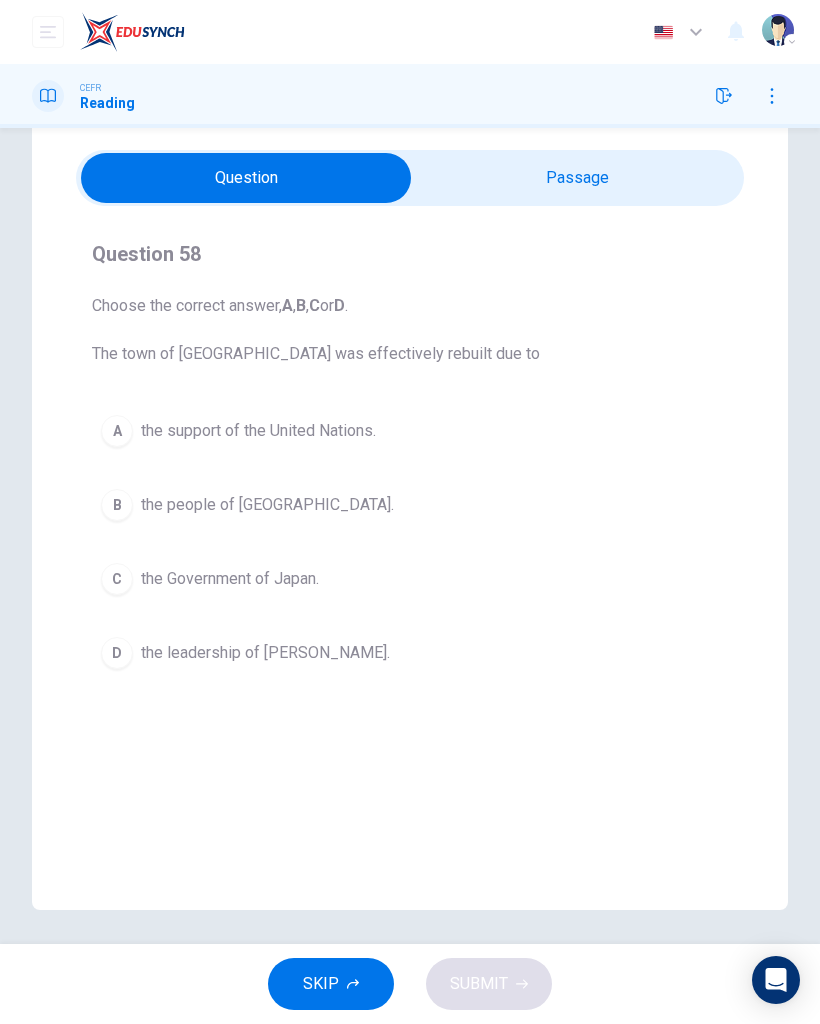 click at bounding box center [246, 178] 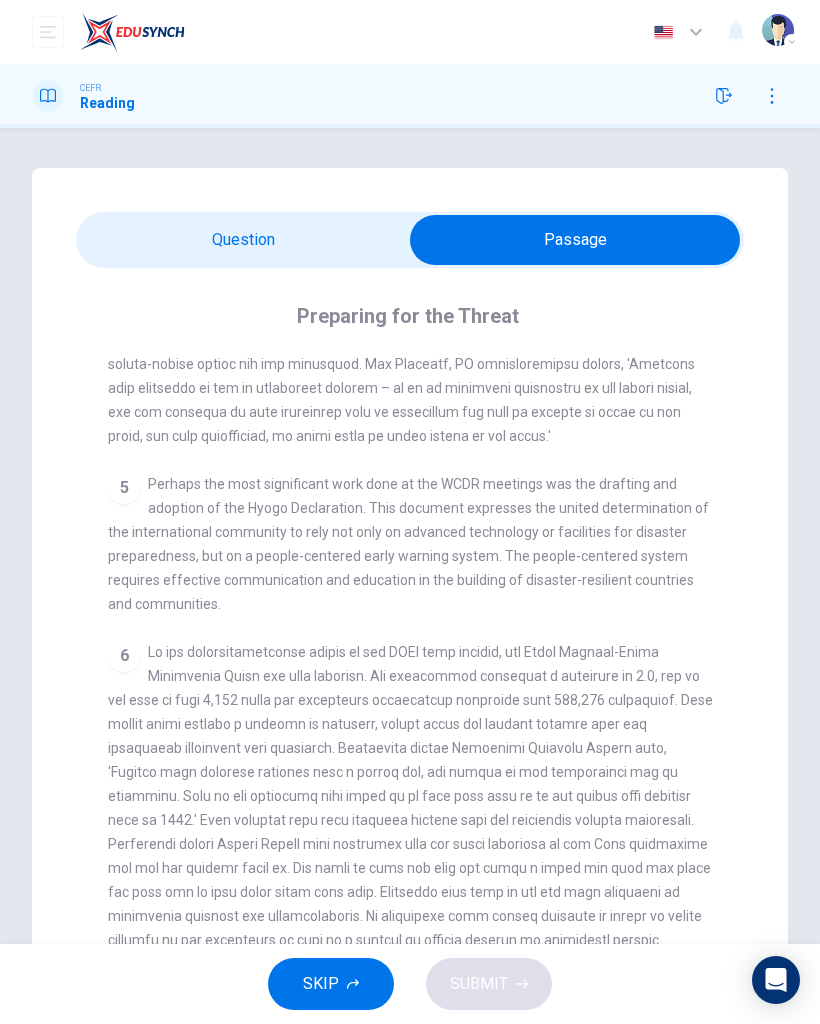 scroll, scrollTop: 0, scrollLeft: 0, axis: both 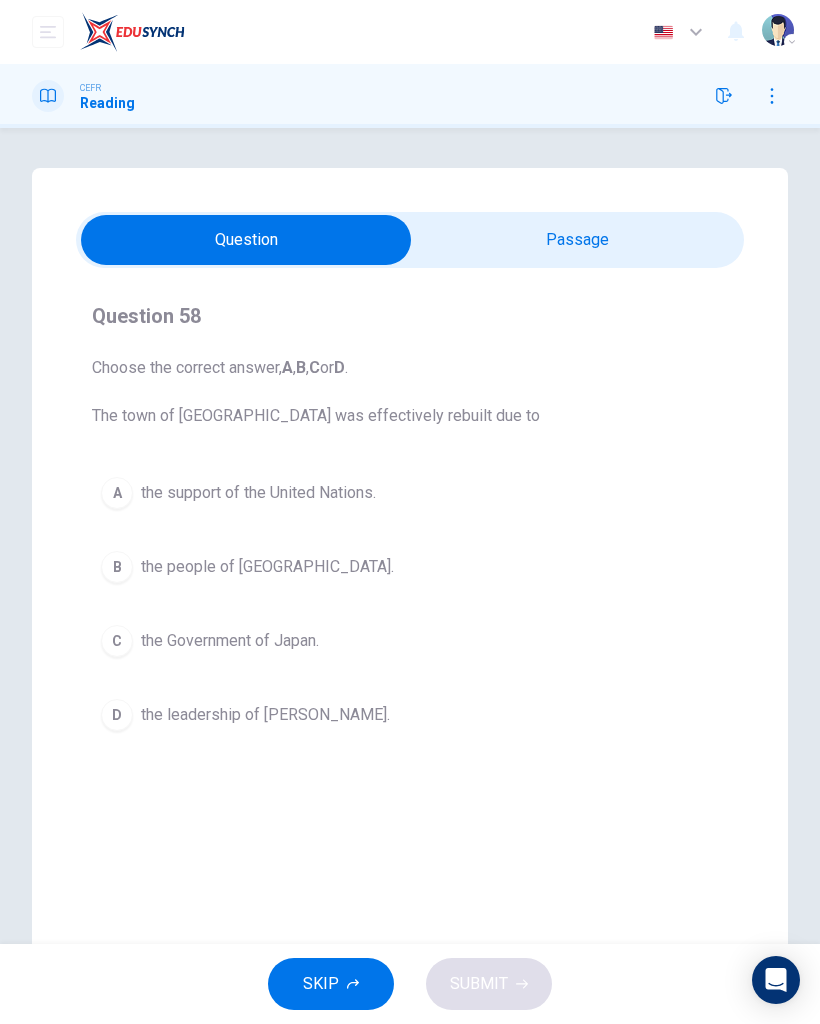 click on "A the support of the United Nations." at bounding box center [410, 493] 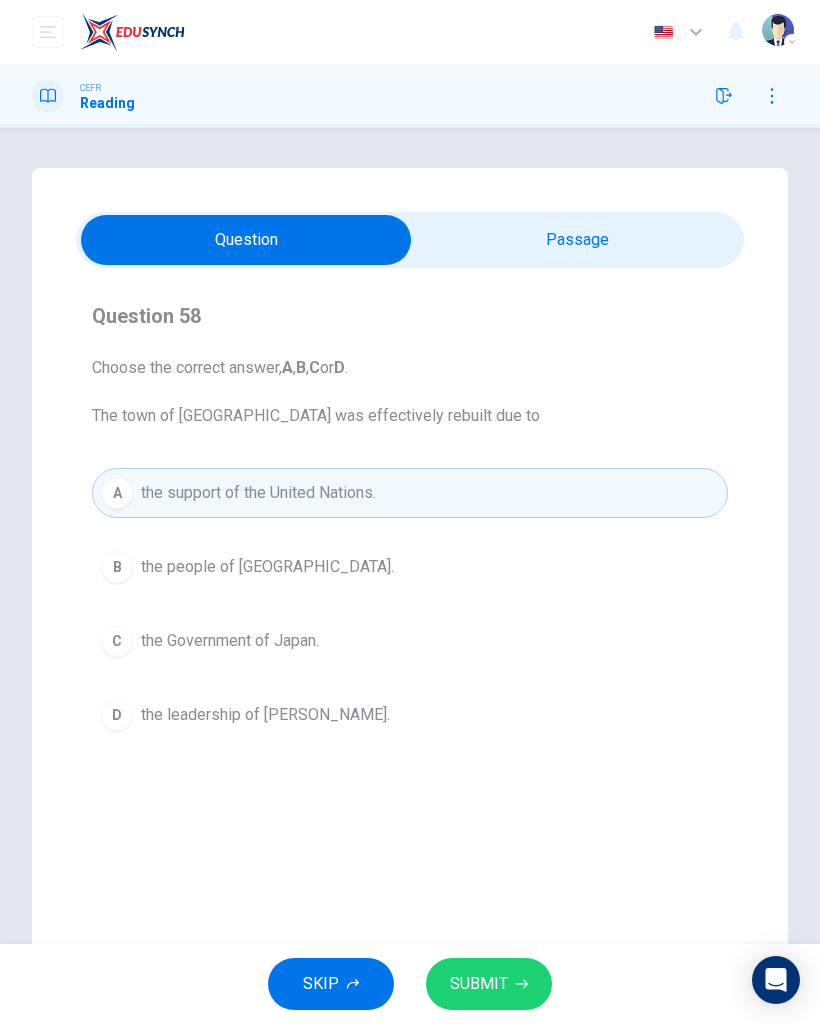 click at bounding box center [246, 240] 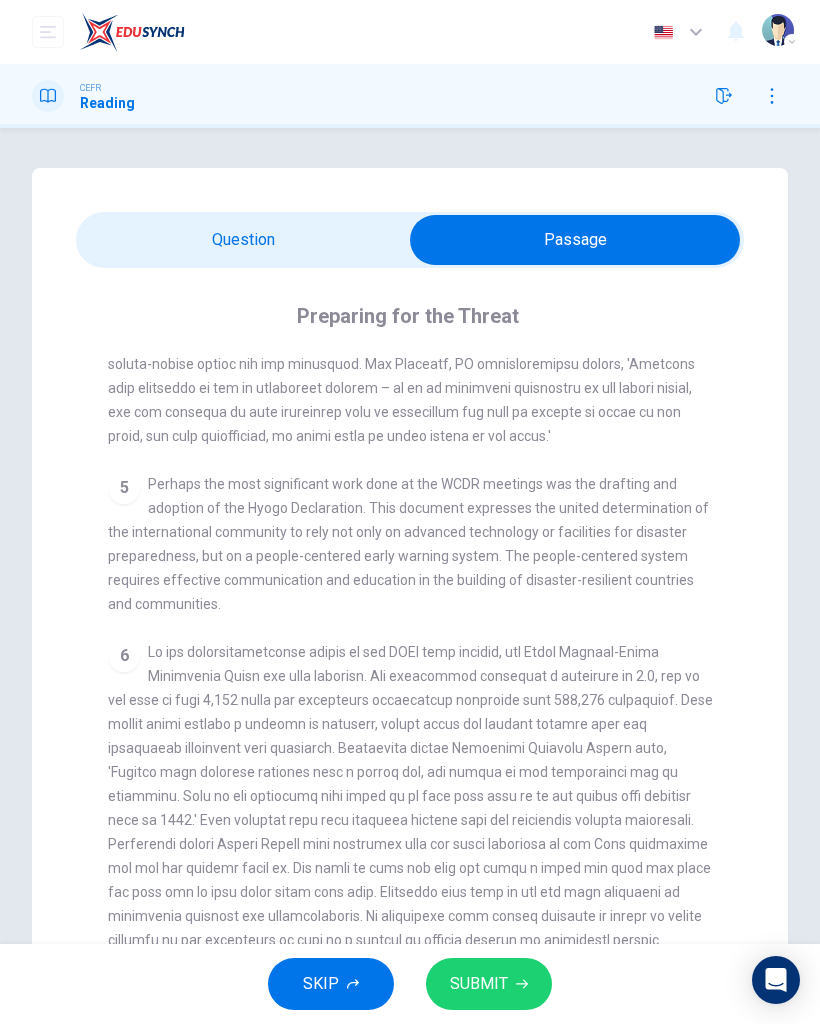 scroll, scrollTop: 0, scrollLeft: 0, axis: both 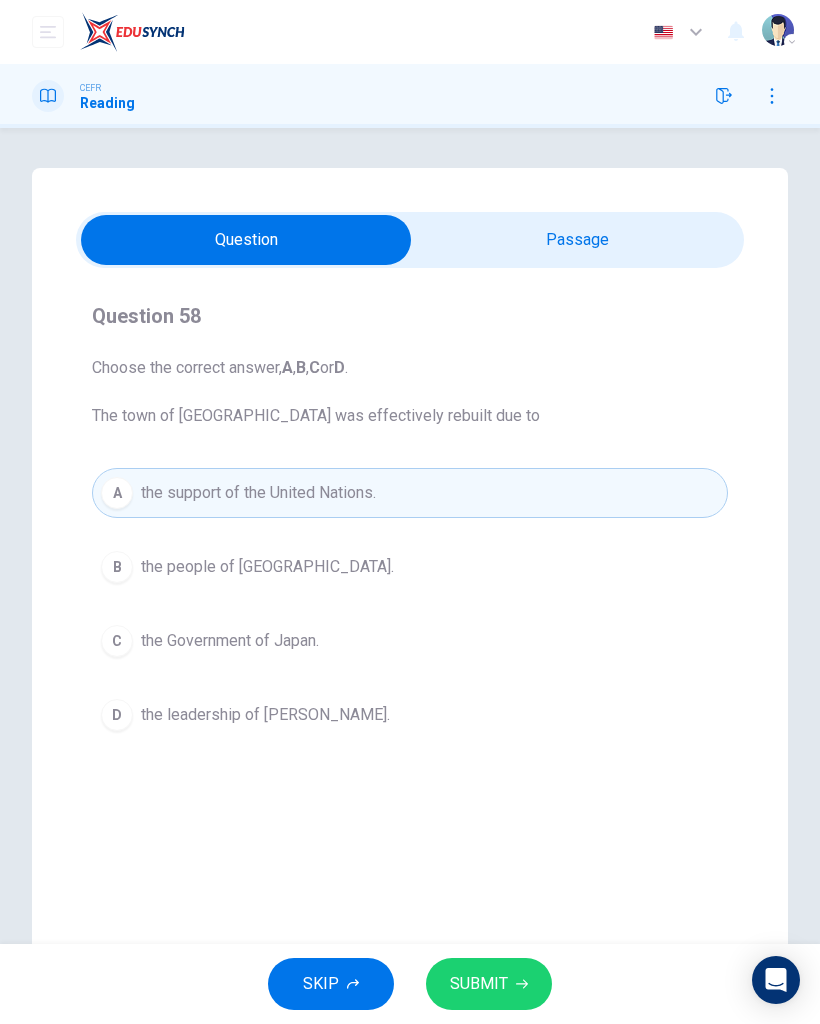 click at bounding box center [246, 240] 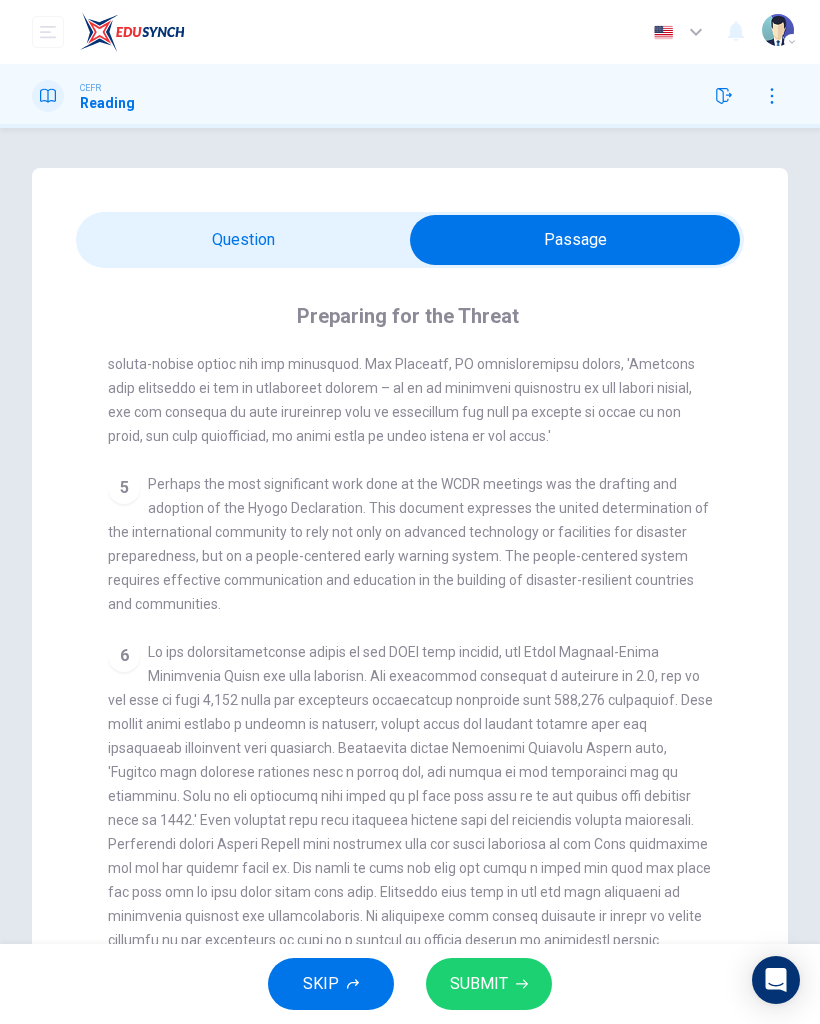 scroll, scrollTop: 0, scrollLeft: 0, axis: both 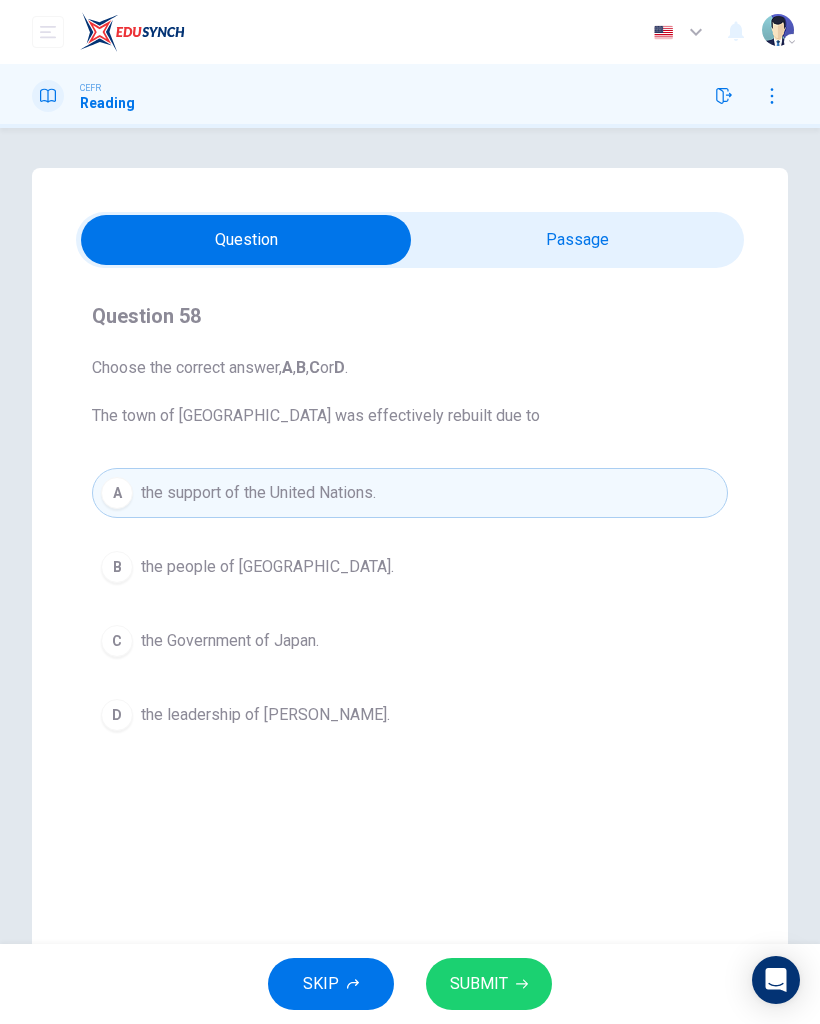 click on "D the leadership of [PERSON_NAME]." at bounding box center [410, 715] 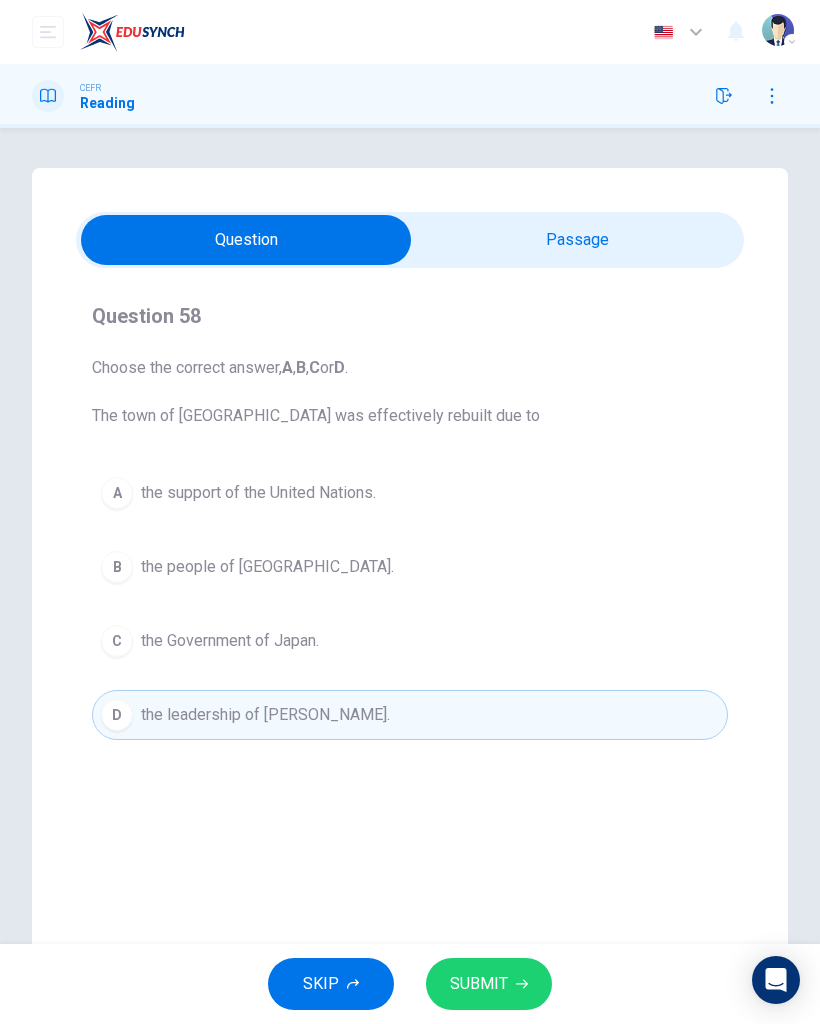 click 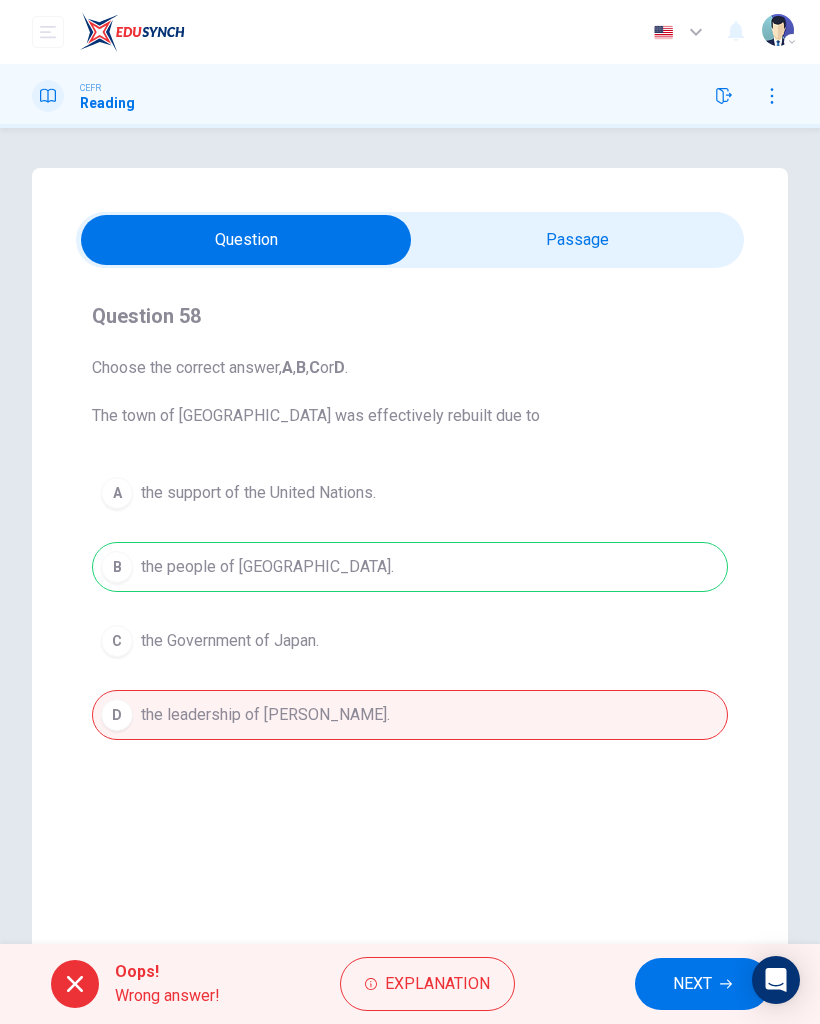 click on "NEXT" at bounding box center (702, 984) 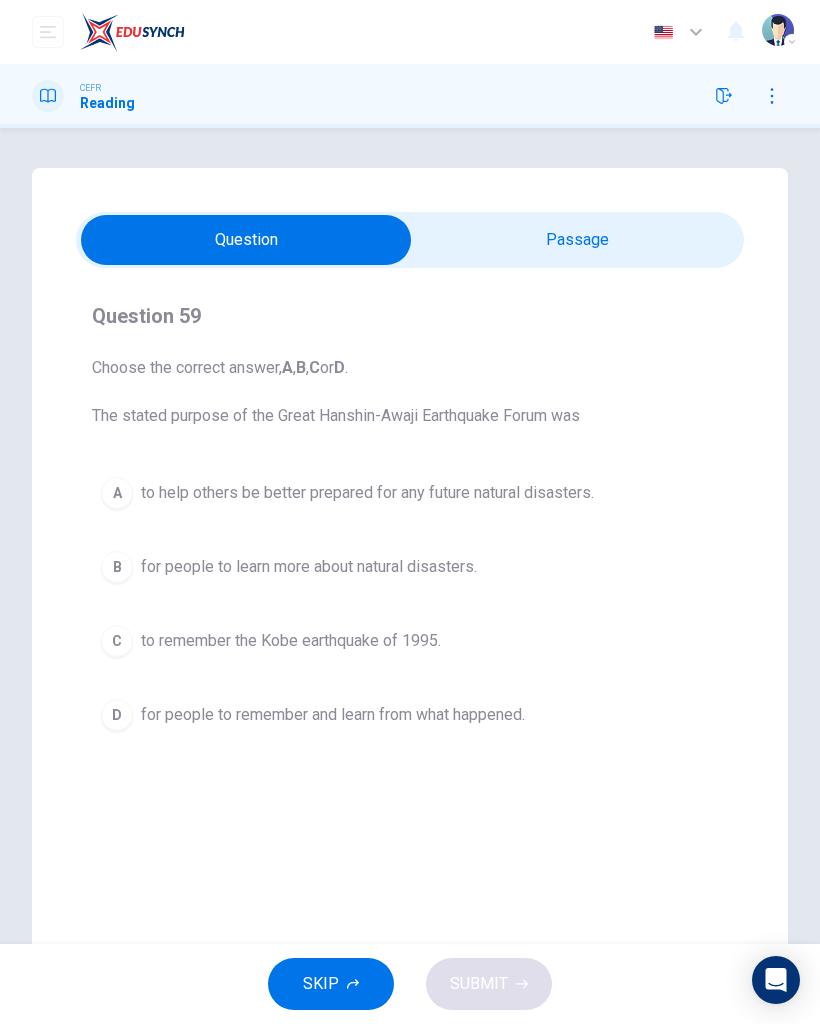 click at bounding box center [246, 240] 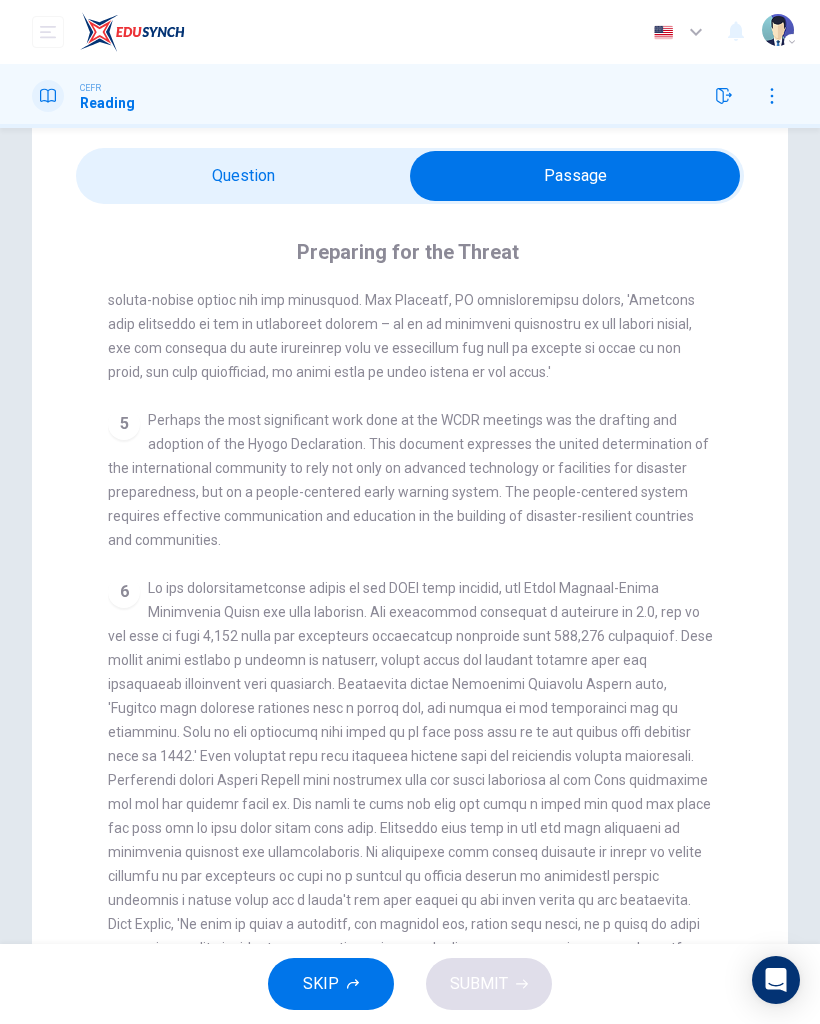 scroll, scrollTop: 62, scrollLeft: 0, axis: vertical 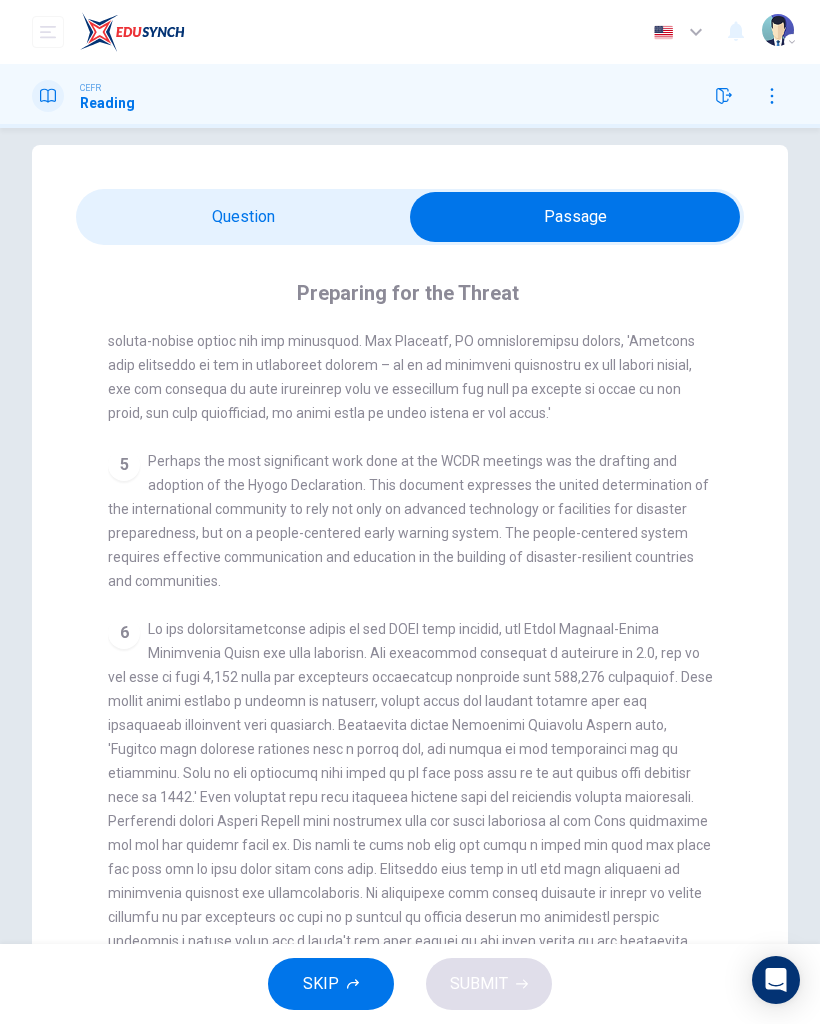 click at bounding box center (575, 217) 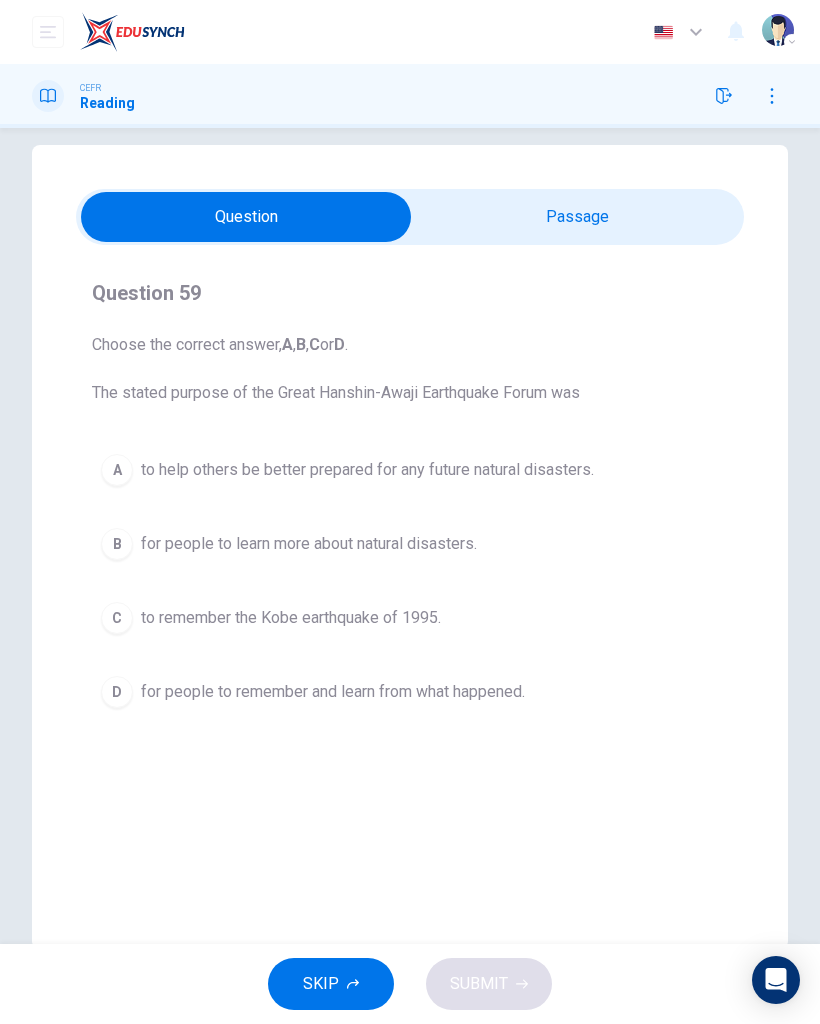 click at bounding box center (246, 217) 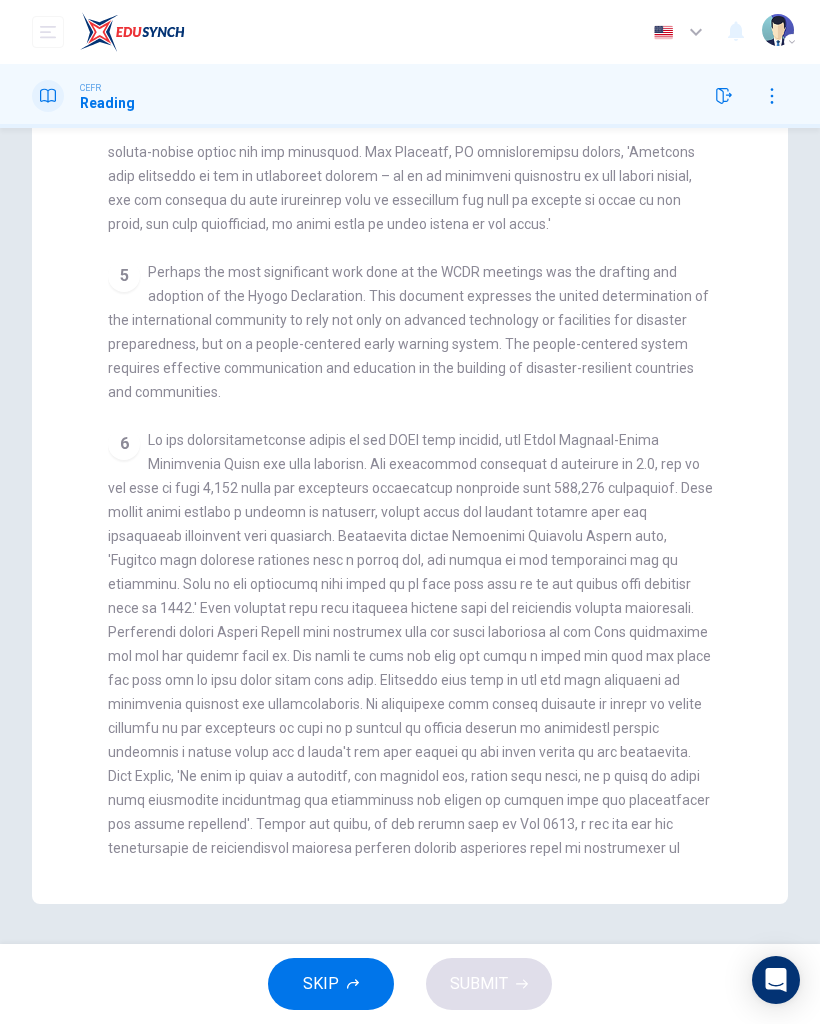 scroll, scrollTop: 212, scrollLeft: 0, axis: vertical 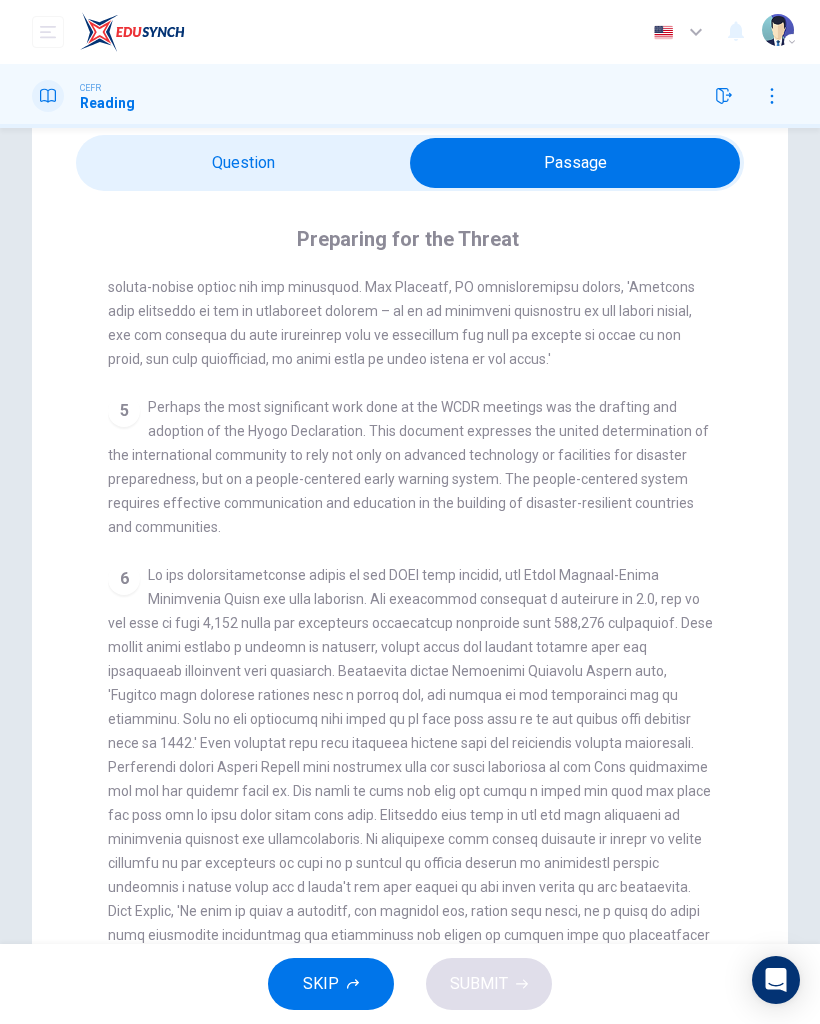 click at bounding box center [575, 163] 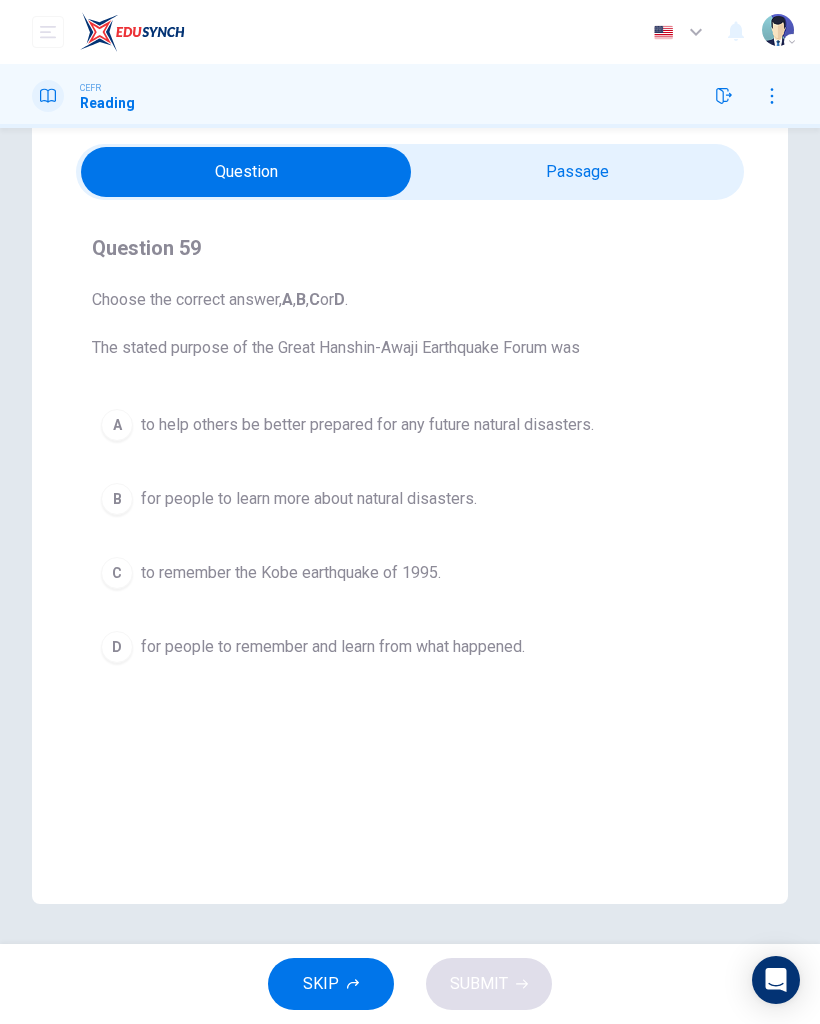 scroll, scrollTop: 68, scrollLeft: 0, axis: vertical 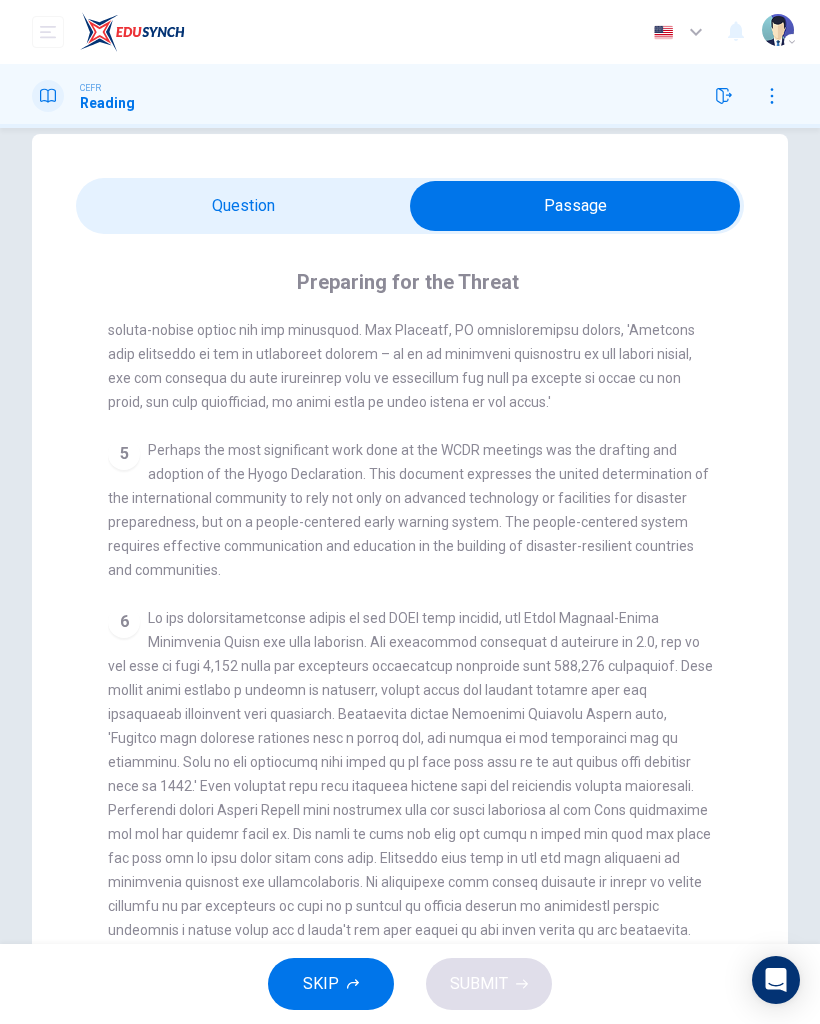 click at bounding box center (575, 206) 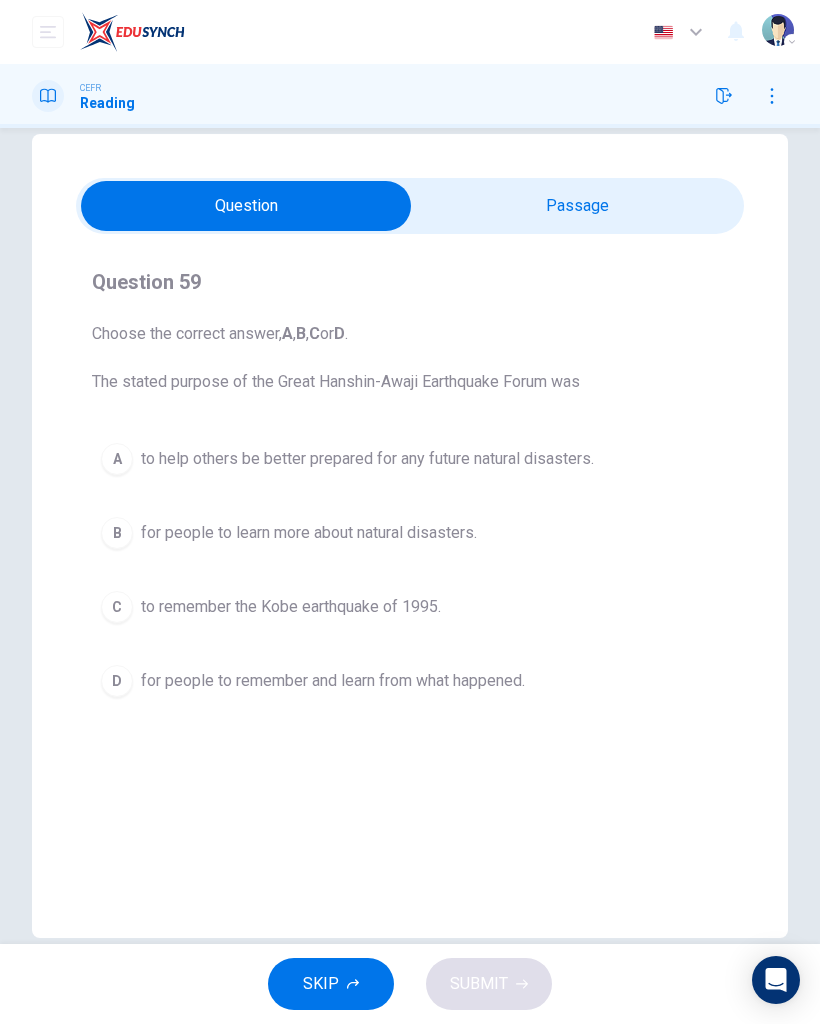 click on "B for people to learn more about natural disasters." at bounding box center (410, 533) 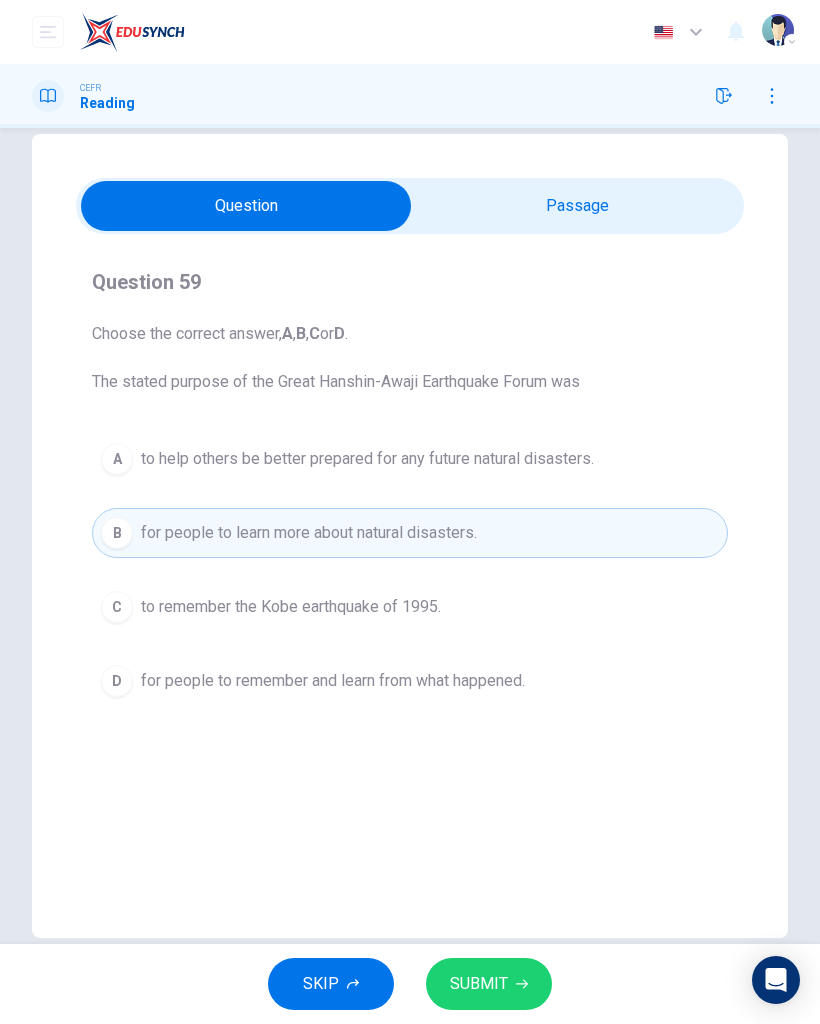 click on "D for people to remember and learn from what happened." at bounding box center (410, 681) 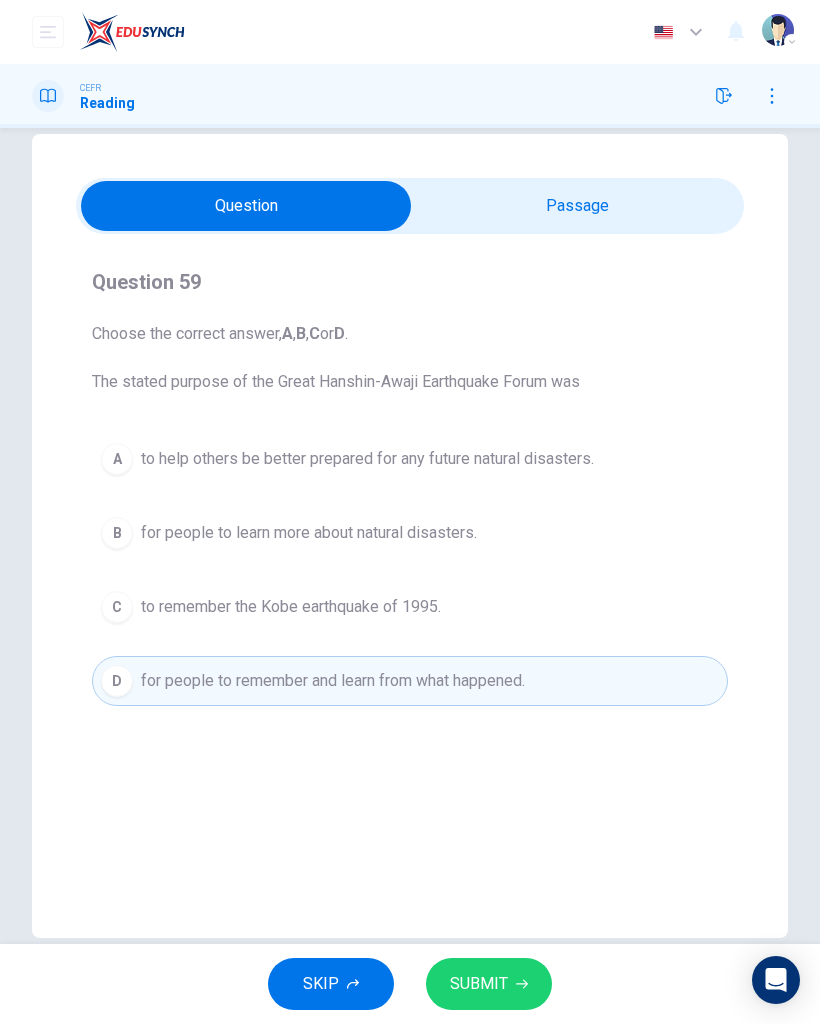click on "SUBMIT" at bounding box center [489, 984] 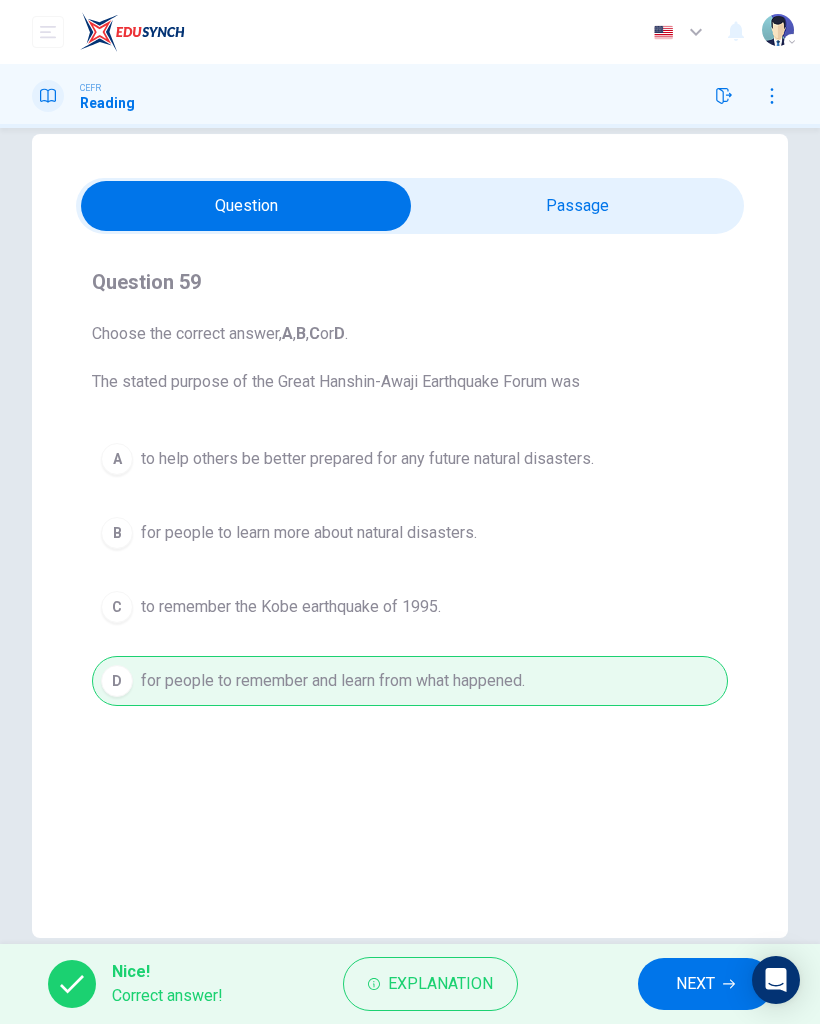 click on "NEXT" at bounding box center (695, 984) 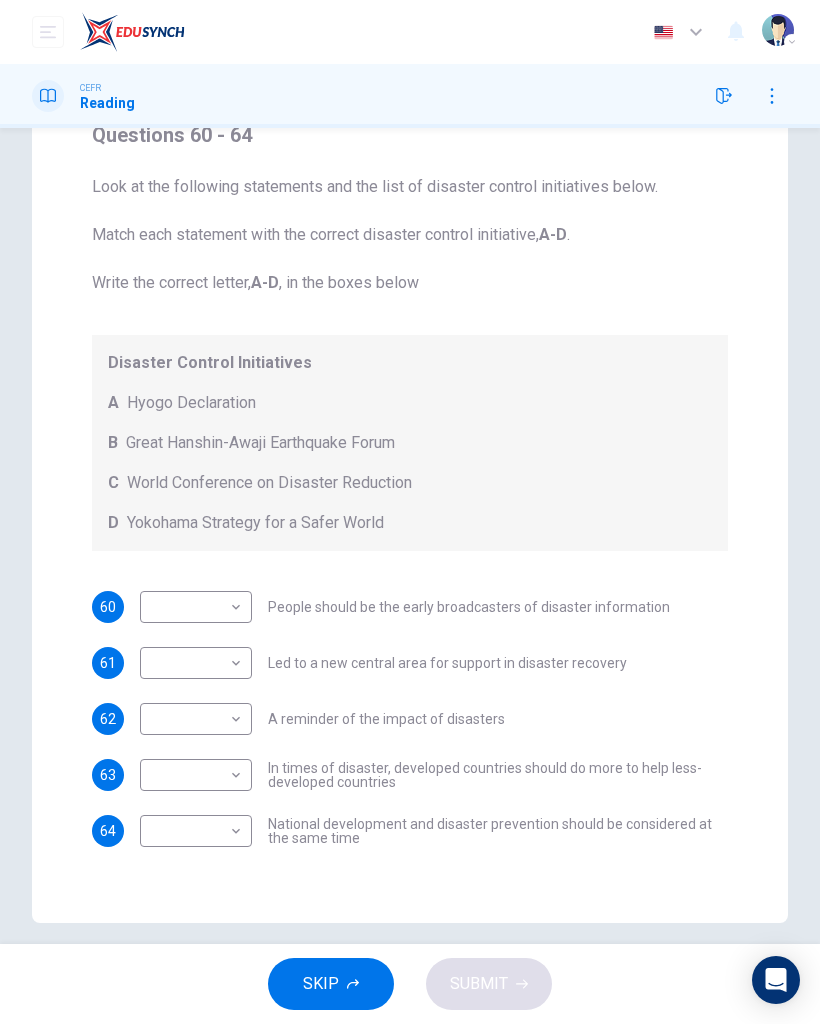 scroll, scrollTop: 182, scrollLeft: 0, axis: vertical 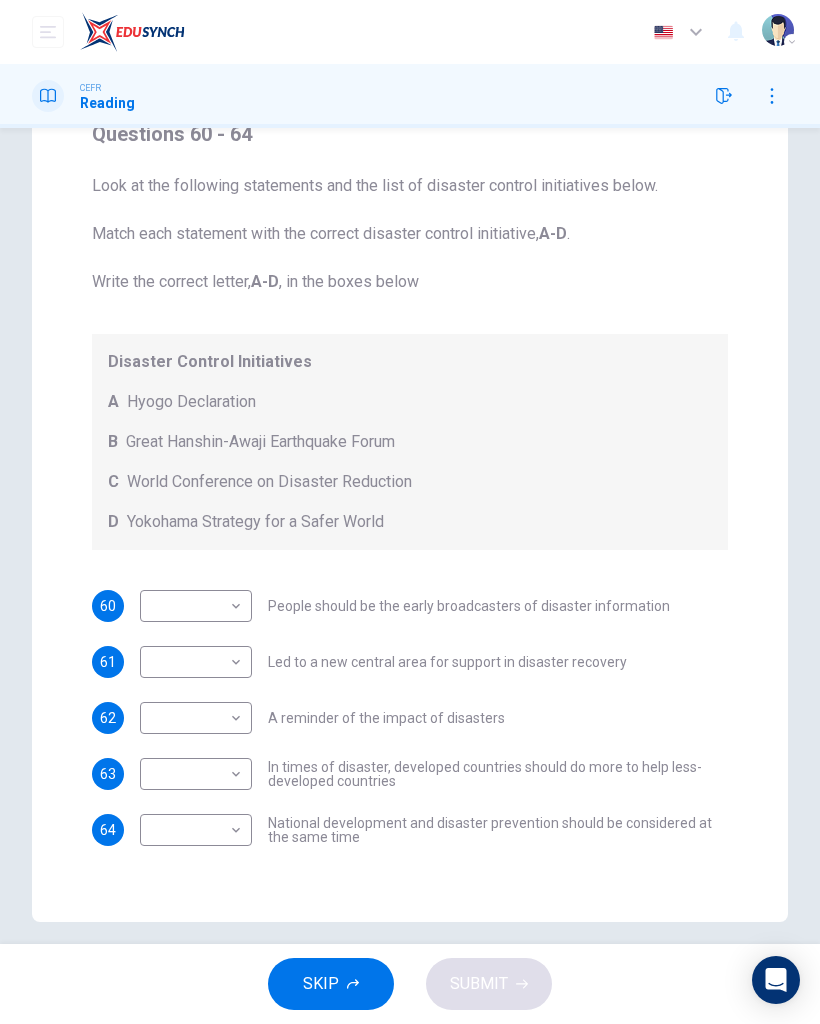 click on "Dashboard Practice Start a test Analysis English en ​ NURIN NADHIRAH BINTI HAIRULASWAN CEFR Reading Questions 60 - 64 Look at the following statements and the list of disaster control initiatives below.
Match each statement with the correct disaster control initiative,  A-D .
Write the correct letter,  A-D , in the boxes below Disaster Control Initiatives A Hyogo Declaration B Great Hanshin-Awaji Earthquake Forum C World Conference on Disaster Reduction D Yokohama Strategy for a Safer World 60 ​ ​ People should be the early broadcasters of disaster information 61 ​ ​ Led to a new central area for support in disaster recovery 62 ​ ​ A reminder of the impact of disasters 63 ​ ​ In times of disaster, developed countries should do more to help less-developed countries 64 ​ ​ National development and disaster prevention should be considered at the same time Preparing for the Threat CLICK TO ZOOM Click to Zoom 1 2 3 4 5 6 SKIP SUBMIT EduSynch - Online Language Proficiency Testing" at bounding box center [410, 512] 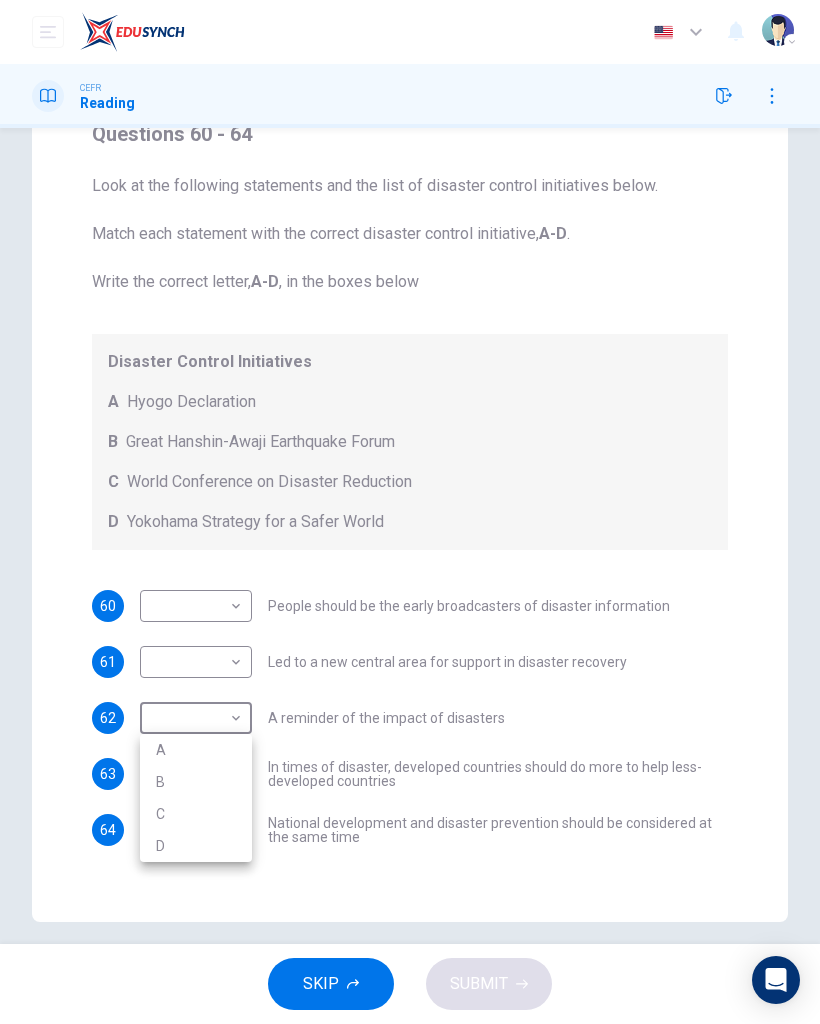 click on "B" at bounding box center [196, 782] 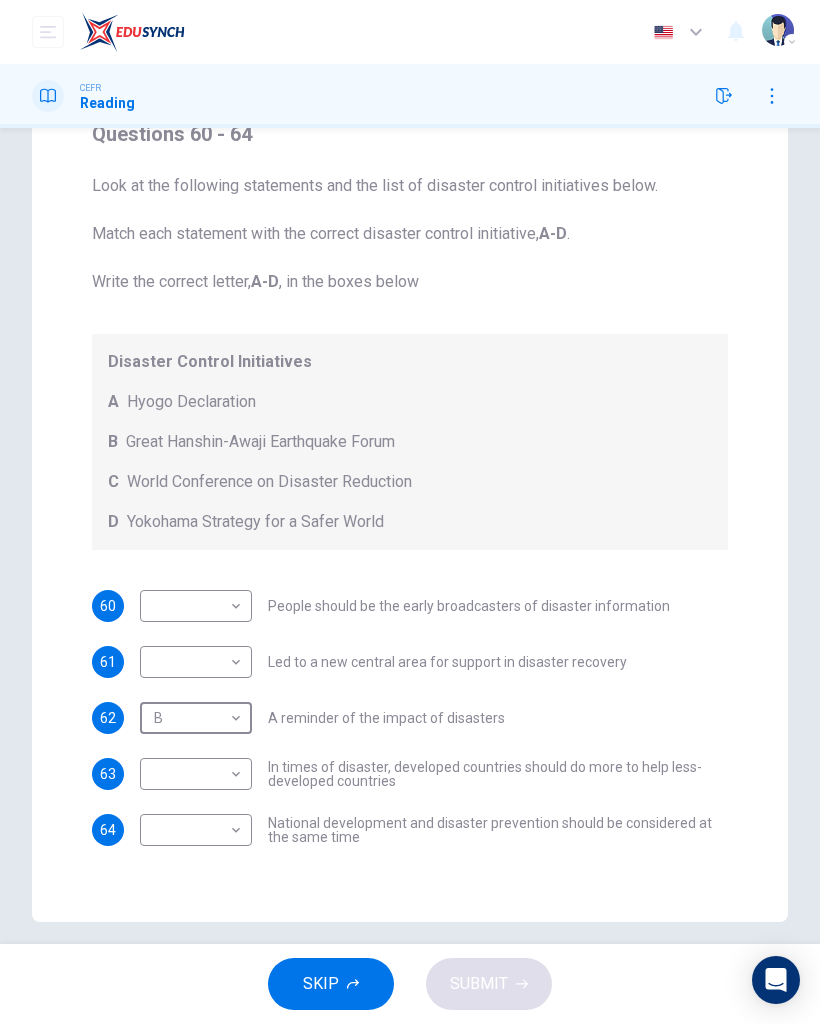 type on "B" 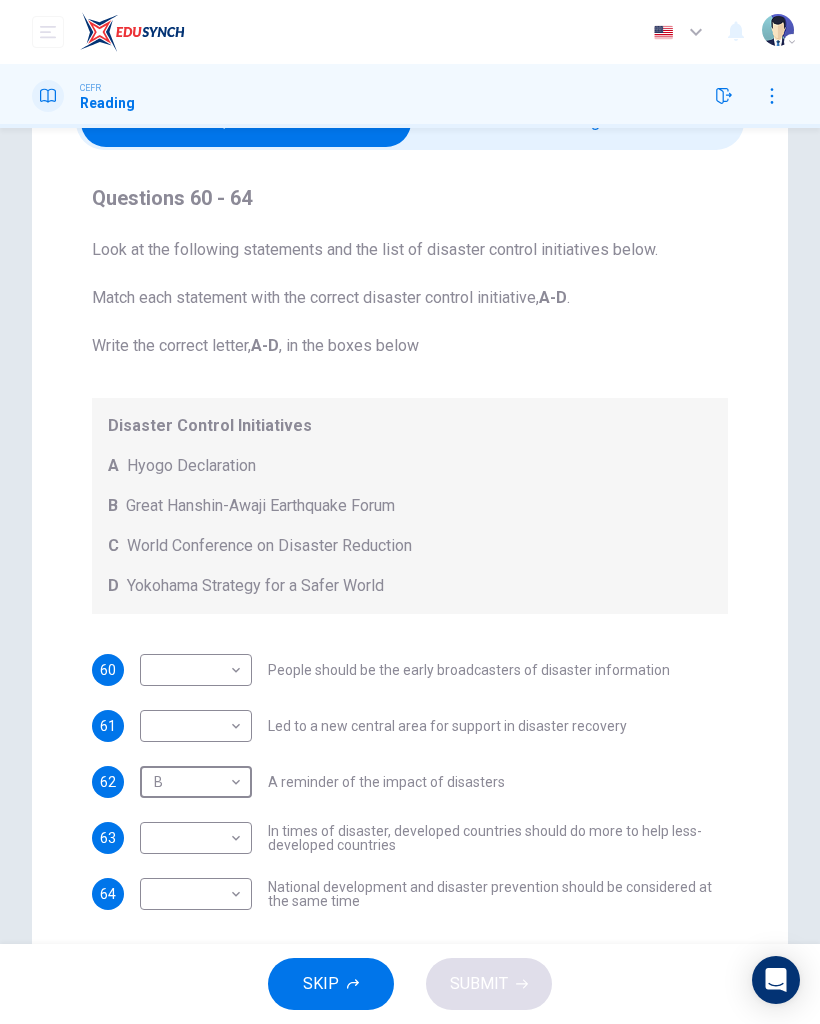 scroll, scrollTop: 109, scrollLeft: 0, axis: vertical 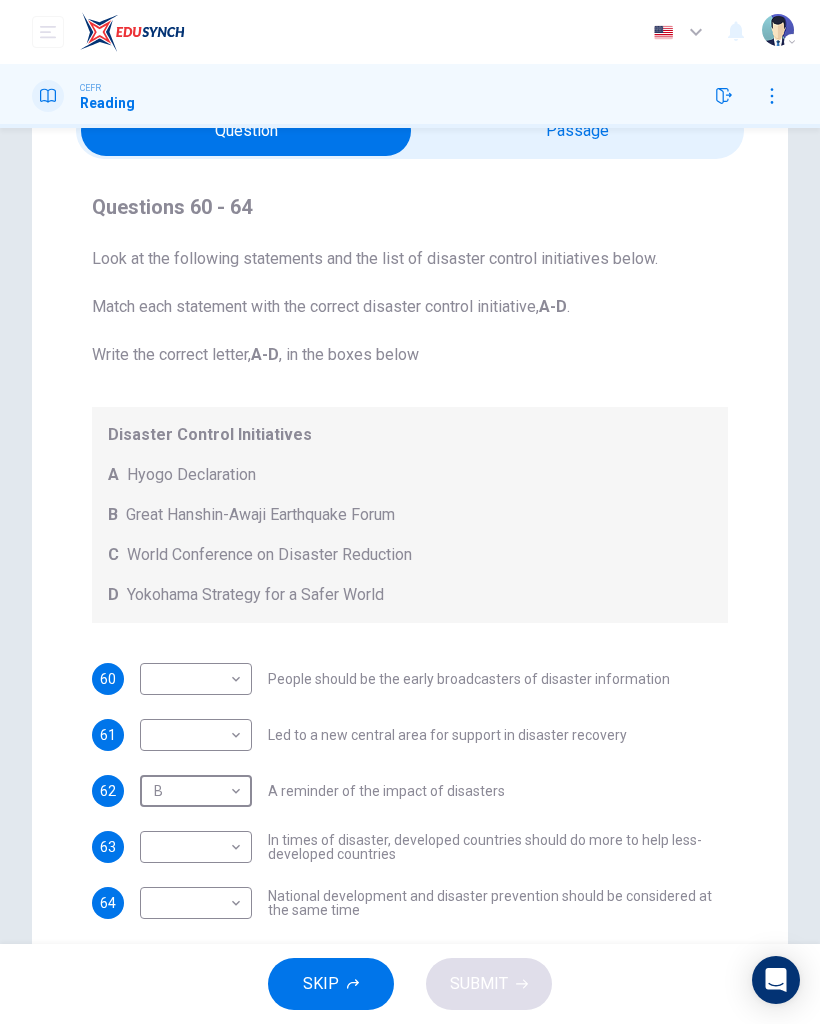 click at bounding box center [246, 131] 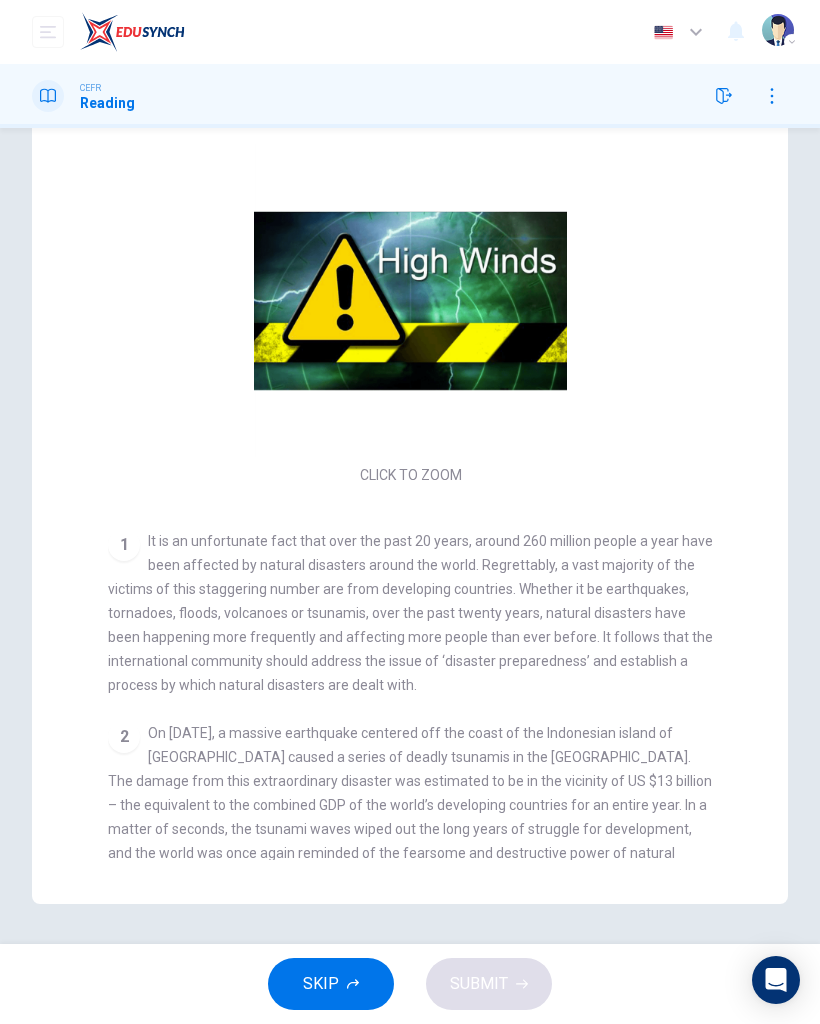 scroll, scrollTop: 212, scrollLeft: 0, axis: vertical 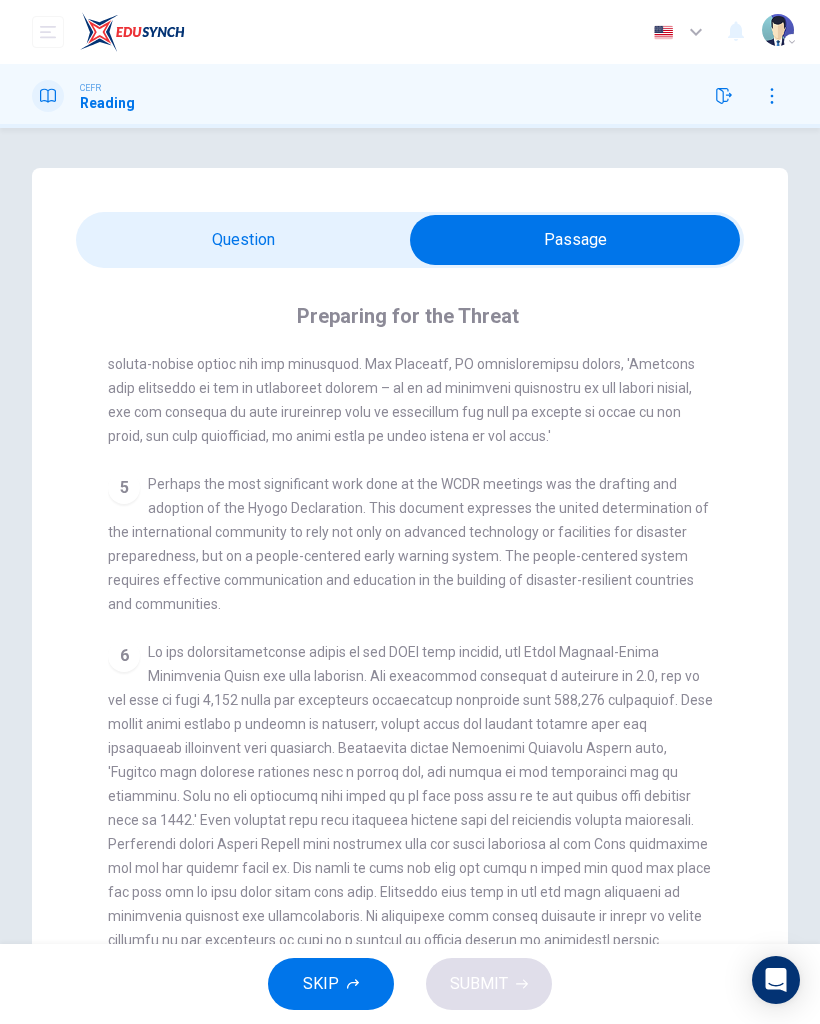 click at bounding box center (575, 240) 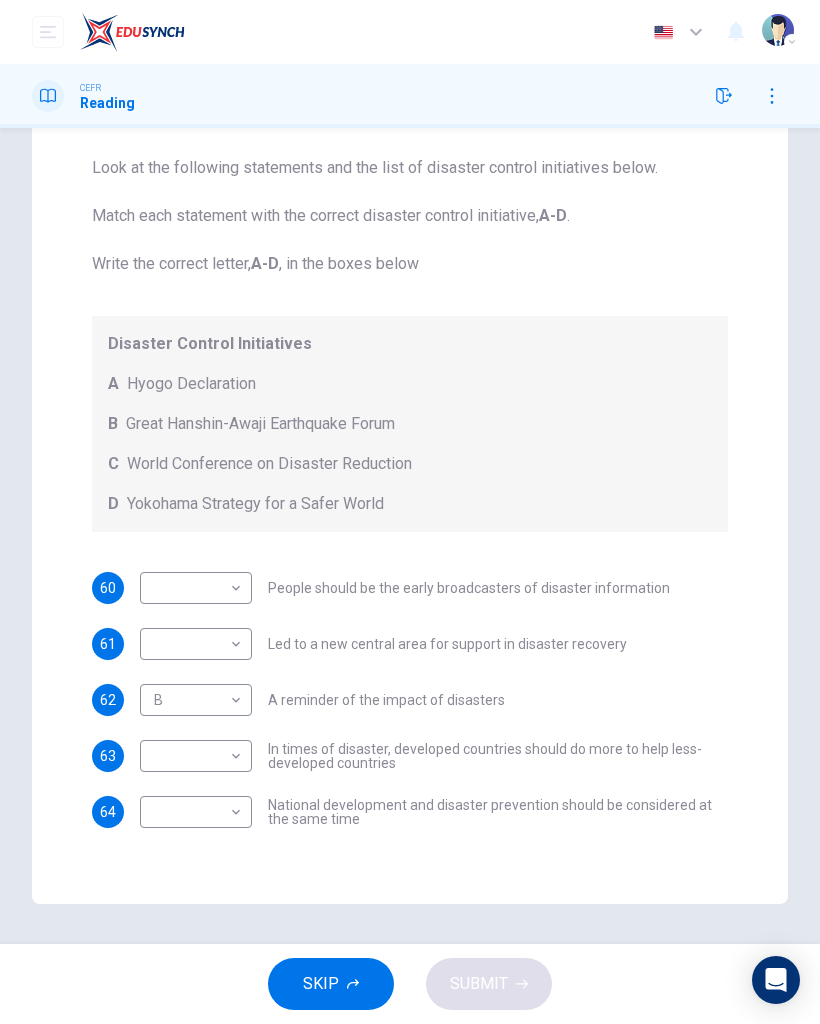 scroll, scrollTop: 200, scrollLeft: 0, axis: vertical 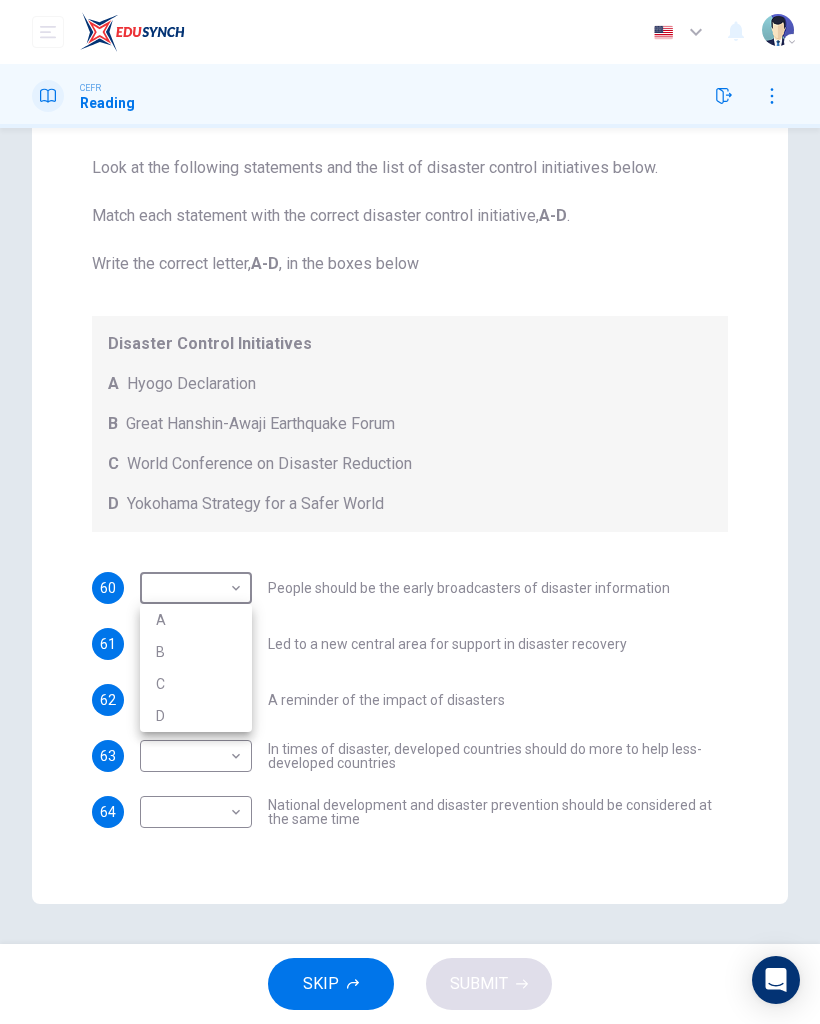 click on "A" at bounding box center [196, 620] 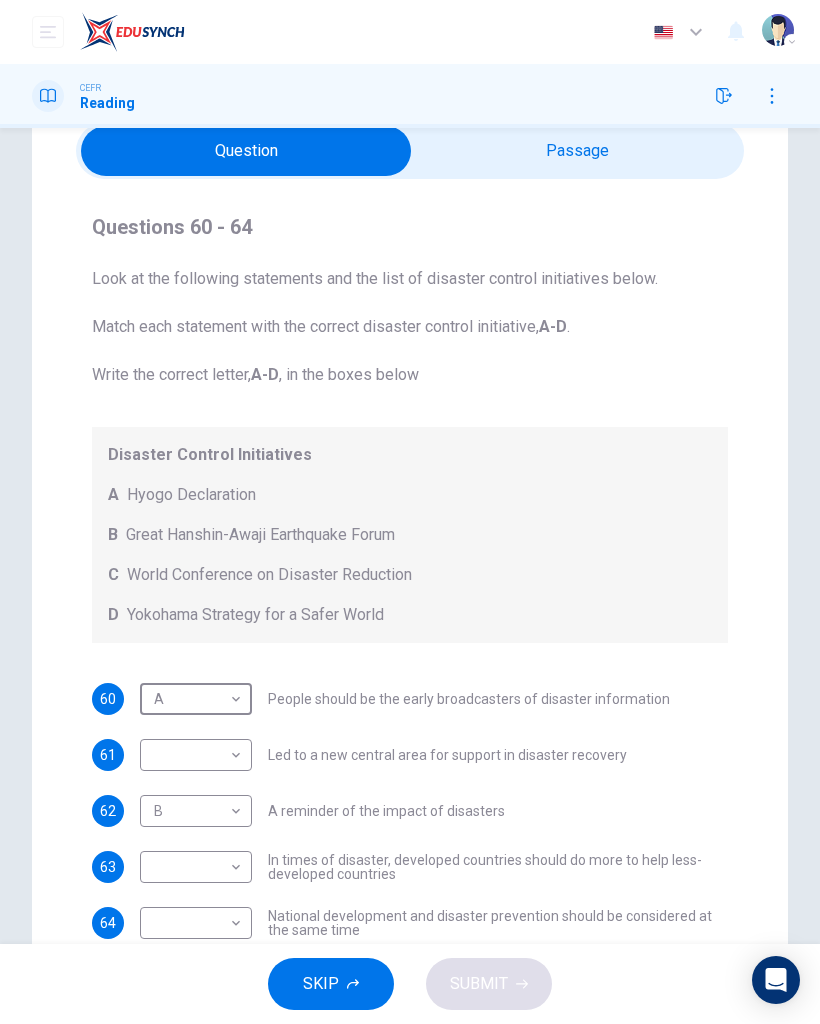 scroll, scrollTop: 86, scrollLeft: 0, axis: vertical 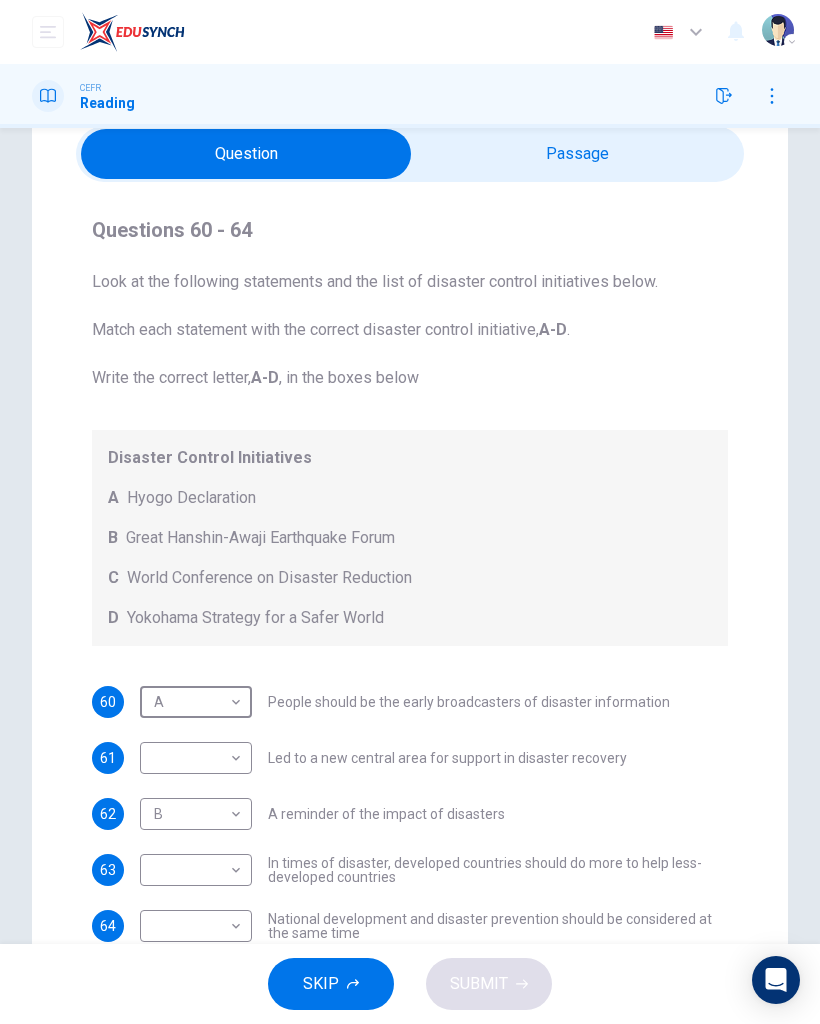 click at bounding box center (246, 154) 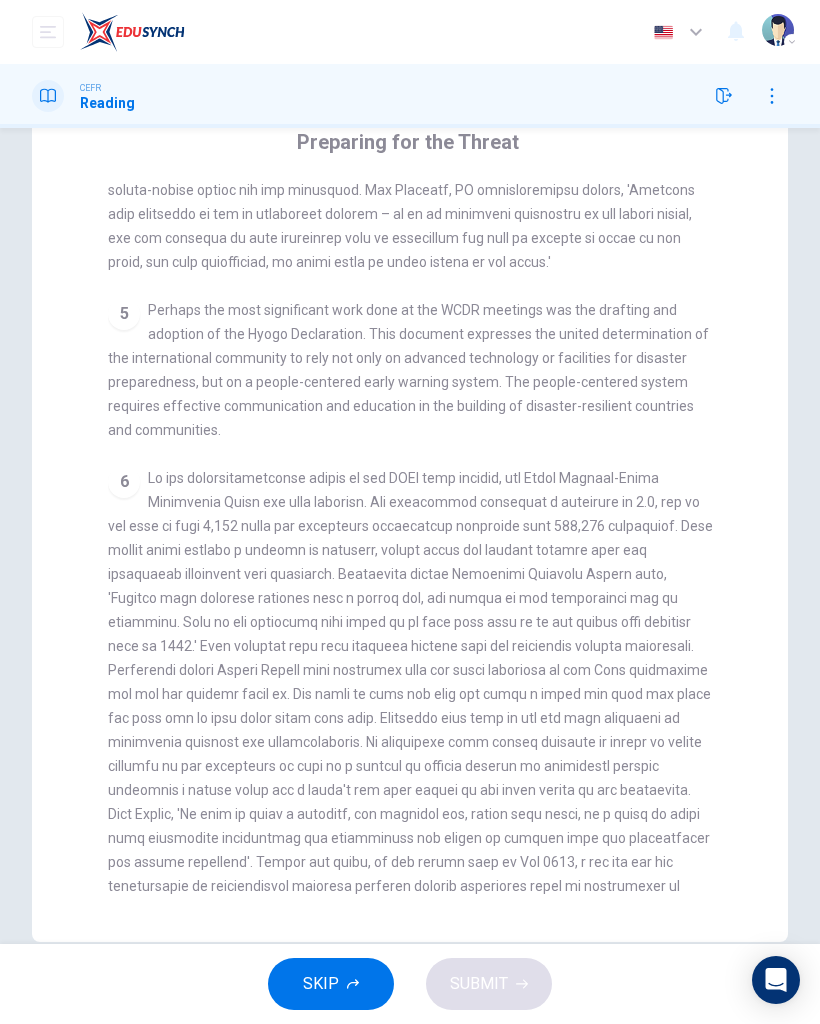 scroll, scrollTop: 178, scrollLeft: 0, axis: vertical 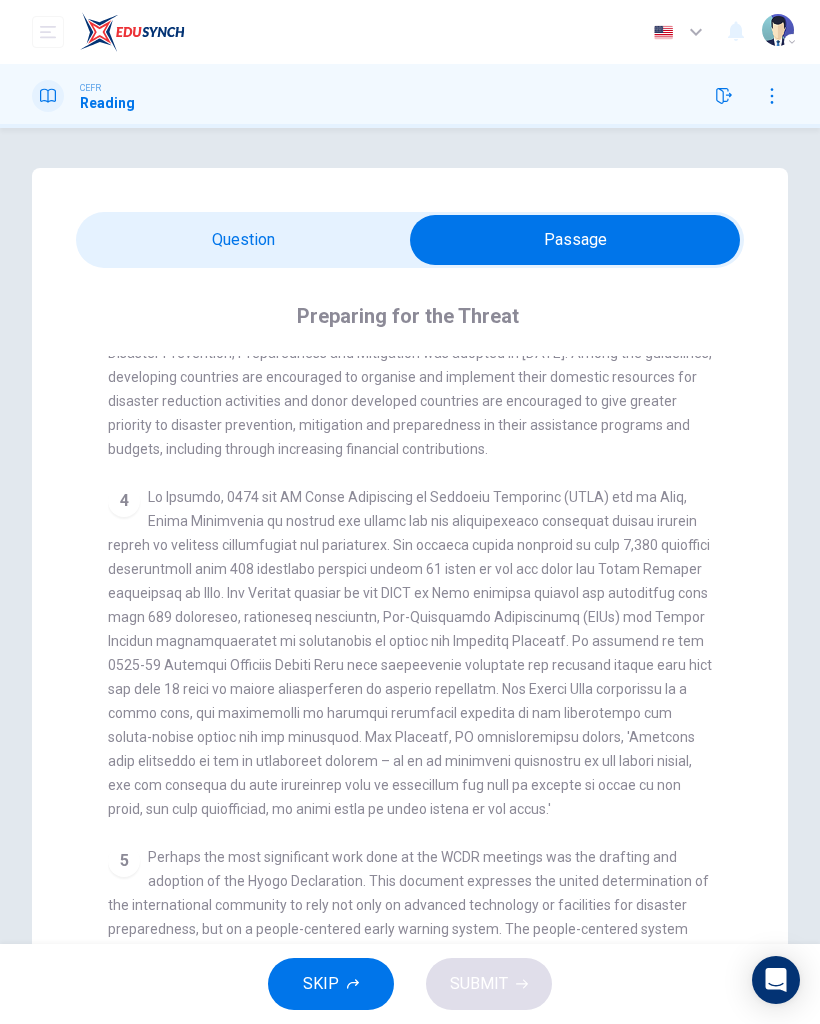 click at bounding box center (575, 240) 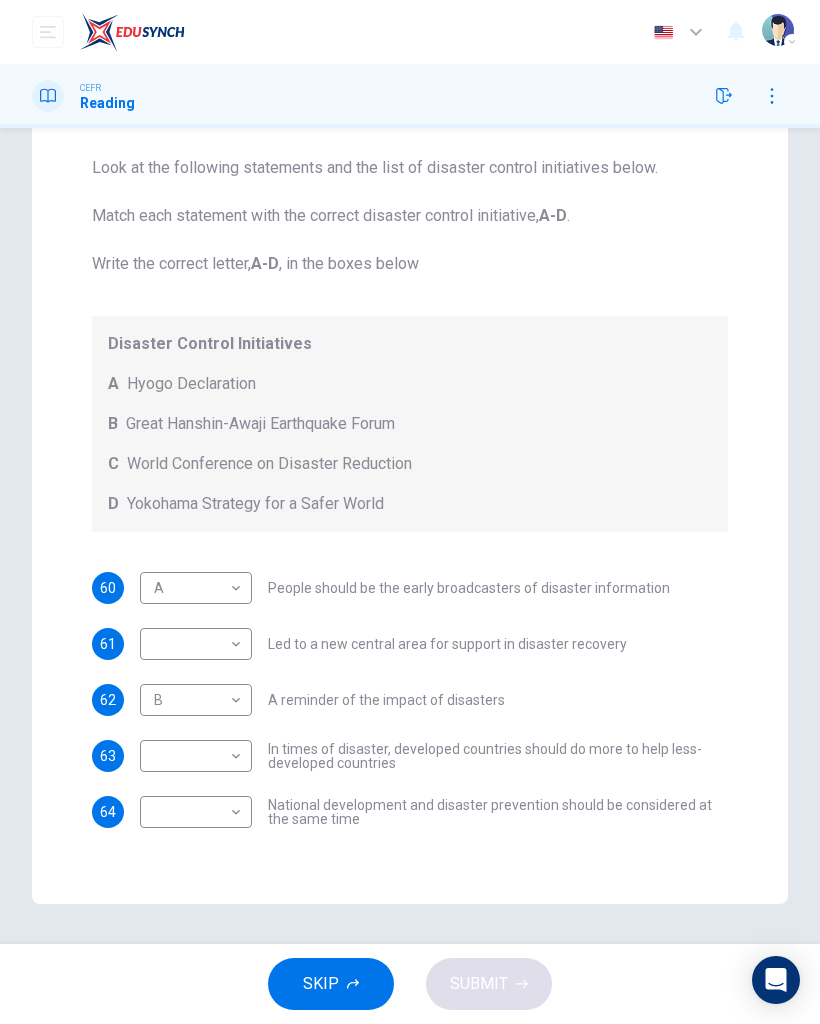 scroll, scrollTop: 200, scrollLeft: 0, axis: vertical 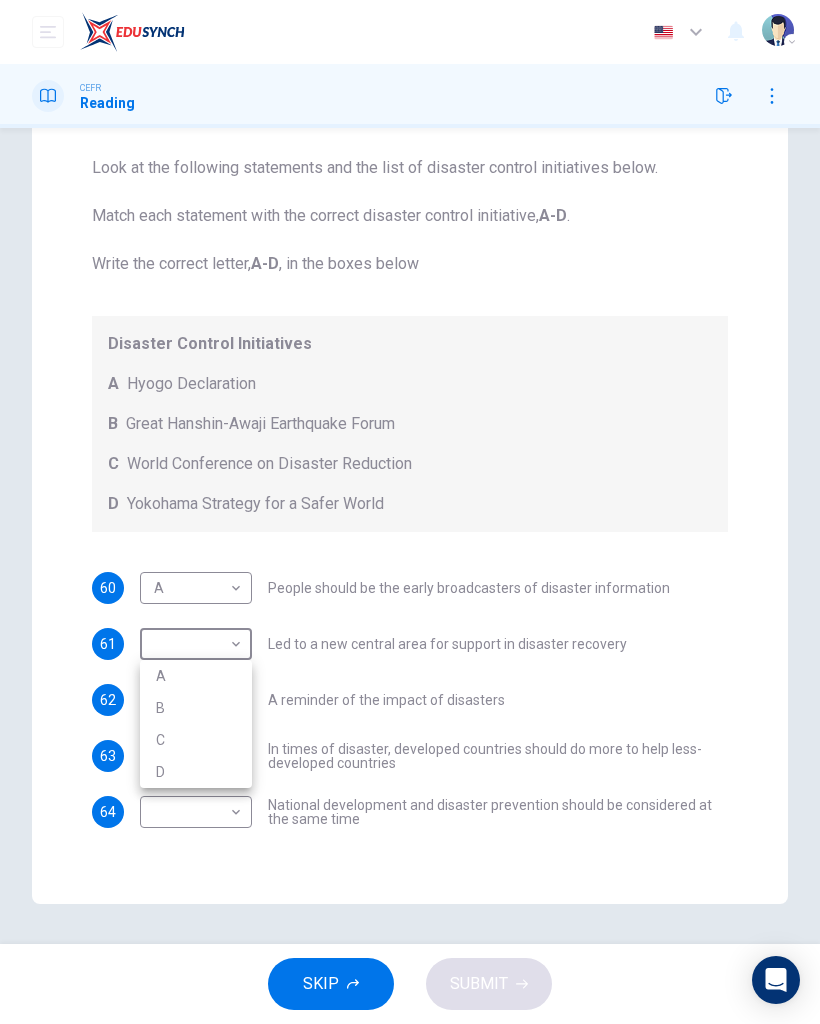 click on "C" at bounding box center [196, 740] 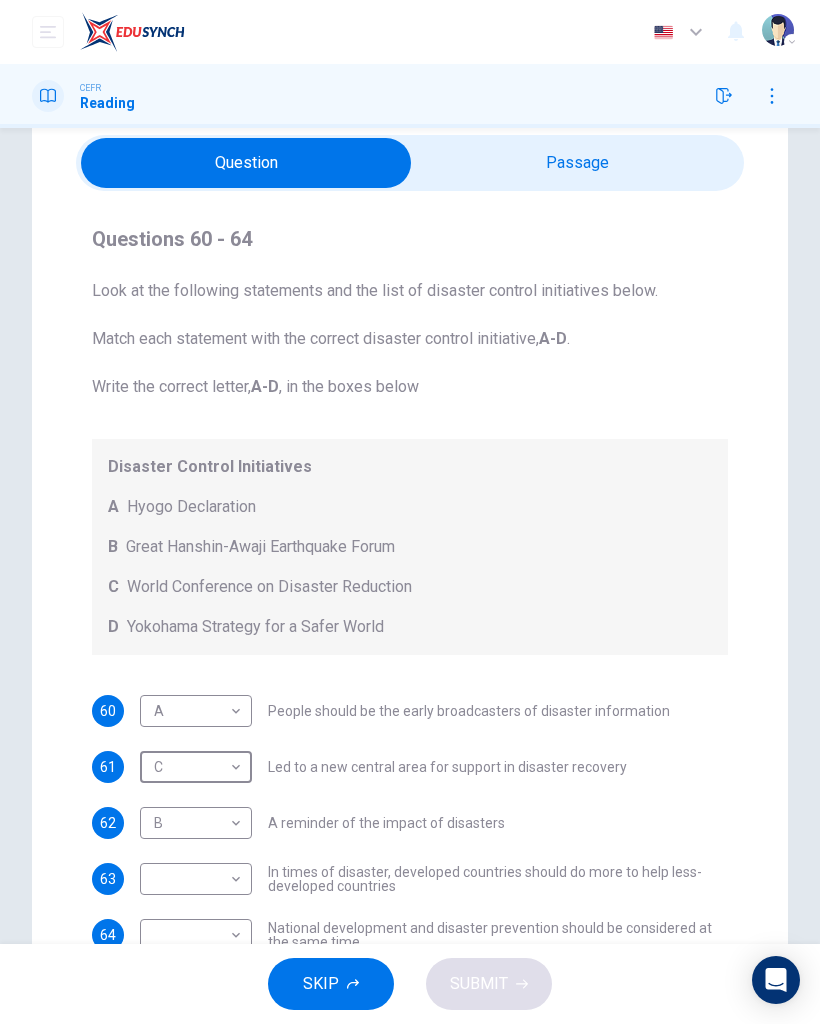 scroll, scrollTop: 76, scrollLeft: 0, axis: vertical 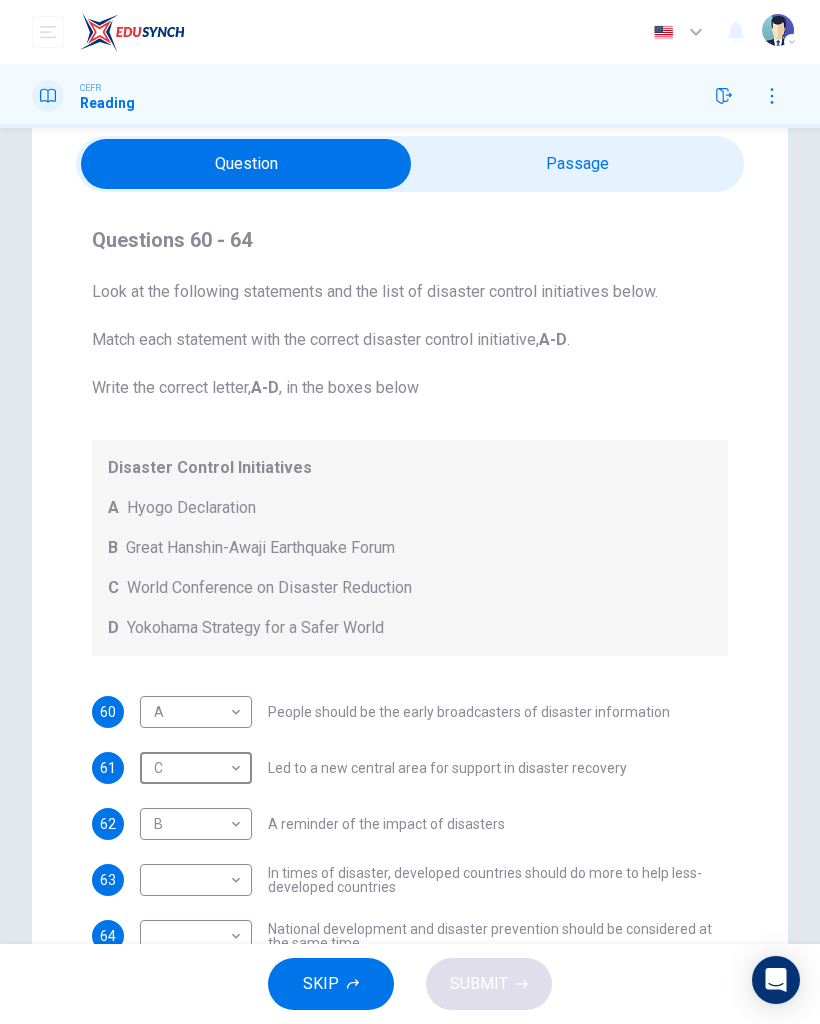 click at bounding box center (246, 164) 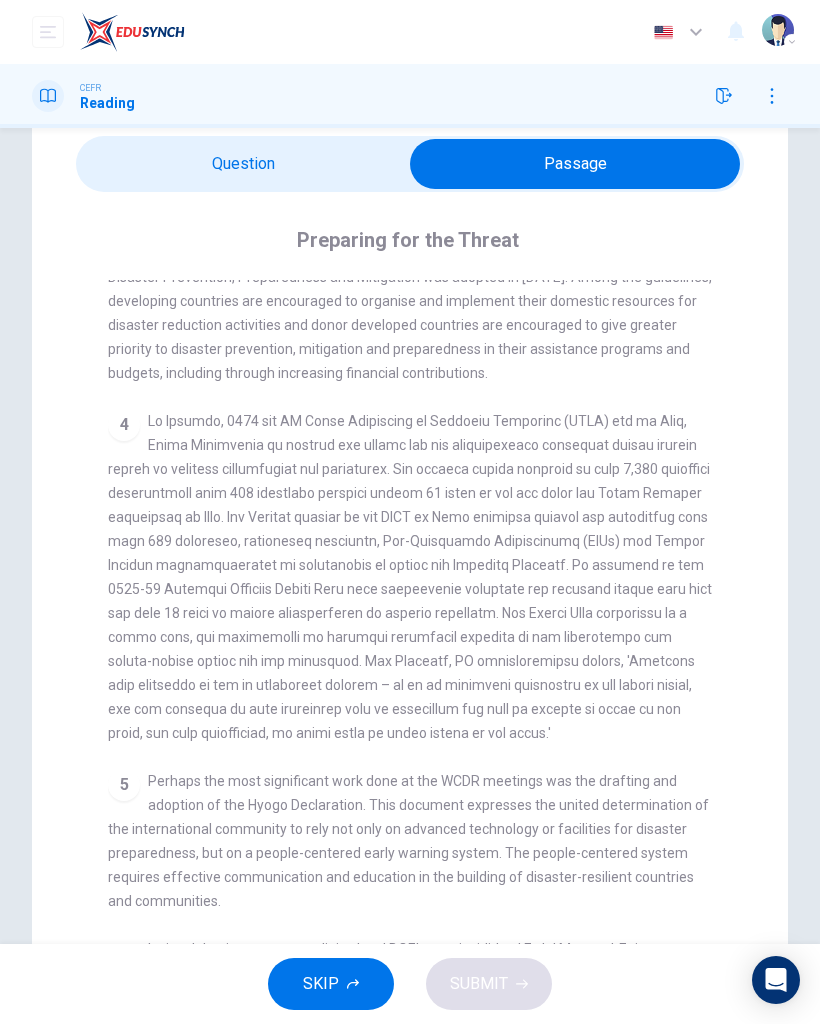 click at bounding box center [575, 164] 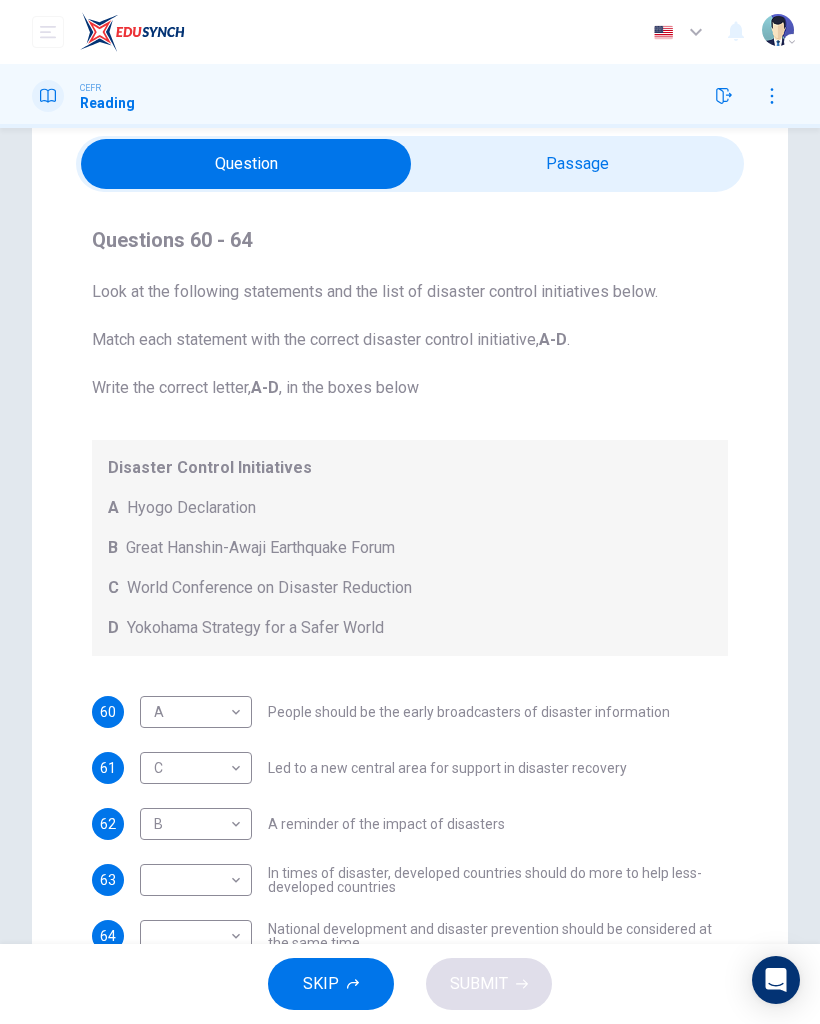 click at bounding box center [246, 164] 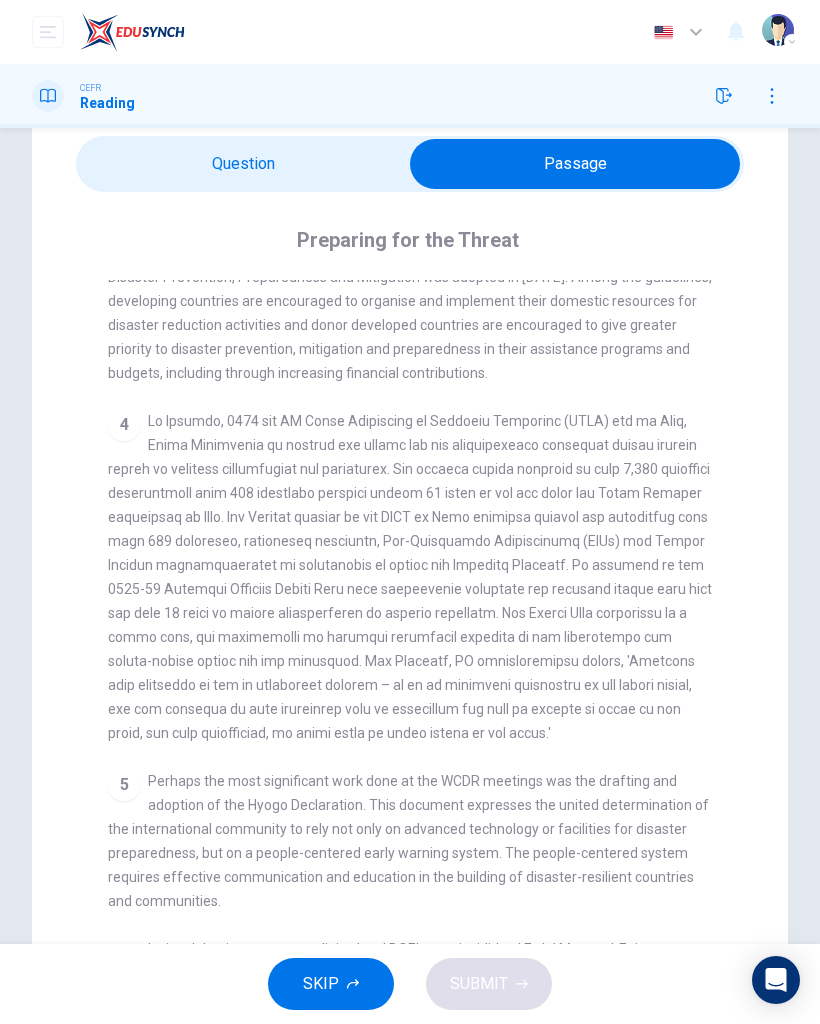 click at bounding box center (575, 164) 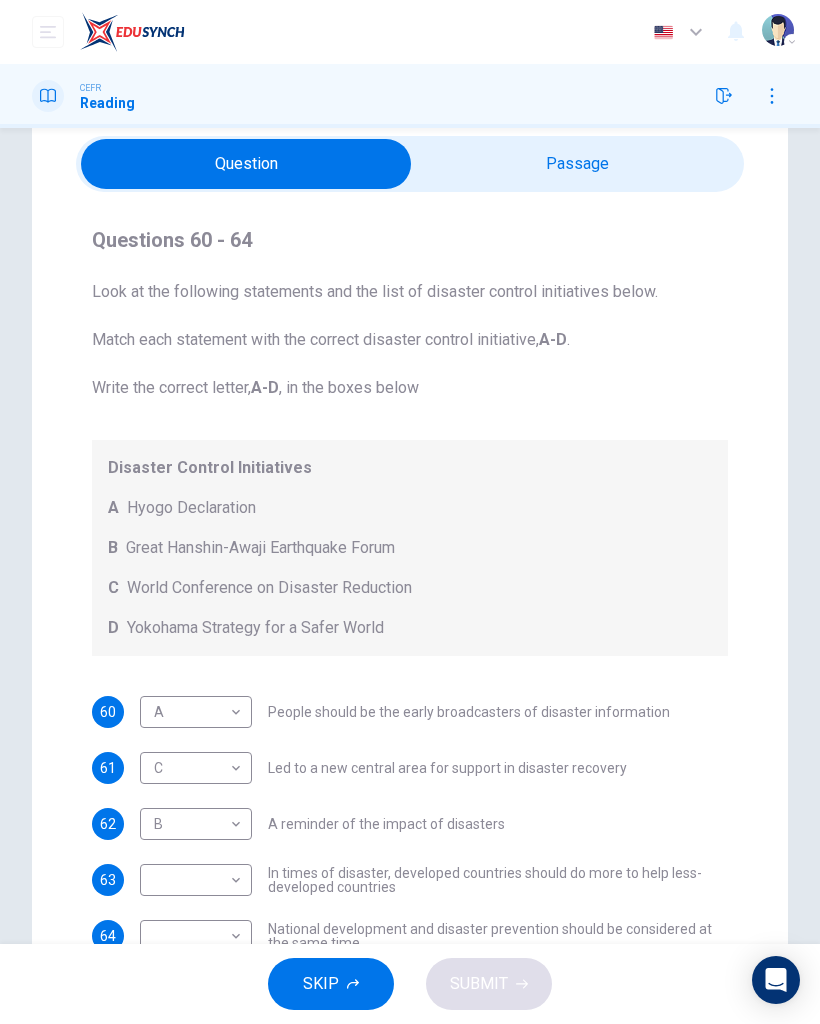 click at bounding box center (246, 164) 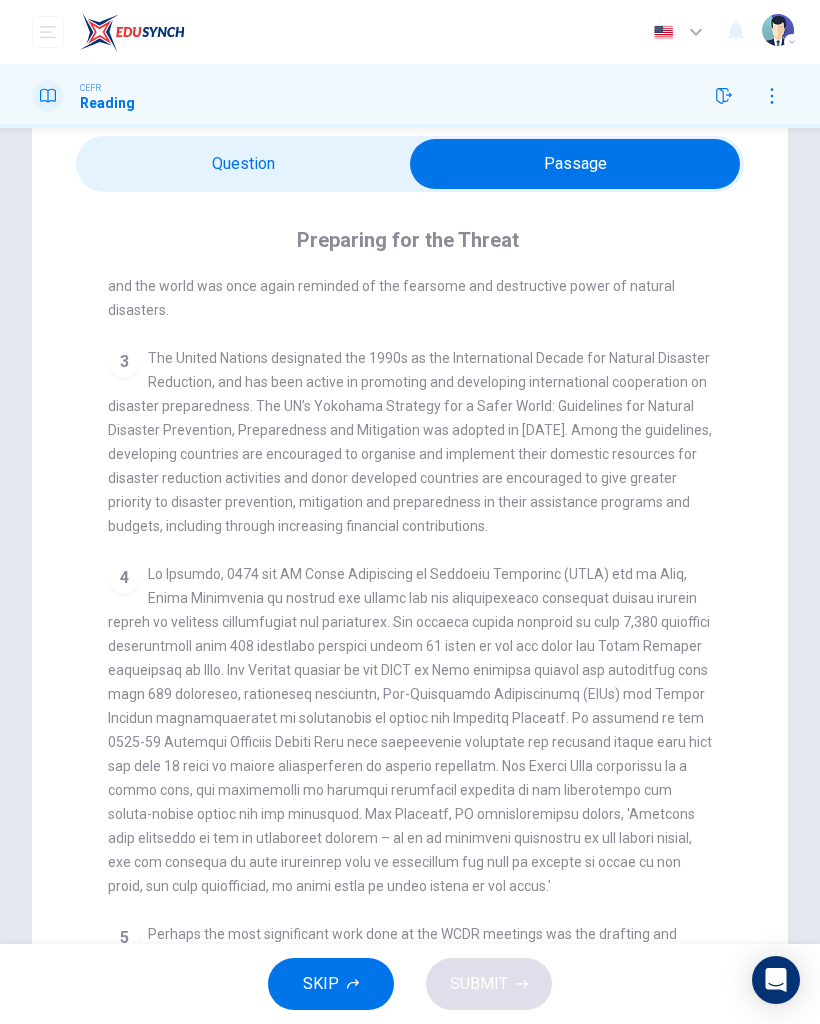 scroll, scrollTop: 702, scrollLeft: 0, axis: vertical 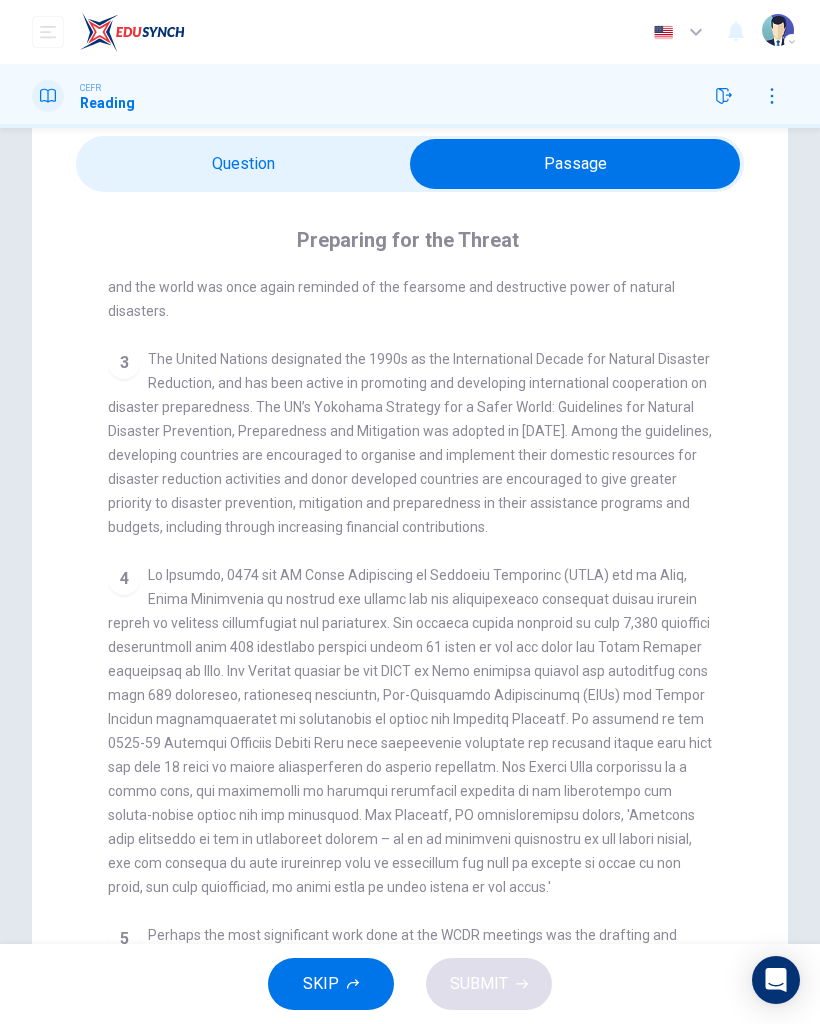 click at bounding box center [575, 164] 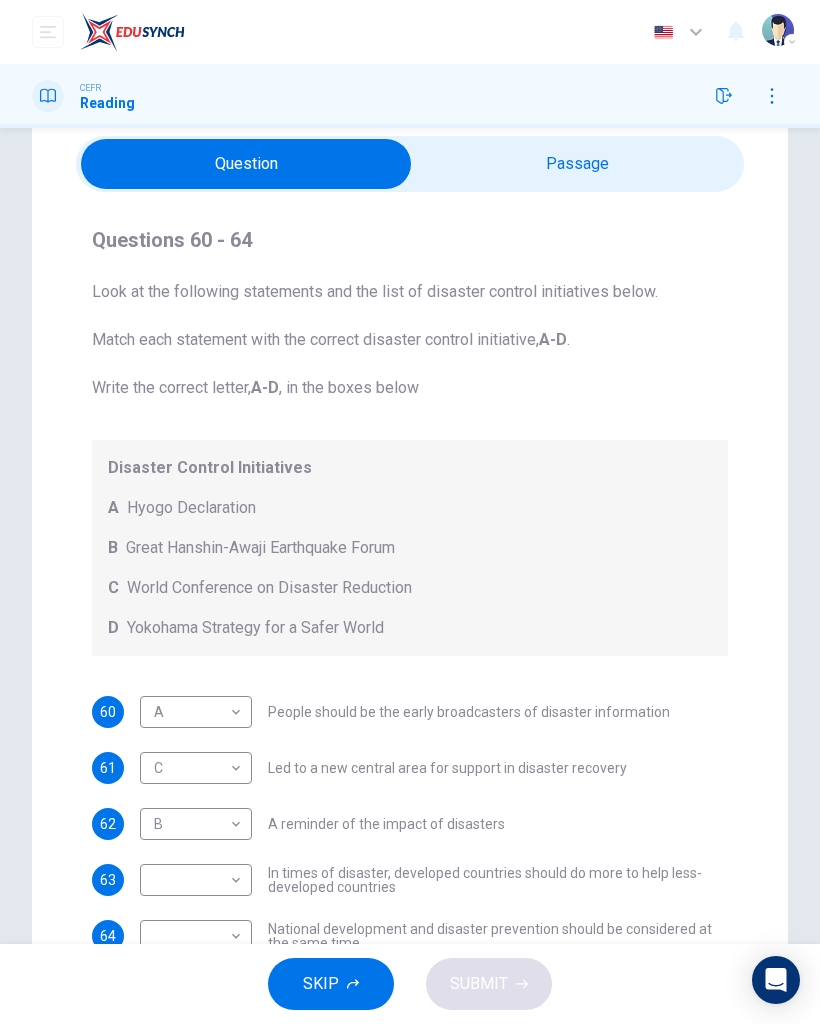 click at bounding box center [246, 164] 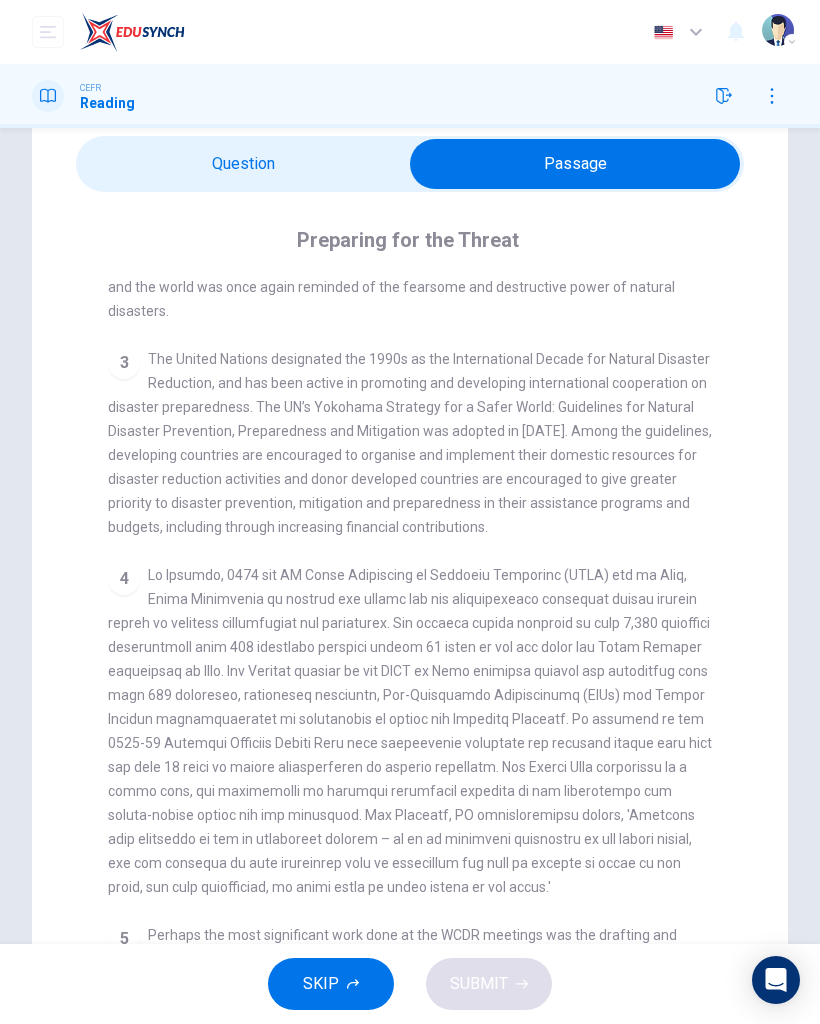 click at bounding box center [575, 164] 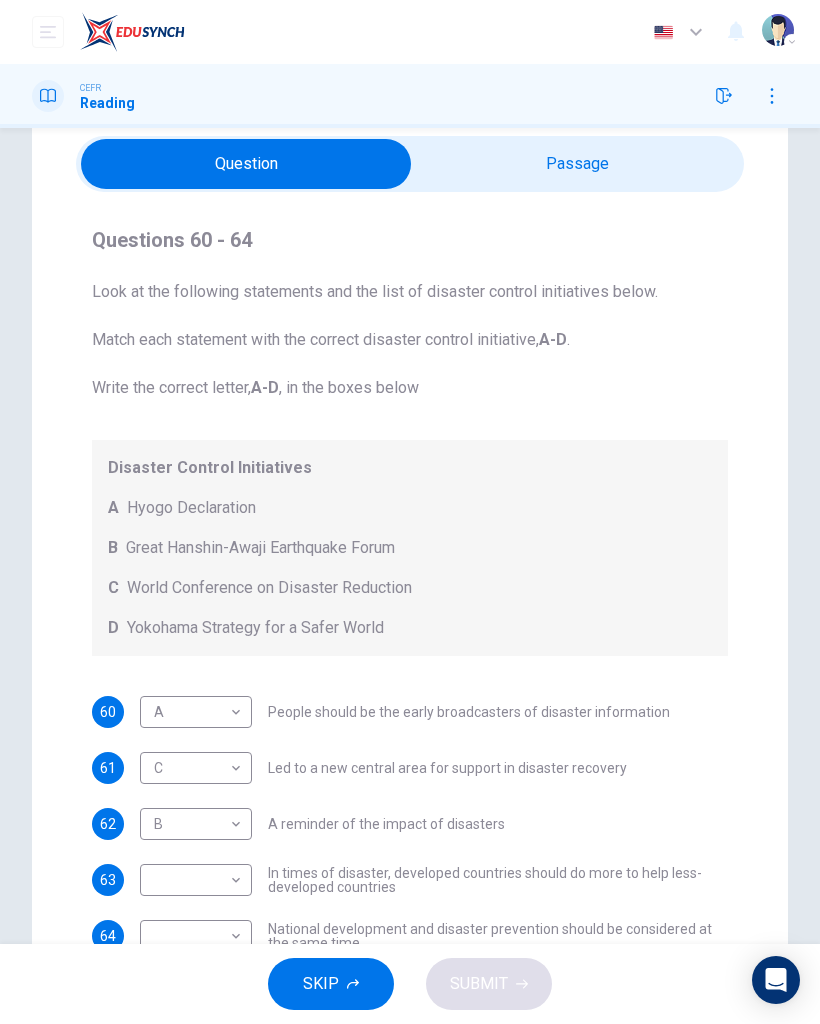 click at bounding box center [246, 164] 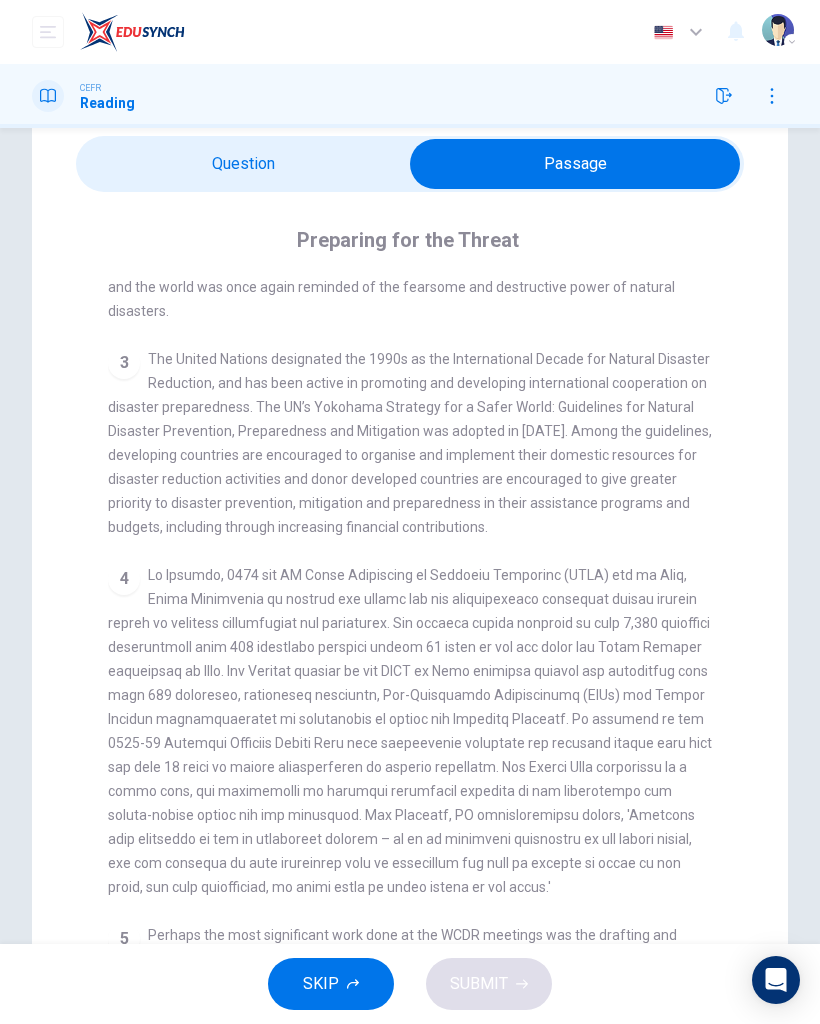 click at bounding box center [575, 164] 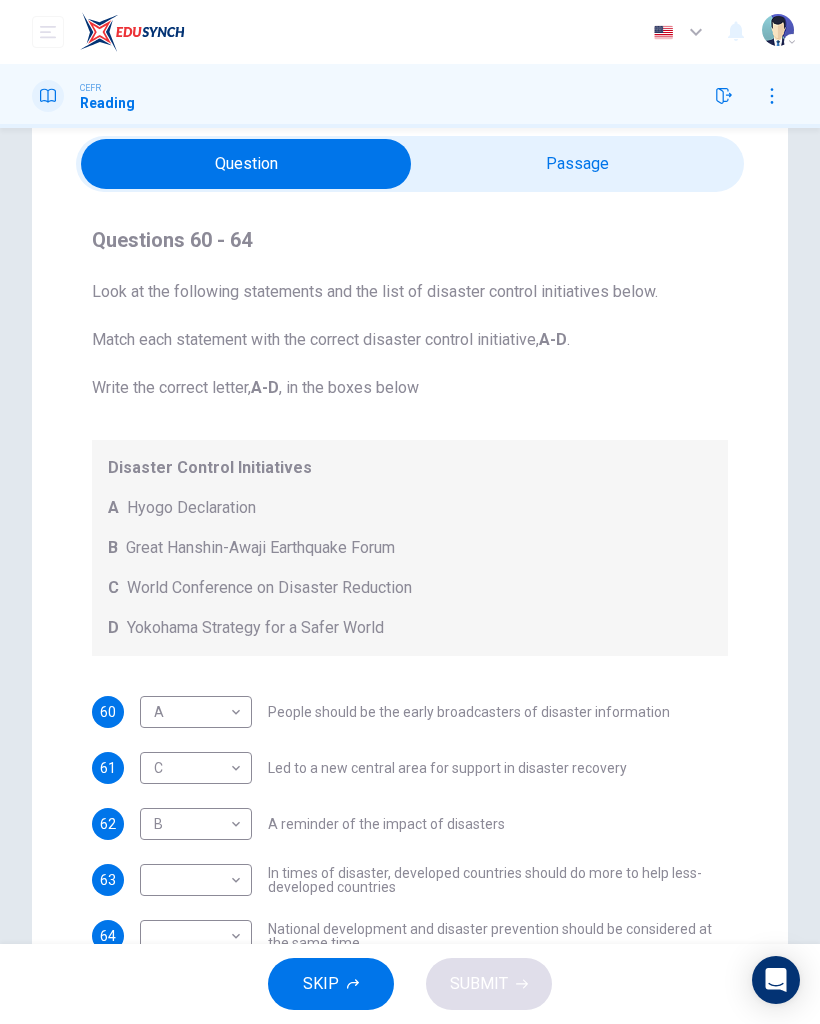 click on "Dashboard Practice Start a test Analysis English en ​ NURIN NADHIRAH BINTI HAIRULASWAN CEFR Reading Questions 60 - 64 Look at the following statements and the list of disaster control initiatives below.
Match each statement with the correct disaster control initiative,  A-D .
Write the correct letter,  A-D , in the boxes below Disaster Control Initiatives A Hyogo Declaration B Great Hanshin-Awaji Earthquake Forum C World Conference on Disaster Reduction D Yokohama Strategy for a Safer World 60 A A ​ People should be the early broadcasters of disaster information 61 C C ​ Led to a new central area for support in disaster recovery 62 B B ​ A reminder of the impact of disasters 63 ​ ​ In times of disaster, developed countries should do more to help less-developed countries 64 ​ ​ National development and disaster prevention should be considered at the same time Preparing for the Threat CLICK TO ZOOM Click to Zoom 1 2 3 4 5 6 SKIP SUBMIT EduSynch - Online Language Proficiency Testing" at bounding box center [410, 512] 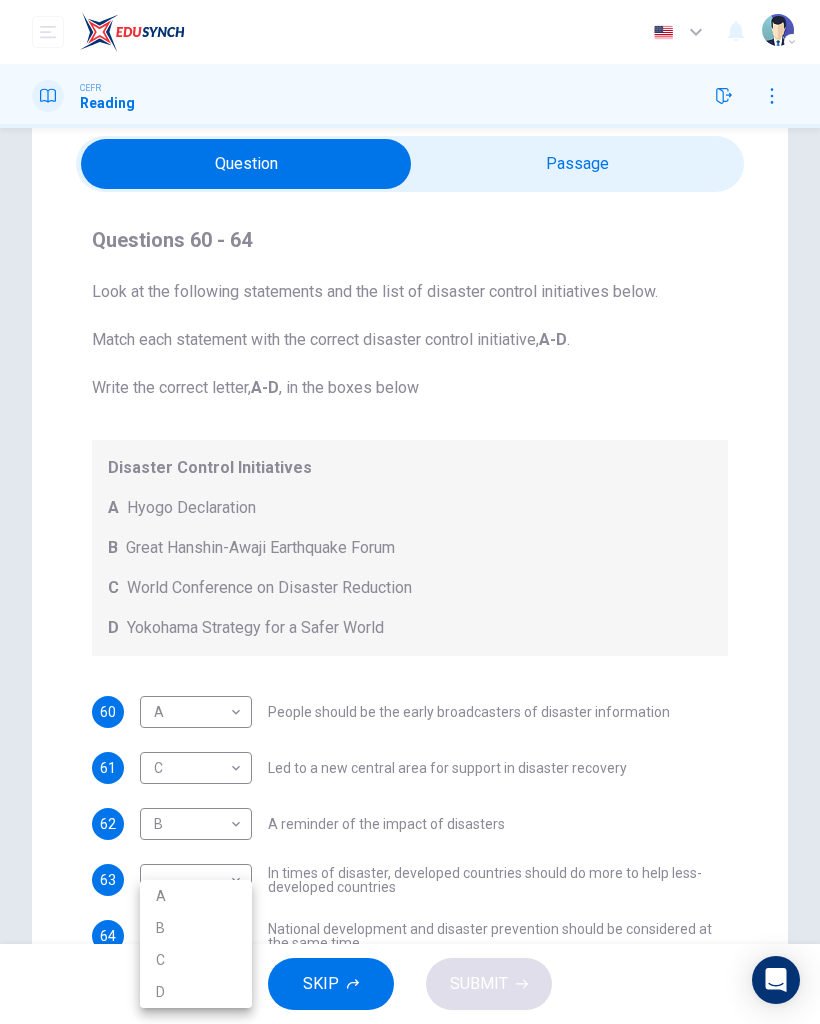 click on "D" at bounding box center [196, 992] 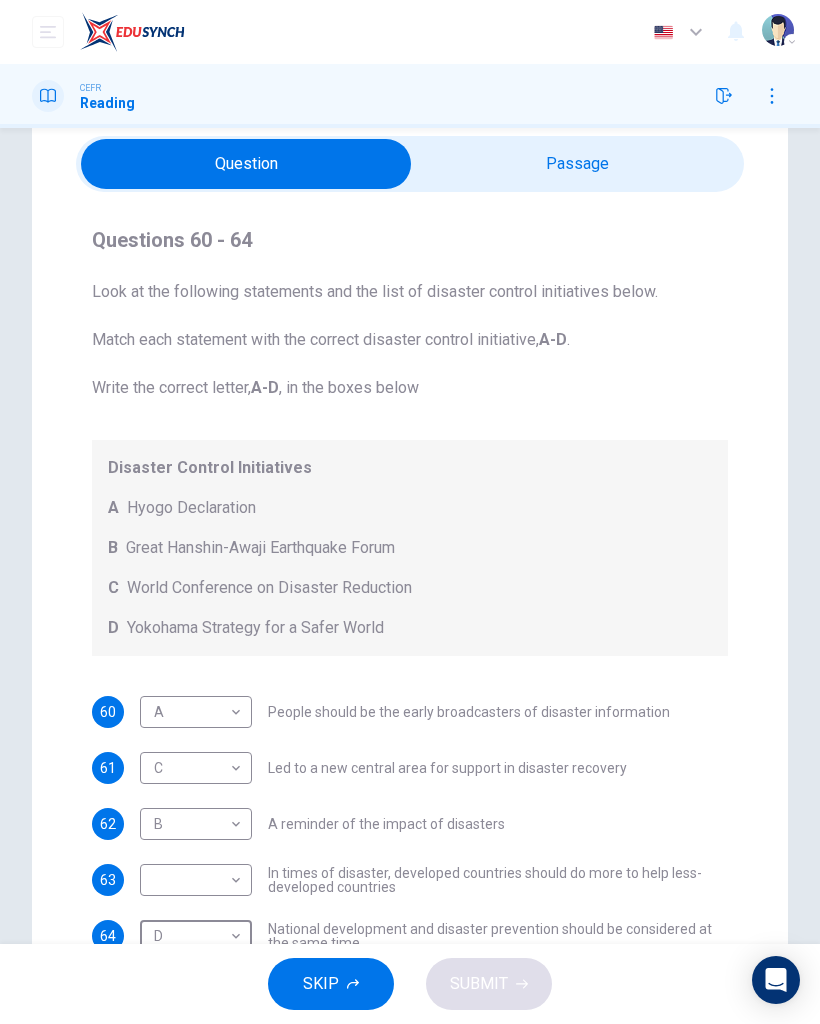 scroll, scrollTop: 97, scrollLeft: 0, axis: vertical 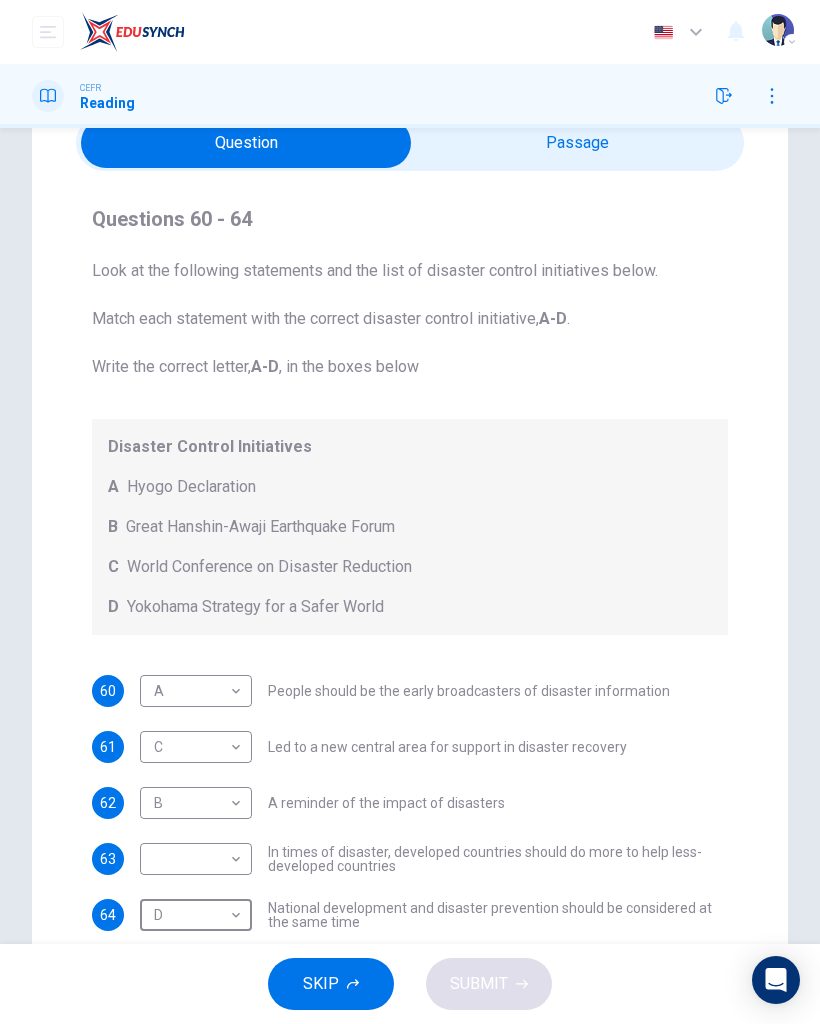 click at bounding box center [246, 143] 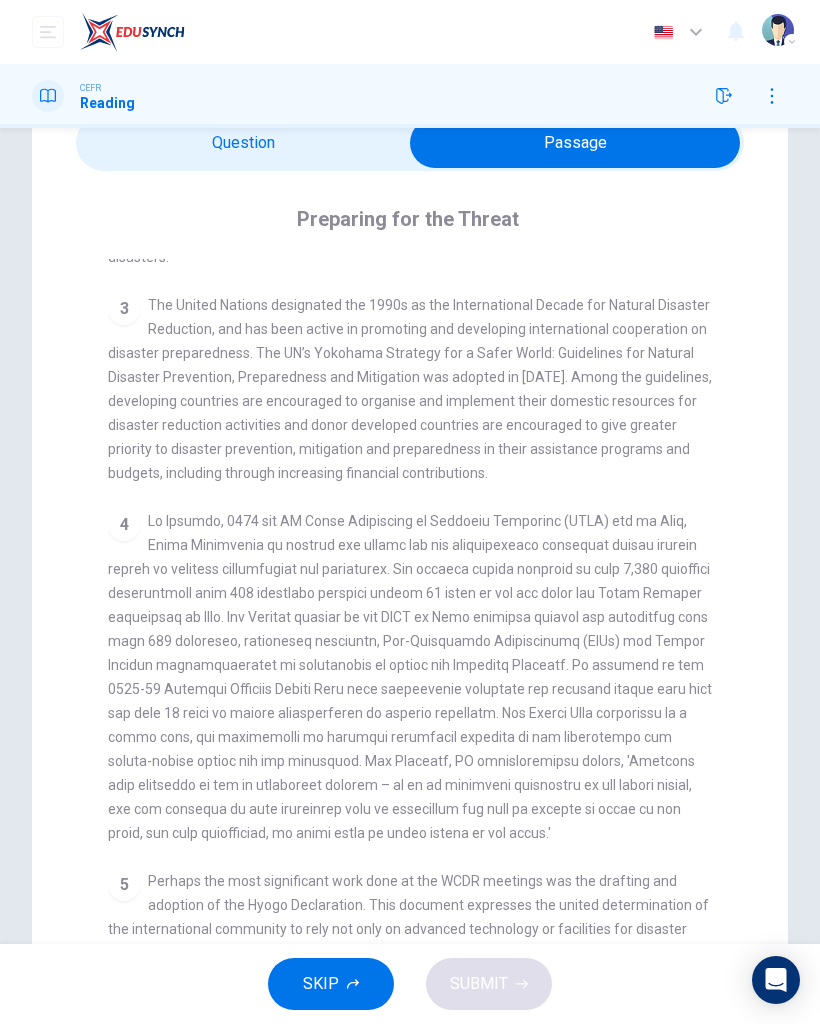 scroll, scrollTop: 736, scrollLeft: 0, axis: vertical 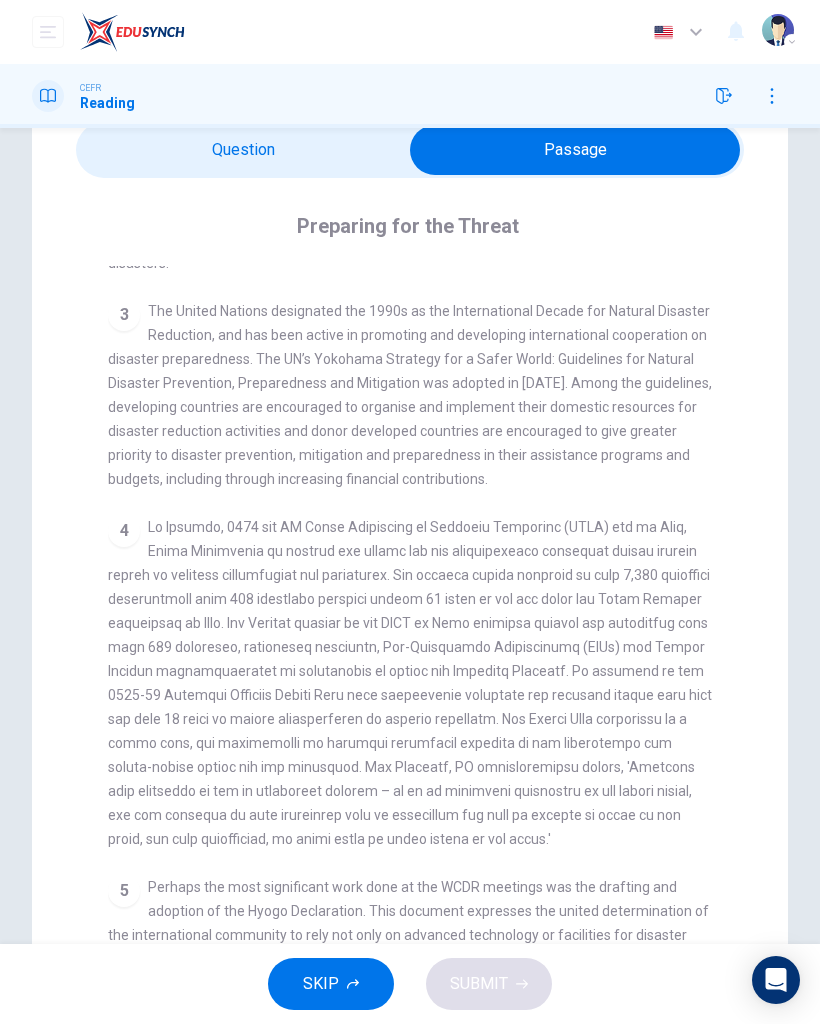 click at bounding box center [575, 150] 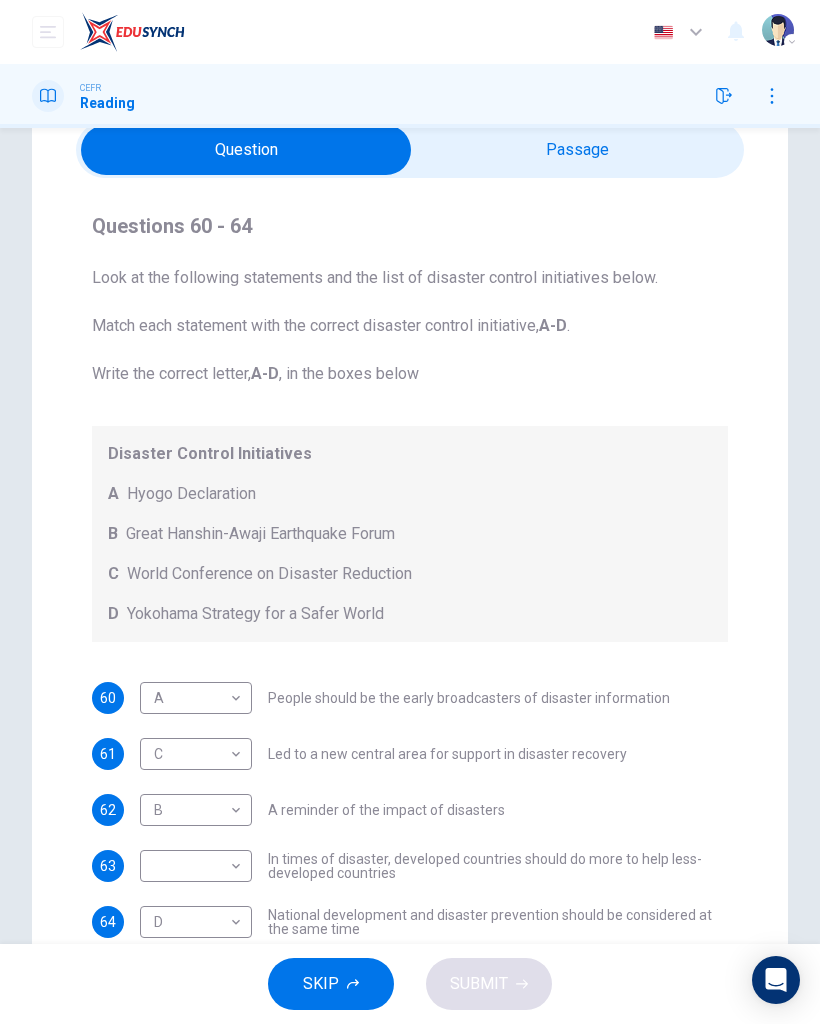 click on "Dashboard Practice Start a test Analysis English en ​ NURIN NADHIRAH BINTI HAIRULASWAN CEFR Reading Questions 60 - 64 Look at the following statements and the list of disaster control initiatives below.
Match each statement with the correct disaster control initiative,  A-D .
Write the correct letter,  A-D , in the boxes below Disaster Control Initiatives A Hyogo Declaration B Great Hanshin-Awaji Earthquake Forum C World Conference on Disaster Reduction D Yokohama Strategy for a Safer World 60 A A ​ People should be the early broadcasters of disaster information 61 C C ​ Led to a new central area for support in disaster recovery 62 B B ​ A reminder of the impact of disasters 63 ​ ​ In times of disaster, developed countries should do more to help less-developed countries 64 D D ​ National development and disaster prevention should be considered at the same time Preparing for the Threat CLICK TO ZOOM Click to Zoom 1 2 3 4 5 6 SKIP SUBMIT EduSynch - Online Language Proficiency Testing" at bounding box center [410, 512] 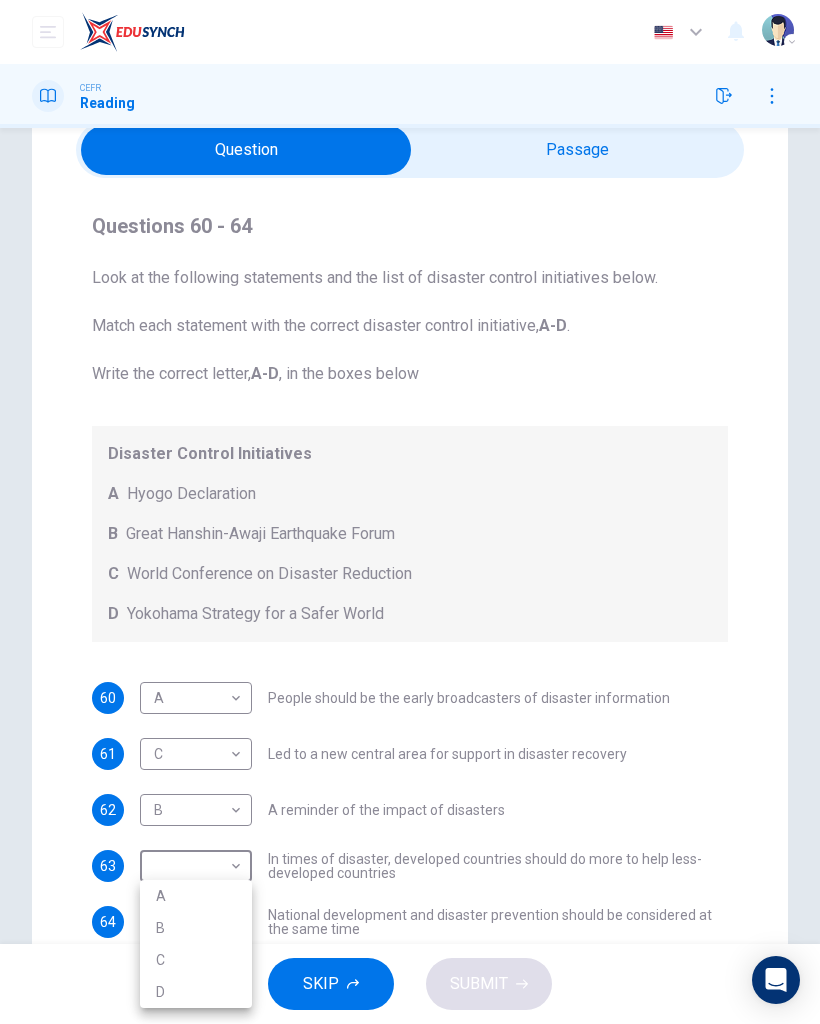 click on "C" at bounding box center (196, 960) 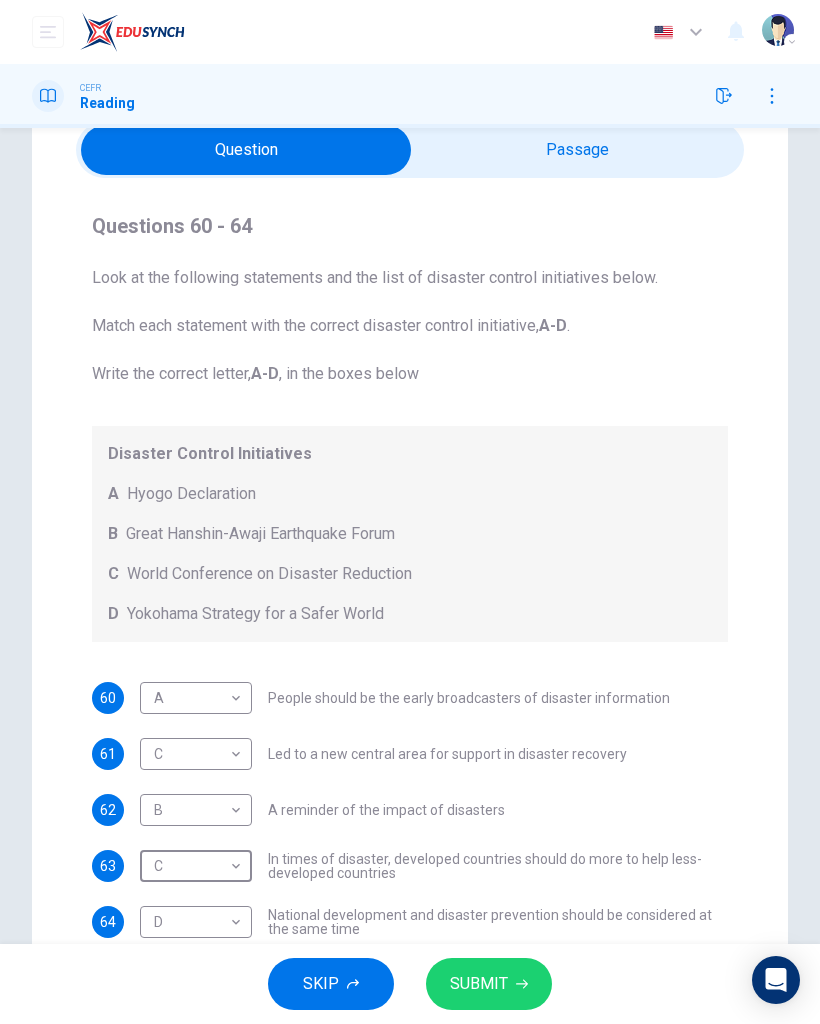 click on "SUBMIT" at bounding box center (479, 984) 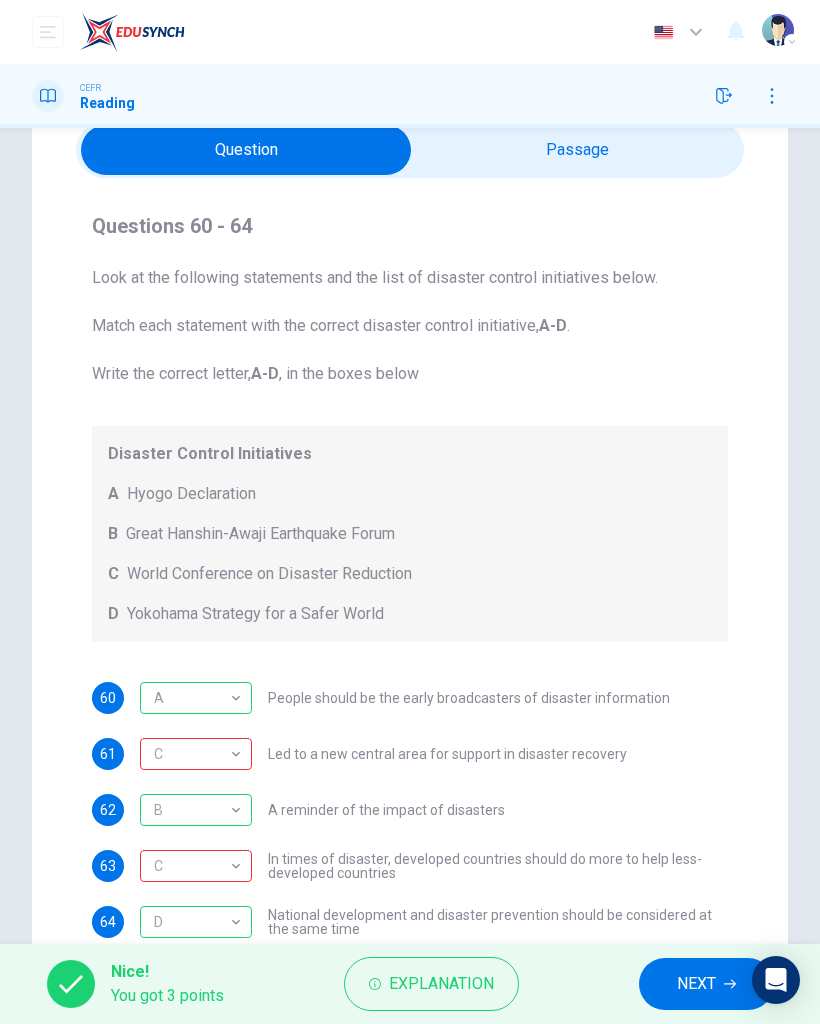 click on "C" at bounding box center [192, 754] 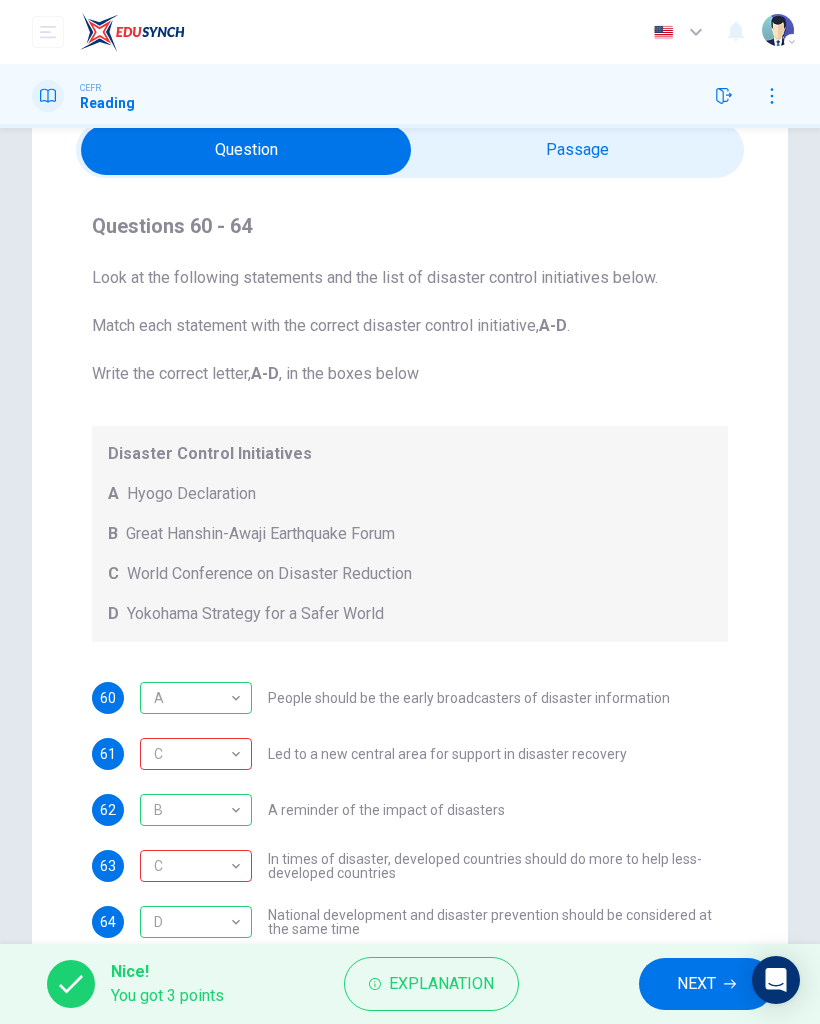 click on "C" at bounding box center [192, 866] 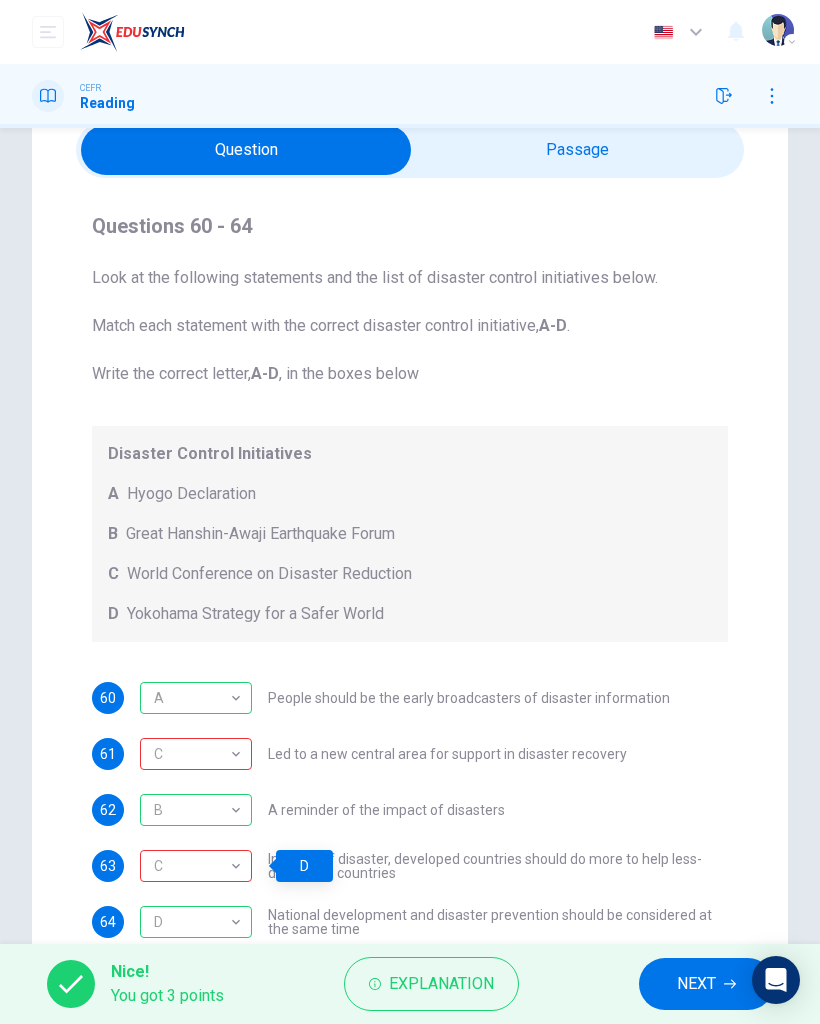 click on "NEXT" at bounding box center [696, 984] 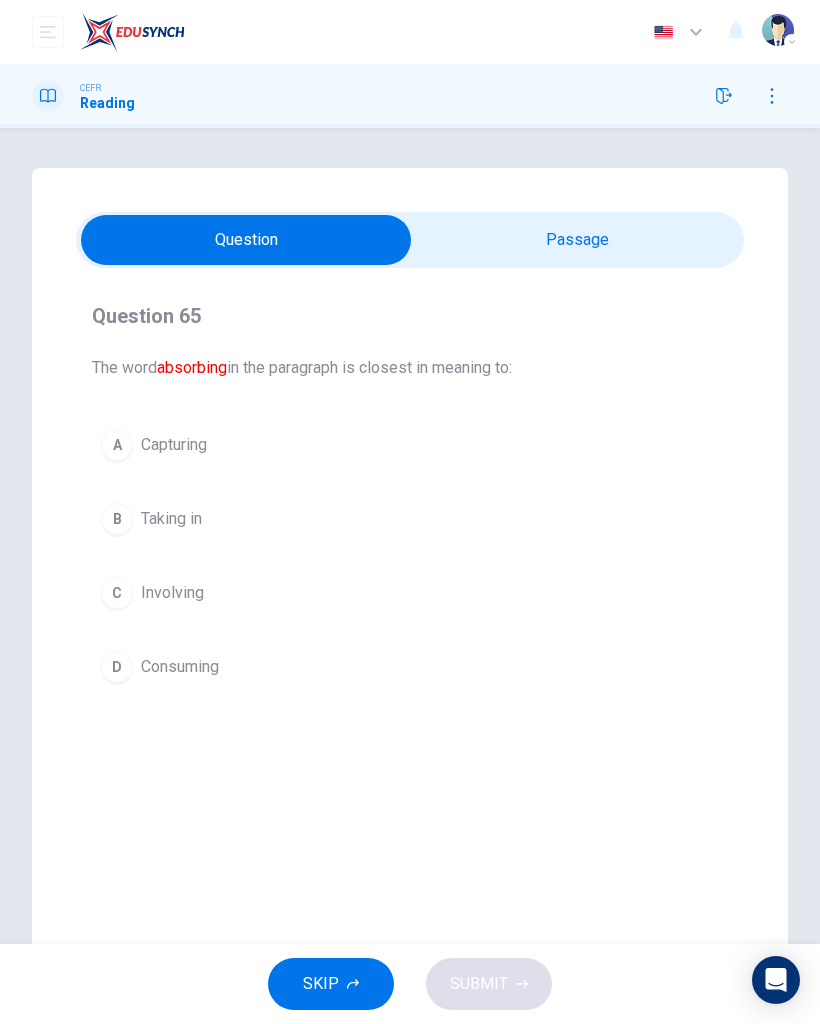 click at bounding box center [246, 240] 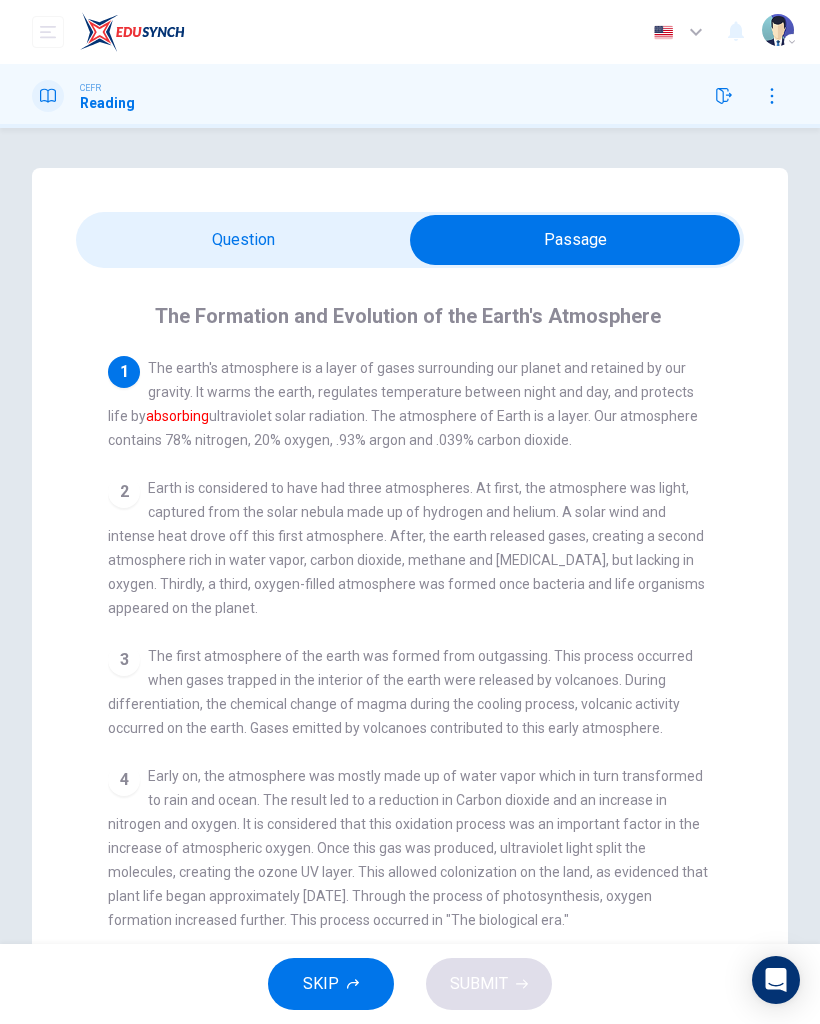 click at bounding box center [575, 240] 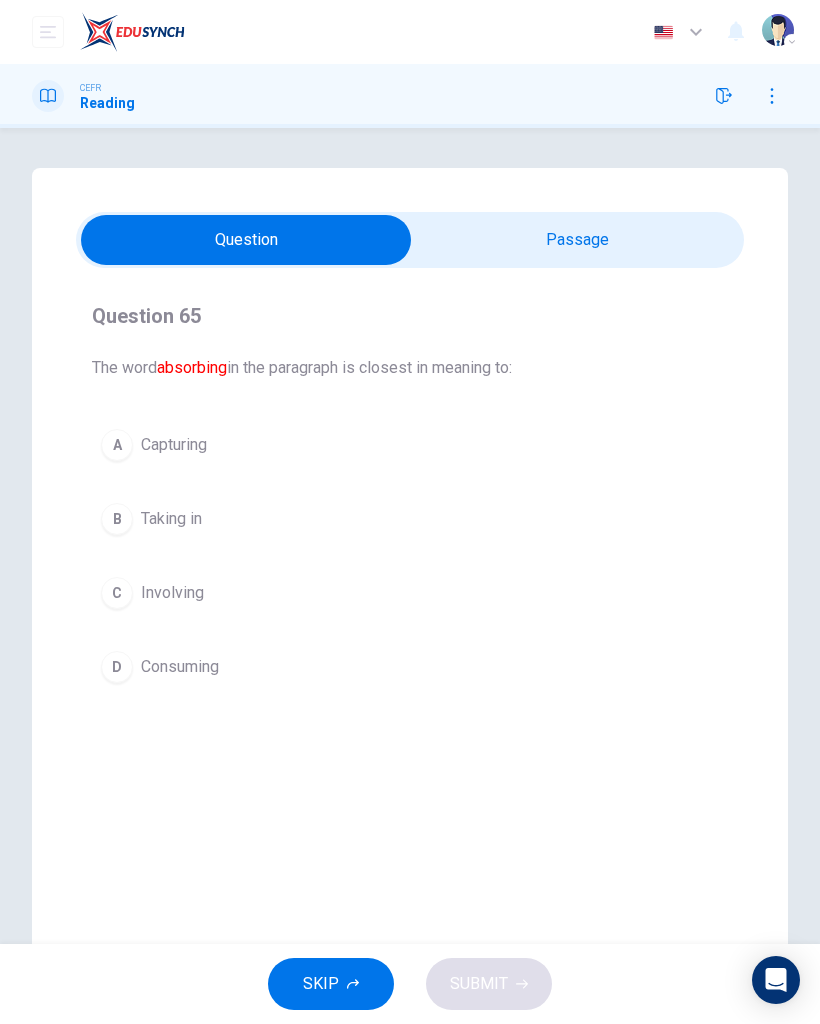 click on "D Consuming" at bounding box center (410, 667) 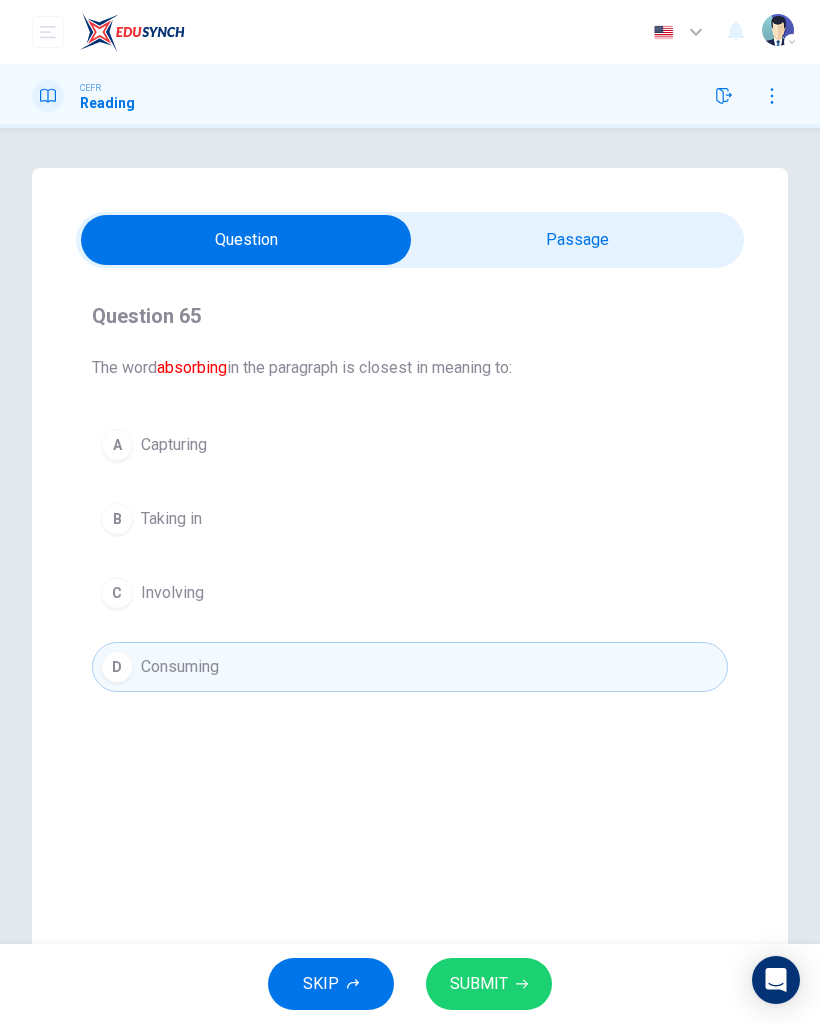 click on "SUBMIT" at bounding box center [489, 984] 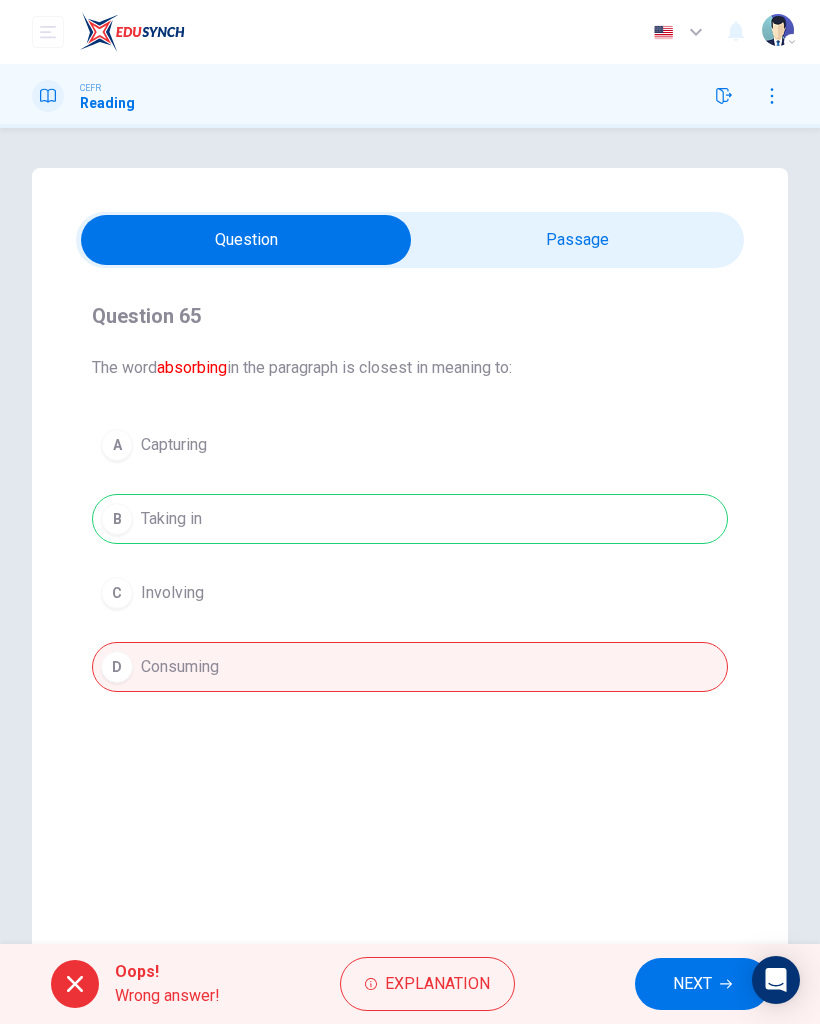 click on "NEXT" at bounding box center [692, 984] 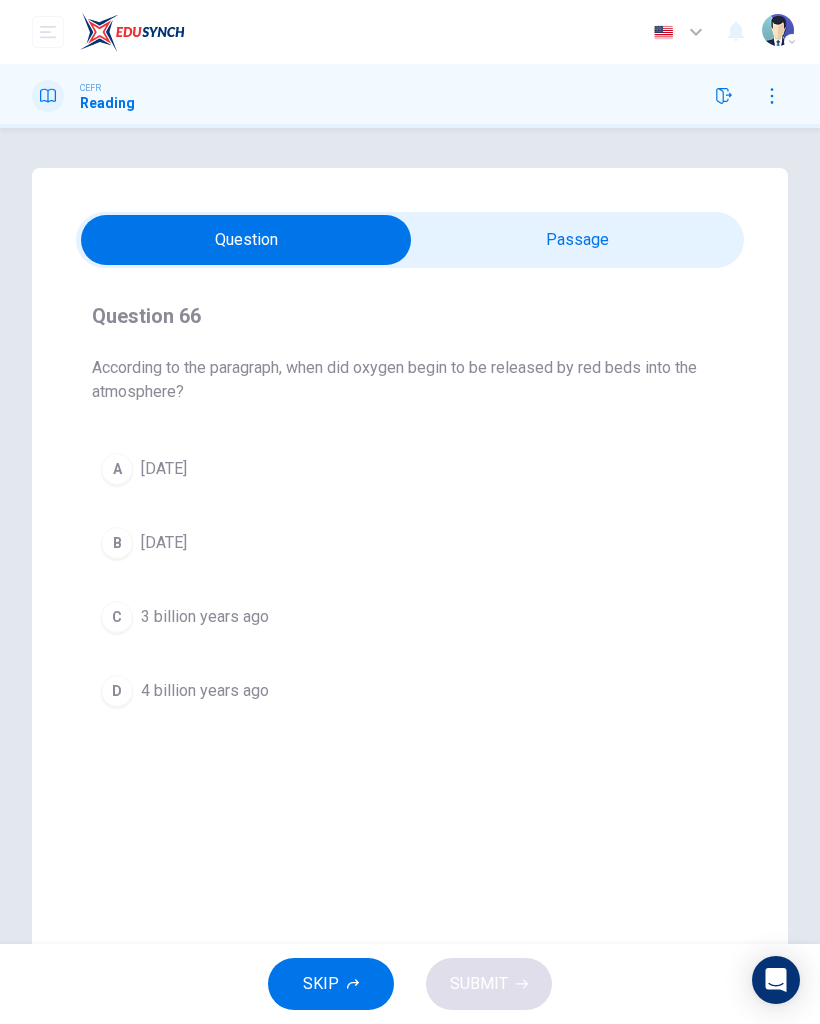 click at bounding box center [246, 240] 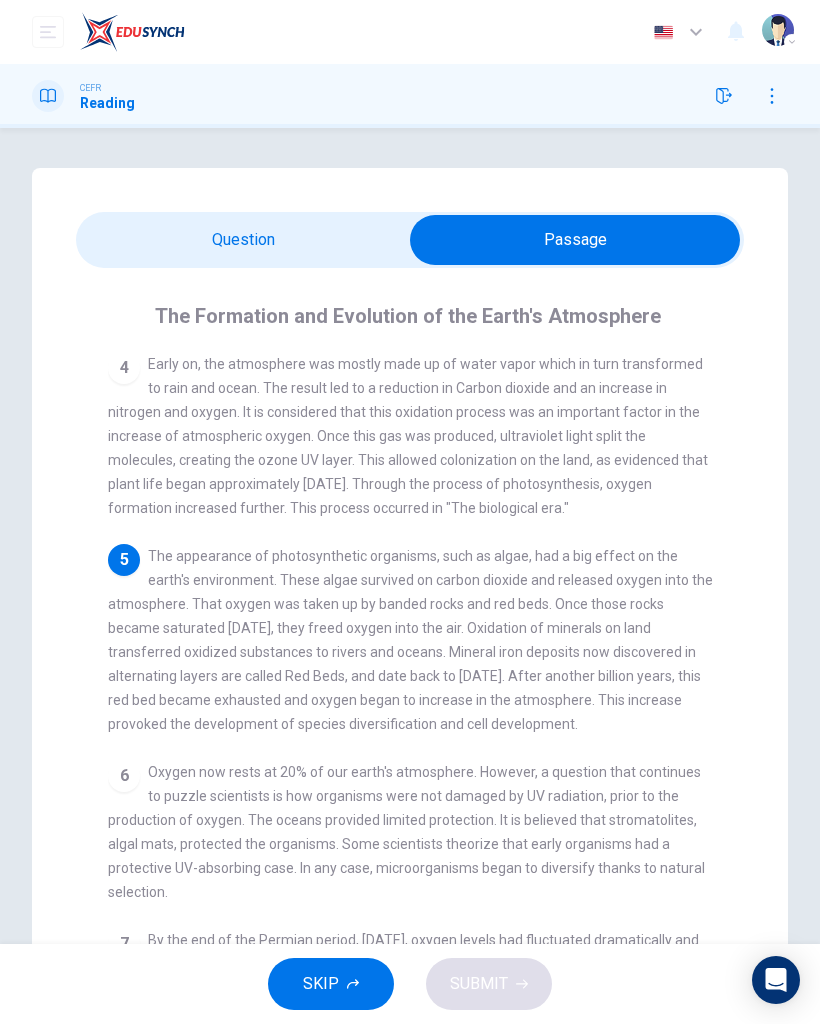 scroll, scrollTop: 412, scrollLeft: 0, axis: vertical 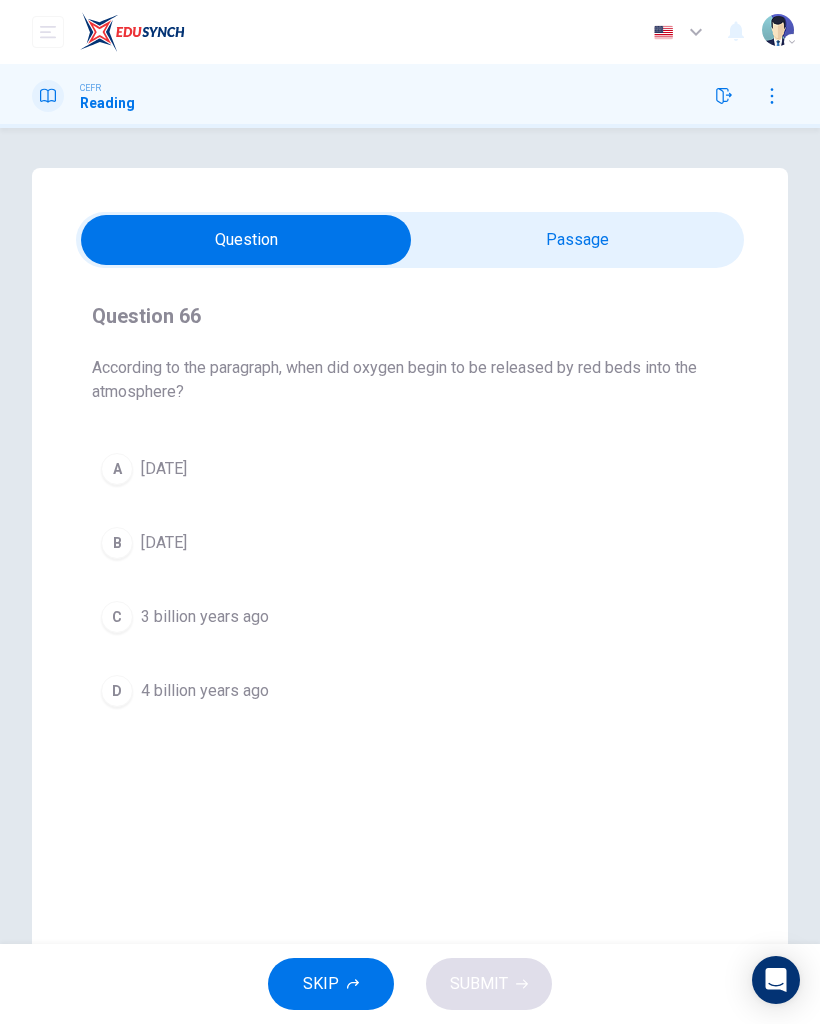 click at bounding box center (246, 240) 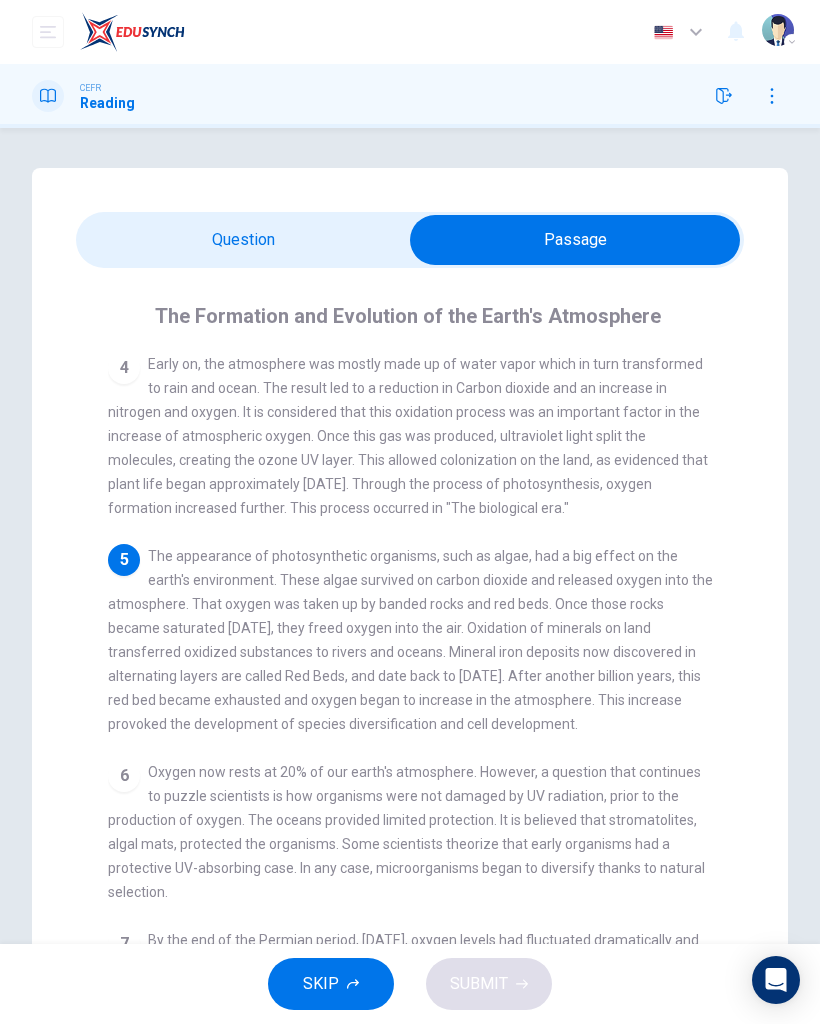 click at bounding box center (575, 240) 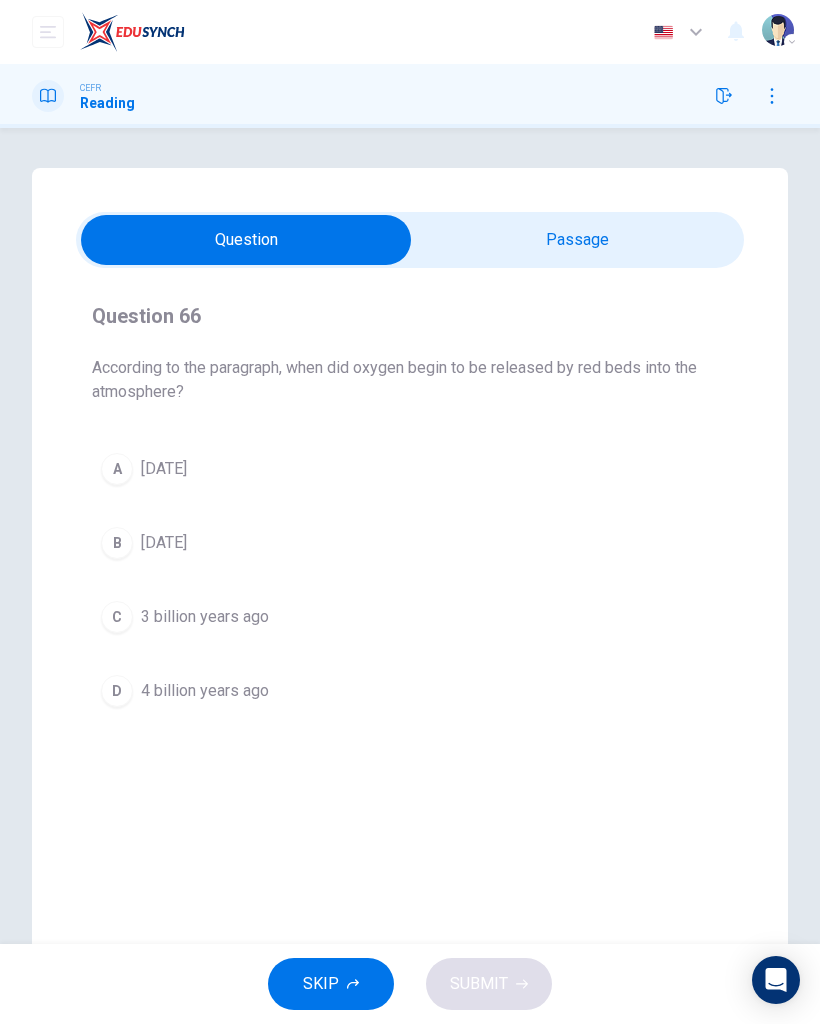 click on "A [DATE]" at bounding box center [410, 469] 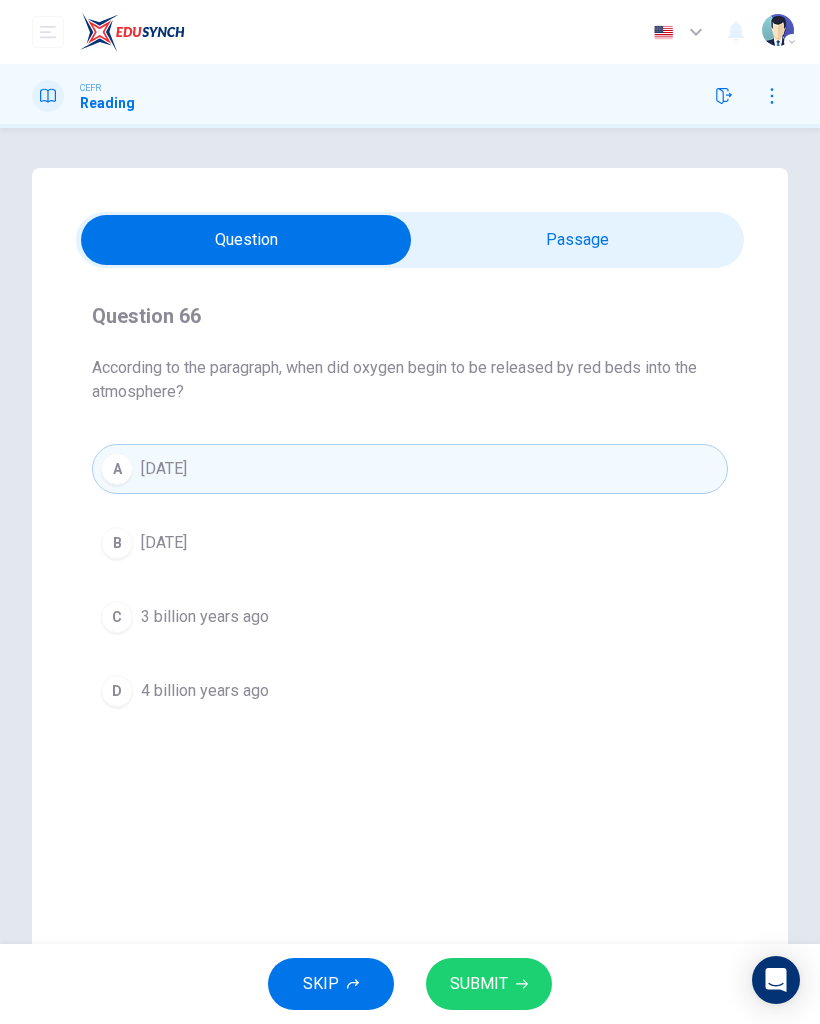 click on "SUBMIT" at bounding box center [489, 984] 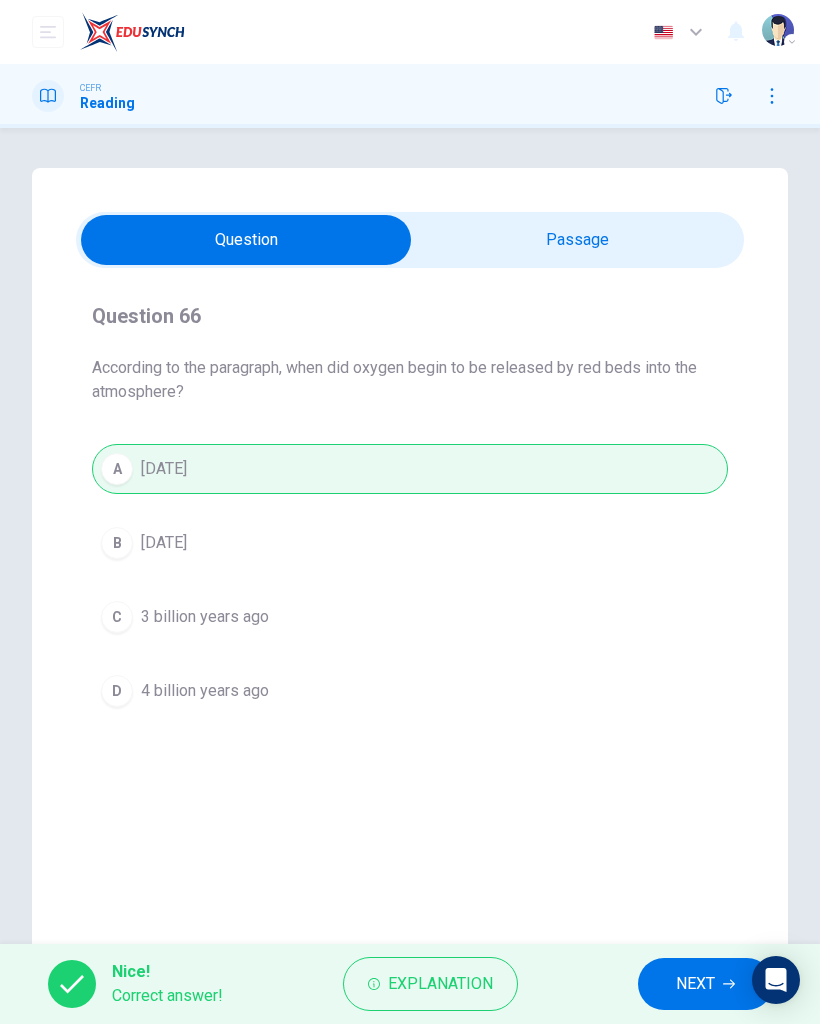 click on "NEXT" at bounding box center (695, 984) 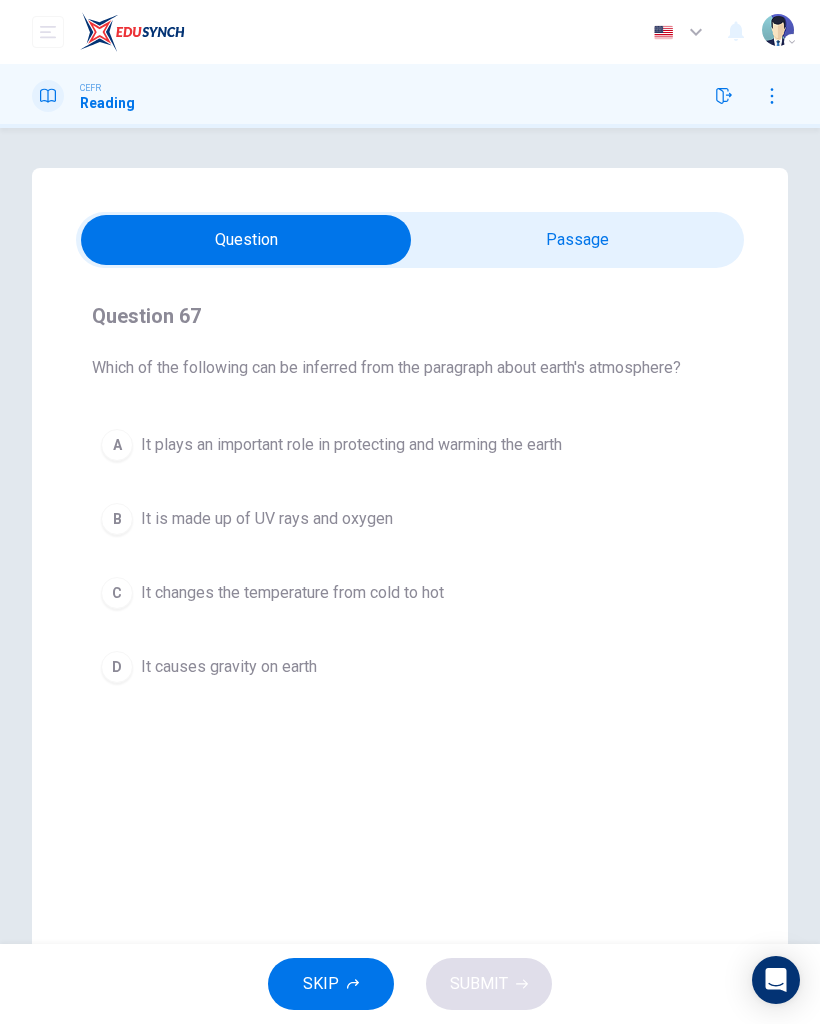 click at bounding box center [246, 240] 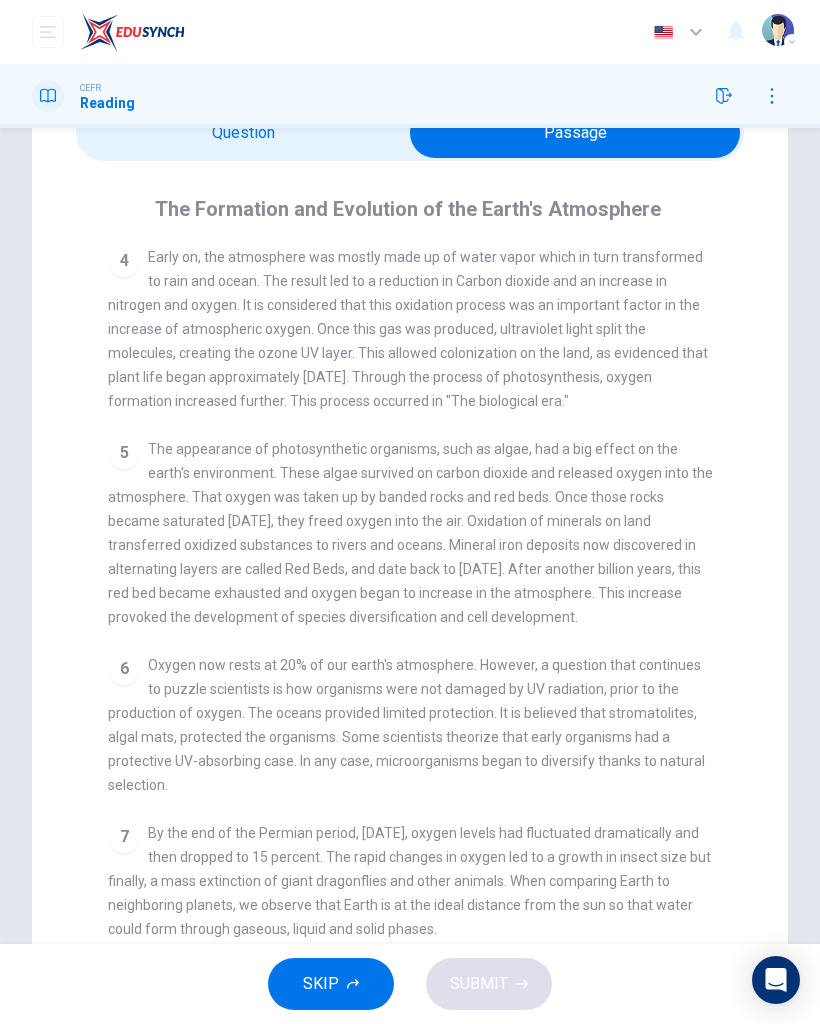 scroll, scrollTop: 109, scrollLeft: 0, axis: vertical 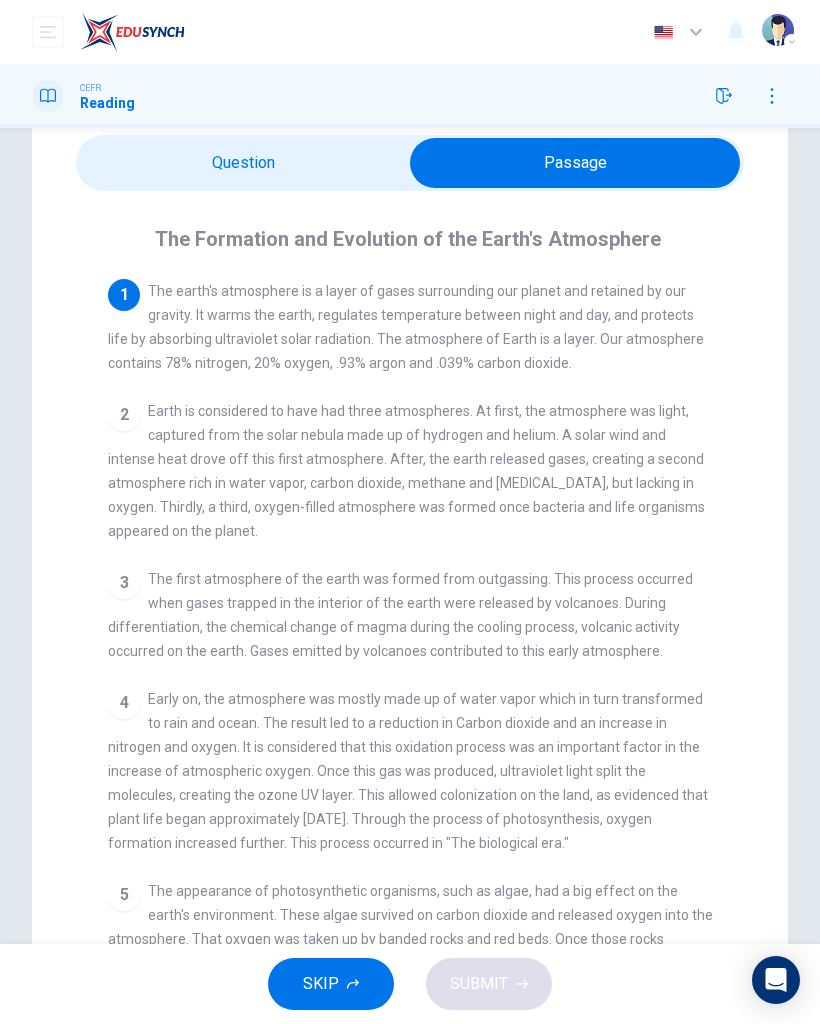 click at bounding box center (575, 163) 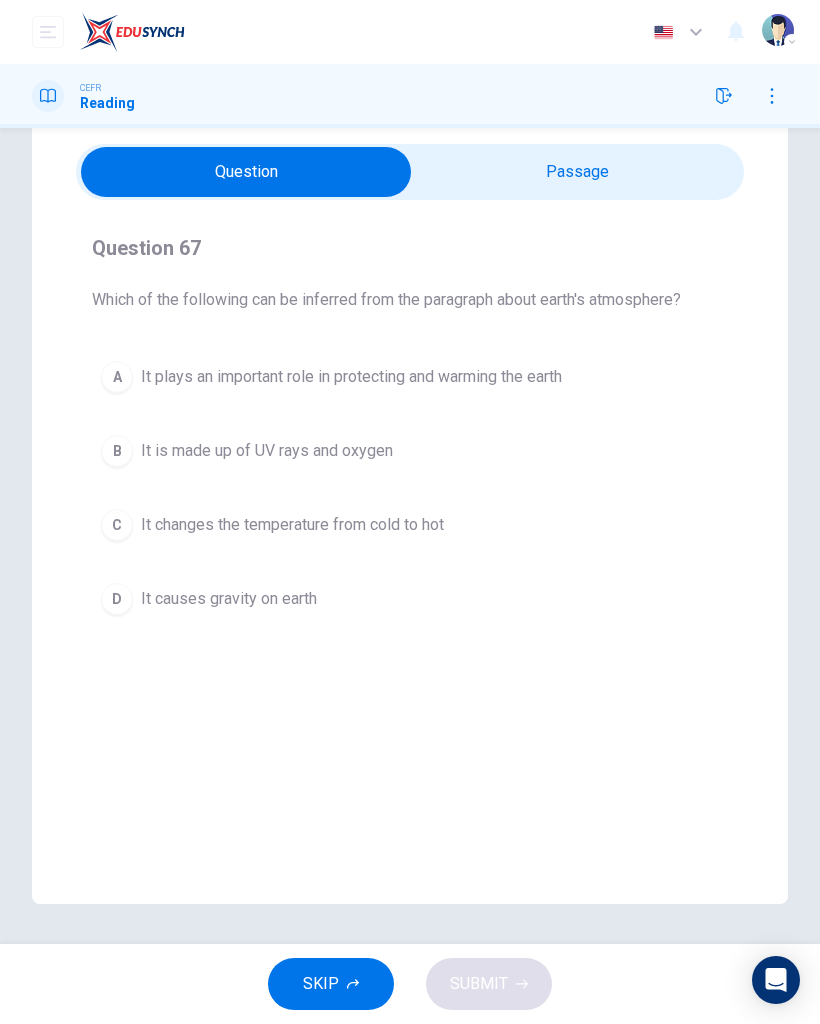 scroll, scrollTop: 68, scrollLeft: 0, axis: vertical 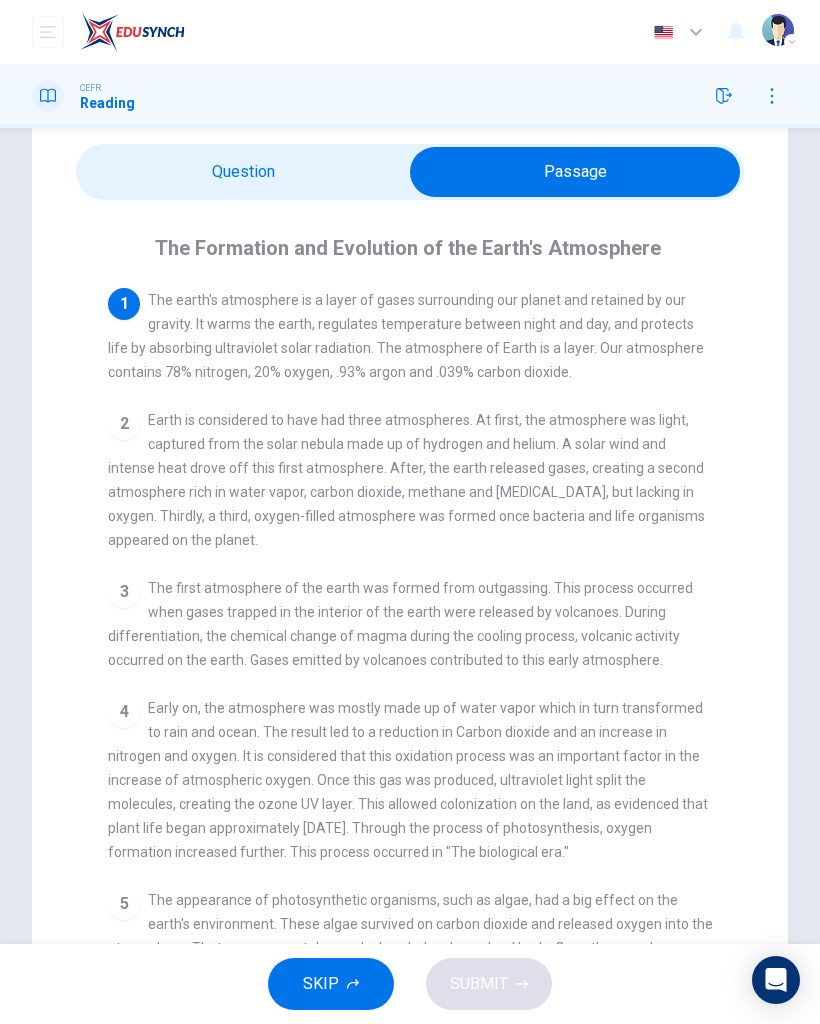 click at bounding box center (575, 172) 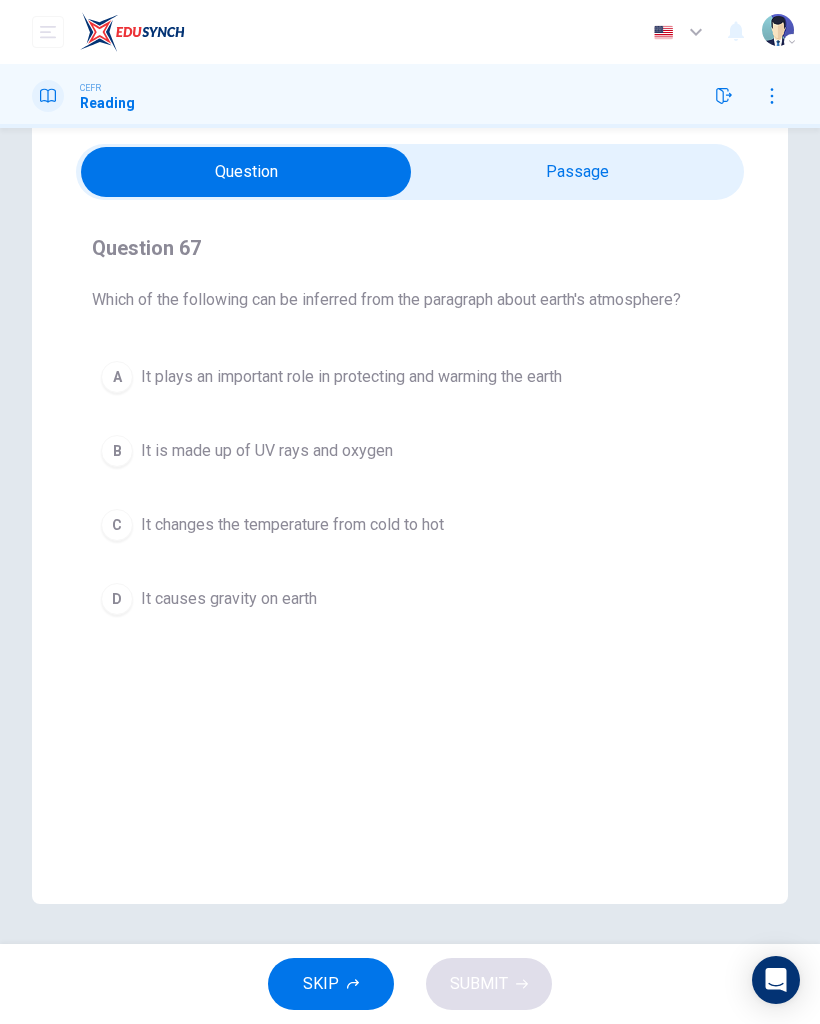 click on "A It plays an important role in protecting and warming the earth" at bounding box center [410, 377] 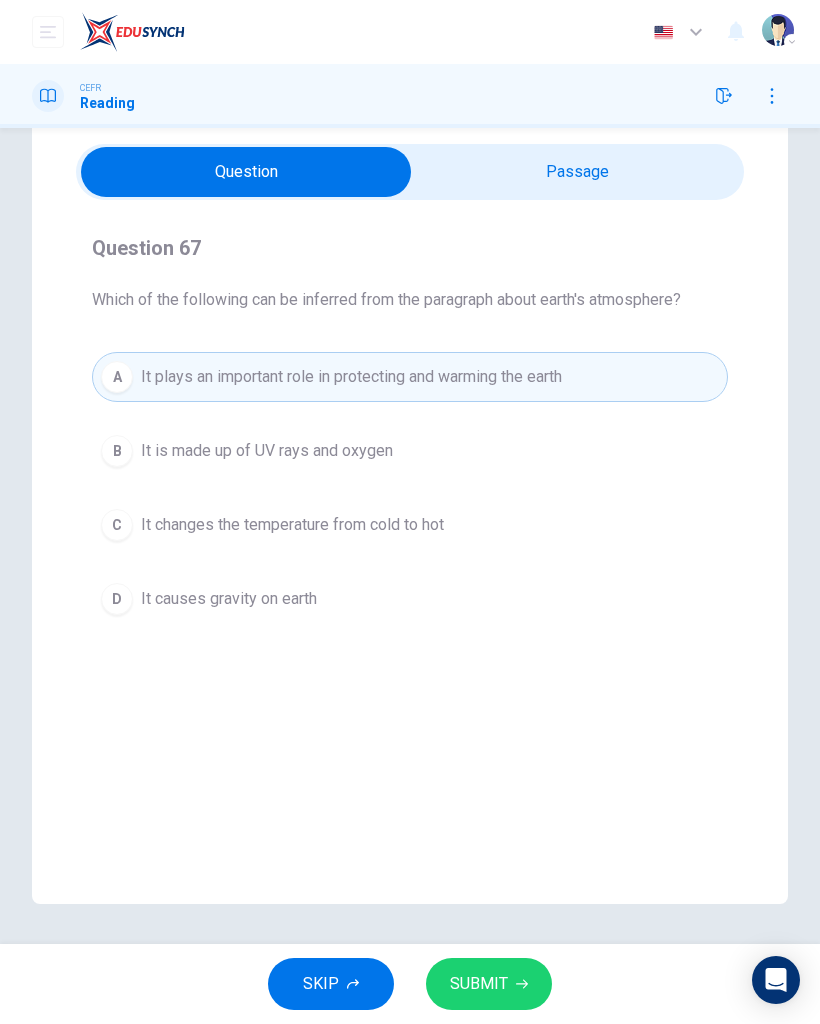 click on "SUBMIT" at bounding box center (489, 984) 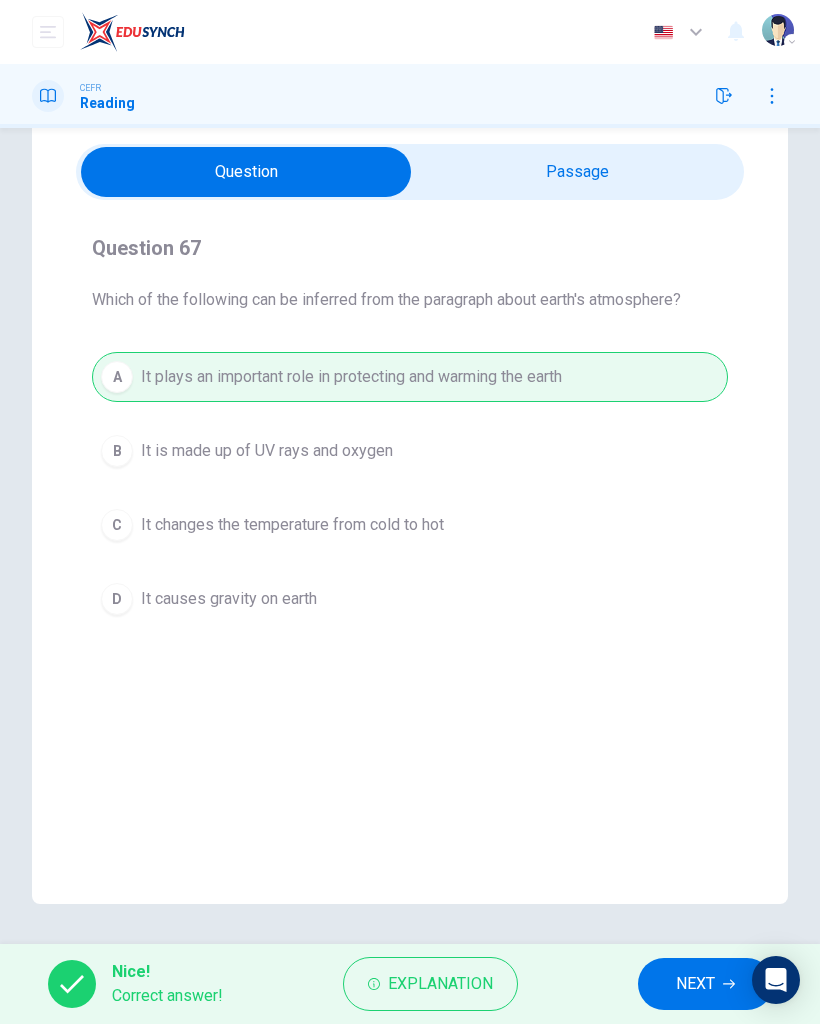 click on "NEXT" at bounding box center (695, 984) 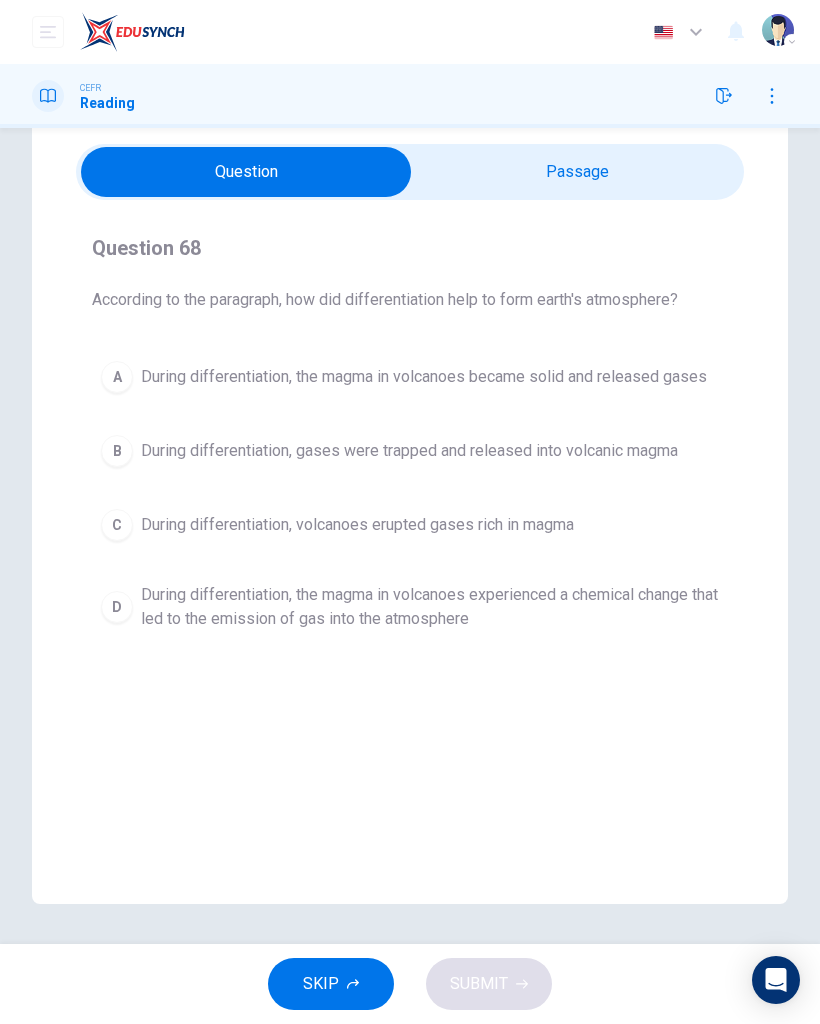 click at bounding box center [246, 172] 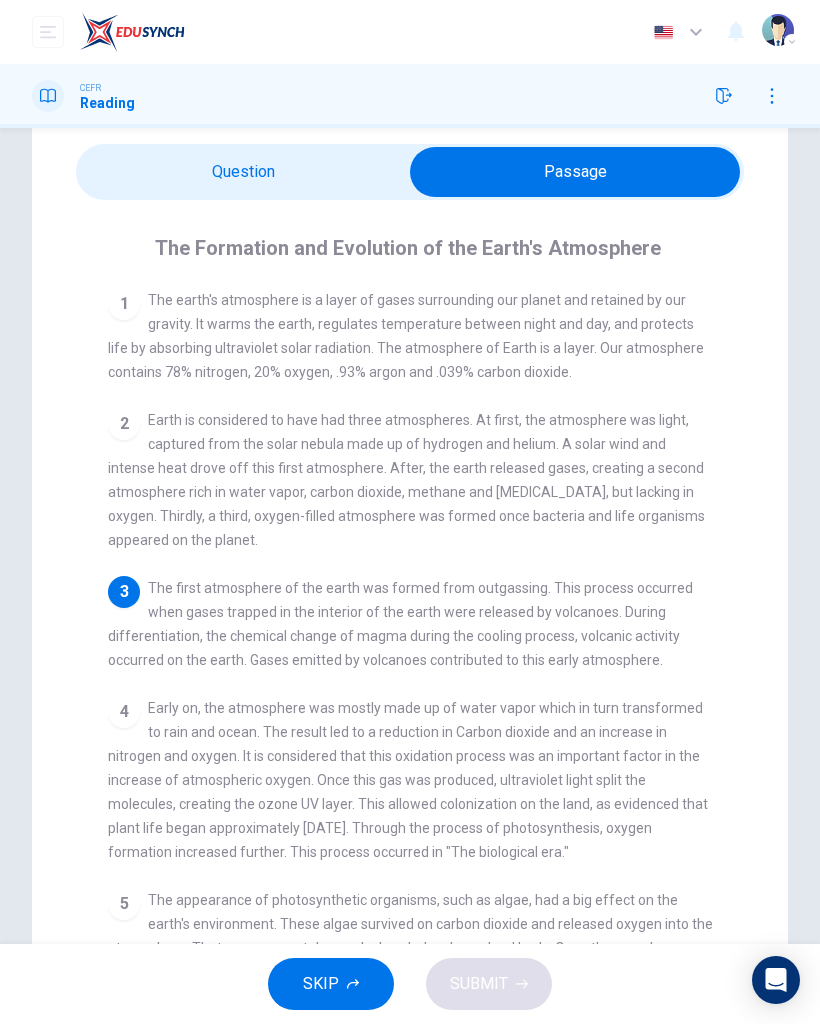 click at bounding box center [772, 96] 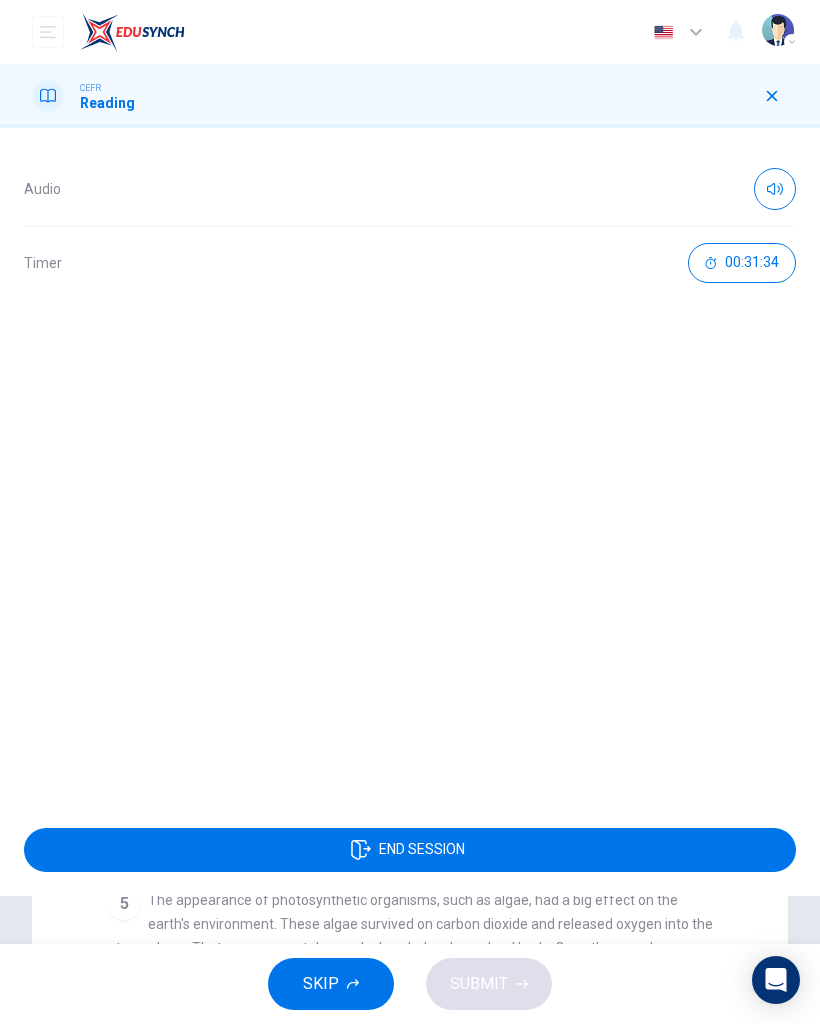 click 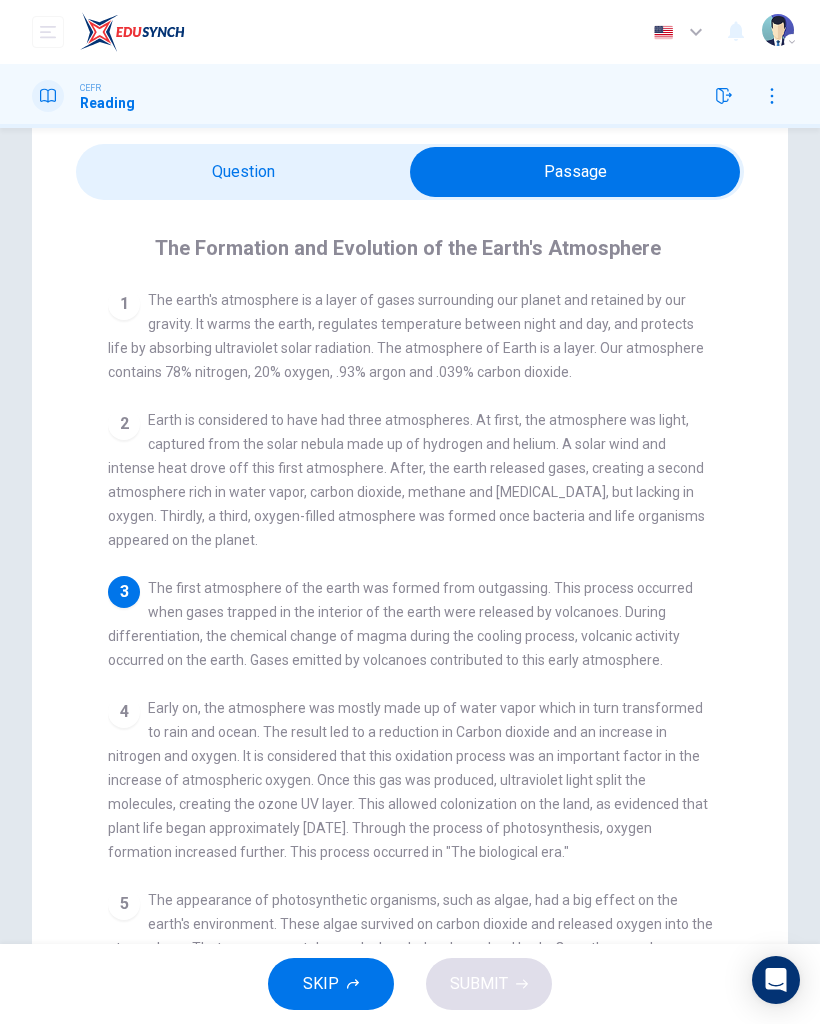 click at bounding box center [575, 172] 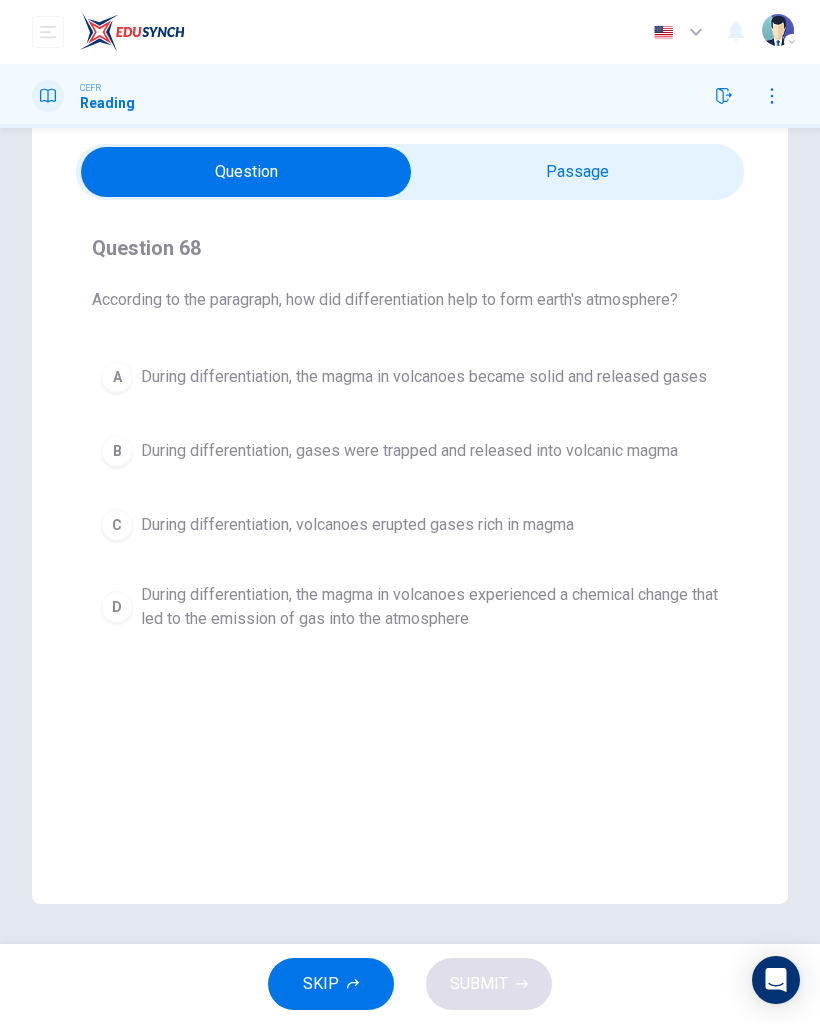 click at bounding box center (246, 172) 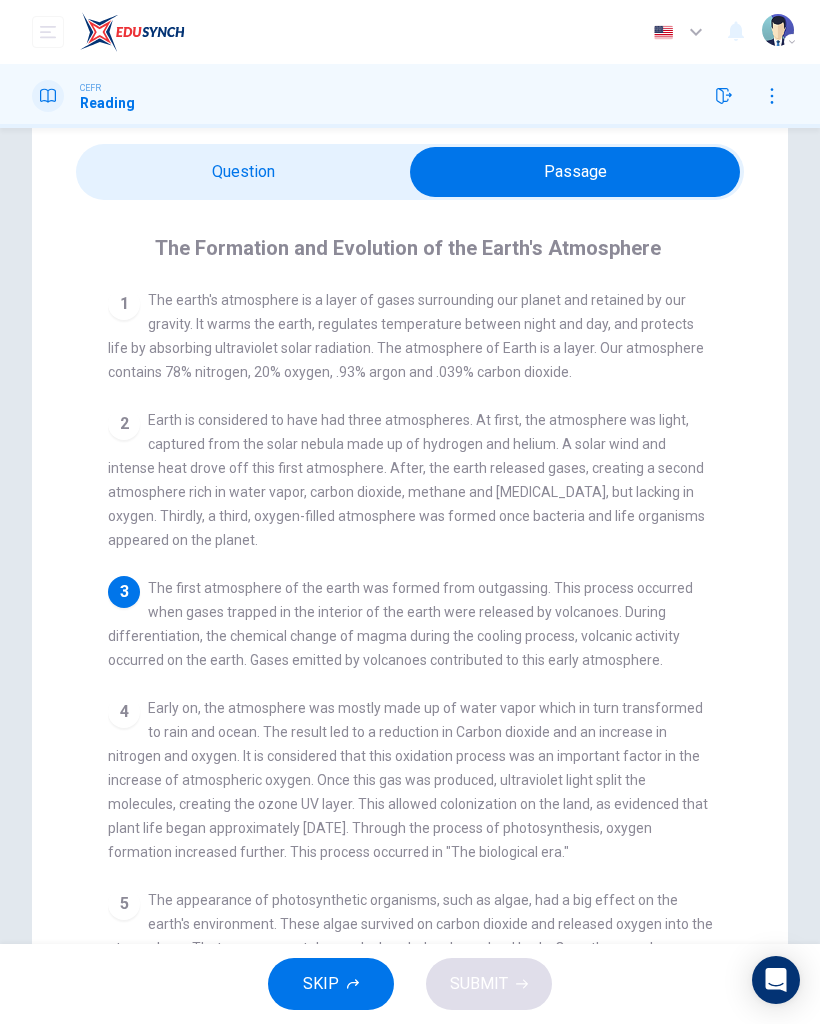 click at bounding box center (575, 172) 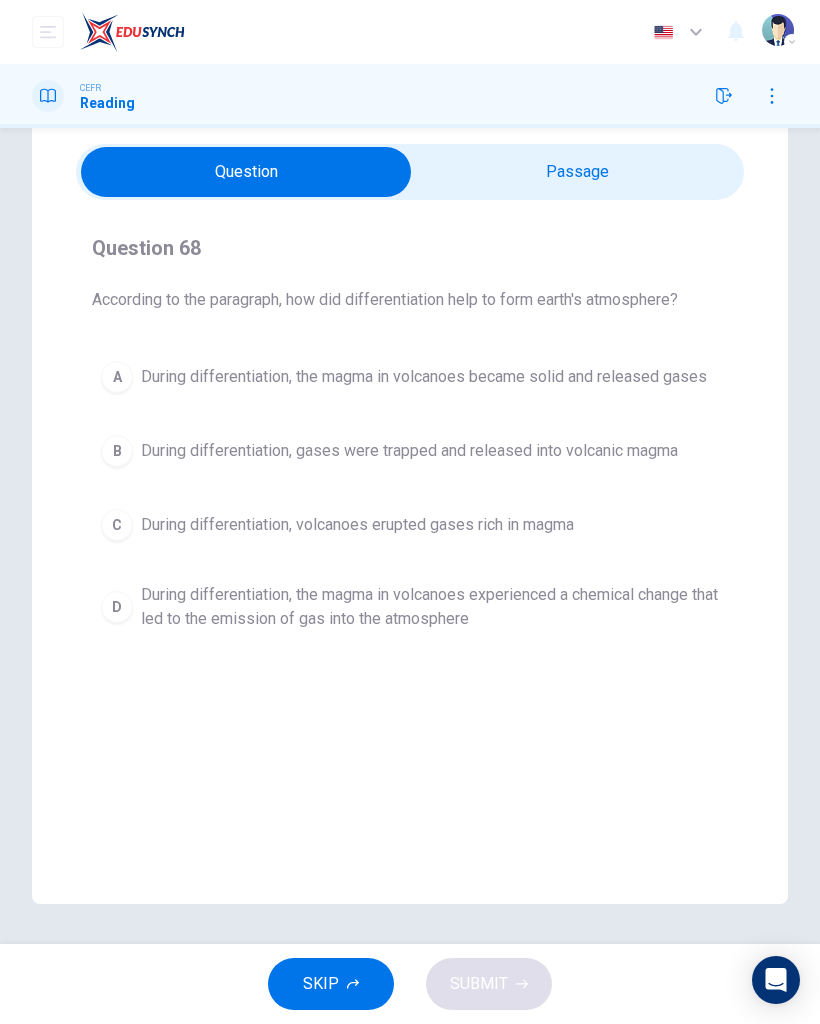 click on "During differentiation, the magma in volcanoes experienced a chemical change that led to the emission of gas into the atmosphere" at bounding box center (430, 607) 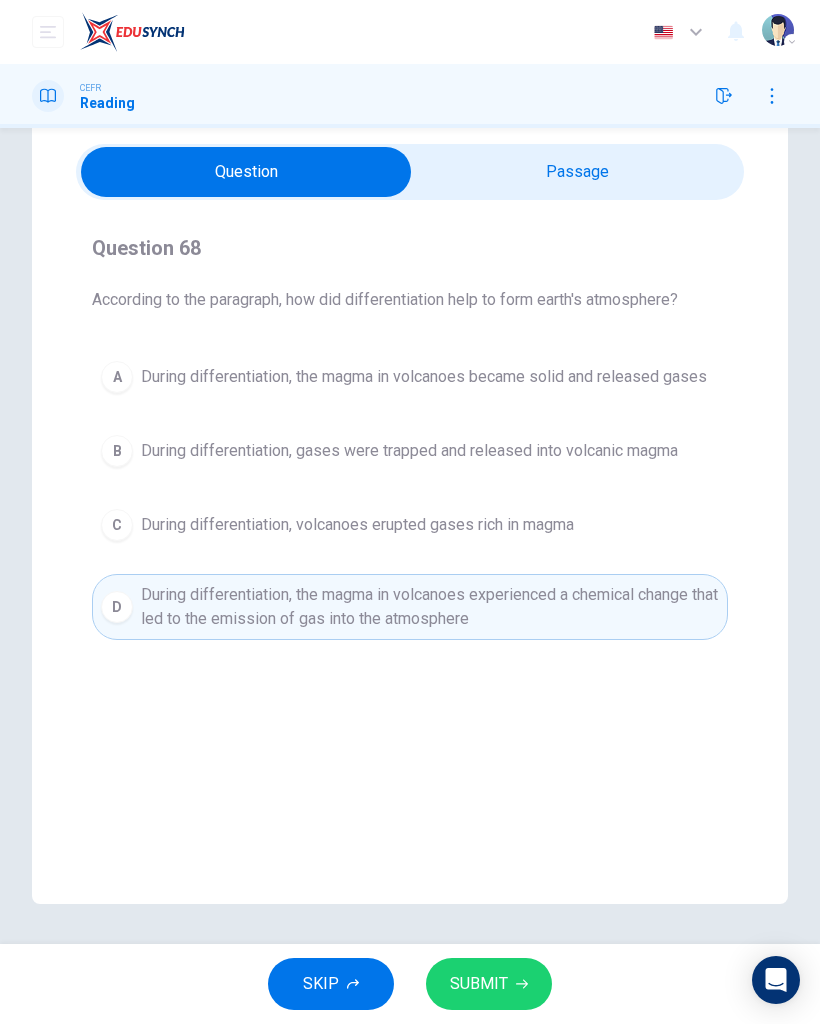 click on "SUBMIT" at bounding box center (489, 984) 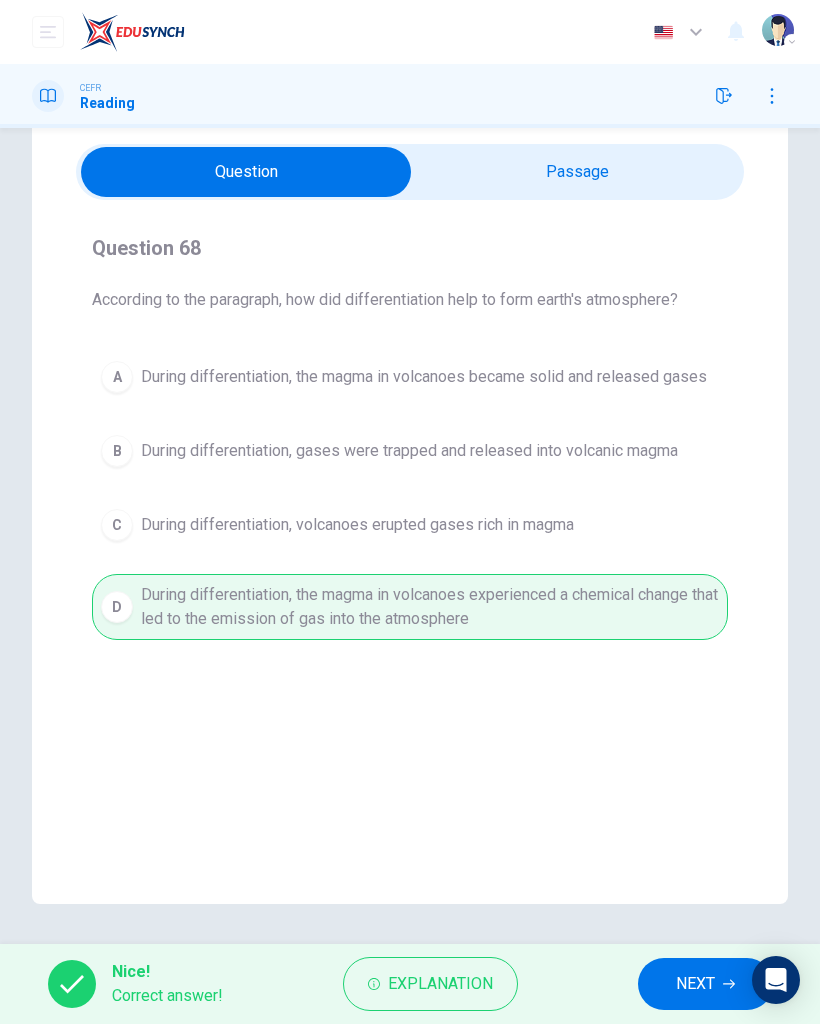 click on "NEXT" at bounding box center (705, 984) 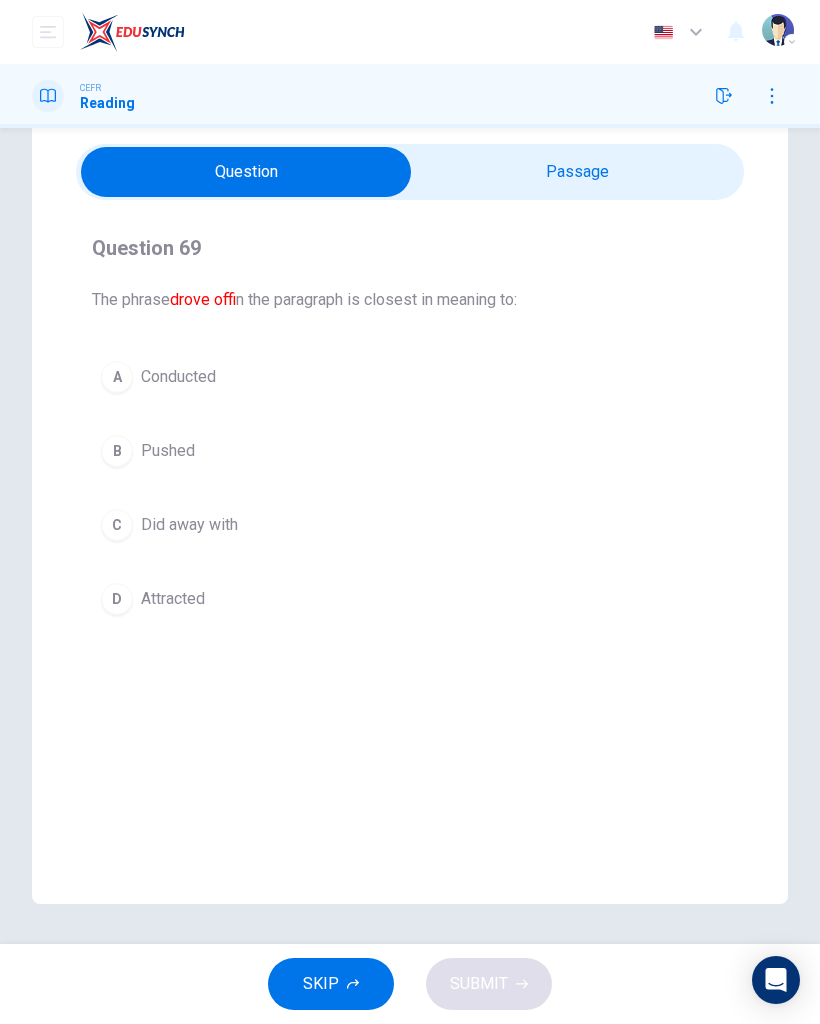 click at bounding box center (246, 172) 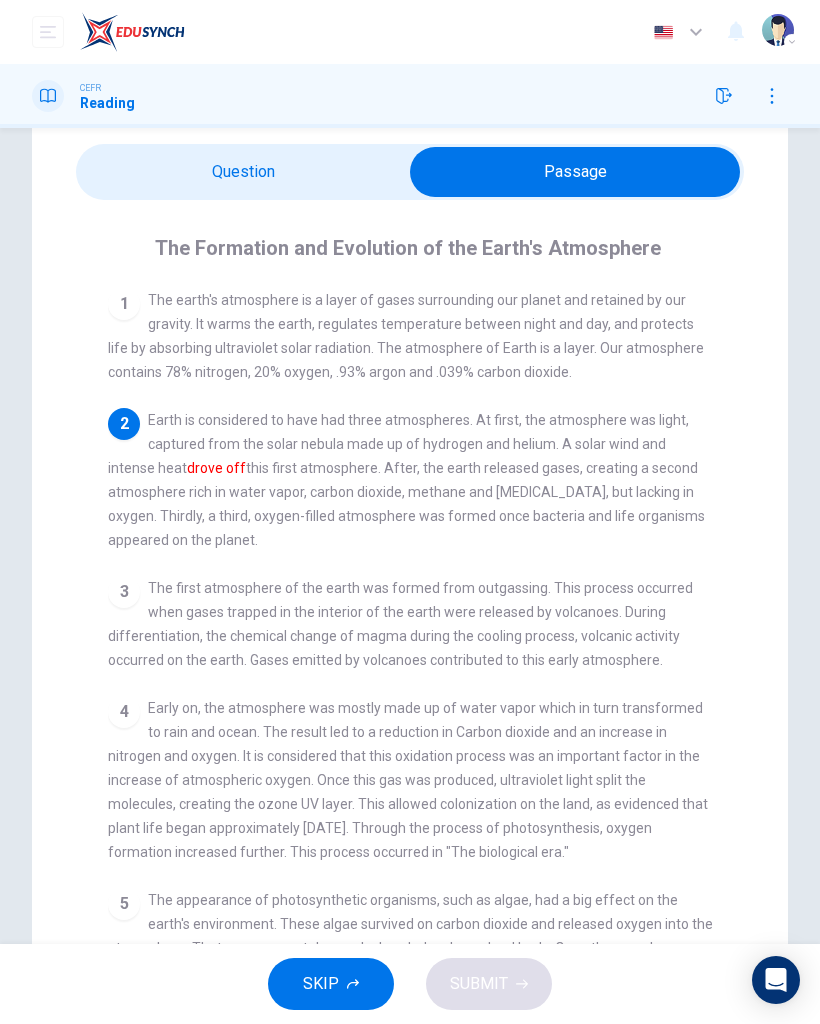 click on "The Formation and Evolution of the Earth's Atmosphere 1 The earth's atmosphere is a layer of gases surrounding our planet and retained by our gravity. It warms the earth, regulates temperature between night and day, and protects life by absorbing ultraviolet solar radiation. The atmosphere of Earth is a layer. Our atmosphere contains 78% nitrogen, 20% oxygen, .93% argon and .039% carbon dioxide. 2 Earth is considered to have had three atmospheres. At first, the atmosphere was light, captured from the solar nebula made up of hydrogen and helium. A solar wind and intense heat  drove off  this first atmosphere. After, the earth released gases, creating a second atmosphere rich in water vapor, carbon dioxide, methane and [MEDICAL_DATA], but lacking in oxygen. Thirdly, a third, oxygen-filled atmosphere was formed once bacteria and life organisms appeared on the planet. 3 4 5 6 7" at bounding box center [410, 618] 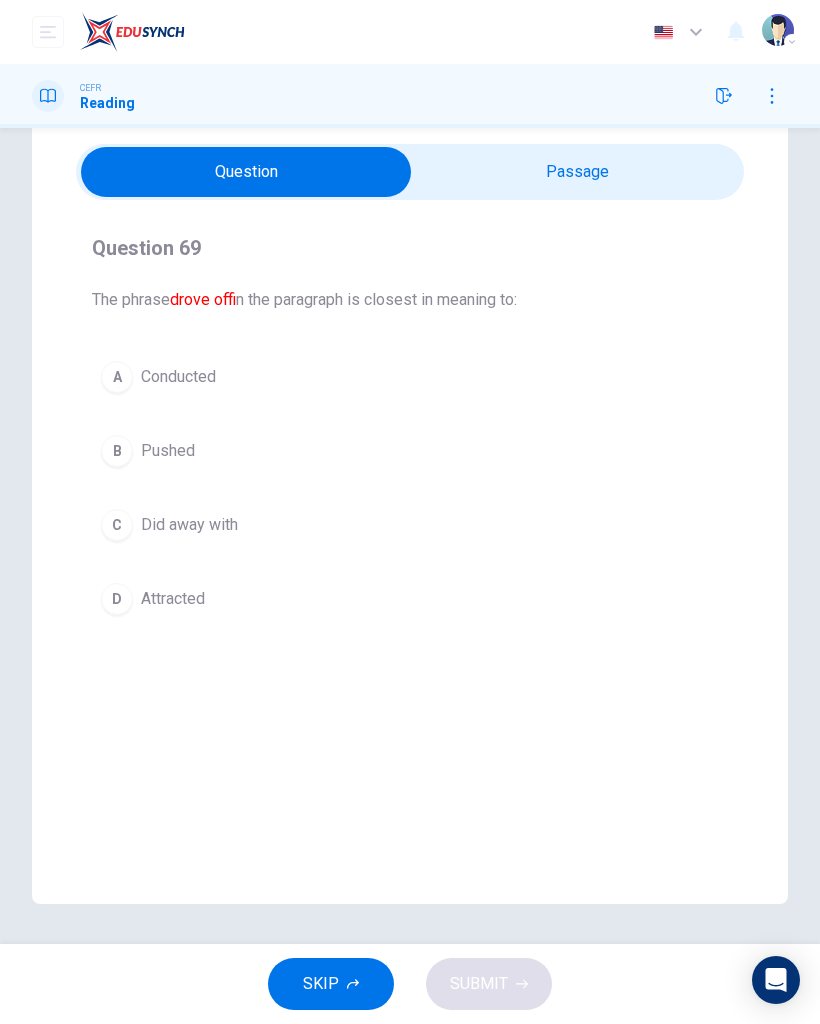 click on "B Pushed" at bounding box center (410, 451) 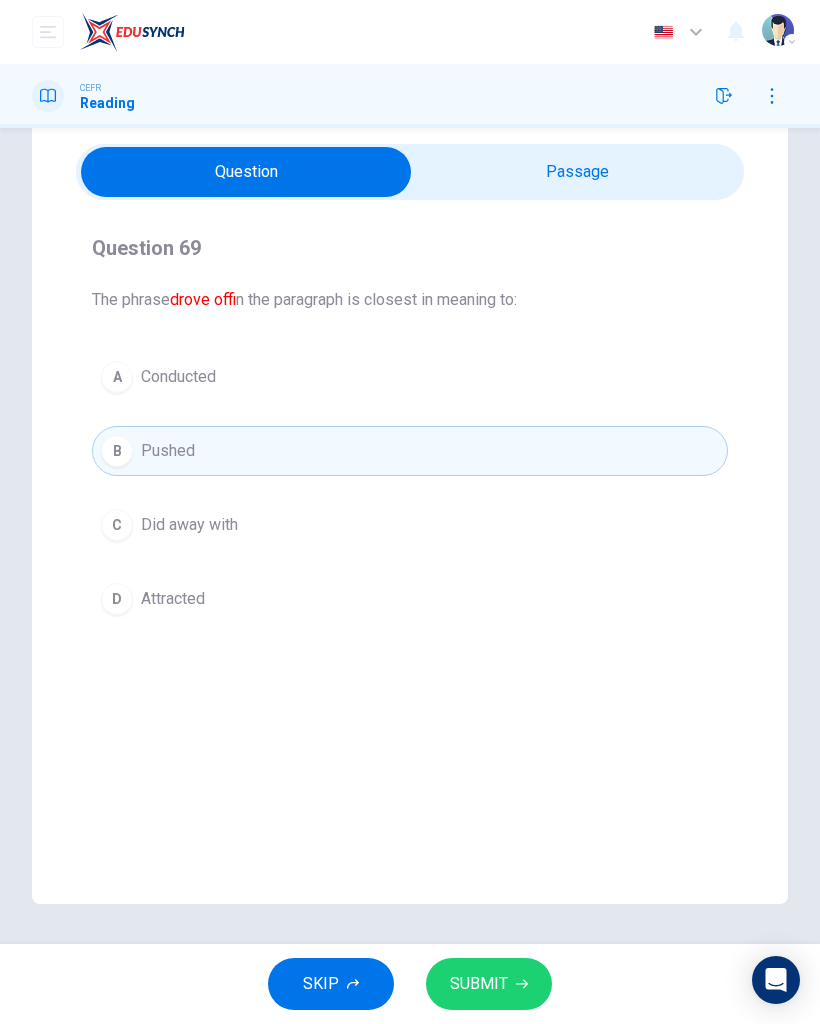click on "SUBMIT" at bounding box center [489, 984] 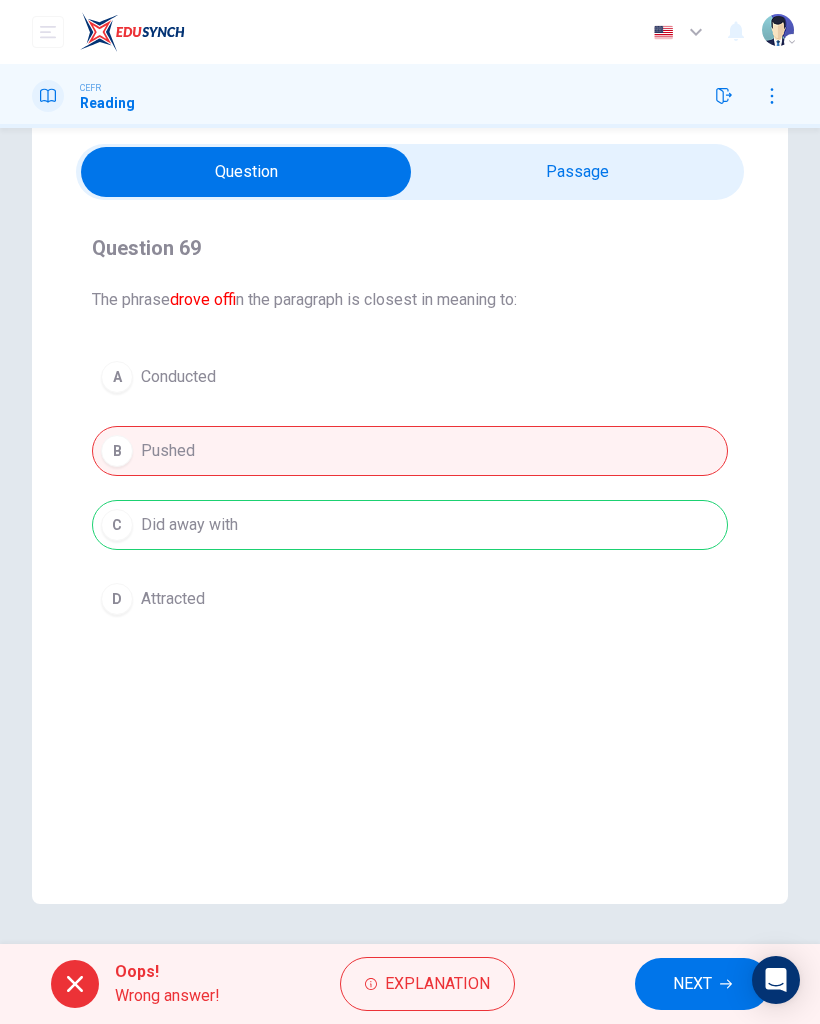click on "NEXT" at bounding box center (702, 984) 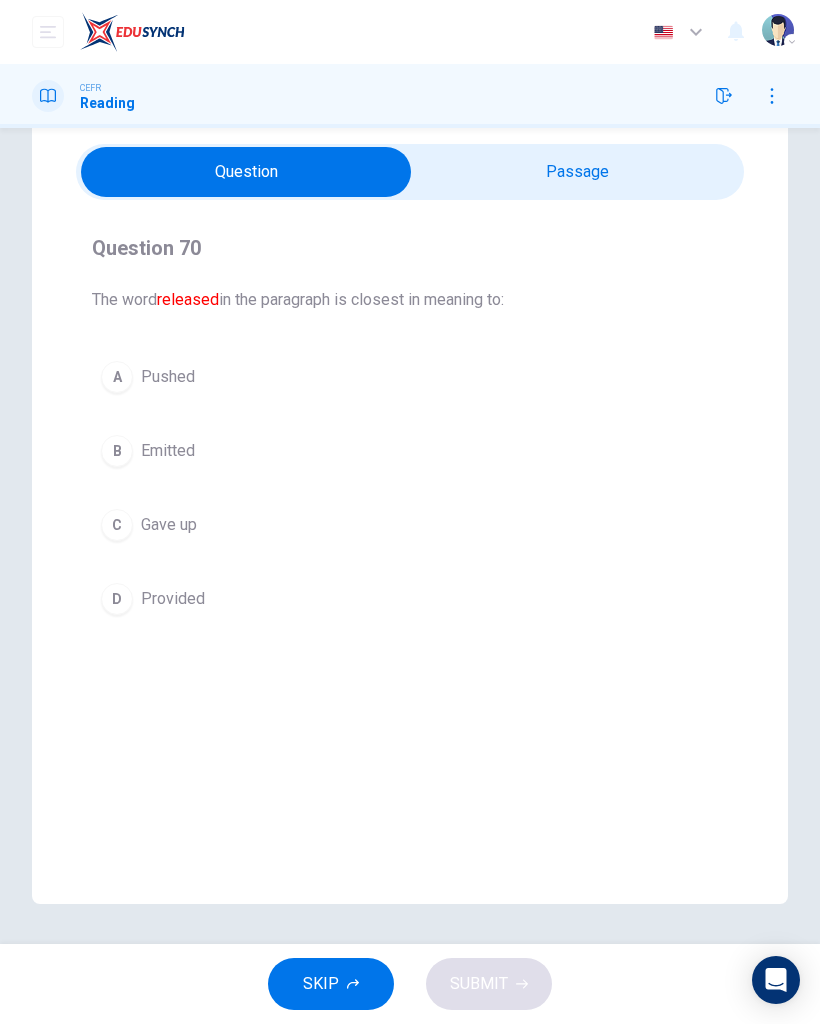 click at bounding box center (246, 172) 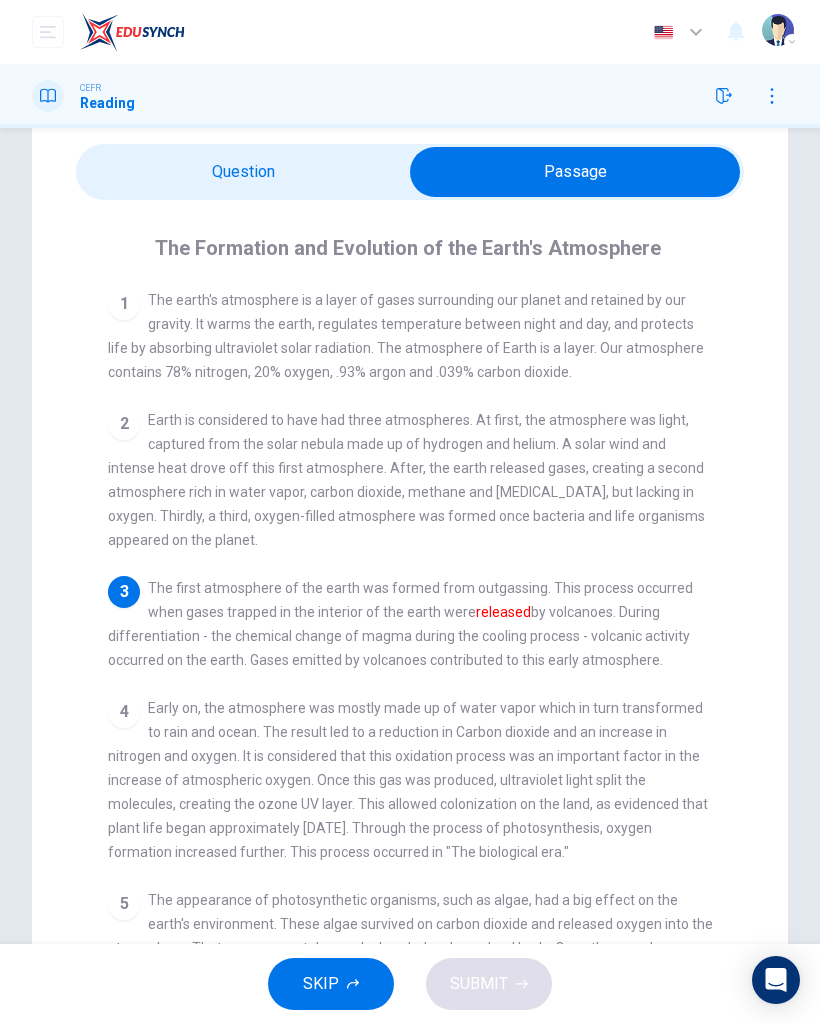 click at bounding box center [575, 172] 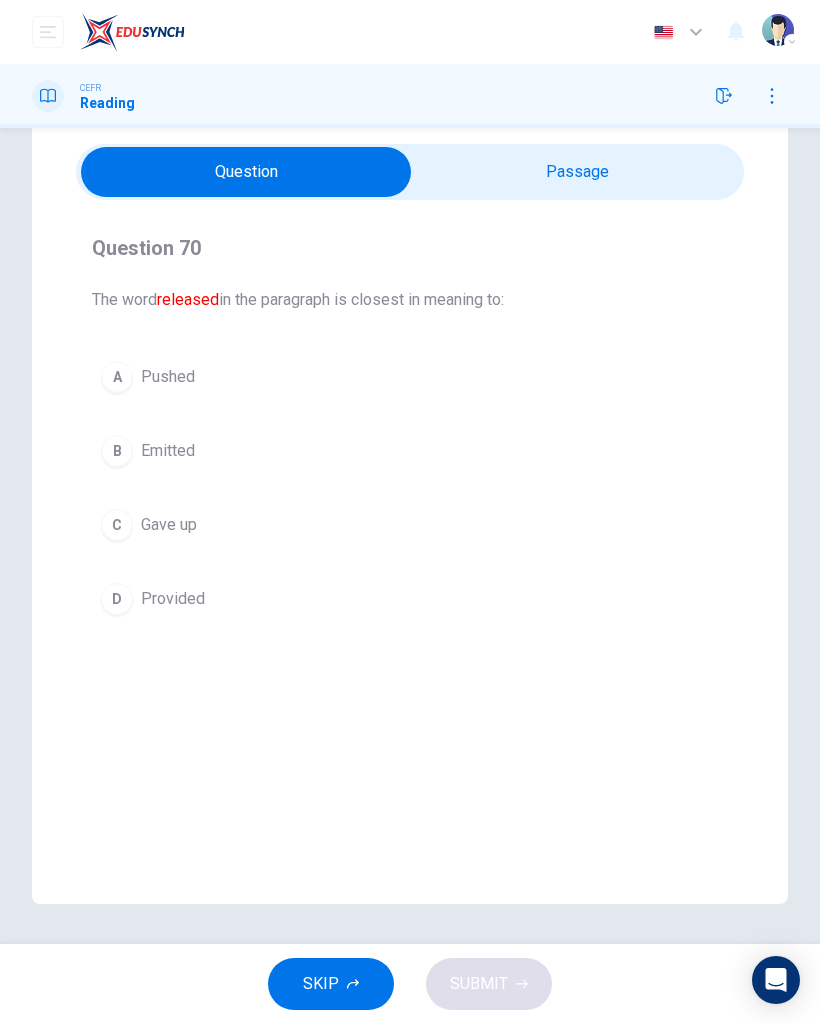 click on "Emitted" at bounding box center [168, 451] 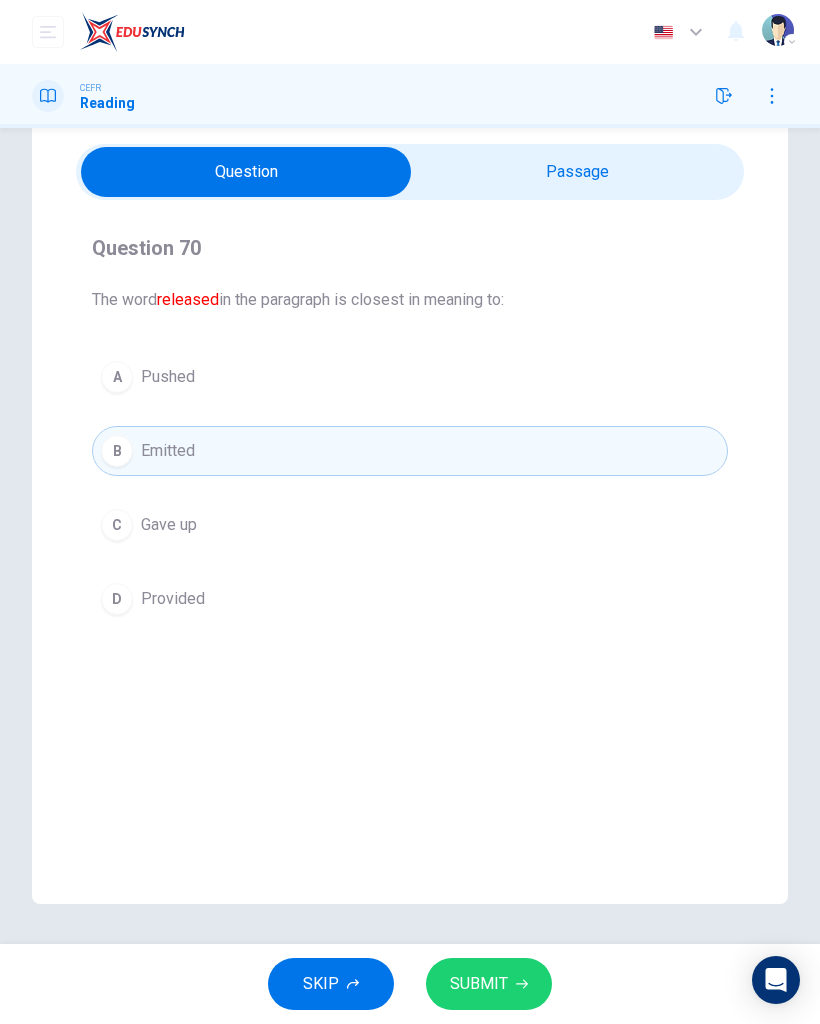 click 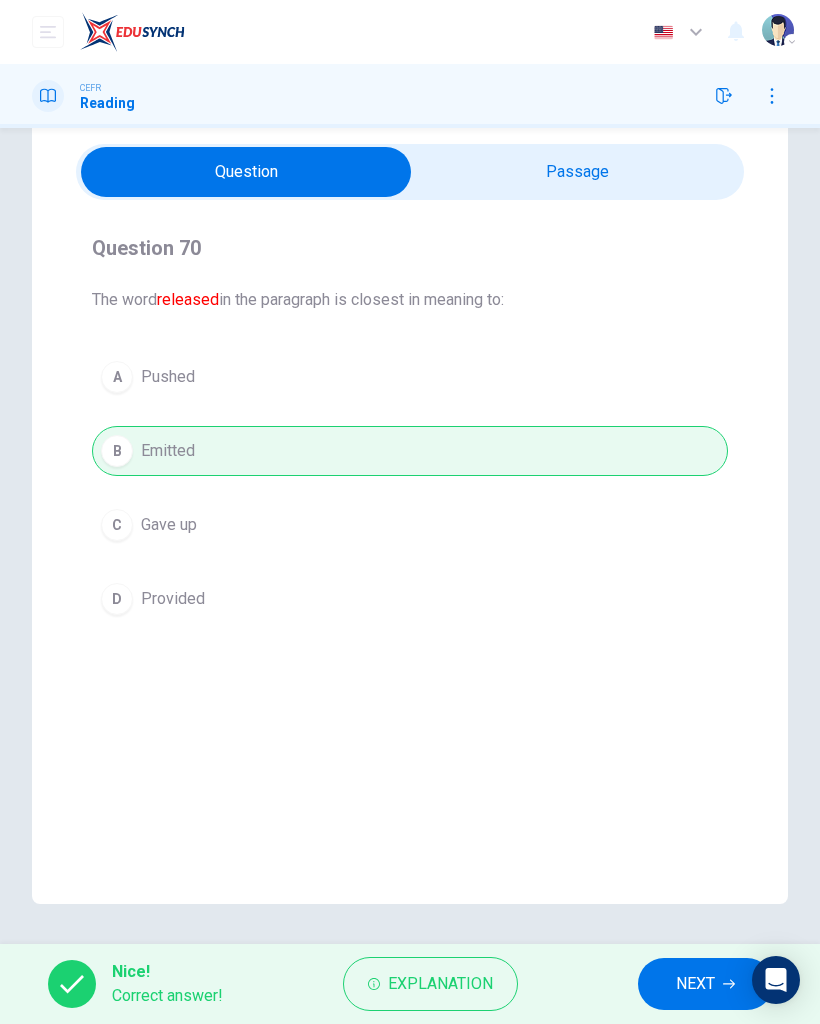 click on "NEXT" at bounding box center [695, 984] 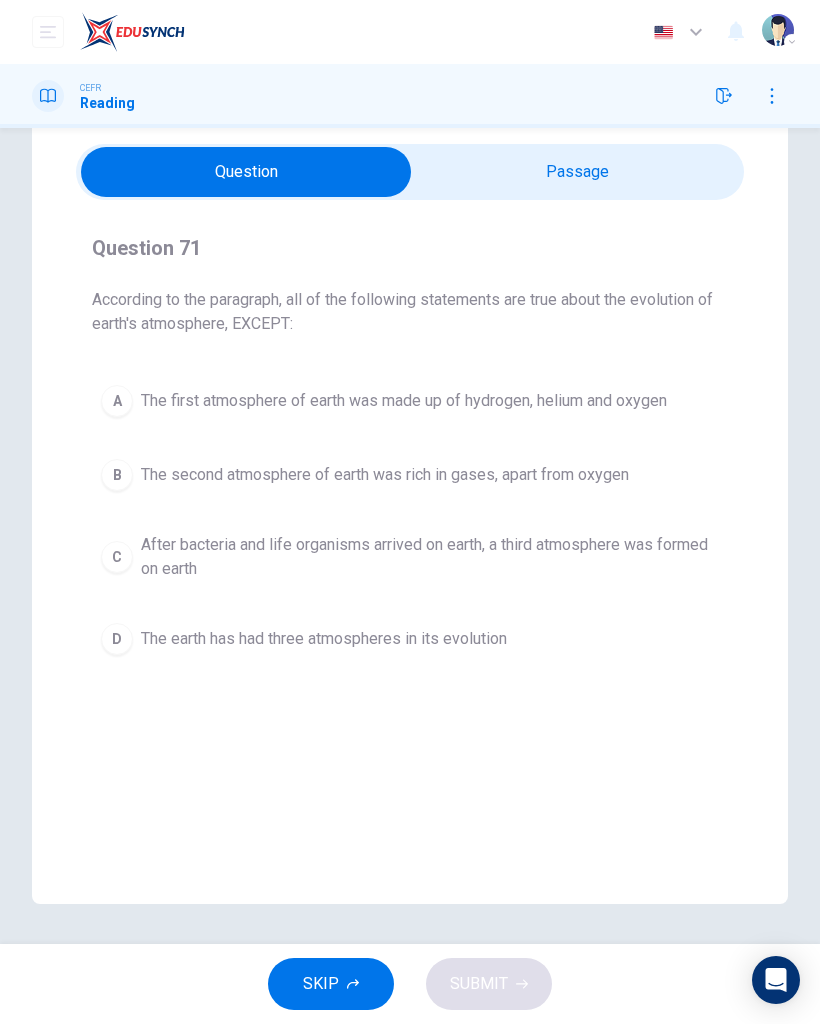 click at bounding box center (246, 172) 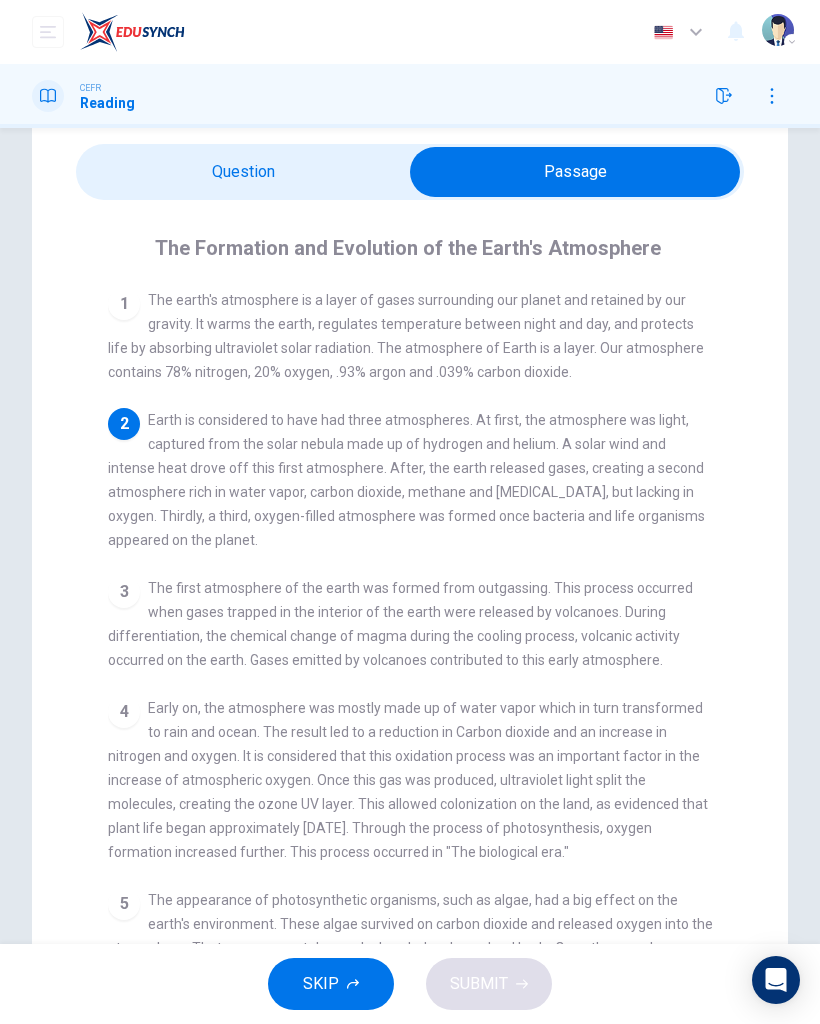 click at bounding box center [575, 172] 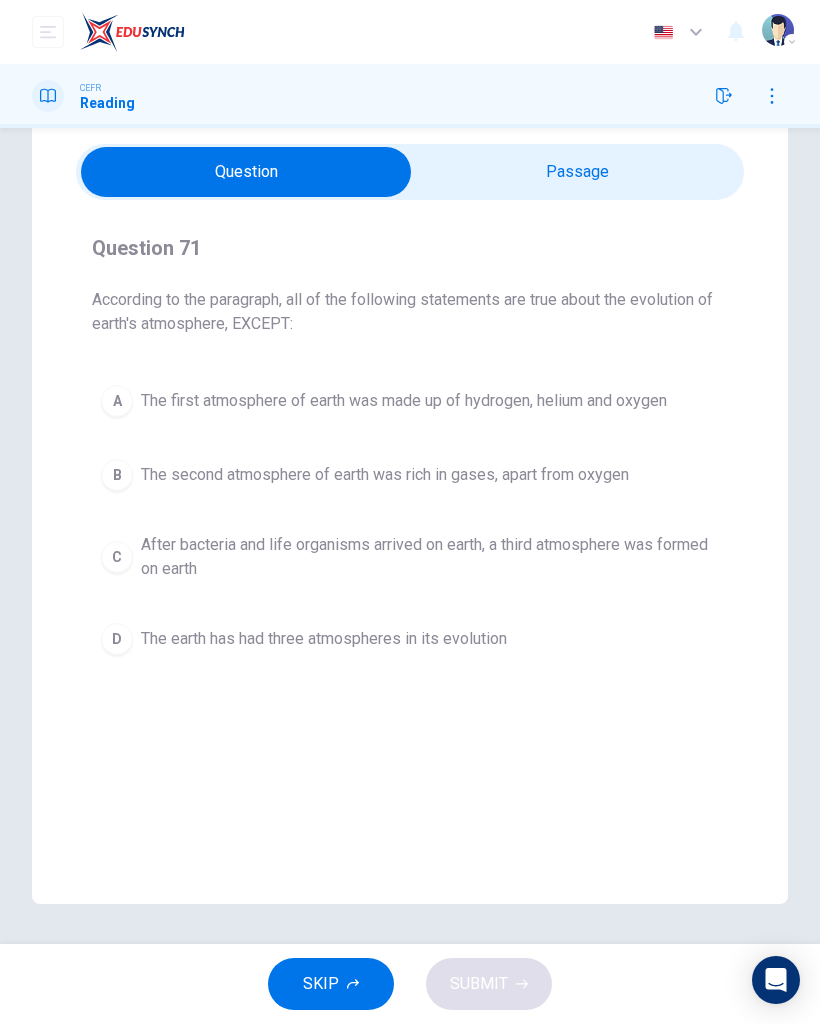 click at bounding box center (246, 172) 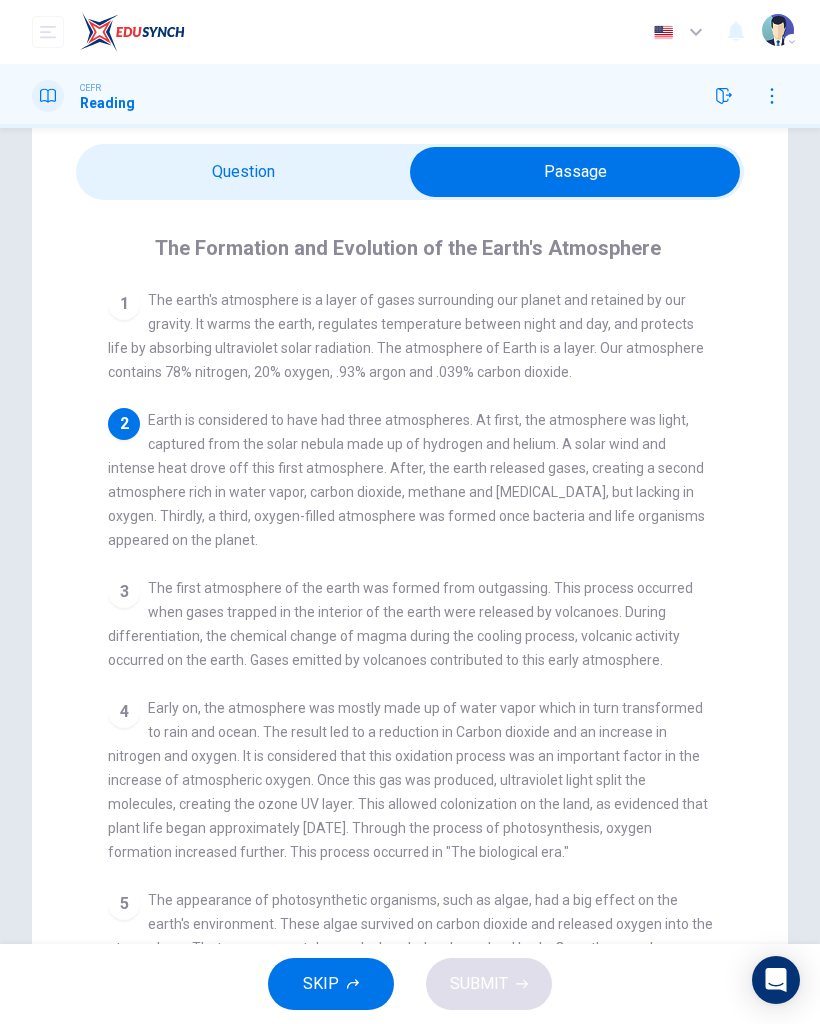click at bounding box center [575, 172] 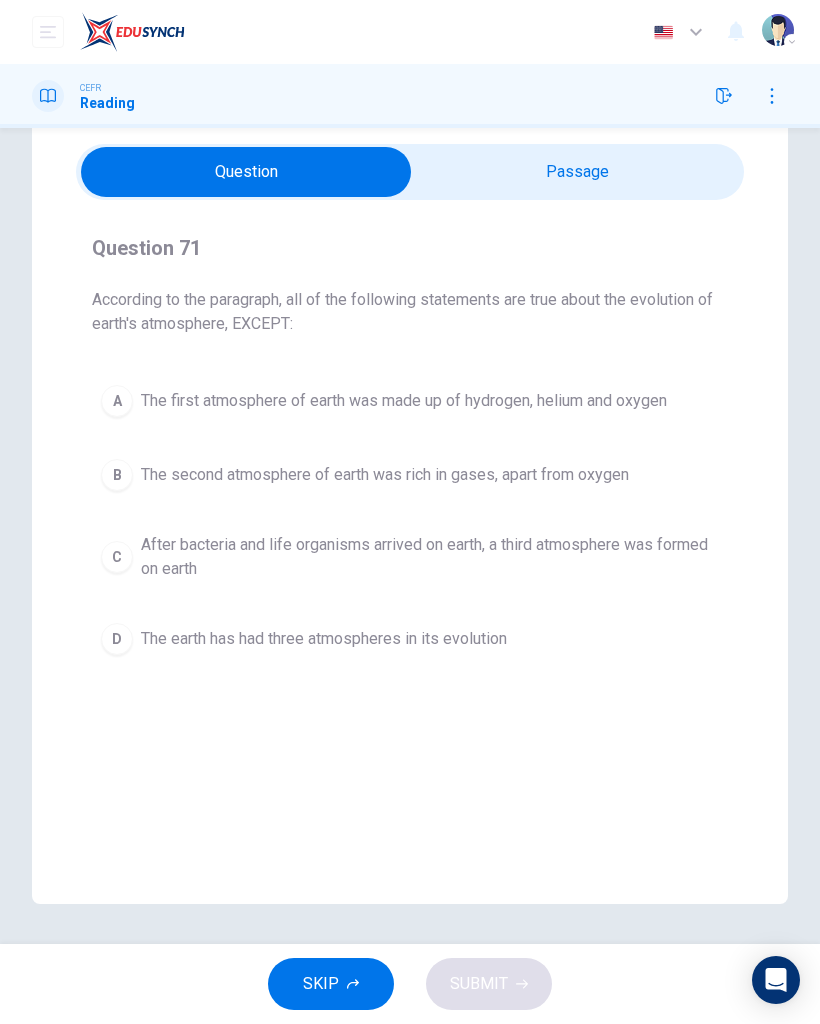 click on "A The first atmosphere of earth was made up of hydrogen, helium and oxygen" at bounding box center (410, 401) 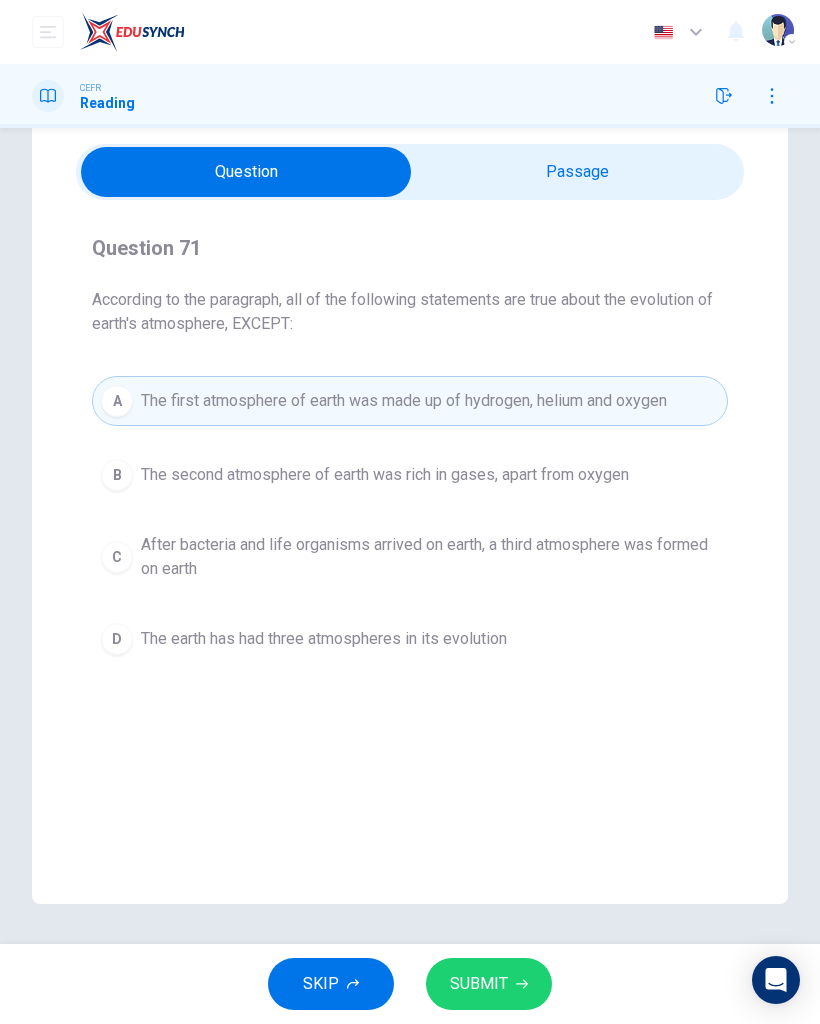 click at bounding box center (246, 172) 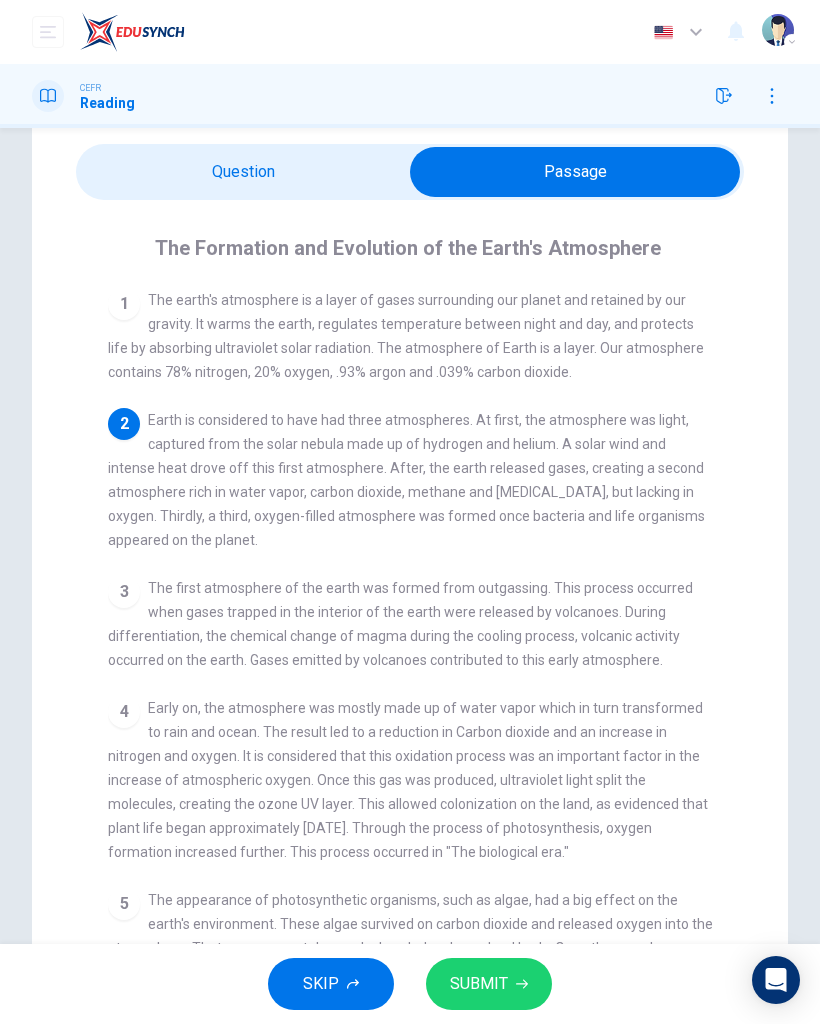 click at bounding box center [575, 172] 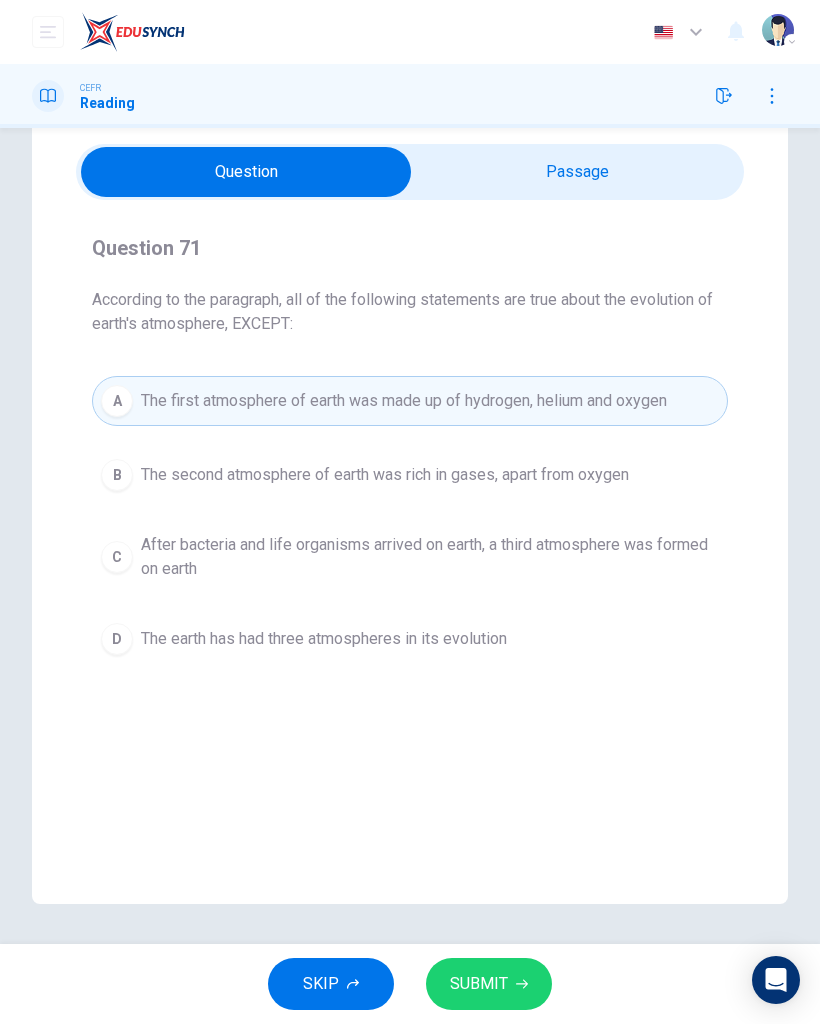 click on "SUBMIT" at bounding box center [489, 984] 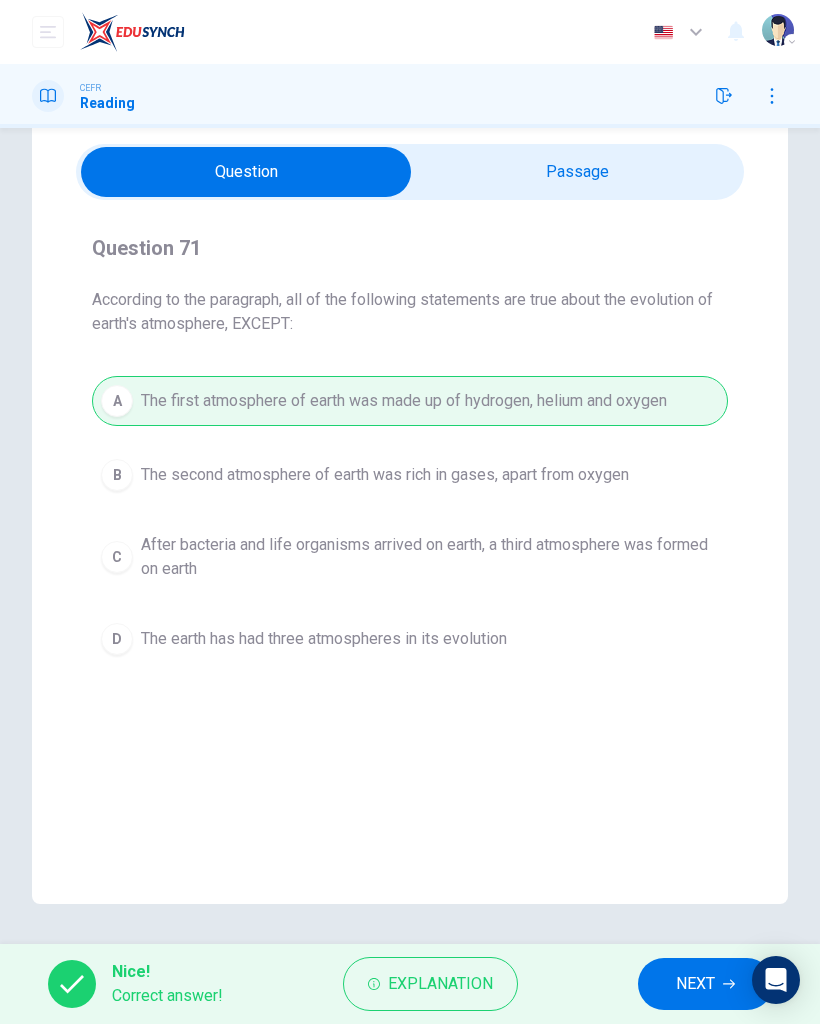 click 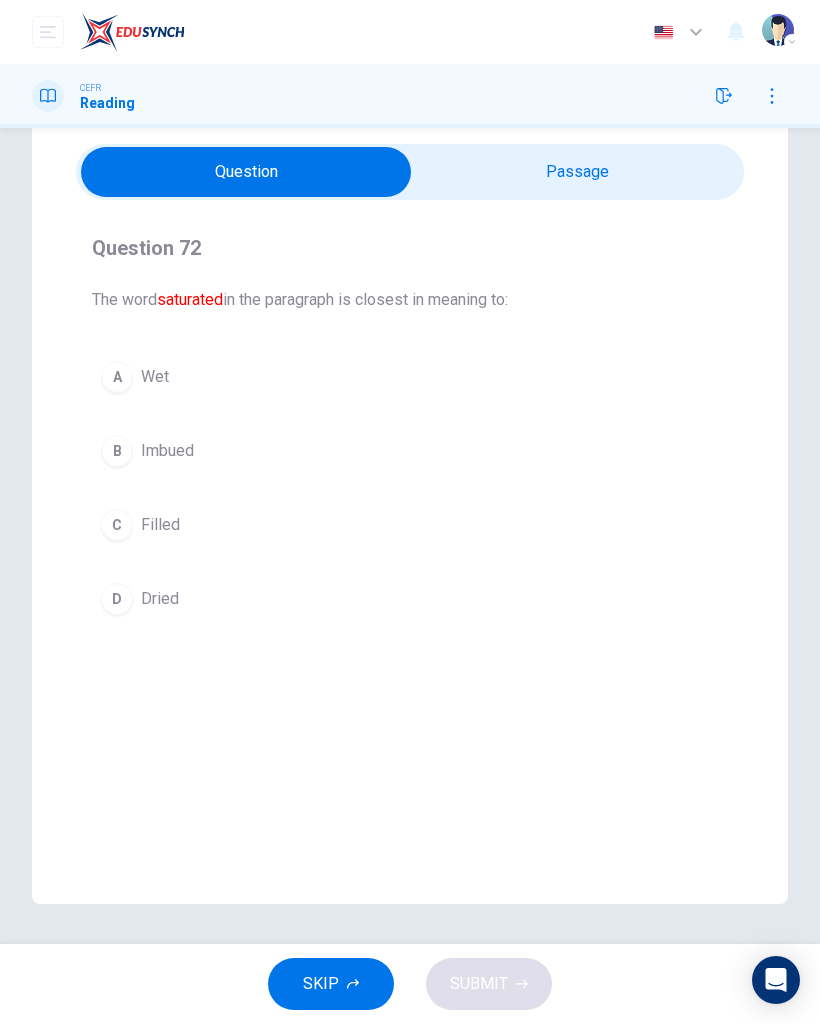 click at bounding box center (246, 172) 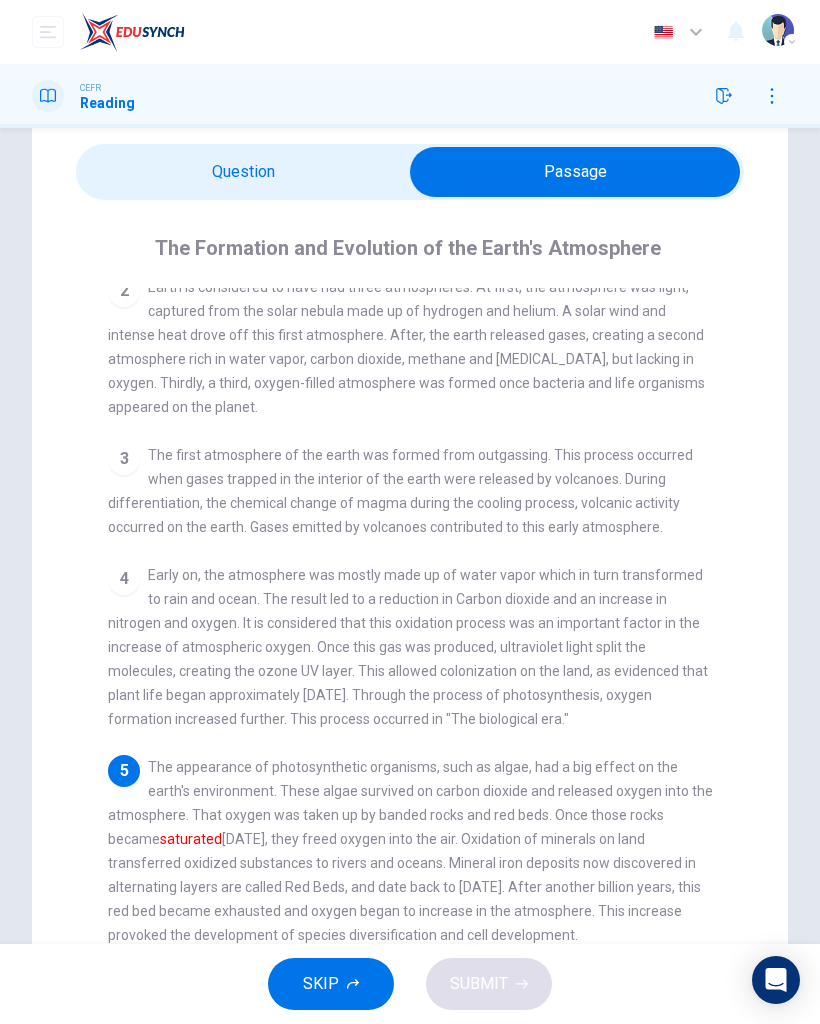 scroll, scrollTop: 136, scrollLeft: 0, axis: vertical 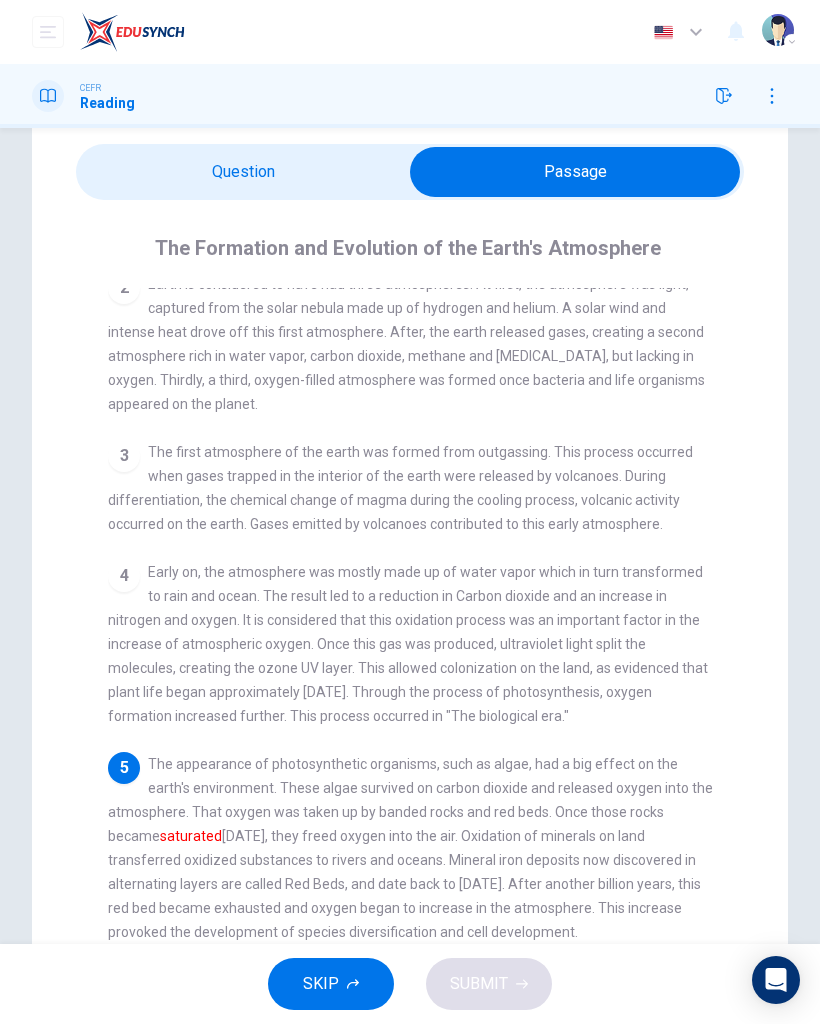 click at bounding box center (575, 172) 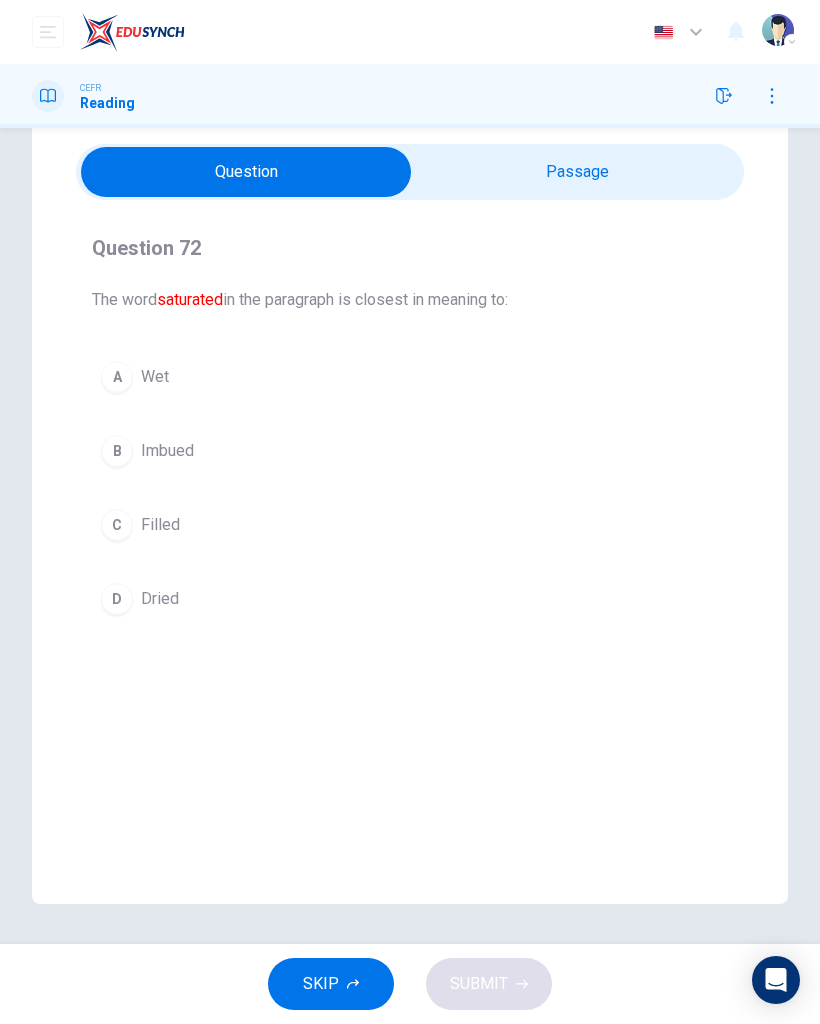 click on "Imbued" at bounding box center [167, 451] 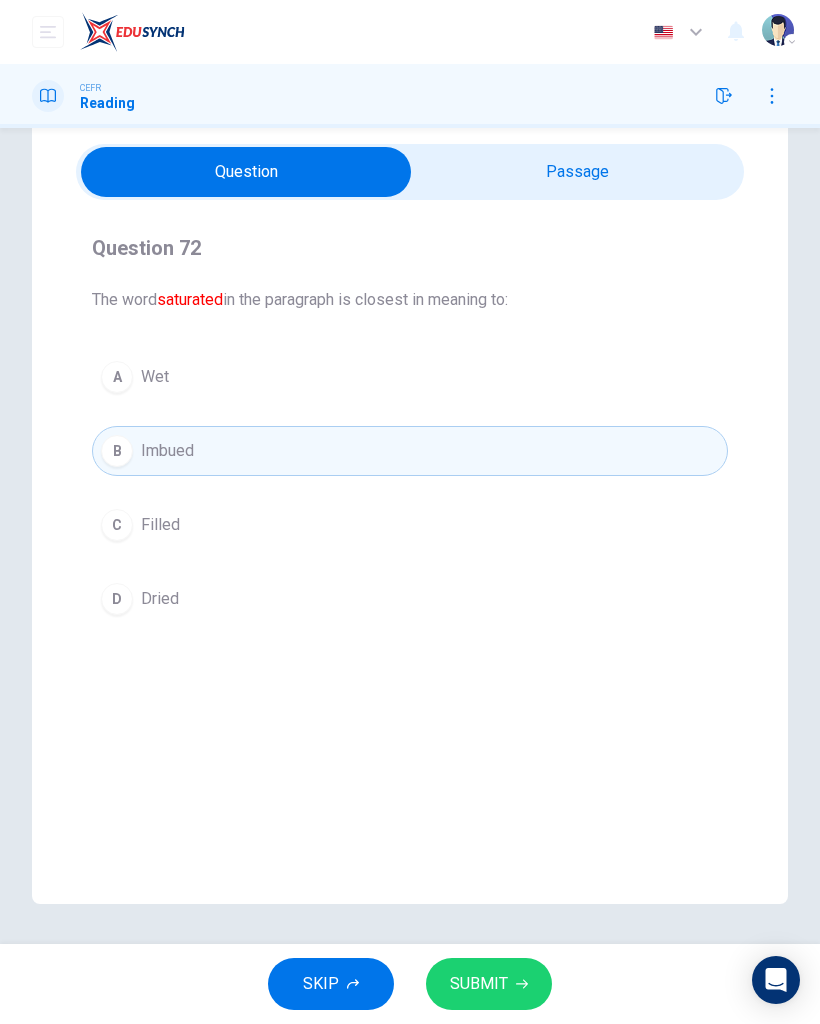 click on "SUBMIT" at bounding box center [489, 984] 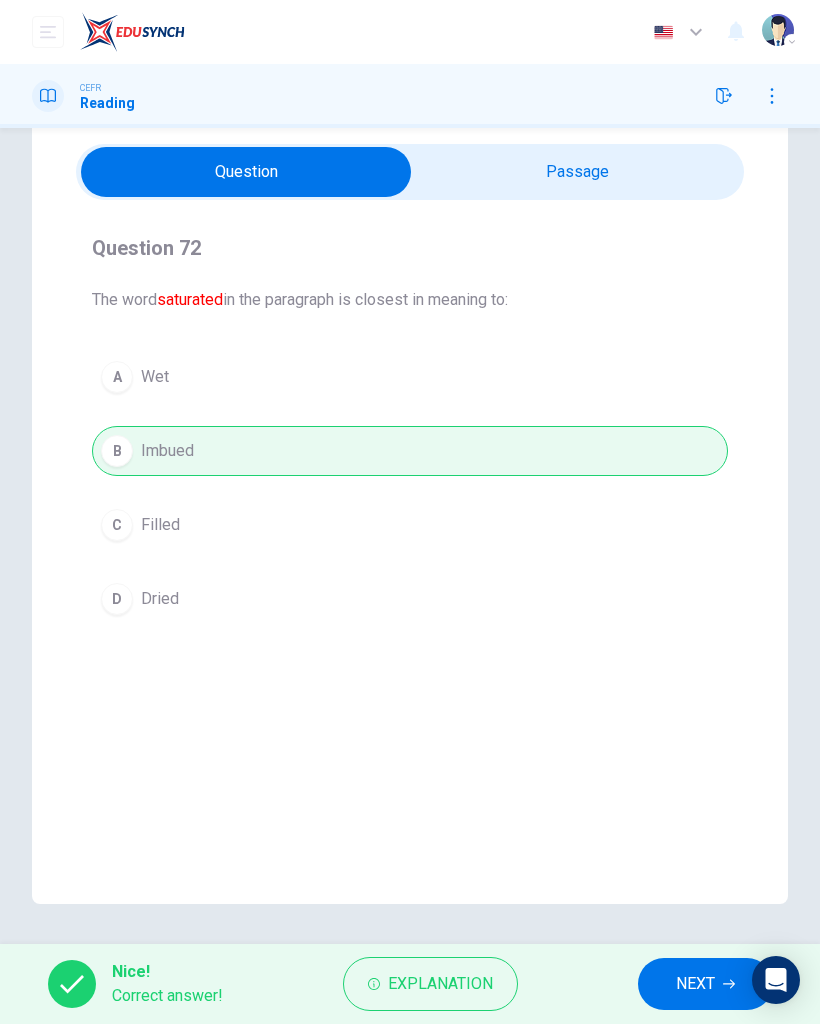 click on "NEXT" at bounding box center (695, 984) 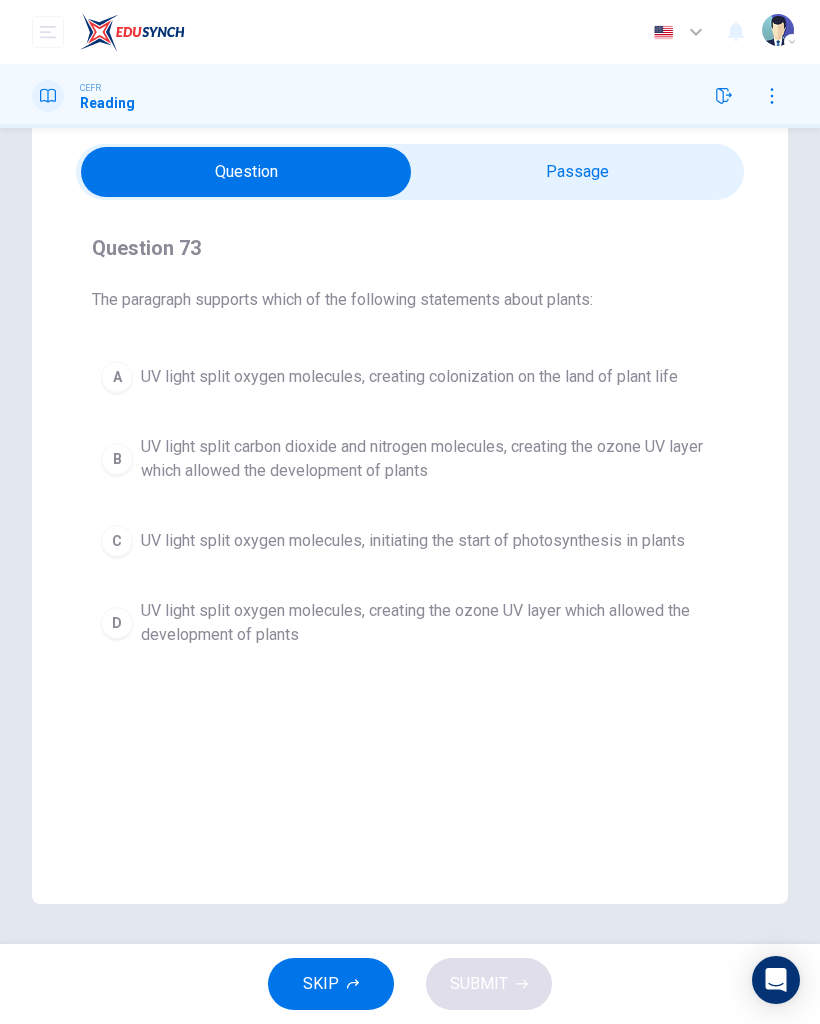 click at bounding box center (246, 172) 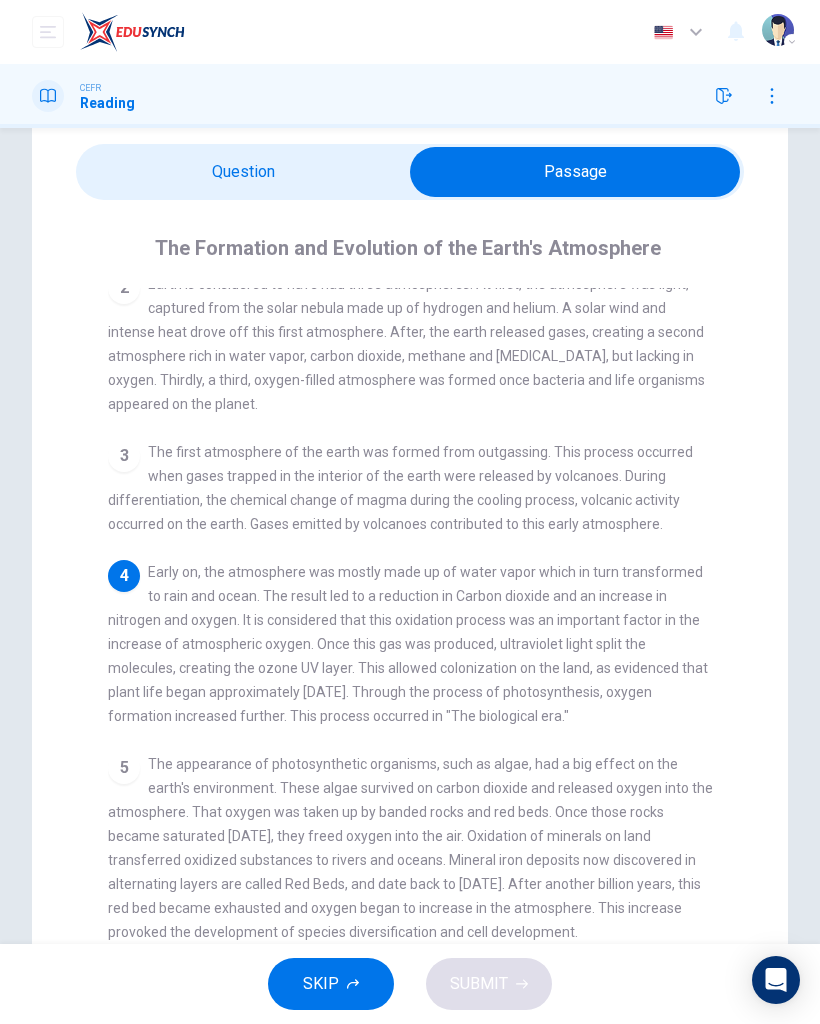 click at bounding box center (575, 172) 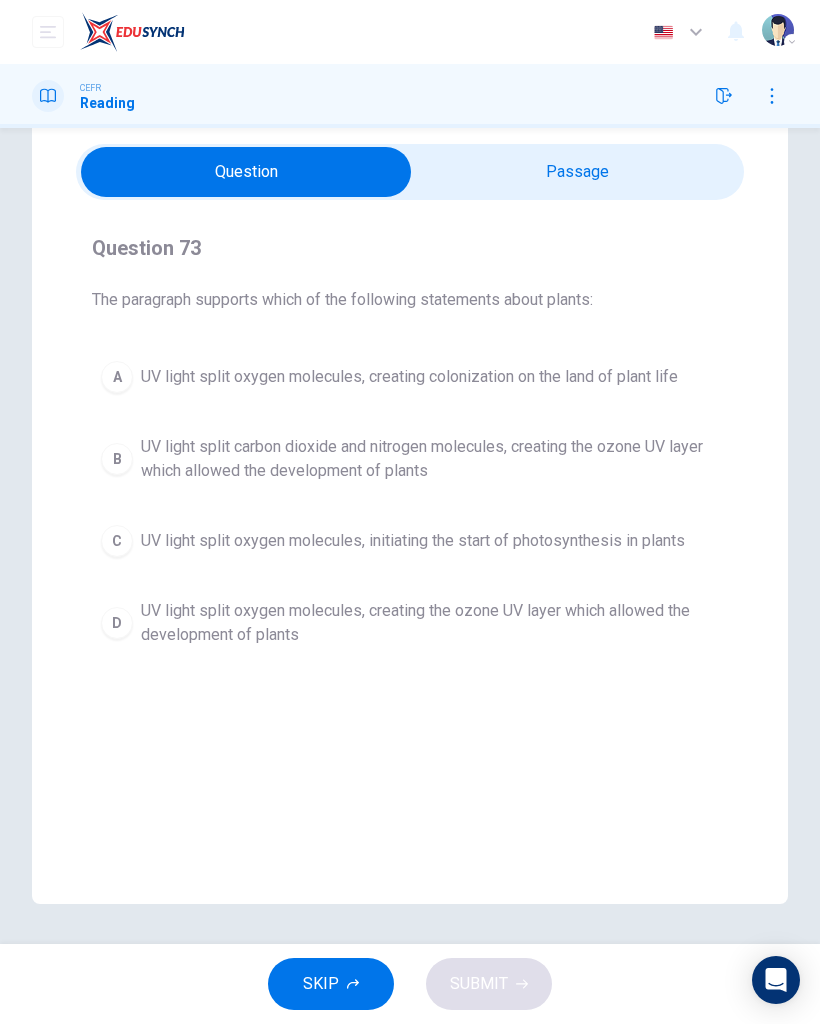 click at bounding box center [246, 172] 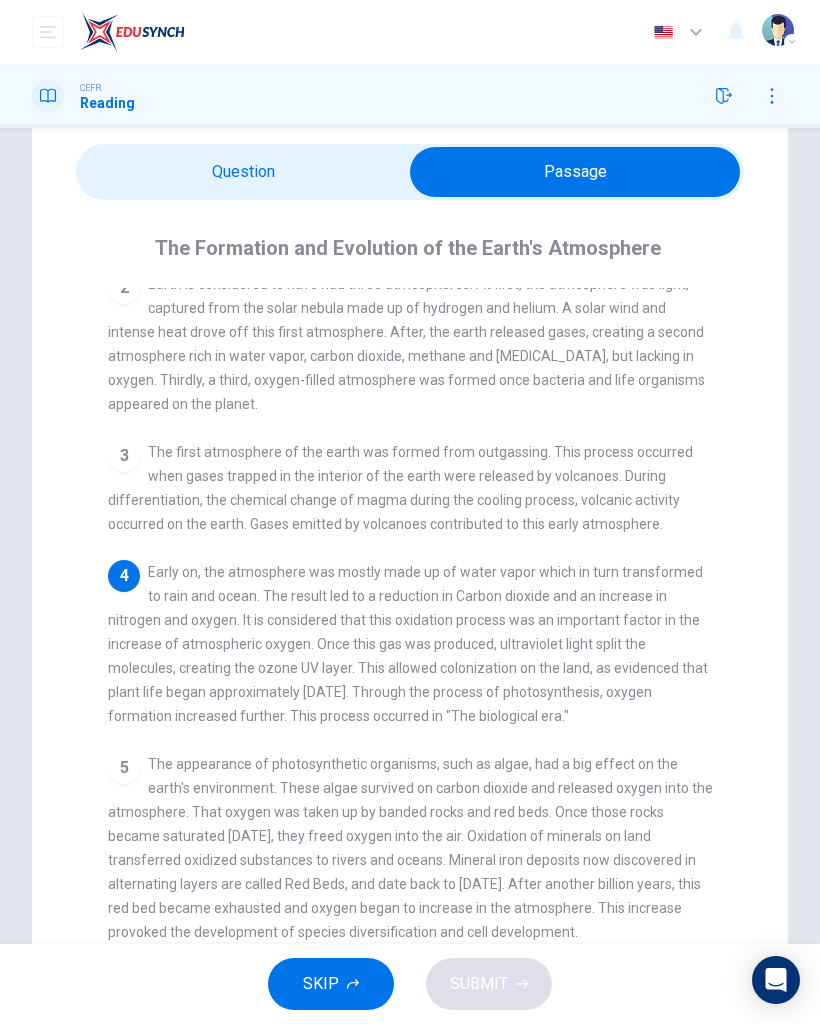 click at bounding box center [575, 172] 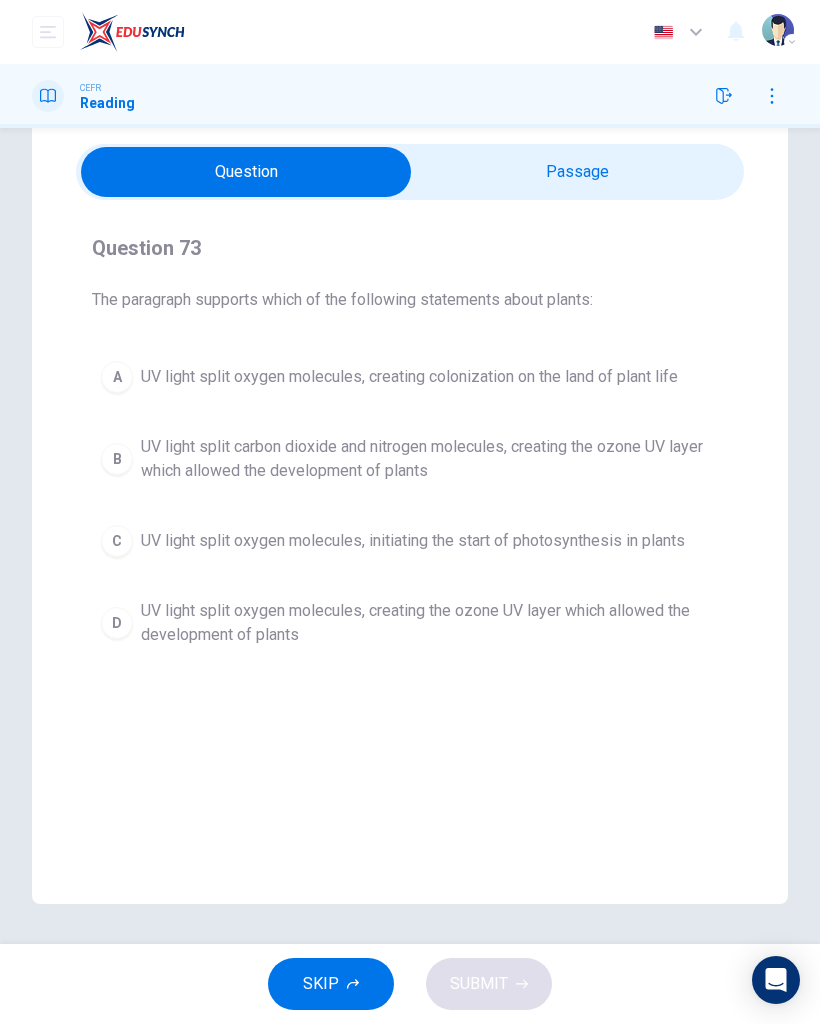 click at bounding box center [246, 172] 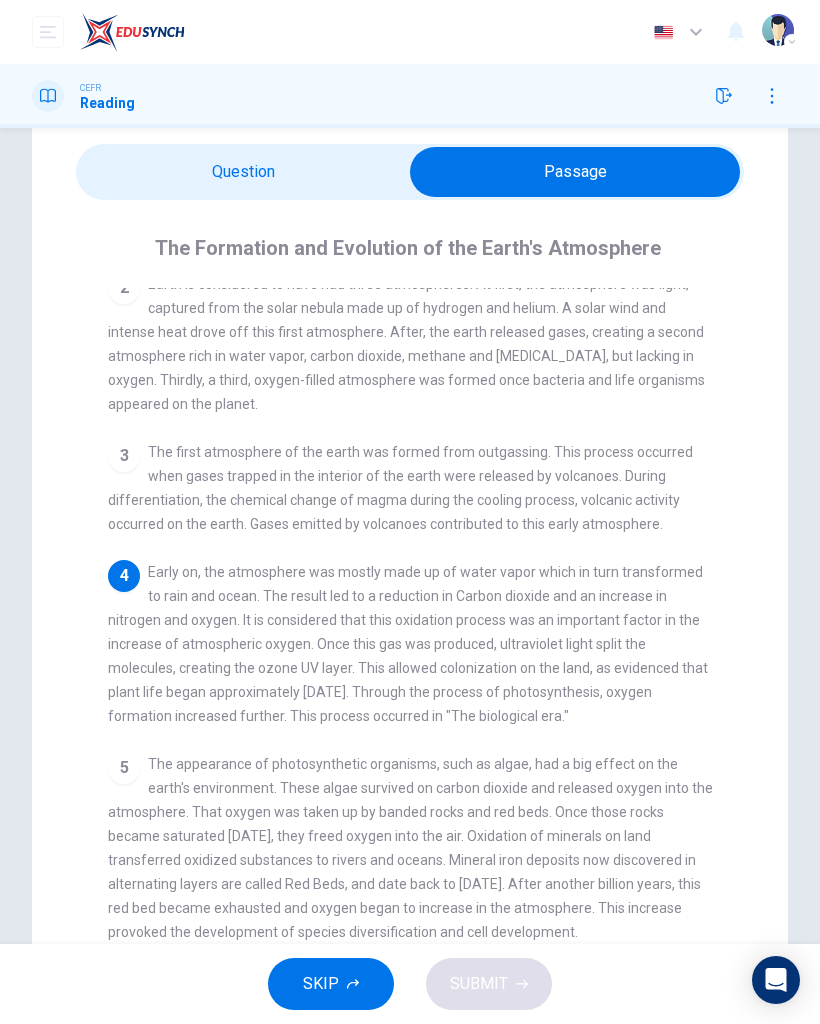 click at bounding box center (575, 172) 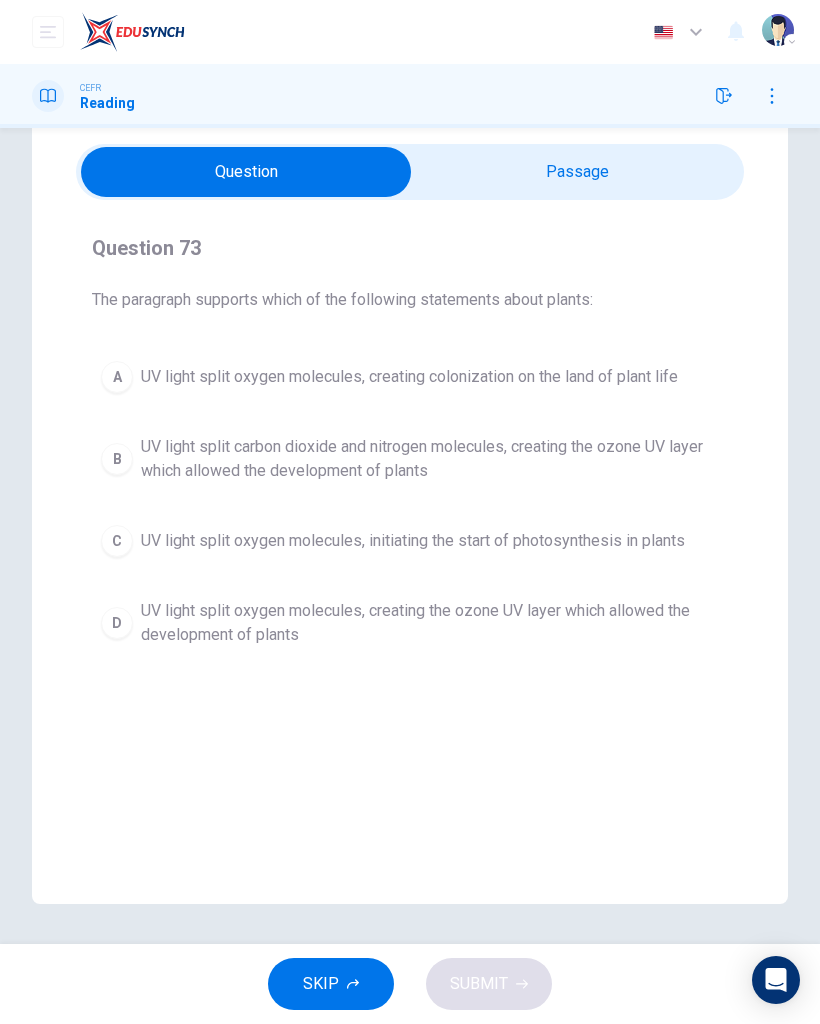 click on "A UV light split oxygen molecules, creating colonization on the land of plant life" at bounding box center [410, 377] 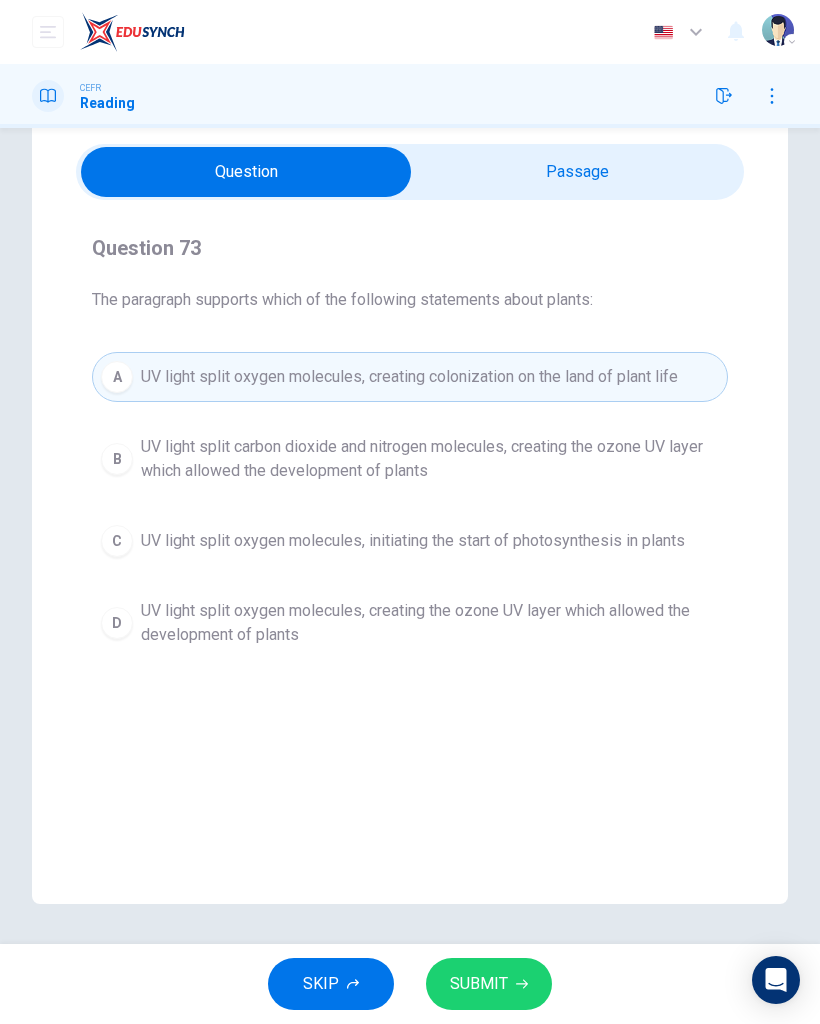 click at bounding box center (246, 172) 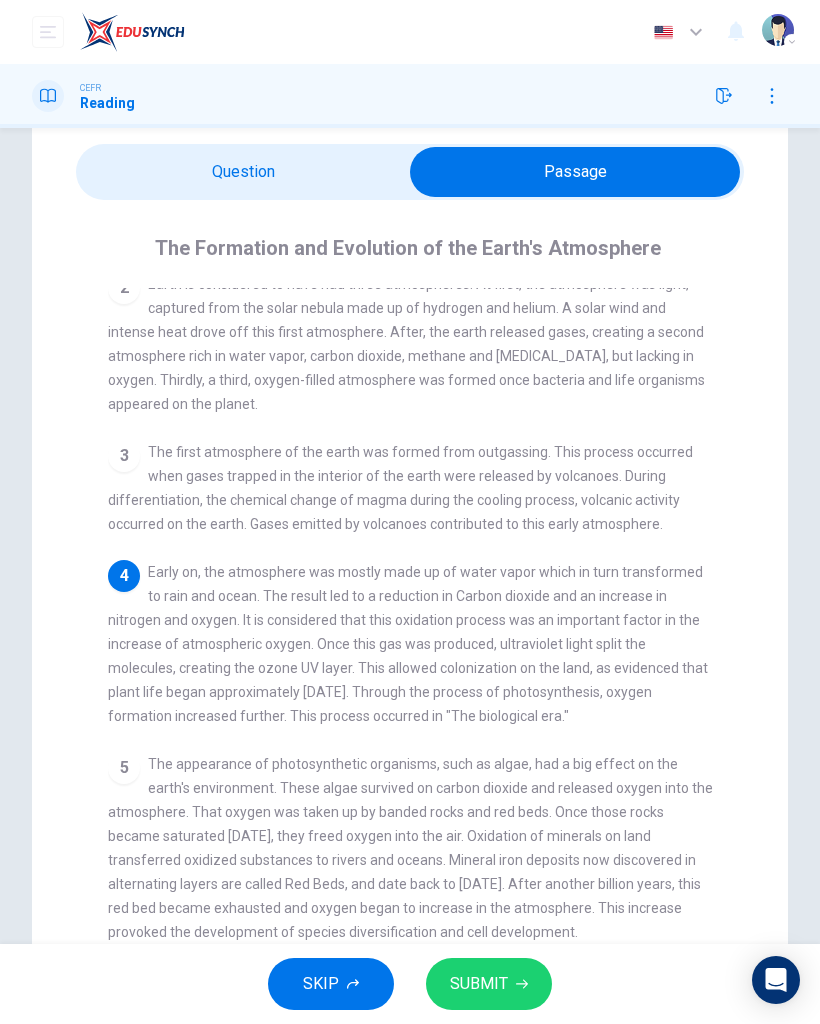 click at bounding box center (575, 172) 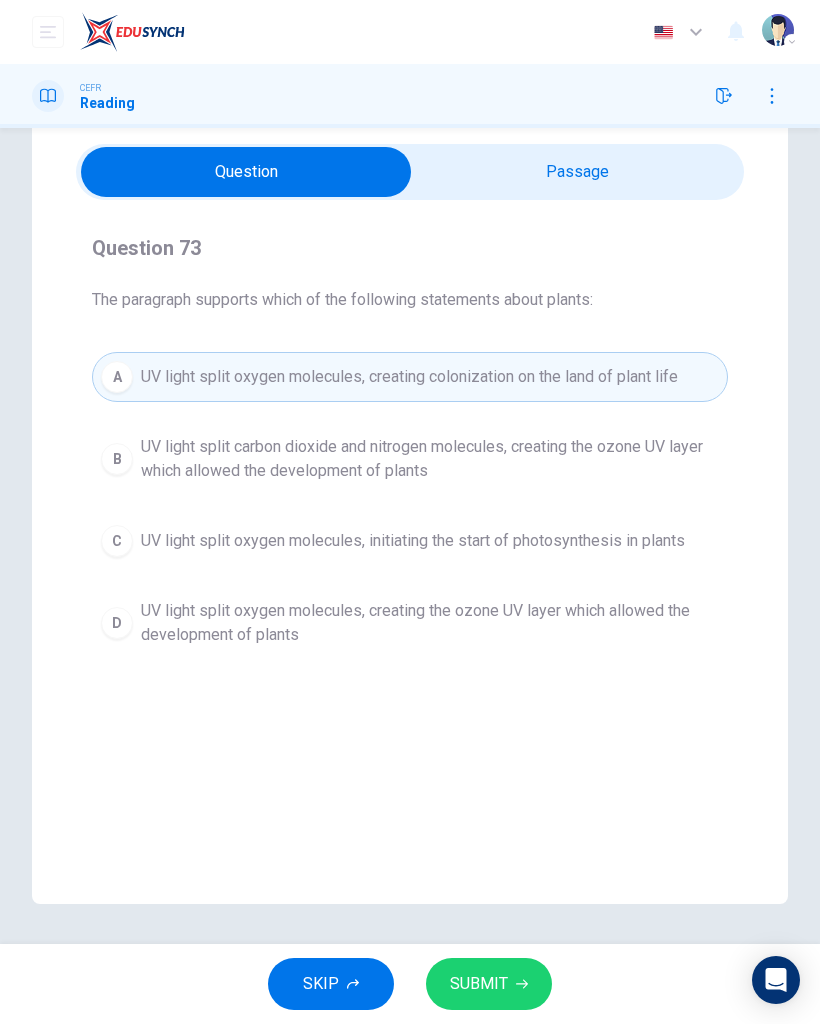 click on "UV light split oxygen molecules, creating the ozone UV layer which allowed the development of plants" at bounding box center [430, 623] 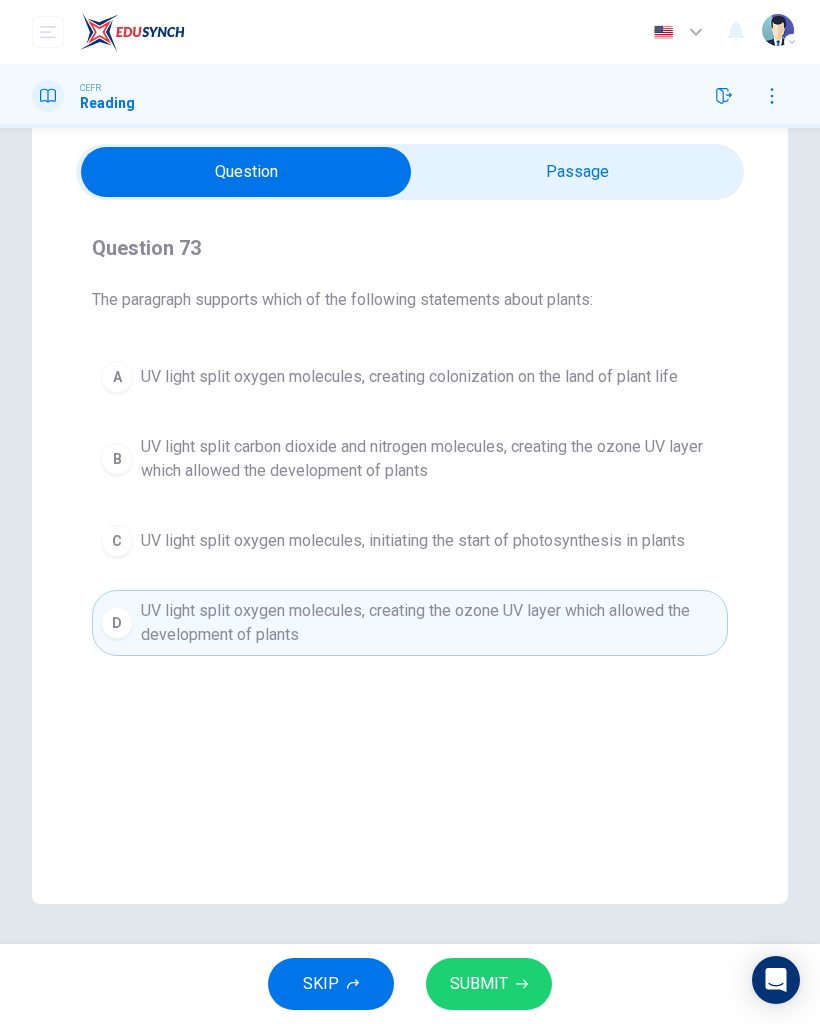 click on "SUBMIT" at bounding box center [489, 984] 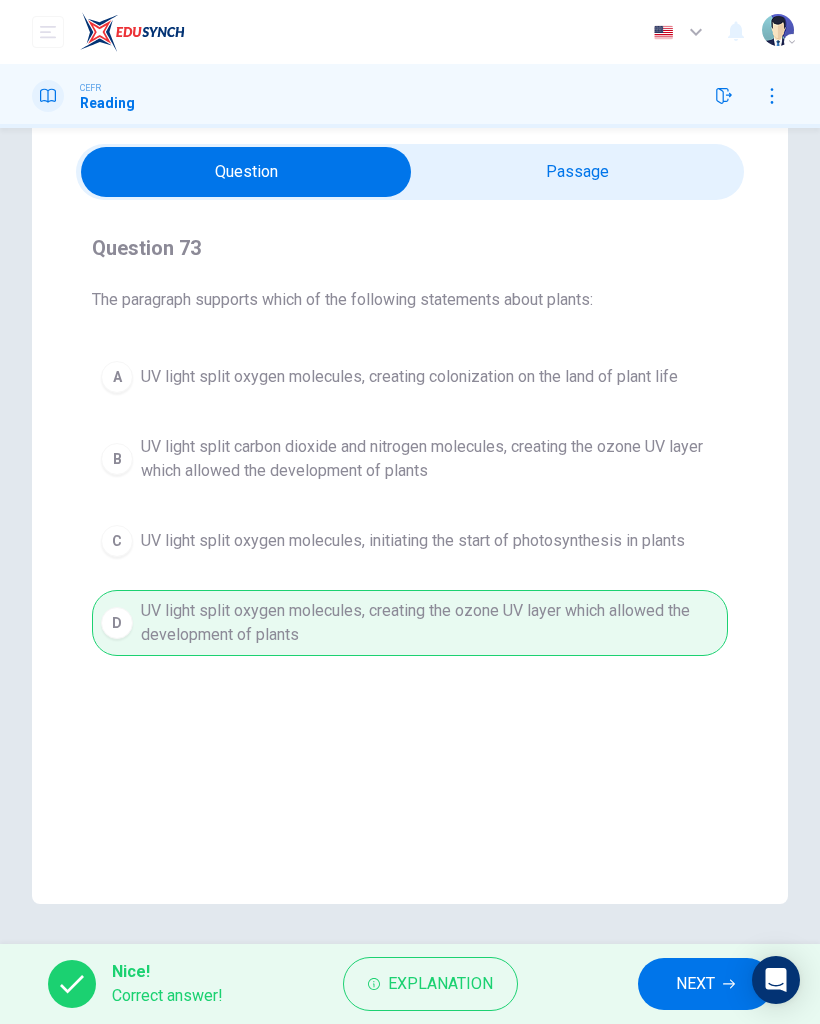 click on "NEXT" at bounding box center (695, 984) 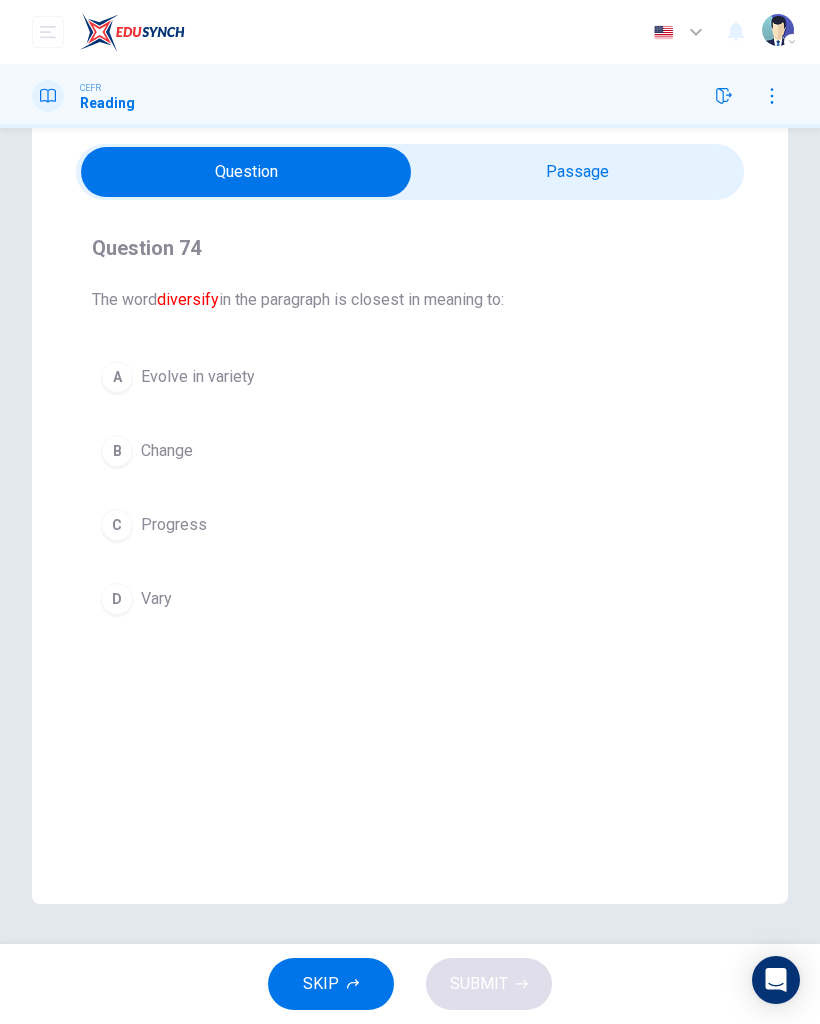 click at bounding box center (246, 172) 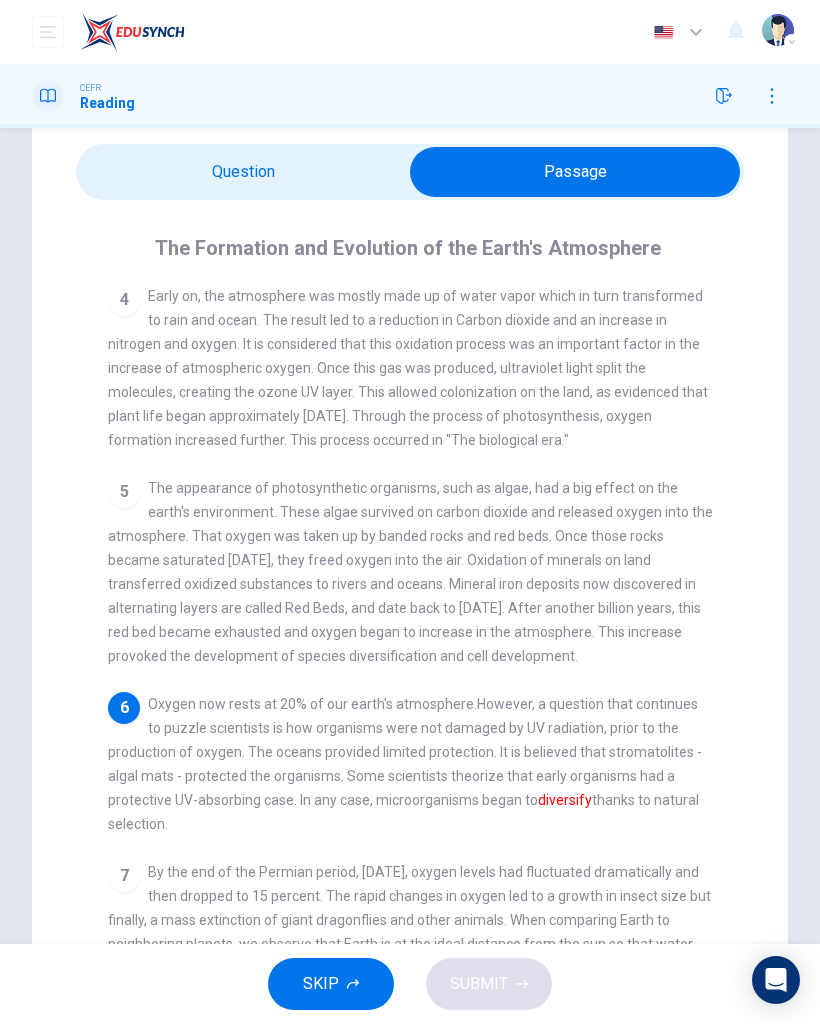 scroll, scrollTop: 412, scrollLeft: 0, axis: vertical 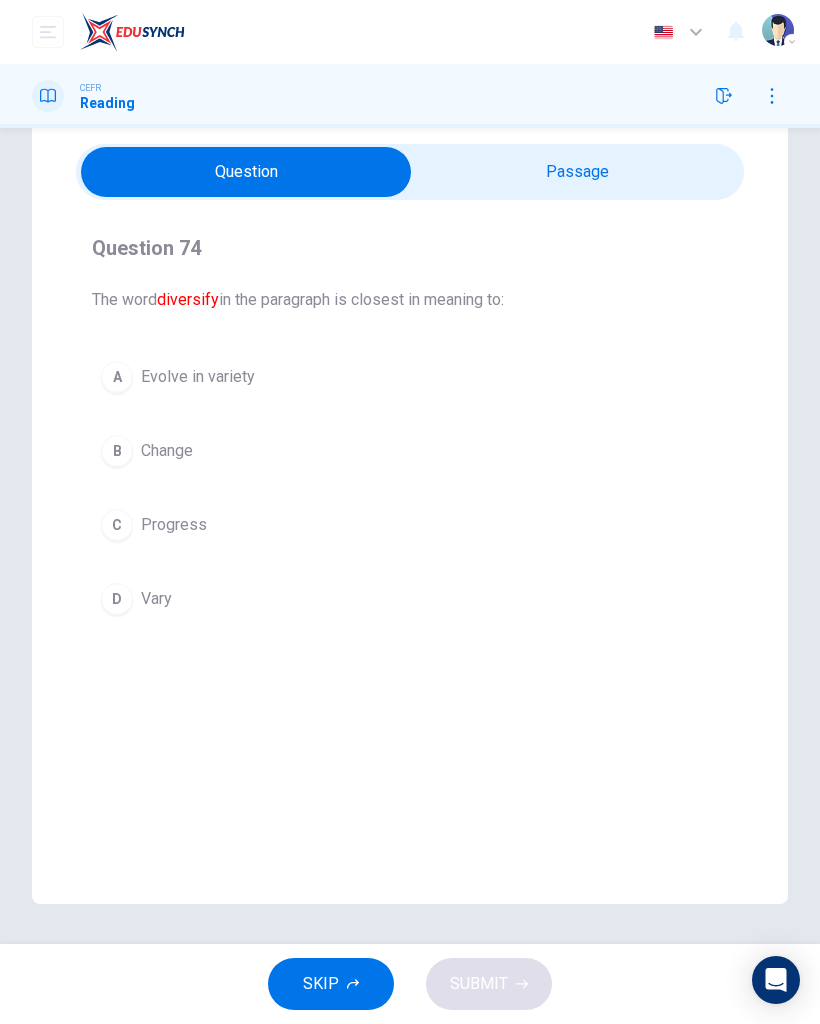 click on "Question 74 The word  diversify  in the paragraph is closest in meaning to: A Evolve in variety B Change C Progress D Vary" at bounding box center [410, 428] 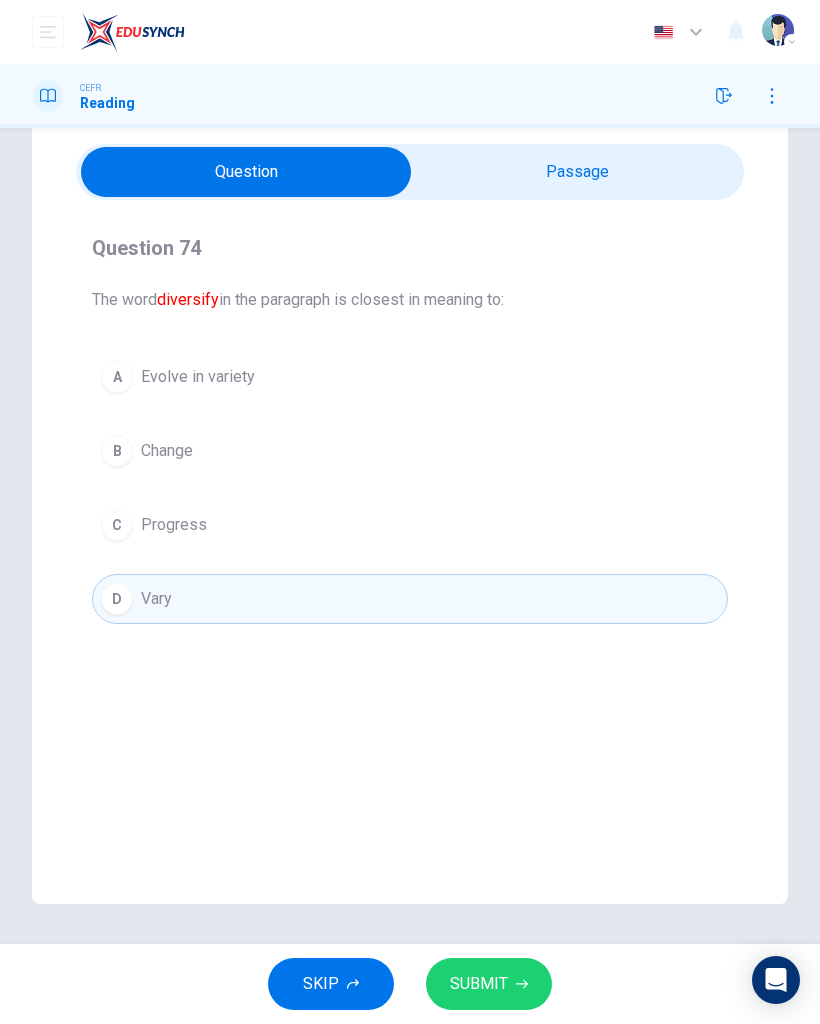 click on "SUBMIT" at bounding box center [489, 984] 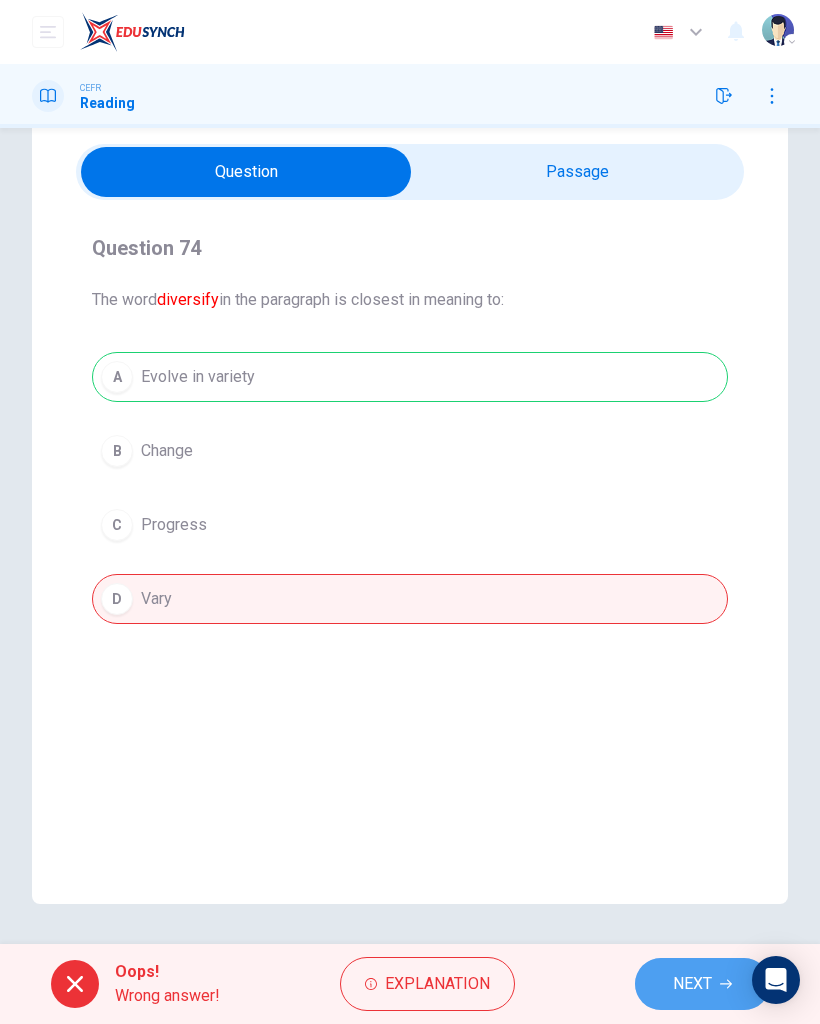 click on "NEXT" at bounding box center [702, 984] 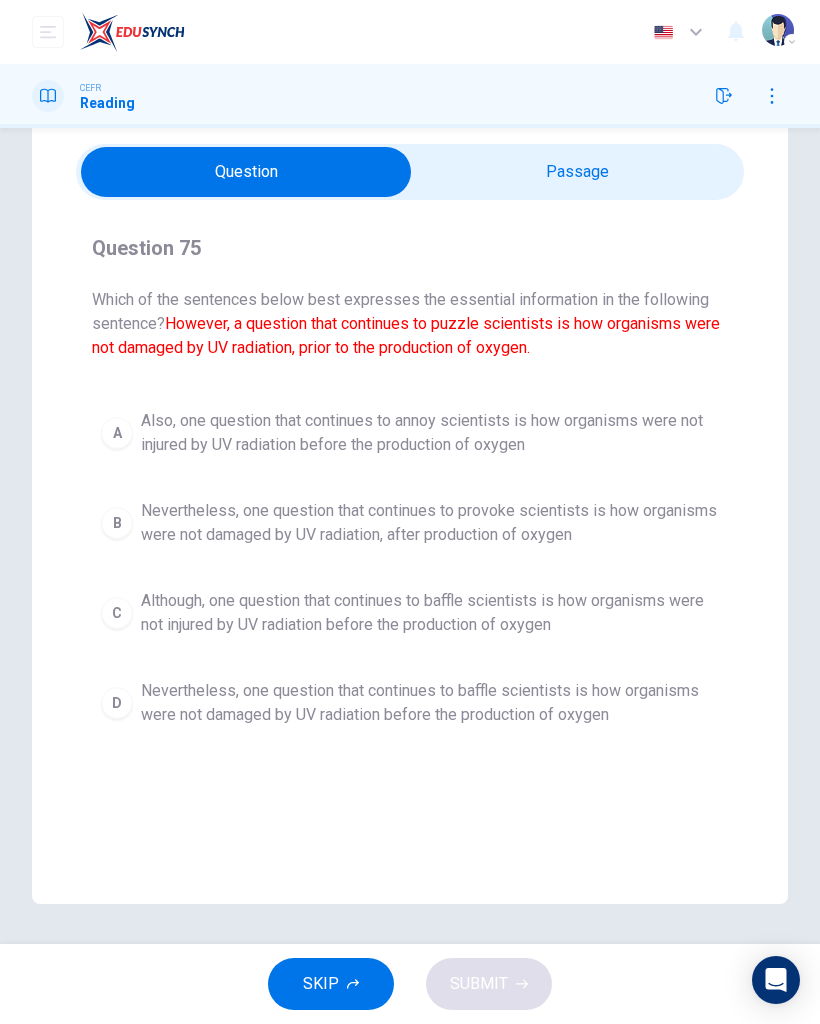 click on "Nevertheless, one question that continues to baffle scientists is how organisms were not damaged by UV radiation before the production of oxygen" at bounding box center (430, 703) 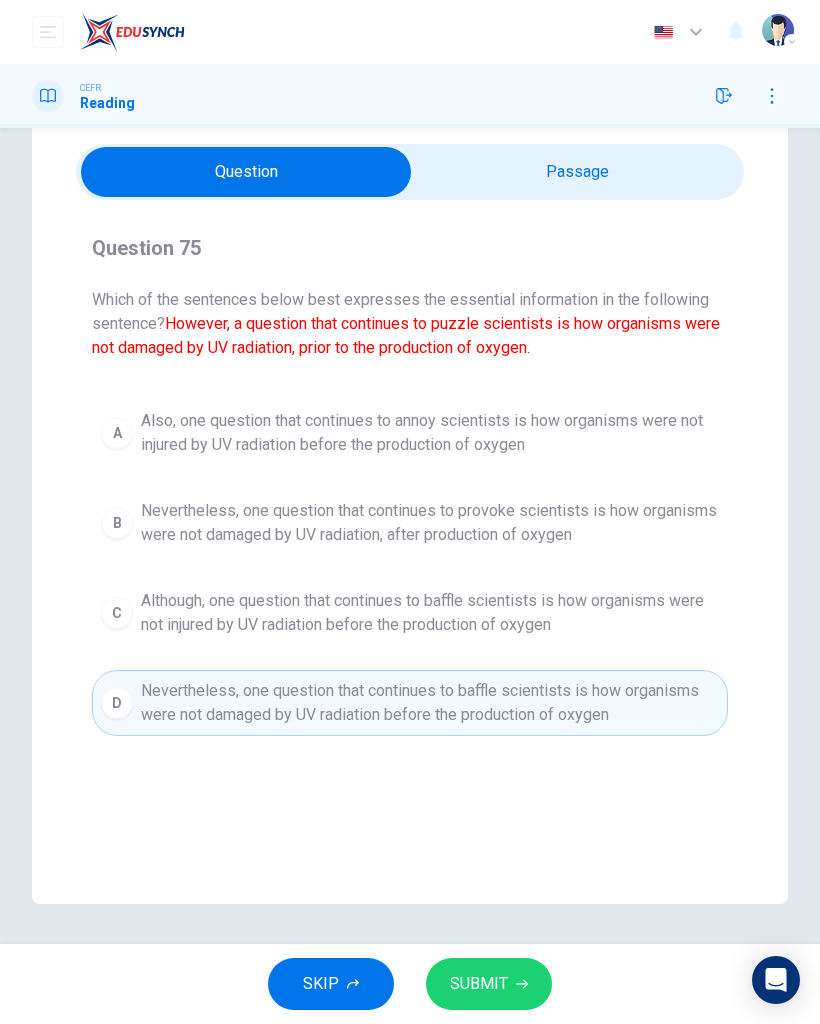 click on "SUBMIT" at bounding box center [489, 984] 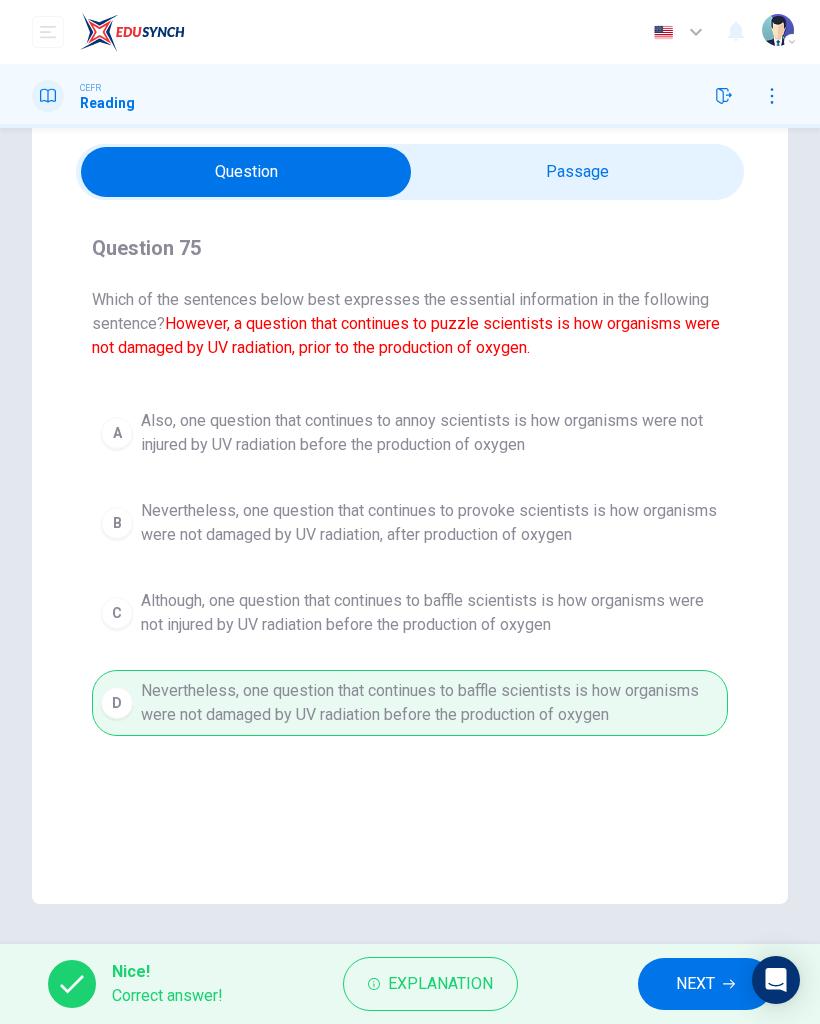 click 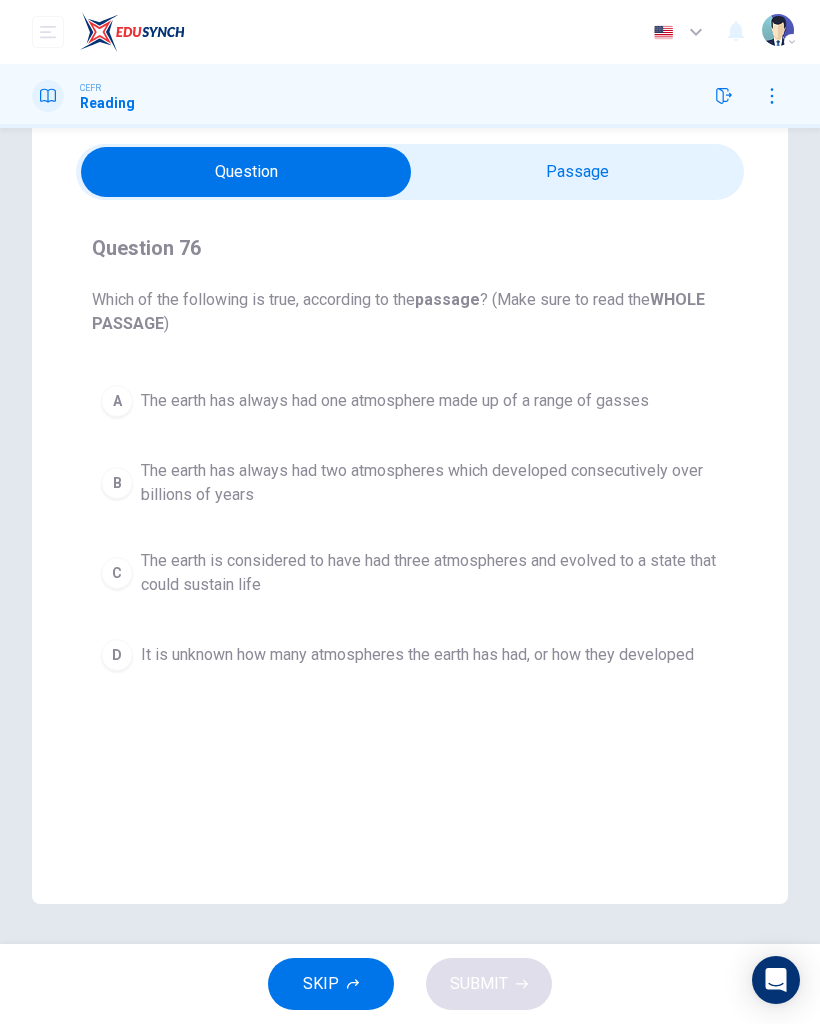 click on "The earth is considered to have had three atmospheres and evolved to a state that could sustain life" at bounding box center (430, 573) 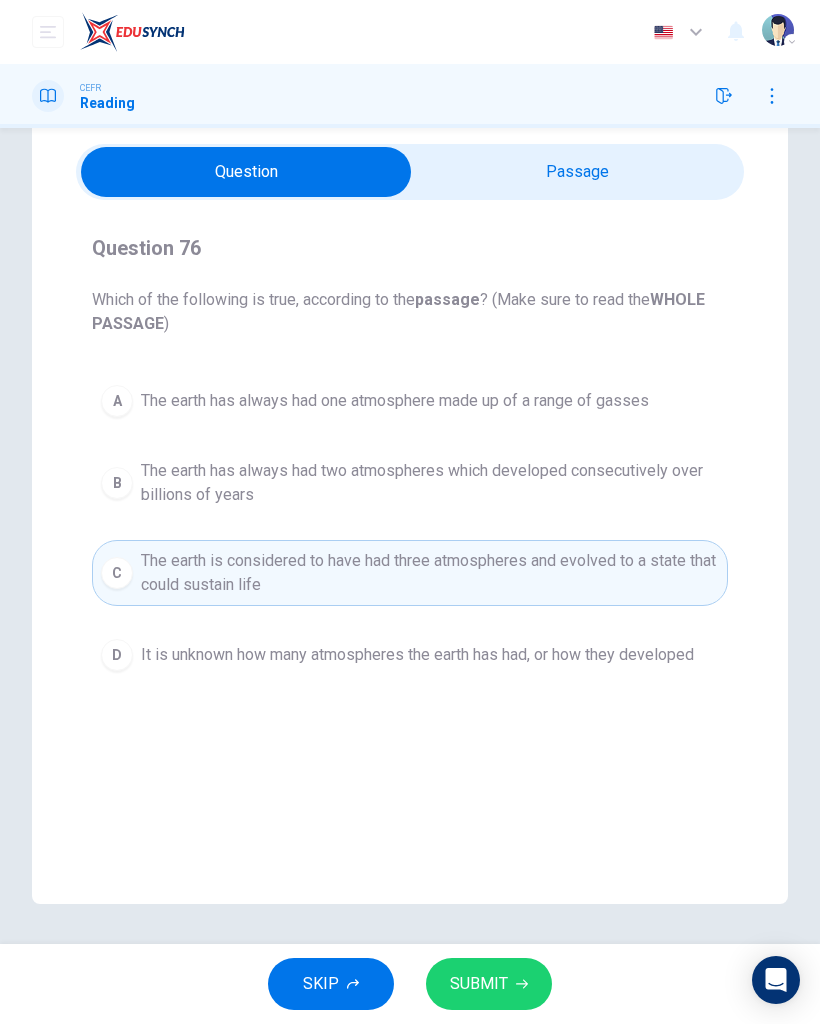 click on "SUBMIT" at bounding box center [489, 984] 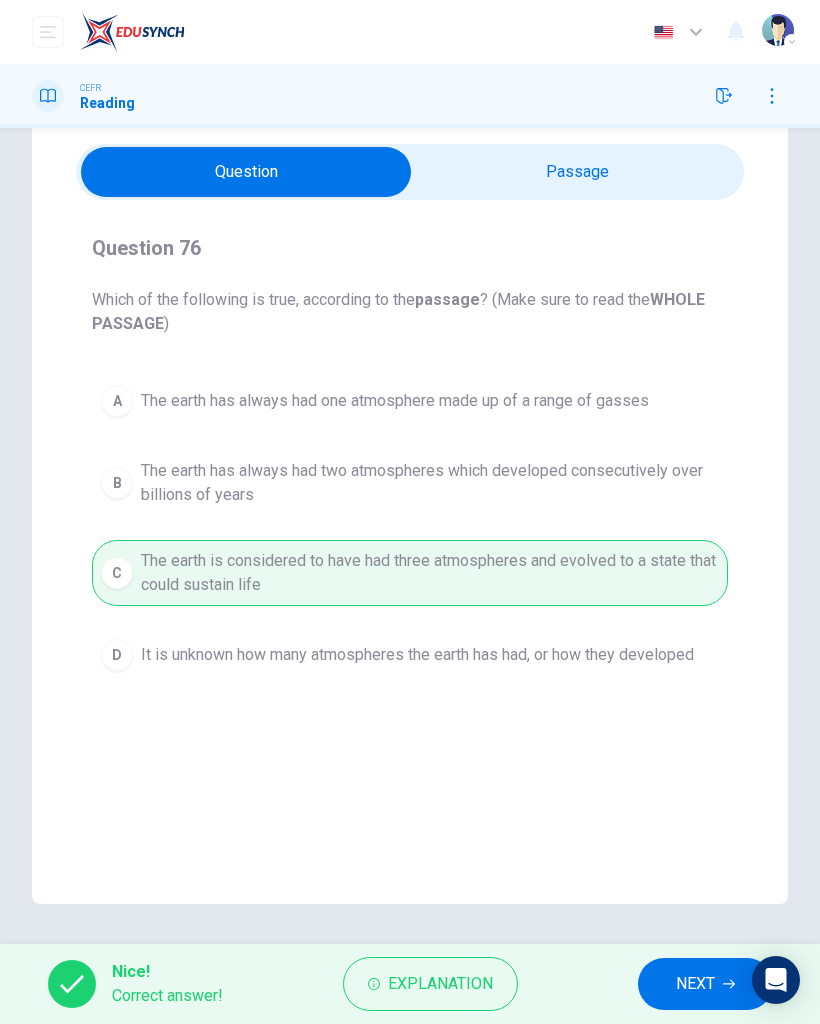 click on "NEXT" at bounding box center [695, 984] 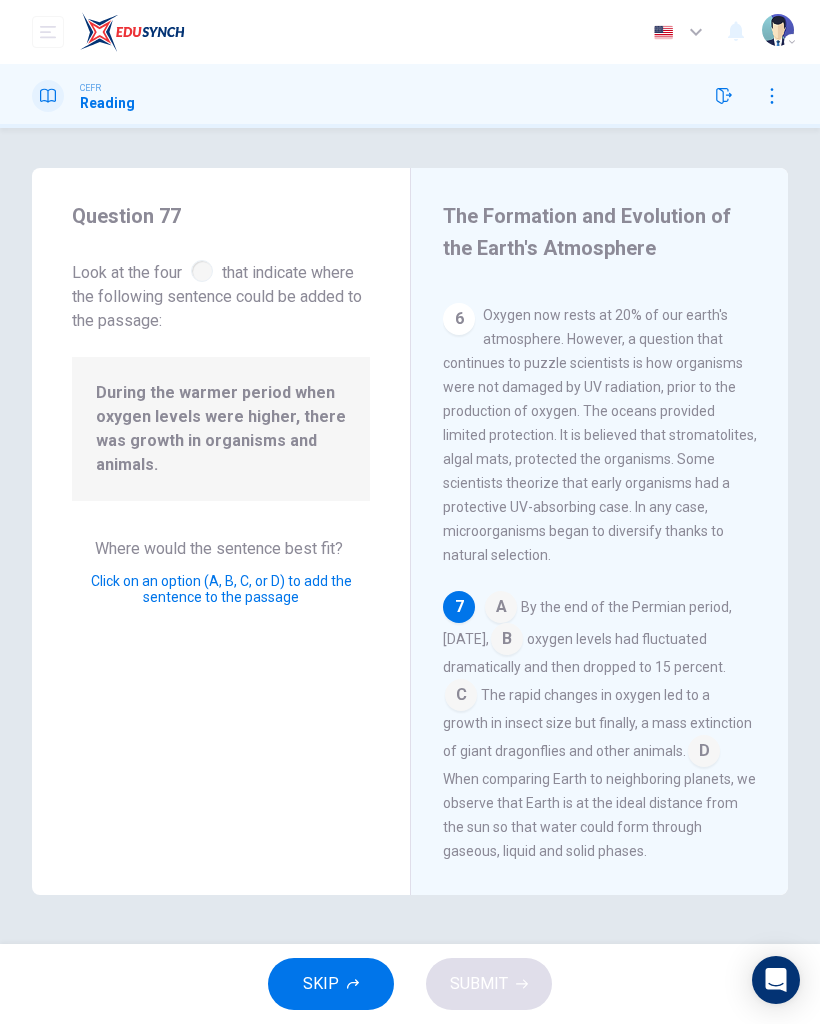 scroll, scrollTop: 1473, scrollLeft: 0, axis: vertical 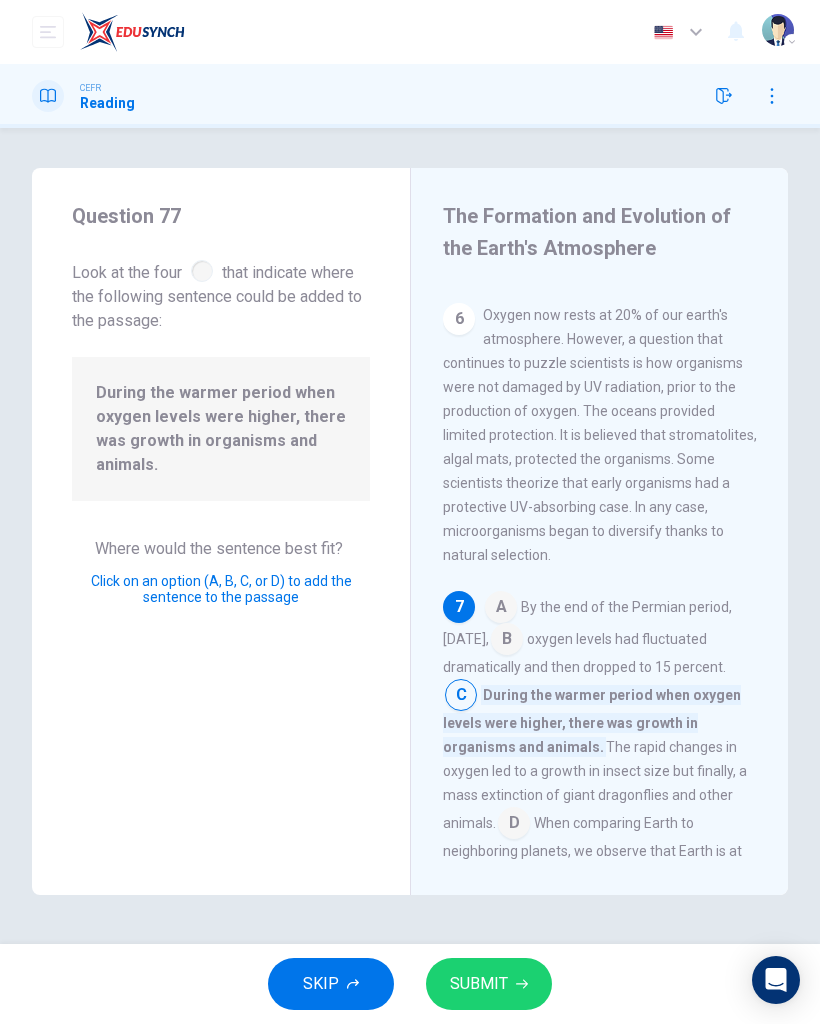click on "SUBMIT" at bounding box center [489, 984] 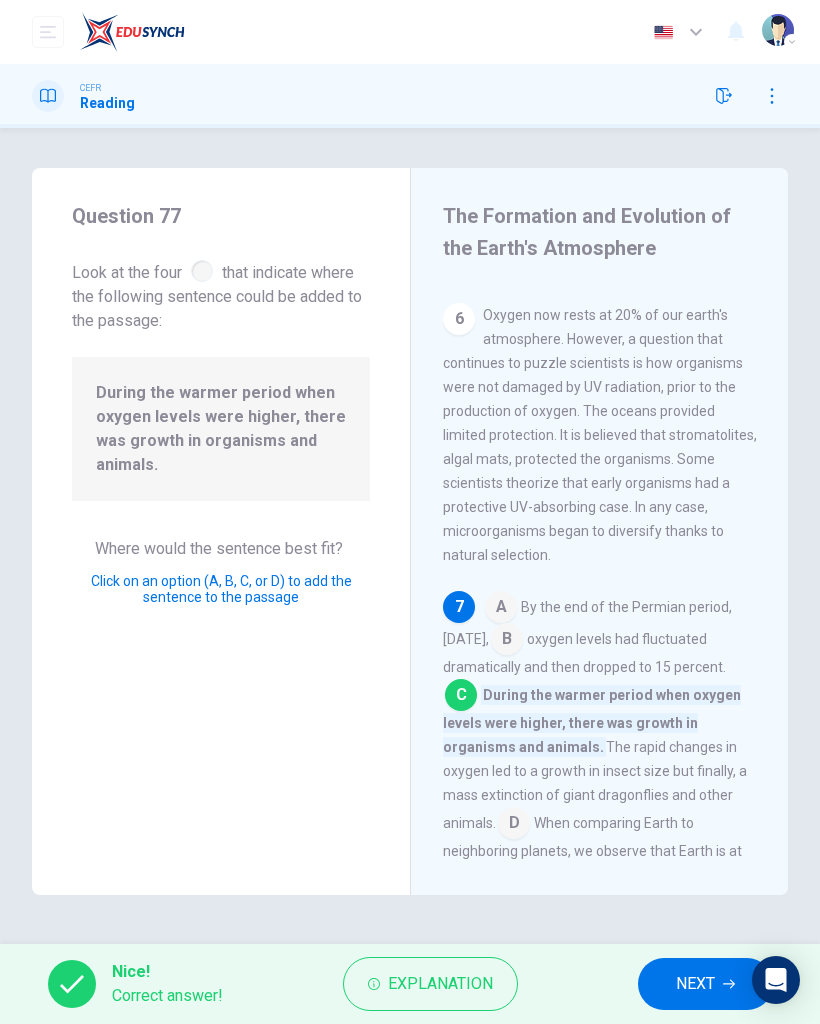 click on "NEXT" at bounding box center [705, 984] 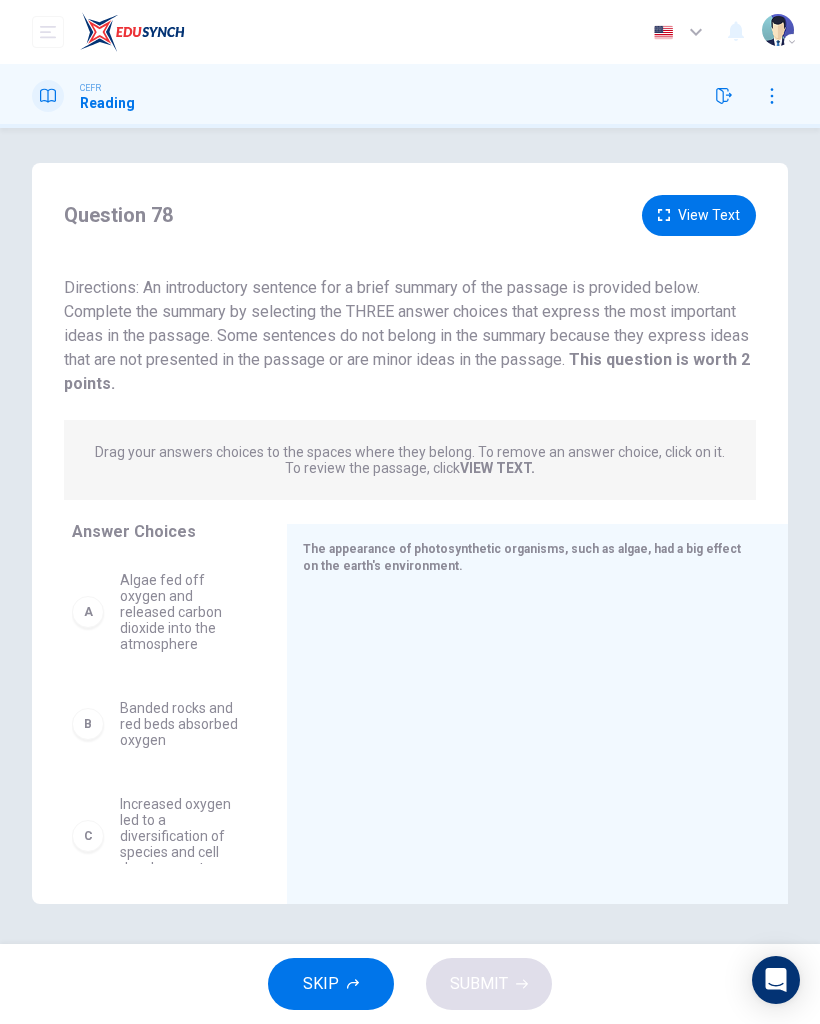 scroll, scrollTop: 5, scrollLeft: 0, axis: vertical 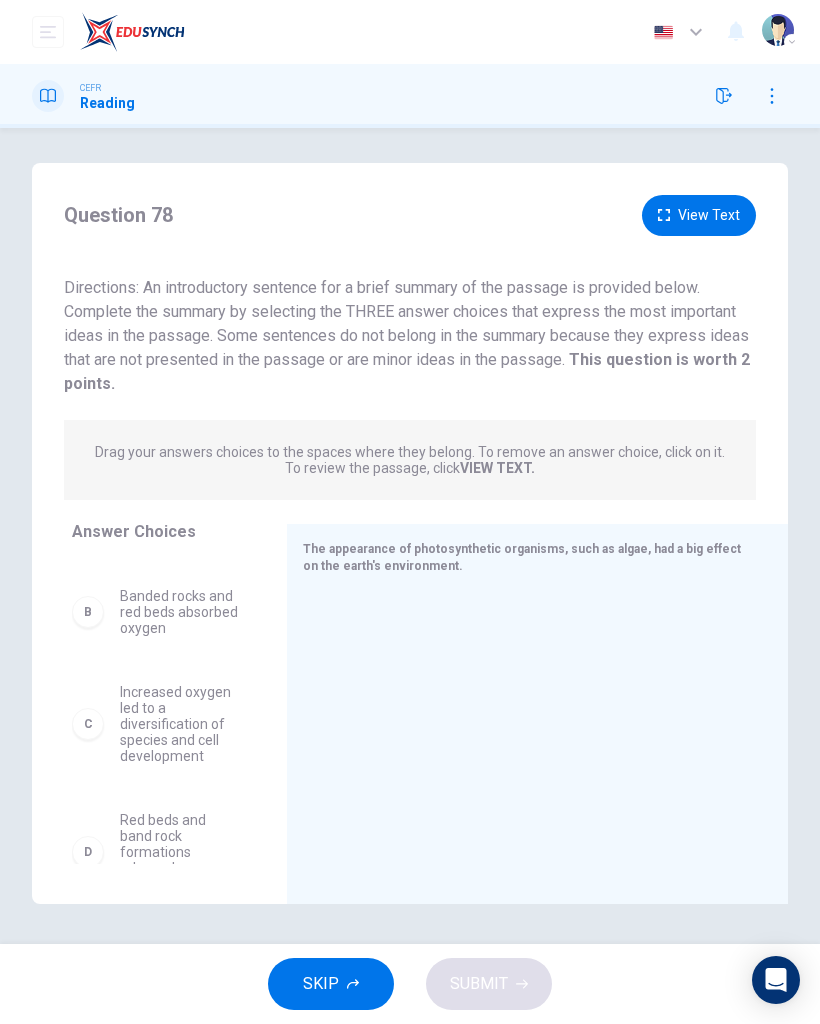 click on "View Text" at bounding box center (699, 215) 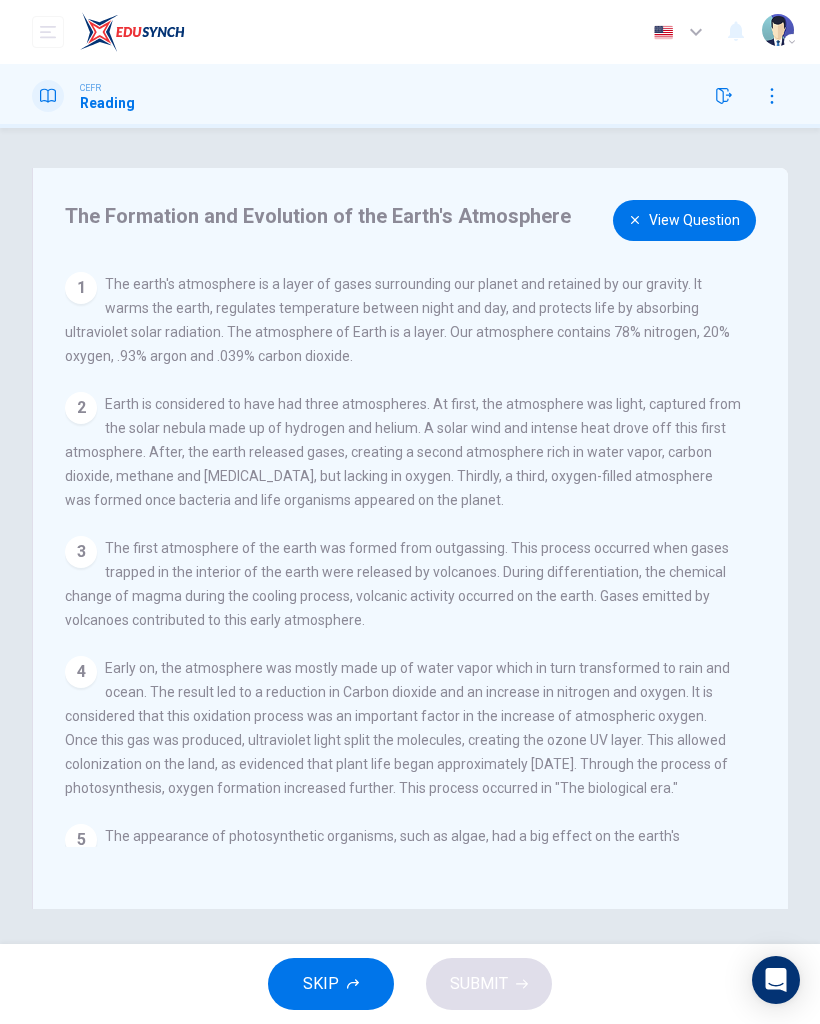 scroll, scrollTop: 0, scrollLeft: 0, axis: both 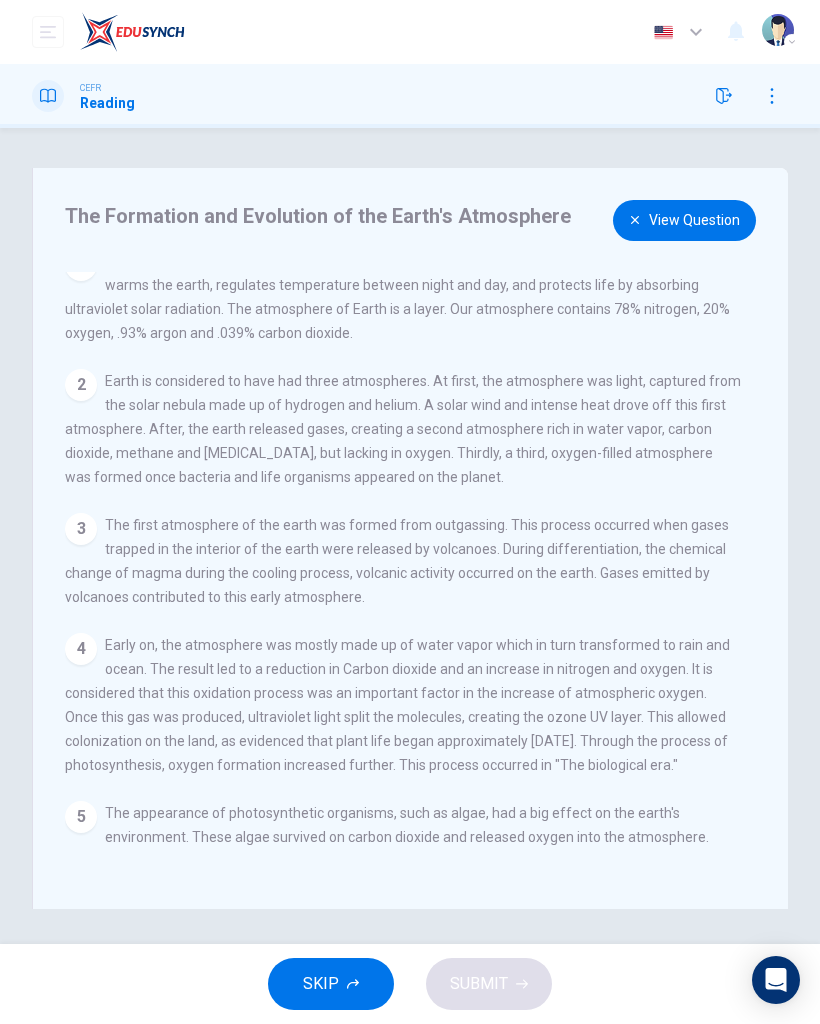 click on "View Question" at bounding box center [684, 220] 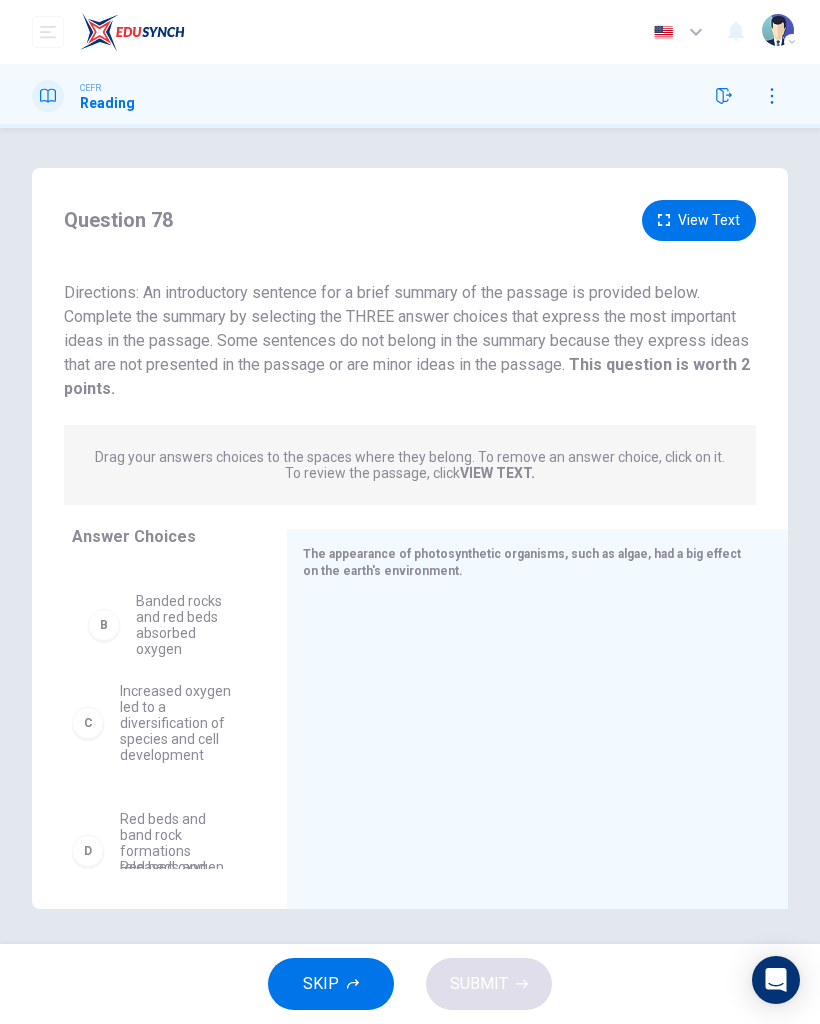 click on "A Algae fed off oxygen and released carbon dioxide into the atmosphere C Increased oxygen led to a diversification of species and cell development D Red beds and band rock formations released oxygen, once saturated E Red beds and band rock formations released mixed gases into the atmosphere F Oxidation of minerals in rivers and oceans transferred oxidized substances to land" at bounding box center (163, 613) 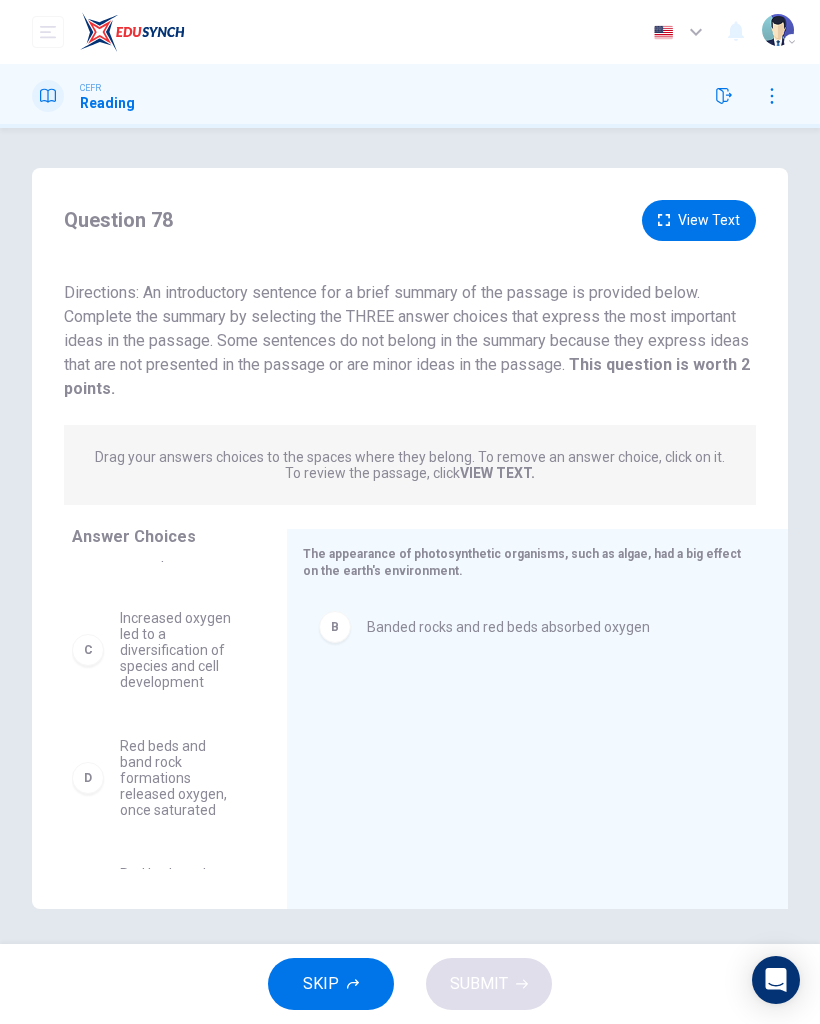 scroll, scrollTop: 100, scrollLeft: 0, axis: vertical 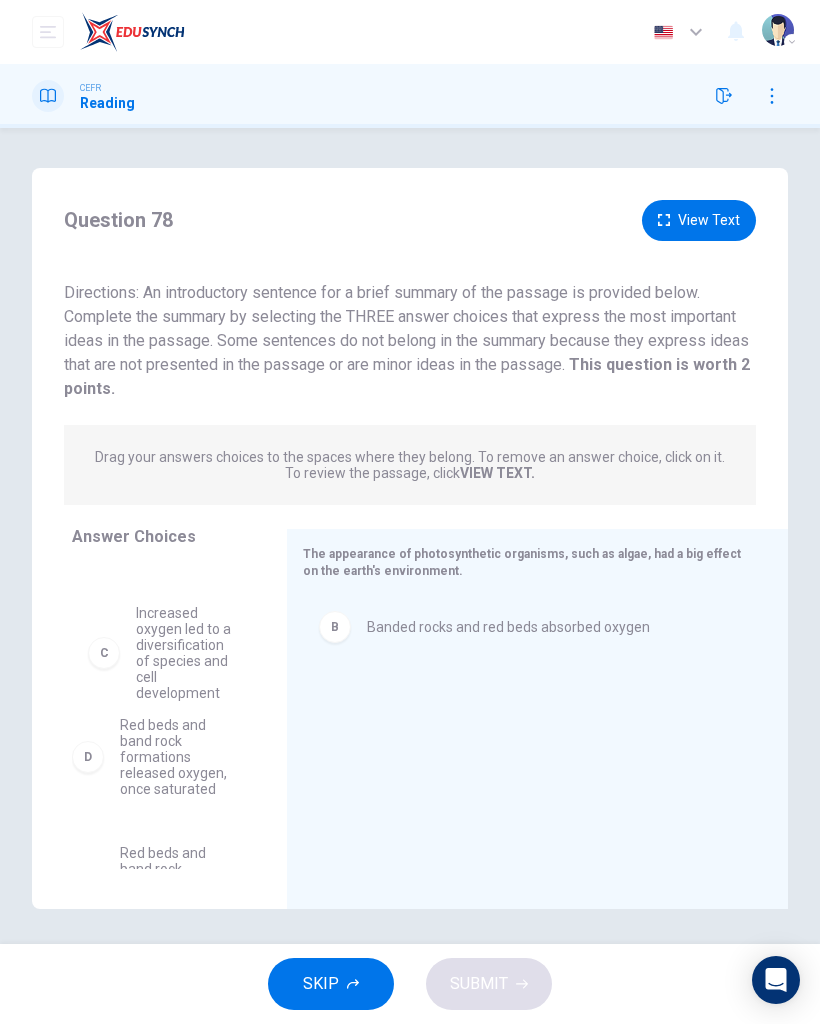 click on "A Algae fed off oxygen and released carbon dioxide into the atmosphere D Red beds and band rock formations released oxygen, once saturated E Red beds and band rock formations released mixed gases into the atmosphere F Oxidation of minerals in rivers and oceans transferred oxidized substances to land" at bounding box center (163, 615) 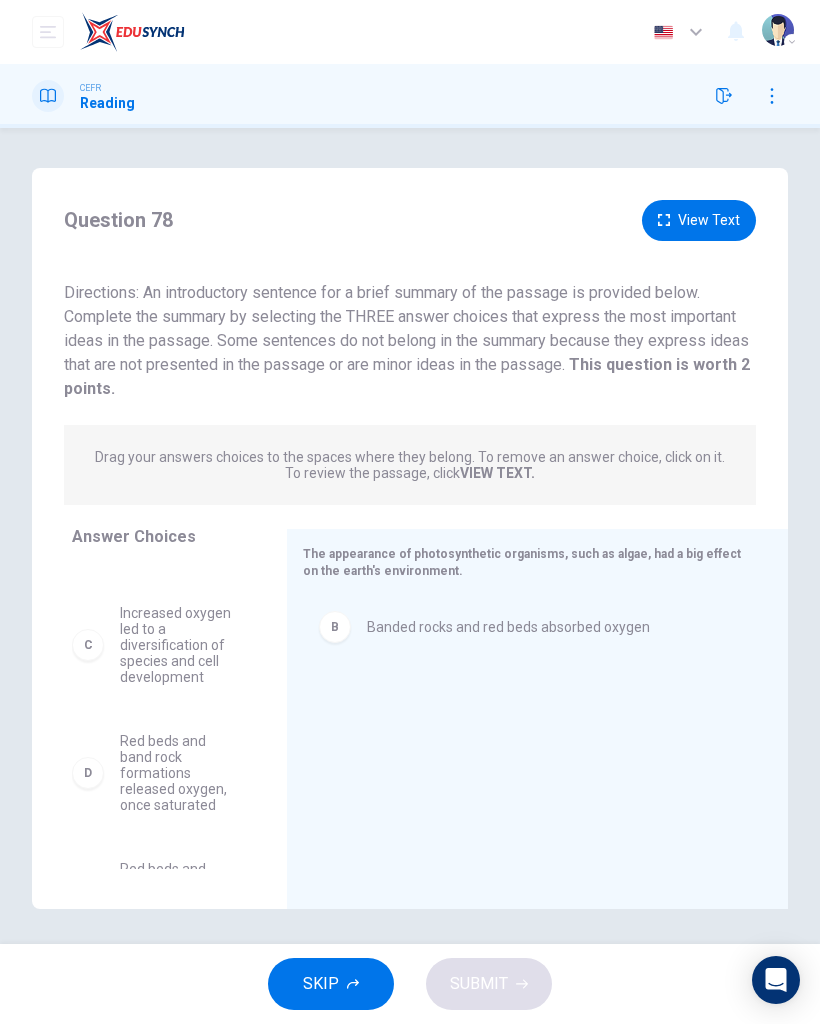 scroll, scrollTop: 89, scrollLeft: 0, axis: vertical 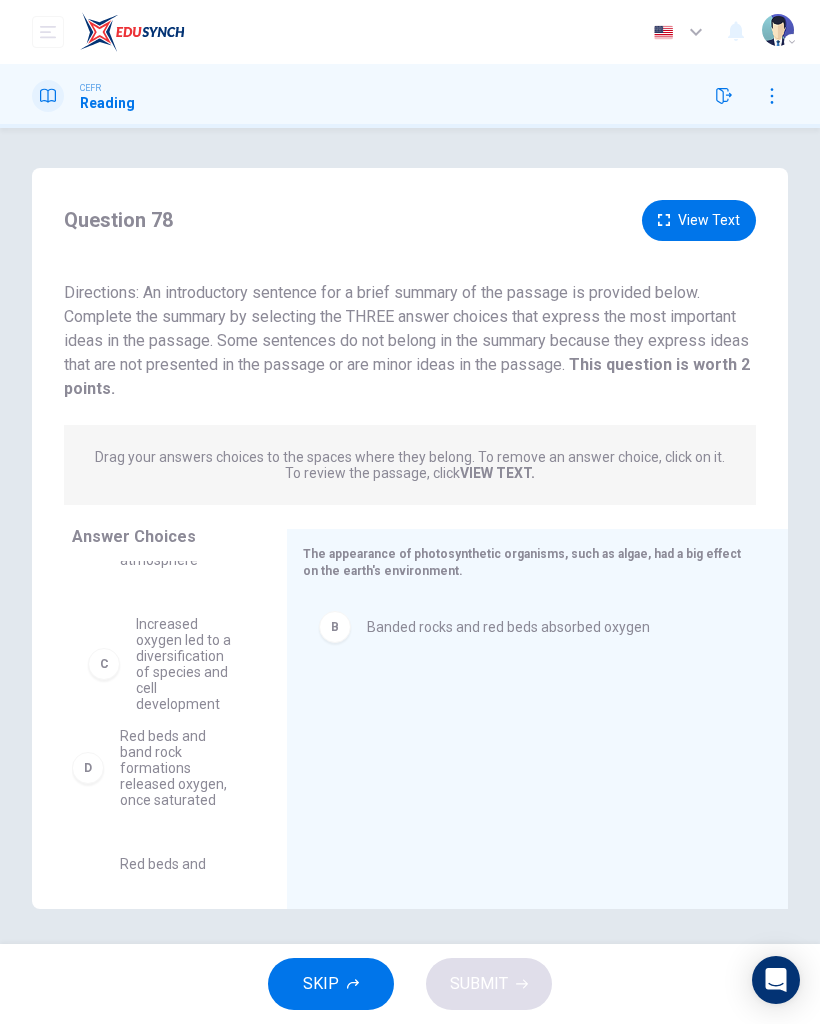 click on "A Algae fed off oxygen and released carbon dioxide into the atmosphere D Red beds and band rock formations released oxygen, once saturated E Red beds and band rock formations released mixed gases into the atmosphere F Oxidation of minerals in rivers and oceans transferred oxidized substances to land" at bounding box center [163, 626] 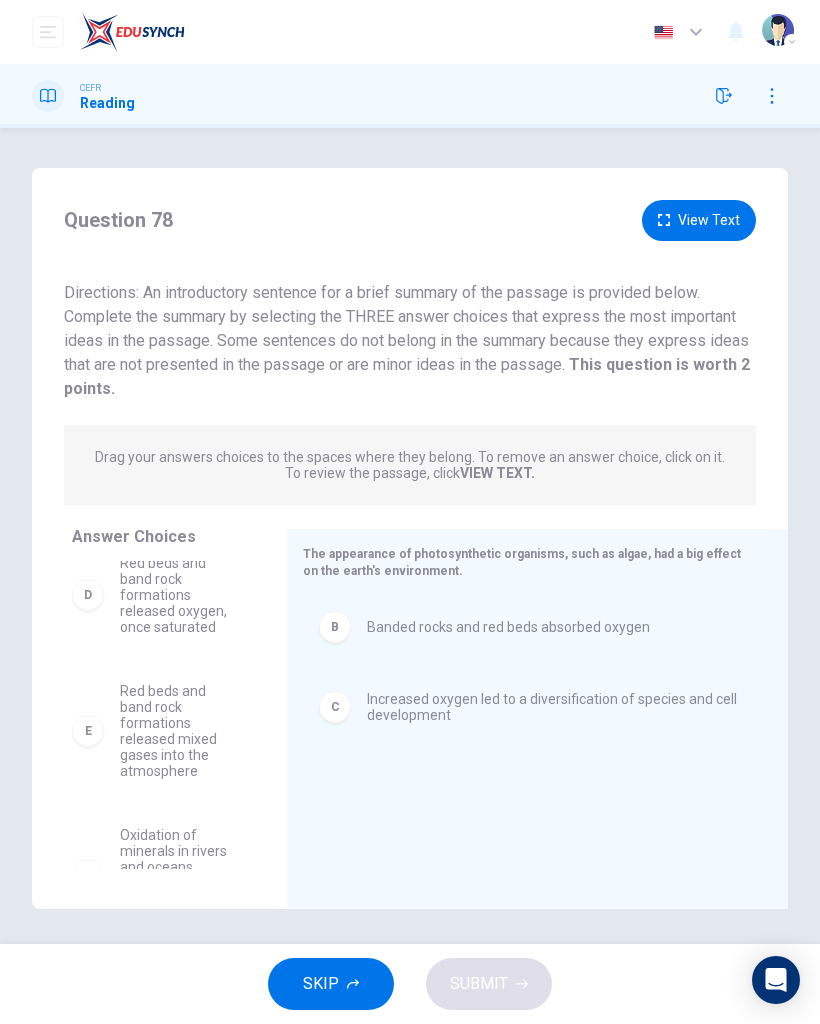 scroll, scrollTop: 151, scrollLeft: 0, axis: vertical 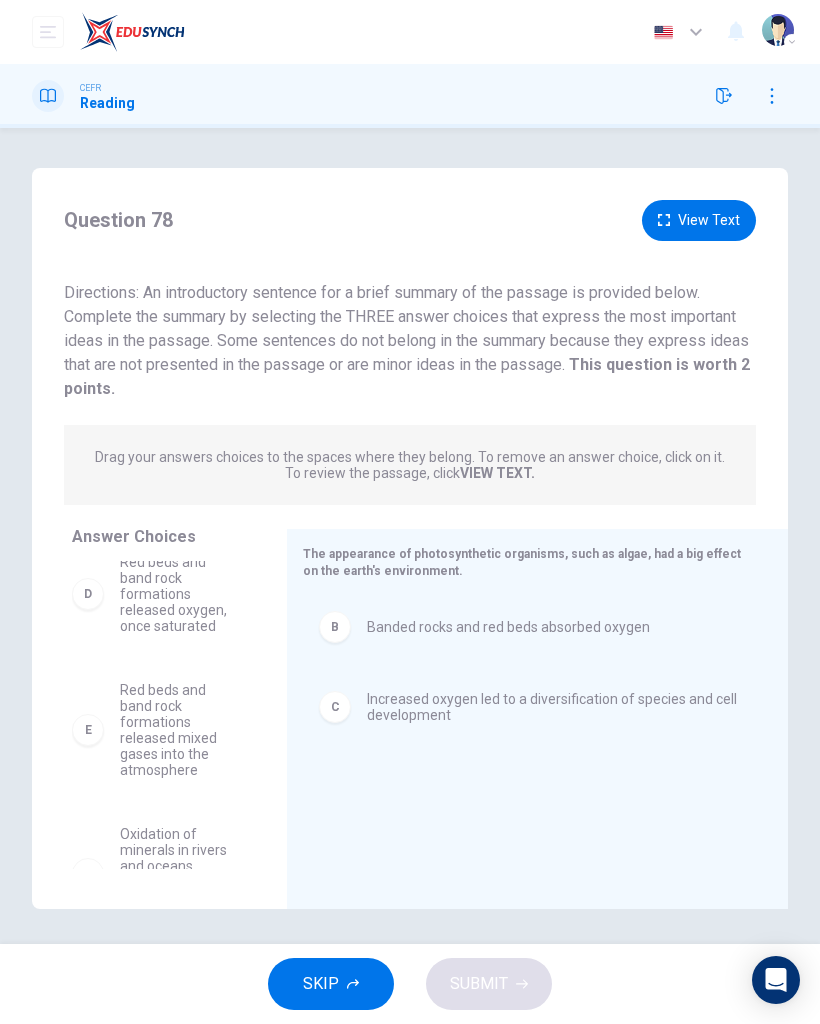 click on "View Text" at bounding box center [699, 220] 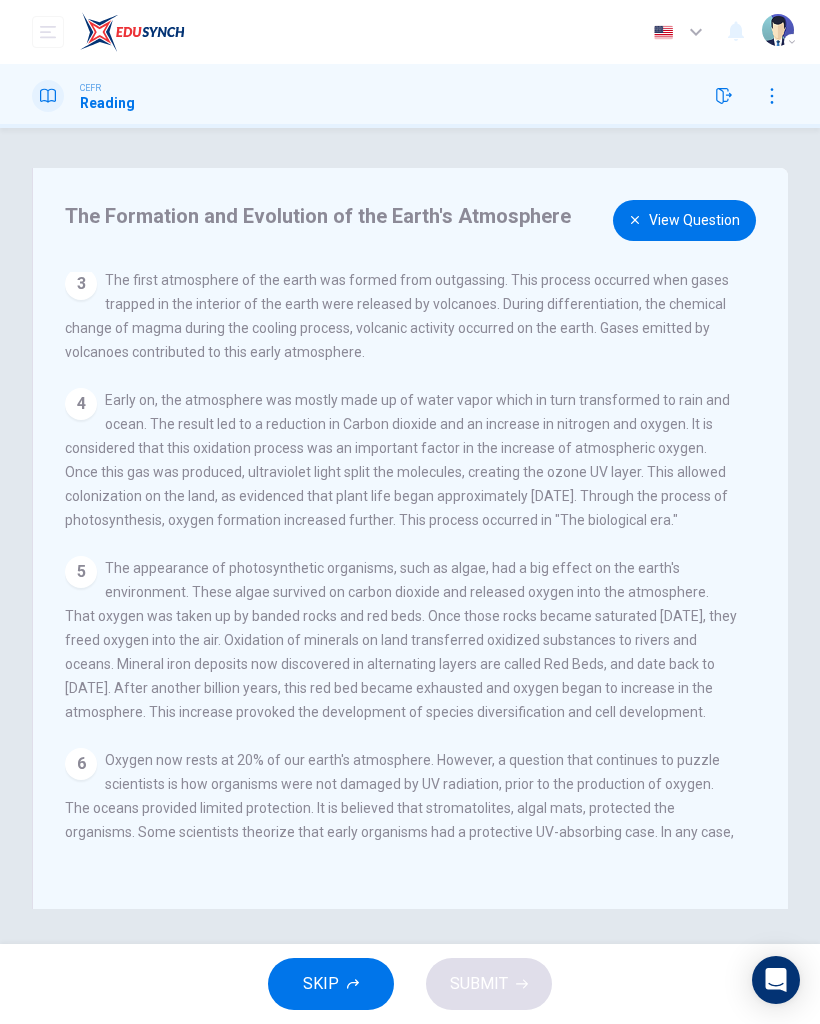 scroll, scrollTop: 269, scrollLeft: 0, axis: vertical 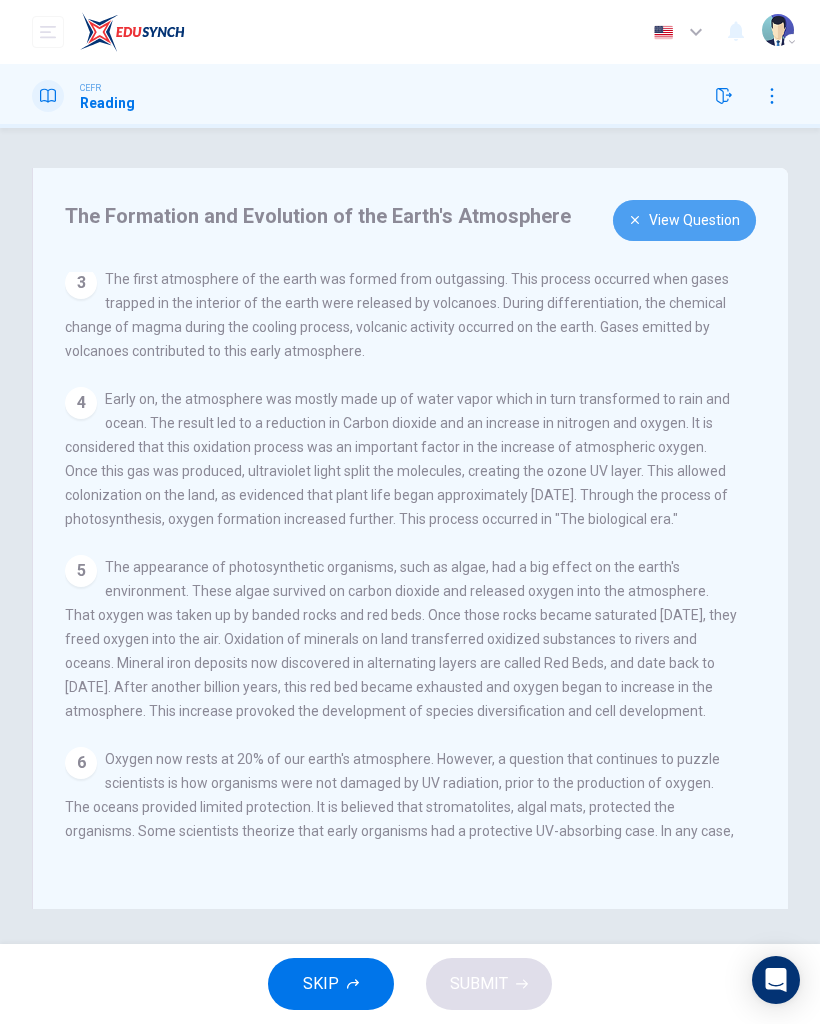 click on "View Question" at bounding box center [684, 220] 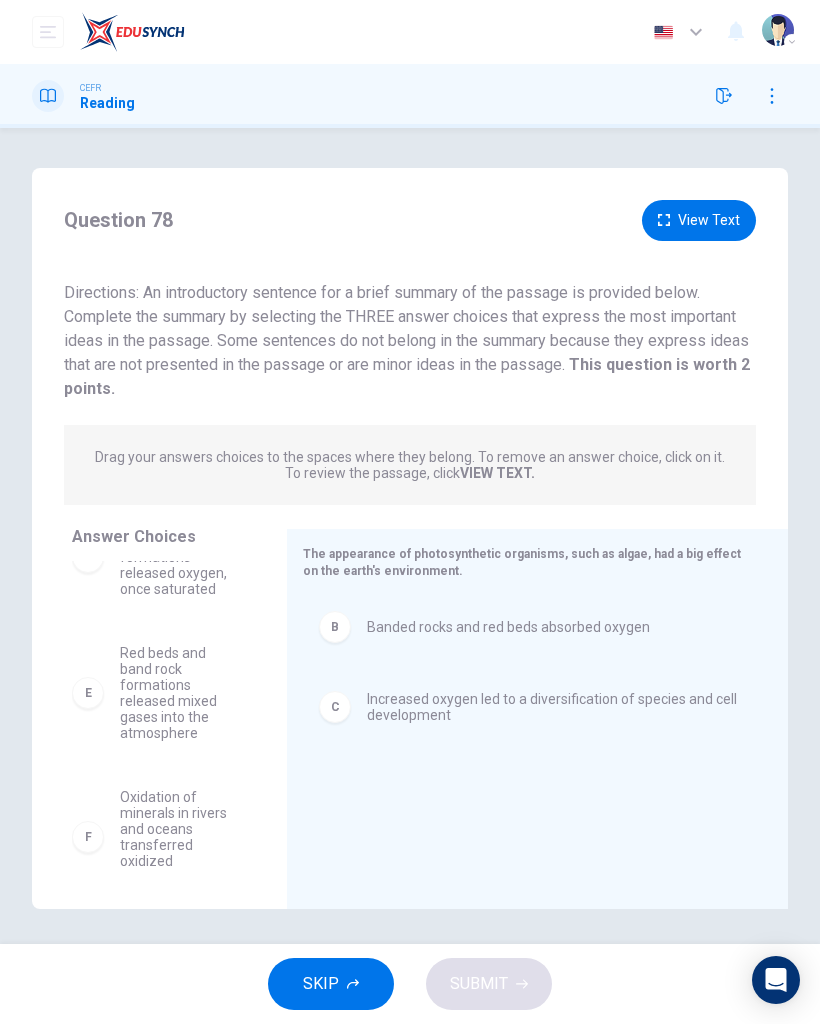 scroll, scrollTop: 176, scrollLeft: 0, axis: vertical 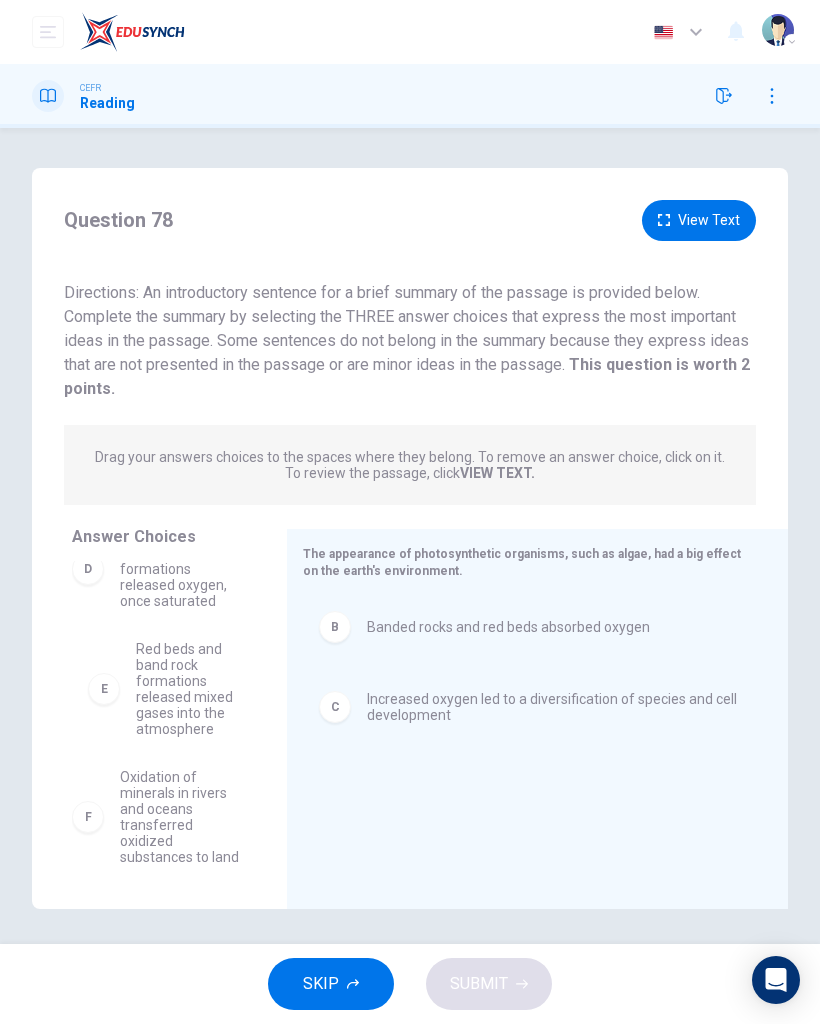 click on "A Algae fed off oxygen and released carbon dioxide into the atmosphere D Red beds and band rock formations released oxygen, once saturated F Oxidation of minerals in rivers and oceans transferred oxidized substances to land" at bounding box center [171, 715] 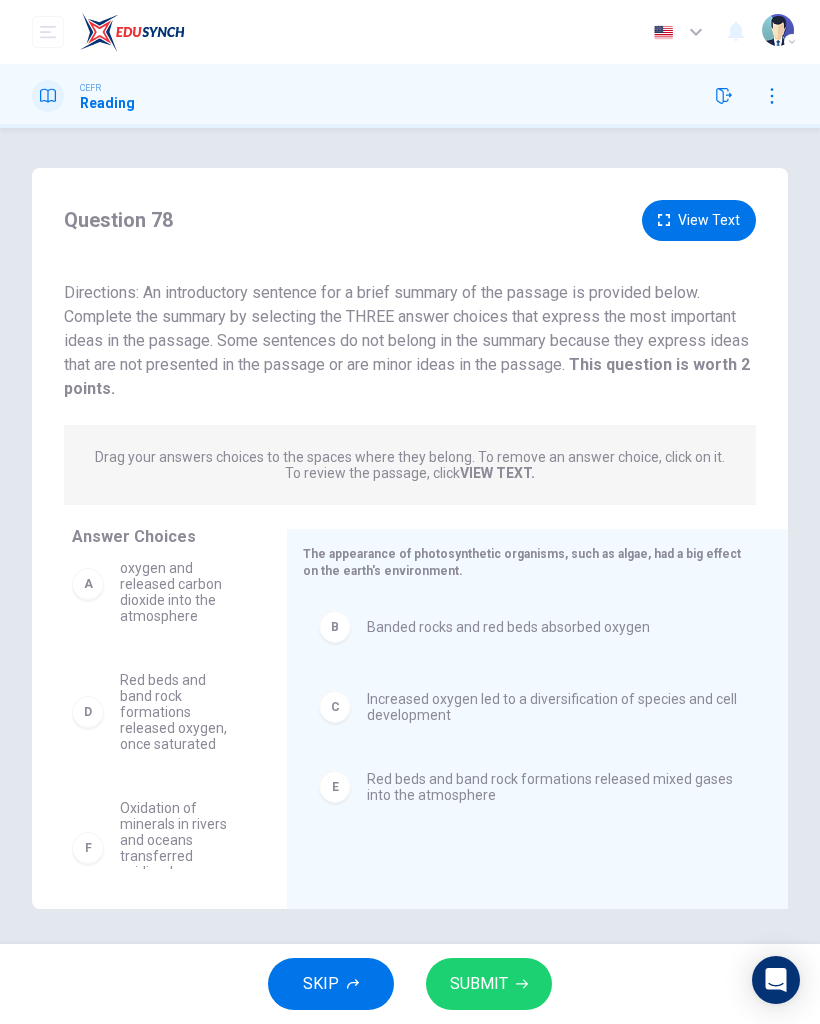 scroll, scrollTop: 34, scrollLeft: 0, axis: vertical 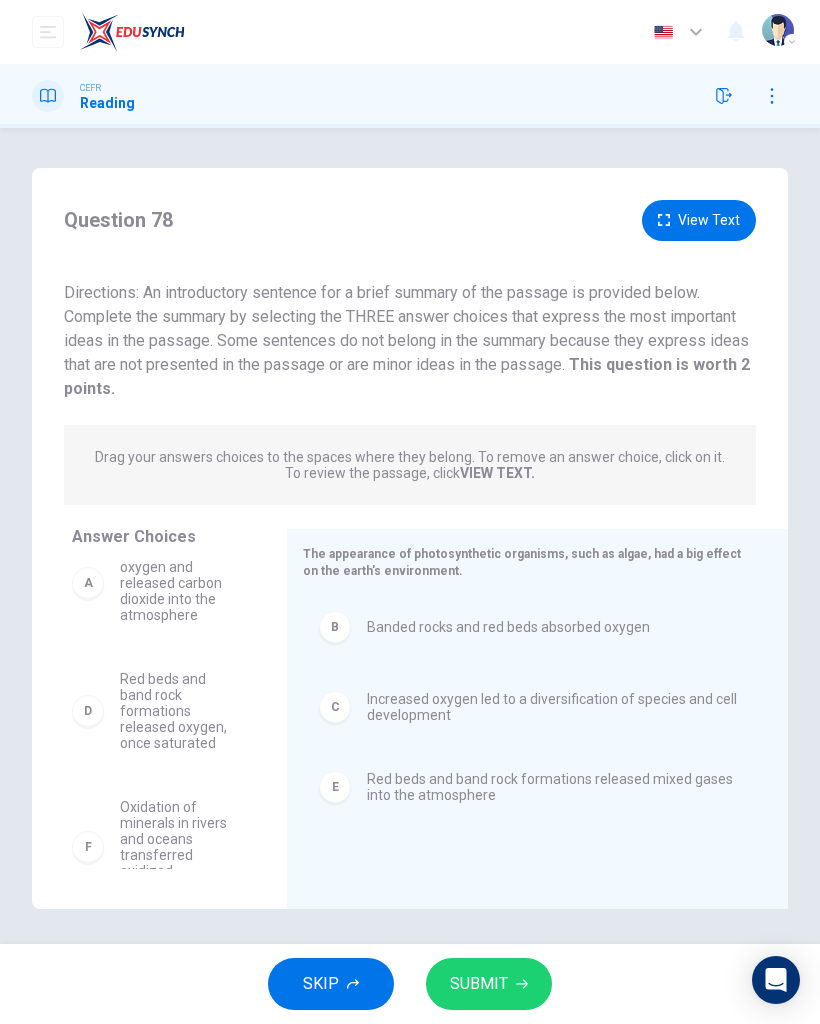 click on "Red beds and band rock formations released mixed gases into the atmosphere" at bounding box center [553, 787] 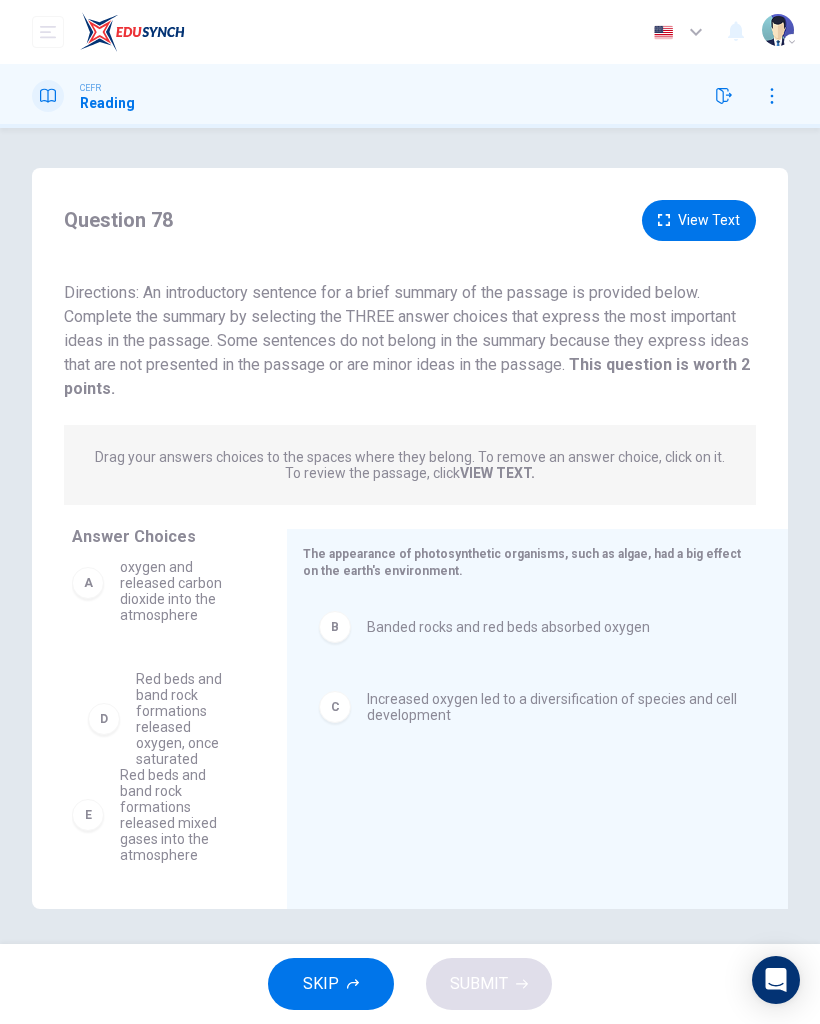 click on "A Algae fed off oxygen and released carbon dioxide into the atmosphere E Red beds and band rock formations released mixed gases into the atmosphere F Oxidation of minerals in rivers and oceans transferred oxidized substances to land" at bounding box center (163, 681) 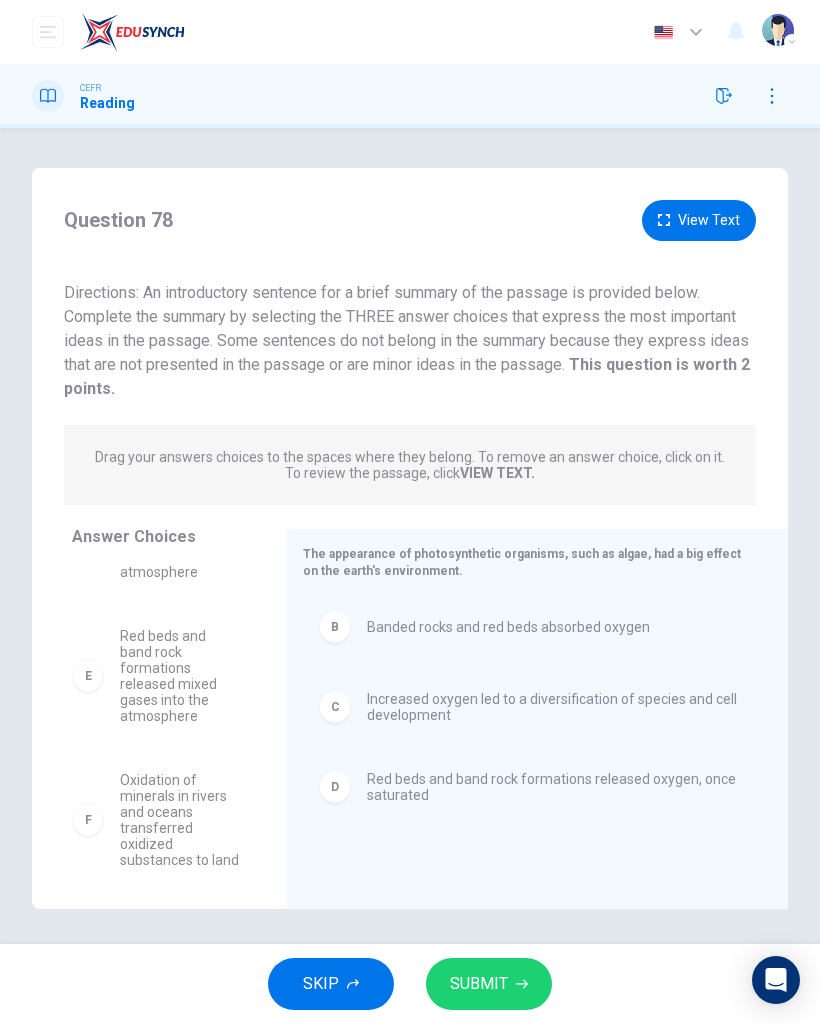 scroll, scrollTop: 76, scrollLeft: 0, axis: vertical 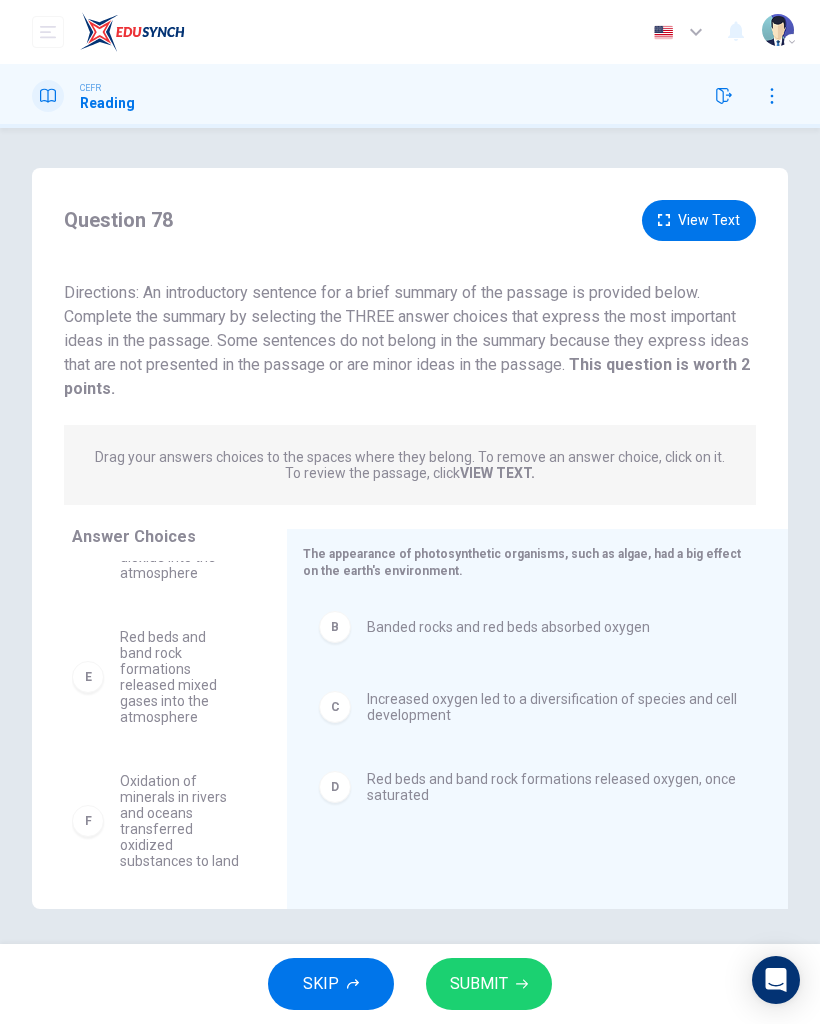 click on "SUBMIT" at bounding box center (489, 984) 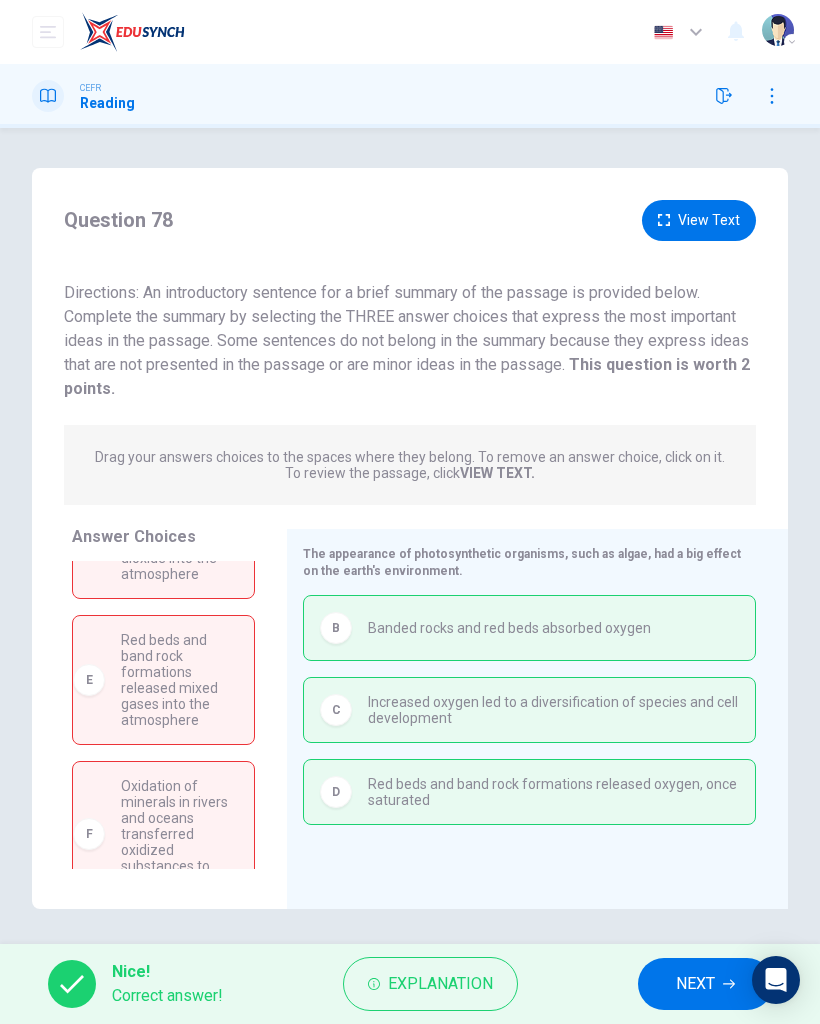 click on "NEXT" at bounding box center [695, 984] 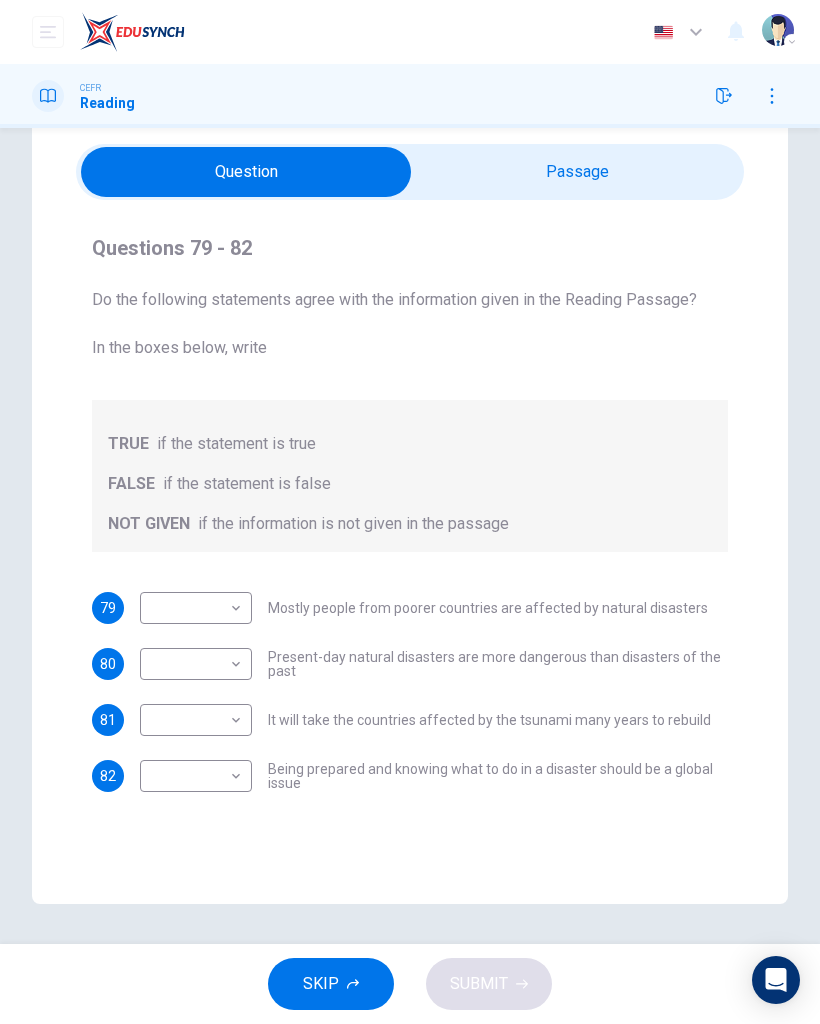 scroll, scrollTop: 68, scrollLeft: 0, axis: vertical 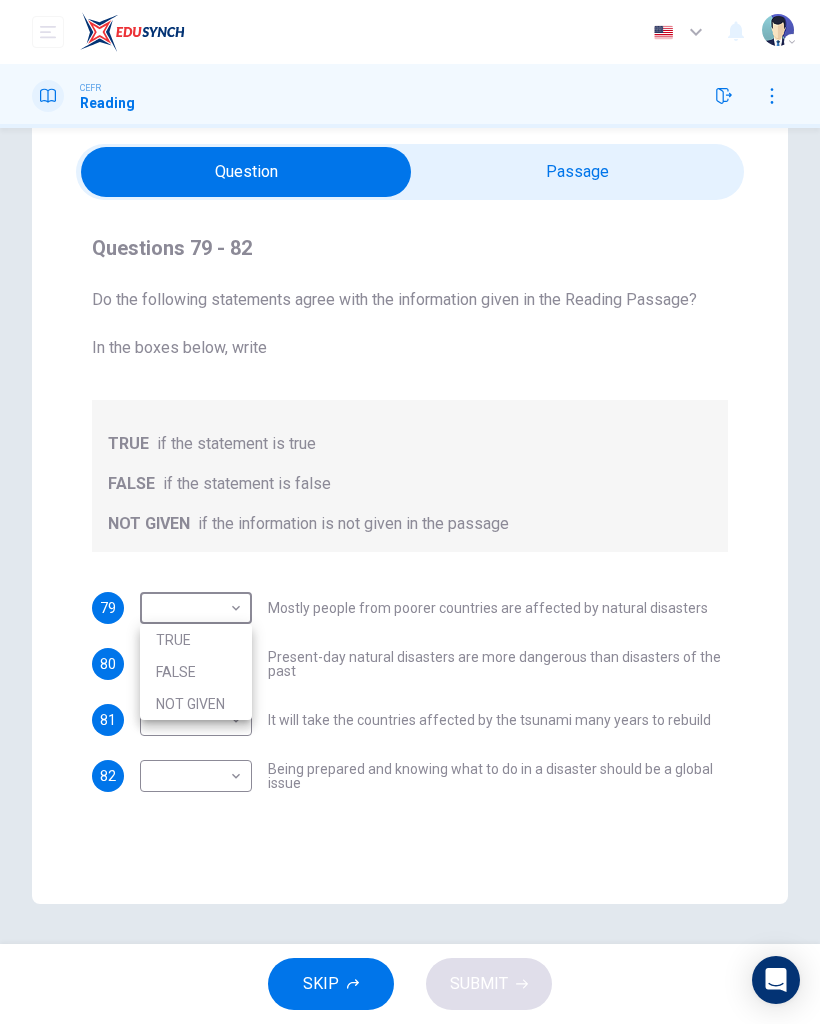 click on "TRUE" at bounding box center [196, 640] 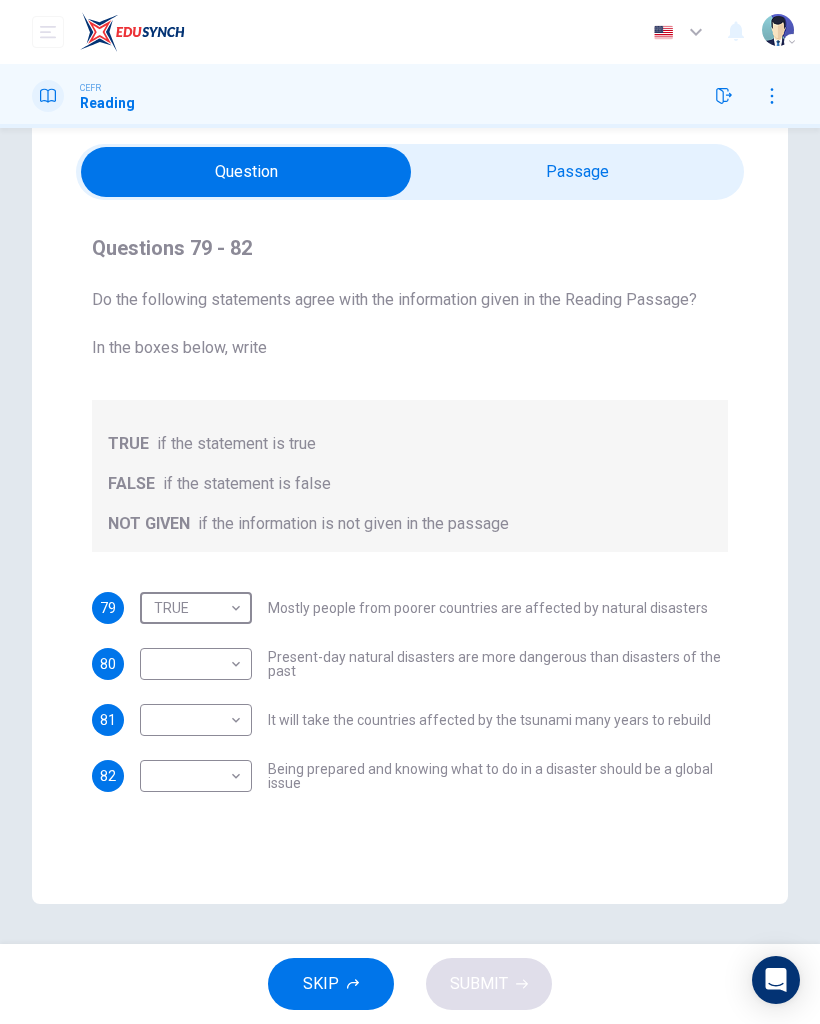 click on "Dashboard Practice Start a test Analysis English en ​ NURIN NADHIRAH BINTI HAIRULASWAN CEFR Reading Questions 79 - 82 Do the following statements agree with the information given in the Reading Passage?
In the boxes below, write TRUE if the statement is true FALSE if the statement is false NOT GIVEN if the information is not given in the passage 79 TRUE TRUE ​ Mostly people from poorer countries are affected by natural disasters 80 ​ ​ Present-day natural disasters are more dangerous than disasters of the past 81 ​ ​ It will take the countries affected by the tsunami many years to rebuild 82 ​ ​ Being prepared and knowing what to do in a disaster should be a global issue Preparing for the Threat CLICK TO ZOOM Click to Zoom 1 2 3 4 5 6 SKIP SUBMIT EduSynch - Online Language Proficiency Testing
Dashboard Practice Start a test Analysis Notifications © Copyright  2025 Audio Timer 00:37:46 END SESSION" at bounding box center (410, 512) 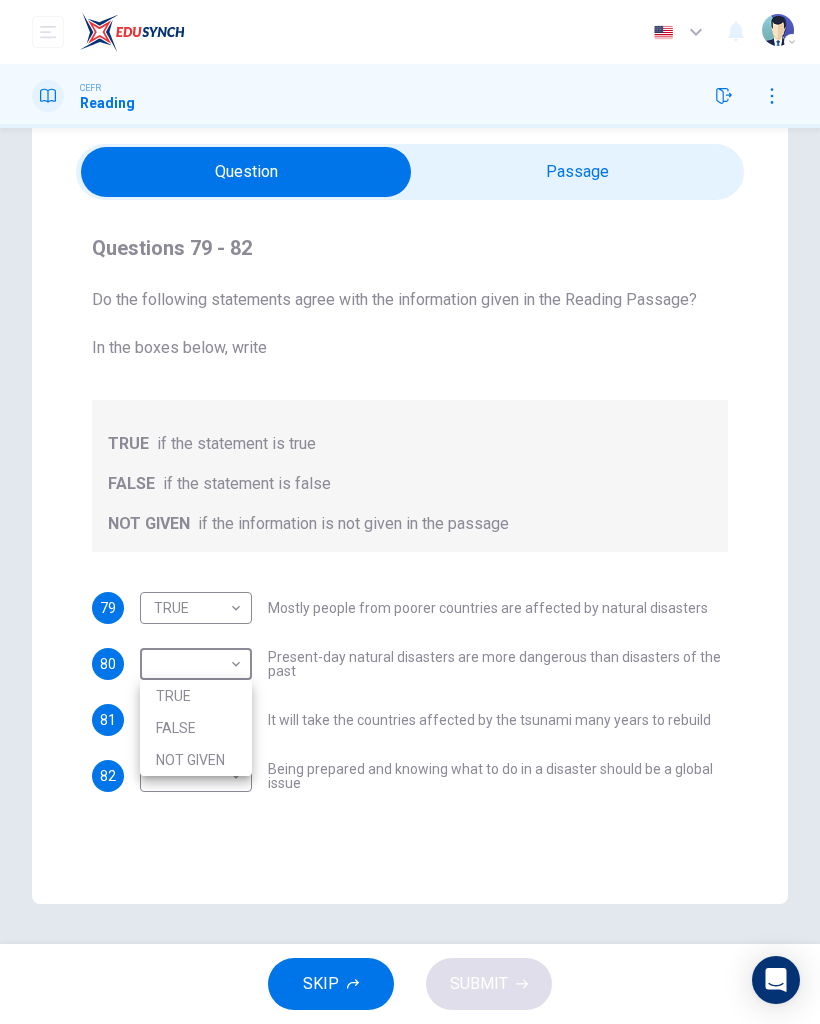 click on "NOT GIVEN" at bounding box center [196, 760] 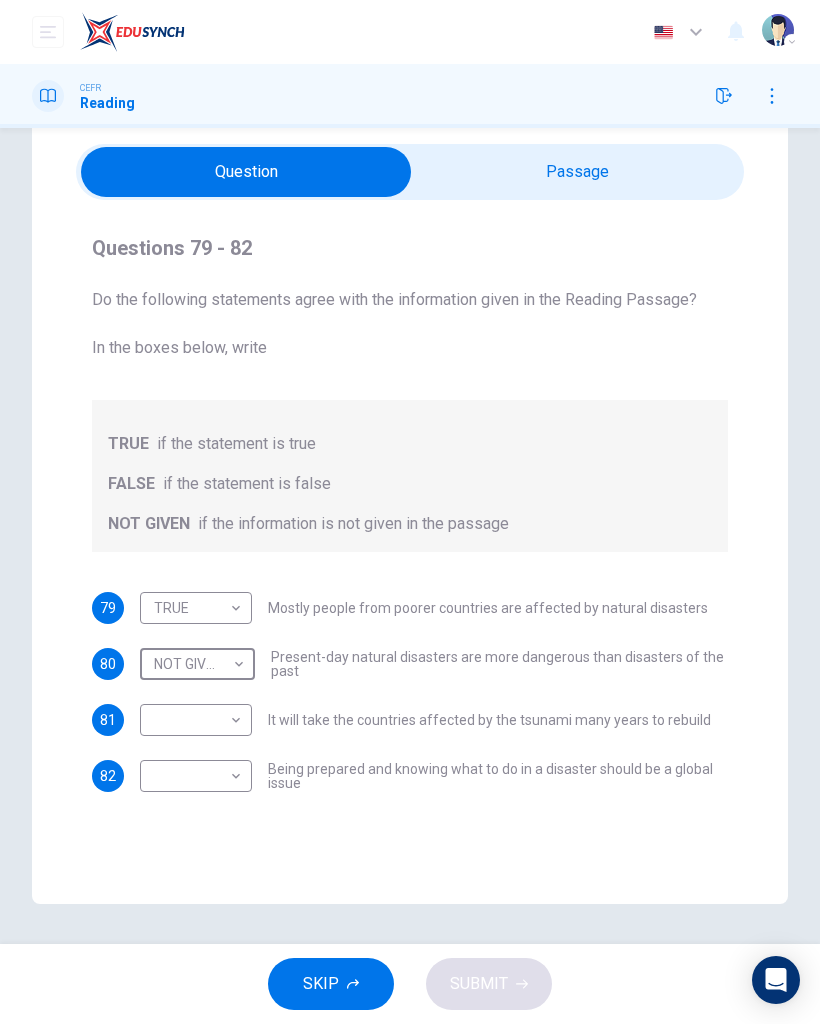 click on "Dashboard Practice Start a test Analysis English en ​ NURIN NADHIRAH BINTI HAIRULASWAN CEFR Reading Questions 79 - 82 Do the following statements agree with the information given in the Reading Passage?
In the boxes below, write TRUE if the statement is true FALSE if the statement is false NOT GIVEN if the information is not given in the passage 79 TRUE TRUE ​ Mostly people from poorer countries are affected by natural disasters 80 NOT GIVEN NOT GIVEN ​ Present-day natural disasters are more dangerous than disasters of the past 81 ​ ​ It will take the countries affected by the tsunami many years to rebuild 82 ​ ​ Being prepared and knowing what to do in a disaster should be a global issue Preparing for the Threat CLICK TO ZOOM Click to Zoom 1 2 3 4 5 6 SKIP SUBMIT EduSynch - Online Language Proficiency Testing
Dashboard Practice Start a test Analysis Notifications © Copyright  2025 Audio Timer 00:37:50 END SESSION" at bounding box center [410, 512] 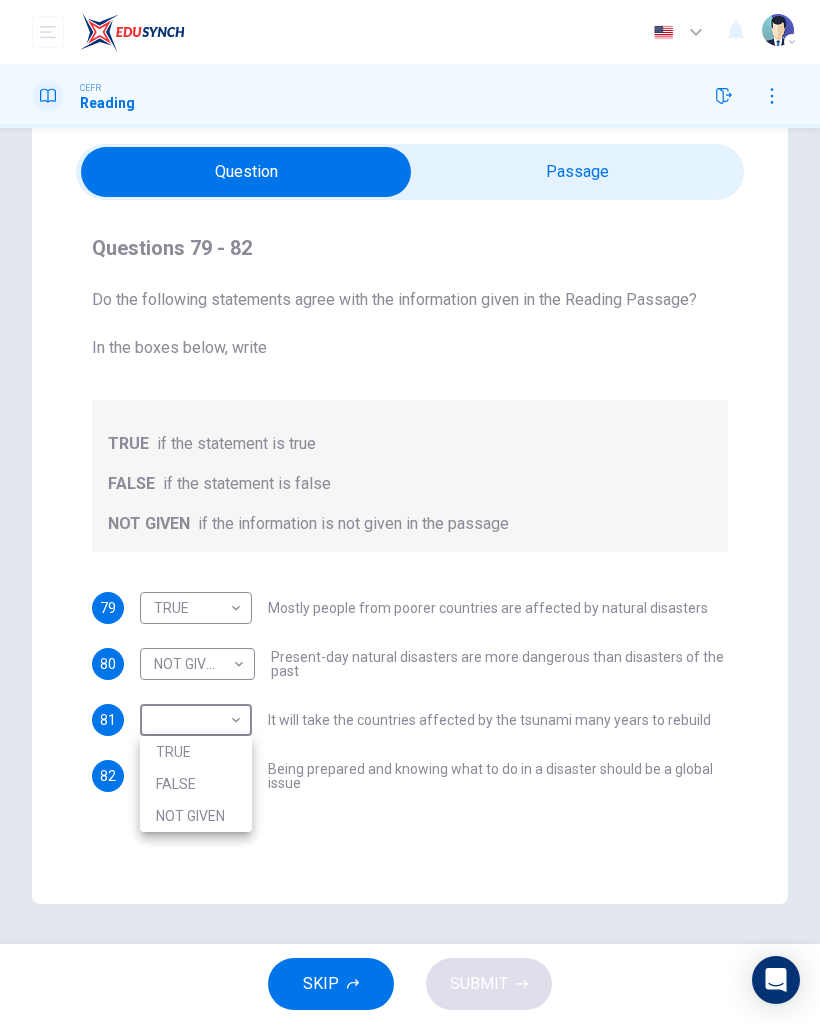 click on "NOT GIVEN" at bounding box center [196, 816] 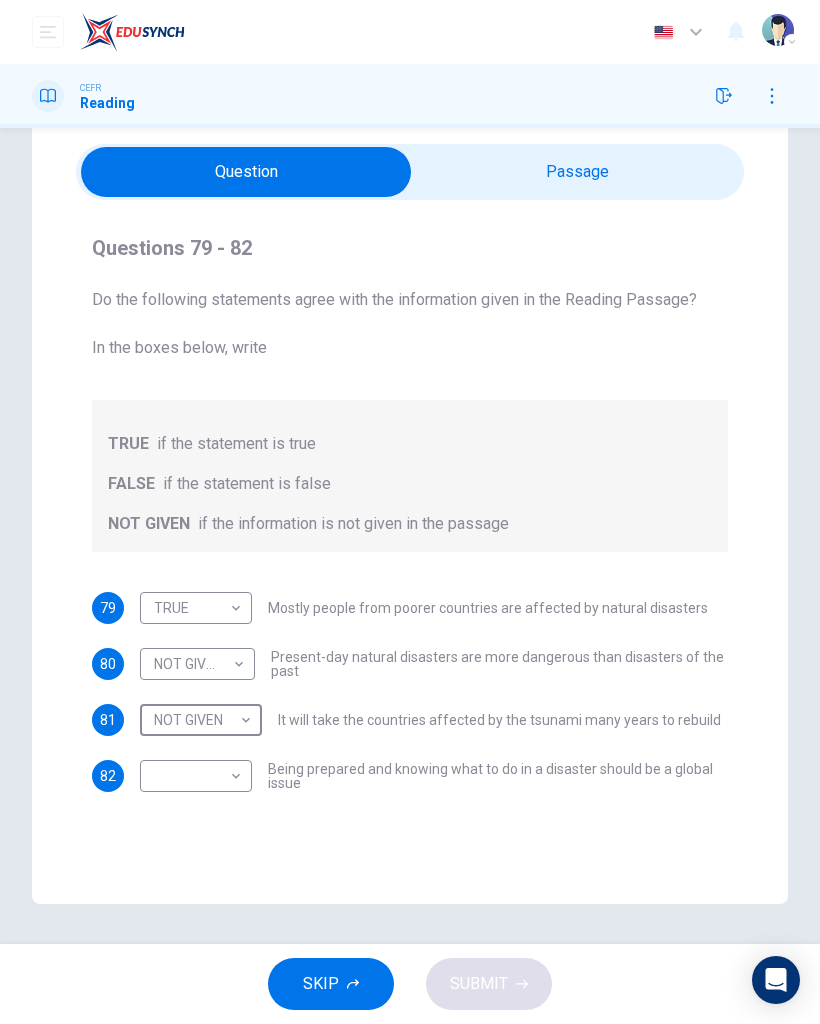 type on "NOT GIVEN" 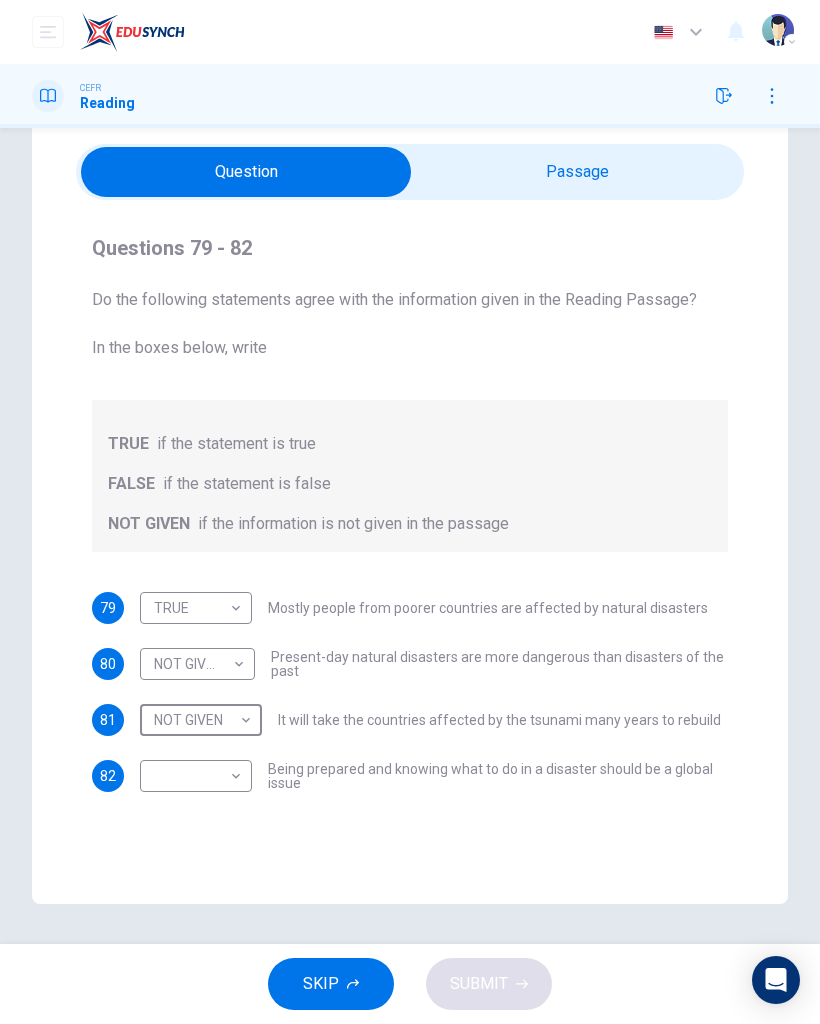 click on "Dashboard Practice Start a test Analysis English en ​ NURIN NADHIRAH BINTI HAIRULASWAN CEFR Reading Questions 79 - 82 Do the following statements agree with the information given in the Reading Passage?
In the boxes below, write TRUE if the statement is true FALSE if the statement is false NOT GIVEN if the information is not given in the passage 79 TRUE TRUE ​ Mostly people from poorer countries are affected by natural disasters 80 NOT GIVEN NOT GIVEN ​ Present-day natural disasters are more dangerous than disasters of the past 81 NOT GIVEN NOT GIVEN ​ It will take the countries affected by the tsunami many years to rebuild 82 ​ ​ Being prepared and knowing what to do in a disaster should be a global issue Preparing for the Threat CLICK TO ZOOM Click to Zoom 1 2 3 4 5 6 SKIP SUBMIT EduSynch - Online Language Proficiency Testing
Dashboard Practice Start a test Analysis Notifications © Copyright  2025 Audio Timer 00:37:52 END SESSION" at bounding box center (410, 512) 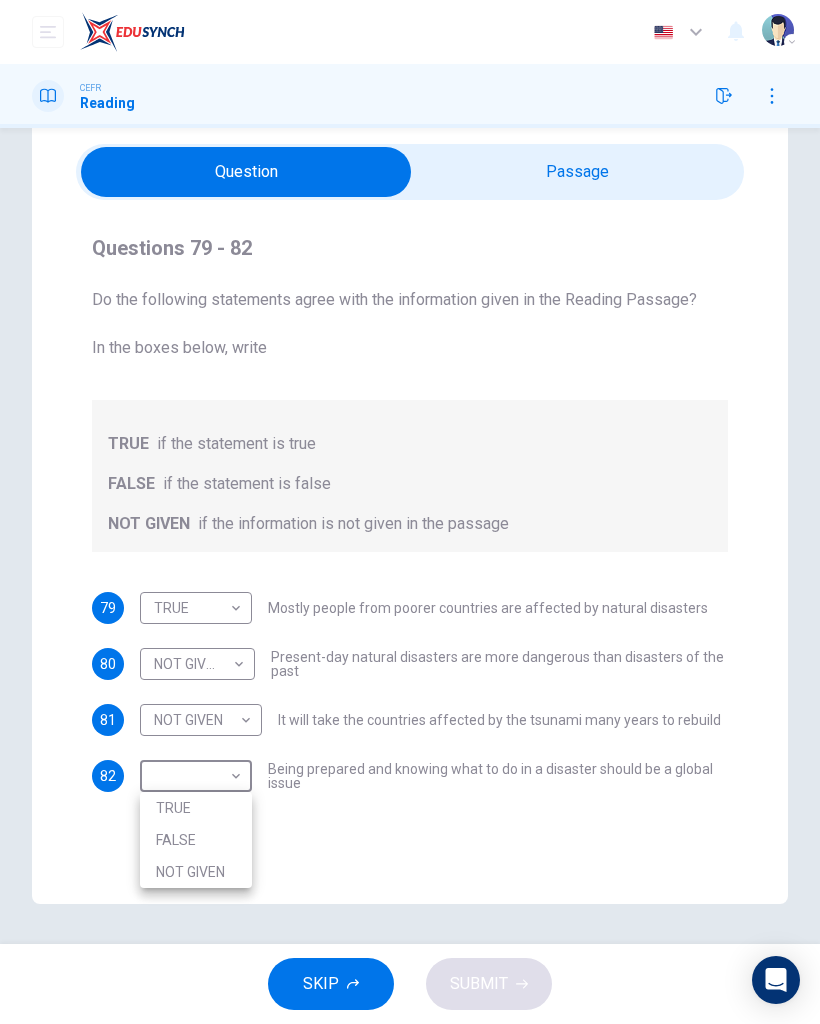 click on "TRUE" at bounding box center (196, 808) 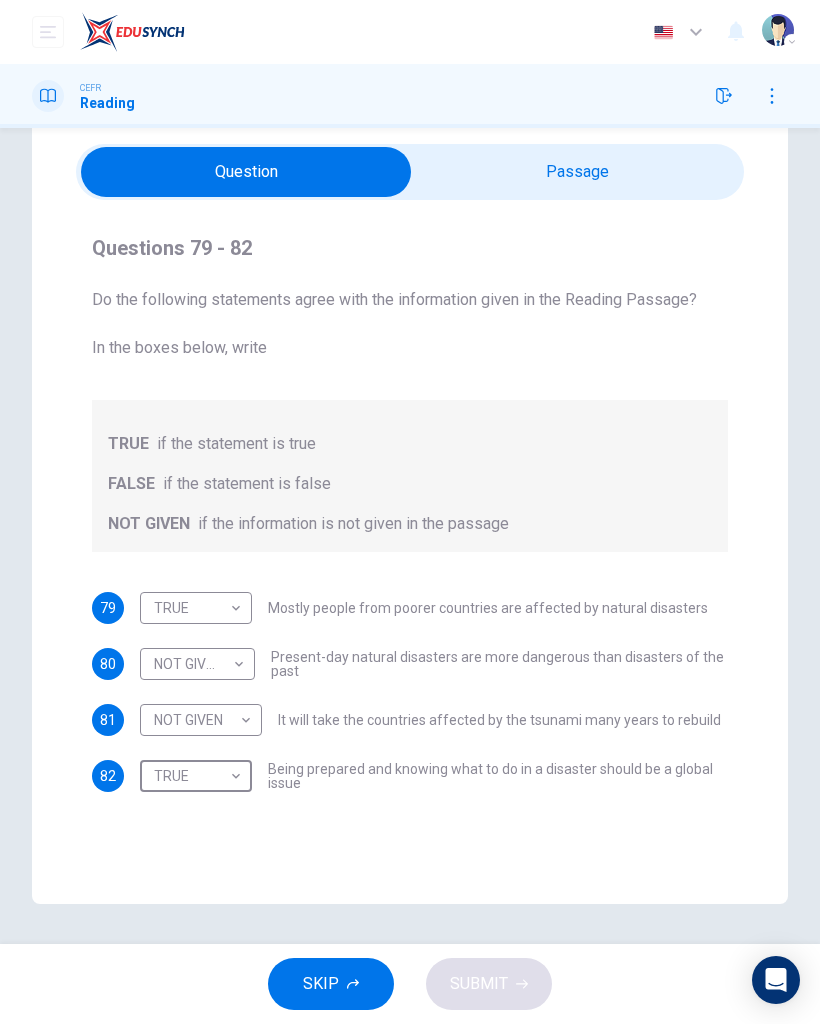 type on "TRUE" 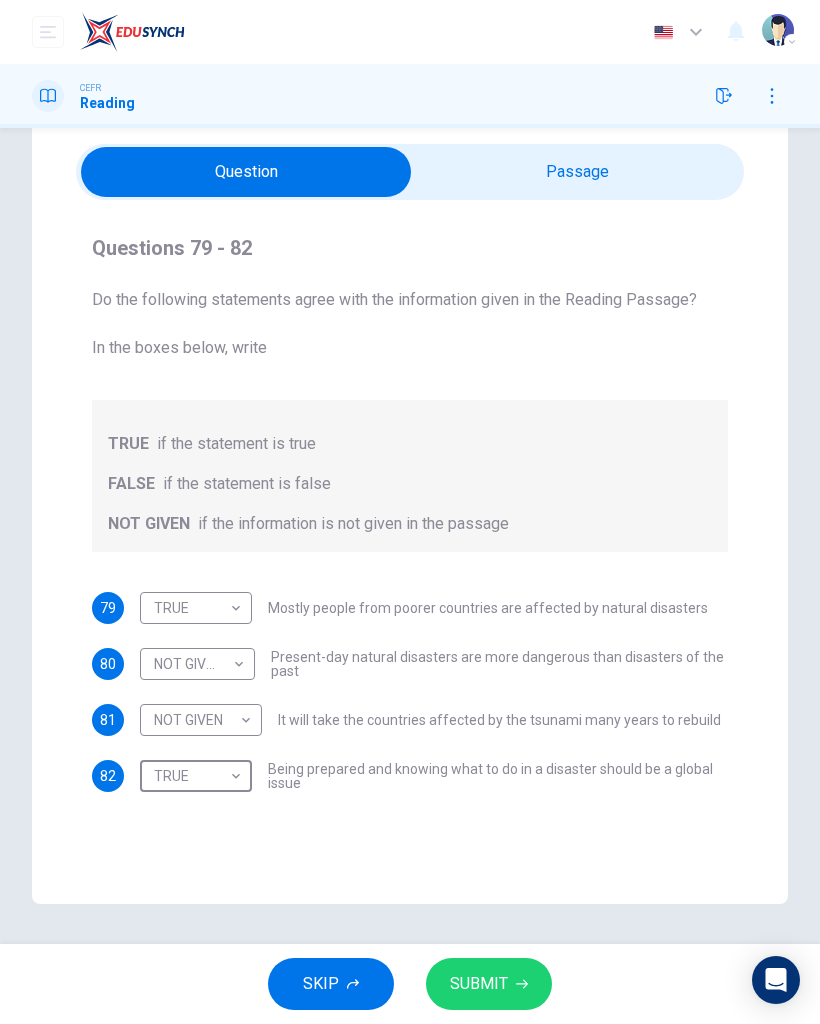 click on "SUBMIT" at bounding box center (489, 984) 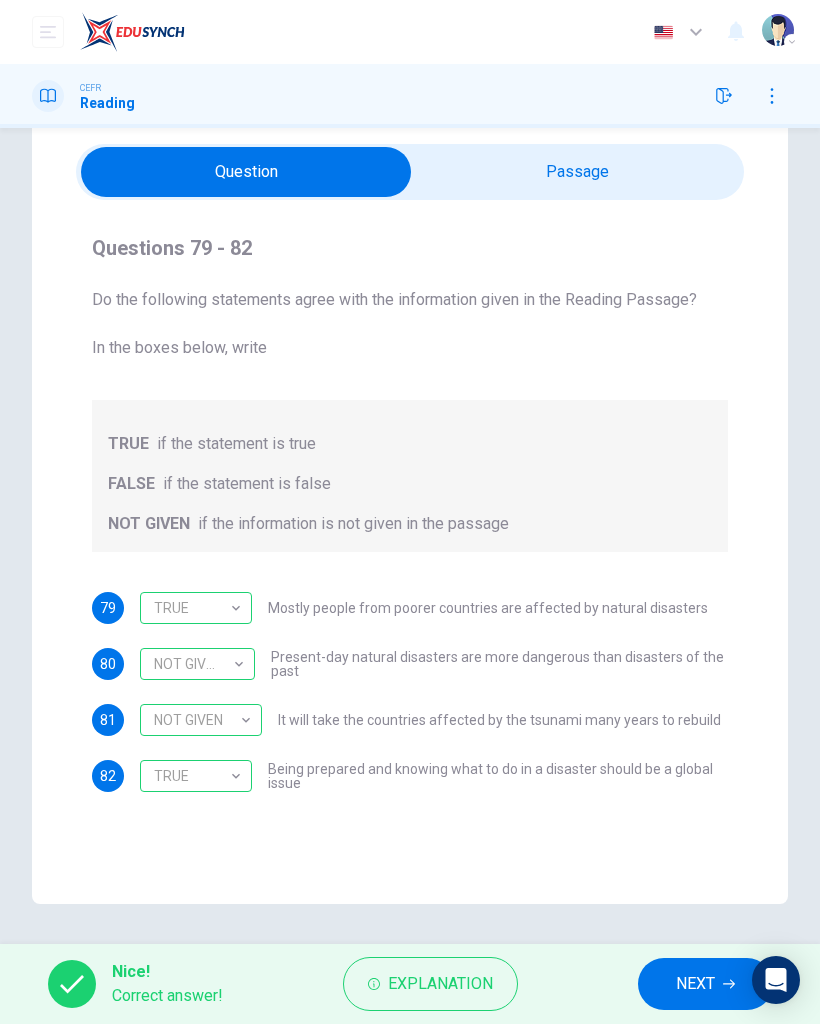 click on "NEXT" at bounding box center [695, 984] 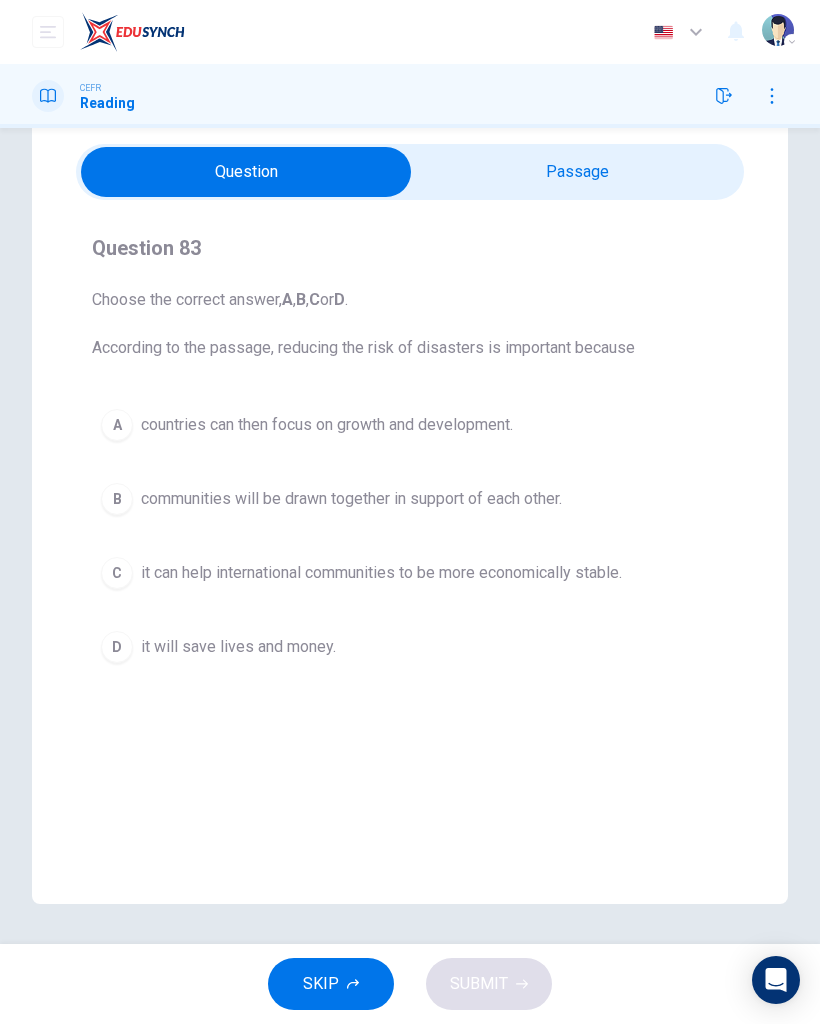 click on "D it will save lives and money." at bounding box center (410, 647) 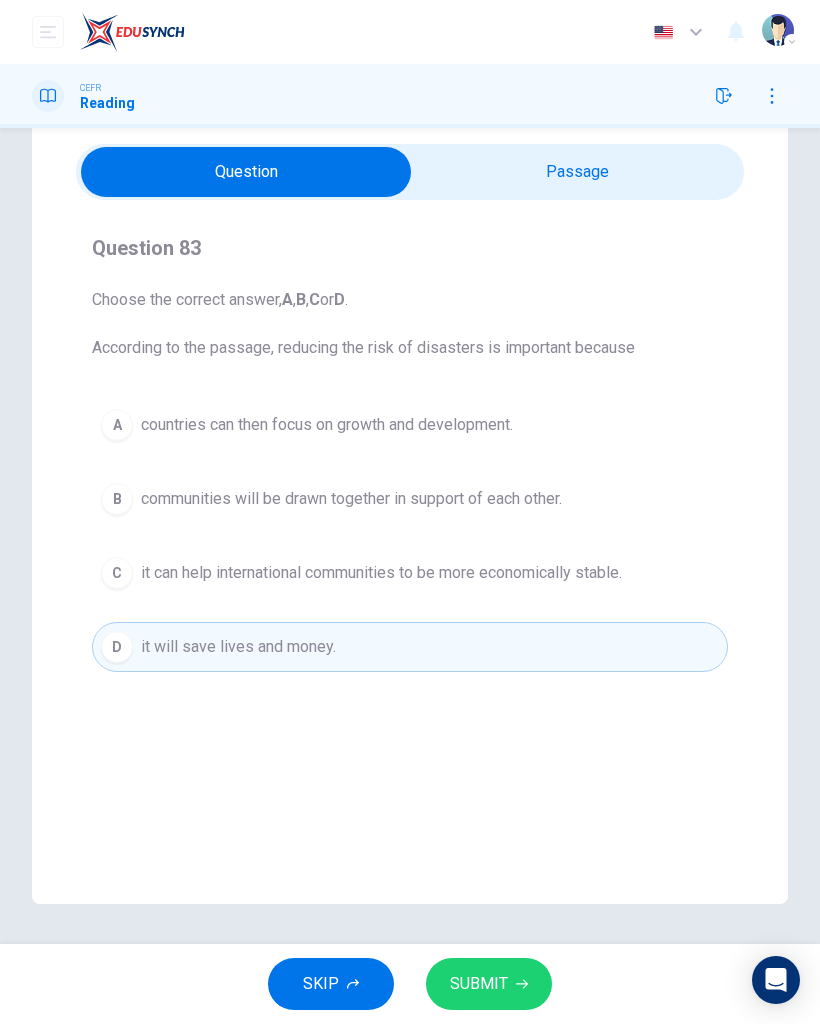 click on "SUBMIT" at bounding box center [489, 984] 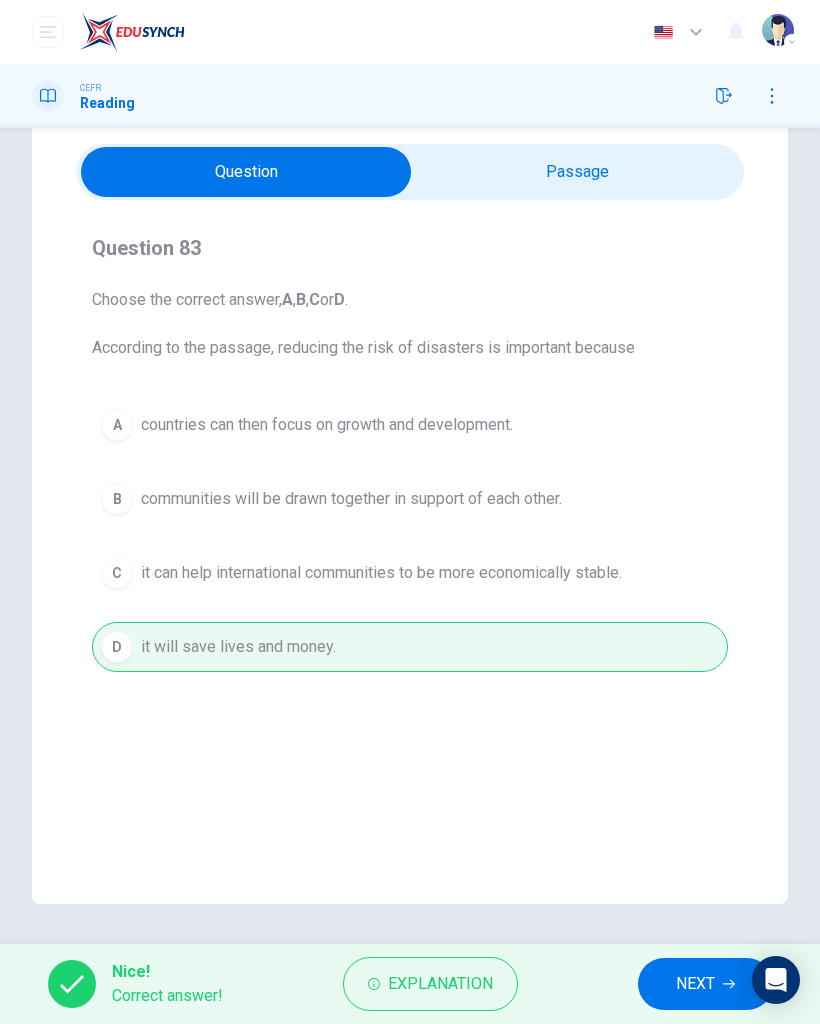 click on "NEXT" at bounding box center (705, 984) 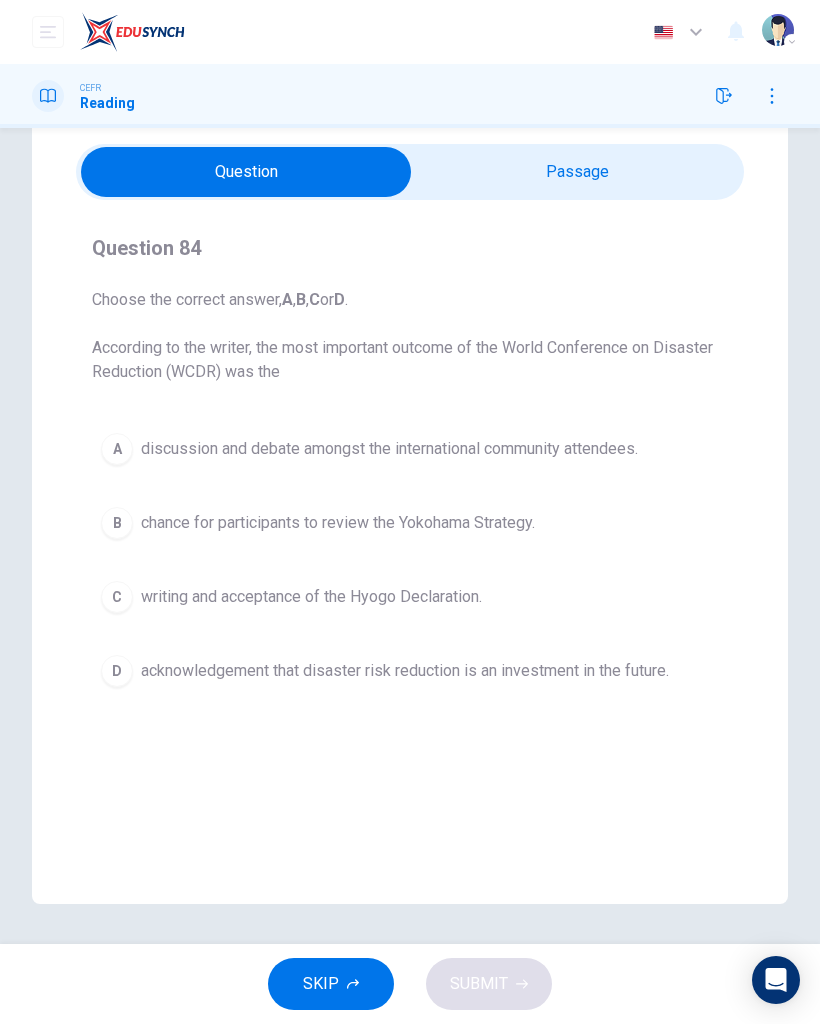 click on "C writing and acceptance of the Hyogo Declaration." at bounding box center [410, 597] 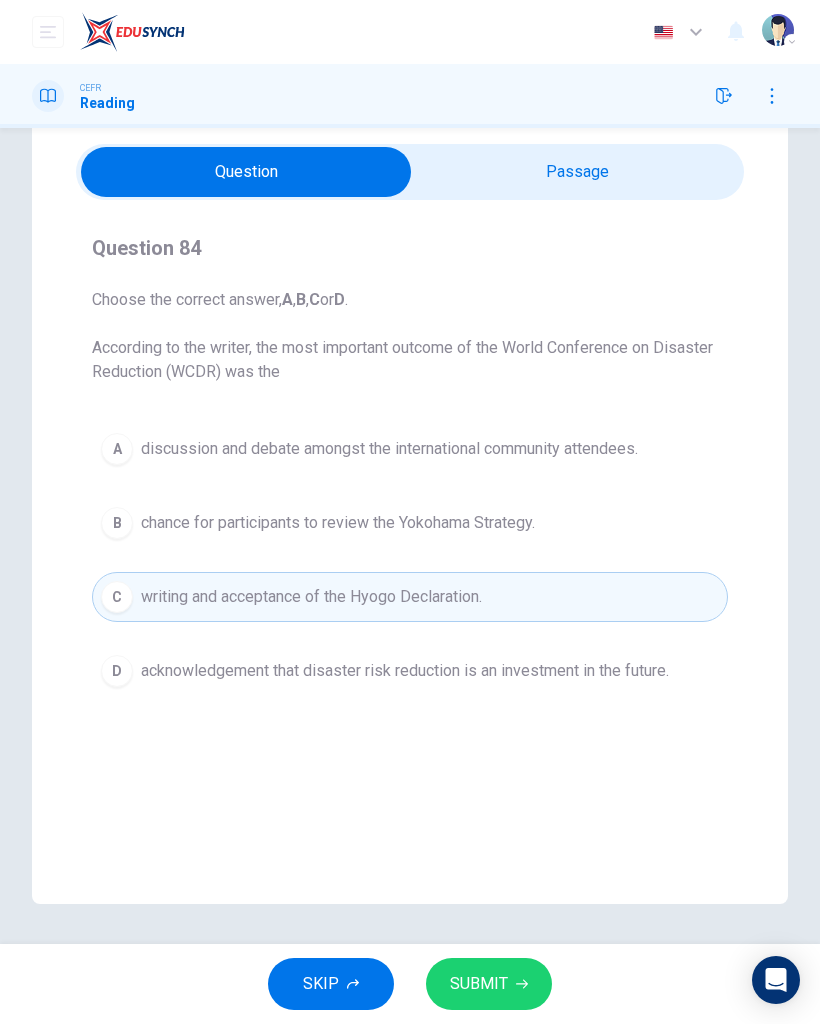 click on "SUBMIT" at bounding box center [489, 984] 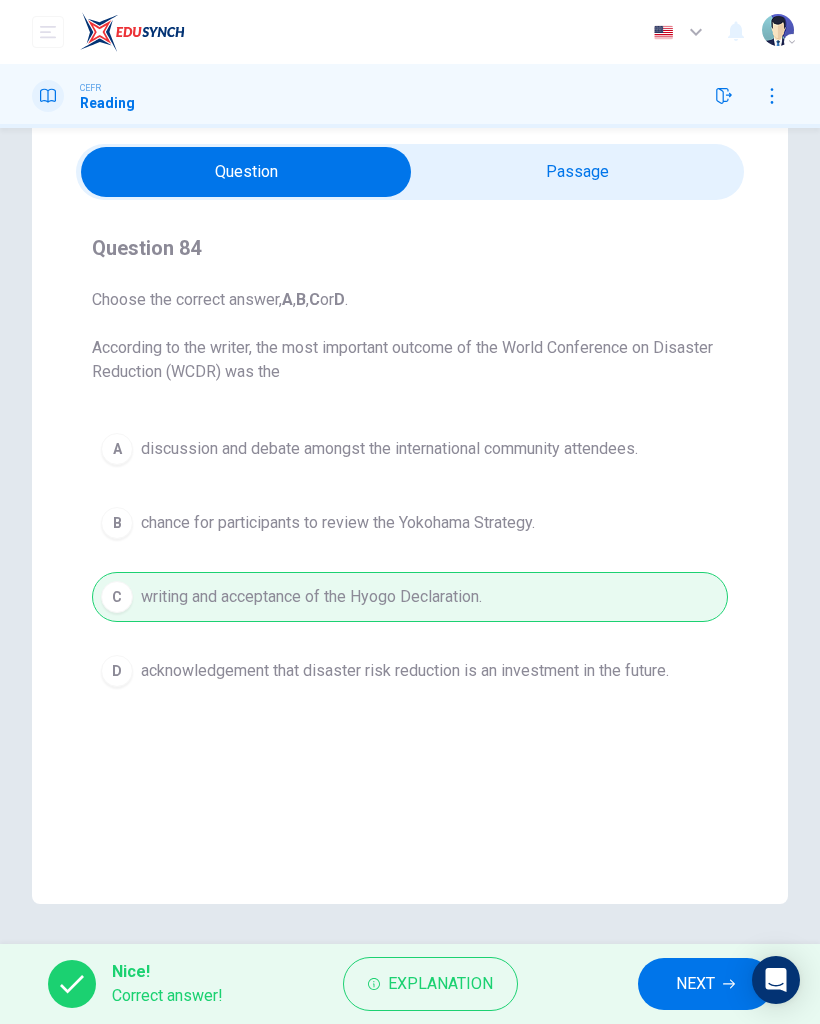 click on "NEXT" at bounding box center (695, 984) 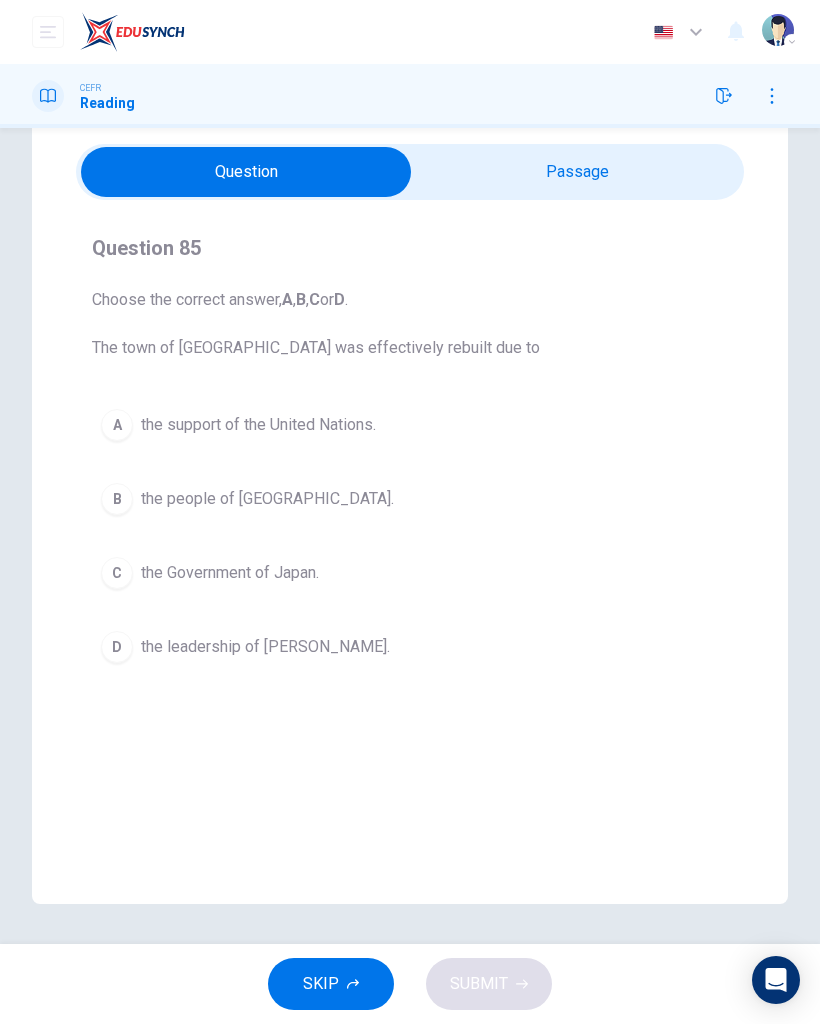 click on "B the people of [GEOGRAPHIC_DATA]." at bounding box center (410, 499) 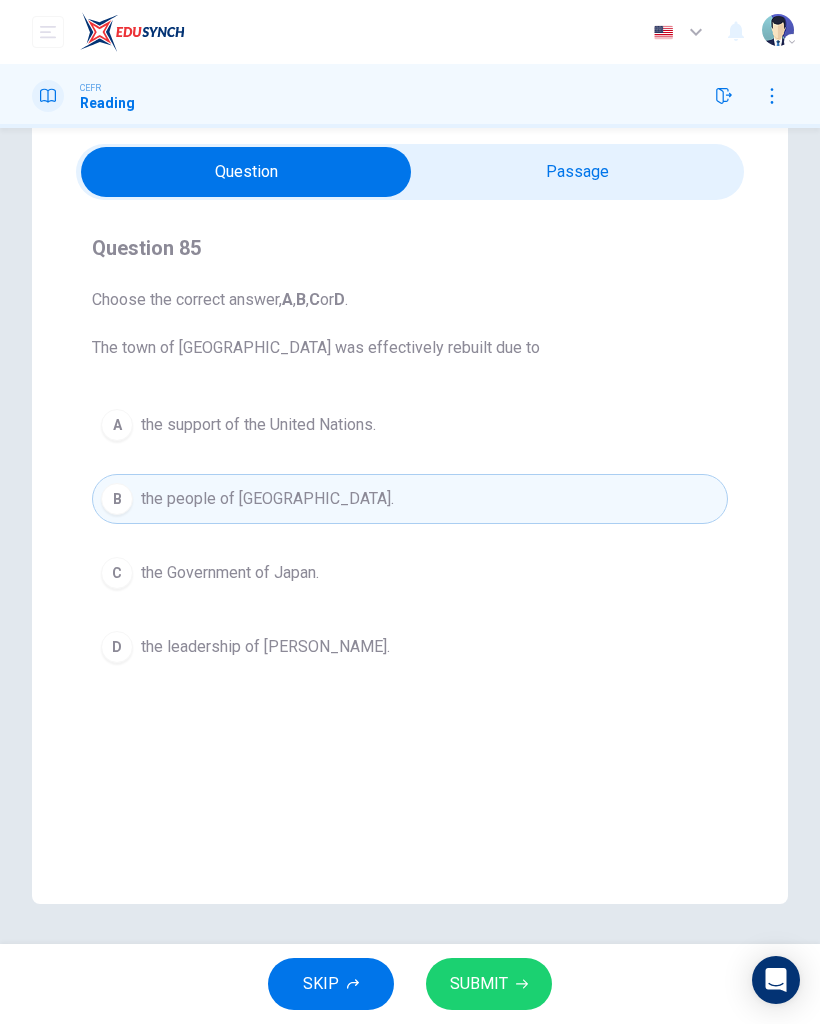 click on "SUBMIT" at bounding box center (489, 984) 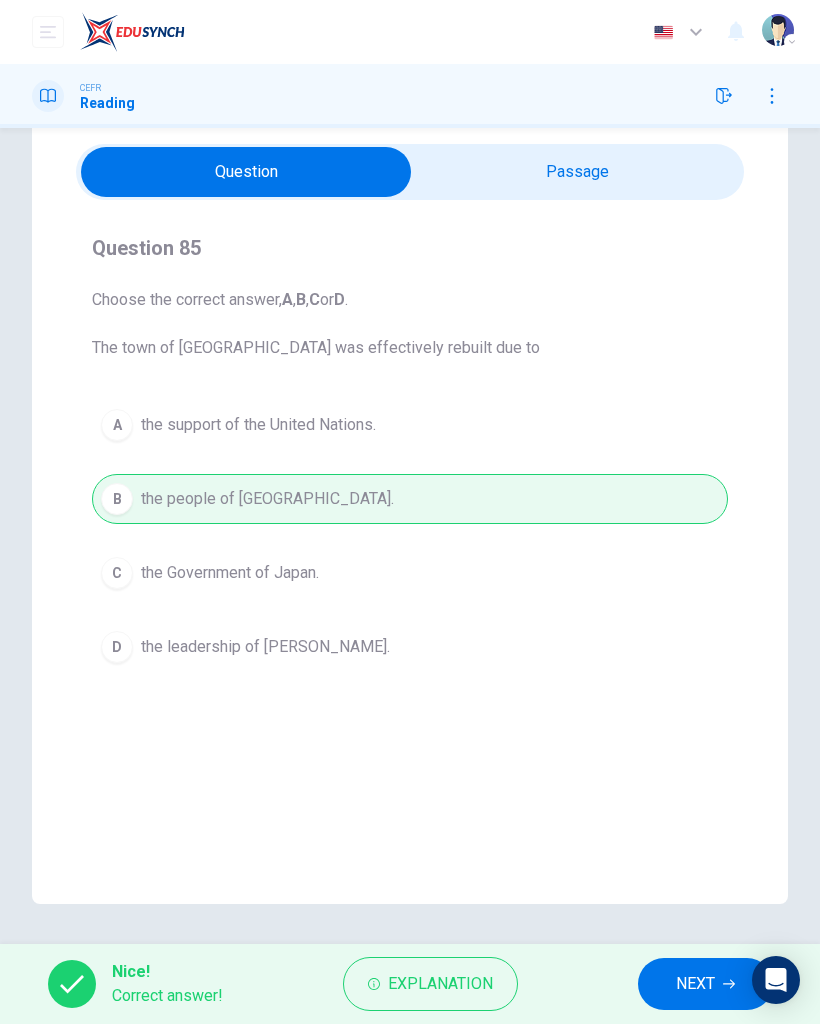 click on "NEXT" at bounding box center [695, 984] 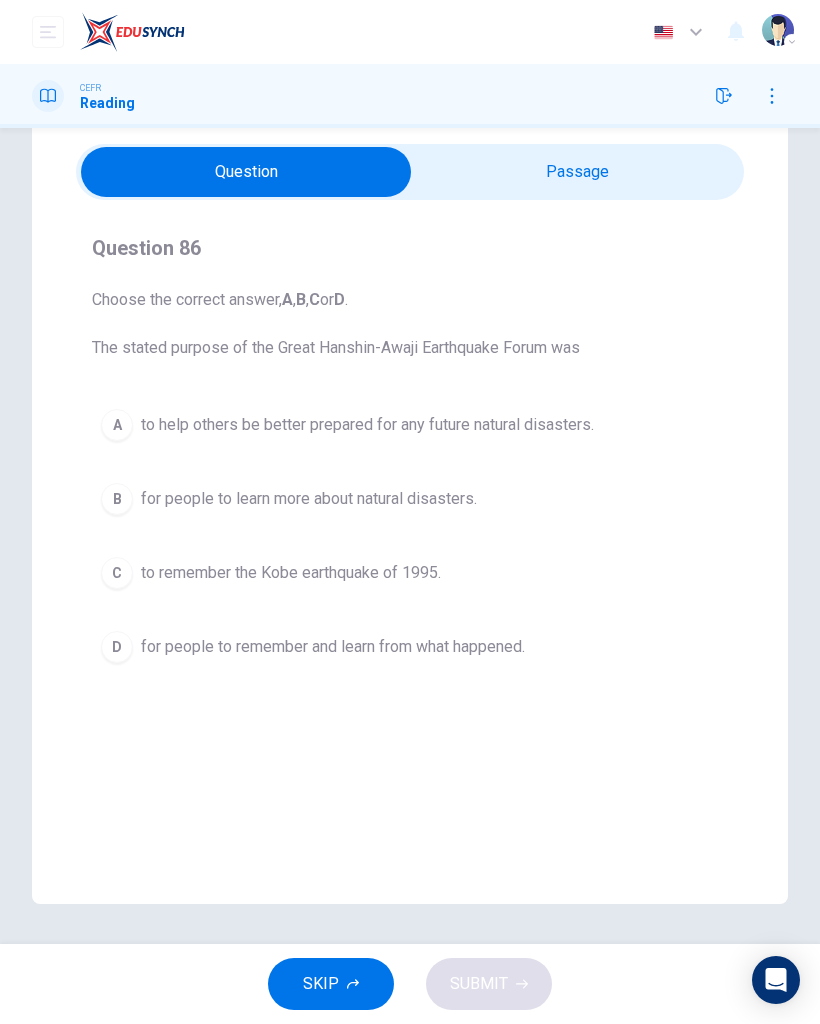 click on "D for people to remember and learn from what happened." at bounding box center (410, 647) 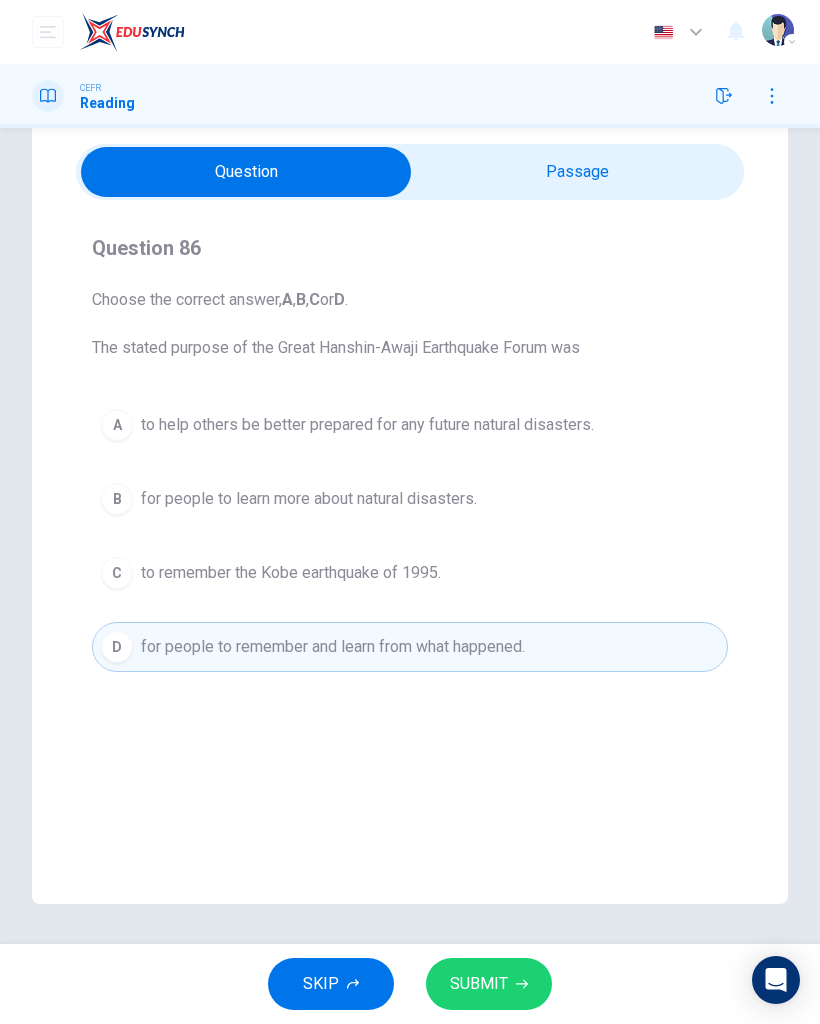 click on "SUBMIT" at bounding box center (479, 984) 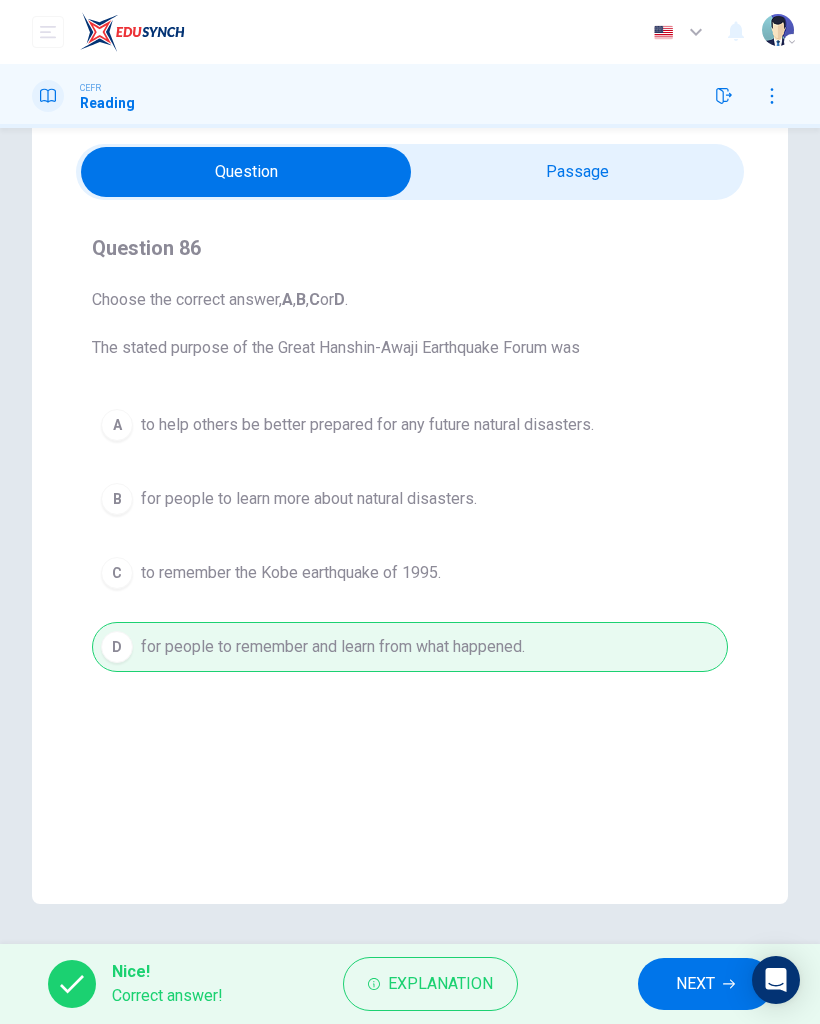 click on "NEXT" at bounding box center [695, 984] 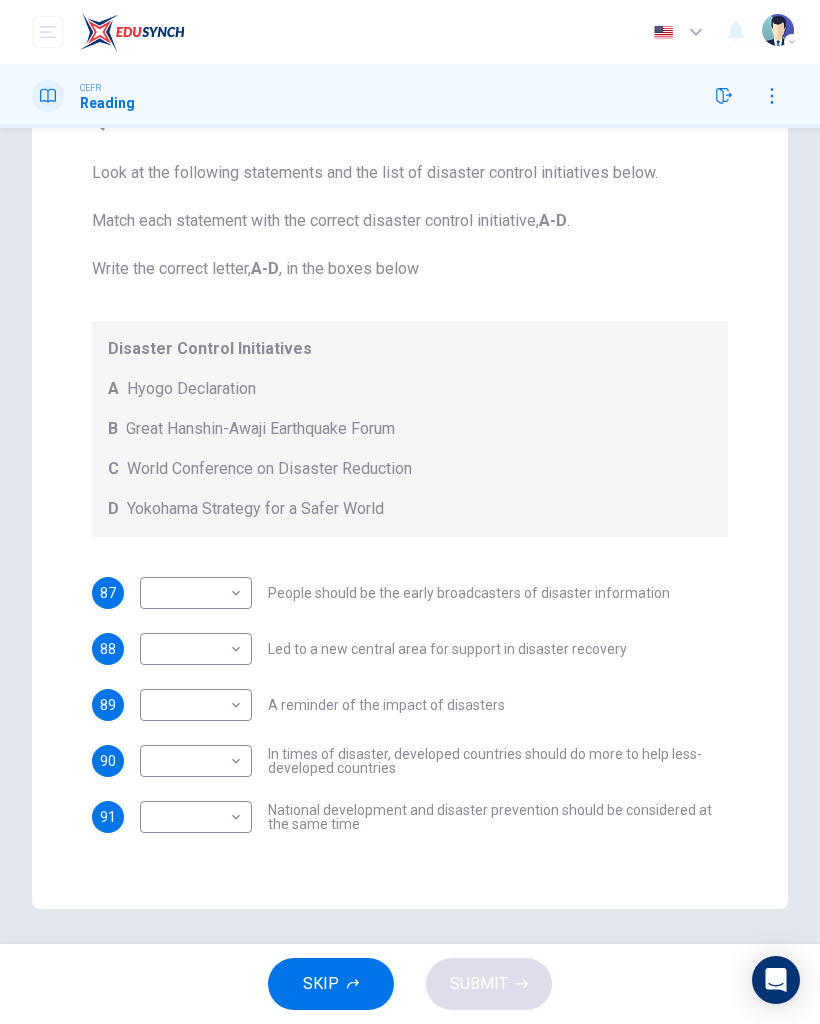 scroll, scrollTop: 198, scrollLeft: 0, axis: vertical 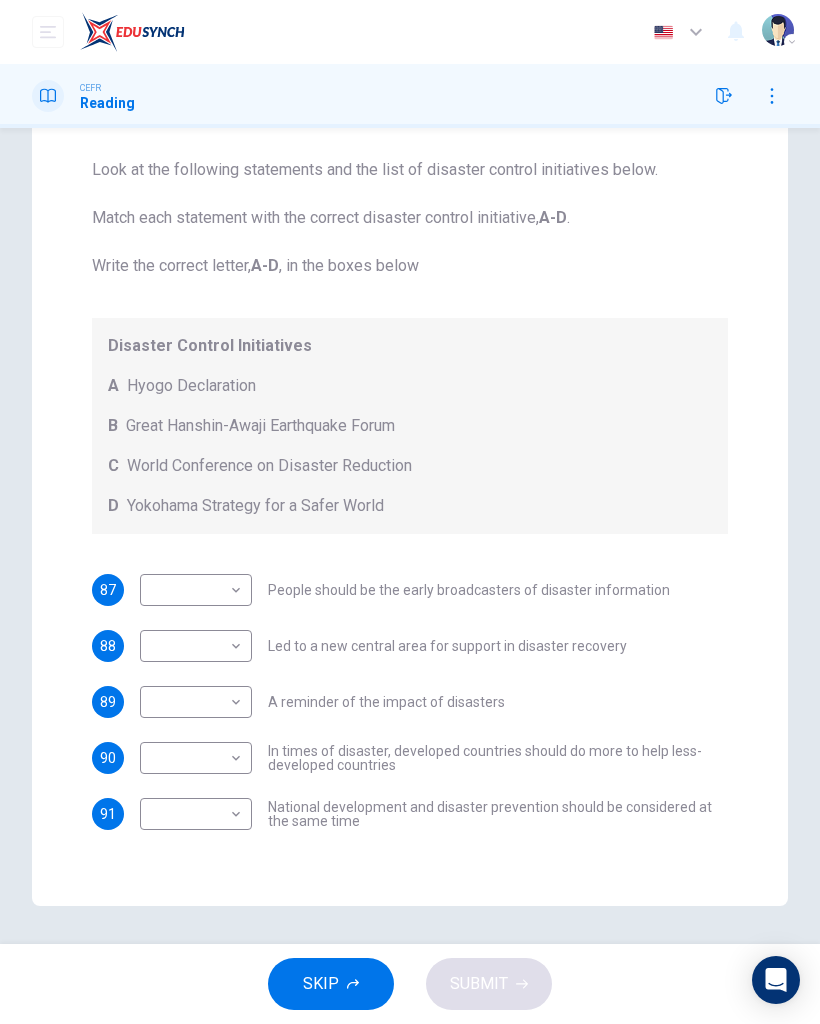 click on "Dashboard Practice Start a test Analysis English en ​ NURIN NADHIRAH BINTI HAIRULASWAN CEFR Reading Questions 87 - 91 Look at the following statements and the list of disaster control initiatives below.
Match each statement with the correct disaster control initiative,  A-D .
Write the correct letter,  A-D , in the boxes below Disaster Control Initiatives A Hyogo Declaration B Great Hanshin-Awaji Earthquake Forum C World Conference on Disaster Reduction D Yokohama Strategy for a Safer World 87 ​ ​ People should be the early broadcasters of disaster information 88 ​ ​ Led to a new central area for support in disaster recovery 89 ​ ​ A reminder of the impact of disasters 90 ​ ​ In times of disaster, developed countries should do more to help less-developed countries 91 ​ ​ National development and disaster prevention should be considered at the same time Preparing for the Threat CLICK TO ZOOM Click to Zoom 1 2 3 4 5 6 SKIP SUBMIT EduSynch - Online Language Proficiency Testing" at bounding box center (410, 512) 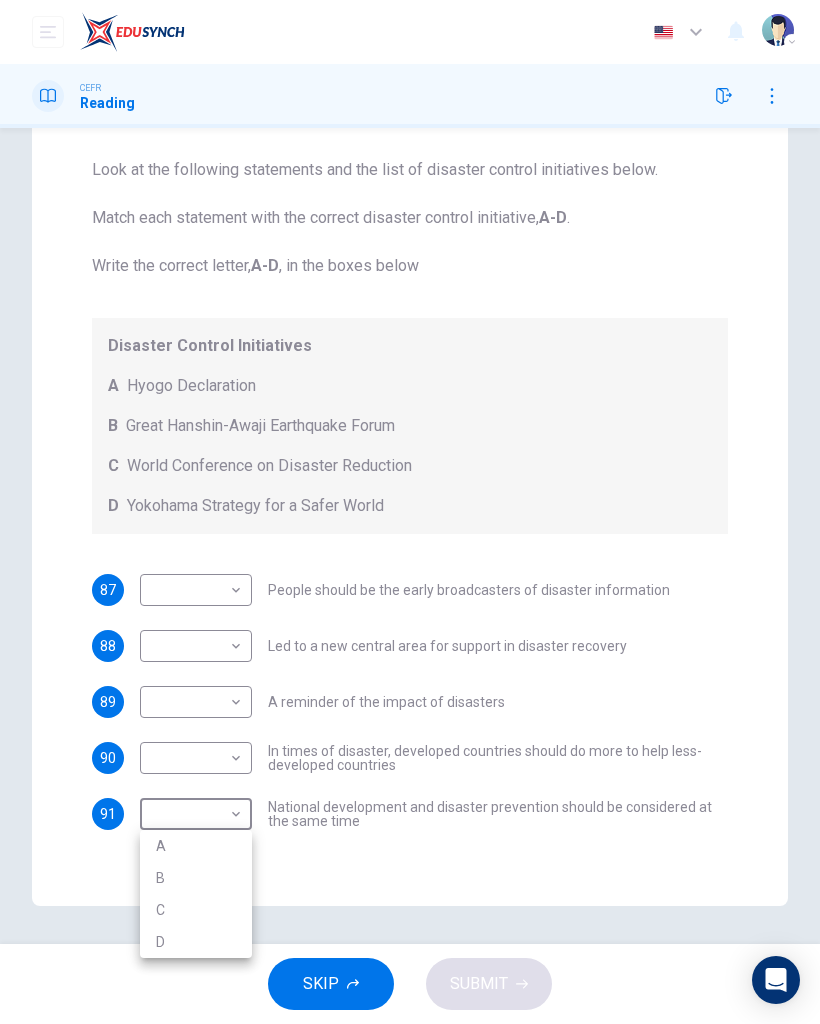 click on "D" at bounding box center [196, 942] 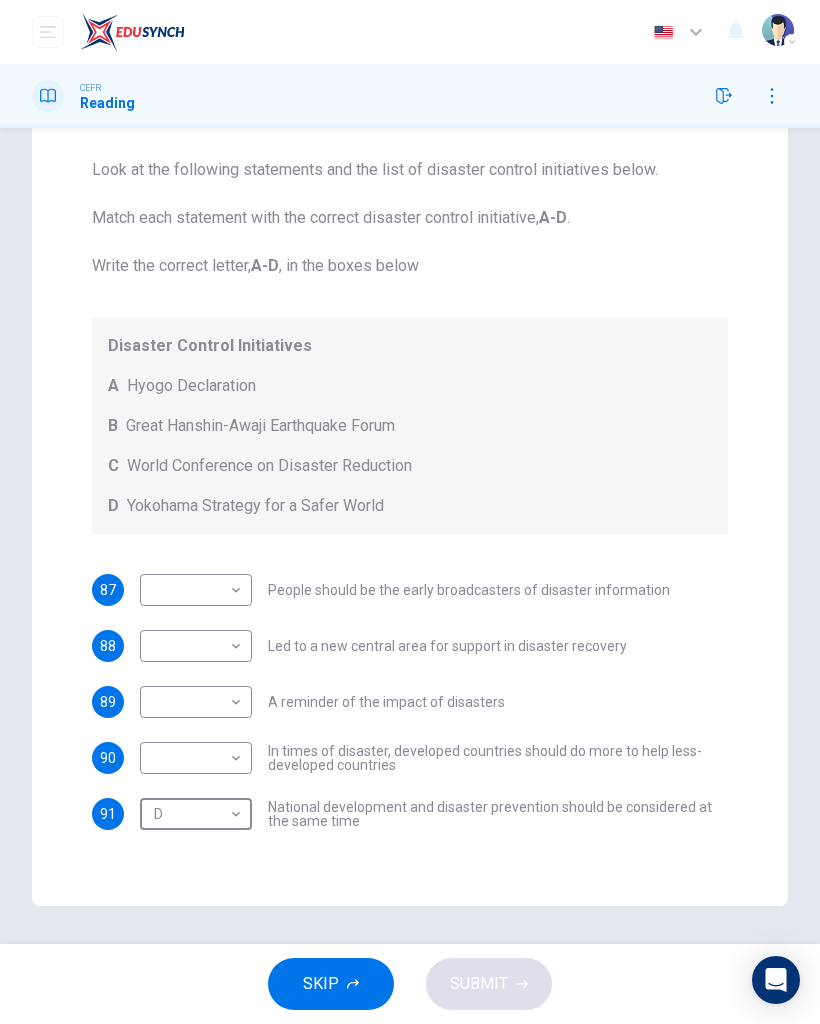 click on "Dashboard Practice Start a test Analysis English en ​ NURIN NADHIRAH BINTI HAIRULASWAN CEFR Reading Questions 87 - 91 Look at the following statements and the list of disaster control initiatives below.
Match each statement with the correct disaster control initiative,  A-D .
Write the correct letter,  A-D , in the boxes below Disaster Control Initiatives A Hyogo Declaration B Great Hanshin-Awaji Earthquake Forum C World Conference on Disaster Reduction D Yokohama Strategy for a Safer World 87 ​ ​ People should be the early broadcasters of disaster information 88 ​ ​ Led to a new central area for support in disaster recovery 89 ​ ​ A reminder of the impact of disasters 90 ​ ​ In times of disaster, developed countries should do more to help less-developed countries 91 D D ​ National development and disaster prevention should be considered at the same time Preparing for the Threat CLICK TO ZOOM Click to Zoom 1 2 3 4 5 6 SKIP SUBMIT EduSynch - Online Language Proficiency Testing" at bounding box center (410, 512) 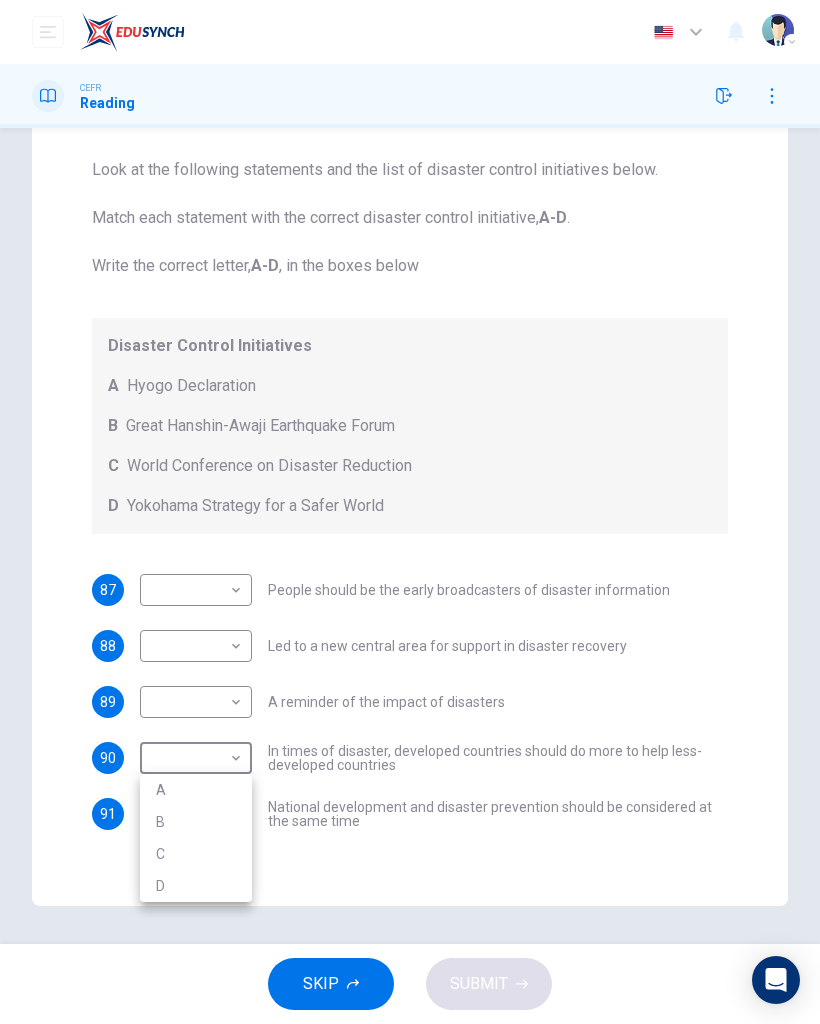 click on "D" at bounding box center [196, 886] 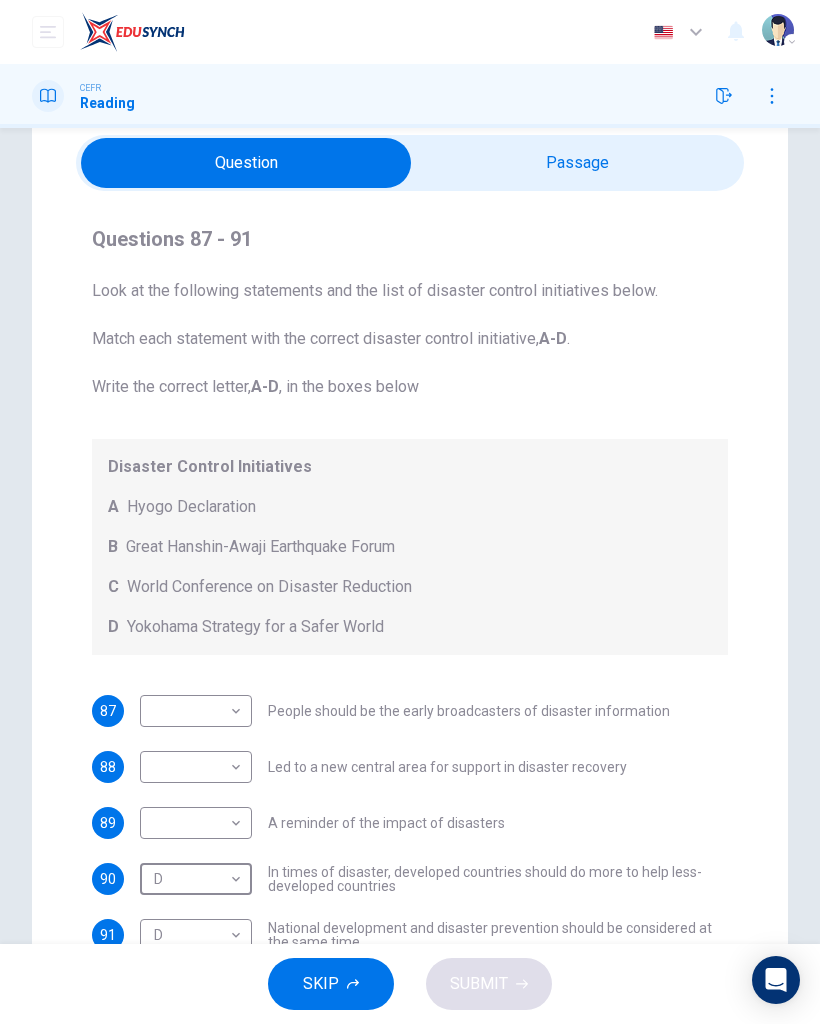 scroll, scrollTop: 71, scrollLeft: 0, axis: vertical 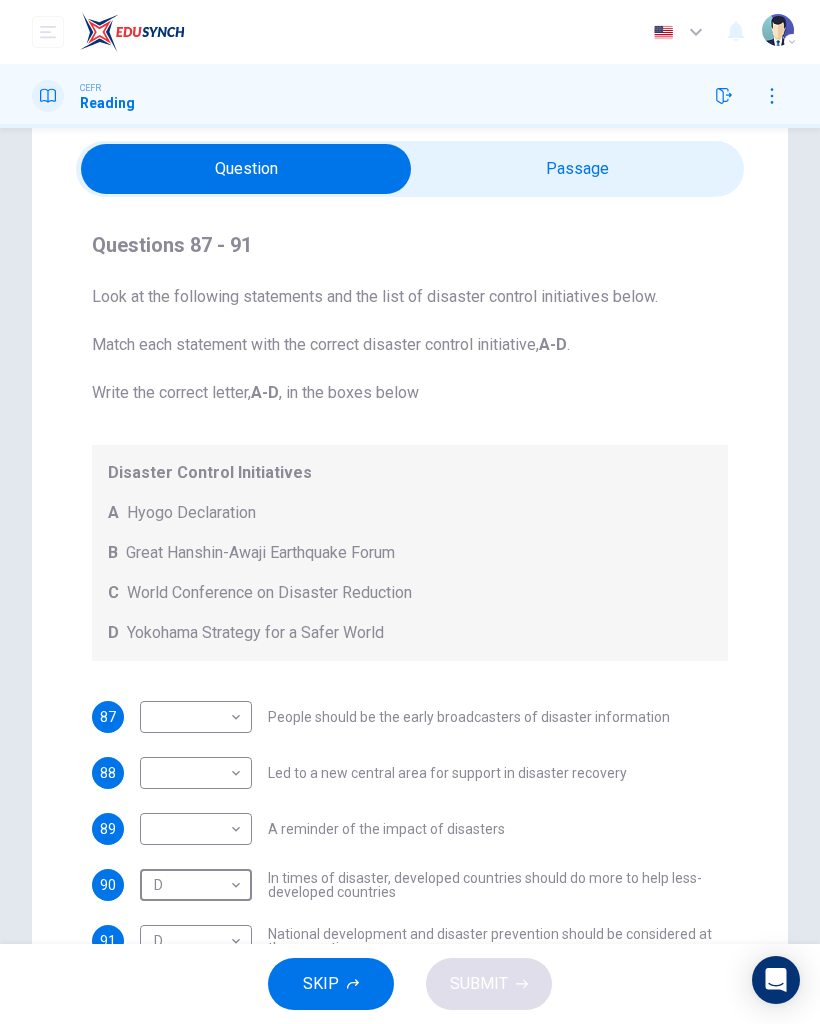 click at bounding box center (246, 169) 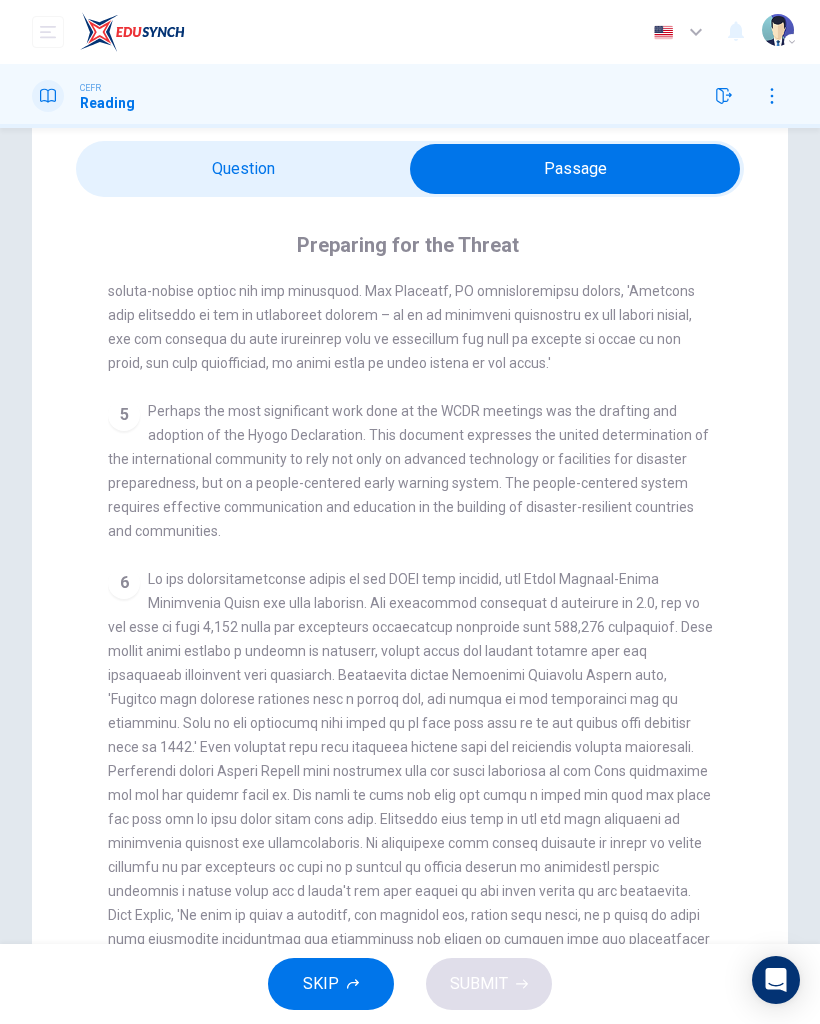 scroll, scrollTop: 1229, scrollLeft: 0, axis: vertical 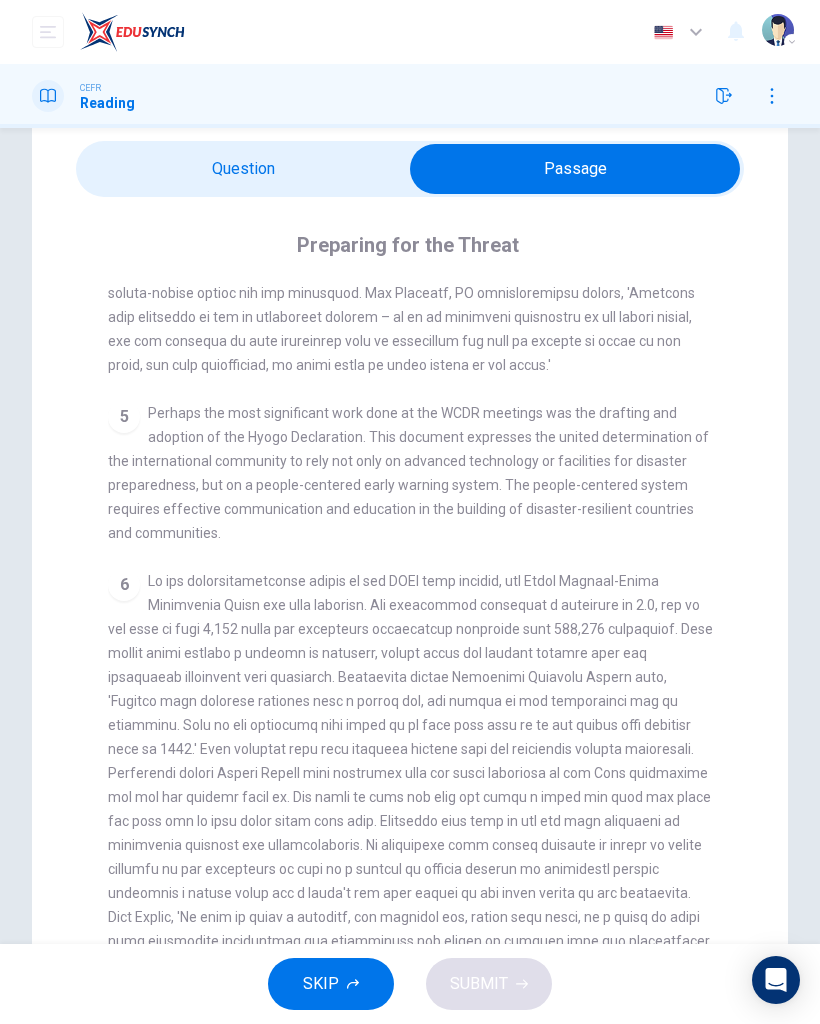 click at bounding box center (575, 169) 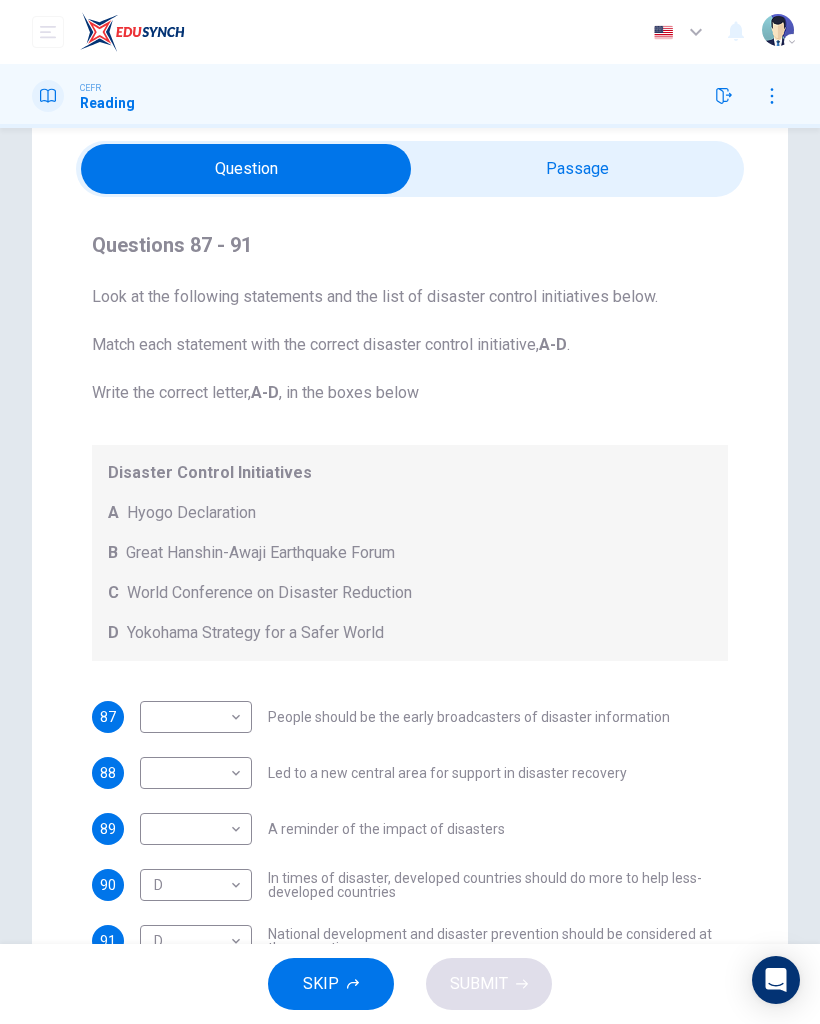 click at bounding box center [246, 169] 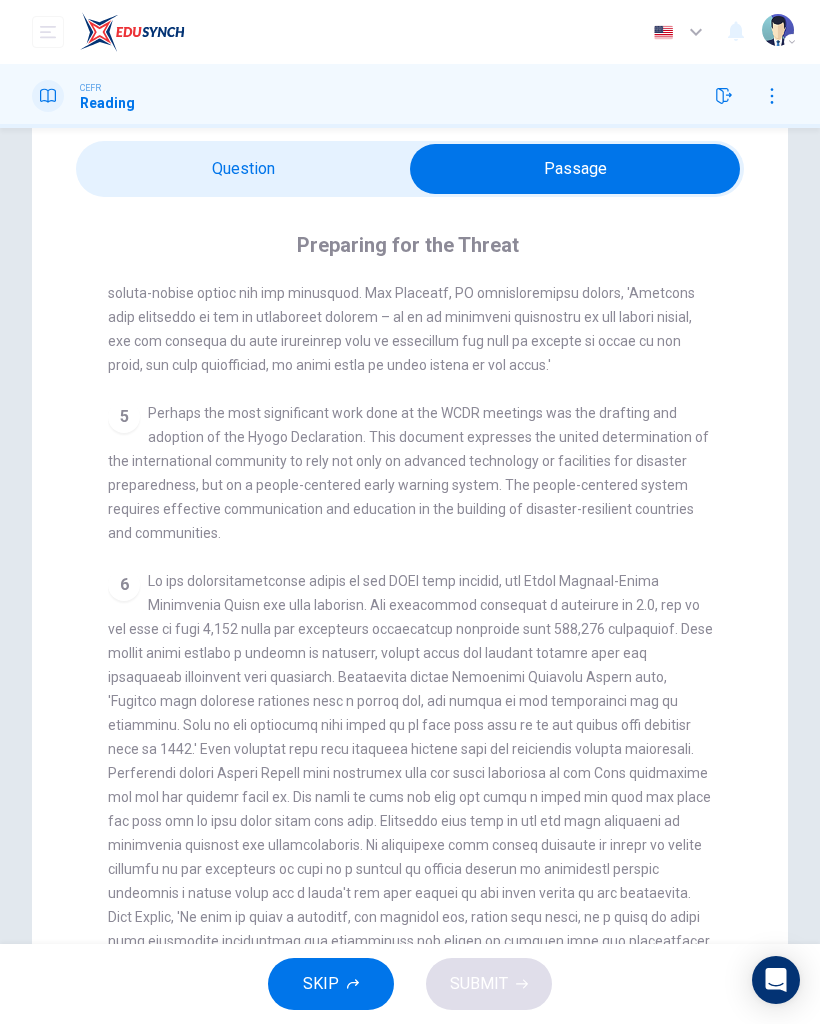 click at bounding box center [575, 169] 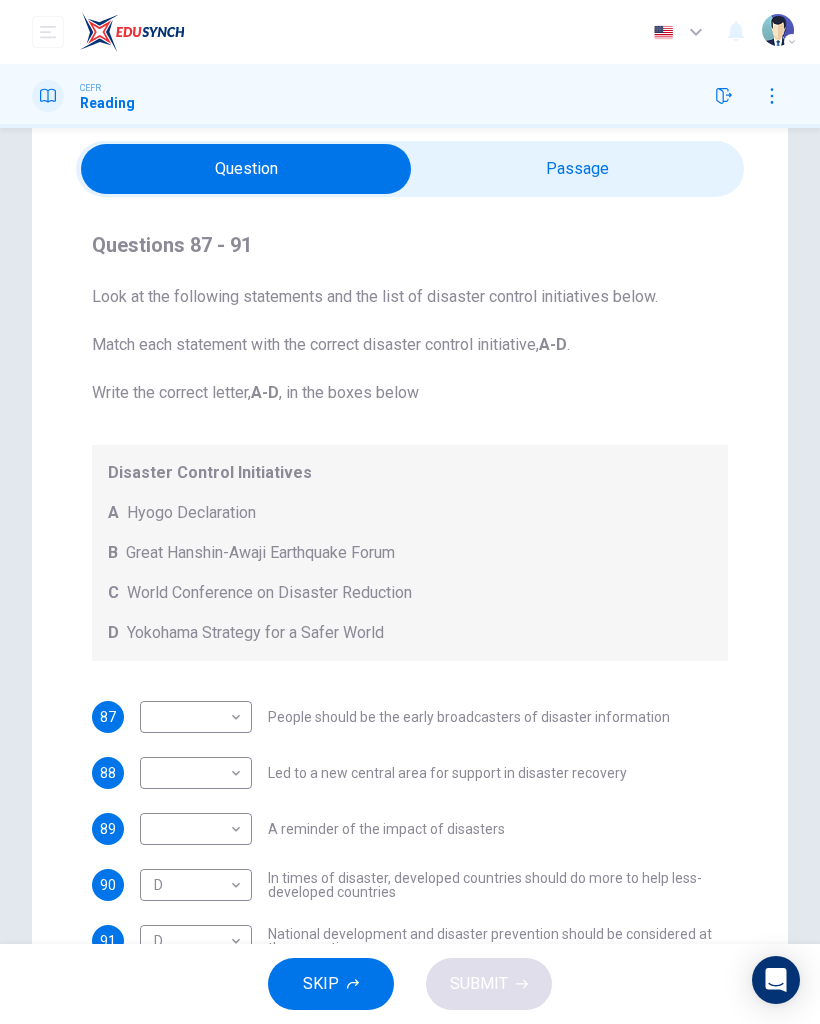 click at bounding box center (246, 169) 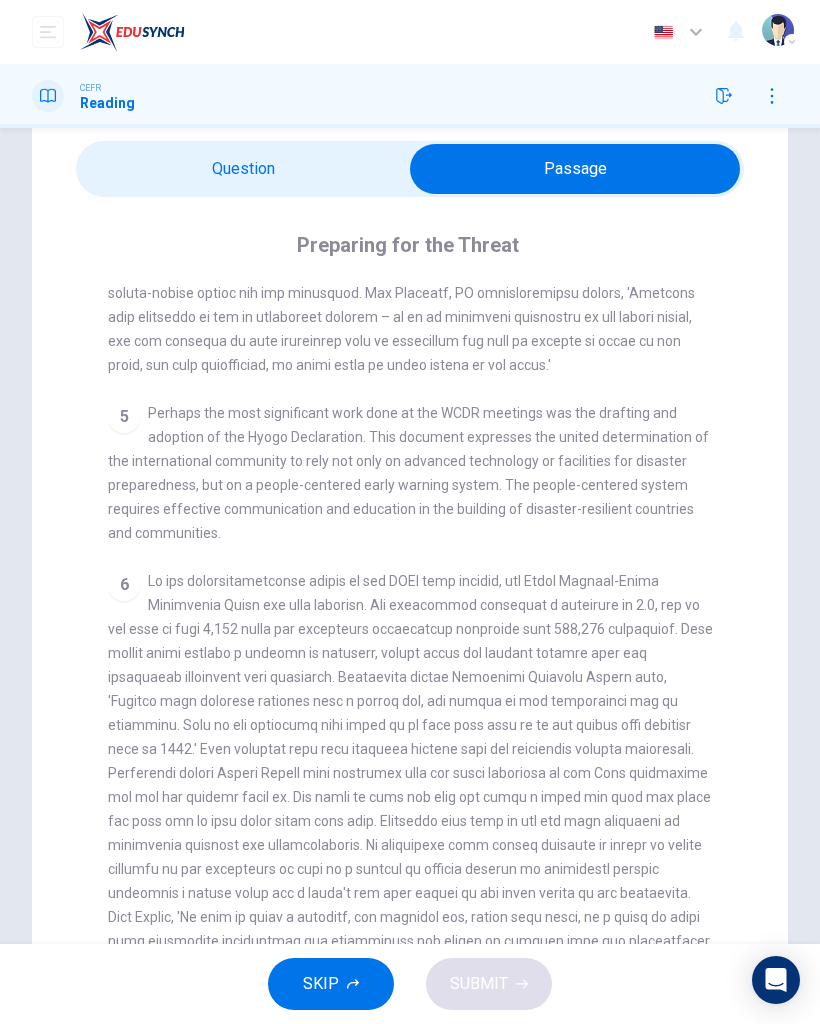 scroll, scrollTop: 1229, scrollLeft: 0, axis: vertical 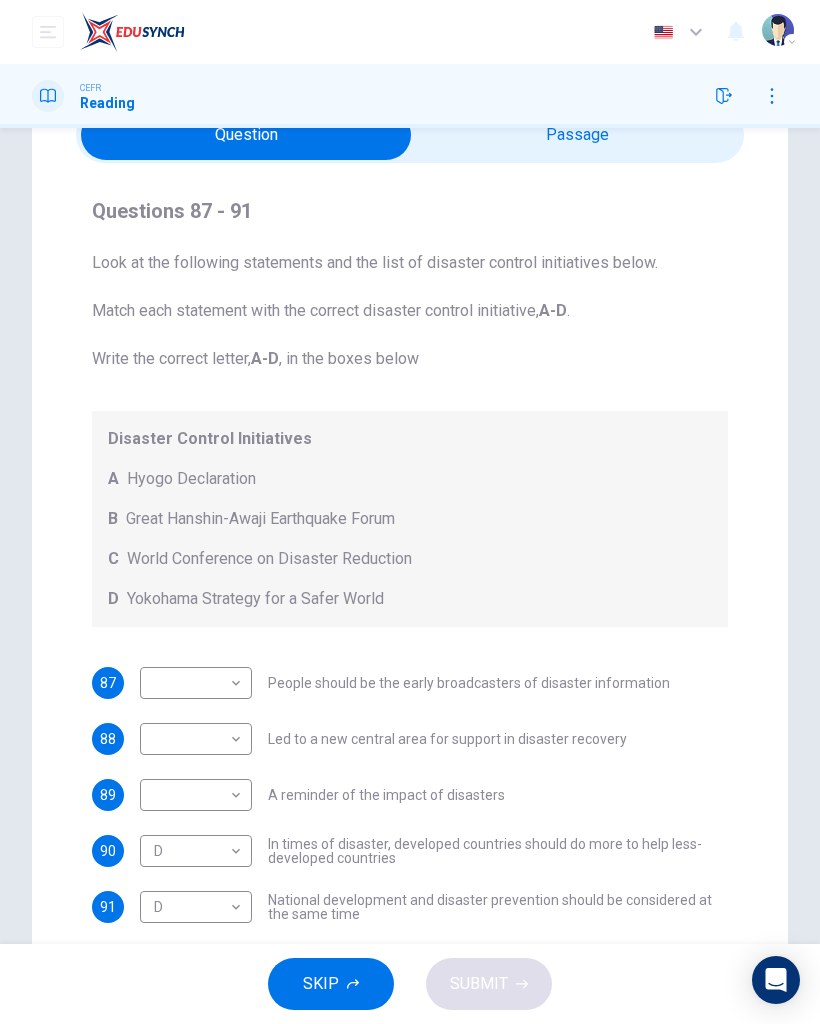 click on "Dashboard Practice Start a test Analysis English en ​ NURIN NADHIRAH BINTI HAIRULASWAN CEFR Reading Questions 87 - 91 Look at the following statements and the list of disaster control initiatives below.
Match each statement with the correct disaster control initiative,  A-D .
Write the correct letter,  A-D , in the boxes below Disaster Control Initiatives A Hyogo Declaration B Great Hanshin-Awaji Earthquake Forum C World Conference on Disaster Reduction D Yokohama Strategy for a Safer World 87 ​ ​ People should be the early broadcasters of disaster information 88 ​ ​ Led to a new central area for support in disaster recovery 89 ​ ​ A reminder of the impact of disasters 90 D D ​ In times of disaster, developed countries should do more to help less-developed countries 91 D D ​ National development and disaster prevention should be considered at the same time Preparing for the Threat CLICK TO ZOOM Click to Zoom 1 2 3 4 5 6 SKIP SUBMIT EduSynch - Online Language Proficiency Testing" at bounding box center [410, 512] 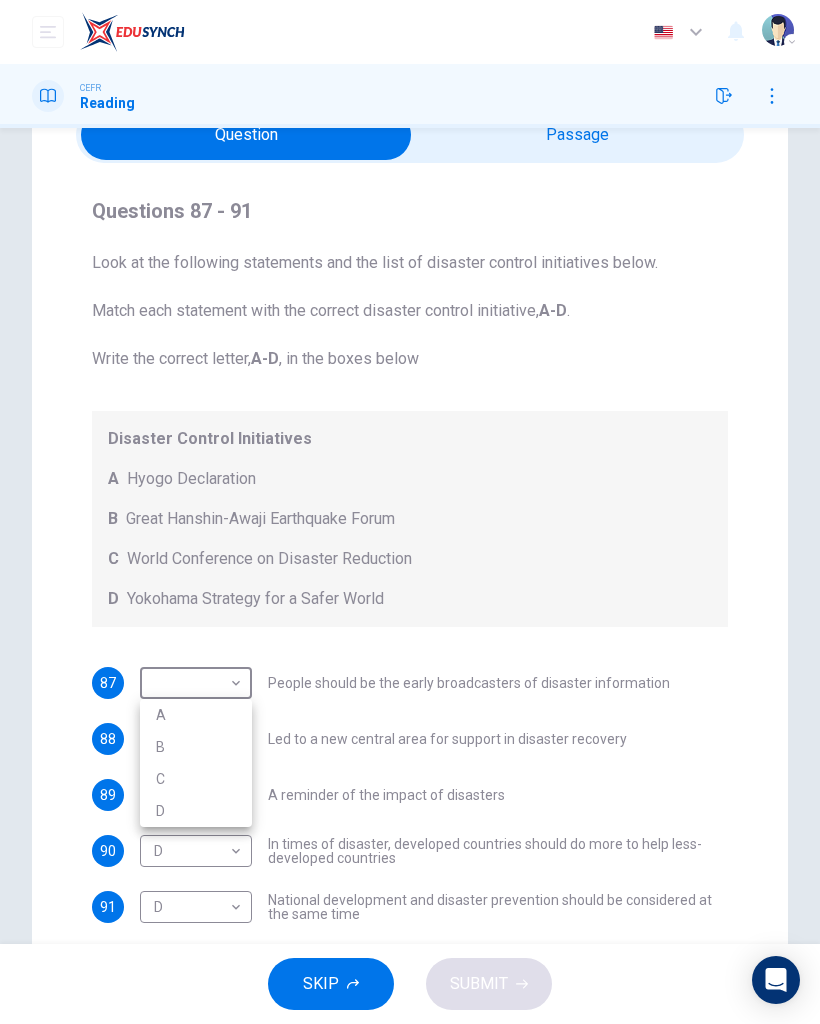 click on "A" at bounding box center (196, 715) 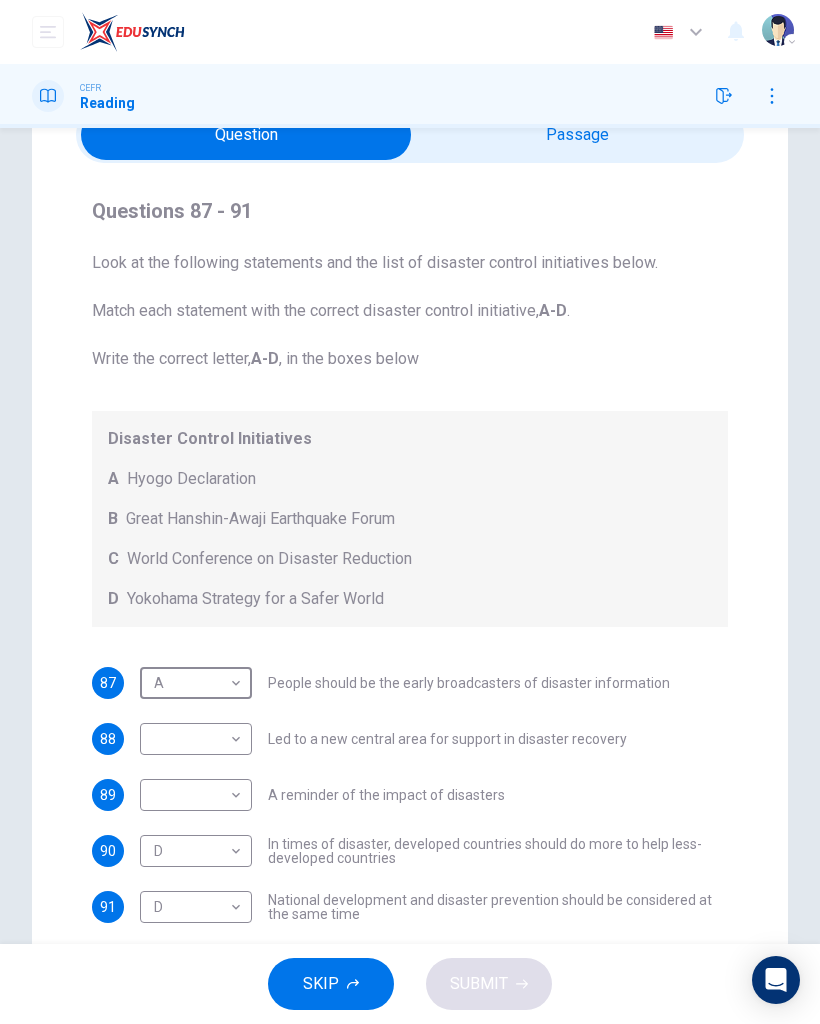 click at bounding box center [246, 135] 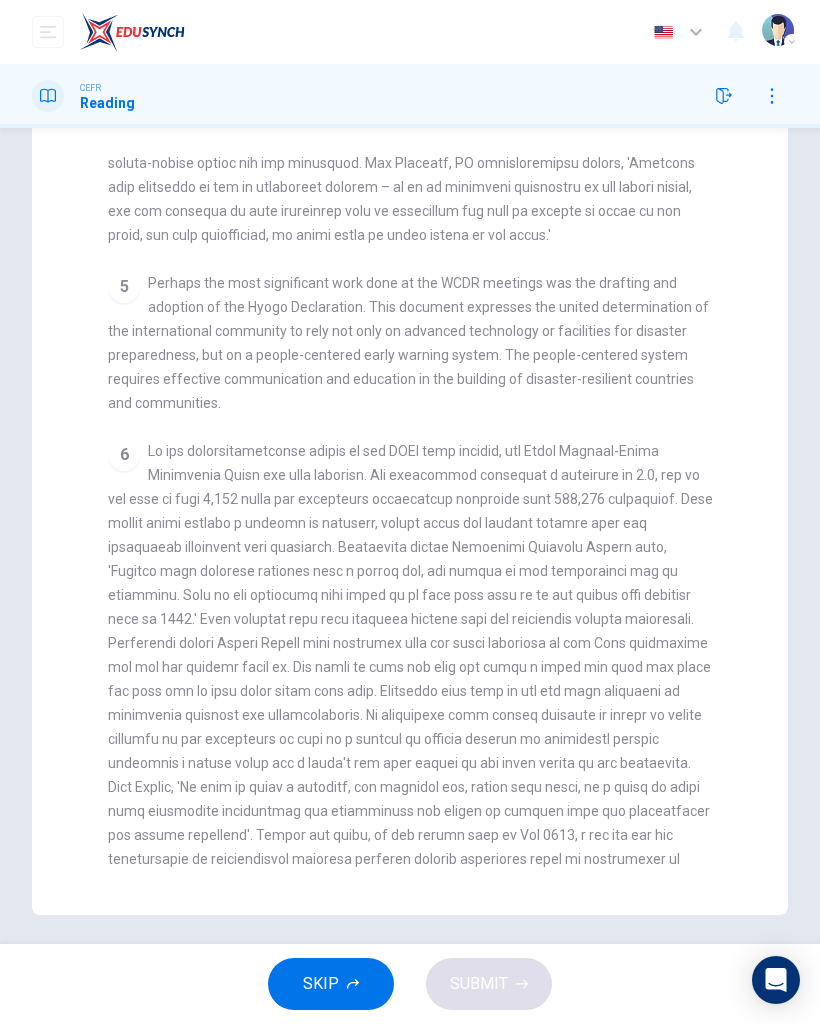 scroll, scrollTop: 203, scrollLeft: 0, axis: vertical 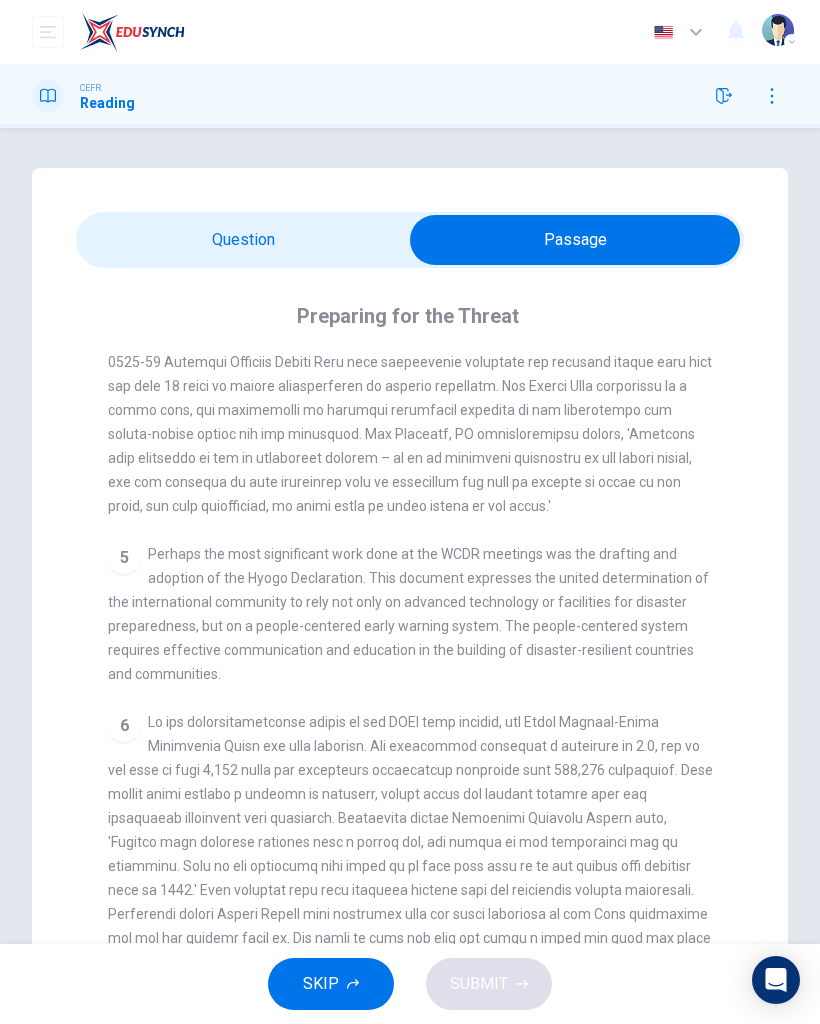 click at bounding box center (575, 240) 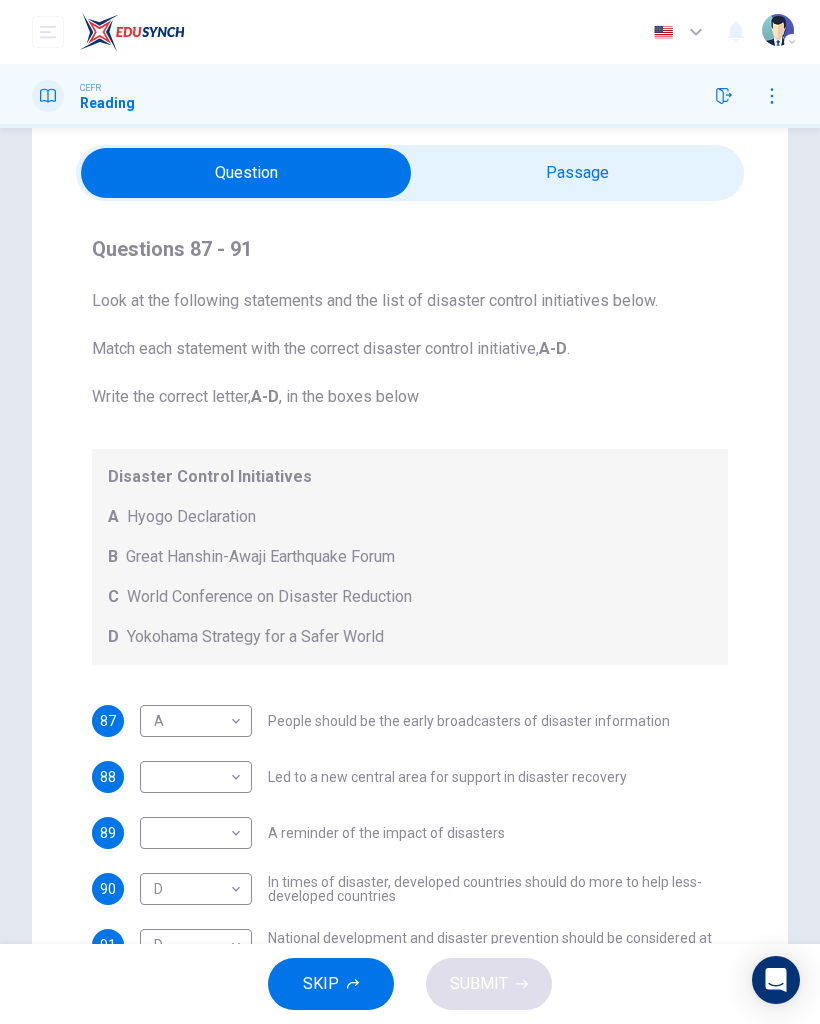 scroll, scrollTop: 94, scrollLeft: 0, axis: vertical 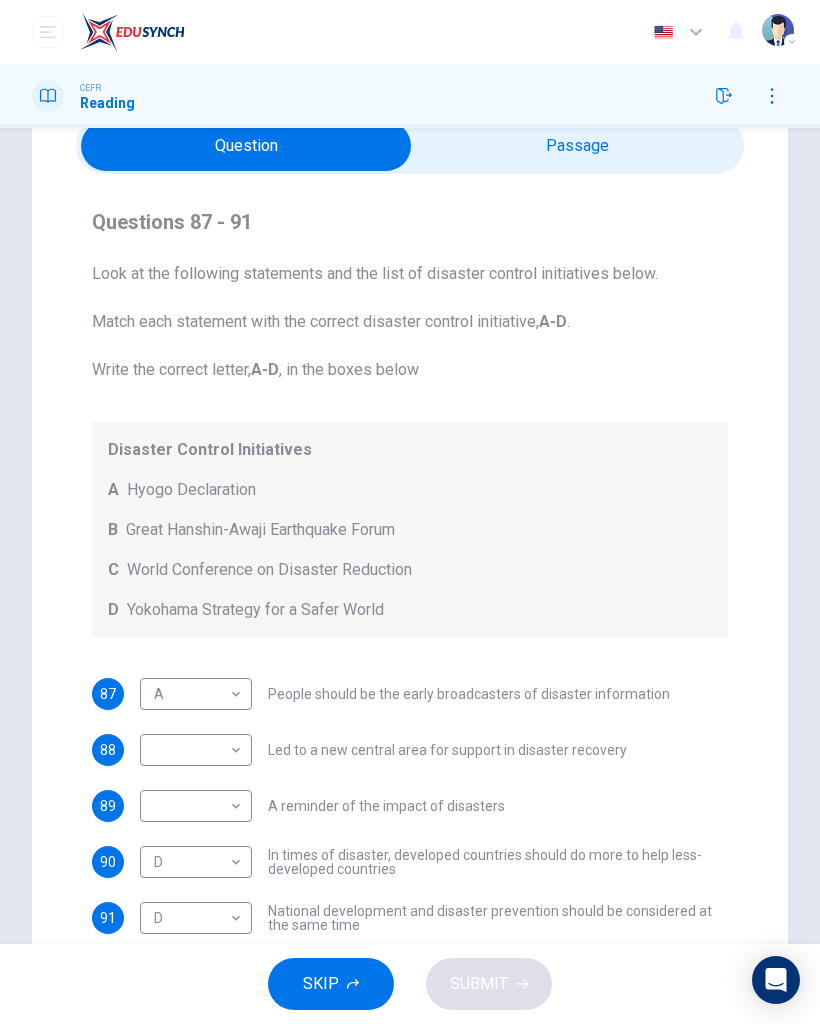 click on "Dashboard Practice Start a test Analysis English en ​ NURIN NADHIRAH BINTI HAIRULASWAN CEFR Reading Questions 87 - 91 Look at the following statements and the list of disaster control initiatives below.
Match each statement with the correct disaster control initiative,  A-D .
Write the correct letter,  A-D , in the boxes below Disaster Control Initiatives A Hyogo Declaration B Great Hanshin-Awaji Earthquake Forum C World Conference on Disaster Reduction D Yokohama Strategy for a Safer World 87 A A ​ People should be the early broadcasters of disaster information 88 ​ ​ Led to a new central area for support in disaster recovery 89 ​ ​ A reminder of the impact of disasters 90 D D ​ In times of disaster, developed countries should do more to help less-developed countries 91 D D ​ National development and disaster prevention should be considered at the same time Preparing for the Threat CLICK TO ZOOM Click to Zoom 1 2 3 4 5 6 SKIP SUBMIT EduSynch - Online Language Proficiency Testing" at bounding box center (410, 512) 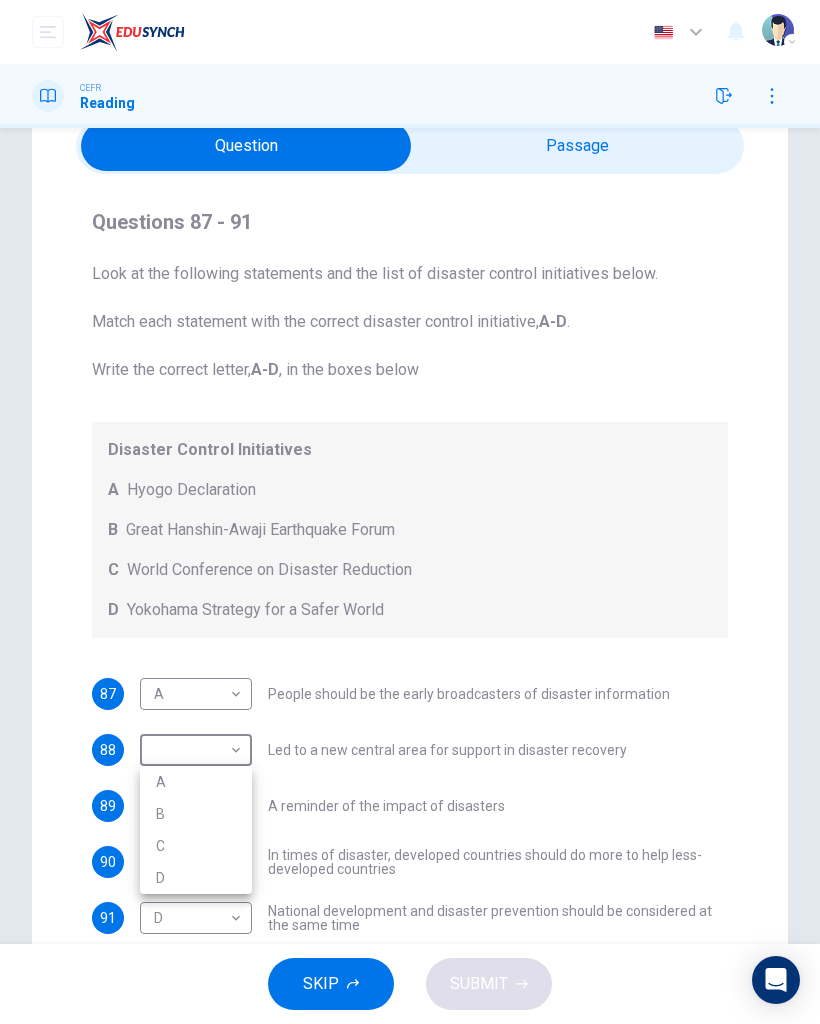 click at bounding box center (410, 512) 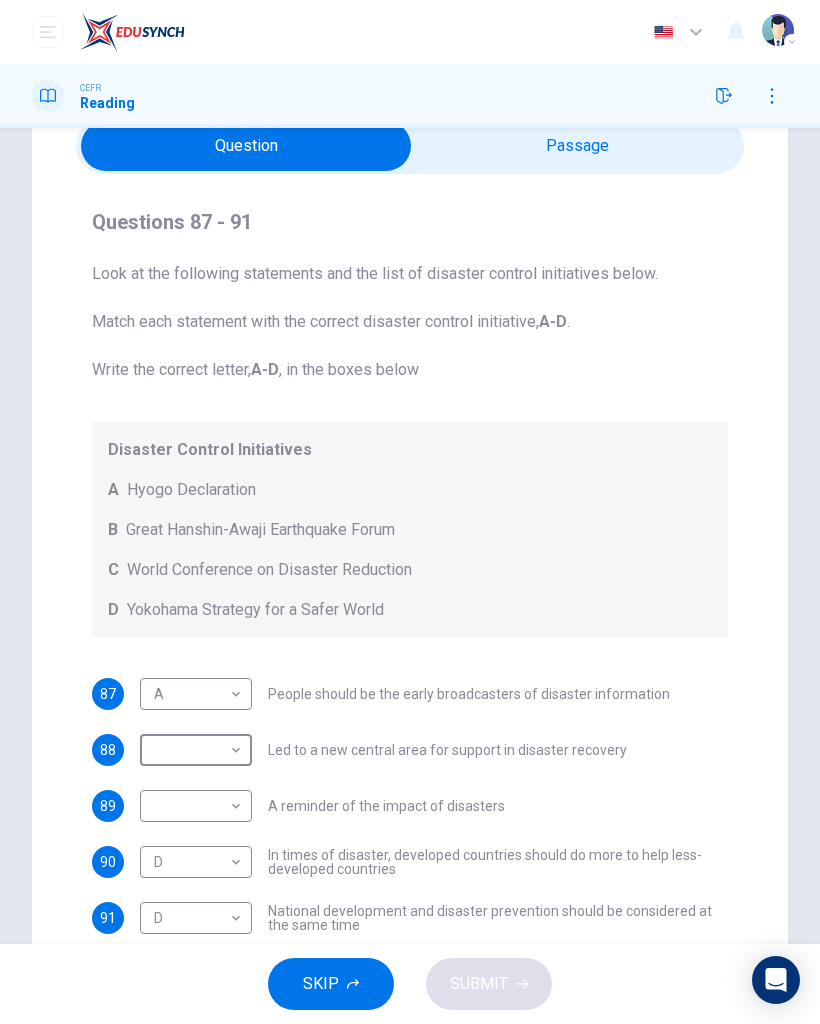 click on "Dashboard Practice Start a test Analysis English en ​ NURIN NADHIRAH BINTI HAIRULASWAN CEFR Reading Questions 87 - 91 Look at the following statements and the list of disaster control initiatives below.
Match each statement with the correct disaster control initiative,  A-D .
Write the correct letter,  A-D , in the boxes below Disaster Control Initiatives A Hyogo Declaration B Great Hanshin-Awaji Earthquake Forum C World Conference on Disaster Reduction D Yokohama Strategy for a Safer World 87 A A ​ People should be the early broadcasters of disaster information 88 ​ ​ Led to a new central area for support in disaster recovery 89 ​ ​ A reminder of the impact of disasters 90 D D ​ In times of disaster, developed countries should do more to help less-developed countries 91 D D ​ National development and disaster prevention should be considered at the same time Preparing for the Threat CLICK TO ZOOM Click to Zoom 1 2 3 4 5 6 SKIP SUBMIT EduSynch - Online Language Proficiency Testing
A B" at bounding box center (410, 512) 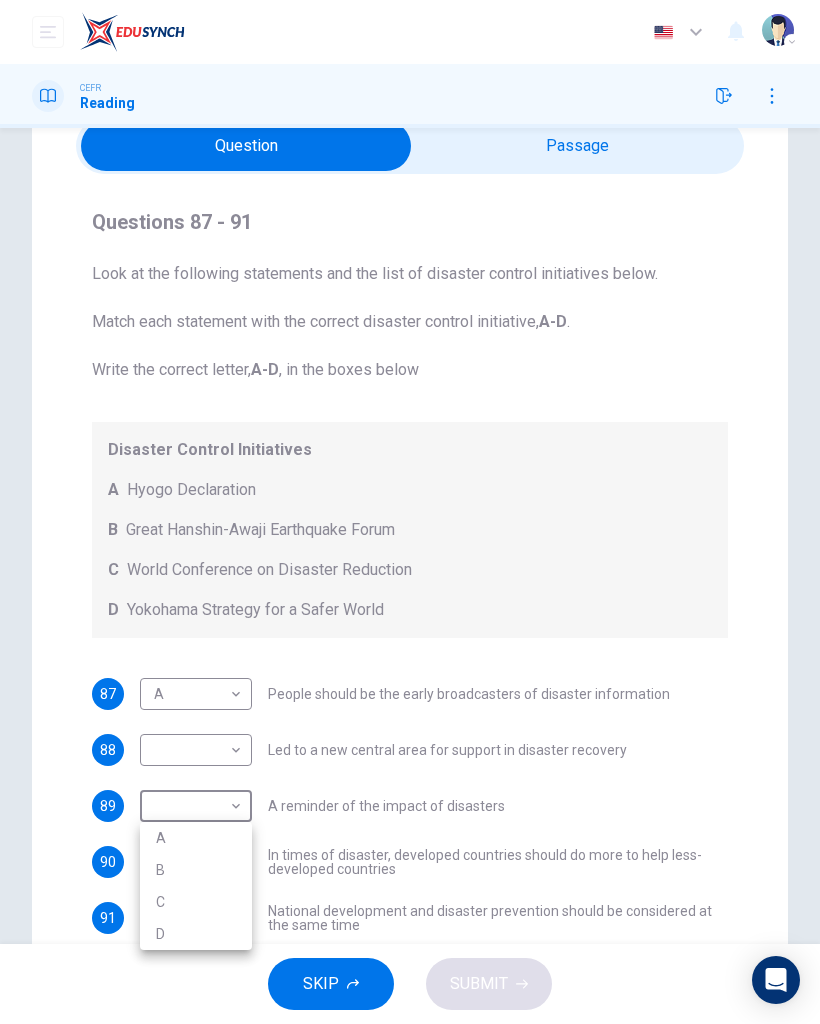 click on "B" at bounding box center [196, 870] 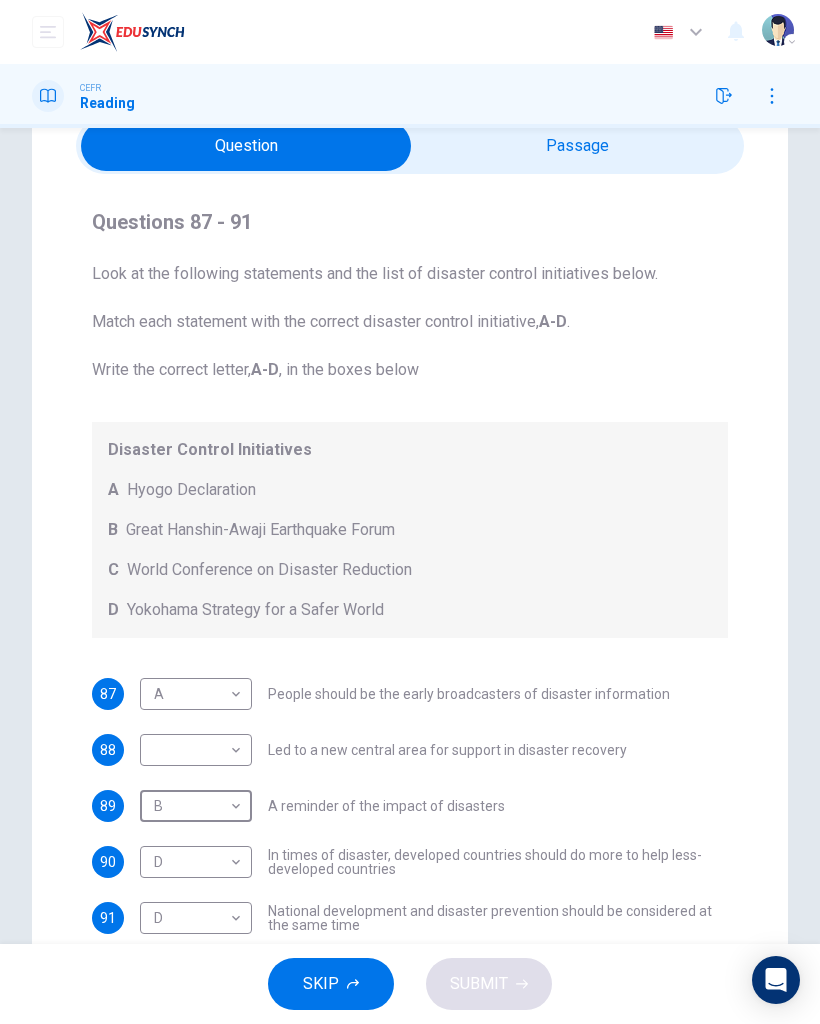 click at bounding box center (246, 146) 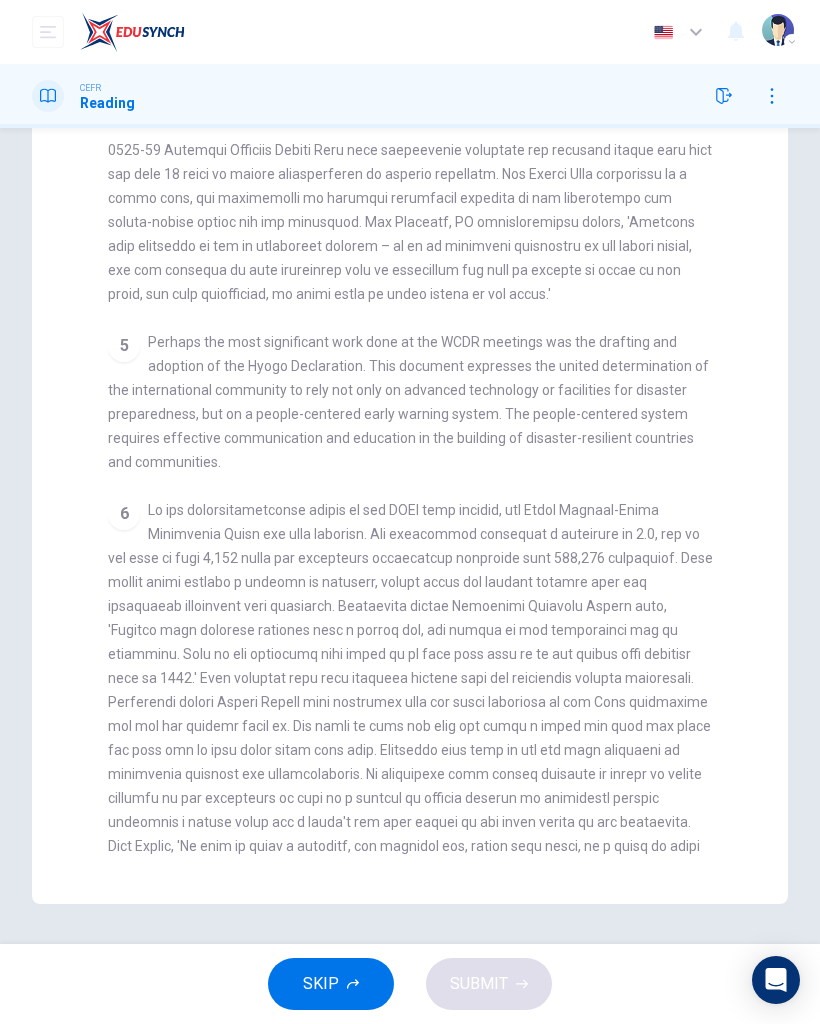 scroll, scrollTop: 212, scrollLeft: 0, axis: vertical 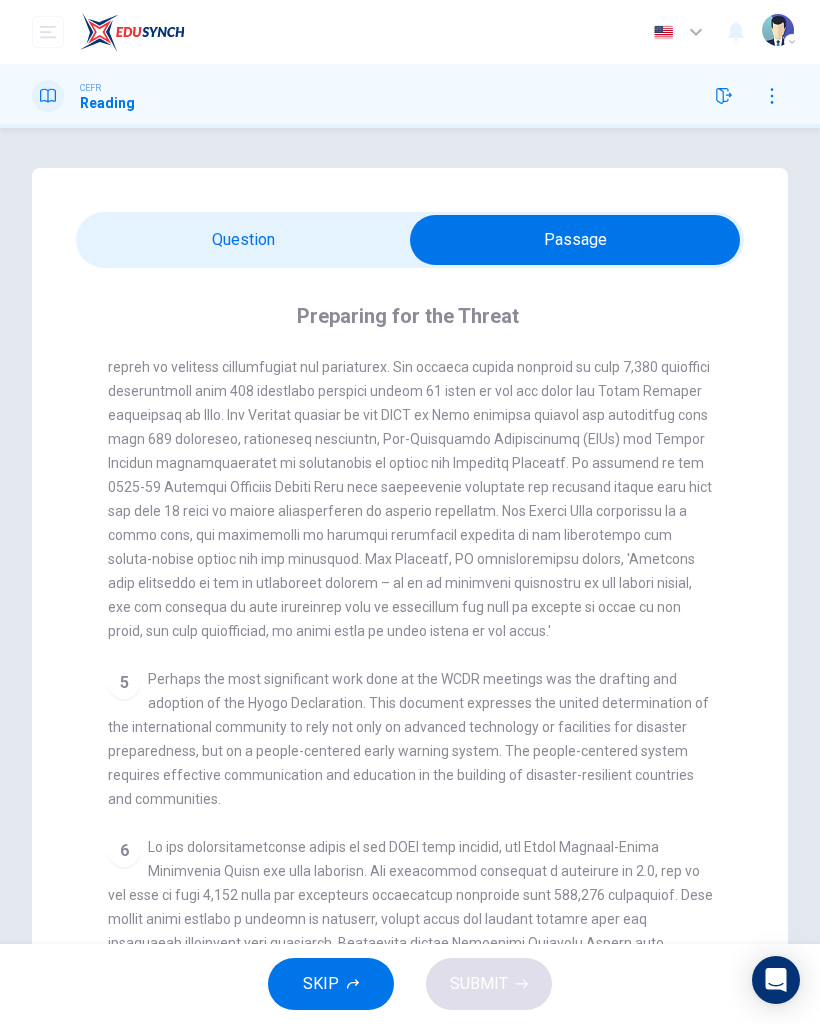 click at bounding box center [575, 240] 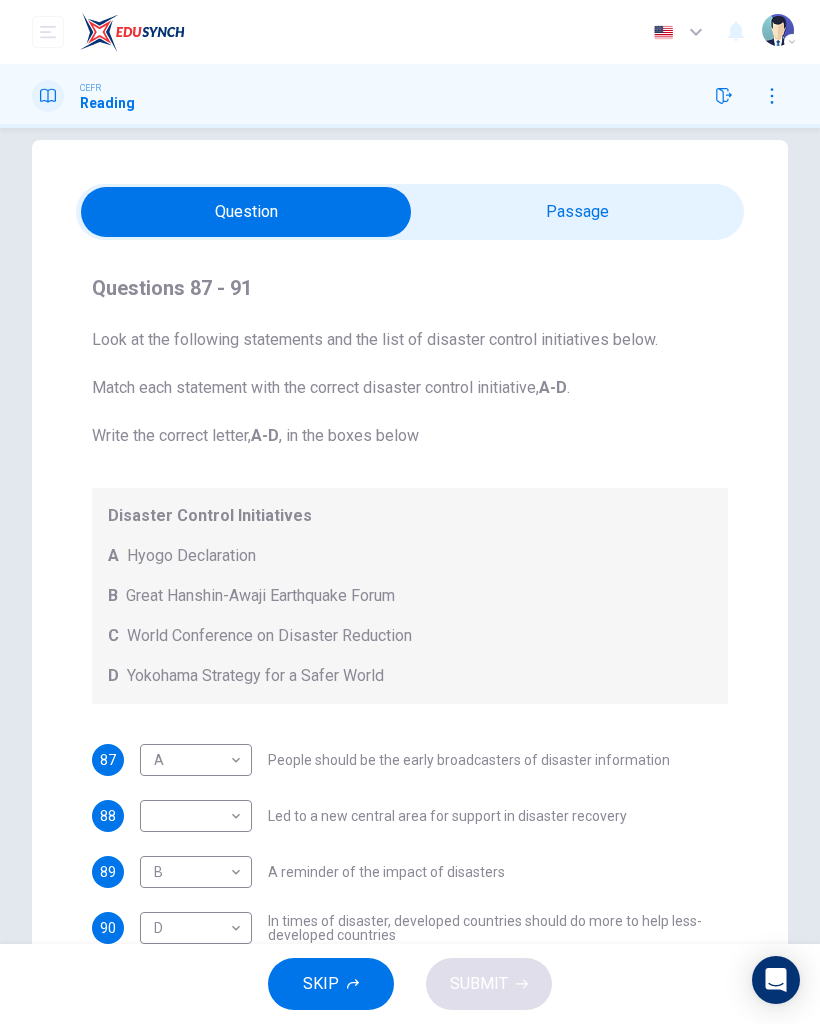 scroll, scrollTop: 30, scrollLeft: 0, axis: vertical 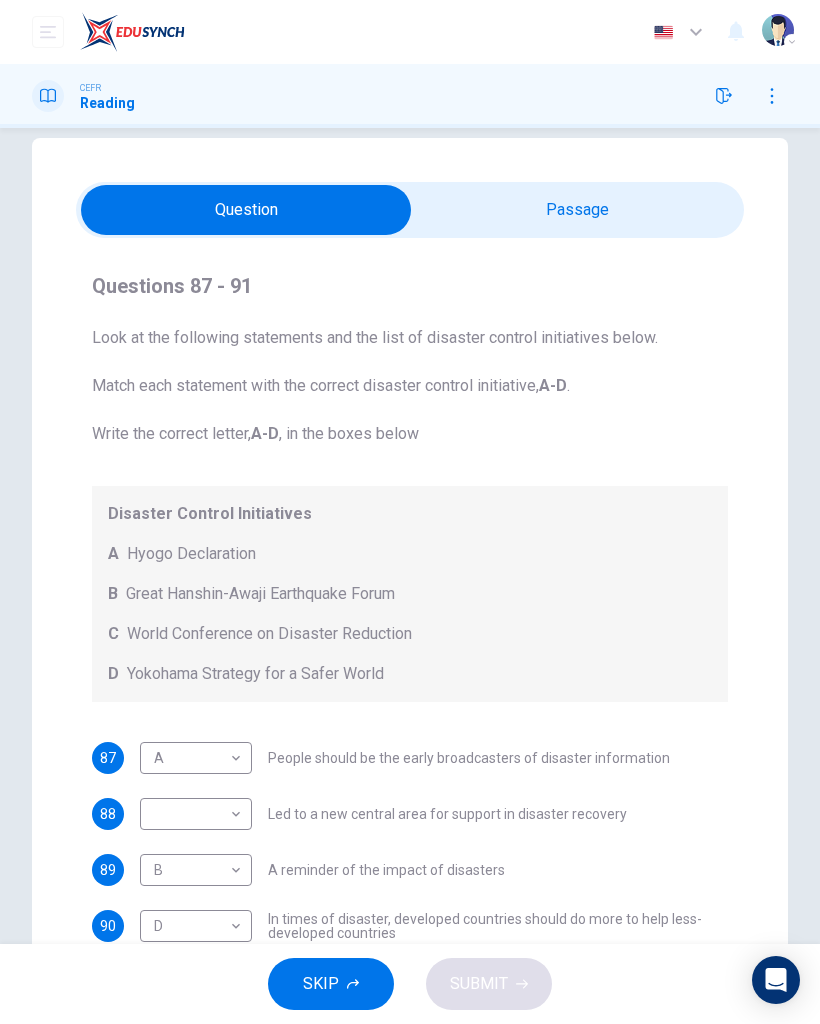 click on "Dashboard Practice Start a test Analysis English en ​ NURIN NADHIRAH BINTI HAIRULASWAN CEFR Reading Questions 87 - 91 Look at the following statements and the list of disaster control initiatives below.
Match each statement with the correct disaster control initiative,  A-D .
Write the correct letter,  A-D , in the boxes below Disaster Control Initiatives A Hyogo Declaration B Great Hanshin-Awaji Earthquake Forum C World Conference on Disaster Reduction D Yokohama Strategy for a Safer World 87 A A ​ People should be the early broadcasters of disaster information 88 ​ ​ Led to a new central area for support in disaster recovery 89 B B ​ A reminder of the impact of disasters 90 D D ​ In times of disaster, developed countries should do more to help less-developed countries 91 D D ​ National development and disaster prevention should be considered at the same time Preparing for the Threat CLICK TO ZOOM Click to Zoom 1 2 3 4 5 6 SKIP SUBMIT EduSynch - Online Language Proficiency Testing" at bounding box center (410, 512) 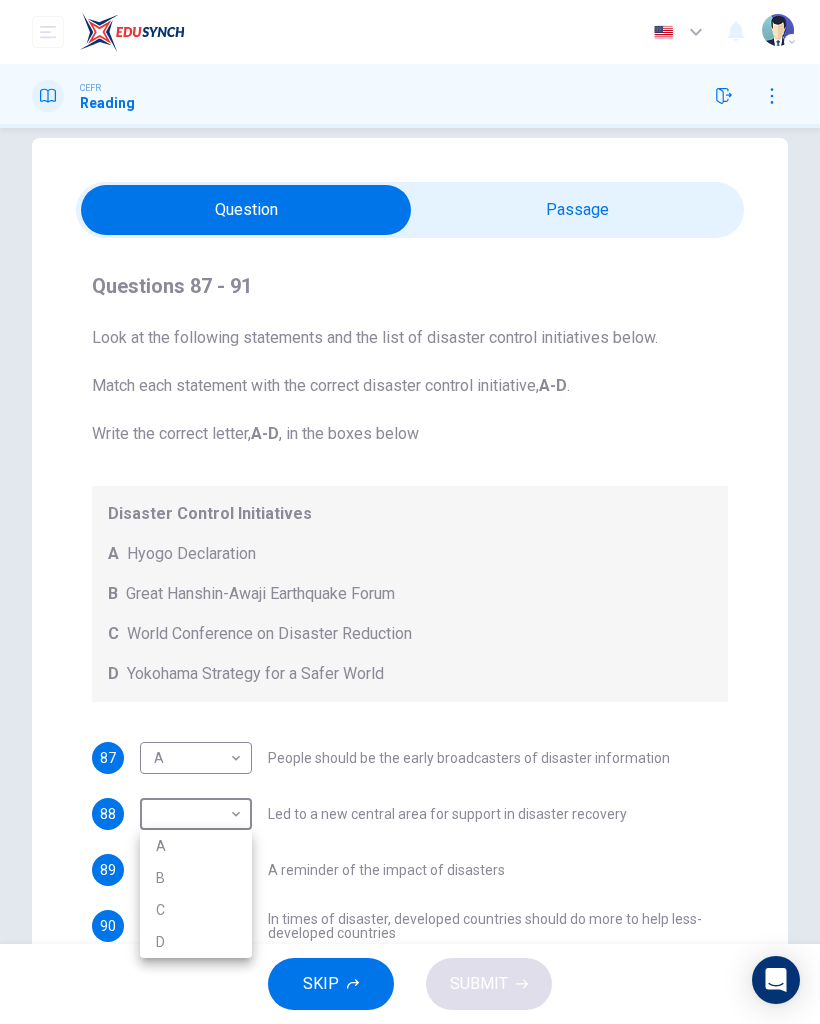 click on "B" at bounding box center [196, 878] 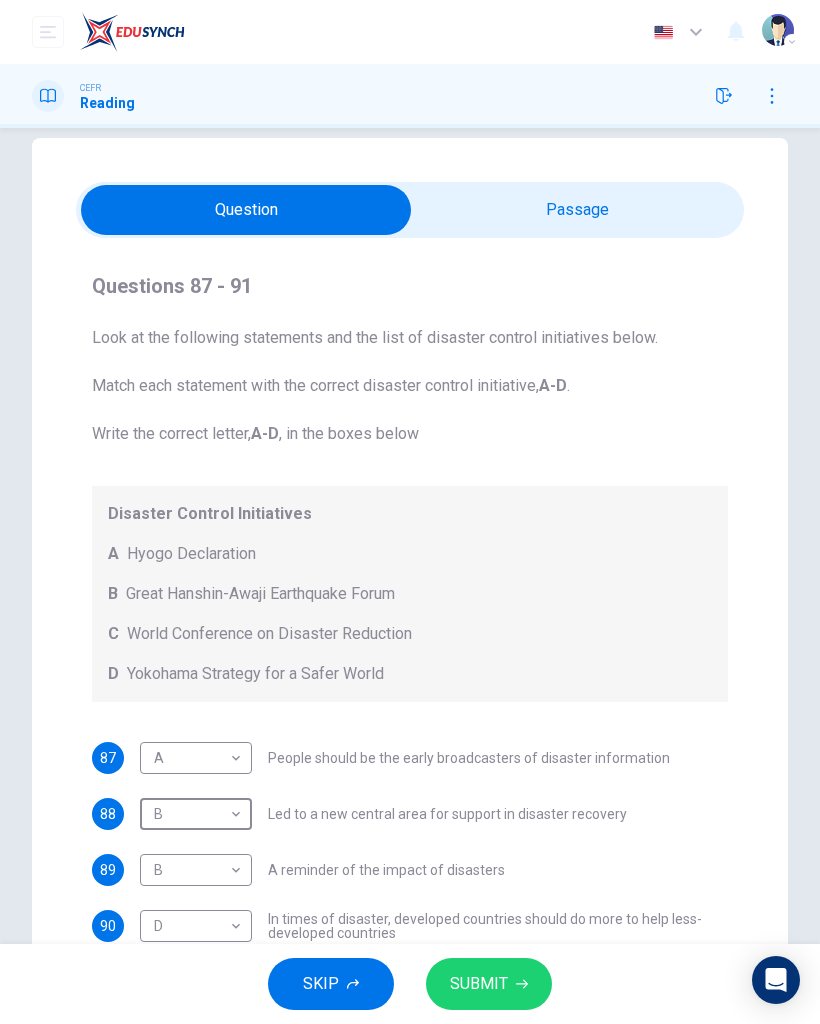click on "SUBMIT" at bounding box center [479, 984] 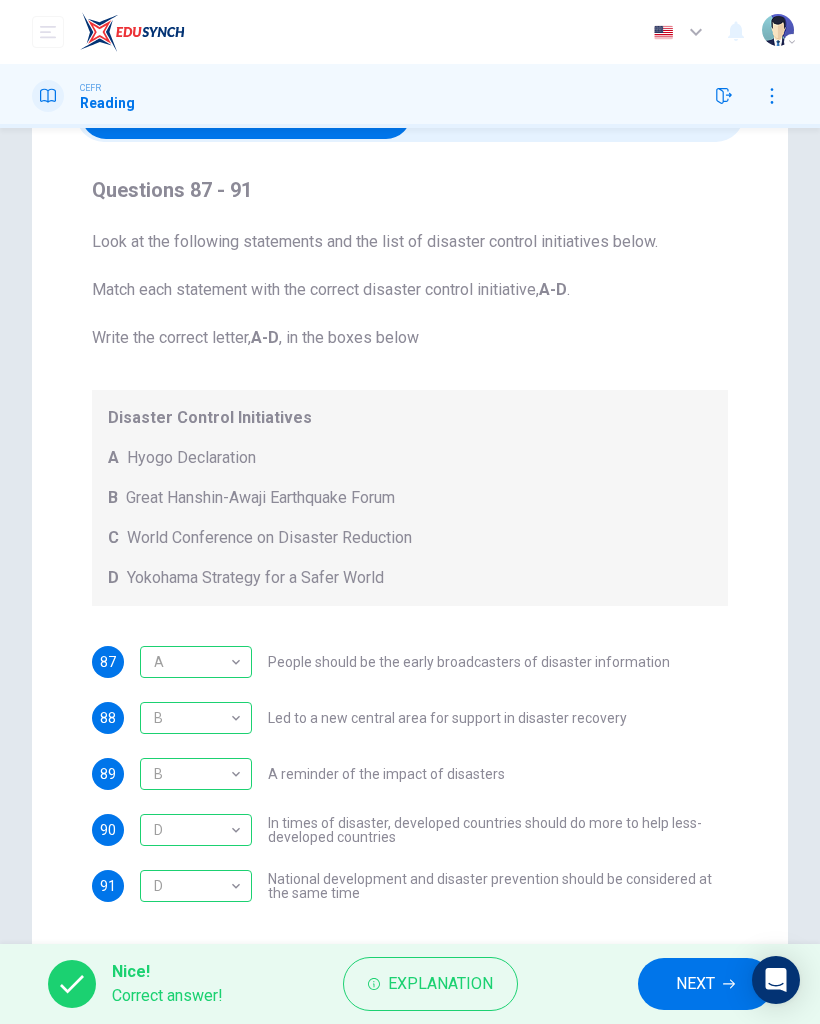 scroll, scrollTop: 128, scrollLeft: 0, axis: vertical 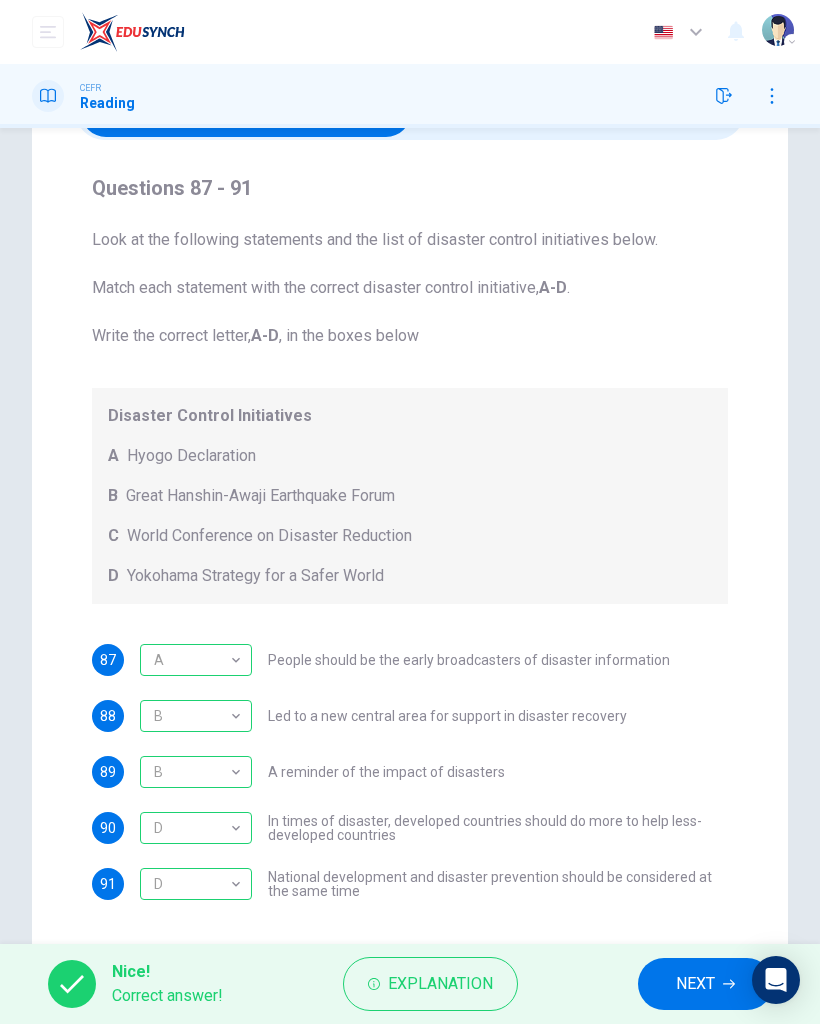 click on "NEXT" at bounding box center (695, 984) 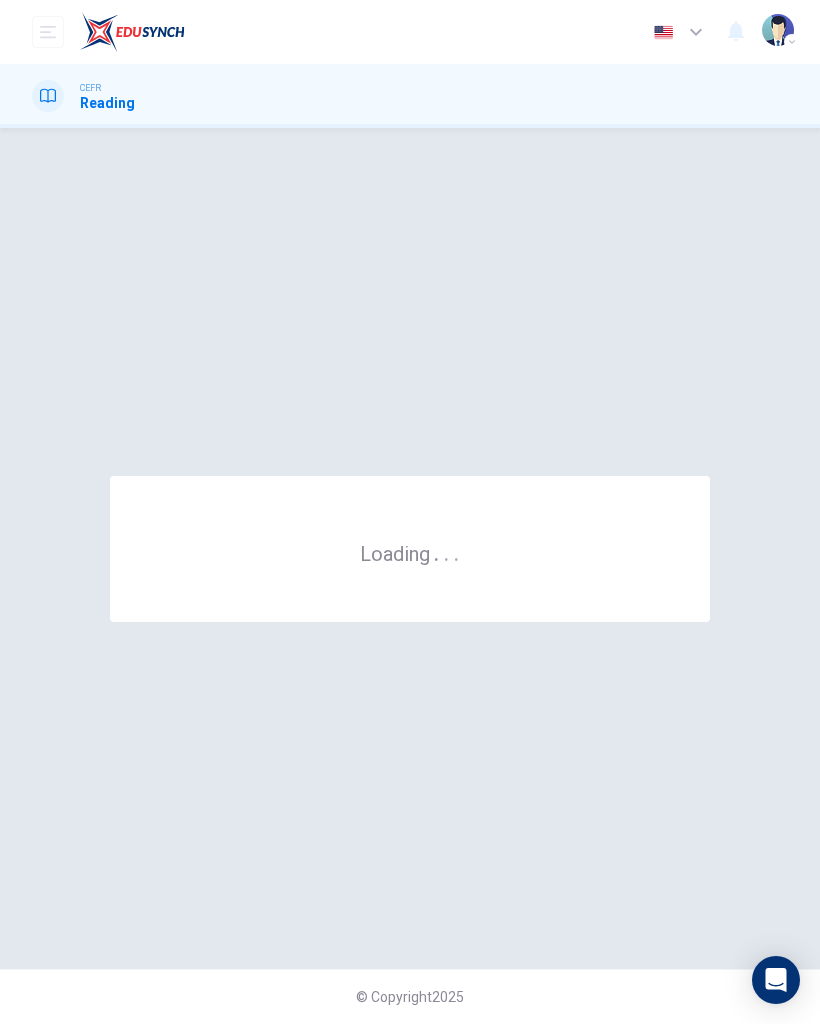 scroll, scrollTop: 0, scrollLeft: 0, axis: both 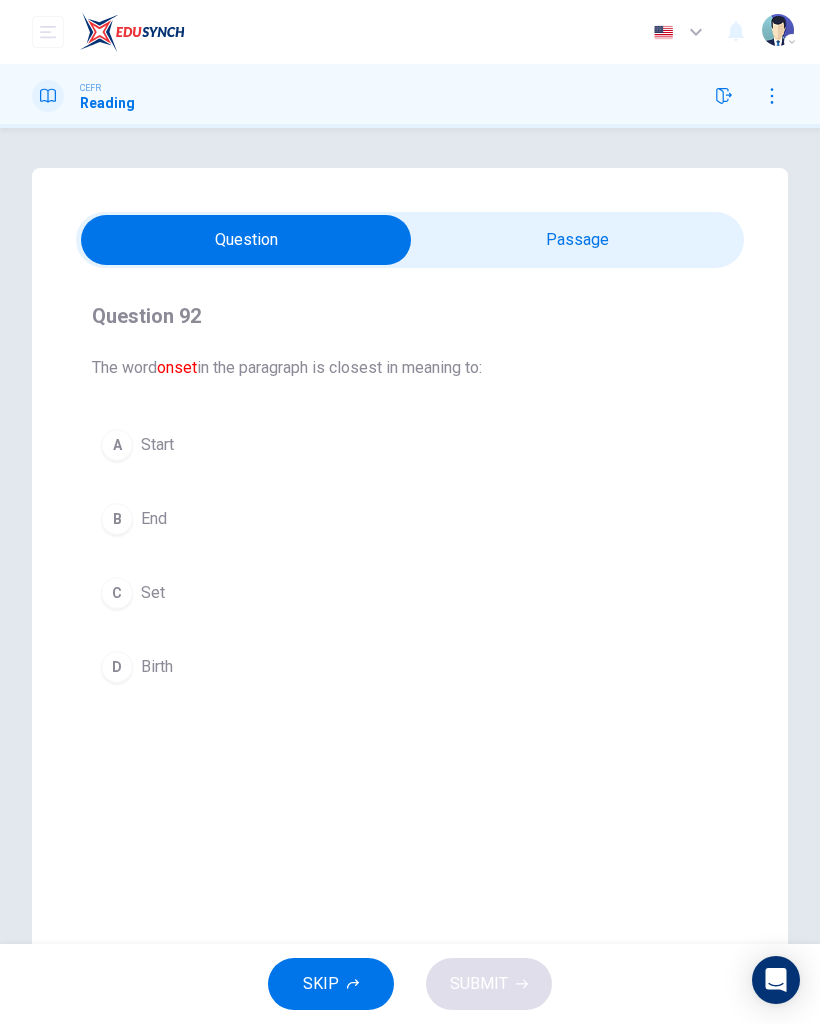 click at bounding box center [246, 240] 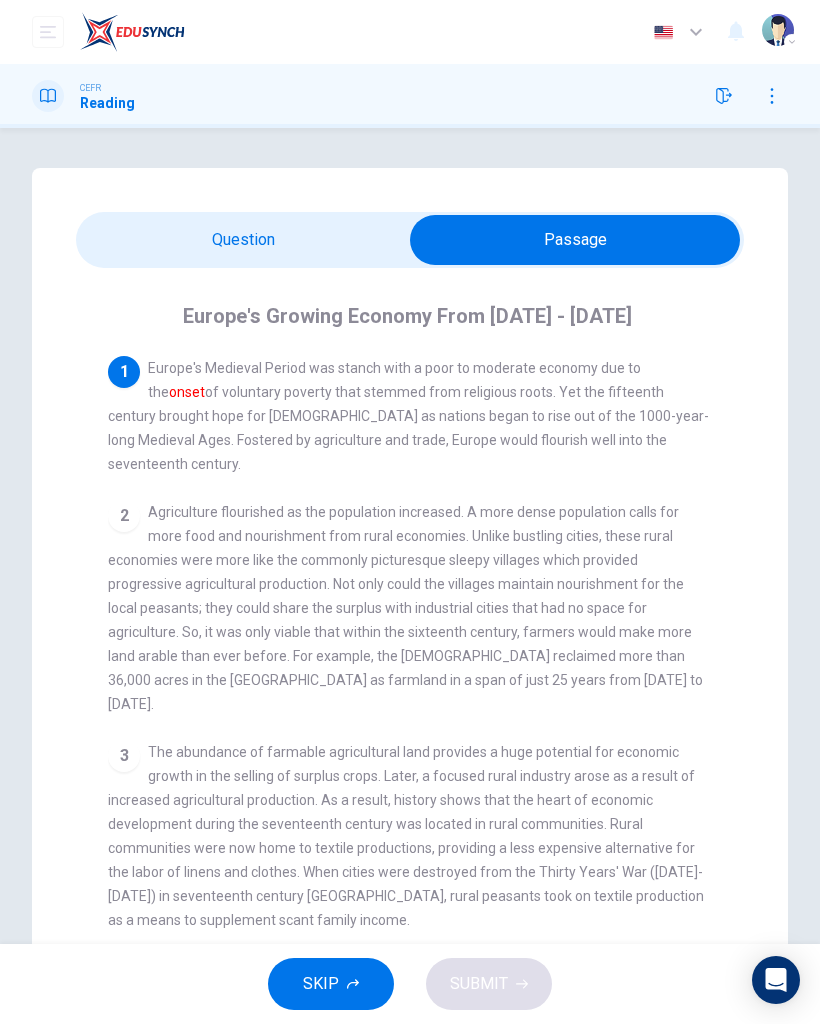 click at bounding box center [575, 240] 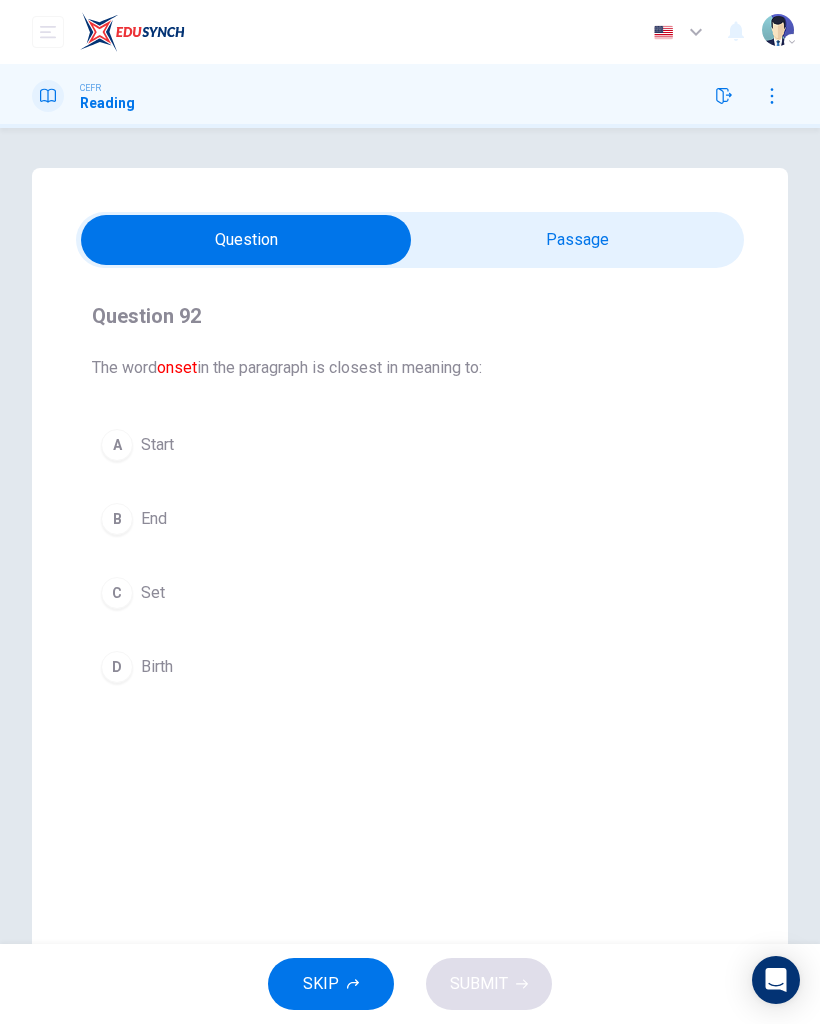 click on "A Start" at bounding box center (410, 445) 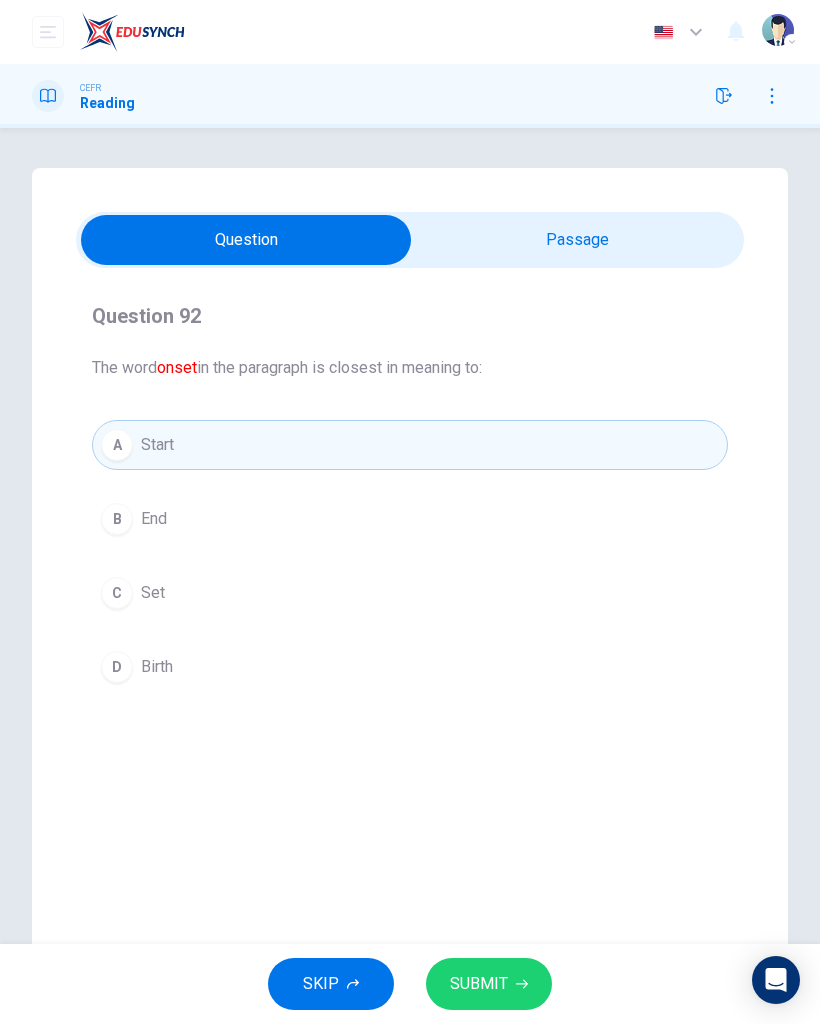 click at bounding box center (246, 240) 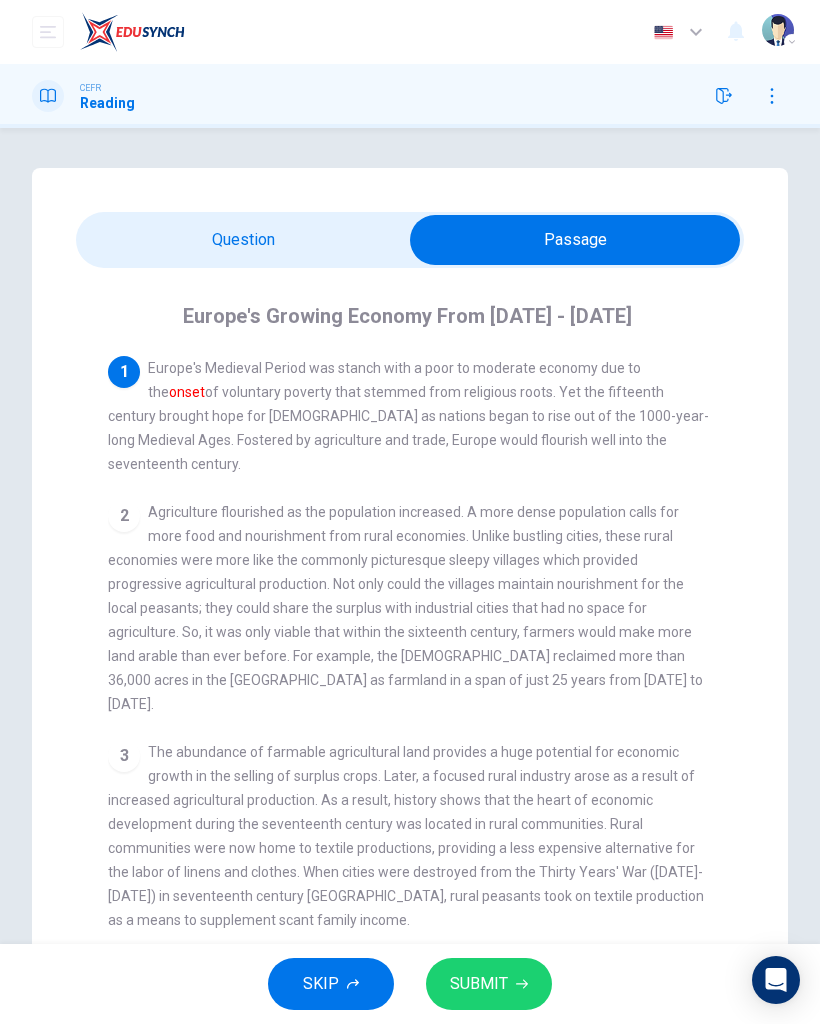 click at bounding box center (575, 240) 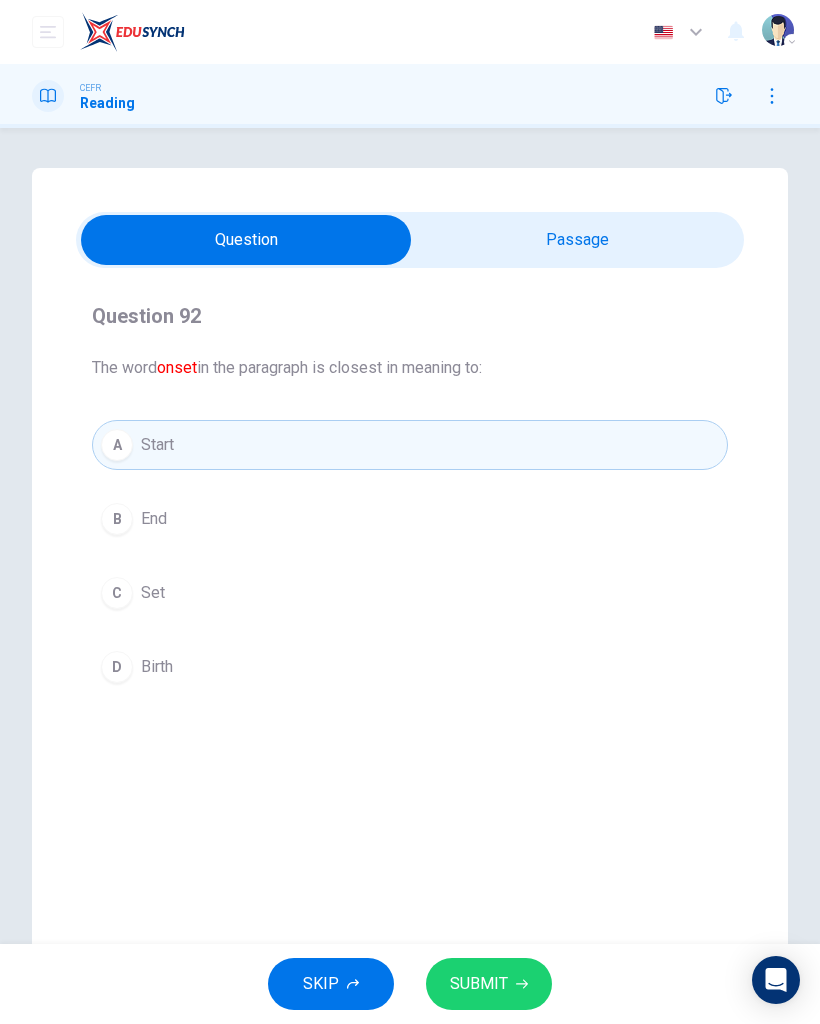 click at bounding box center [246, 240] 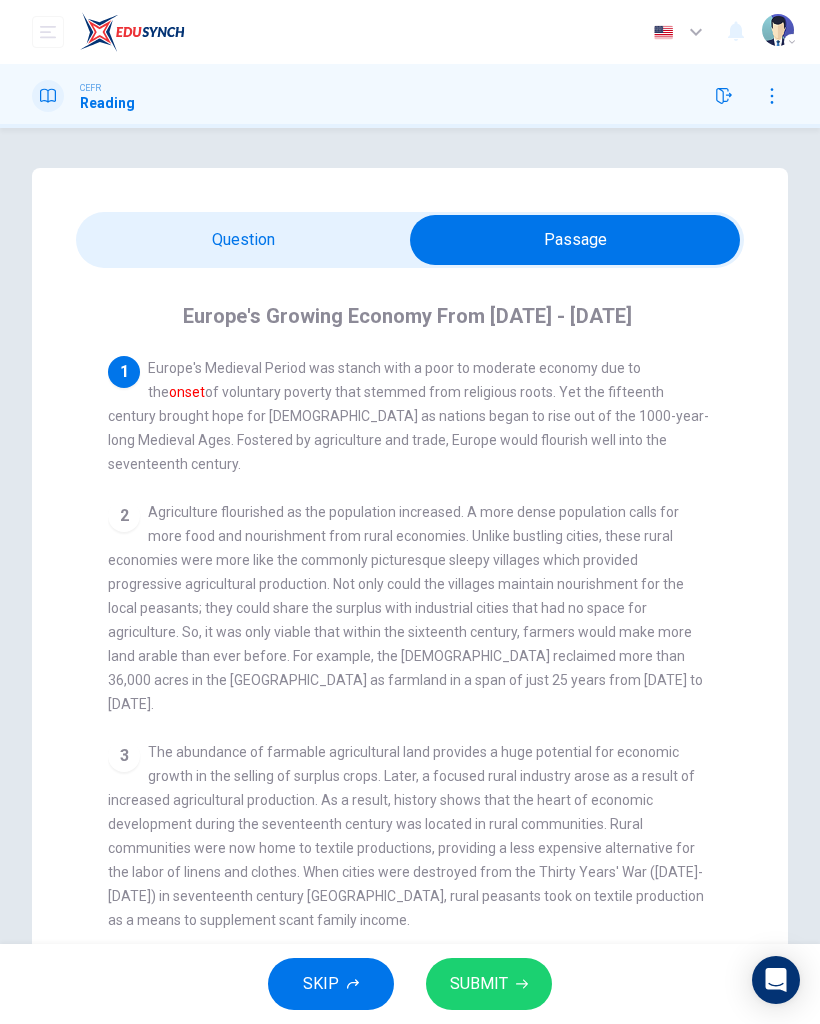 click at bounding box center (575, 240) 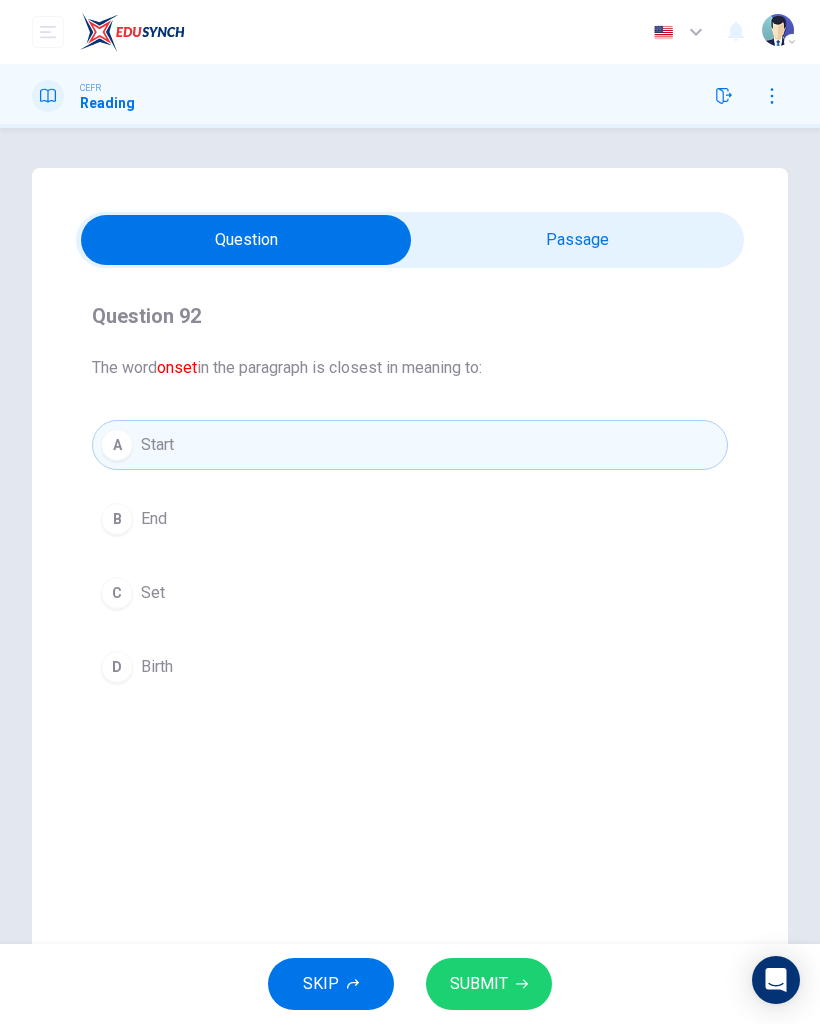 click on "SUBMIT" at bounding box center [479, 984] 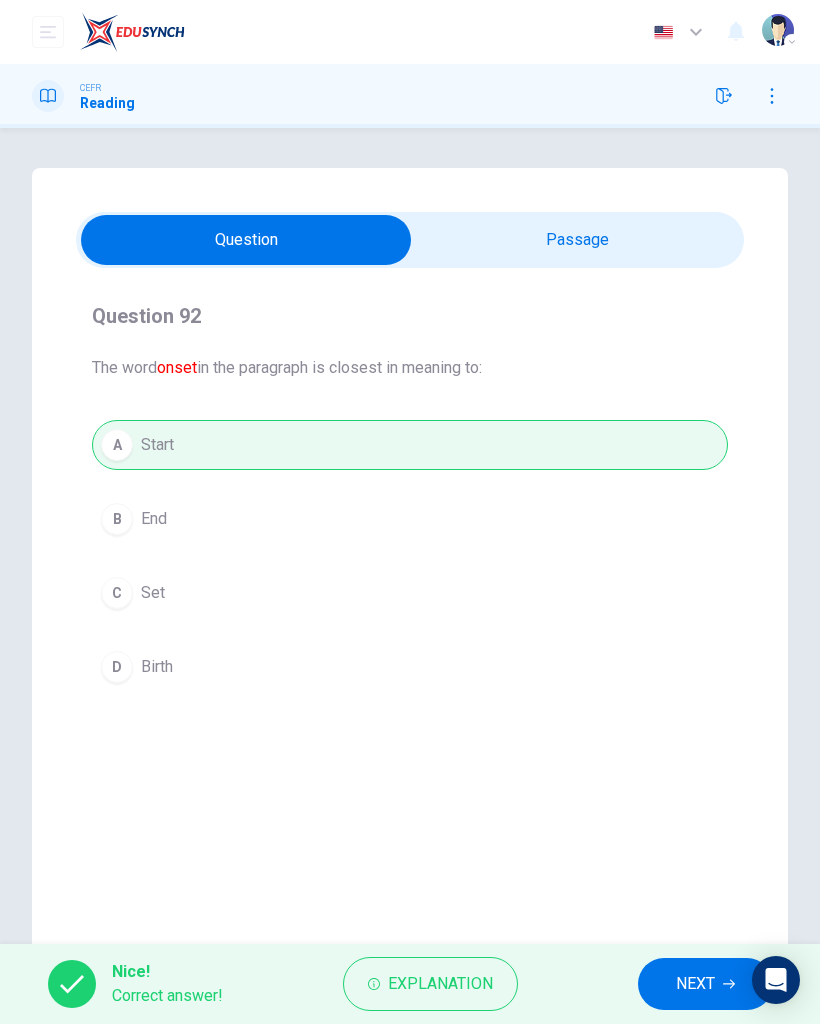 click on "NEXT" at bounding box center [695, 984] 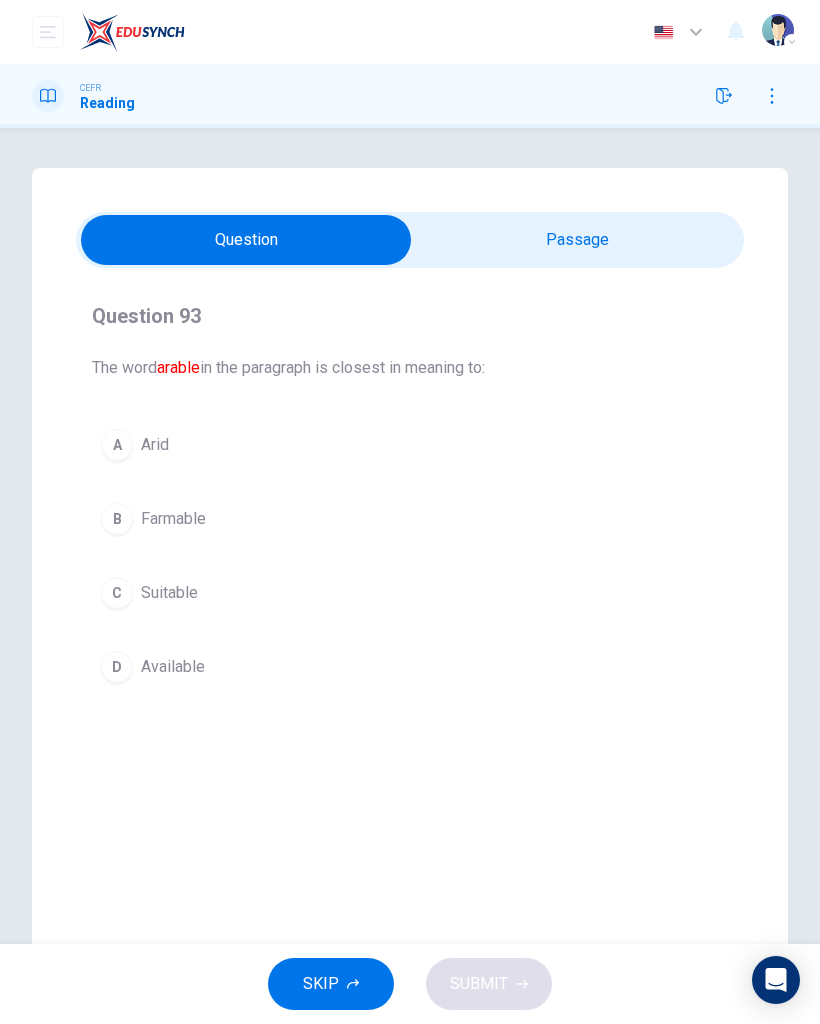 click at bounding box center (246, 240) 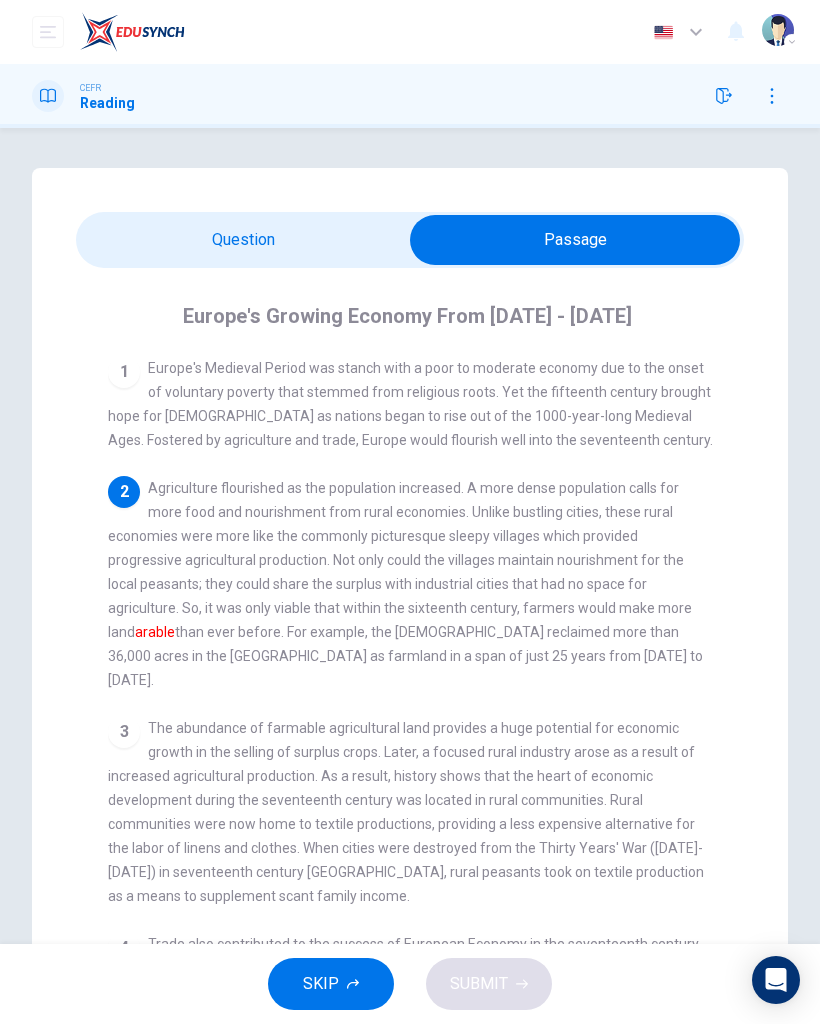 click on "Europe's Growing Economy From [DATE] - [DATE] 1 Europe's Medieval Period was stanch with a poor to moderate economy due to the onset of voluntary poverty that stemmed from religious roots. Yet the fifteenth century brought hope for [DEMOGRAPHIC_DATA] as nations began to rise out of the 1000-year-long Medieval Ages. Fostered by agriculture and trade, Europe would flourish well into the seventeenth century. 2 Agriculture flourished as the population increased. A more dense population calls for more food and nourishment from rural economies. Unlike bustling cities, these rural economies were more like the commonly picturesque sleepy villages which provided progressive agricultural production. Not only could the villages maintain nourishment for the local peasants; they could share the surplus with industrial cities that had no space for agriculture. So, it was only viable that within the sixteenth century, farmers would make more land   arable 3 4 5 6" at bounding box center [410, 686] 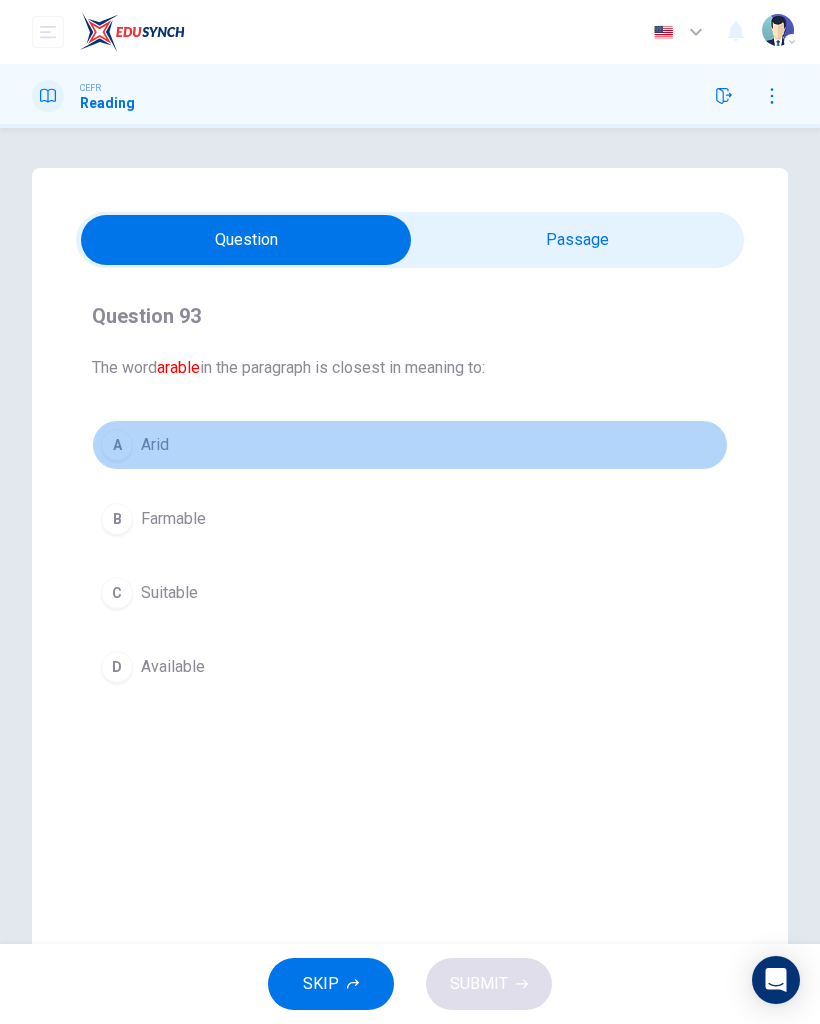 click on "A Arid" at bounding box center [410, 445] 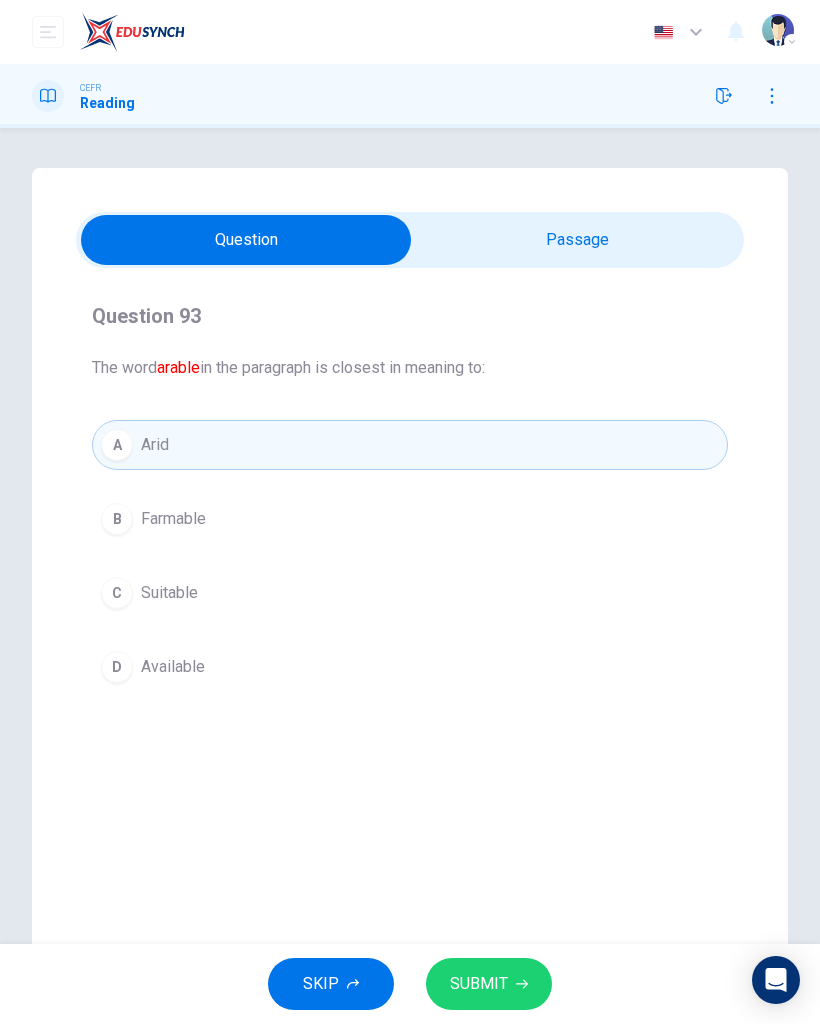 click on "D Available" at bounding box center [410, 667] 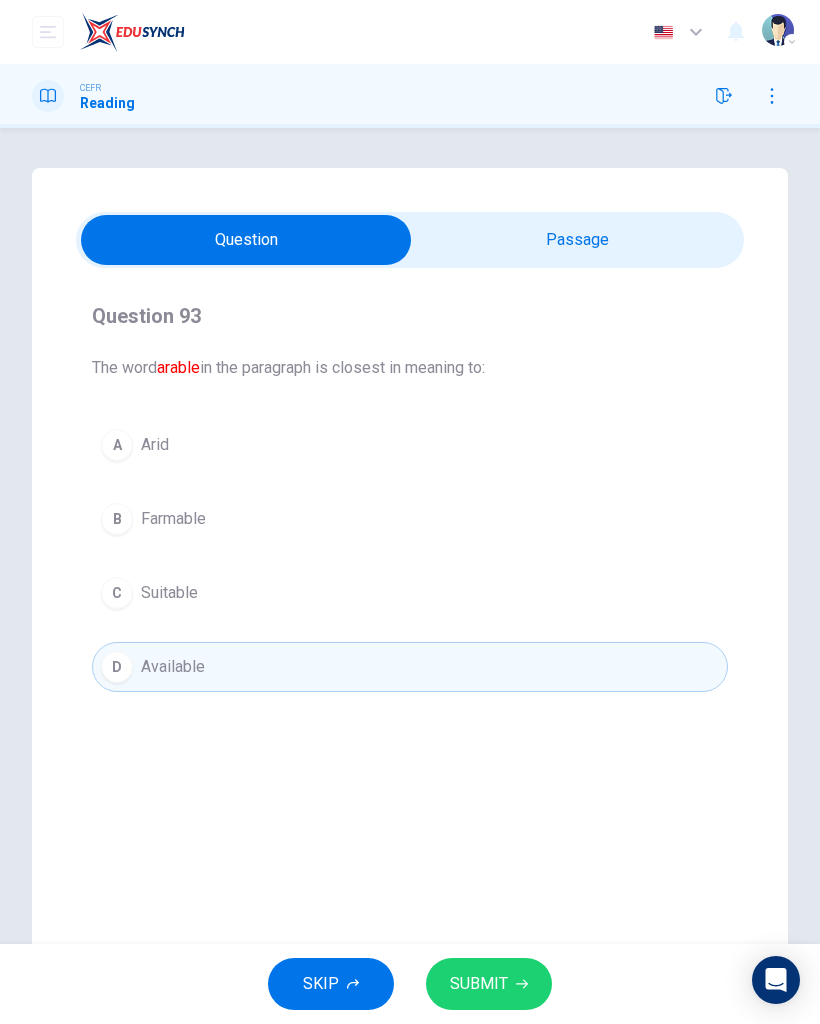 click on "SUBMIT" at bounding box center (489, 984) 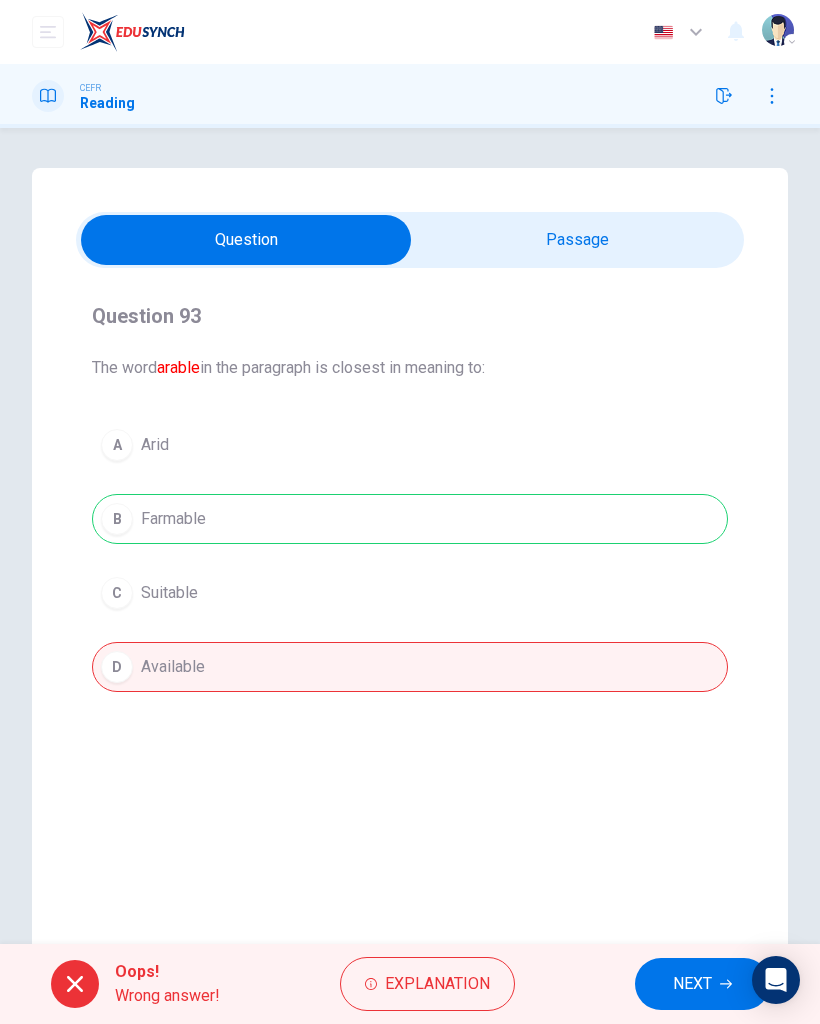 click on "NEXT" at bounding box center (692, 984) 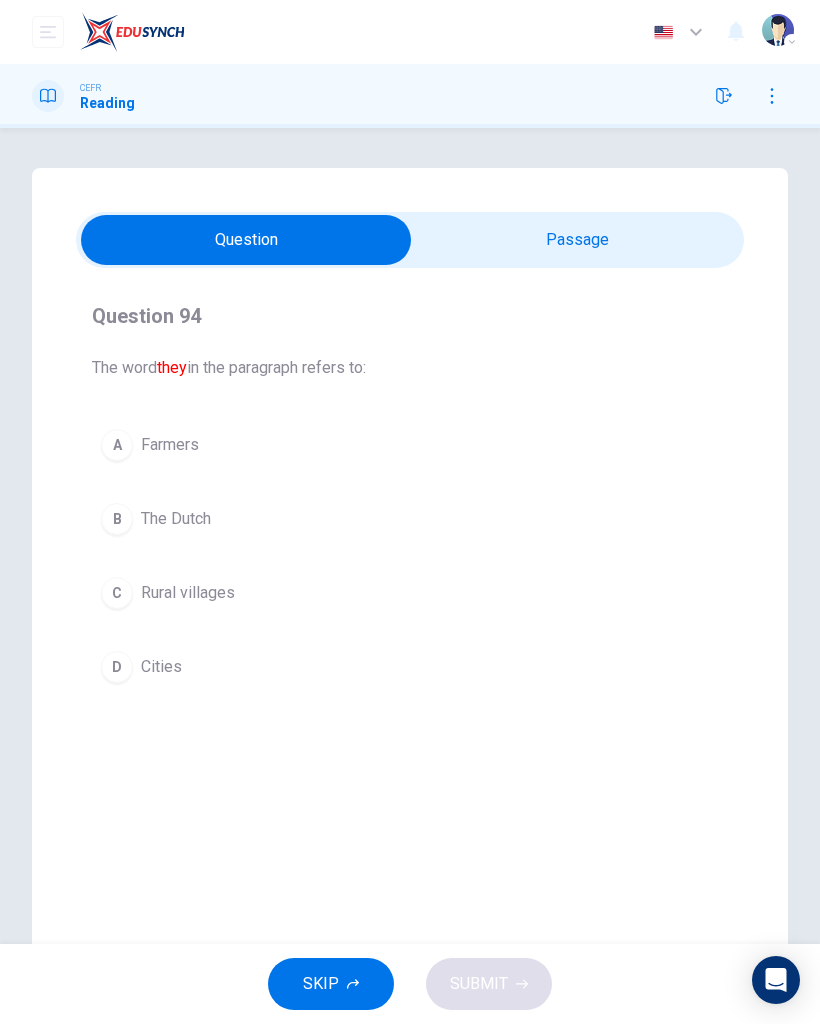 click at bounding box center (246, 240) 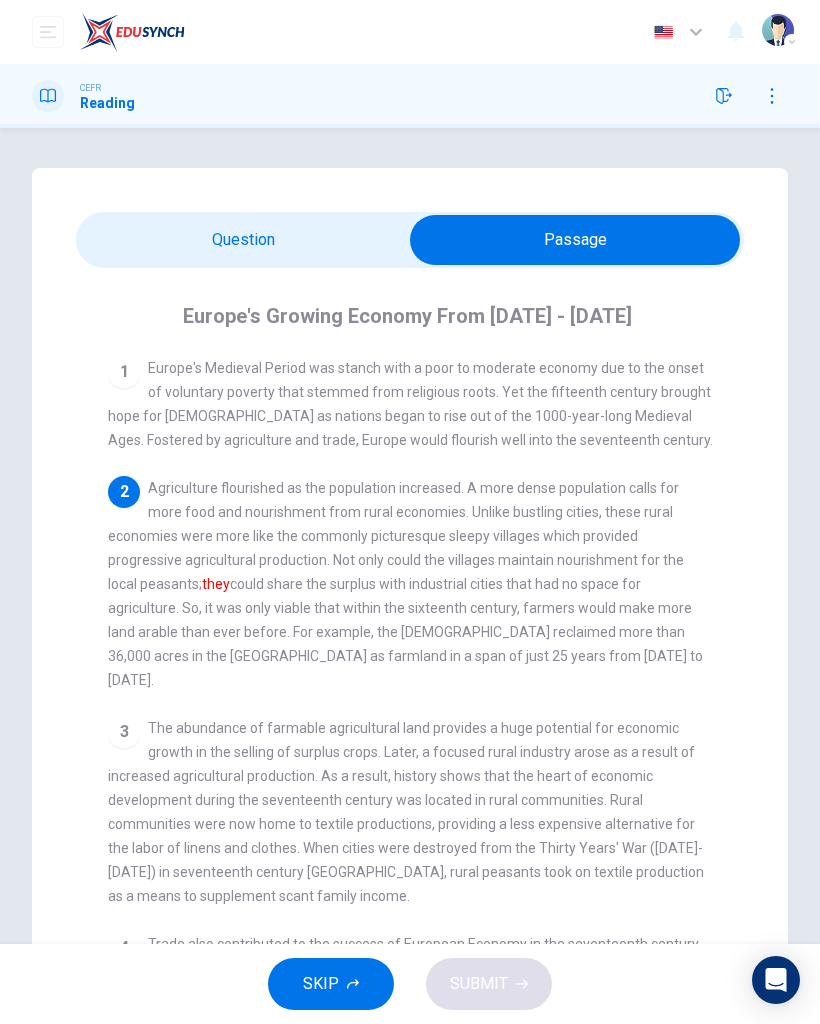 click at bounding box center (575, 240) 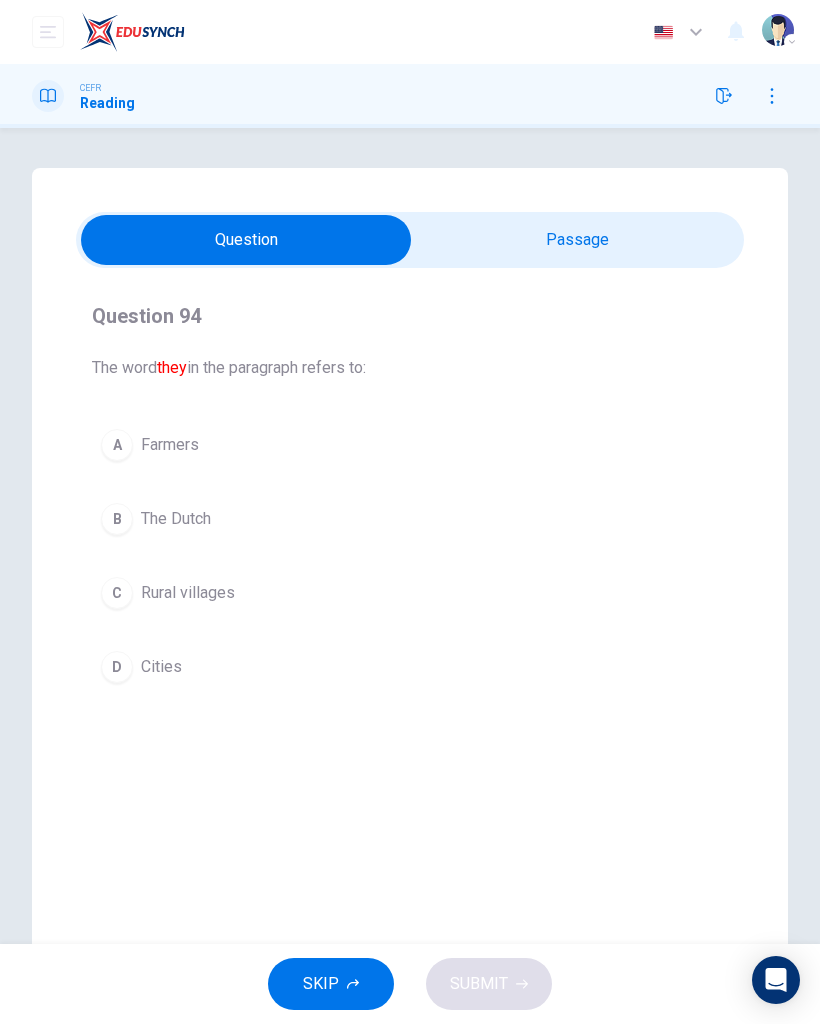 click on "C Rural villages" at bounding box center (410, 593) 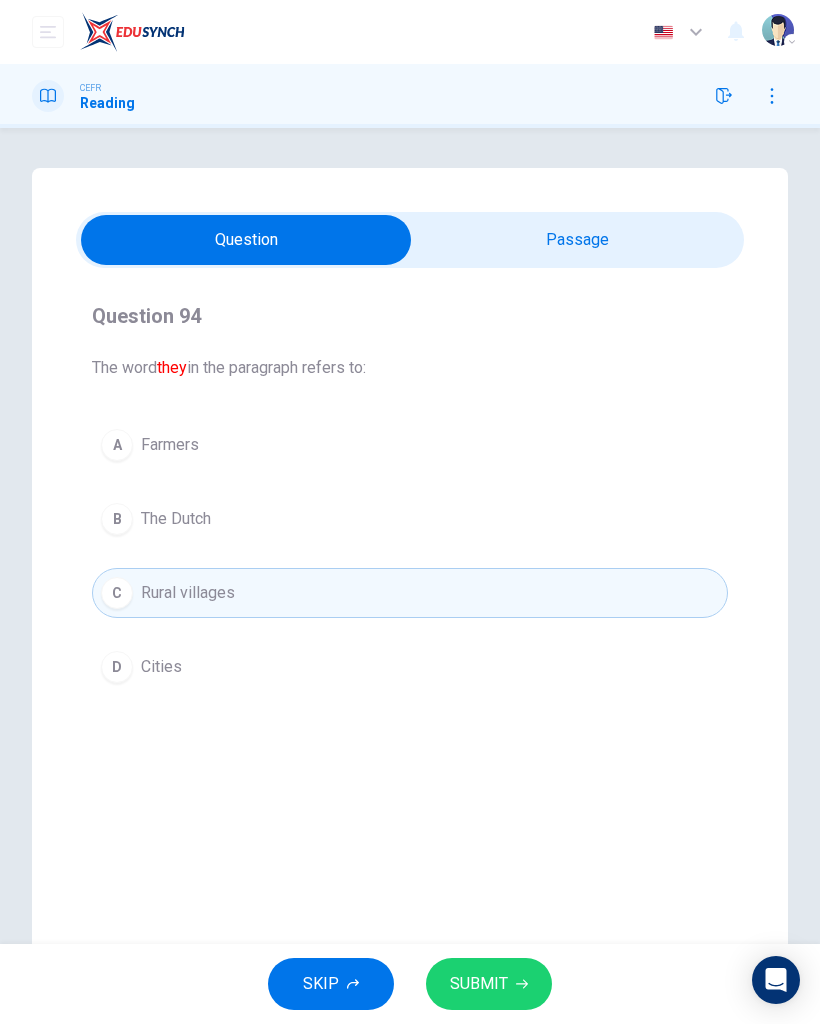 click on "SUBMIT" at bounding box center [489, 984] 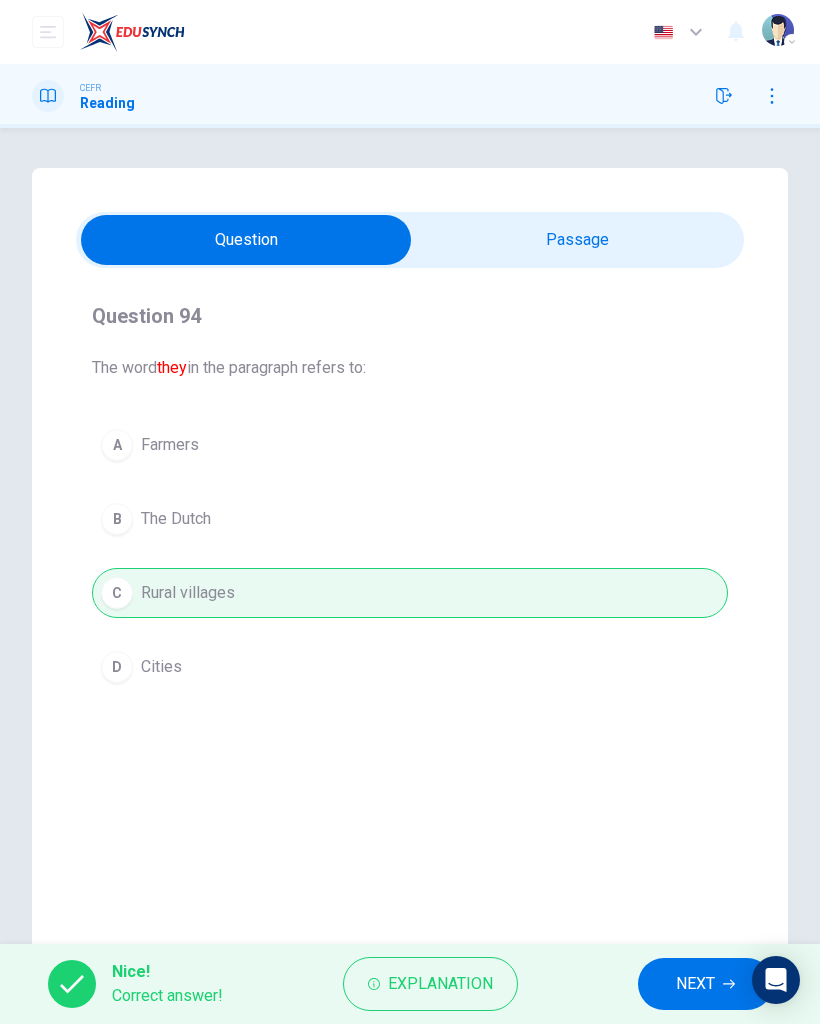 click on "Nice! Correct answer! Explanation NEXT" at bounding box center [410, 984] 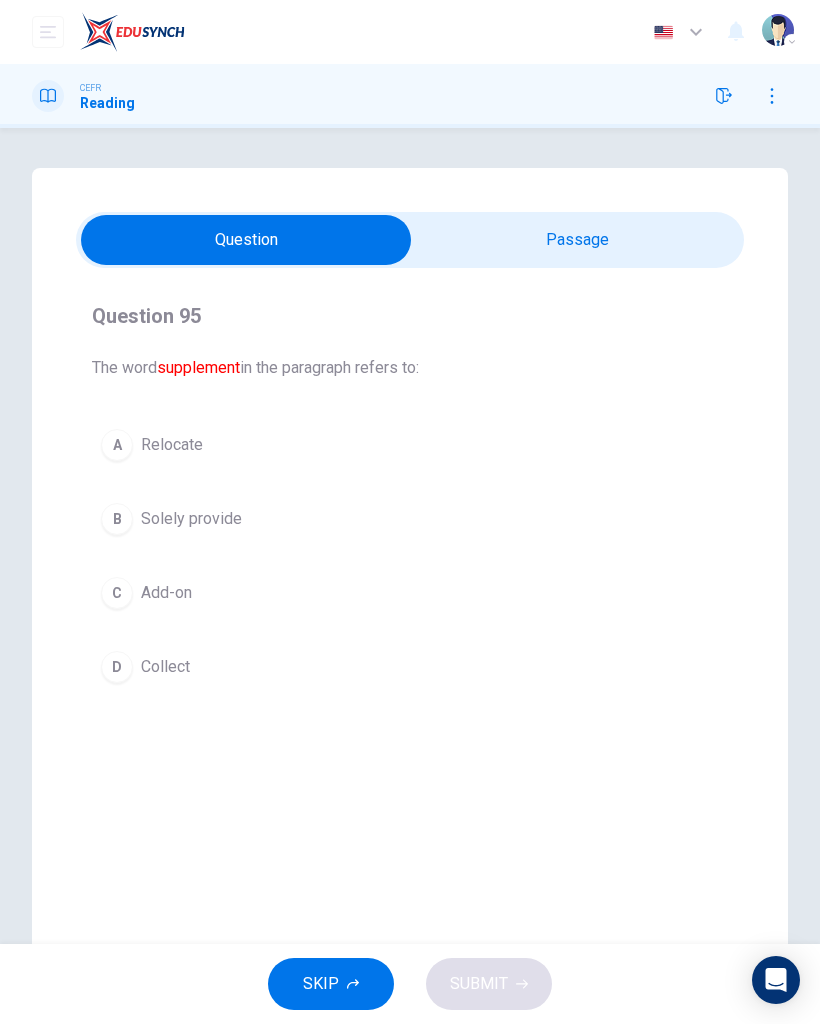 click at bounding box center (246, 240) 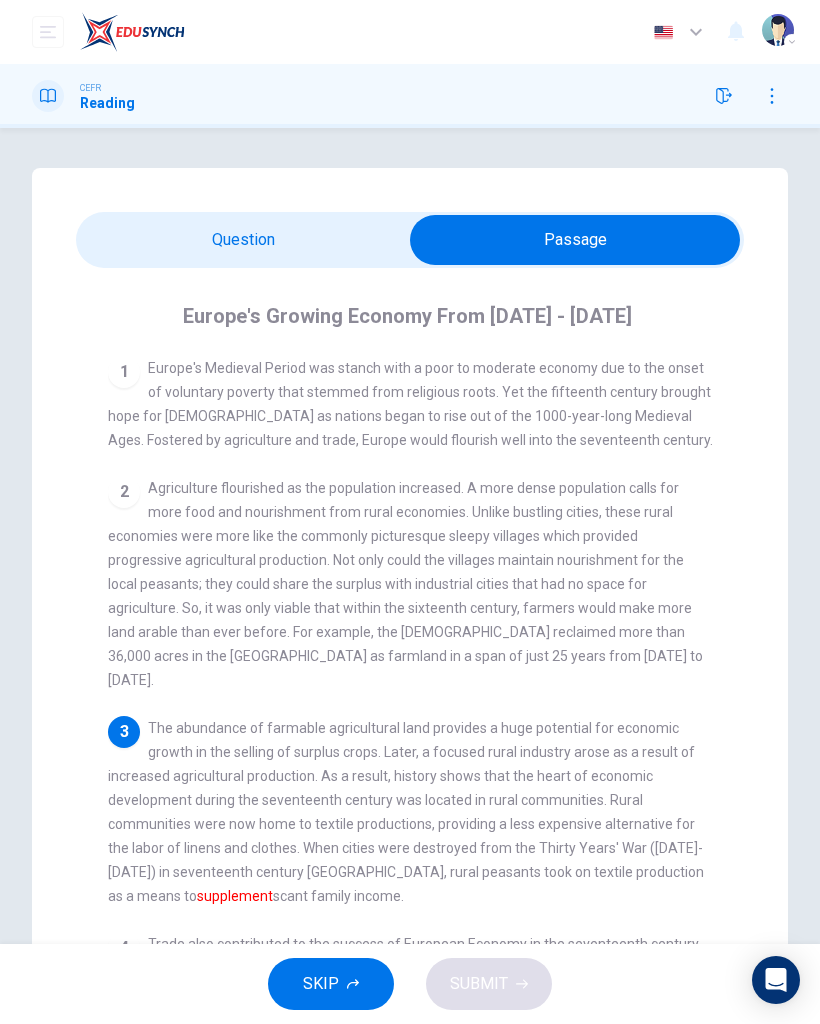 click on "Question 95 The word  supplement  in the paragraph refers to: A Relocate B Solely provide C Add-on D Collect Europe's Growing Economy From [DATE] - [DATE] 1 Europe's Medieval Period was stanch with a poor to moderate economy due to the onset of voluntary poverty that stemmed from religious roots. Yet the fifteenth century brought hope for [DEMOGRAPHIC_DATA] as nations began to rise out of the 1000-year-long Medieval Ages. Fostered by agriculture and trade, Europe would flourish well into the seventeenth century. 2 3 supplement  scant family income. 4 Trade also contributed to the success of European Economy in the seventeenth century. Through expansion, trade ships could reach the [GEOGRAPHIC_DATA]. Like with agriculture, population also benefitted the trade scene. The increased population density brought about more manufacturers throughout all of [GEOGRAPHIC_DATA] including [GEOGRAPHIC_DATA], [GEOGRAPHIC_DATA], [GEOGRAPHIC_DATA], and [GEOGRAPHIC_DATA]. 5 6" at bounding box center (410, 642) 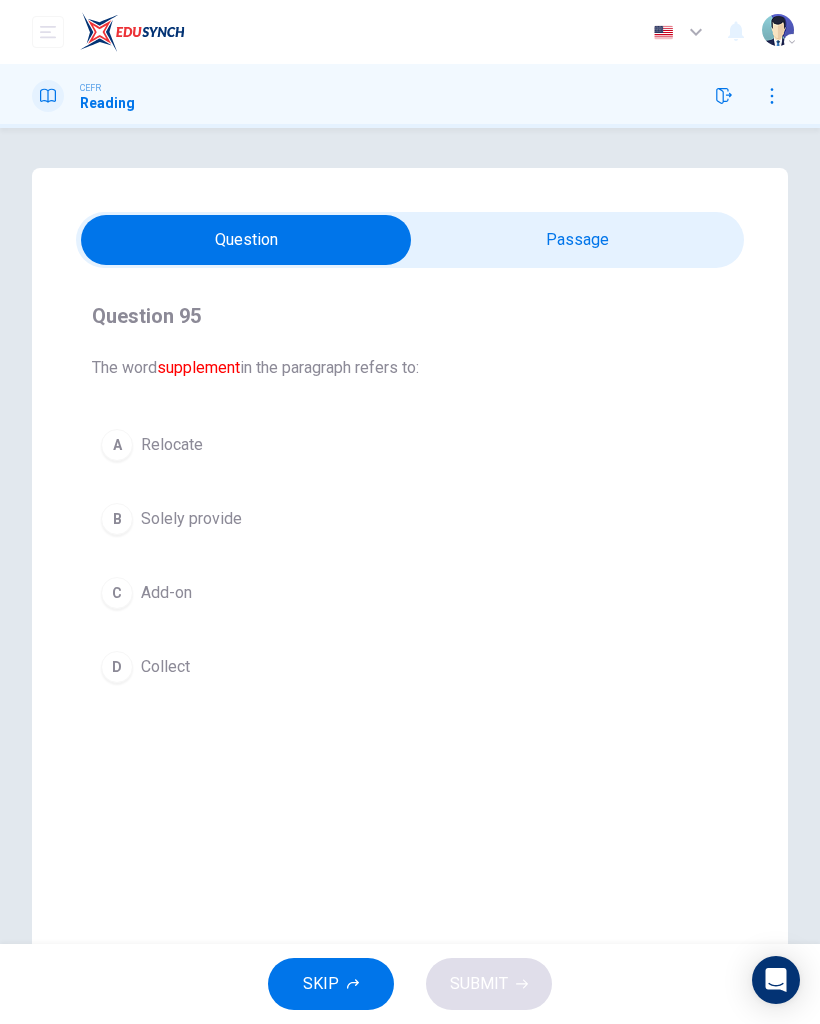 click at bounding box center [246, 240] 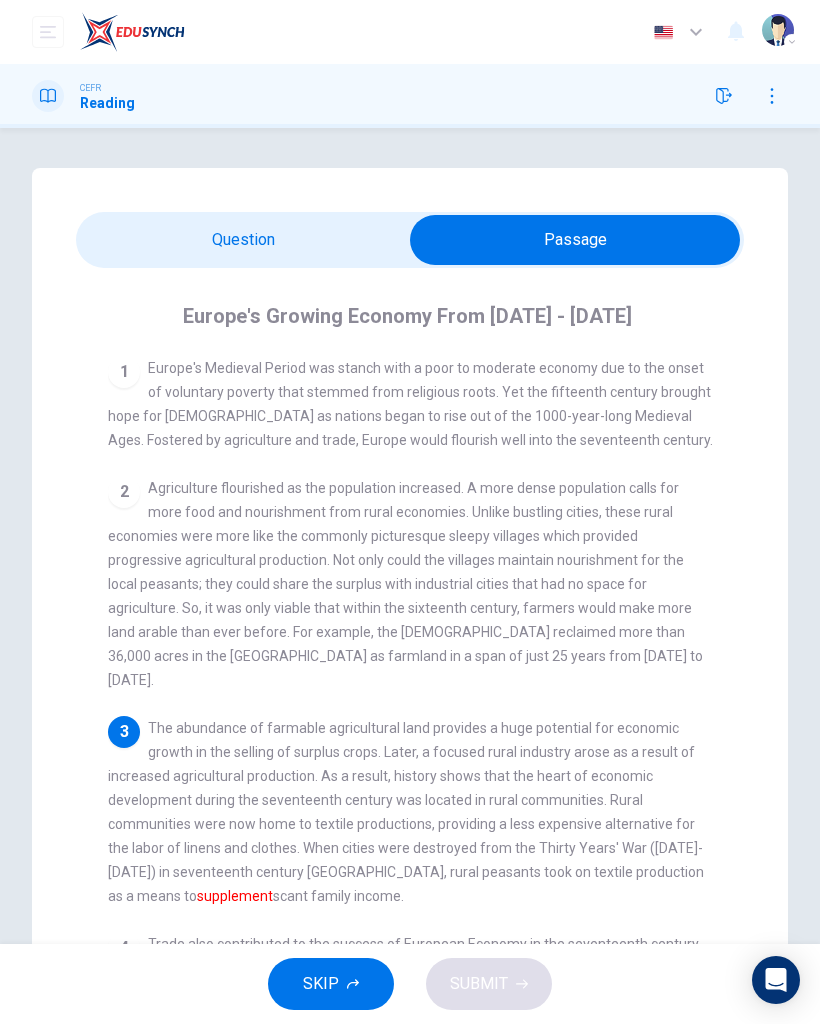 click on "Question 95 The word  supplement  in the paragraph refers to: A Relocate B Solely provide C Add-on D Collect Europe's Growing Economy From [DATE] - [DATE] 1 Europe's Medieval Period was stanch with a poor to moderate economy due to the onset of voluntary poverty that stemmed from religious roots. Yet the fifteenth century brought hope for [DEMOGRAPHIC_DATA] as nations began to rise out of the 1000-year-long Medieval Ages. Fostered by agriculture and trade, Europe would flourish well into the seventeenth century. 2 3 supplement  scant family income. 4 Trade also contributed to the success of European Economy in the seventeenth century. Through expansion, trade ships could reach the [GEOGRAPHIC_DATA]. Like with agriculture, population also benefitted the trade scene. The increased population density brought about more manufacturers throughout all of [GEOGRAPHIC_DATA] including [GEOGRAPHIC_DATA], [GEOGRAPHIC_DATA], [GEOGRAPHIC_DATA], and [GEOGRAPHIC_DATA]. 5 6" at bounding box center (410, 642) 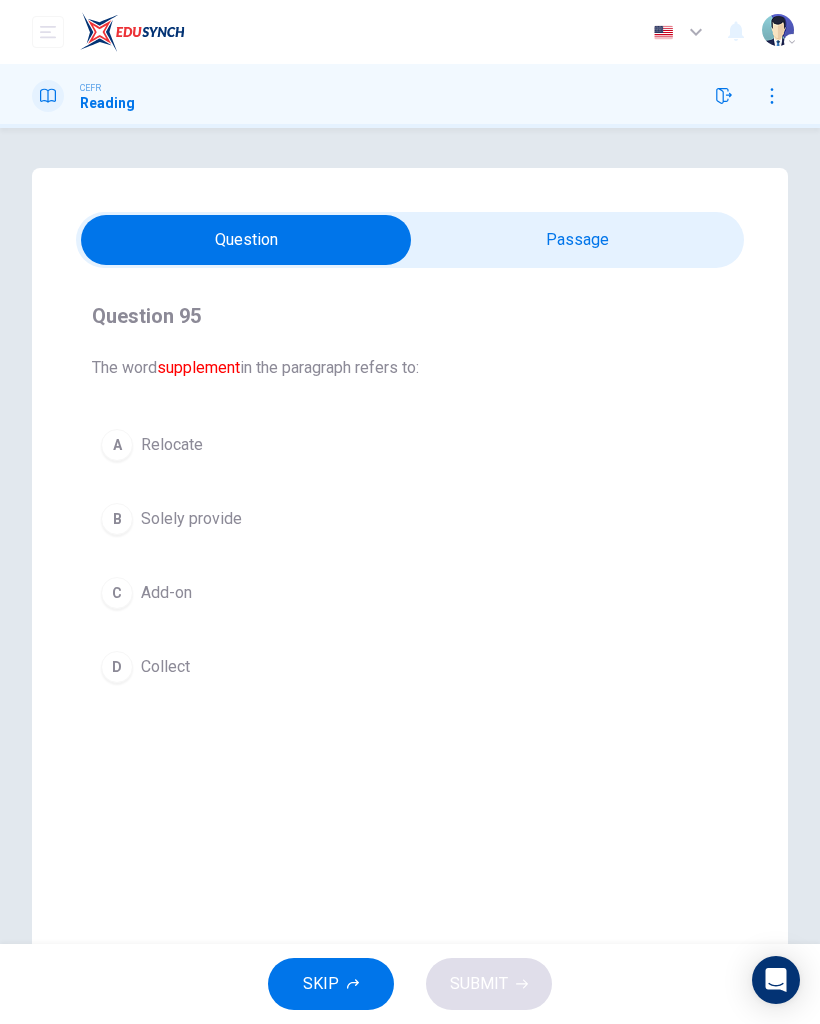 click on "B Solely provide" at bounding box center (410, 519) 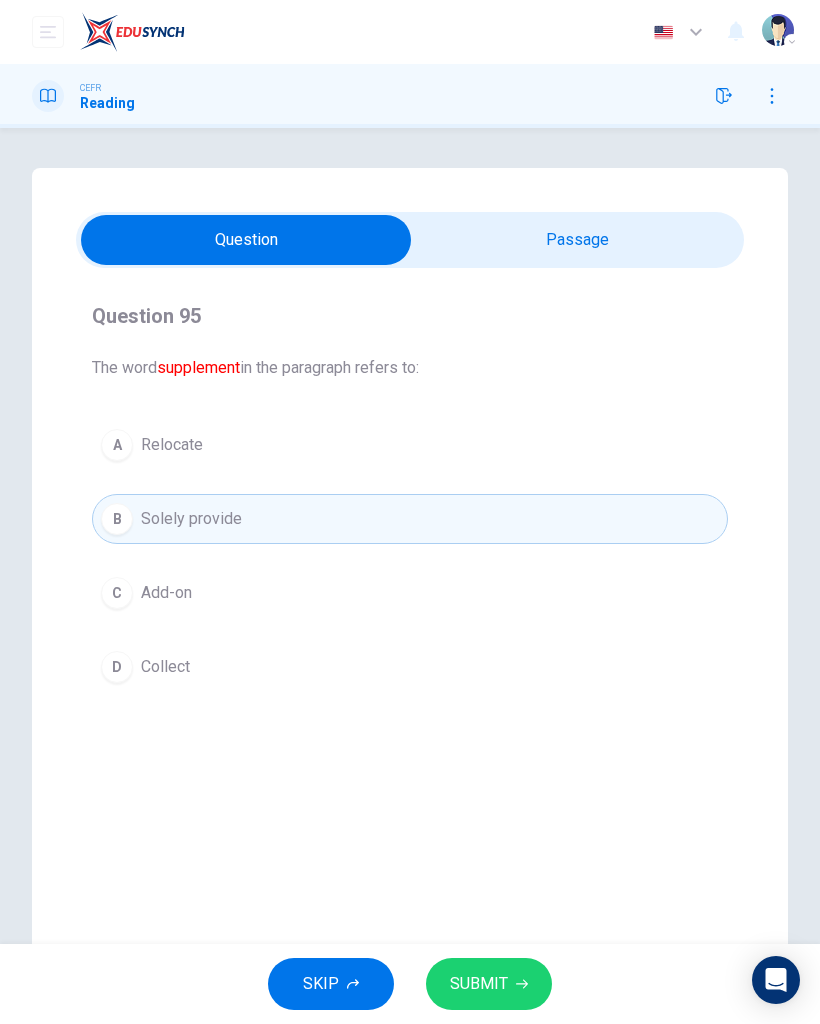 click on "SUBMIT" at bounding box center [489, 984] 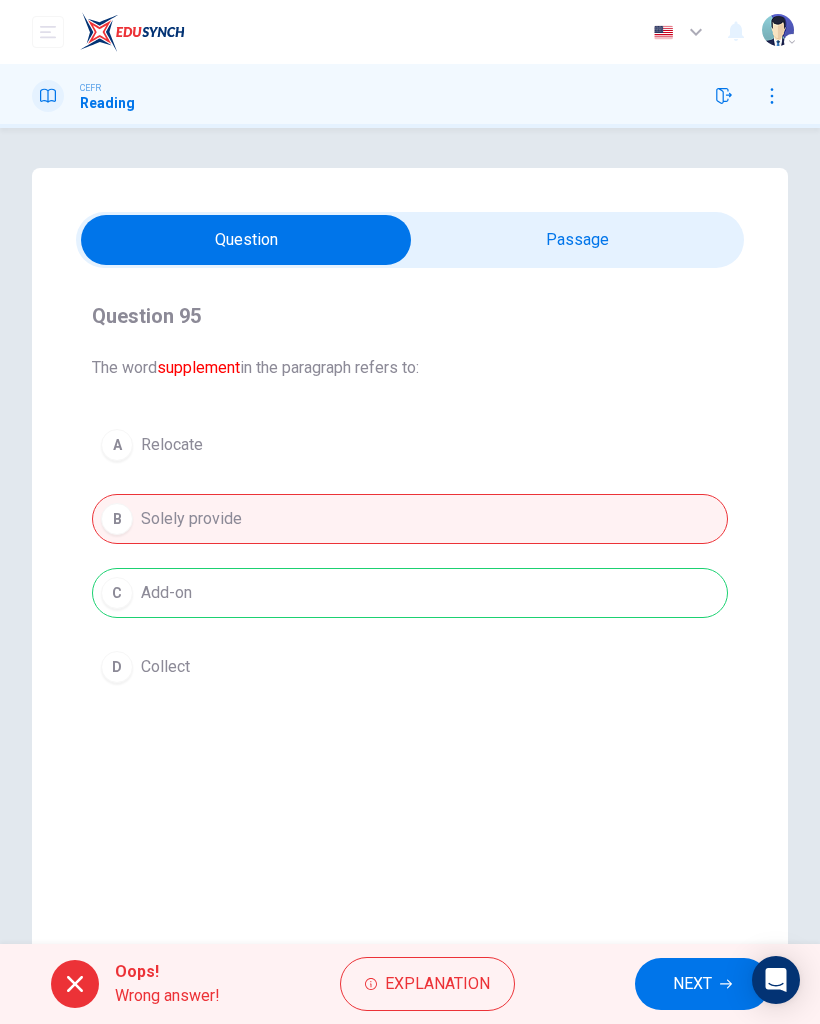 click on "NEXT" at bounding box center (702, 984) 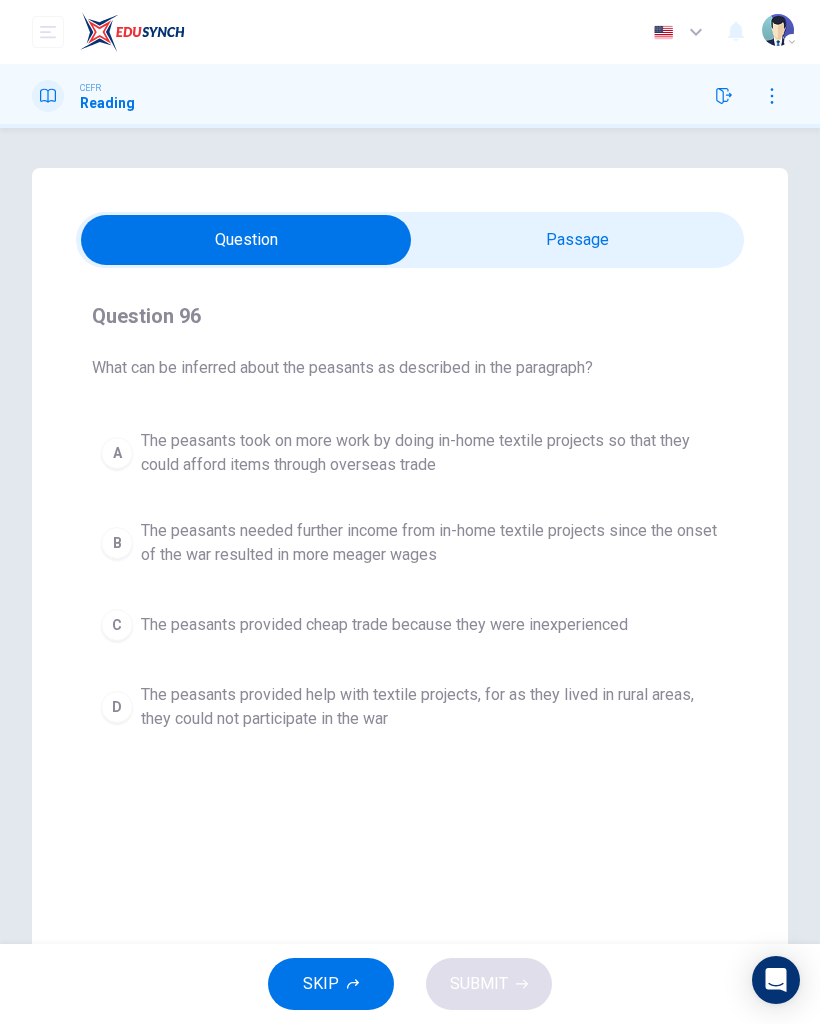 click at bounding box center [246, 240] 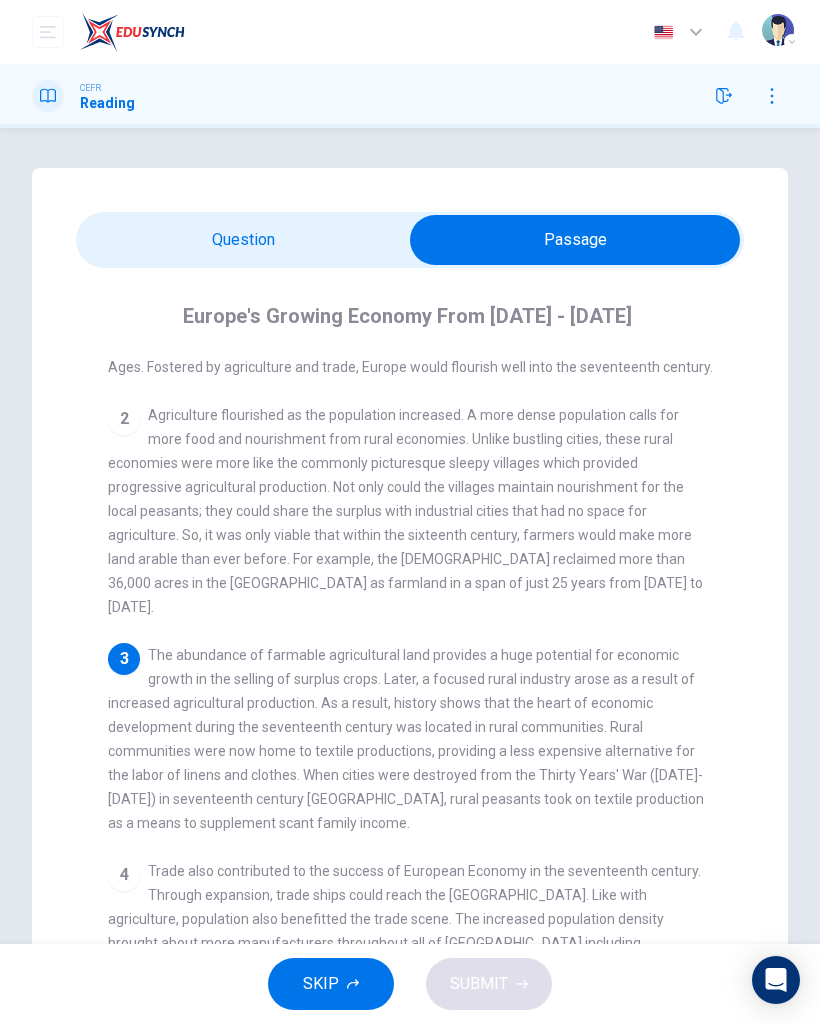 scroll, scrollTop: 74, scrollLeft: 0, axis: vertical 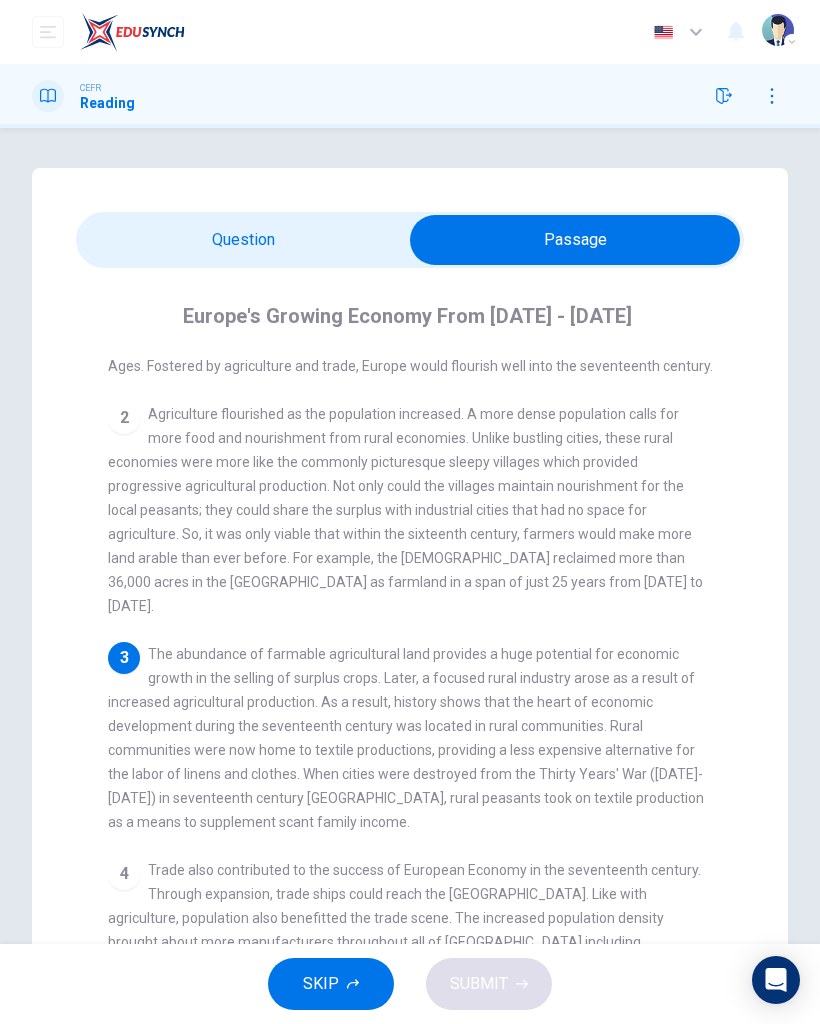 click at bounding box center (575, 240) 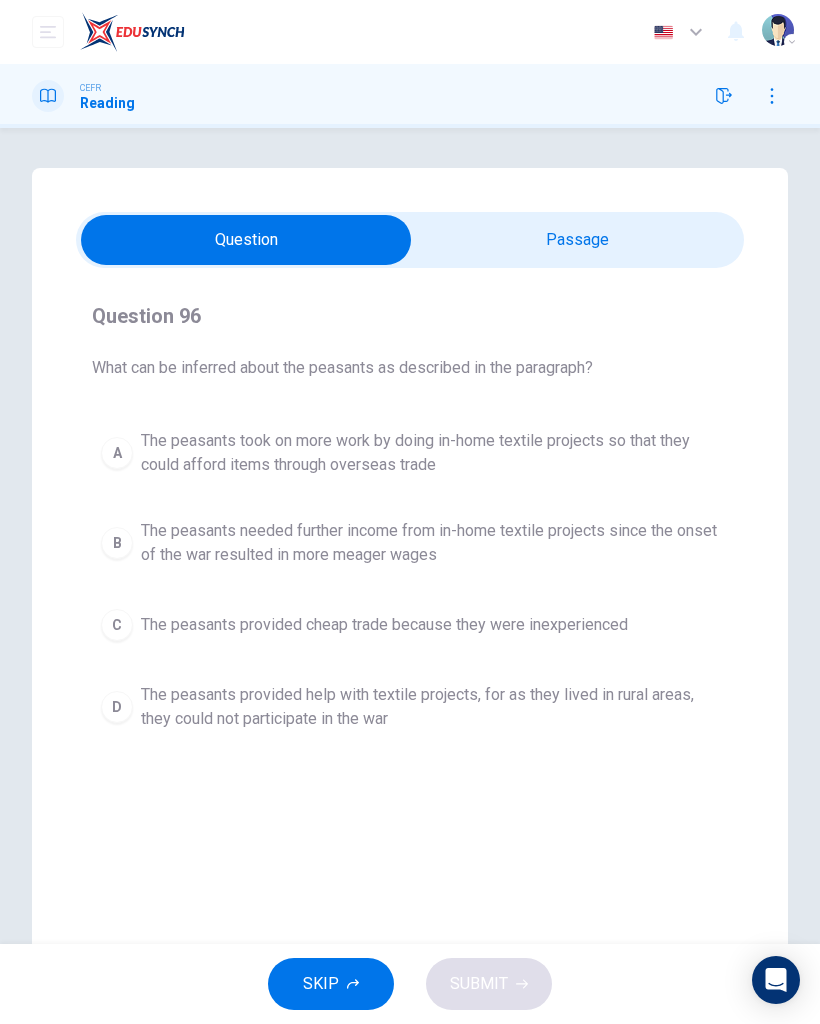 click at bounding box center [246, 240] 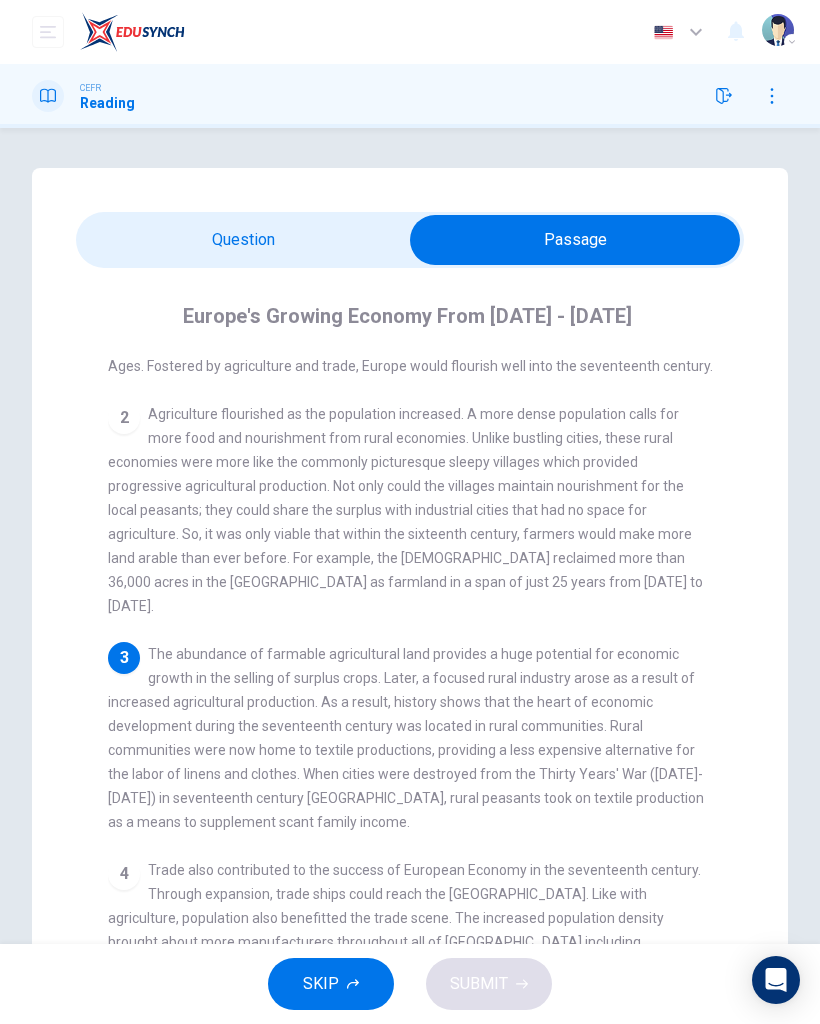 click at bounding box center (575, 240) 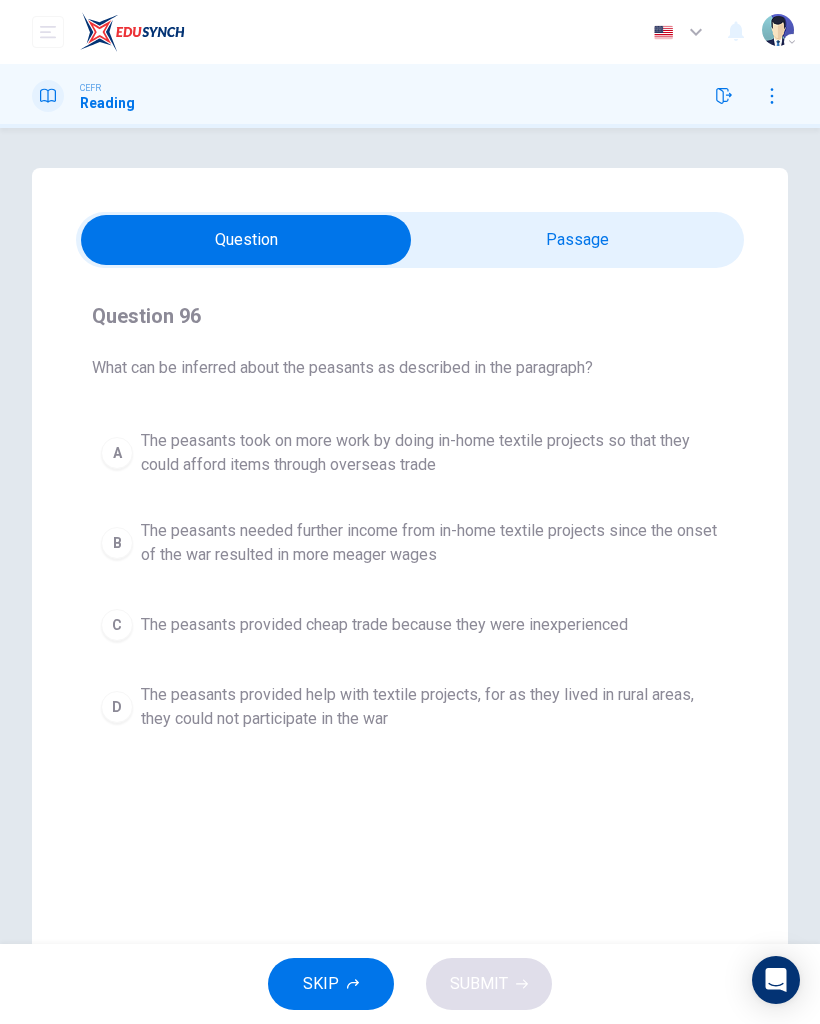 click on "The peasants needed further income from in-home textile projects since the onset of the war resulted in more meager wages" at bounding box center [430, 543] 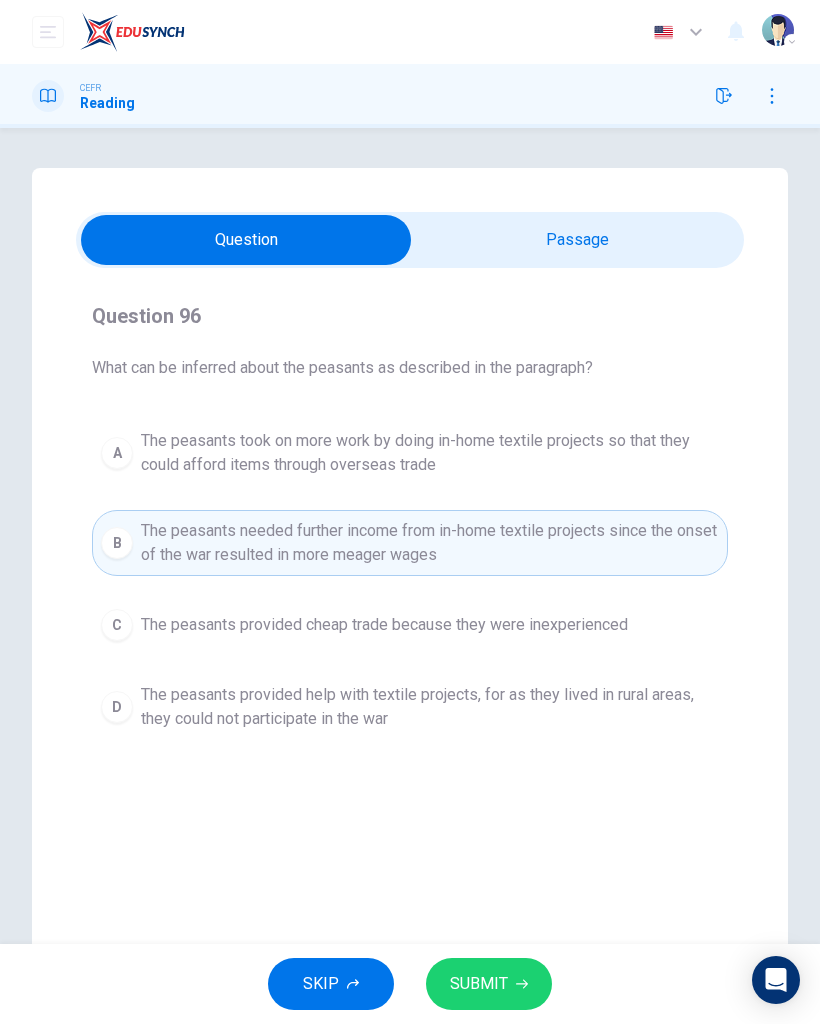 click on "SUBMIT" at bounding box center [489, 984] 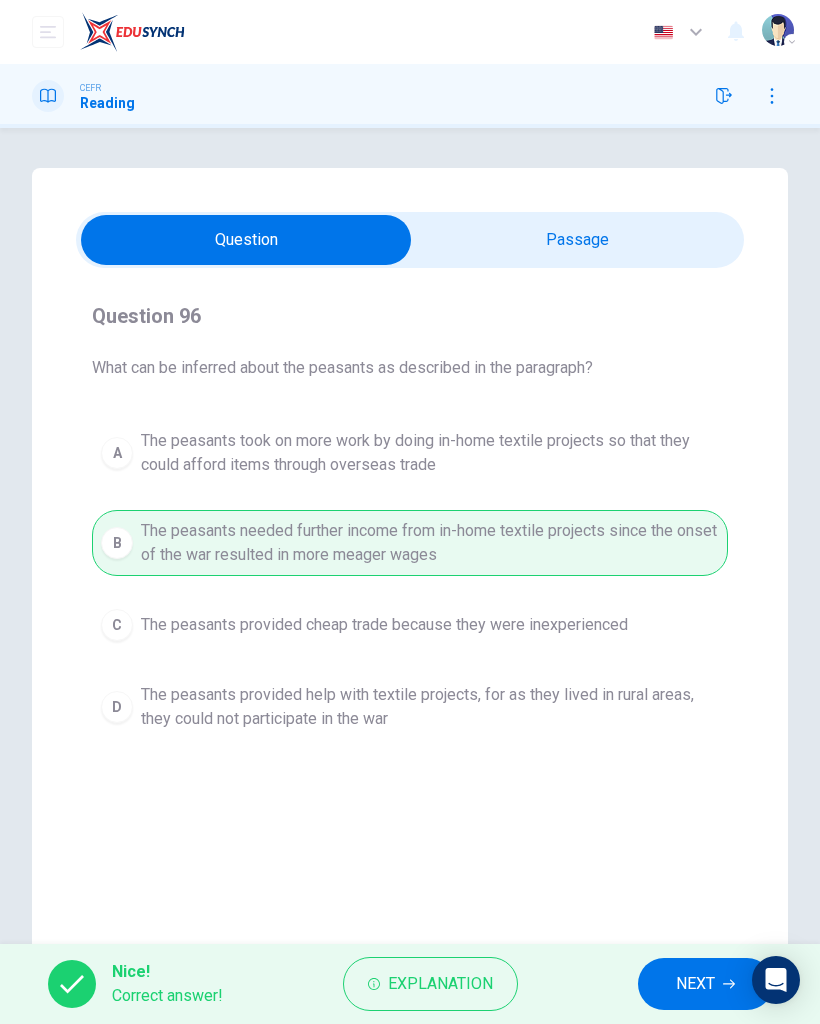 click on "NEXT" at bounding box center (705, 984) 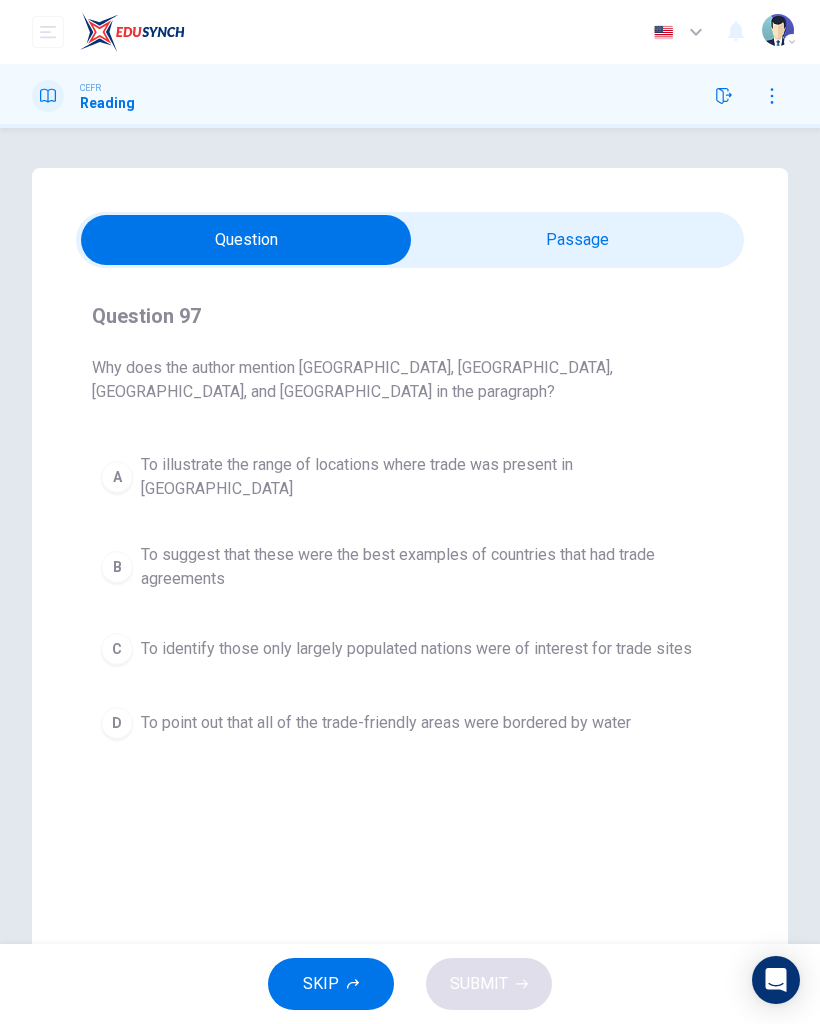 click at bounding box center [246, 240] 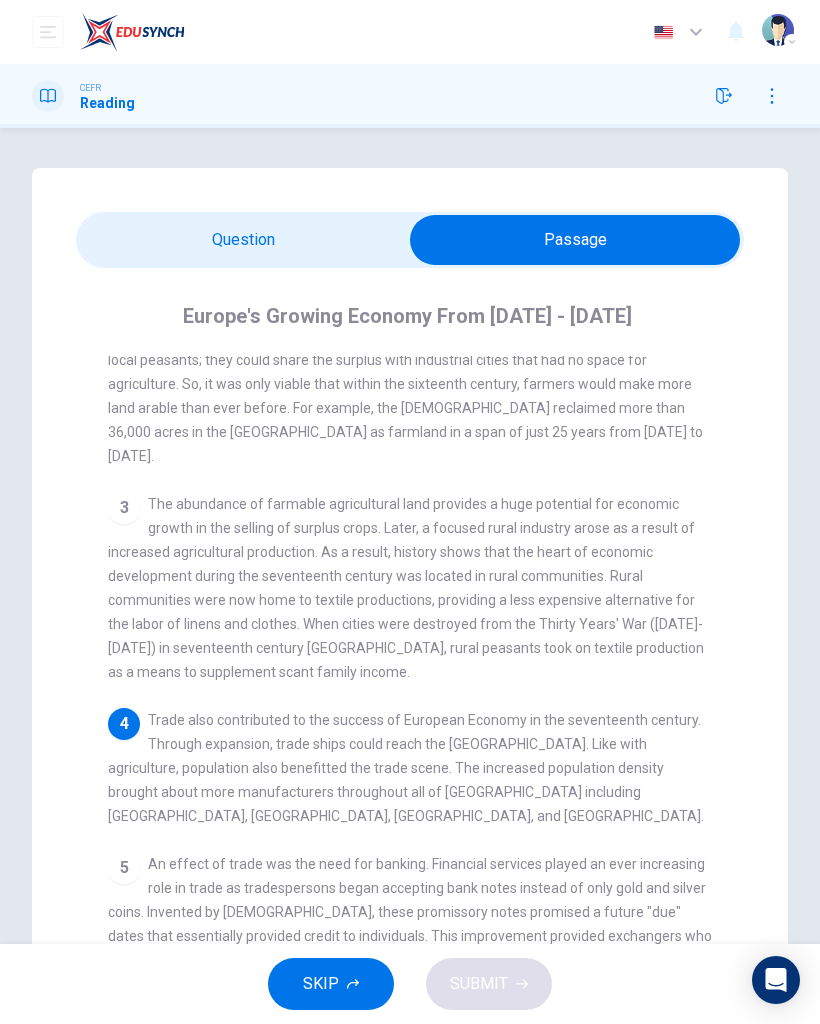 scroll, scrollTop: 231, scrollLeft: 0, axis: vertical 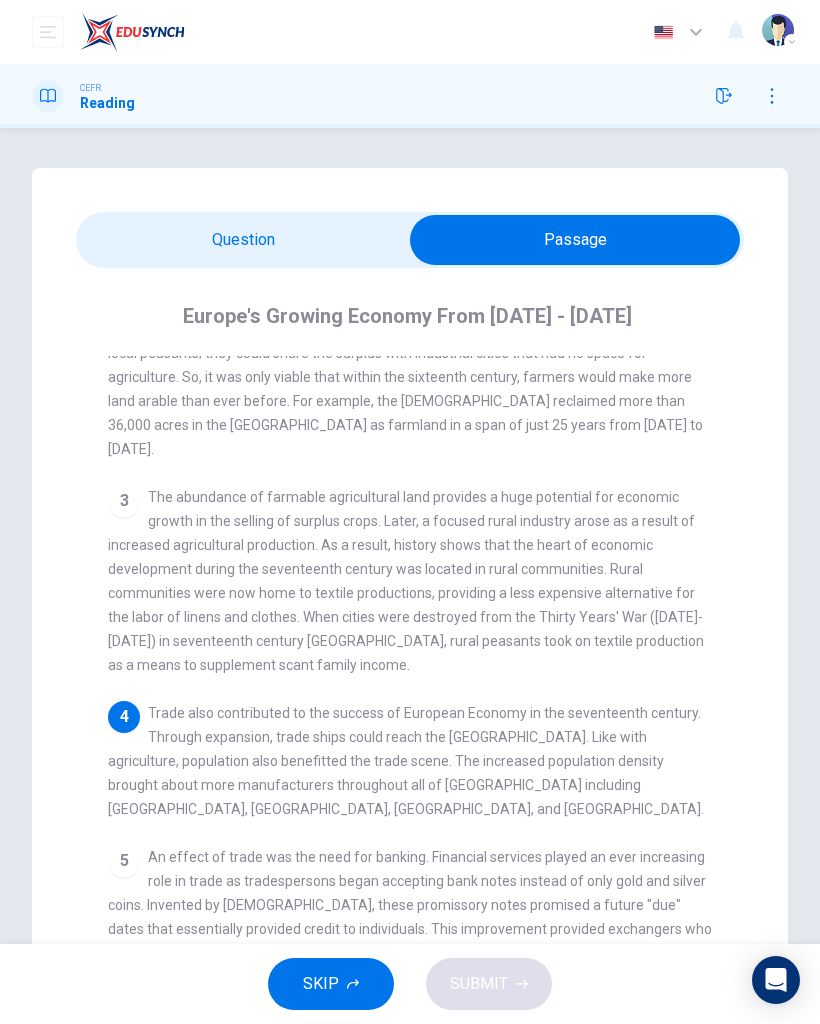 click at bounding box center [575, 240] 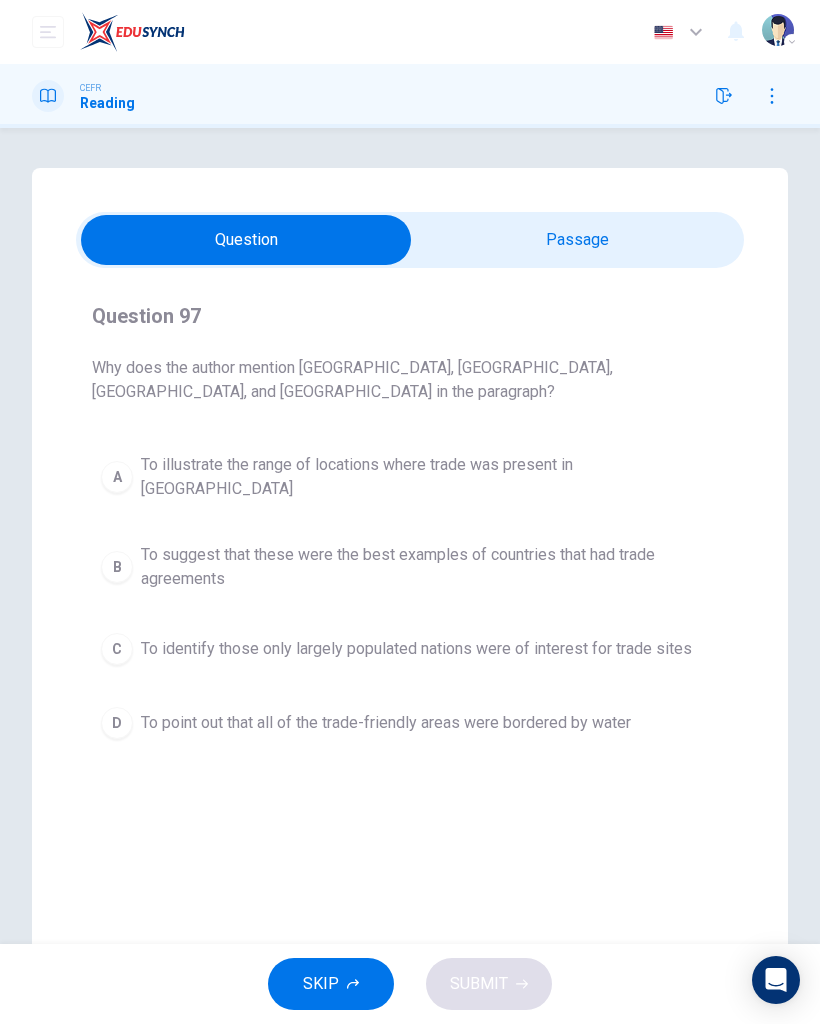 click on "To identify those only largely populated nations were of interest for trade sites" at bounding box center (416, 649) 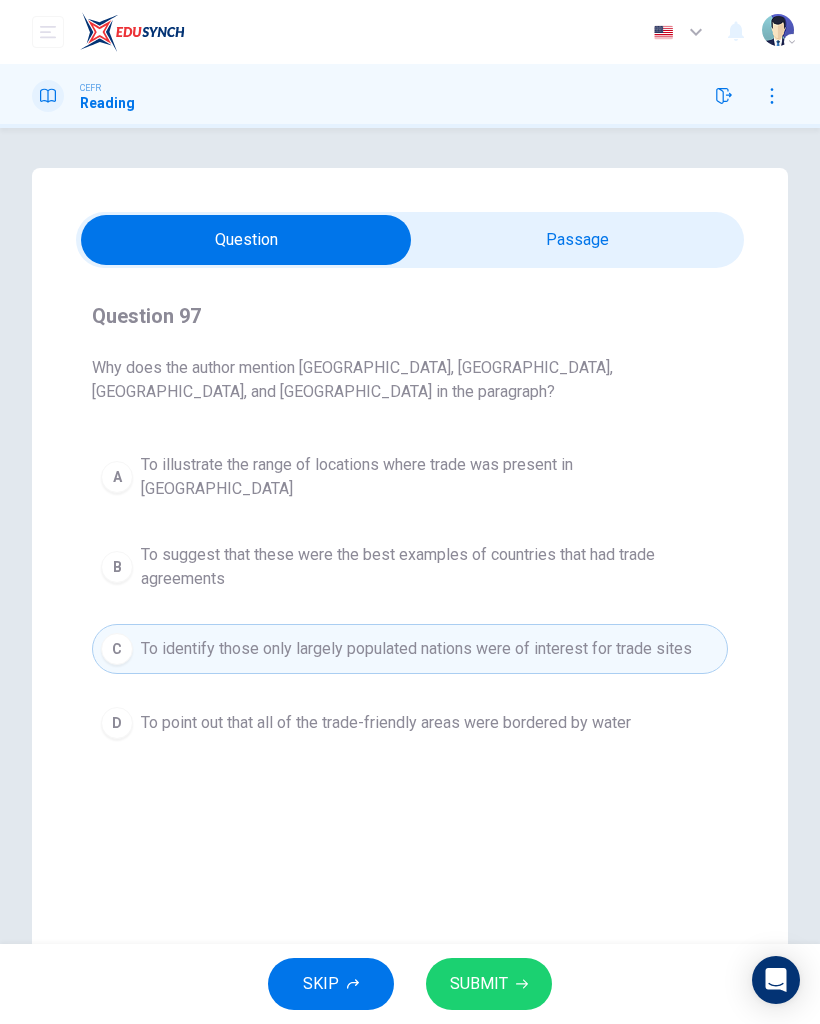 click at bounding box center [246, 240] 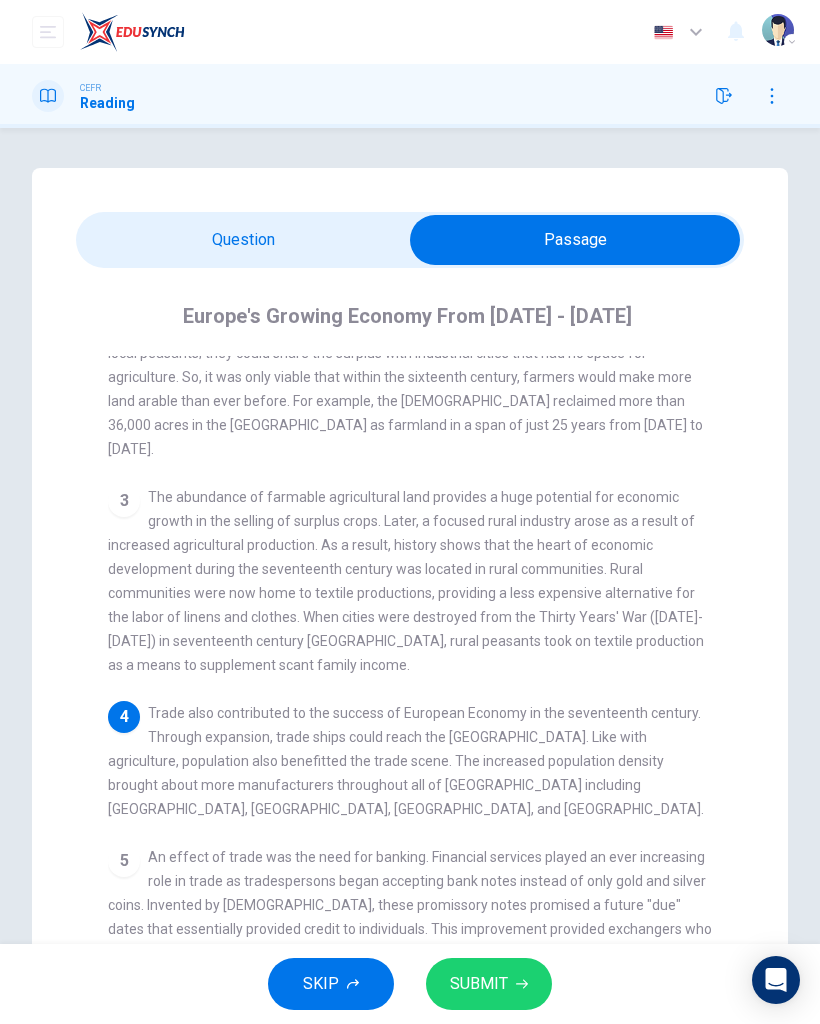 click at bounding box center (575, 240) 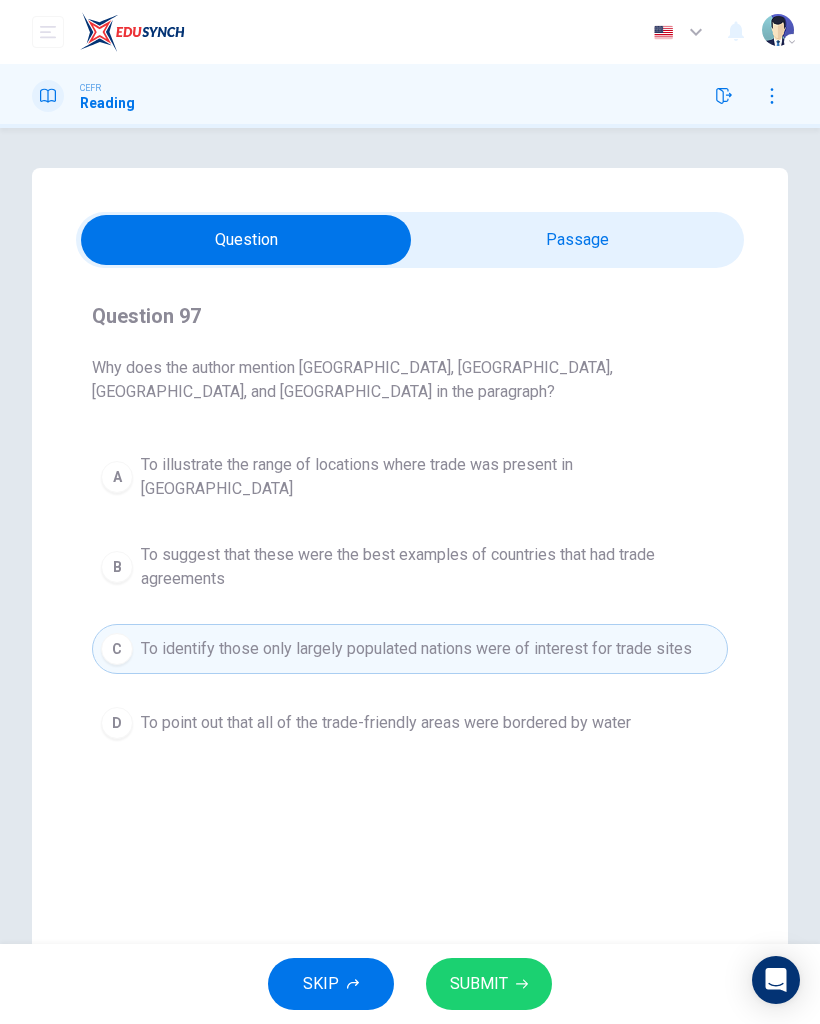 click at bounding box center [246, 240] 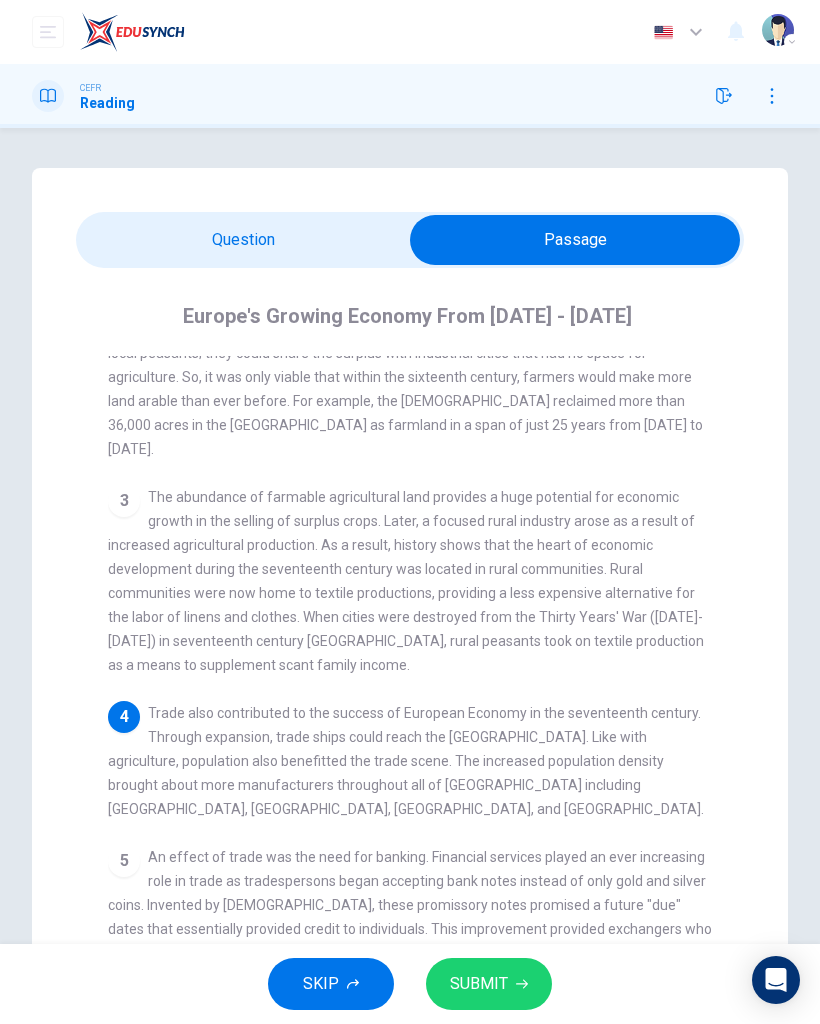 click at bounding box center (575, 240) 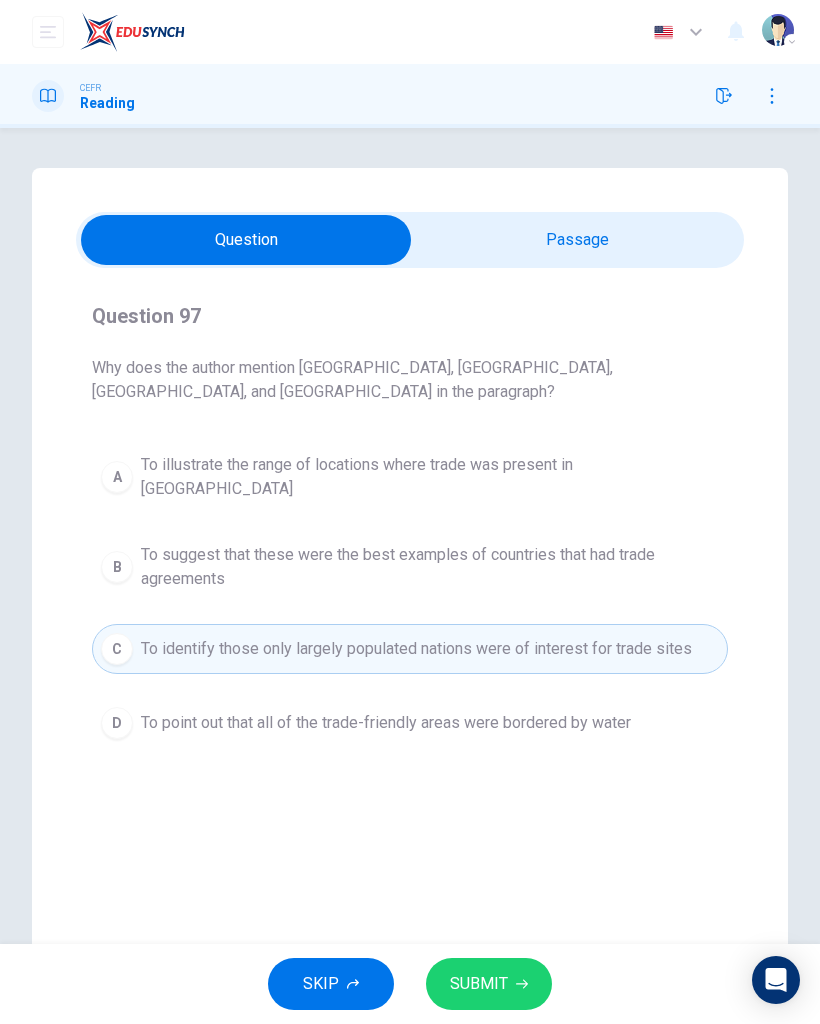 click on "A To illustrate the range of locations where trade was present in [GEOGRAPHIC_DATA]" at bounding box center [410, 477] 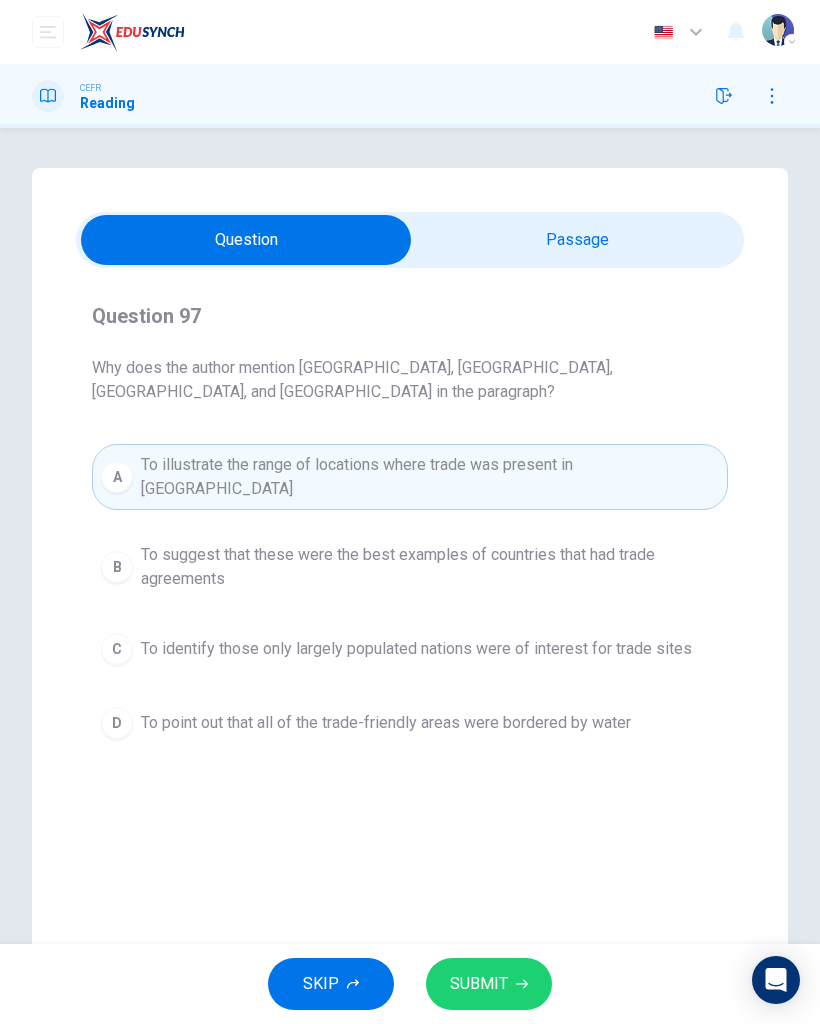 click on "SUBMIT" at bounding box center (489, 984) 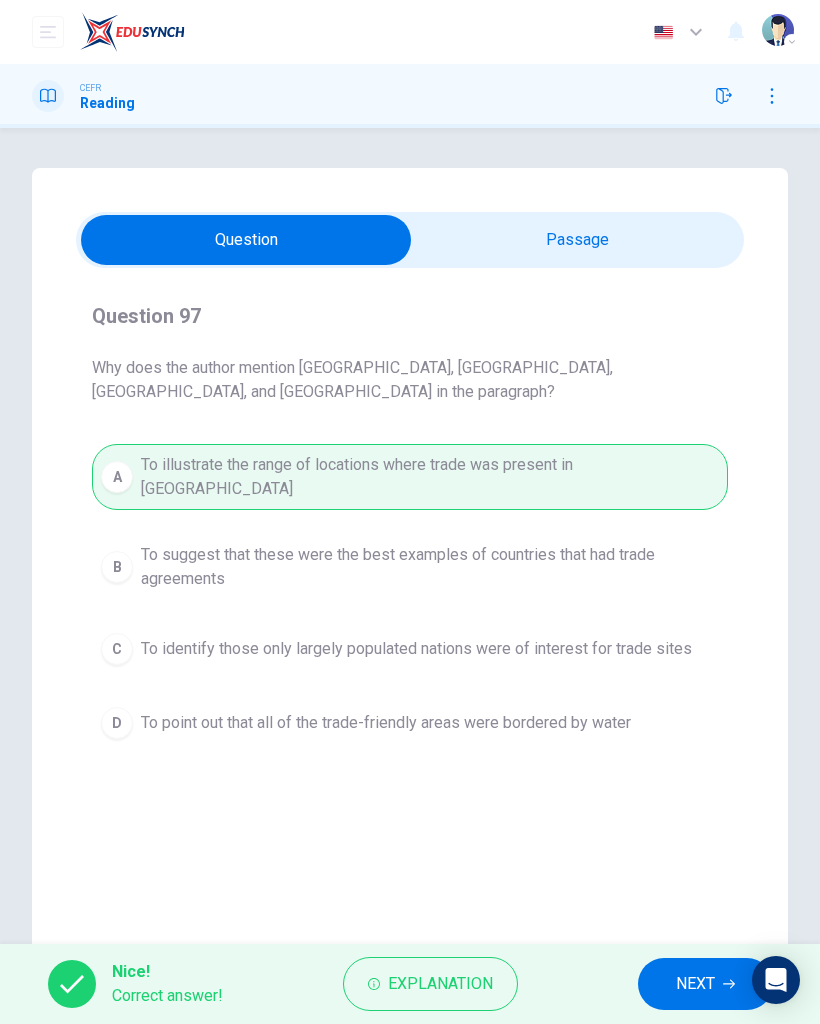 click on "NEXT" at bounding box center [695, 984] 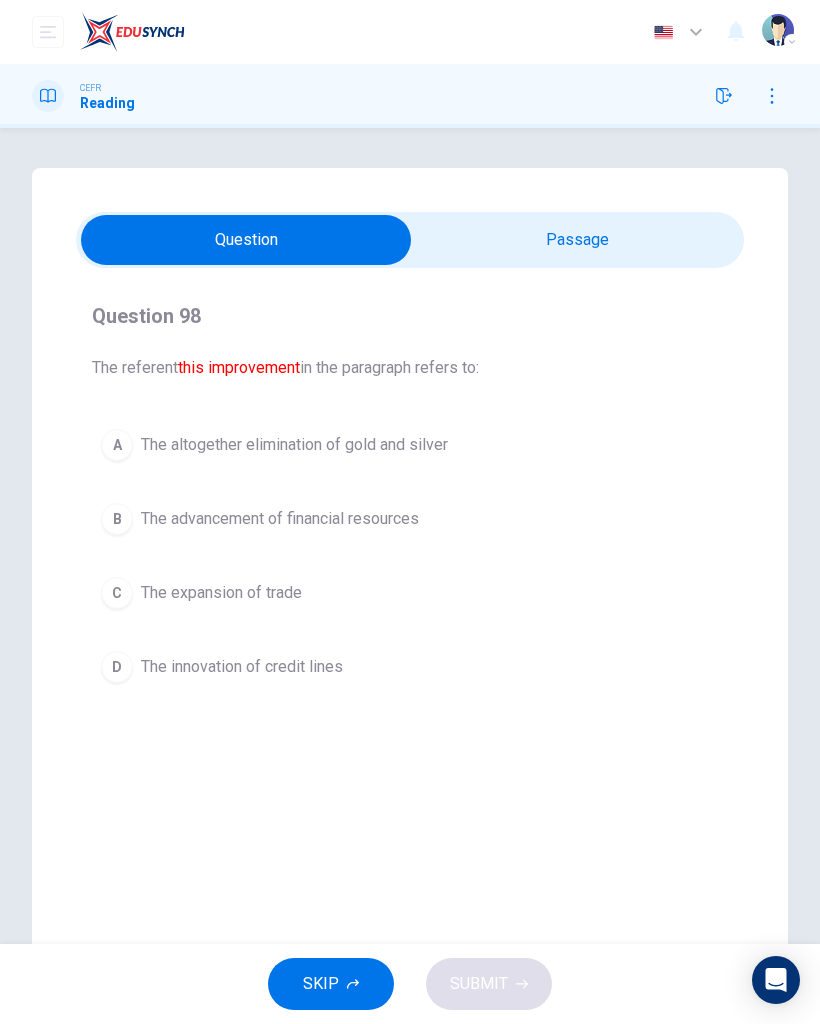 click at bounding box center (246, 240) 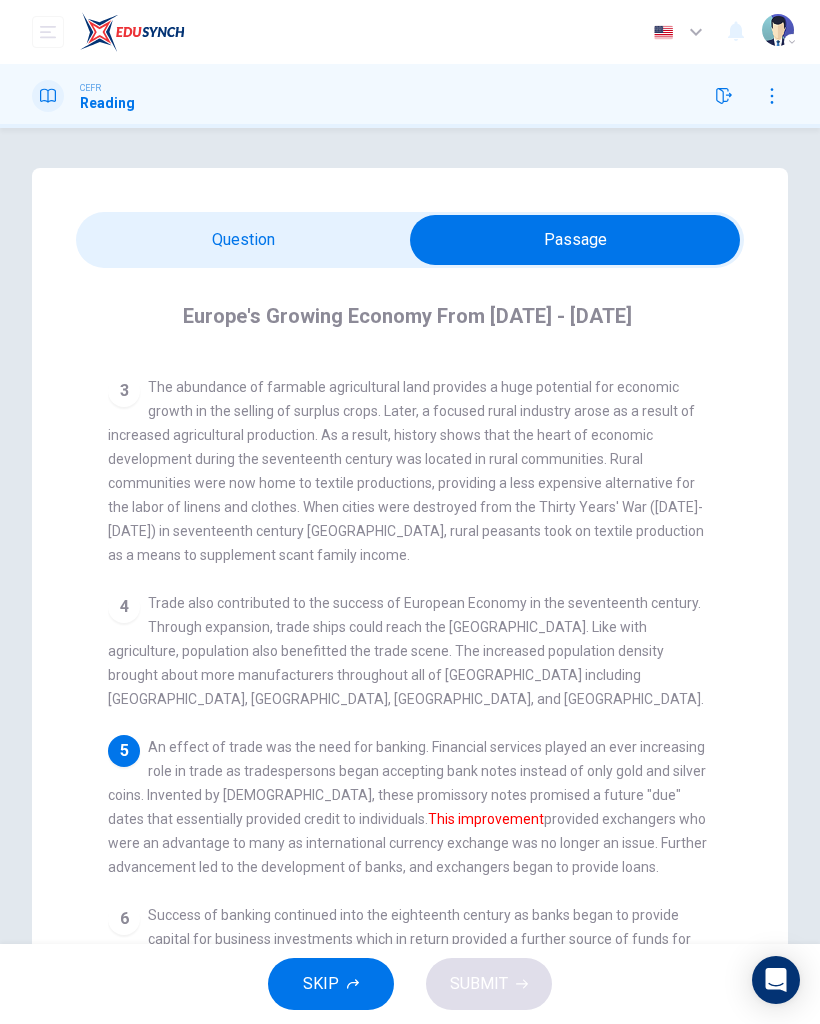 scroll, scrollTop: 340, scrollLeft: 0, axis: vertical 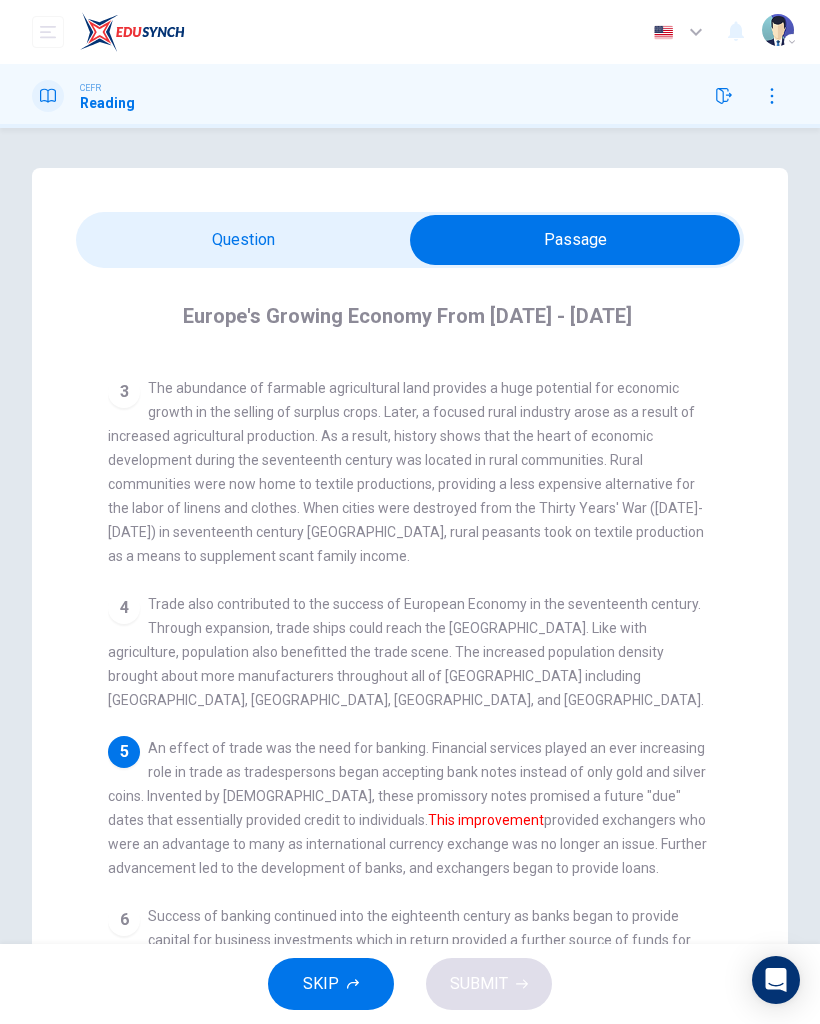 click at bounding box center (575, 240) 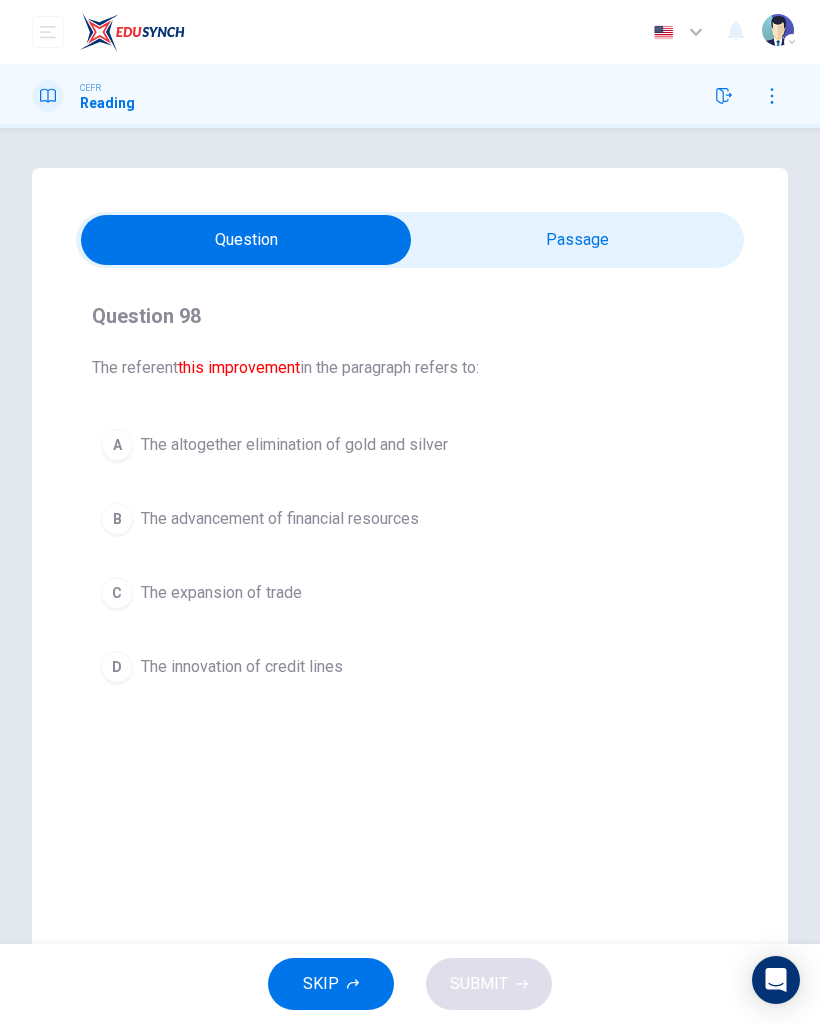 click at bounding box center (246, 240) 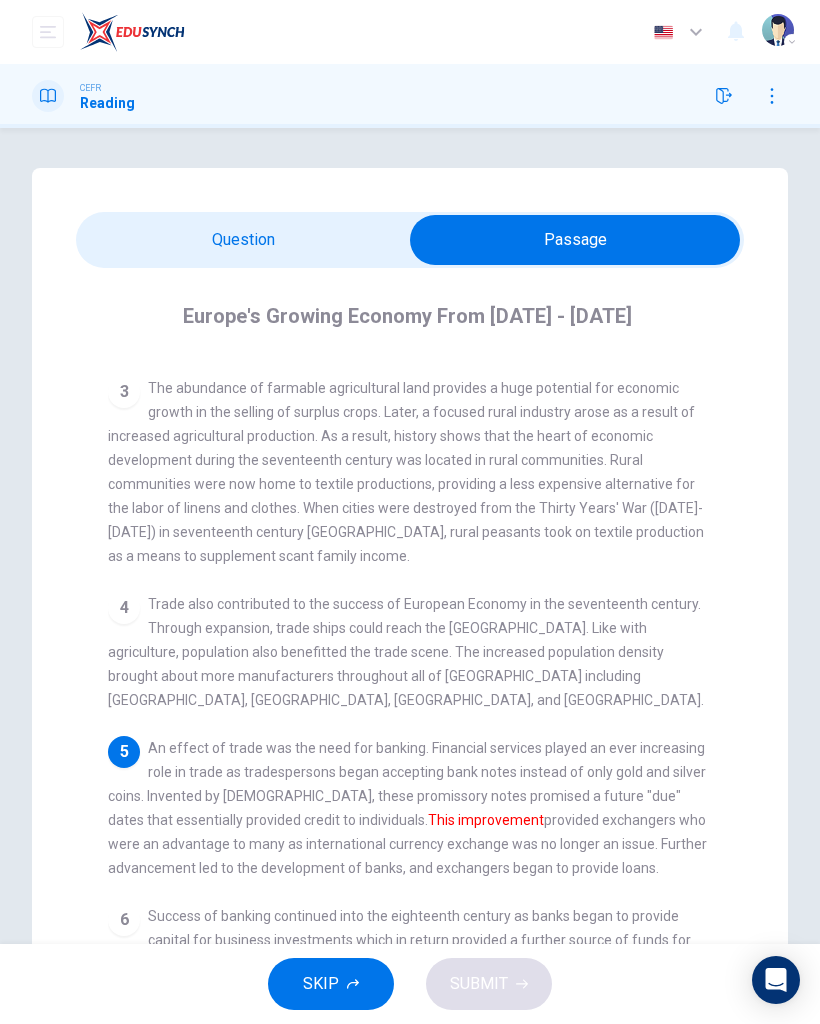 click on "Question 98 The referent  this improvement  in the paragraph refers to: A The altogether elimination of gold and silver B The advancement of financial resources C The expansion of trade D The innovation of credit lines Europe's Growing Economy From [DATE] - [DATE] 1 Europe's Medieval Period was stanch with a poor to moderate economy due to the onset of voluntary poverty that stemmed from religious roots. Yet the fifteenth century brought hope for [DEMOGRAPHIC_DATA] as nations began to rise out of the 1000-year-long Medieval Ages. Fostered by agriculture and trade, Europe would flourish well into the seventeenth century. 2 3 4 Trade also contributed to the success of European Economy in the seventeenth century. Through expansion, trade ships could reach the [GEOGRAPHIC_DATA]. Like with agriculture, population also benefitted the trade scene. The increased population density brought about more manufacturers throughout all of [GEOGRAPHIC_DATA] including [GEOGRAPHIC_DATA], [GEOGRAPHIC_DATA], [GEOGRAPHIC_DATA], and [GEOGRAPHIC_DATA]. 5 This improvement 6" at bounding box center (410, 642) 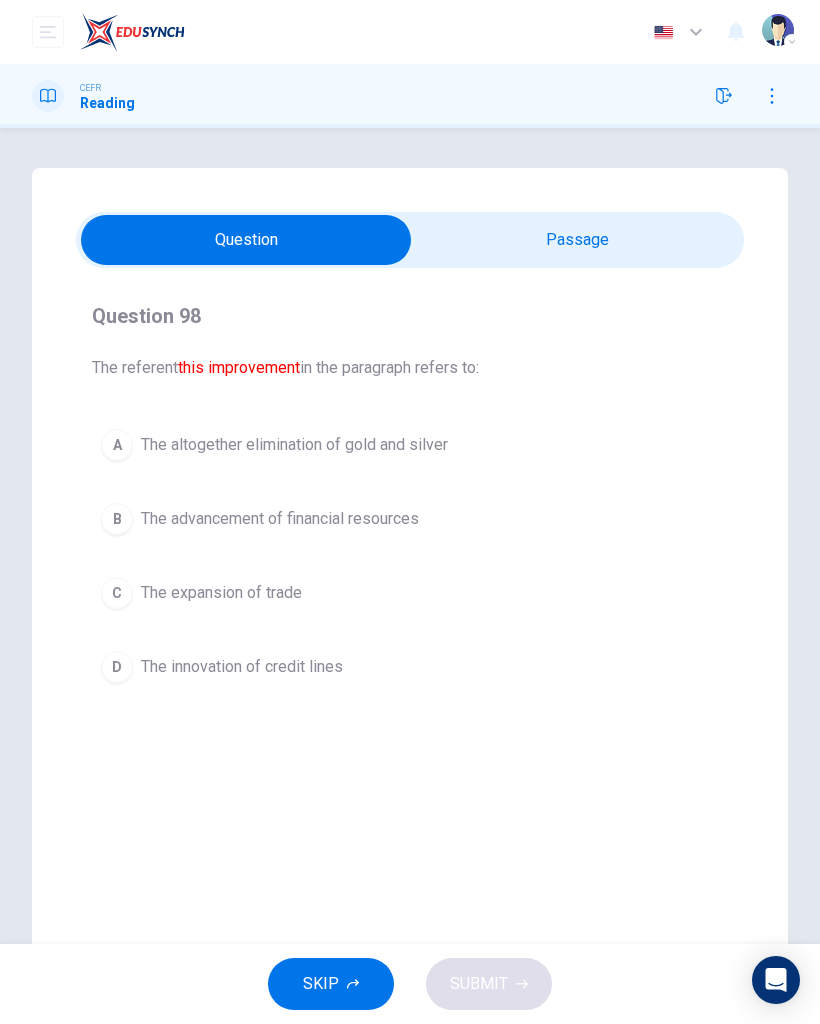 click on "C The expansion of trade" at bounding box center [410, 593] 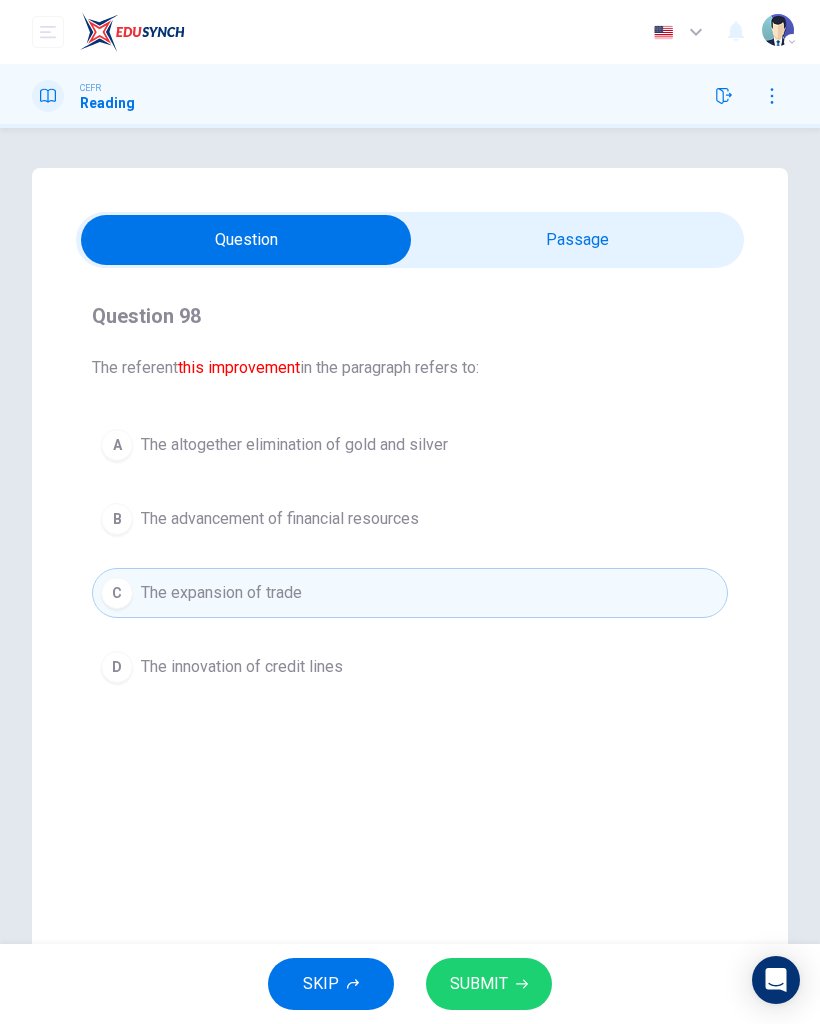 click at bounding box center [246, 240] 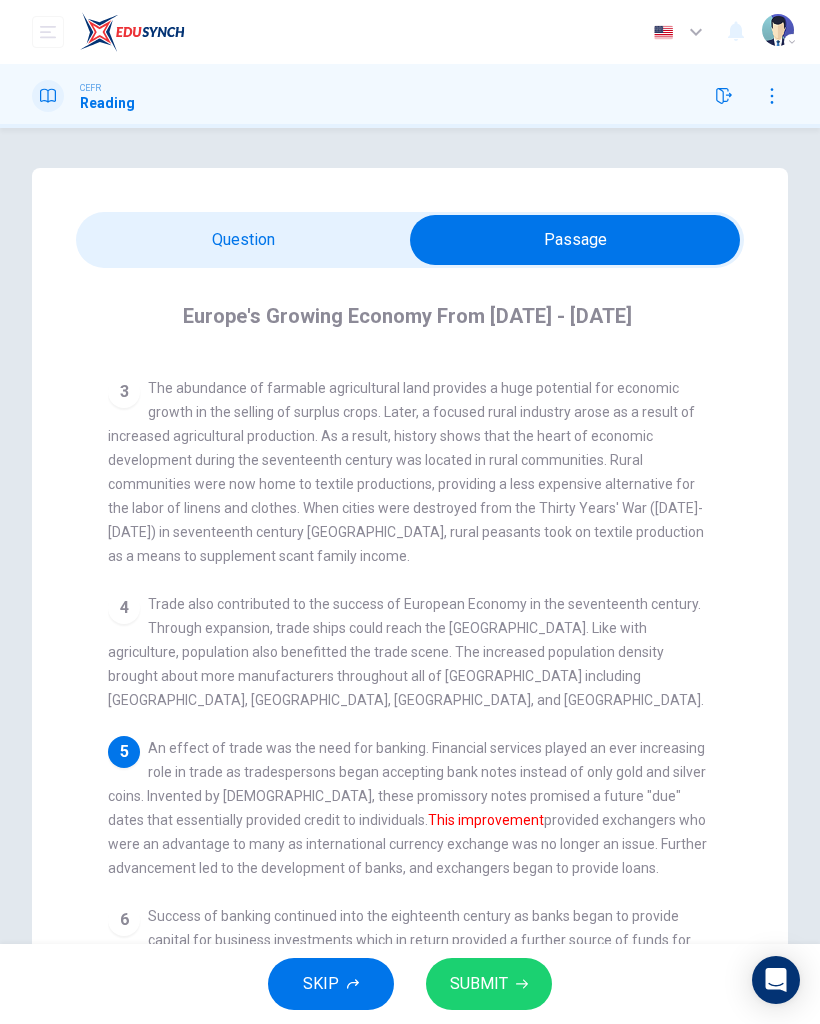 click on "Question 98 The referent  this improvement  in the paragraph refers to: A The altogether elimination of gold and silver B The advancement of financial resources C The expansion of trade D The innovation of credit lines Europe's Growing Economy From [DATE] - [DATE] 1 Europe's Medieval Period was stanch with a poor to moderate economy due to the onset of voluntary poverty that stemmed from religious roots. Yet the fifteenth century brought hope for [DEMOGRAPHIC_DATA] as nations began to rise out of the 1000-year-long Medieval Ages. Fostered by agriculture and trade, Europe would flourish well into the seventeenth century. 2 3 4 Trade also contributed to the success of European Economy in the seventeenth century. Through expansion, trade ships could reach the [GEOGRAPHIC_DATA]. Like with agriculture, population also benefitted the trade scene. The increased population density brought about more manufacturers throughout all of [GEOGRAPHIC_DATA] including [GEOGRAPHIC_DATA], [GEOGRAPHIC_DATA], [GEOGRAPHIC_DATA], and [GEOGRAPHIC_DATA]. 5 This improvement 6" at bounding box center (410, 642) 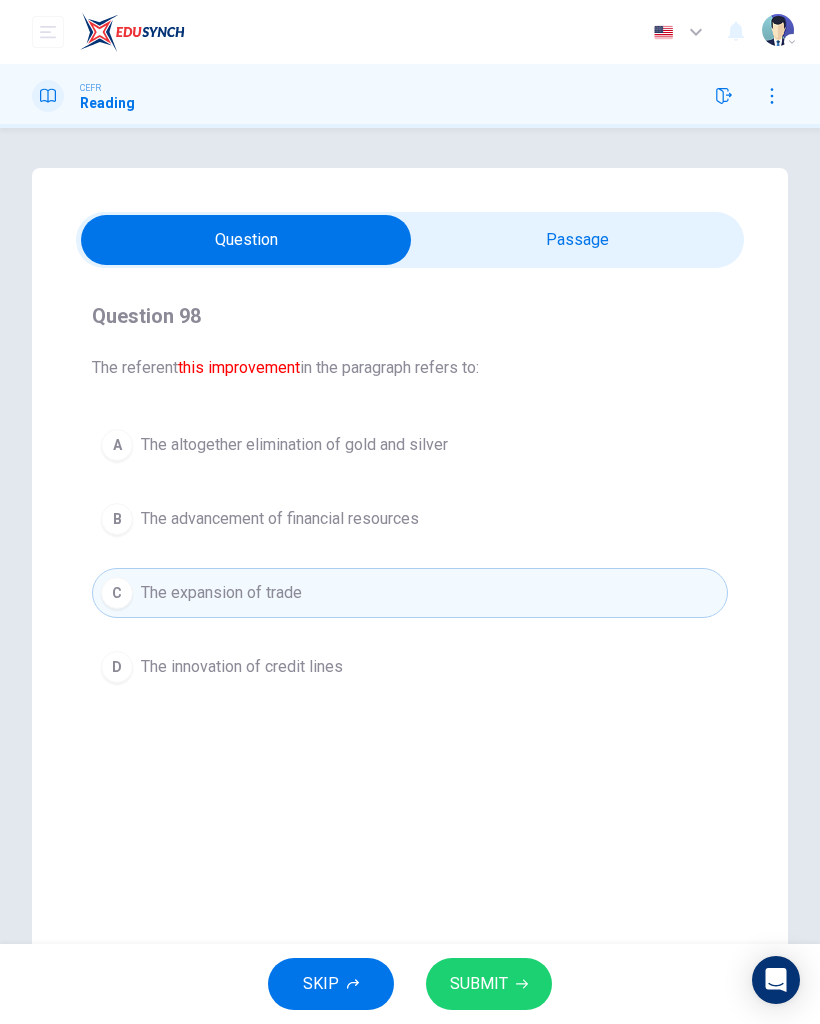 click 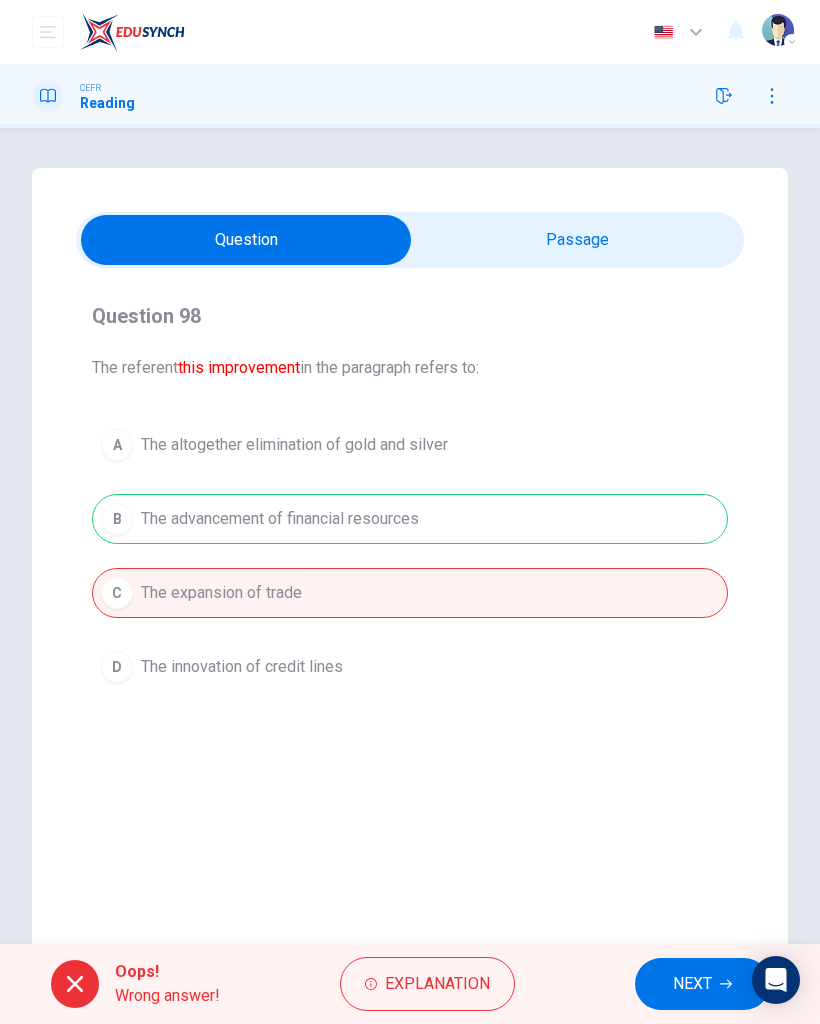 click on "NEXT" at bounding box center (702, 984) 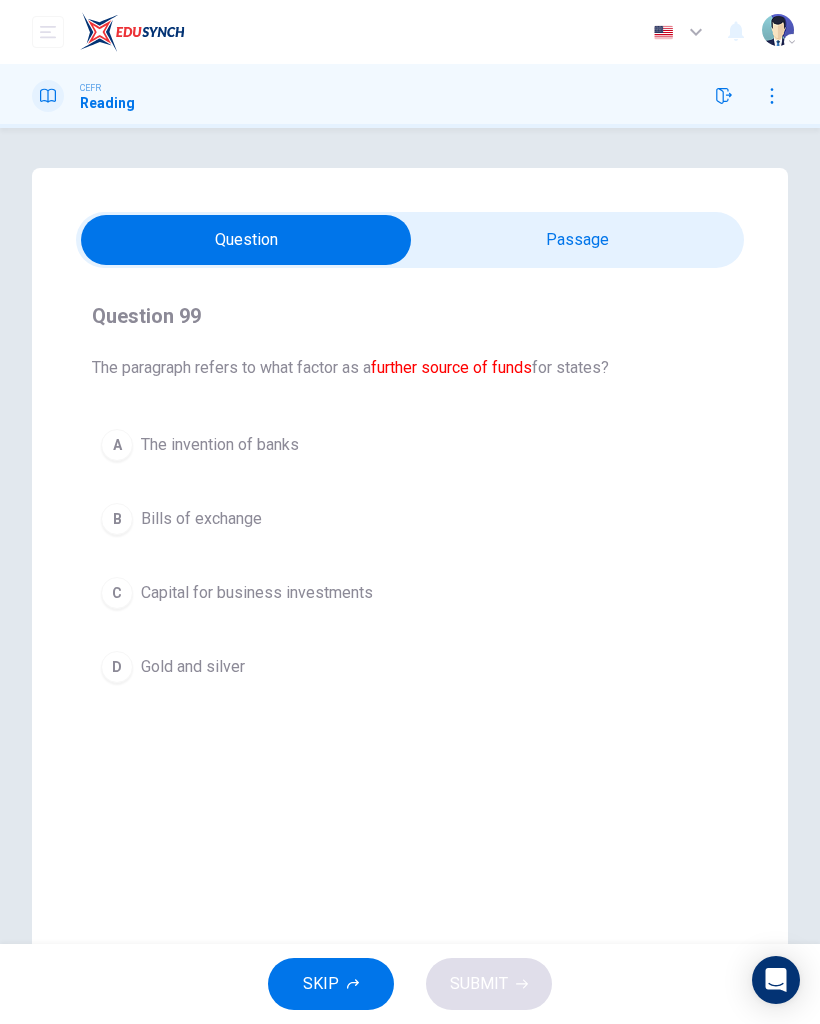 click at bounding box center [246, 240] 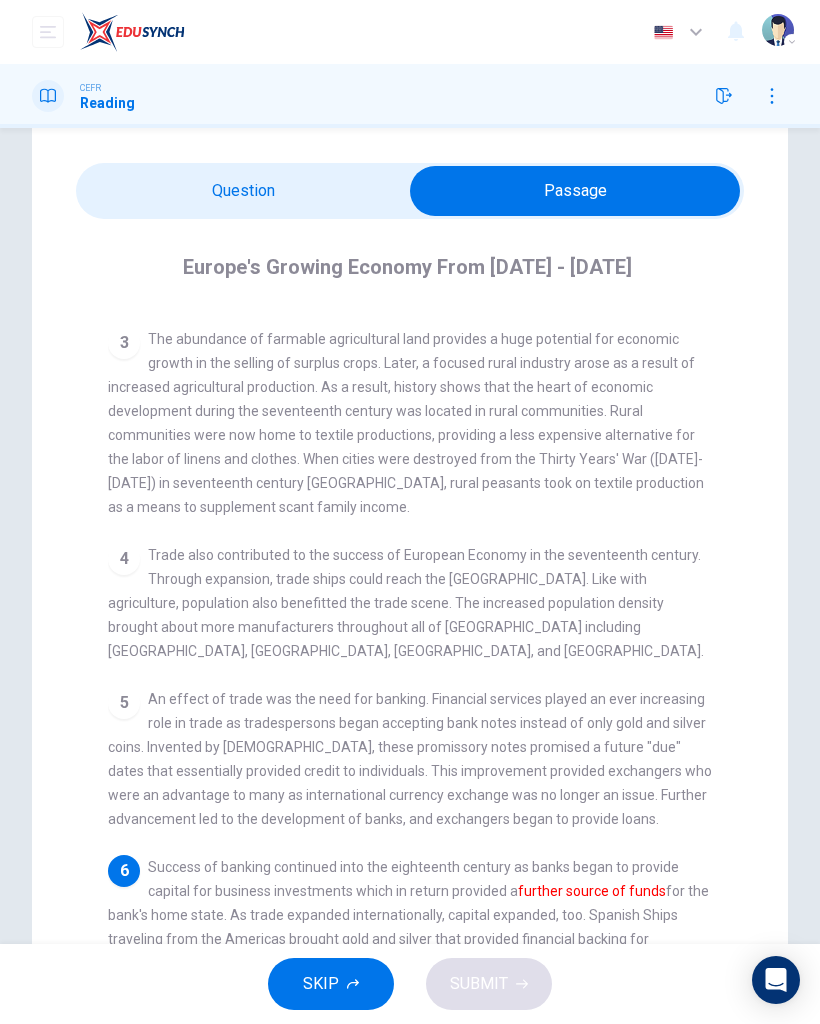 scroll, scrollTop: 56, scrollLeft: 0, axis: vertical 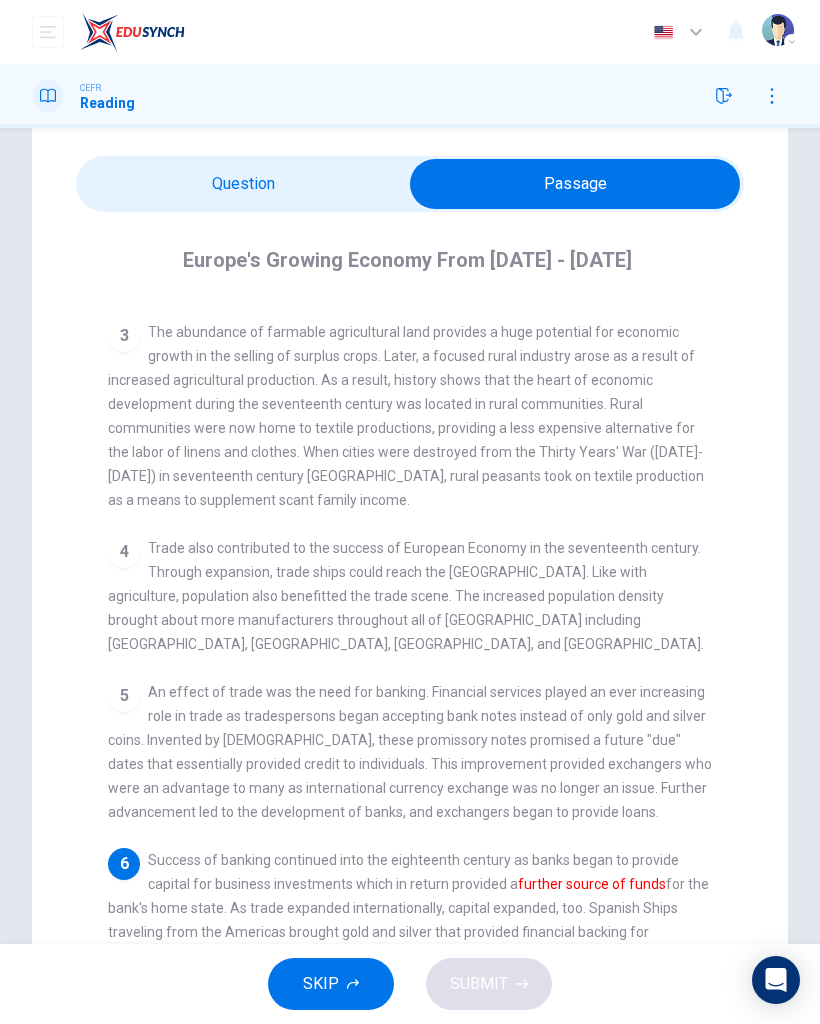 click at bounding box center [575, 184] 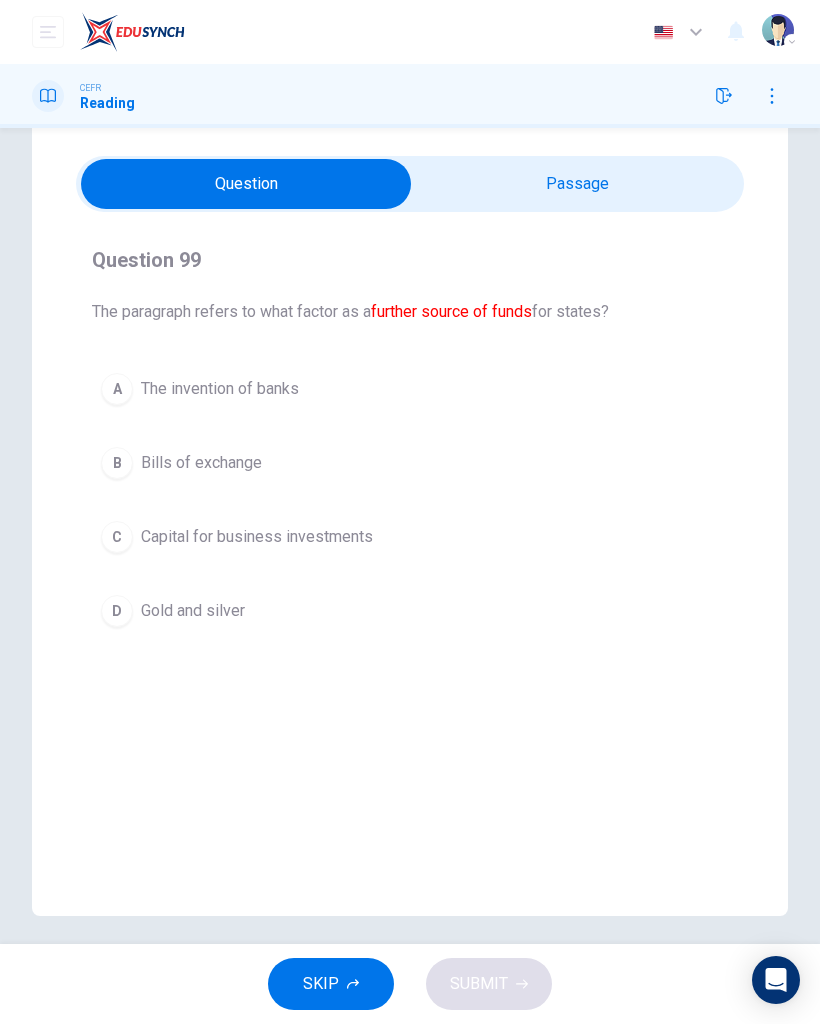 click on "C Capital for business investments" at bounding box center [410, 537] 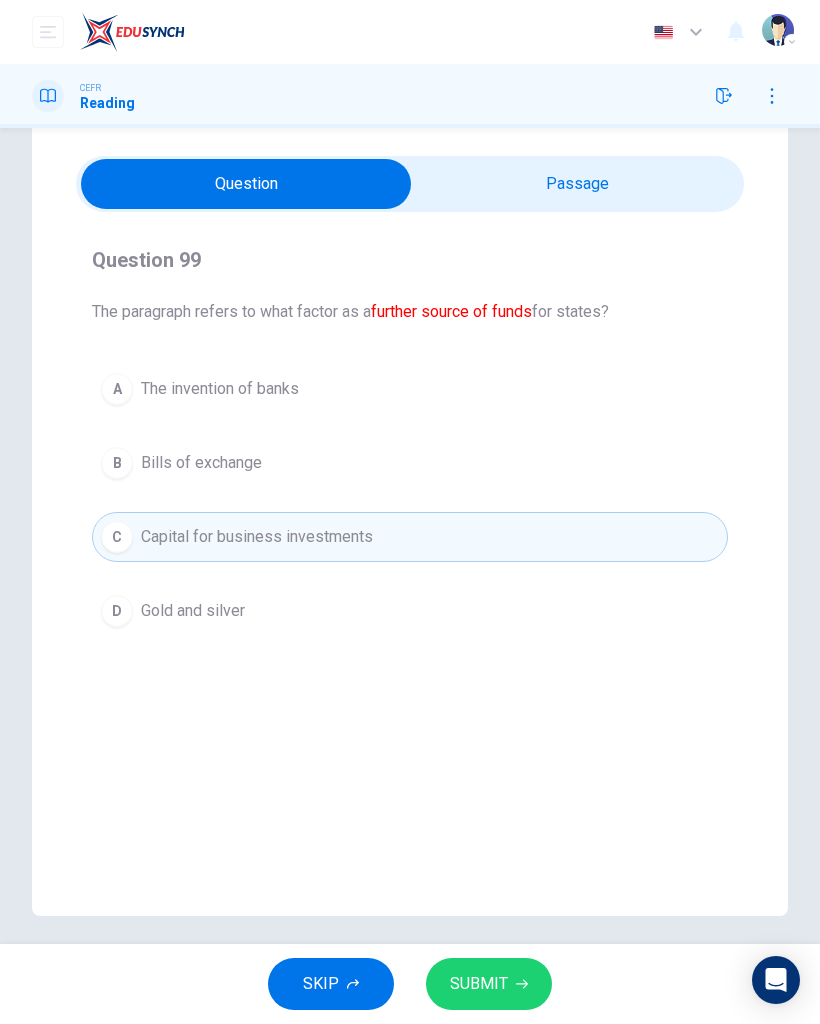 click on "SUBMIT" at bounding box center [489, 984] 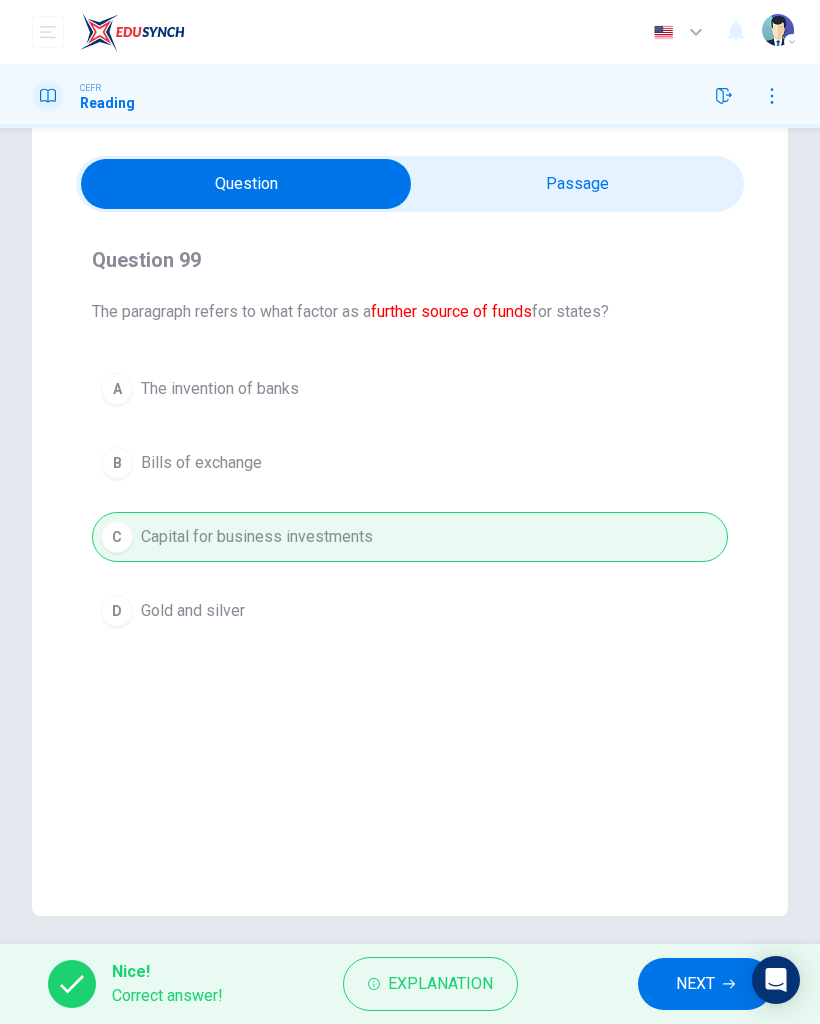 click on "NEXT" at bounding box center [695, 984] 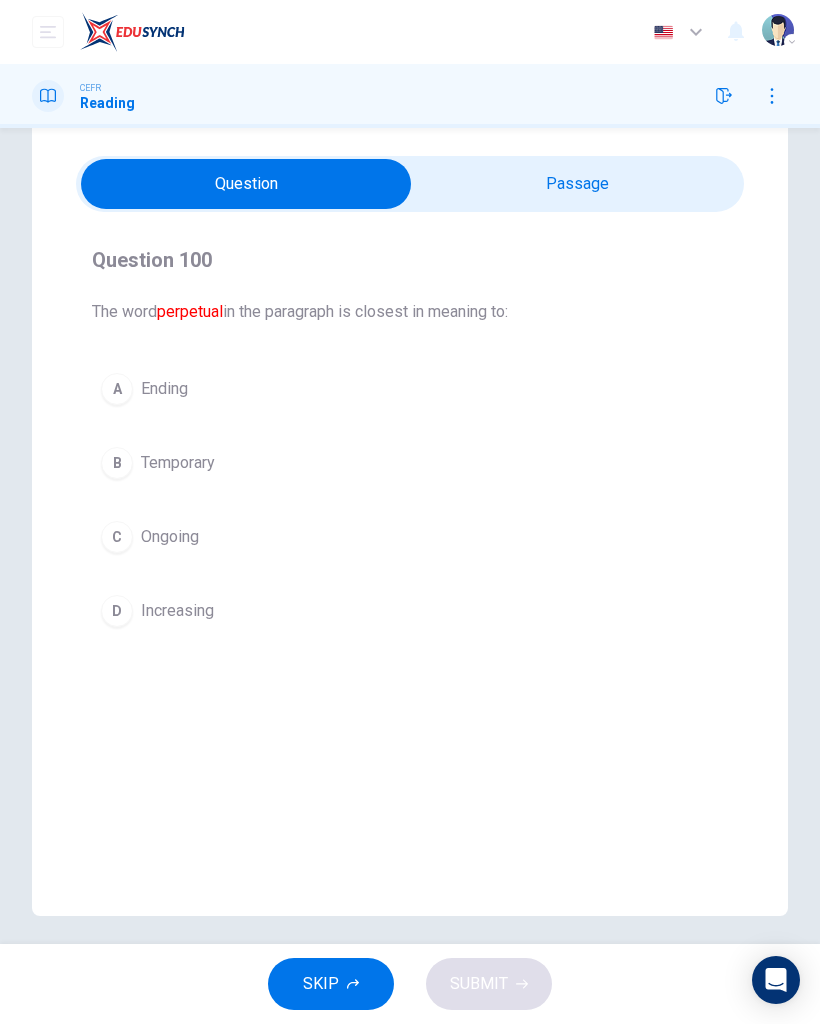 click at bounding box center [246, 184] 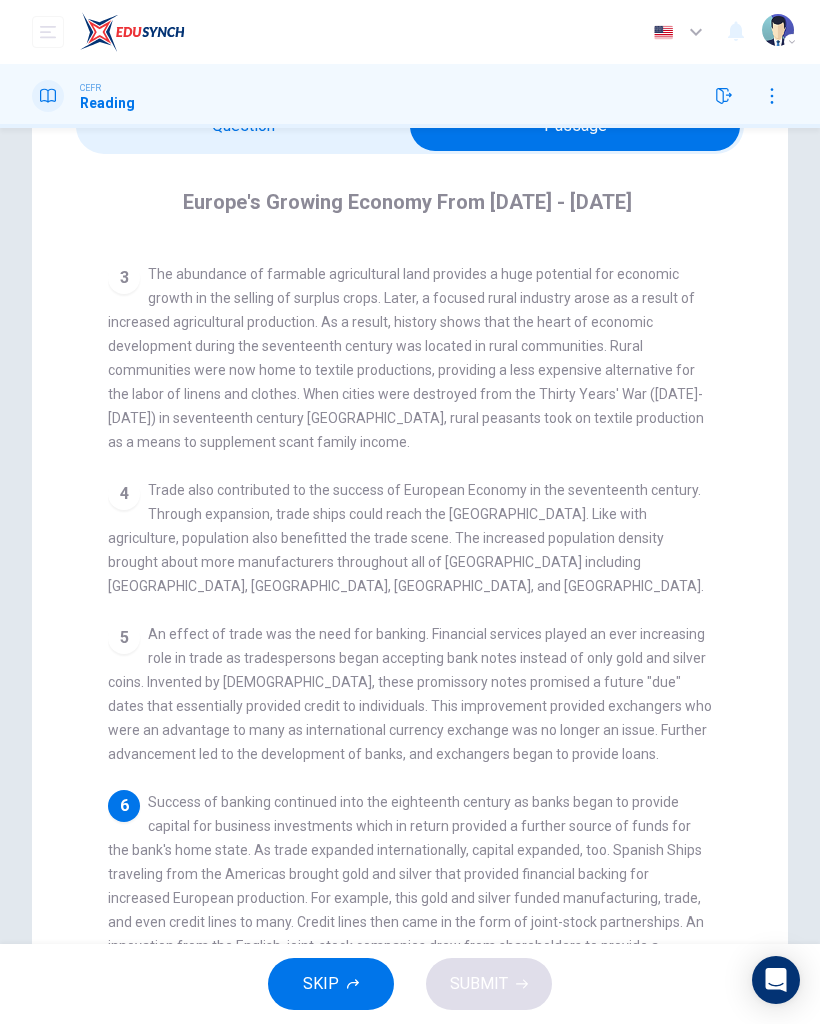 scroll, scrollTop: 63, scrollLeft: 0, axis: vertical 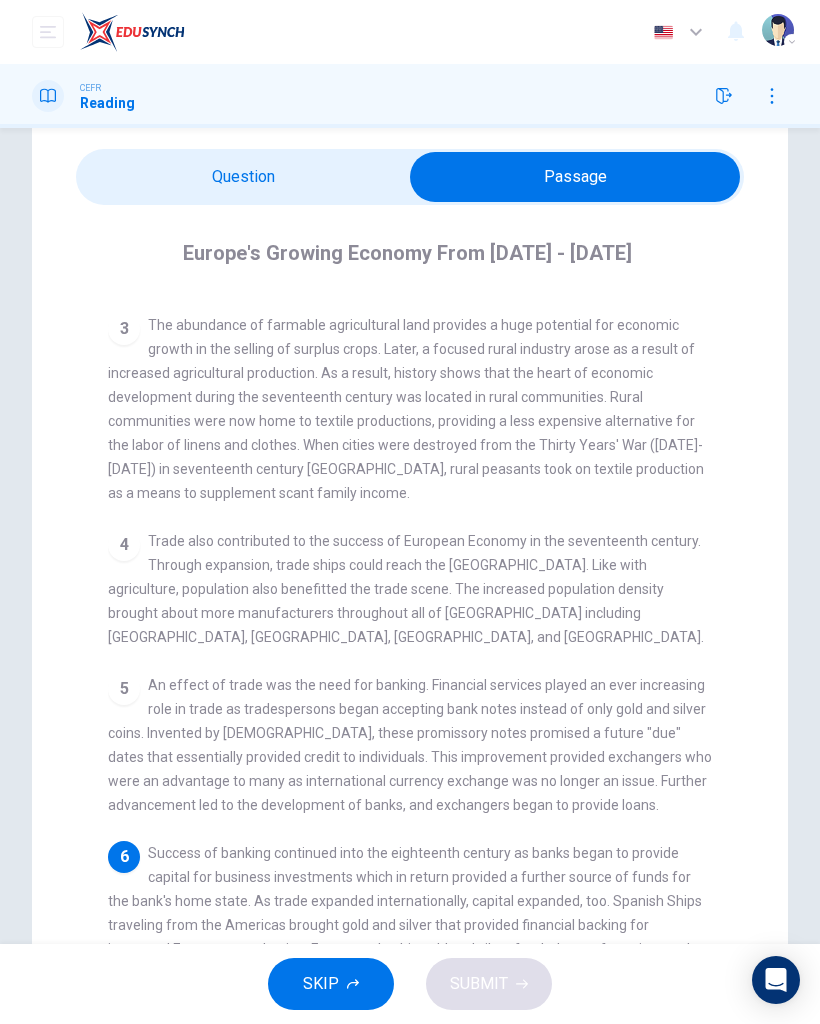 click at bounding box center [575, 177] 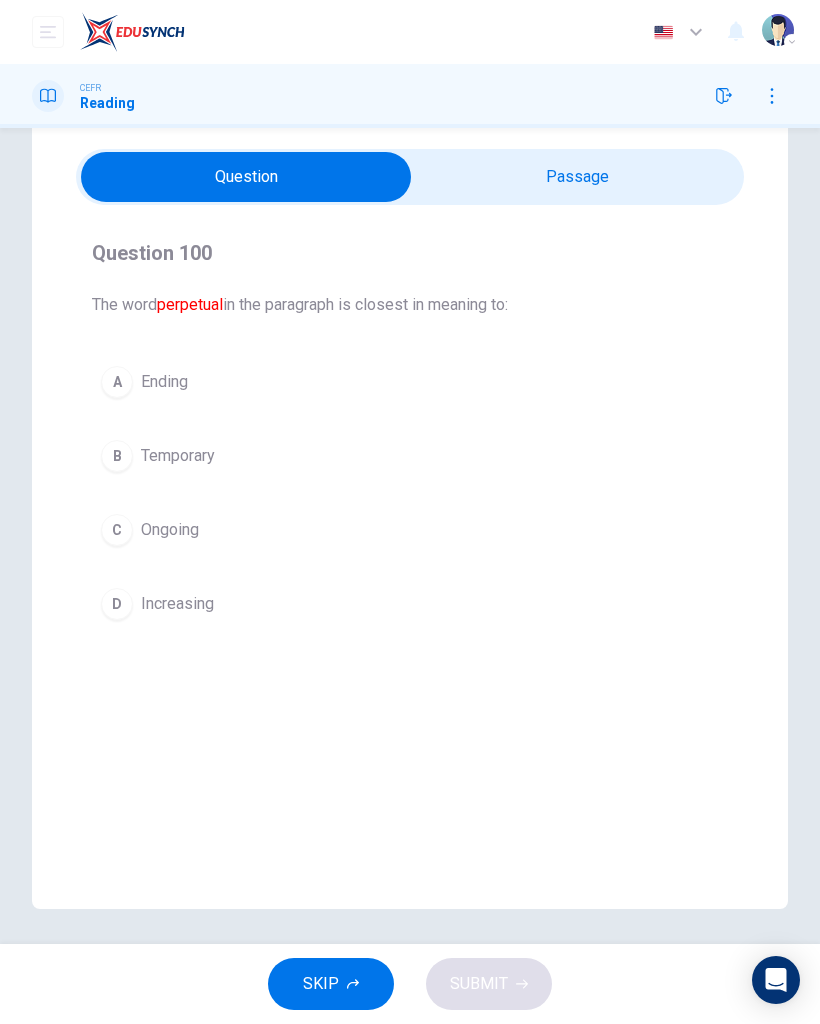 click on "C Ongoing" at bounding box center (410, 530) 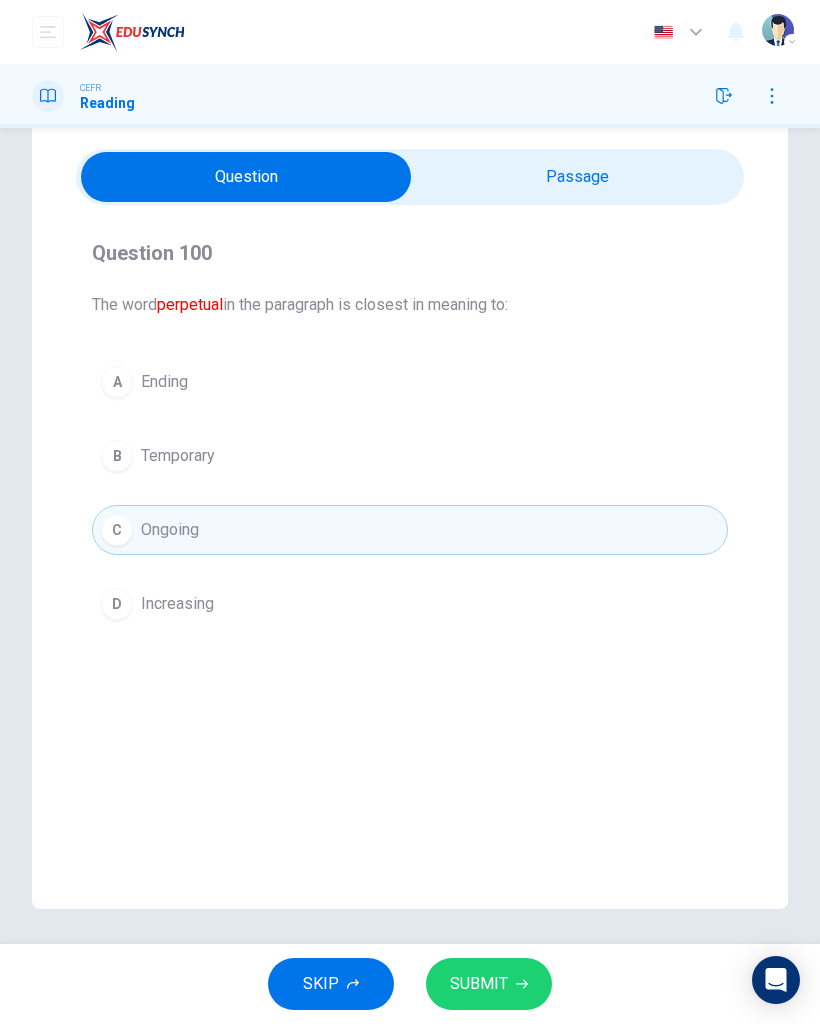 click on "SUBMIT" at bounding box center (479, 984) 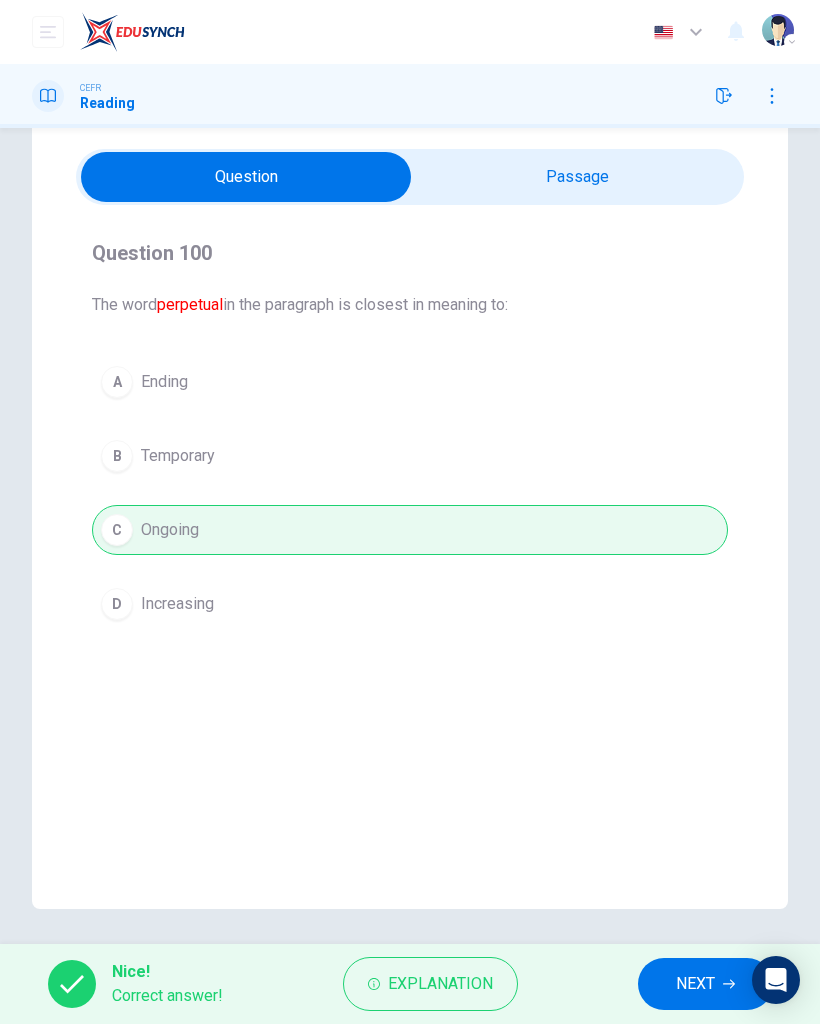 click on "NEXT" at bounding box center [705, 984] 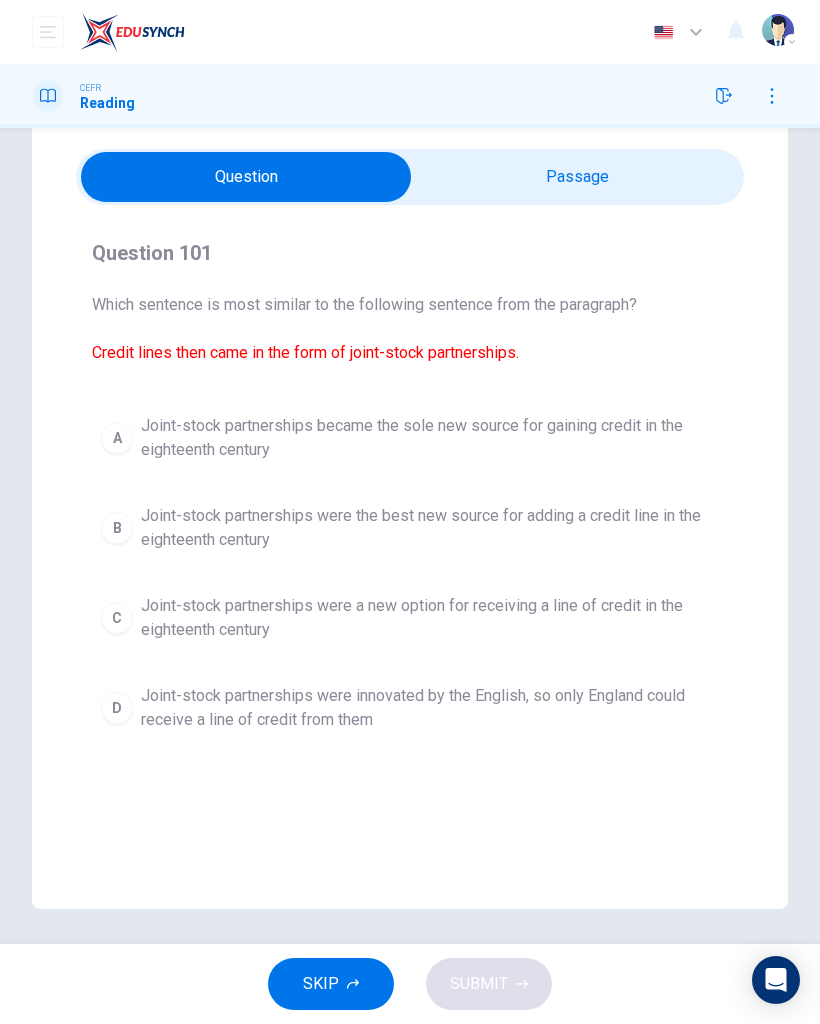 click on "Question 101 Which sentence is most similar to the following sentence from the paragraph?
Credit lines then came in the form of joint-stock partnerships.
A Joint-stock partnerships became the sole new source for gaining credit in the eighteenth century B Joint-stock partnerships were the best new source for adding a credit line in the eighteenth century C Joint-stock partnerships were a new option for receiving a line of credit in the eighteenth century D Joint-stock partnerships were innovated by the English, so only England could receive a line of credit from them Europe's Growing Economy From [DATE] - [DATE] 1 Europe's Medieval Period was stanch with a poor to moderate economy due to the onset of voluntary poverty that stemmed from religious roots. Yet the fifteenth century brought hope for [DEMOGRAPHIC_DATA] as nations began to rise out of the 1000-year-long Medieval Ages. Fostered by agriculture and trade, Europe would flourish well into the seventeenth century. 2 3 4 5 6" at bounding box center [410, 507] 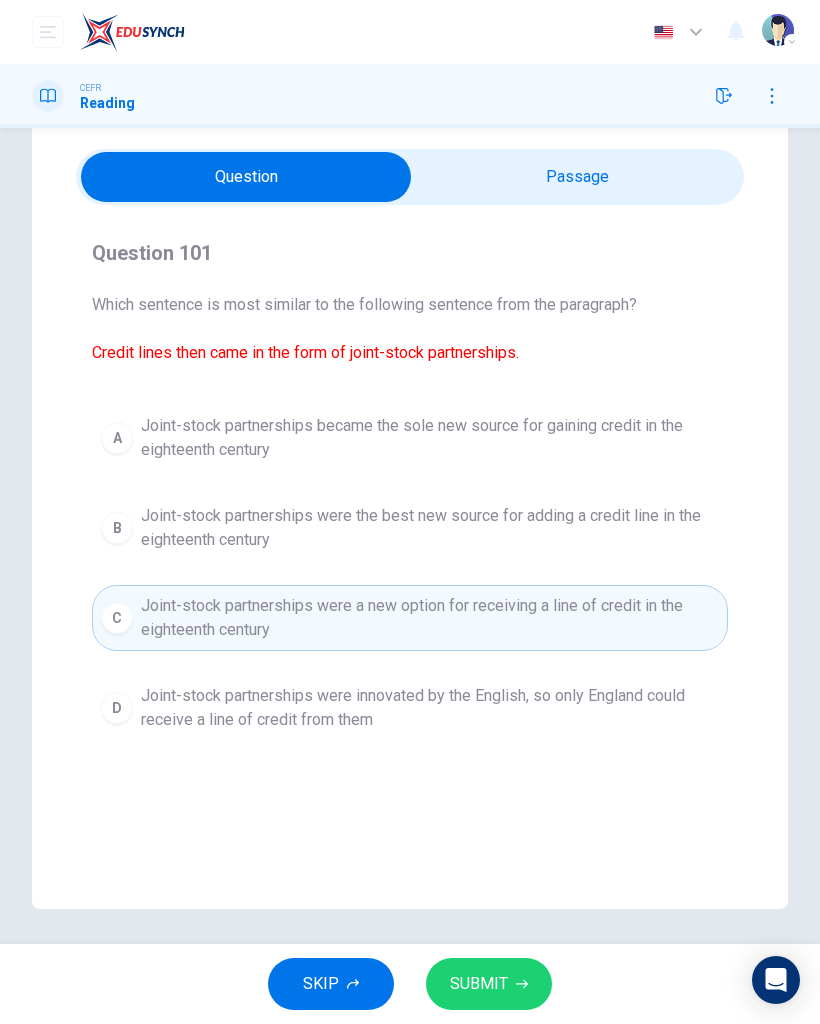 click on "SUBMIT" at bounding box center [489, 984] 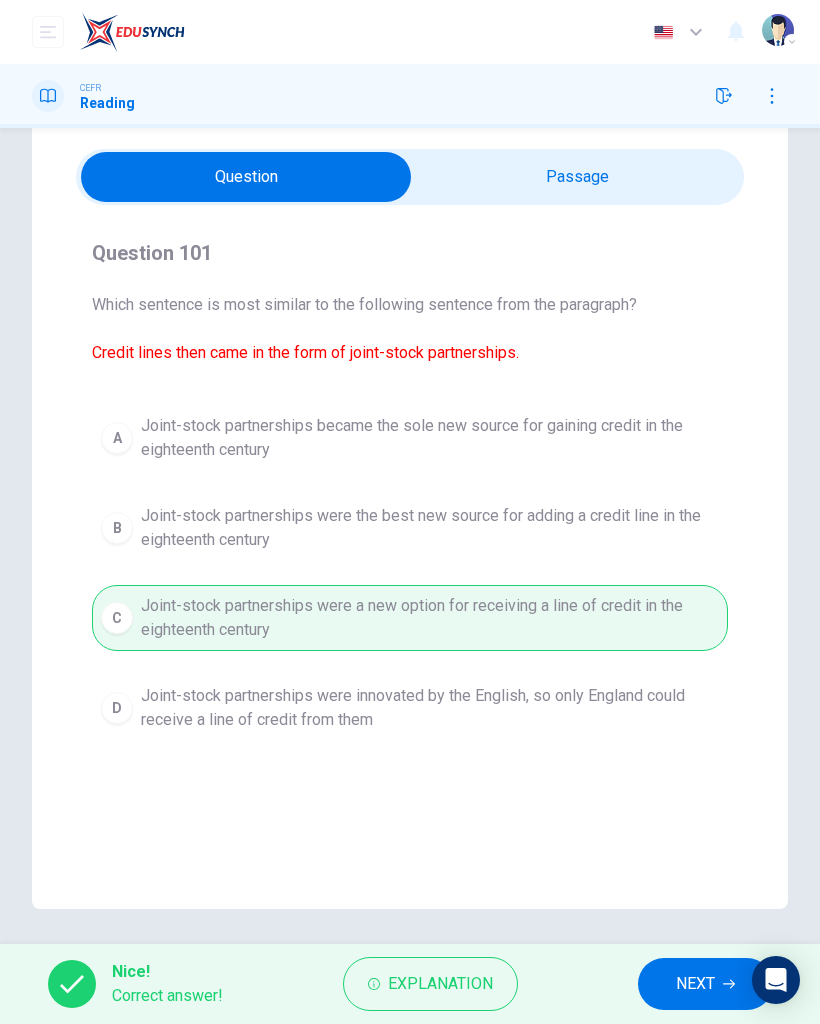 click on "NEXT" at bounding box center [695, 984] 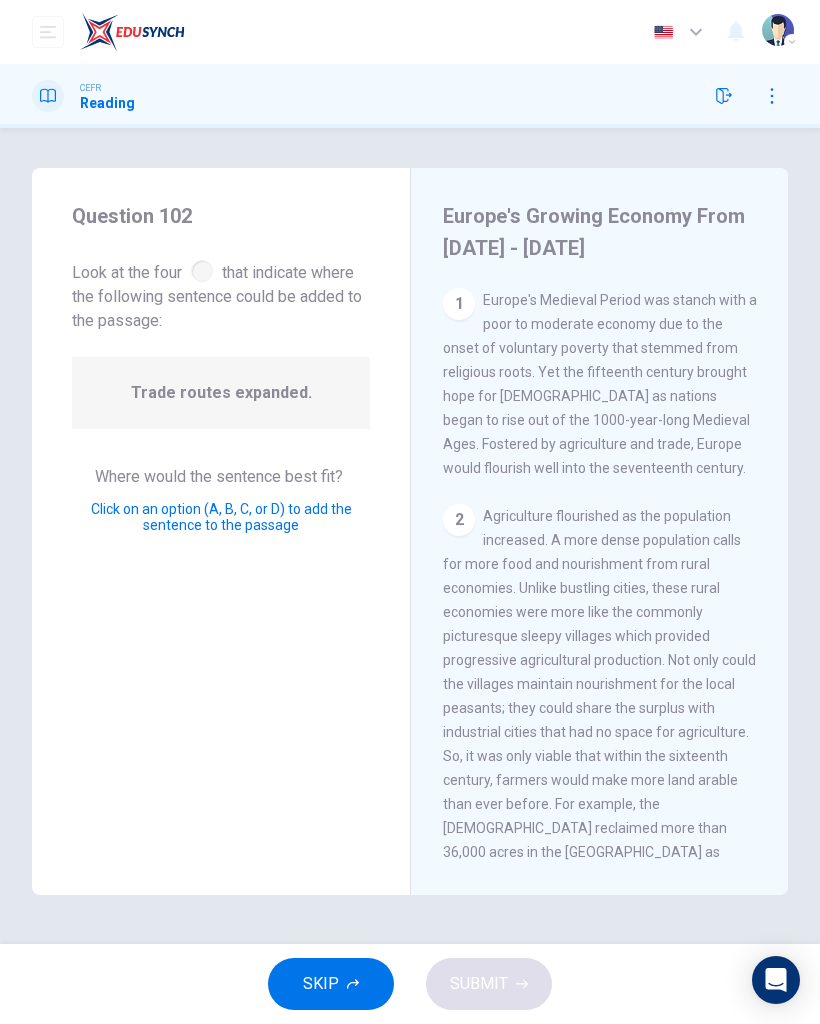 scroll, scrollTop: 0, scrollLeft: 0, axis: both 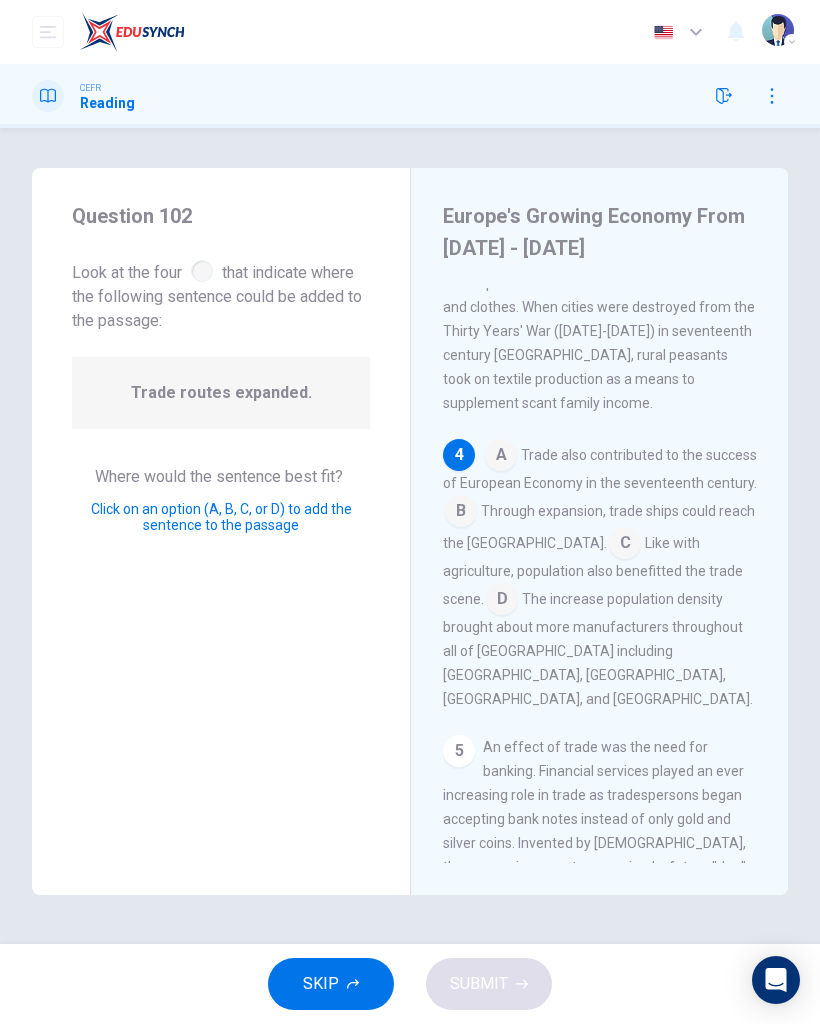 click on "1 Europe's Medieval Period was stanch with a poor to moderate economy due to the onset of voluntary poverty that stemmed from religious roots. Yet the fifteenth century brought hope for [DEMOGRAPHIC_DATA] as nations began to rise out of the 1000-year-long Medieval Ages. Fostered by agriculture and trade, Europe would flourish well into the seventeenth century. 2 3 The abundance of farmable agricultural land provides a huge potential for economic growth in the selling of surplus crops. Later, a focused rural industry arose as a result of increased agricultural production. As a result, history shows that the heart of economic development during the seventeenth century was located in rural communities. Rural communities were now home to textile productions, providing a less expensive alternative for the labor of linens and clothes. When cities were destroyed from the Thirty Years' War ([DATE]-[DATE]) in seventeenth century [GEOGRAPHIC_DATA], rural peasants took on textile production as a means to supplement scant family income. 4 A B" at bounding box center [613, 575] 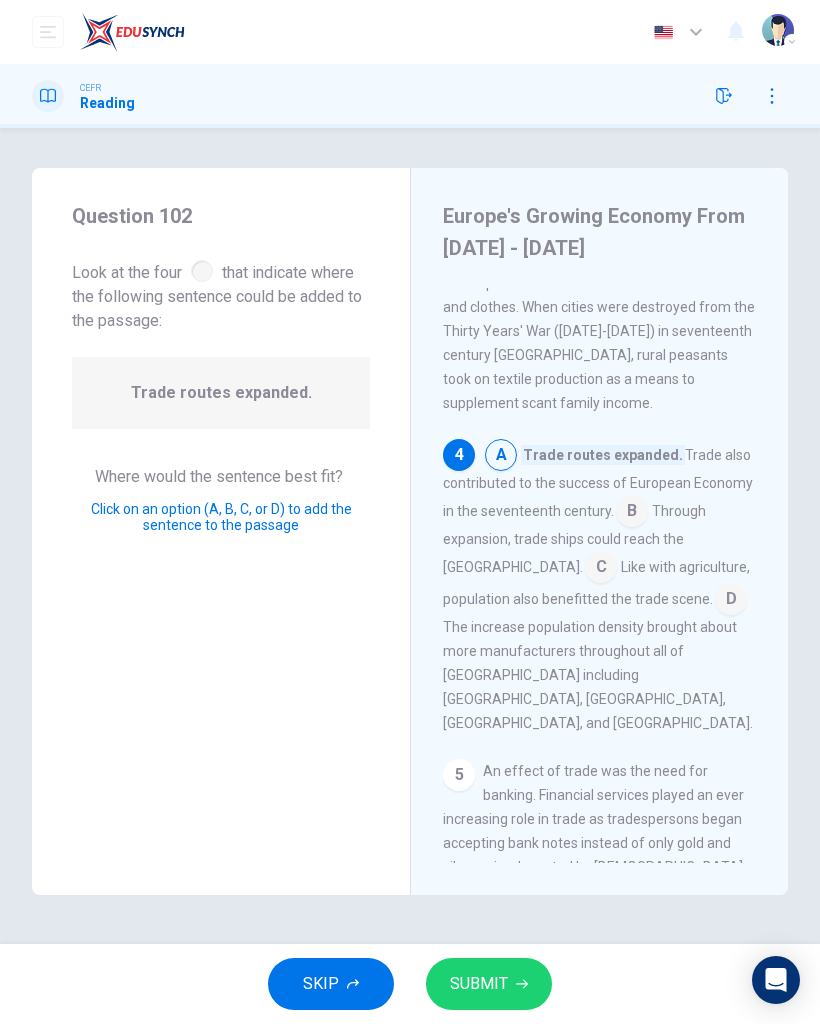 click at bounding box center (632, 513) 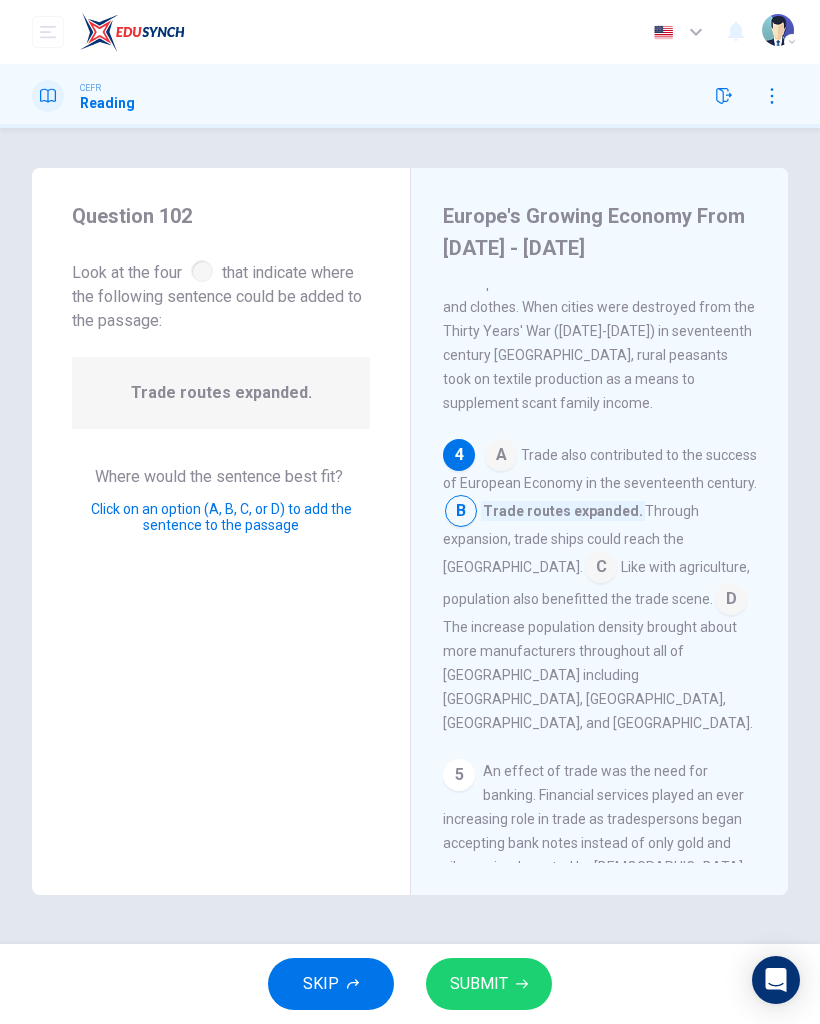 click at bounding box center (501, 457) 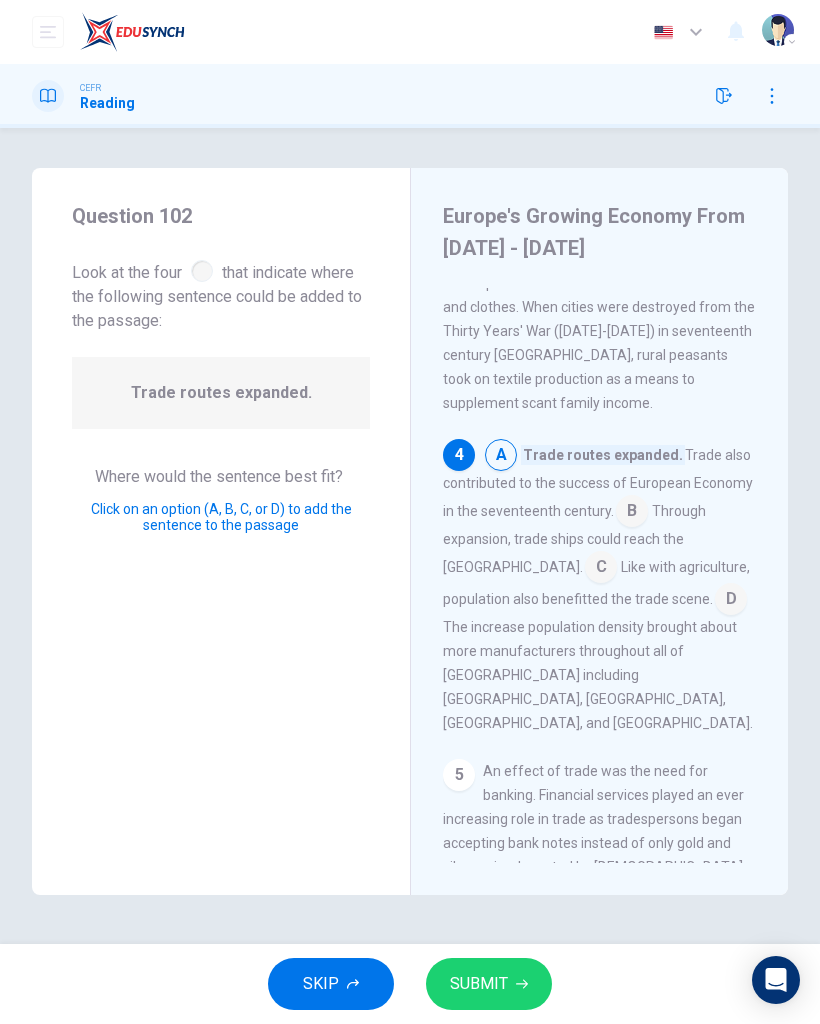 click at bounding box center (632, 513) 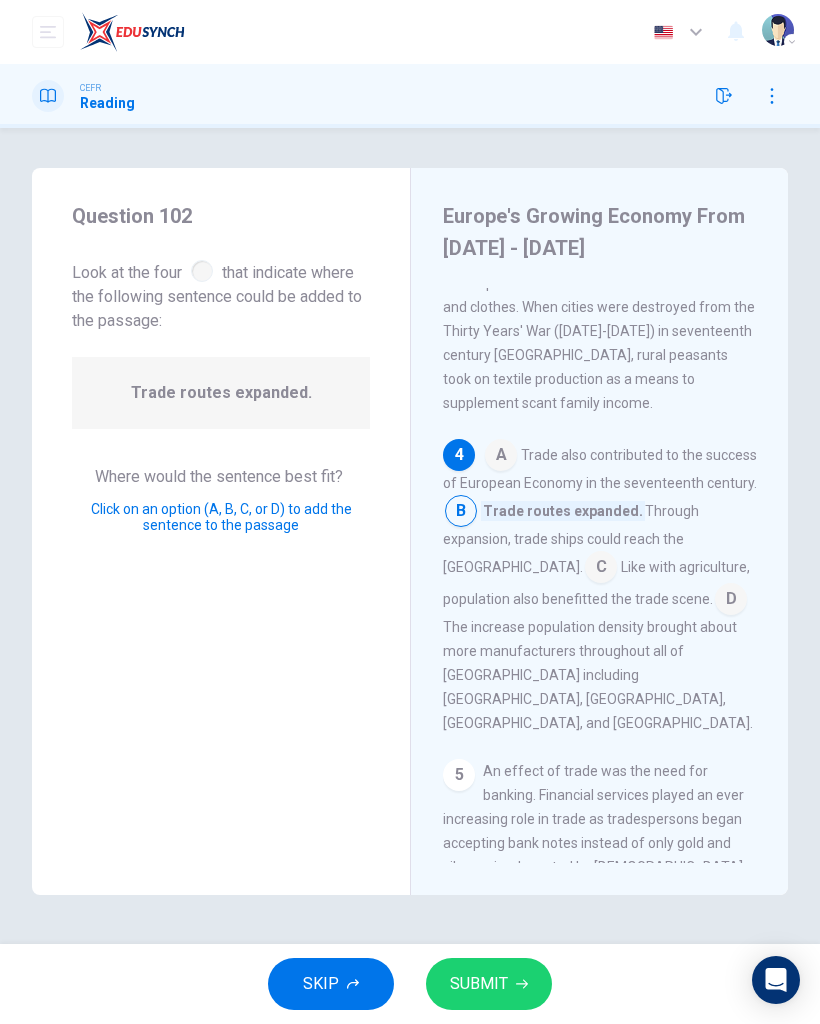 click on "SUBMIT" at bounding box center (489, 984) 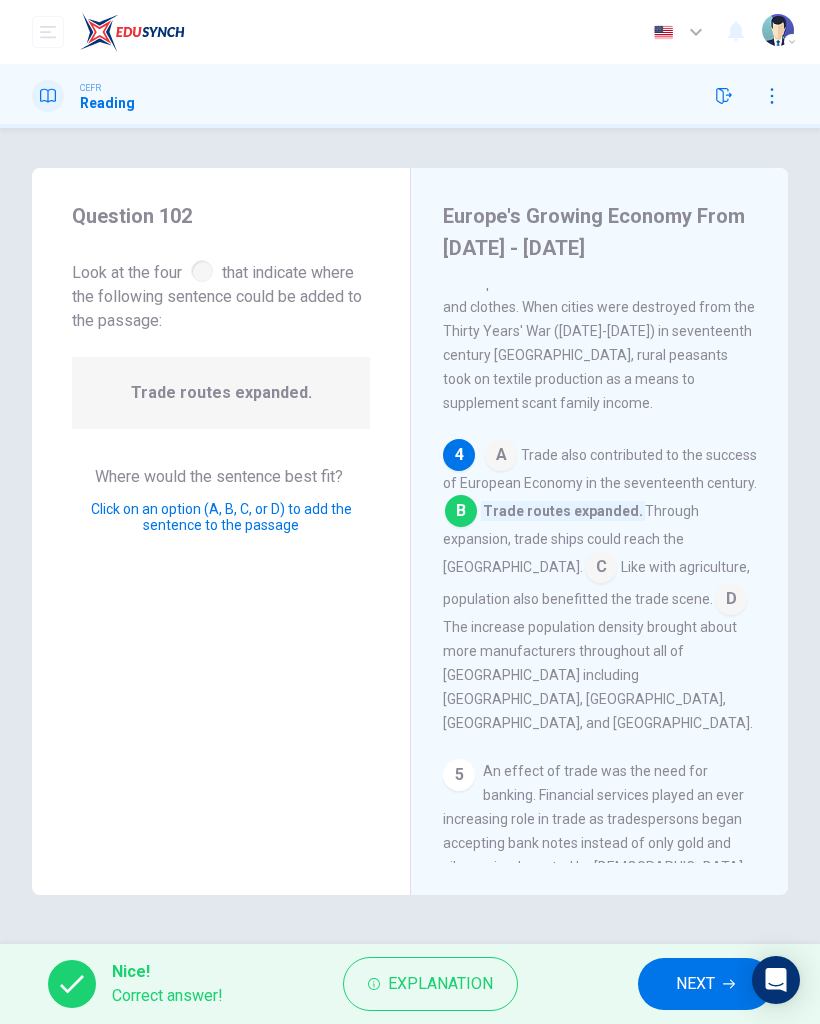 click on "NEXT" at bounding box center (695, 984) 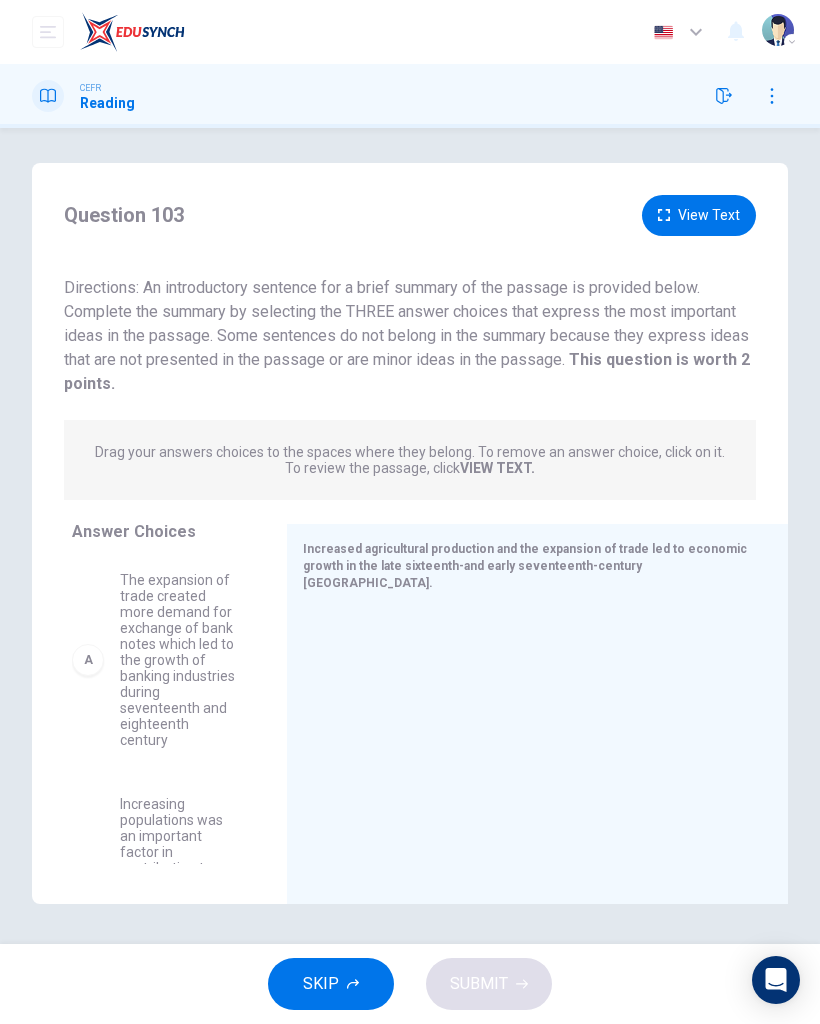 scroll, scrollTop: 5, scrollLeft: 0, axis: vertical 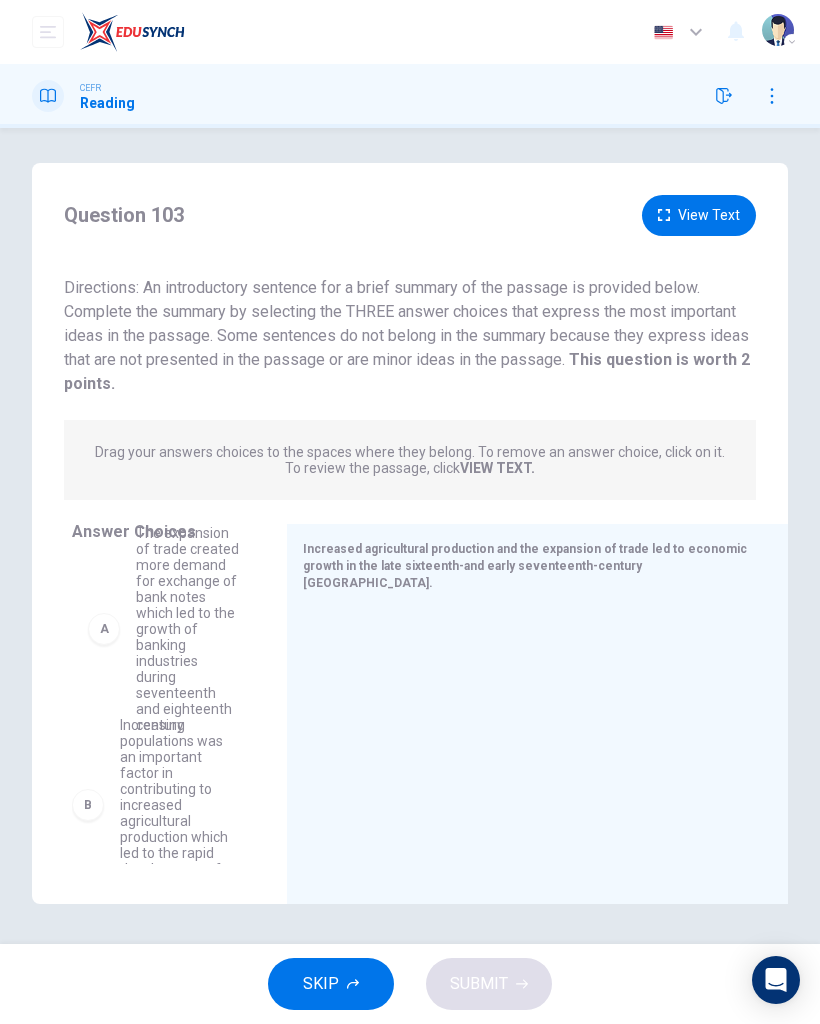 click on "B Increasing populations was an important factor in contributing to increased agricultural production which led to the rapid development of rural industry C Most rural villages established an arrangement with a nearby city that enabled villagers to exchange their agricultural products with handicrafts from cities D Success of banking continued into the eighteenth century and provided more capital for business investments which in return provided a further source of funds for the bank's home state E Dutch land reclamation in the [GEOGRAPHIC_DATA] in the sixteenth and seventeenth centuries provides the most spectacular example of the expansion of farmland F Bills of exchange were invented in medieval [GEOGRAPHIC_DATA] but became less important as banks began to provide loans for merchants" at bounding box center [163, 663] 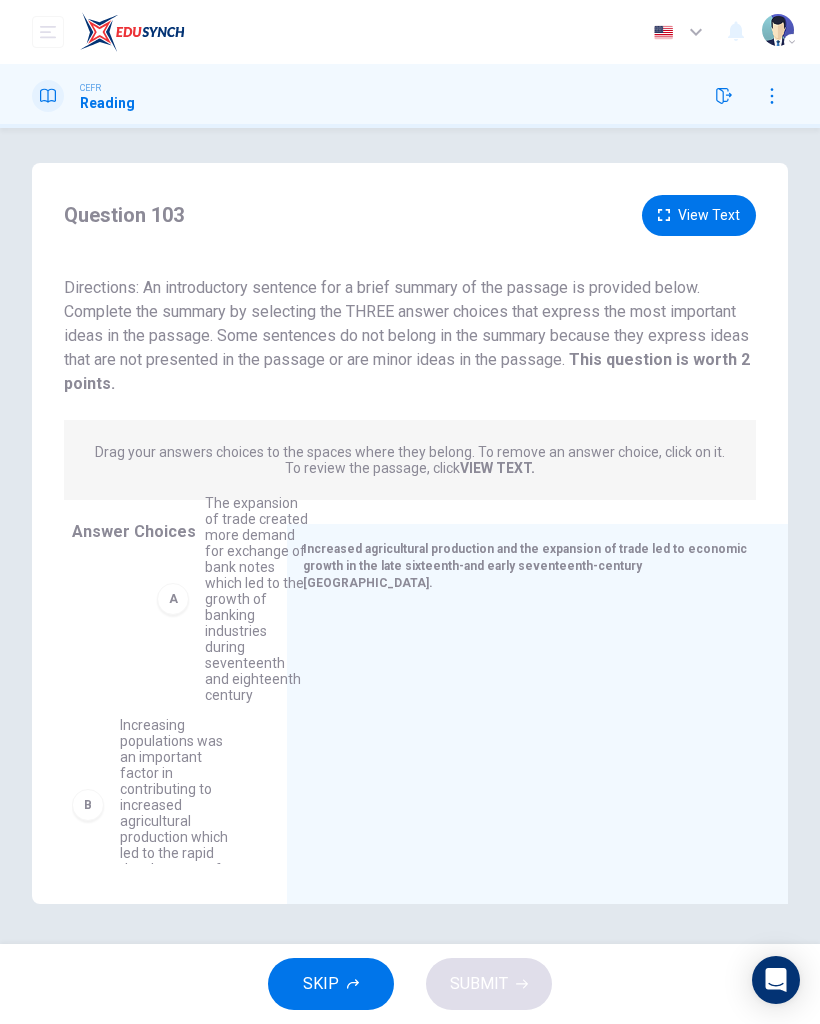 scroll, scrollTop: 0, scrollLeft: 0, axis: both 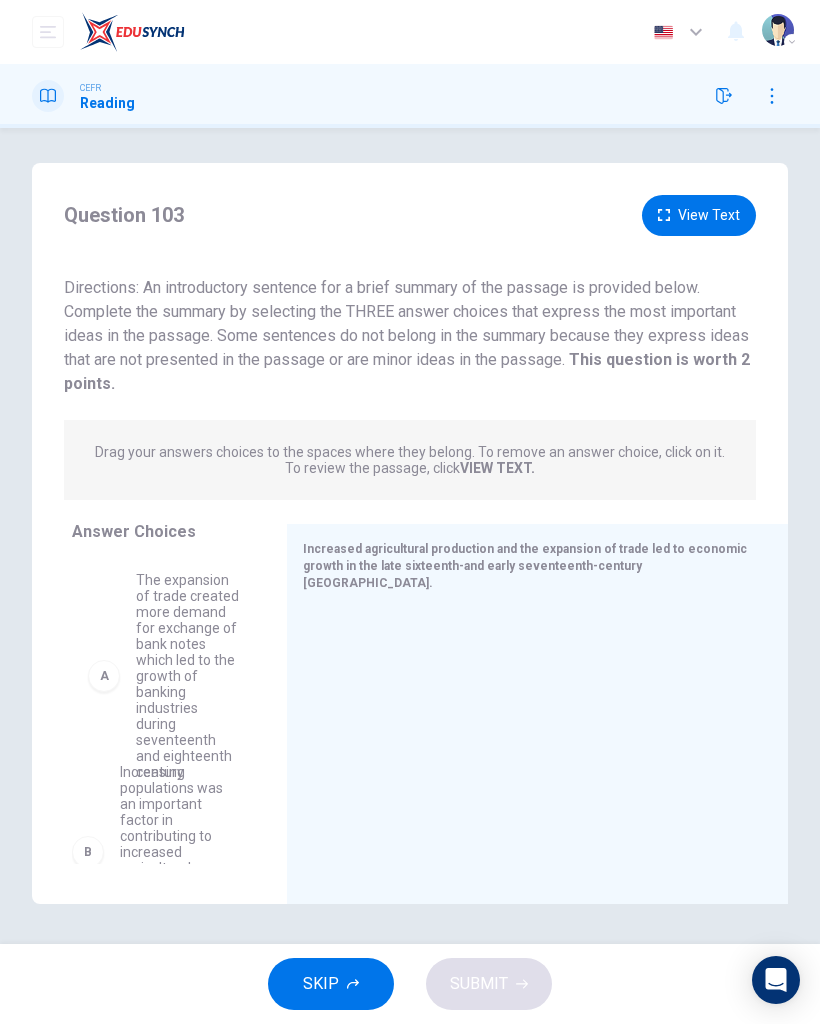 click on "B Increasing populations was an important factor in contributing to increased agricultural production which led to the rapid development of rural industry C Most rural villages established an arrangement with a nearby city that enabled villagers to exchange their agricultural products with handicrafts from cities D Success of banking continued into the eighteenth century and provided more capital for business investments which in return provided a further source of funds for the bank's home state E Dutch land reclamation in the [GEOGRAPHIC_DATA] in the sixteenth and seventeenth centuries provides the most spectacular example of the expansion of farmland F Bills of exchange were invented in medieval [GEOGRAPHIC_DATA] but became less important as banks began to provide loans for merchants" at bounding box center [163, 710] 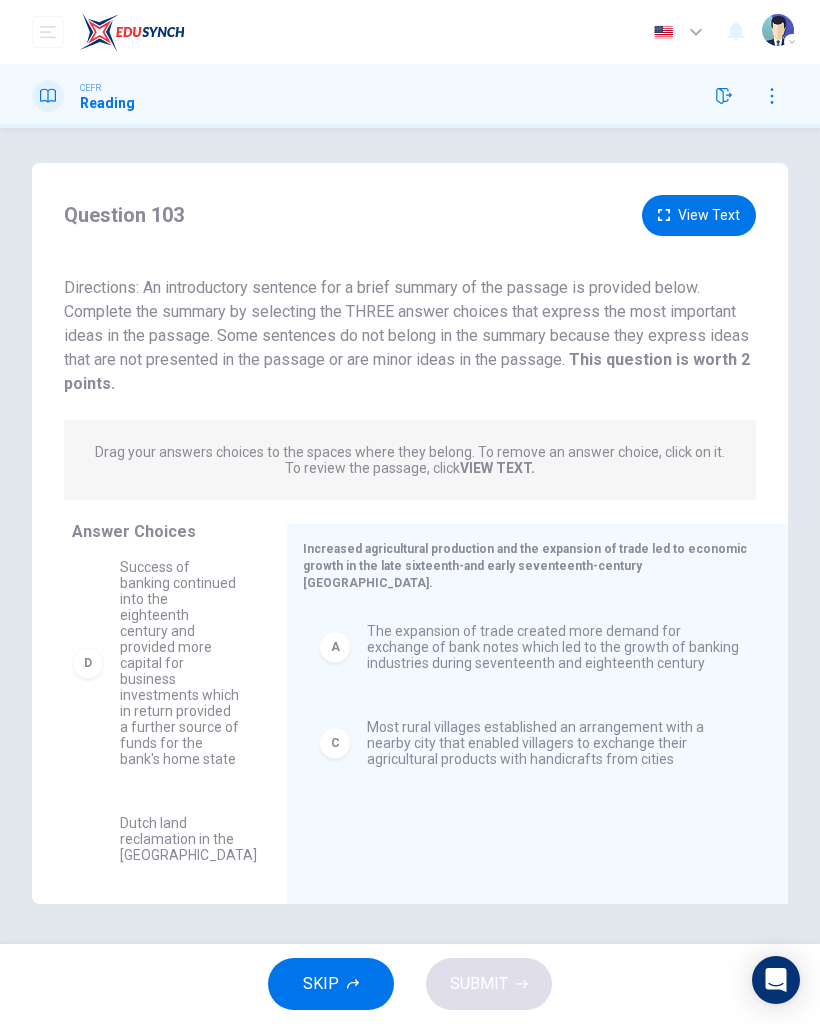 scroll, scrollTop: 235, scrollLeft: 0, axis: vertical 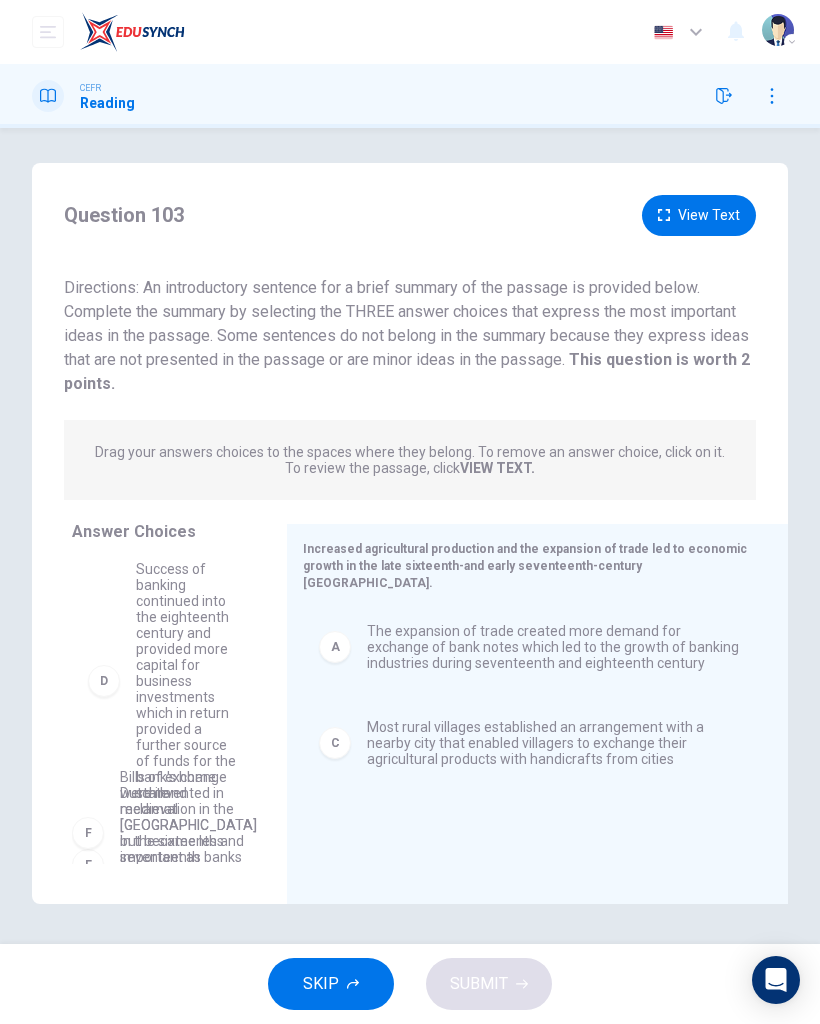 click on "B Increasing populations was an important factor in contributing to increased agricultural production which led to the rapid development of rural industry E Dutch land reclamation in the [GEOGRAPHIC_DATA] in the sixteenth and seventeenth centuries provides the most spectacular example of the expansion of farmland F Bills of exchange were invented in medieval [GEOGRAPHIC_DATA] but became less important as banks began to provide loans for merchants" at bounding box center [171, 710] 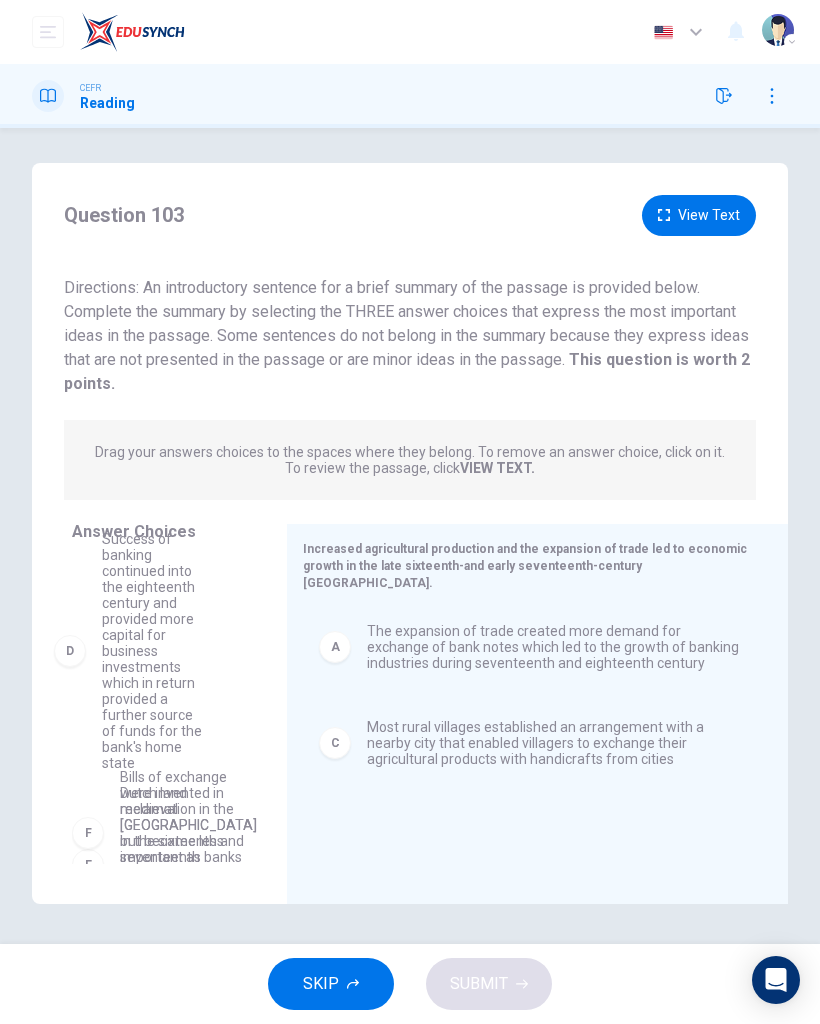 scroll, scrollTop: 231, scrollLeft: 0, axis: vertical 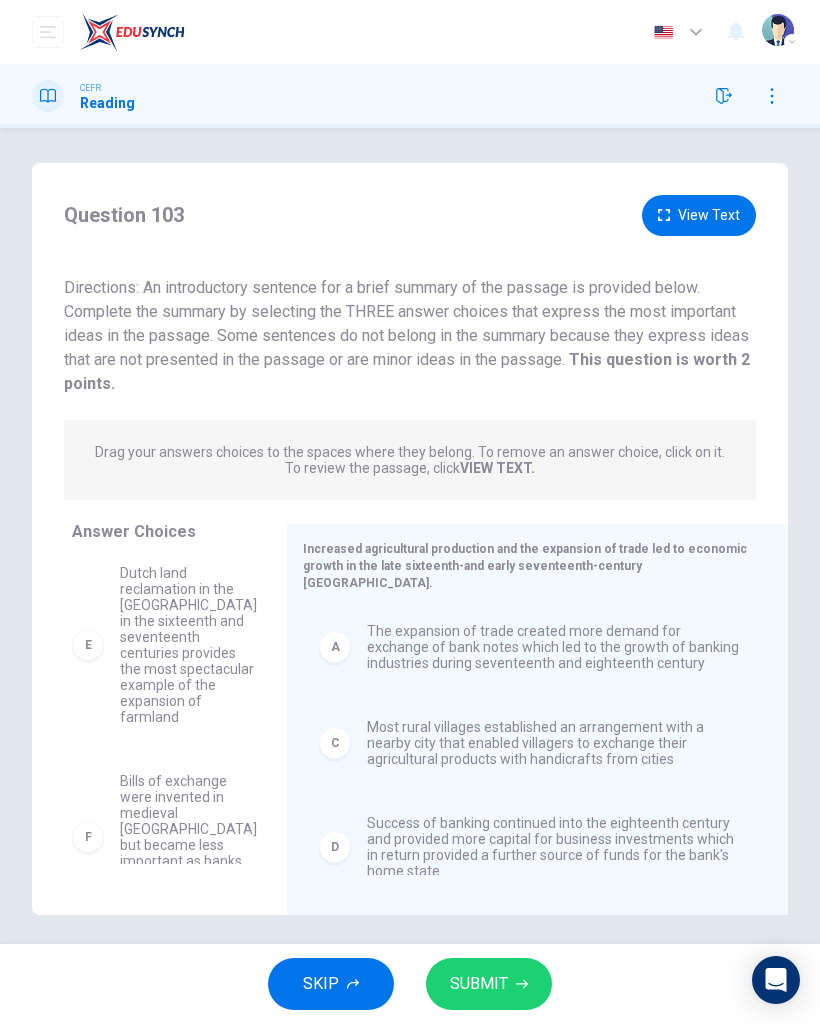 click on "SUBMIT" at bounding box center (479, 984) 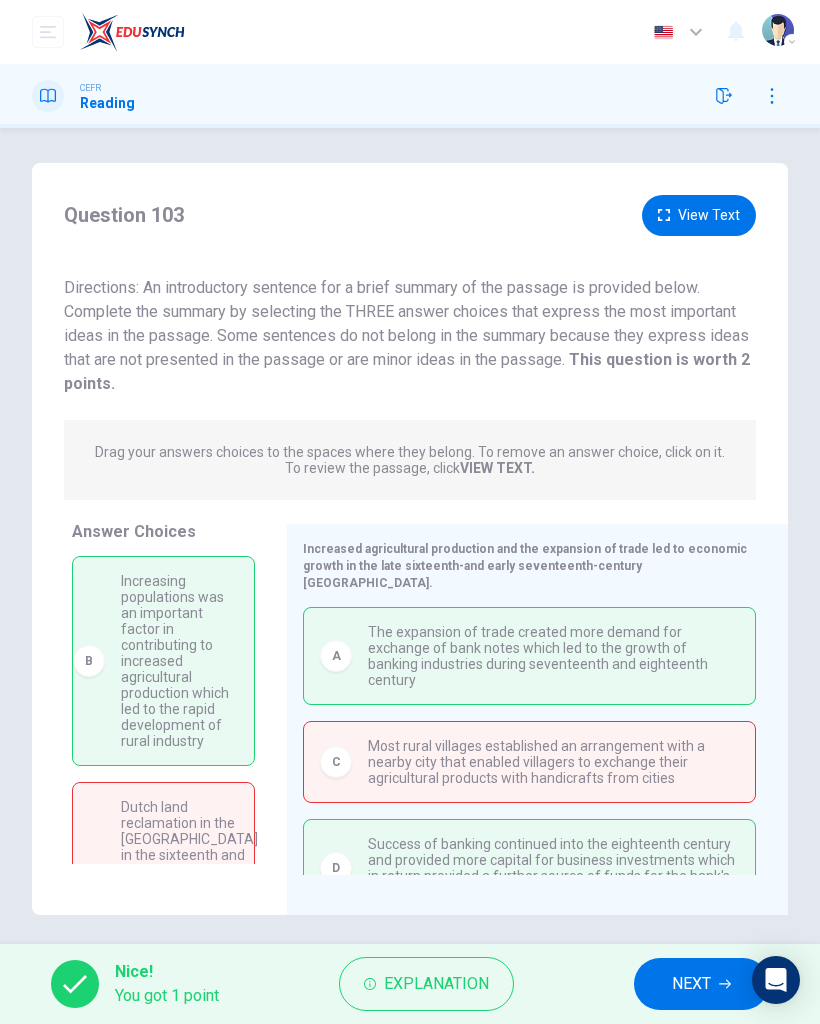 scroll, scrollTop: 0, scrollLeft: 0, axis: both 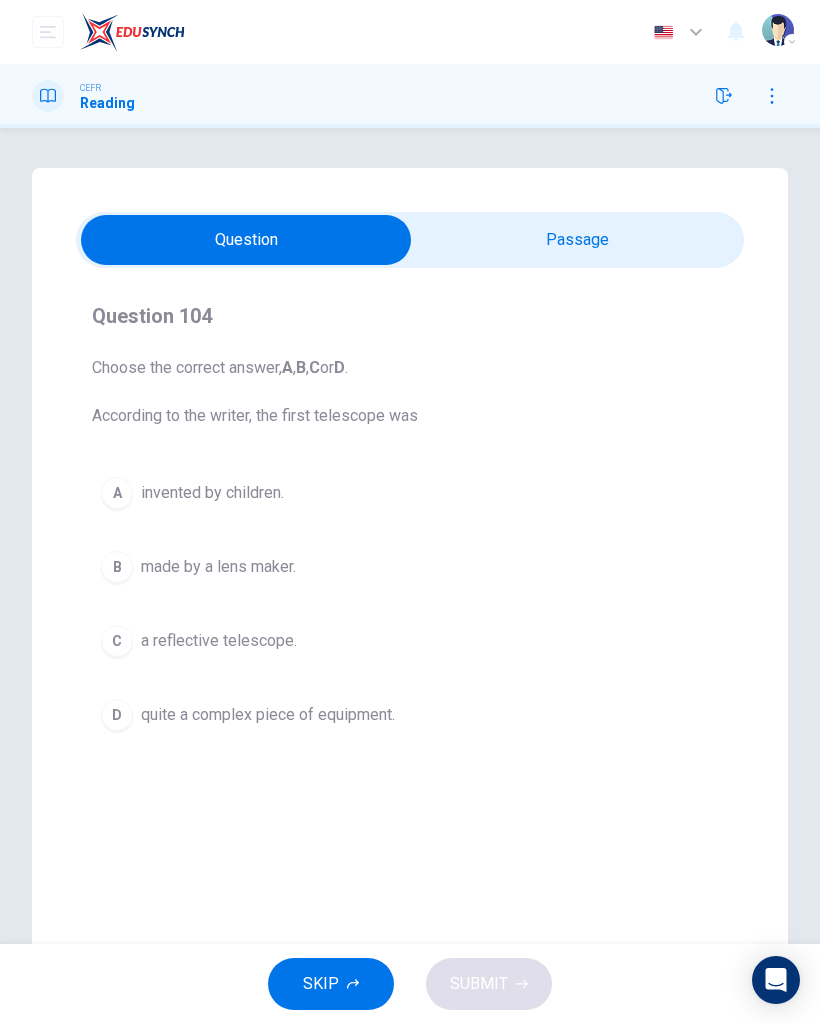 click on "B made by a lens maker." at bounding box center (410, 567) 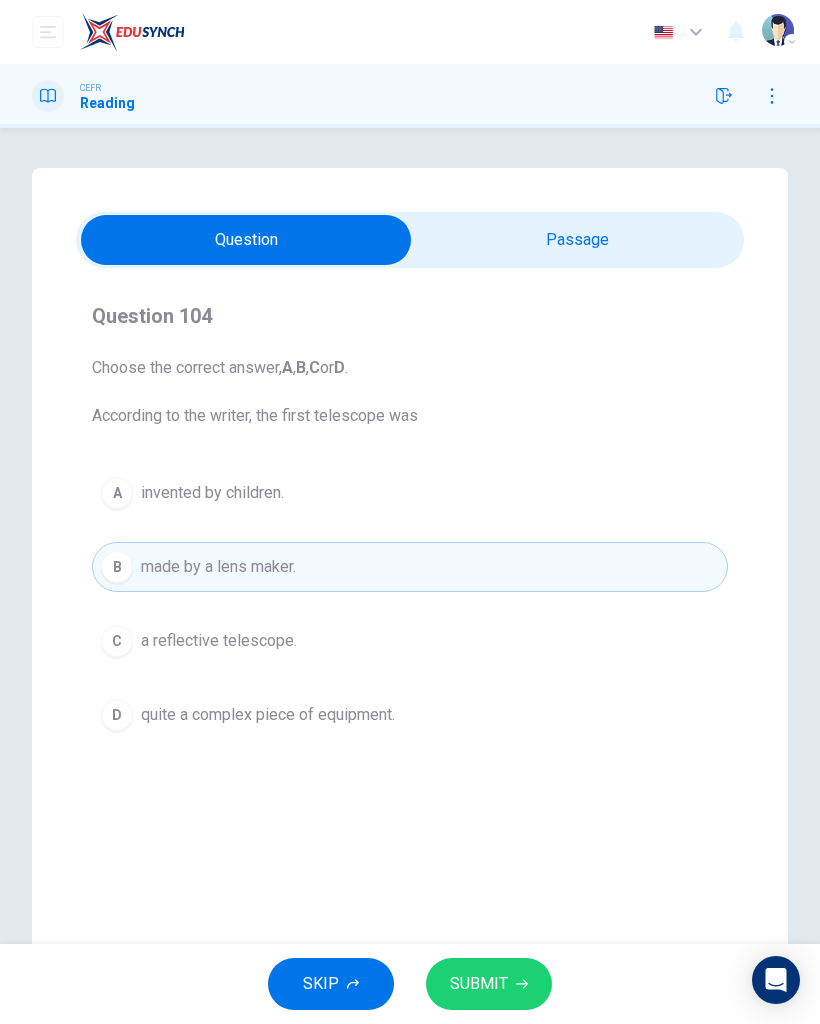 click on "SUBMIT" at bounding box center (479, 984) 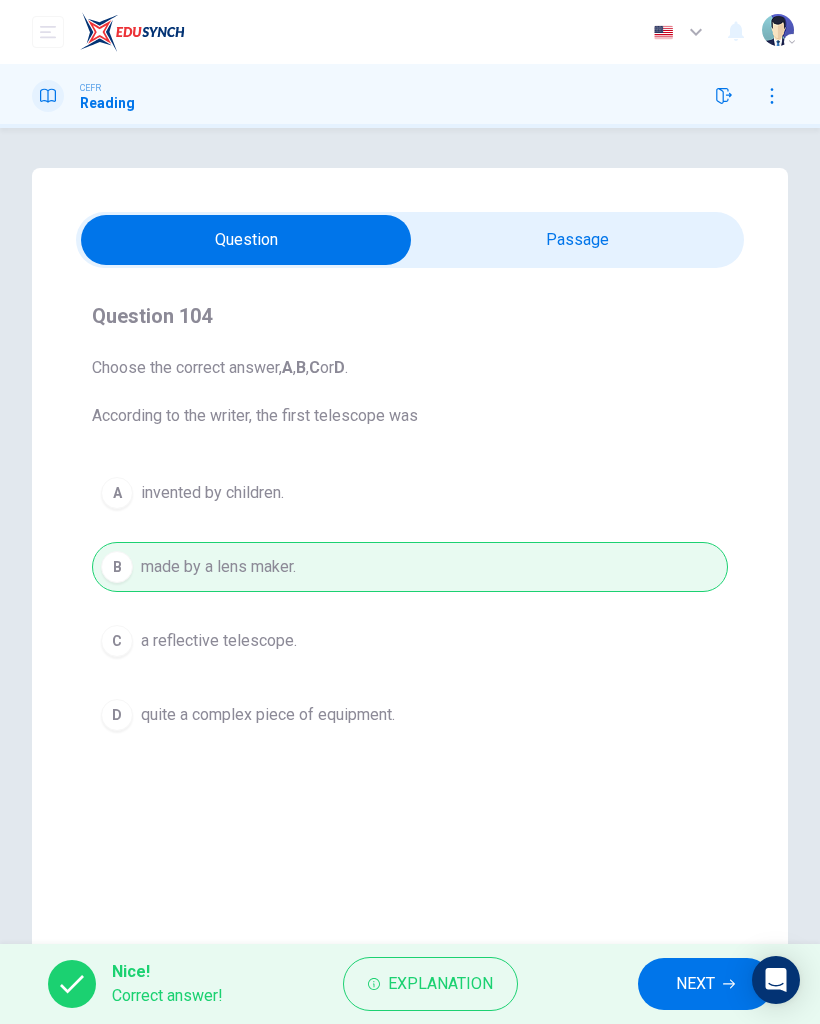 click on "NEXT" at bounding box center [705, 984] 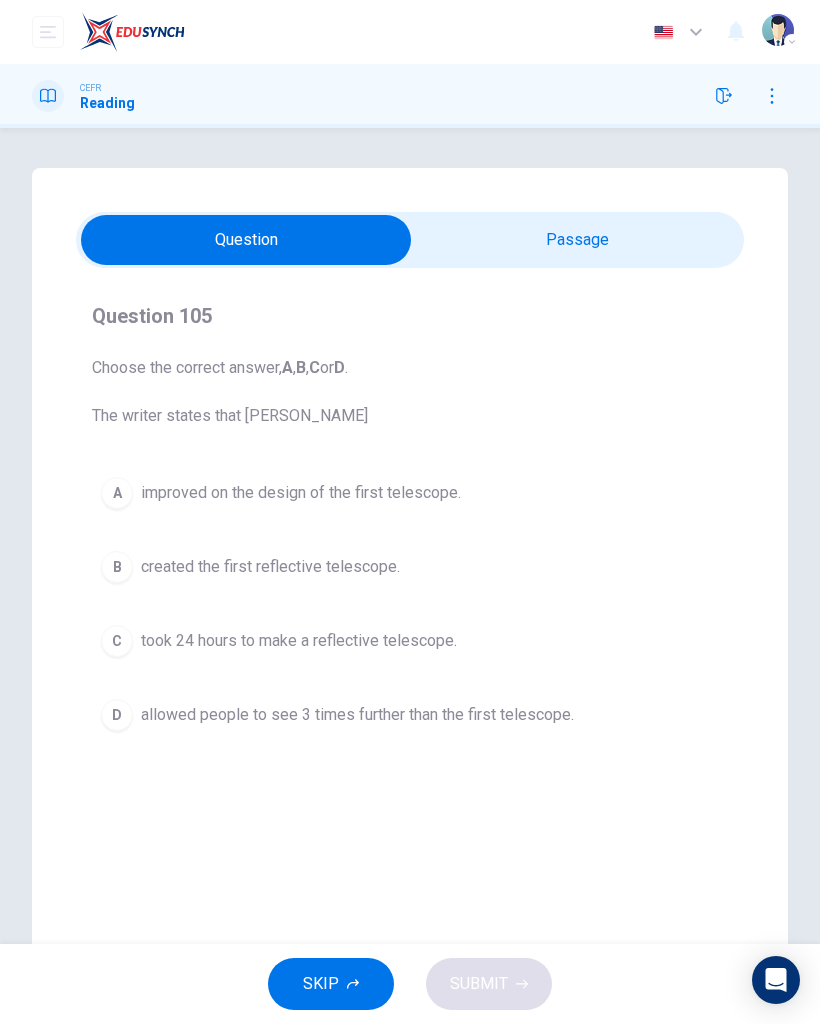 click on "improved on the design of the first telescope." at bounding box center [301, 493] 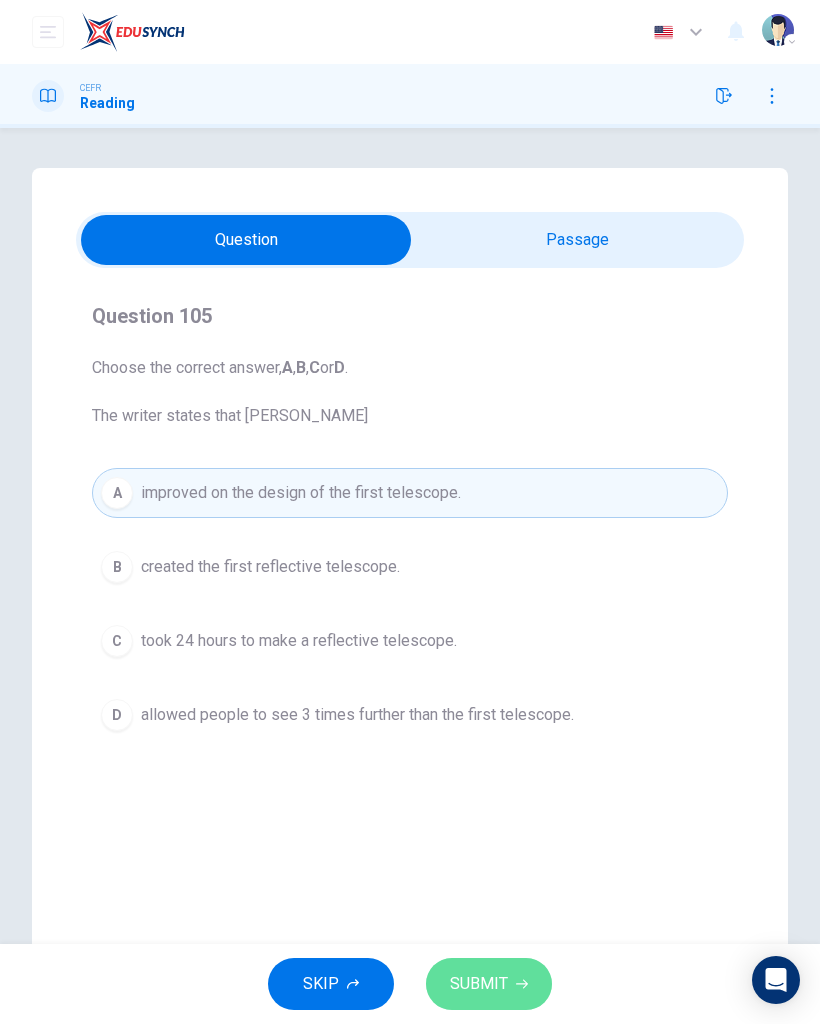 click 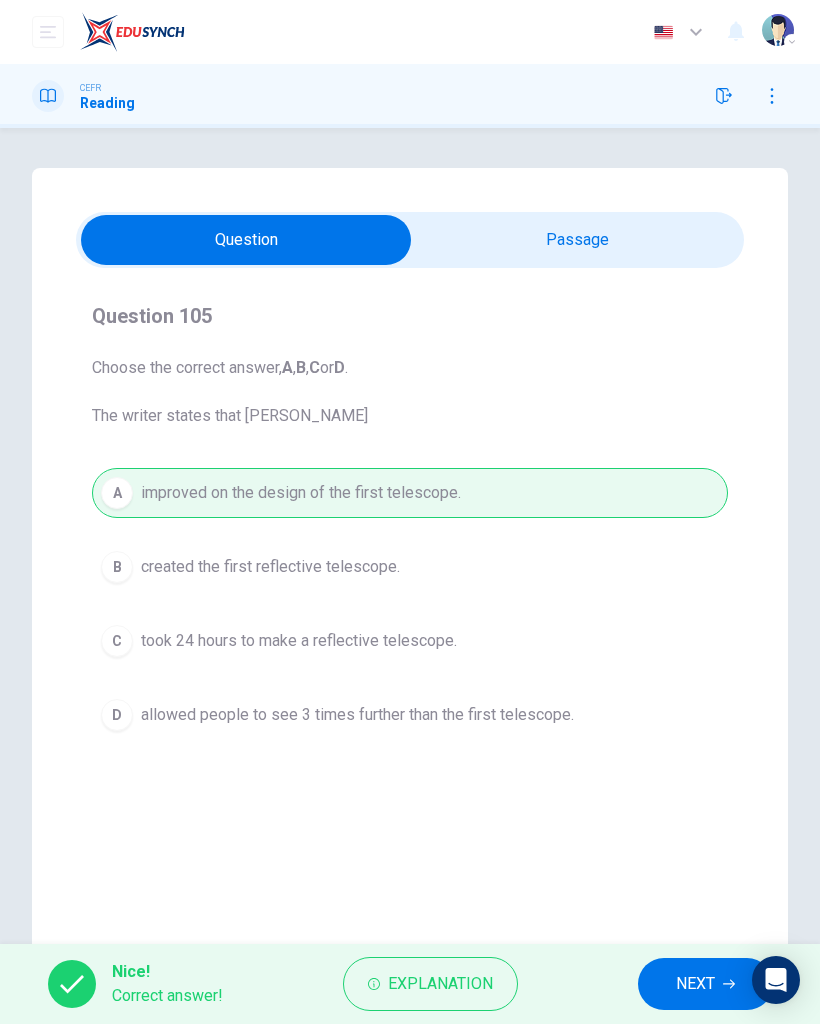 click on "NEXT" at bounding box center [705, 984] 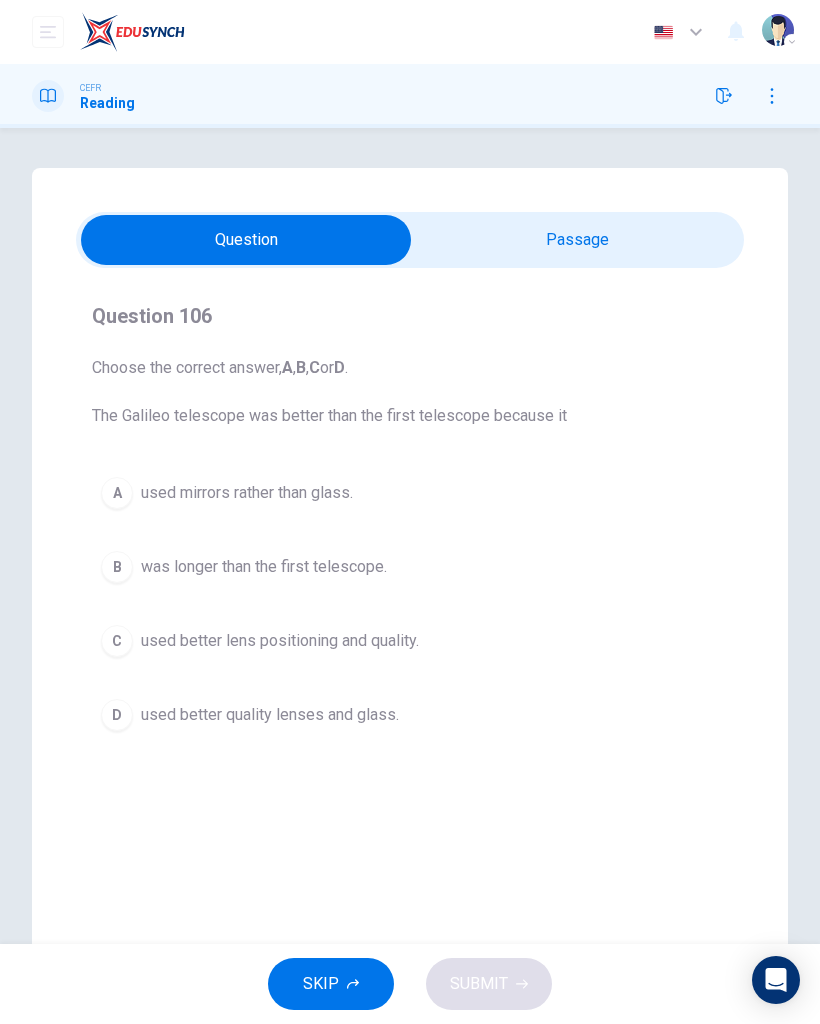 click on "used better lens positioning and quality." at bounding box center (280, 641) 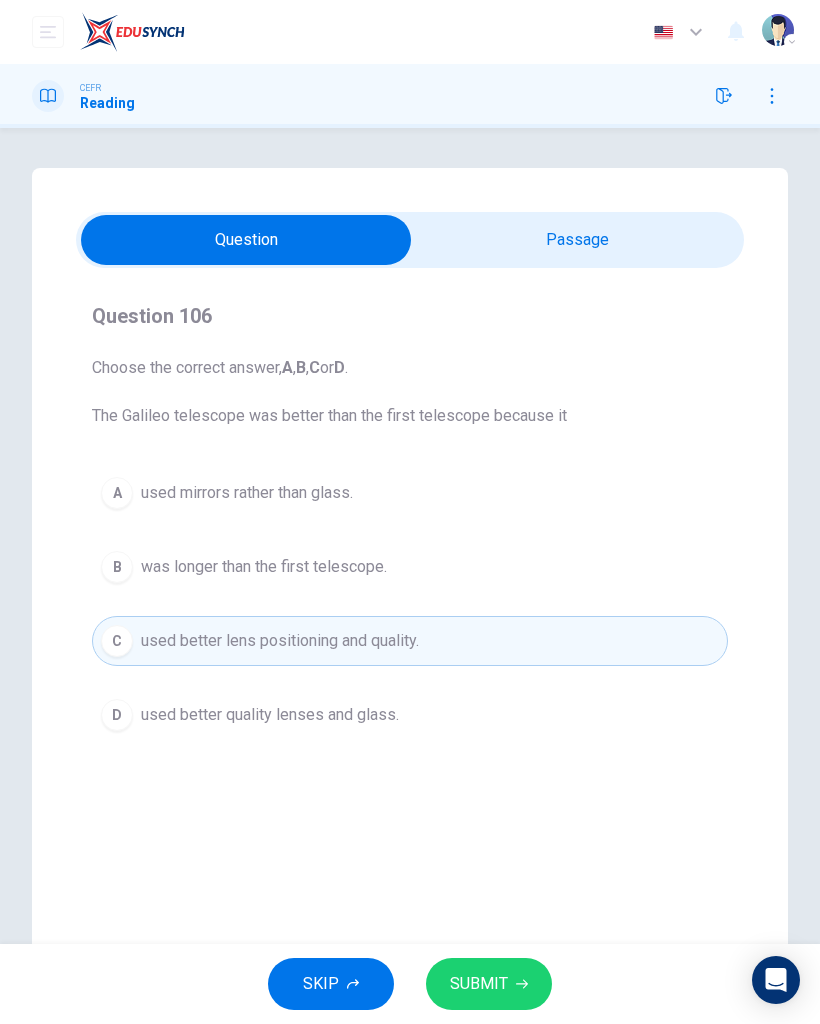 click on "SUBMIT" at bounding box center [479, 984] 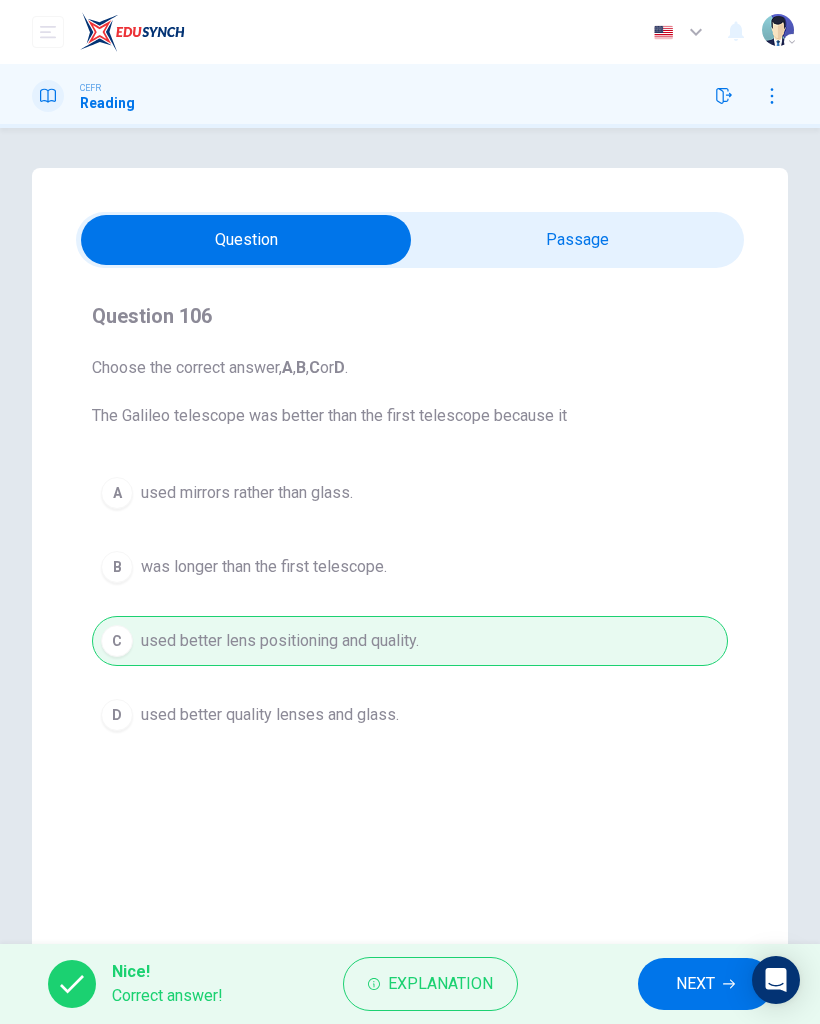 click on "NEXT" at bounding box center (695, 984) 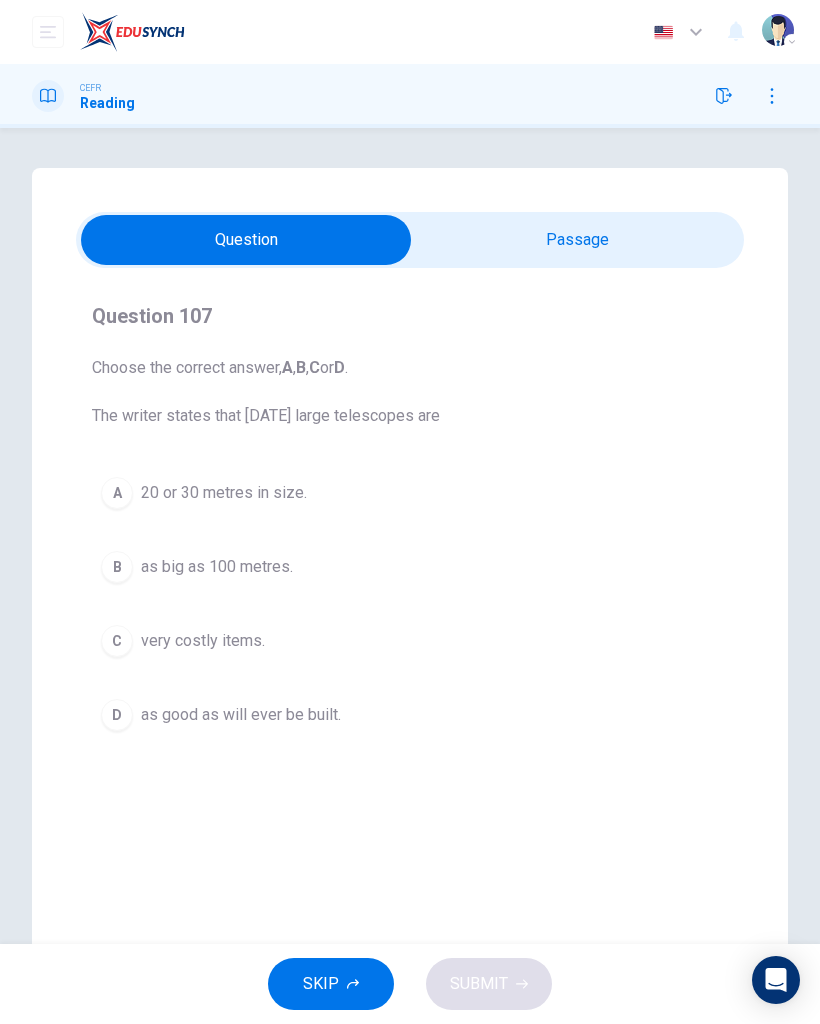 click on "C very costly items." at bounding box center [410, 641] 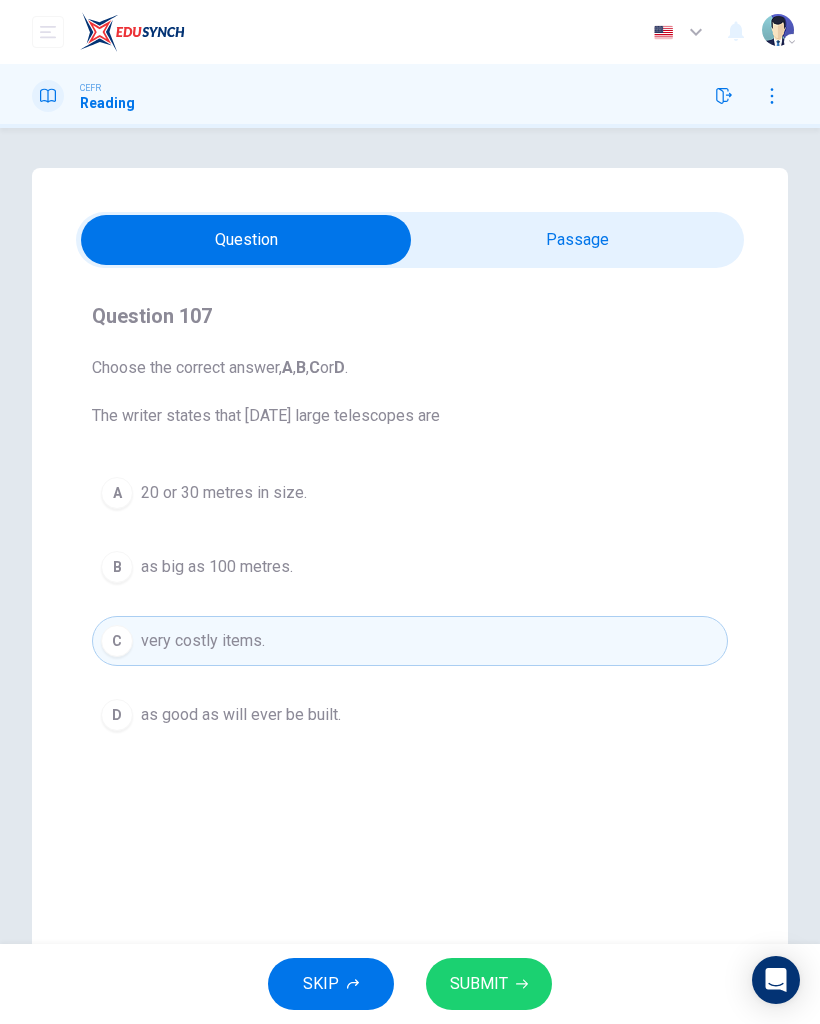 click 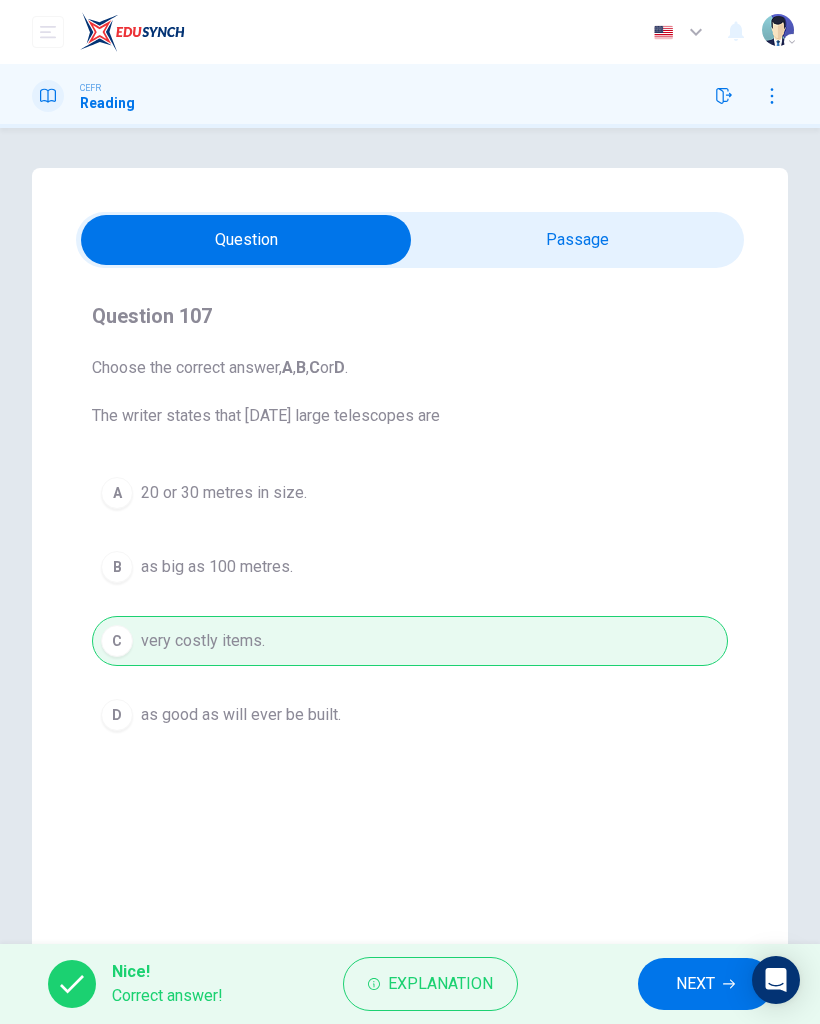 click on "NEXT" at bounding box center (705, 984) 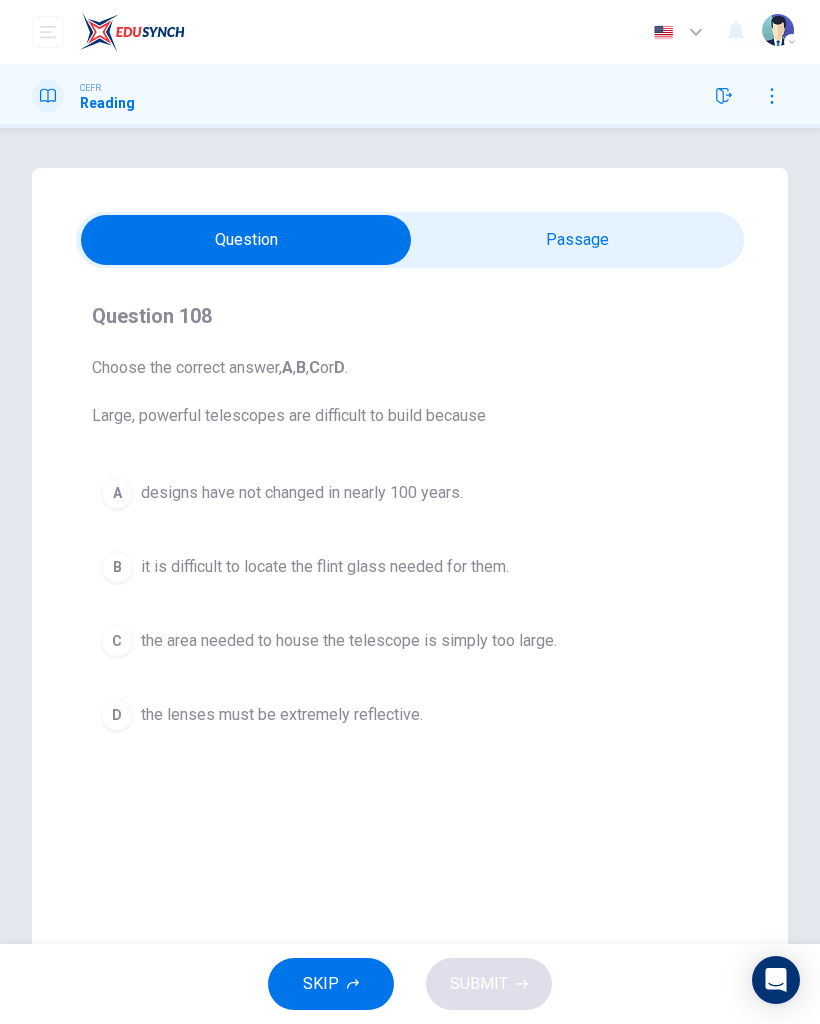 click on "D the lenses must be extremely reflective." at bounding box center (410, 715) 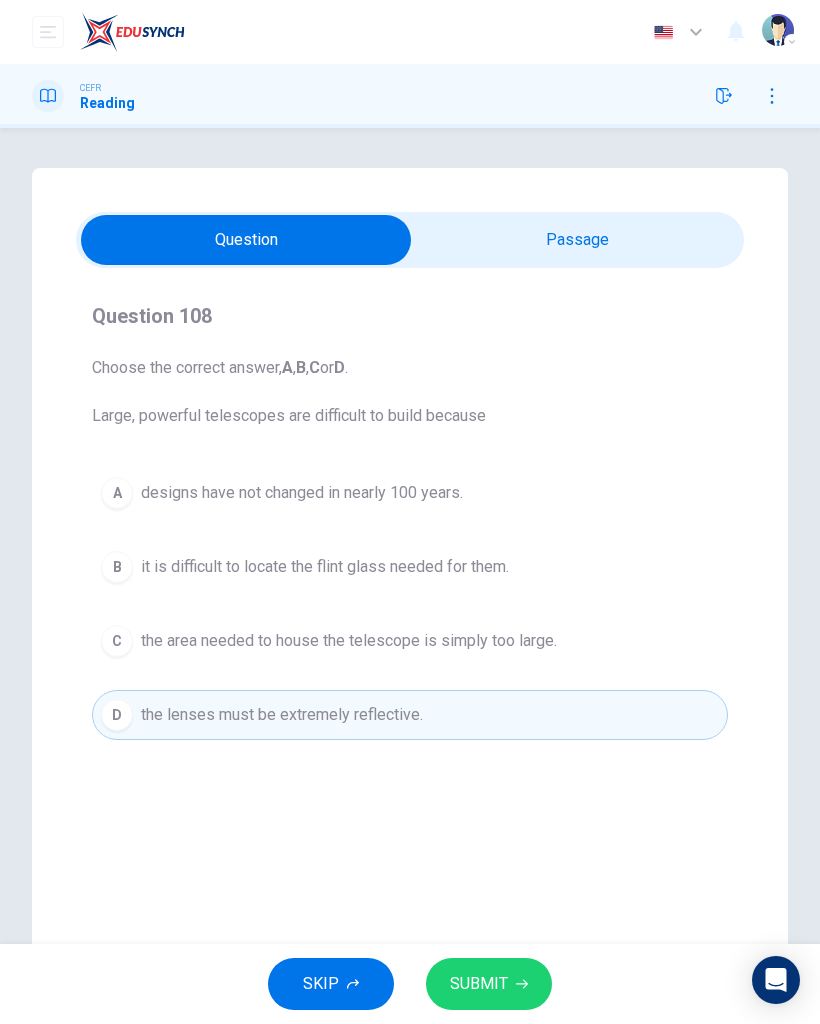 click on "SUBMIT" at bounding box center (489, 984) 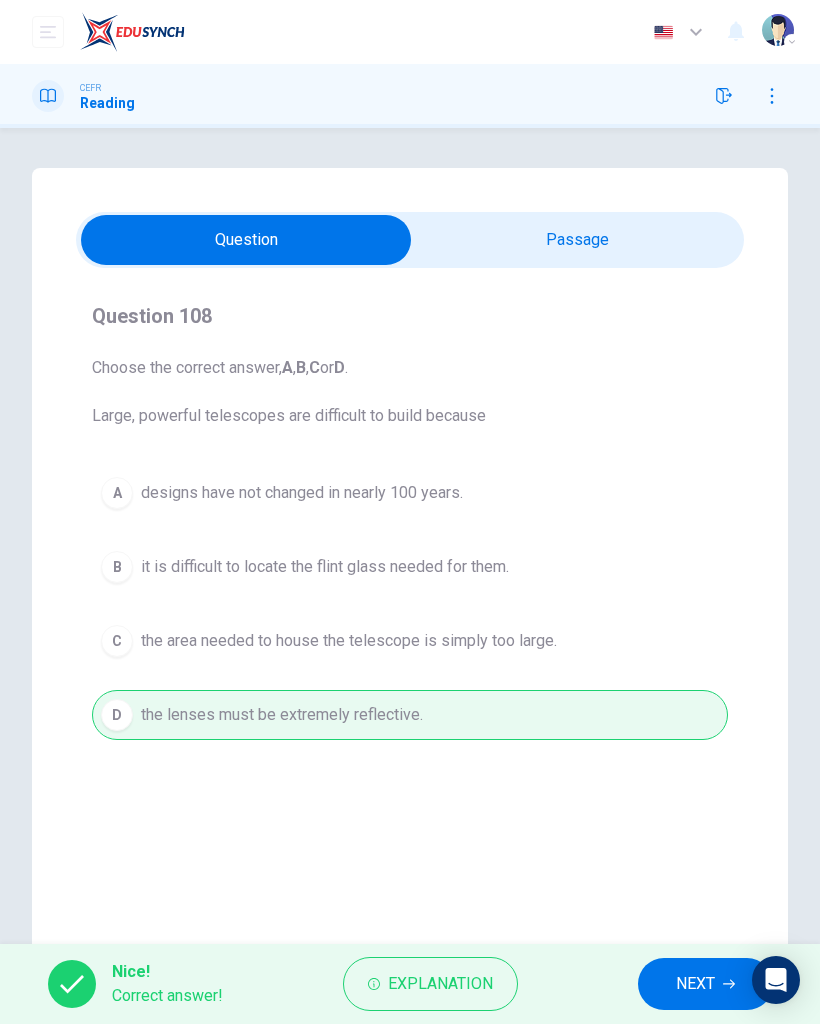 click on "NEXT" at bounding box center (695, 984) 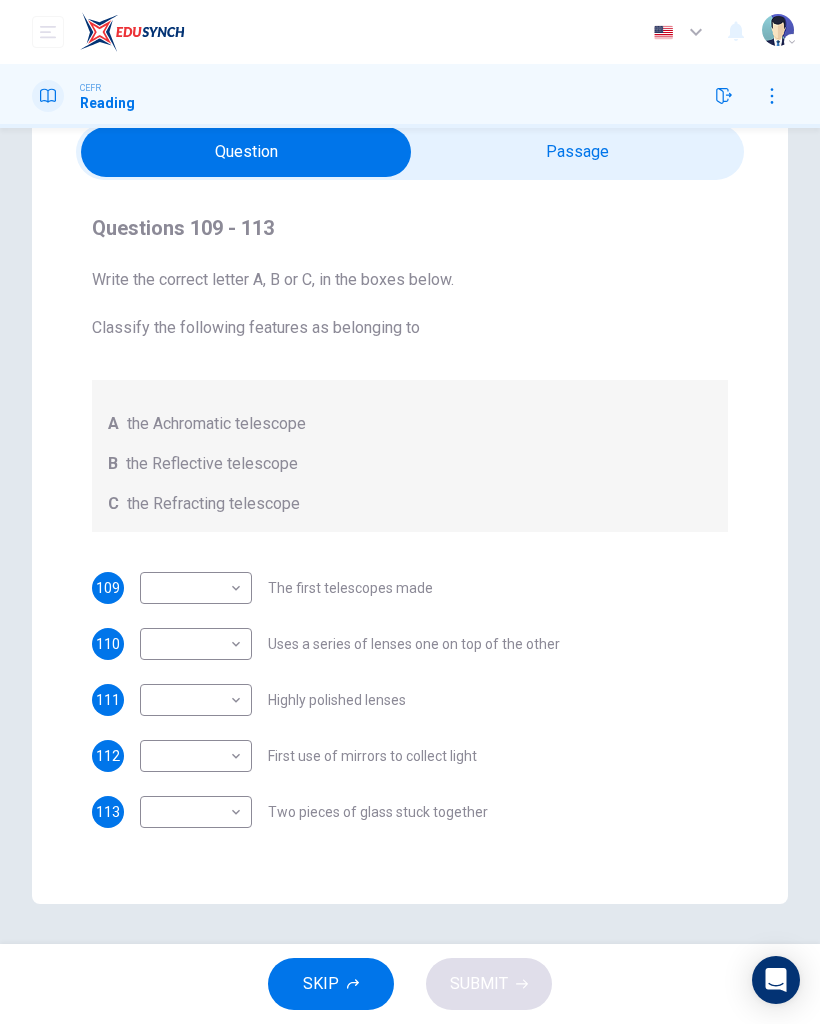 scroll, scrollTop: 88, scrollLeft: 0, axis: vertical 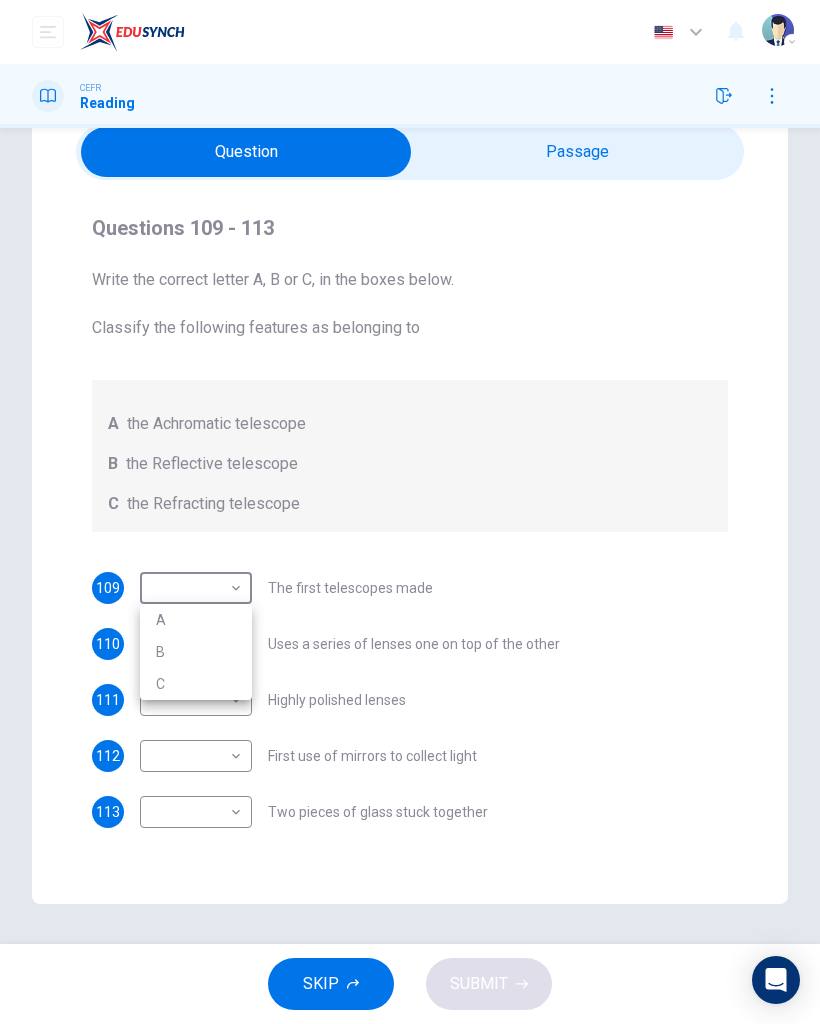 click on "C" at bounding box center [196, 684] 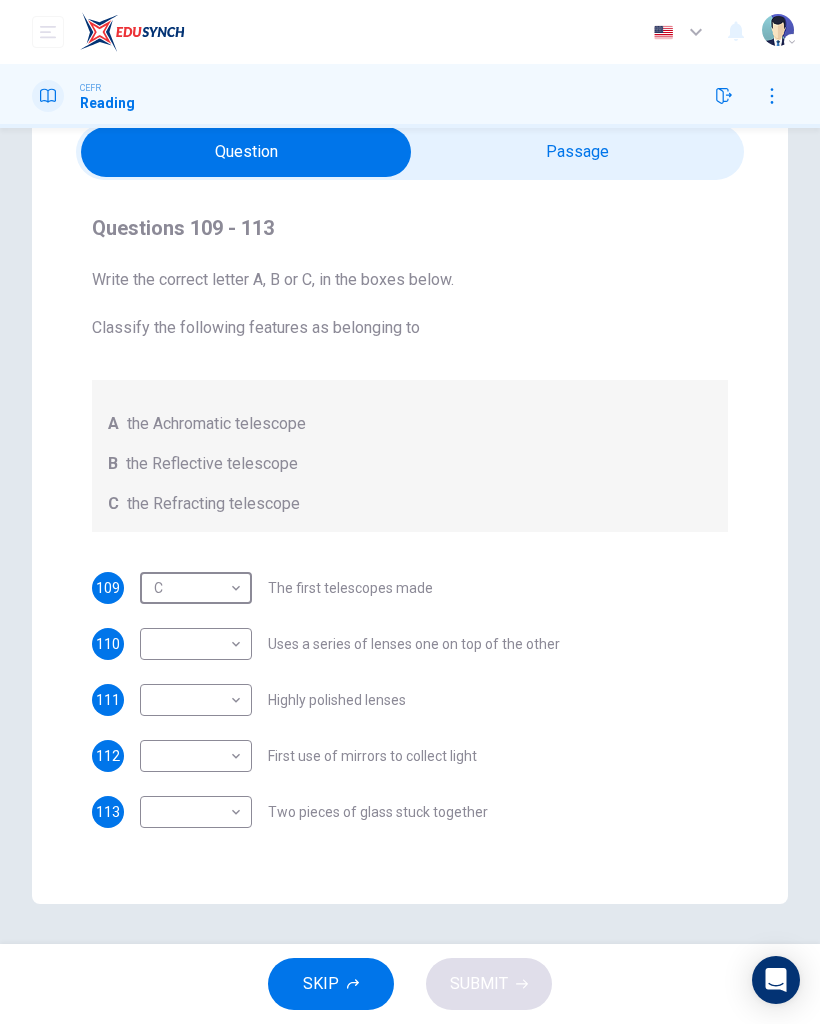 click on "Dashboard Practice Start a test Analysis English en ​ NURIN NADHIRAH BINTI HAIRULASWAN CEFR Reading Questions 109 - 113 Write the correct letter A, B or C, in the boxes below.
Classify the following features as belonging to A the Achromatic telescope B the Reflective telescope C the Refracting telescope 109 C C ​ The first telescopes made 110 ​ ​ Uses a series of lenses one on top of the other 111 ​ ​ Highly polished lenses 112 ​ ​ First use of mirrors to collect light 113 ​ ​ Two pieces of glass stuck together Looking in the Telescope CLICK TO ZOOM Click to Zoom 1 2 3 4 5 SKIP SUBMIT EduSynch - Online Language Proficiency Testing
Dashboard Practice Start a test Analysis Notifications © Copyright  2025 Audio Timer 00:46:52 END SESSION" at bounding box center (410, 512) 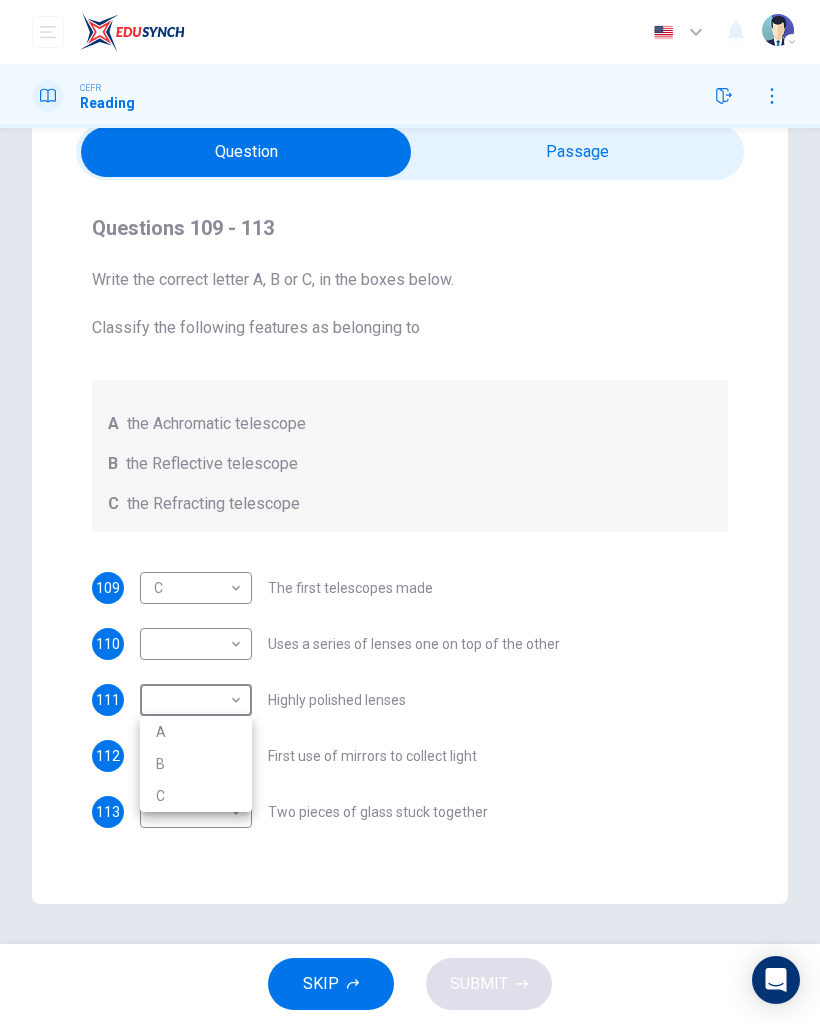 click at bounding box center (410, 512) 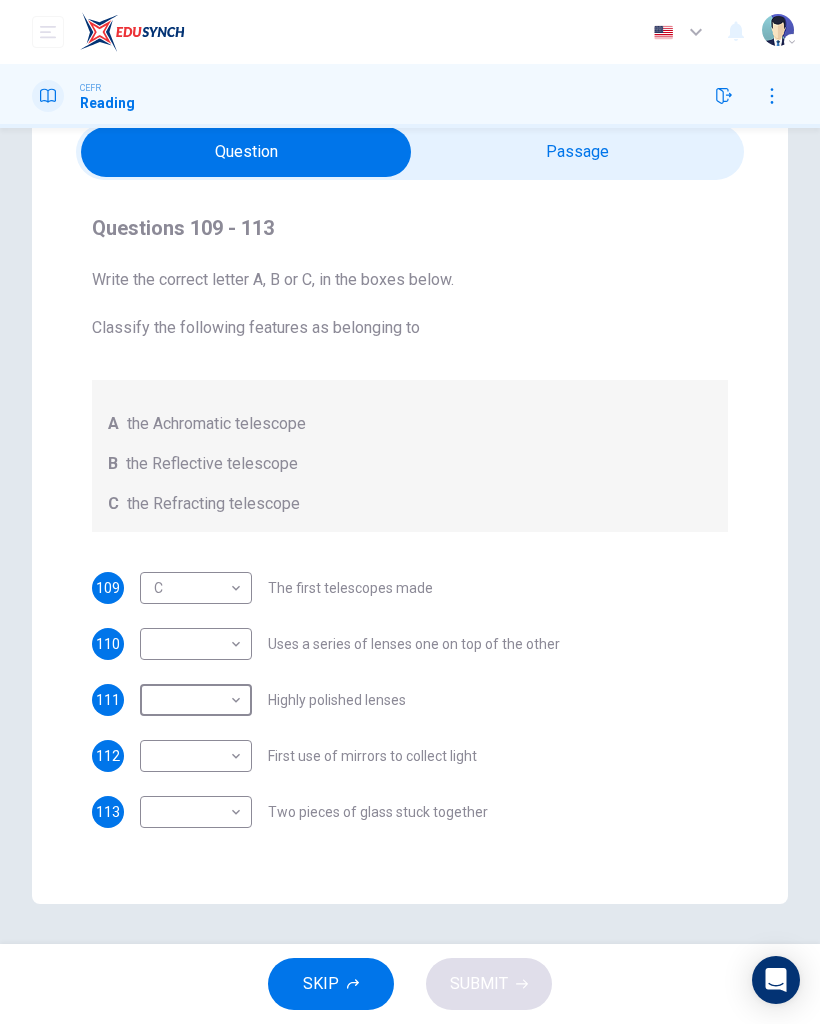 click on "Dashboard Practice Start a test Analysis English en ​ NURIN NADHIRAH BINTI HAIRULASWAN CEFR Reading Questions 109 - 113 Write the correct letter A, B or C, in the boxes below.
Classify the following features as belonging to A the Achromatic telescope B the Reflective telescope C the Refracting telescope 109 C C ​ The first telescopes made 110 ​ ​ Uses a series of lenses one on top of the other 111 ​ ​ Highly polished lenses 112 ​ ​ First use of mirrors to collect light 113 ​ ​ Two pieces of glass stuck together Looking in the Telescope CLICK TO ZOOM Click to Zoom 1 2 3 4 5 SKIP SUBMIT EduSynch - Online Language Proficiency Testing
Dashboard Practice Start a test Analysis Notifications © Copyright  2025 Audio Timer 00:46:57 END SESSION" at bounding box center [410, 512] 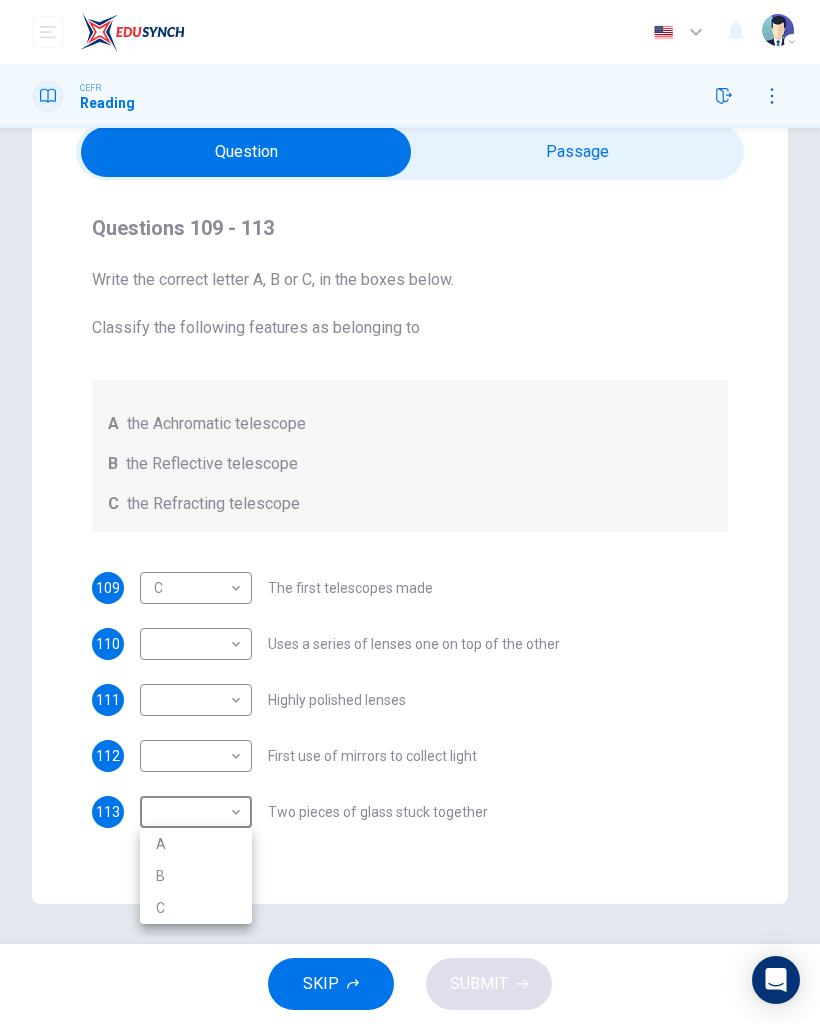 click at bounding box center [410, 512] 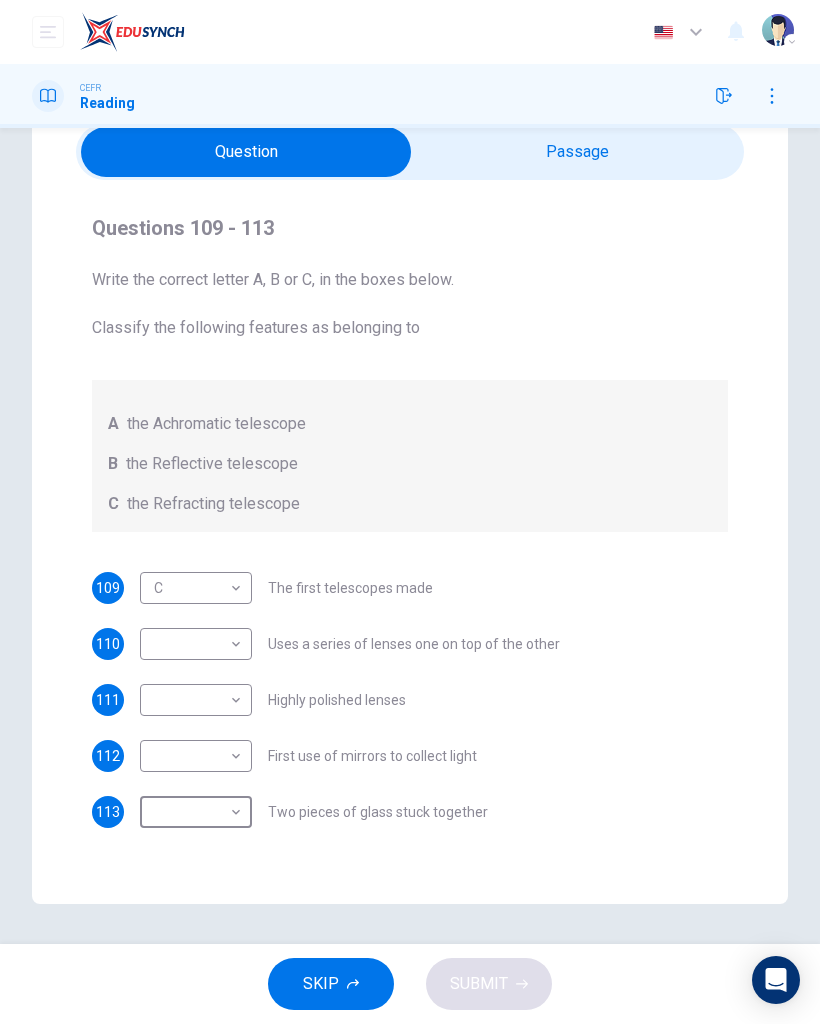 click on "Dashboard Practice Start a test Analysis English en ​ NURIN NADHIRAH BINTI HAIRULASWAN CEFR Reading Questions 109 - 113 Write the correct letter A, B or C, in the boxes below.
Classify the following features as belonging to A the Achromatic telescope B the Reflective telescope C the Refracting telescope 109 C C ​ The first telescopes made 110 ​ ​ Uses a series of lenses one on top of the other 111 ​ ​ Highly polished lenses 112 ​ ​ First use of mirrors to collect light 113 ​ ​ Two pieces of glass stuck together Looking in the Telescope CLICK TO ZOOM Click to Zoom 1 2 3 4 5 SKIP SUBMIT EduSynch - Online Language Proficiency Testing
Dashboard Practice Start a test Analysis Notifications © Copyright  2025 Audio Timer 00:46:59 END SESSION" at bounding box center [410, 512] 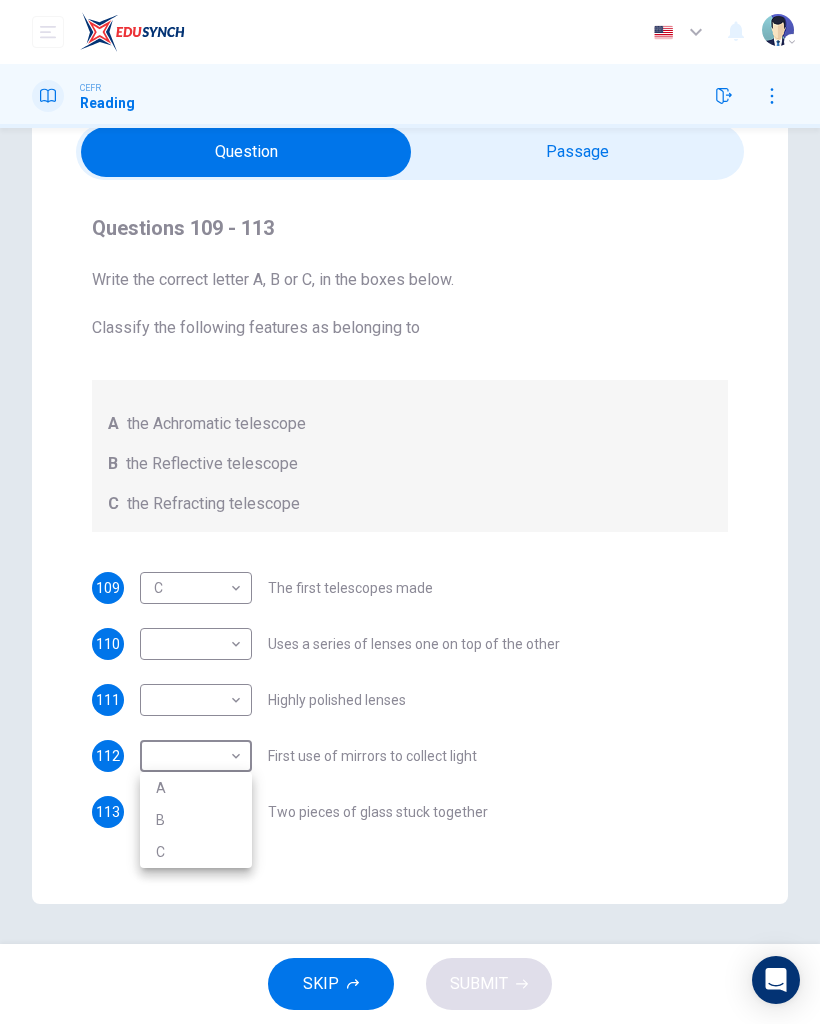 click on "B" at bounding box center (196, 820) 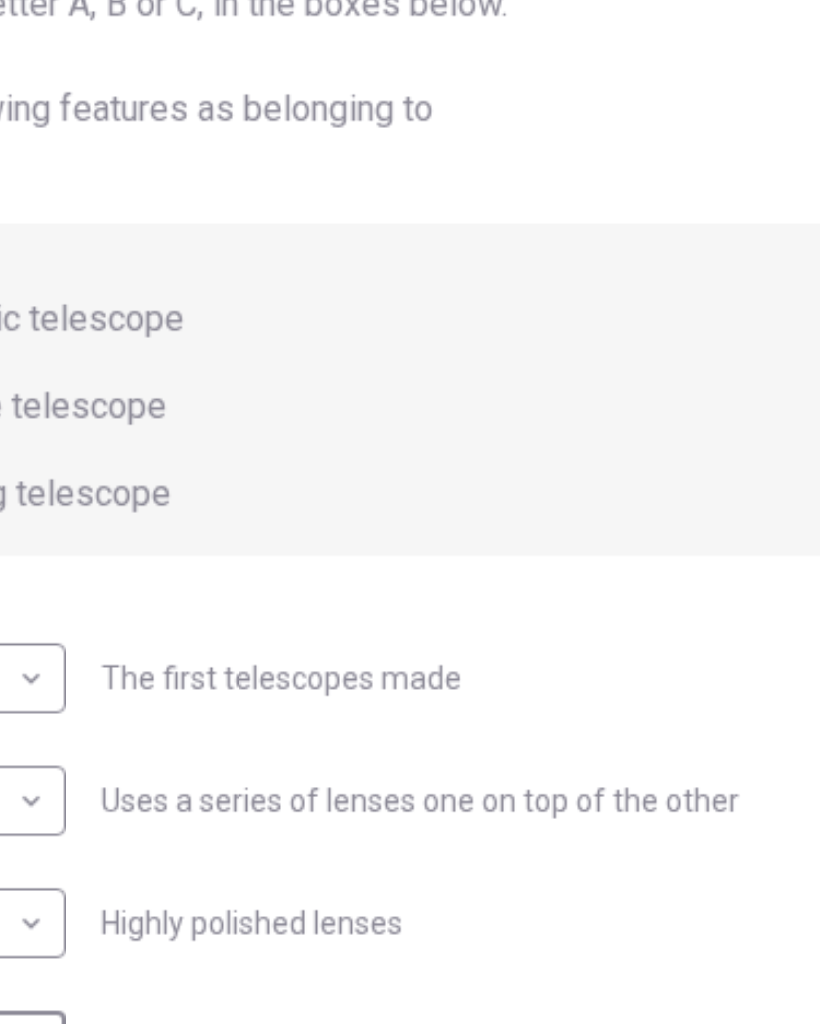 scroll, scrollTop: 88, scrollLeft: 0, axis: vertical 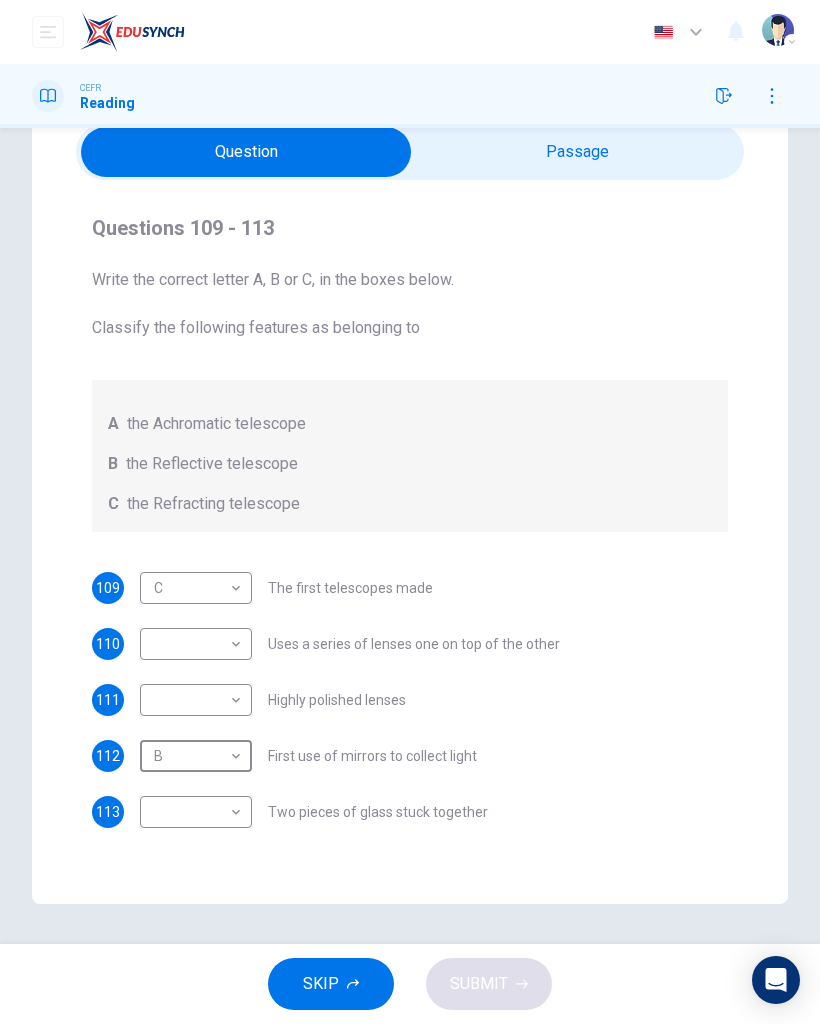 click at bounding box center (246, 152) 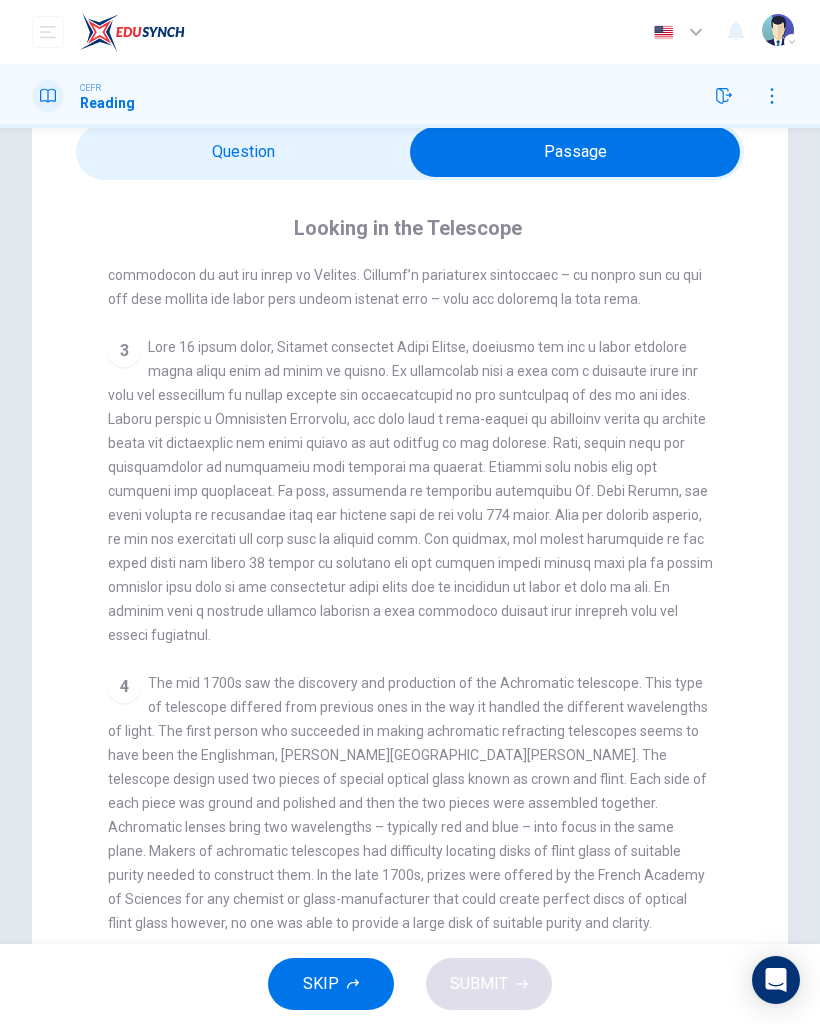 scroll, scrollTop: 823, scrollLeft: 0, axis: vertical 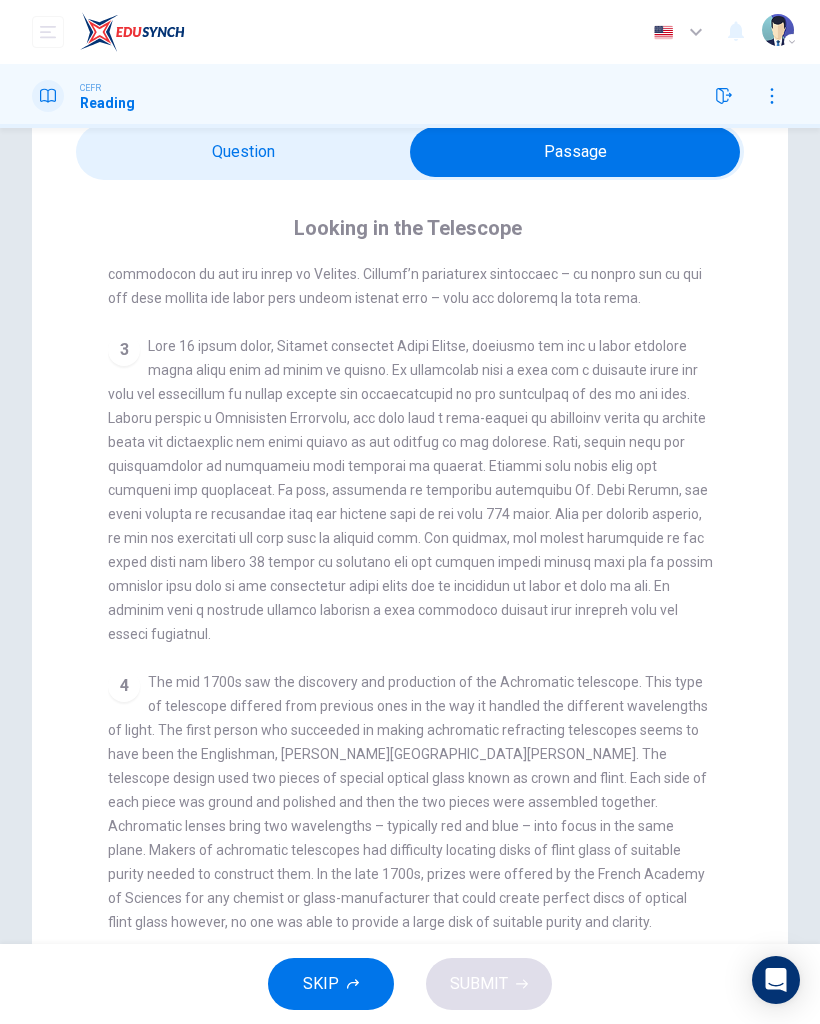 click at bounding box center (575, 152) 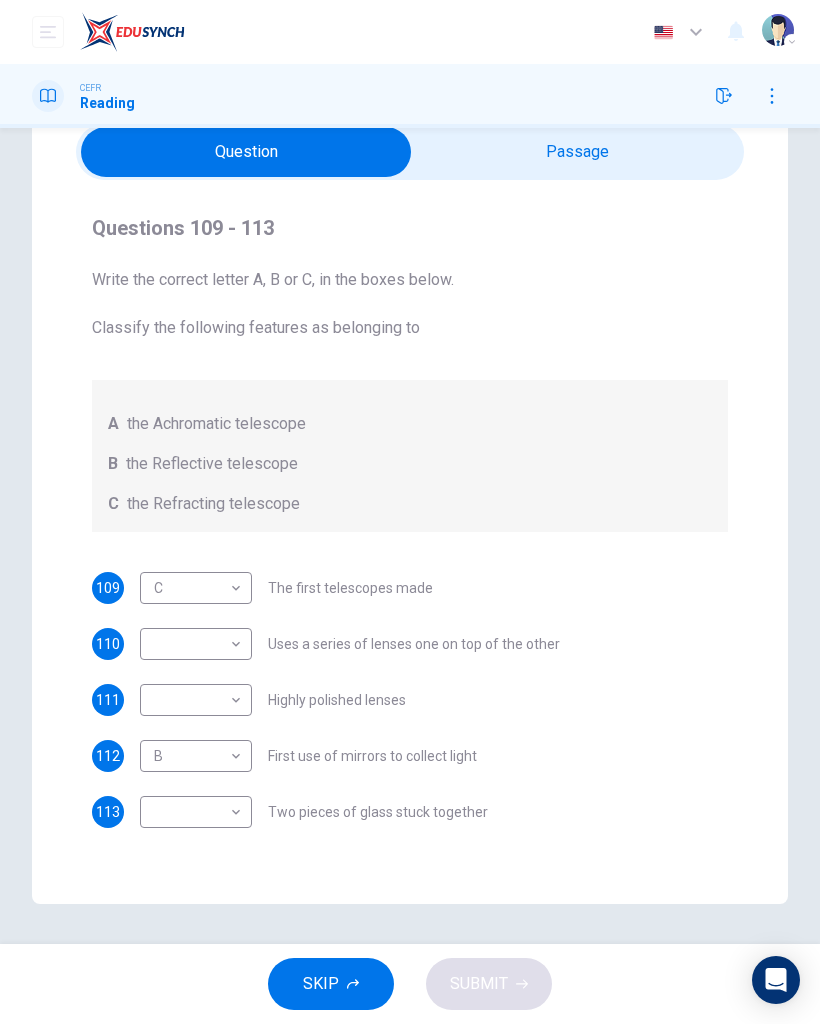 click on "Dashboard Practice Start a test Analysis English en ​ NURIN NADHIRAH BINTI HAIRULASWAN CEFR Reading Questions 109 - 113 Write the correct letter A, B or C, in the boxes below.
Classify the following features as belonging to A the Achromatic telescope B the Reflective telescope C the Refracting telescope 109 C C ​ The first telescopes made 110 ​ ​ Uses a series of lenses one on top of the other 111 ​ ​ Highly polished lenses 112 B B ​ First use of mirrors to collect light 113 ​ ​ Two pieces of glass stuck together Looking in the Telescope CLICK TO ZOOM Click to Zoom 1 2 3 4 5 SKIP SUBMIT EduSynch - Online Language Proficiency Testing
Dashboard Practice Start a test Analysis Notifications © Copyright  2025 Audio Timer 00:47:43 END SESSION" at bounding box center (410, 512) 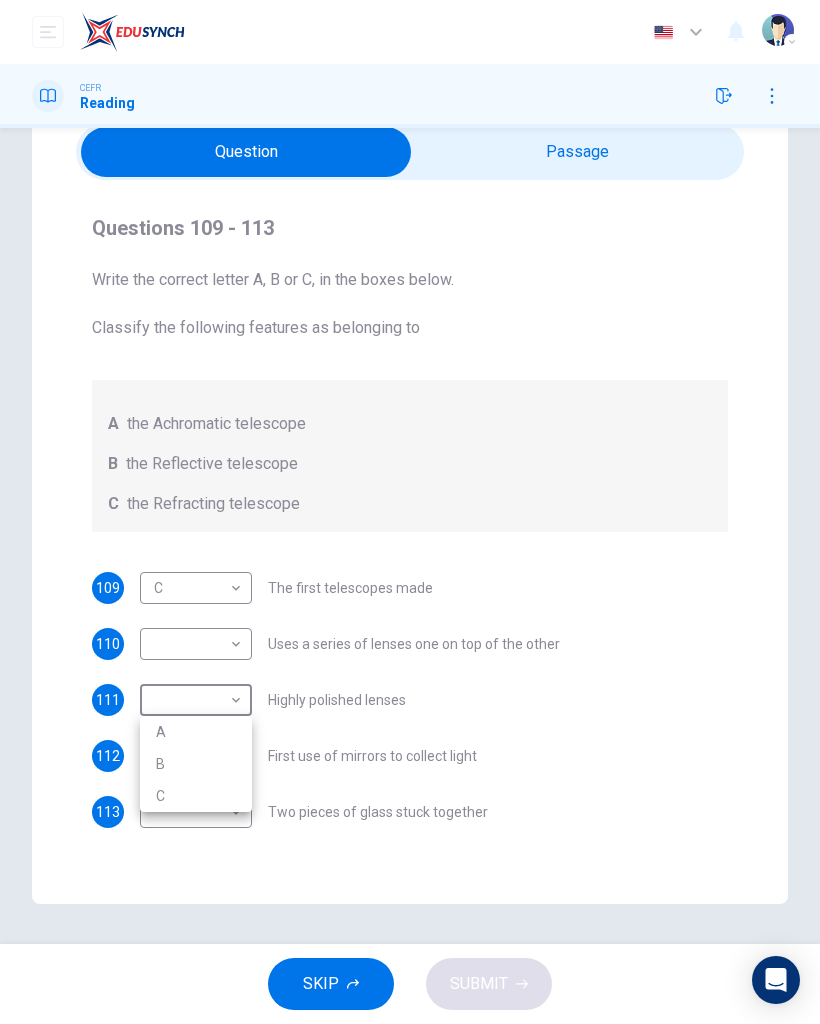 click on "B" at bounding box center [196, 764] 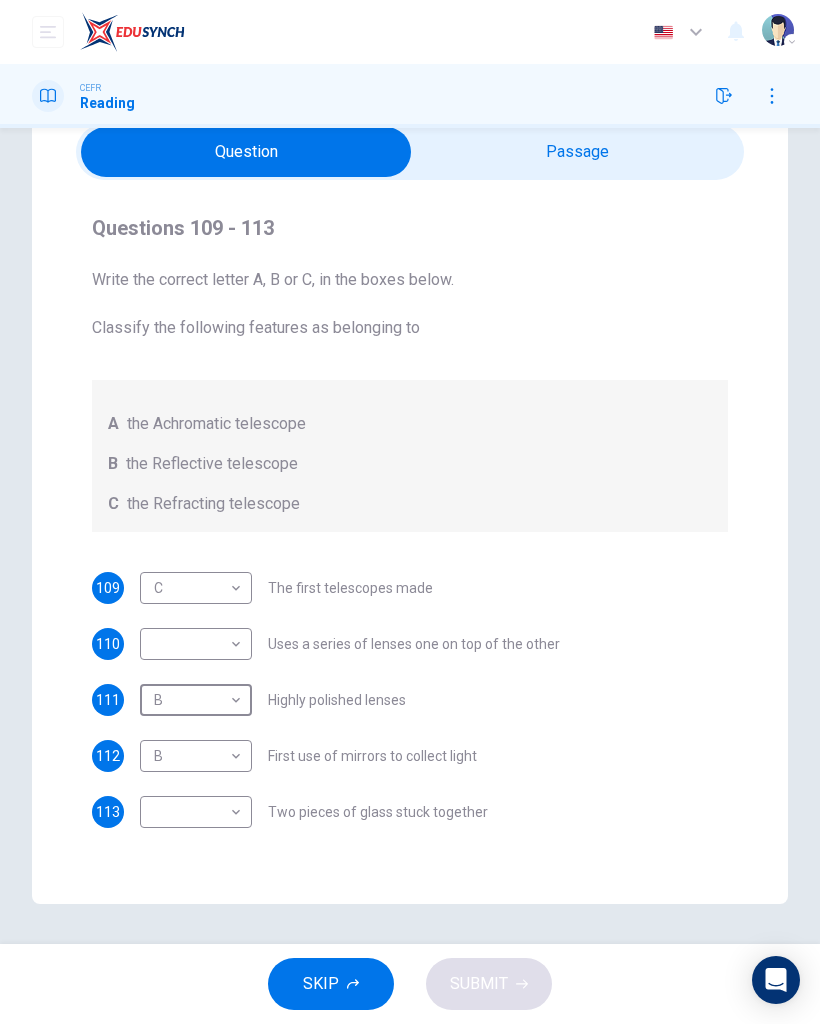 click at bounding box center [246, 152] 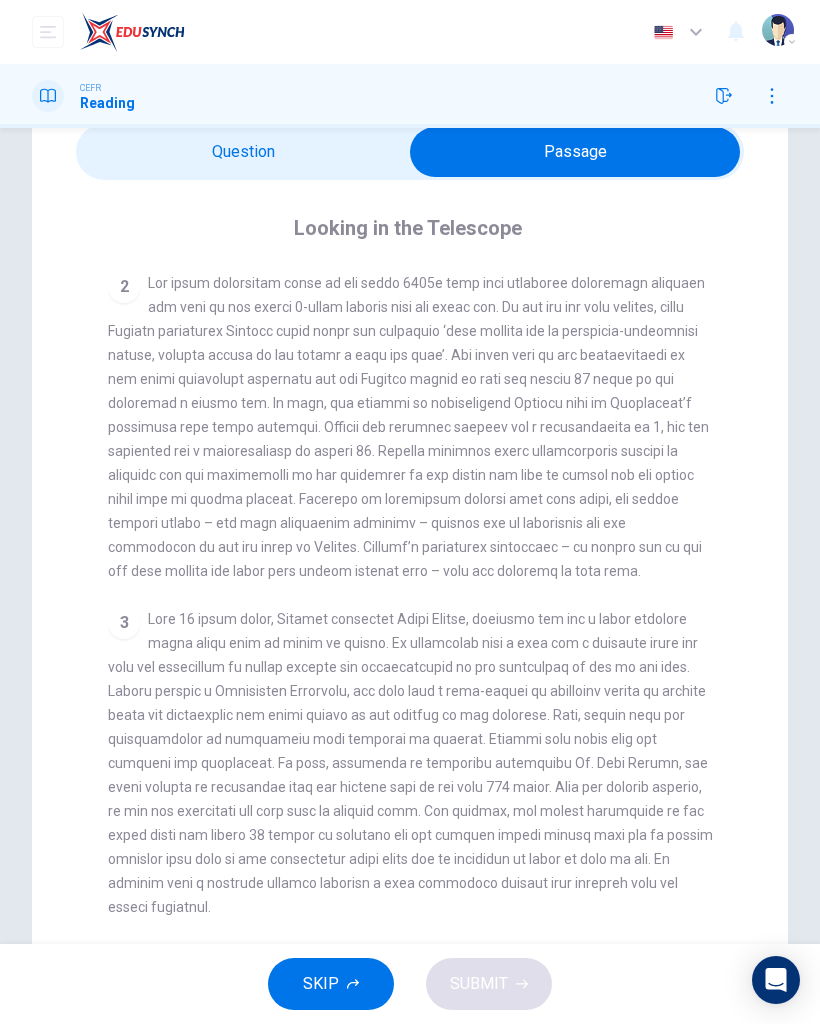 scroll, scrollTop: 549, scrollLeft: 0, axis: vertical 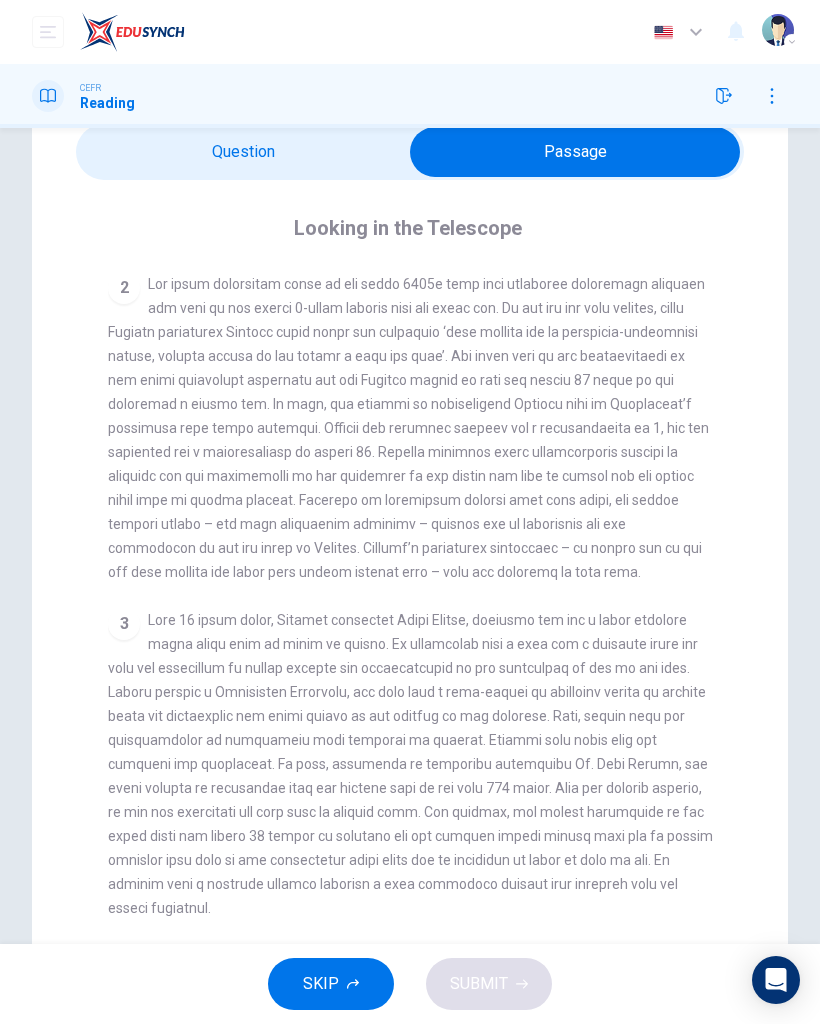 click at bounding box center (575, 152) 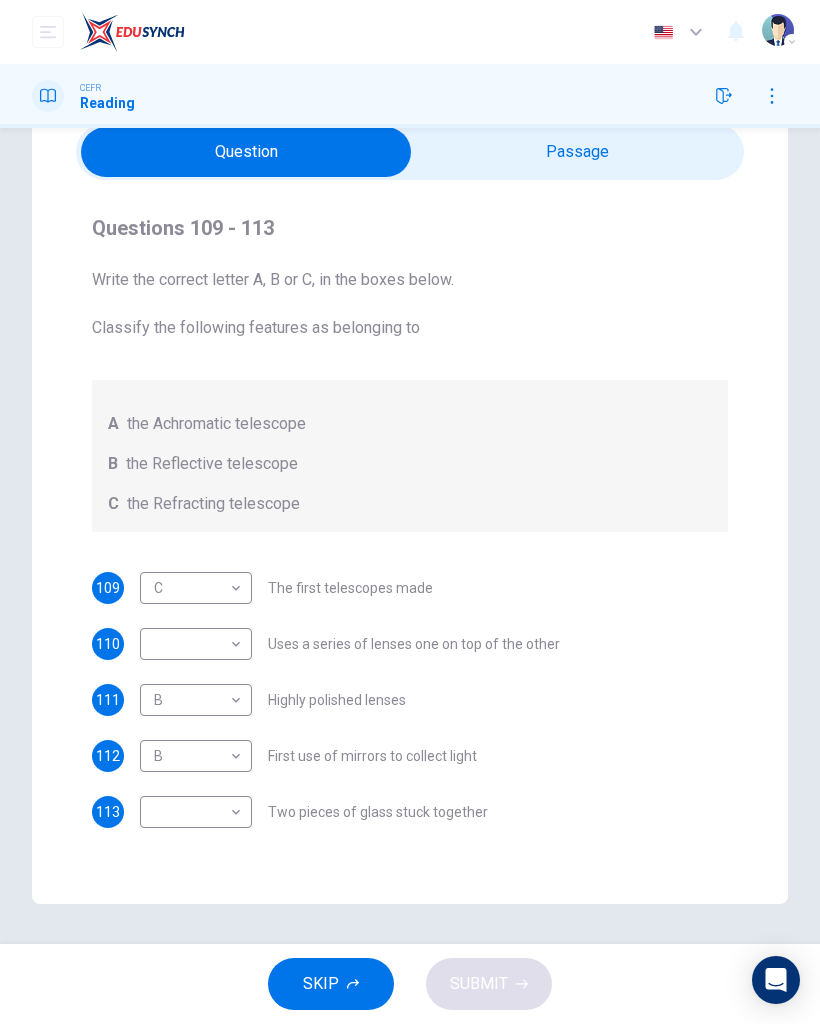 click at bounding box center [246, 152] 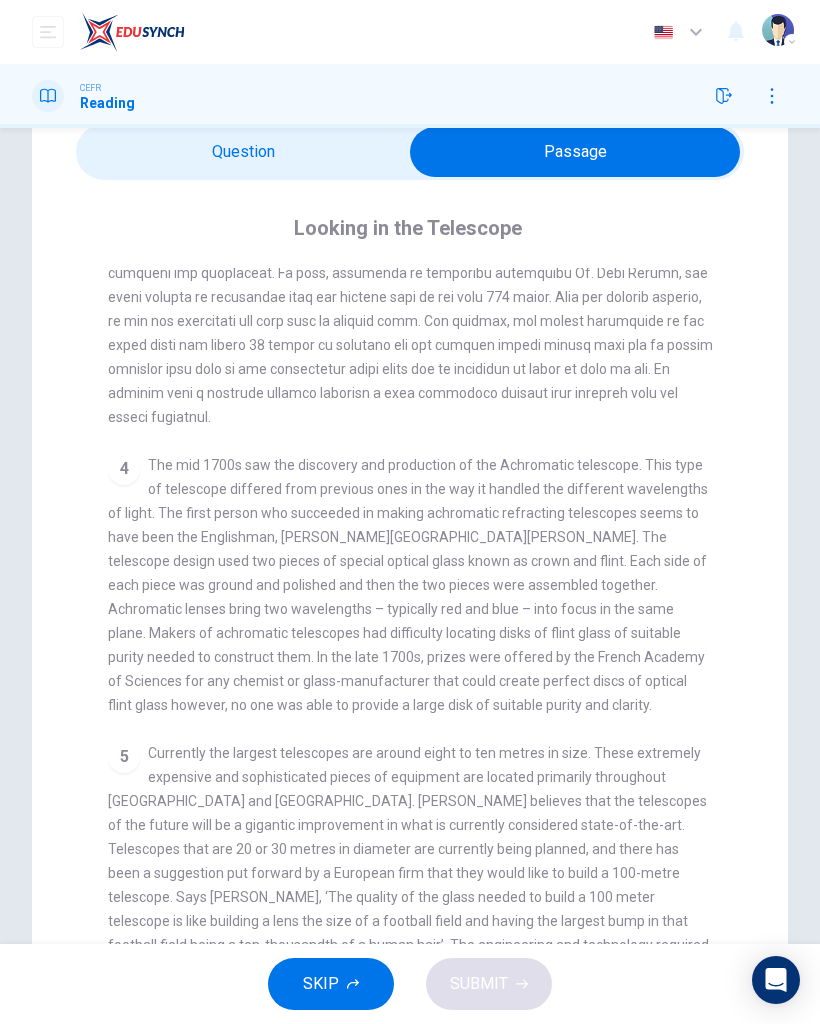 scroll, scrollTop: 1037, scrollLeft: 0, axis: vertical 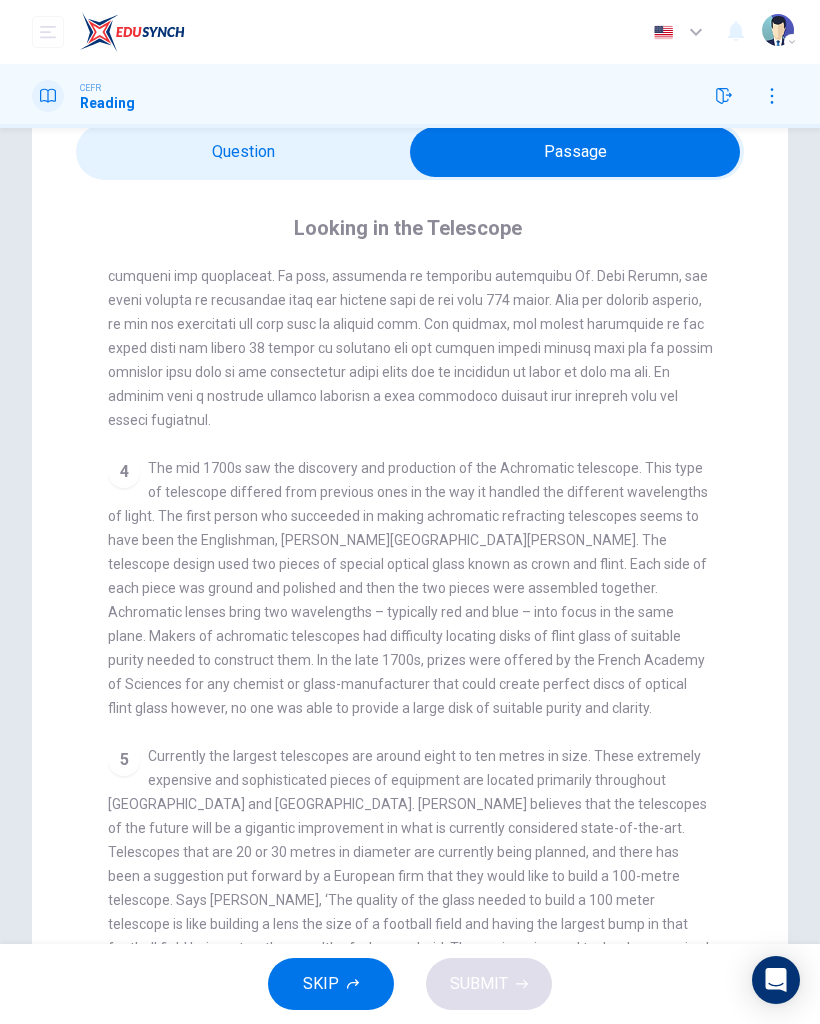 click at bounding box center [575, 152] 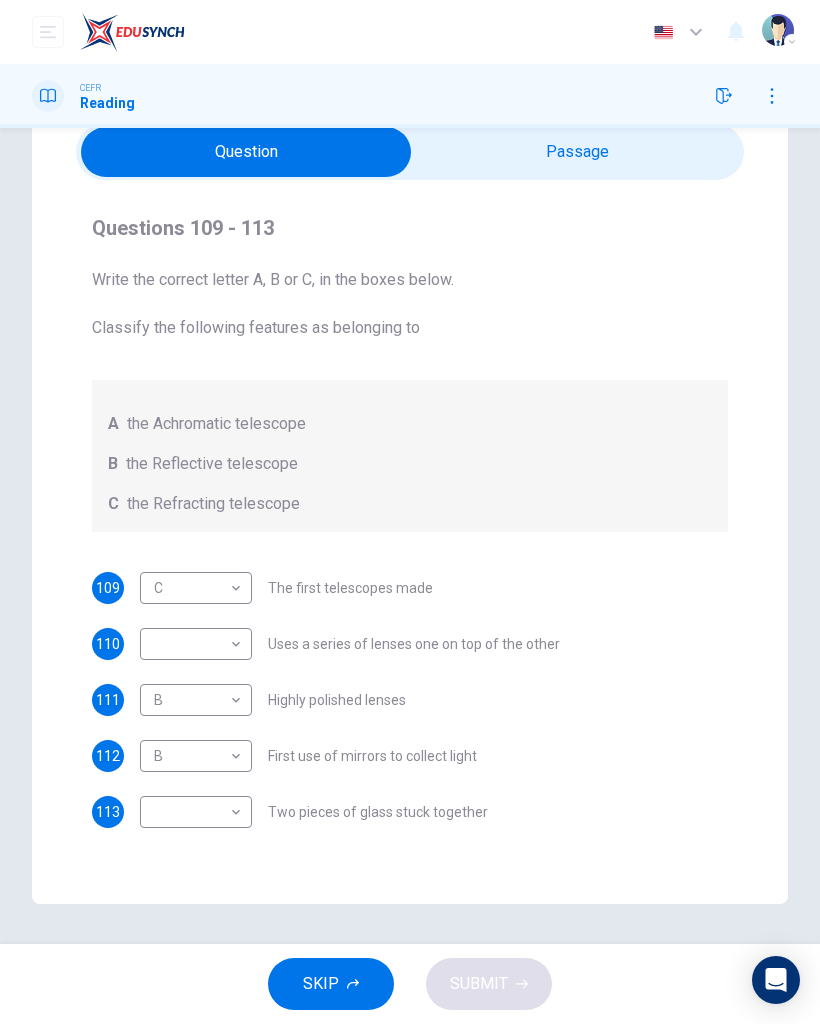 click at bounding box center [246, 152] 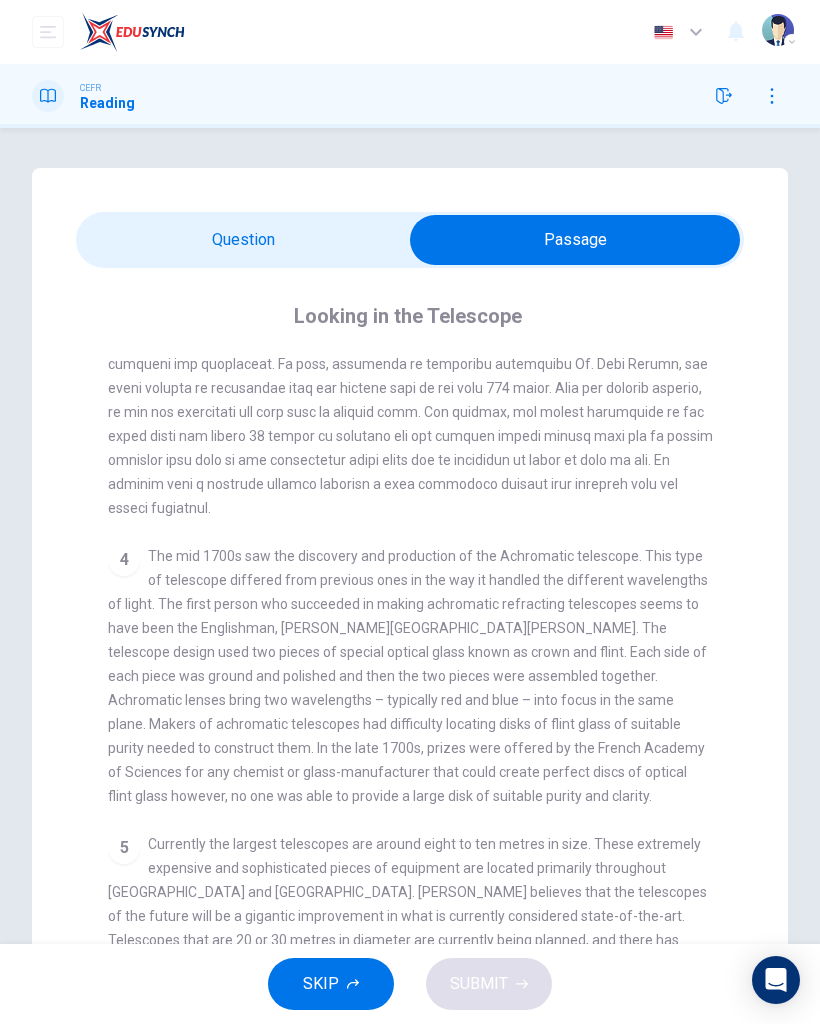 scroll, scrollTop: 0, scrollLeft: 0, axis: both 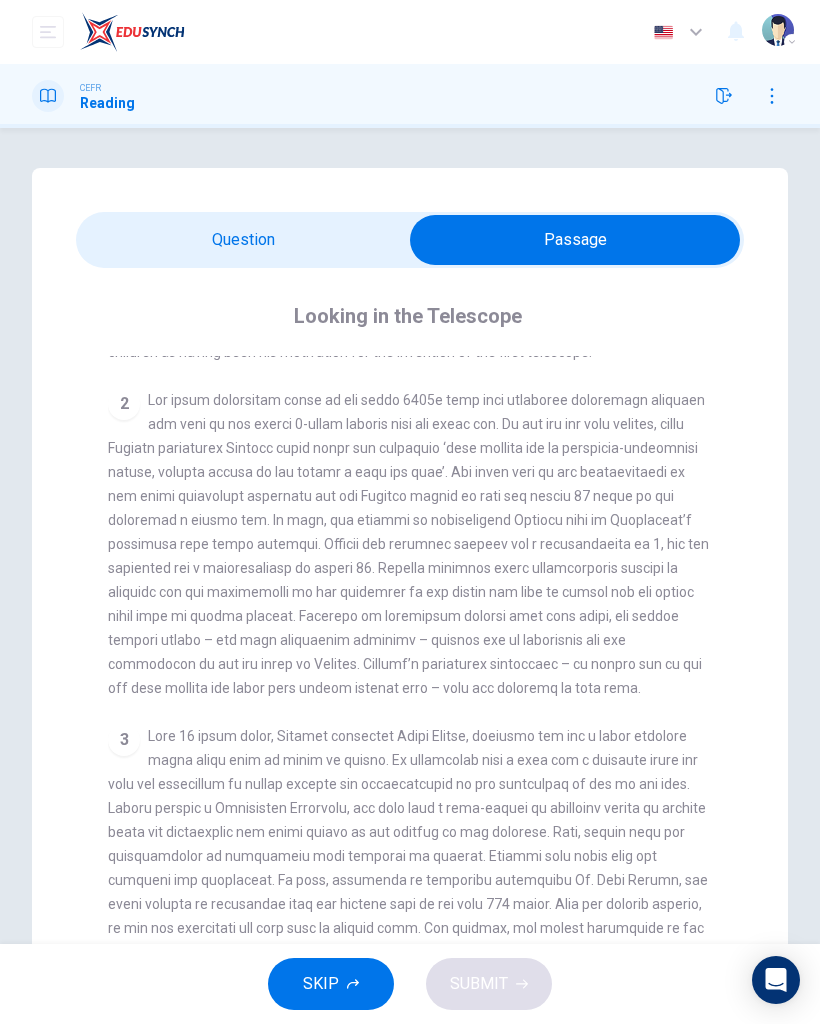 click at bounding box center [575, 240] 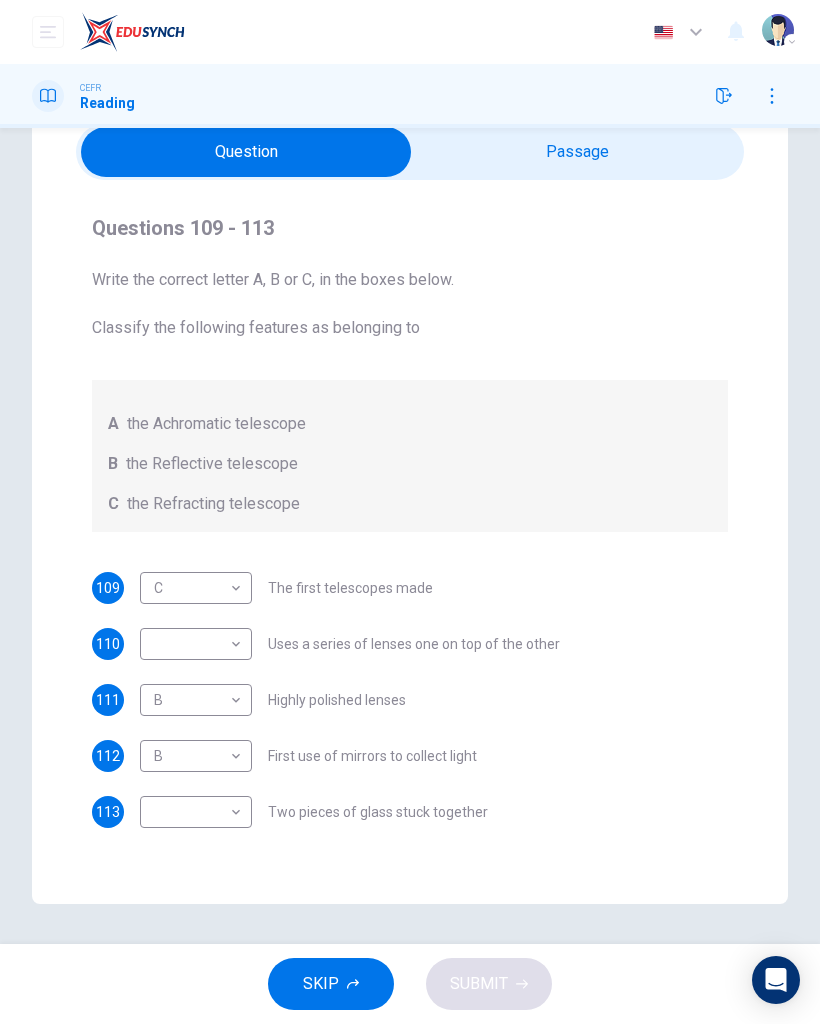 scroll, scrollTop: 88, scrollLeft: 0, axis: vertical 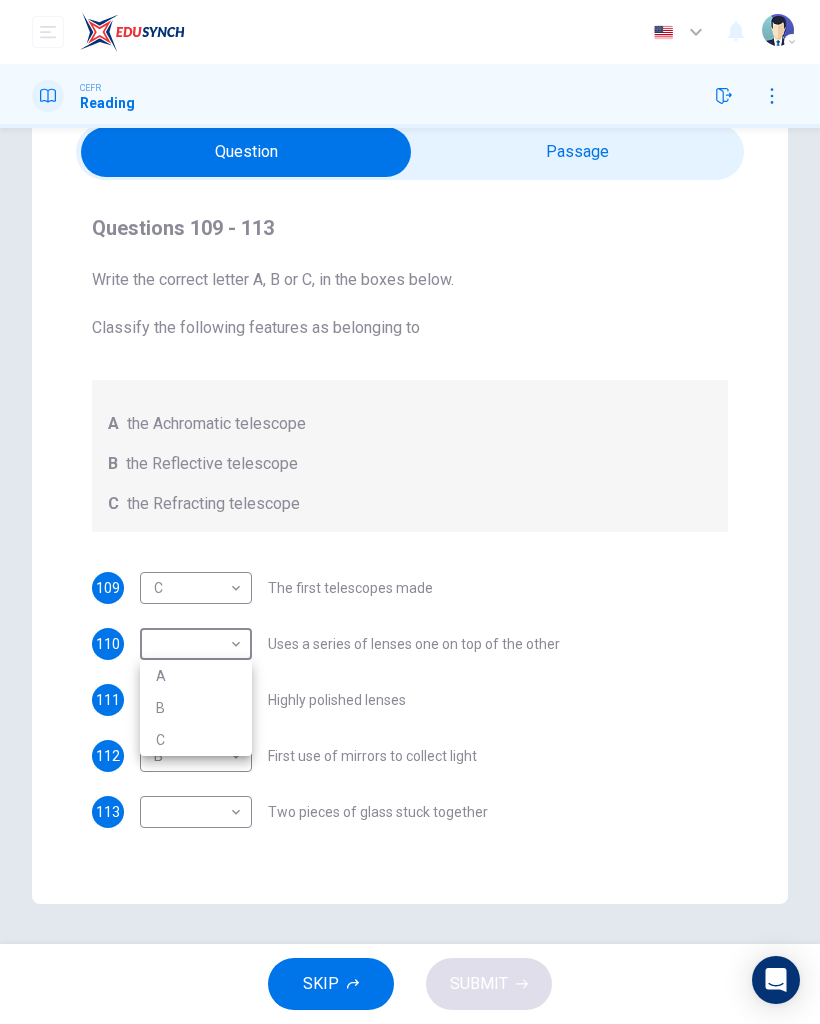 click on "C" at bounding box center (196, 740) 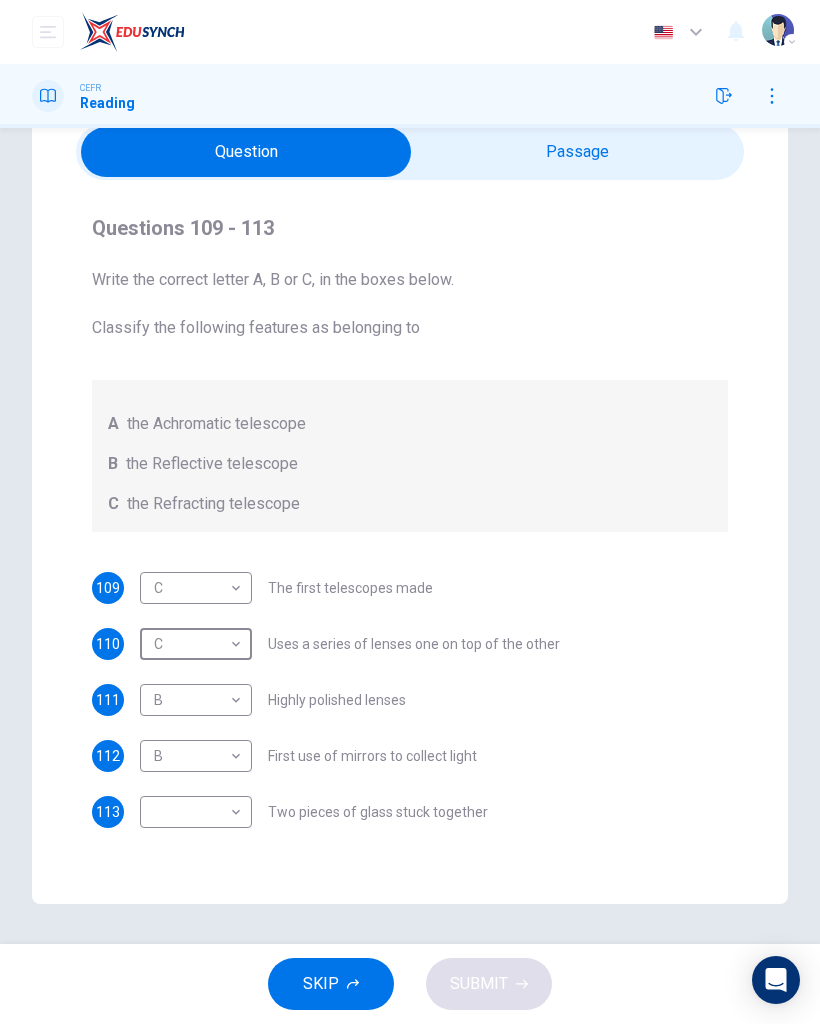 click on "Dashboard Practice Start a test Analysis English en ​ NURIN NADHIRAH BINTI HAIRULASWAN CEFR Reading Questions 109 - 113 Write the correct letter A, B or C, in the boxes below.
Classify the following features as belonging to A the Achromatic telescope B the Reflective telescope C the Refracting telescope 109 C C ​ The first telescopes made 110 C C ​ Uses a series of lenses one on top of the other 111 B B ​ Highly polished lenses 112 B B ​ First use of mirrors to collect light 113 ​ ​ Two pieces of glass stuck together Looking in the Telescope CLICK TO ZOOM Click to Zoom 1 2 3 4 5 SKIP SUBMIT EduSynch - Online Language Proficiency Testing
Dashboard Practice Start a test Analysis Notifications © Copyright  2025 Audio Timer 00:48:35 END SESSION" at bounding box center (410, 512) 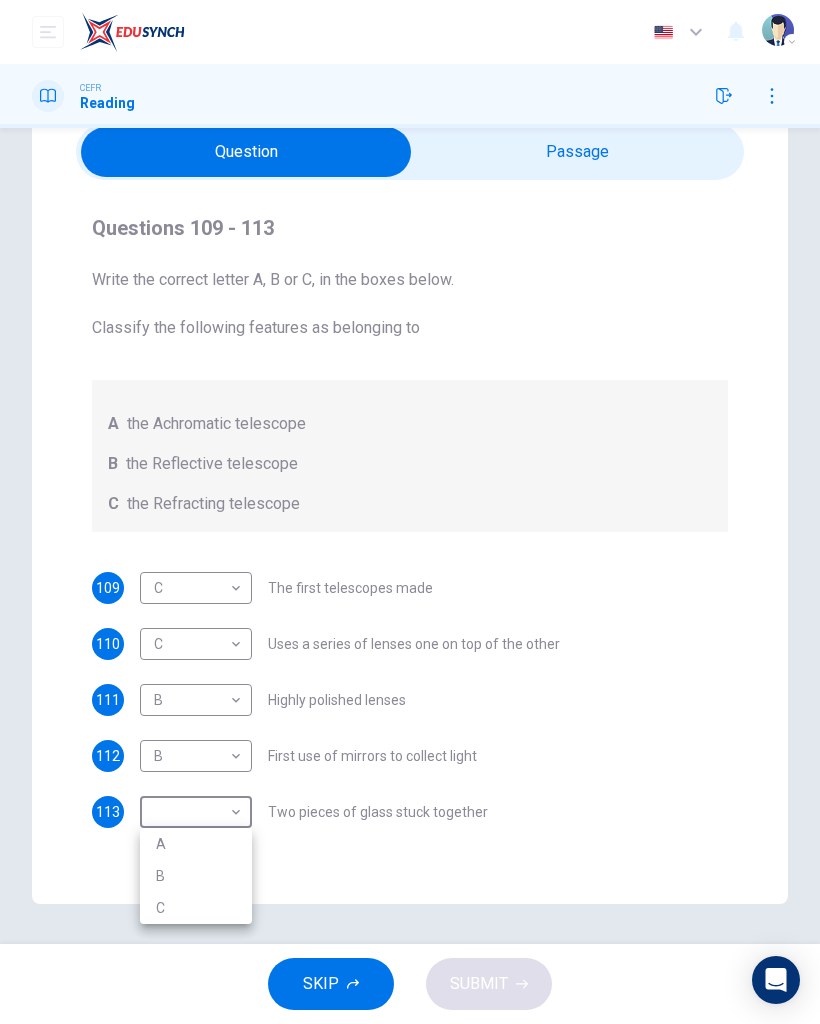 click on "A" at bounding box center (196, 844) 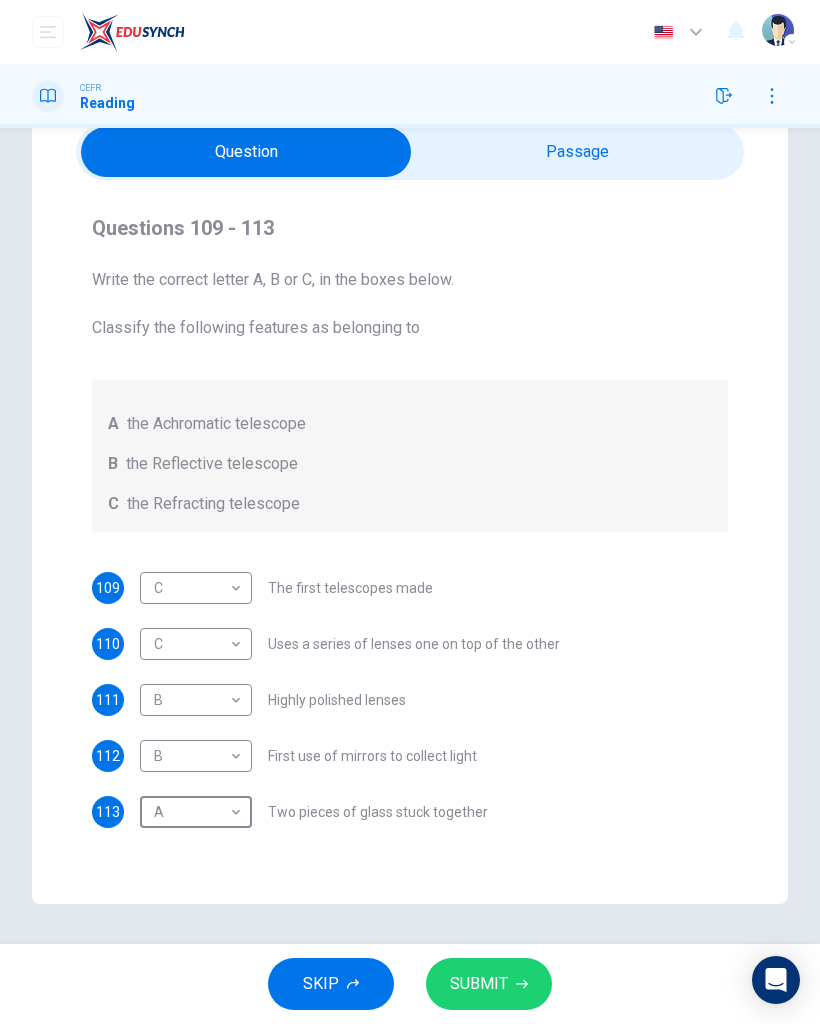 click on "SUBMIT" at bounding box center (489, 984) 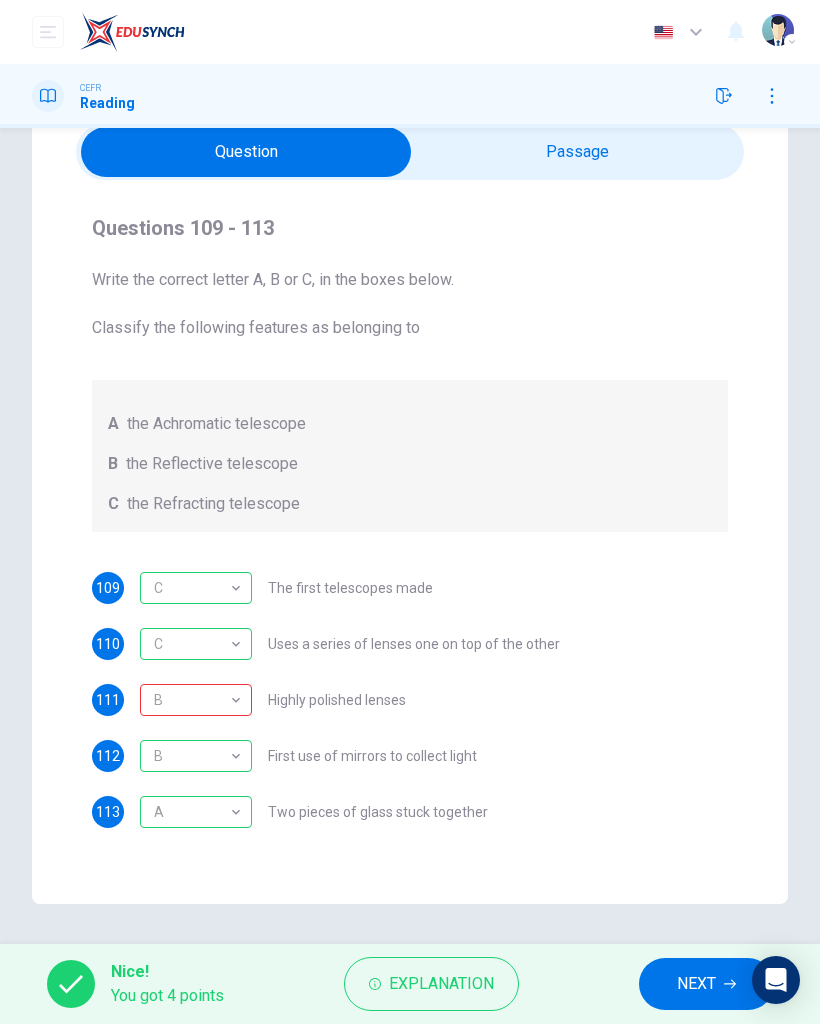 click on "B" at bounding box center [192, 700] 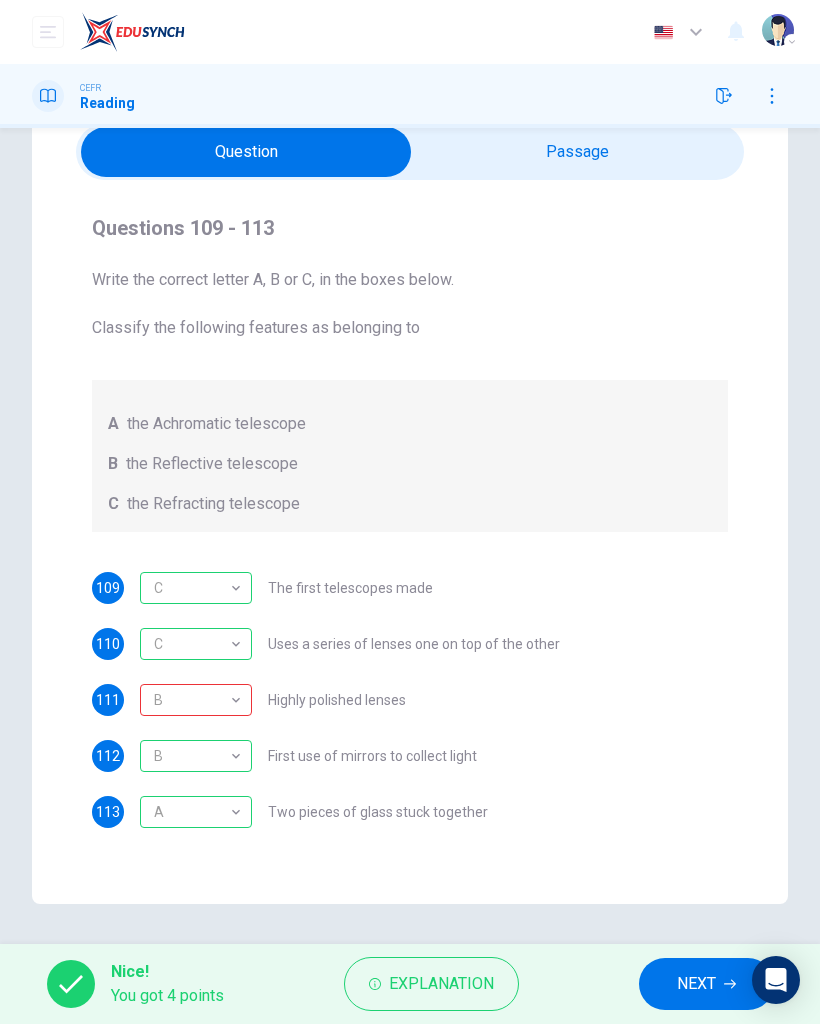 click on "109 C C ​ The first telescopes made 110 C C ​ Uses a series of lenses one on top of the other 111 B B ​ Highly polished lenses 112 B B ​ First use of mirrors to collect light 113 A A ​ Two pieces of glass stuck together" at bounding box center (410, 700) 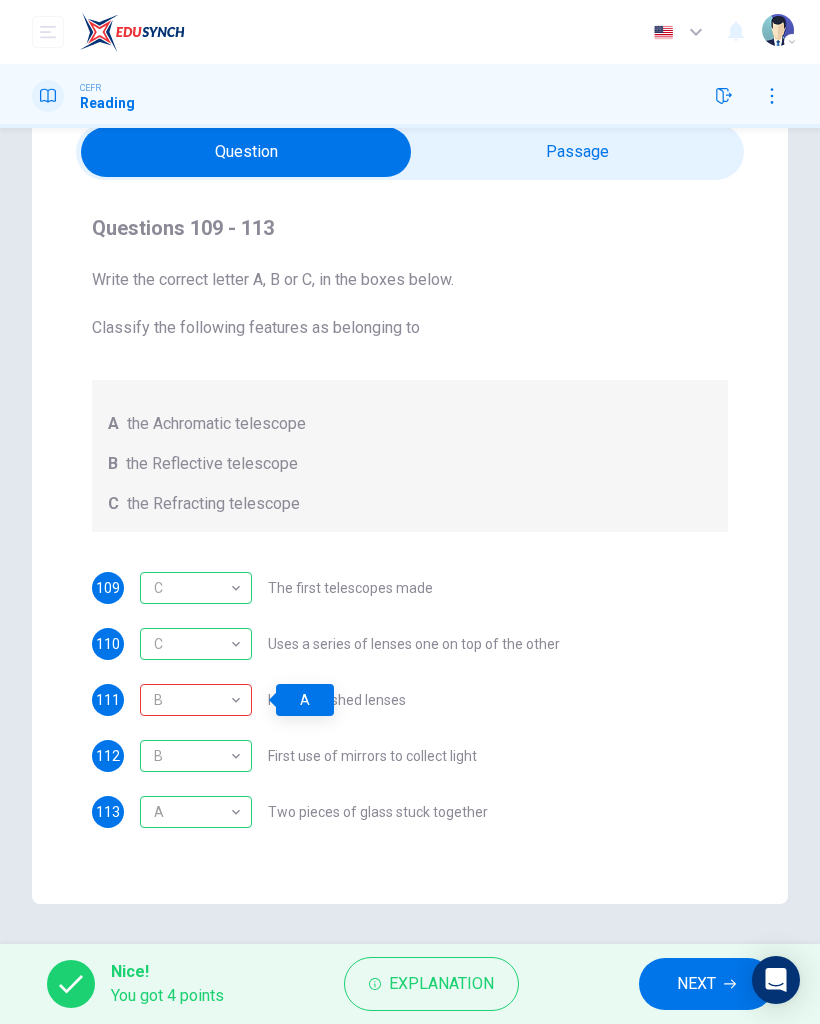 click on "NEXT" at bounding box center (706, 984) 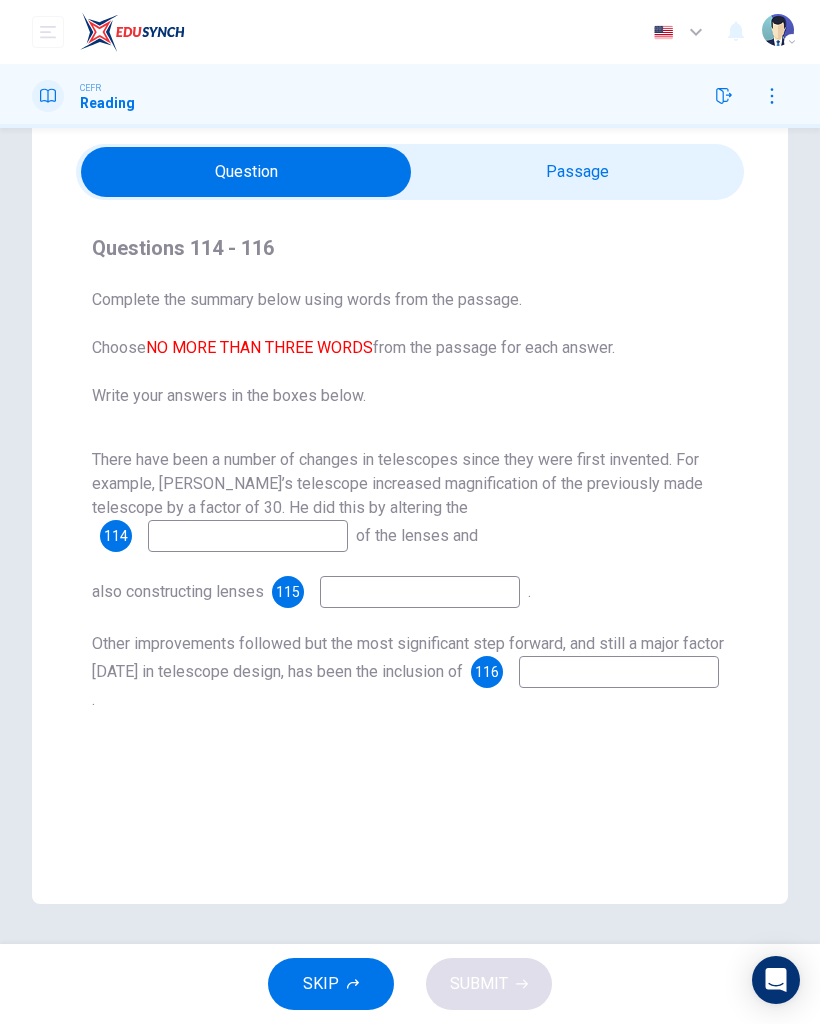 click at bounding box center [248, 536] 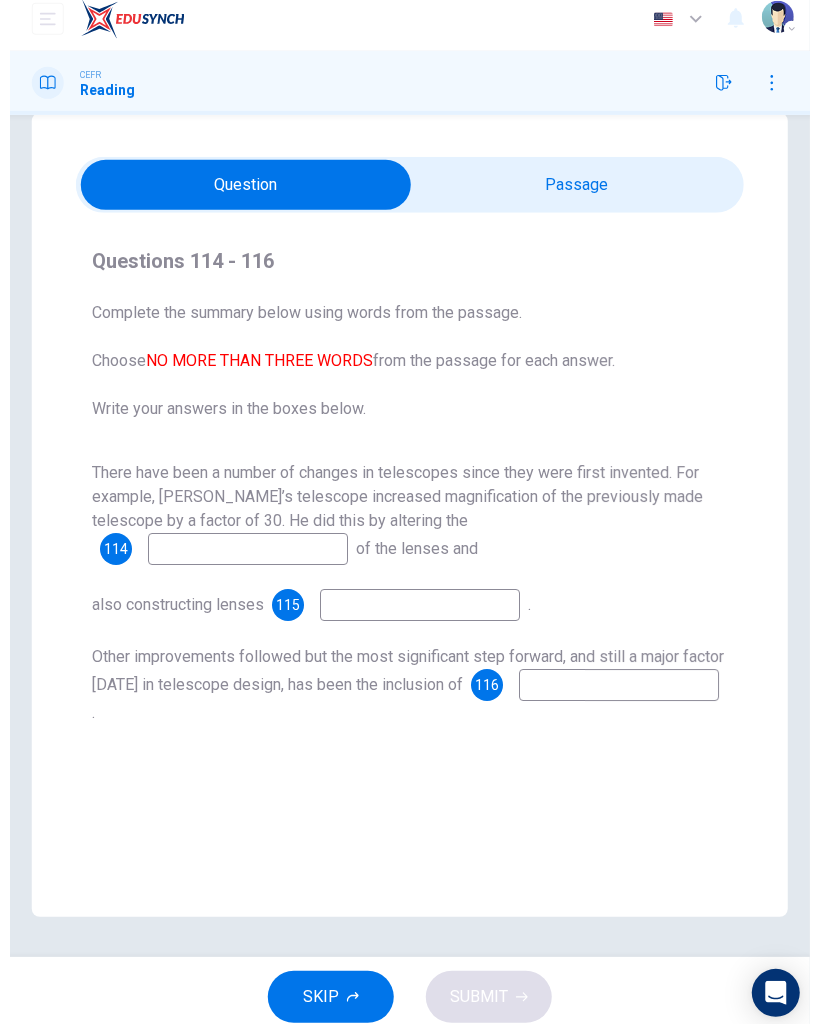 scroll, scrollTop: 42, scrollLeft: 0, axis: vertical 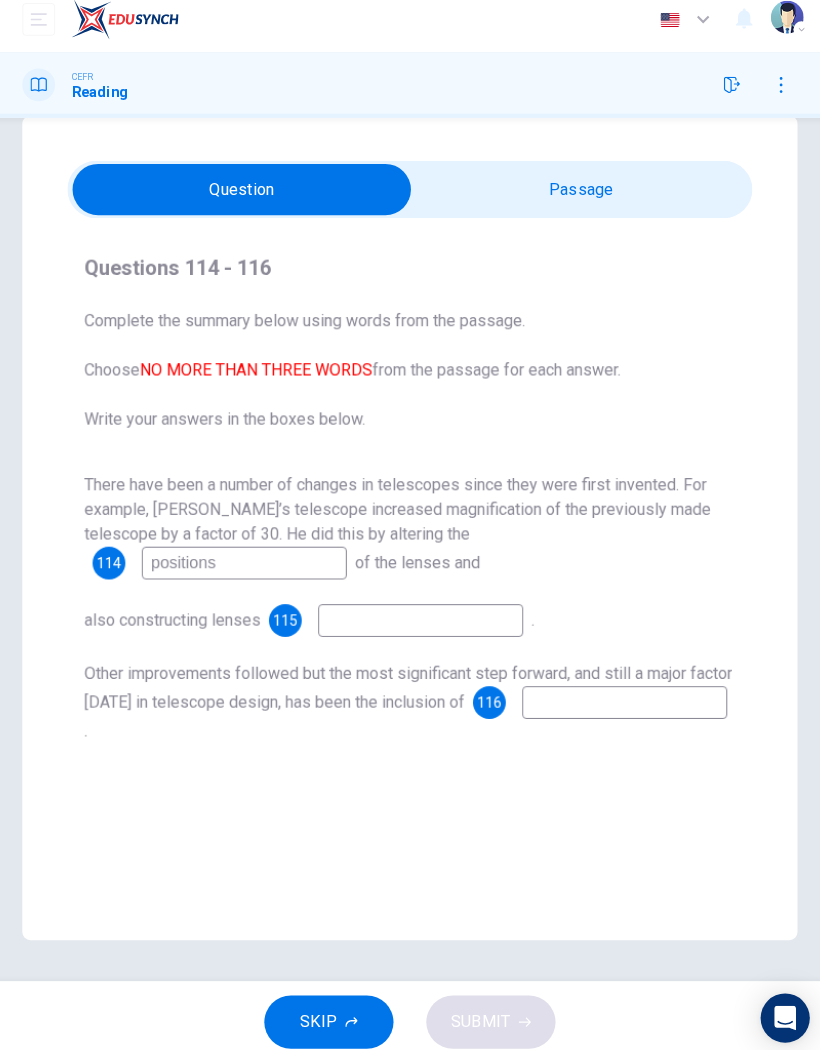 type on "positions" 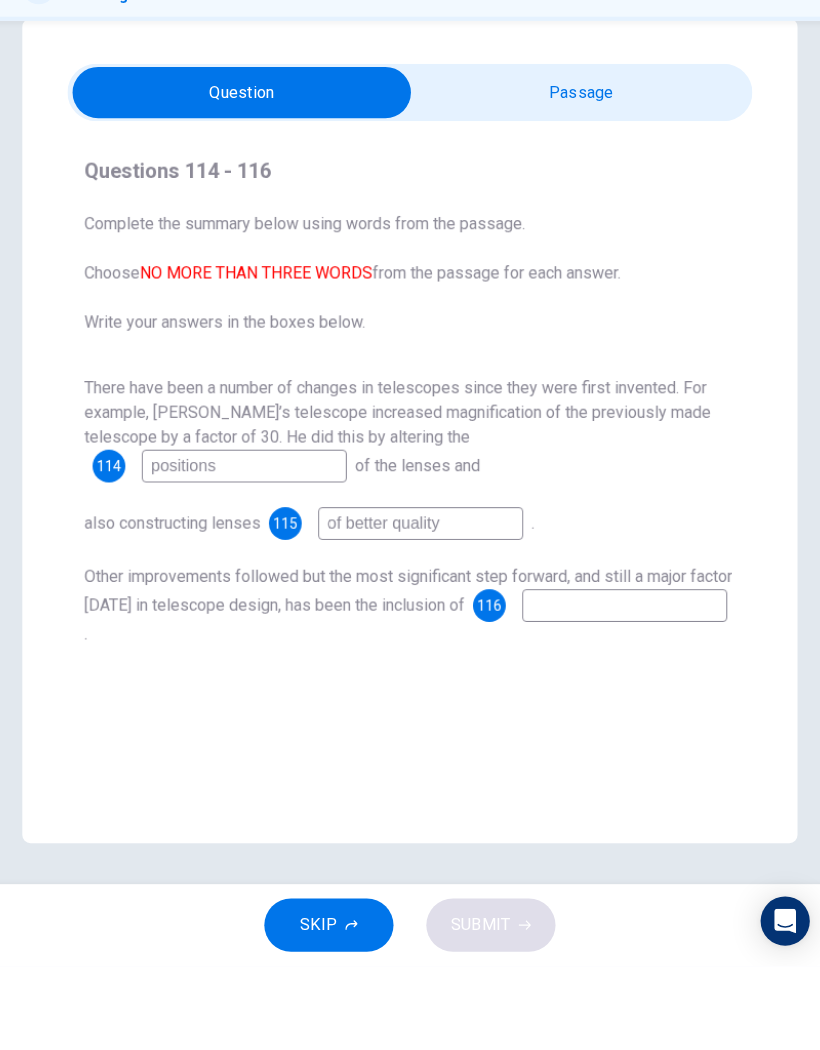 type on "of better quality" 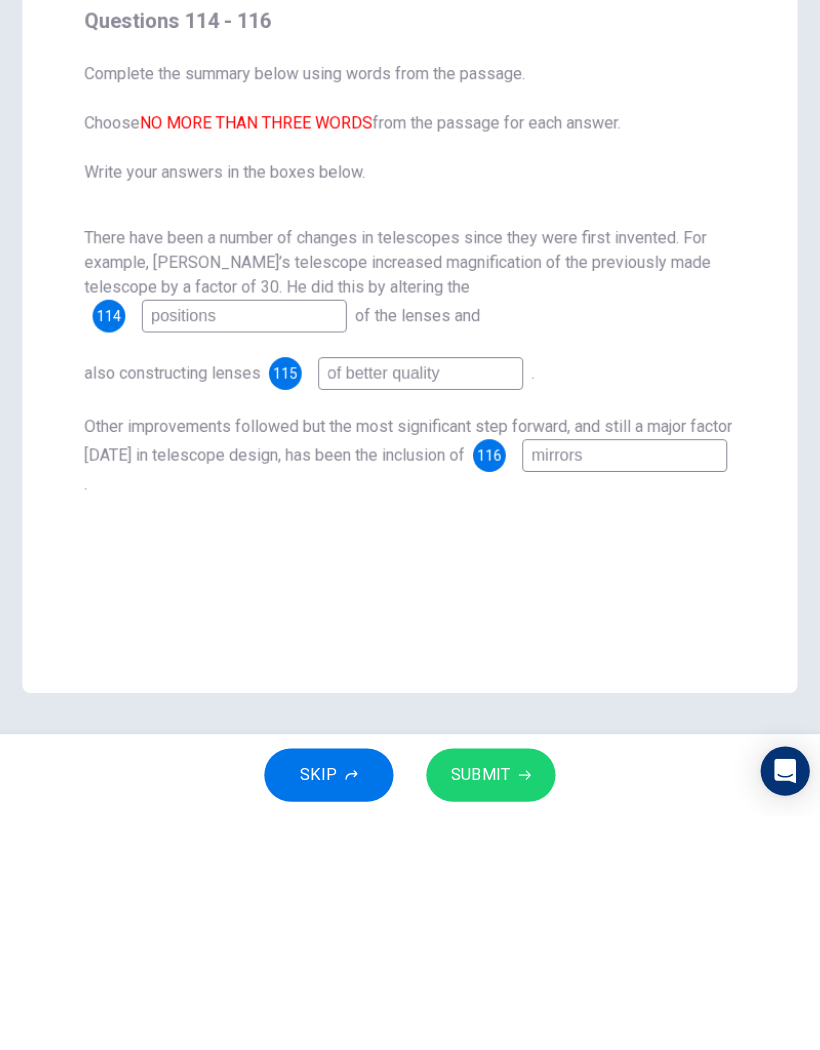 type on "mirrors" 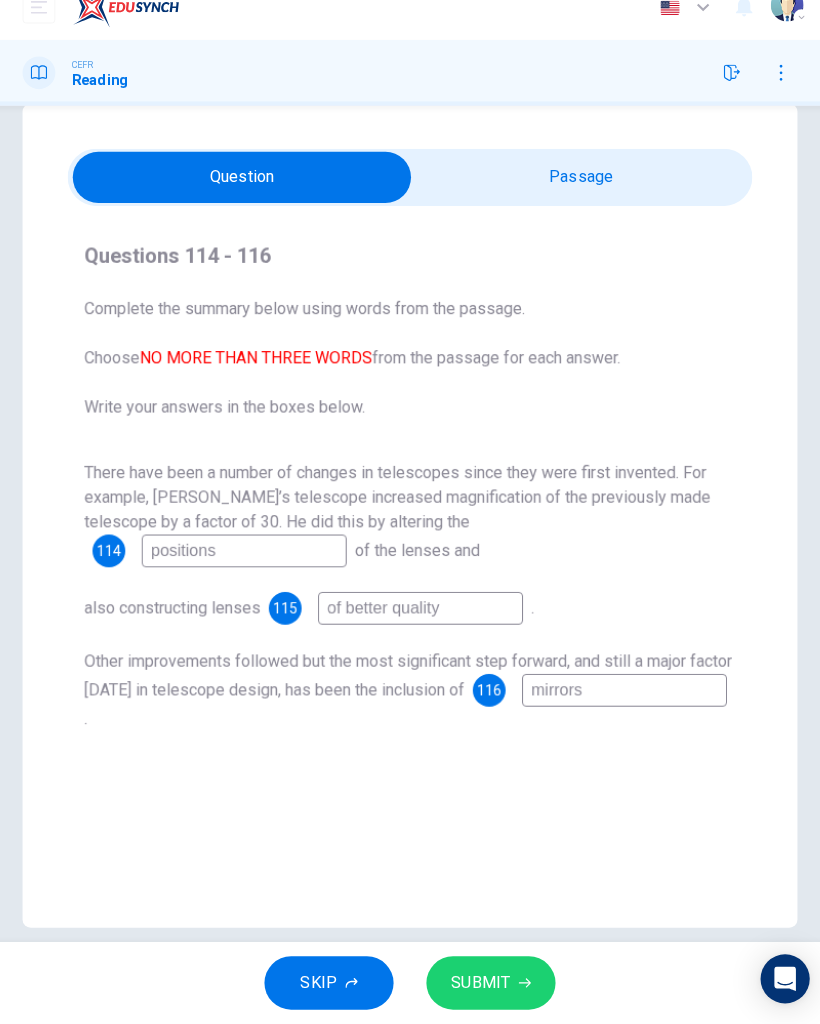 click on "SUBMIT" at bounding box center (479, 984) 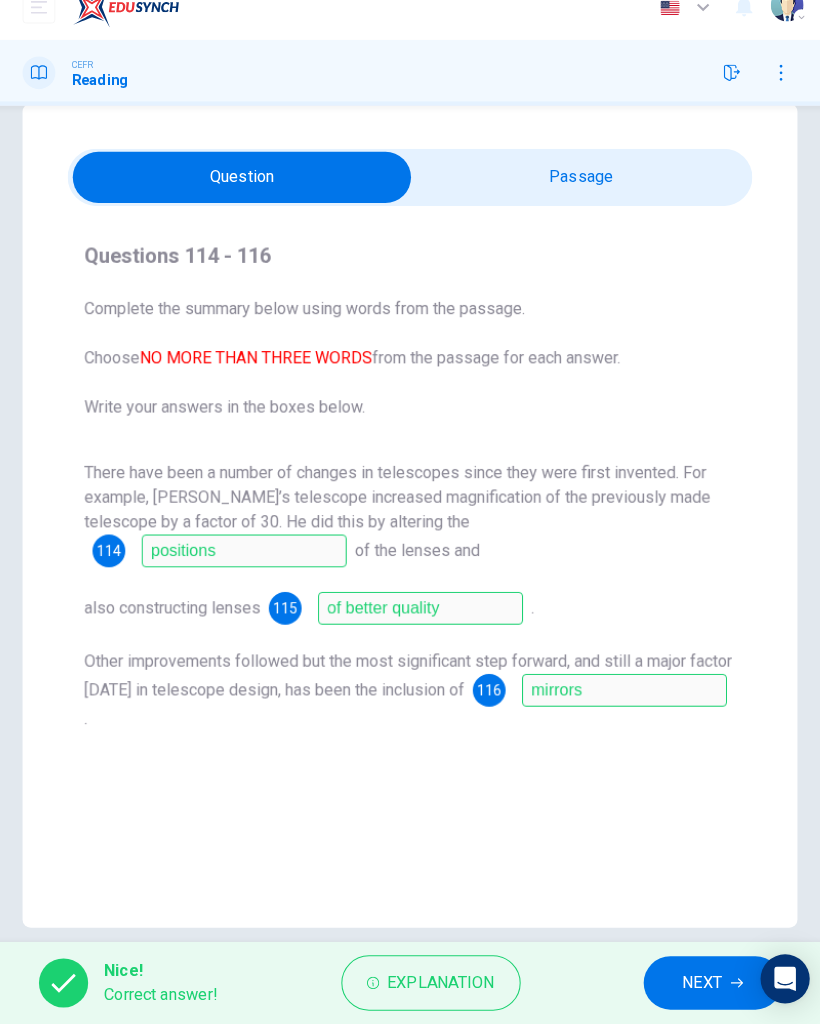click on "NEXT" at bounding box center [695, 984] 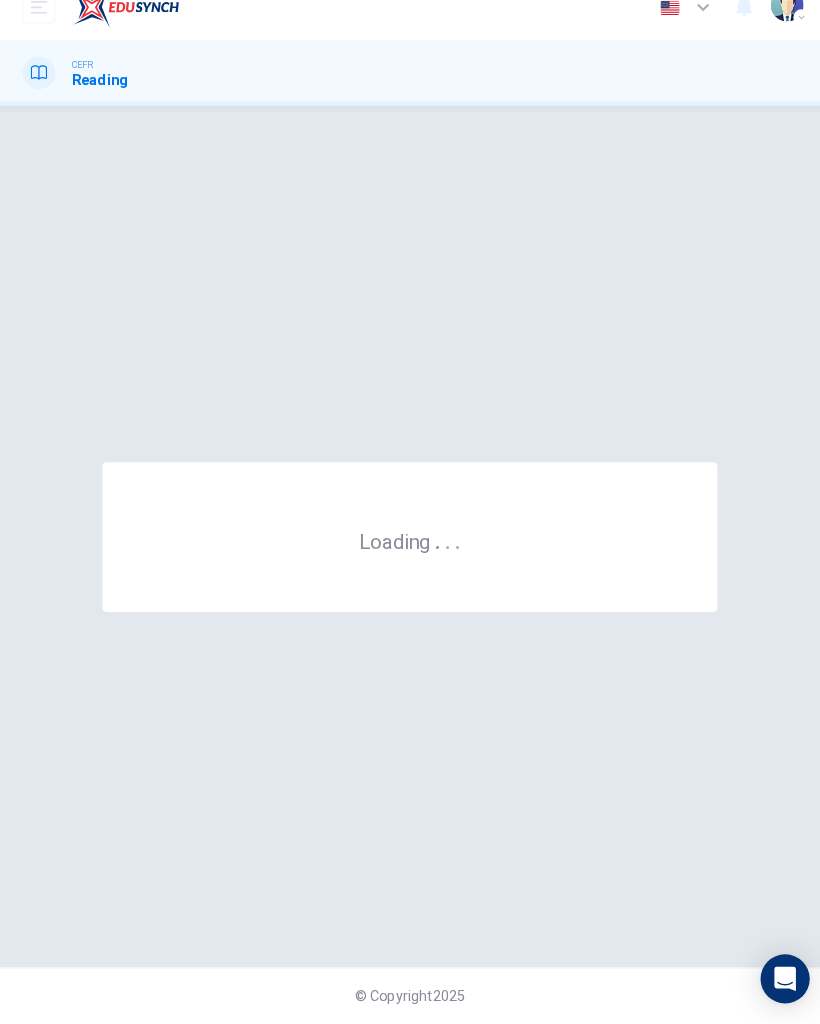 scroll, scrollTop: 0, scrollLeft: 0, axis: both 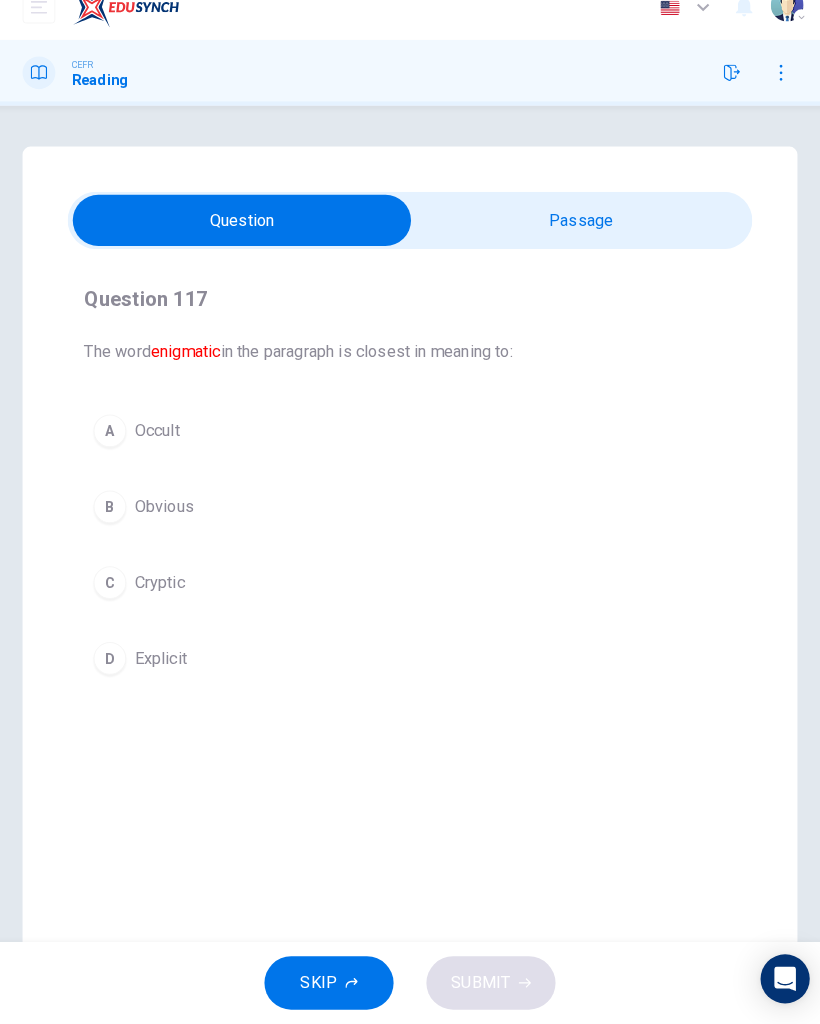 click at bounding box center (246, 240) 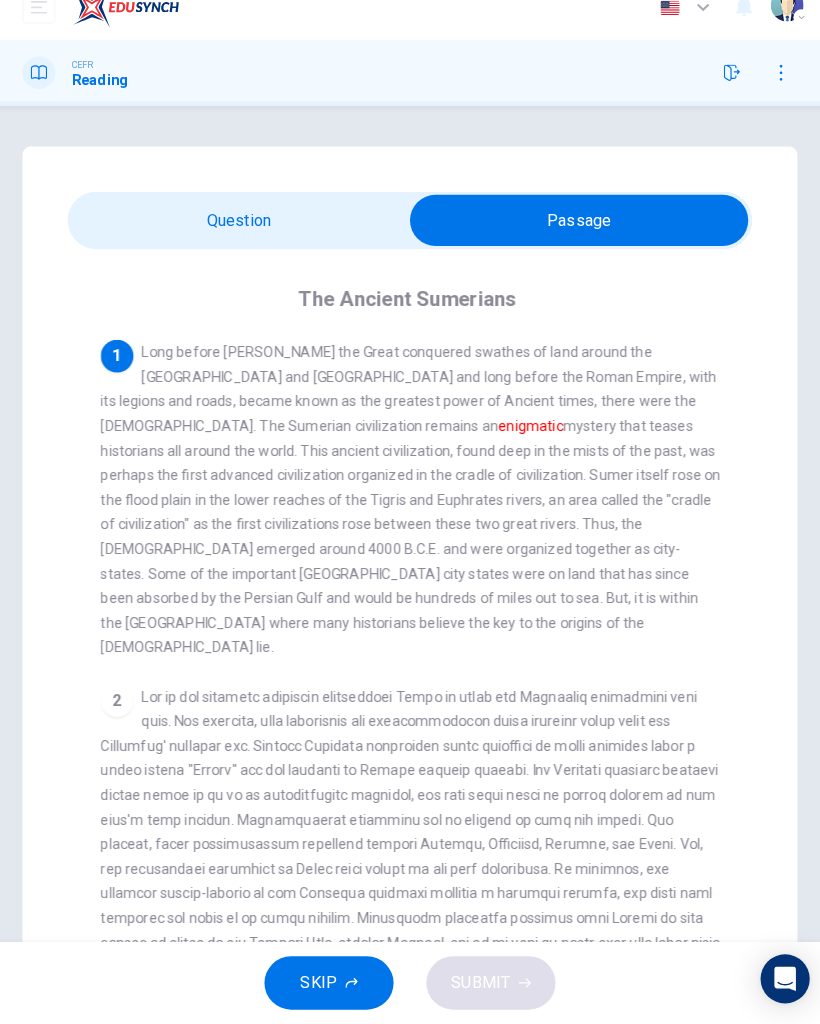 click at bounding box center [575, 240] 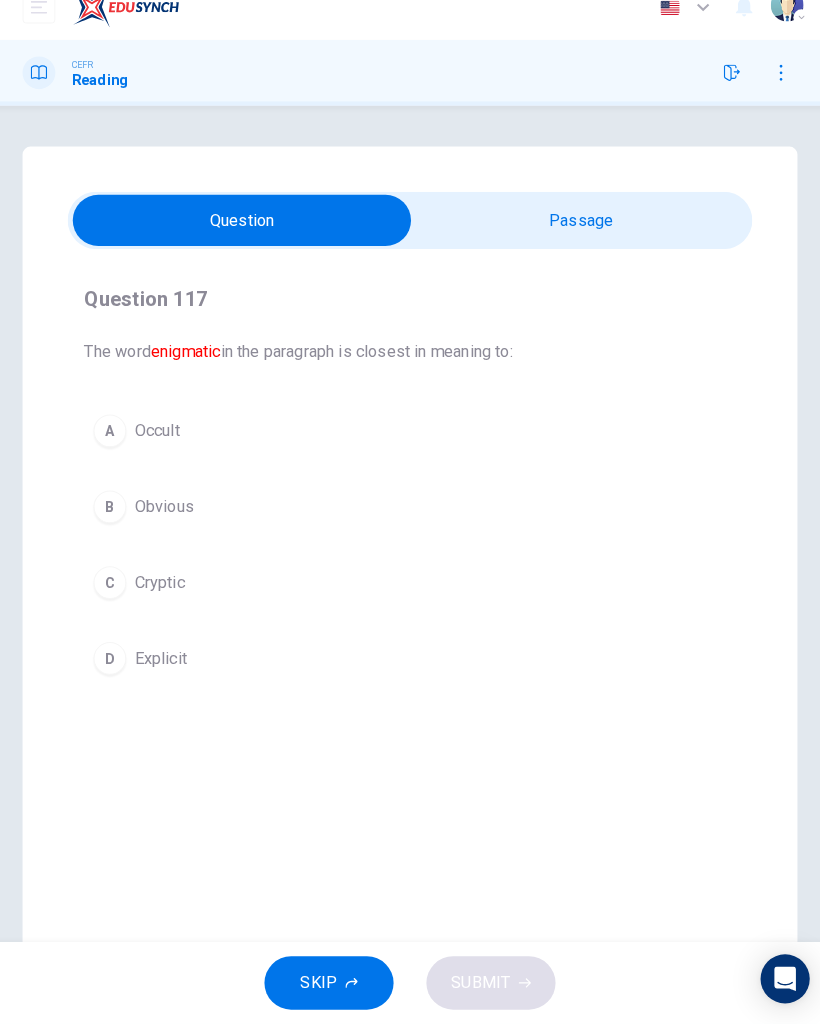 click on "A Occult" at bounding box center (410, 445) 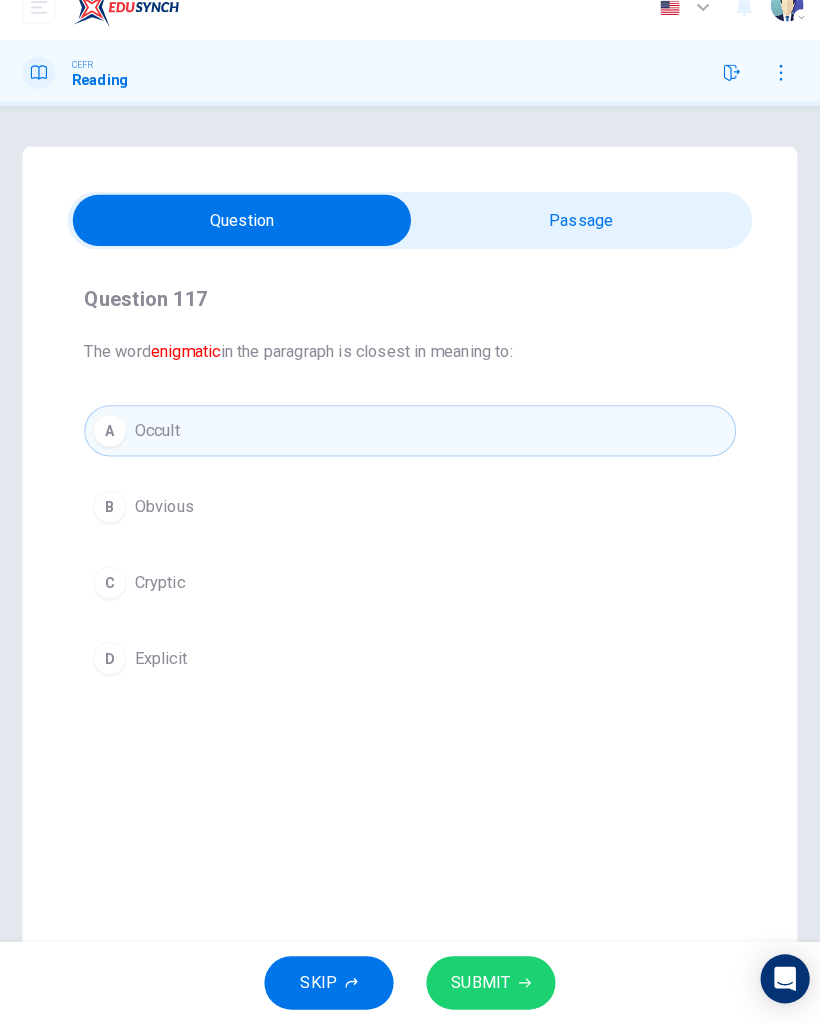 click at bounding box center (246, 240) 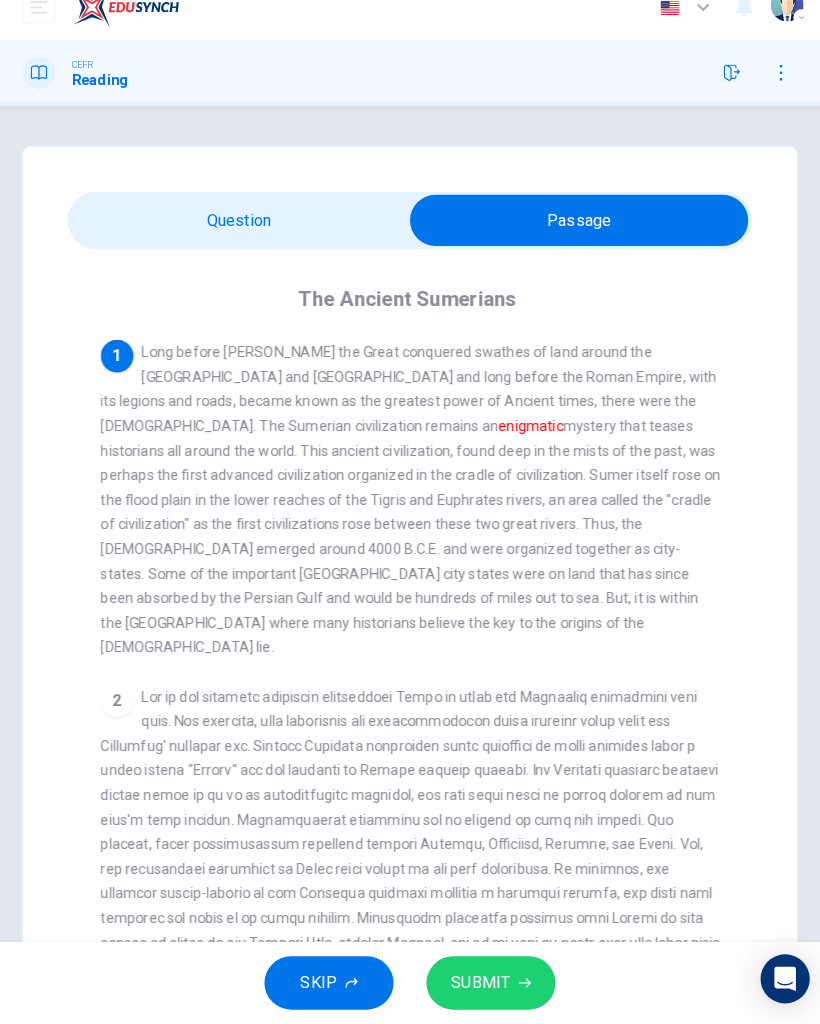 click at bounding box center [575, 240] 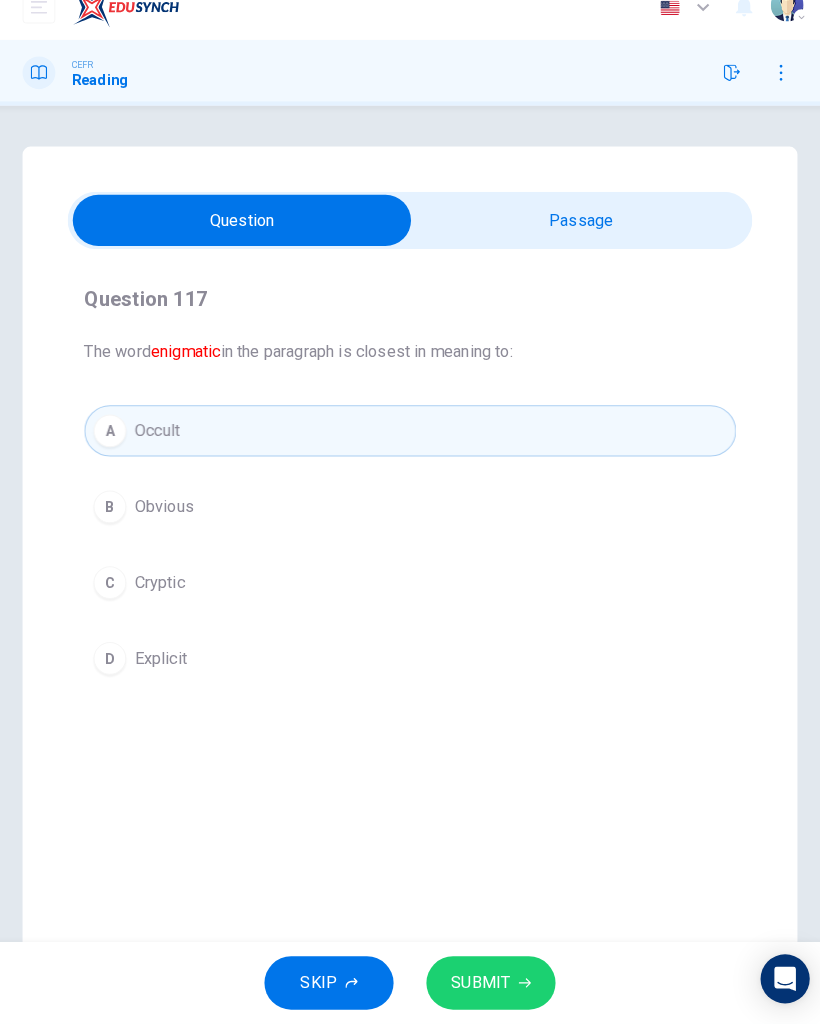 click at bounding box center (246, 240) 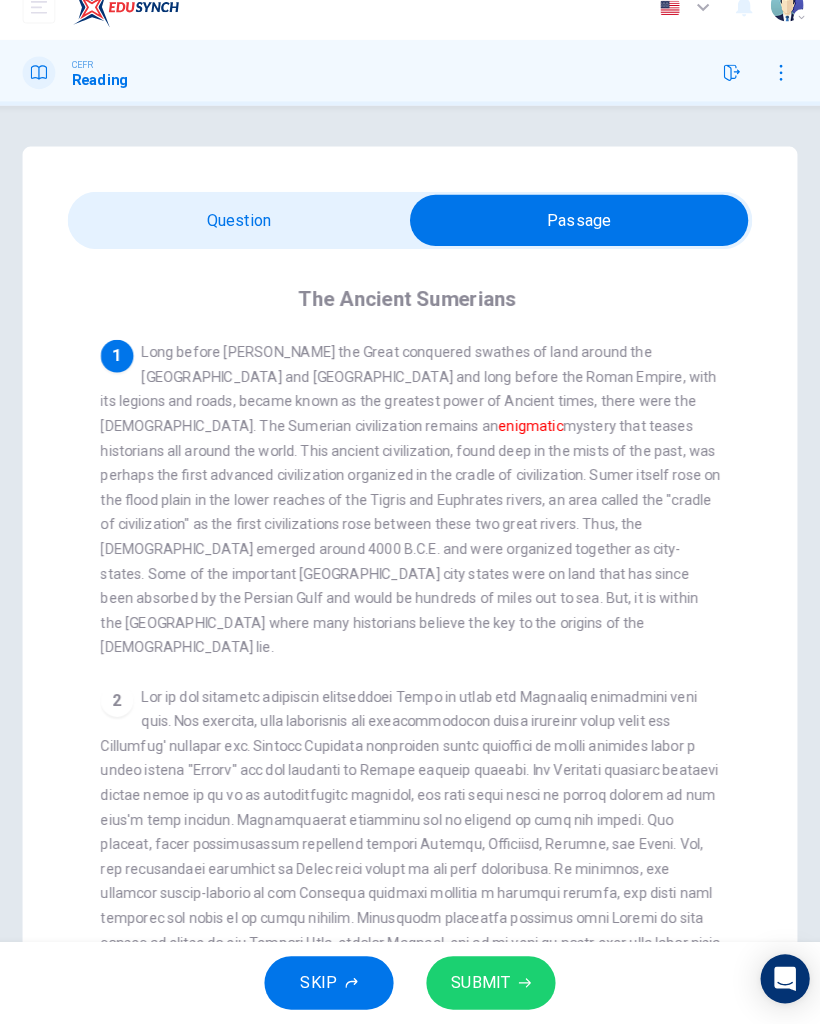 click at bounding box center (575, 240) 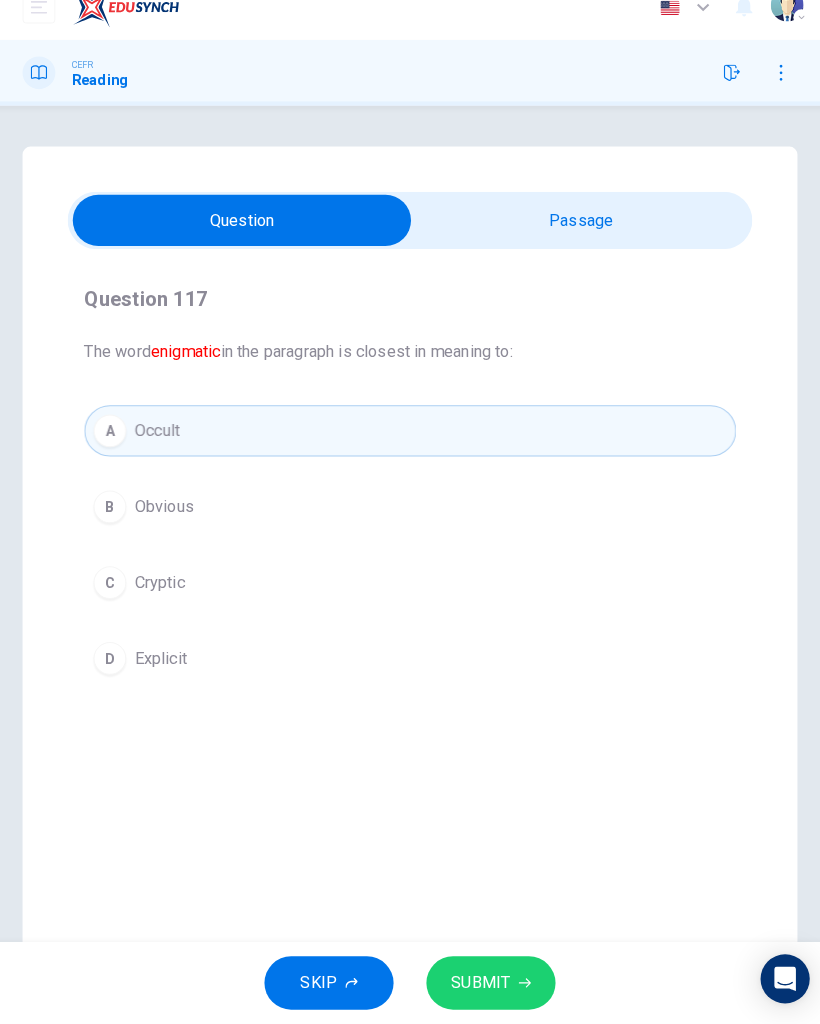 click on "D Explicit" at bounding box center [410, 667] 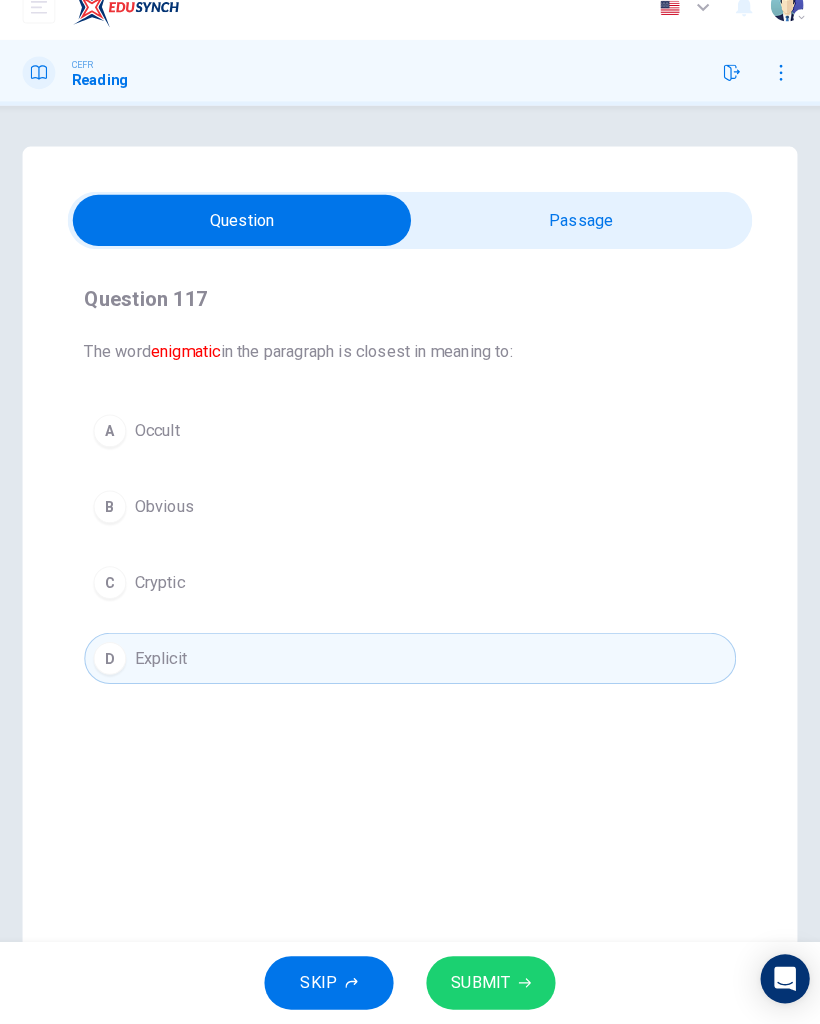 click on "SUBMIT" at bounding box center (479, 984) 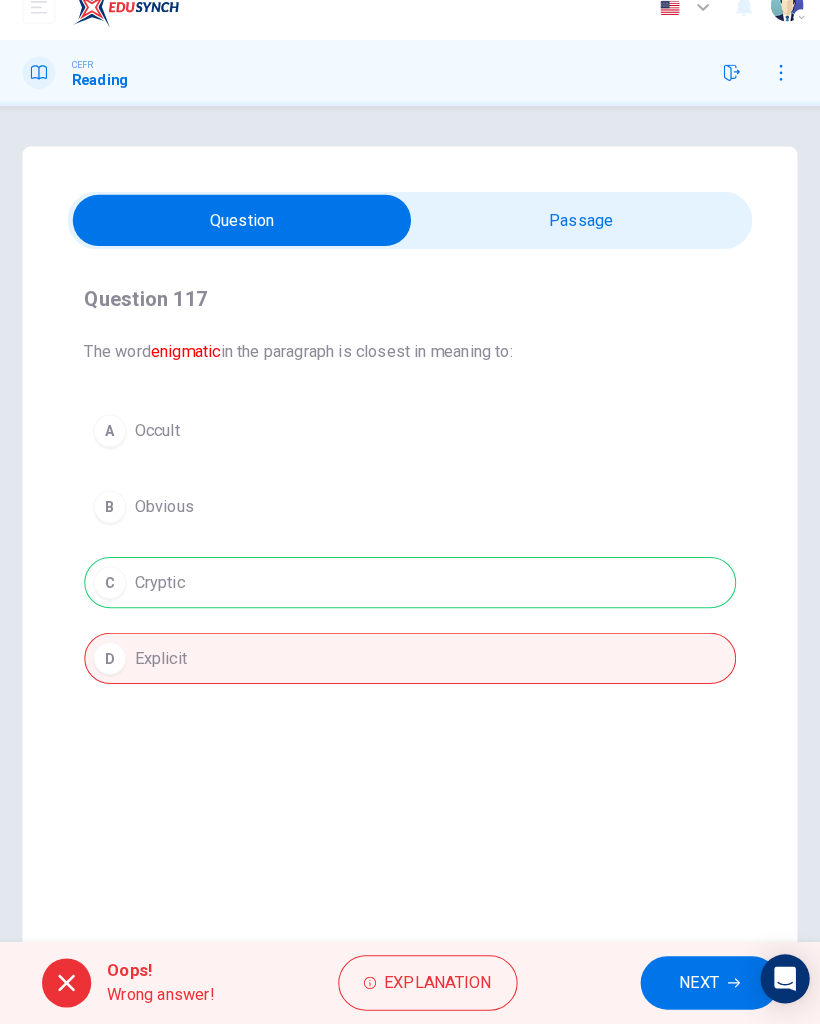 click on "NEXT" at bounding box center [692, 984] 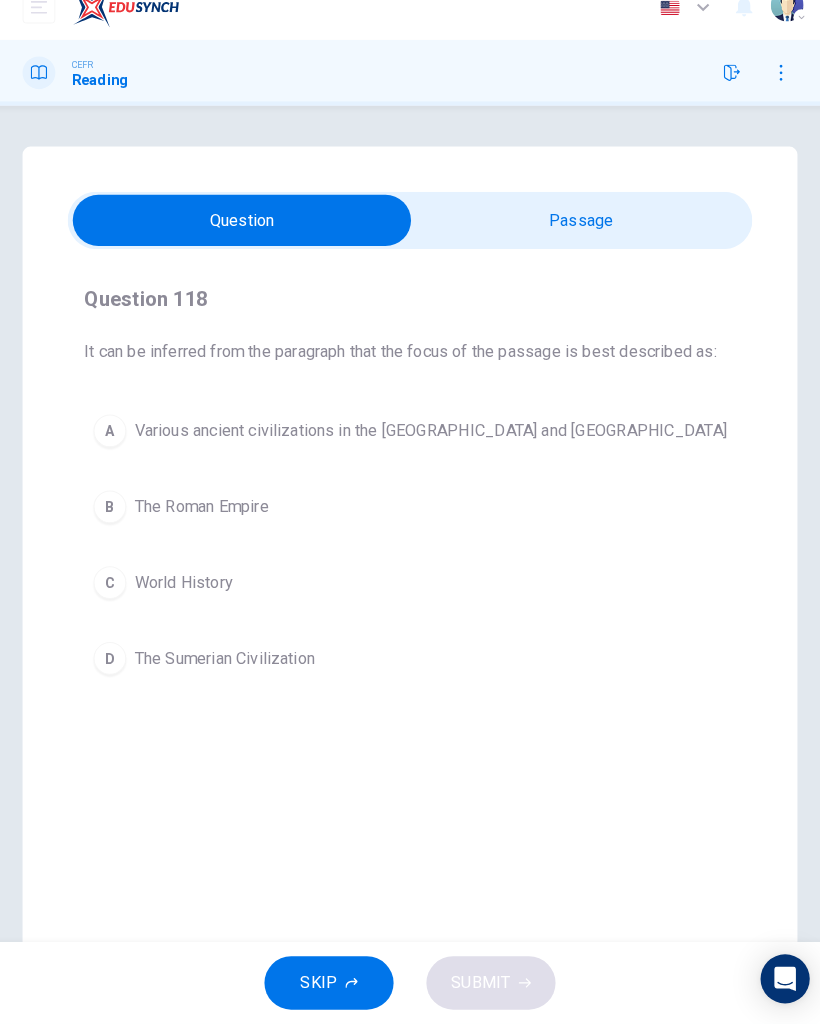 click at bounding box center [246, 240] 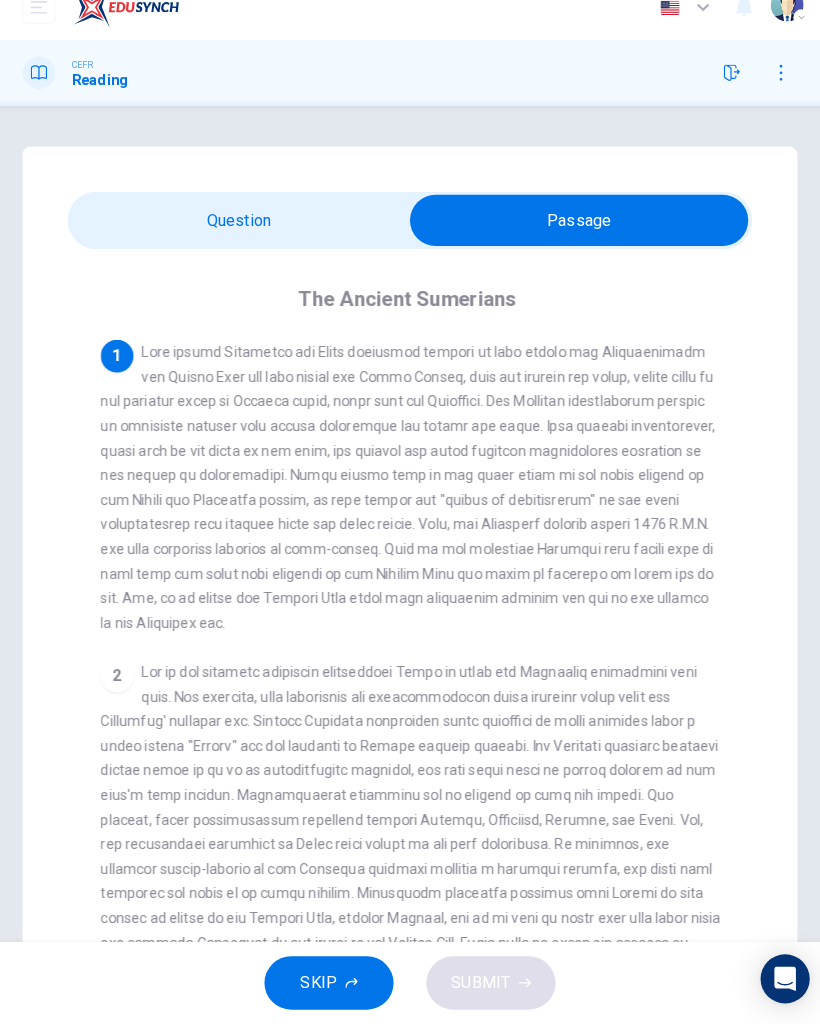click at bounding box center (575, 240) 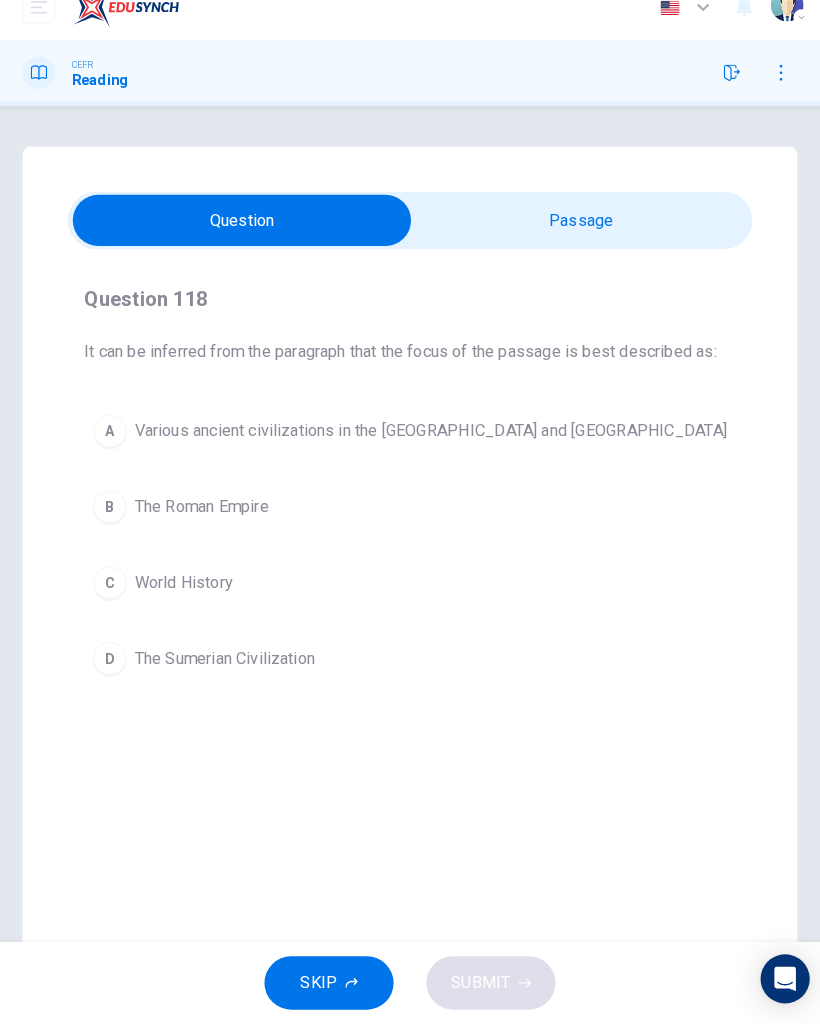 click at bounding box center [246, 240] 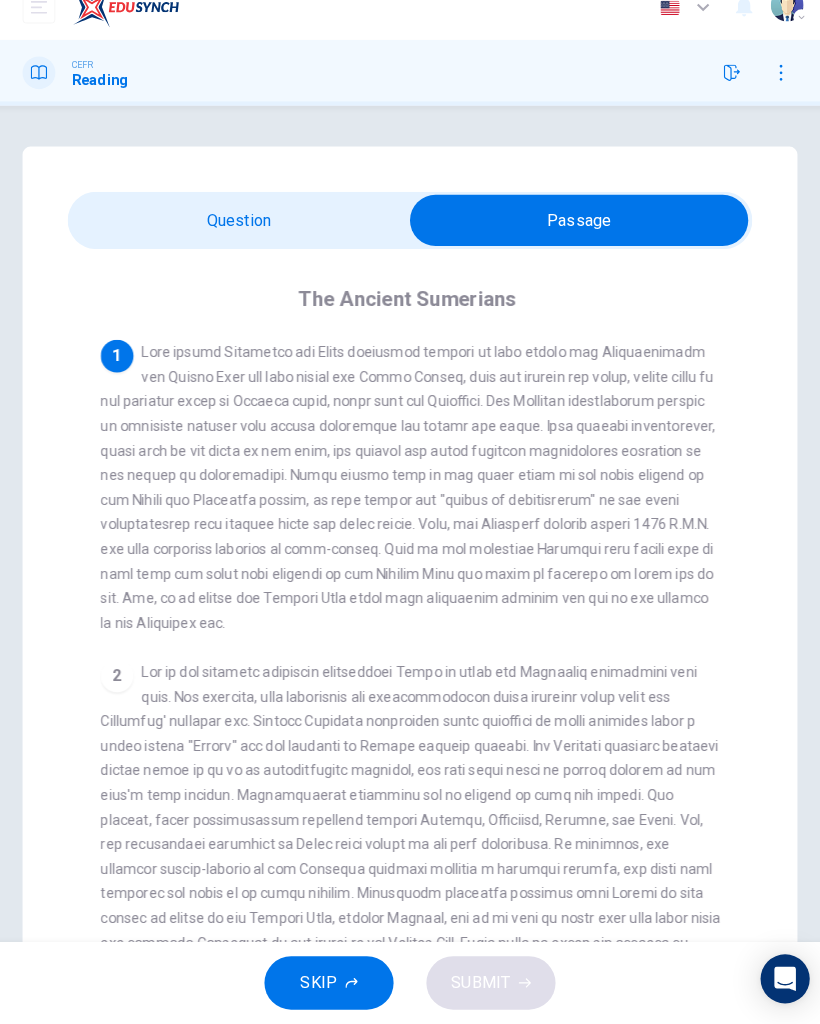 click at bounding box center (575, 240) 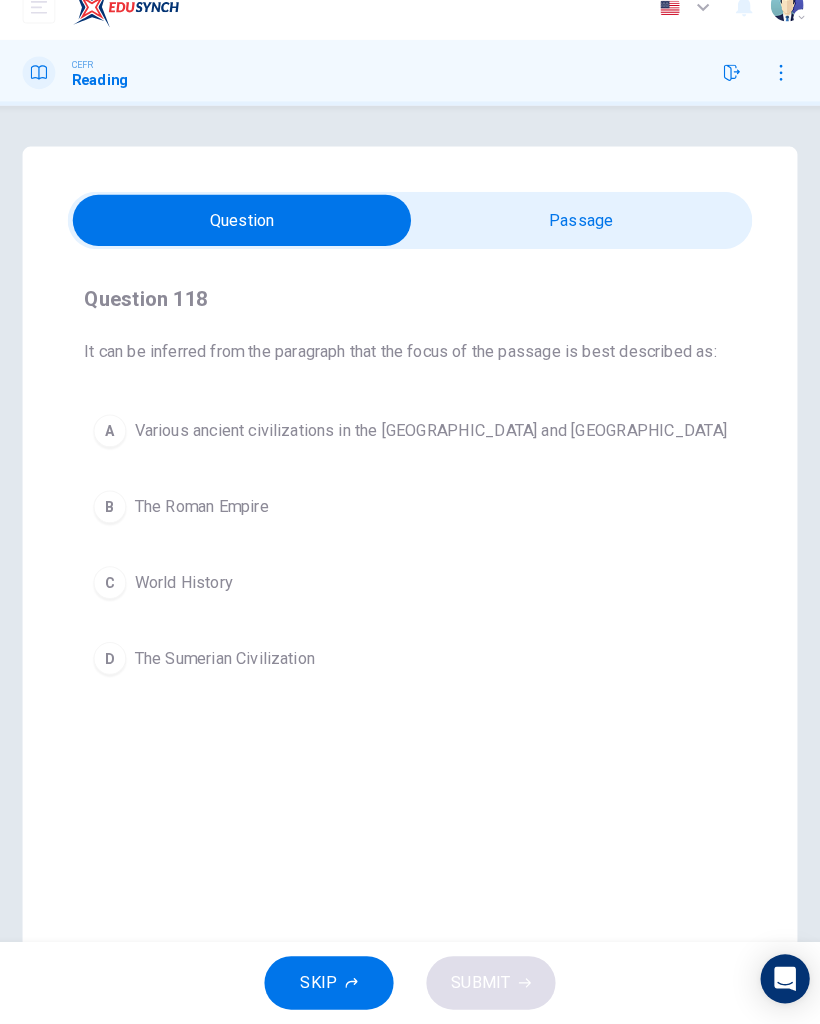 click on "D The Sumerian Civilization" at bounding box center [410, 667] 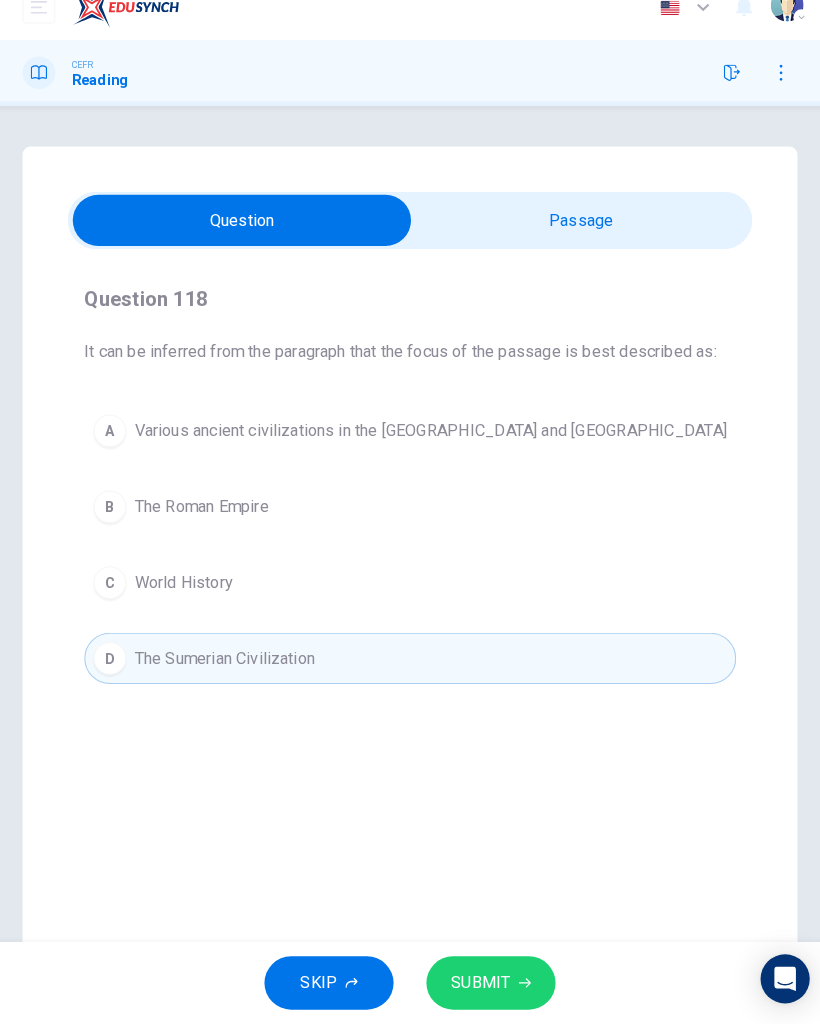 click 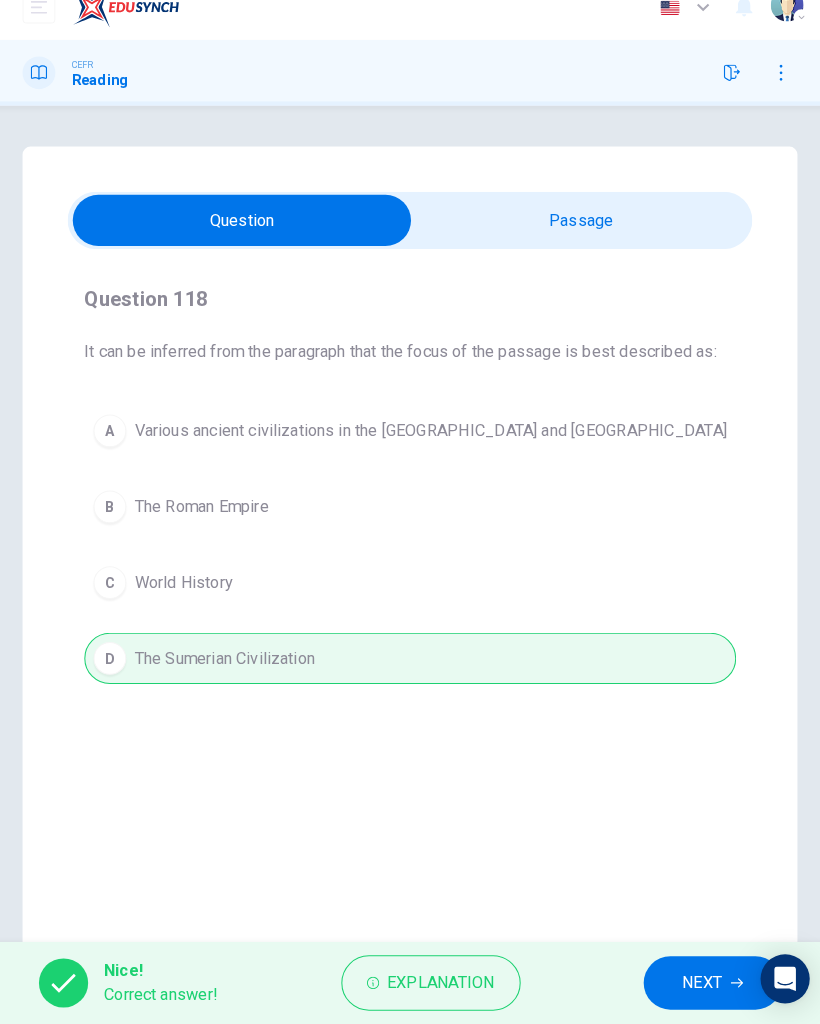 click on "NEXT" at bounding box center [695, 984] 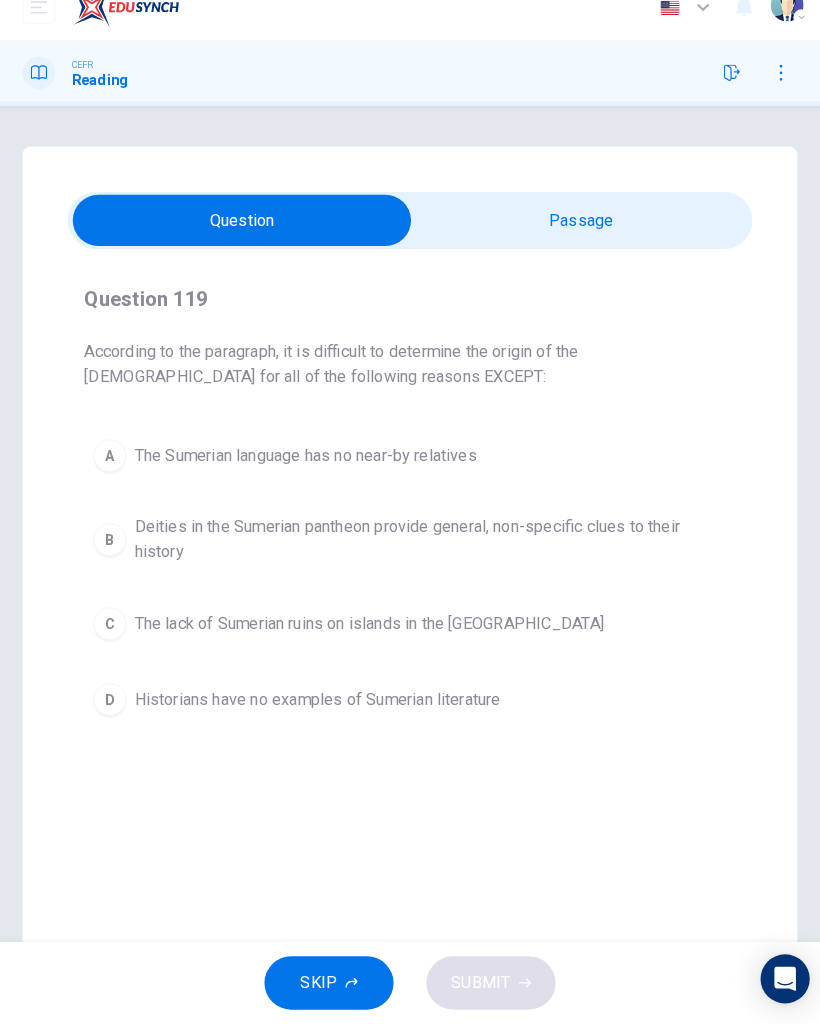 click at bounding box center (246, 240) 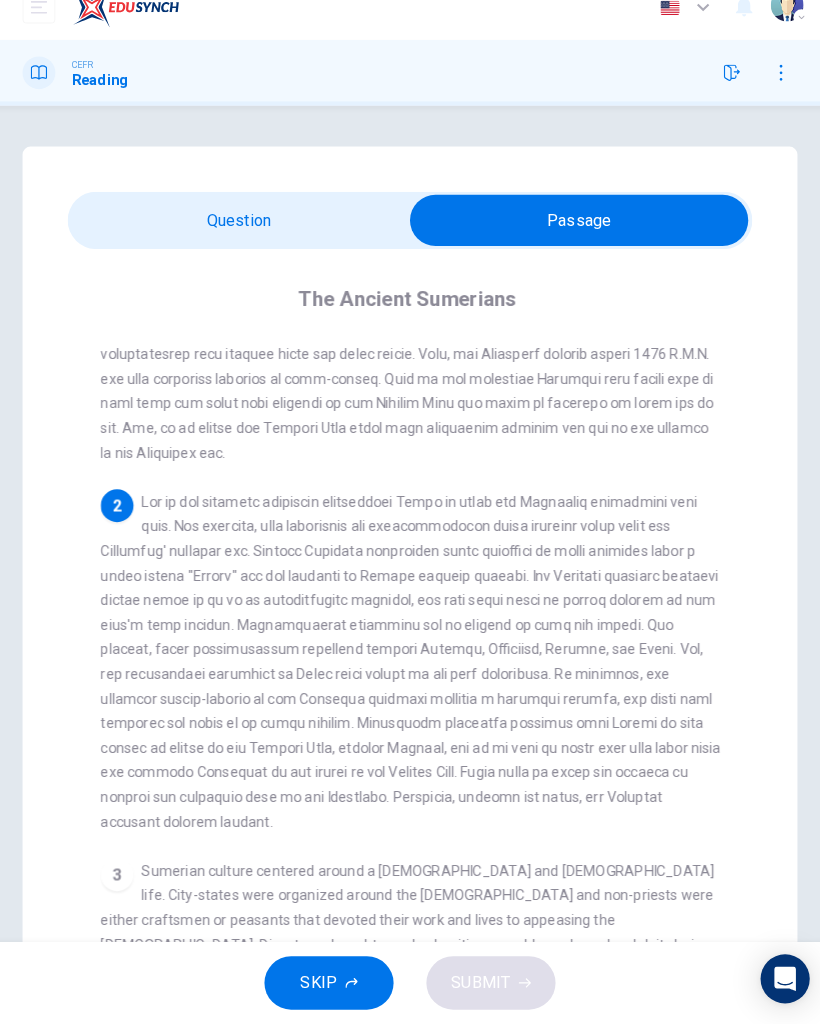 scroll, scrollTop: 167, scrollLeft: 0, axis: vertical 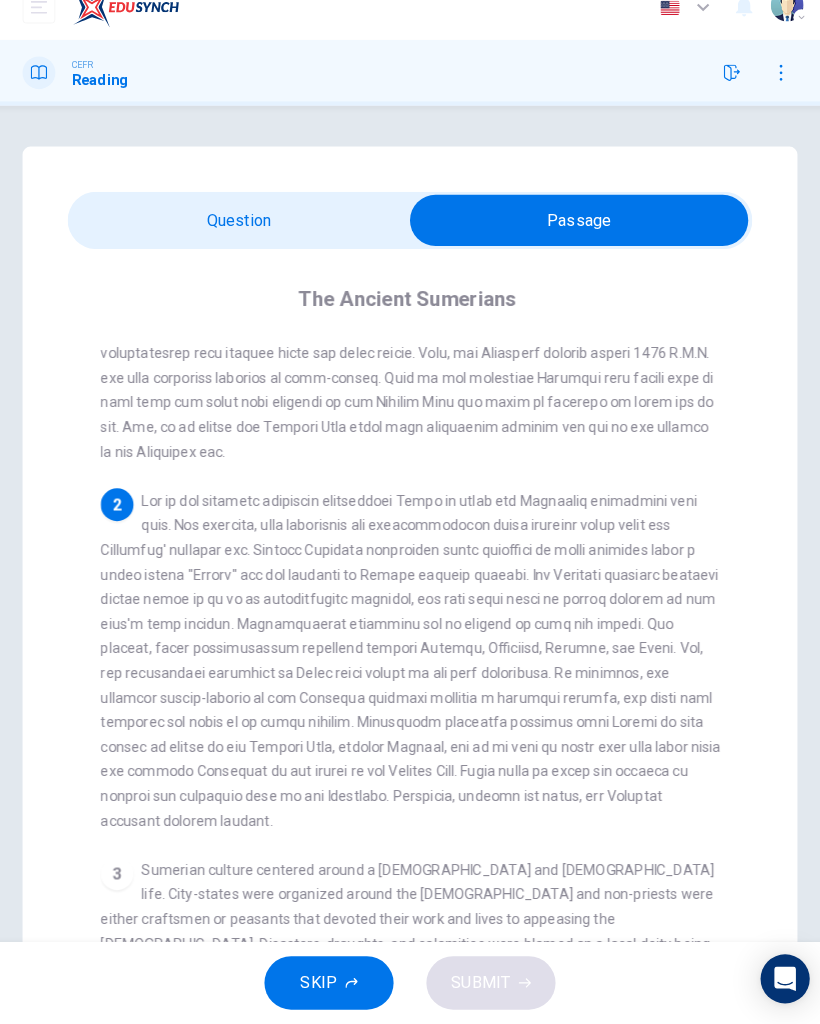 click at bounding box center (575, 240) 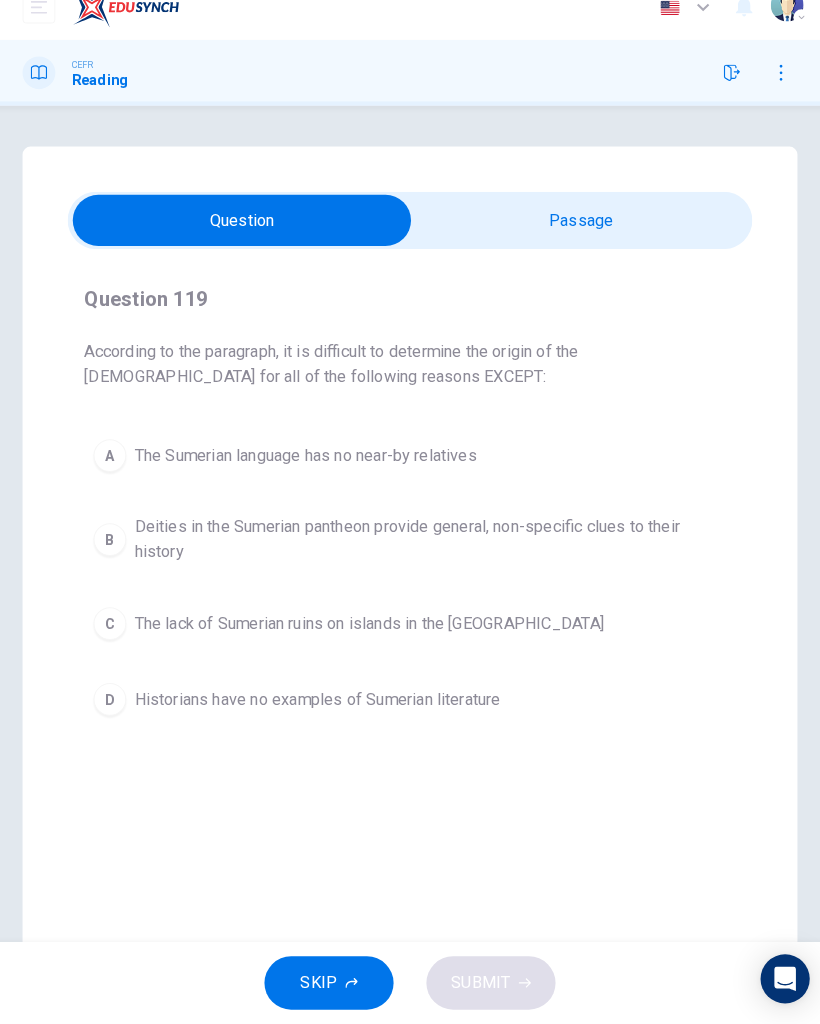 click at bounding box center [246, 240] 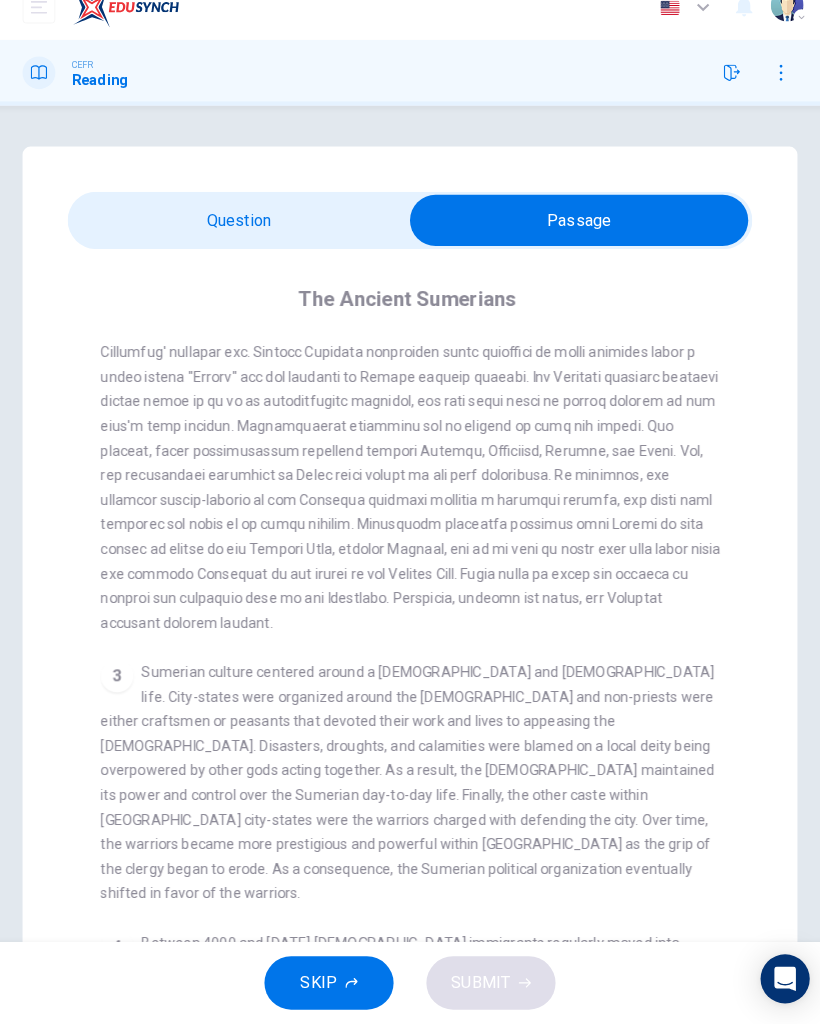 scroll, scrollTop: 361, scrollLeft: 0, axis: vertical 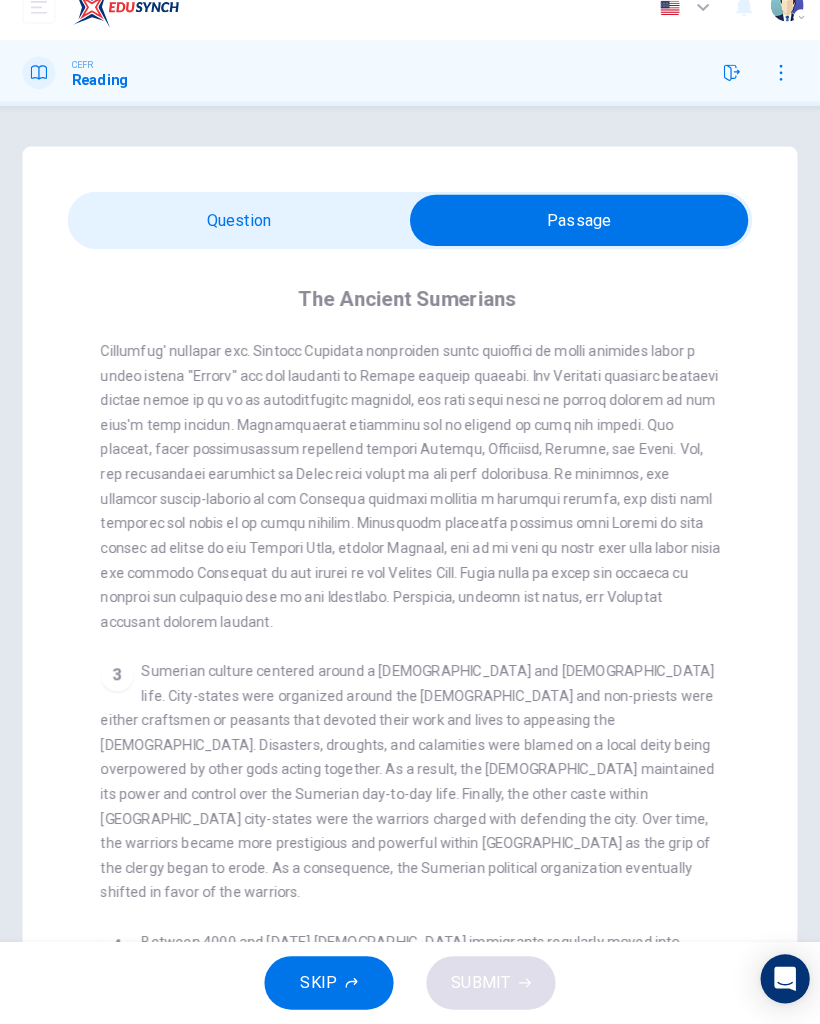 click at bounding box center (575, 240) 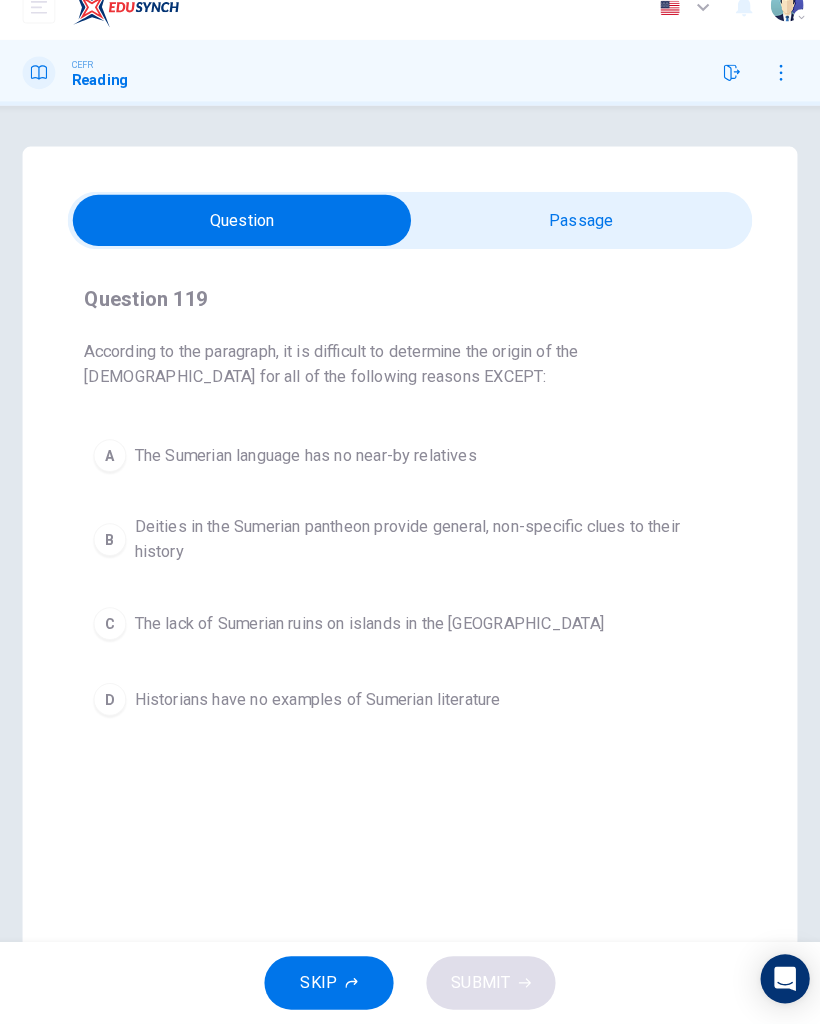 click at bounding box center (246, 240) 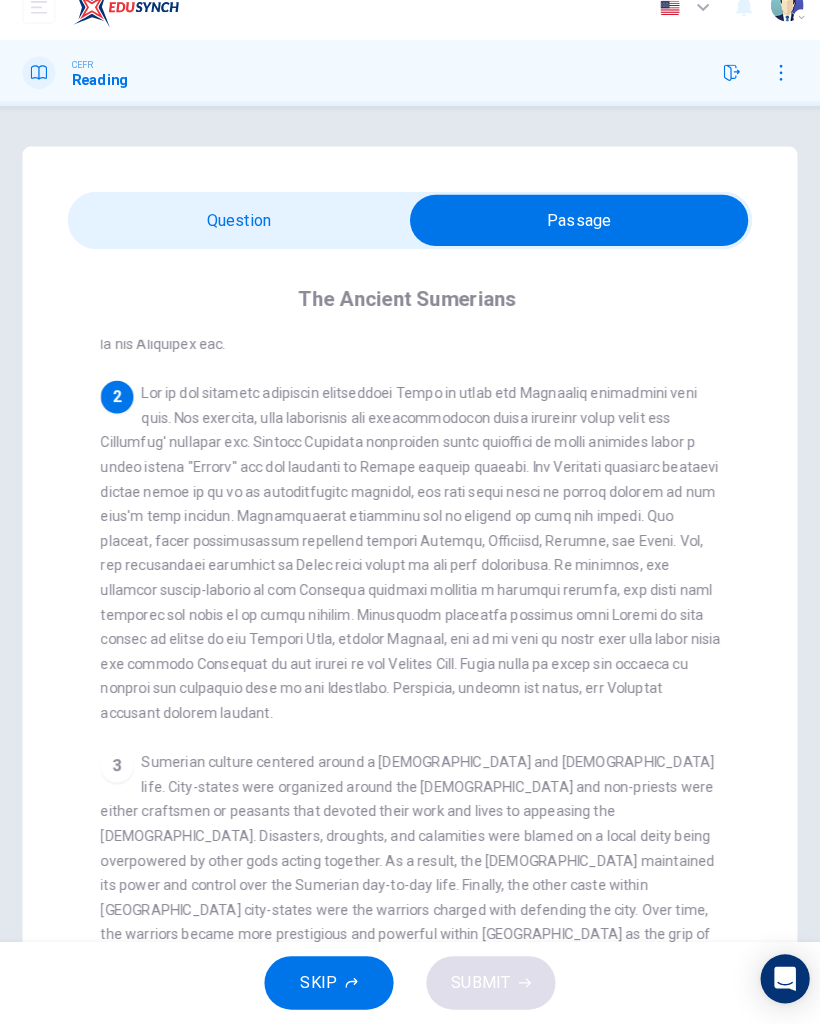 scroll, scrollTop: 271, scrollLeft: 0, axis: vertical 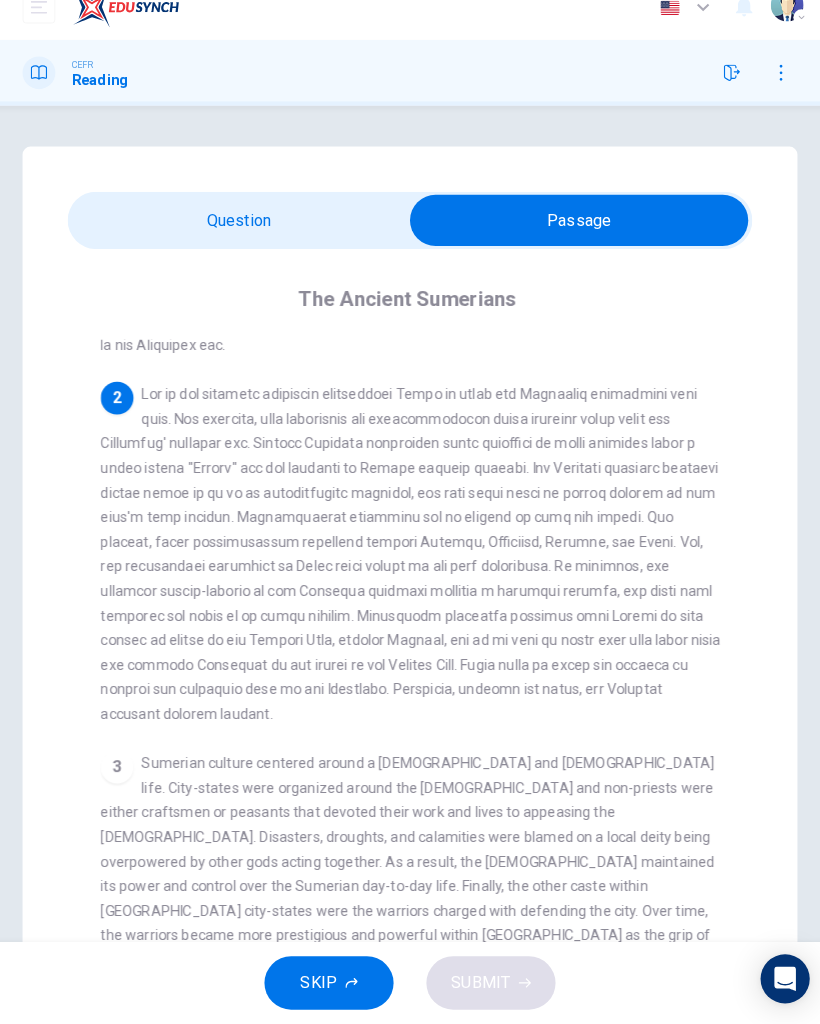 click at bounding box center [575, 240] 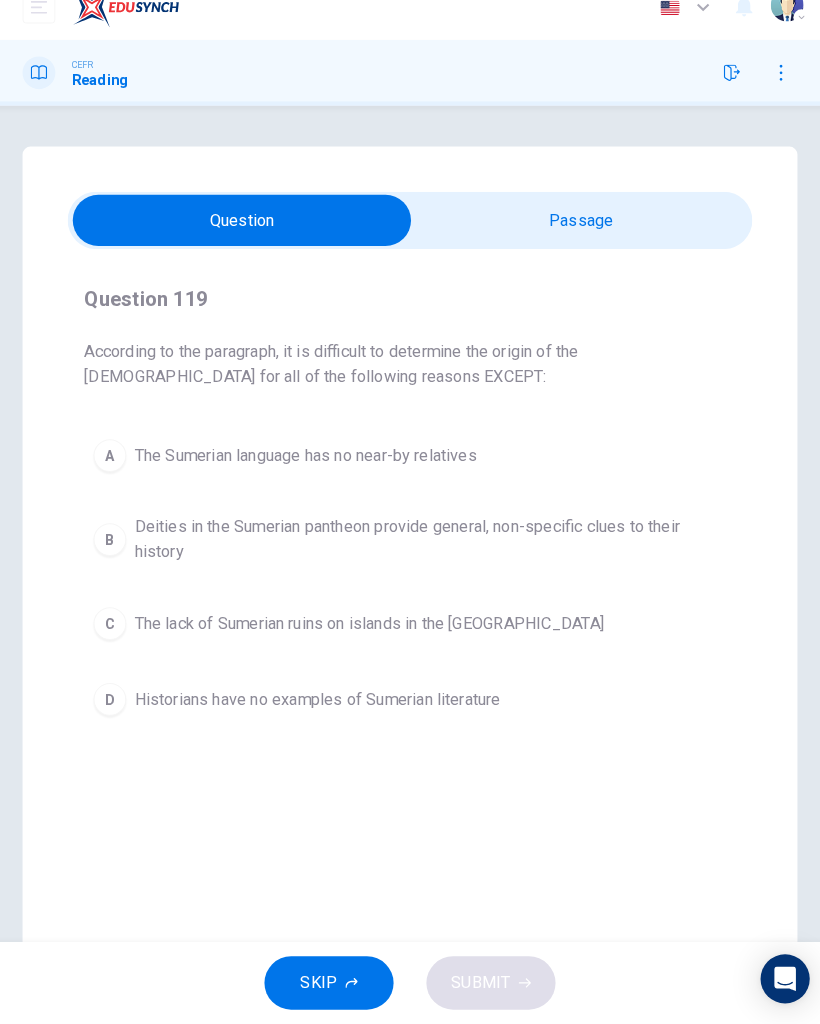 click on "Deities in the Sumerian pantheon provide general, non-specific clues to their history" at bounding box center (430, 551) 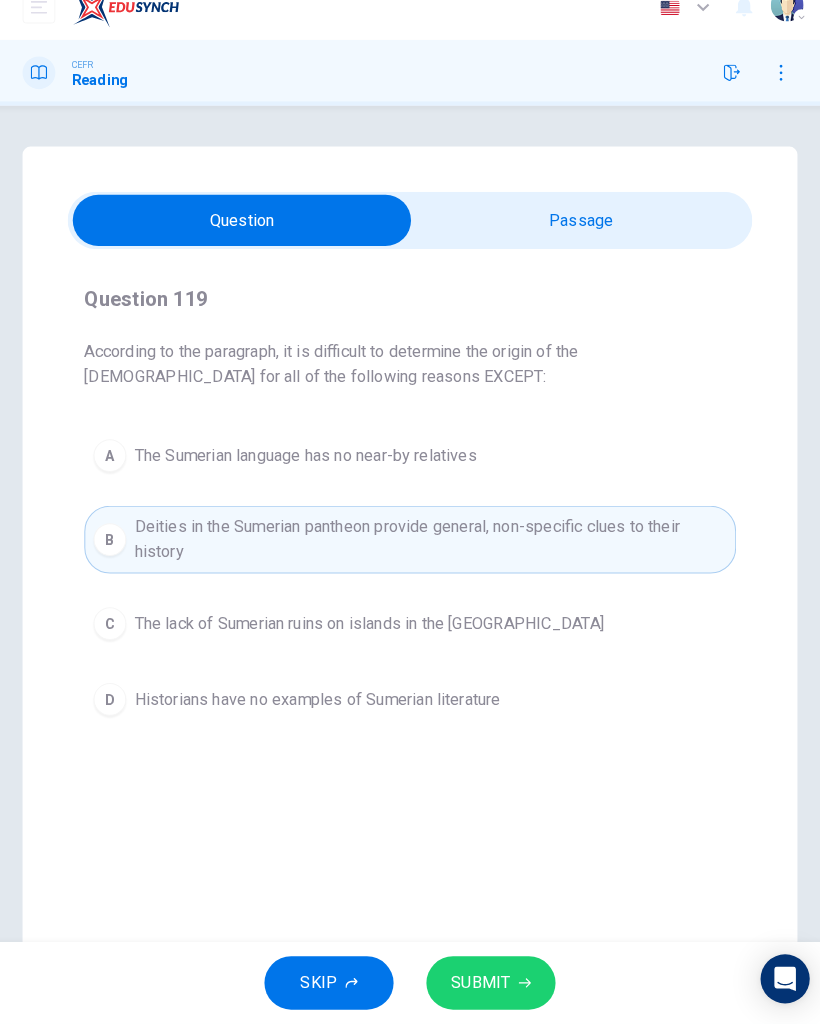 click on "SUBMIT" at bounding box center [489, 984] 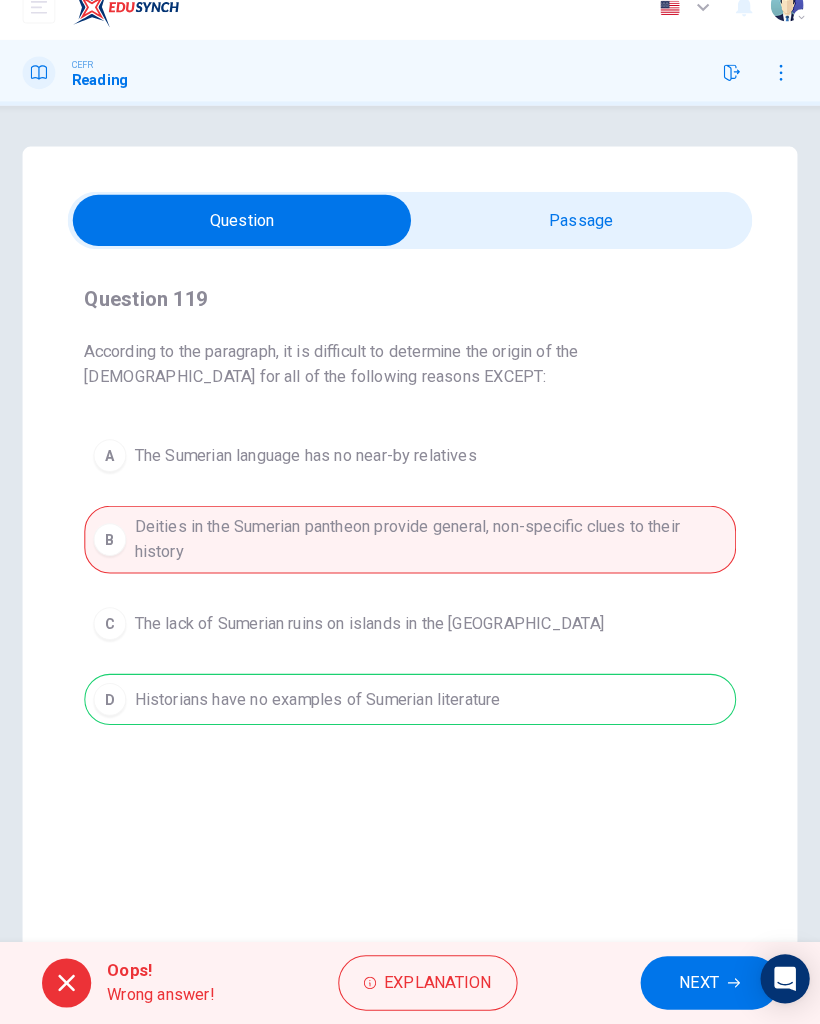 click on "NEXT" at bounding box center (692, 984) 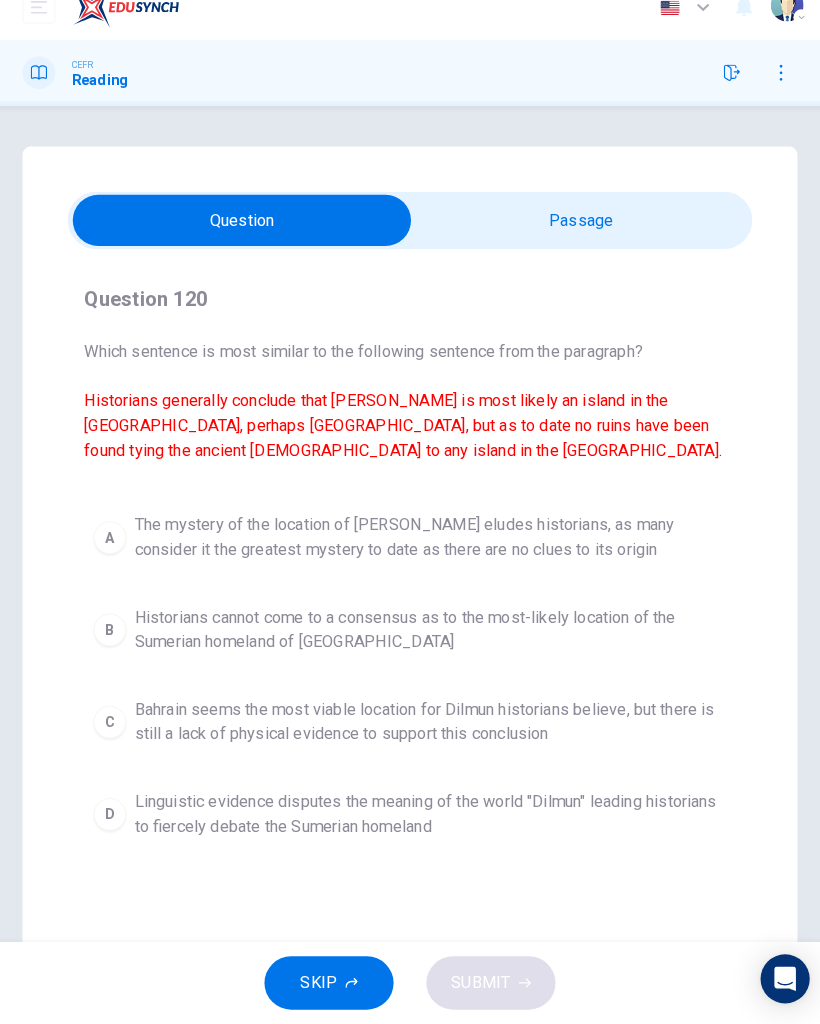 click on "CEFR Reading" at bounding box center [410, 96] 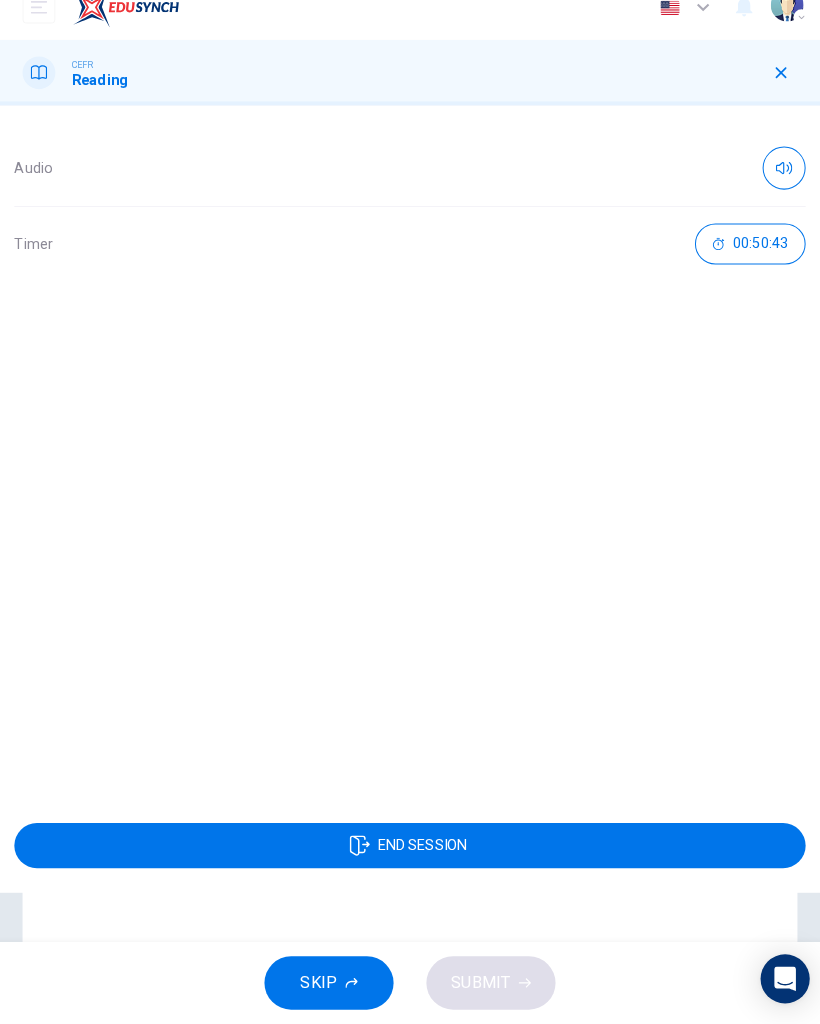 click 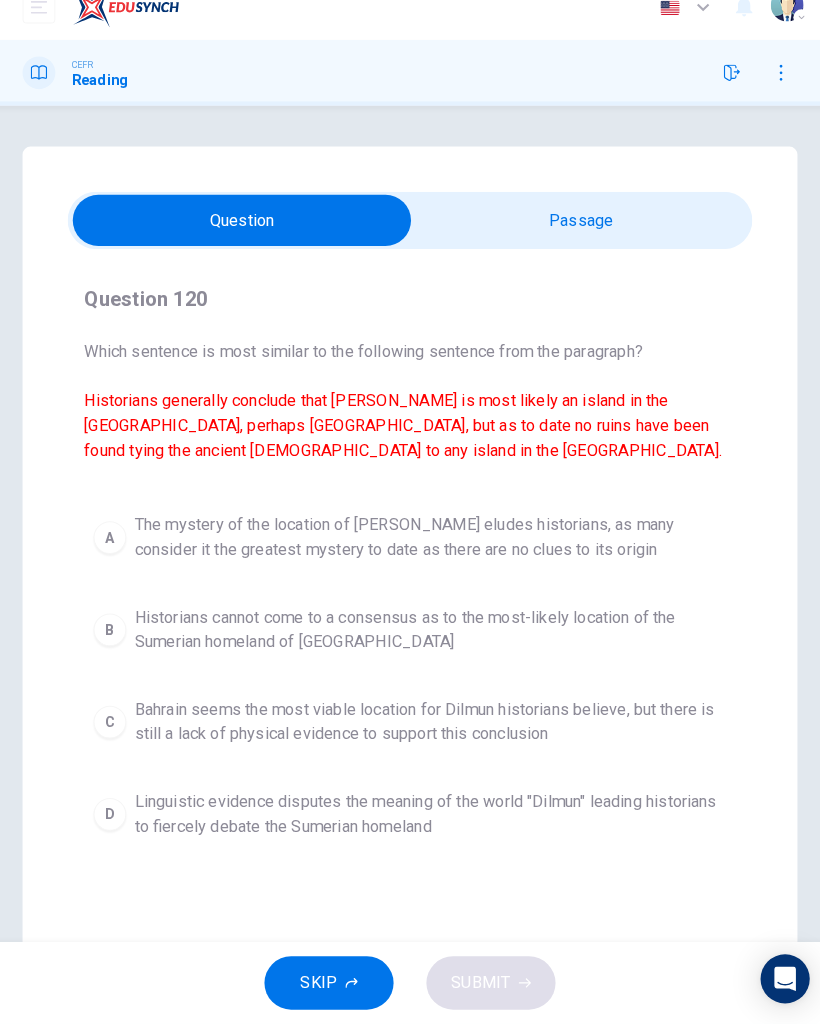 click on "The mystery of the location of [PERSON_NAME] eludes historians, as many consider it the greatest mystery to date as there are no clues to its origin" at bounding box center [430, 549] 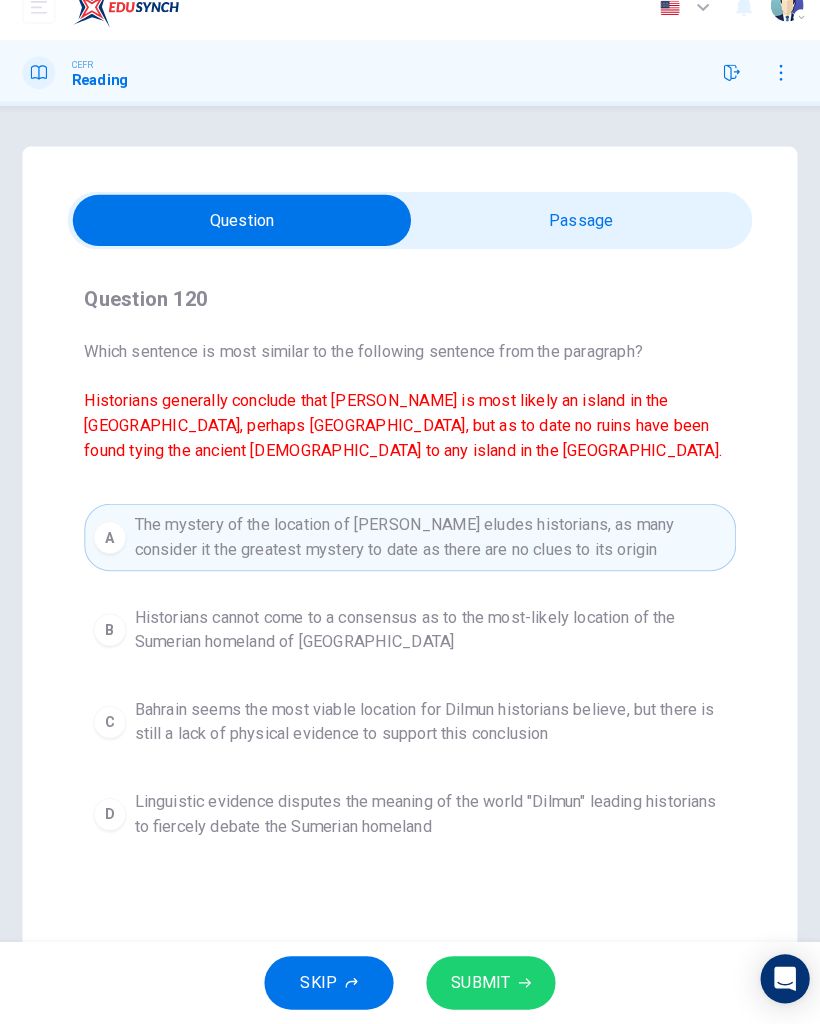 click on "SUBMIT" at bounding box center [489, 984] 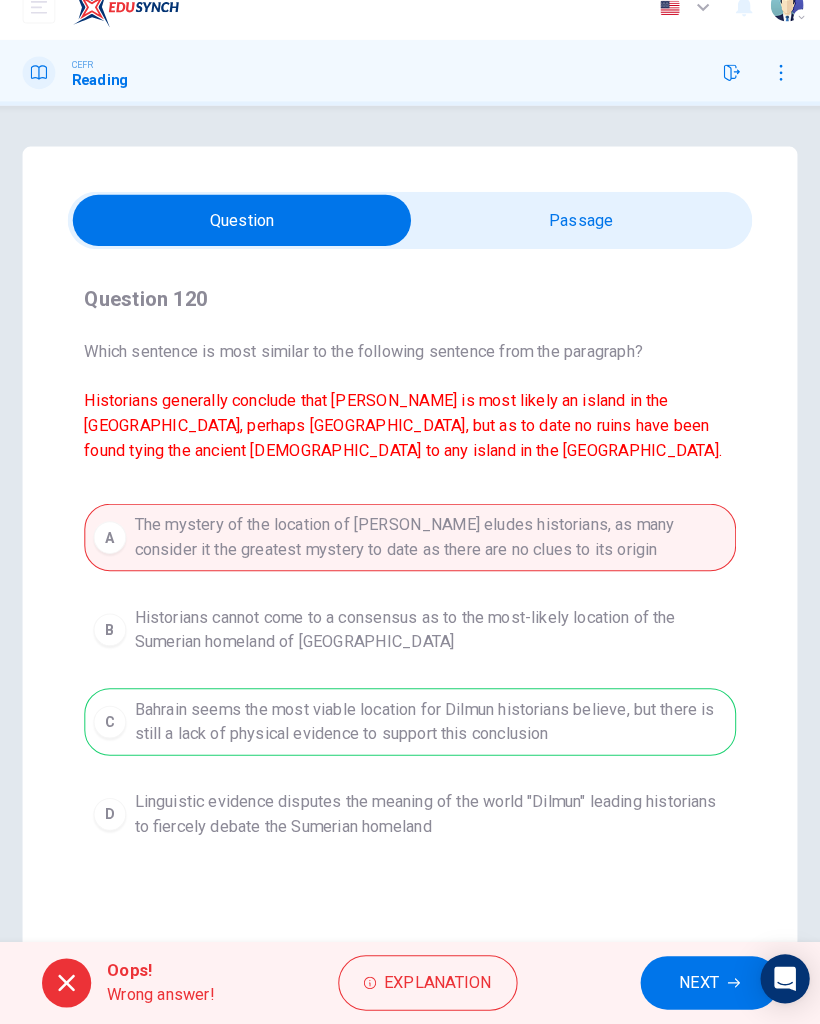 click on "NEXT" at bounding box center (692, 984) 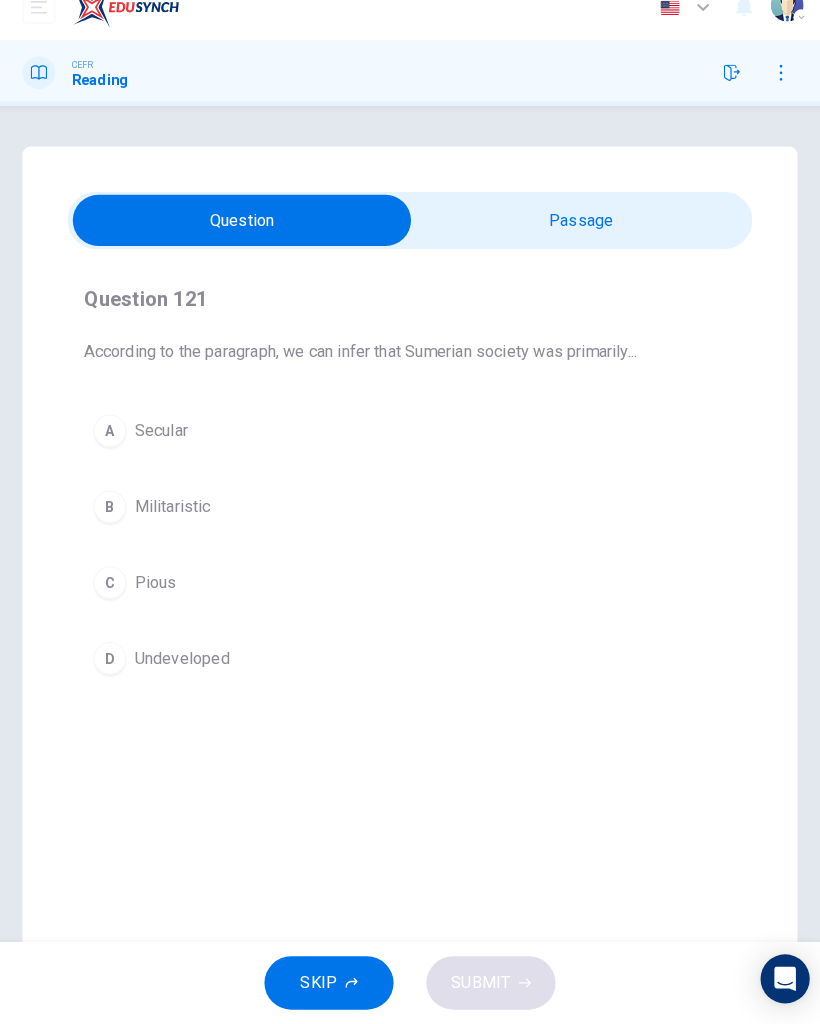click at bounding box center [246, 240] 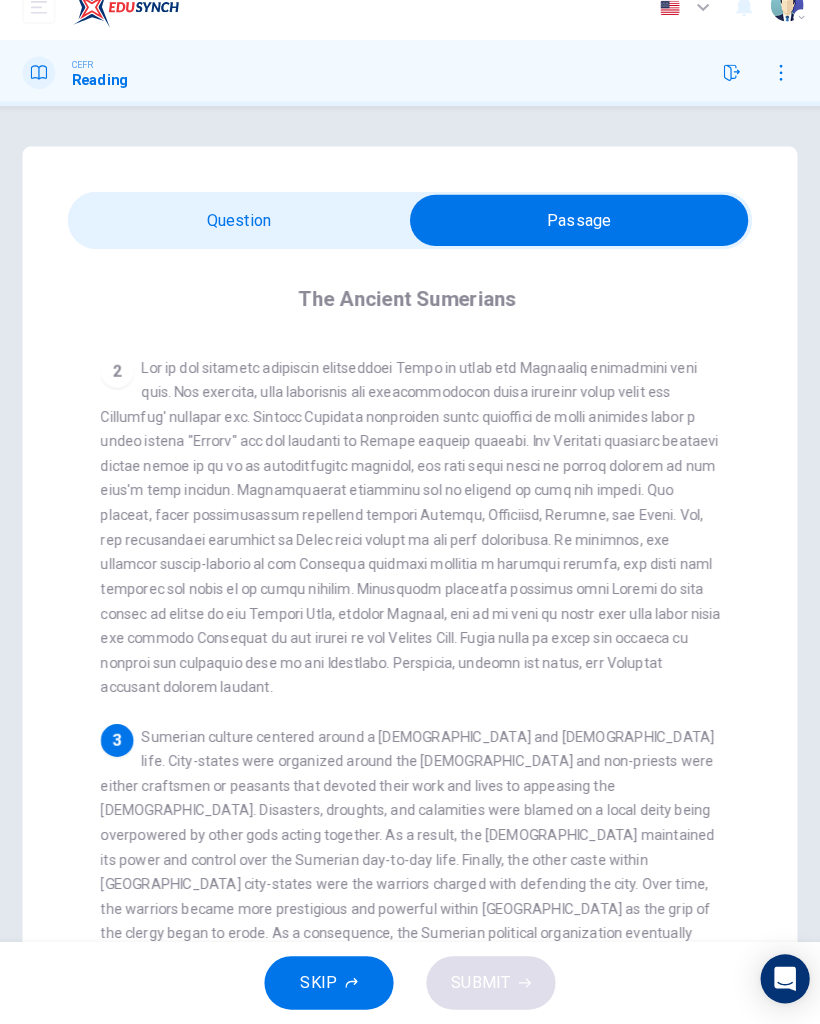 scroll, scrollTop: 300, scrollLeft: 0, axis: vertical 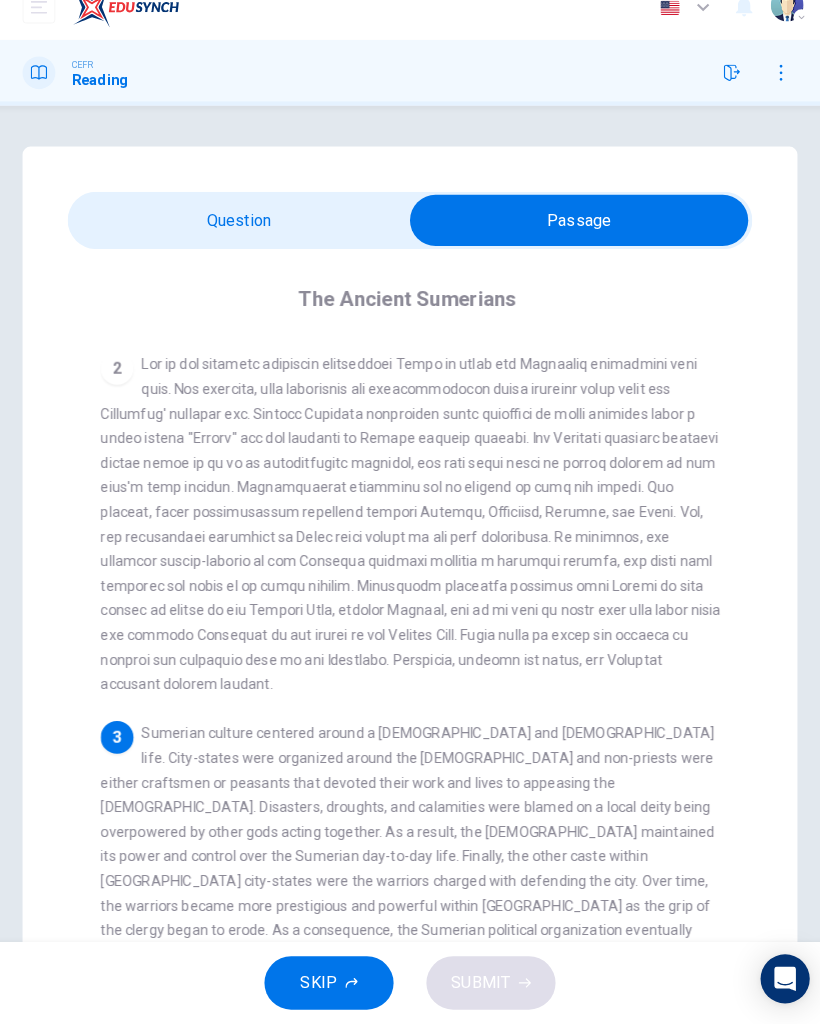 click at bounding box center (575, 240) 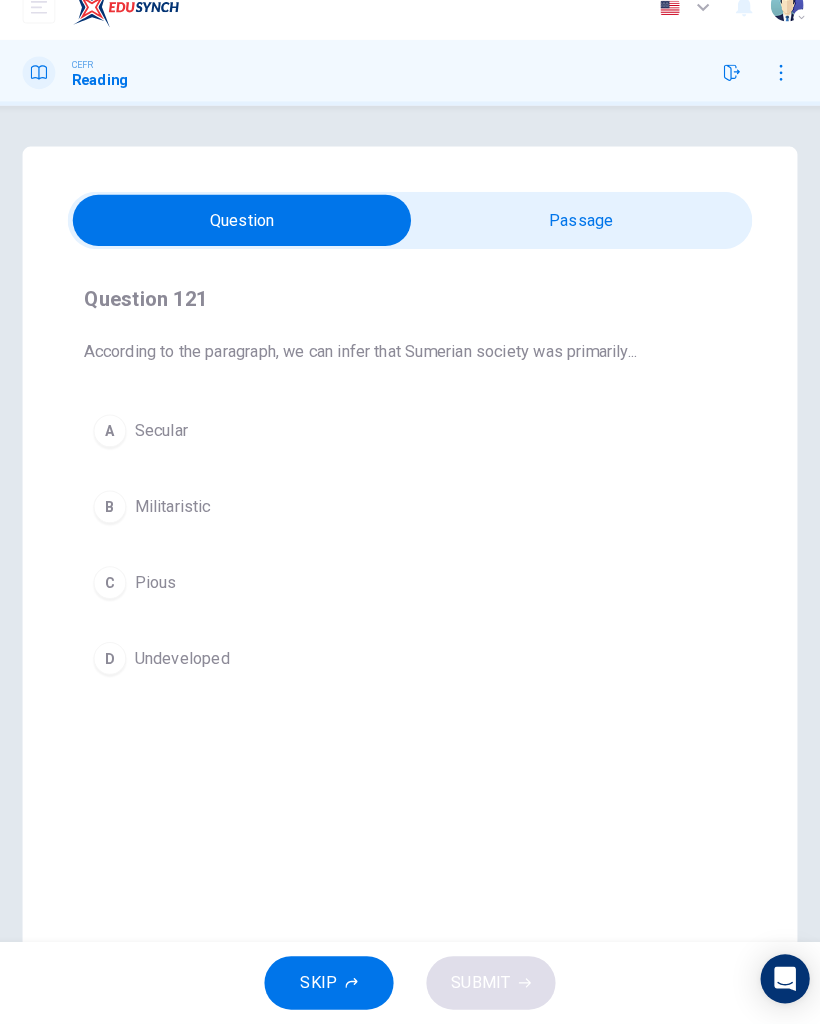 click at bounding box center [246, 240] 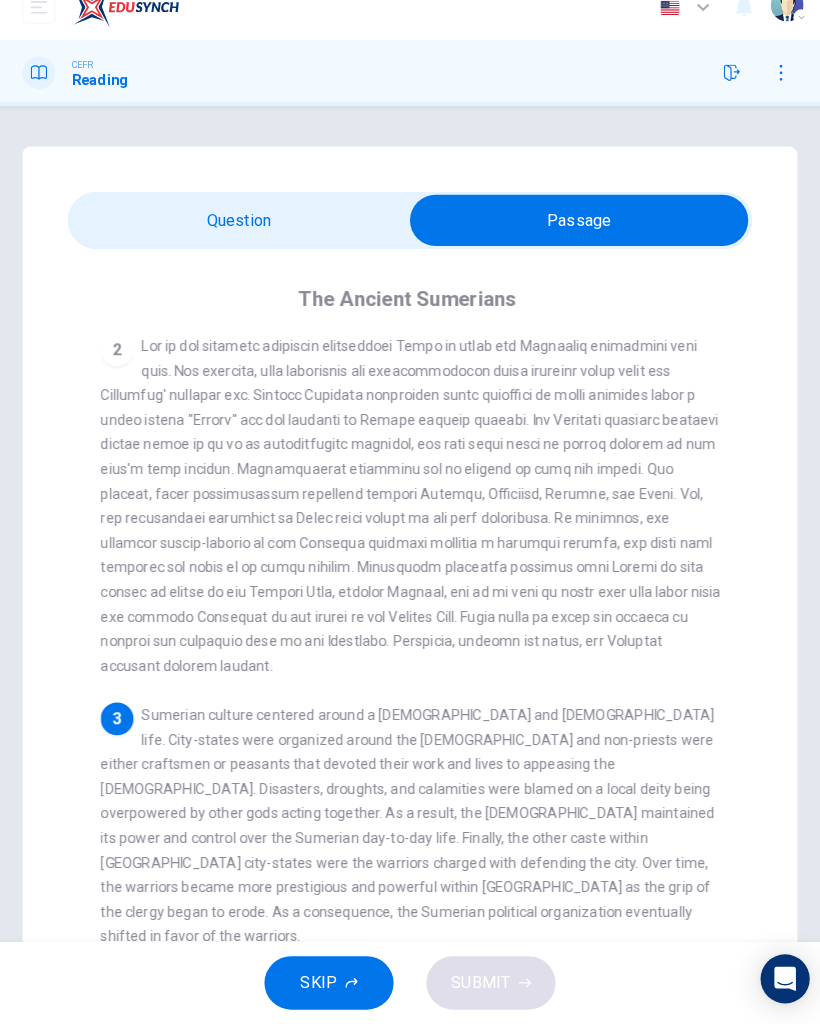scroll, scrollTop: 319, scrollLeft: 0, axis: vertical 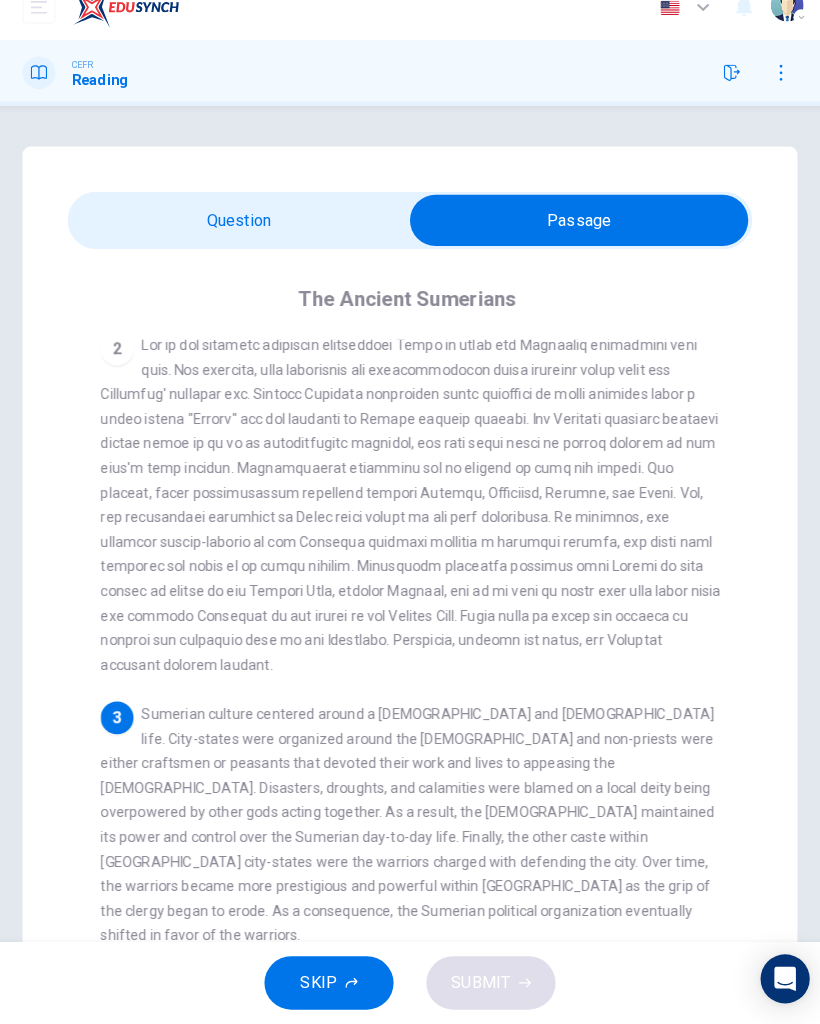 click on "Question 121 According to the paragraph, we can infer that Sumerian society was primarily... A Secular B Militaristic C Pious D Undeveloped The Ancient Sumerians 1 2 3 Sumerian culture centered around a priesthood and temple life. City-states were organized around the [DEMOGRAPHIC_DATA] and non-priests were either craftsmen or peasants that devoted their work and lives to appeasing the [DEMOGRAPHIC_DATA]. Disasters, droughts, and calamities were blamed on a local deity being overpowered by other gods acting together. As a result, the [DEMOGRAPHIC_DATA] maintained its power and control over the Sumerian day-to-day life. Finally, the other caste within [GEOGRAPHIC_DATA] city-states were the warriors charged with defending the city. Over time, the warriors became more prestigious and powerful within [GEOGRAPHIC_DATA] as the grip of the clergy began to erode. As a consequence, the Sumerian political organization eventually shifted in favor of the warriors. 4 5" at bounding box center [410, 642] 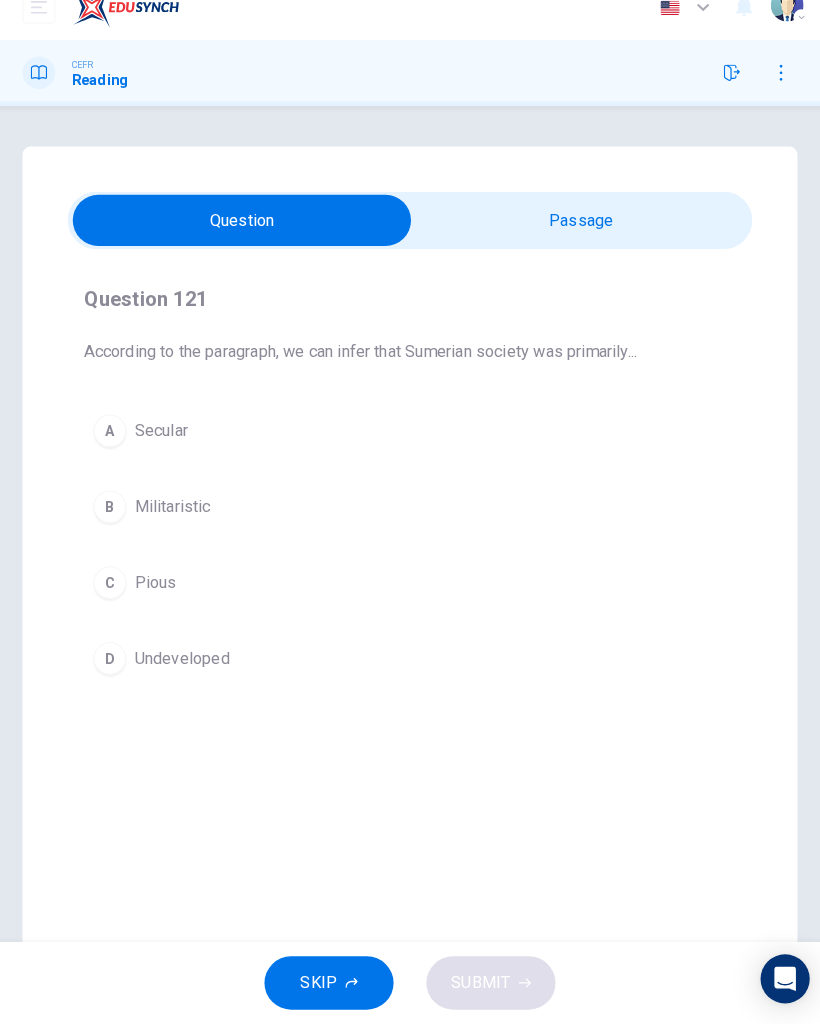 click at bounding box center (246, 240) 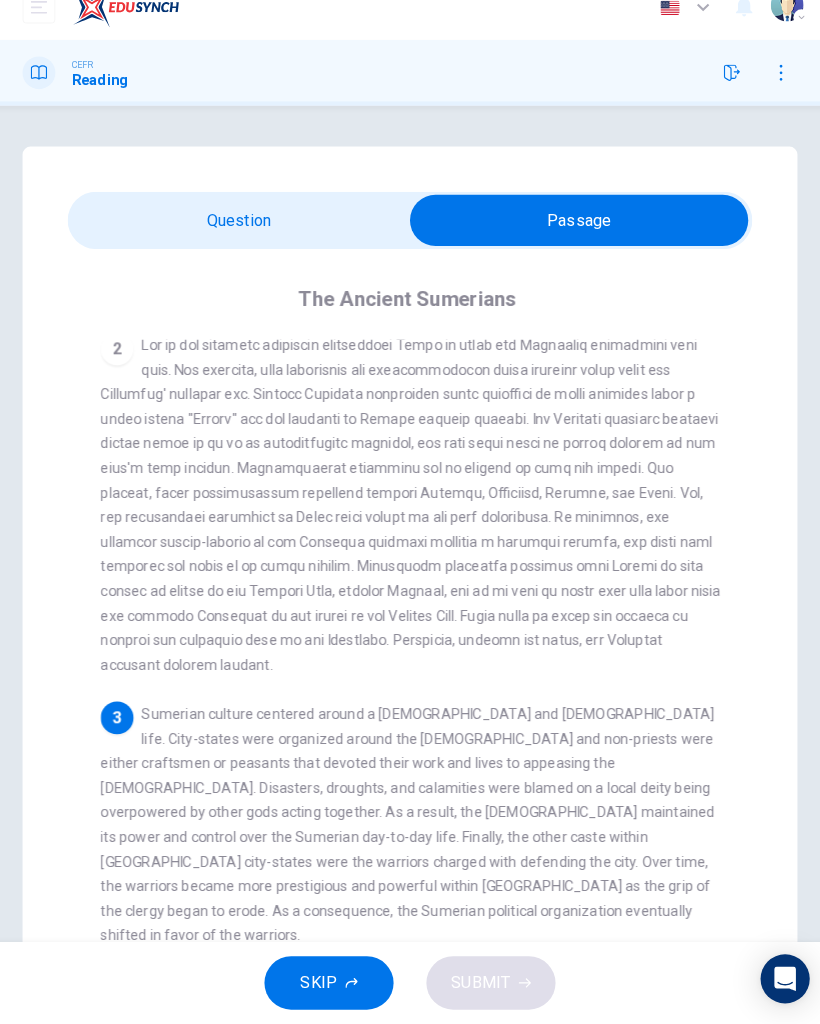 click at bounding box center [575, 240] 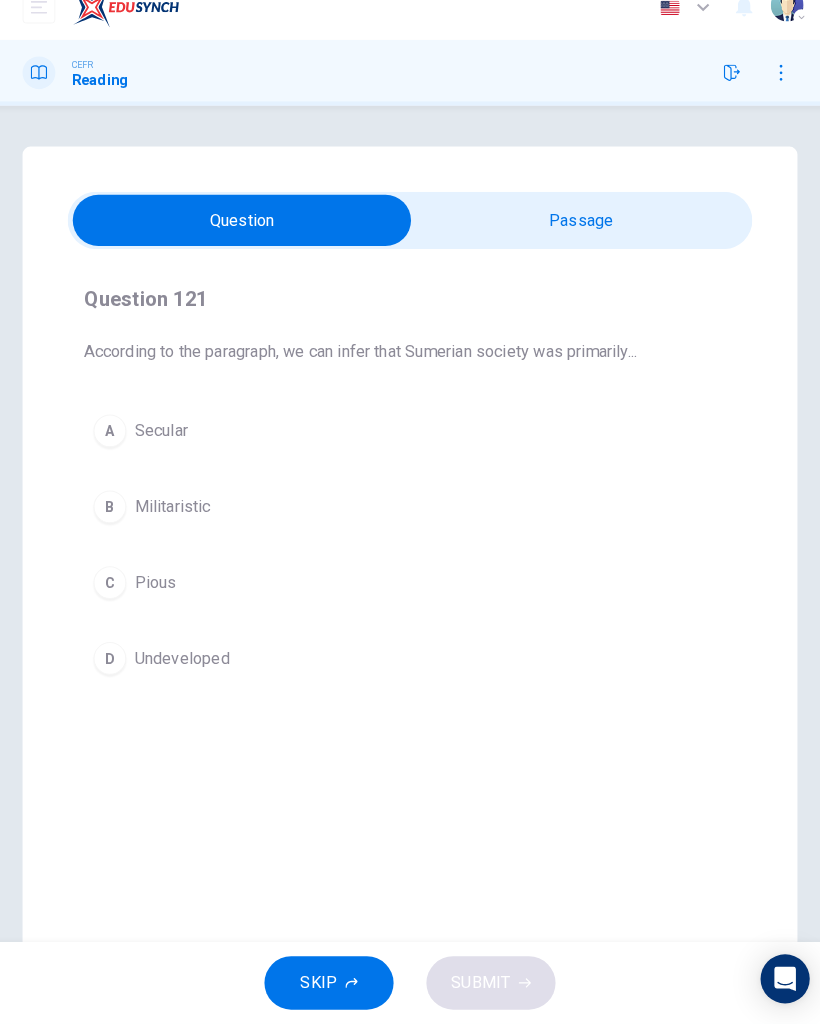 click at bounding box center [246, 240] 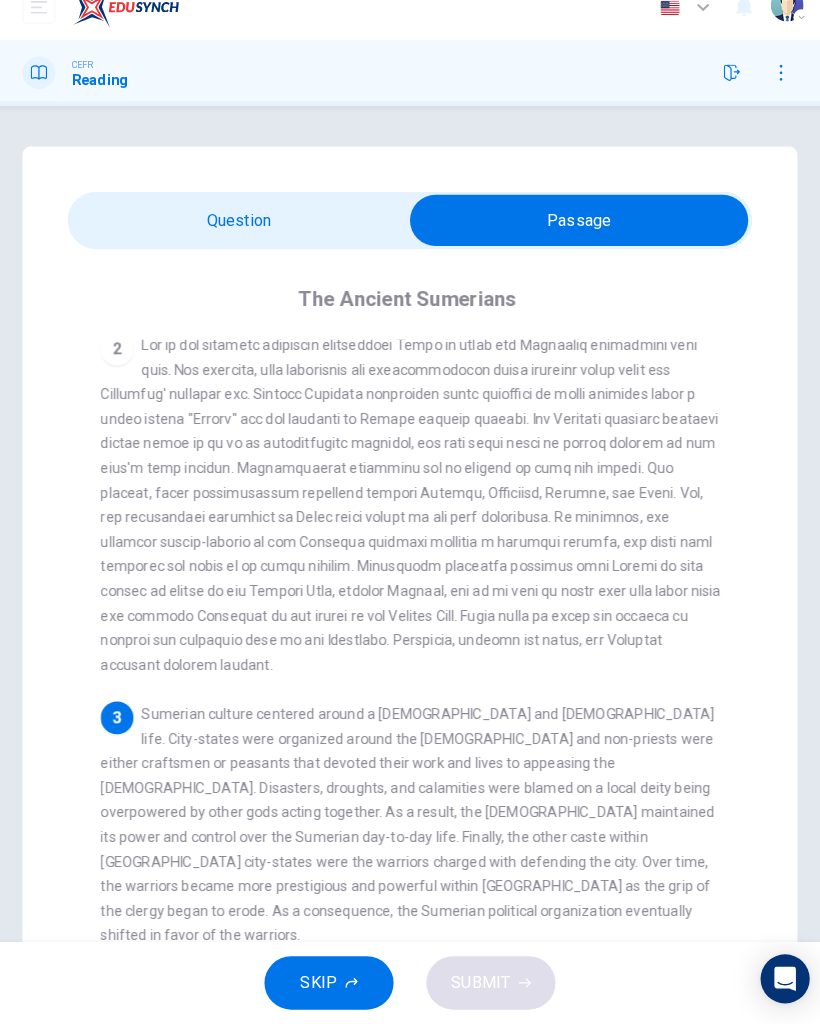 click at bounding box center [575, 240] 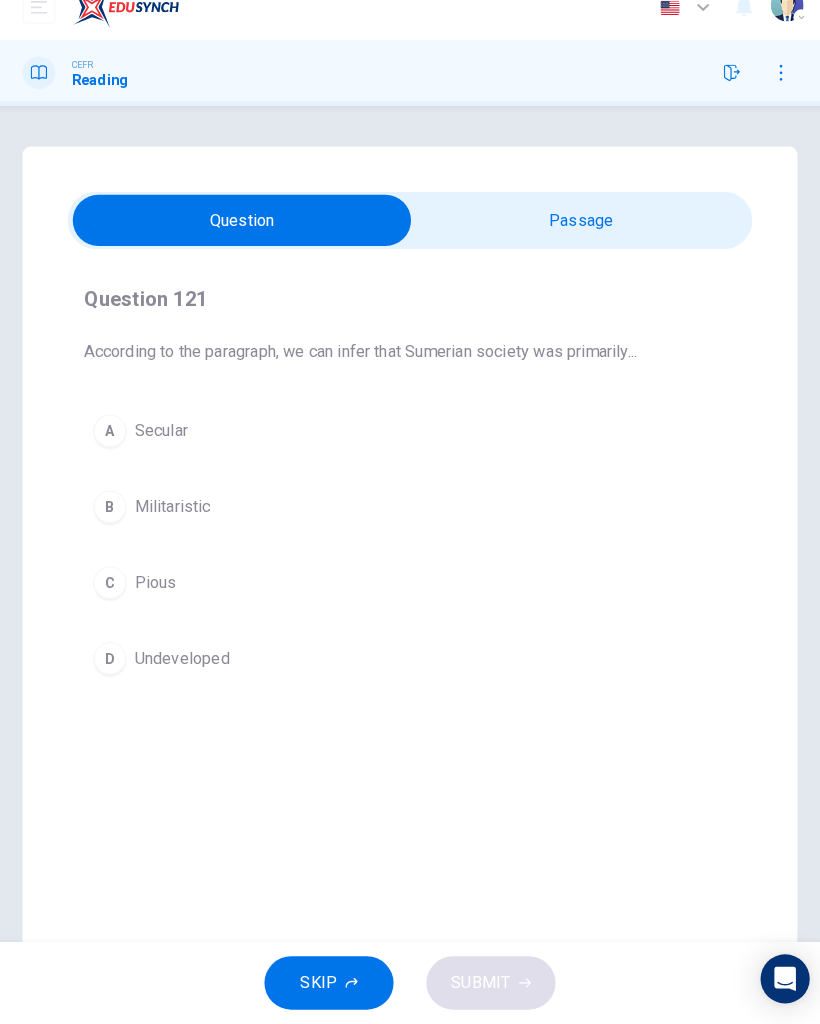 click on "Question 121 According to the paragraph, we can infer that Sumerian society was primarily... A Secular B Militaristic C Pious D Undeveloped The Ancient Sumerians 1 2 3 Sumerian culture centered around a priesthood and temple life. City-states were organized around the [DEMOGRAPHIC_DATA] and non-priests were either craftsmen or peasants that devoted their work and lives to appeasing the [DEMOGRAPHIC_DATA]. Disasters, droughts, and calamities were blamed on a local deity being overpowered by other gods acting together. As a result, the [DEMOGRAPHIC_DATA] maintained its power and control over the Sumerian day-to-day life. Finally, the other caste within [GEOGRAPHIC_DATA] city-states were the warriors charged with defending the city. Over time, the warriors became more prestigious and powerful within [GEOGRAPHIC_DATA] as the grip of the clergy began to erode. As a consequence, the Sumerian political organization eventually shifted in favor of the warriors. 4 5" at bounding box center (410, 570) 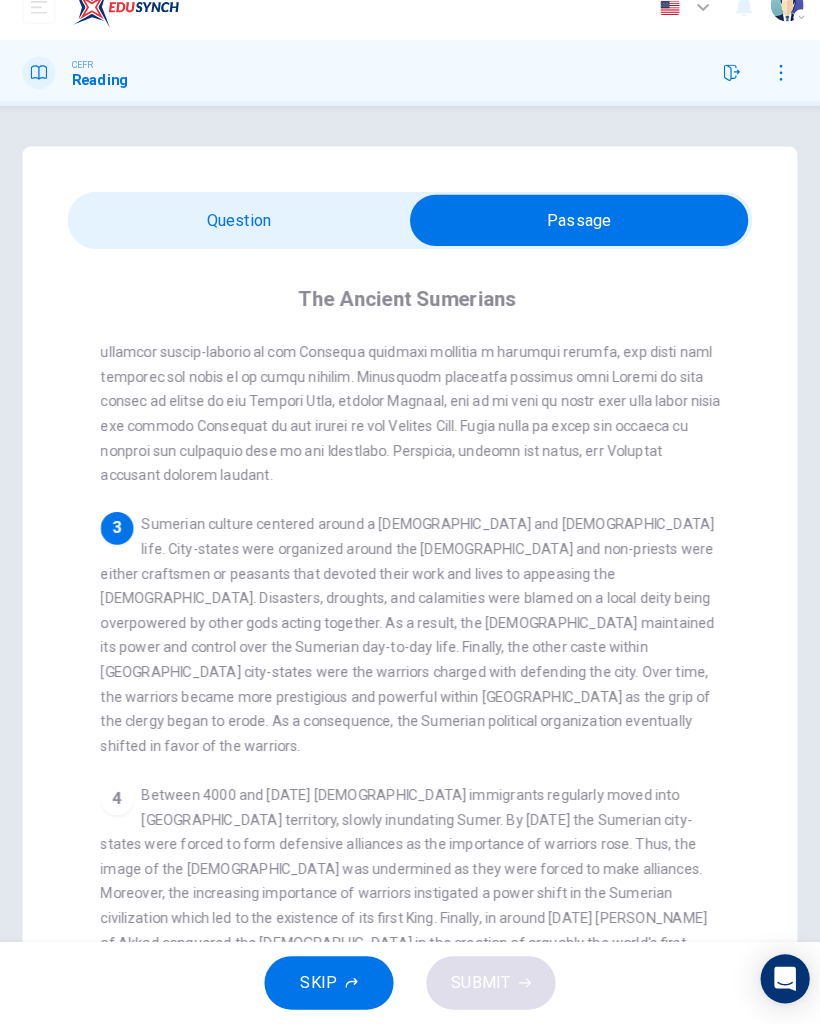 scroll, scrollTop: 507, scrollLeft: 0, axis: vertical 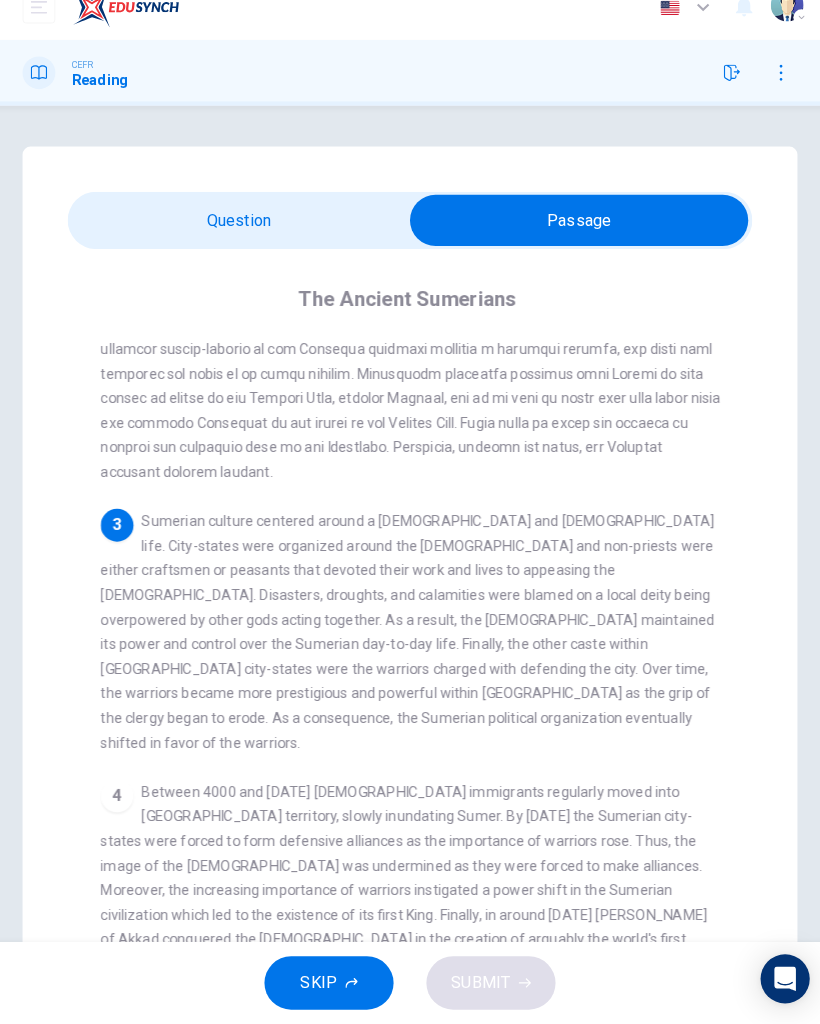 click at bounding box center [575, 240] 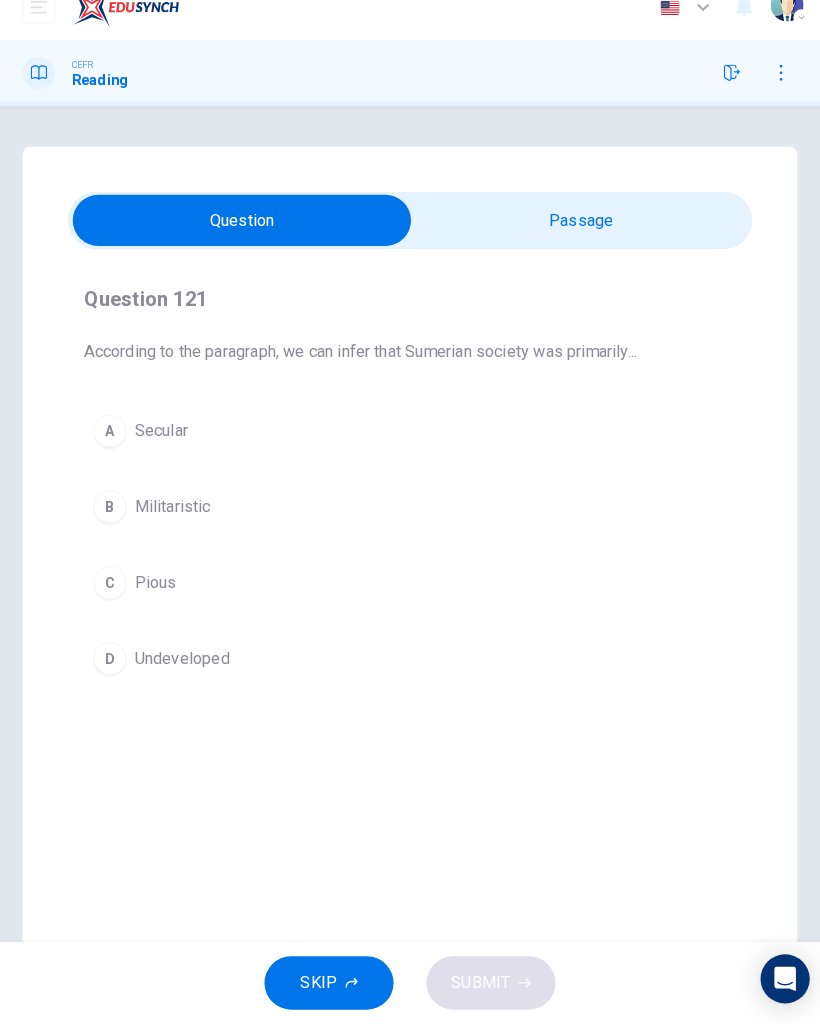 click at bounding box center [246, 240] 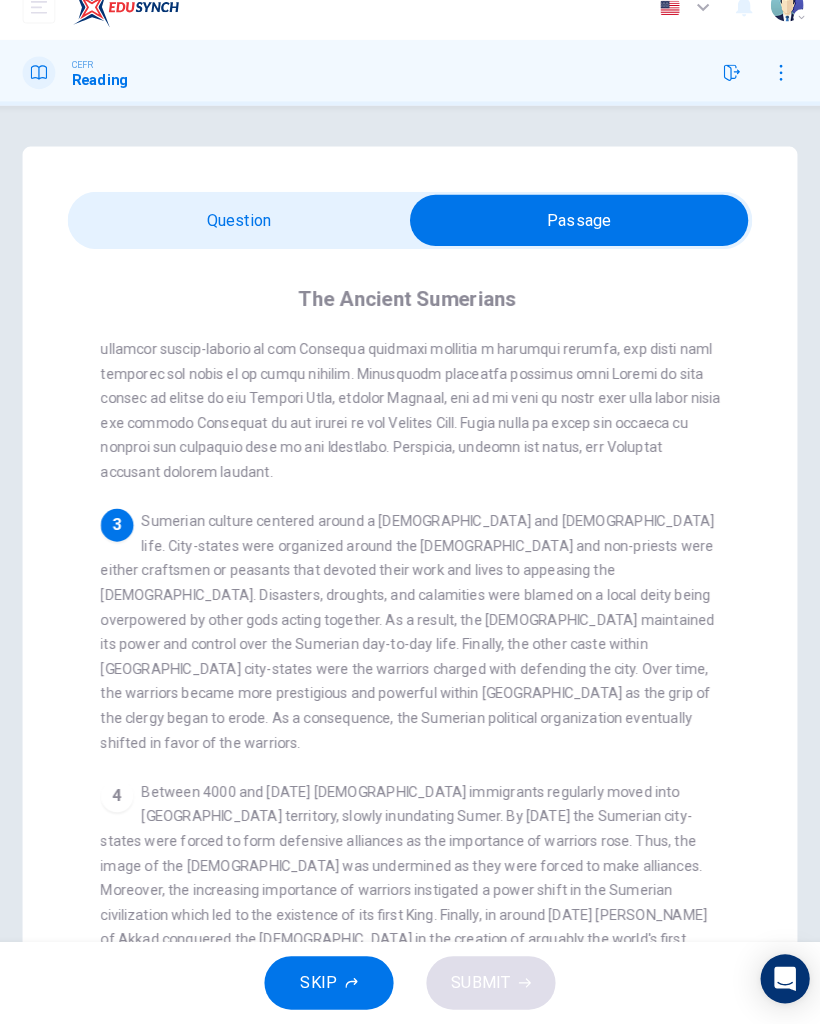 click at bounding box center [575, 240] 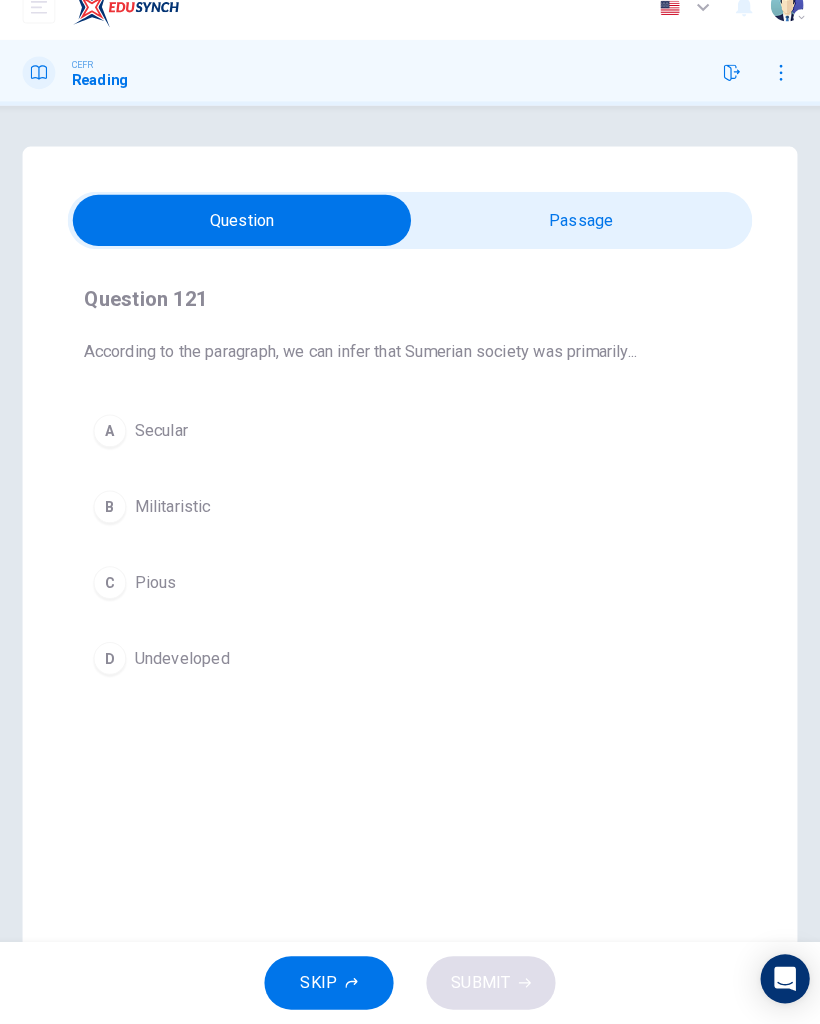 click on "Question 121 According to the paragraph, we can infer that Sumerian society was primarily... A Secular B Militaristic C Pious D Undeveloped" at bounding box center (410, 496) 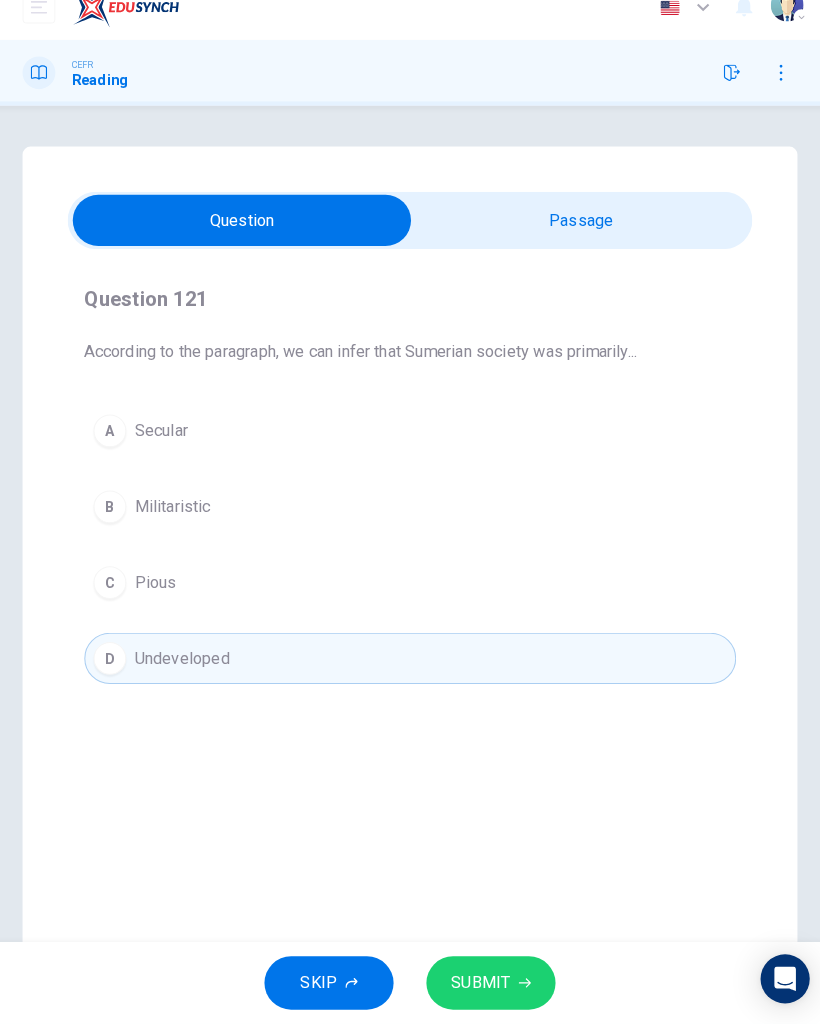 click on "SUBMIT" at bounding box center (489, 984) 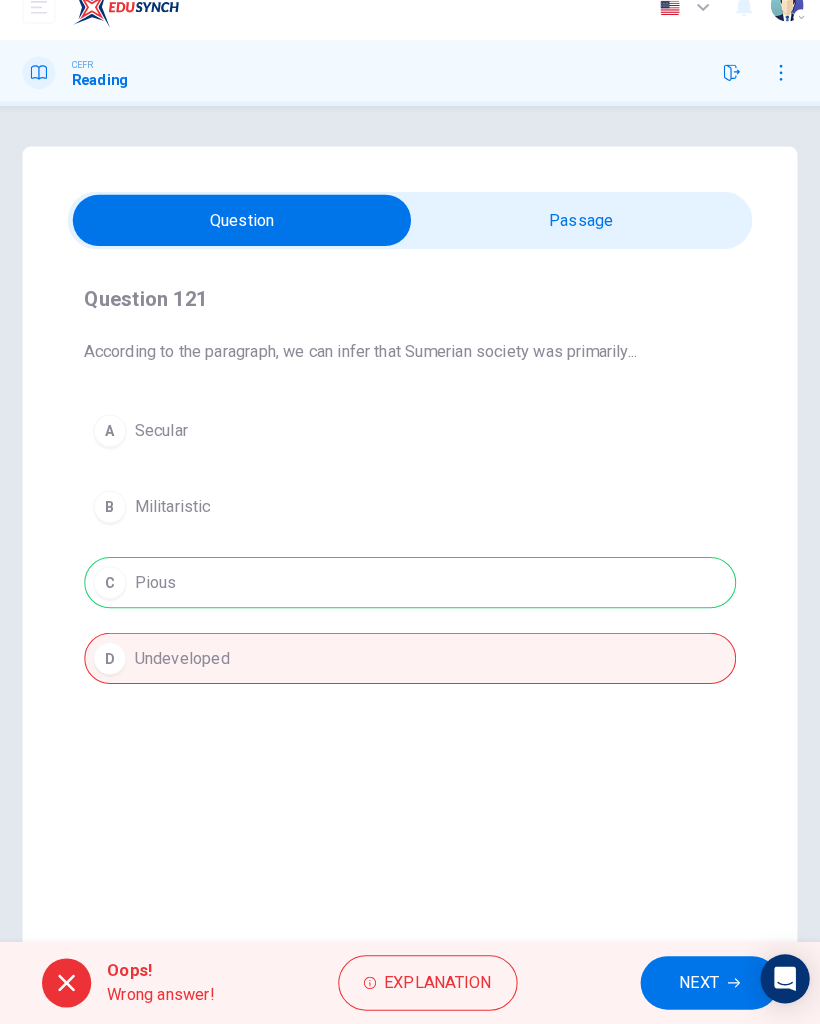click on "NEXT" at bounding box center [692, 984] 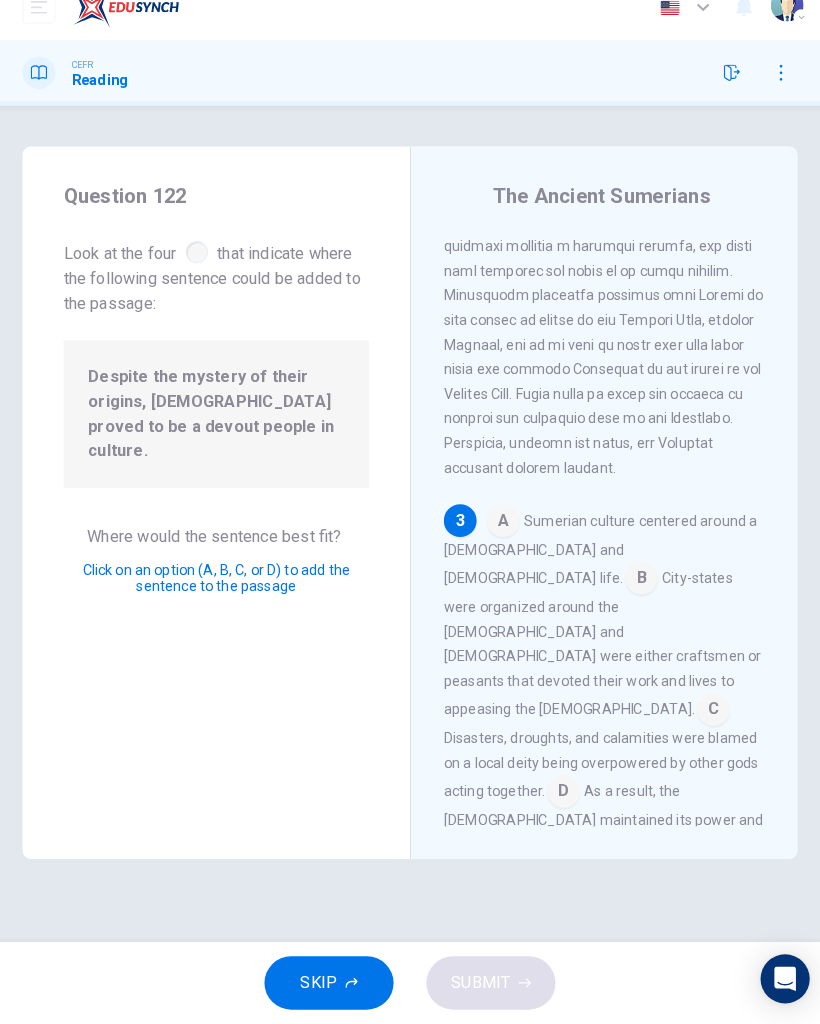 scroll, scrollTop: 1097, scrollLeft: 0, axis: vertical 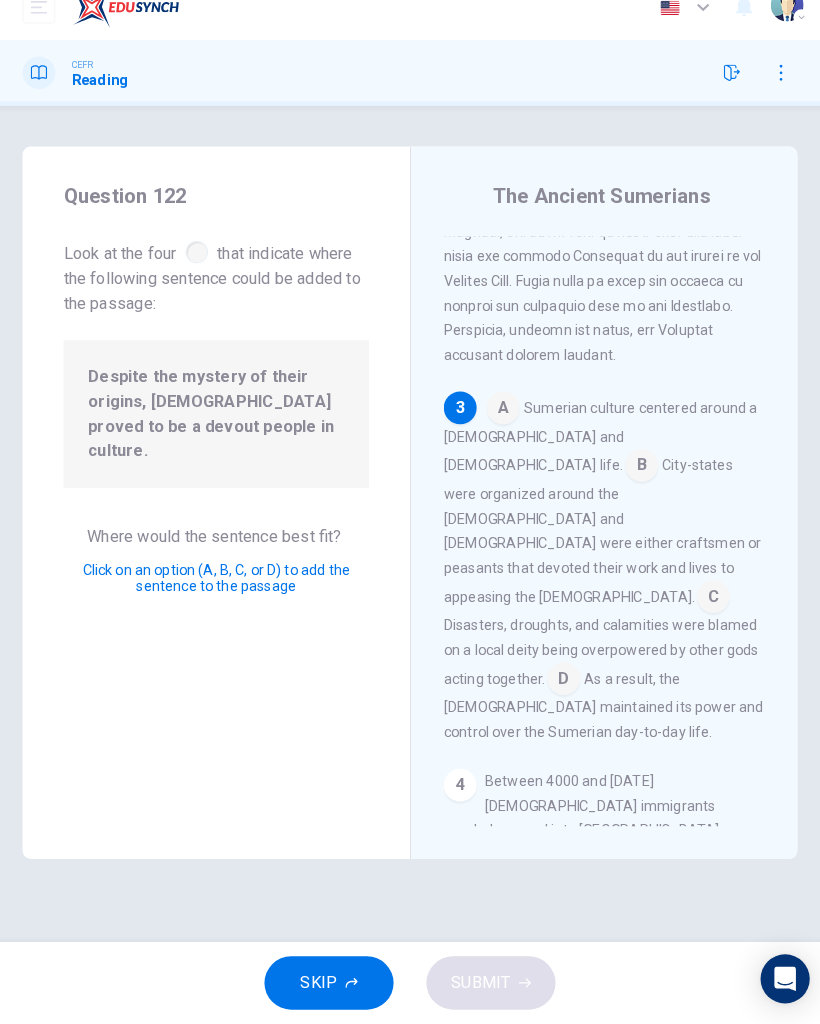 click on "A  Sumerian culture centered around a [DEMOGRAPHIC_DATA] and [DEMOGRAPHIC_DATA] life.  B  City-states were organized around the [DEMOGRAPHIC_DATA] and non-priests were either craftsmen or peasants that devoted their work and lives to appeasing the [DEMOGRAPHIC_DATA]  C  Disasters, droughts, and calamities were blamed on a local deity being overpowered by other gods acting together.  D  As a result, the [DEMOGRAPHIC_DATA] maintained its power and control over the Sumerian day-to-day life." at bounding box center [600, 579] 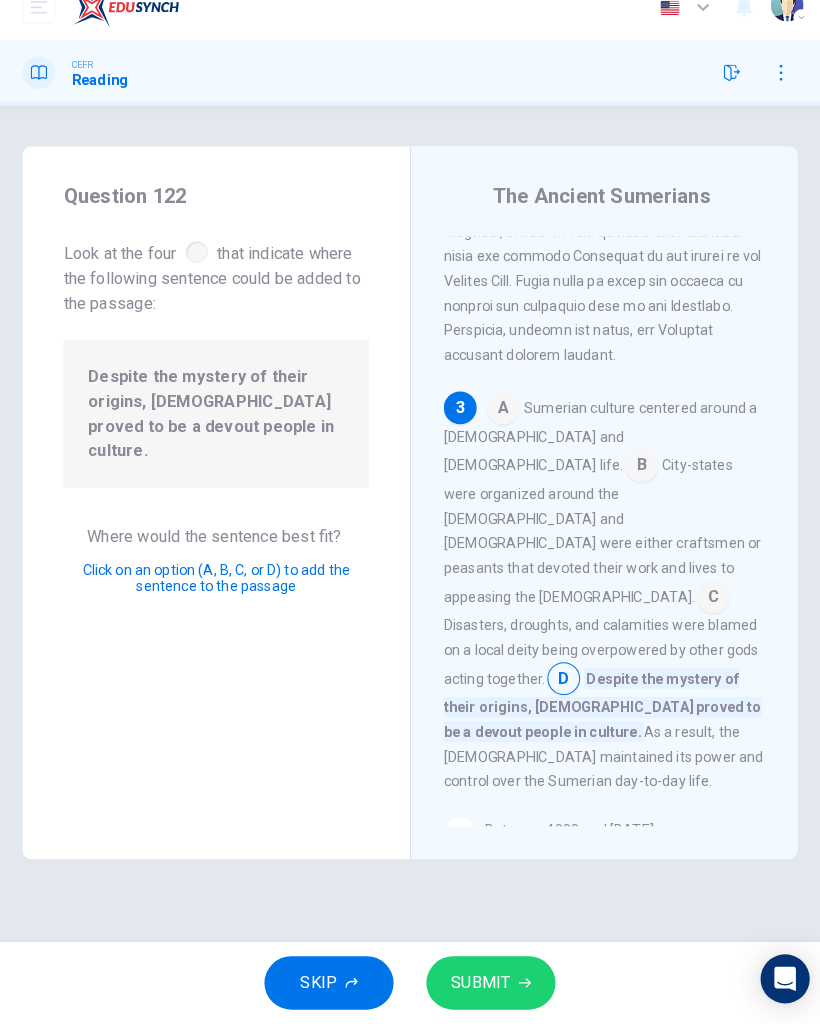 click at bounding box center (636, 481) 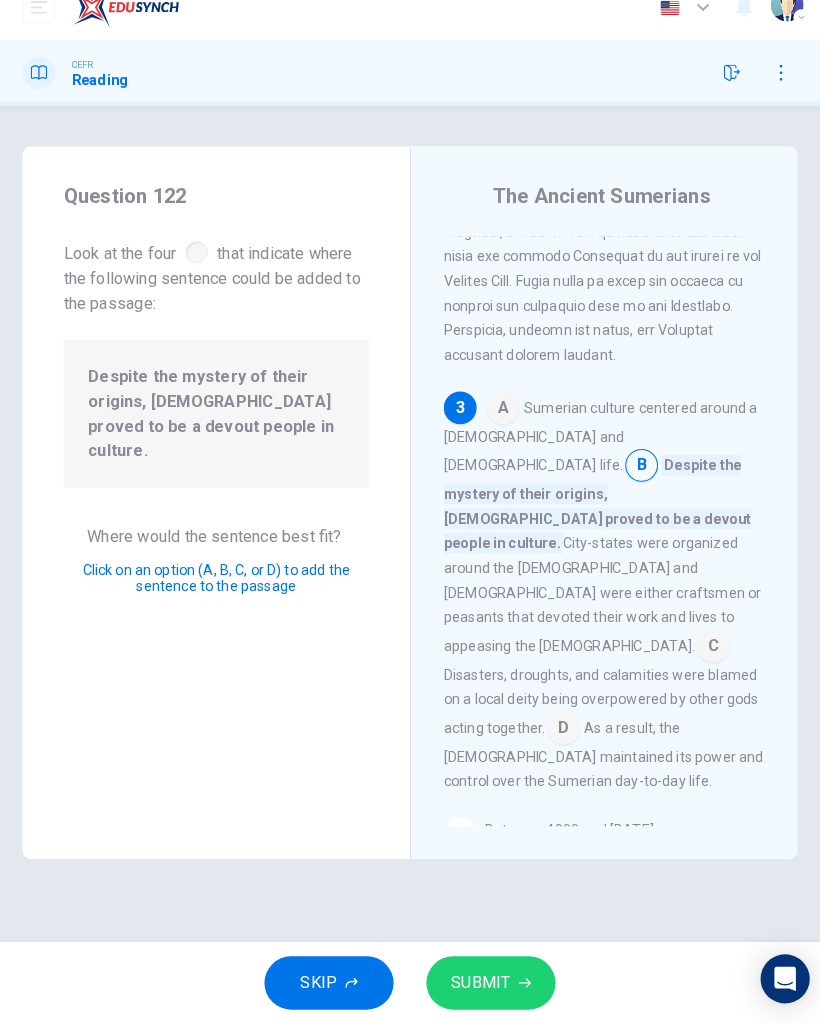 click at bounding box center (560, 737) 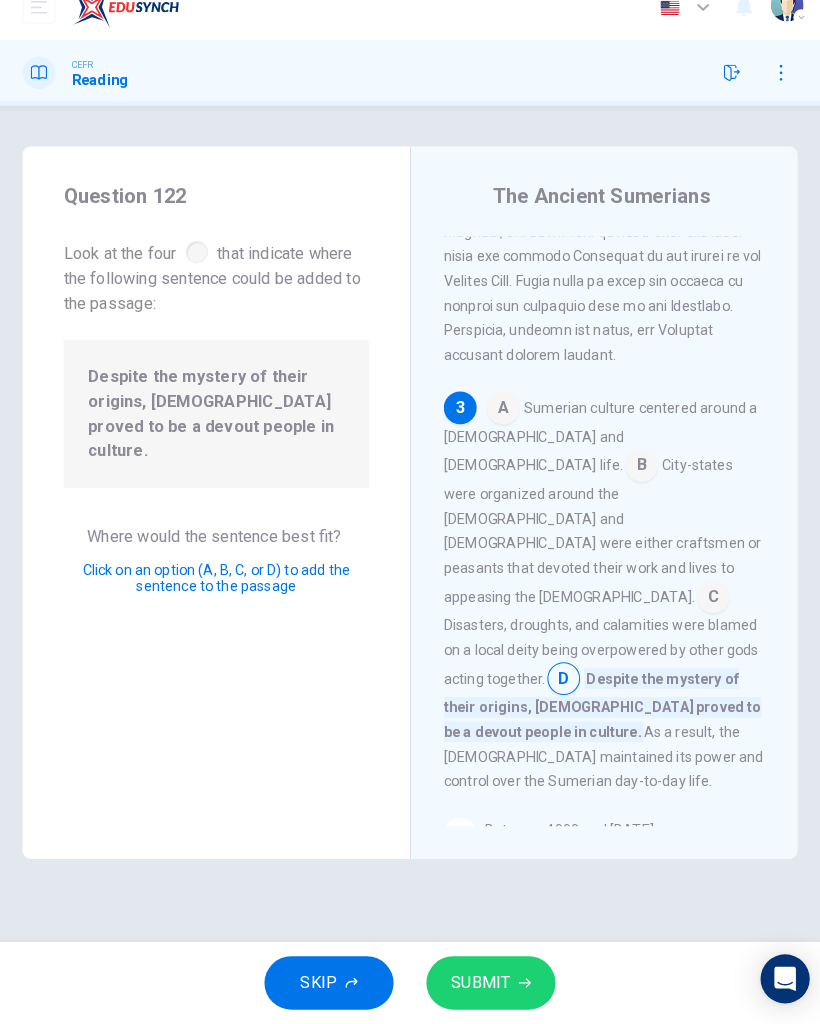 click on "SUBMIT" at bounding box center [489, 984] 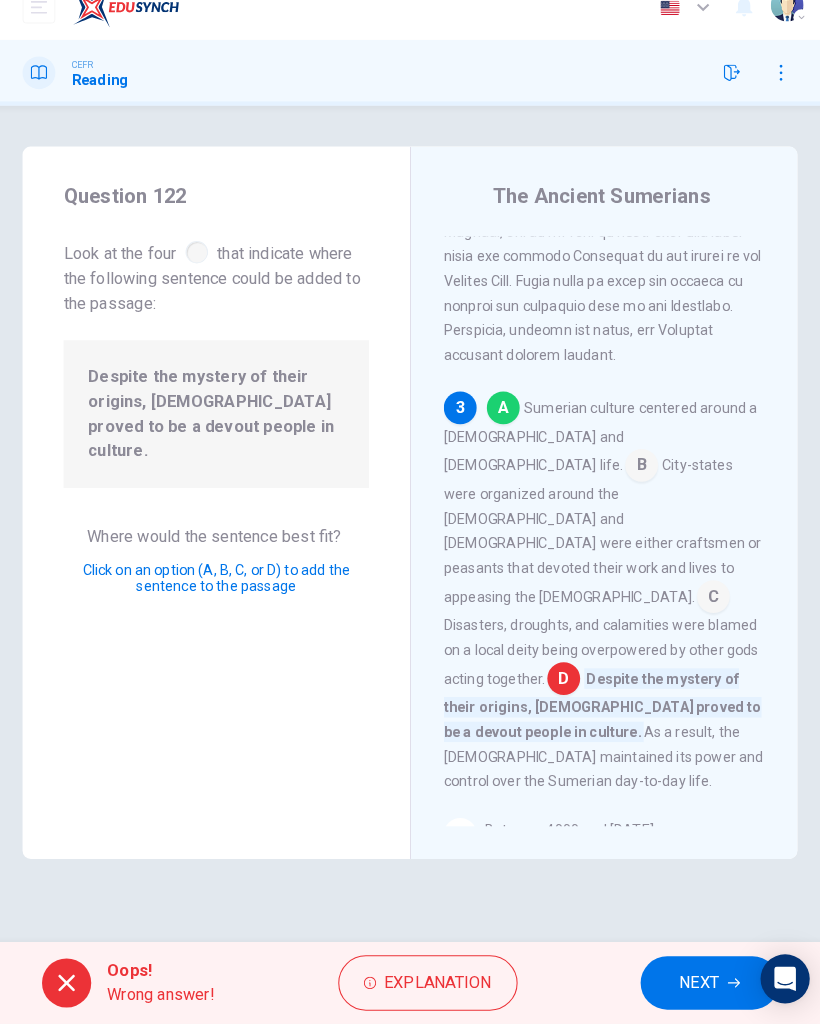 click on "NEXT" at bounding box center (692, 984) 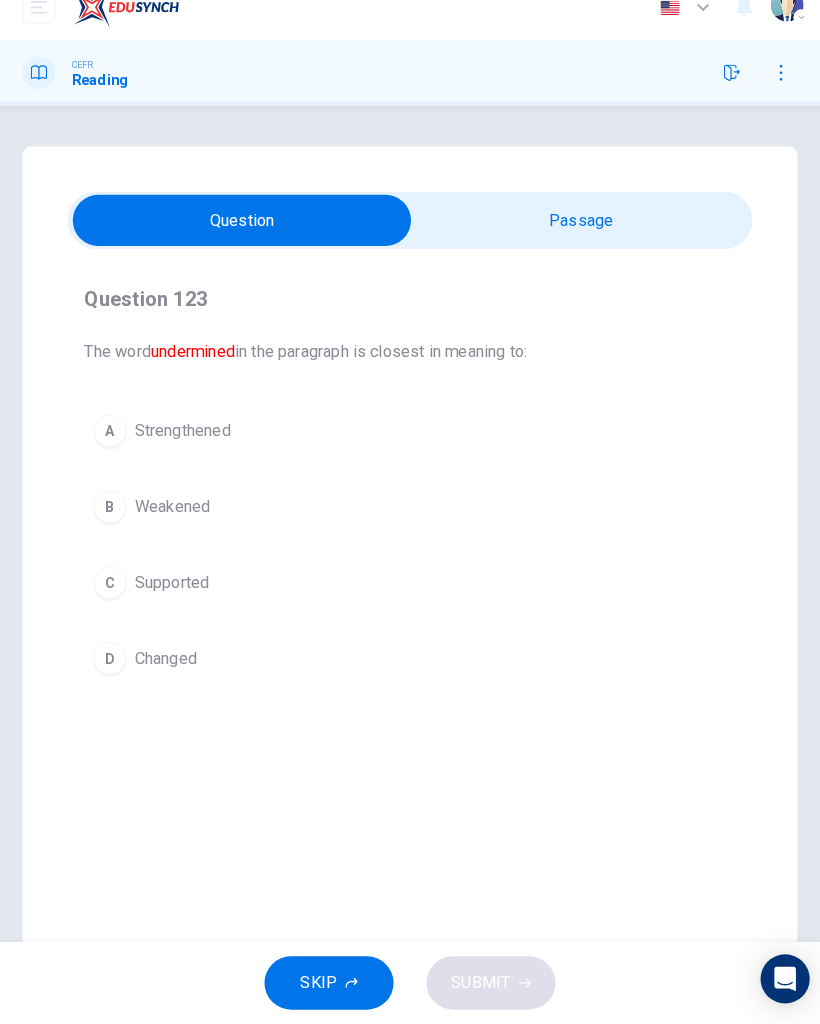 click at bounding box center (246, 240) 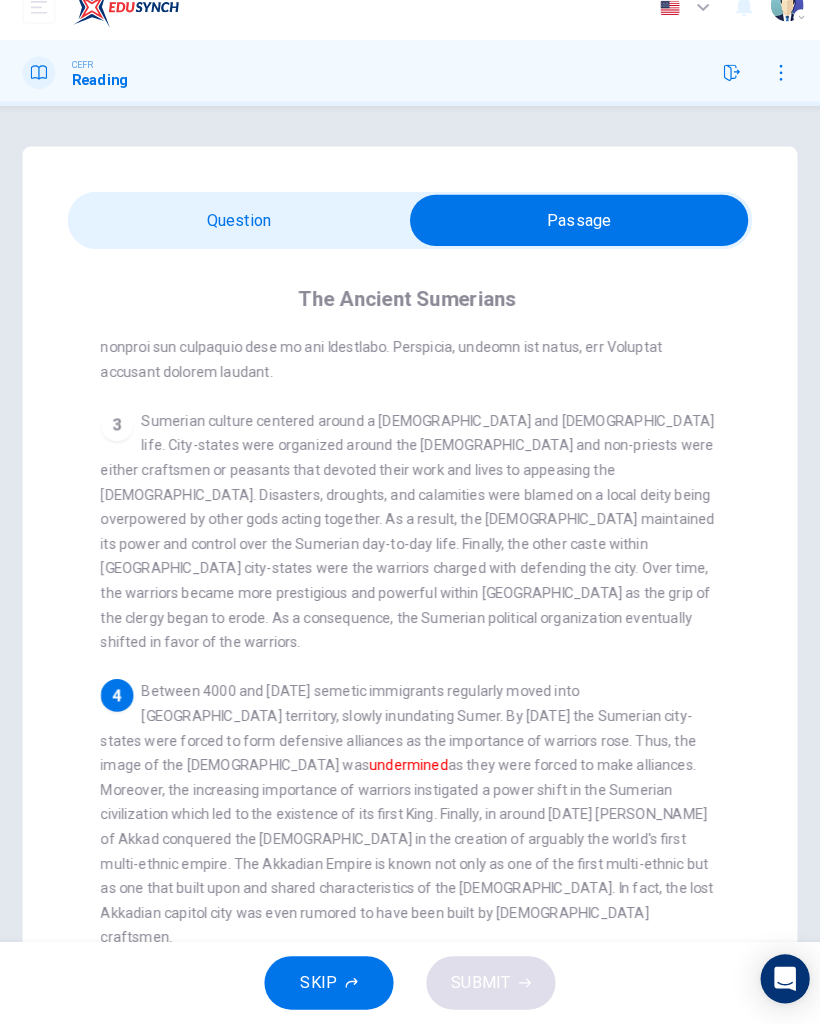 scroll, scrollTop: 604, scrollLeft: 0, axis: vertical 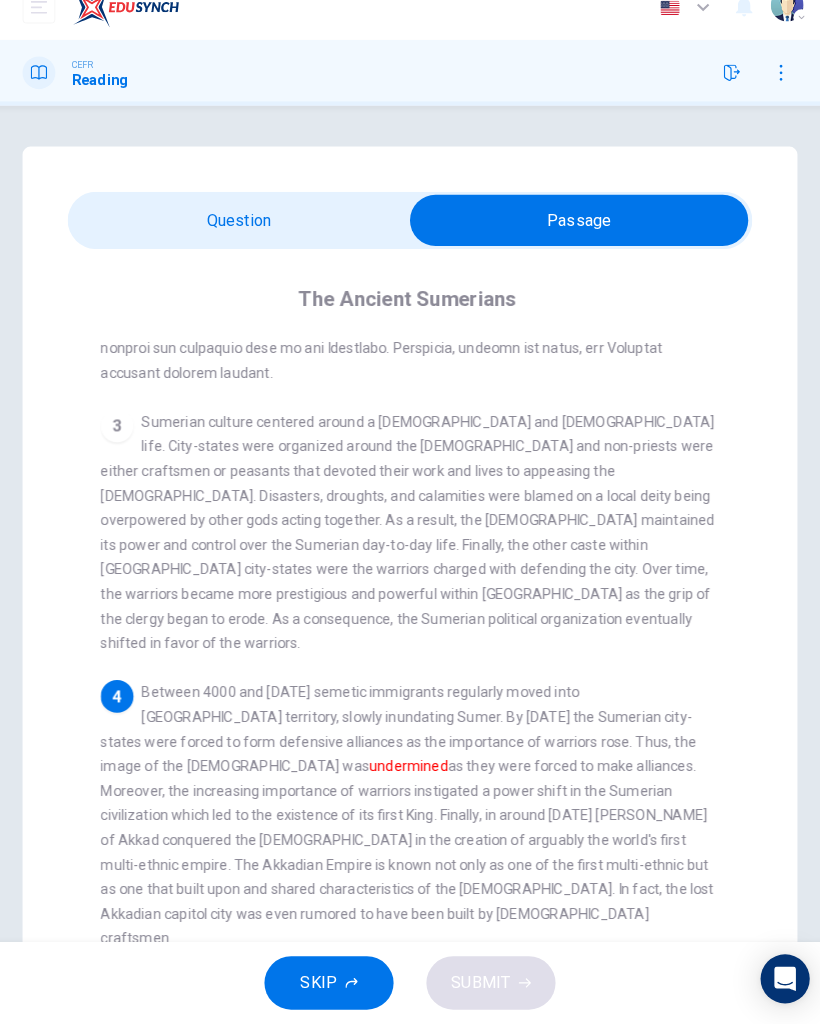 click at bounding box center [575, 240] 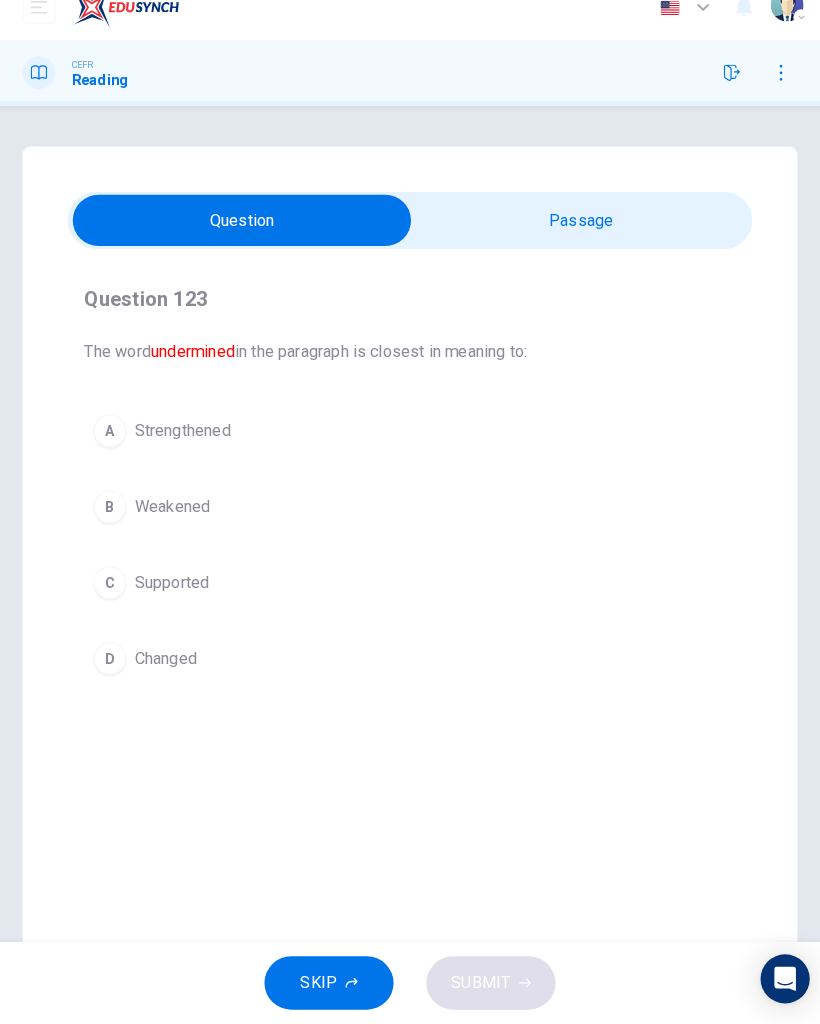 click at bounding box center [246, 240] 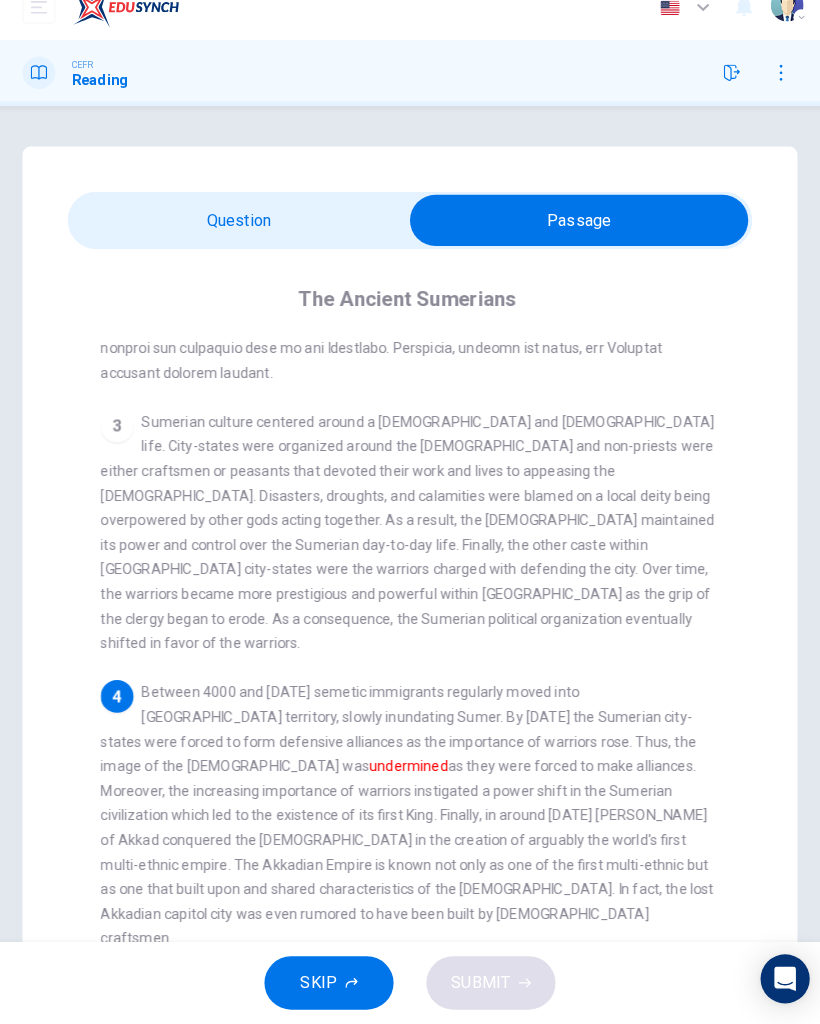 click at bounding box center (575, 240) 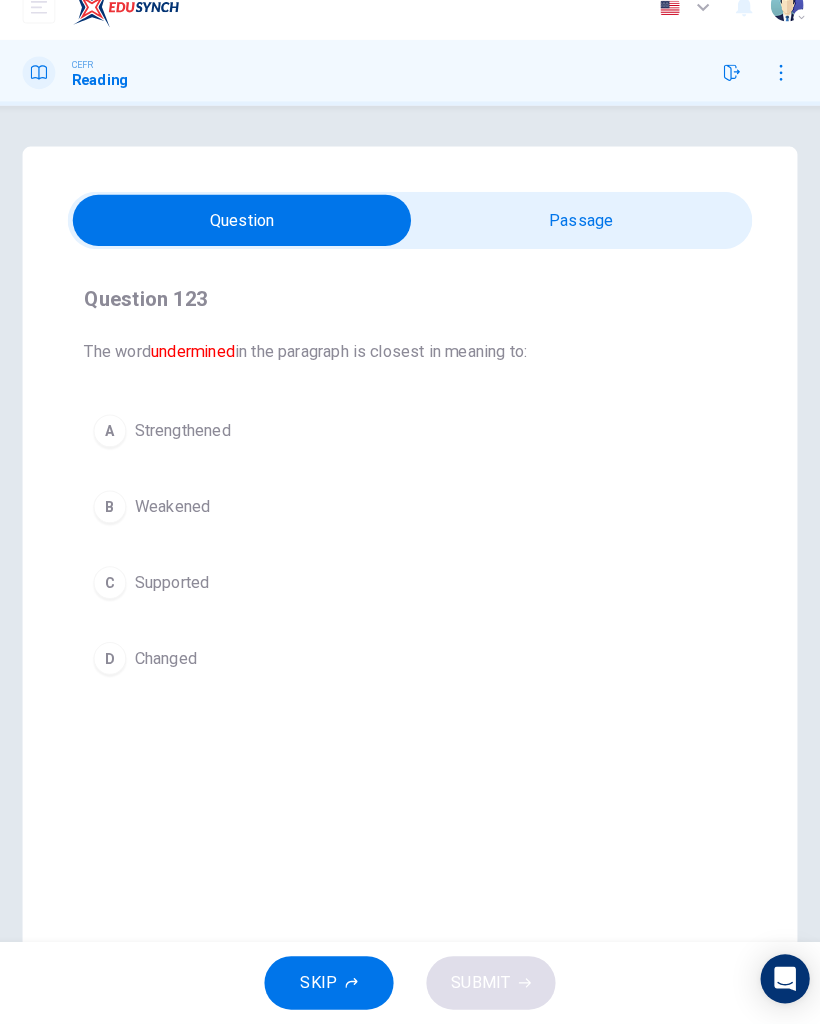 click at bounding box center [246, 240] 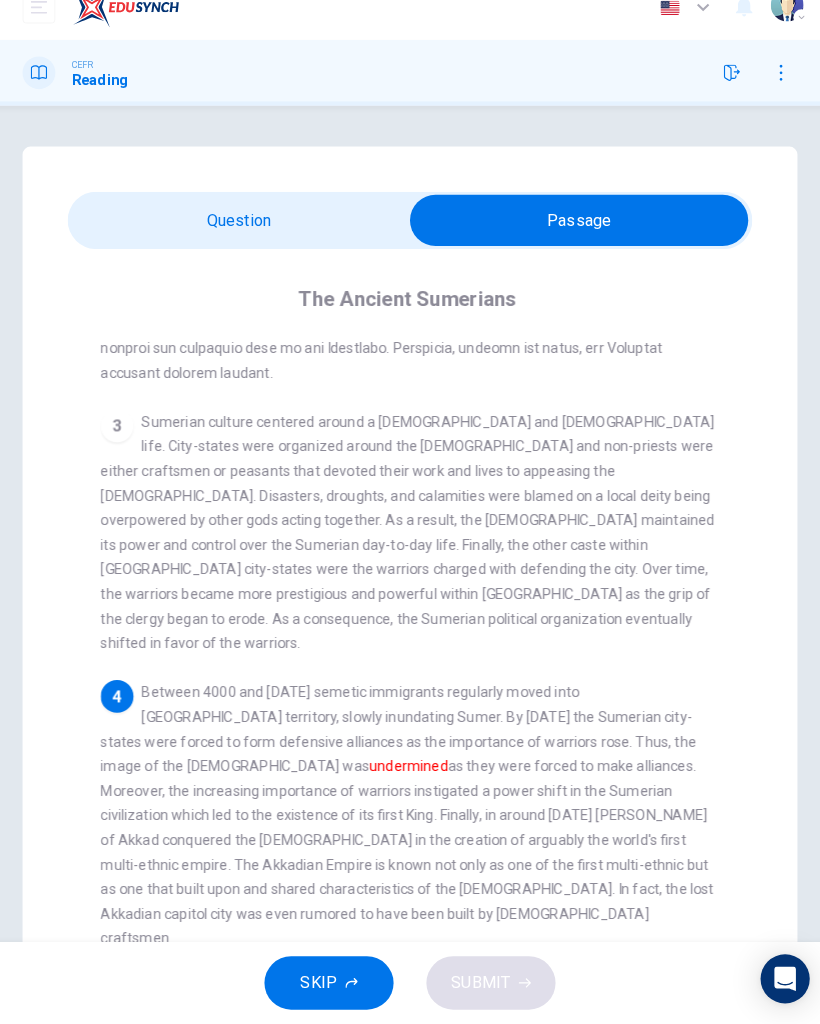 click at bounding box center [575, 240] 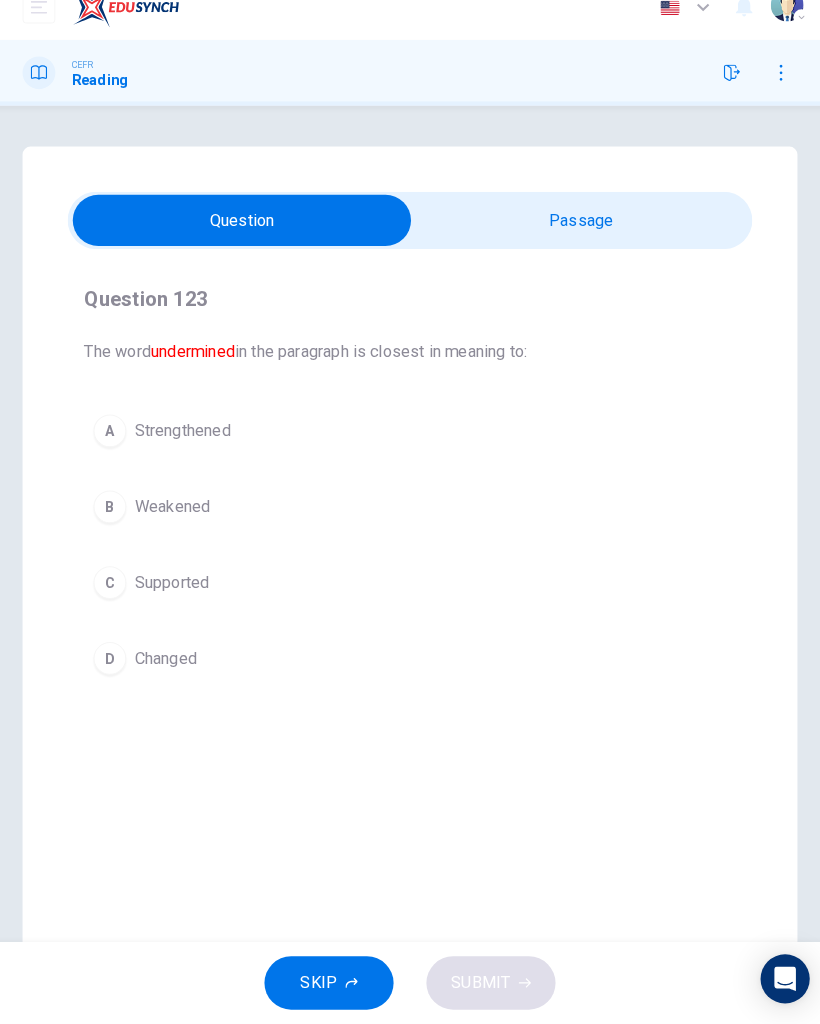 click at bounding box center (246, 240) 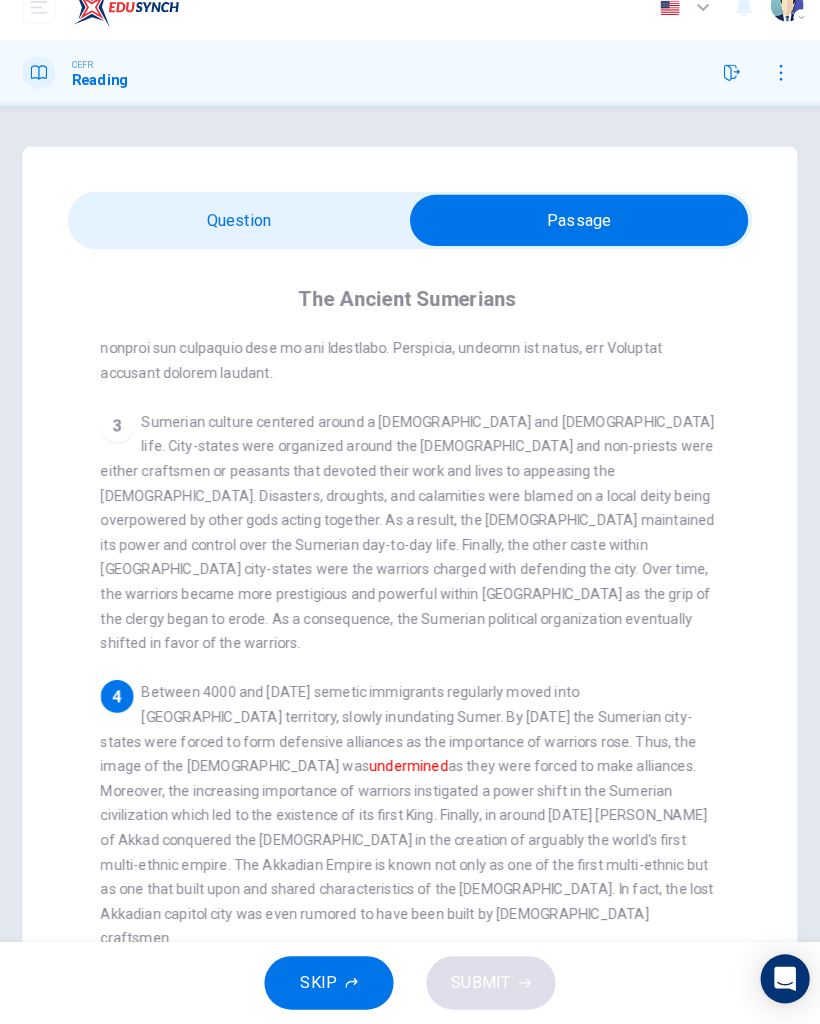 click at bounding box center (575, 240) 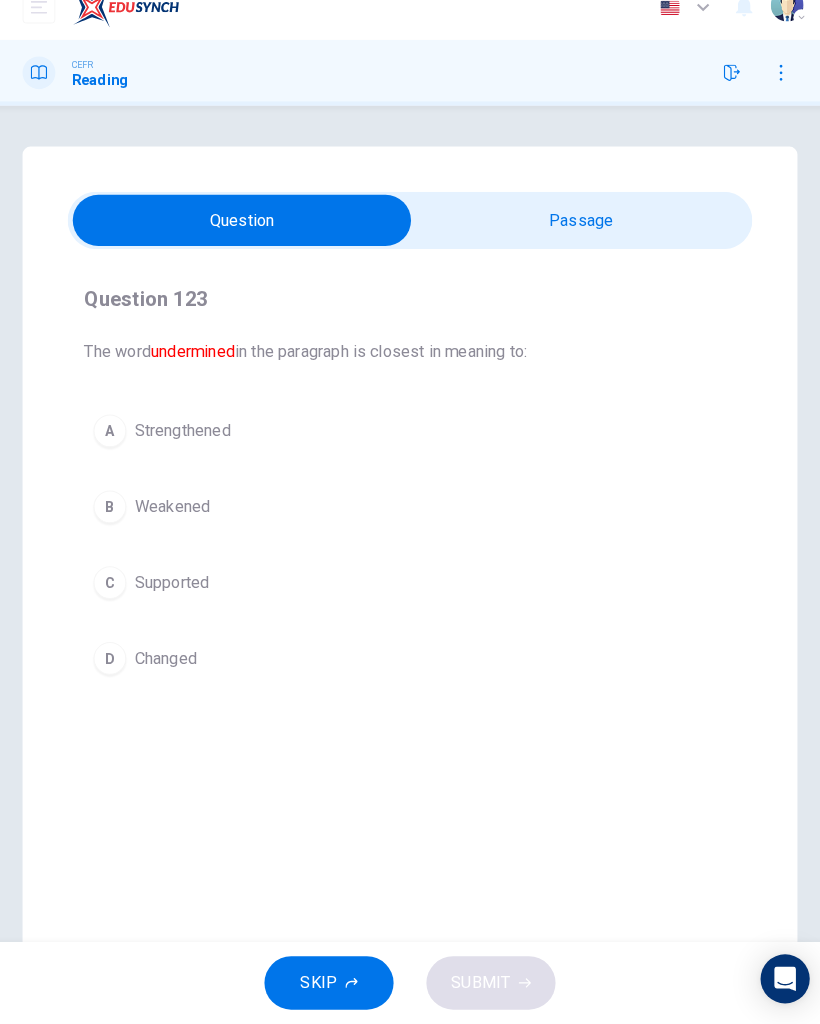 click at bounding box center [246, 240] 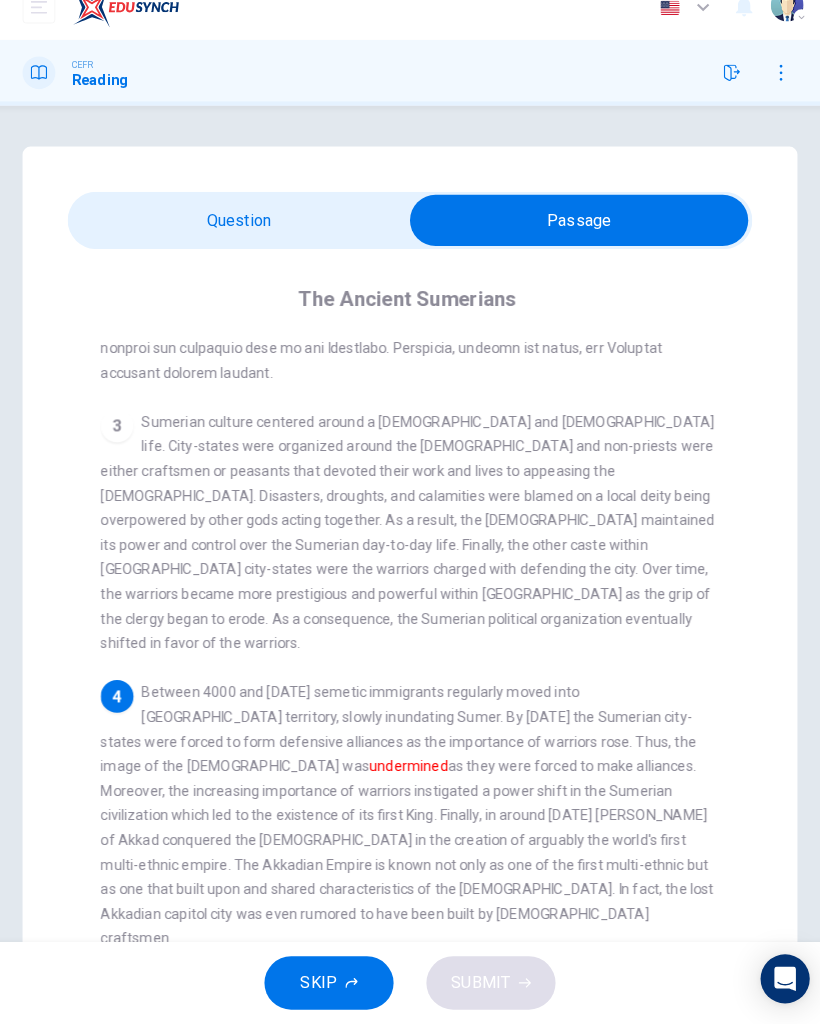 click at bounding box center [575, 240] 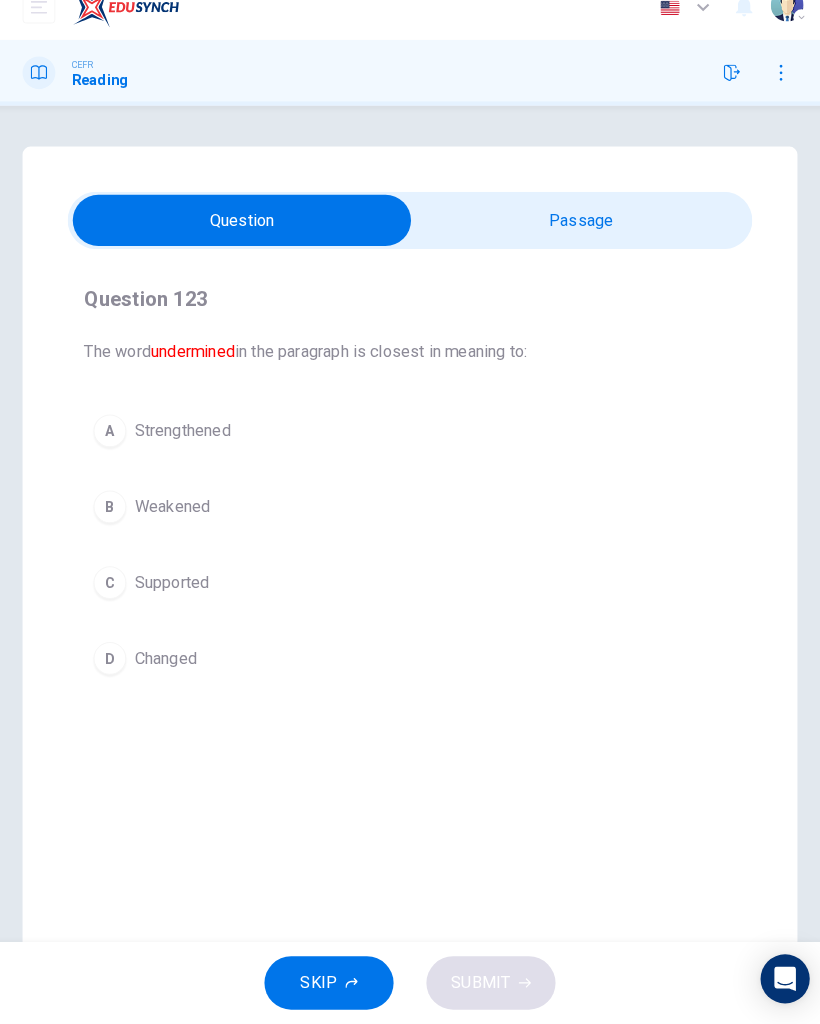 click on "D Changed" at bounding box center (410, 667) 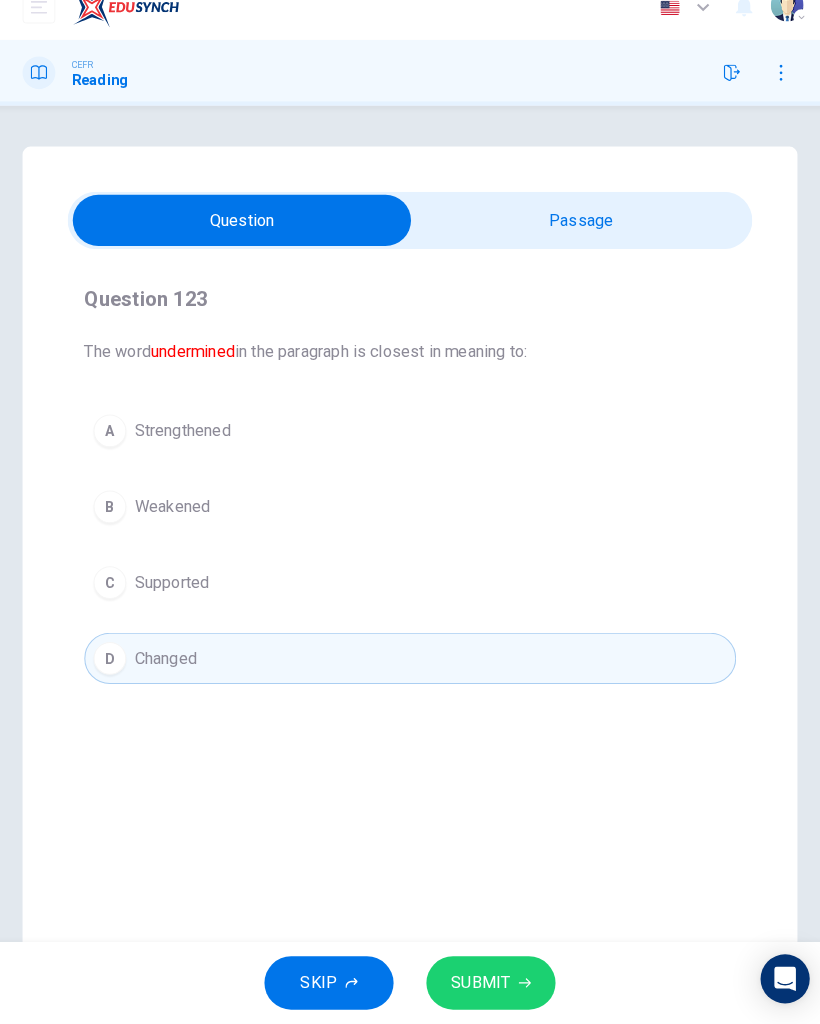 click 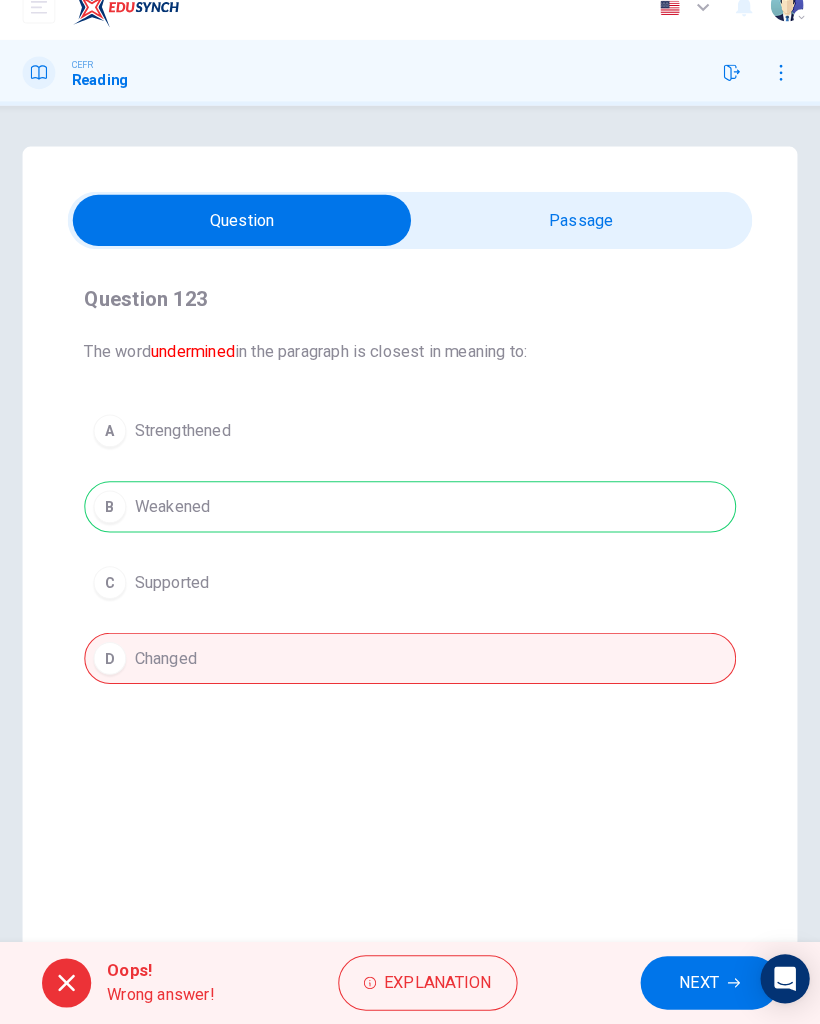 click on "NEXT" at bounding box center (692, 984) 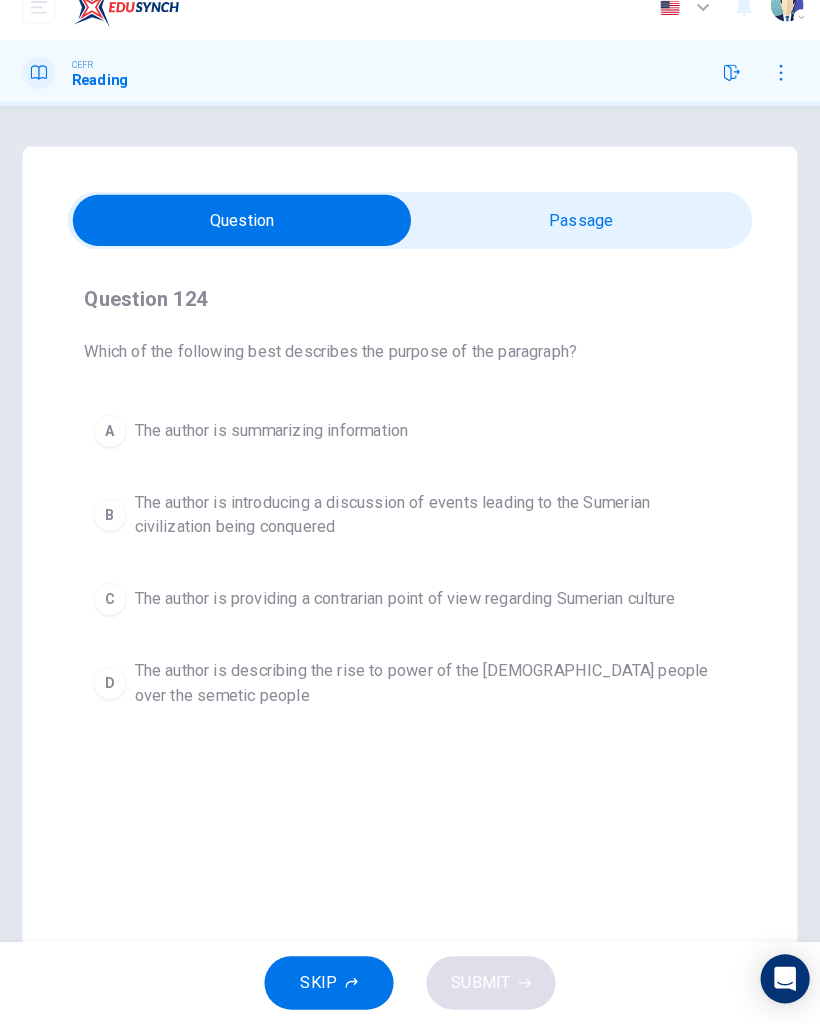 click at bounding box center [246, 240] 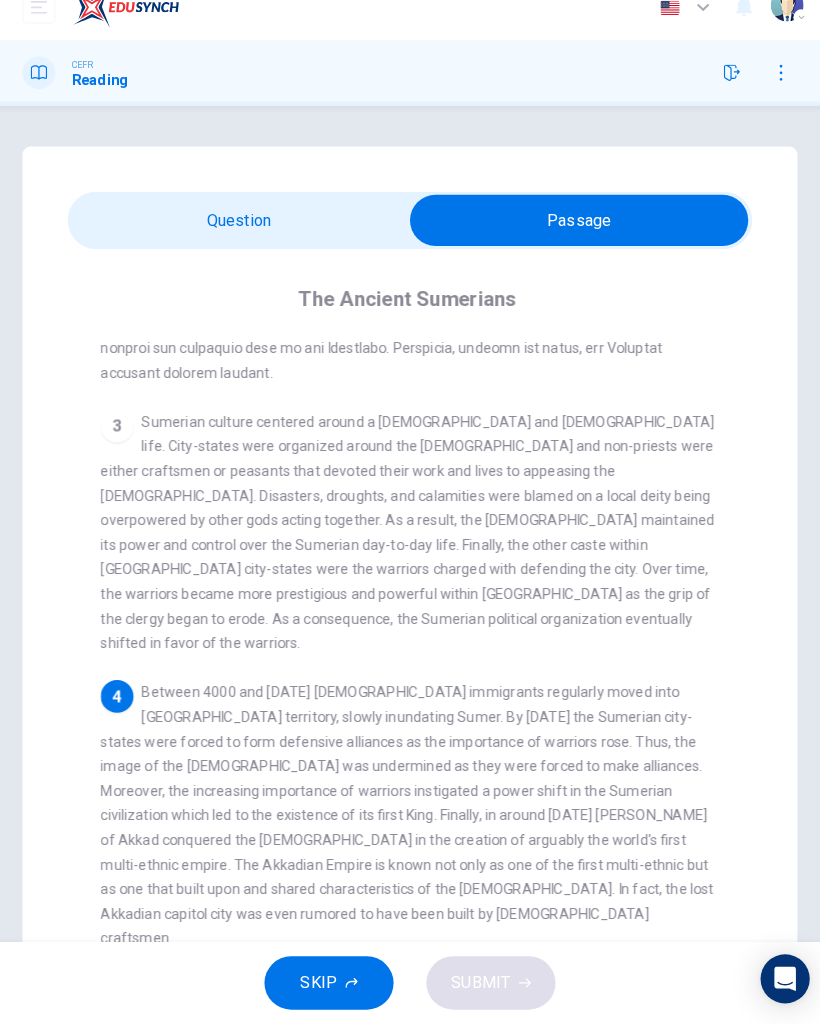click at bounding box center (575, 240) 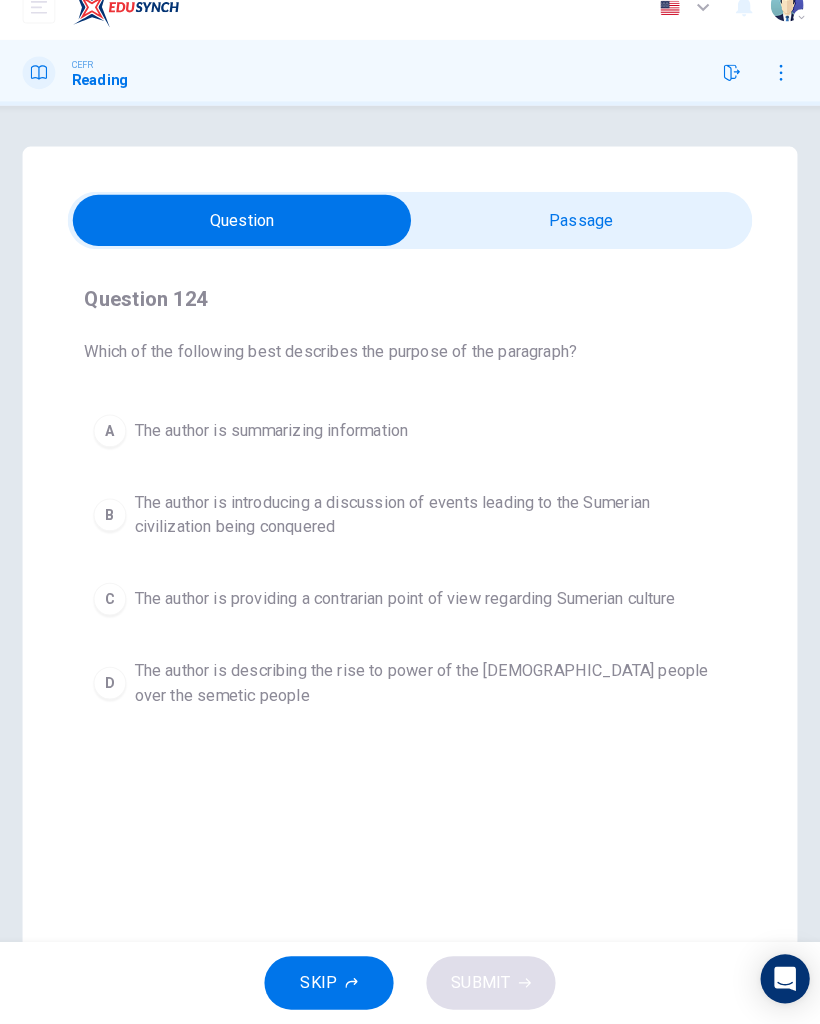 click 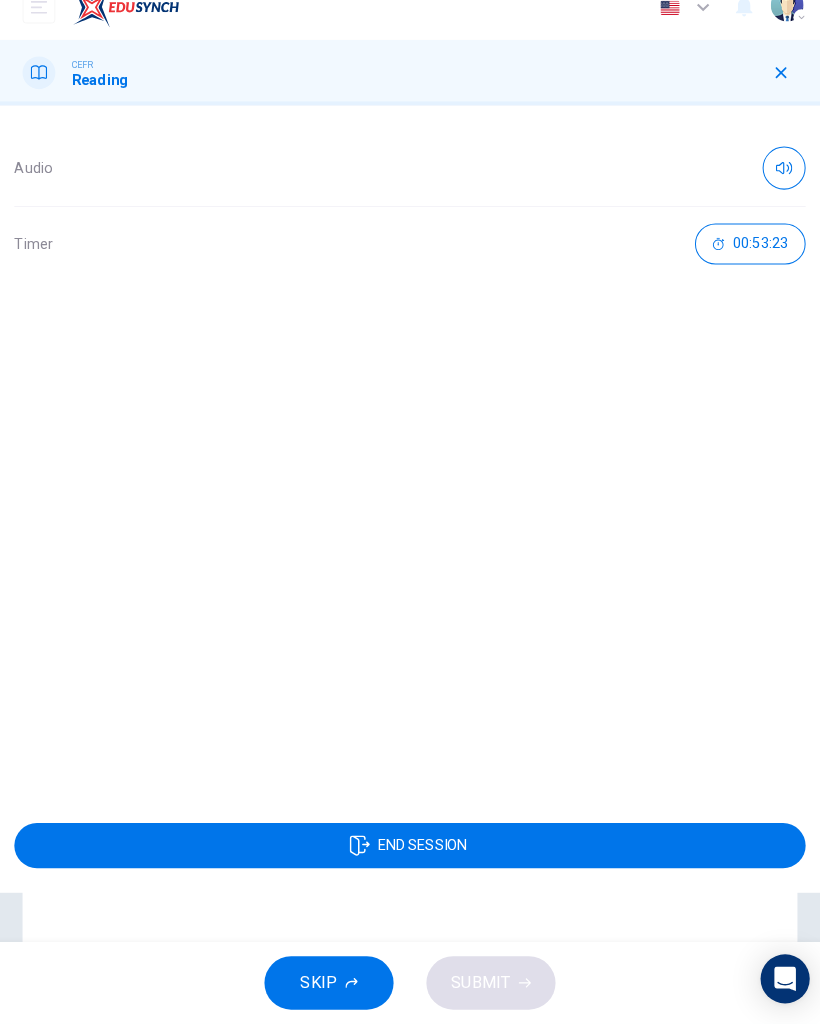 click on "END SESSION" at bounding box center [410, 850] 